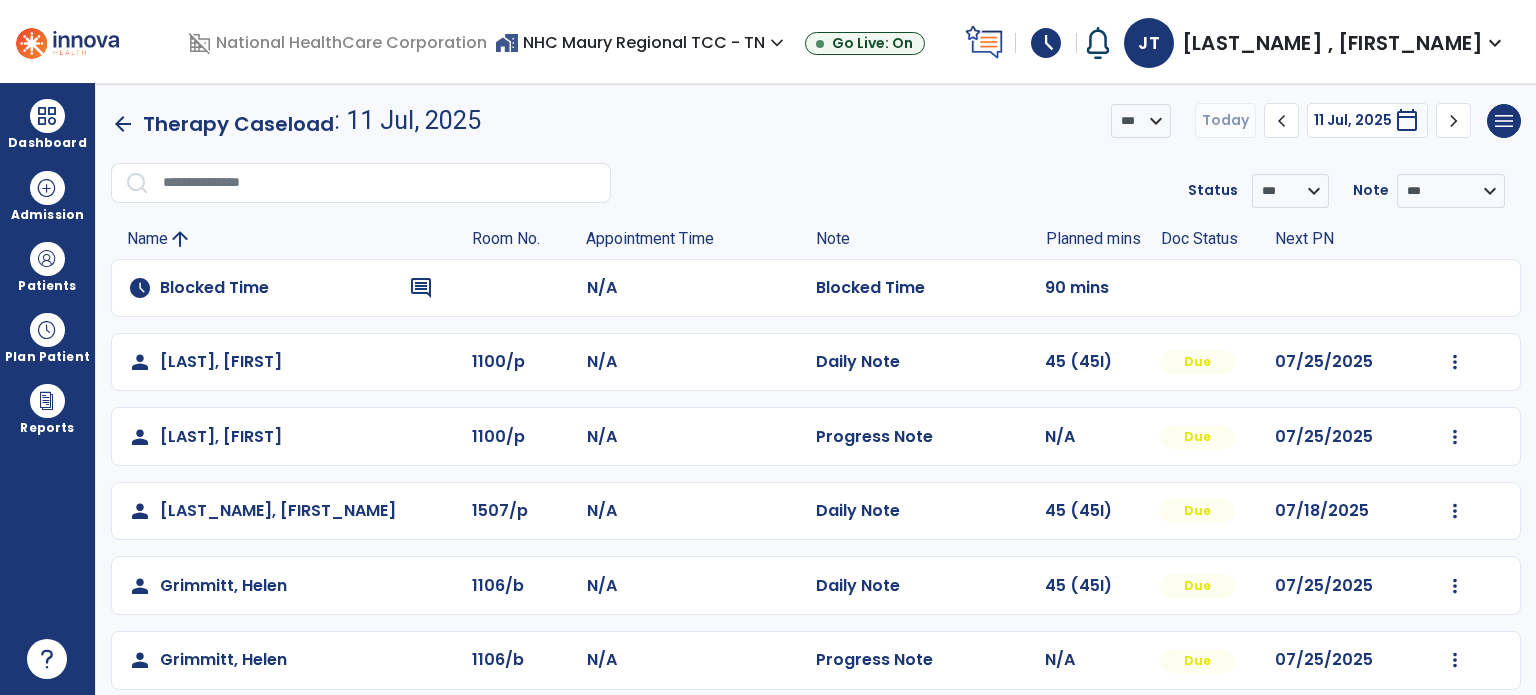 scroll, scrollTop: 0, scrollLeft: 0, axis: both 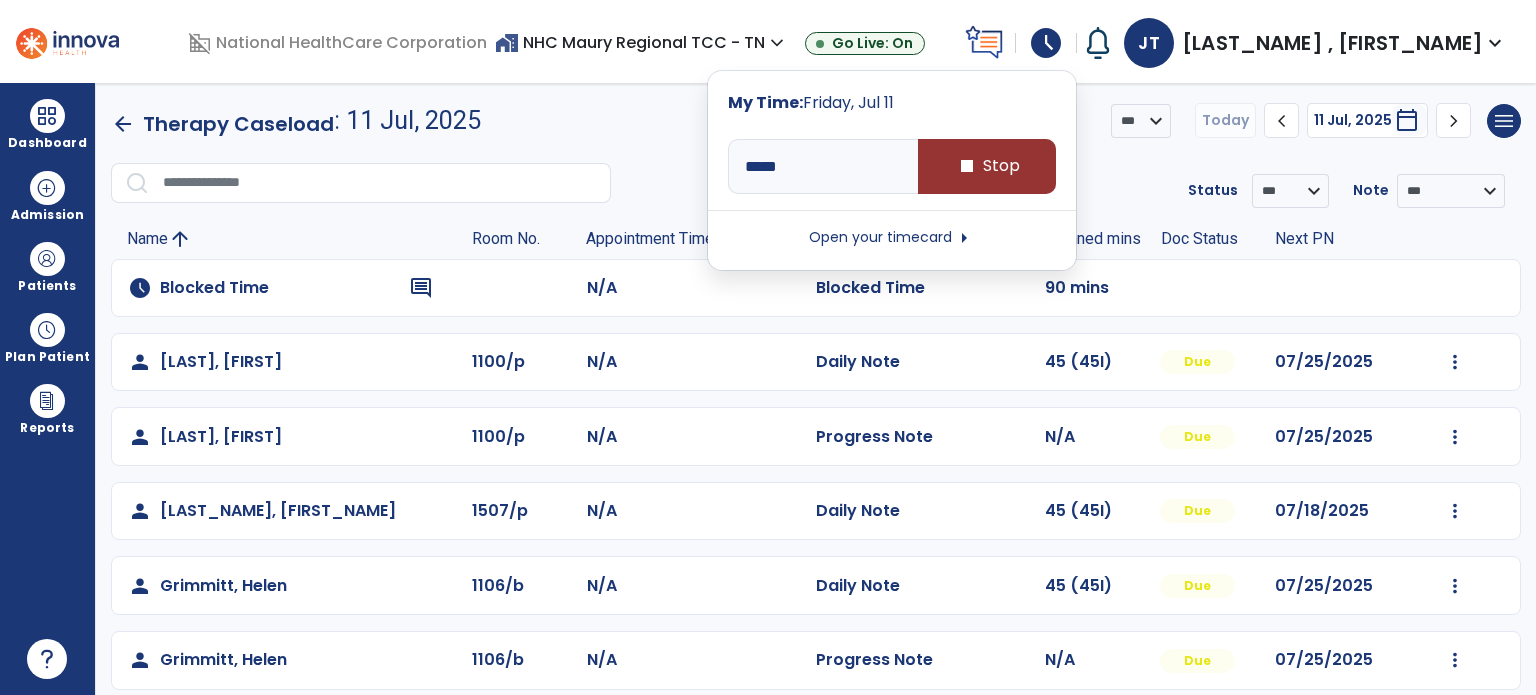 click on "stop  Stop" at bounding box center [1136, 166] 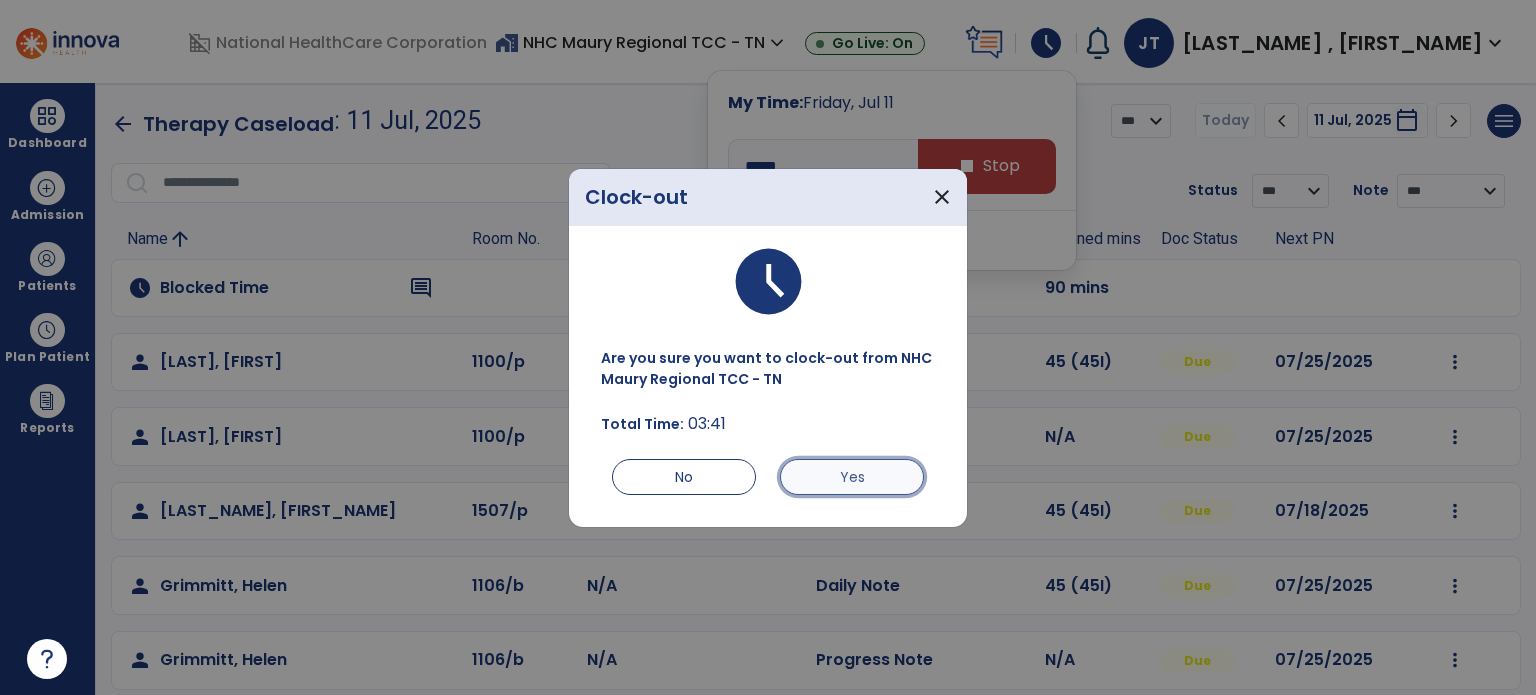 click on "Yes" at bounding box center (852, 477) 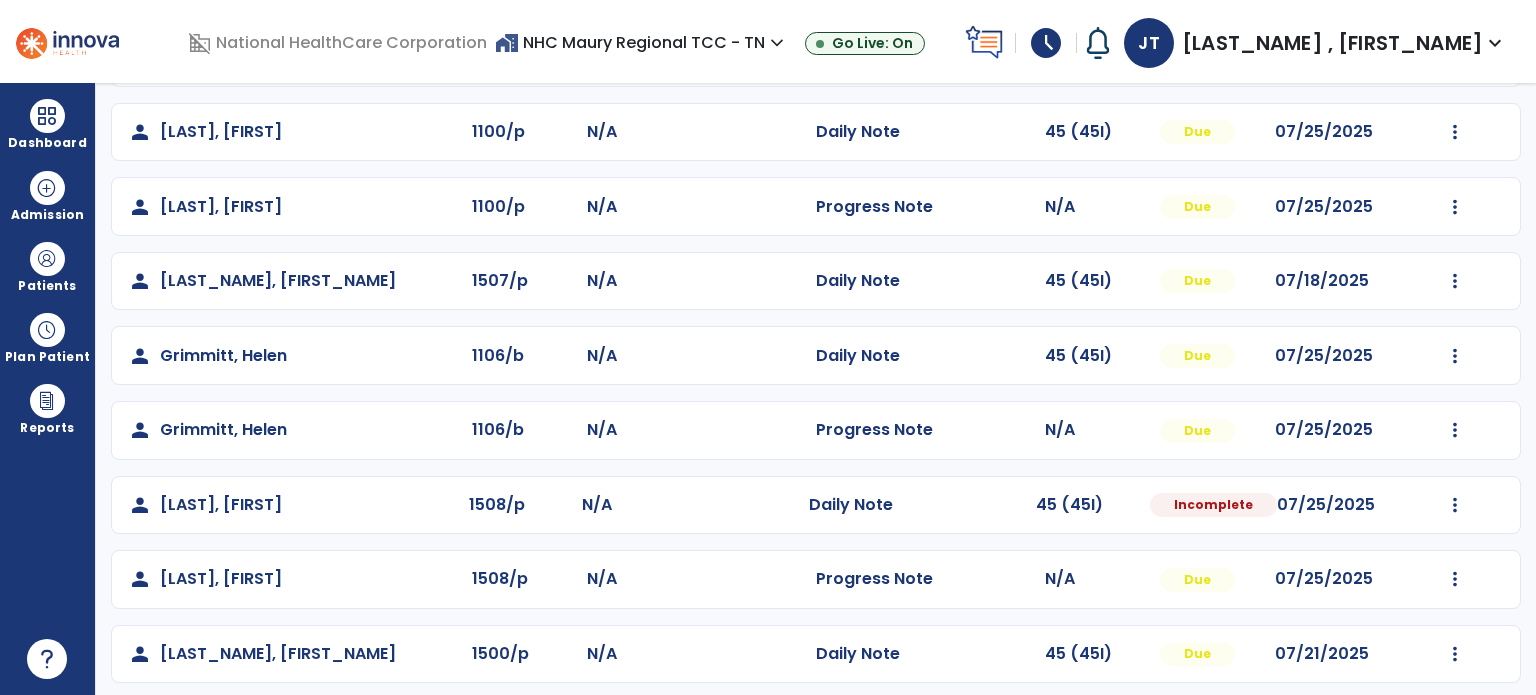 scroll, scrollTop: 392, scrollLeft: 0, axis: vertical 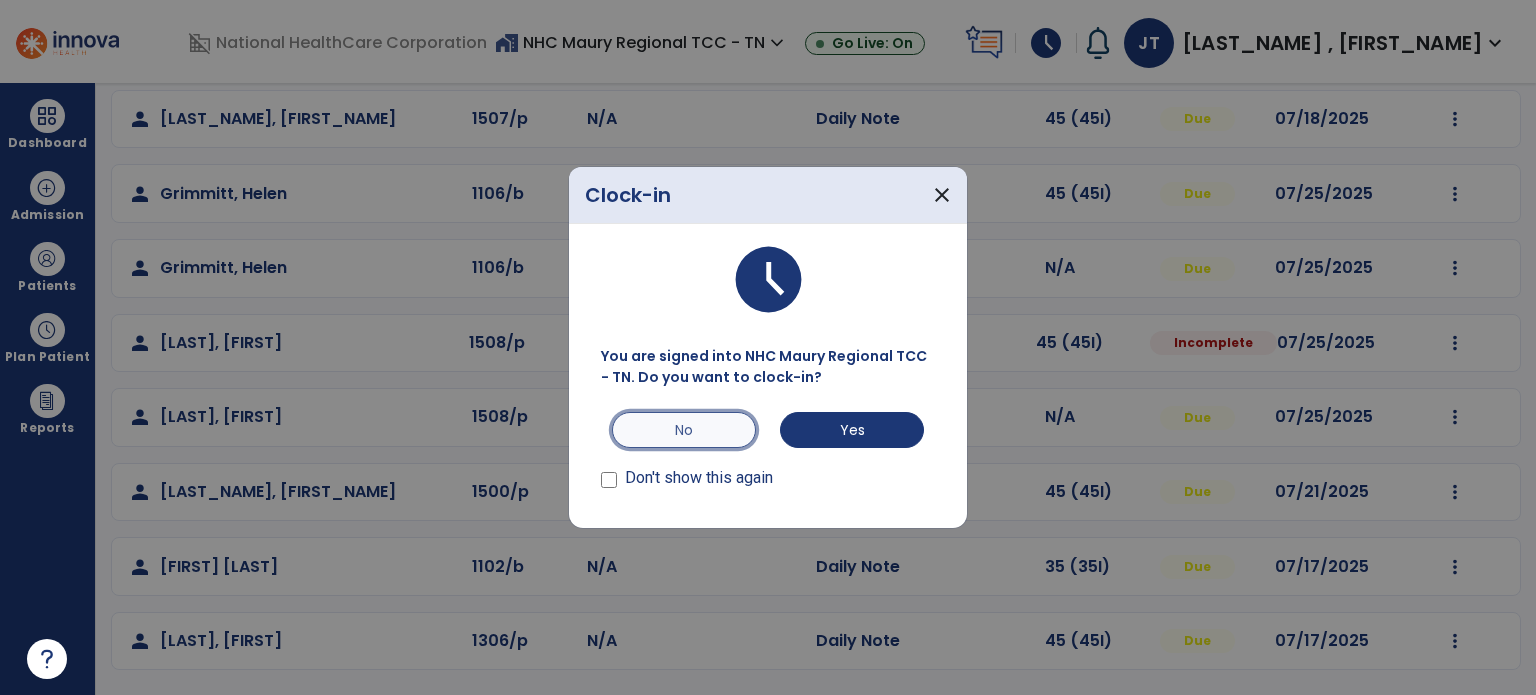 click on "No" at bounding box center [684, 430] 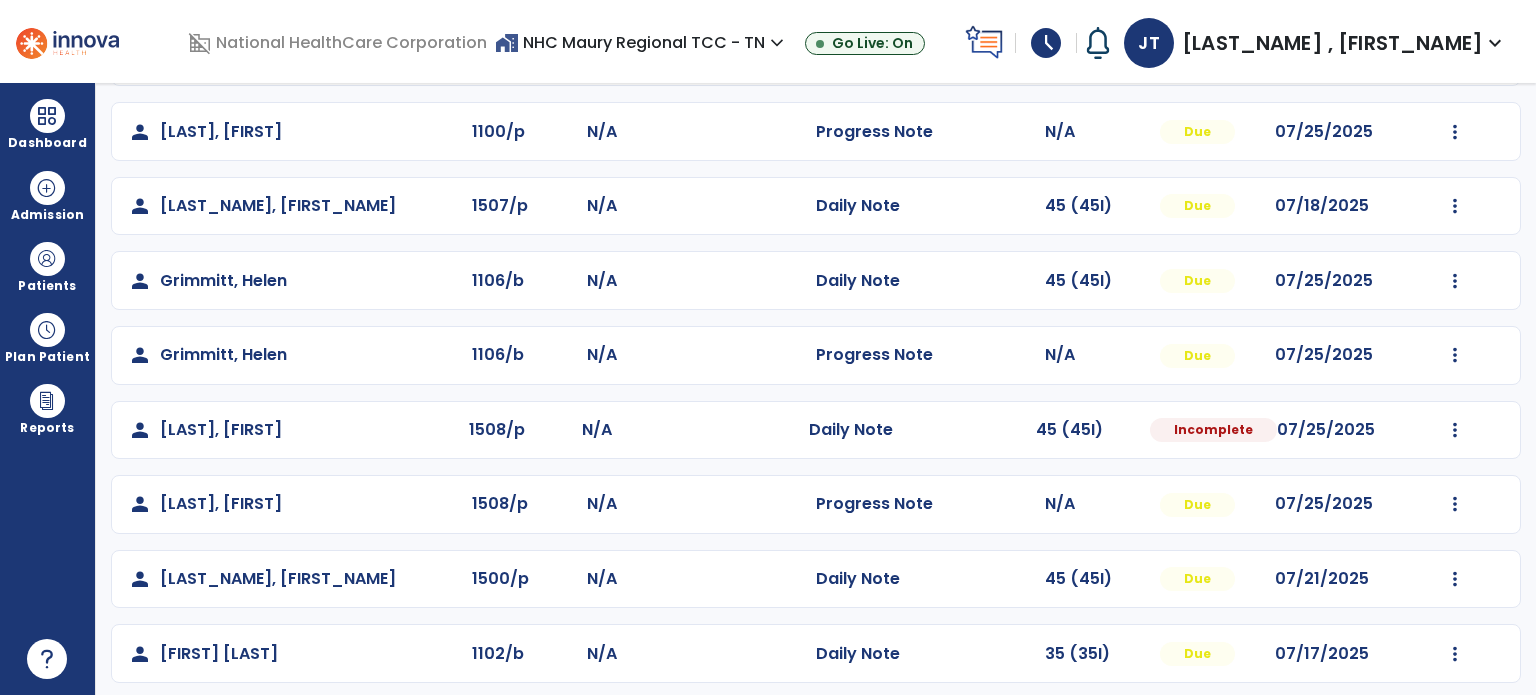 scroll, scrollTop: 392, scrollLeft: 0, axis: vertical 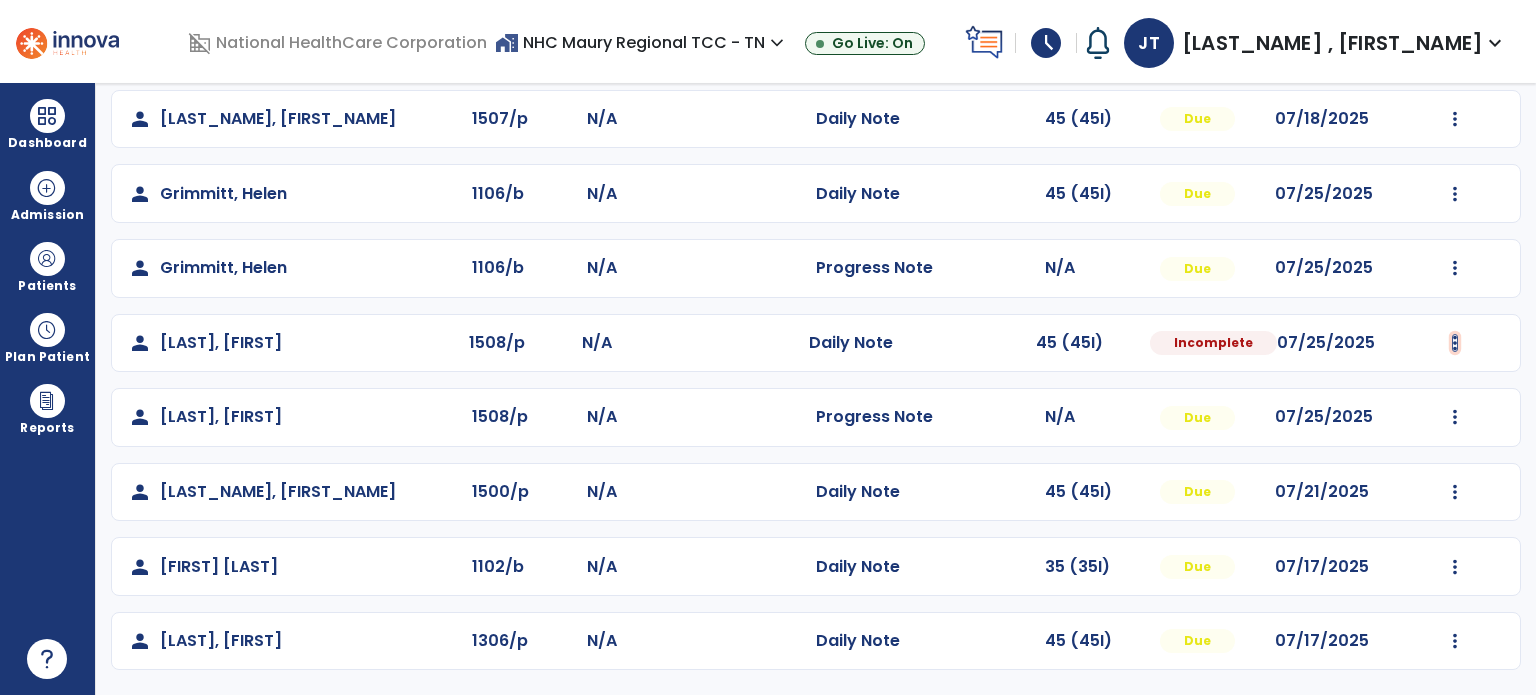 click at bounding box center [1455, -30] 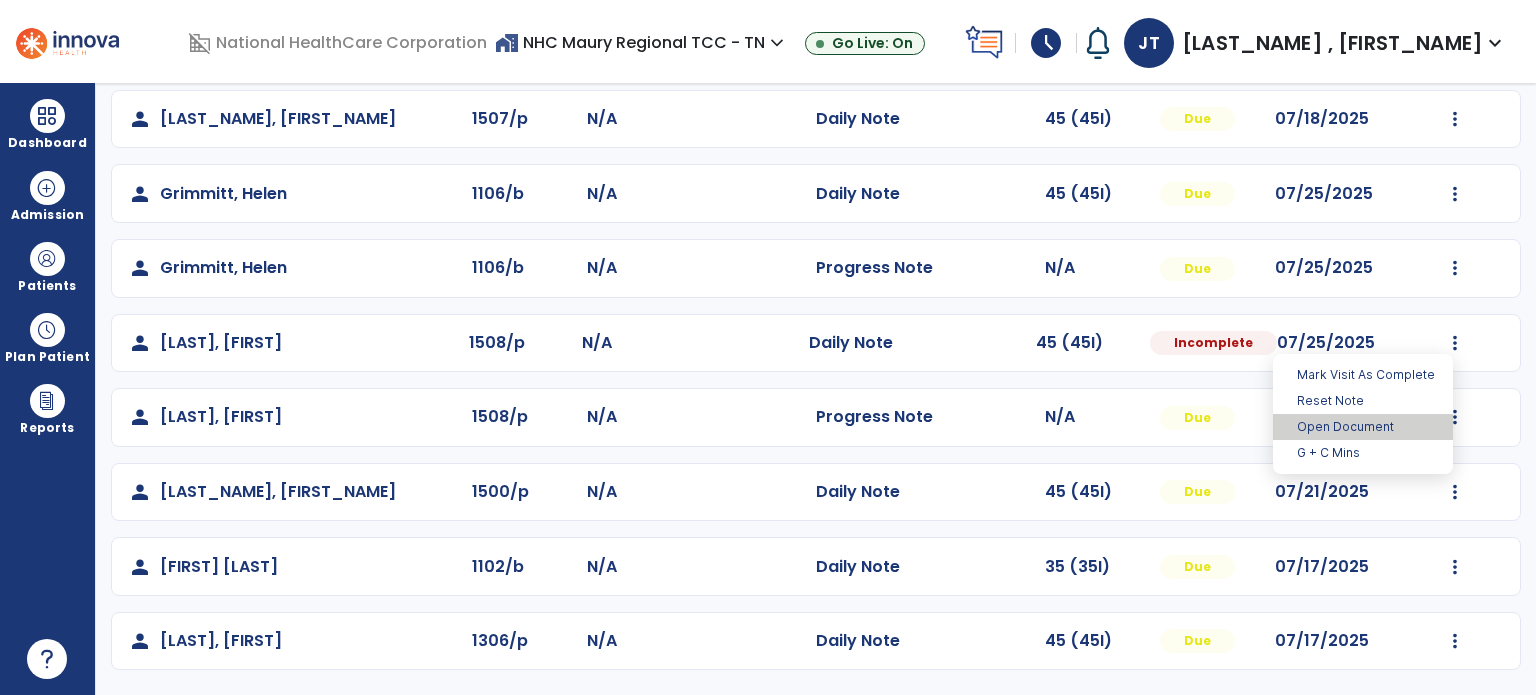 click on "Open Document" at bounding box center (1363, 427) 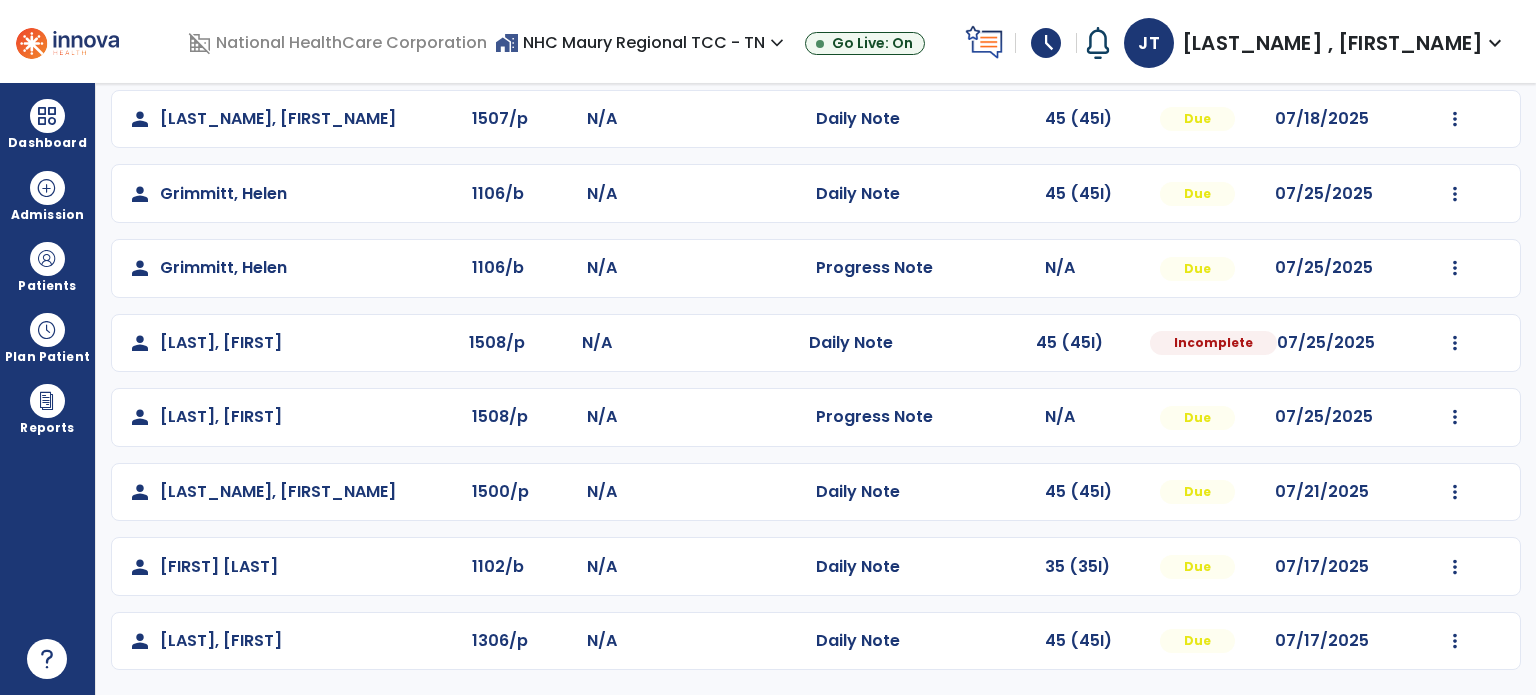 select on "*" 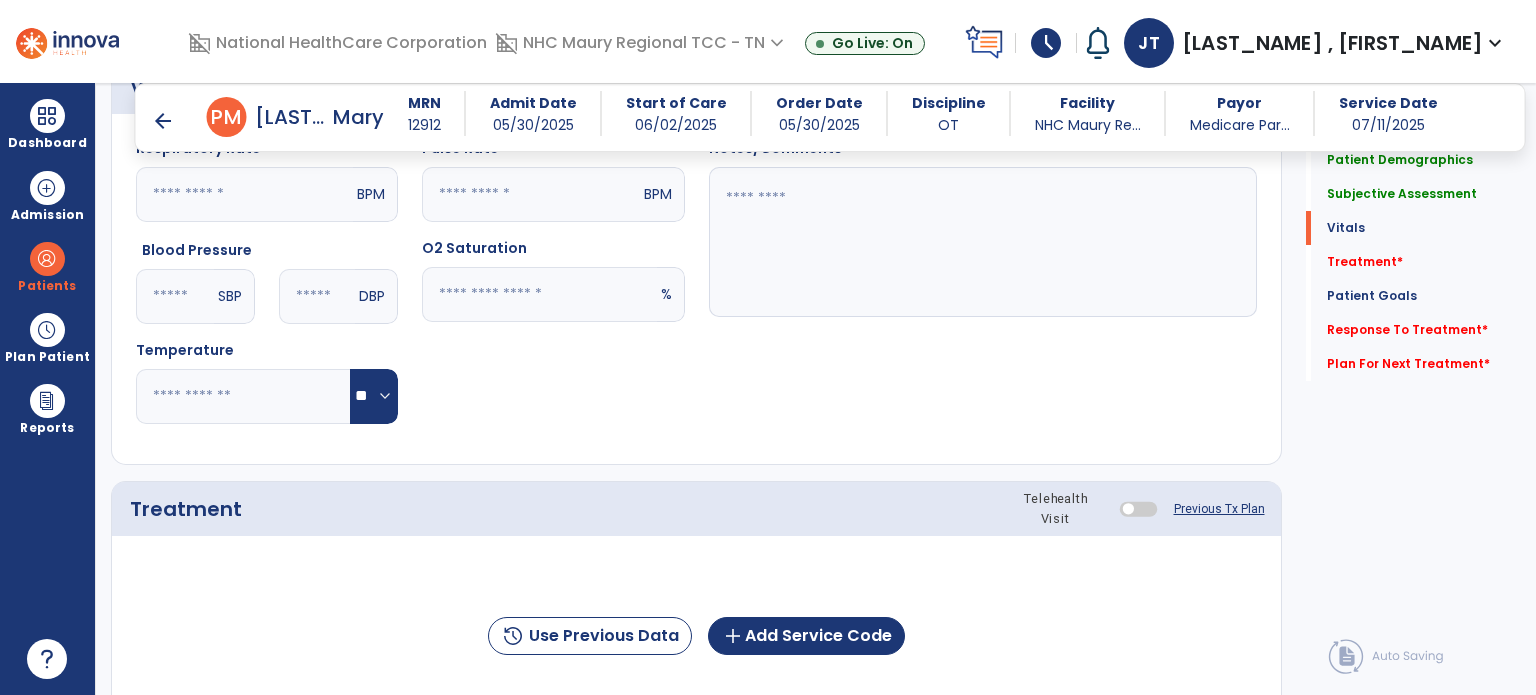 scroll, scrollTop: 984, scrollLeft: 0, axis: vertical 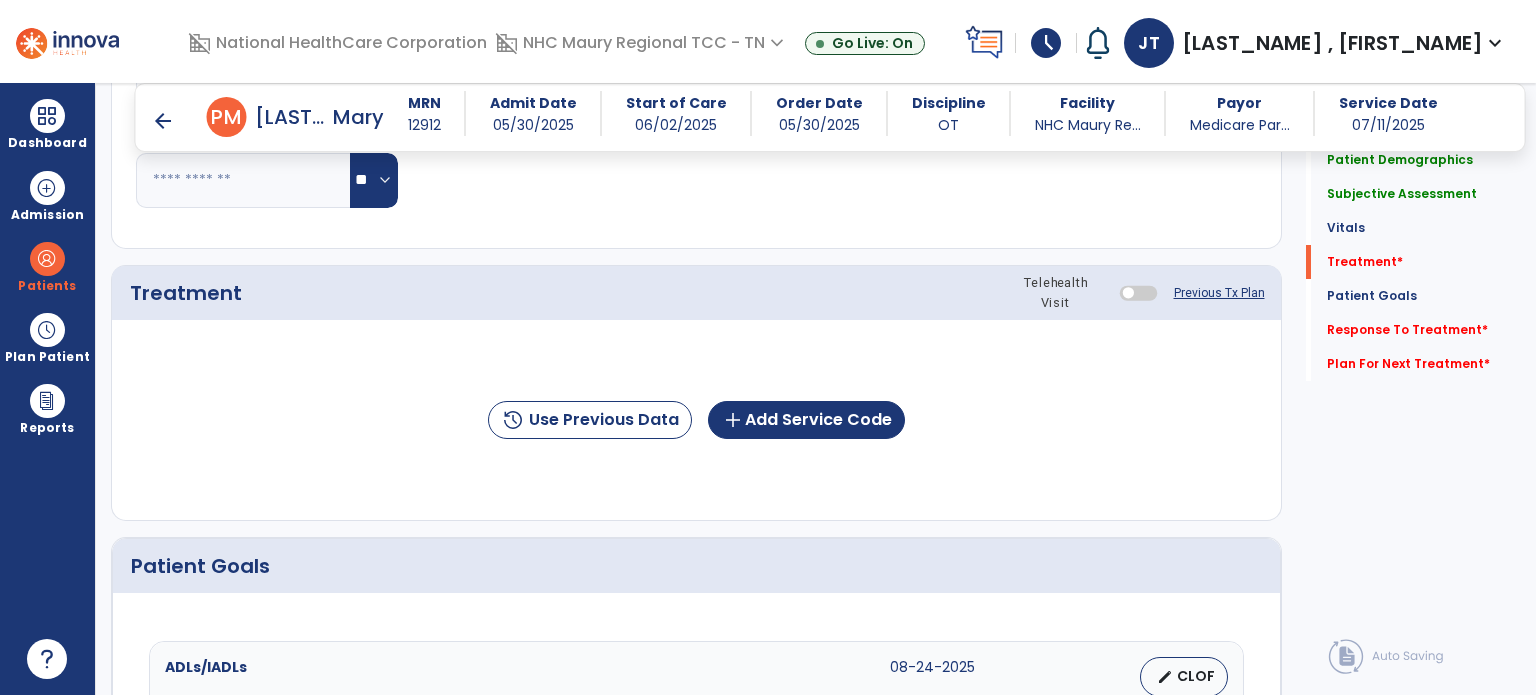click on "history  Use Previous Data  add  Add Service Code" 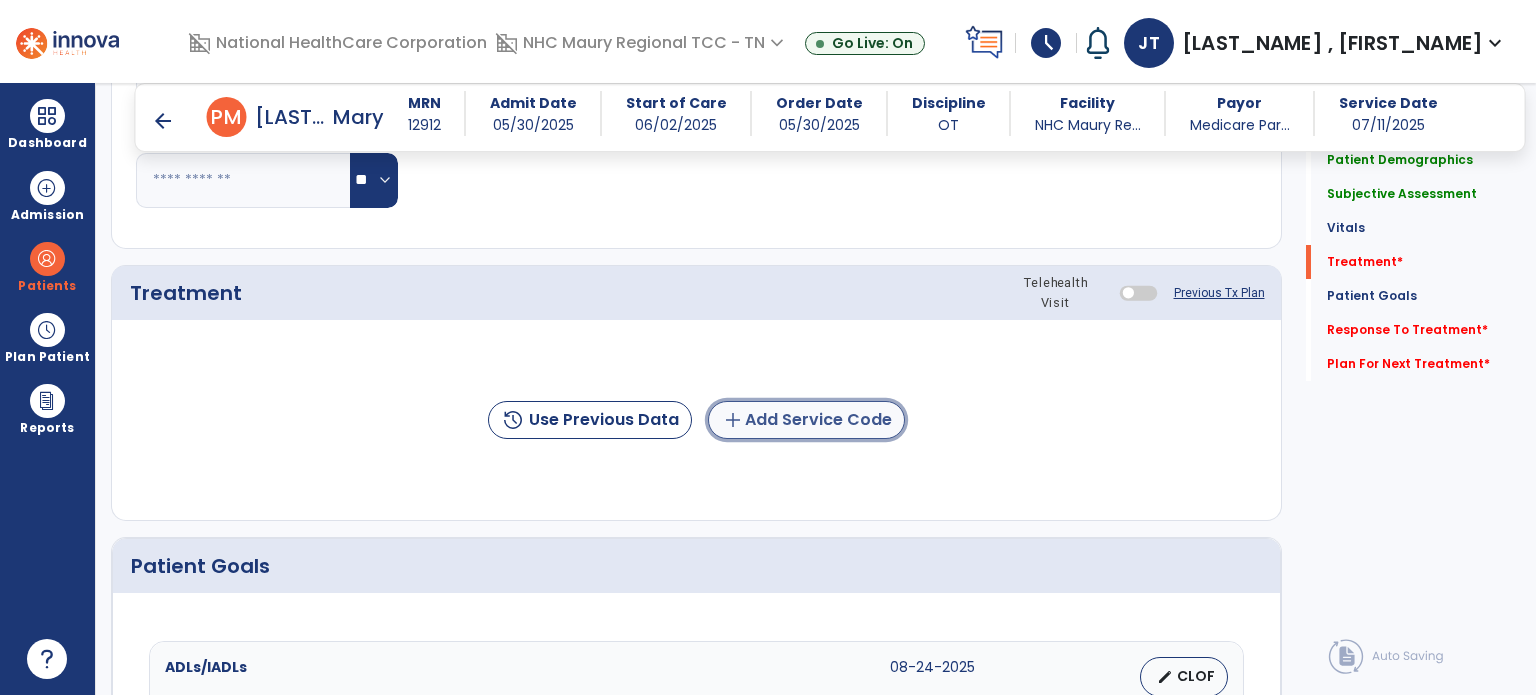 click on "add  Add Service Code" 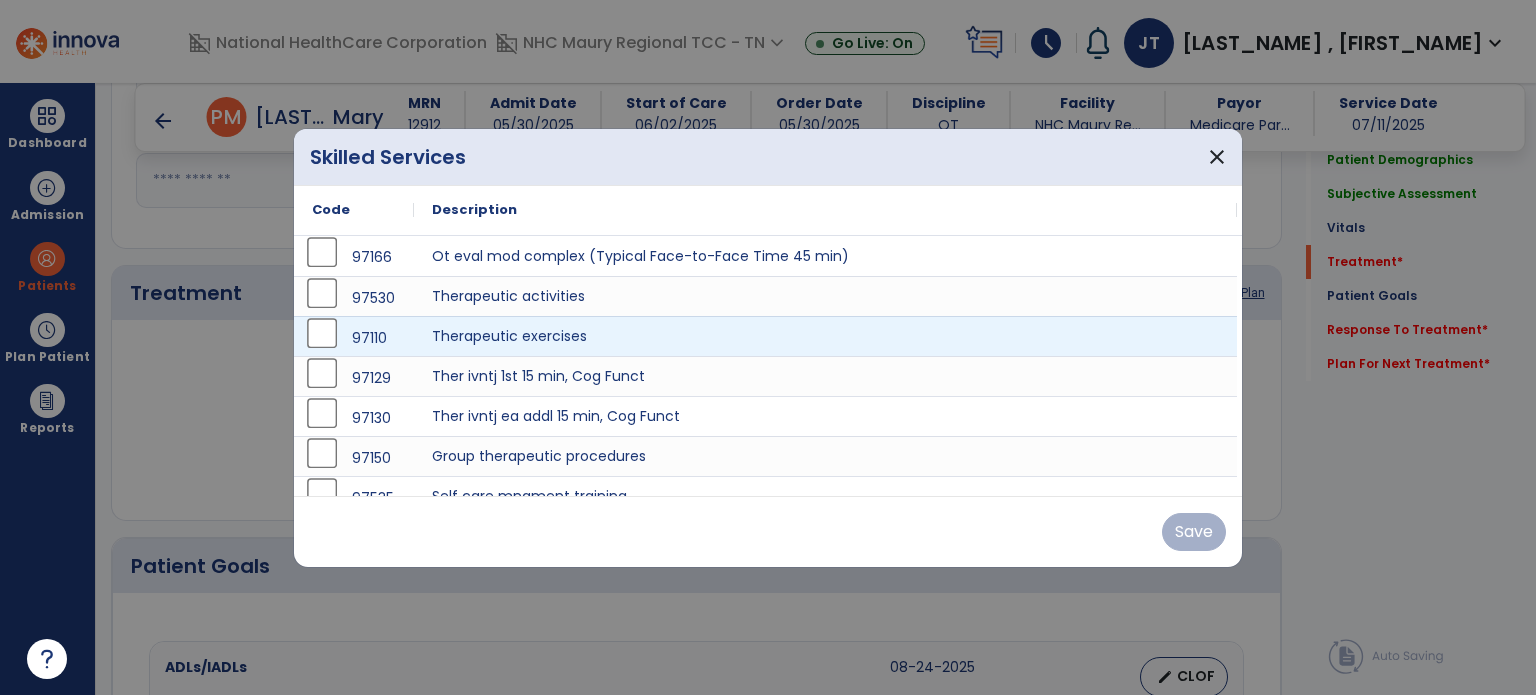 scroll, scrollTop: 20, scrollLeft: 0, axis: vertical 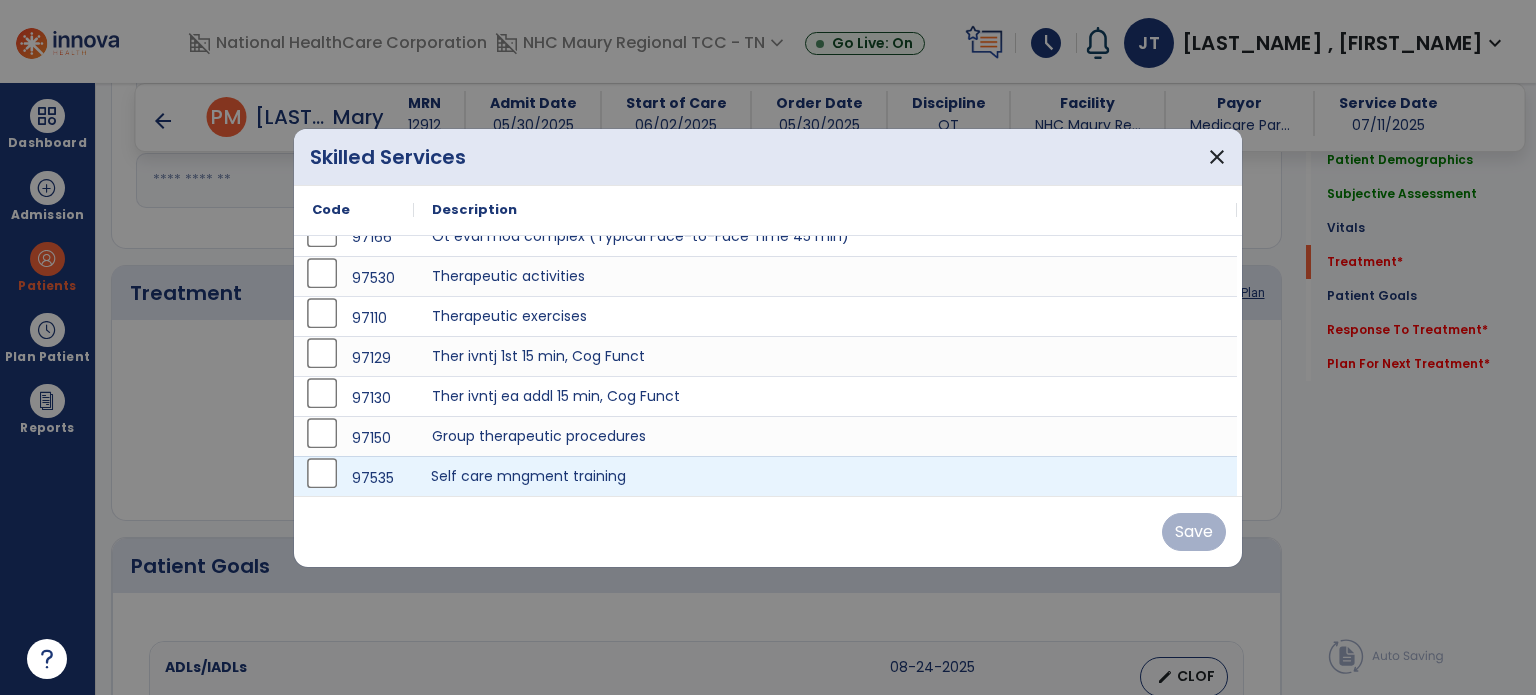 click on "Self care mngment training" at bounding box center (825, 476) 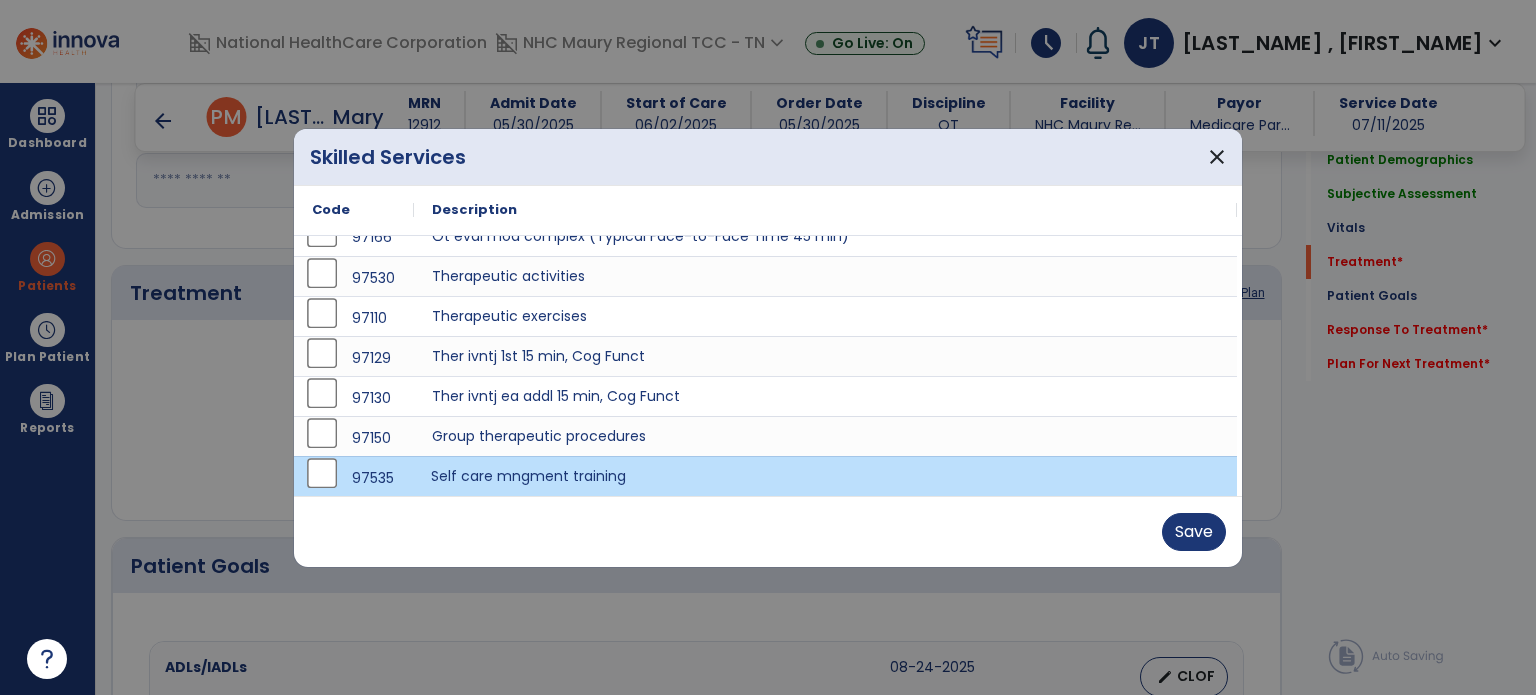 scroll, scrollTop: 0, scrollLeft: 0, axis: both 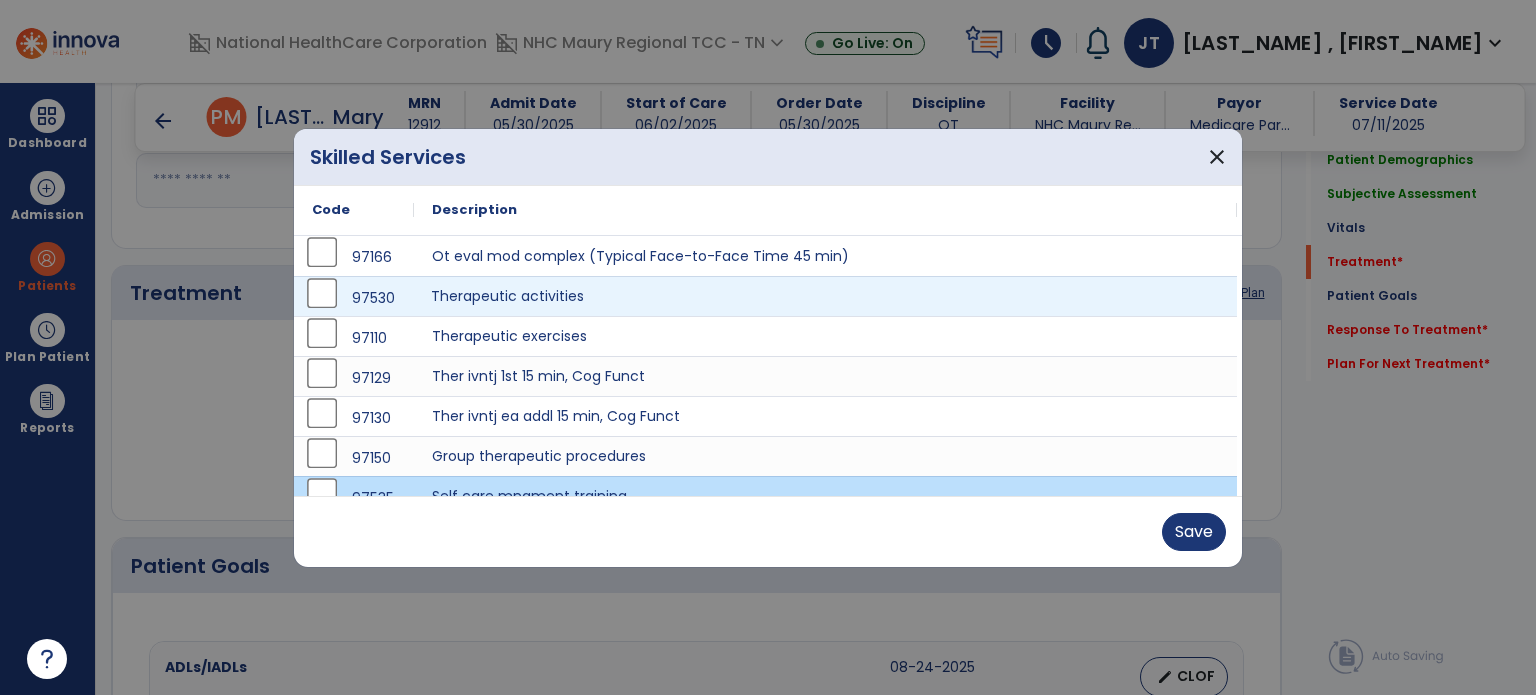click on "Therapeutic activities" at bounding box center [825, 296] 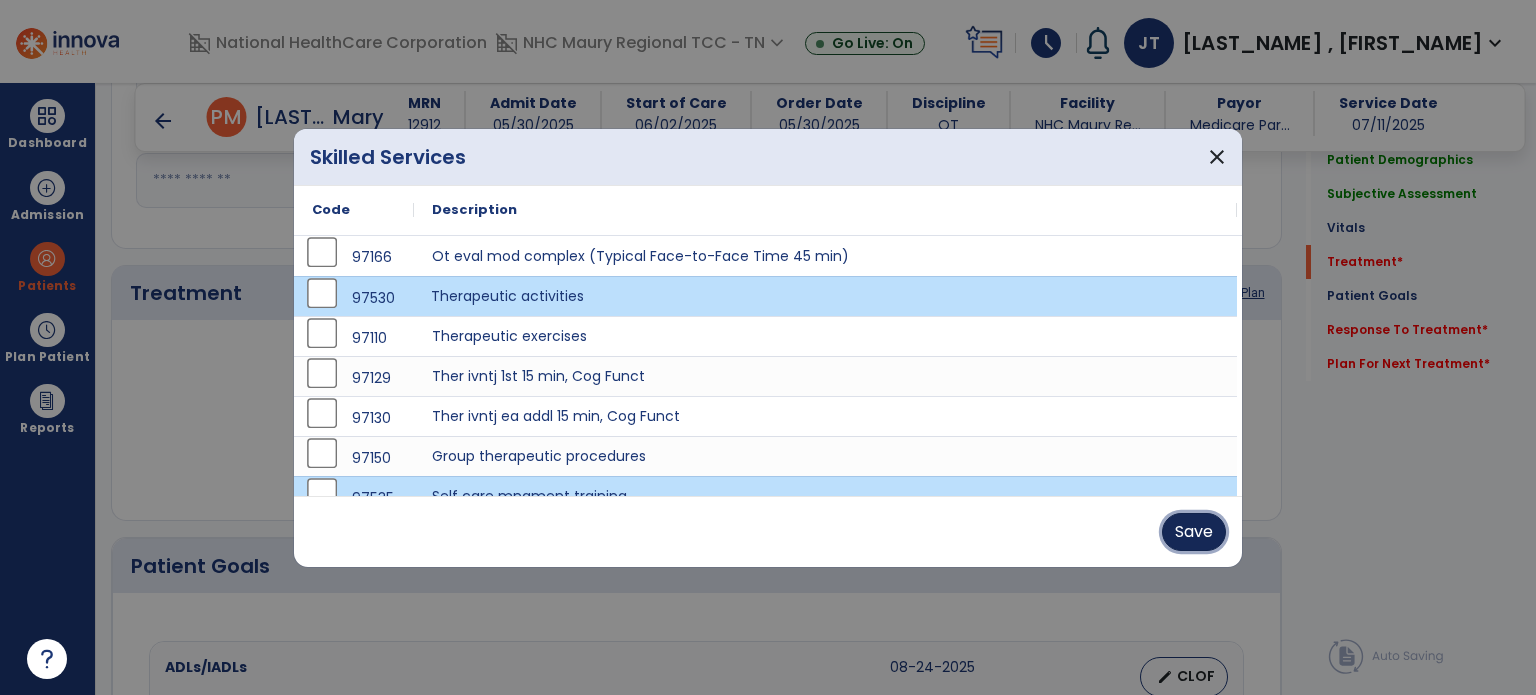 click on "Save" at bounding box center [1194, 532] 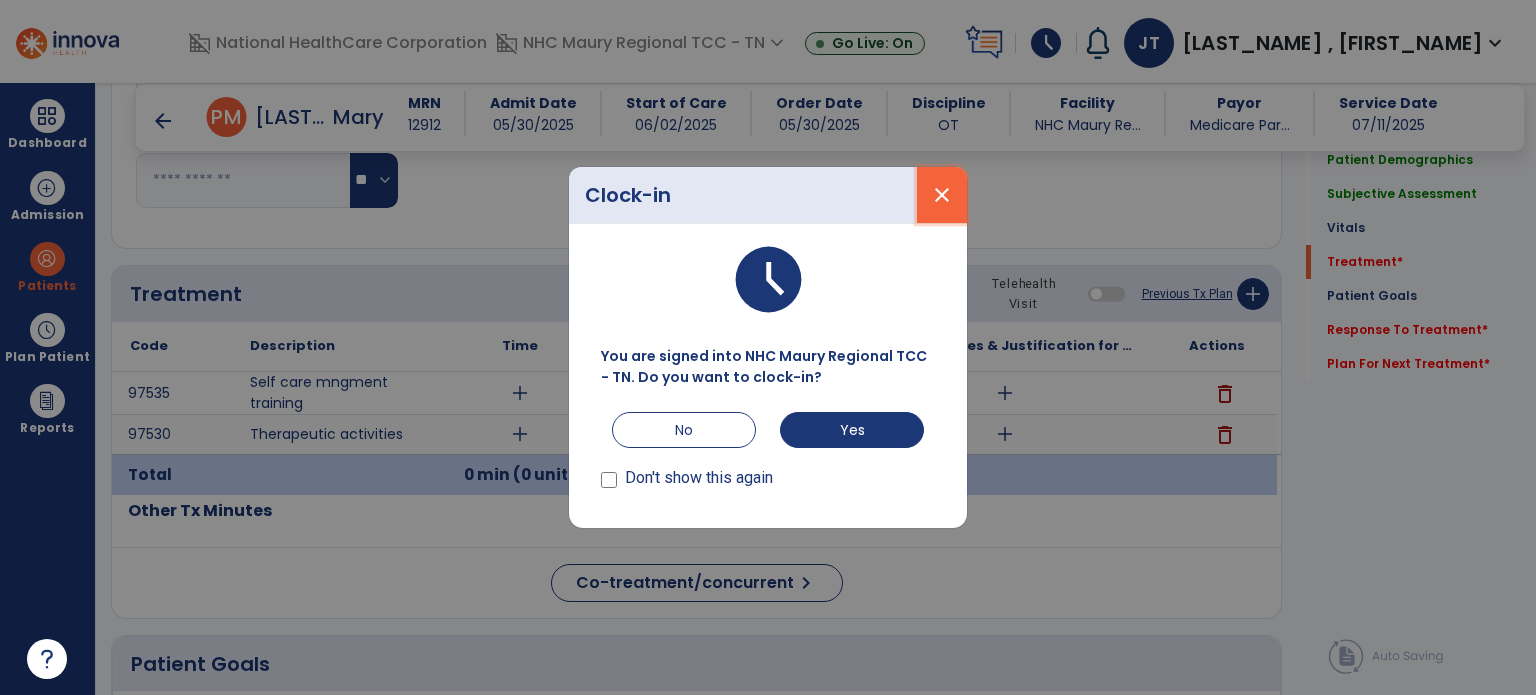 click on "close" at bounding box center (942, 195) 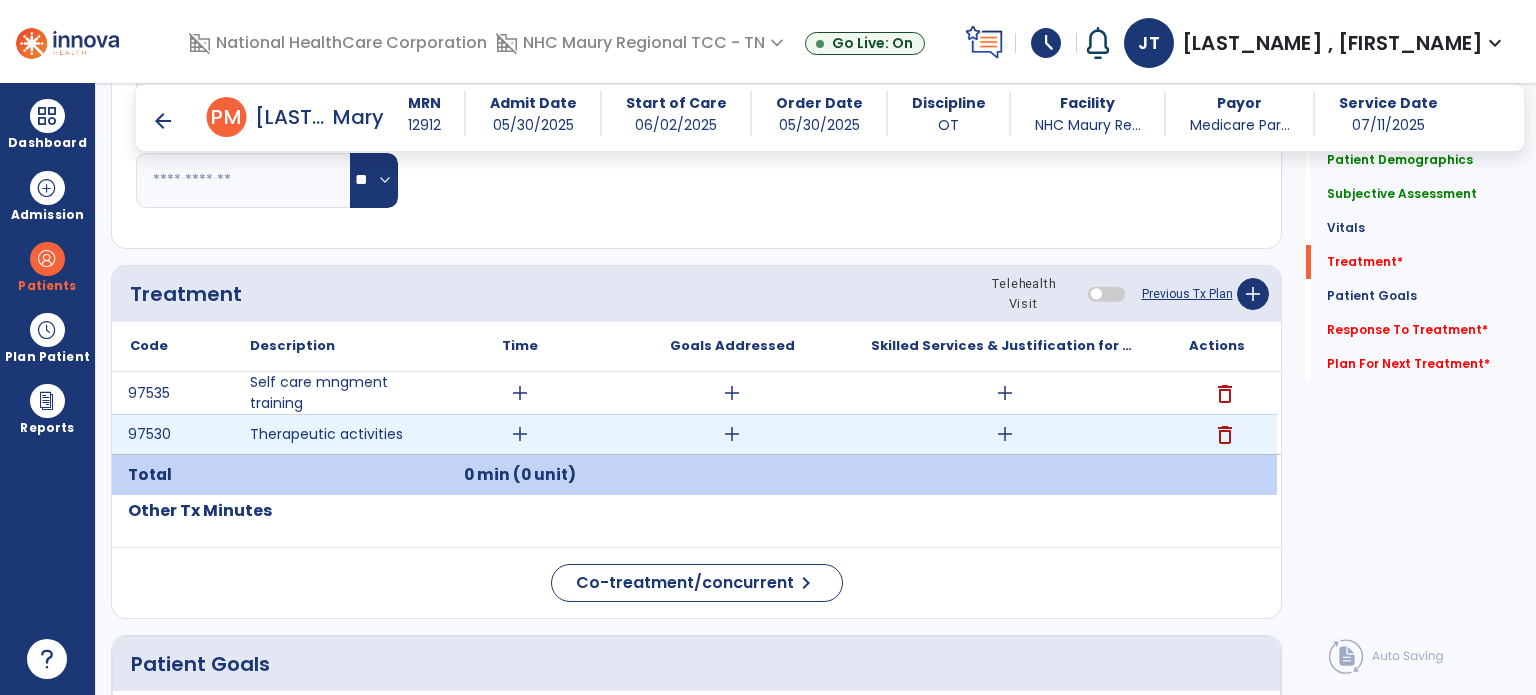 click on "add" at bounding box center (520, 434) 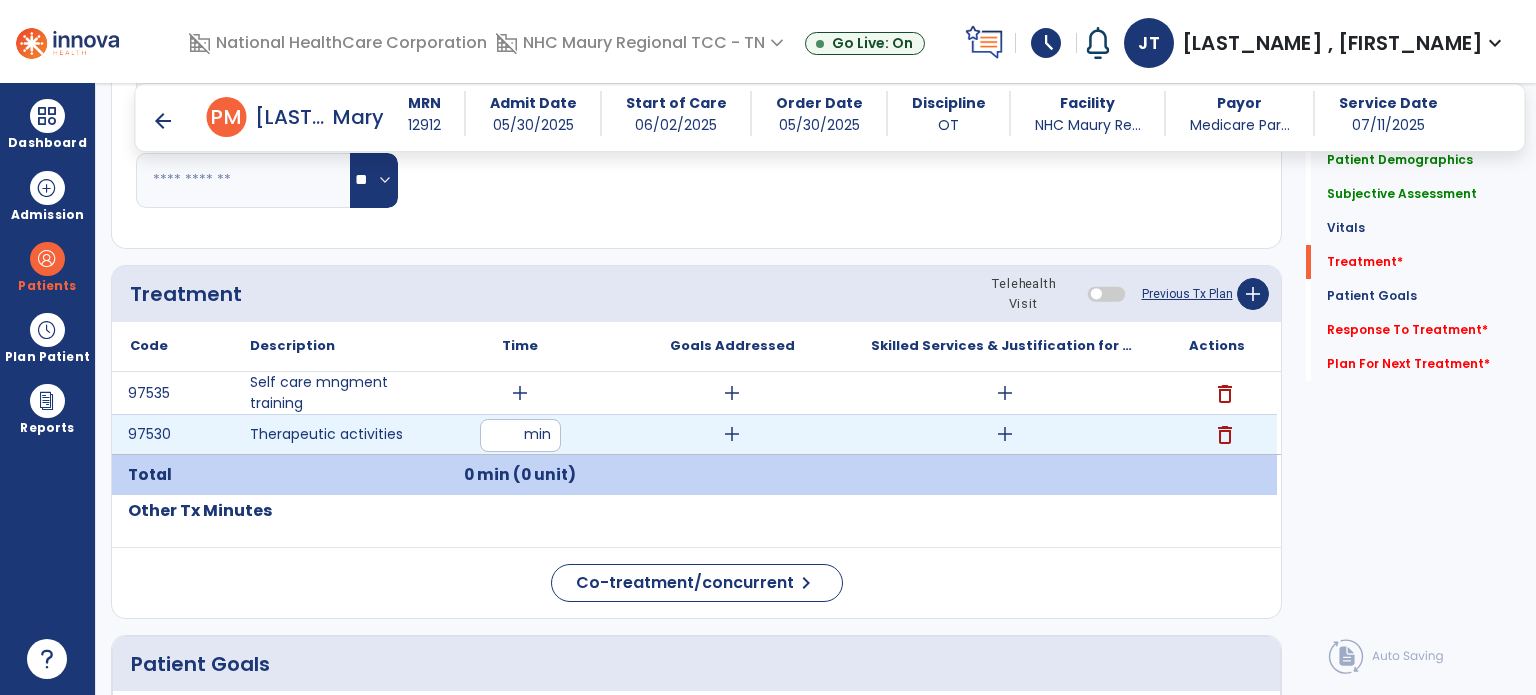 type on "**" 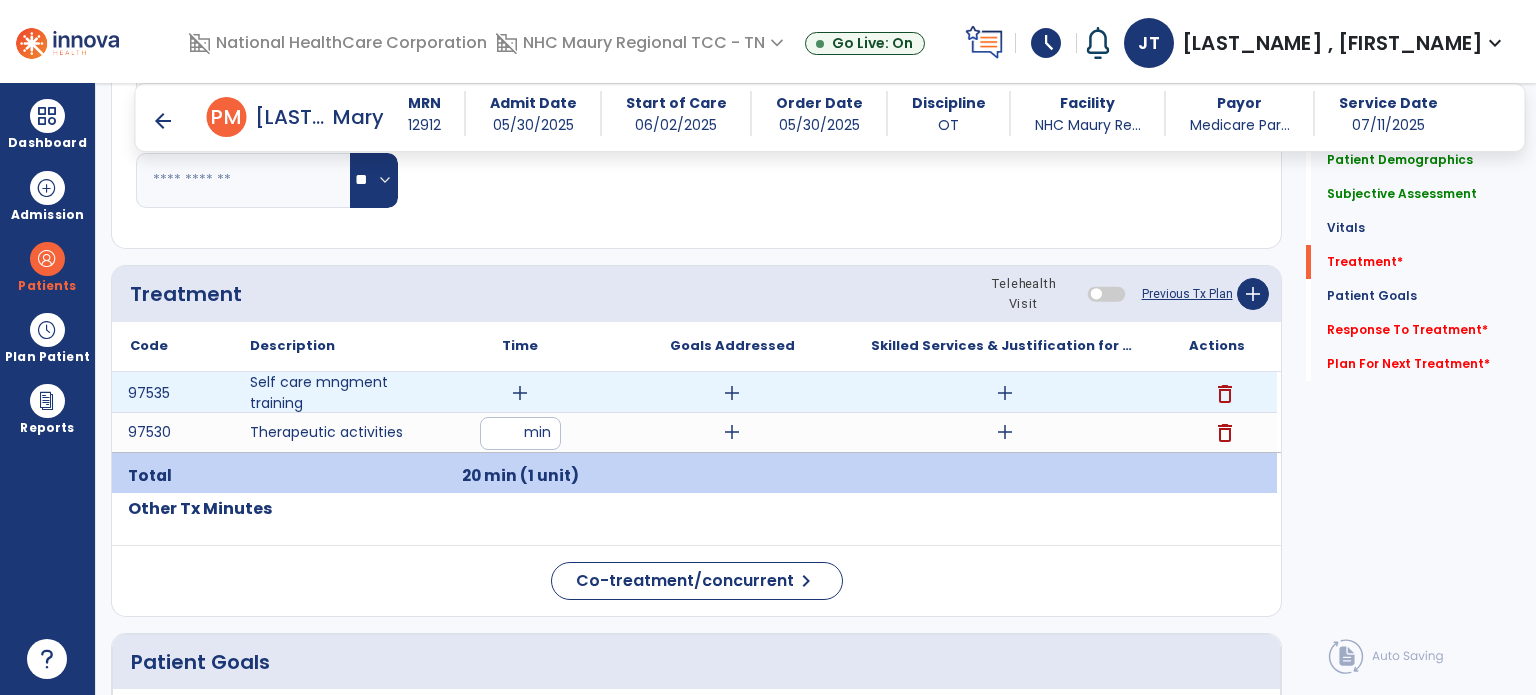 click on "add" at bounding box center (520, 393) 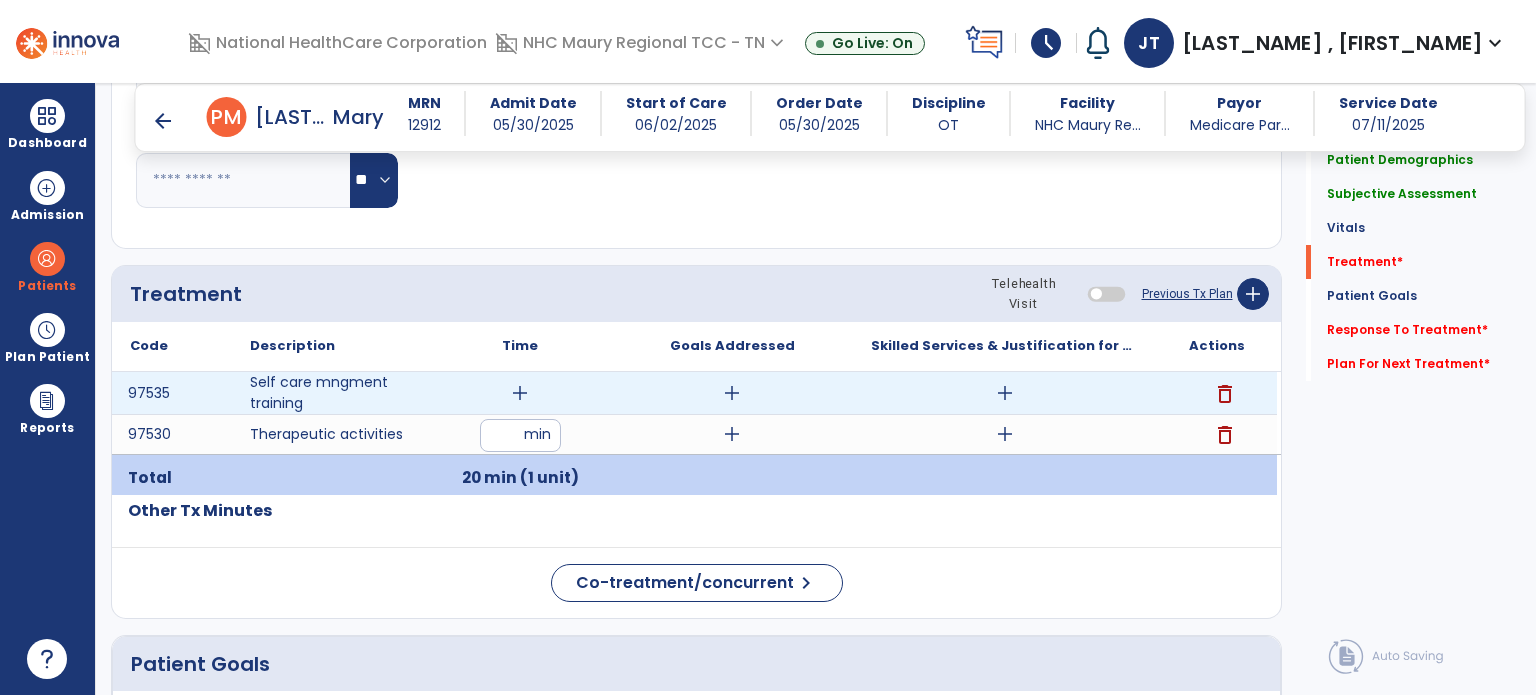 click on "add" at bounding box center (520, 393) 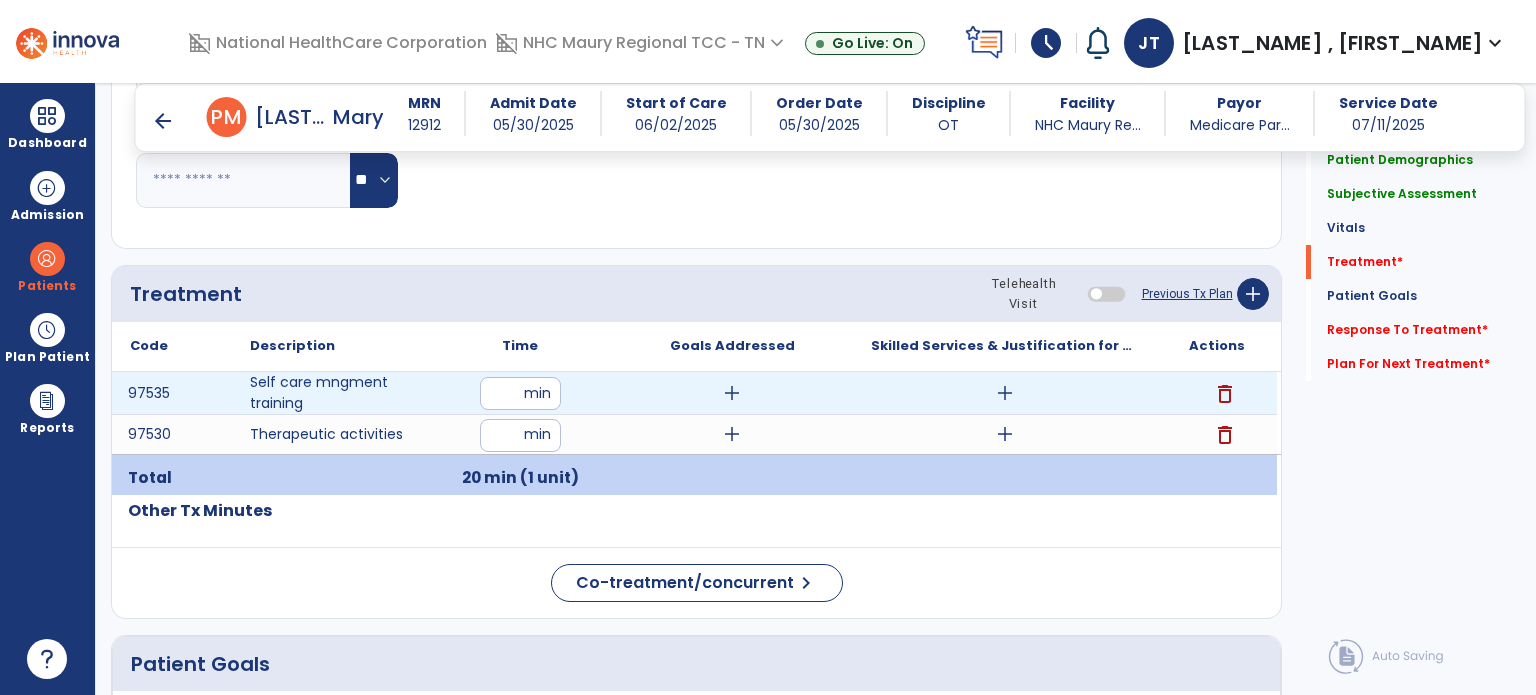type on "**" 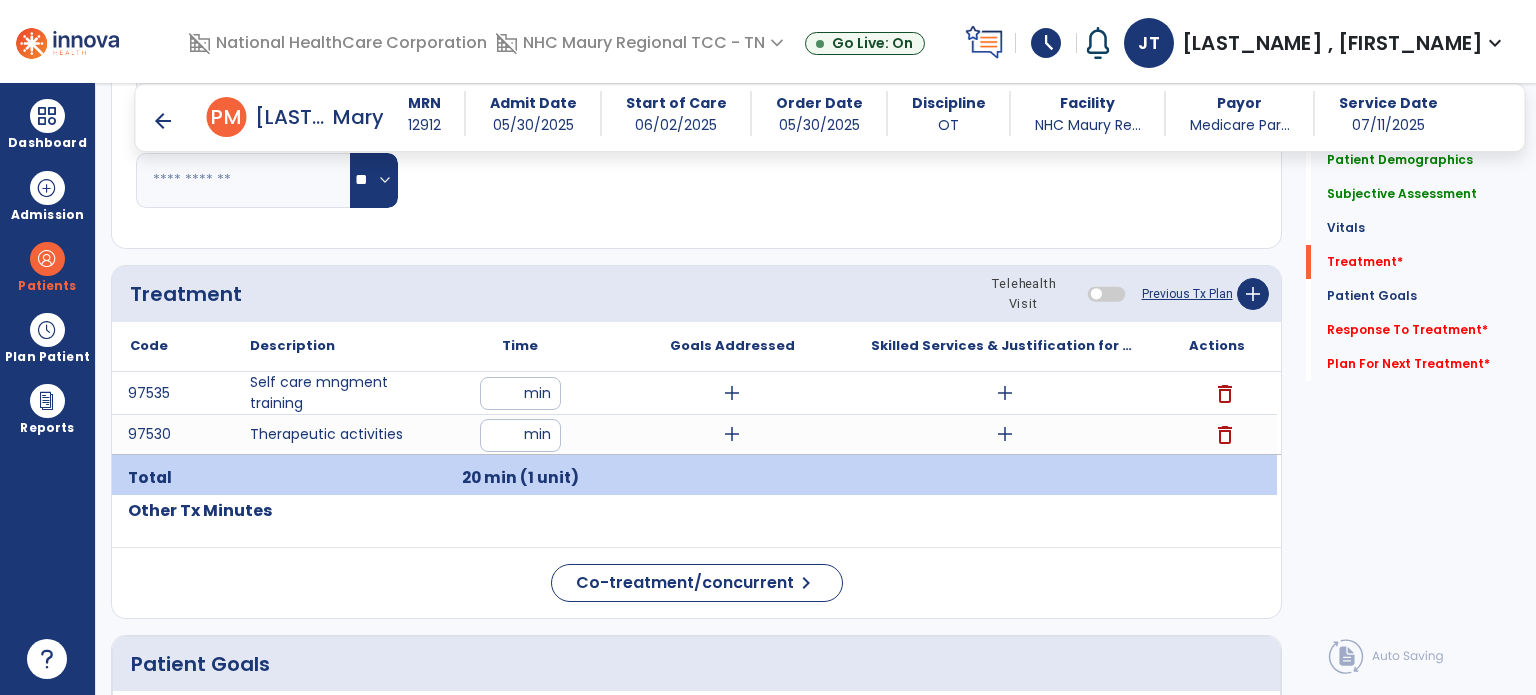click on "Other Tx Minutes" 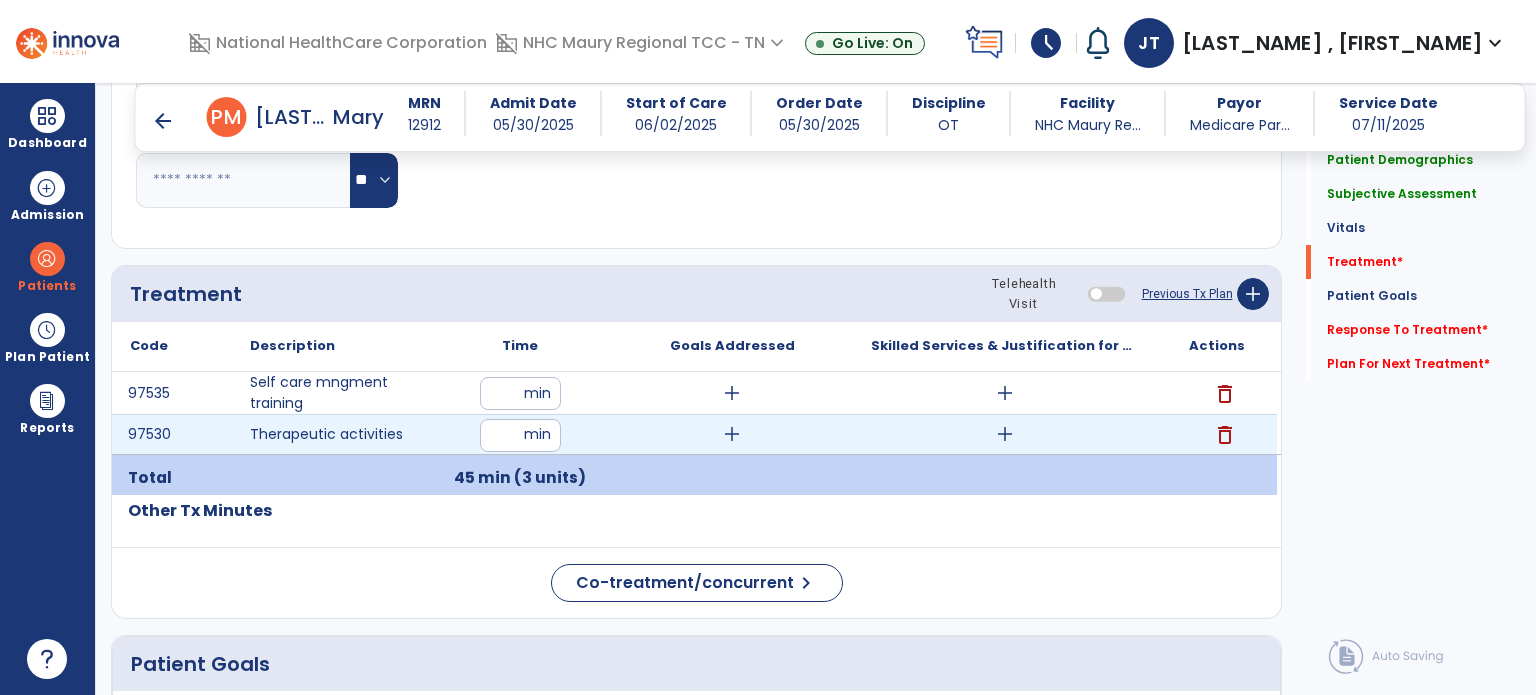 click on "add" at bounding box center [1004, 434] 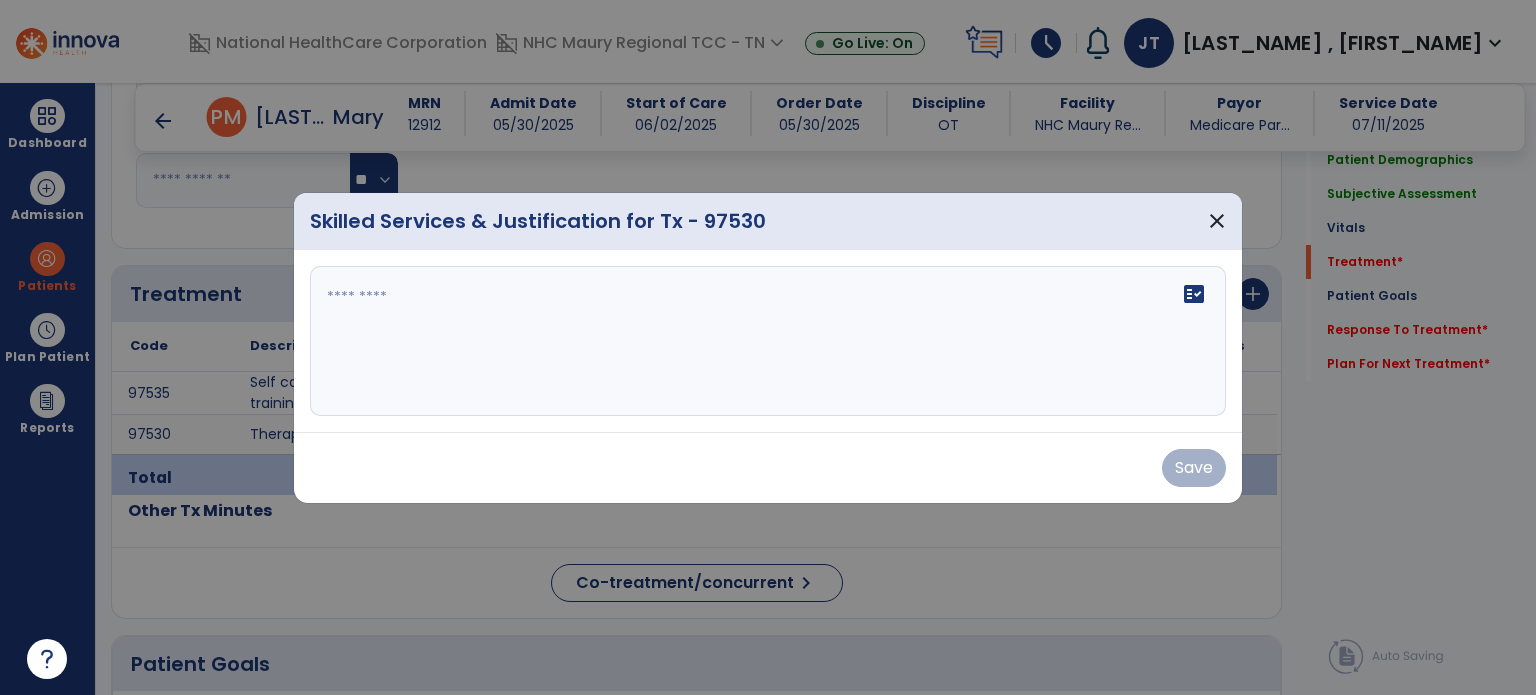 click on "fact_check" at bounding box center (768, 341) 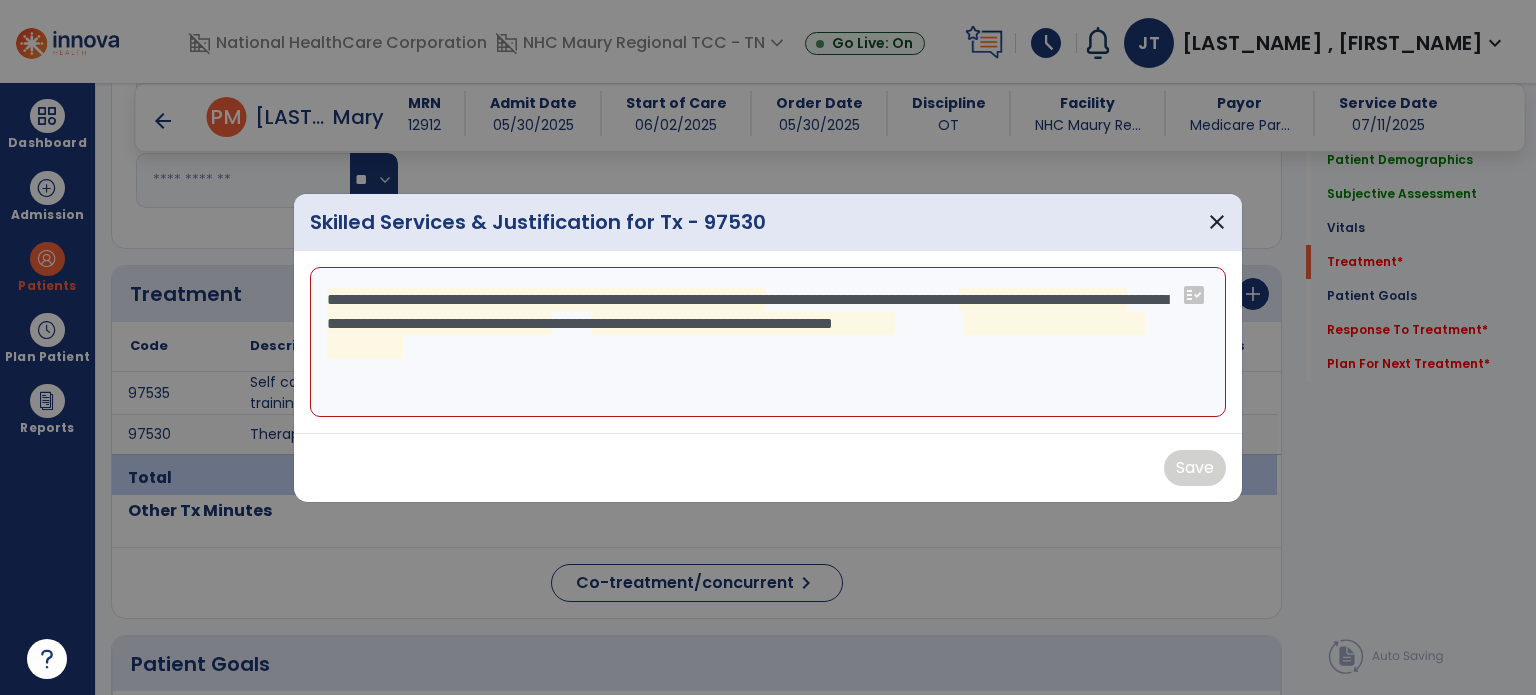 click on "**********" at bounding box center [768, 342] 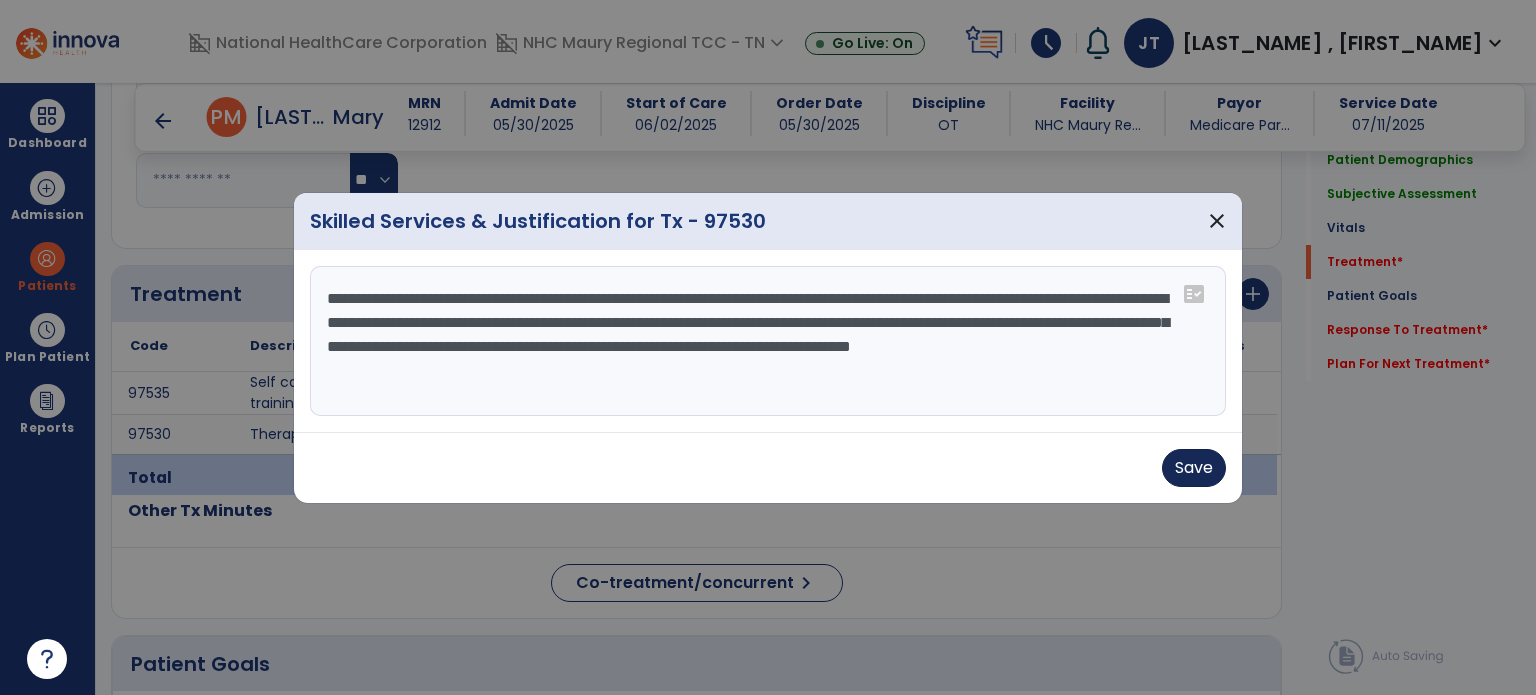 type on "**********" 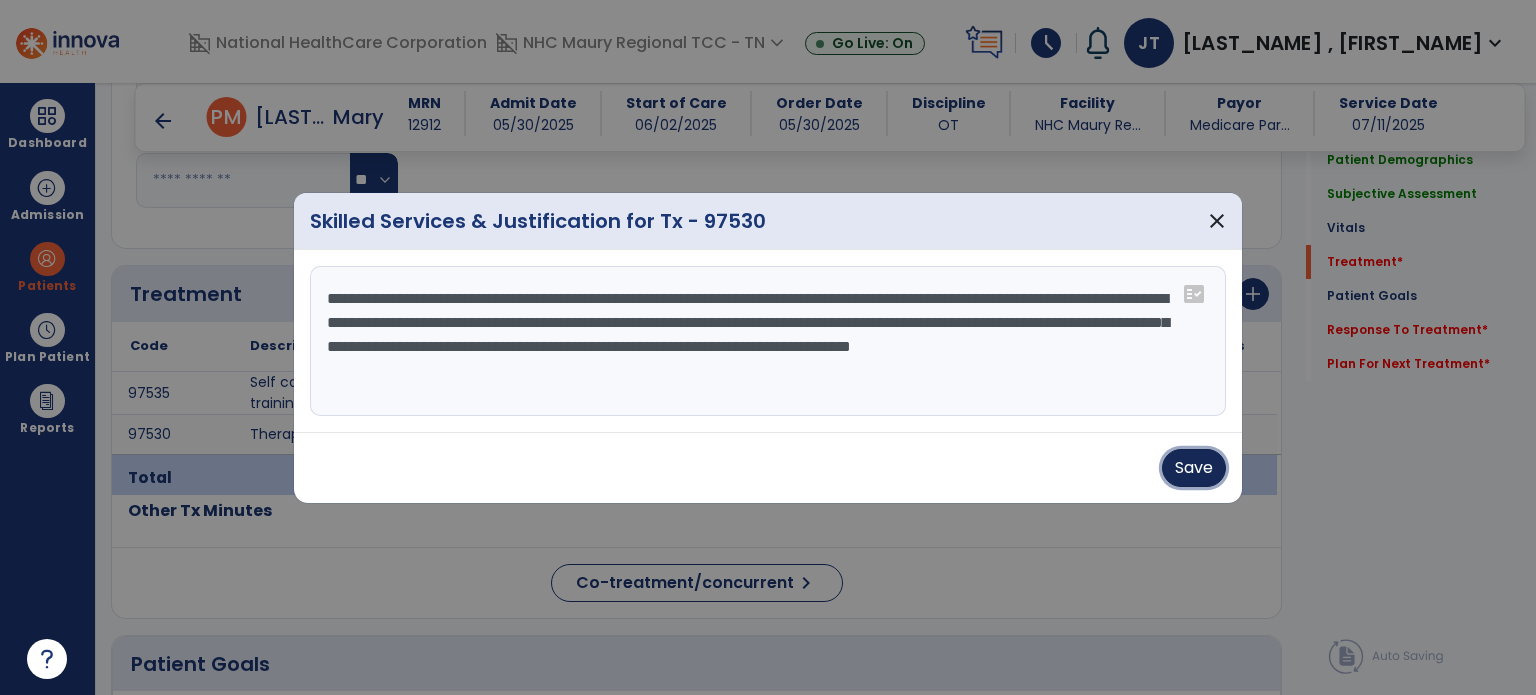 click on "Save" at bounding box center (1194, 468) 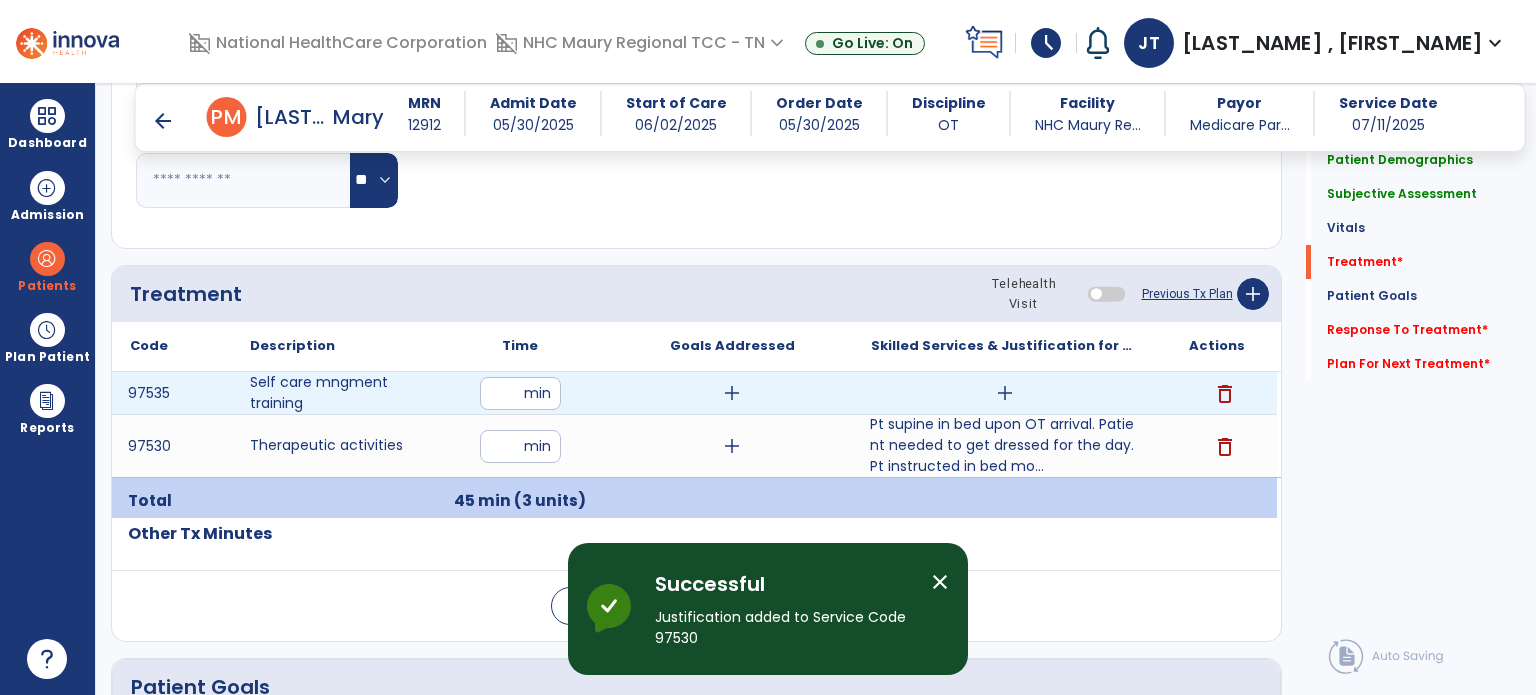 click on "add" at bounding box center [1004, 393] 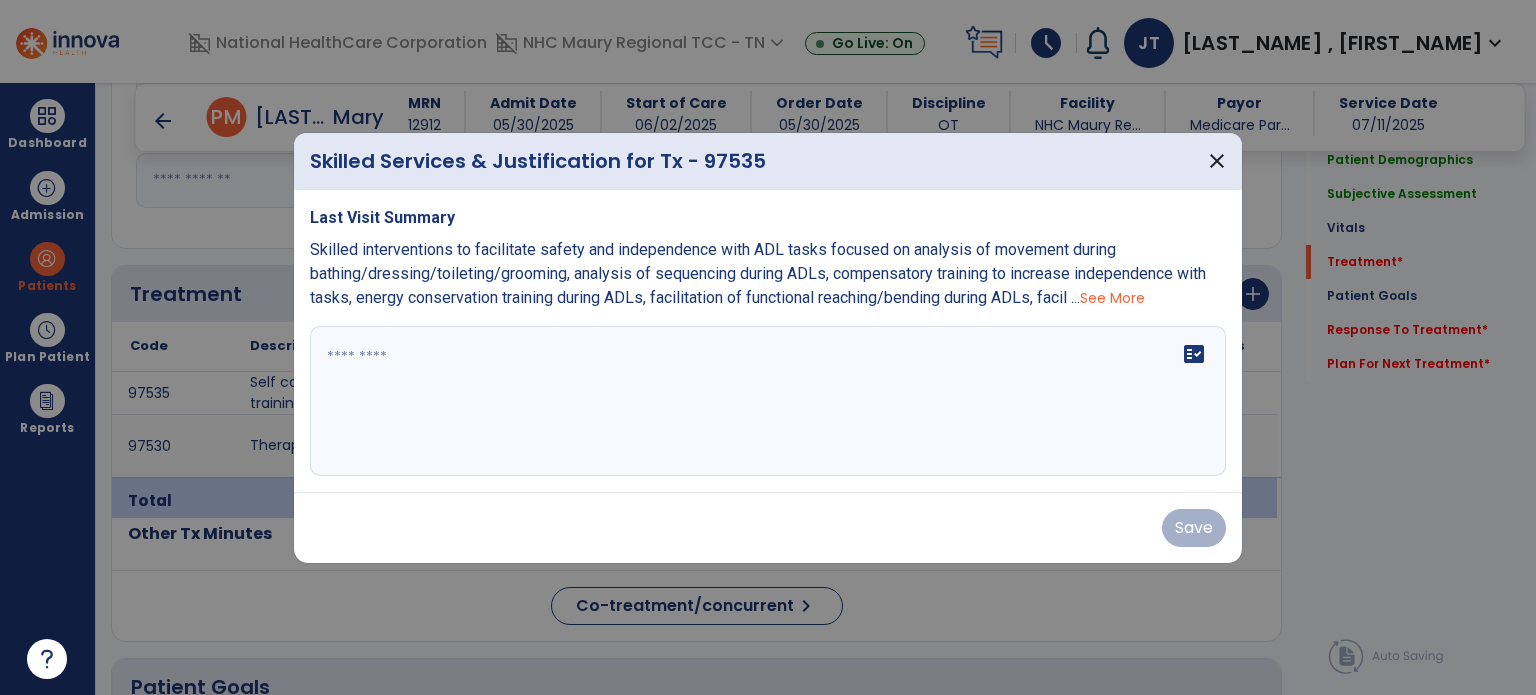 click on "fact_check" at bounding box center (768, 401) 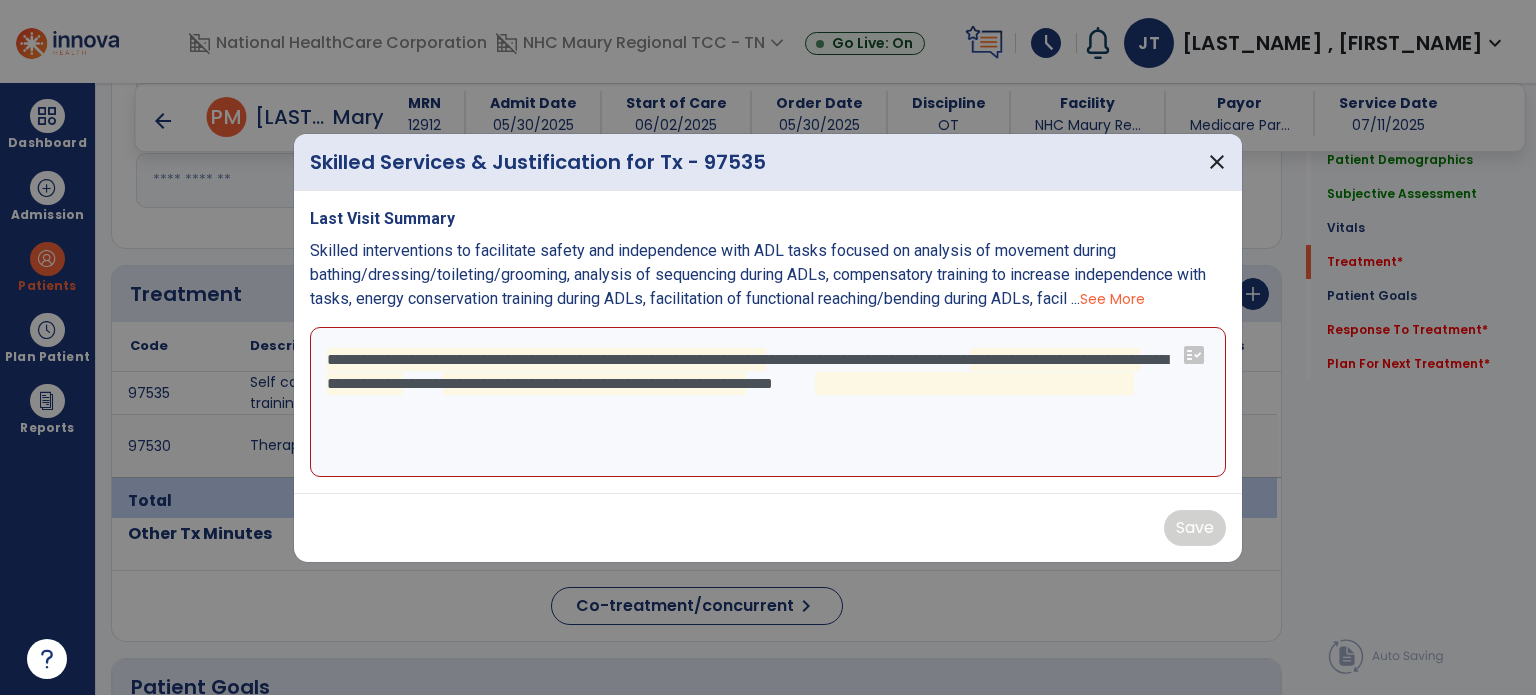 click on "**********" at bounding box center (768, 402) 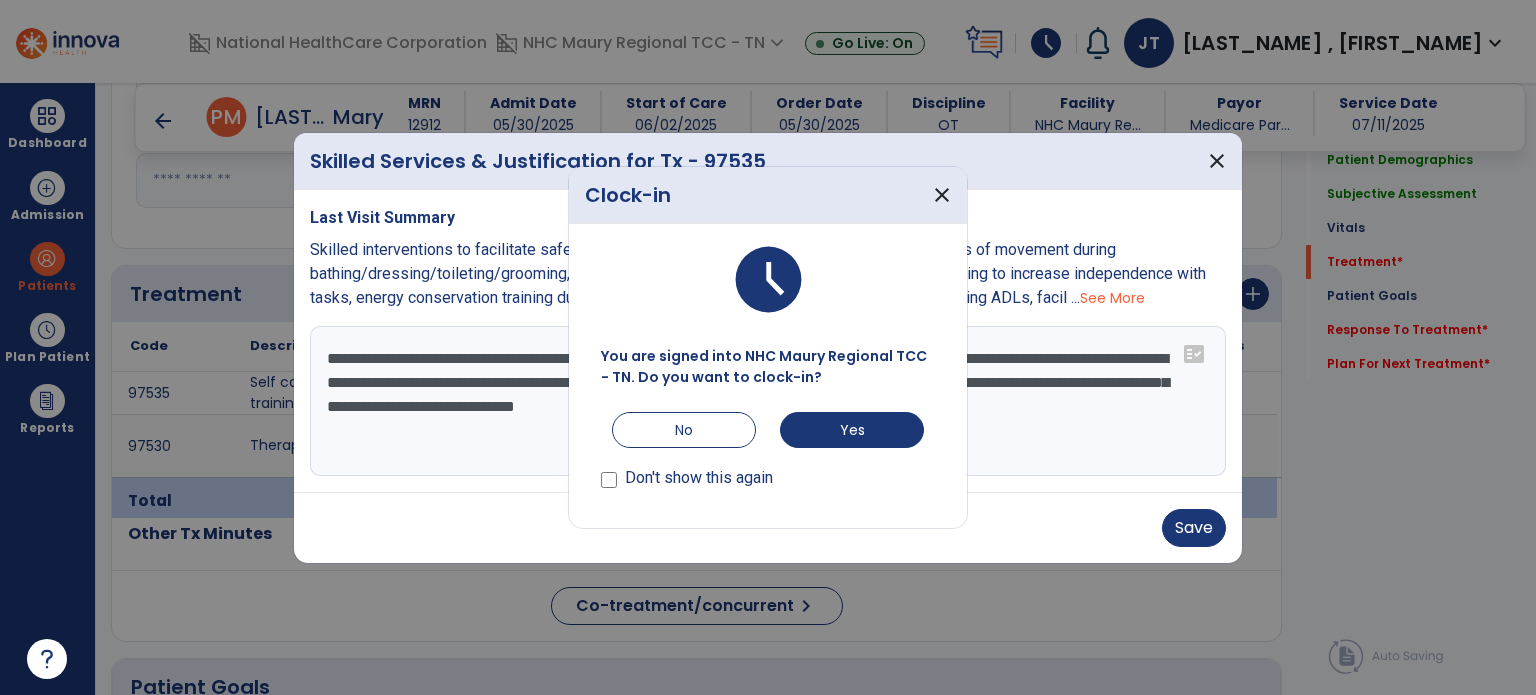 click on "Don't show this again" at bounding box center (699, 478) 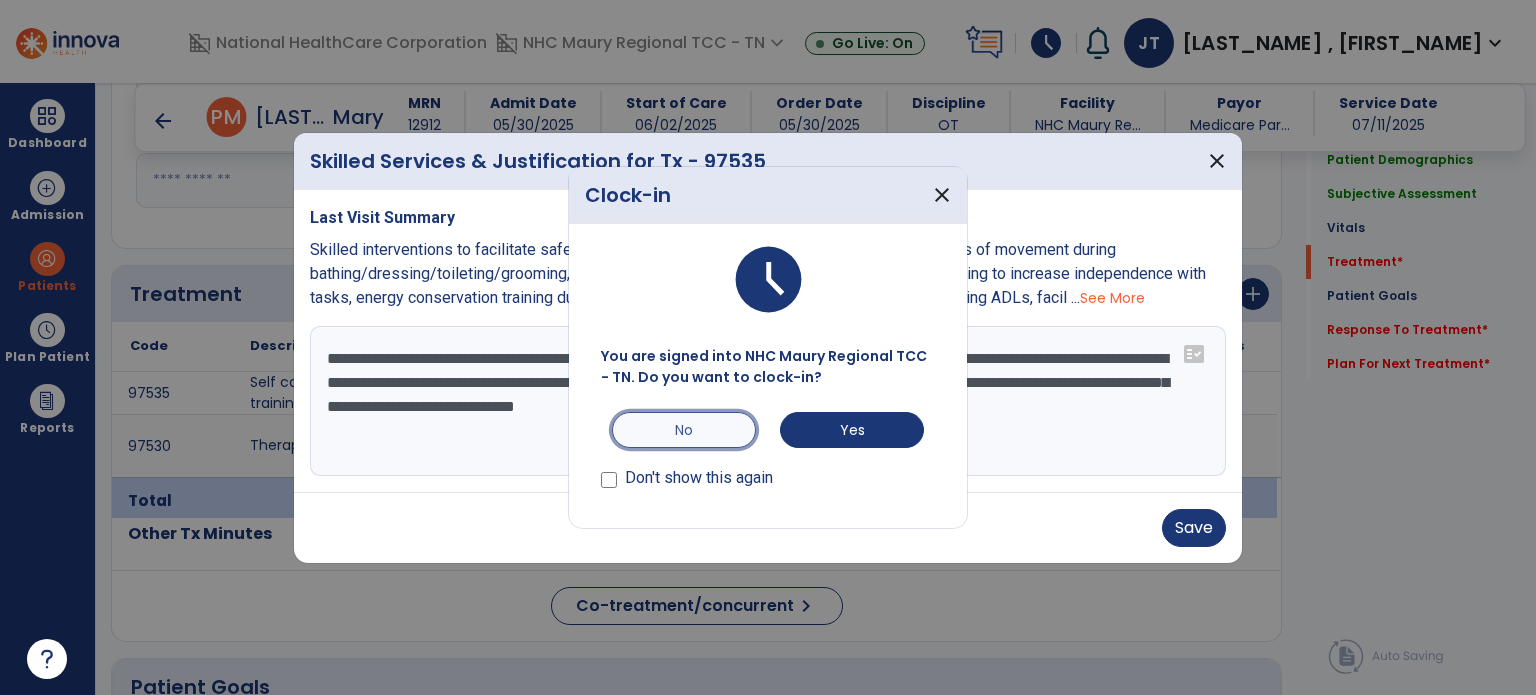 click on "No" at bounding box center [684, 430] 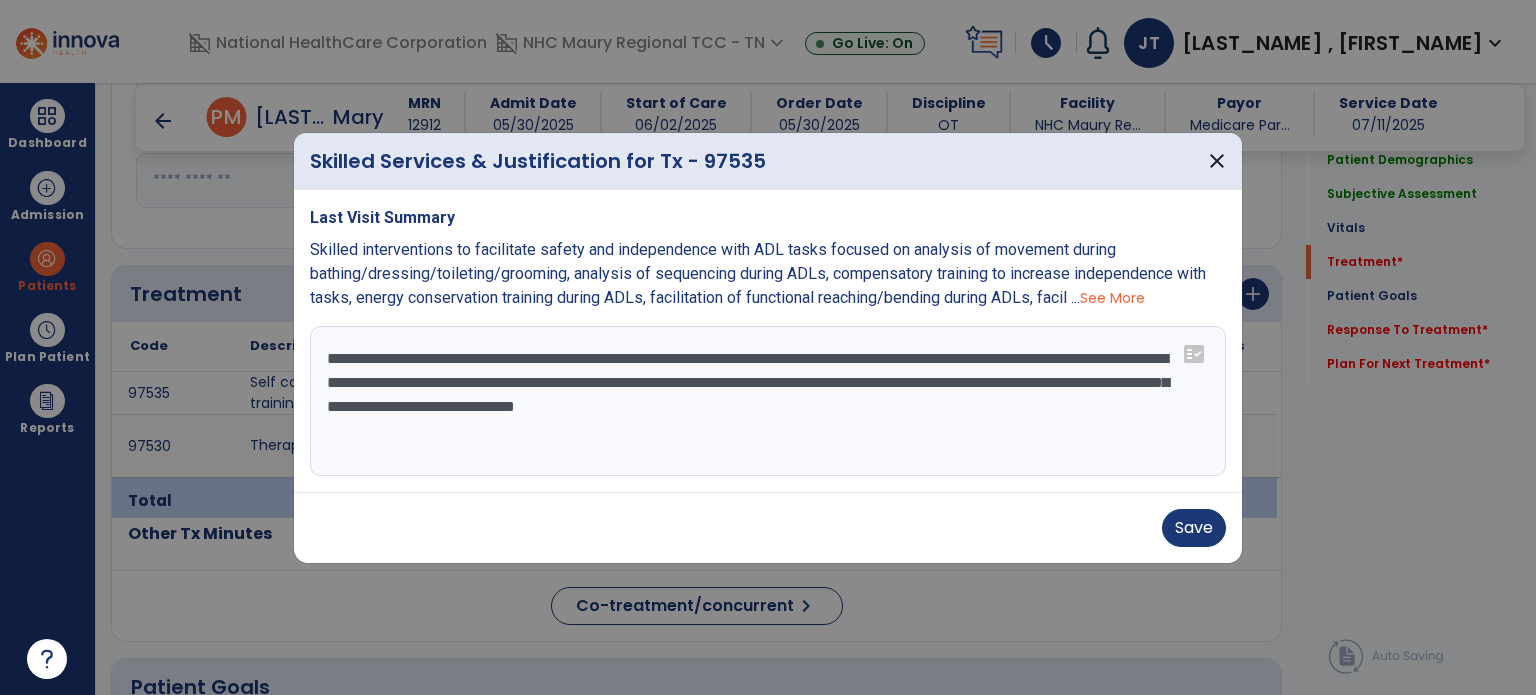 click on "**********" at bounding box center [768, 401] 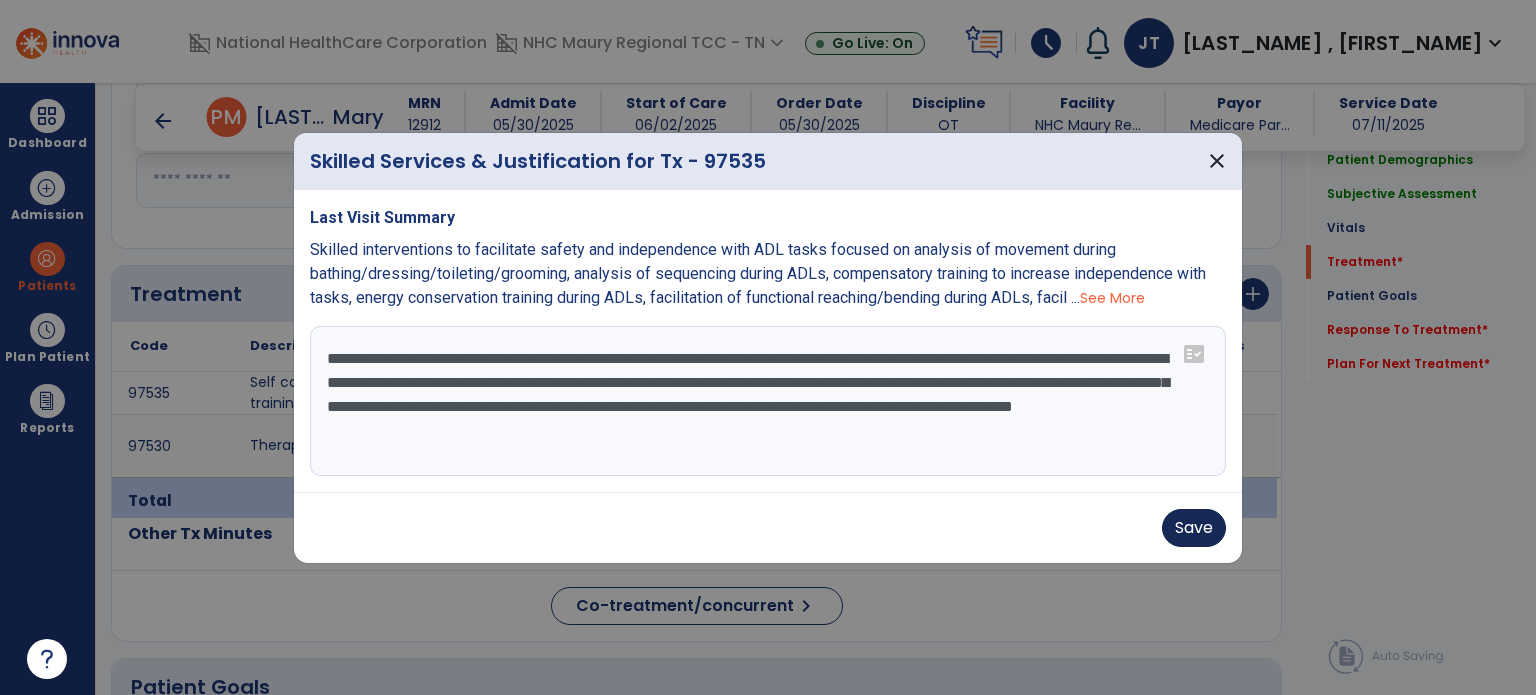 type on "**********" 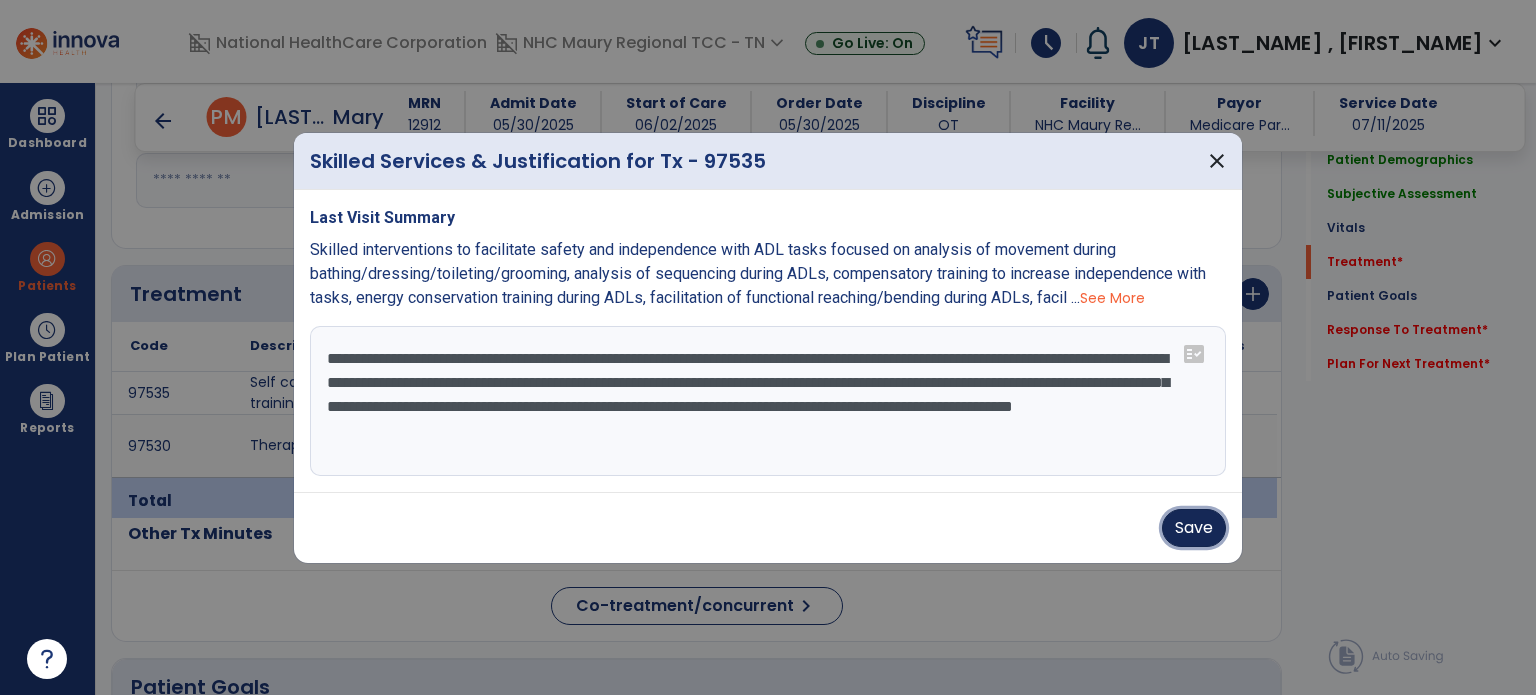 click on "Save" at bounding box center [1194, 528] 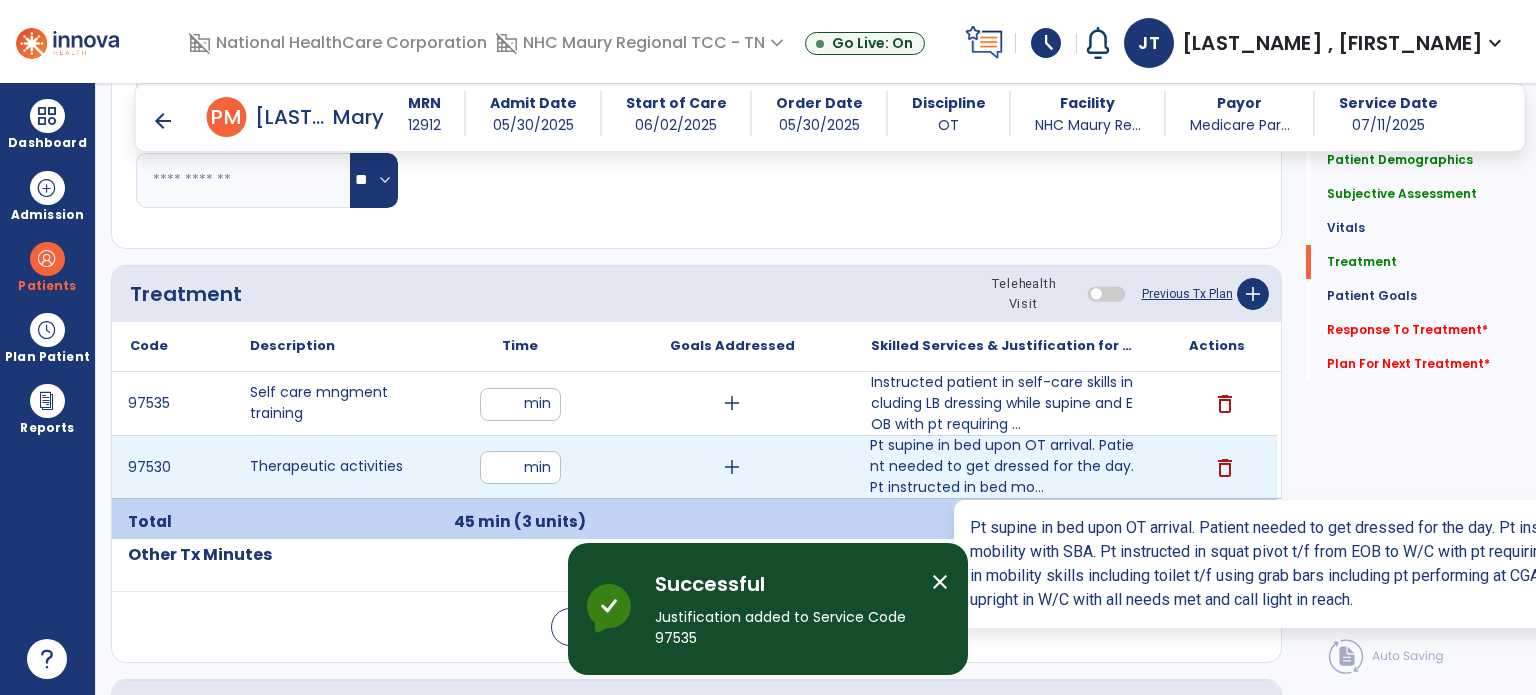 click on "Pt supine in bed upon OT arrival. Patient needed to get dressed for the day. Pt instructed in bed mo..." at bounding box center [1004, 466] 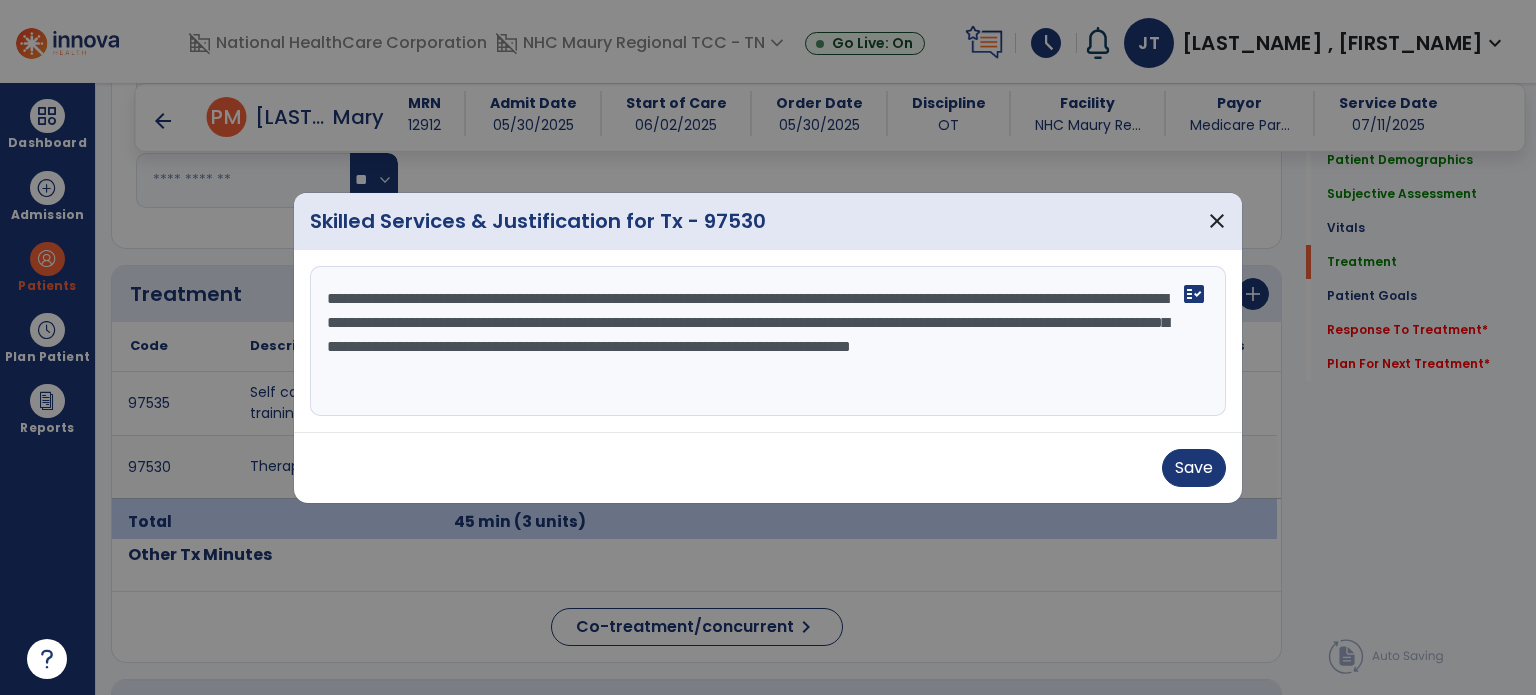 click on "**********" at bounding box center [768, 341] 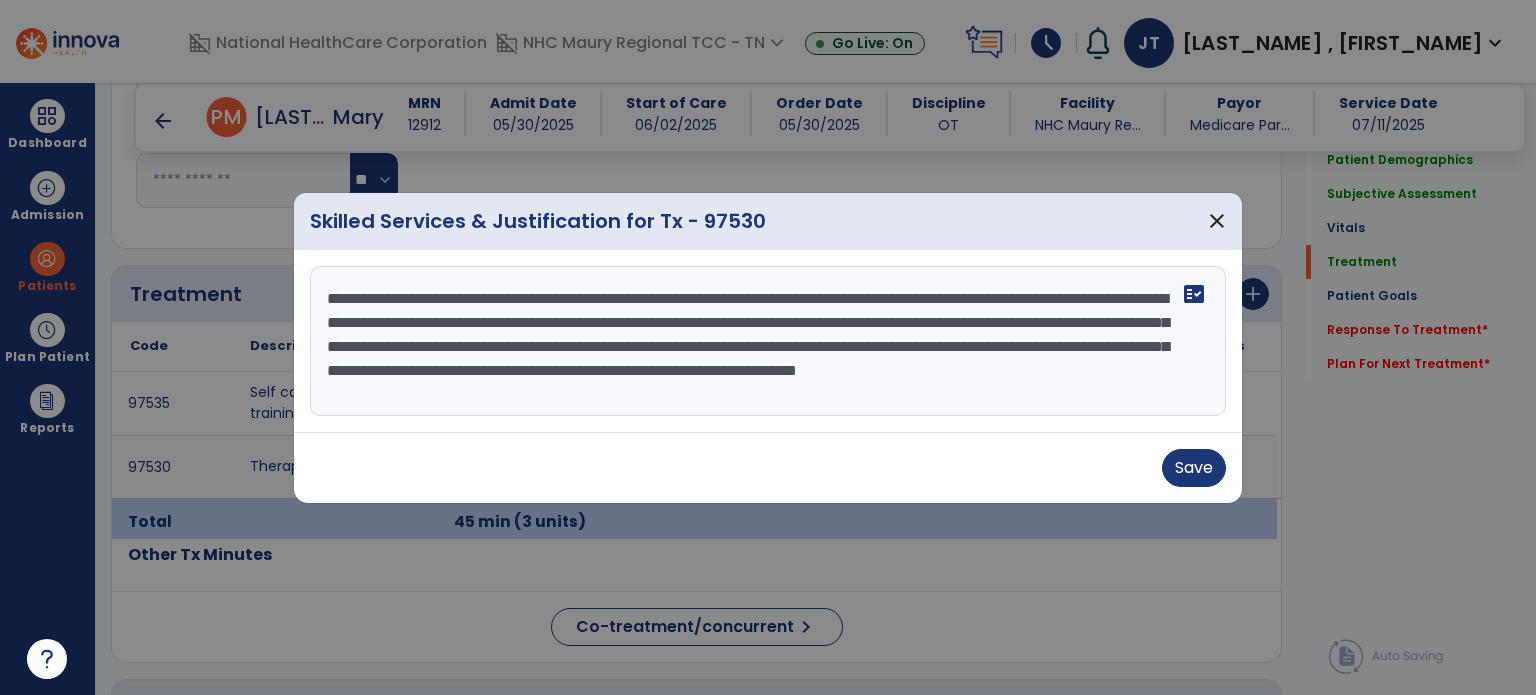 click on "**********" at bounding box center (768, 341) 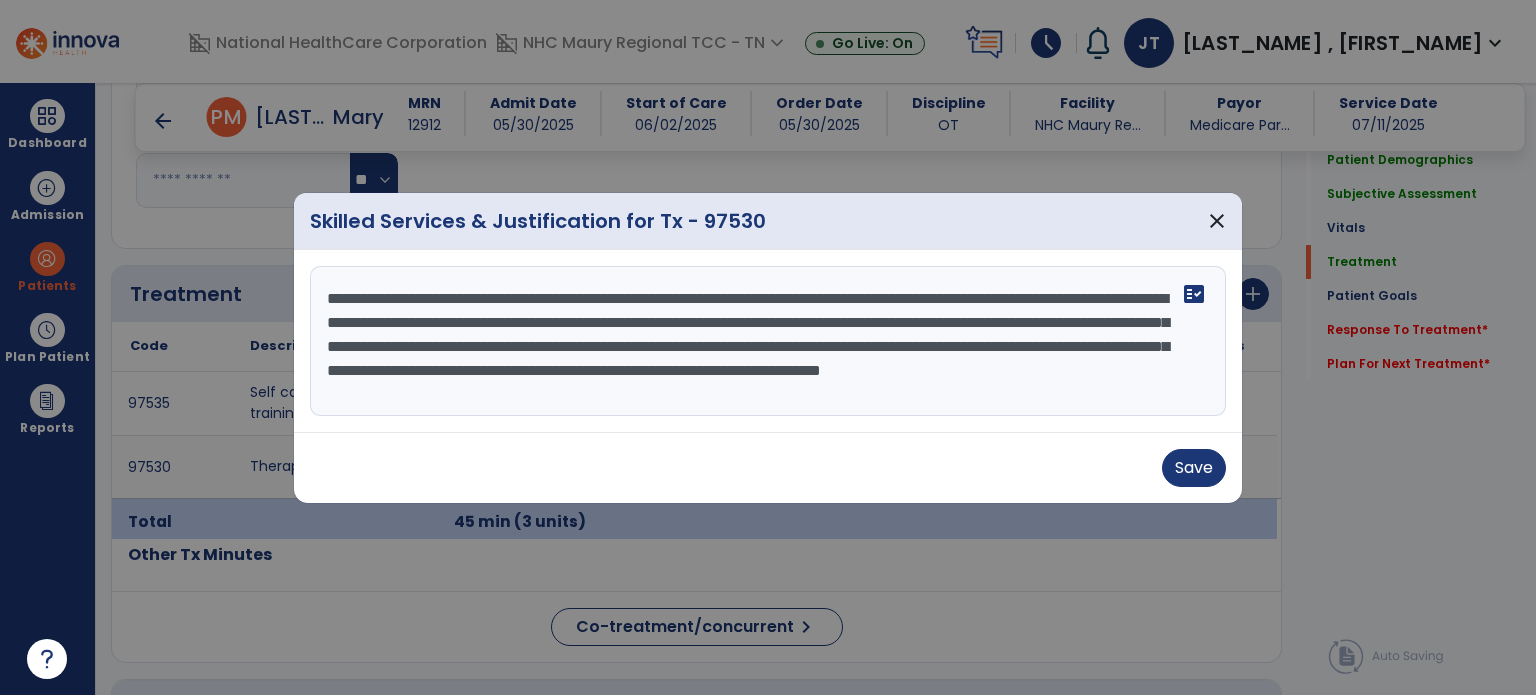 click on "**********" at bounding box center (768, 341) 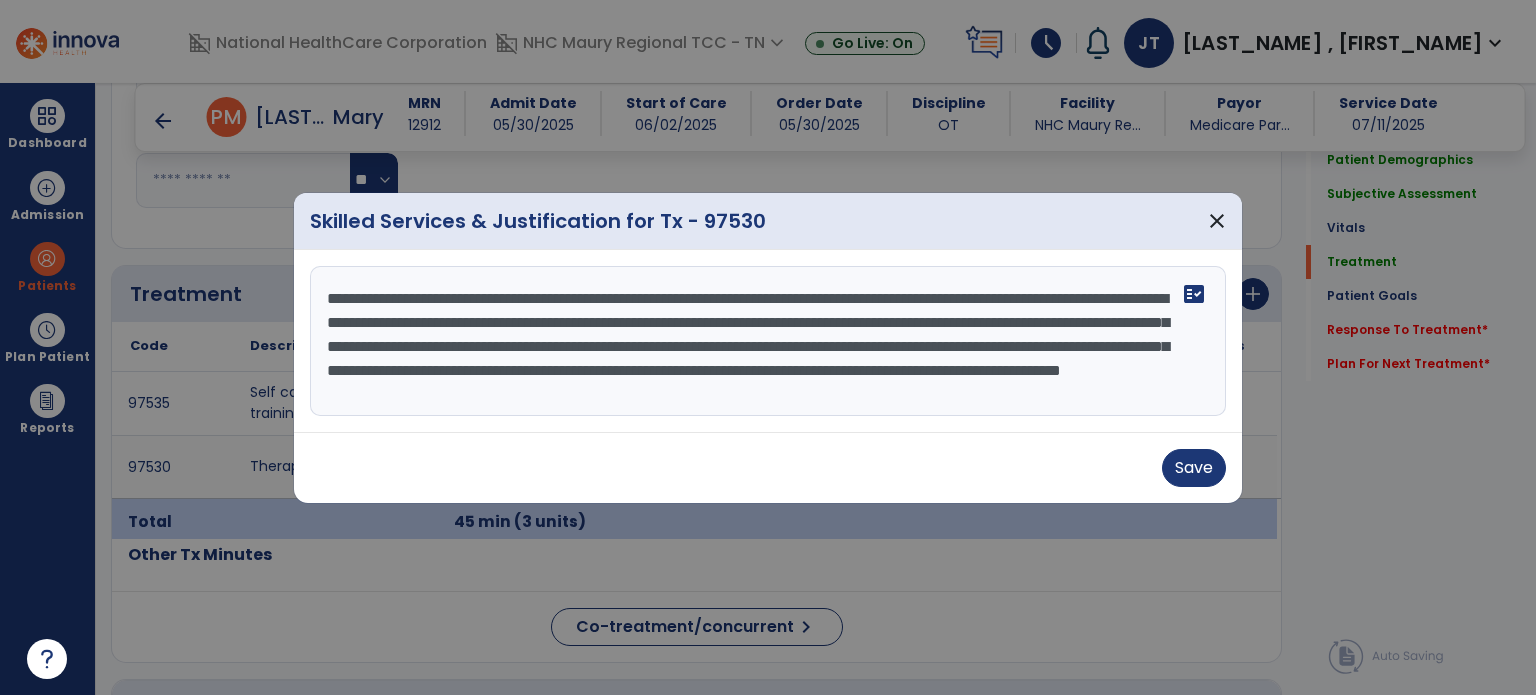 scroll, scrollTop: 15, scrollLeft: 0, axis: vertical 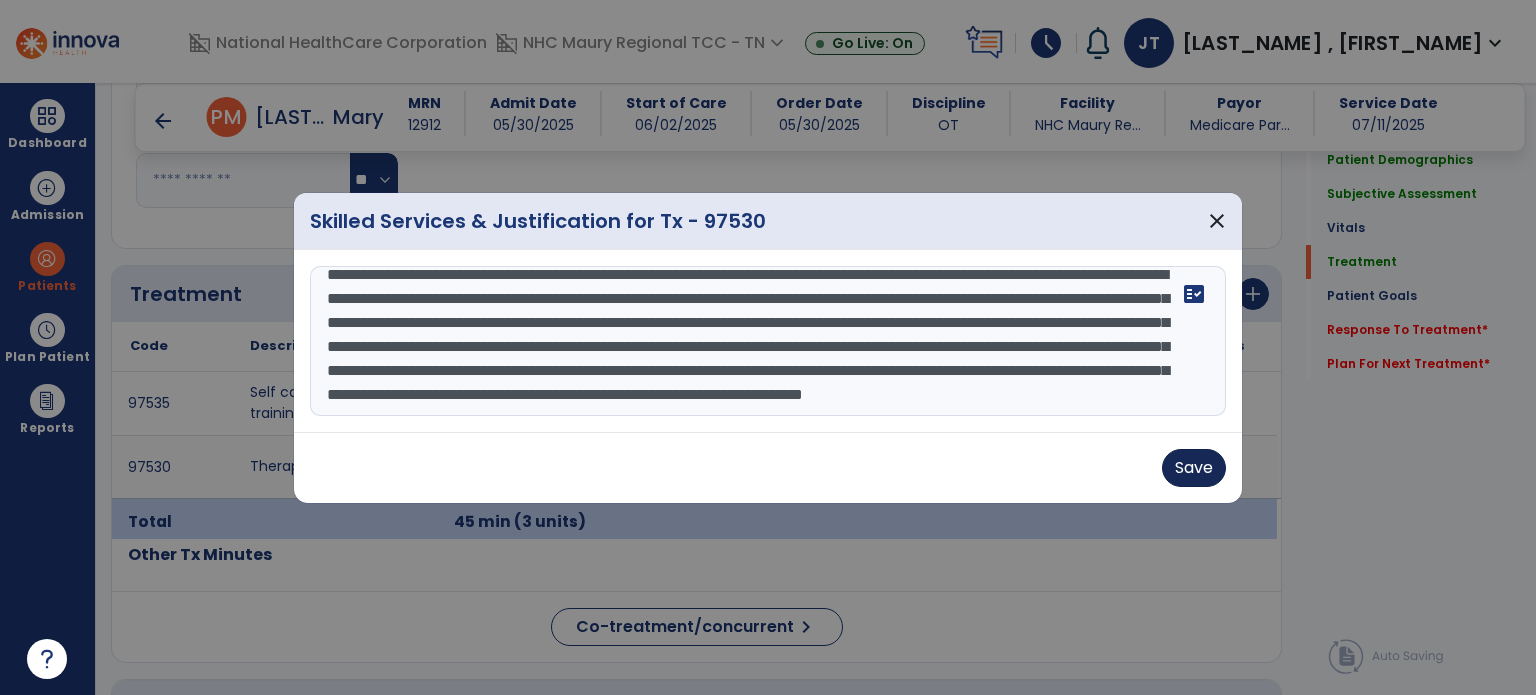 type on "**********" 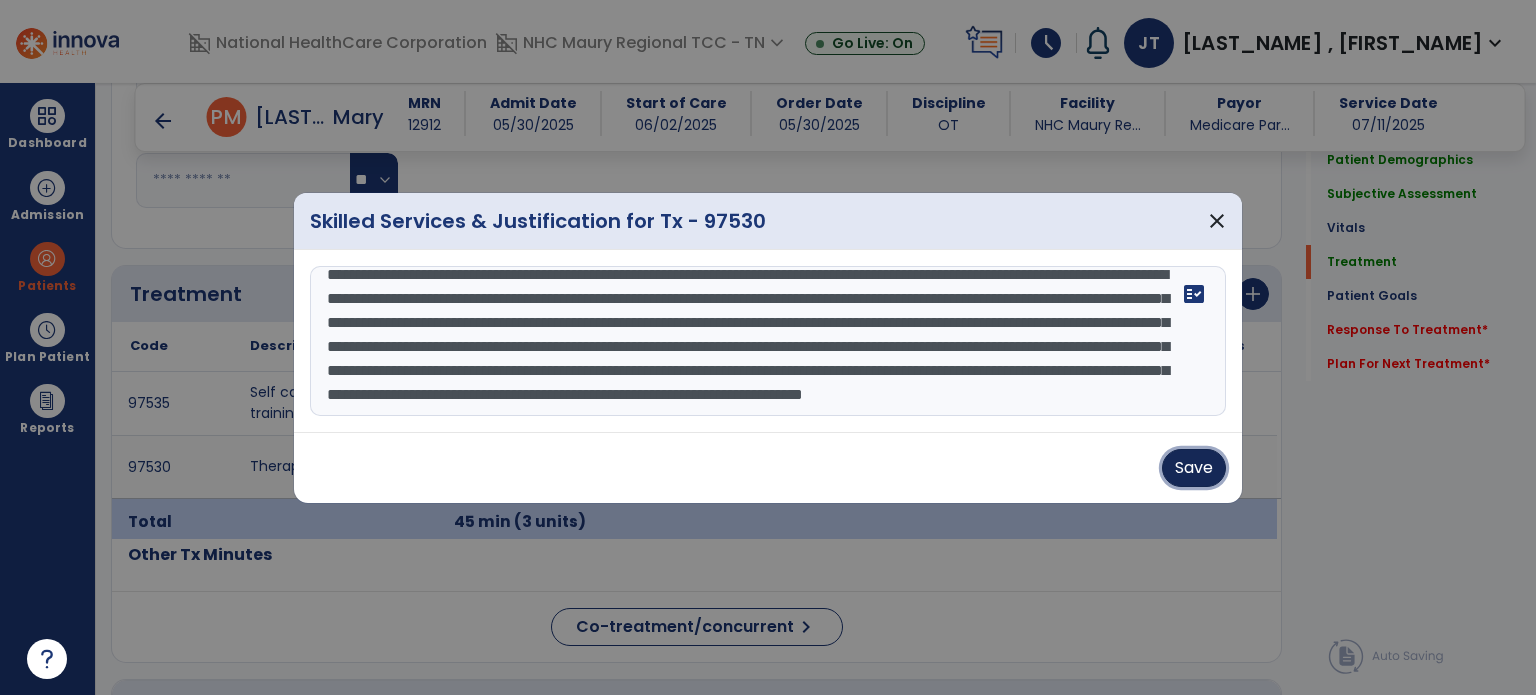 click on "Save" at bounding box center [1194, 468] 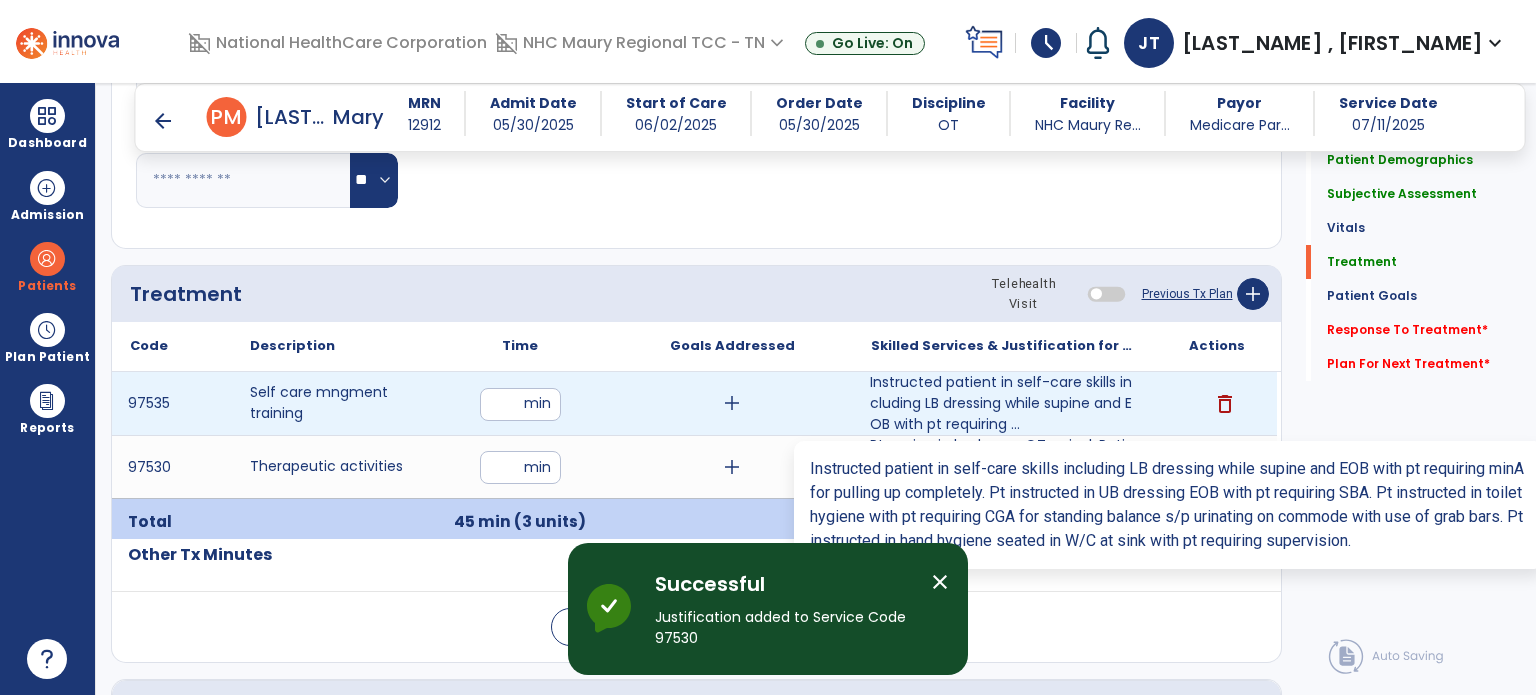 click on "Instructed patient in self-care skills including LB dressing while supine and EOB with pt requiring ..." at bounding box center [1004, 403] 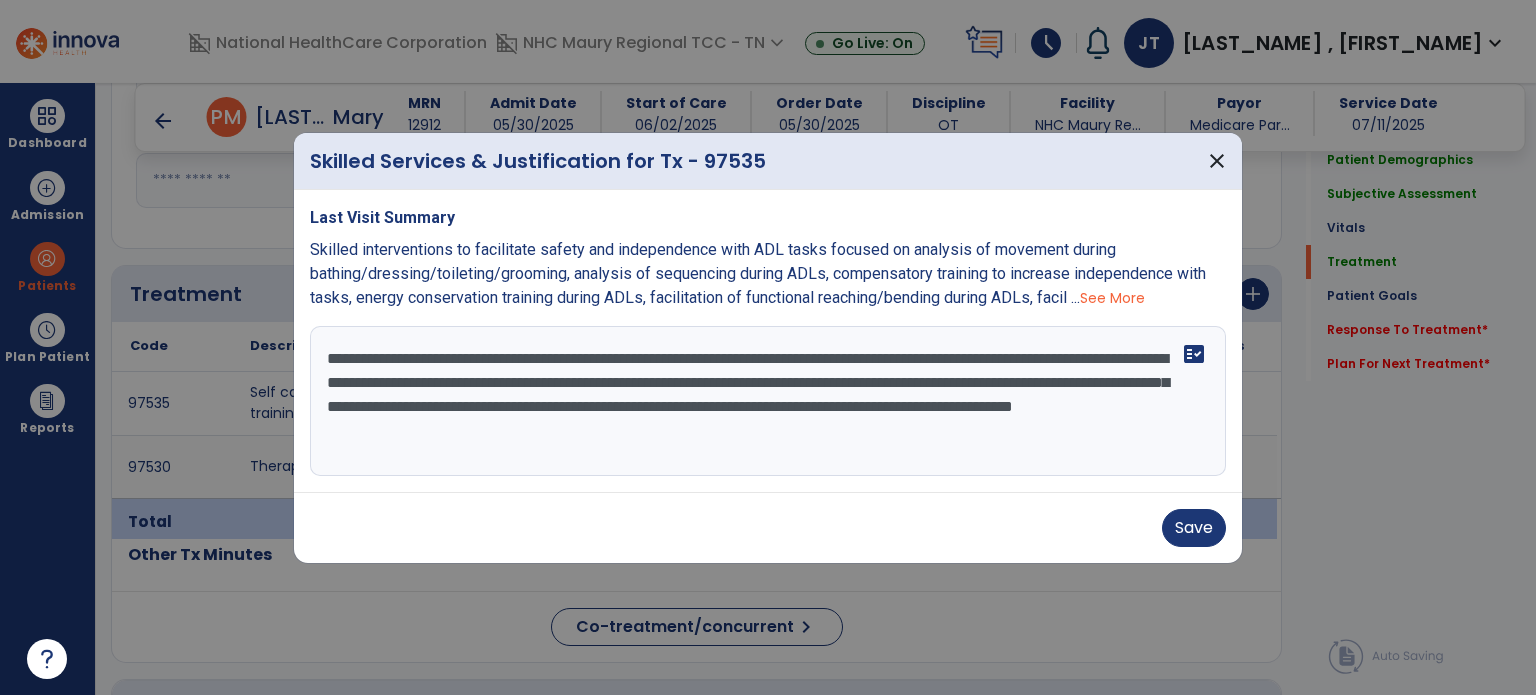 click on "**********" at bounding box center (768, 401) 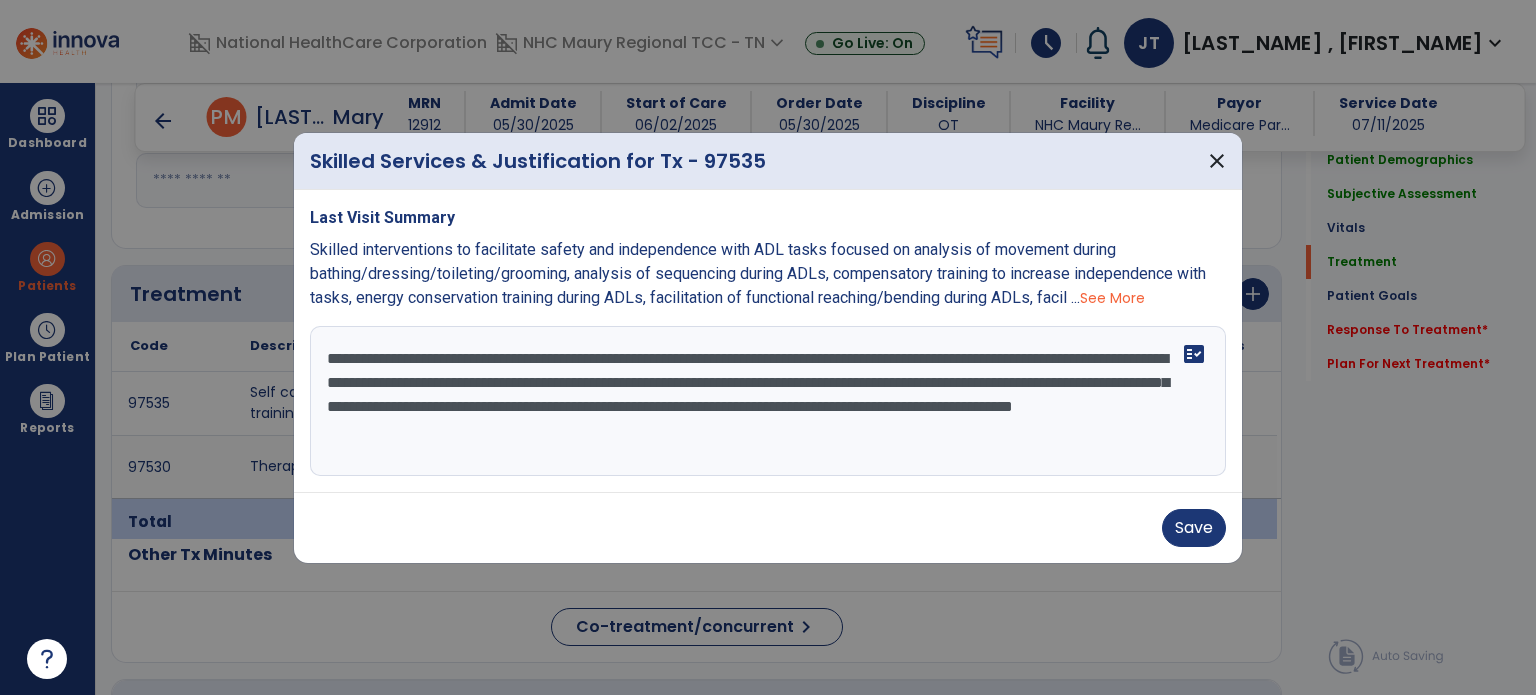 click on "**********" at bounding box center [768, 401] 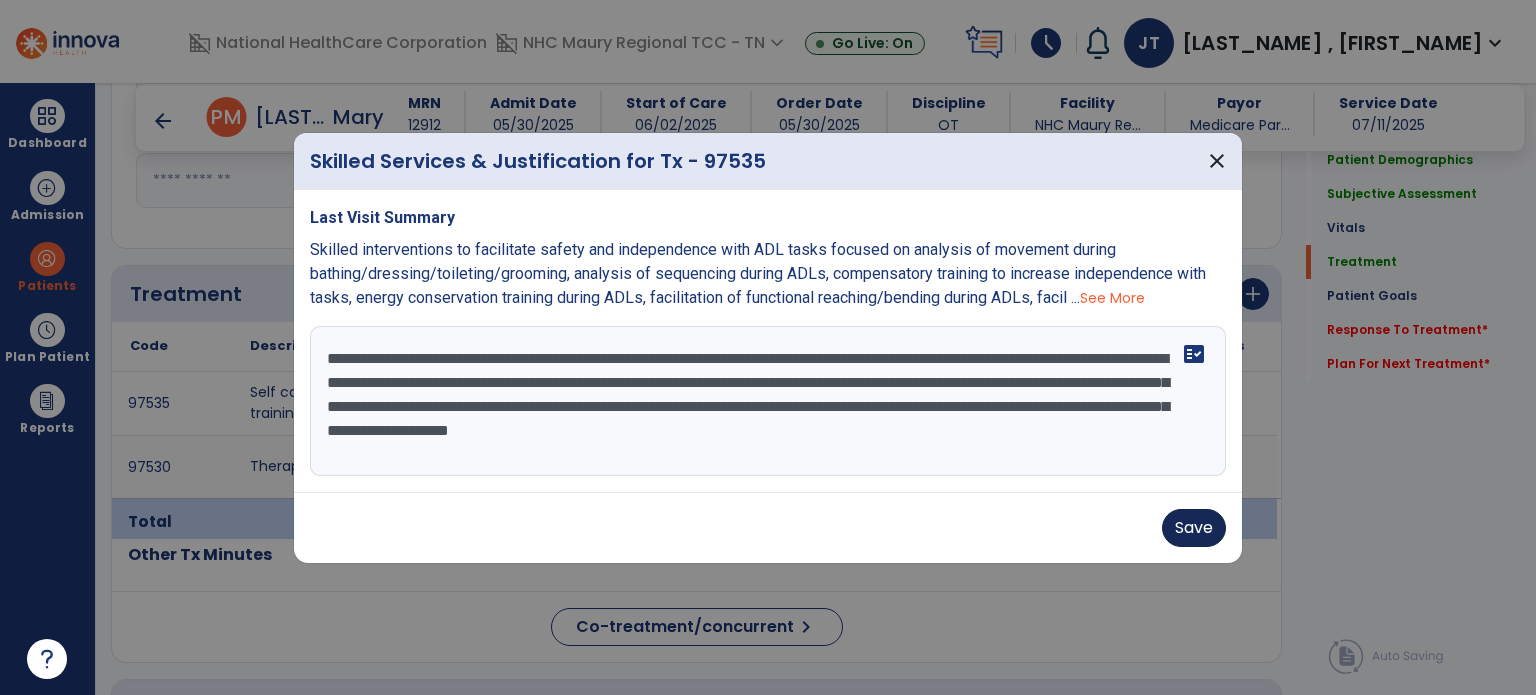 type on "**********" 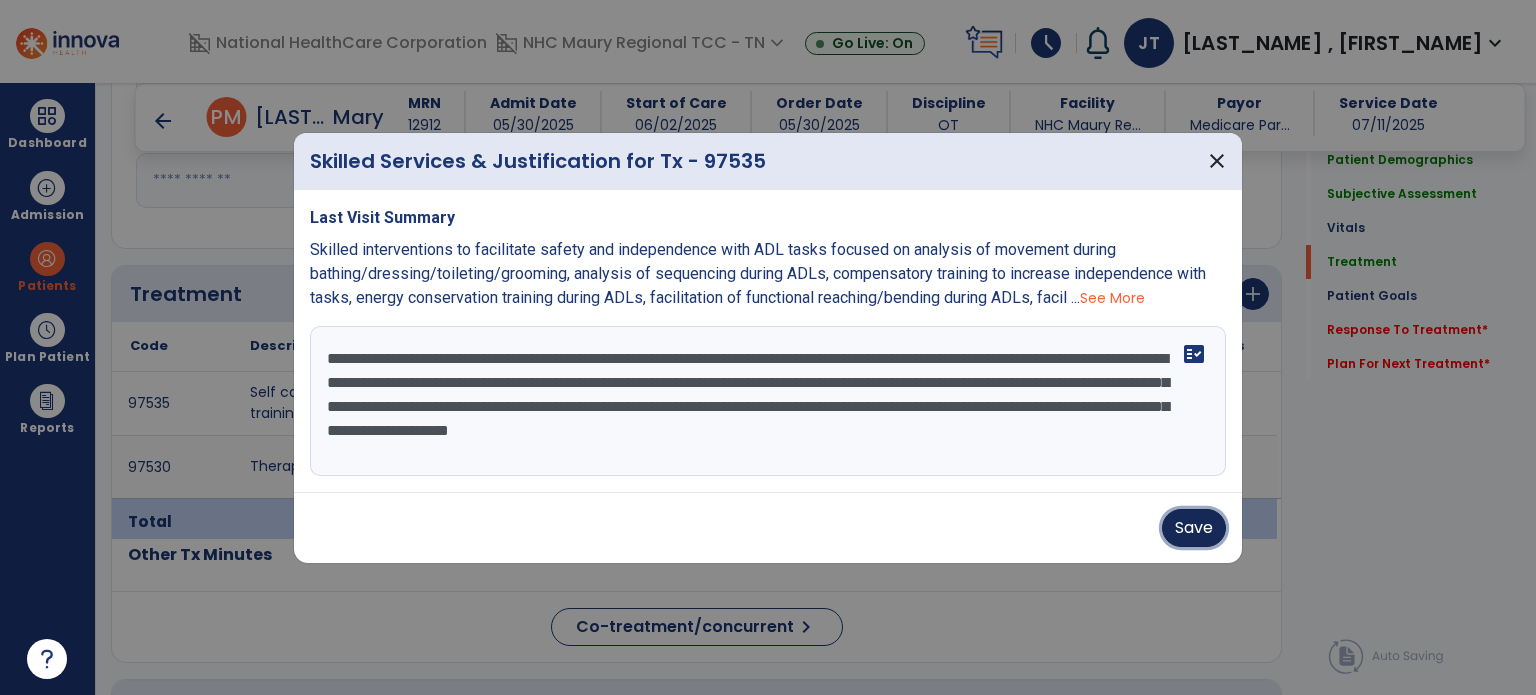 click on "Save" at bounding box center [1194, 528] 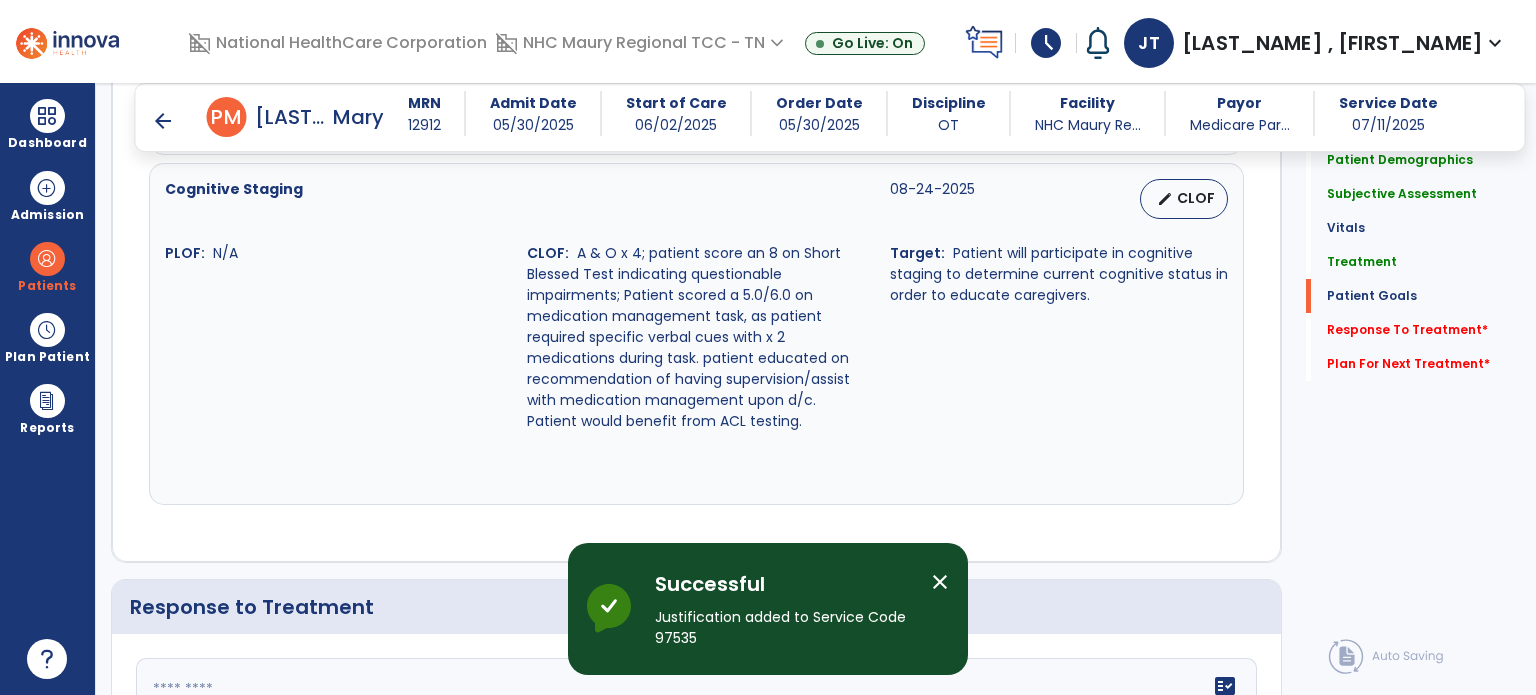 scroll, scrollTop: 2340, scrollLeft: 0, axis: vertical 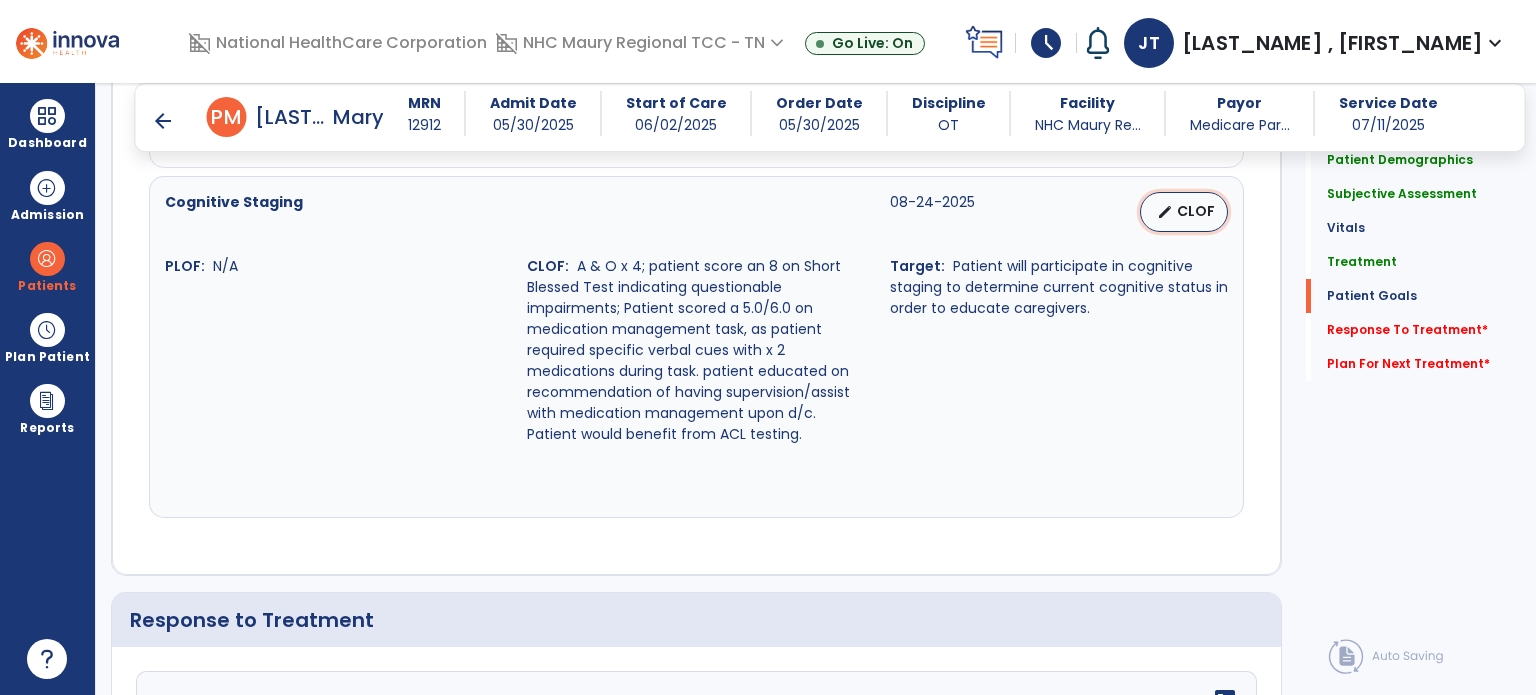 click on "edit   CLOF" at bounding box center (1184, 212) 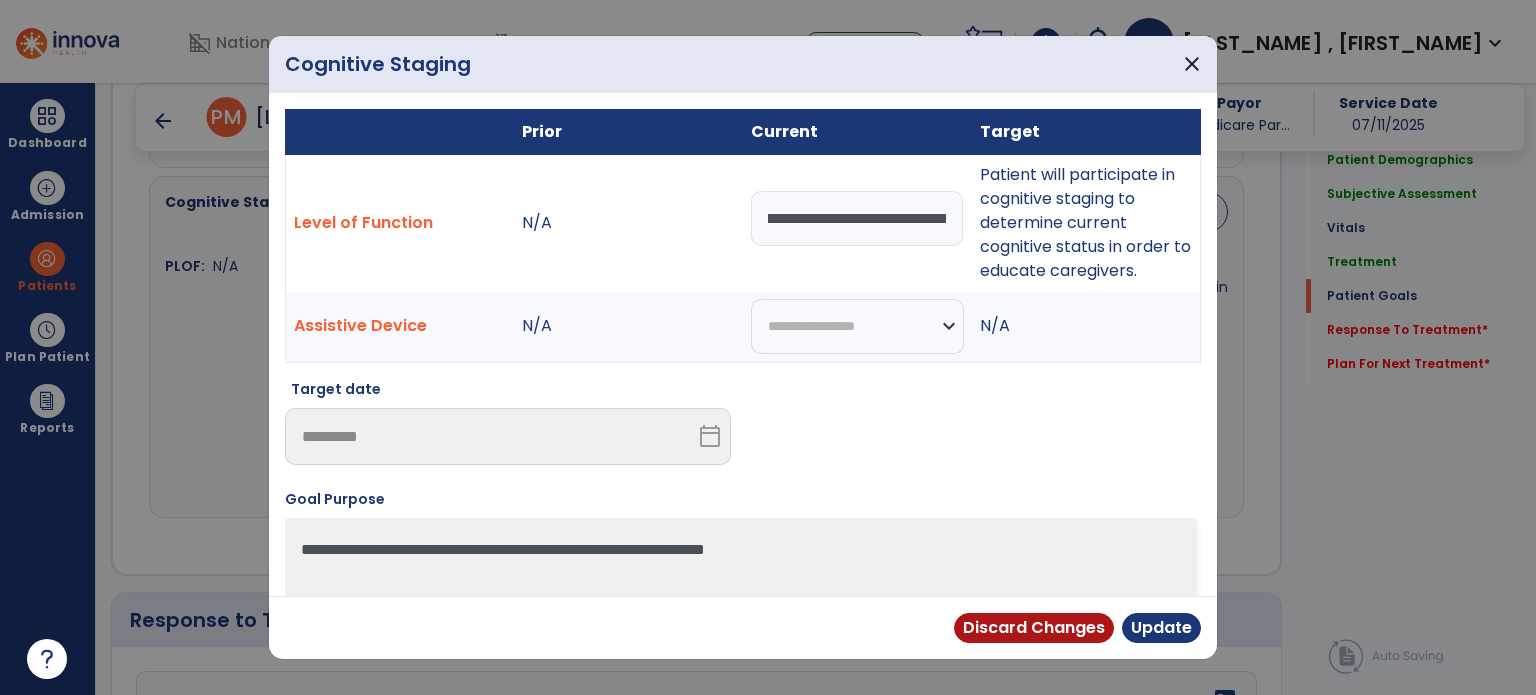 scroll, scrollTop: 0, scrollLeft: 2764, axis: horizontal 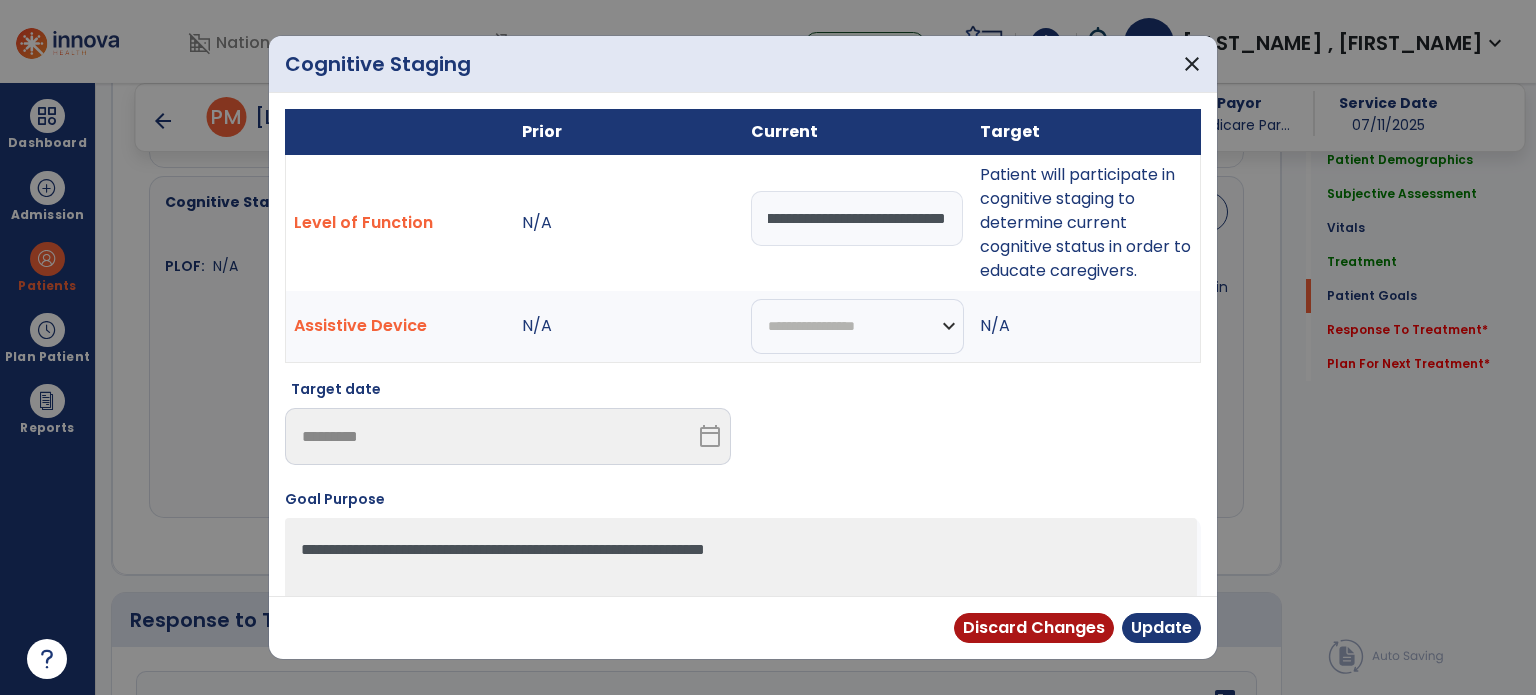 drag, startPoint x: 897, startPoint y: 238, endPoint x: 1384, endPoint y: 389, distance: 509.87253 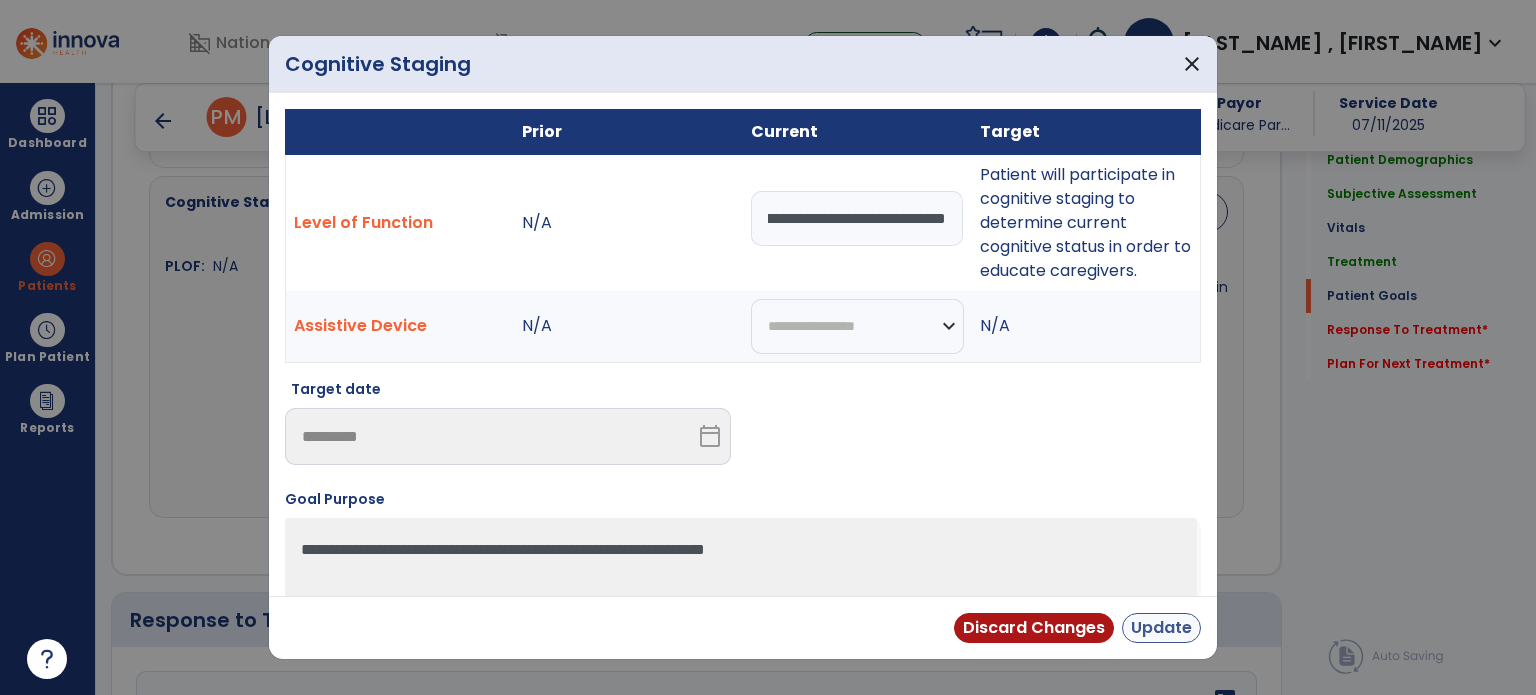 type on "**********" 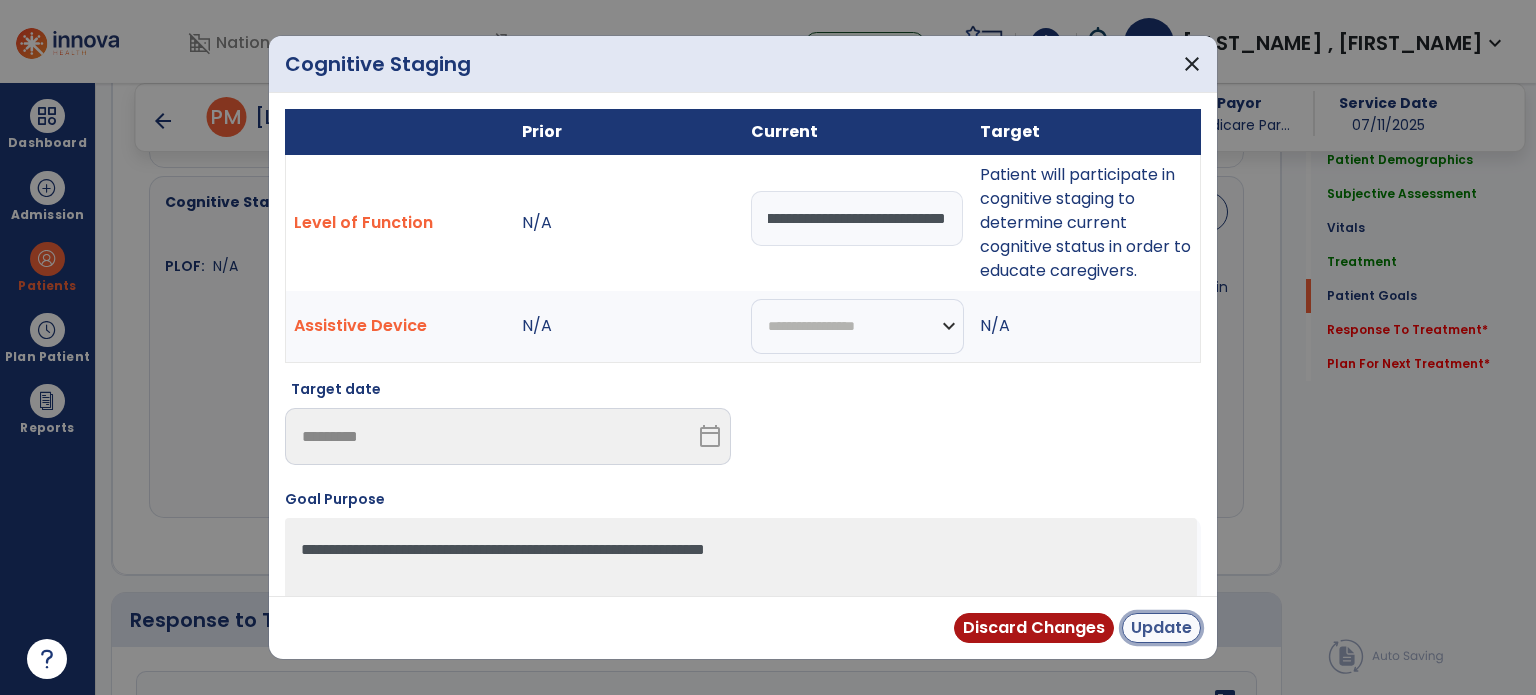 scroll, scrollTop: 0, scrollLeft: 0, axis: both 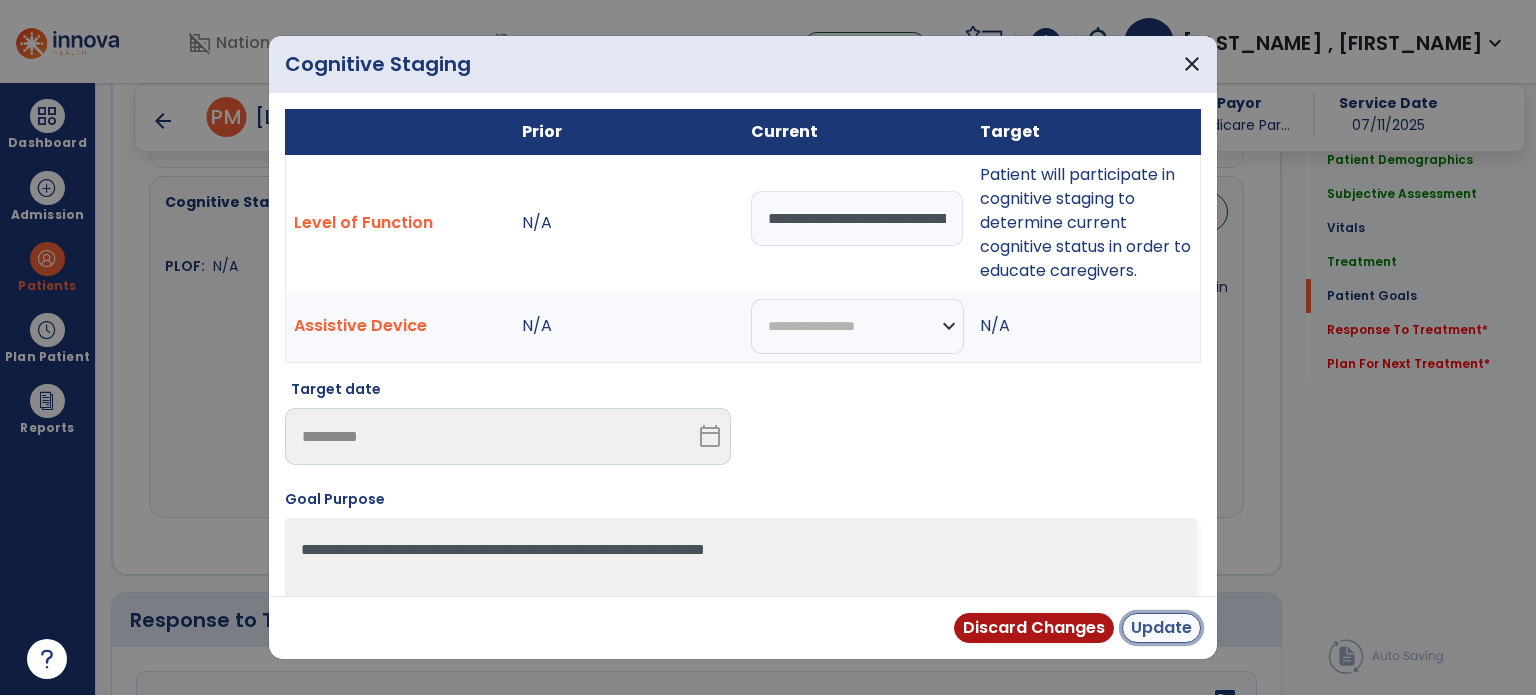 click on "Update" at bounding box center (1161, 628) 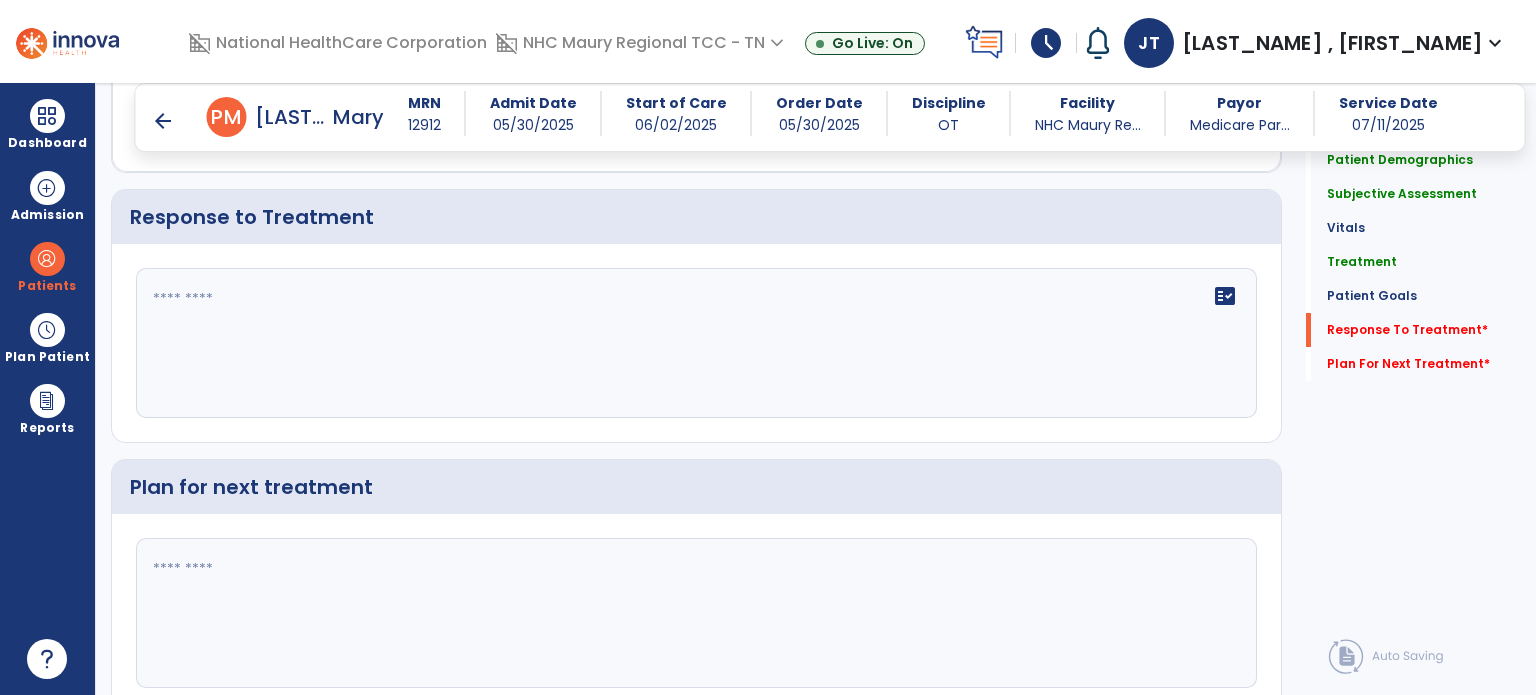 scroll, scrollTop: 2853, scrollLeft: 0, axis: vertical 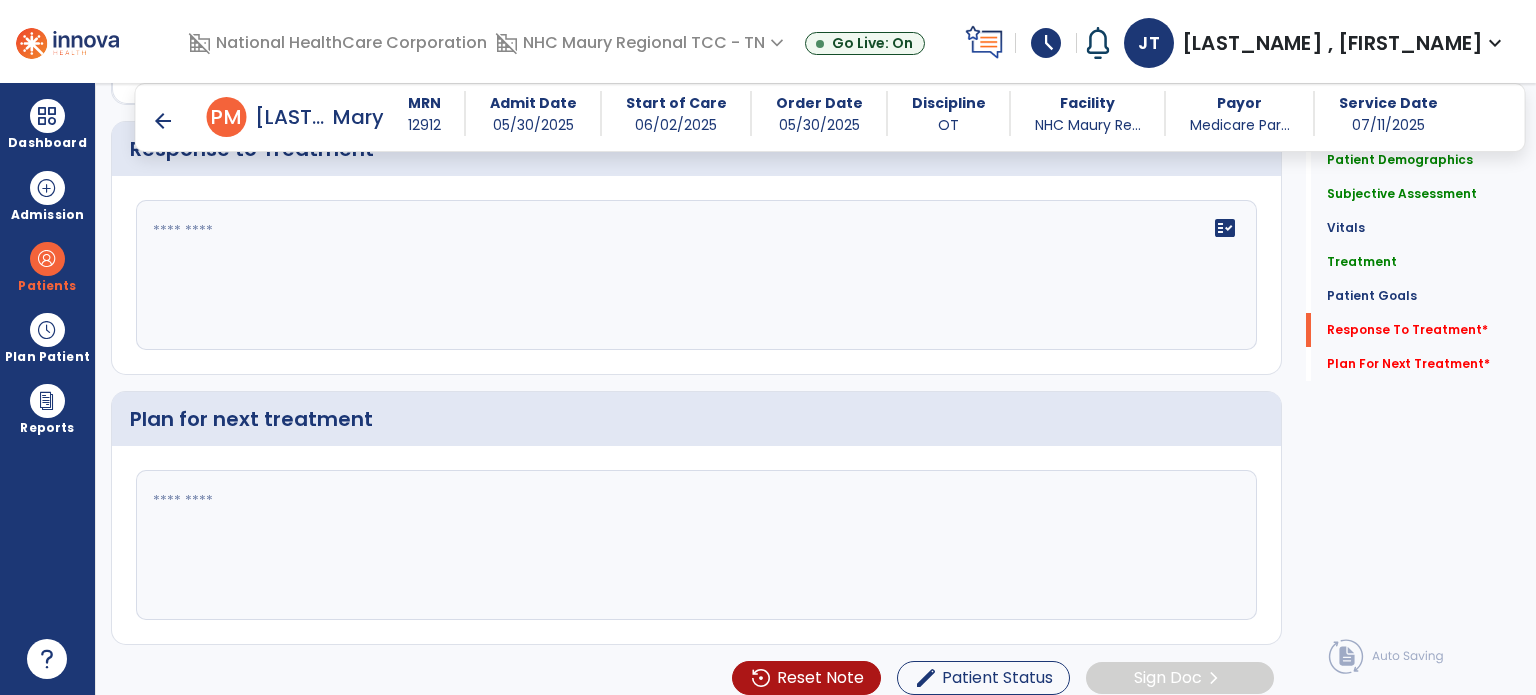 click 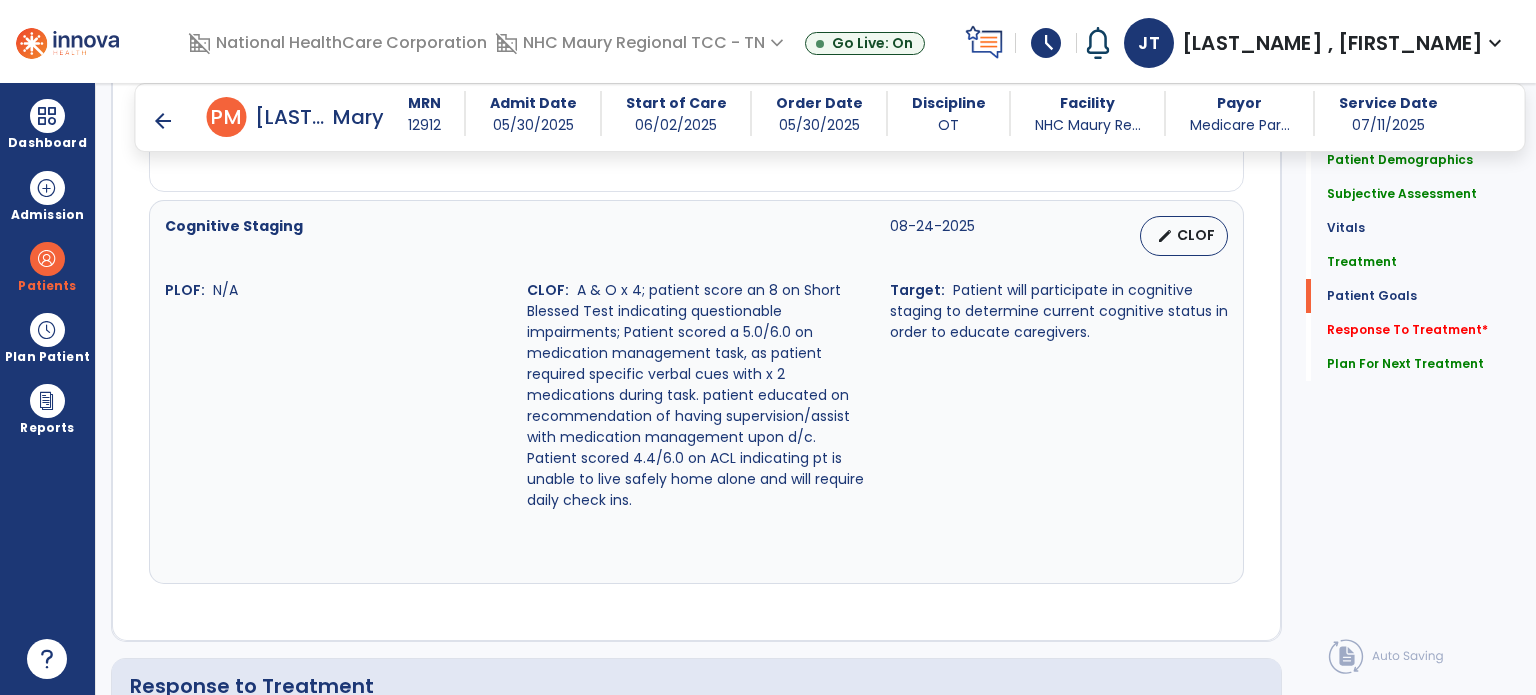 scroll, scrollTop: 2315, scrollLeft: 0, axis: vertical 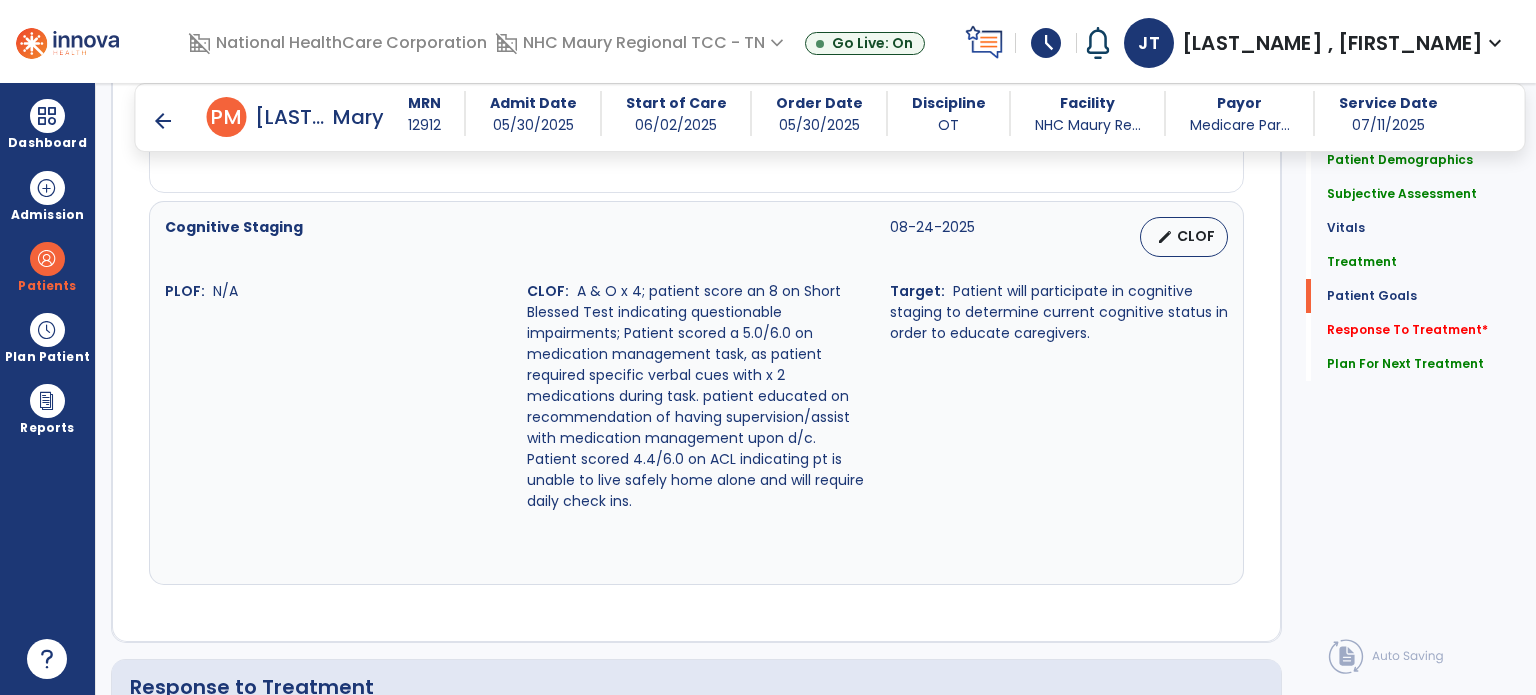 type on "*" 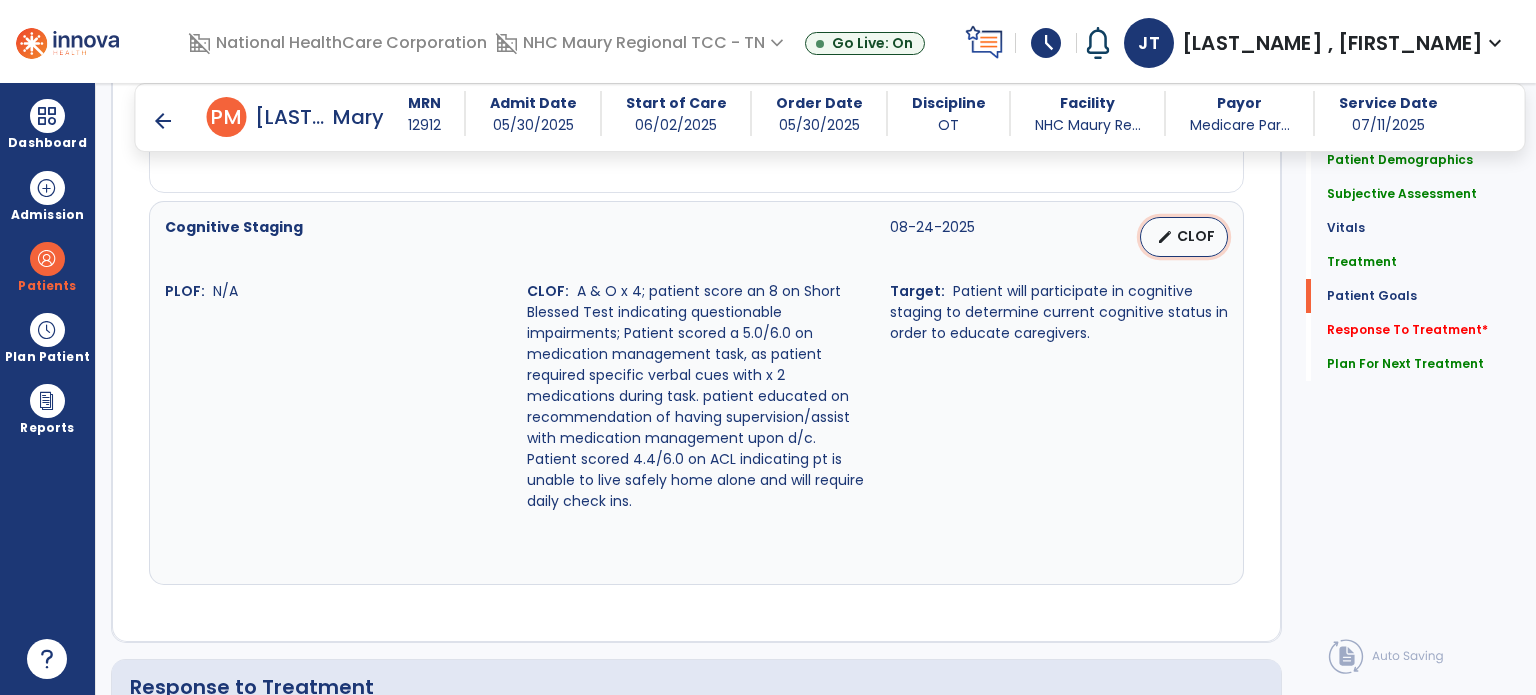click on "edit   CLOF" at bounding box center (1184, 237) 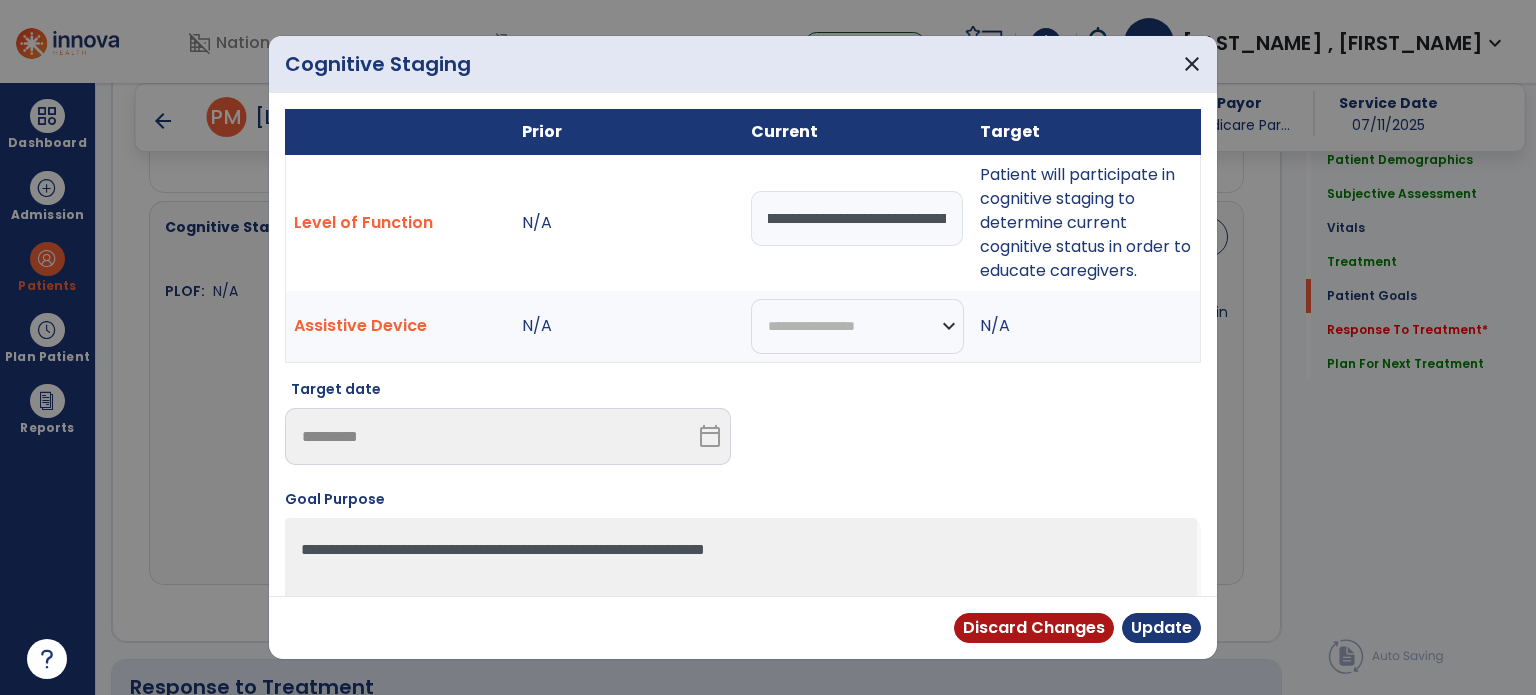 scroll, scrollTop: 0, scrollLeft: 3330, axis: horizontal 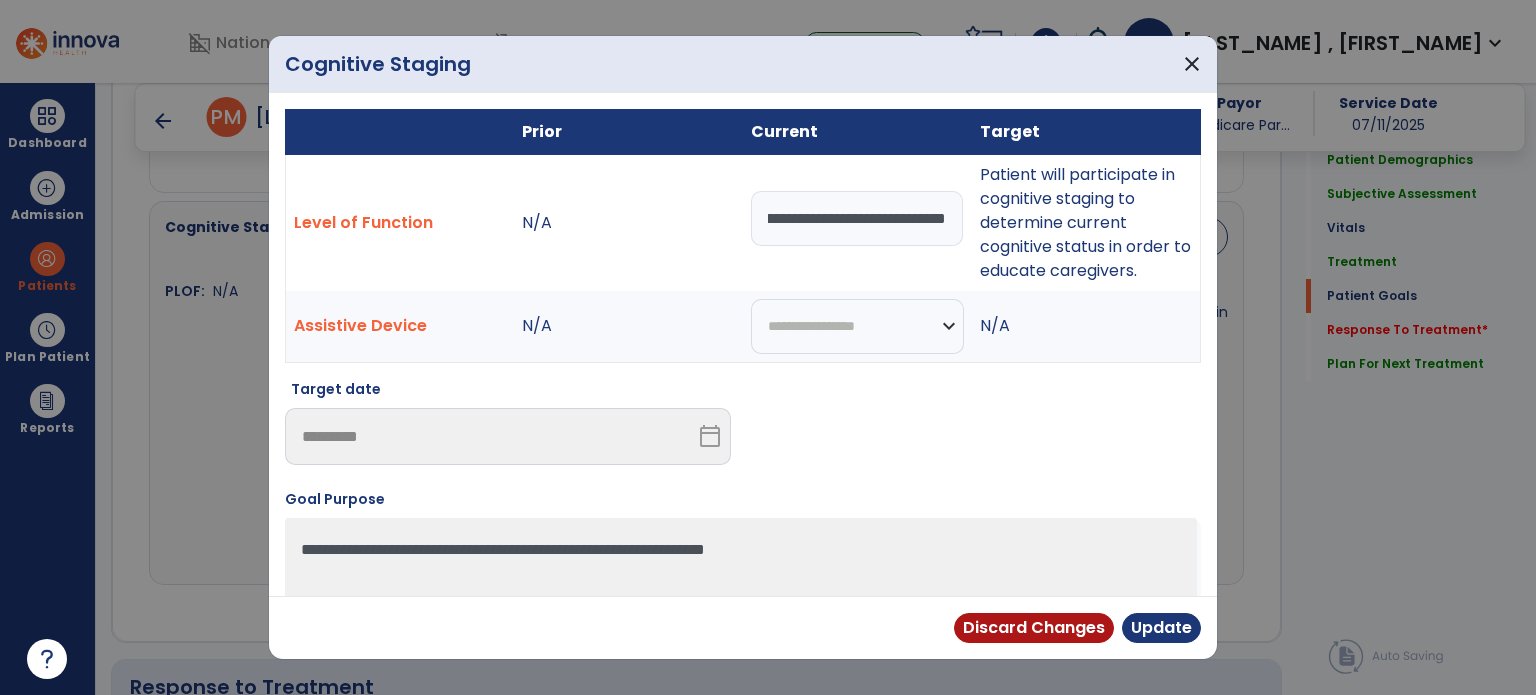 drag, startPoint x: 899, startPoint y: 206, endPoint x: 1148, endPoint y: 260, distance: 254.78815 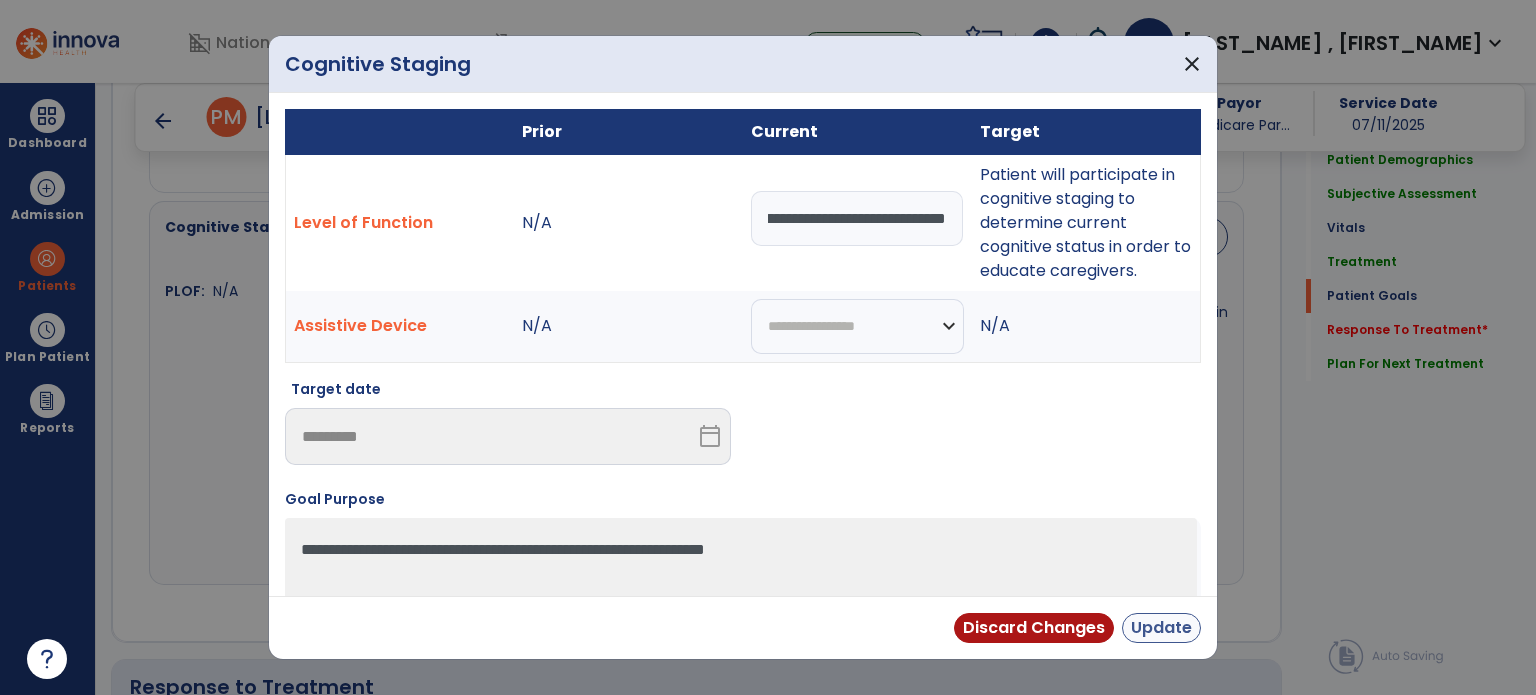 type on "**********" 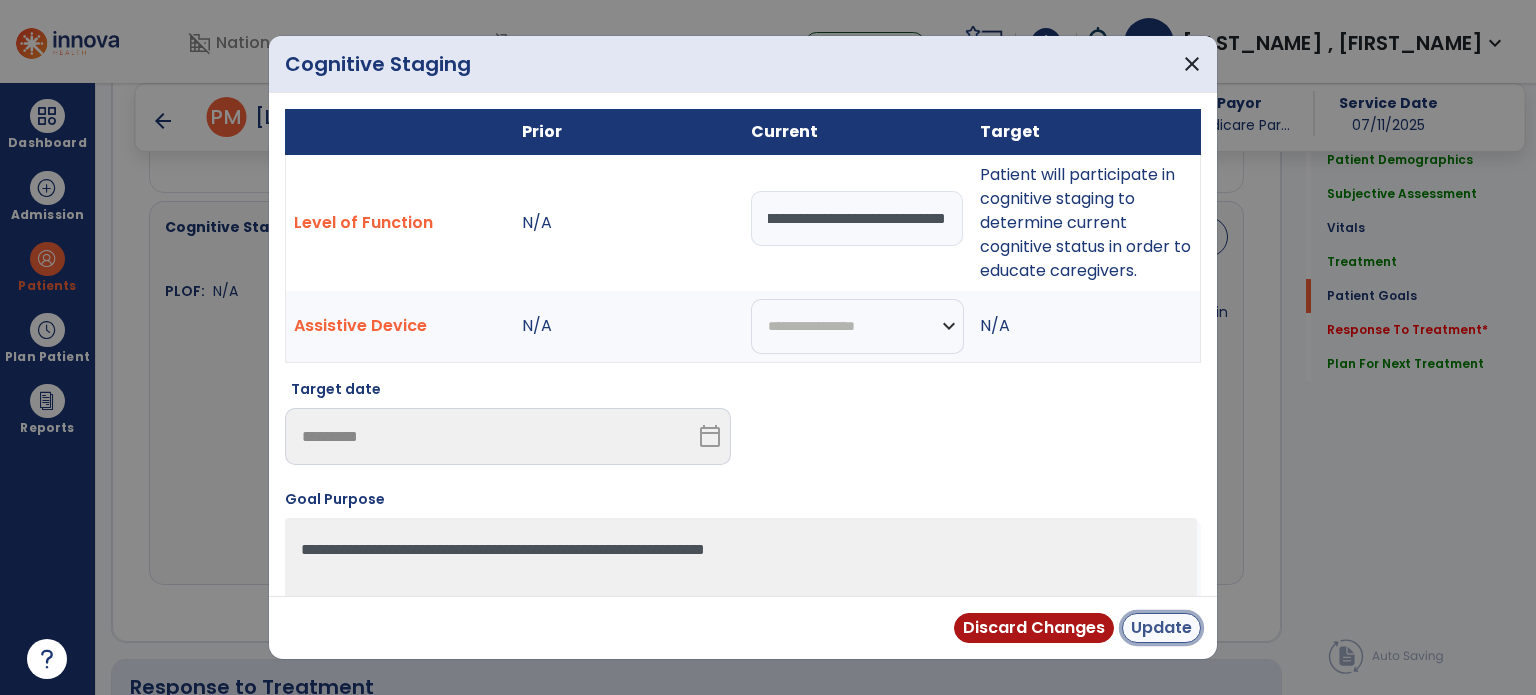 click on "Update" at bounding box center [1161, 628] 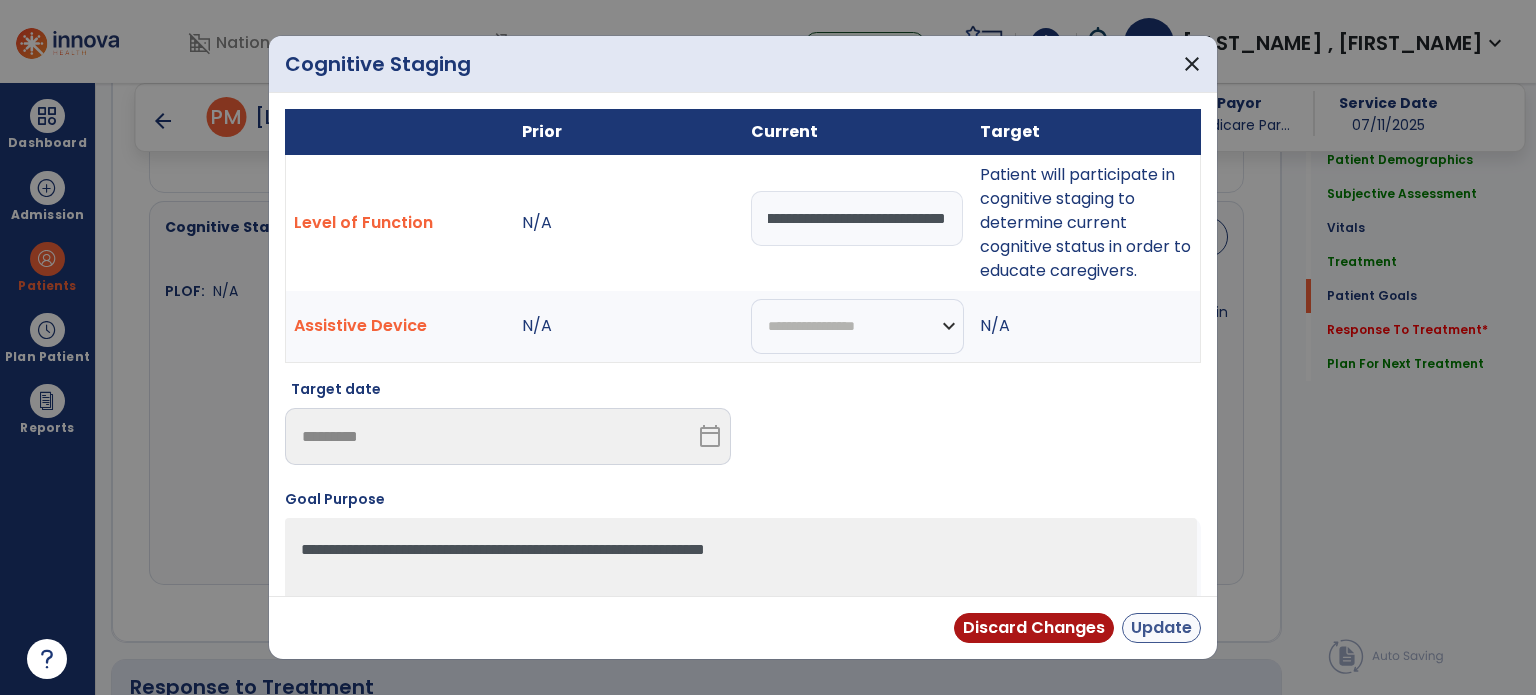 scroll, scrollTop: 0, scrollLeft: 0, axis: both 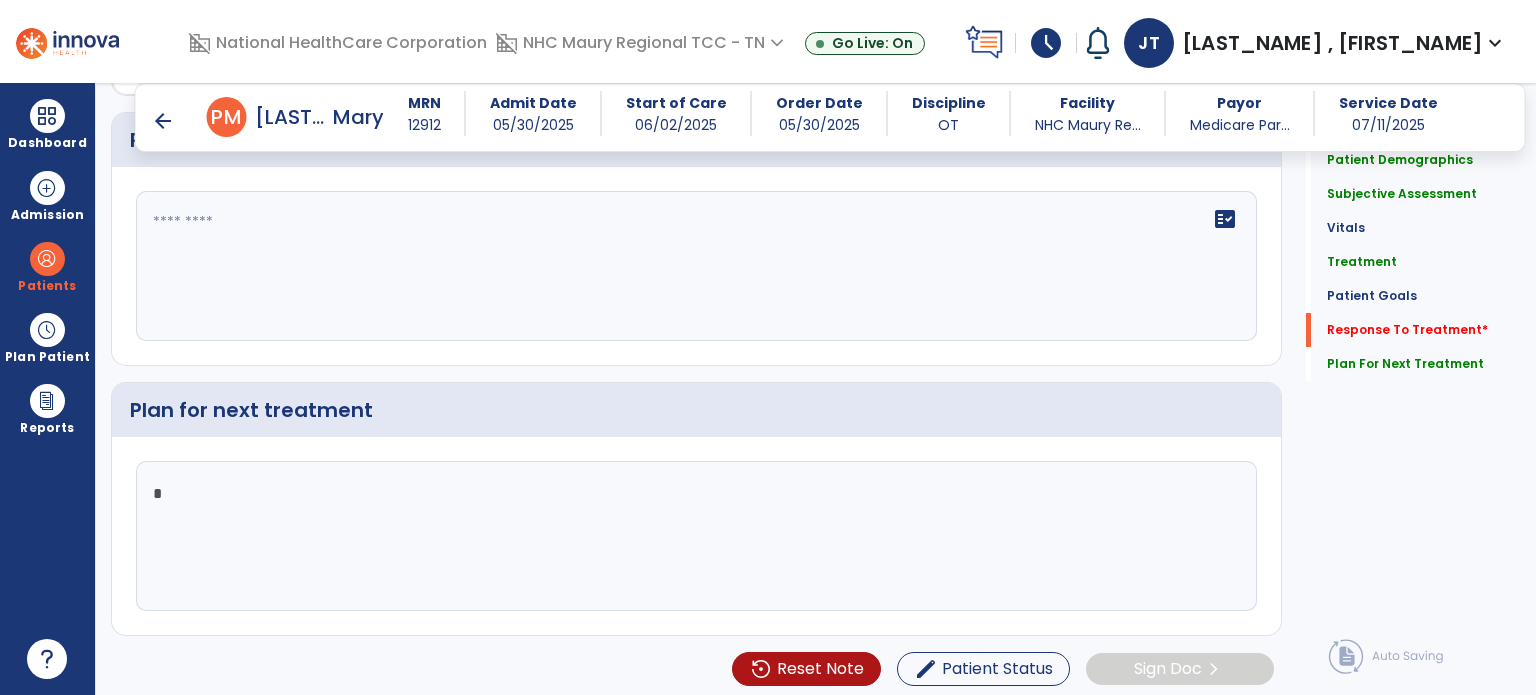 click on "*" 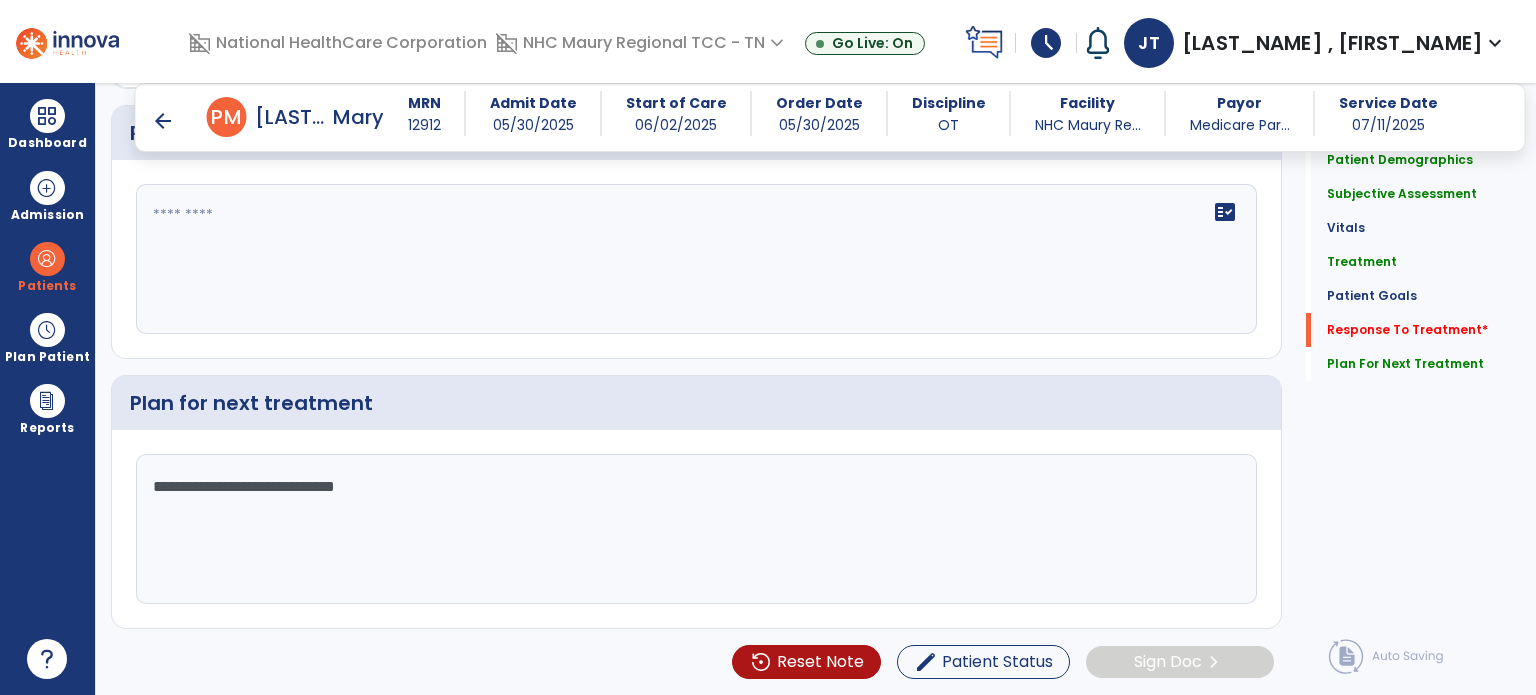 scroll, scrollTop: 2816, scrollLeft: 0, axis: vertical 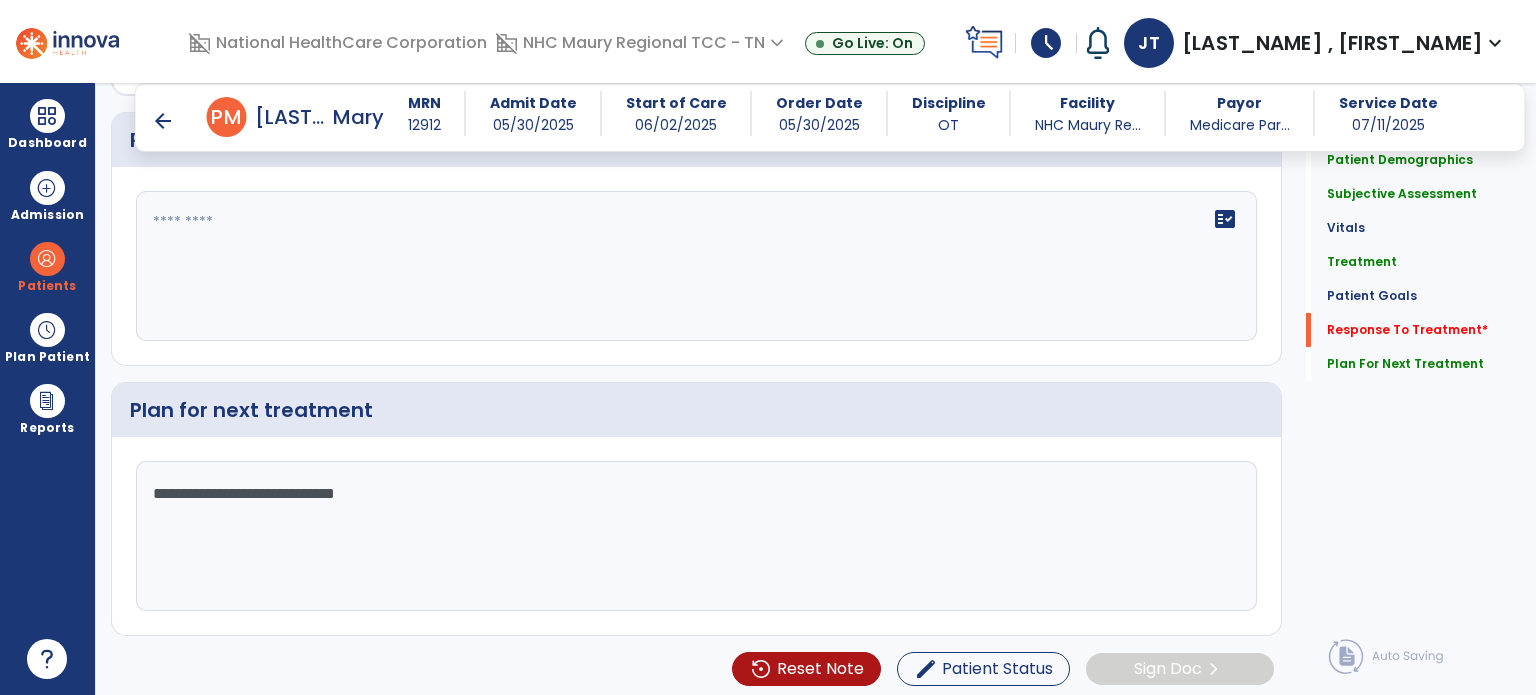 type on "**********" 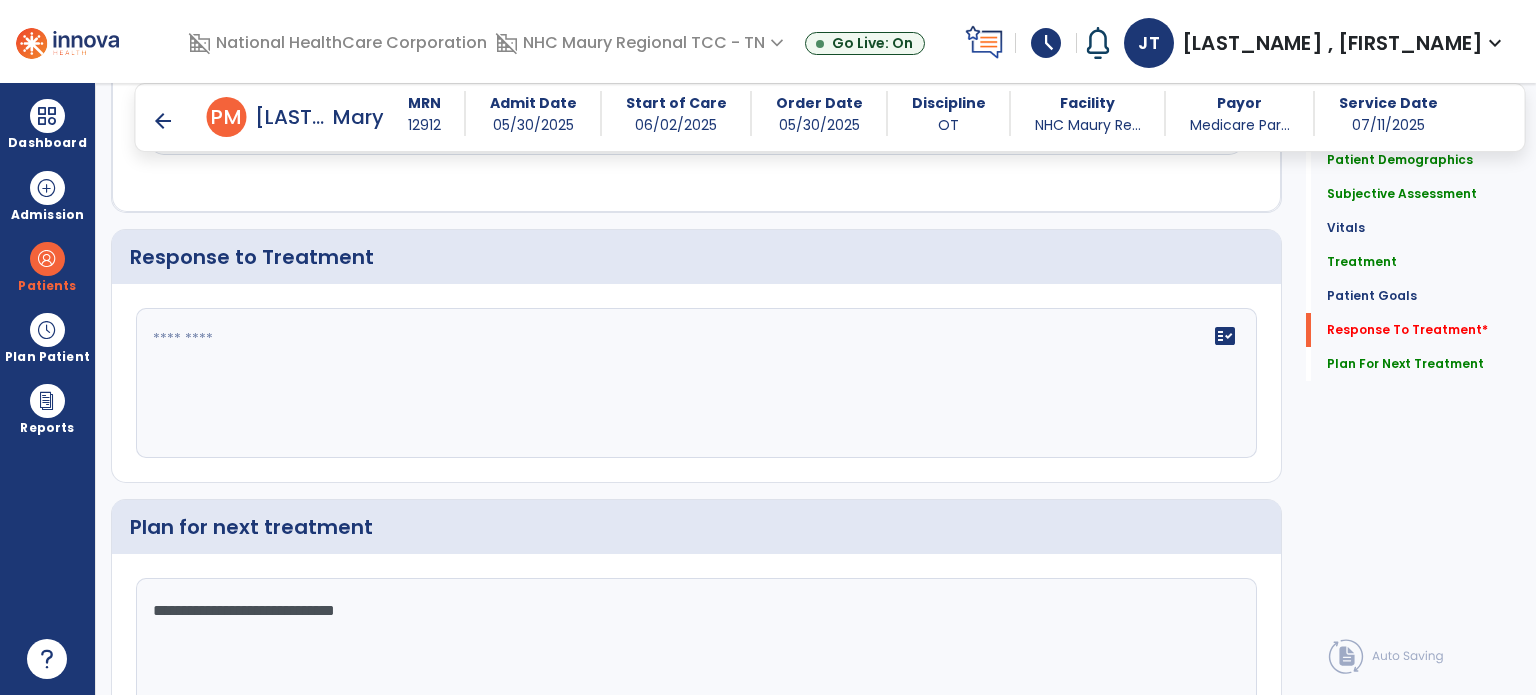 scroll, scrollTop: 2722, scrollLeft: 0, axis: vertical 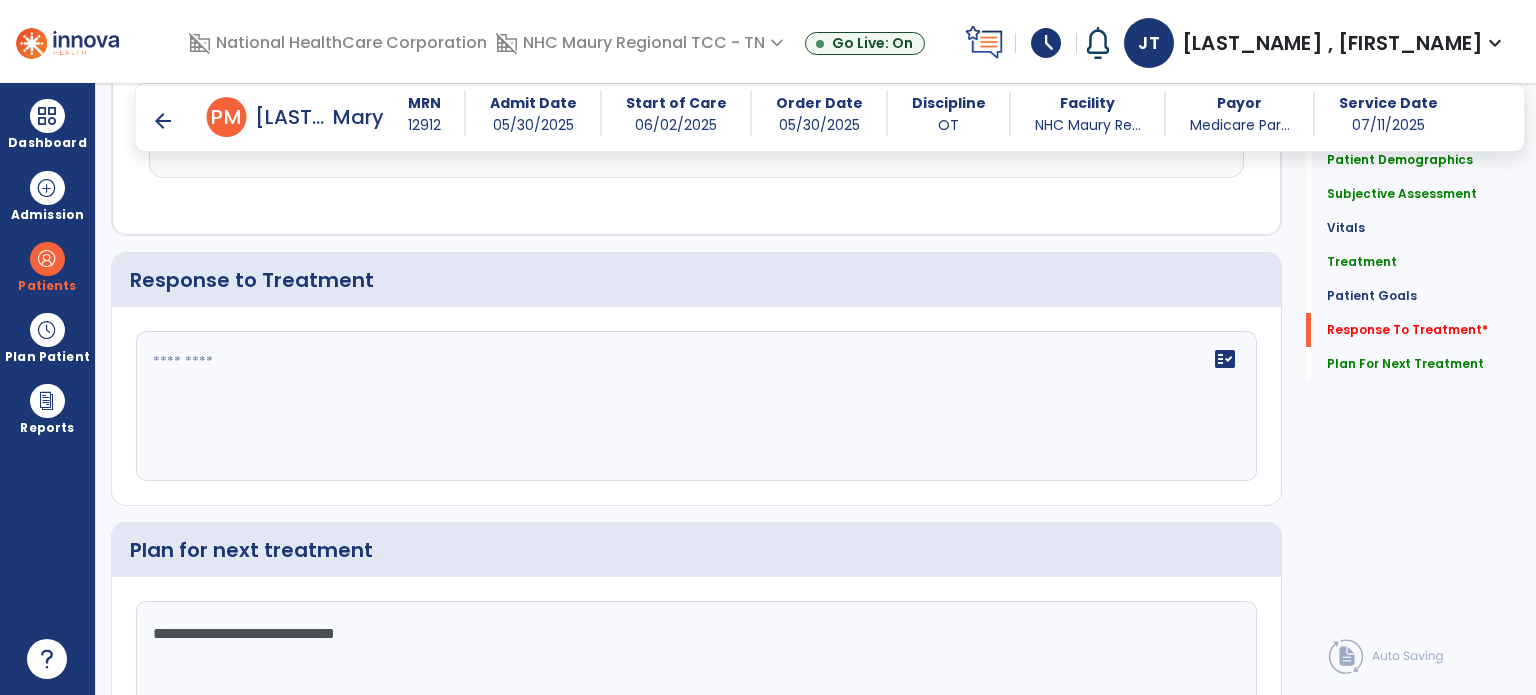 click on "fact_check" 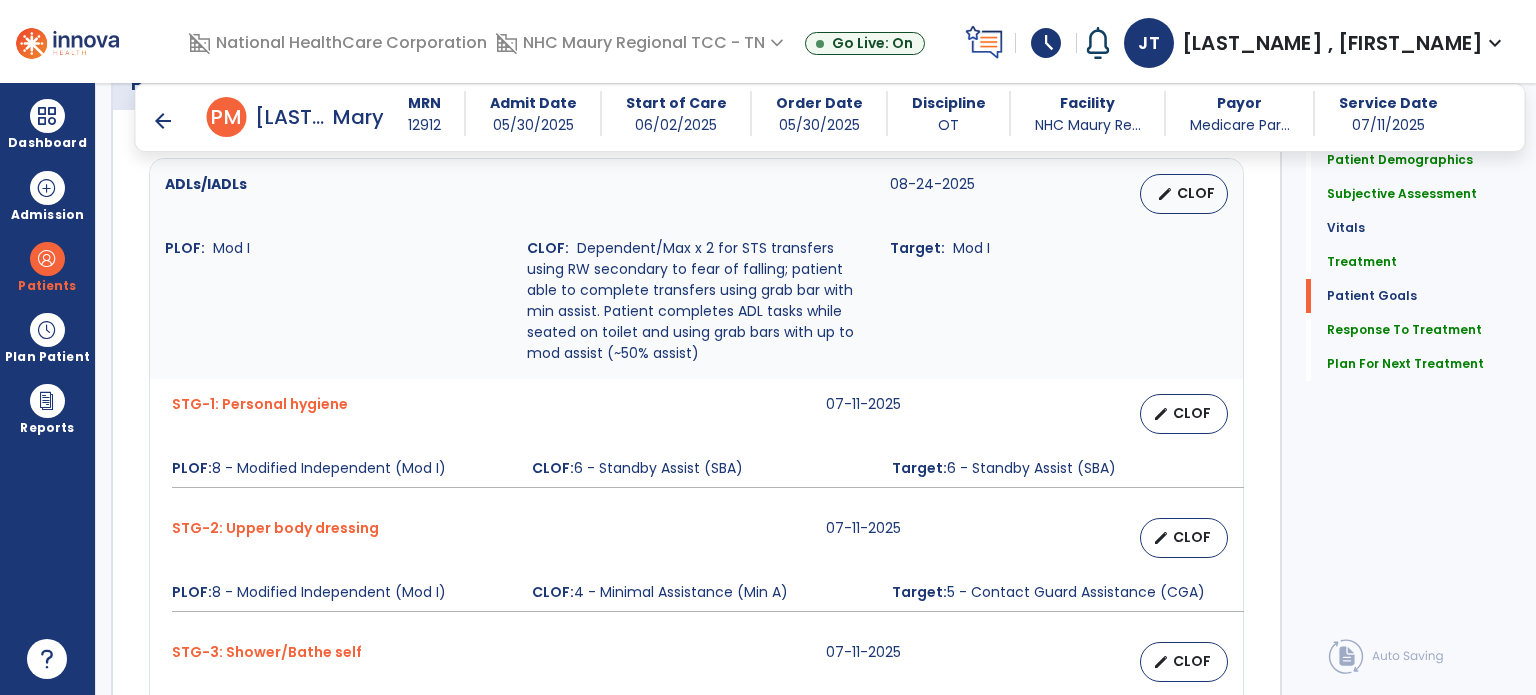 scroll, scrollTop: 1604, scrollLeft: 0, axis: vertical 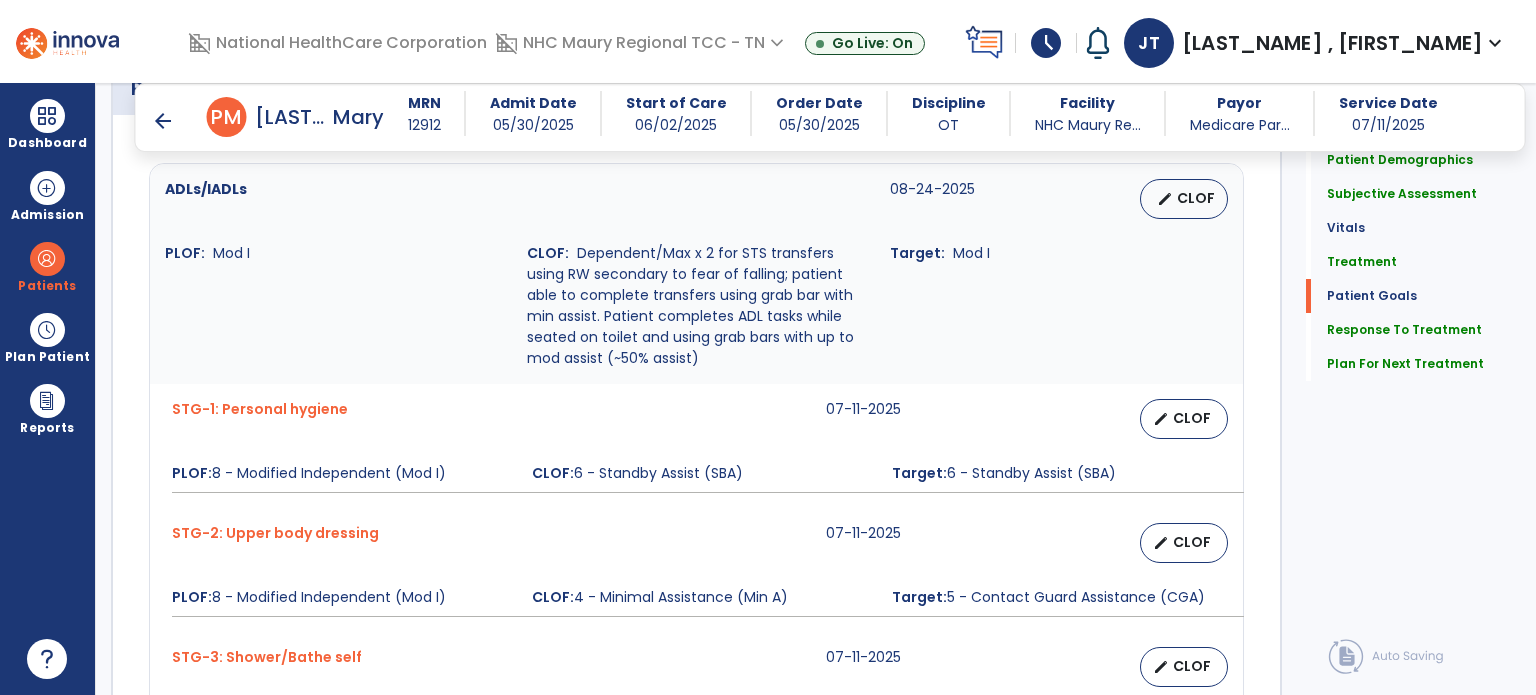 type on "**********" 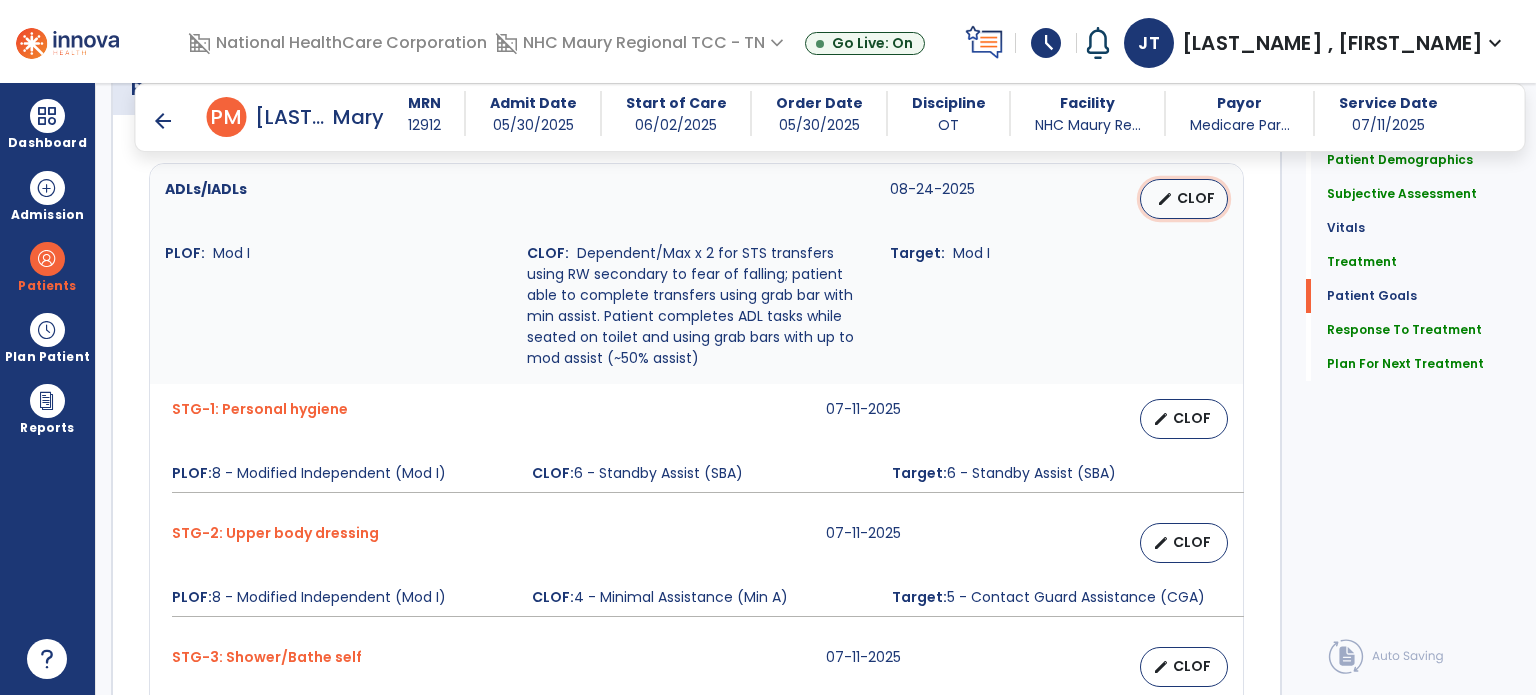 click on "edit" at bounding box center (1165, 199) 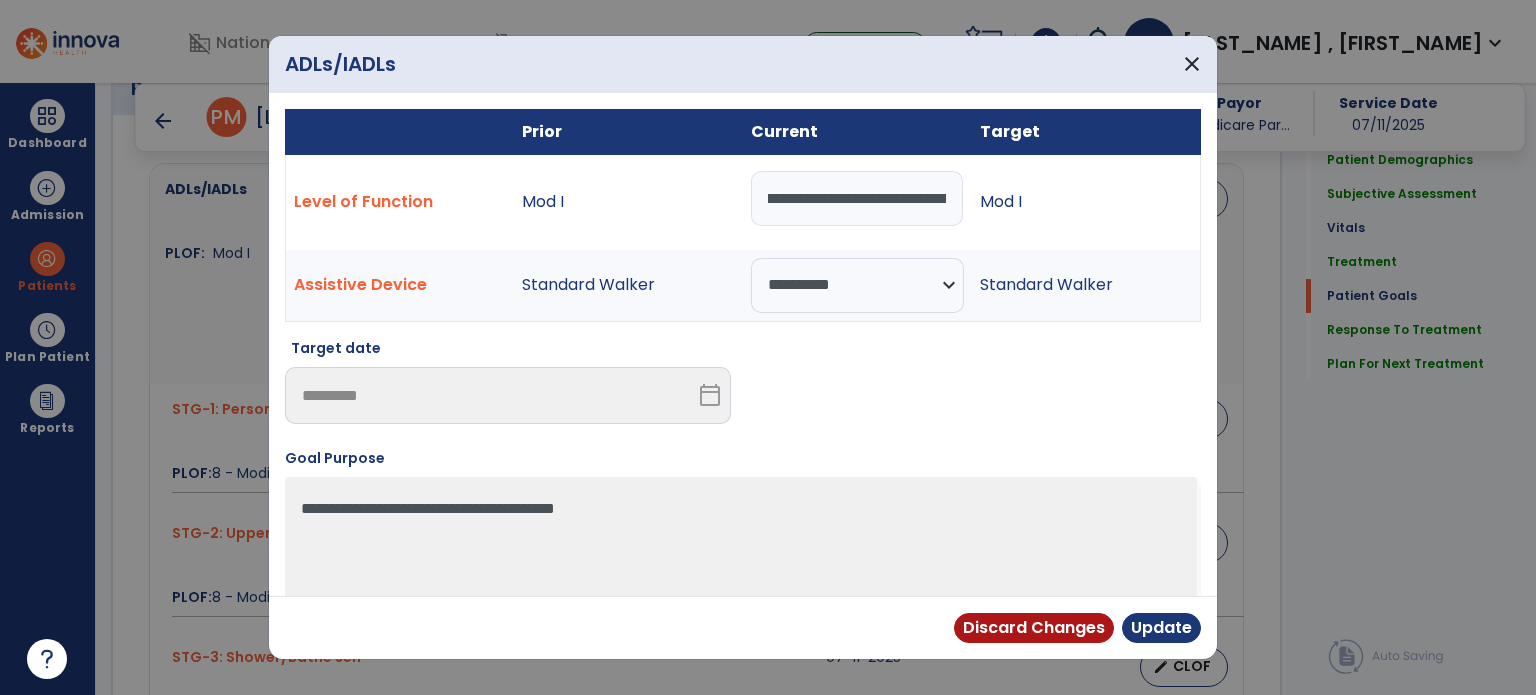 scroll, scrollTop: 0, scrollLeft: 1792, axis: horizontal 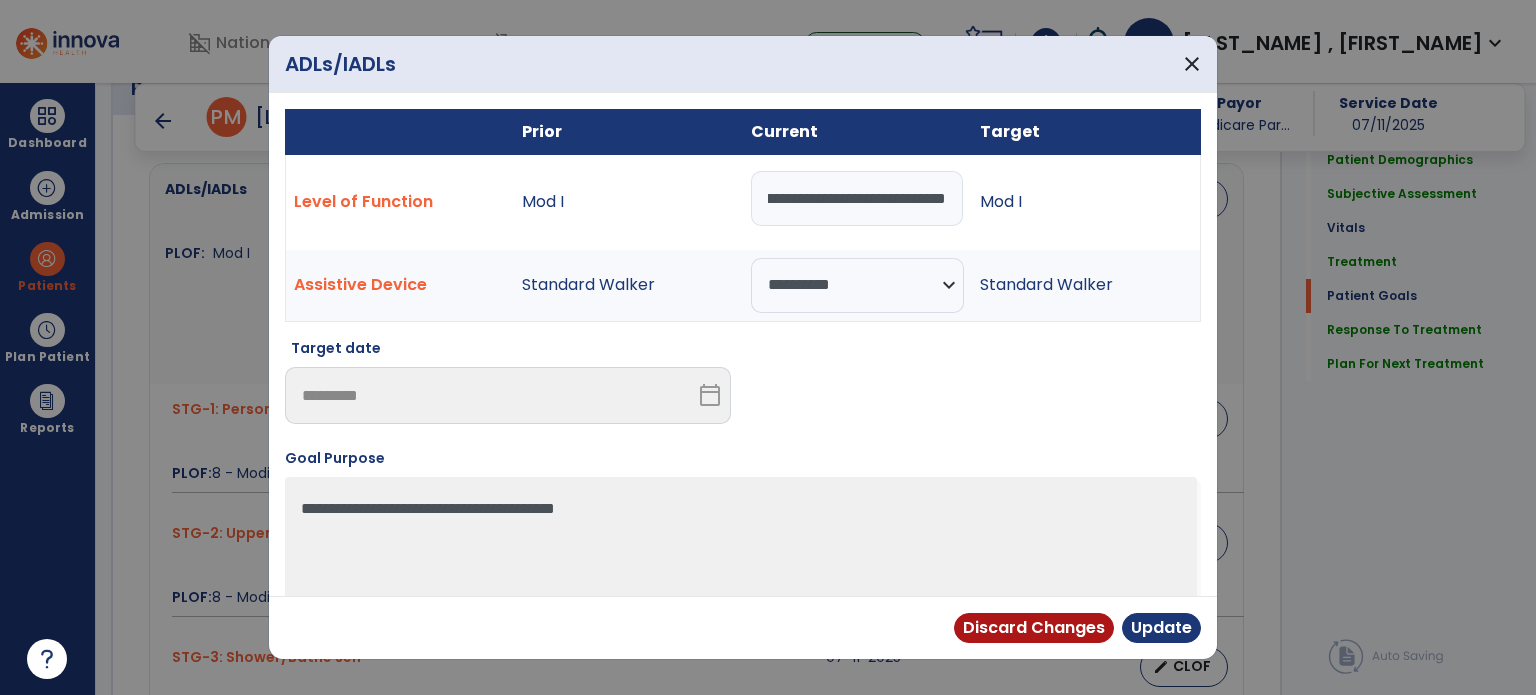 drag, startPoint x: 917, startPoint y: 203, endPoint x: 1152, endPoint y: 270, distance: 244.36449 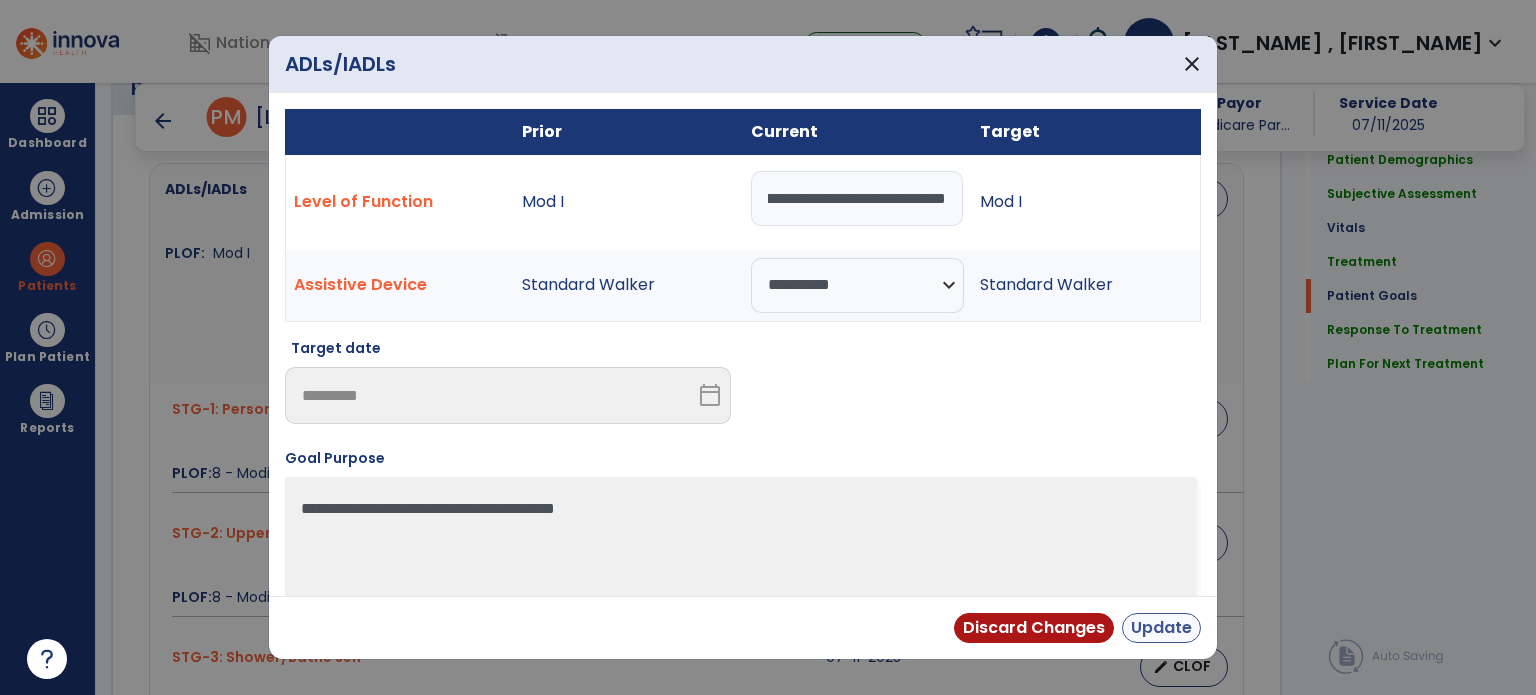 click on "Update" at bounding box center [1161, 628] 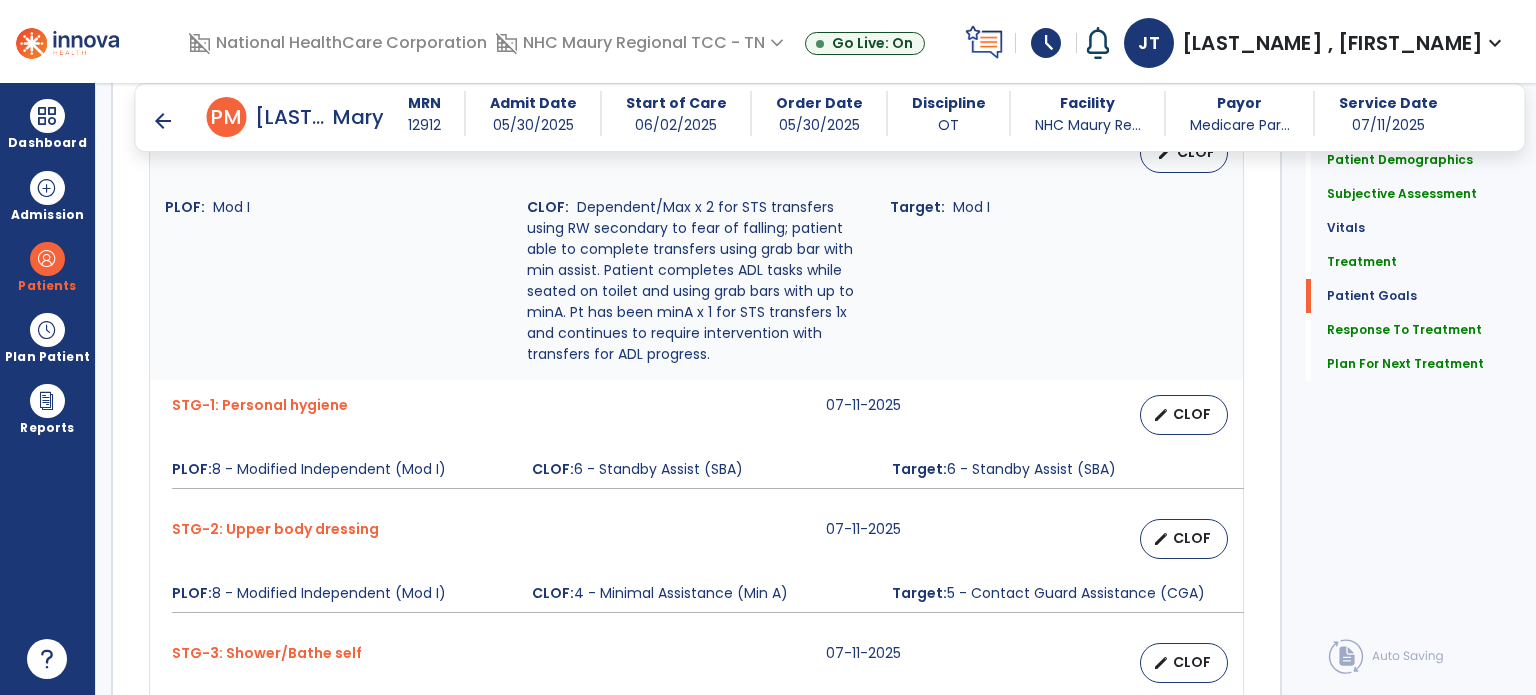 scroll, scrollTop: 1604, scrollLeft: 0, axis: vertical 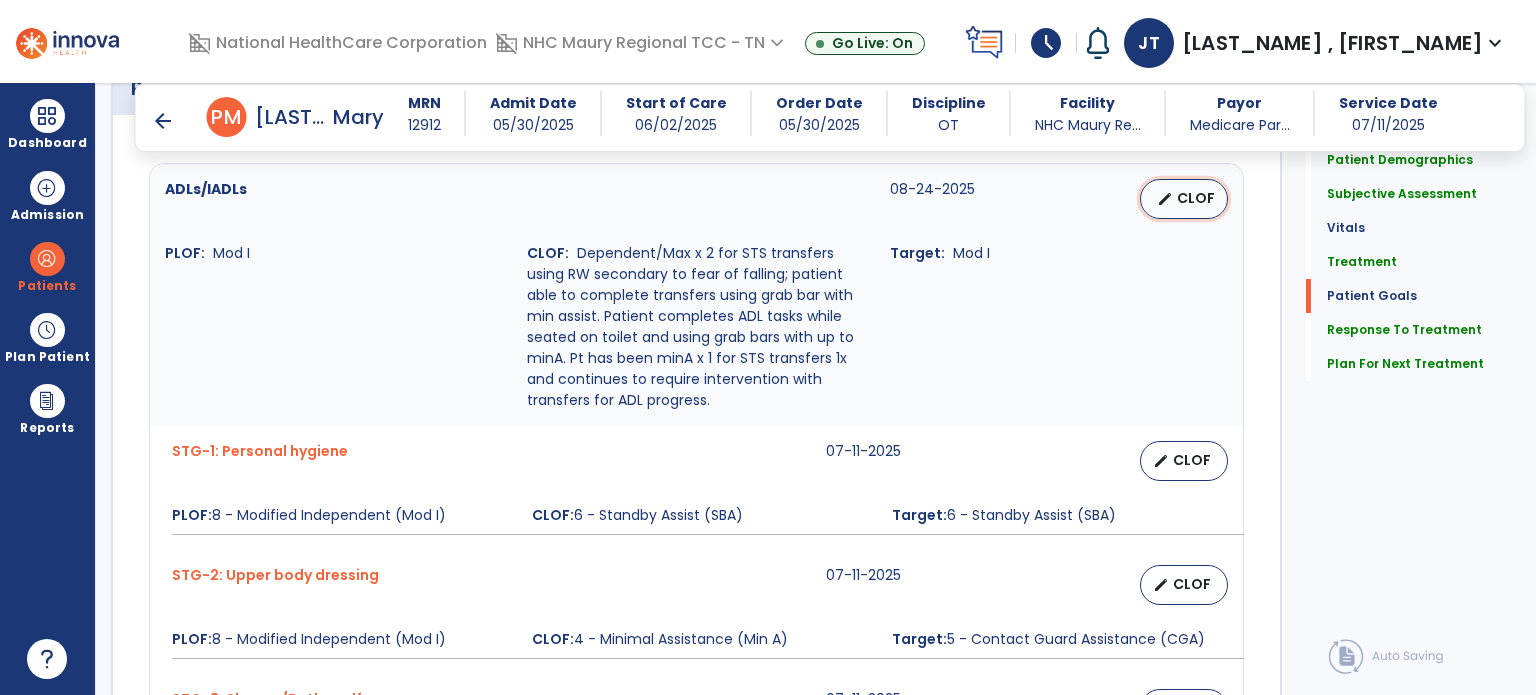 click on "edit   CLOF" at bounding box center (1184, 199) 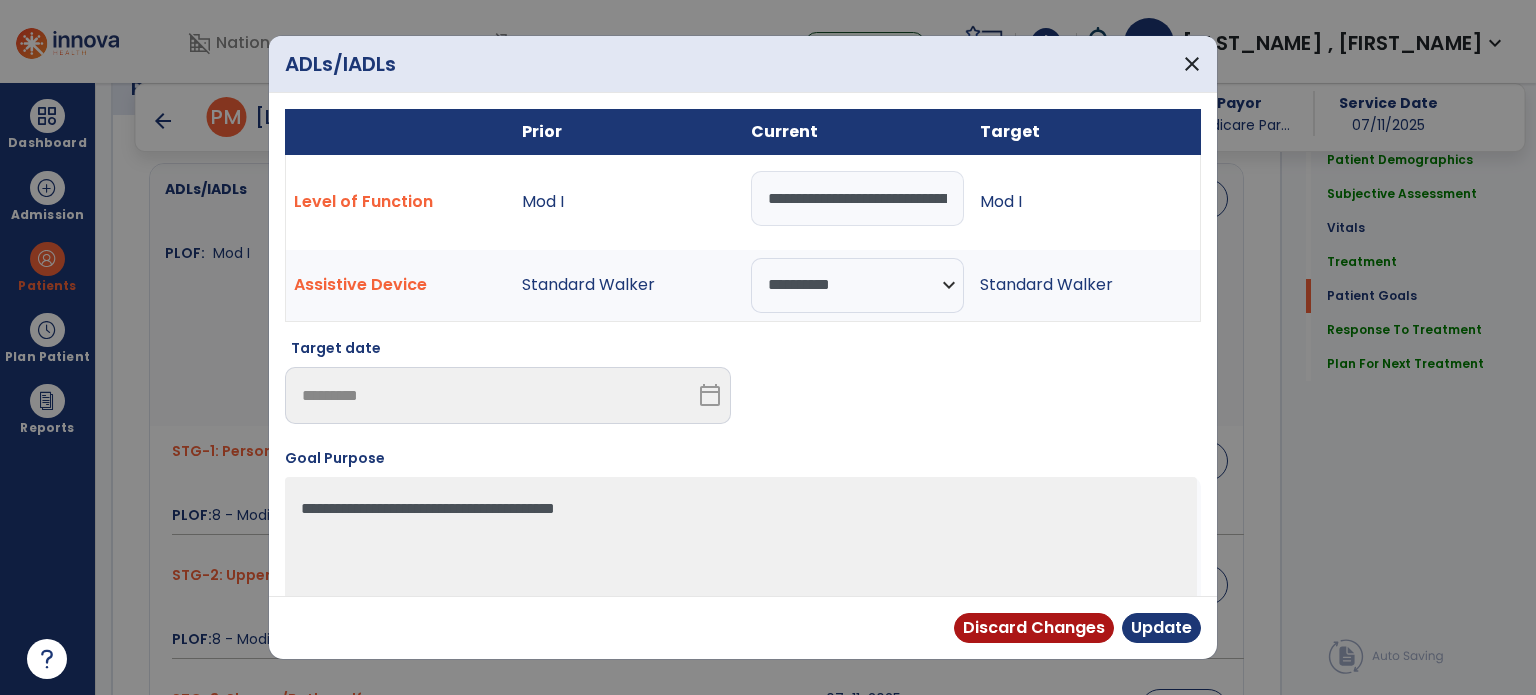 drag, startPoint x: 936, startPoint y: 198, endPoint x: 1251, endPoint y: 258, distance: 320.66336 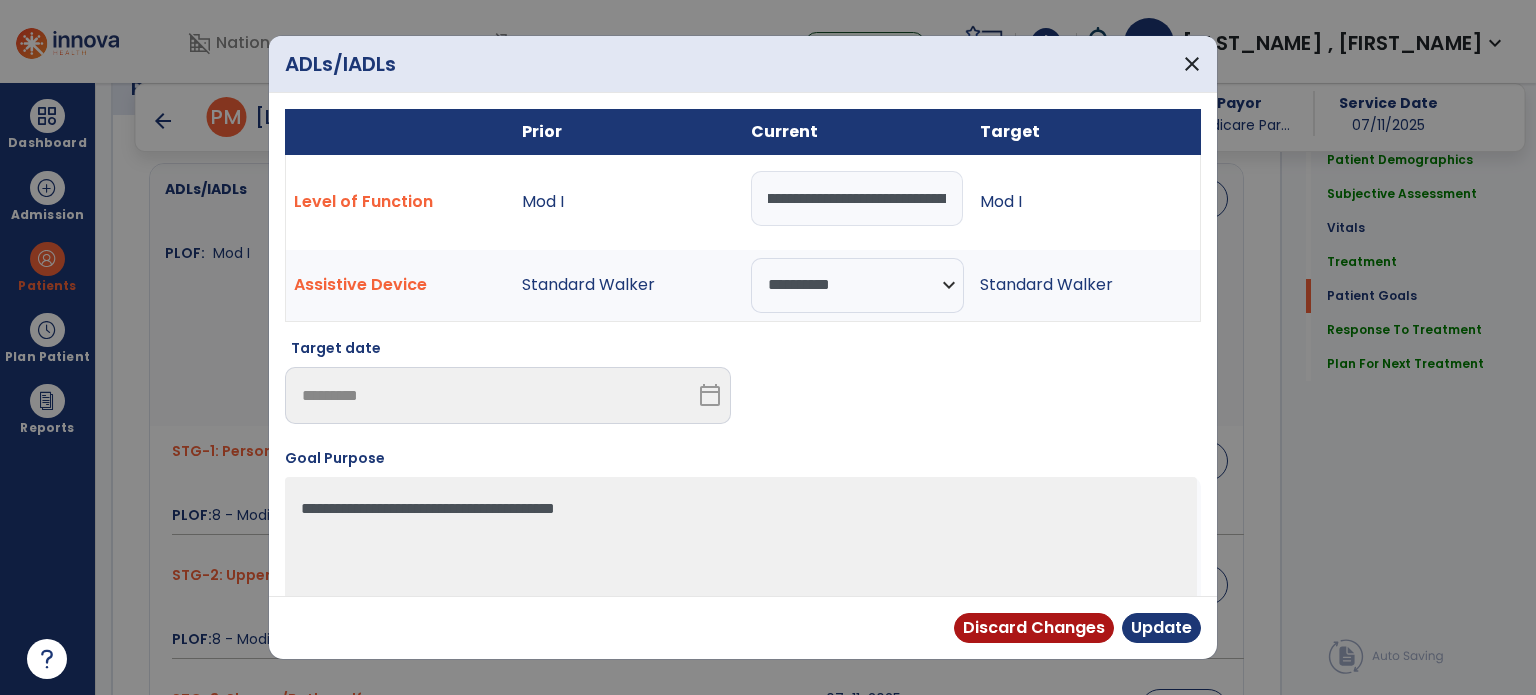 scroll, scrollTop: 0, scrollLeft: 480, axis: horizontal 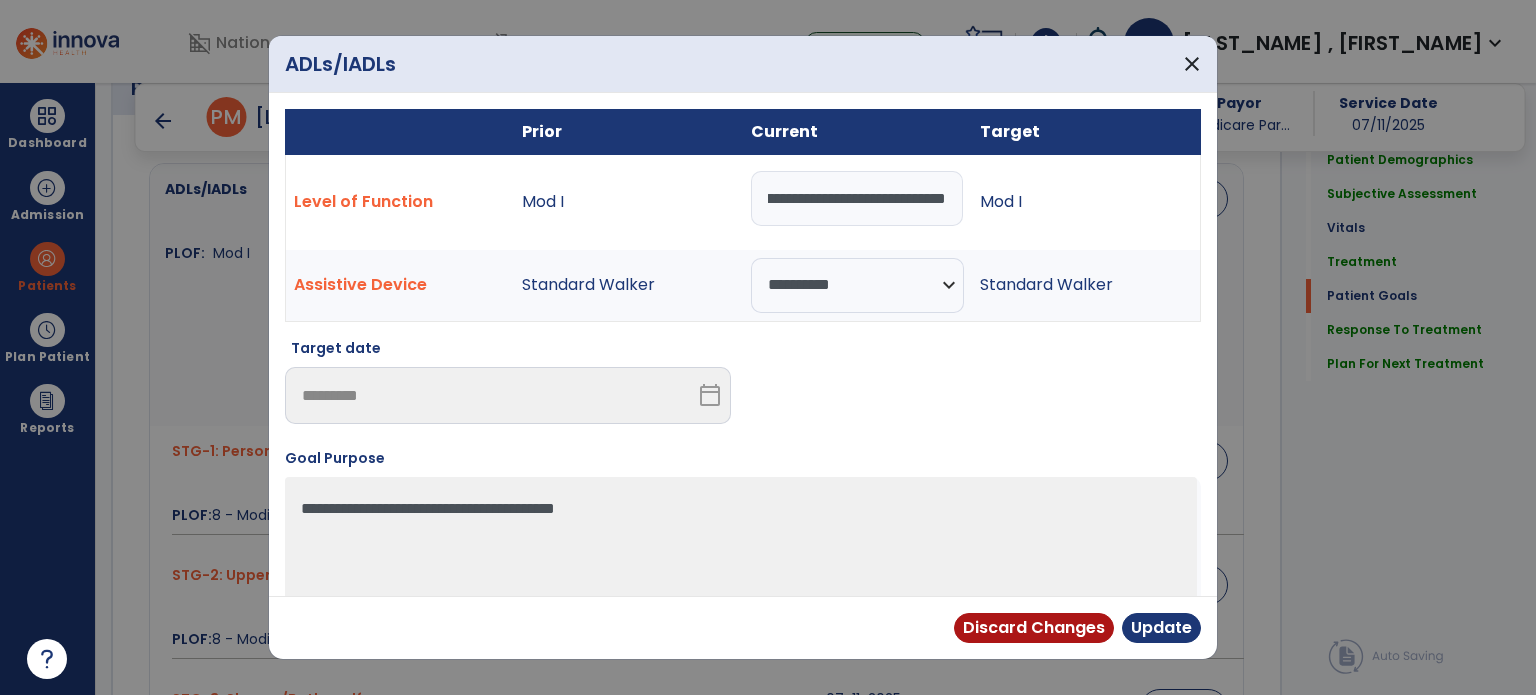 drag, startPoint x: 862, startPoint y: 206, endPoint x: 1297, endPoint y: 267, distance: 439.2562 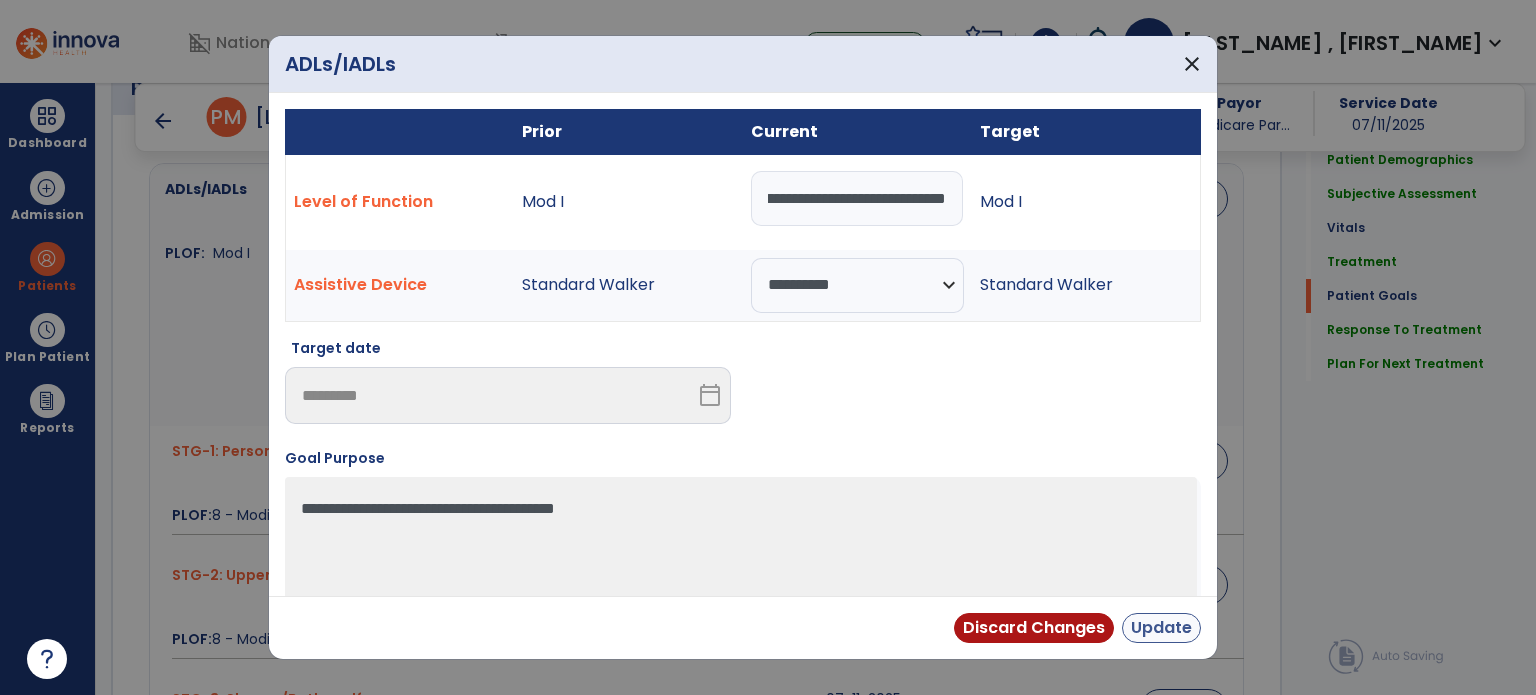 type on "**********" 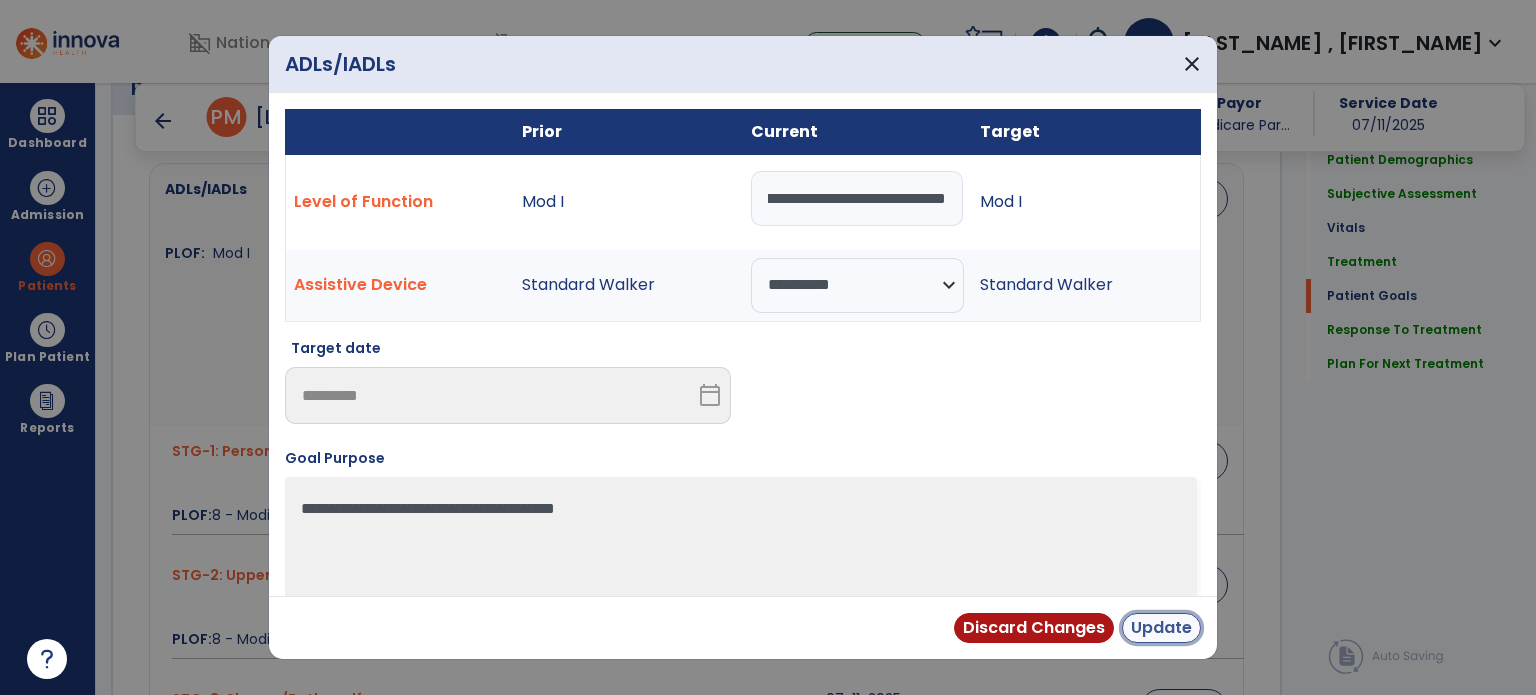 click on "Update" at bounding box center (1161, 628) 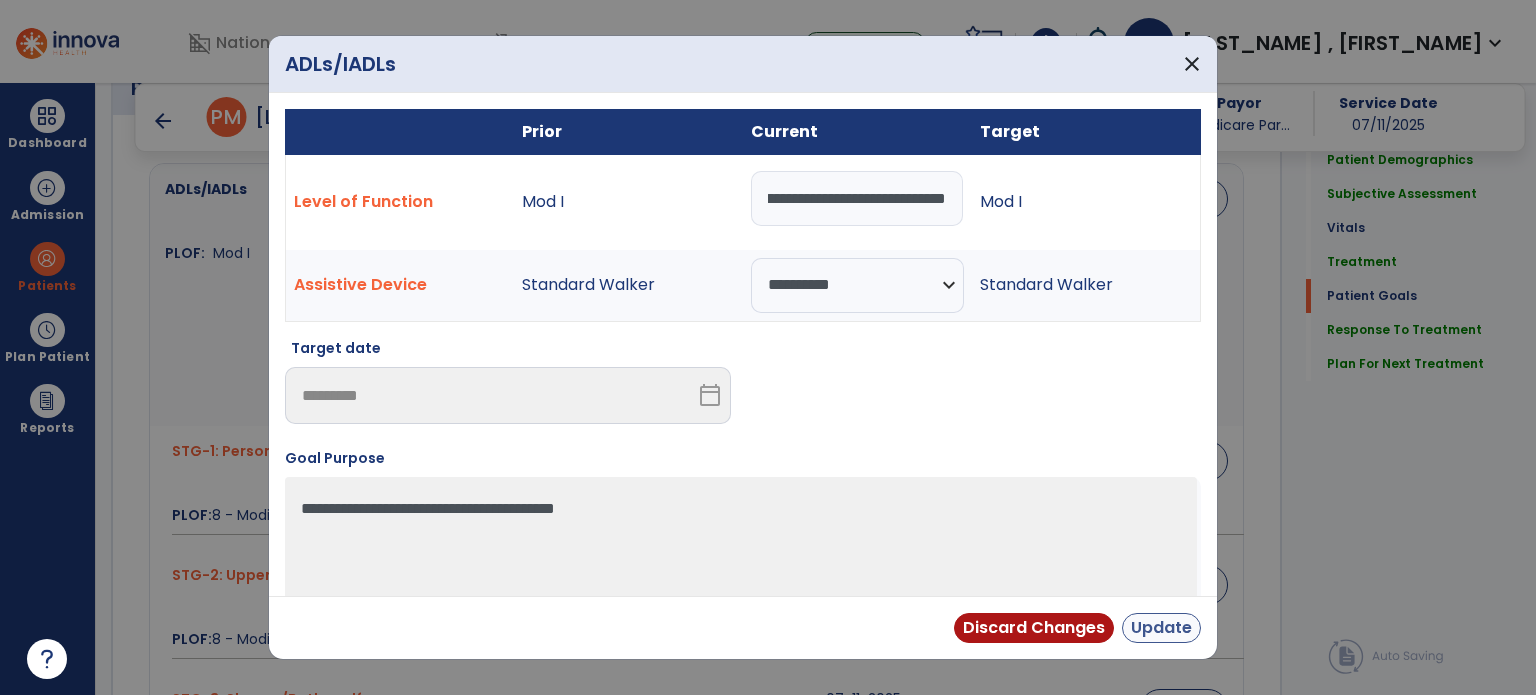 scroll, scrollTop: 0, scrollLeft: 0, axis: both 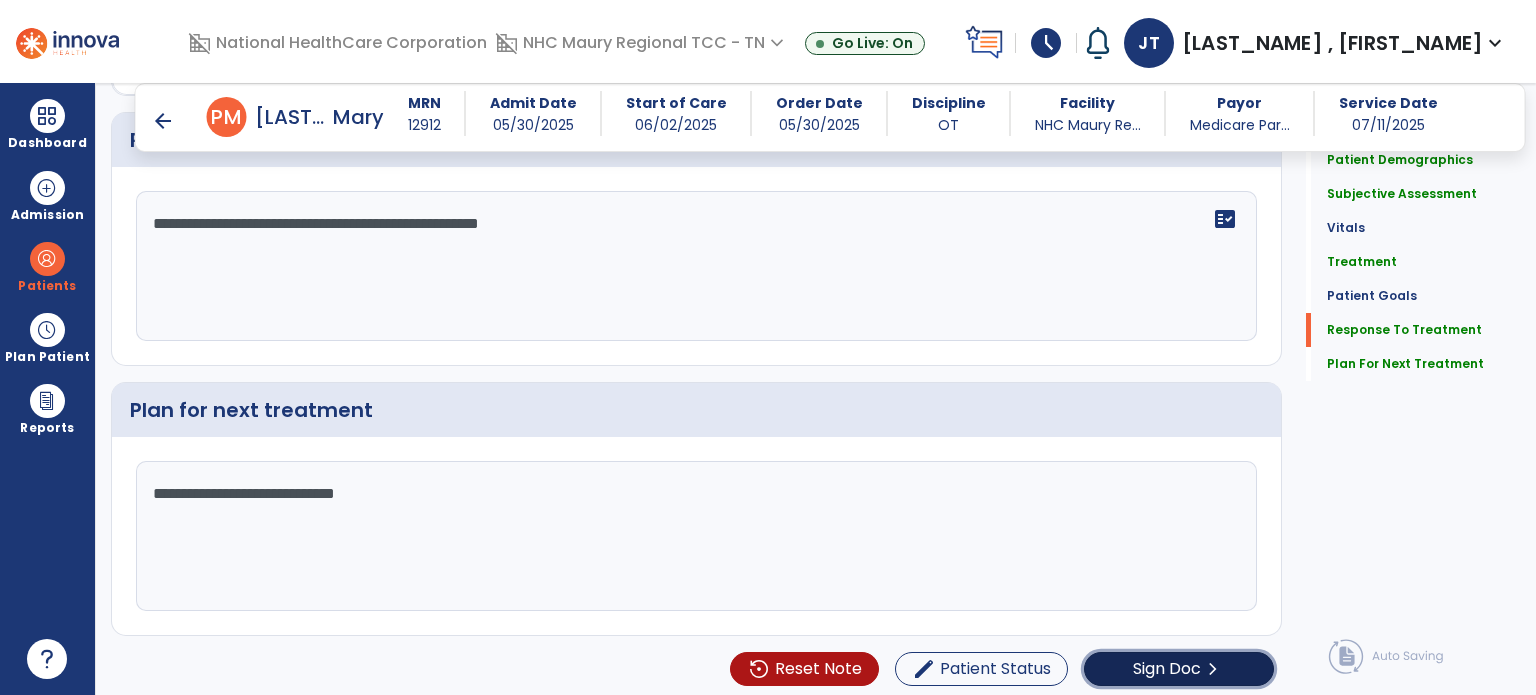 click on "Sign Doc" 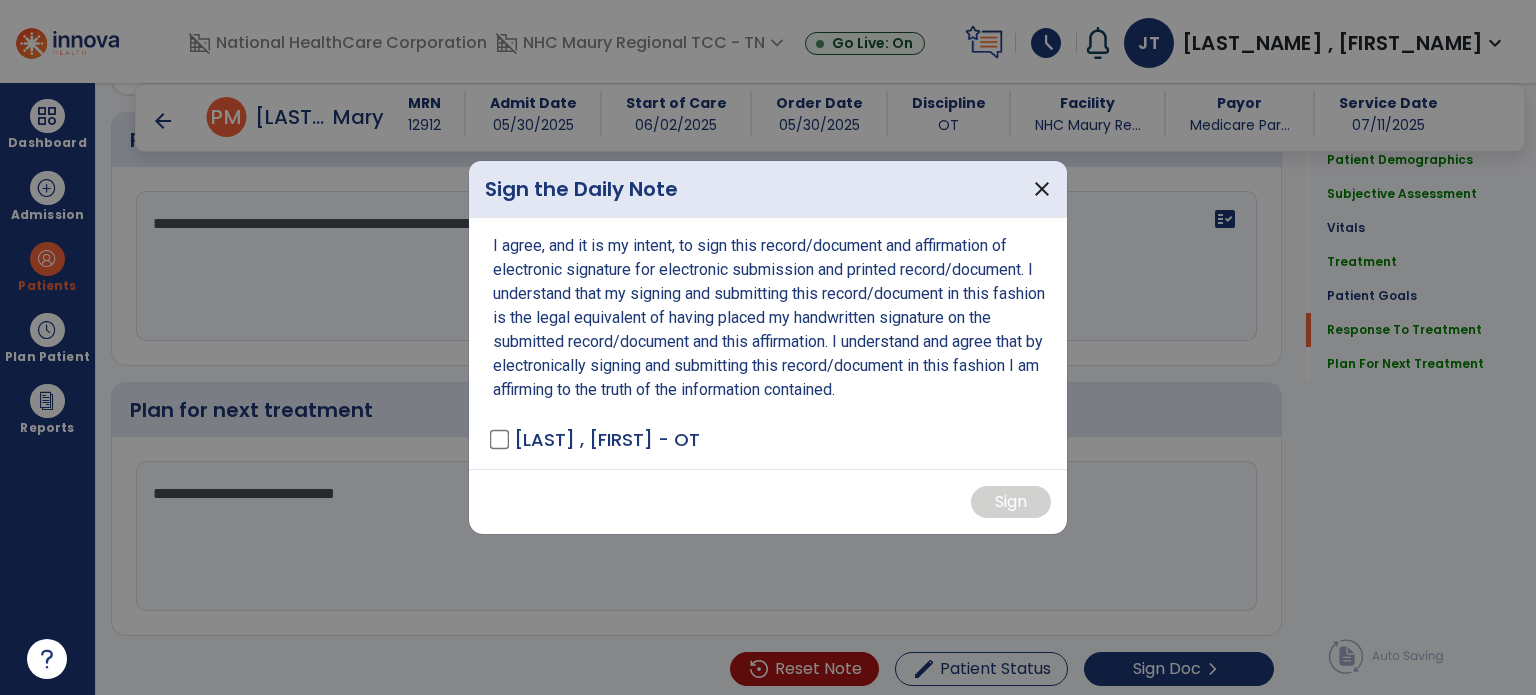 click on "I agree, and it is my intent, to sign this record/document and affirmation of electronic signature for electronic submission and printed record/document. I understand that my signing and submitting this record/document in this fashion is the legal equivalent of having placed my handwritten signature on the submitted record/document and this affirmation. I understand and agree that by electronically signing and submitting this record/document in this fashion I am affirming to the truth of the information contained. [LAST NAME] , [FIRST NAME] - OT" at bounding box center [768, 343] 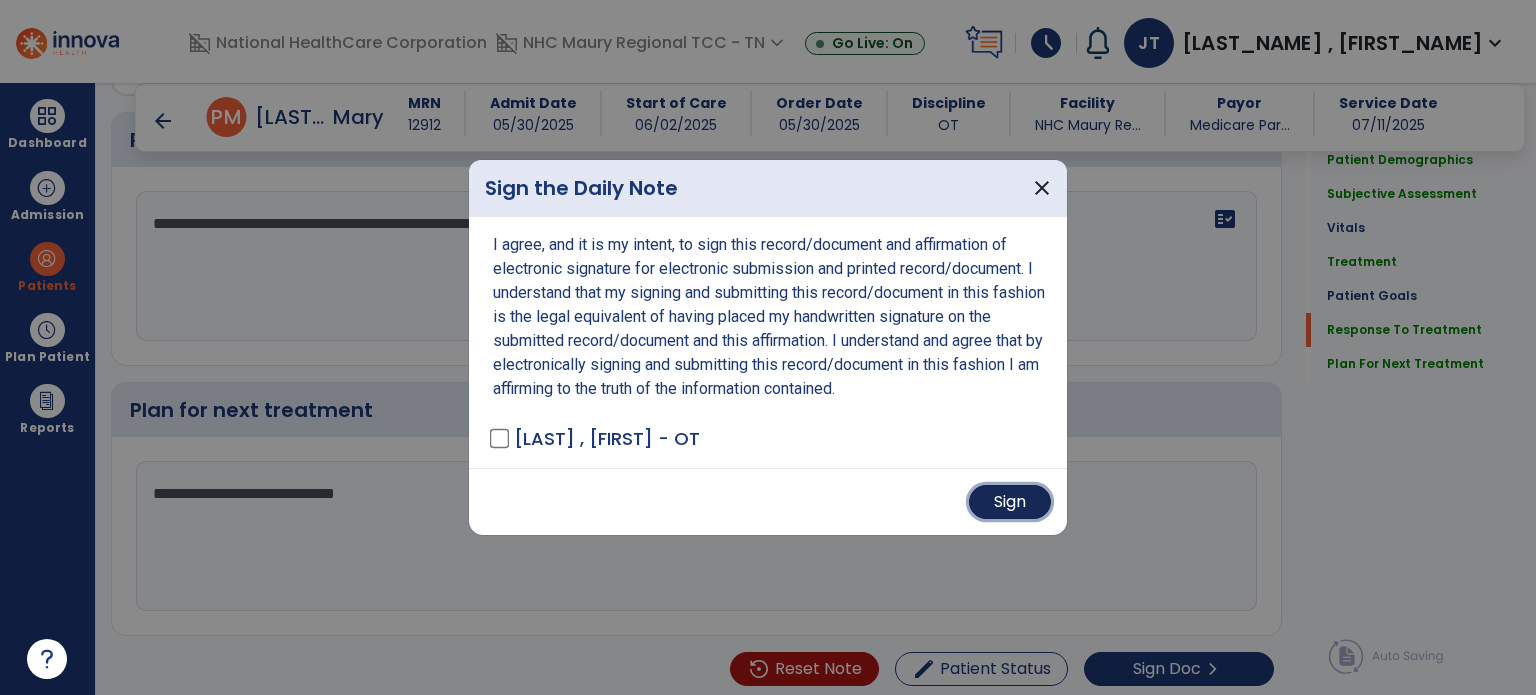 click on "Sign" at bounding box center [1010, 502] 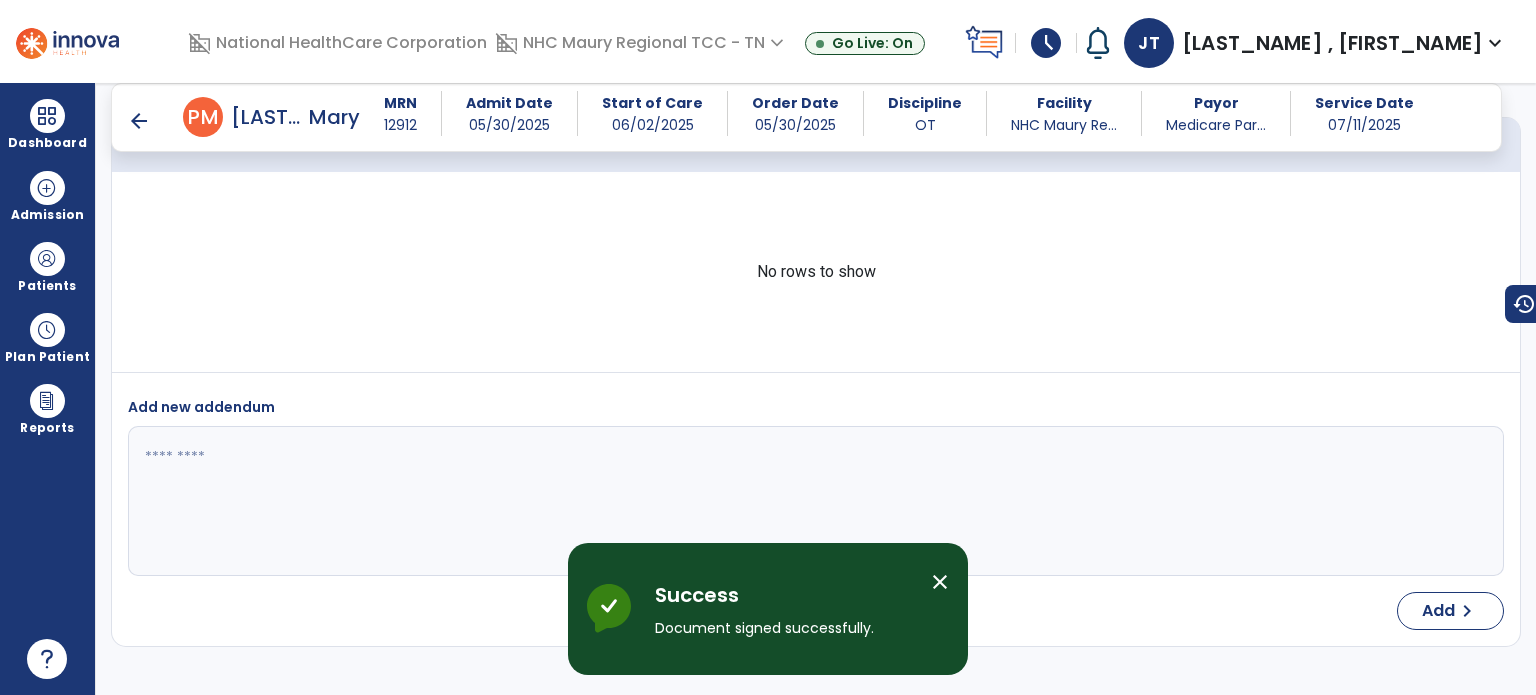 scroll, scrollTop: 3812, scrollLeft: 0, axis: vertical 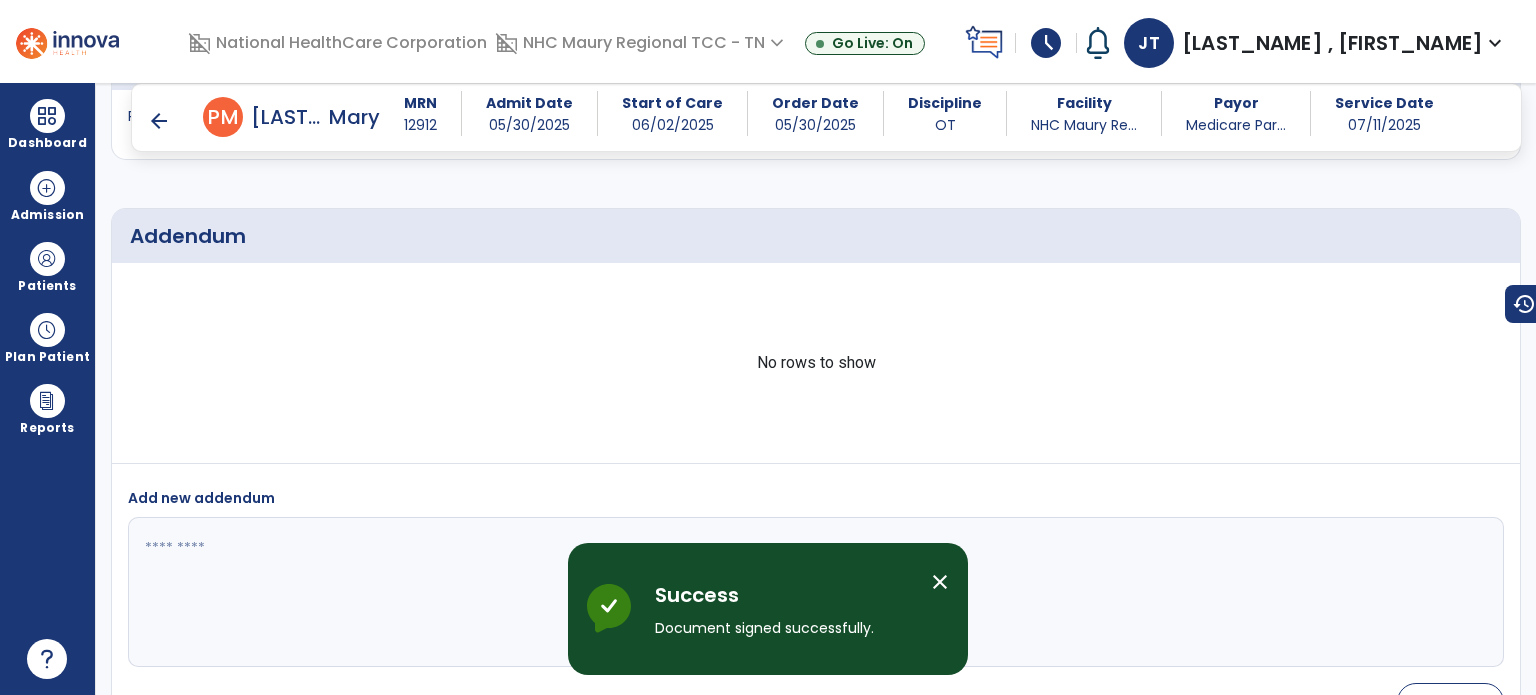 click on "arrow_back" at bounding box center (159, 121) 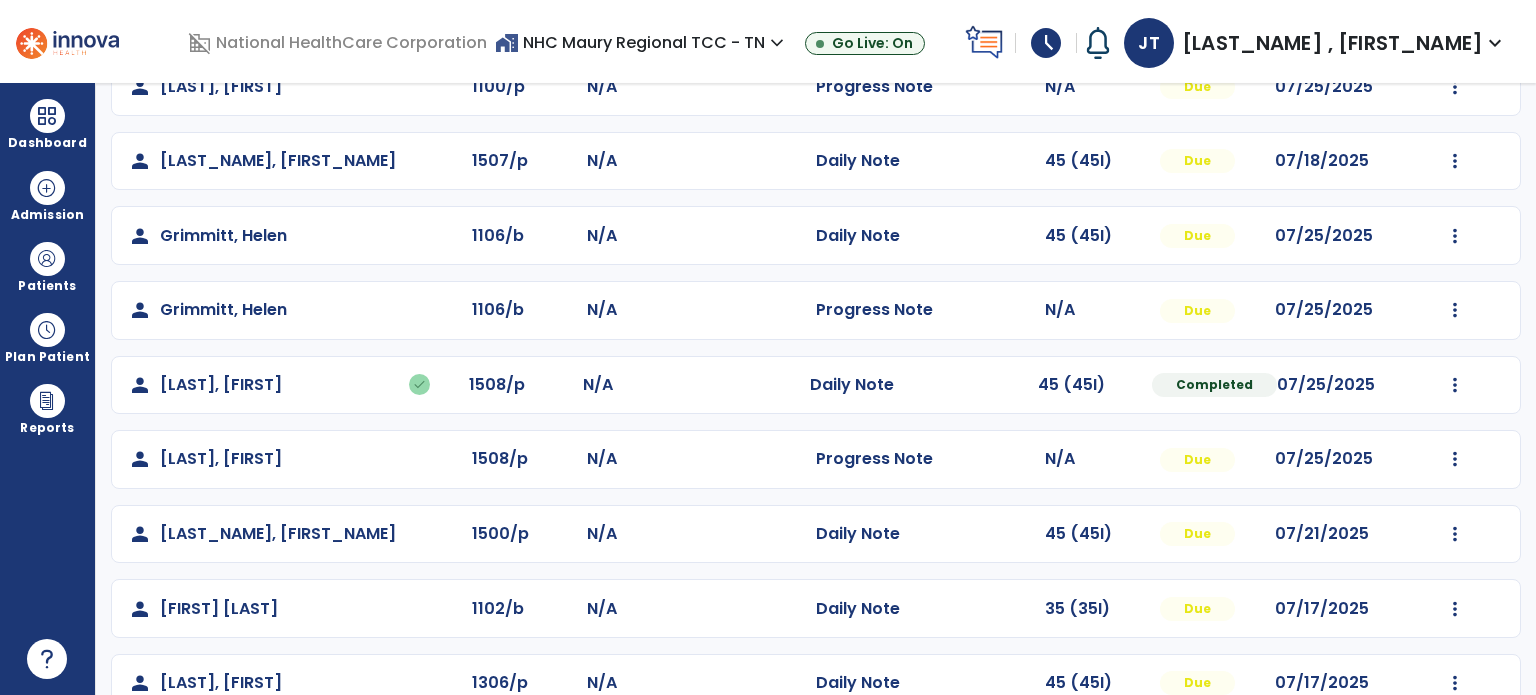 scroll, scrollTop: 392, scrollLeft: 0, axis: vertical 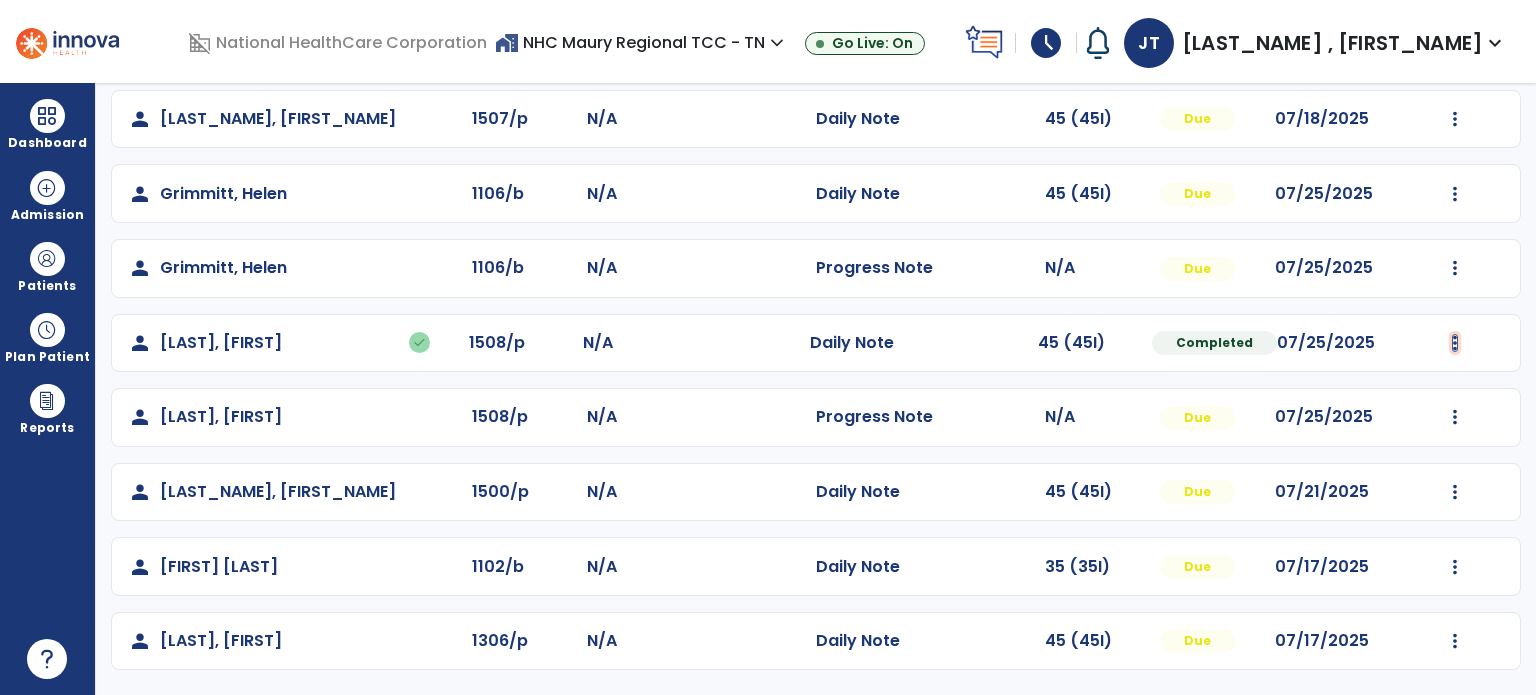 click at bounding box center (1455, -30) 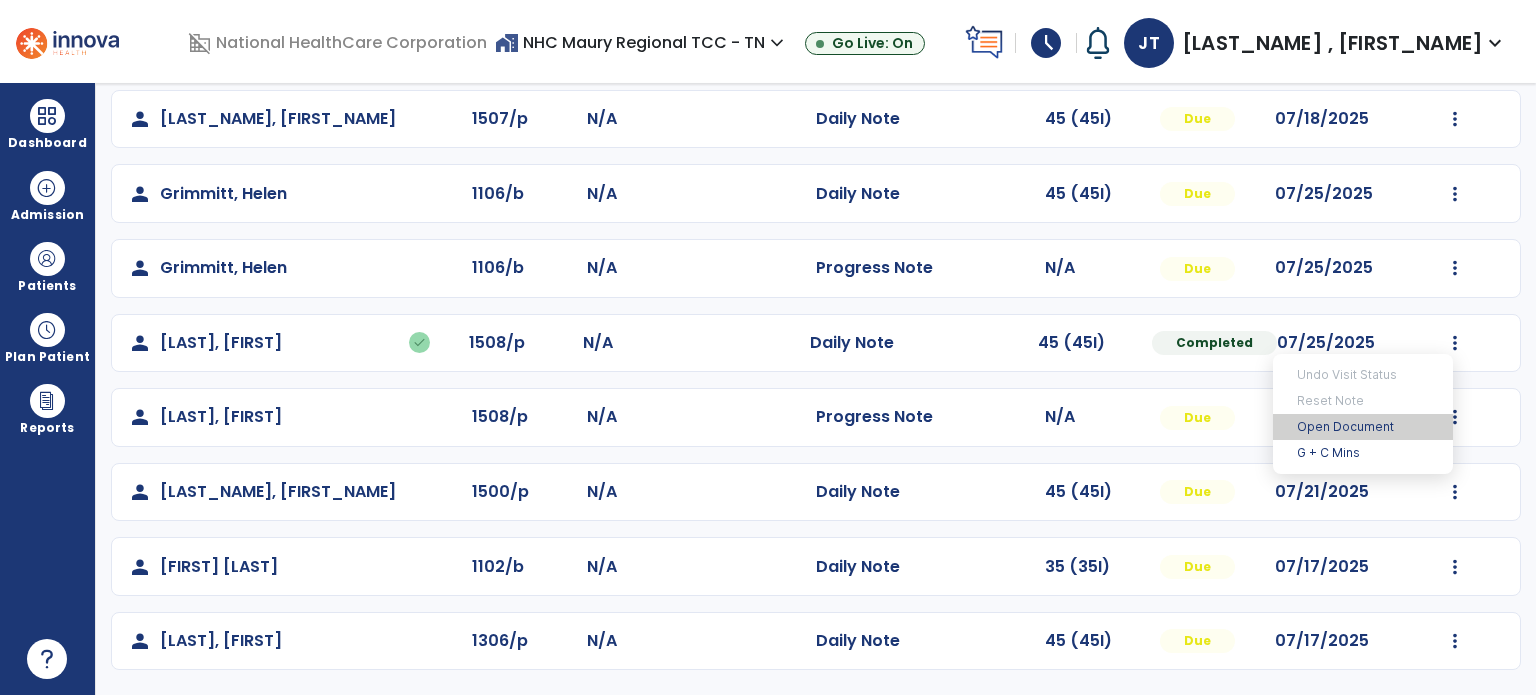 click on "Open Document" at bounding box center [1363, 427] 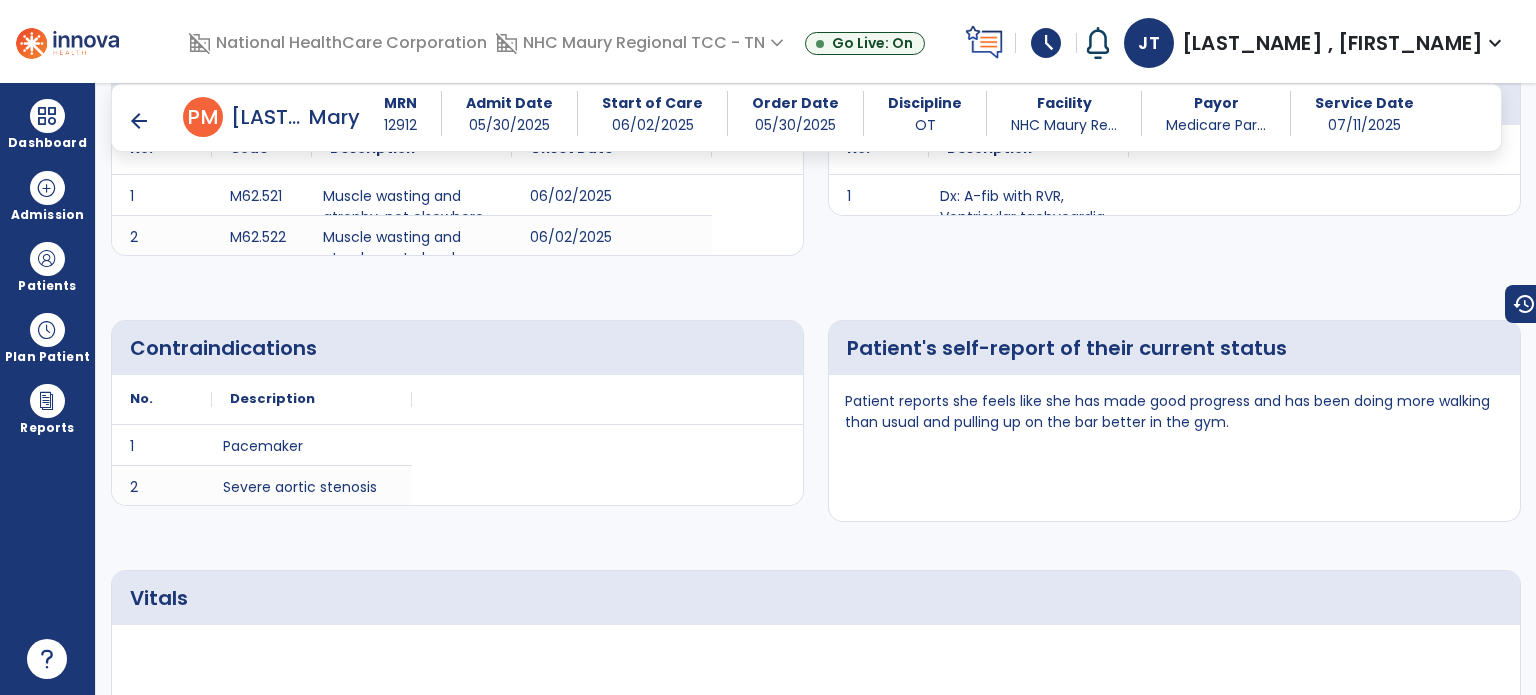 scroll, scrollTop: 368, scrollLeft: 0, axis: vertical 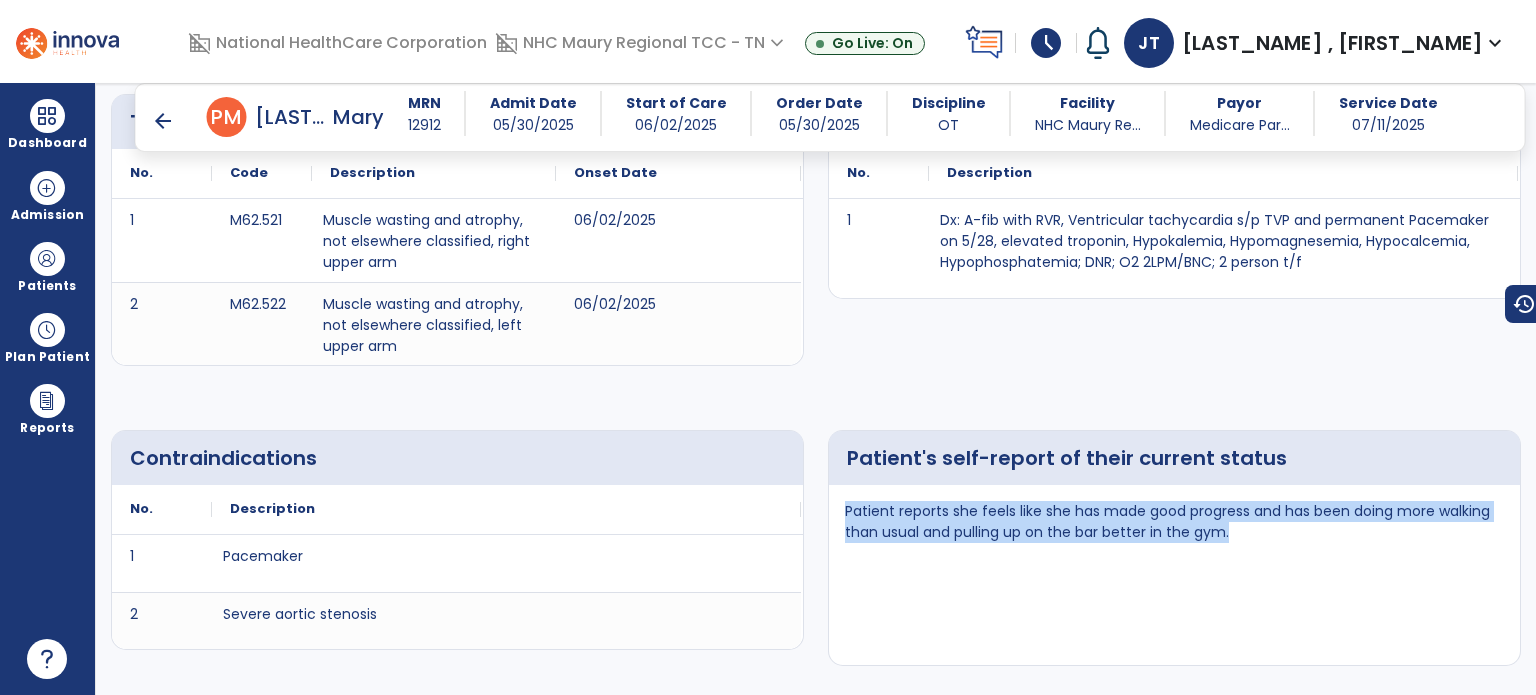drag, startPoint x: 840, startPoint y: 506, endPoint x: 1351, endPoint y: 585, distance: 517.0706 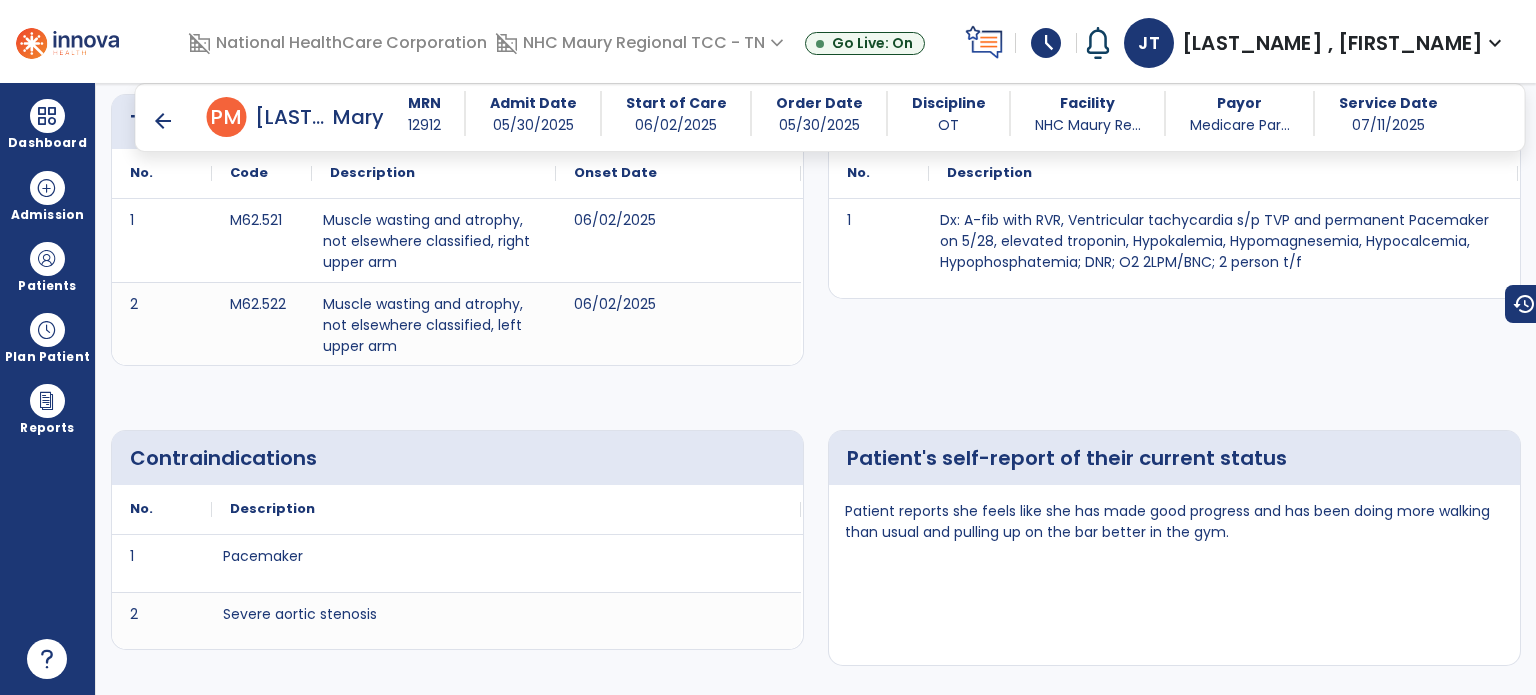 click on "arrow_back" at bounding box center (163, 121) 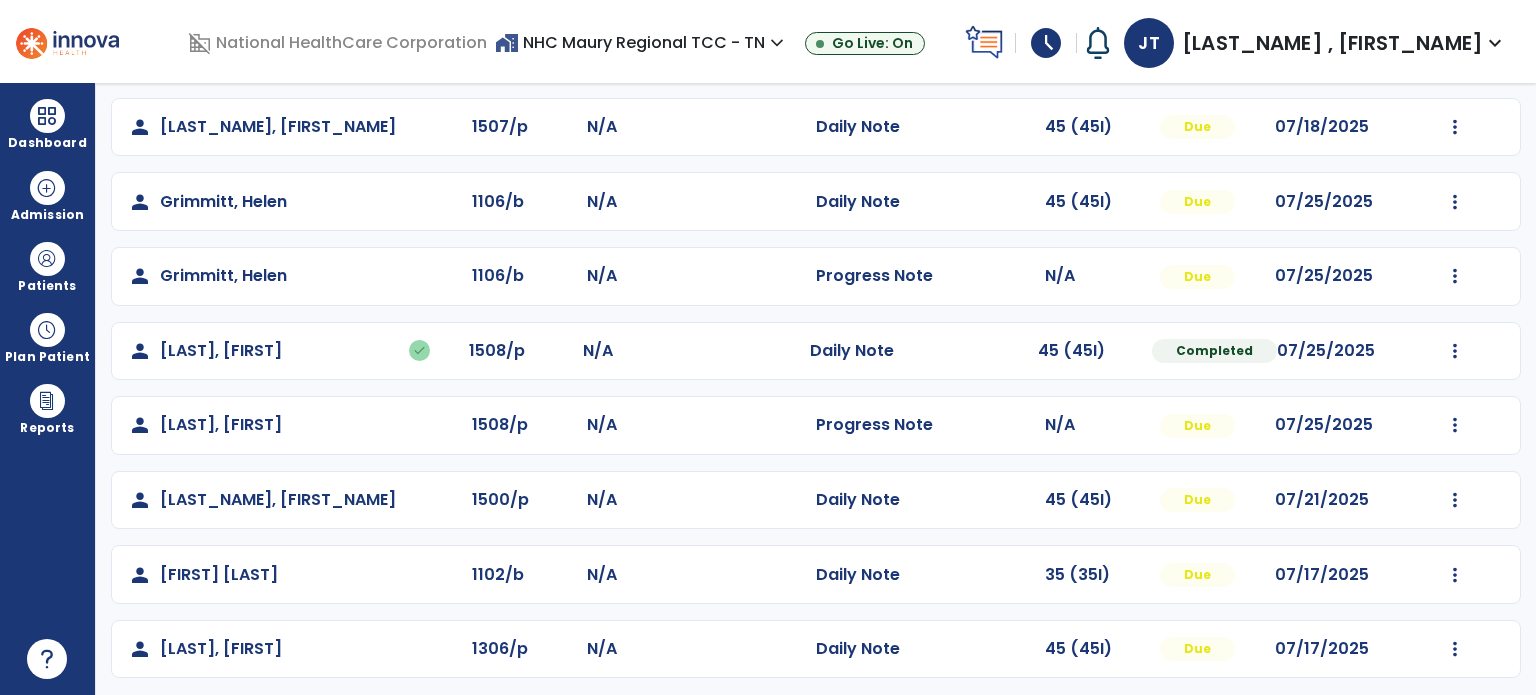scroll, scrollTop: 386, scrollLeft: 0, axis: vertical 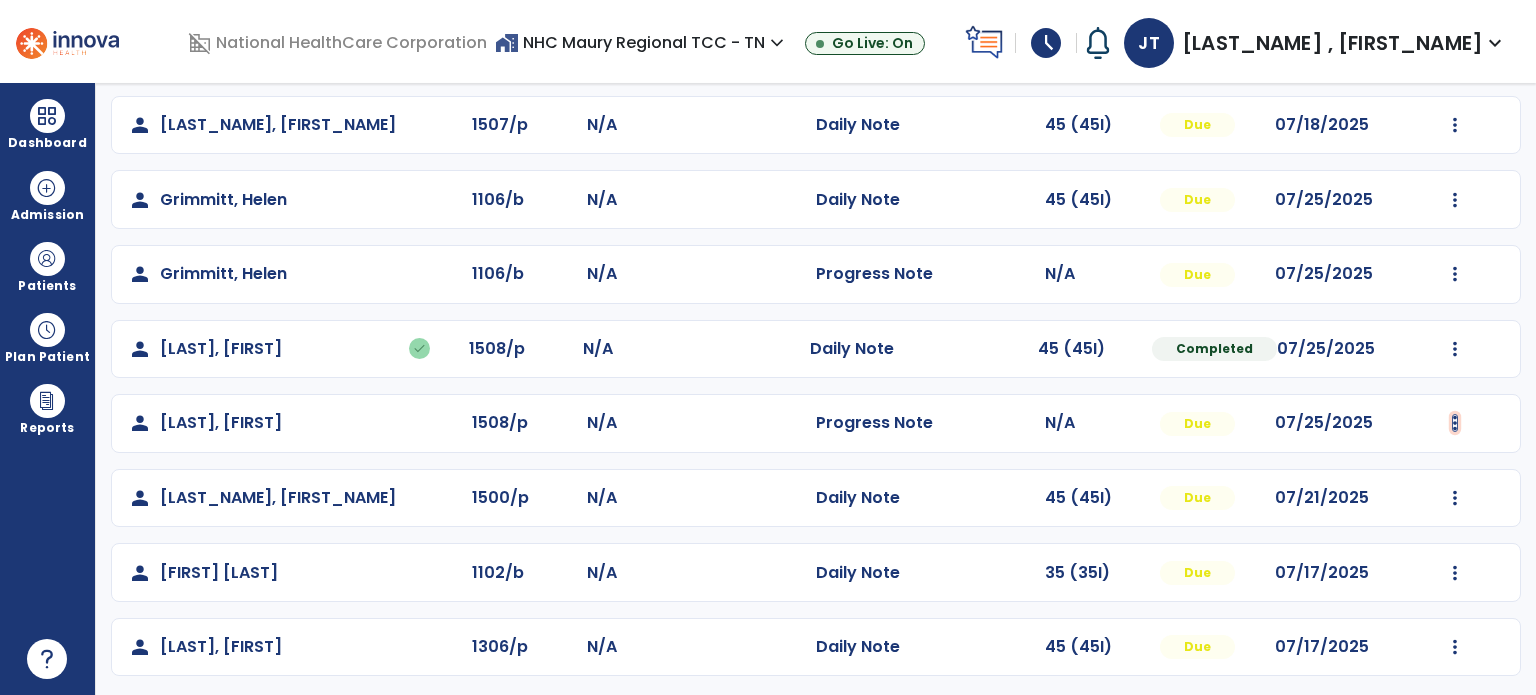 click at bounding box center [1455, -24] 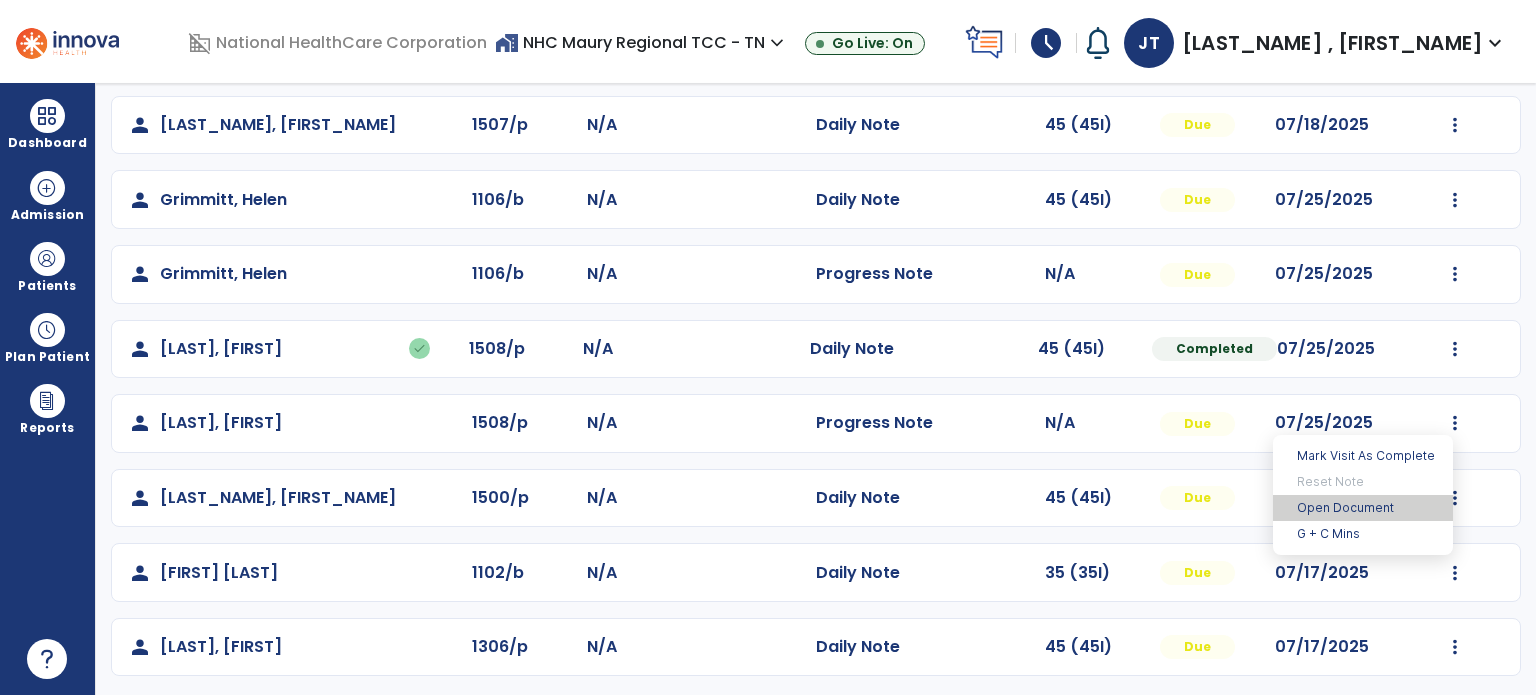 click on "Open Document" at bounding box center [1363, 508] 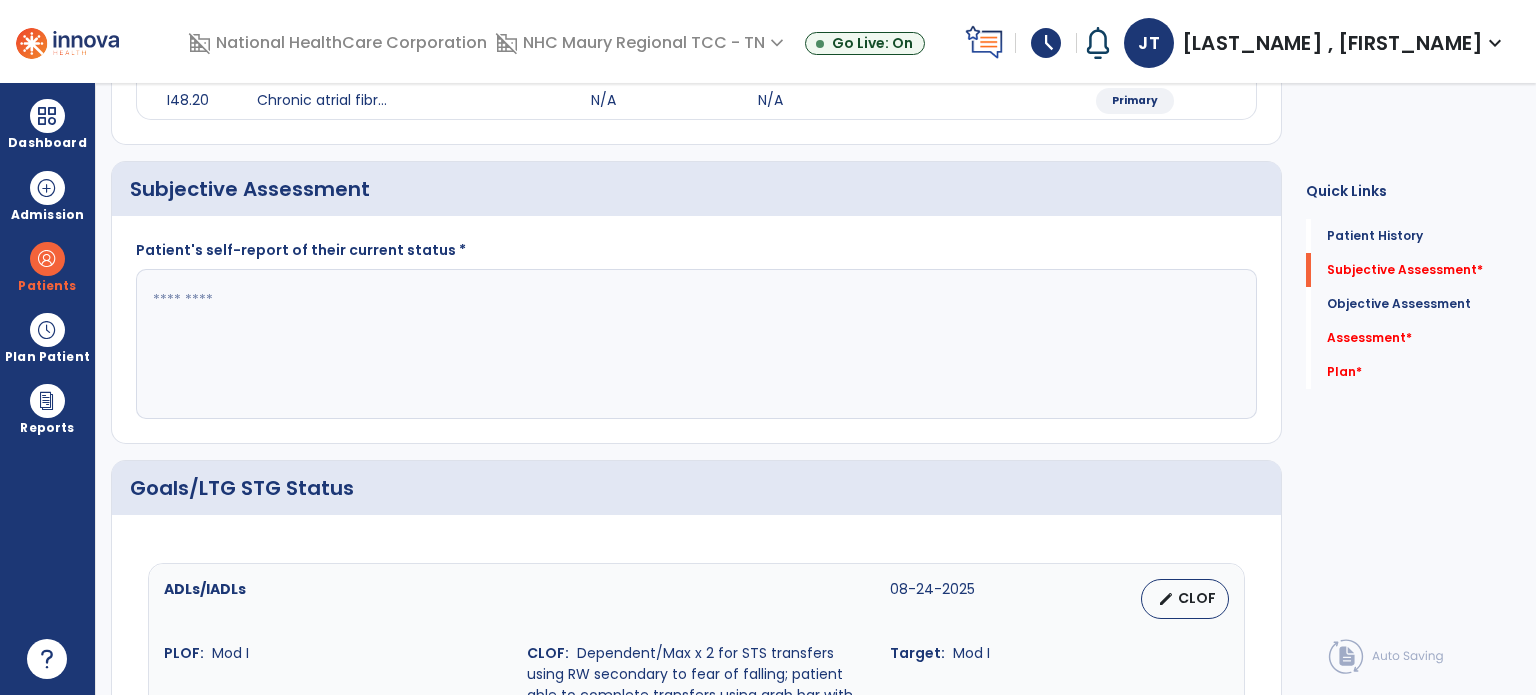 click 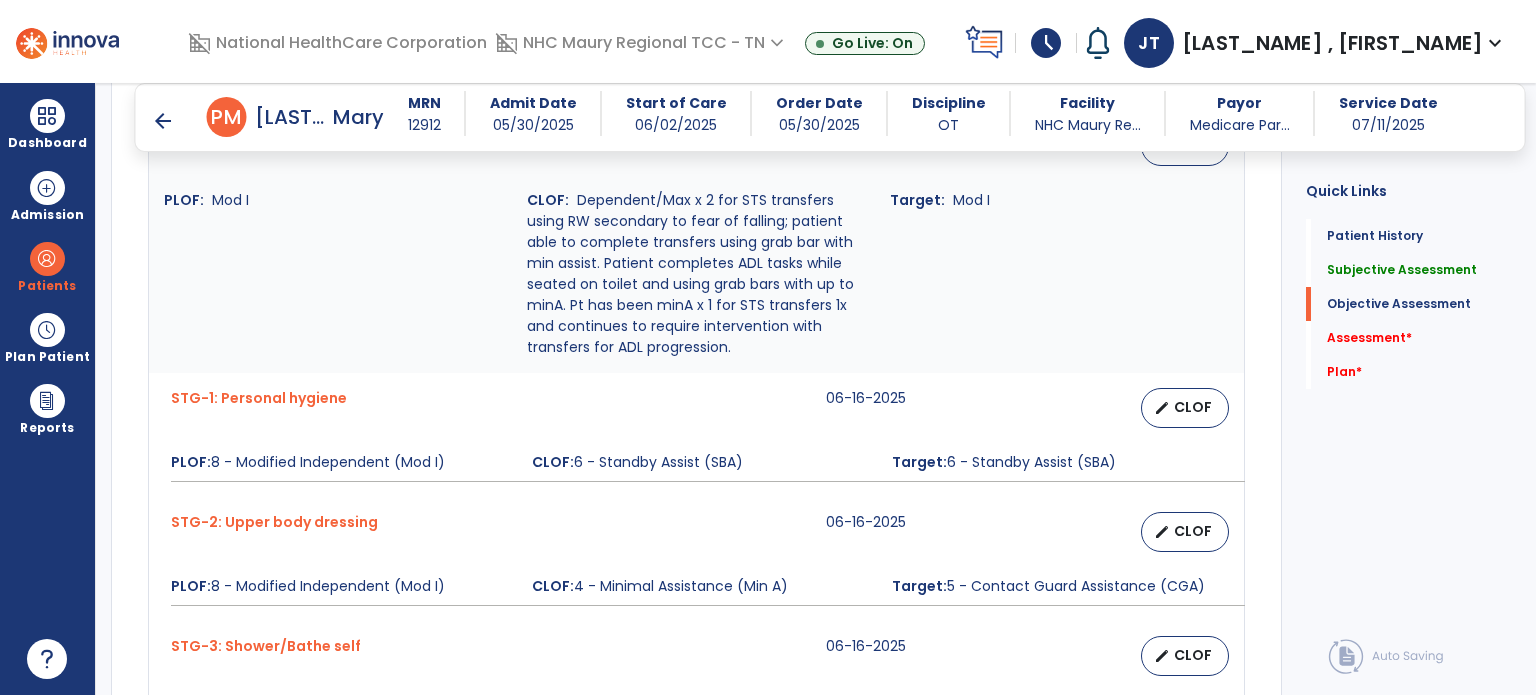scroll, scrollTop: 744, scrollLeft: 0, axis: vertical 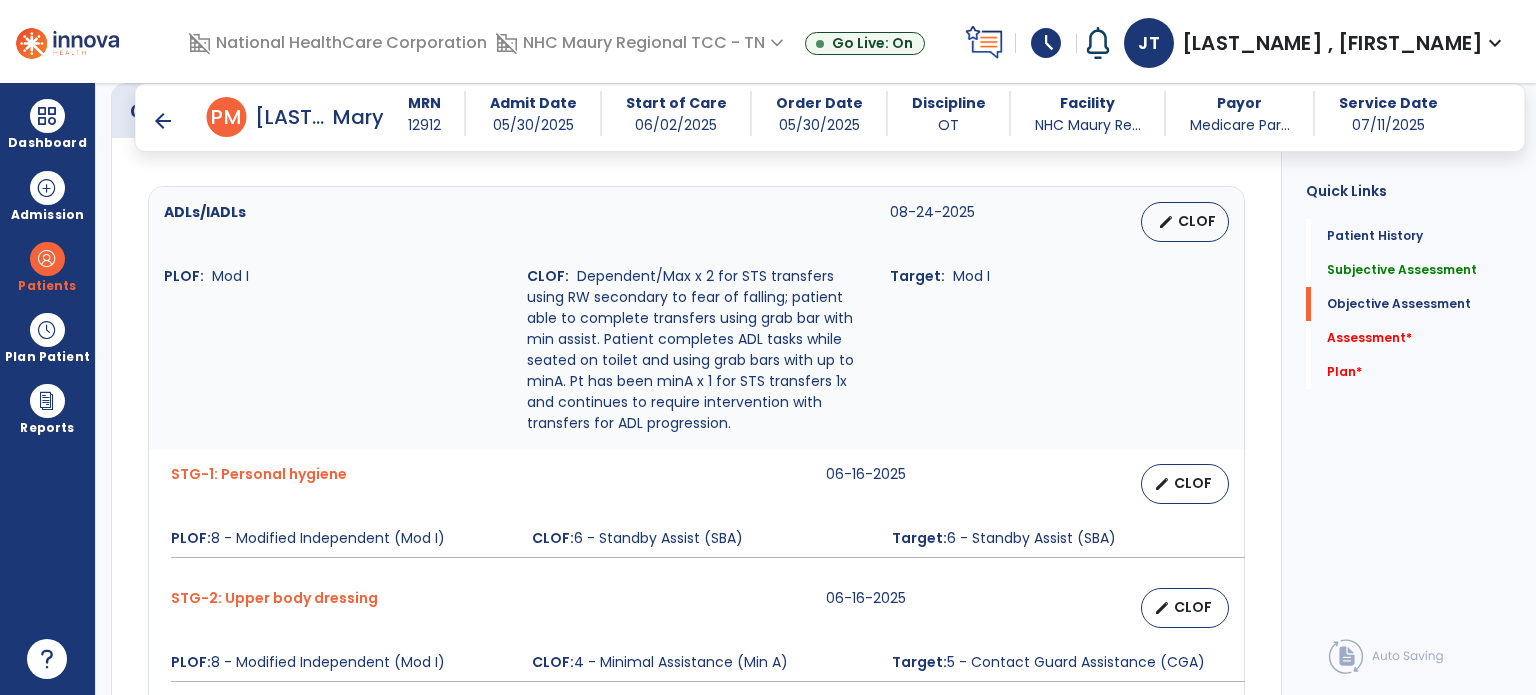 type on "**********" 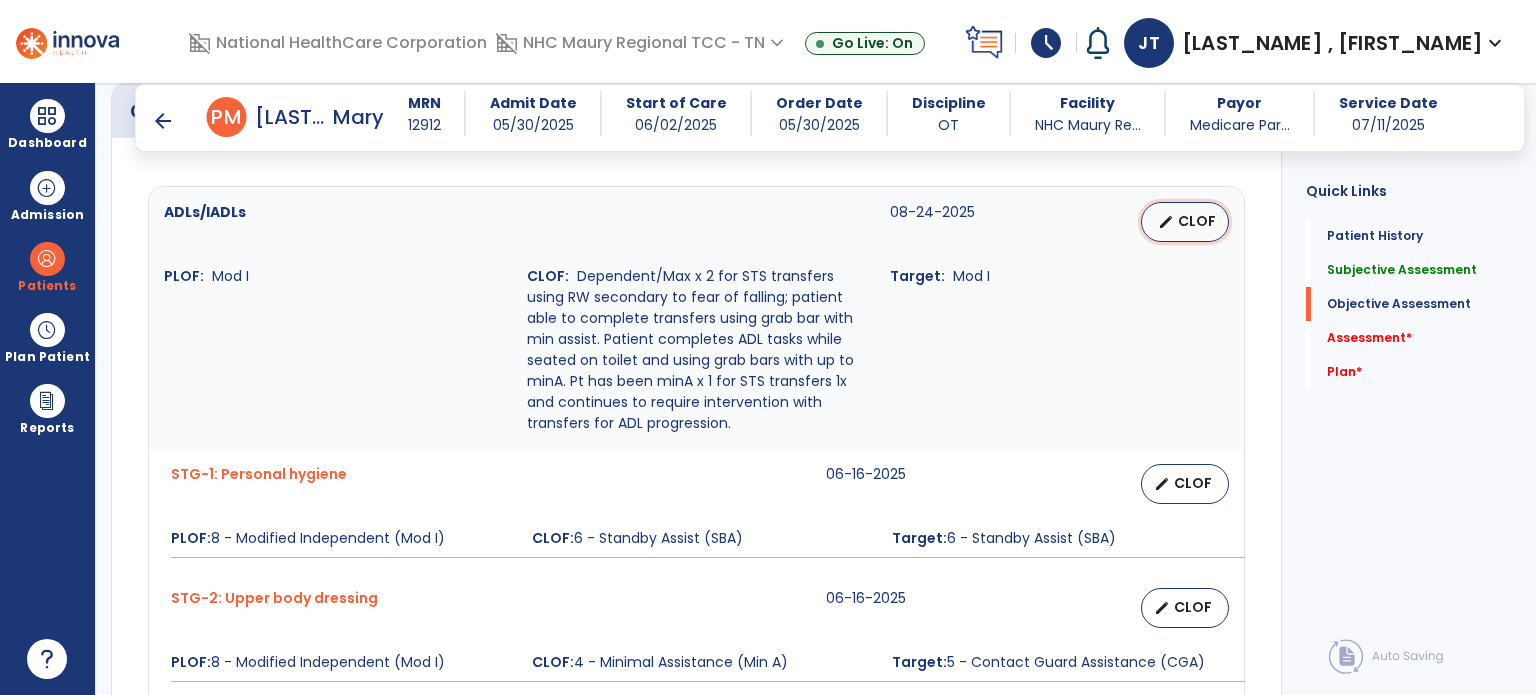 click on "CLOF" at bounding box center [1197, 221] 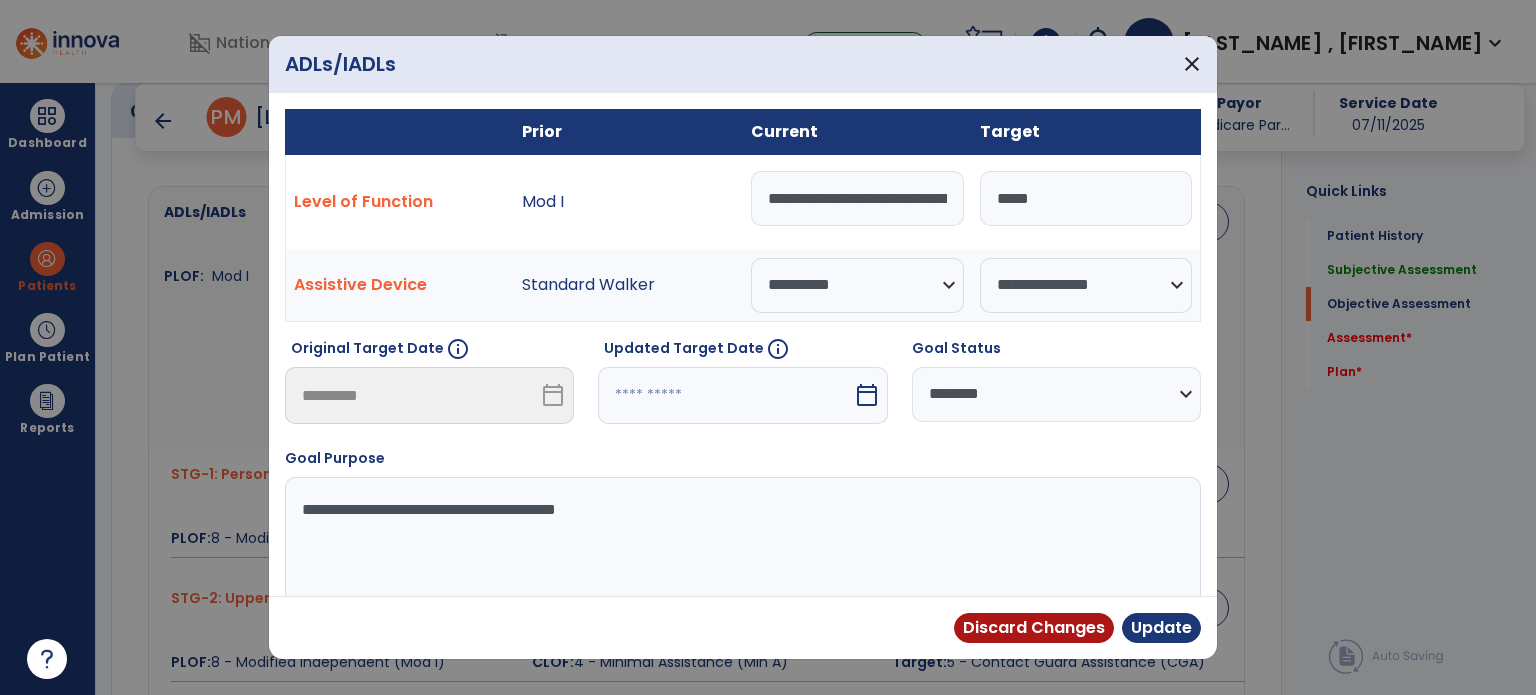 drag, startPoint x: 1126, startPoint y: 217, endPoint x: 864, endPoint y: 215, distance: 262.00763 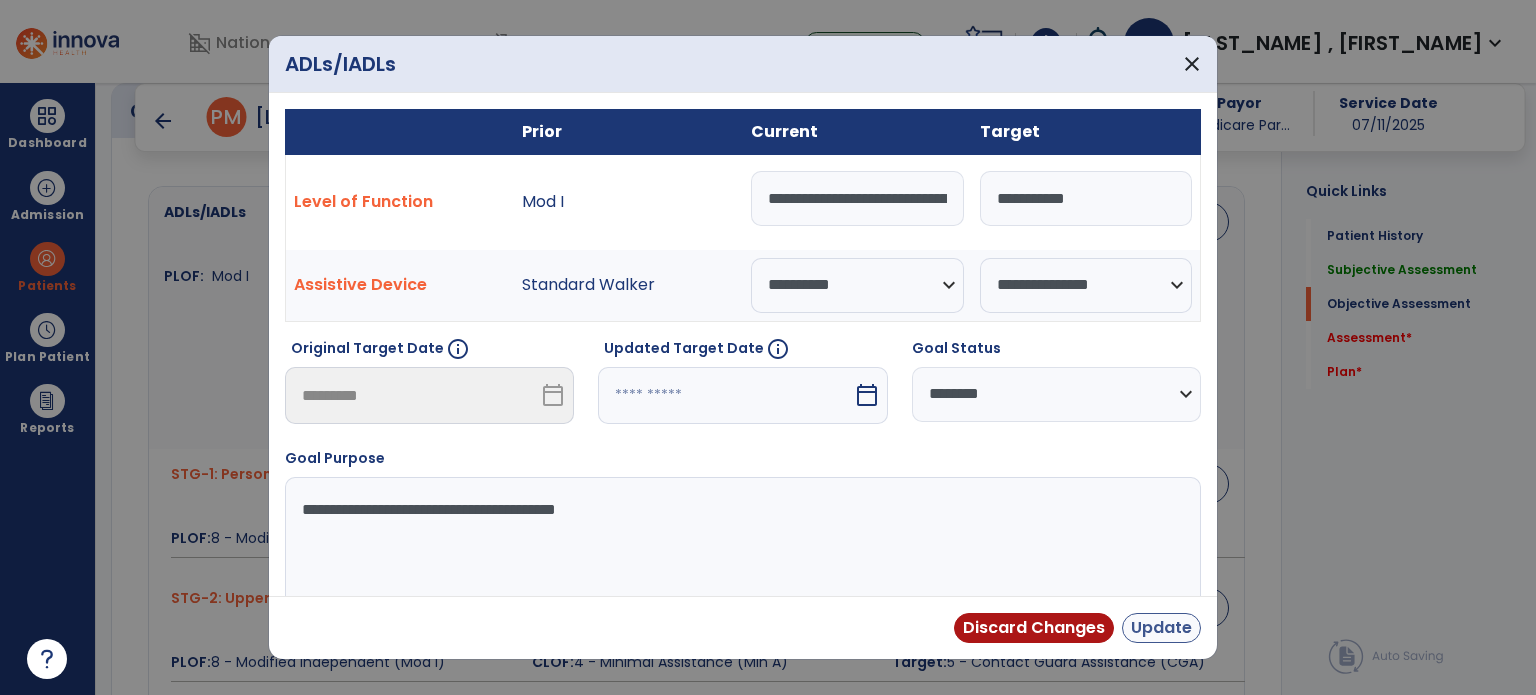 type on "**********" 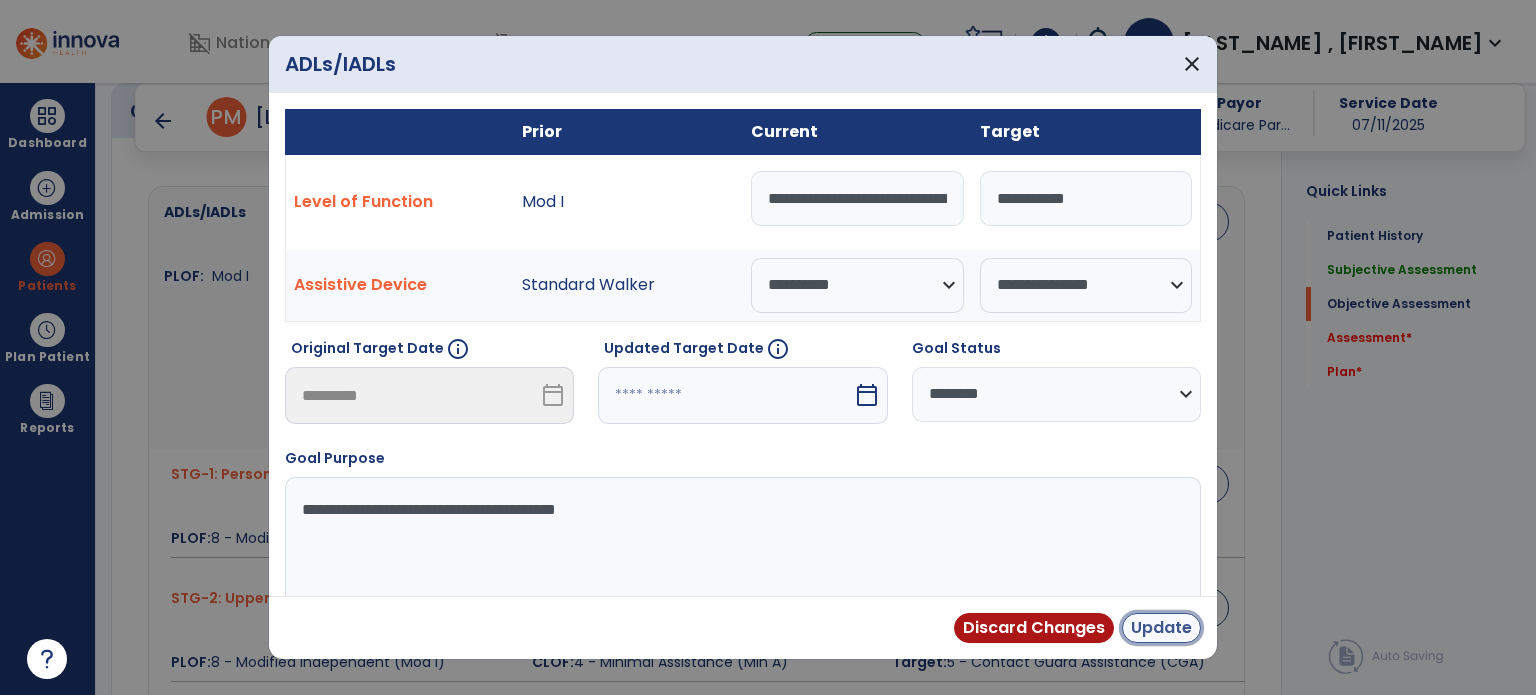 click on "Update" at bounding box center [1161, 628] 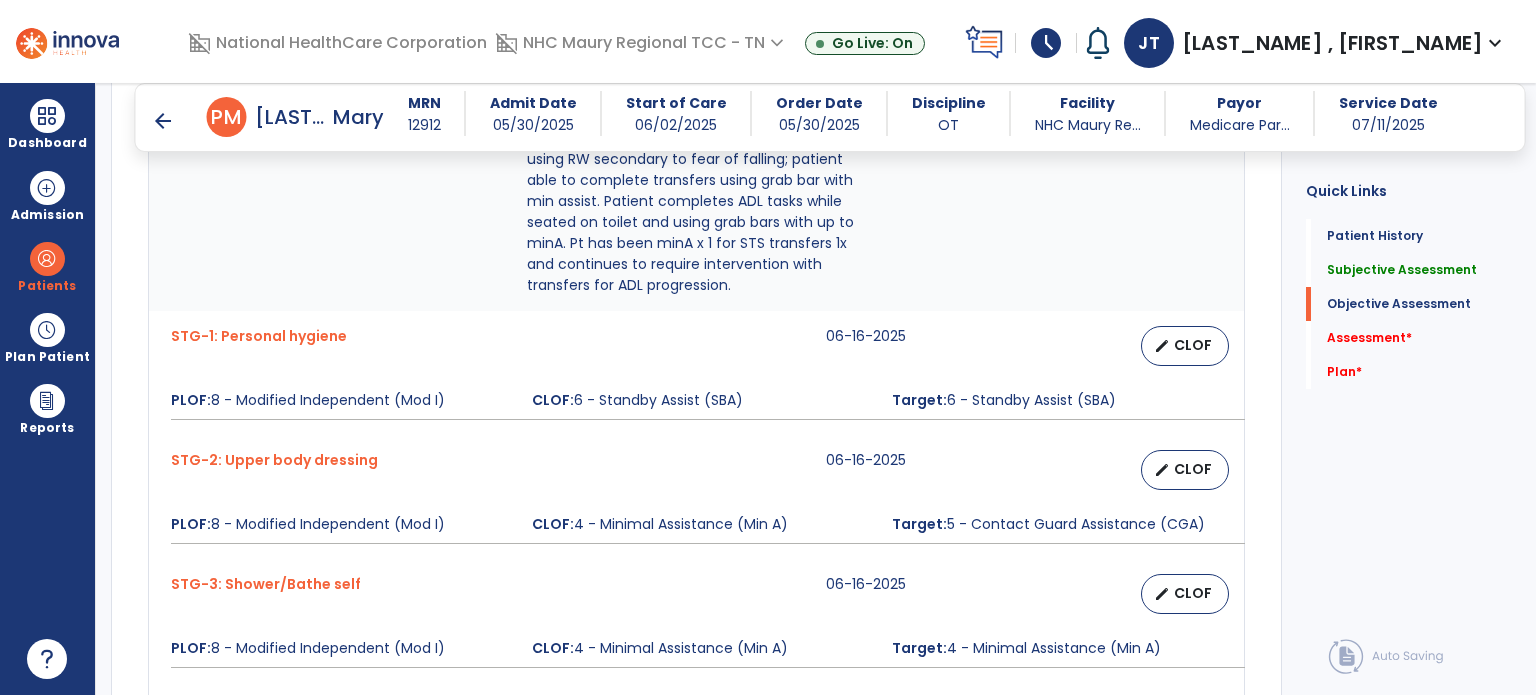 scroll, scrollTop: 1008, scrollLeft: 0, axis: vertical 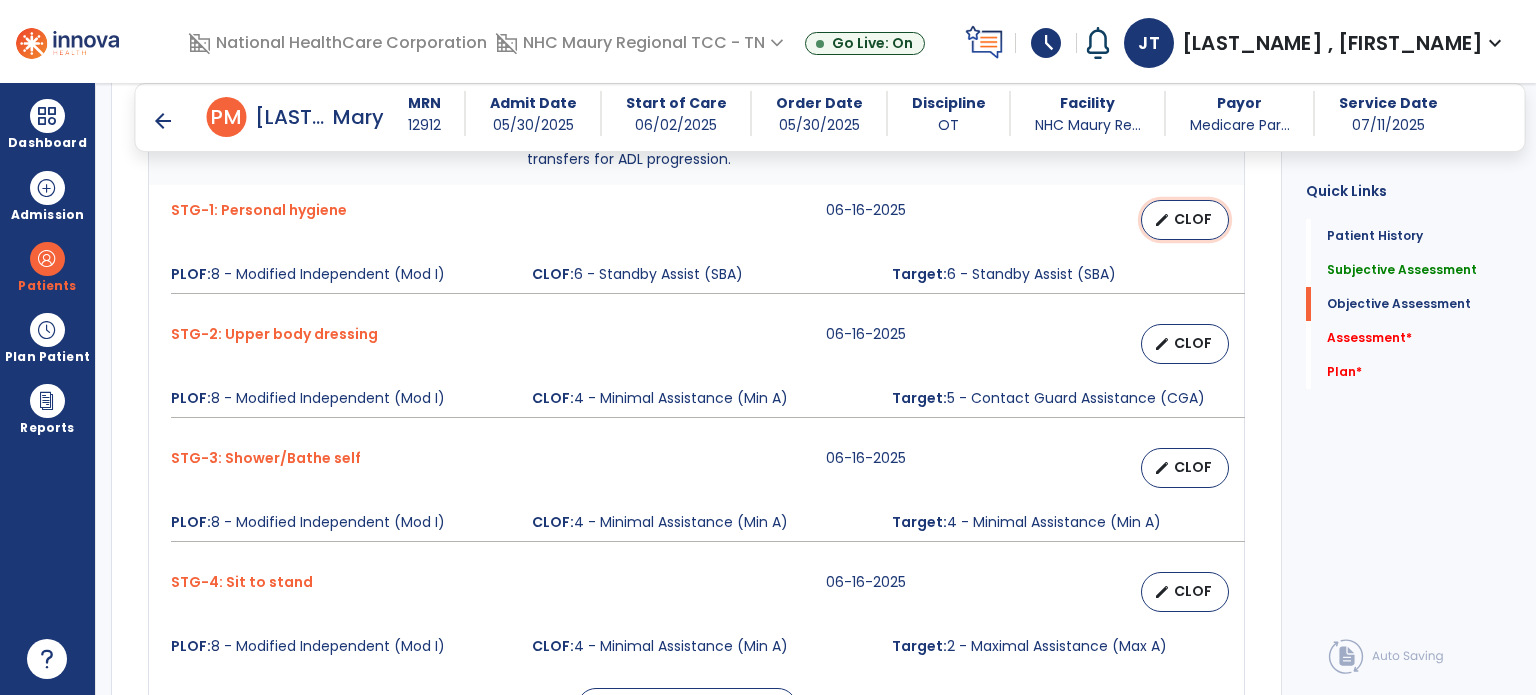 click on "CLOF" at bounding box center [1193, 219] 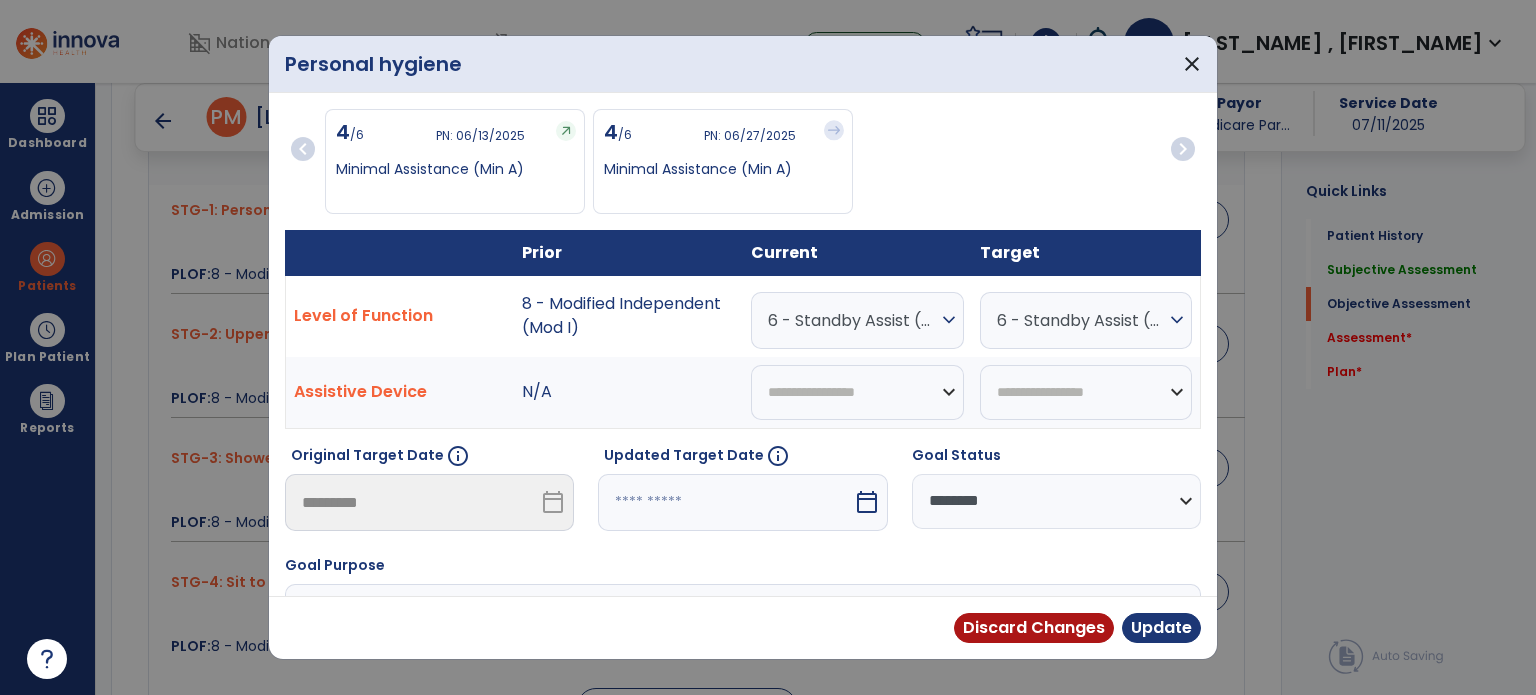 click on "6 - Standby Assist (SBA)" at bounding box center [852, 320] 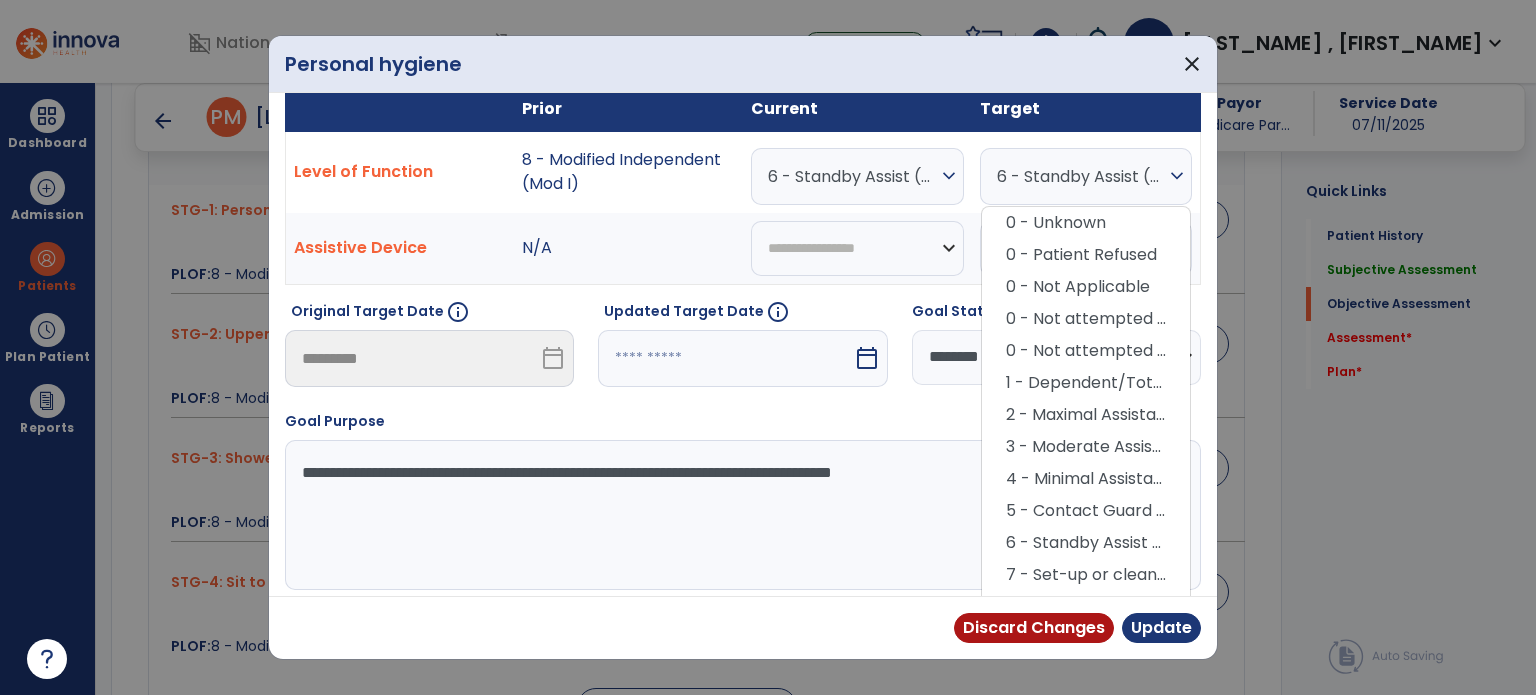 scroll, scrollTop: 154, scrollLeft: 0, axis: vertical 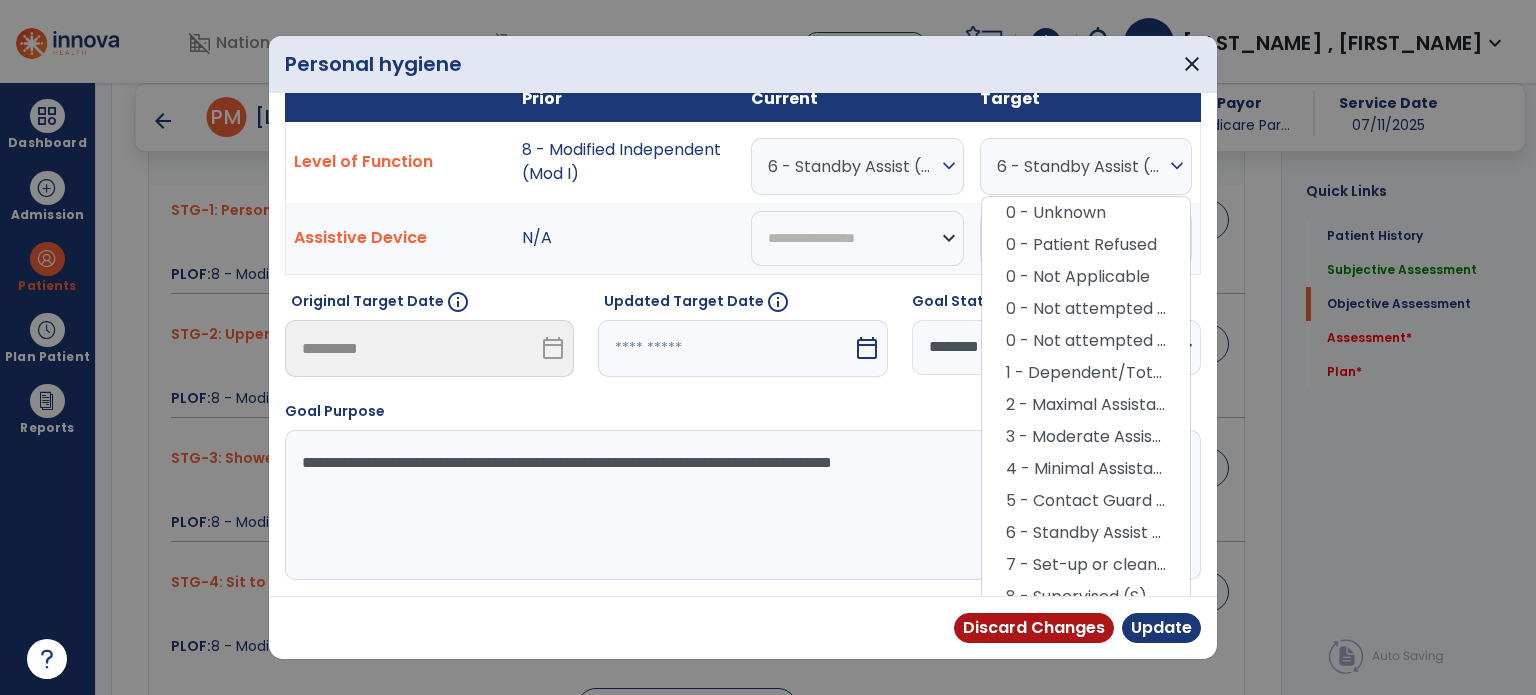 click on "6 - Standby Assist (SBA)   expand_more" at bounding box center (857, 166) 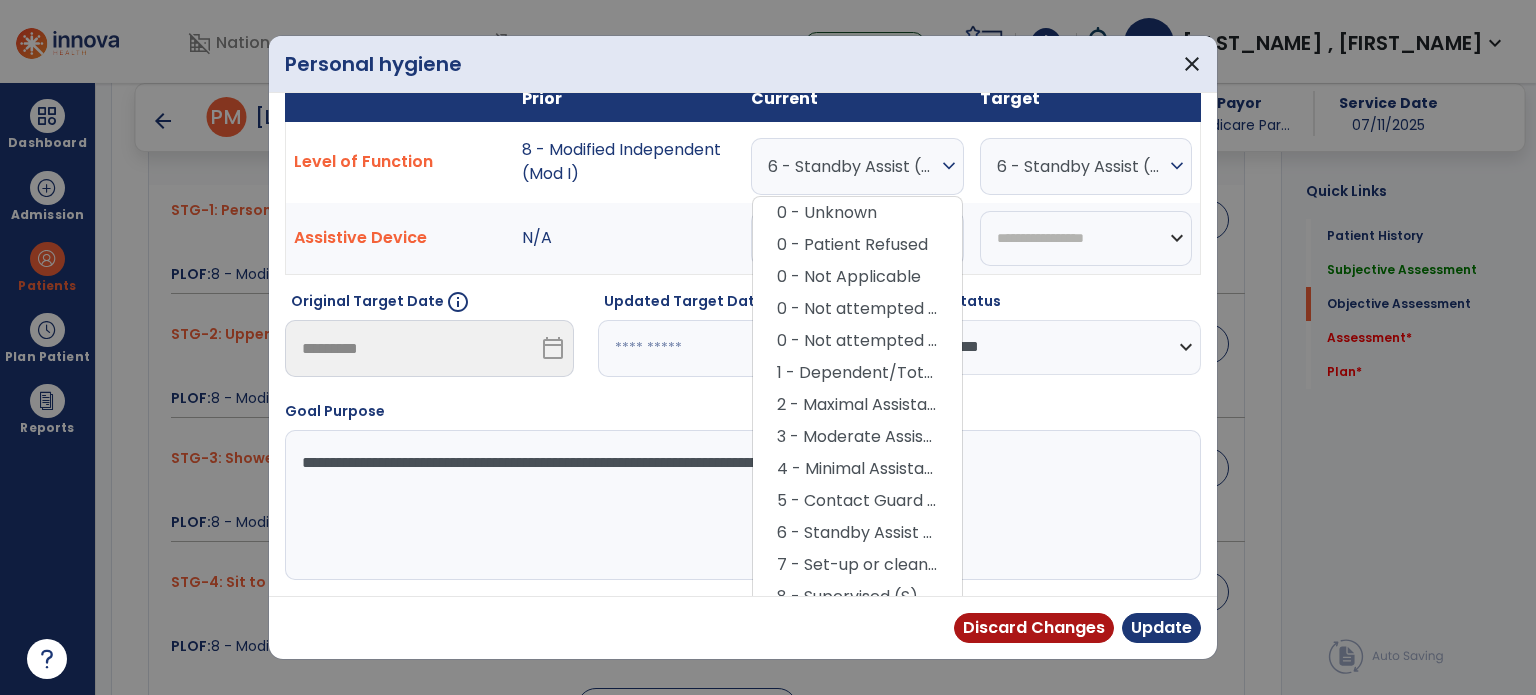 click on "Discard Changes  Update" at bounding box center [743, 627] 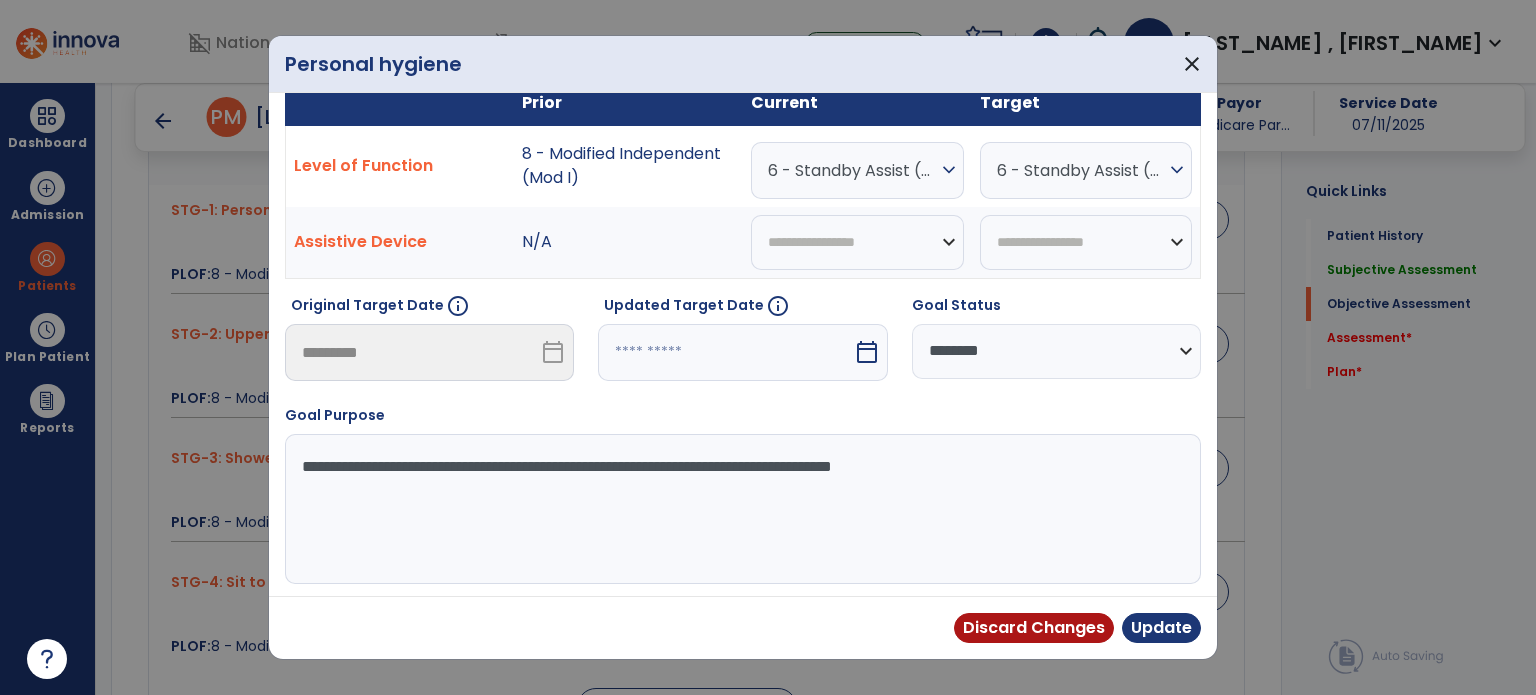 click on "6 - Standby Assist (SBA)" at bounding box center [852, 170] 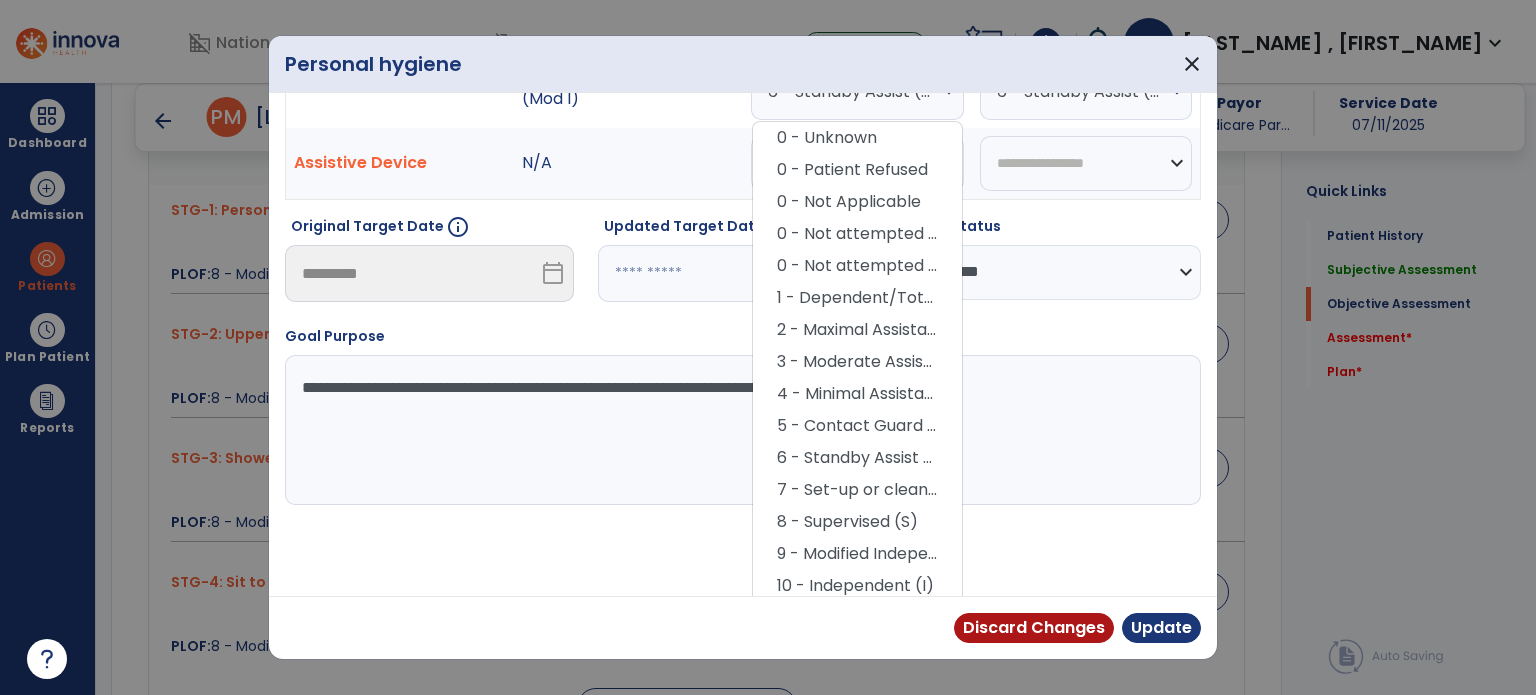 click on "8 - Supervised (S)" at bounding box center [857, 522] 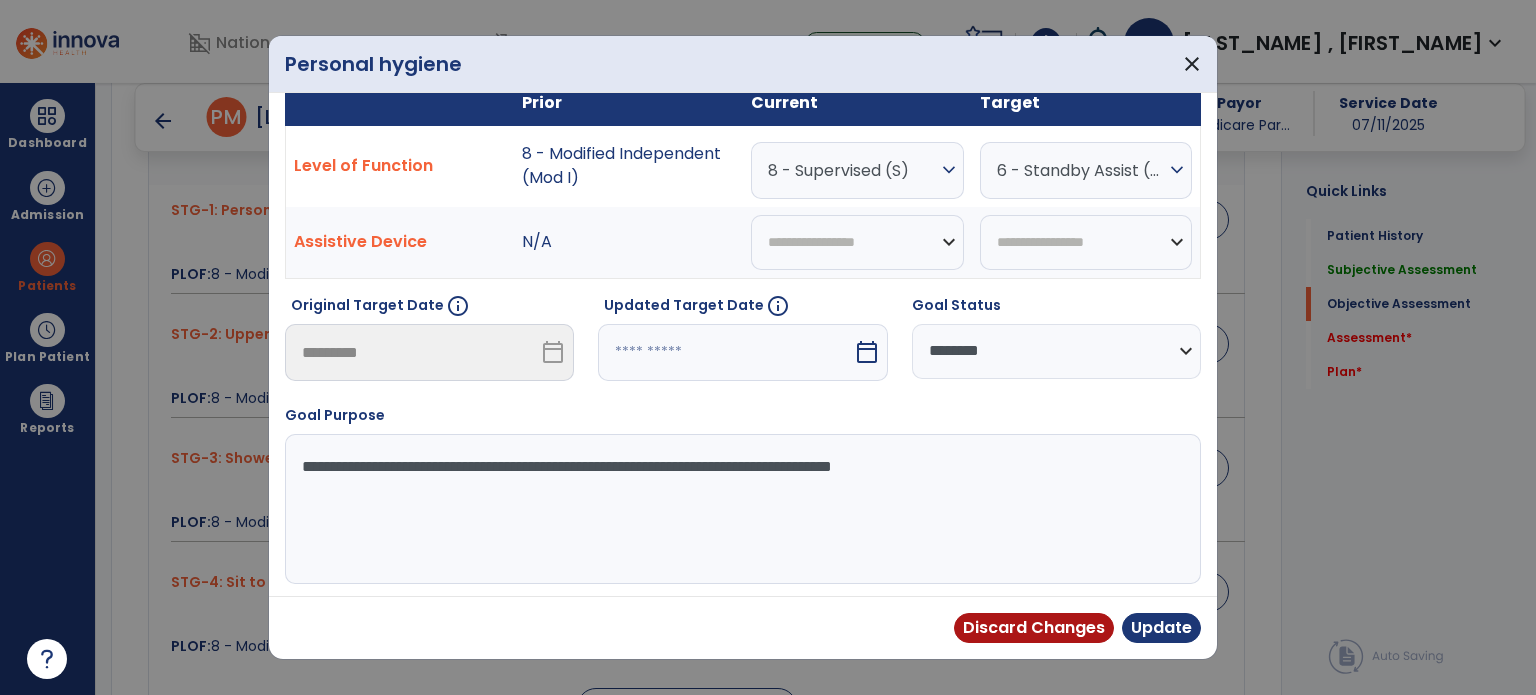 click on "6 - Standby Assist (SBA)" at bounding box center [1081, 170] 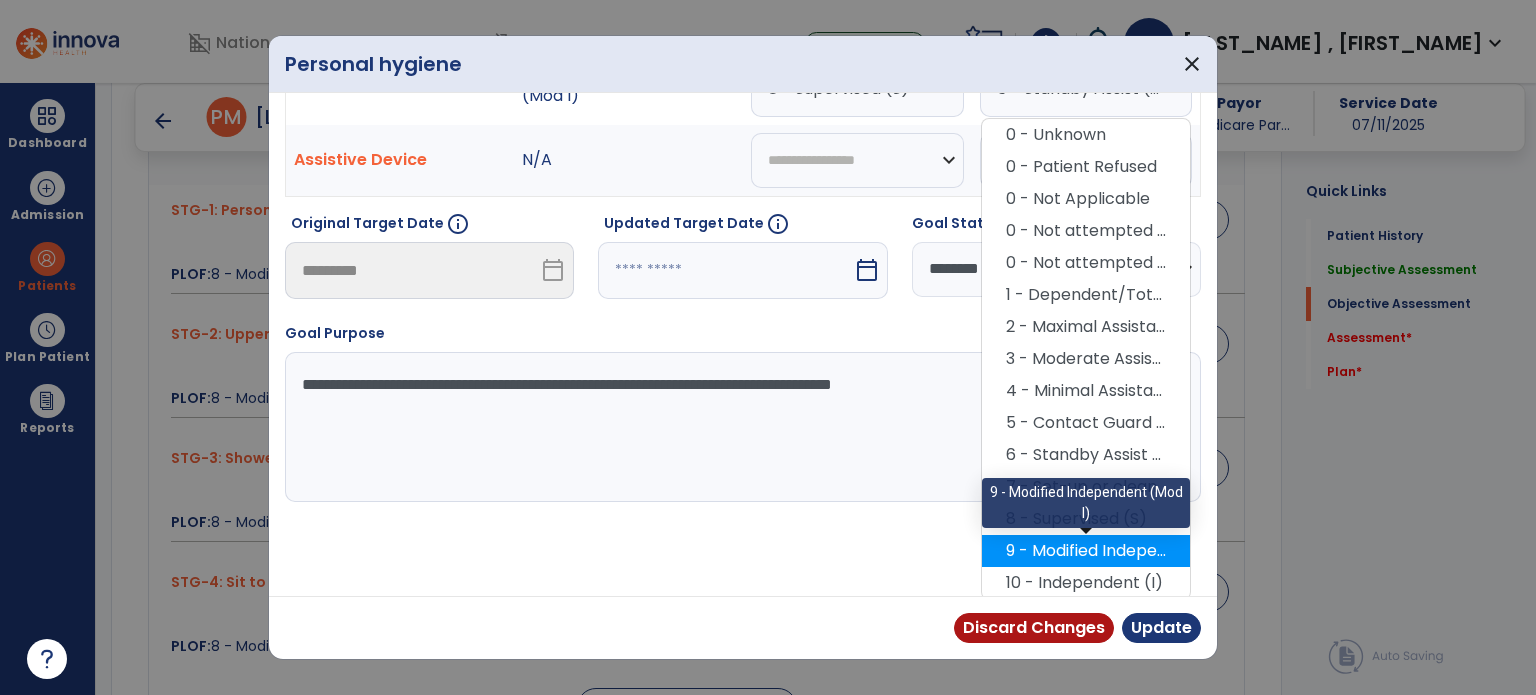 click on "9 - Modified Independent (Mod I)" at bounding box center (1086, 551) 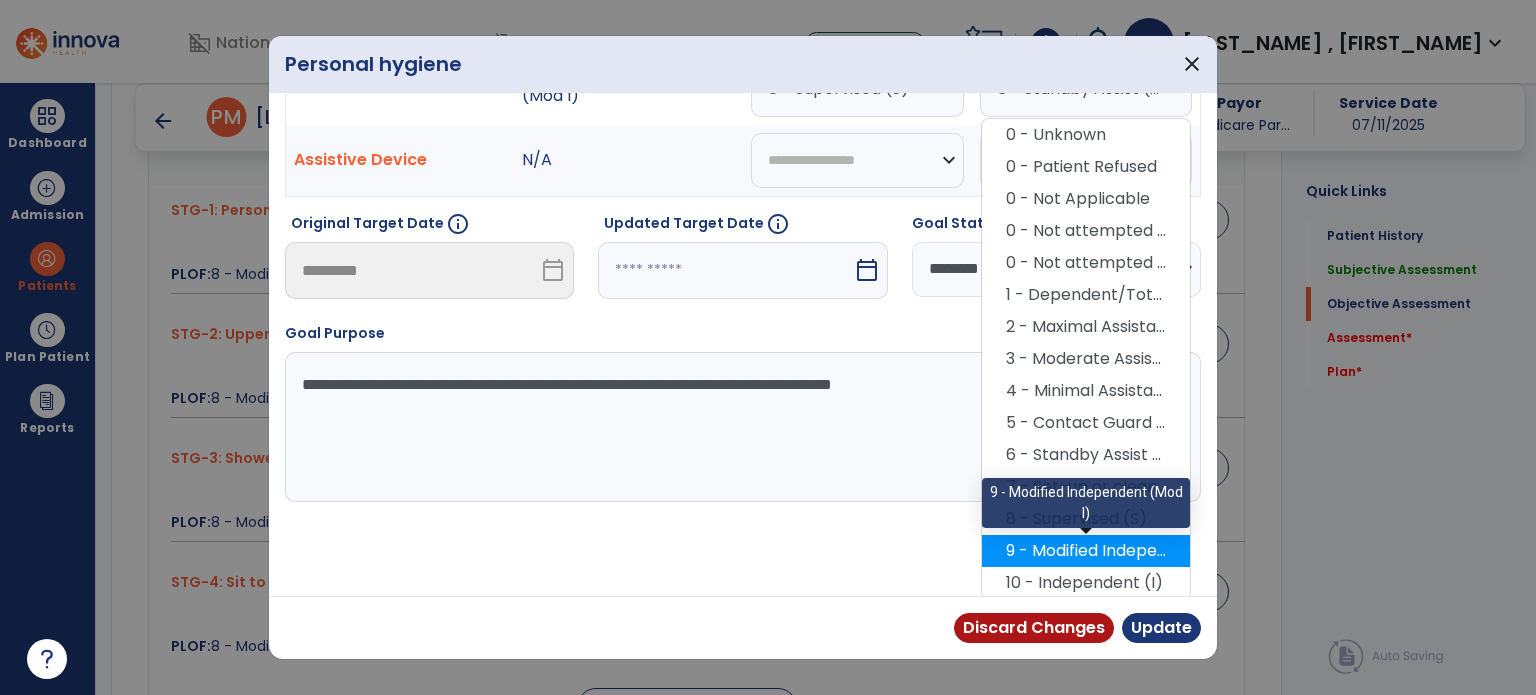 scroll, scrollTop: 150, scrollLeft: 0, axis: vertical 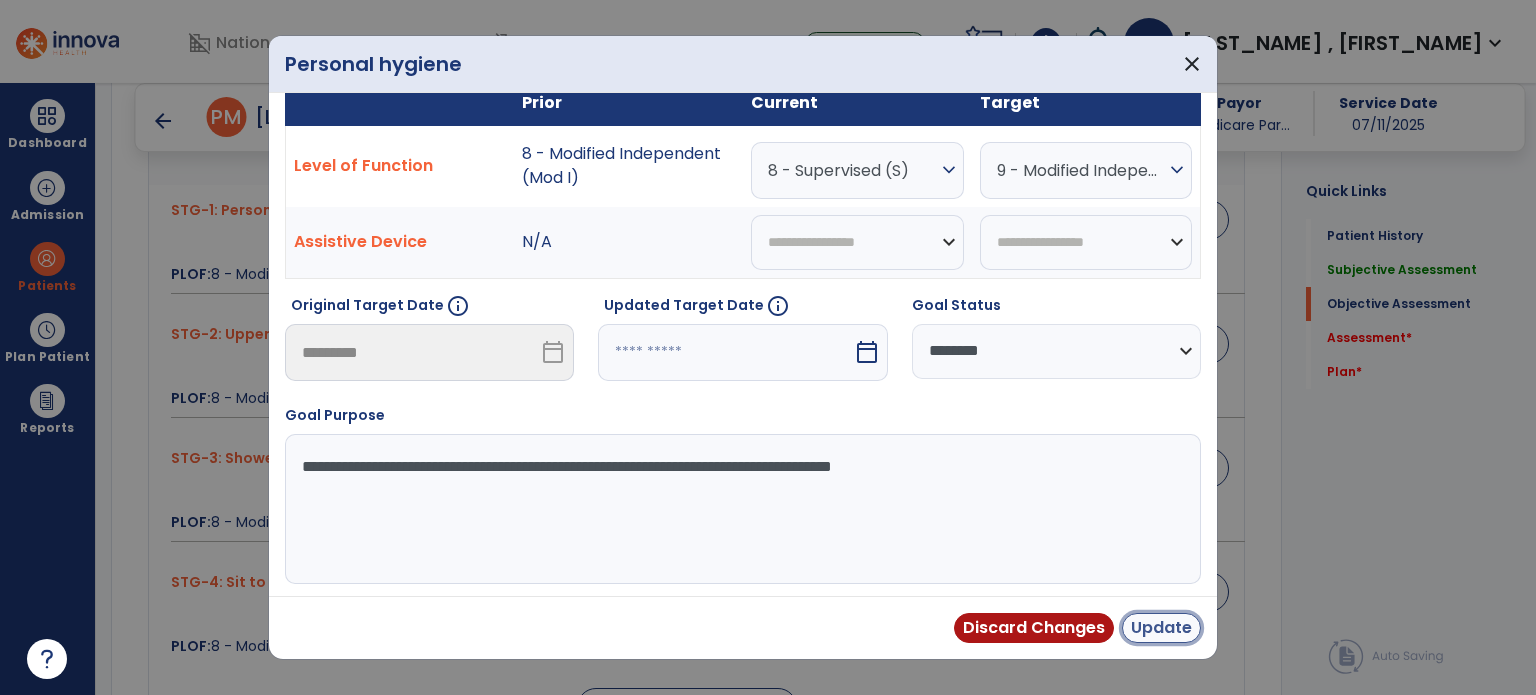 click on "Update" at bounding box center [1161, 628] 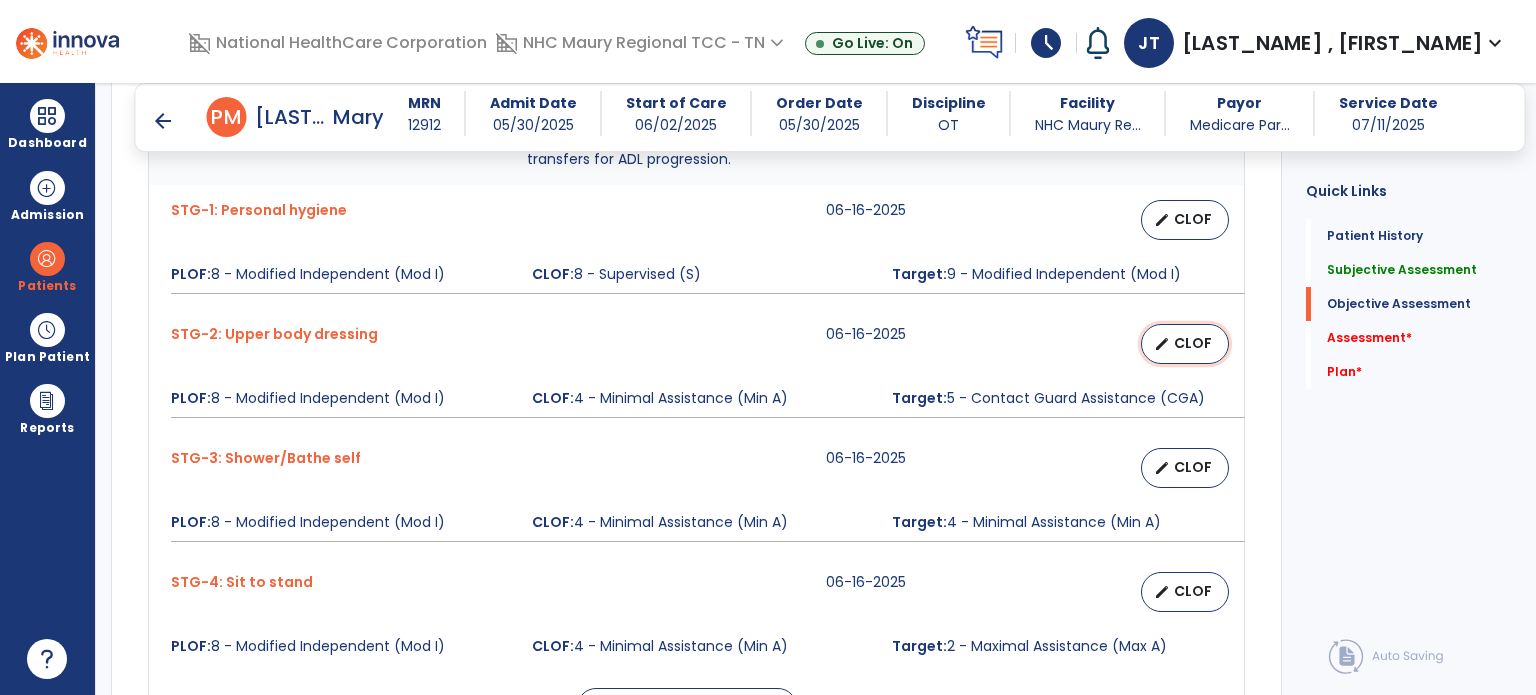 click on "CLOF" at bounding box center (1193, 343) 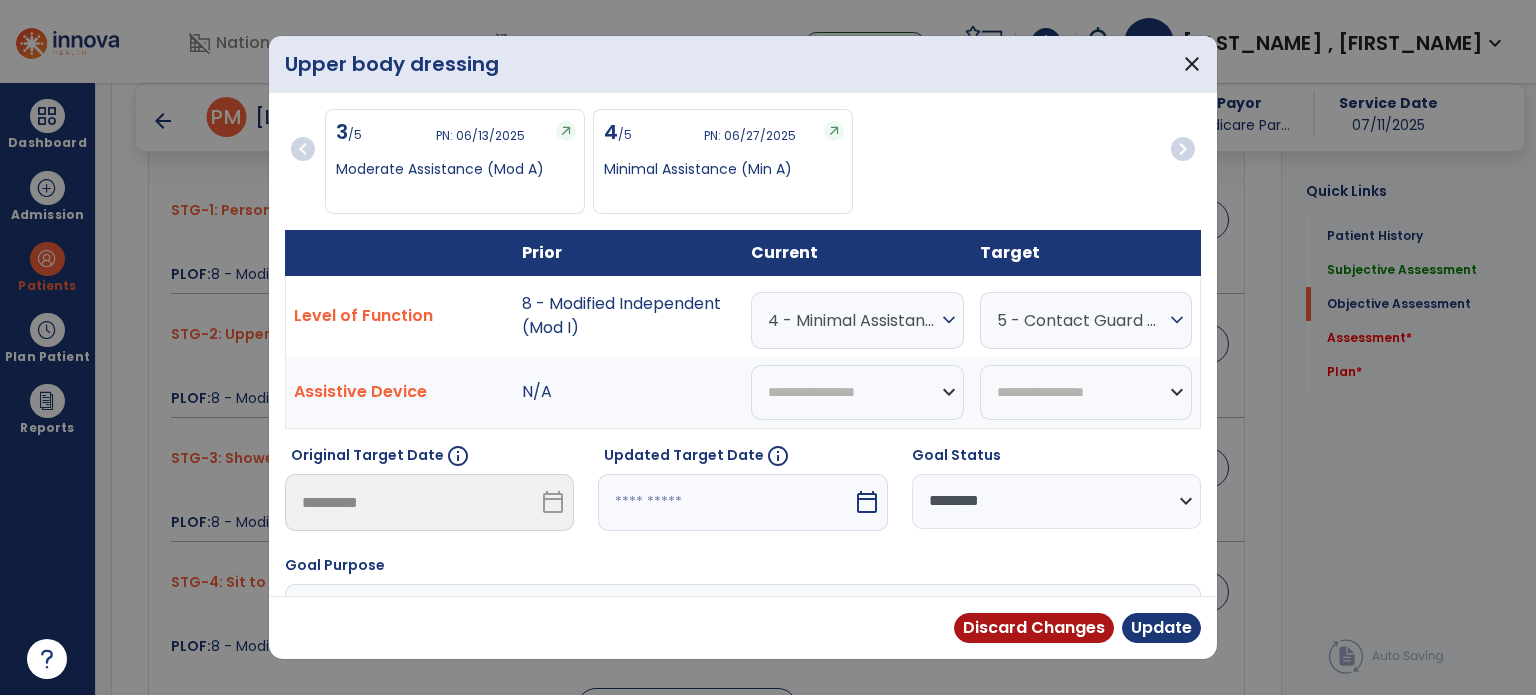 click on "4 - Minimal Assistance (Min A)" at bounding box center [852, 320] 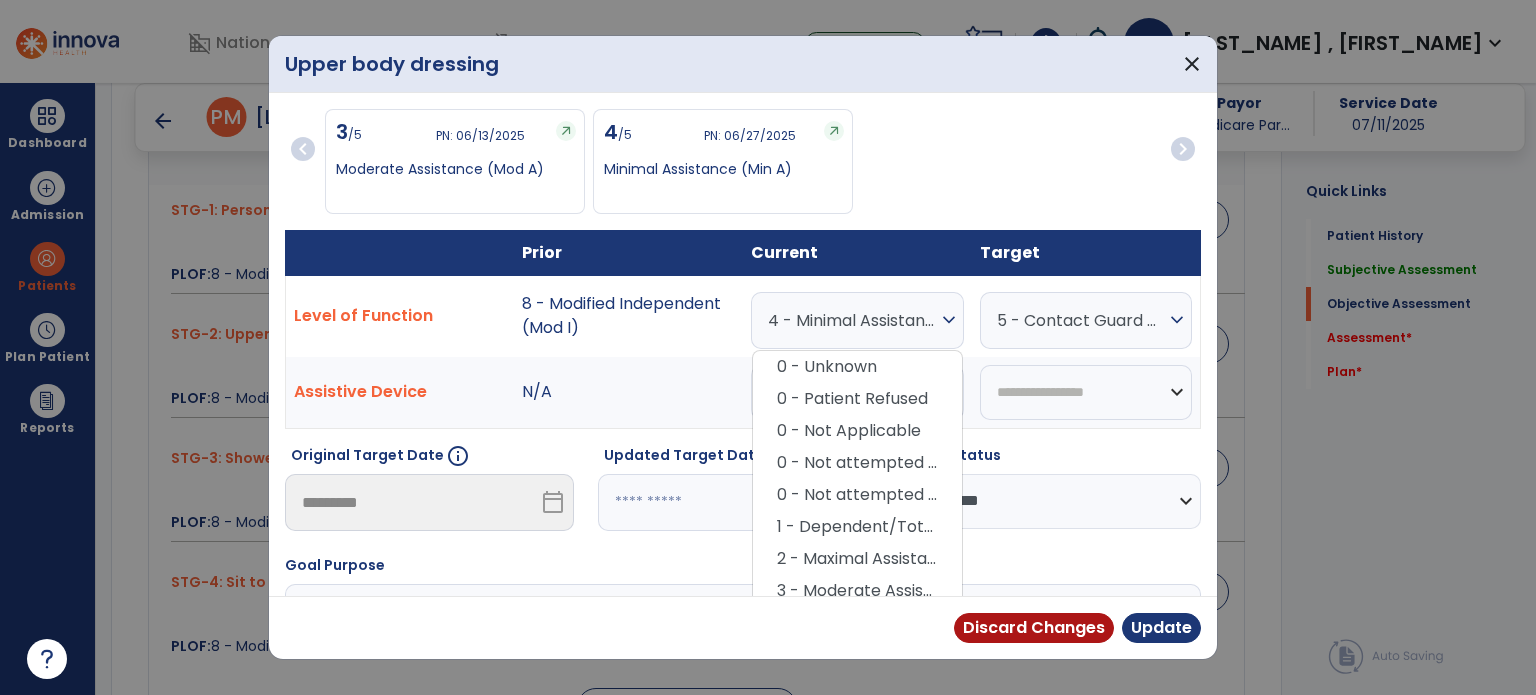scroll, scrollTop: 108, scrollLeft: 0, axis: vertical 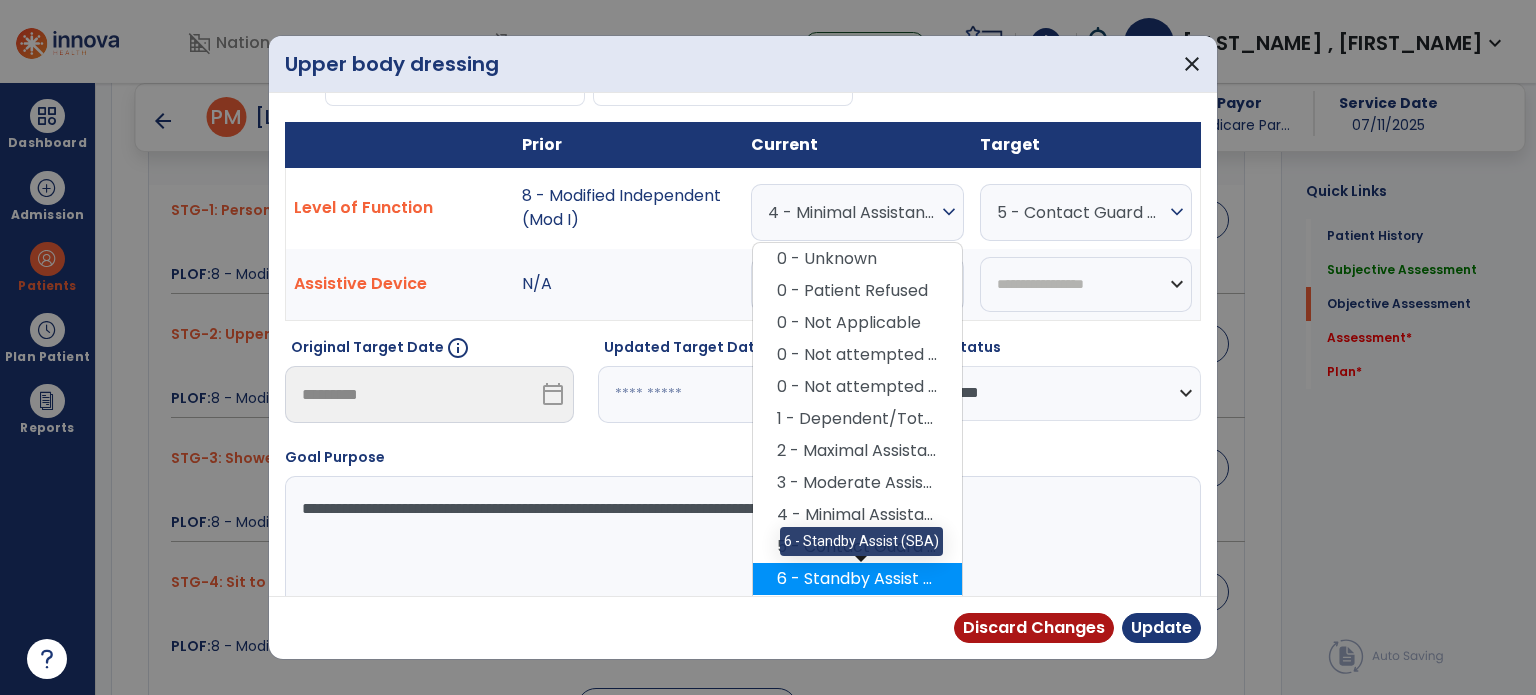 click on "6 - Standby Assist (SBA)" at bounding box center (857, 579) 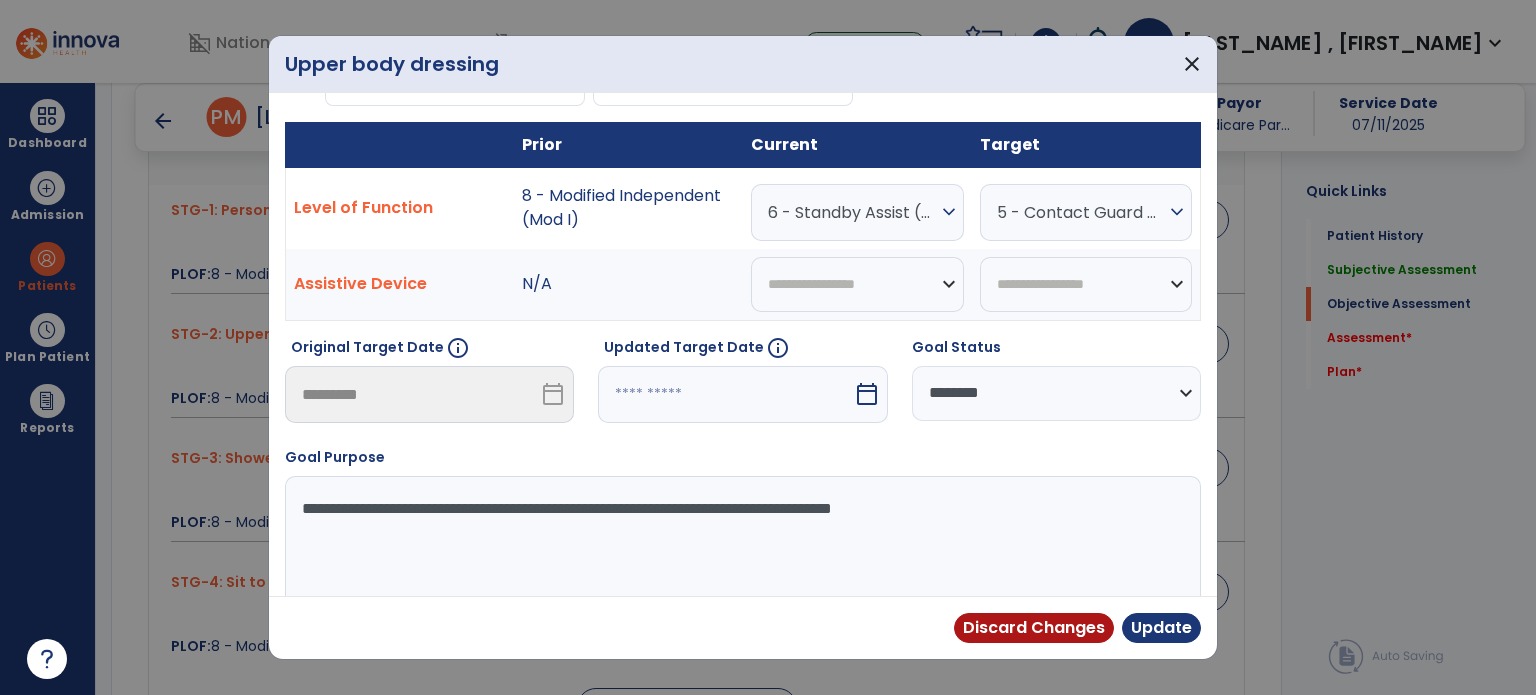 click on "5 - Contact Guard Assistance (CGA)" at bounding box center [1081, 212] 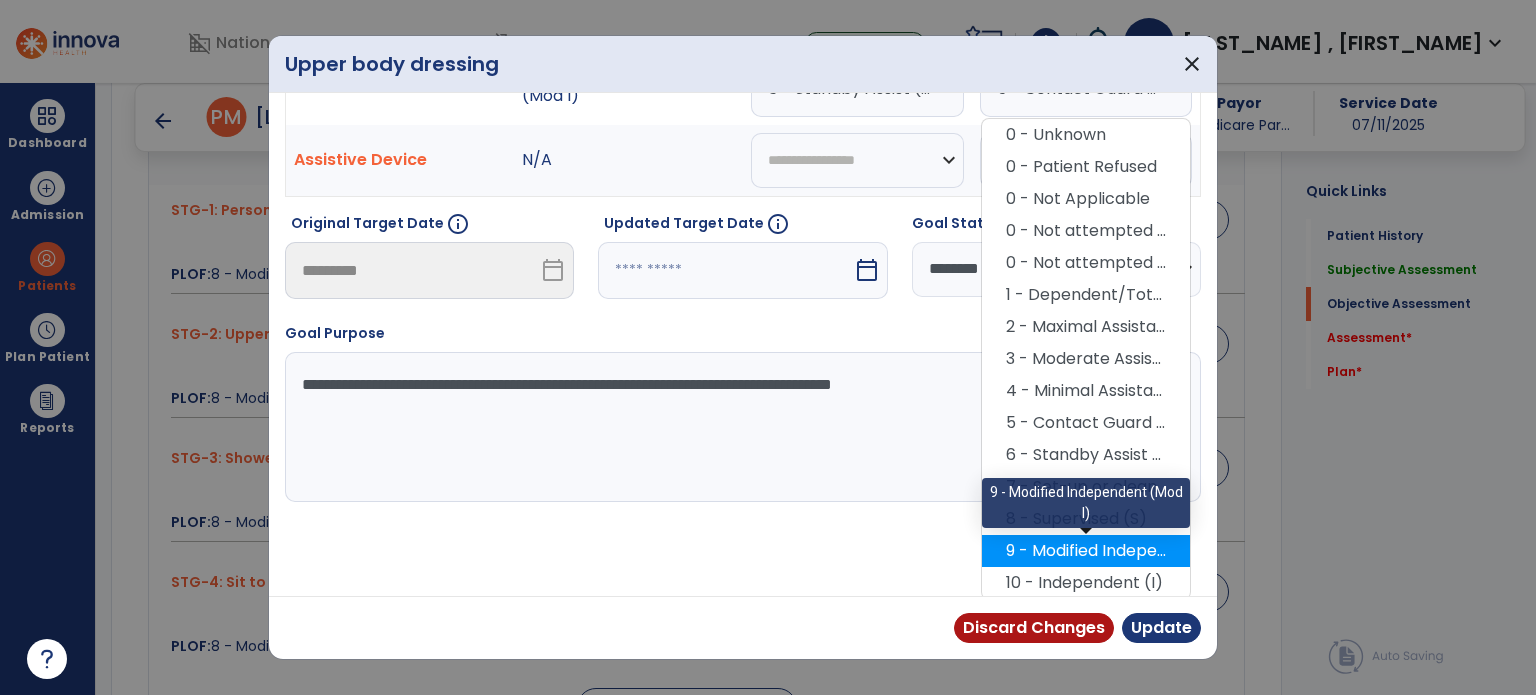 click on "9 - Modified Independent (Mod I)" at bounding box center (1086, 551) 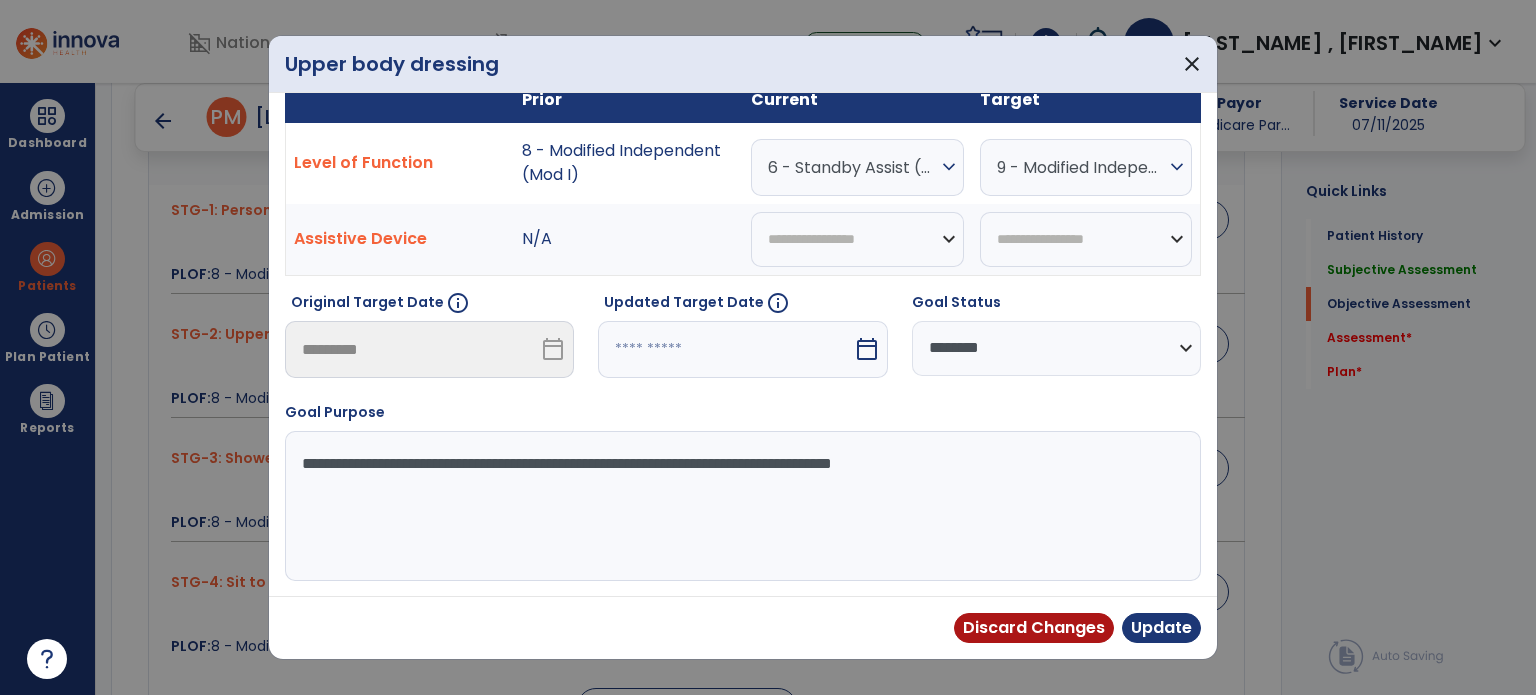 scroll, scrollTop: 150, scrollLeft: 0, axis: vertical 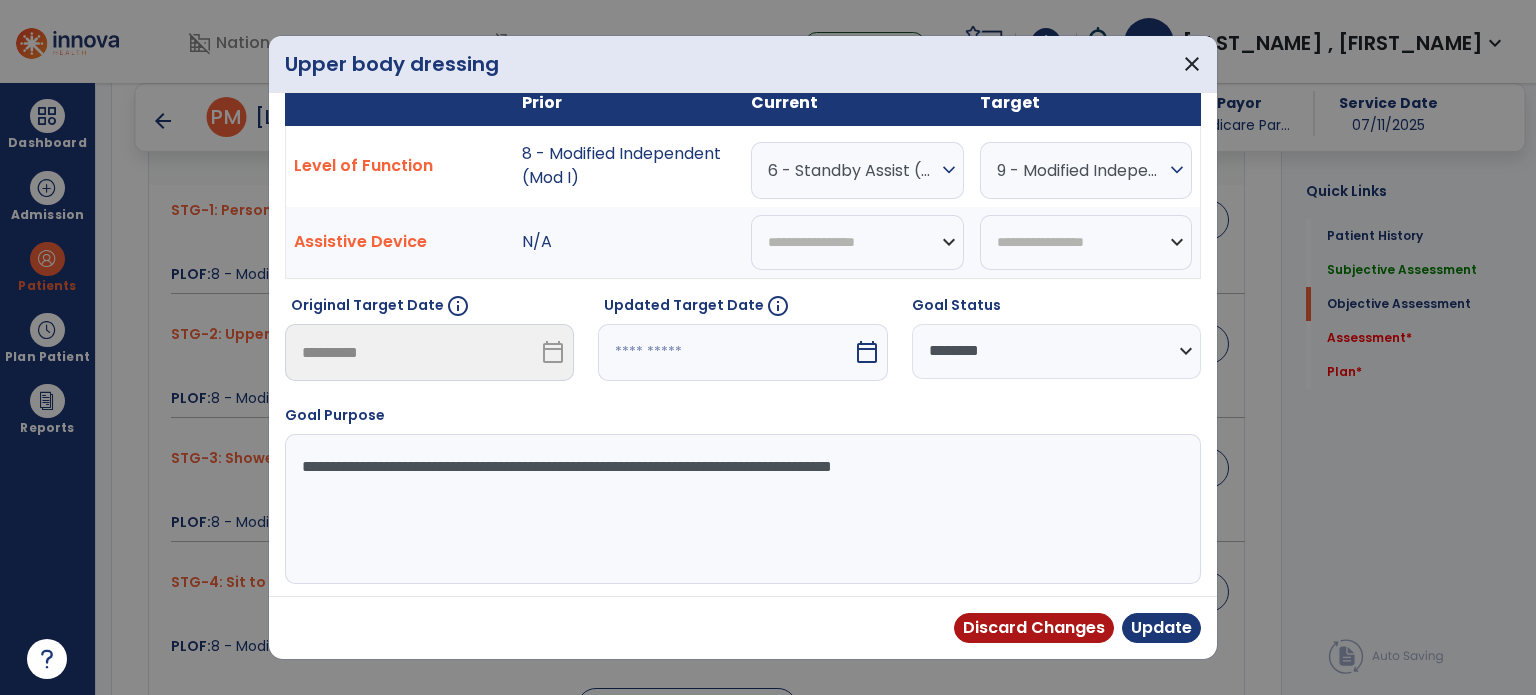 click at bounding box center (725, 352) 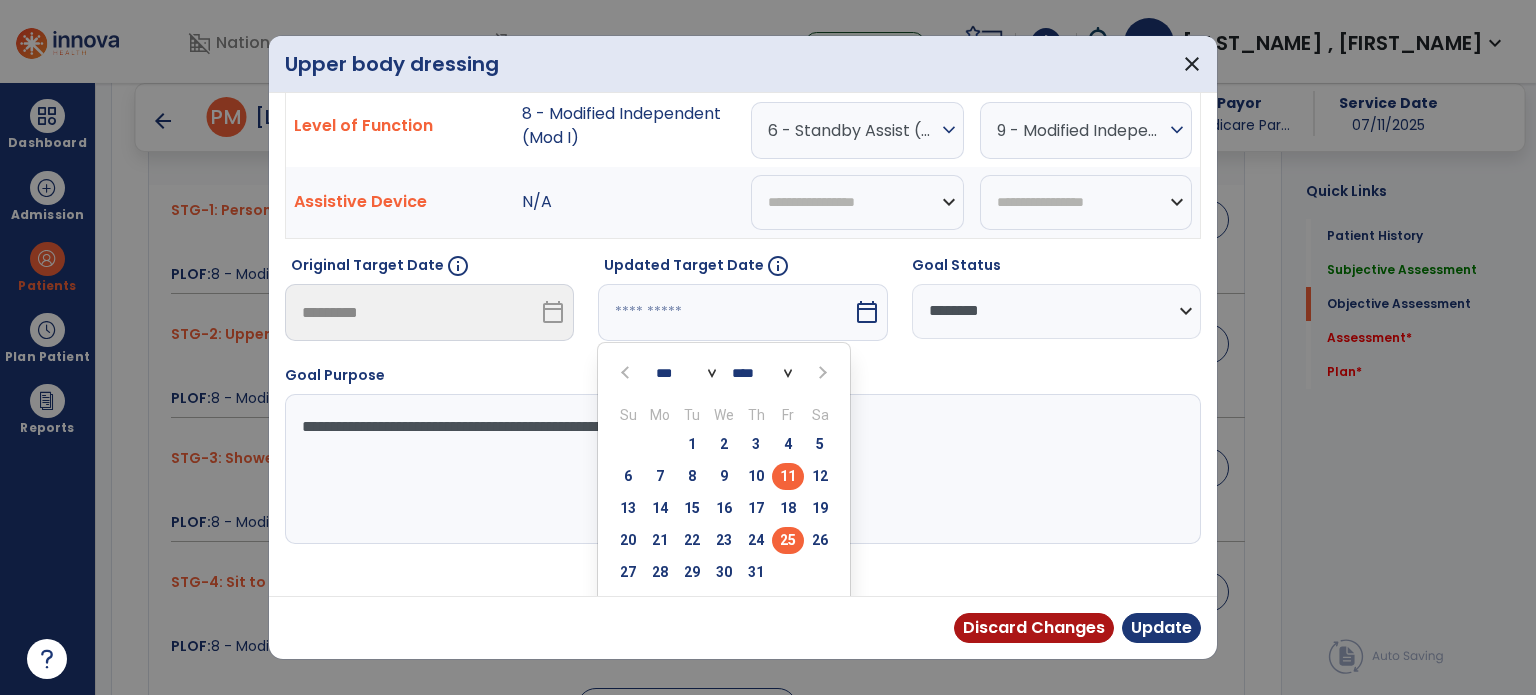 click on "25" at bounding box center [788, 540] 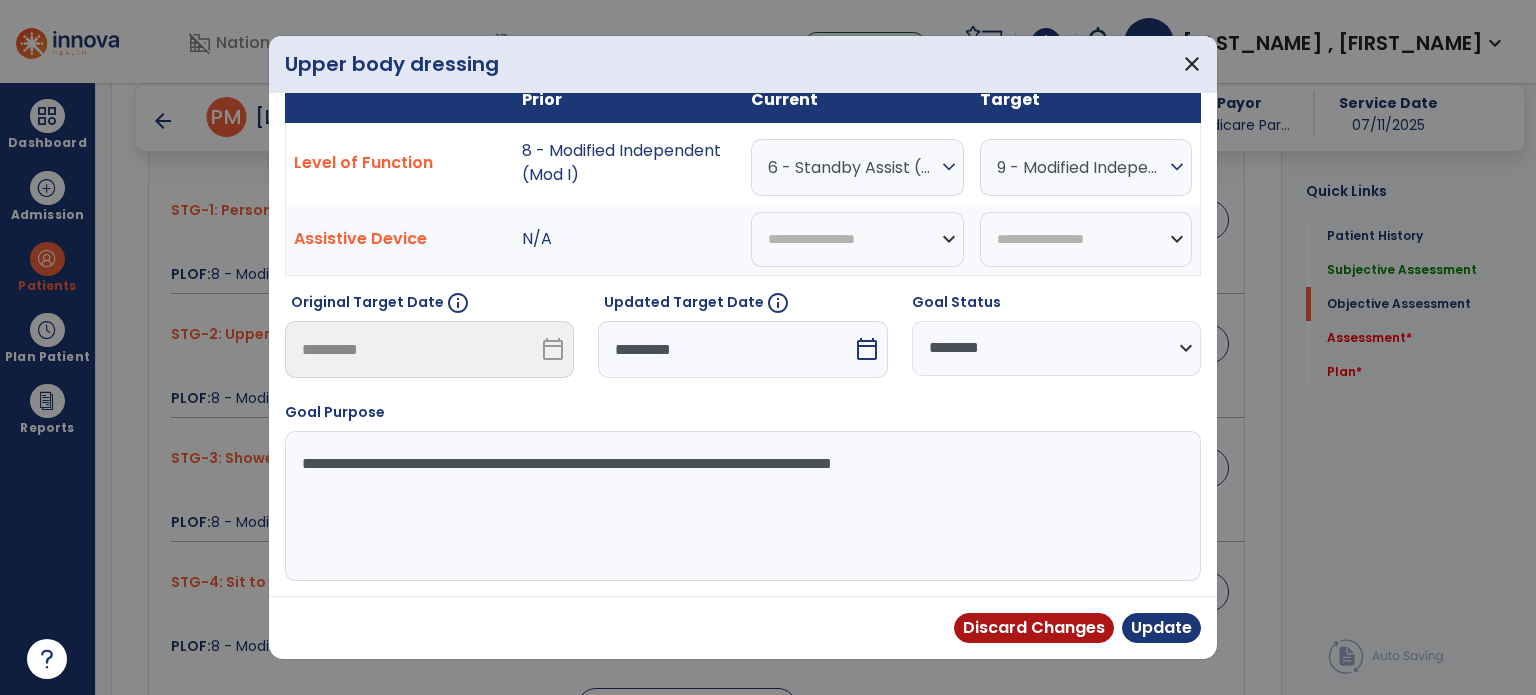 scroll, scrollTop: 150, scrollLeft: 0, axis: vertical 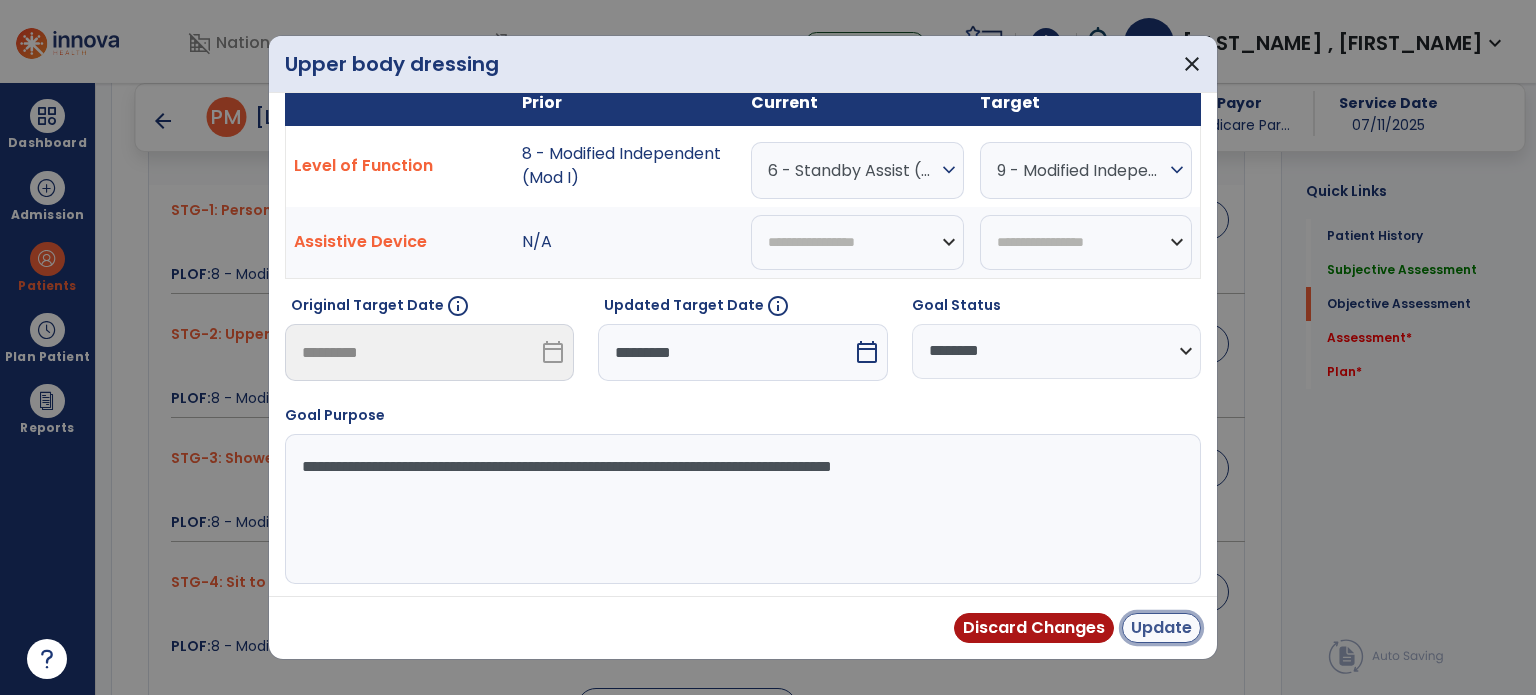 click on "Update" at bounding box center [1161, 628] 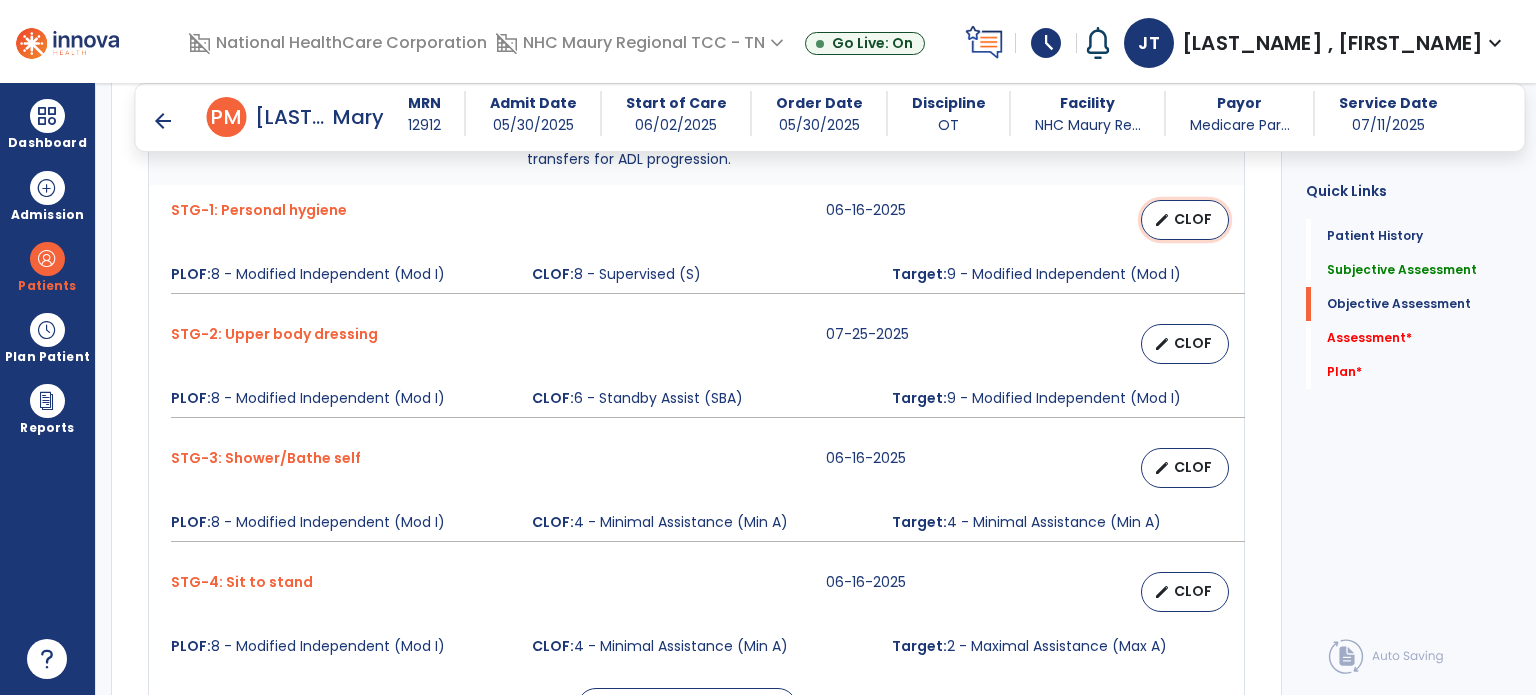 click on "edit" at bounding box center (1162, 220) 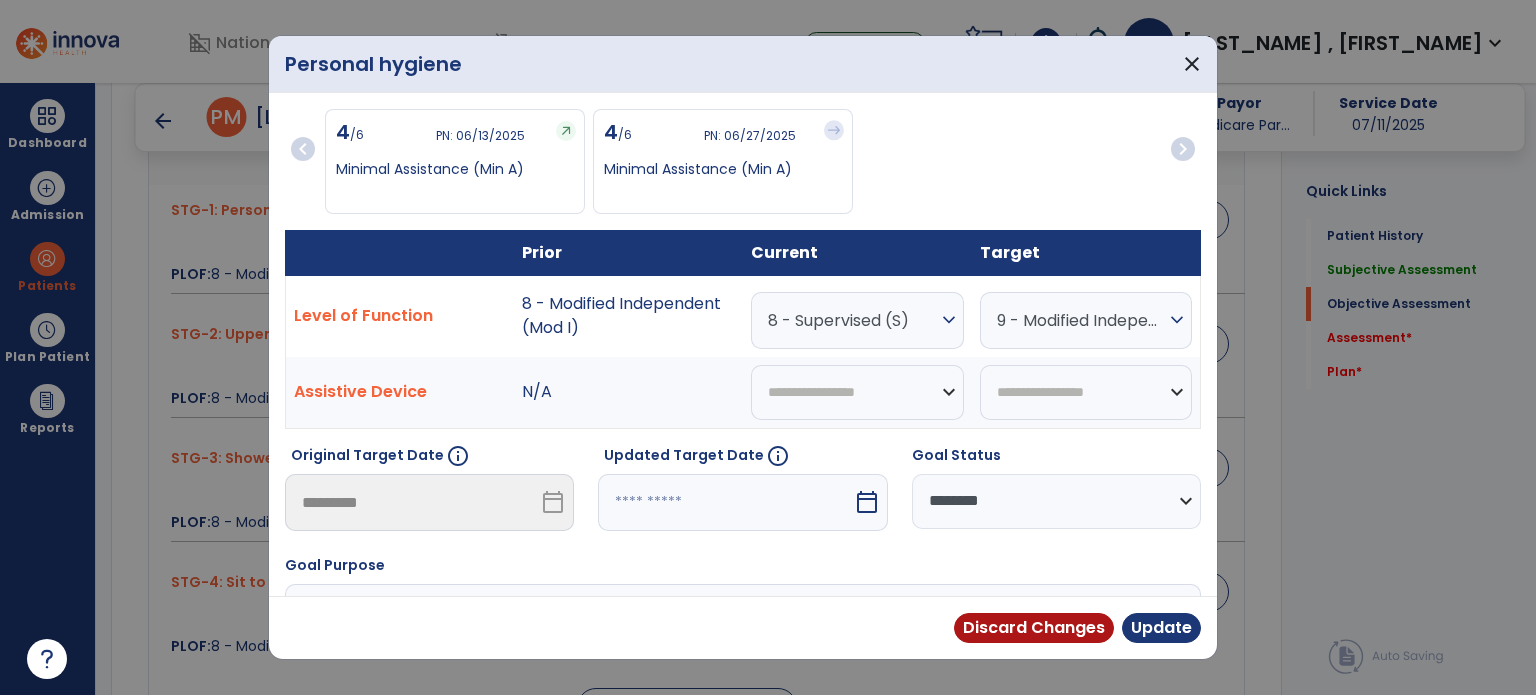 click at bounding box center (725, 502) 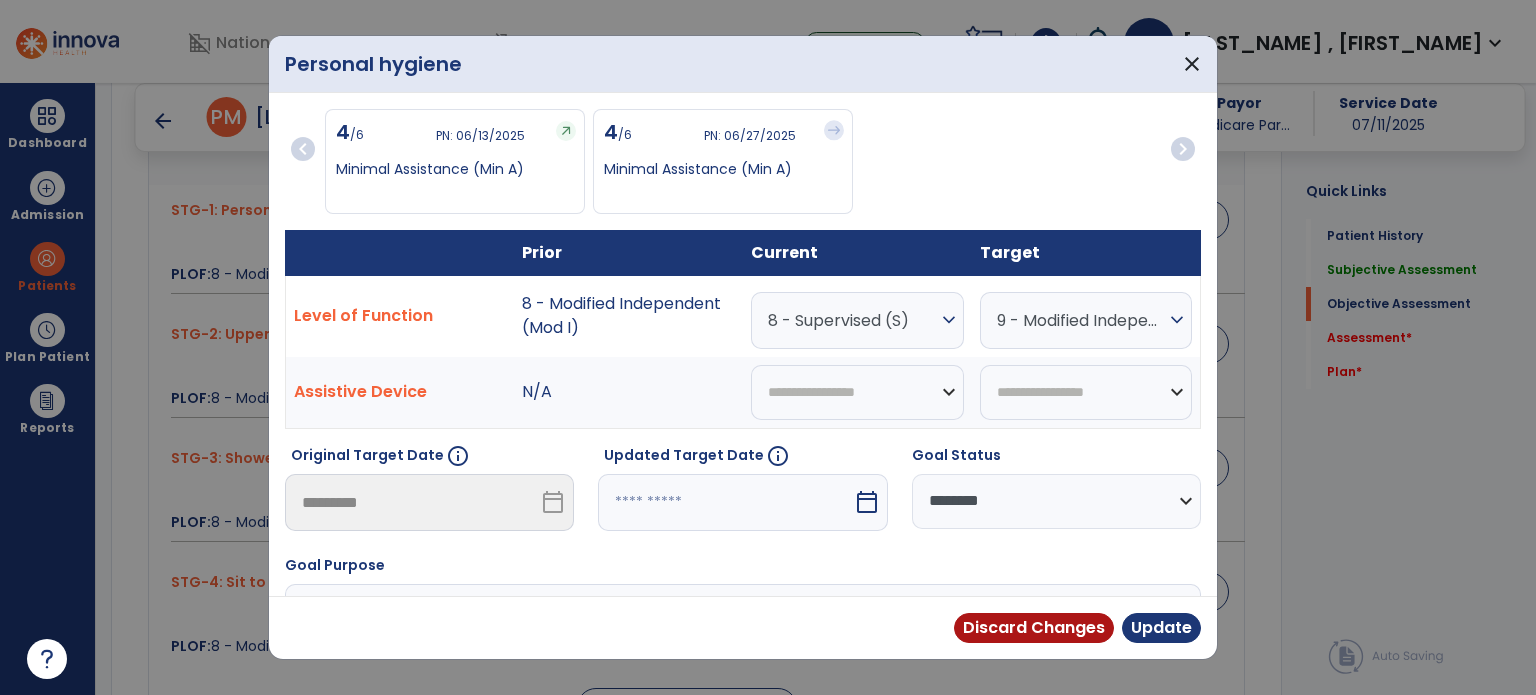 select on "*" 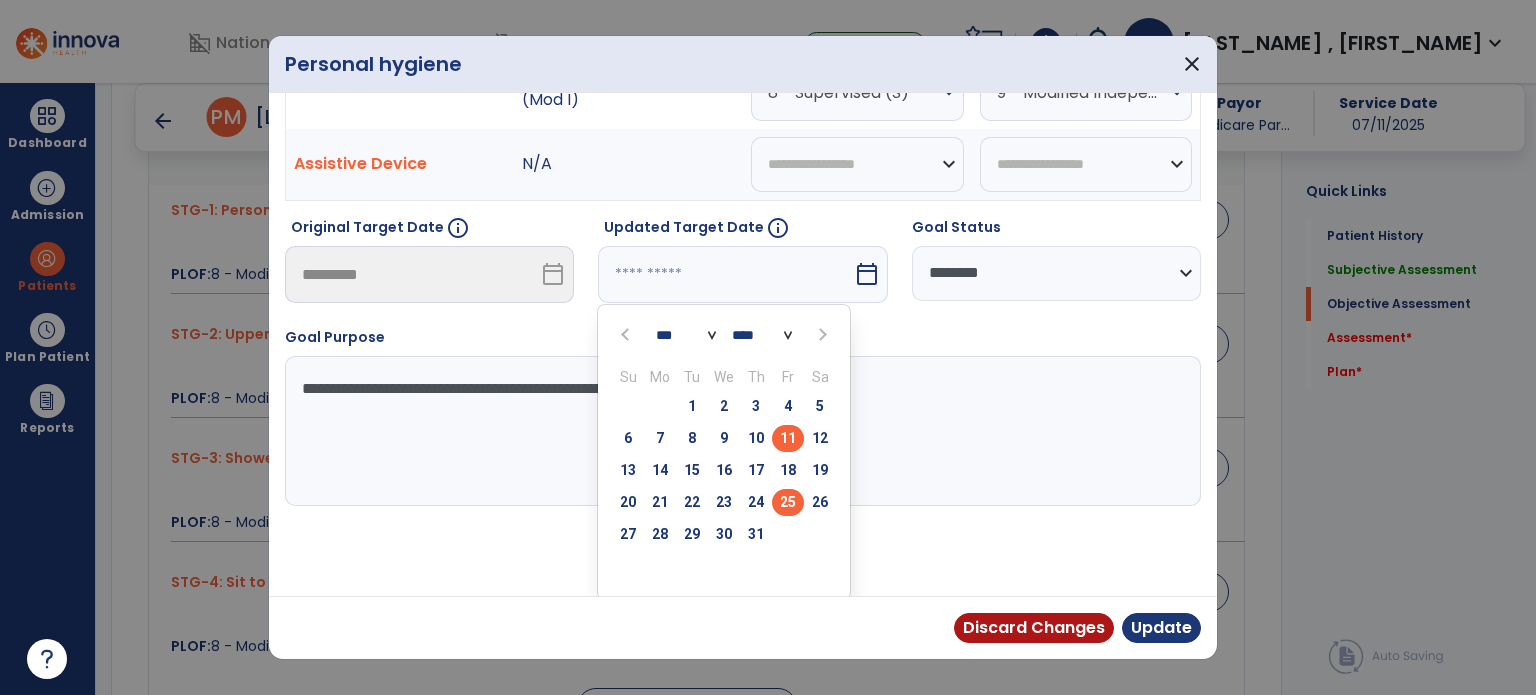 click on "25" at bounding box center (788, 502) 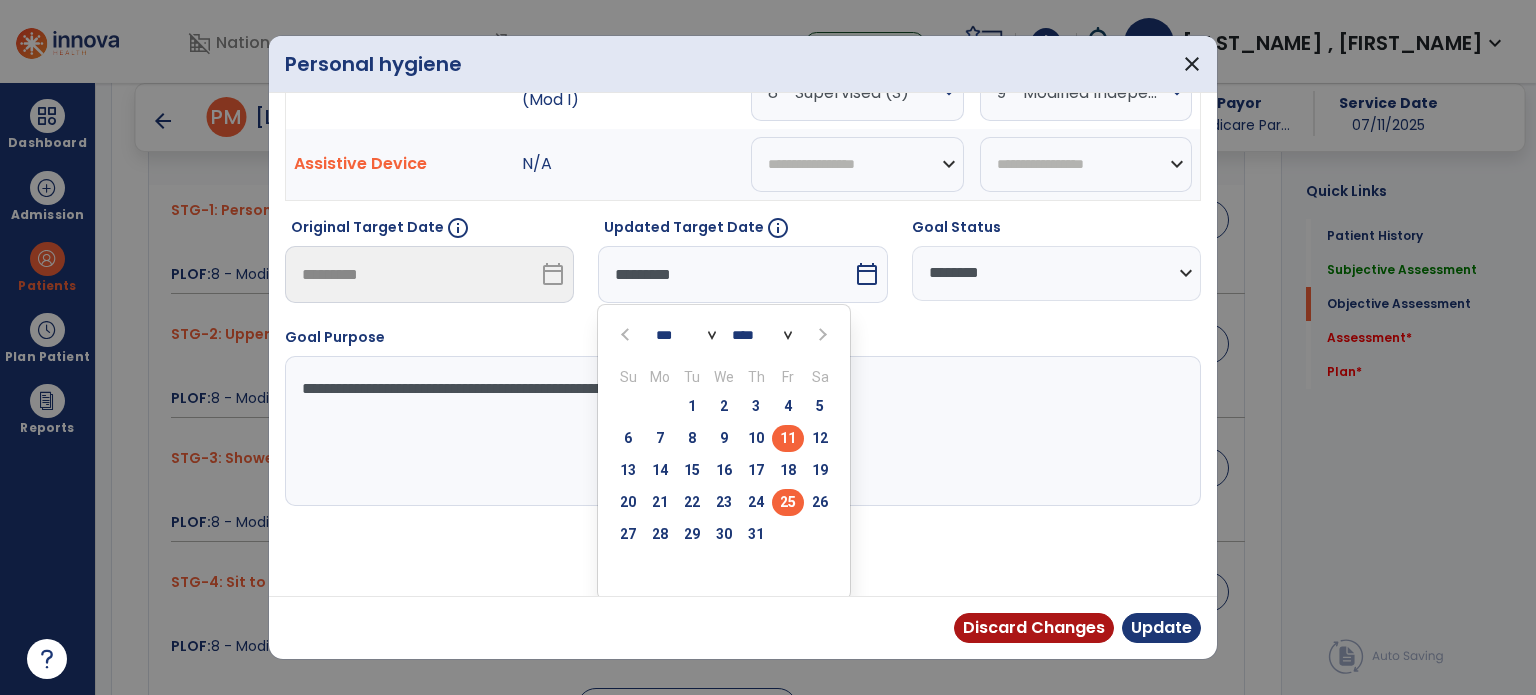 scroll, scrollTop: 150, scrollLeft: 0, axis: vertical 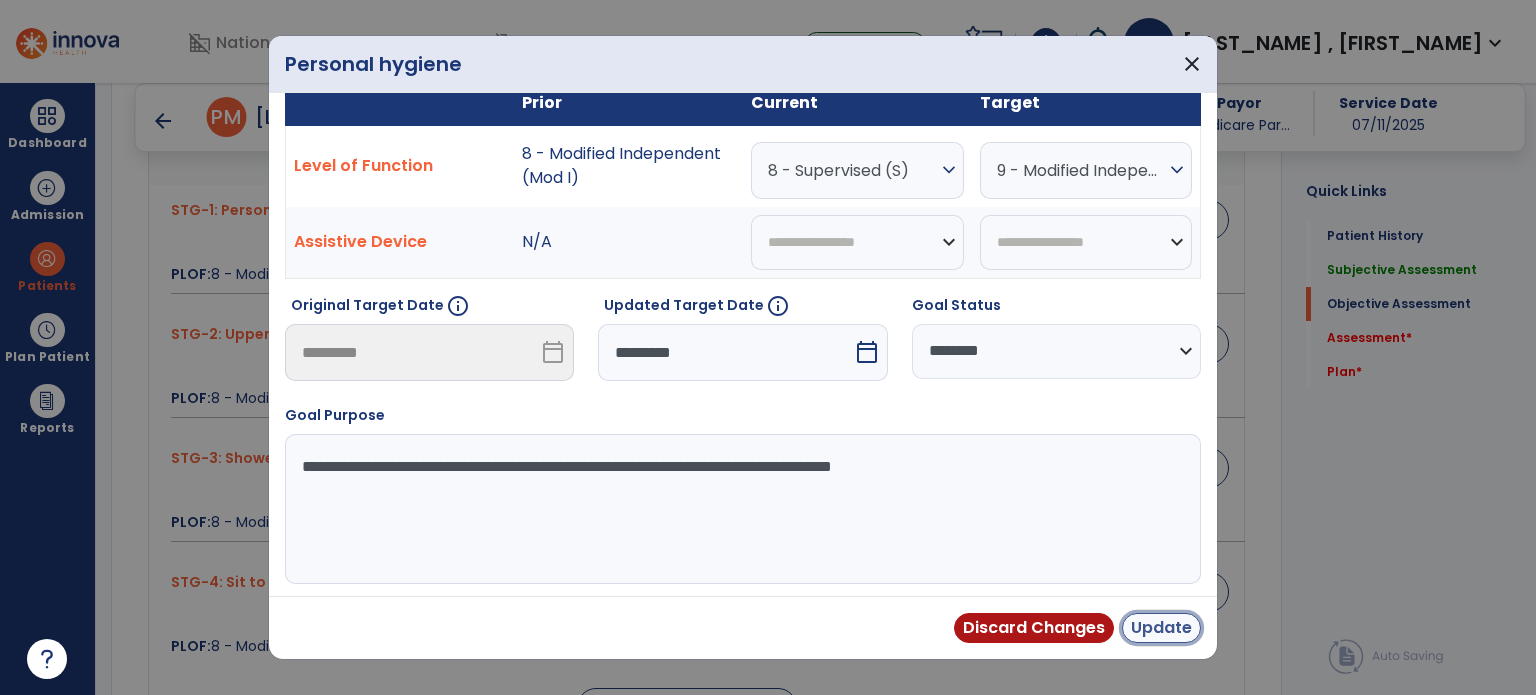 click on "Update" at bounding box center [1161, 628] 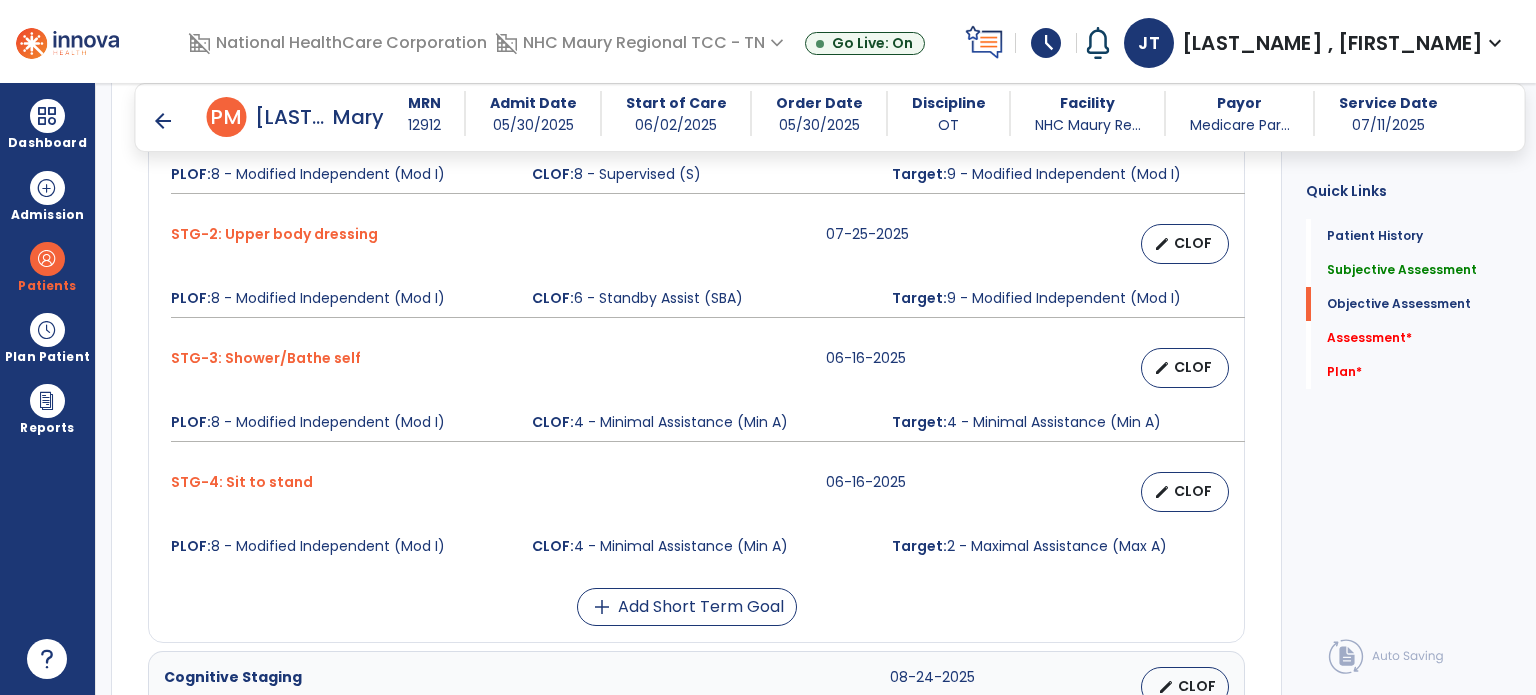 scroll, scrollTop: 1120, scrollLeft: 0, axis: vertical 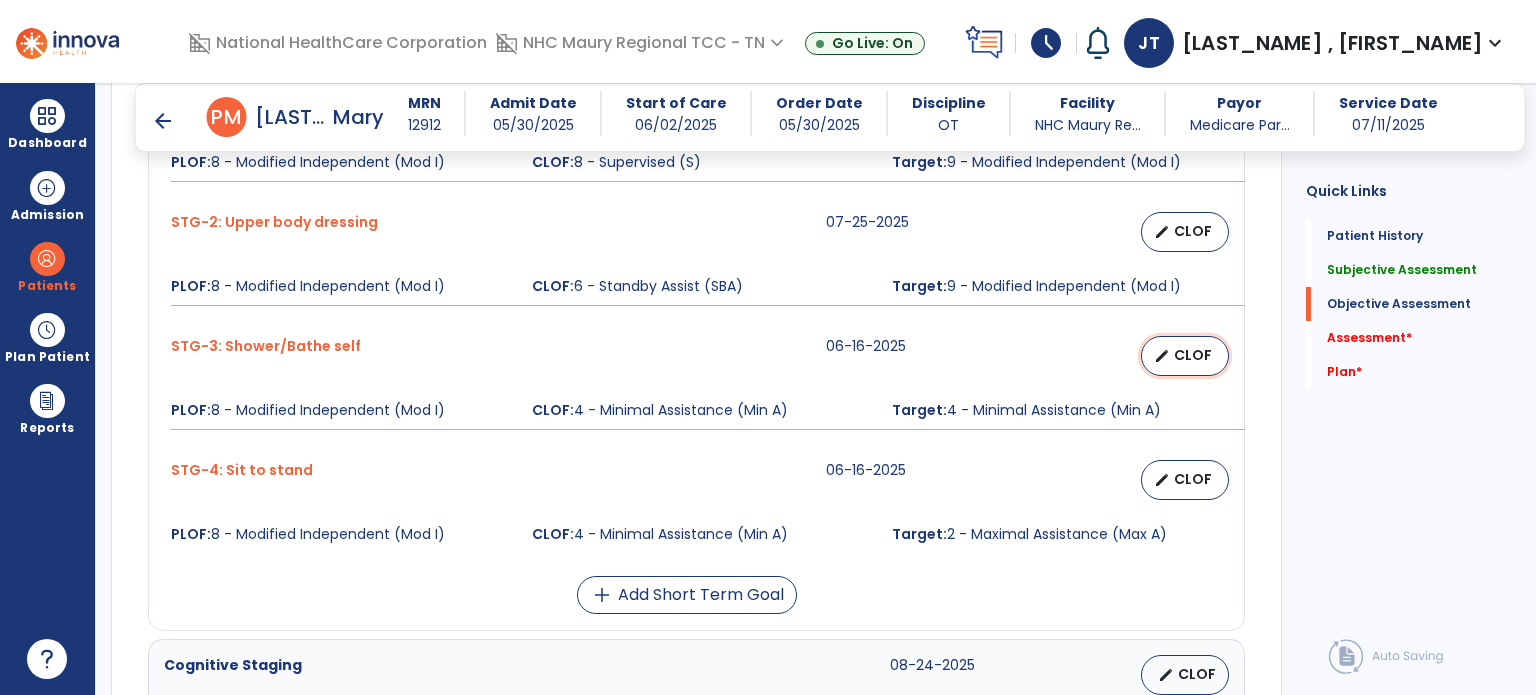 click on "CLOF" at bounding box center [1193, 355] 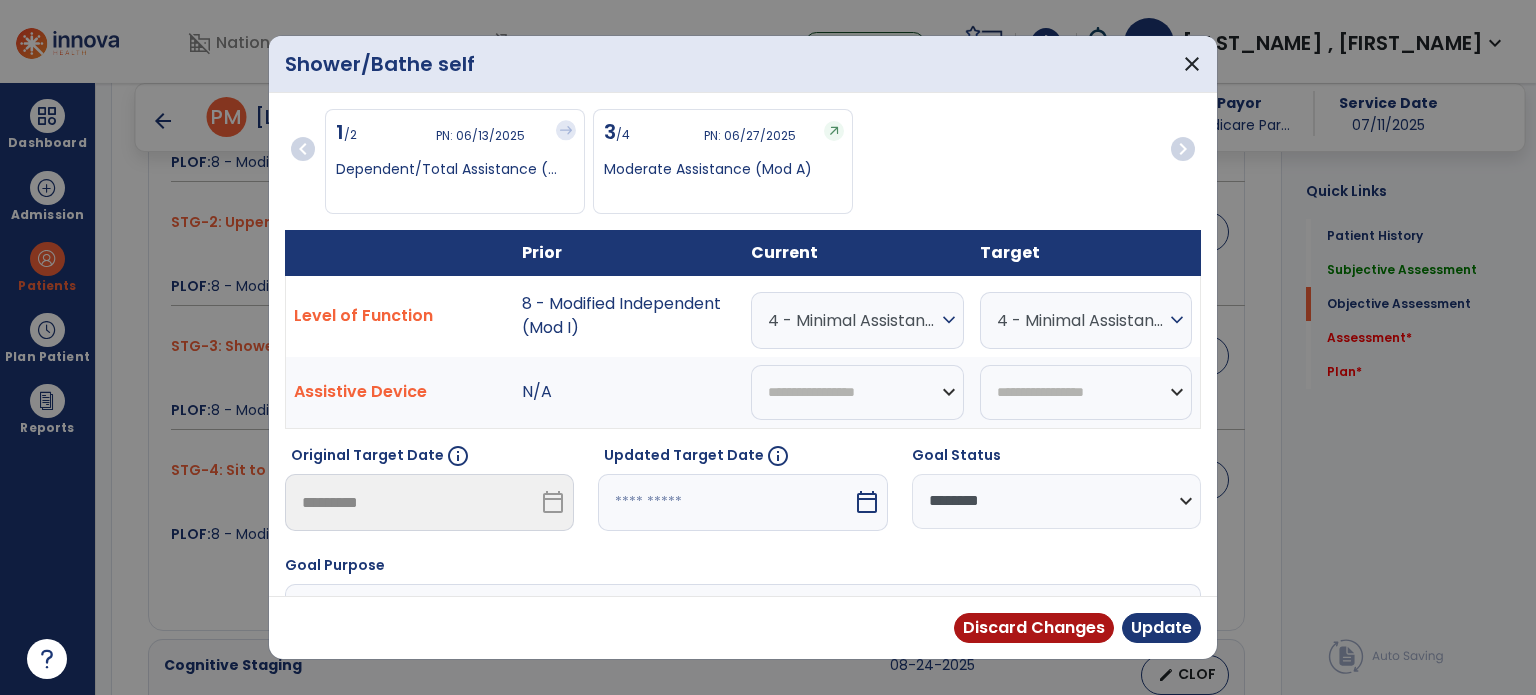 click on "4 - Minimal Assistance (Min A)" at bounding box center (852, 320) 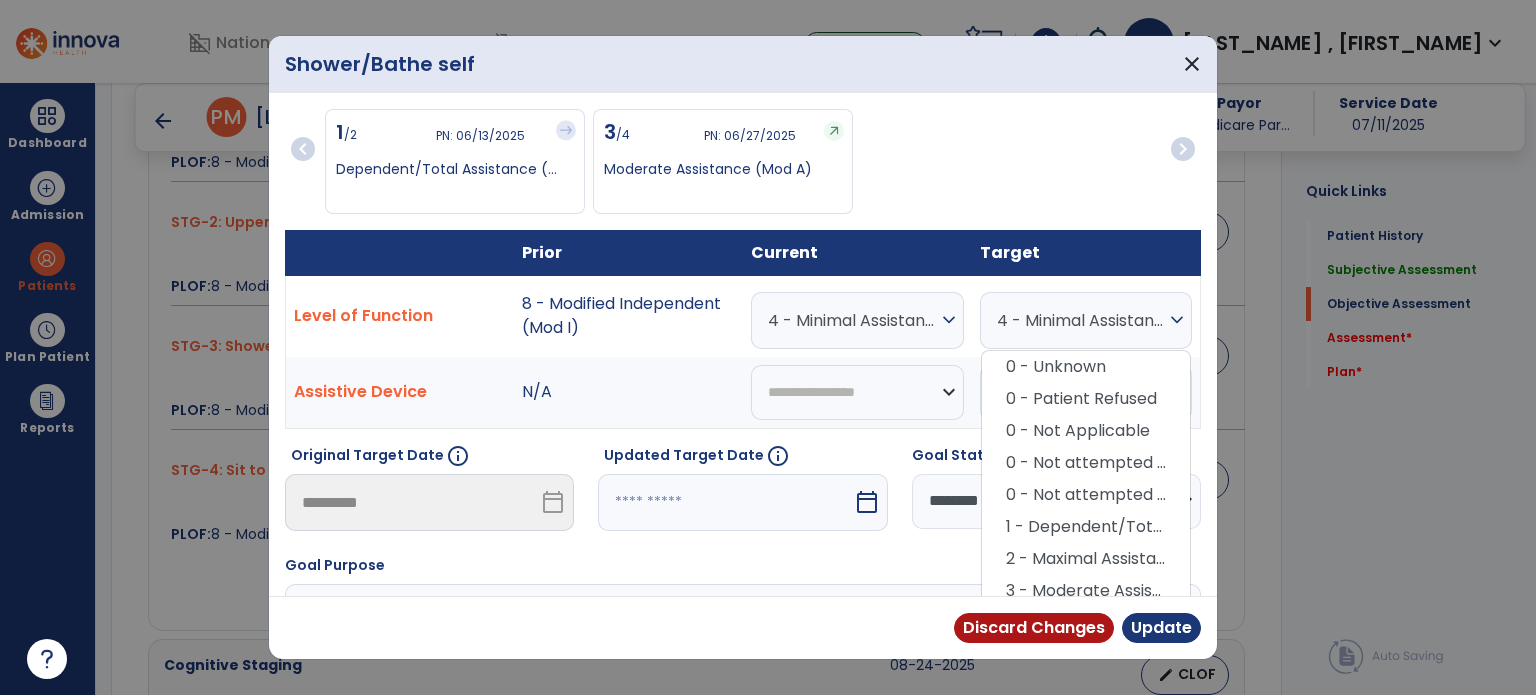 scroll, scrollTop: 231, scrollLeft: 0, axis: vertical 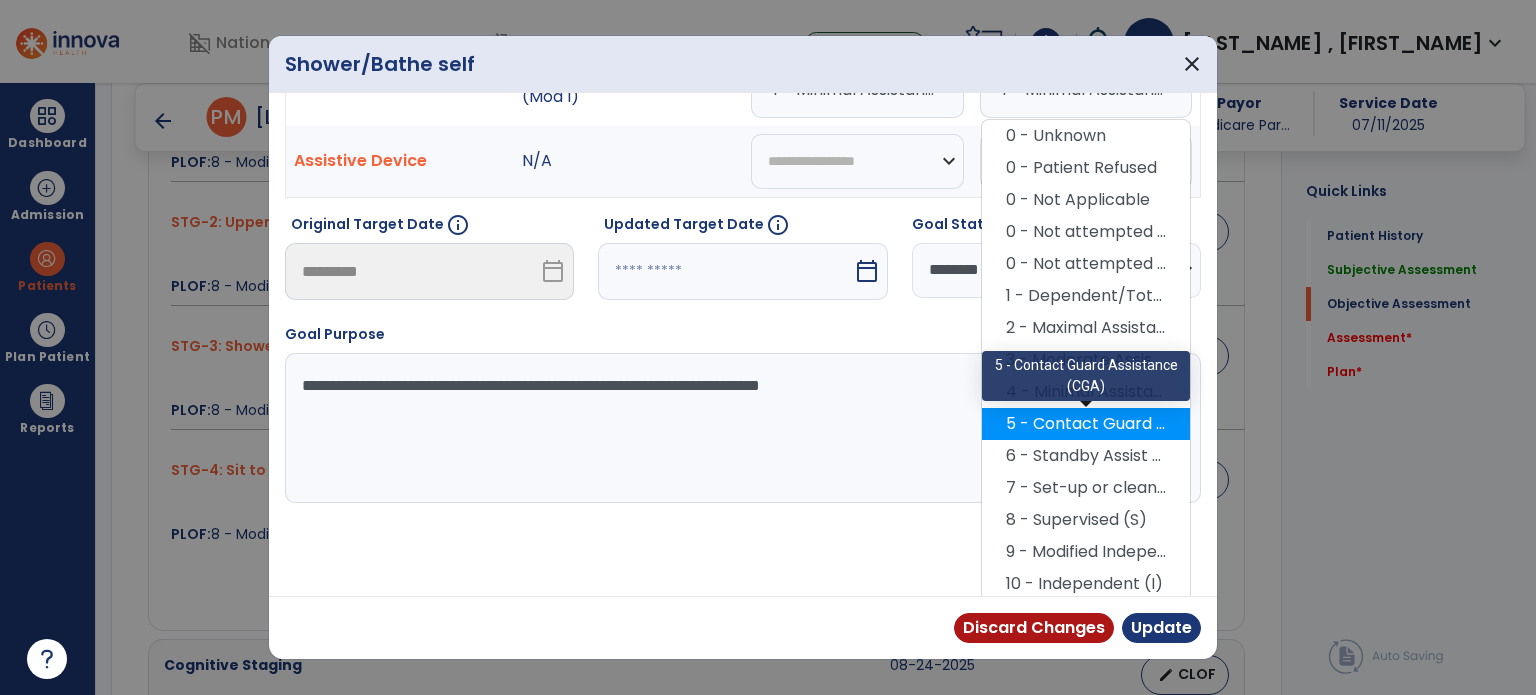 click on "5 - Contact Guard Assistance (CGA)" at bounding box center (1086, 424) 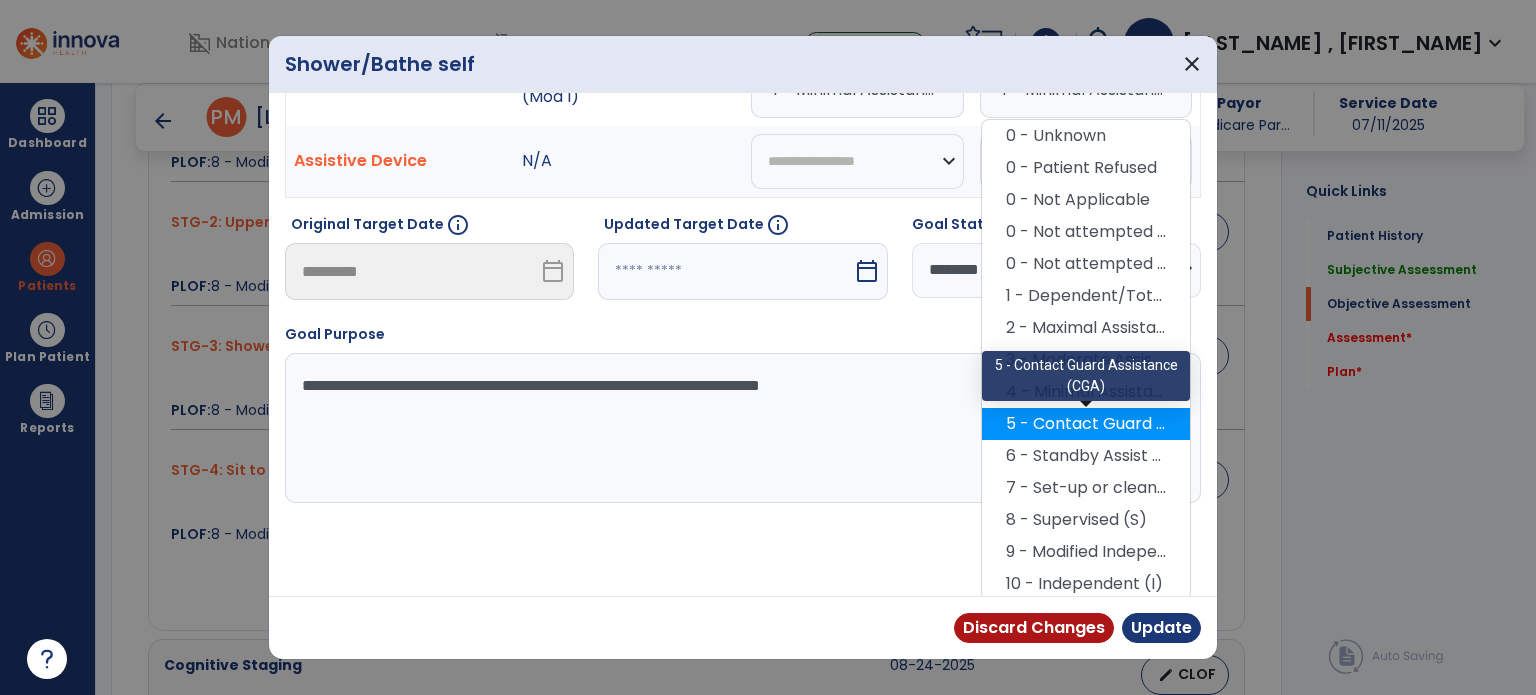 scroll, scrollTop: 150, scrollLeft: 0, axis: vertical 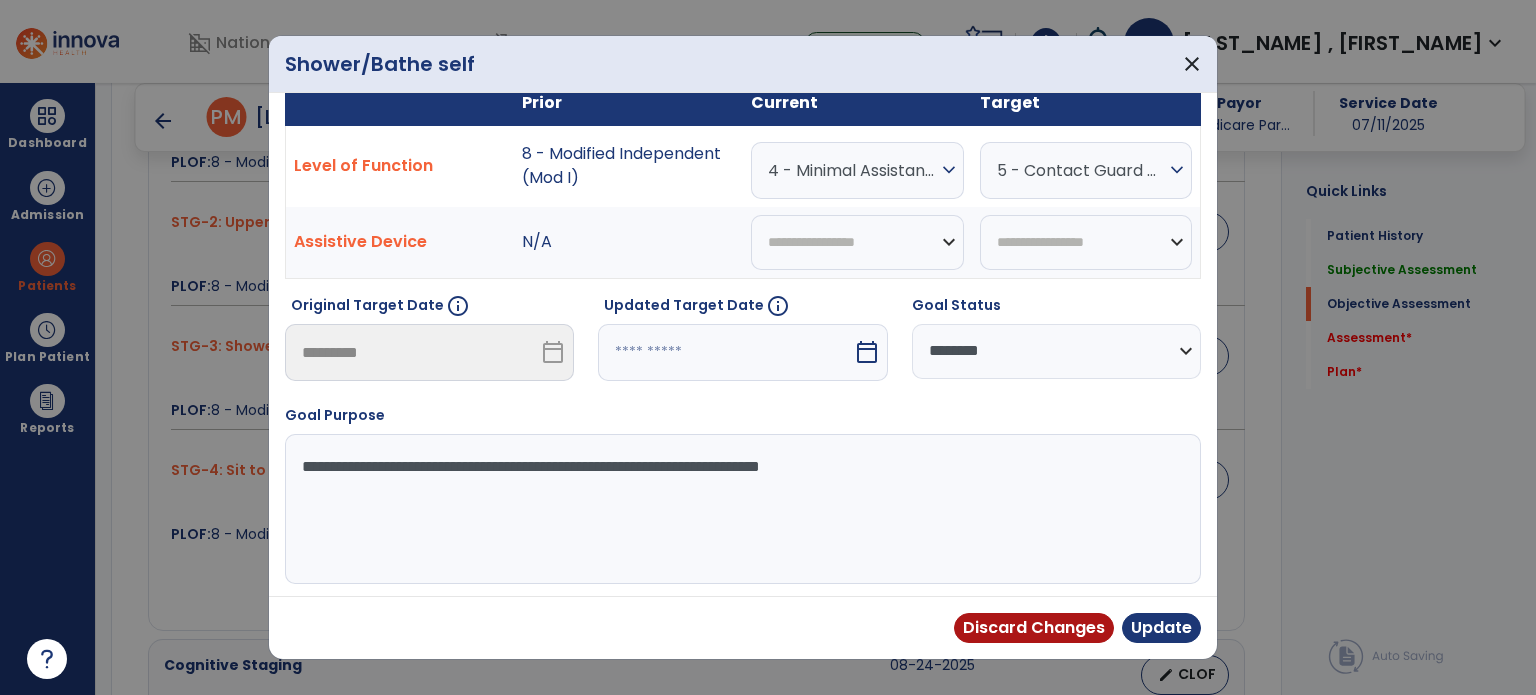 click at bounding box center (725, 352) 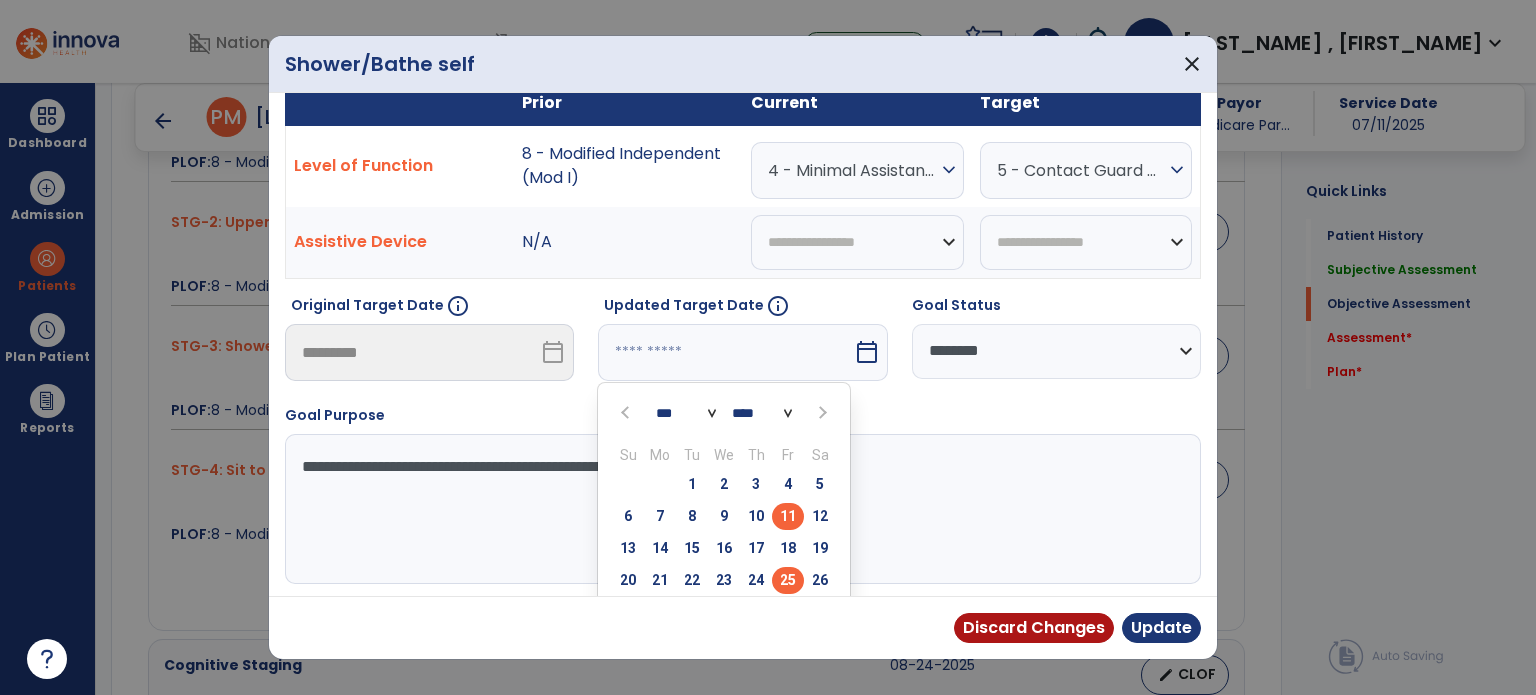 click on "25" at bounding box center (788, 580) 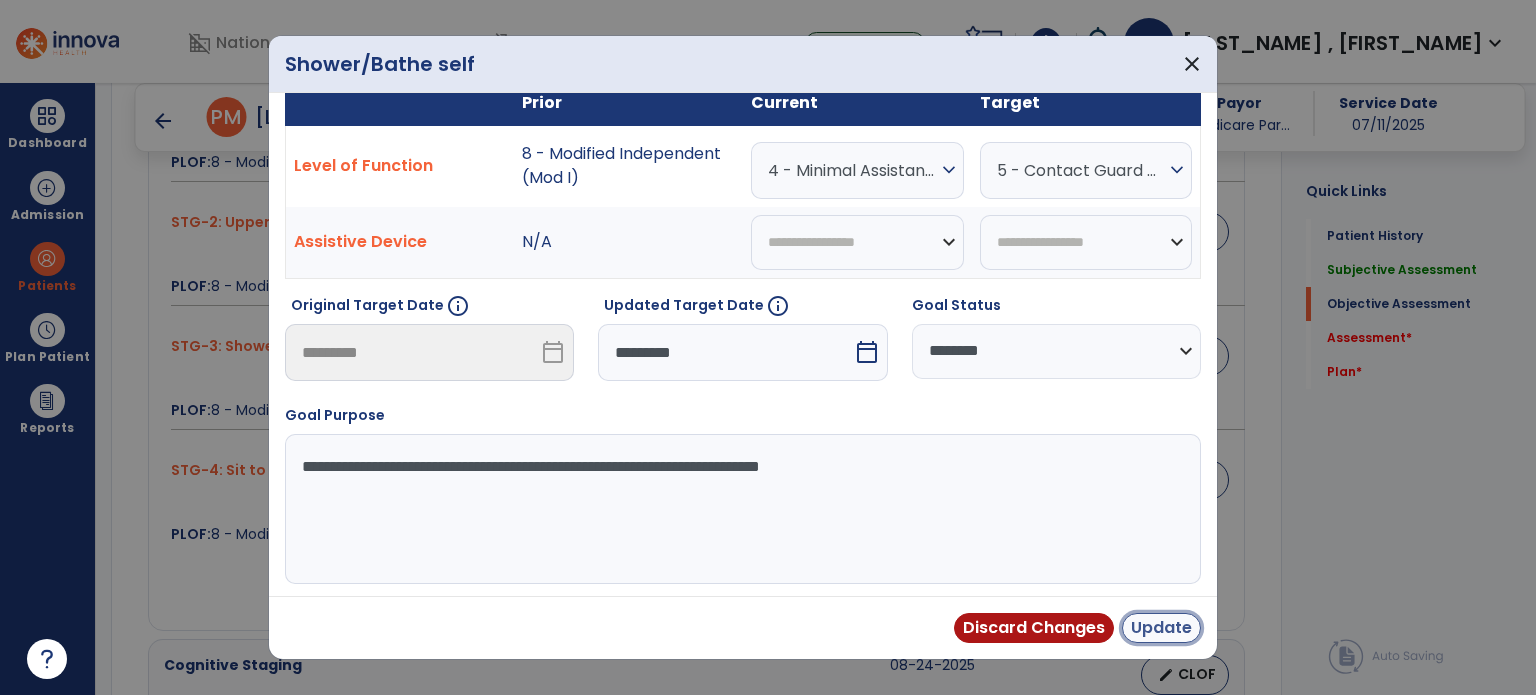 click on "Update" at bounding box center [1161, 628] 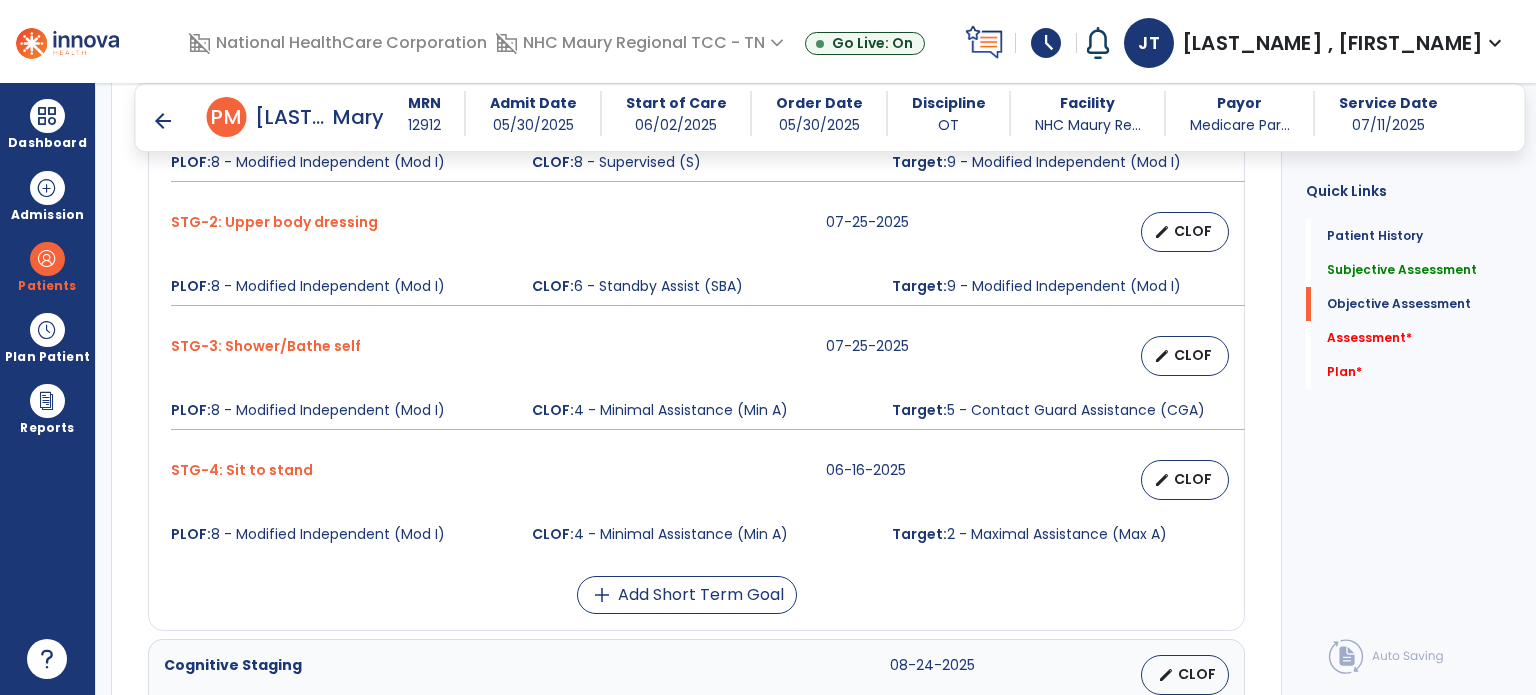scroll, scrollTop: 1171, scrollLeft: 0, axis: vertical 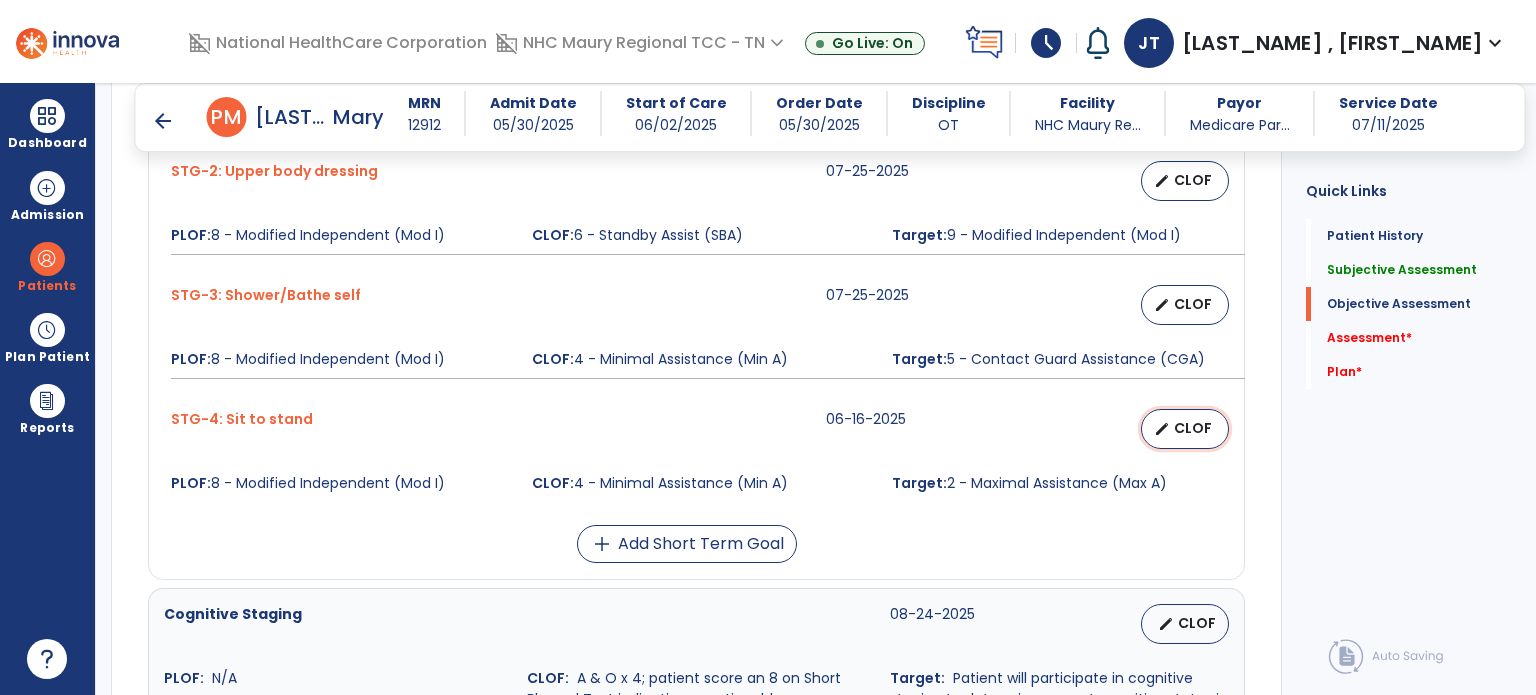 click on "CLOF" at bounding box center (1193, 428) 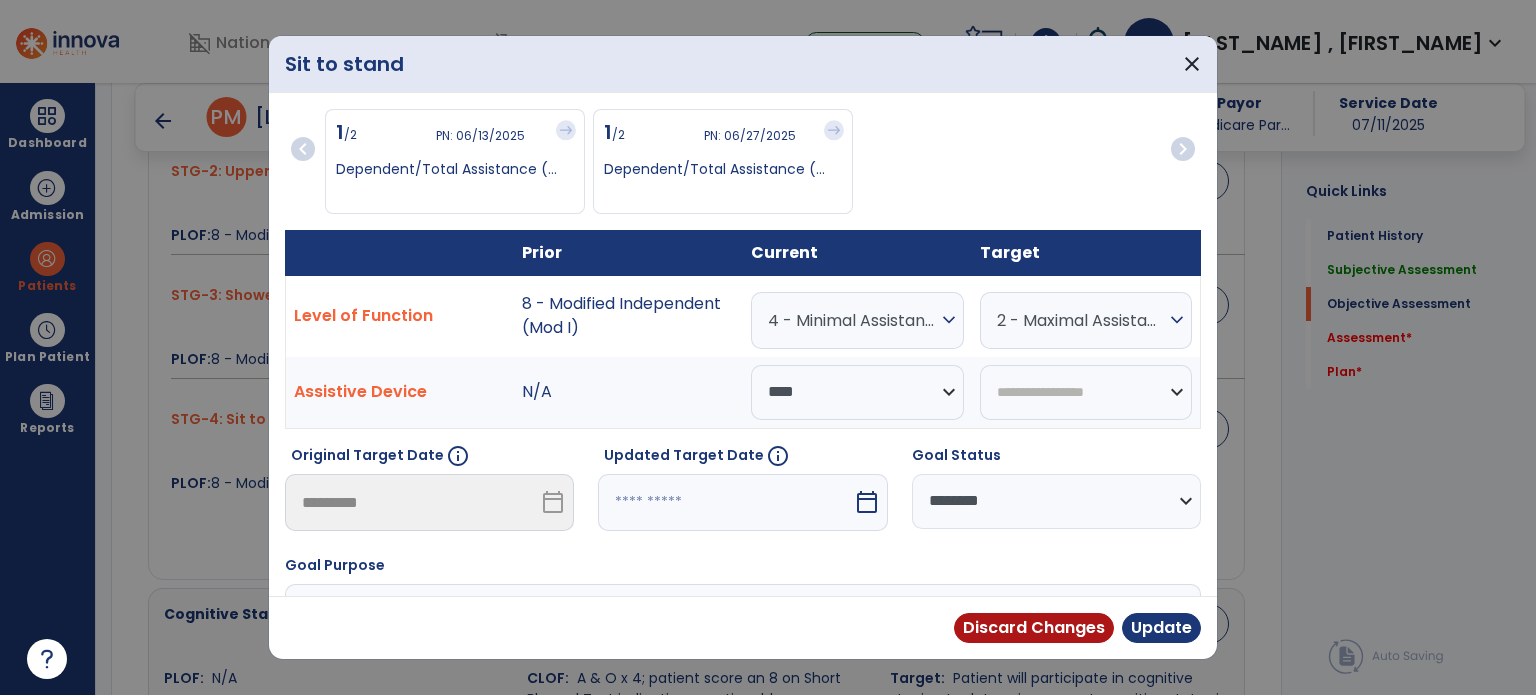 click on "2 - Maximal Assistance (Max A)" at bounding box center [852, 320] 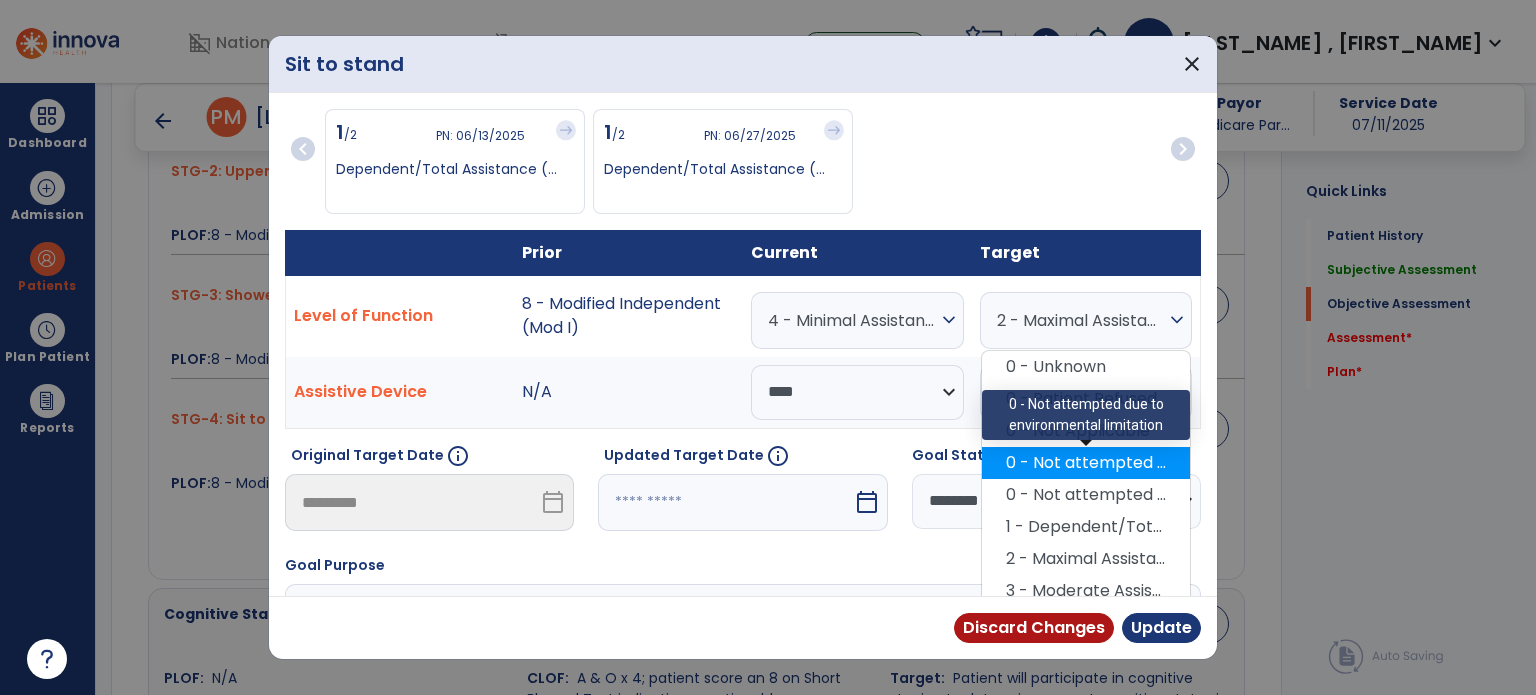 scroll, scrollTop: 232, scrollLeft: 0, axis: vertical 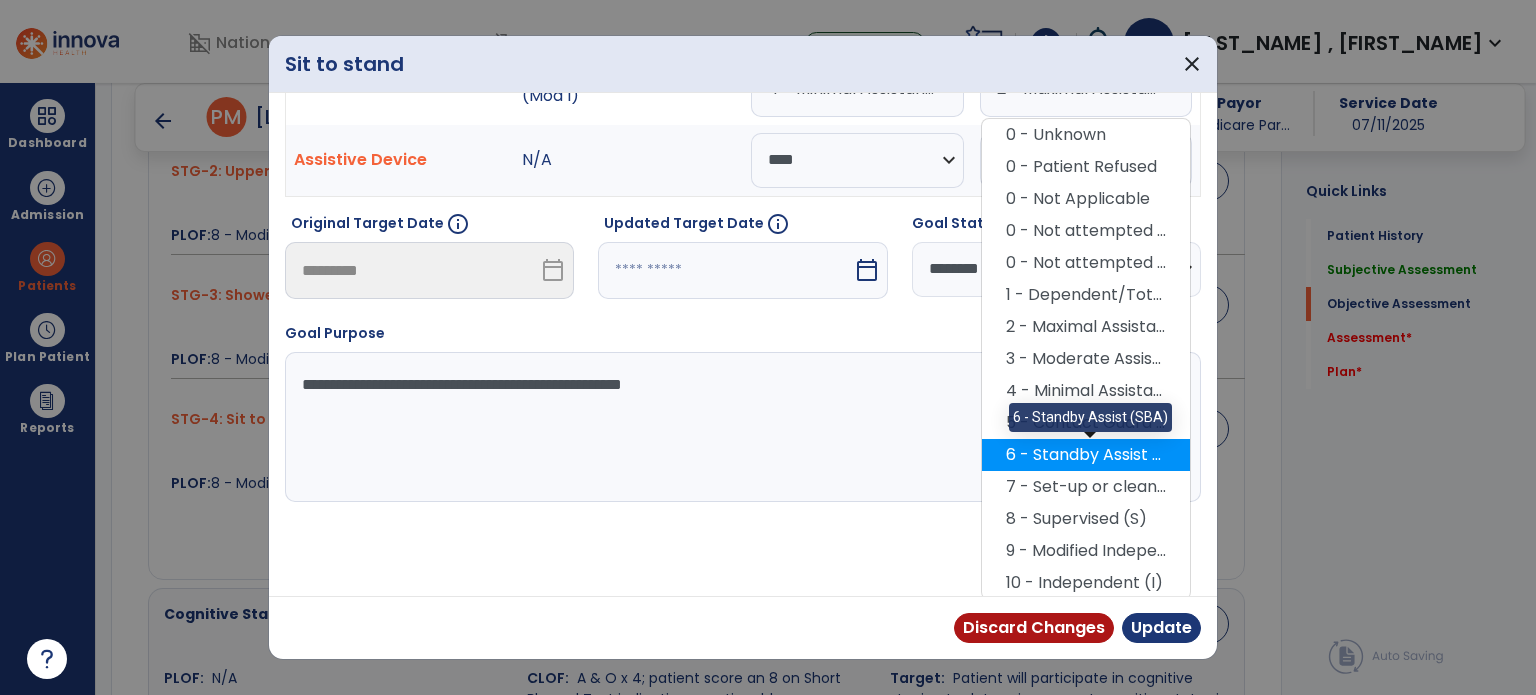 click on "6 - Standby Assist (SBA)" at bounding box center [1086, 455] 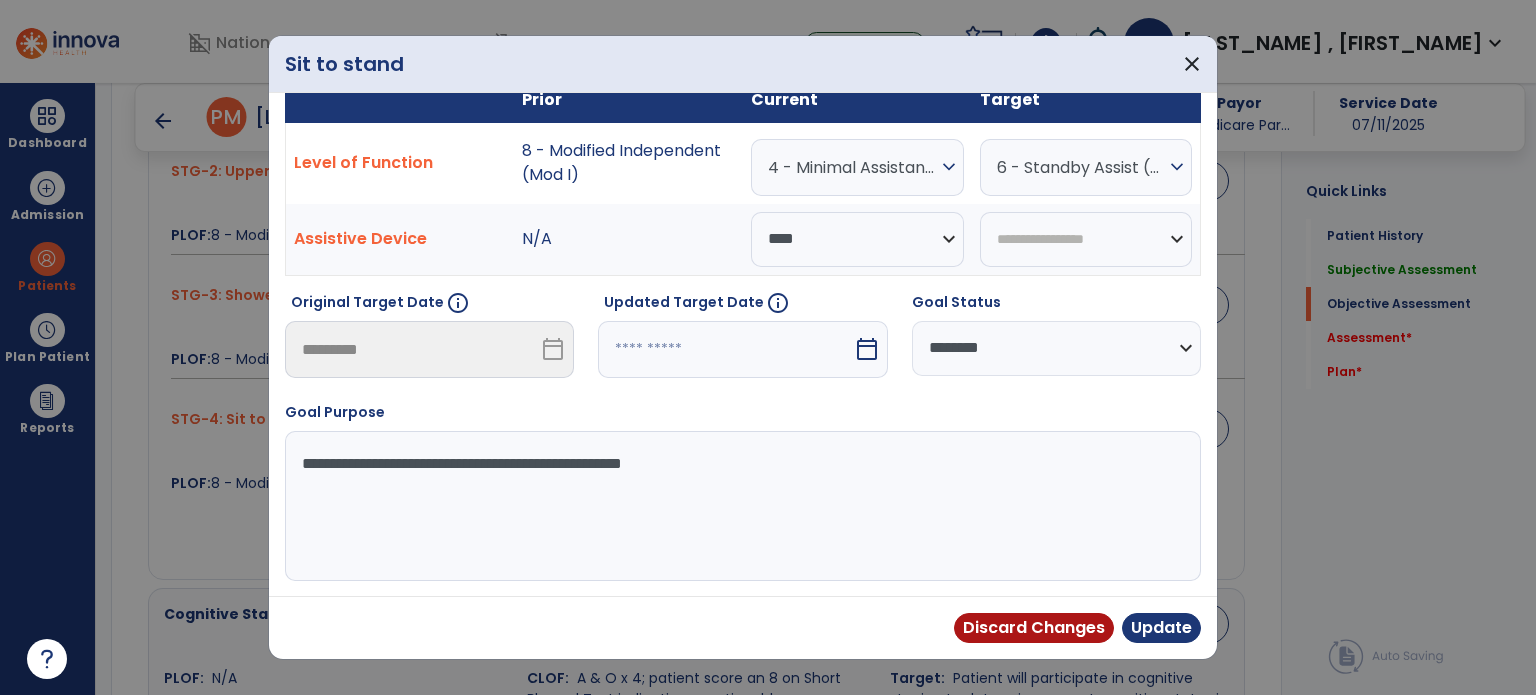 scroll, scrollTop: 150, scrollLeft: 0, axis: vertical 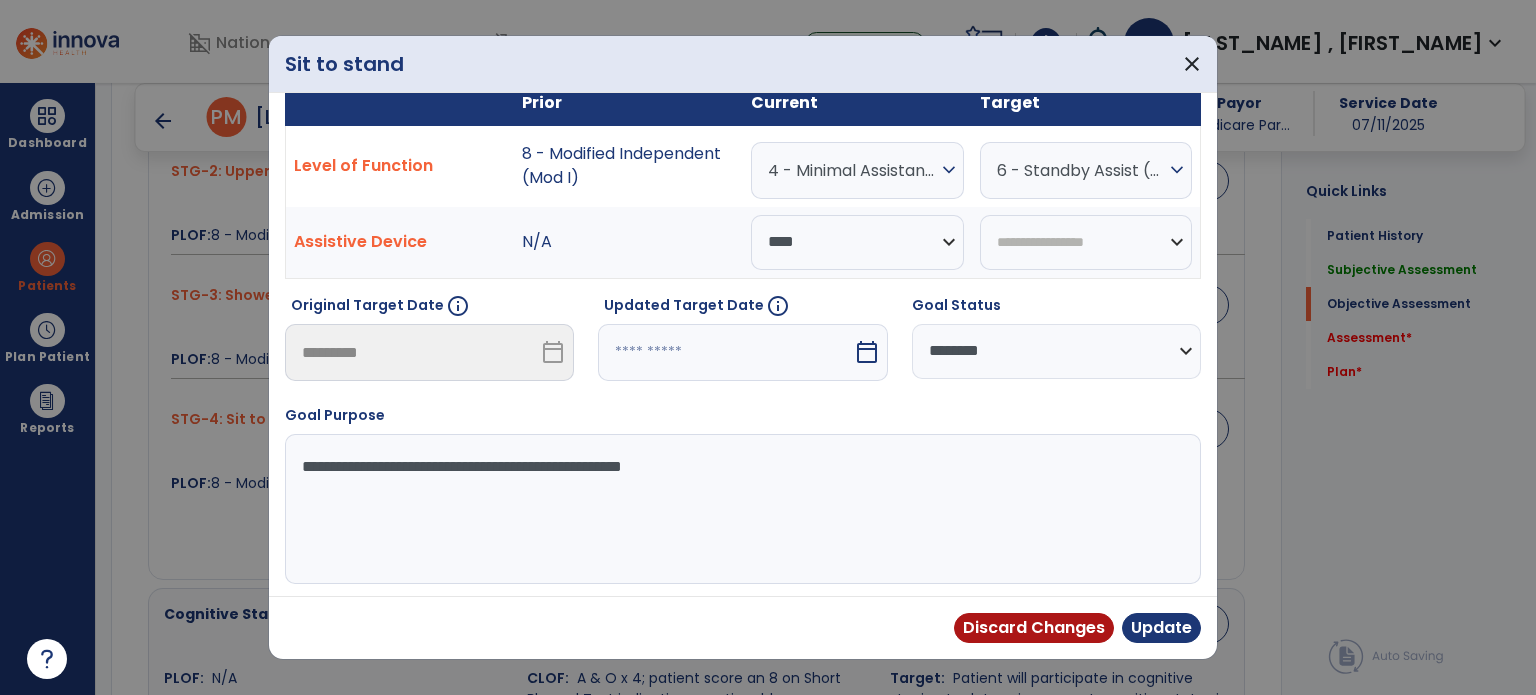 click on "**********" at bounding box center [741, 509] 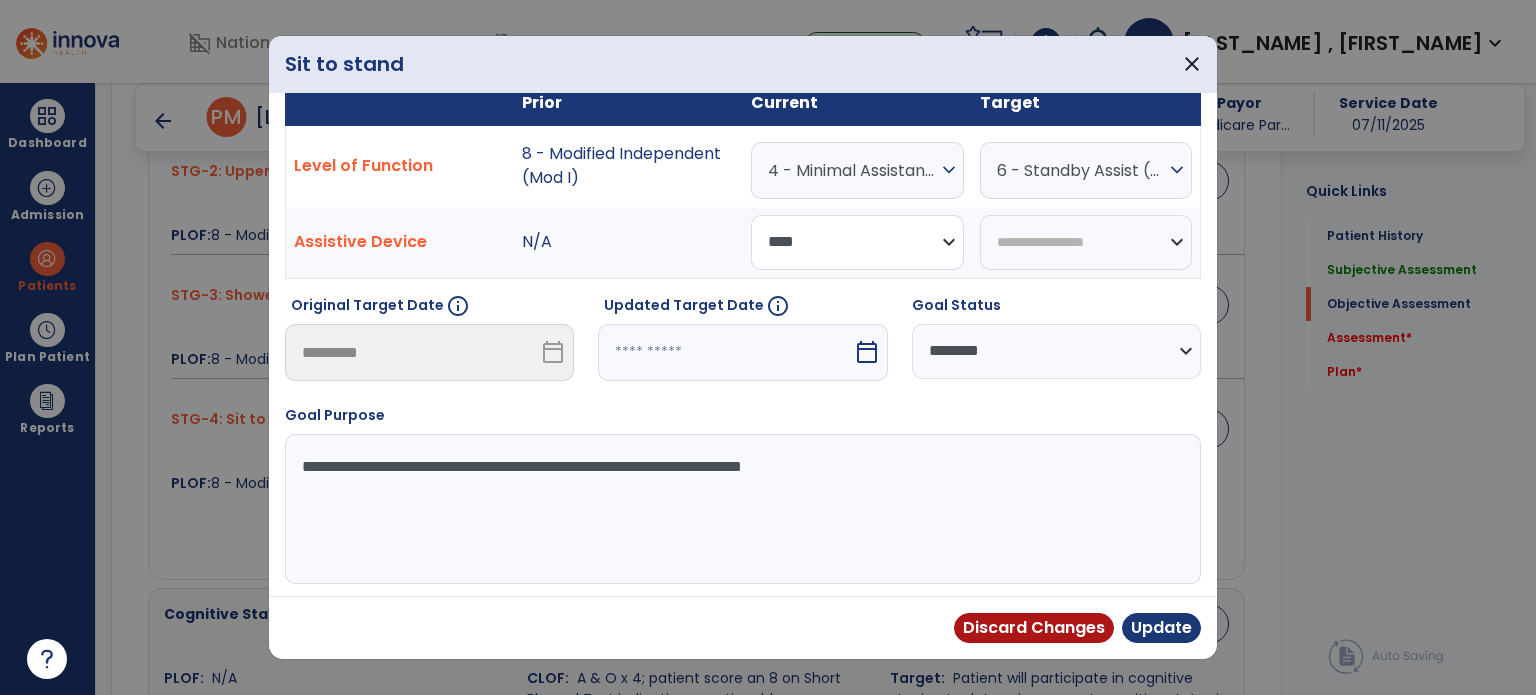 click on "**********" at bounding box center [857, 242] 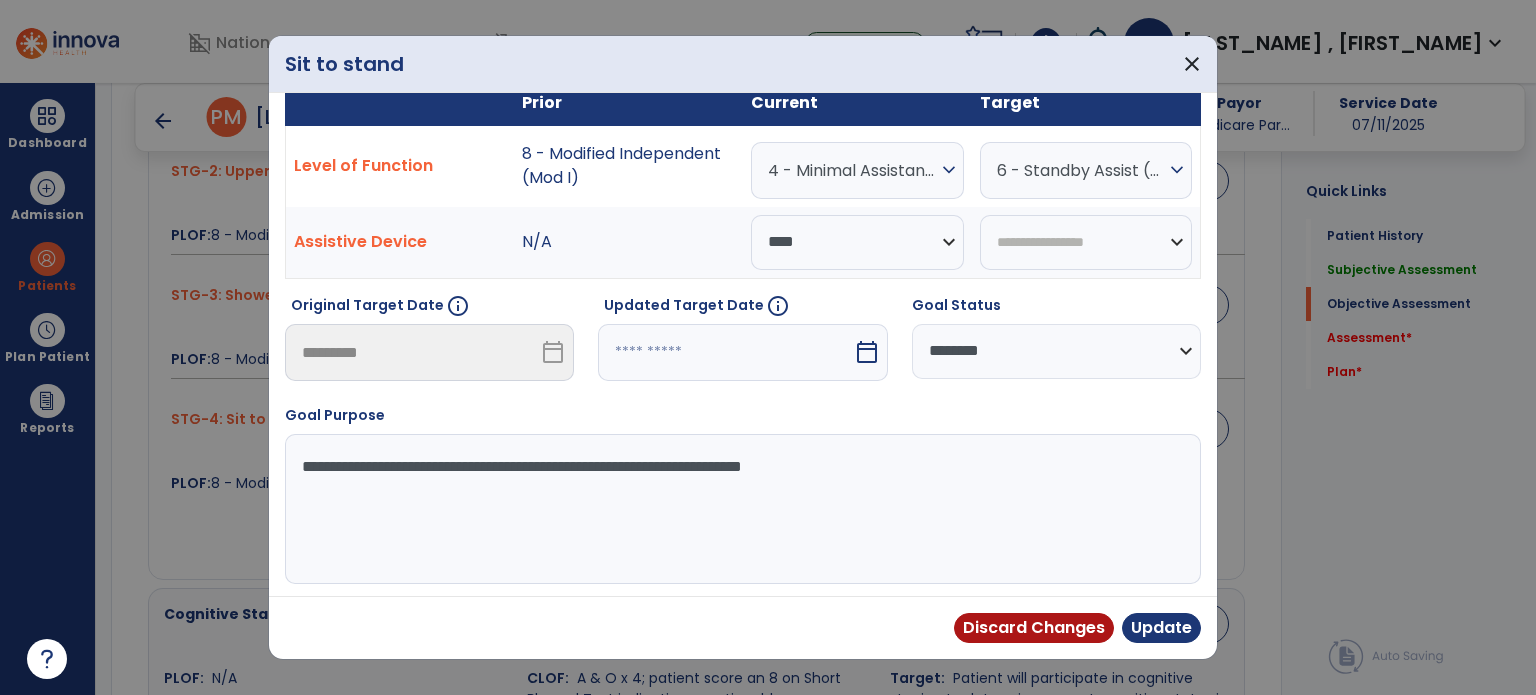 click on "**********" at bounding box center (741, 509) 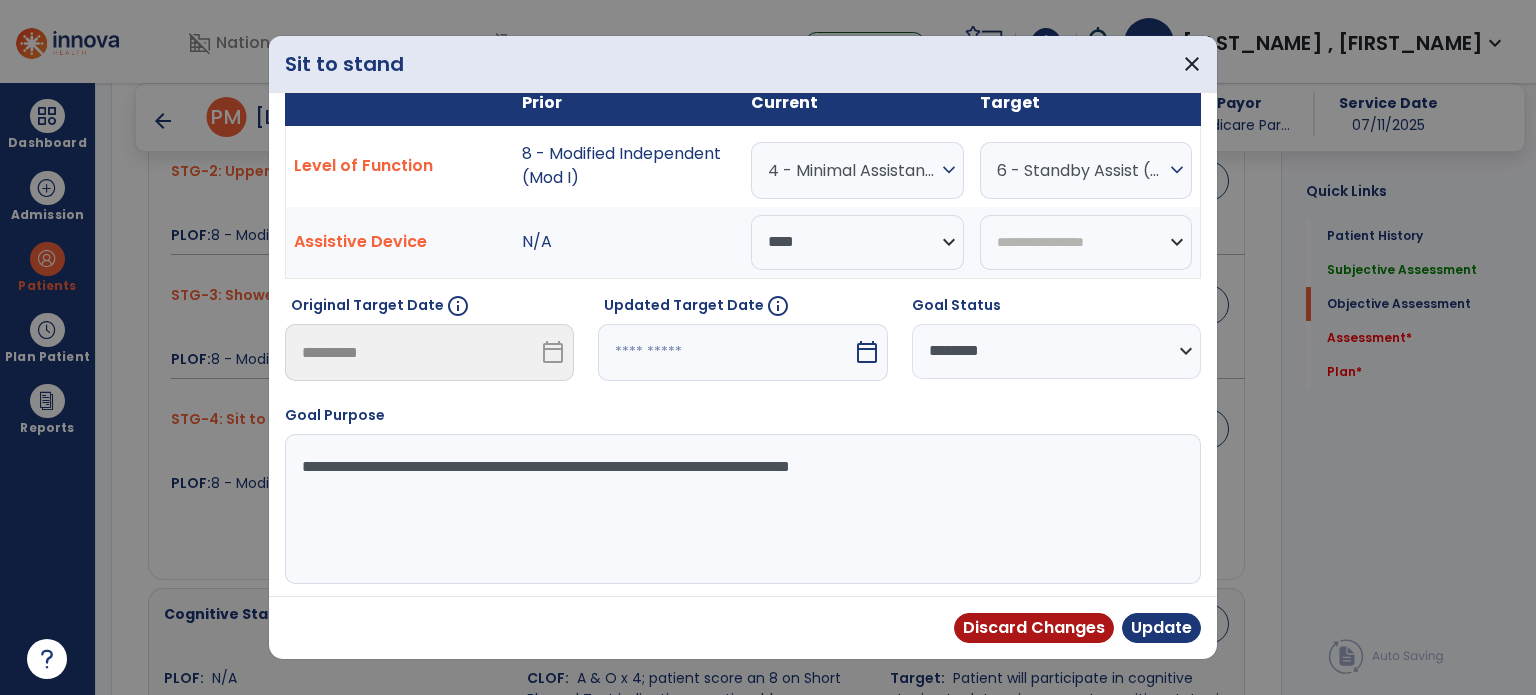 type on "**********" 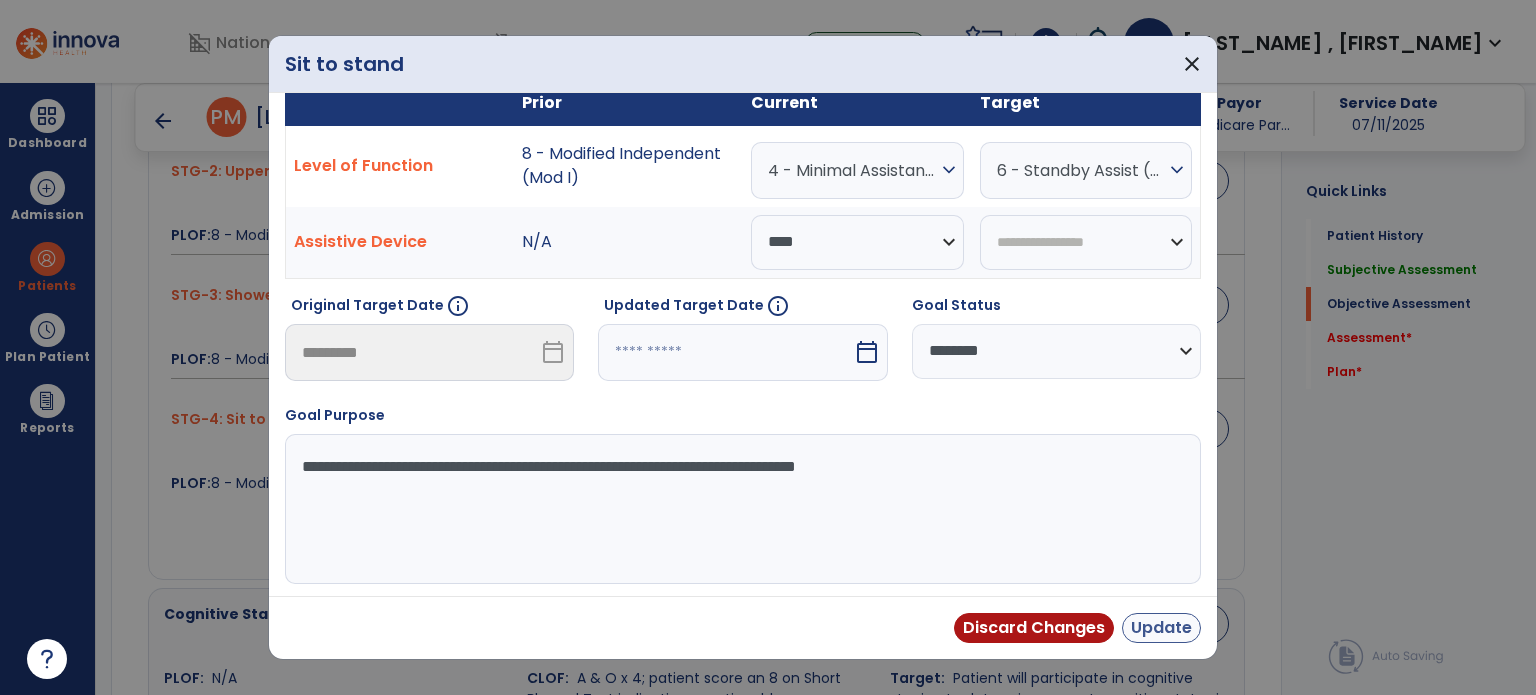 click on "Update" at bounding box center [1161, 628] 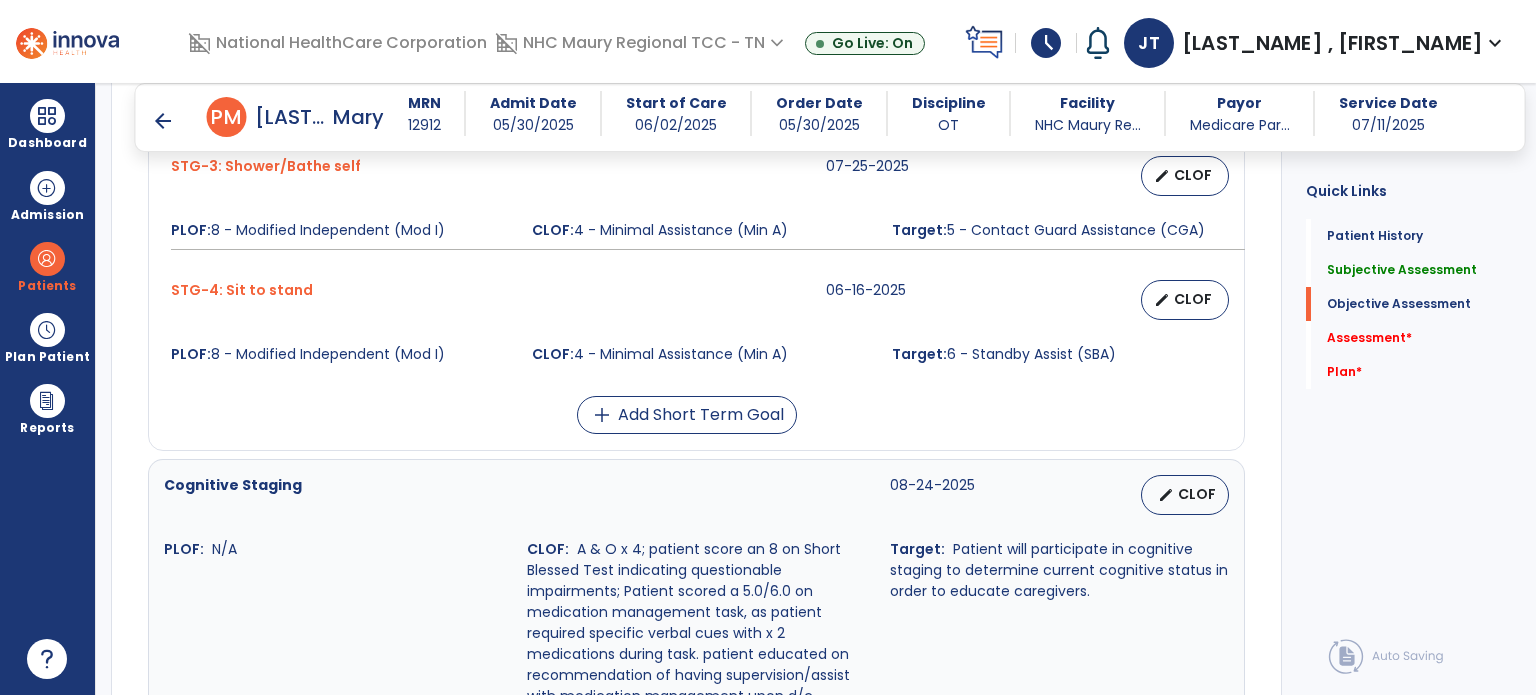 scroll, scrollTop: 1306, scrollLeft: 0, axis: vertical 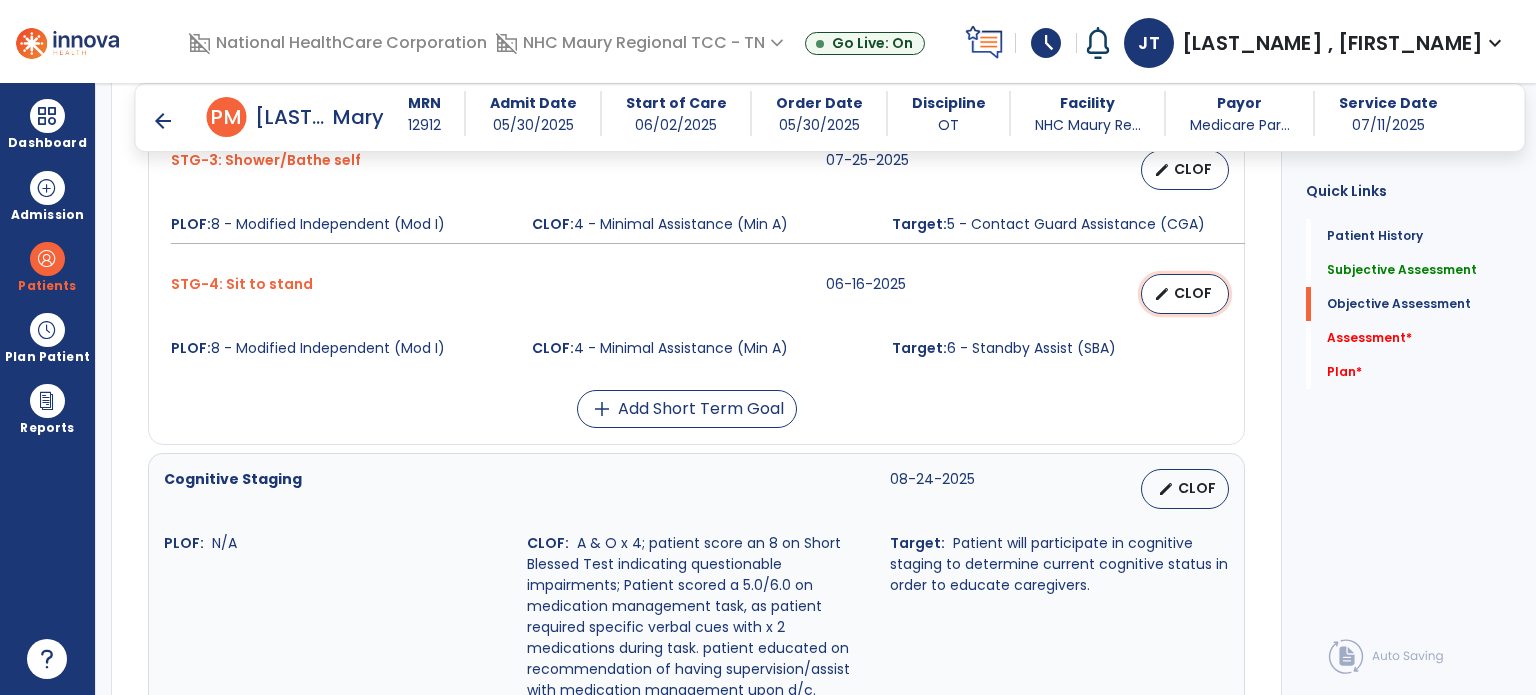 click on "edit   CLOF" at bounding box center [1185, 294] 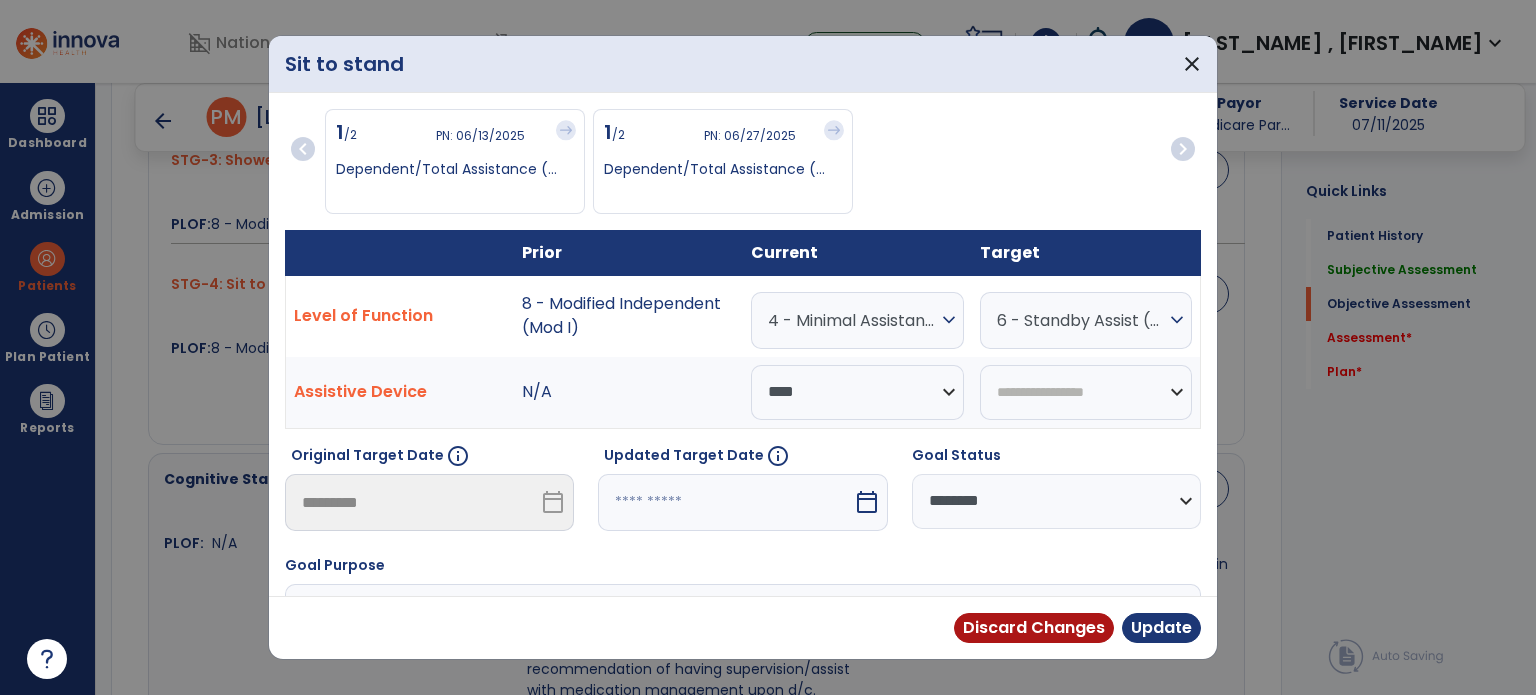 click on "6 - Standby Assist (SBA)" at bounding box center (852, 320) 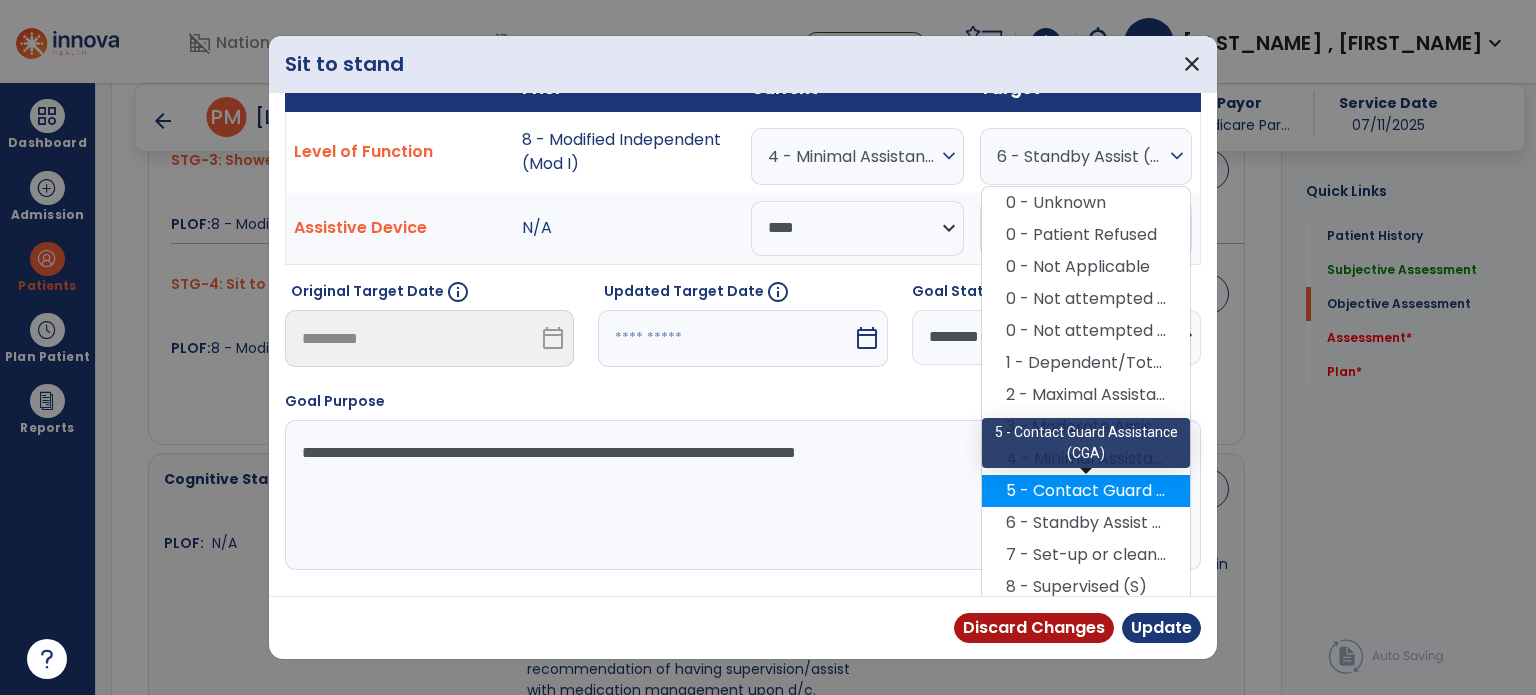 click on "5 - Contact Guard Assistance (CGA)" at bounding box center (1086, 491) 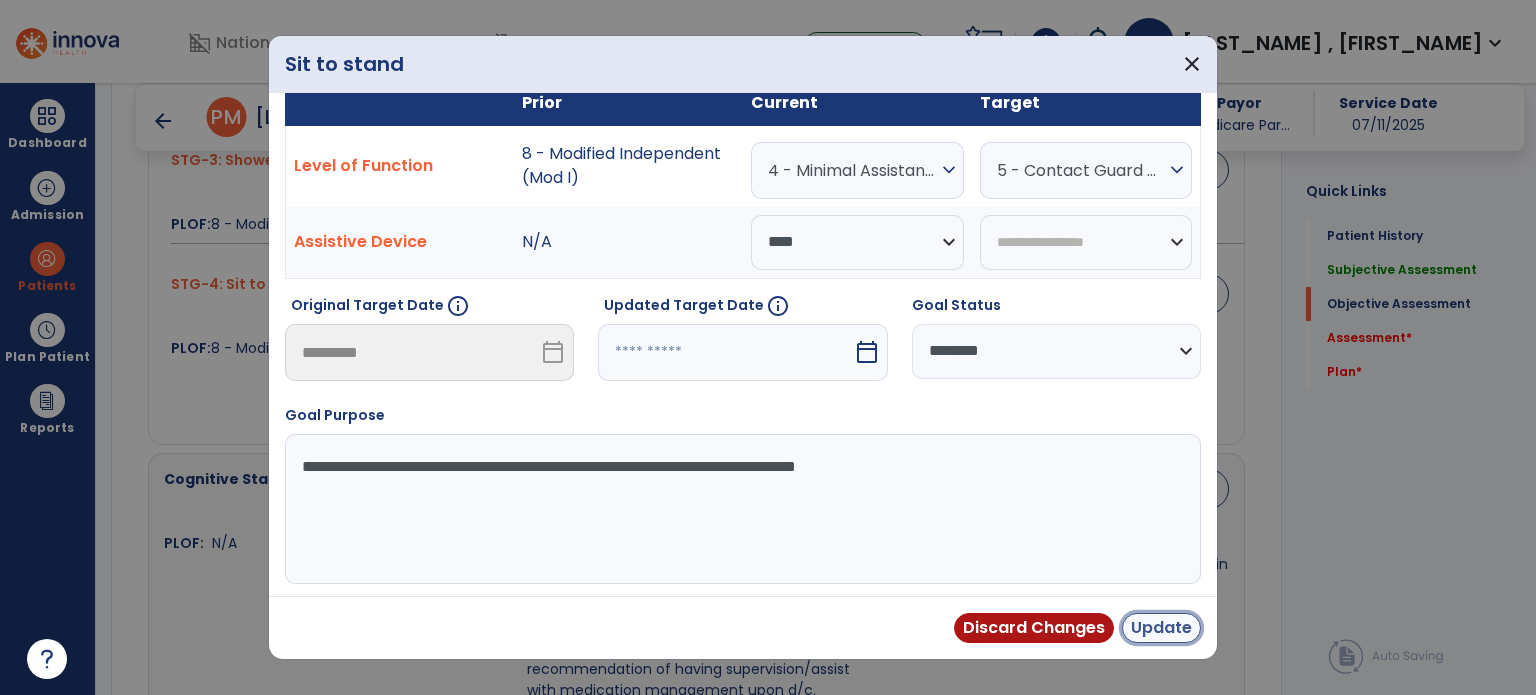 click on "Update" at bounding box center (1161, 628) 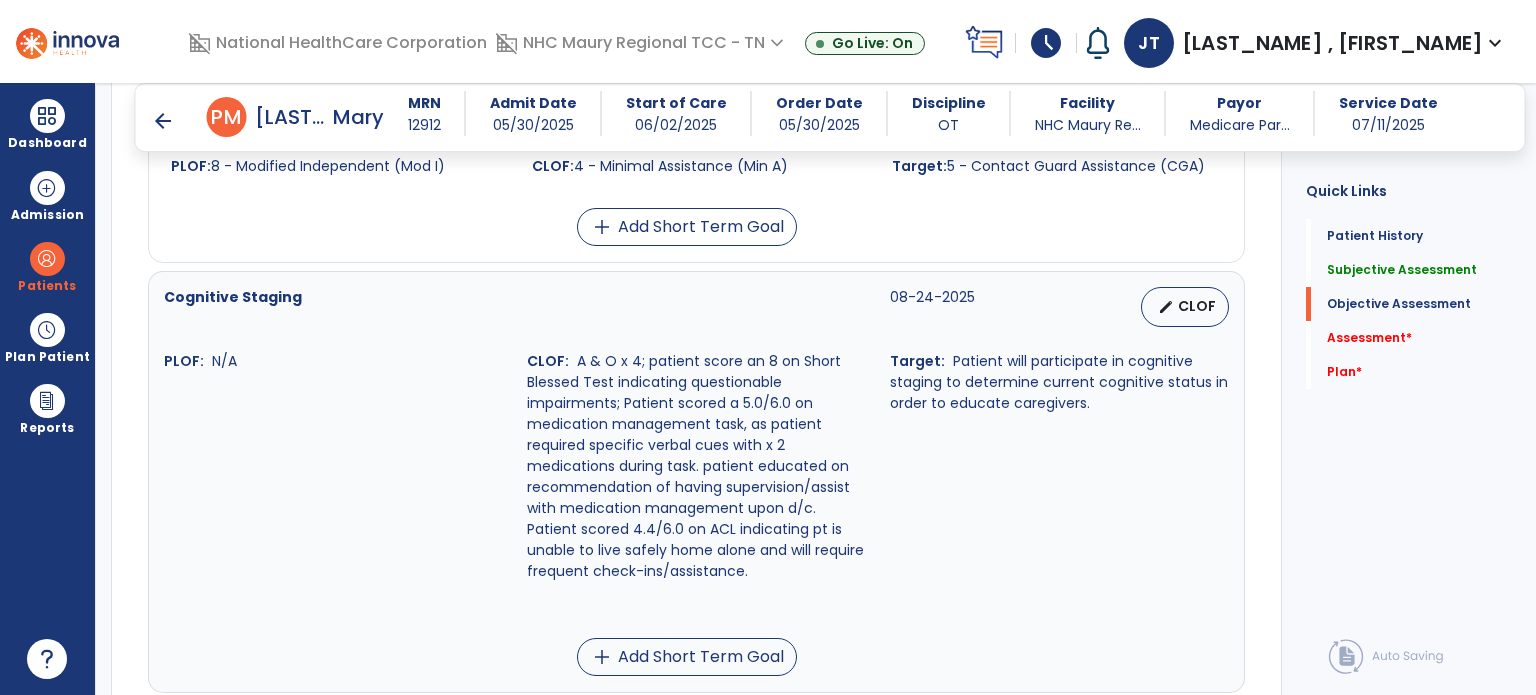 scroll, scrollTop: 1568, scrollLeft: 0, axis: vertical 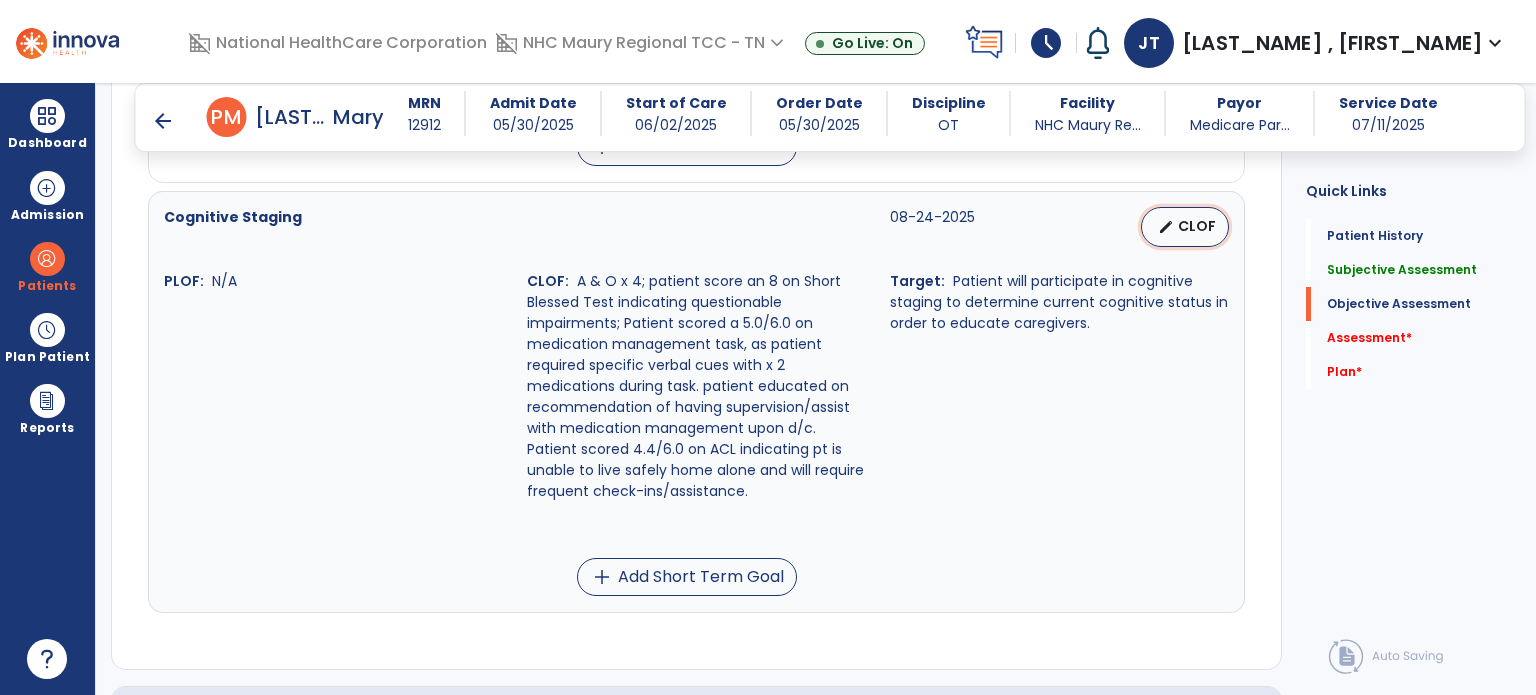 click on "CLOF" at bounding box center (1197, 226) 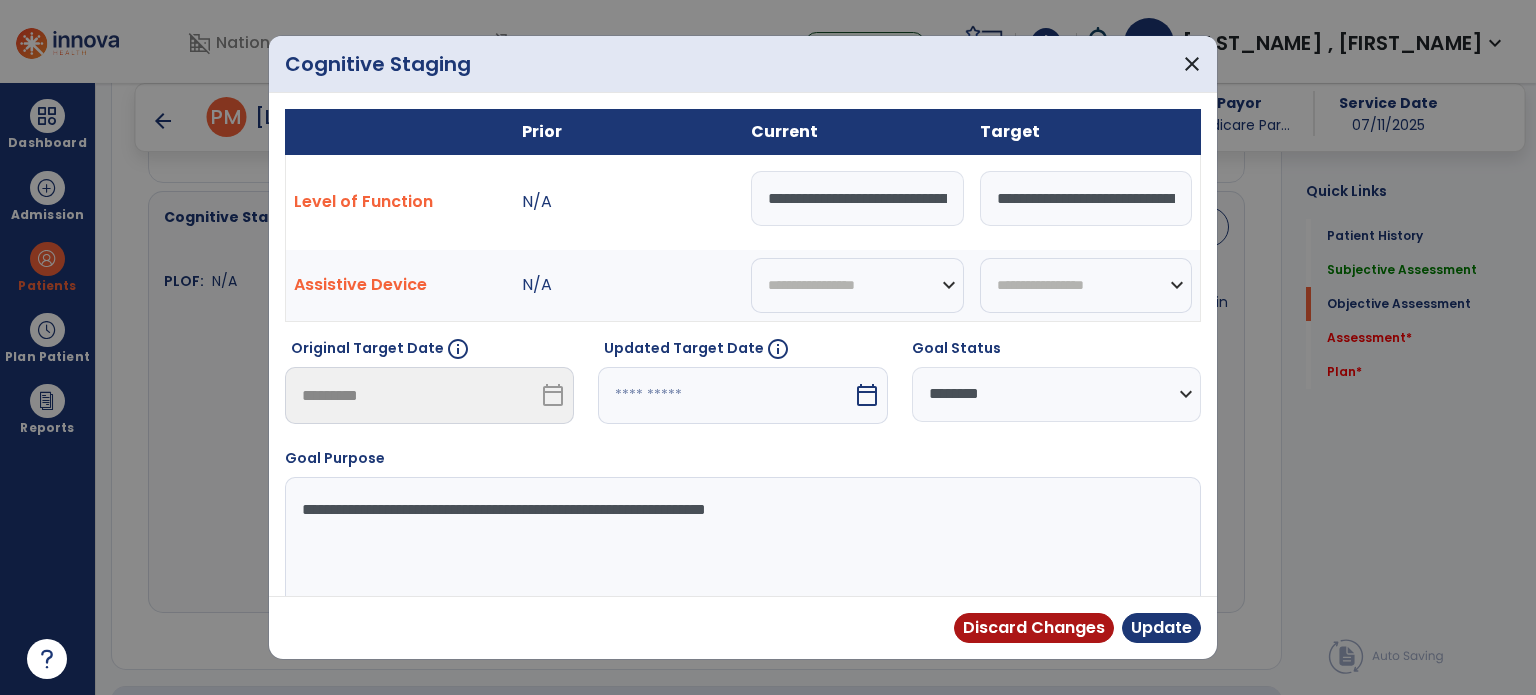 click on "**********" at bounding box center [1056, 394] 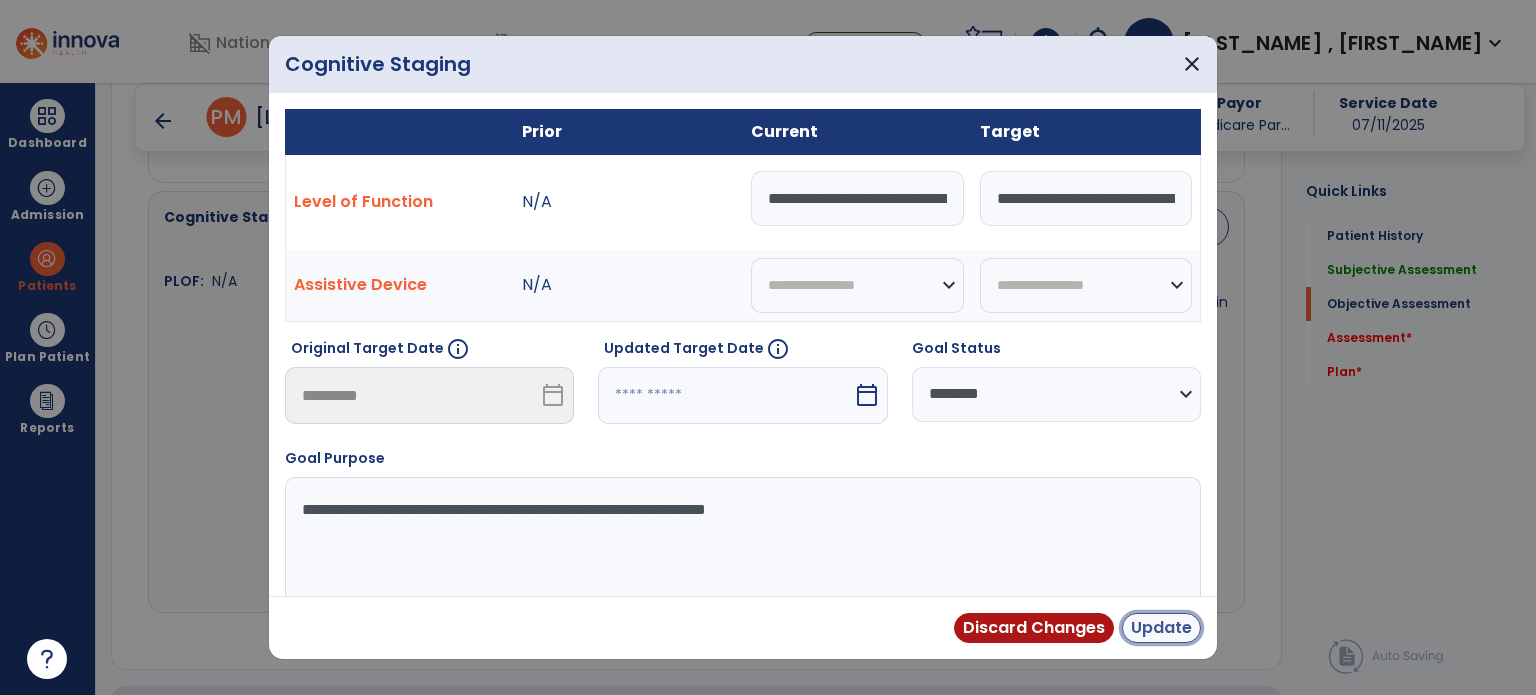 click on "Update" at bounding box center (1161, 628) 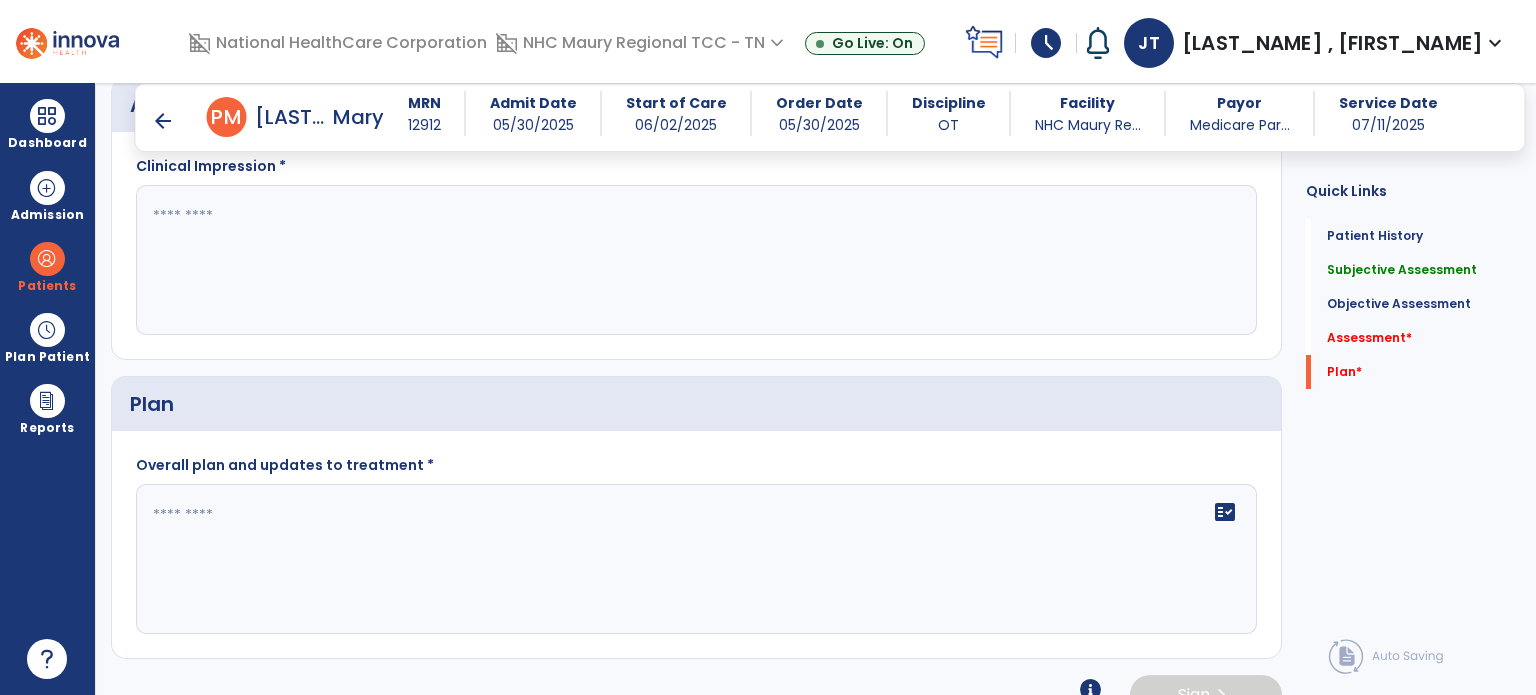 scroll, scrollTop: 2168, scrollLeft: 0, axis: vertical 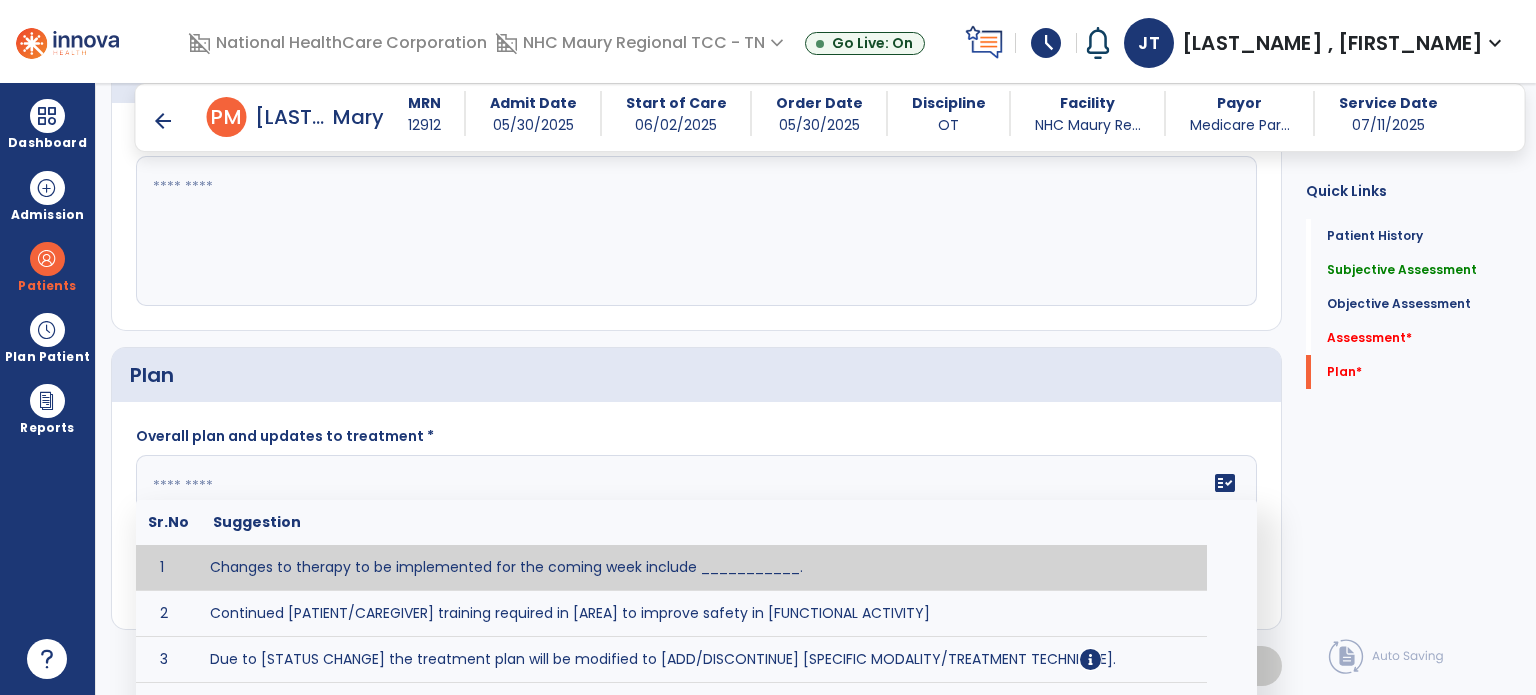 click on "fact_check  Sr.No Suggestion 1 Changes to therapy to be implemented for the coming week include ___________. 2 Continued [PATIENT/CAREGIVER] training required in [AREA] to improve safety in [FUNCTIONAL ACTIVITY] 3 Due to [STATUS CHANGE] the treatment plan will be modified to [ADD/DISCONTINUE] [SPECIFIC MODALITY/TREATMENT TECHNIQUE]. 4 Goals related to ___________ have been met.  Will add new STG's to address _______ in the upcoming week. 5 Updated precautions include ________. 6 Progress treatment to include ____________. 7 Requires further [PATIENT/CAREGIVER] training in ______ to improve safety in ________. 8 Short term goals related to _________ have been met and new short term goals to be added as appropriate for patient. 9 STGs have been met, will now focus on LTGs. 10 The plan for next week's visits include [INTERVENTIONS] with the objective of improving [IMPAIRMENTS] to continue to progress toward long term goal(s). 11 12 13 Changes to therapy to be implemented for the coming week include ___________." 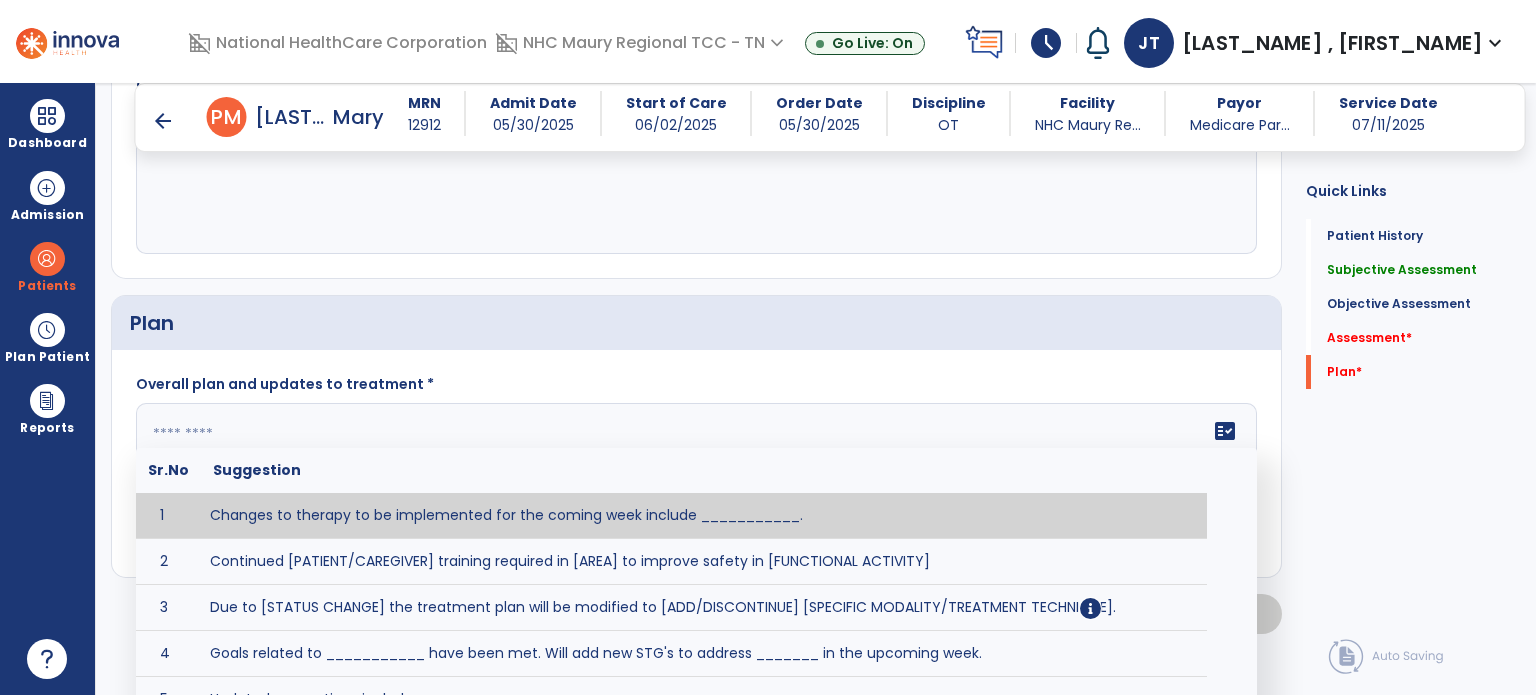 scroll, scrollTop: 2220, scrollLeft: 0, axis: vertical 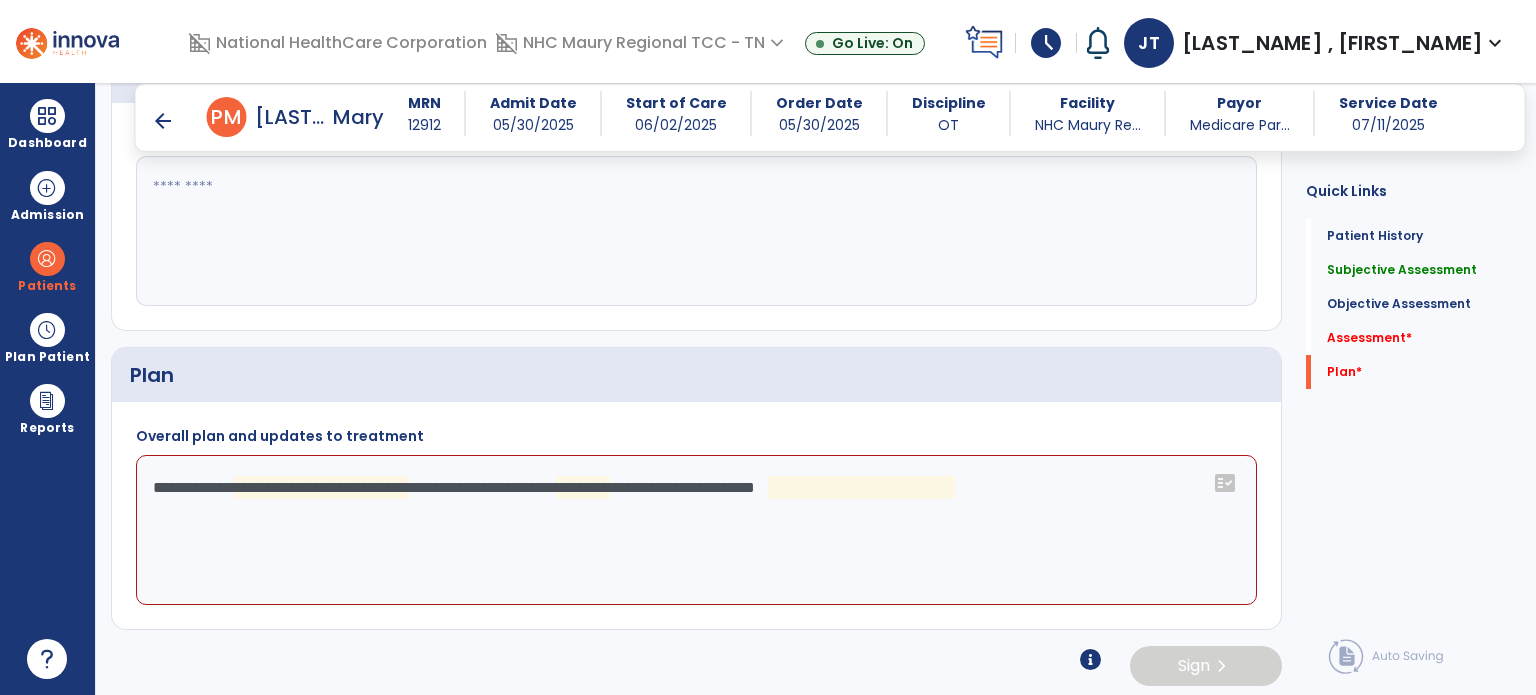 click on "**********" 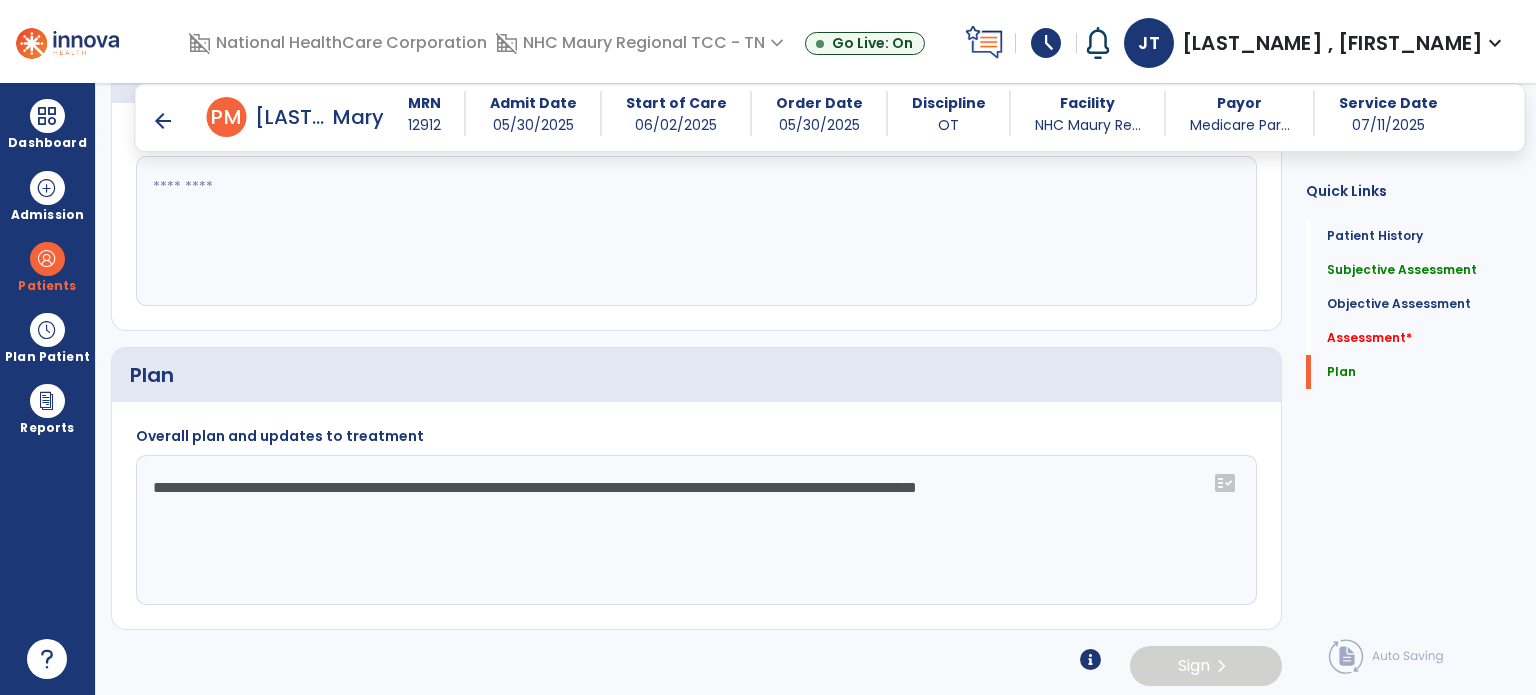 scroll, scrollTop: 2073, scrollLeft: 0, axis: vertical 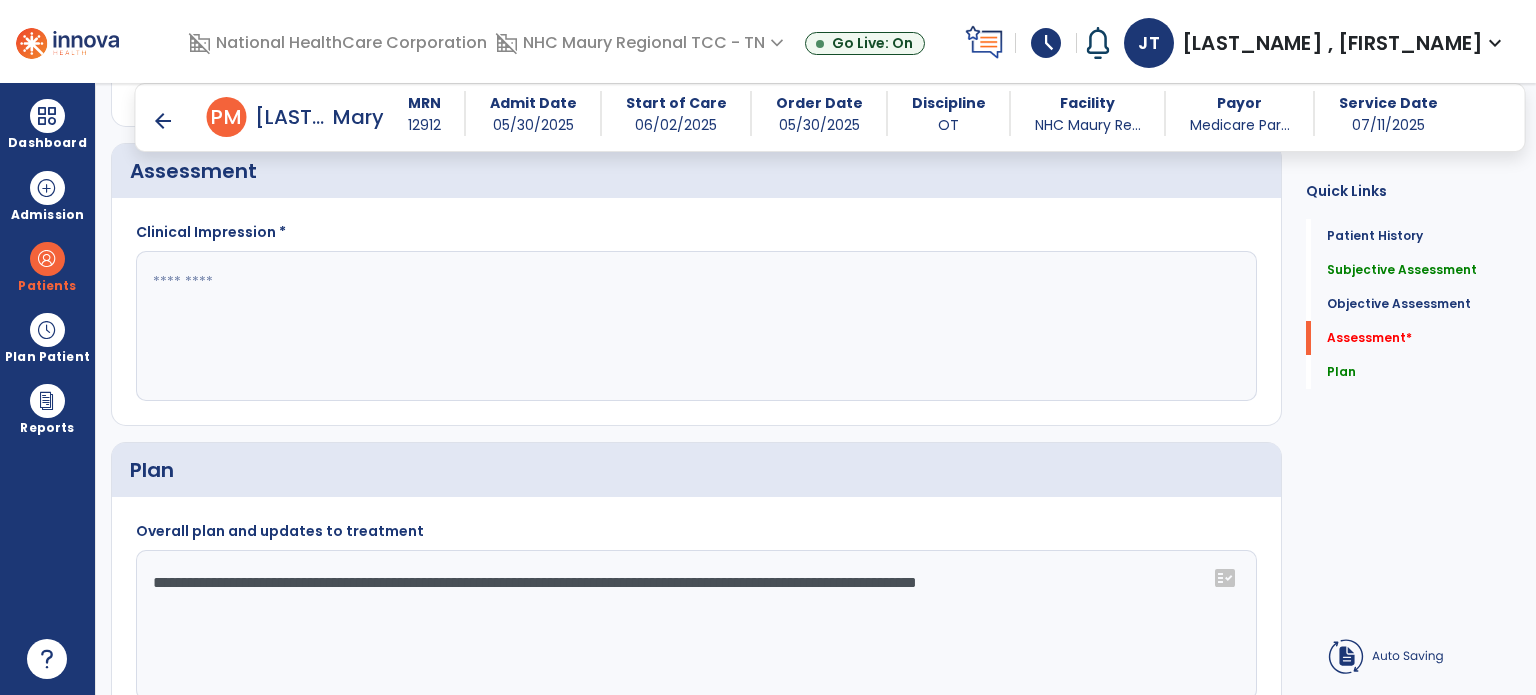 type on "**********" 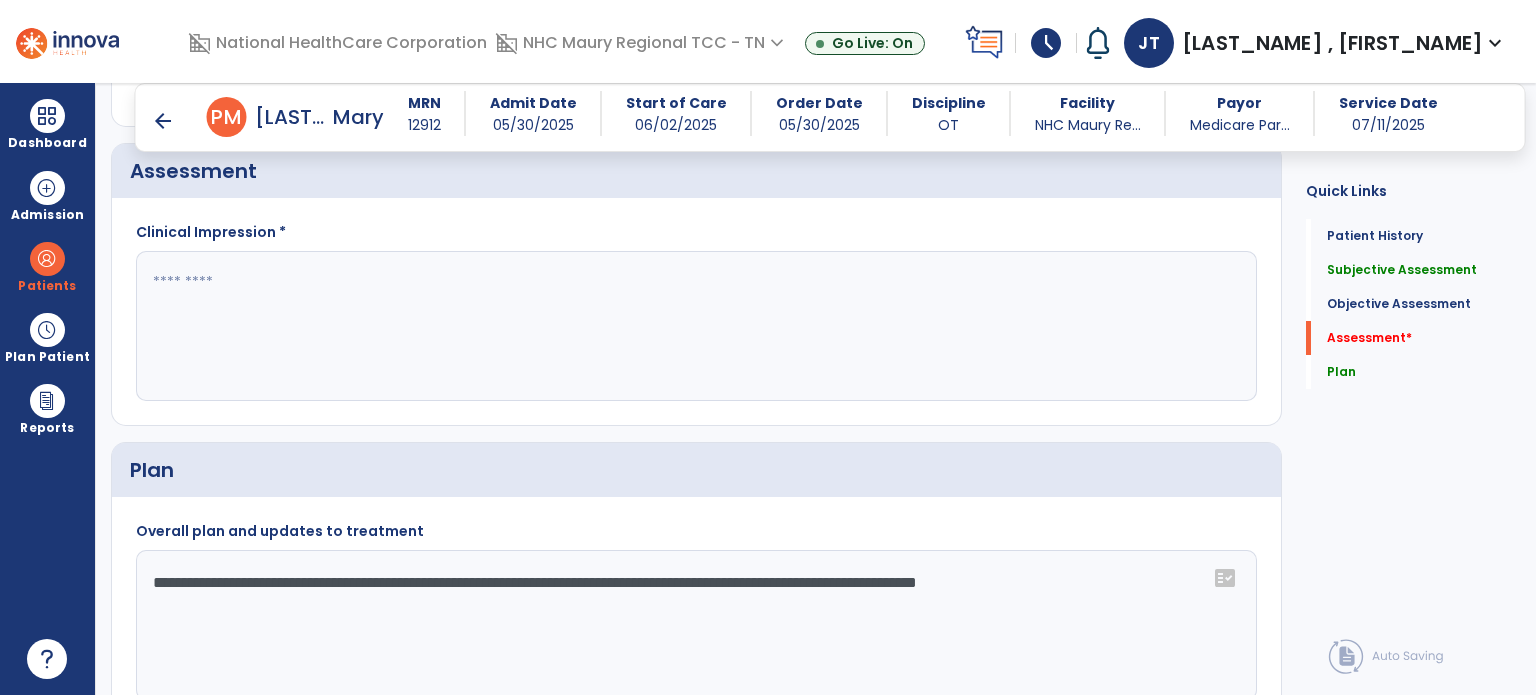 click 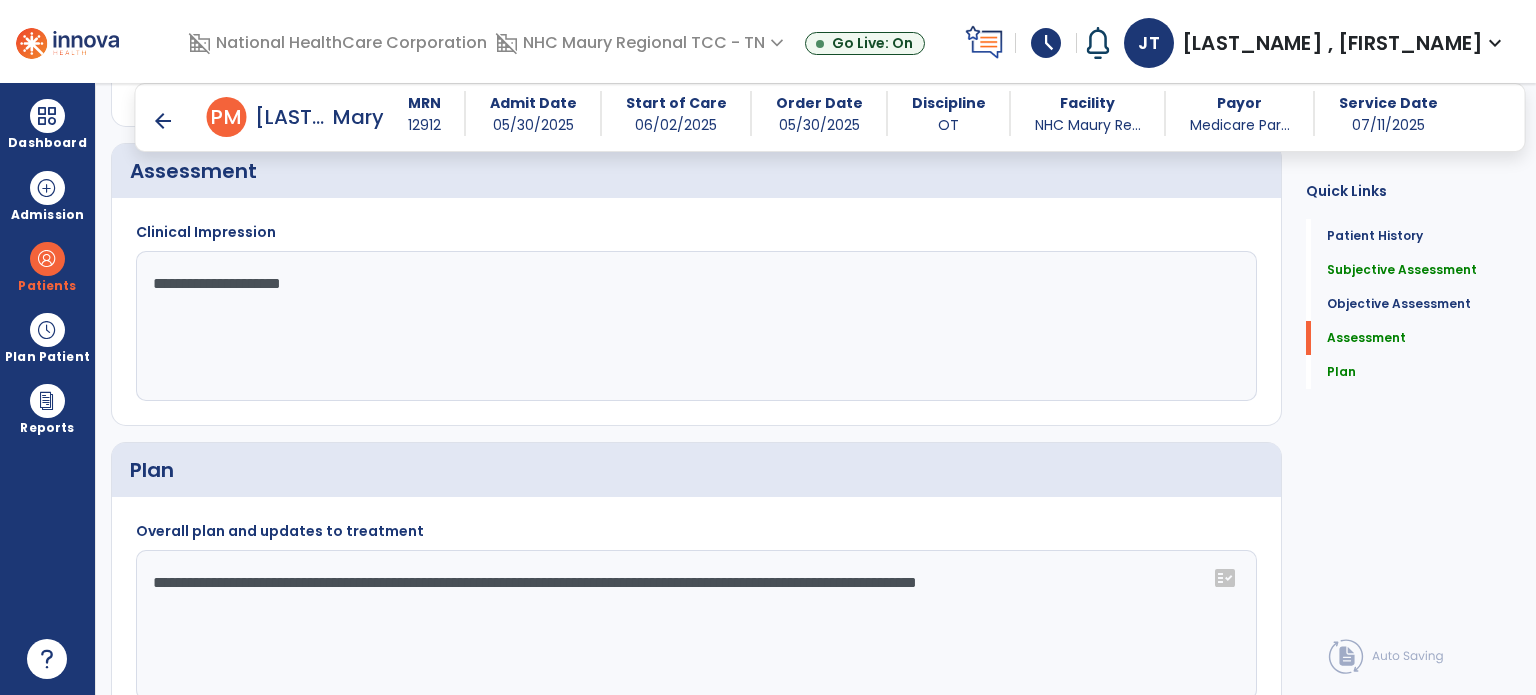 click on "schedule" at bounding box center [1195, 43] 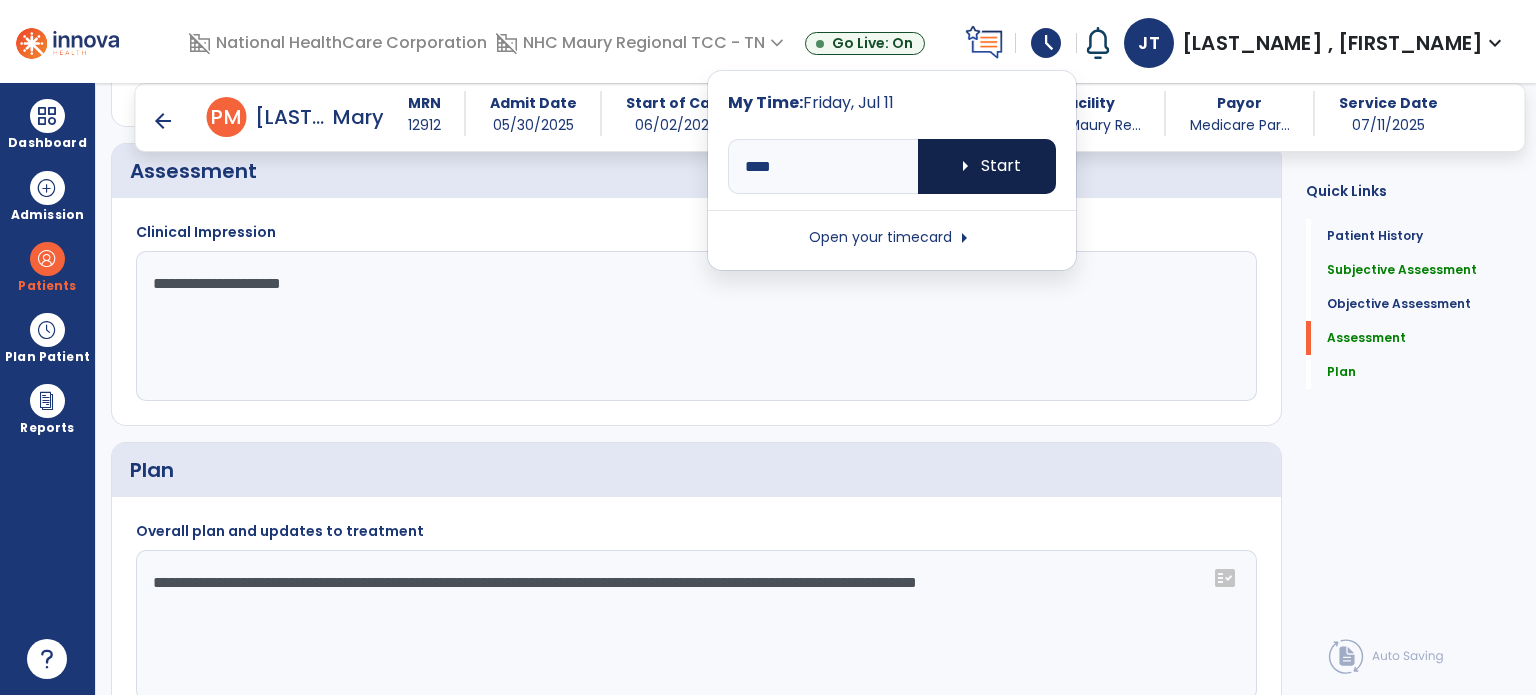 click on "arrow_right  Start" at bounding box center [1136, 166] 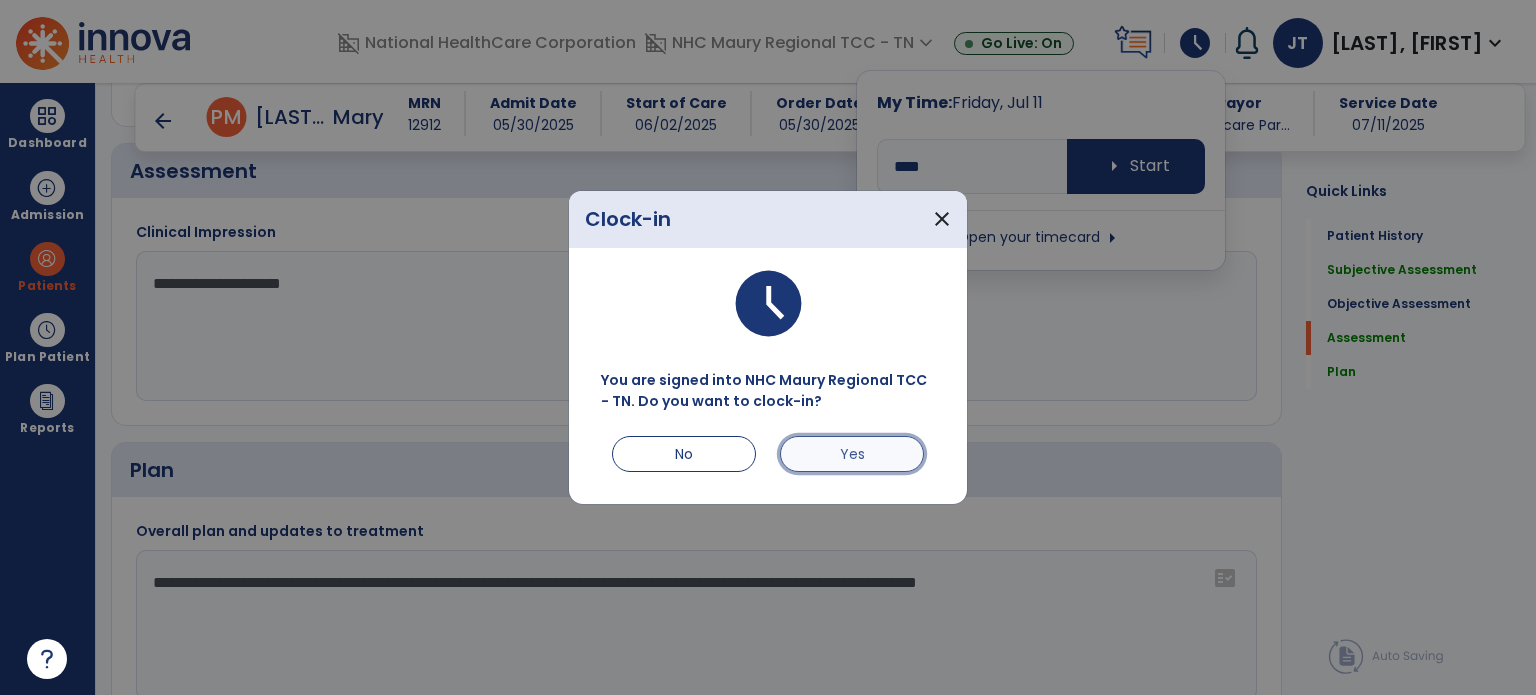 click on "Yes" at bounding box center (852, 454) 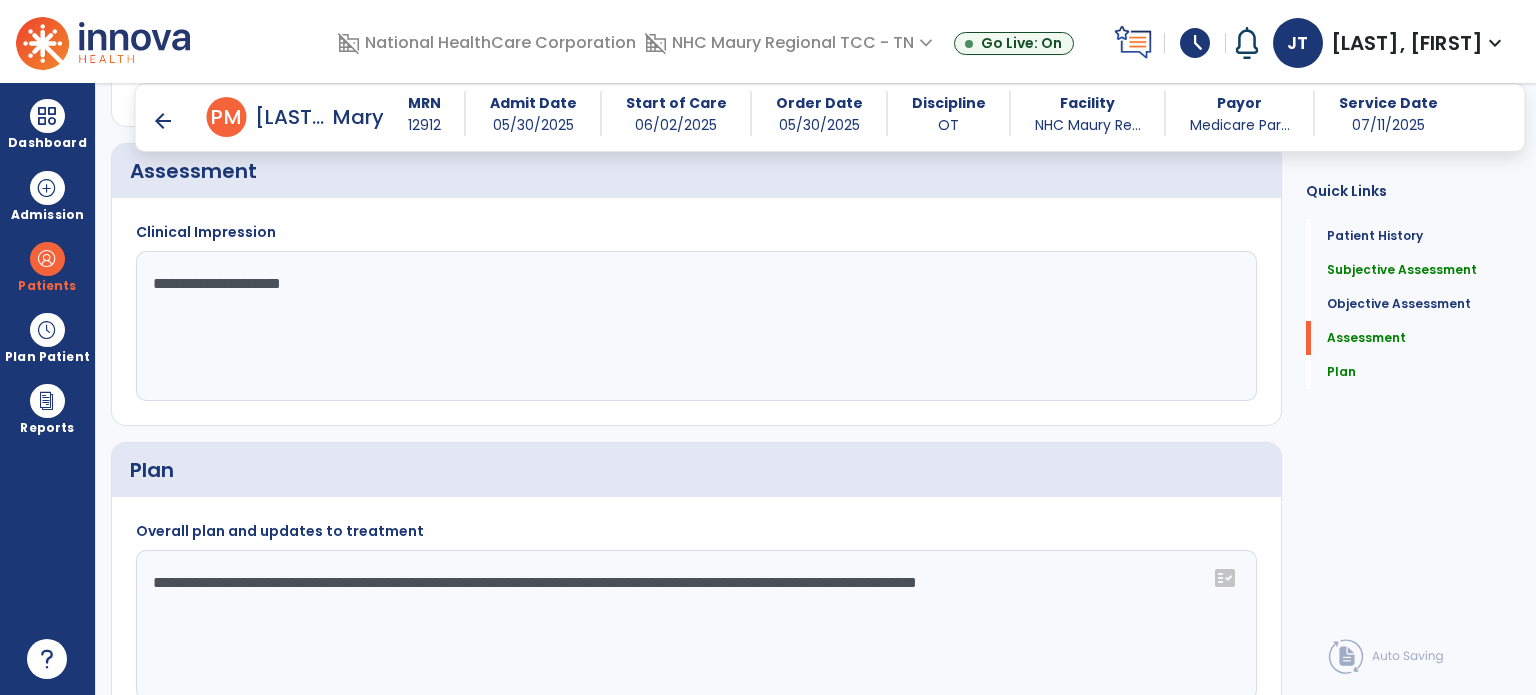click on "**********" 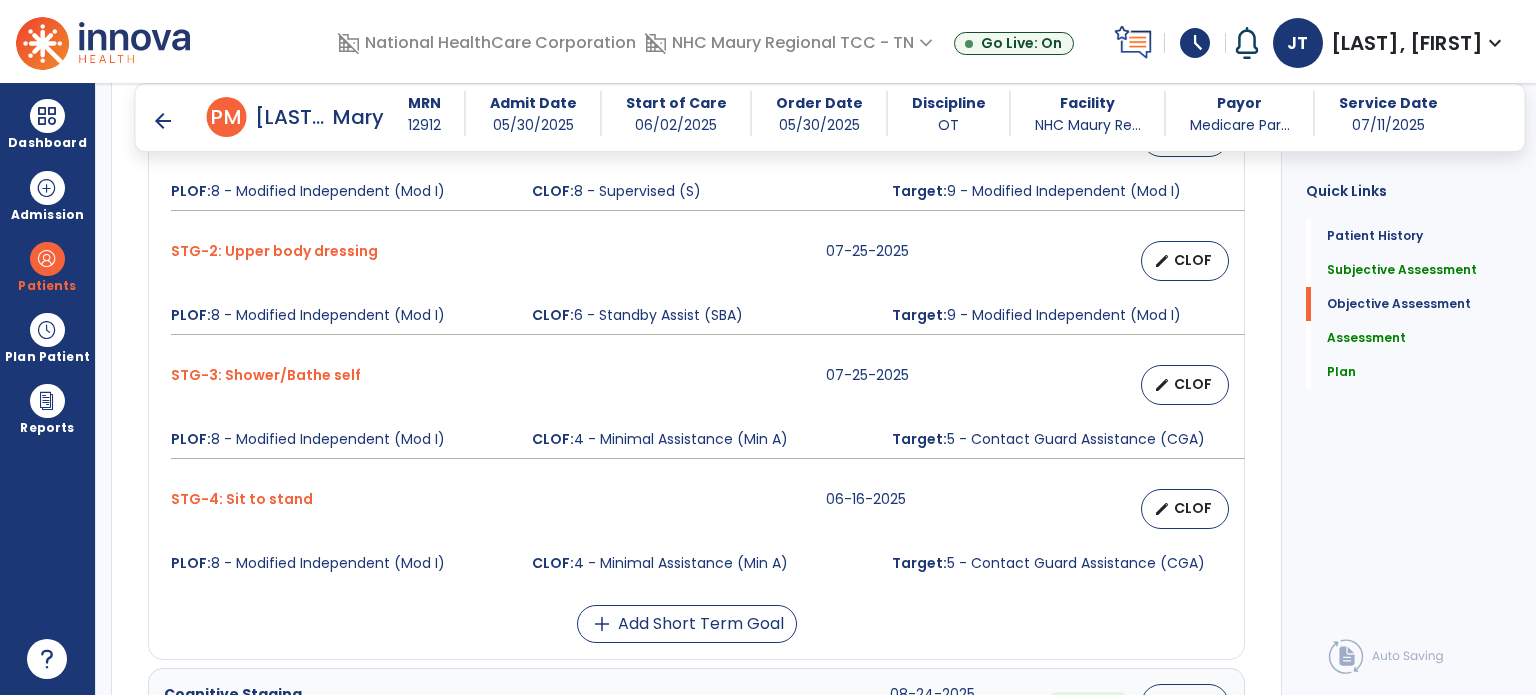 scroll, scrollTop: 1090, scrollLeft: 0, axis: vertical 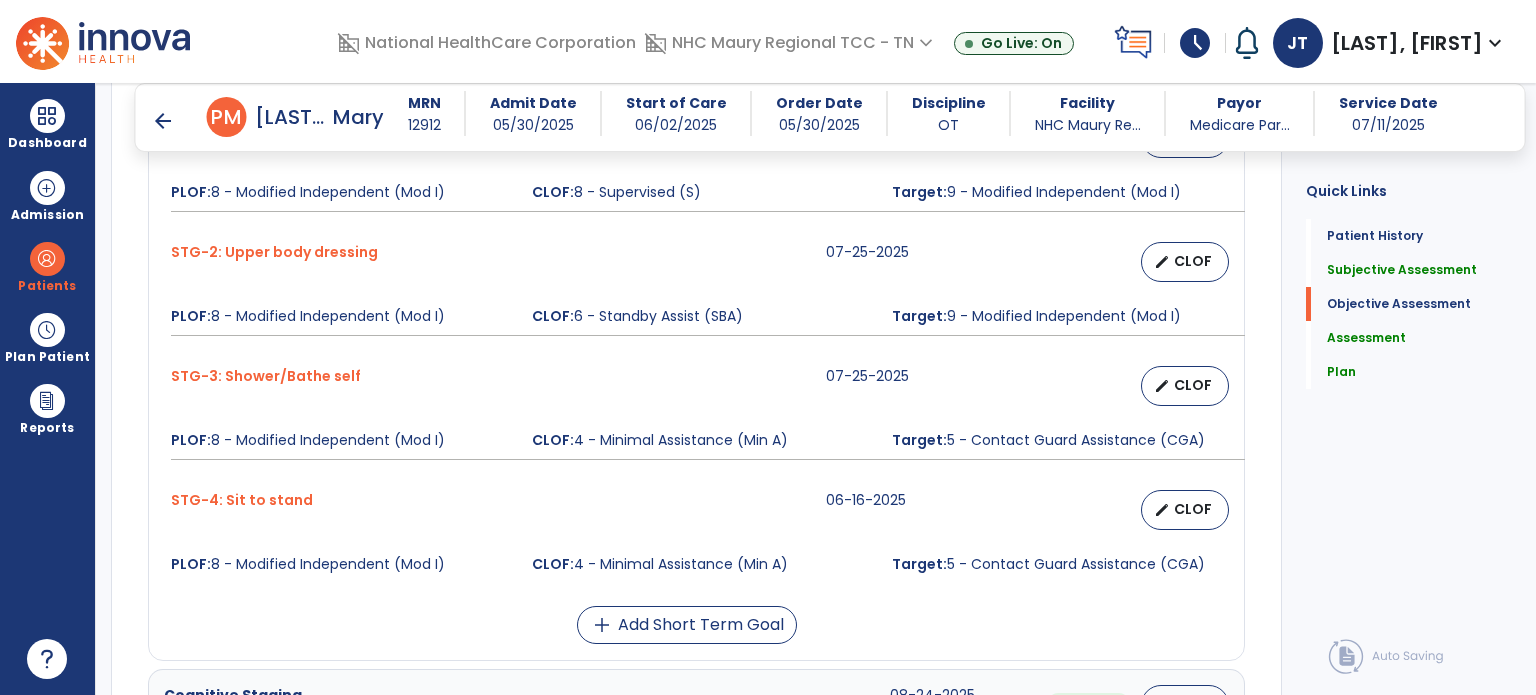 type on "**********" 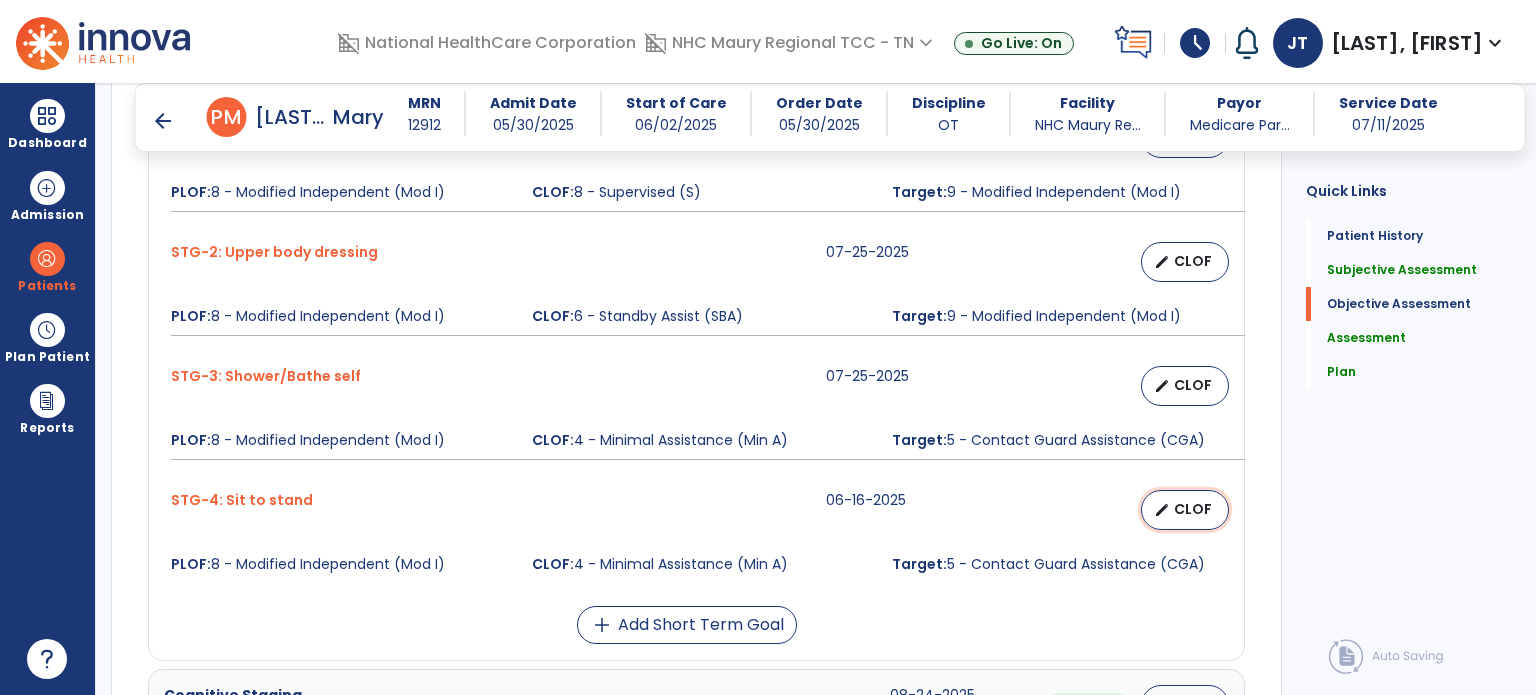 click on "edit   CLOF" at bounding box center [1185, 510] 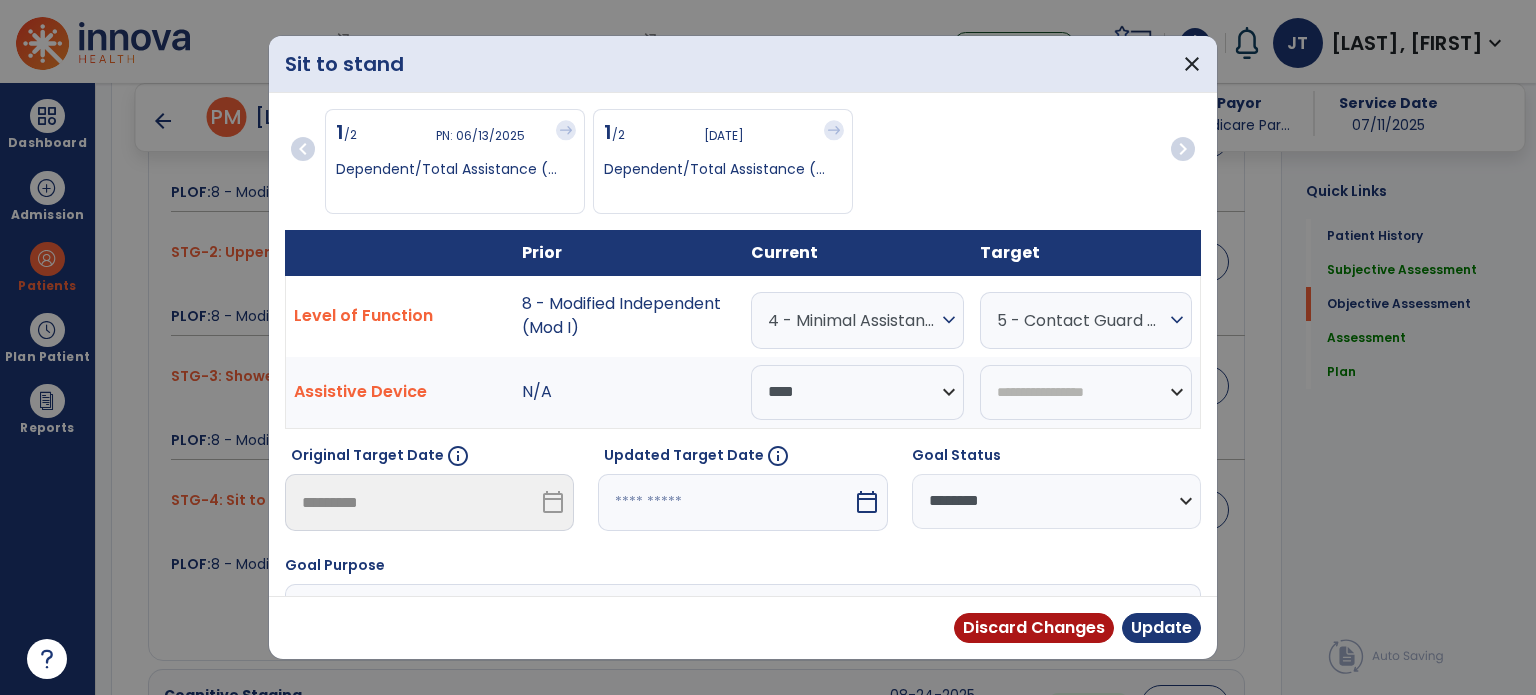click at bounding box center [725, 502] 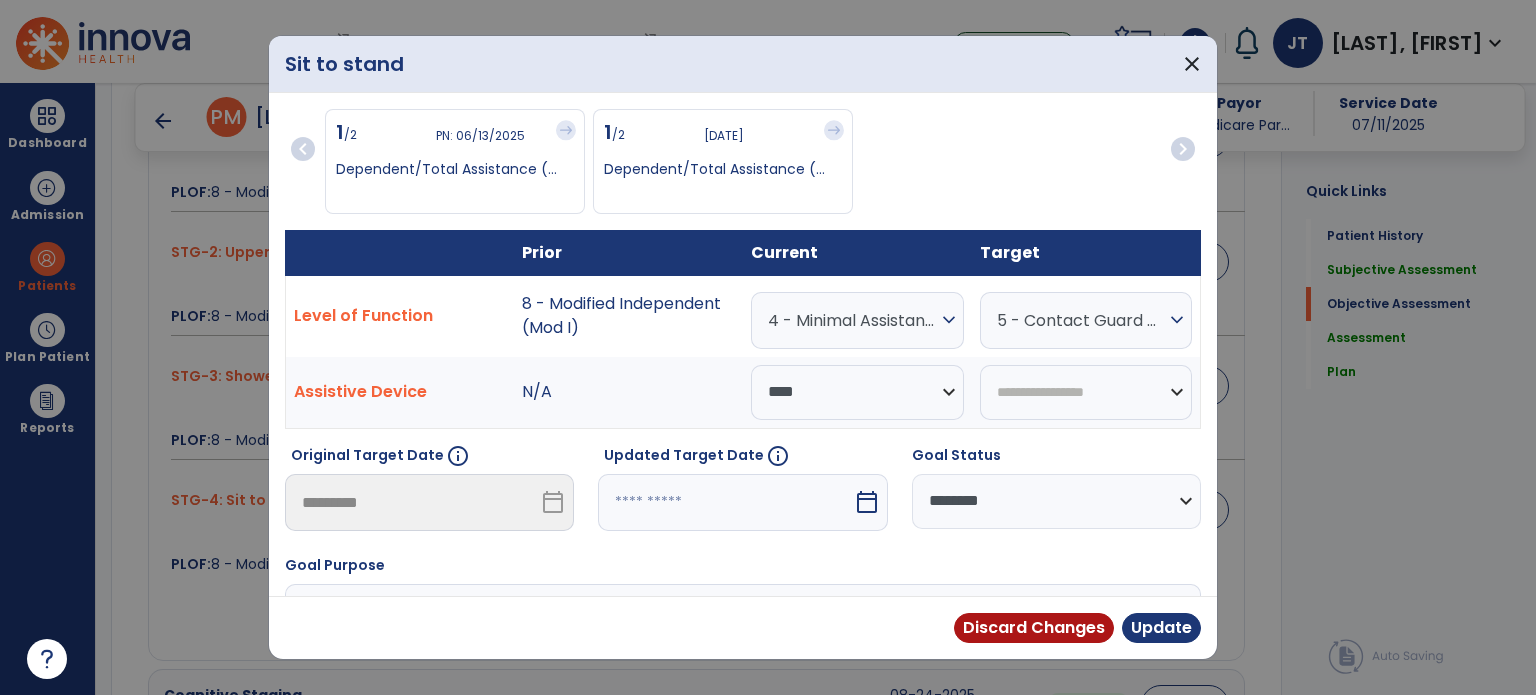 select on "*" 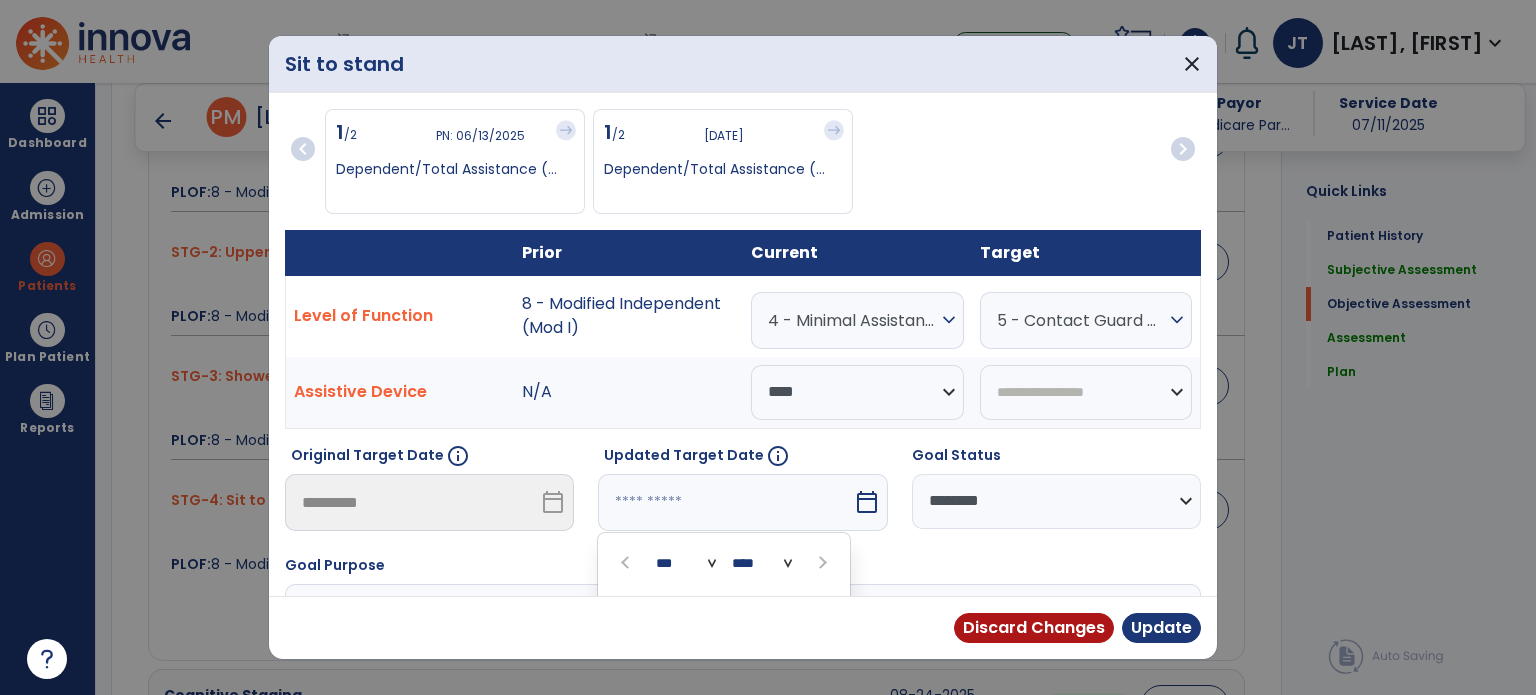 scroll, scrollTop: 228, scrollLeft: 0, axis: vertical 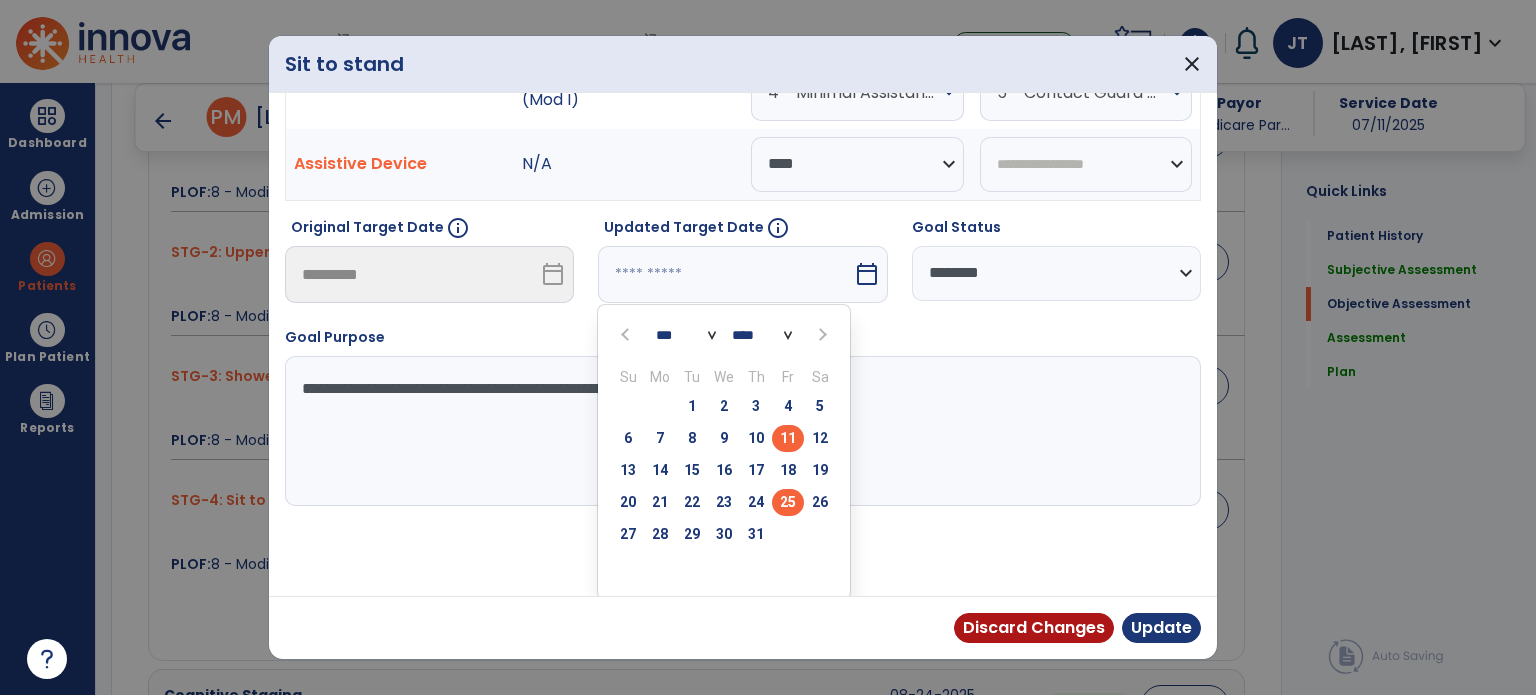 click on "25" at bounding box center (788, 502) 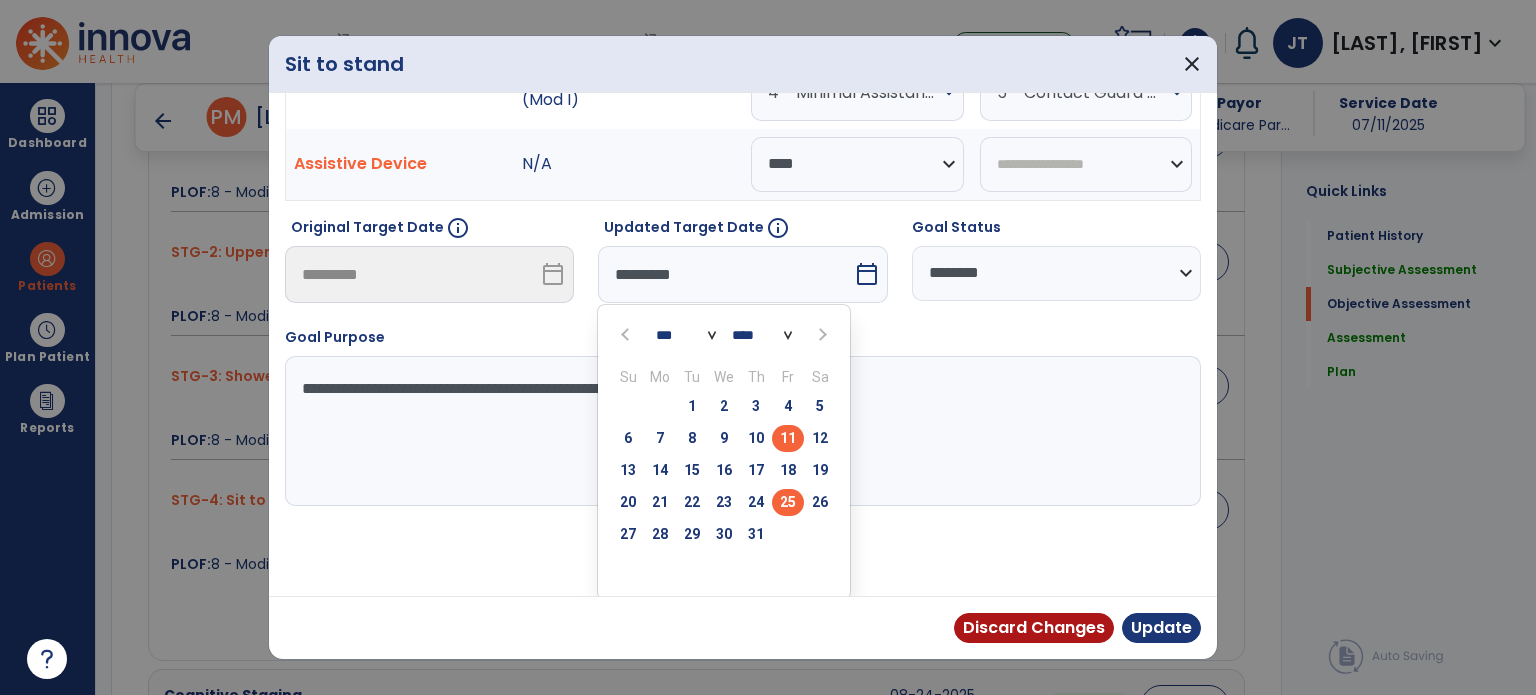 scroll, scrollTop: 150, scrollLeft: 0, axis: vertical 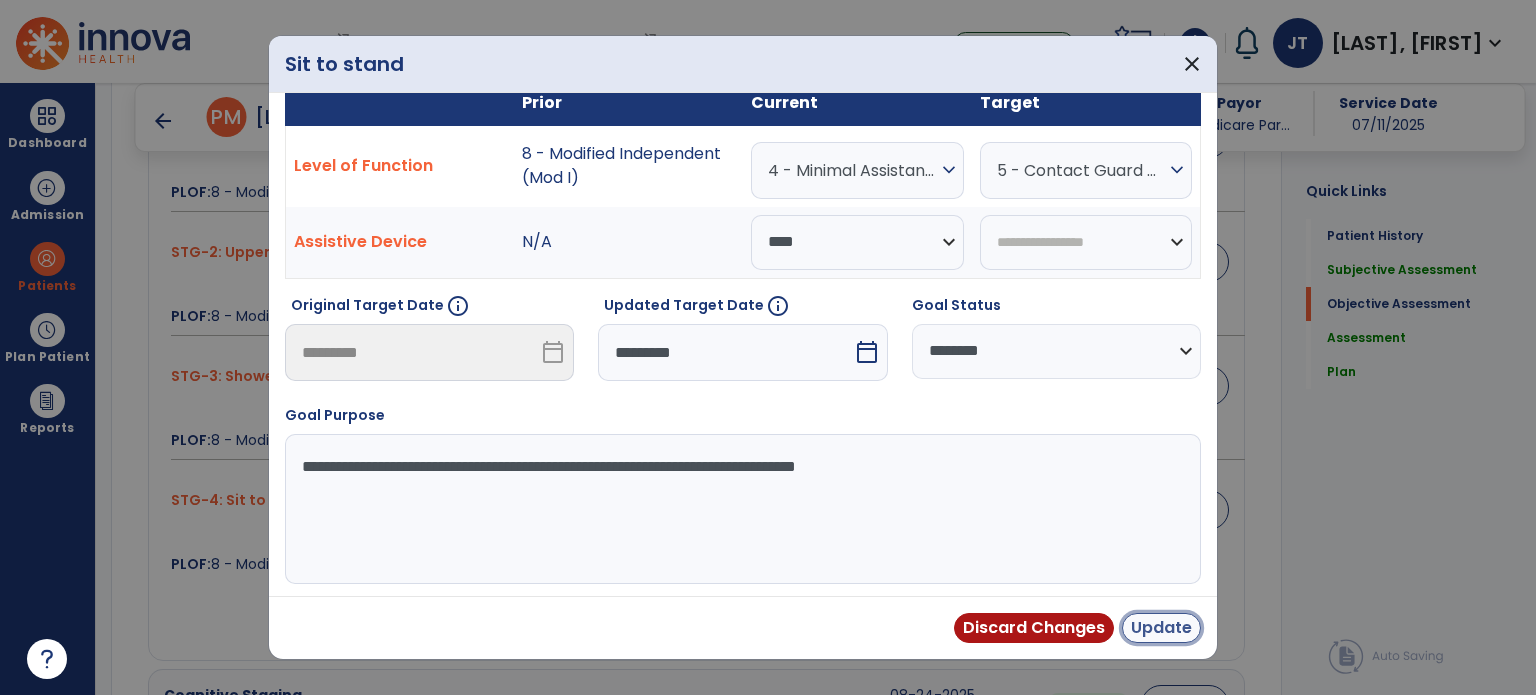 click on "Update" at bounding box center [1161, 628] 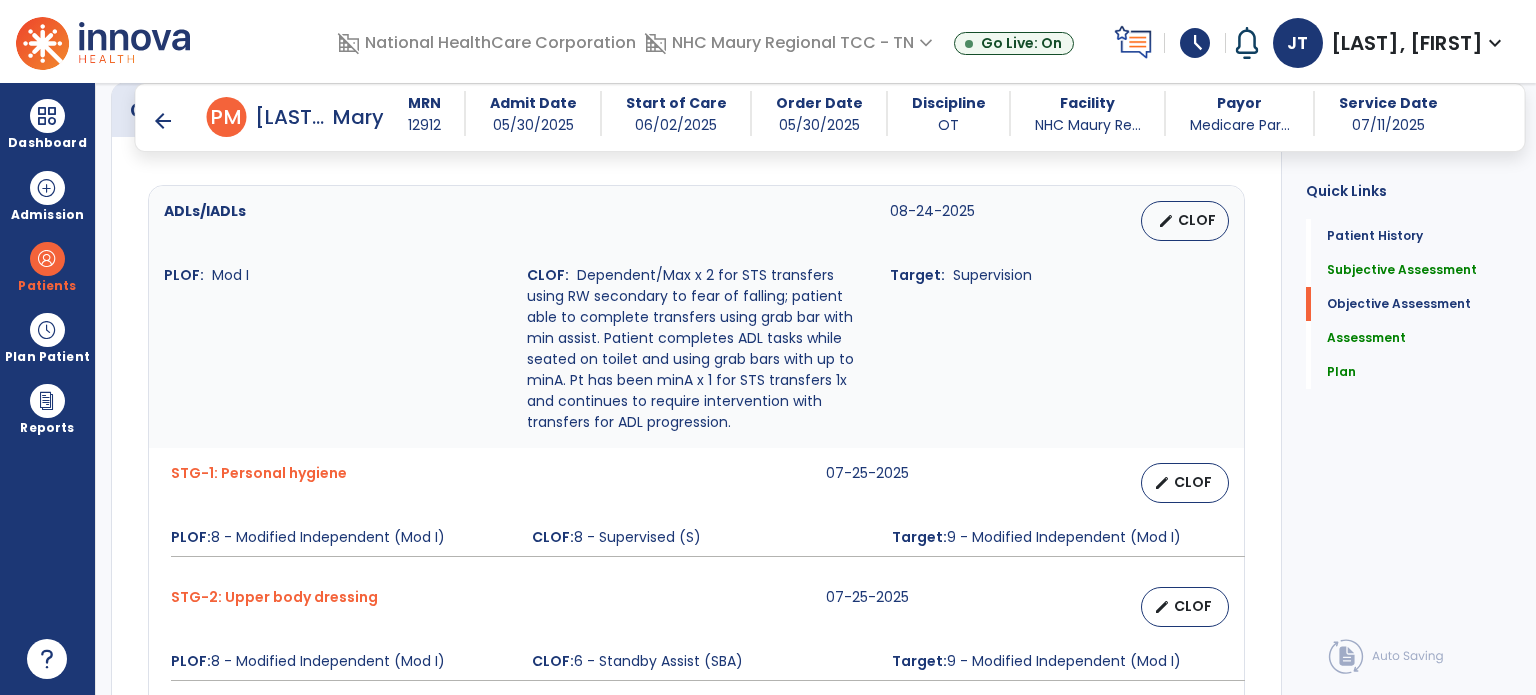 scroll, scrollTop: 2170, scrollLeft: 0, axis: vertical 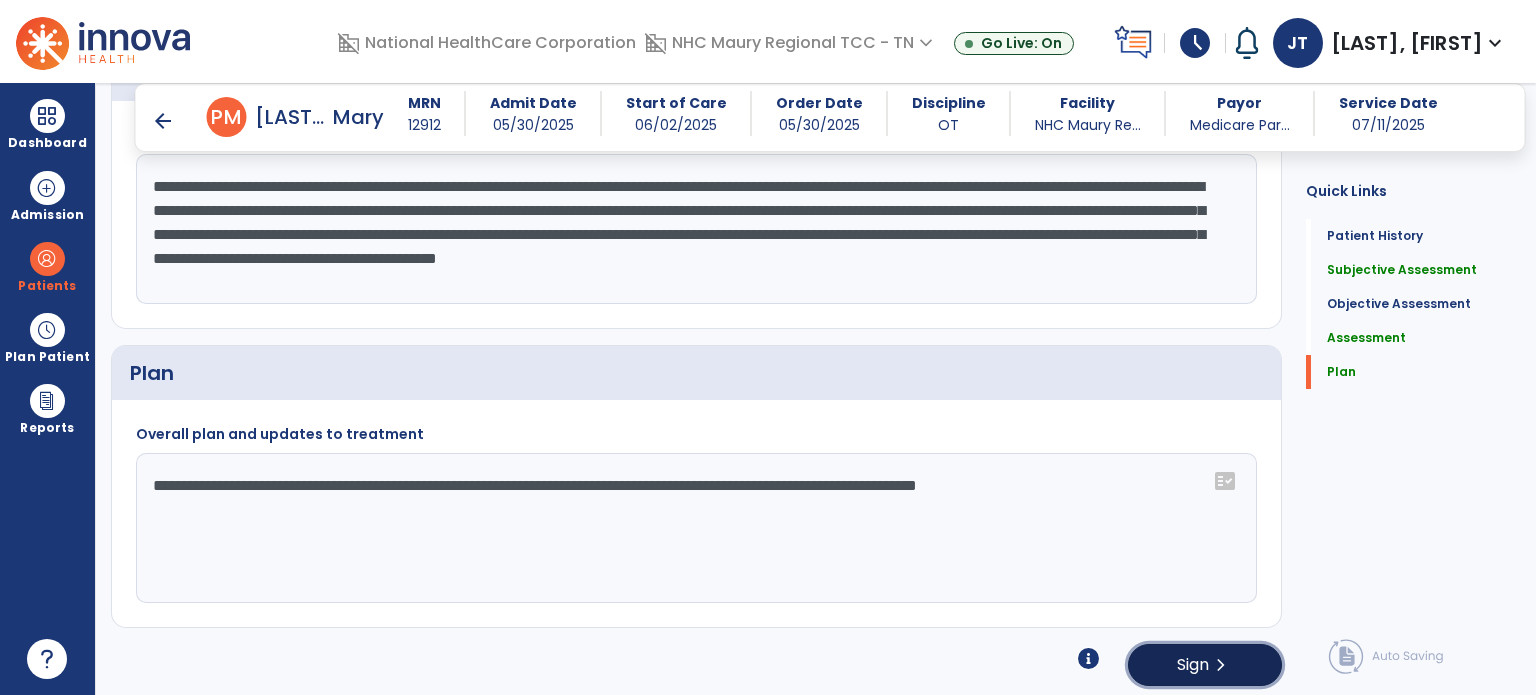 click on "Sign" 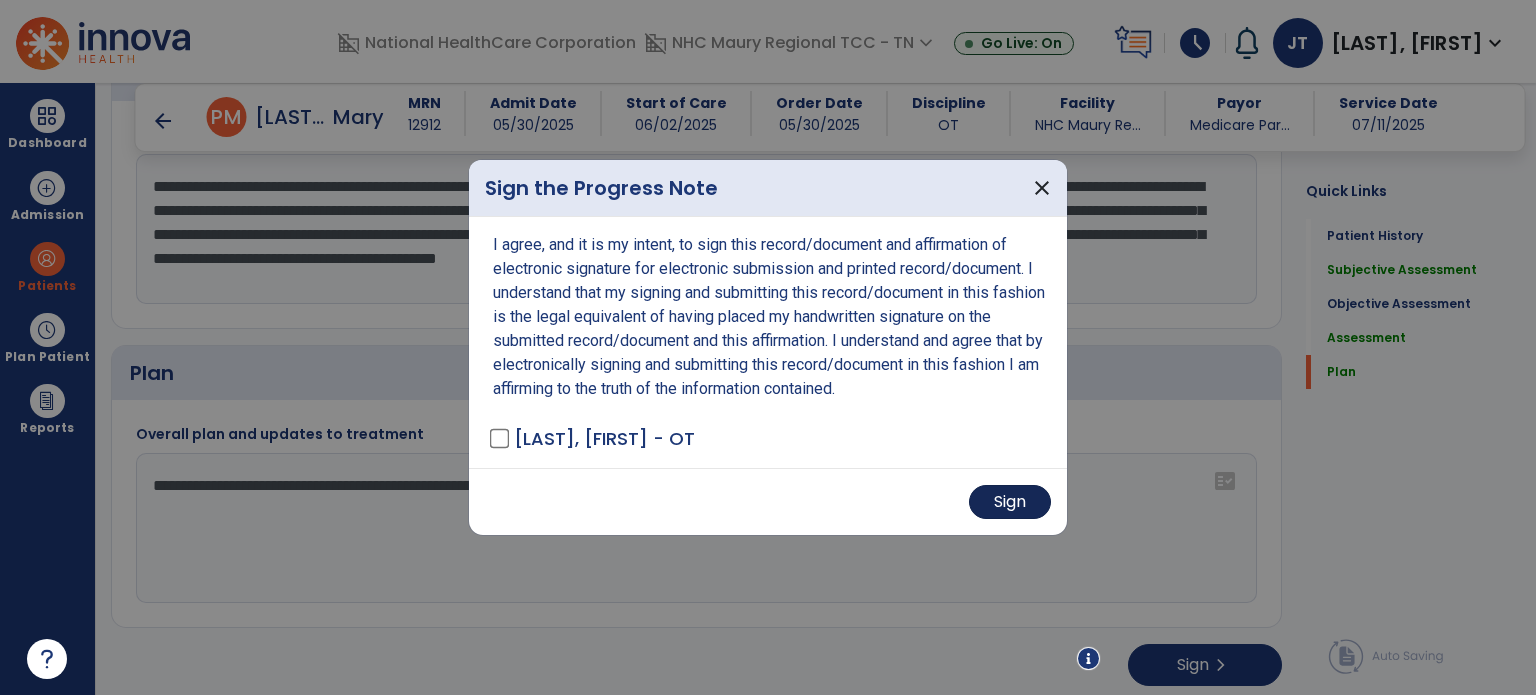 click on "Sign" at bounding box center (1010, 502) 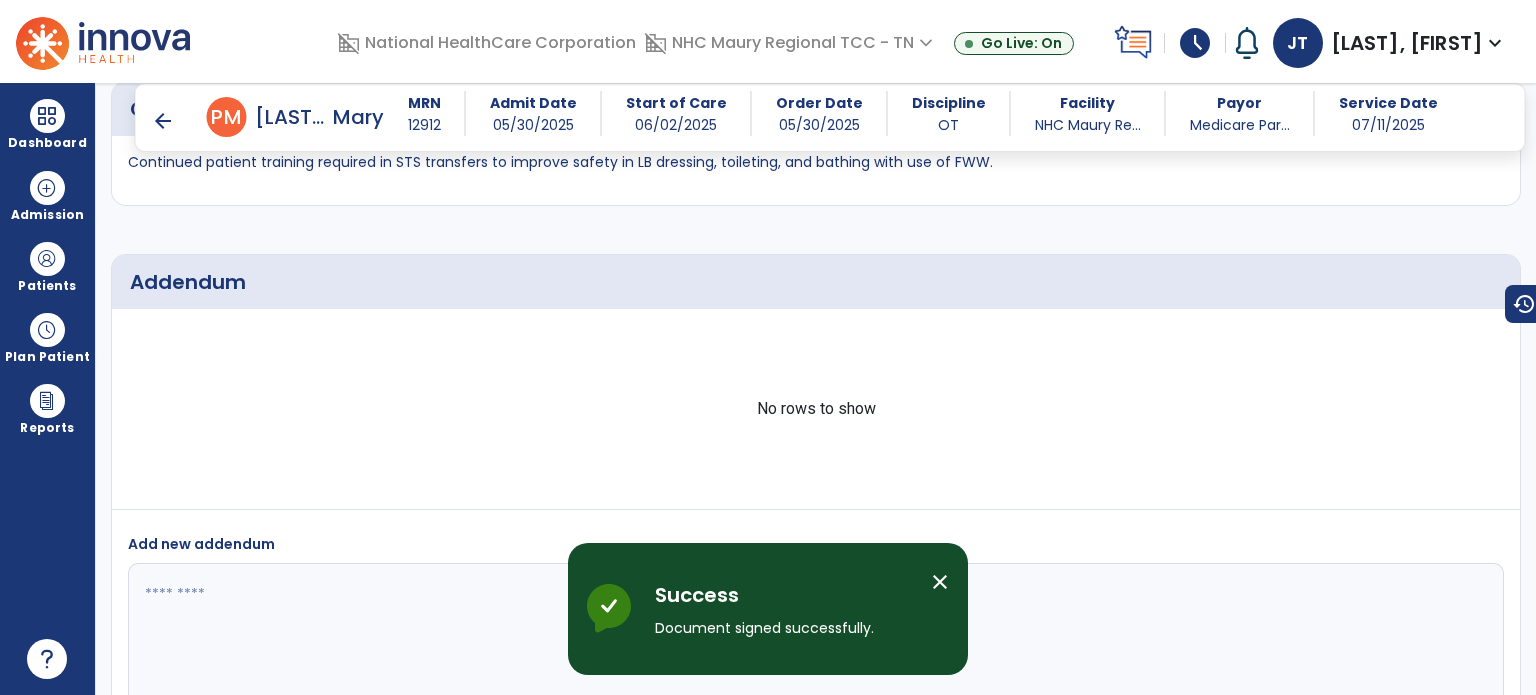 scroll, scrollTop: 3134, scrollLeft: 0, axis: vertical 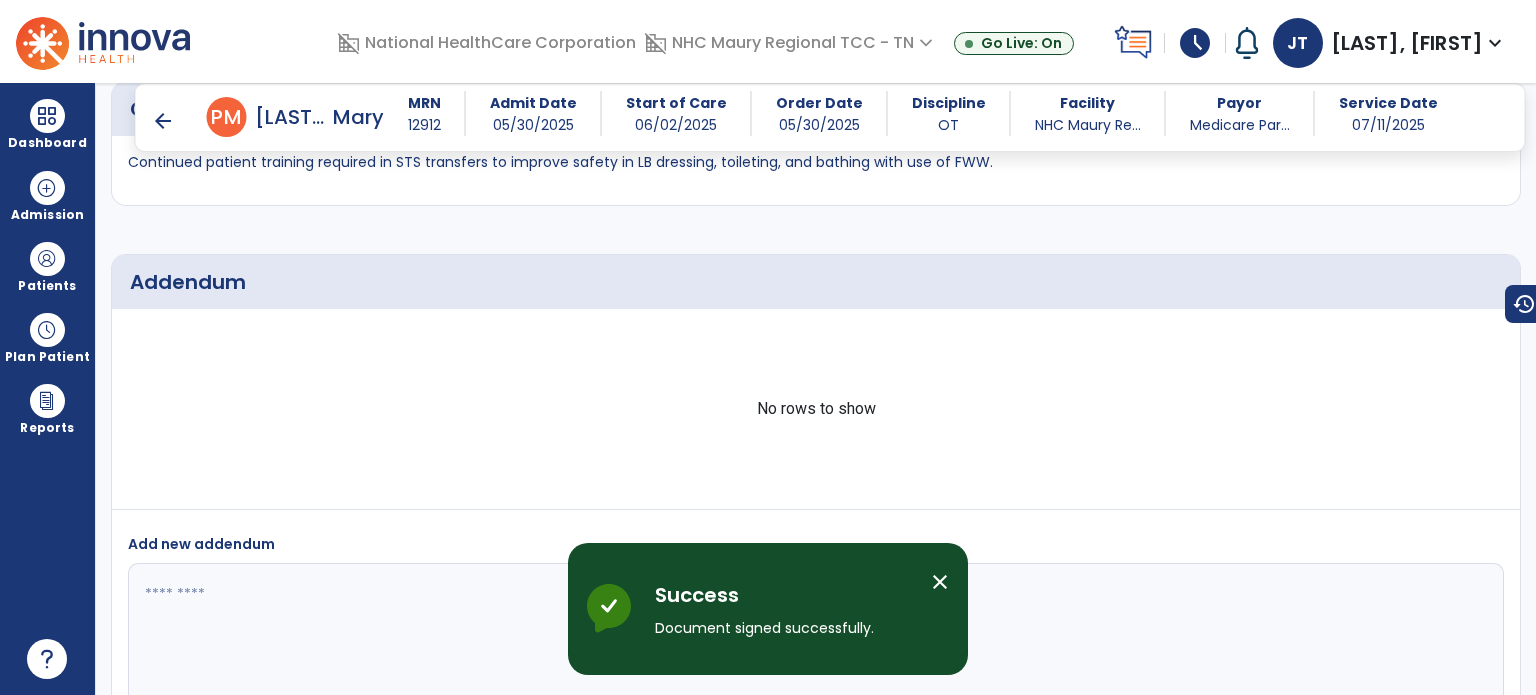 click on "arrow_back" at bounding box center (163, 121) 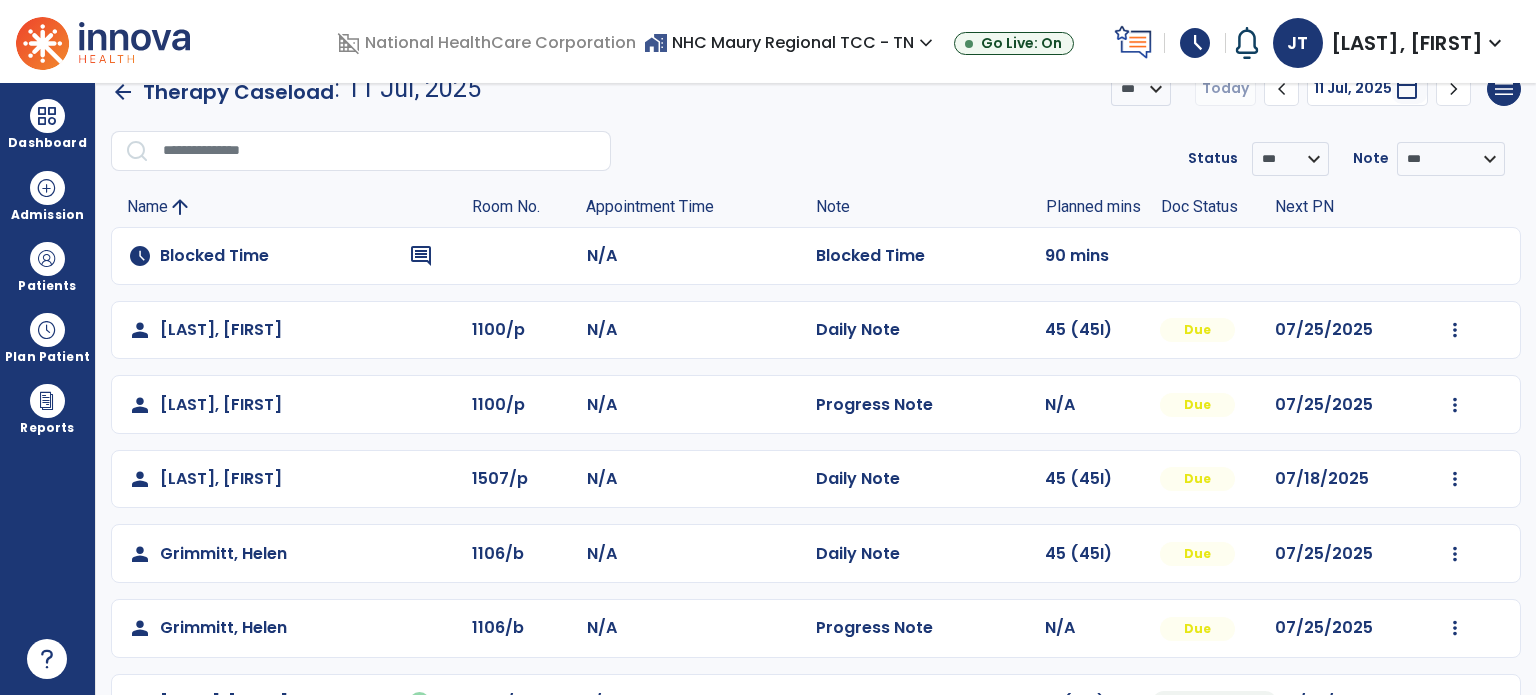 scroll, scrollTop: 31, scrollLeft: 0, axis: vertical 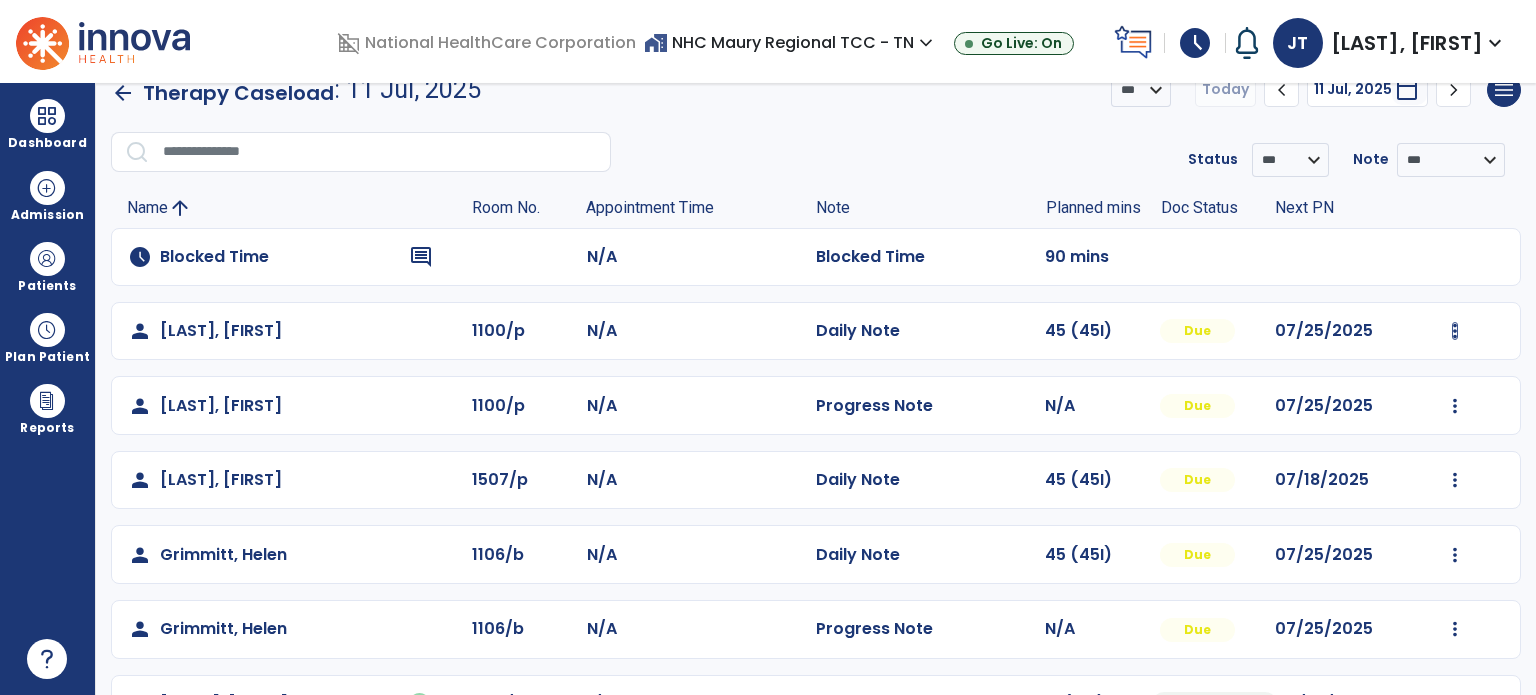 click on "Mark Visit As Complete   Reset Note   Open Document   G + C Mins" 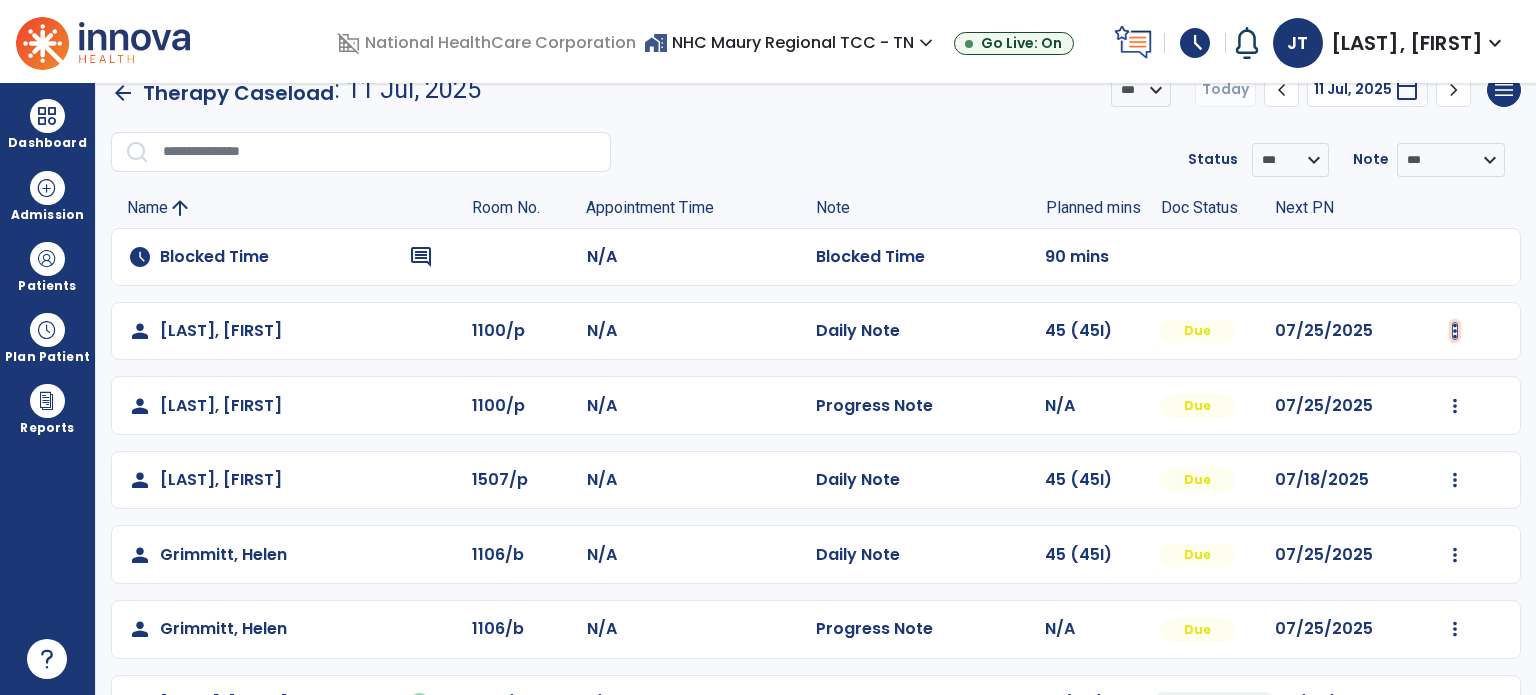 click at bounding box center (1455, 331) 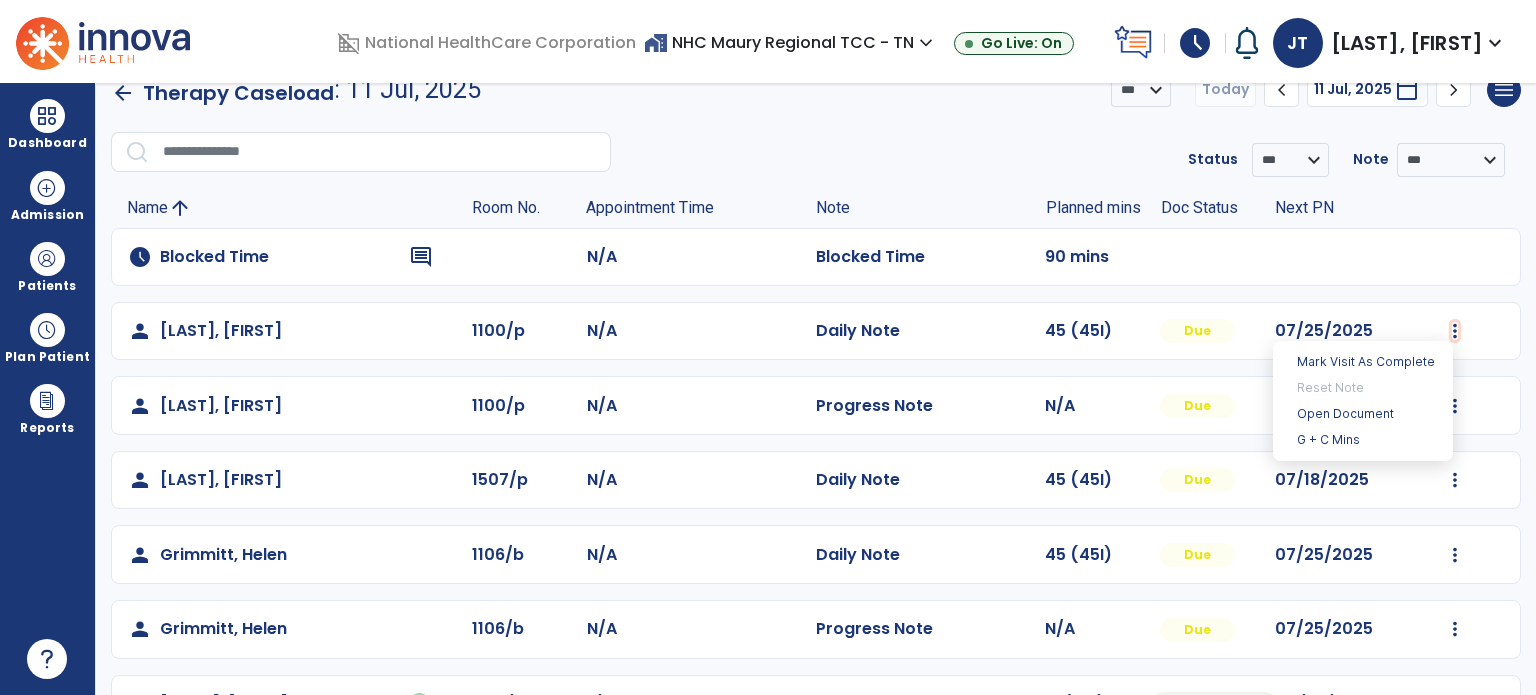 scroll, scrollTop: 383, scrollLeft: 0, axis: vertical 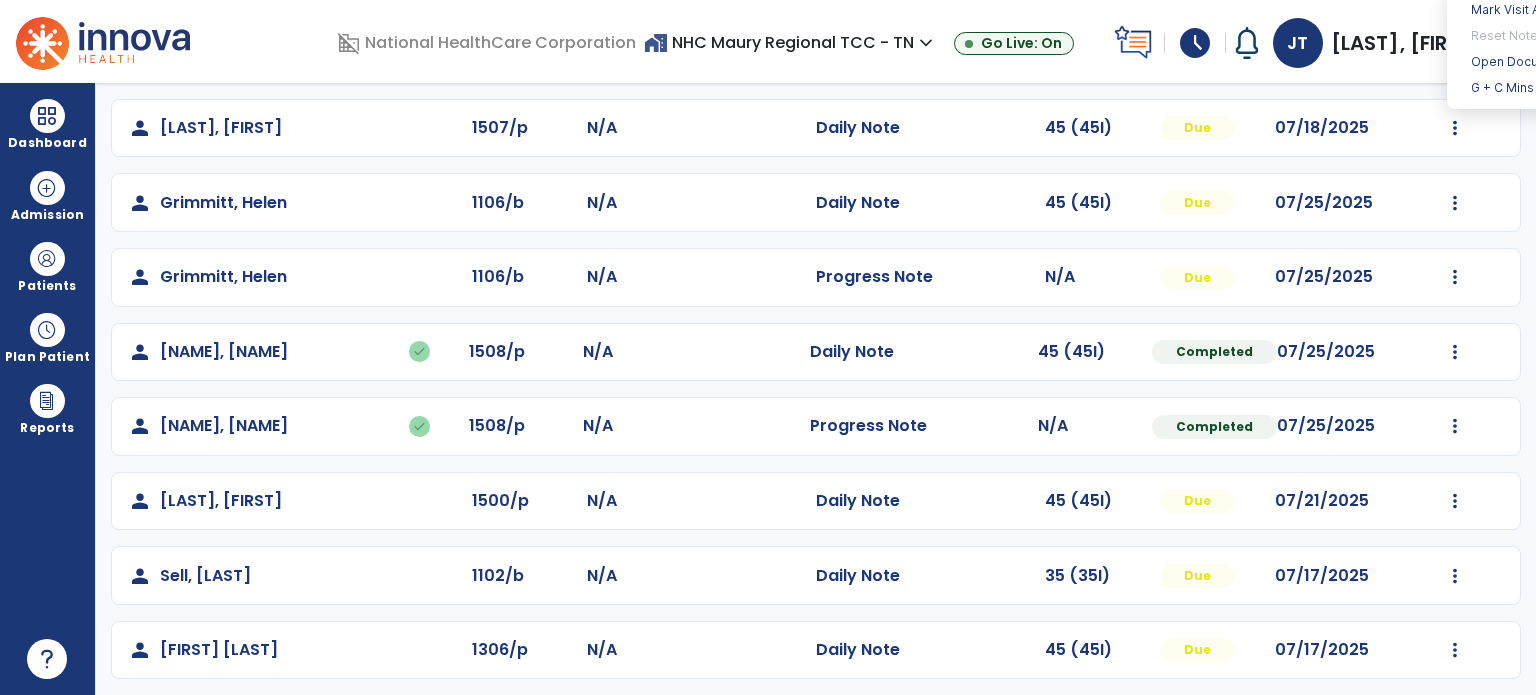 click on "schedule   Blocked Time  comment N/A  Blocked Time   90 mins   person   [LAST], [FIRST]  1100/p N/A  Daily Note   45 (45I)  Due 07/25/2025  person   [LAST], [FIRST]  1100/p N/A  Progress Note   N/A  Due 07/25/2025  Mark Visit As Complete   Reset Note   Open Document   G + C Mins   person   [LAST], [FIRST]  1507/p N/A  Daily Note   45 (45I)  Due 07/18/2025  Mark Visit As Complete   Reset Note   Open Document   G + C Mins   person   [LAST], [FIRST]  1106/b N/A  Daily Note   45 (45I)  Due 07/25/2025  Mark Visit As Complete   Reset Note   Open Document   G + C Mins   person   [LAST], [FIRST]  1106/b N/A  Progress Note   N/A  Due 07/25/2025  Mark Visit As Complete   Reset Note   Open Document   G + C Mins   person   [LAST], [FIRST]   done  1508/p N/A  Daily Note   45 (45I)  Completed 07/25/2025  Undo Visit Status   Reset Note   Open Document   G + C Mins   person   [LAST], [FIRST]   done  1508/p N/A  Progress Note   N/A  Completed 07/25/2025  Undo Visit Status   Reset Note   Open Document   G + C Mins   person  1500/p" 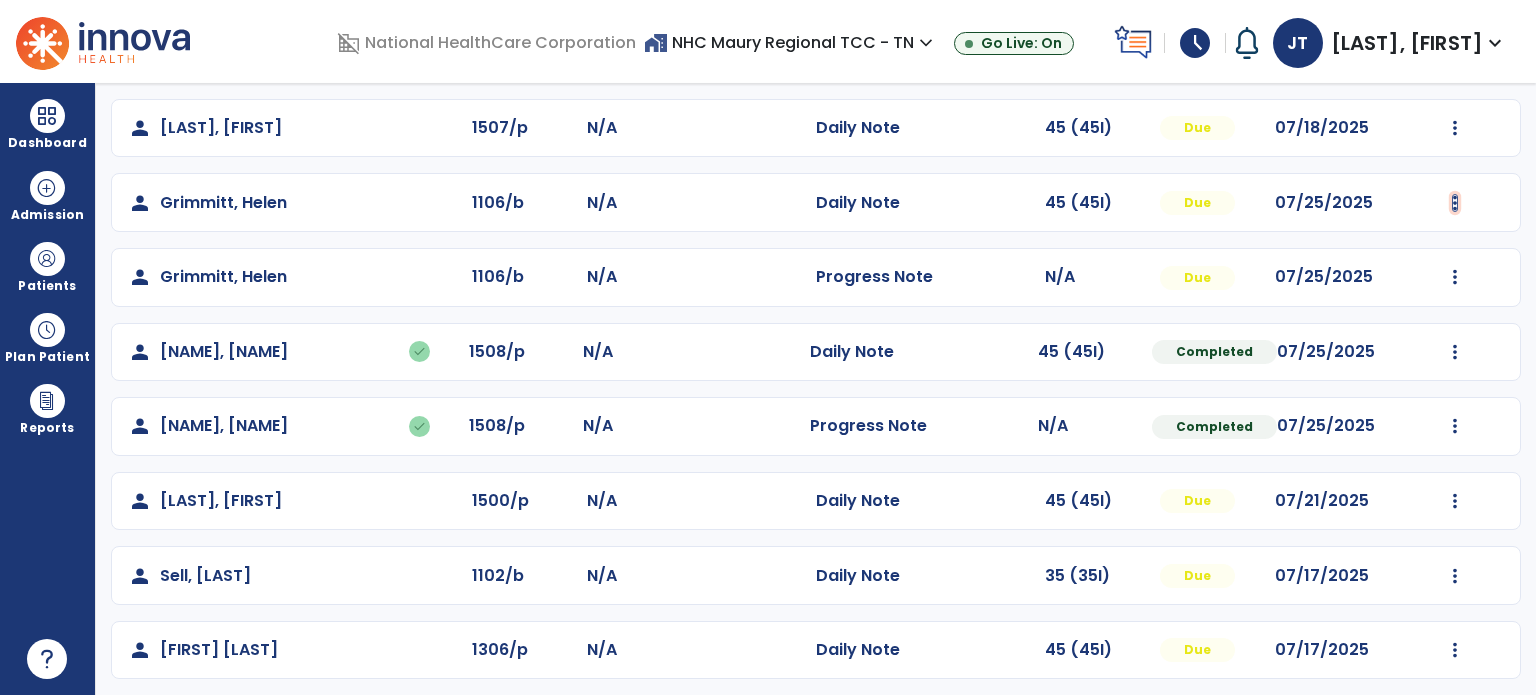 click at bounding box center (1455, -21) 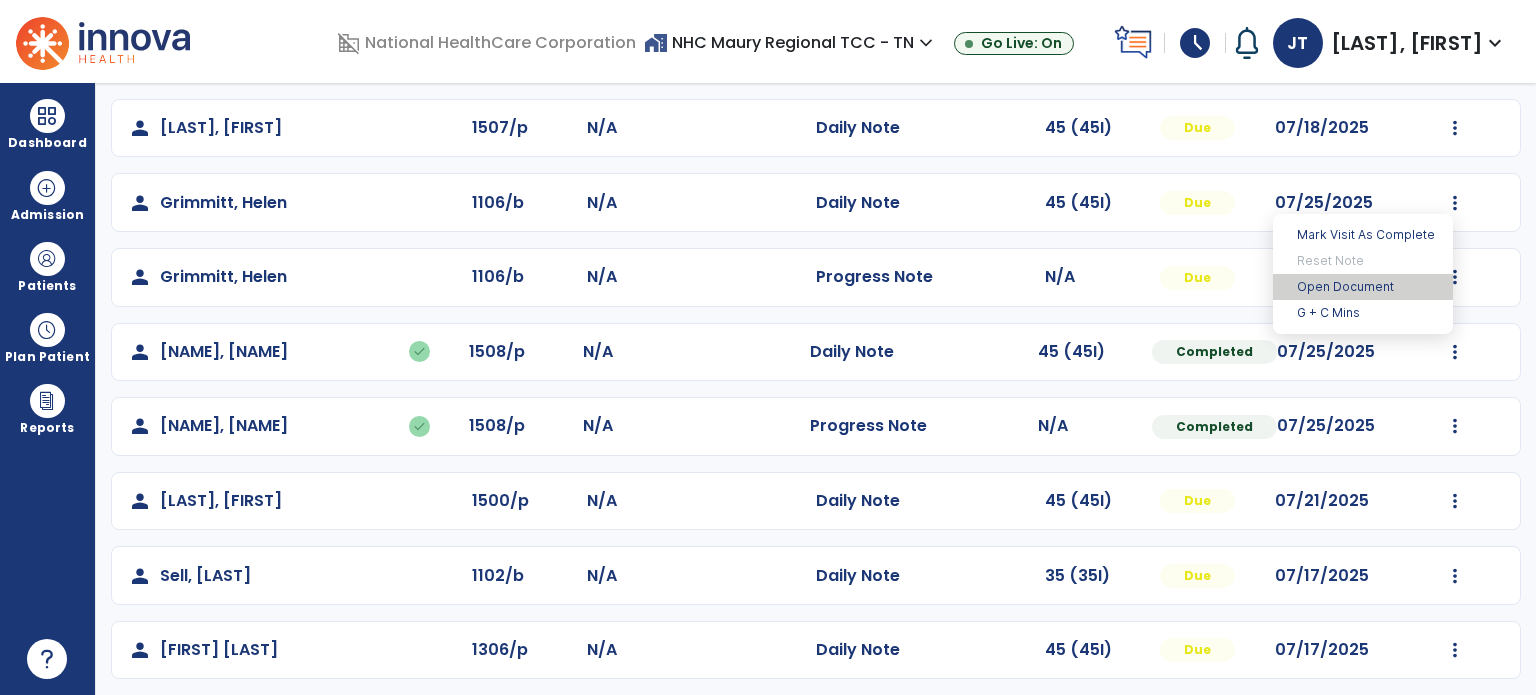 click on "Open Document" at bounding box center [1363, 287] 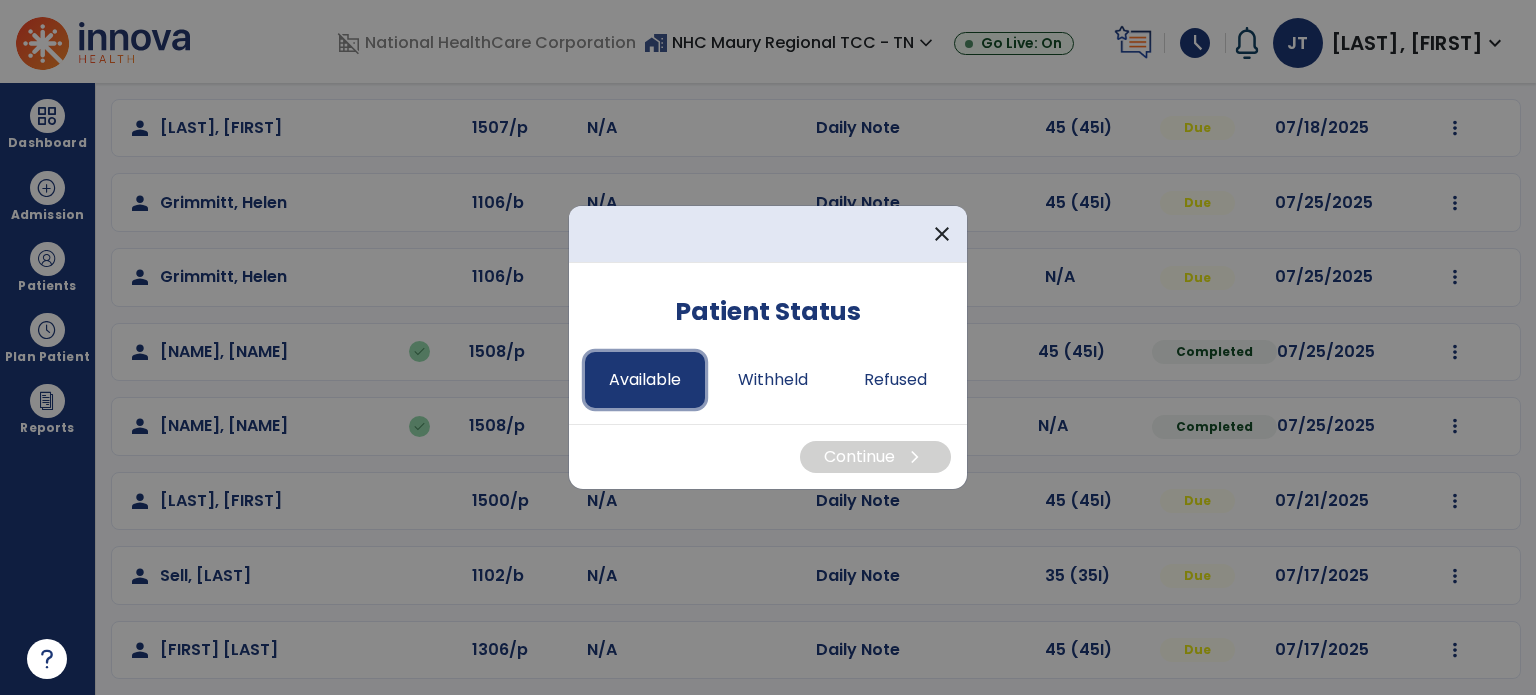 click on "Available" at bounding box center (645, 380) 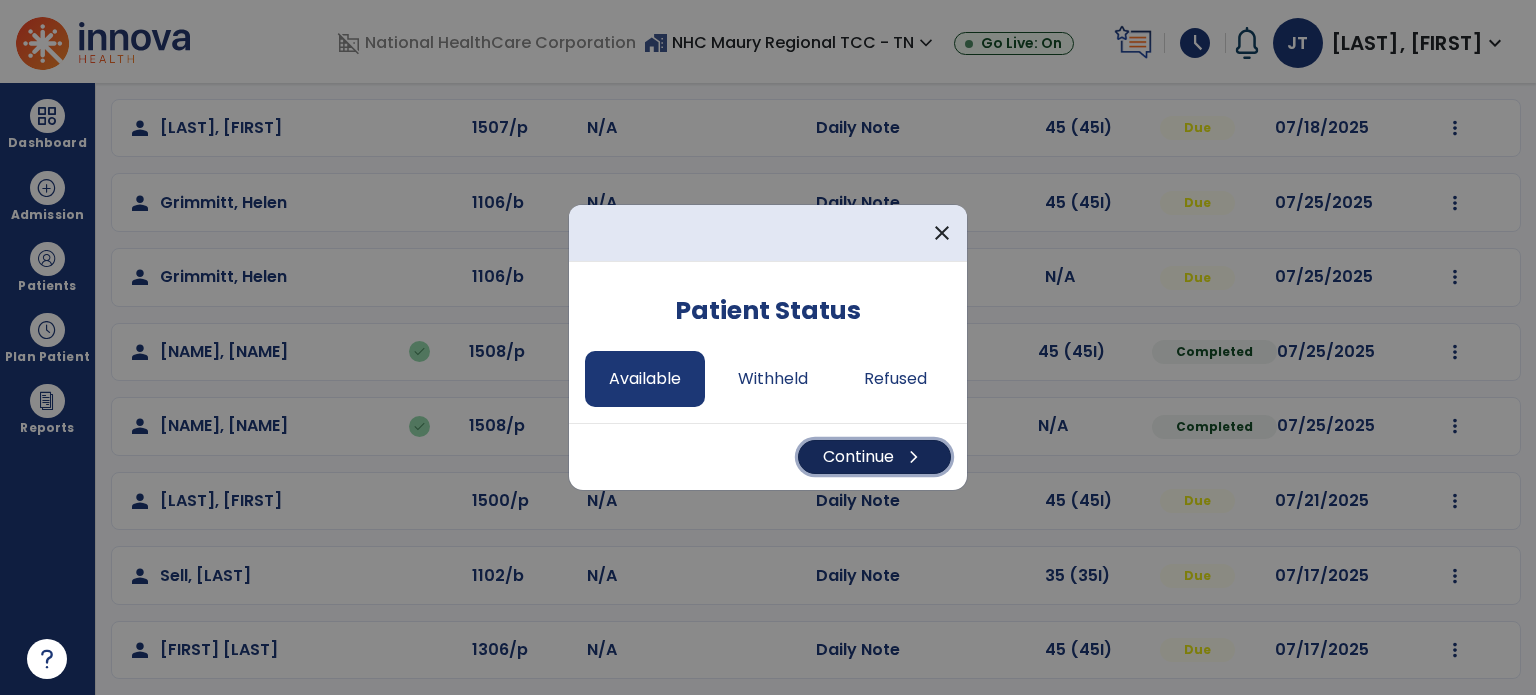 click on "chevron_right" at bounding box center (914, 457) 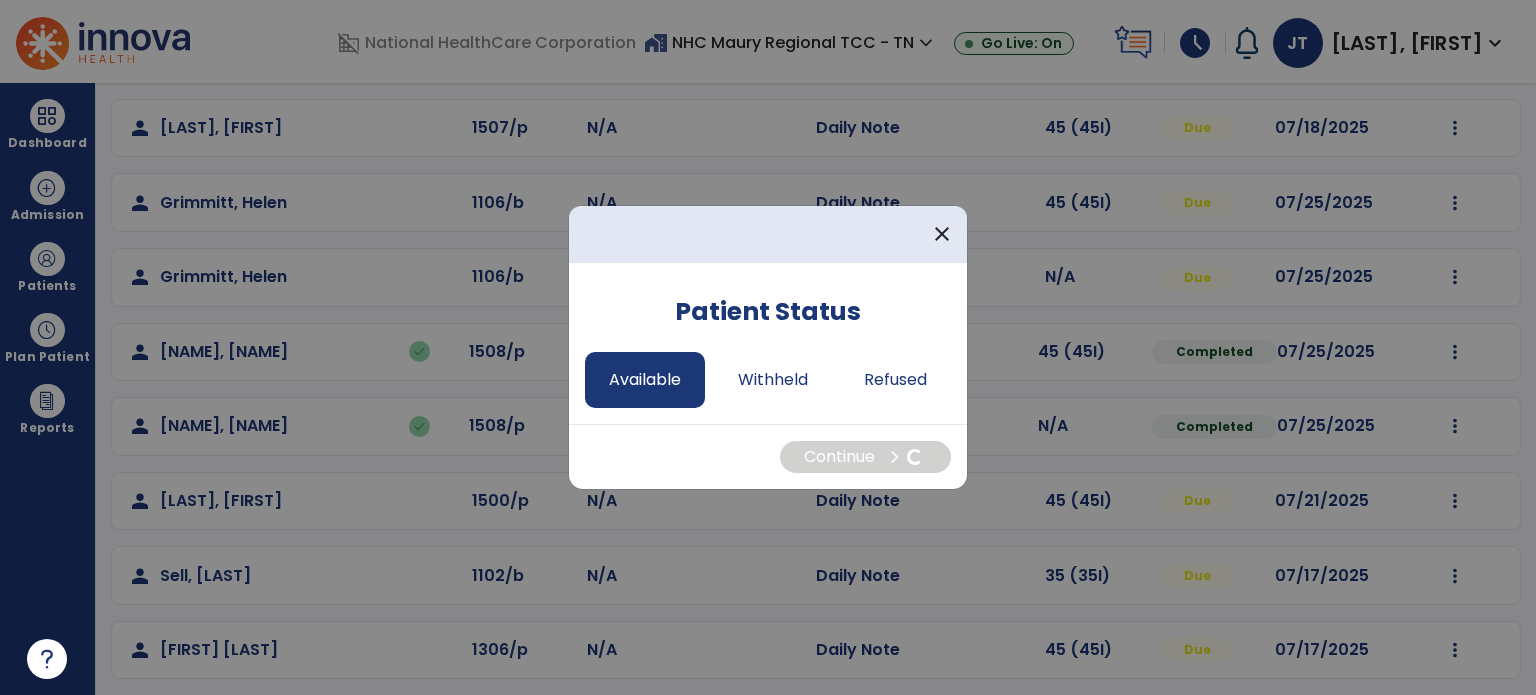 select on "*" 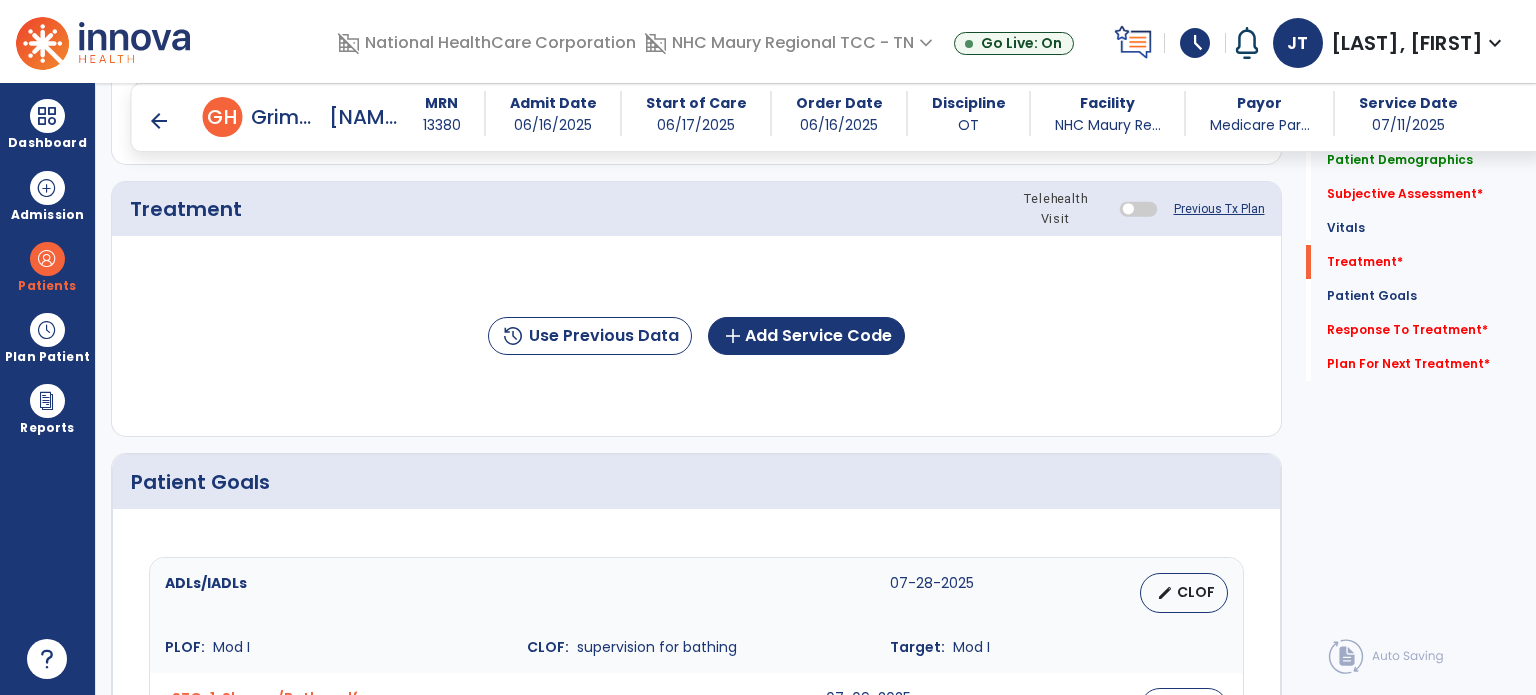 scroll, scrollTop: 1068, scrollLeft: 0, axis: vertical 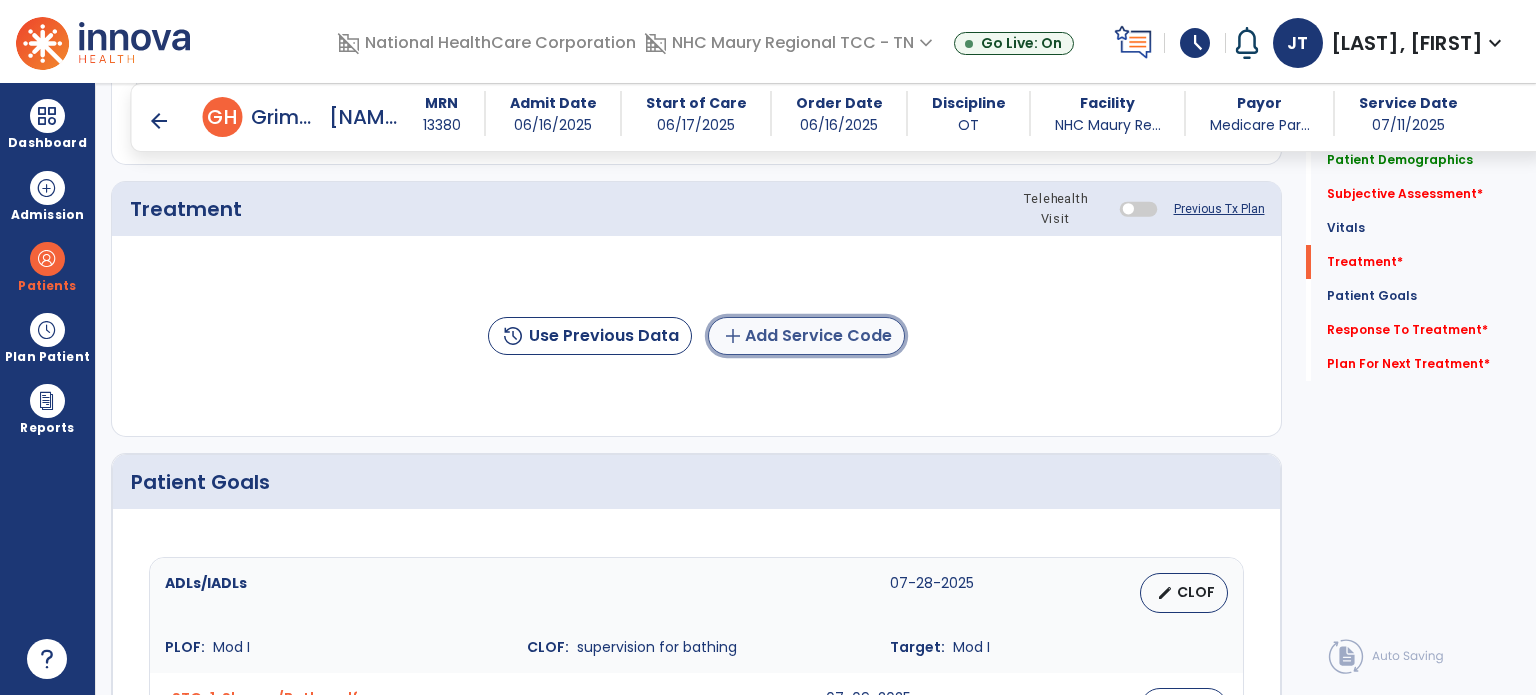 click on "add  Add Service Code" 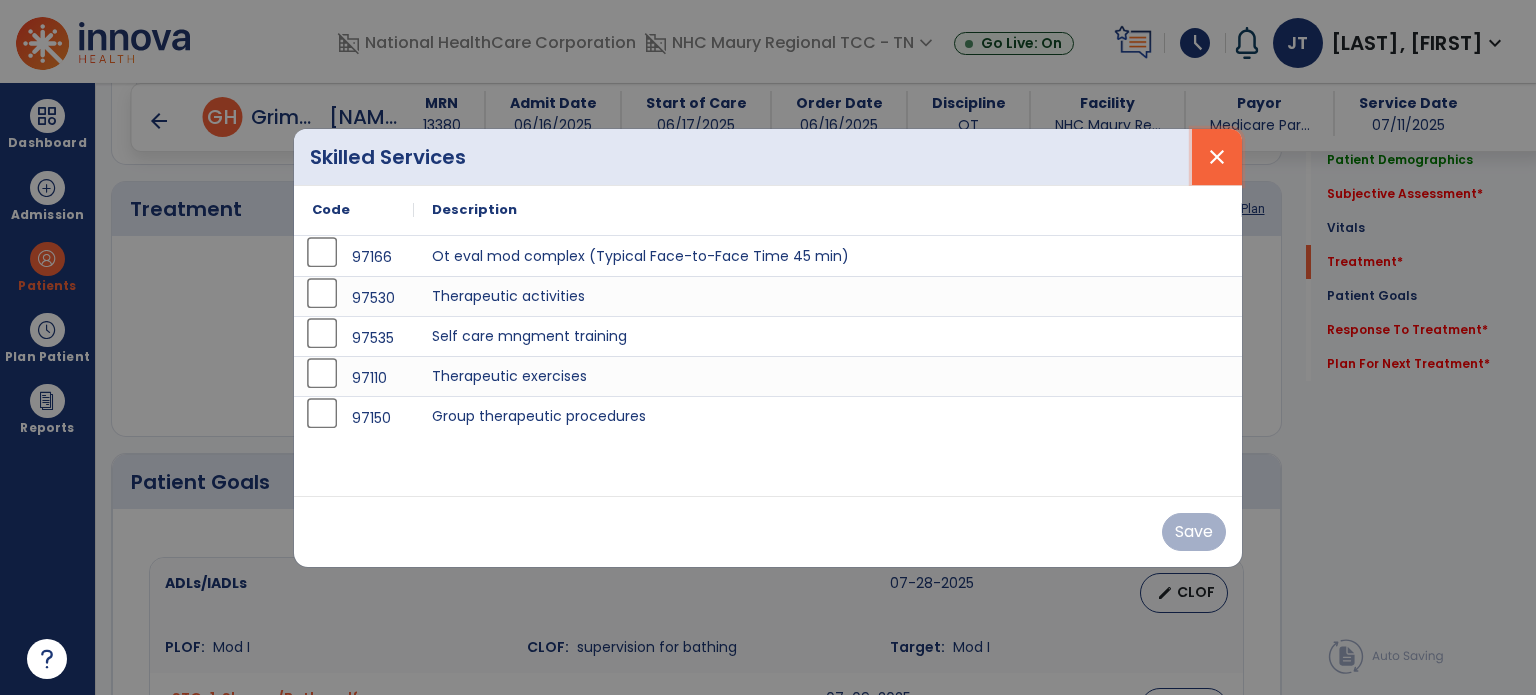 click on "close" at bounding box center (1217, 157) 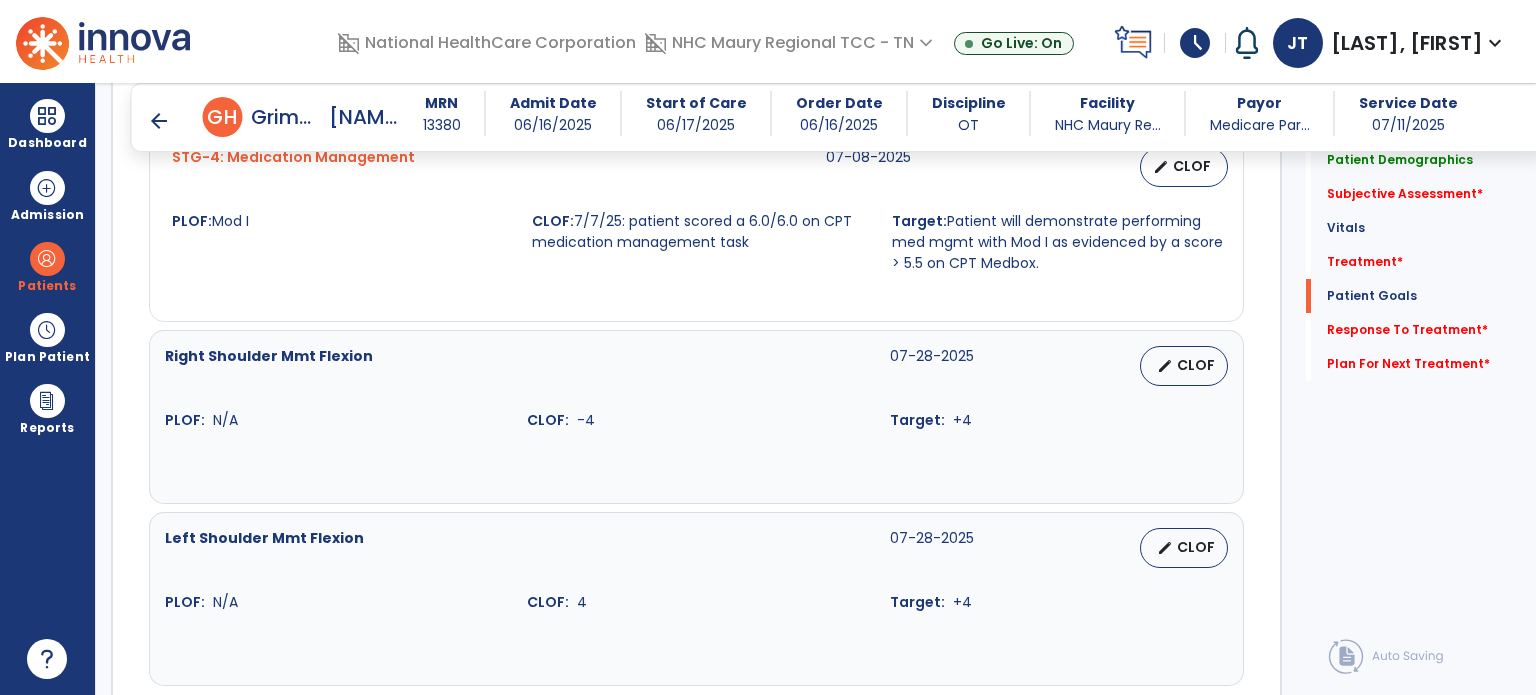 scroll, scrollTop: 2065, scrollLeft: 0, axis: vertical 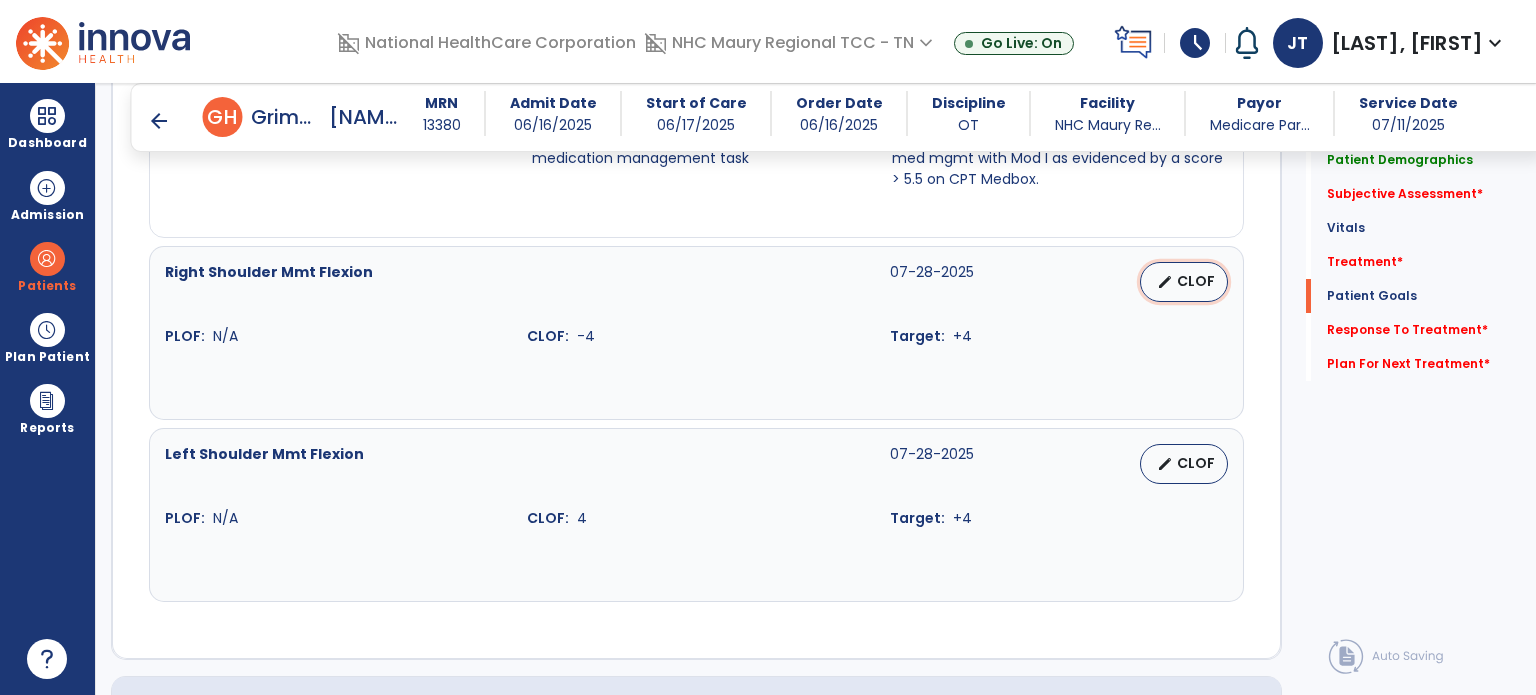 click on "CLOF" at bounding box center [1196, 281] 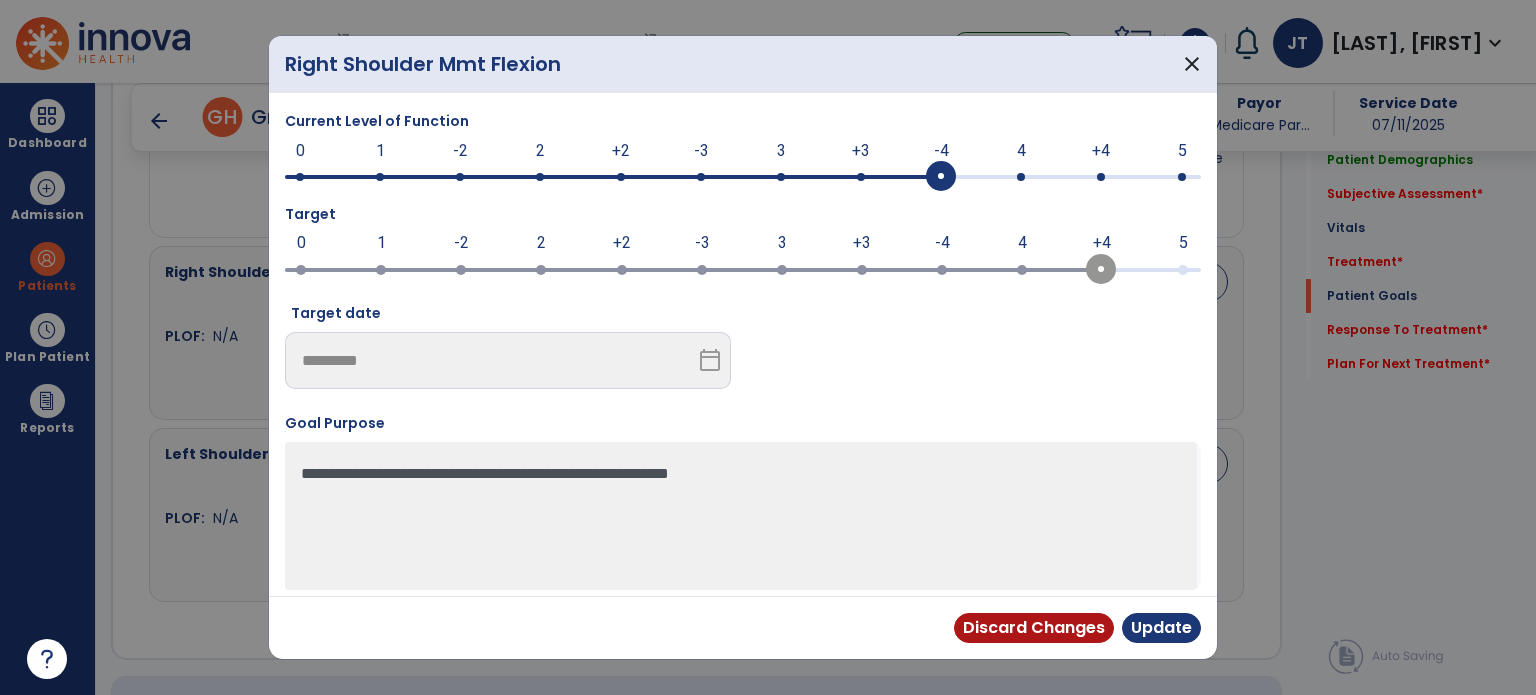 click at bounding box center (743, 177) 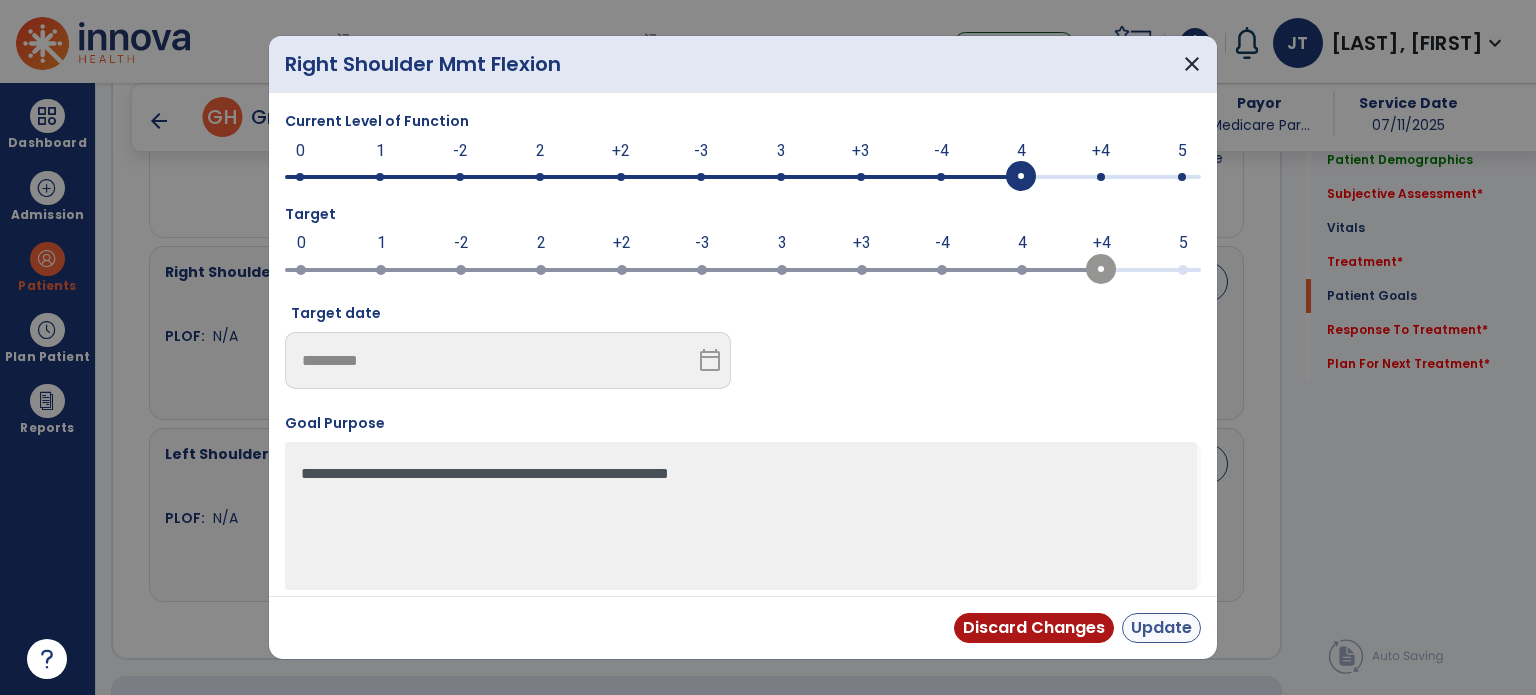click on "Update" at bounding box center [1161, 628] 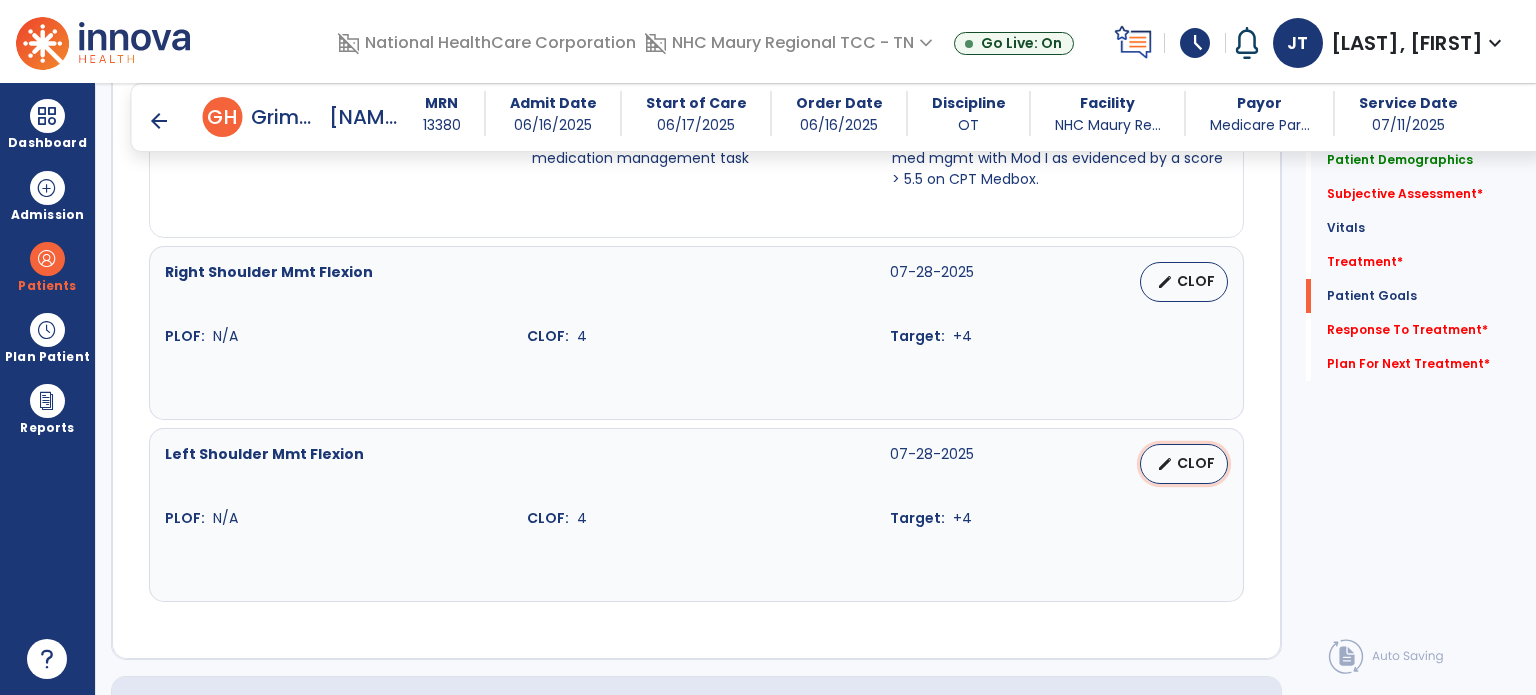 click on "CLOF" at bounding box center (1196, 463) 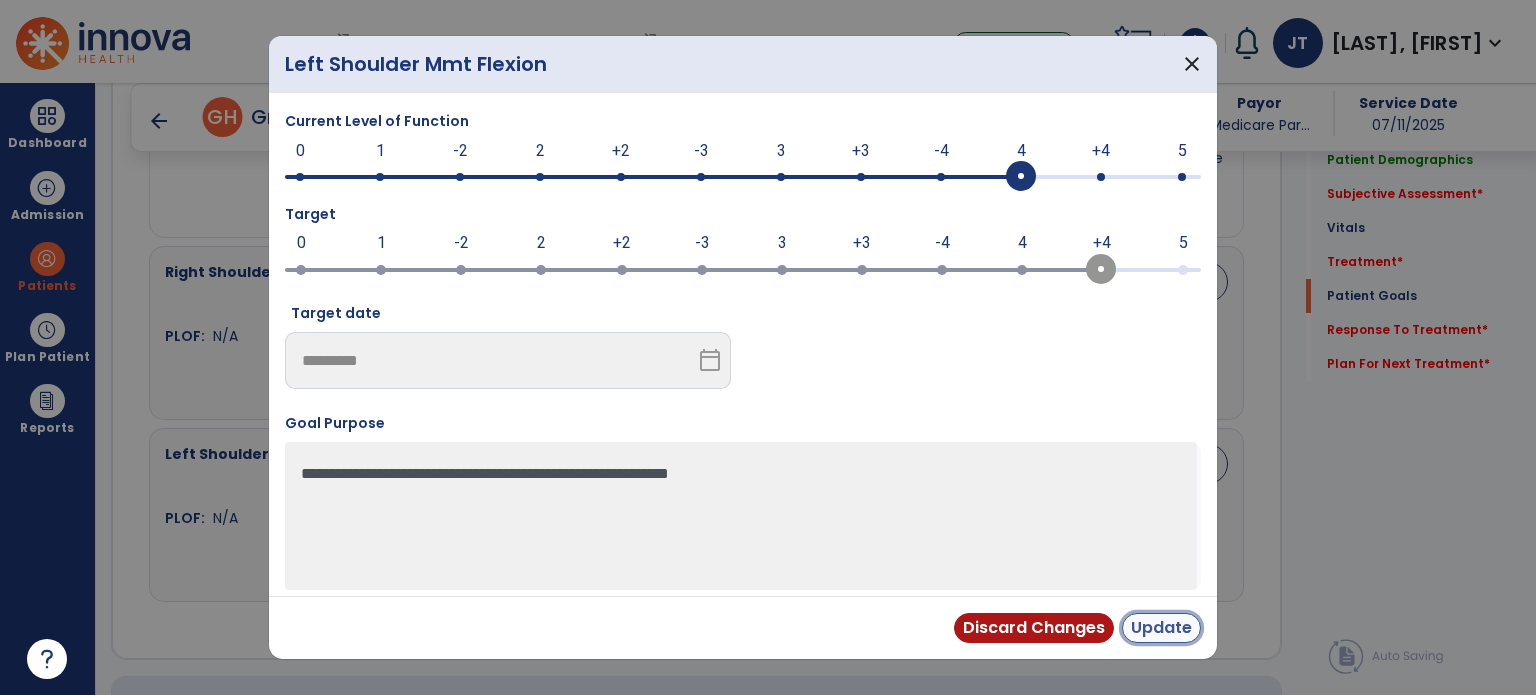 click on "Update" at bounding box center [1161, 628] 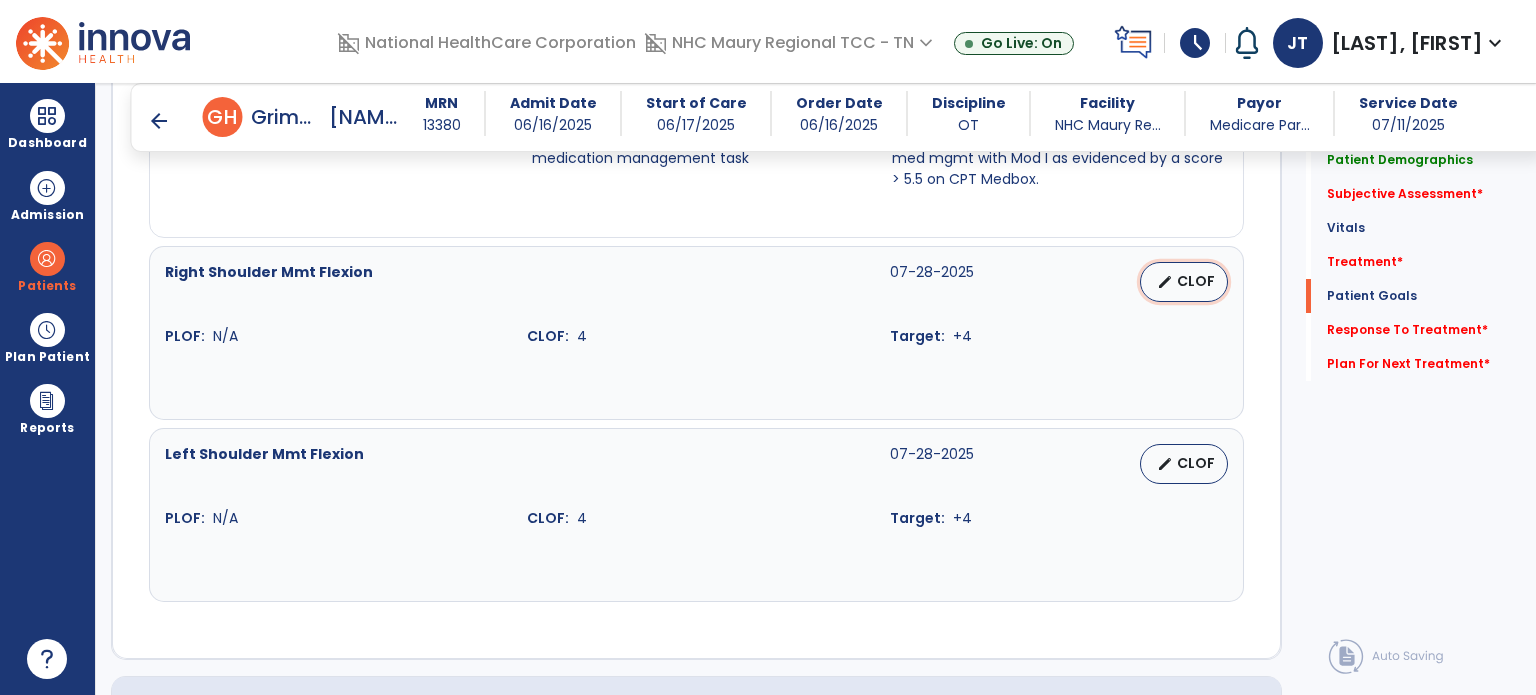 click on "CLOF" at bounding box center (1196, 281) 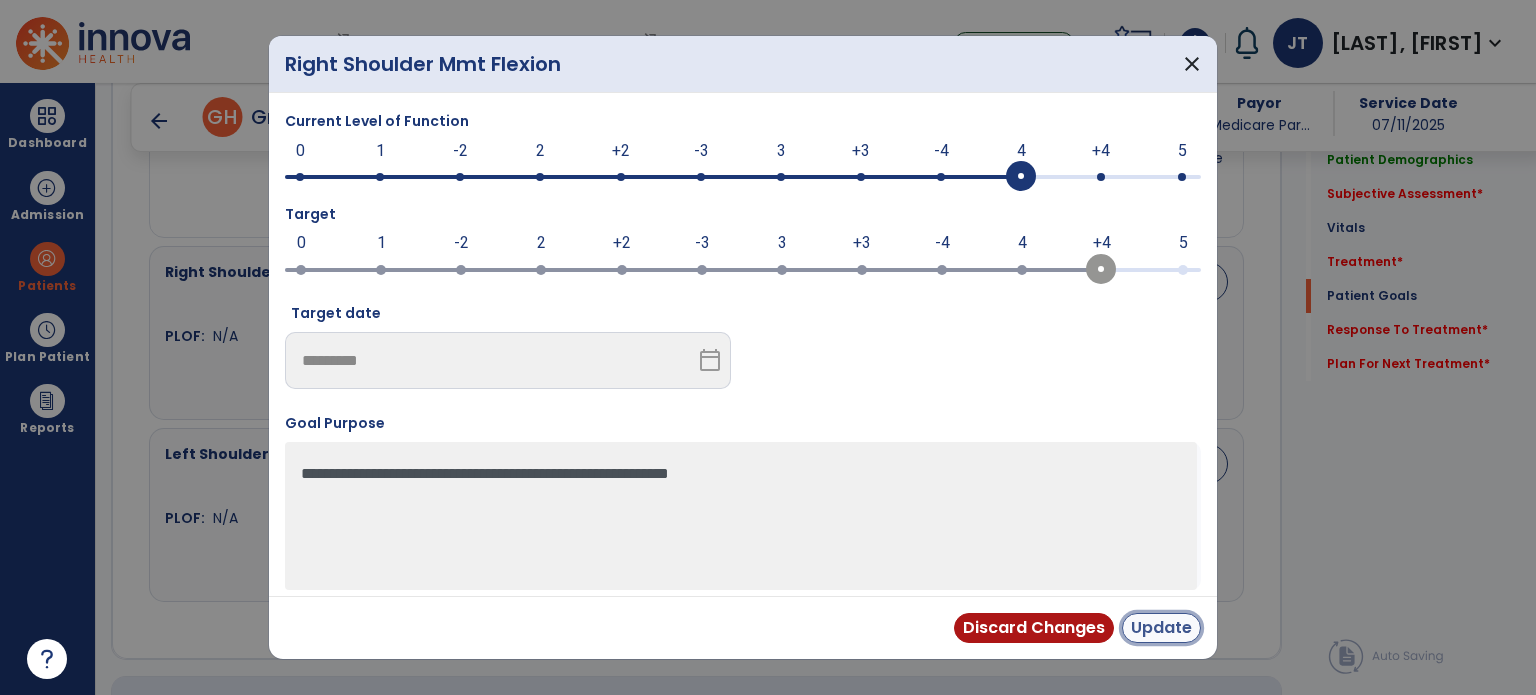click on "Update" at bounding box center [1161, 628] 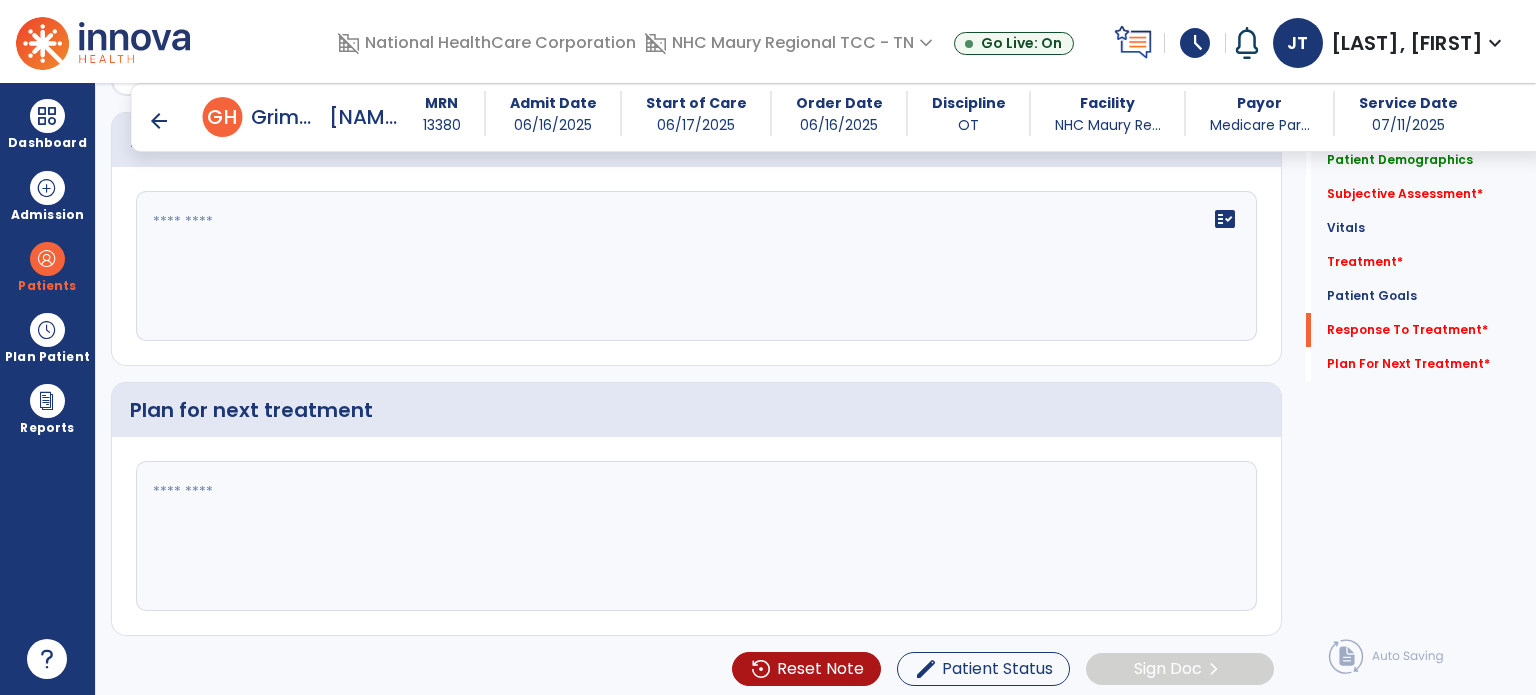 scroll, scrollTop: 2629, scrollLeft: 0, axis: vertical 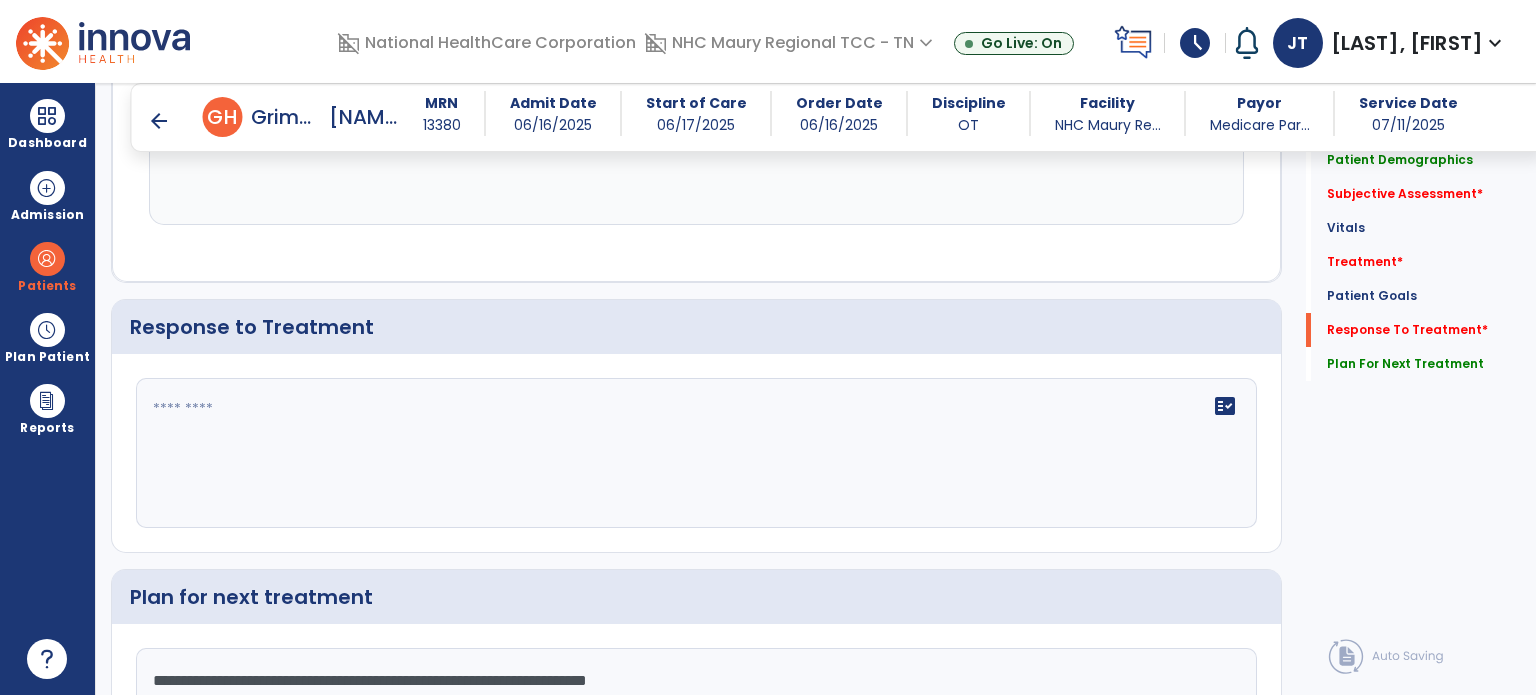 type on "**********" 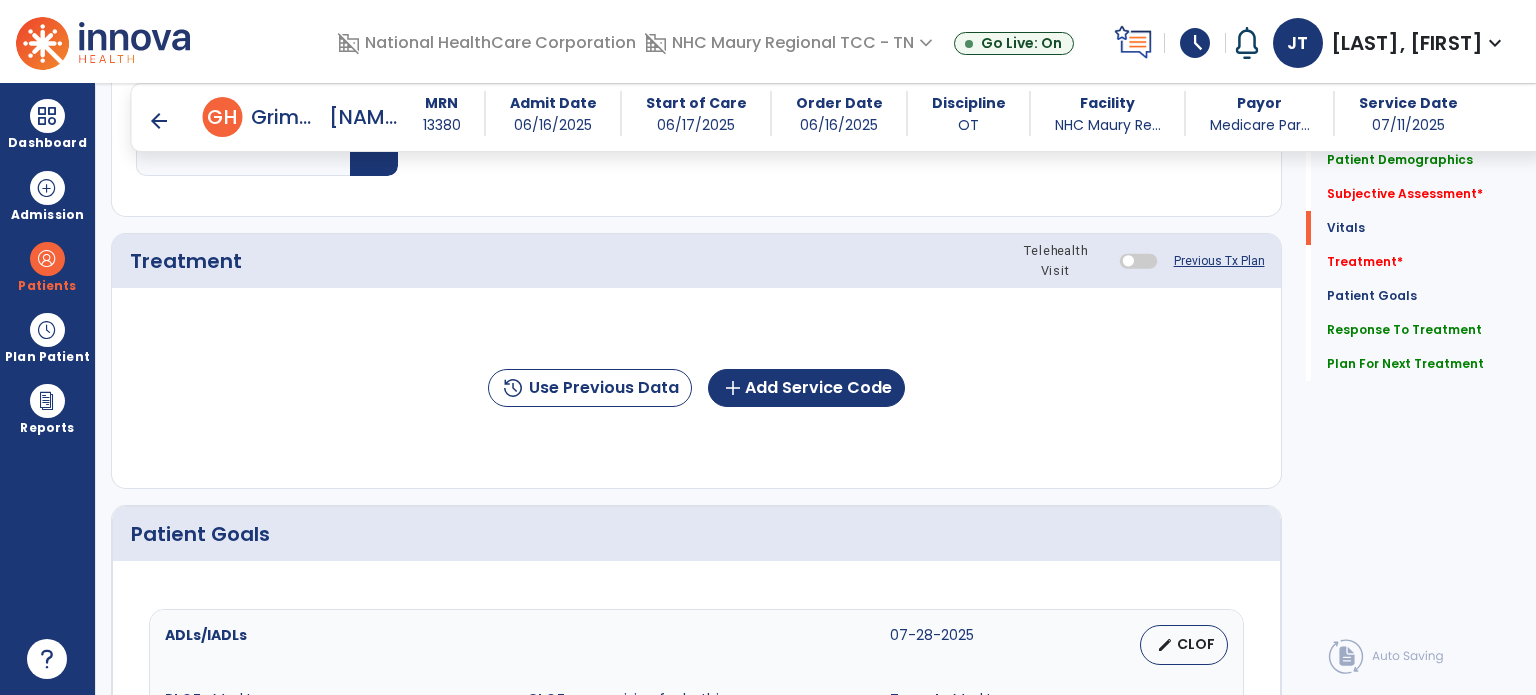 scroll, scrollTop: 841, scrollLeft: 0, axis: vertical 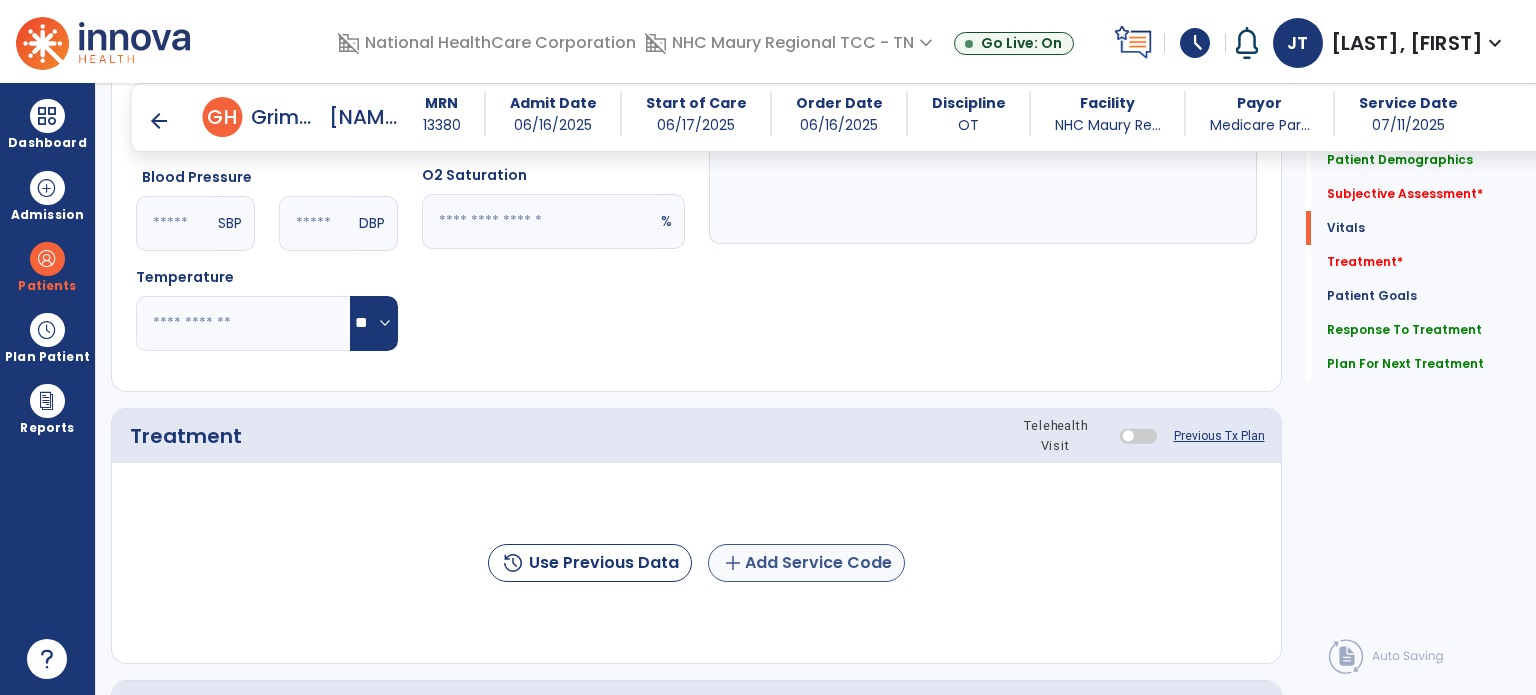 type on "**********" 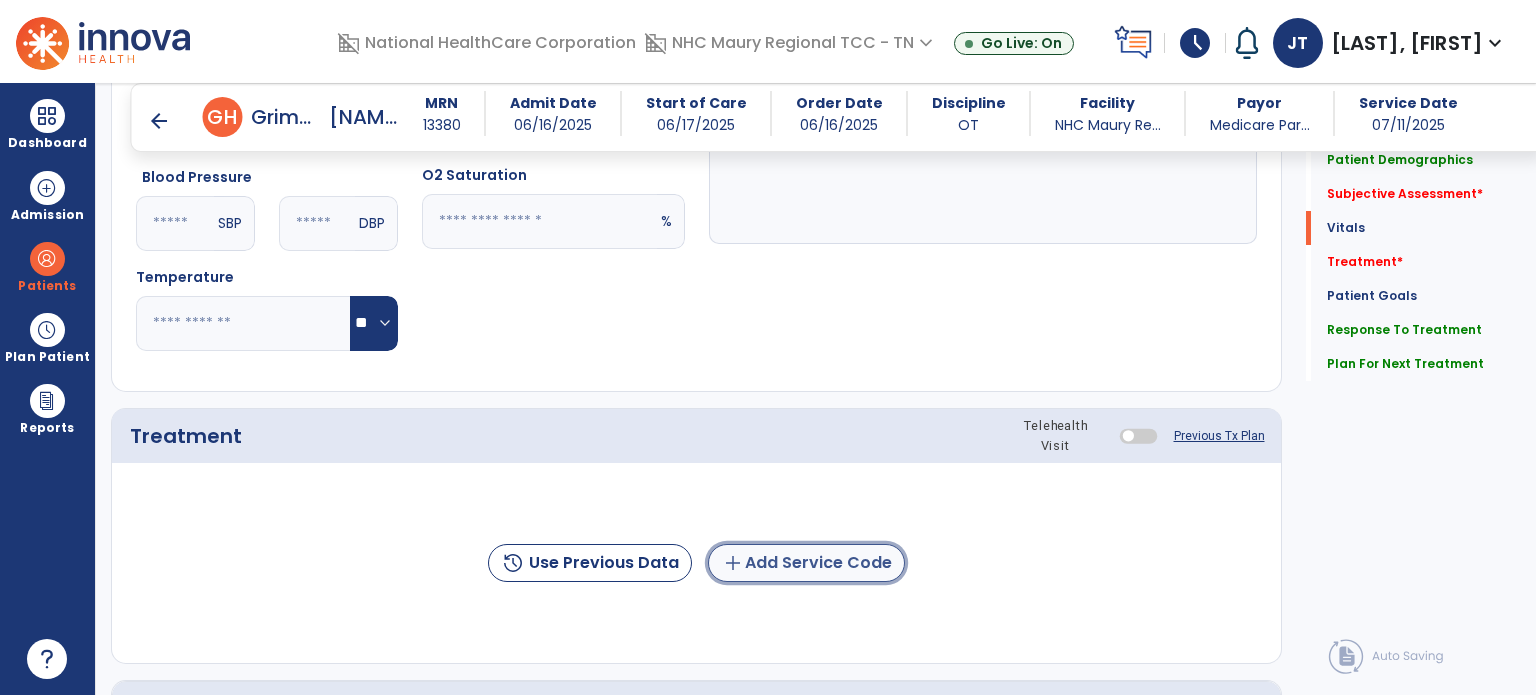 click on "add  Add Service Code" 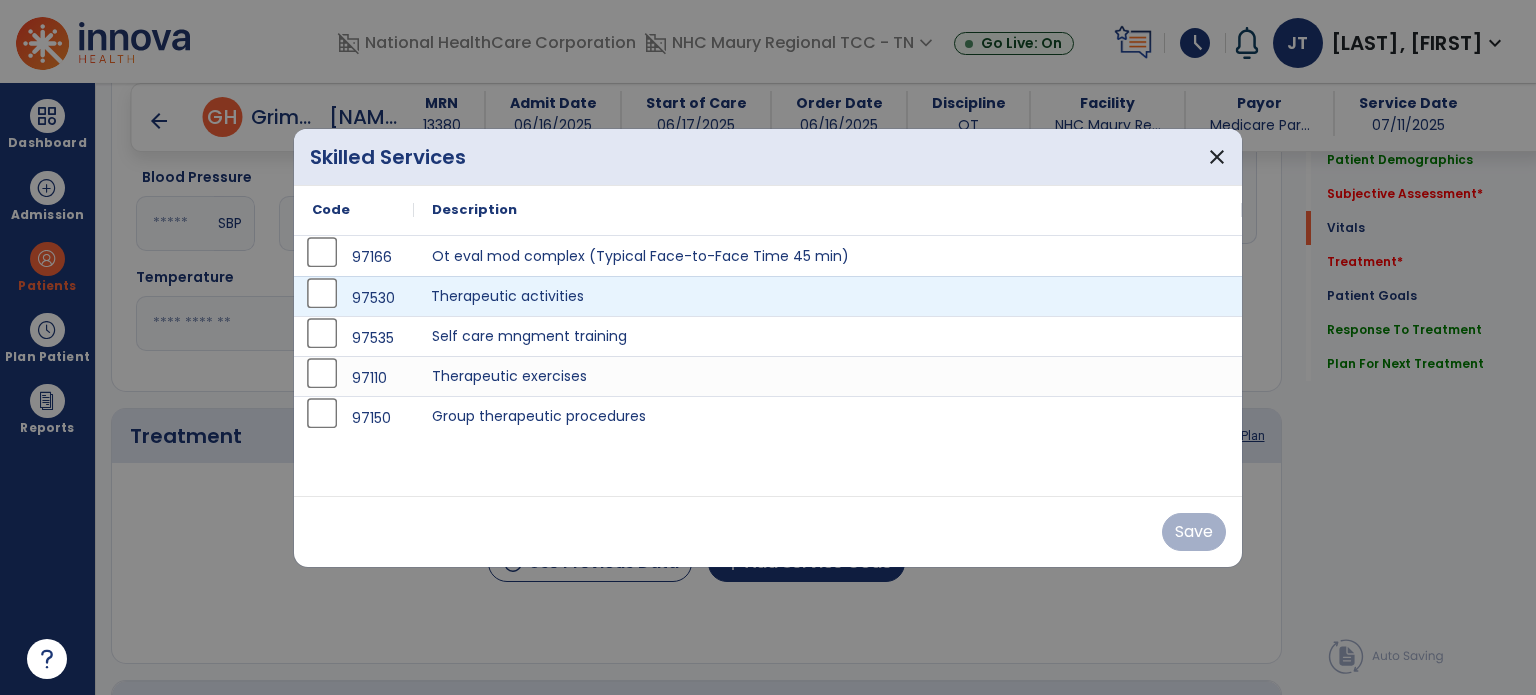 click on "Therapeutic activities" at bounding box center [828, 296] 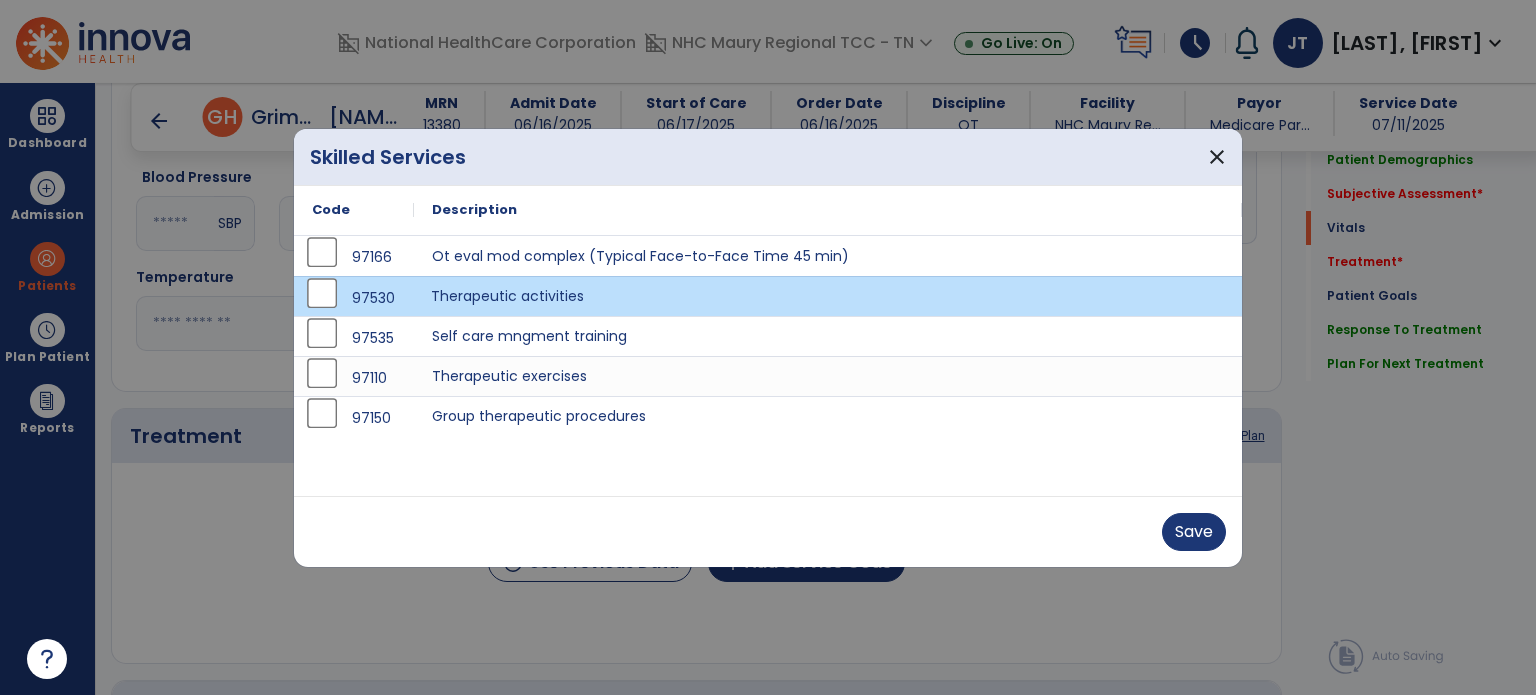 click on "Therapeutic activities" at bounding box center (828, 296) 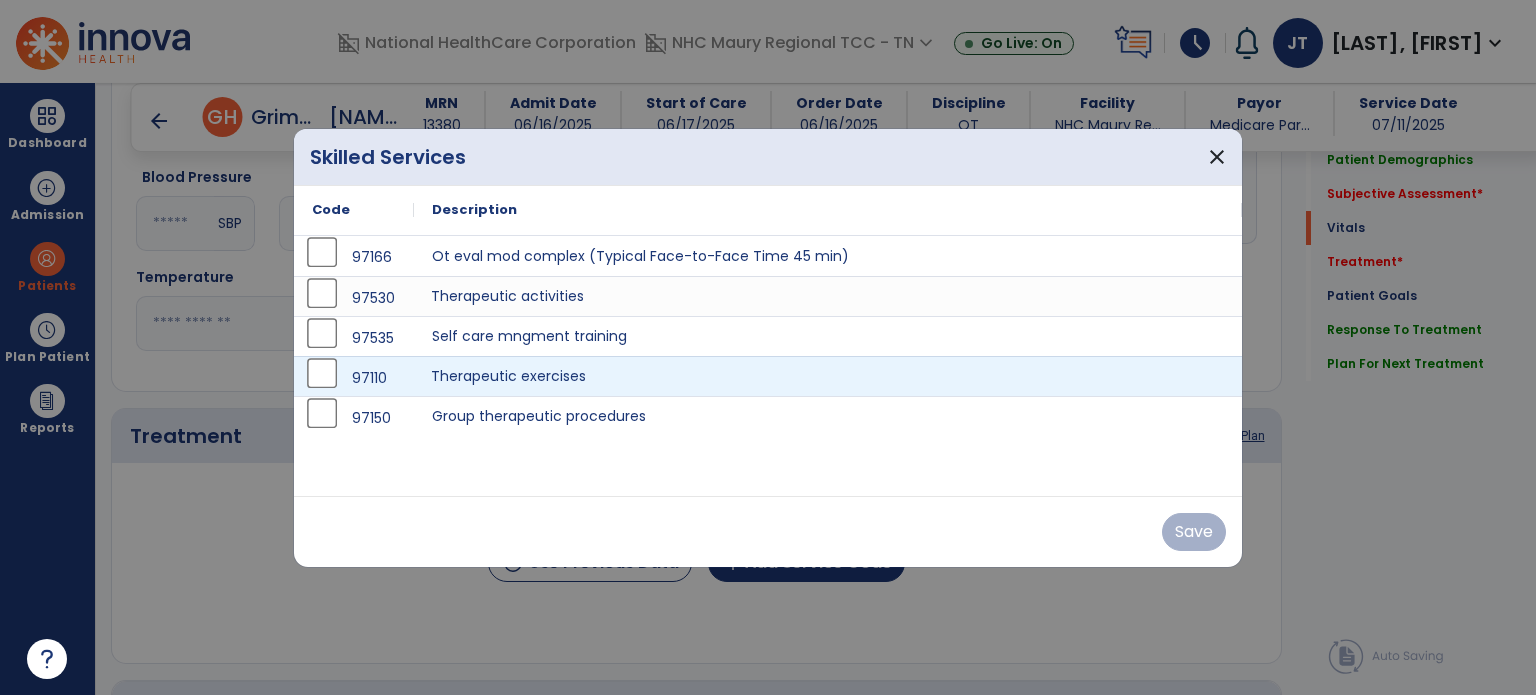 click on "Therapeutic exercises" at bounding box center [828, 376] 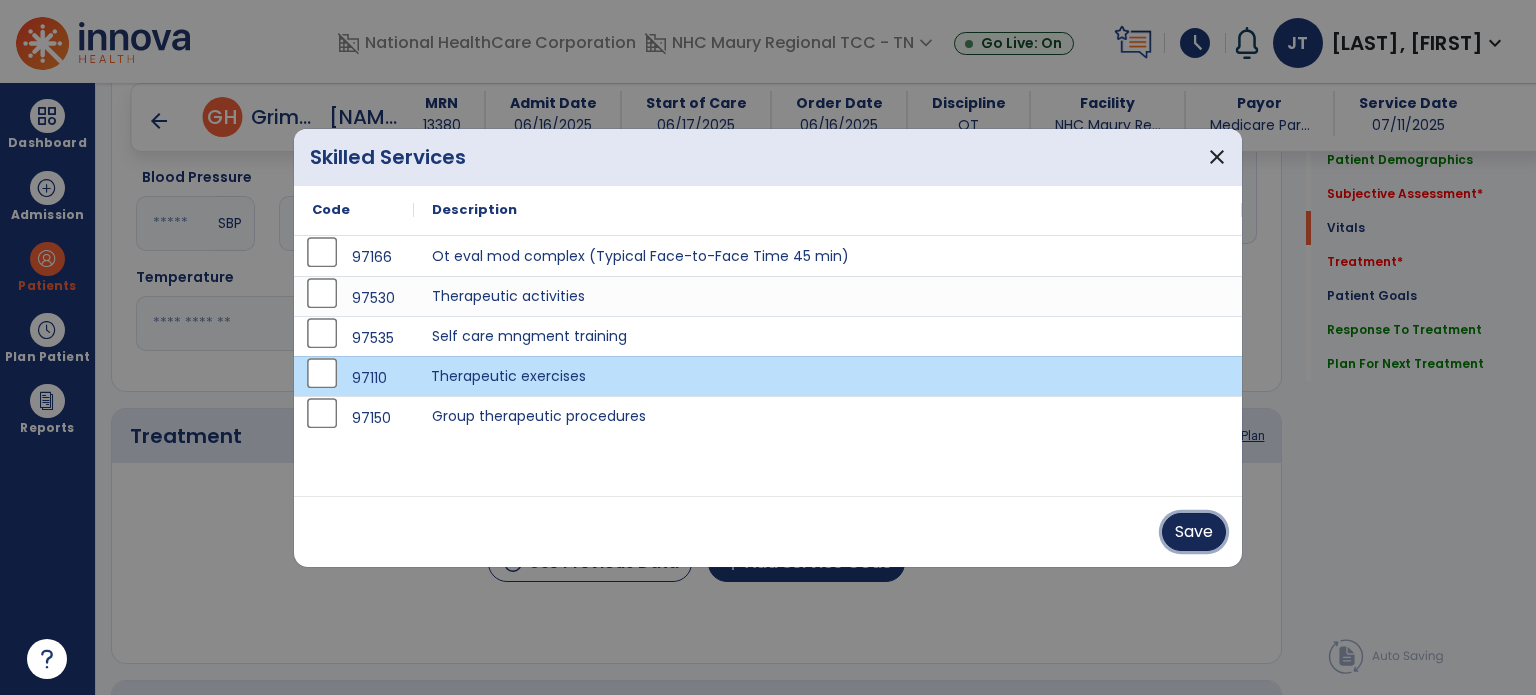 click on "Save" at bounding box center [1194, 532] 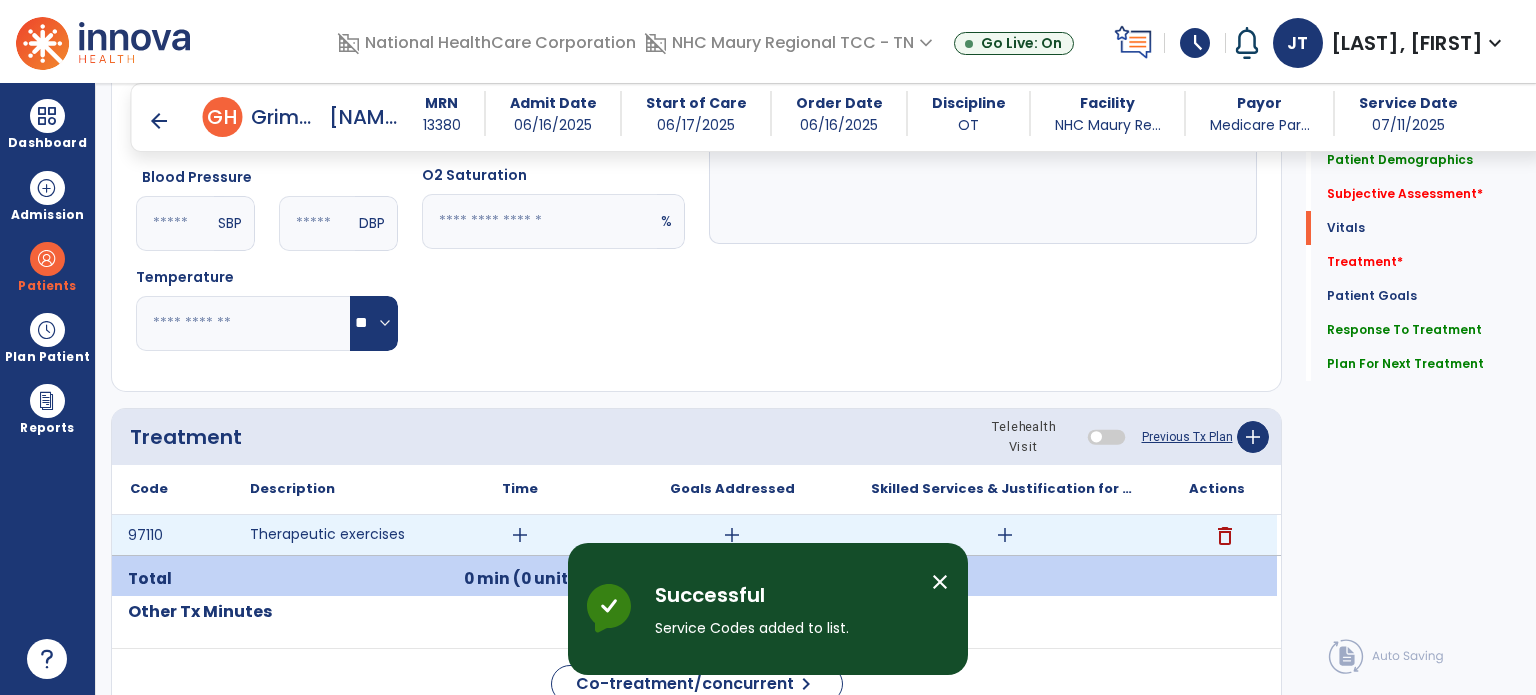 click on "add" at bounding box center (520, 535) 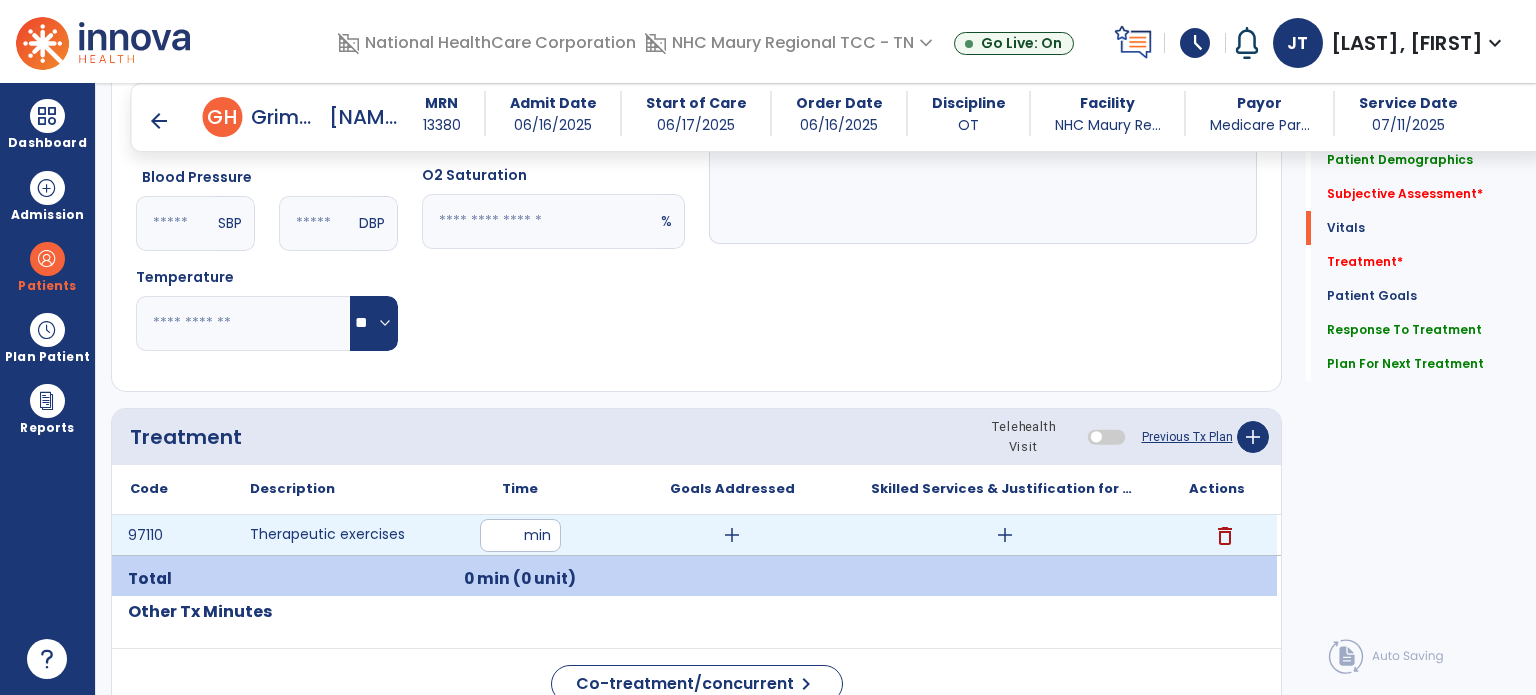 type on "**" 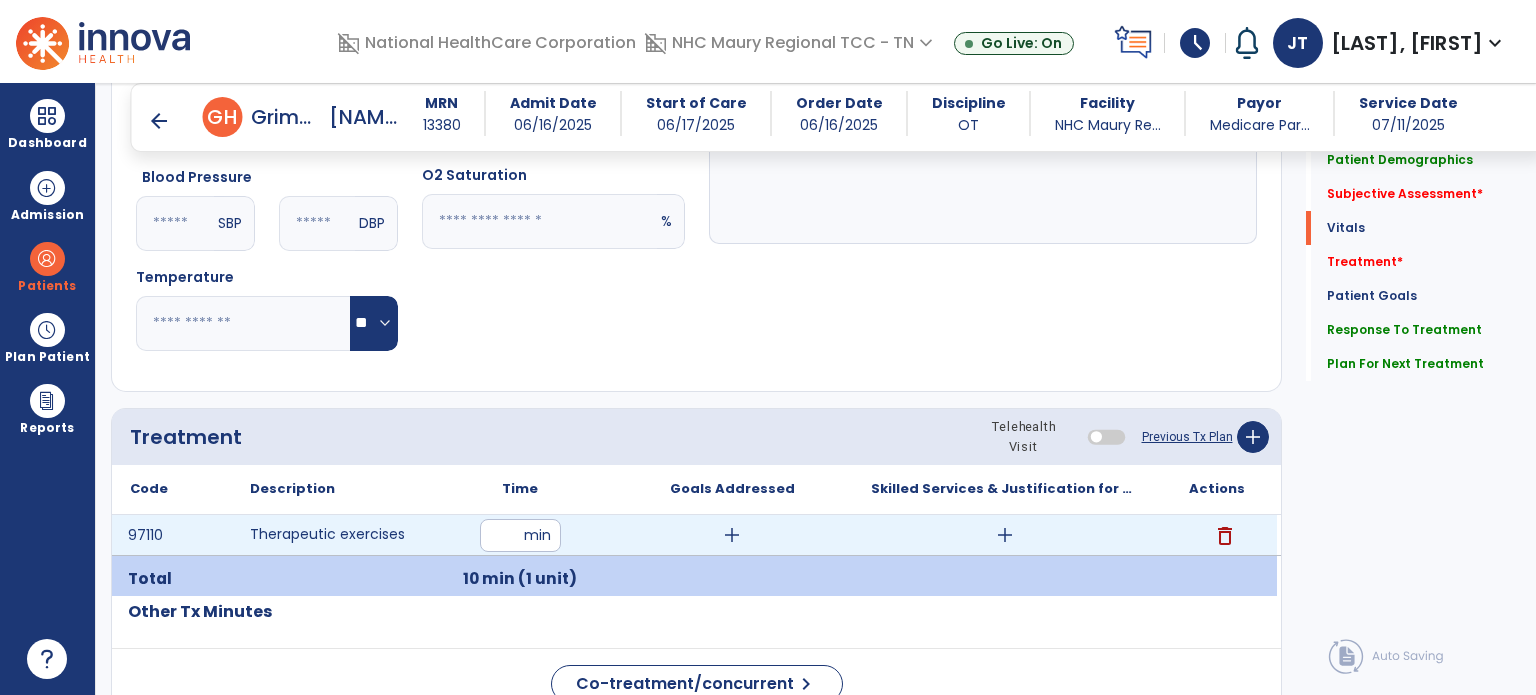 click on "add" at bounding box center [1005, 535] 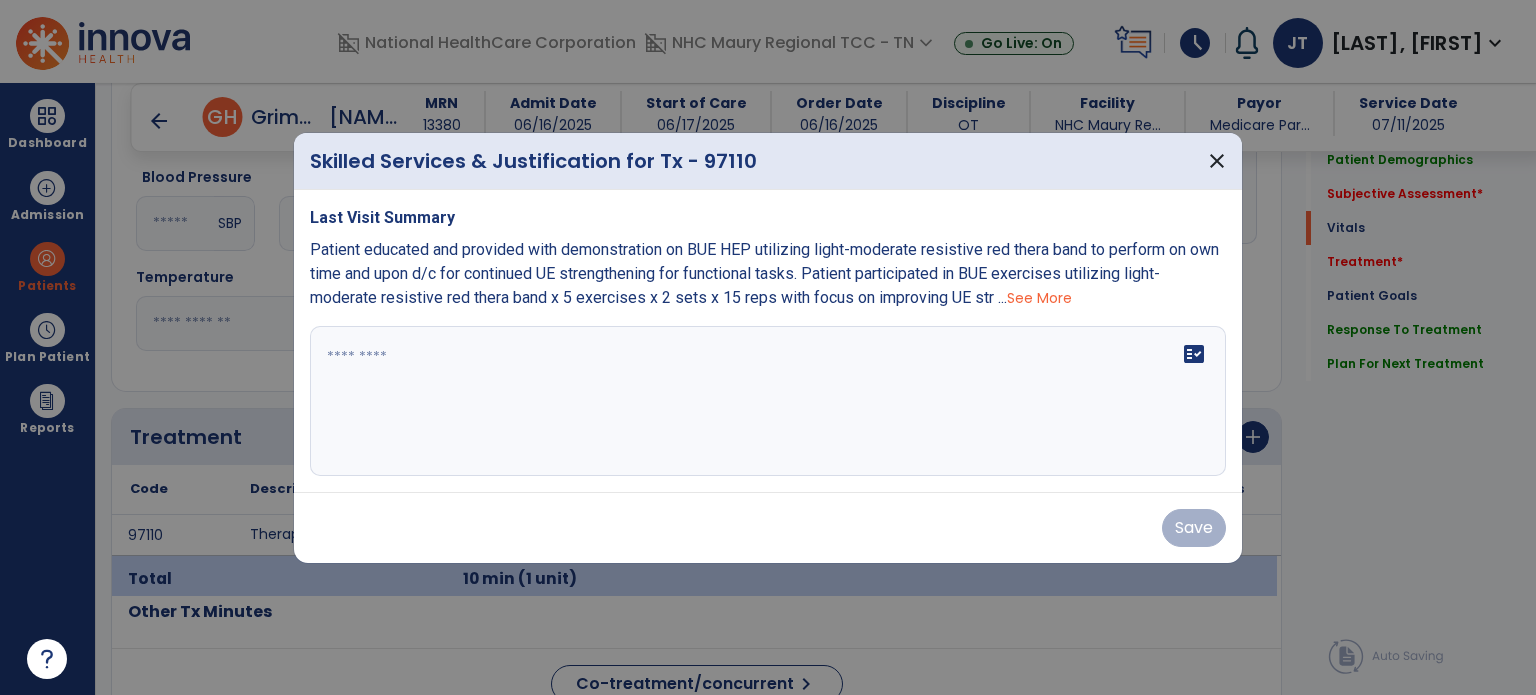 click on "fact_check" at bounding box center (768, 401) 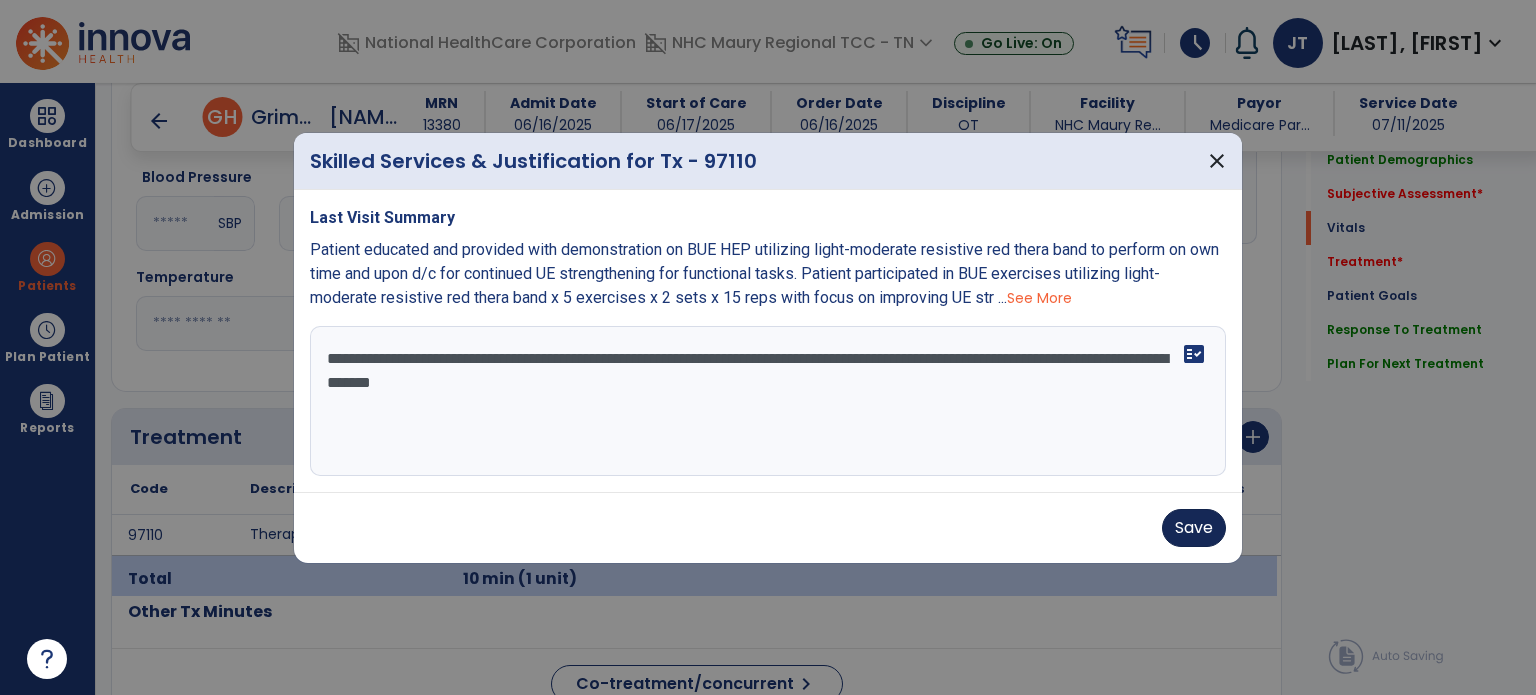 type on "**********" 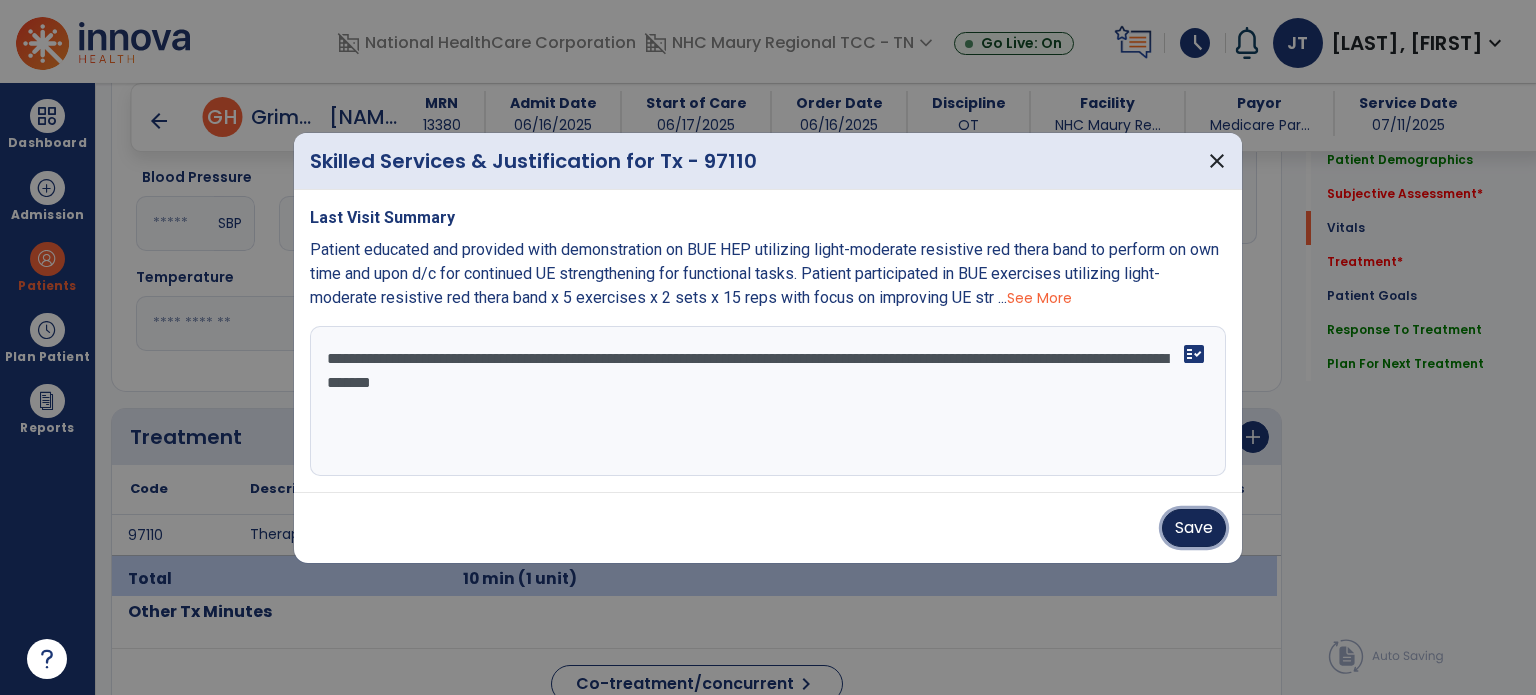 click on "Save" at bounding box center (1194, 528) 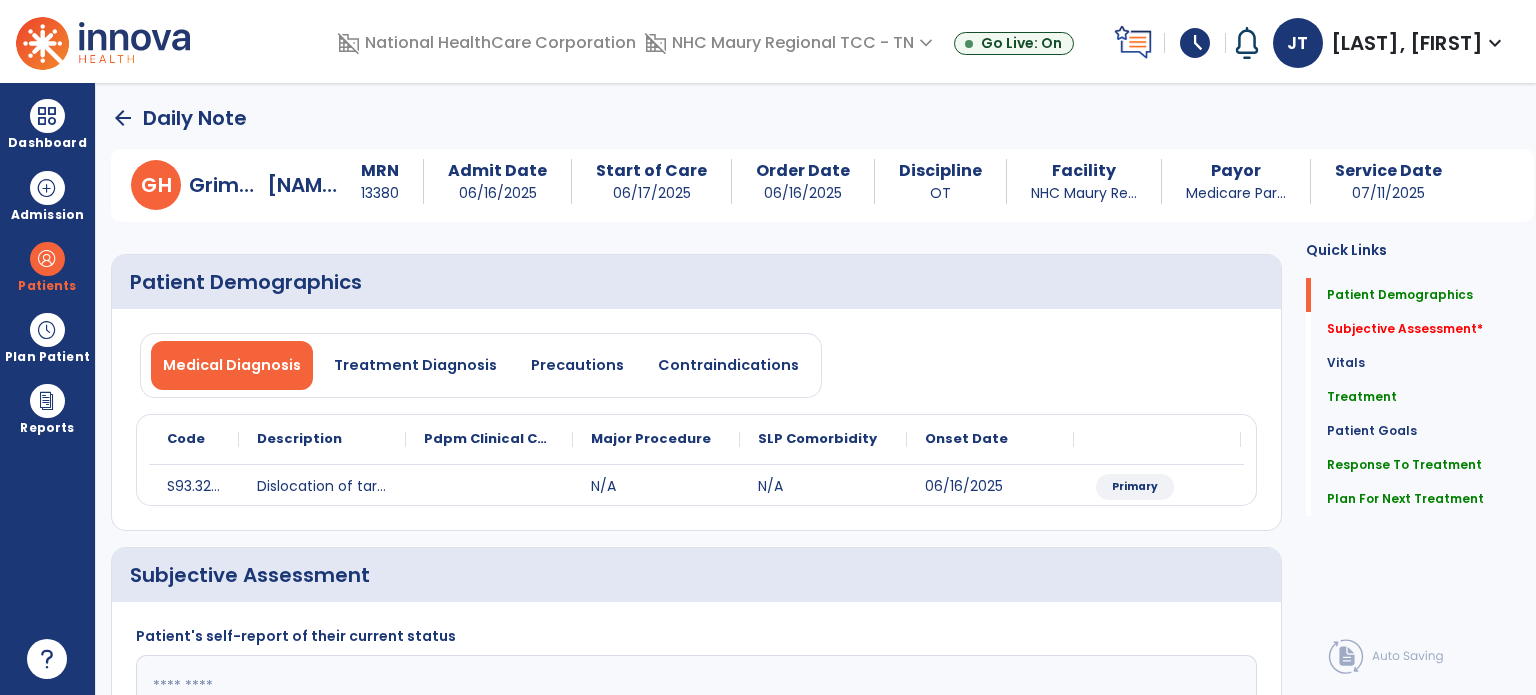 scroll, scrollTop: 260, scrollLeft: 0, axis: vertical 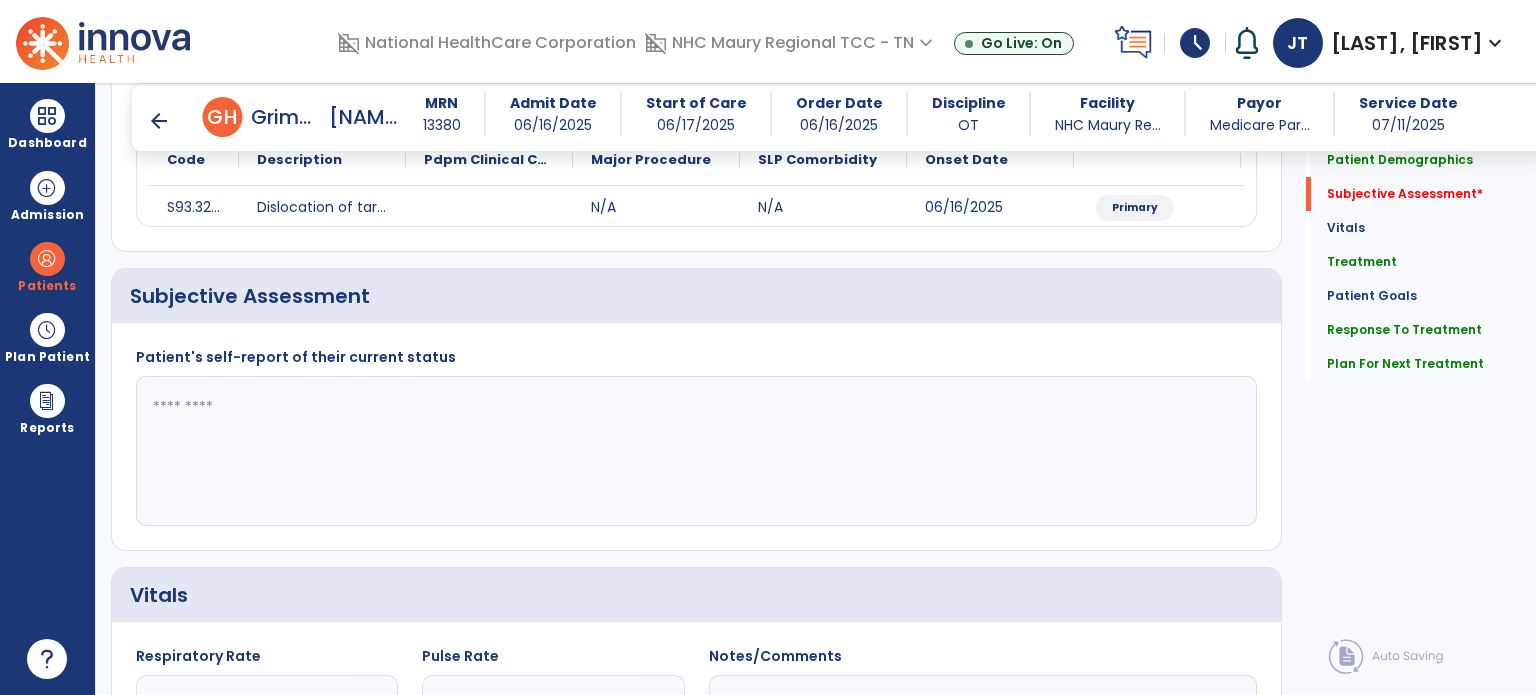 click 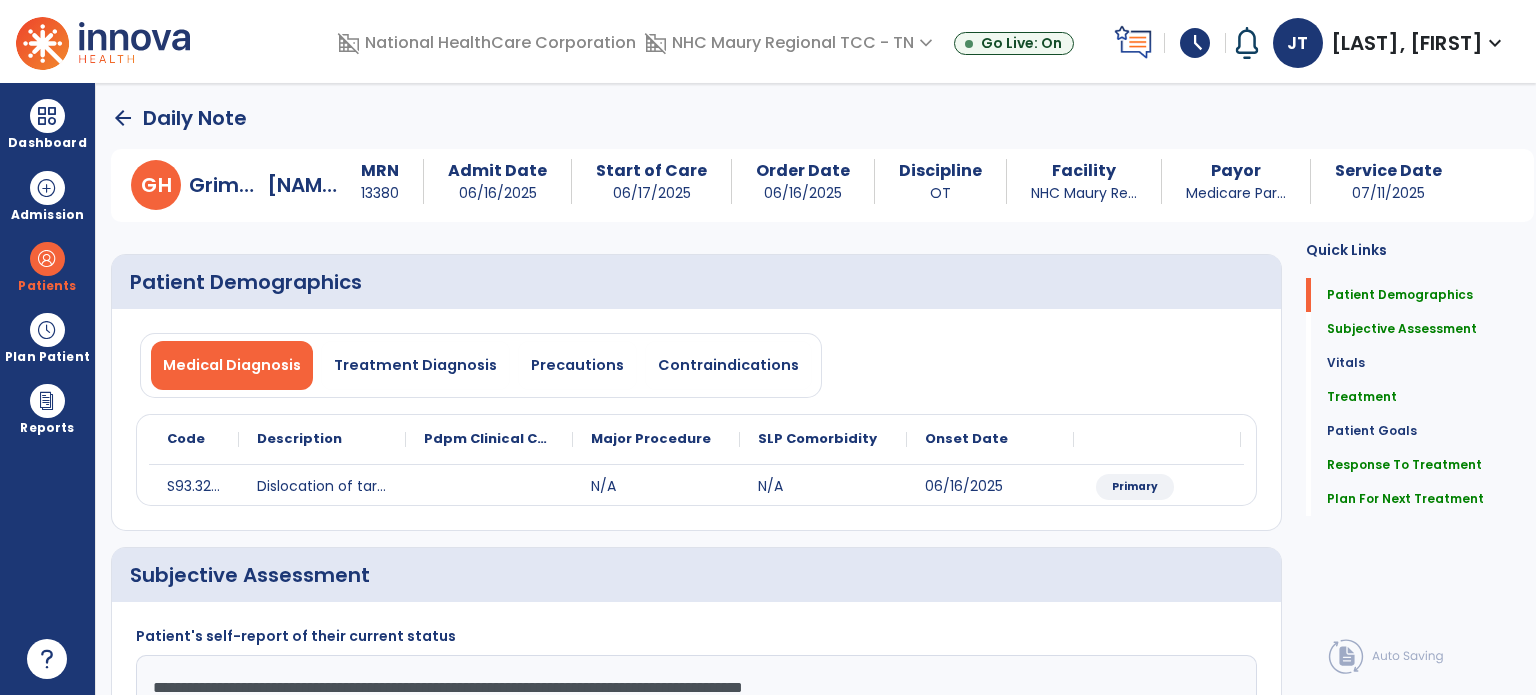 scroll, scrollTop: 2, scrollLeft: 0, axis: vertical 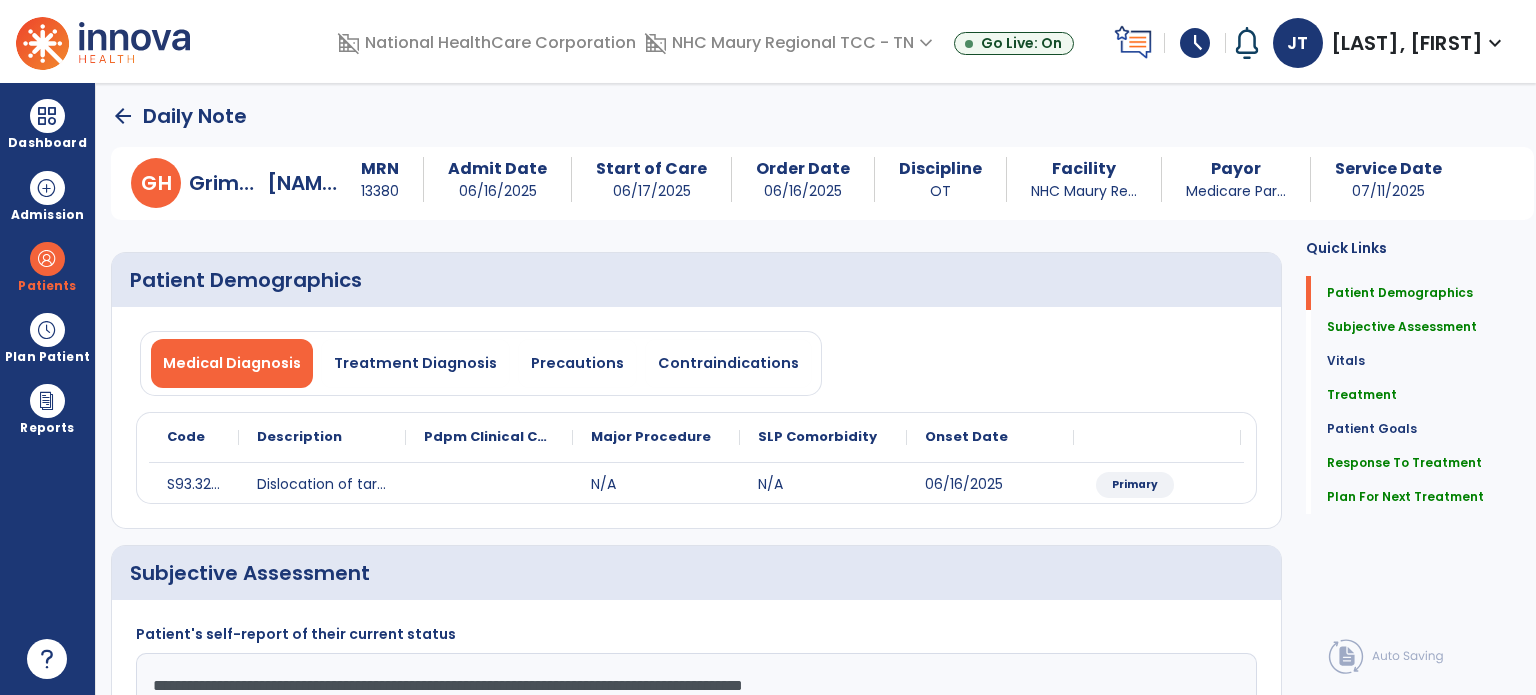 type on "**********" 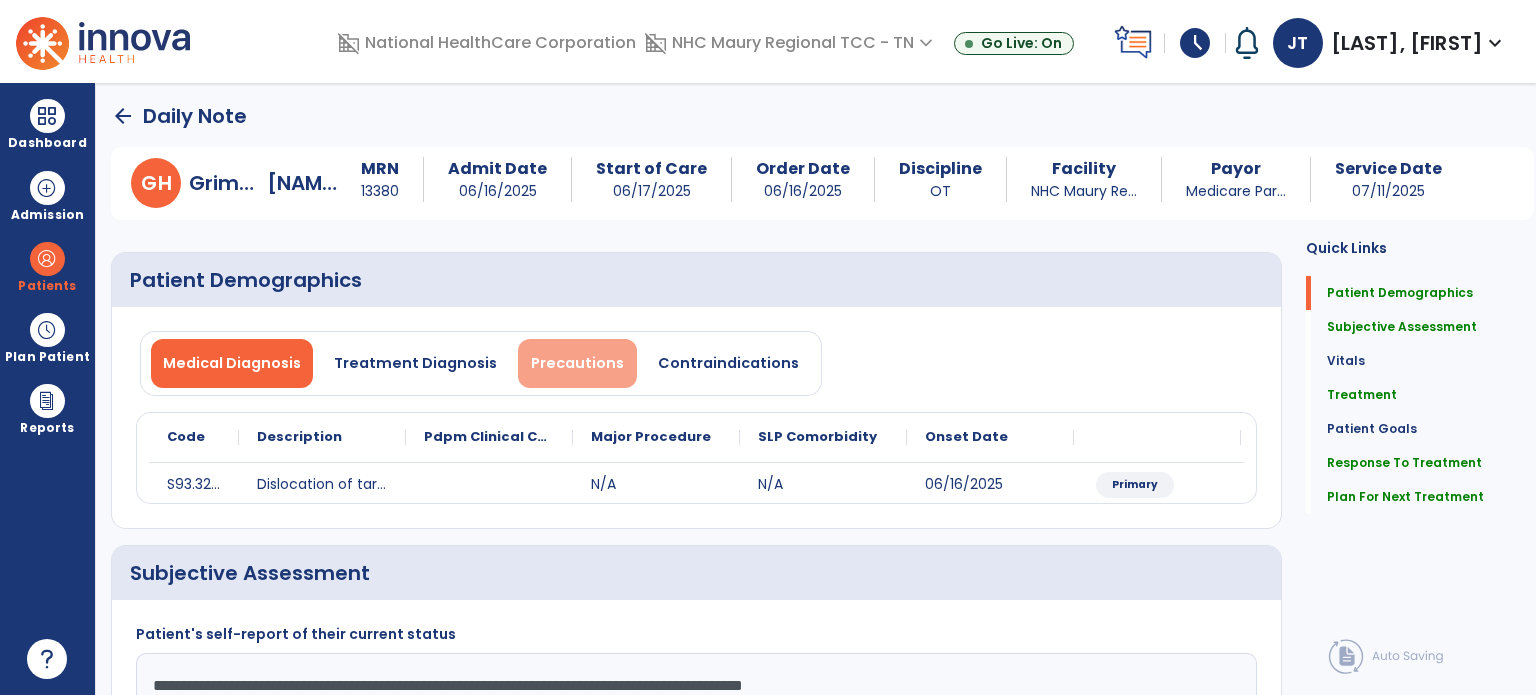 click on "Precautions" at bounding box center (577, 363) 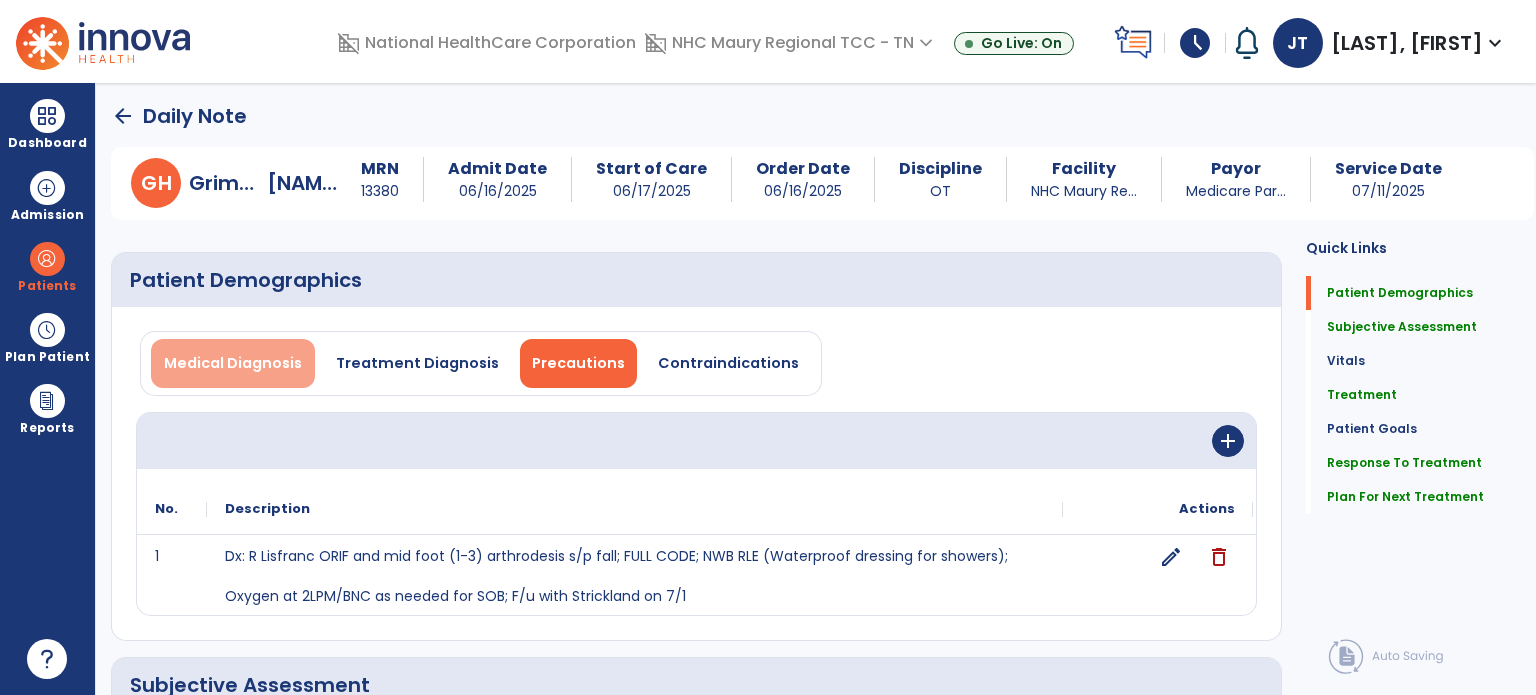click on "Medical Diagnosis" at bounding box center [233, 363] 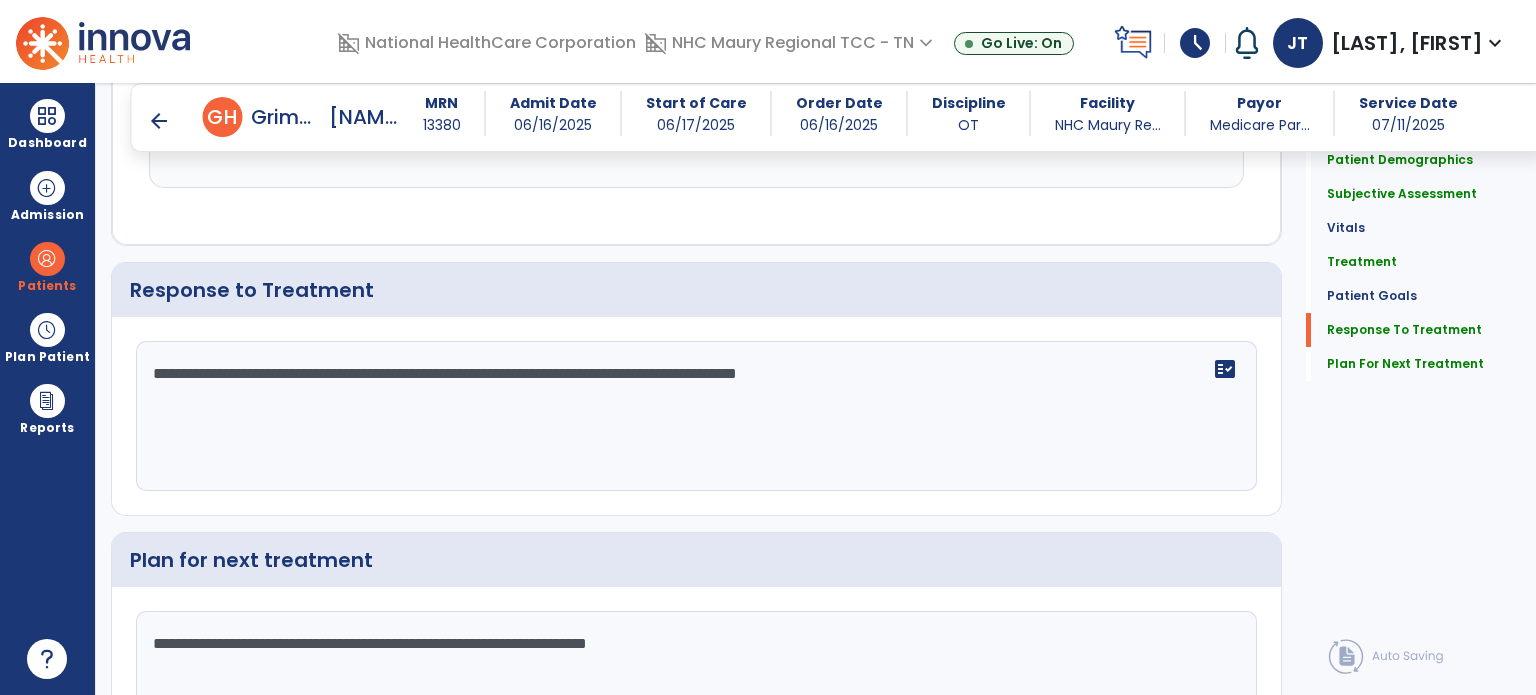 scroll, scrollTop: 2708, scrollLeft: 0, axis: vertical 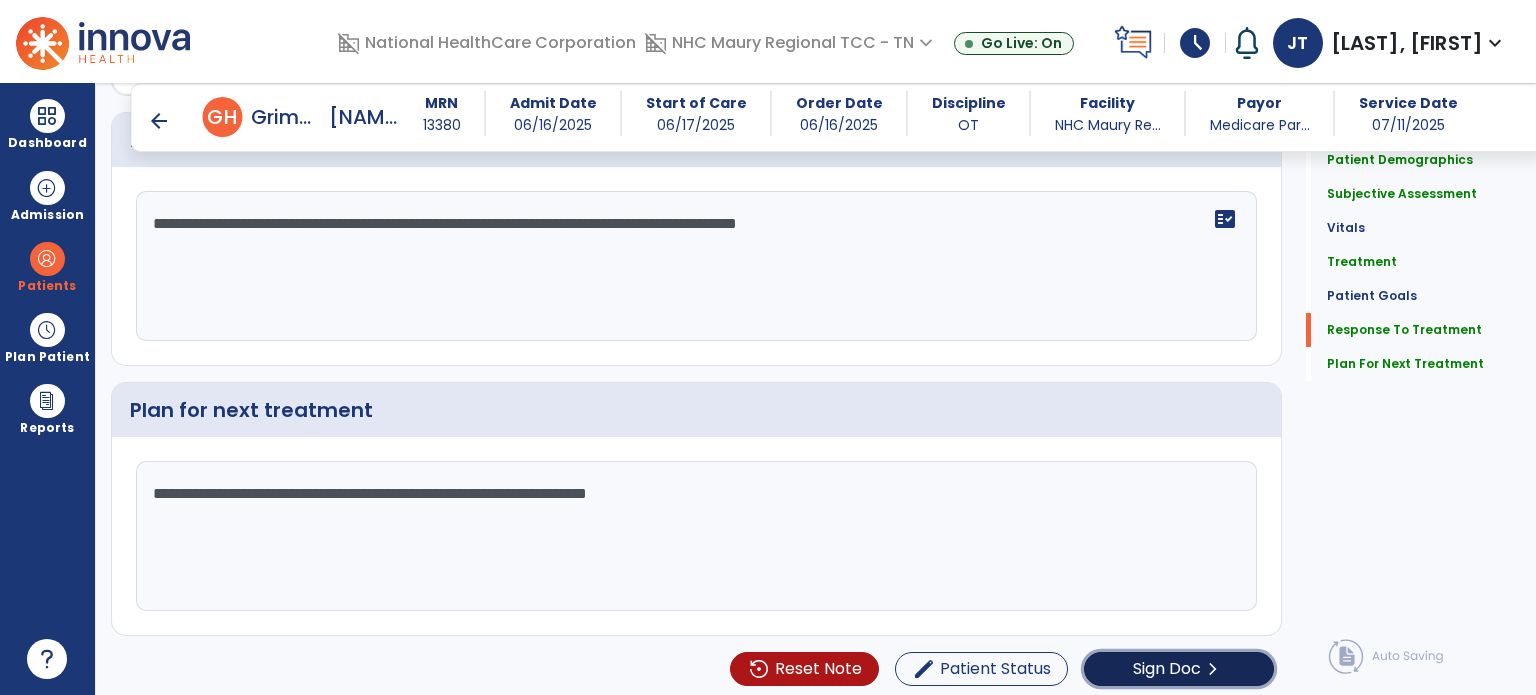 click on "Sign Doc  chevron_right" 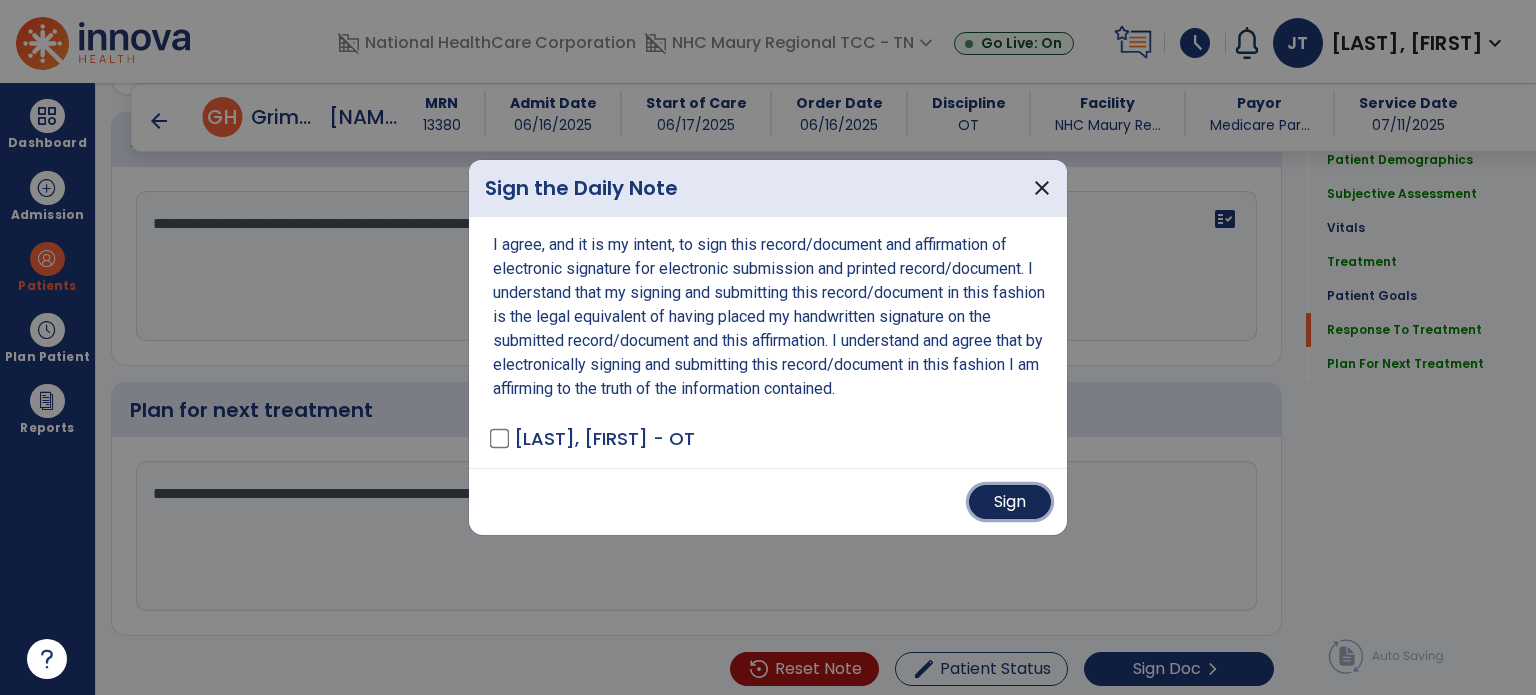 click on "Sign" at bounding box center [1010, 502] 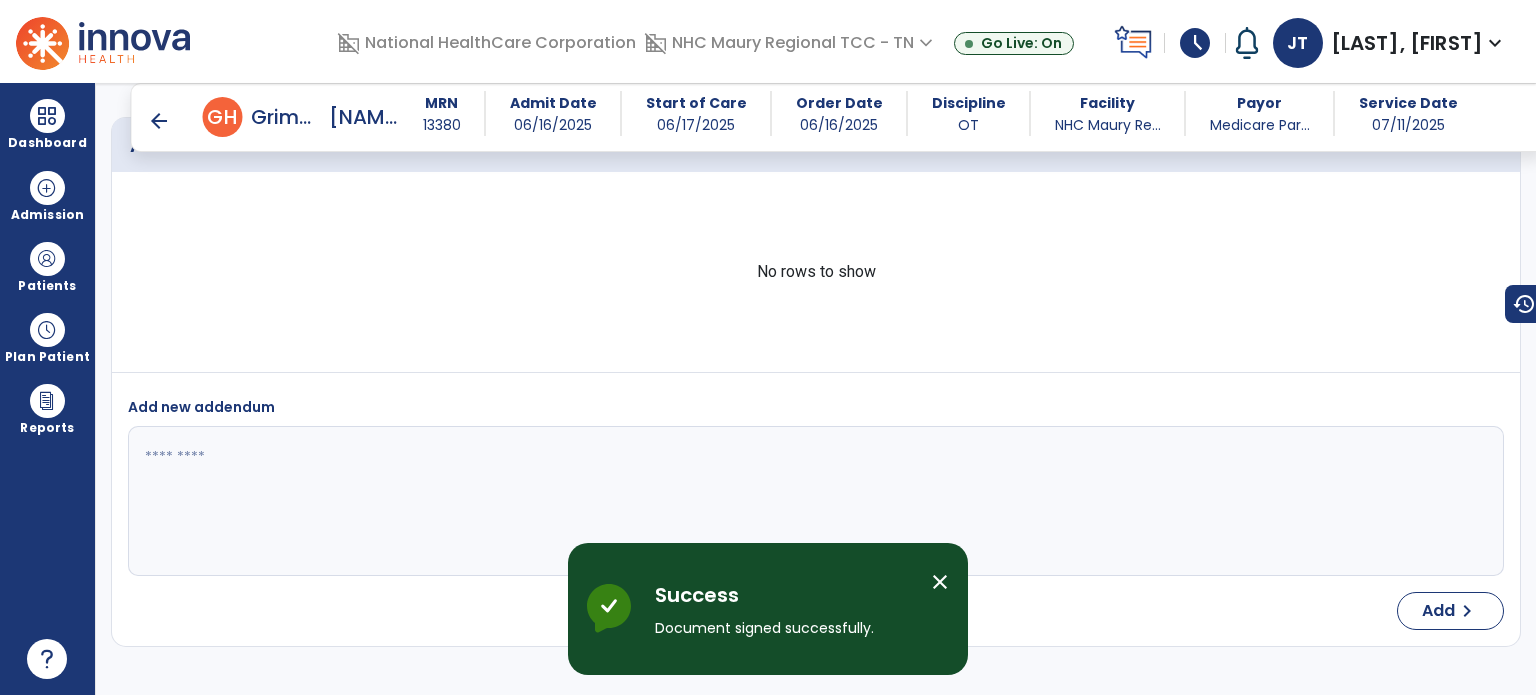 scroll, scrollTop: 3559, scrollLeft: 0, axis: vertical 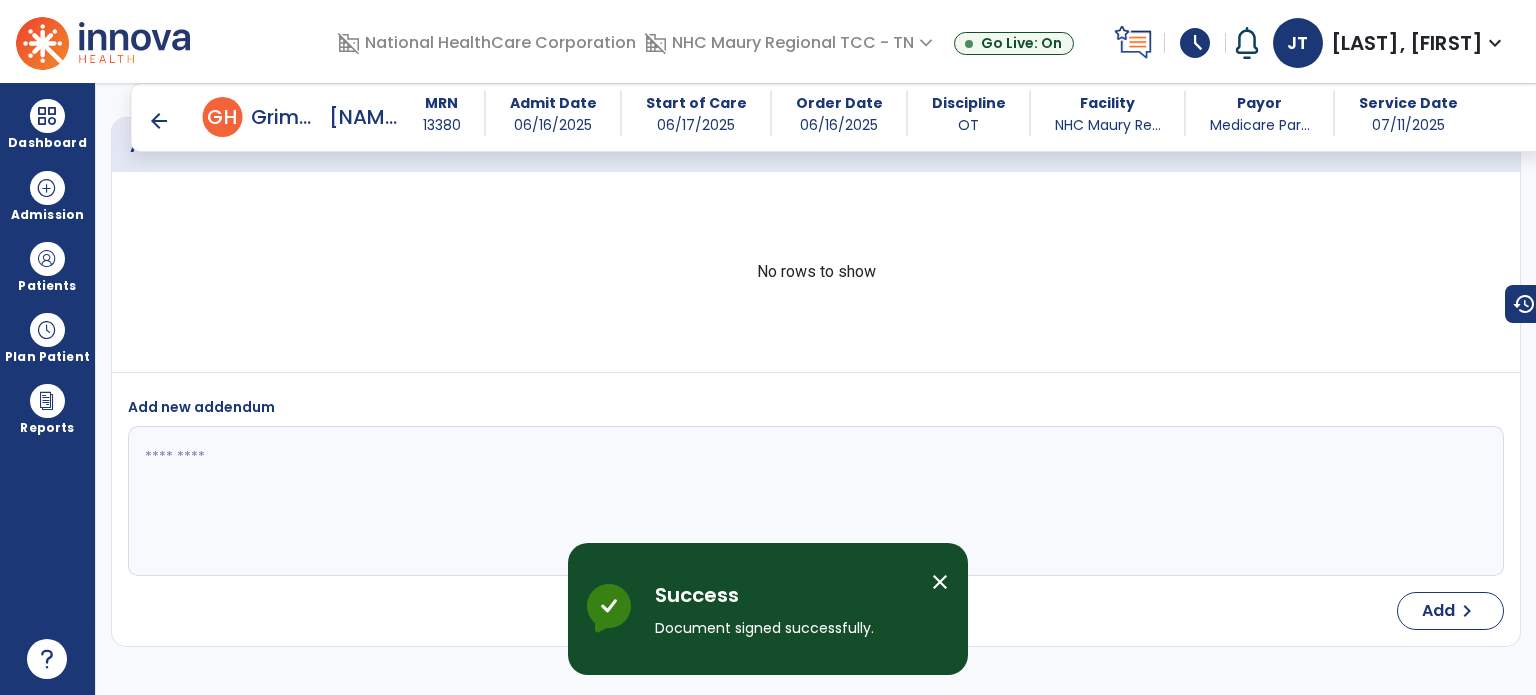 click on "arrow_back" at bounding box center [159, 121] 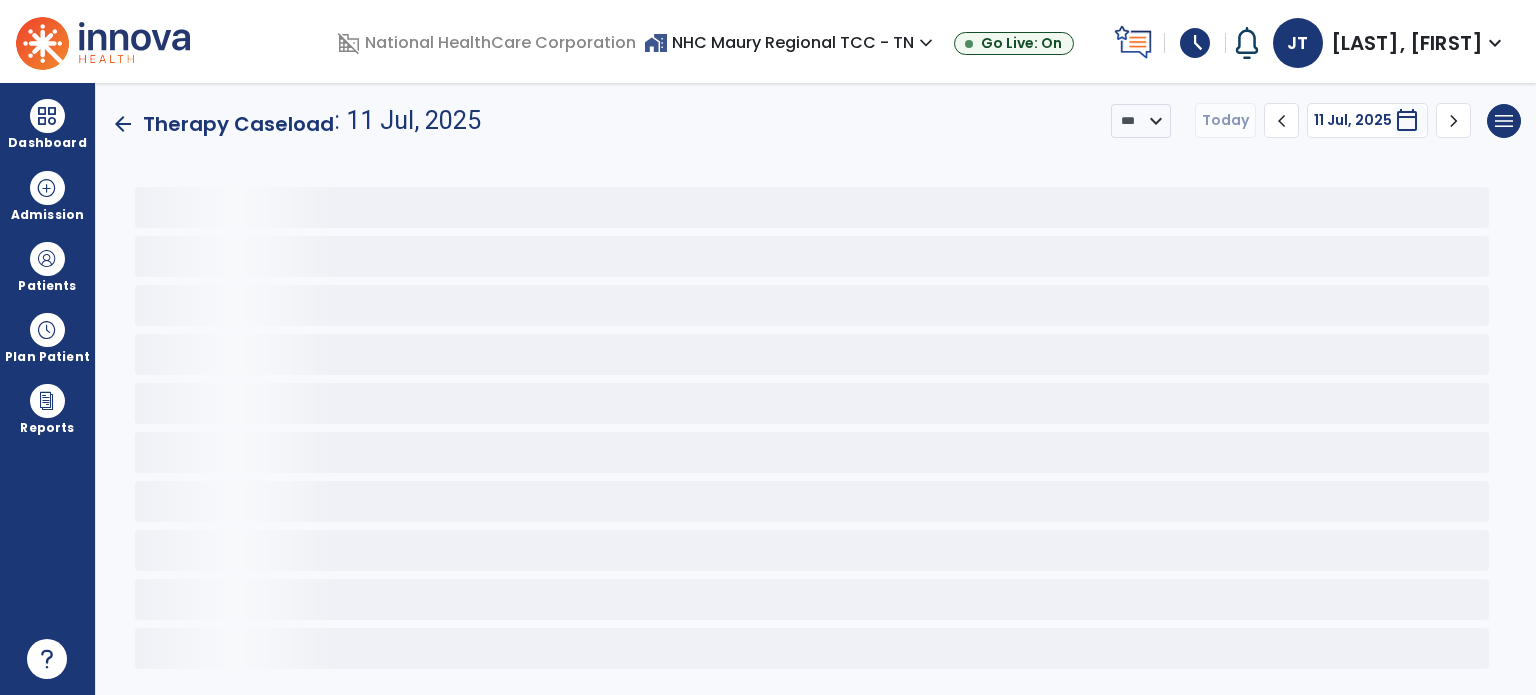 scroll, scrollTop: 0, scrollLeft: 0, axis: both 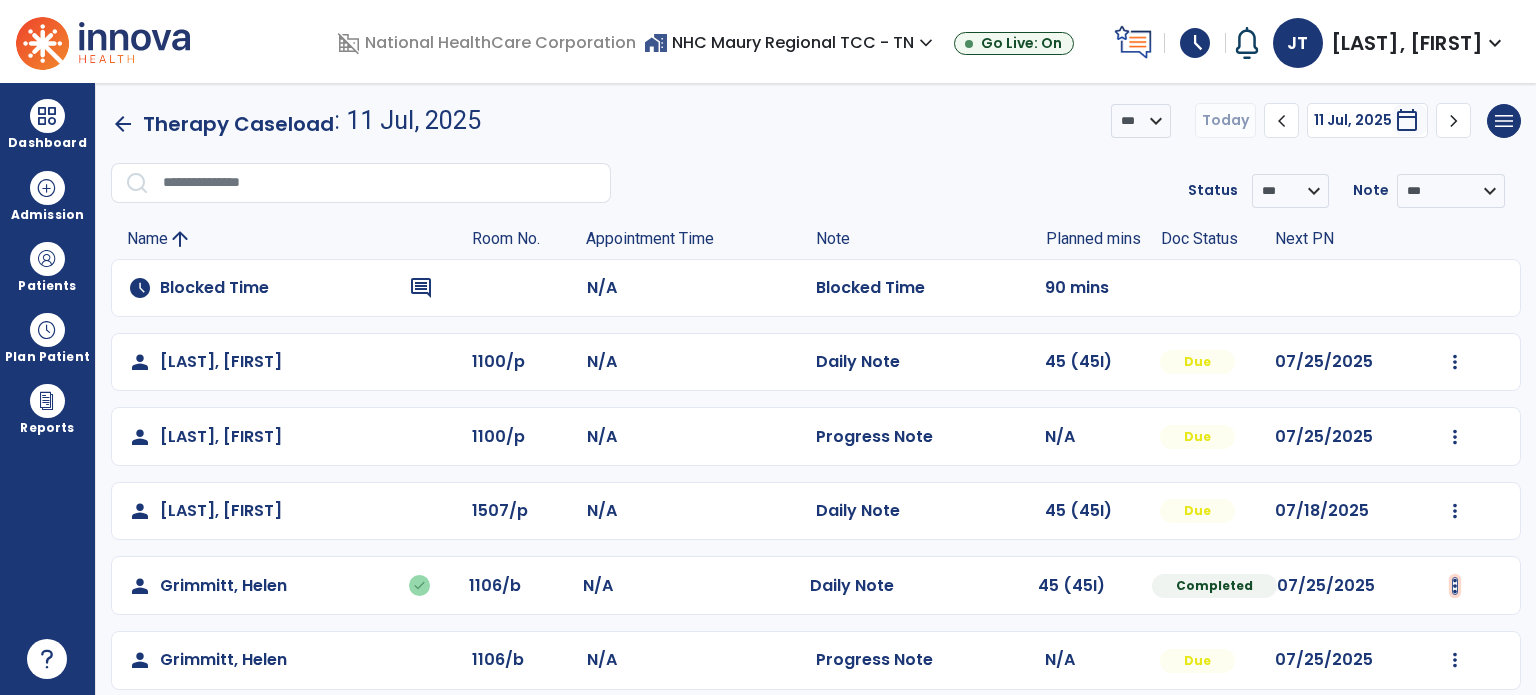 click at bounding box center (1455, 362) 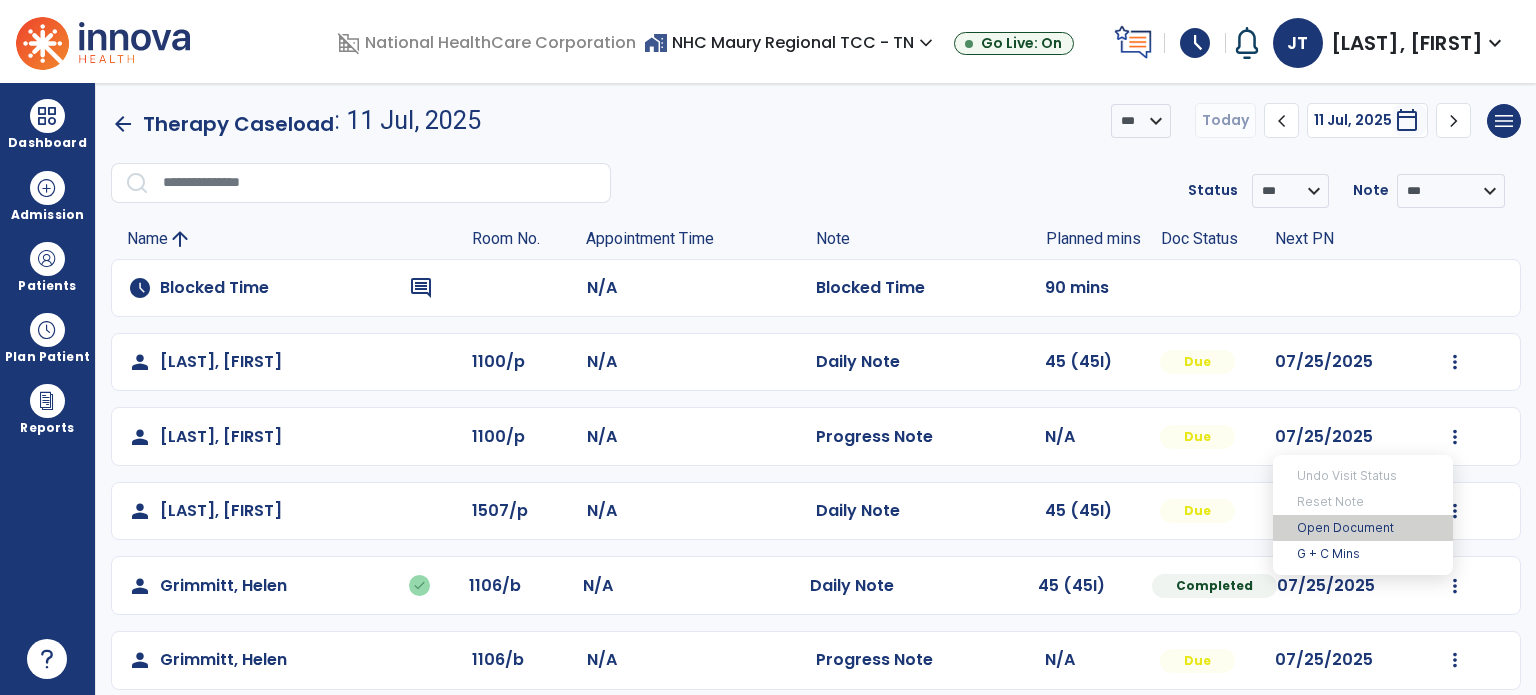 click on "Open Document" at bounding box center (1363, 528) 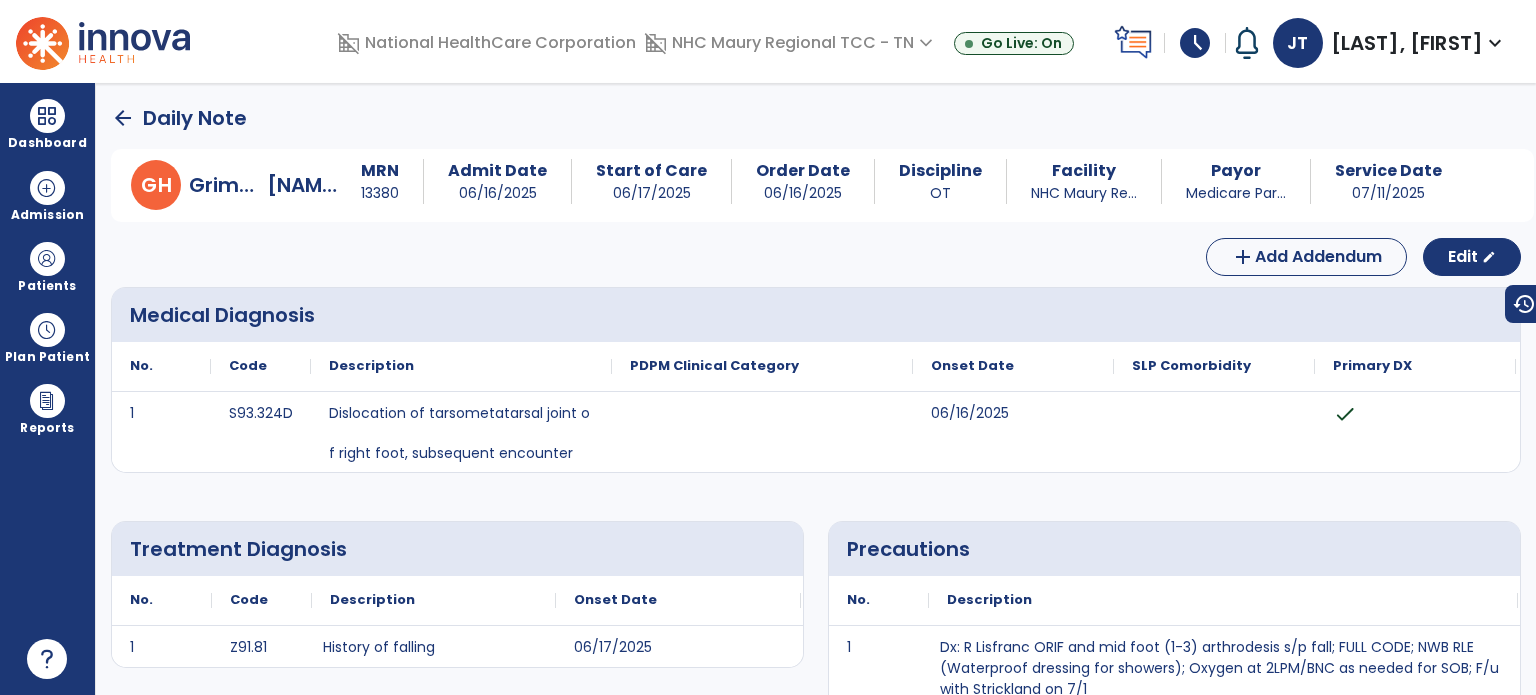 click on "arrow_back" 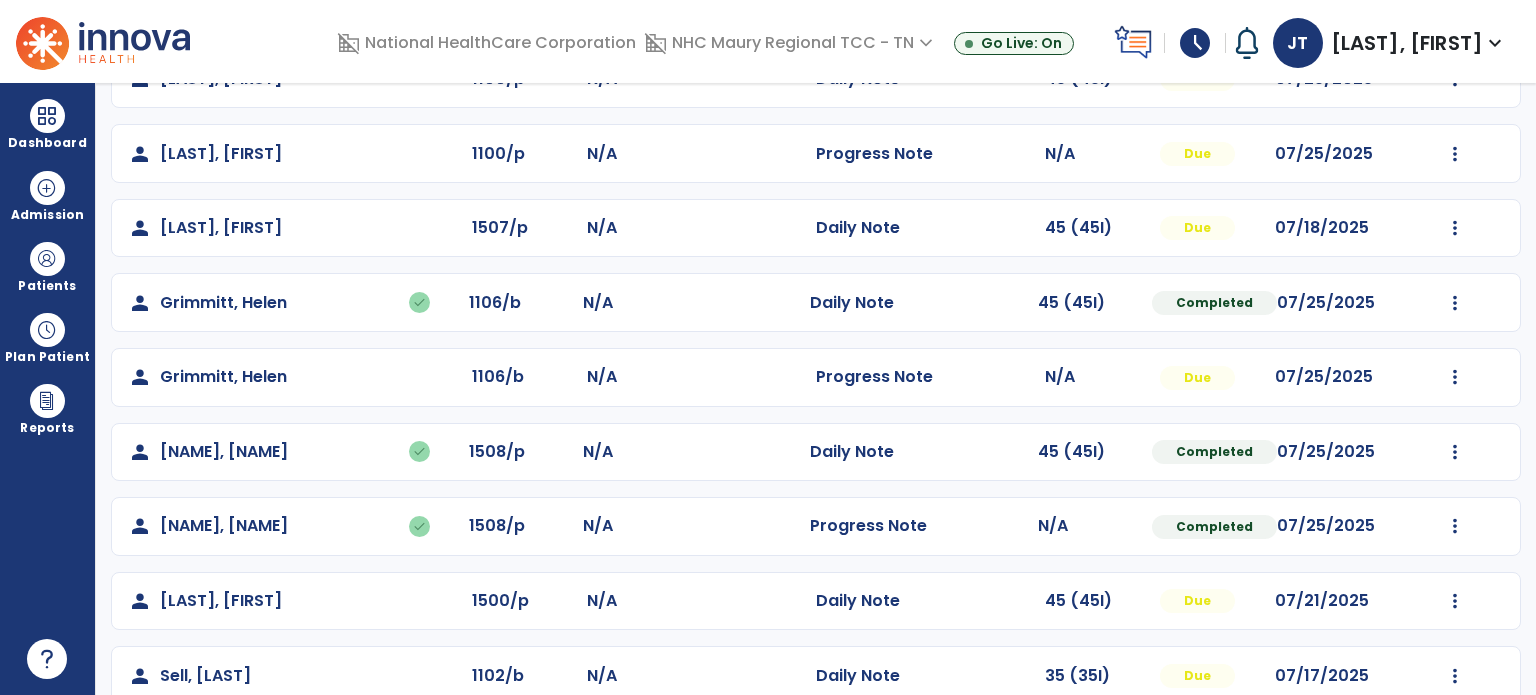 scroll, scrollTop: 284, scrollLeft: 0, axis: vertical 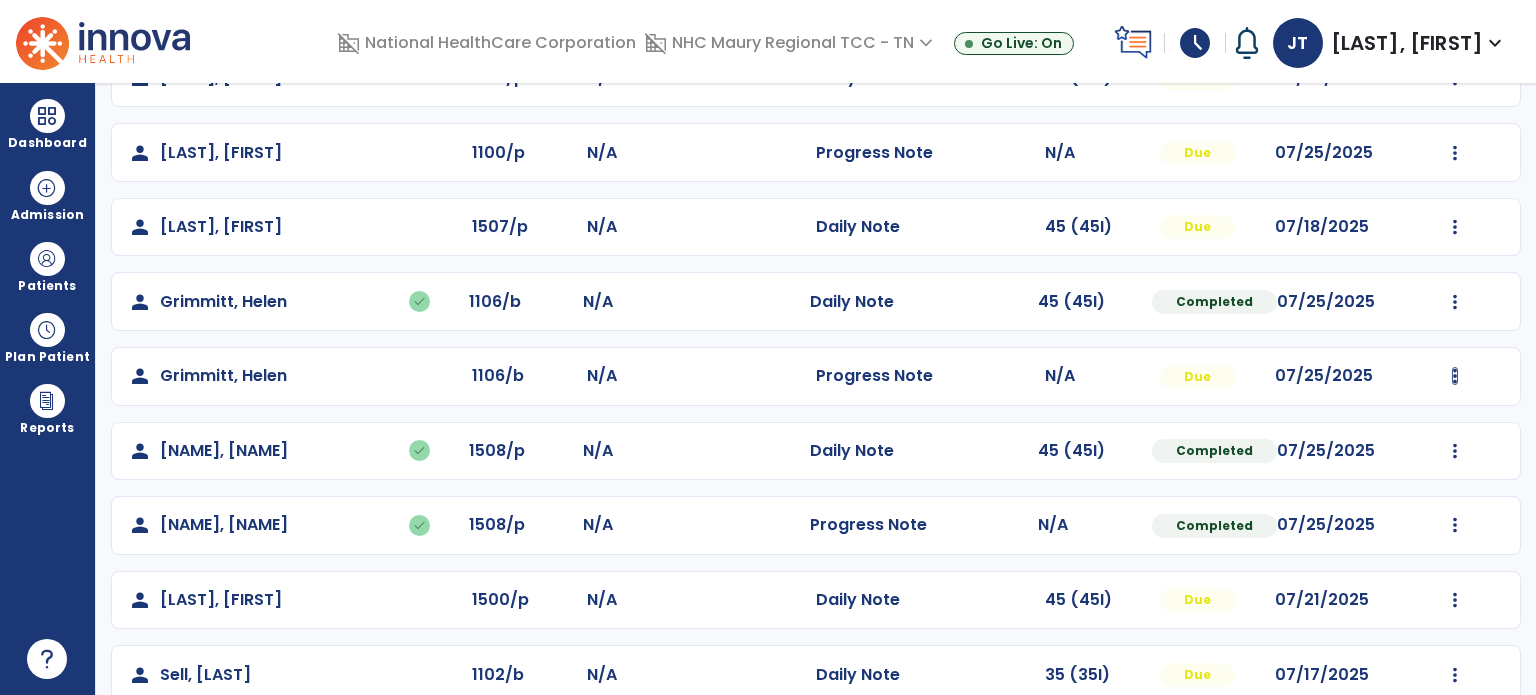 click on "Mark Visit As Complete   Reset Note   Open Document   G + C Mins" 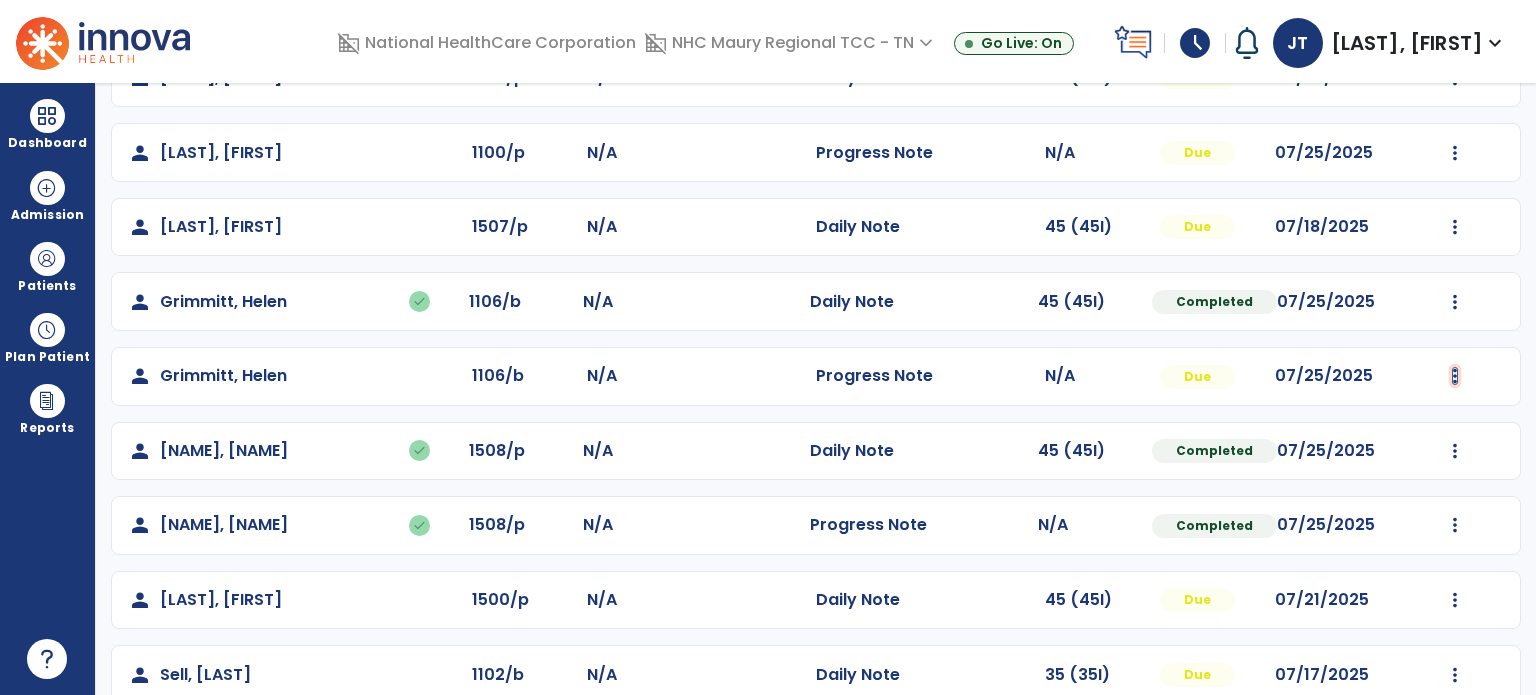 click at bounding box center [1455, 78] 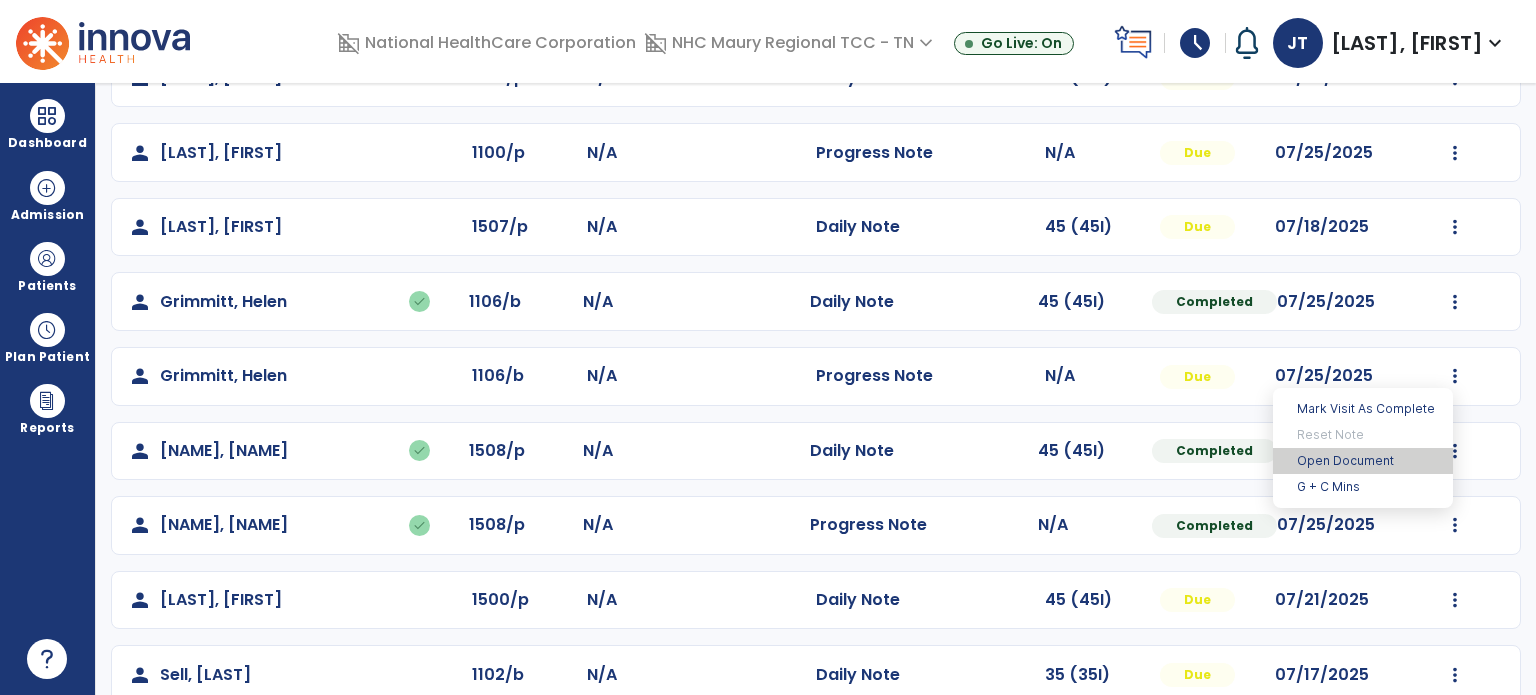 click on "Open Document" at bounding box center (1363, 461) 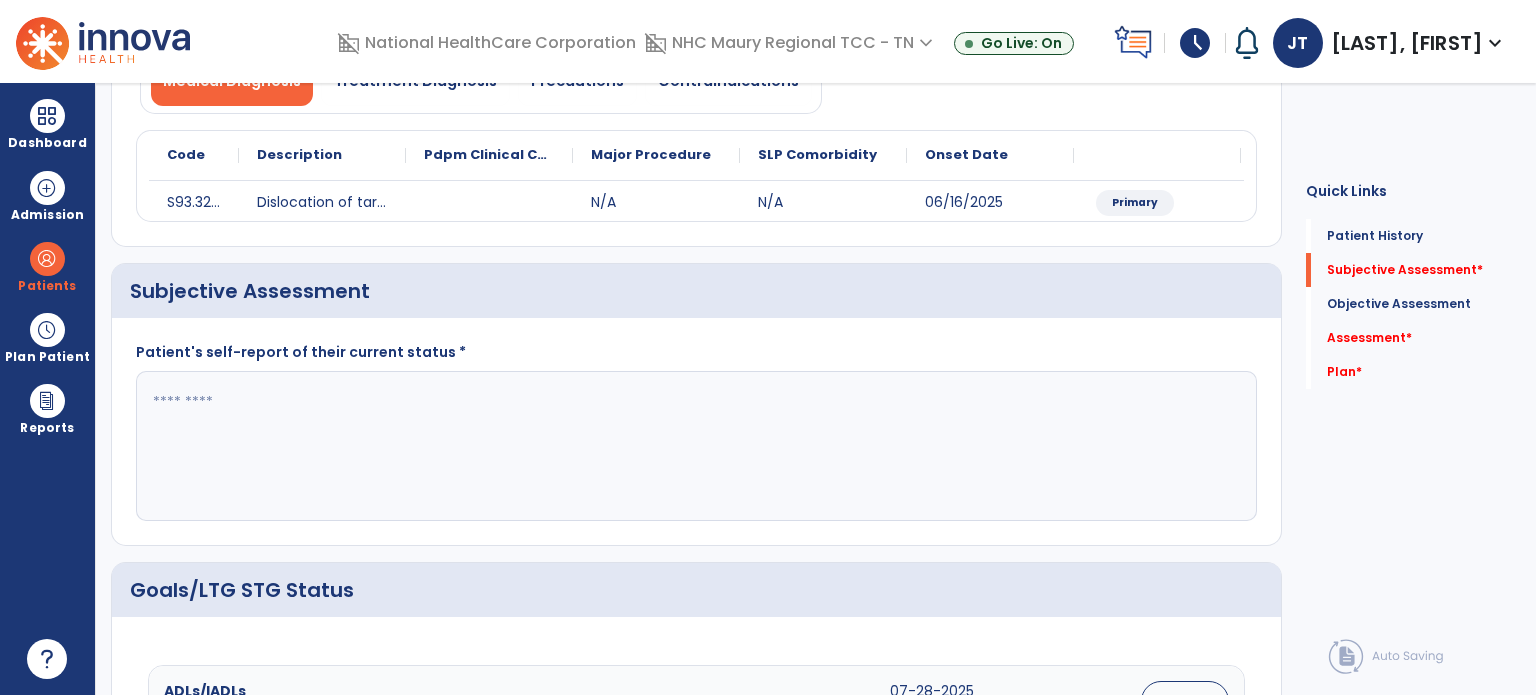 click 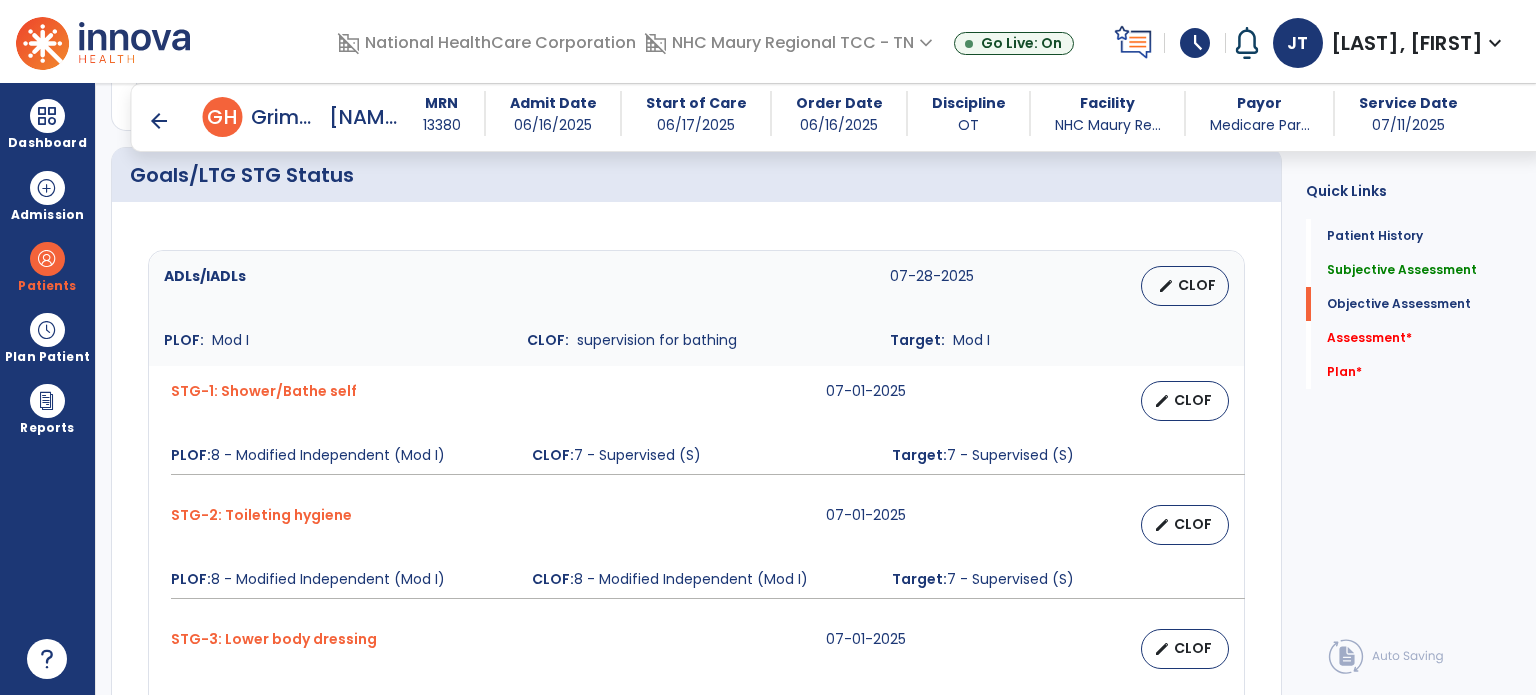 scroll, scrollTop: 816, scrollLeft: 0, axis: vertical 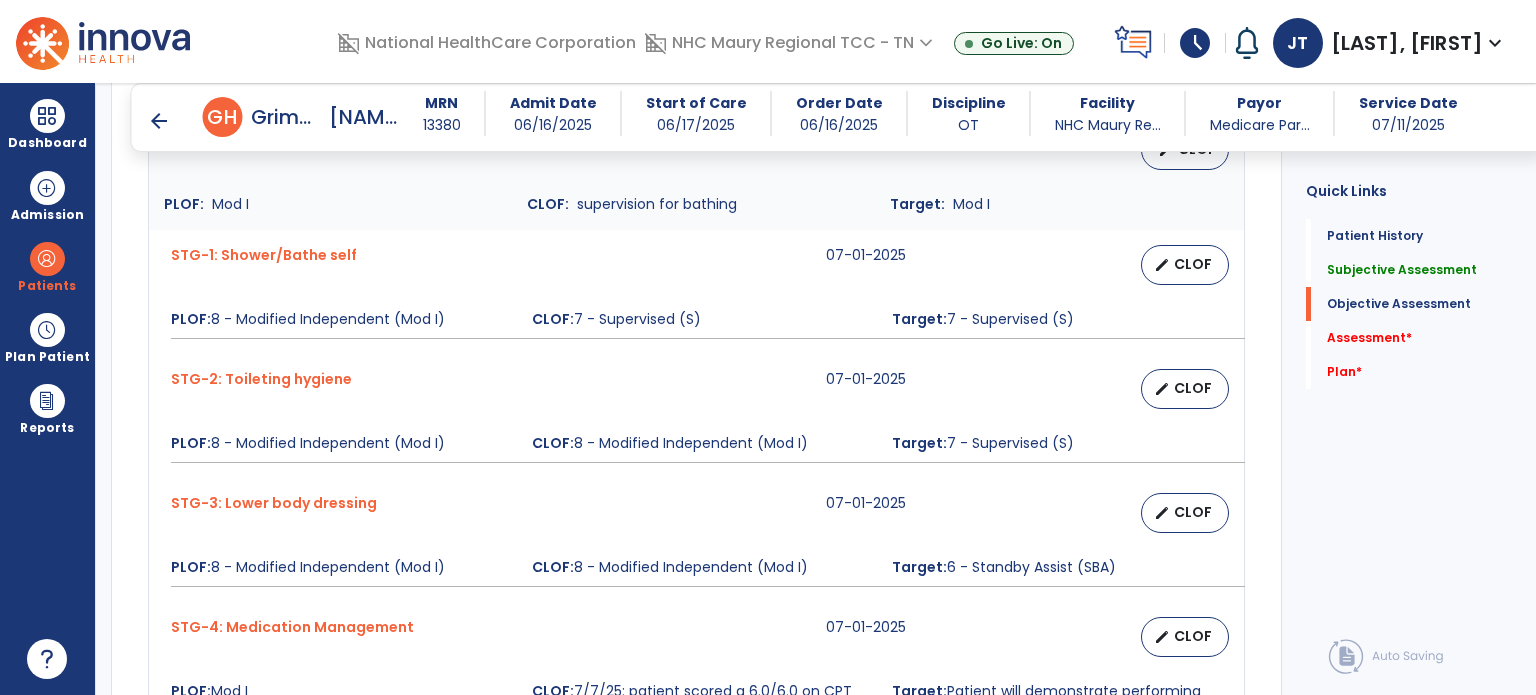 type on "**********" 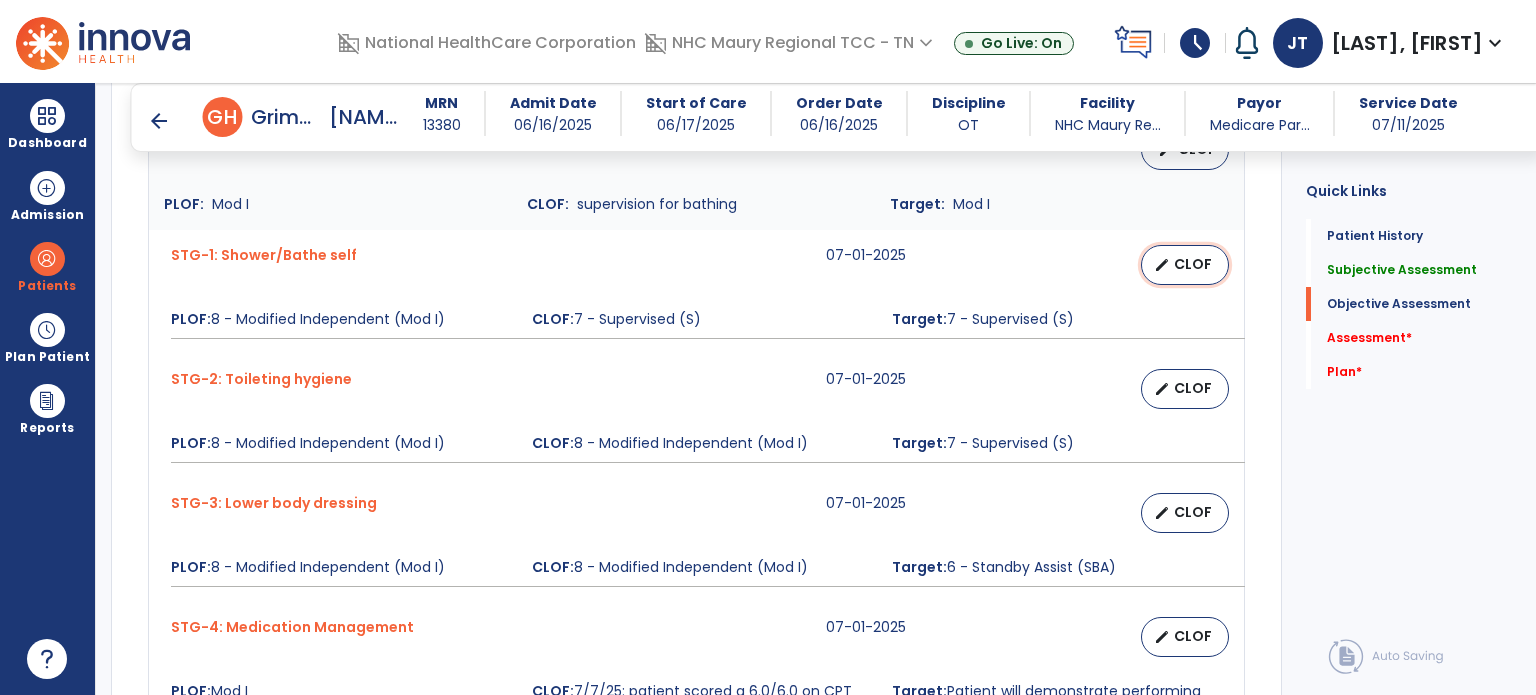 click on "CLOF" at bounding box center [1193, 264] 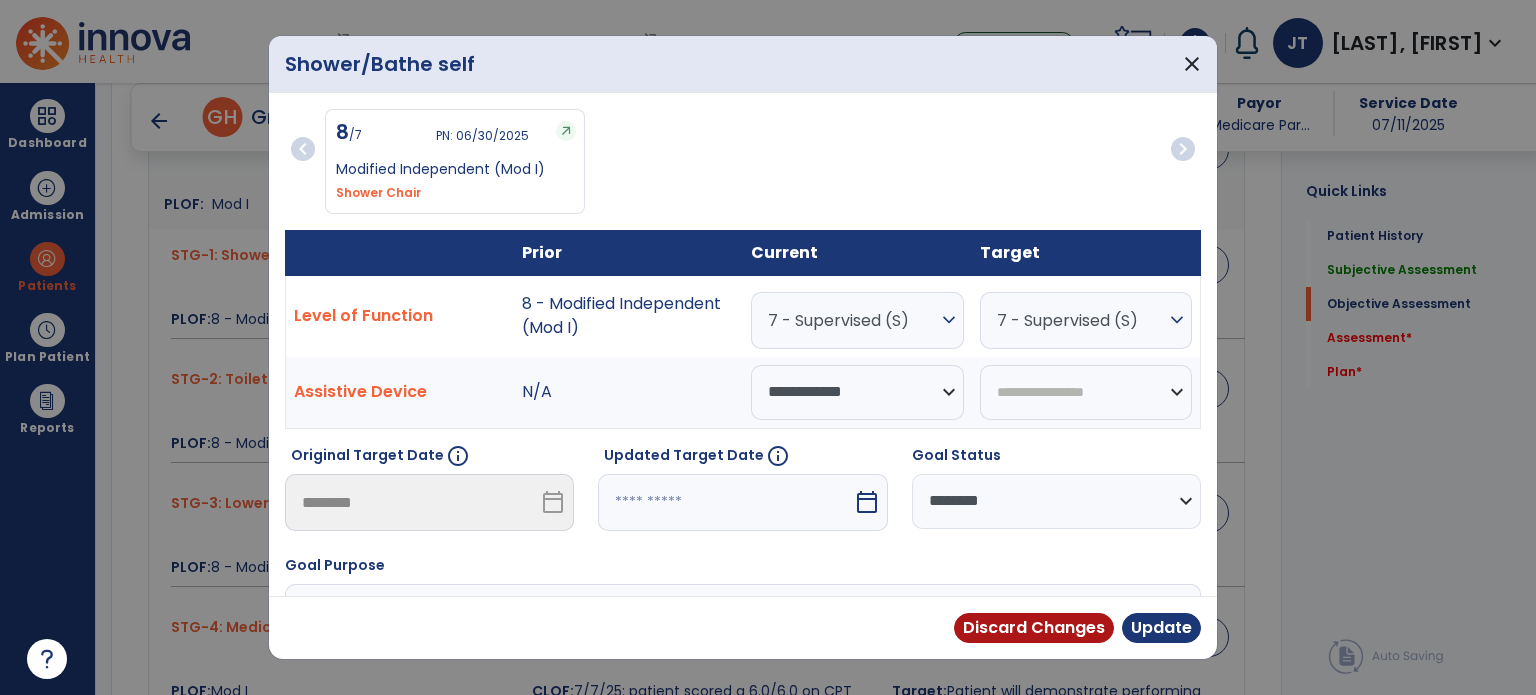 click on "7 - Supervised (S)" at bounding box center [852, 320] 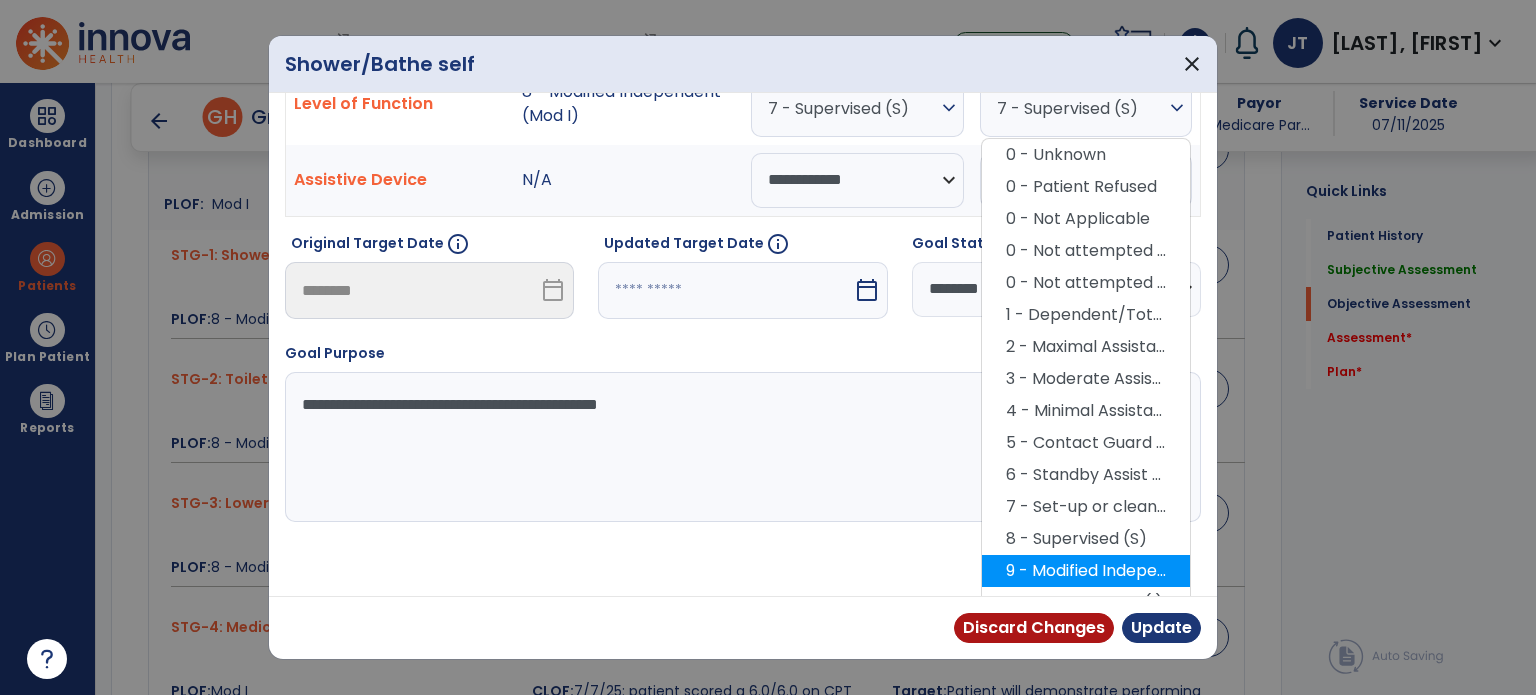 click on "9 - Modified Independent (Mod I)" at bounding box center [1086, 571] 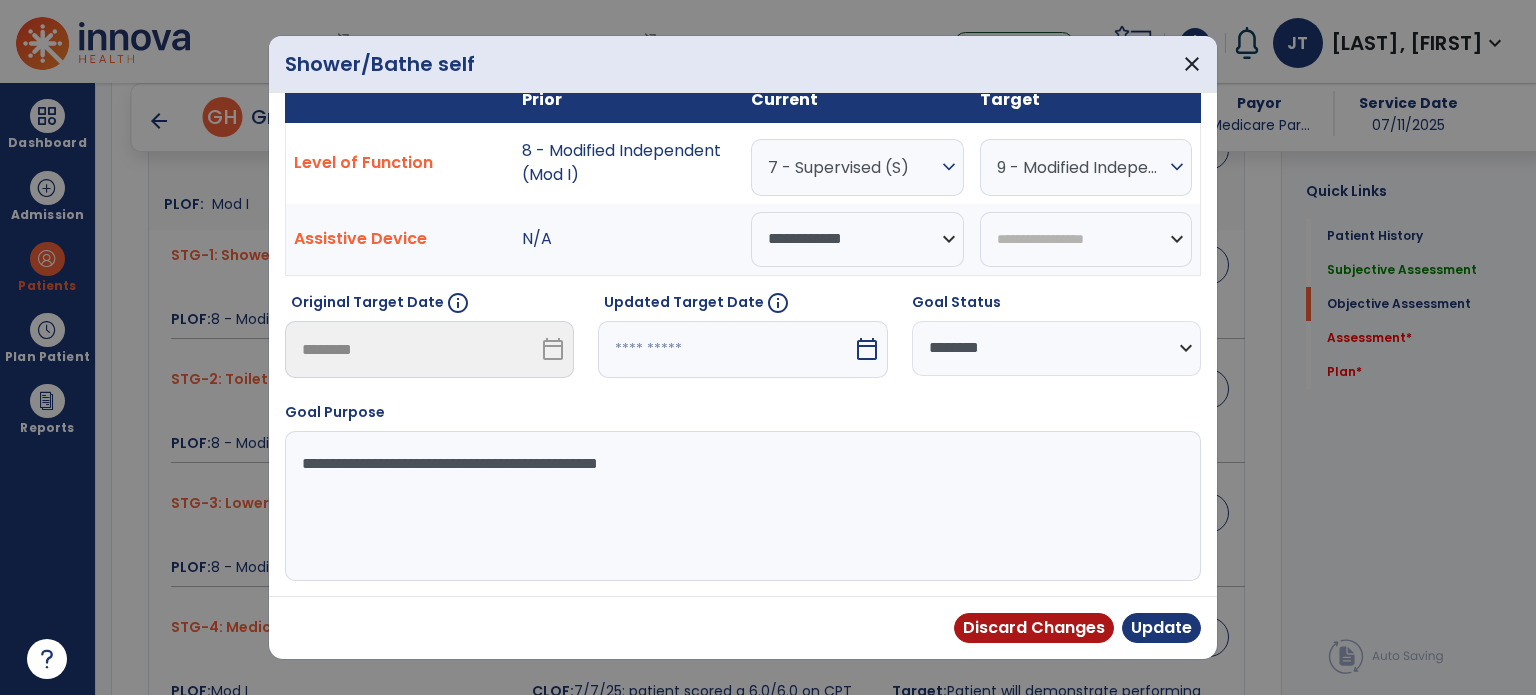 scroll, scrollTop: 150, scrollLeft: 0, axis: vertical 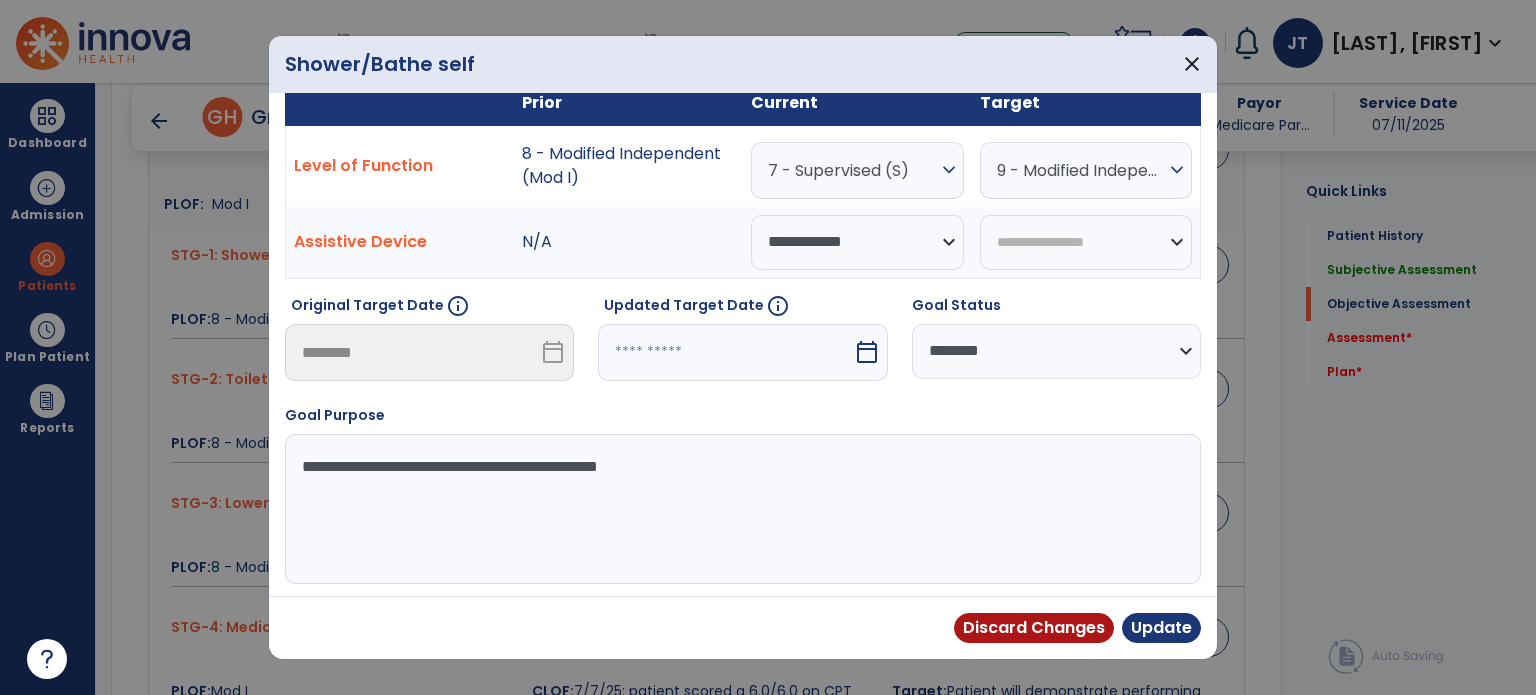 click at bounding box center [725, 352] 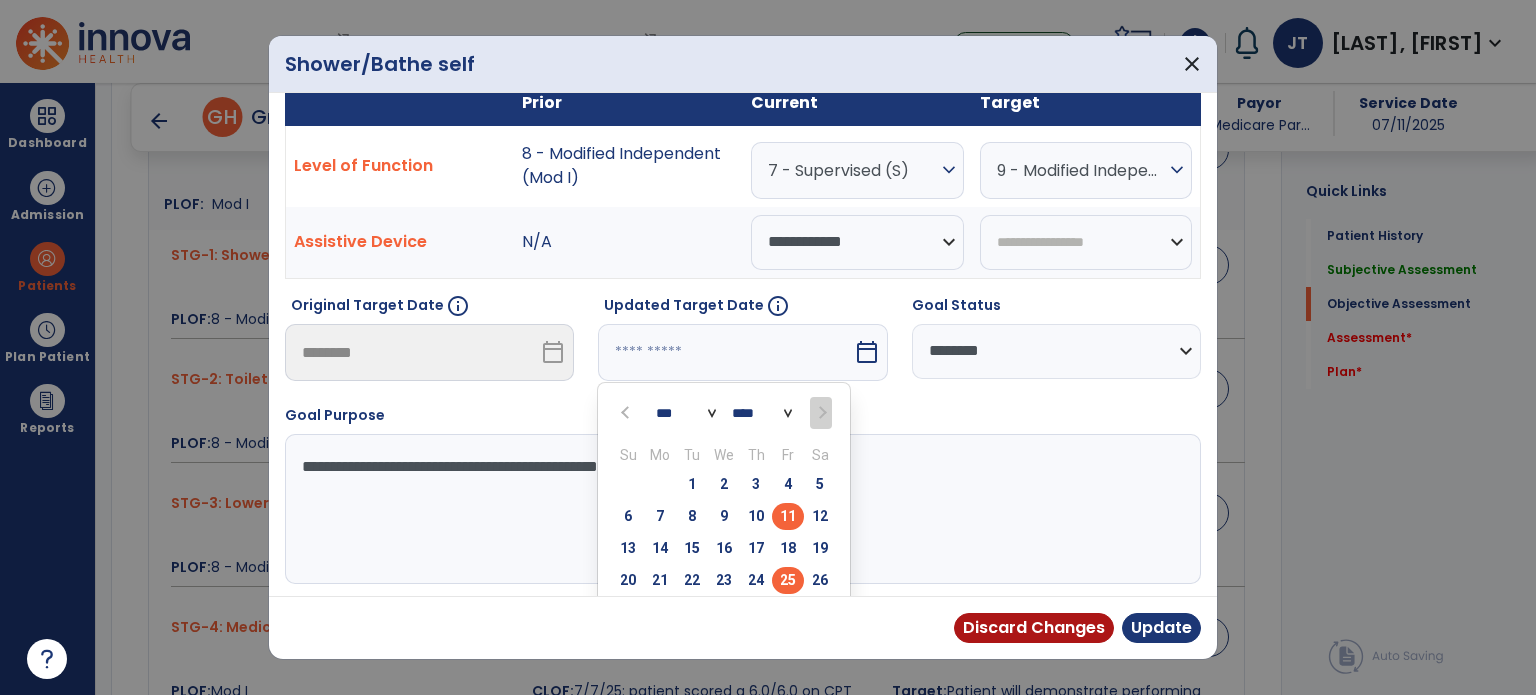 click on "25" at bounding box center (788, 580) 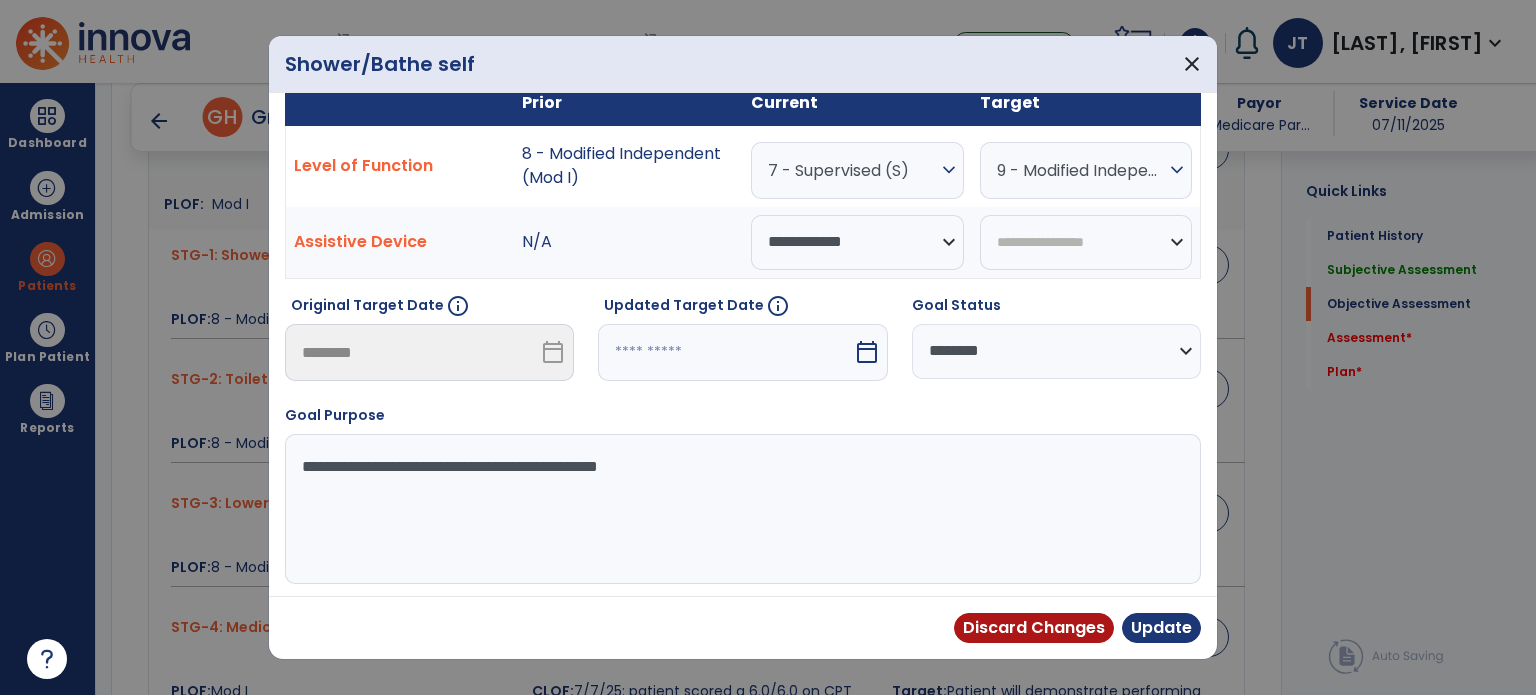 type on "*********" 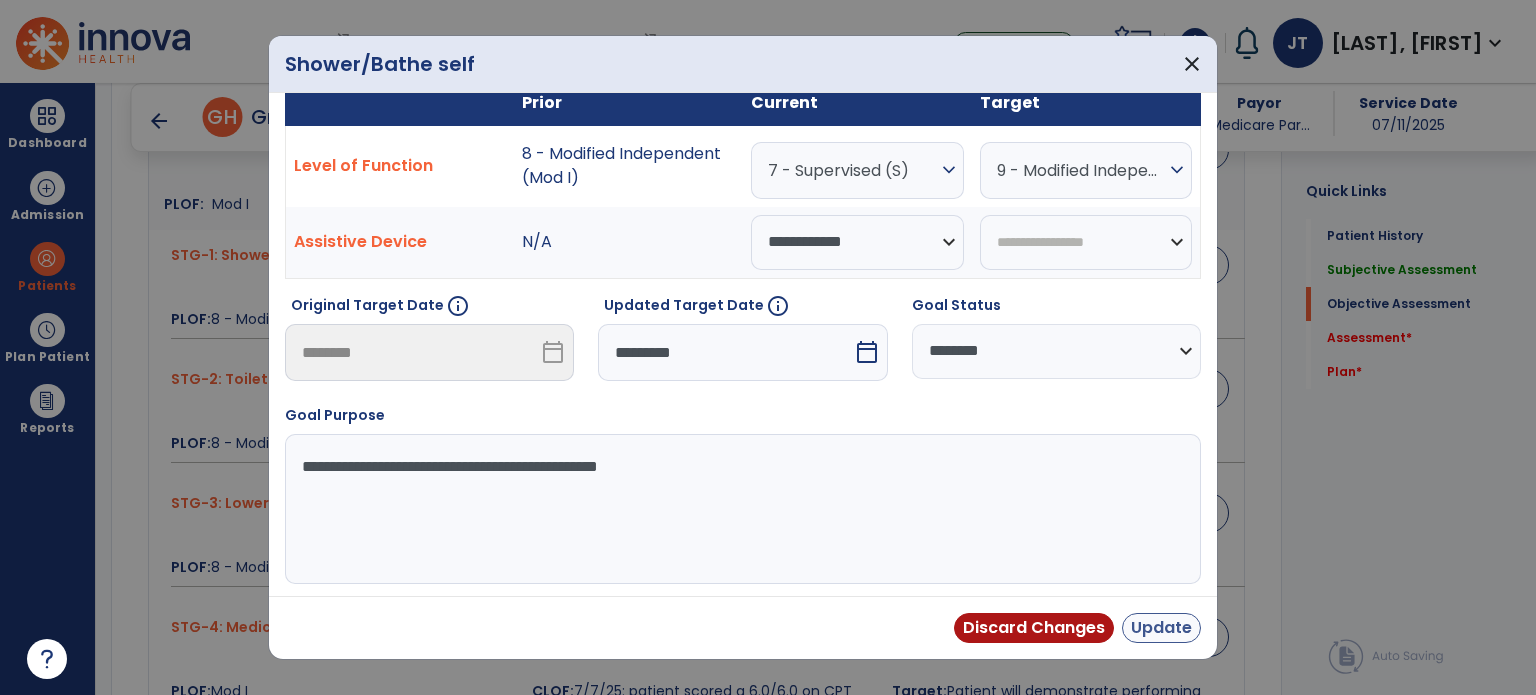 click on "Update" at bounding box center [1161, 628] 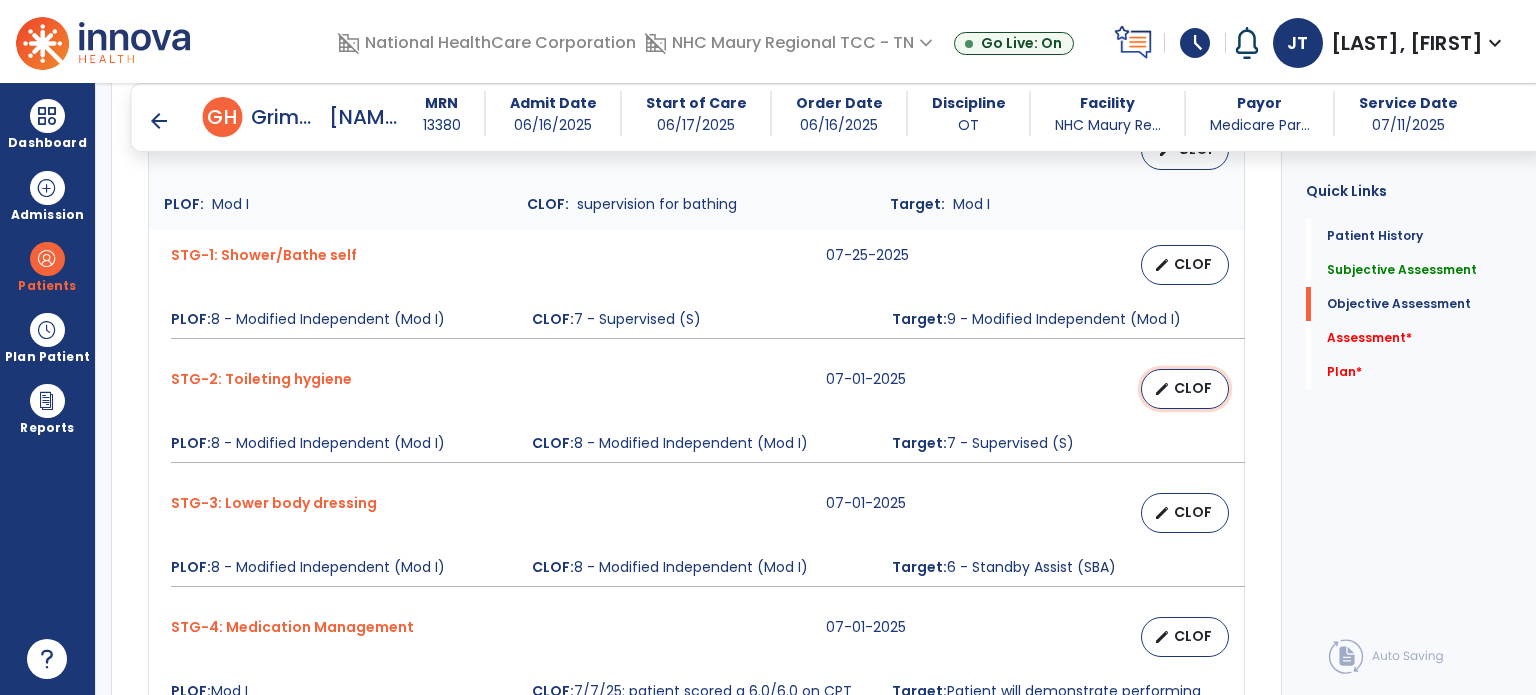 click on "edit   CLOF" at bounding box center [1185, 389] 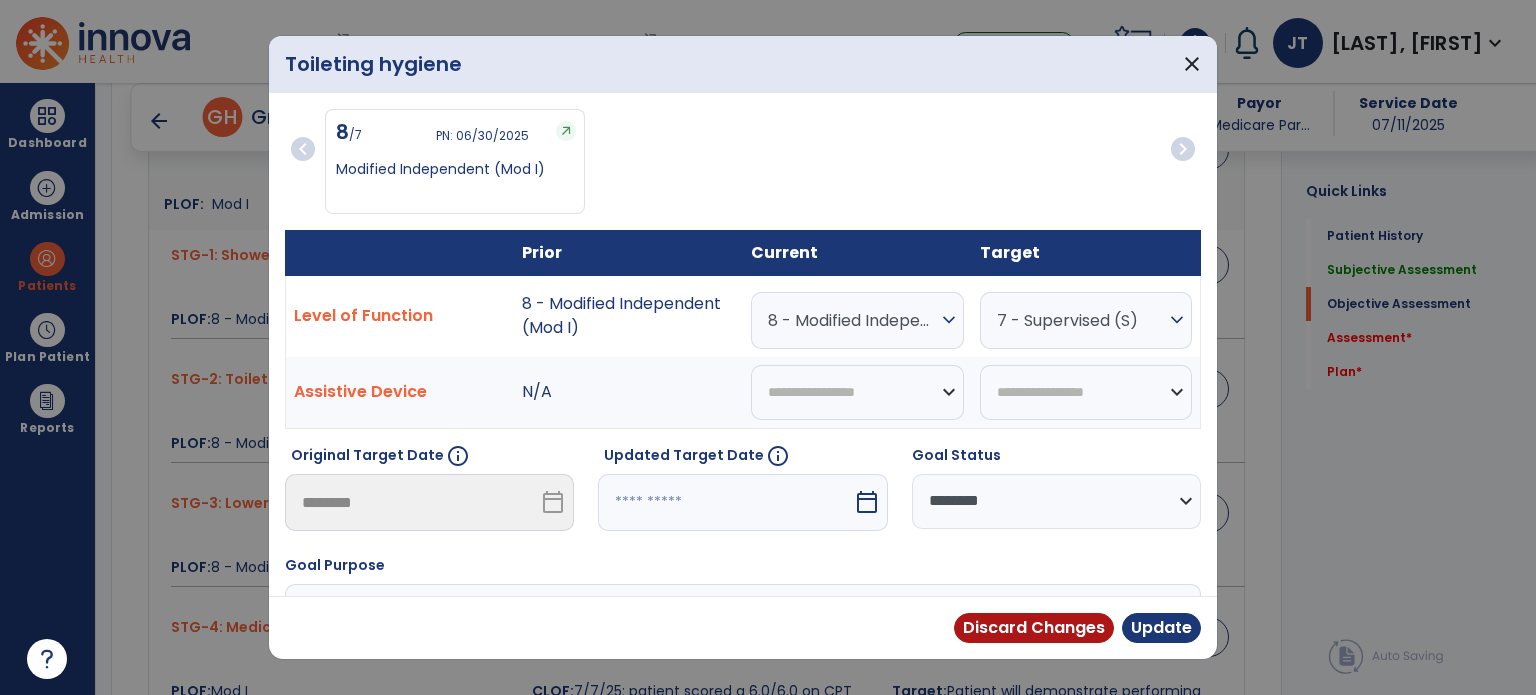 click on "7 - Supervised (S)" at bounding box center [852, 320] 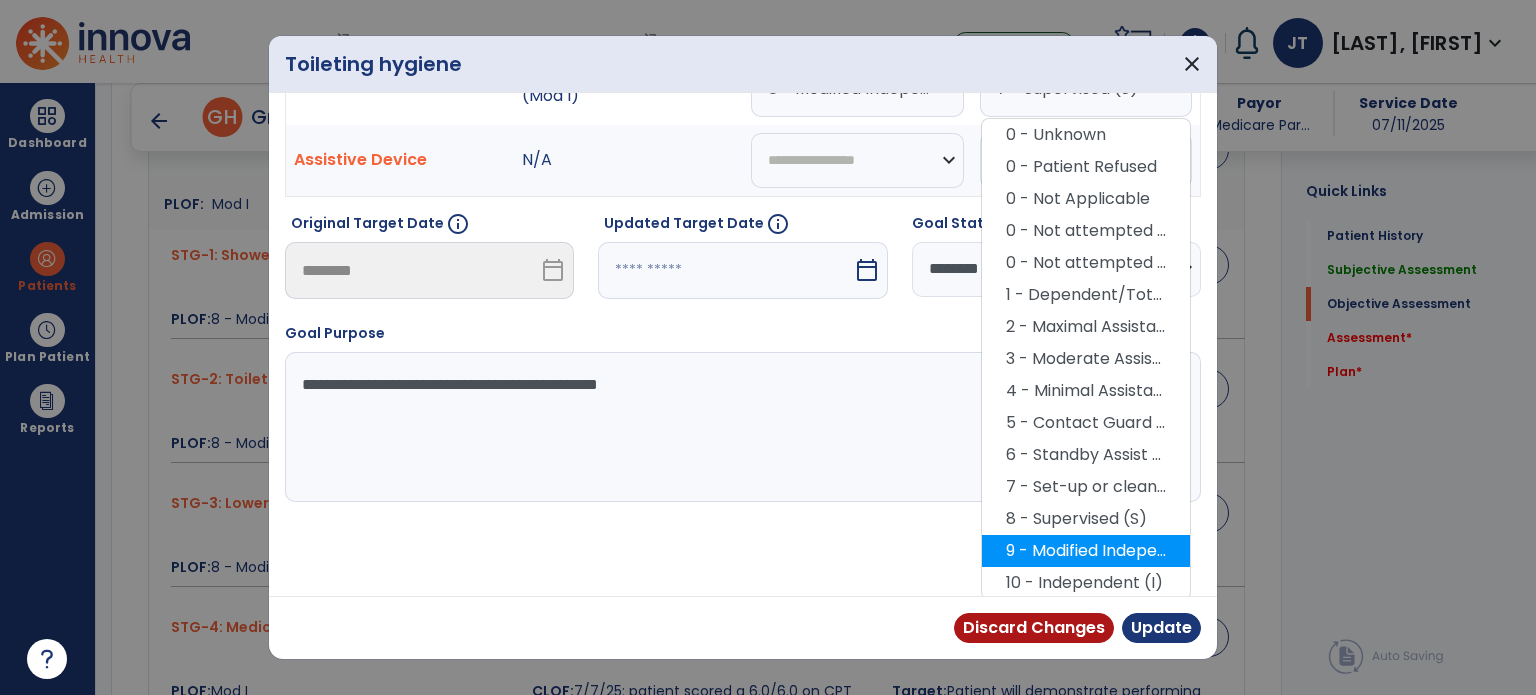 click on "9 - Modified Independent (Mod I)" at bounding box center [1086, 551] 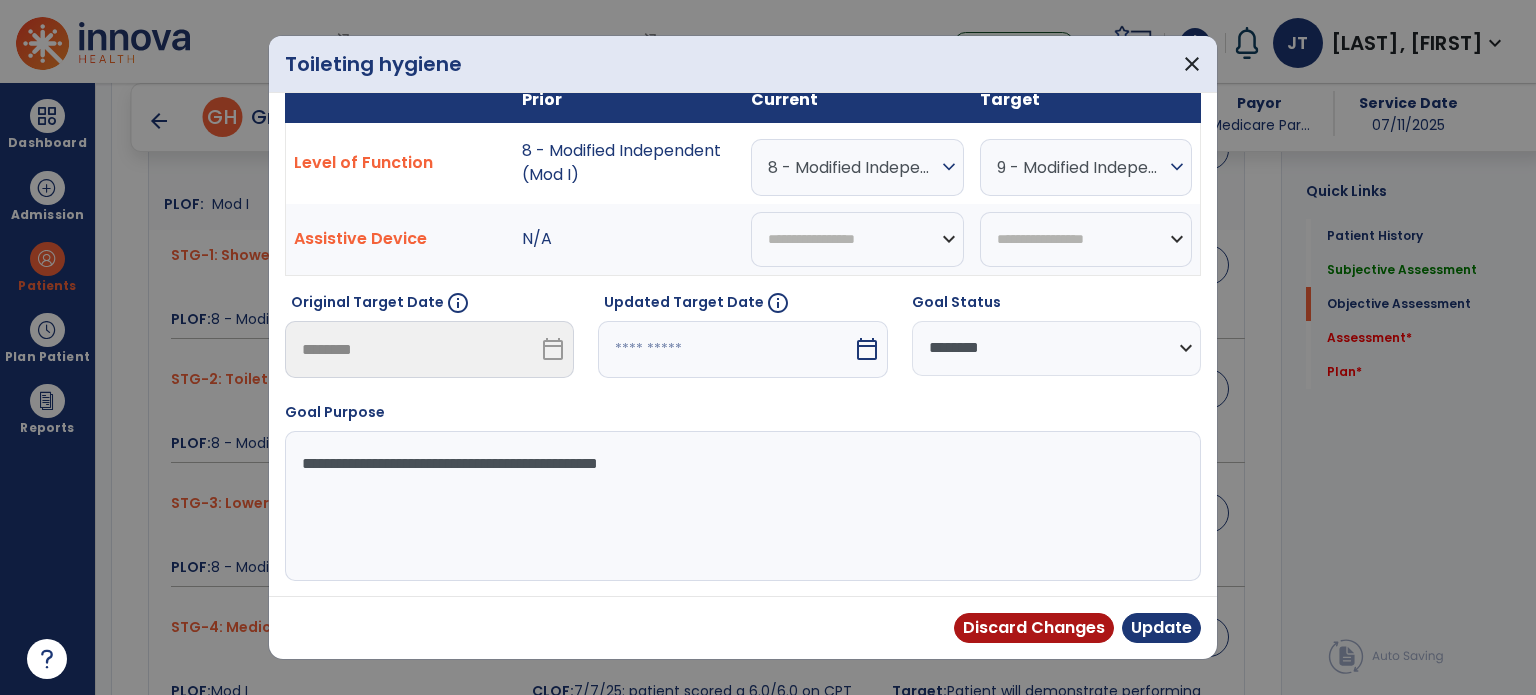 scroll, scrollTop: 150, scrollLeft: 0, axis: vertical 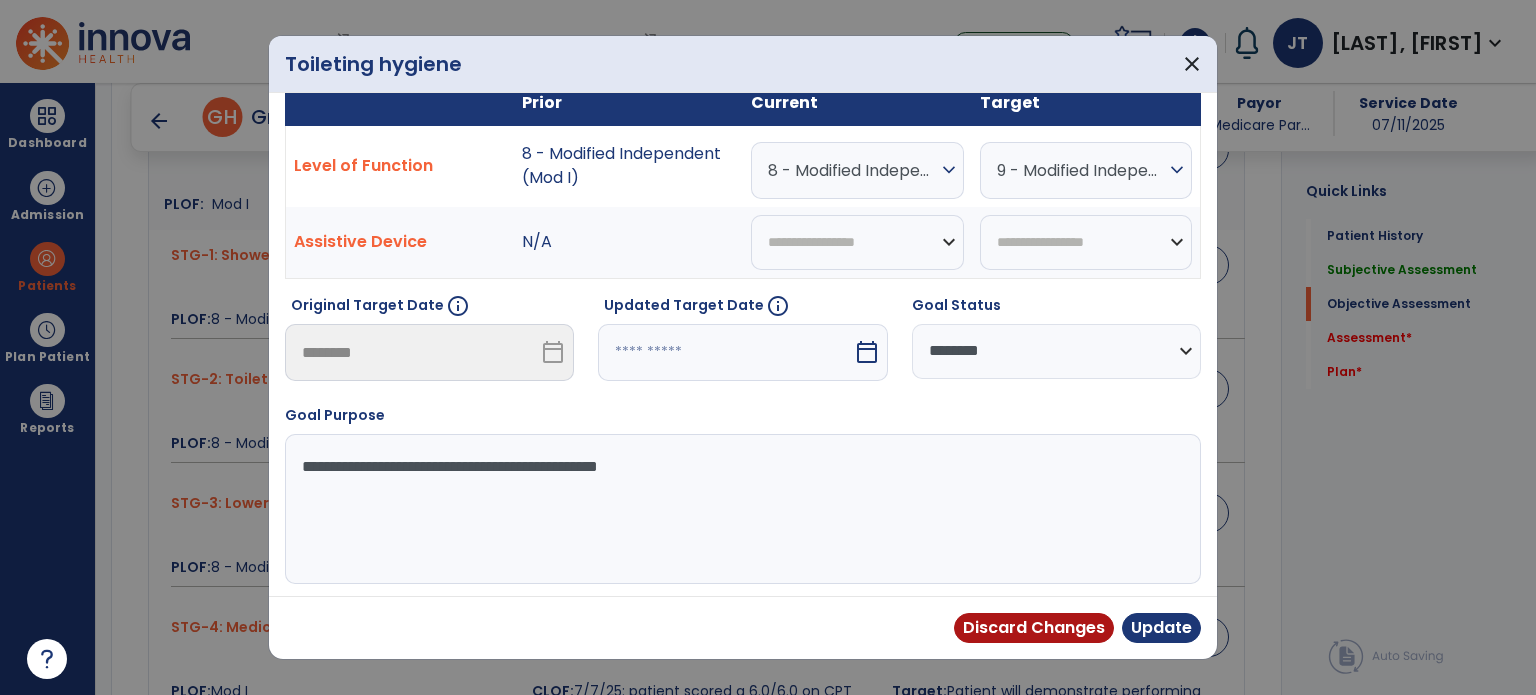click on "**********" at bounding box center [1056, 351] 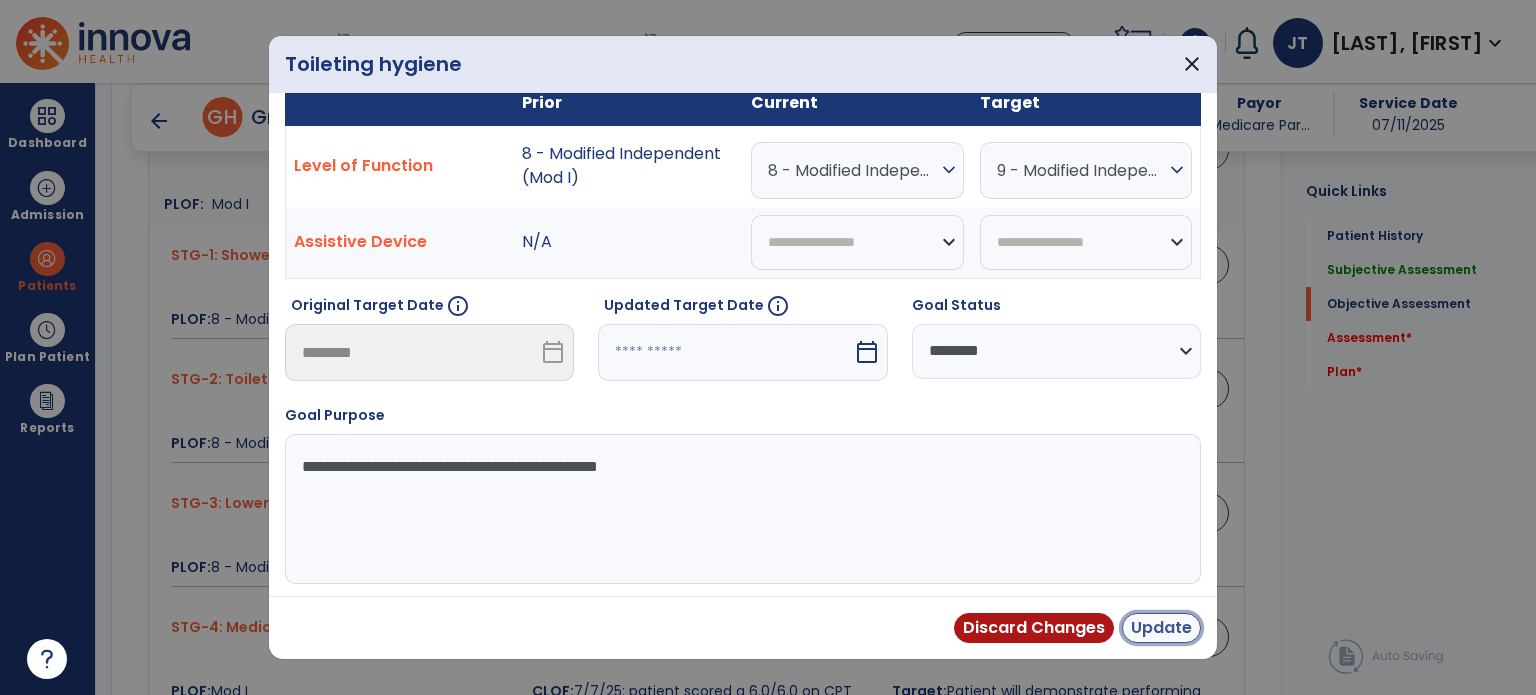 click on "Update" at bounding box center [1161, 628] 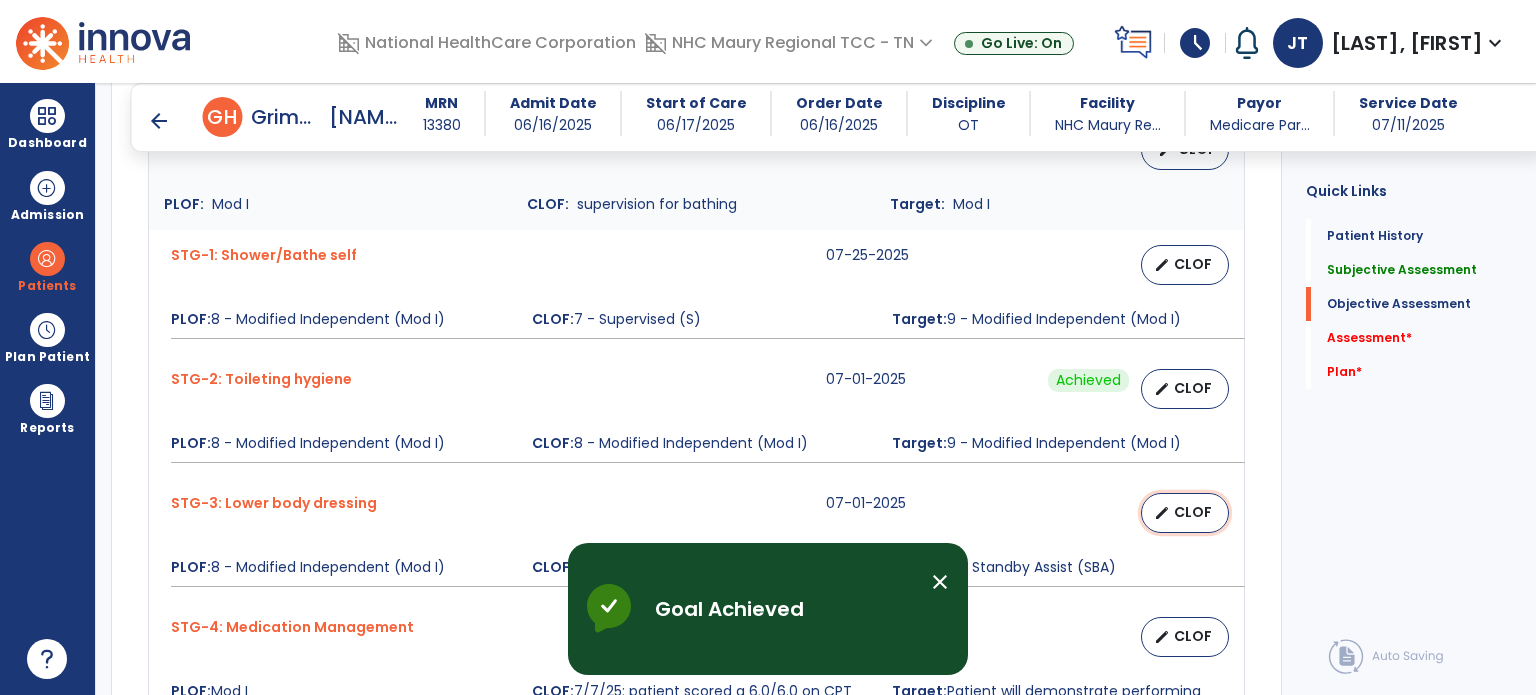 click on "edit   CLOF" at bounding box center (1185, 513) 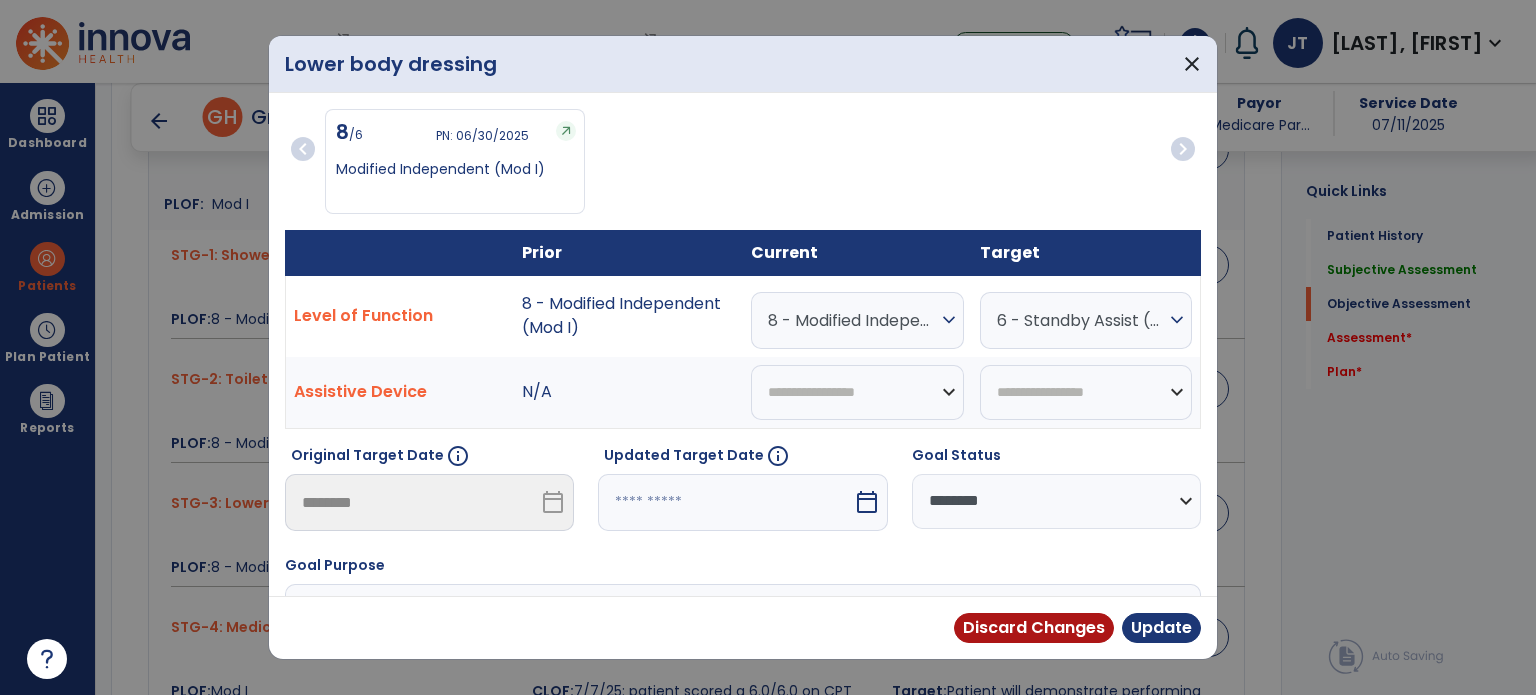 click on "6 - Standby Assist (SBA)" at bounding box center [852, 320] 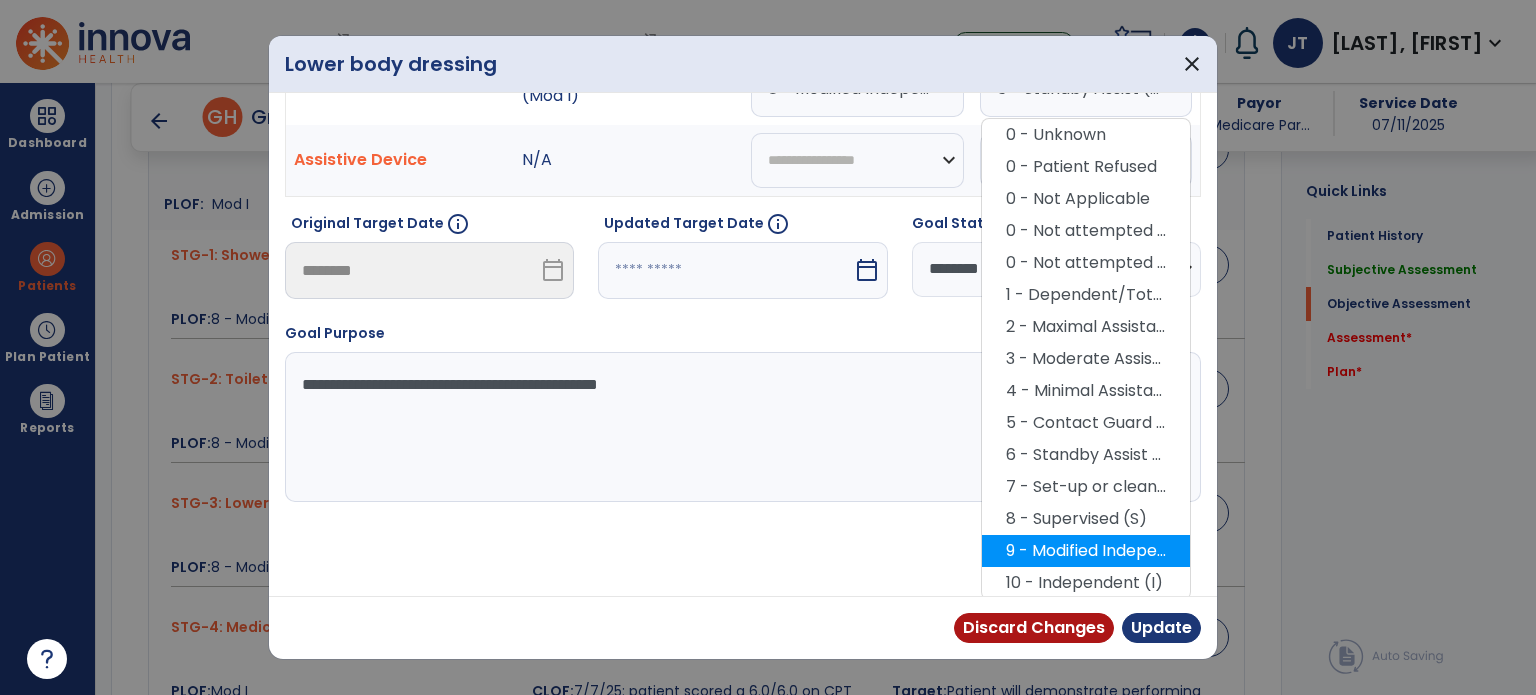 click on "9 - Modified Independent (Mod I)" at bounding box center [1086, 551] 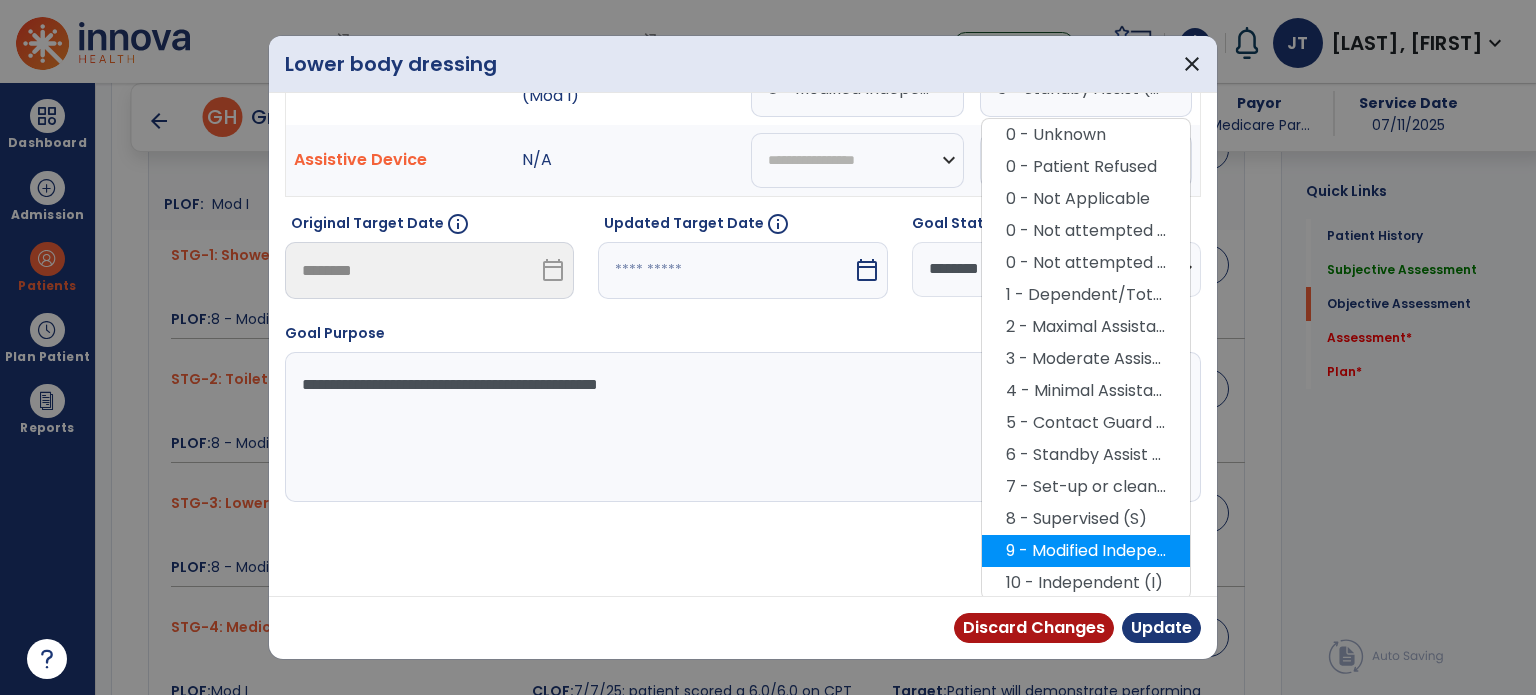scroll, scrollTop: 150, scrollLeft: 0, axis: vertical 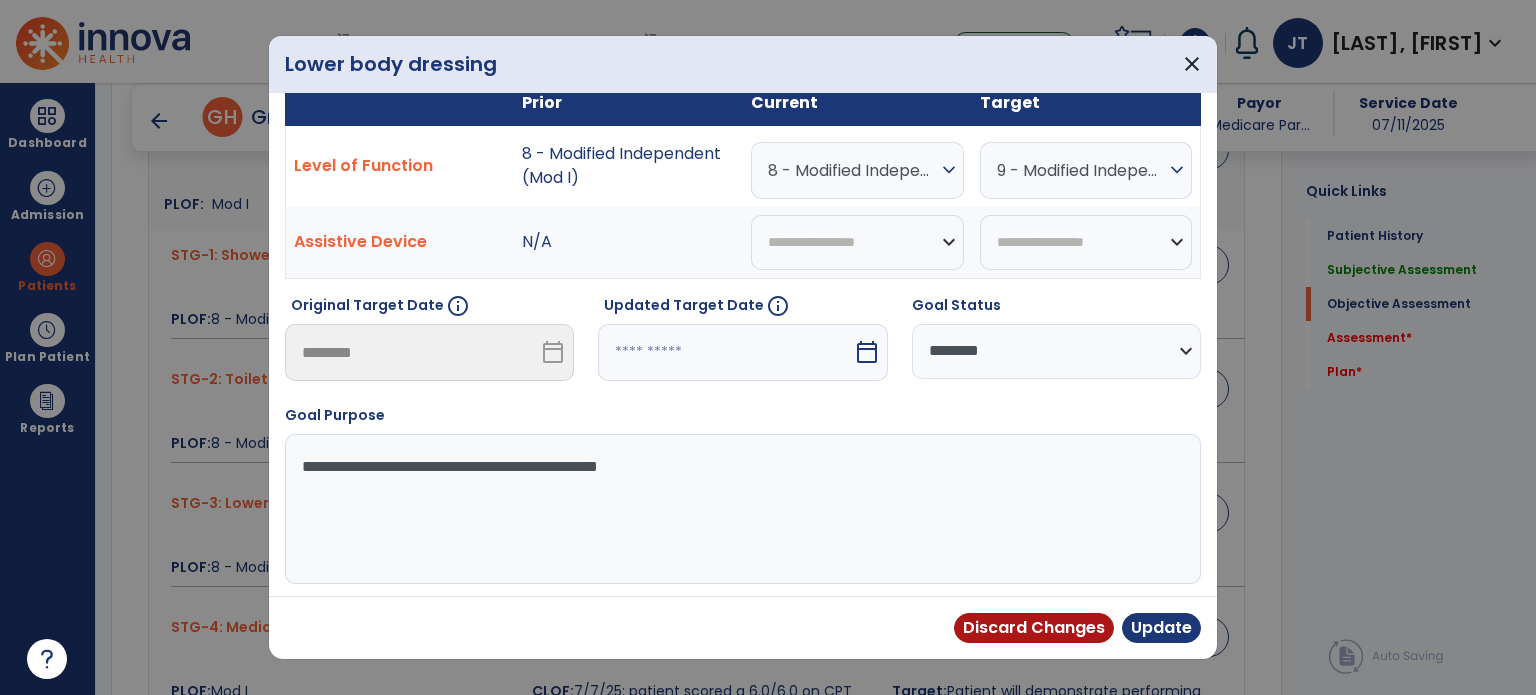 click on "**********" at bounding box center (1056, 351) 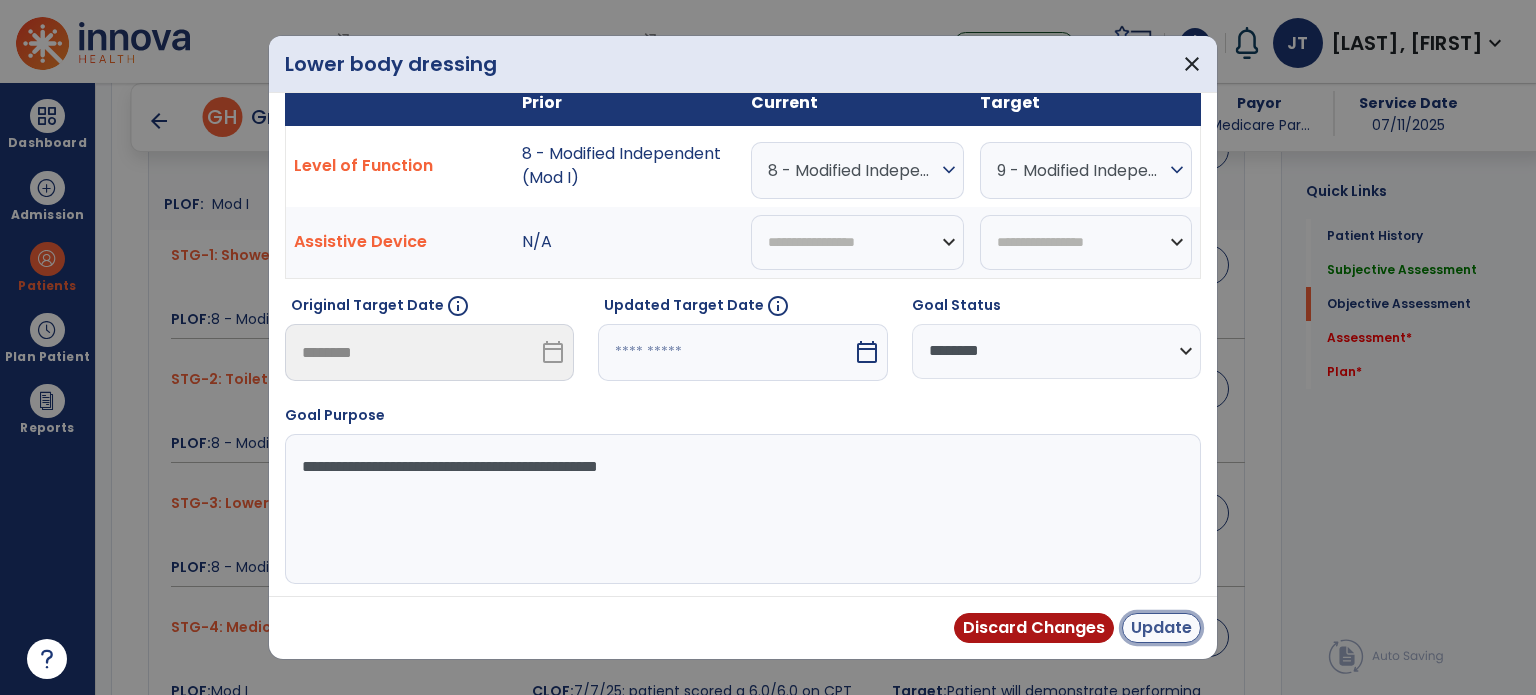 click on "Update" at bounding box center [1161, 628] 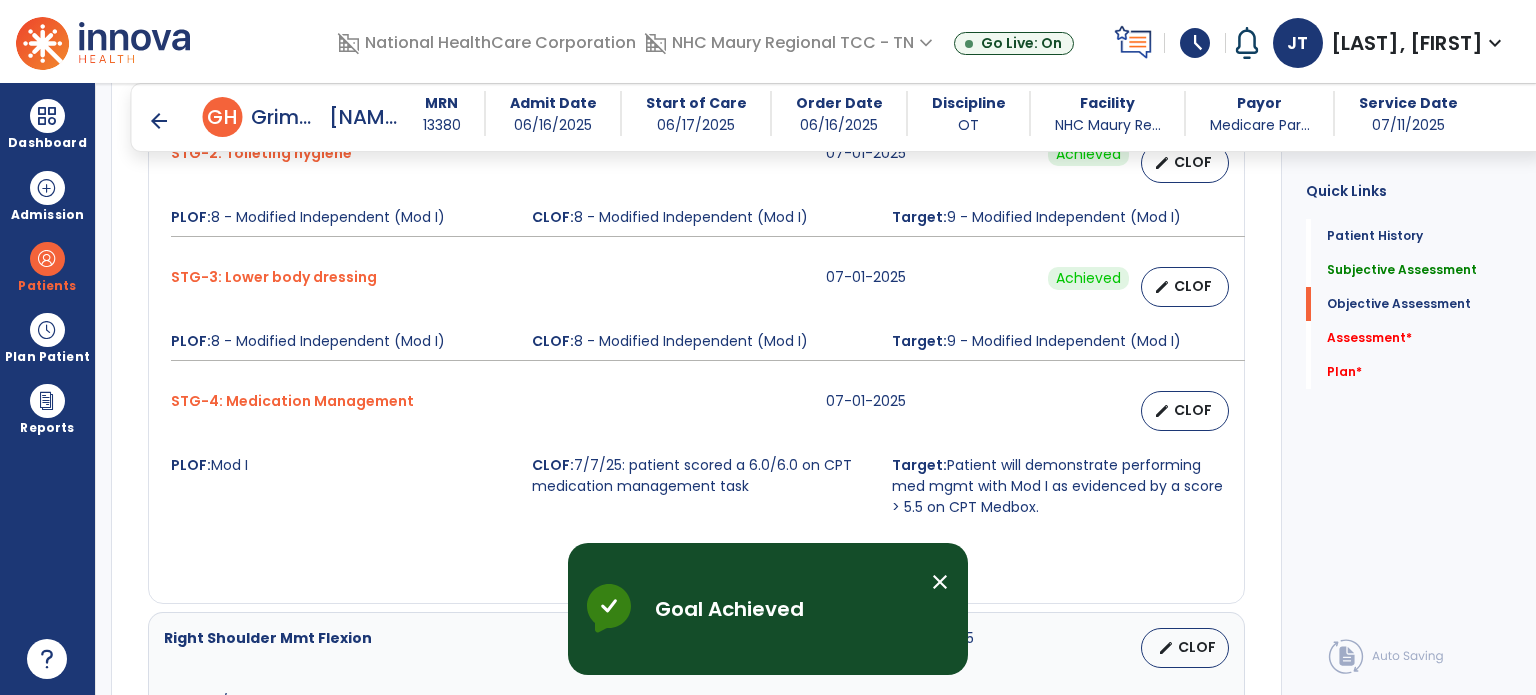 scroll, scrollTop: 1047, scrollLeft: 0, axis: vertical 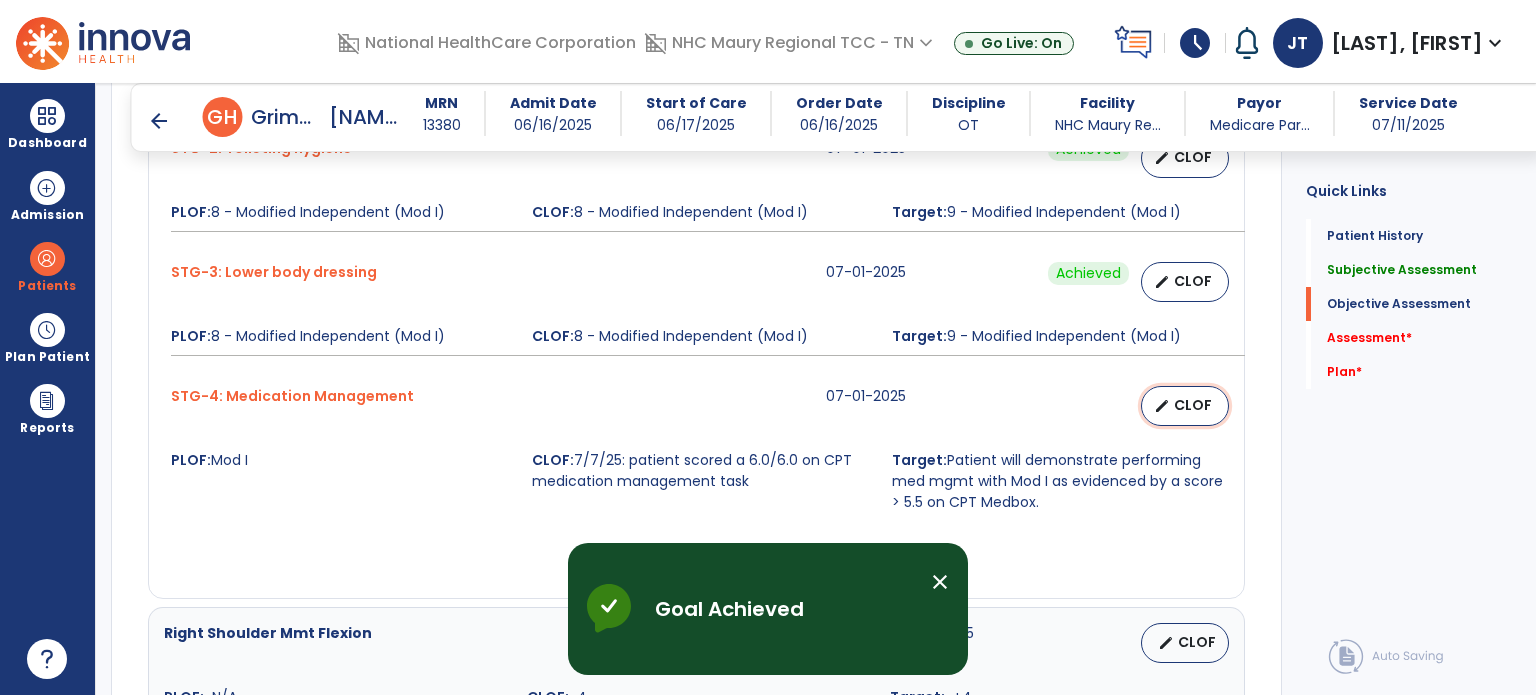 click on "CLOF" at bounding box center [1193, 405] 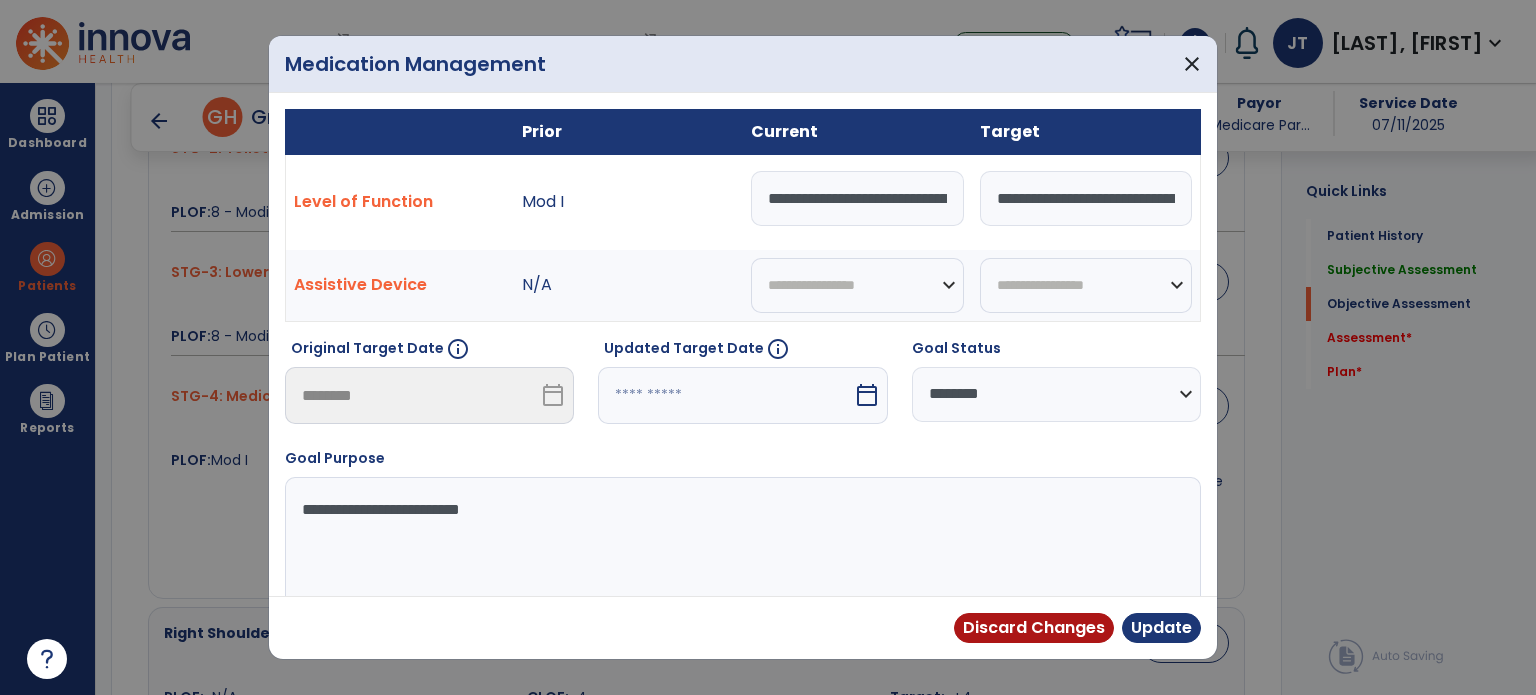 click on "**********" at bounding box center [1056, 394] 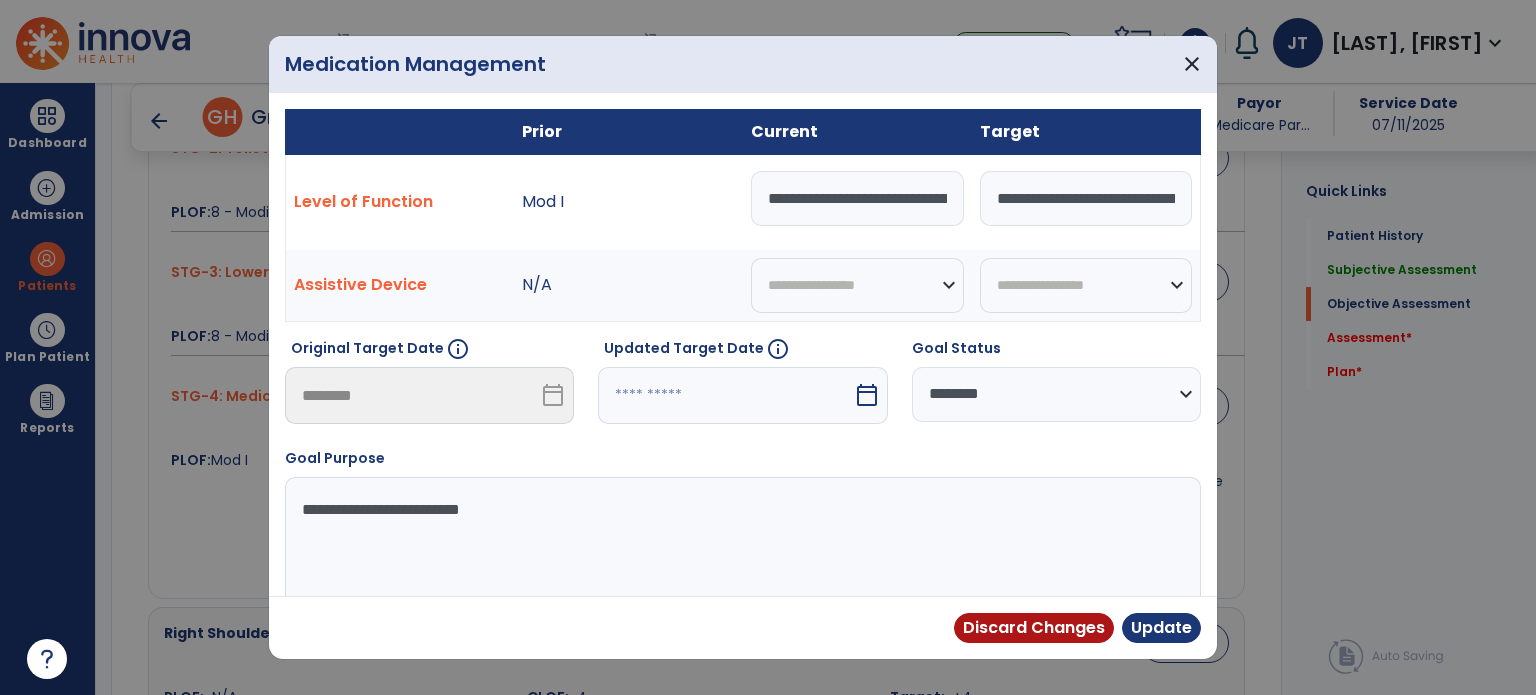 select on "********" 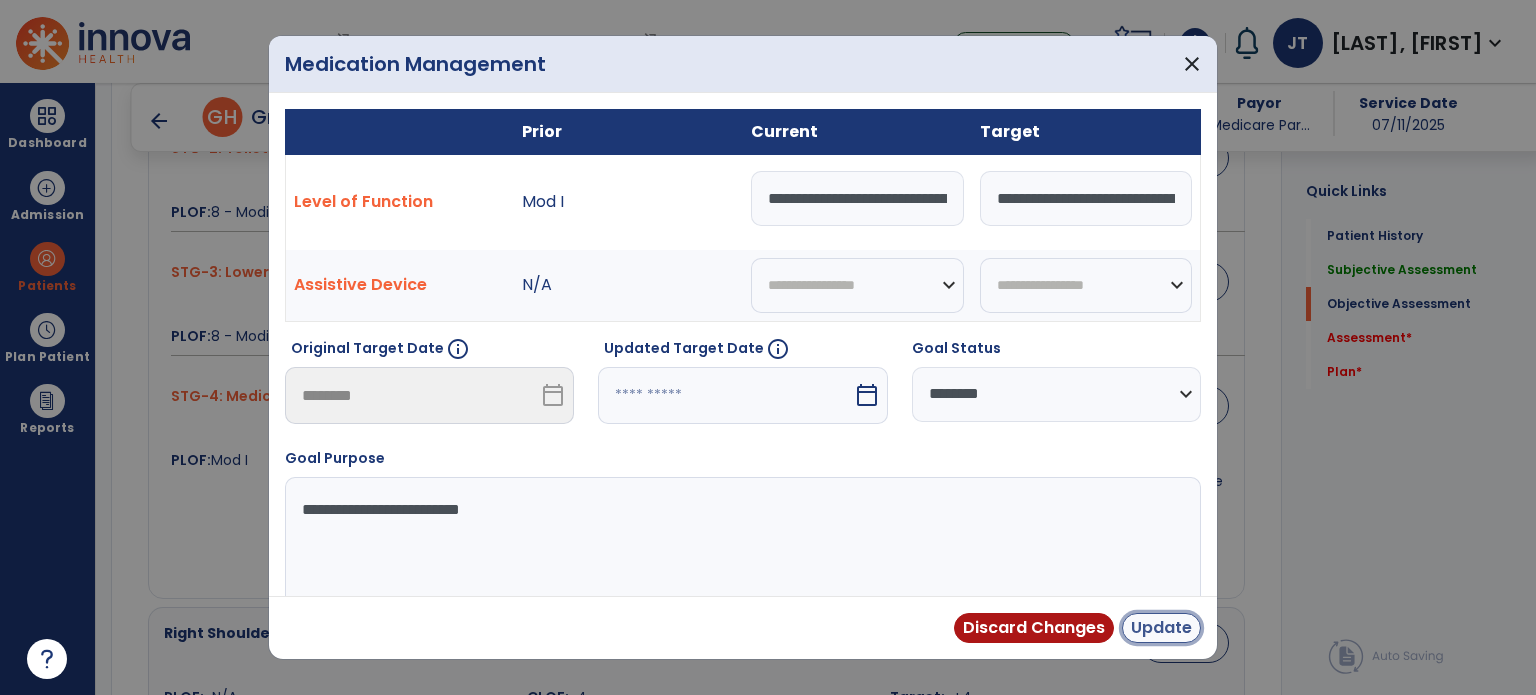 click on "Update" at bounding box center [1161, 628] 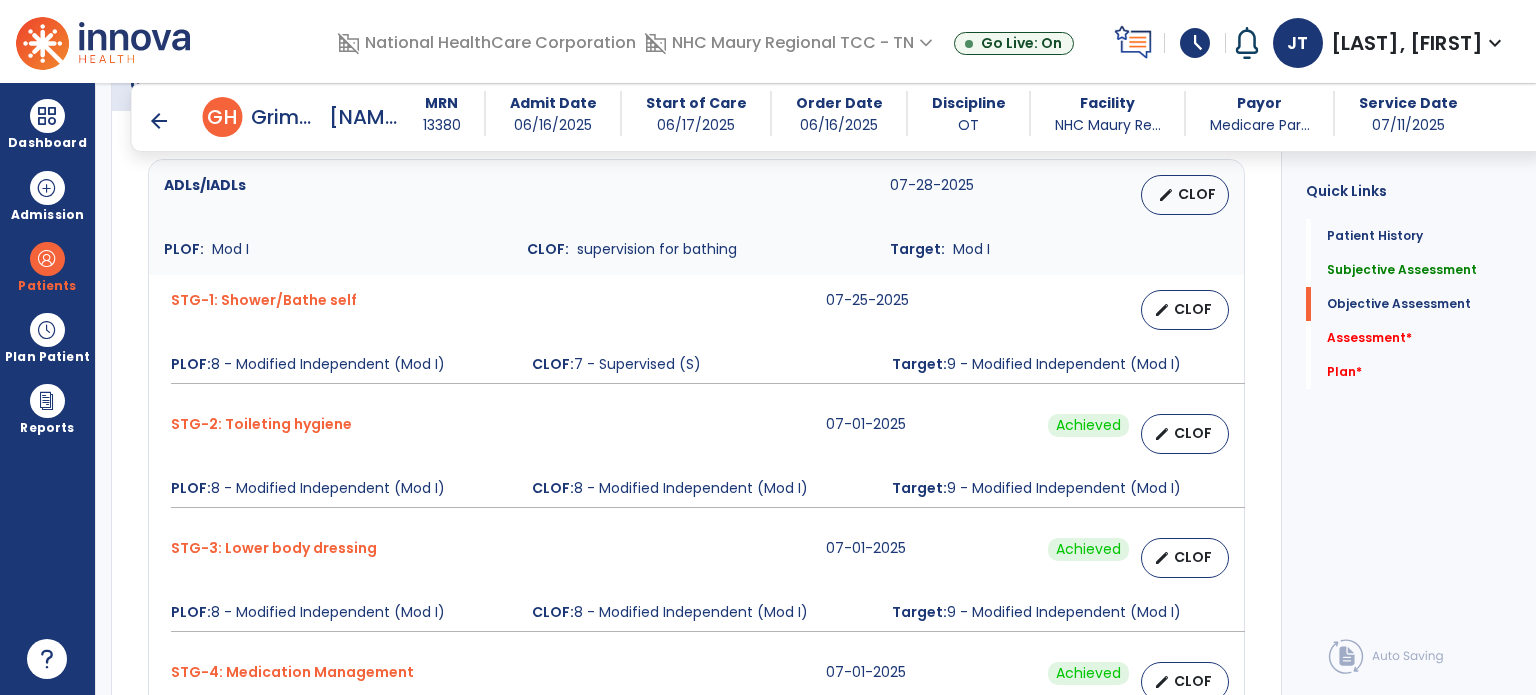 scroll, scrollTop: 770, scrollLeft: 0, axis: vertical 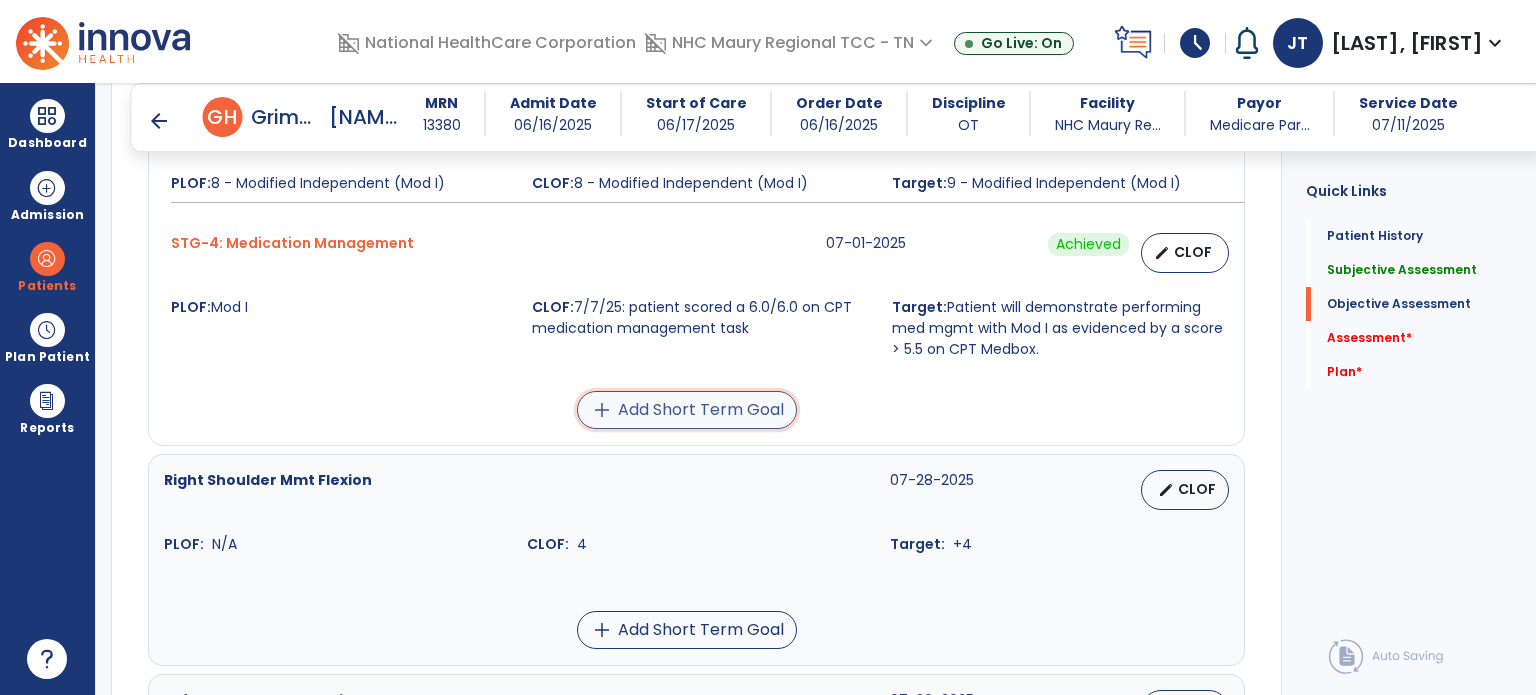 click on "add  Add Short Term Goal" at bounding box center [687, 410] 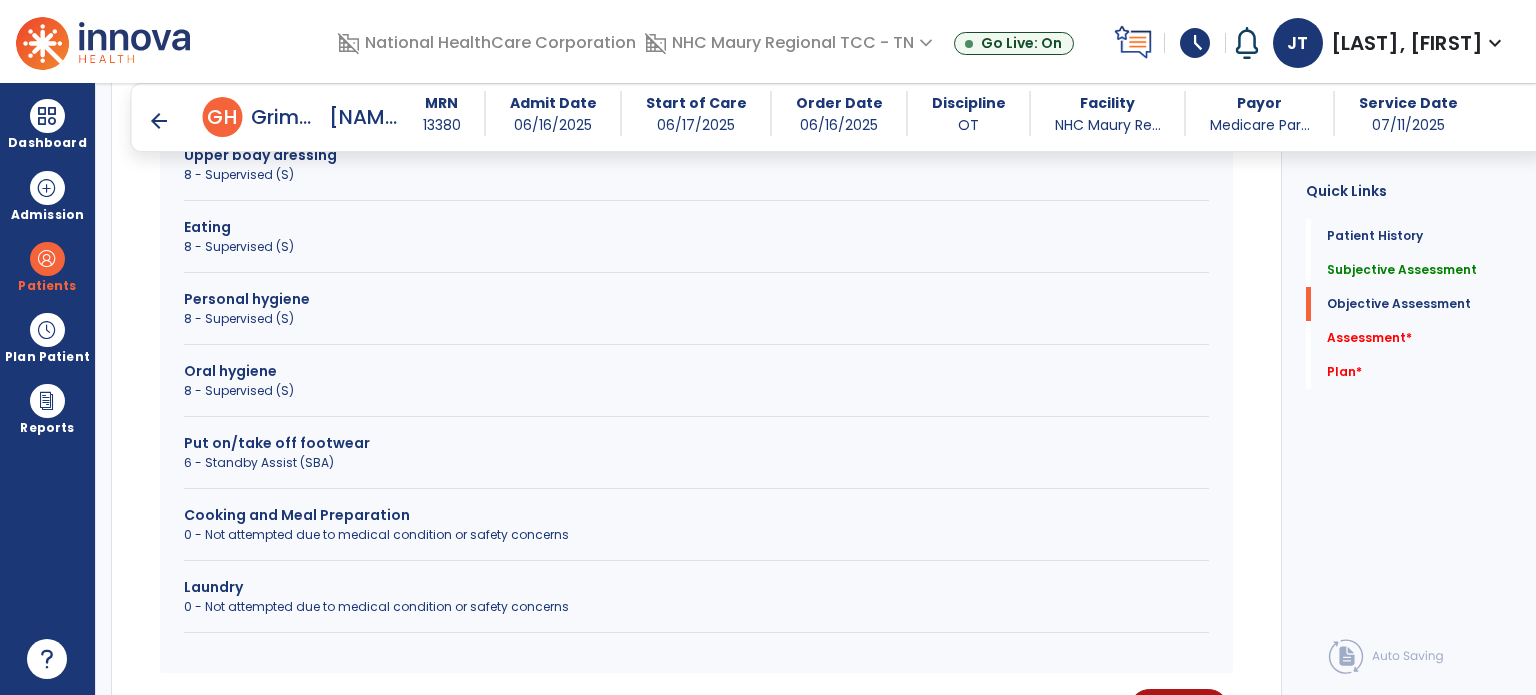 scroll, scrollTop: 1159, scrollLeft: 0, axis: vertical 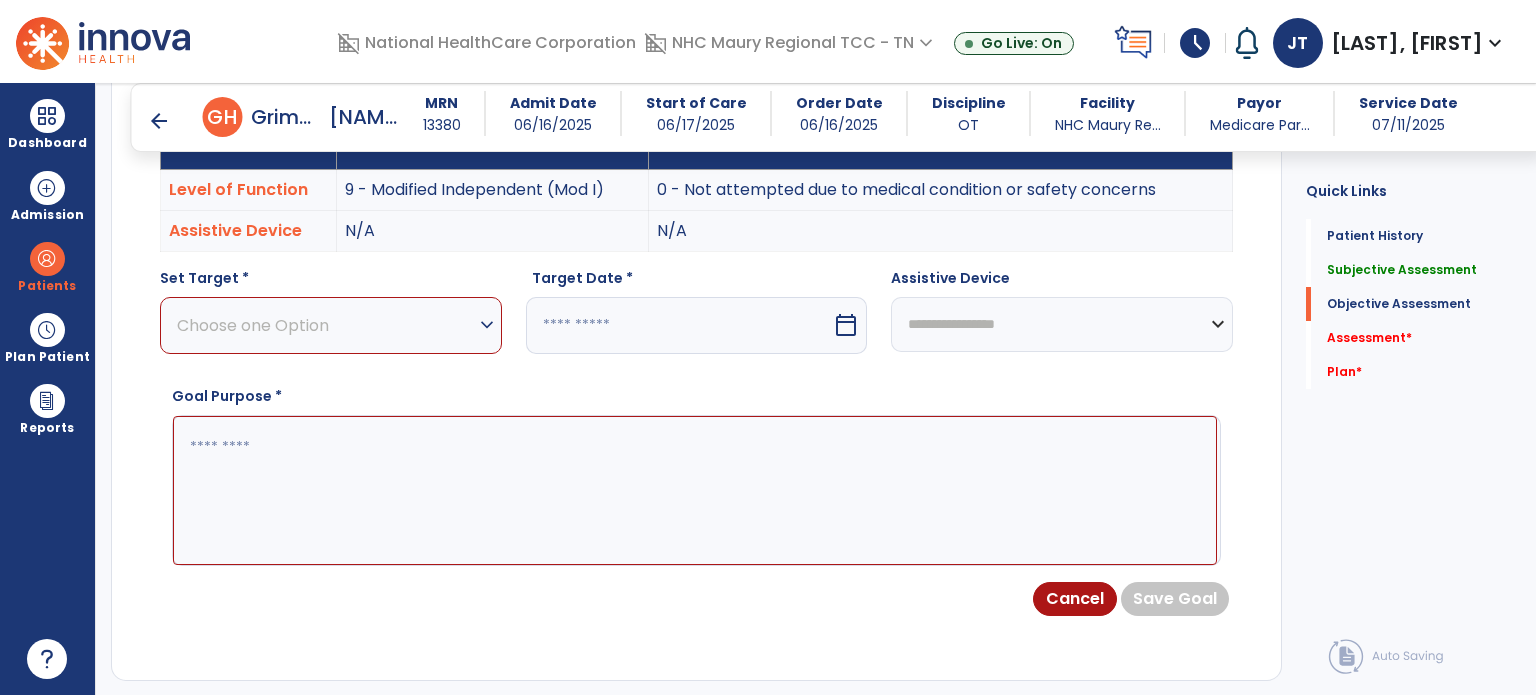 click on "Choose one Option" at bounding box center (326, 325) 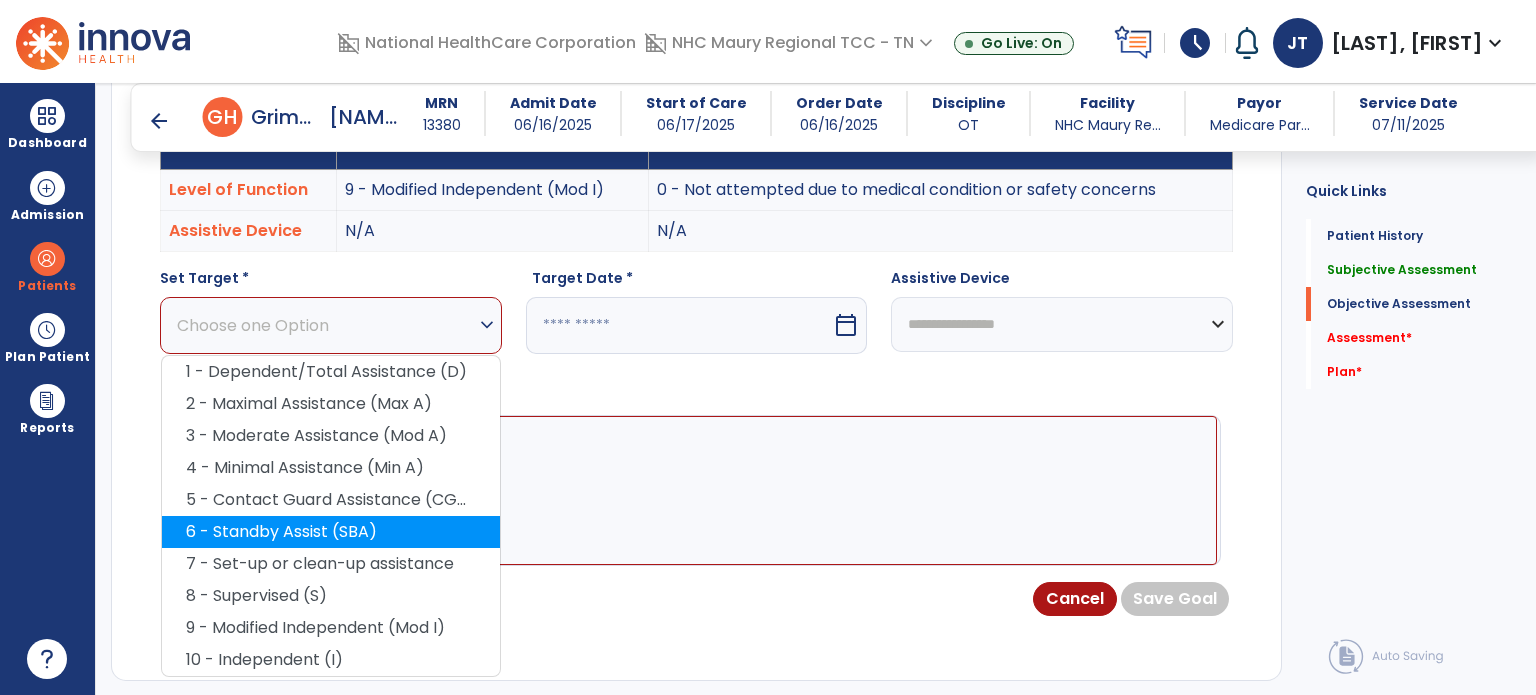 scroll, scrollTop: 903, scrollLeft: 0, axis: vertical 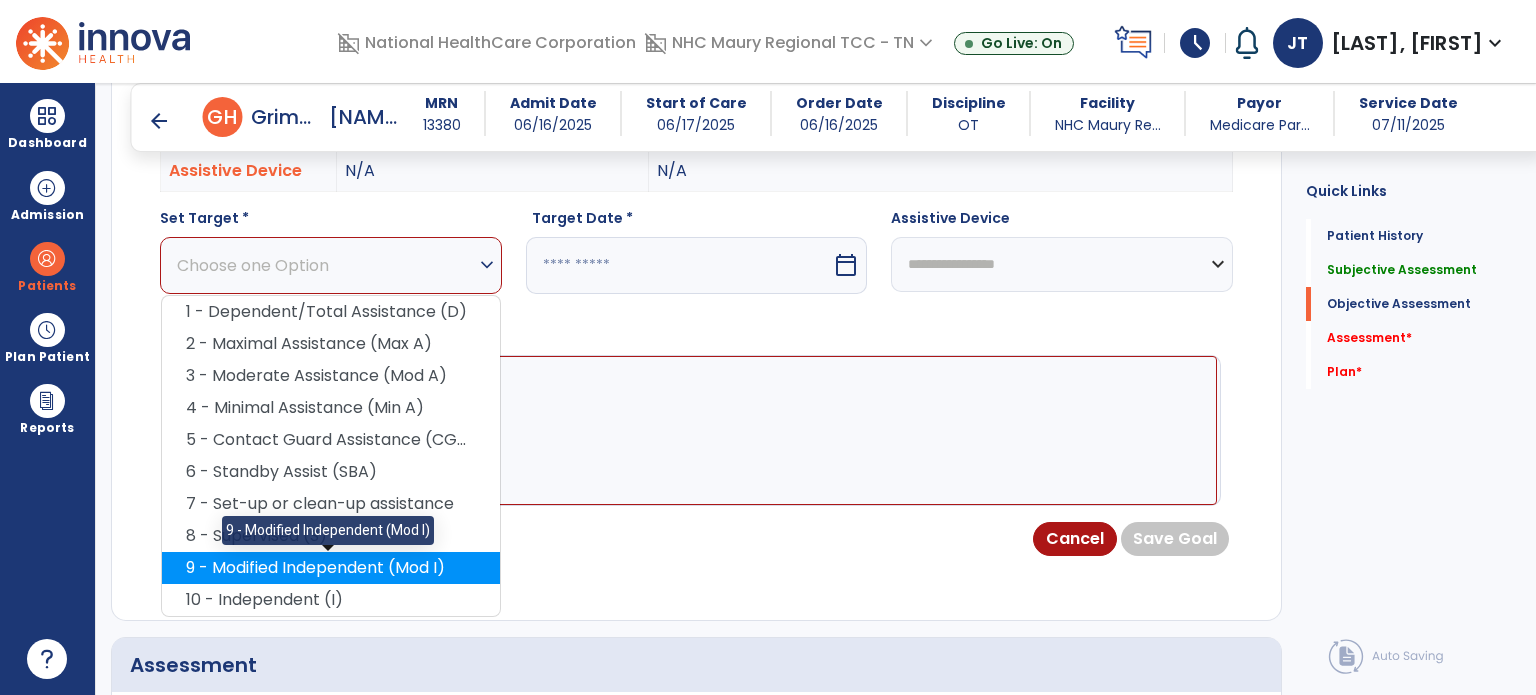 click on "9 - Modified Independent (Mod I)" 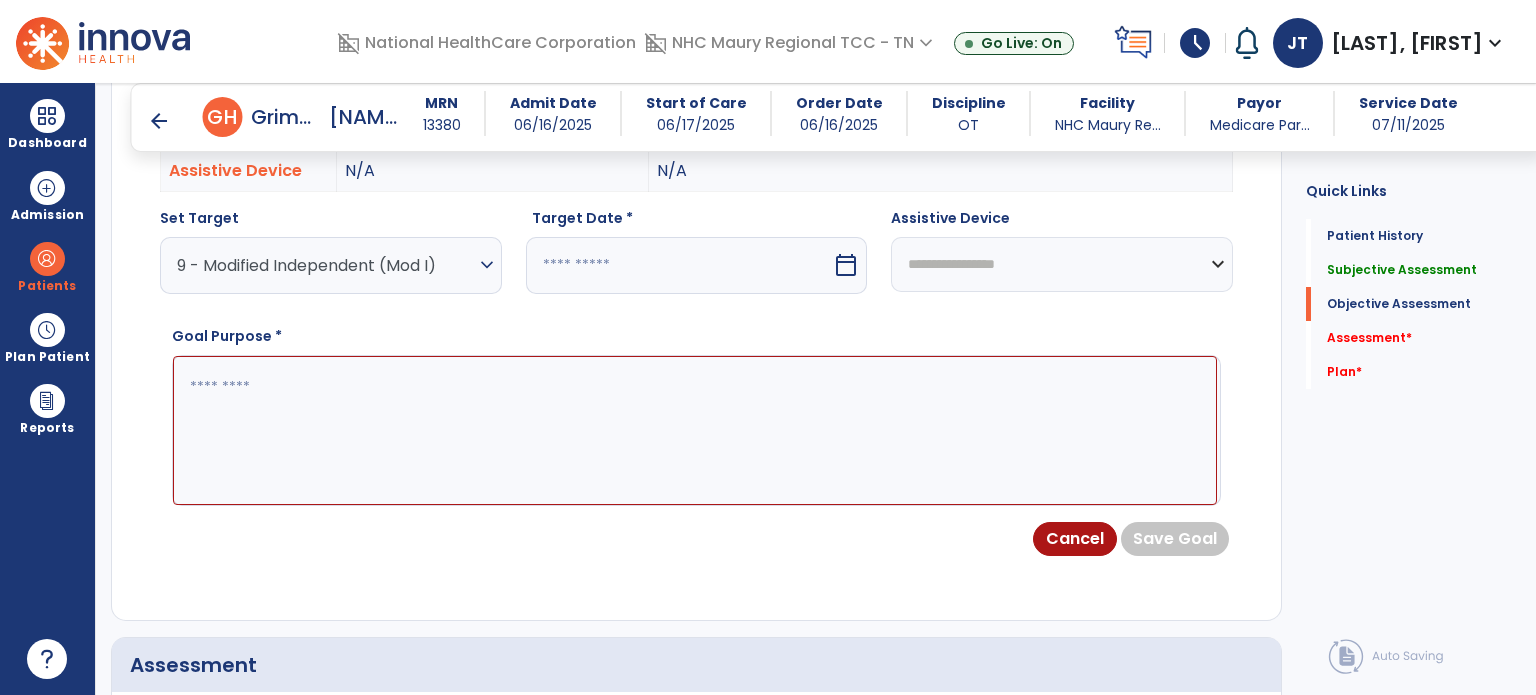 click at bounding box center [679, 265] 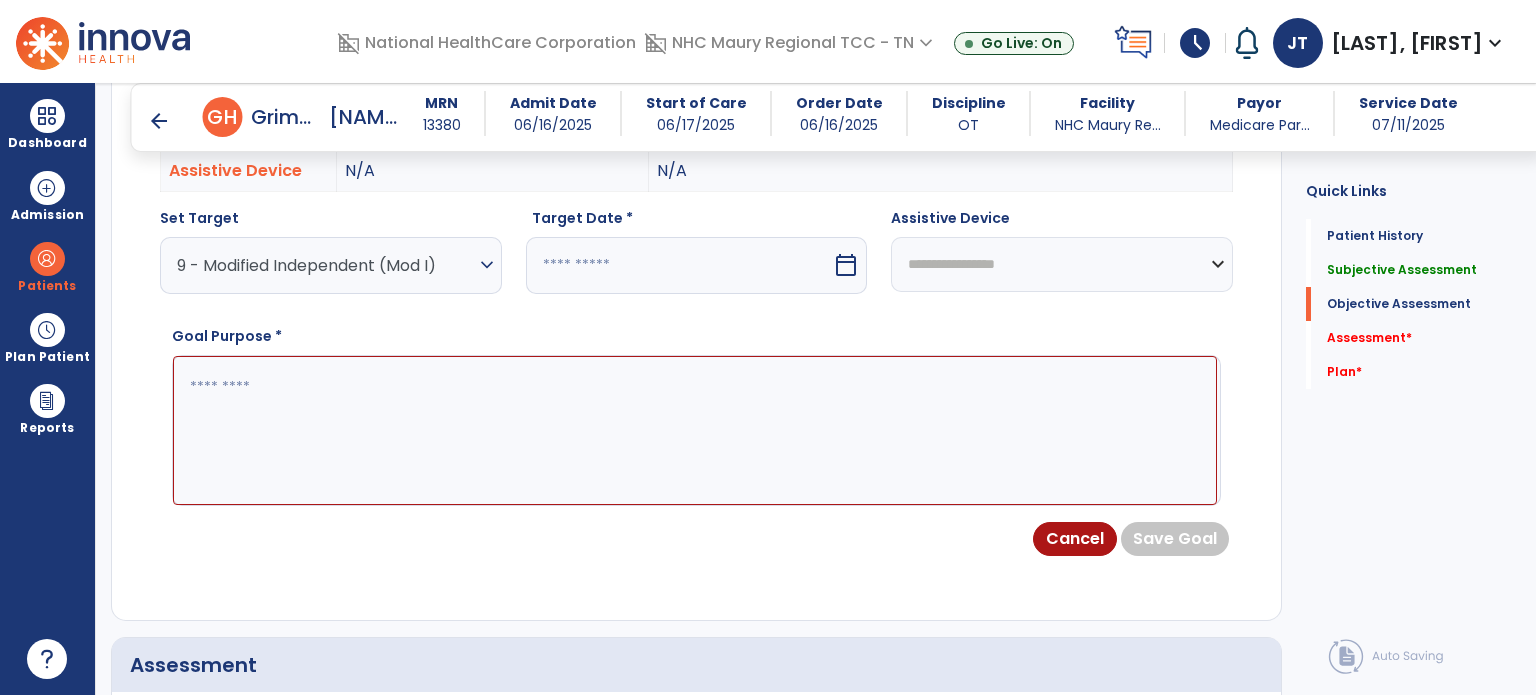 select on "*" 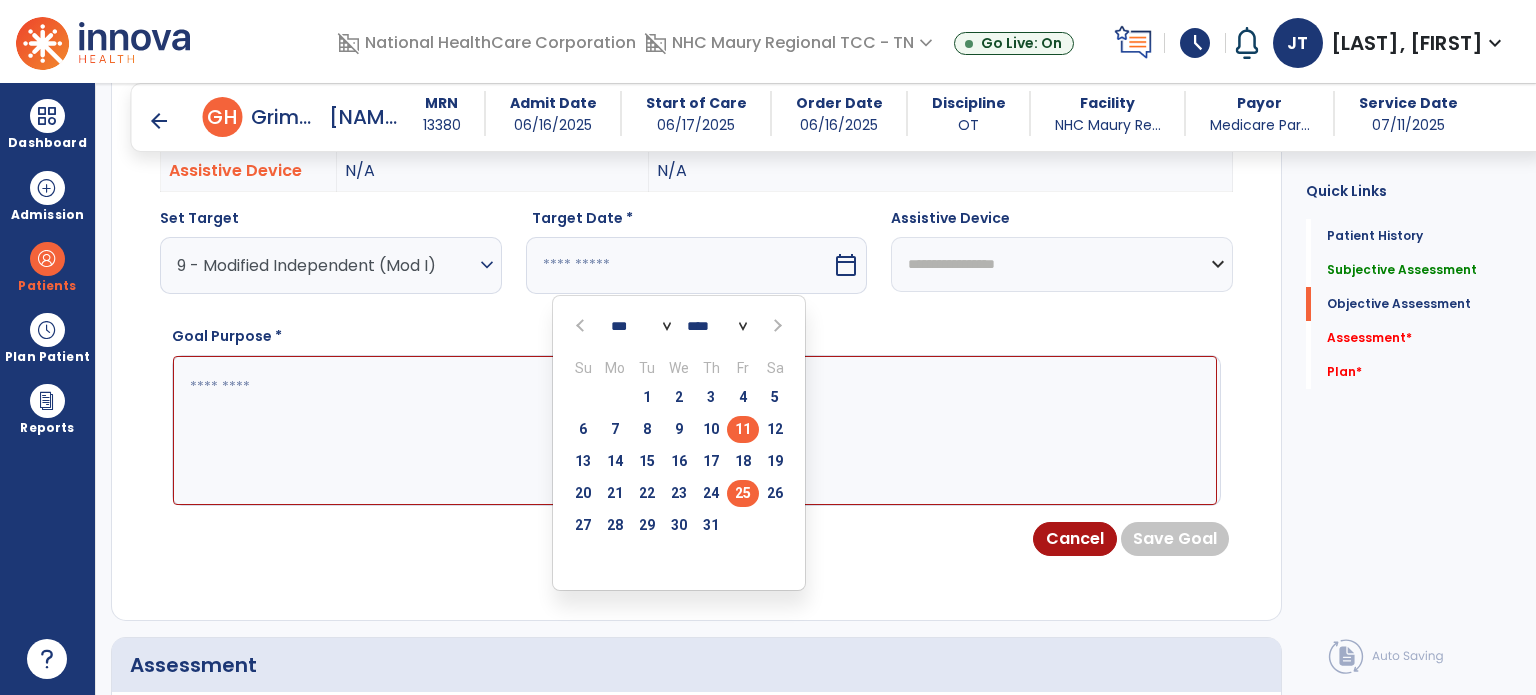 click on "25" at bounding box center [743, 493] 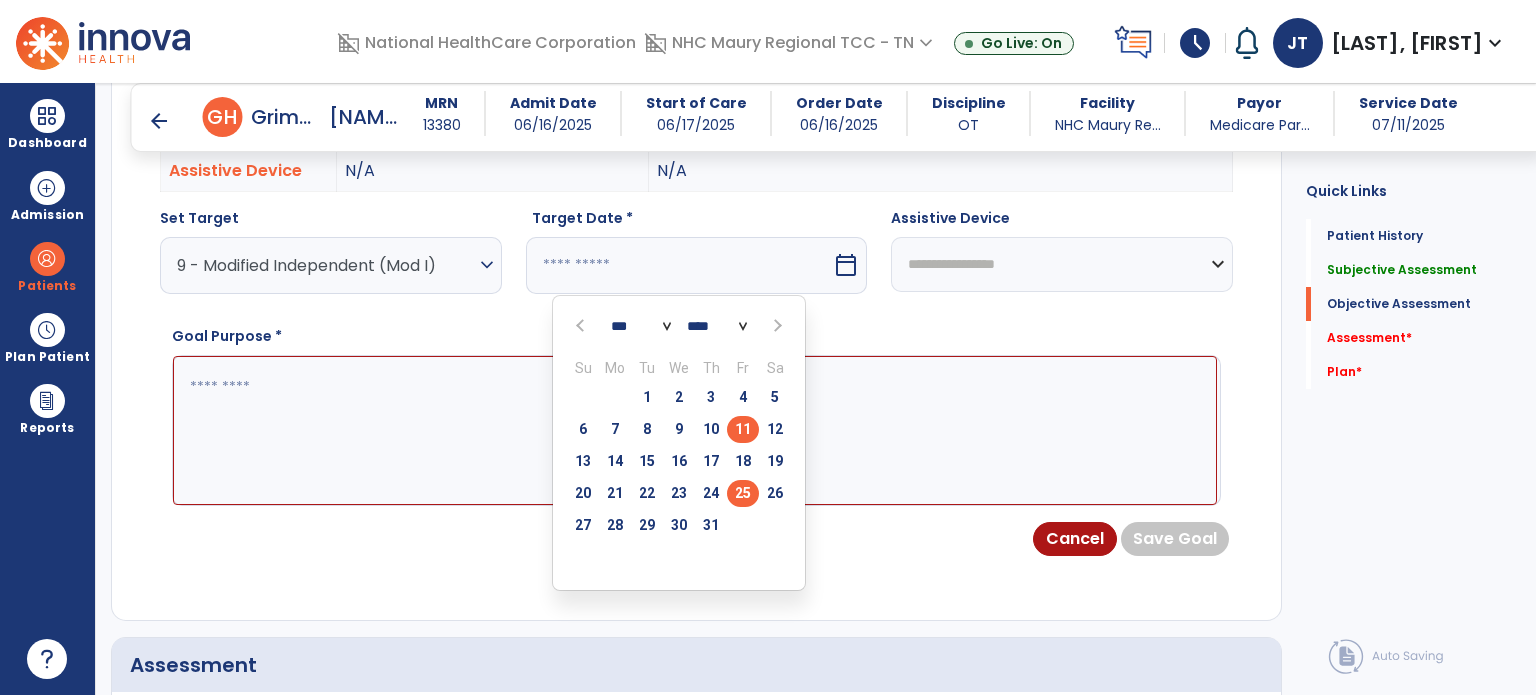 type on "*********" 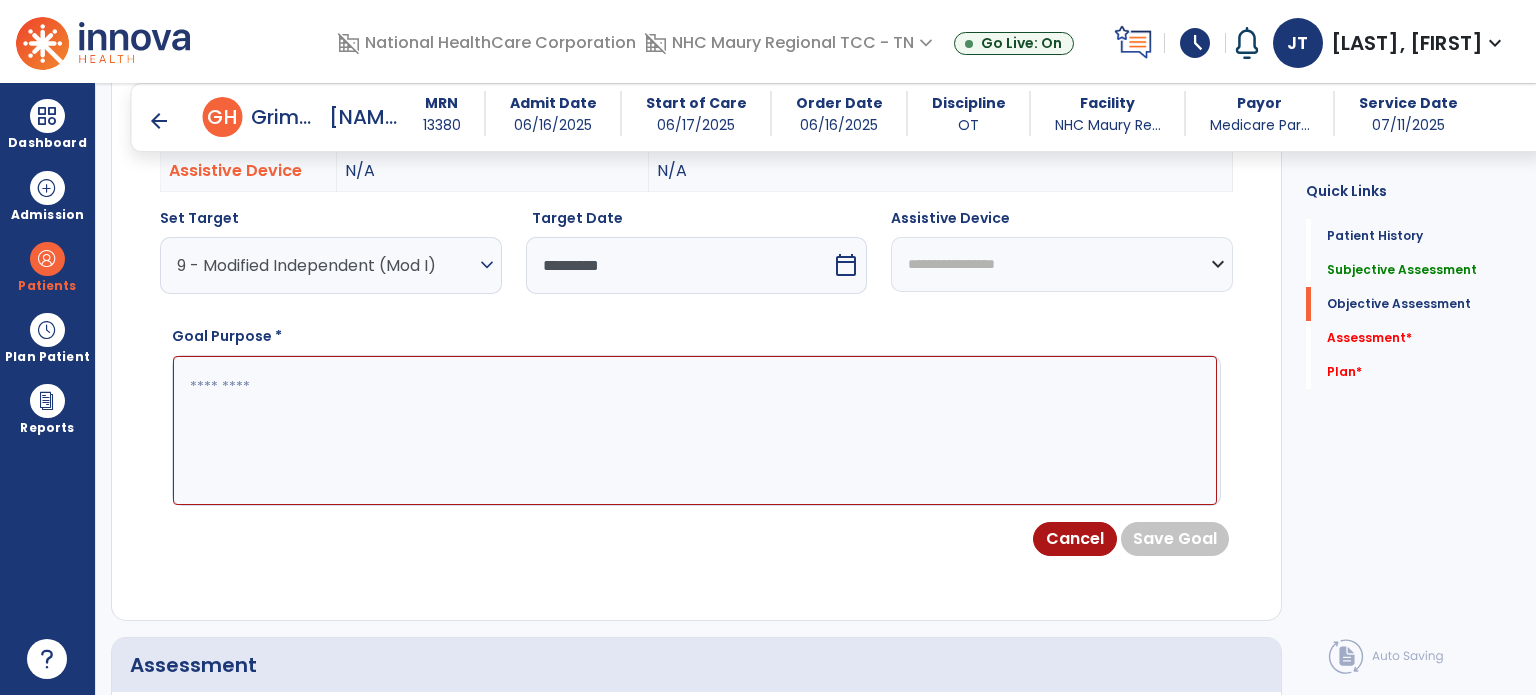 click 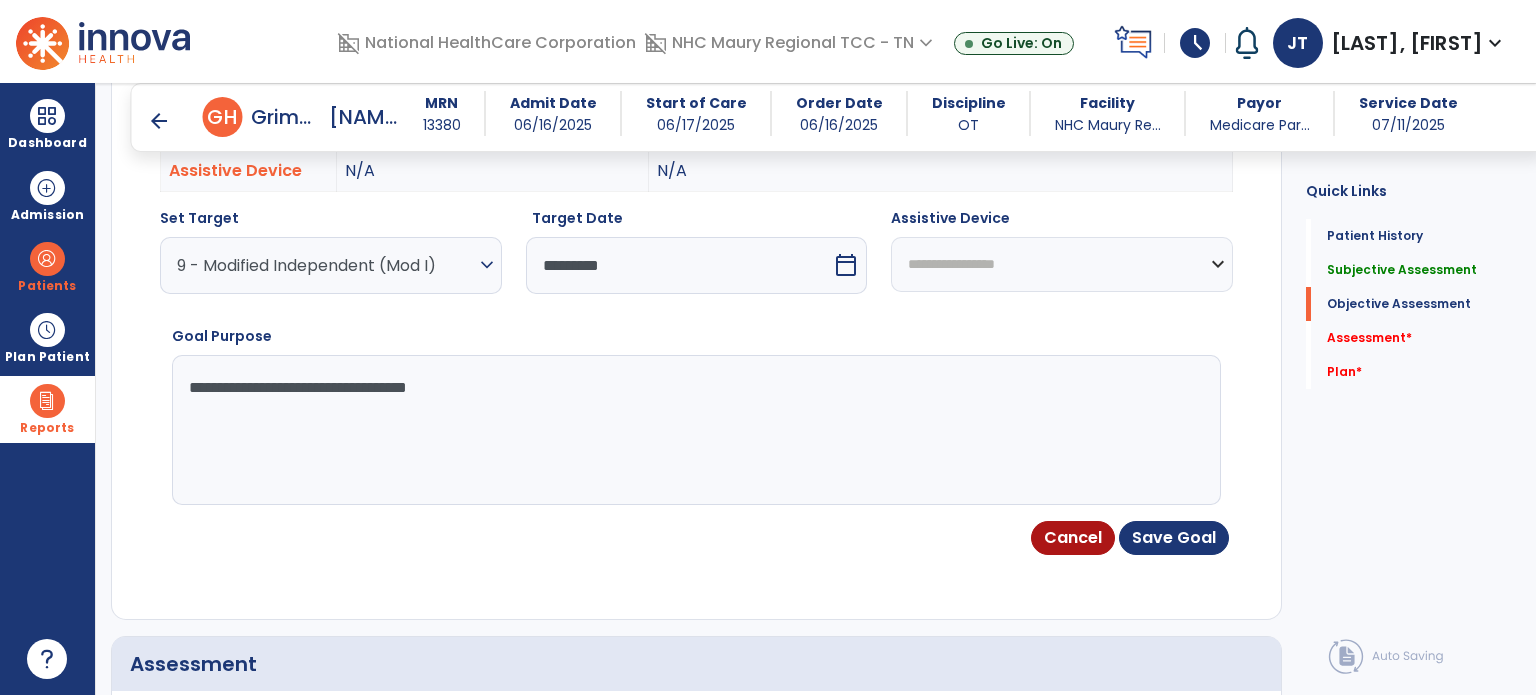 drag, startPoint x: 642, startPoint y: 416, endPoint x: 75, endPoint y: 378, distance: 568.2719 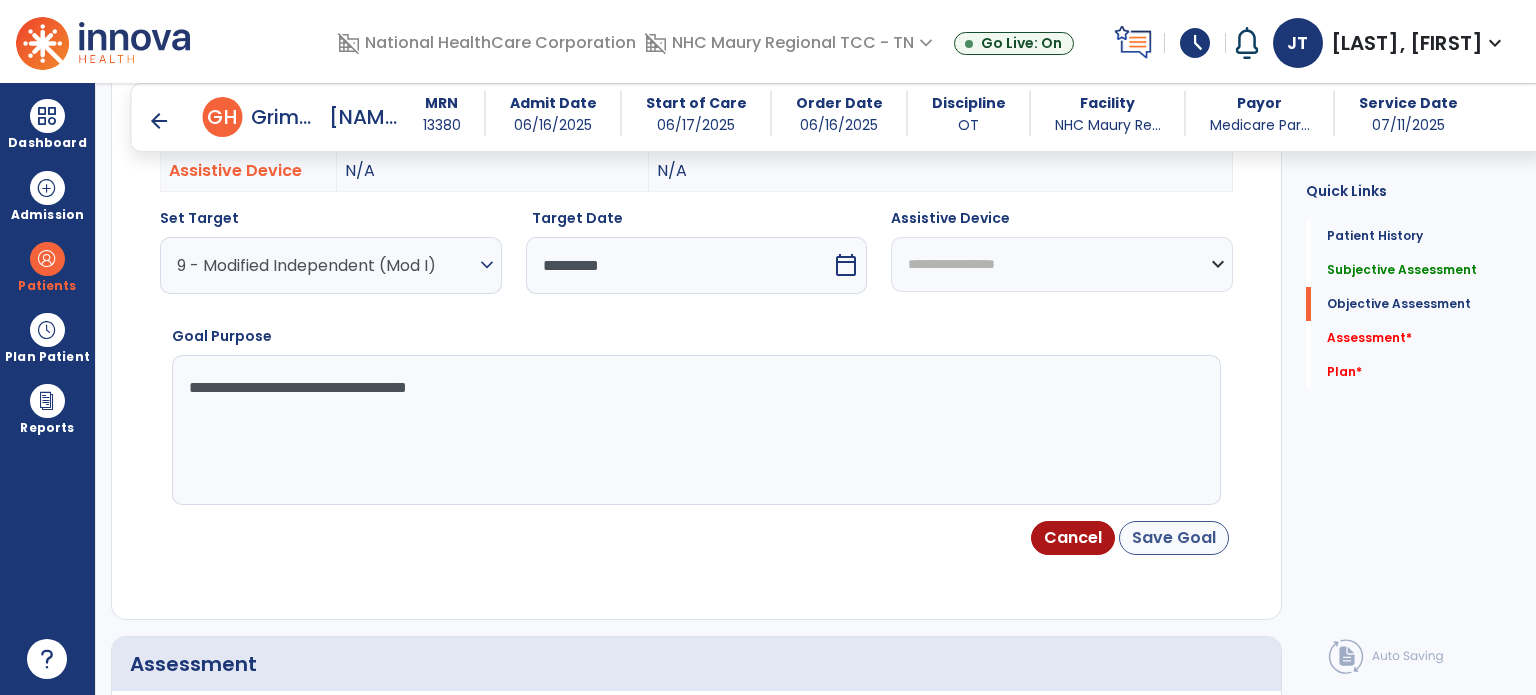 type on "**********" 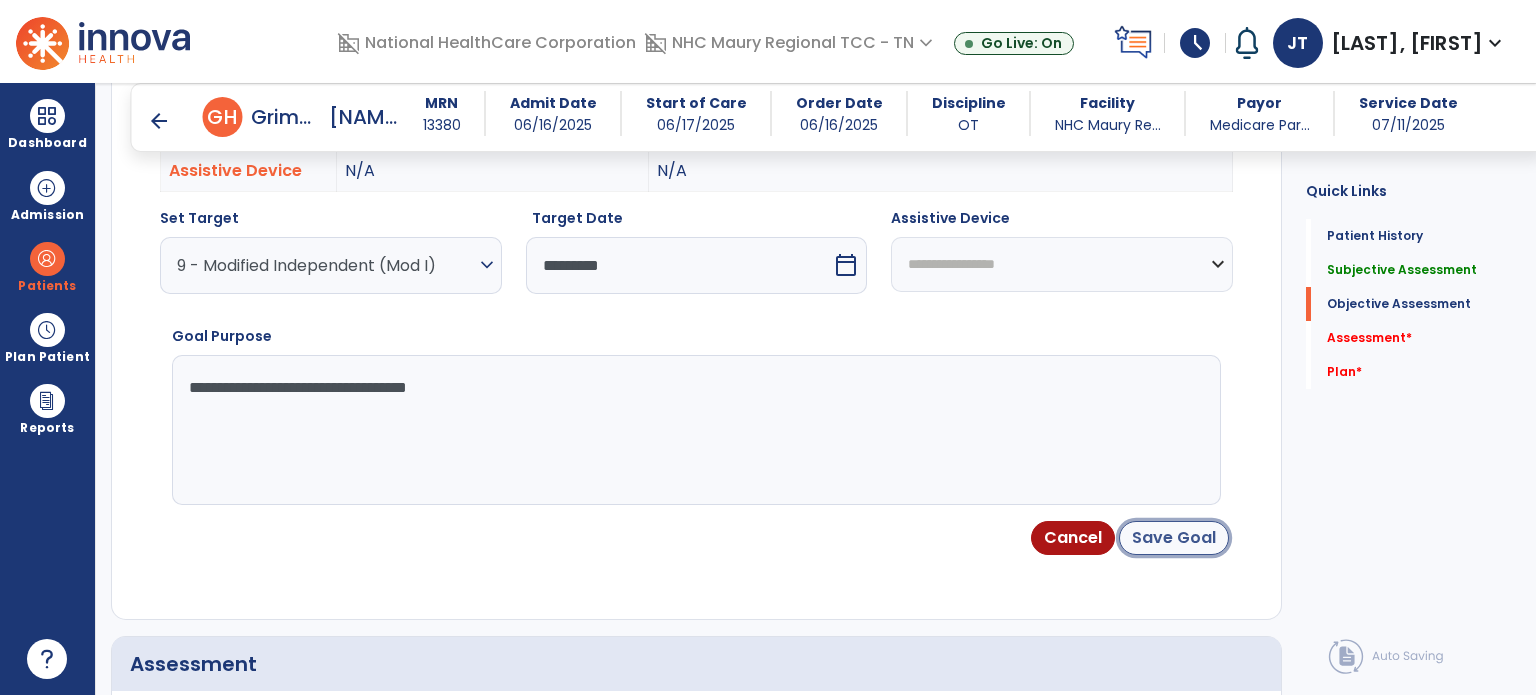 click on "Save Goal" 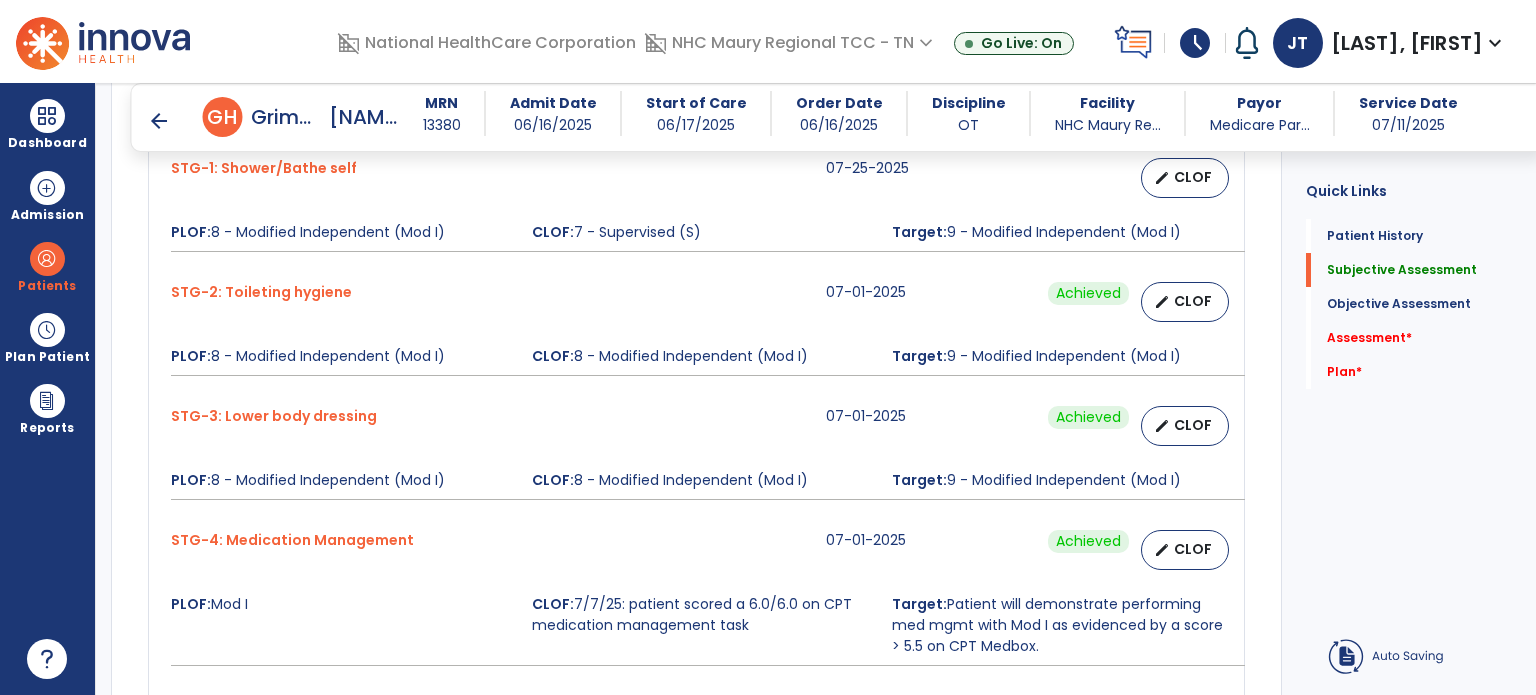 scroll, scrollTop: 312, scrollLeft: 0, axis: vertical 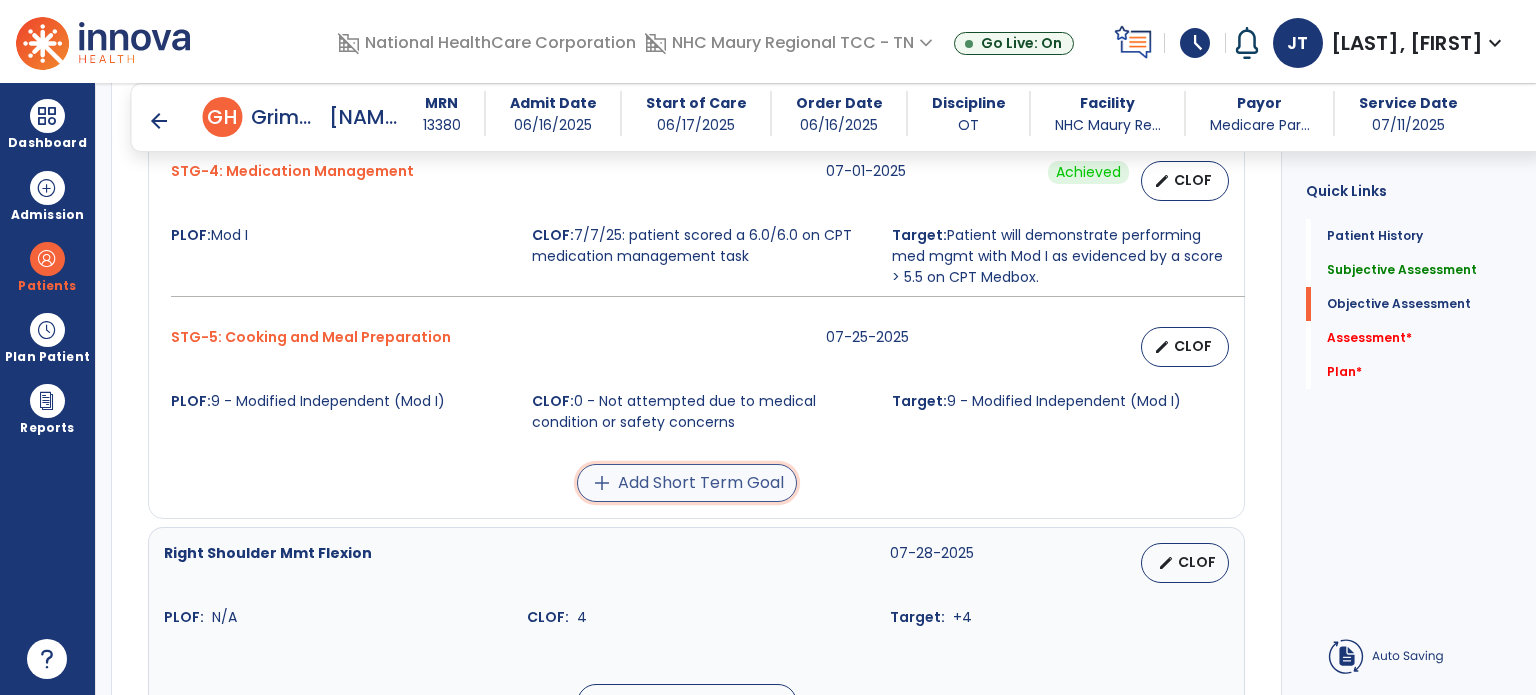 click on "add  Add Short Term Goal" at bounding box center [687, 483] 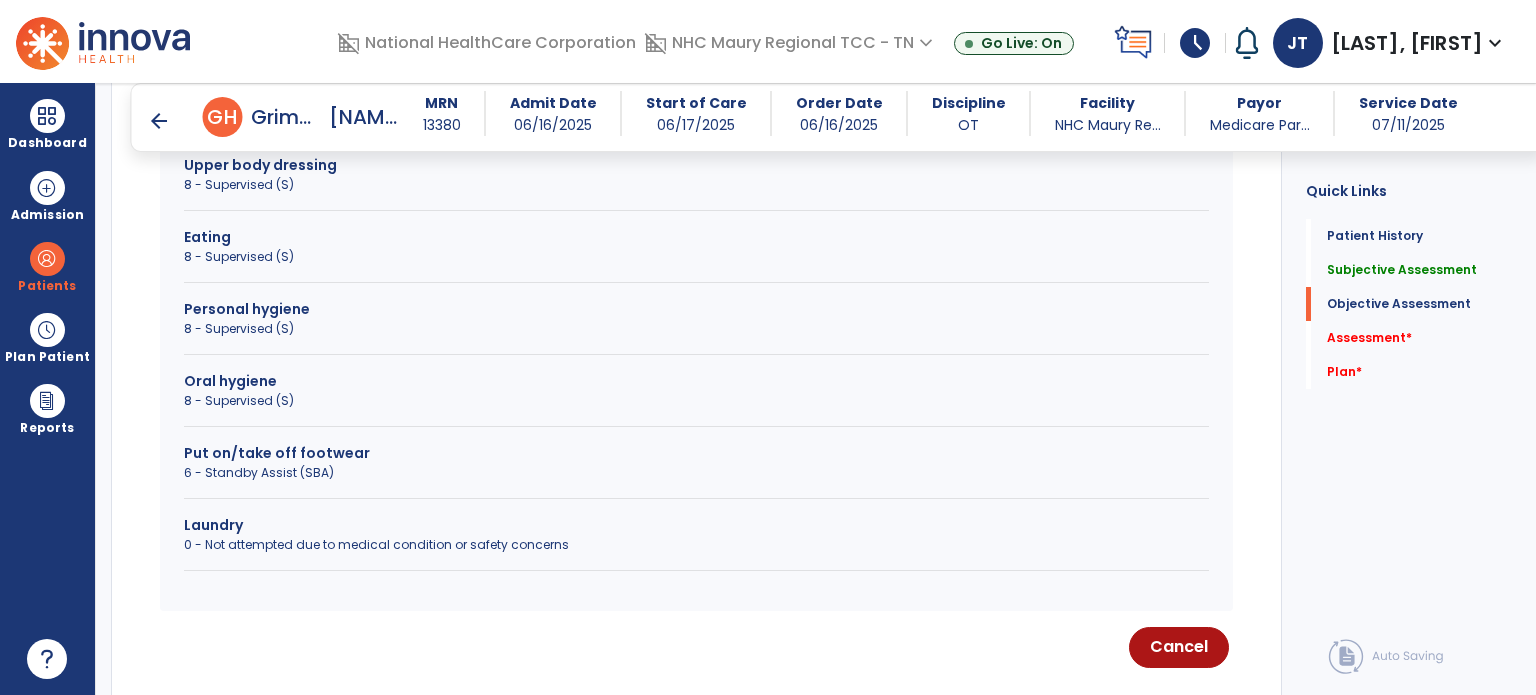 scroll, scrollTop: 1150, scrollLeft: 0, axis: vertical 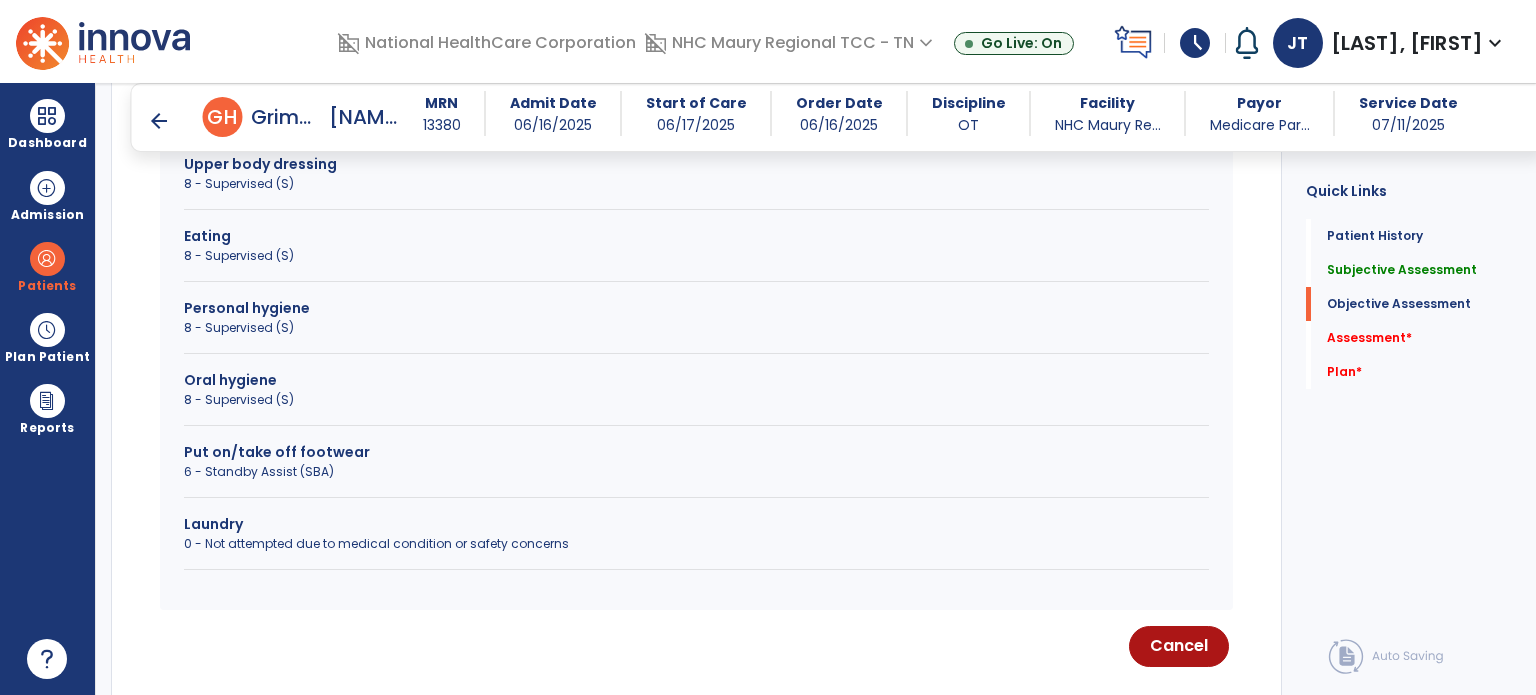 click on "0 - Not attempted due to medical condition or safety concerns" 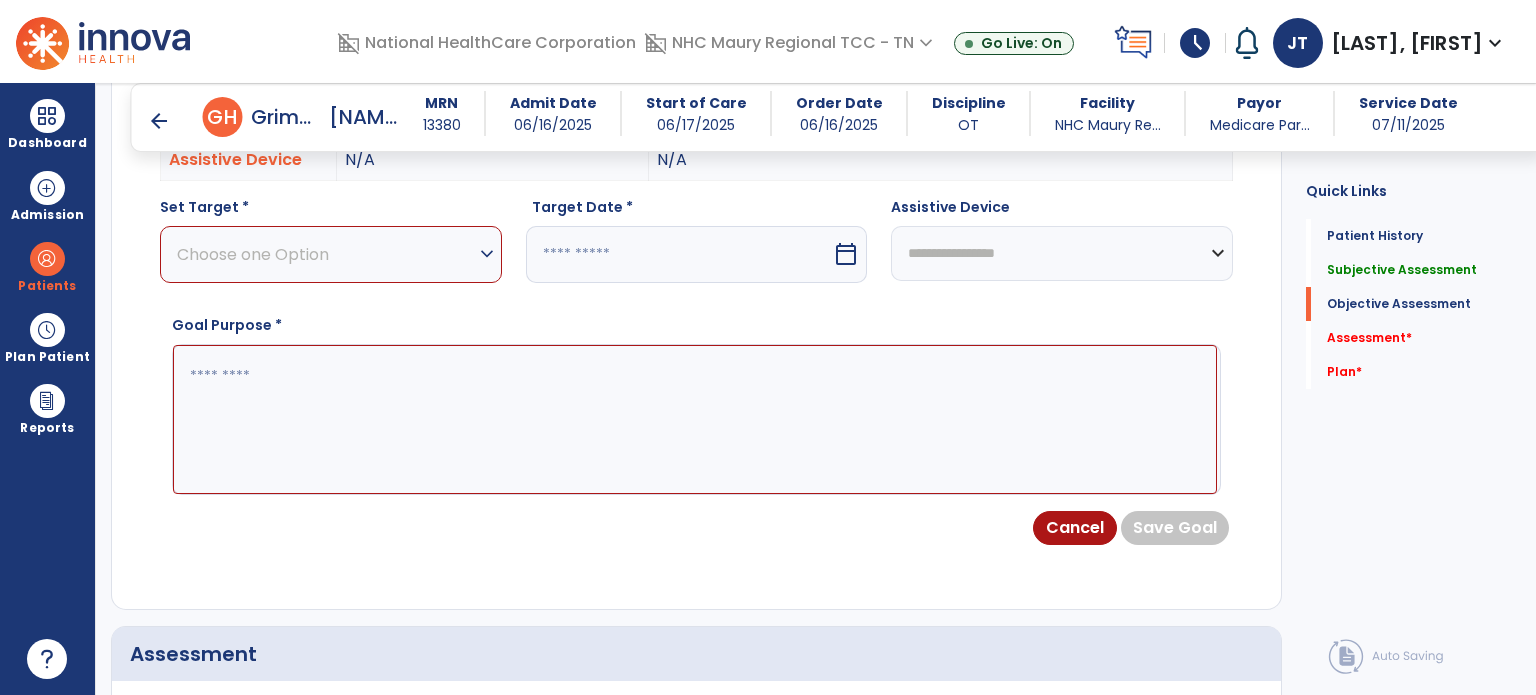 scroll, scrollTop: 917, scrollLeft: 0, axis: vertical 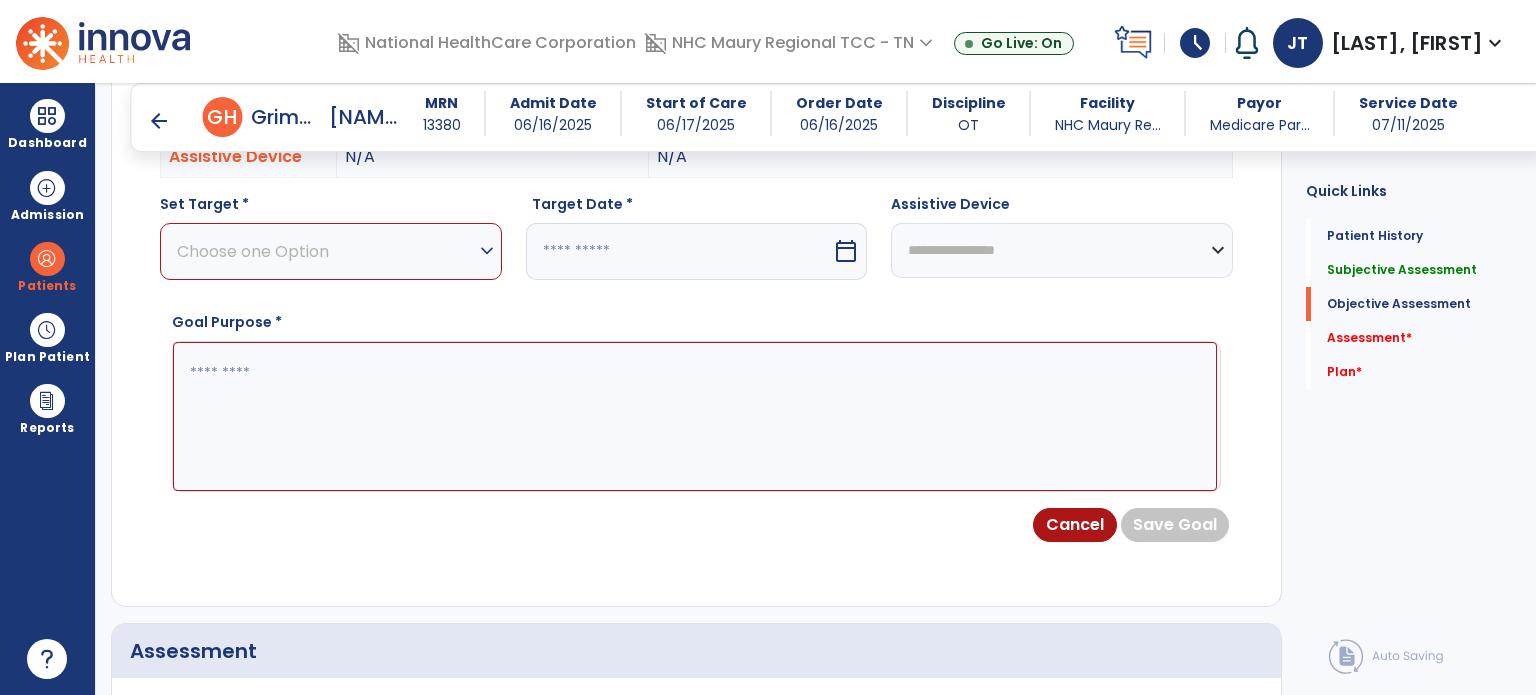 click on "Choose one Option" at bounding box center [326, 251] 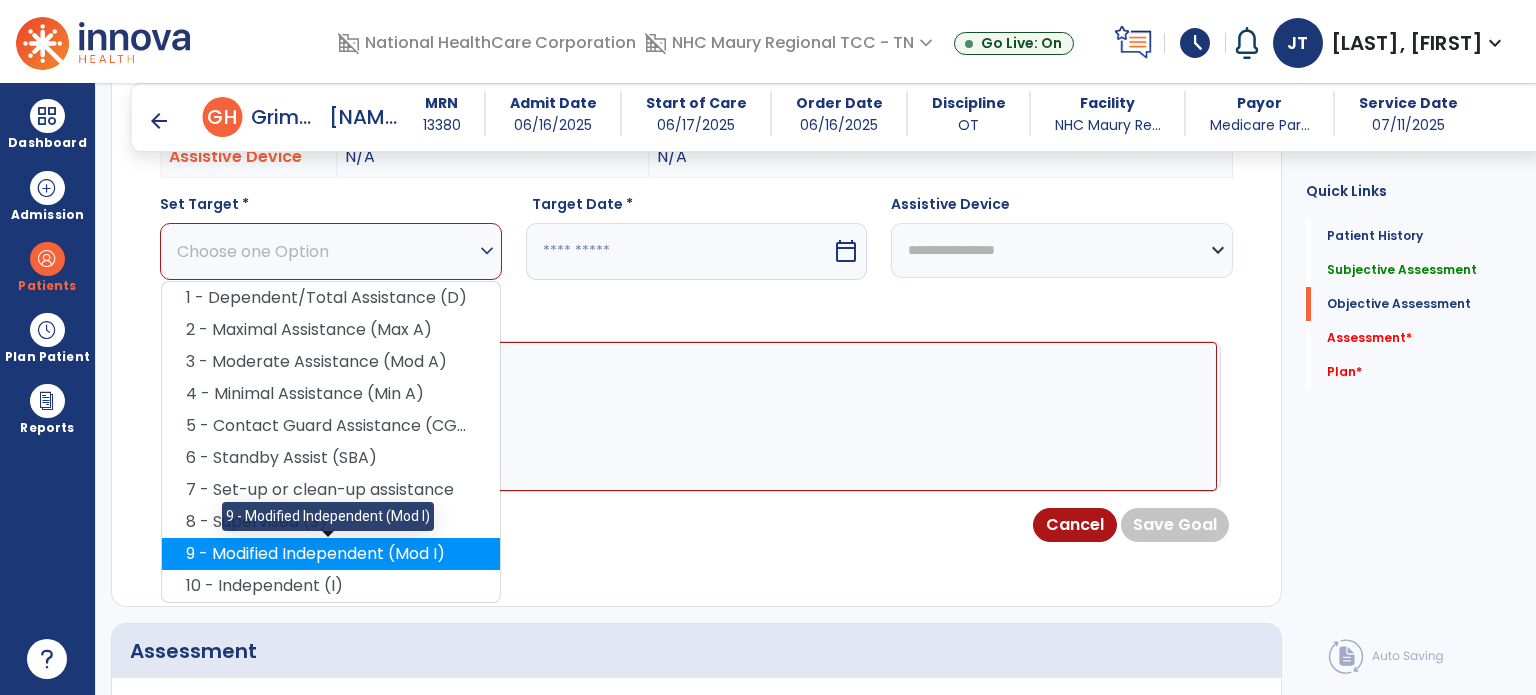 click on "9 - Modified Independent (Mod I)" 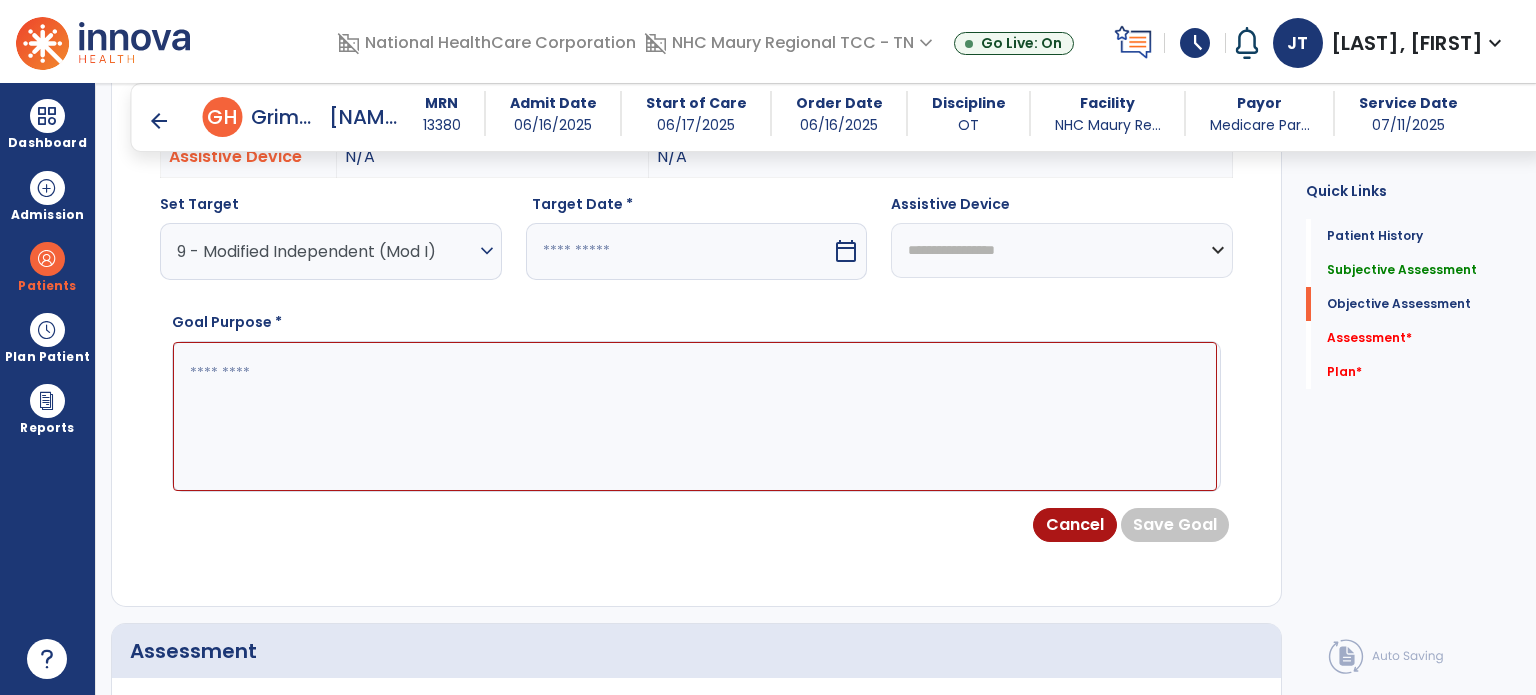 click at bounding box center [679, 251] 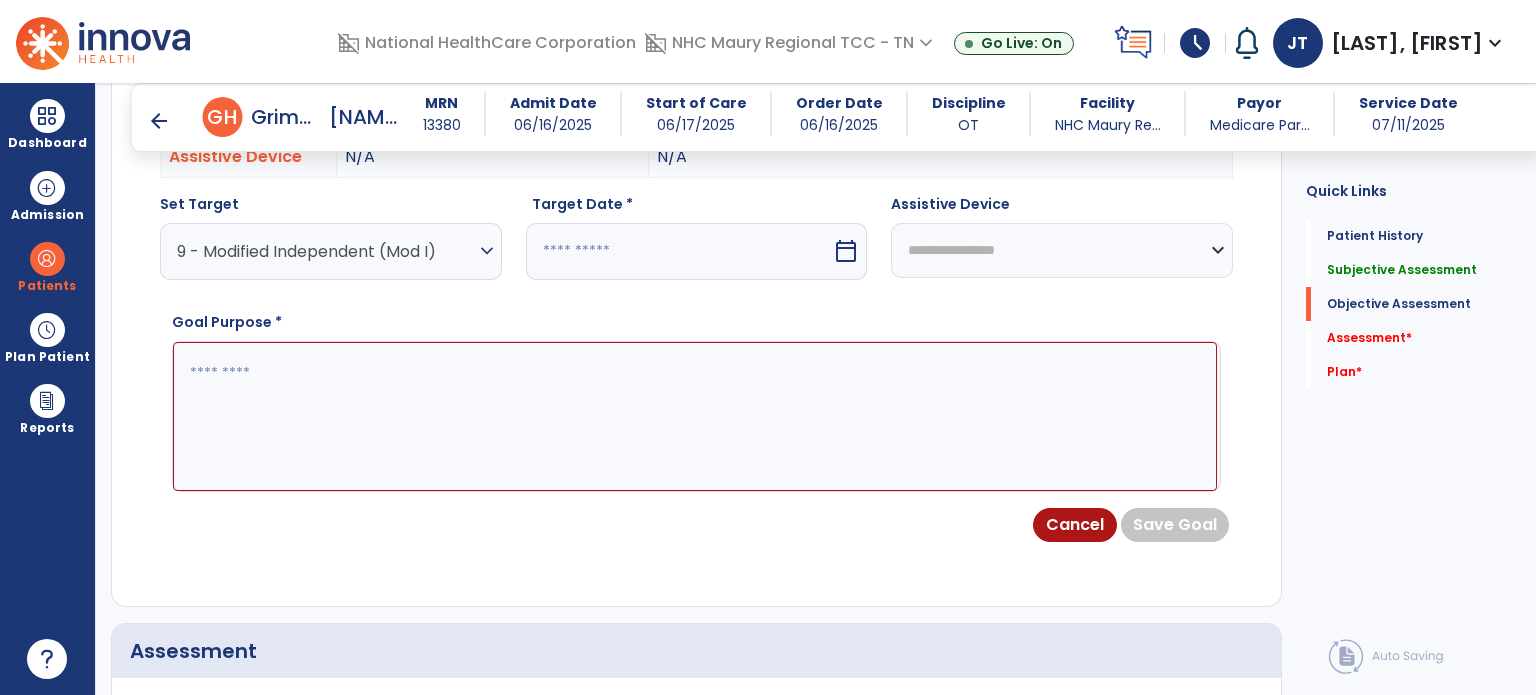 select on "*" 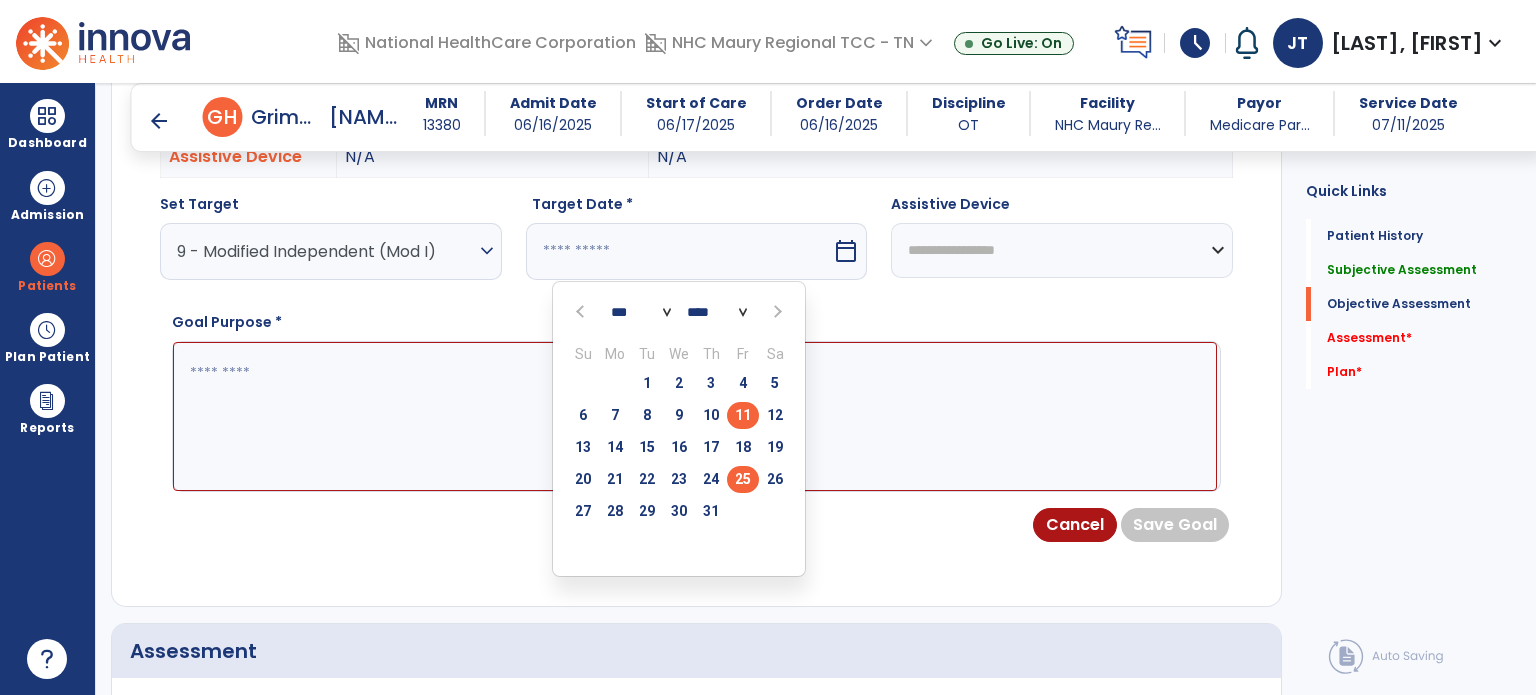click on "25" at bounding box center [743, 479] 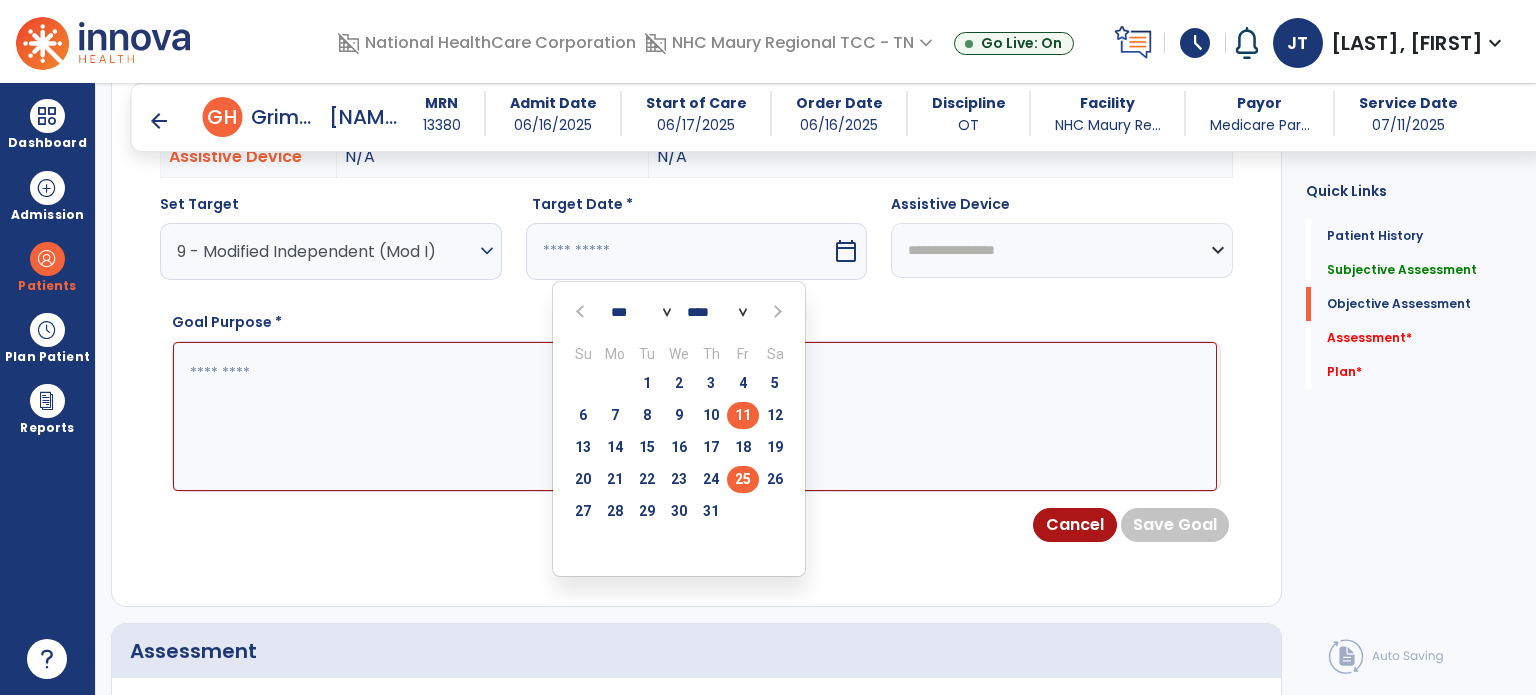 type on "*********" 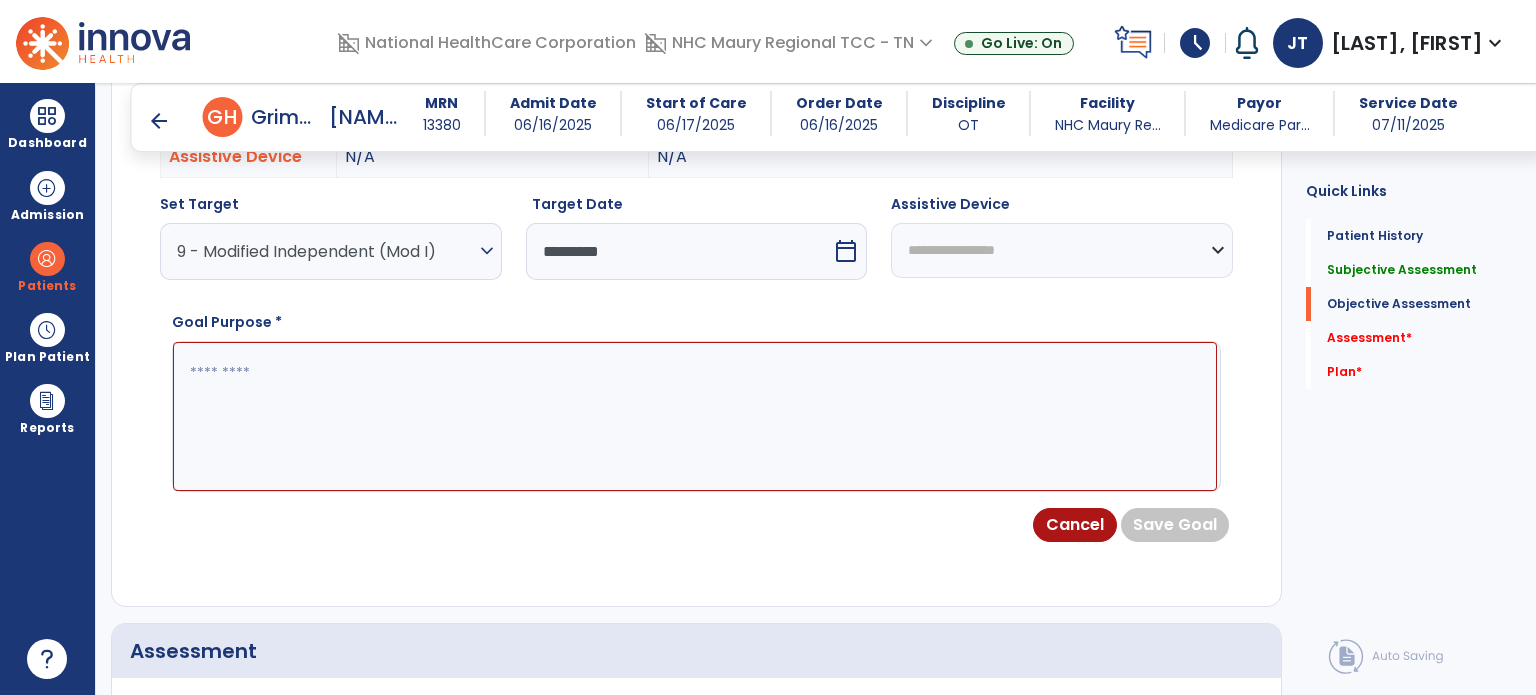click 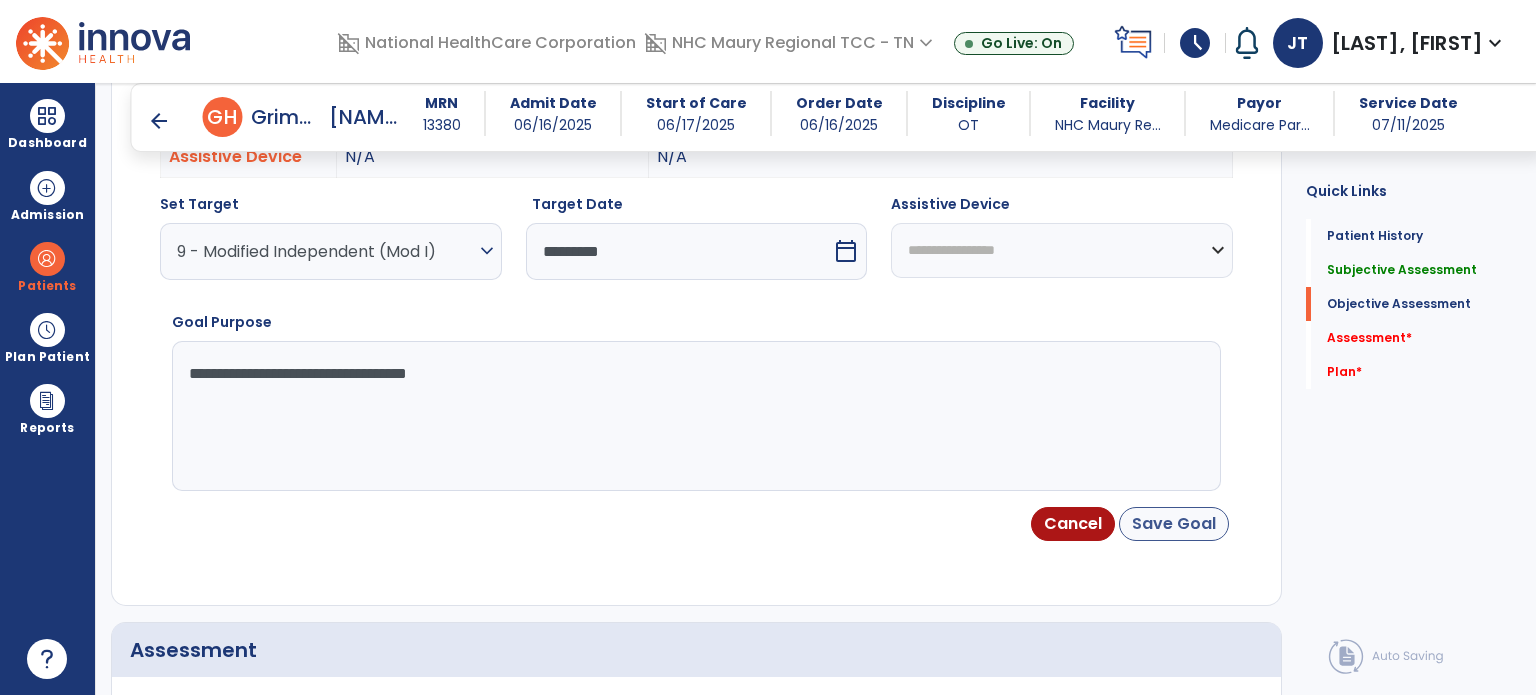type on "**********" 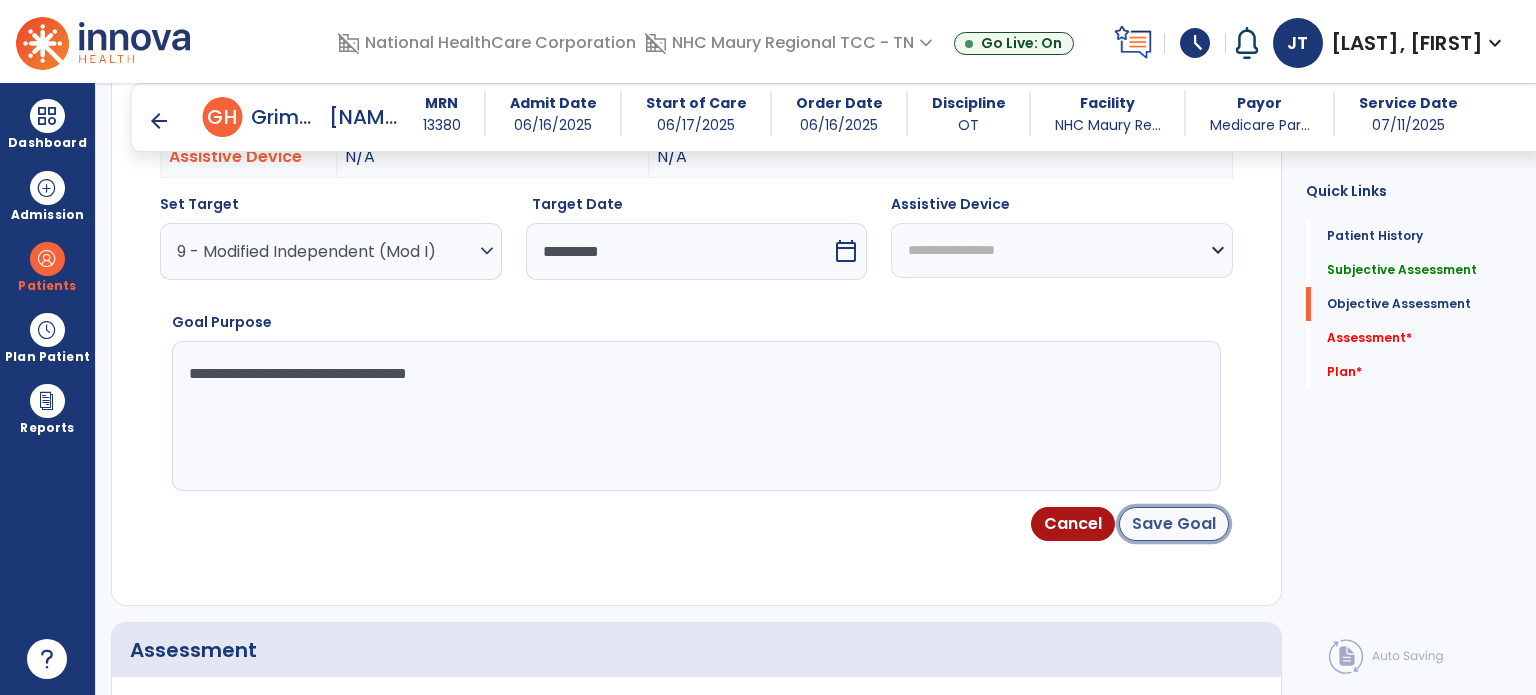 click on "Save Goal" 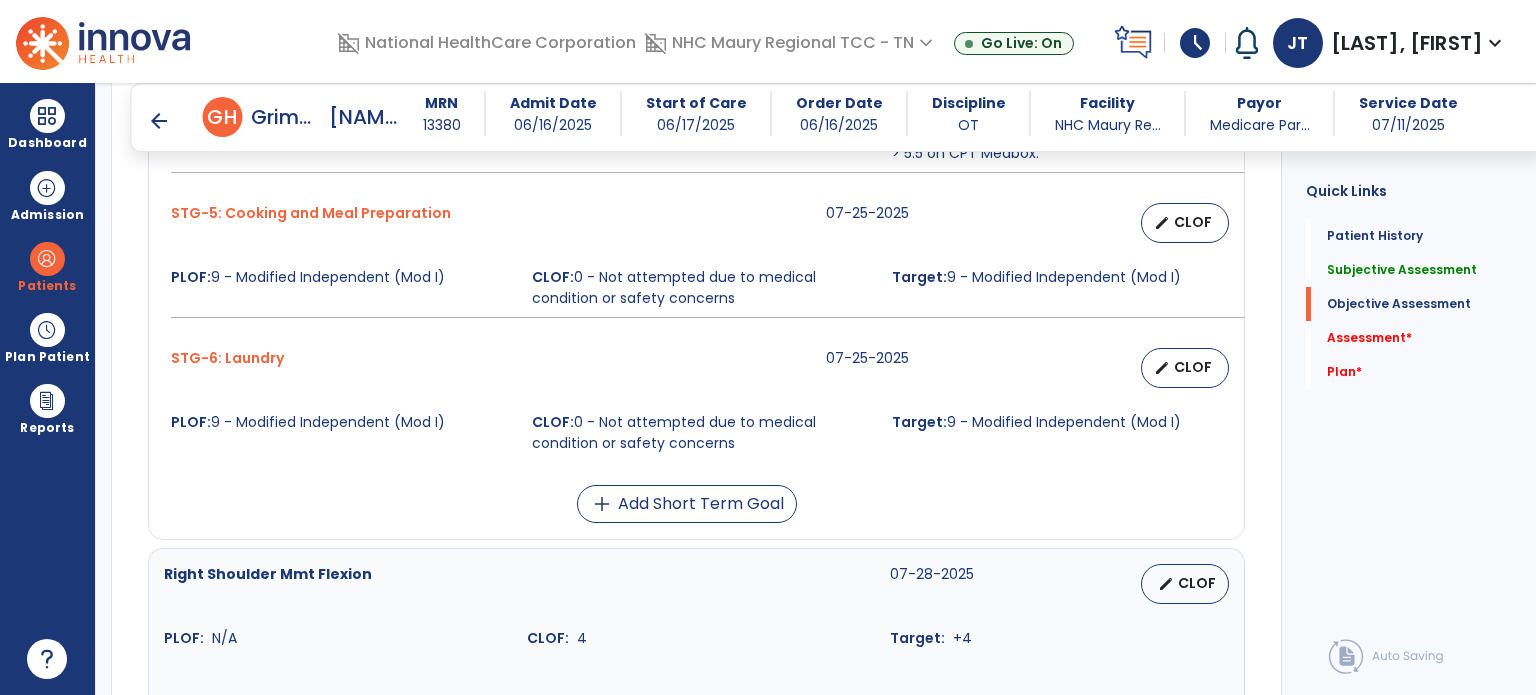 scroll, scrollTop: 1399, scrollLeft: 0, axis: vertical 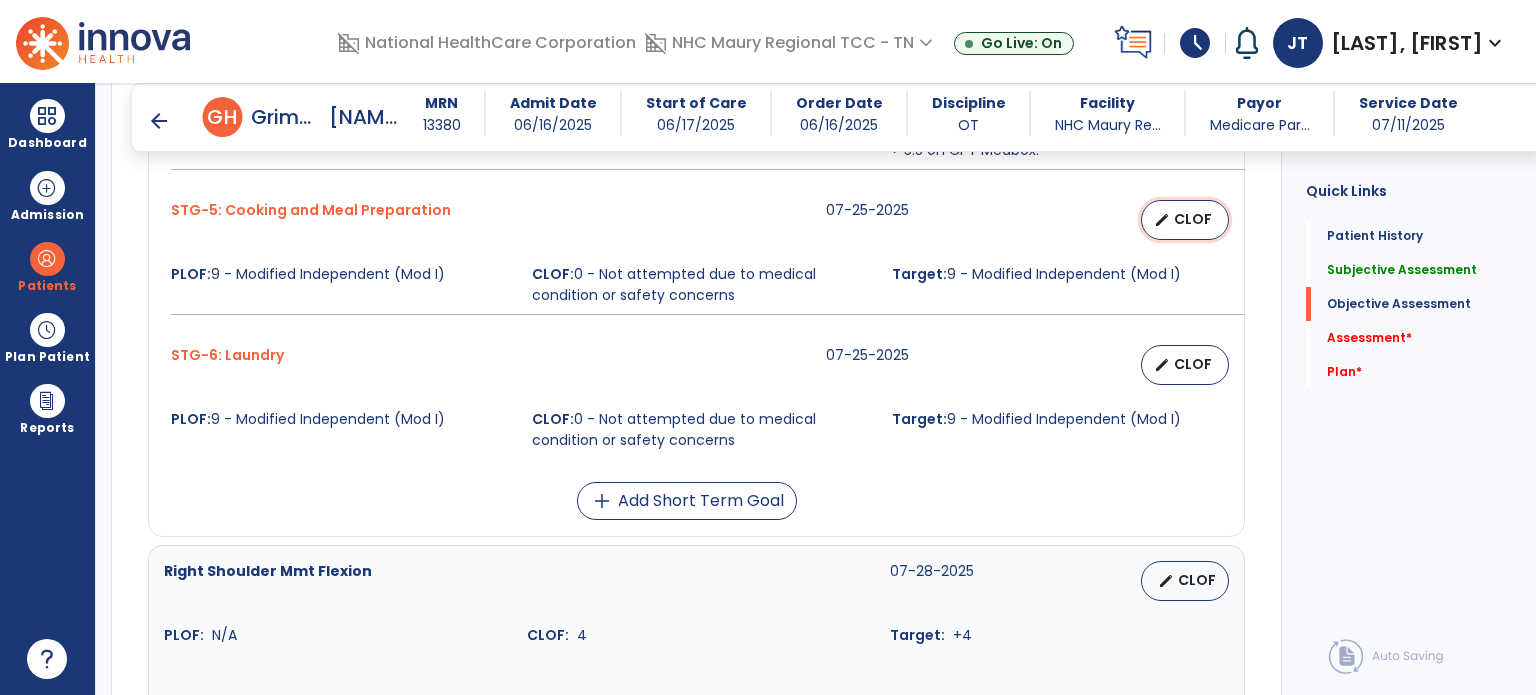 click on "edit   CLOF" at bounding box center [1185, 220] 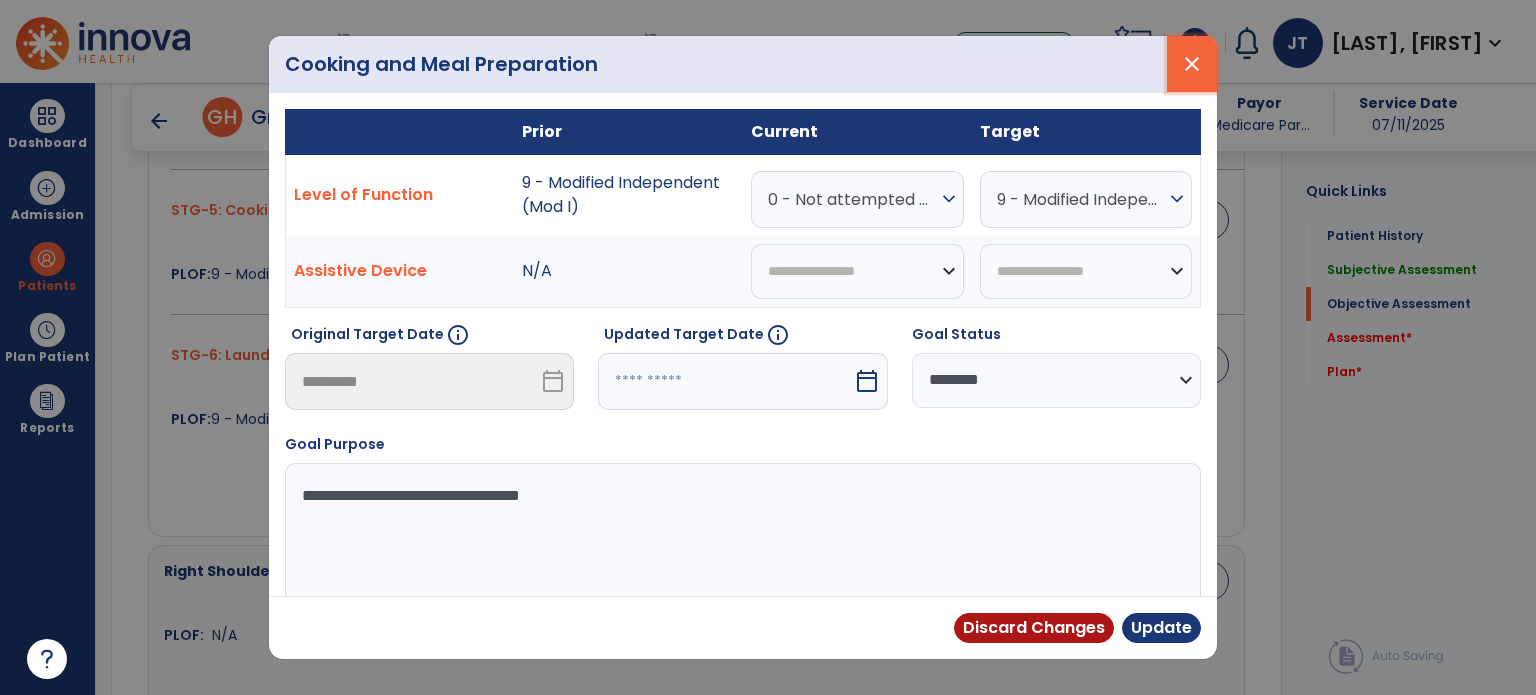 click on "close" at bounding box center [1192, 64] 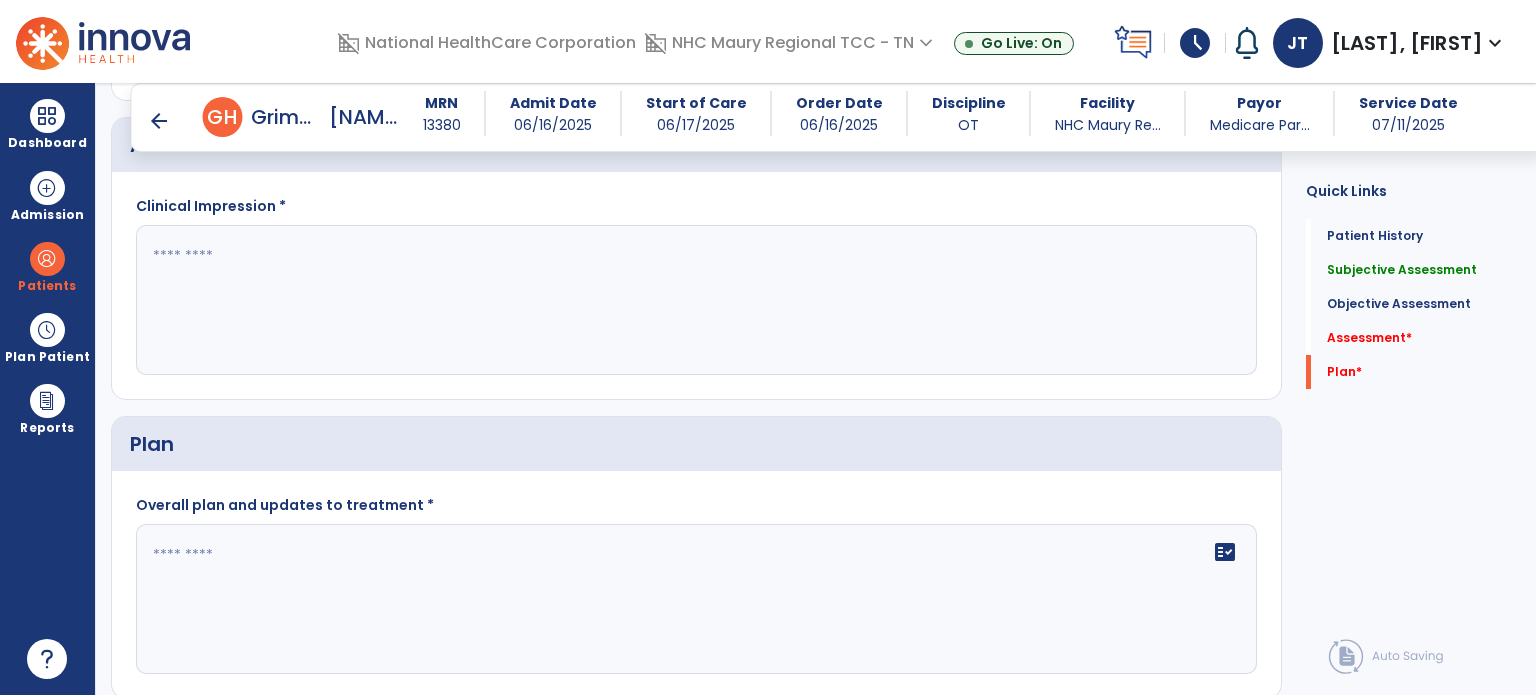 scroll, scrollTop: 2332, scrollLeft: 0, axis: vertical 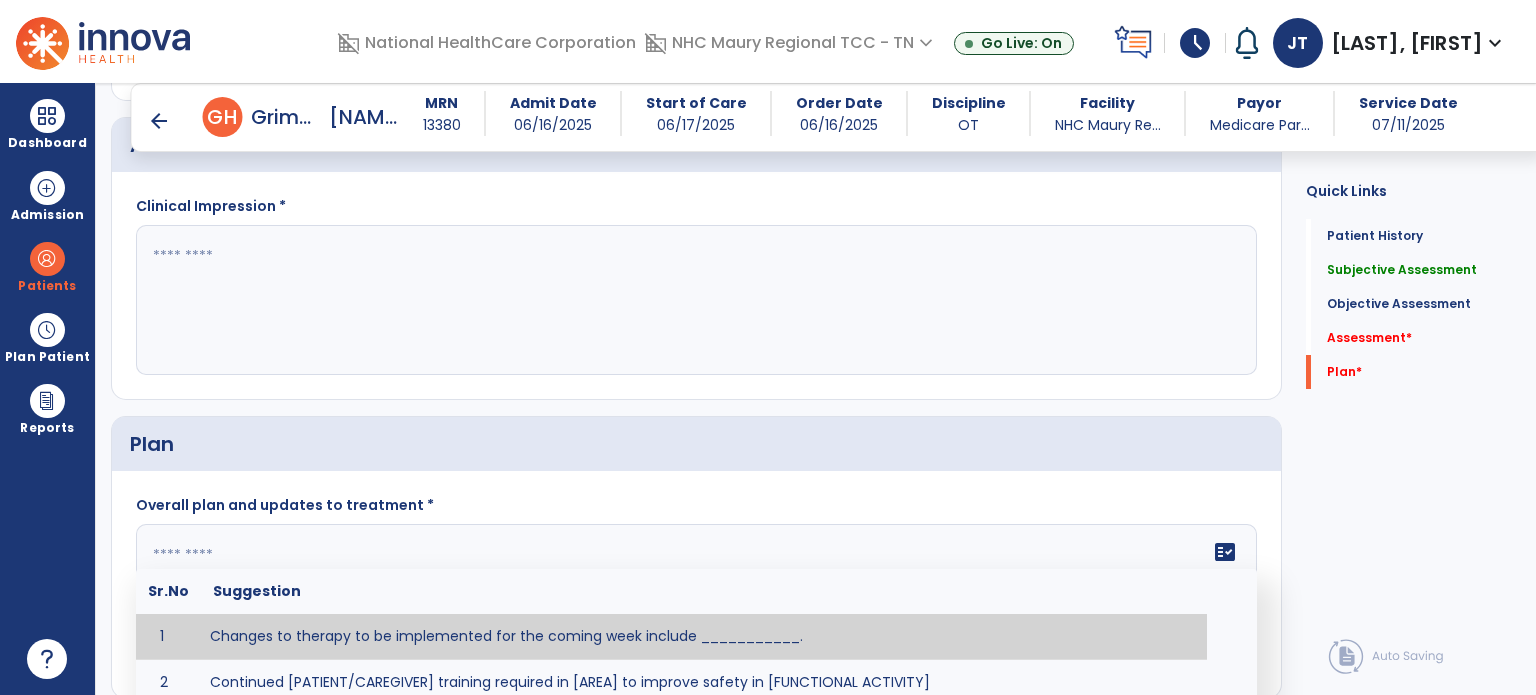 click on "fact_check  Sr.No Suggestion 1 Changes to therapy to be implemented for the coming week include ___________. 2 Continued [PATIENT/CAREGIVER] training required in [AREA] to improve safety in [FUNCTIONAL ACTIVITY] 3 Due to [STATUS CHANGE] the treatment plan will be modified to [ADD/DISCONTINUE] [SPECIFIC MODALITY/TREATMENT TECHNIQUE]. 4 Goals related to ___________ have been met.  Will add new STG's to address _______ in the upcoming week. 5 Updated precautions include ________. 6 Progress treatment to include ____________. 7 Requires further [PATIENT/CAREGIVER] training in ______ to improve safety in ________. 8 Short term goals related to _________ have been met and new short term goals to be added as appropriate for patient. 9 STGs have been met, will now focus on LTGs. 10 The plan for next week's visits include [INTERVENTIONS] with the objective of improving [IMPAIRMENTS] to continue to progress toward long term goal(s). 11 12 13 Changes to therapy to be implemented for the coming week include ___________." 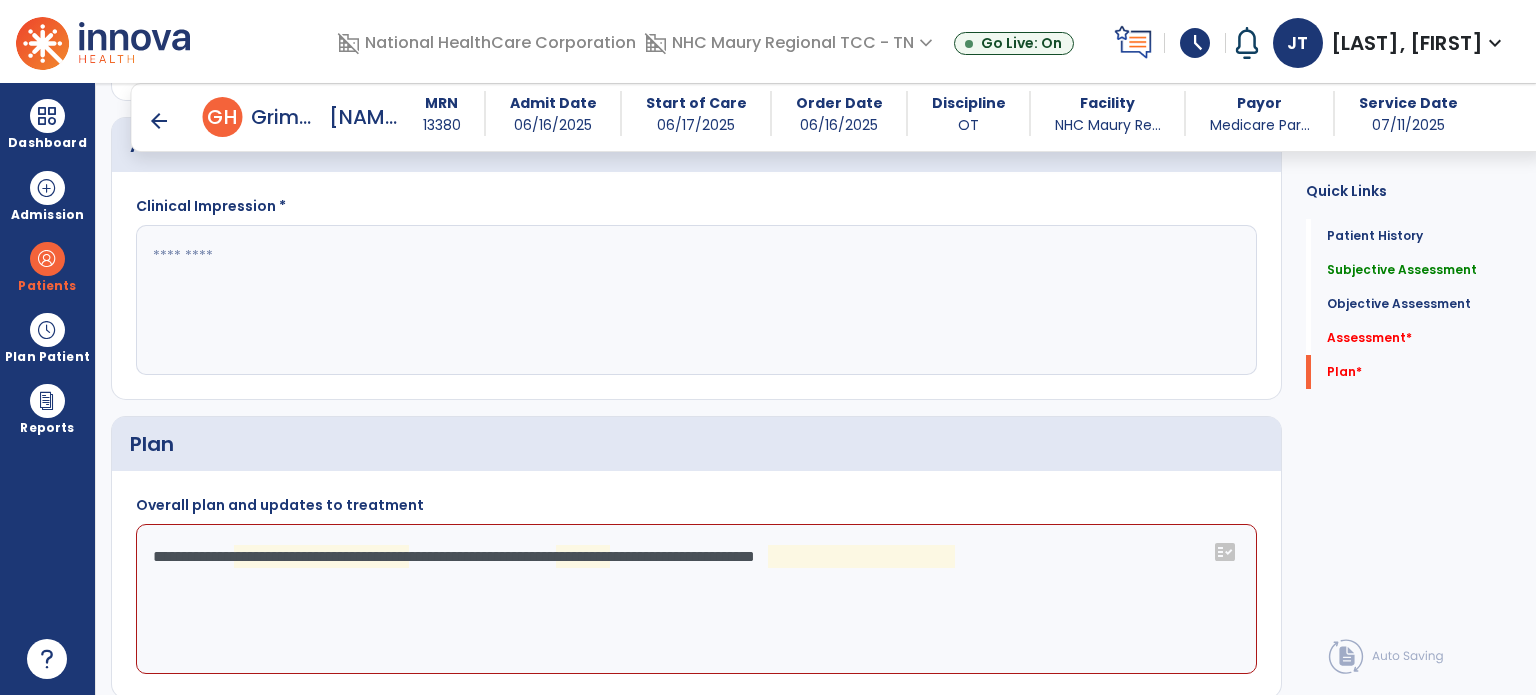 click on "**********" 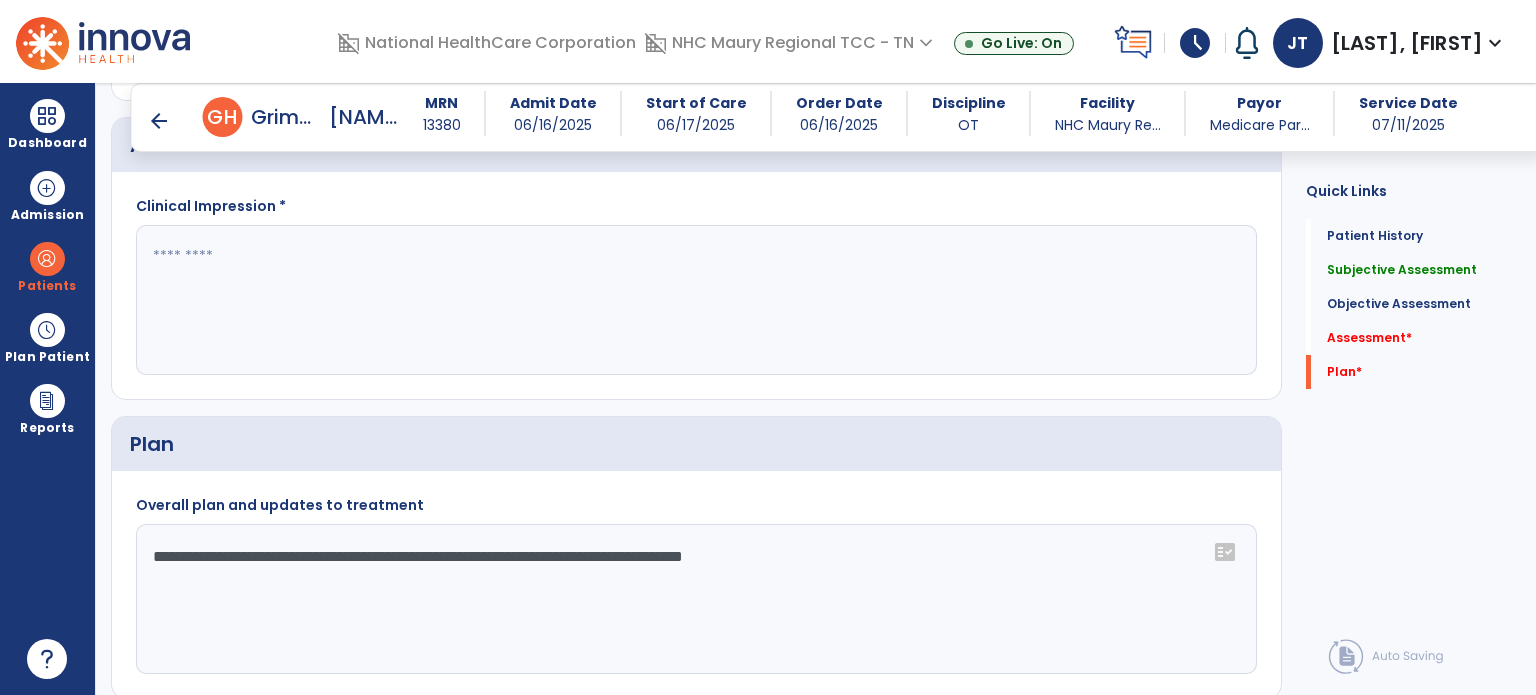type on "**********" 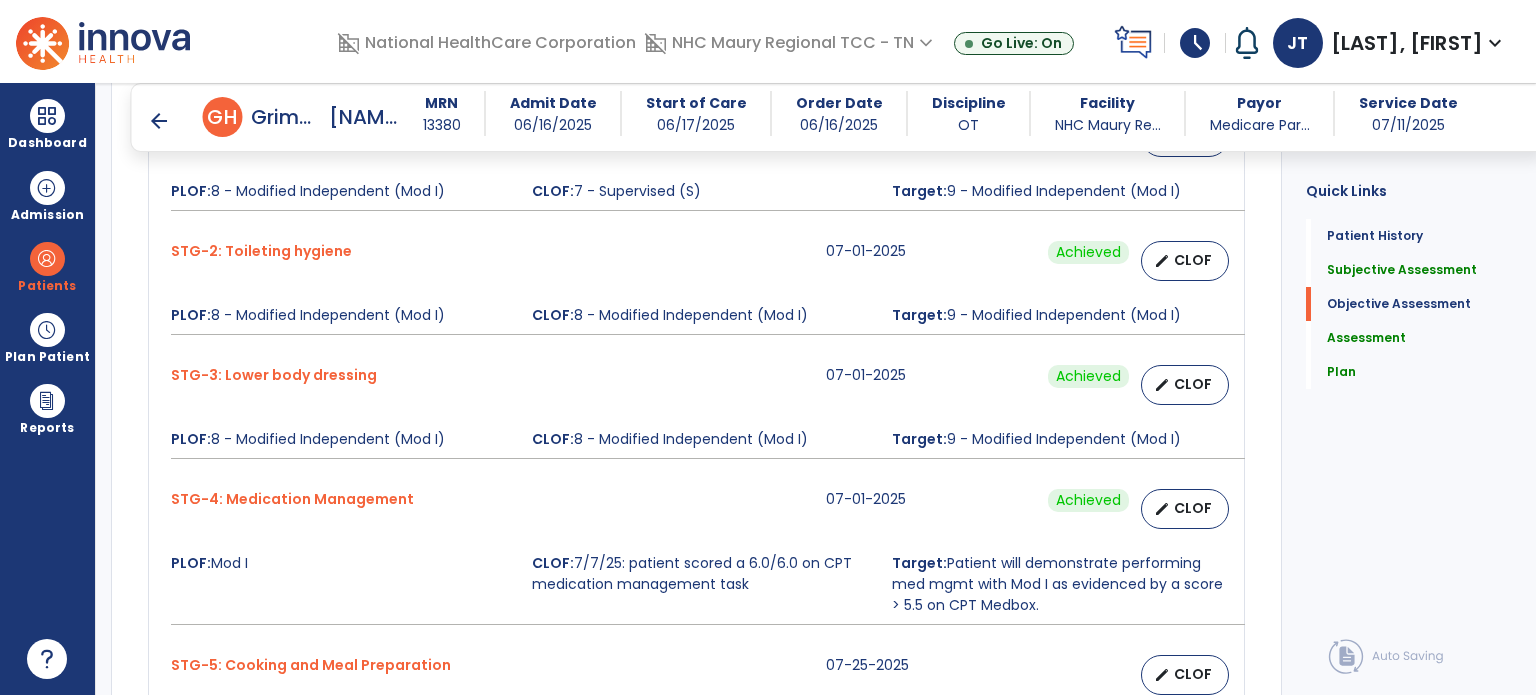 scroll, scrollTop: 804, scrollLeft: 0, axis: vertical 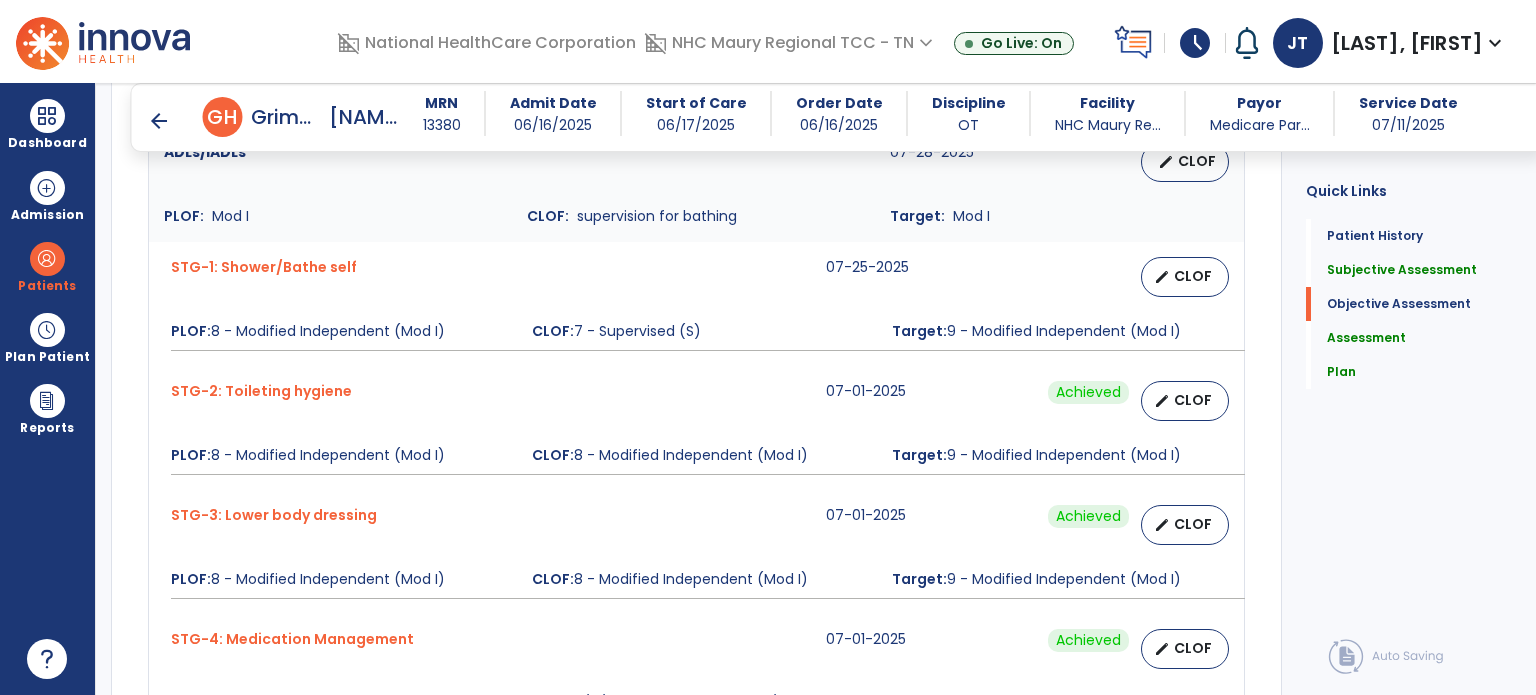 type on "**********" 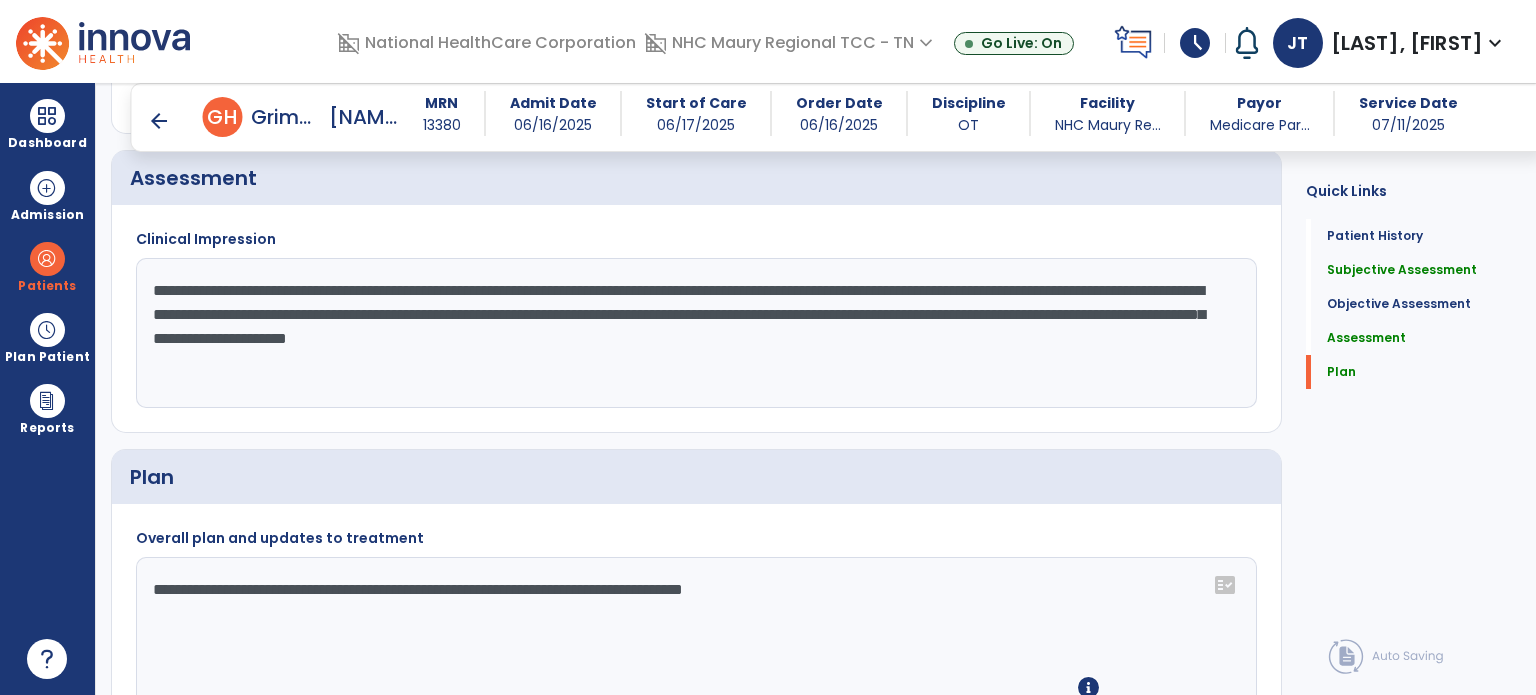 scroll, scrollTop: 2401, scrollLeft: 0, axis: vertical 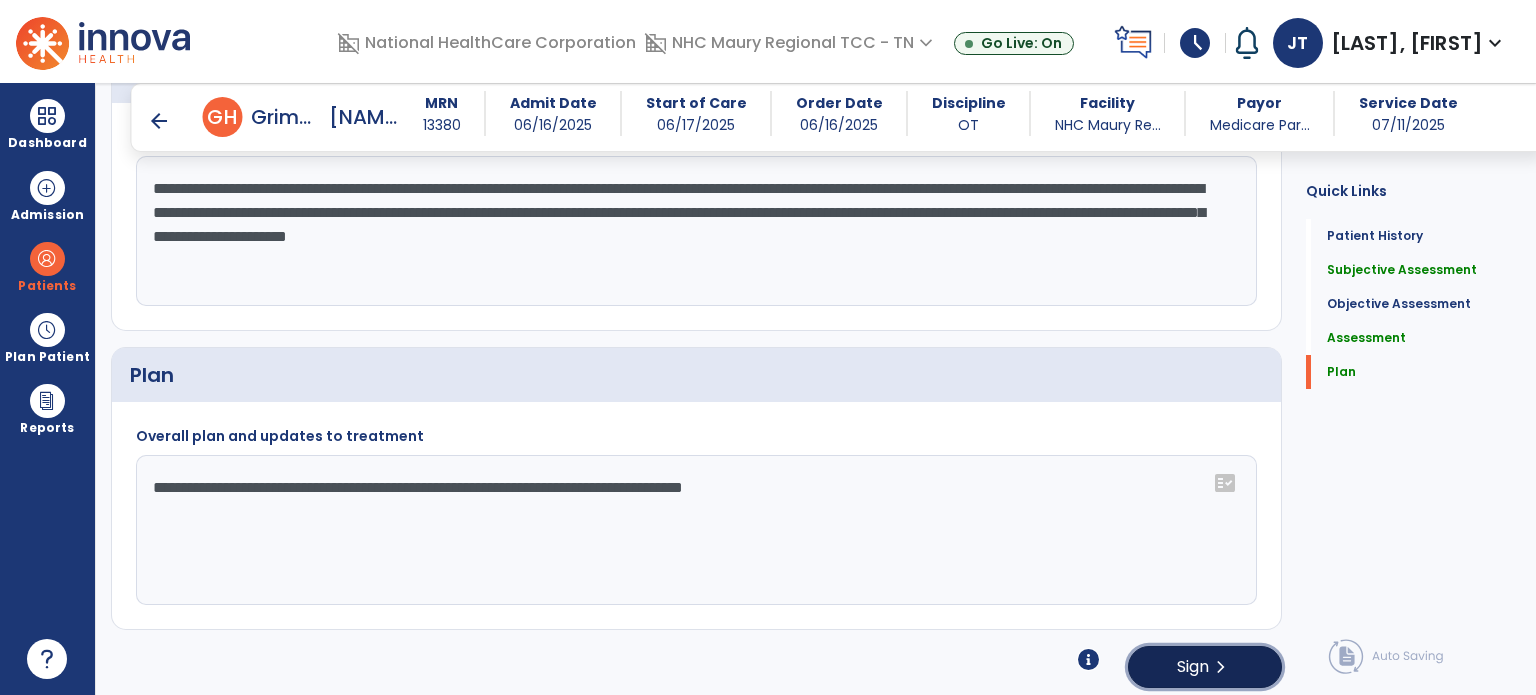 click on "Sign  chevron_right" 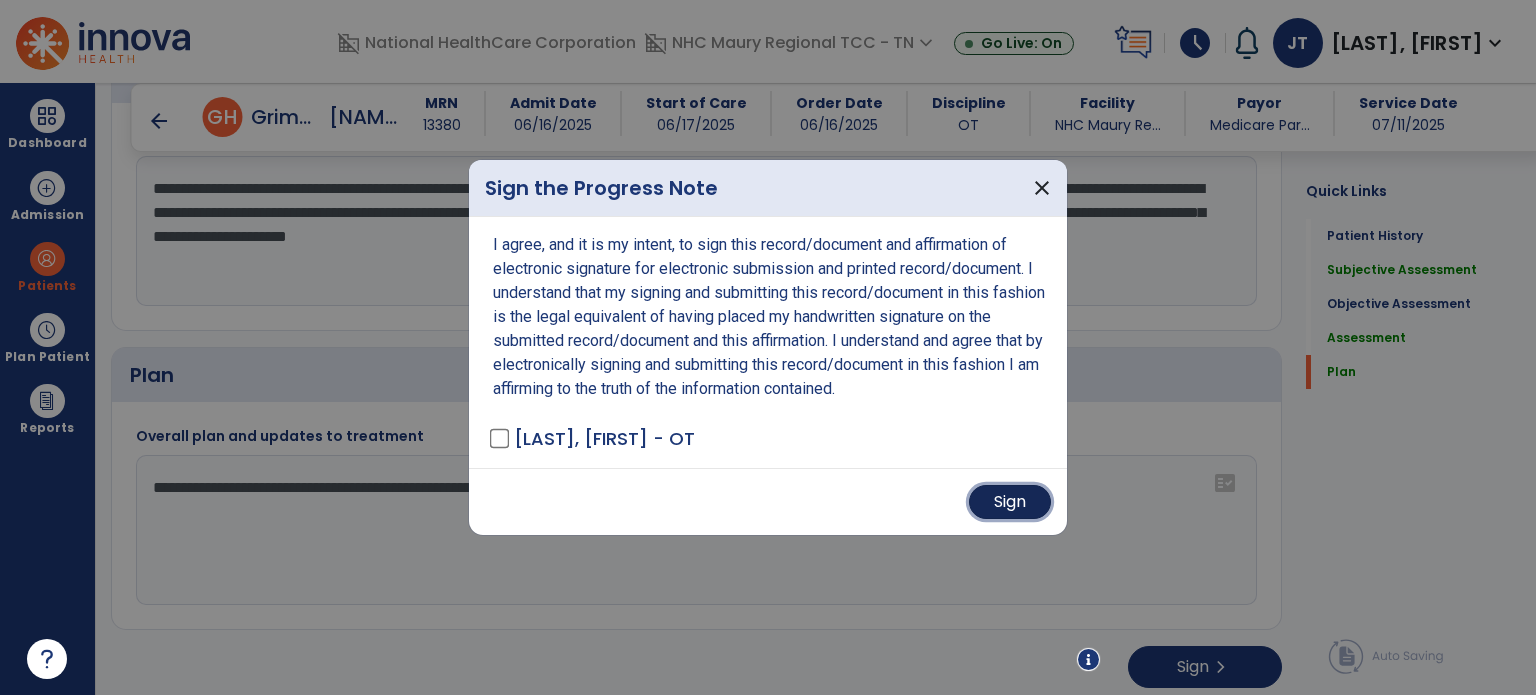 click on "Sign" at bounding box center (1010, 502) 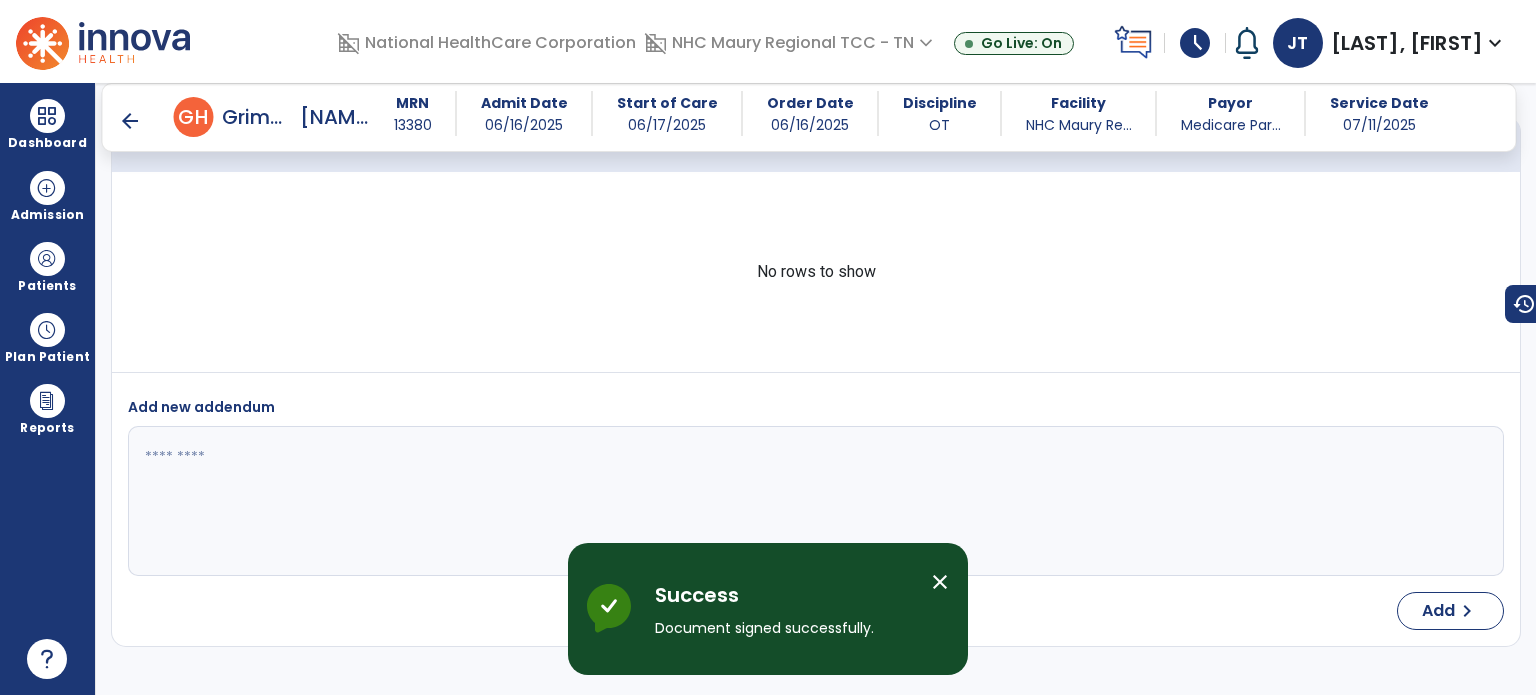 scroll, scrollTop: 3080, scrollLeft: 0, axis: vertical 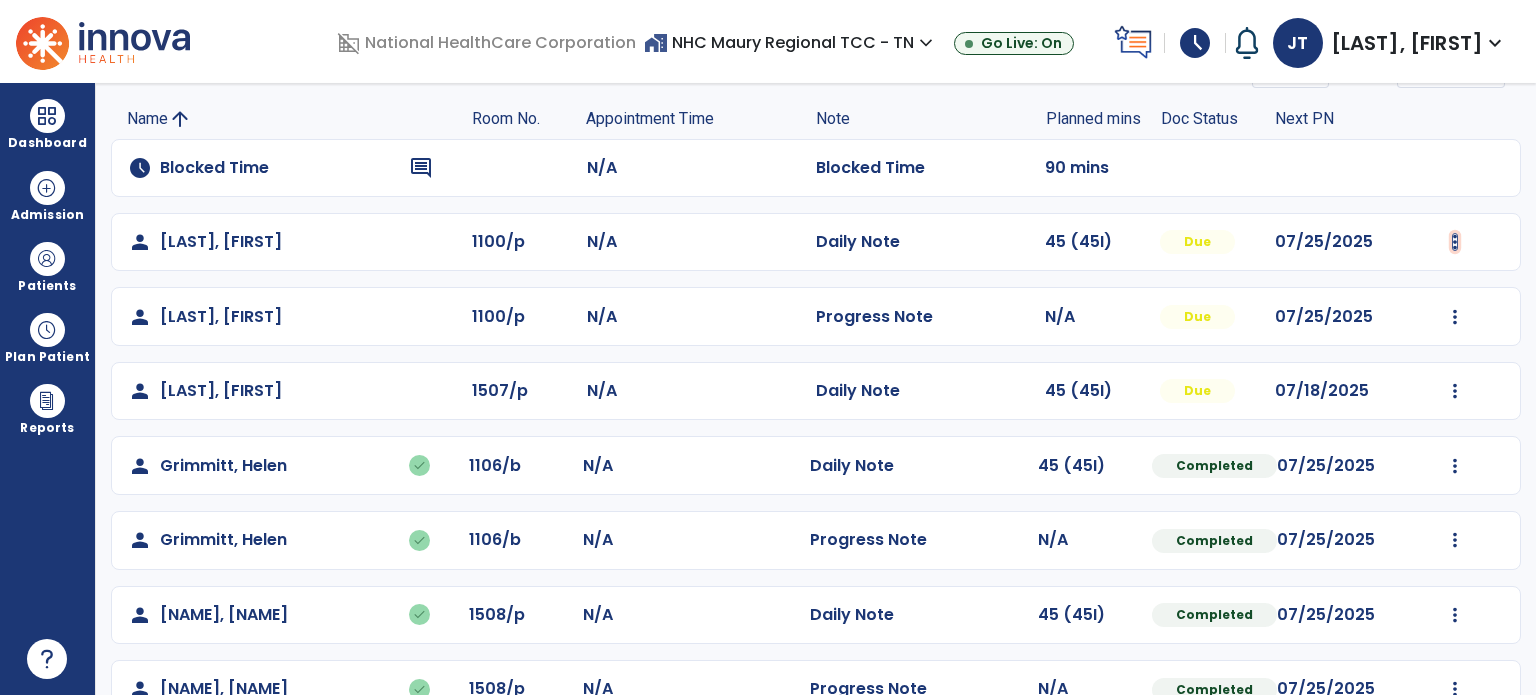 click at bounding box center (1455, 242) 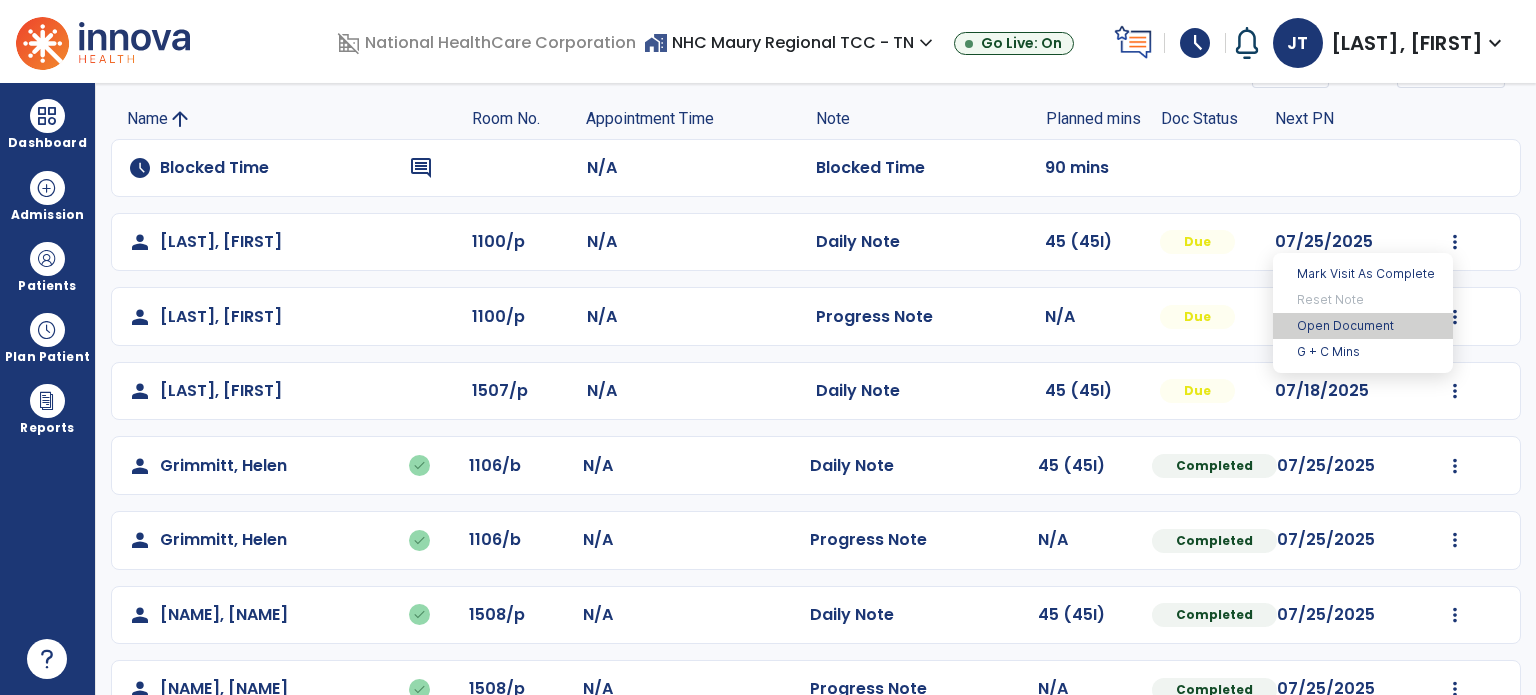 click on "Open Document" at bounding box center (1363, 326) 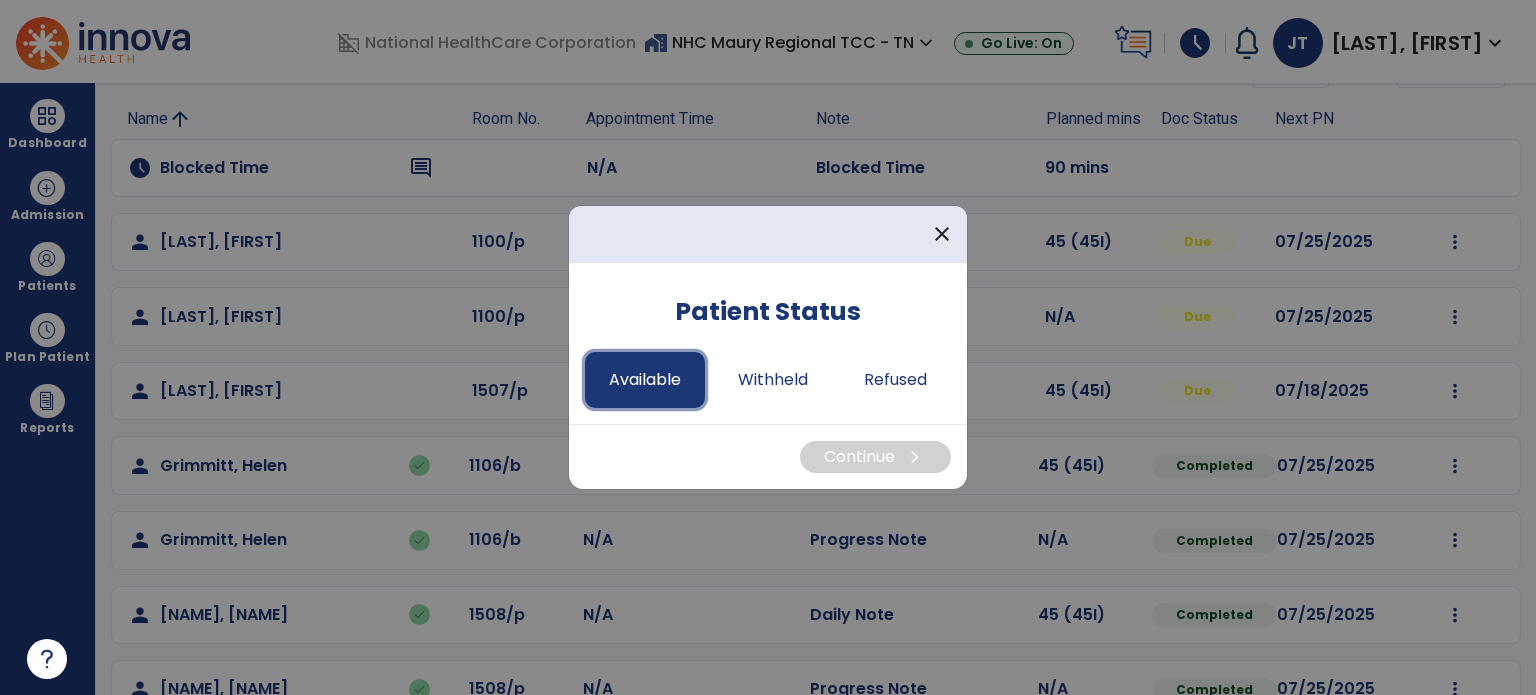click on "Available" at bounding box center (645, 380) 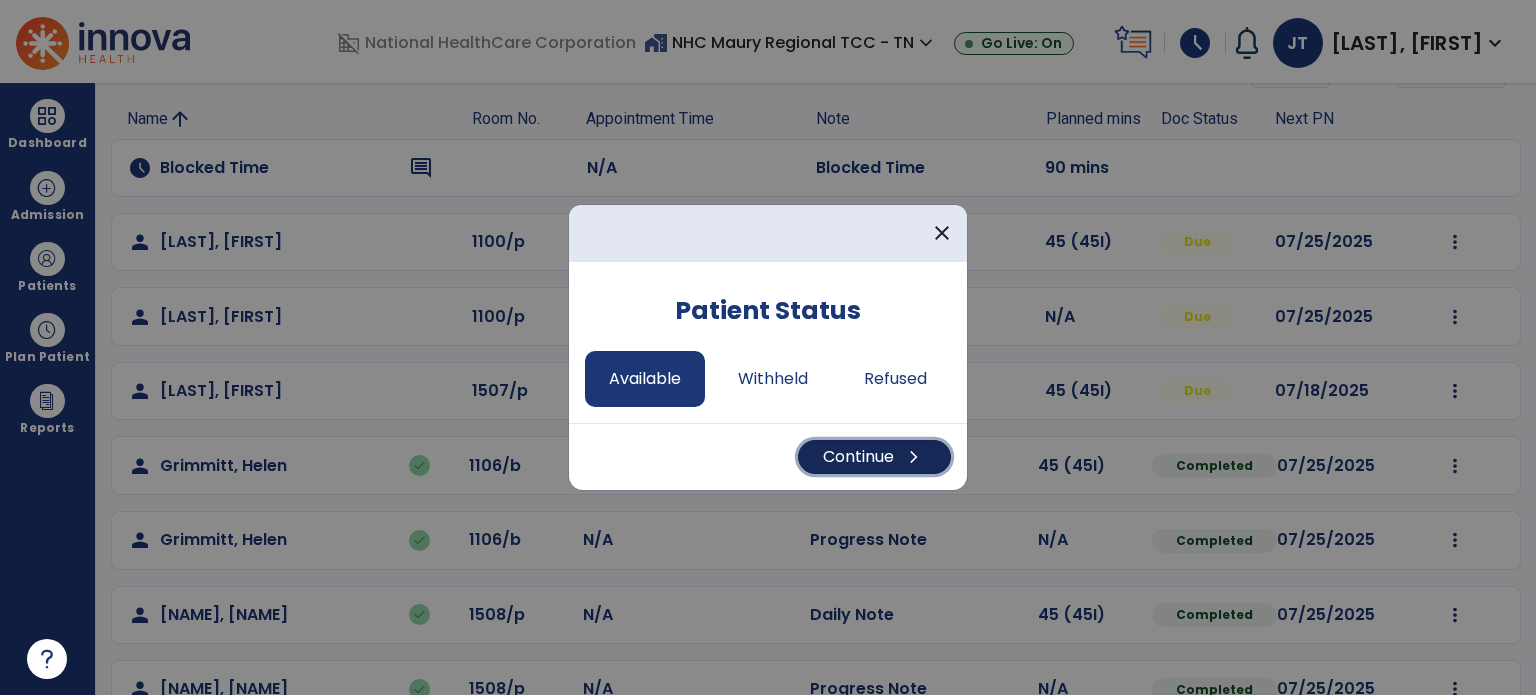 click on "Continue   chevron_right" at bounding box center (874, 457) 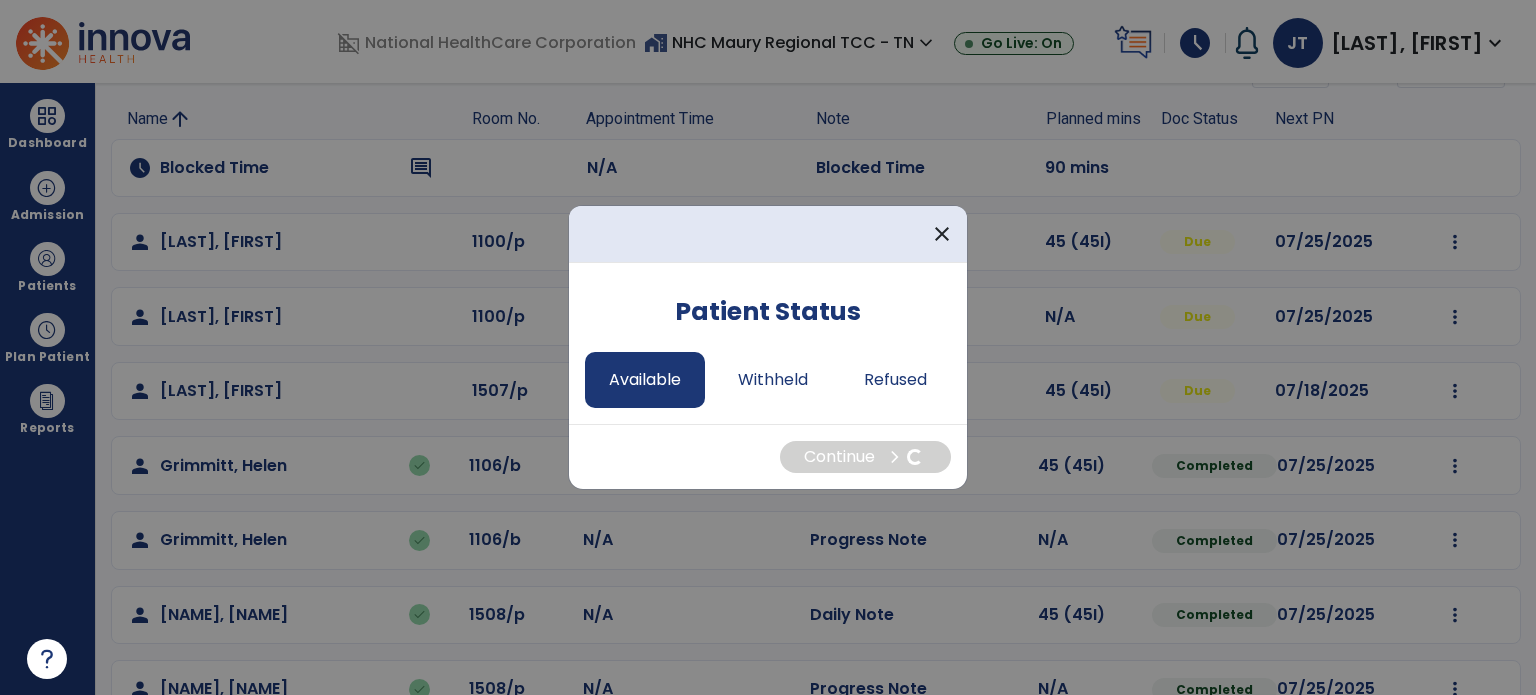 select on "*" 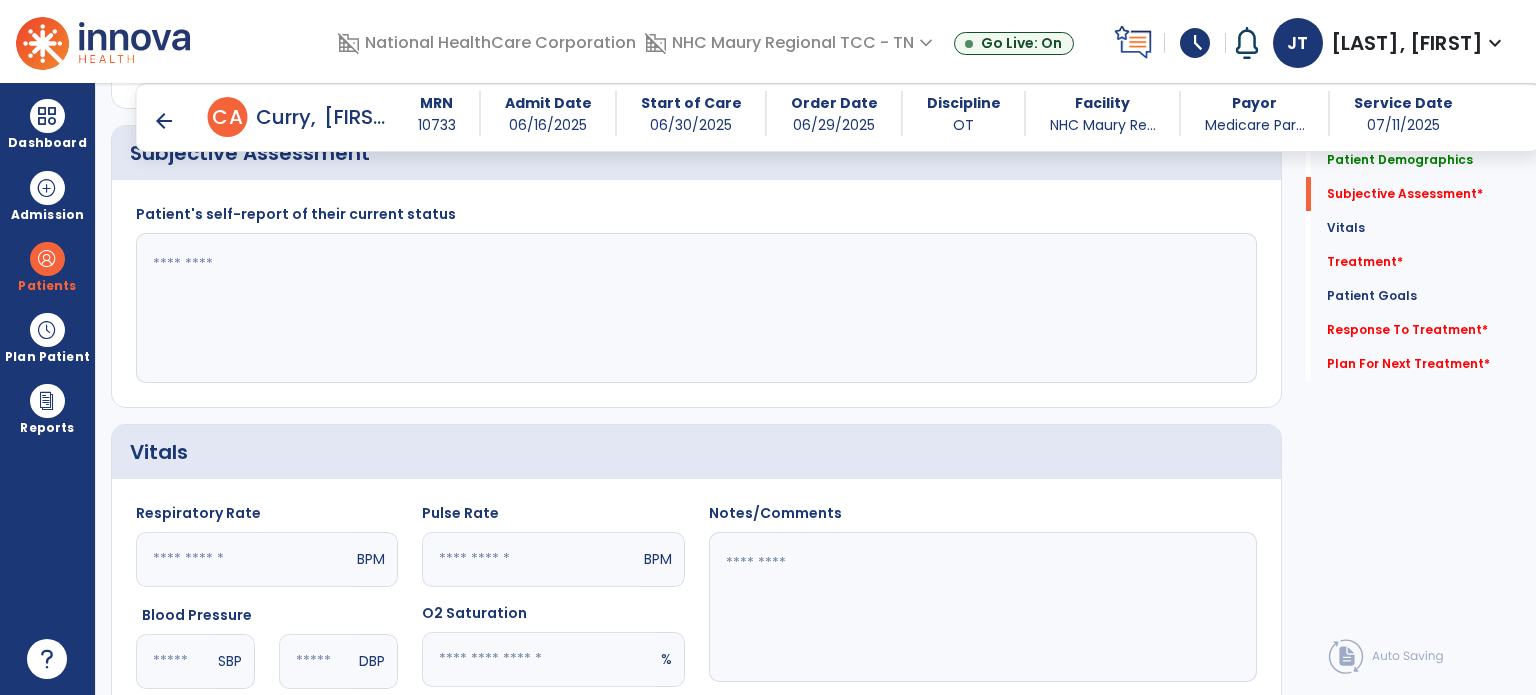 scroll, scrollTop: 404, scrollLeft: 0, axis: vertical 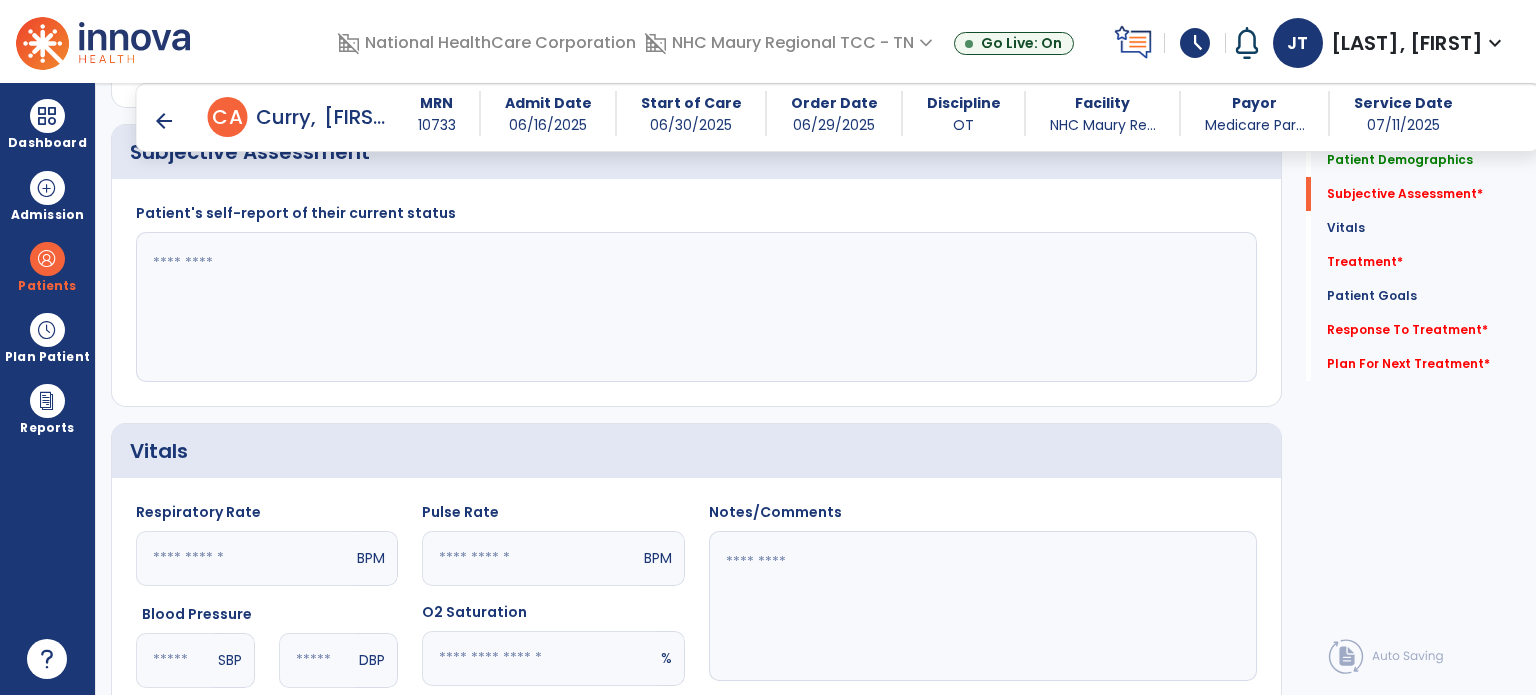 click 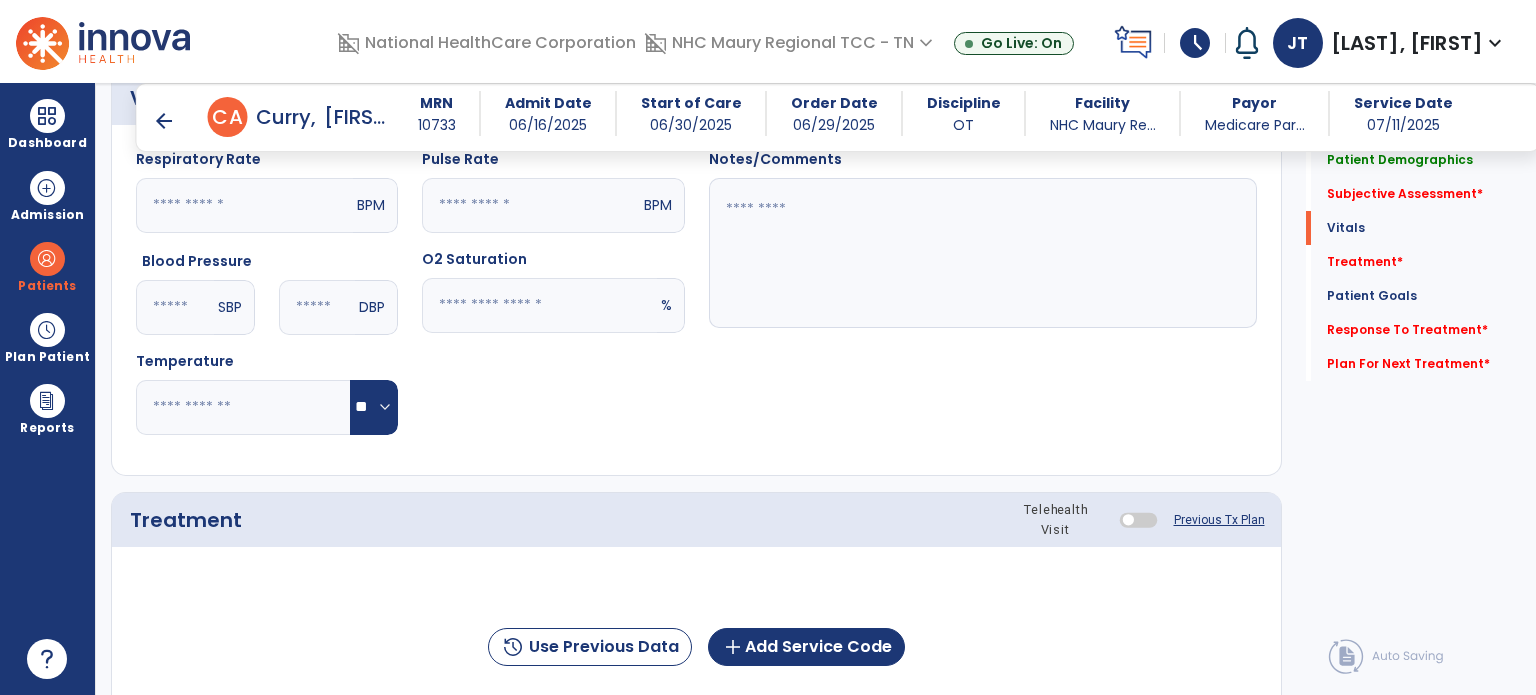 scroll, scrollTop: 888, scrollLeft: 0, axis: vertical 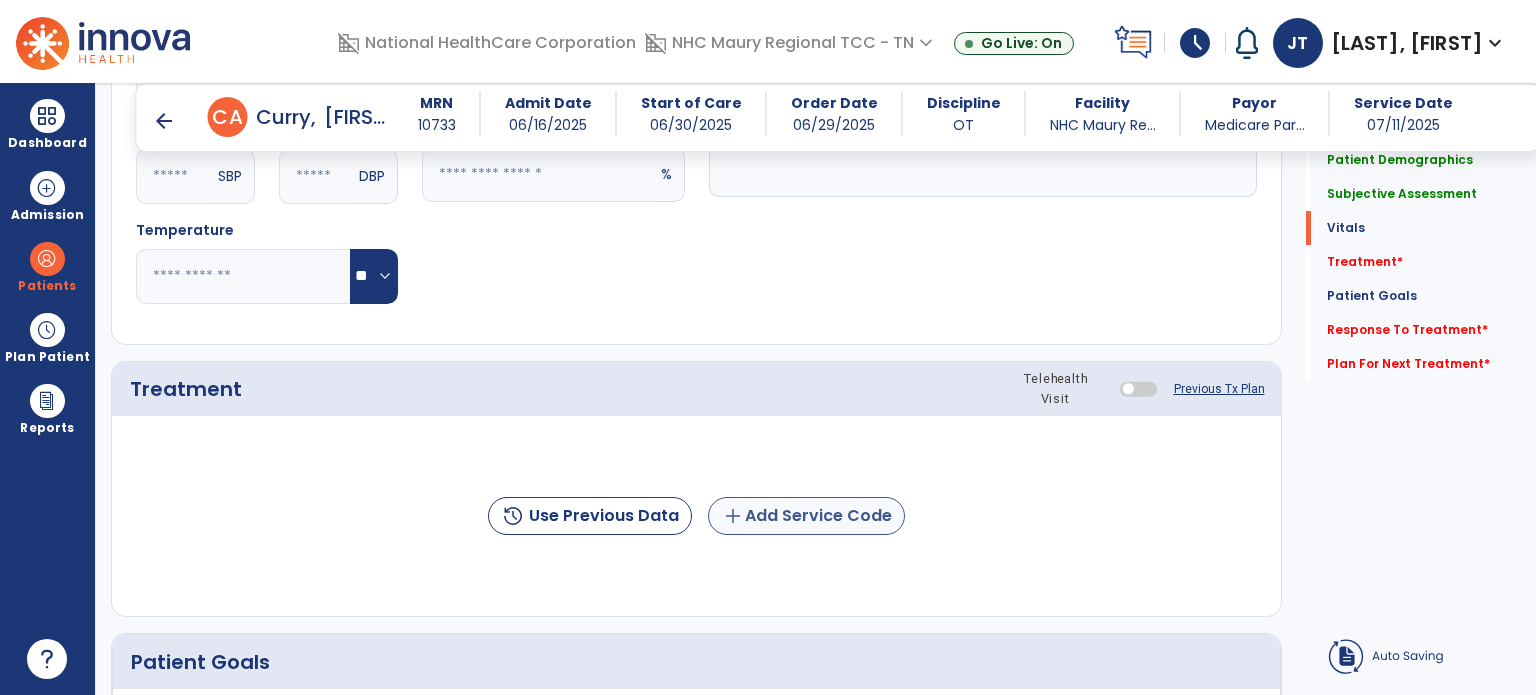 type on "**********" 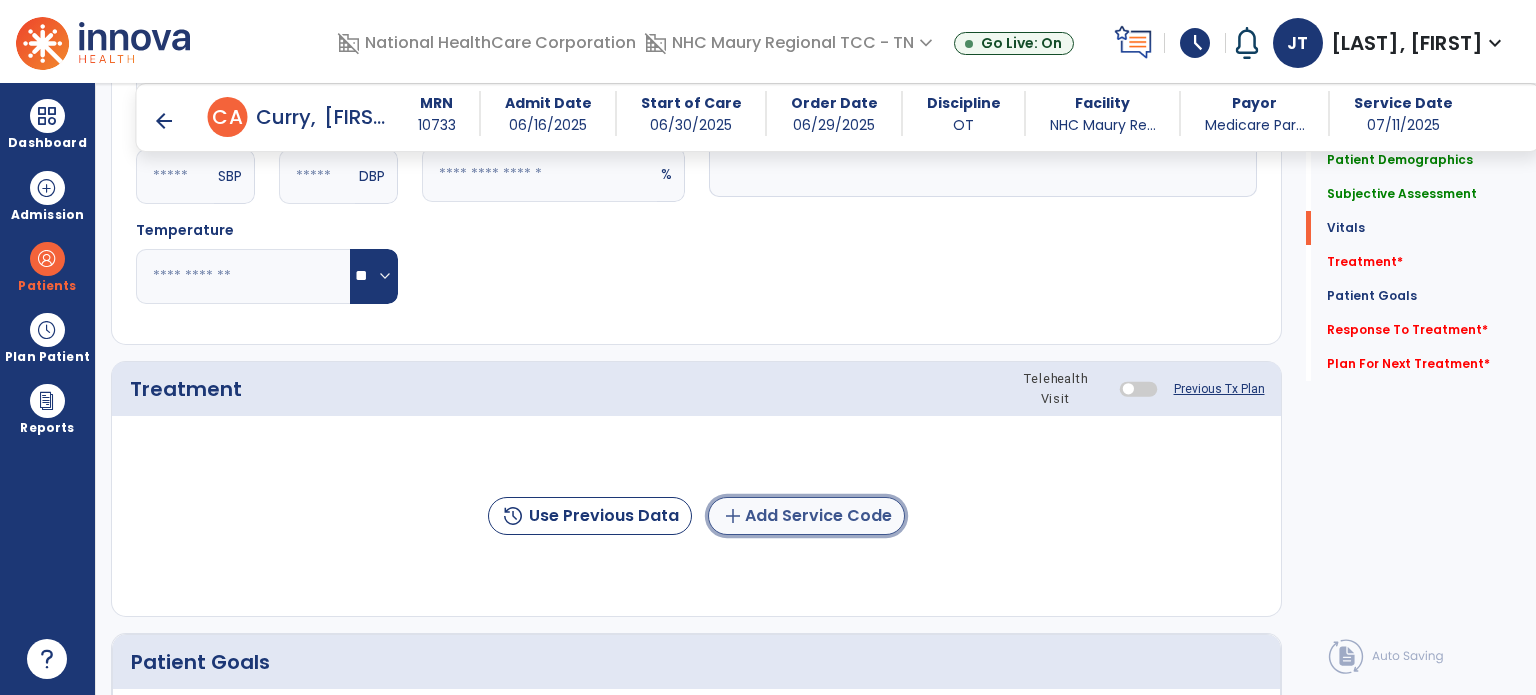 click on "add  Add Service Code" 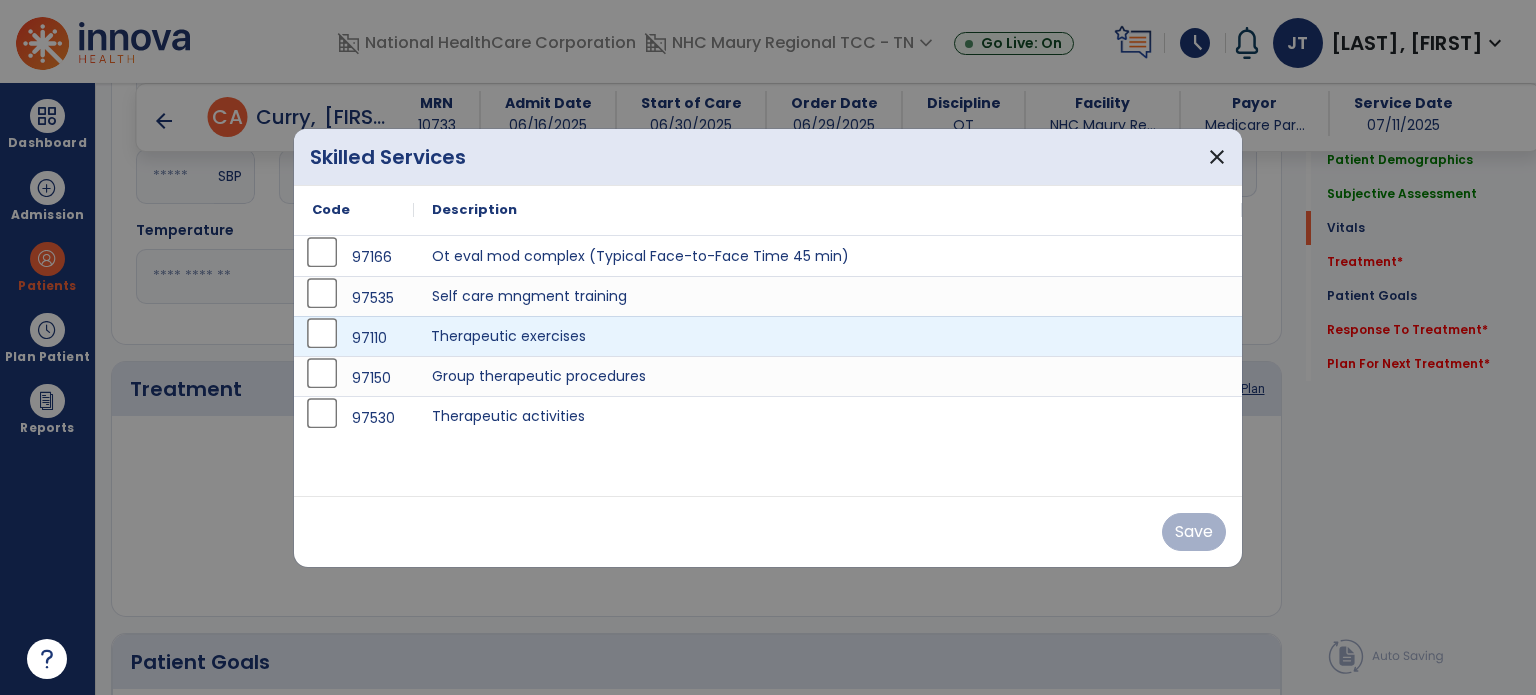 click on "Therapeutic exercises" at bounding box center (828, 336) 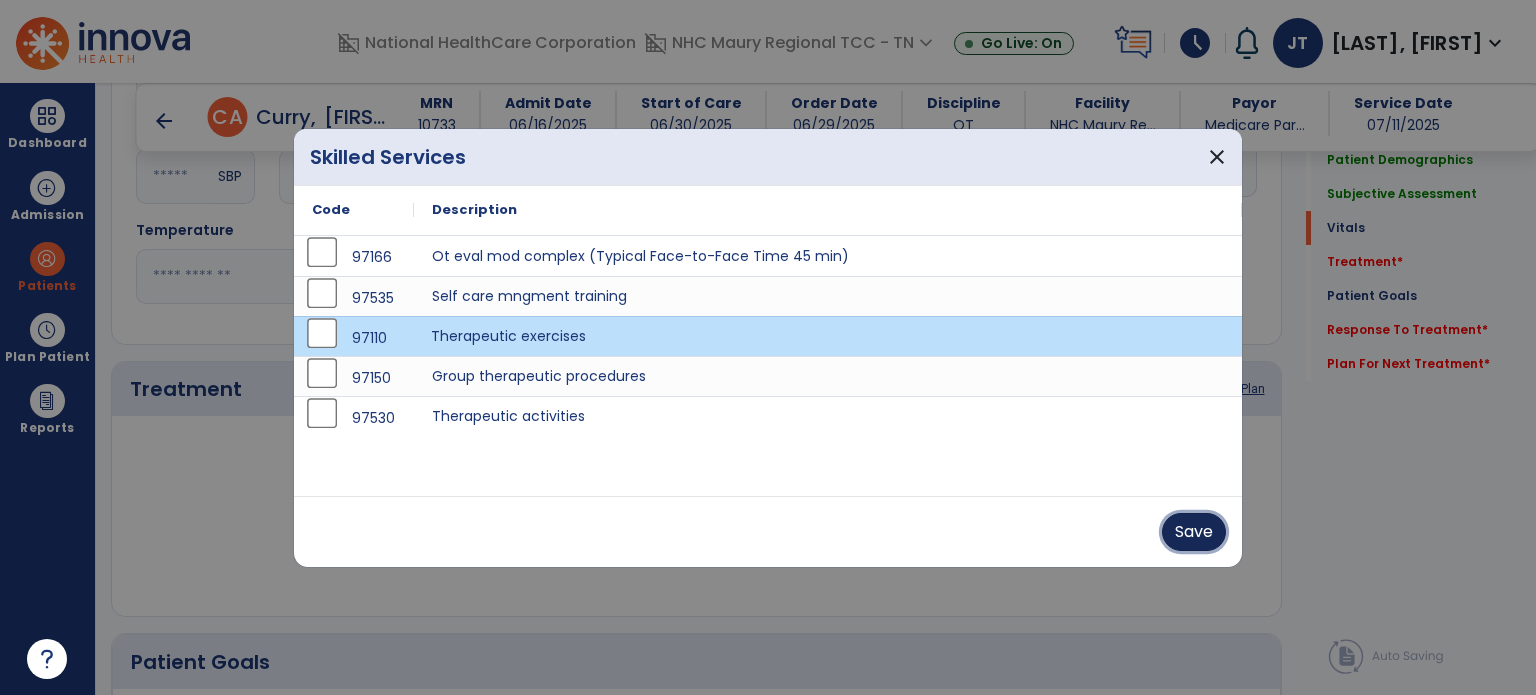 click on "Save" at bounding box center (1194, 532) 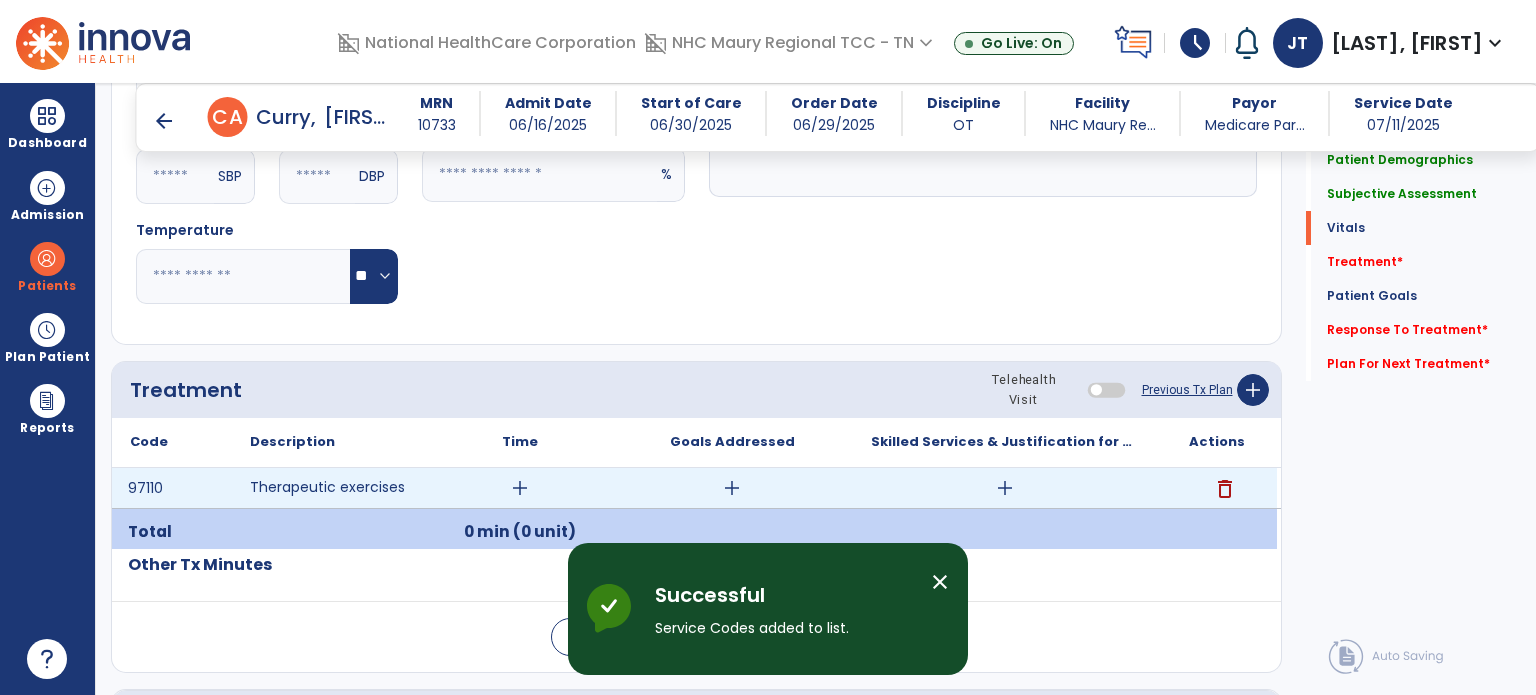 click on "add" at bounding box center [520, 488] 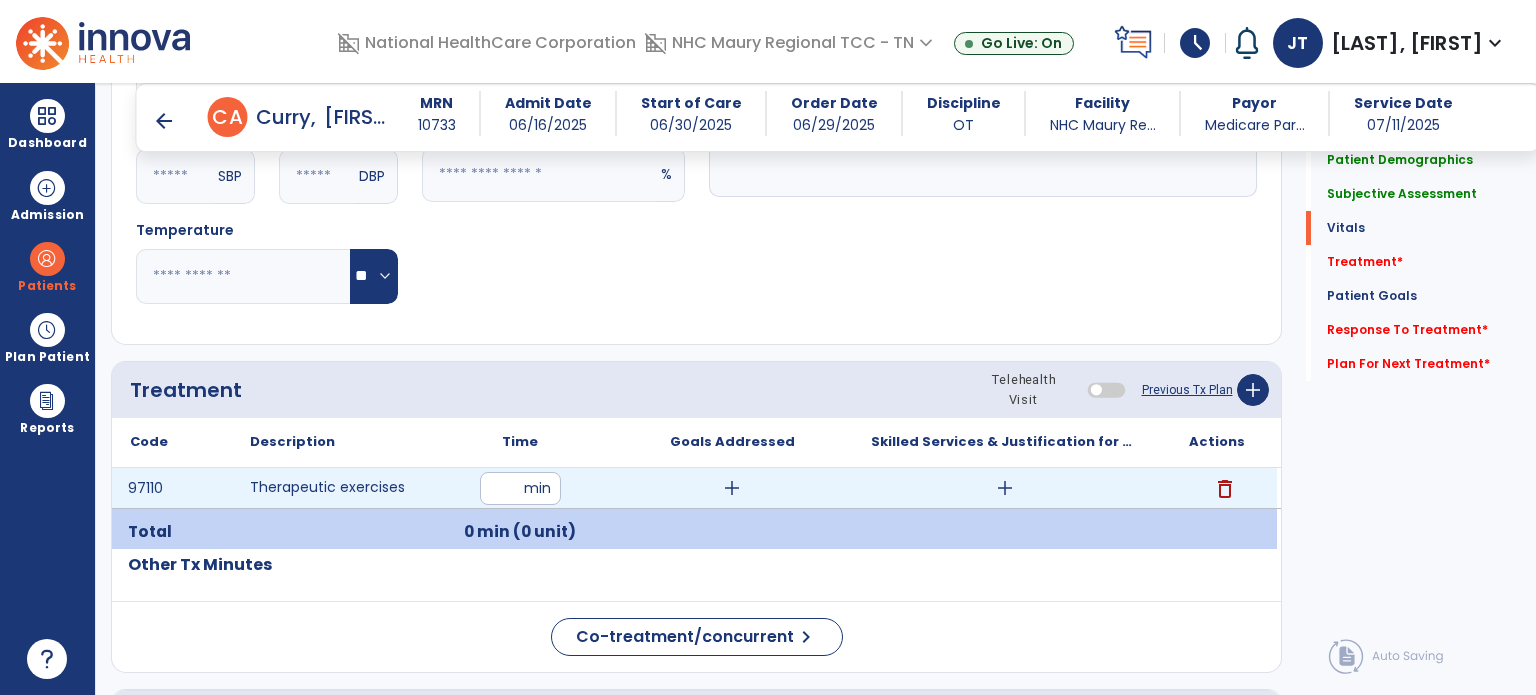 type on "**" 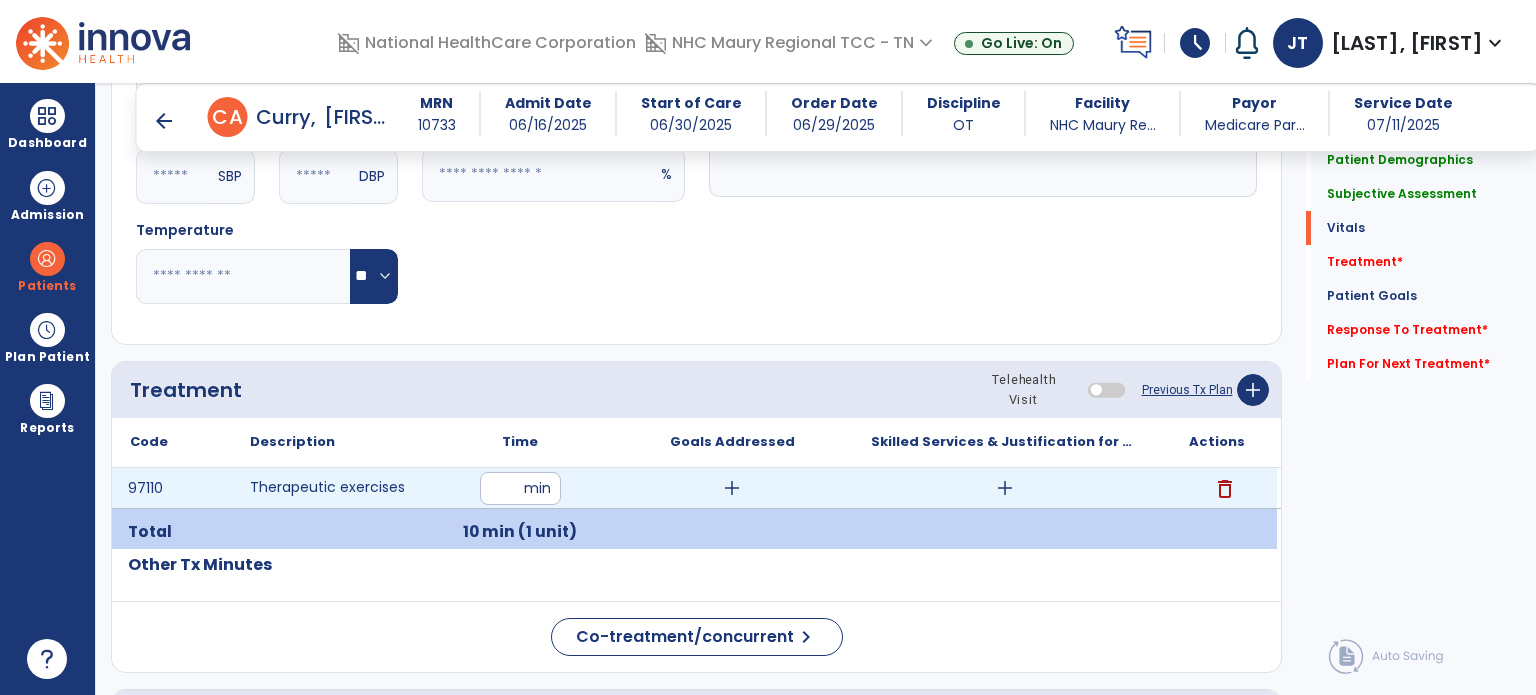 click on "add" at bounding box center [1005, 488] 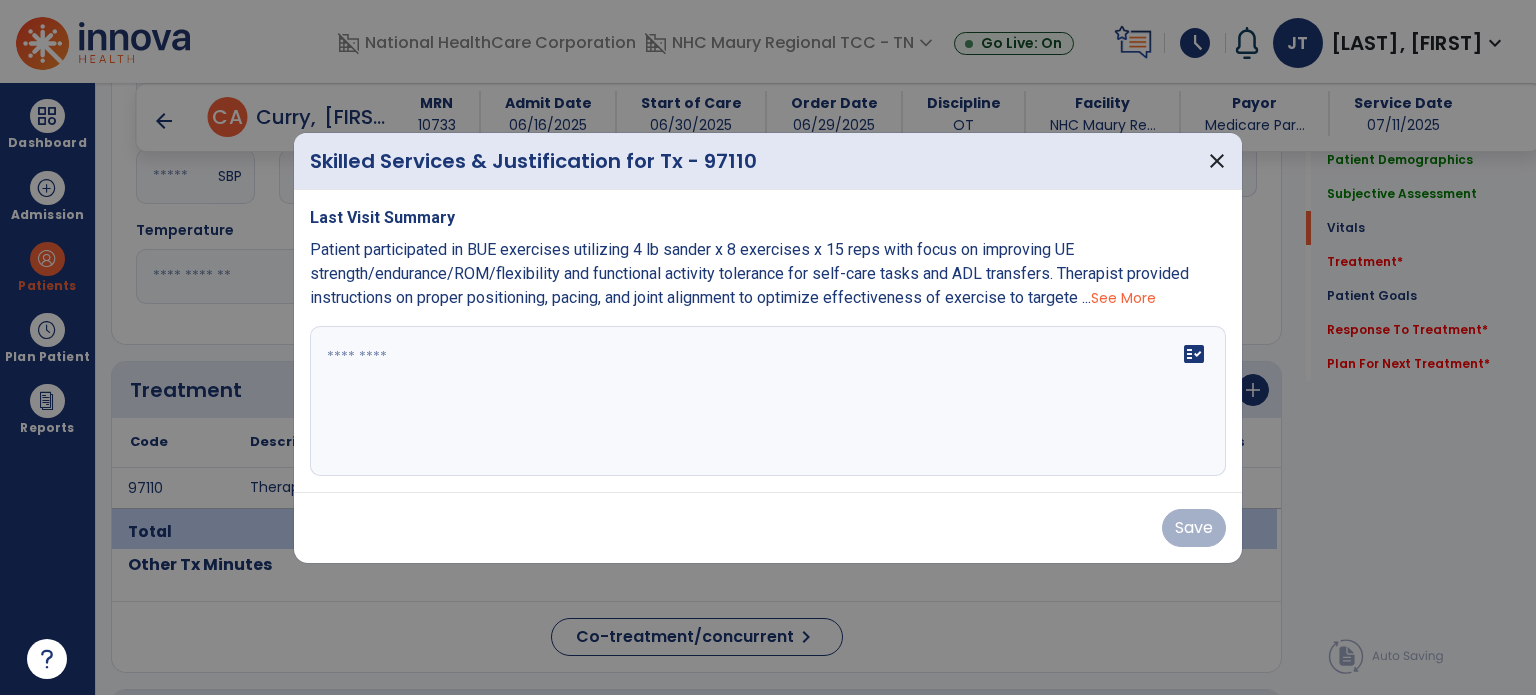 click on "Last Visit Summary Patient participated in BUE exercises utilizing 4 lb sander x 8 exercises x 15 reps with focus on improving UE strength/endurance/ROM/flexibility and functional activity tolerance for self-care tasks and ADL transfers. Therapist provided instructions on proper positioning, pacing, and joint alignment to optimize effectiveness of exercise to targete ...  See More   fact_check" at bounding box center (768, 341) 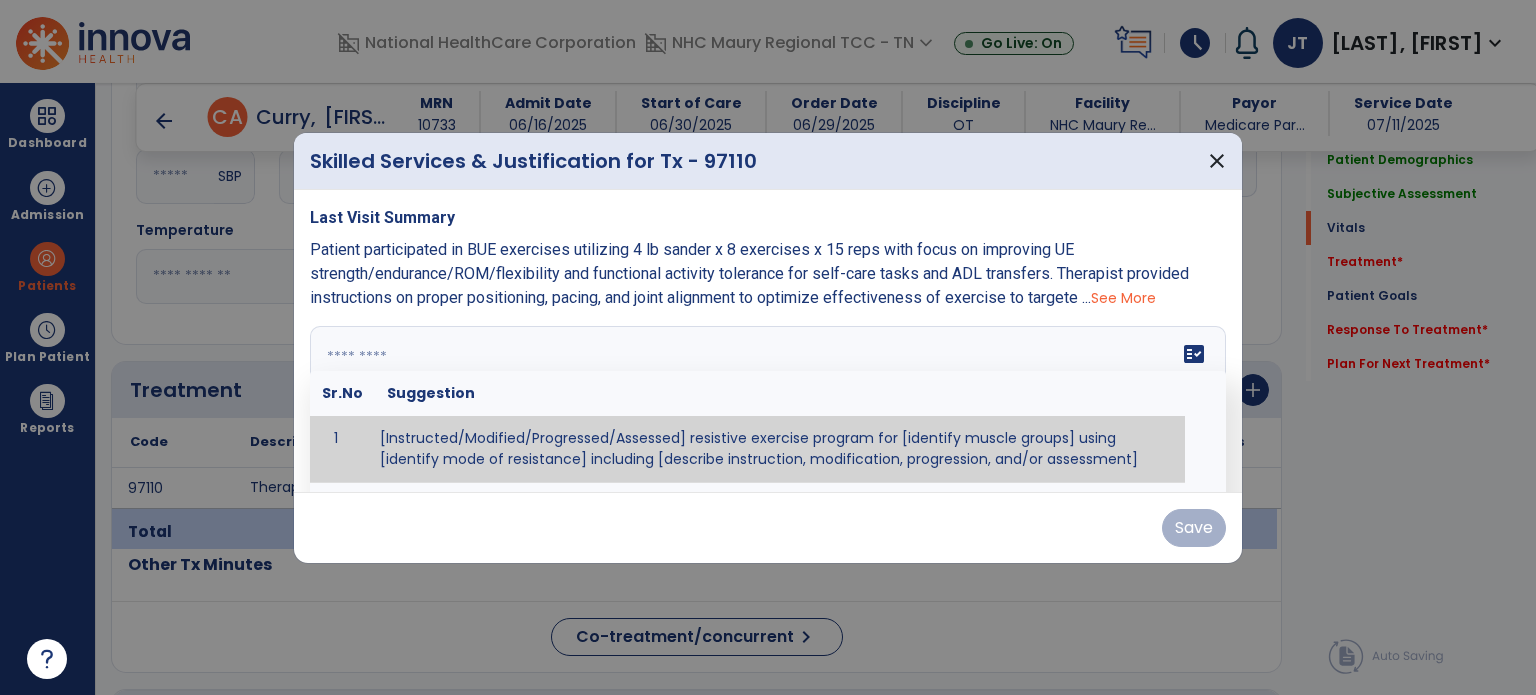 click on "fact_check  Sr.No Suggestion 1 [Instructed/Modified/Progressed/Assessed] resistive exercise program for [identify muscle groups] using [identify mode of resistance] including [describe instruction, modification, progression, and/or assessment] 2 [Instructed/Modified/Progressed/Assessed] aerobic exercise program using [identify equipment/mode] including [describe instruction, modification,progression, and/or assessment] 3 [Instructed/Modified/Progressed/Assessed] [PROM/A/AROM/AROM] program for [identify joint movements] using [contract-relax, over-pressure, inhibitory techniques, other] 4 [Assessed/Tested] aerobic capacity with administration of [aerobic capacity test]" at bounding box center (768, 401) 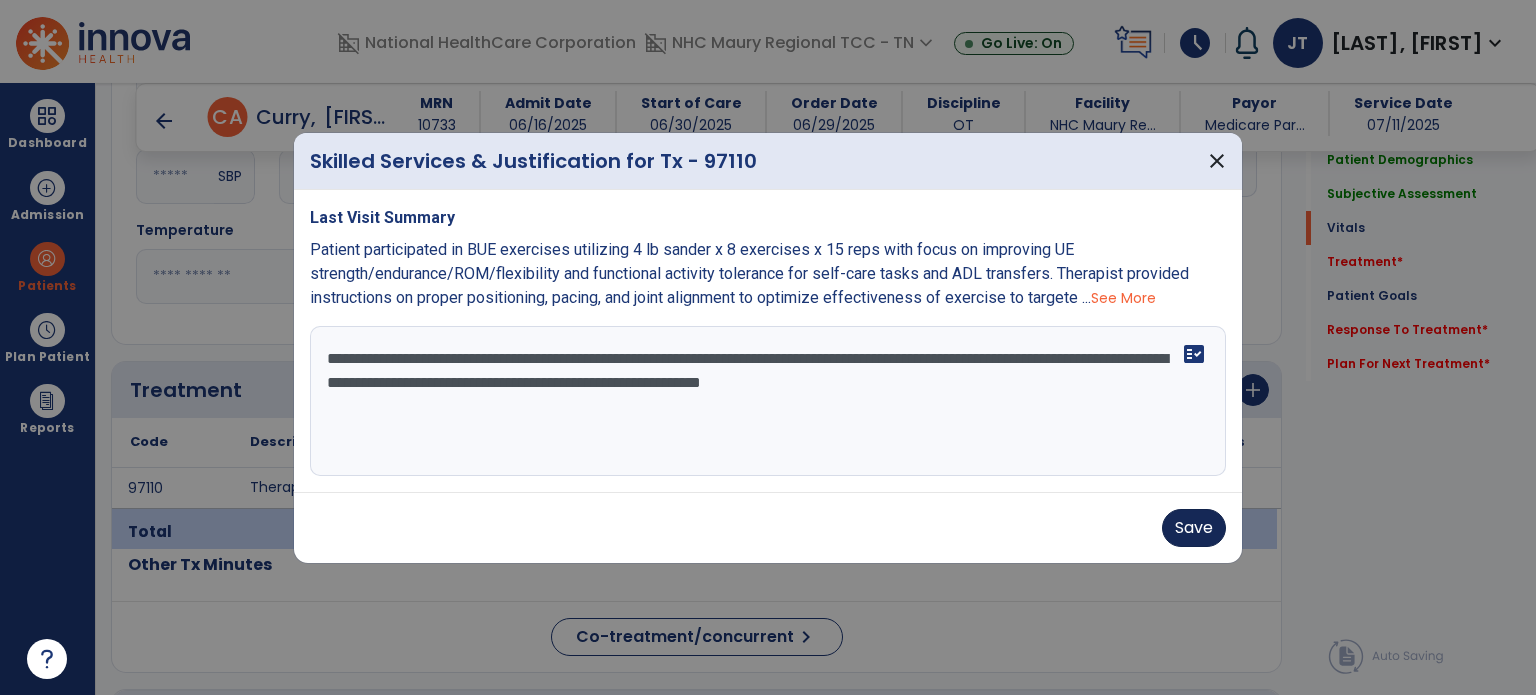 type on "**********" 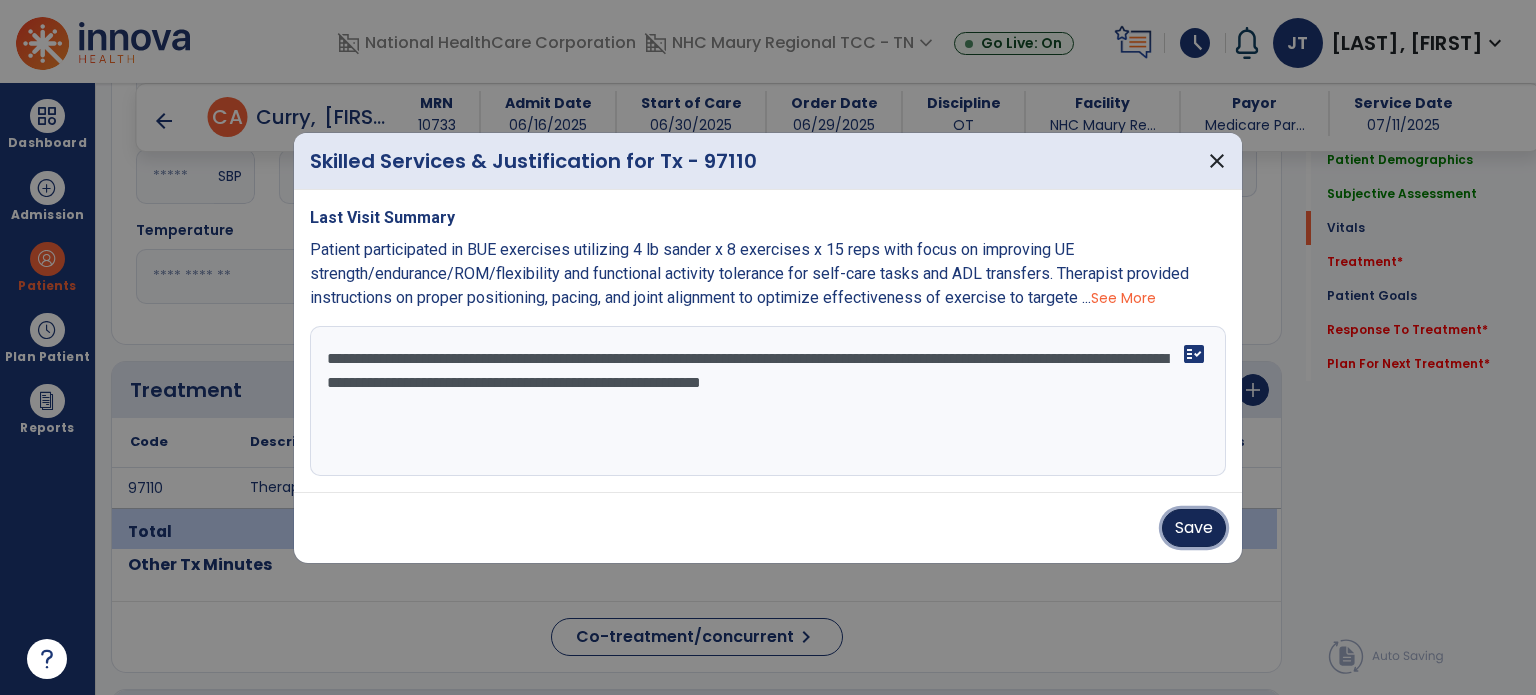 click on "Save" at bounding box center [1194, 528] 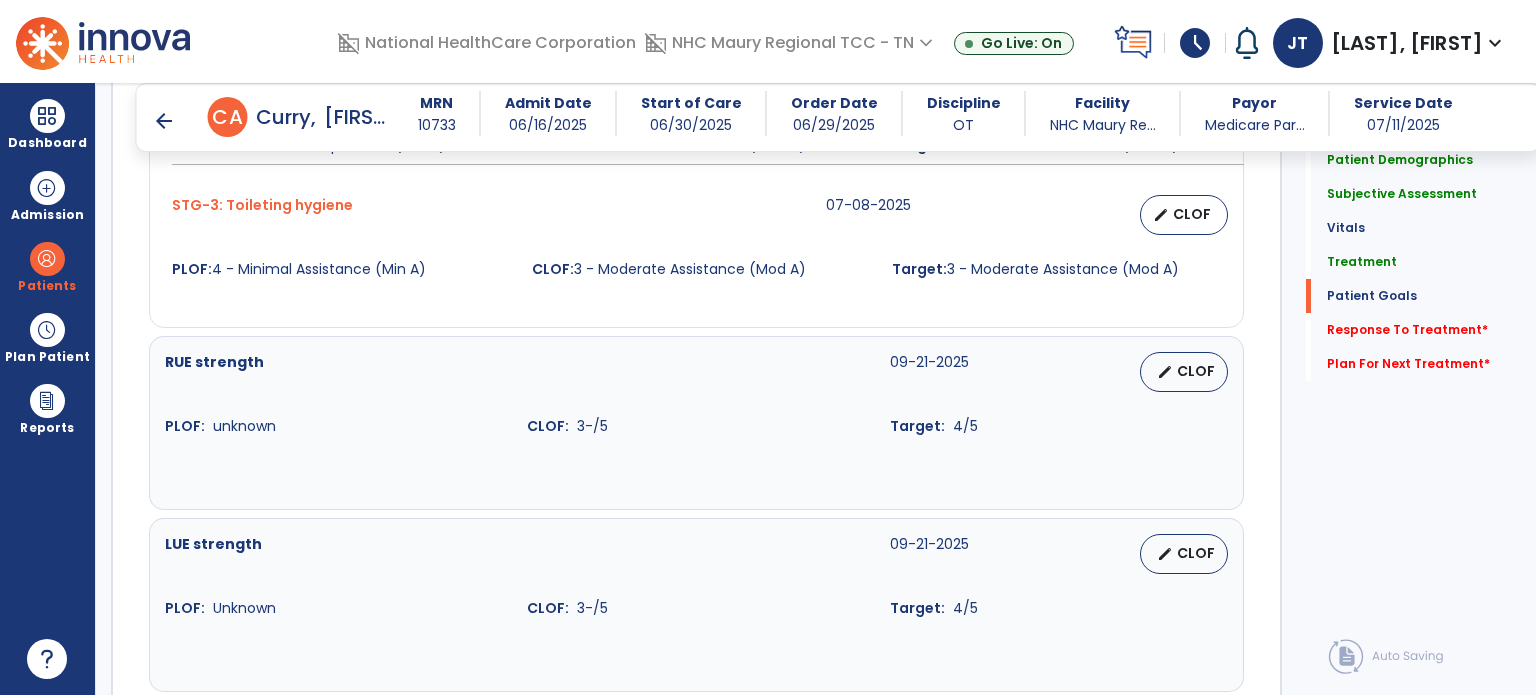 scroll, scrollTop: 1905, scrollLeft: 0, axis: vertical 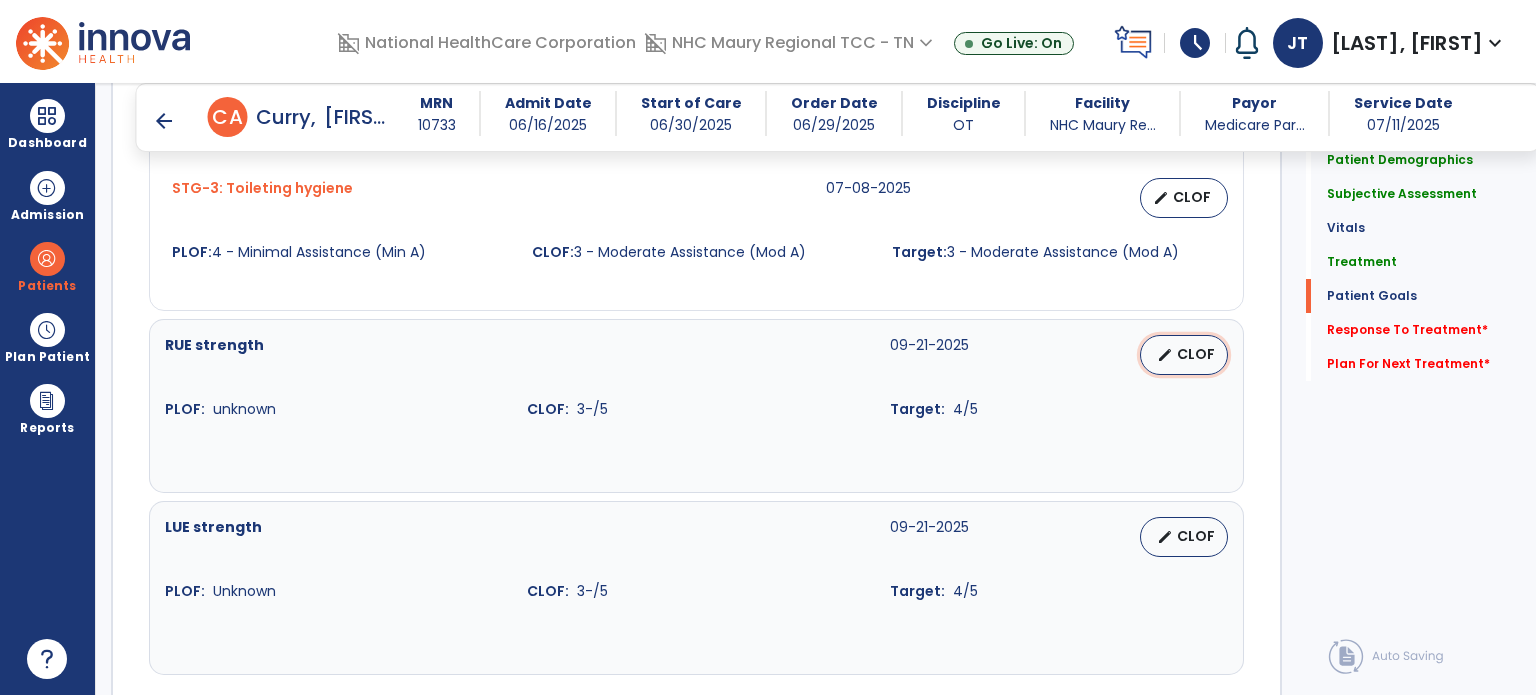 click on "edit   CLOF" at bounding box center [1184, 355] 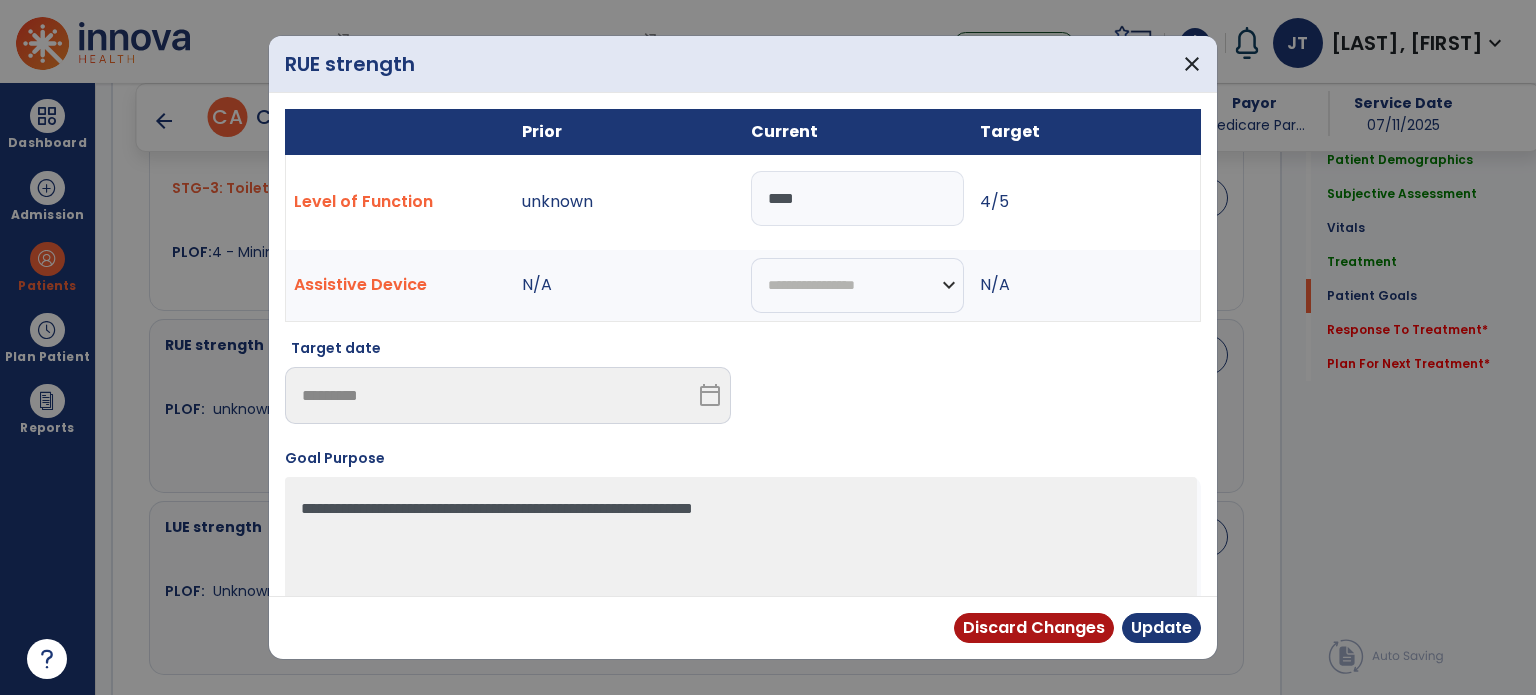 click on "****" at bounding box center [857, 198] 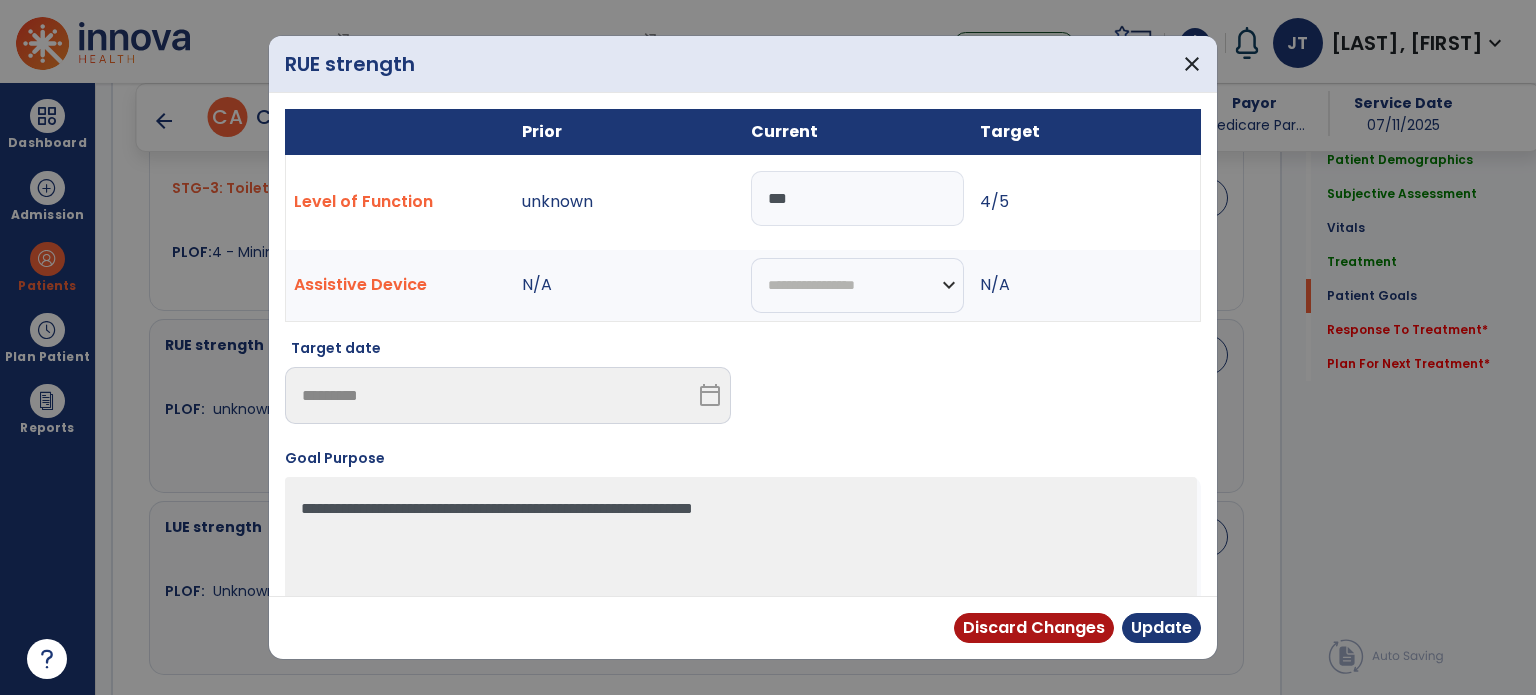 type on "****" 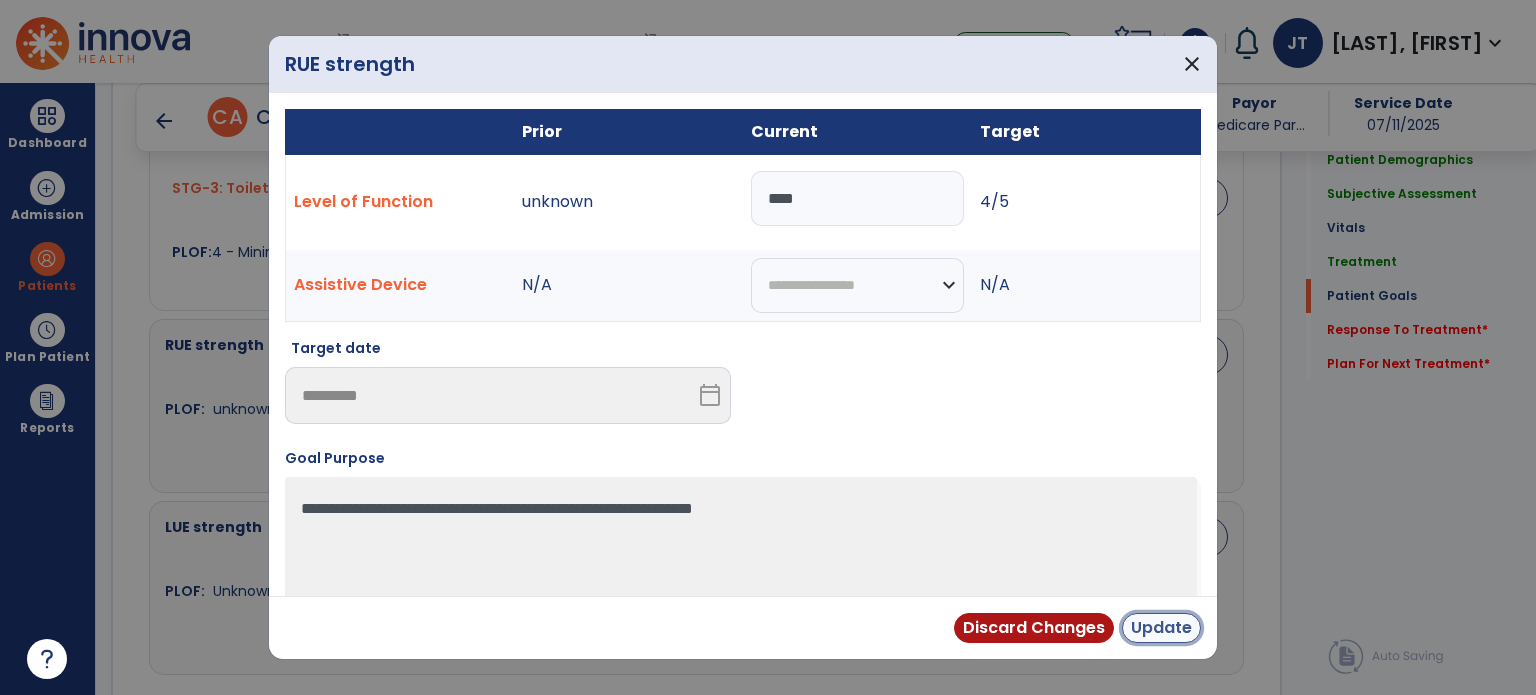 click on "Update" at bounding box center (1161, 628) 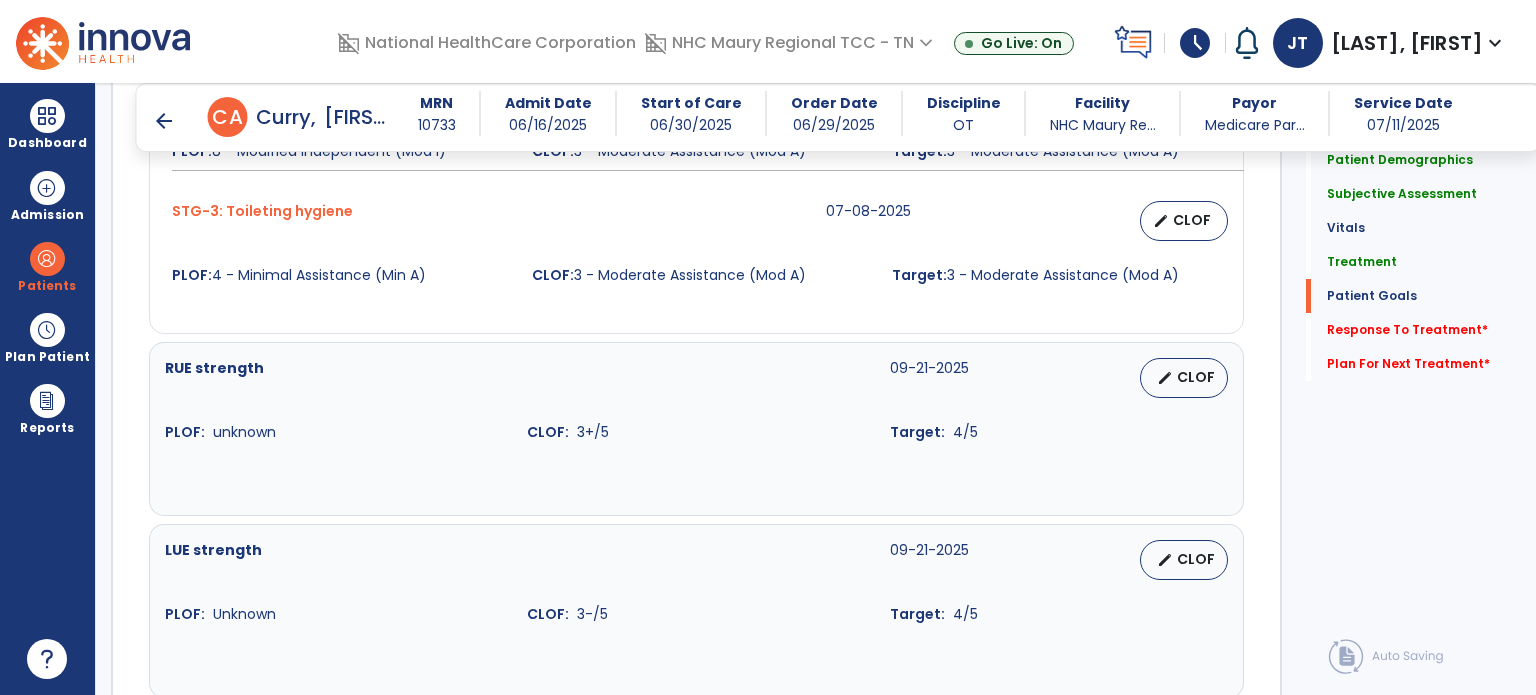 scroll, scrollTop: 1905, scrollLeft: 0, axis: vertical 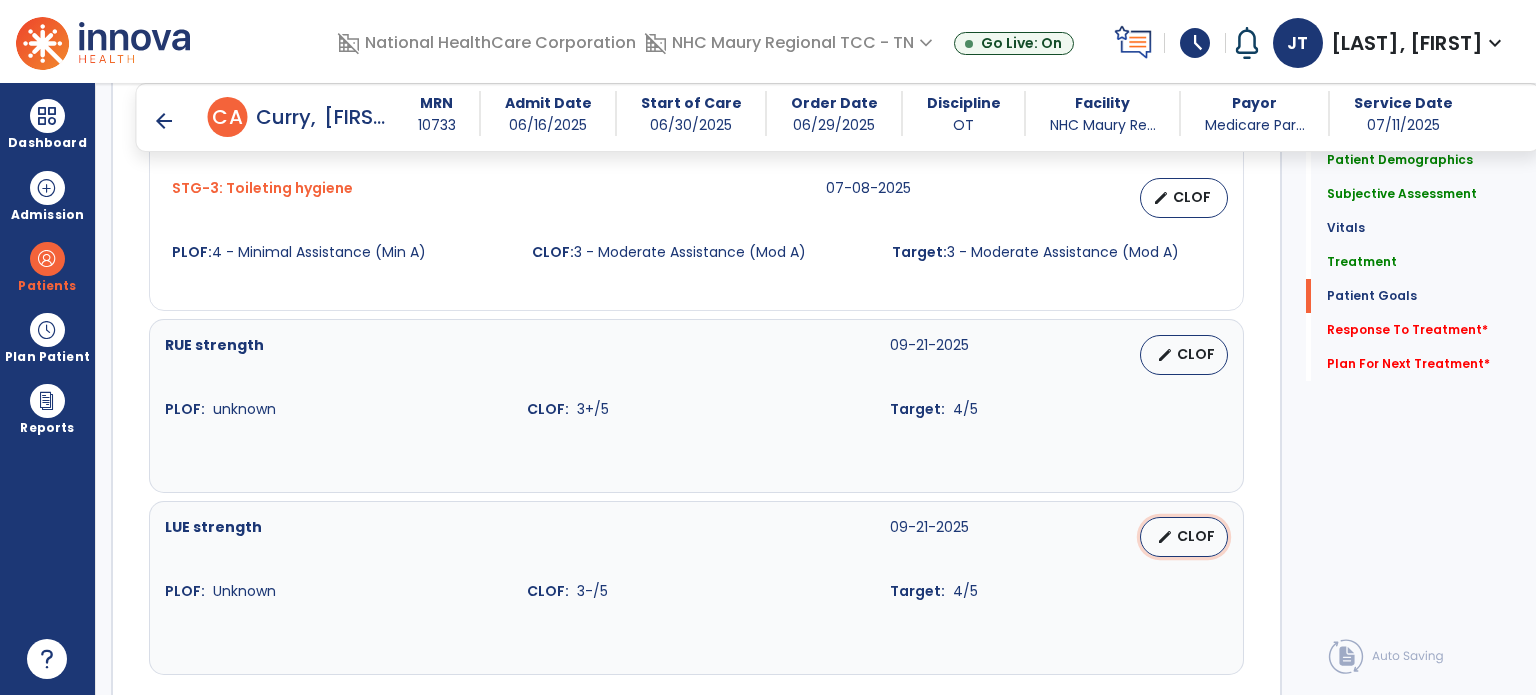 click on "CLOF" at bounding box center [1196, 536] 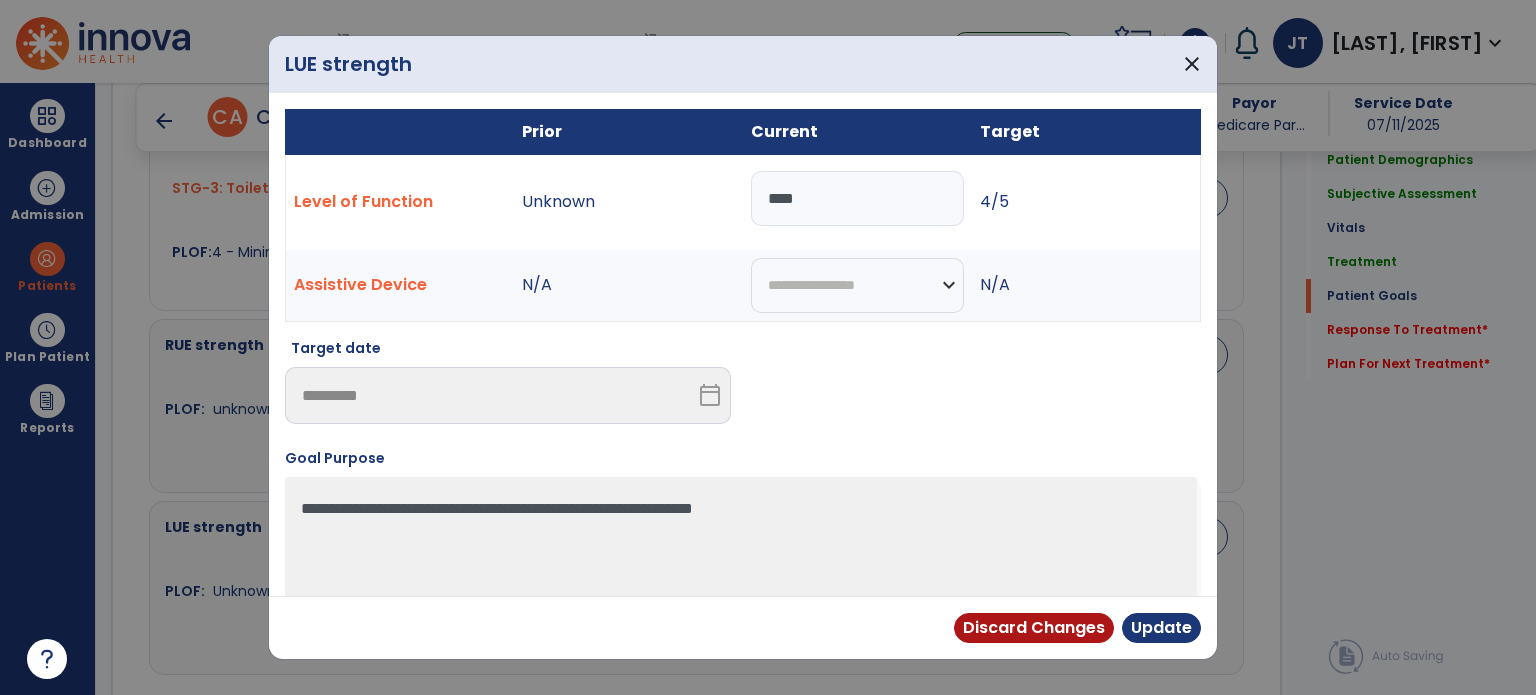 click on "****" at bounding box center [857, 198] 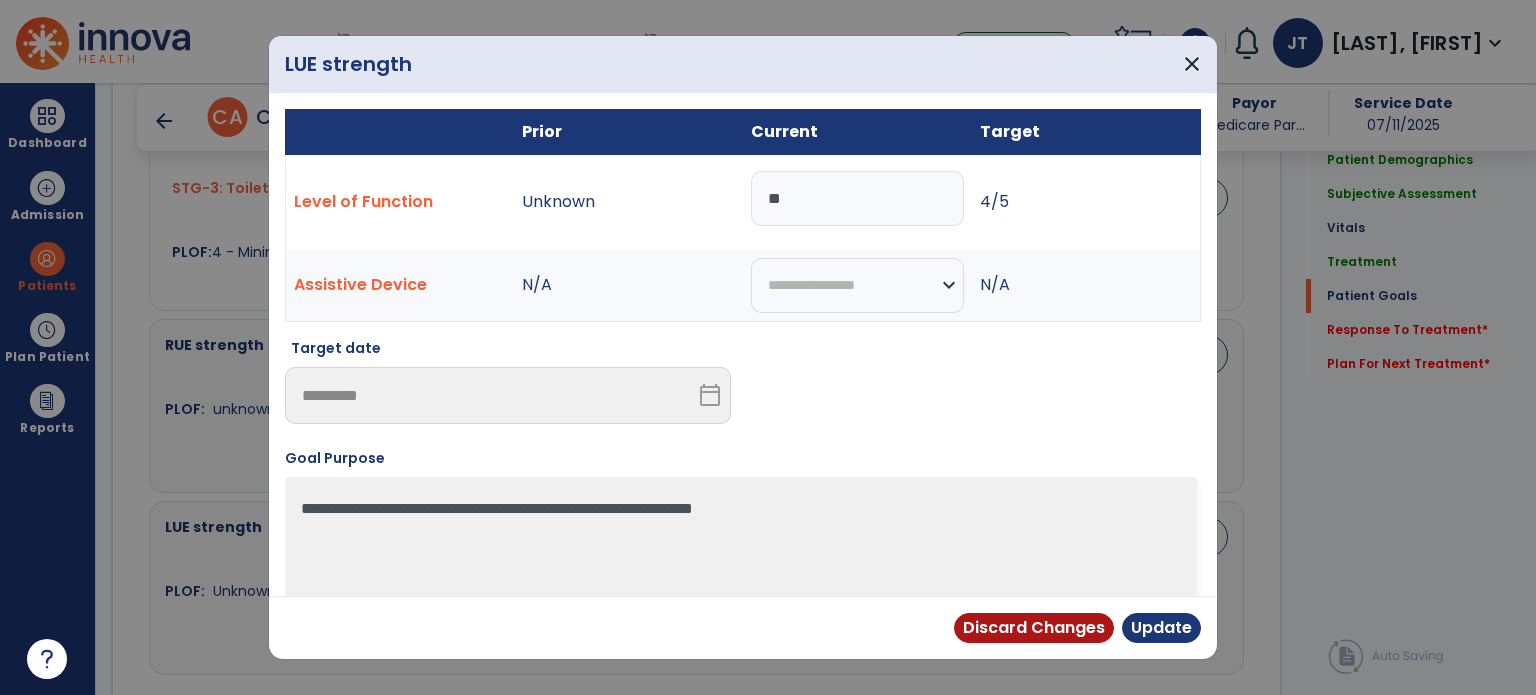type on "*" 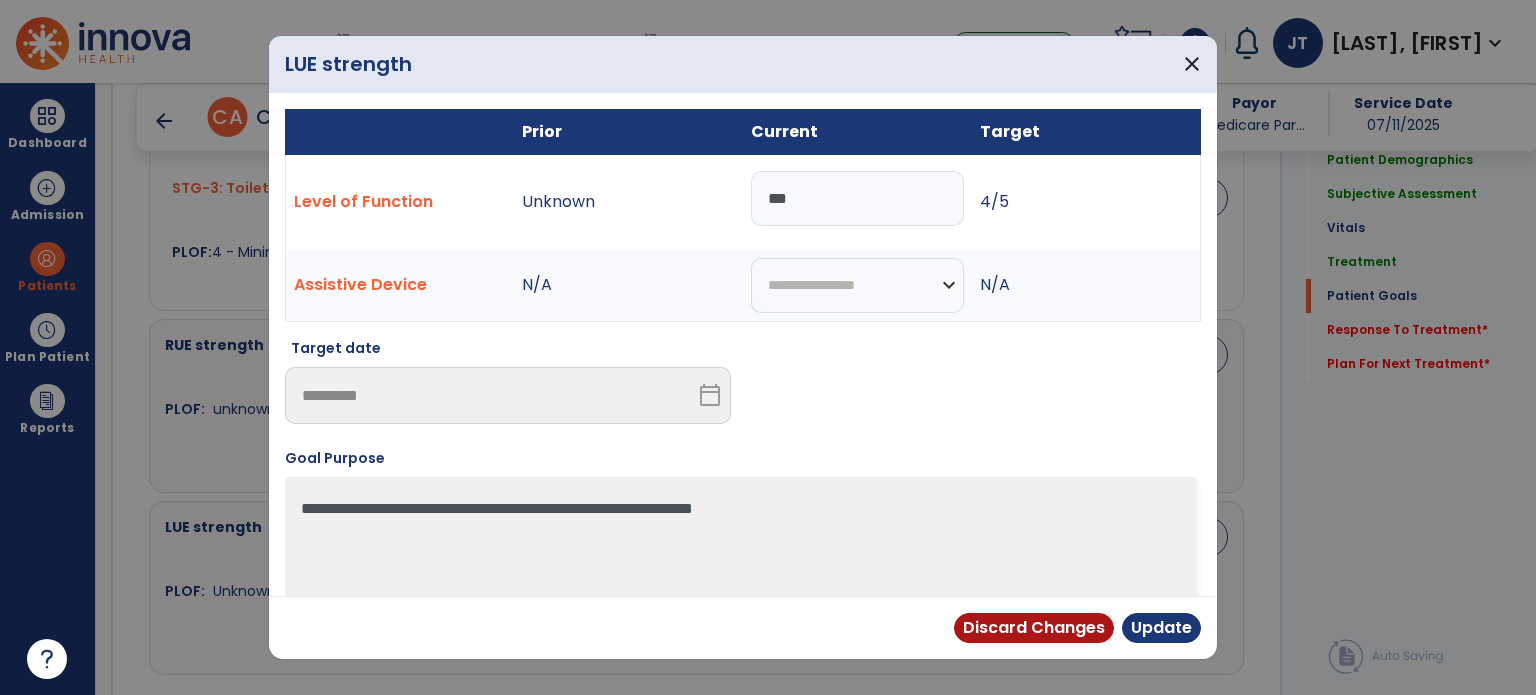 type on "****" 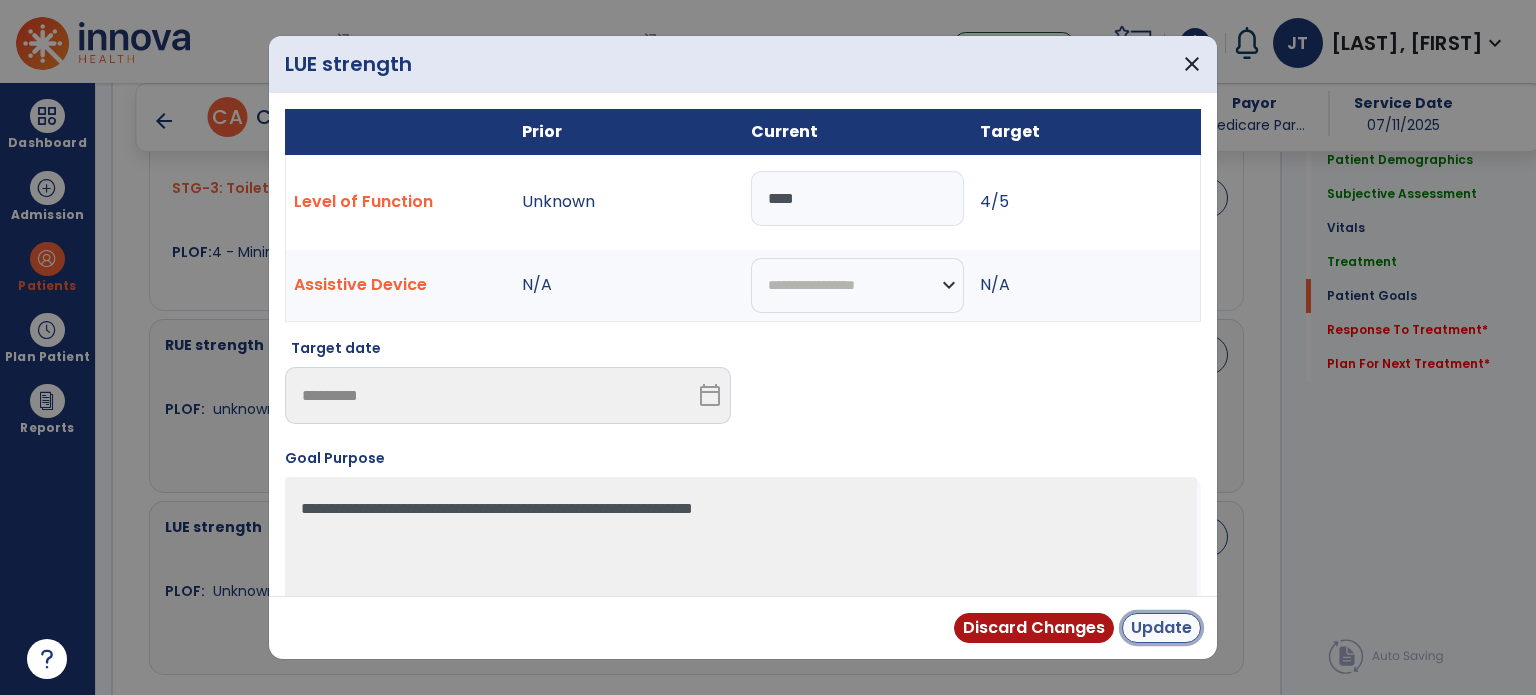 click on "Update" at bounding box center [1161, 628] 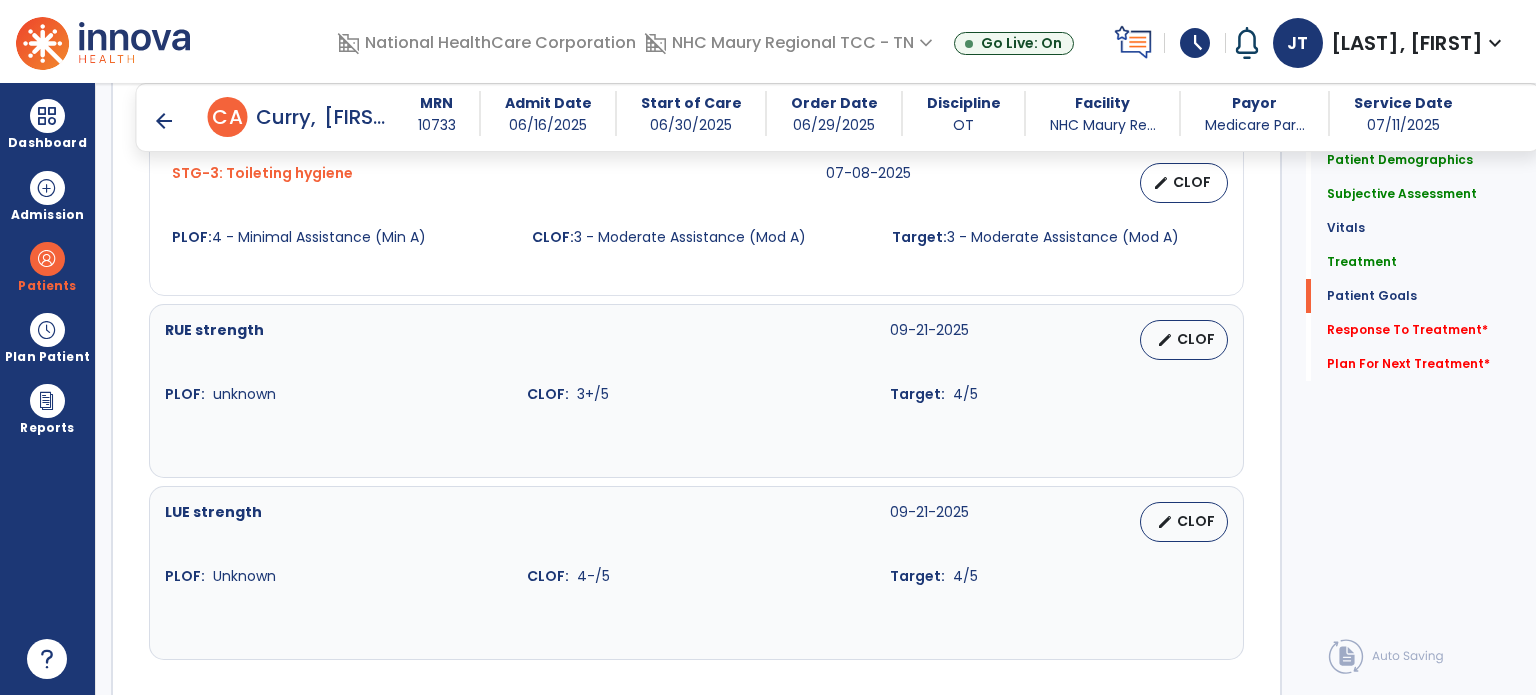 scroll, scrollTop: 1921, scrollLeft: 0, axis: vertical 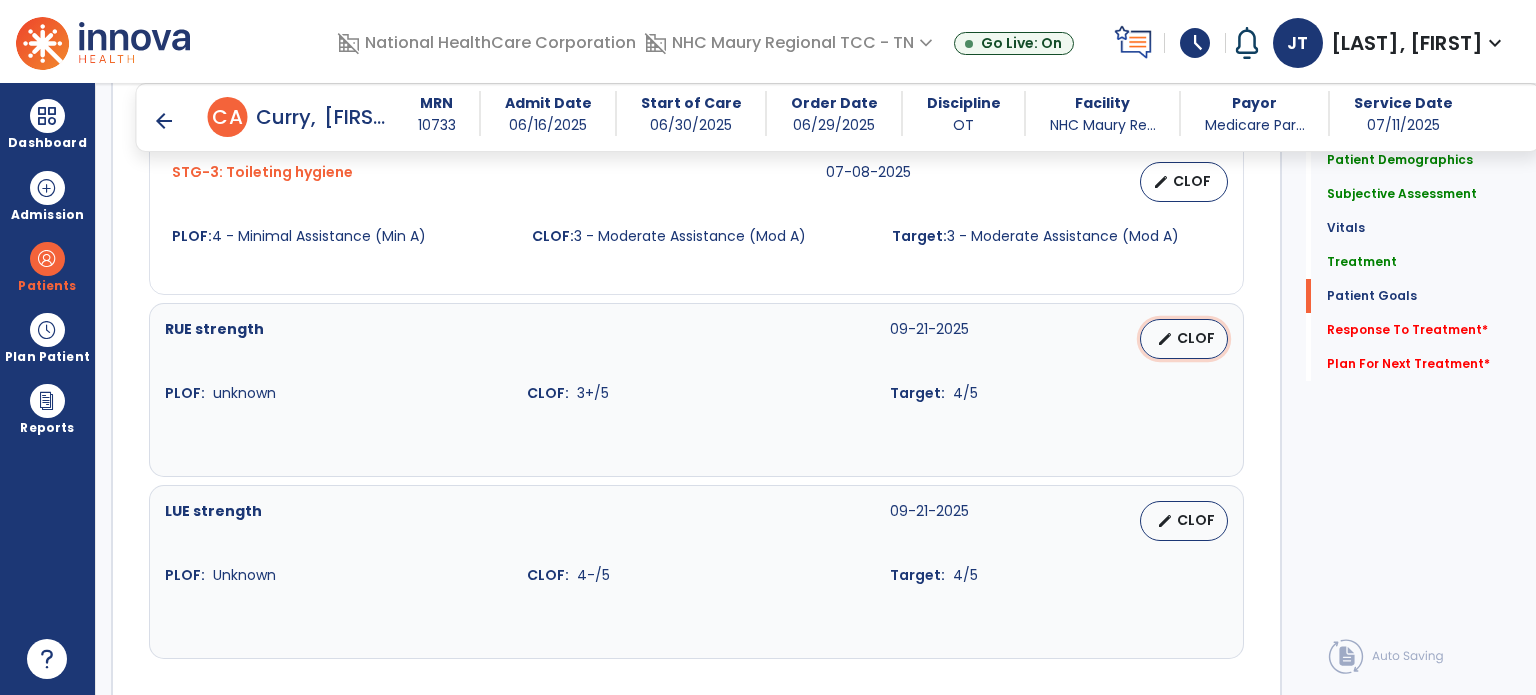 click on "edit   CLOF" at bounding box center [1184, 339] 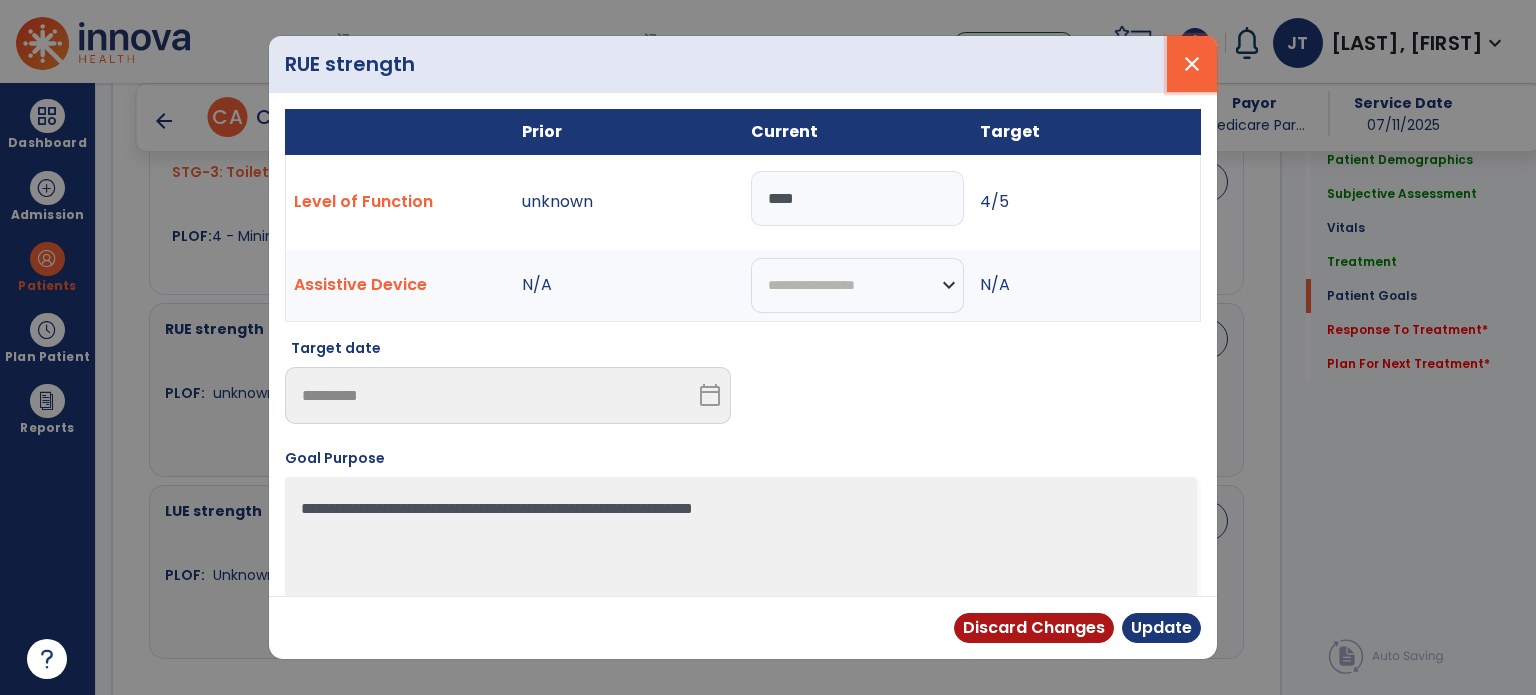 click on "close" at bounding box center (1192, 64) 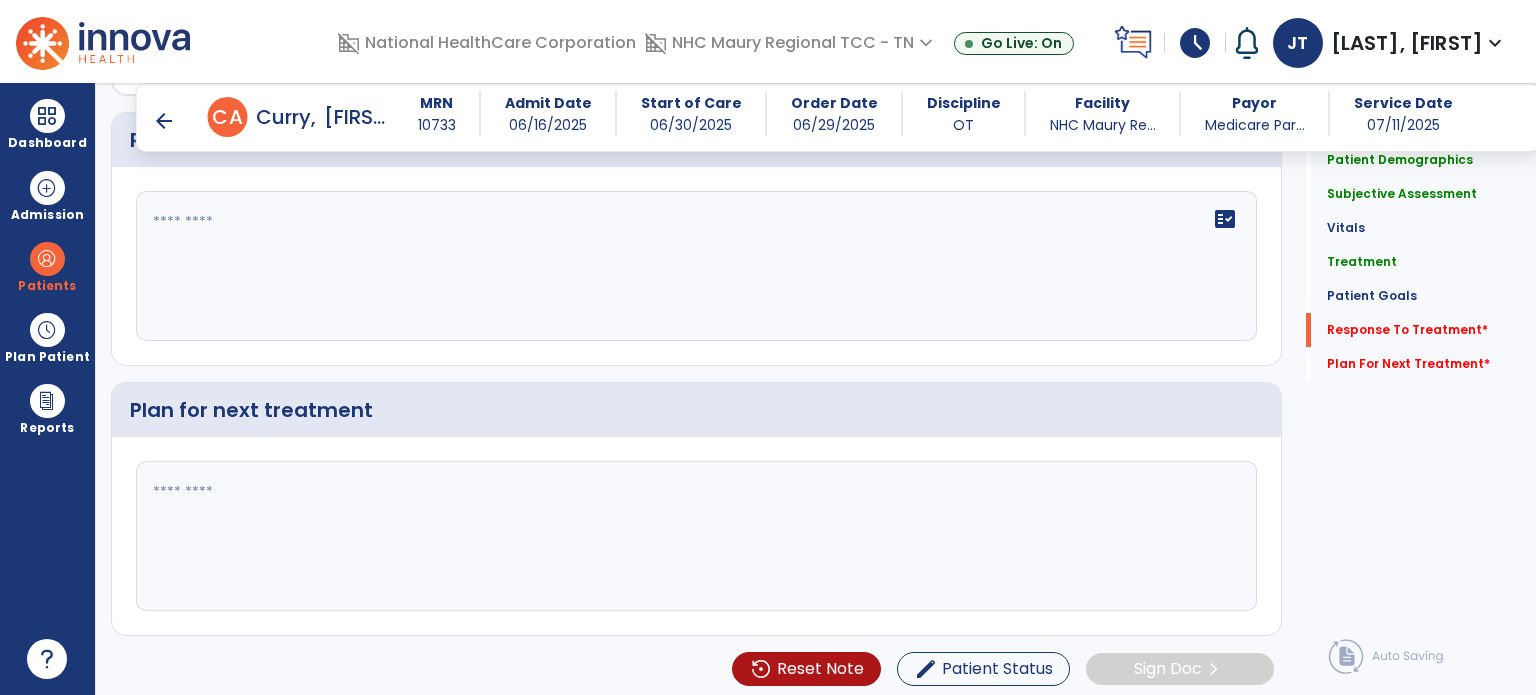 scroll, scrollTop: 2542, scrollLeft: 0, axis: vertical 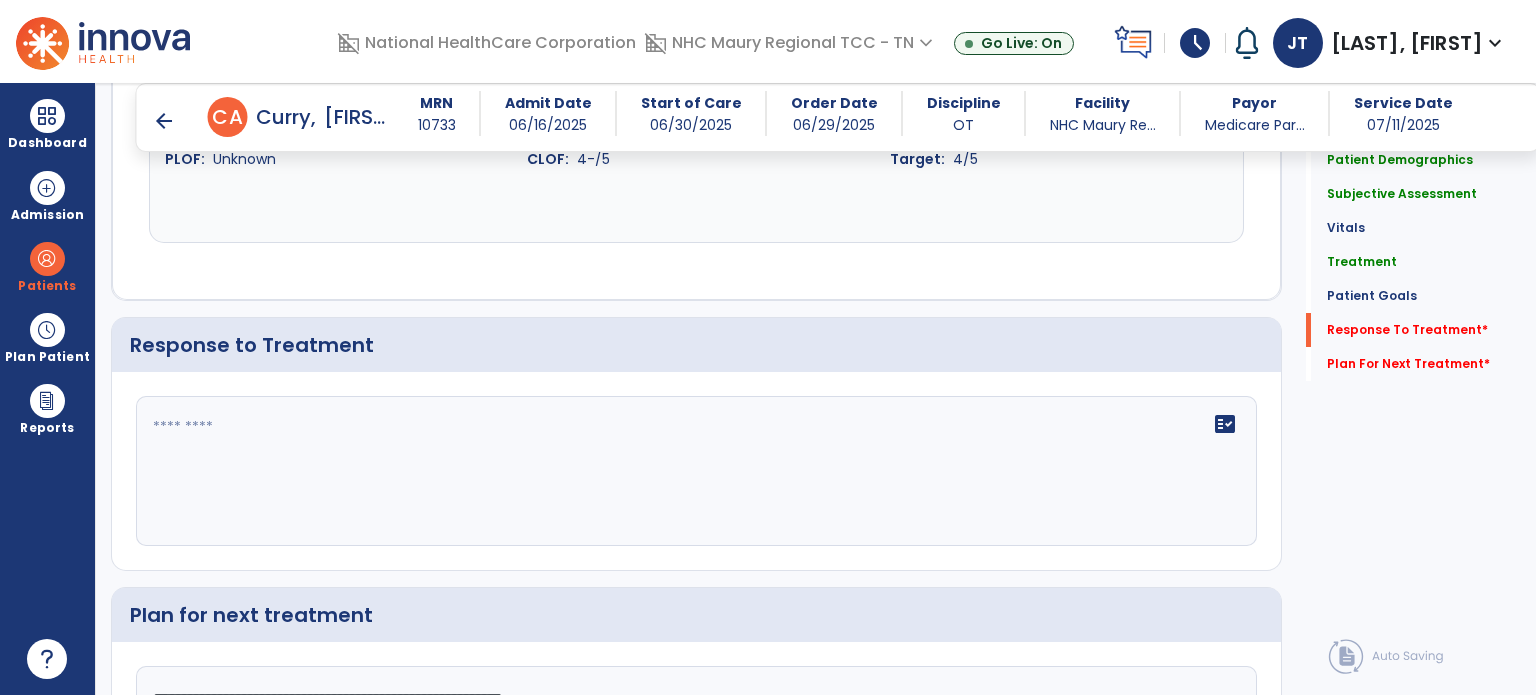 type on "**********" 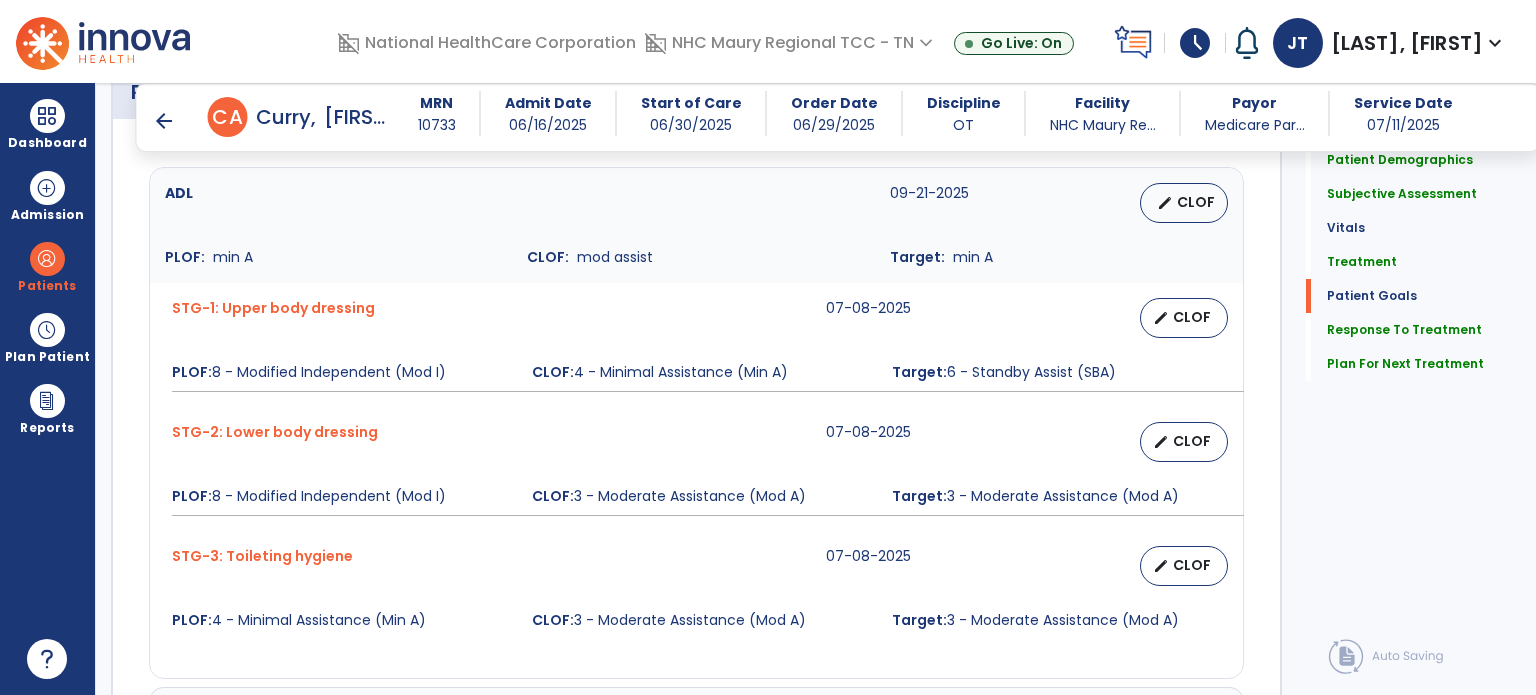 scroll, scrollTop: 1578, scrollLeft: 0, axis: vertical 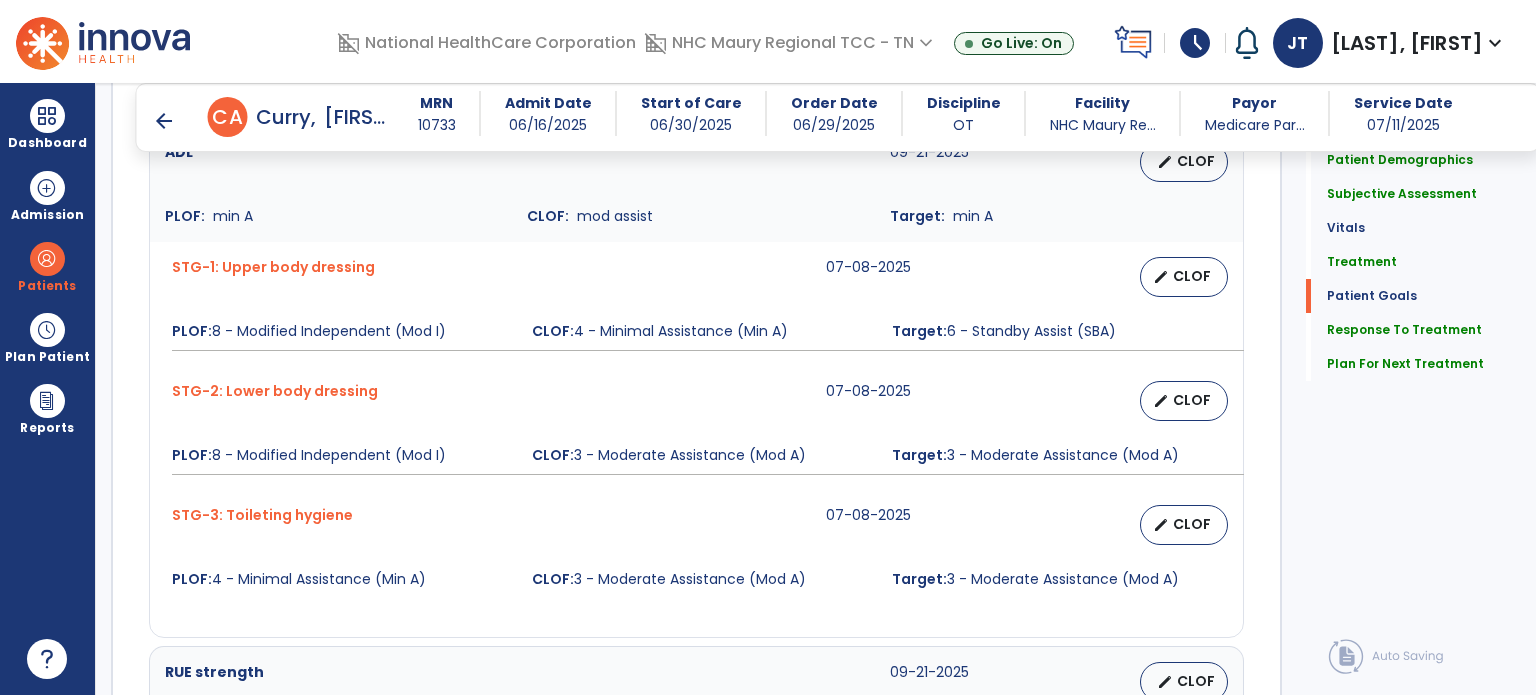 type on "**********" 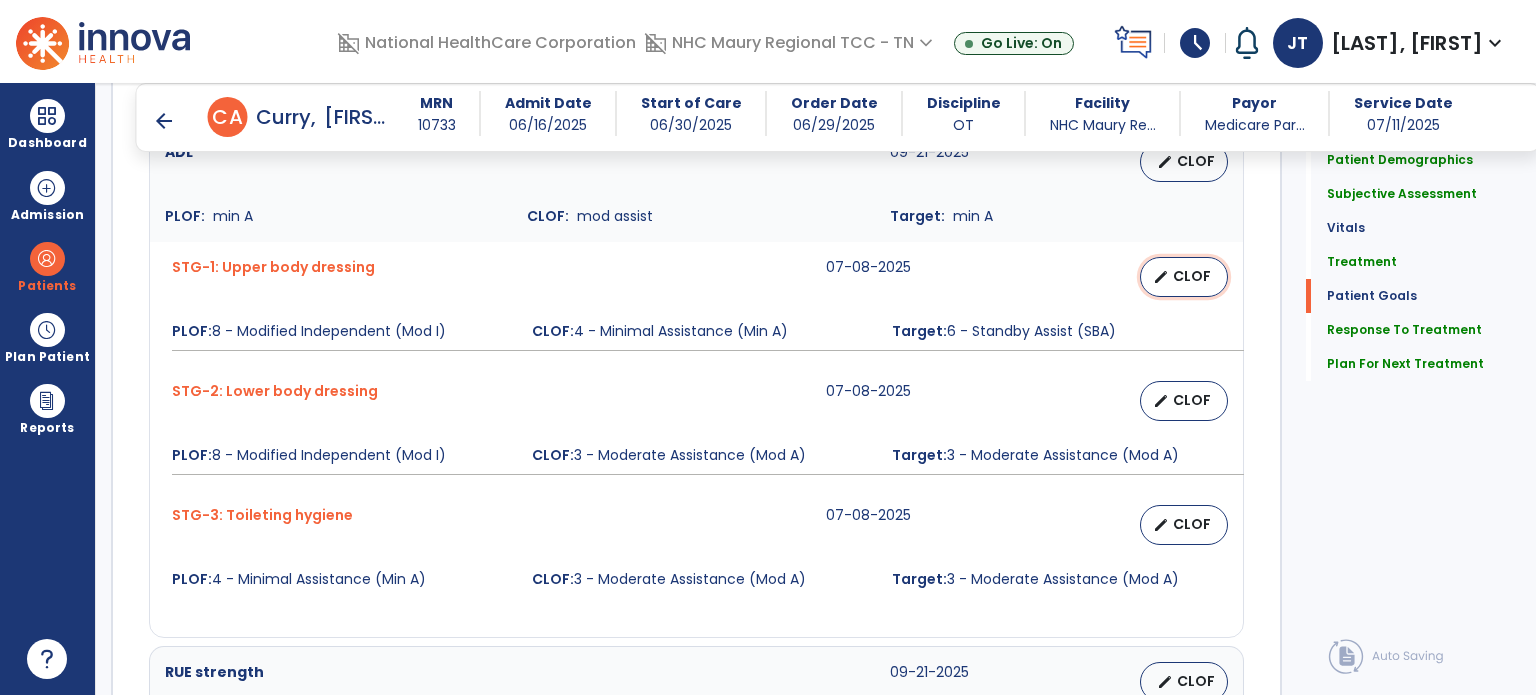 click on "CLOF" at bounding box center (1192, 276) 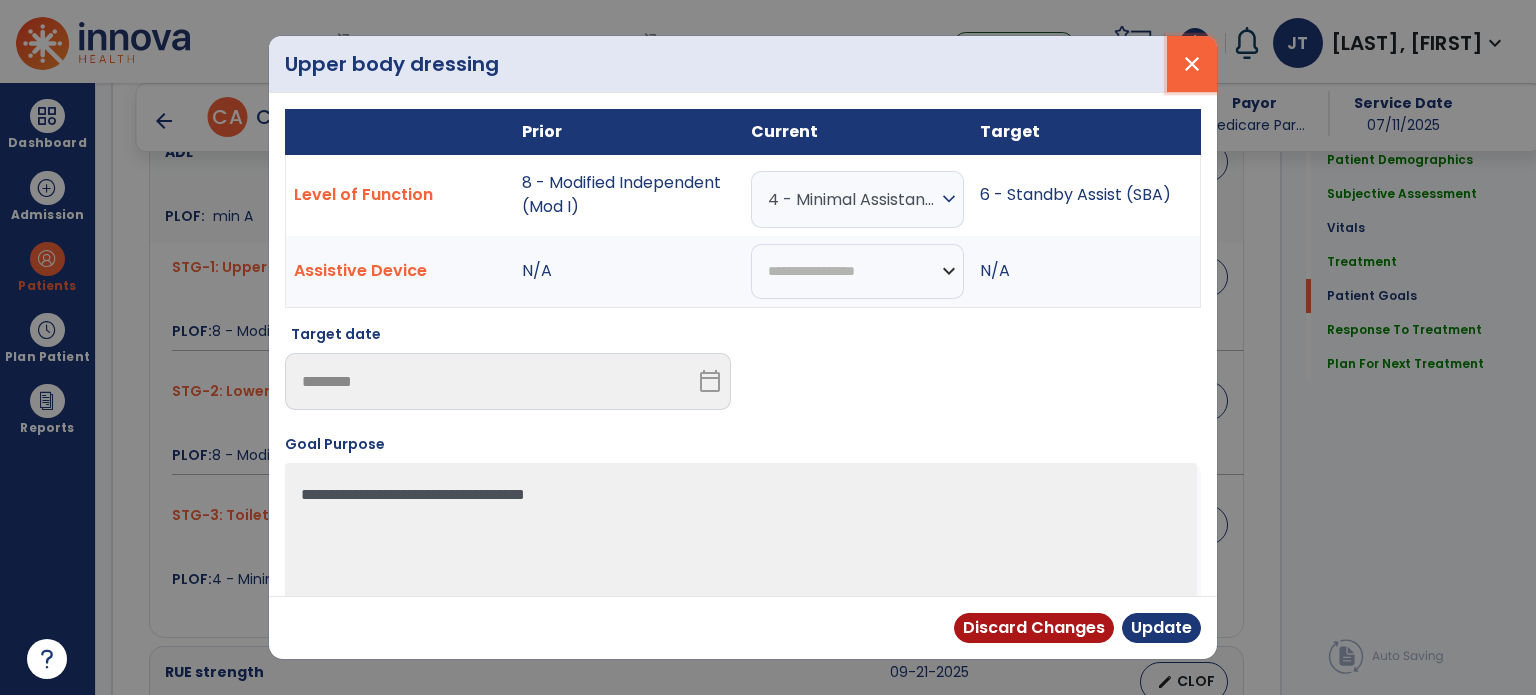 click on "close" at bounding box center [1192, 64] 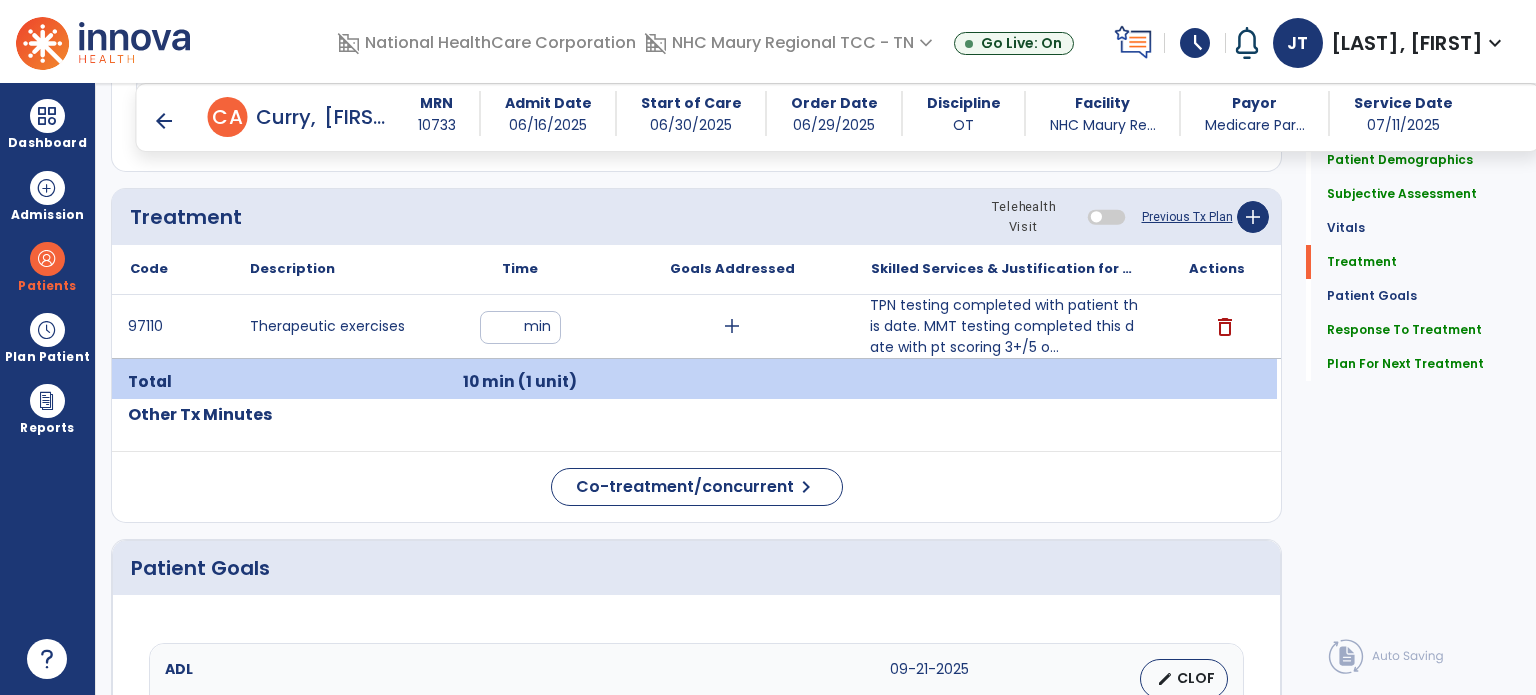 scroll, scrollTop: 1060, scrollLeft: 0, axis: vertical 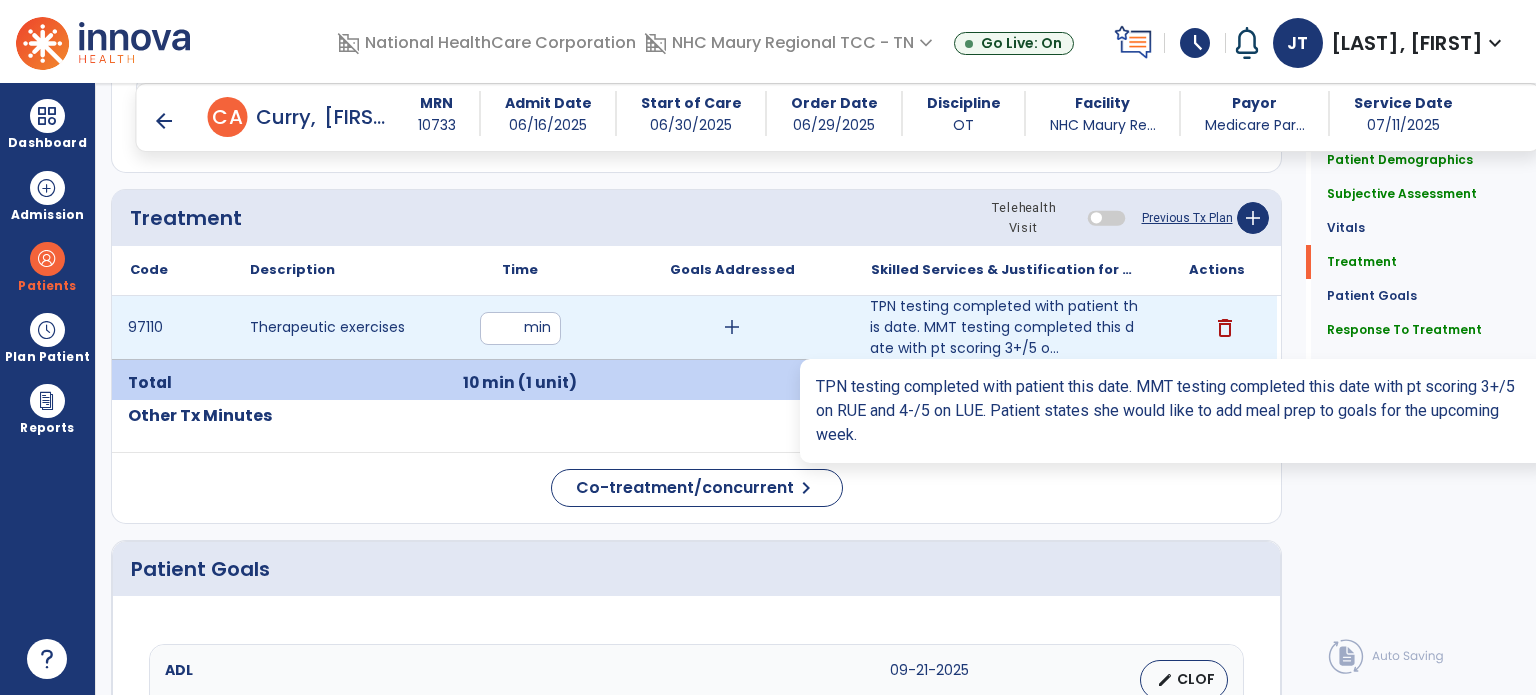 click on "TPN testing completed with patient this date. MMT testing completed this date with pt scoring 3+/5 o..." at bounding box center (1004, 327) 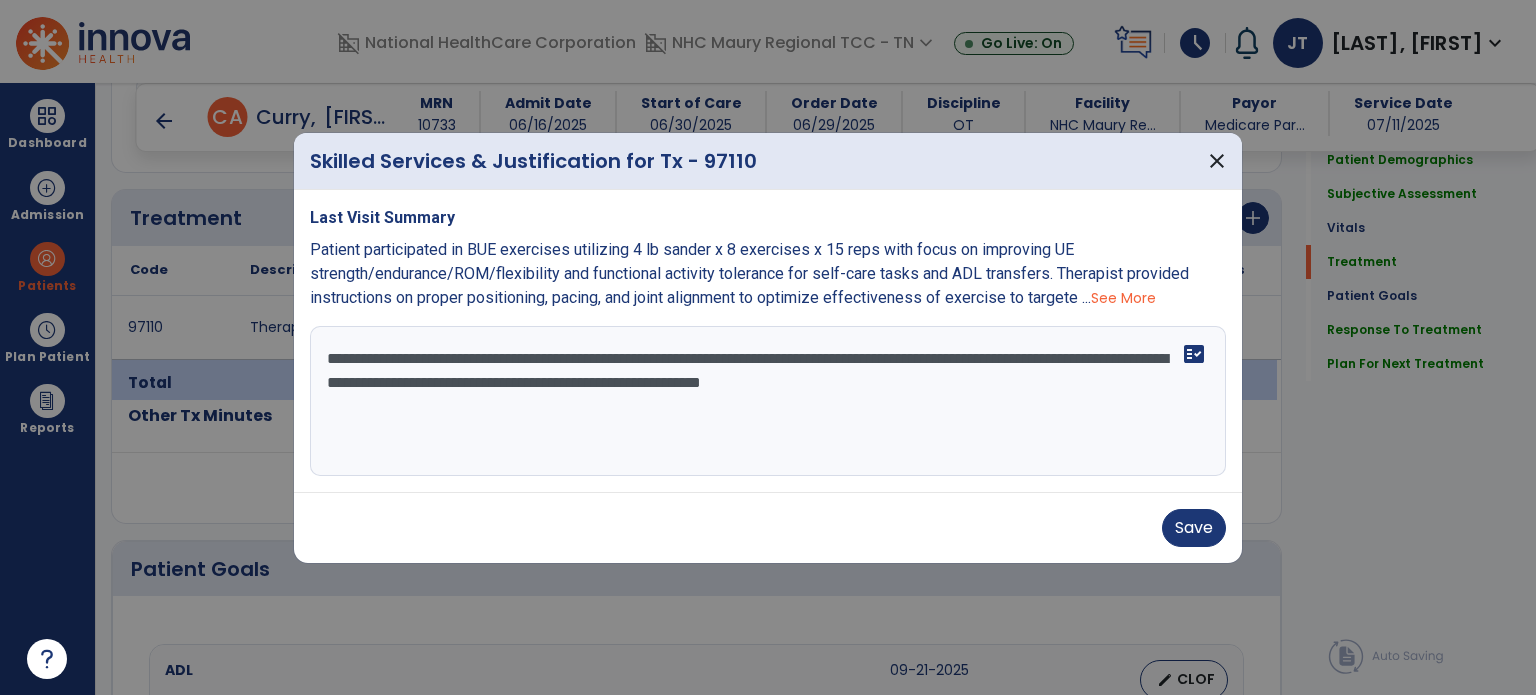 click on "**********" at bounding box center [768, 401] 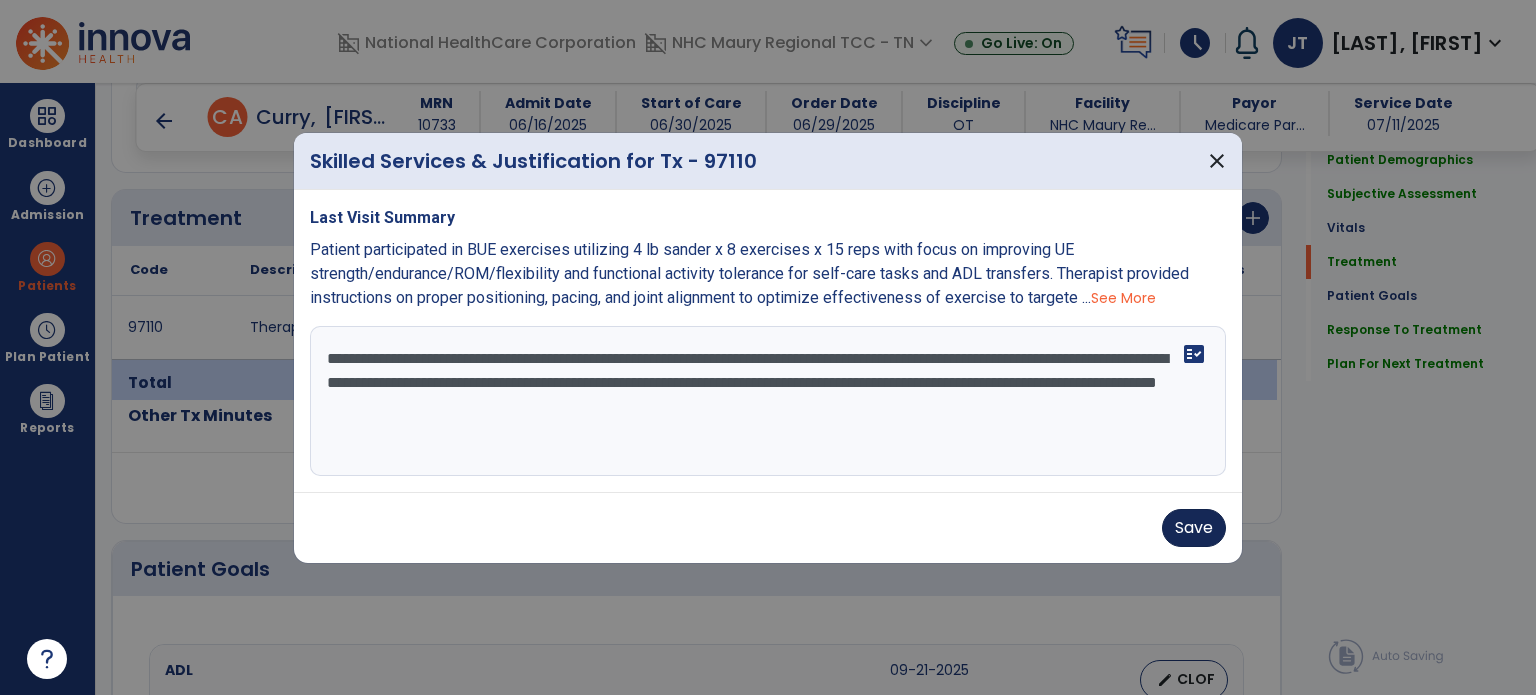 type on "**********" 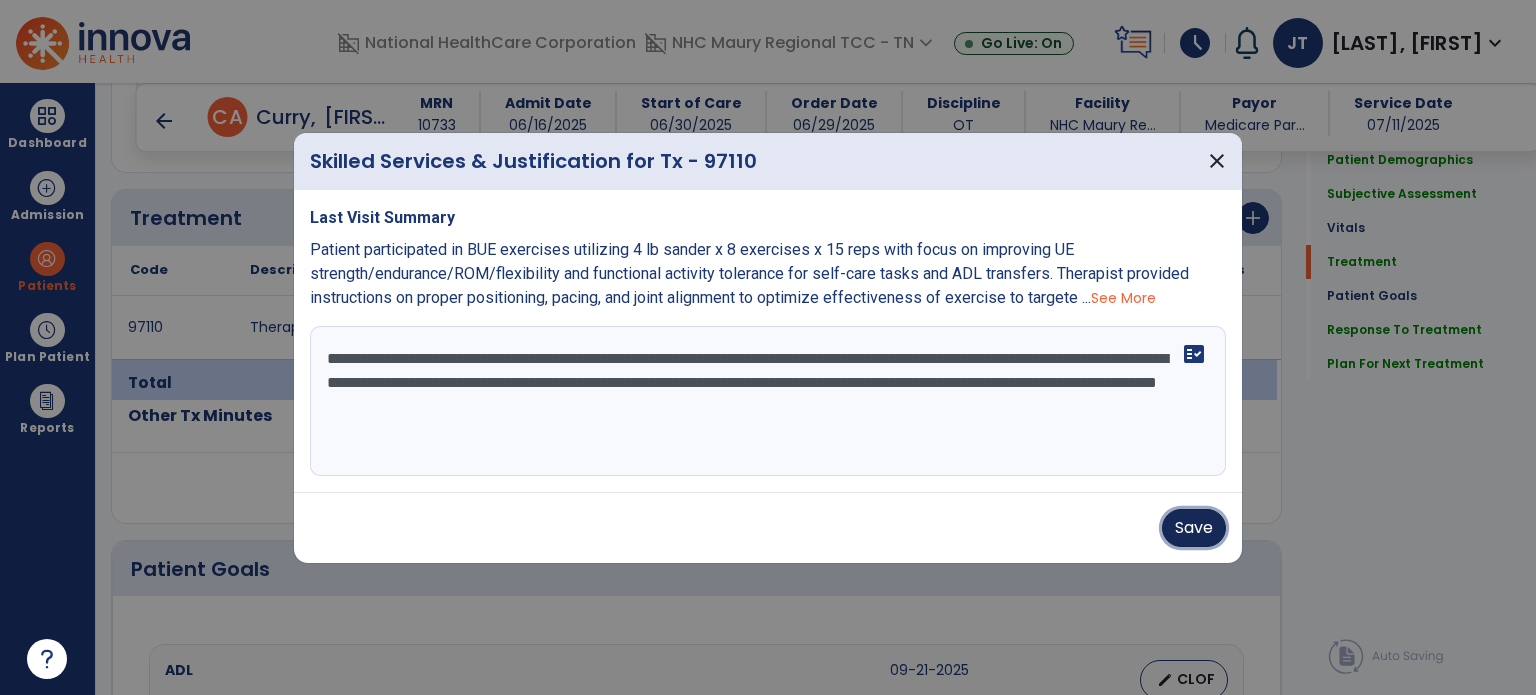 click on "Save" at bounding box center [1194, 528] 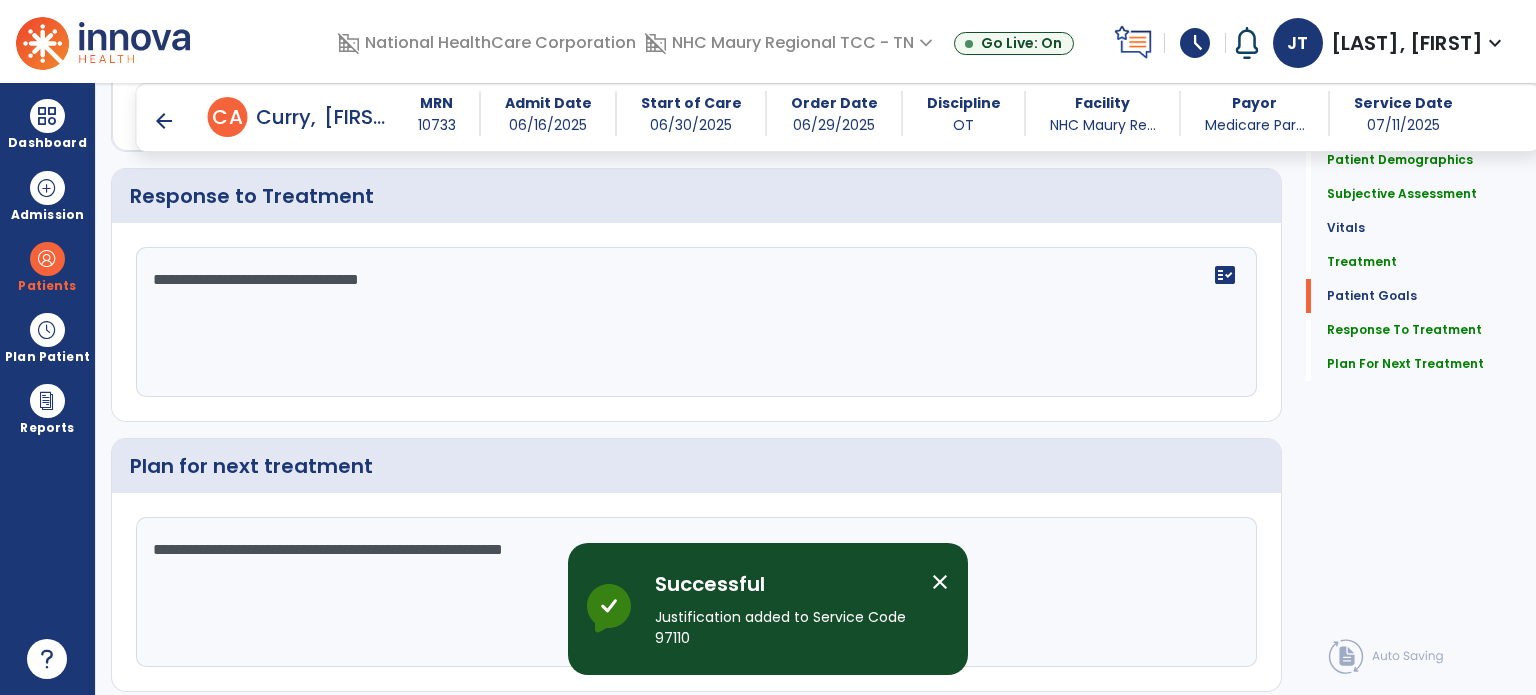 scroll, scrollTop: 2542, scrollLeft: 0, axis: vertical 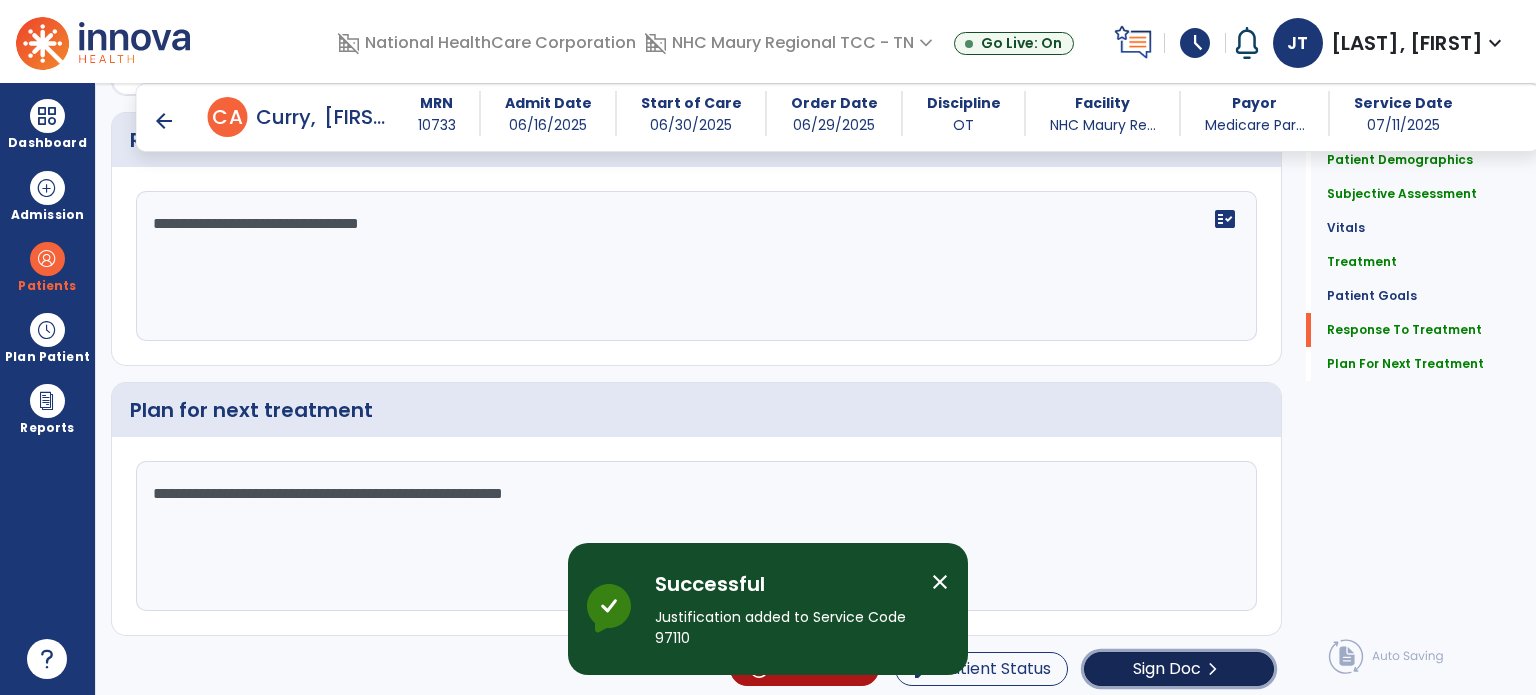 click on "Sign Doc" 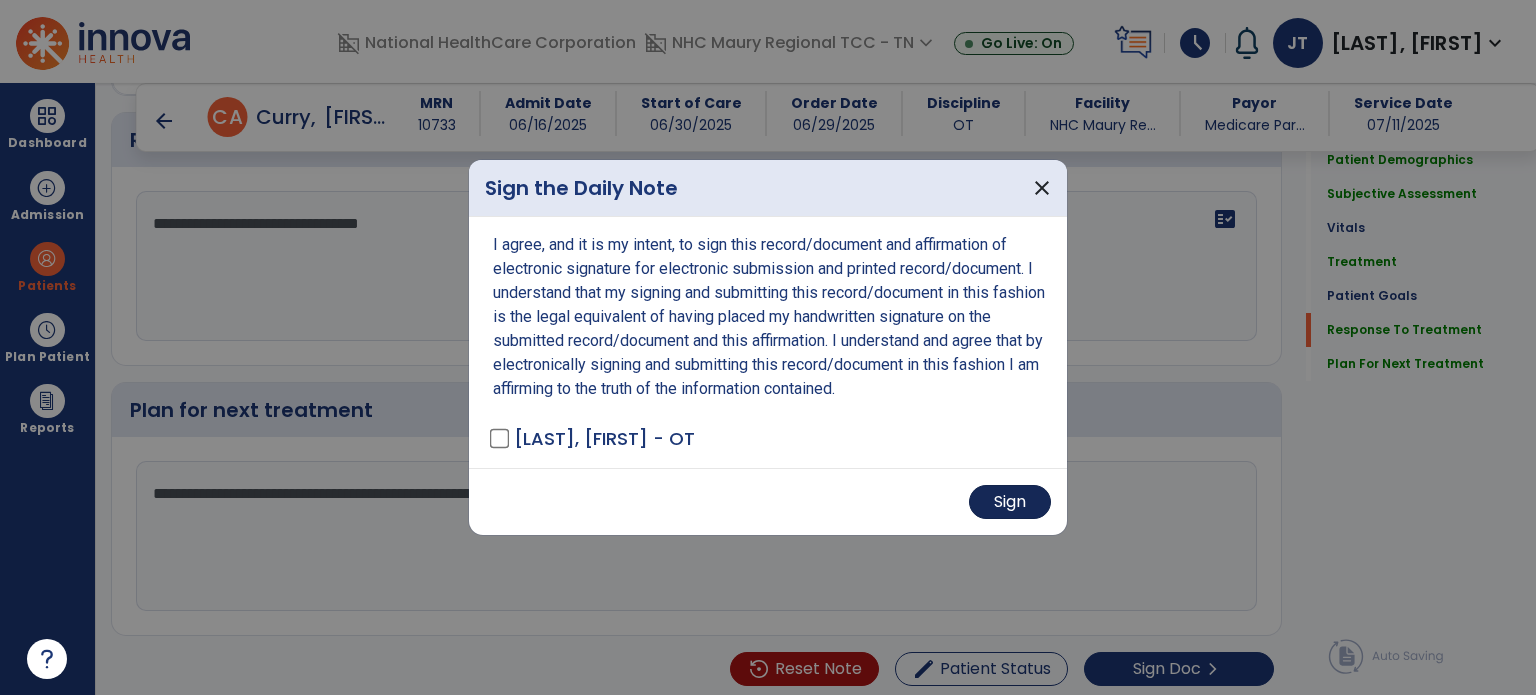 click on "Sign" at bounding box center (1010, 502) 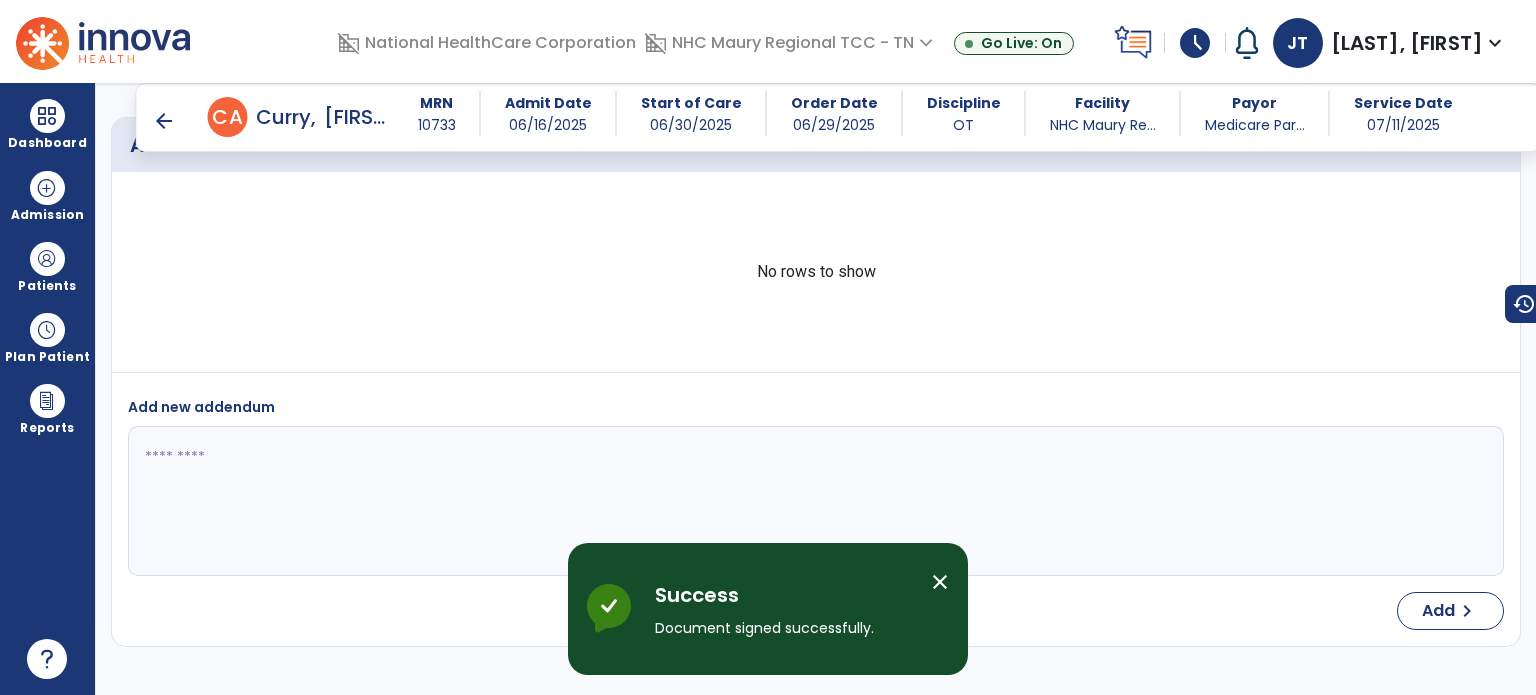 scroll, scrollTop: 3395, scrollLeft: 0, axis: vertical 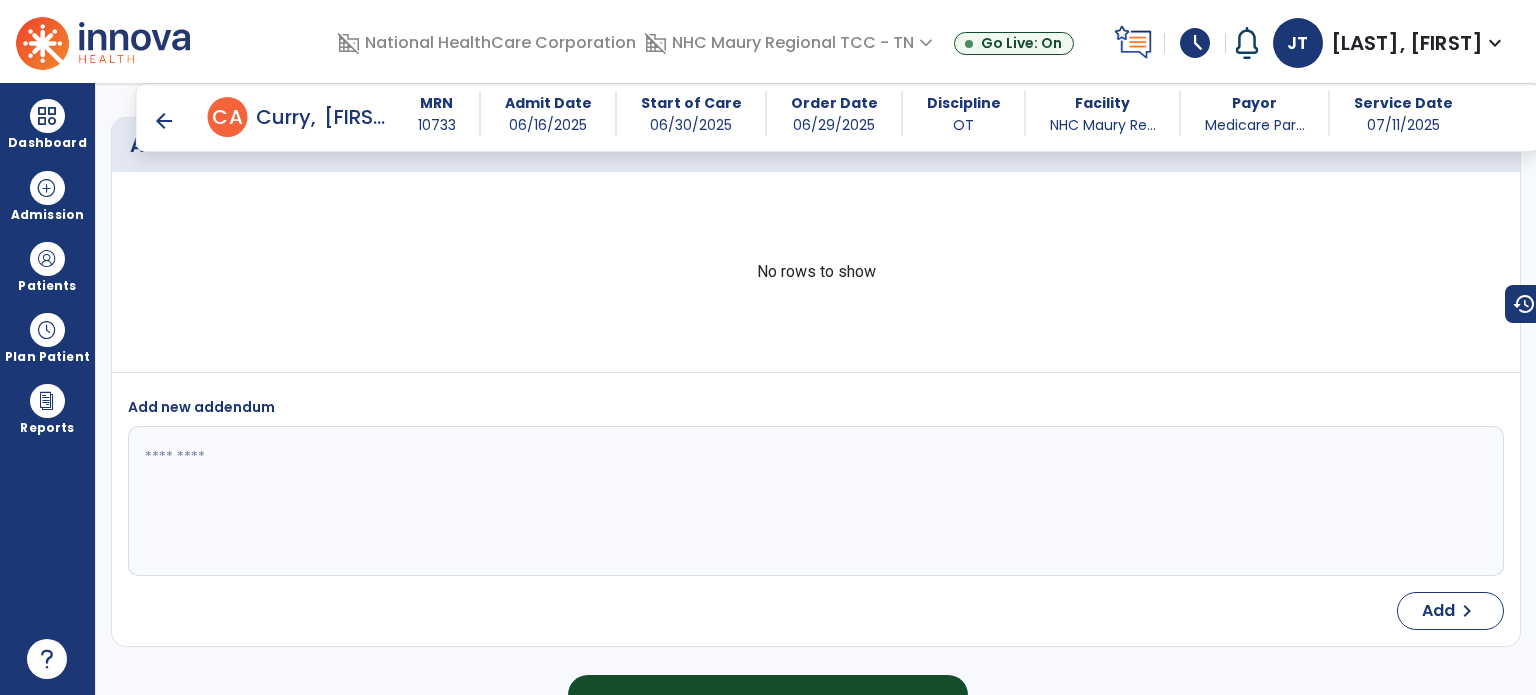 click on "arrow_back" at bounding box center [164, 121] 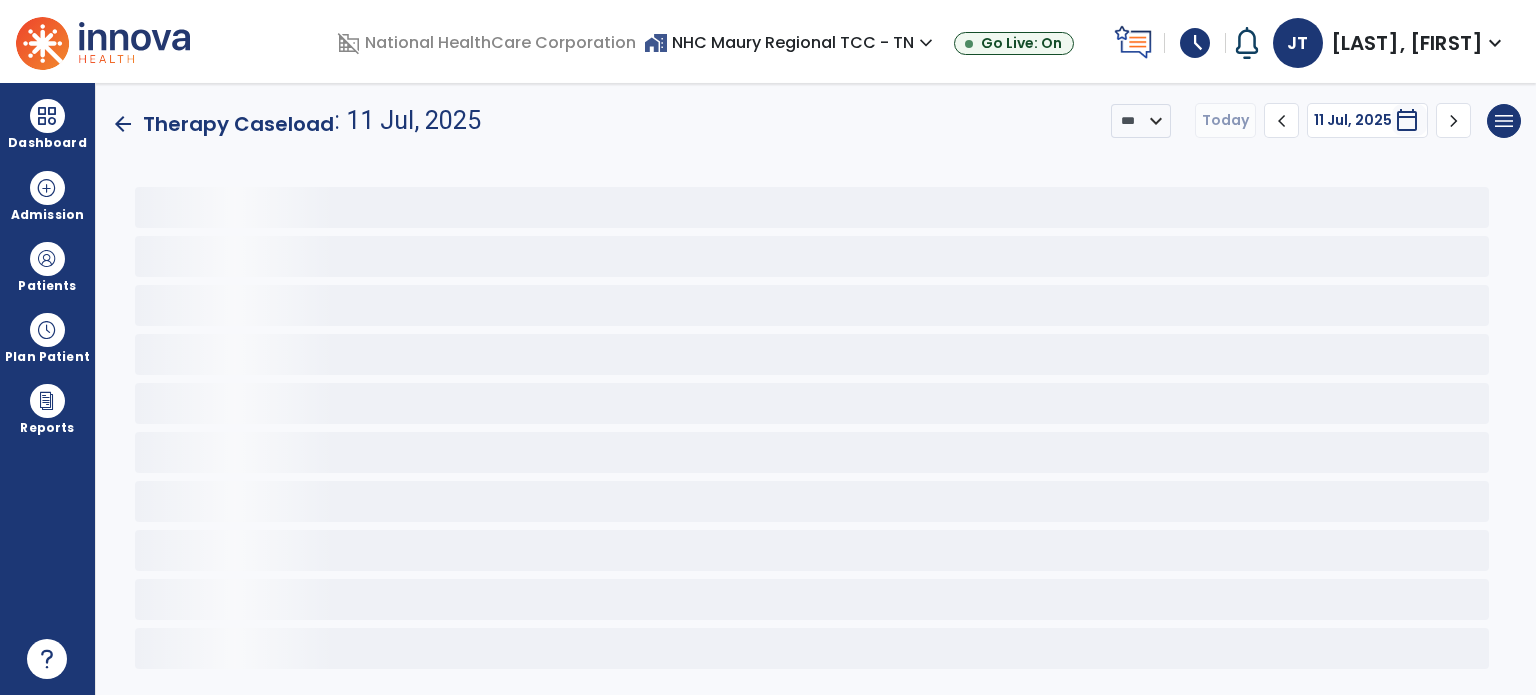 scroll, scrollTop: 0, scrollLeft: 0, axis: both 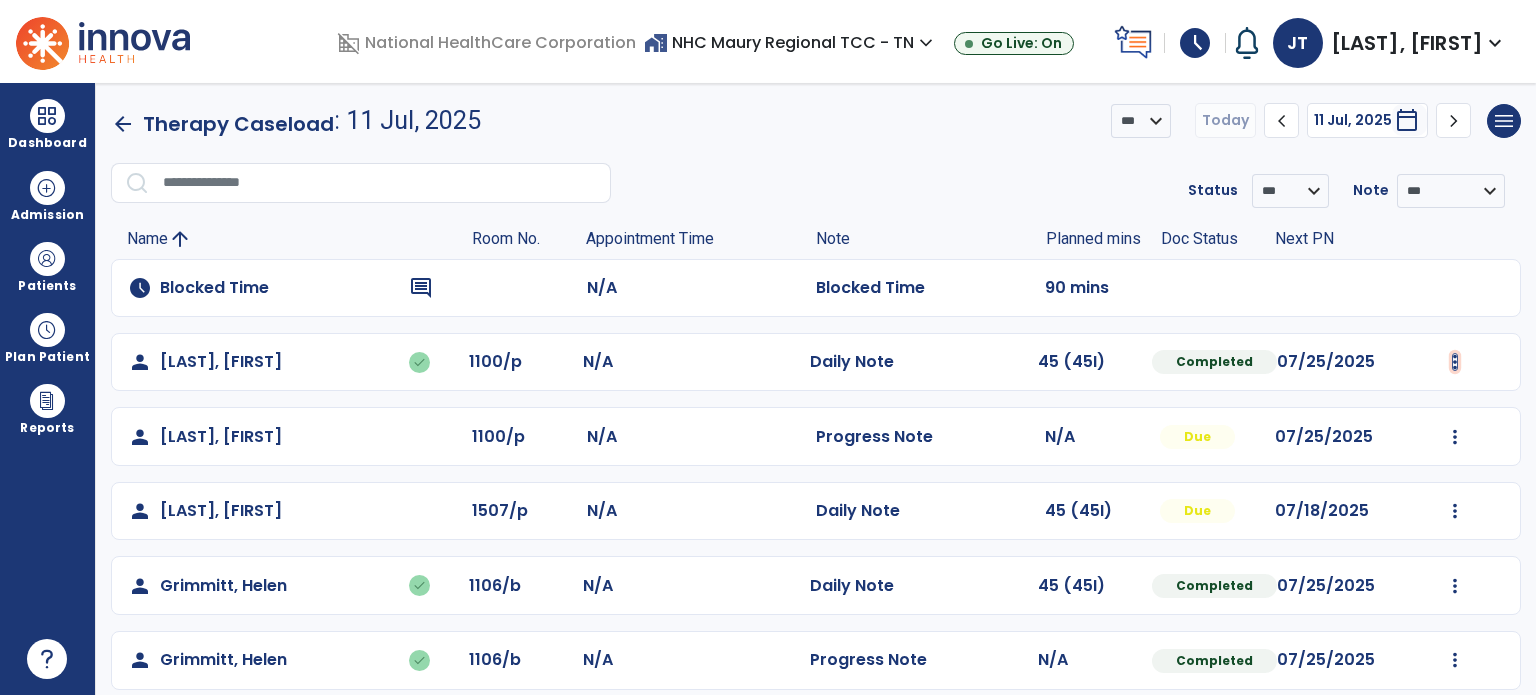 click at bounding box center [1455, 362] 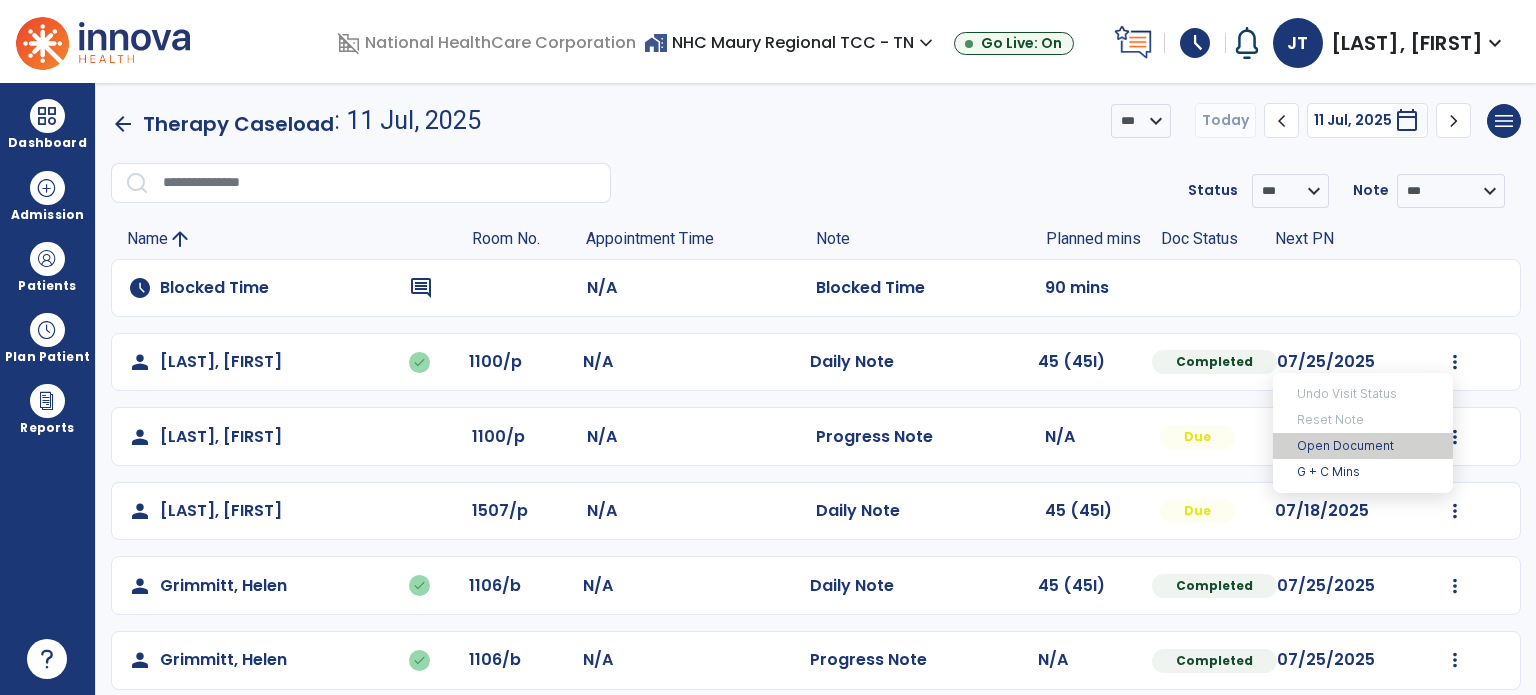 click on "Open Document" at bounding box center (1363, 446) 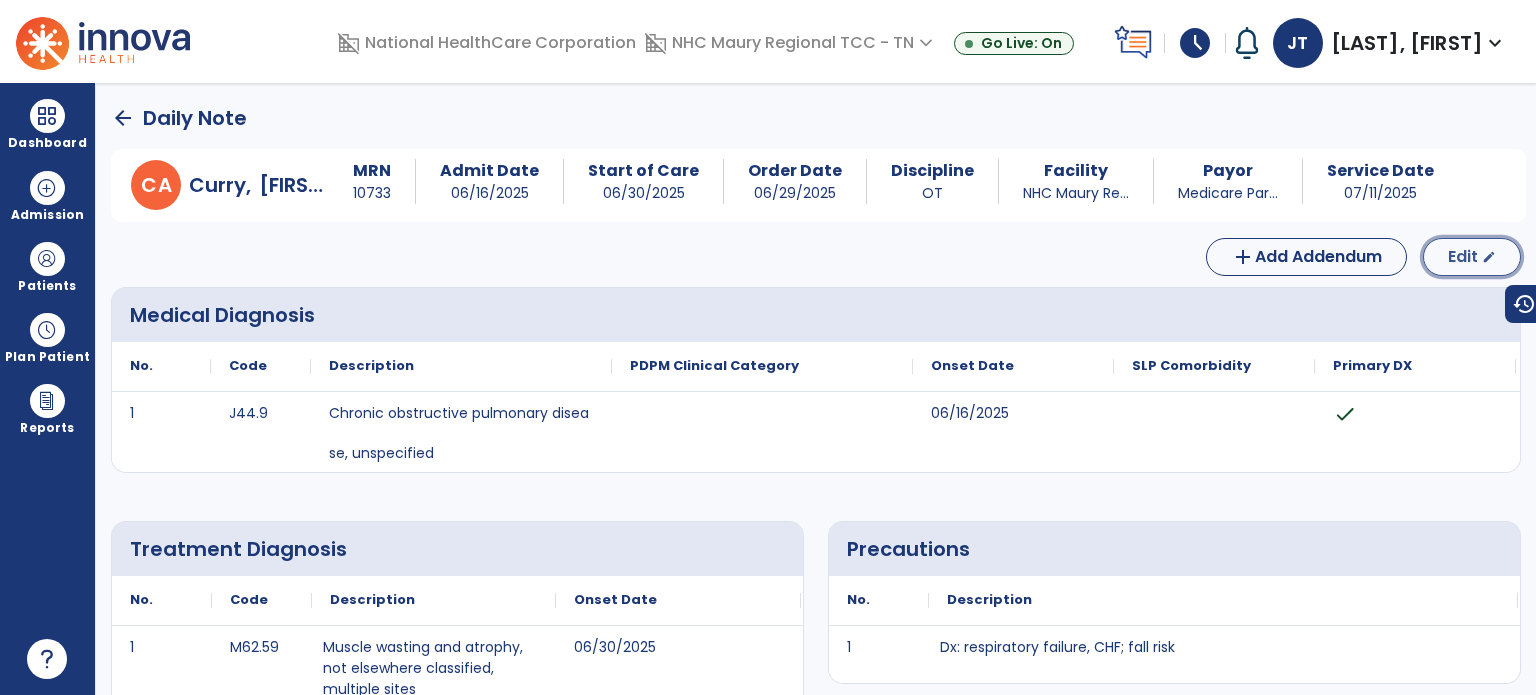 click on "Edit" 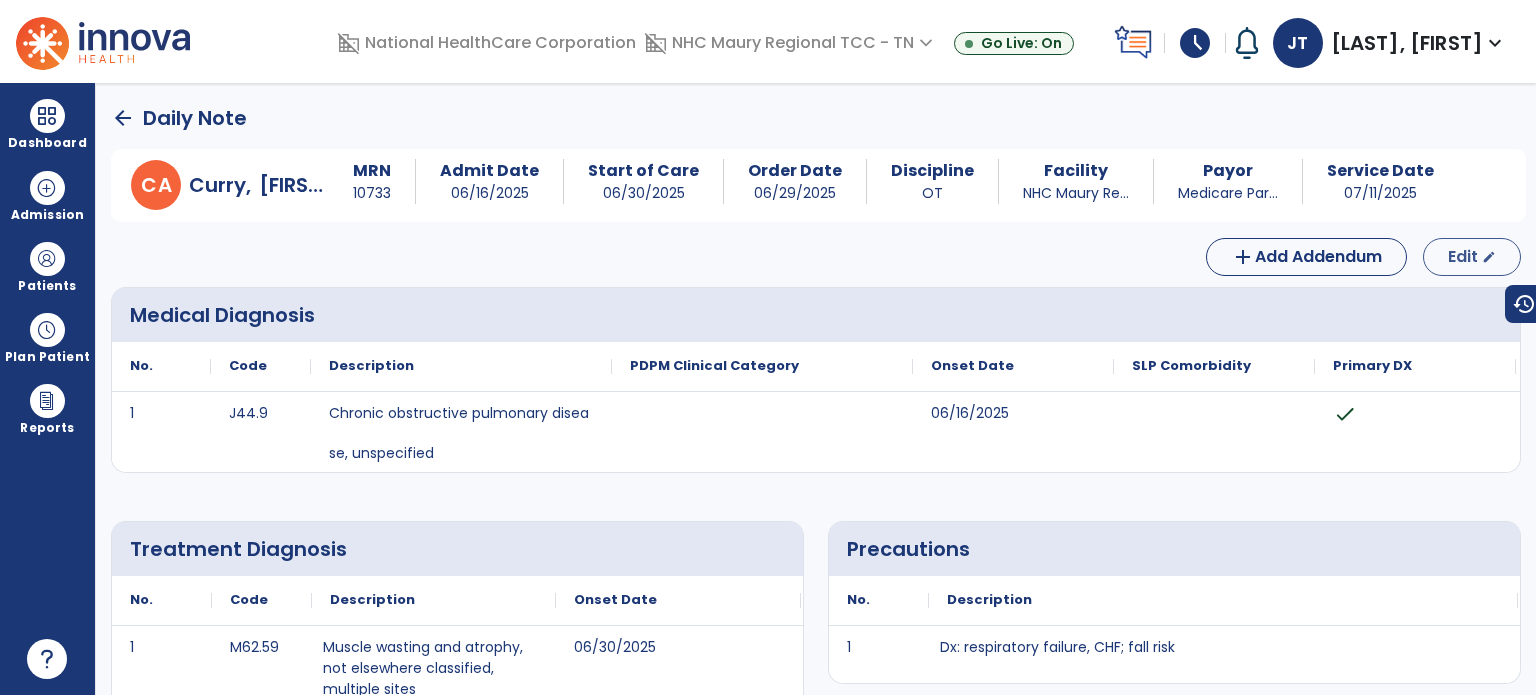 select on "*" 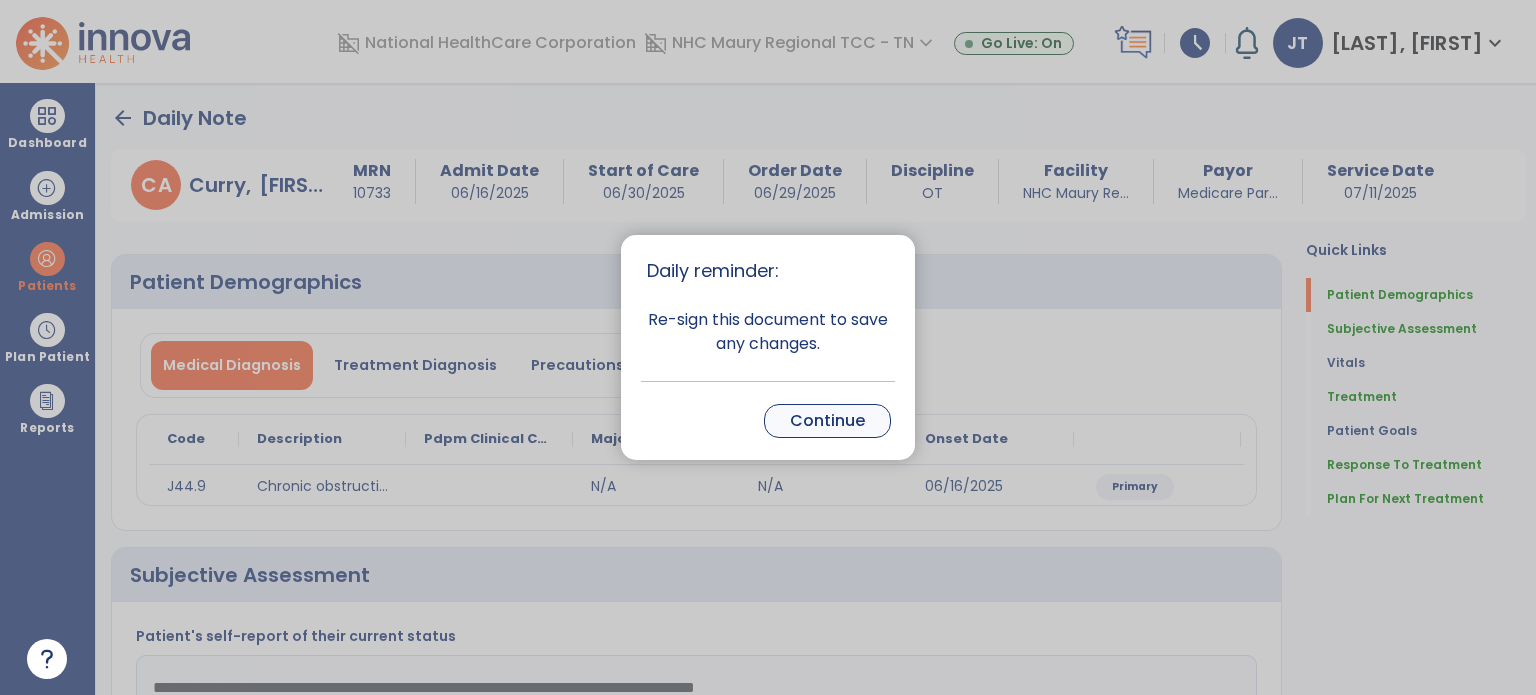 click on "Continue" at bounding box center (827, 421) 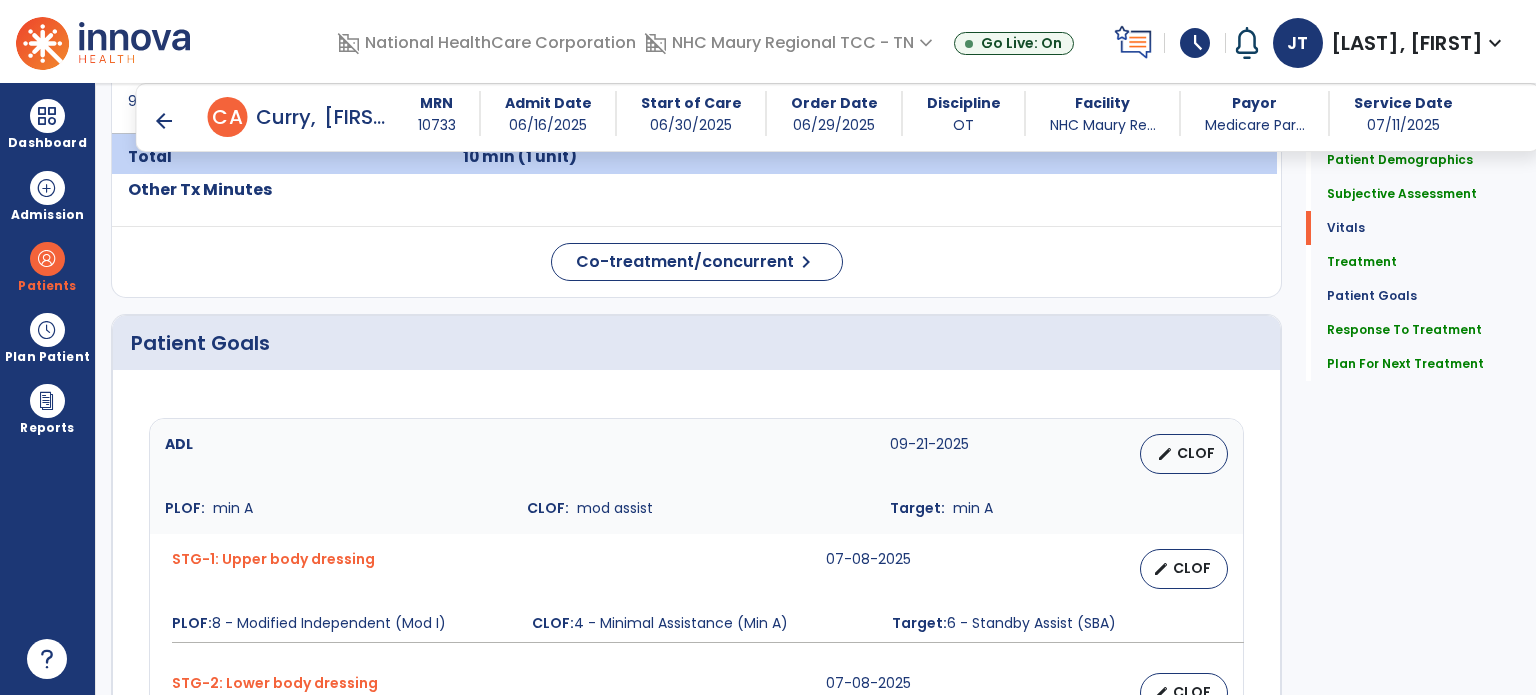 scroll, scrollTop: 0, scrollLeft: 0, axis: both 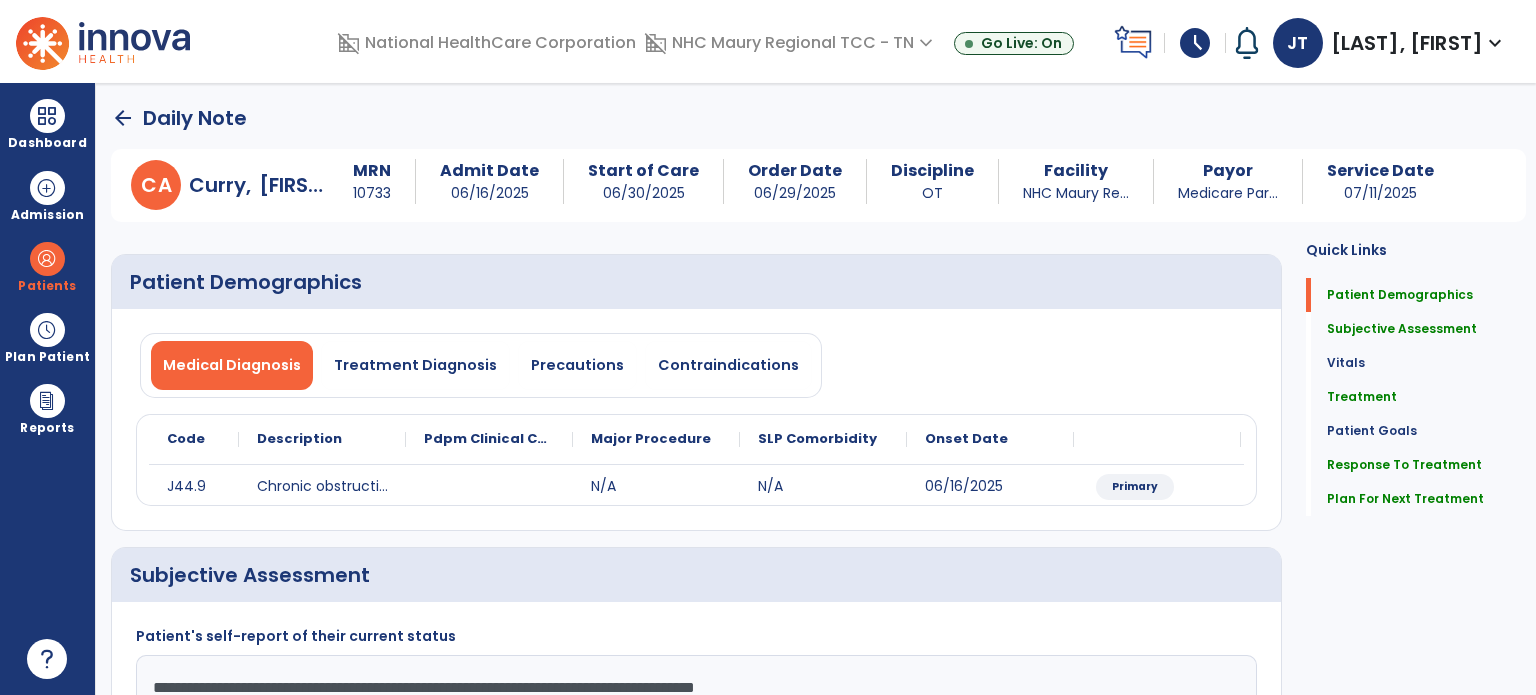 click on "arrow_back" 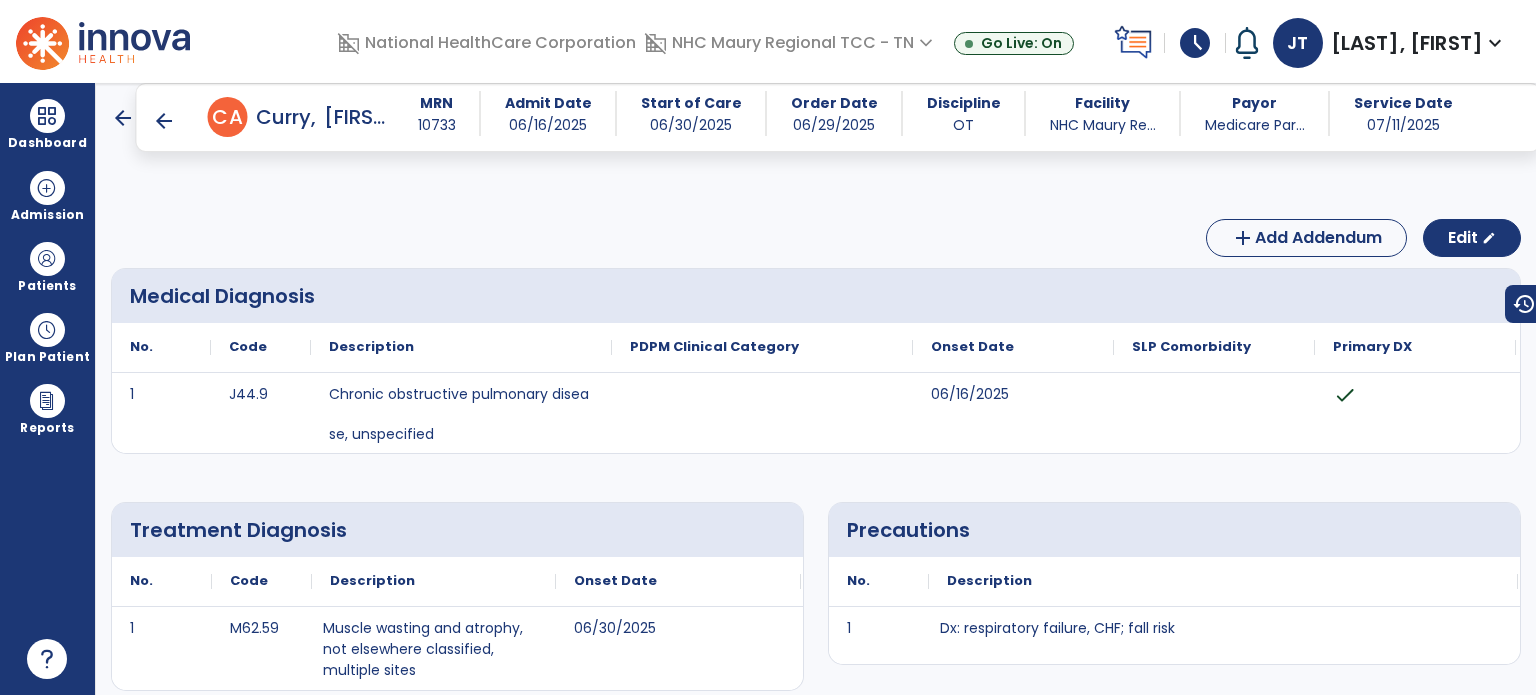 scroll, scrollTop: 348, scrollLeft: 0, axis: vertical 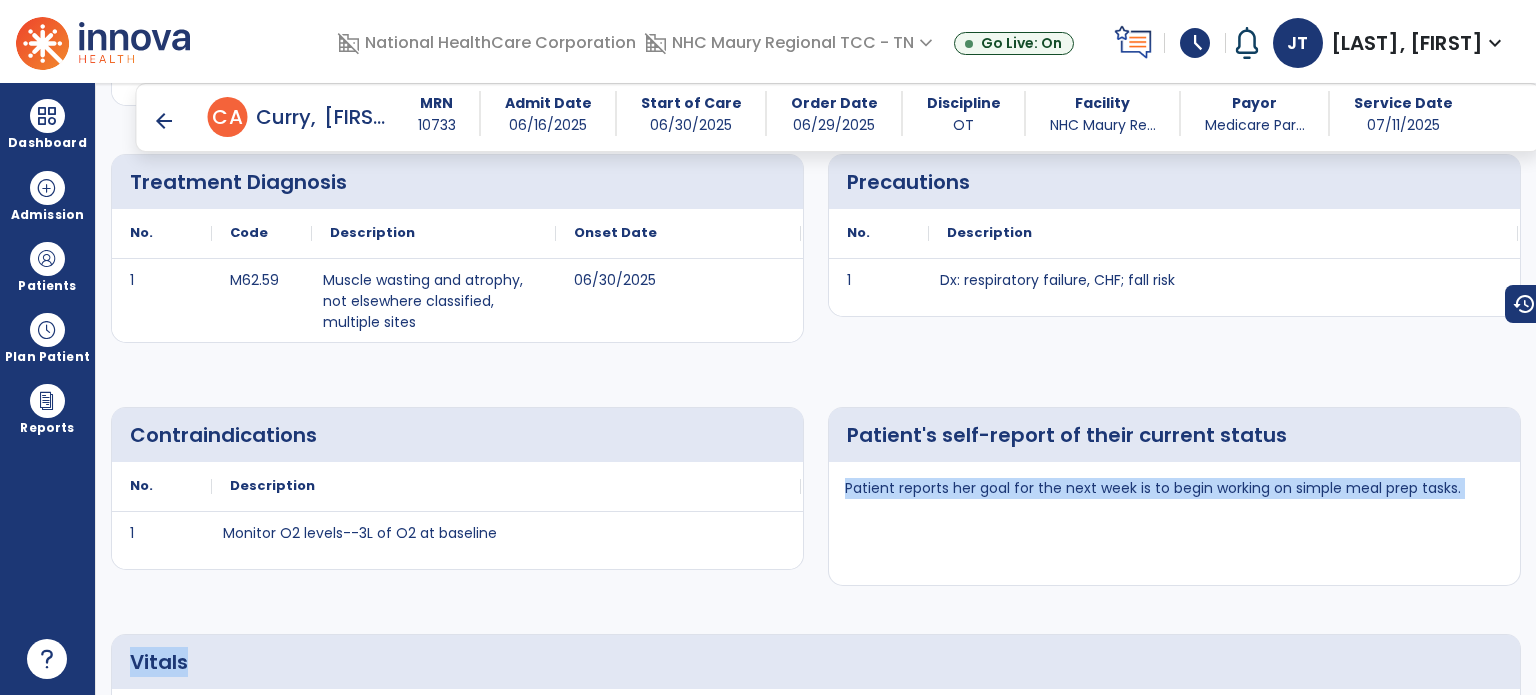 drag, startPoint x: 840, startPoint y: 494, endPoint x: 1529, endPoint y: 592, distance: 695.93463 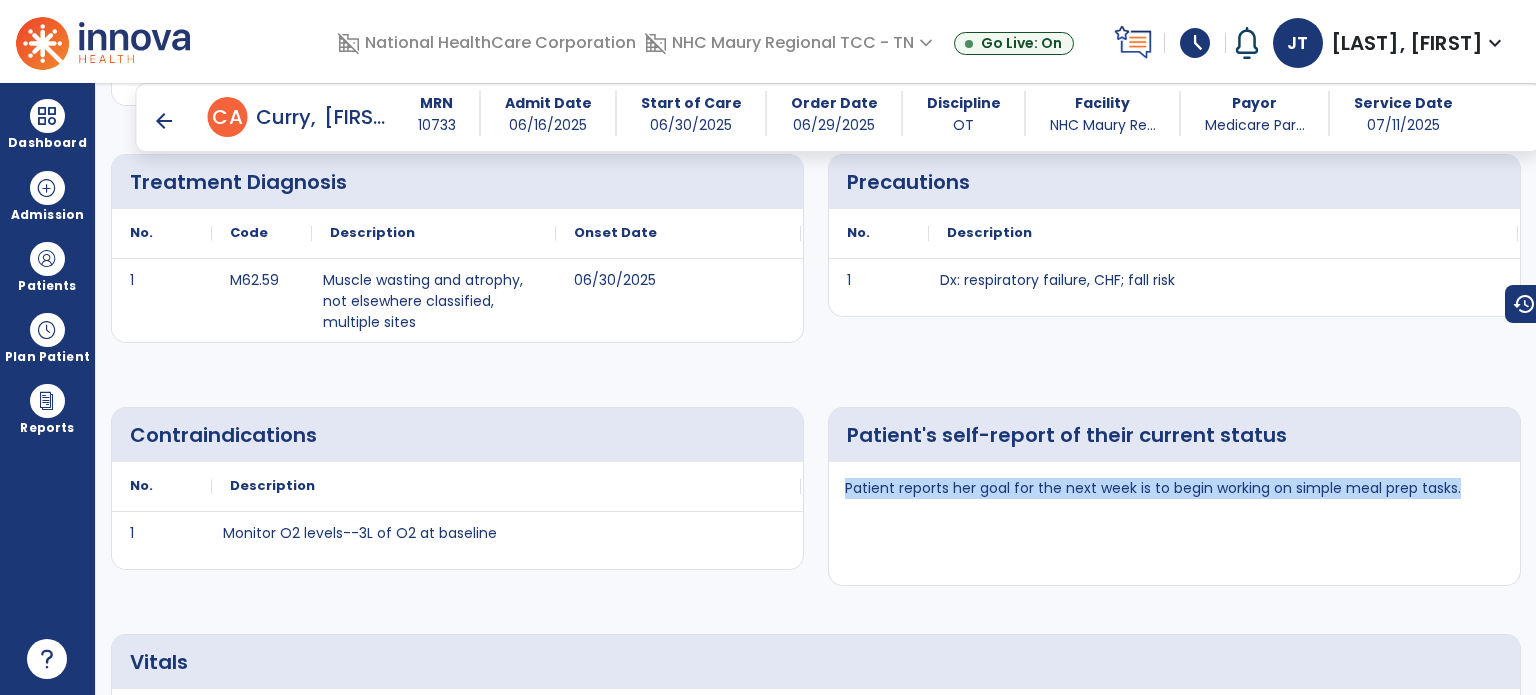 drag, startPoint x: 840, startPoint y: 487, endPoint x: 1535, endPoint y: 513, distance: 695.48615 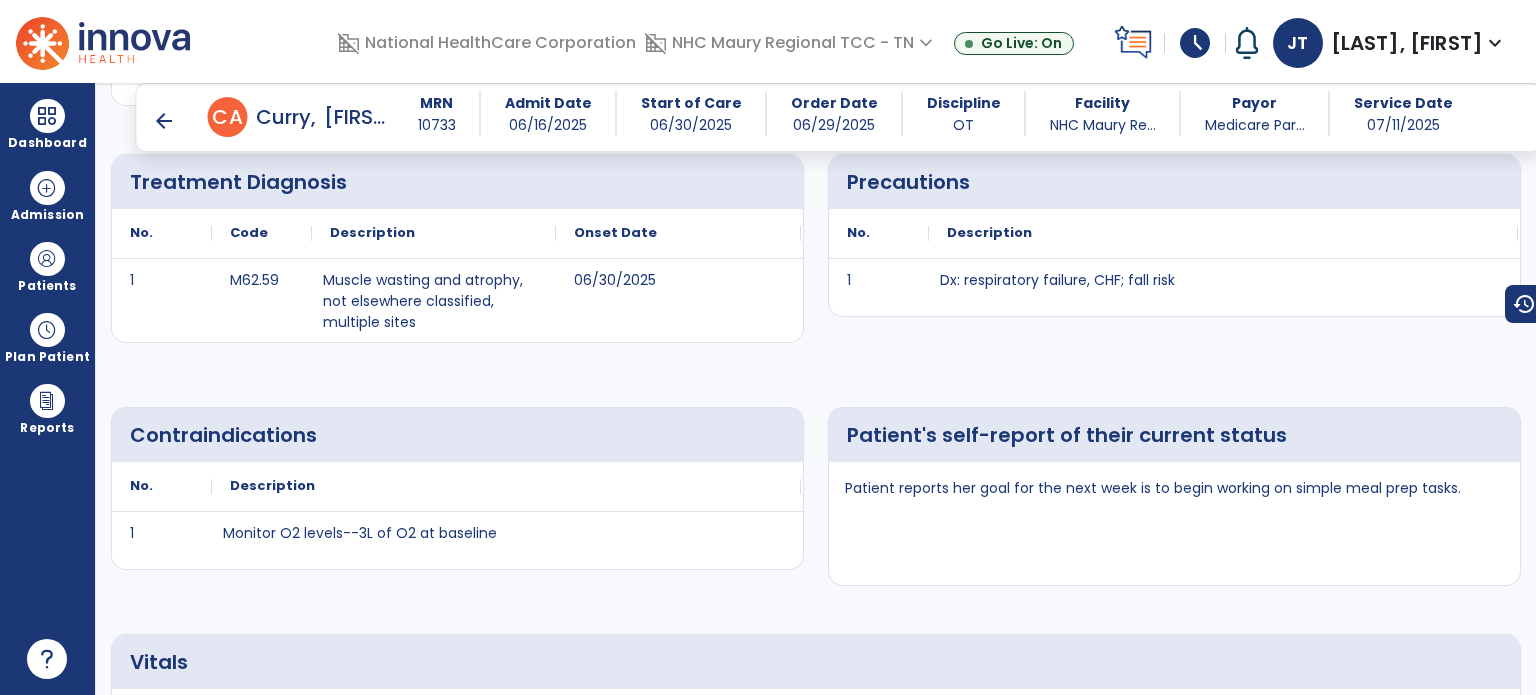 click on "arrow_back" at bounding box center (164, 121) 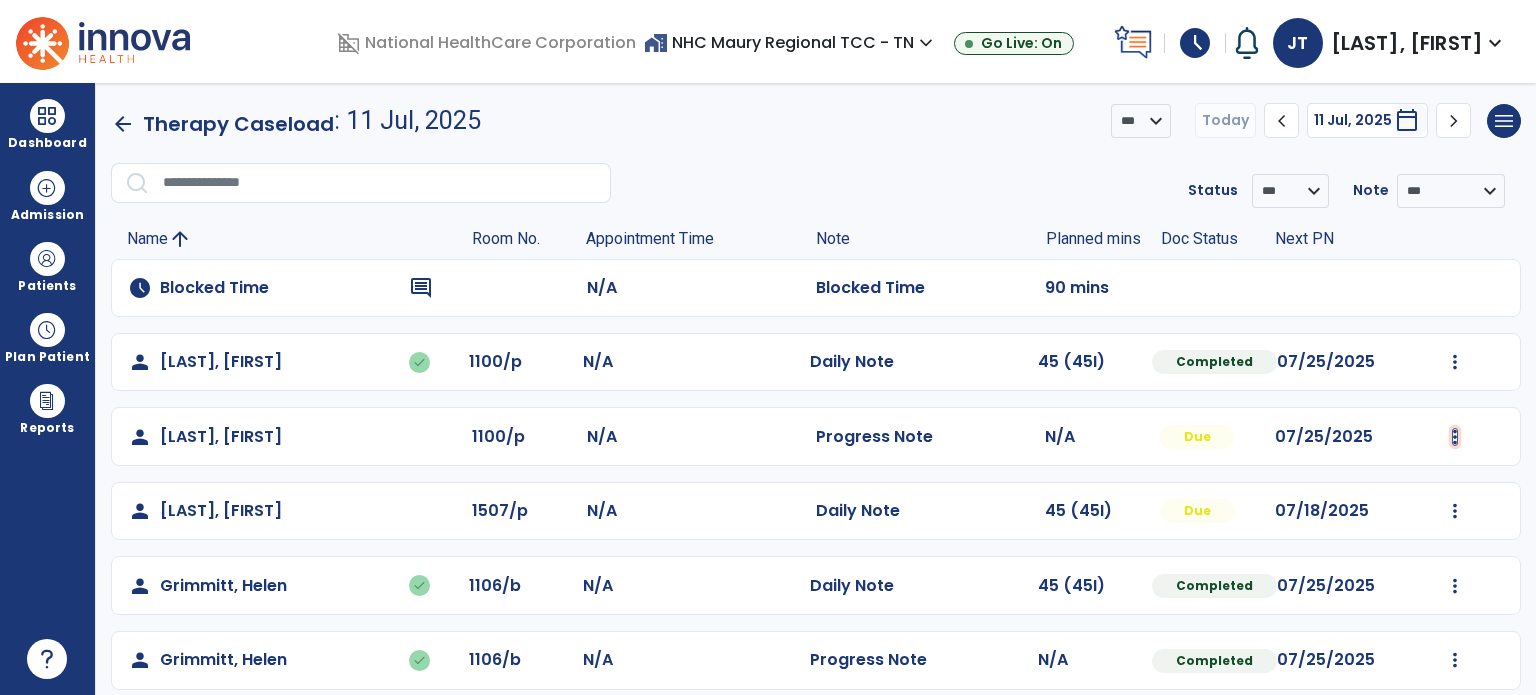click at bounding box center (1455, 362) 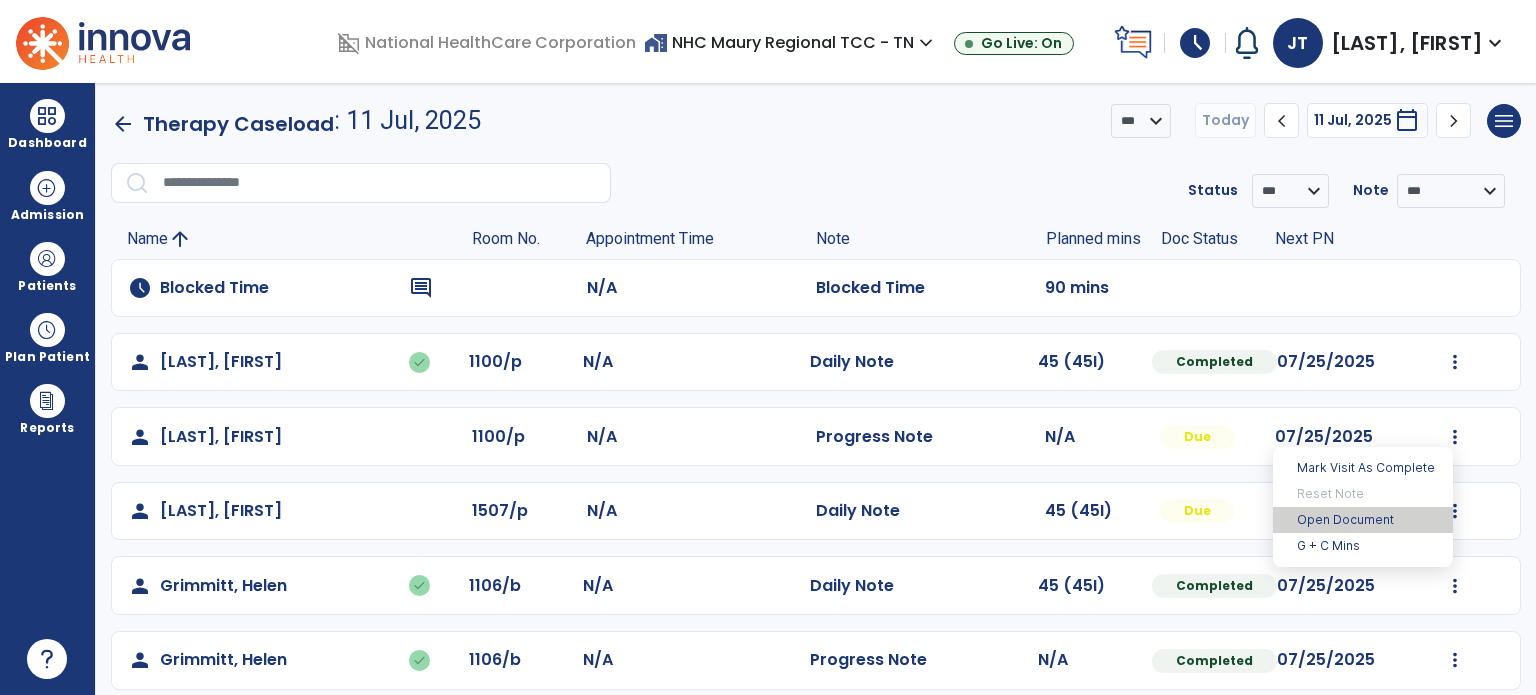 click on "Open Document" at bounding box center (1363, 520) 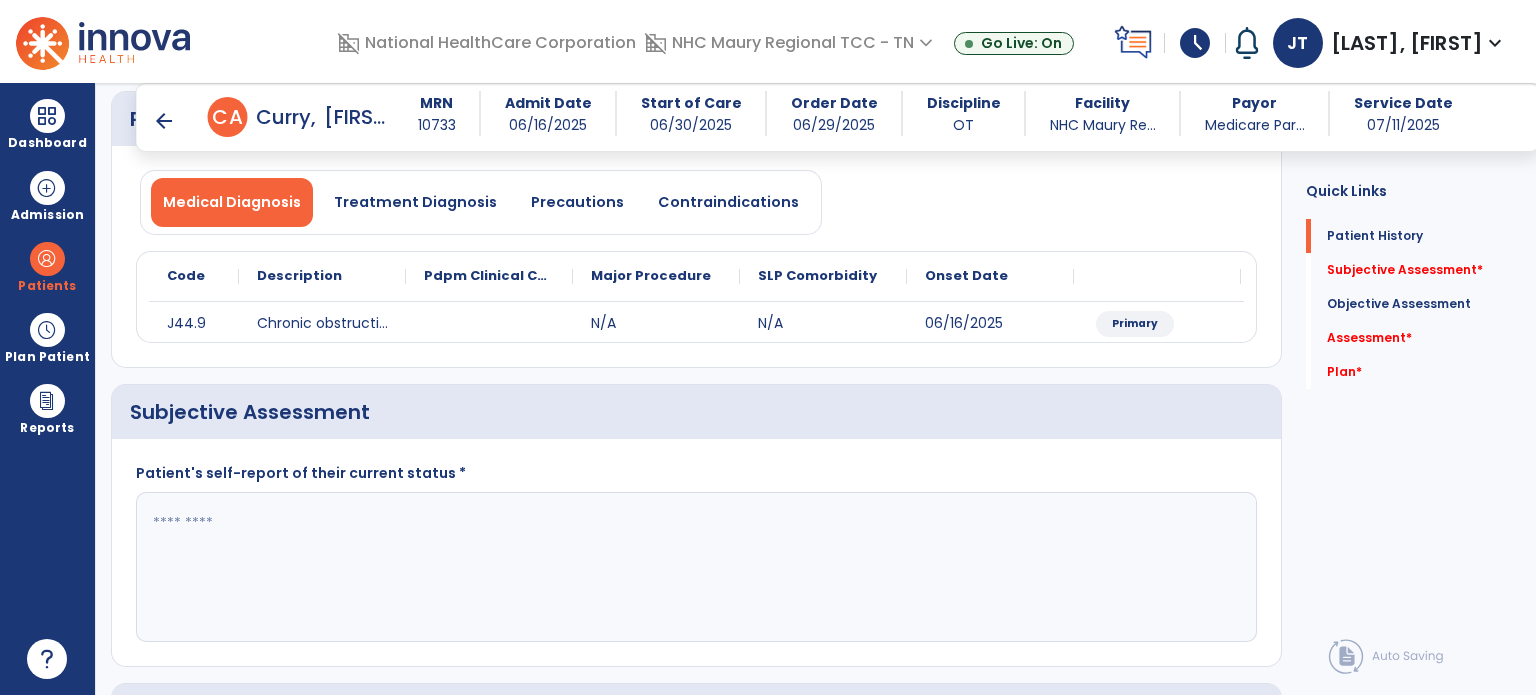 scroll, scrollTop: 143, scrollLeft: 0, axis: vertical 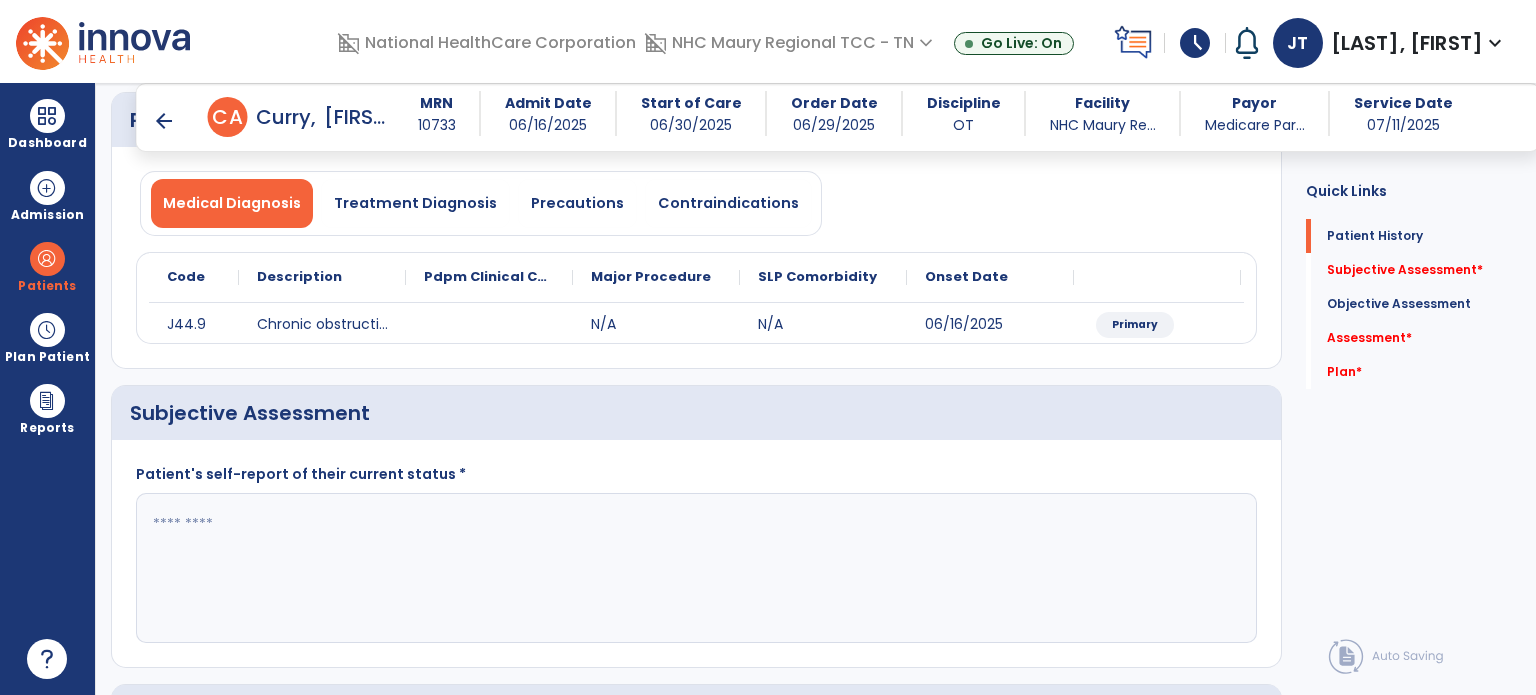 click 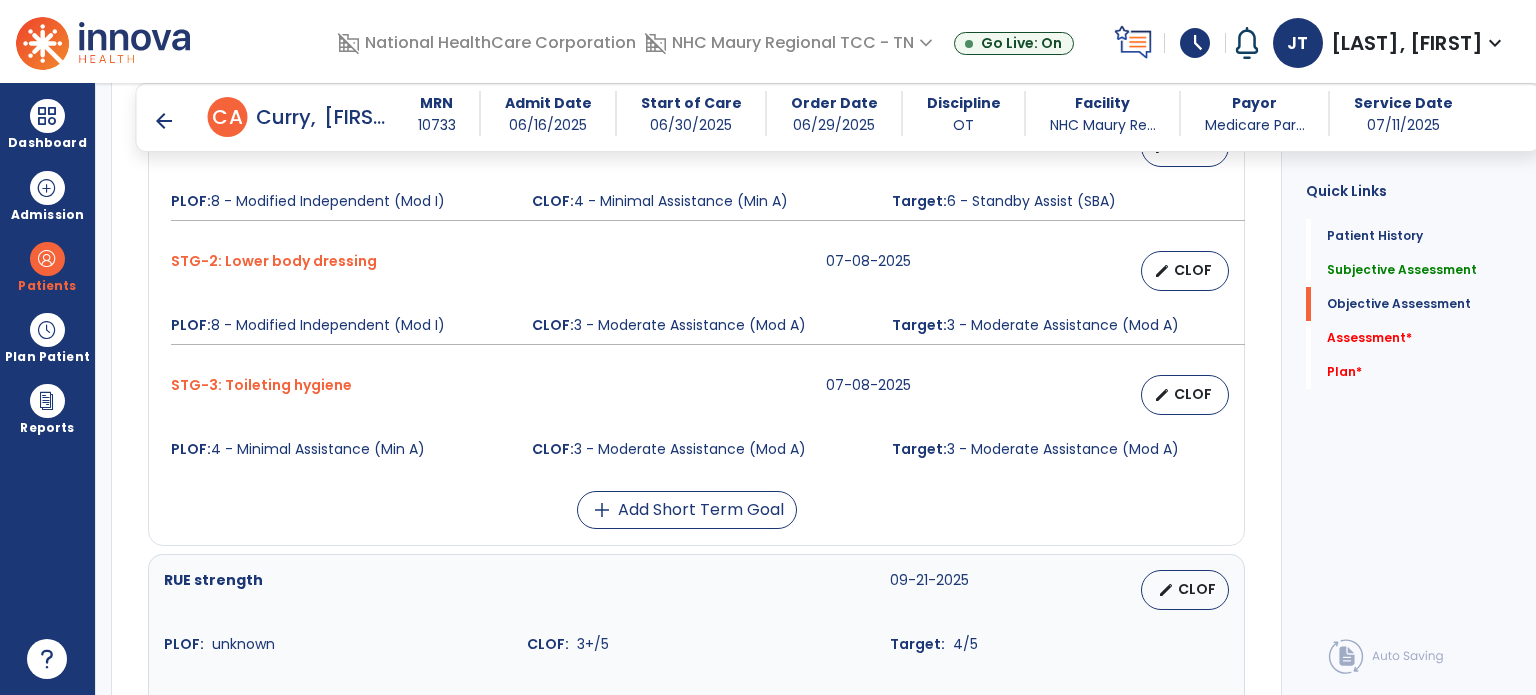 scroll, scrollTop: 932, scrollLeft: 0, axis: vertical 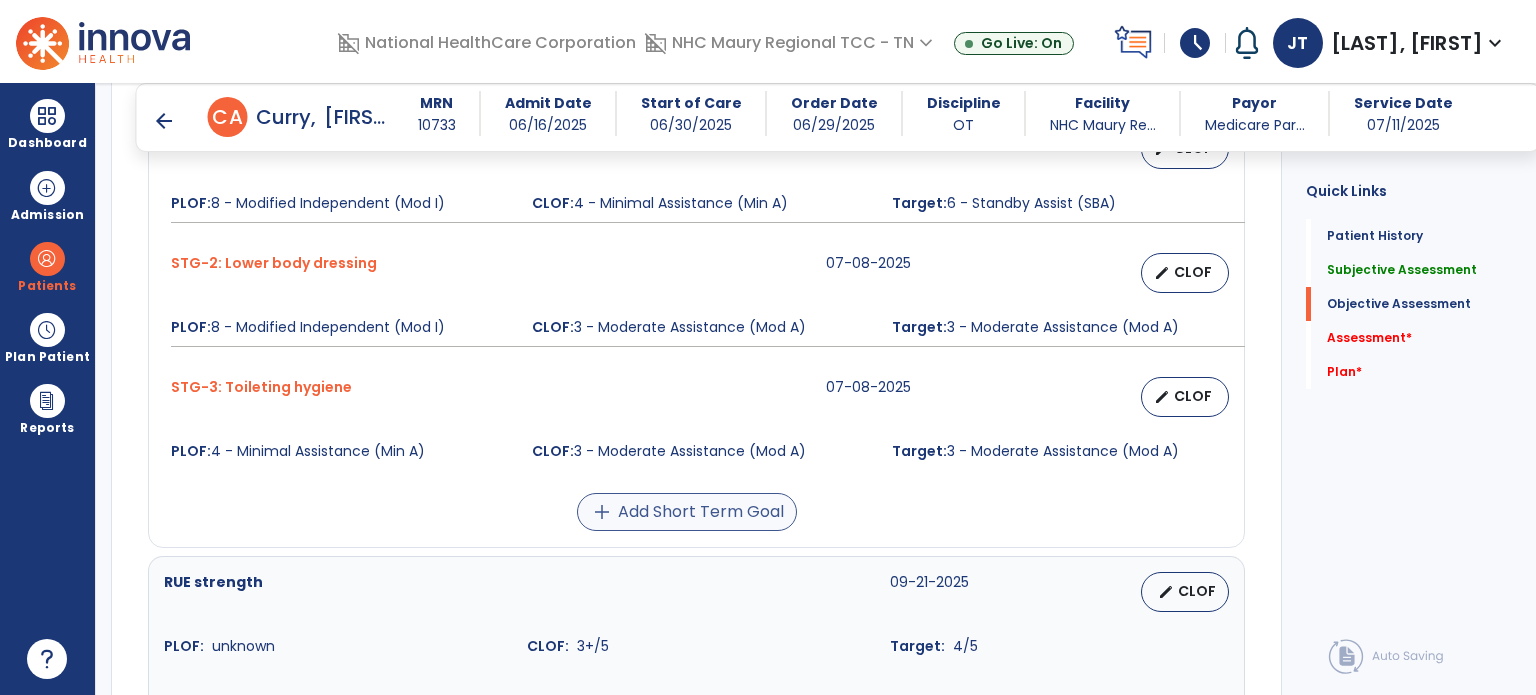 type on "**********" 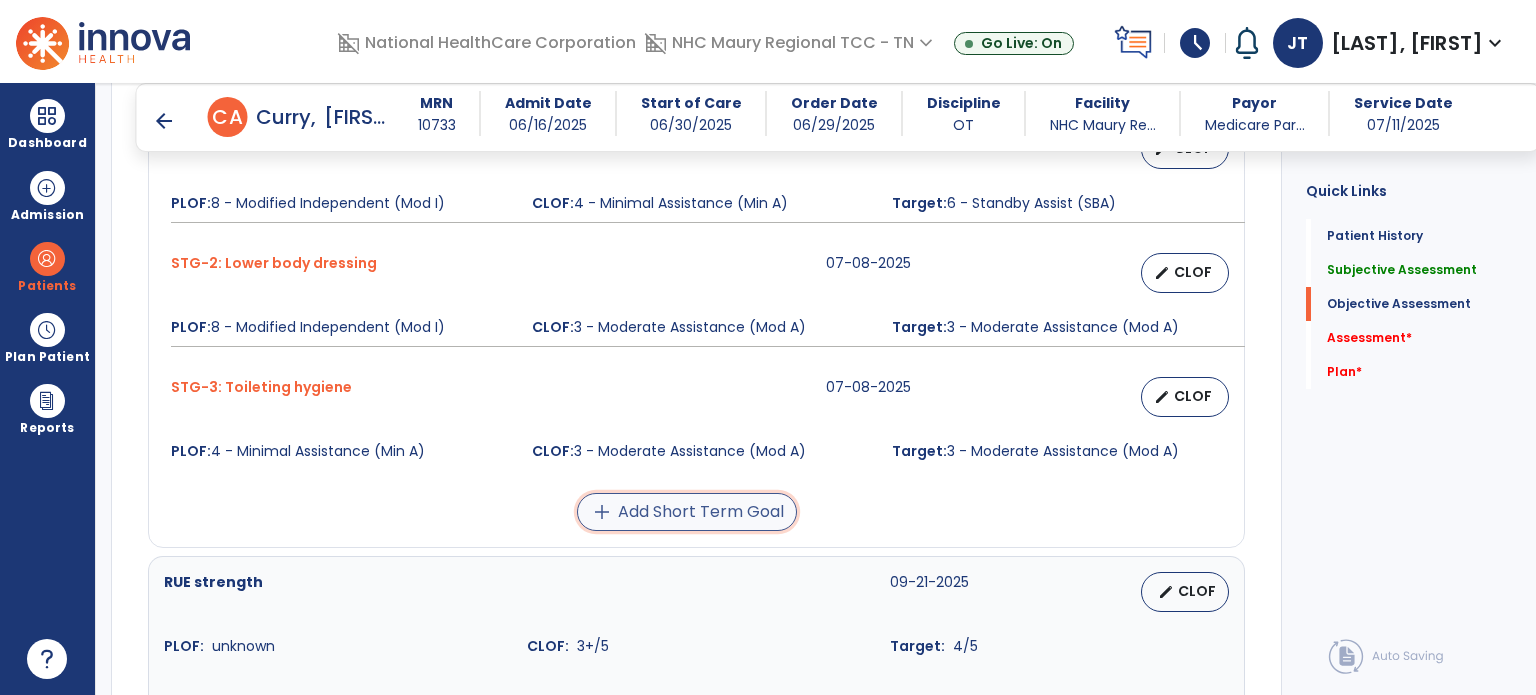 click on "add  Add Short Term Goal" at bounding box center [687, 512] 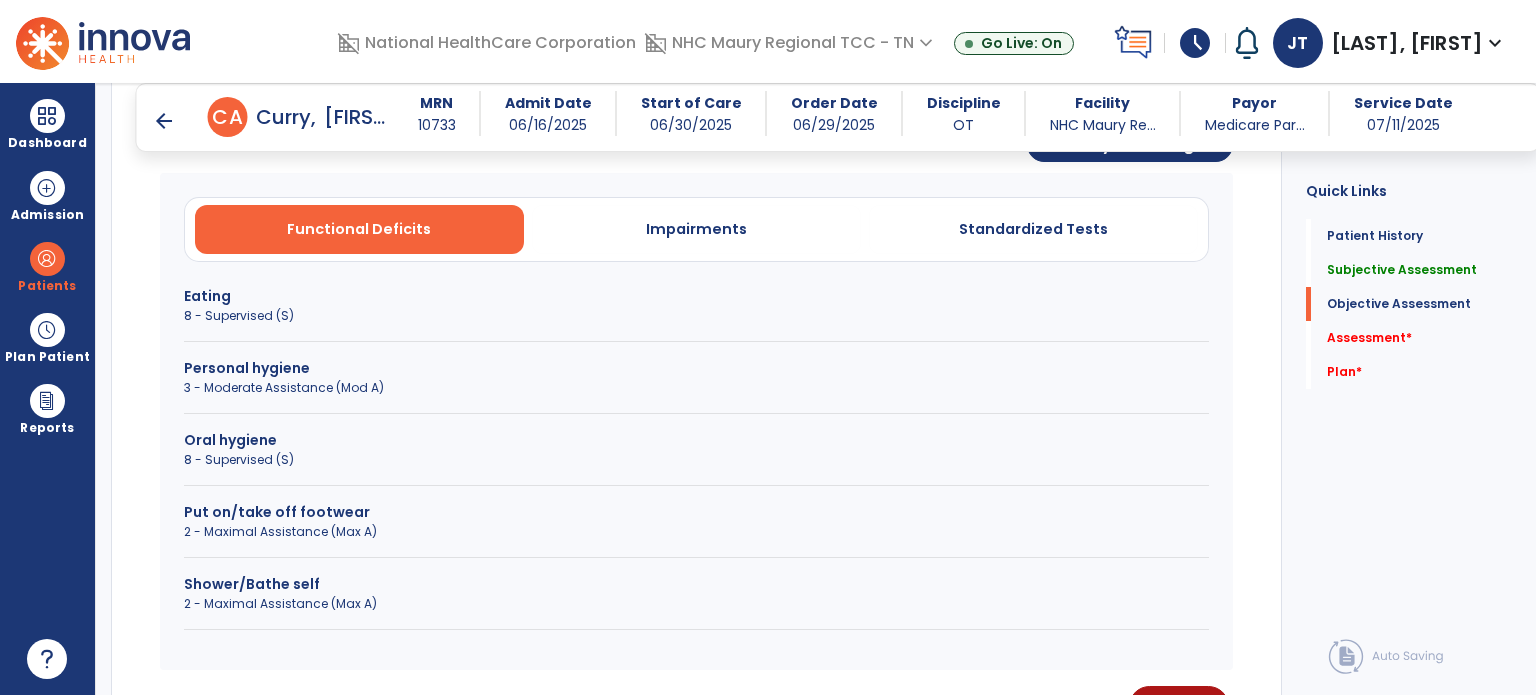 scroll, scrollTop: 801, scrollLeft: 0, axis: vertical 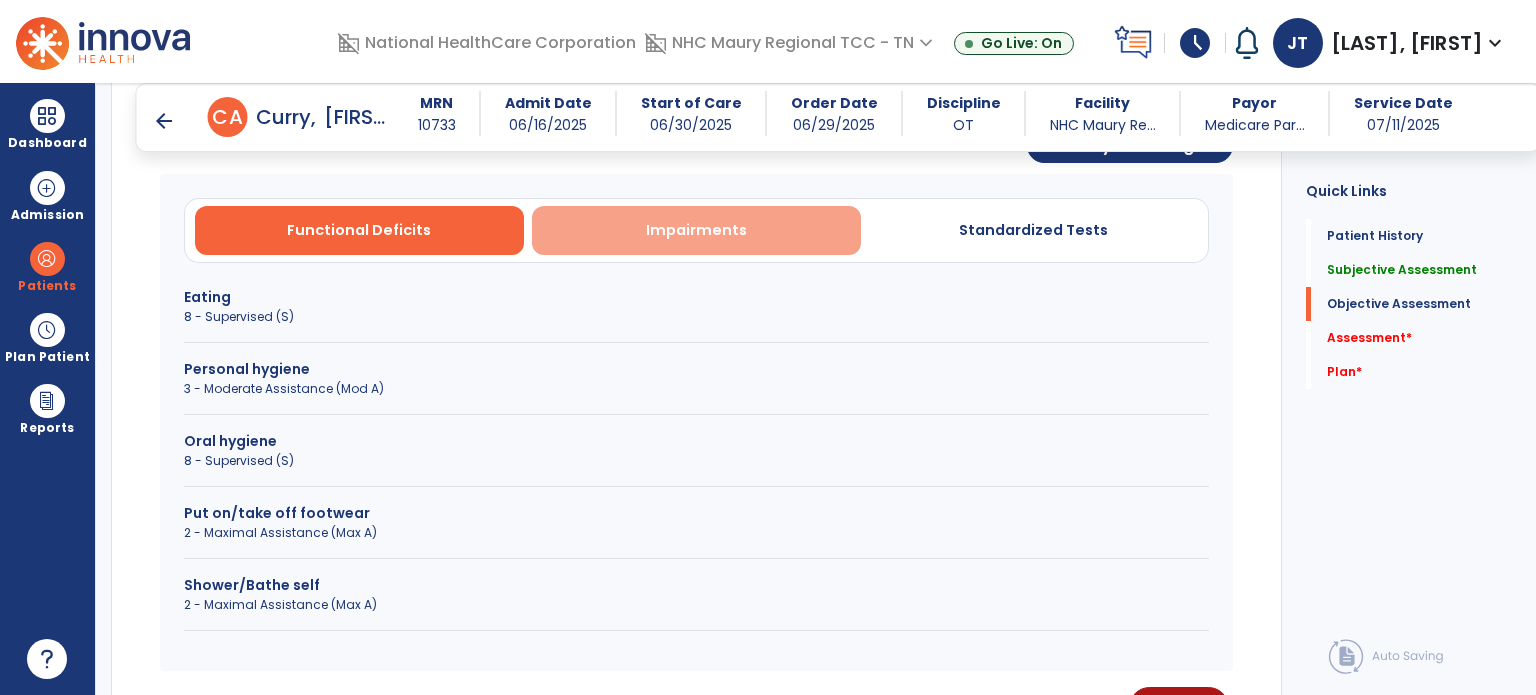 click on "Impairments" at bounding box center (696, 230) 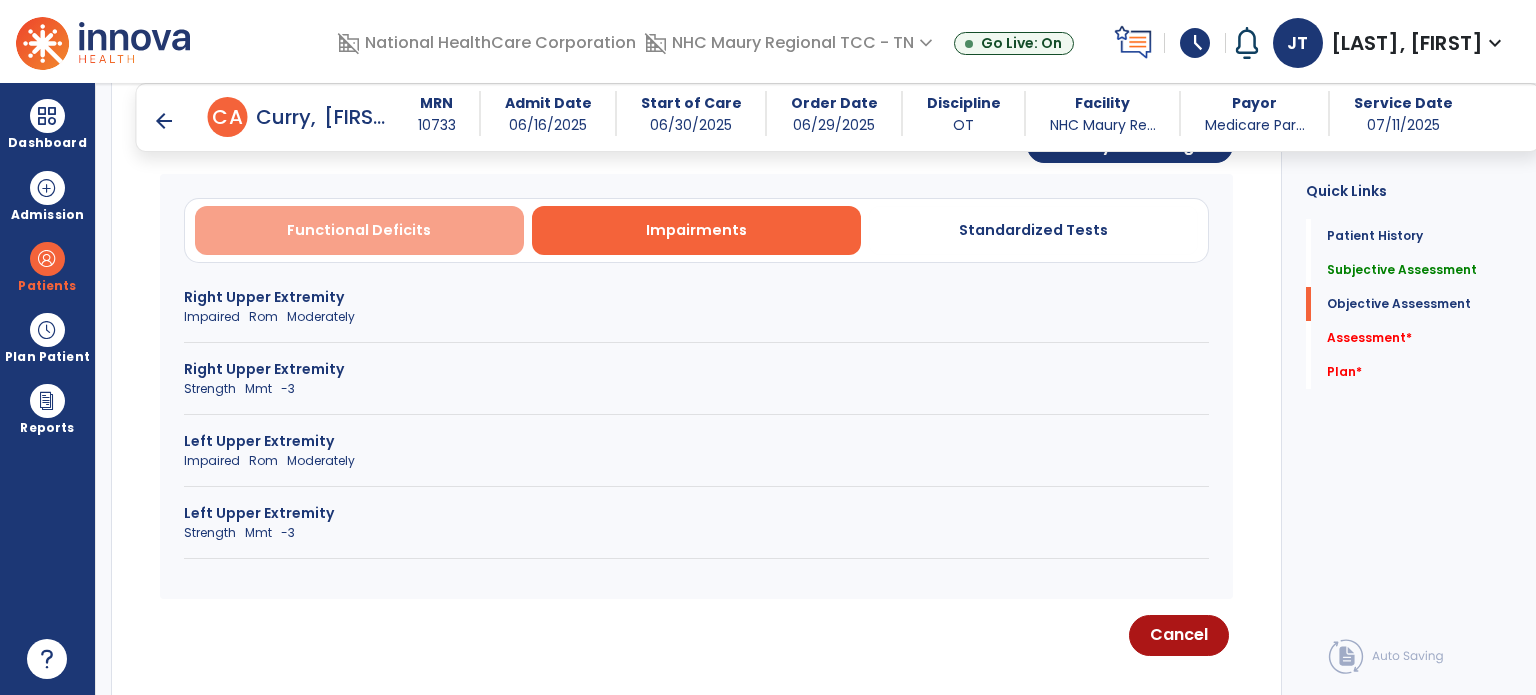 click on "Functional Deficits" at bounding box center [359, 230] 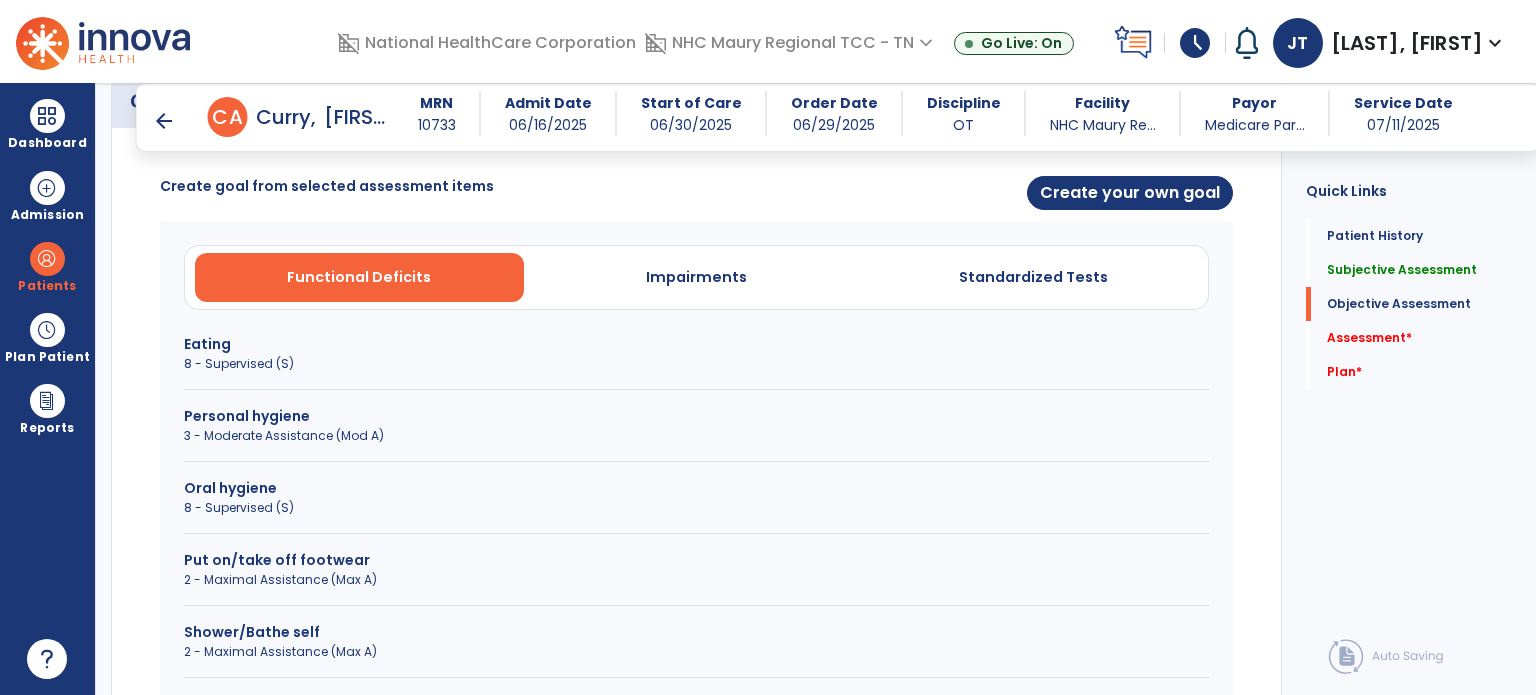 scroll, scrollTop: 753, scrollLeft: 0, axis: vertical 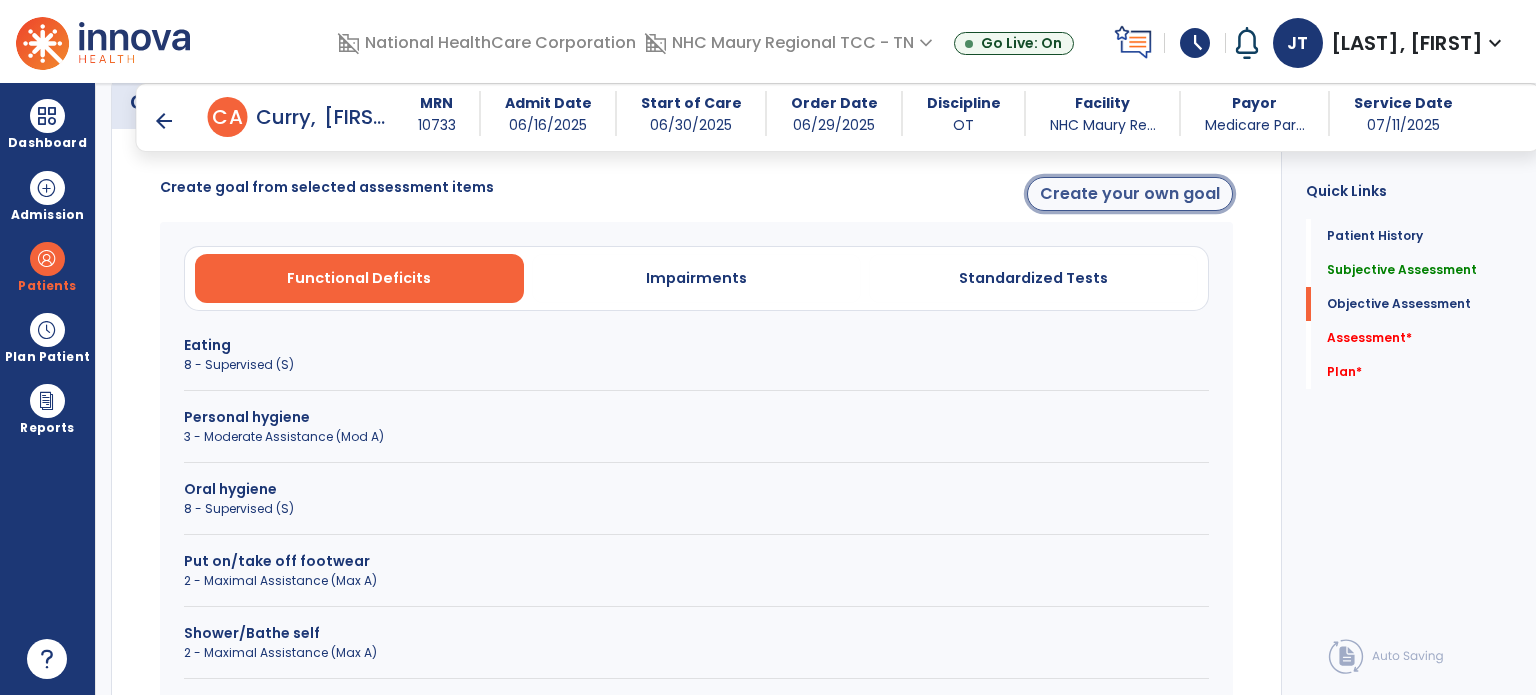 click on "Create your own goal" 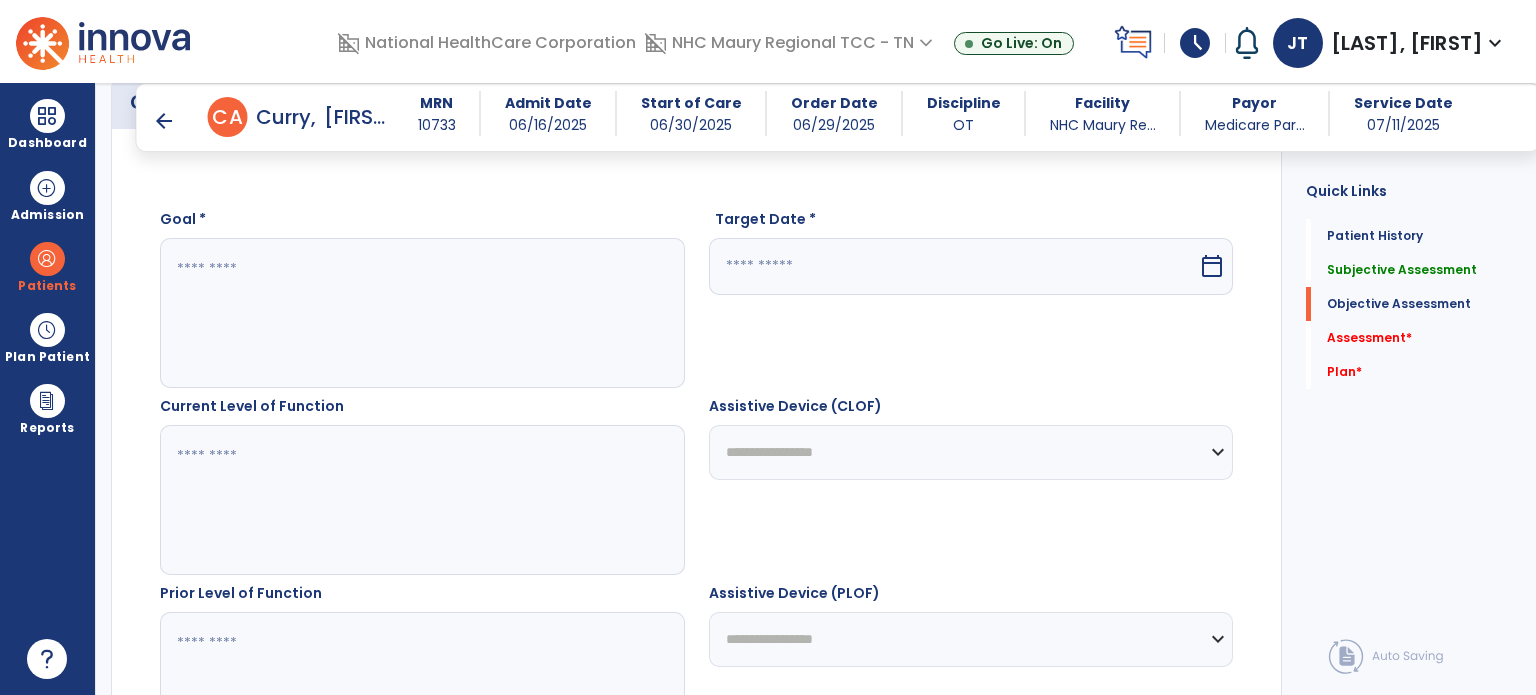 click 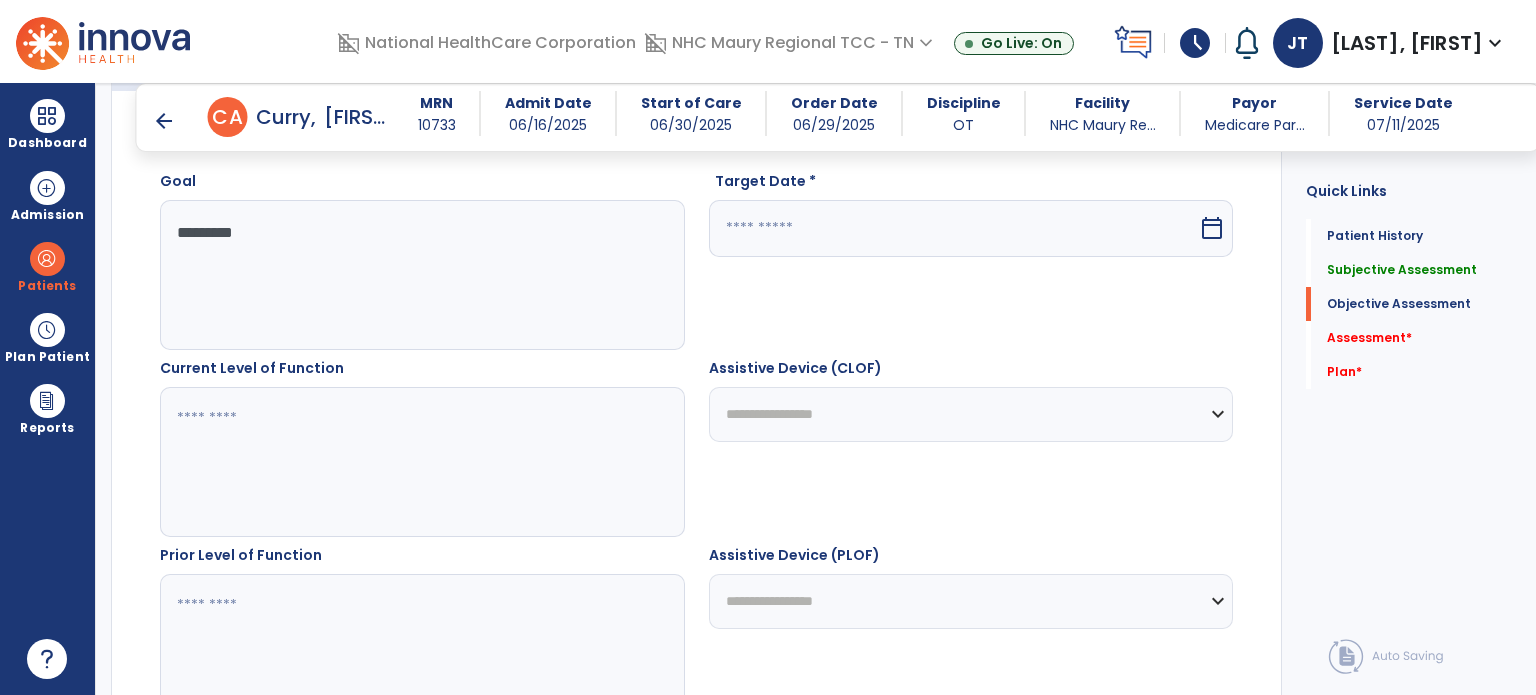 scroll, scrollTop: 764, scrollLeft: 0, axis: vertical 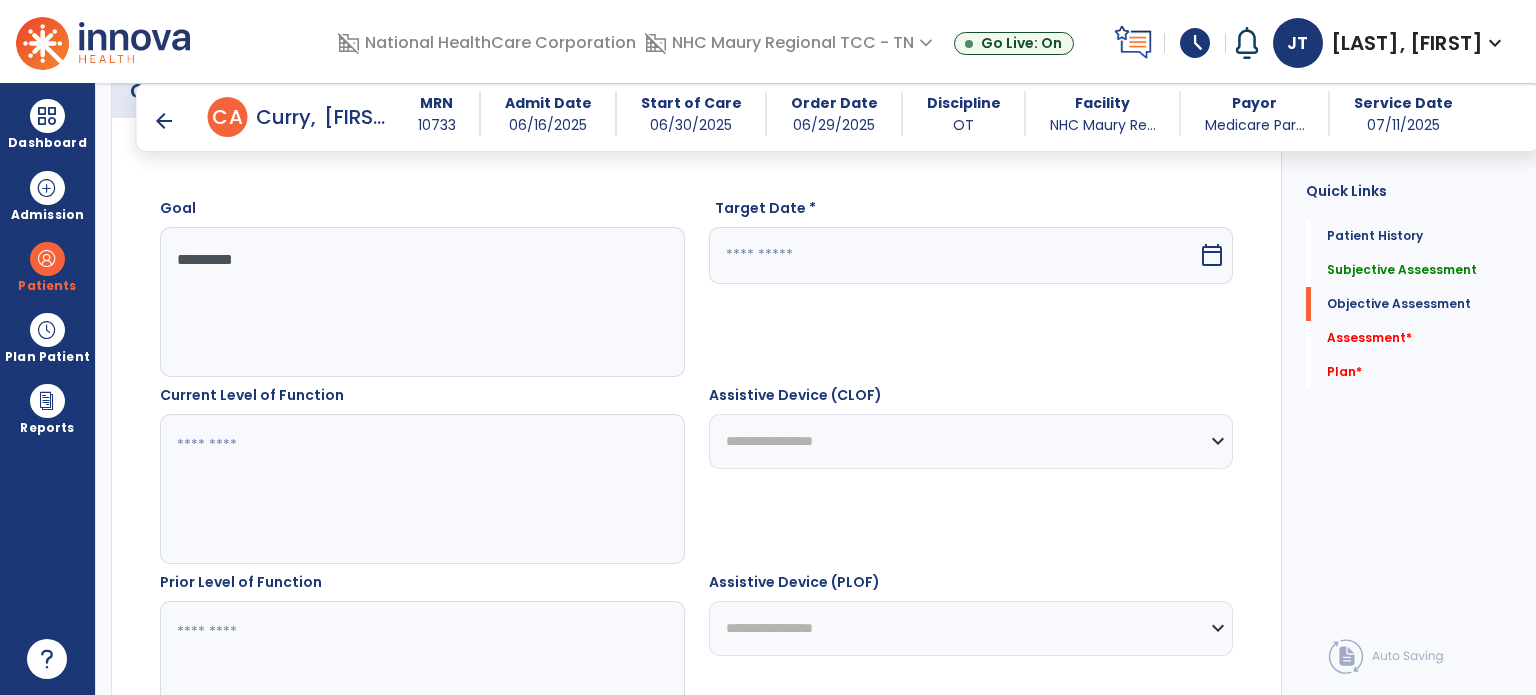 type on "*********" 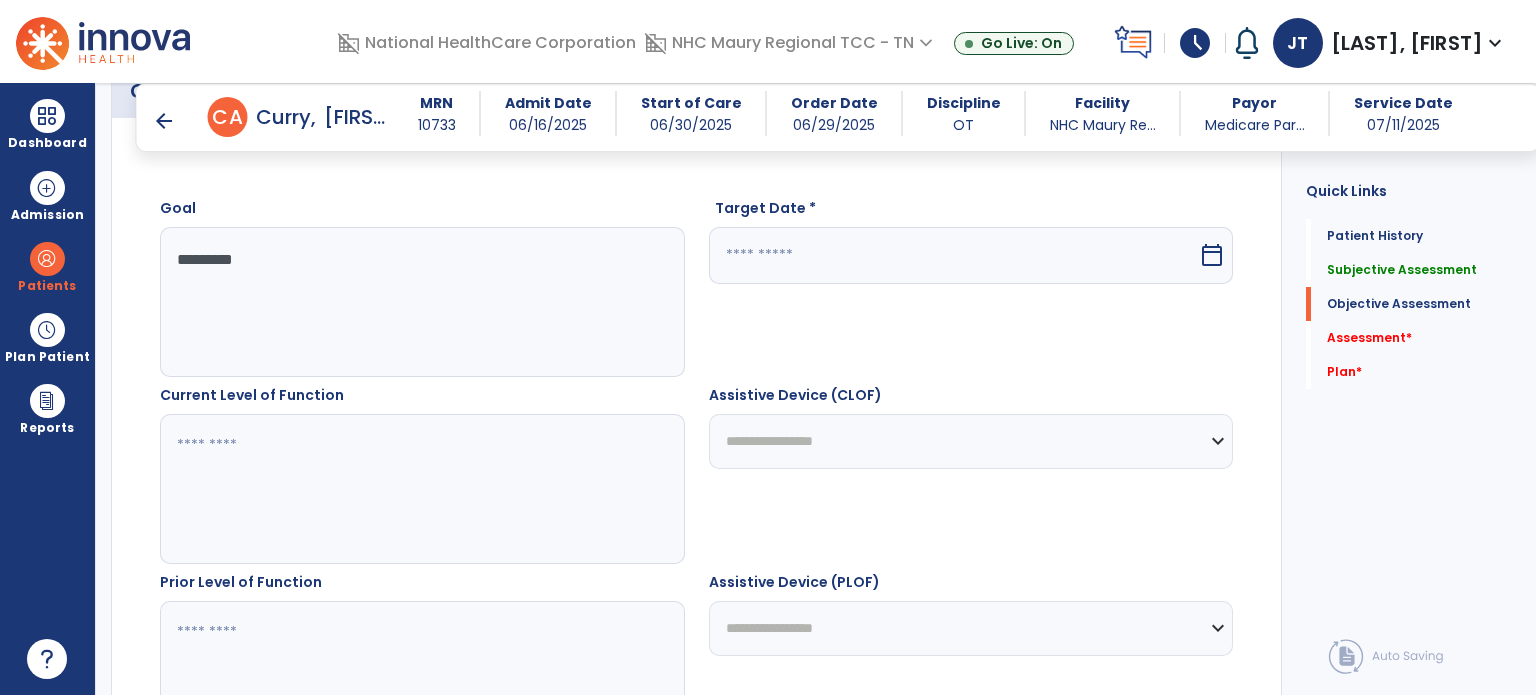 click at bounding box center (954, 255) 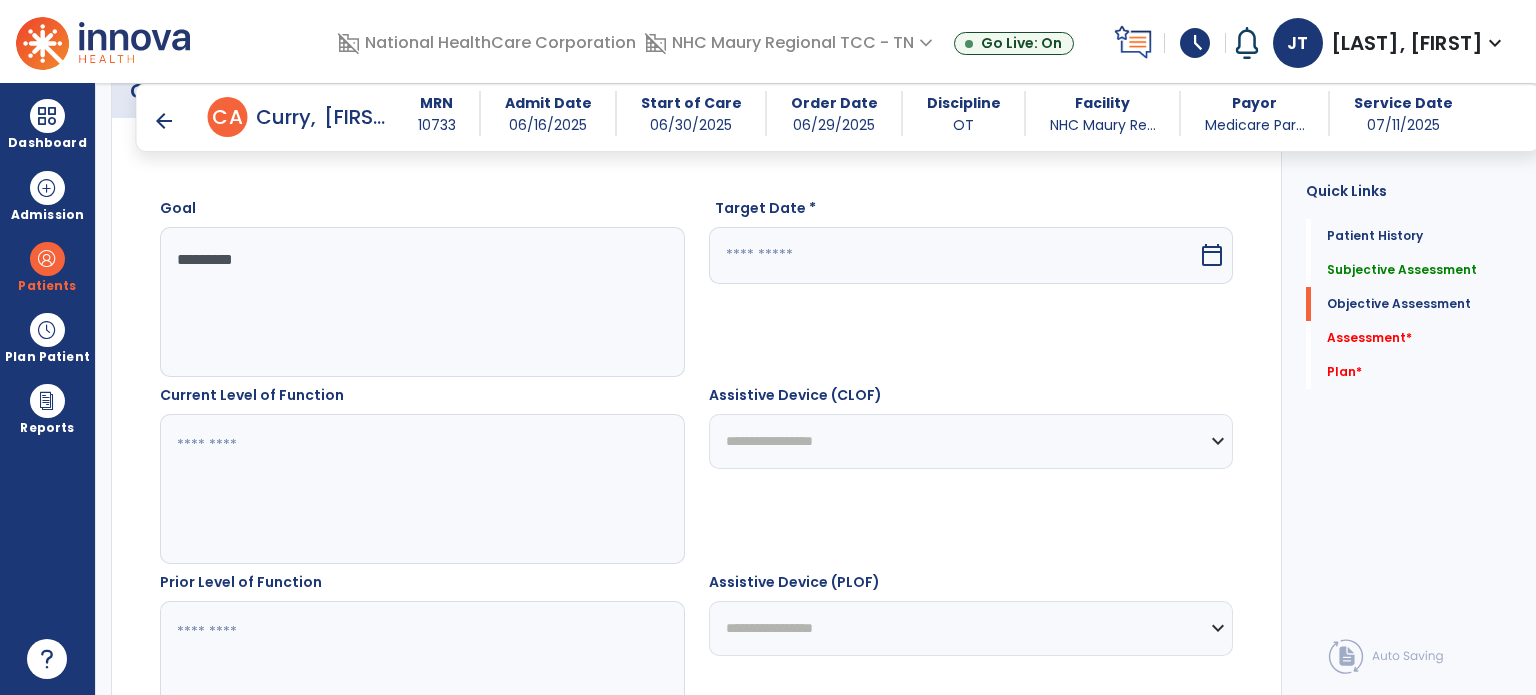 select on "*" 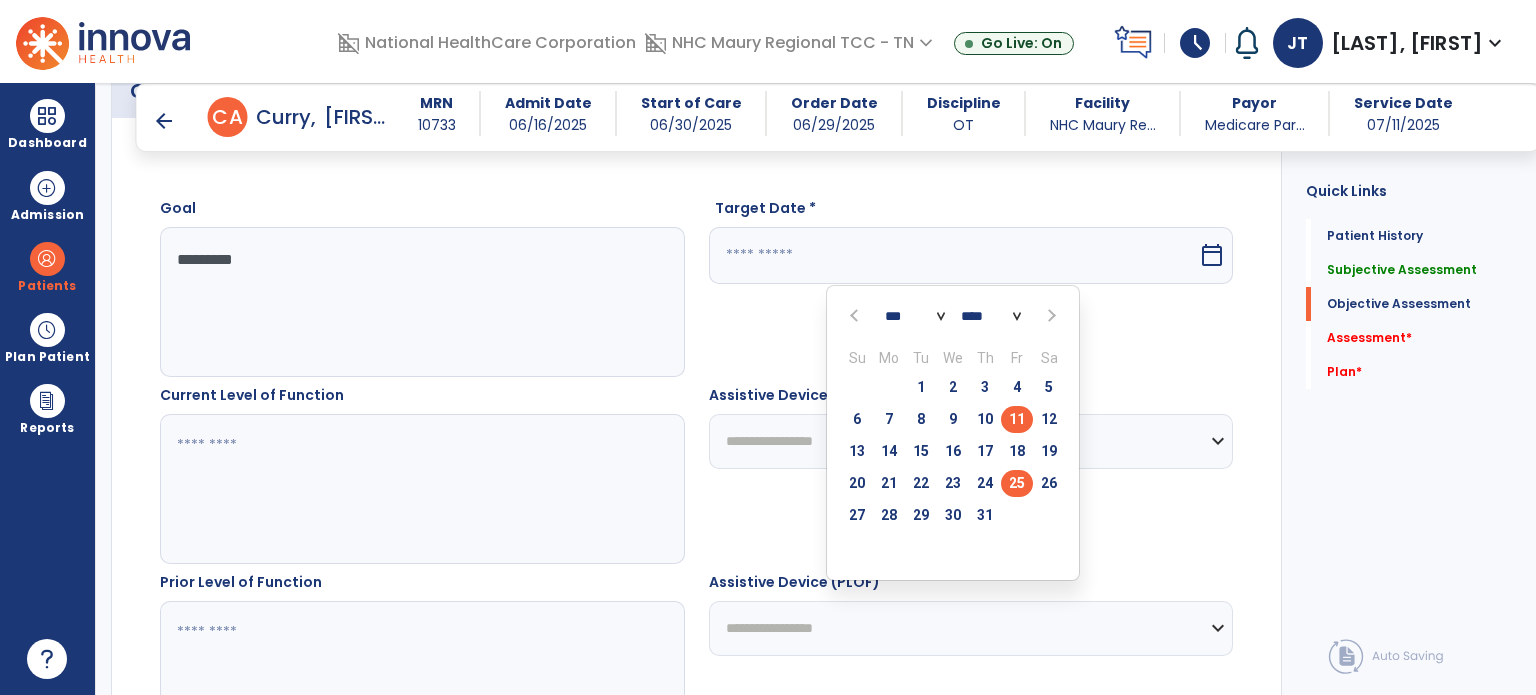 click on "25" at bounding box center [1017, 483] 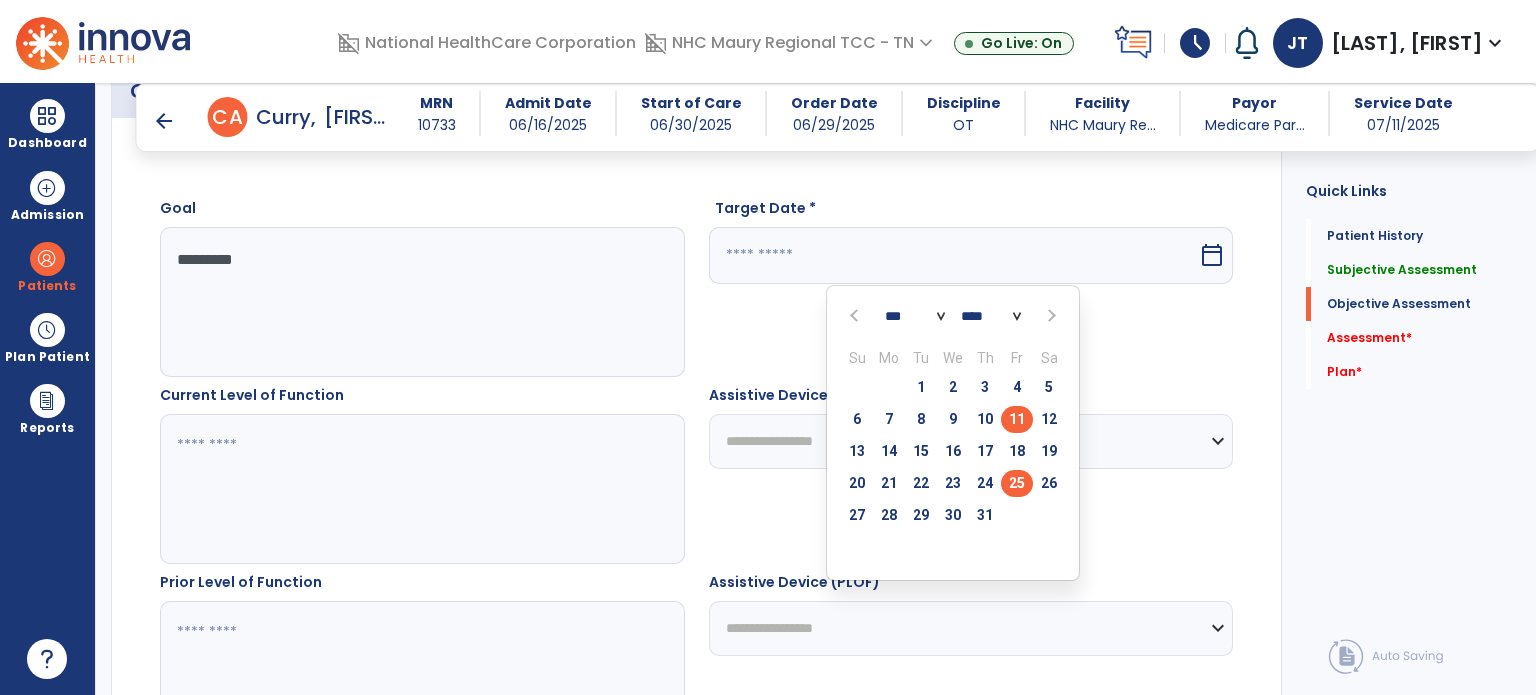 type on "*********" 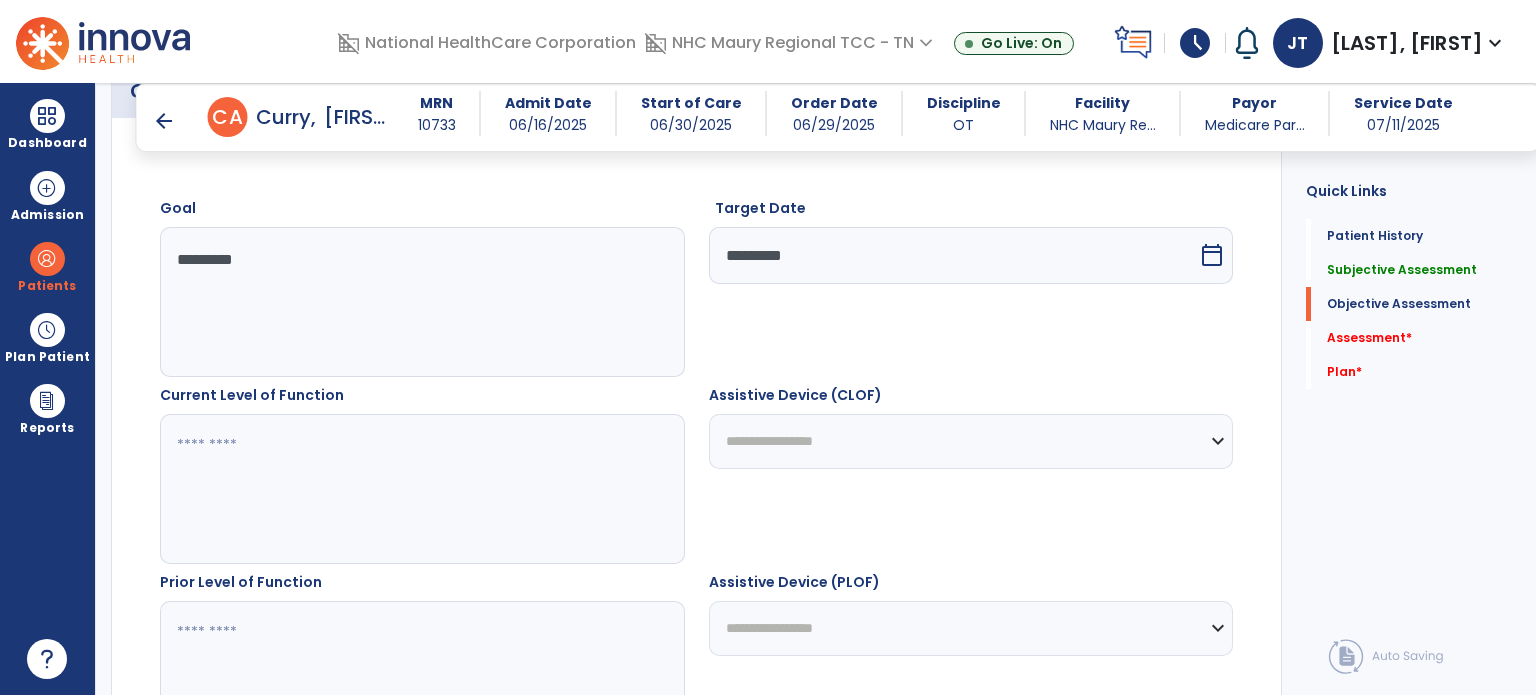 click 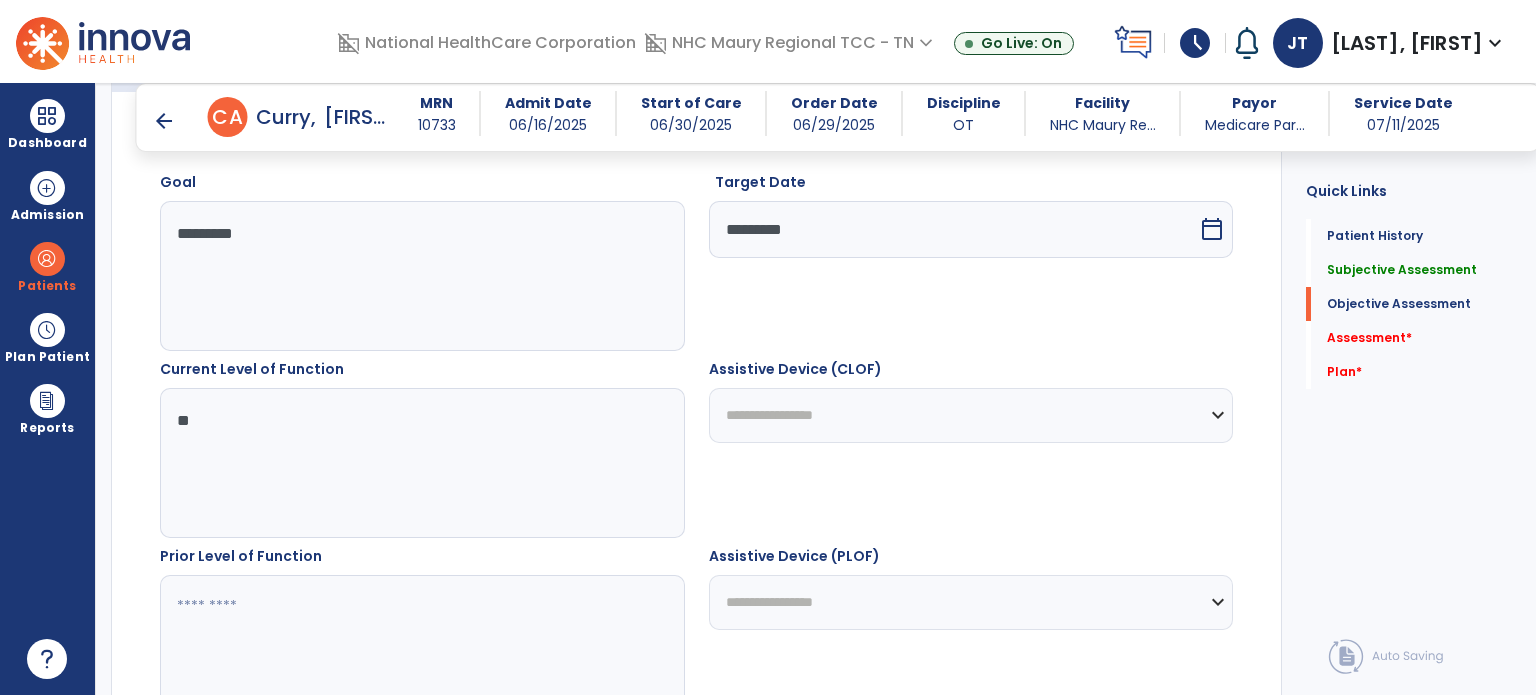 scroll, scrollTop: 904, scrollLeft: 0, axis: vertical 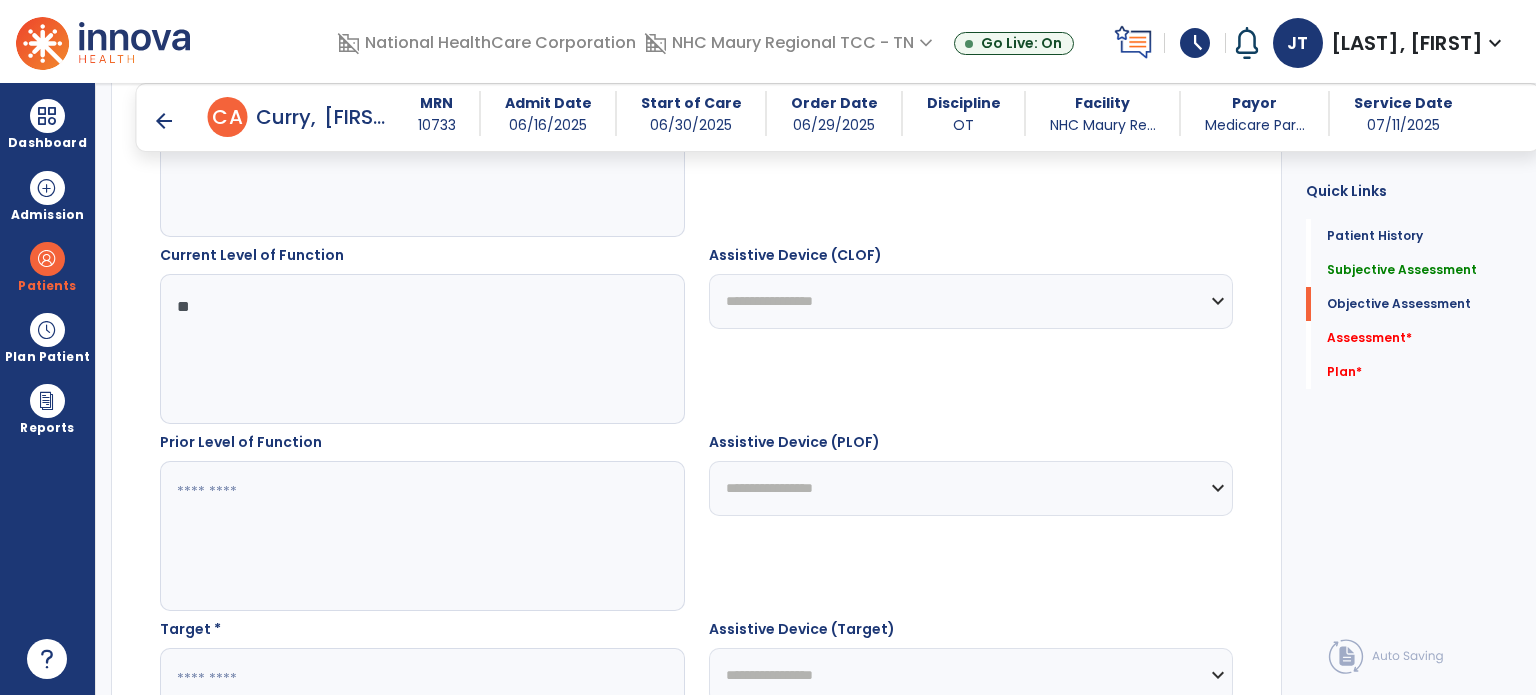 type on "**" 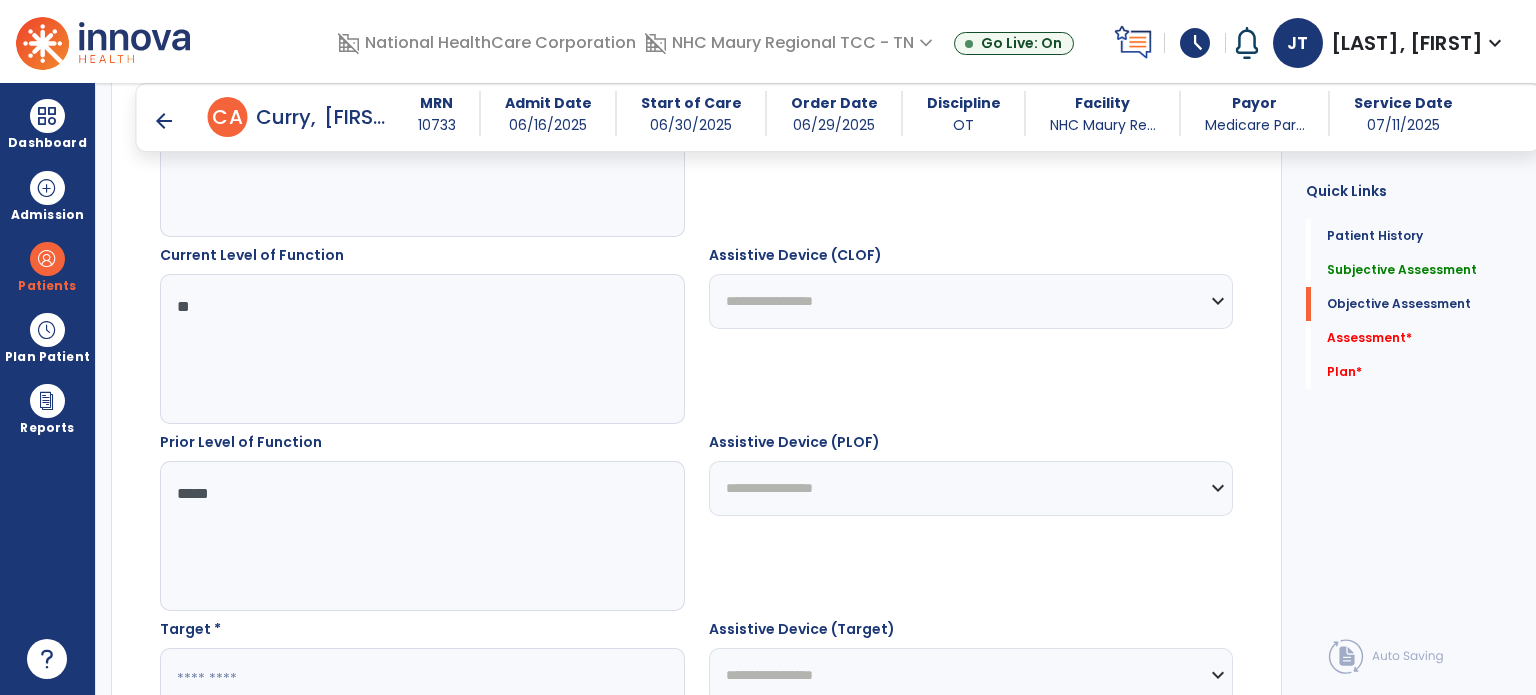 scroll, scrollTop: 1050, scrollLeft: 0, axis: vertical 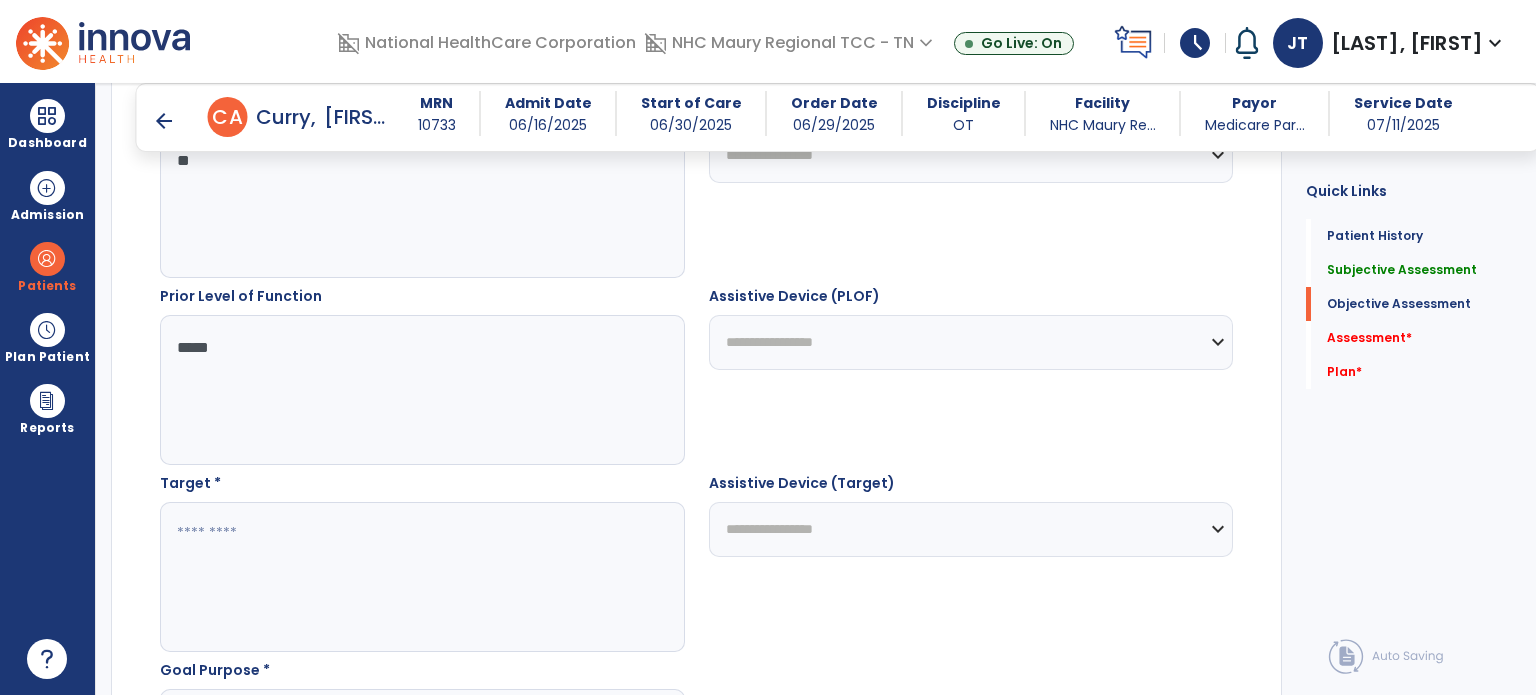 type on "*****" 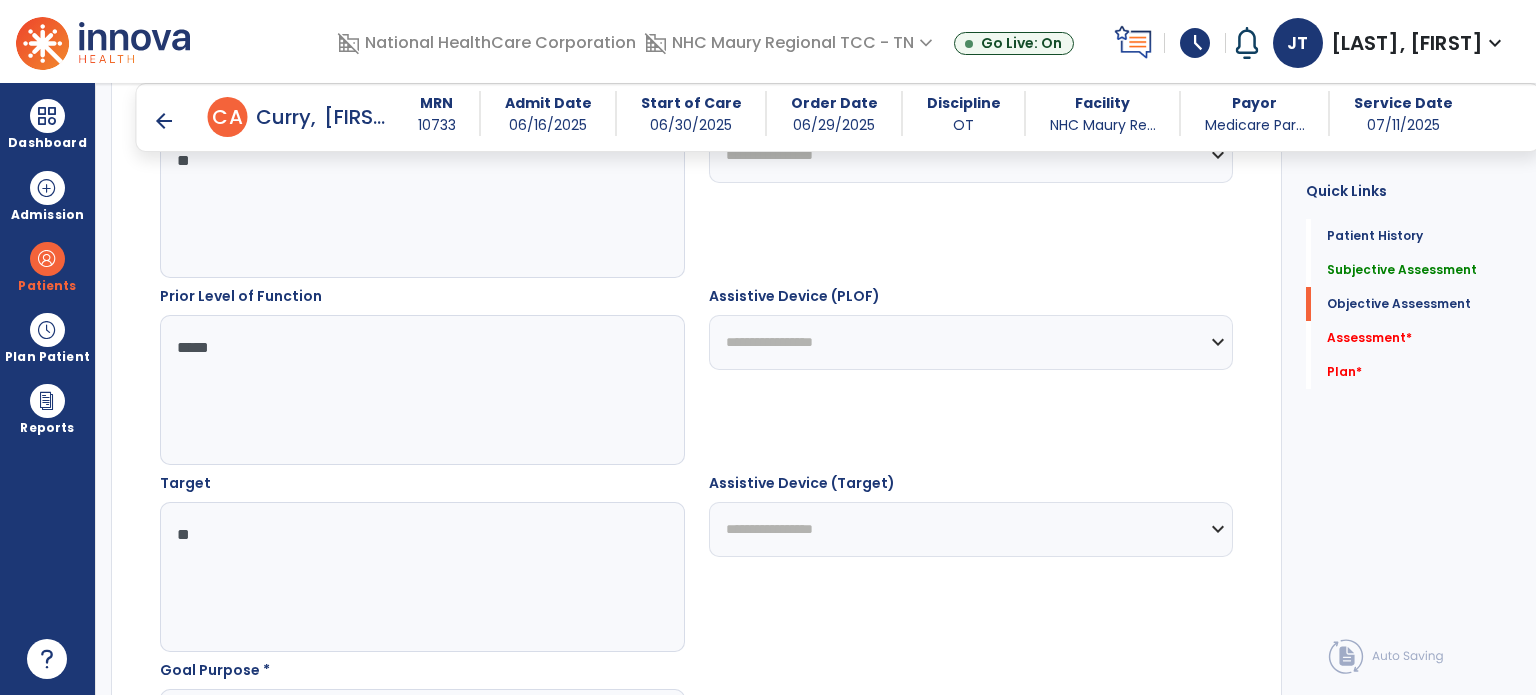 type on "*" 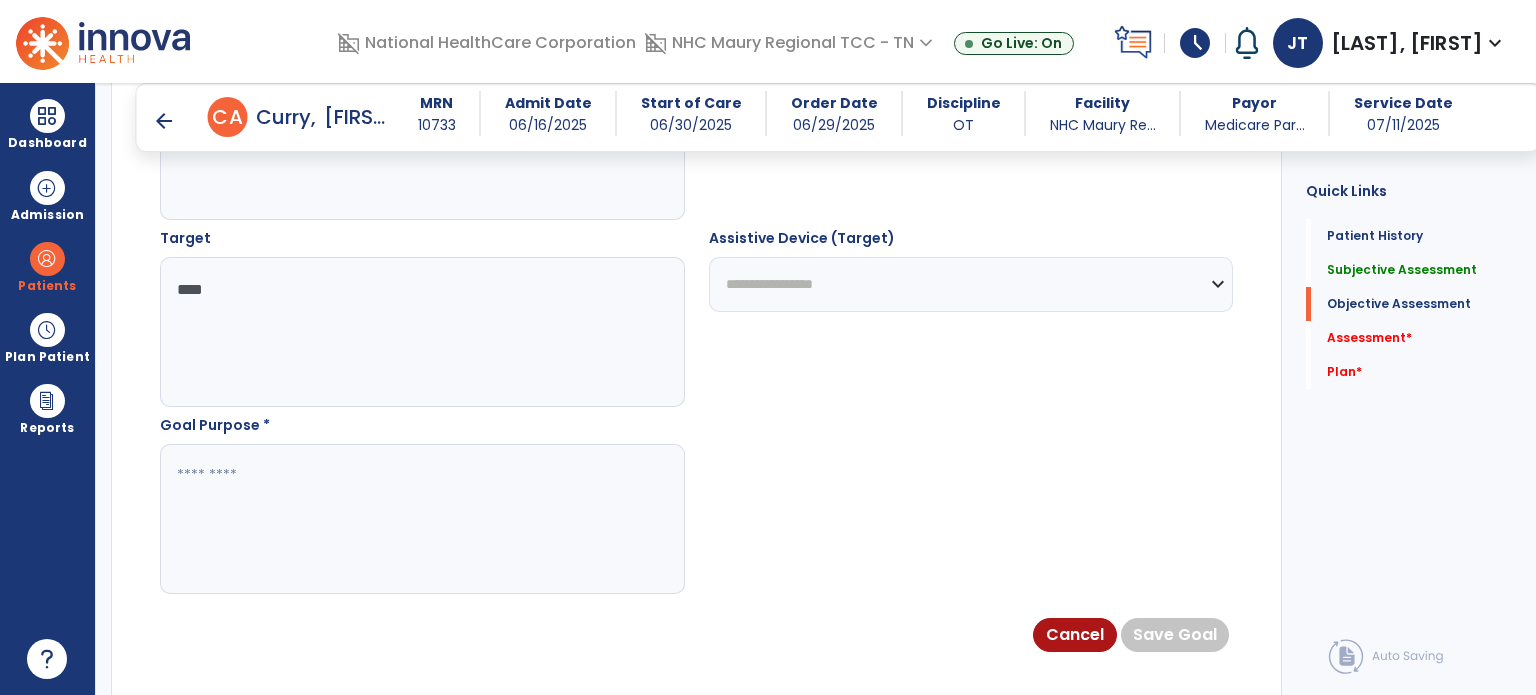 scroll, scrollTop: 1294, scrollLeft: 0, axis: vertical 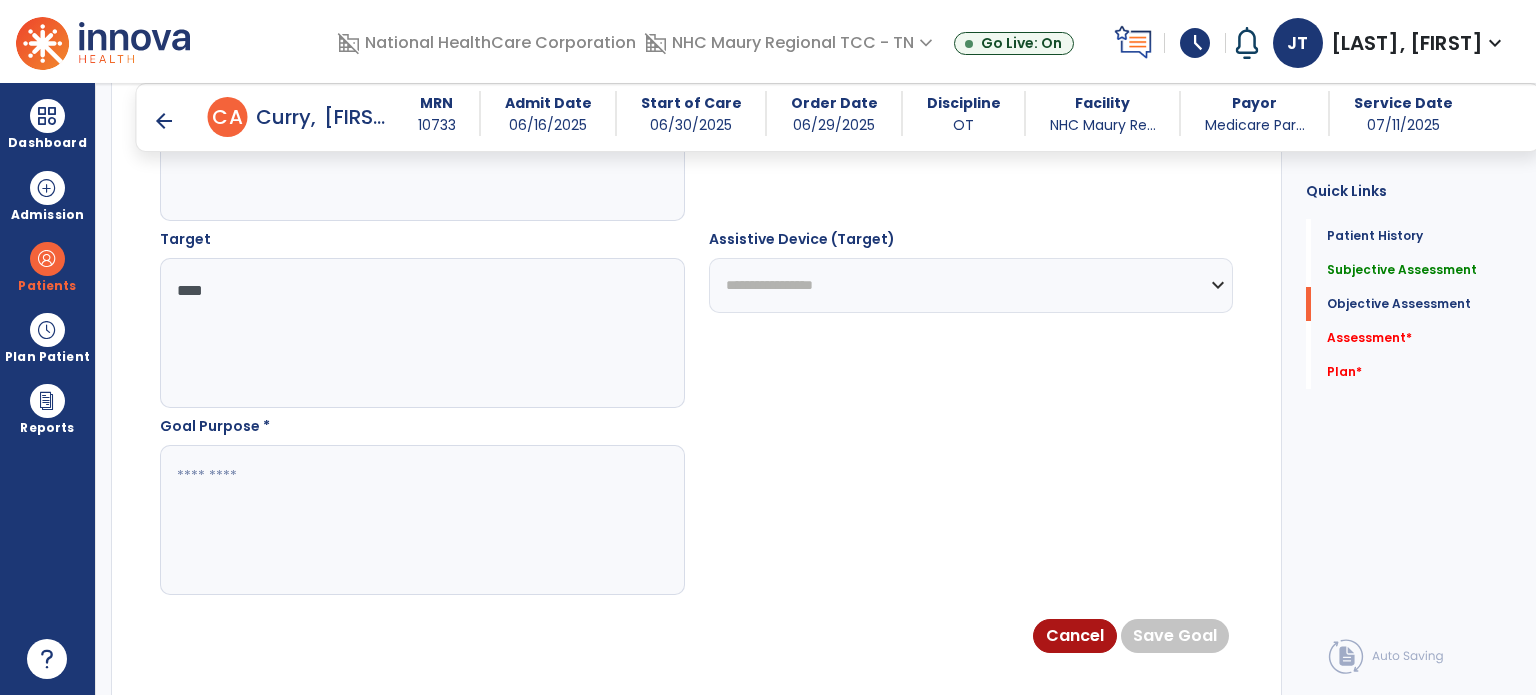 type on "****" 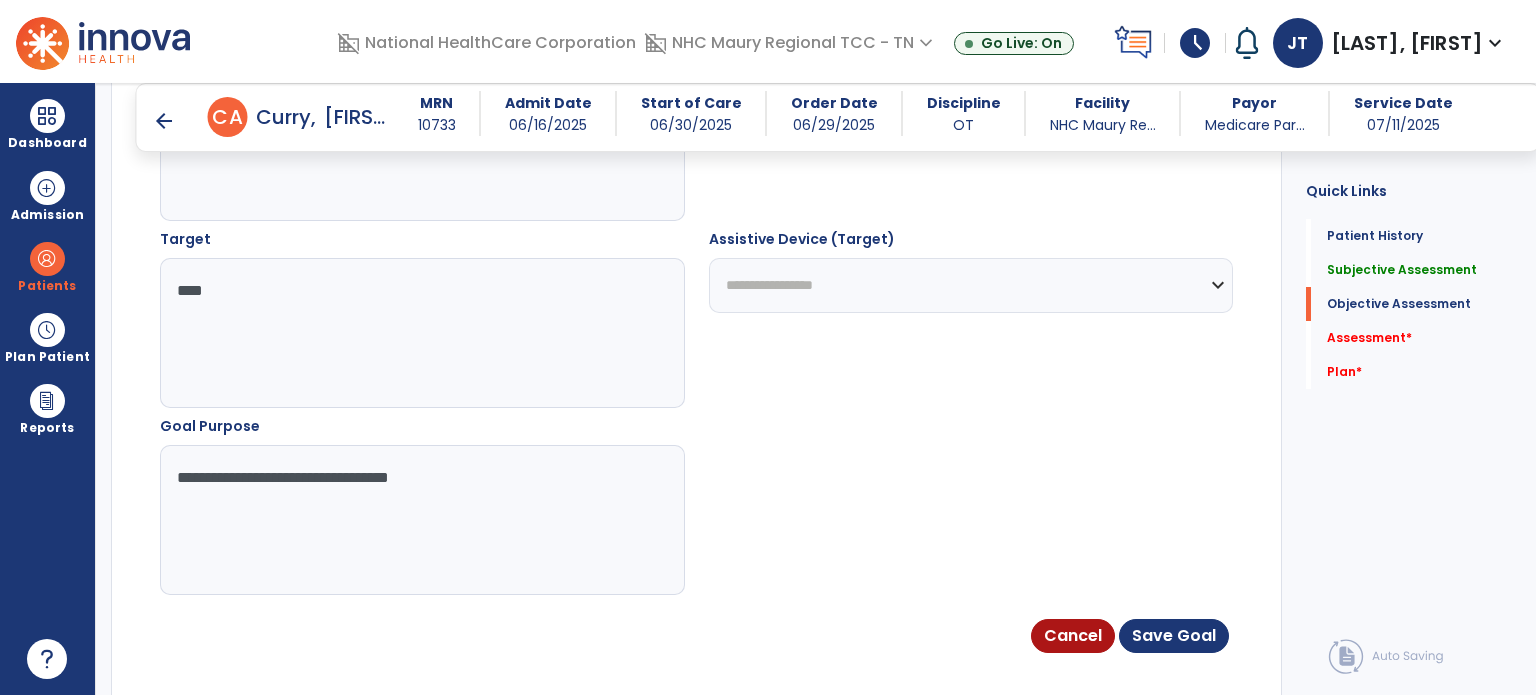 type on "**********" 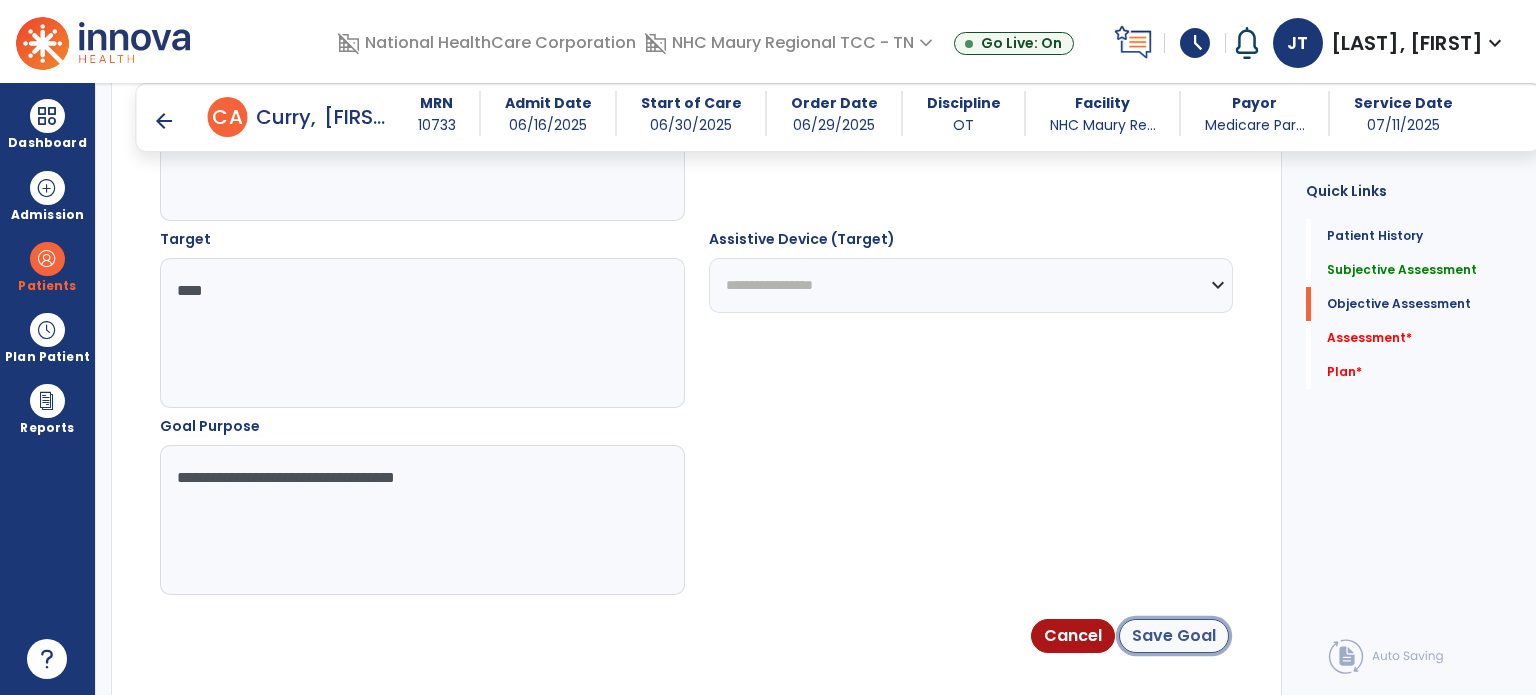 click on "Save Goal" 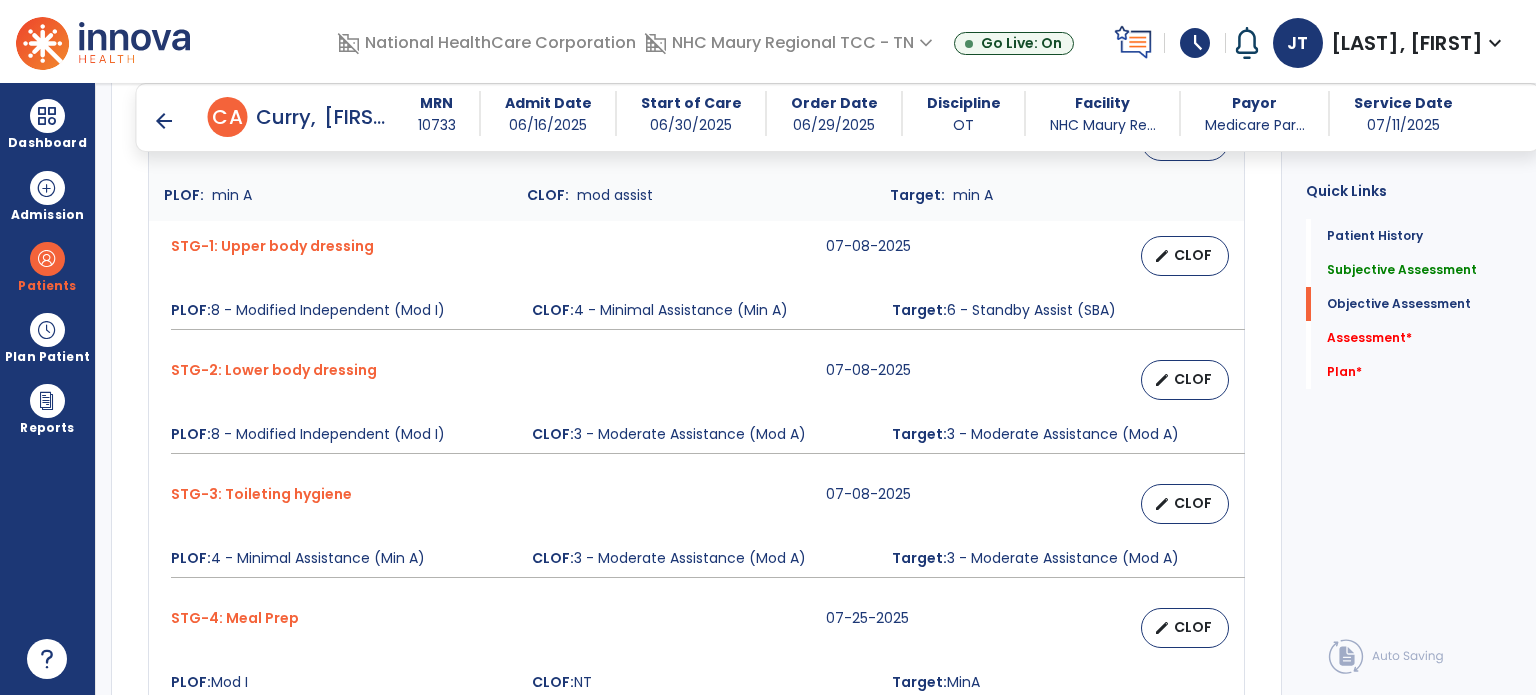 scroll, scrollTop: 729, scrollLeft: 0, axis: vertical 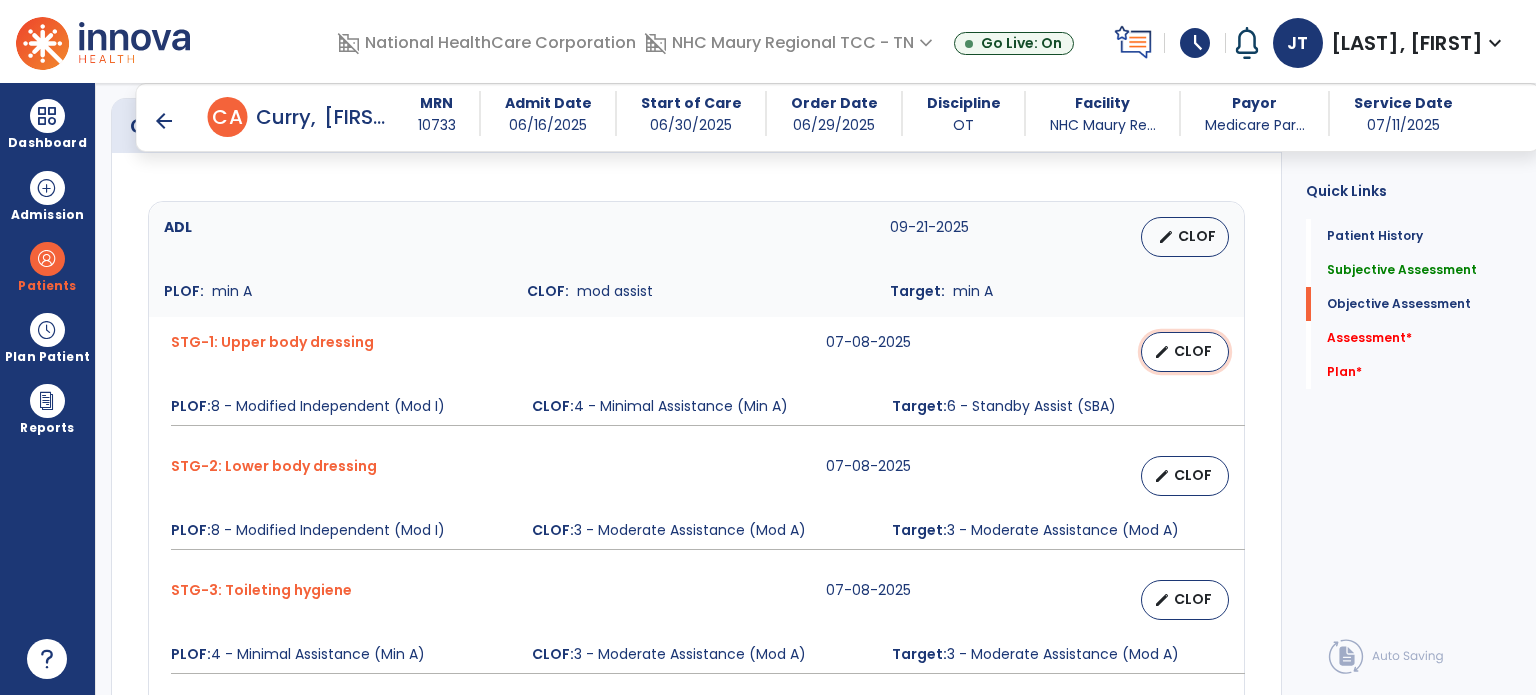 click on "edit   CLOF" at bounding box center (1185, 352) 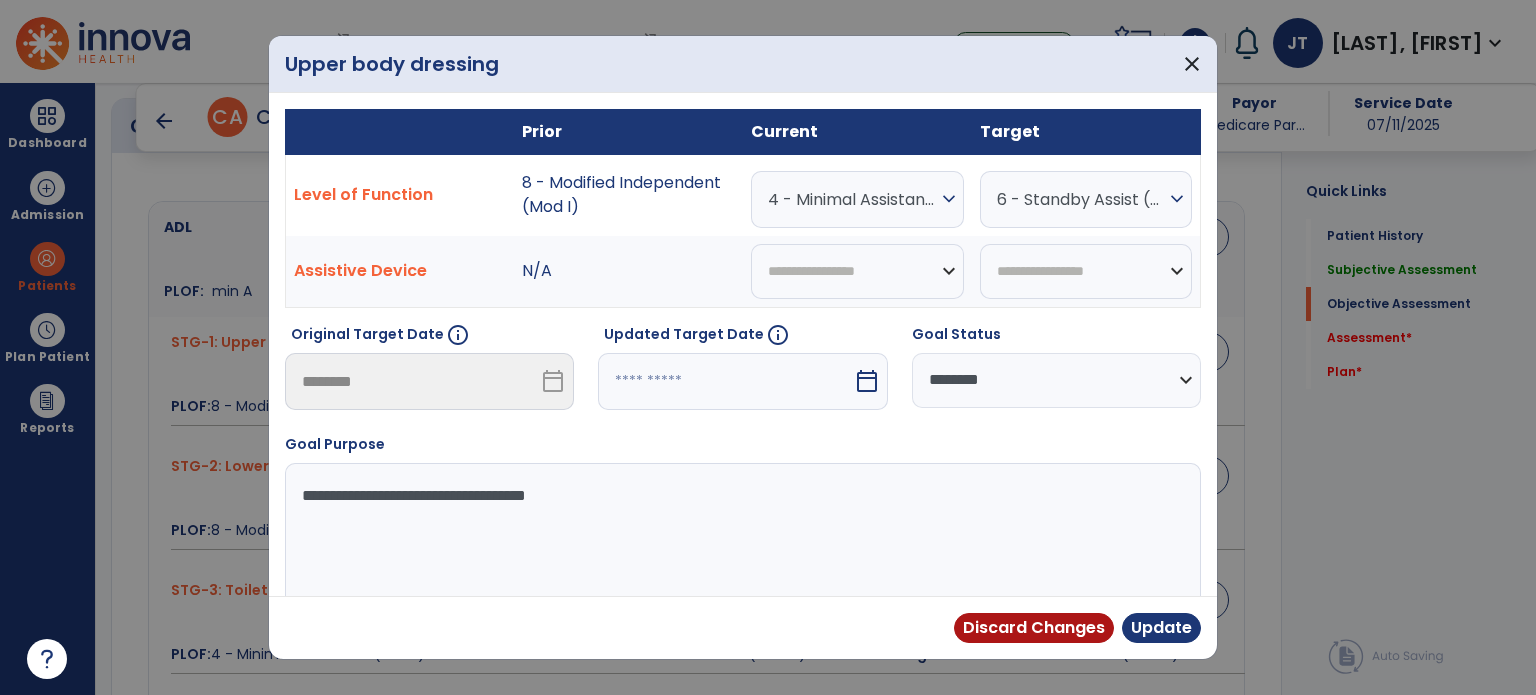 click at bounding box center [725, 381] 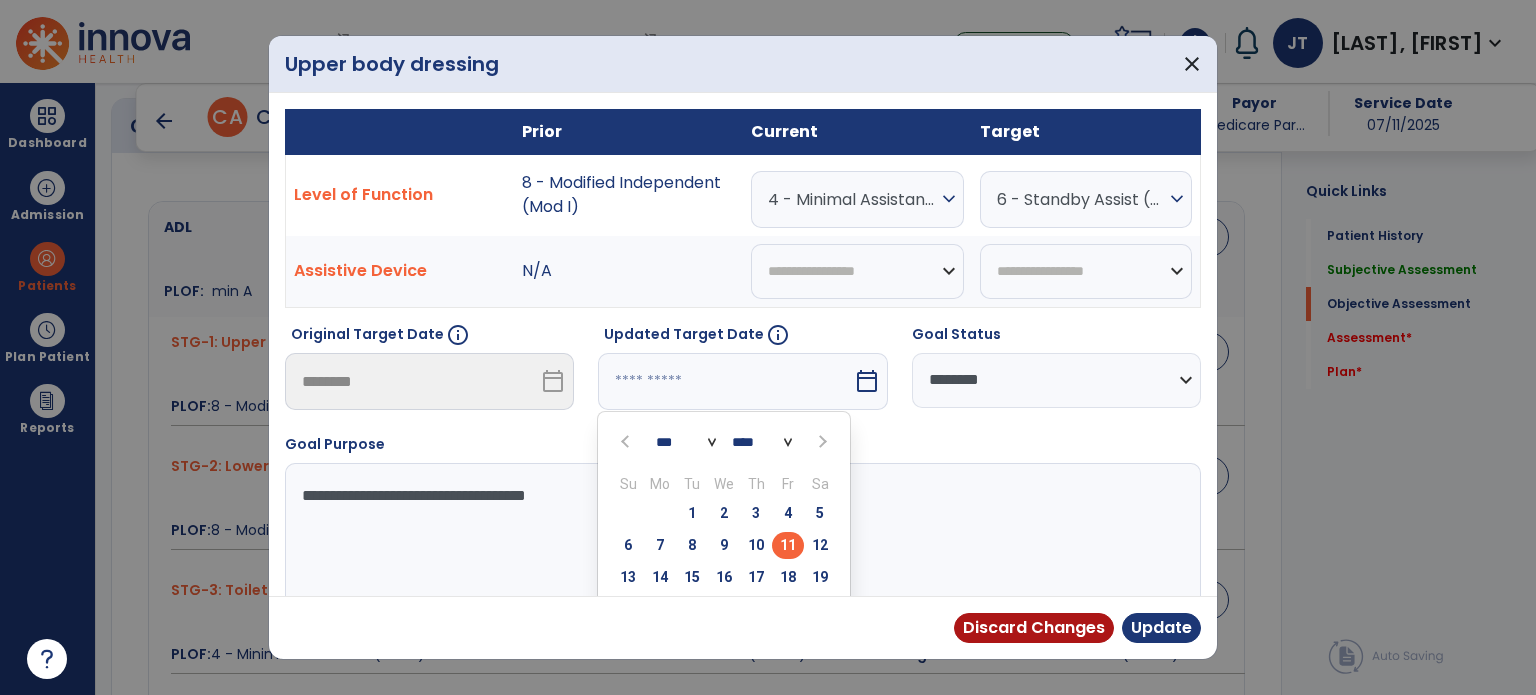 scroll, scrollTop: 76, scrollLeft: 0, axis: vertical 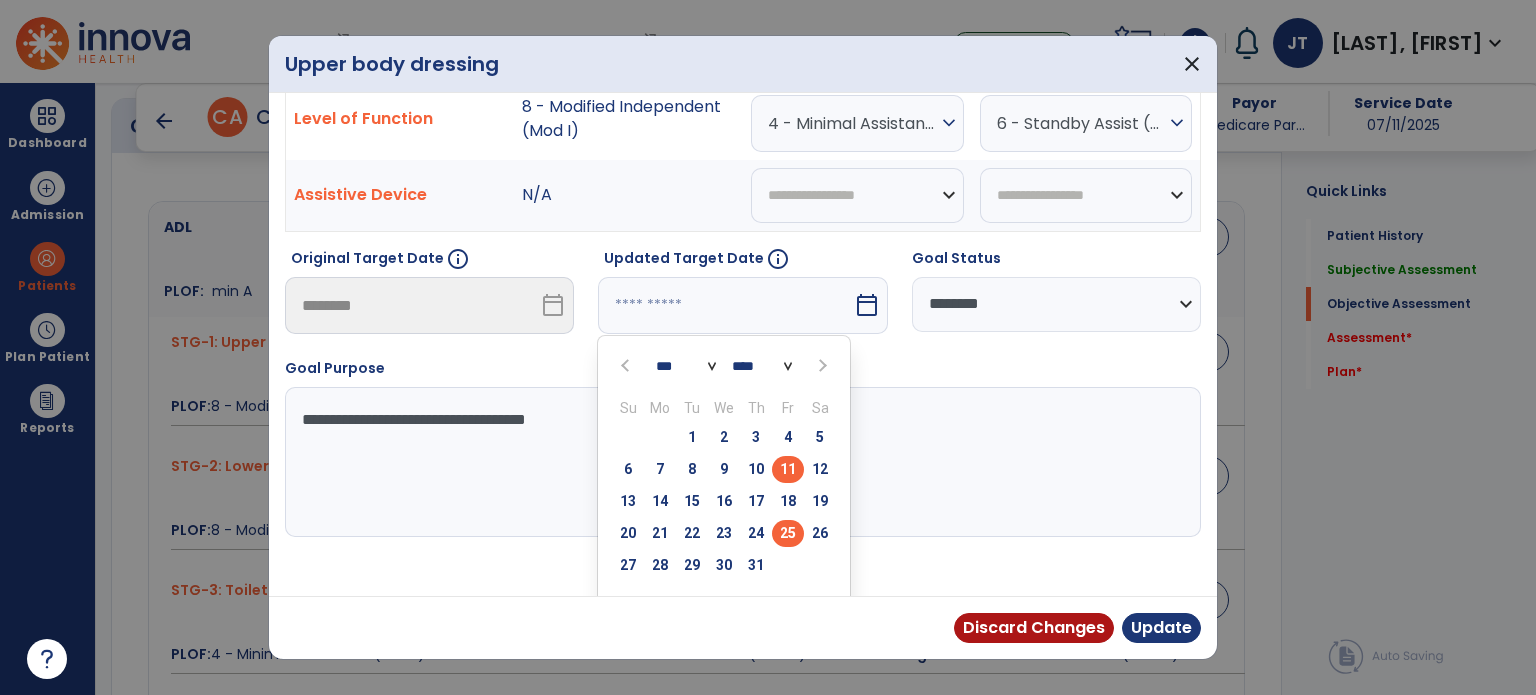 click on "25" at bounding box center [788, 533] 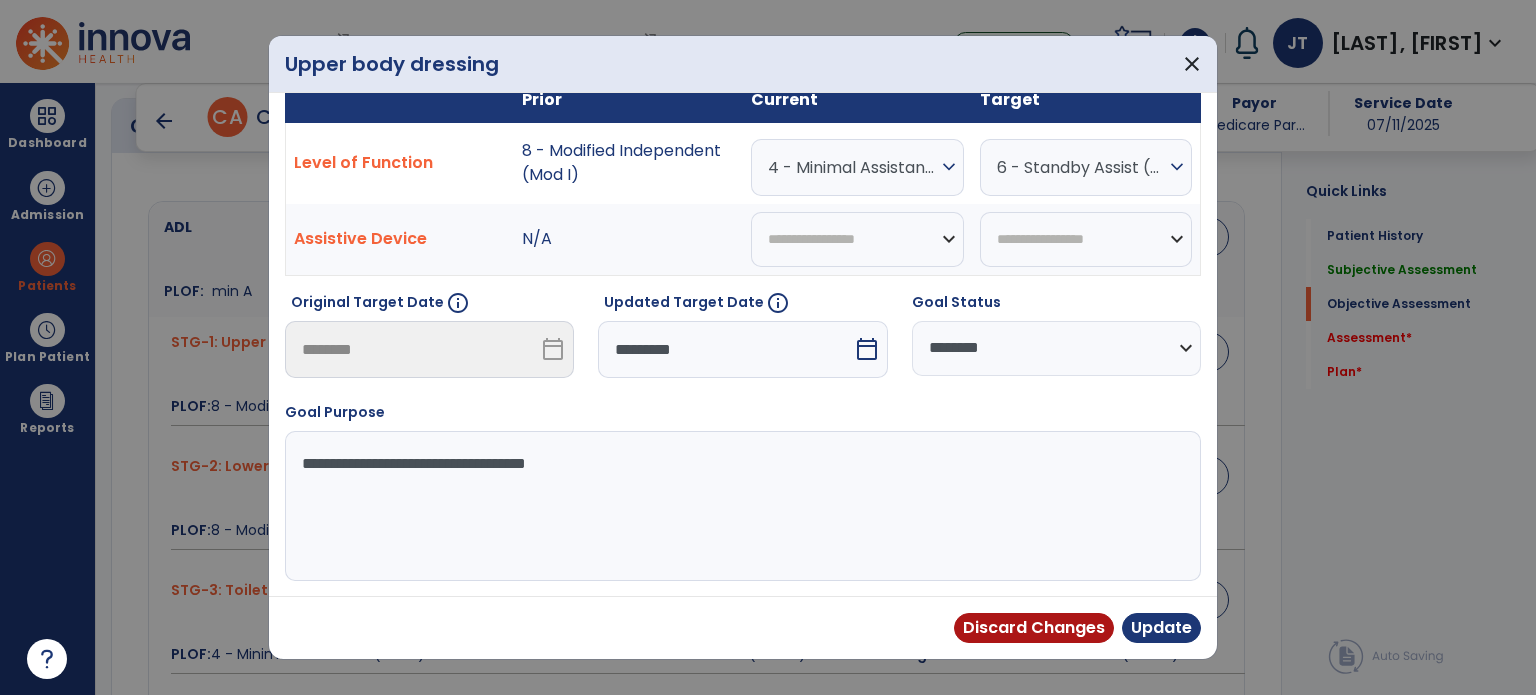 scroll, scrollTop: 29, scrollLeft: 0, axis: vertical 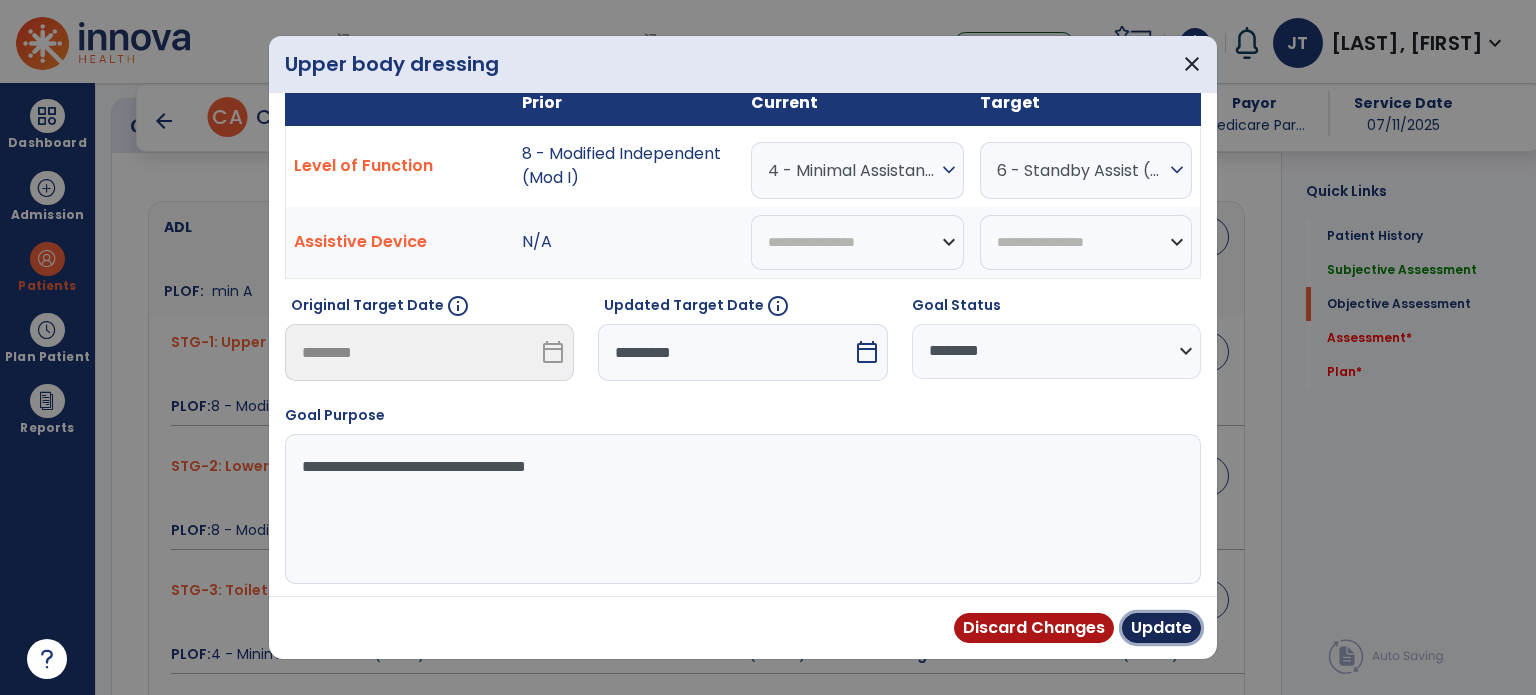 click on "Update" at bounding box center [1161, 628] 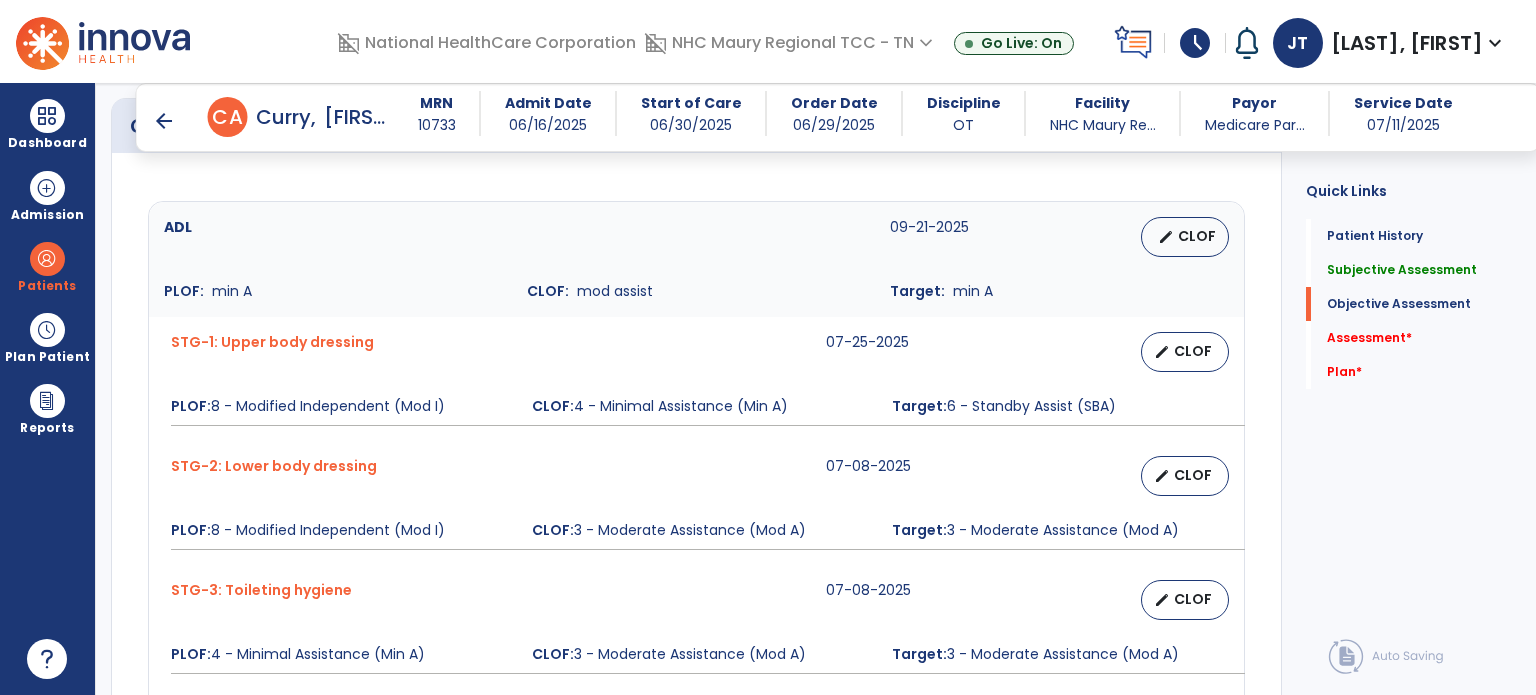 click on "STG-3: Toileting hygiene 07-08-2025 edit CLOF PLOF: 4 - Minimal Assistance (Min A) CLOF: 3 - Moderate Assistance (Mod A) Target: 3 - Moderate Assistance (Mod A)" at bounding box center [696, 627] 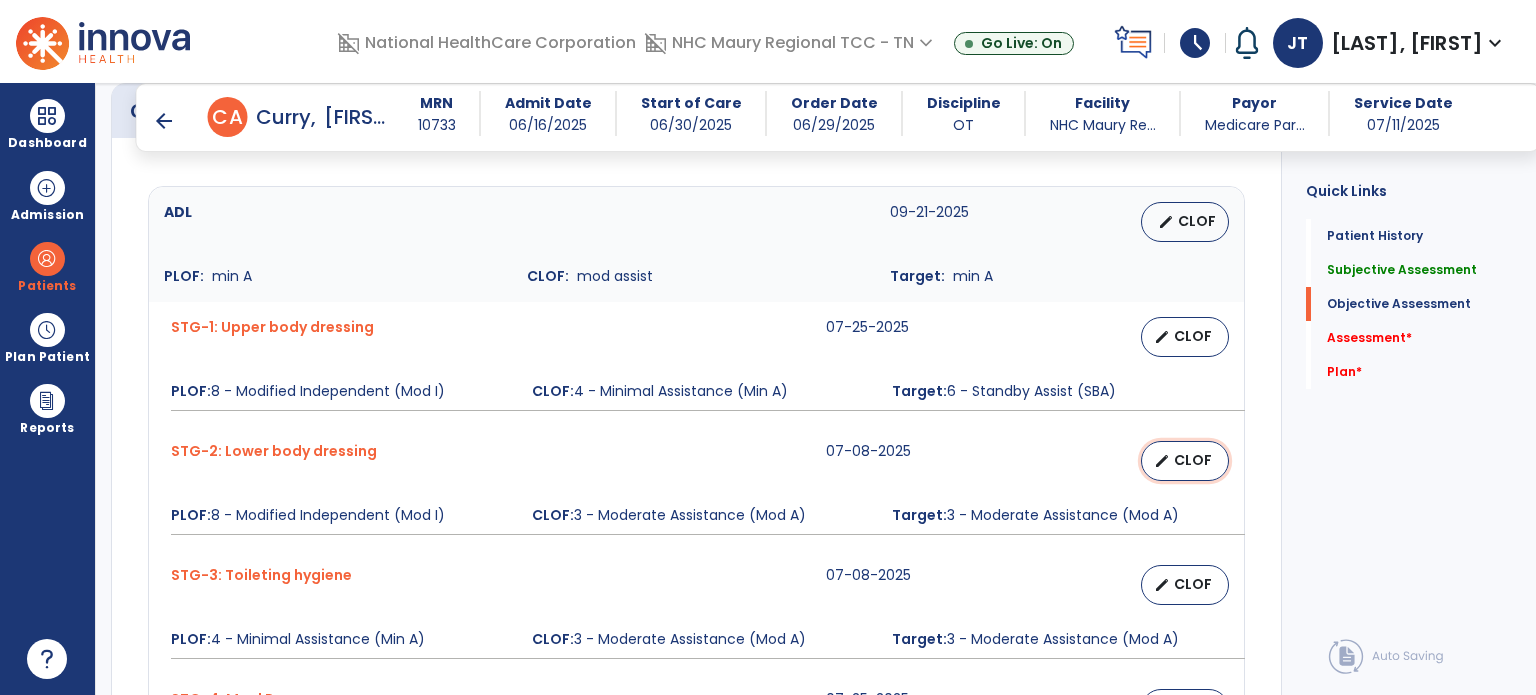 click on "edit   CLOF" at bounding box center (1185, 461) 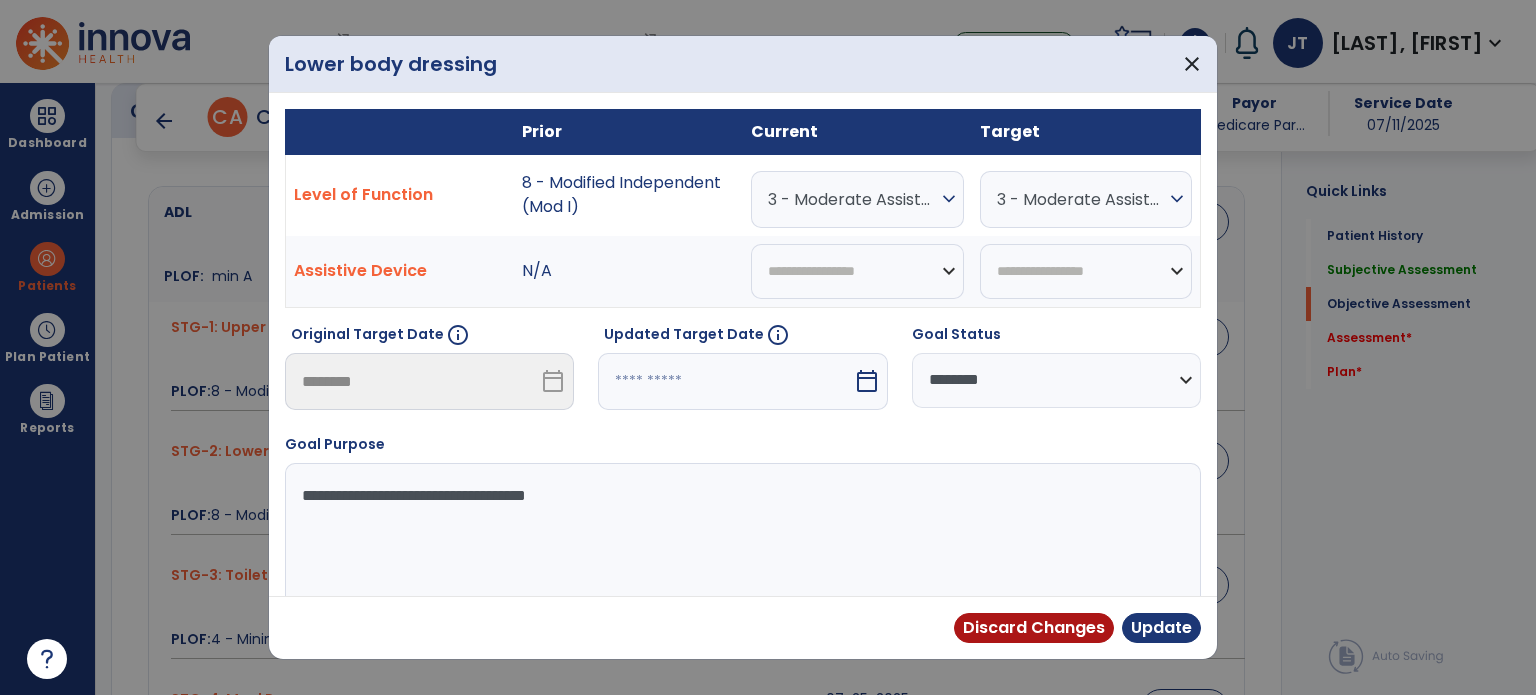click on "3 - Moderate Assistance (Mod A)" at bounding box center (852, 199) 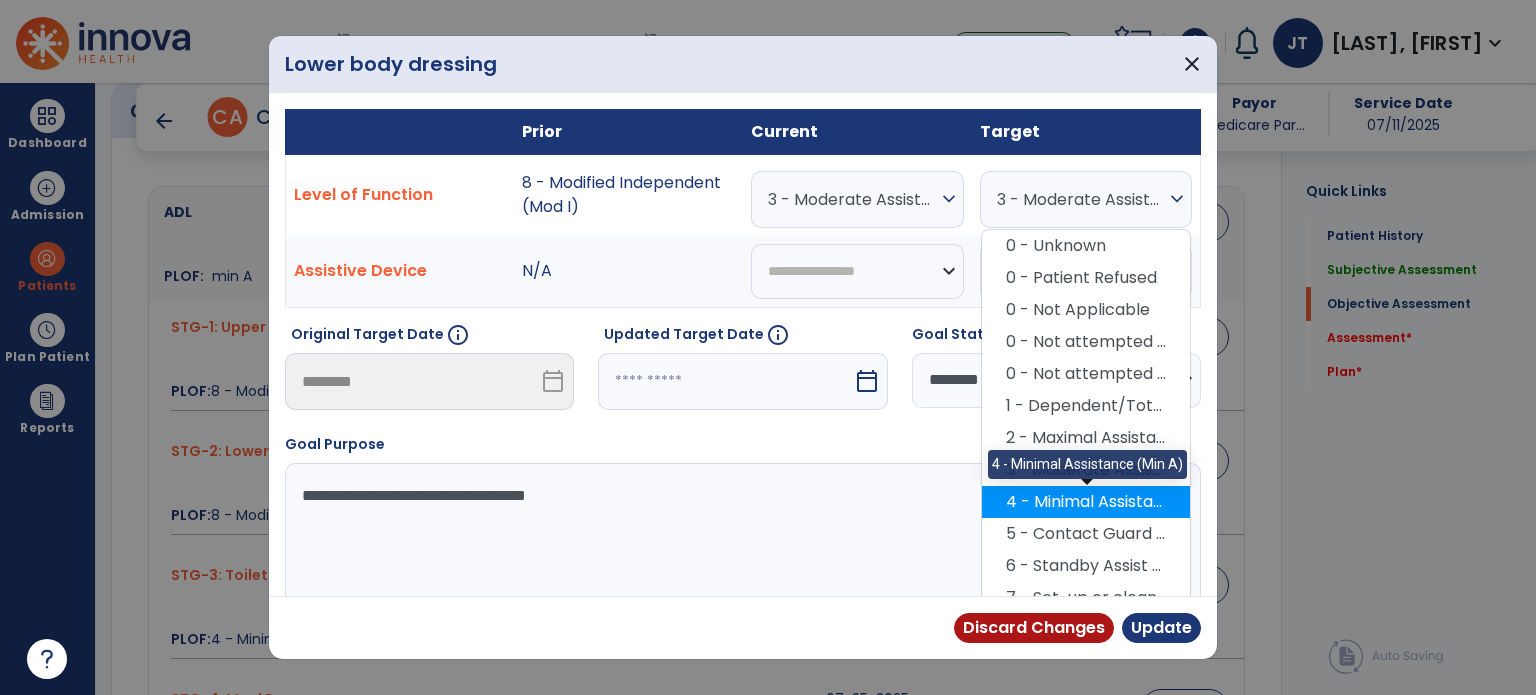 click on "4 - Minimal Assistance (Min A)" at bounding box center (1086, 502) 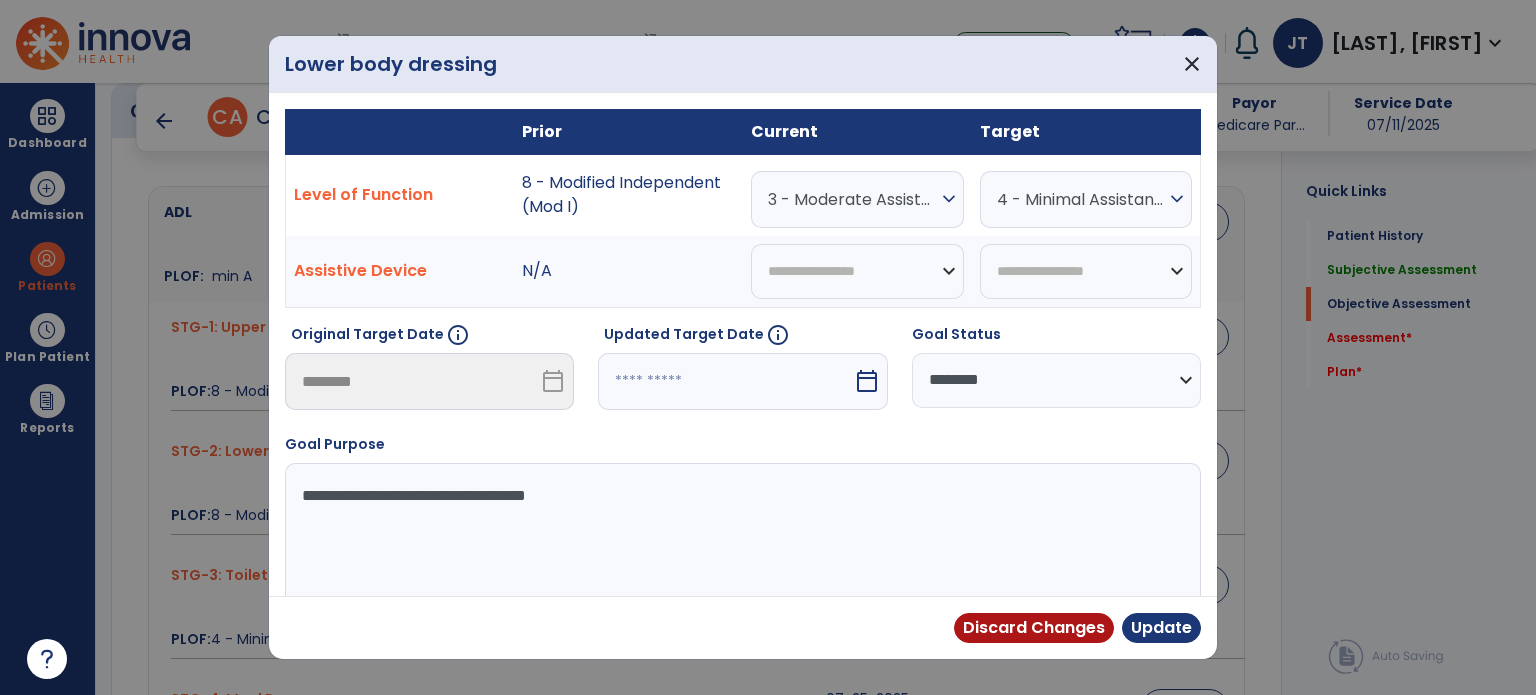 click at bounding box center [725, 381] 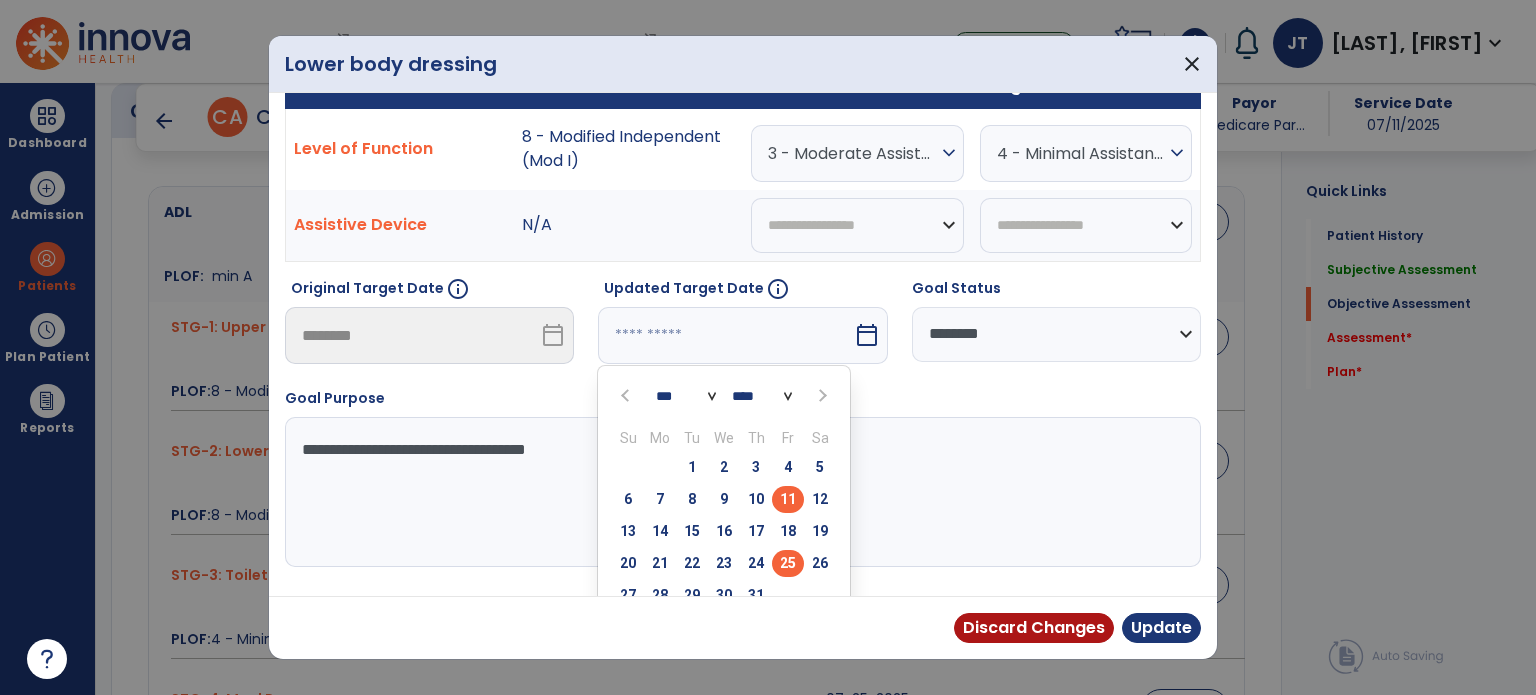 click on "25" at bounding box center (788, 563) 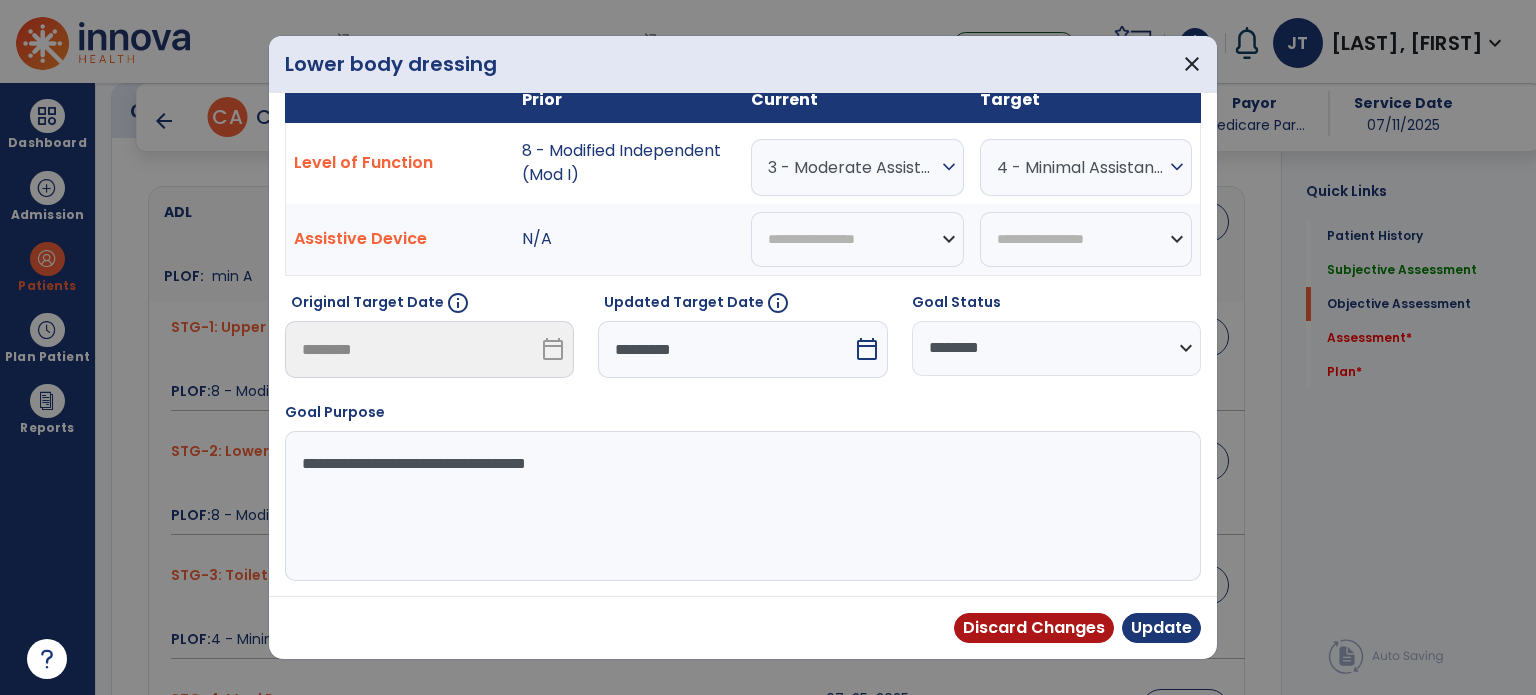 scroll, scrollTop: 29, scrollLeft: 0, axis: vertical 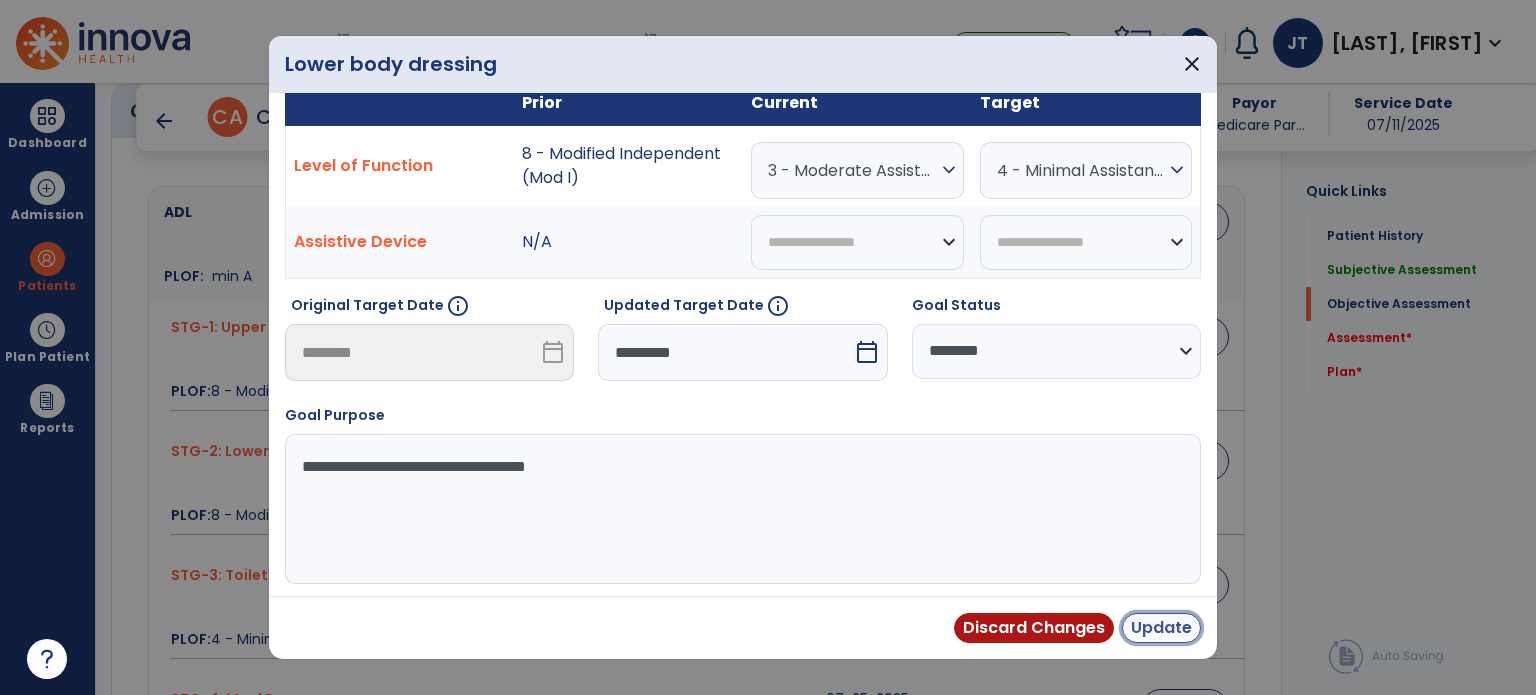 click on "Update" at bounding box center (1161, 628) 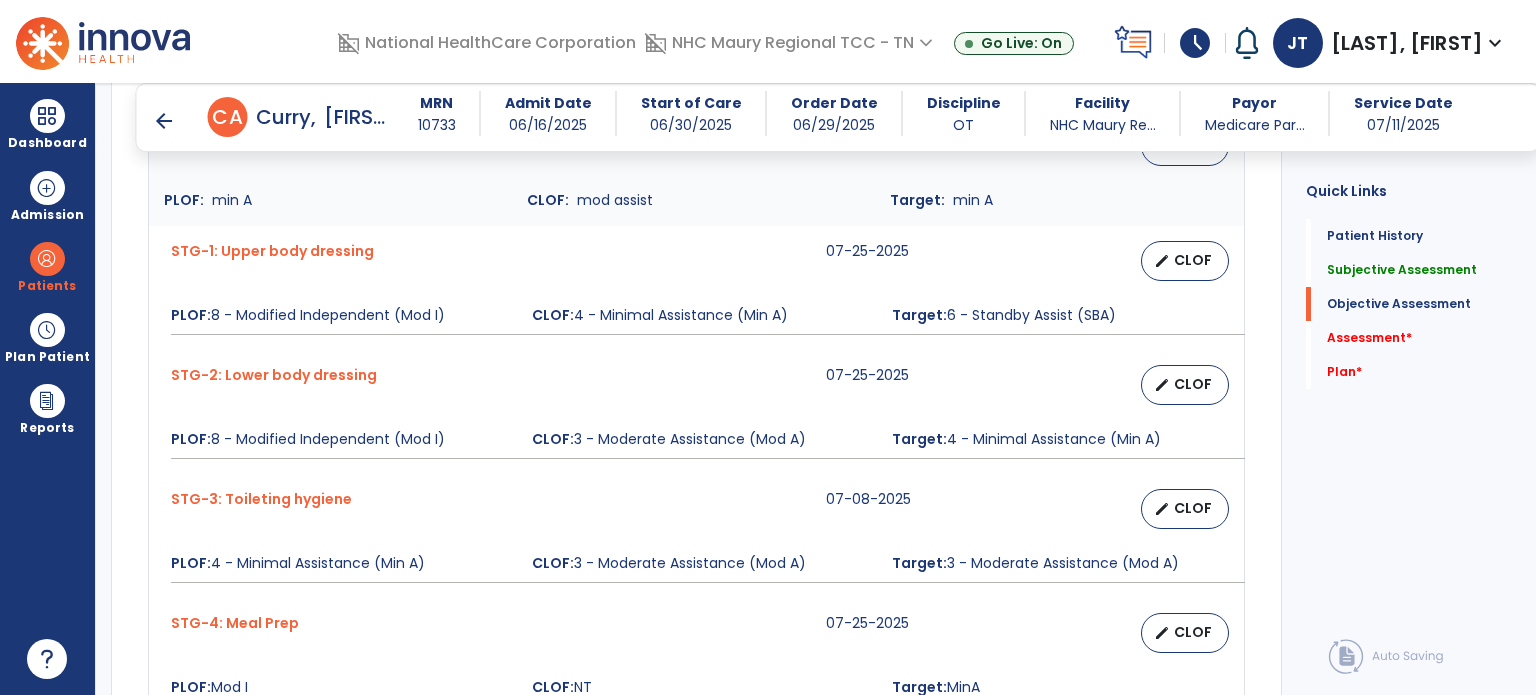scroll, scrollTop: 823, scrollLeft: 0, axis: vertical 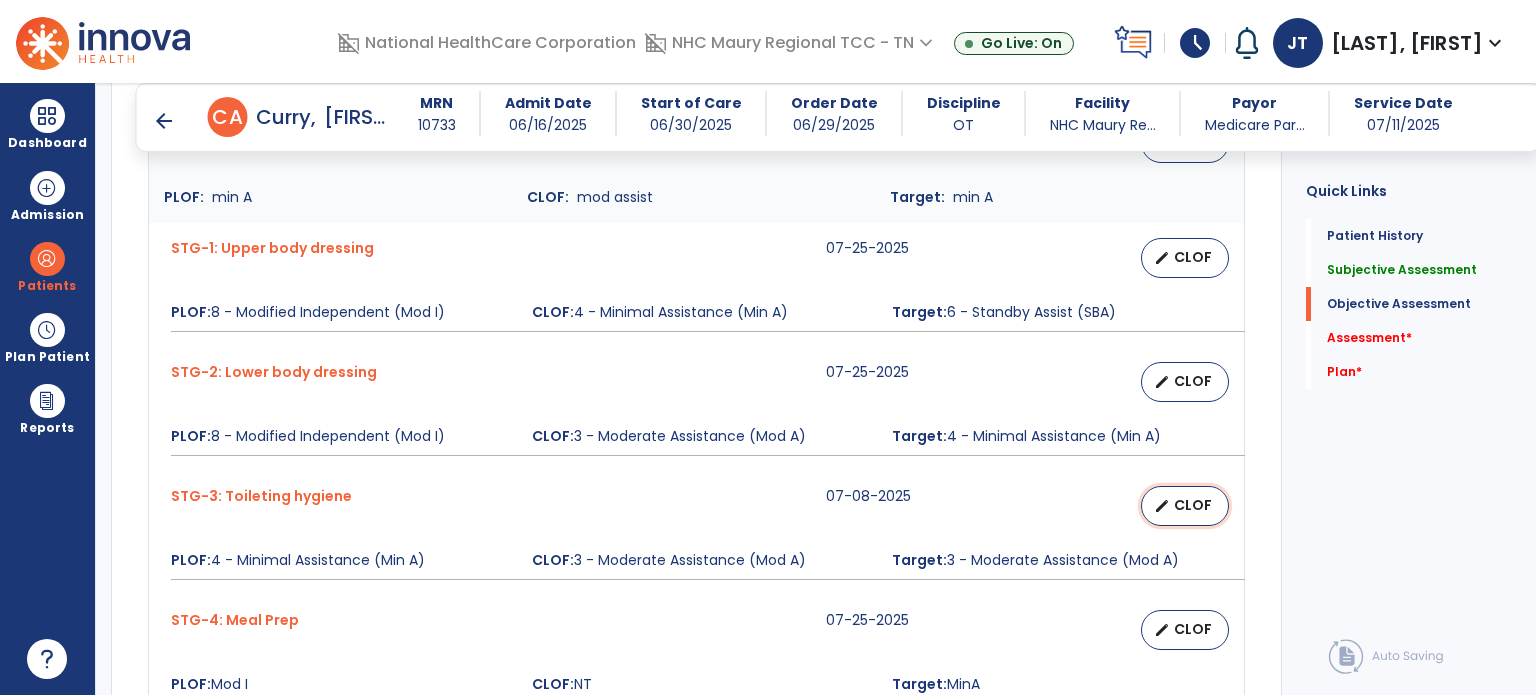 click on "CLOF" at bounding box center [1193, 505] 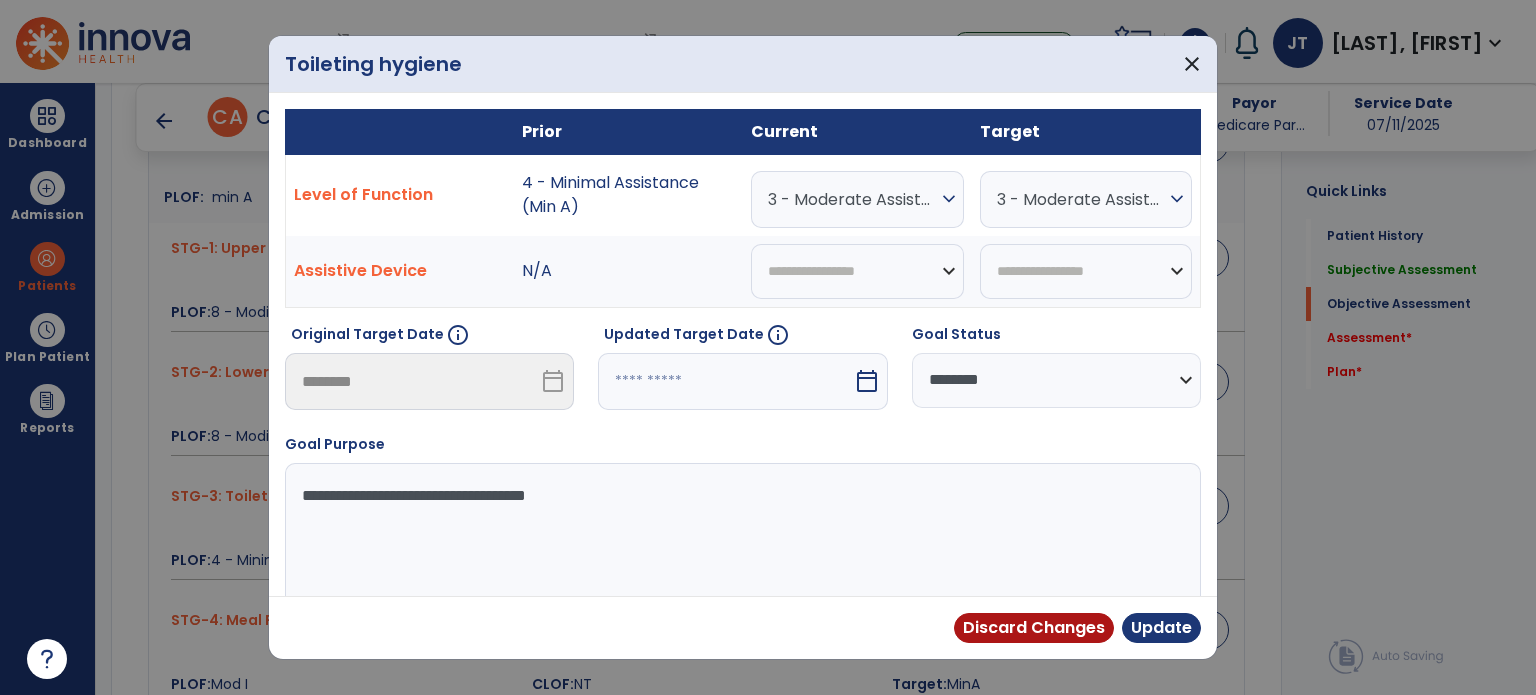 click on "3 - Moderate Assistance (Mod A)" at bounding box center (852, 199) 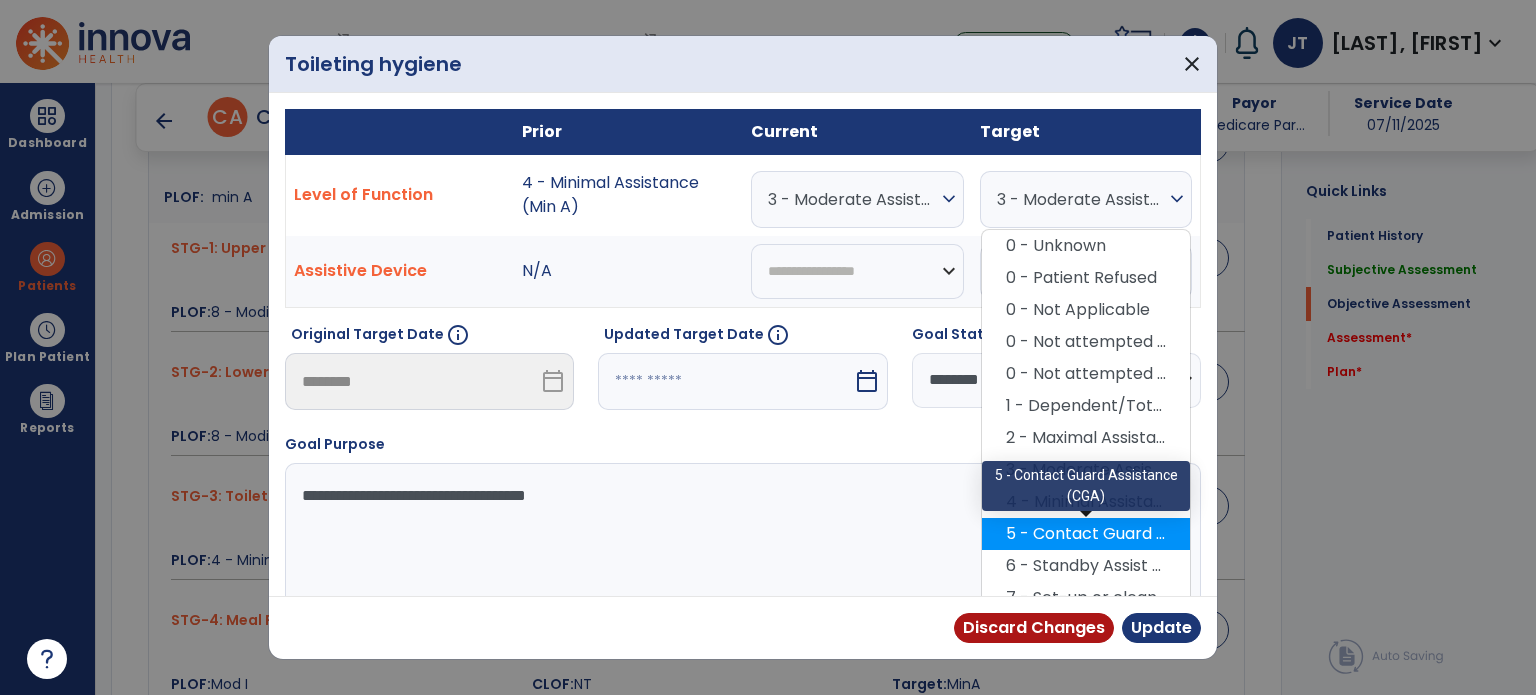 click on "5 - Contact Guard Assistance (CGA)" at bounding box center [1086, 534] 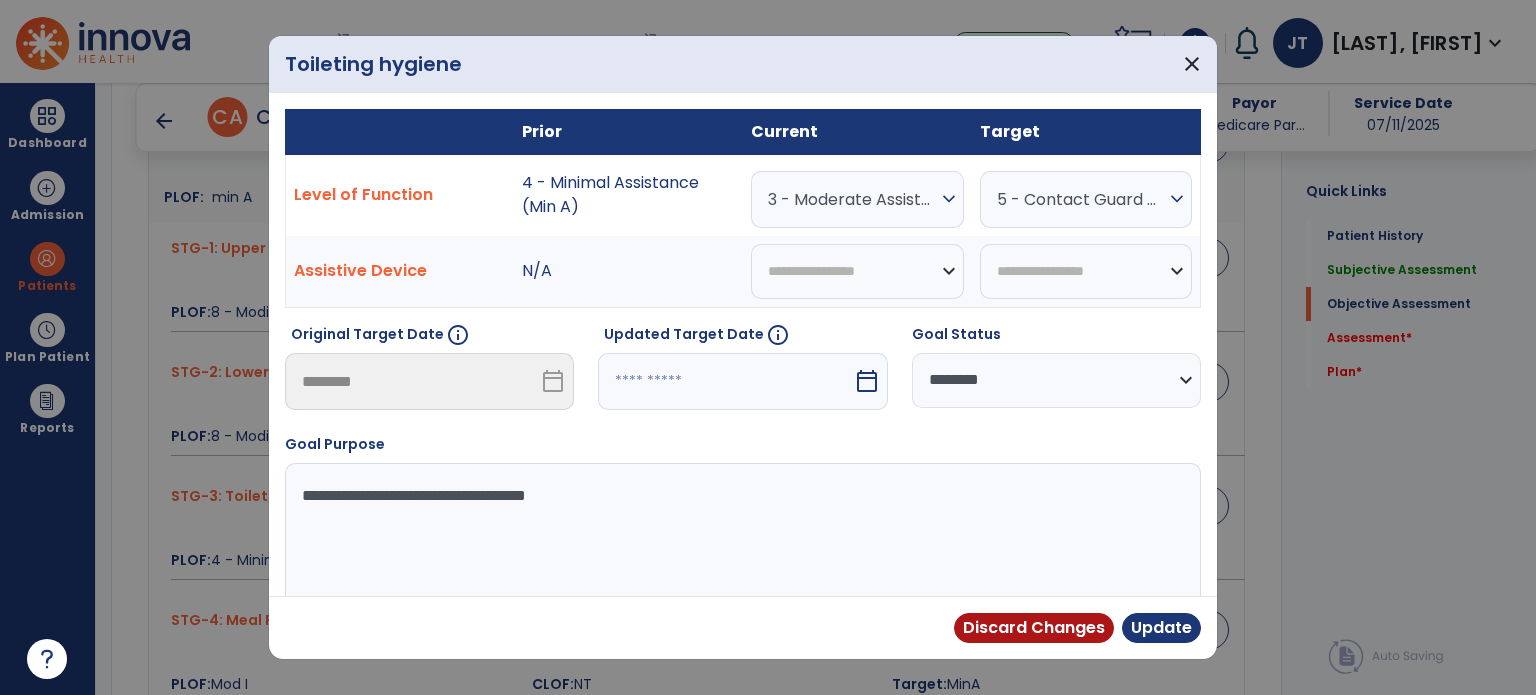 click at bounding box center [725, 381] 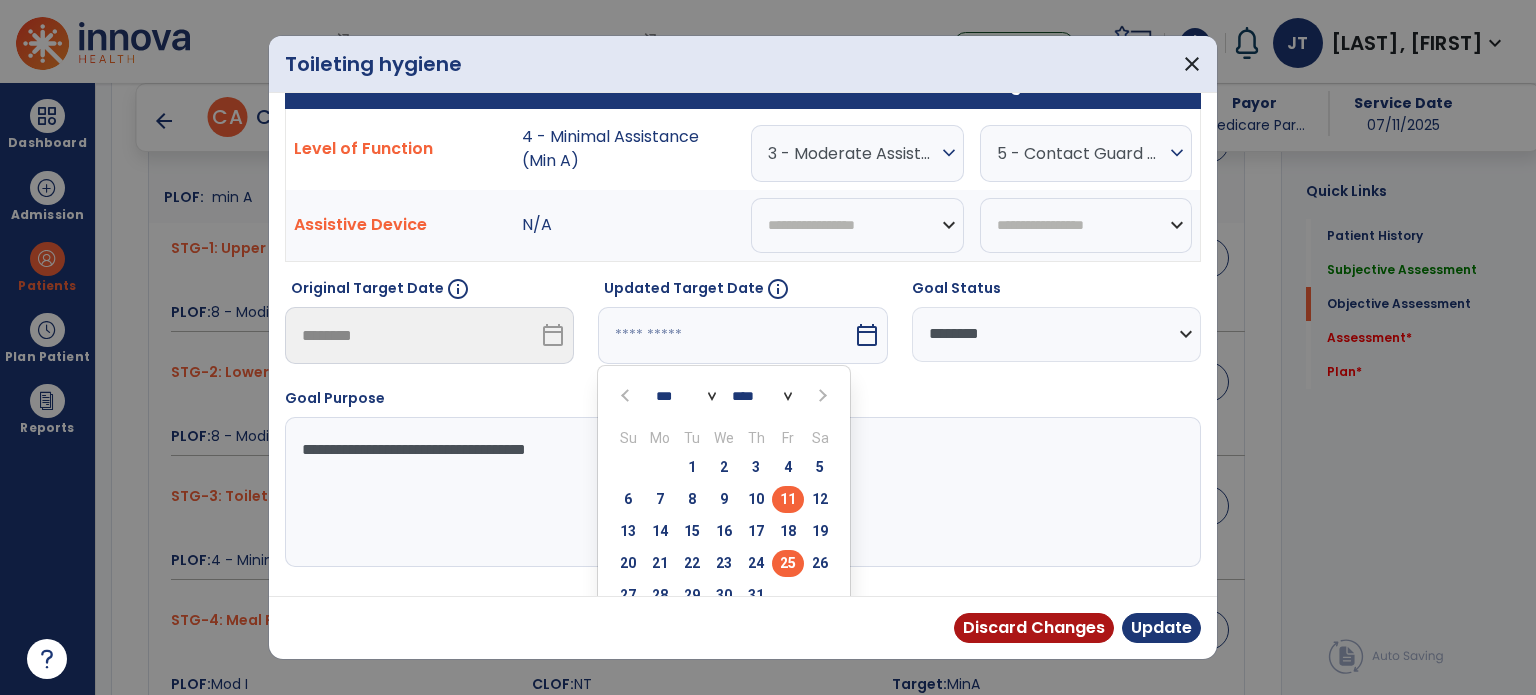 click on "25" at bounding box center (788, 563) 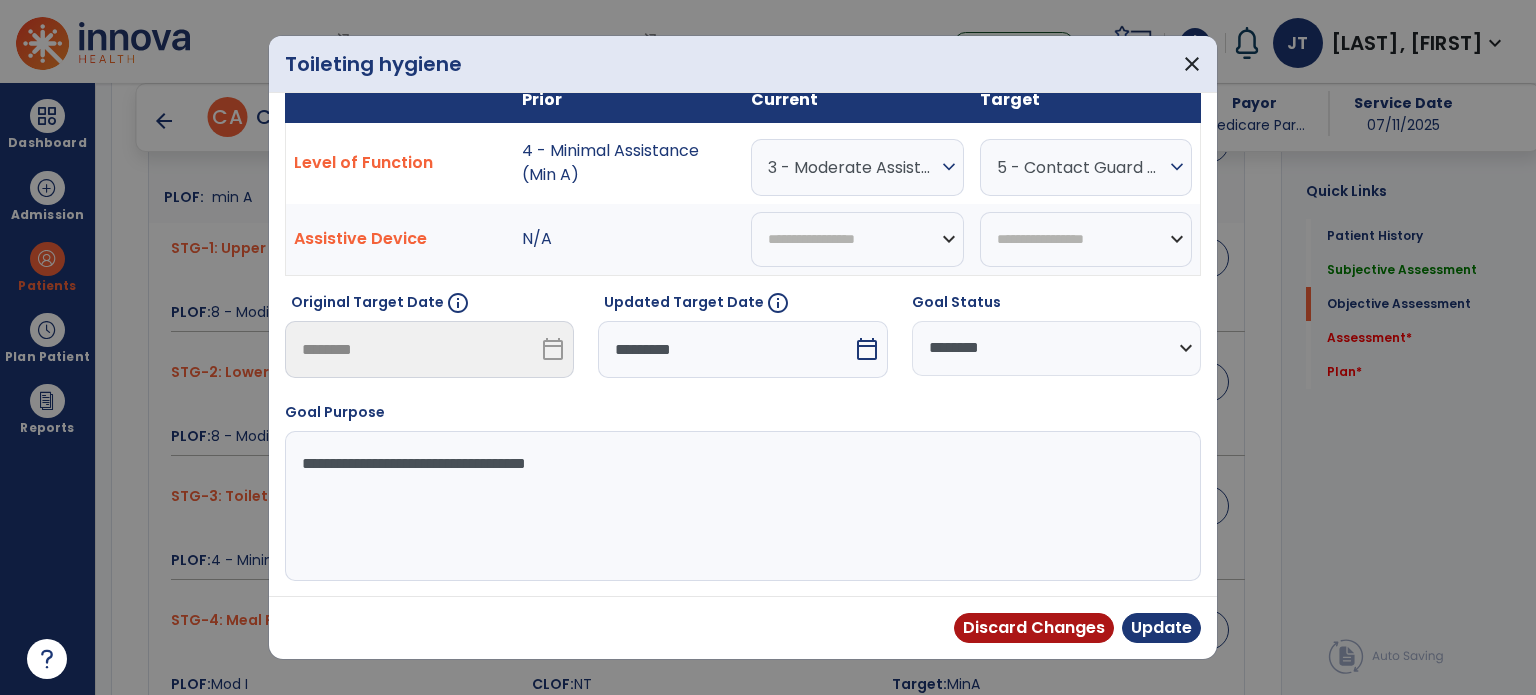scroll, scrollTop: 29, scrollLeft: 0, axis: vertical 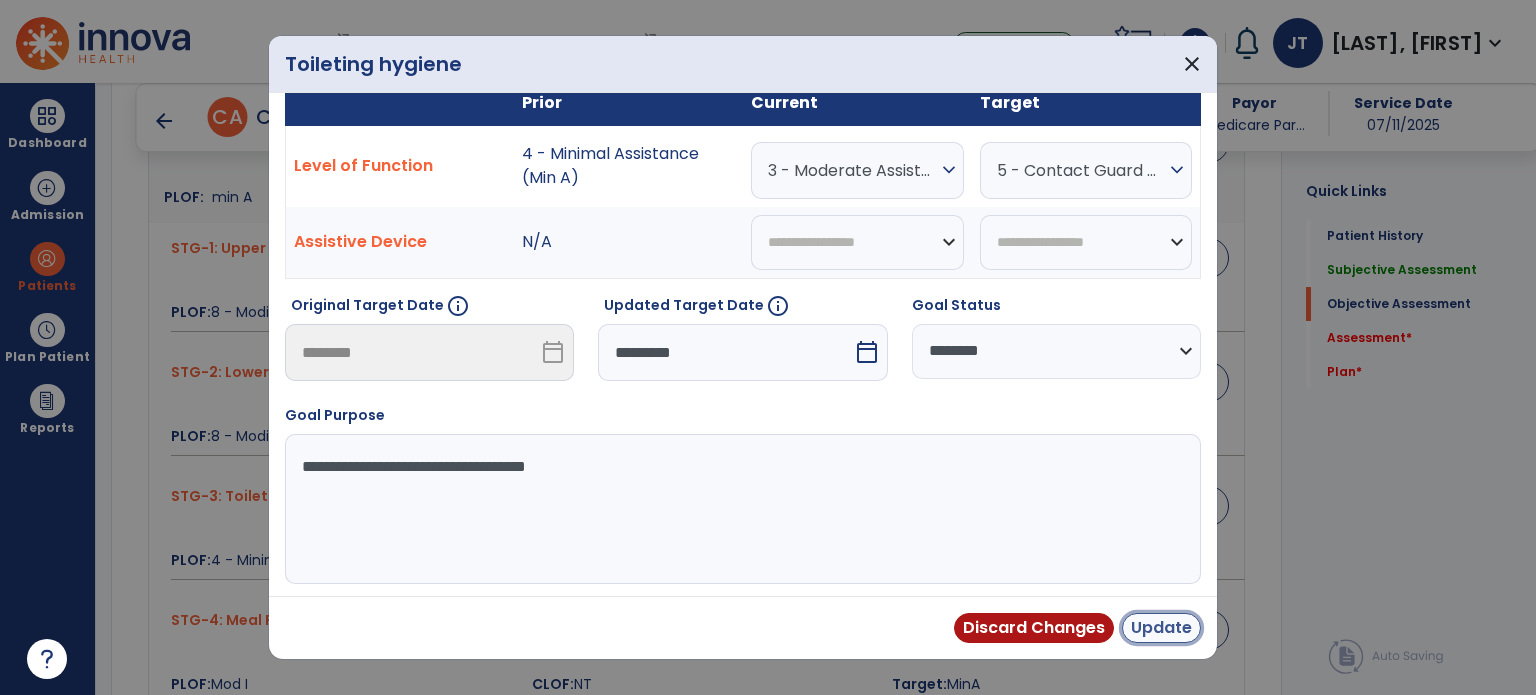 click on "Update" at bounding box center [1161, 628] 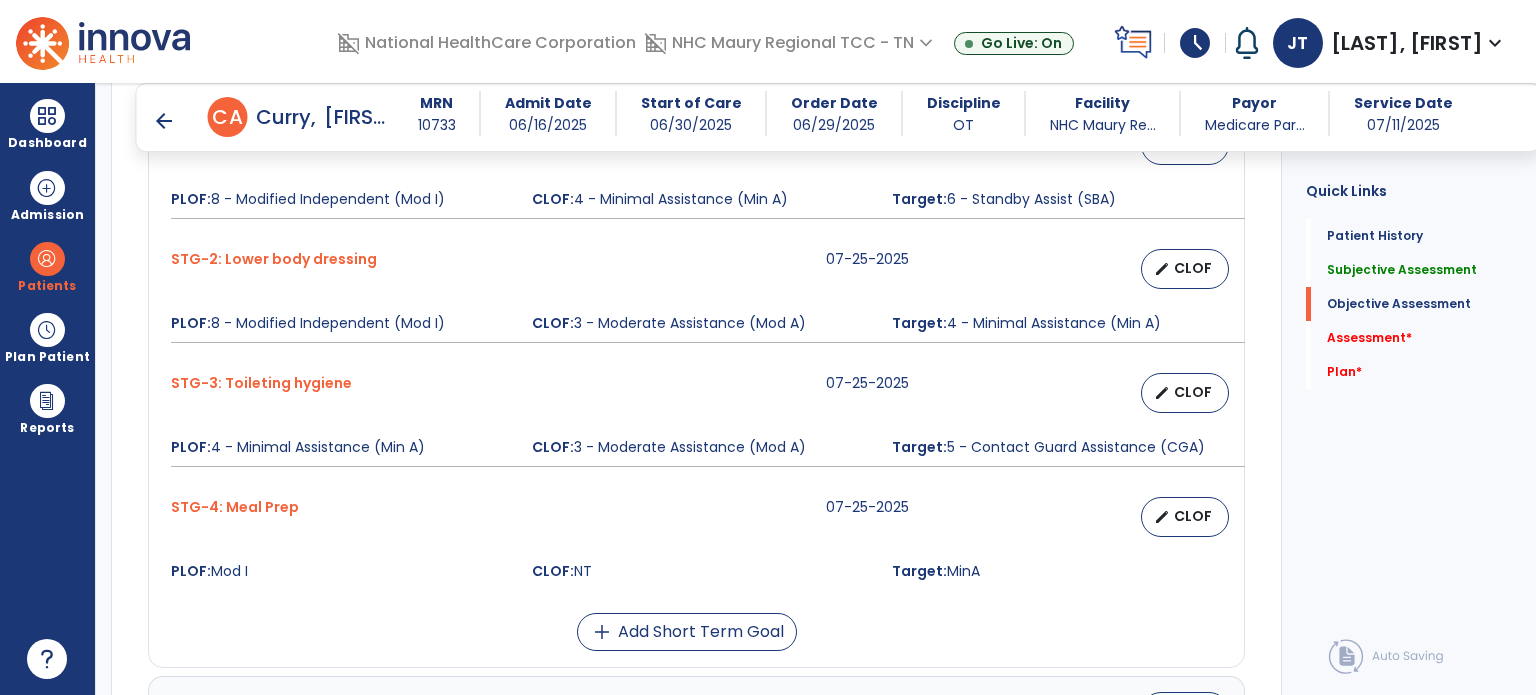 scroll, scrollTop: 860, scrollLeft: 0, axis: vertical 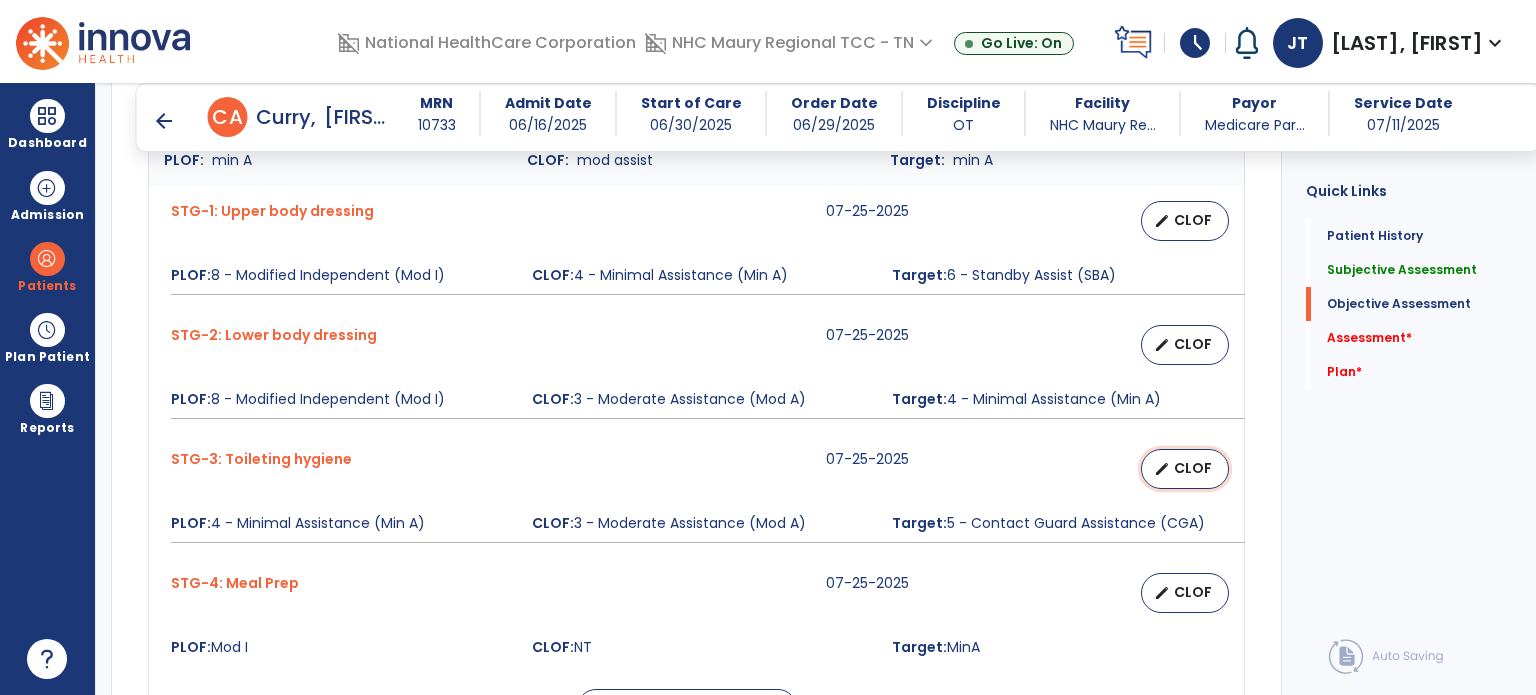 click on "edit" at bounding box center [1162, 469] 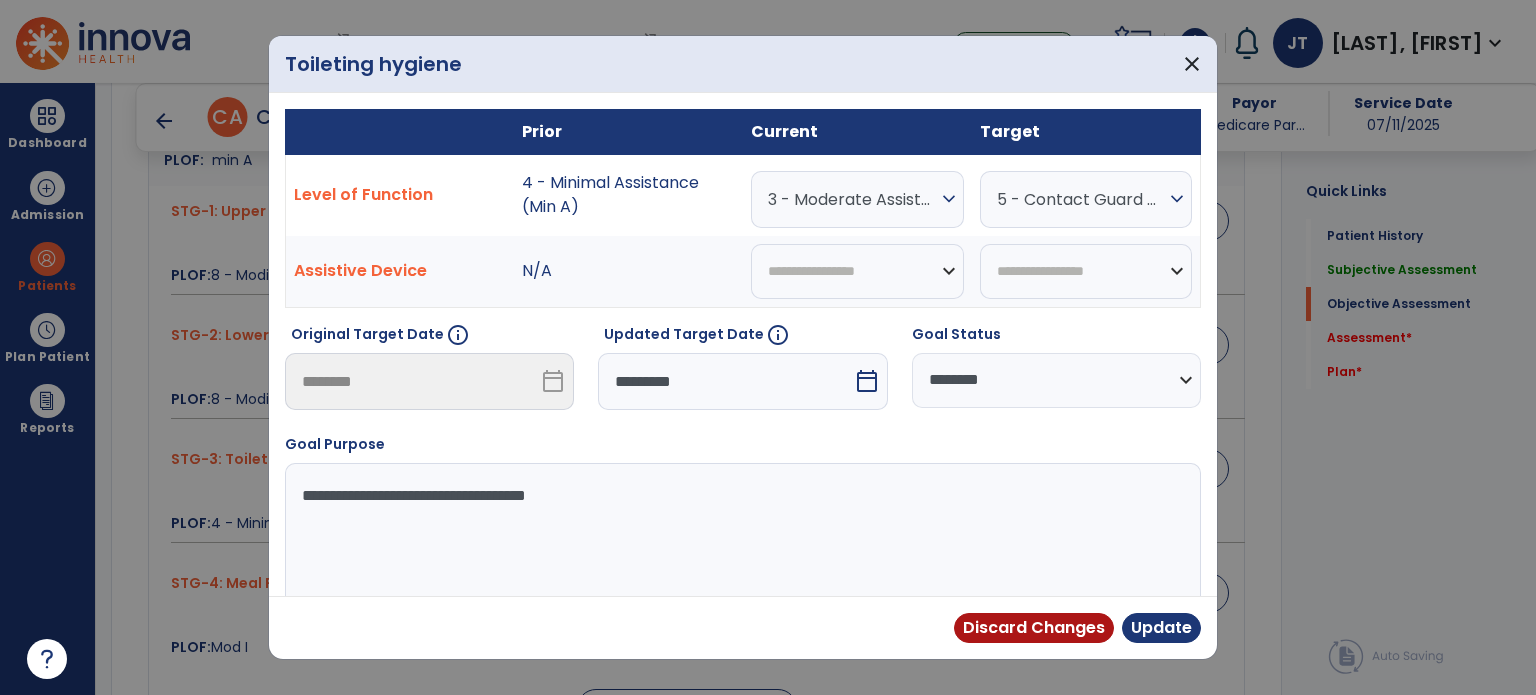 click on "5 - Contact Guard Assistance (CGA)" at bounding box center [852, 199] 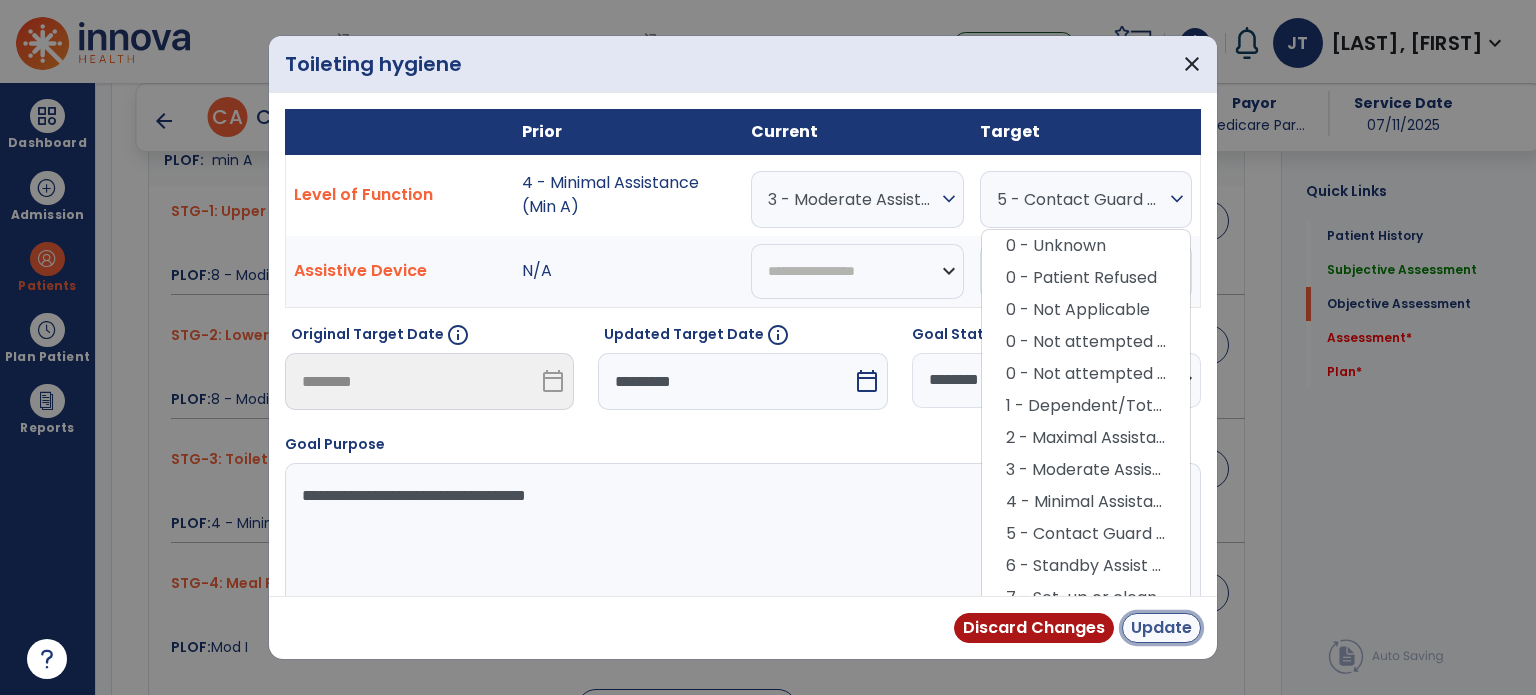 click on "Update" at bounding box center (1161, 628) 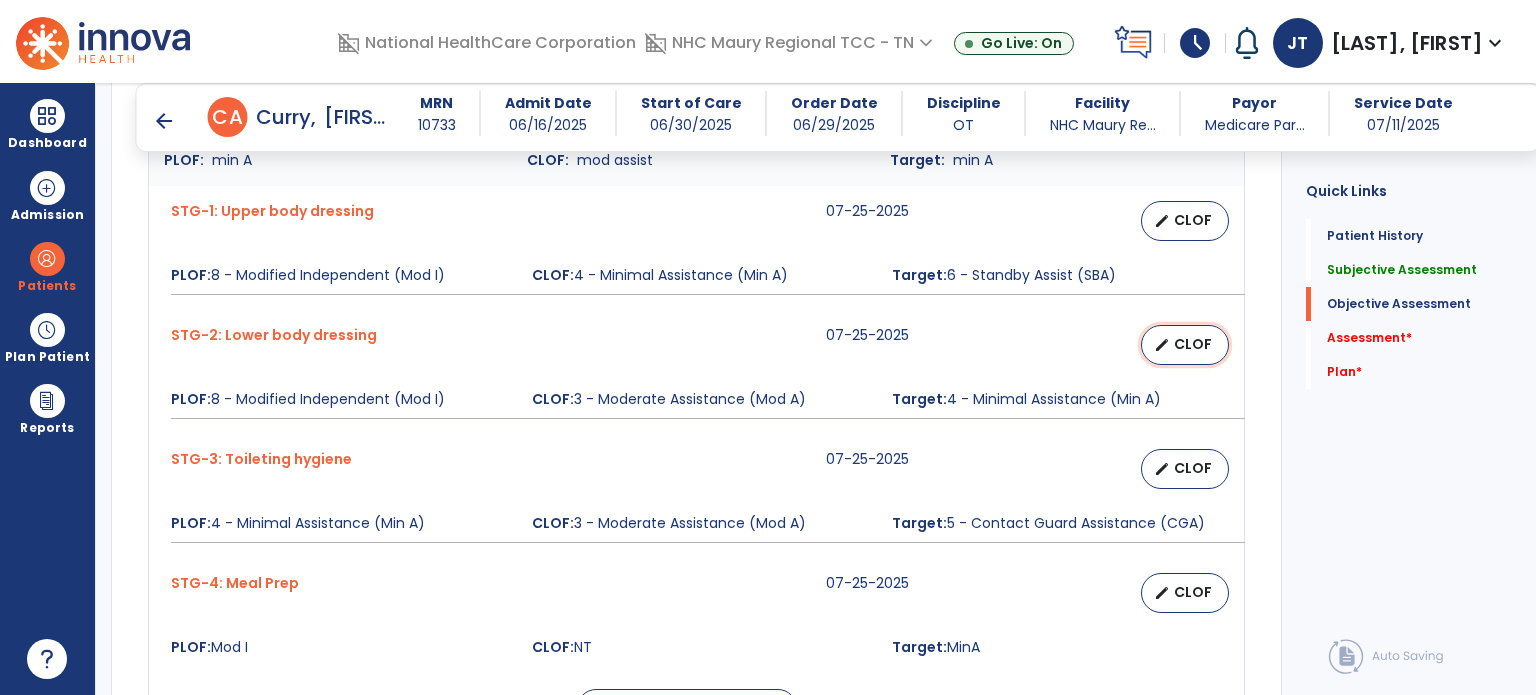 click on "CLOF" at bounding box center [1193, 344] 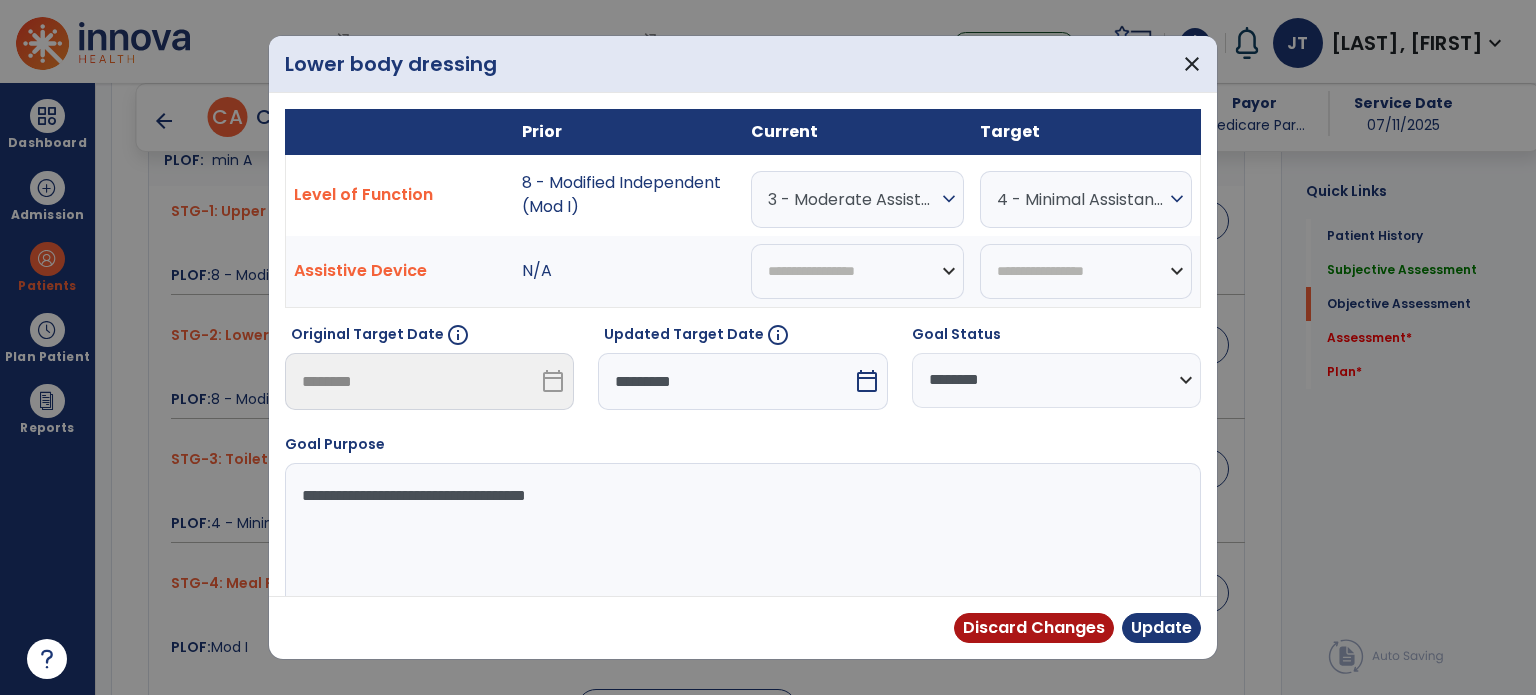 click on "4 - Minimal Assistance (Min A)" at bounding box center (852, 199) 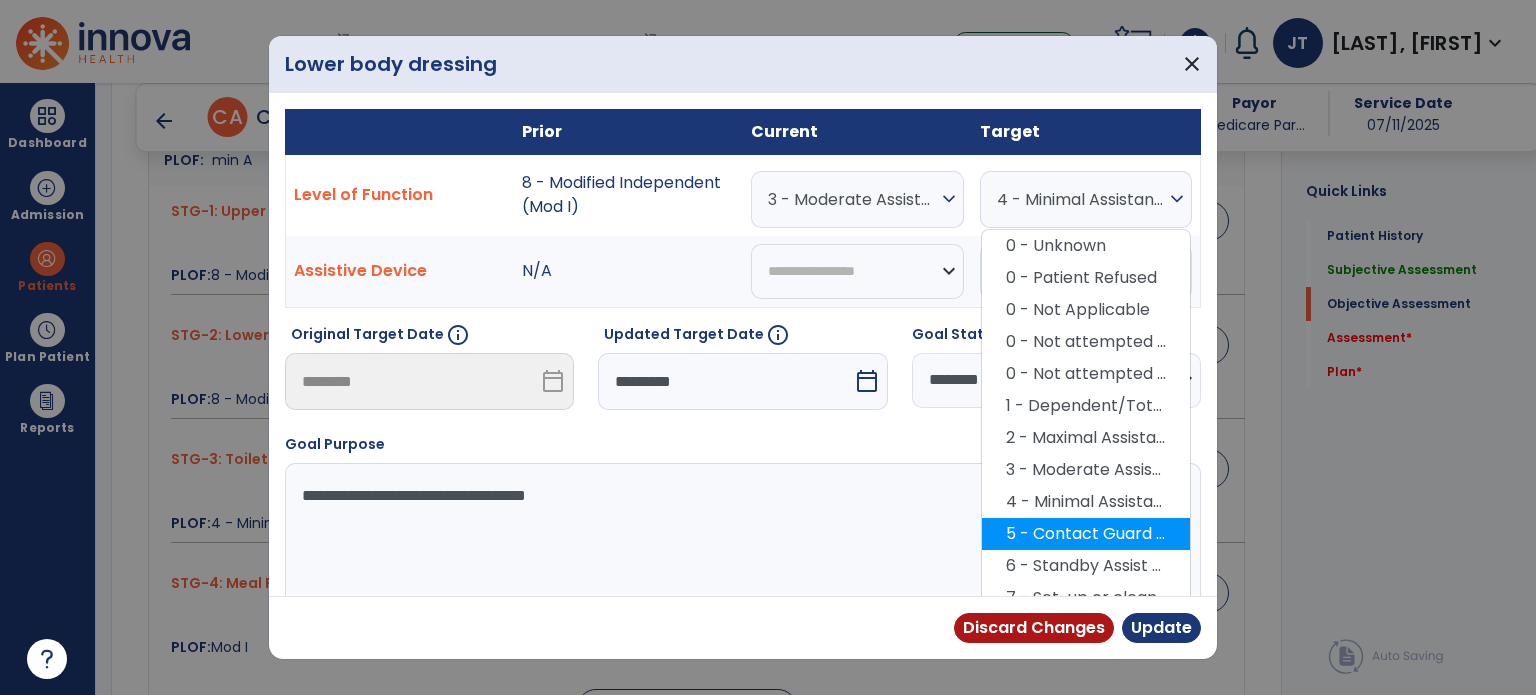 click on "5 - Contact Guard Assistance (CGA)" at bounding box center (1086, 534) 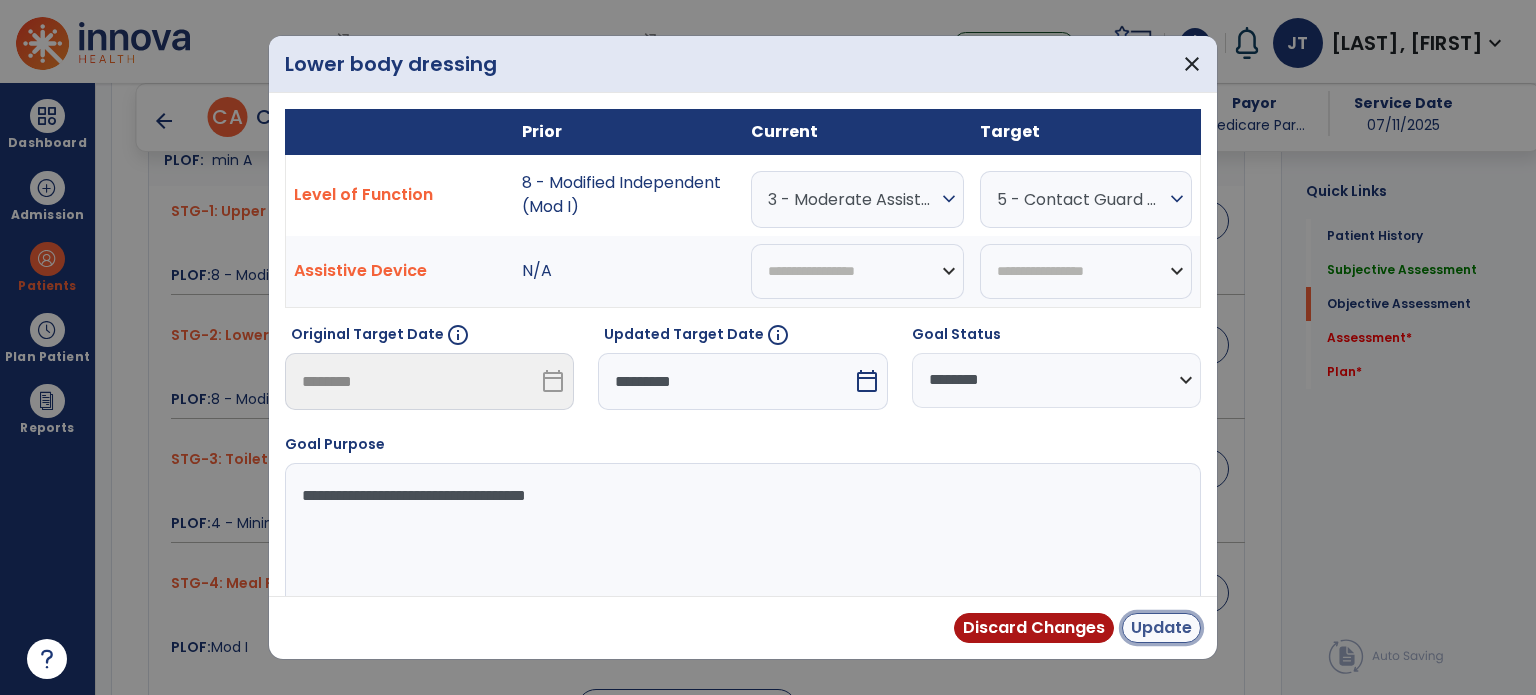 click on "Update" at bounding box center (1161, 628) 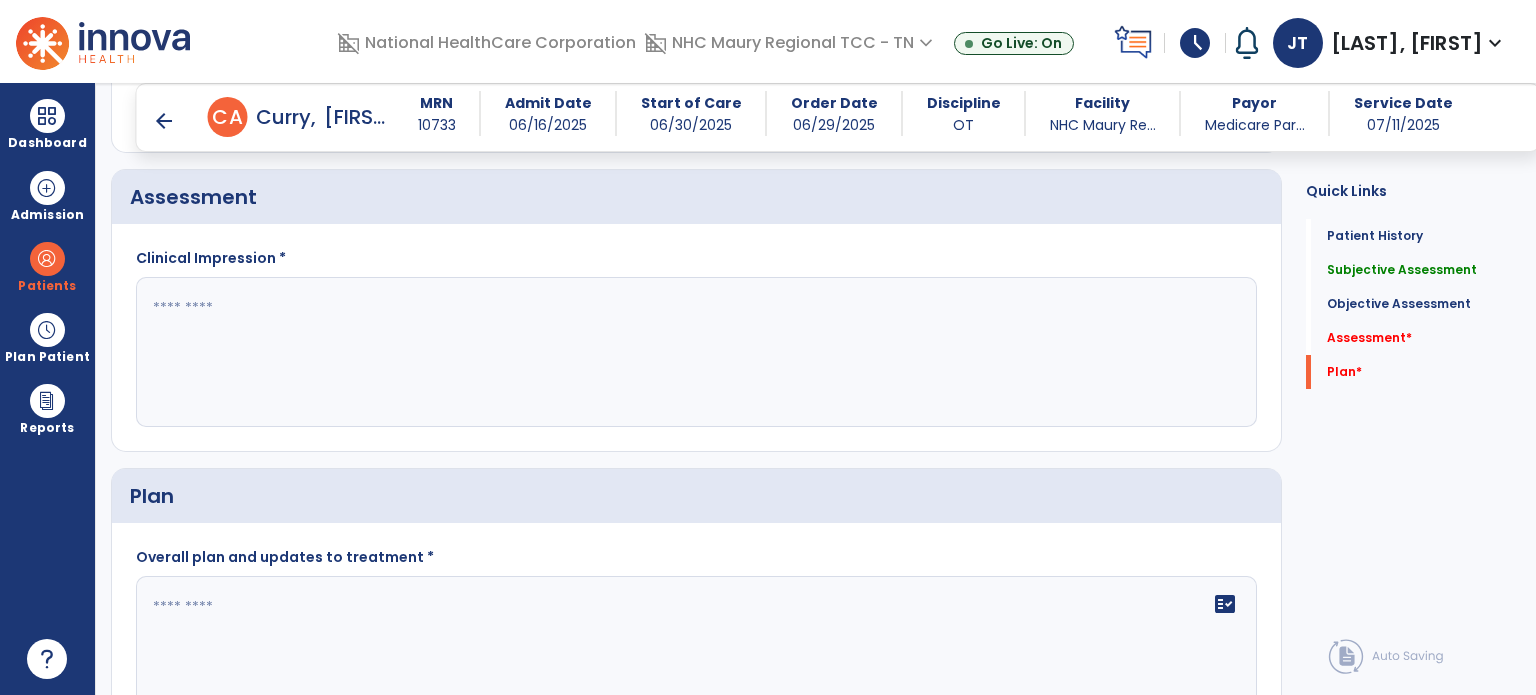 scroll, scrollTop: 1995, scrollLeft: 0, axis: vertical 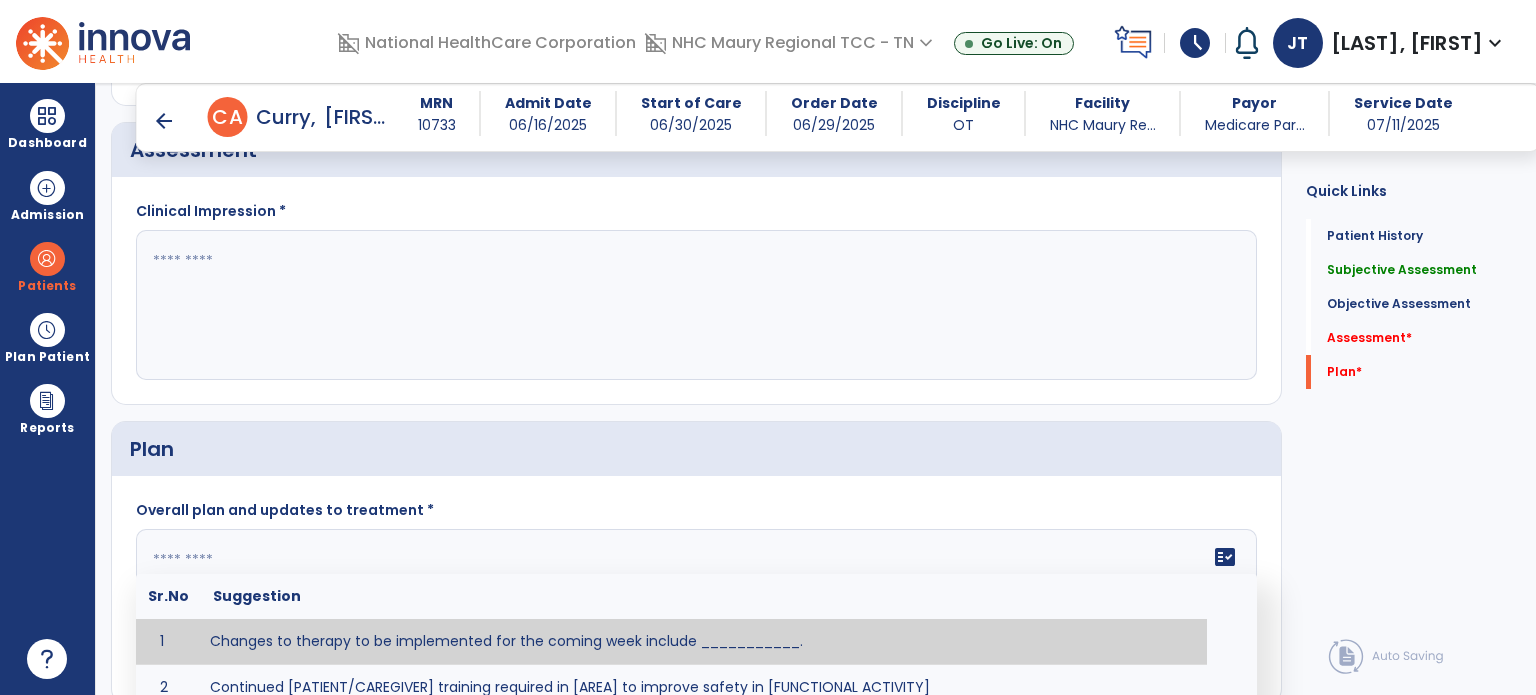 click on "fact_check  Sr.No Suggestion 1 Changes to therapy to be implemented for the coming week include ___________. 2 Continued [PATIENT/CAREGIVER] training required in [AREA] to improve safety in [FUNCTIONAL ACTIVITY] 3 Due to [STATUS CHANGE] the treatment plan will be modified to [ADD/DISCONTINUE] [SPECIFIC MODALITY/TREATMENT TECHNIQUE]. 4 Goals related to ___________ have been met.  Will add new STG's to address _______ in the upcoming week. 5 Updated precautions include ________. 6 Progress treatment to include ____________. 7 Requires further [PATIENT/CAREGIVER] training in ______ to improve safety in ________. 8 Short term goals related to _________ have been met and new short term goals to be added as appropriate for patient. 9 STGs have been met, will now focus on LTGs. 10 The plan for next week's visits include [INTERVENTIONS] with the objective of improving [IMPAIRMENTS] to continue to progress toward long term goal(s). 11 12 13 Changes to therapy to be implemented for the coming week include ___________." 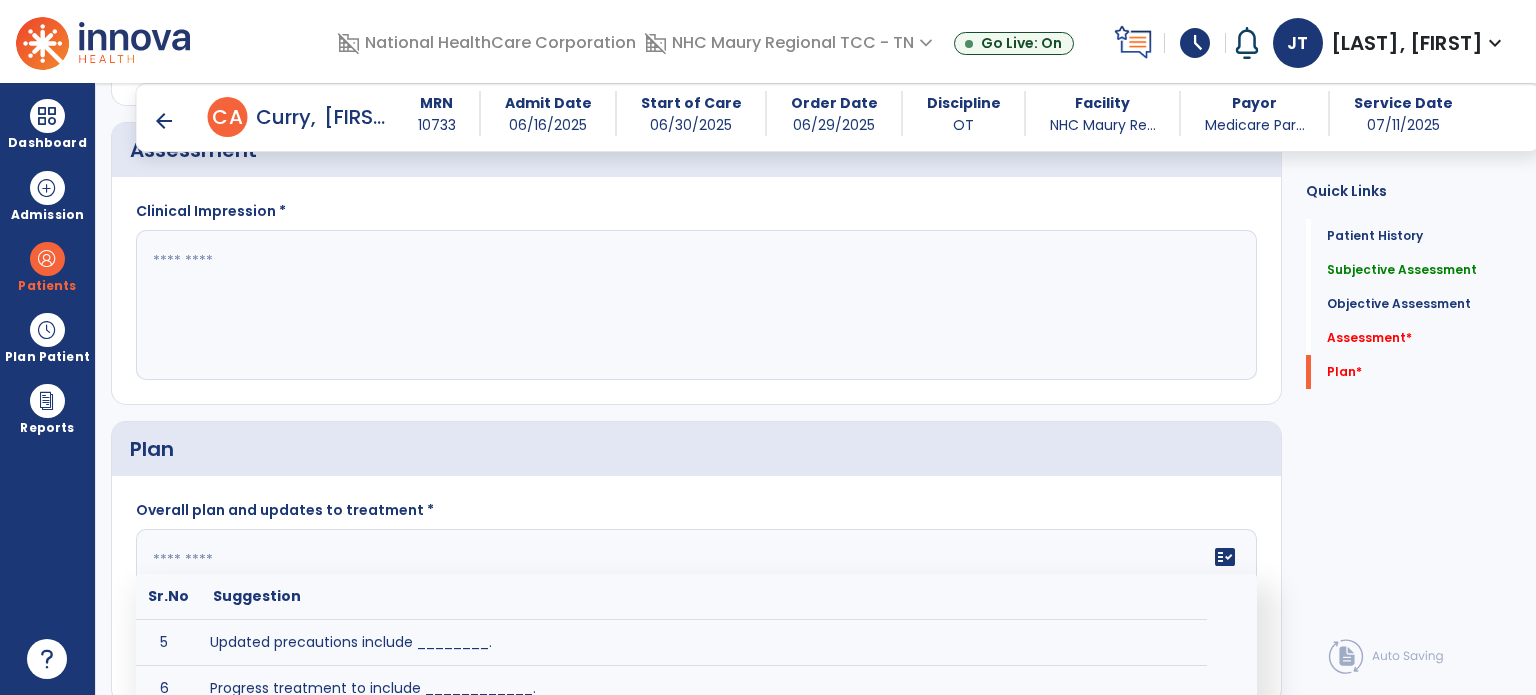 scroll, scrollTop: 0, scrollLeft: 0, axis: both 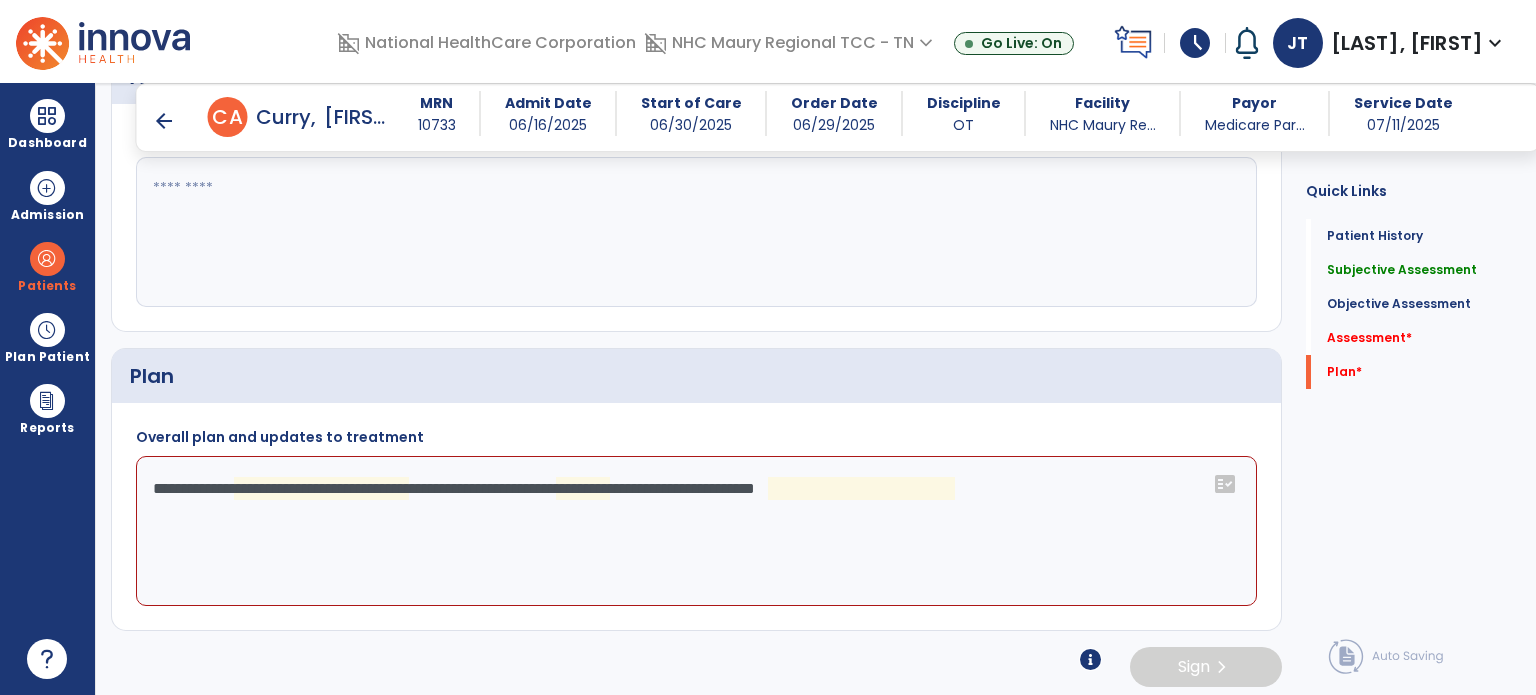 click on "**********" 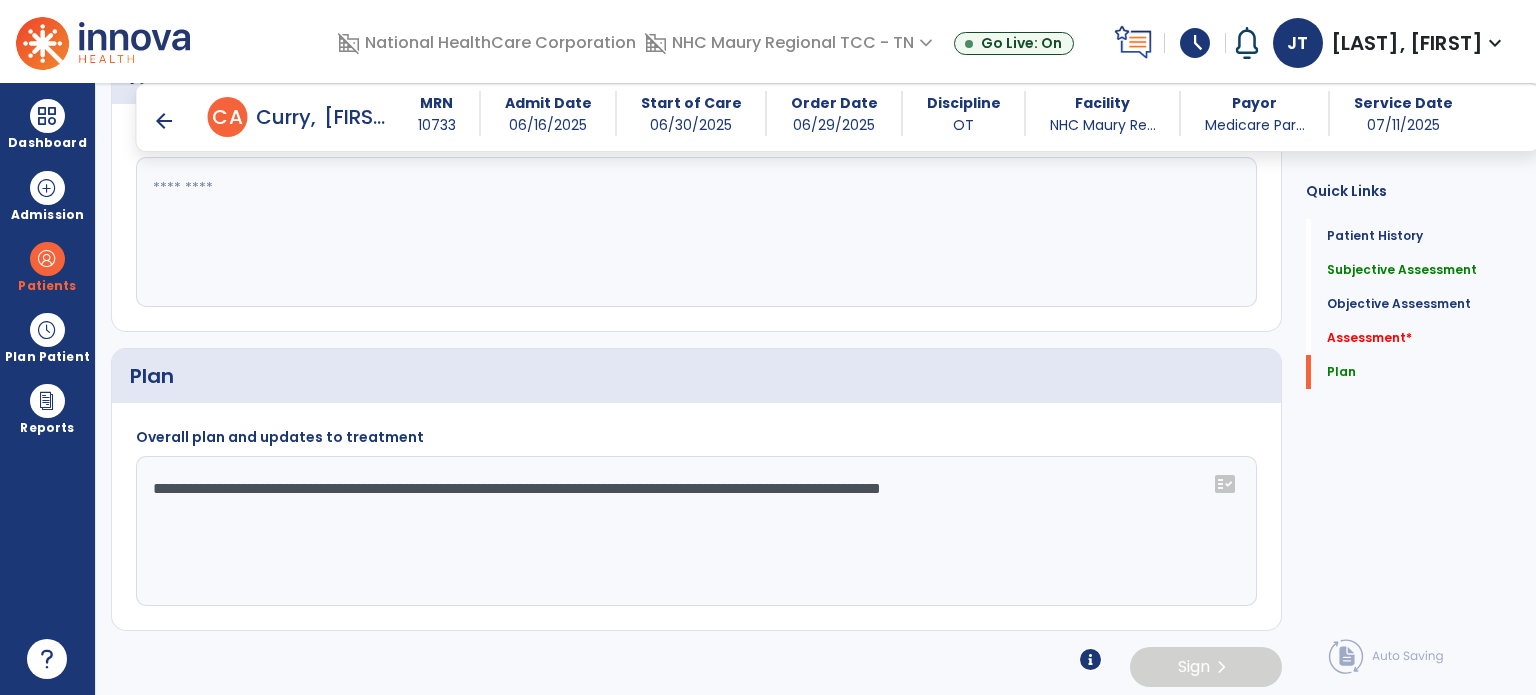 click on "**********" 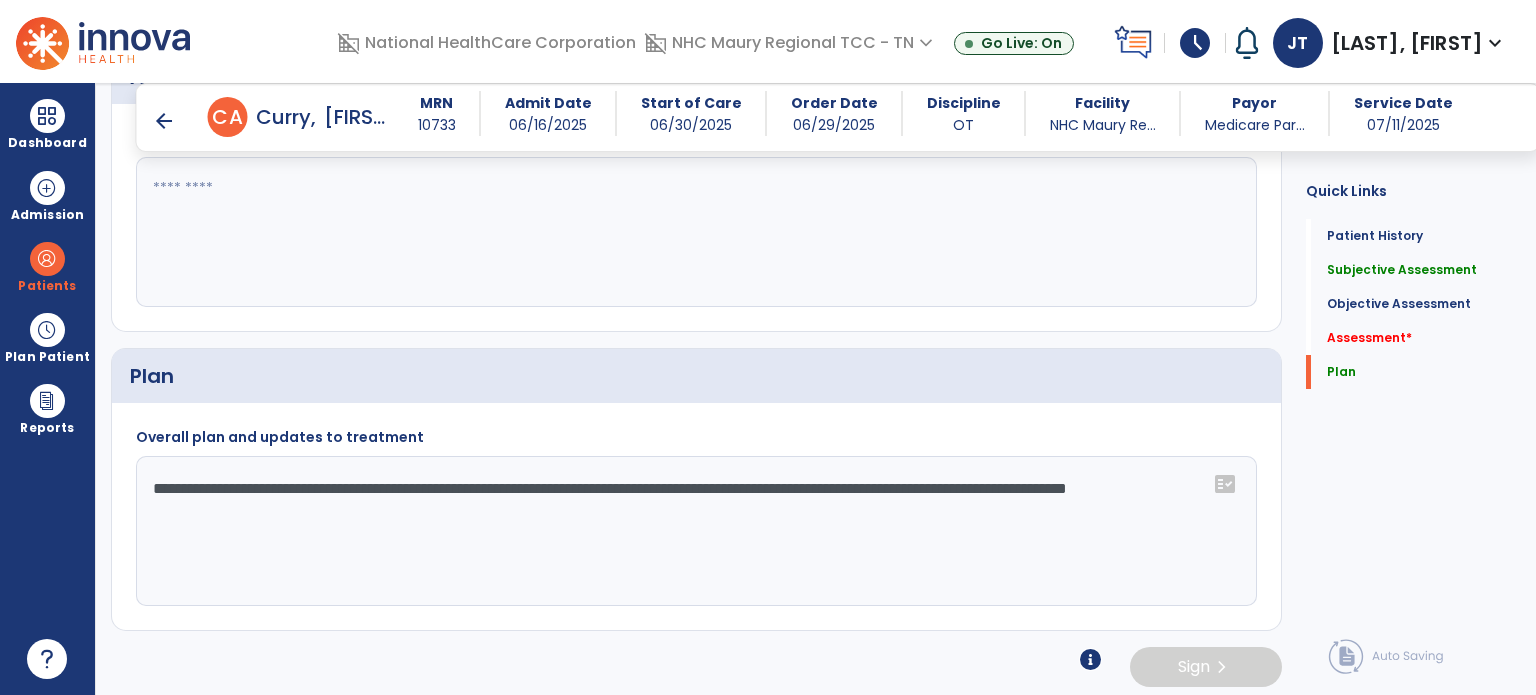 type on "**********" 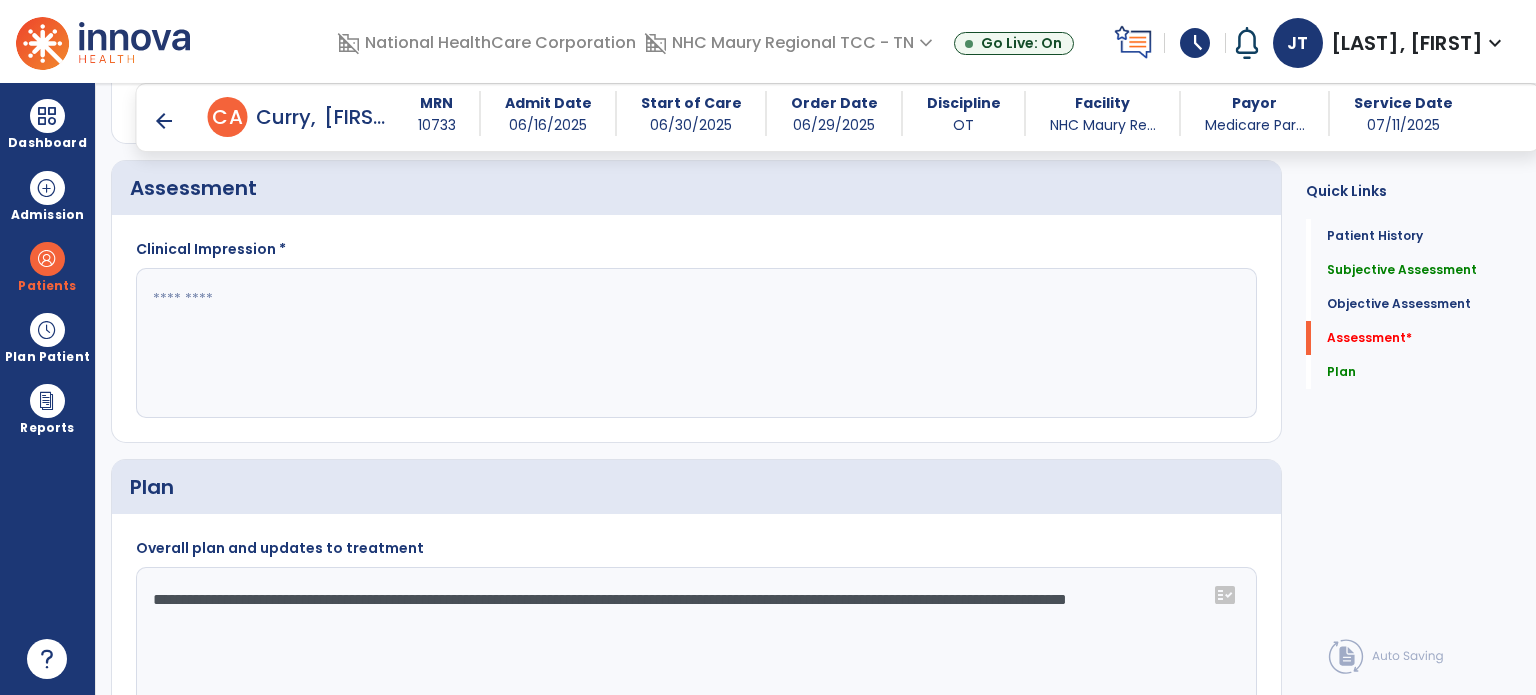 scroll, scrollTop: 1956, scrollLeft: 0, axis: vertical 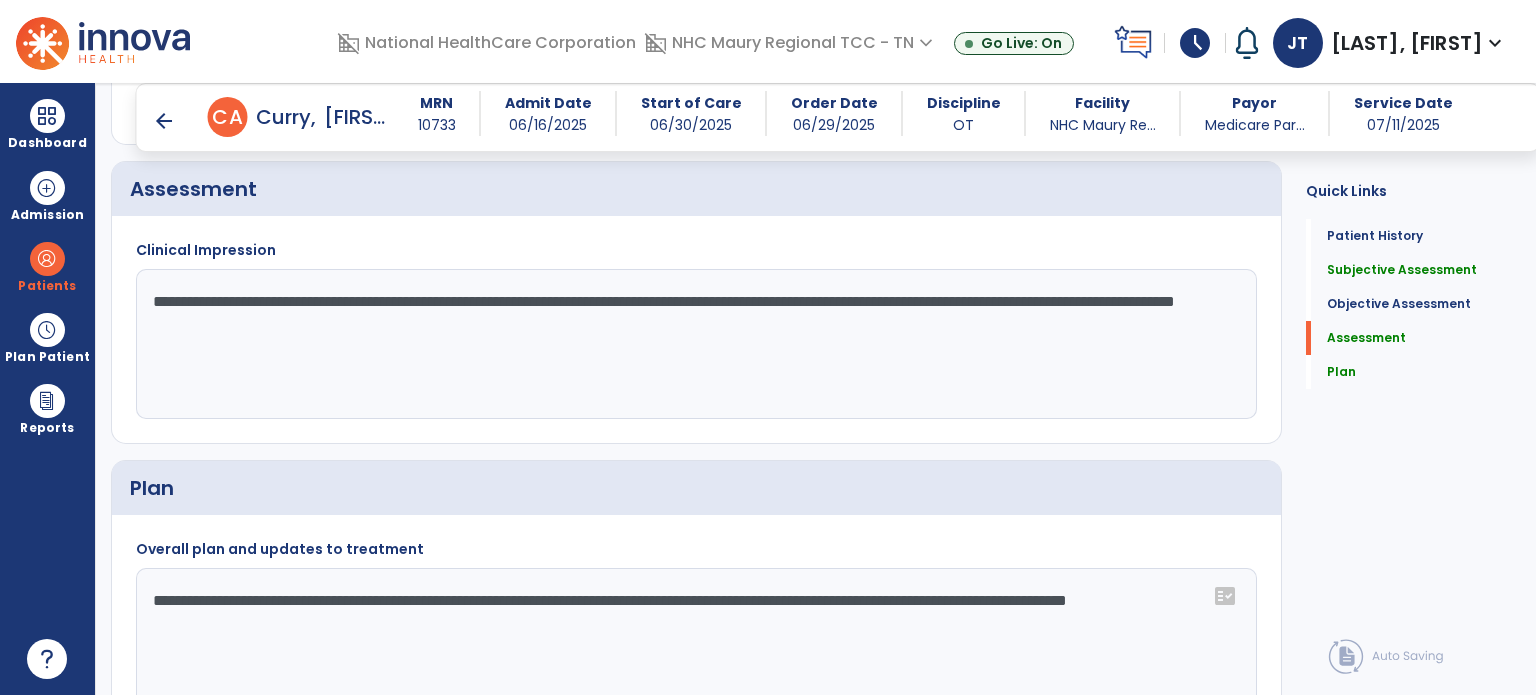 click on "**********" 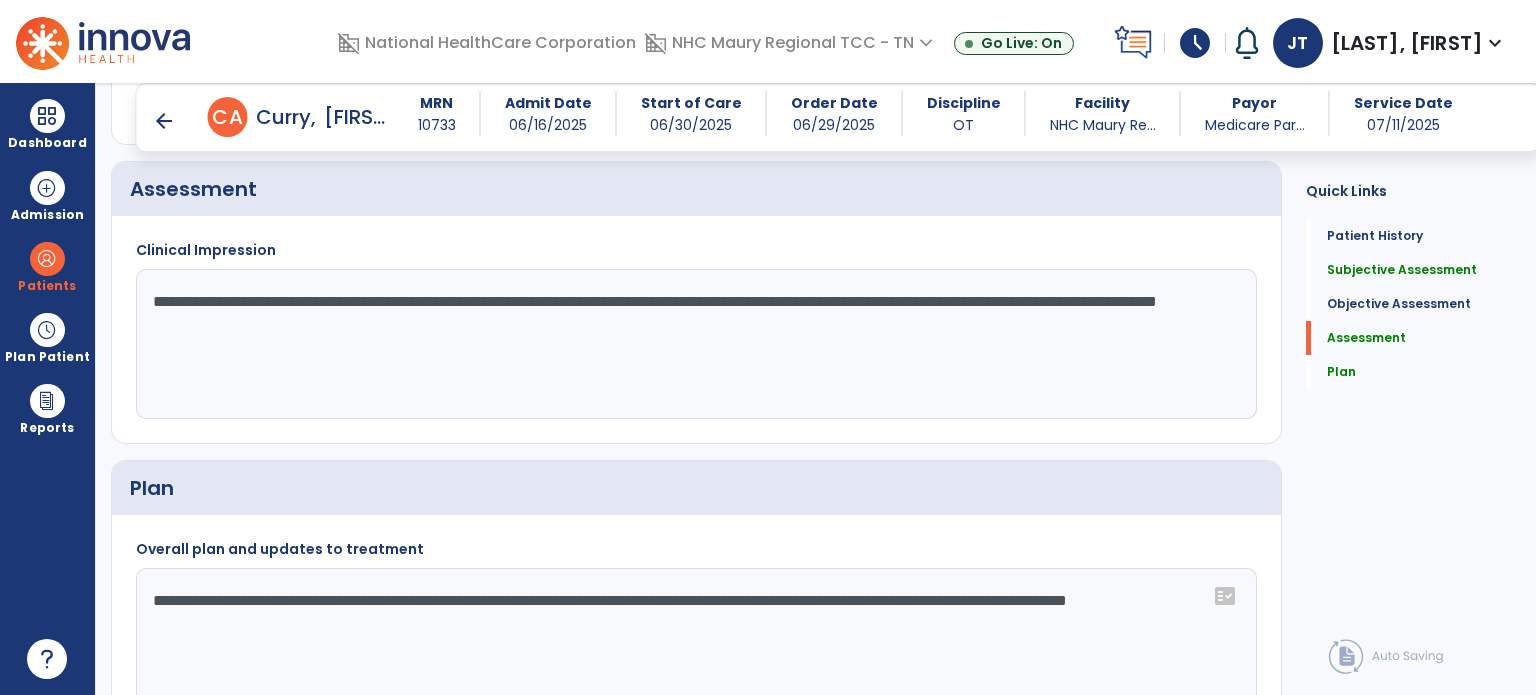click on "**********" 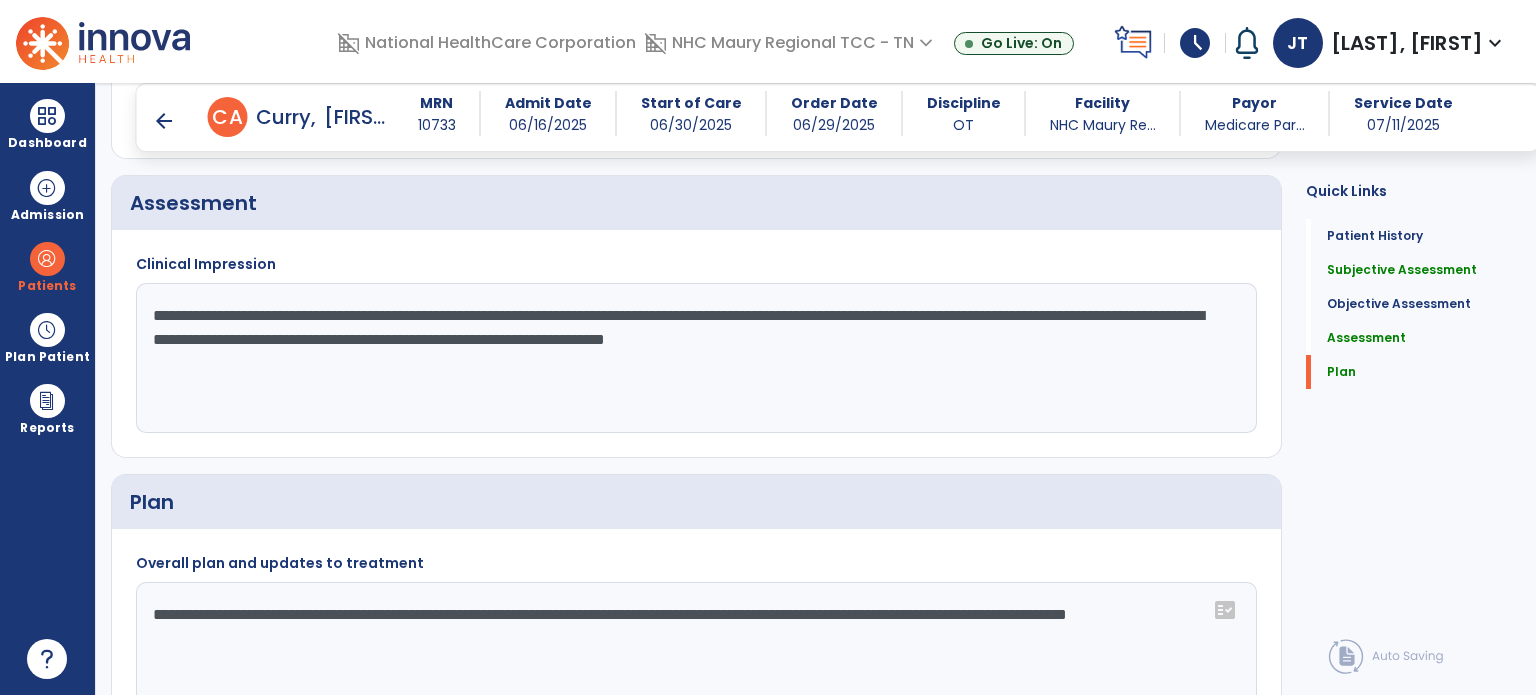 scroll, scrollTop: 2070, scrollLeft: 0, axis: vertical 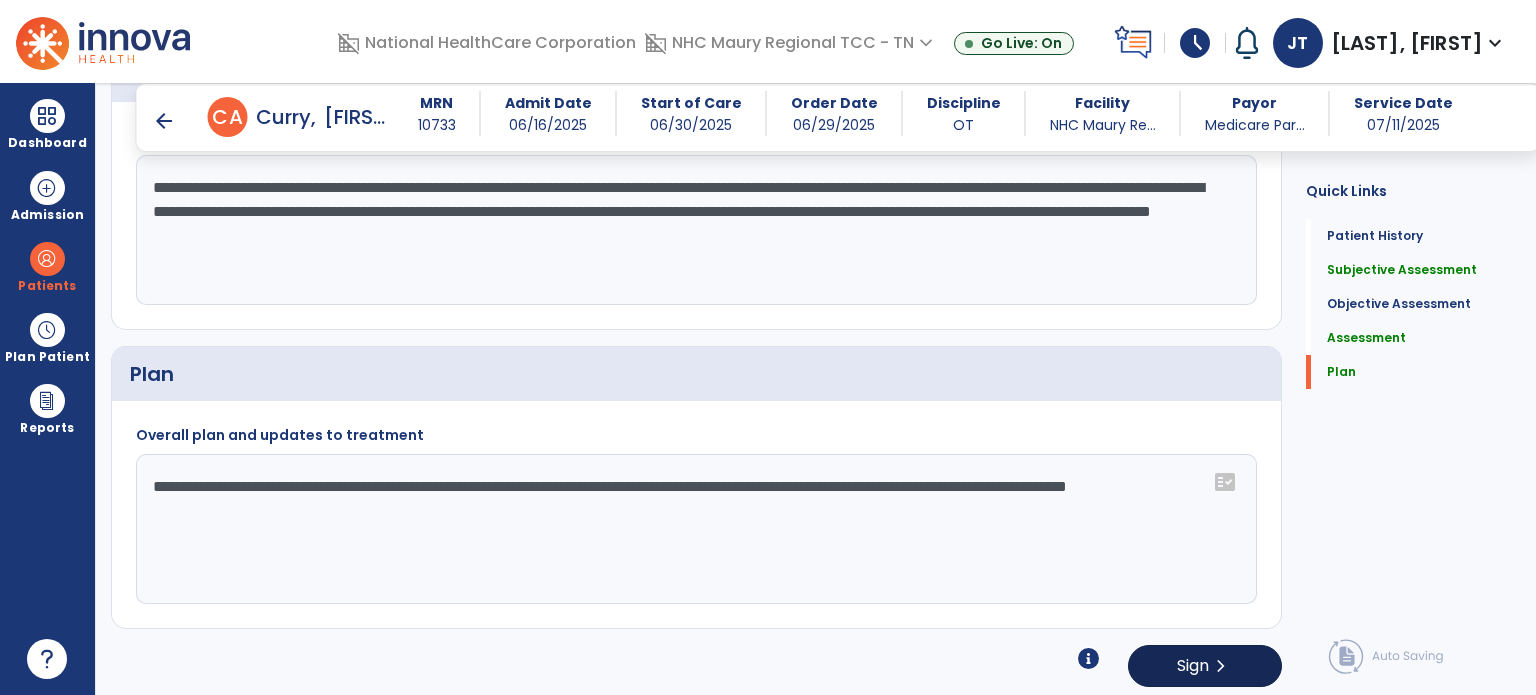 type on "**********" 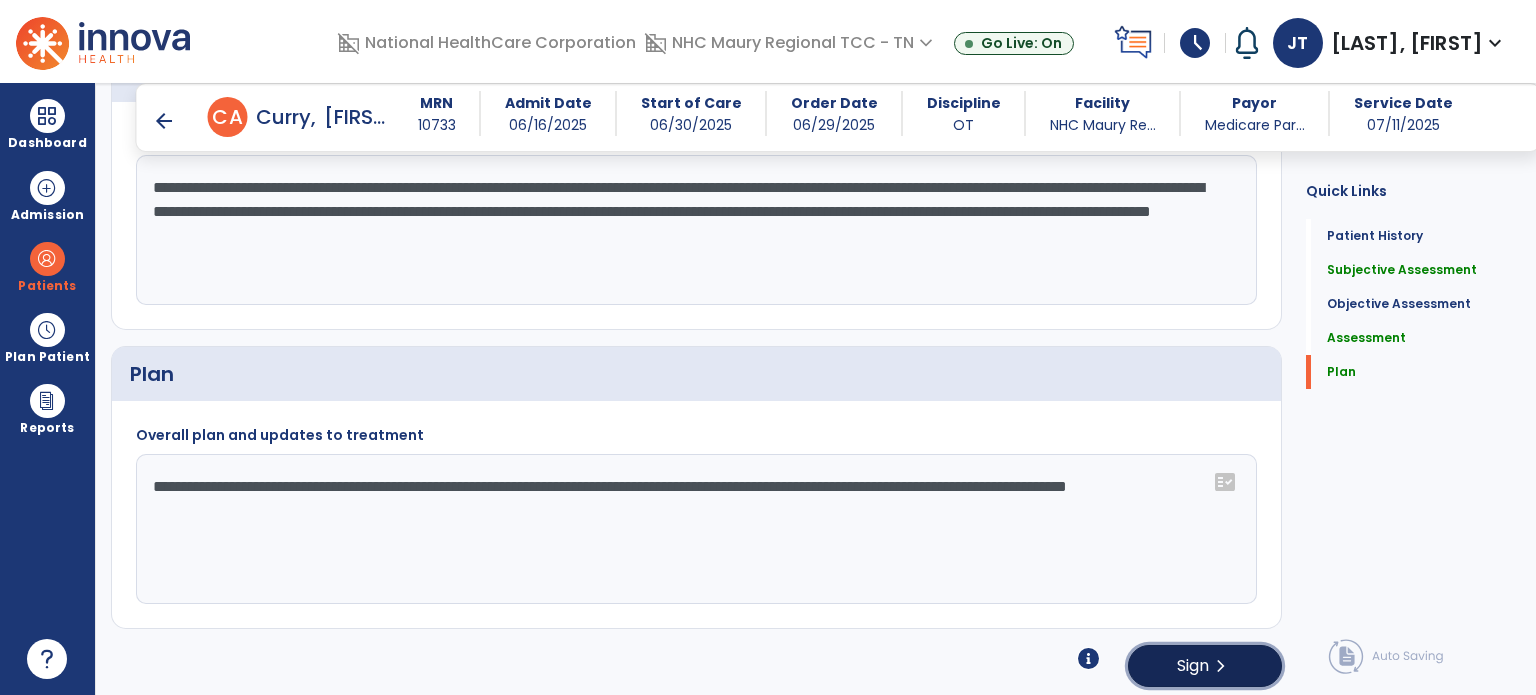click on "Sign" 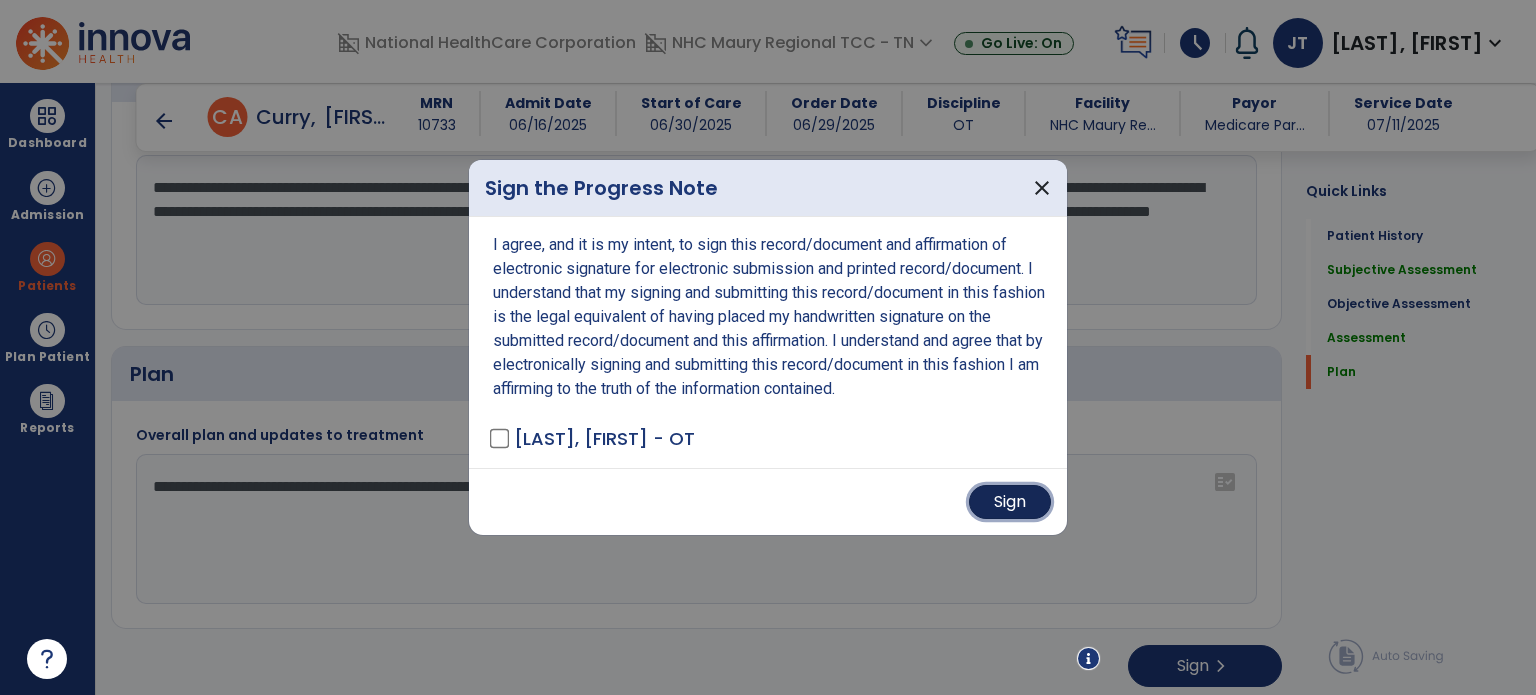 click on "Sign" at bounding box center [1010, 502] 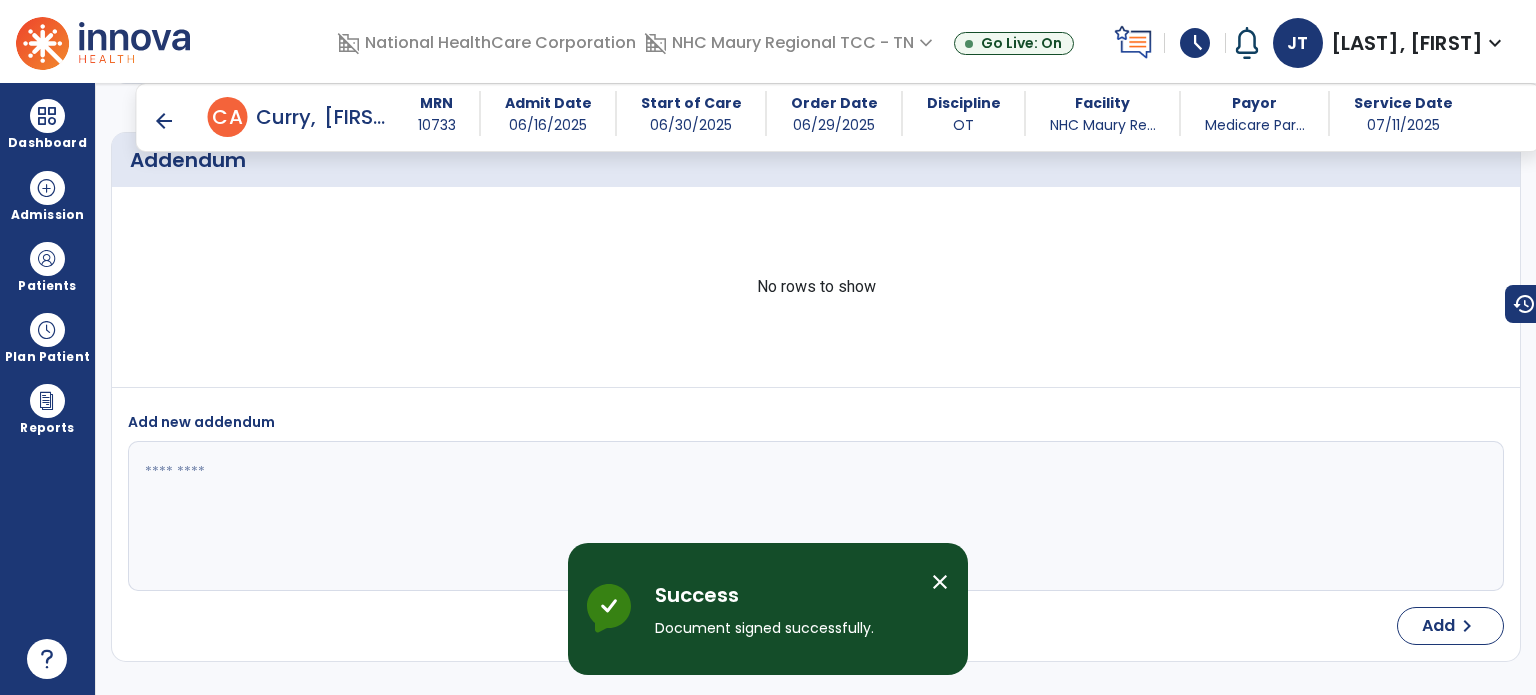 scroll, scrollTop: 2563, scrollLeft: 0, axis: vertical 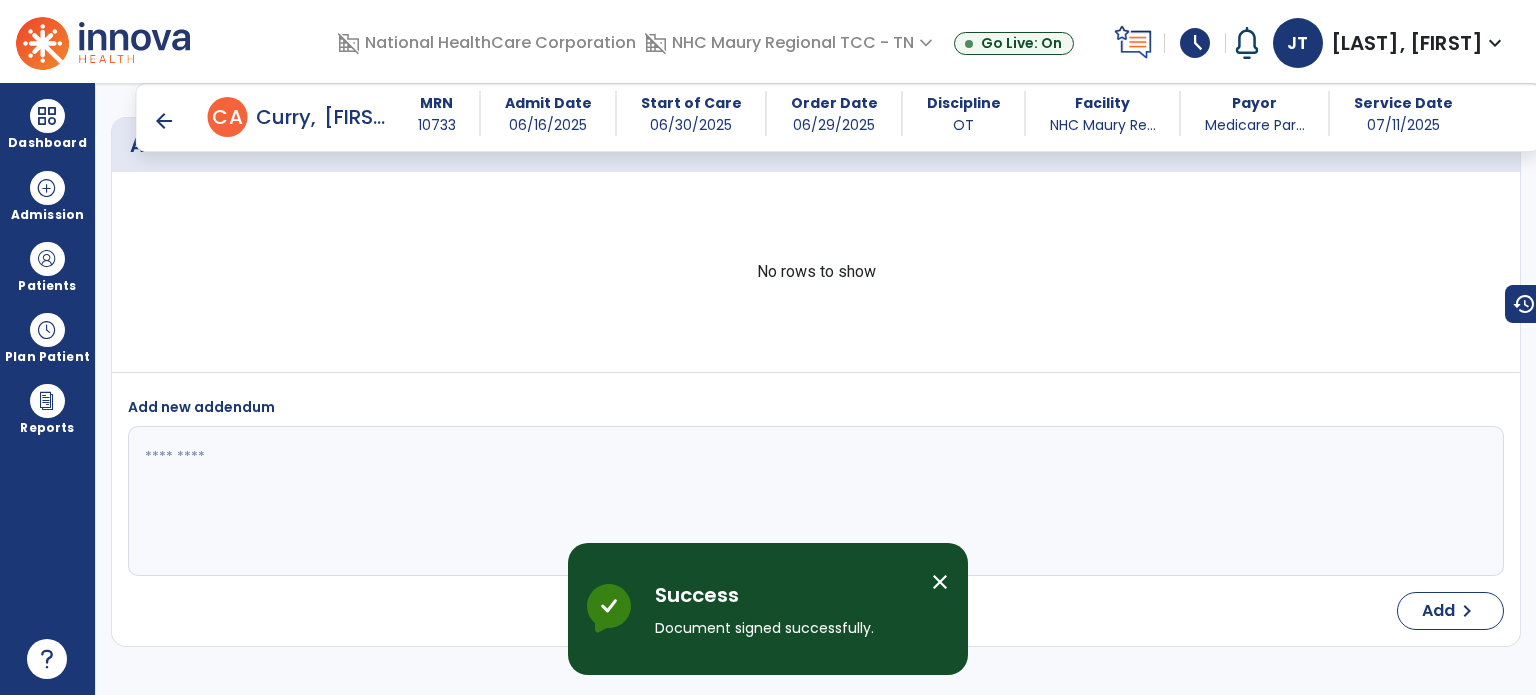 click on "arrow_back" at bounding box center [164, 121] 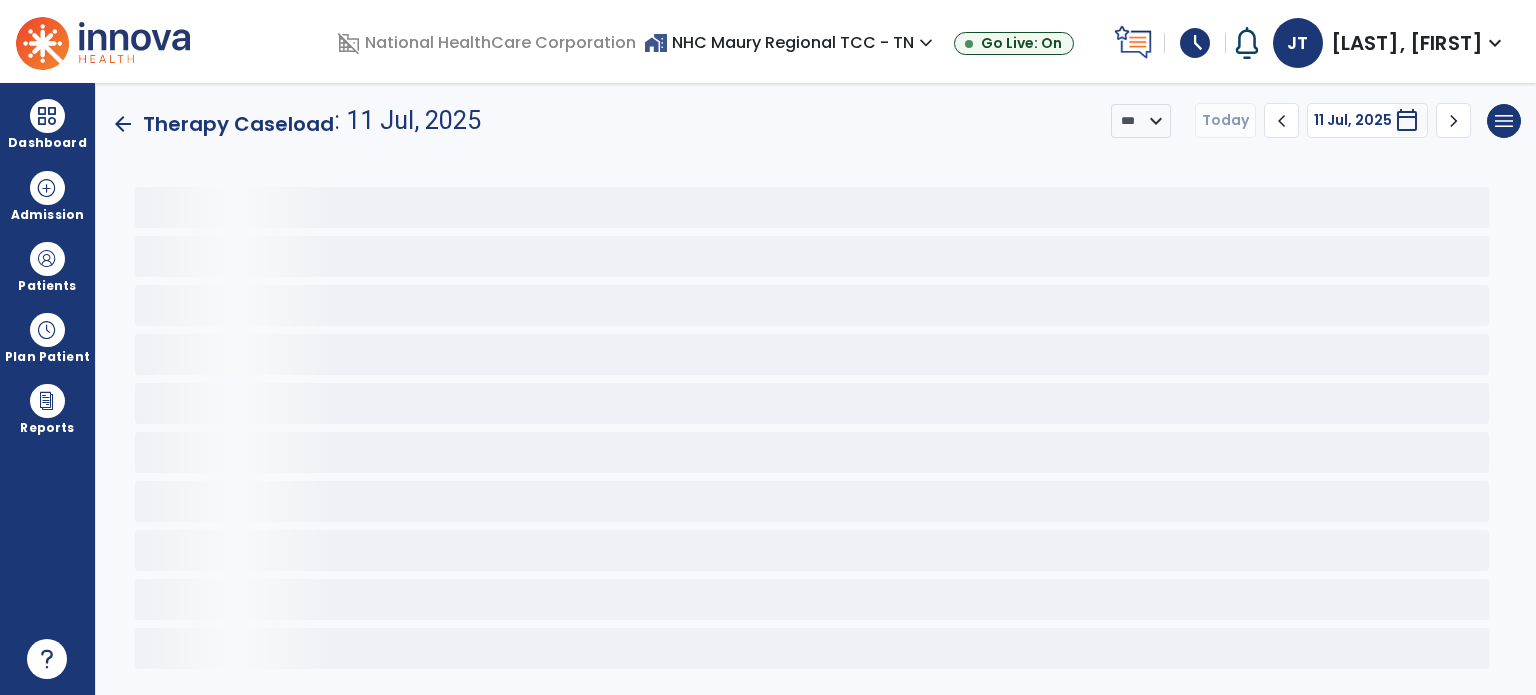 scroll, scrollTop: 0, scrollLeft: 0, axis: both 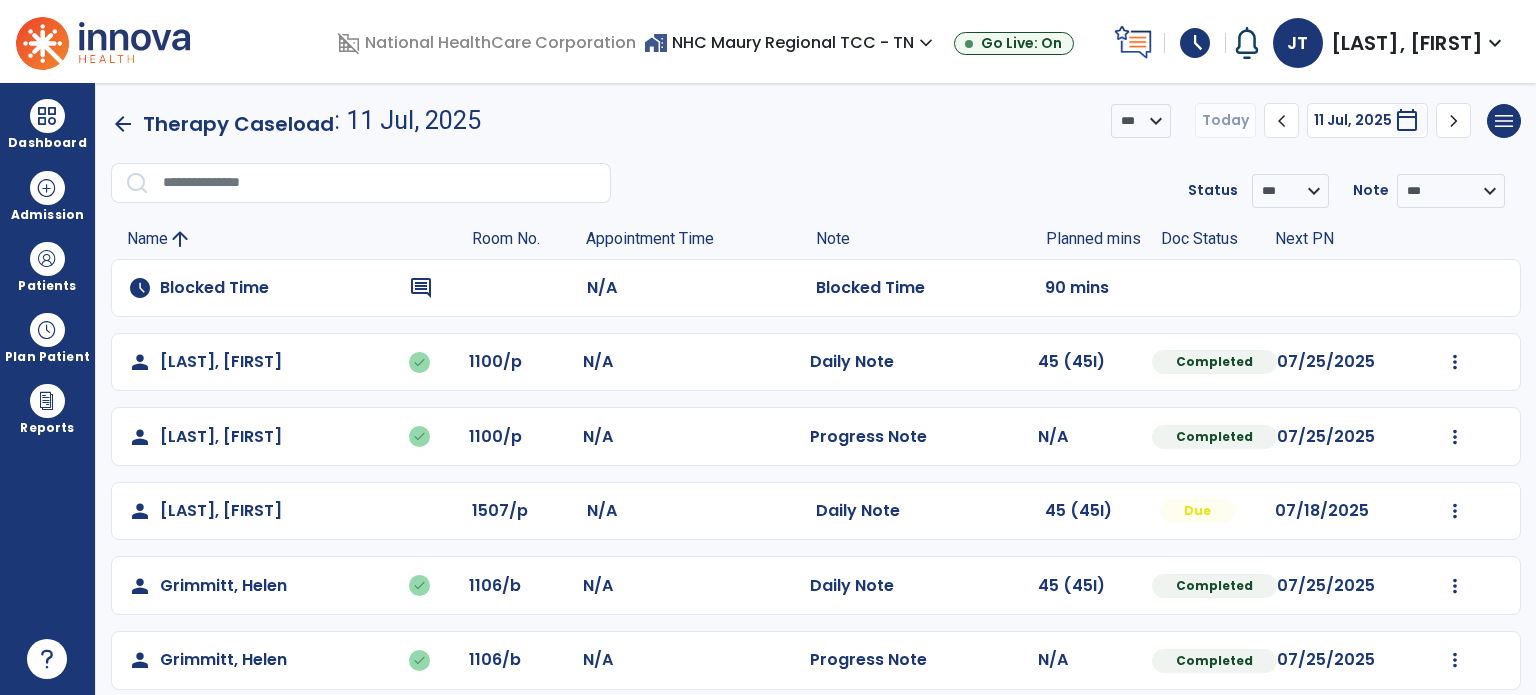click on "Undo Visit Status   Reset Note   Open Document   G + C Mins" 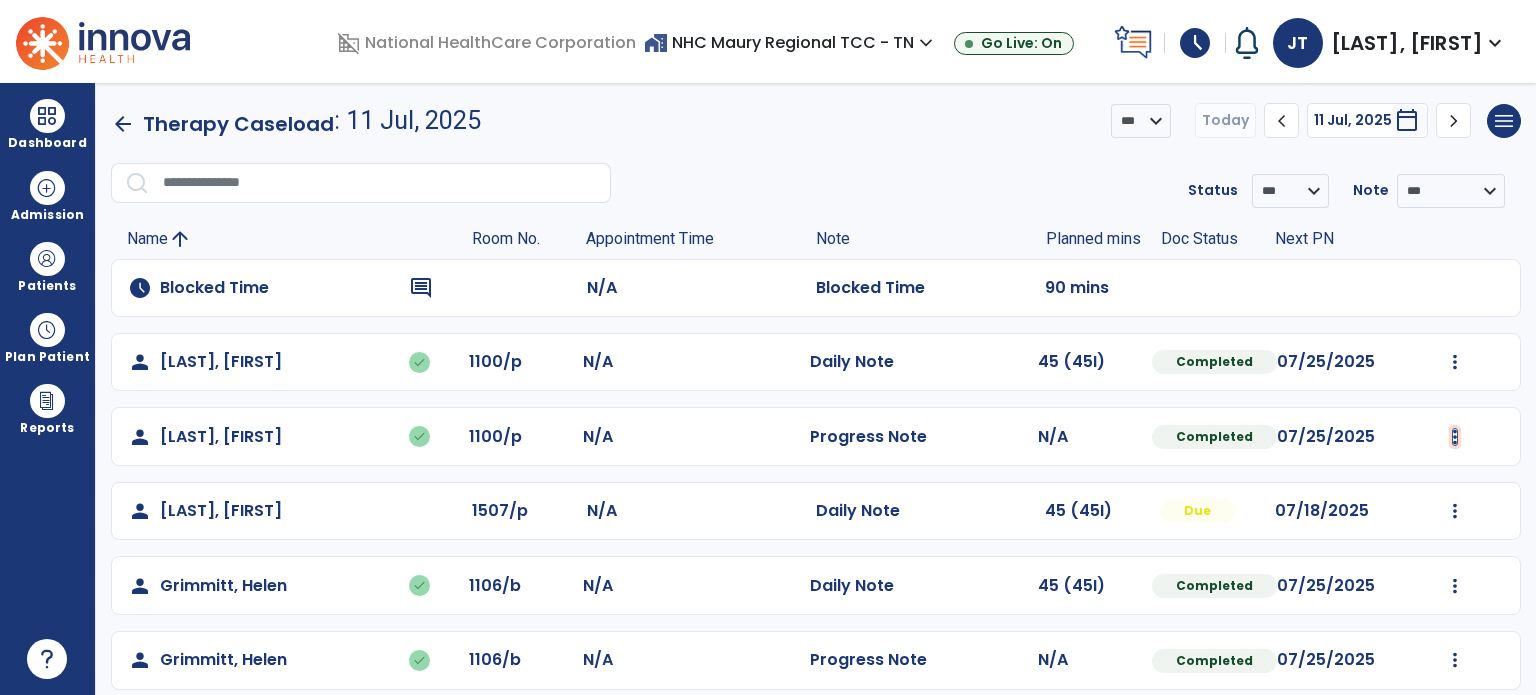 click at bounding box center (1455, 362) 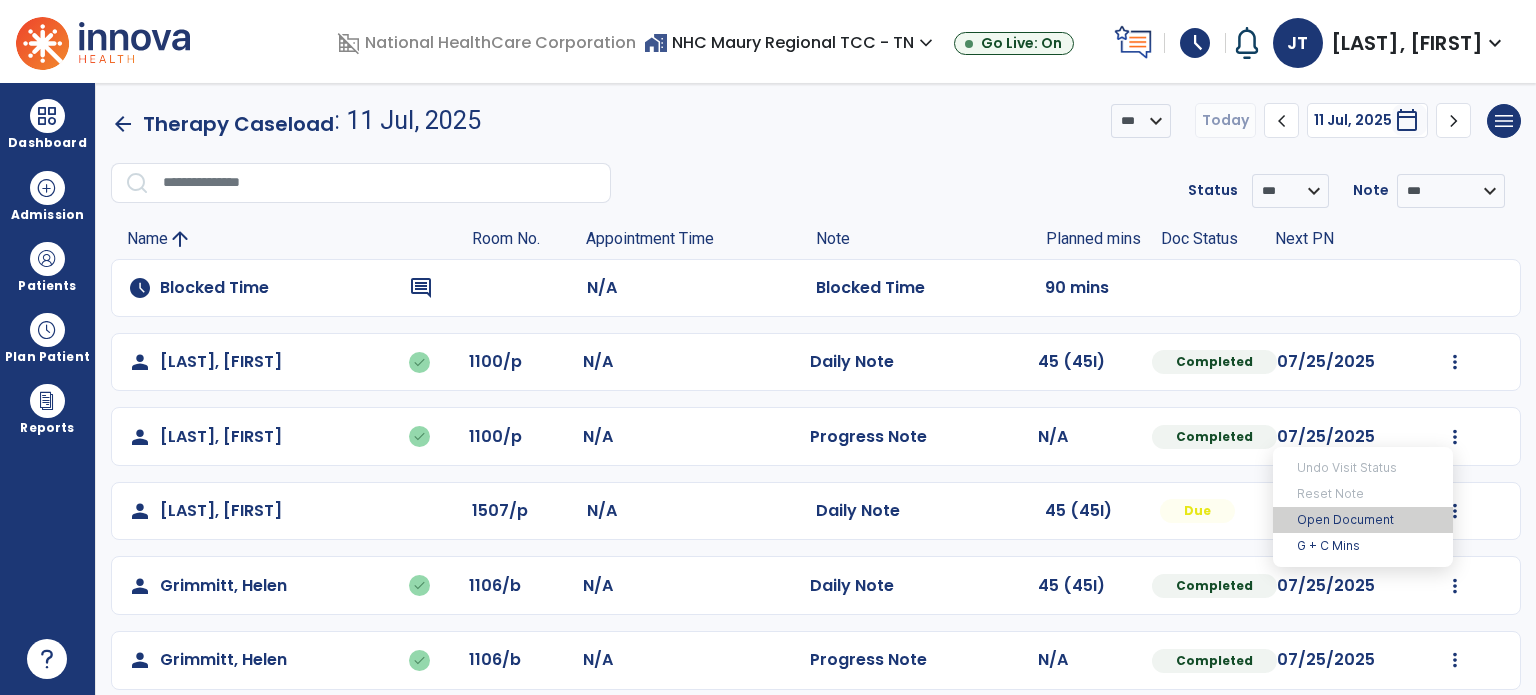 click on "Open Document" at bounding box center (1363, 520) 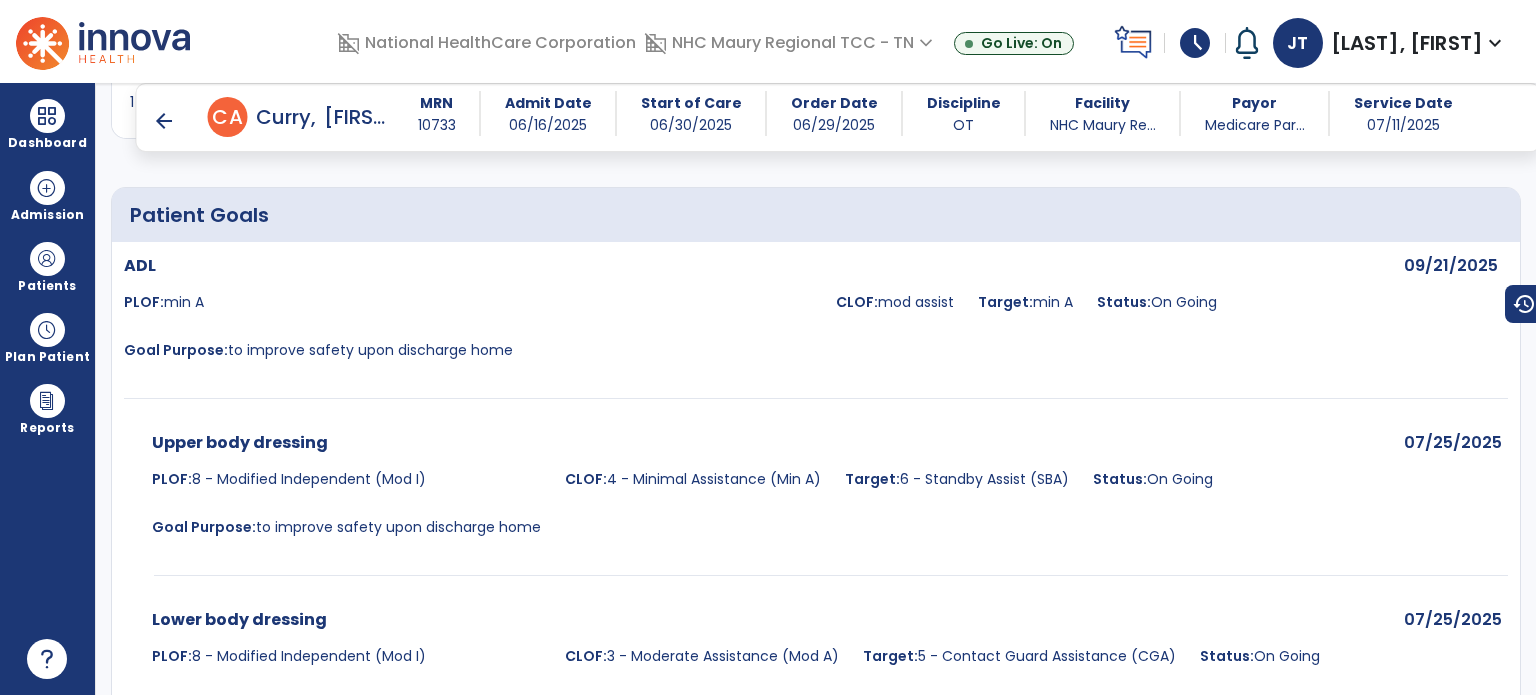 scroll, scrollTop: 743, scrollLeft: 0, axis: vertical 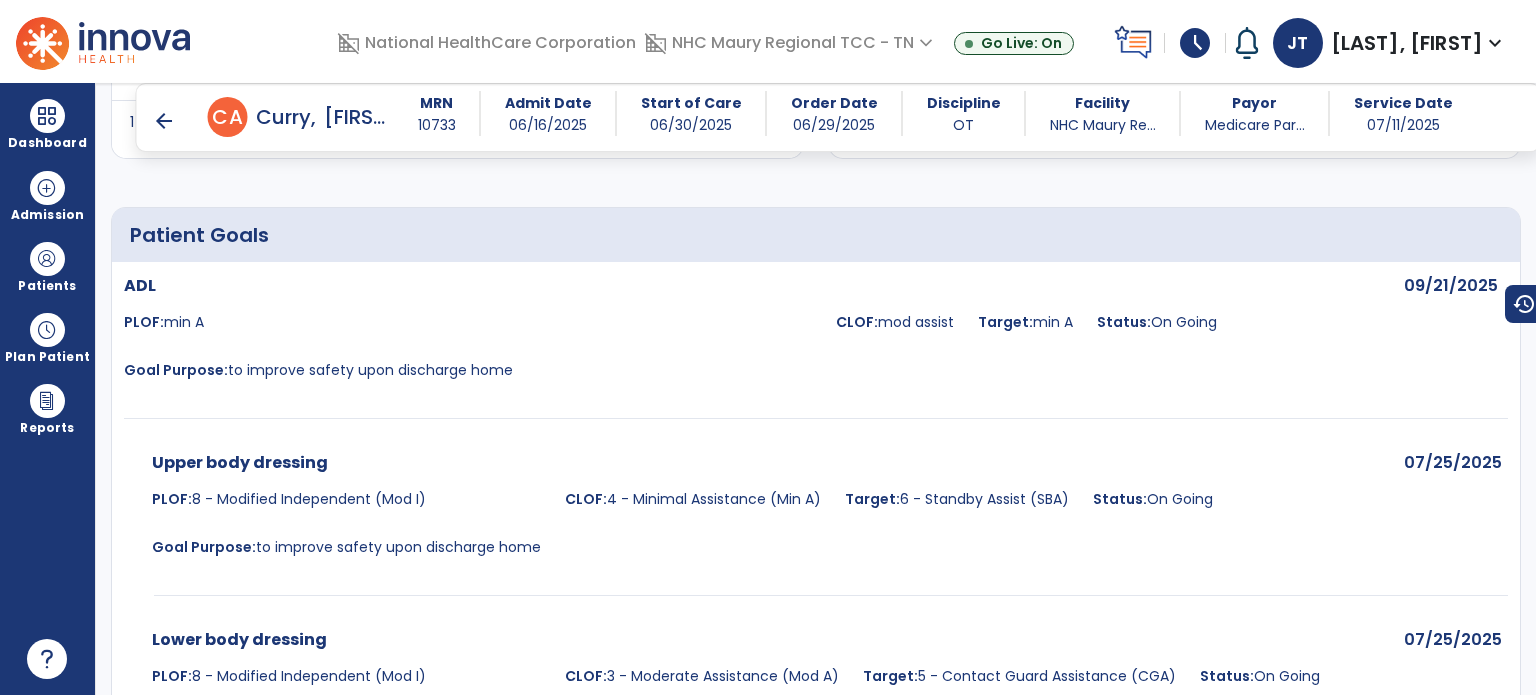click on "arrow_back" at bounding box center [164, 121] 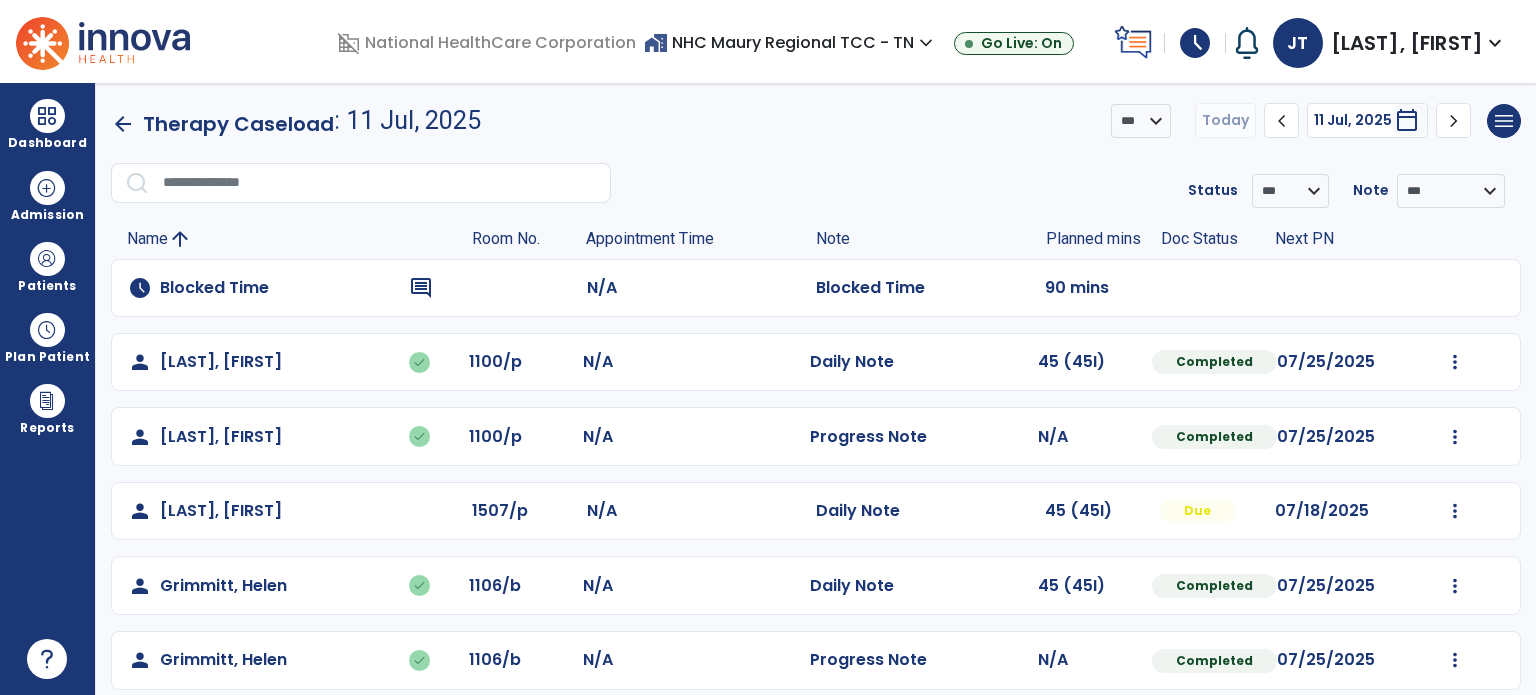 scroll, scrollTop: 184, scrollLeft: 0, axis: vertical 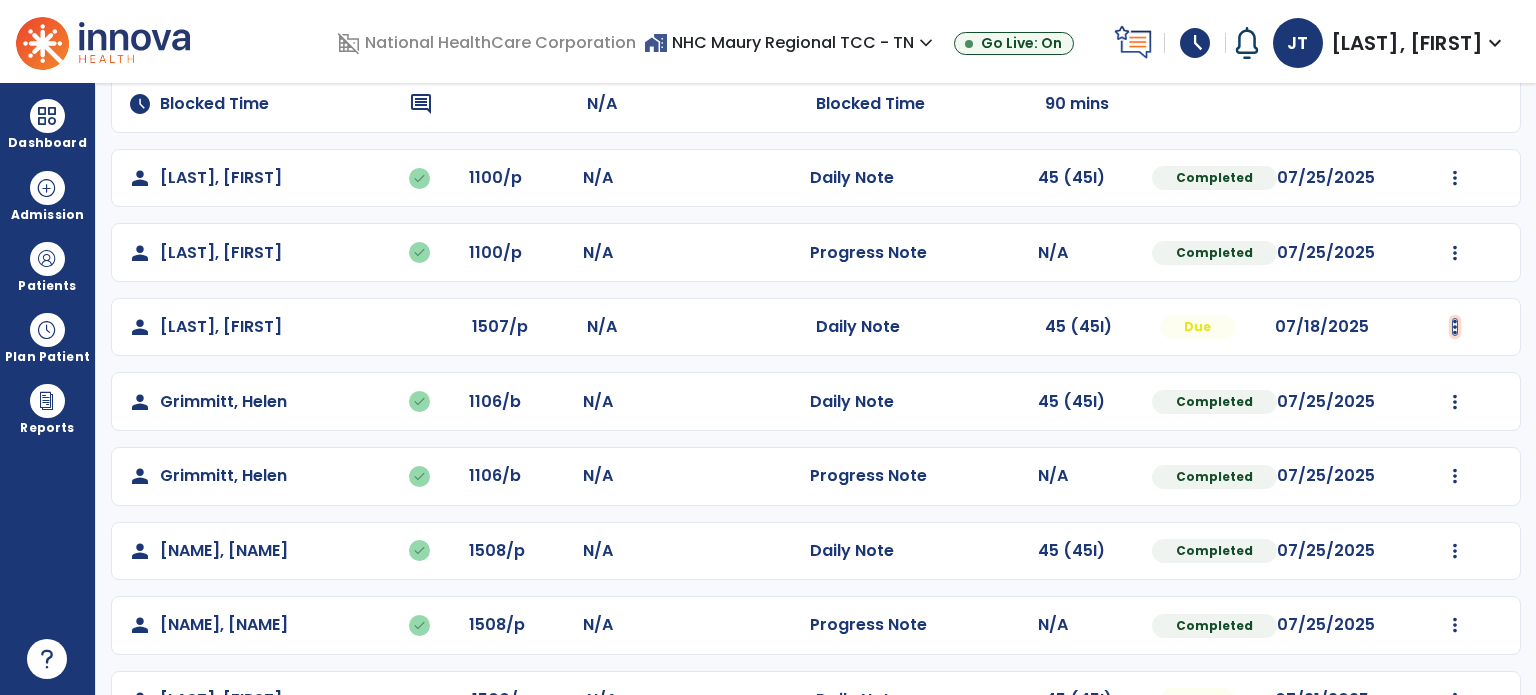 click at bounding box center (1455, 178) 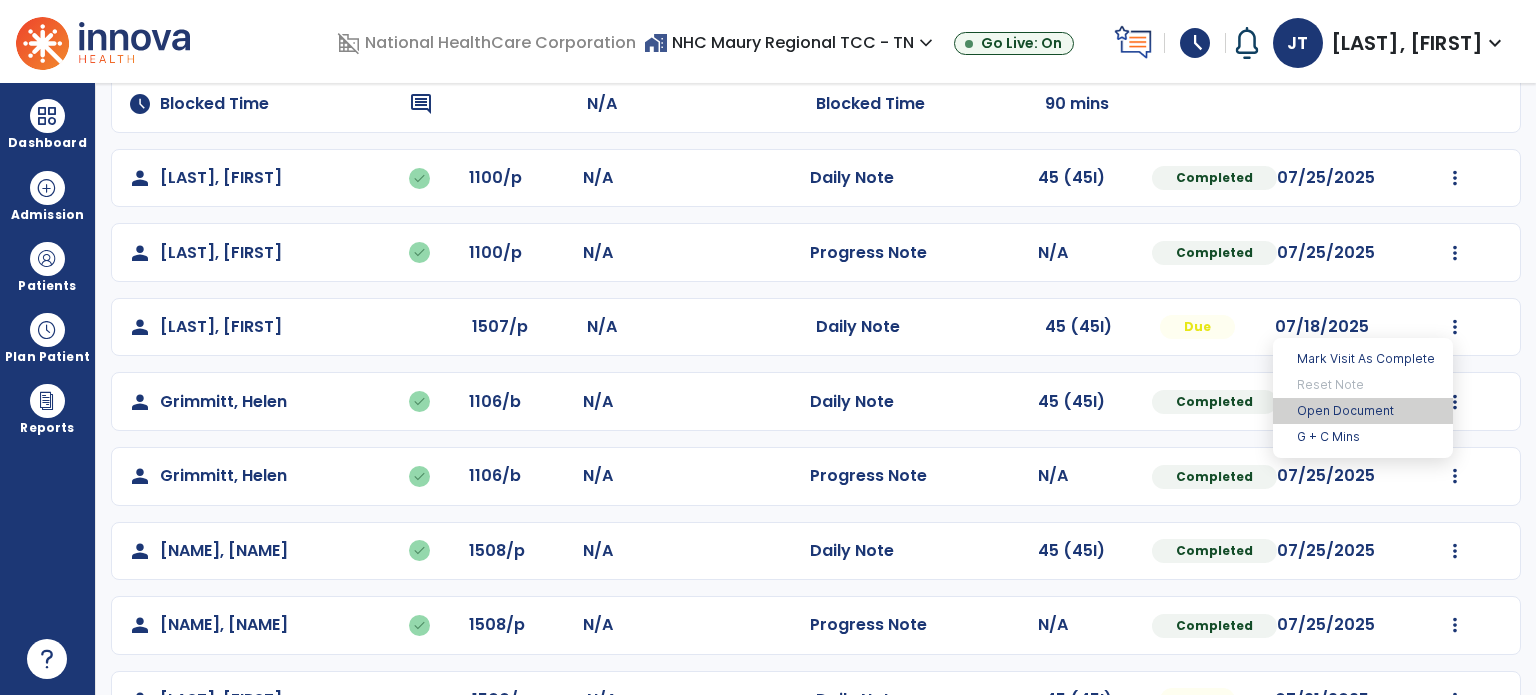 click on "Open Document" at bounding box center [1363, 411] 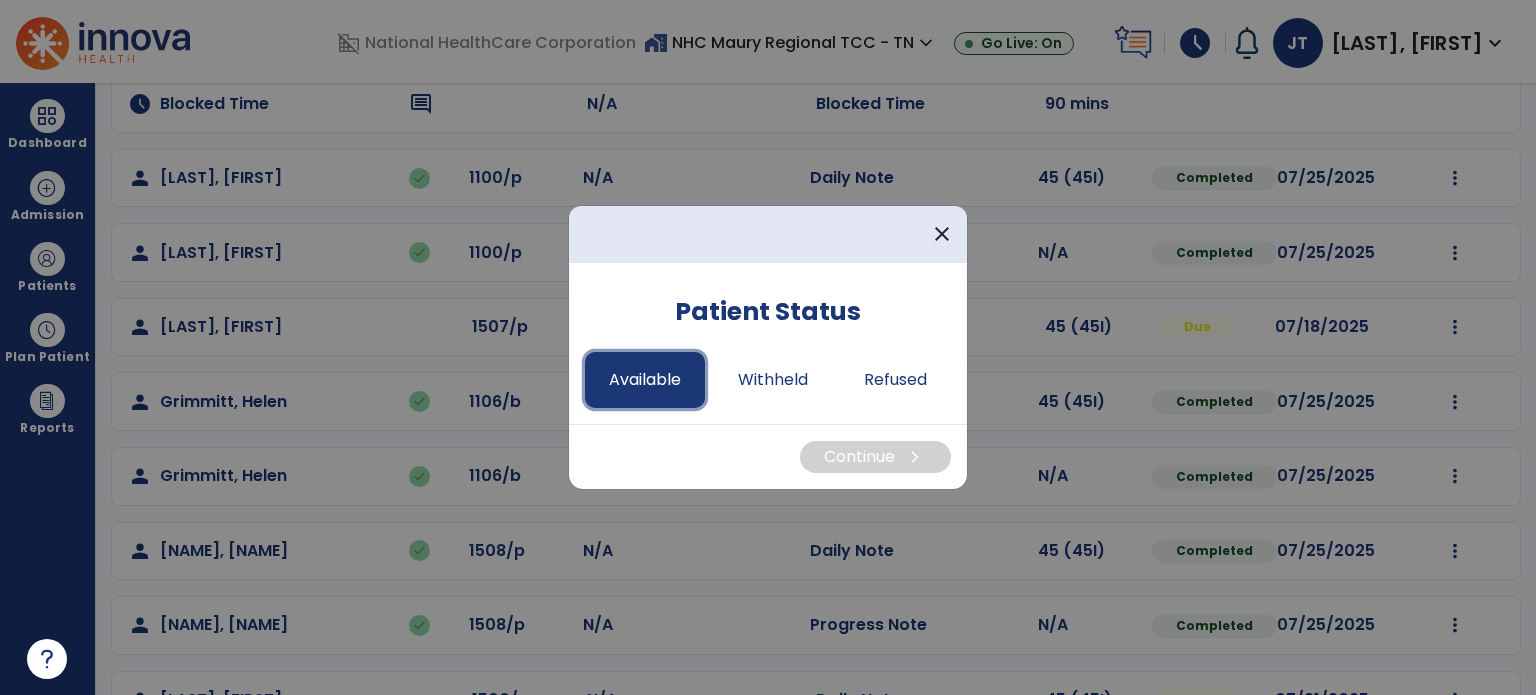 click on "Available" at bounding box center (645, 380) 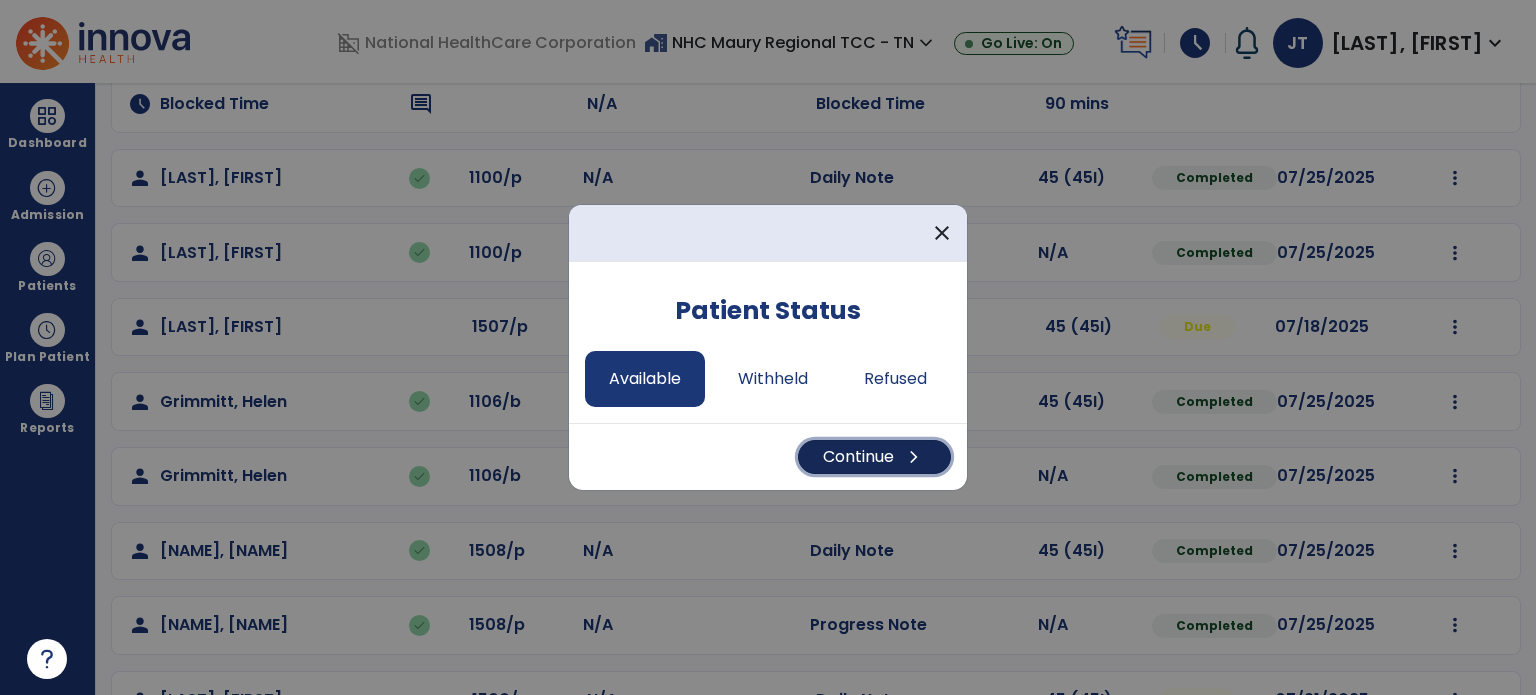 click on "Continue   chevron_right" at bounding box center [874, 457] 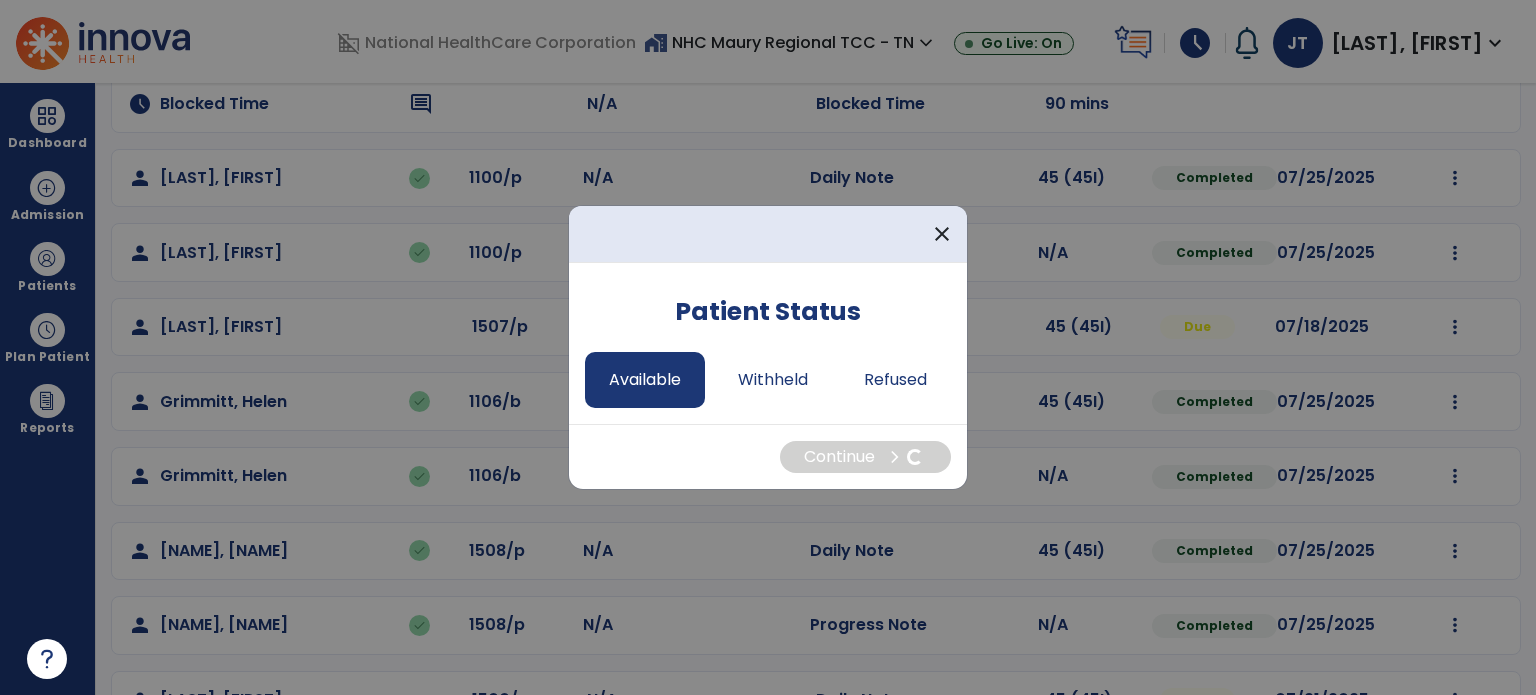 select on "*" 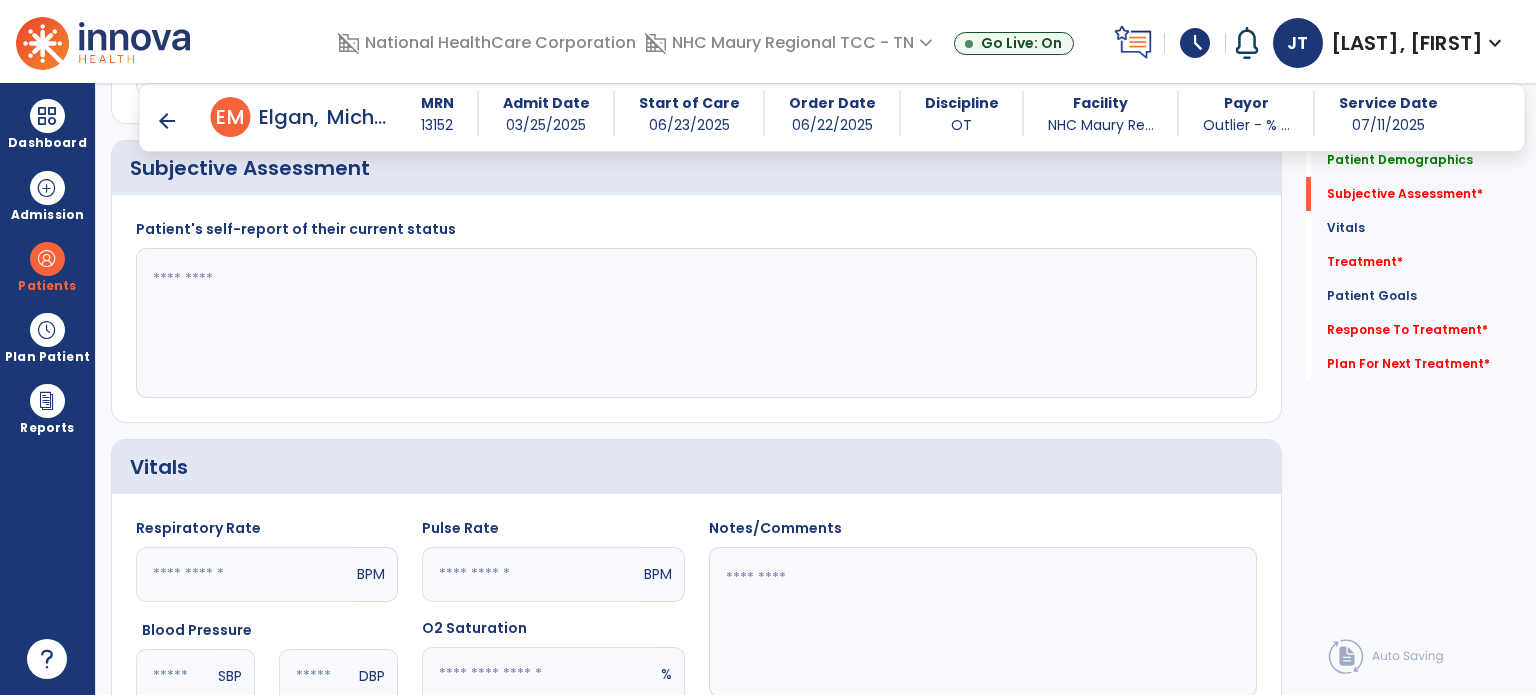 scroll, scrollTop: 388, scrollLeft: 0, axis: vertical 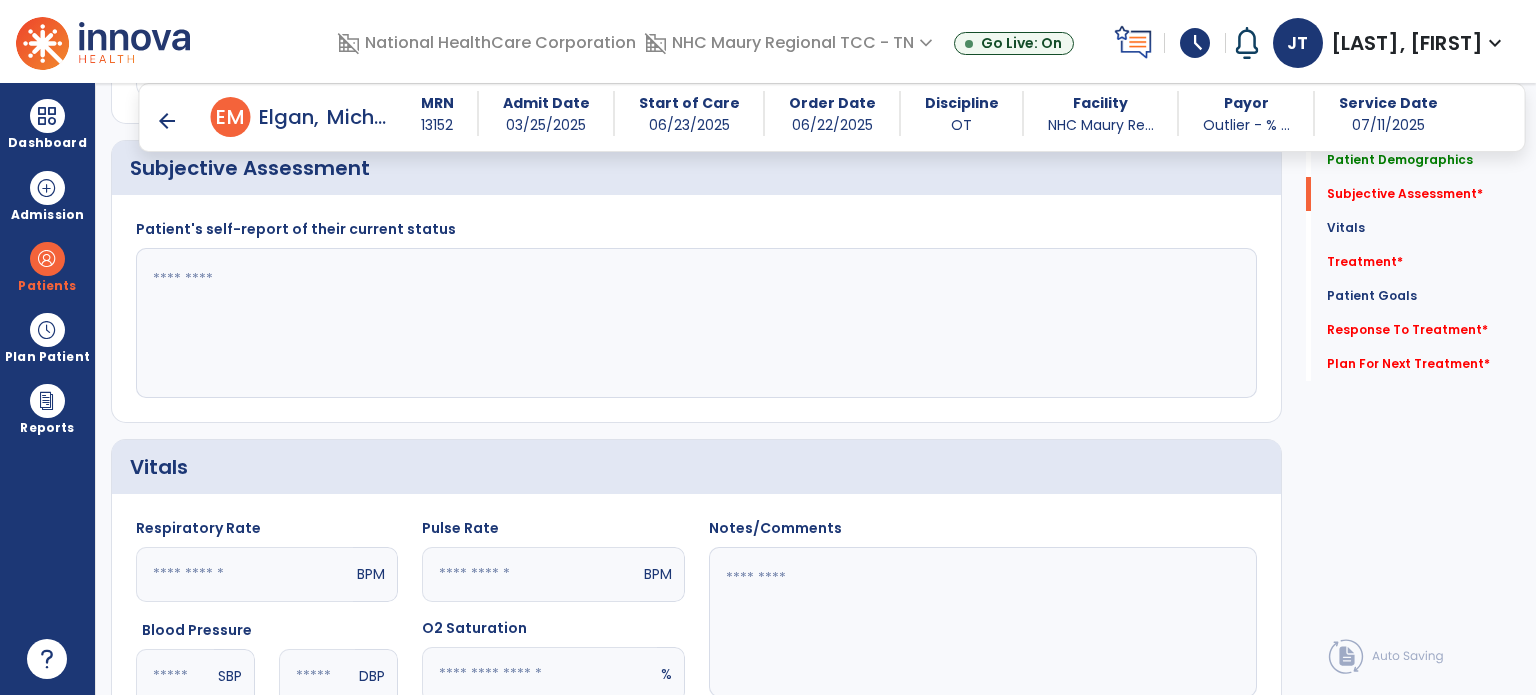click 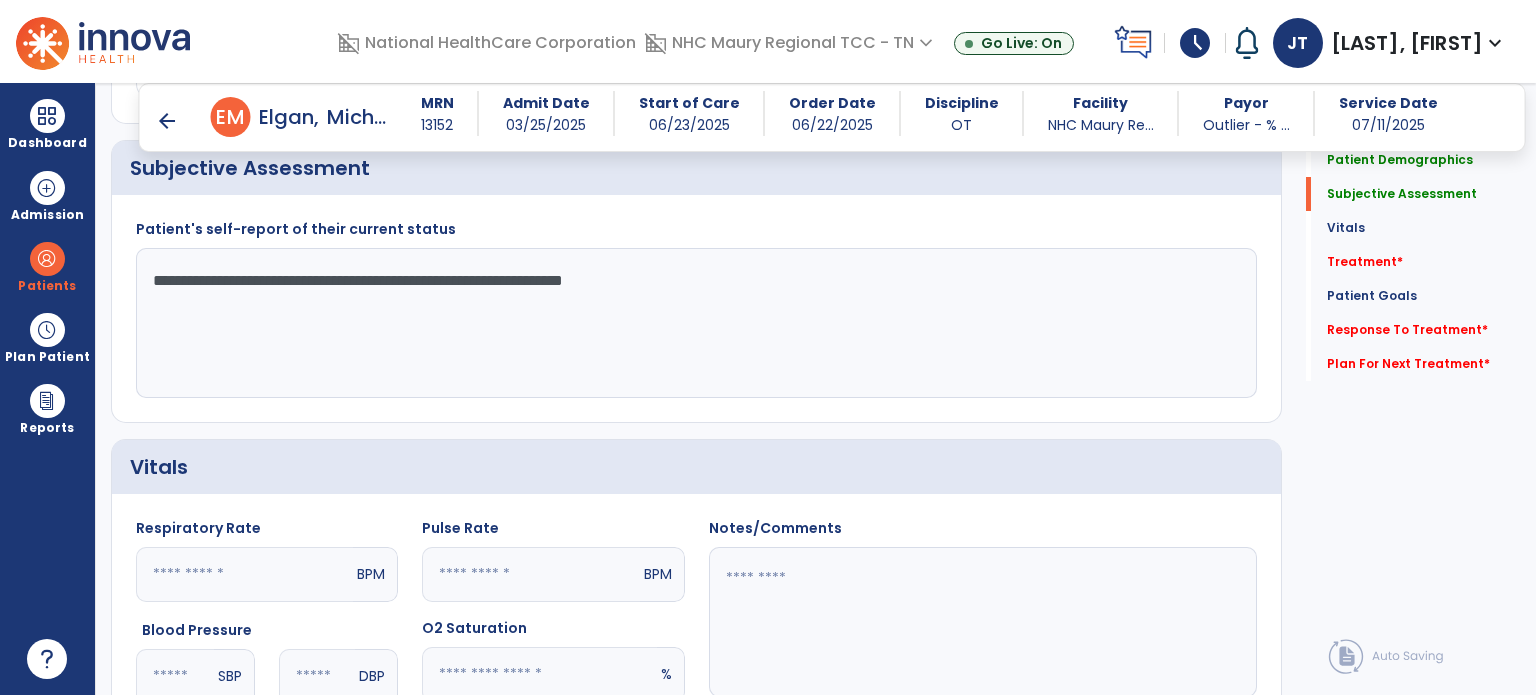 click on "**********" 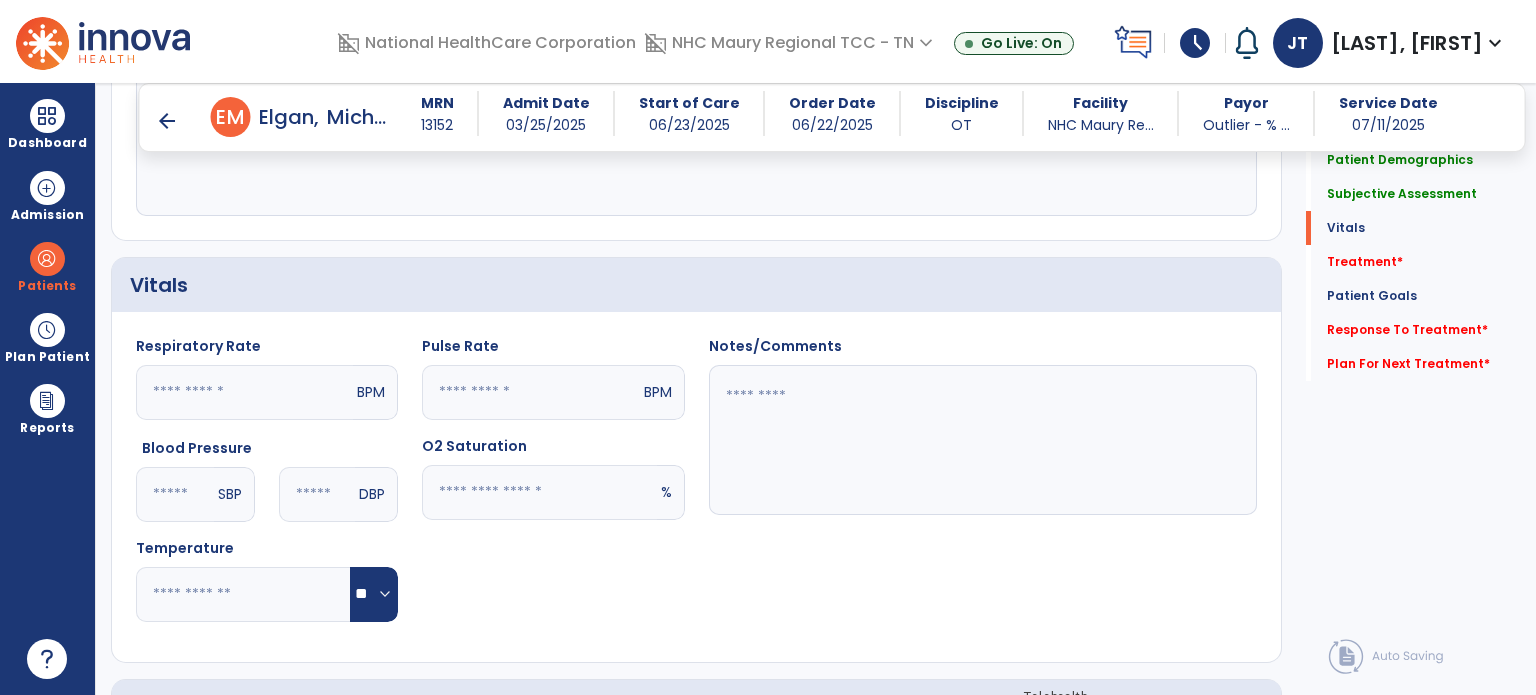 scroll, scrollTop: 942, scrollLeft: 0, axis: vertical 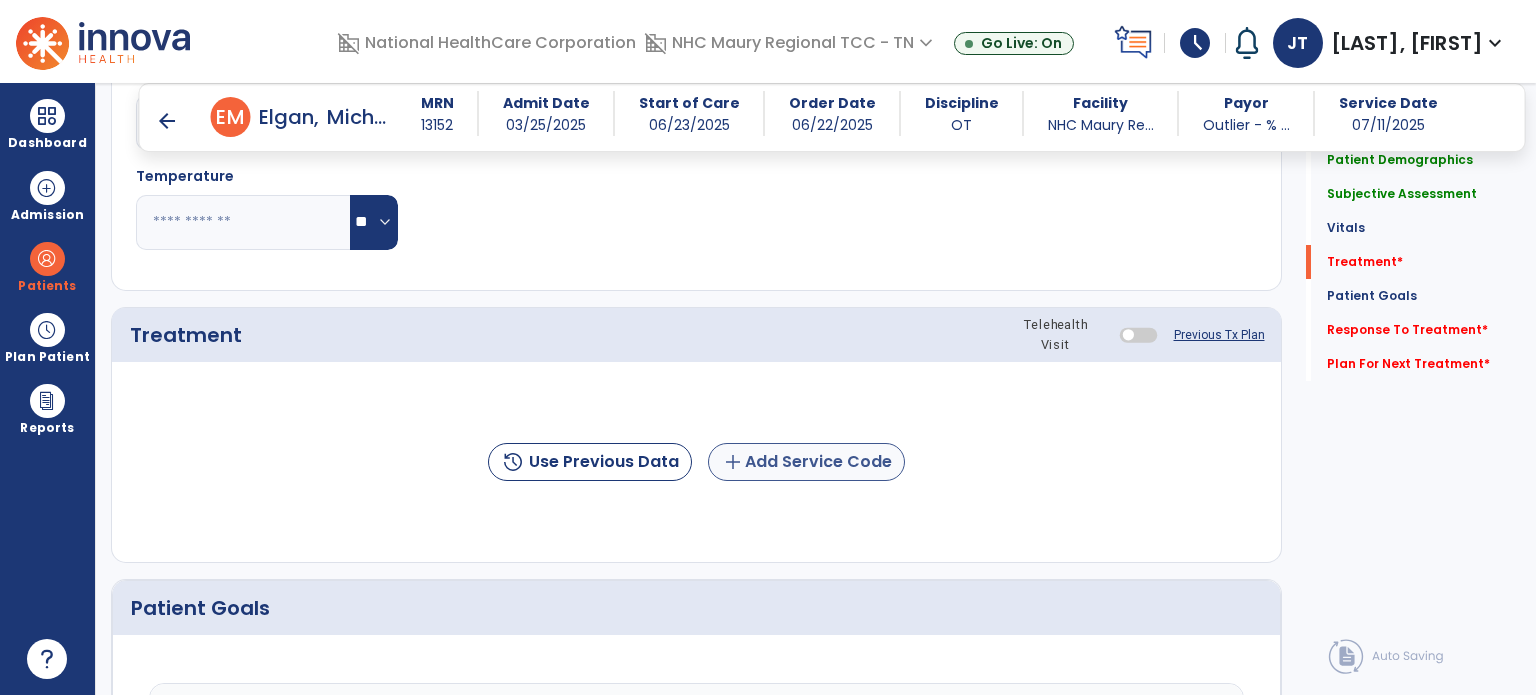 type on "**********" 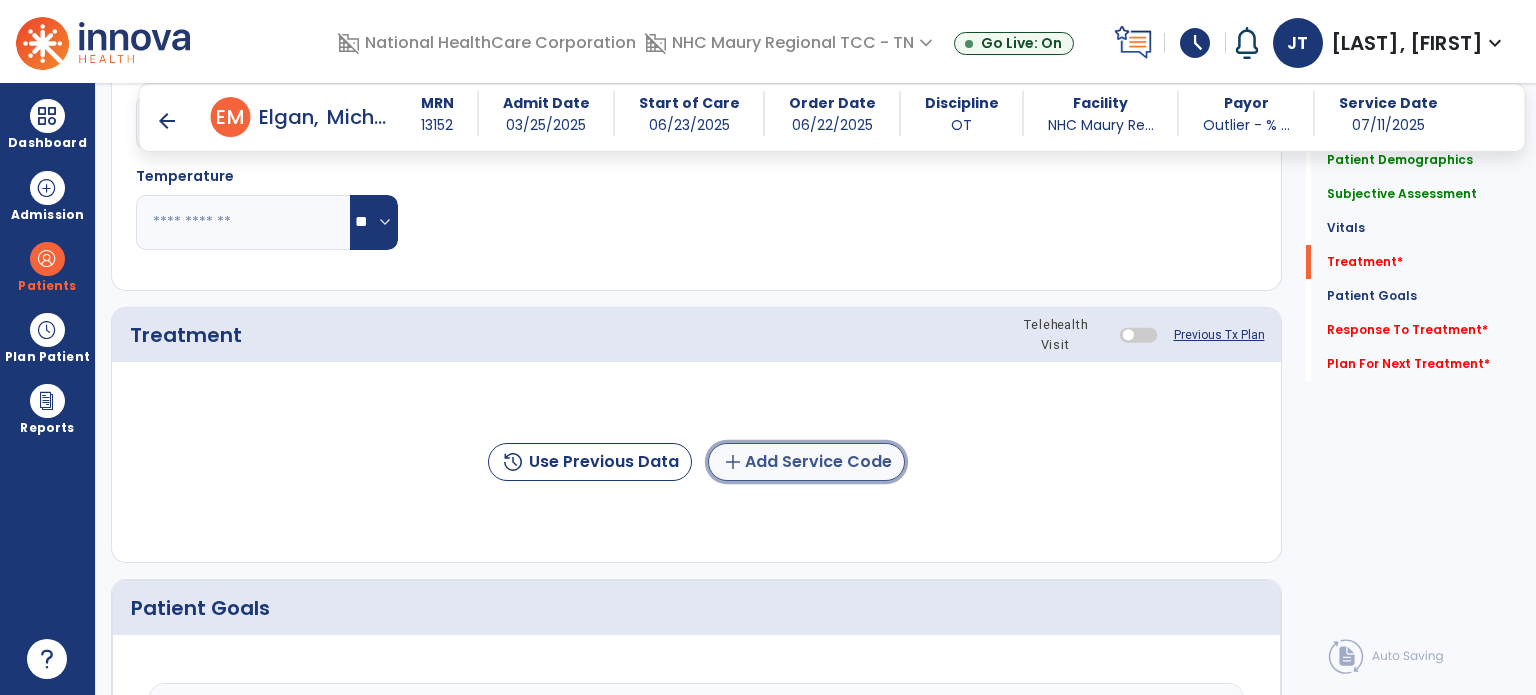 click on "add  Add Service Code" 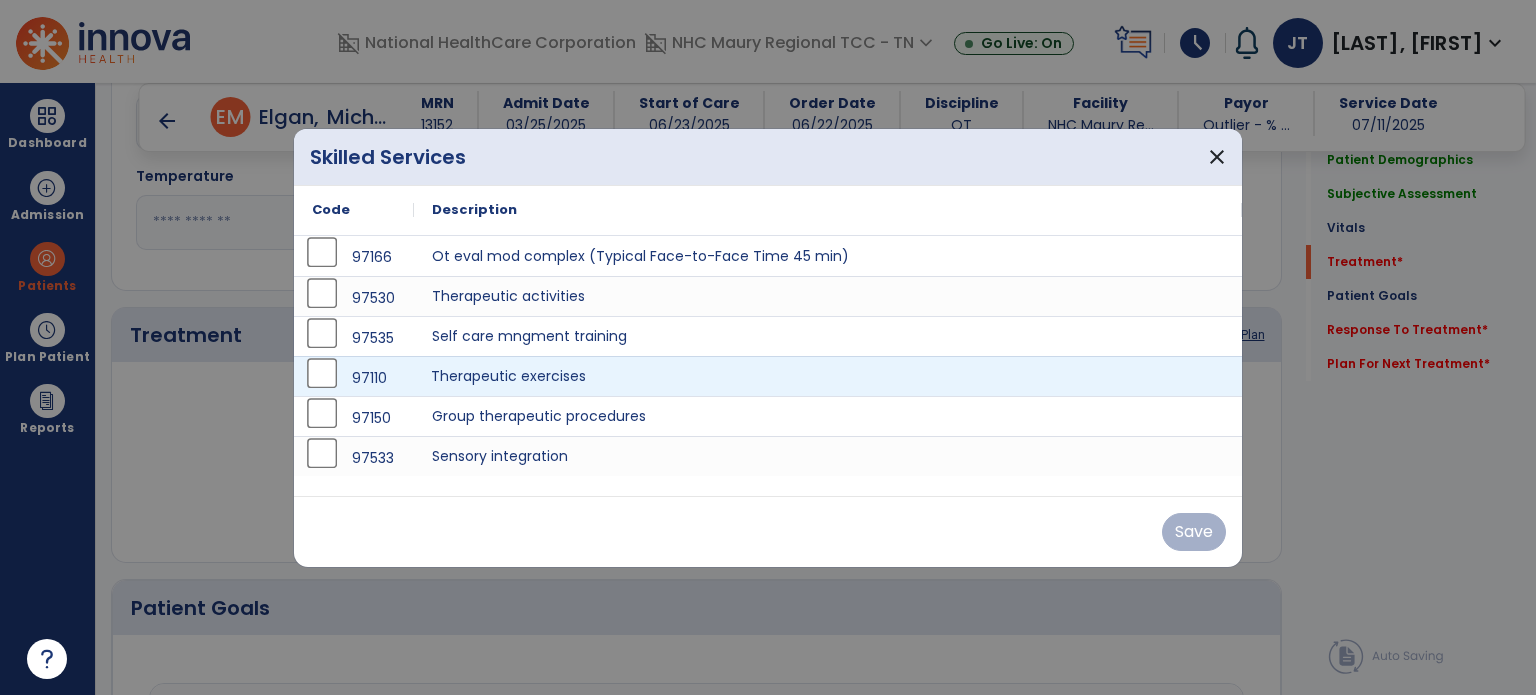 click on "Therapeutic exercises" at bounding box center (828, 376) 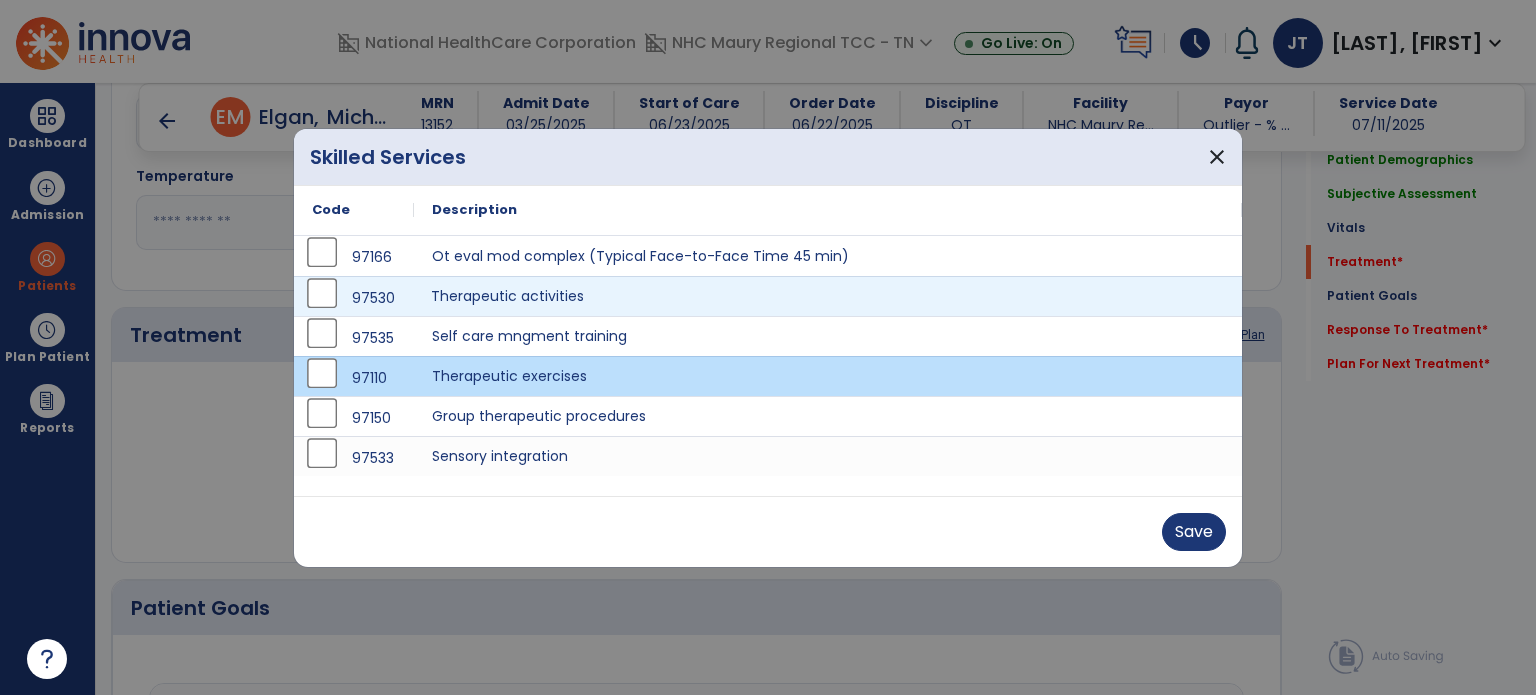 click on "Therapeutic activities" at bounding box center [828, 296] 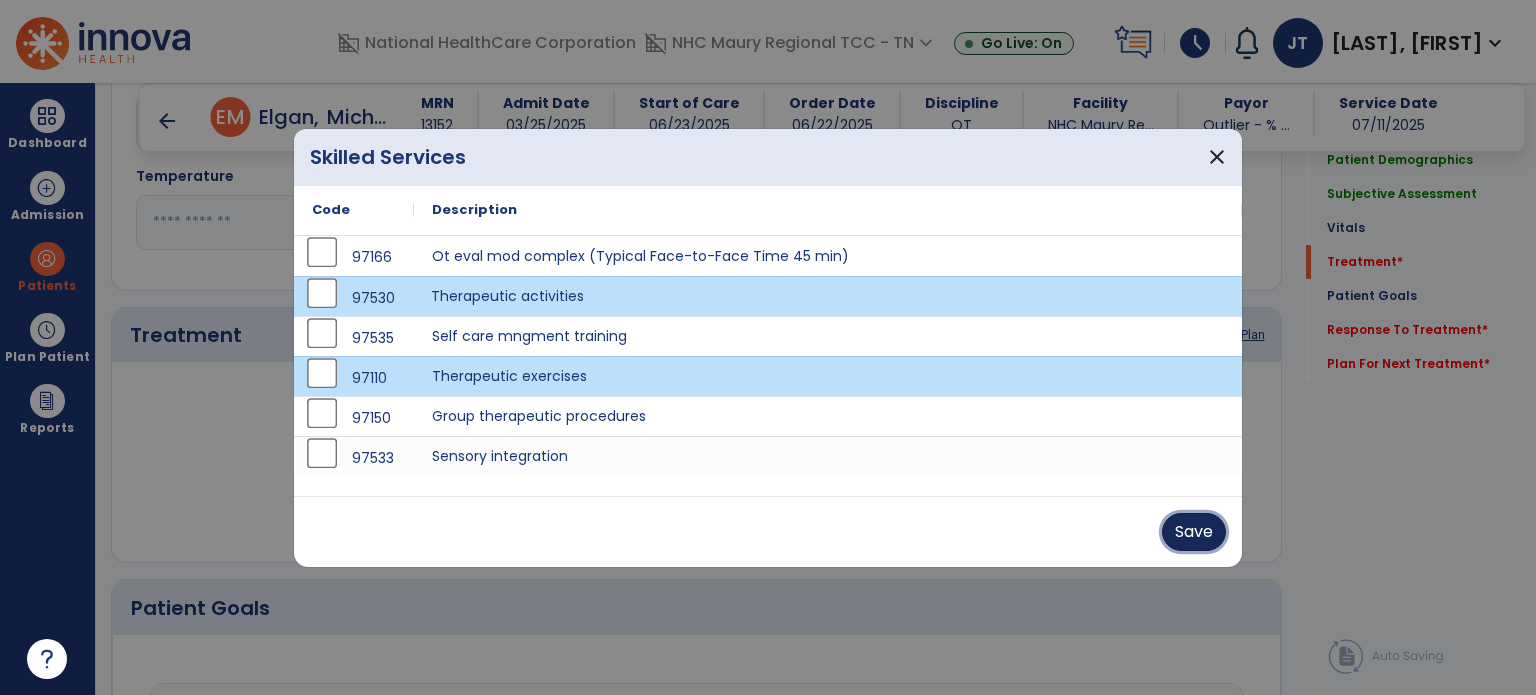 click on "Save" at bounding box center [1194, 532] 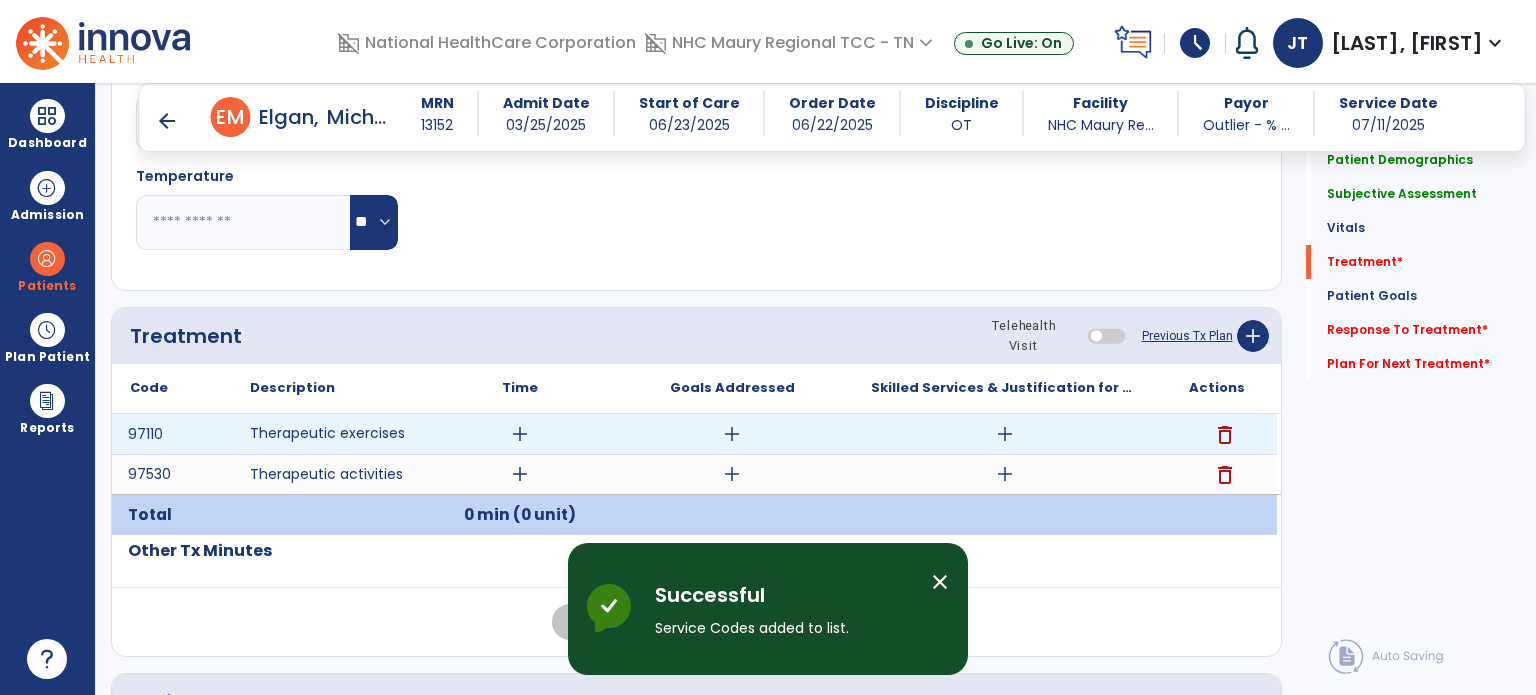click on "add" at bounding box center [520, 434] 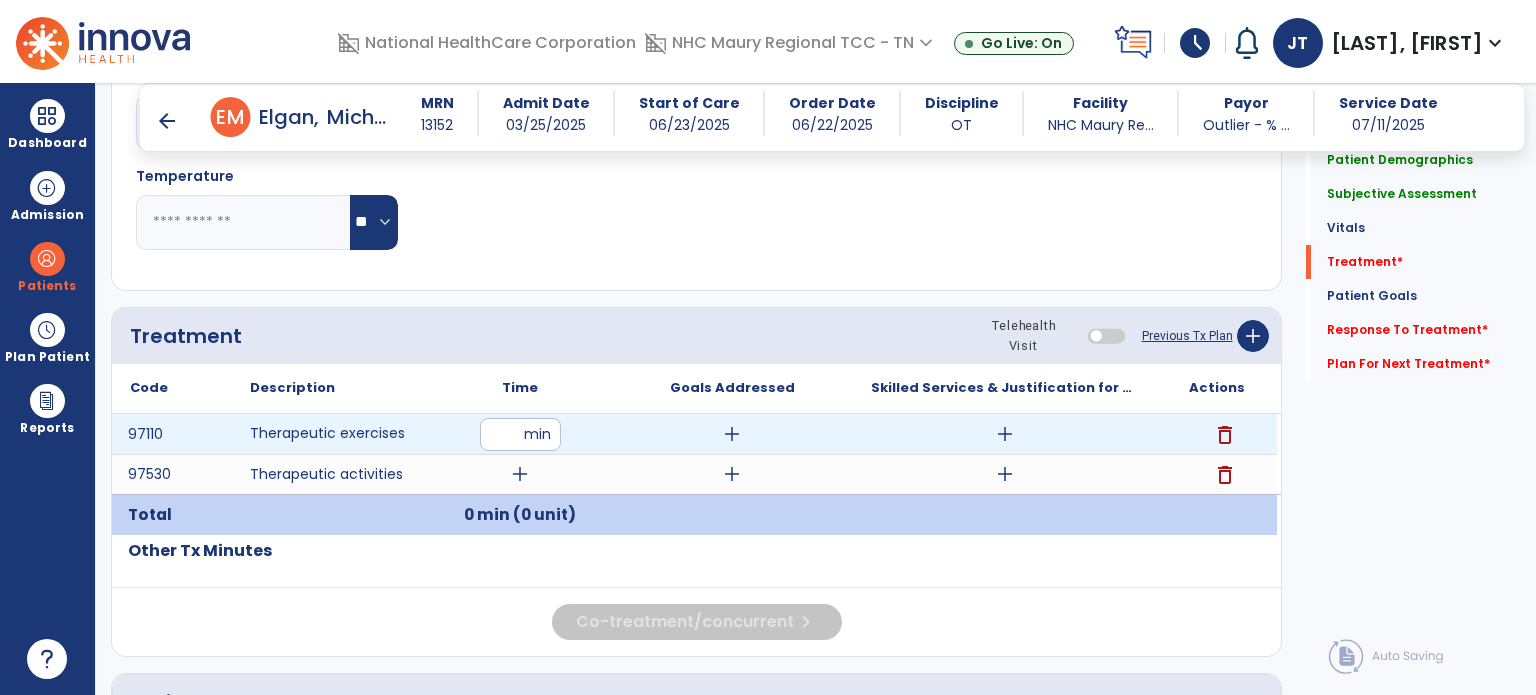 type on "**" 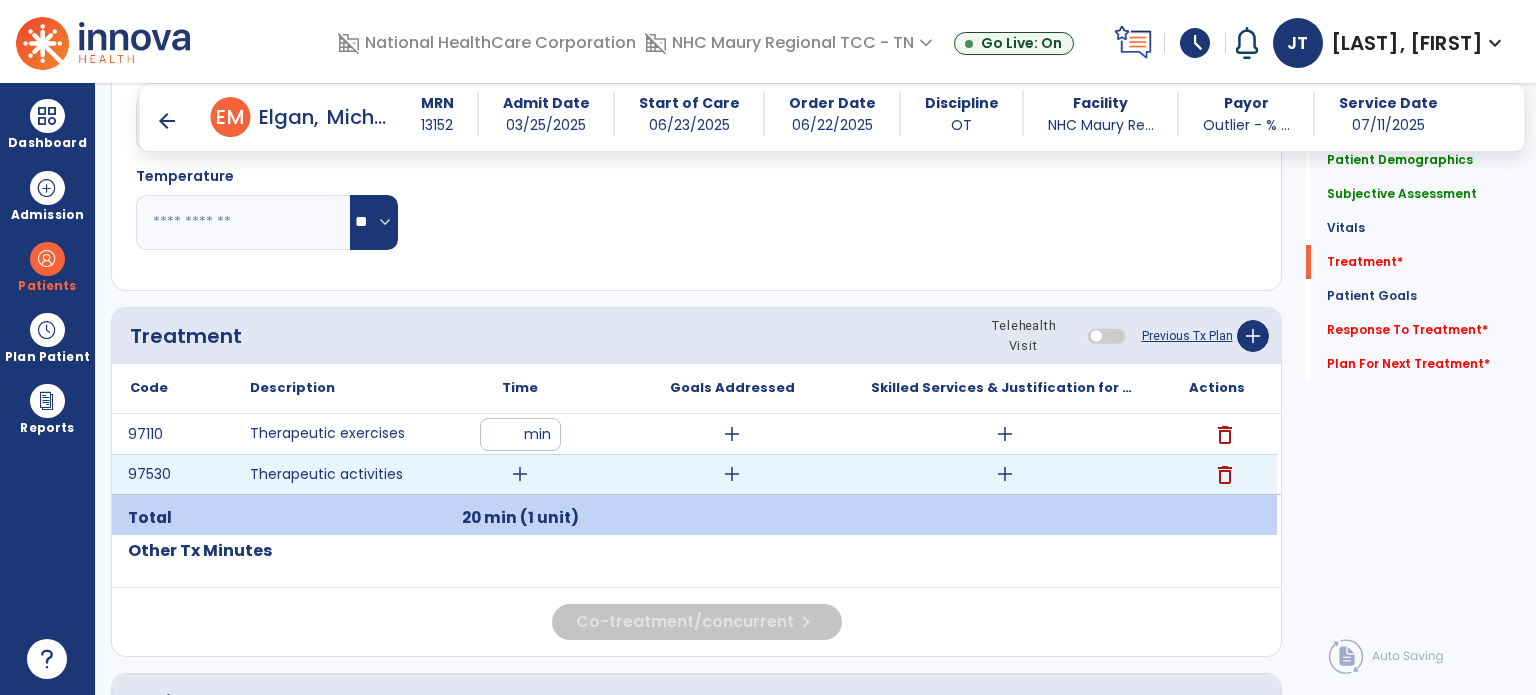 click on "add" at bounding box center (520, 474) 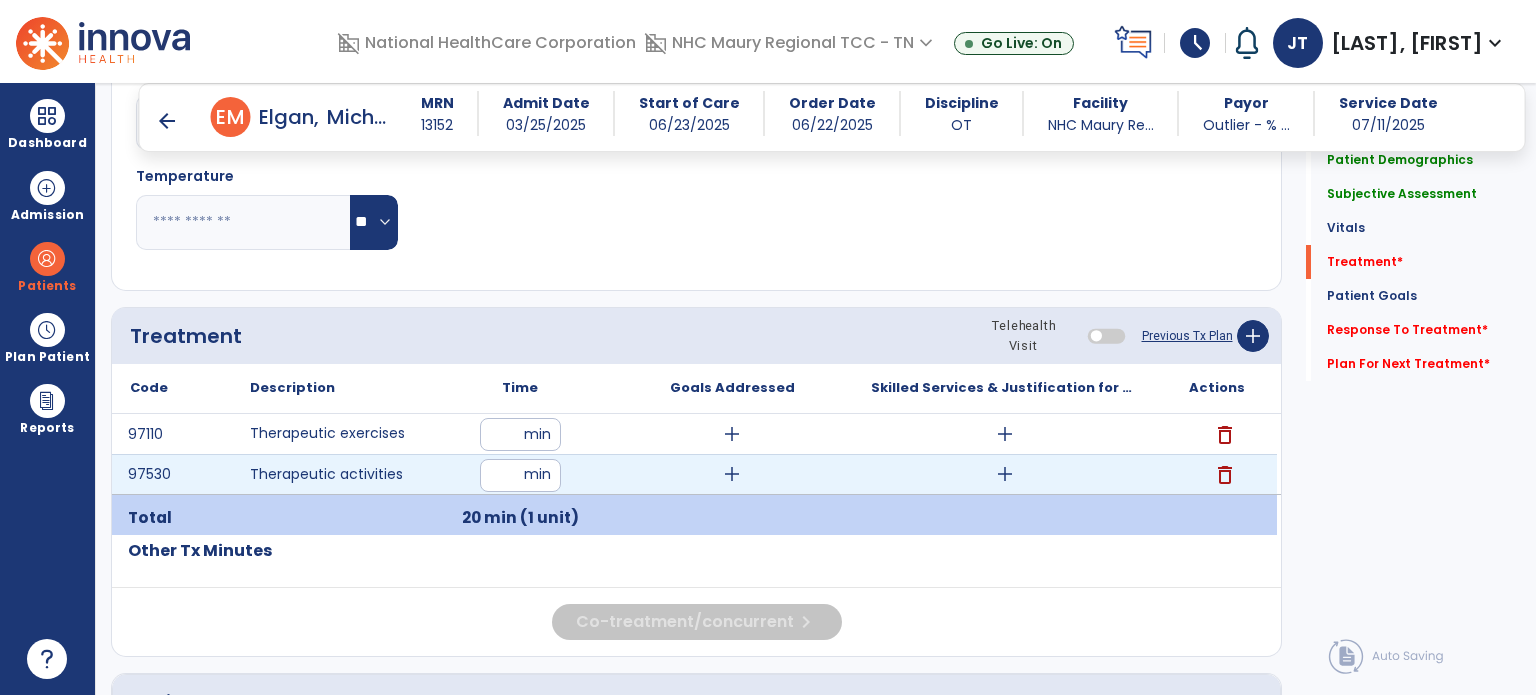 type on "*" 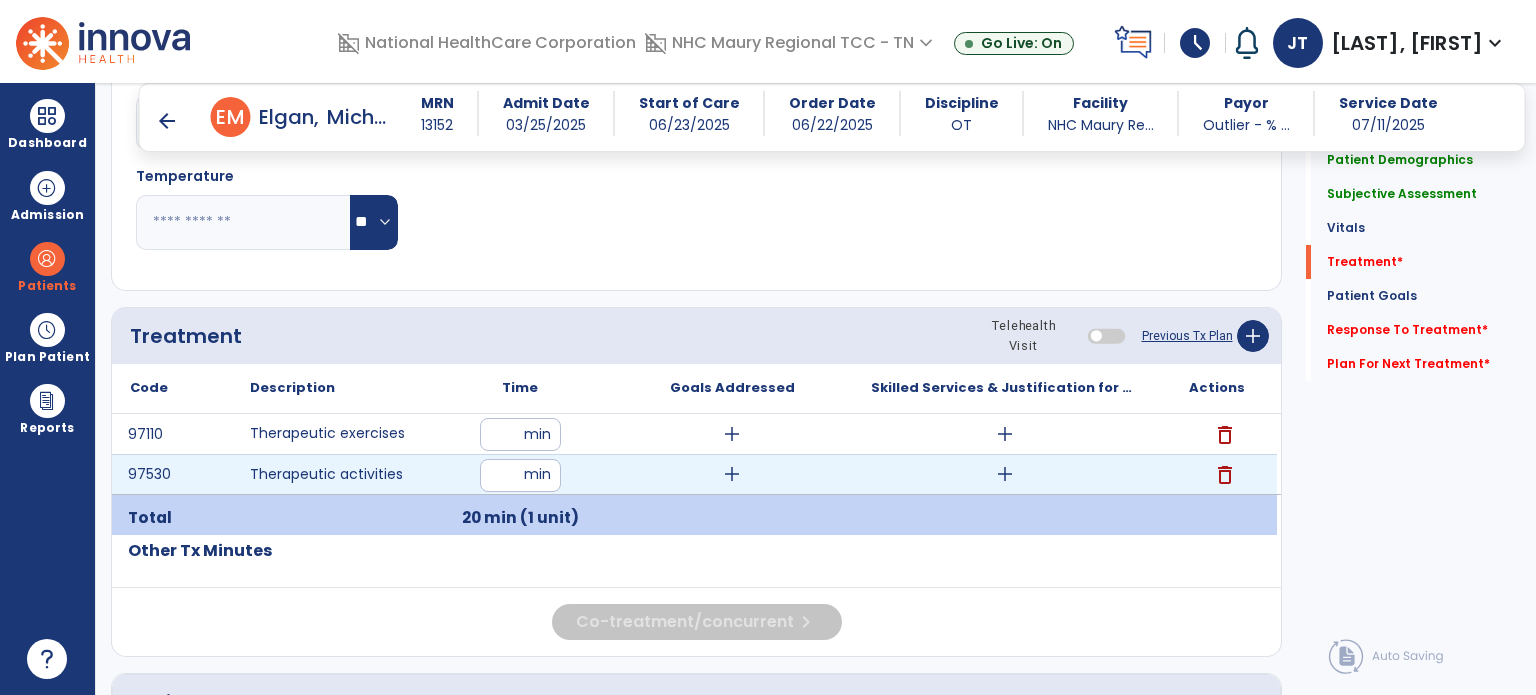 type on "**" 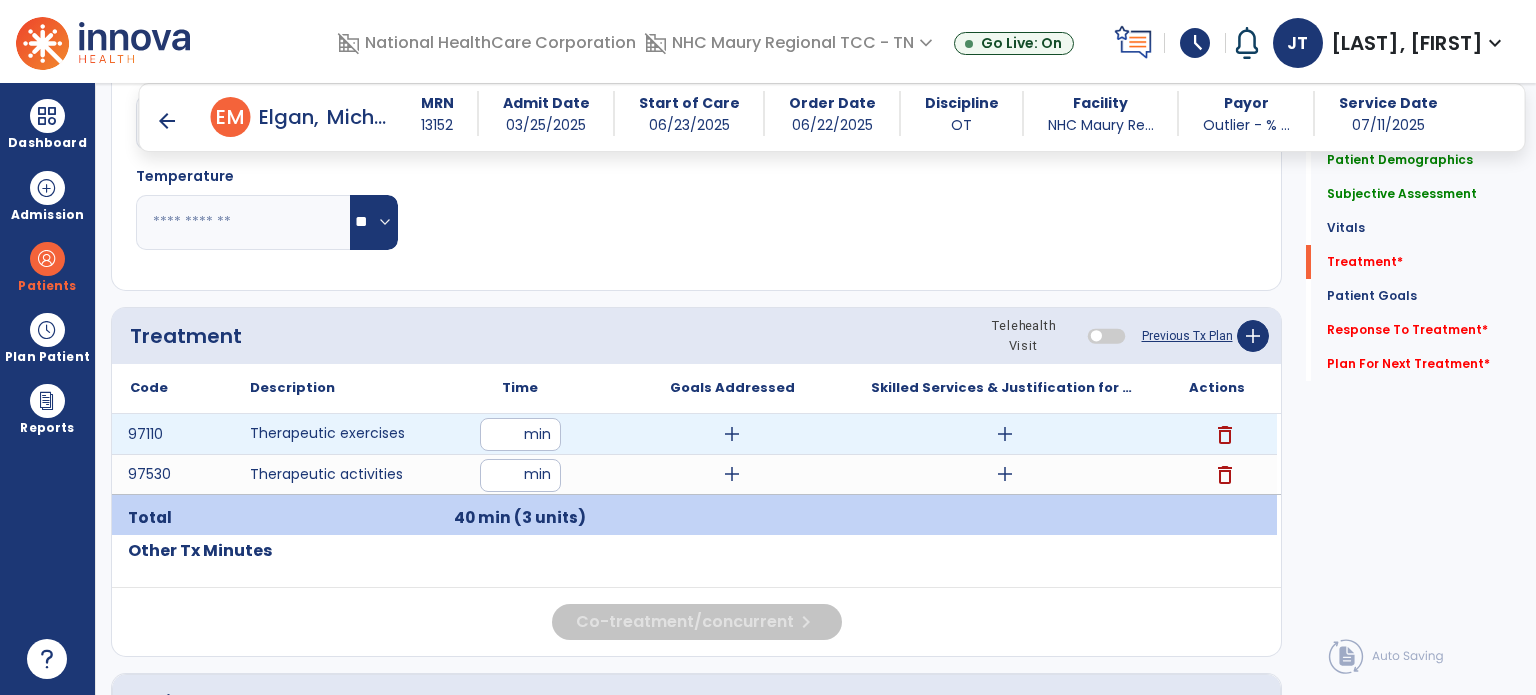click on "**" at bounding box center [520, 434] 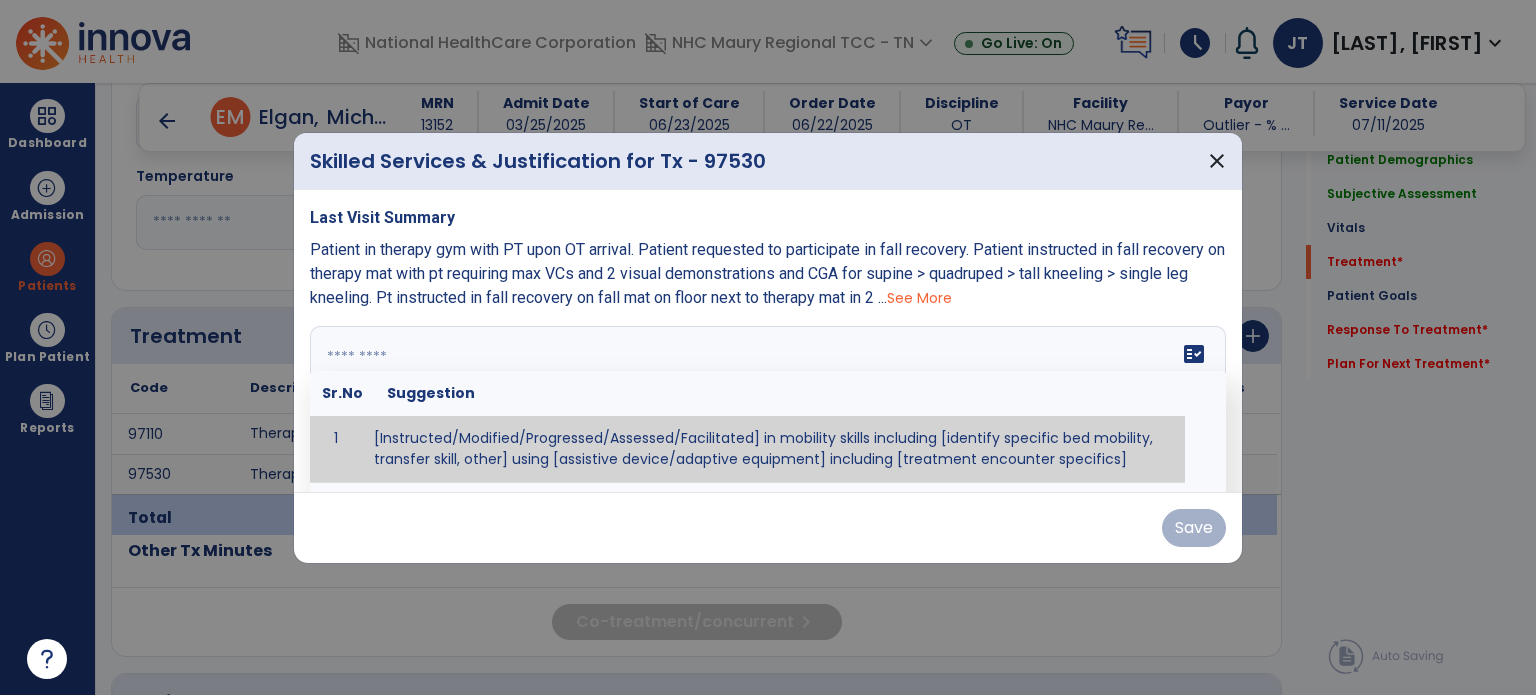 click on "fact_check  Sr.No Suggestion 1 [Instructed/Modified/Progressed/Assessed/Facilitated] in mobility skills including [identify specific bed mobility, transfer skill, other] using [assistive device/adaptive equipment] including [treatment encounter specifics]" at bounding box center [768, 401] 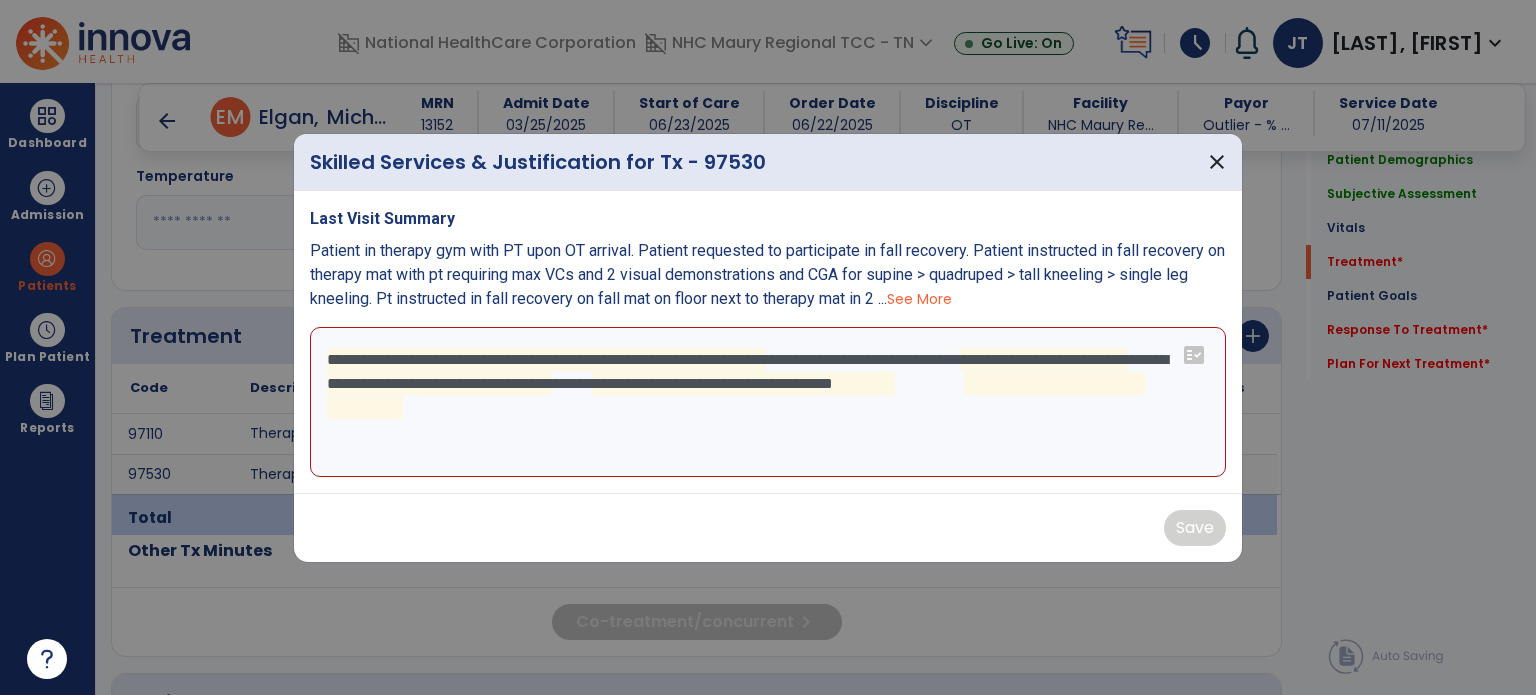 click on "**********" at bounding box center (768, 402) 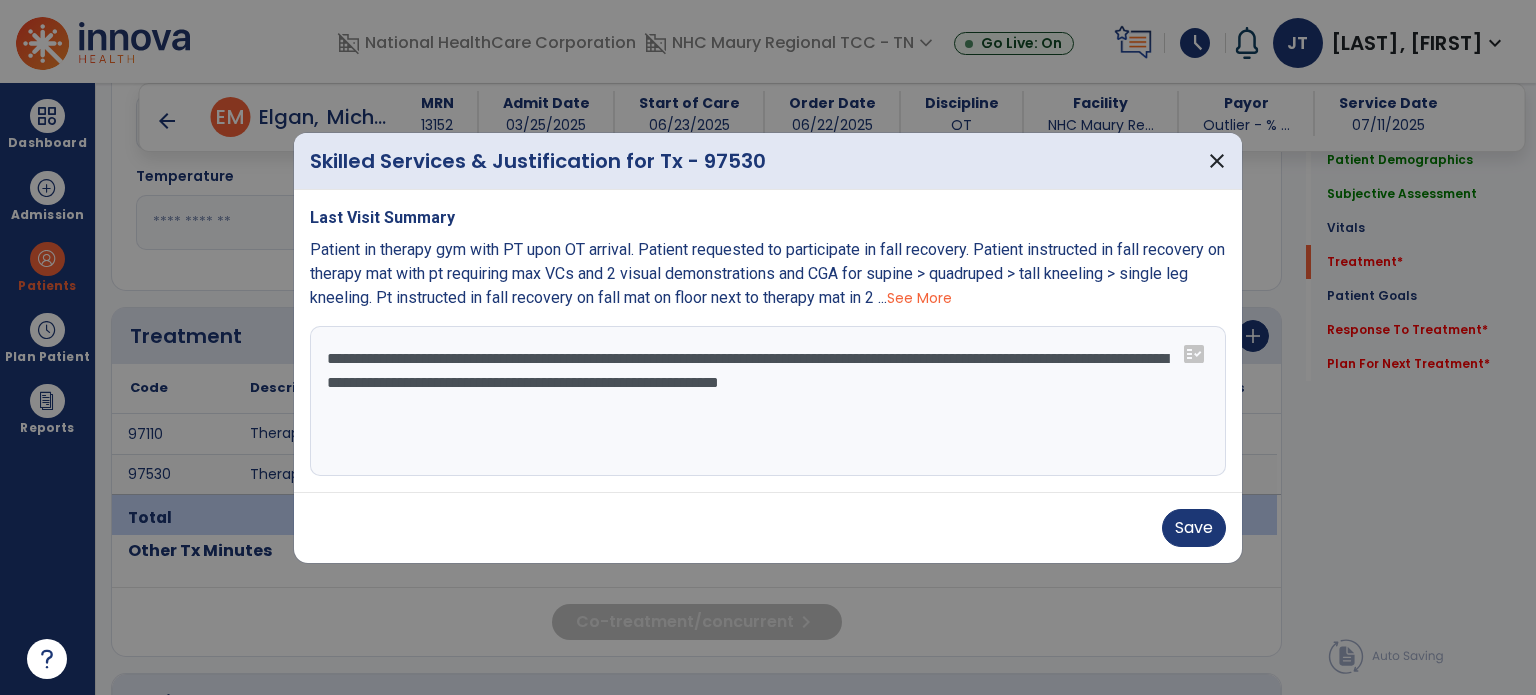click on "**********" at bounding box center (768, 401) 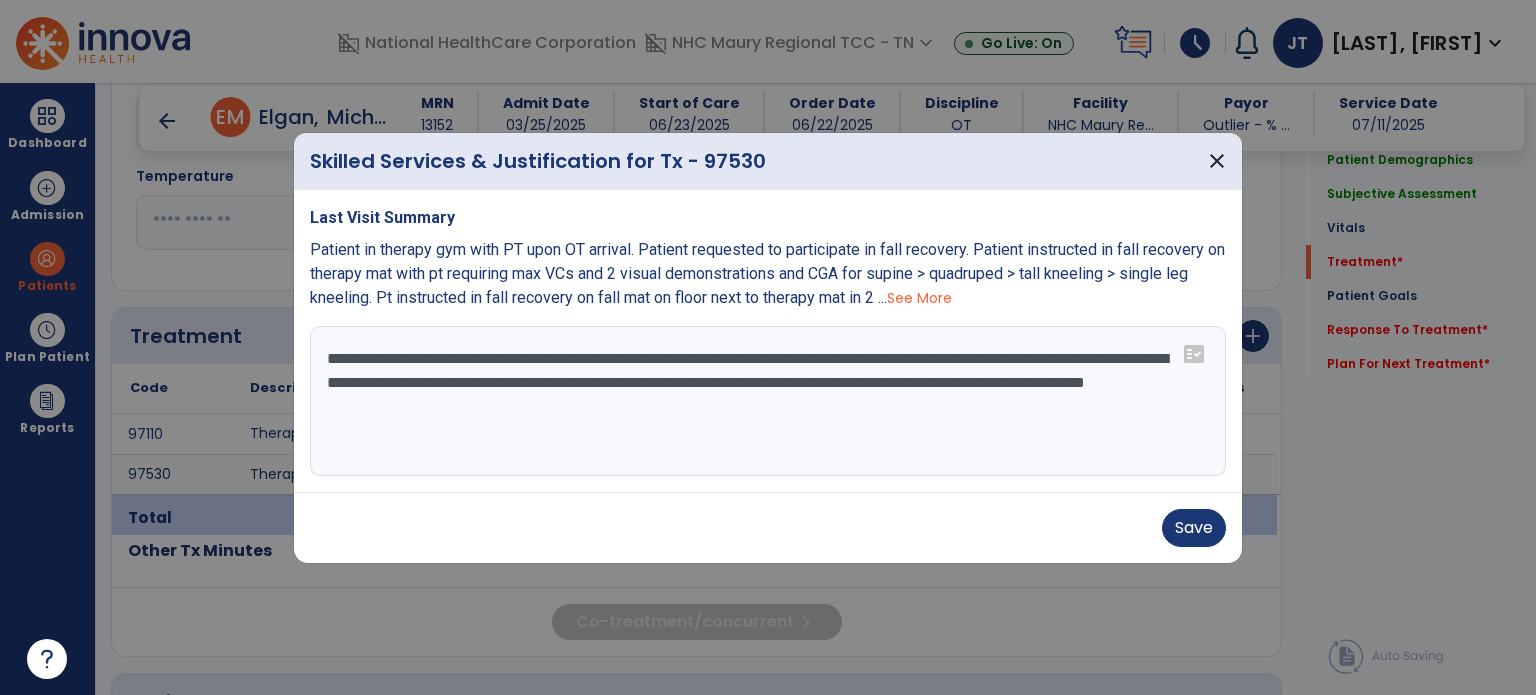 click on "**********" at bounding box center (768, 401) 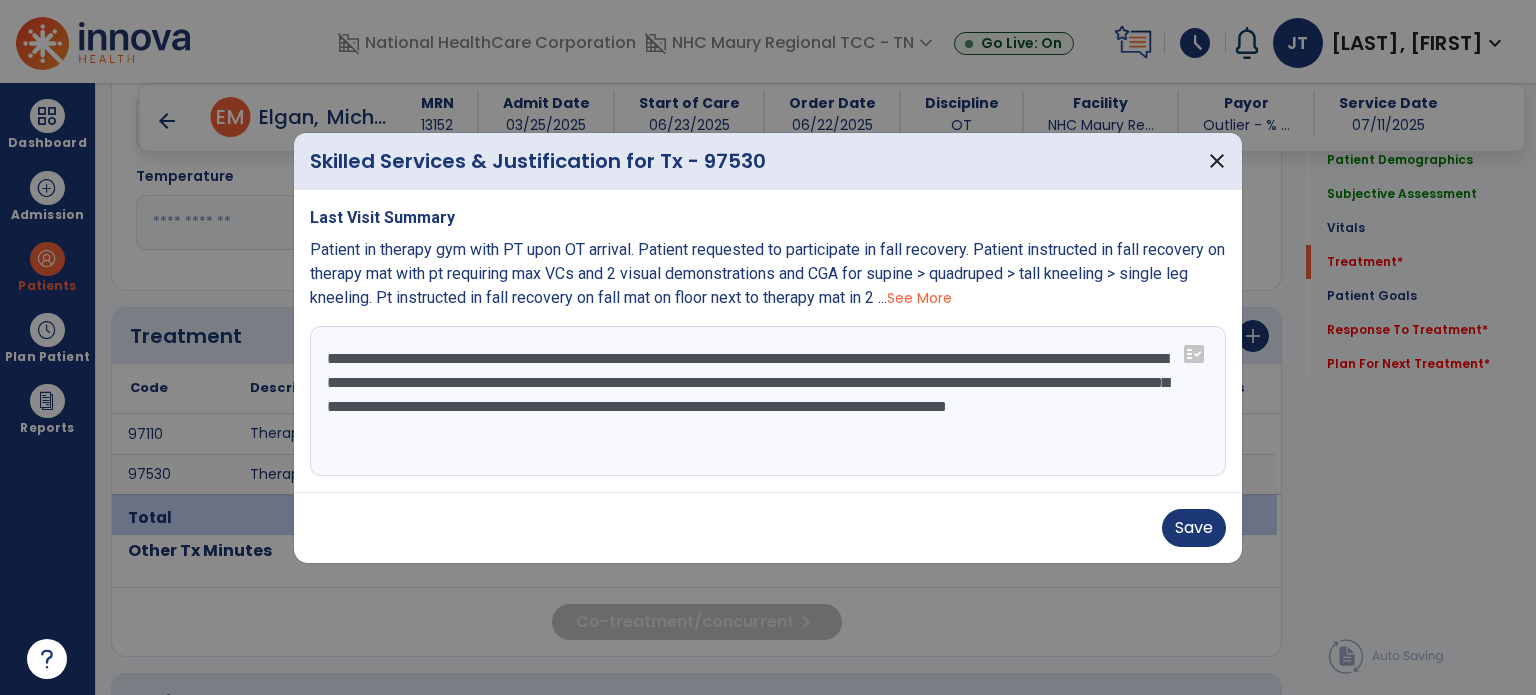 click on "**********" at bounding box center [768, 401] 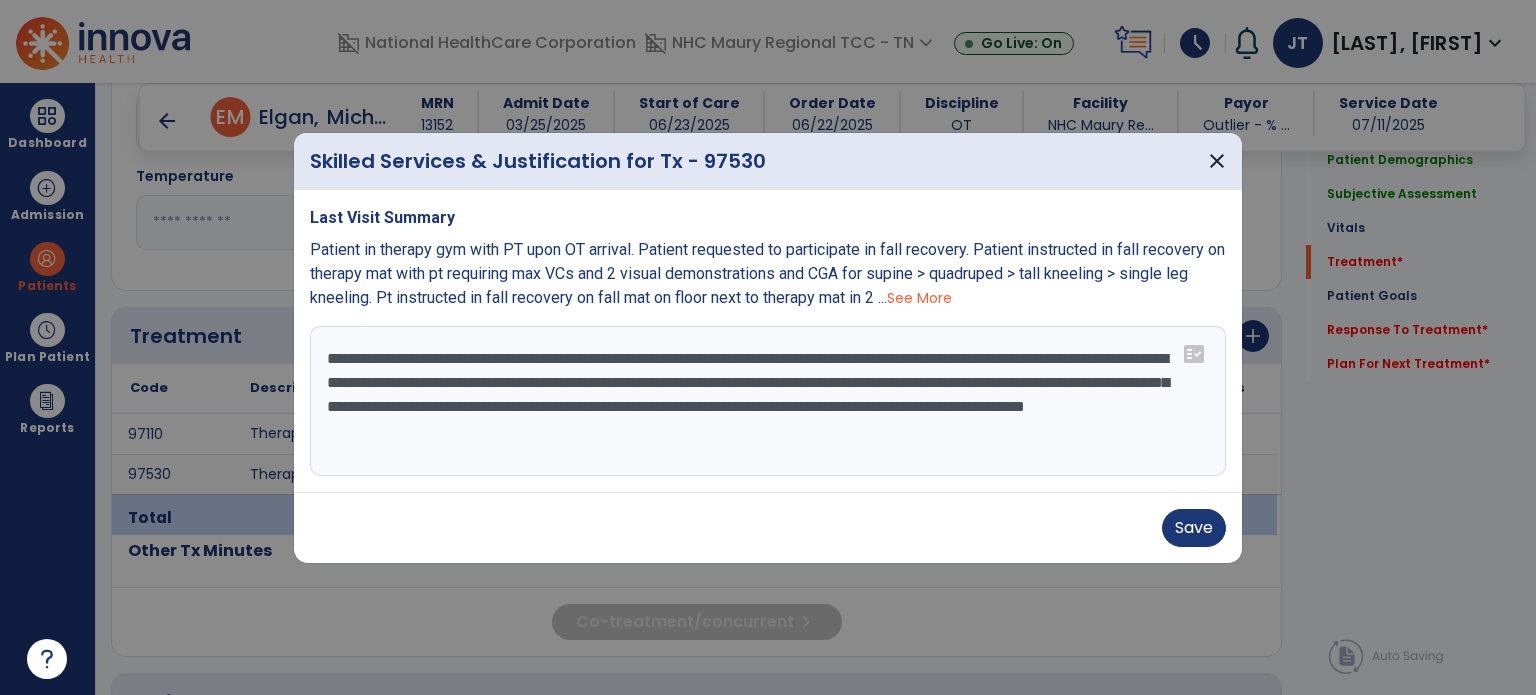 click on "**********" at bounding box center [768, 401] 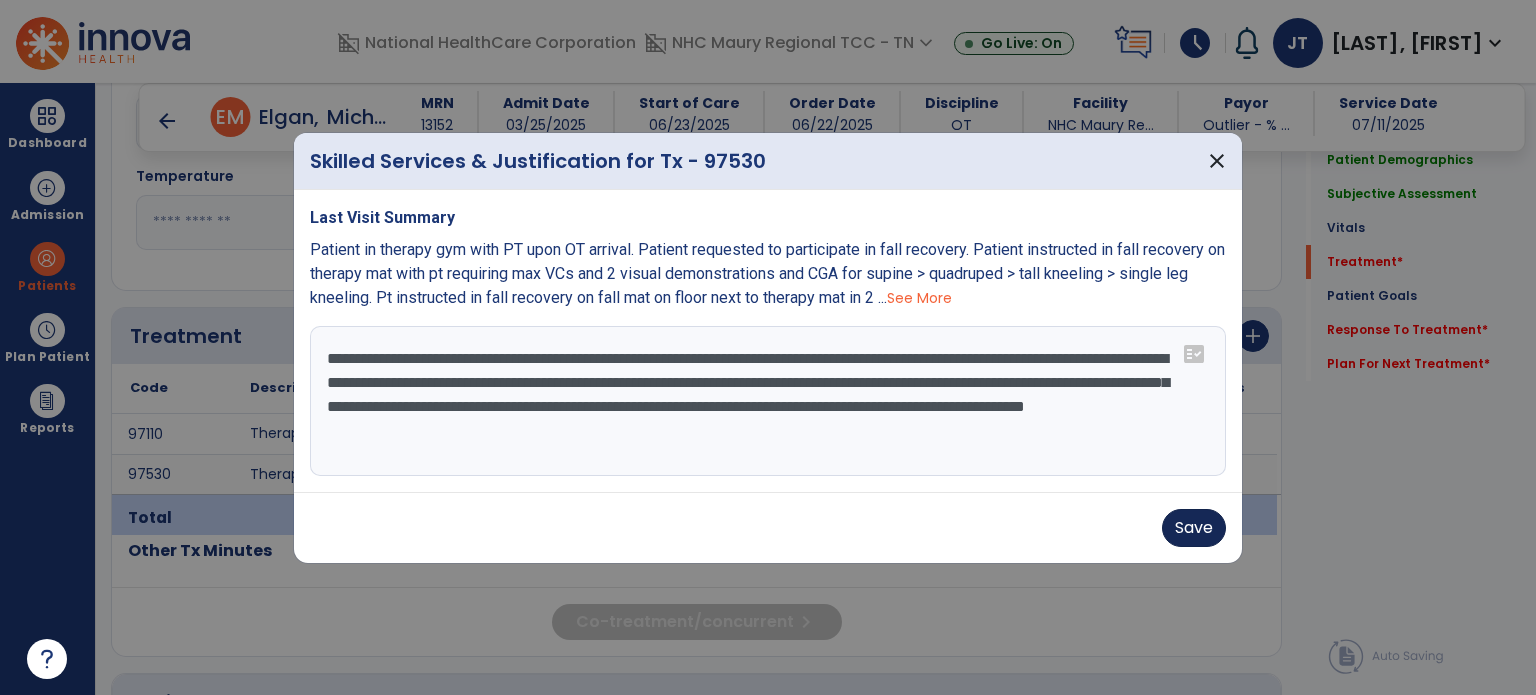 type on "**********" 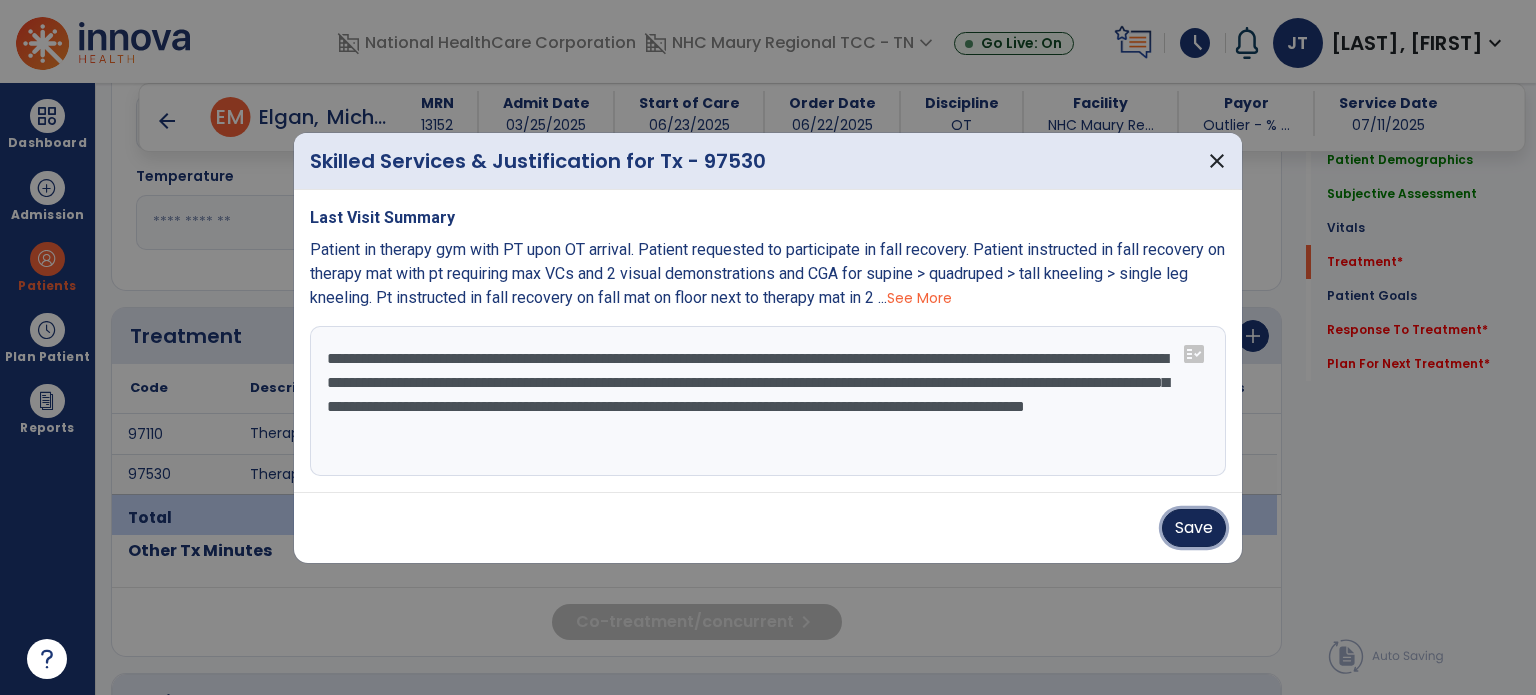 click on "Save" at bounding box center (1194, 528) 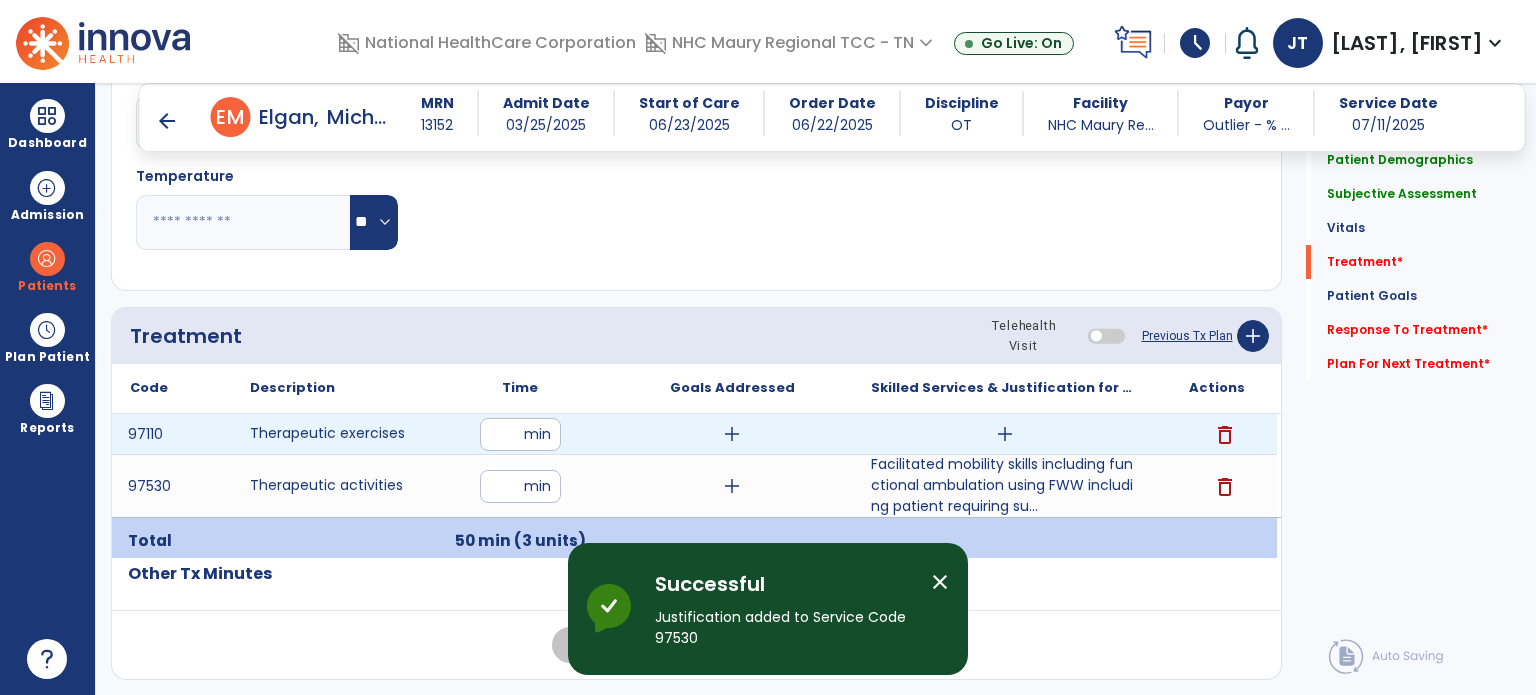 click on "add" at bounding box center (1005, 434) 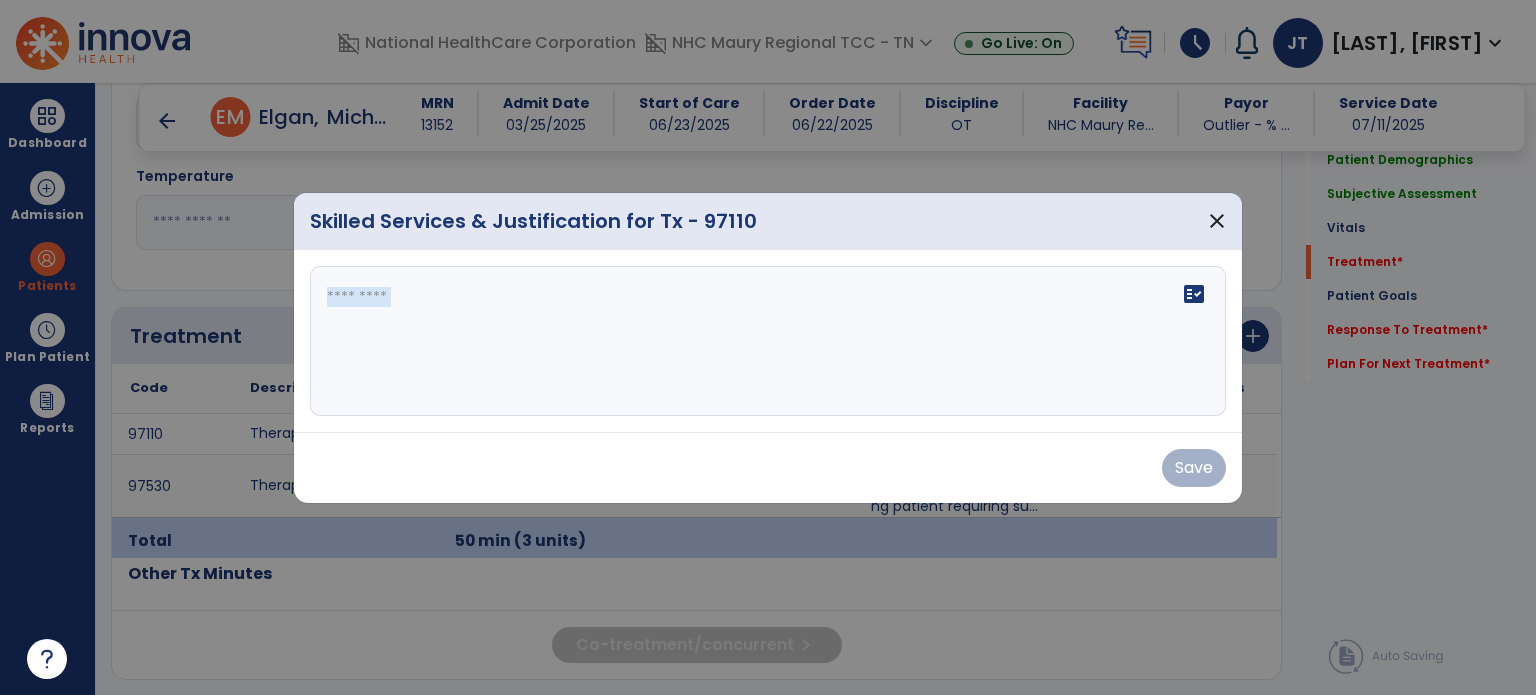 click on "fact_check" at bounding box center (768, 341) 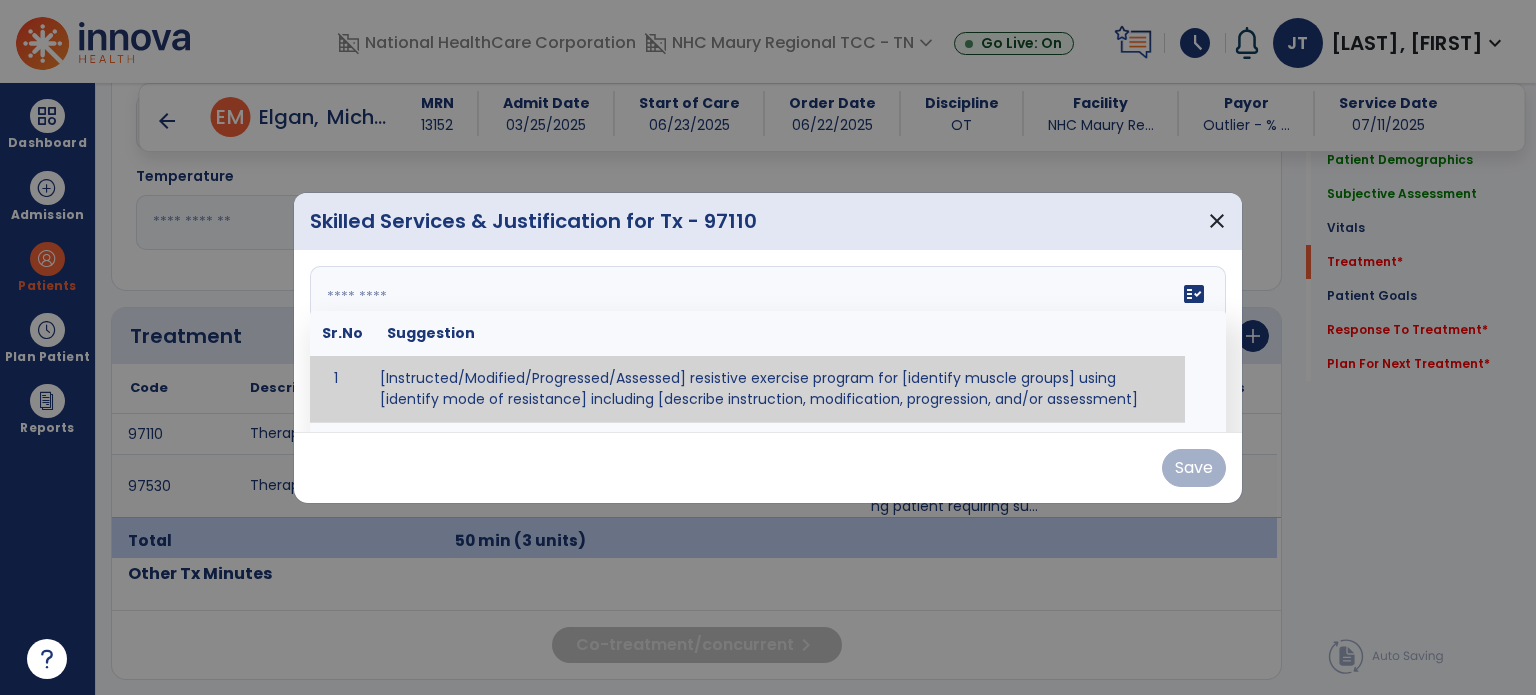 click on "fact_check  Sr.No Suggestion 1 [Instructed/Modified/Progressed/Assessed] resistive exercise program for [identify muscle groups] using [identify mode of resistance] including [describe instruction, modification, progression, and/or assessment] 2 [Instructed/Modified/Progressed/Assessed] aerobic exercise program using [identify equipment/mode] including [describe instruction, modification,progression, and/or assessment] 3 [Instructed/Modified/Progressed/Assessed] [PROM/A/AROM/AROM] program for [identify joint movements] using [contract-relax, over-pressure, inhibitory techniques, other] 4 [Assessed/Tested] aerobic capacity with administration of [aerobic capacity test]" at bounding box center [768, 341] 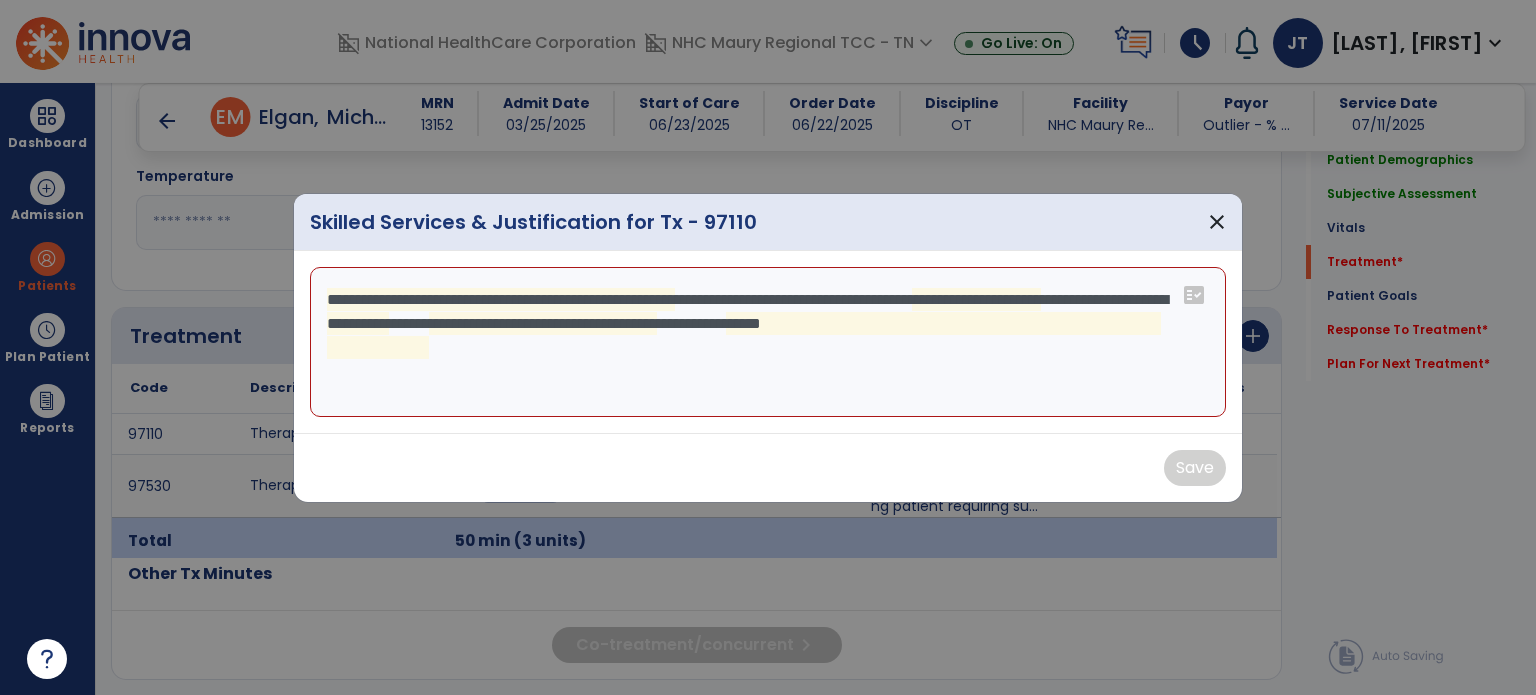 click on "**********" at bounding box center (768, 342) 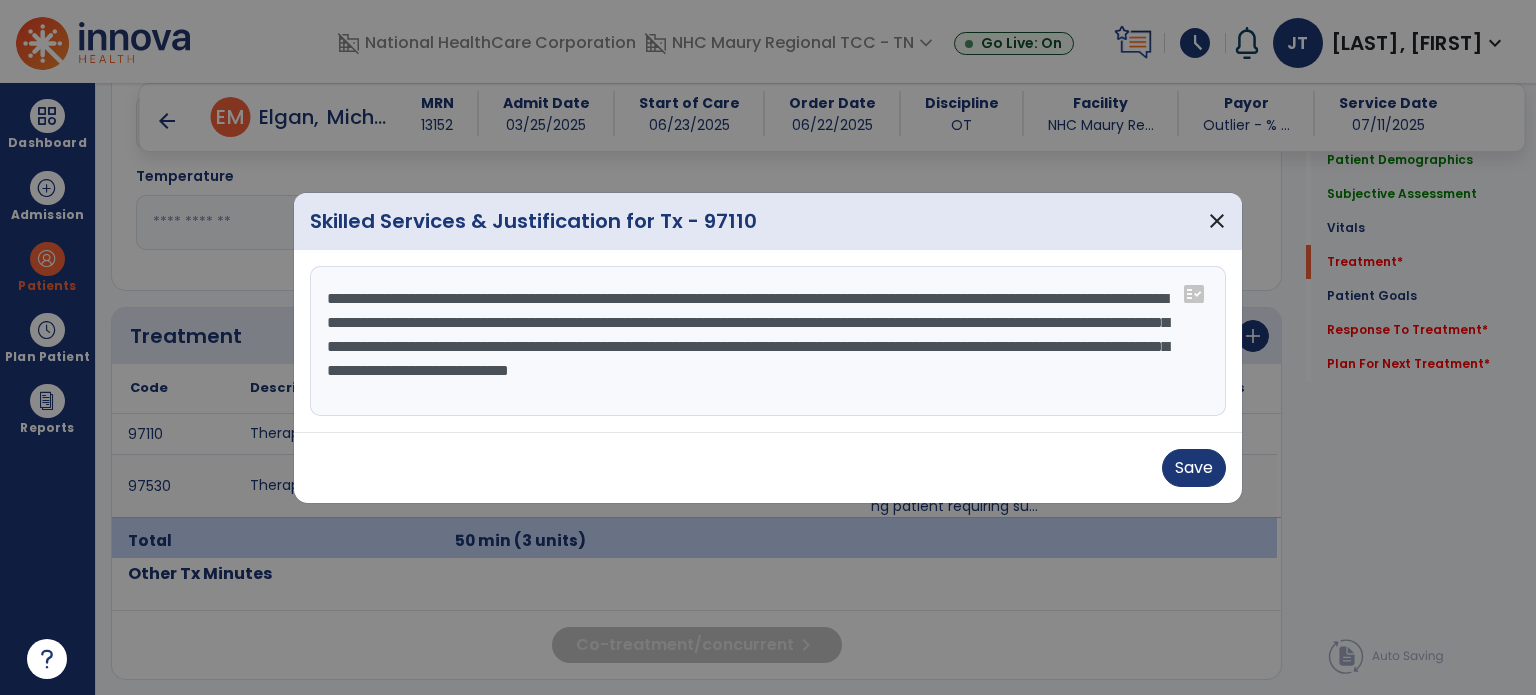 click on "**********" at bounding box center (768, 341) 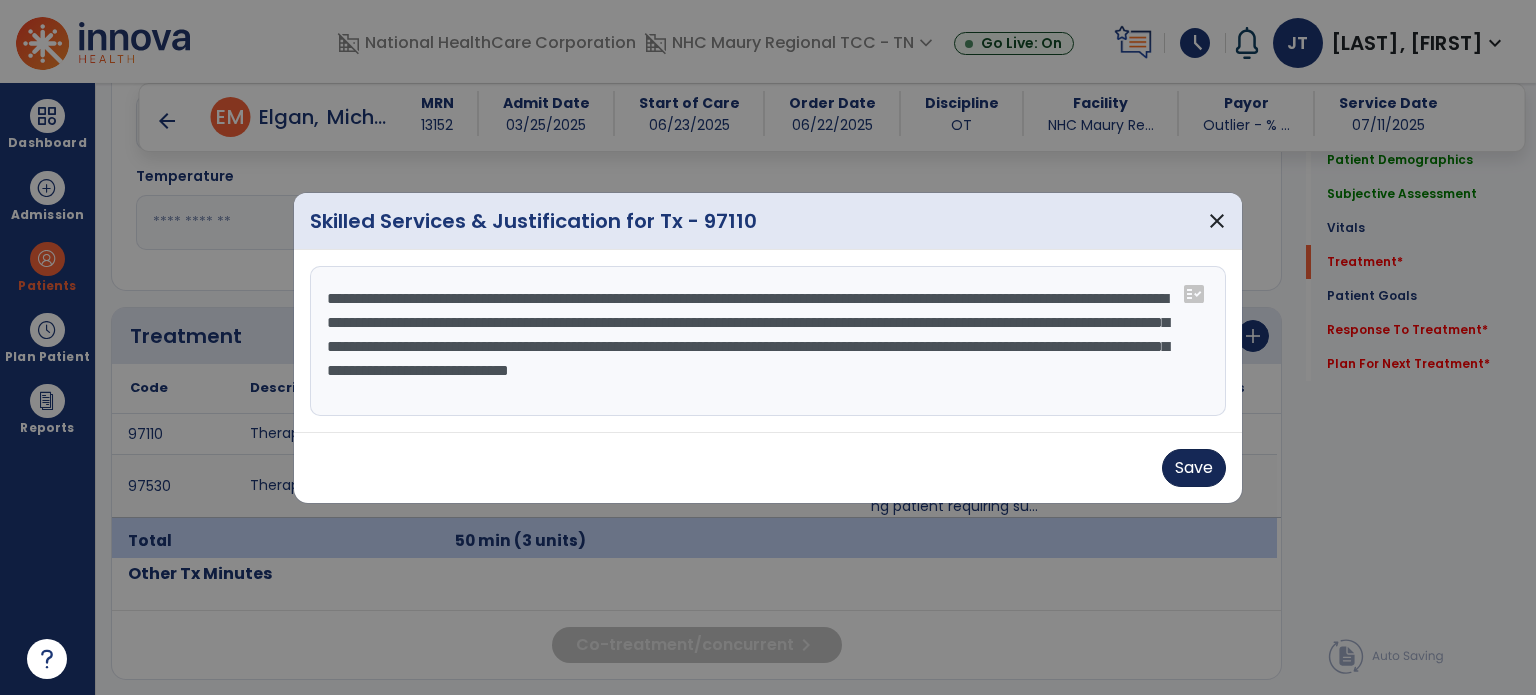 type on "**********" 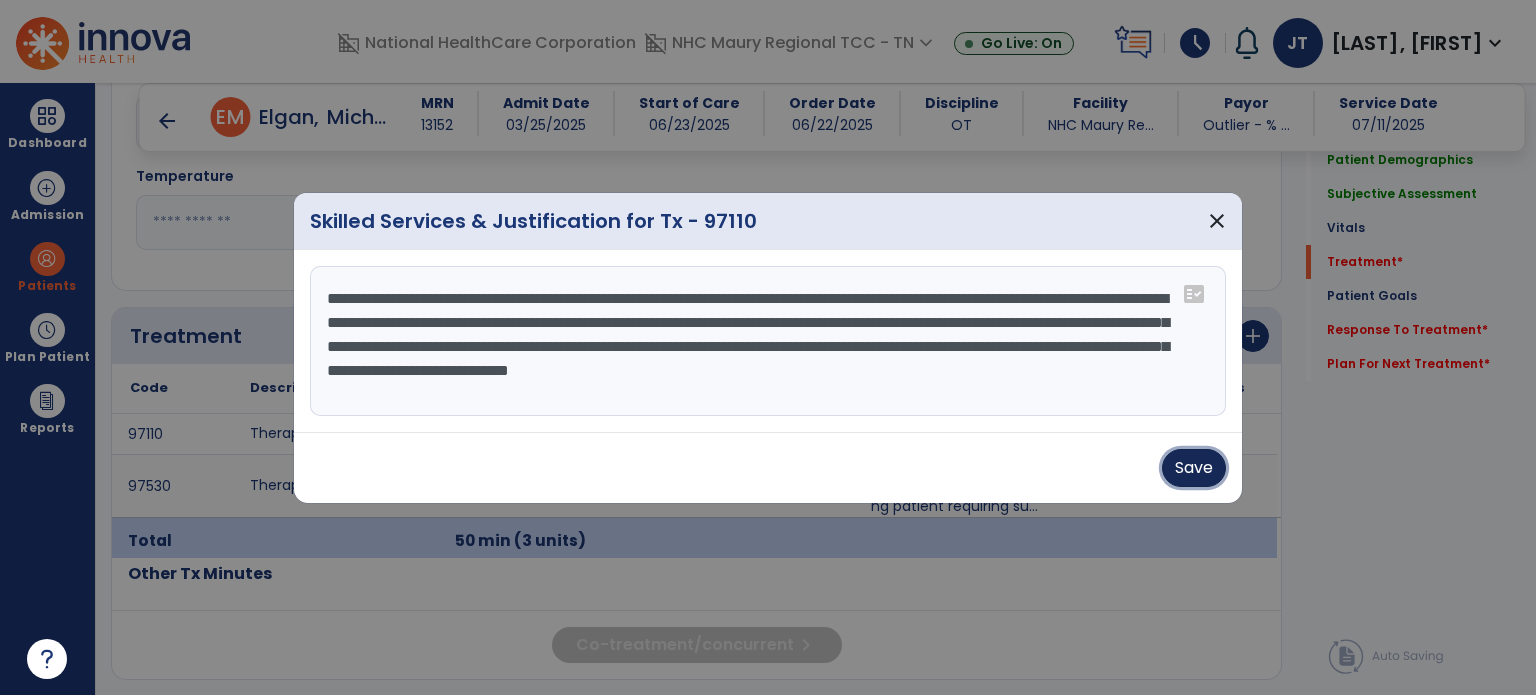 click on "Save" at bounding box center [1194, 468] 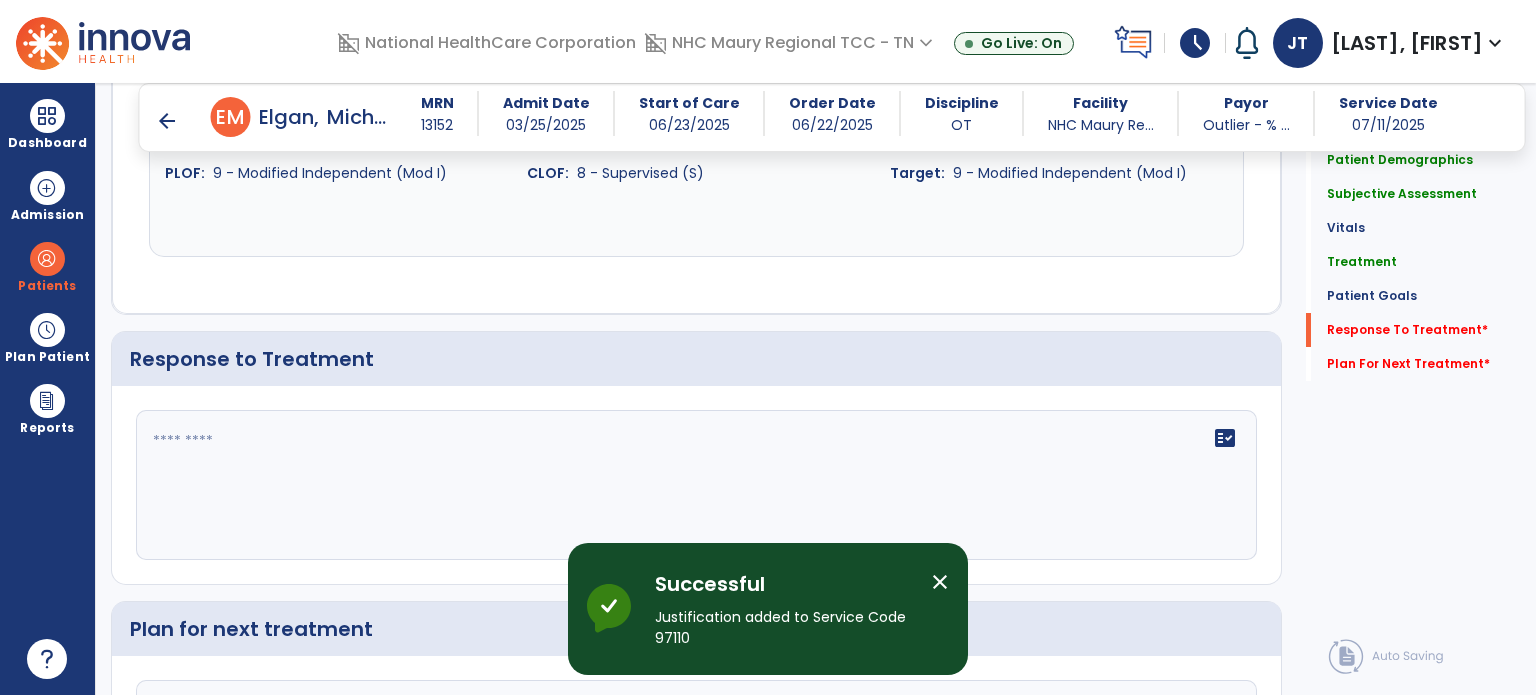 scroll, scrollTop: 2603, scrollLeft: 0, axis: vertical 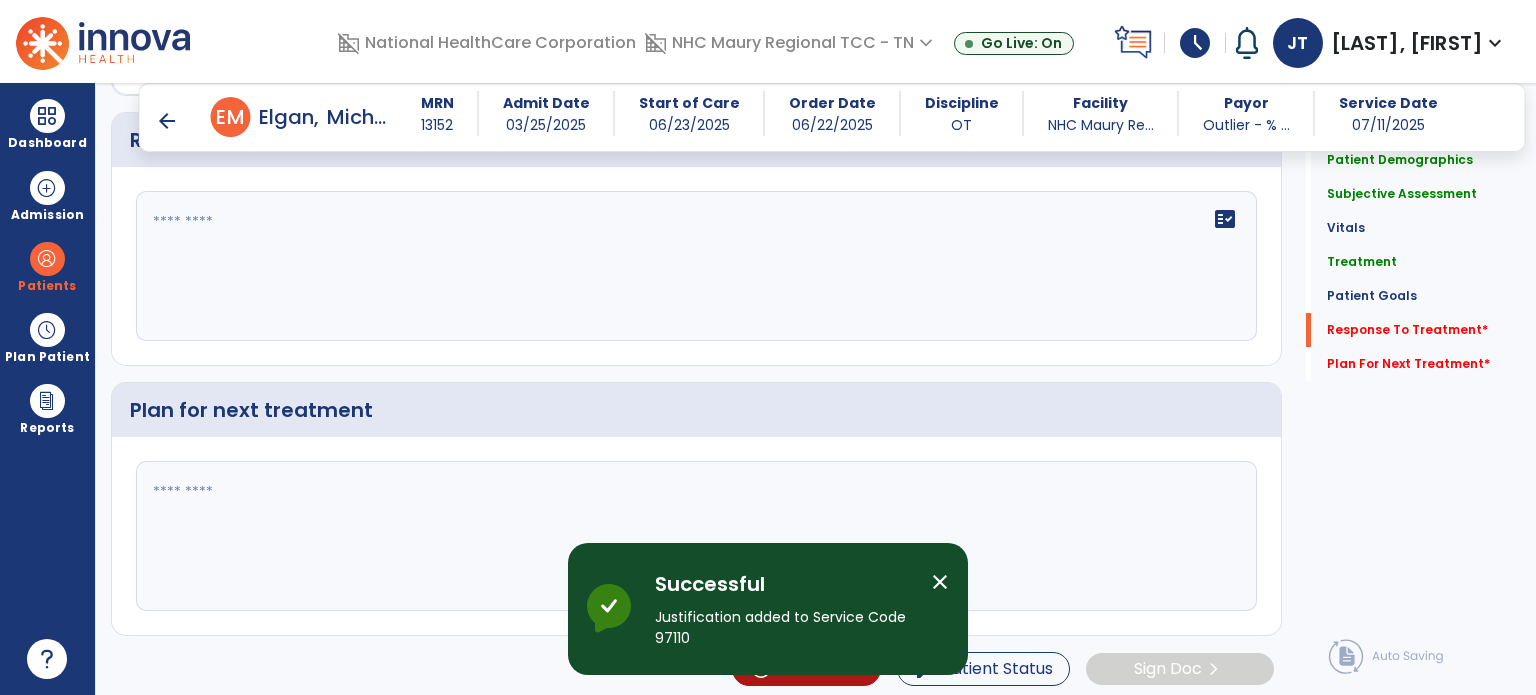 click 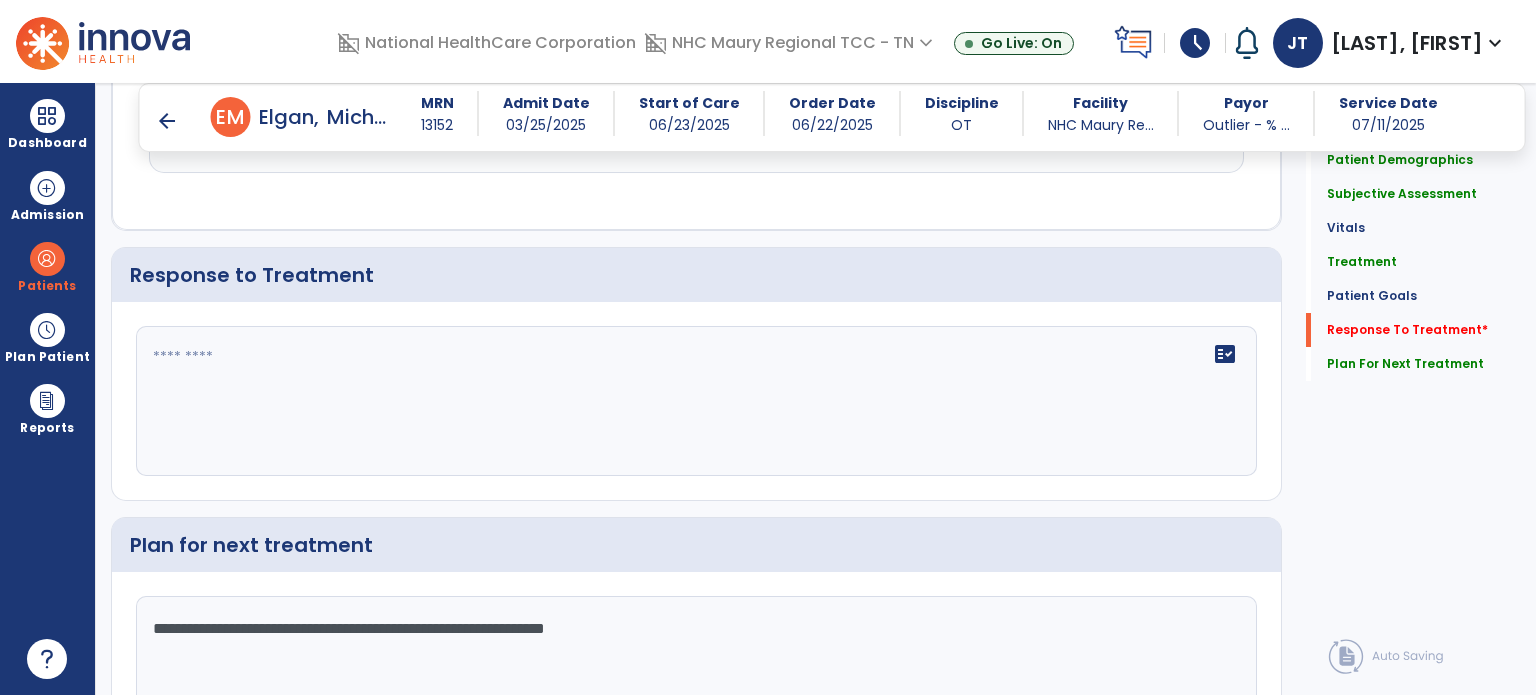 scroll, scrollTop: 2467, scrollLeft: 0, axis: vertical 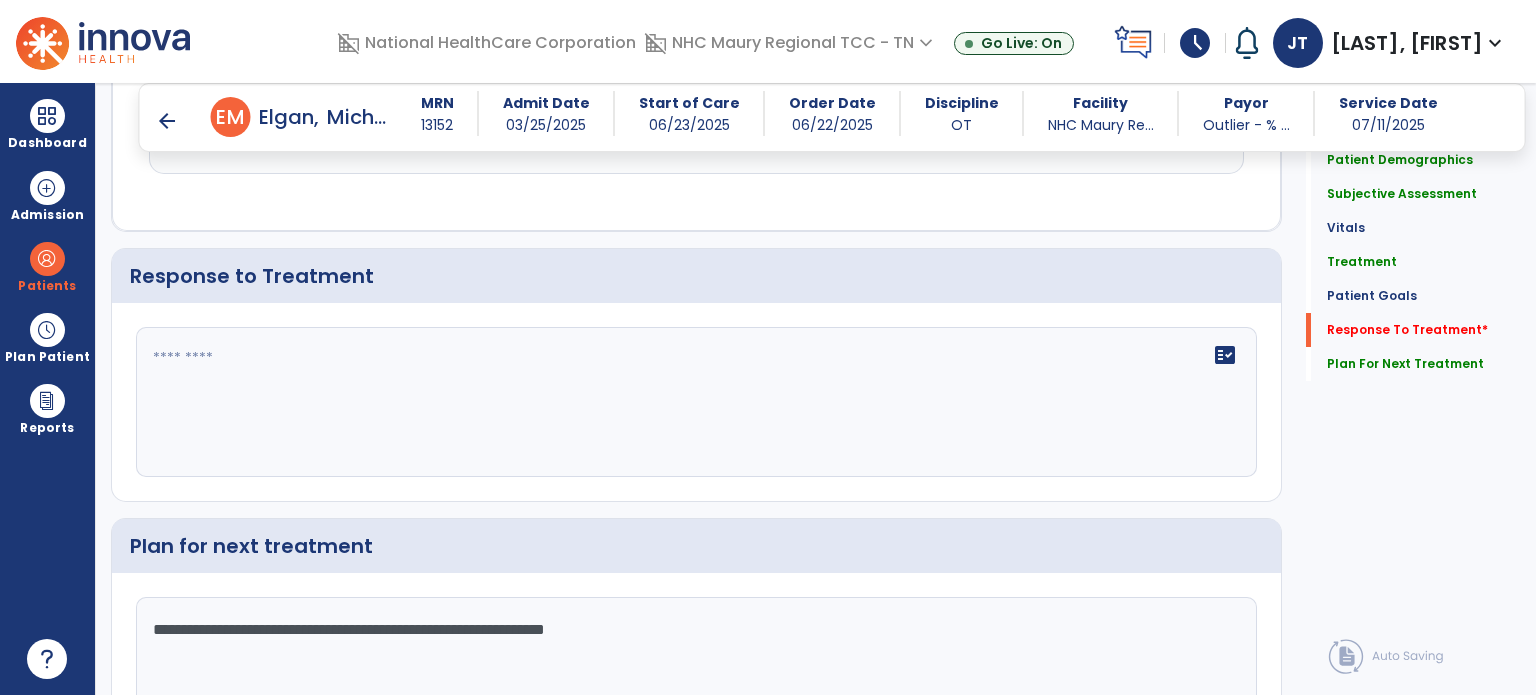 type on "**********" 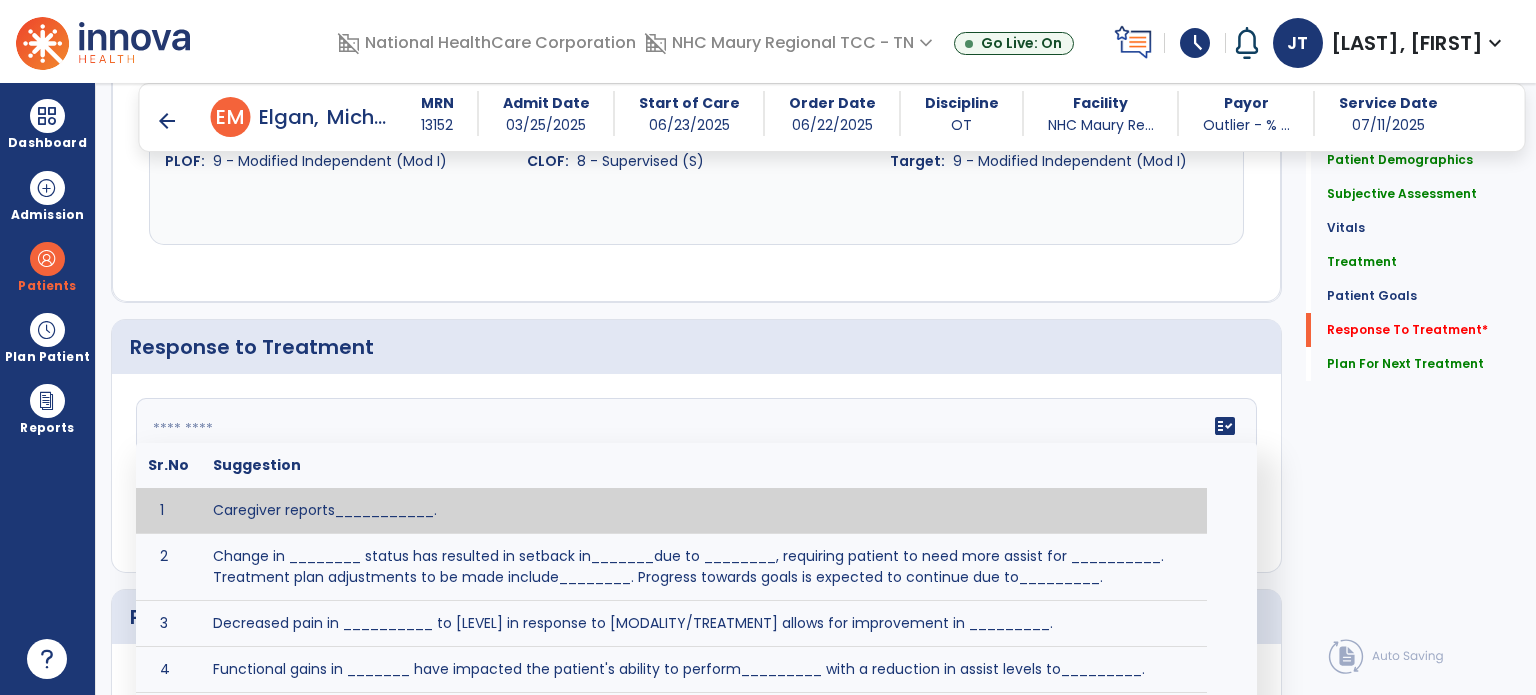 scroll, scrollTop: 2398, scrollLeft: 0, axis: vertical 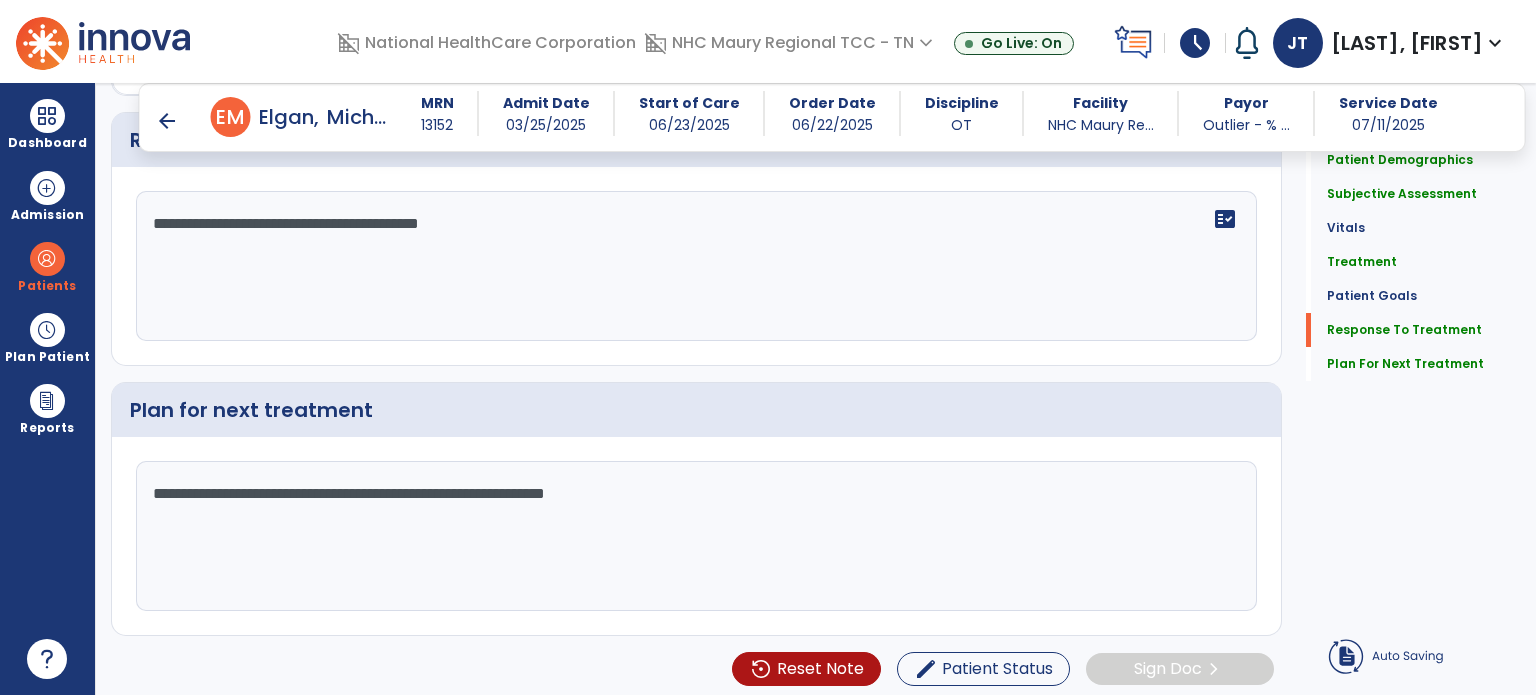 type on "**********" 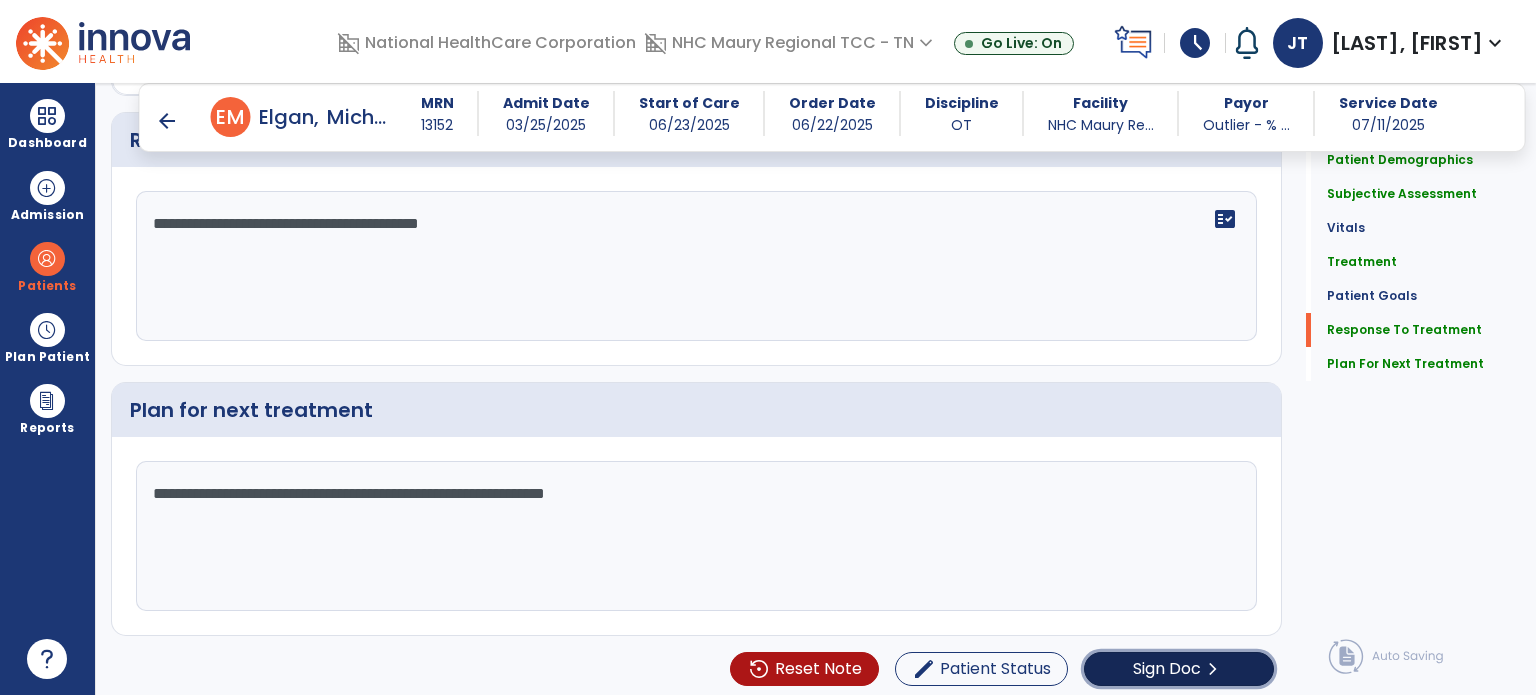click on "chevron_right" 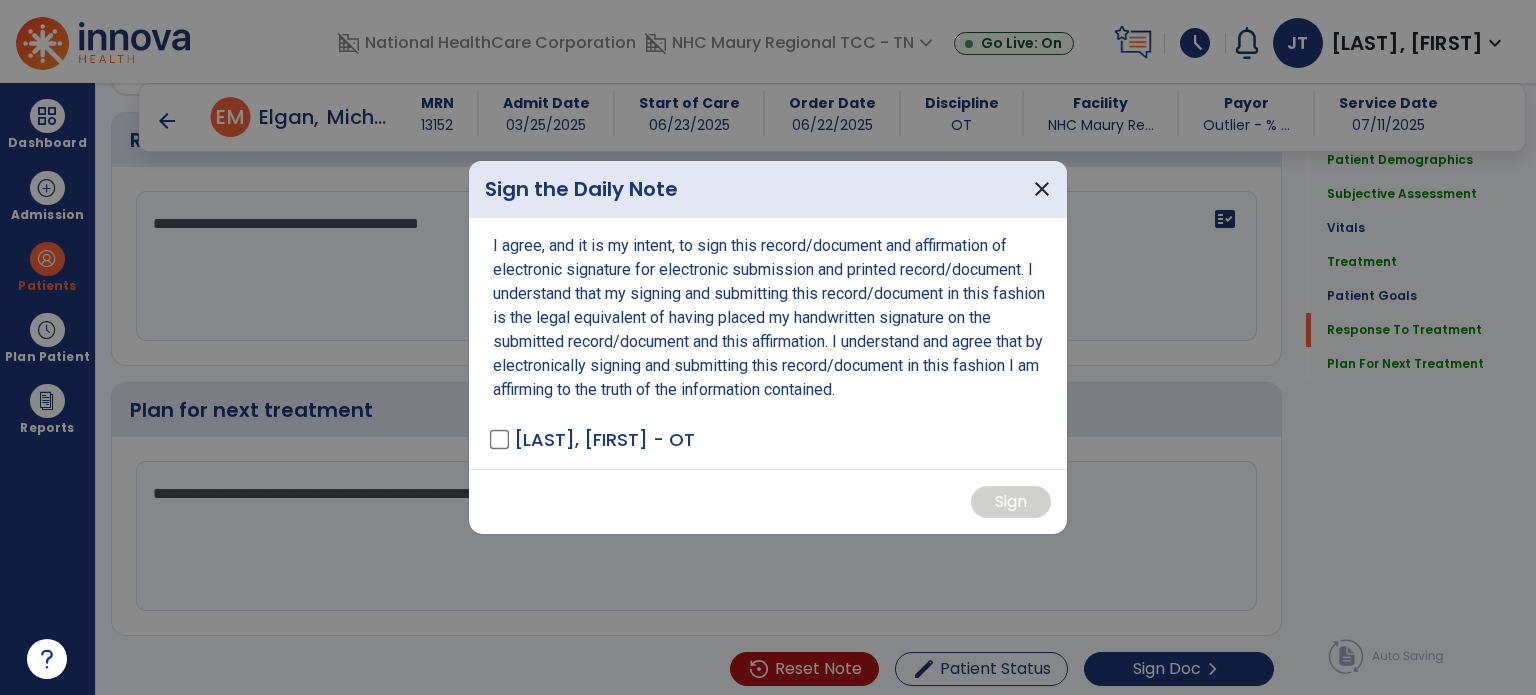 click on "[LAST], [FIRST]   - OT" at bounding box center [594, 439] 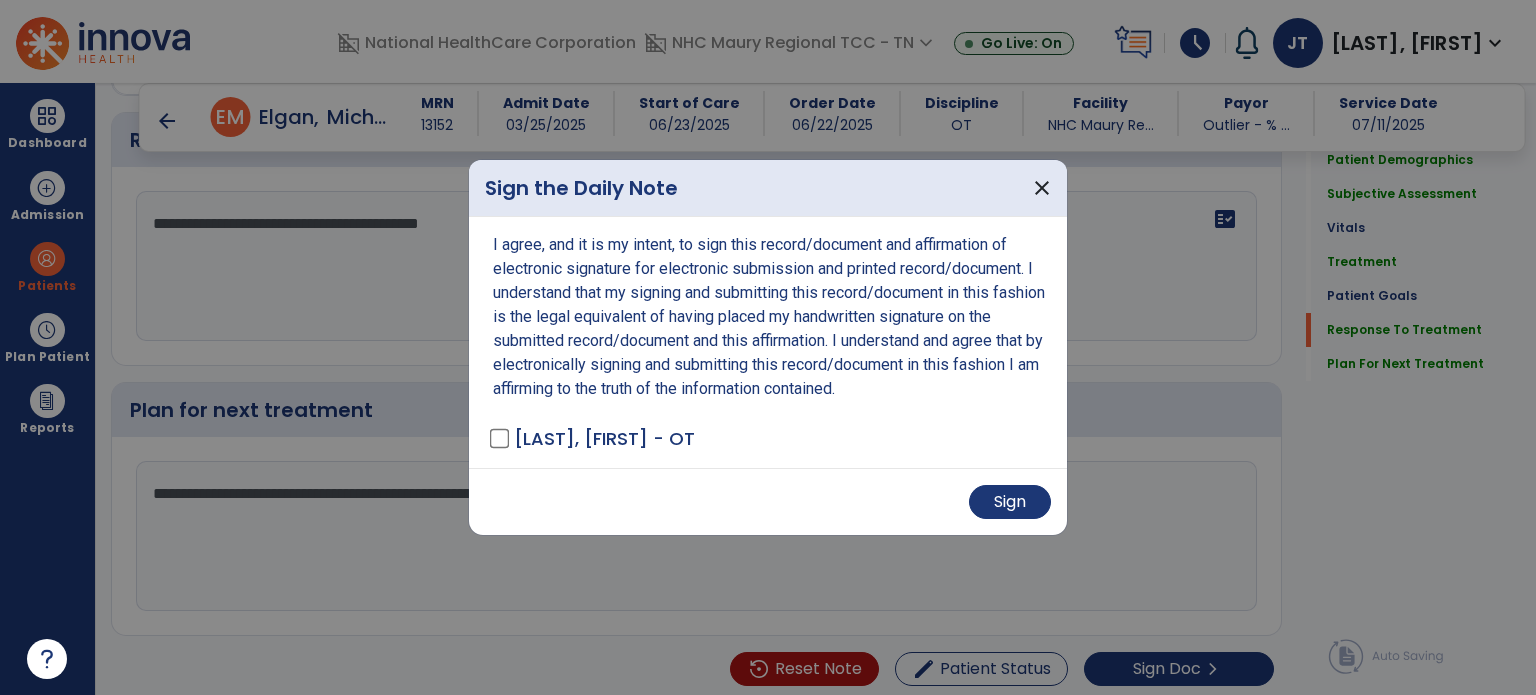 click on "Sign" at bounding box center (768, 501) 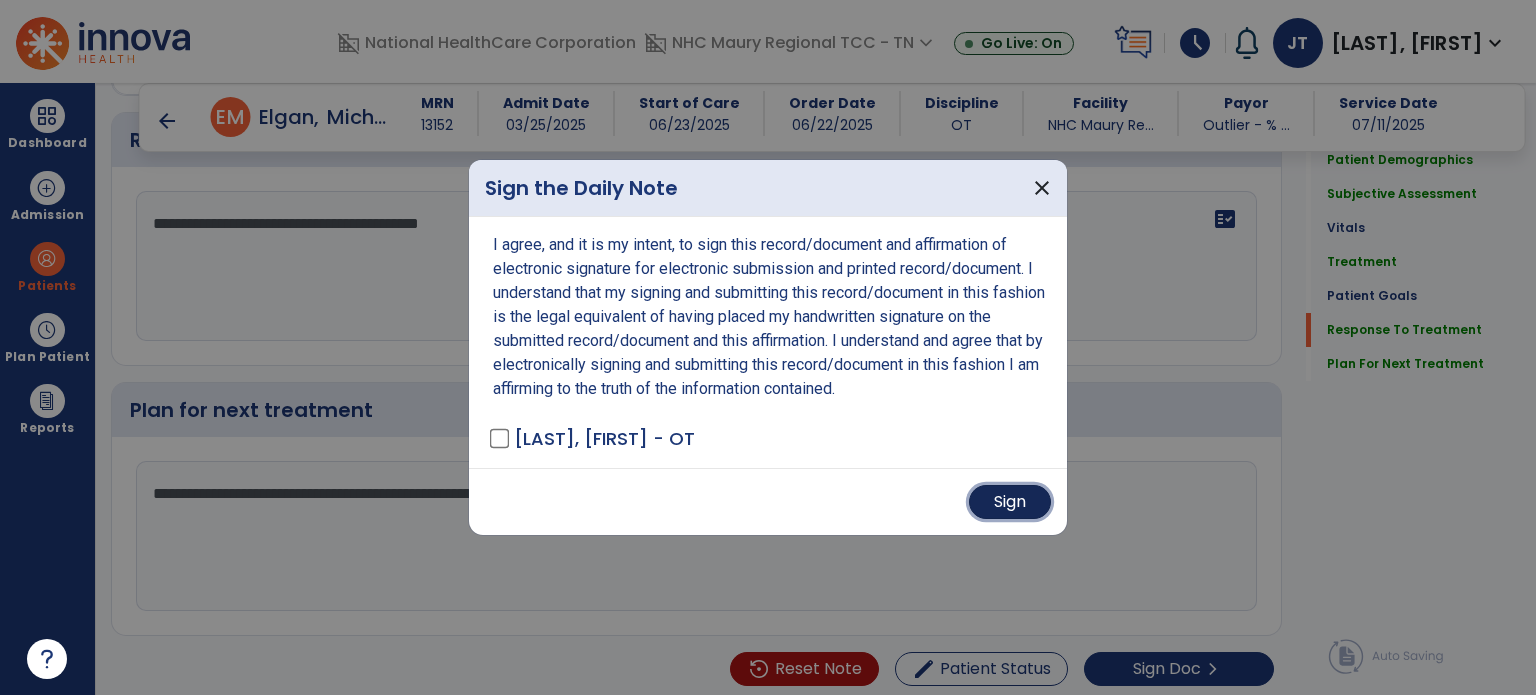 click on "Sign" at bounding box center (1010, 502) 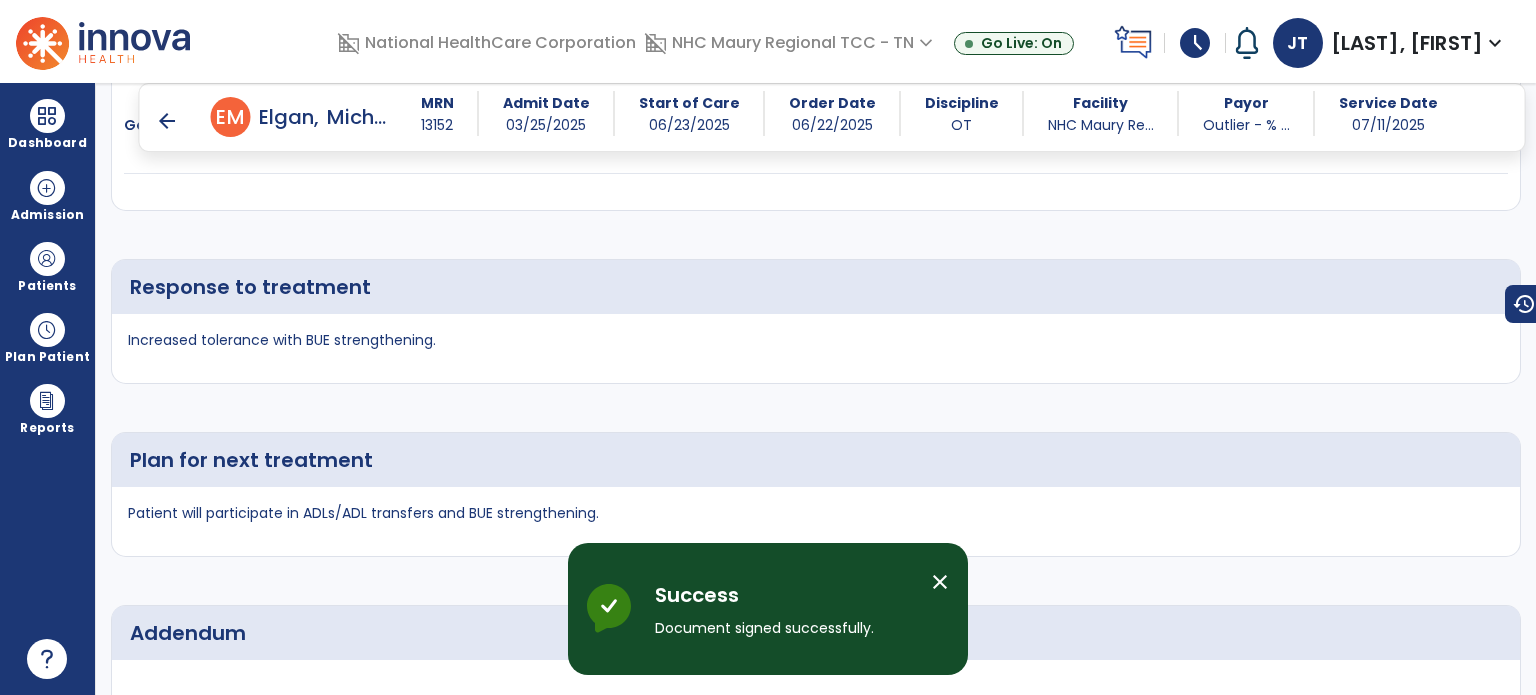 scroll, scrollTop: 3753, scrollLeft: 0, axis: vertical 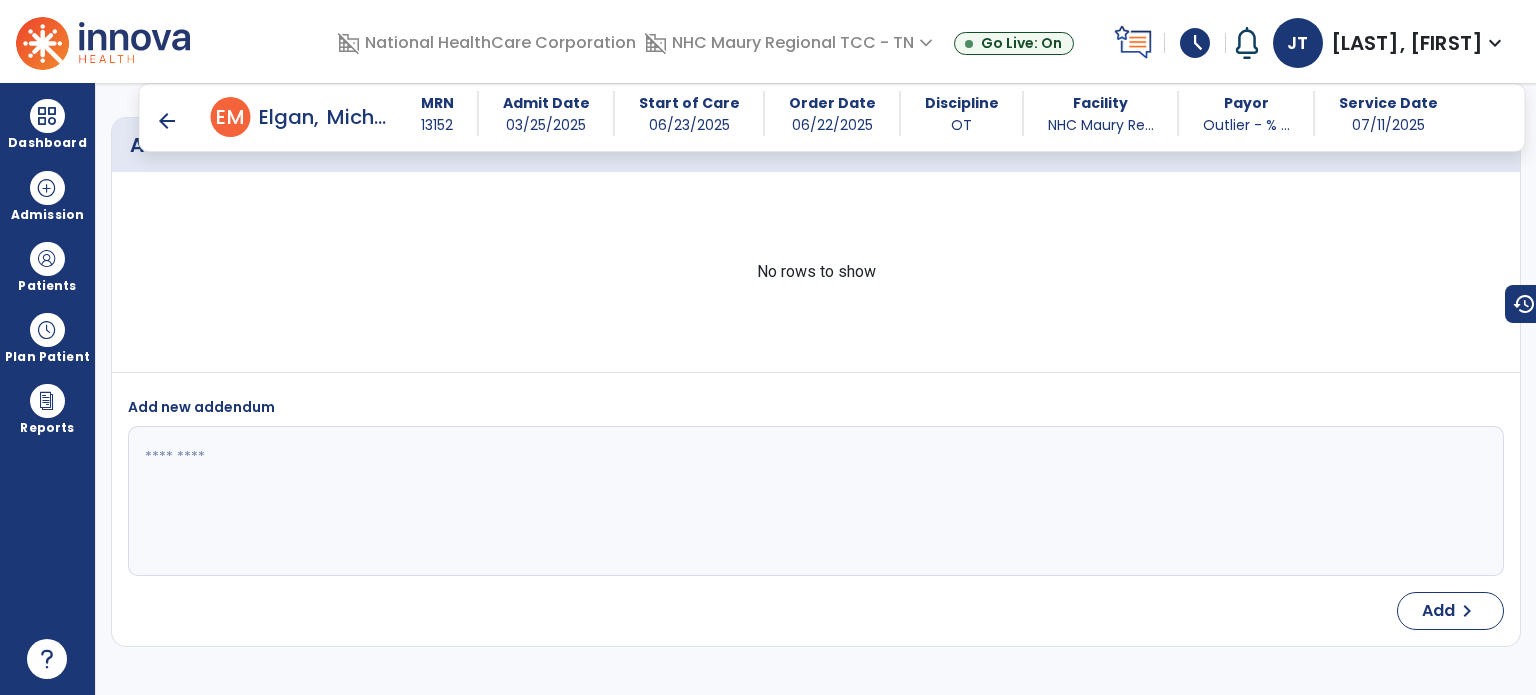 click on "arrow_back" at bounding box center [171, 121] 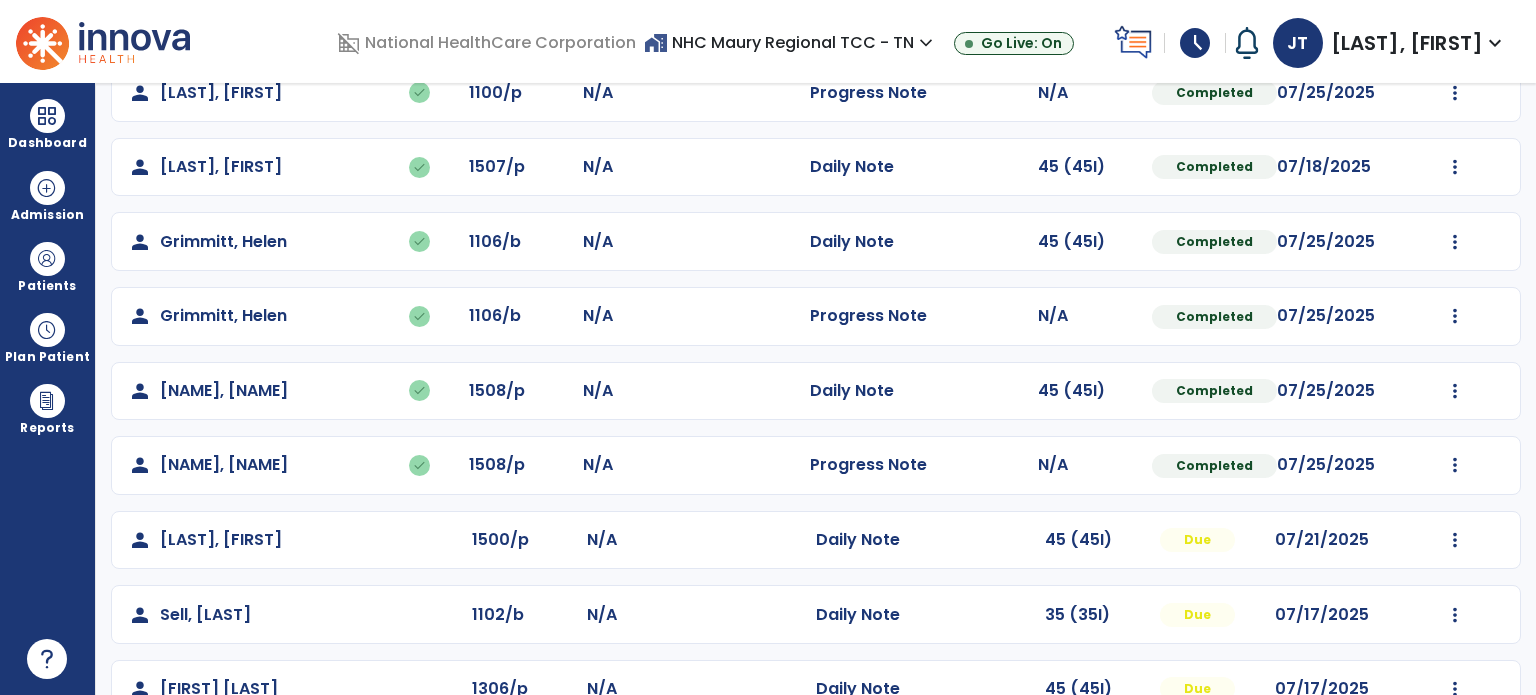 scroll, scrollTop: 392, scrollLeft: 0, axis: vertical 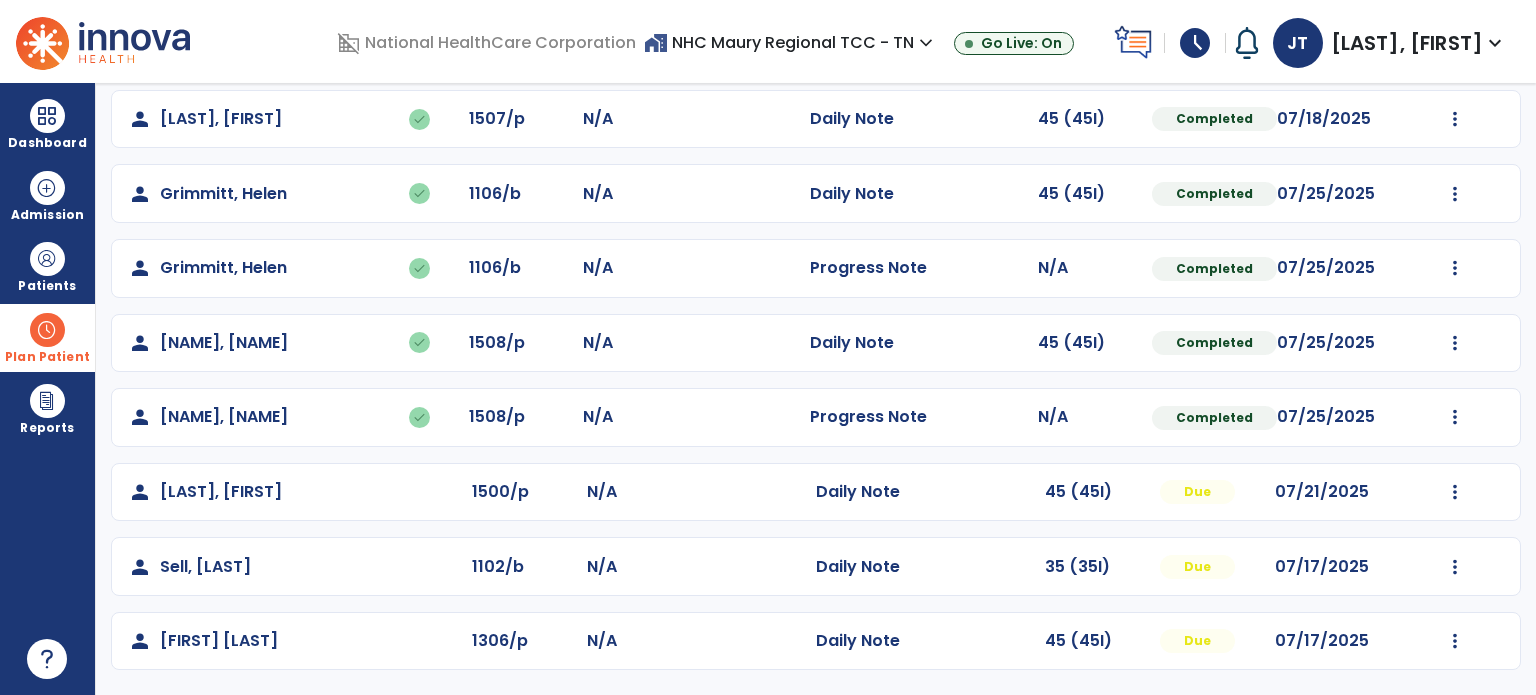 click at bounding box center [47, 330] 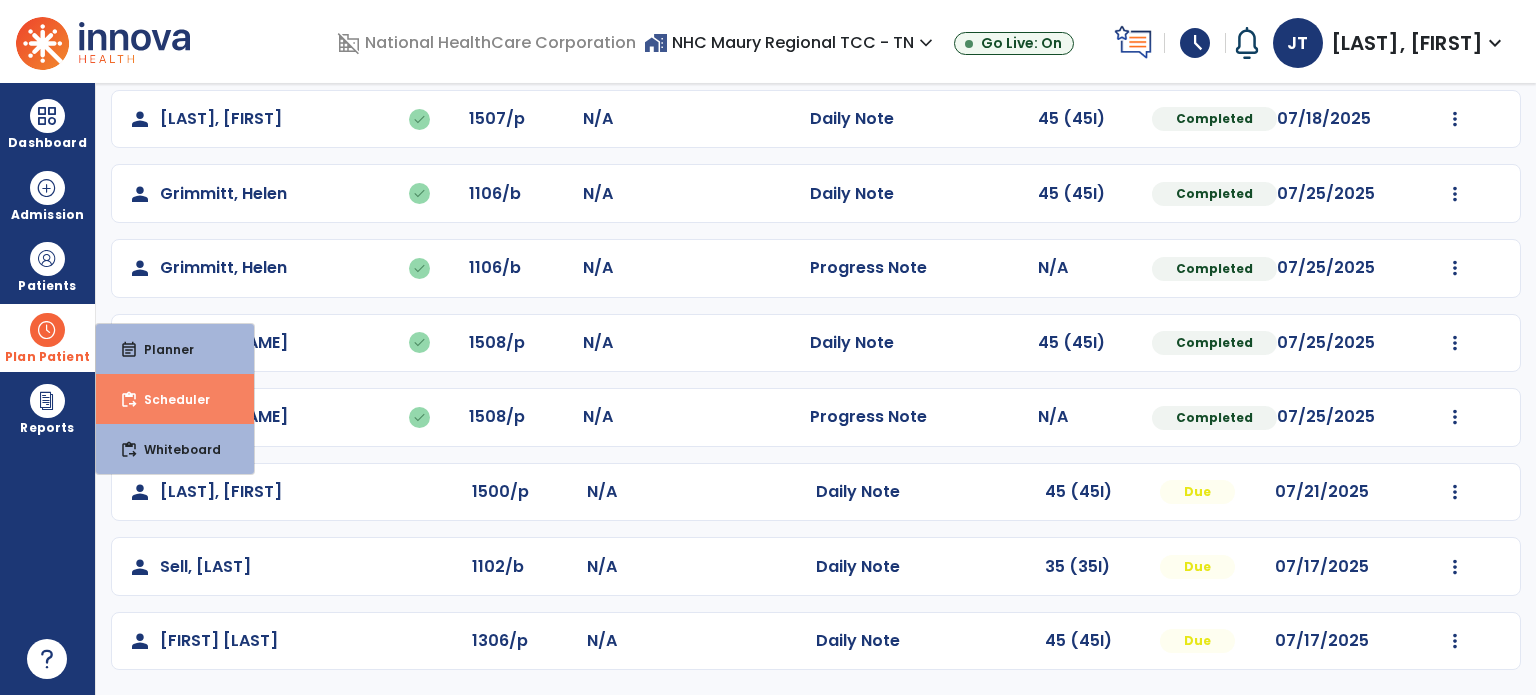 click on "Scheduler" at bounding box center (169, 399) 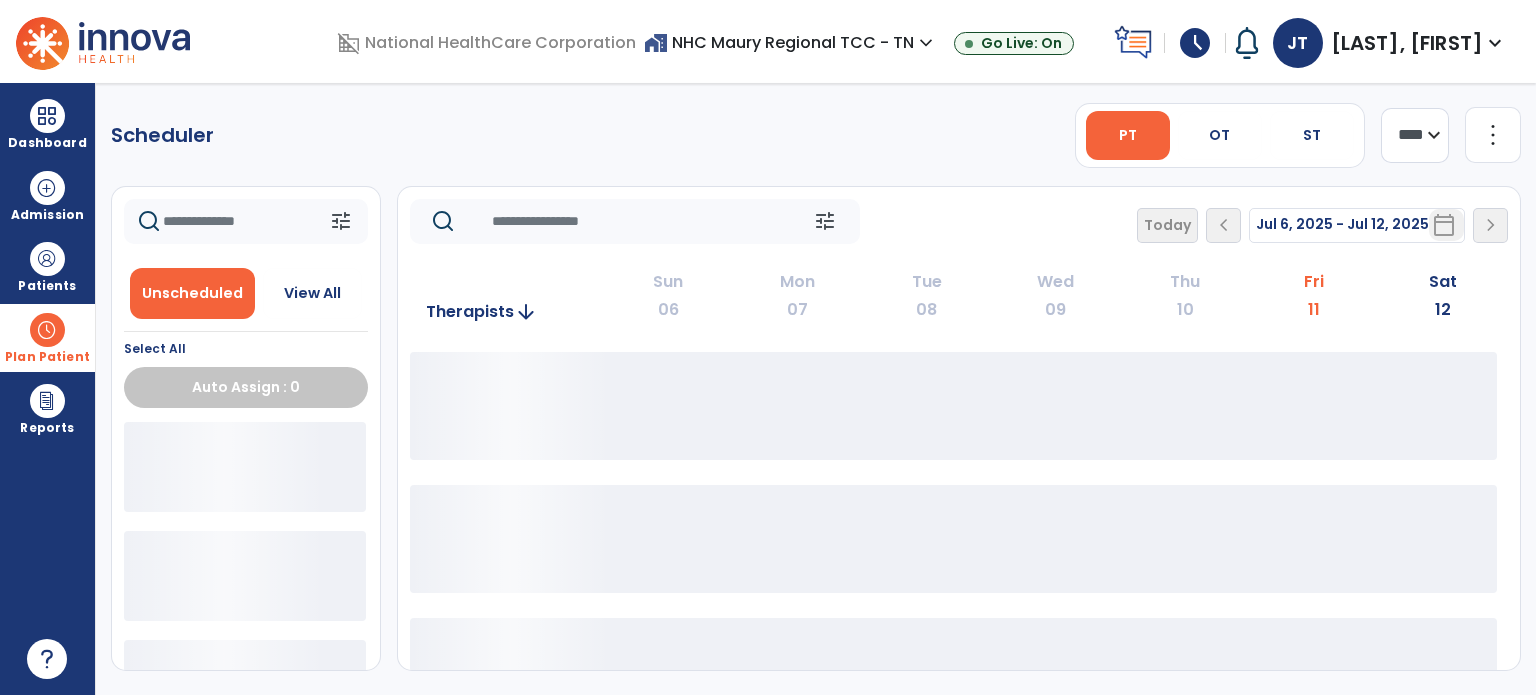 scroll, scrollTop: 0, scrollLeft: 0, axis: both 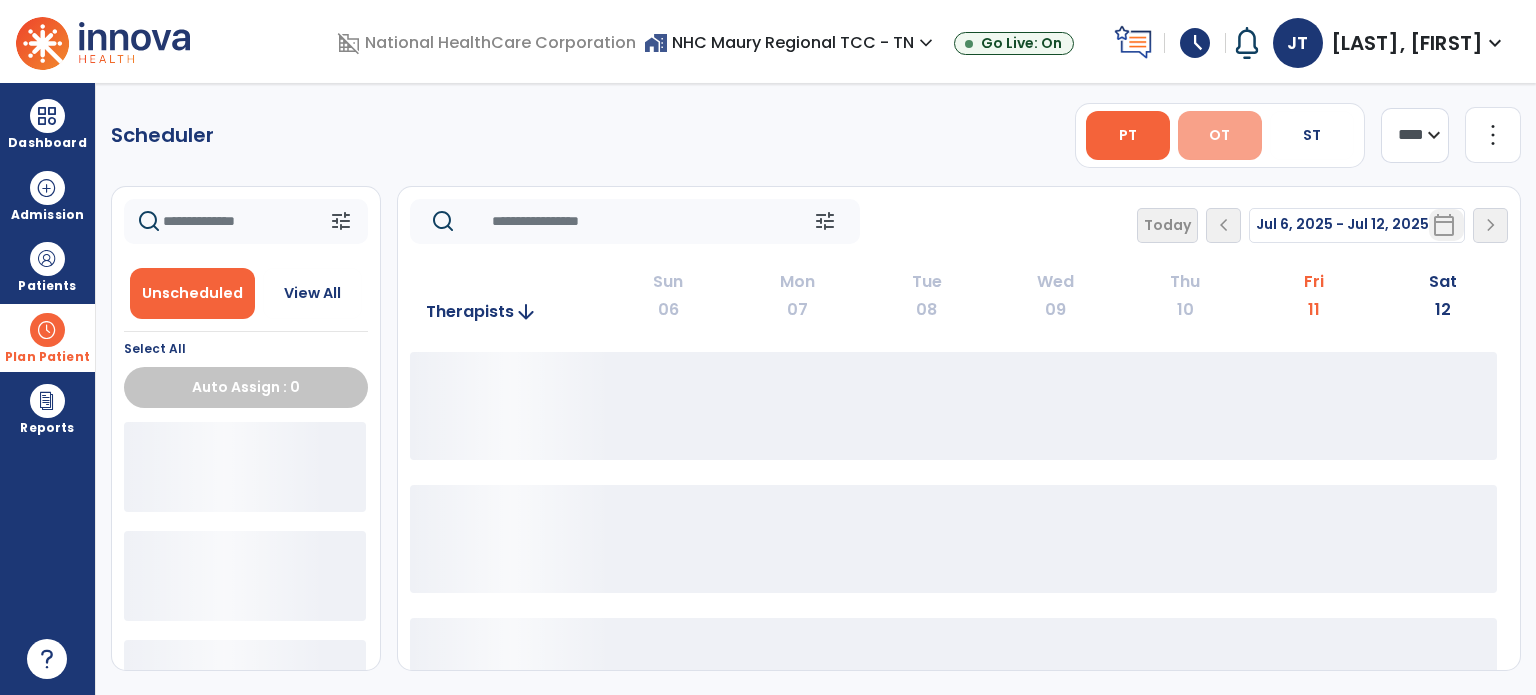 click on "OT" at bounding box center [1220, 135] 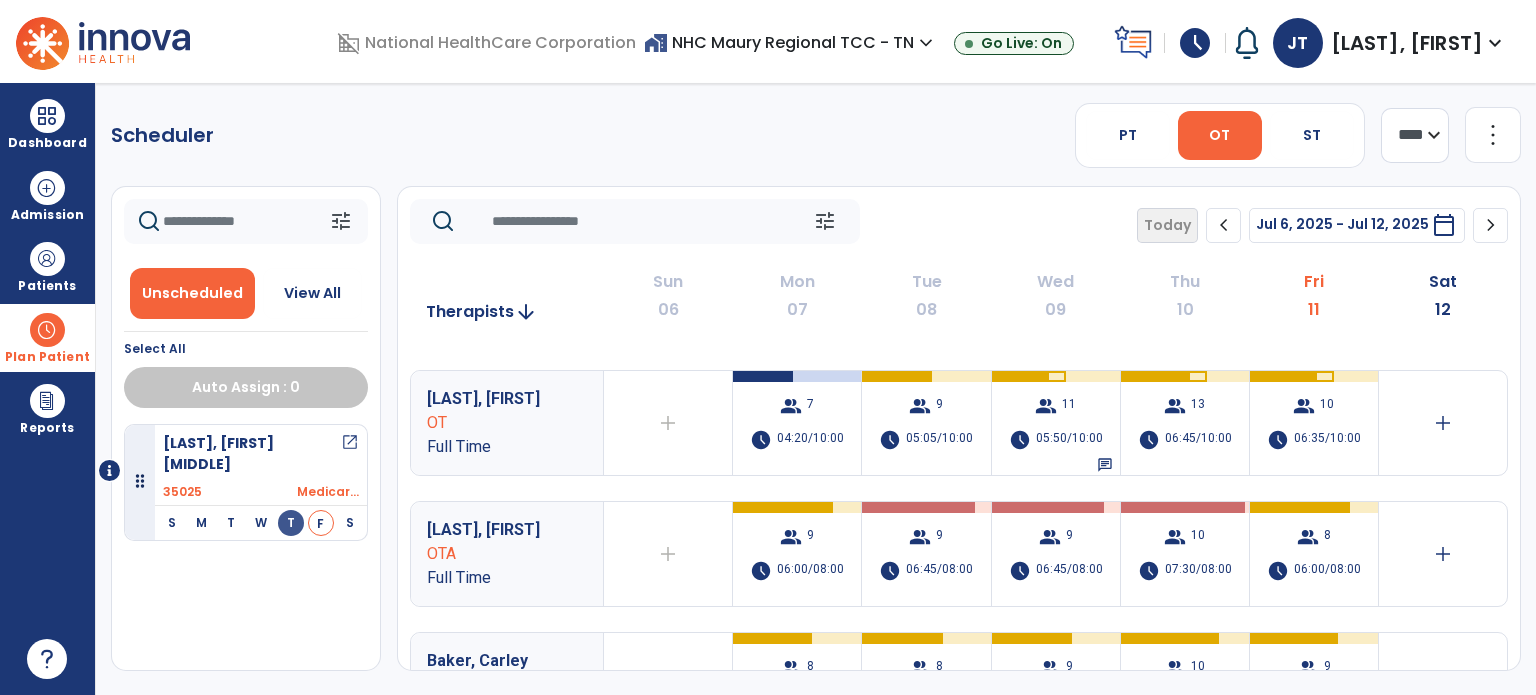 scroll, scrollTop: 268, scrollLeft: 0, axis: vertical 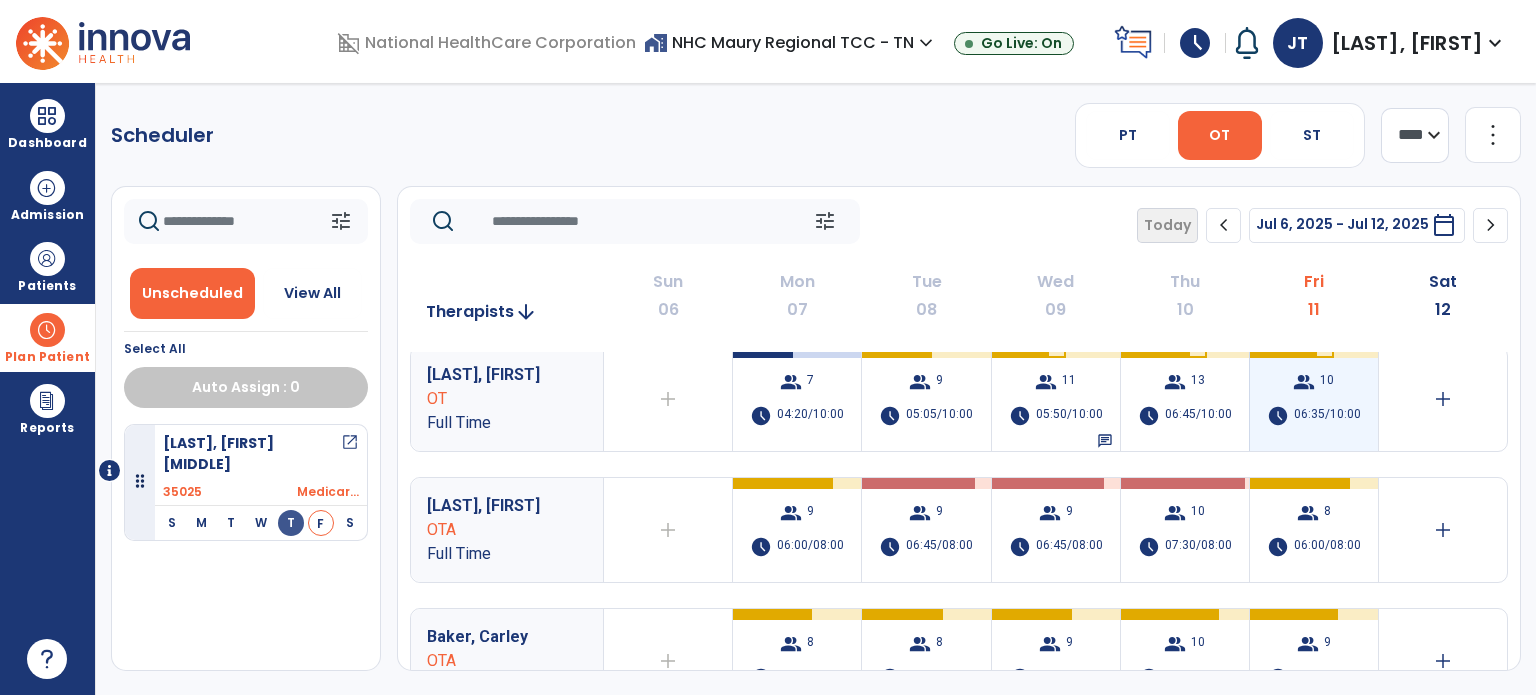 click on "group  10" at bounding box center [1313, 382] 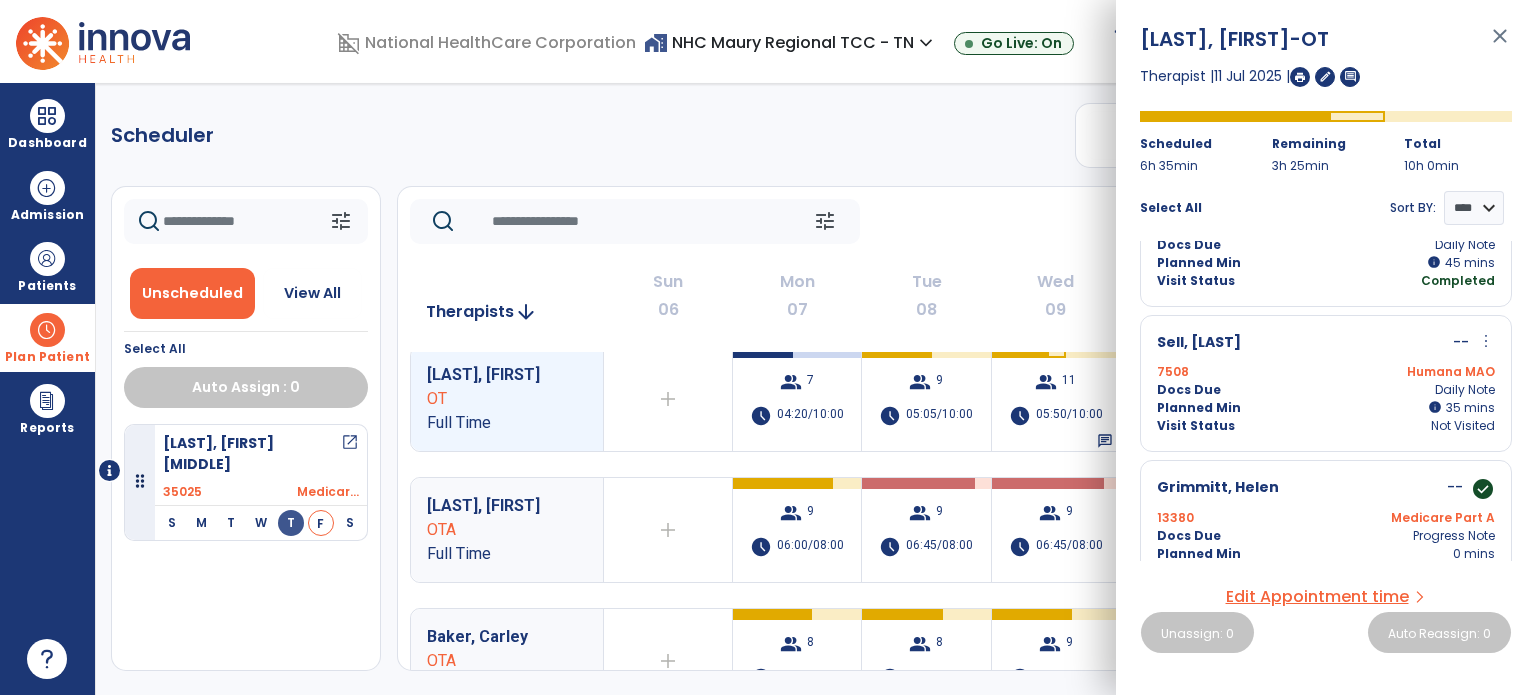 scroll, scrollTop: 902, scrollLeft: 0, axis: vertical 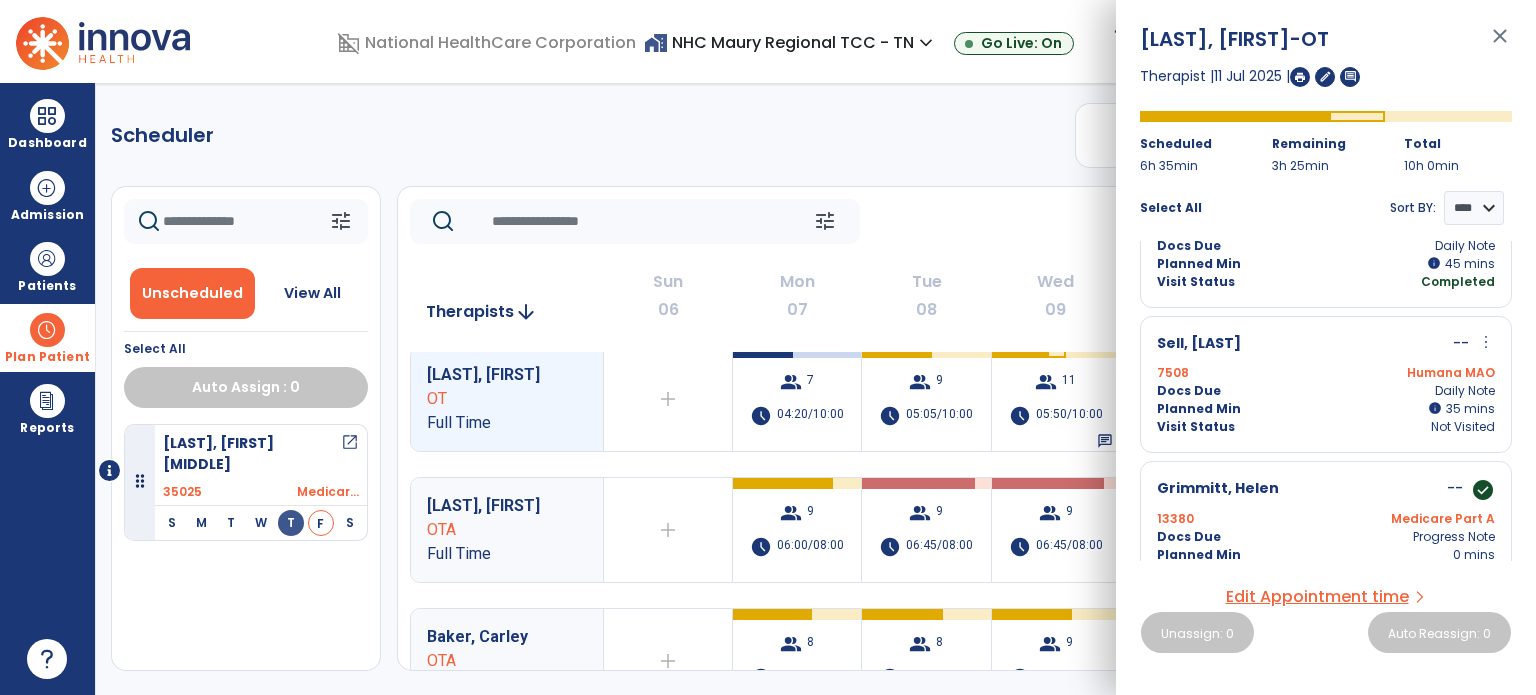 click on "[LAST], [FIRST]   --  more_vert  edit   Edit Session   alt_route   Split Minutes  7508 Humana MAO  Docs Due Daily Note   Planned Min  info   35 I 35 mins  Visit Status  Not Visited" at bounding box center (1326, 384) 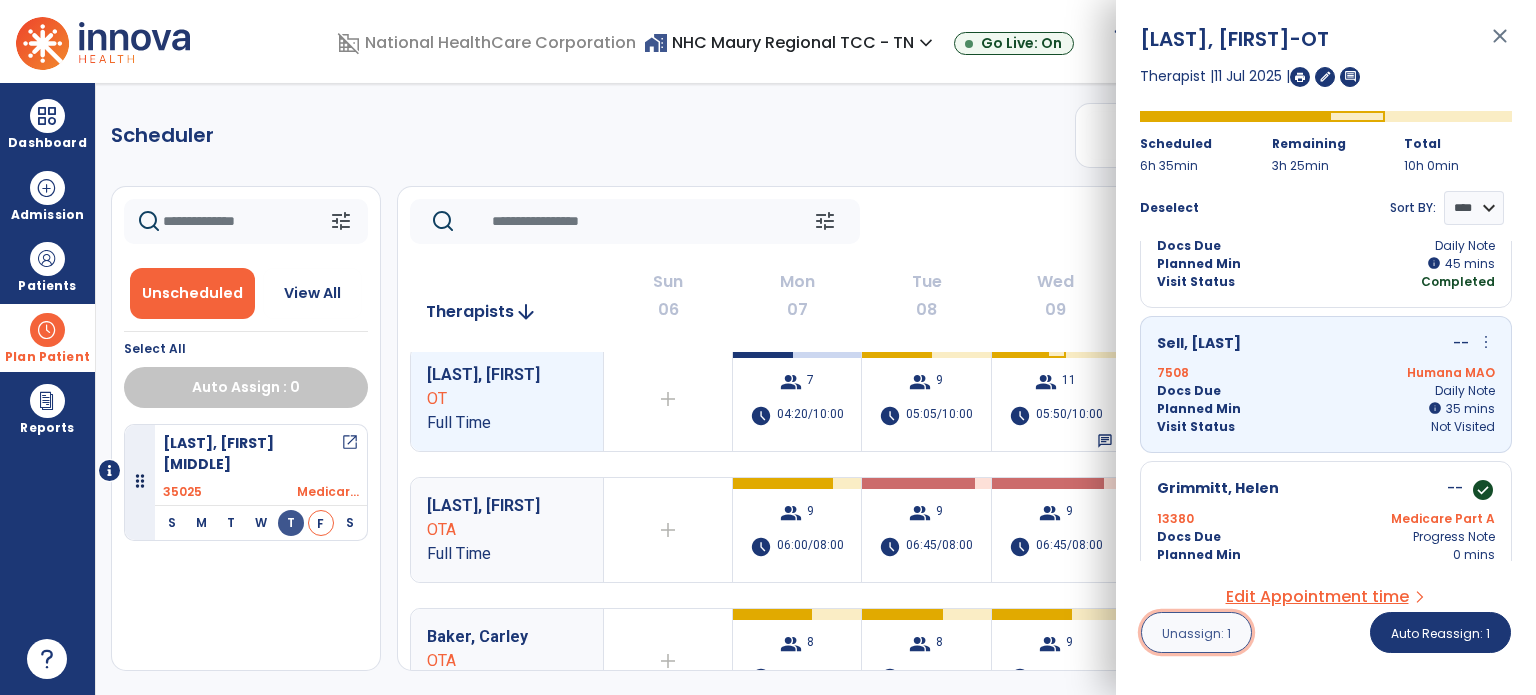 click on "Unassign: 1" at bounding box center [1196, 632] 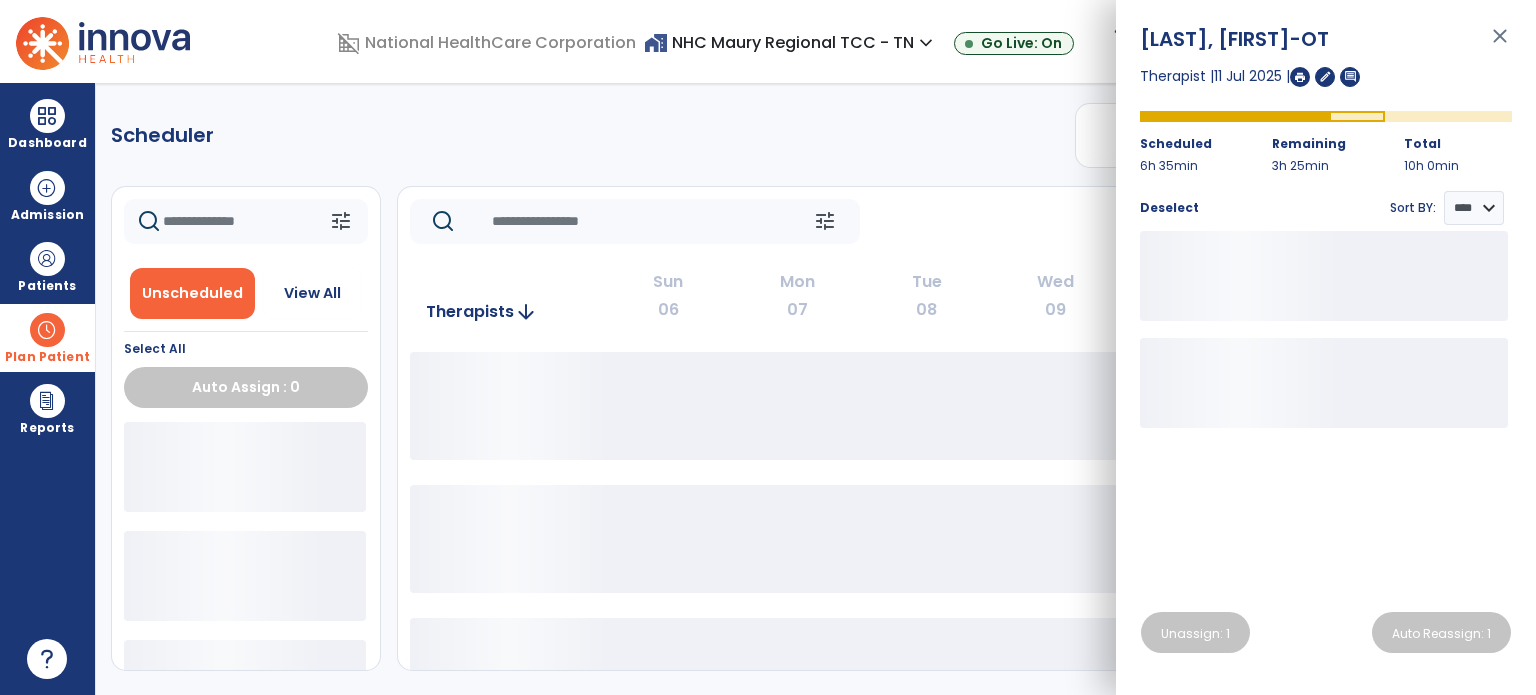 click on "Scheduler   PT   OT   ST  **** *** more_vert  Manage Labor   View All Therapists   Print" 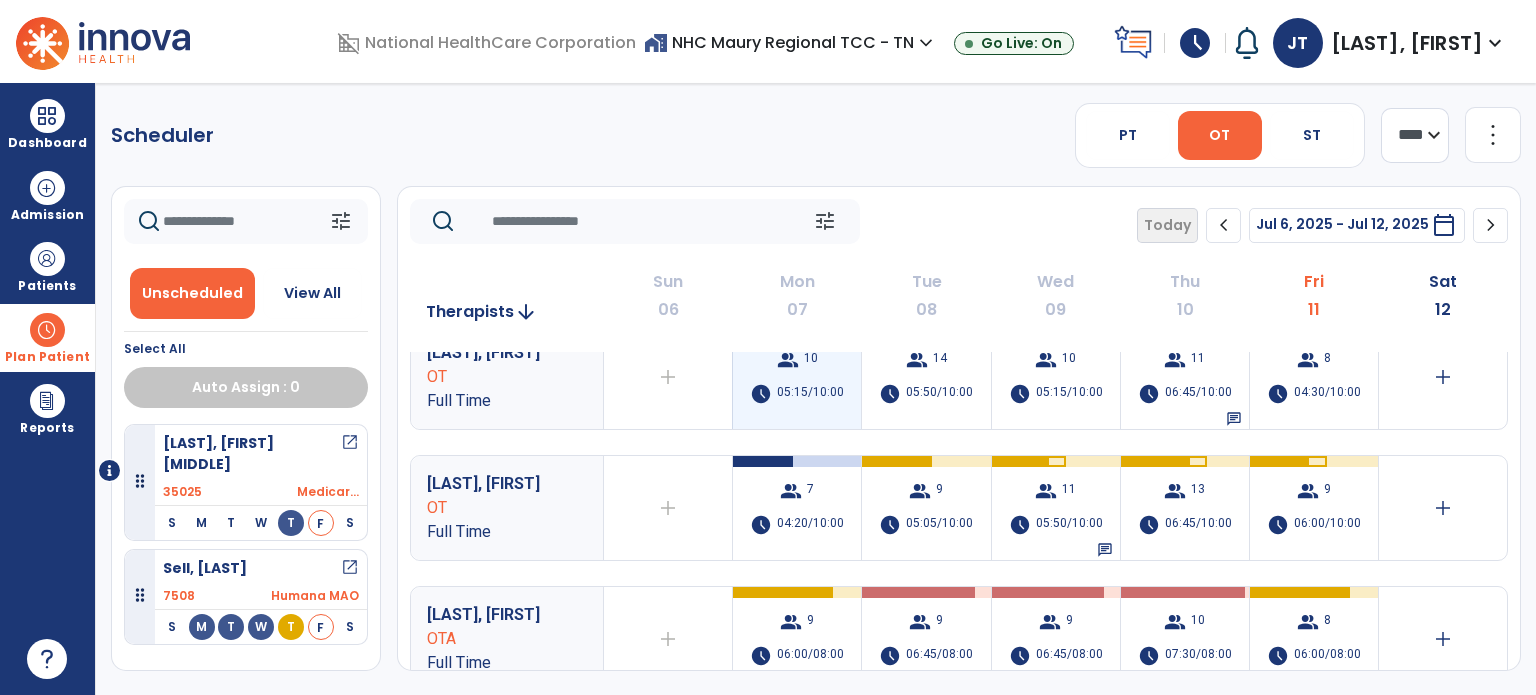 scroll, scrollTop: 160, scrollLeft: 0, axis: vertical 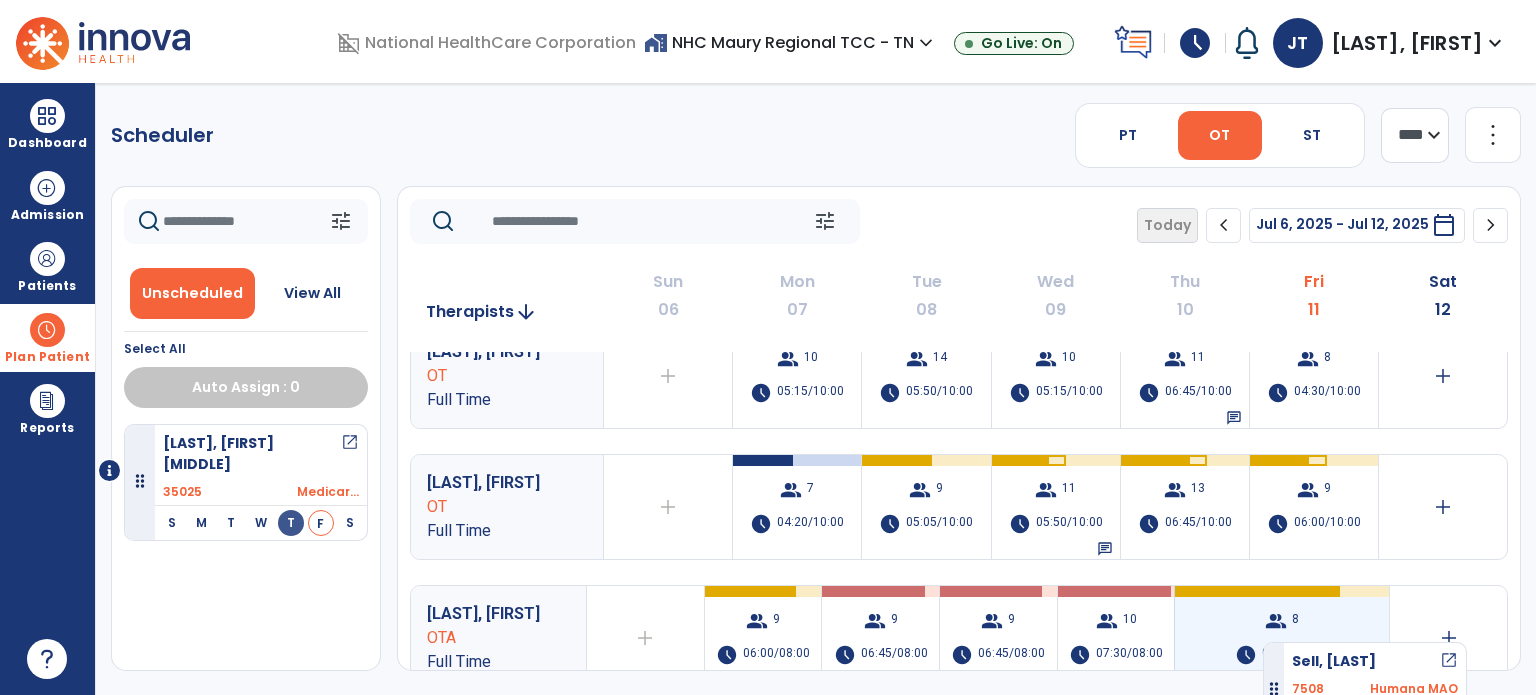 drag, startPoint x: 230, startPoint y: 561, endPoint x: 1263, endPoint y: 634, distance: 1035.5762 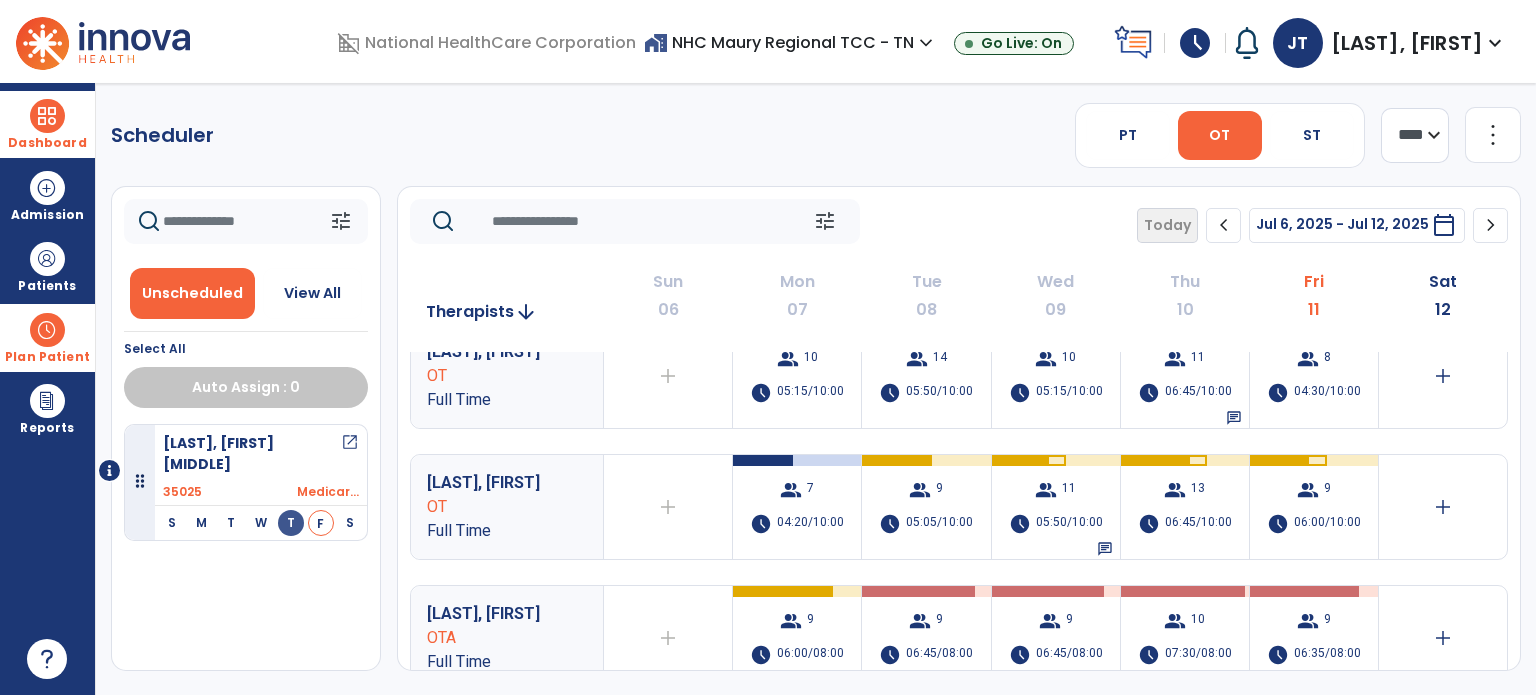 click at bounding box center (47, 116) 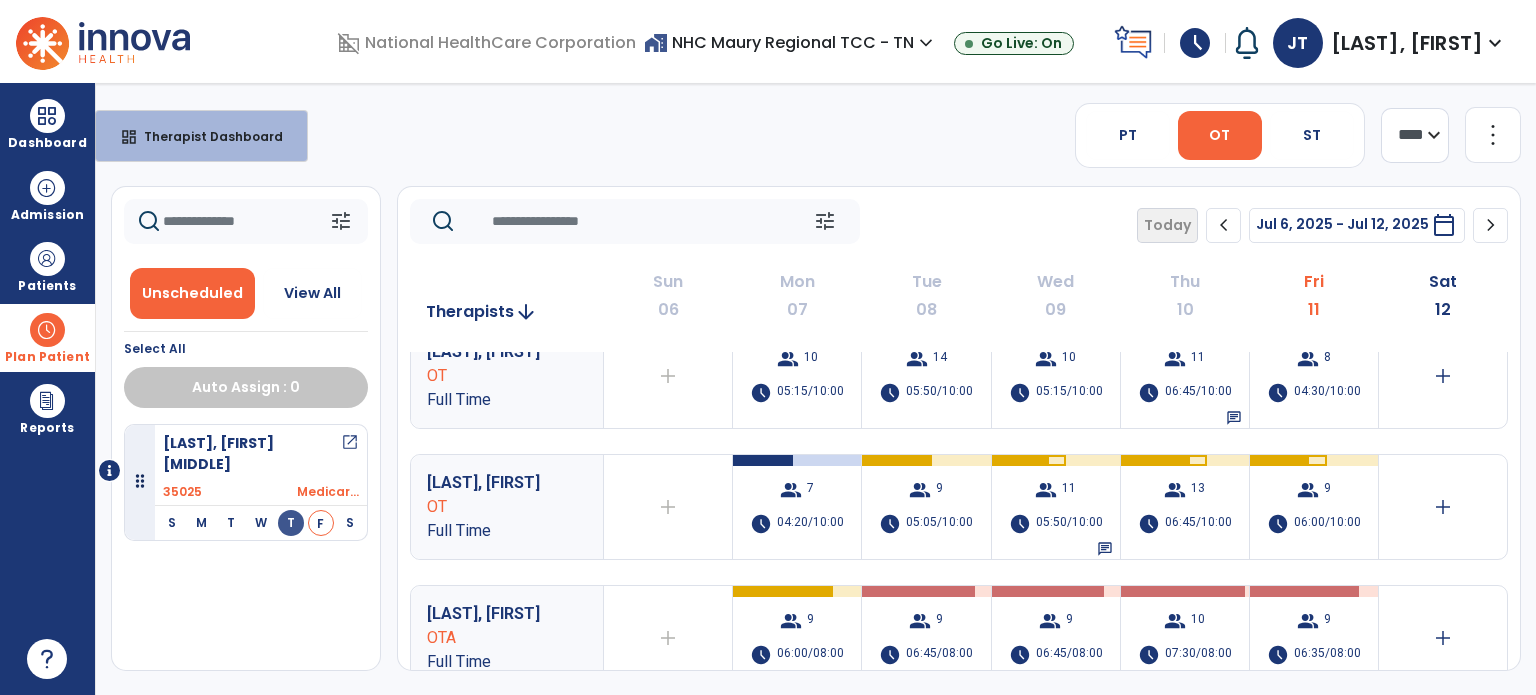 click on "Scheduler   PT   OT   ST  **** *** more_vert  Manage Labor   View All Therapists   Print" 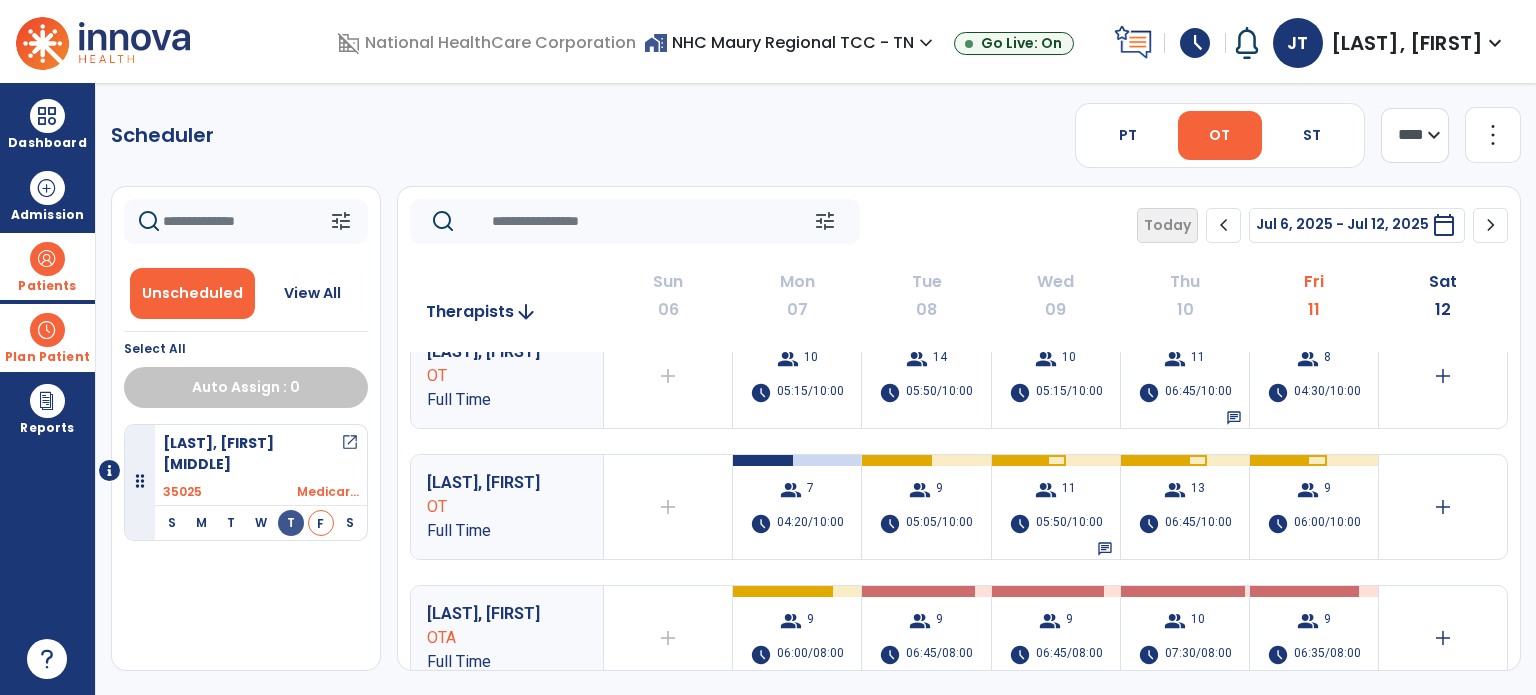 click on "Patients" at bounding box center (47, 286) 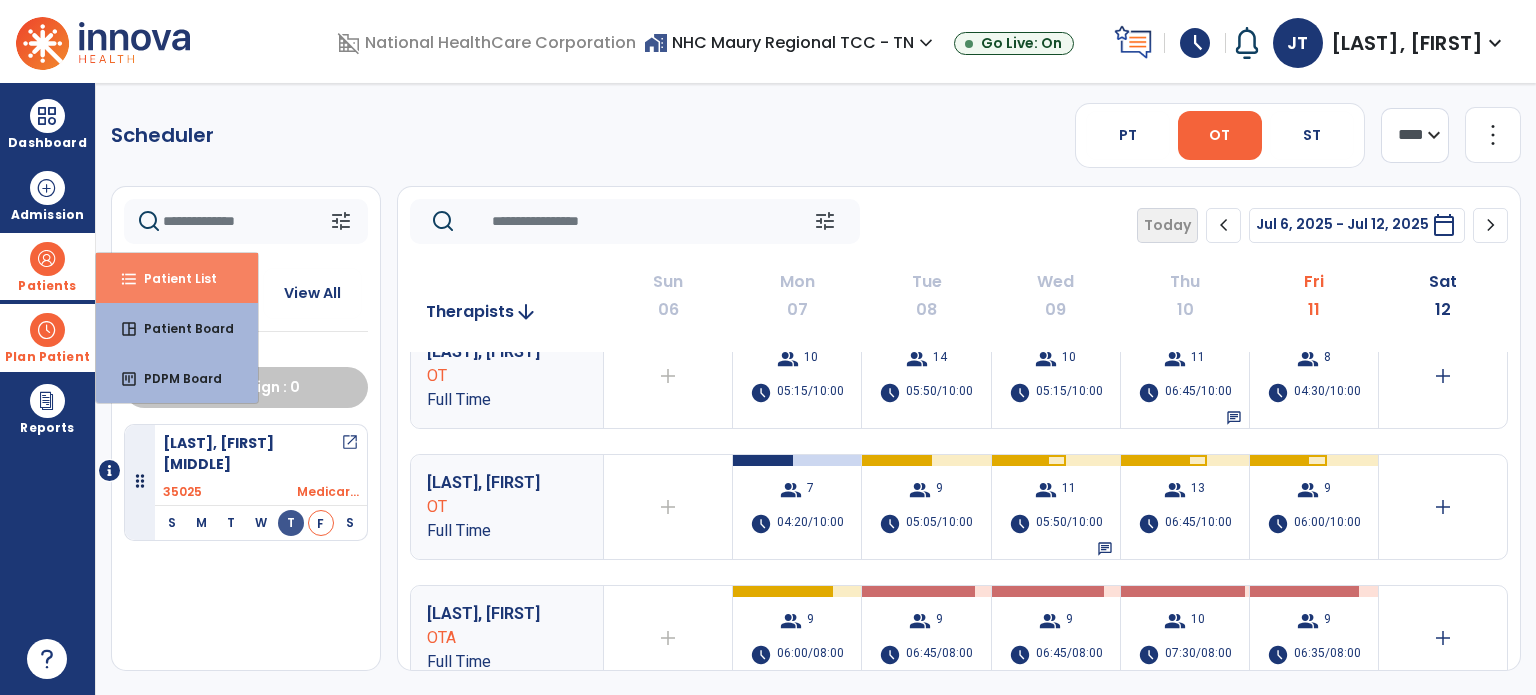 click on "Patient List" at bounding box center [172, 278] 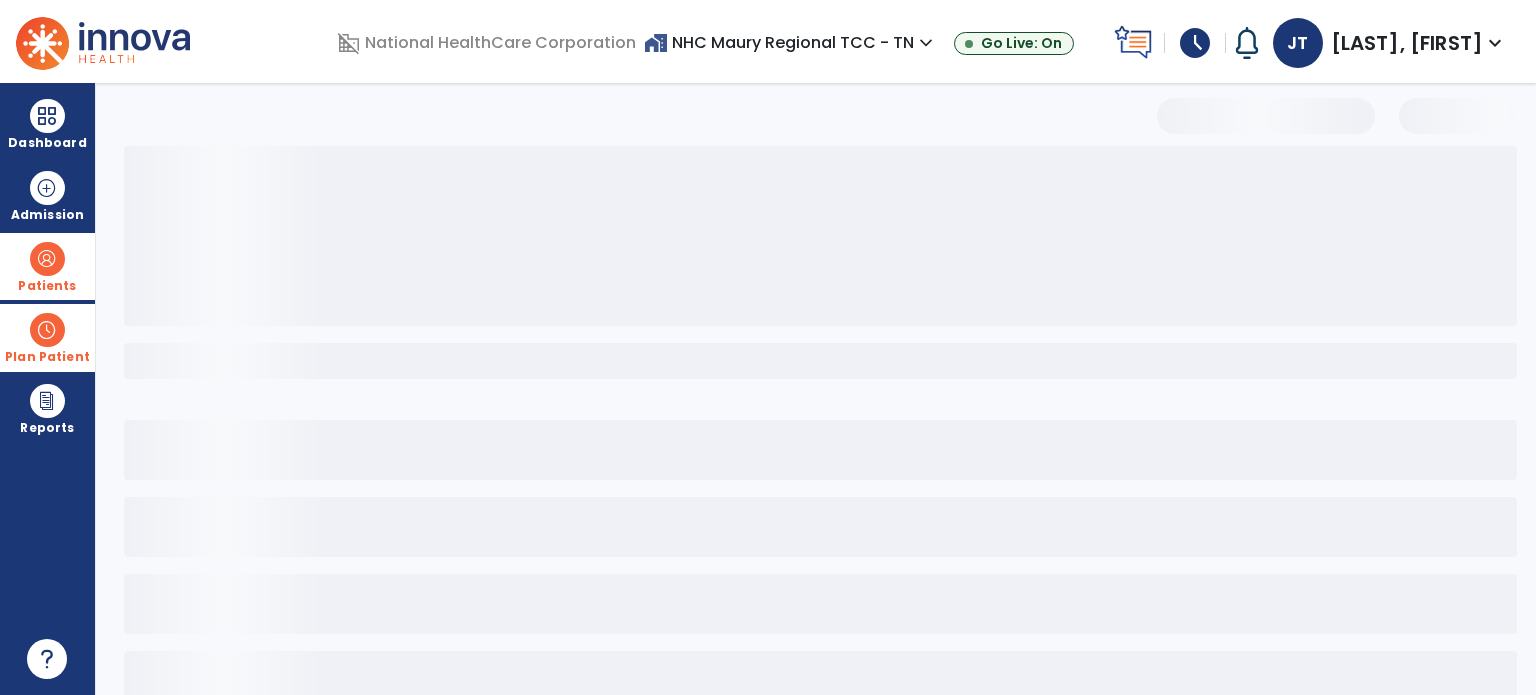 select on "***" 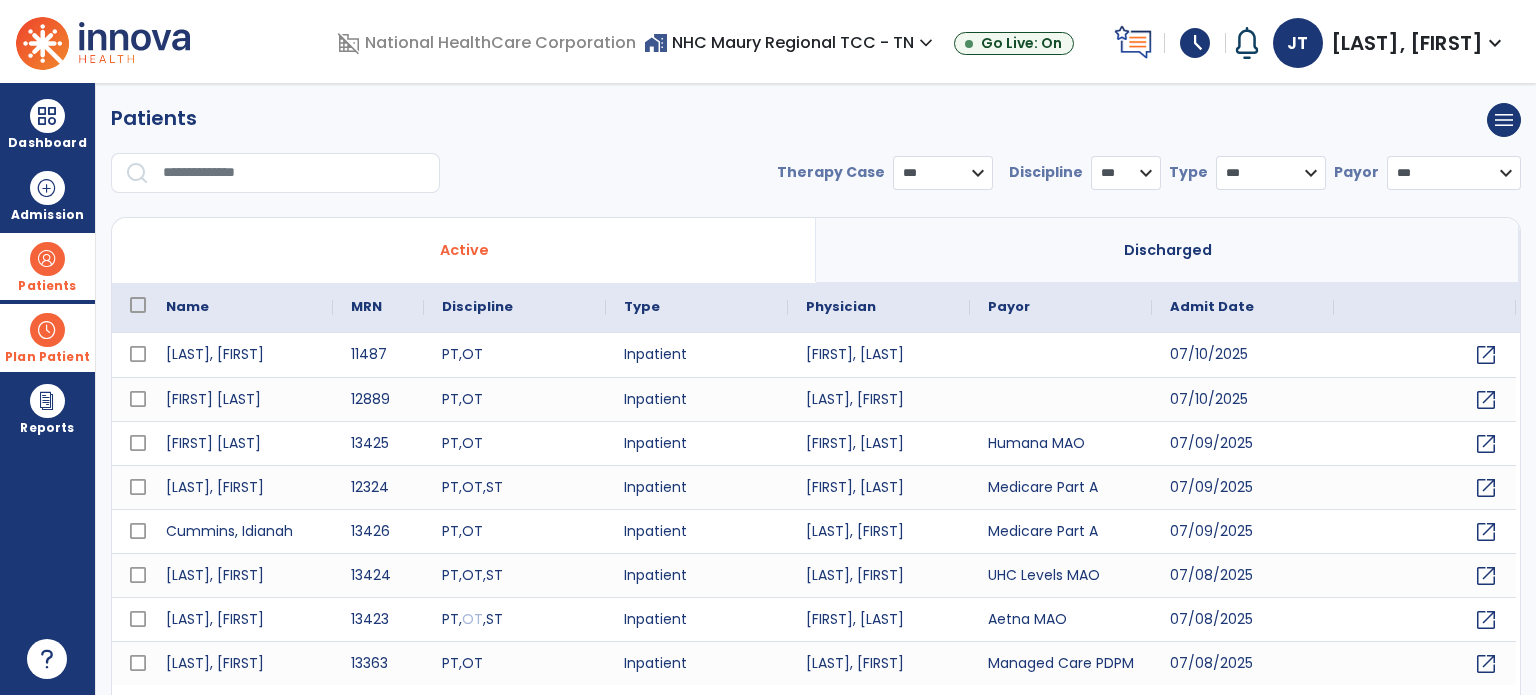 click at bounding box center (294, 173) 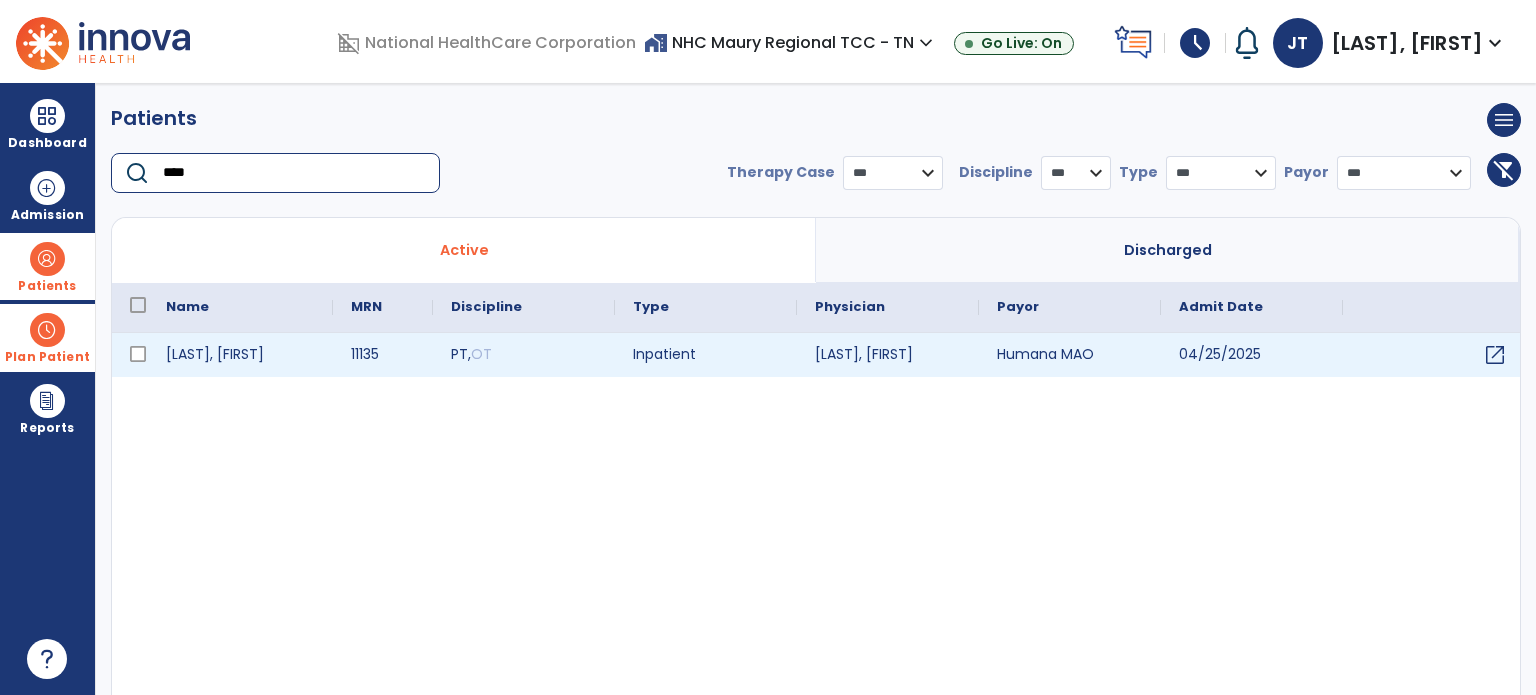 type on "****" 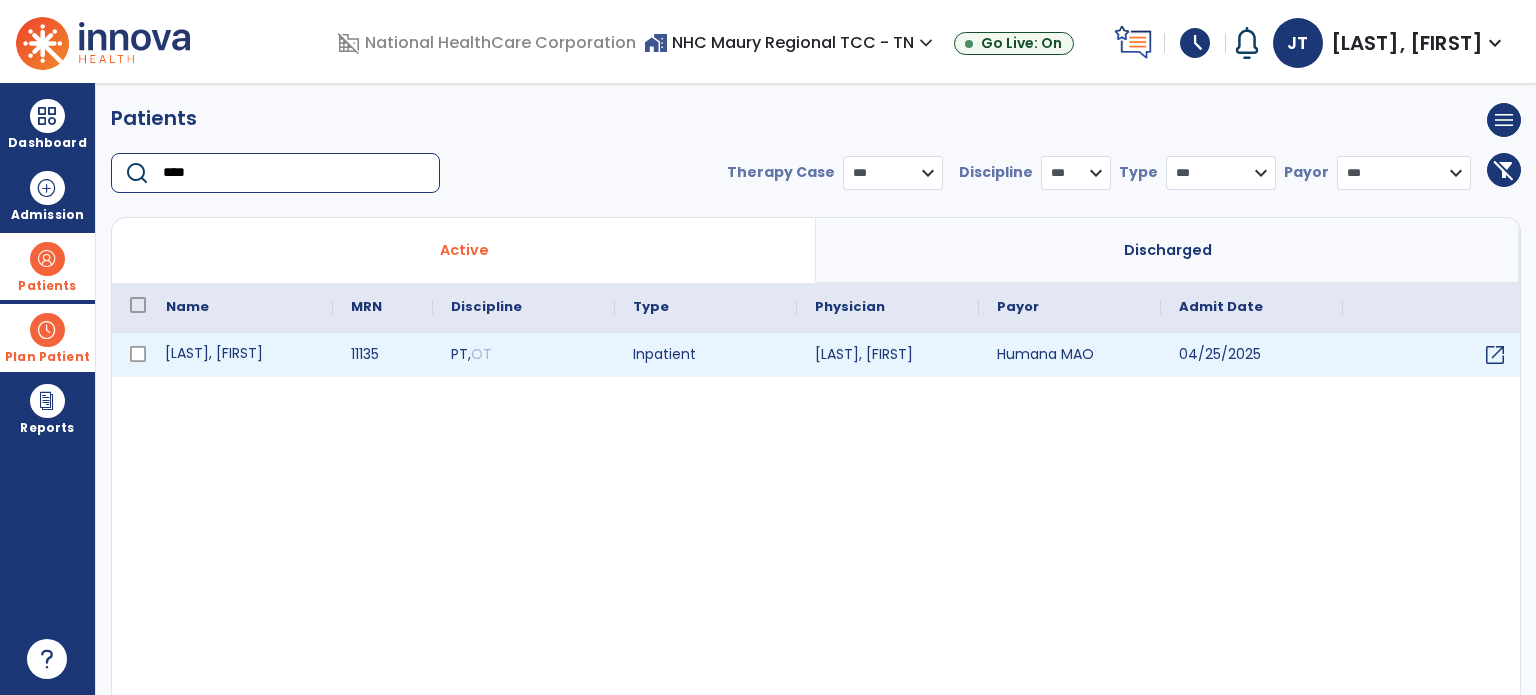 click on "[LAST], [FIRST]" at bounding box center [240, 355] 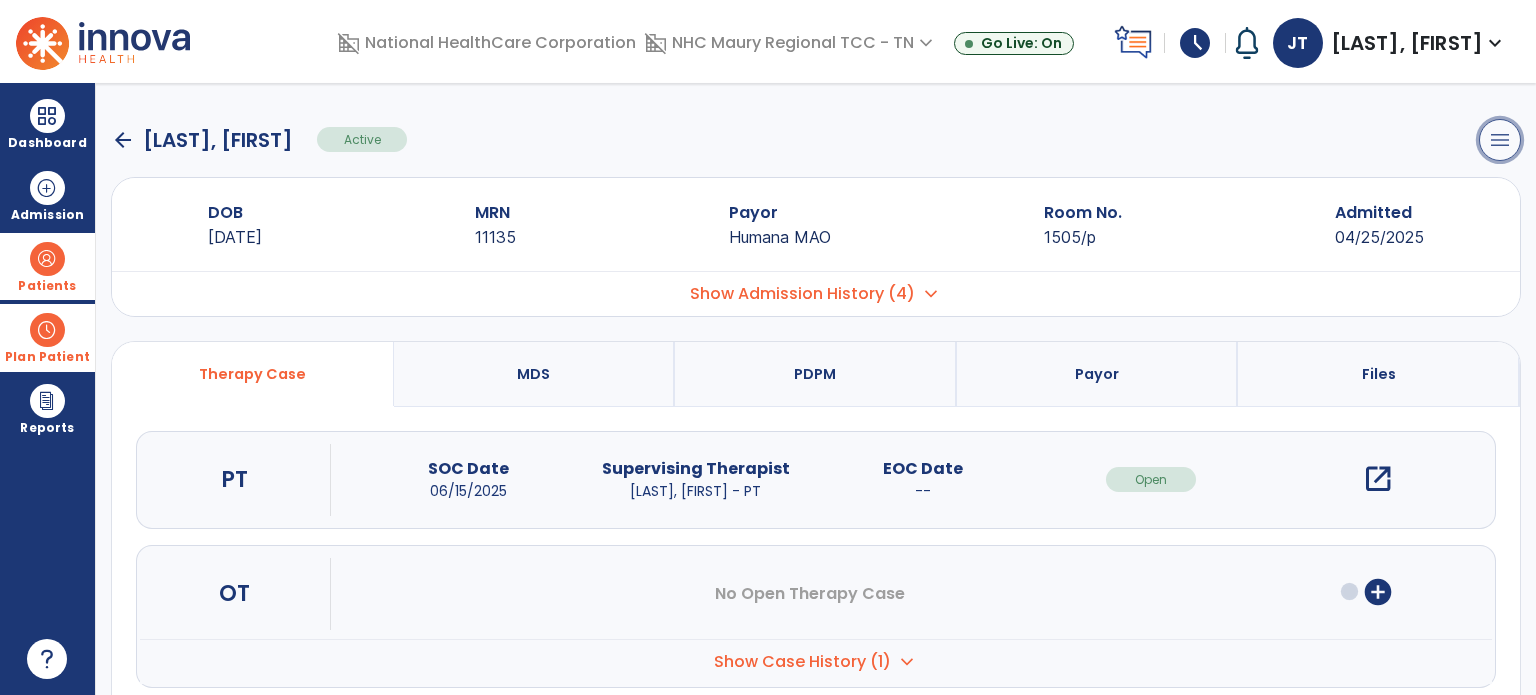click on "menu" at bounding box center (1500, 140) 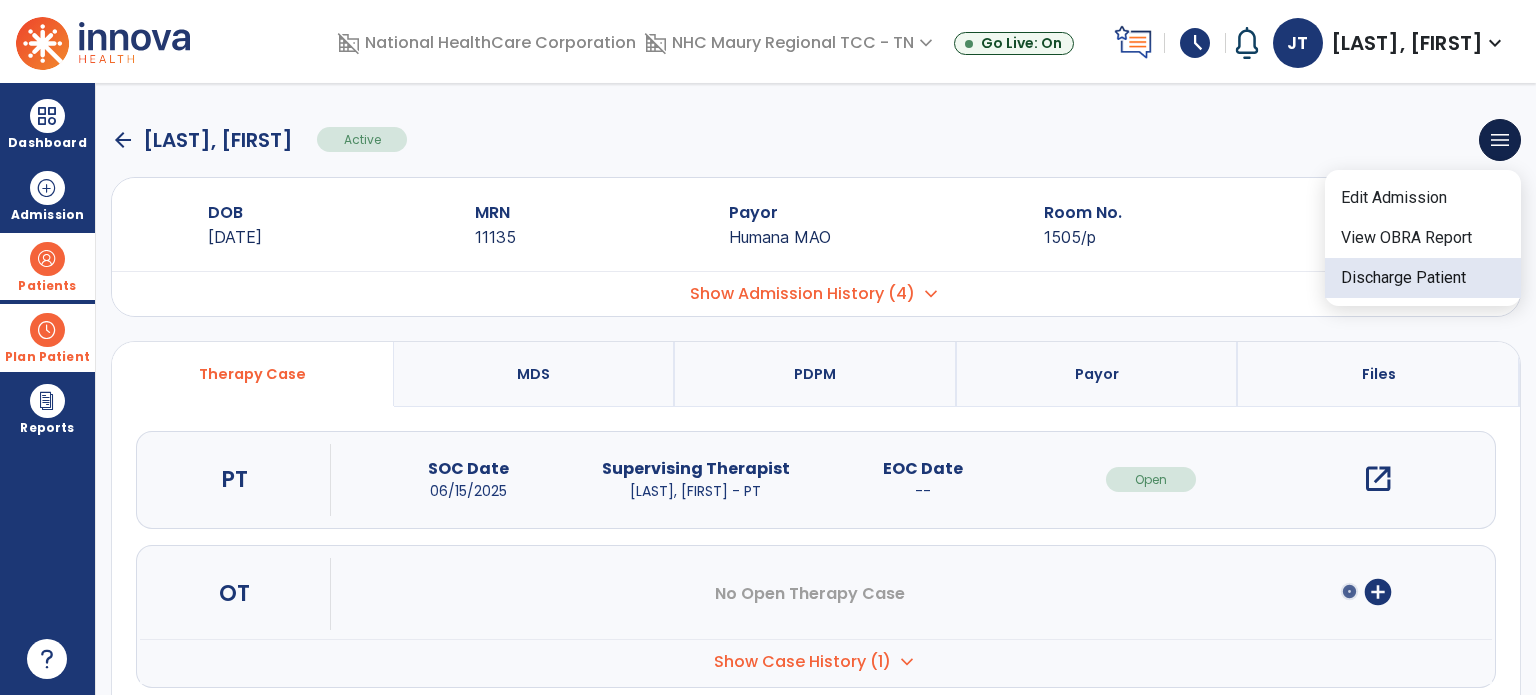 click on "Discharge Patient" 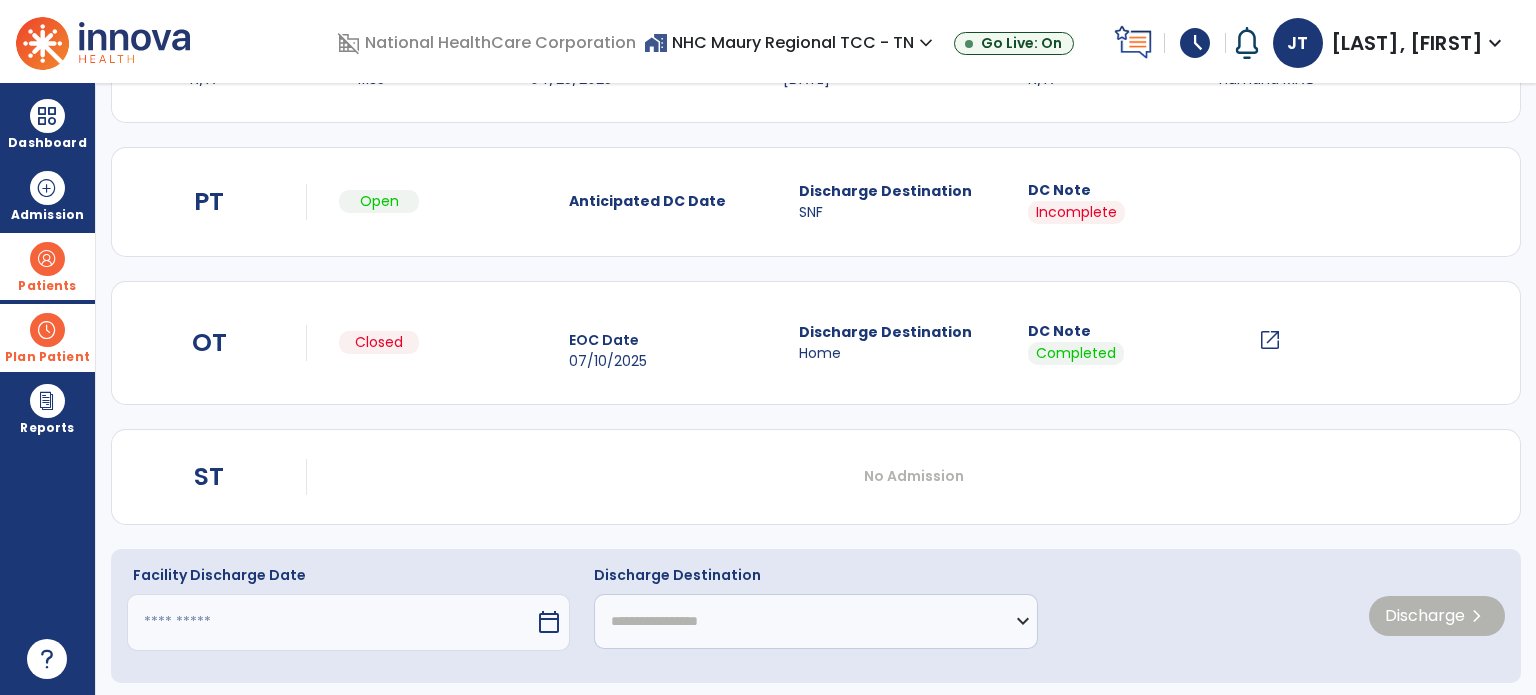 scroll, scrollTop: 200, scrollLeft: 0, axis: vertical 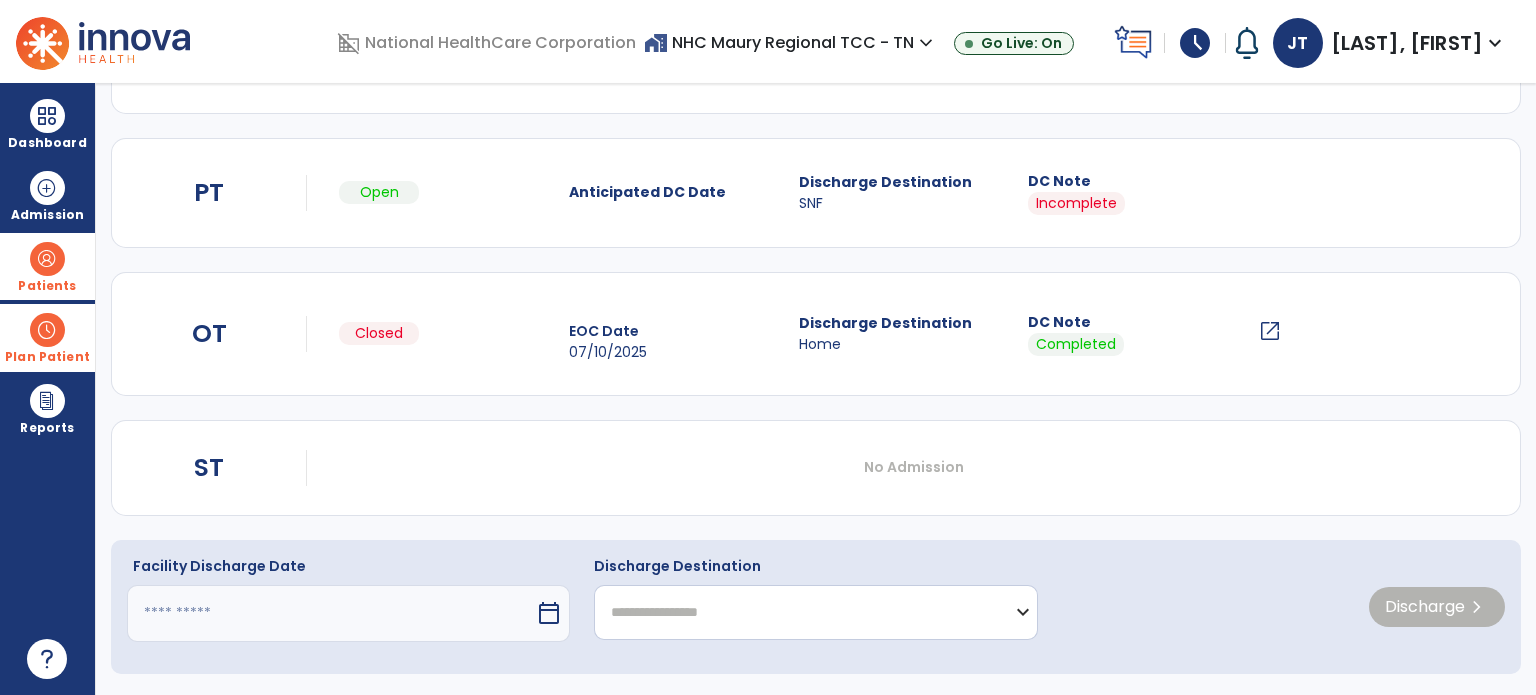 click on "**********" 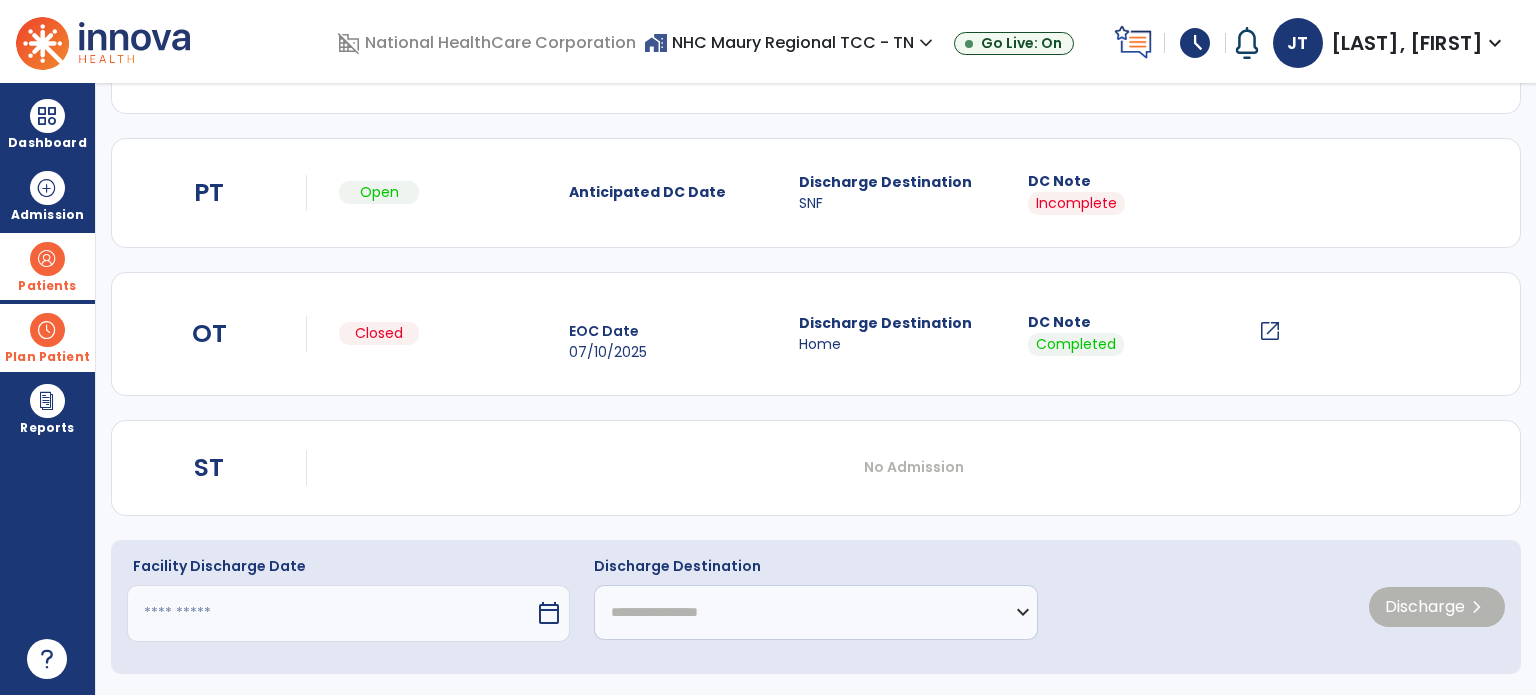 click at bounding box center [331, 613] 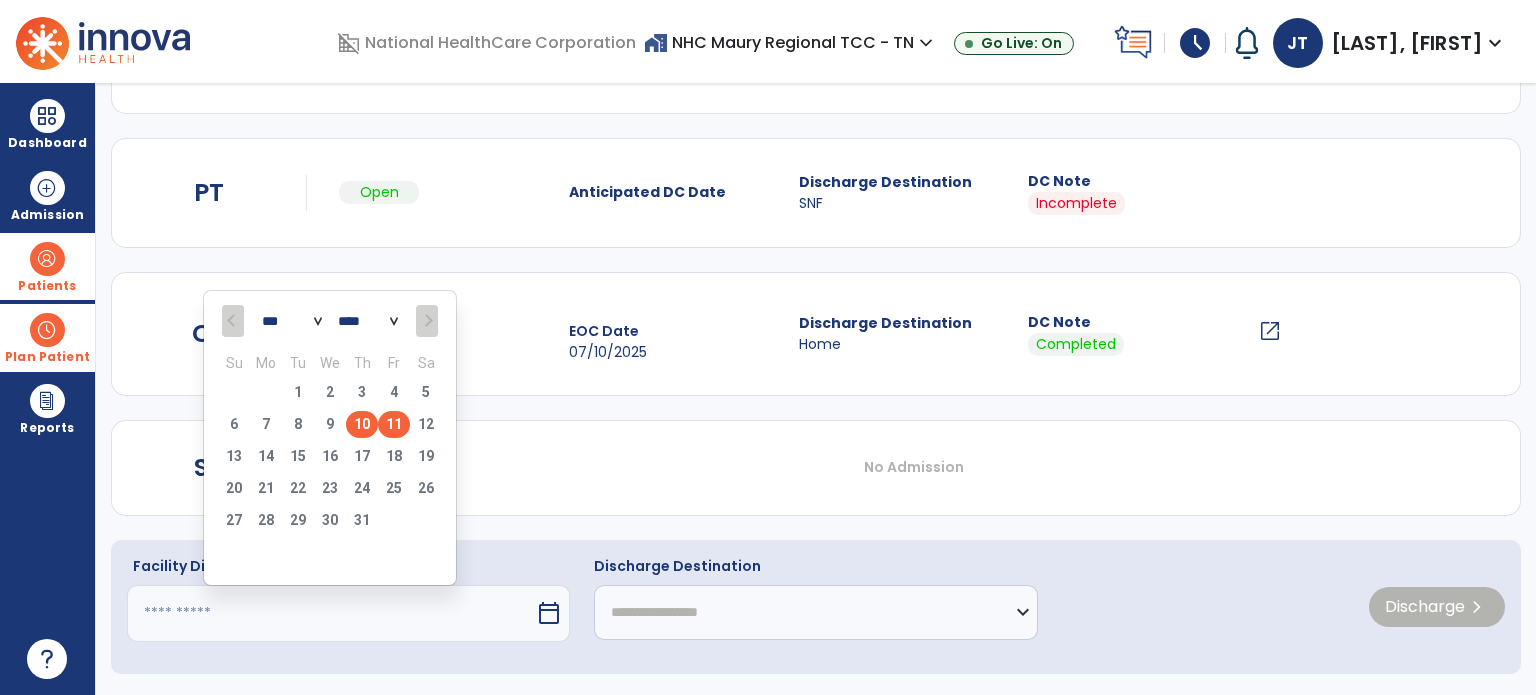 click on "10" at bounding box center [362, 424] 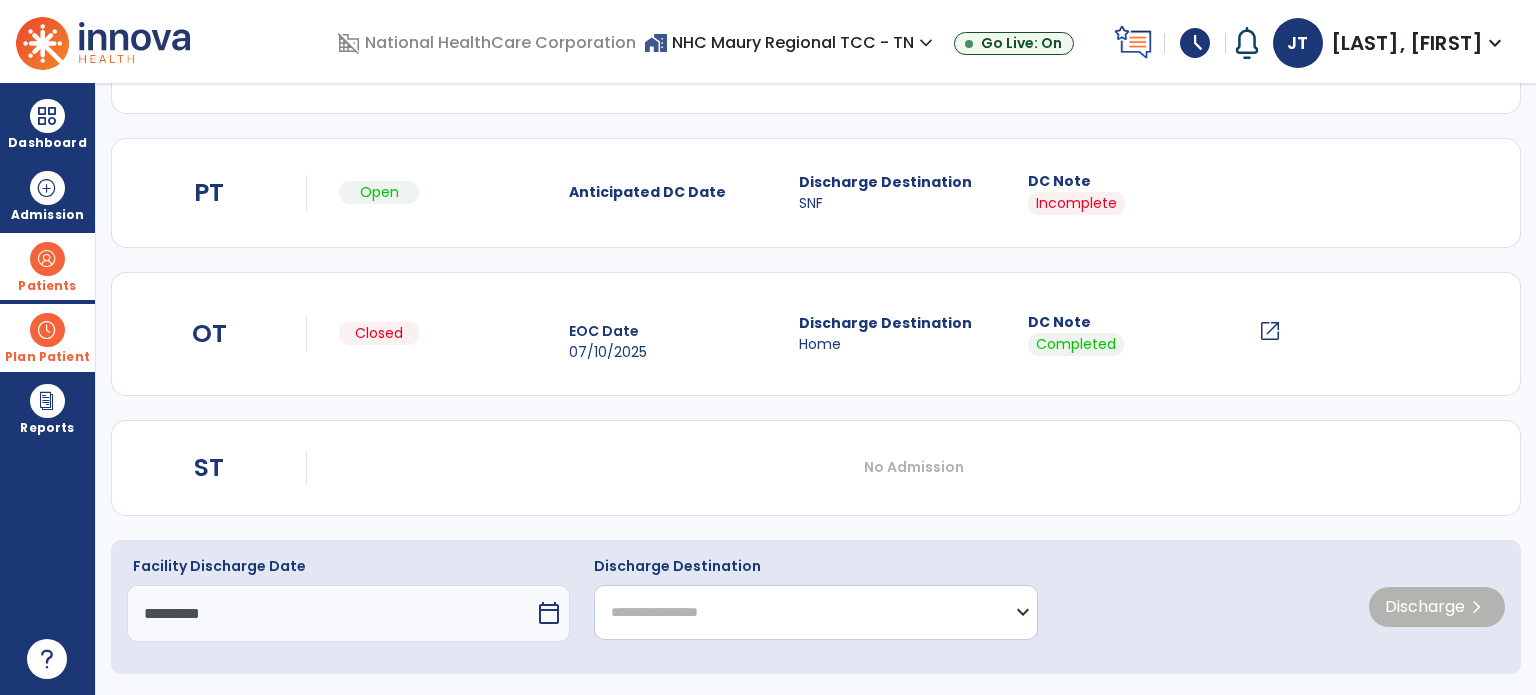 click on "**********" 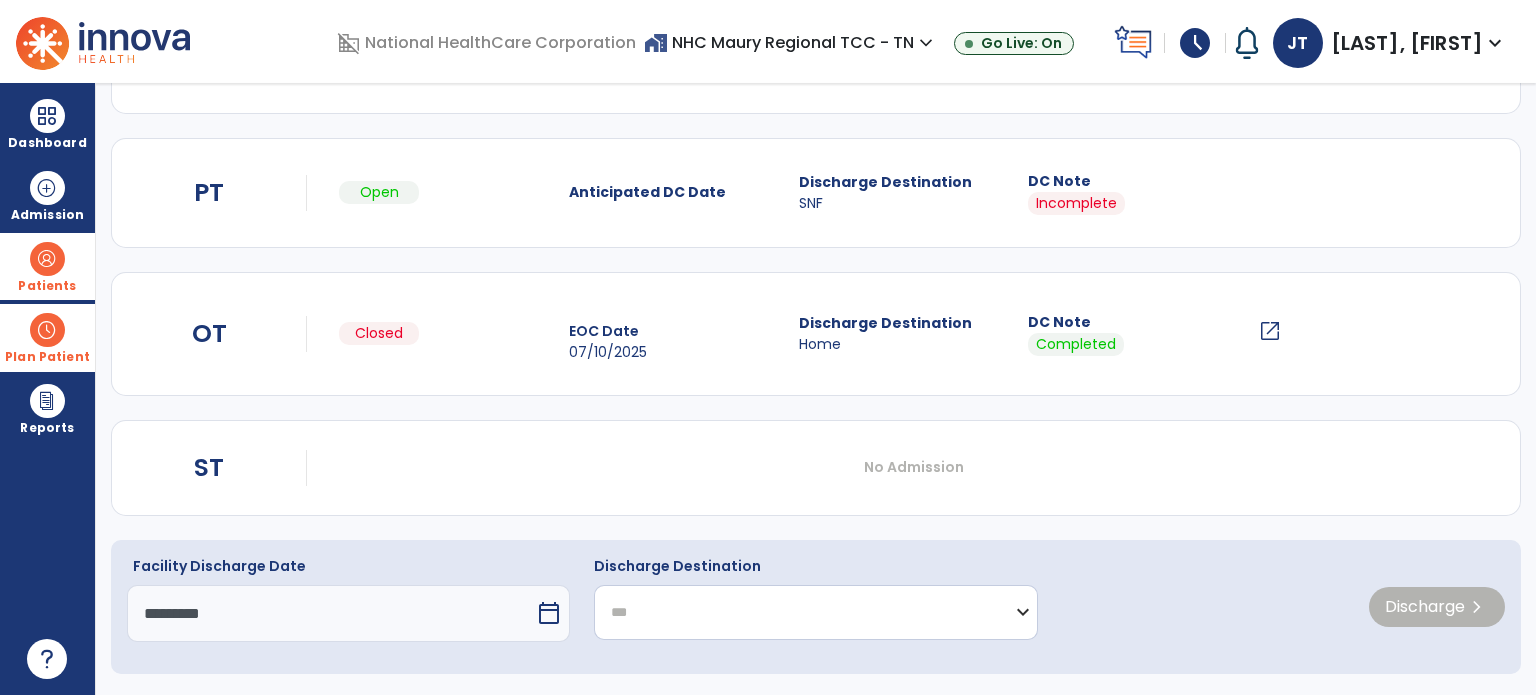 click on "**********" 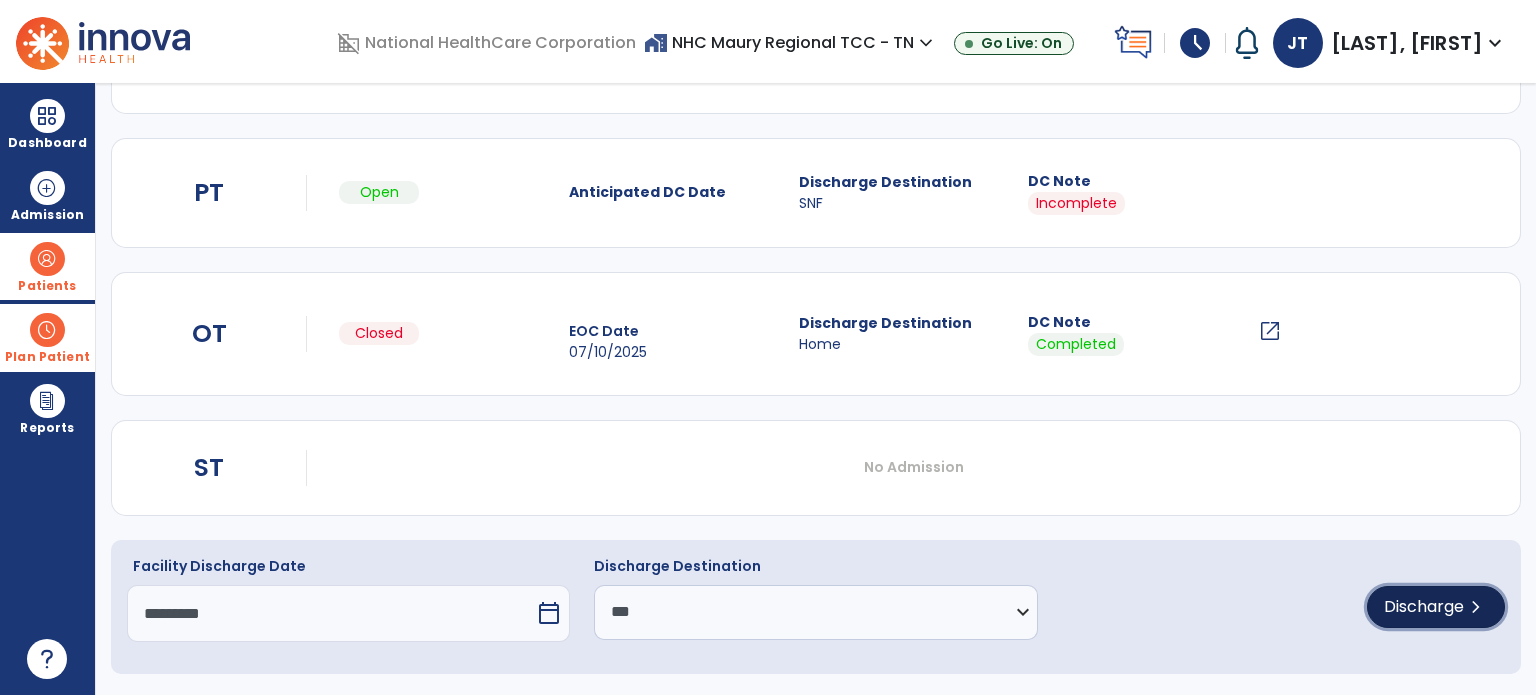 click on "Discharge  chevron_right" 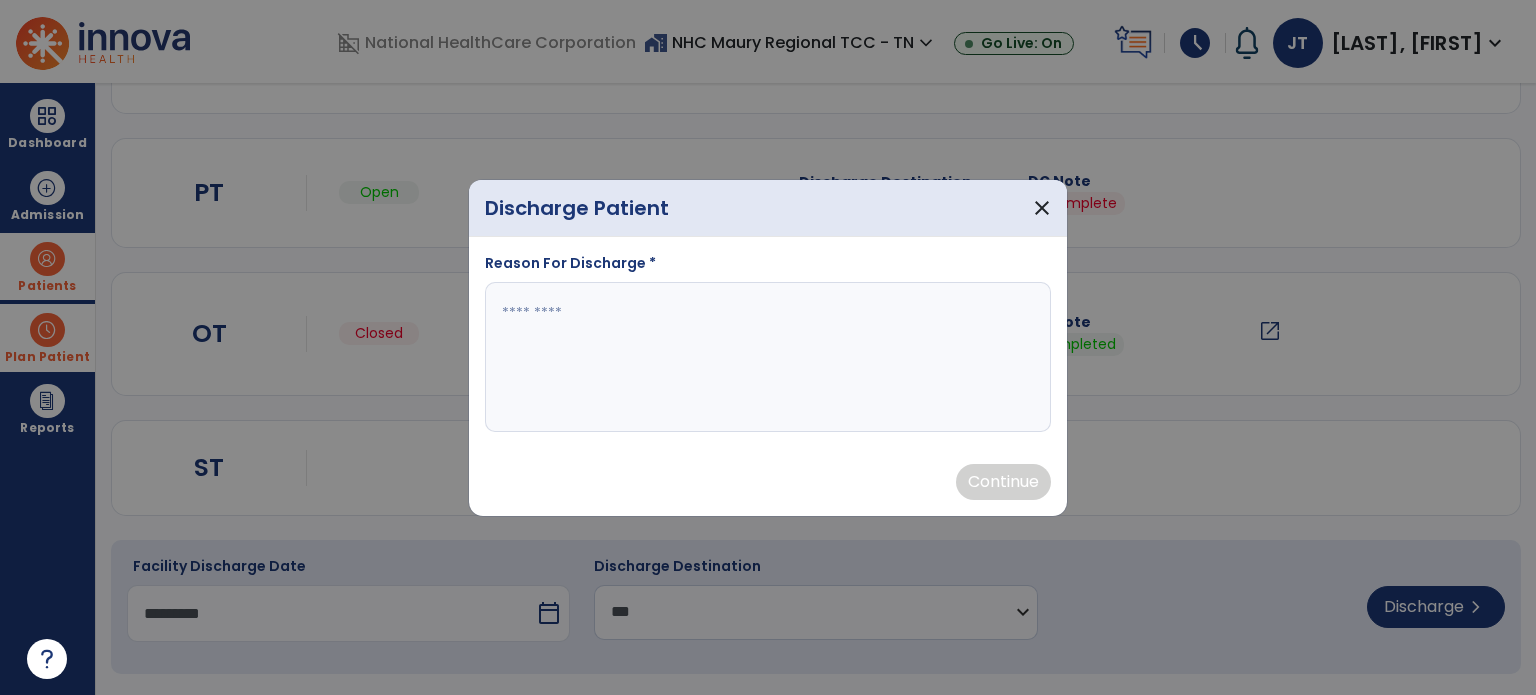 click at bounding box center [768, 357] 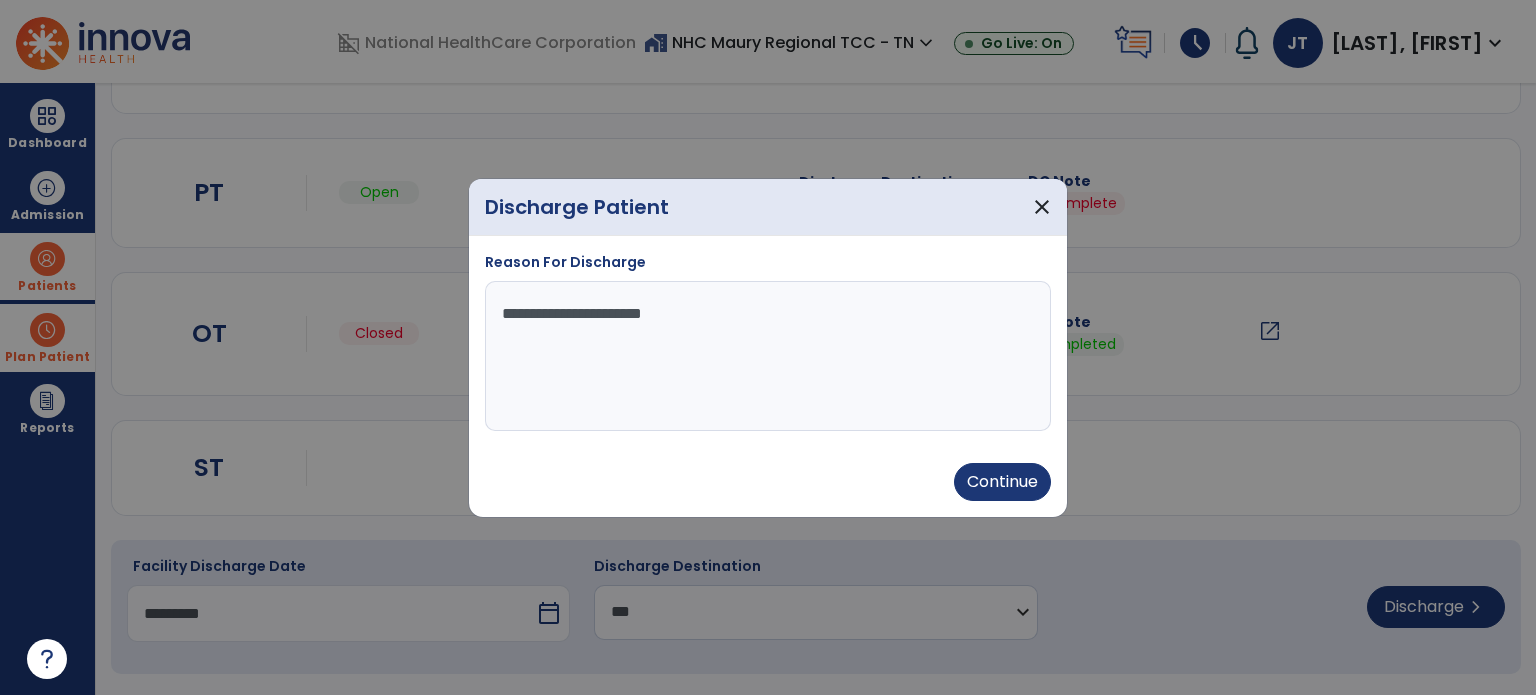 type on "**********" 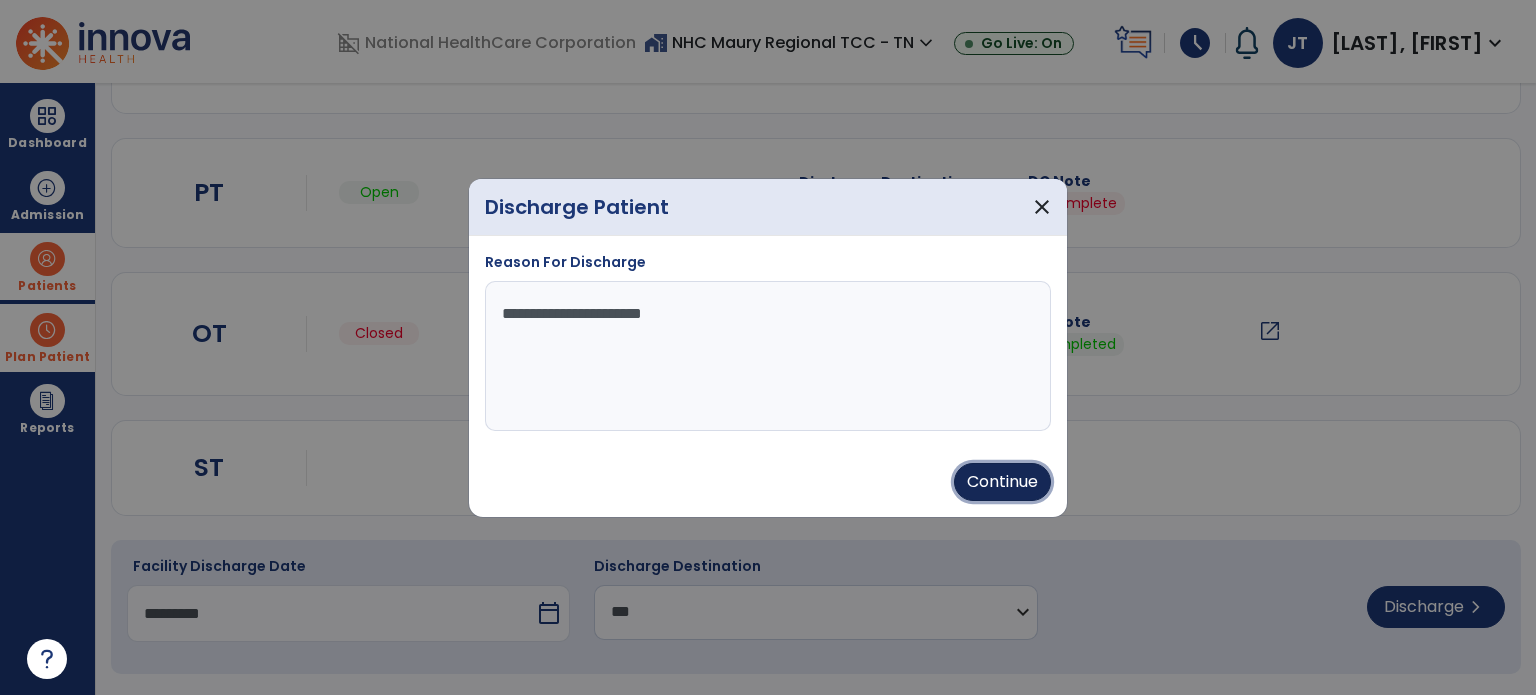 click on "Continue" at bounding box center [1002, 482] 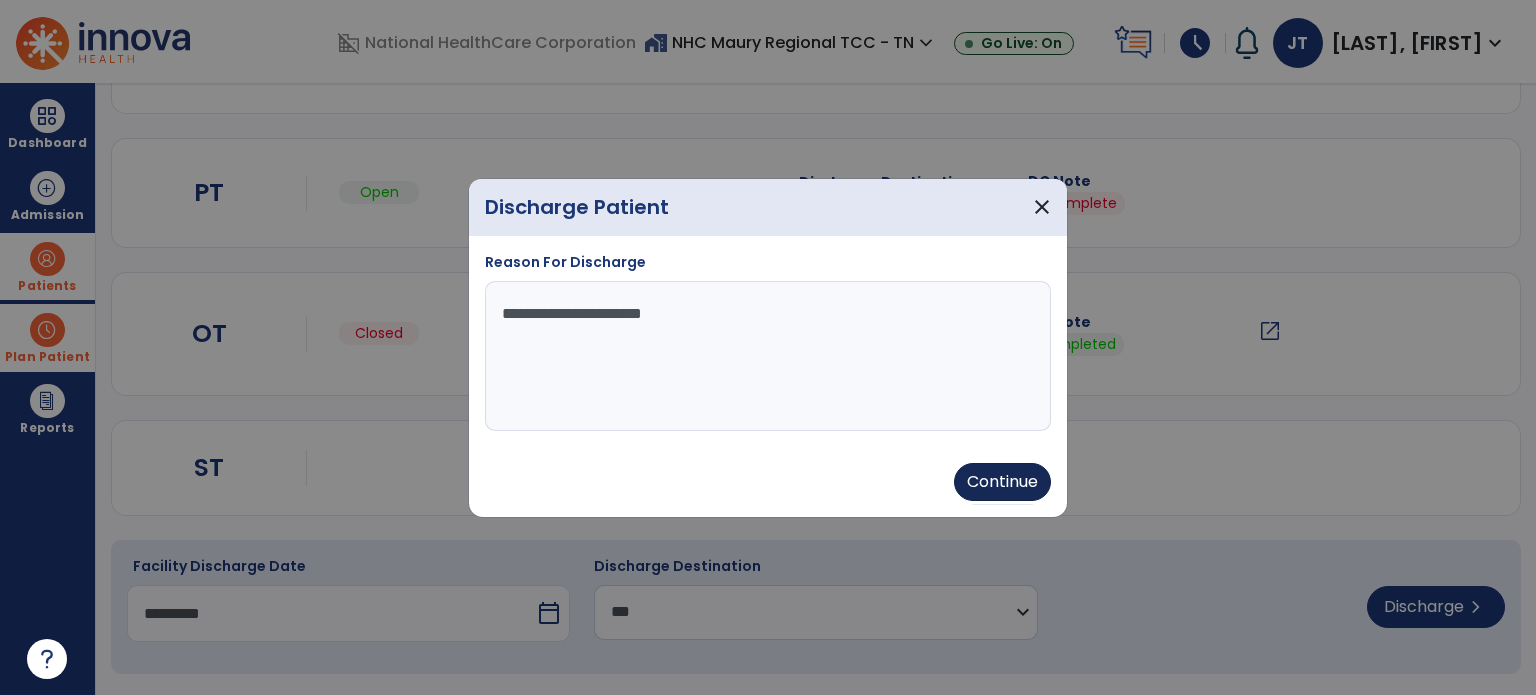 type on "*********" 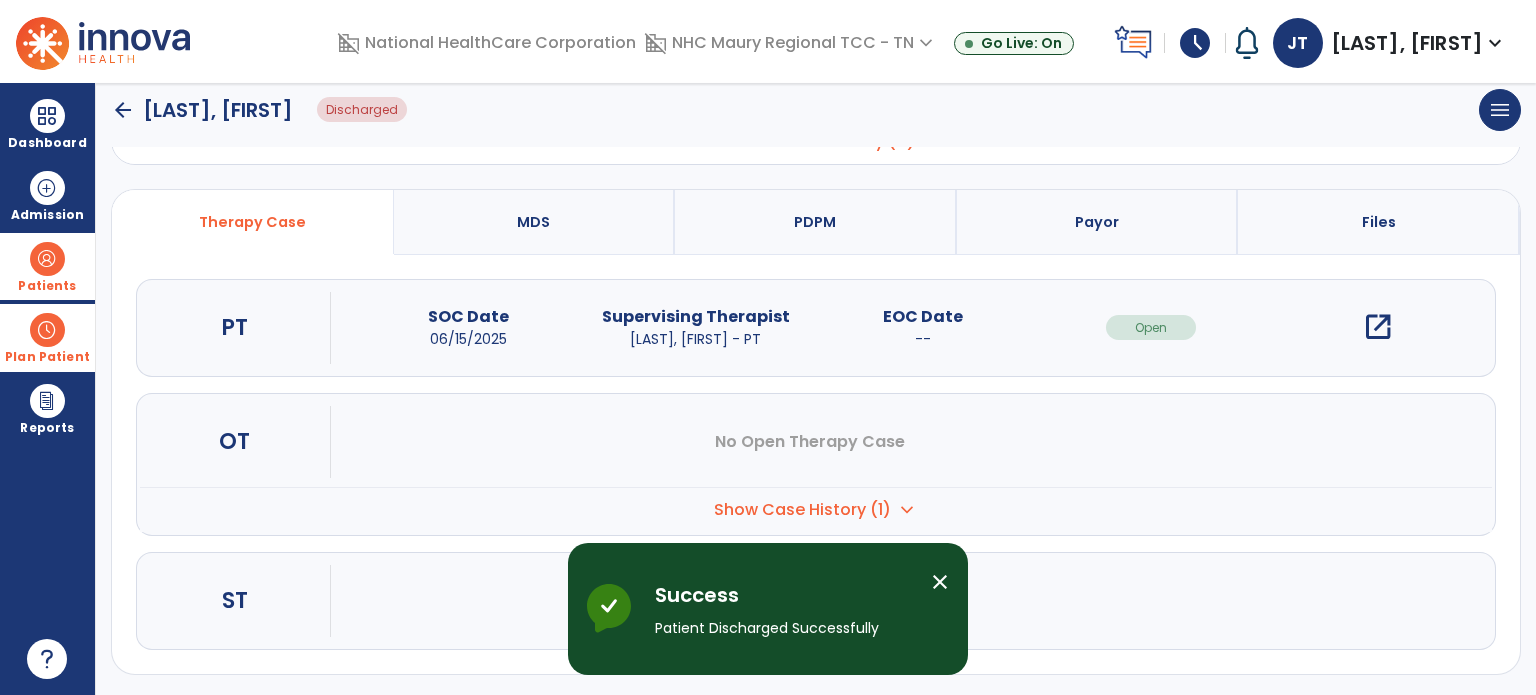 scroll, scrollTop: 0, scrollLeft: 0, axis: both 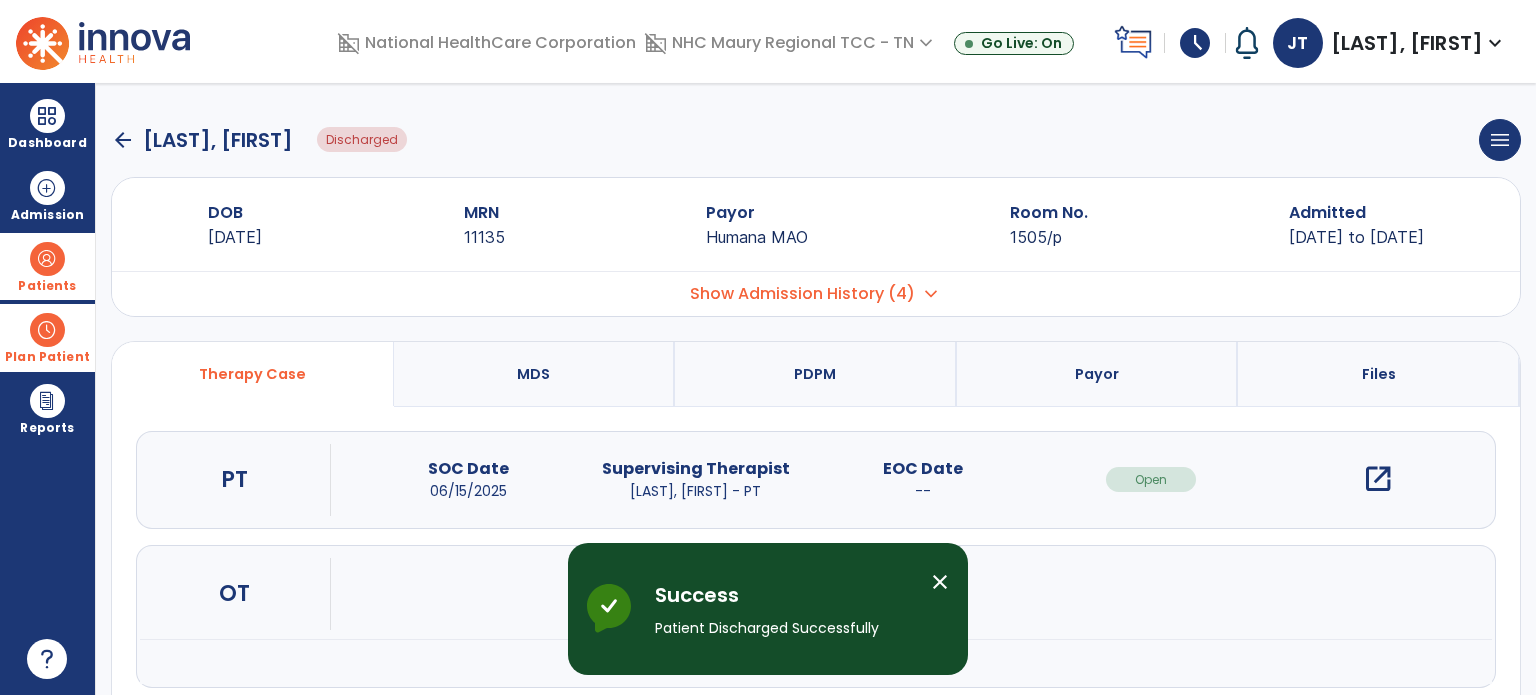click on "arrow_back Page, [LAST]" 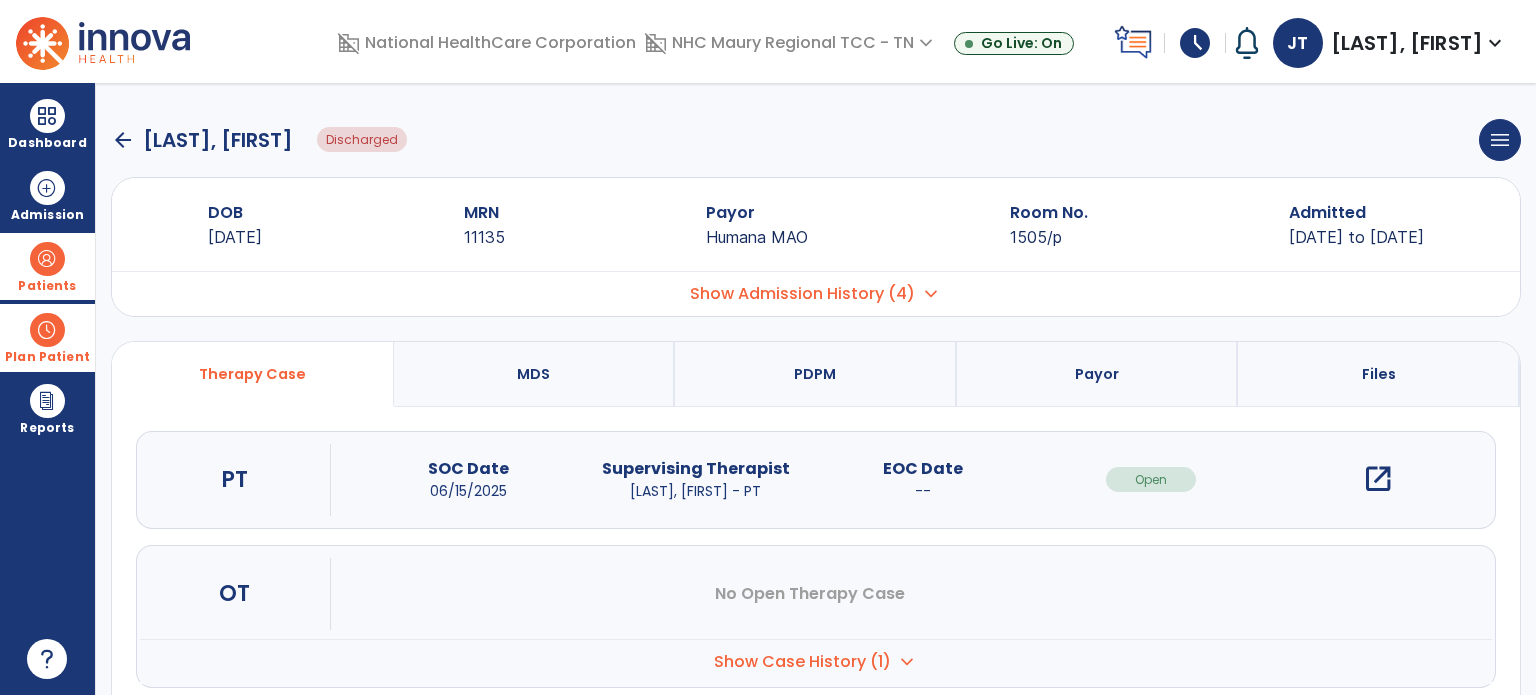 click on "arrow_back" 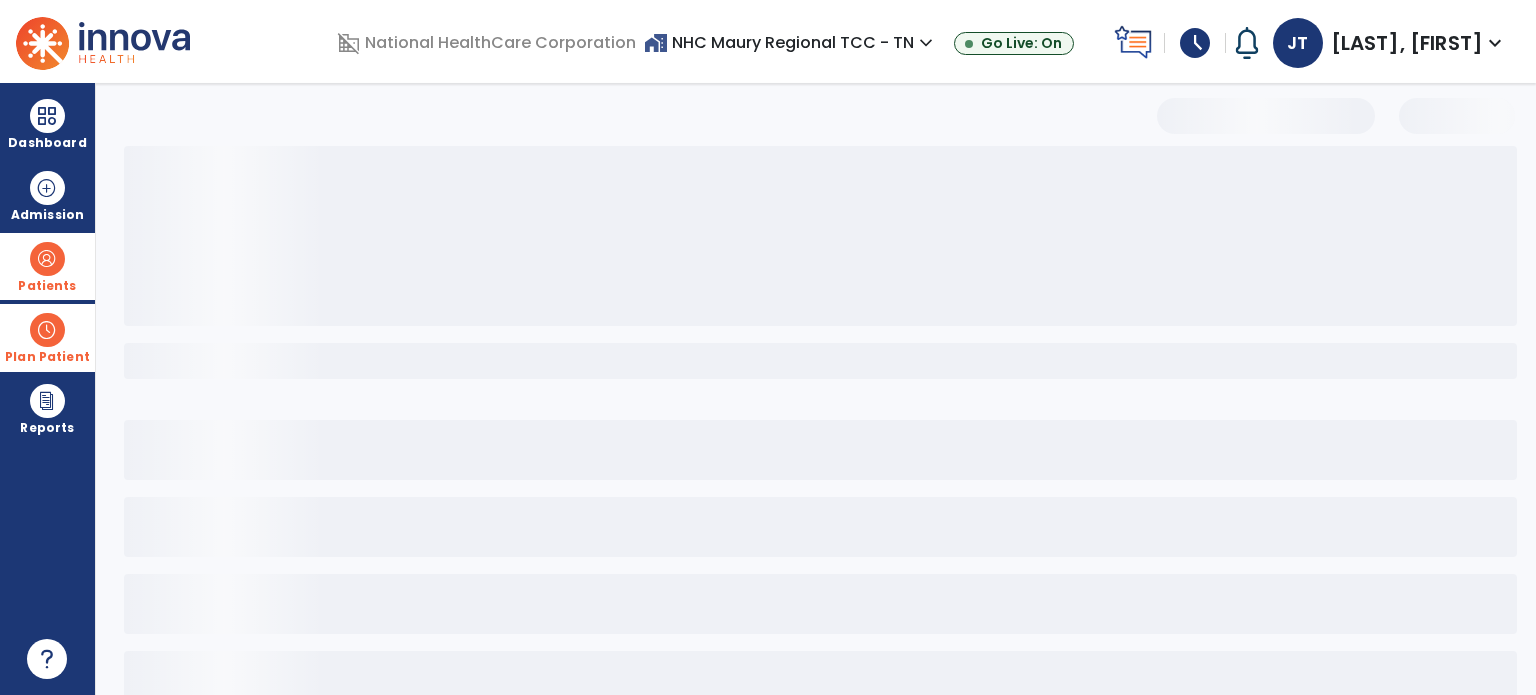 select on "***" 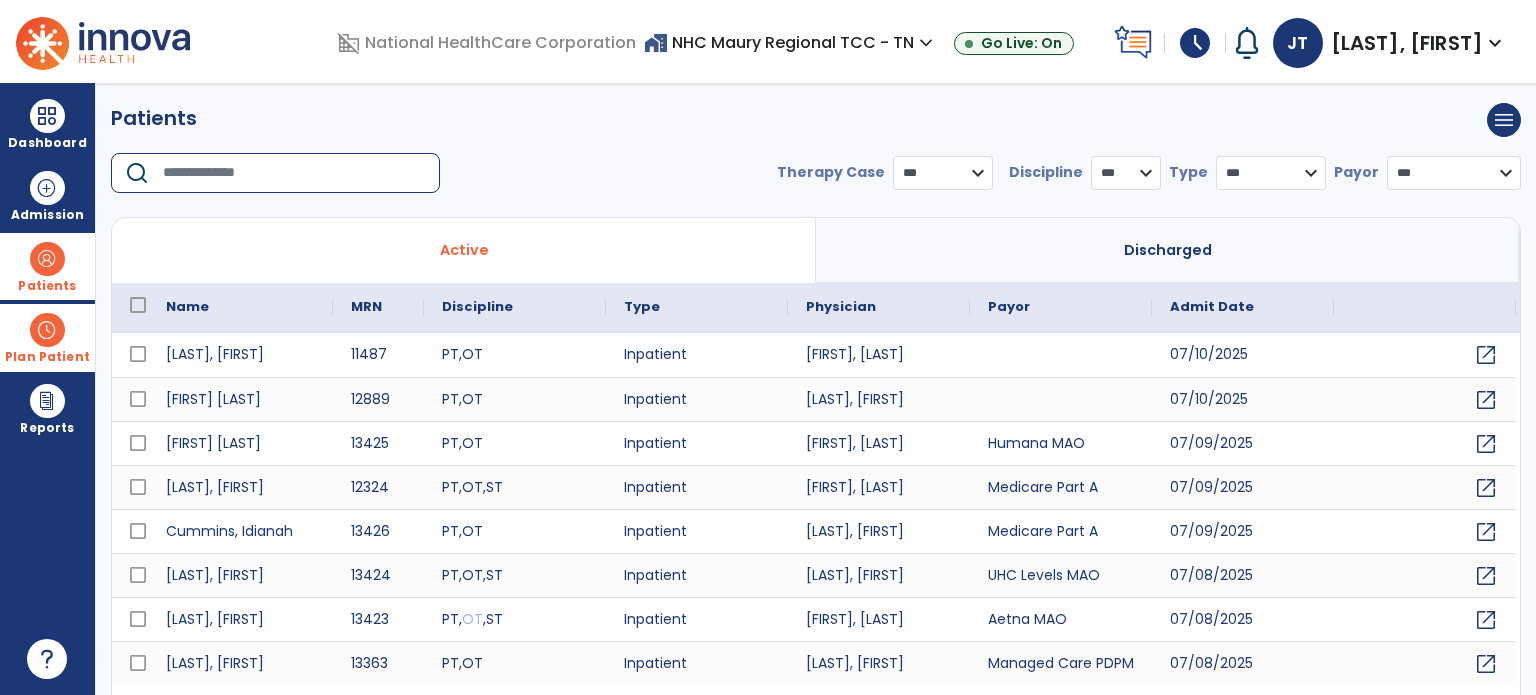 click at bounding box center (294, 173) 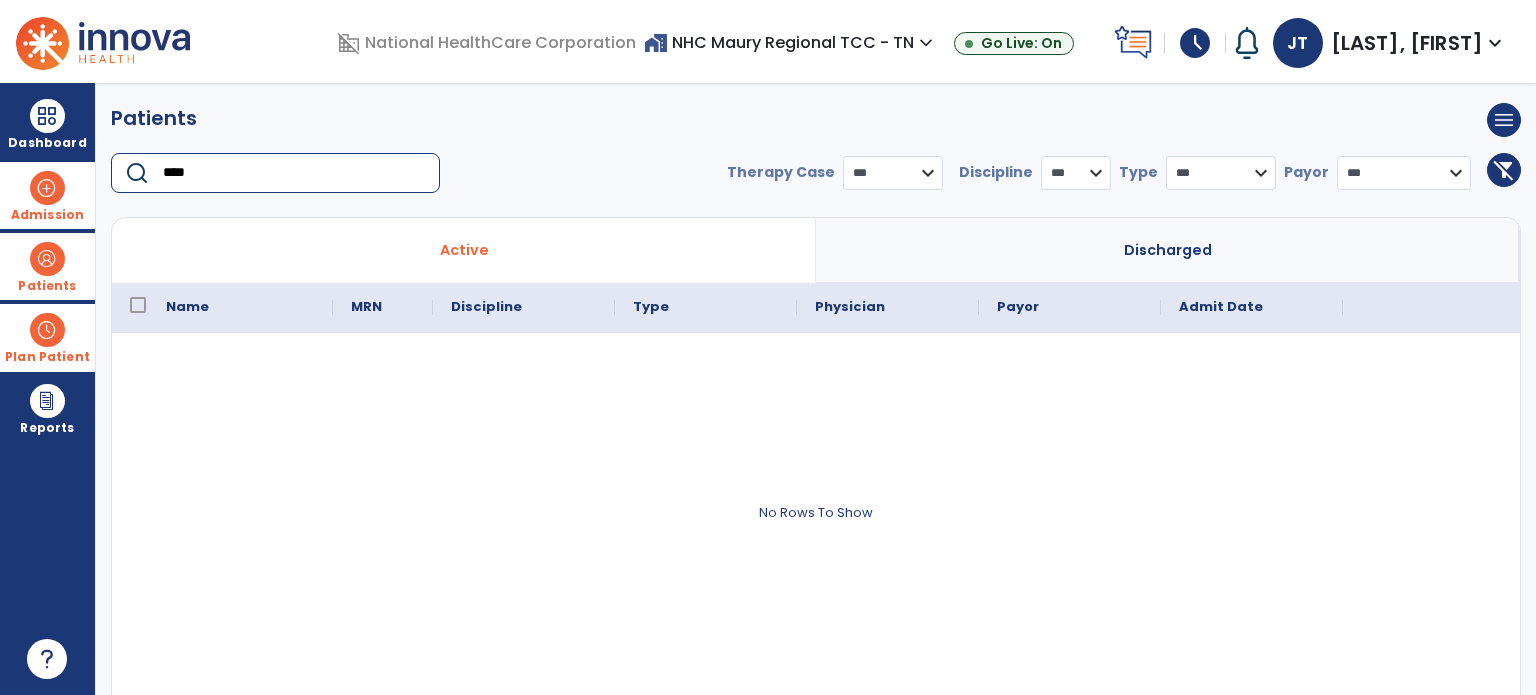 type on "****" 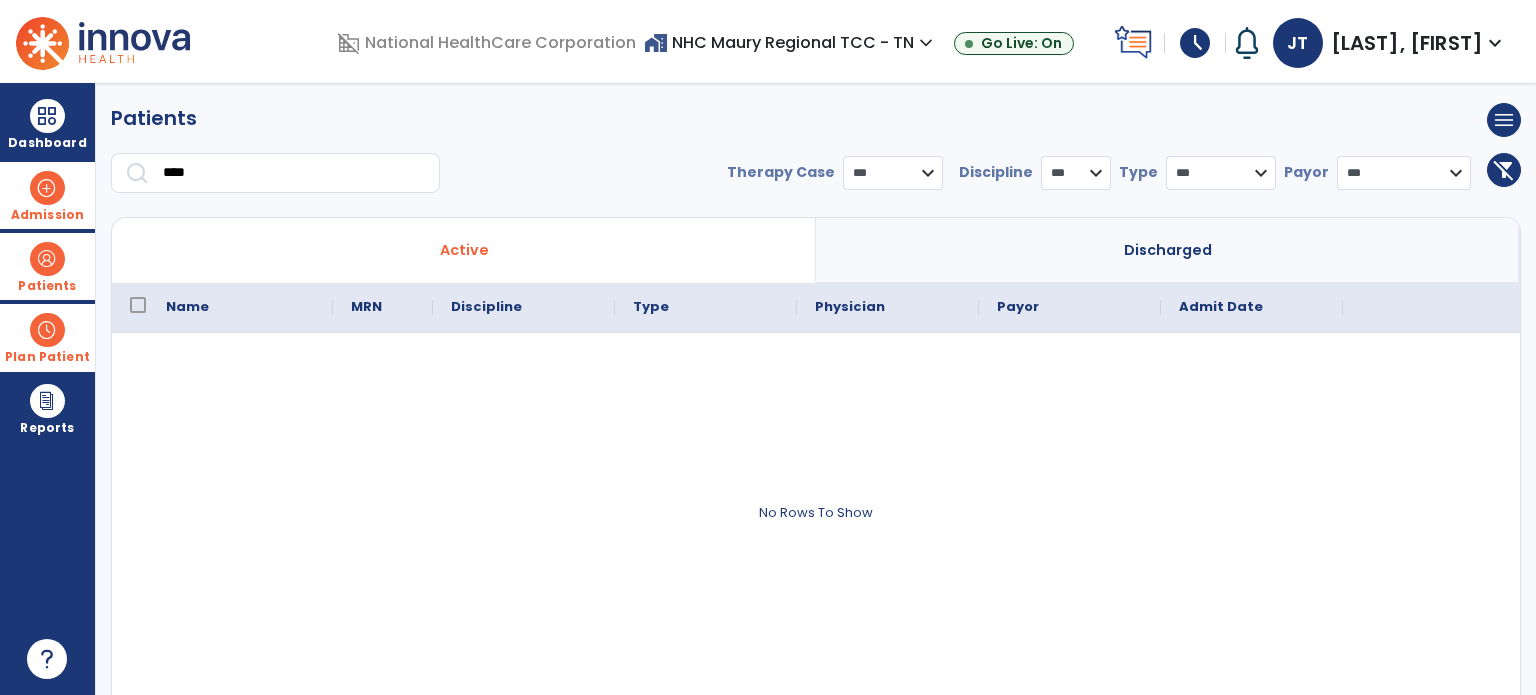 click at bounding box center [47, 188] 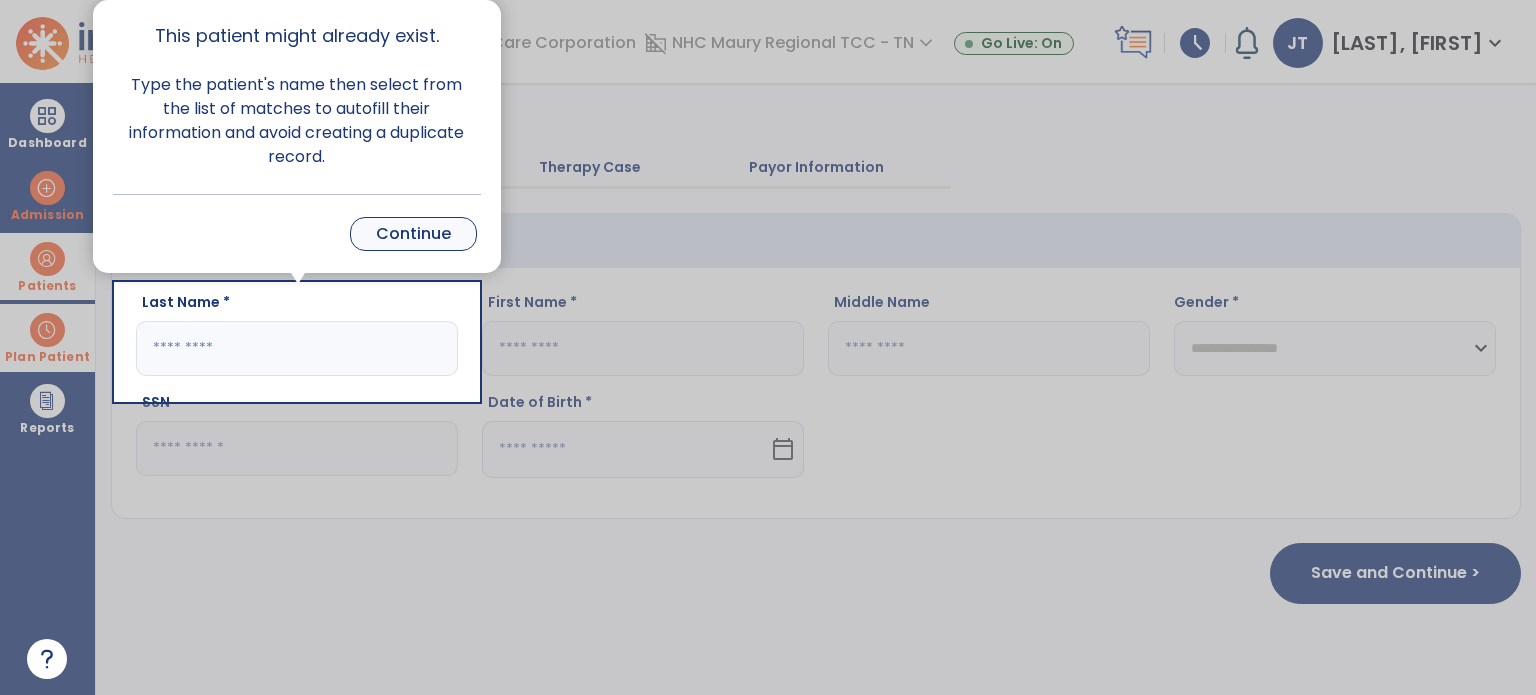 click on "Continue" at bounding box center (413, 234) 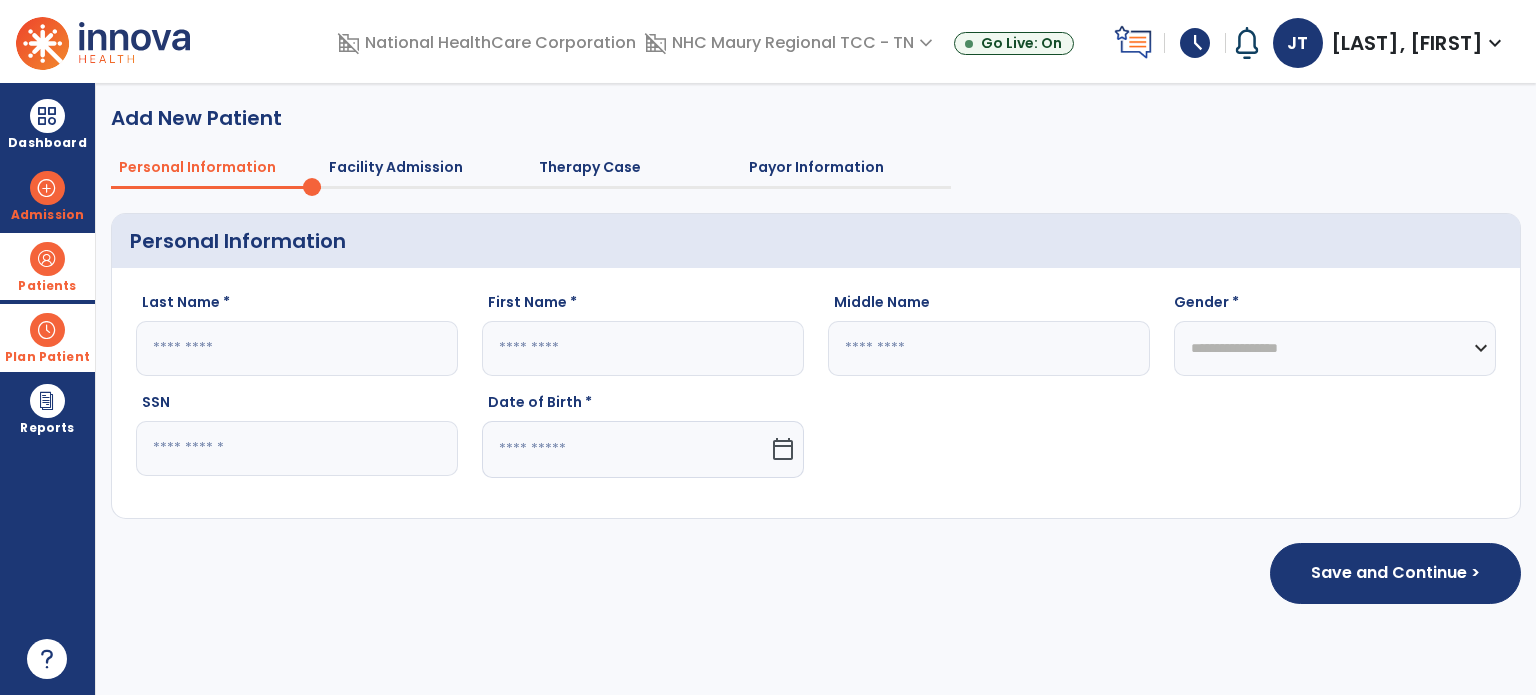 click 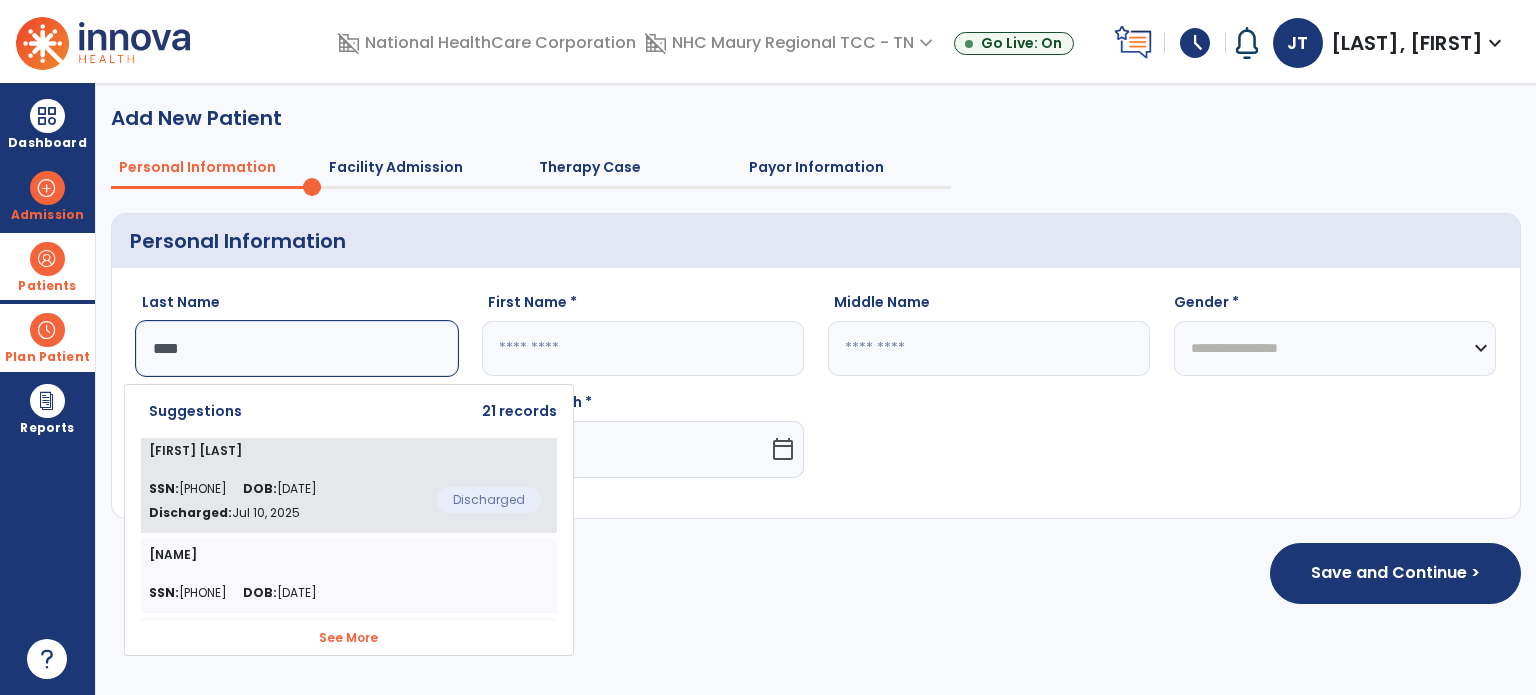 click on "SSN:  [SSN] DOB:  [DATE] Discharged:  Jul 10, 2025" 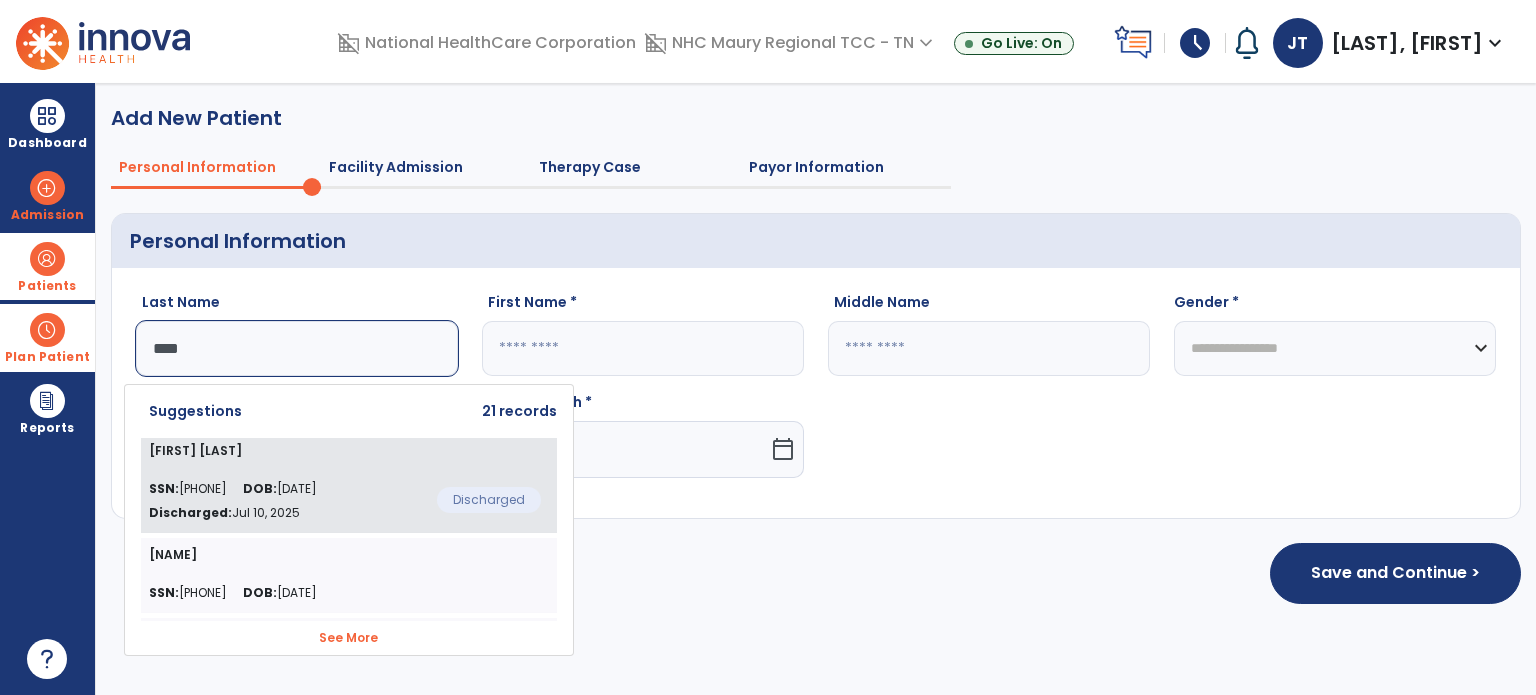 type on "****" 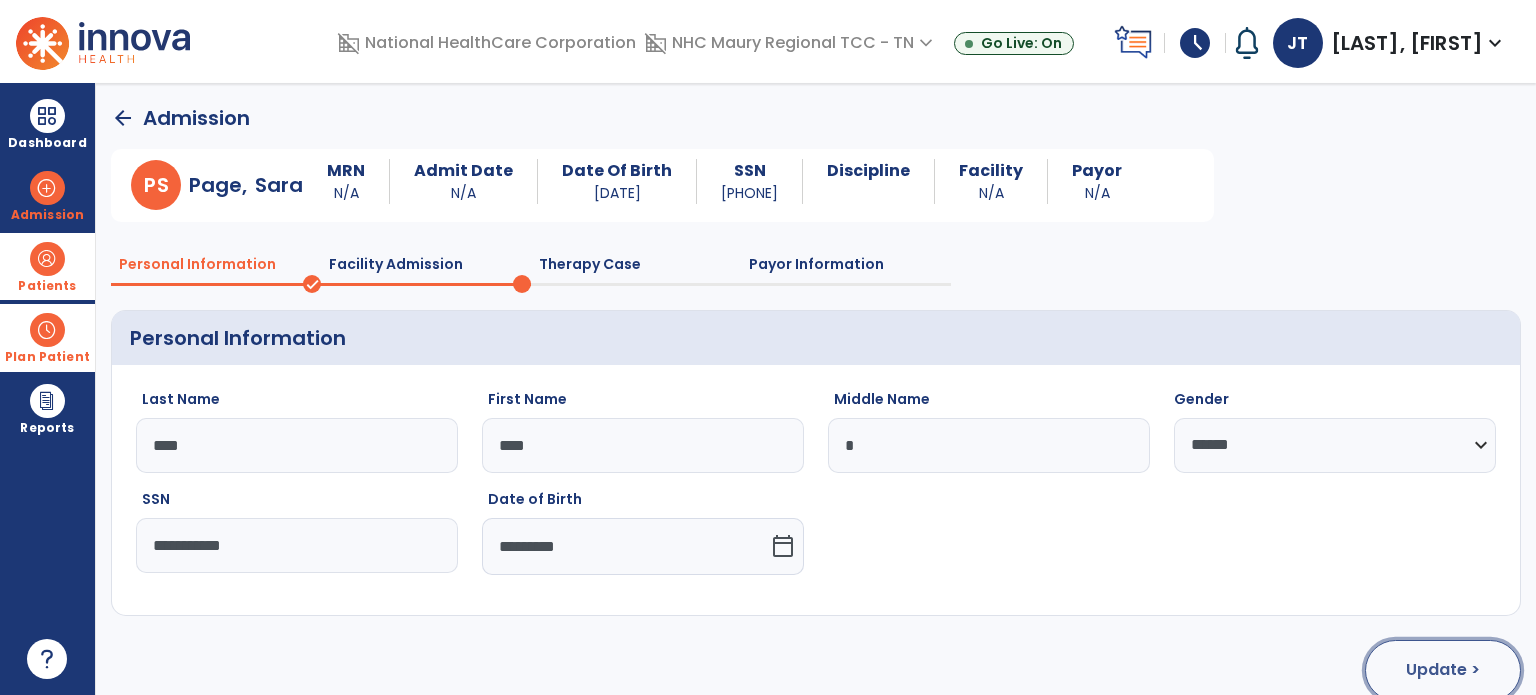click on "Update >" 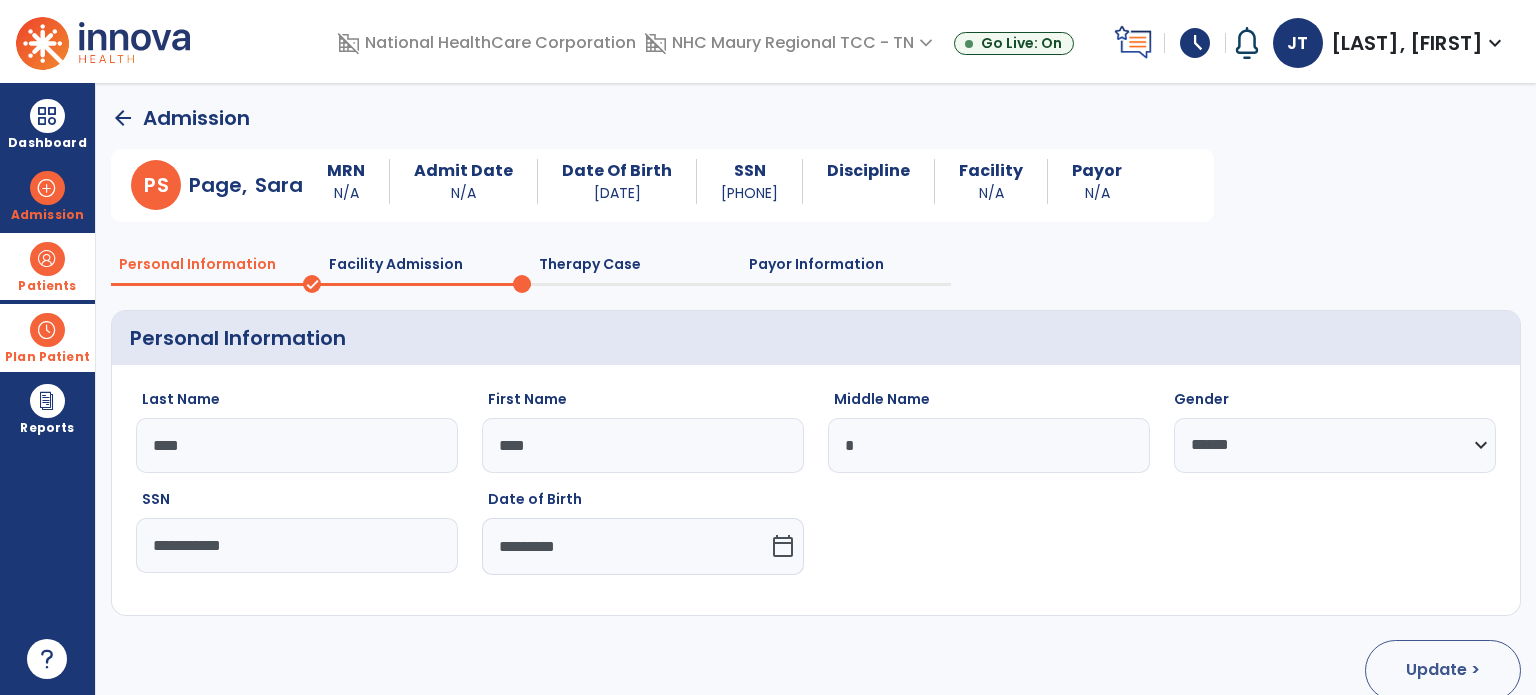 select on "**********" 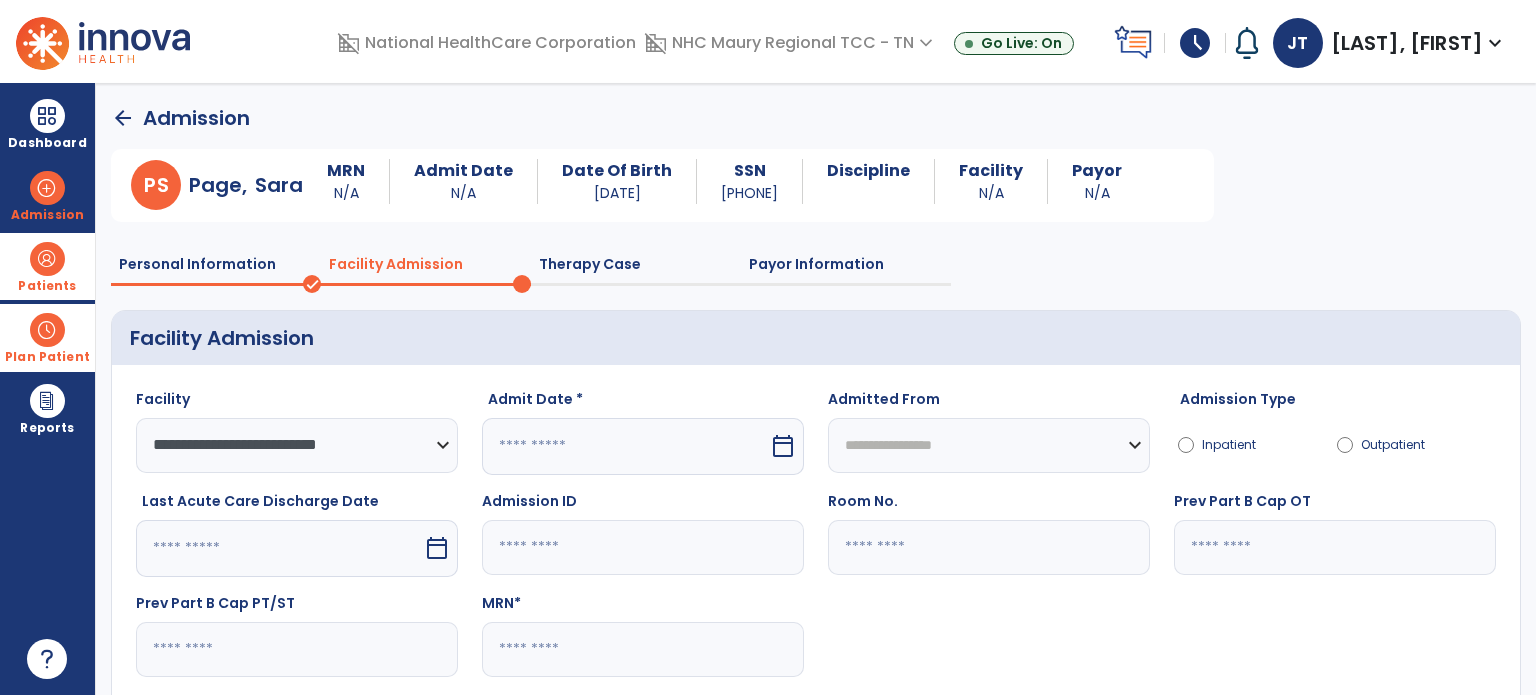 click at bounding box center (625, 446) 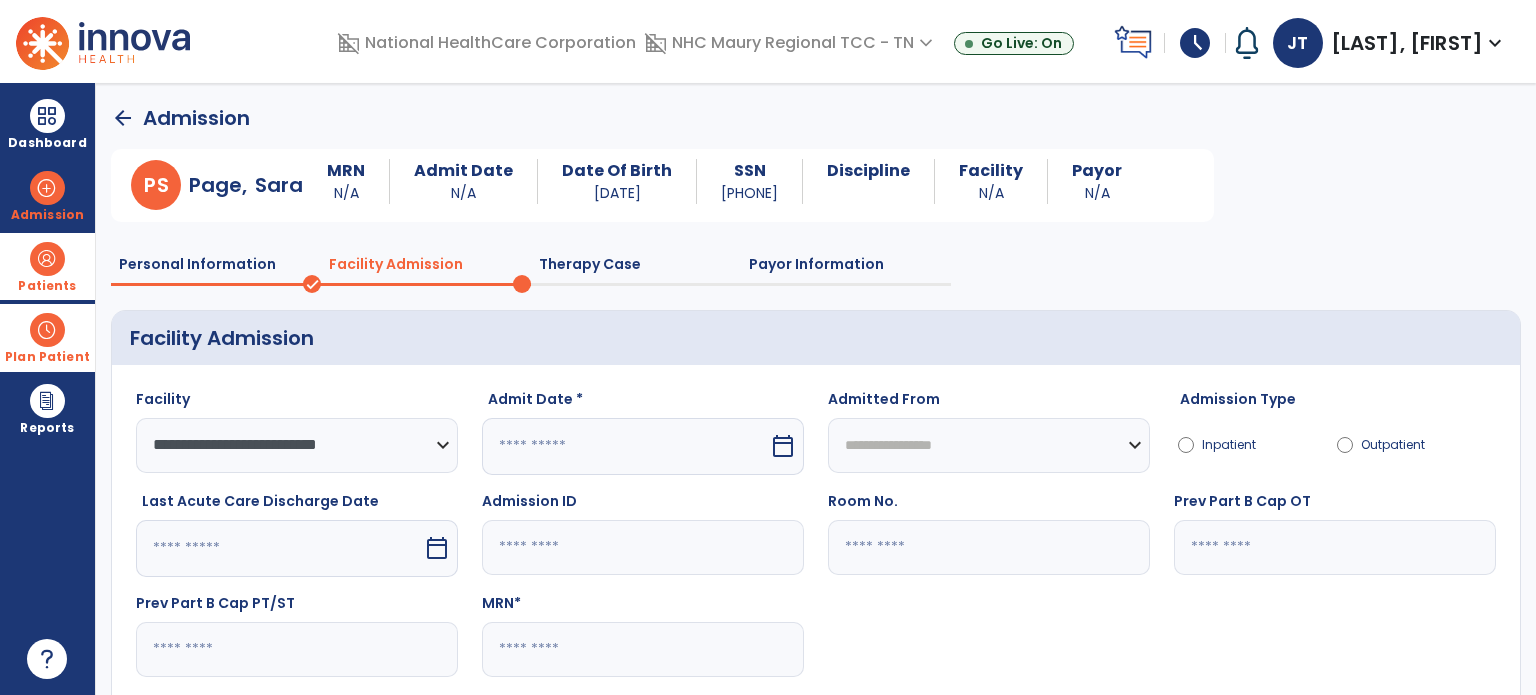 select on "*" 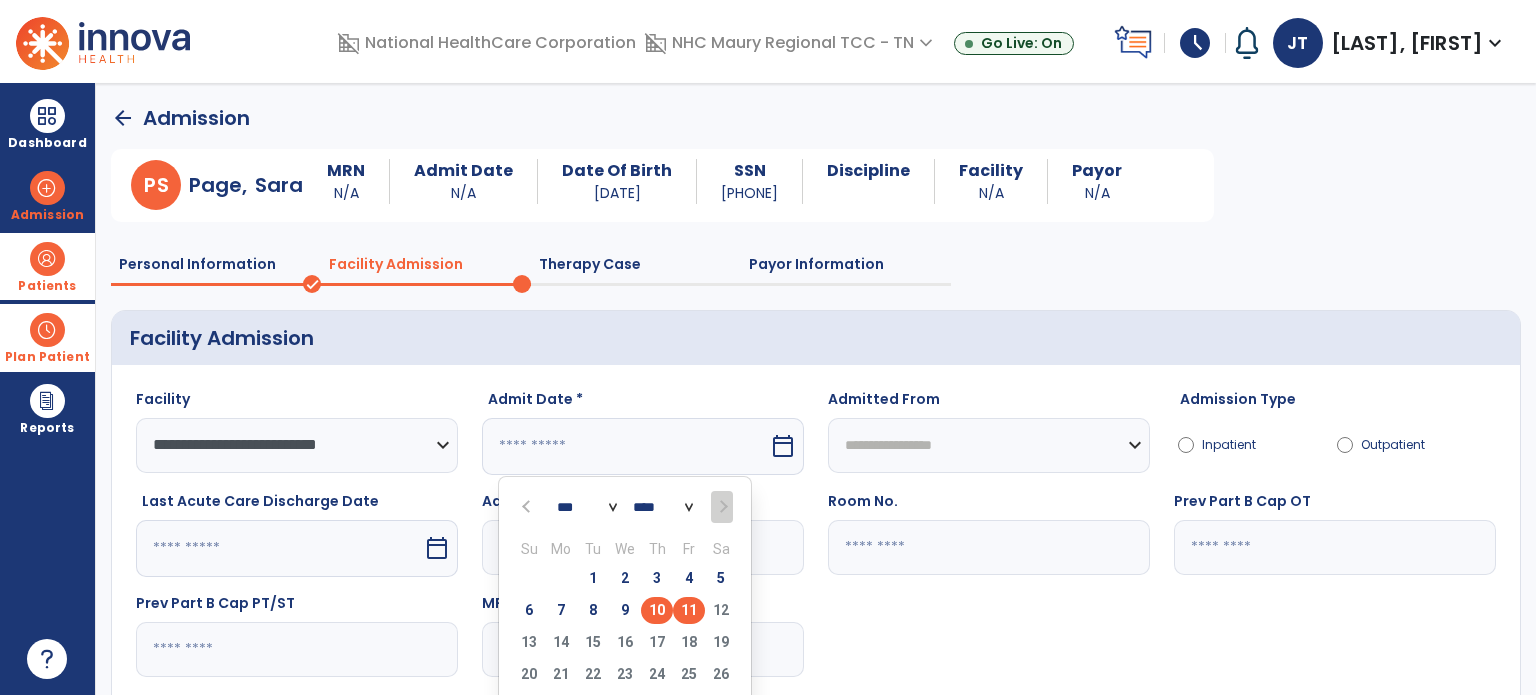 click on "10" at bounding box center (657, 610) 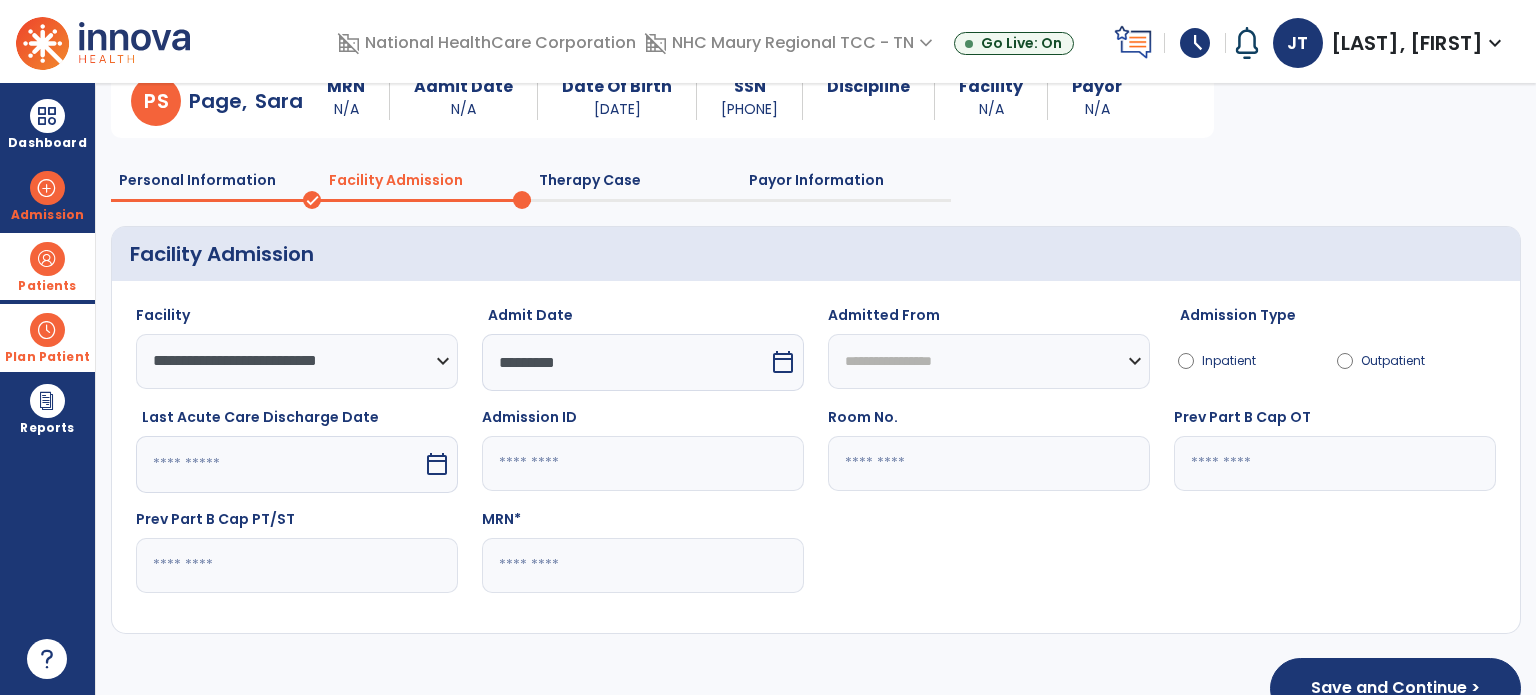 scroll, scrollTop: 86, scrollLeft: 0, axis: vertical 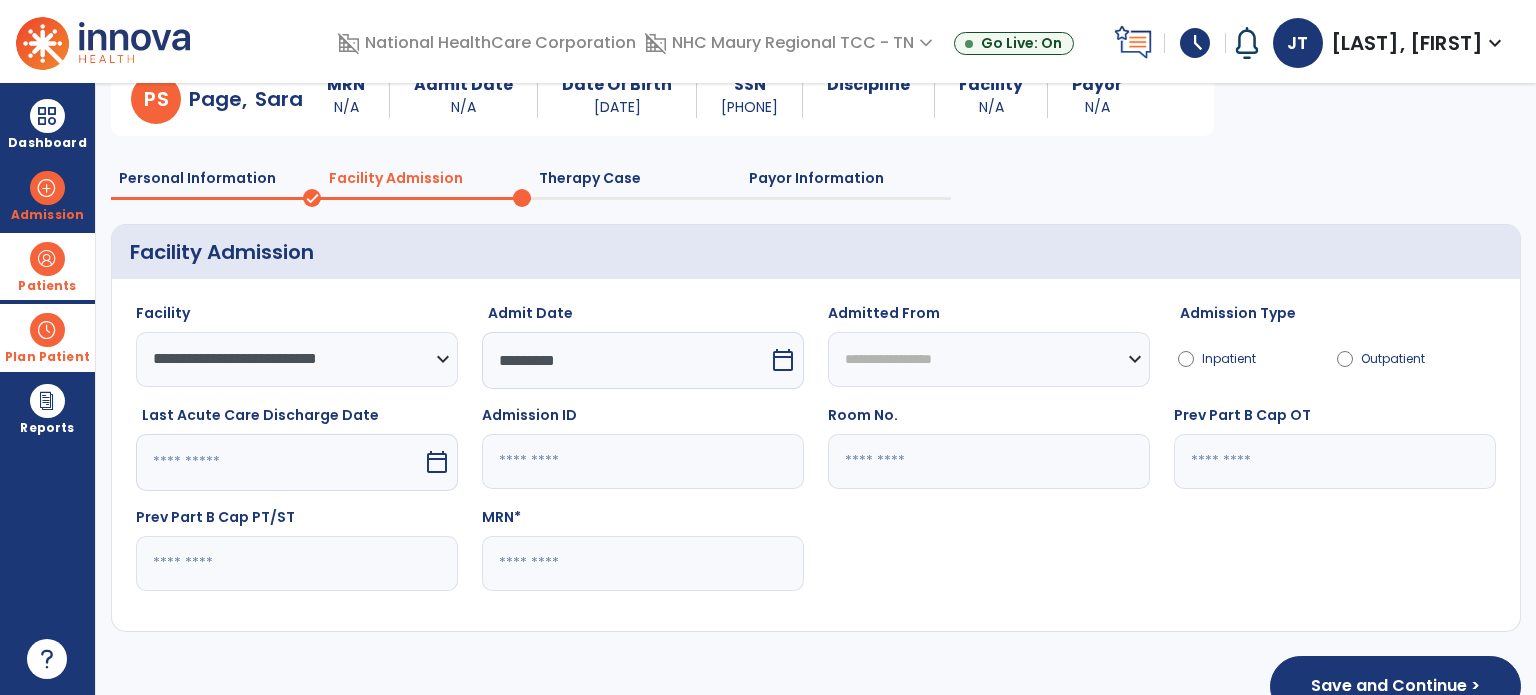 click on "*********" at bounding box center [625, 360] 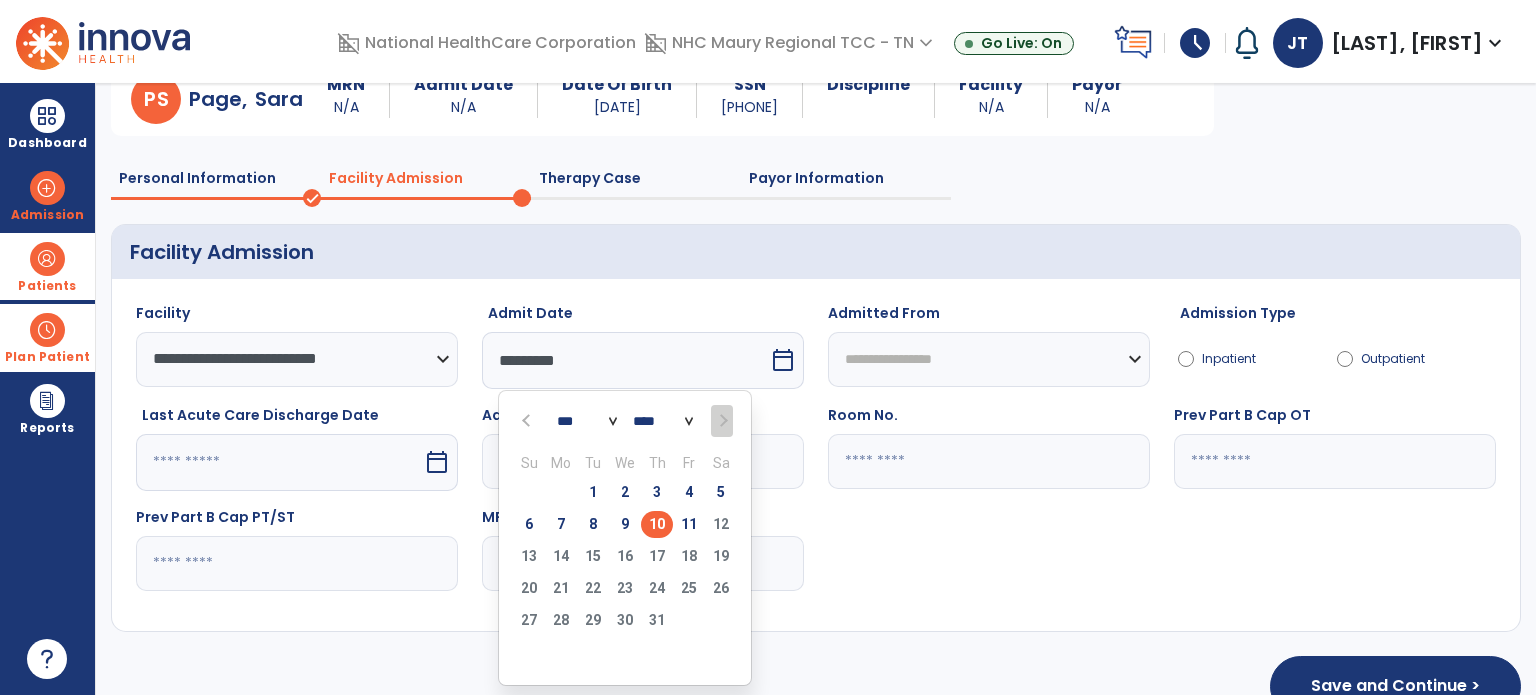 click at bounding box center (528, 420) 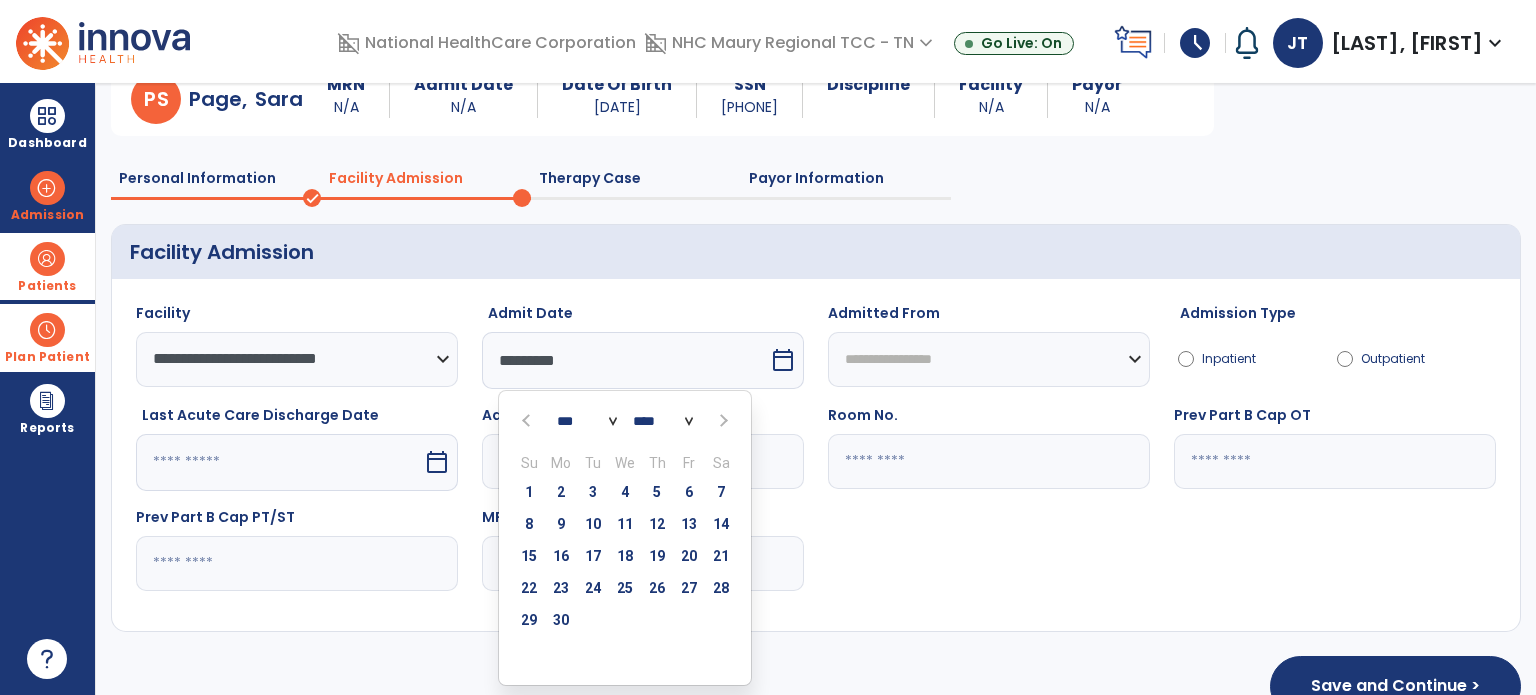click on "**********" 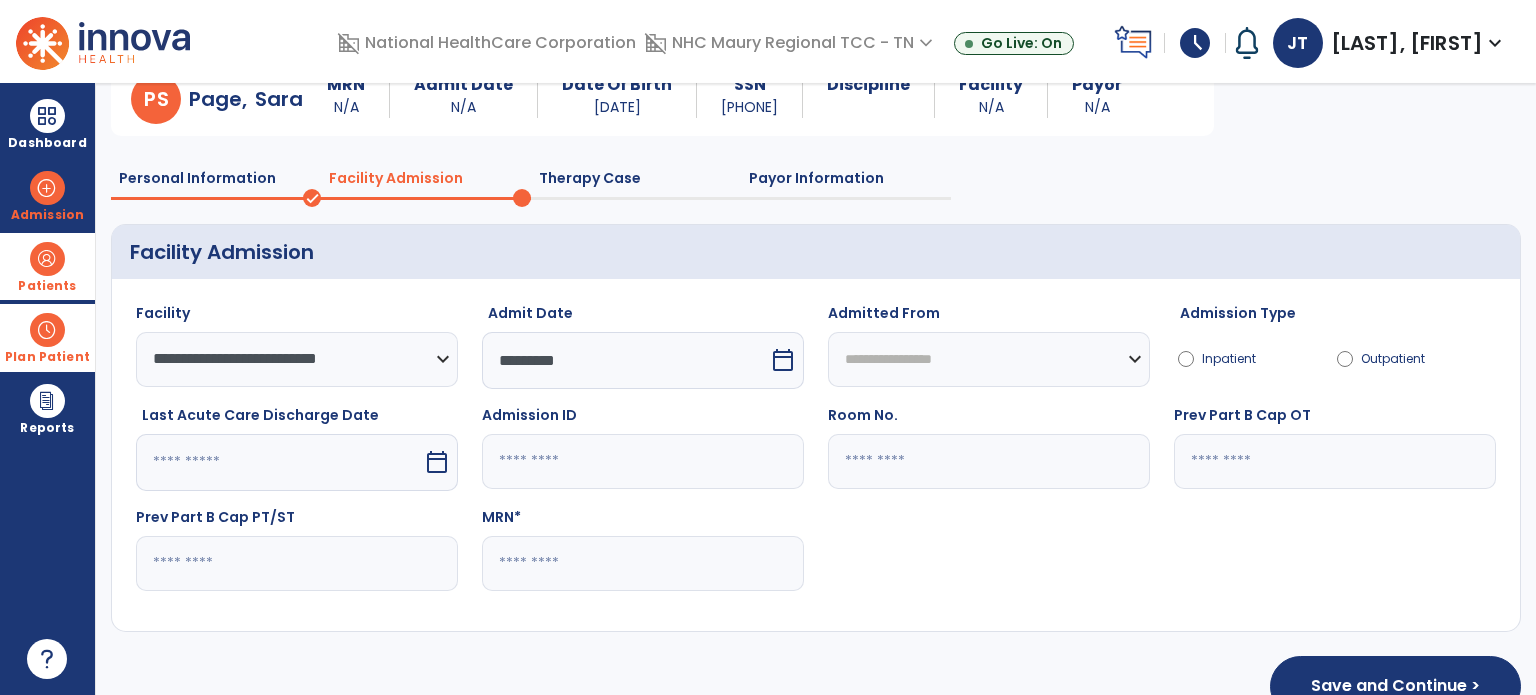 click on "calendar_today" at bounding box center (783, 360) 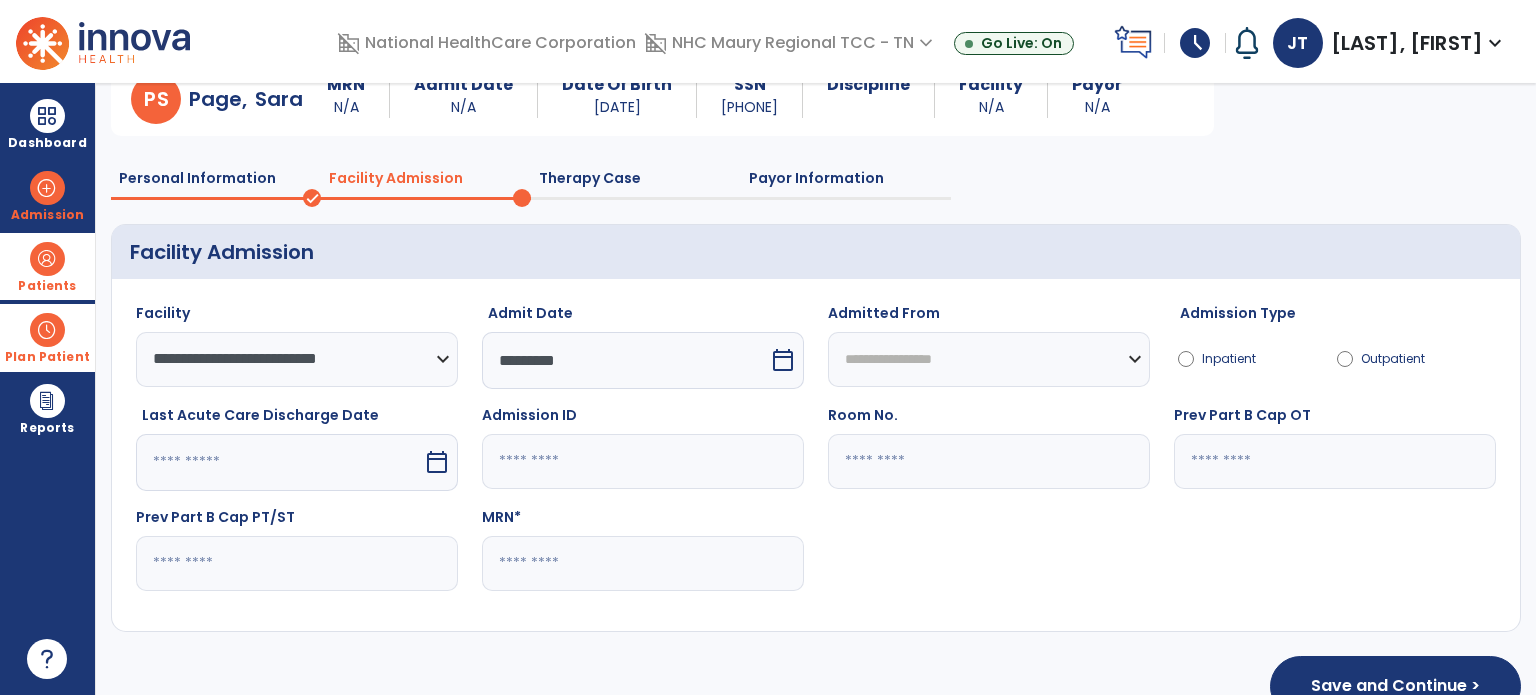 select on "*" 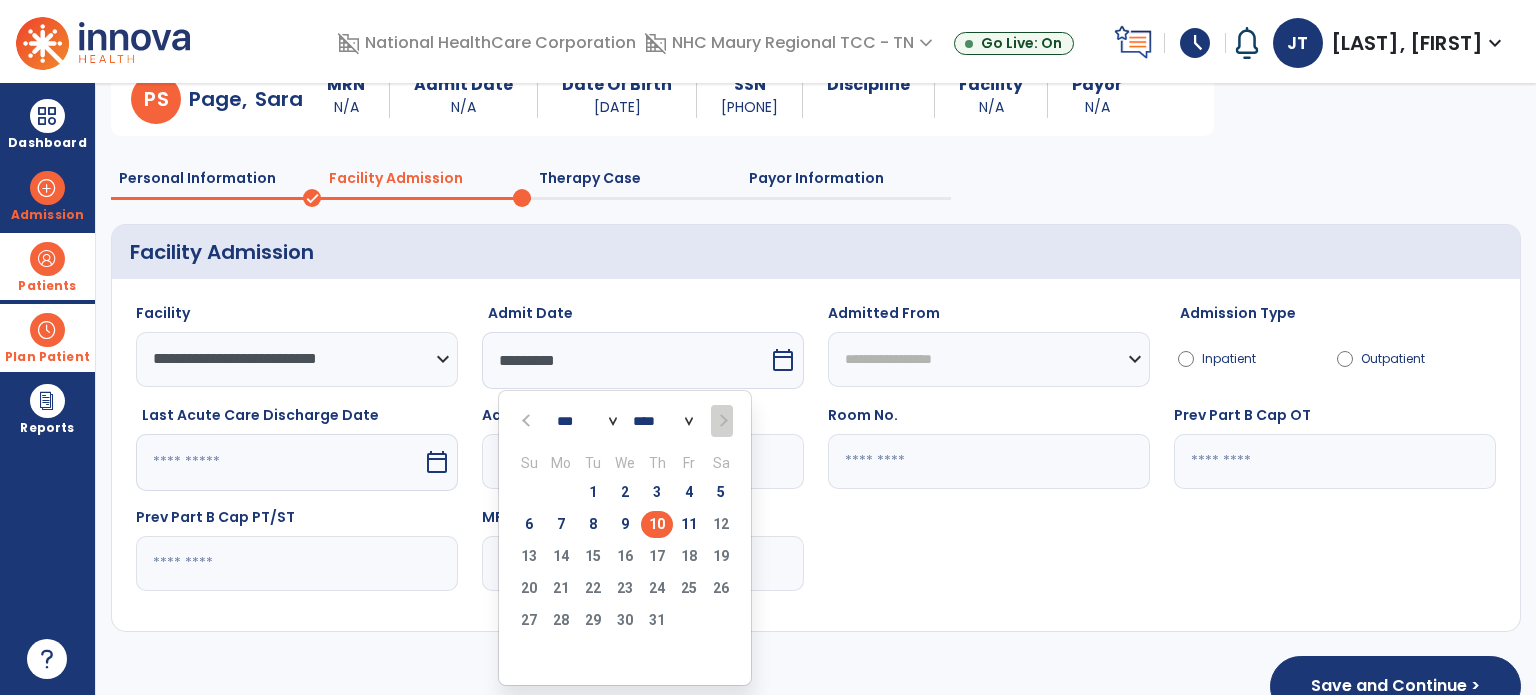 click on "6   7   8   9   10   11   12" at bounding box center [625, 527] 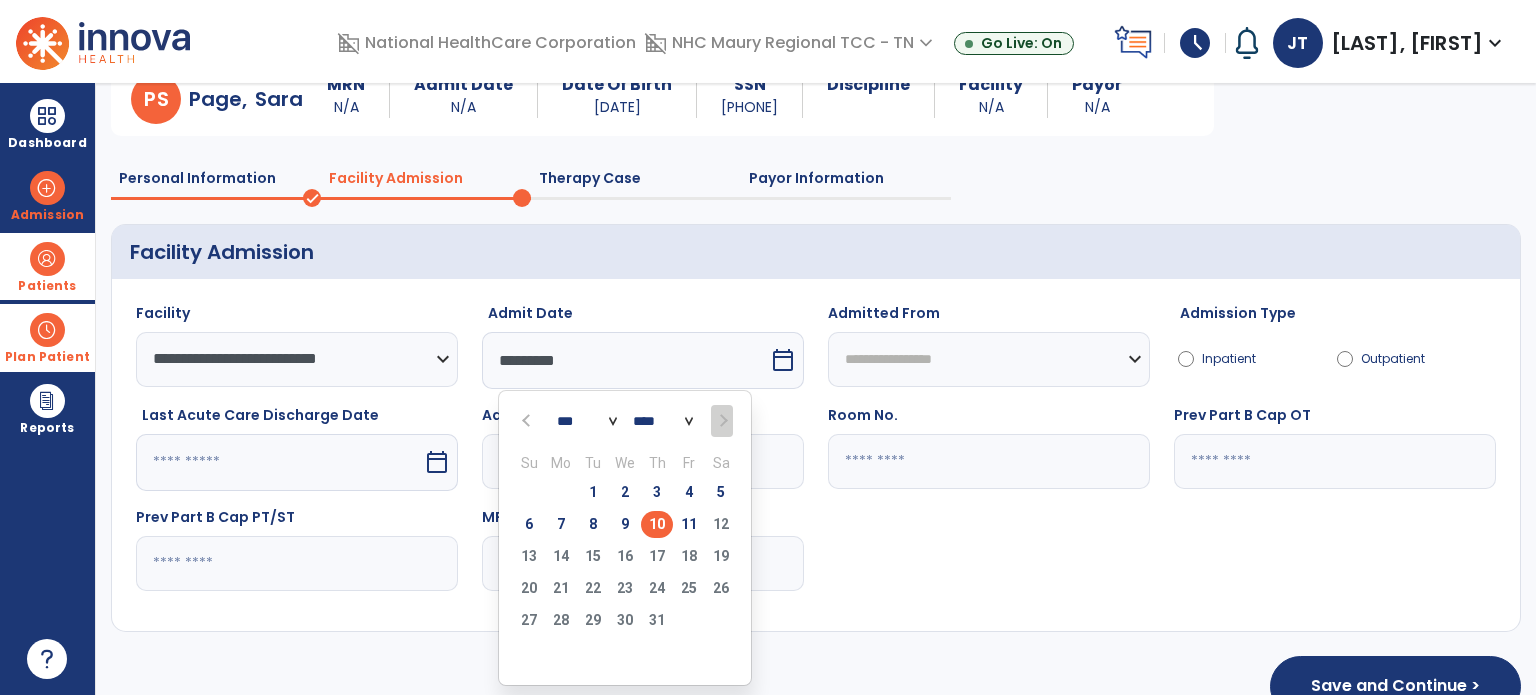 click on "*********" at bounding box center [625, 360] 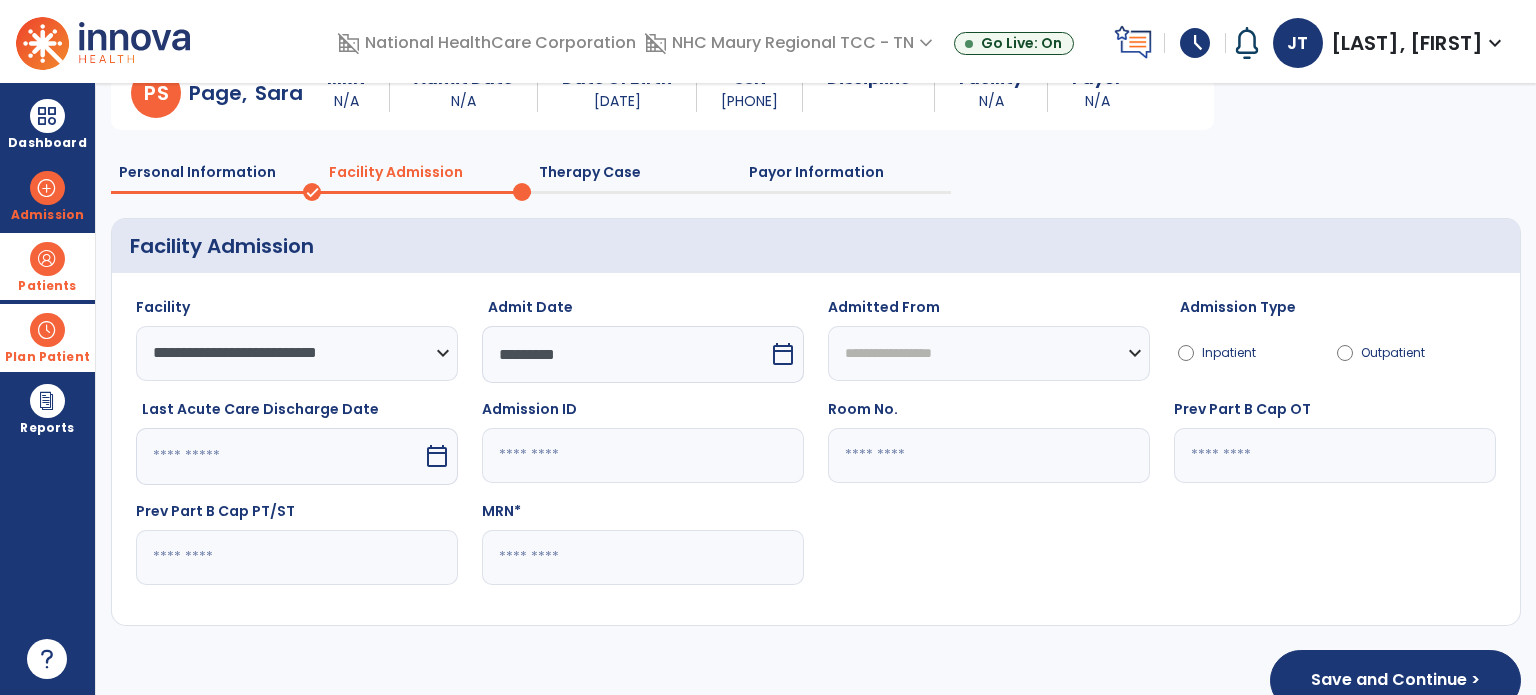 scroll, scrollTop: 94, scrollLeft: 0, axis: vertical 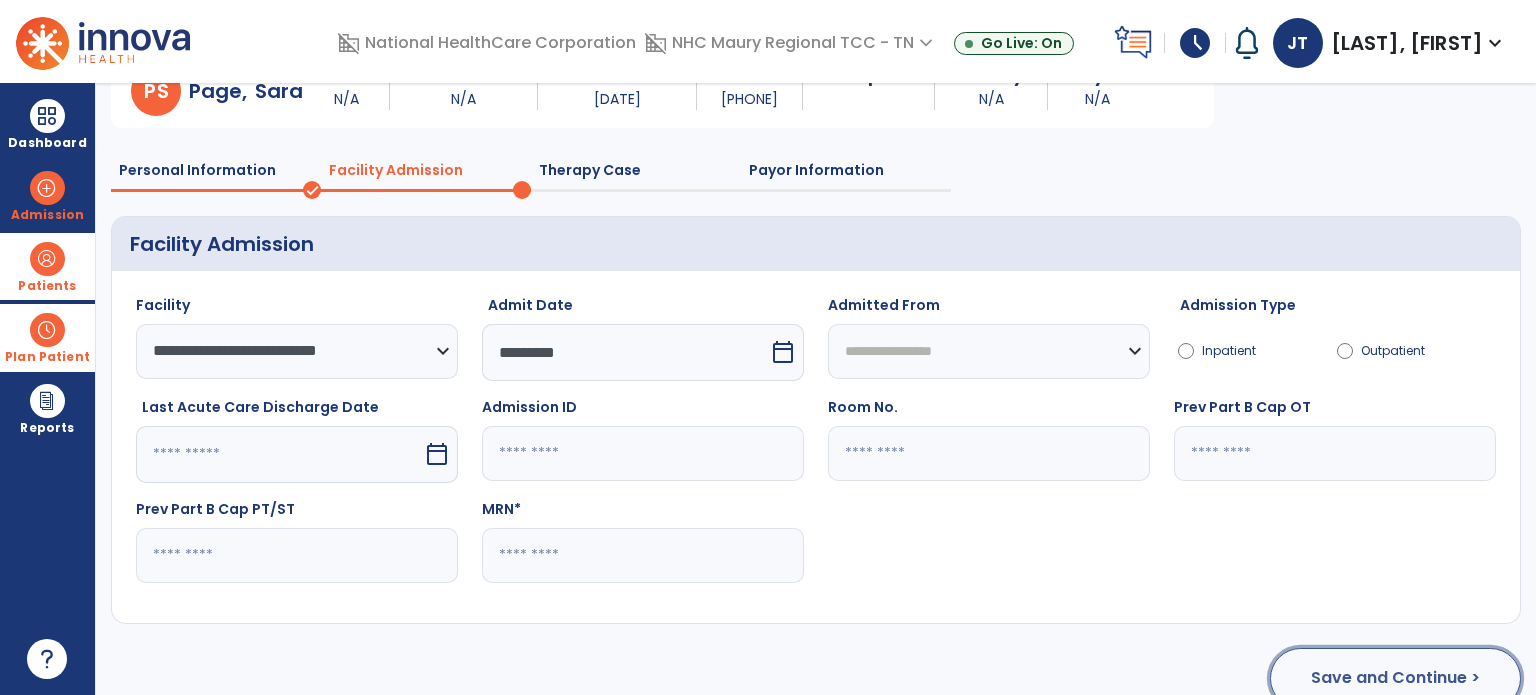 click on "Save and Continue >" 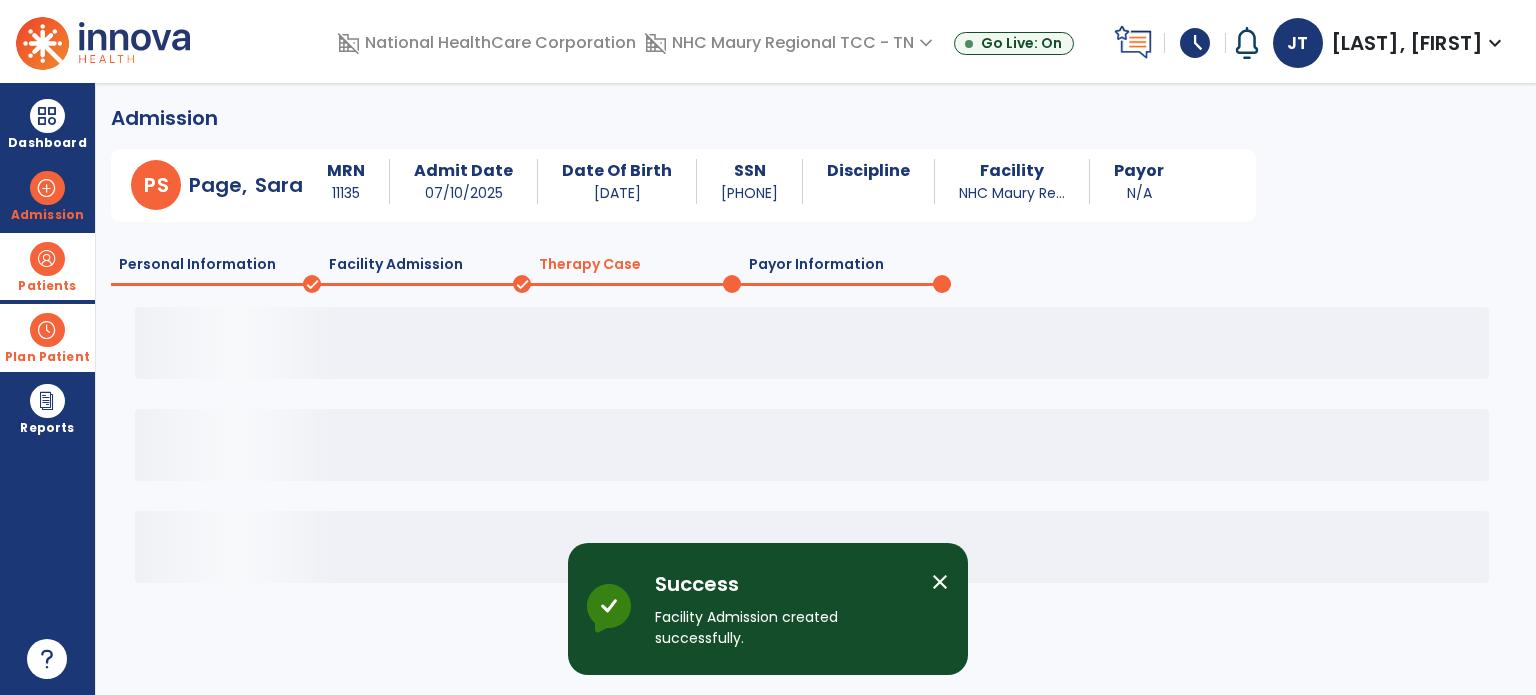scroll, scrollTop: 0, scrollLeft: 0, axis: both 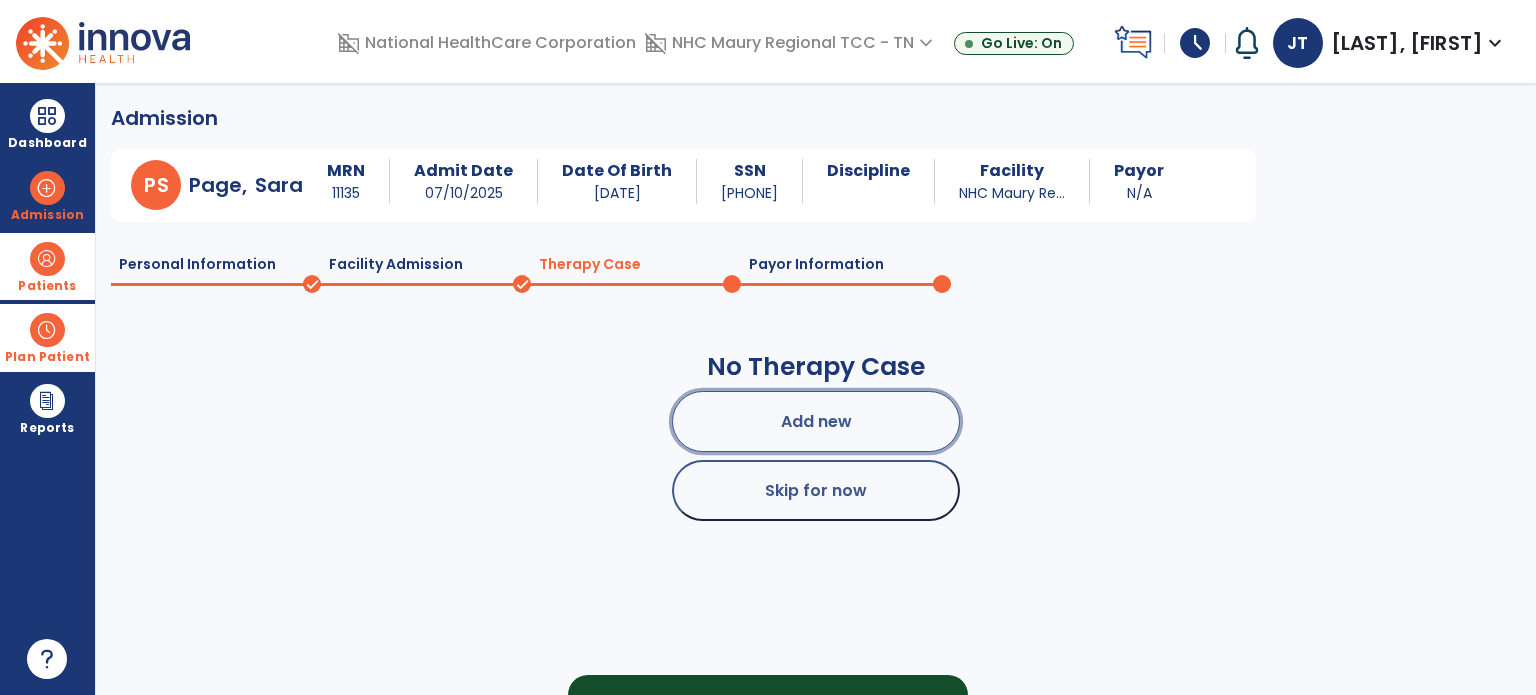 click on "Add new" at bounding box center [816, 421] 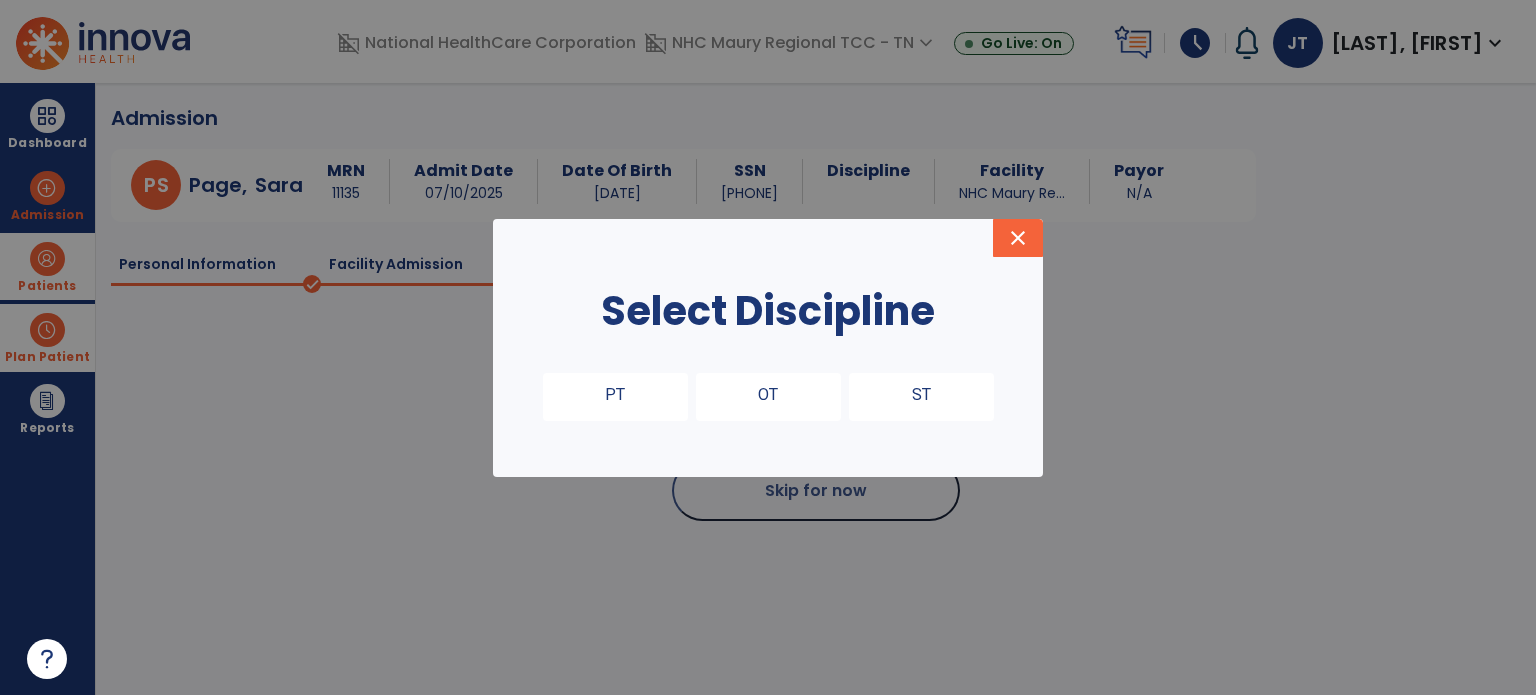 click on "OT" at bounding box center (768, 397) 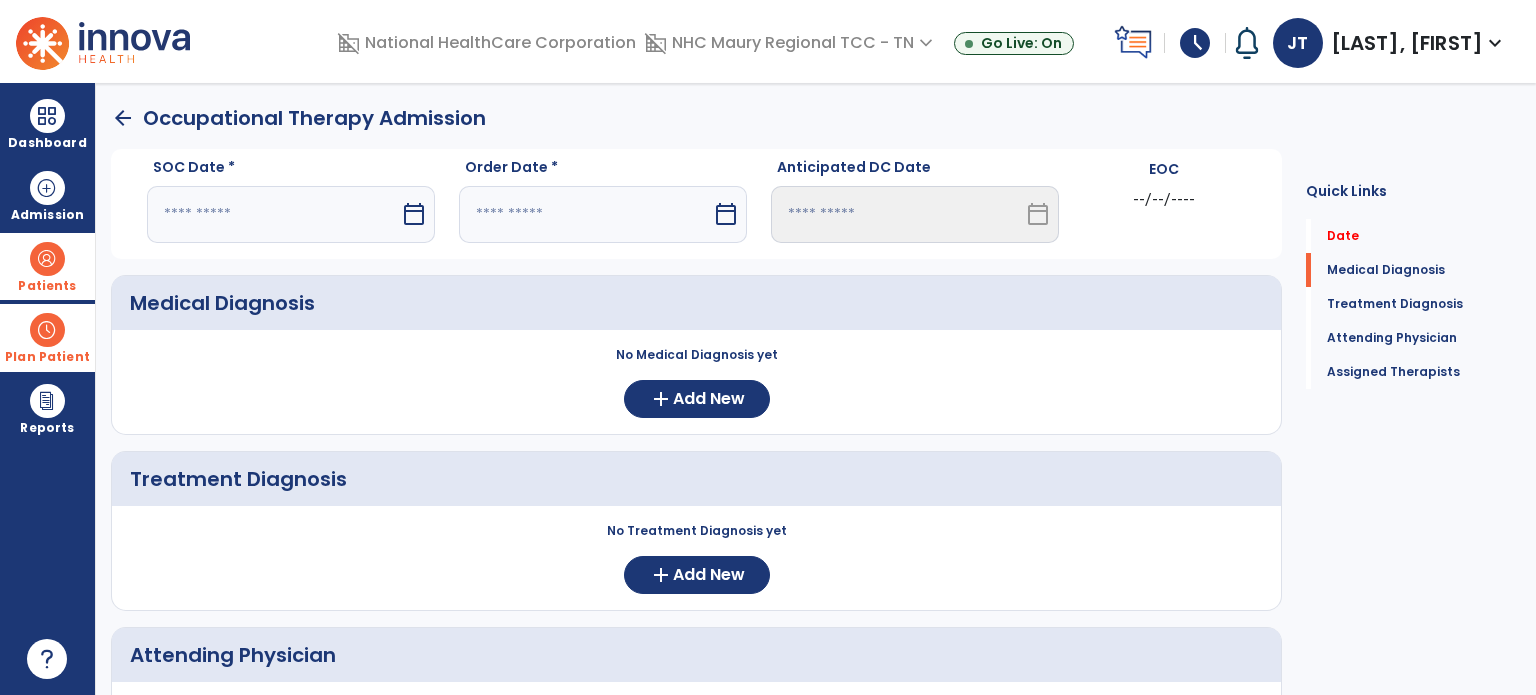 click on "SOC Date *  calendar_today" at bounding box center [291, 208] 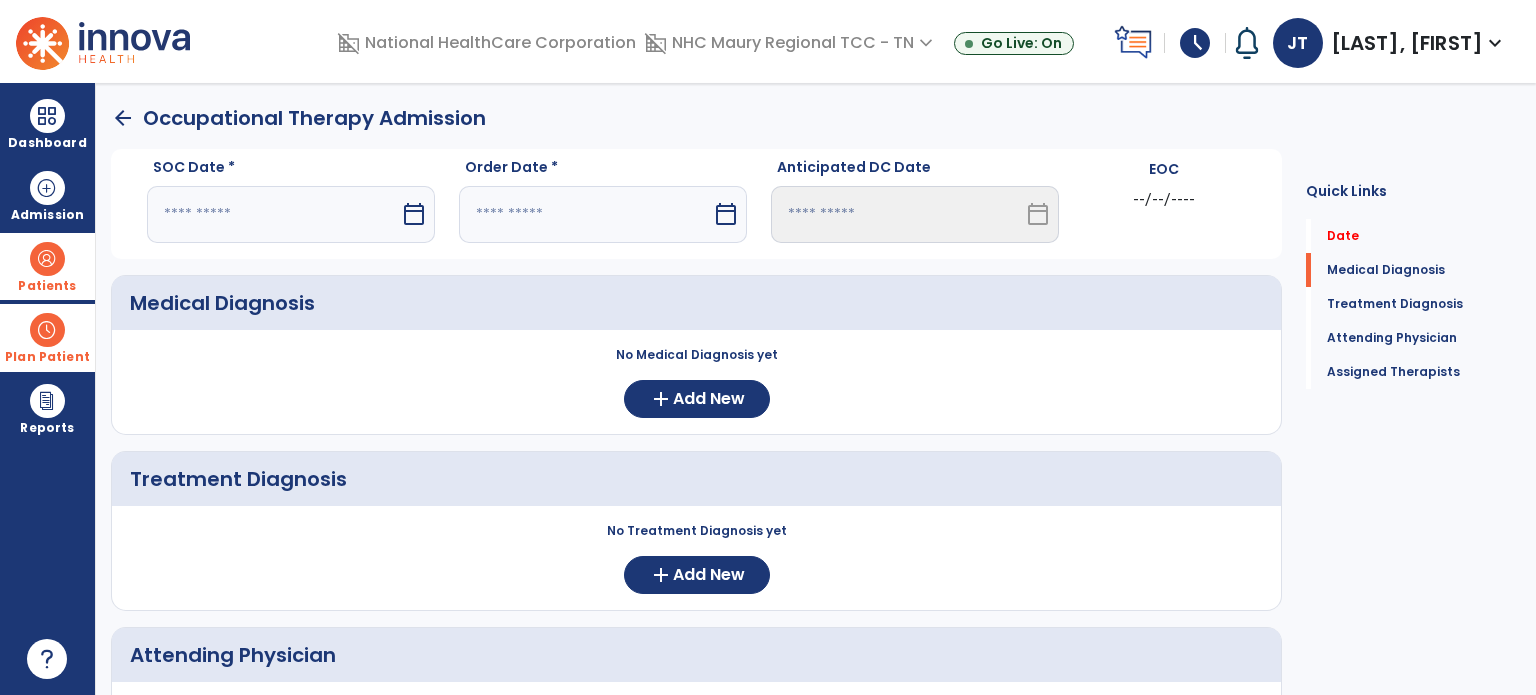 click at bounding box center (273, 214) 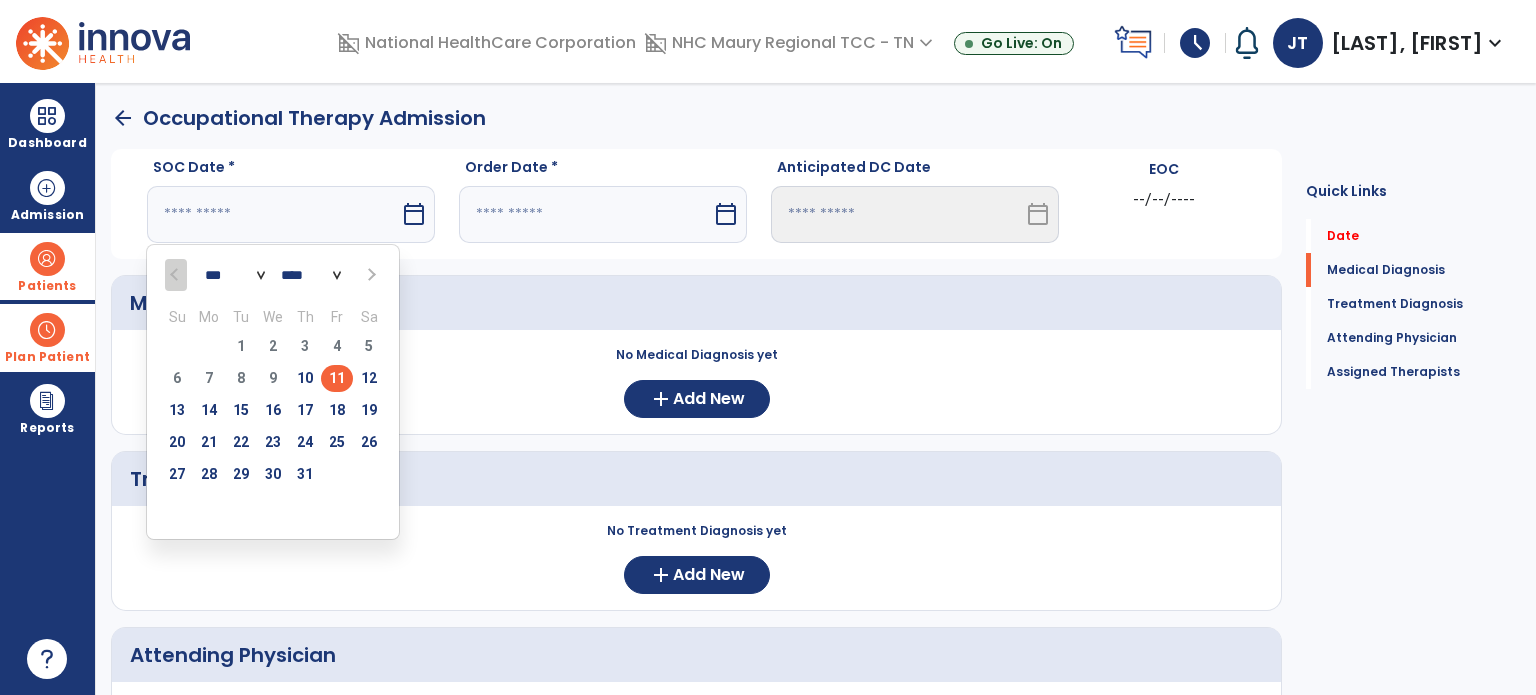 click on "11" at bounding box center [337, 378] 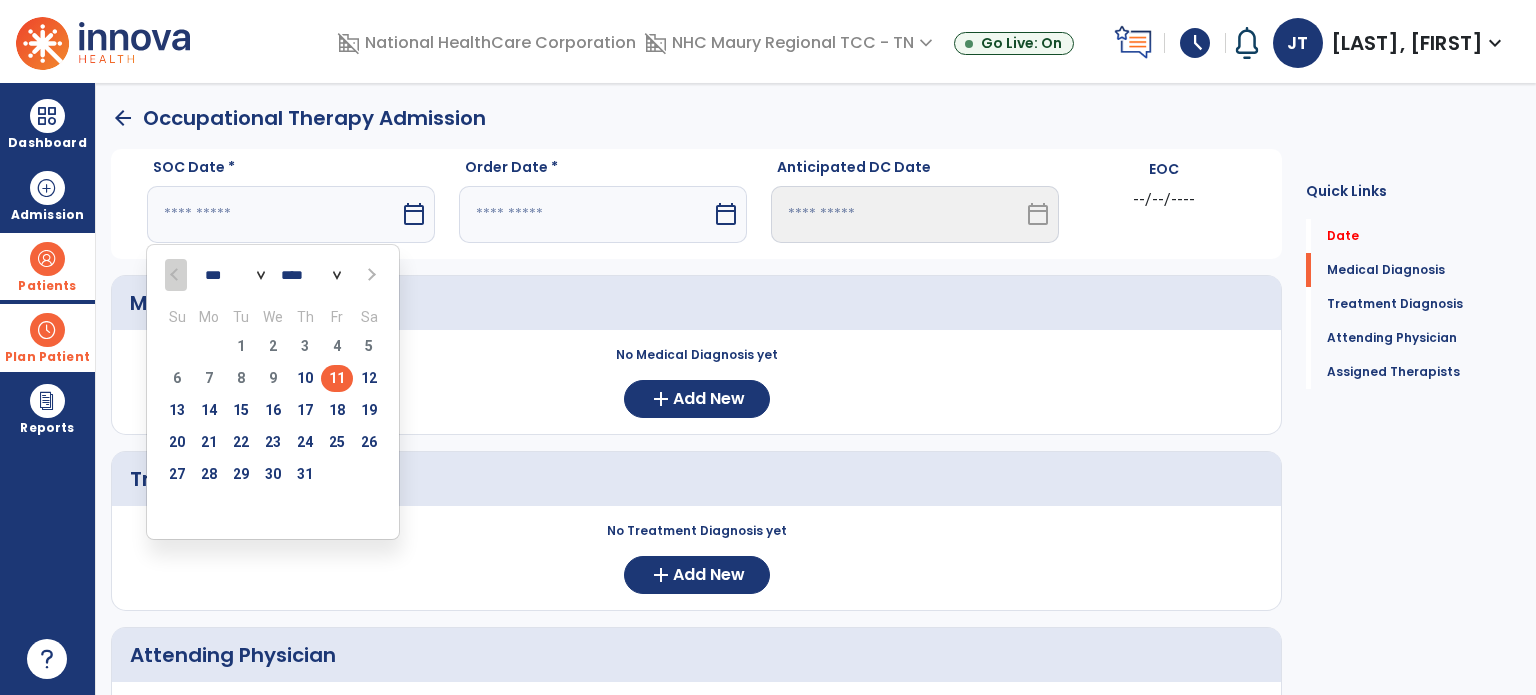 type on "*********" 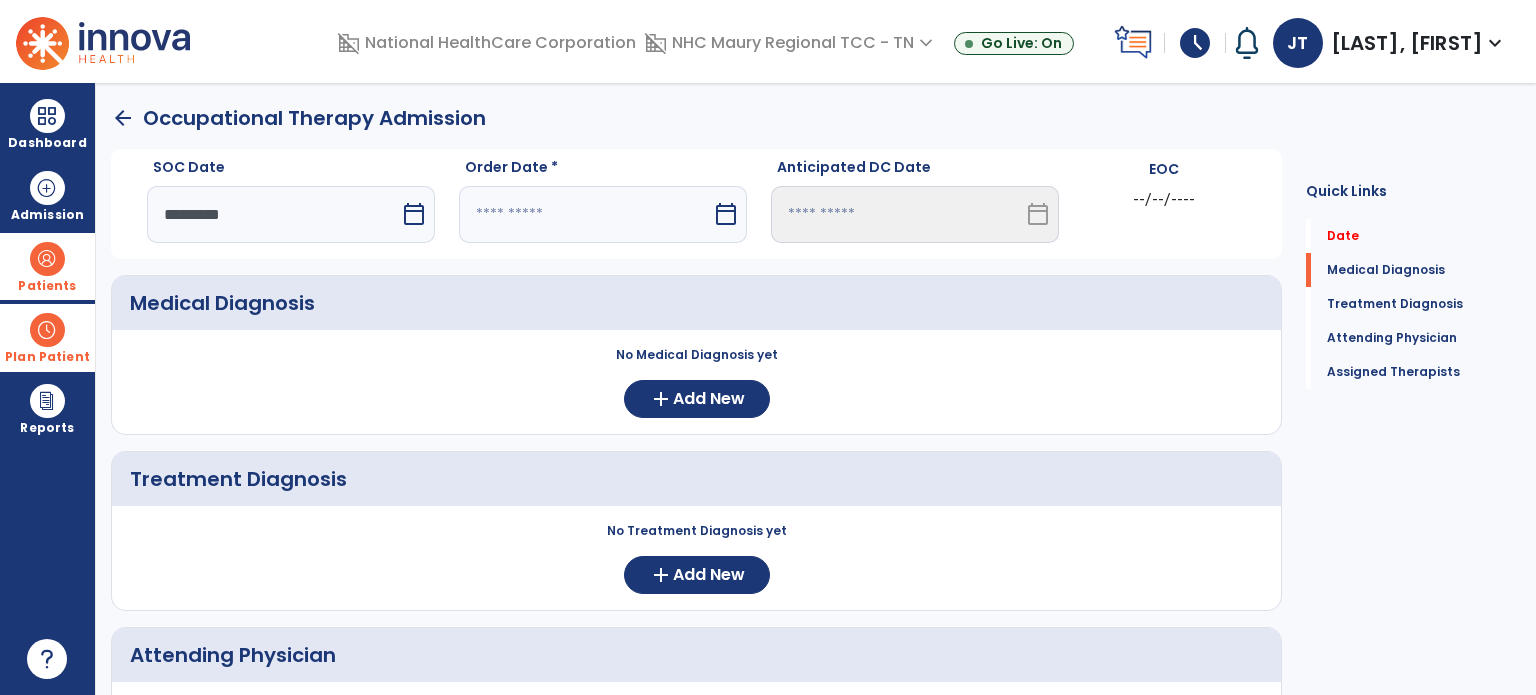 click at bounding box center (585, 214) 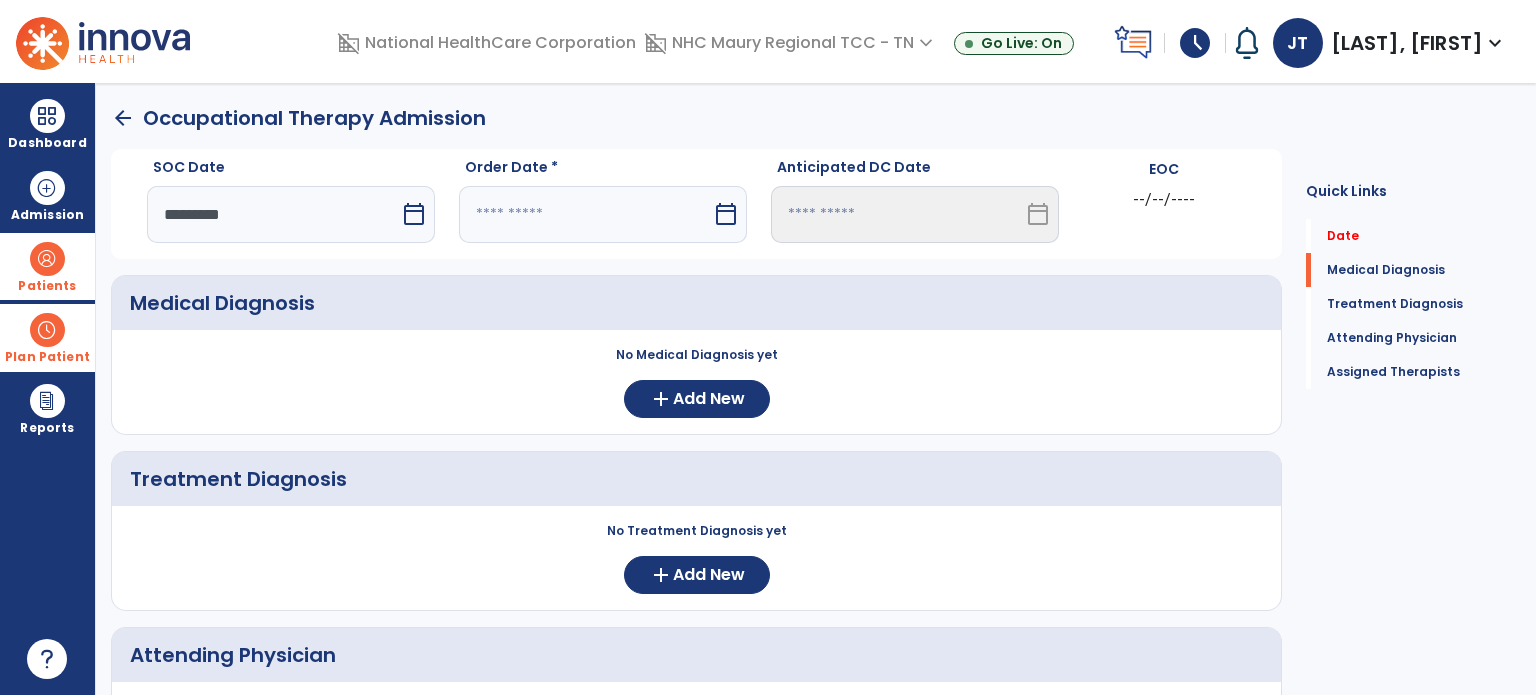 select on "*" 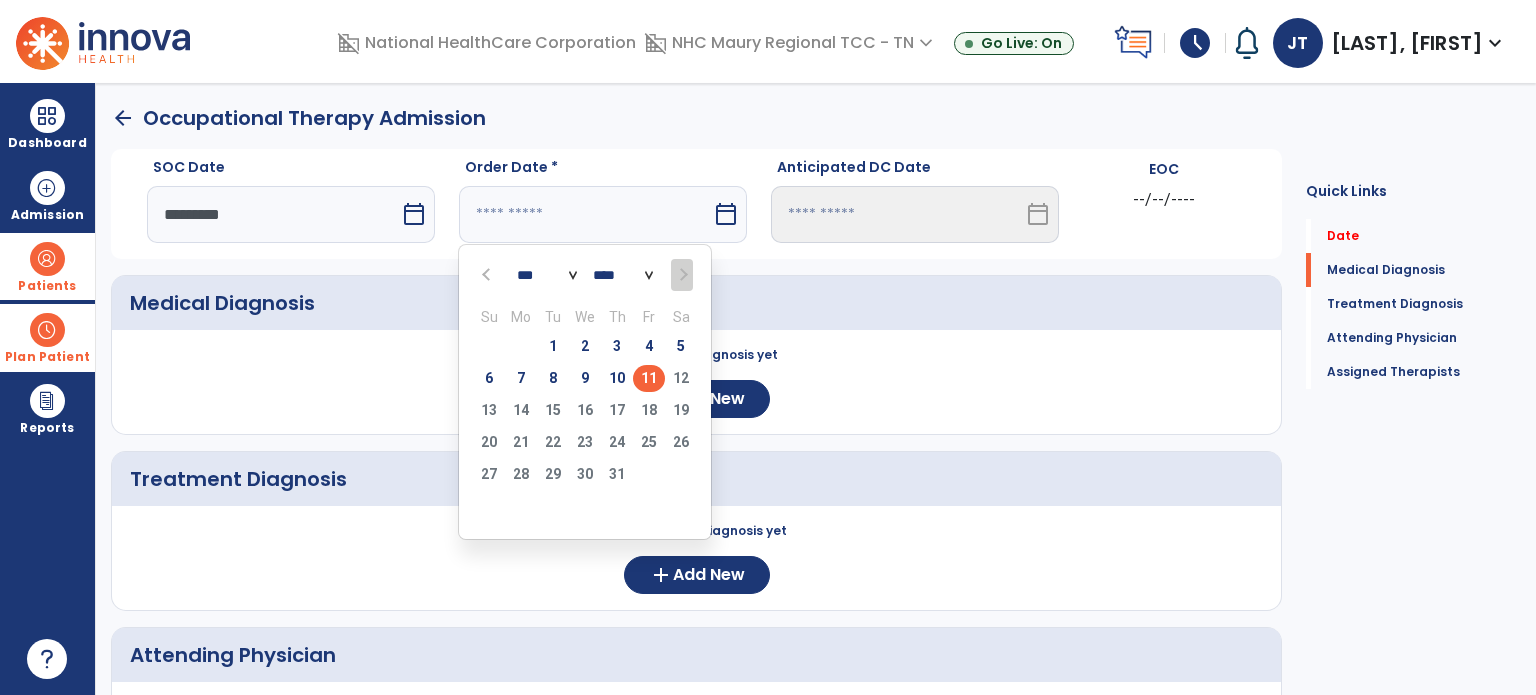click at bounding box center (488, 275) 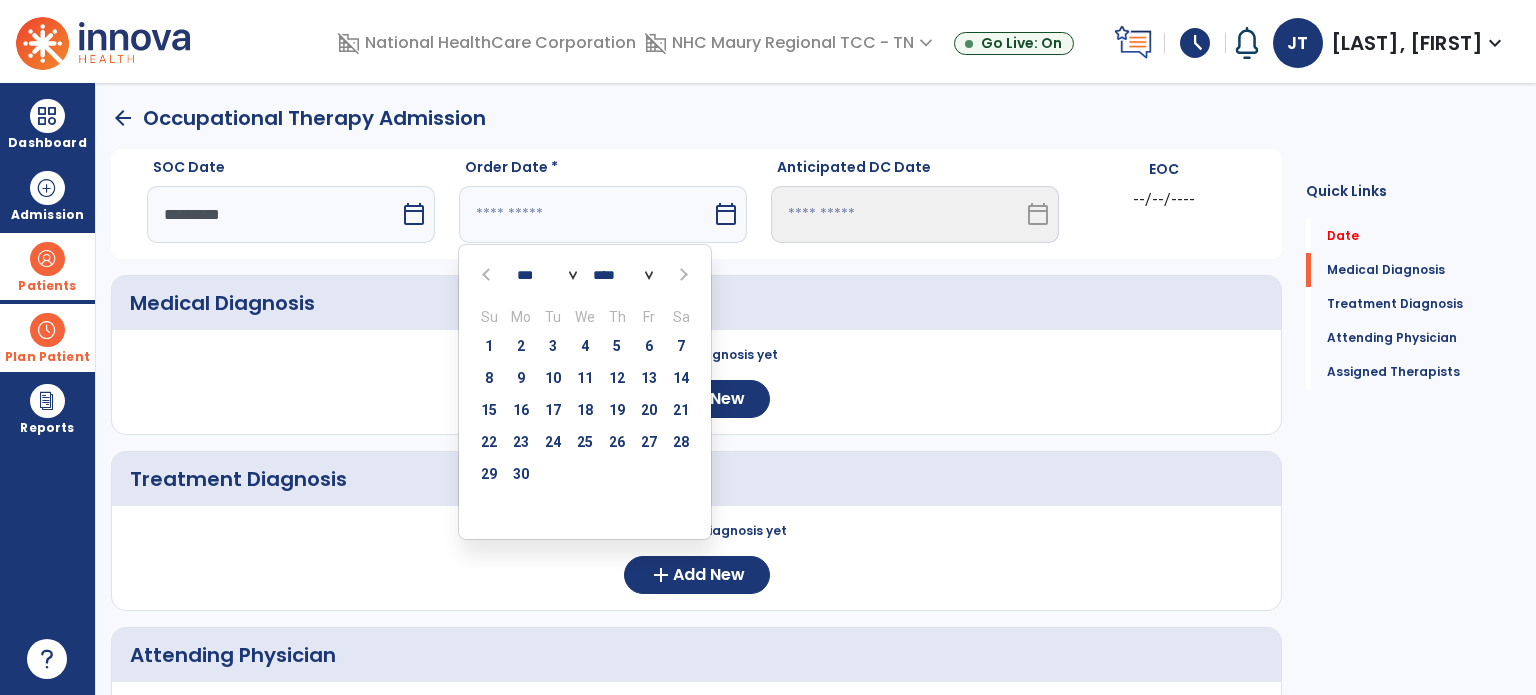 click at bounding box center [488, 275] 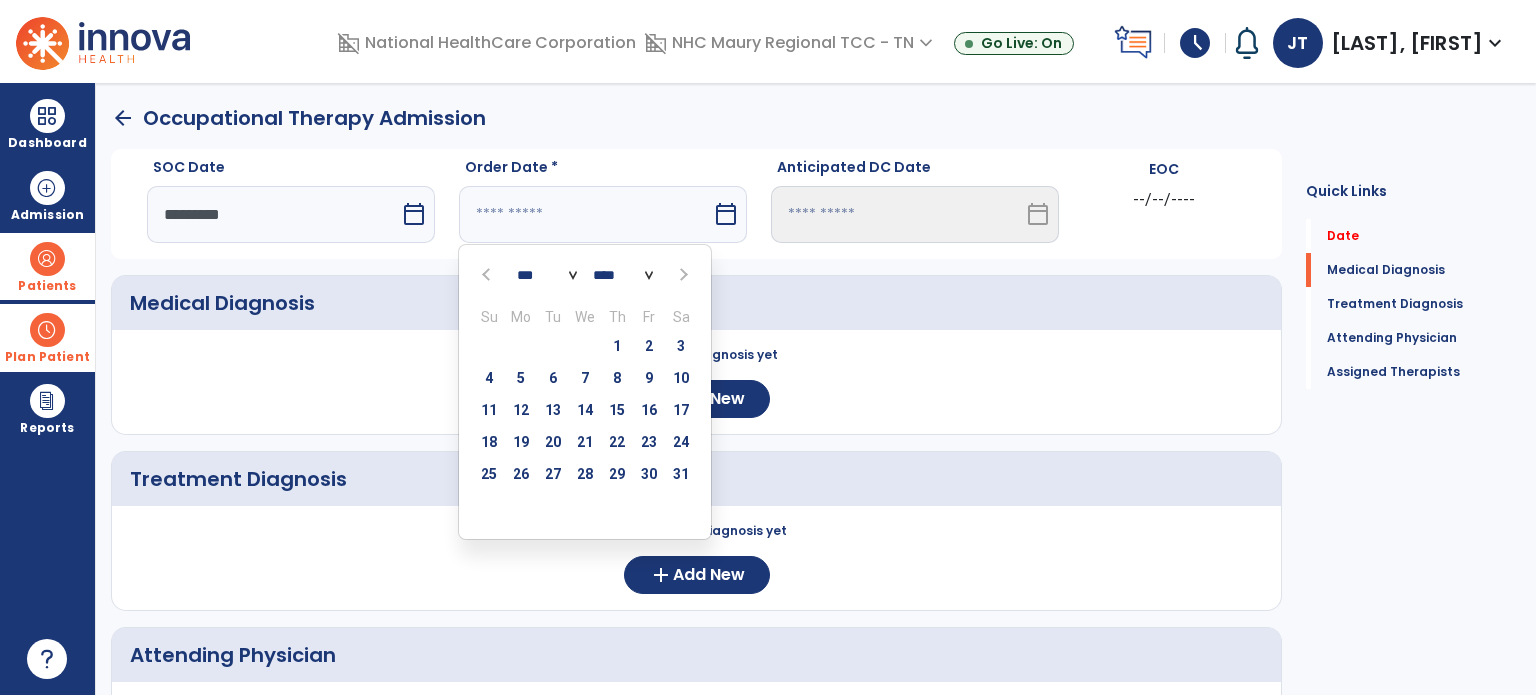 click at bounding box center [488, 275] 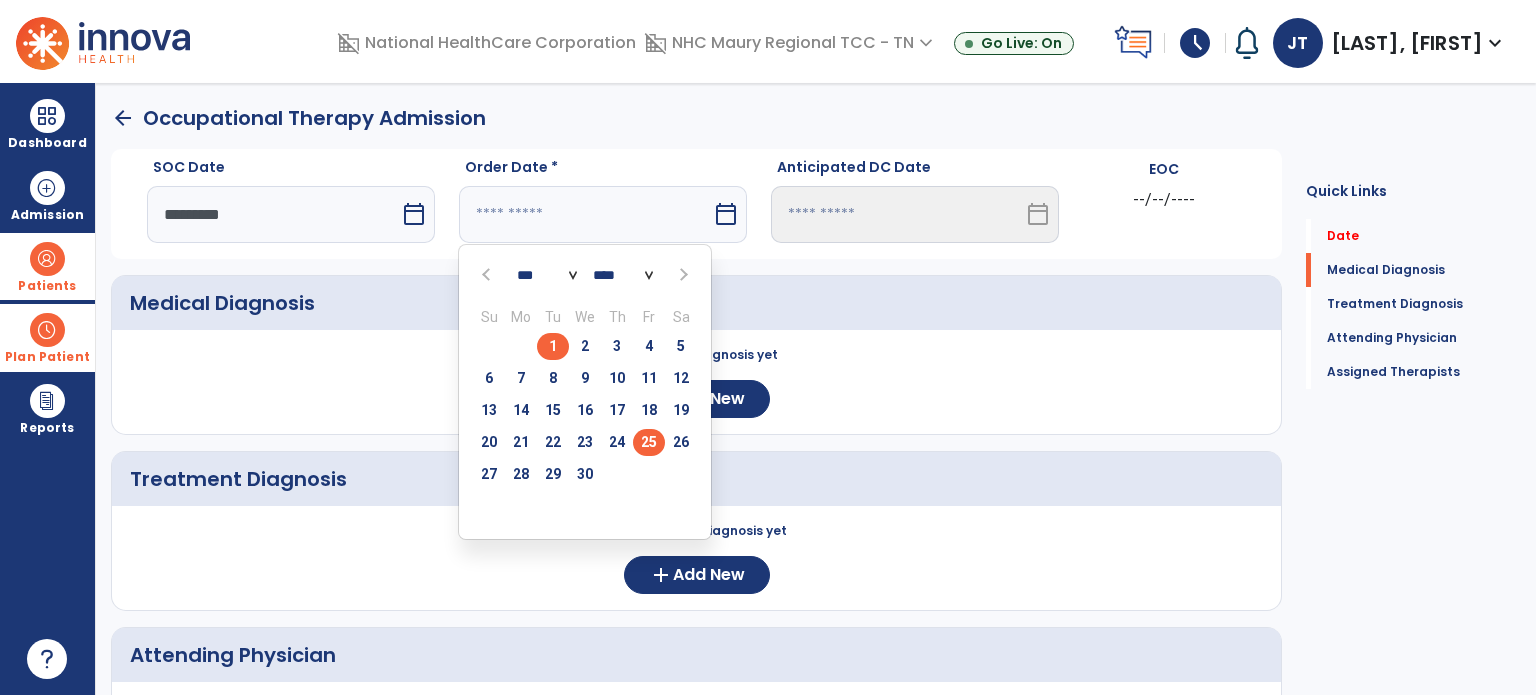 click on "25" at bounding box center [649, 442] 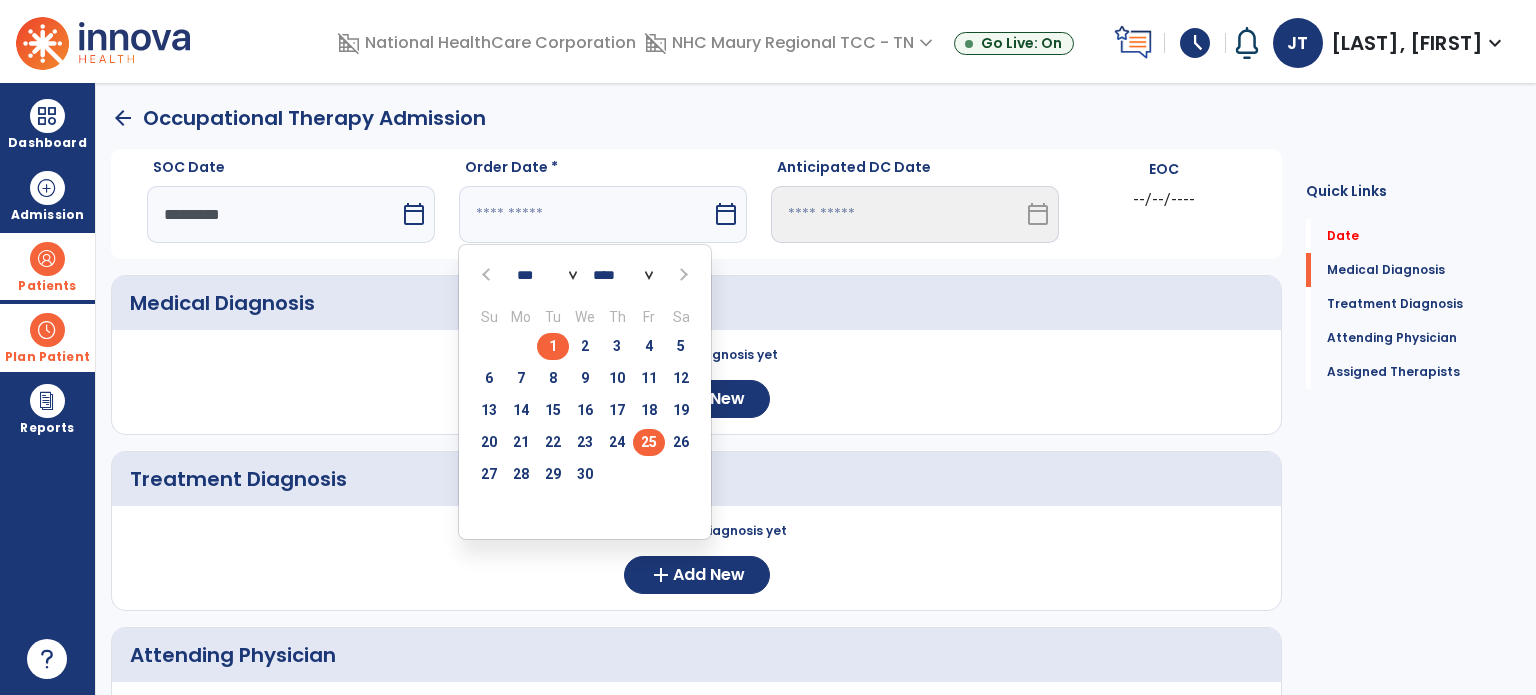 type on "*********" 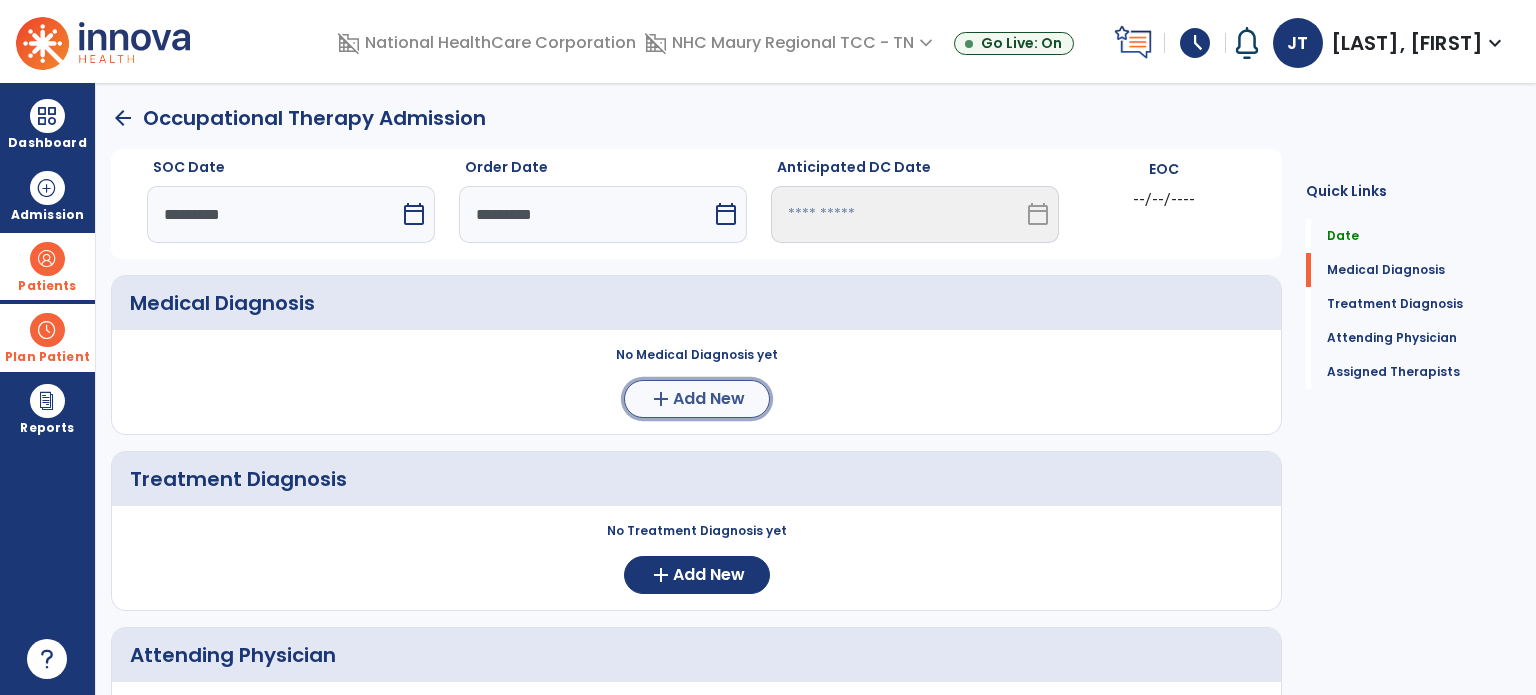click on "add  Add New" 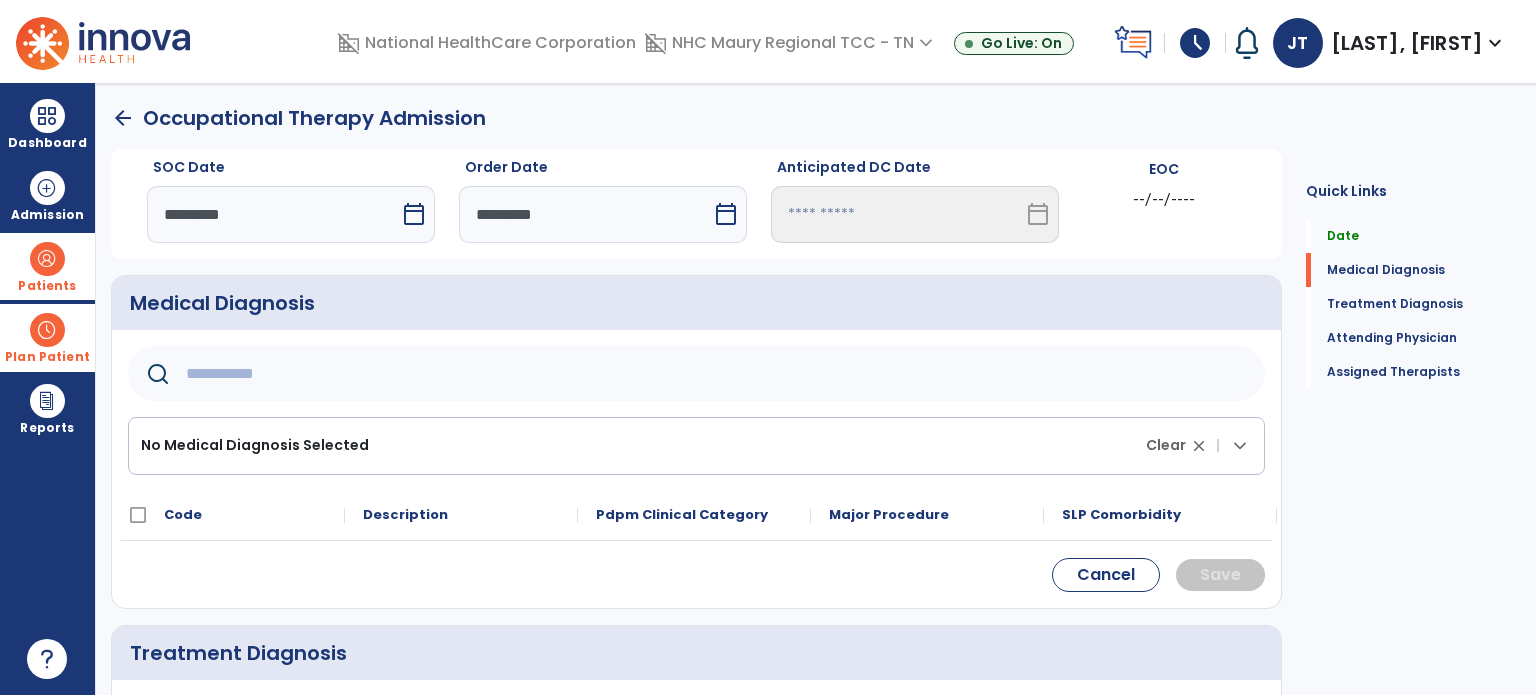 click 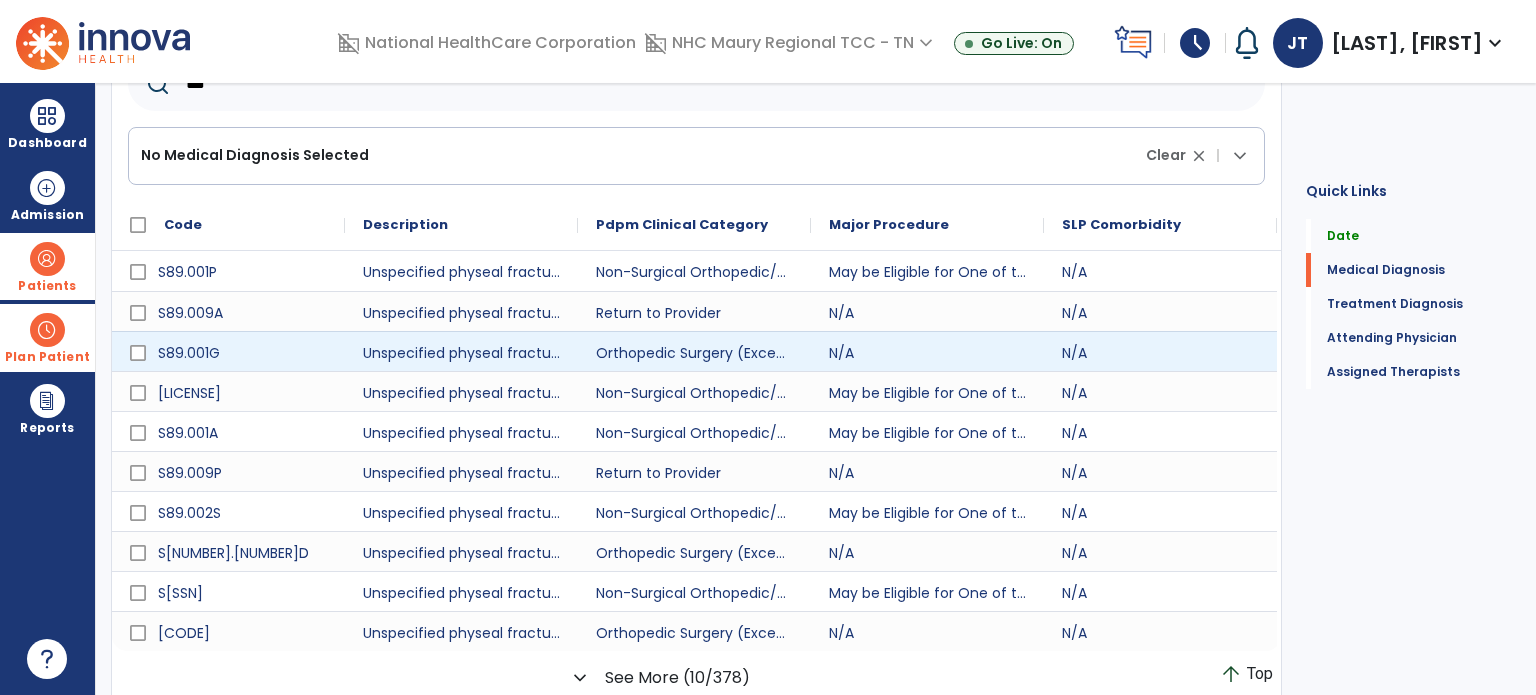 scroll, scrollTop: 168, scrollLeft: 0, axis: vertical 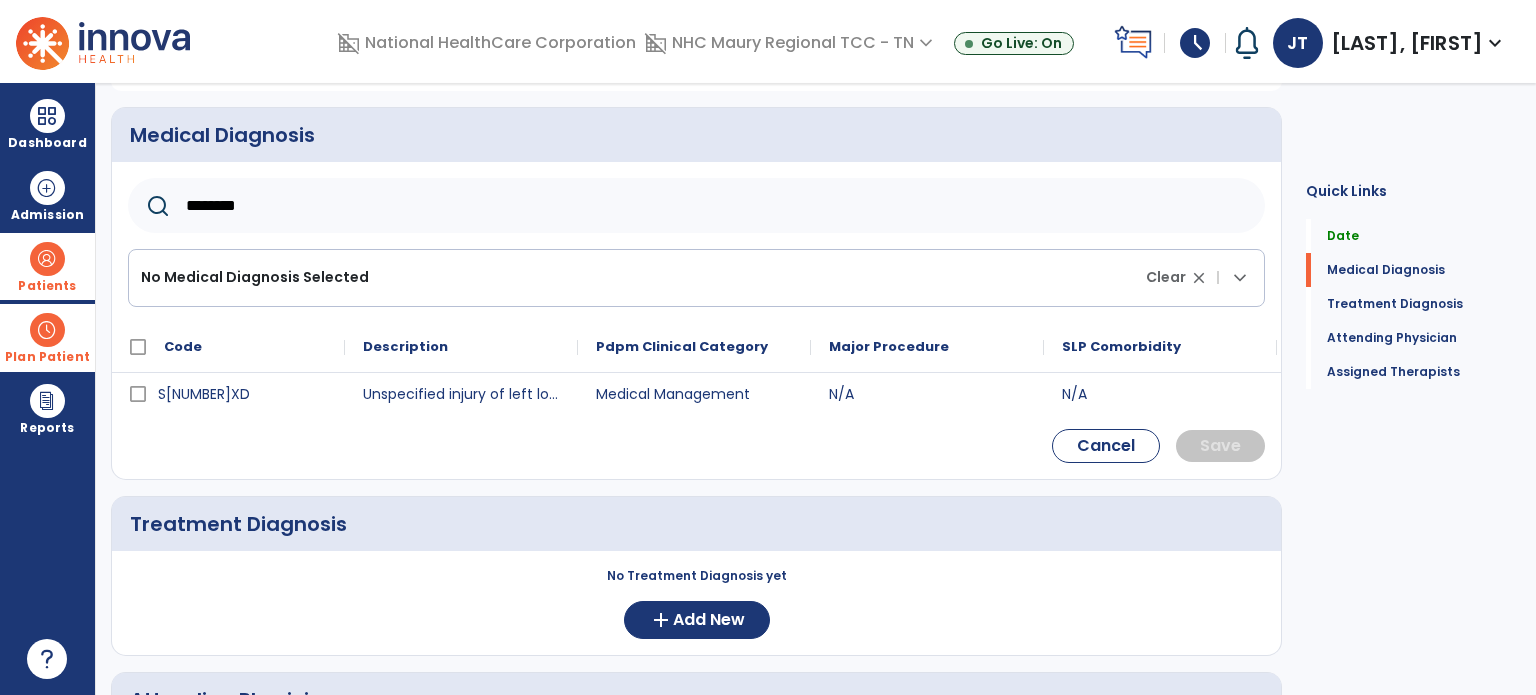 type on "********" 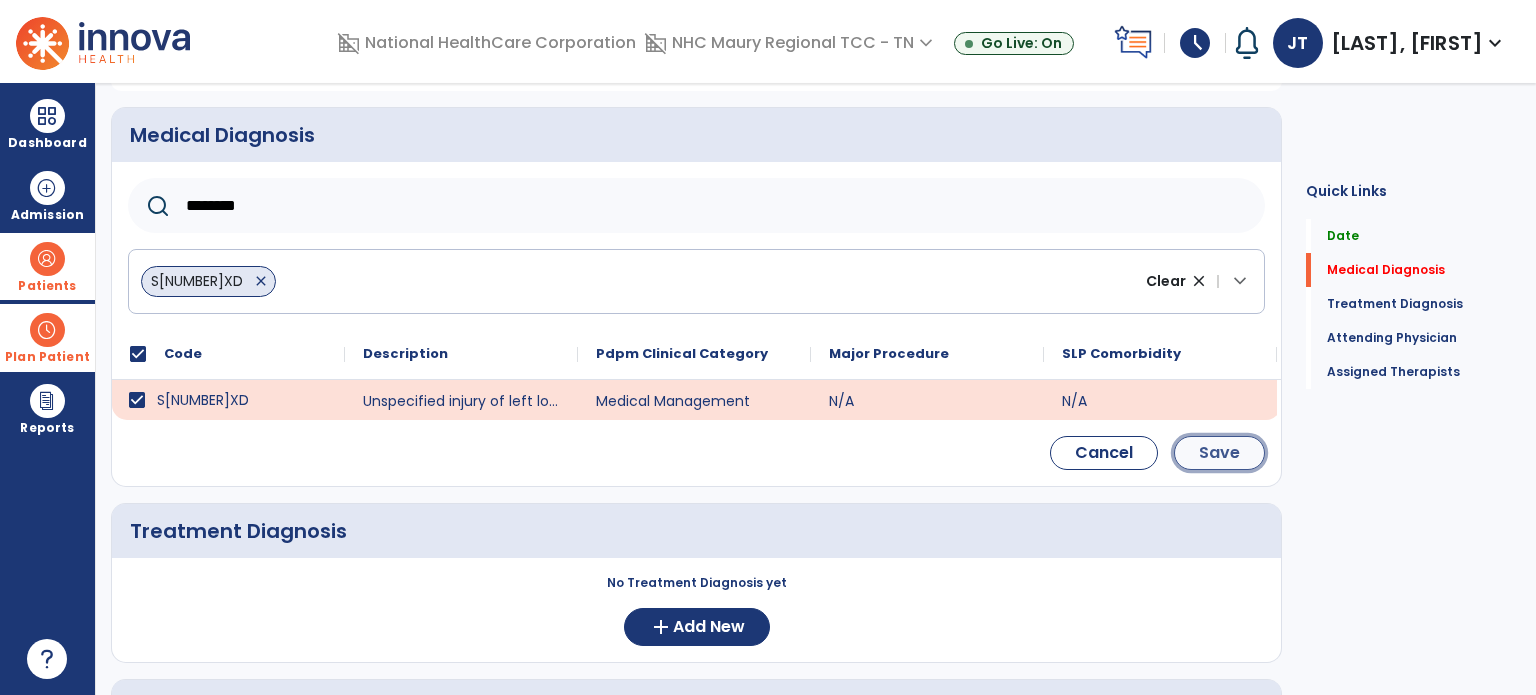click on "Save" 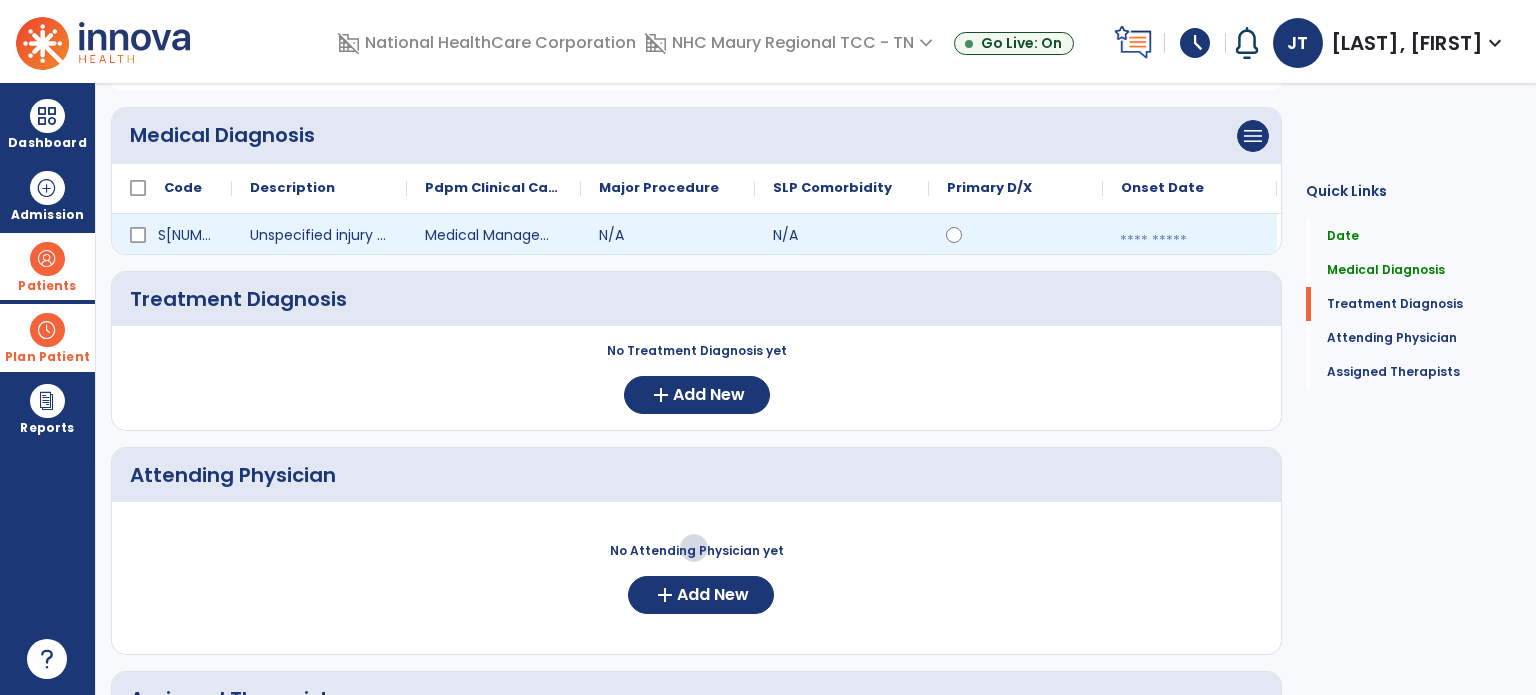 click on "calendar_today" 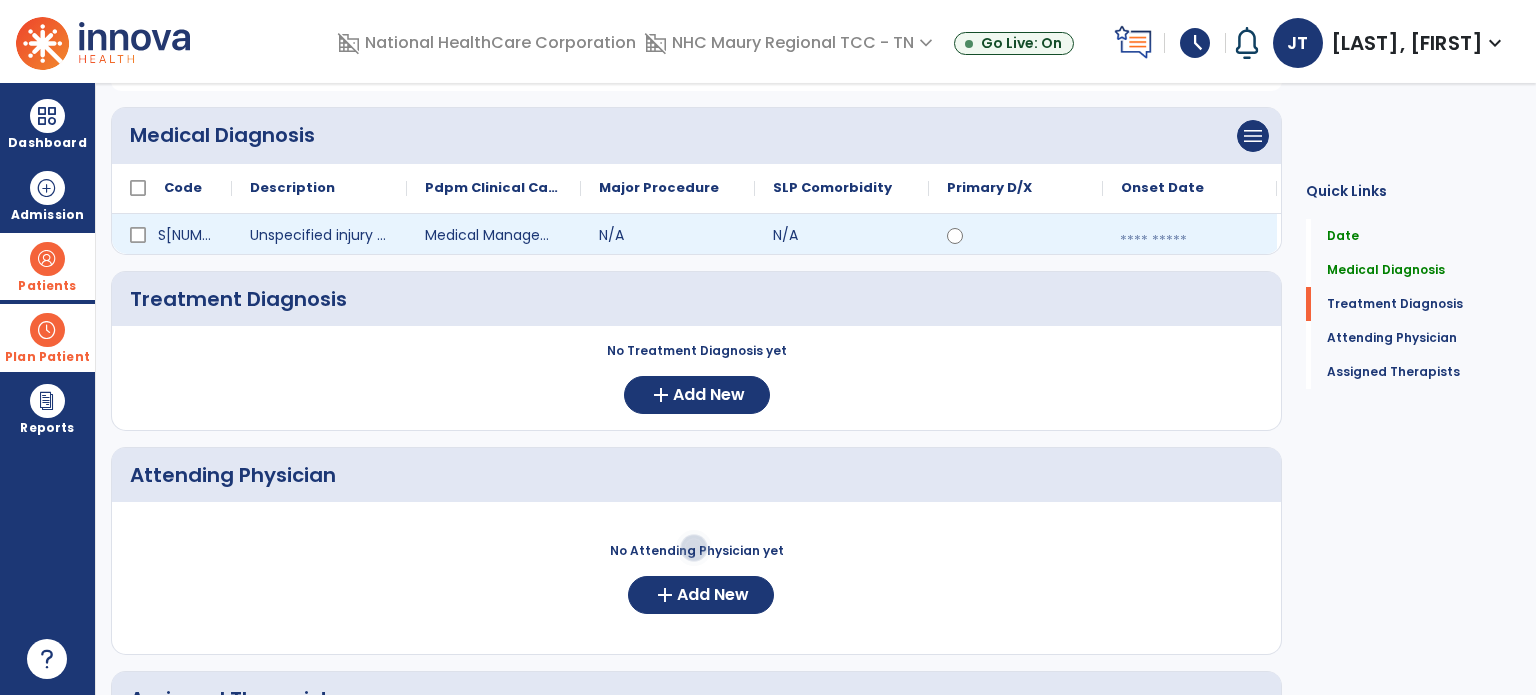 click at bounding box center [1190, 241] 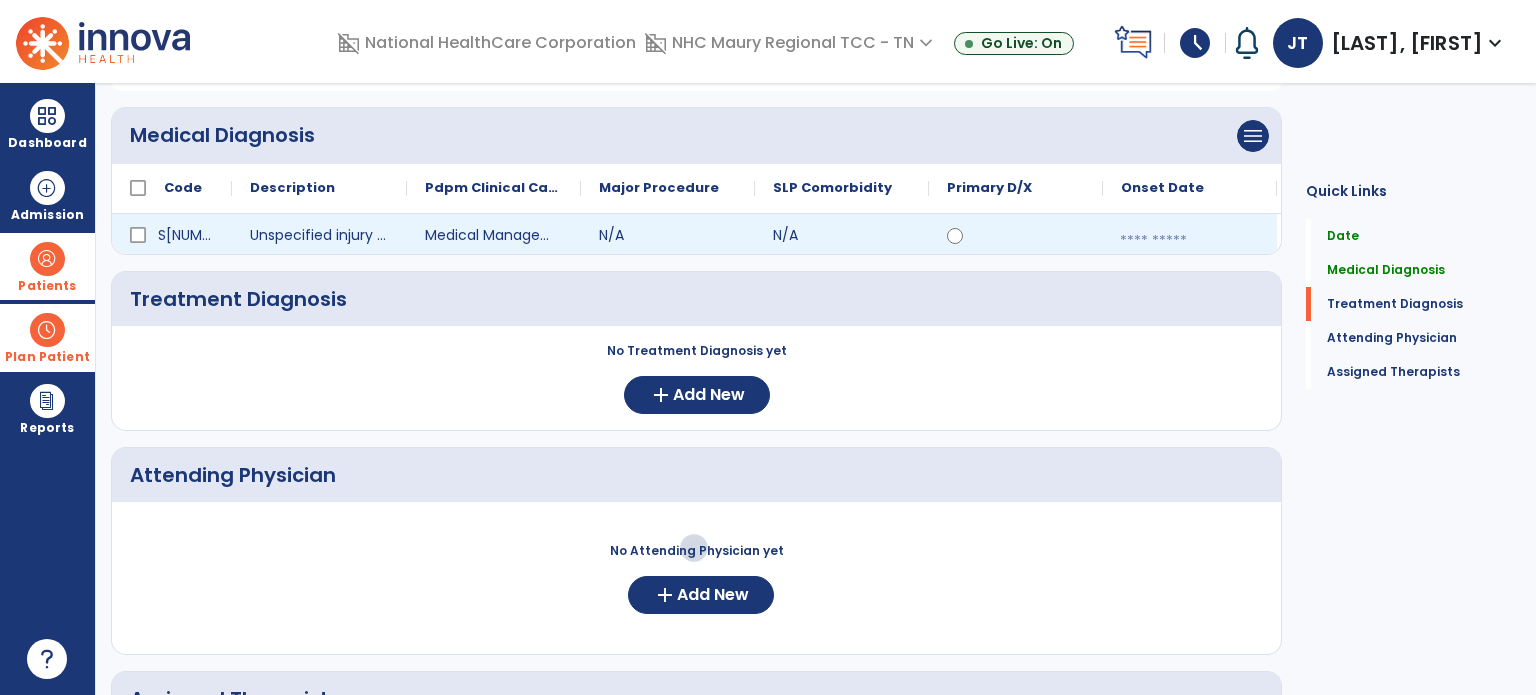 select on "*" 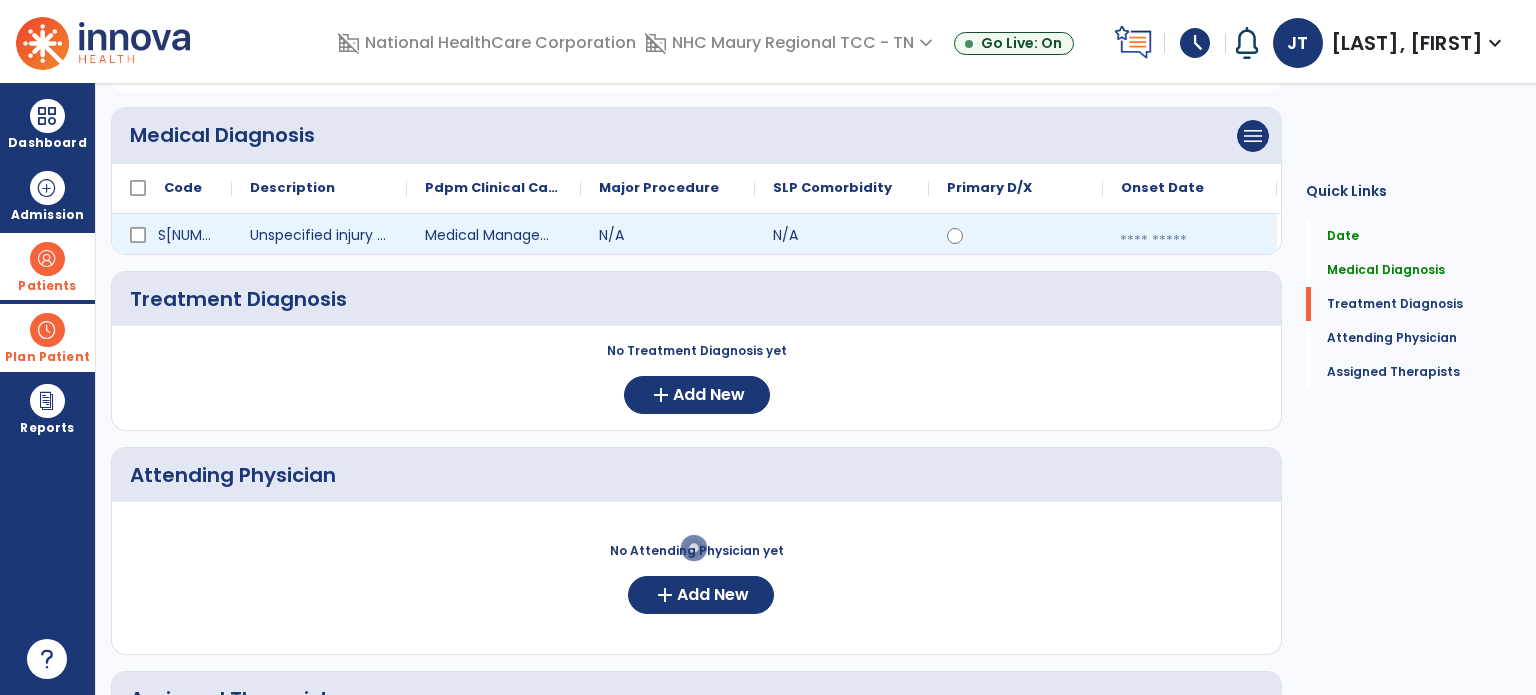 select on "****" 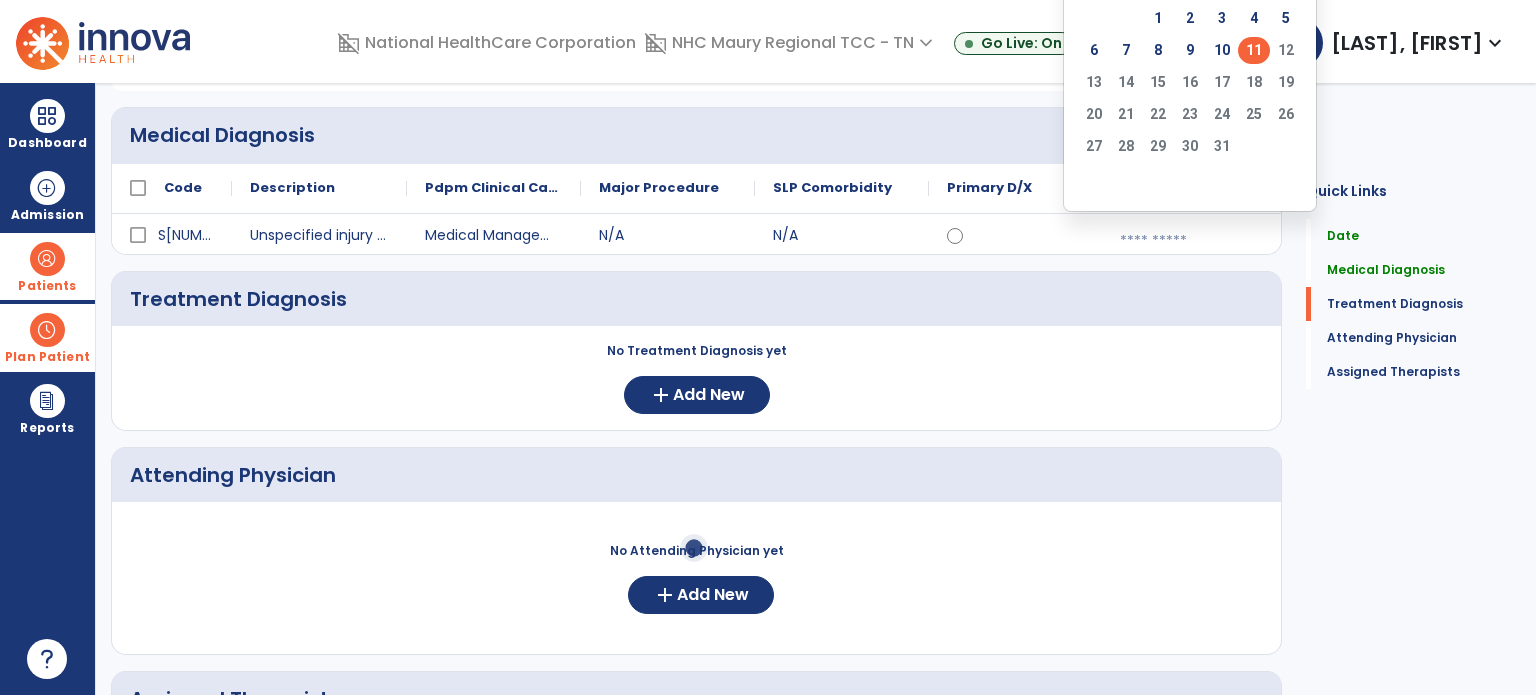 click on "11" 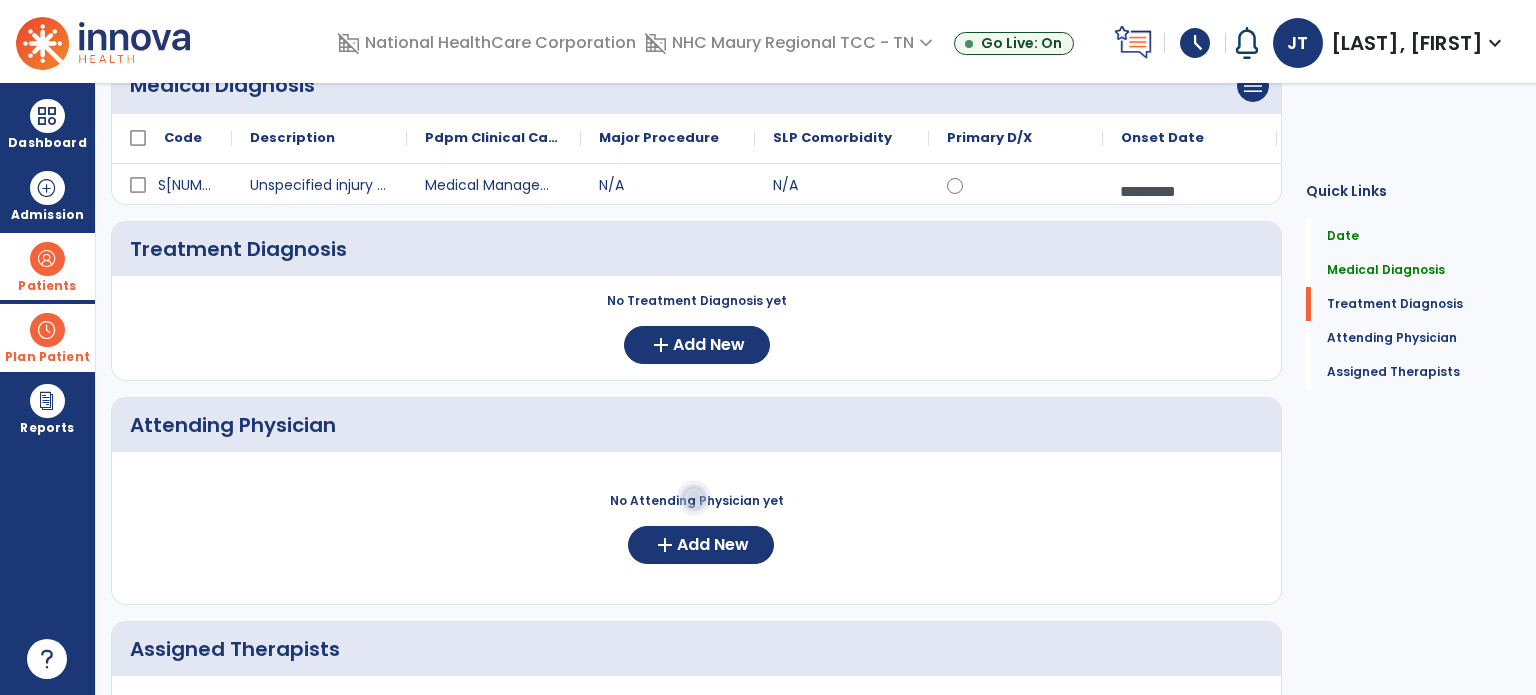 scroll, scrollTop: 219, scrollLeft: 0, axis: vertical 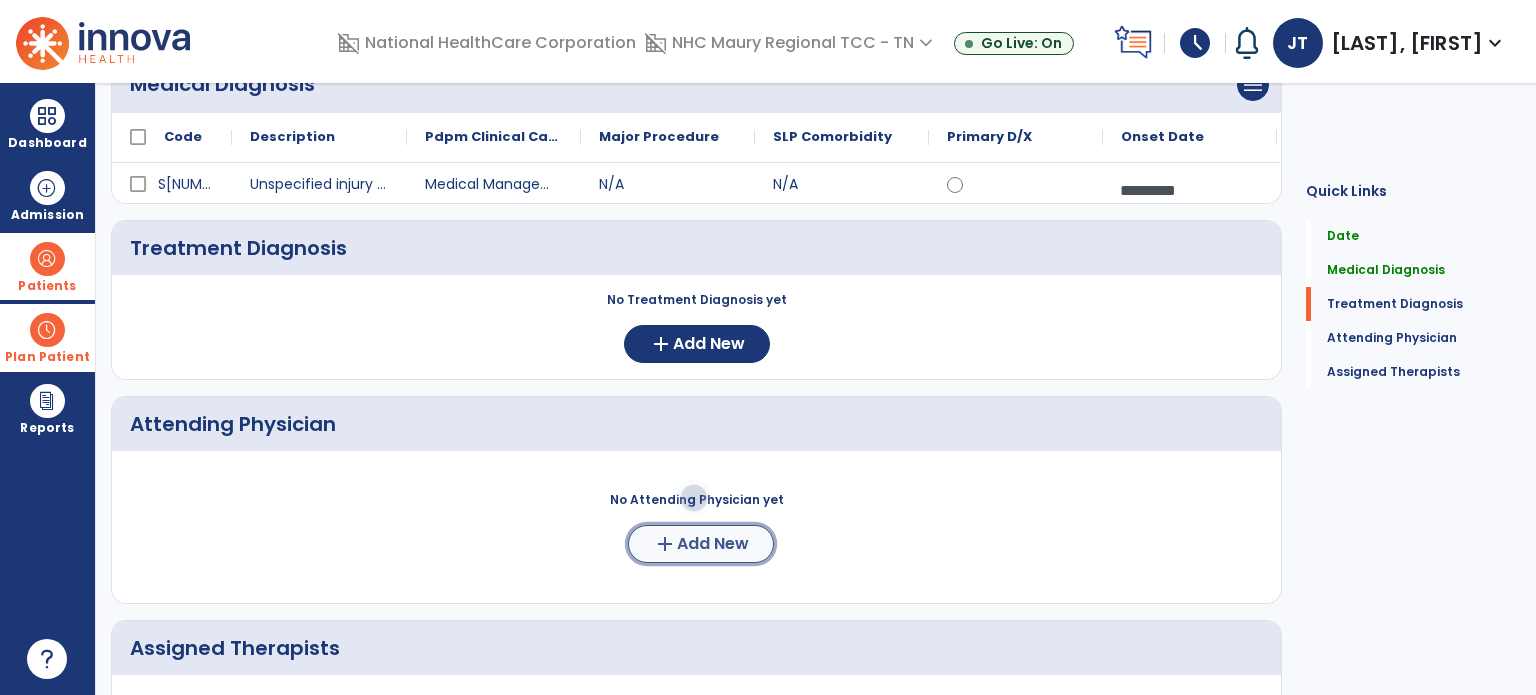 click on "Add New" 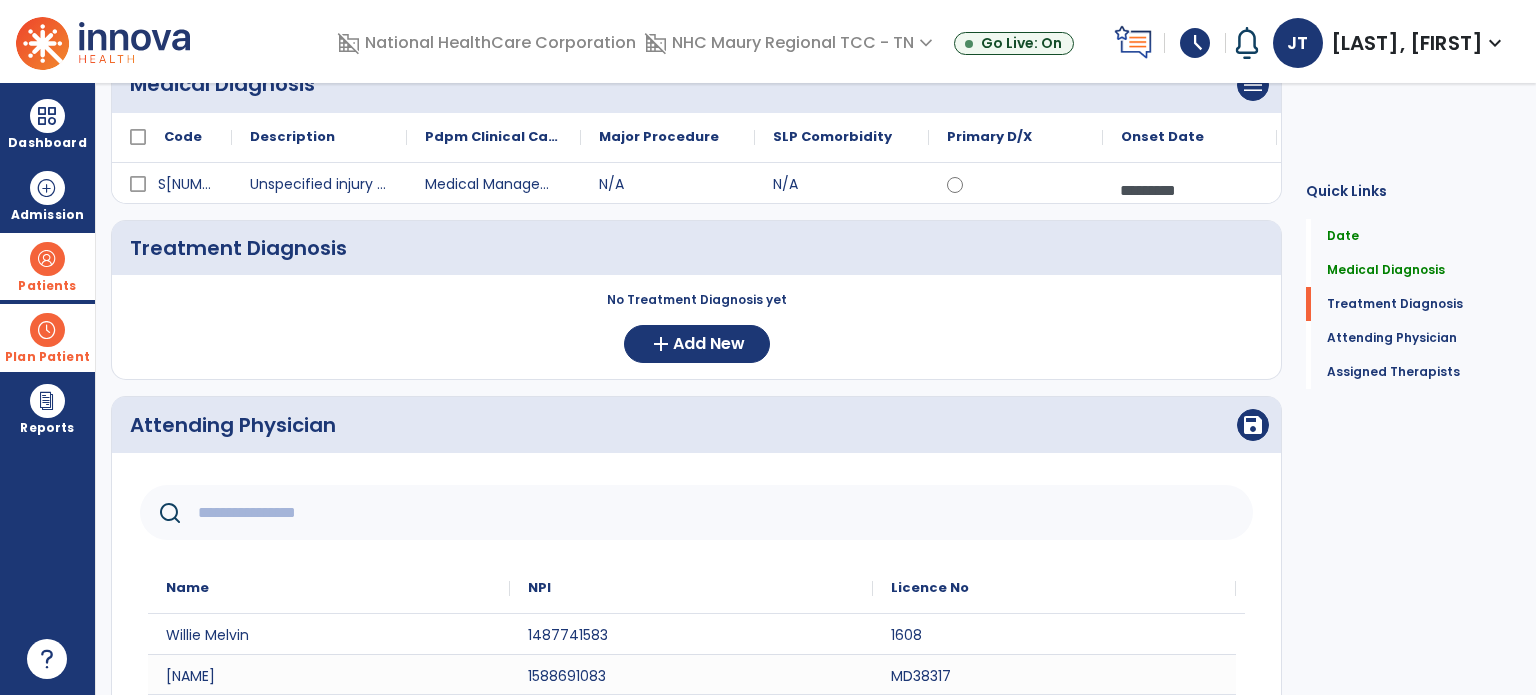 click 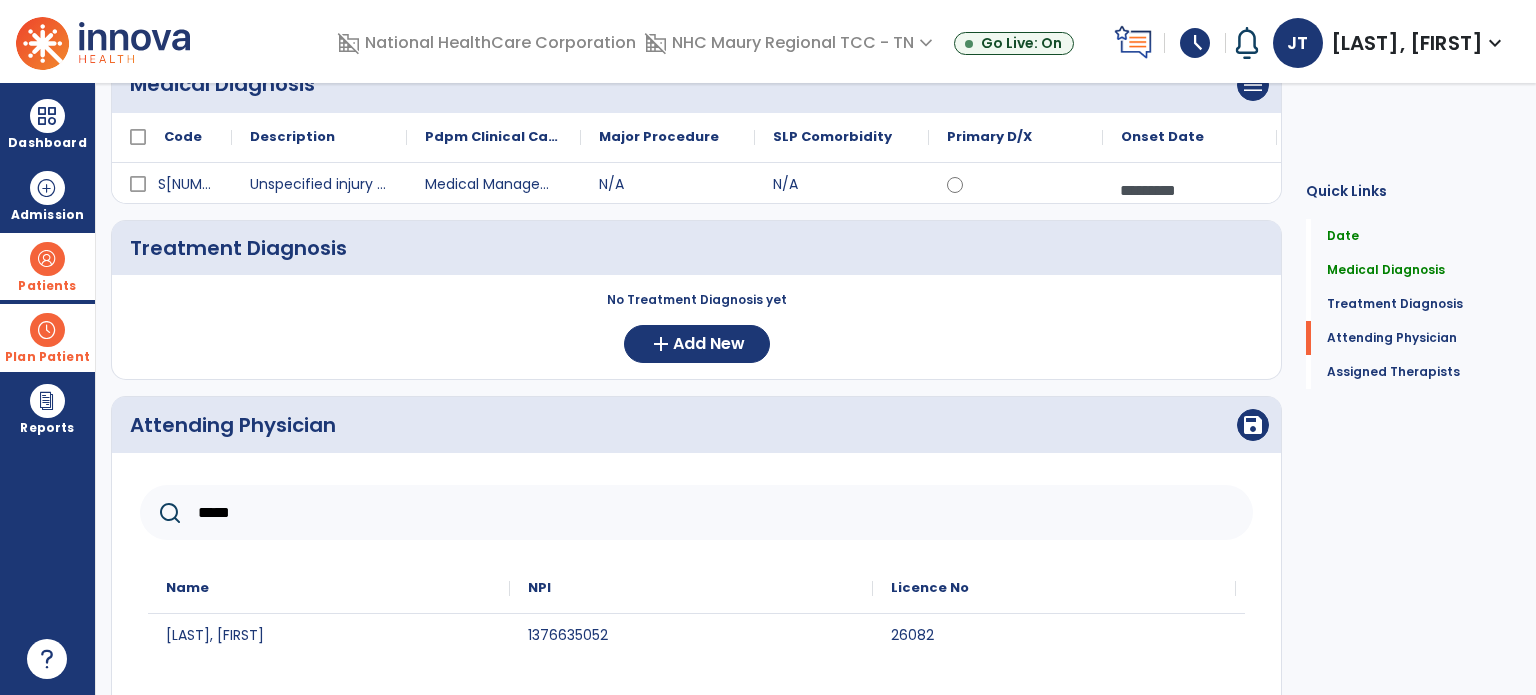 scroll, scrollTop: 337, scrollLeft: 0, axis: vertical 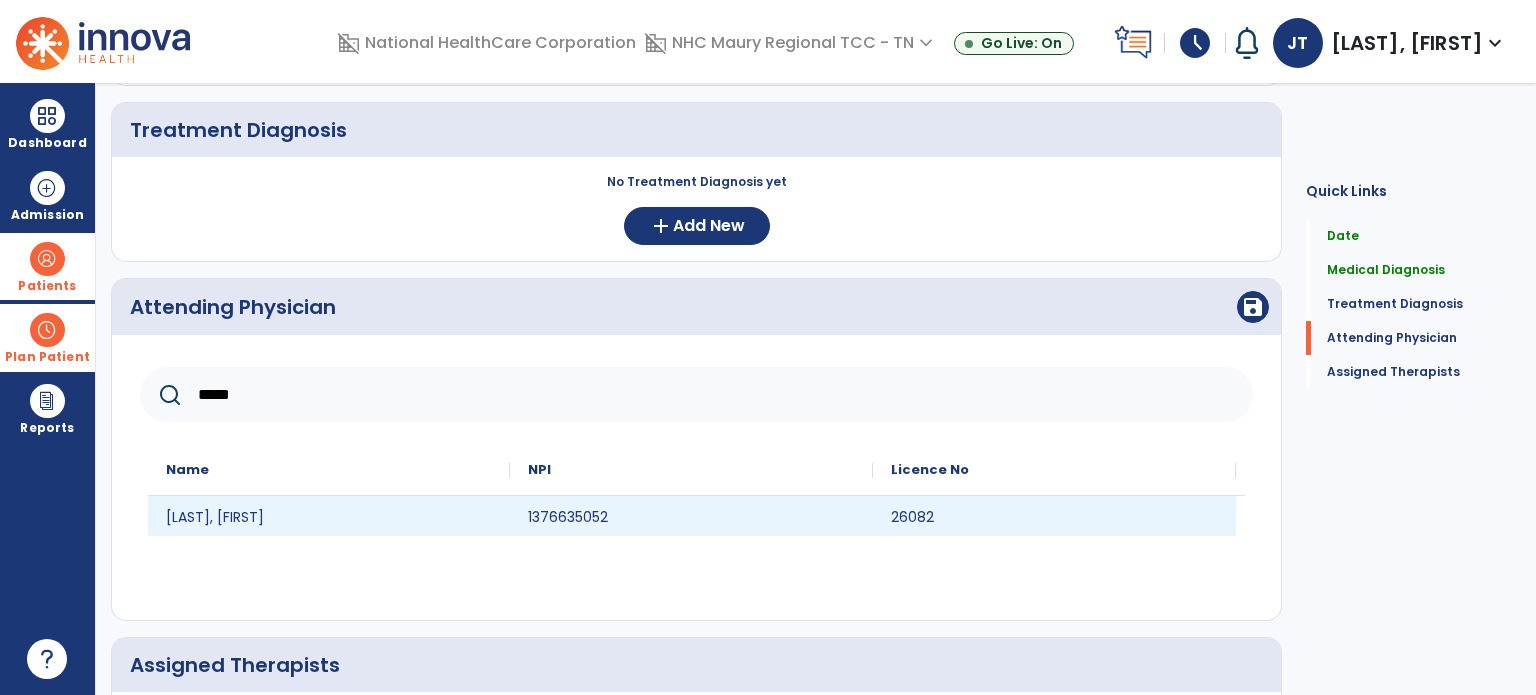 type on "*****" 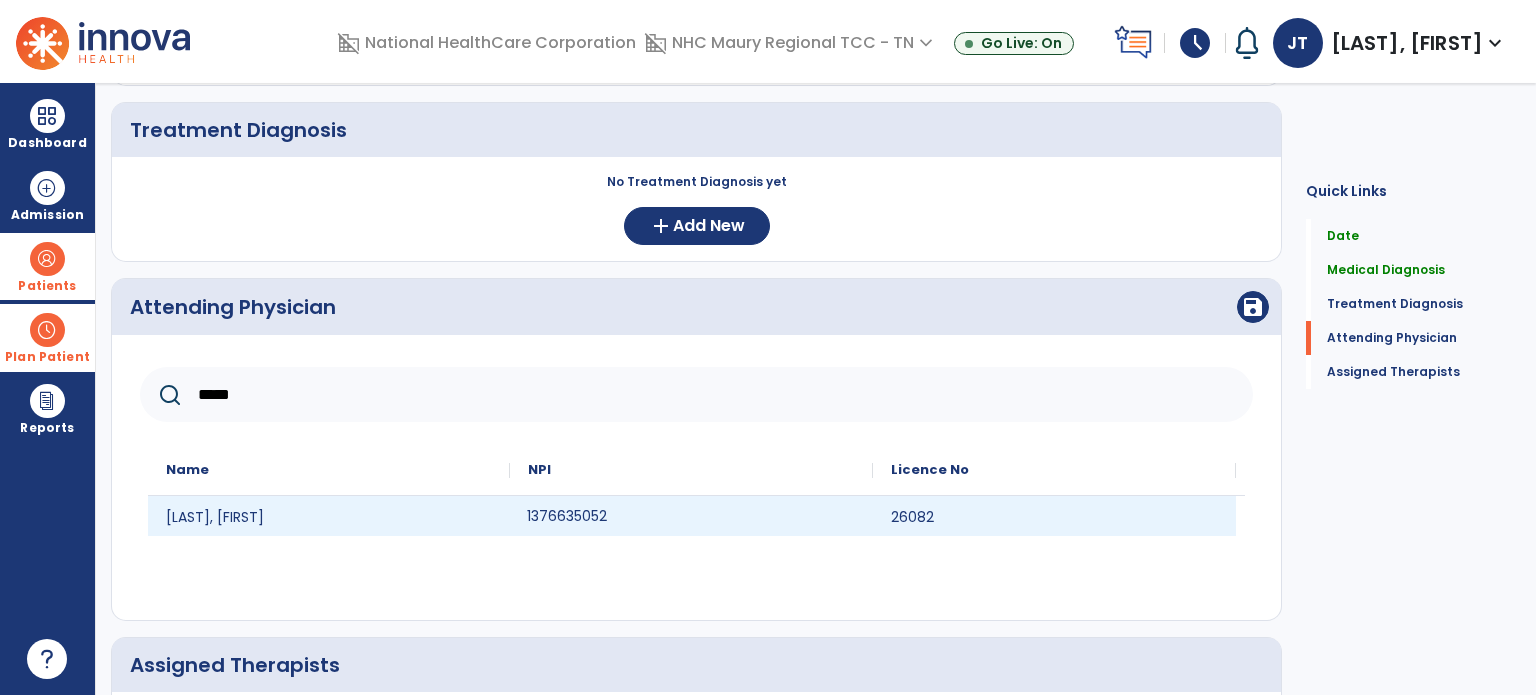 click on "1376635052" 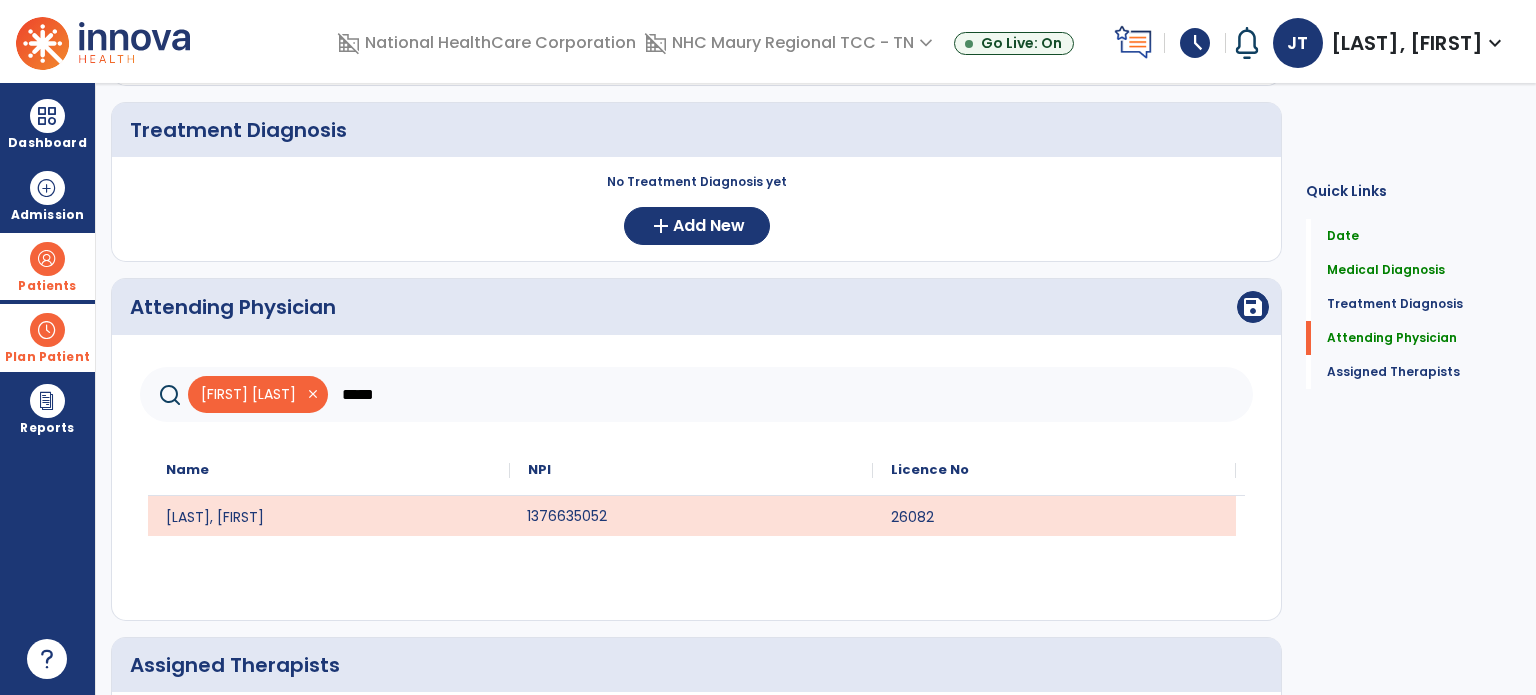click on "Attending Physician  save" 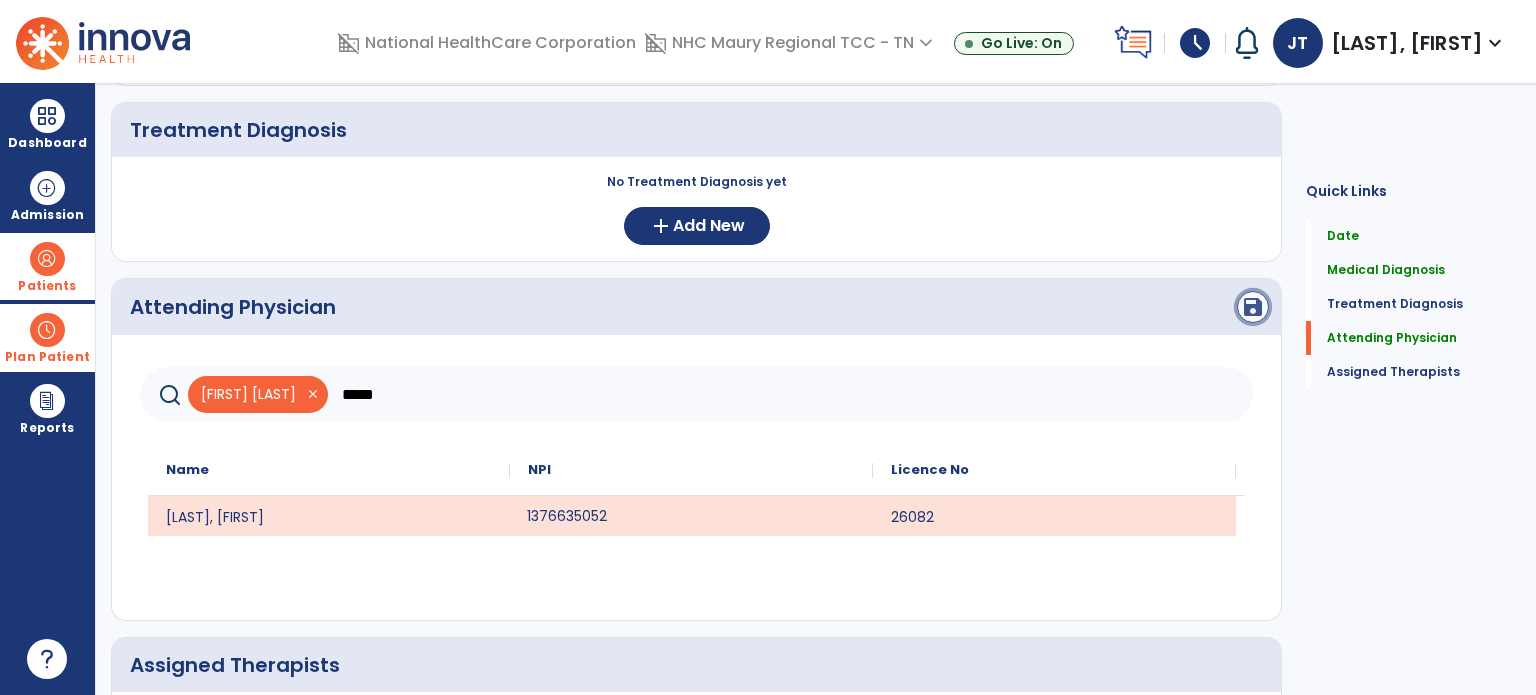 click on "save" 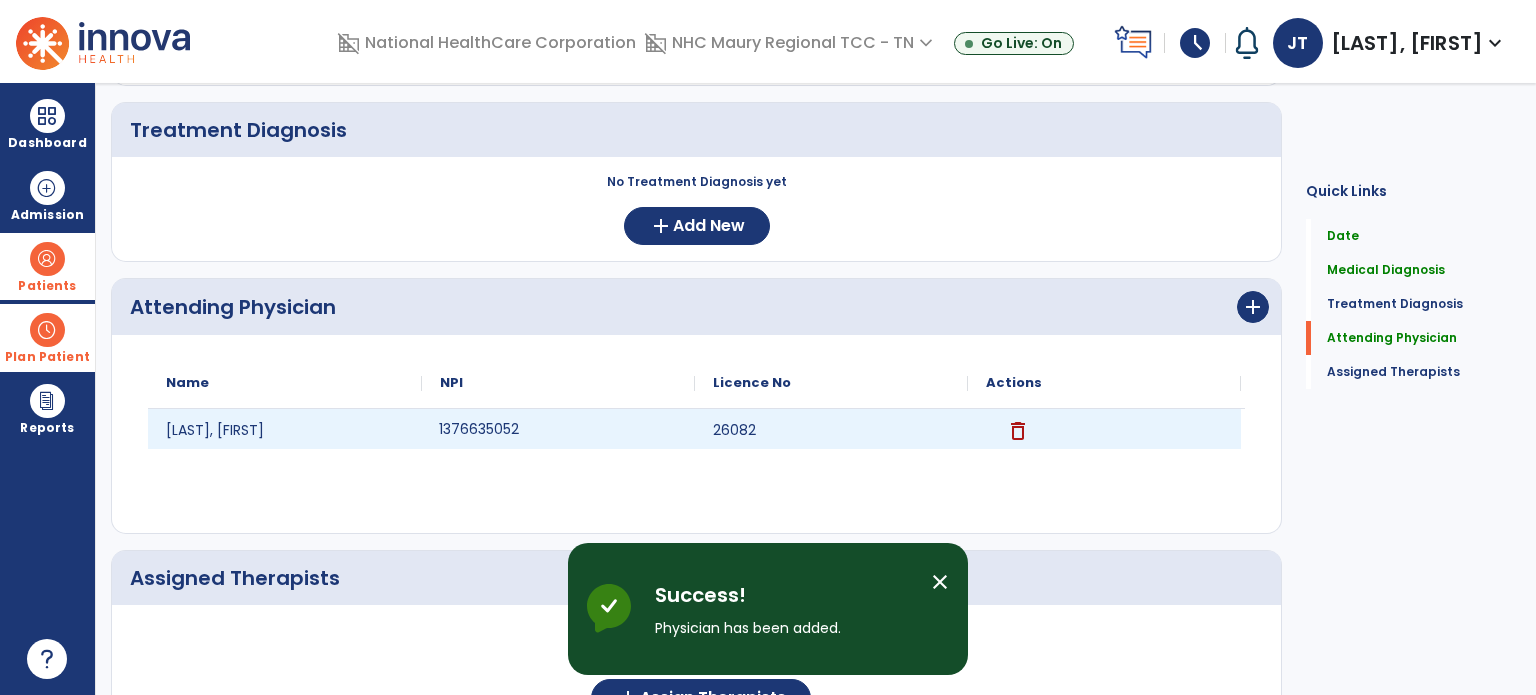 scroll, scrollTop: 489, scrollLeft: 0, axis: vertical 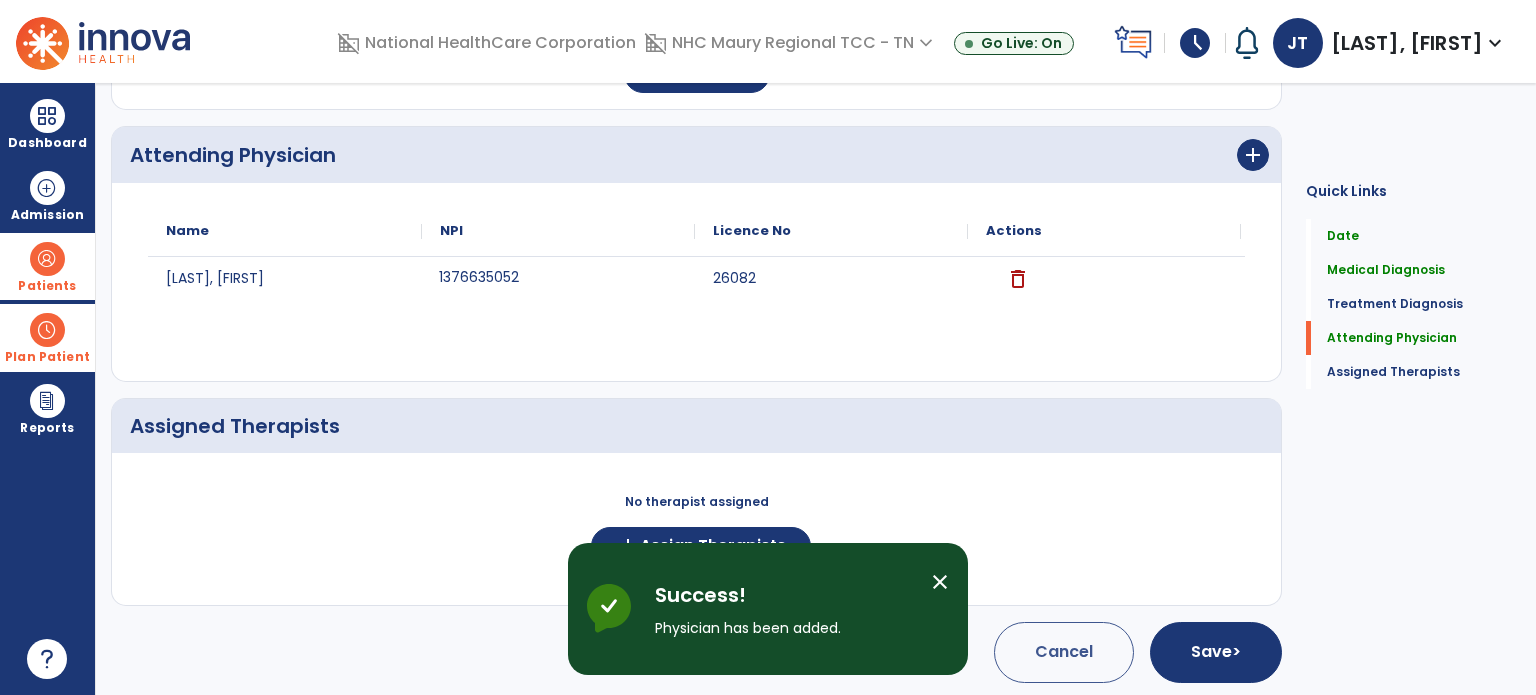 click on "Success! Physician  has been added." at bounding box center [785, 609] 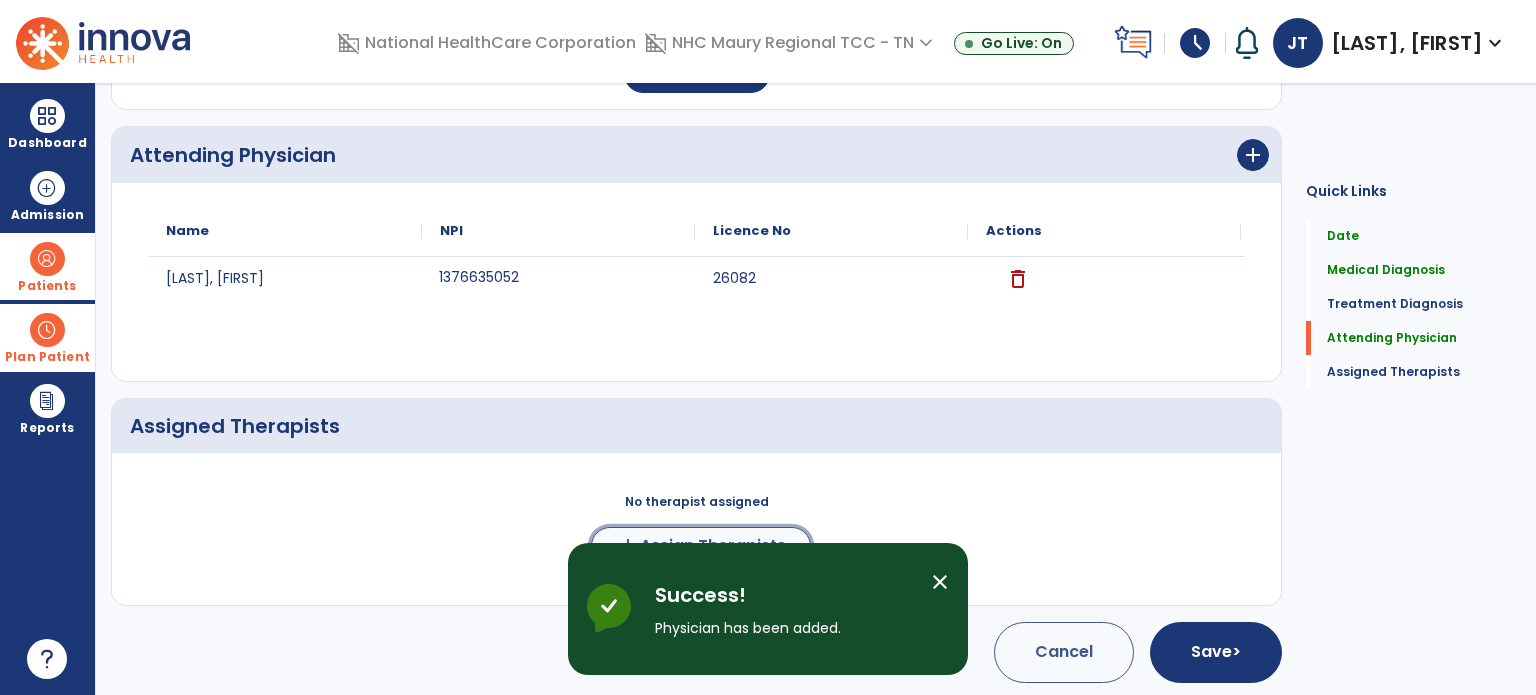 click on "Assign Therapists" 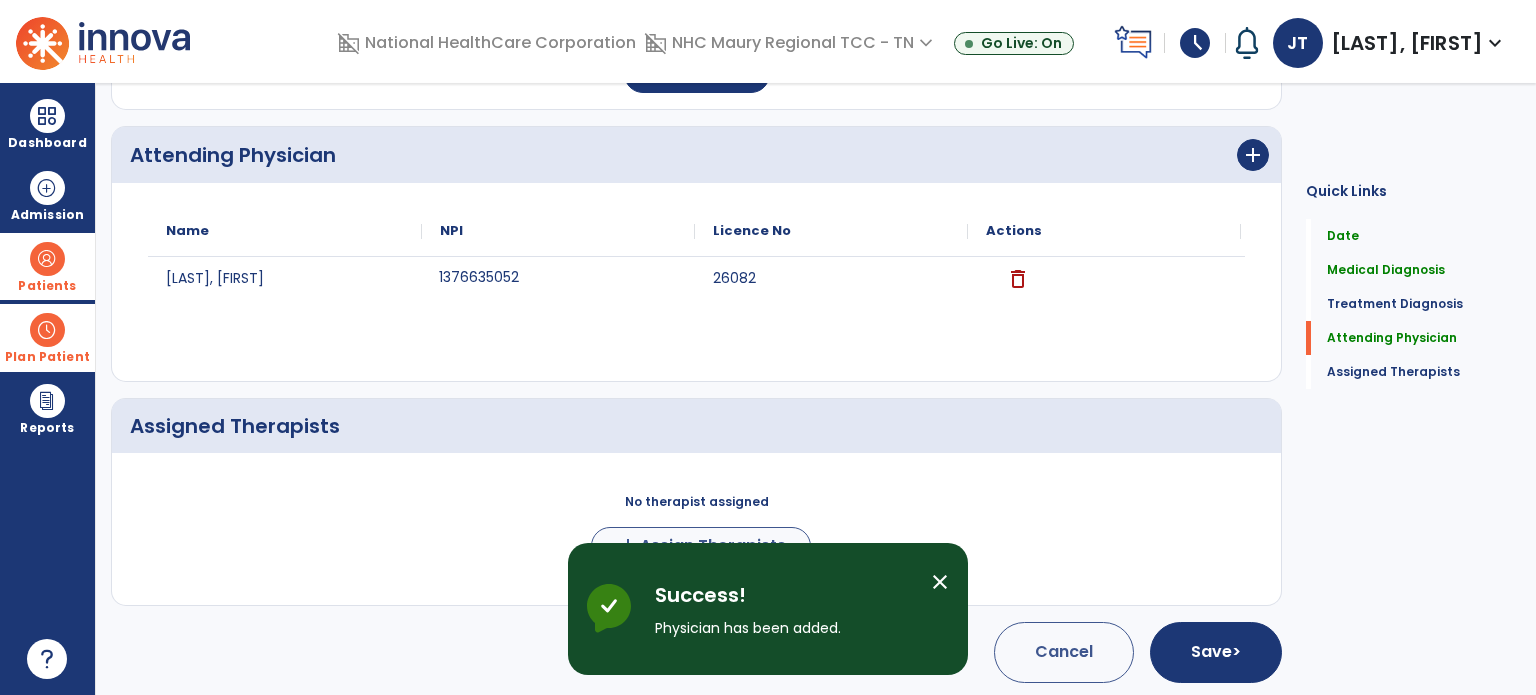 scroll, scrollTop: 485, scrollLeft: 0, axis: vertical 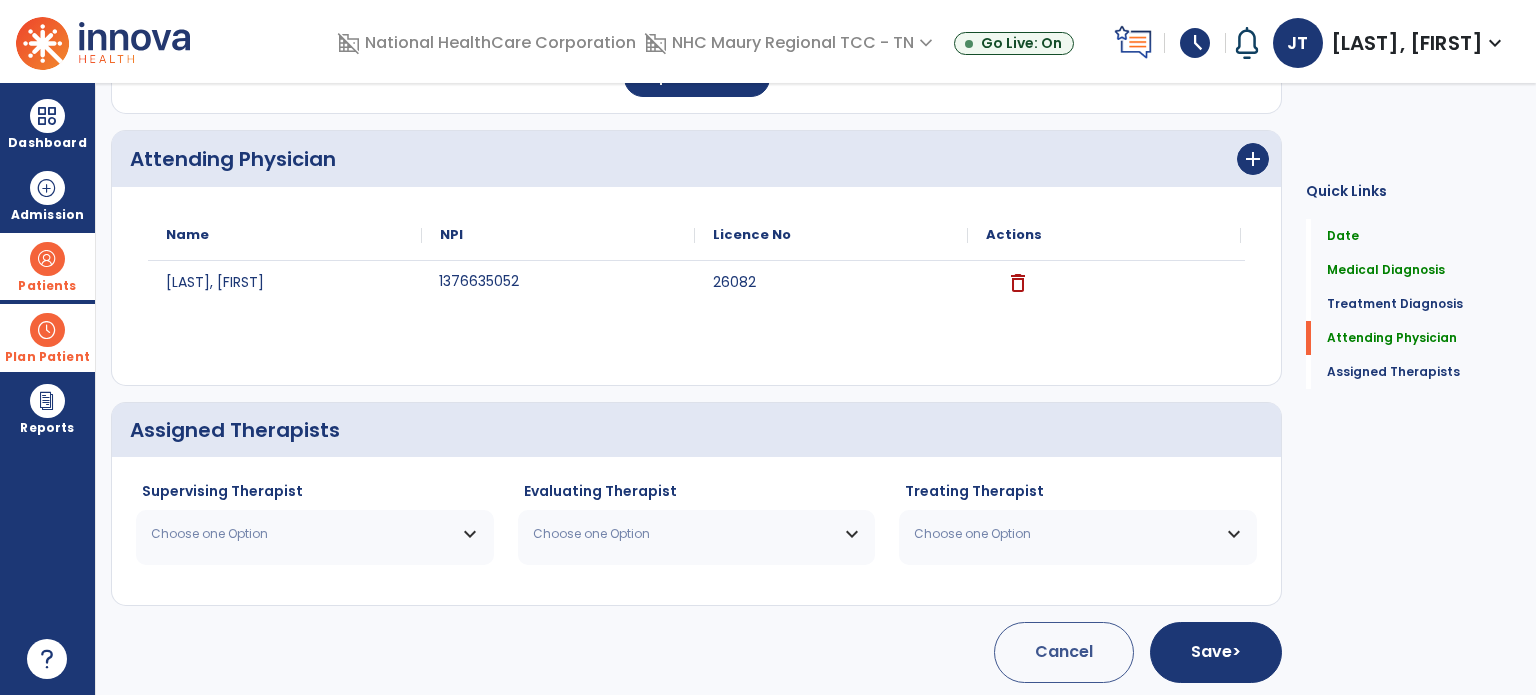 click on "Choose one Option Berger Cameron OT NPI # 1912463803 License # 6109 Brown Laura OT NPI # 1740320563 License # 2236 Cummings Alexandra OT NPI # 1285735449 License # 2494 Harris Moore Samantha OT NPI # 1932623451 License # 5402 Henn Sydney OT NPI # 1215635685 License # 7505 Innova Support Amanda OT NPI # N/A License # 1203937493 Johnson Amber OT NPI # 1134527757 License # 4351 Montalto Dominic OT NPI # 1205616208 License # 7809 Scholtz Erika OT NPI # 1770358558 License # 7550 Smith Emma OT NPI # N/A License # 6800 Taylor Jennifer OT NPI # 1174366033 License # 7974 Yuhas Teresa OT NPI # 1942436779 License # 2848" 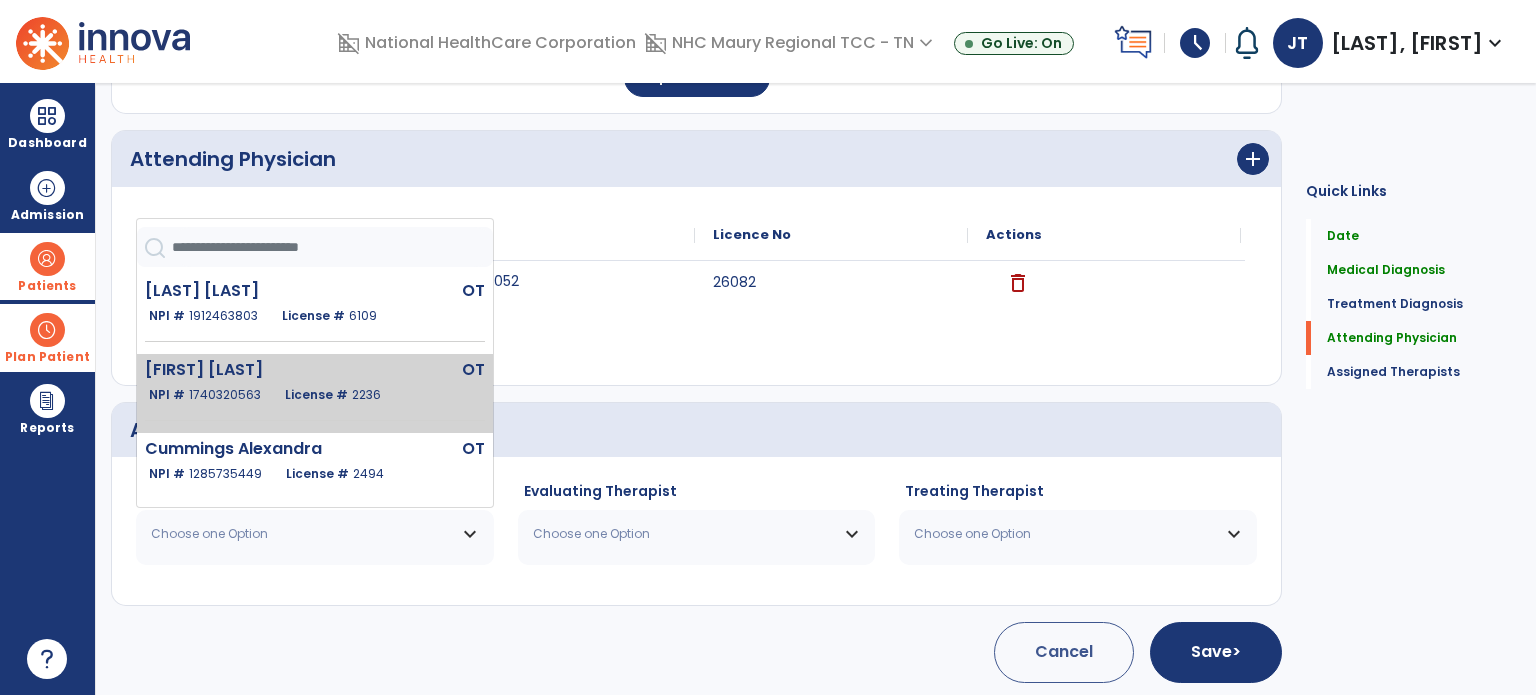 scroll, scrollTop: 721, scrollLeft: 0, axis: vertical 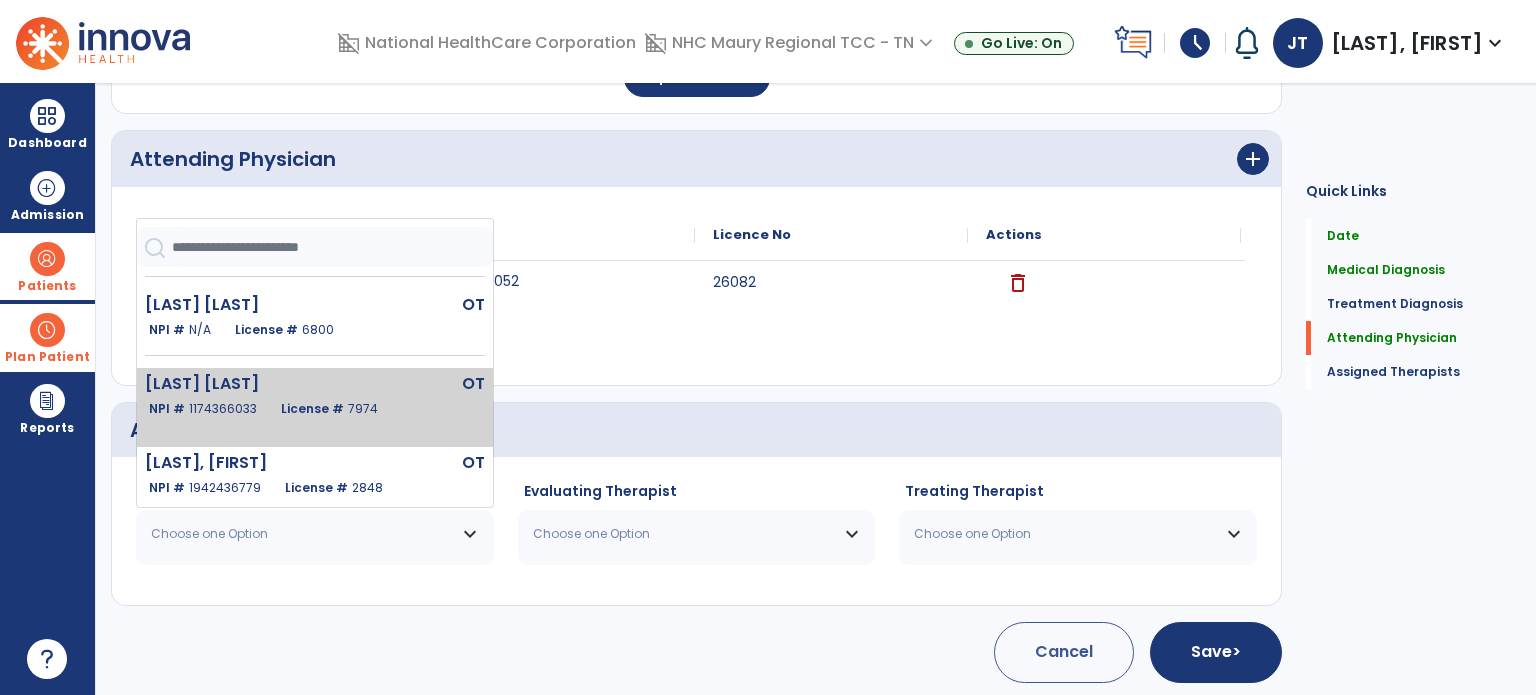 click on "[LAST] [LAST]" 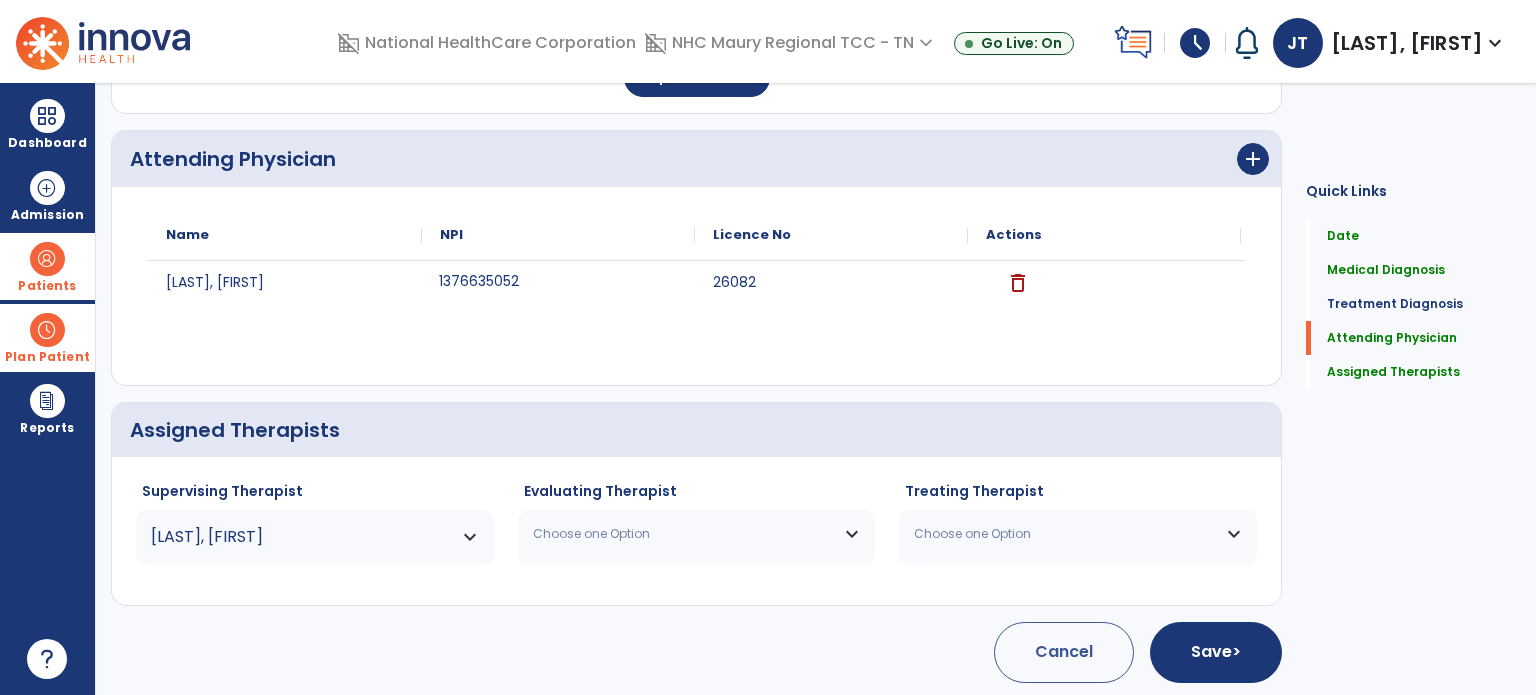 click on "Choose one Option" at bounding box center [697, 534] 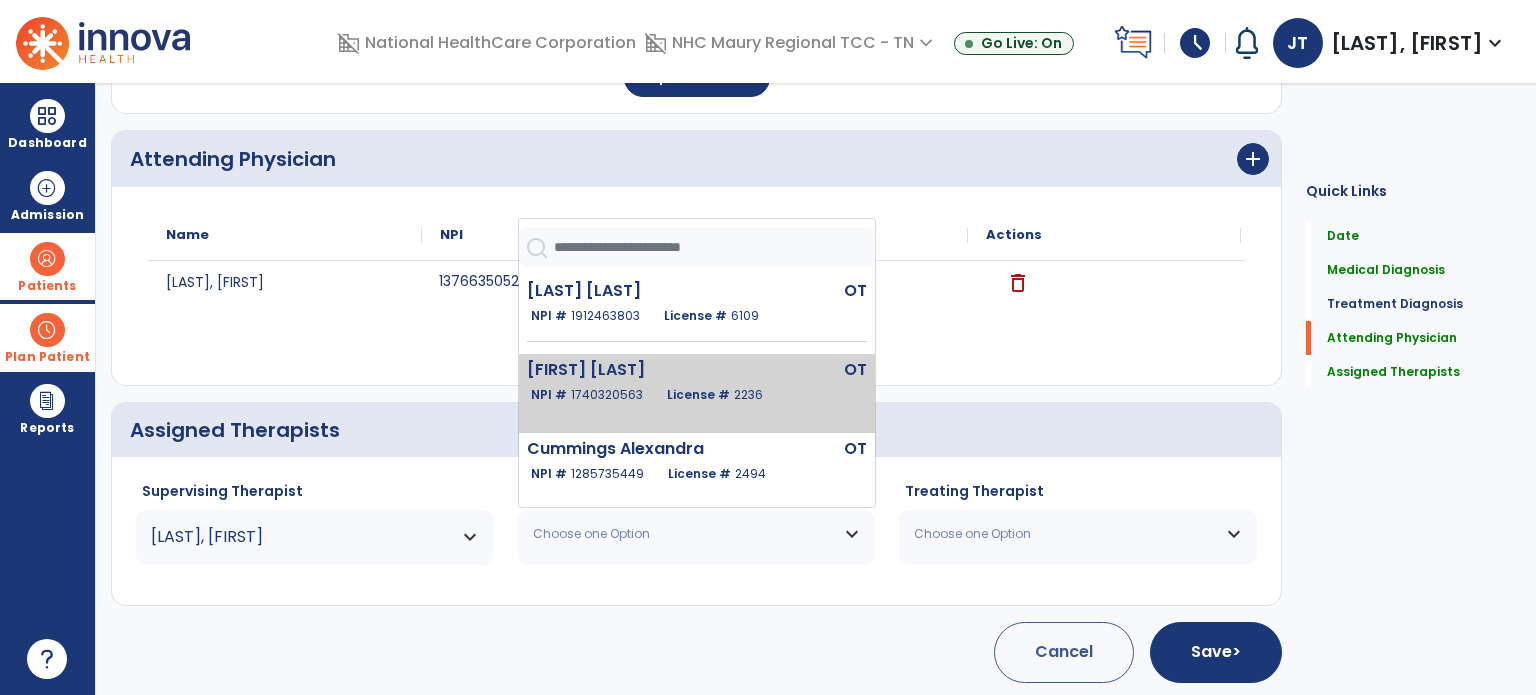 scroll, scrollTop: 721, scrollLeft: 0, axis: vertical 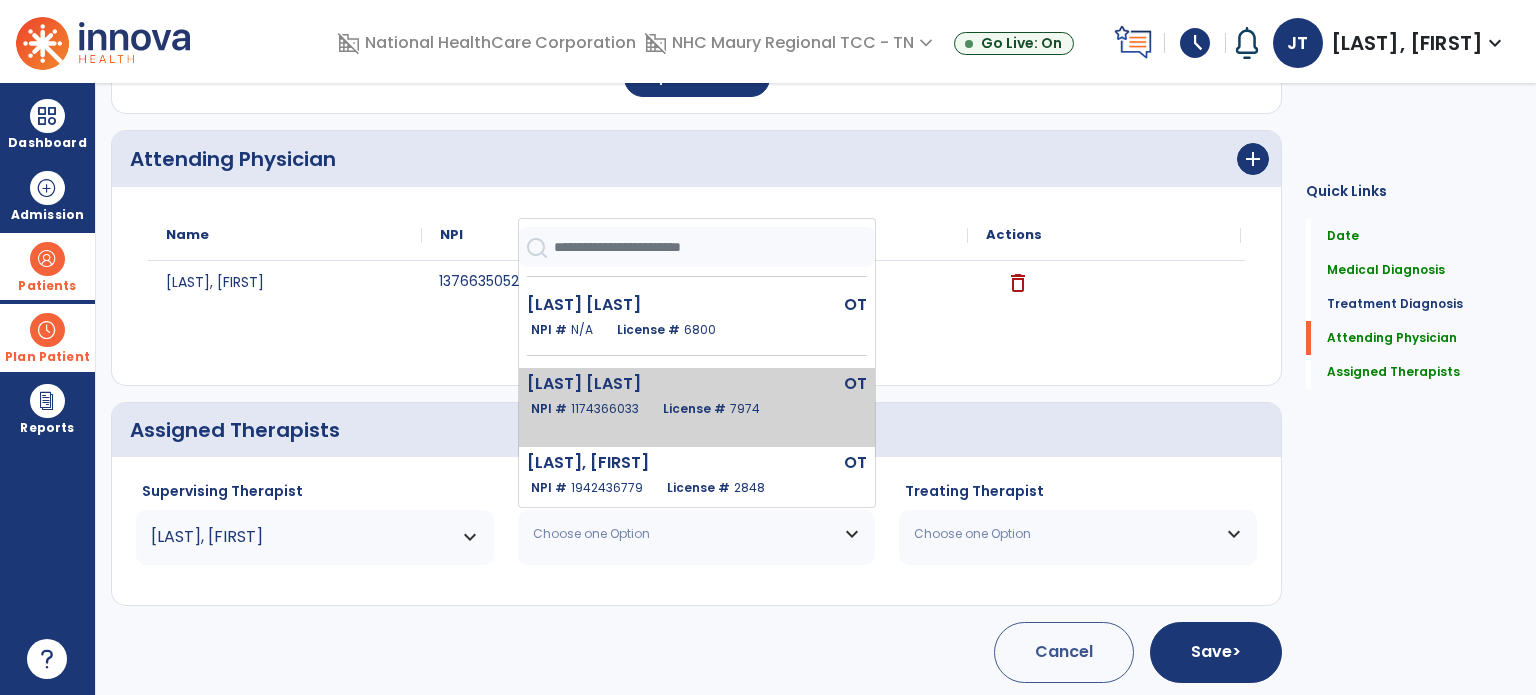 click on "NPI #  1174366033  License #  7974" 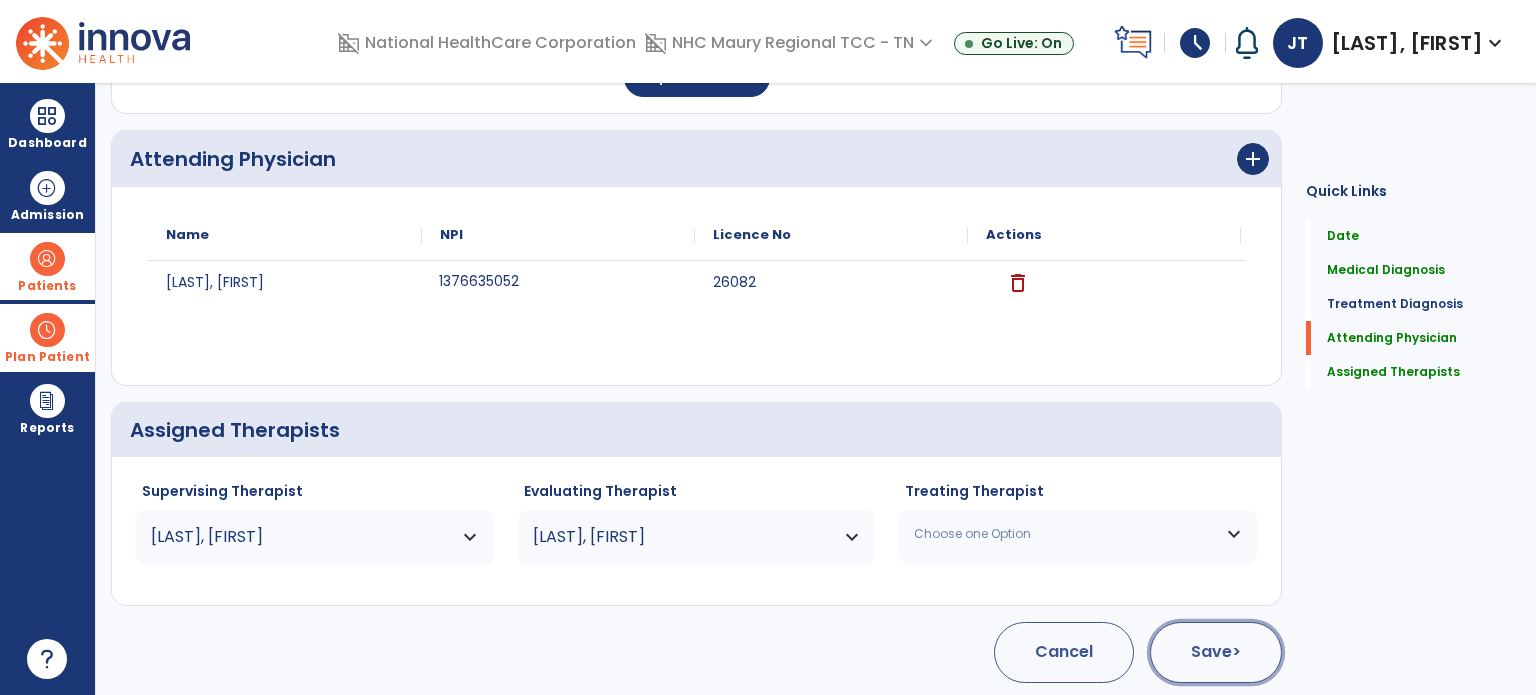 click on "Save  >" 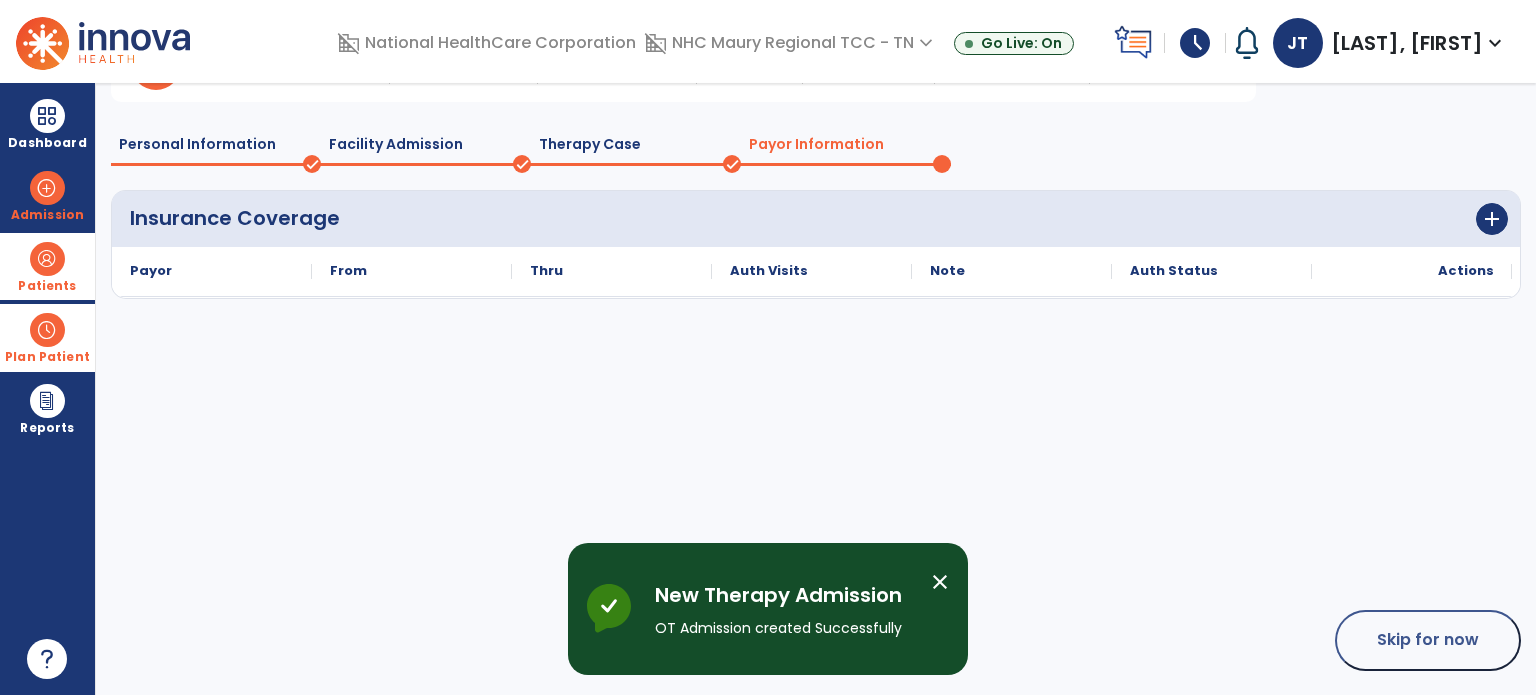 scroll, scrollTop: 58, scrollLeft: 0, axis: vertical 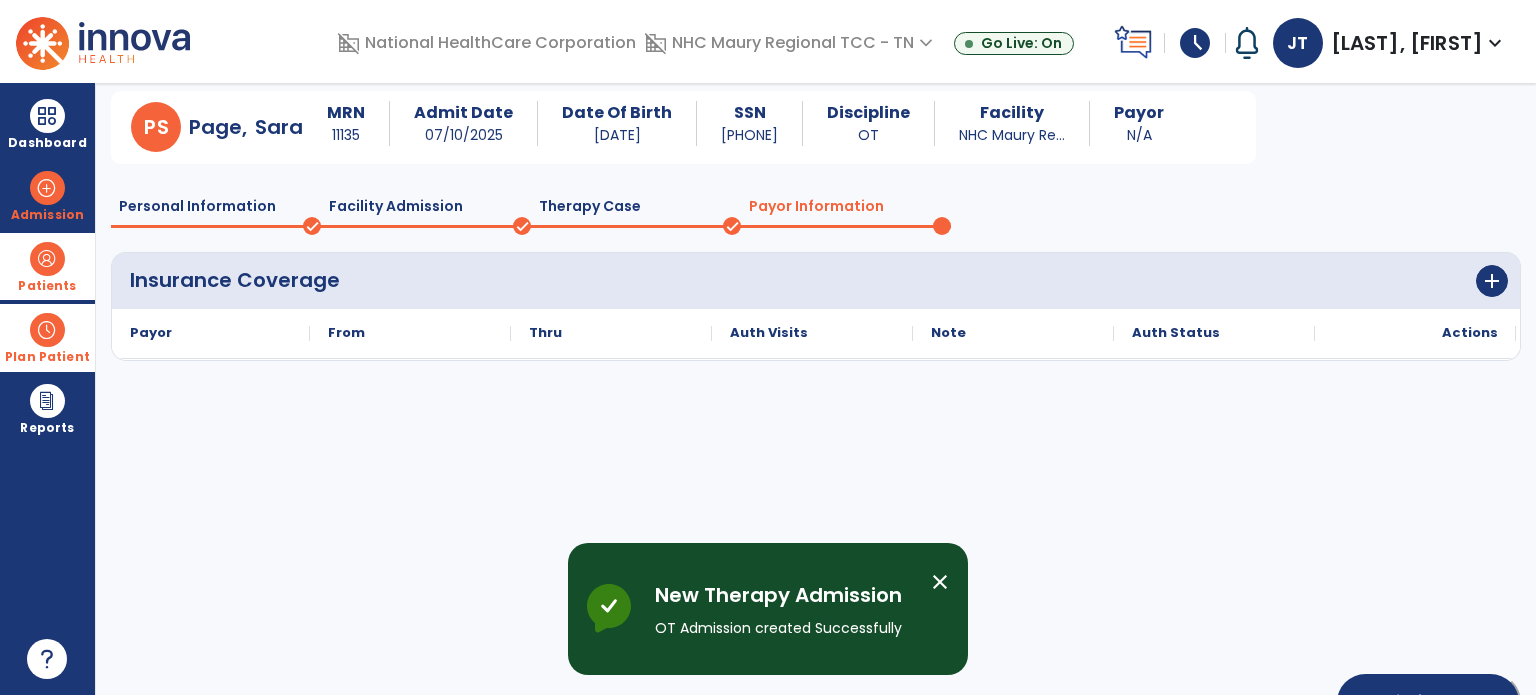 click on "Skip for now" 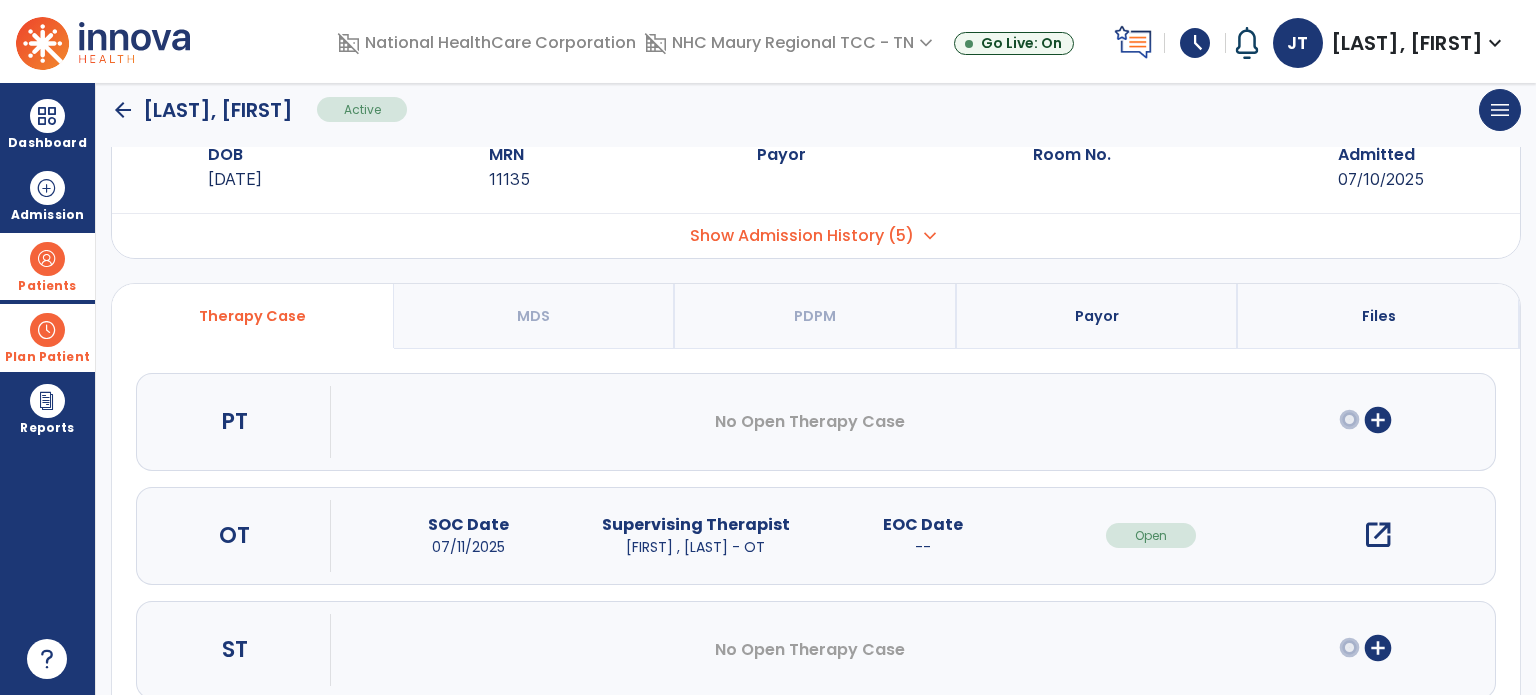click on "open_in_new" at bounding box center (1378, 535) 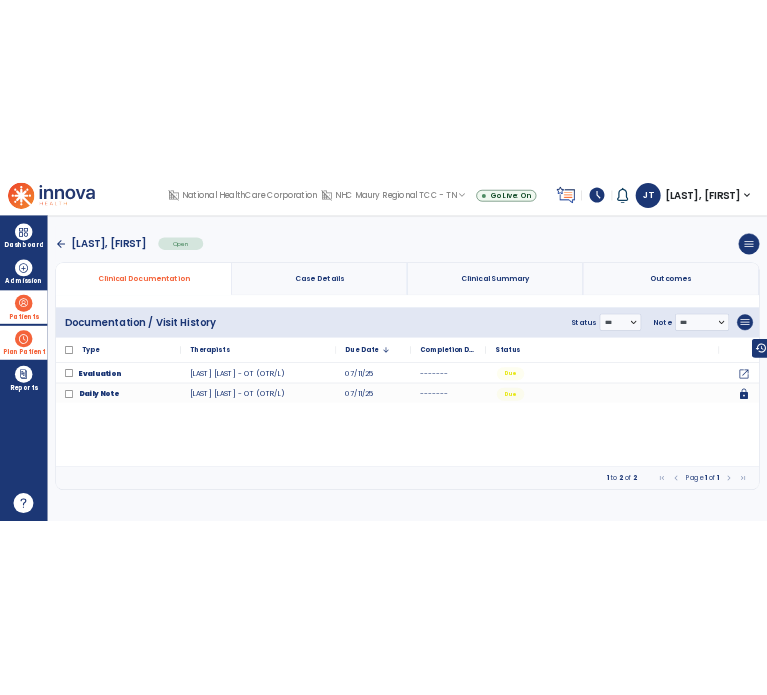 scroll, scrollTop: 0, scrollLeft: 0, axis: both 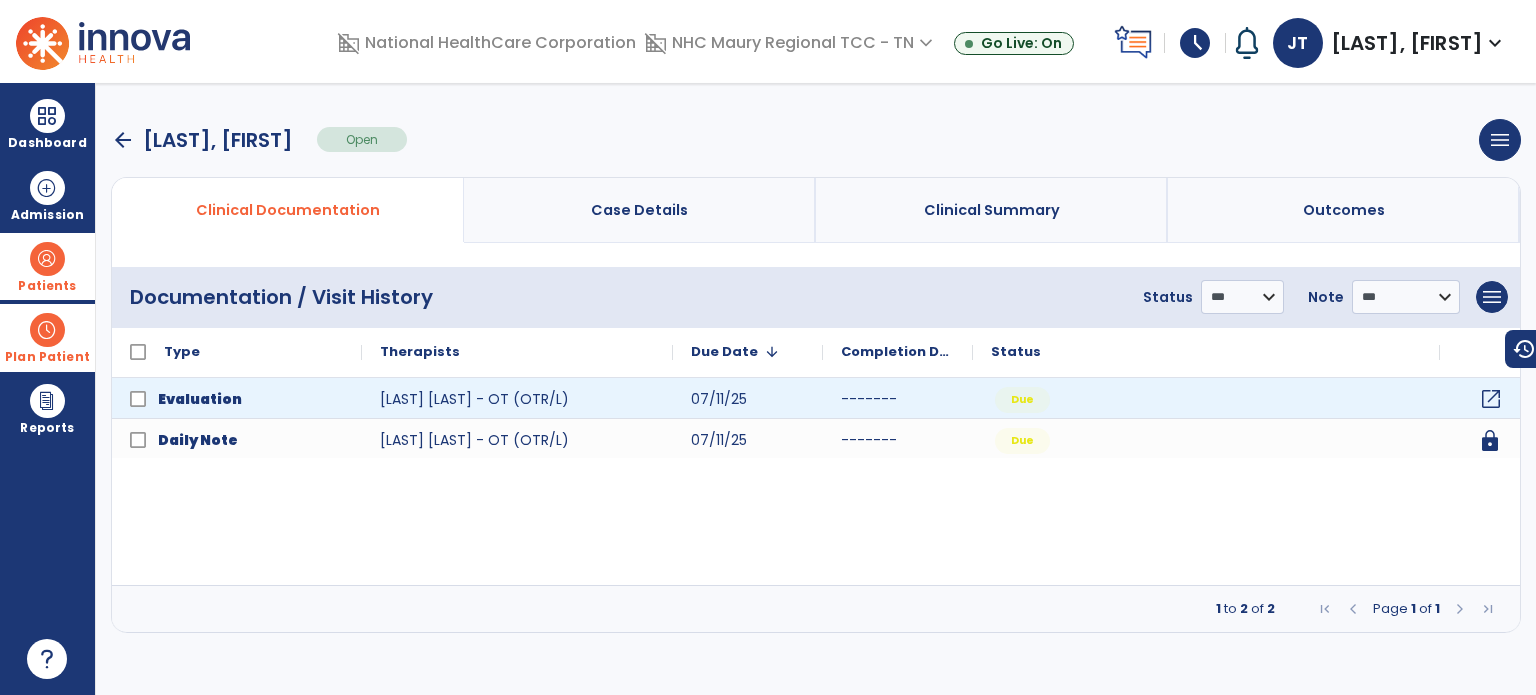 click on "open_in_new" 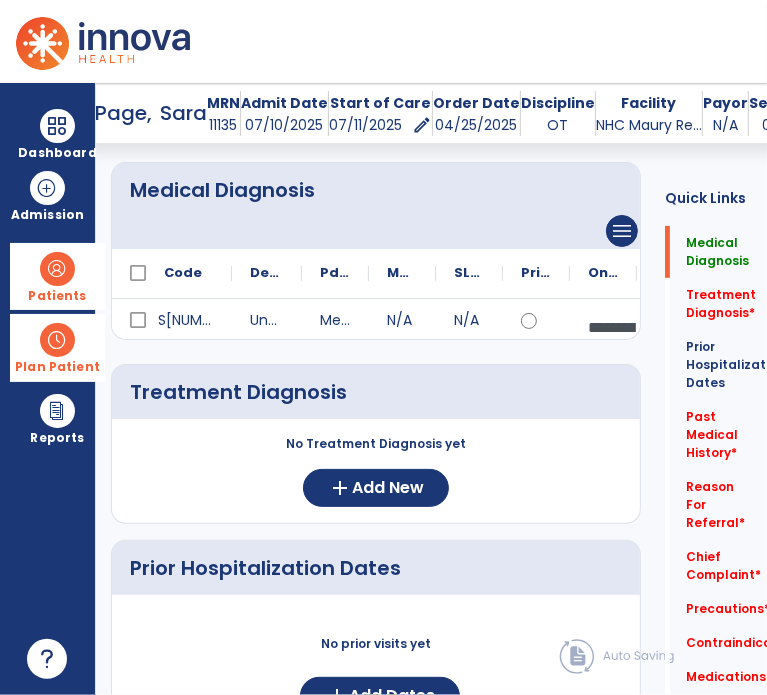 scroll, scrollTop: 204, scrollLeft: 0, axis: vertical 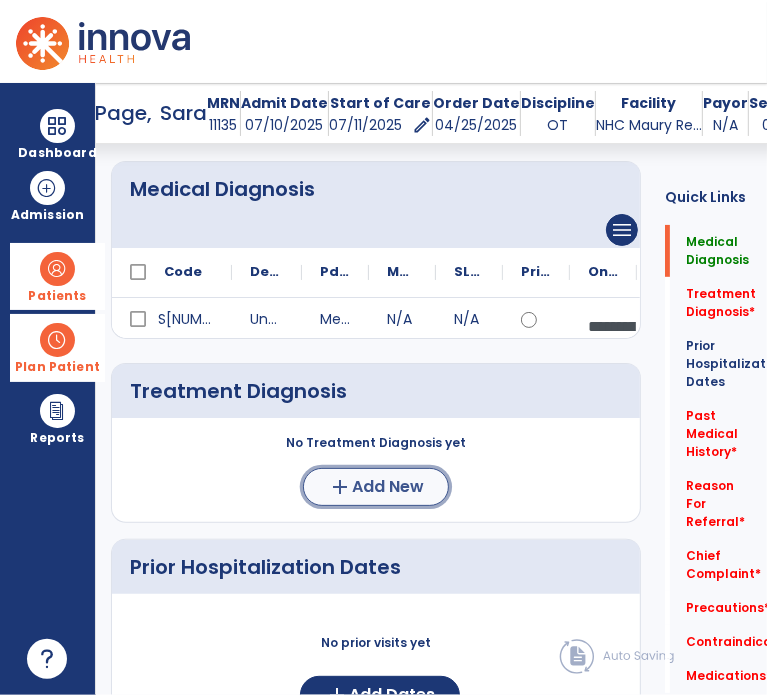 click on "add" 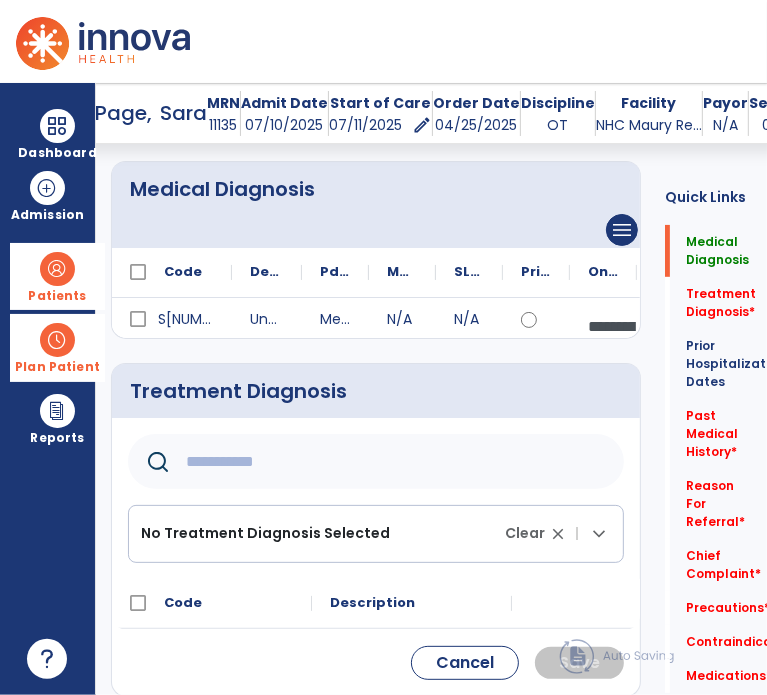 click 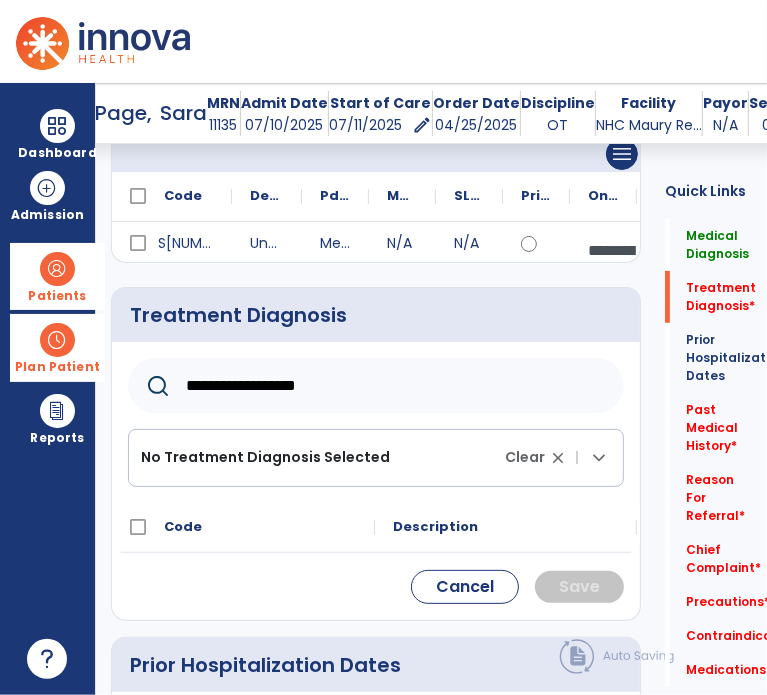 scroll, scrollTop: 282, scrollLeft: 0, axis: vertical 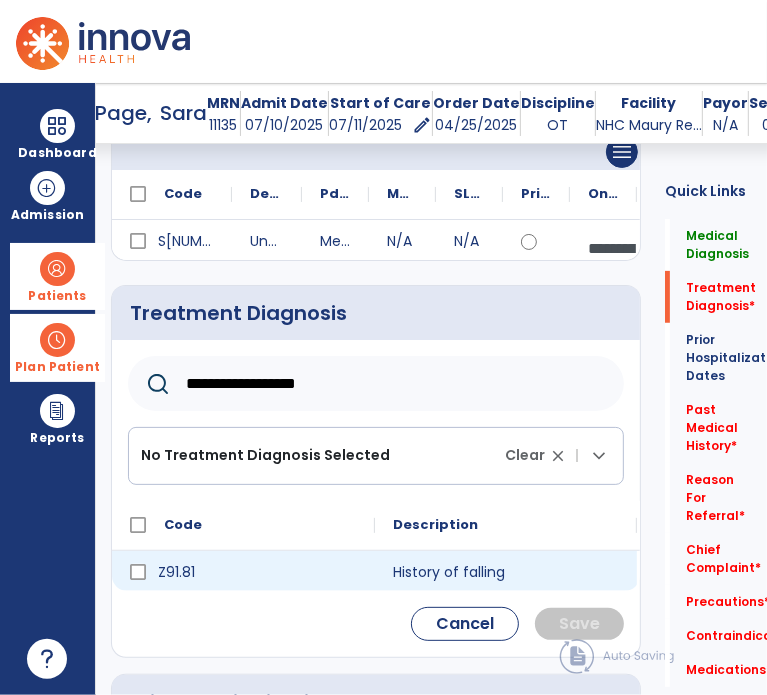 type on "**********" 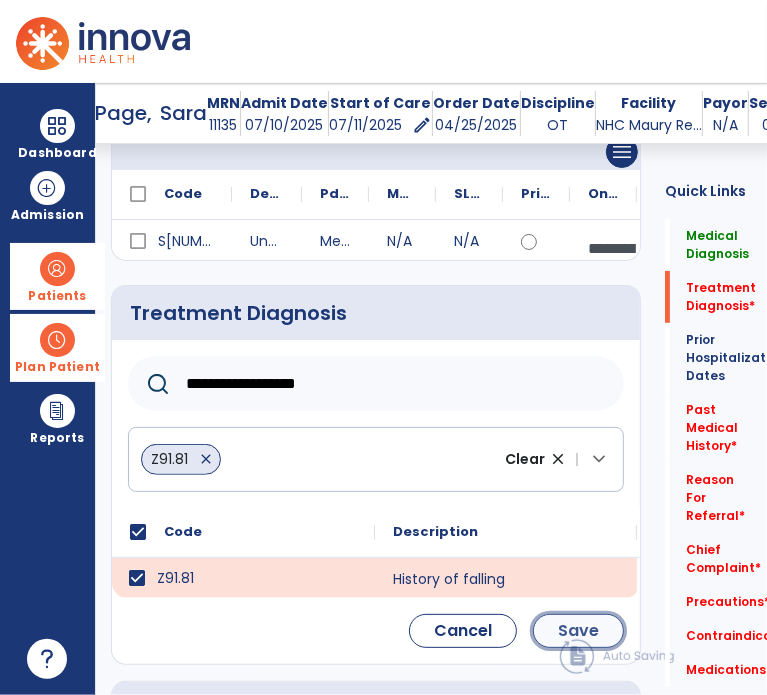 click on "Save" 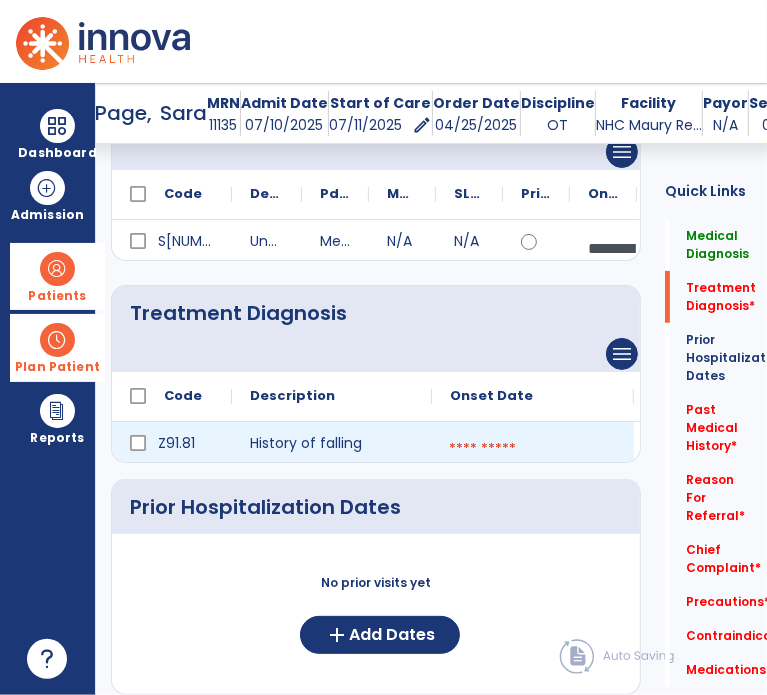 click at bounding box center [533, 449] 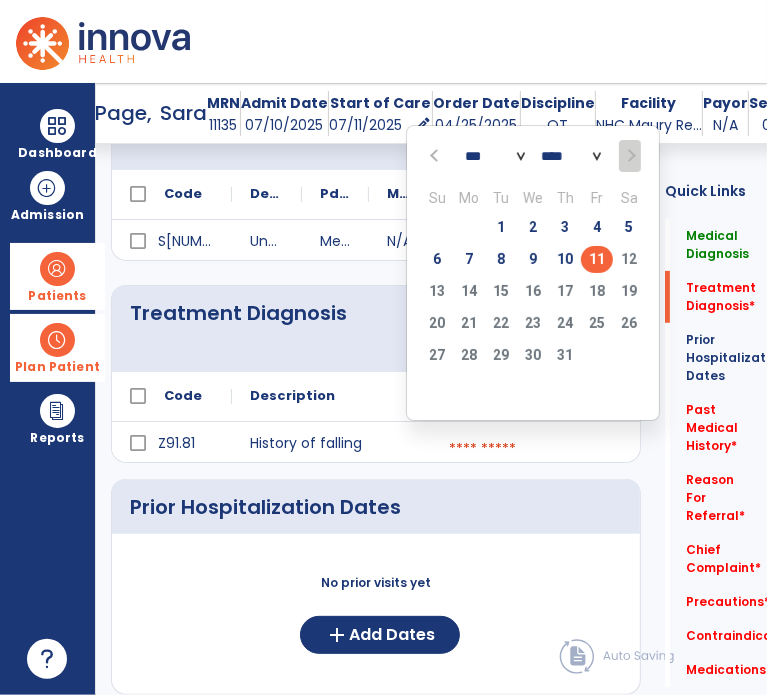 click on "11" 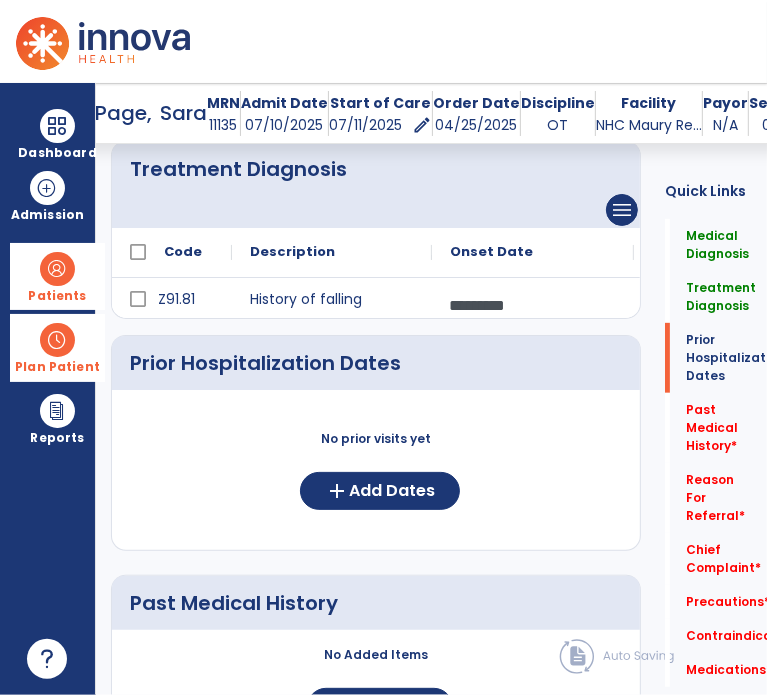 scroll, scrollTop: 503, scrollLeft: 0, axis: vertical 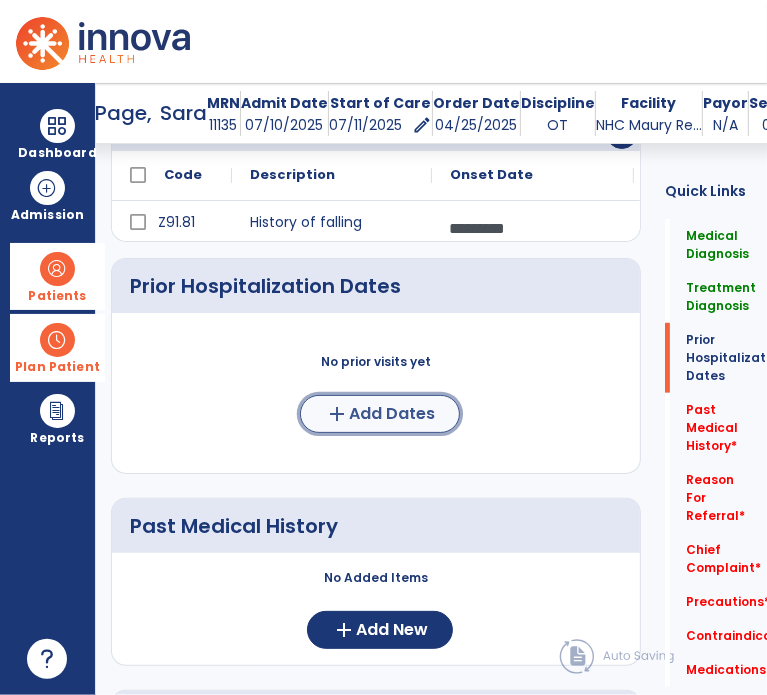click on "add" 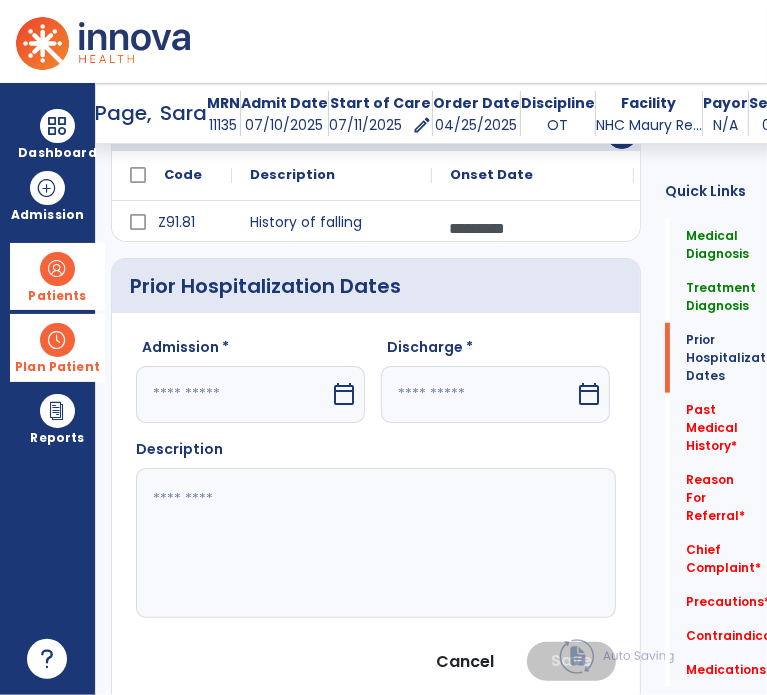click at bounding box center (233, 394) 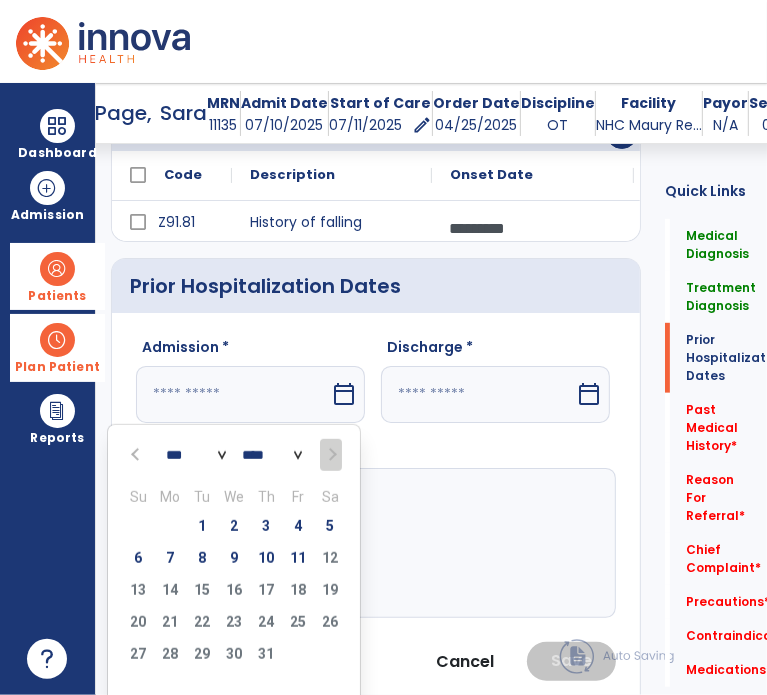 click at bounding box center [137, 455] 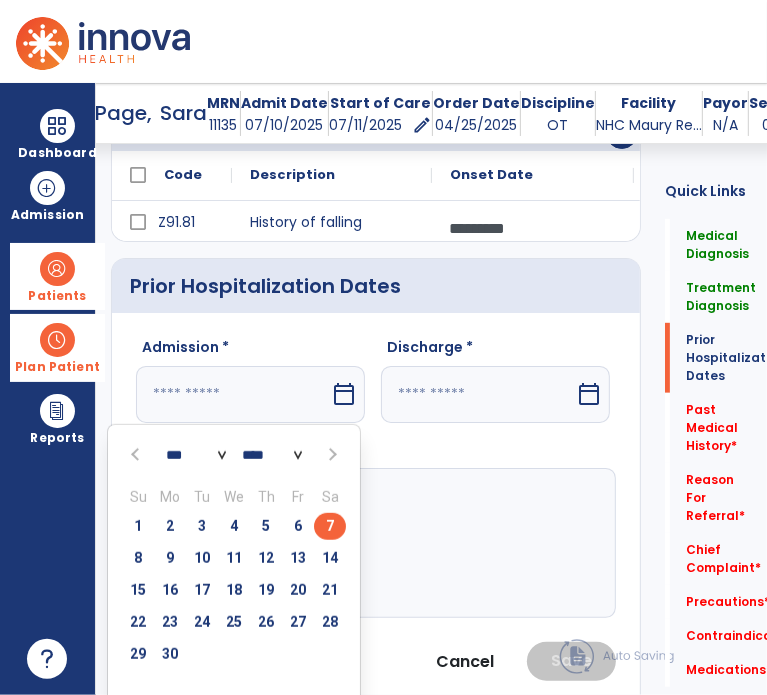 click on "7" at bounding box center (330, 526) 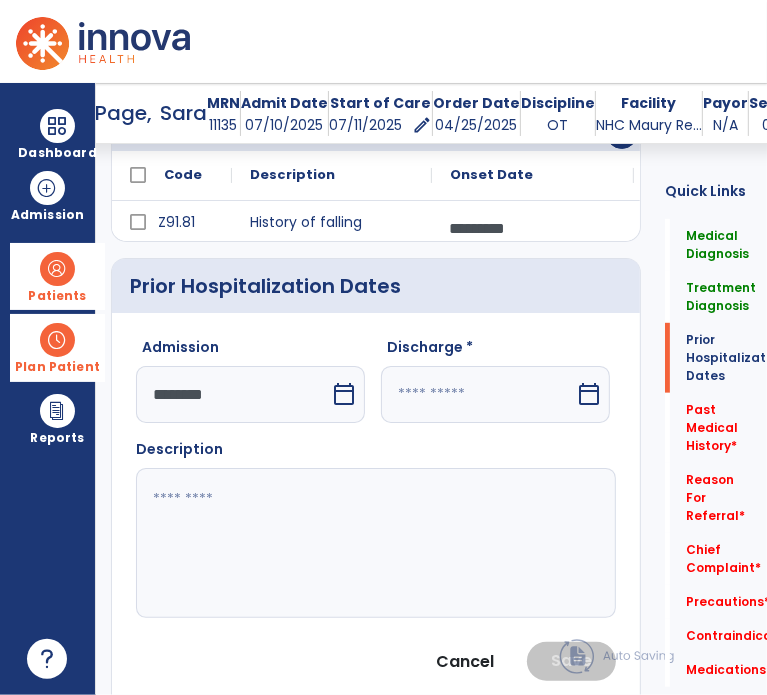 click at bounding box center [478, 394] 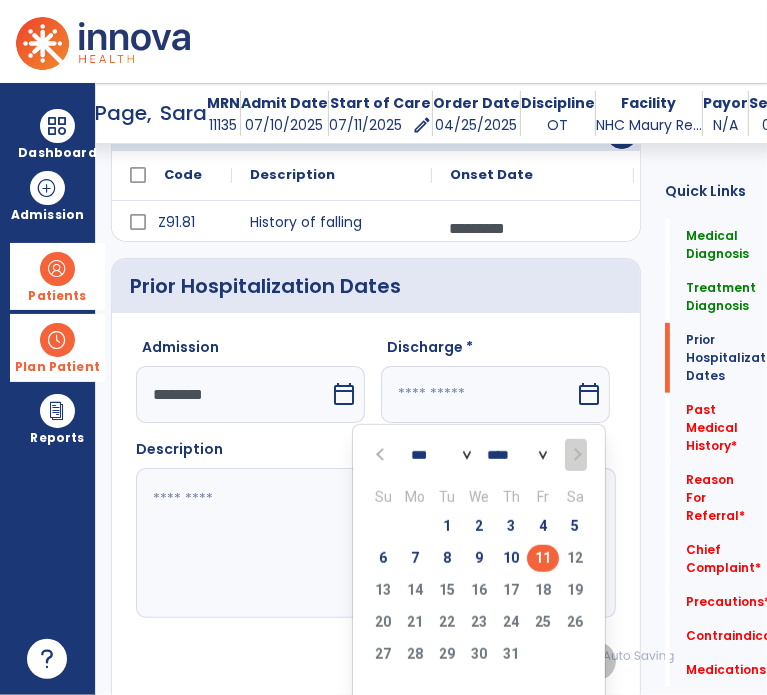 click at bounding box center (382, 454) 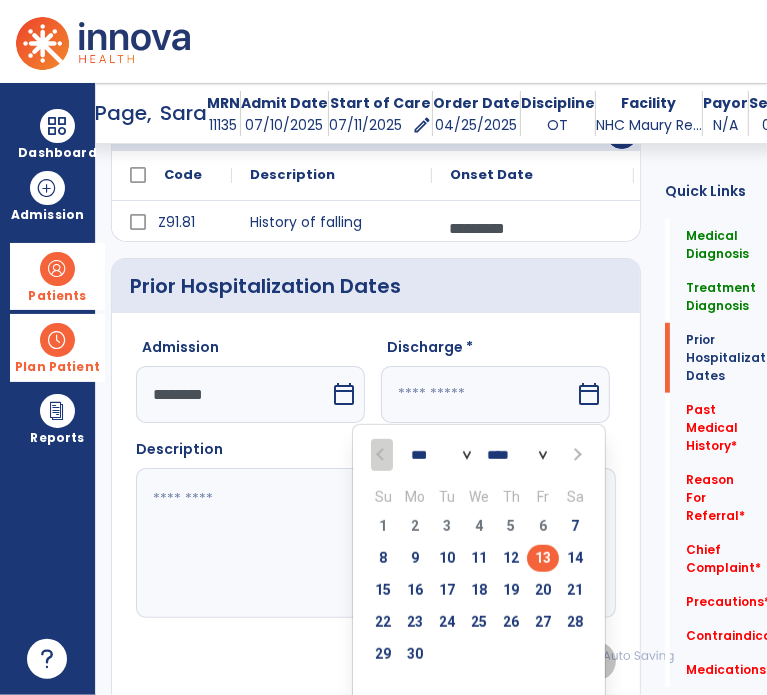 click on "13" at bounding box center (543, 558) 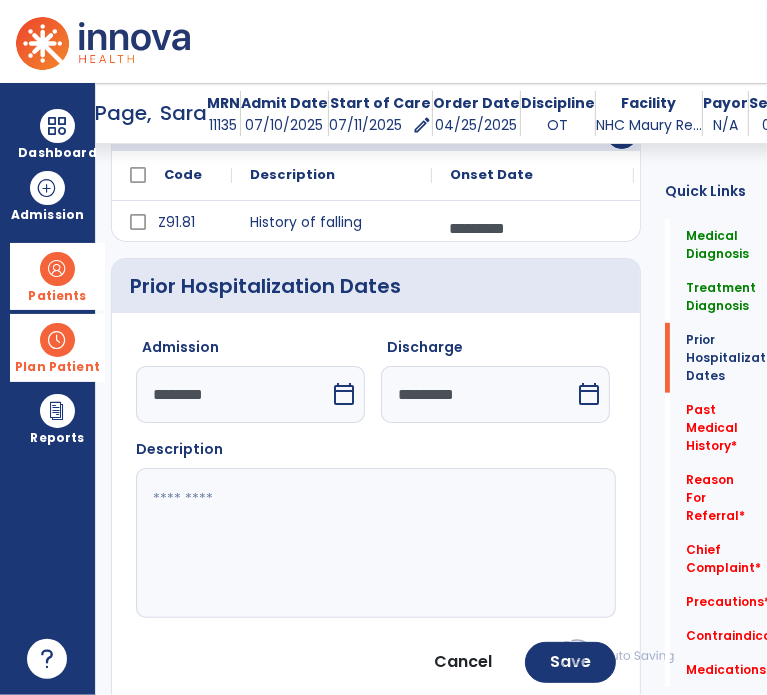 click 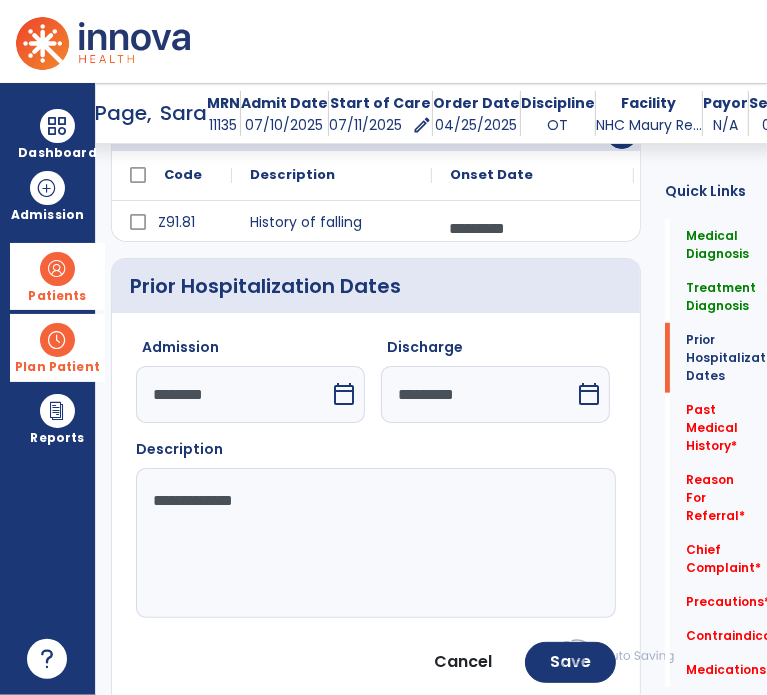 scroll, scrollTop: 650, scrollLeft: 0, axis: vertical 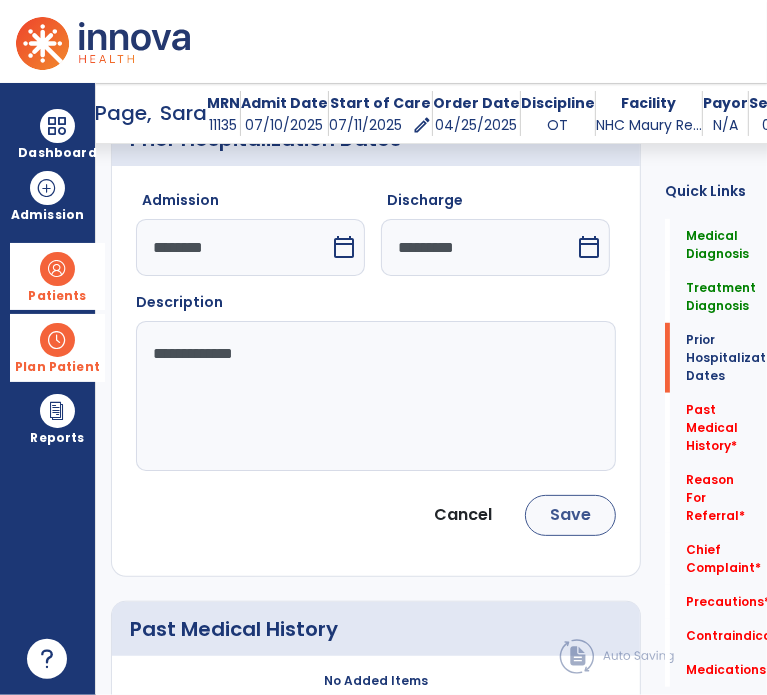 type on "**********" 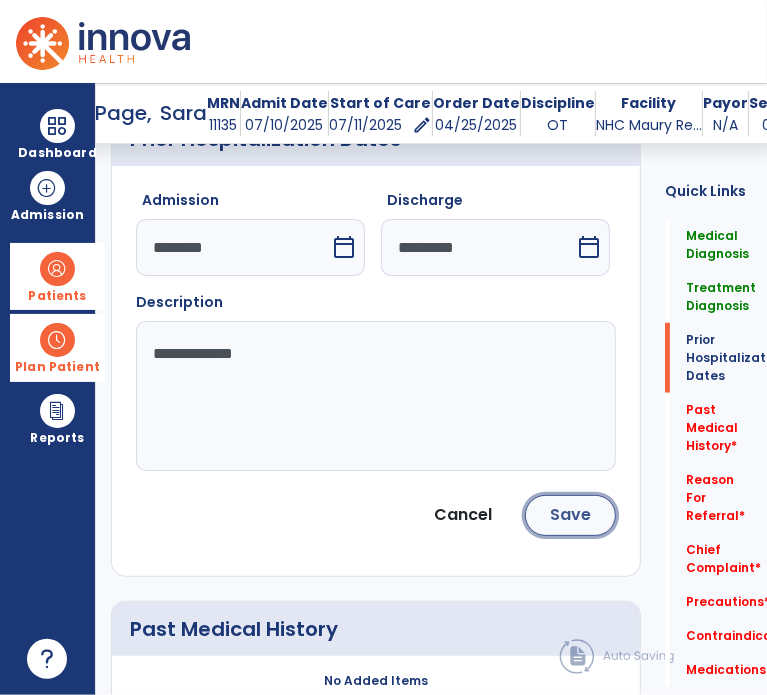 click on "Save" 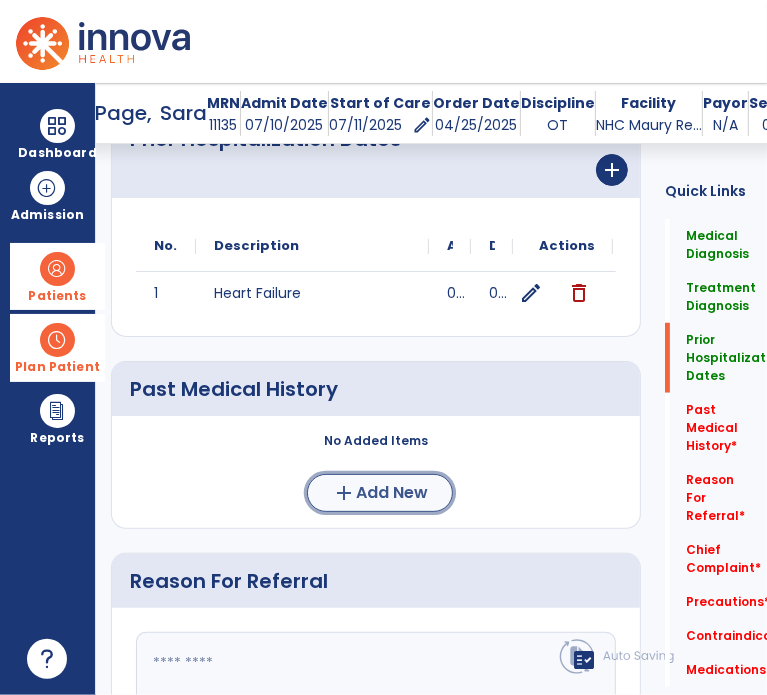 click on "Add New" 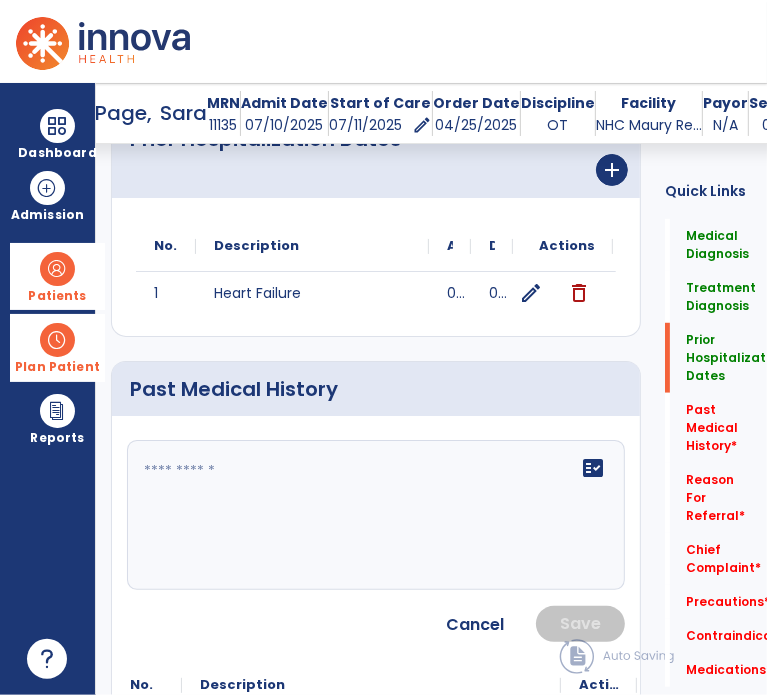 click on "fact_check" 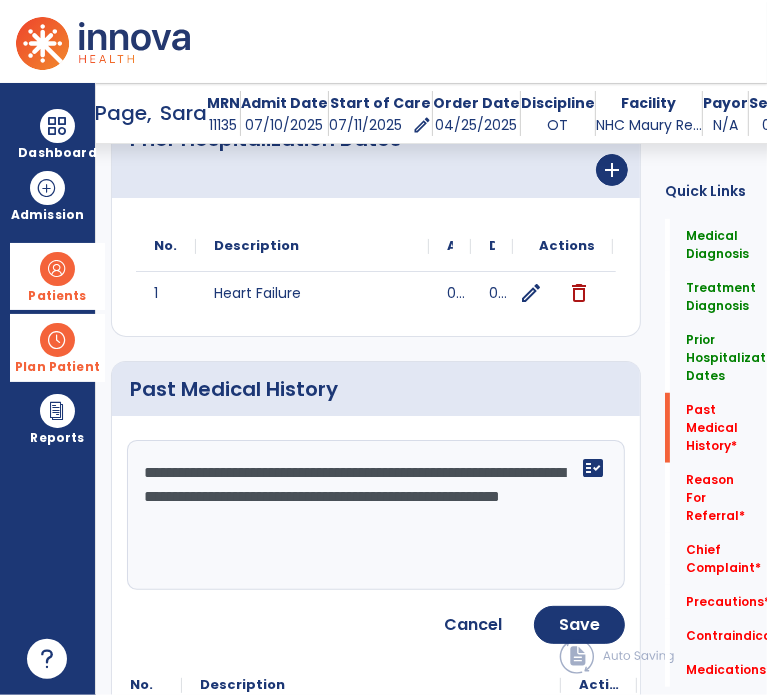 scroll, scrollTop: 696, scrollLeft: 0, axis: vertical 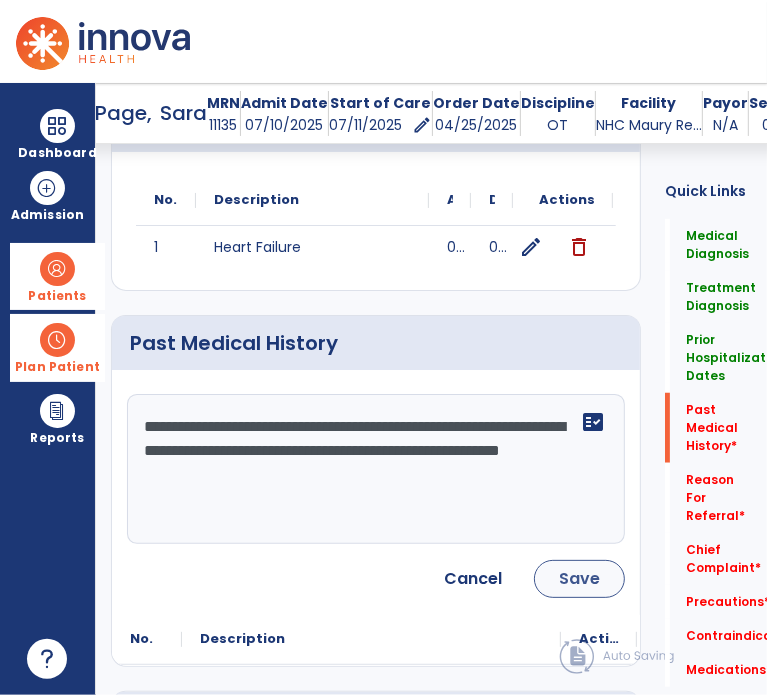 type on "**********" 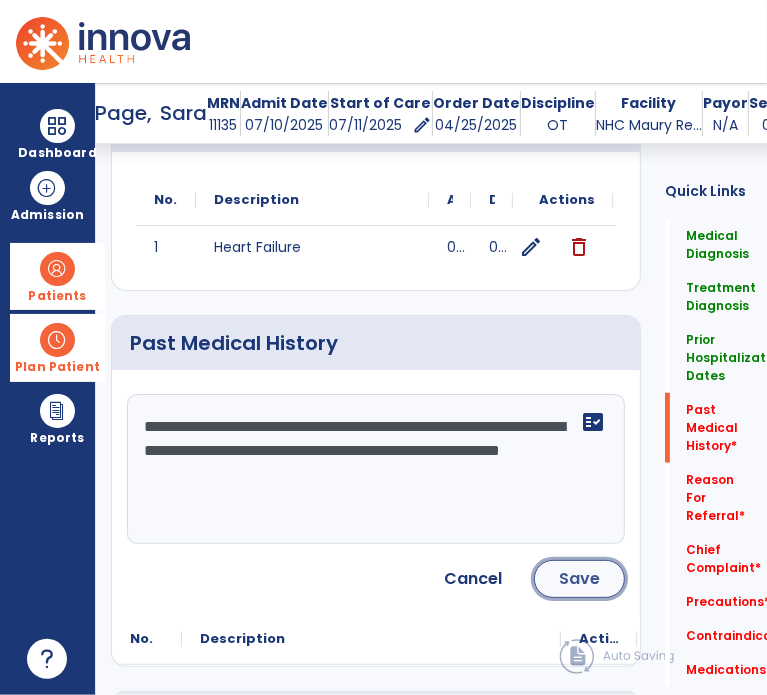 click on "Save" 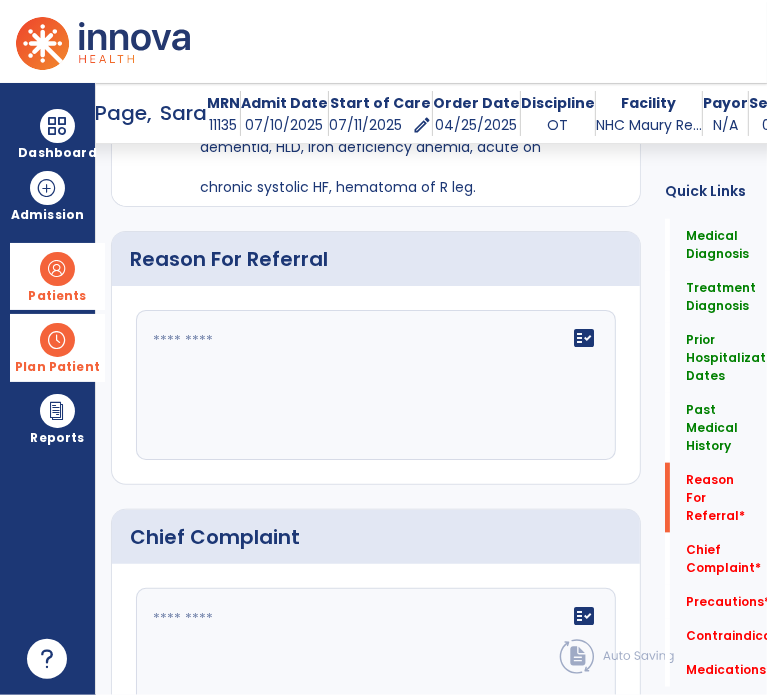 scroll, scrollTop: 1076, scrollLeft: 0, axis: vertical 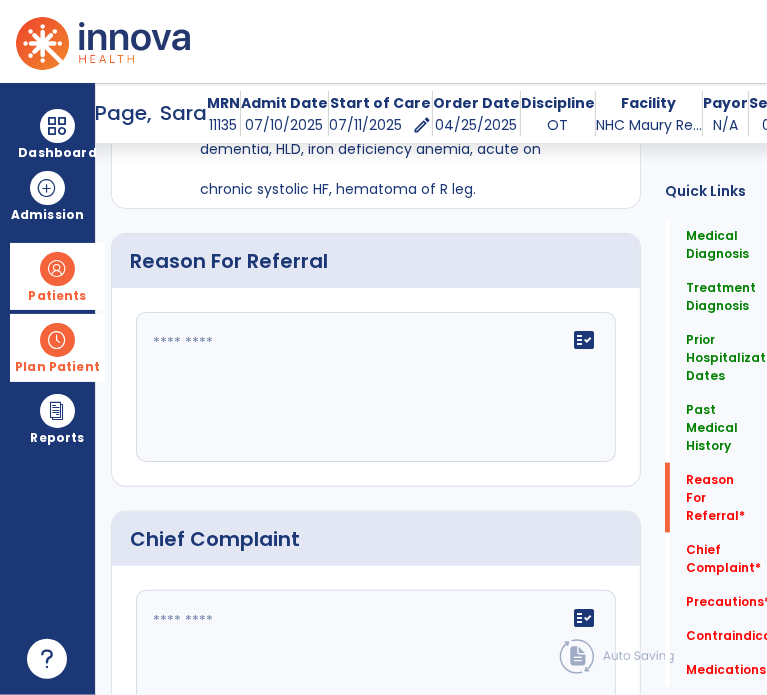 click on "fact_check" 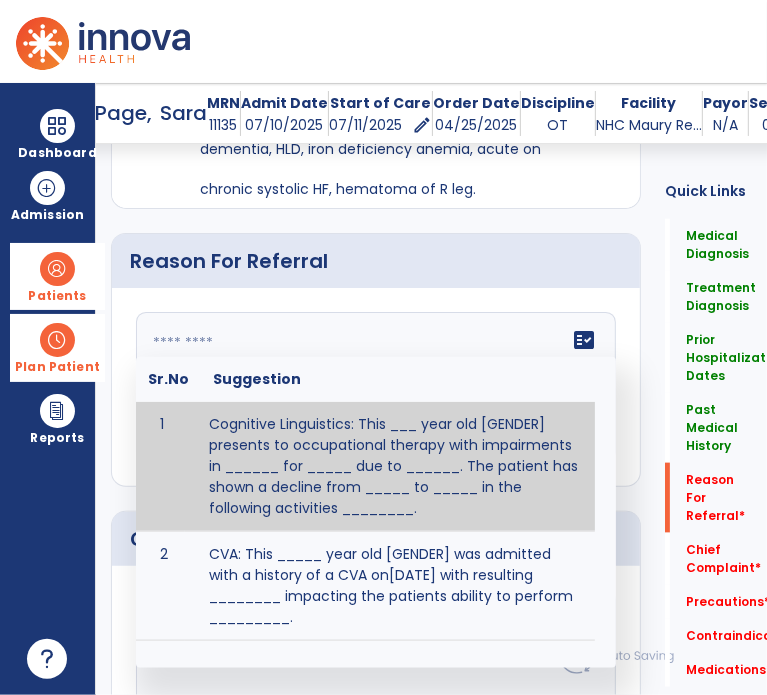 paste on "**********" 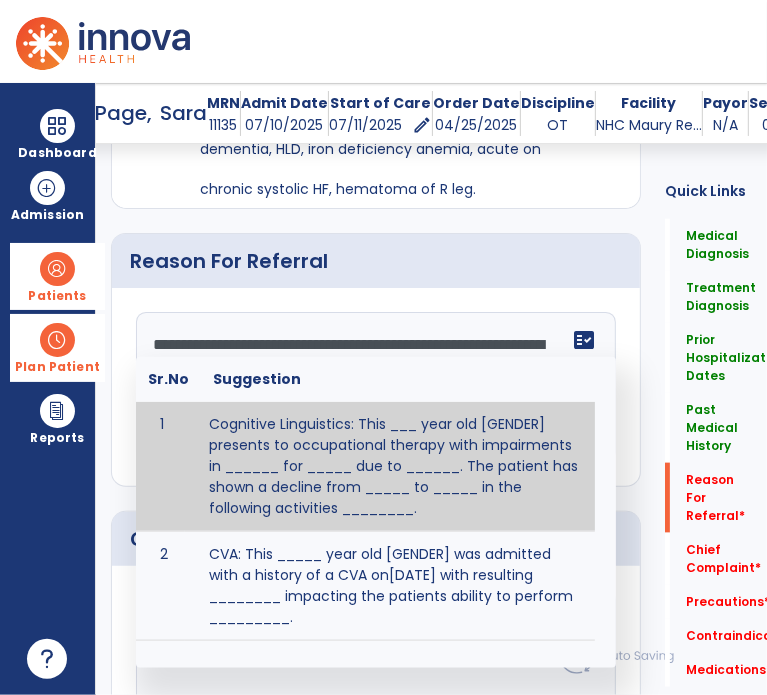 scroll, scrollTop: 112, scrollLeft: 0, axis: vertical 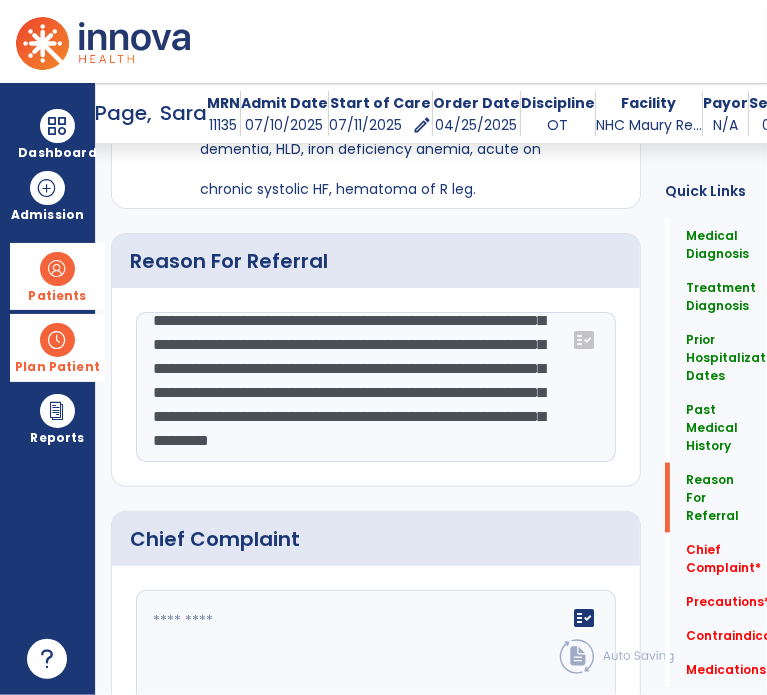 type on "**********" 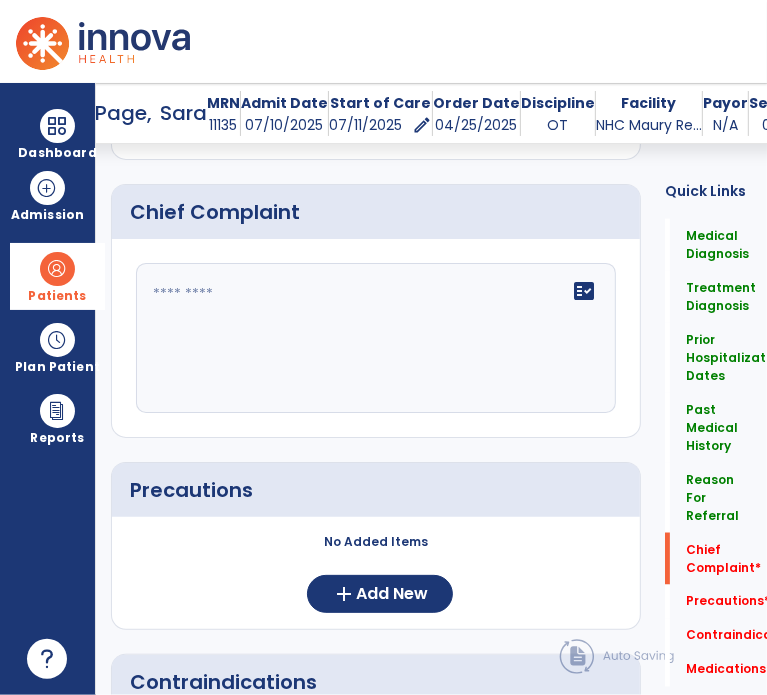 scroll, scrollTop: 1404, scrollLeft: 0, axis: vertical 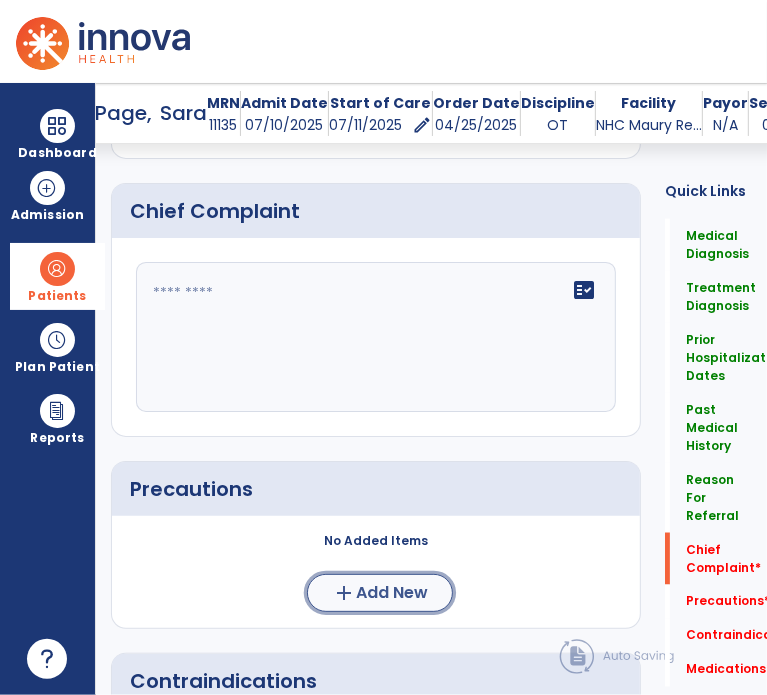 click on "Add New" 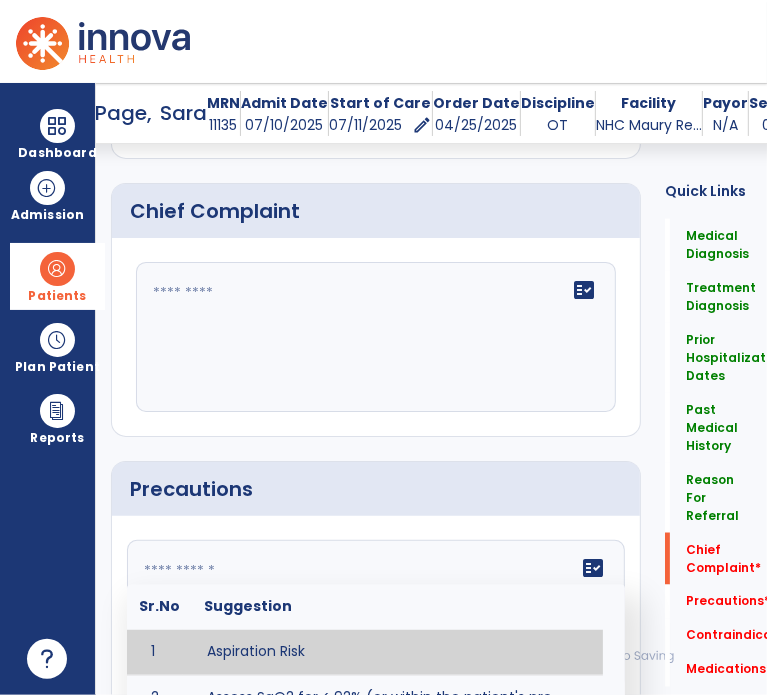 click on "fact_check  Sr.No Suggestion 1 Aspiration Risk 2 Assess SaO2 for < 92% (or within the patient's pre-existing levels) throughout treatment secondary to increased potential for post-operative DVTs / PEs. 3 Decreased sensation or non-intact skin. 4 Cardiac 5 Cease exercise/activity SpO2 < 88 - 90%, RPE > 16, RR > 45 6 Check for modified diet / oral intake restrictions related to swallowing impairments. Consult ST as appropriate. 7 Check INR lab results prior to activity if patient on blood thinners. 8 Closely monitor anxiety or stress due to increased SOB/dyspnea and cease activity/exercise until patient is able to control this response 9 Code Status:  10 Confirm surgical approach and discoloration or other precautions. 11 Confirm surgical procedure and specific precautions based on procedure (e.g., no twisting/bending/lifting, need for post-op brace, limiting time in sitting, etc.). 12 Confirm weight bearing status as defined by the surgeon. 13 14 Precautions for exercise include:  15 Depression 16 17 18 19 20" 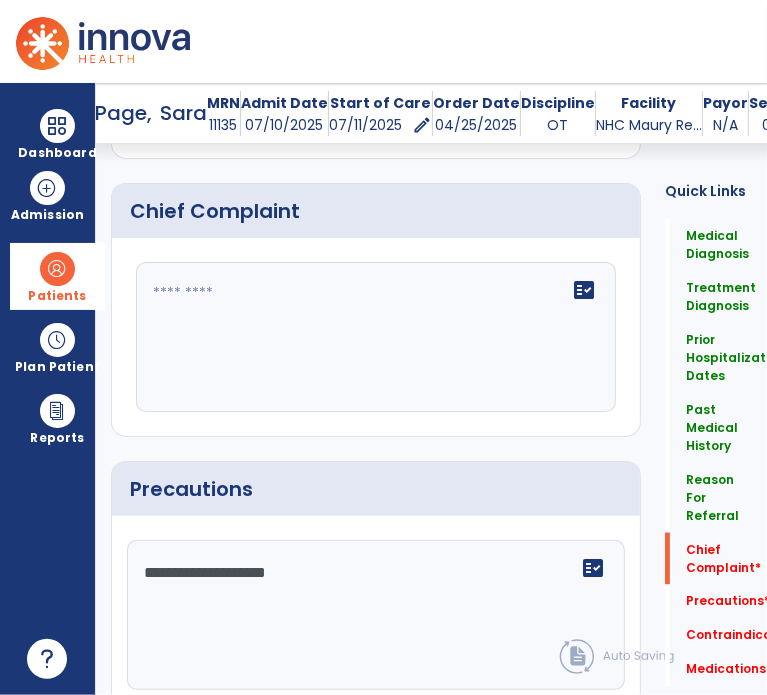 click on "**********" 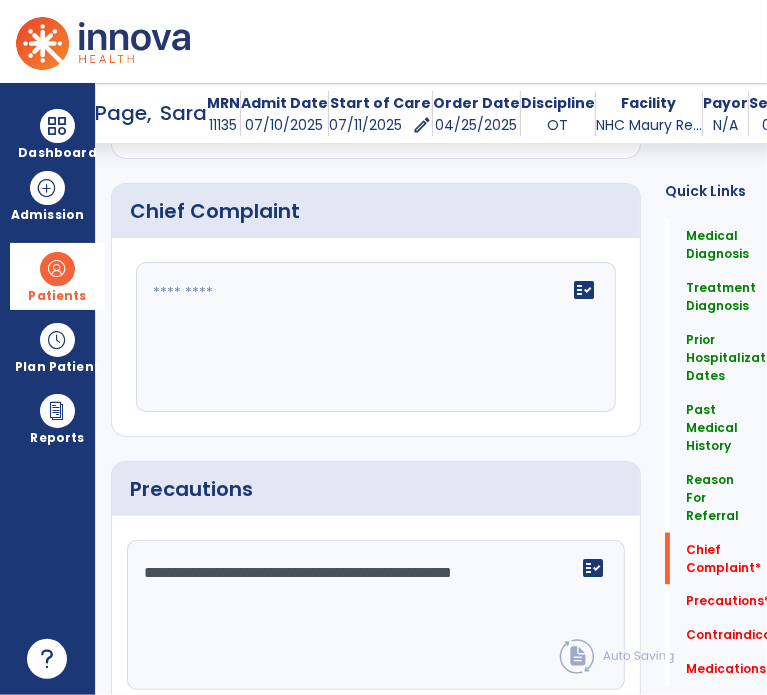 click on "**********" 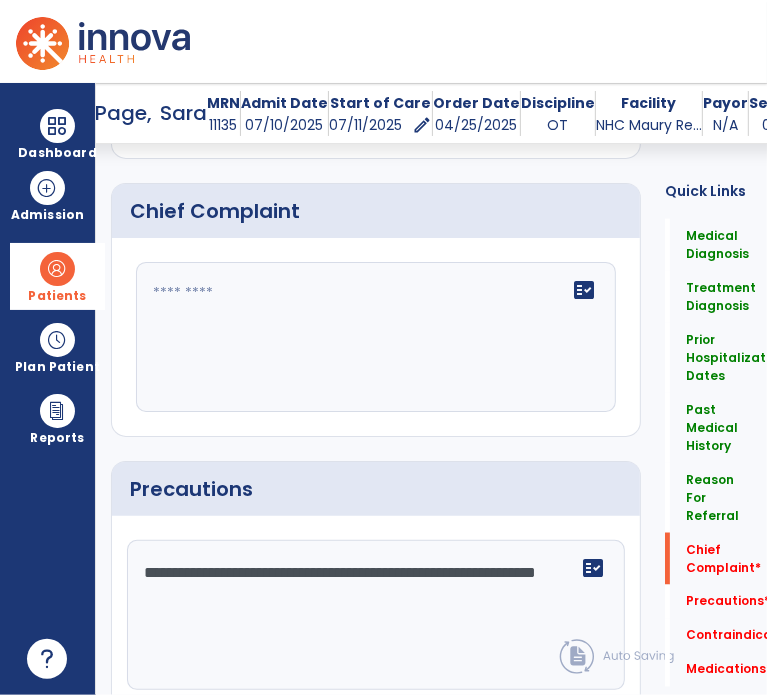 type on "**********" 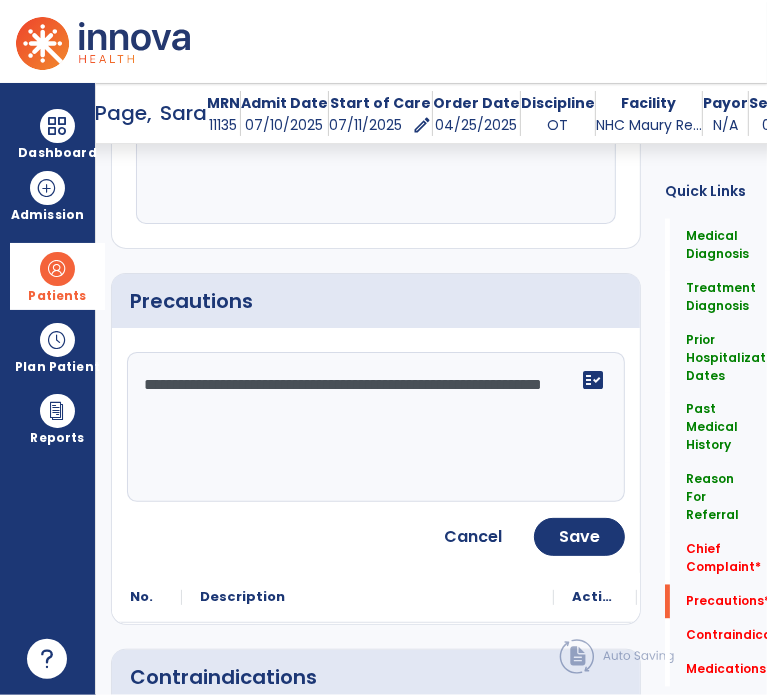 scroll, scrollTop: 1594, scrollLeft: 0, axis: vertical 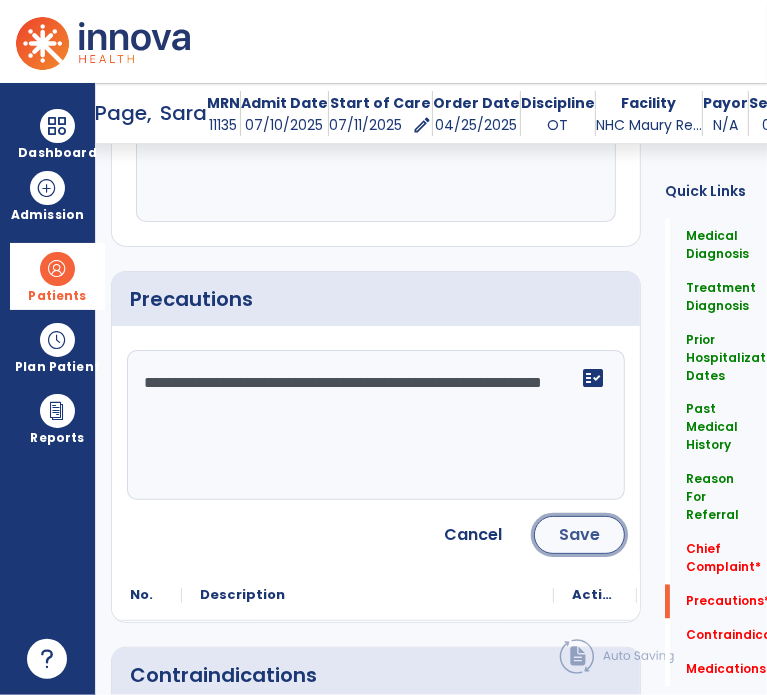 click on "Save" 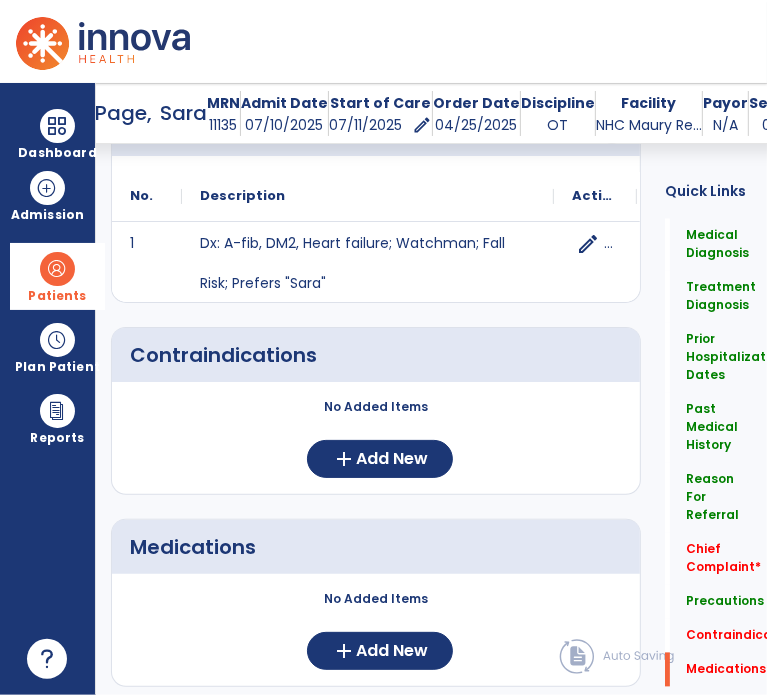 scroll, scrollTop: 1795, scrollLeft: 0, axis: vertical 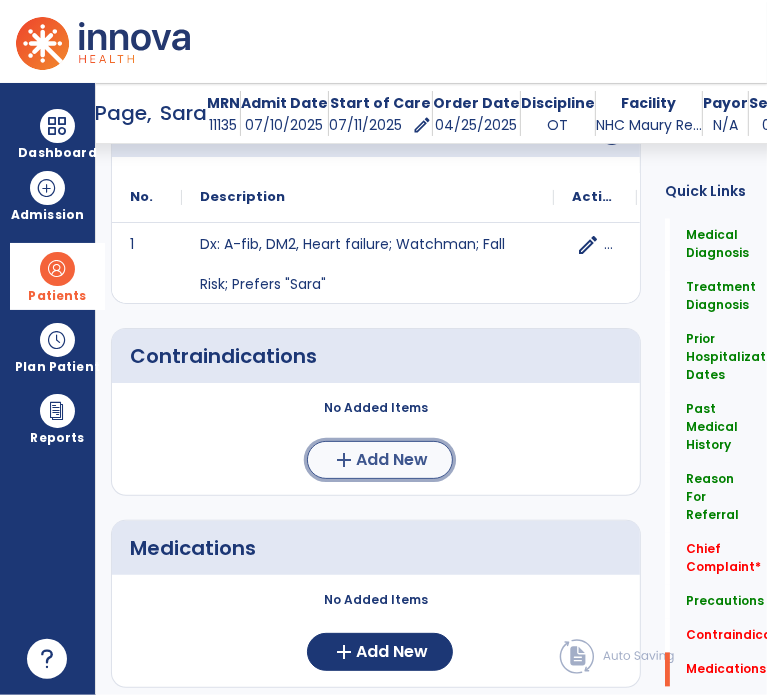 click on "Add New" 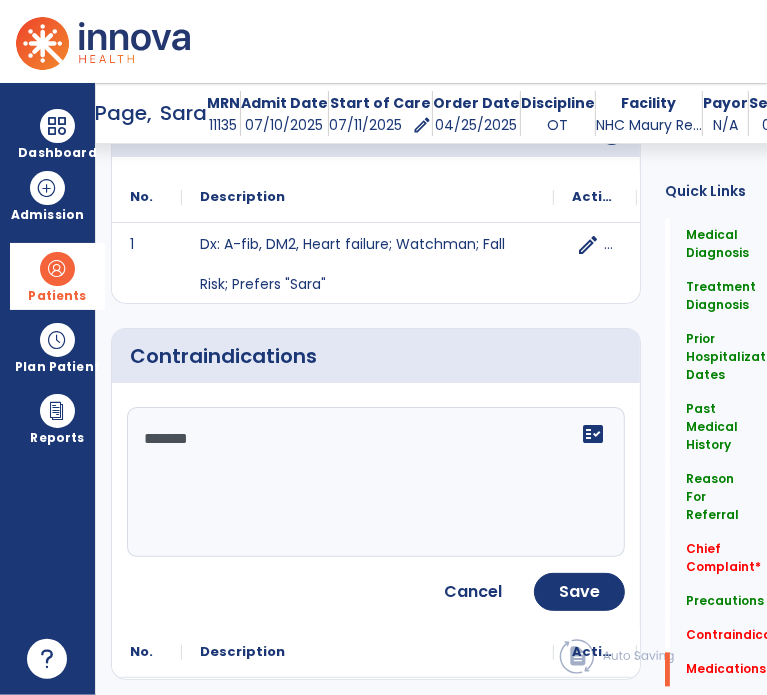 type on "********" 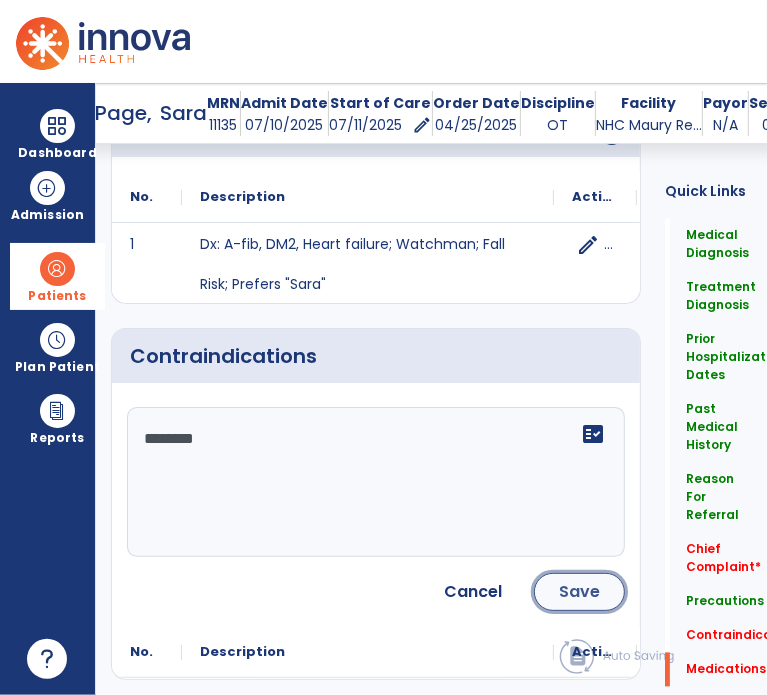 click on "Save" 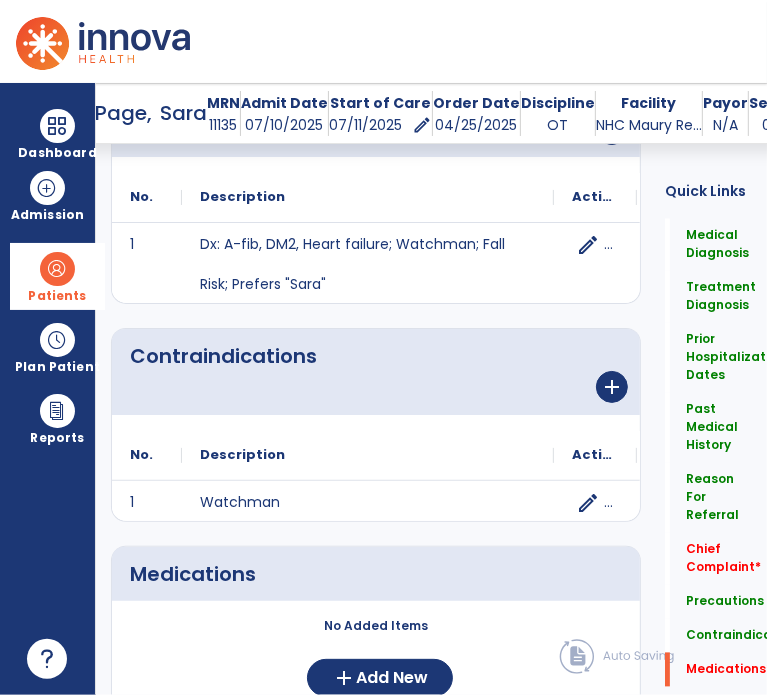 scroll, scrollTop: 1878, scrollLeft: 0, axis: vertical 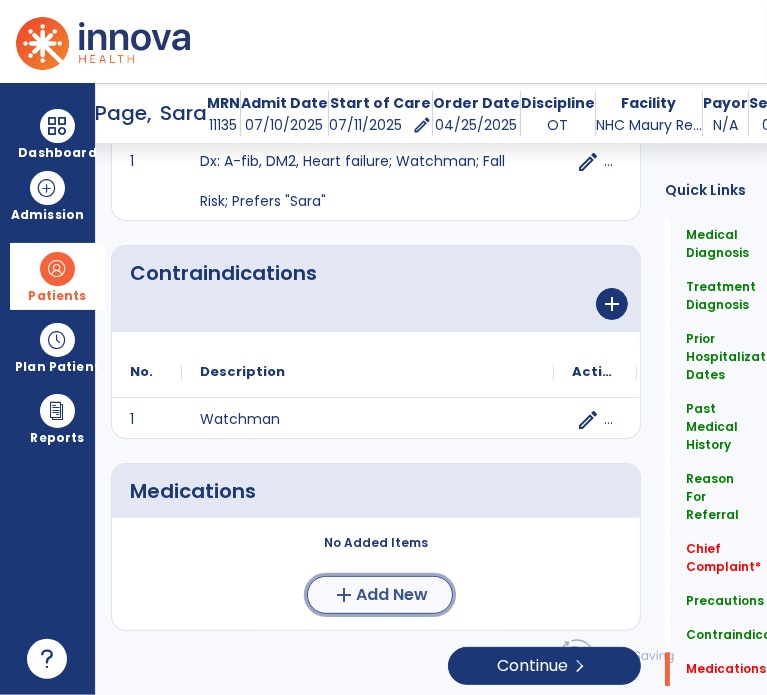 click on "add  Add New" 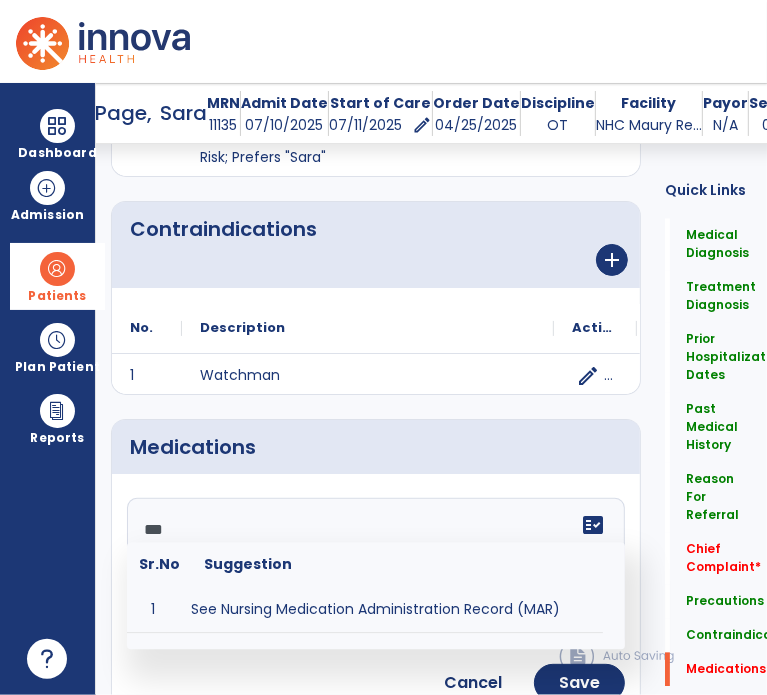 scroll, scrollTop: 1922, scrollLeft: 0, axis: vertical 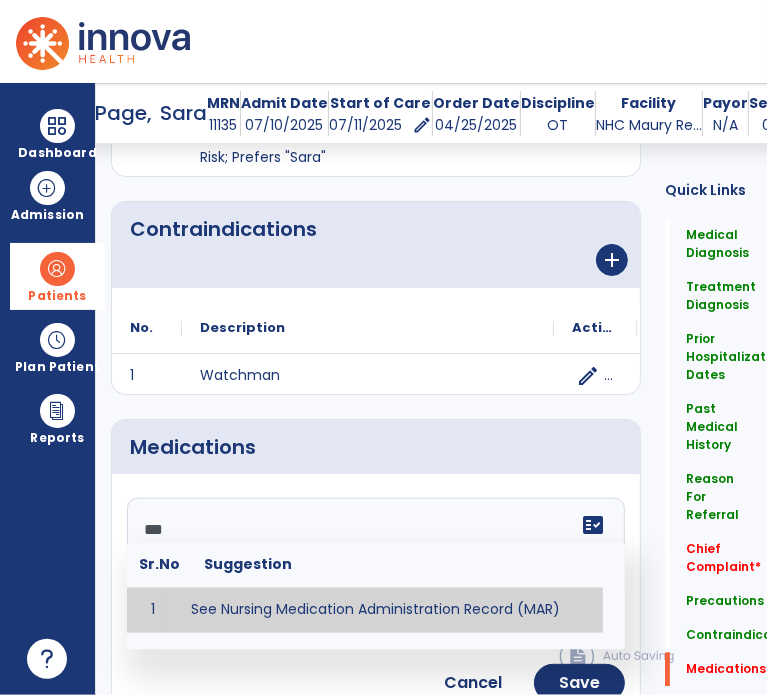 type on "**********" 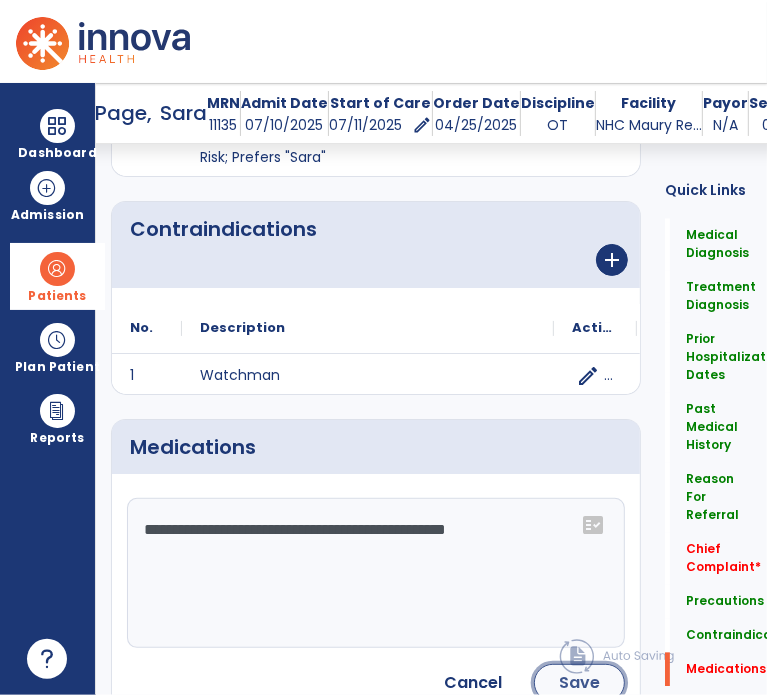 click on "Save" 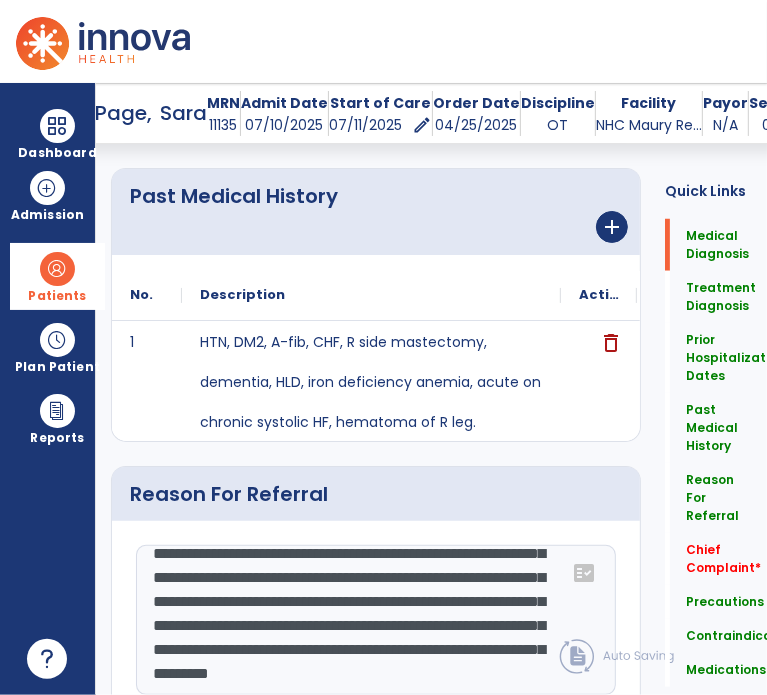 scroll, scrollTop: 0, scrollLeft: 0, axis: both 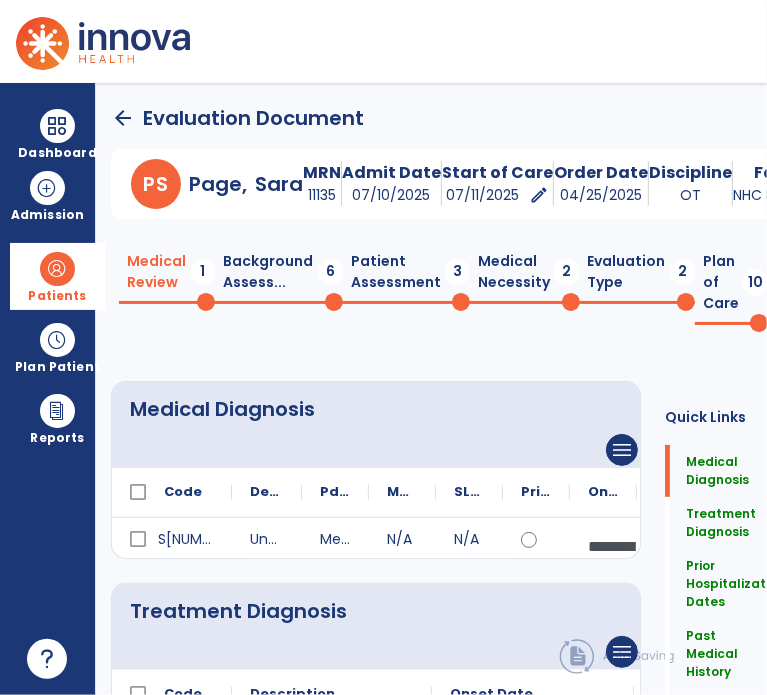 click on "Background Assess...  6" 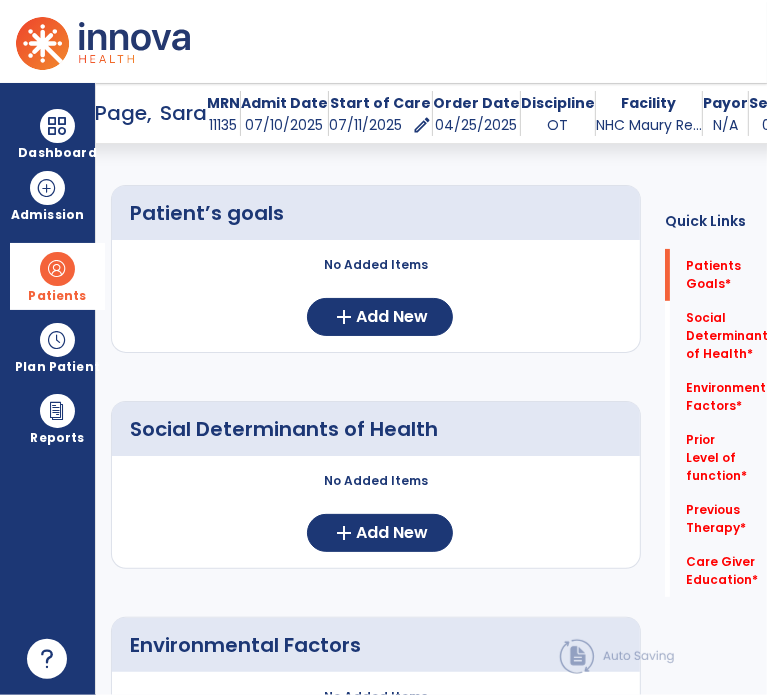 scroll, scrollTop: 191, scrollLeft: 0, axis: vertical 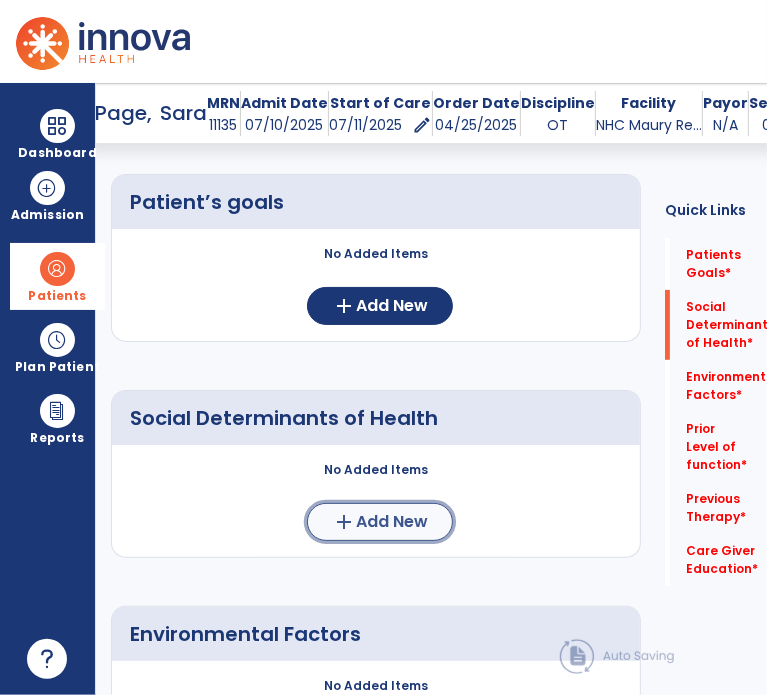 click on "Add New" 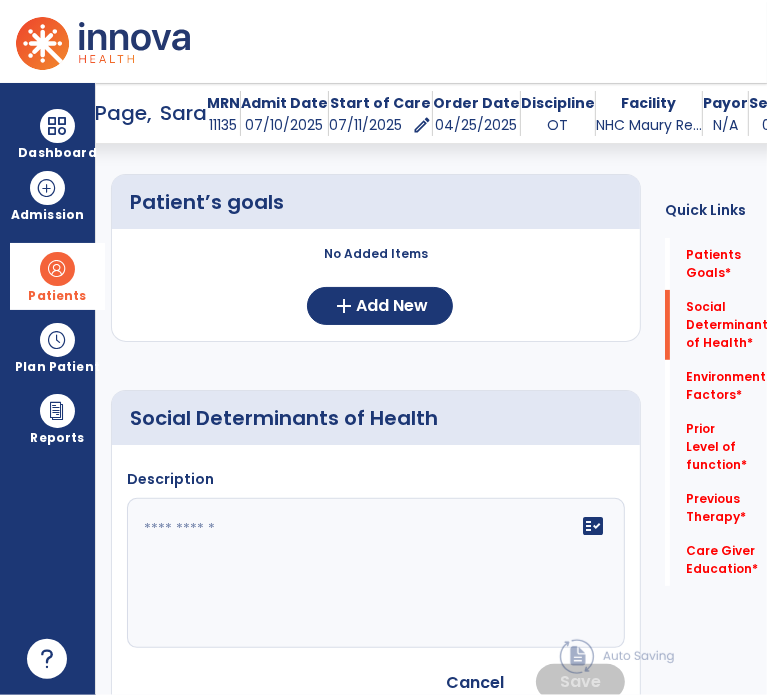 click 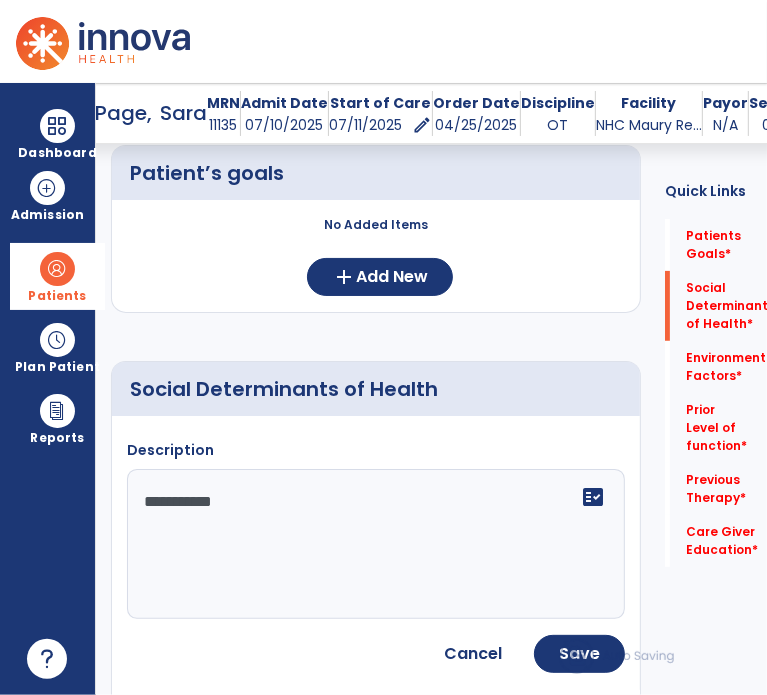 scroll, scrollTop: 250, scrollLeft: 0, axis: vertical 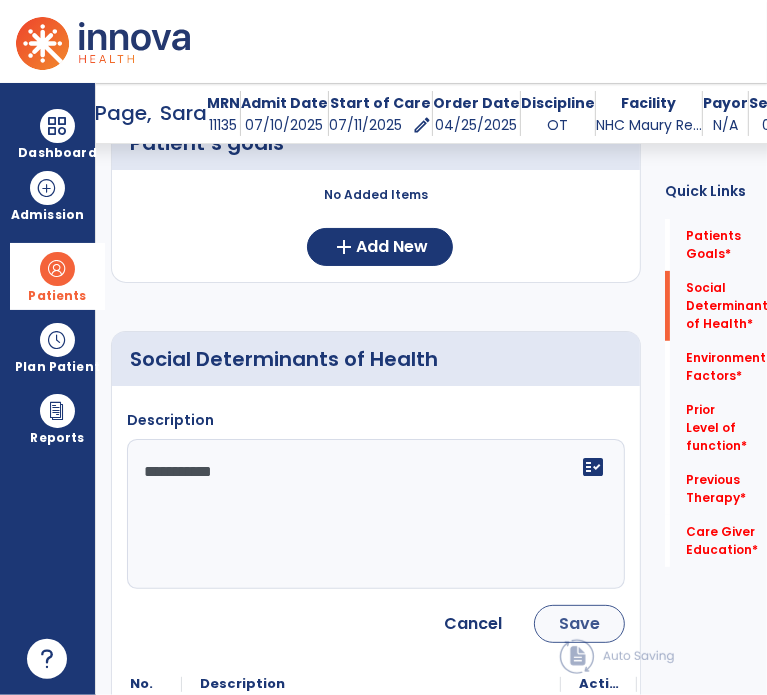 type on "**********" 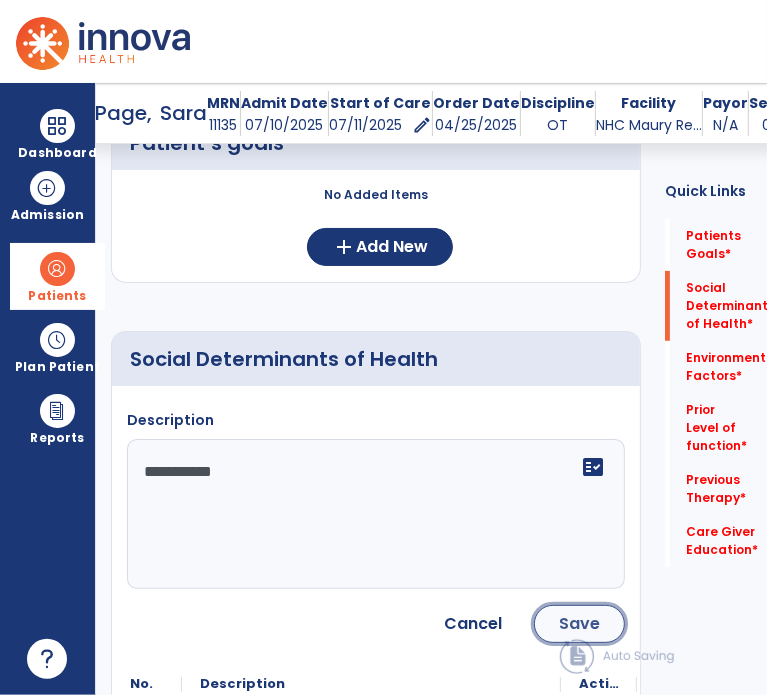 click on "Save" 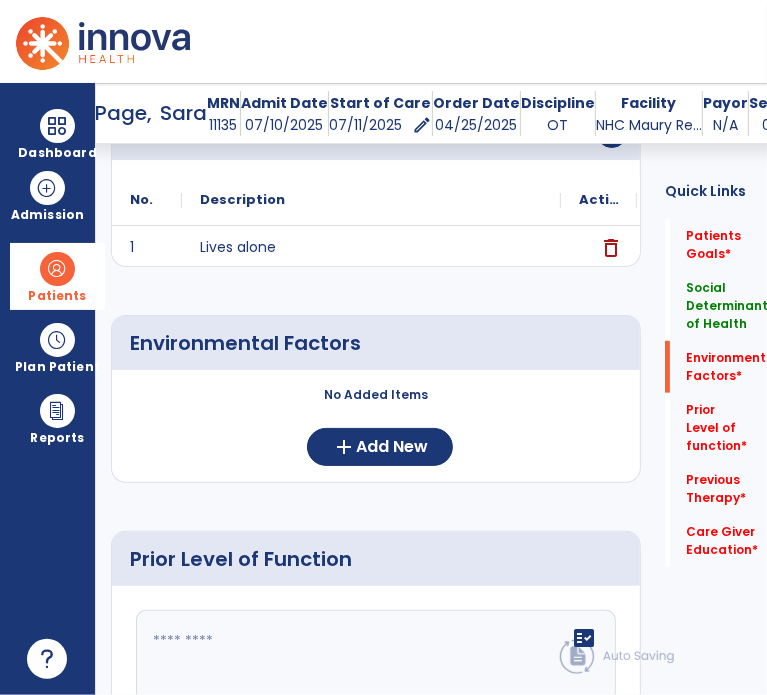 scroll, scrollTop: 528, scrollLeft: 0, axis: vertical 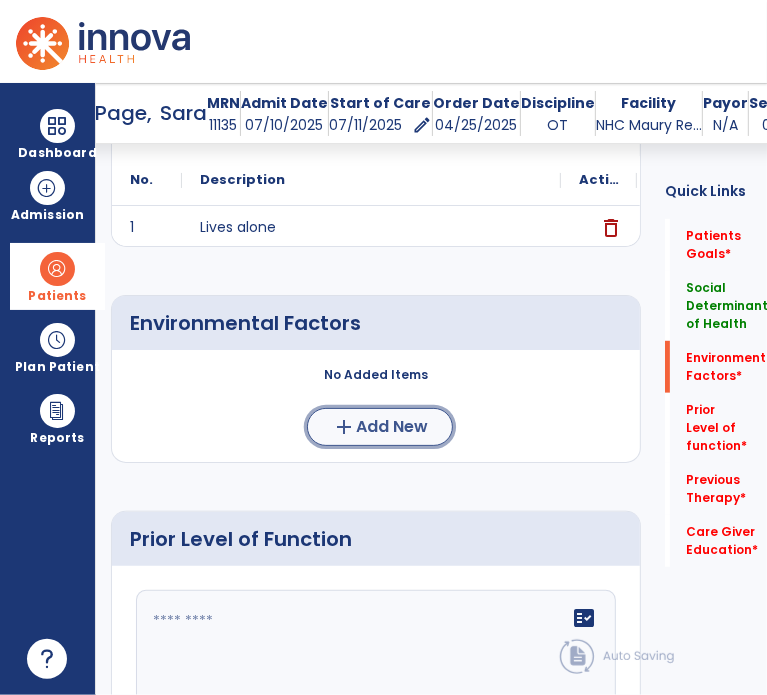 click on "Add New" 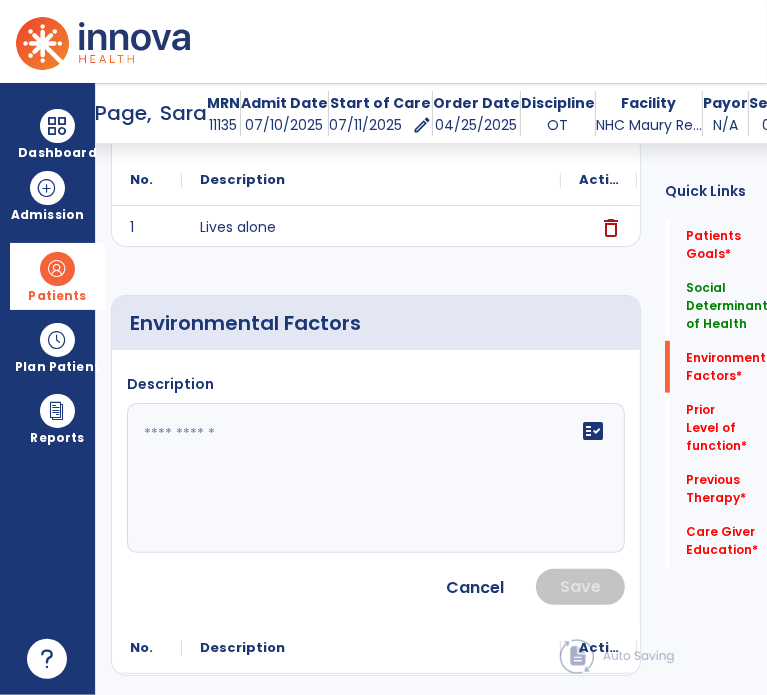 click 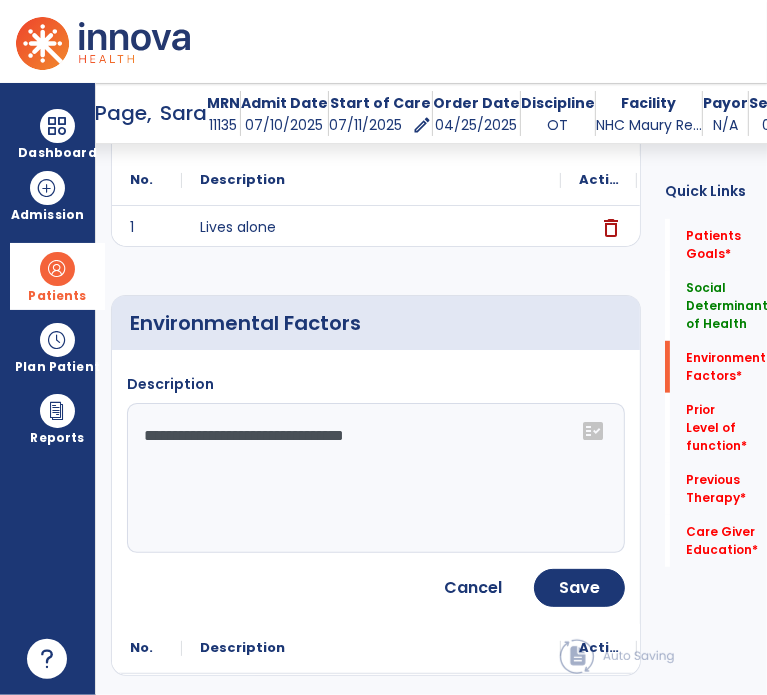 click on "**********" 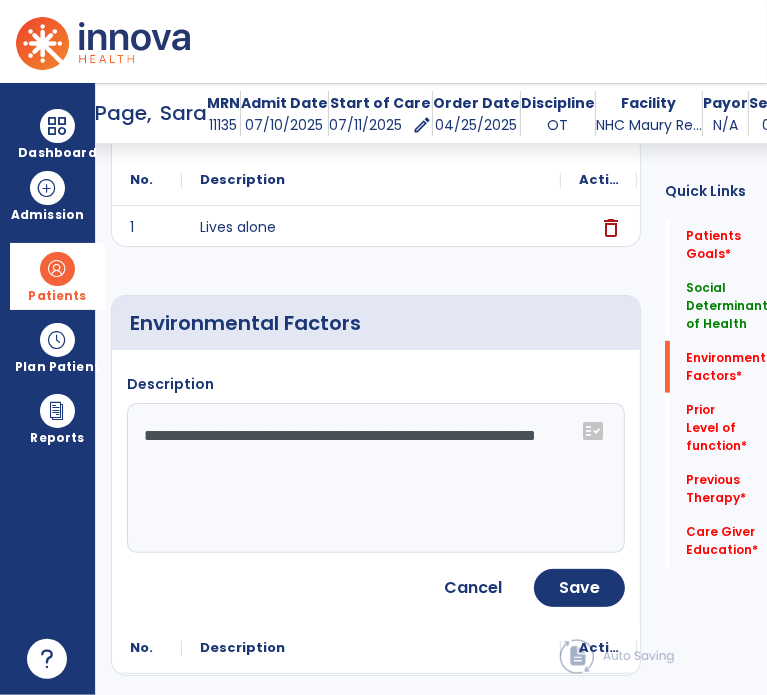 type on "**********" 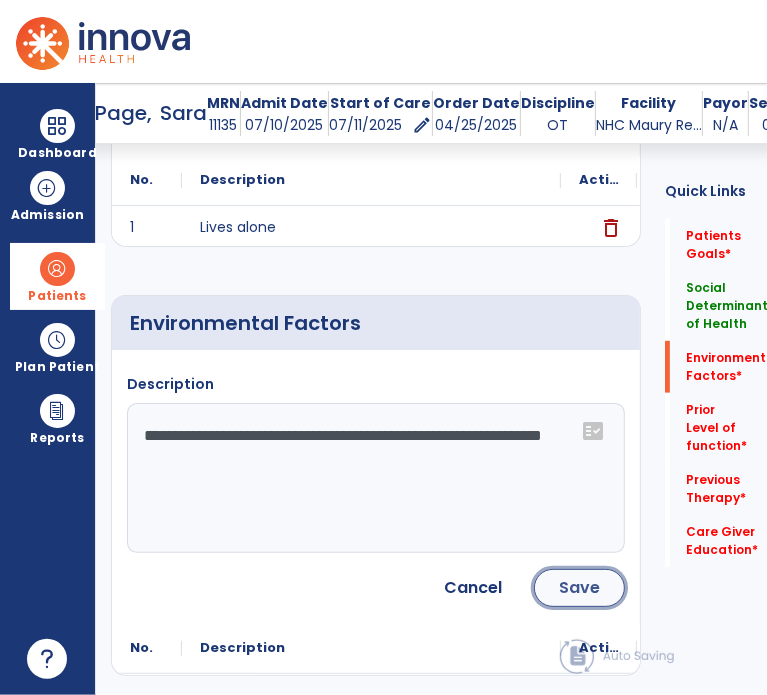 click on "Save" 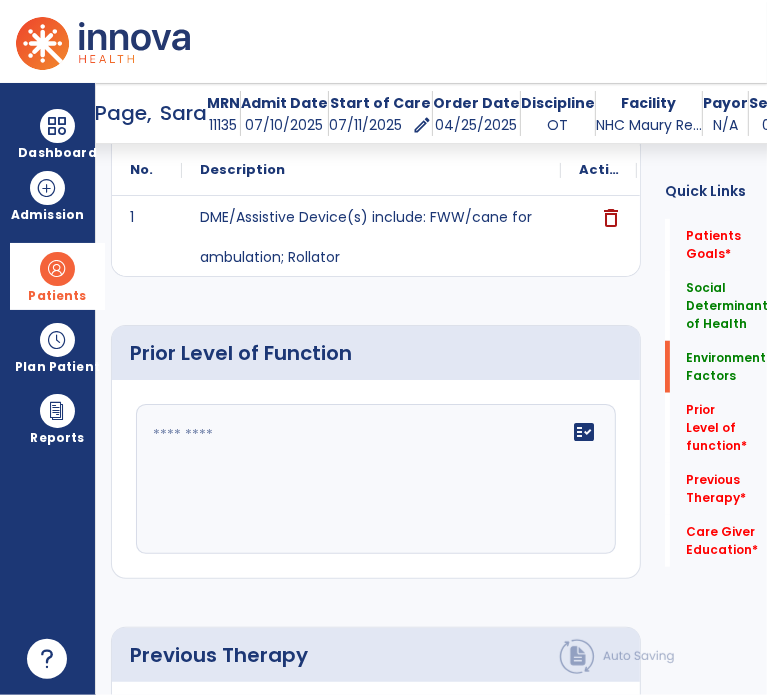 scroll, scrollTop: 782, scrollLeft: 0, axis: vertical 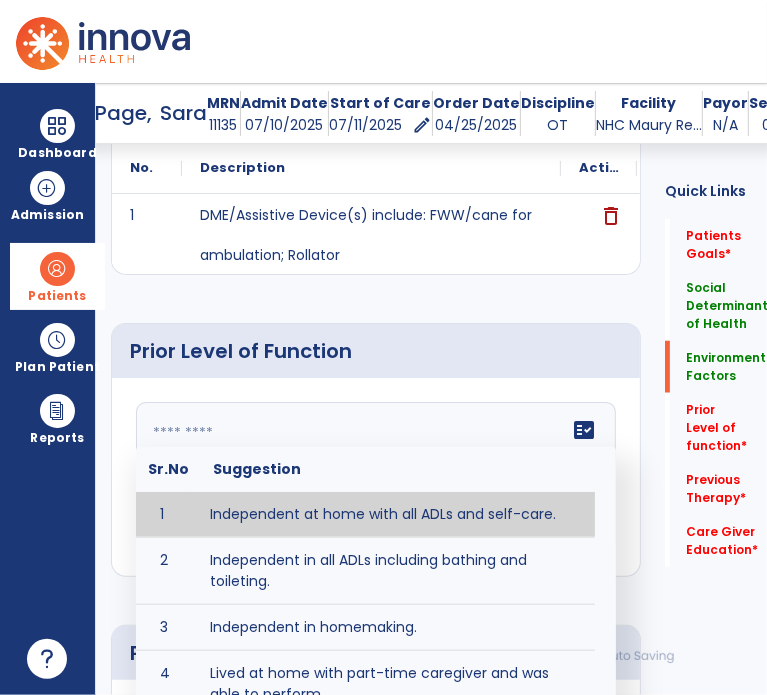click on "fact_check  Sr.No Suggestion 1 Independent at home with all ADLs and self-care. 2 Independent in all ADLs including bathing and toileting. 3 Independent in homemaking. 4 Lived at home with part-time caregiver and was able to perform _________. 5 Lived at home with full-time caregiver and was able to perform _________. 6 Lived at home with home health assistant for ________. 7 Lived at SNF and able to _______. 8 Lived at SNF and required ______ assist for ________. 9 Lived in assisted living facility and able to _______. 10 Lived in home with ______ stairs and able to navigate with_________ assistance and _______ device. 11 Lived in single story home and did not have to navigate stairs or steps. 12 Lived in SNF and began to develop increase in risk for ______. 13 Lived in SNF and skin was intact without pressure sores or wounds 14 Lived in SNF and was independent with the following ADL's ________. 15 Lived independently at home with _________ and able to __________. 16 17 Worked as a __________." 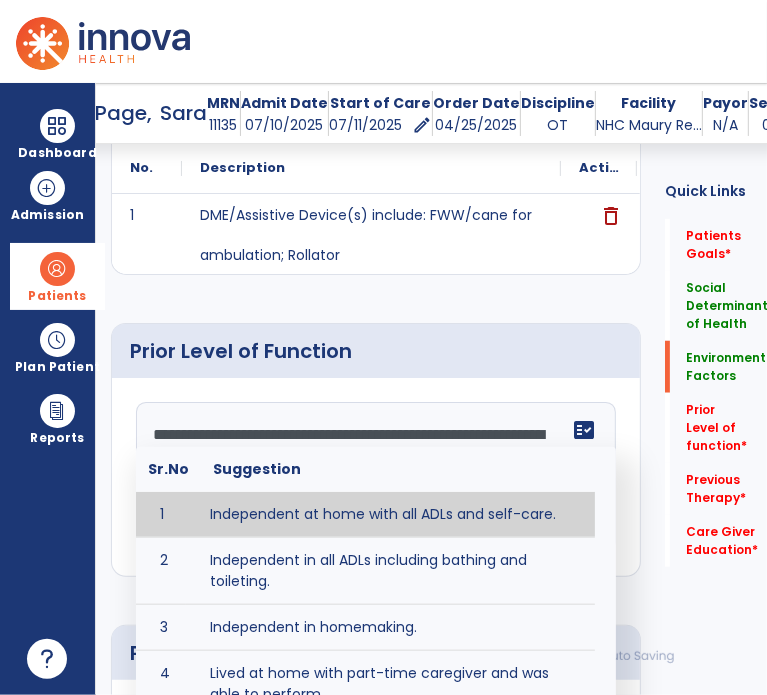 scroll, scrollTop: 136, scrollLeft: 0, axis: vertical 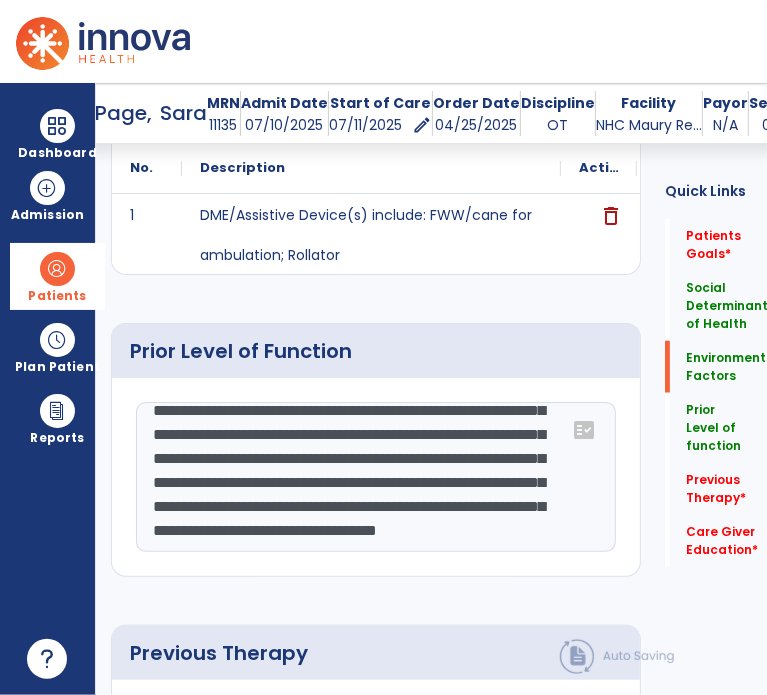 drag, startPoint x: 525, startPoint y: 483, endPoint x: 415, endPoint y: 50, distance: 446.75385 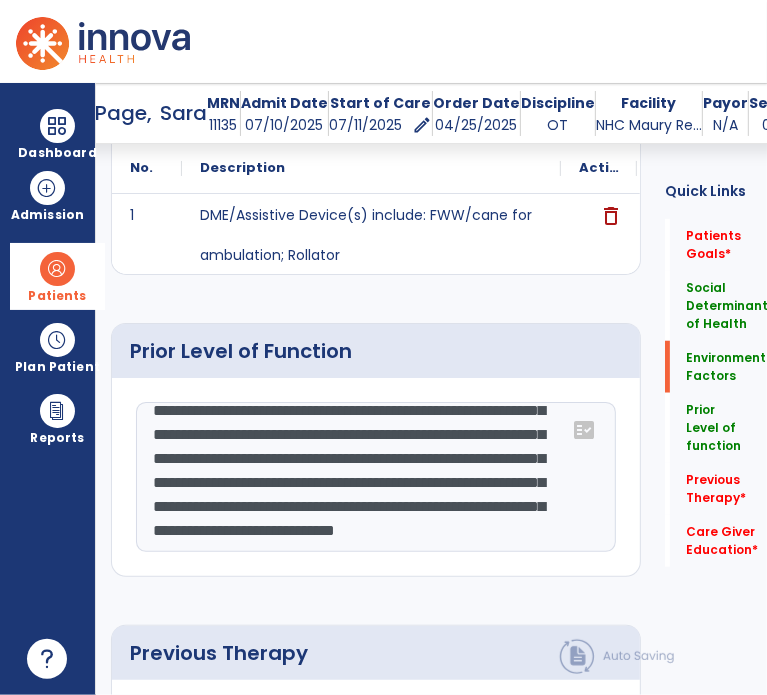 scroll, scrollTop: 120, scrollLeft: 0, axis: vertical 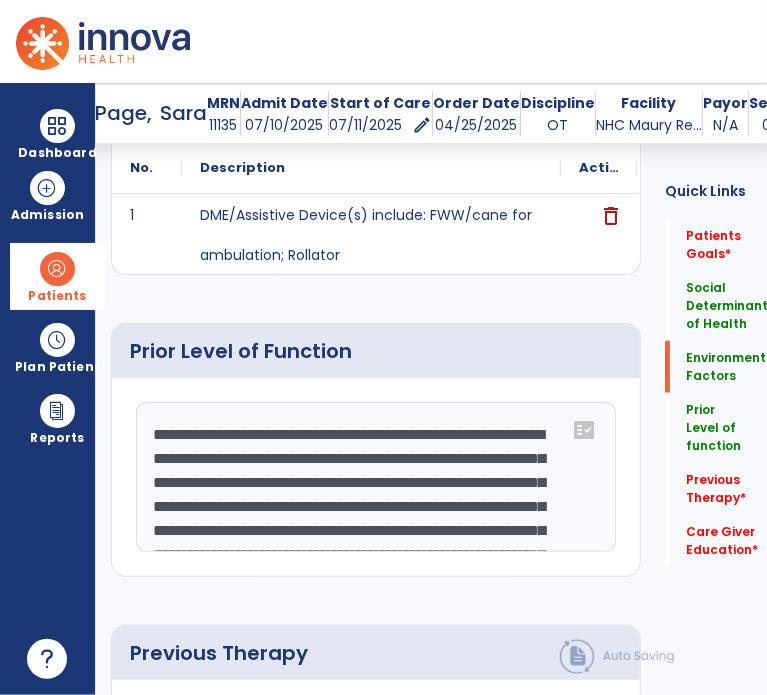 click on "**********" 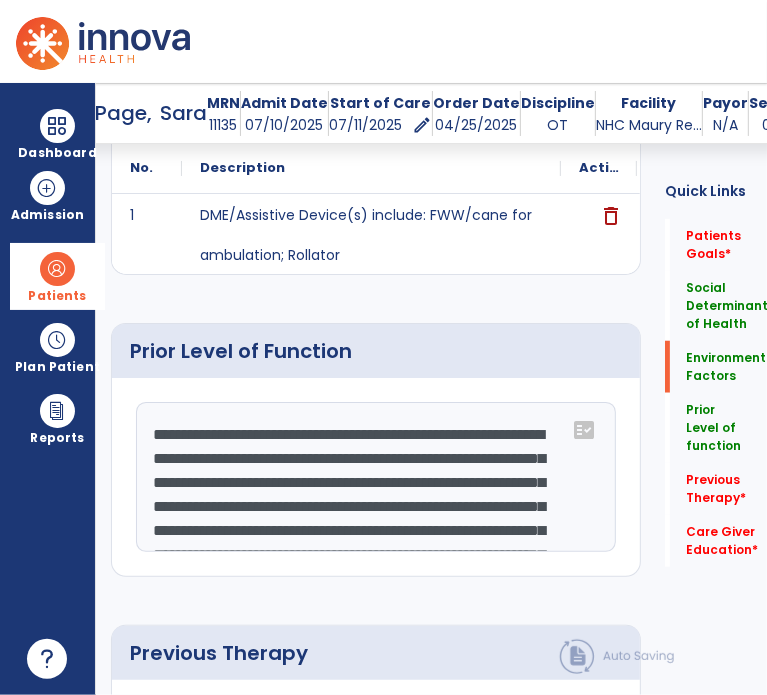 scroll, scrollTop: 20, scrollLeft: 0, axis: vertical 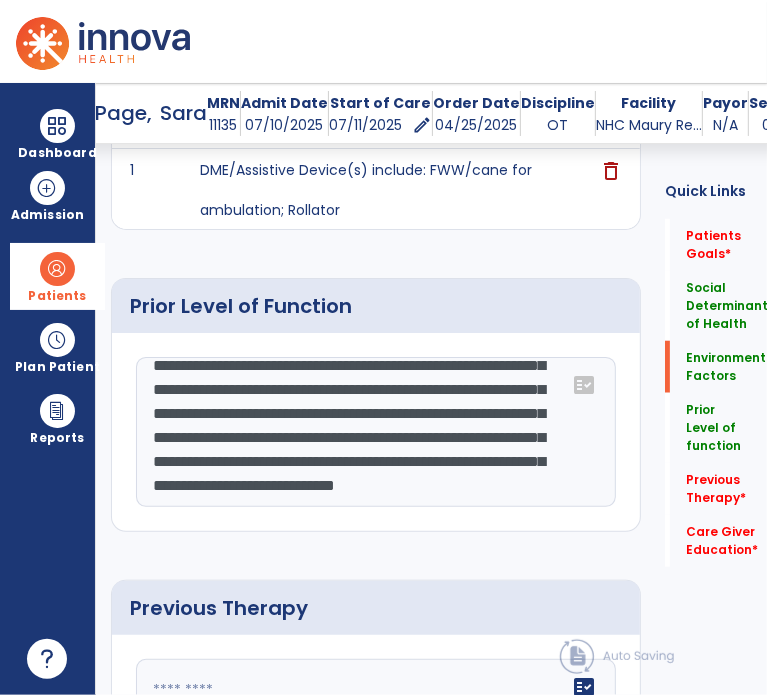 type on "**********" 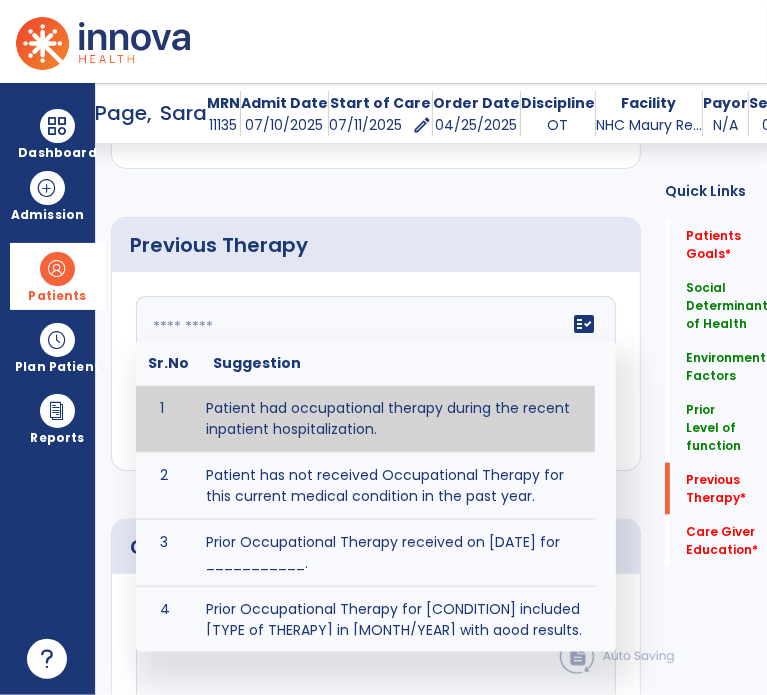 click on "fact_check  Sr.No Suggestion 1 Patient had occupational therapy during the recent inpatient hospitalization. 2 Patient has not received Occupational Therapy for this current medical condition in the past year. 3 Prior Occupational Therapy received on [DATE] for ___________. 4 Prior Occupational Therapy for [CONDITION] included [TYPE of THERAPY] in [MONTH/YEAR] with good results. 5 Patient has not received Occupational Therapy for this current medical condition in the past year and had yet to achieve LTGs prior to being hospitalized. 6 Prior to this recent hospitalization, the patient had been on therapy case load for [TIME]and was still working to achieve LTGs before being hospitalized." 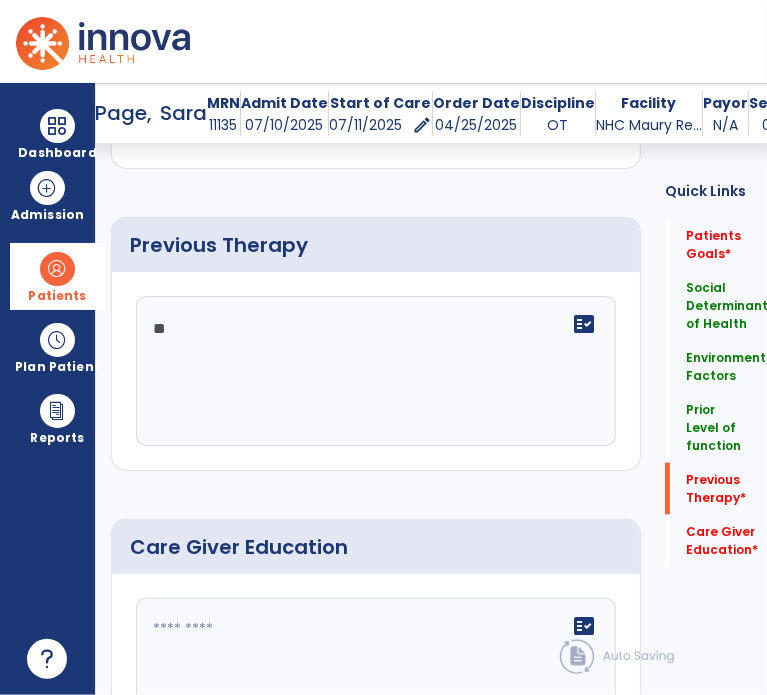 type on "*" 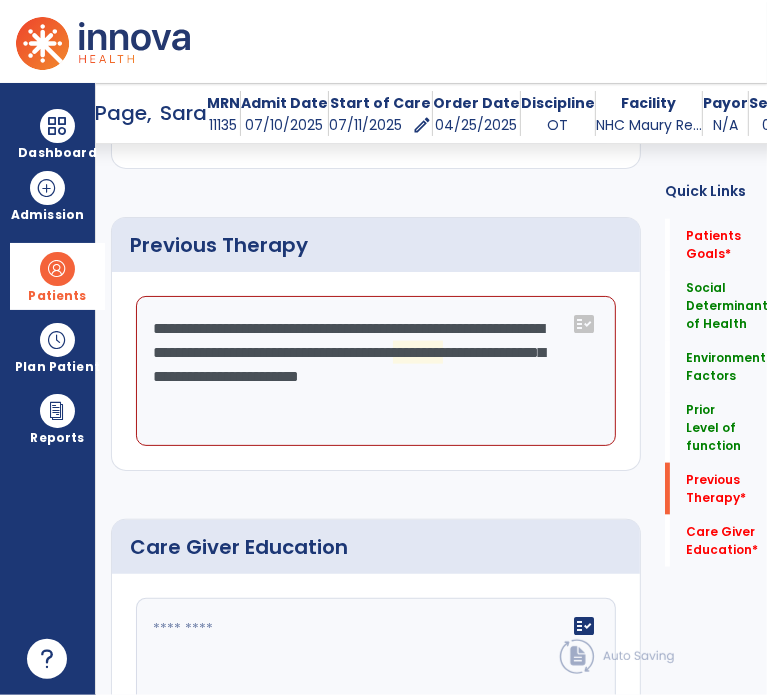 click on "**********" 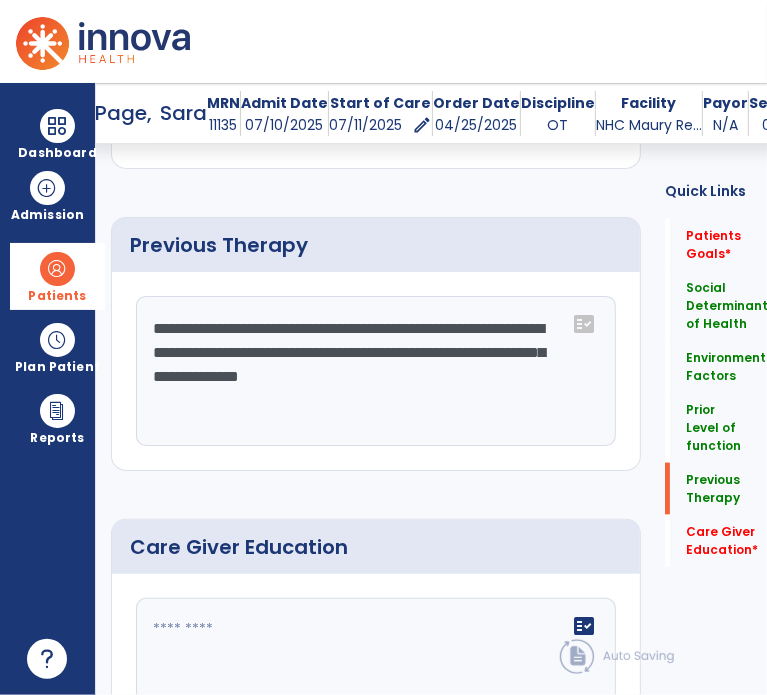 drag, startPoint x: 418, startPoint y: 322, endPoint x: 208, endPoint y: 331, distance: 210.19276 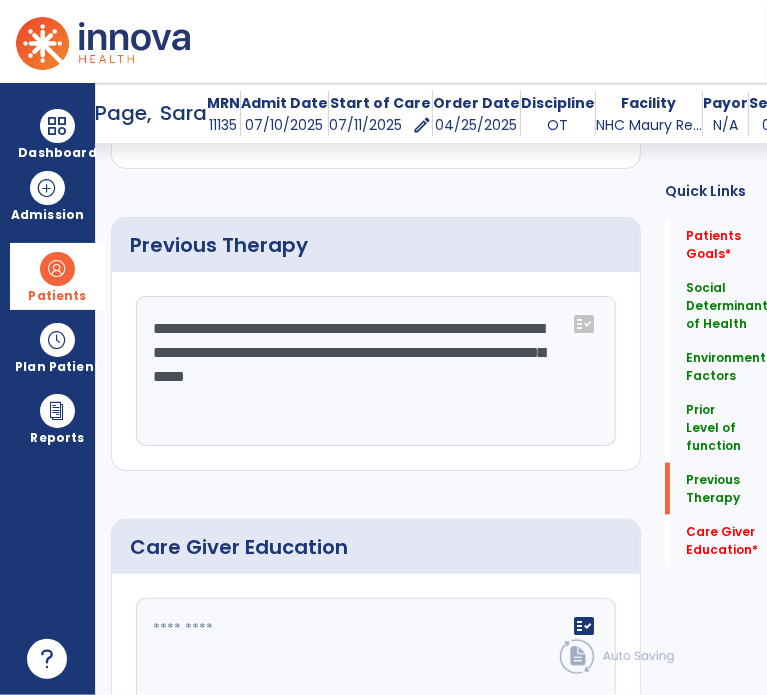 click on "**********" 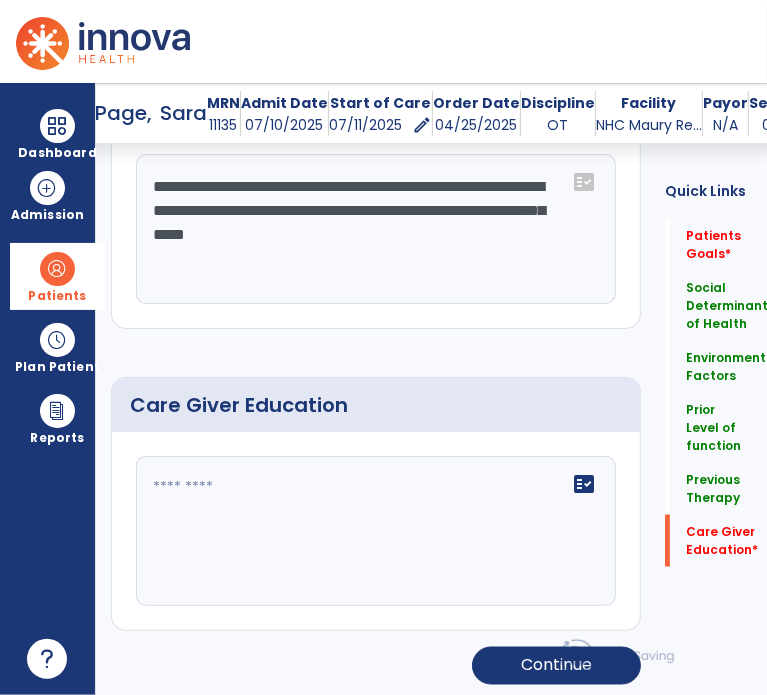 type on "**********" 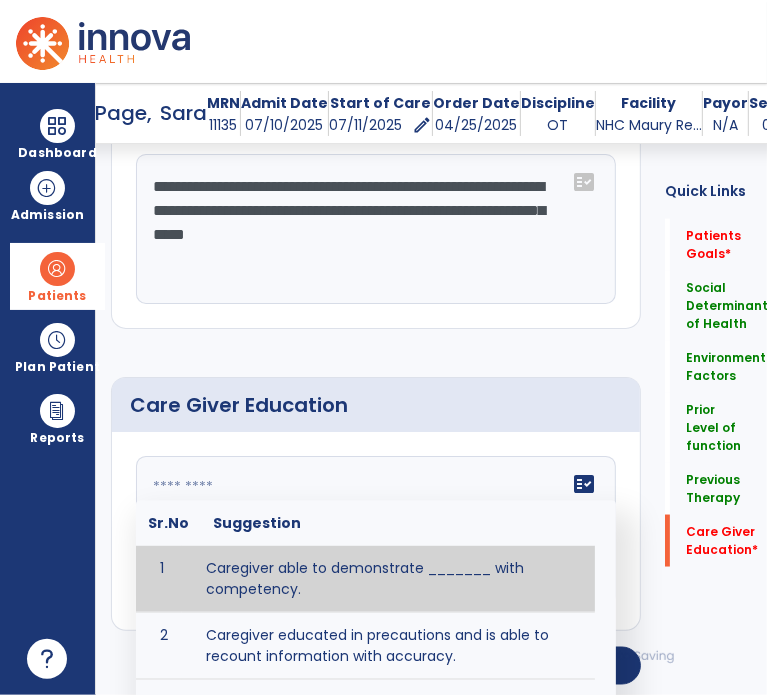 click 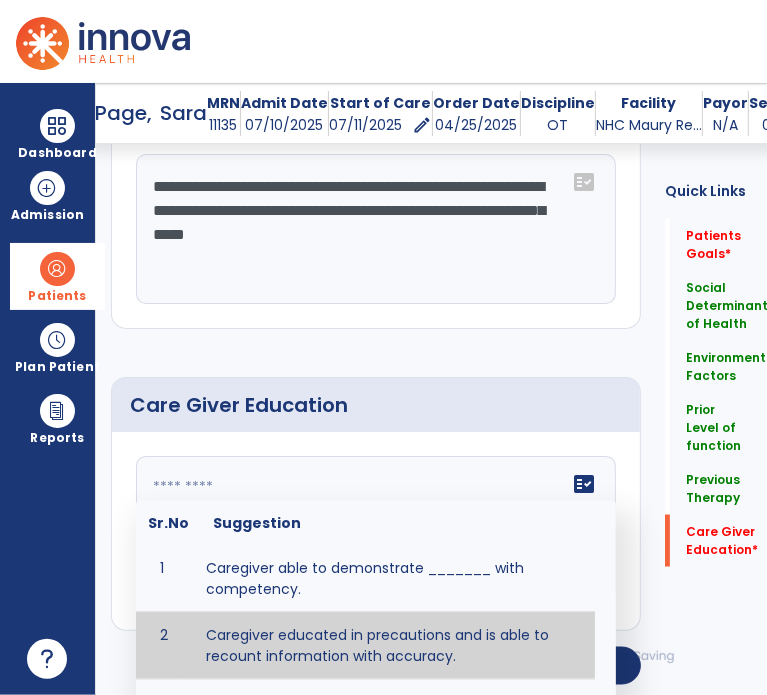 type on "**********" 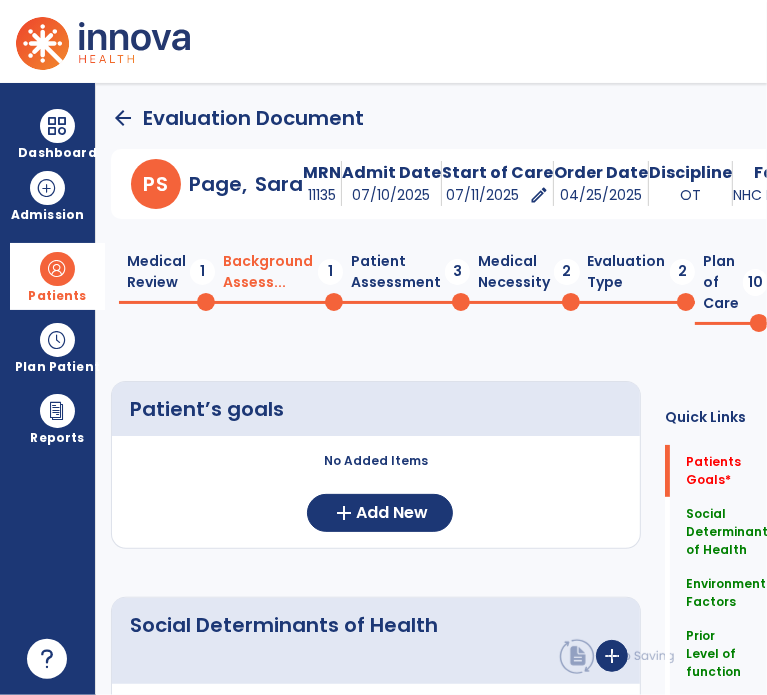 click on "Medical Review  1" 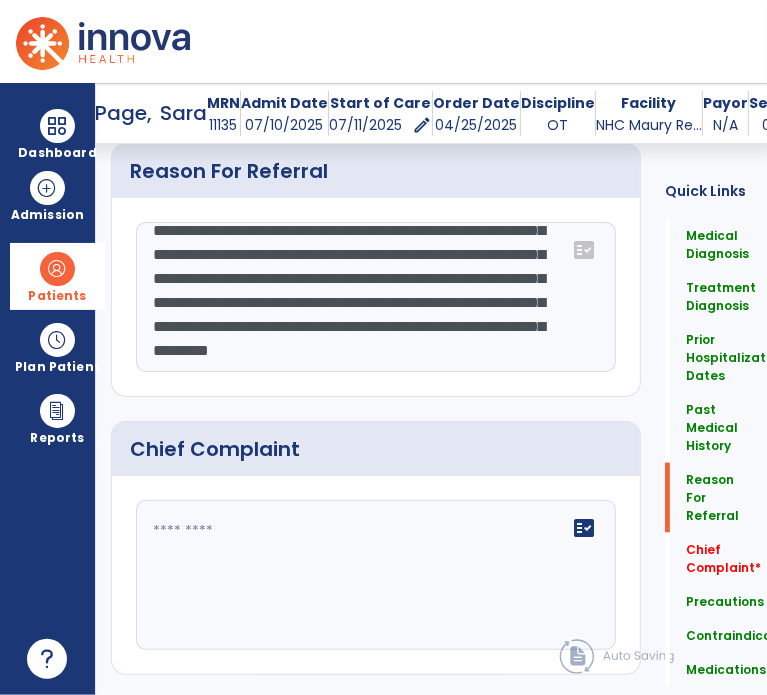 click on "**********" 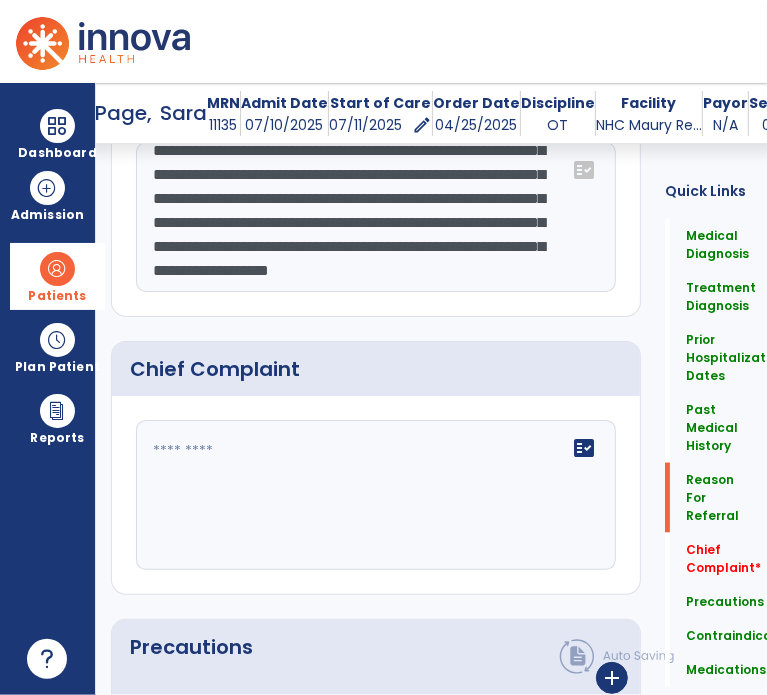 scroll, scrollTop: 160, scrollLeft: 0, axis: vertical 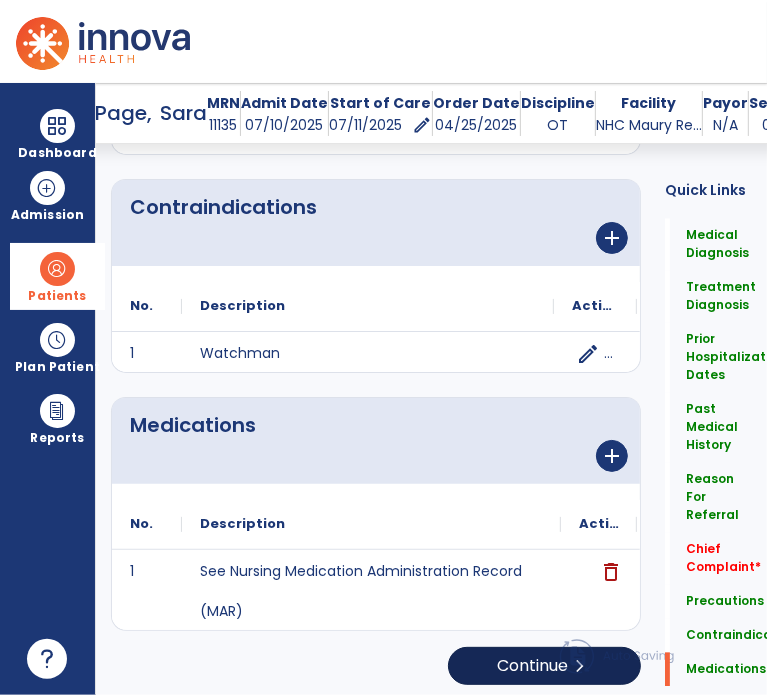 type on "**********" 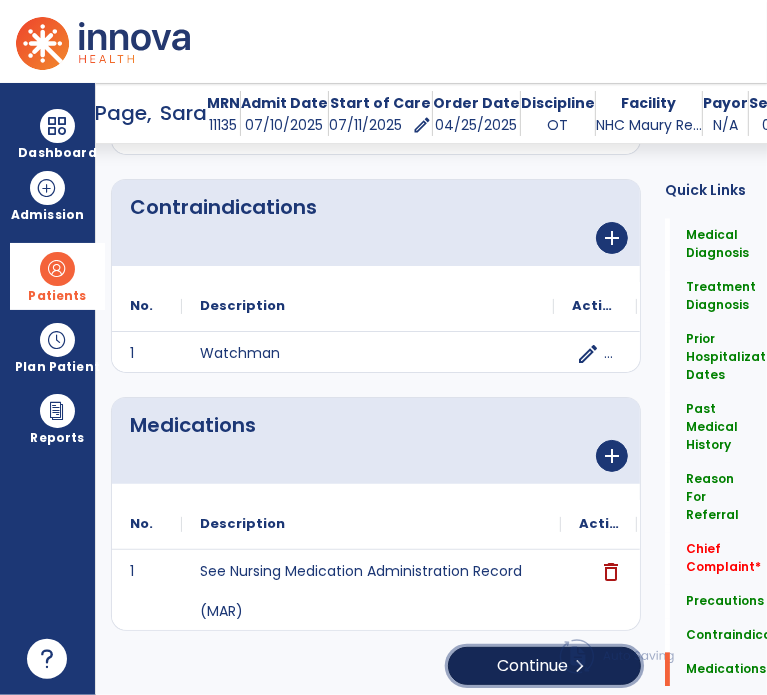 click on "Continue  chevron_right" 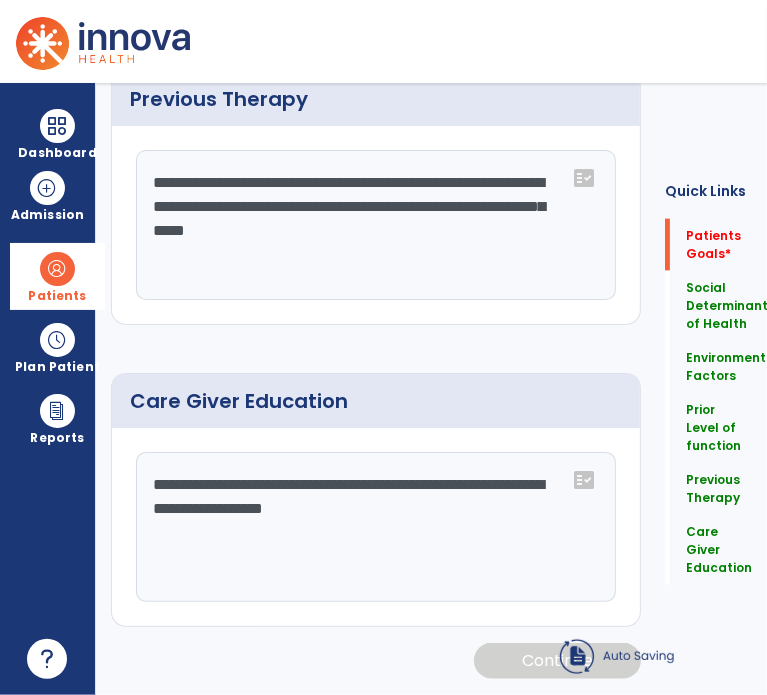 scroll, scrollTop: 0, scrollLeft: 0, axis: both 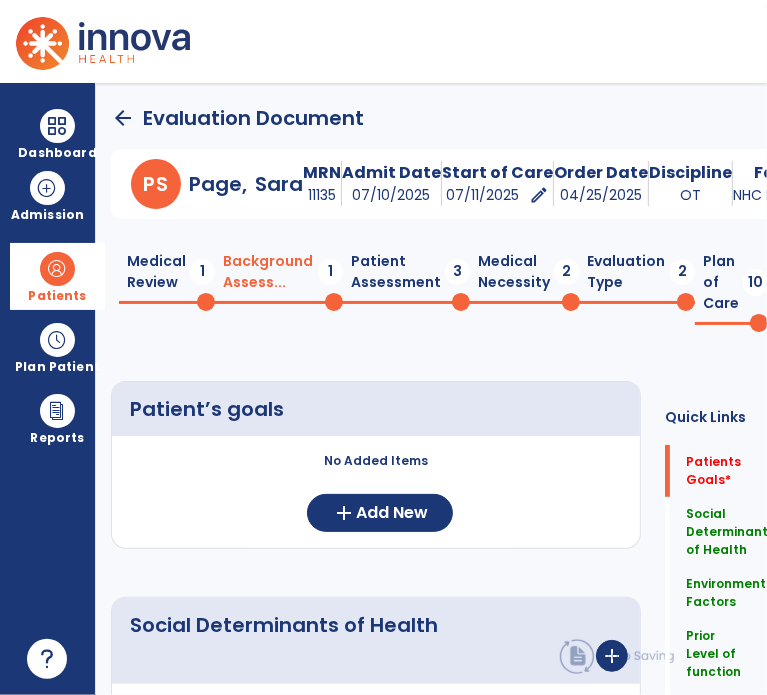 click on "Patient Assessment  3" 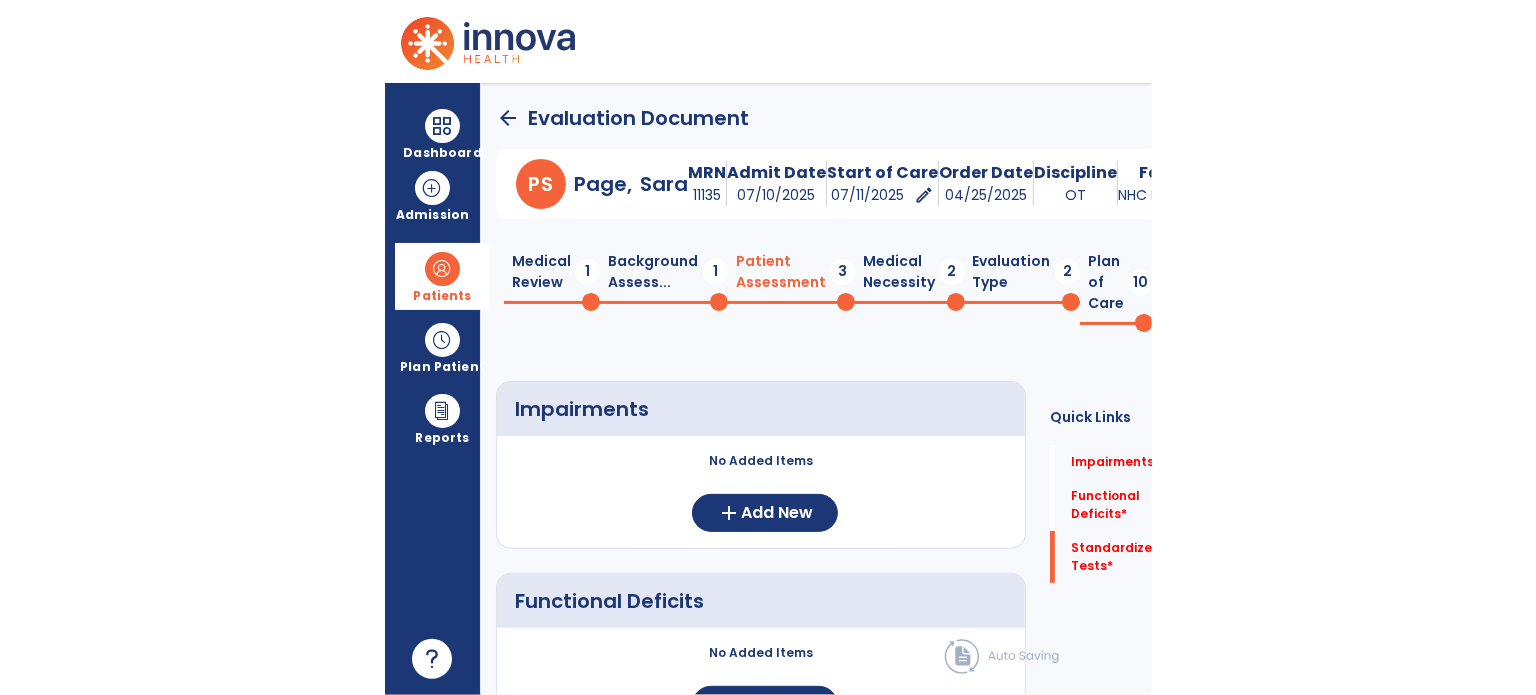 scroll, scrollTop: 0, scrollLeft: 0, axis: both 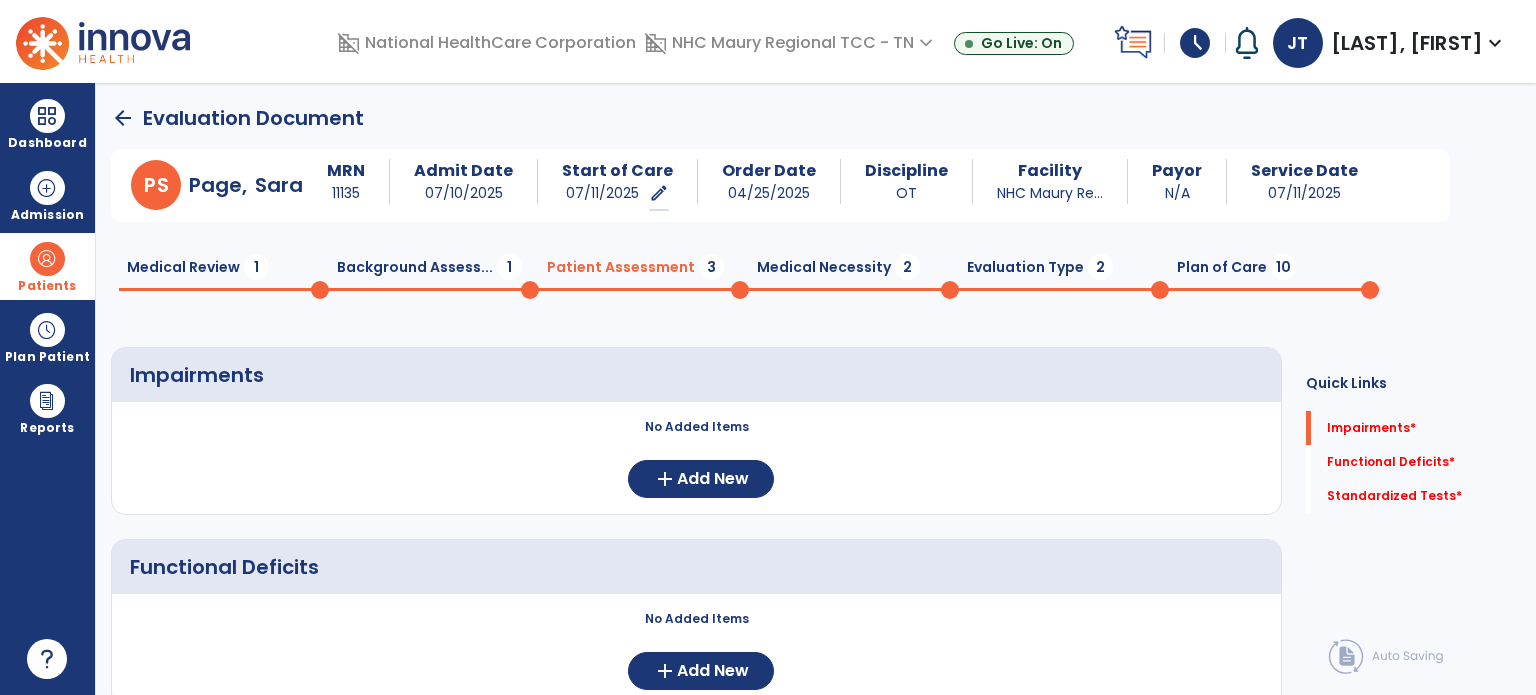 click on "Medical Review  1" 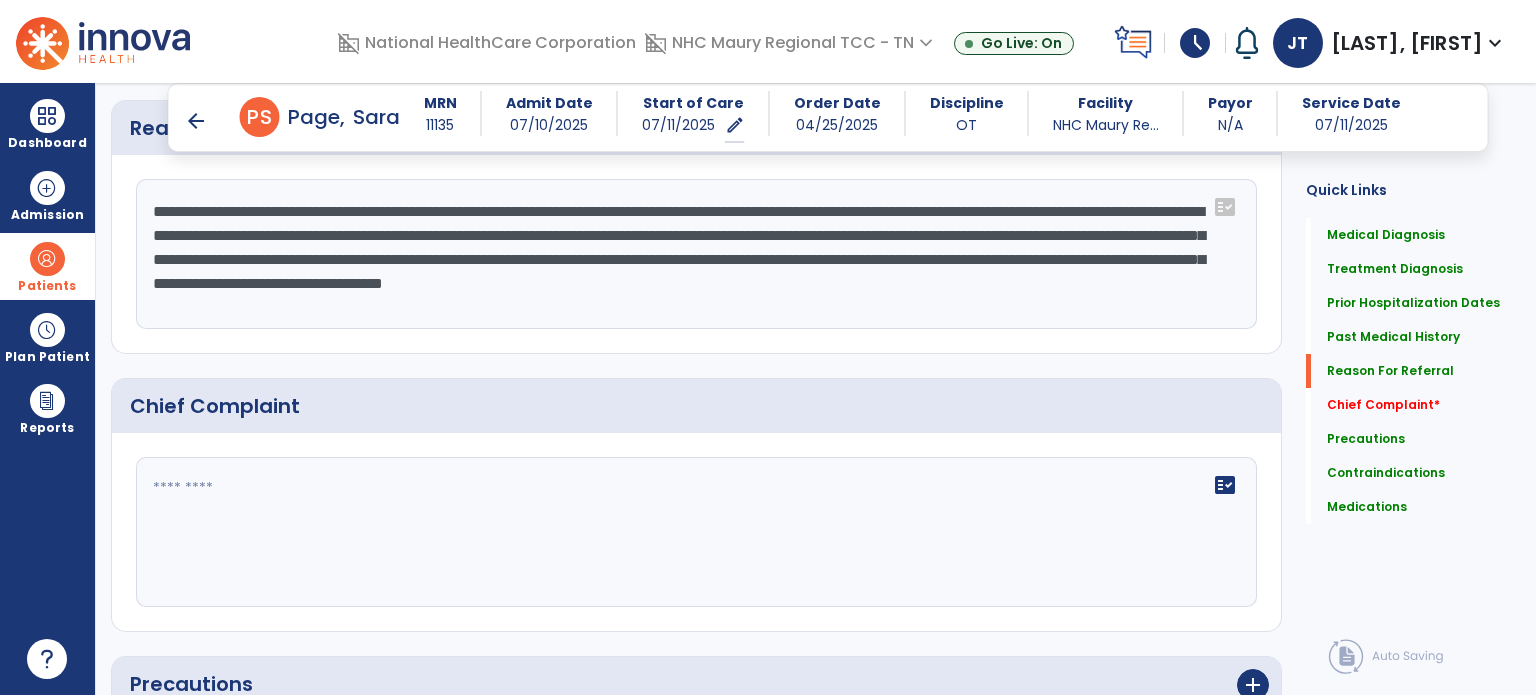 scroll, scrollTop: 1052, scrollLeft: 0, axis: vertical 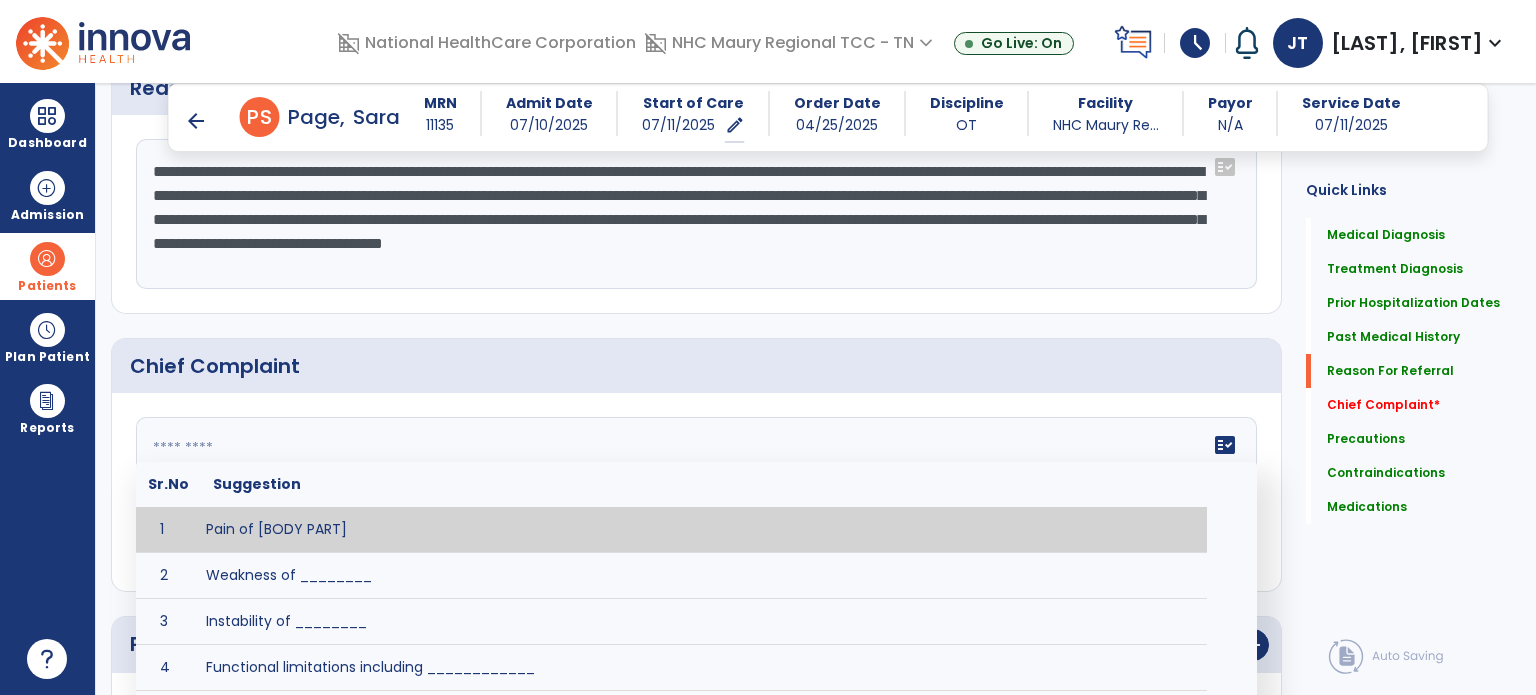 click on "fact_check  Sr.No Suggestion 1 Pain of [BODY PART] 2 Weakness of ________ 3 Instability of ________ 4 Functional limitations including ____________ 5 ADL's including ___________. 6 Inability to perform work related duties such as _________ 7 Inability to perform house hold duties such as __________. 8 Loss of balance. 9 Problems with gait including _________." 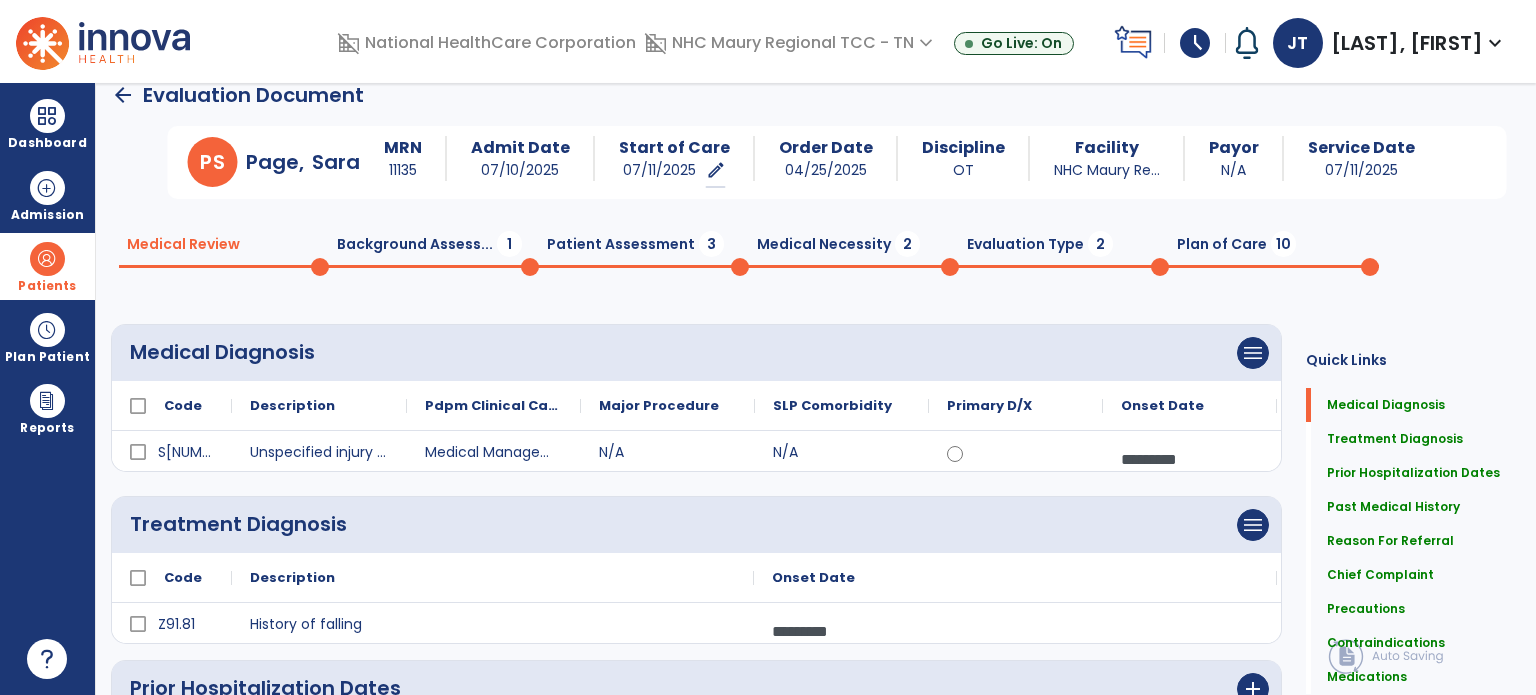 scroll, scrollTop: 0, scrollLeft: 0, axis: both 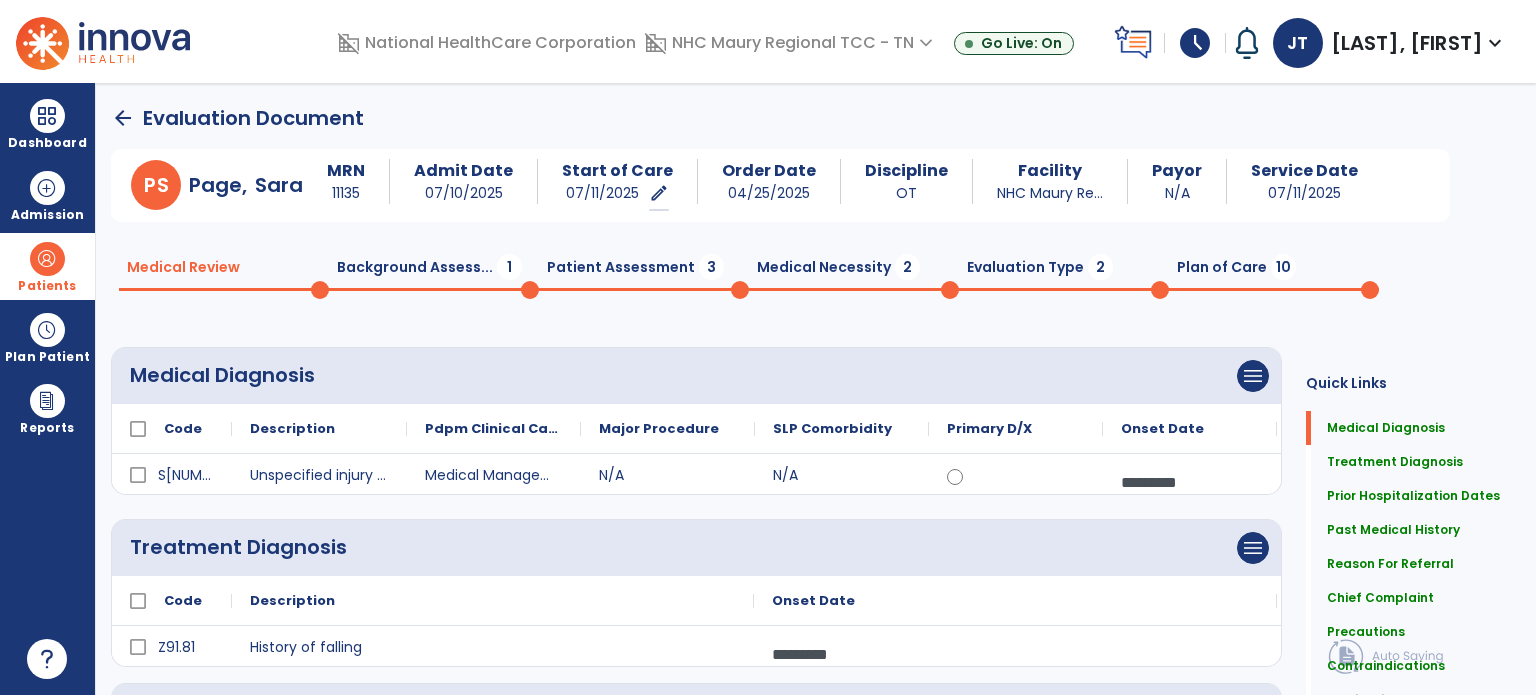 type on "**********" 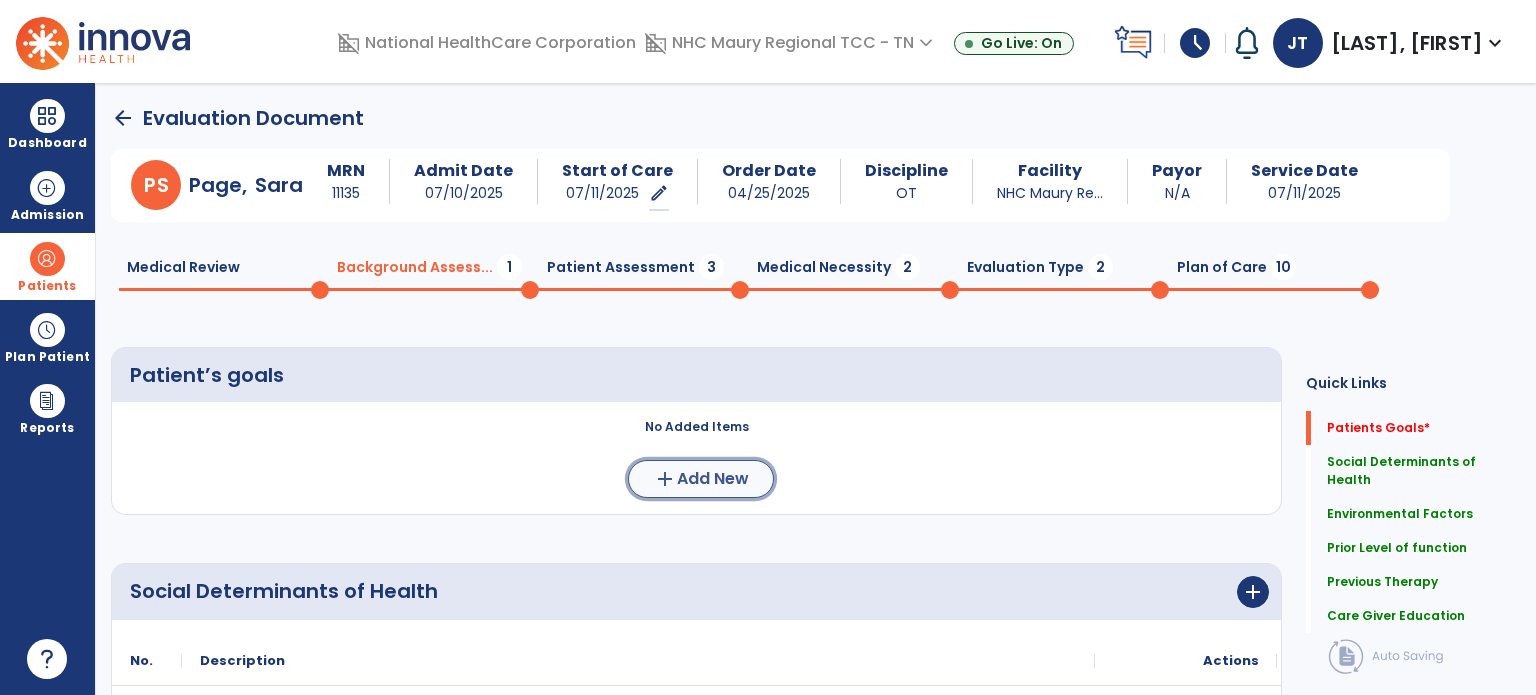 click on "add  Add New" 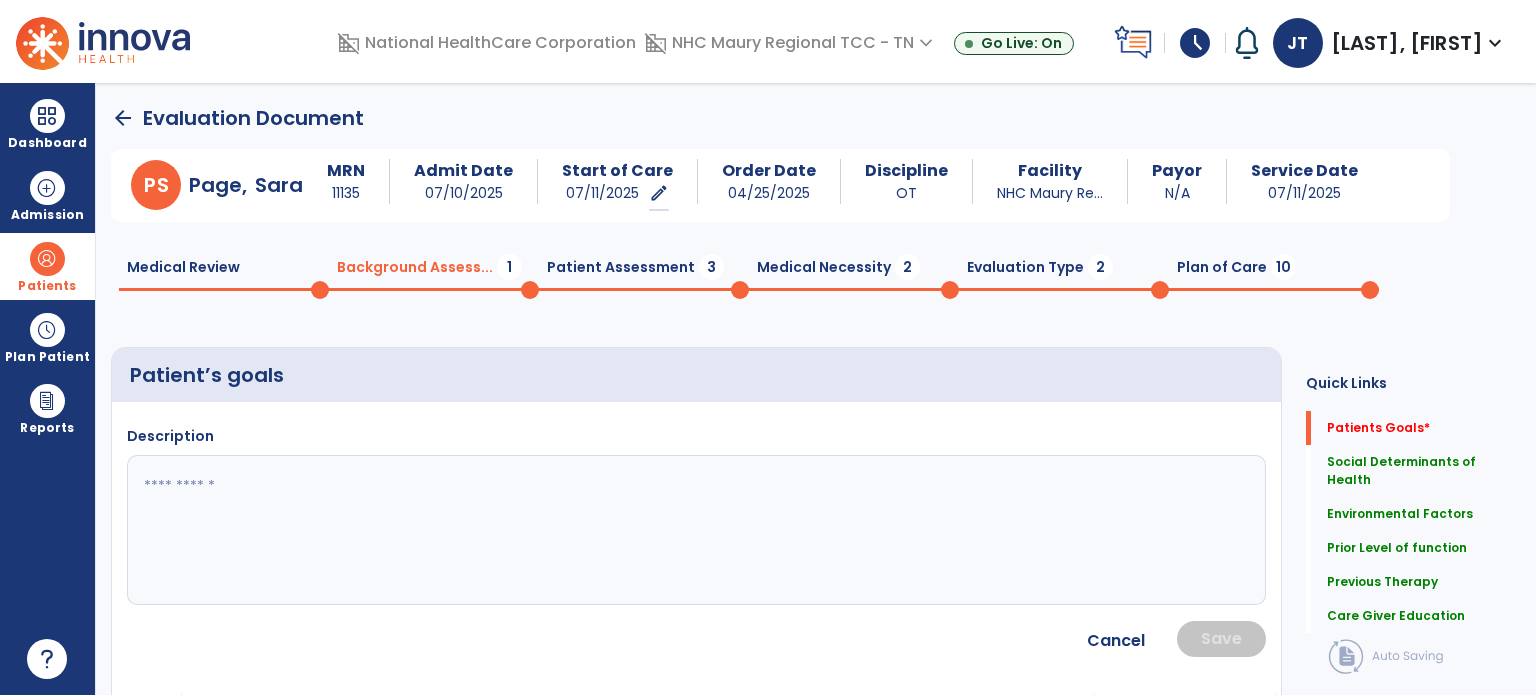 click 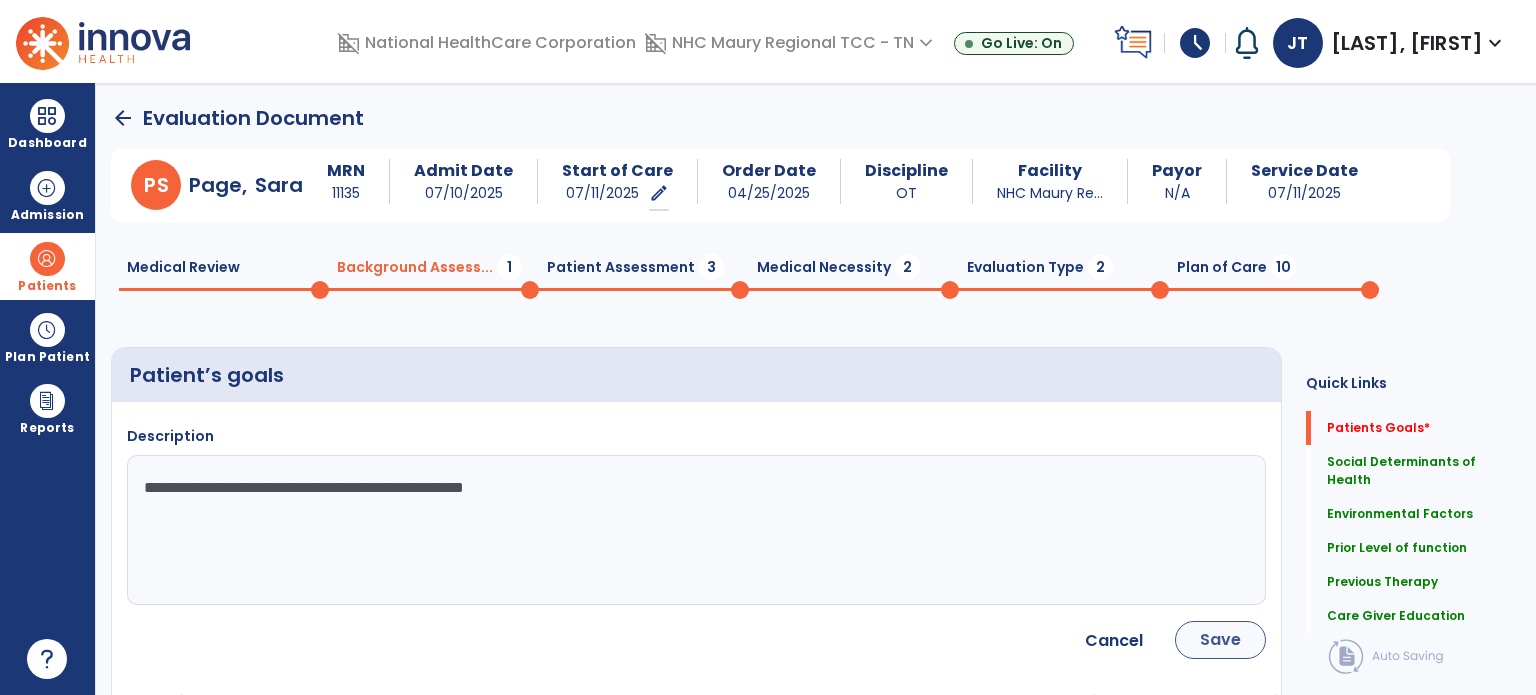 type on "**********" 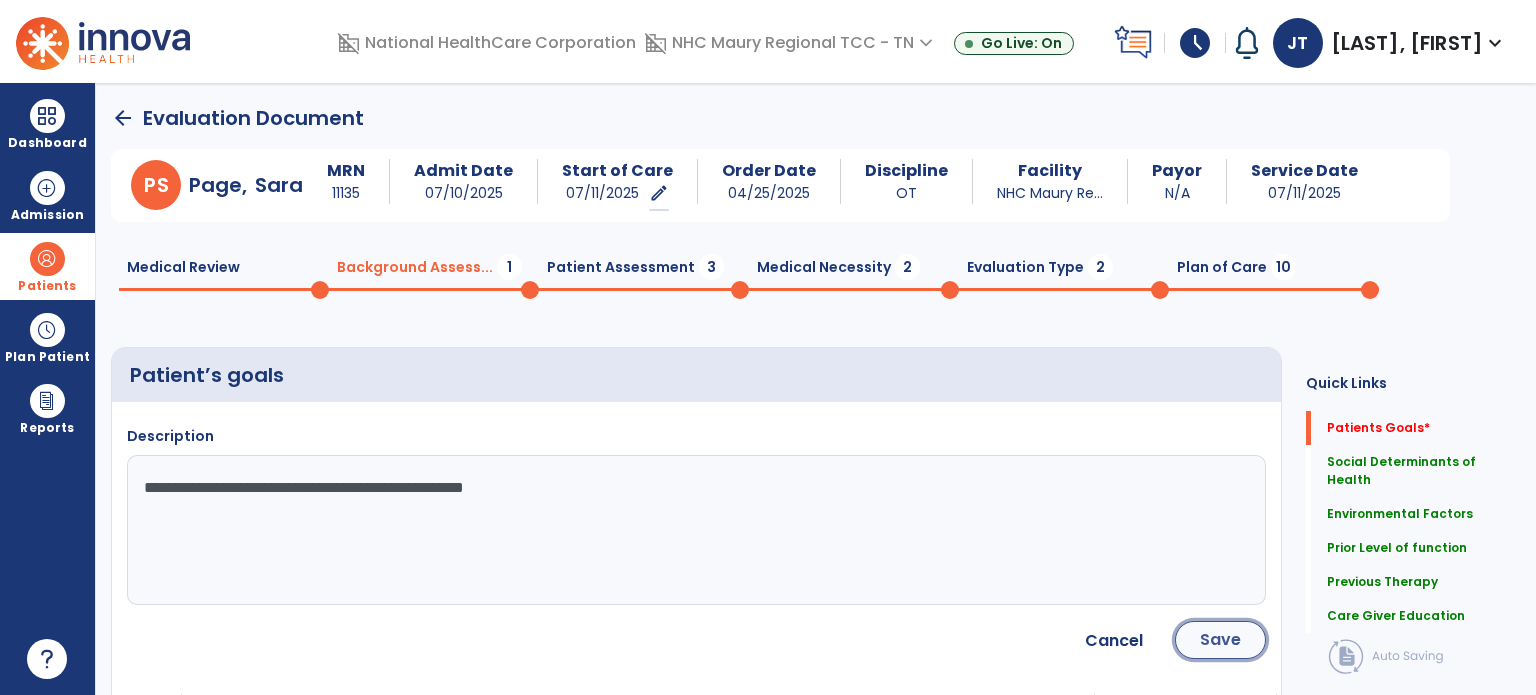 click on "Save" 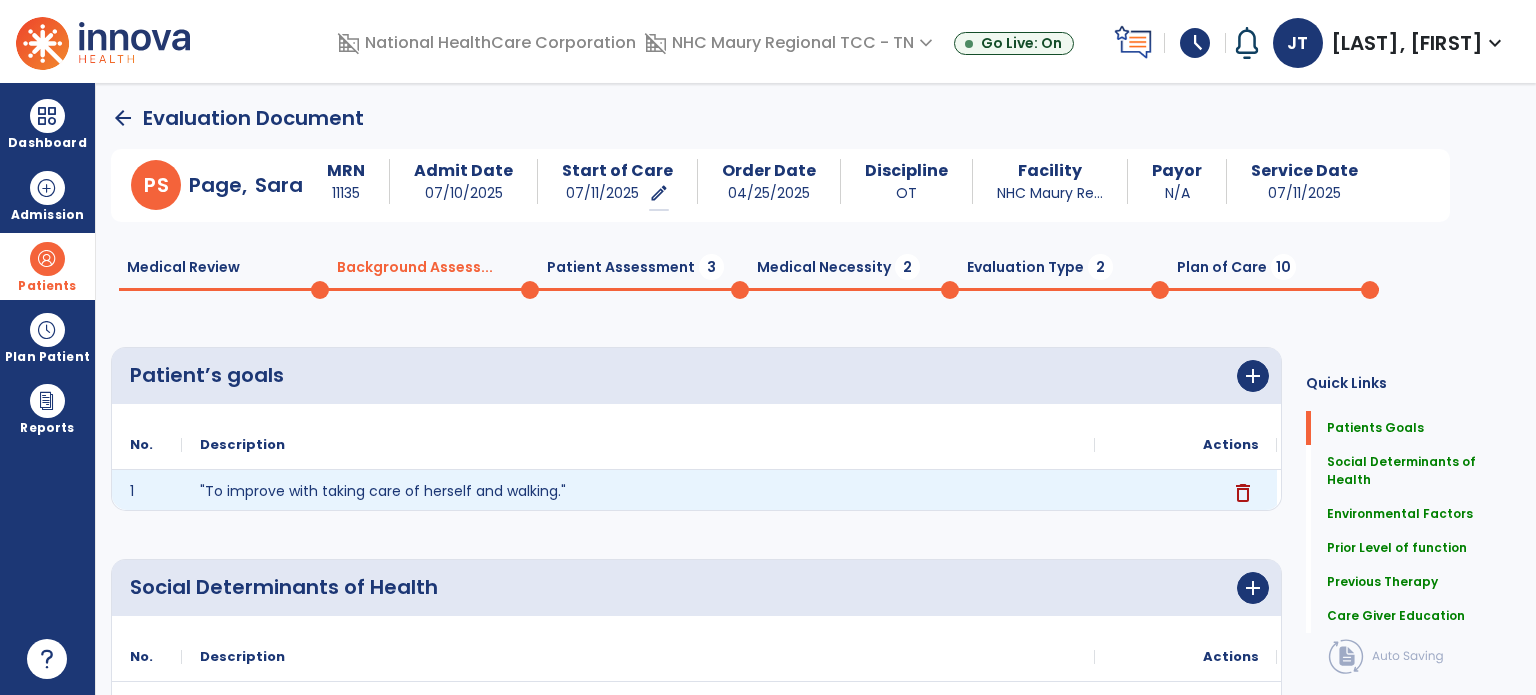 scroll, scrollTop: 0, scrollLeft: 0, axis: both 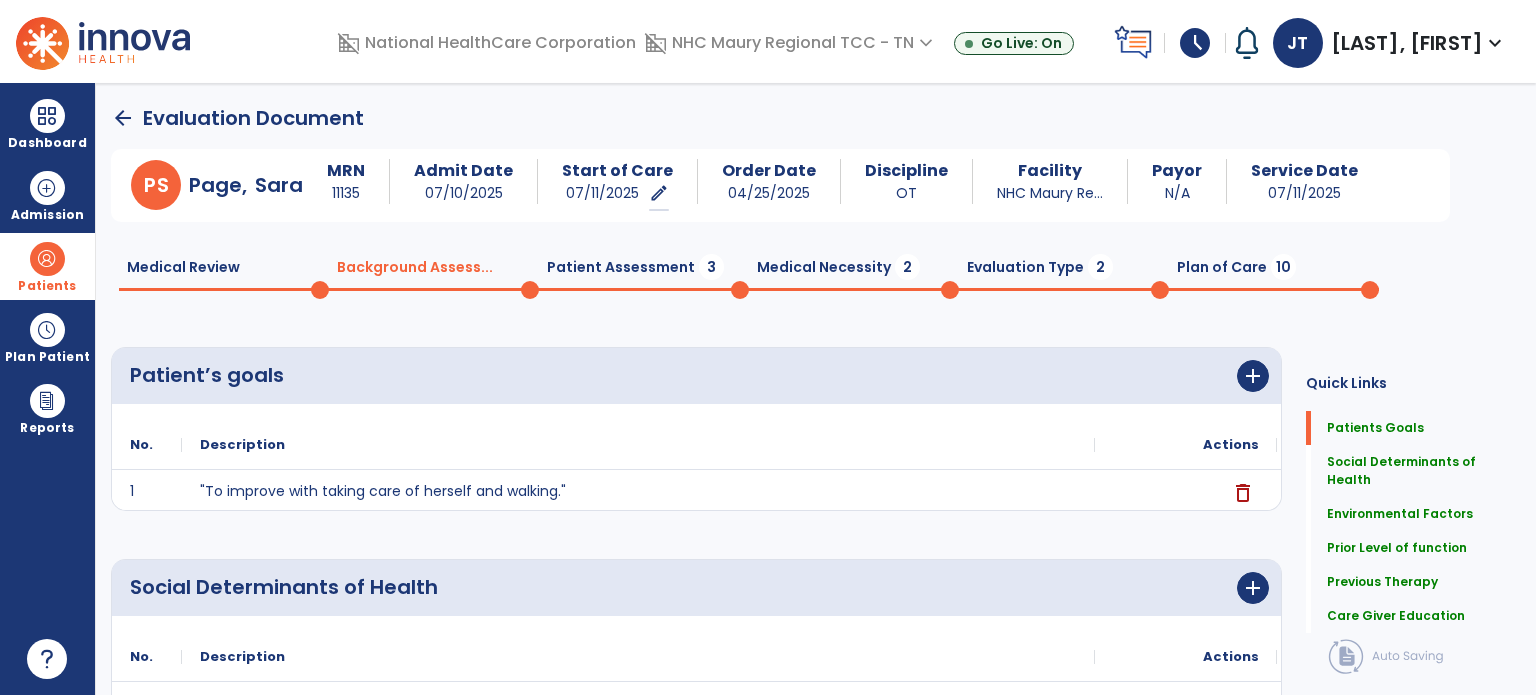 click on "Patient Assessment  3" 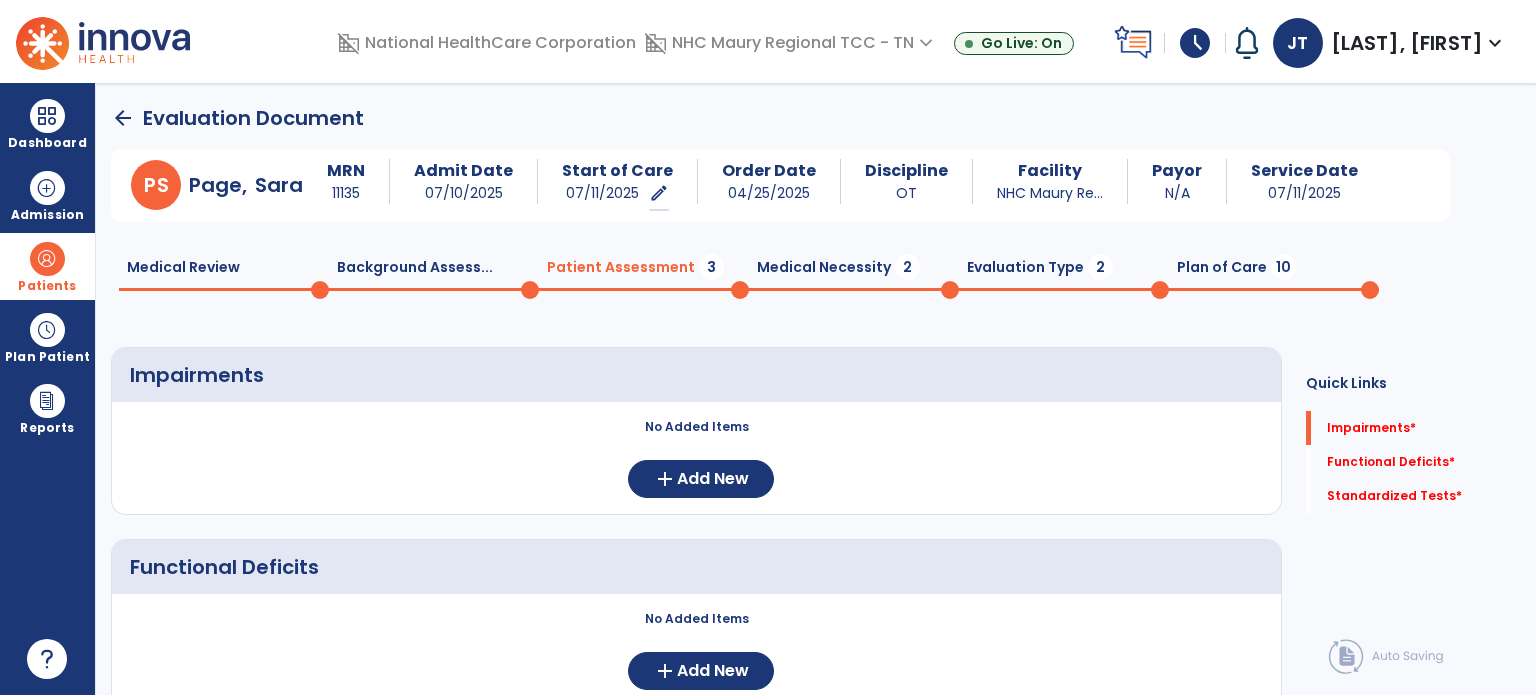 click on "Plan of Care  10" 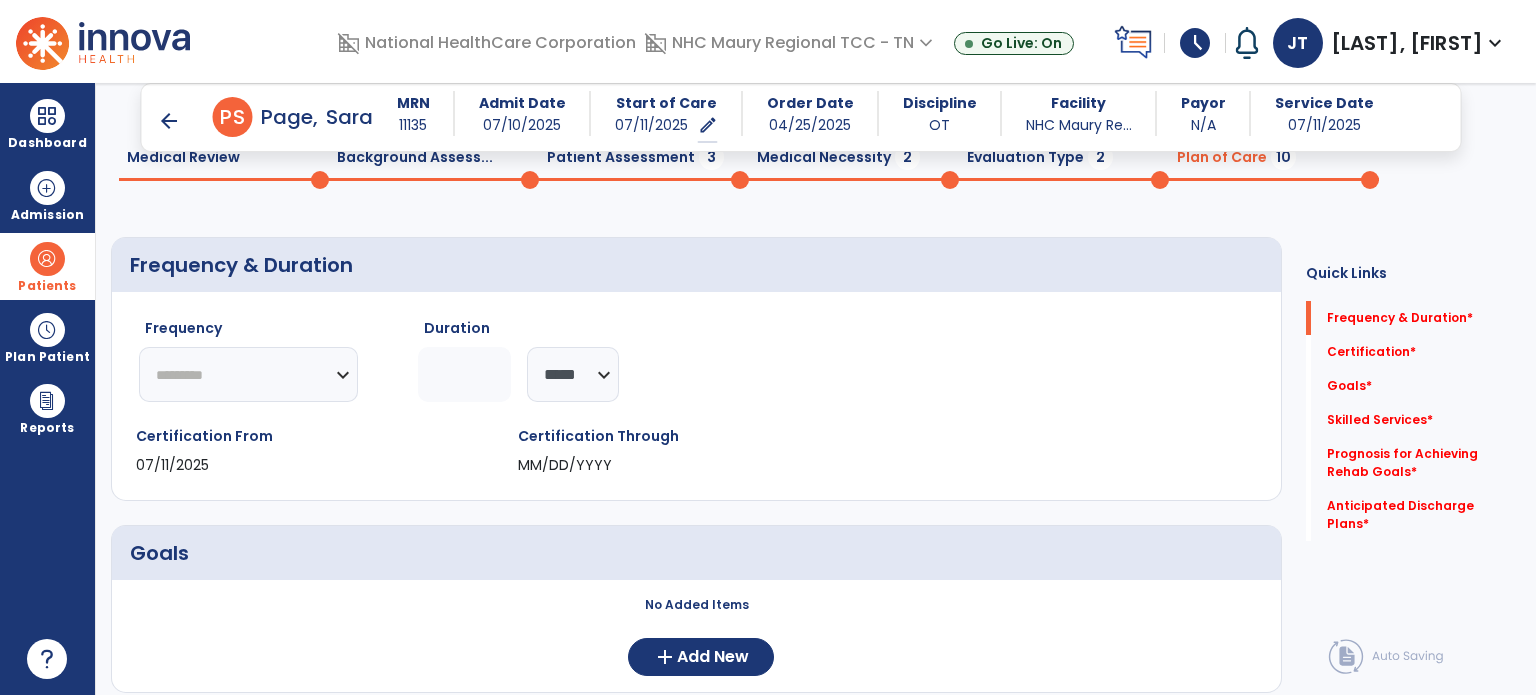 scroll, scrollTop: 88, scrollLeft: 0, axis: vertical 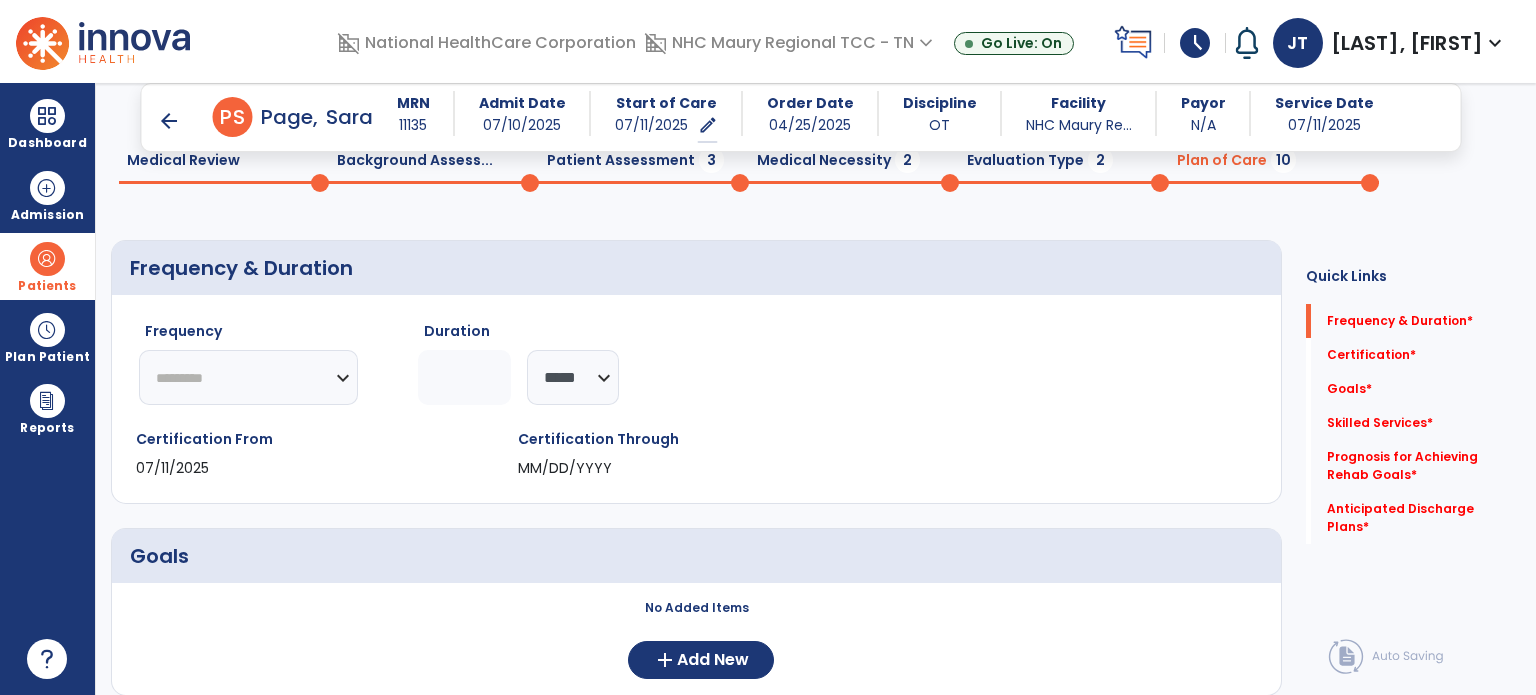 click on "Patient Assessment  3" 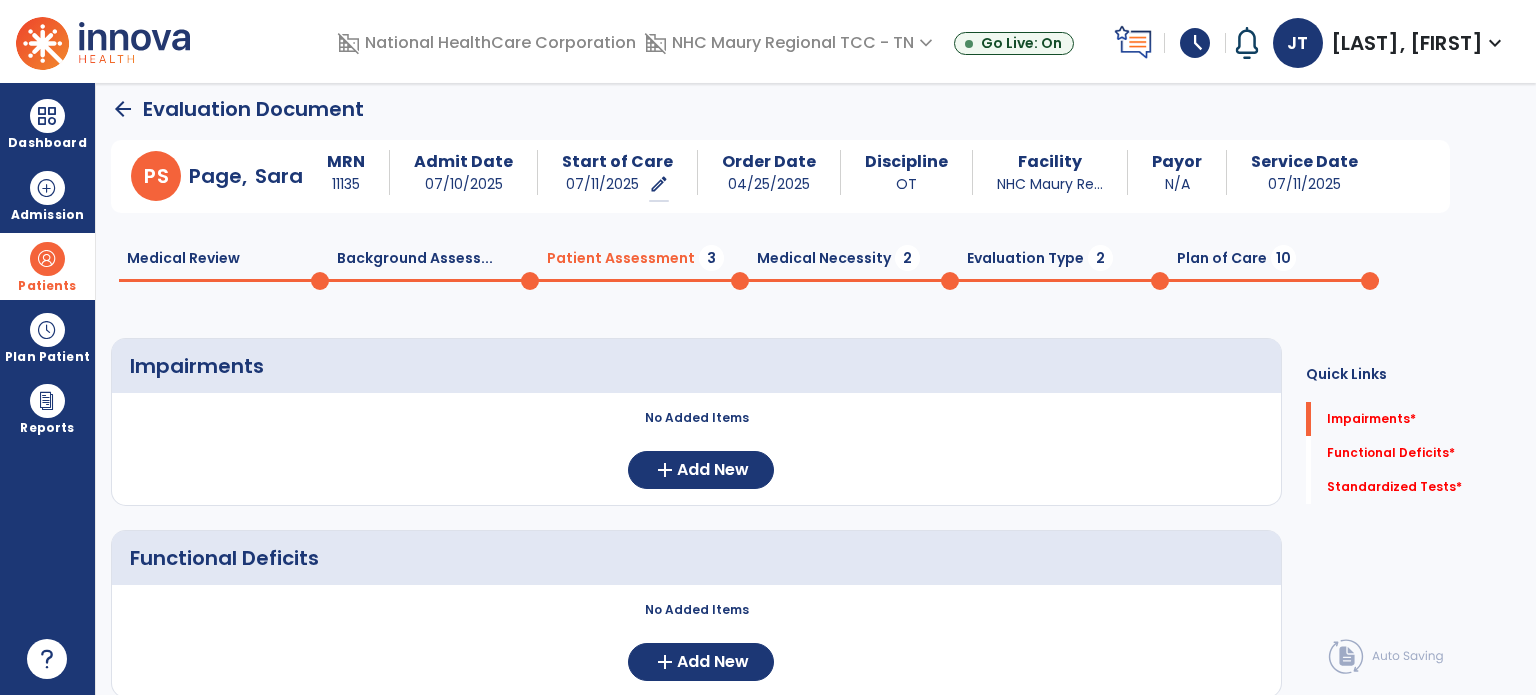 scroll, scrollTop: 8, scrollLeft: 0, axis: vertical 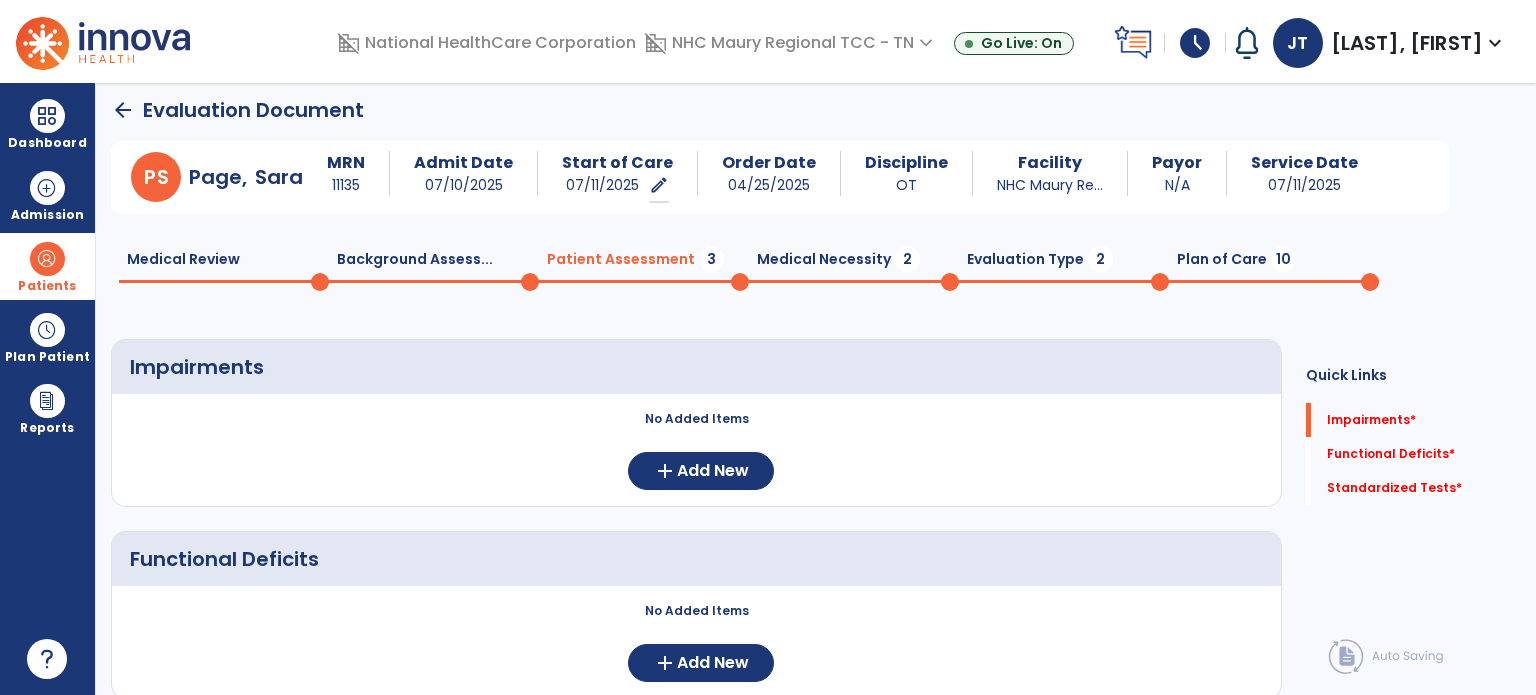 click on "Patients" at bounding box center [47, 286] 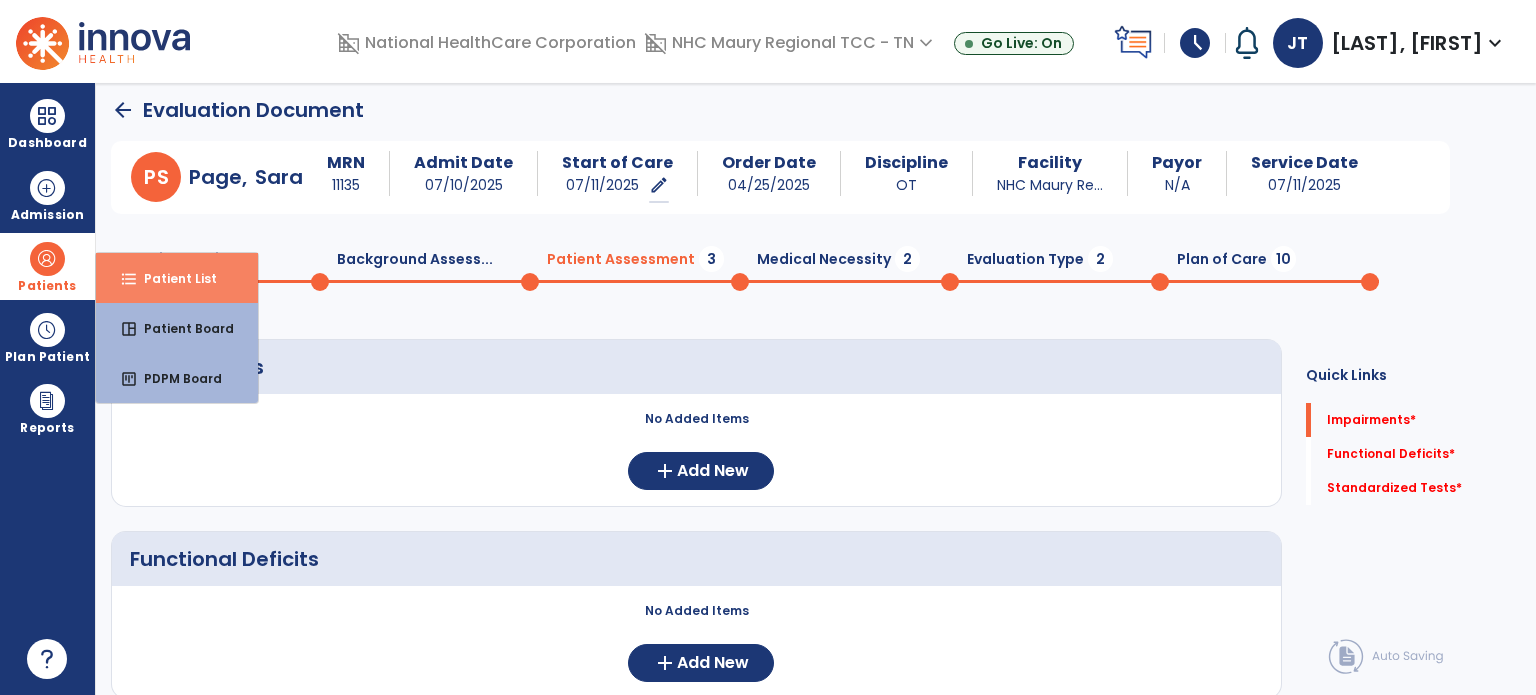 click on "Patient List" at bounding box center [172, 278] 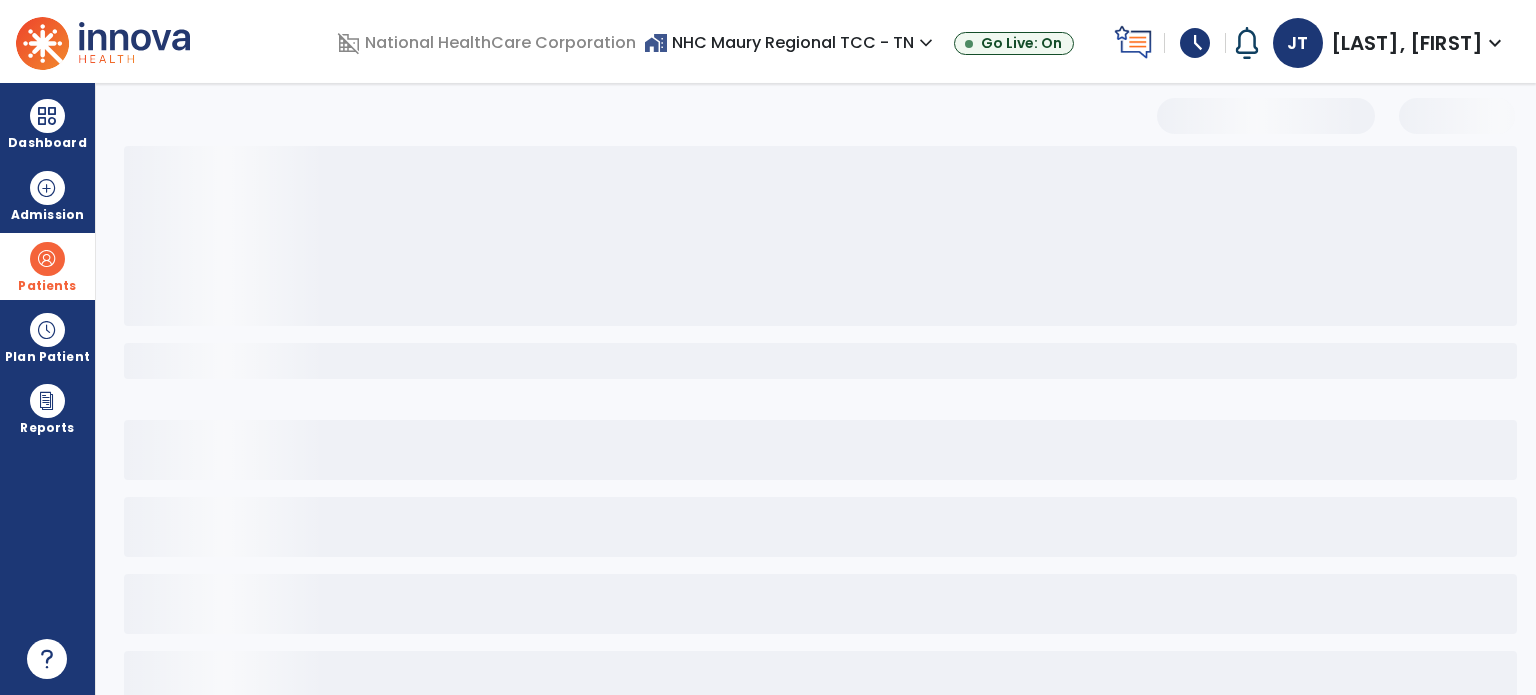 select on "***" 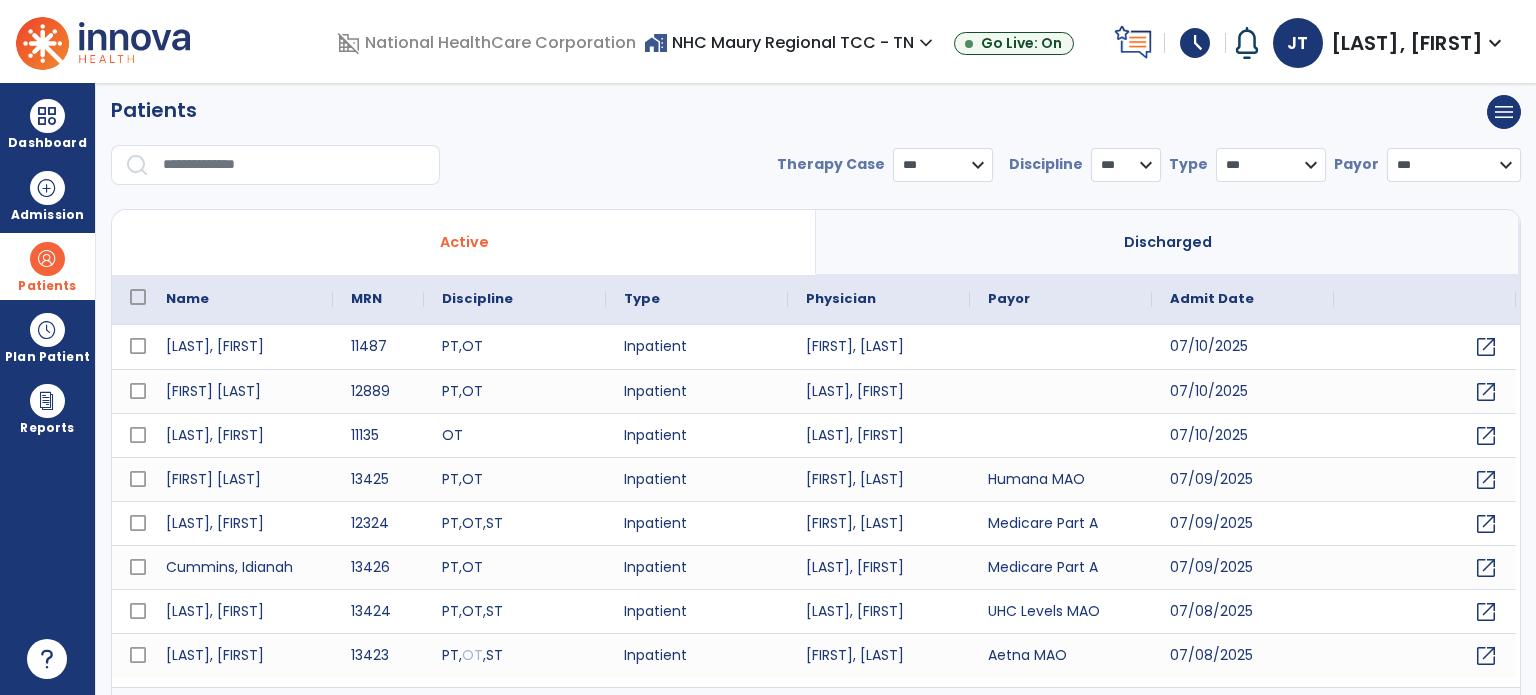 click at bounding box center (294, 165) 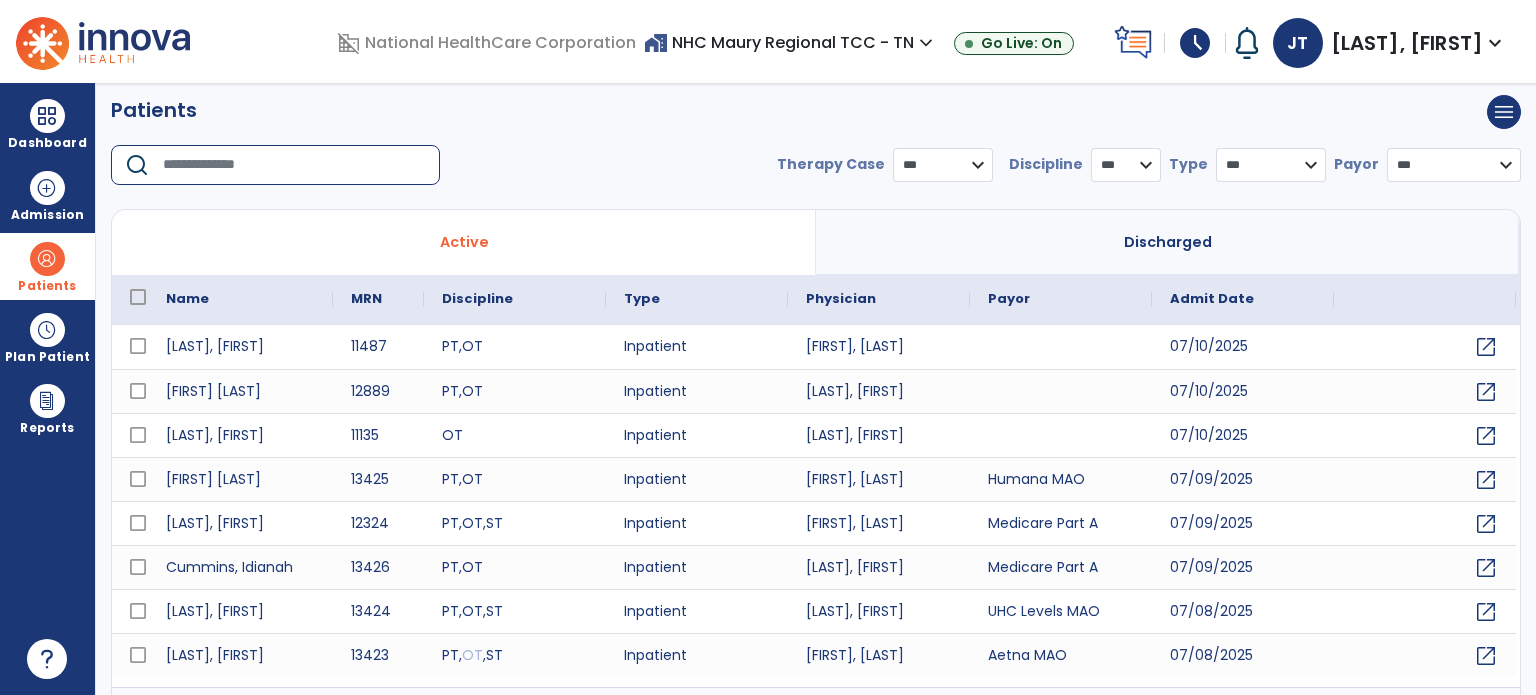 click on "Discharged" at bounding box center (1168, 242) 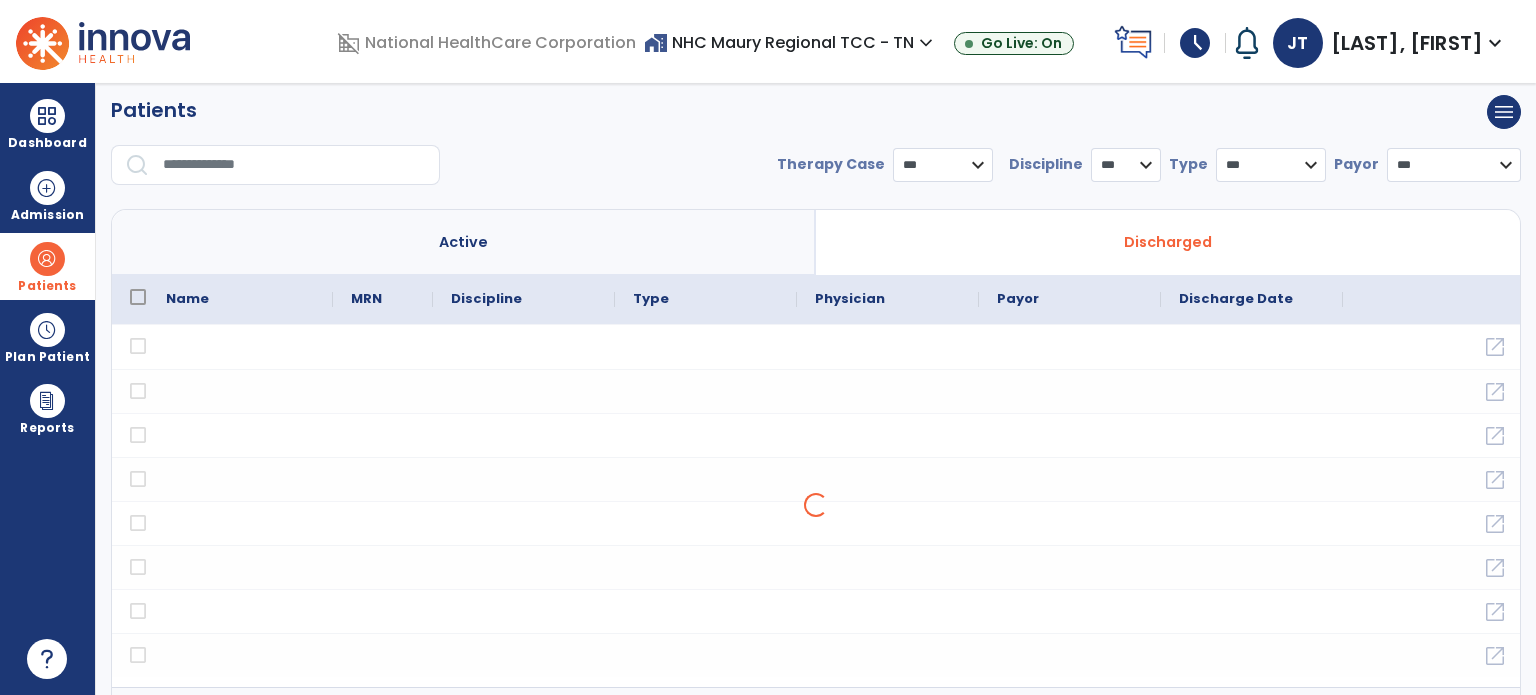 click at bounding box center [294, 165] 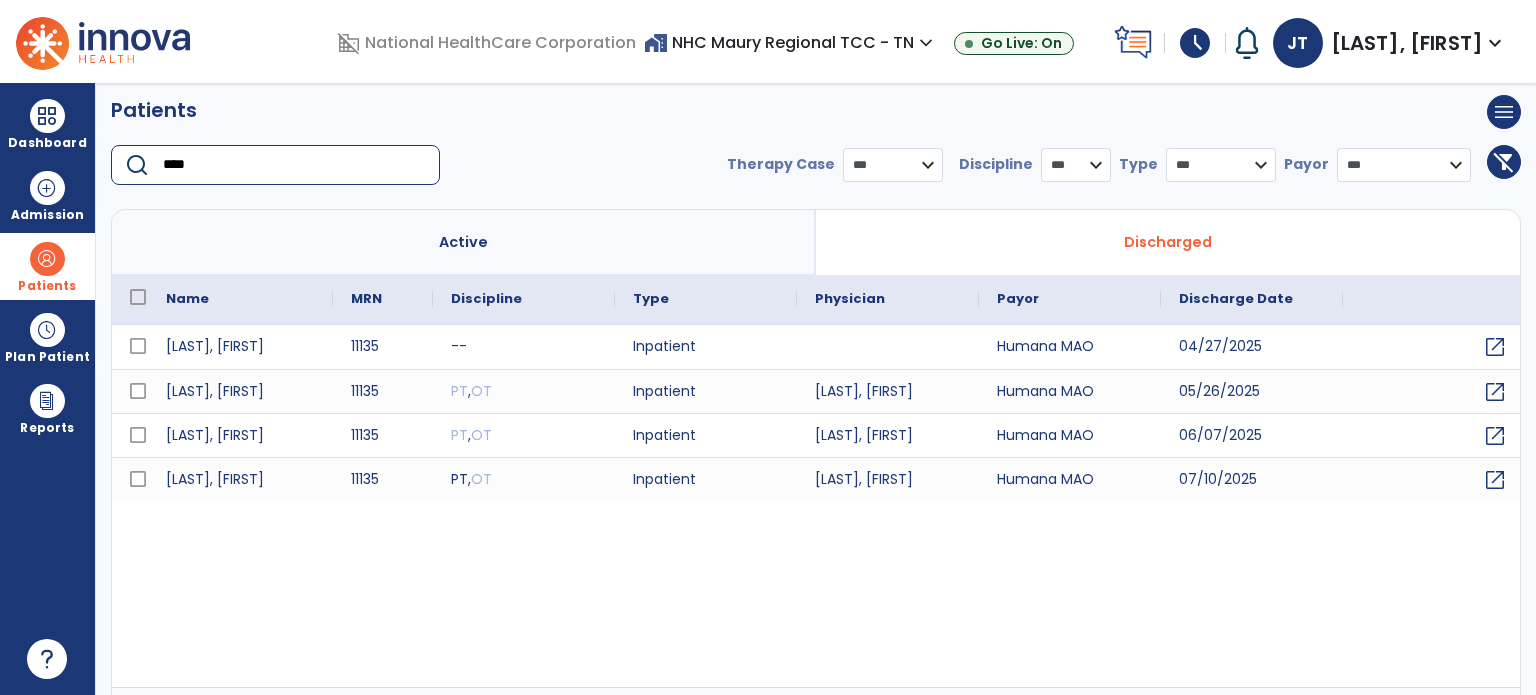 type on "****" 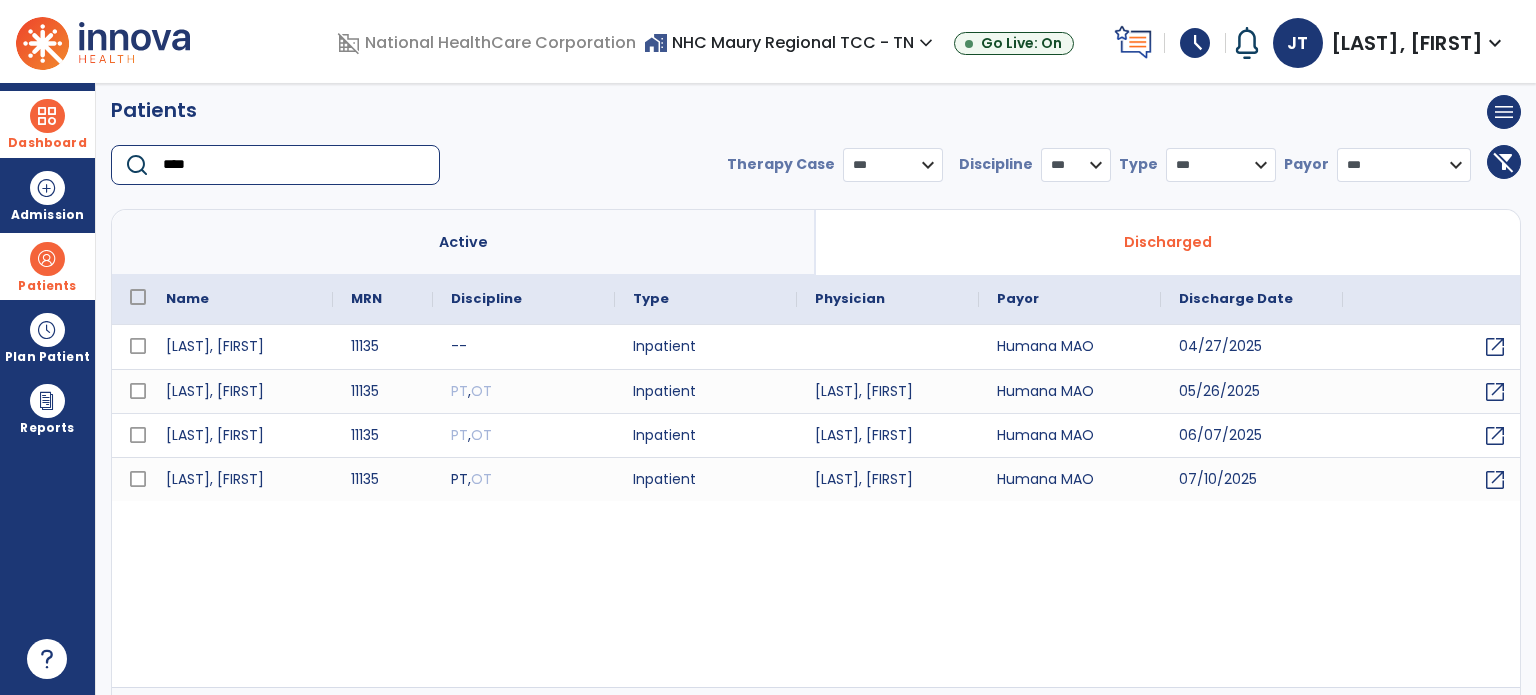 click at bounding box center (47, 116) 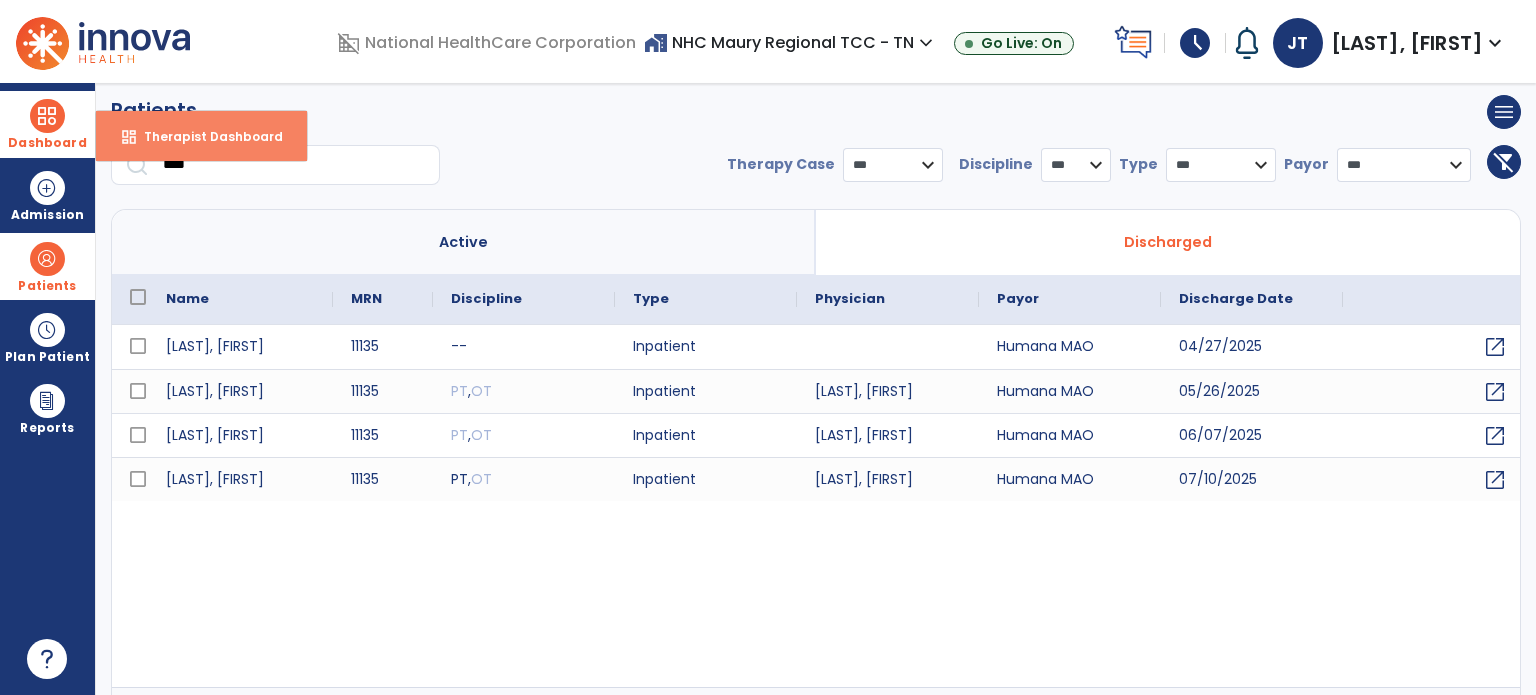 click on "Therapist Dashboard" at bounding box center (205, 136) 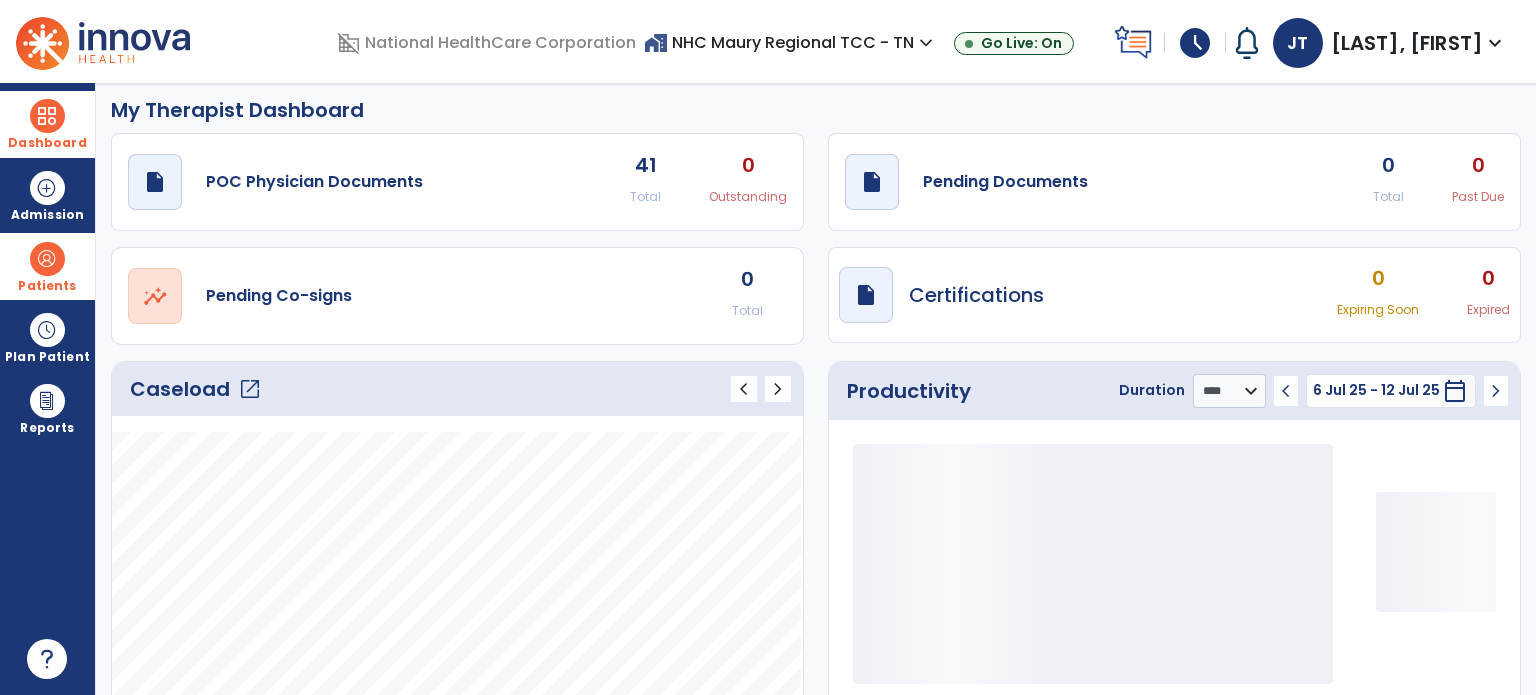 click on "open_in_new" 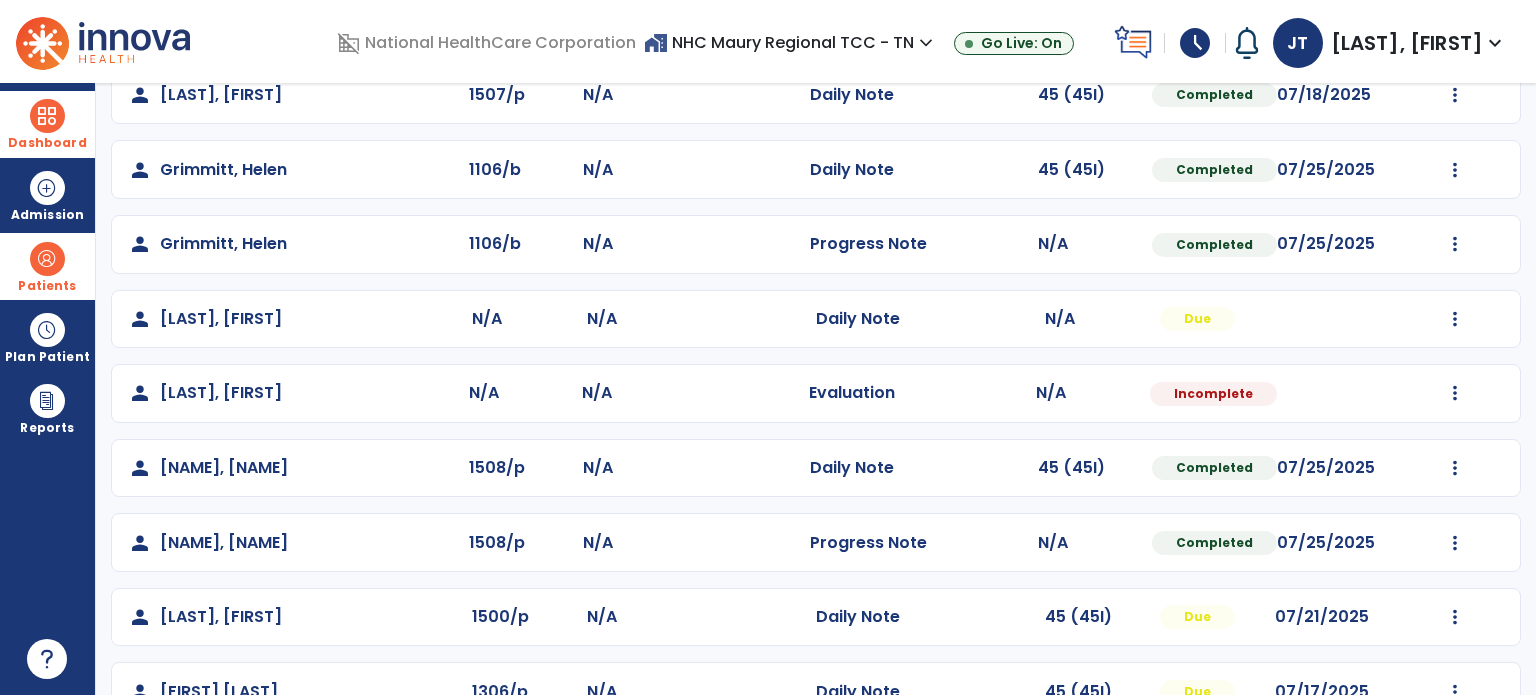 scroll, scrollTop: 467, scrollLeft: 0, axis: vertical 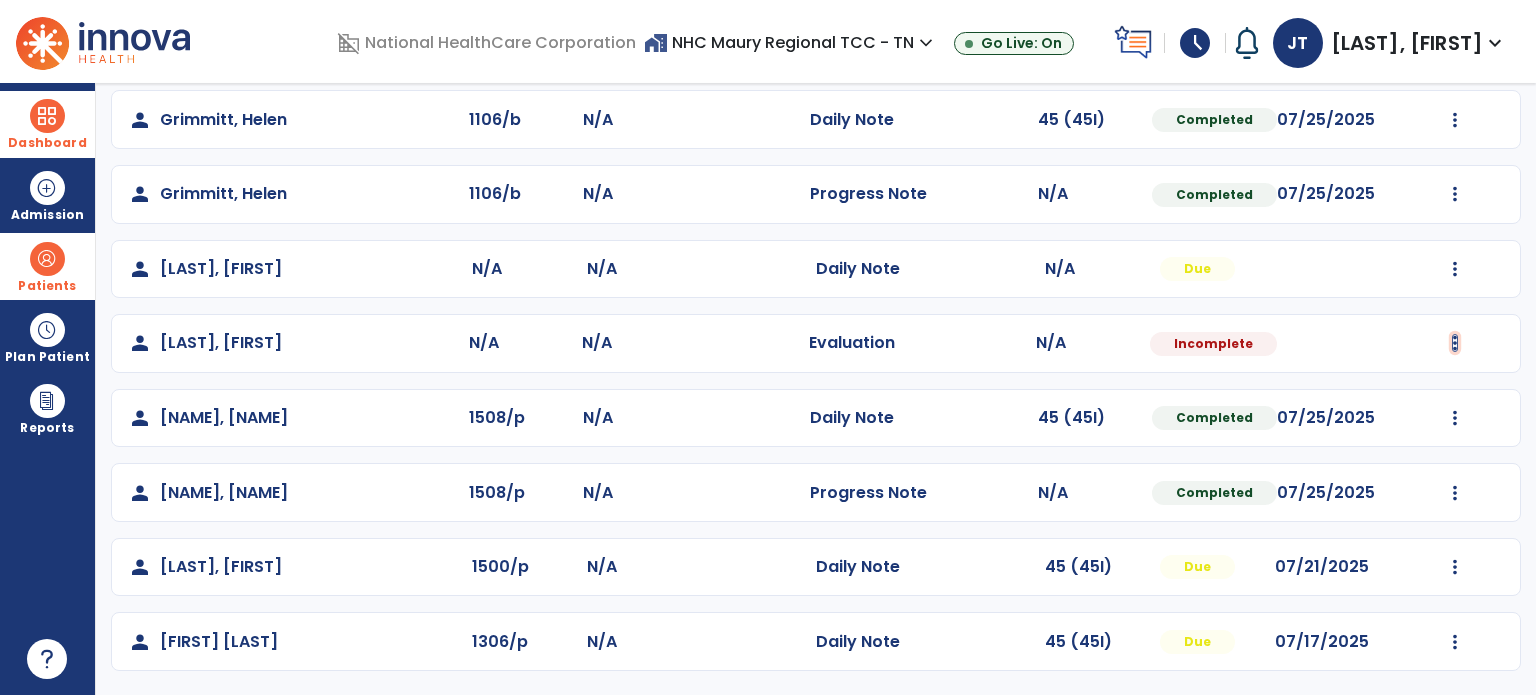 click at bounding box center (1455, -104) 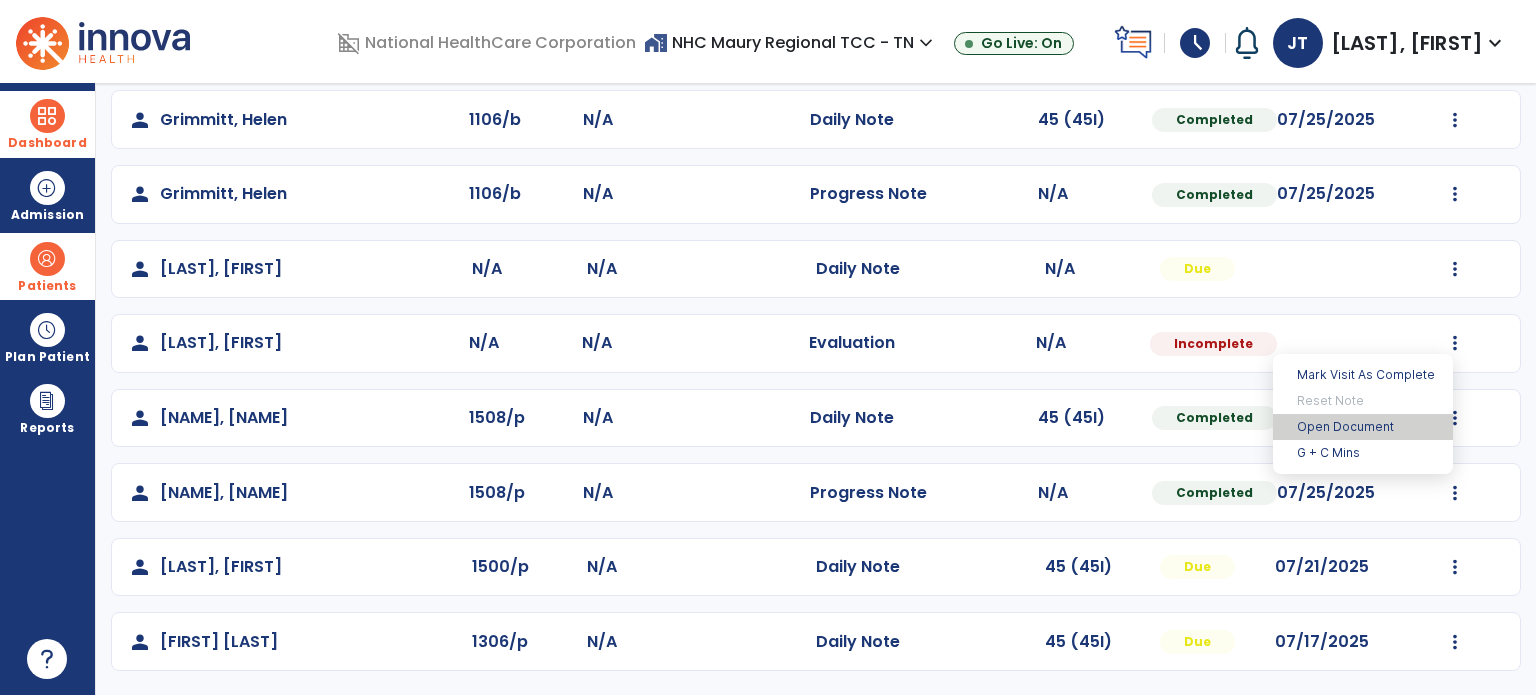 click on "Open Document" at bounding box center (1363, 427) 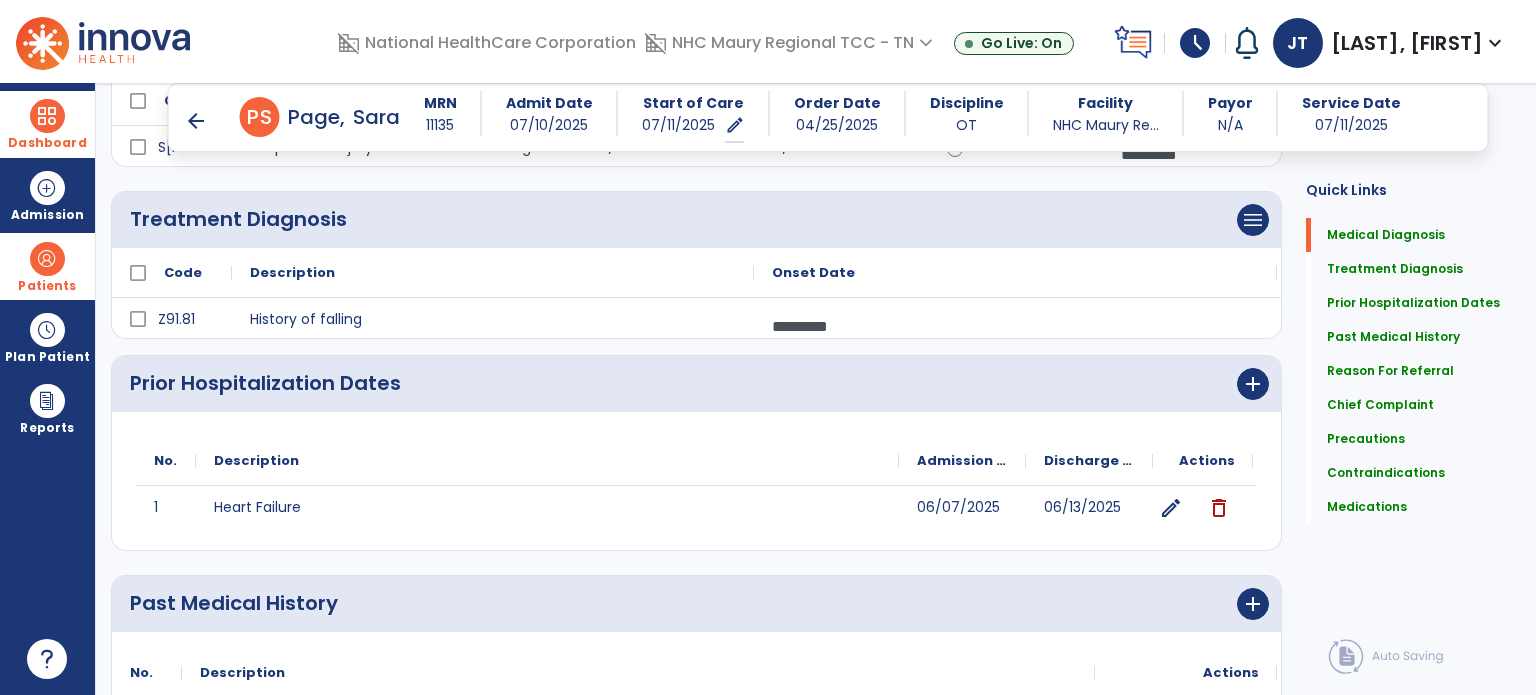 scroll, scrollTop: 0, scrollLeft: 0, axis: both 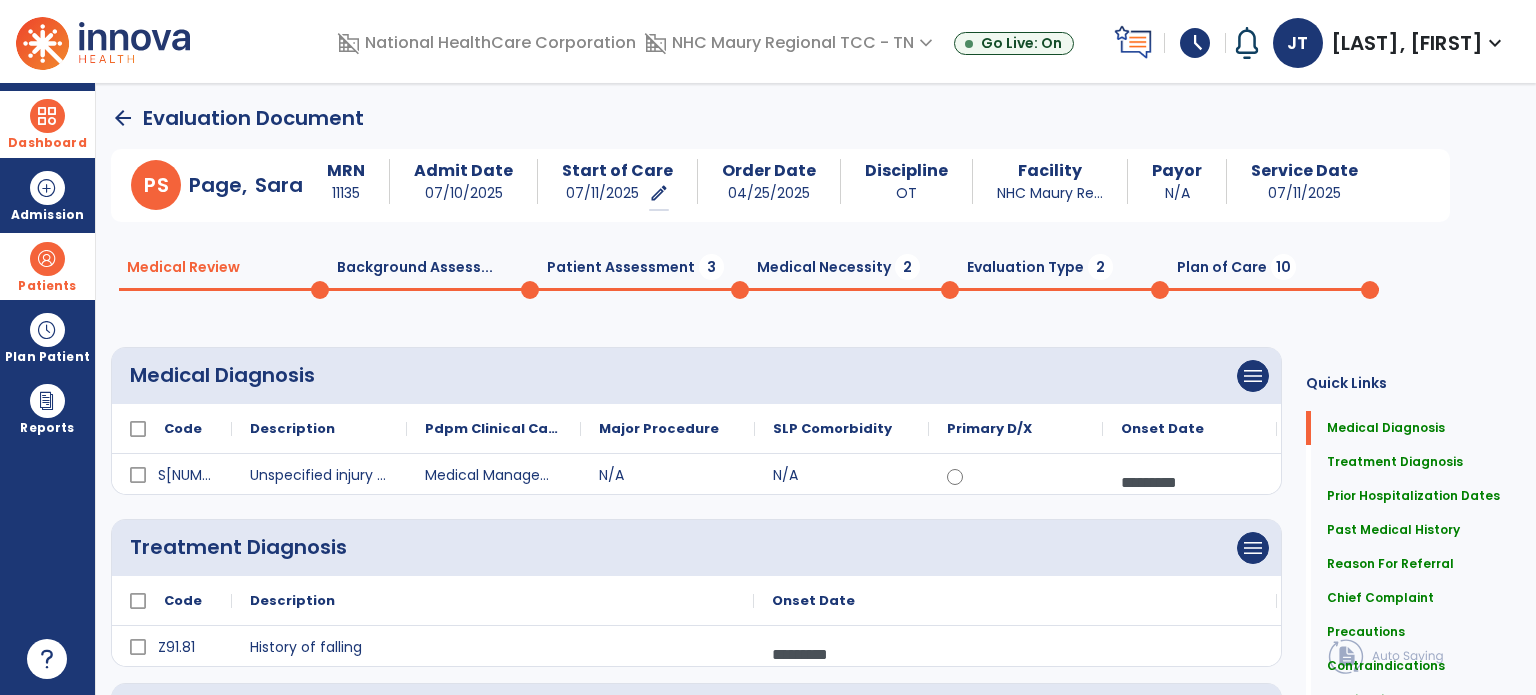 click on "P [NAME] , [NAME] MRN 11135 Admit Date [DATE] Start of Care [DATE] edit ********* Order Date [DATE] Discipline OT Facility NHC Maury Re... Payor N/A Service Date [DATE] Medical Review 0 Background Assess... 0 Patient Assessment 3 Medical Necessity 2 Evaluation Type 2 Plan of Care 10 Medical Diagnosis    menu Add Medical Diagnosis Delete Medical Diagnosis
Code
Description
to" 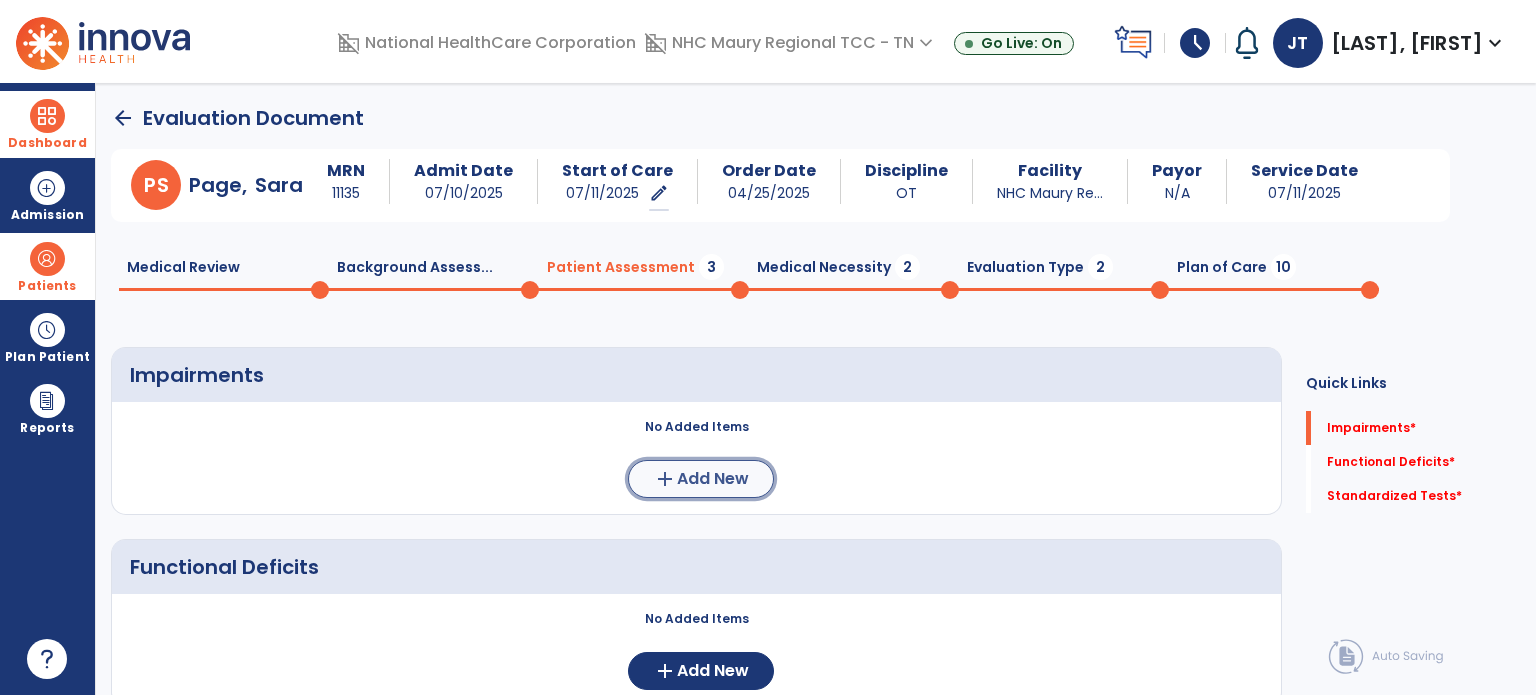 click on "Add New" 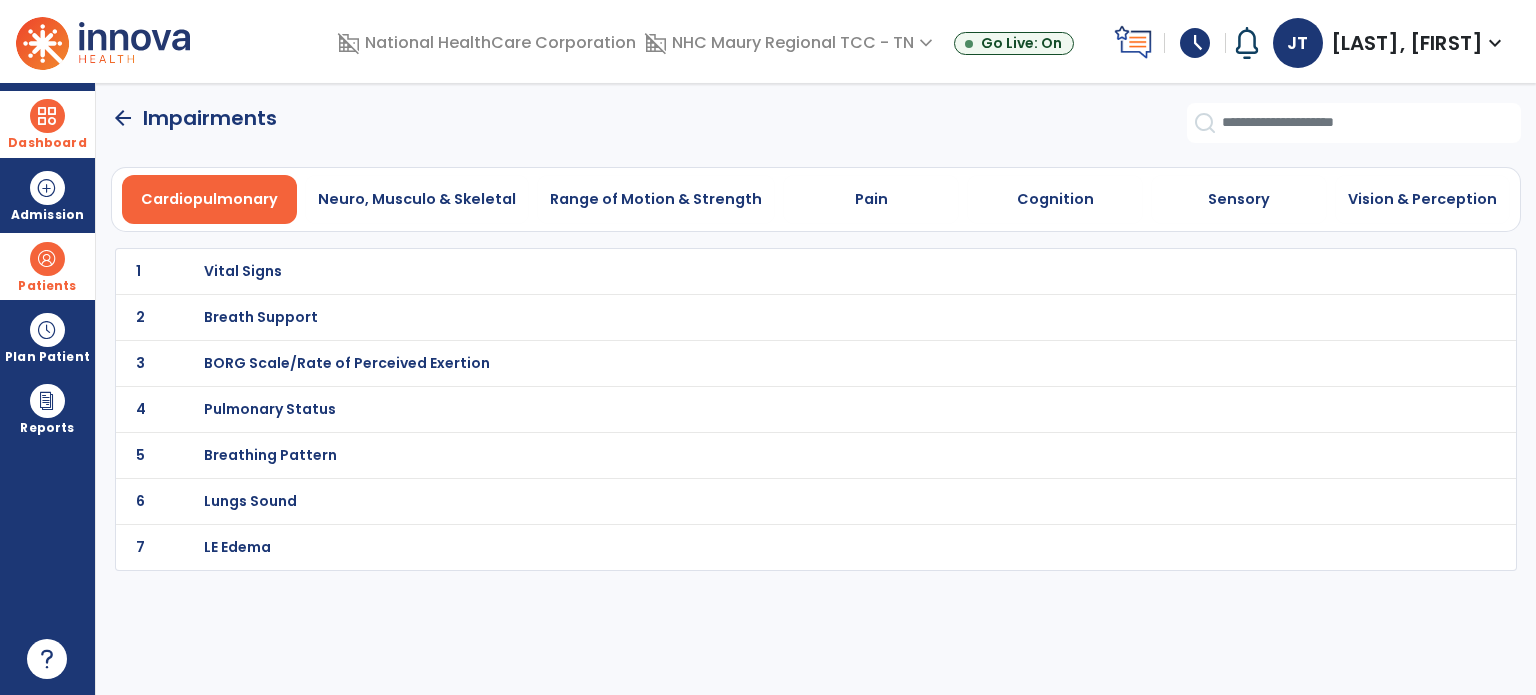 click on "Vital Signs" at bounding box center (243, 271) 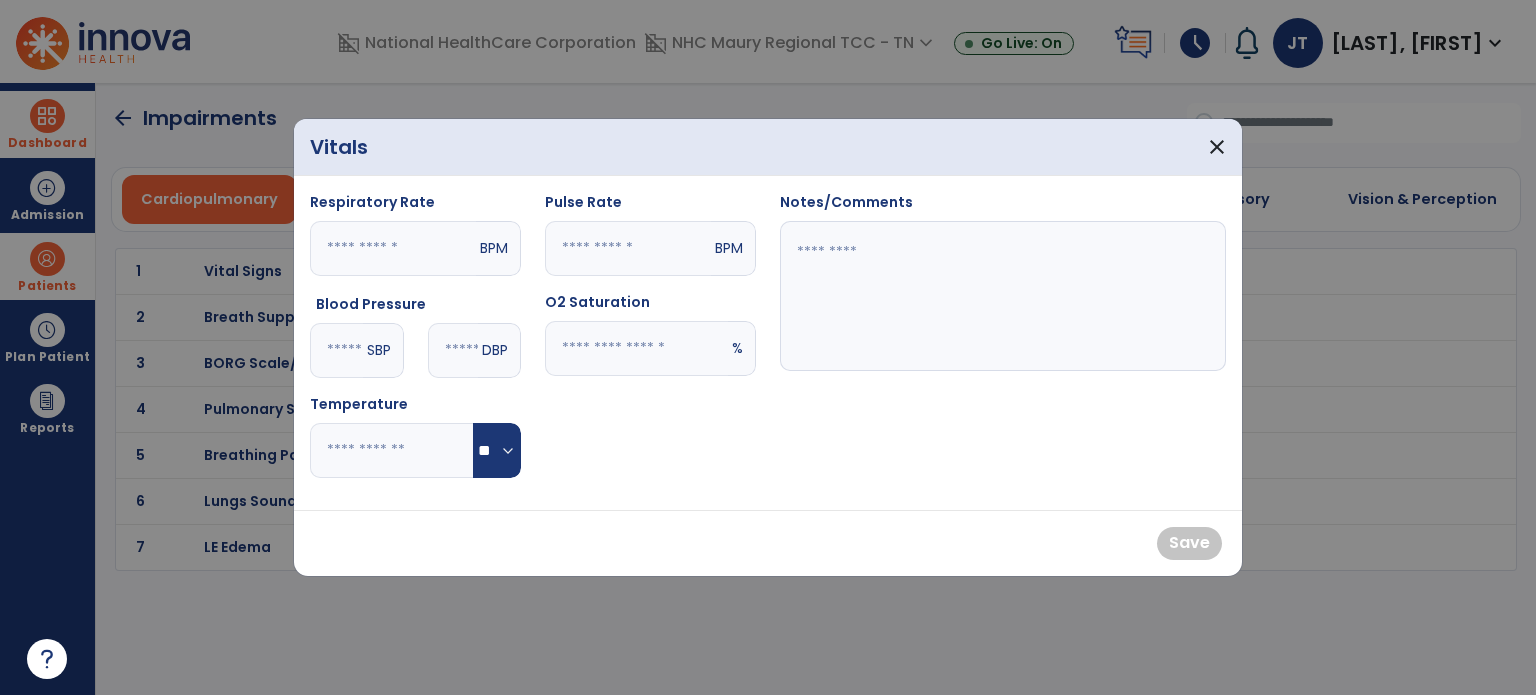 click at bounding box center (336, 350) 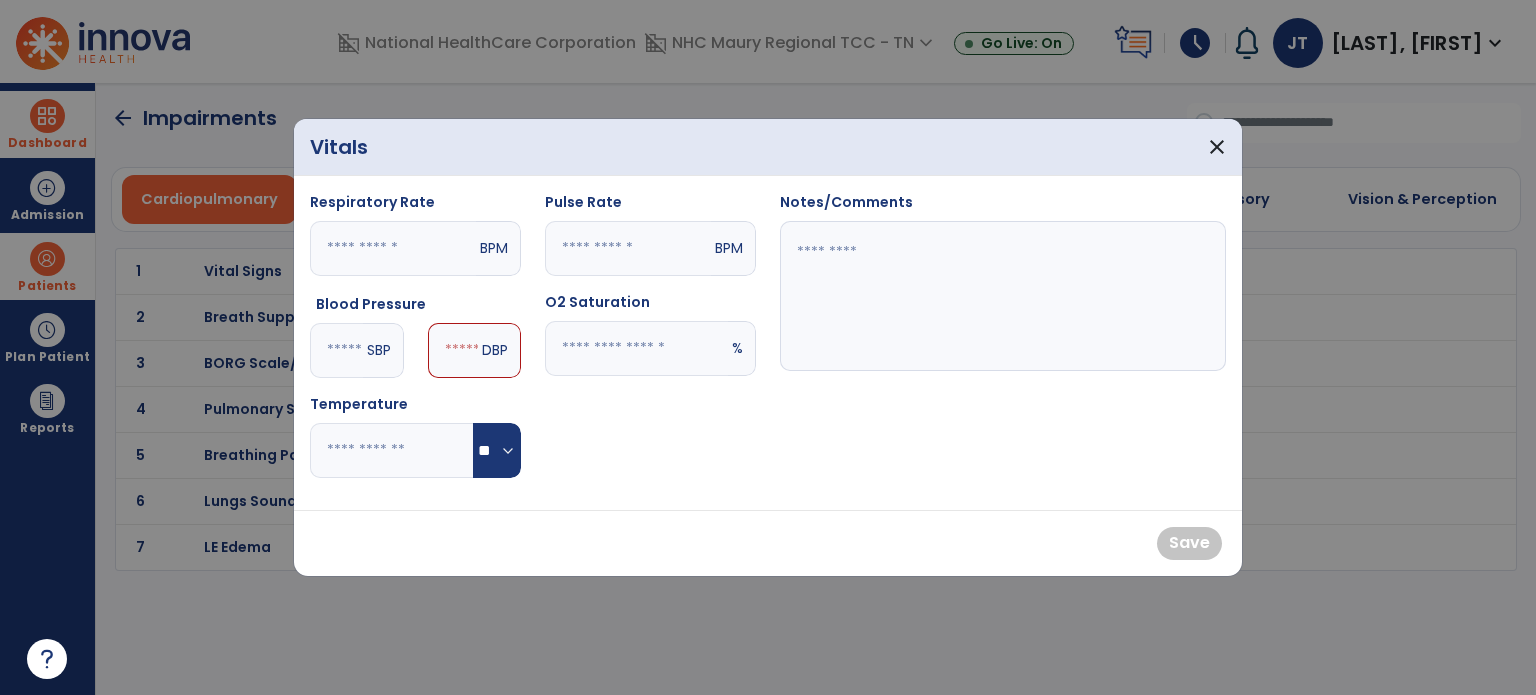 type on "***" 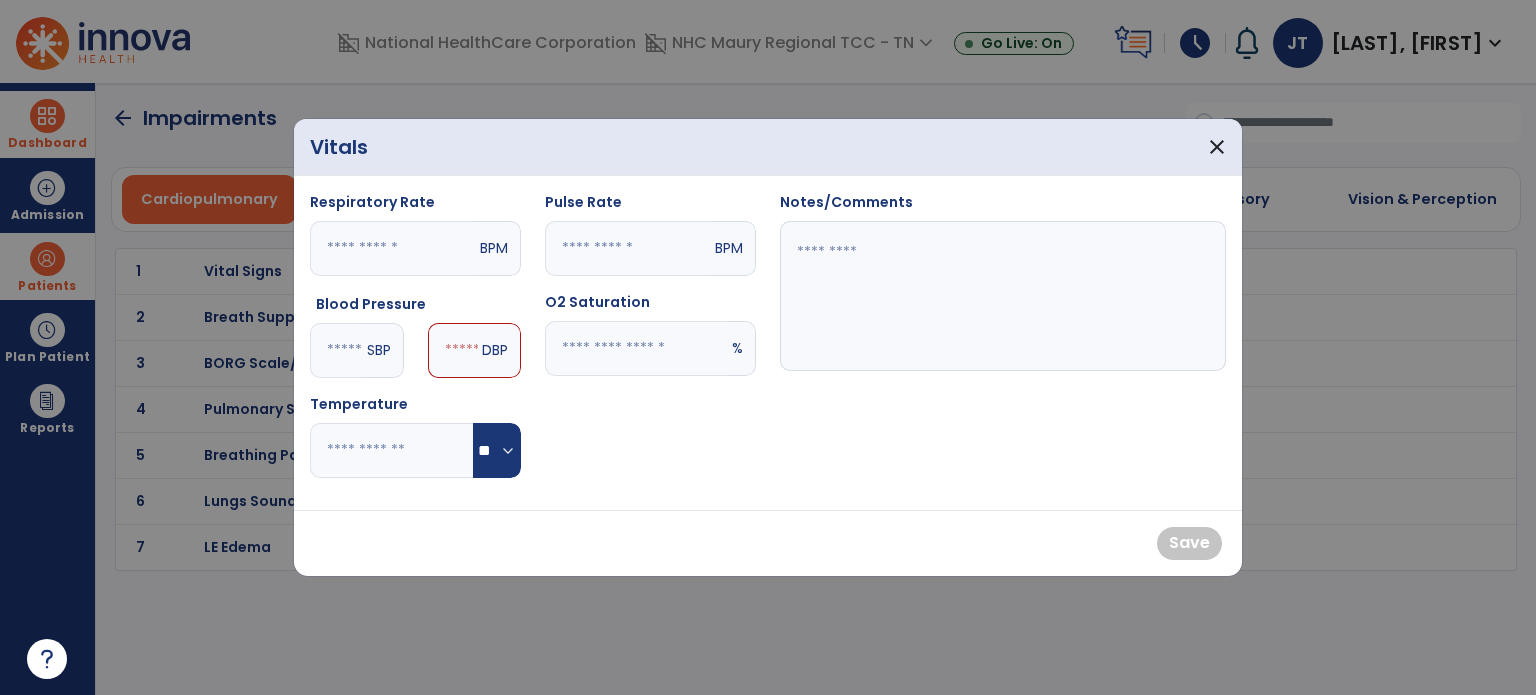 click at bounding box center (453, 350) 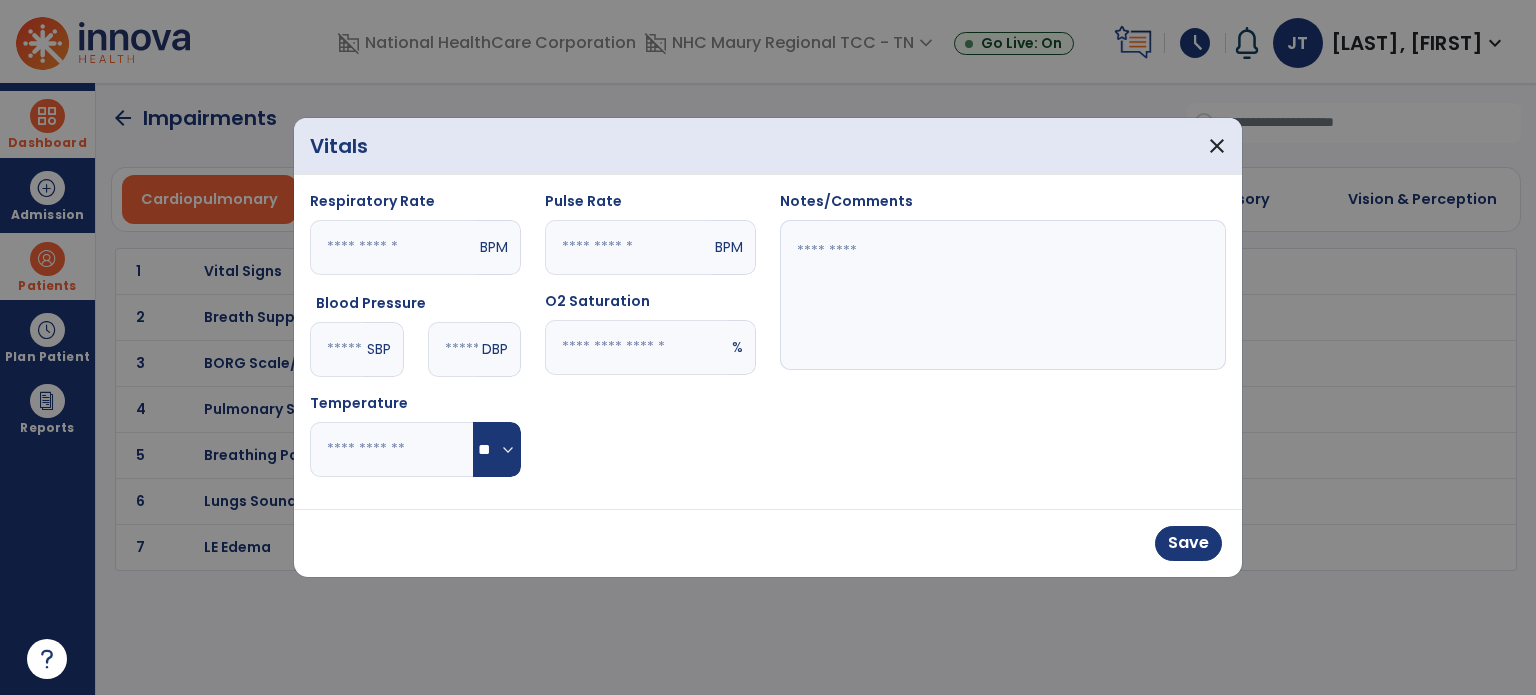 type on "**" 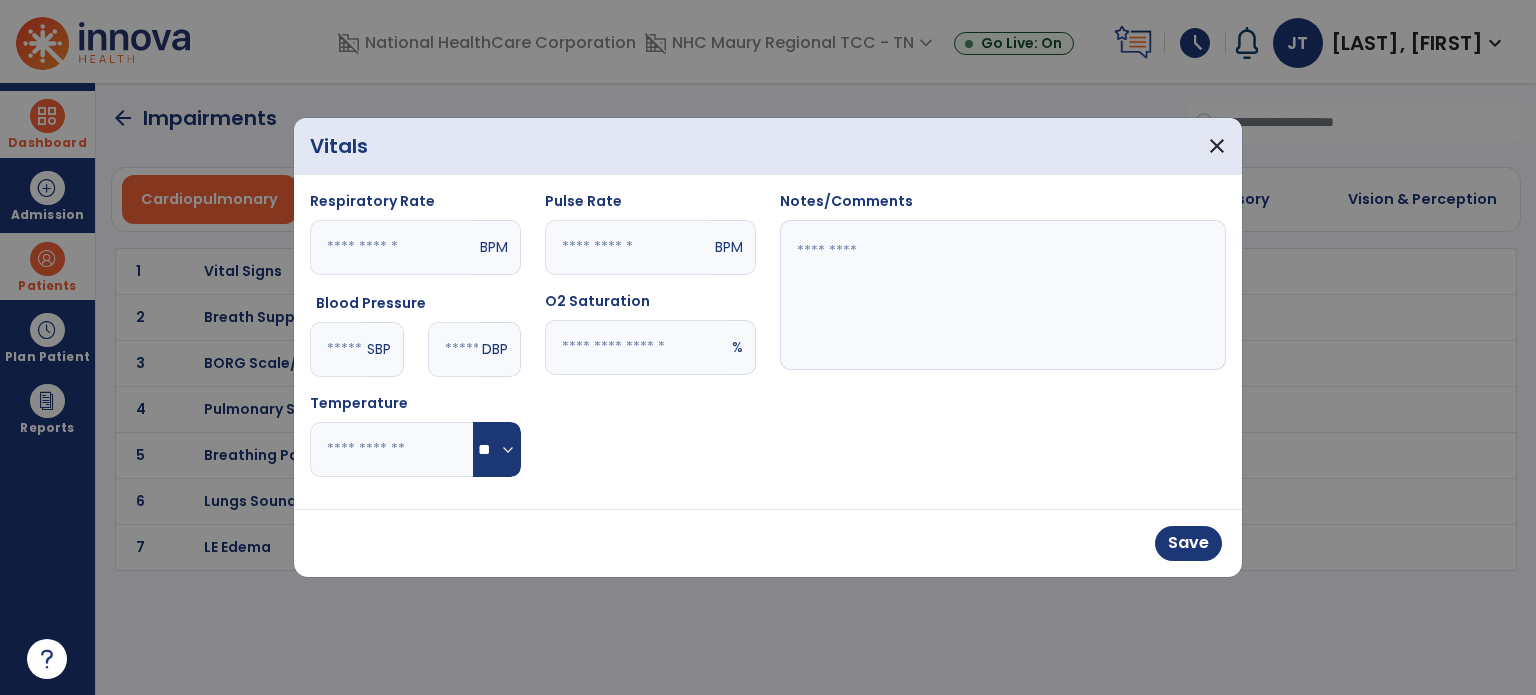 click at bounding box center [636, 347] 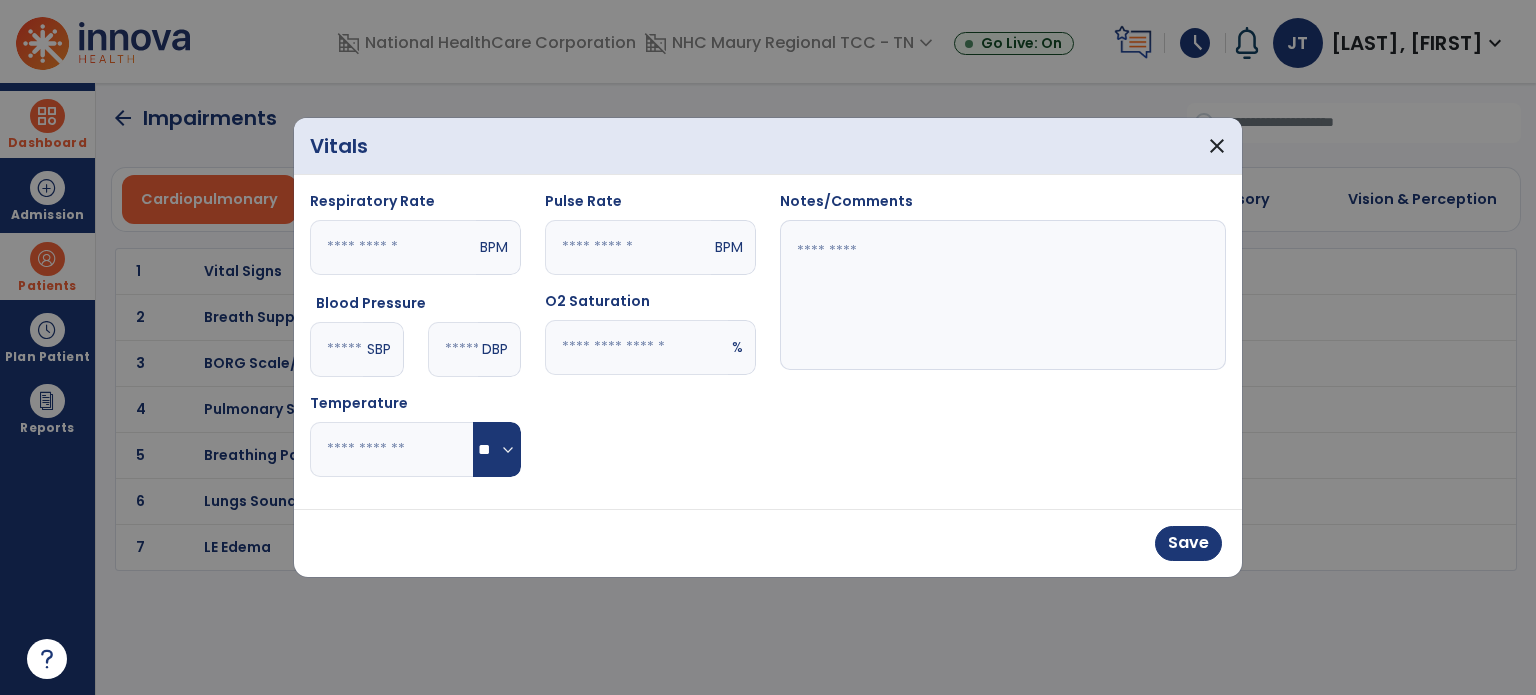 type on "**" 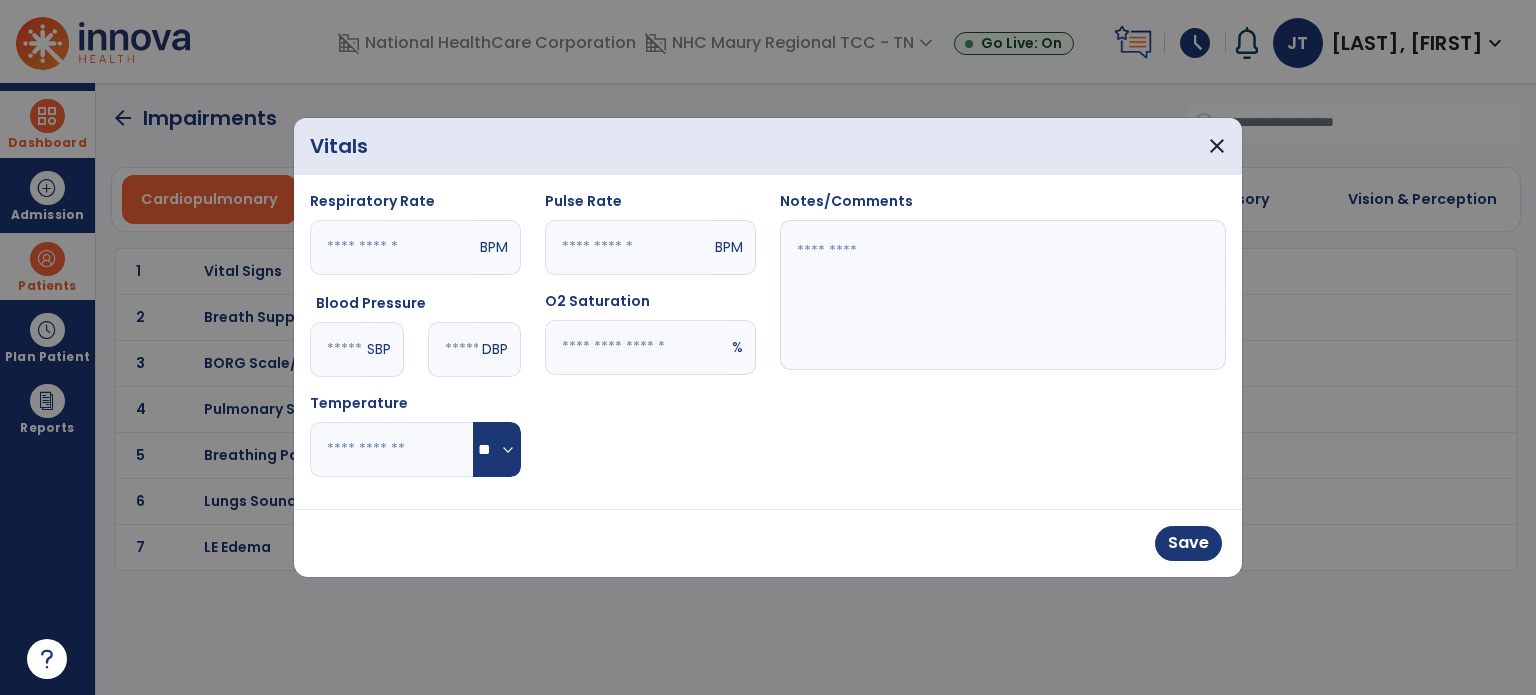 click at bounding box center (628, 247) 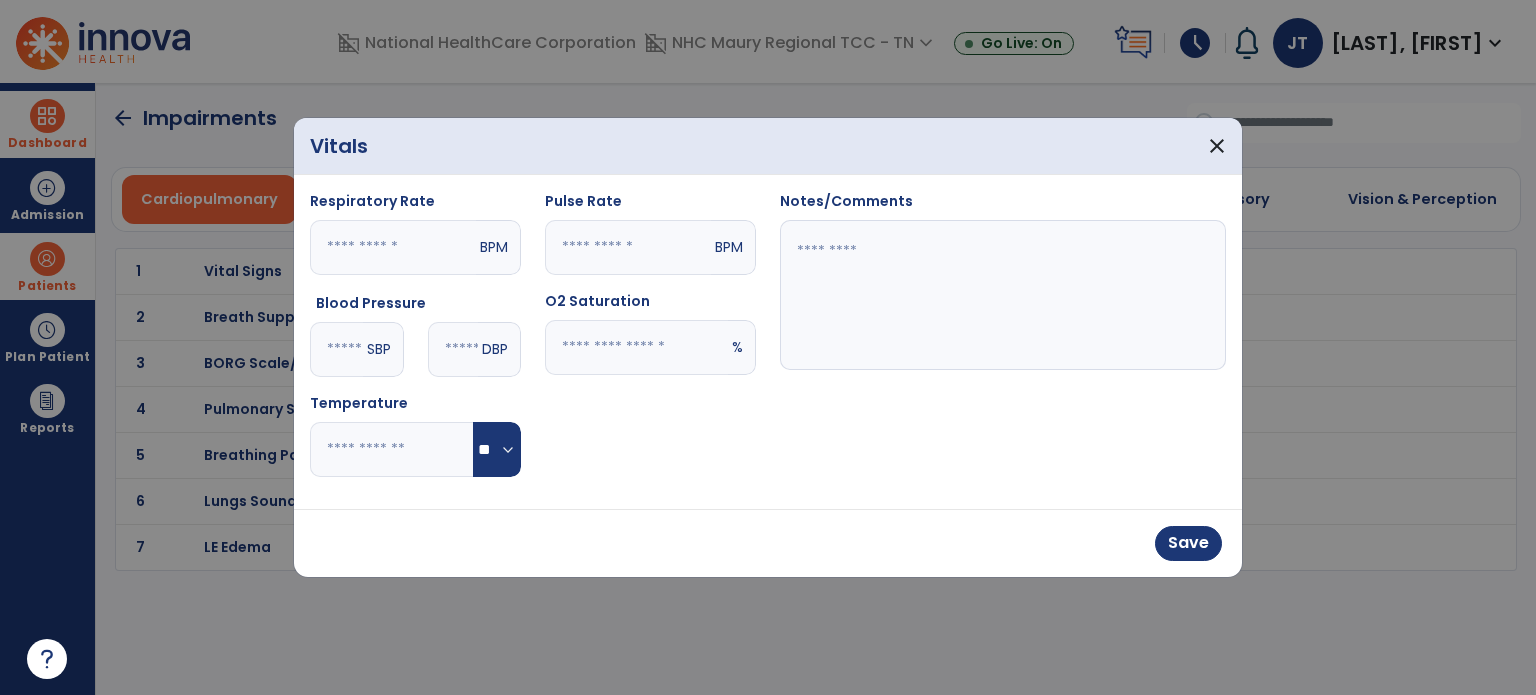 type on "**" 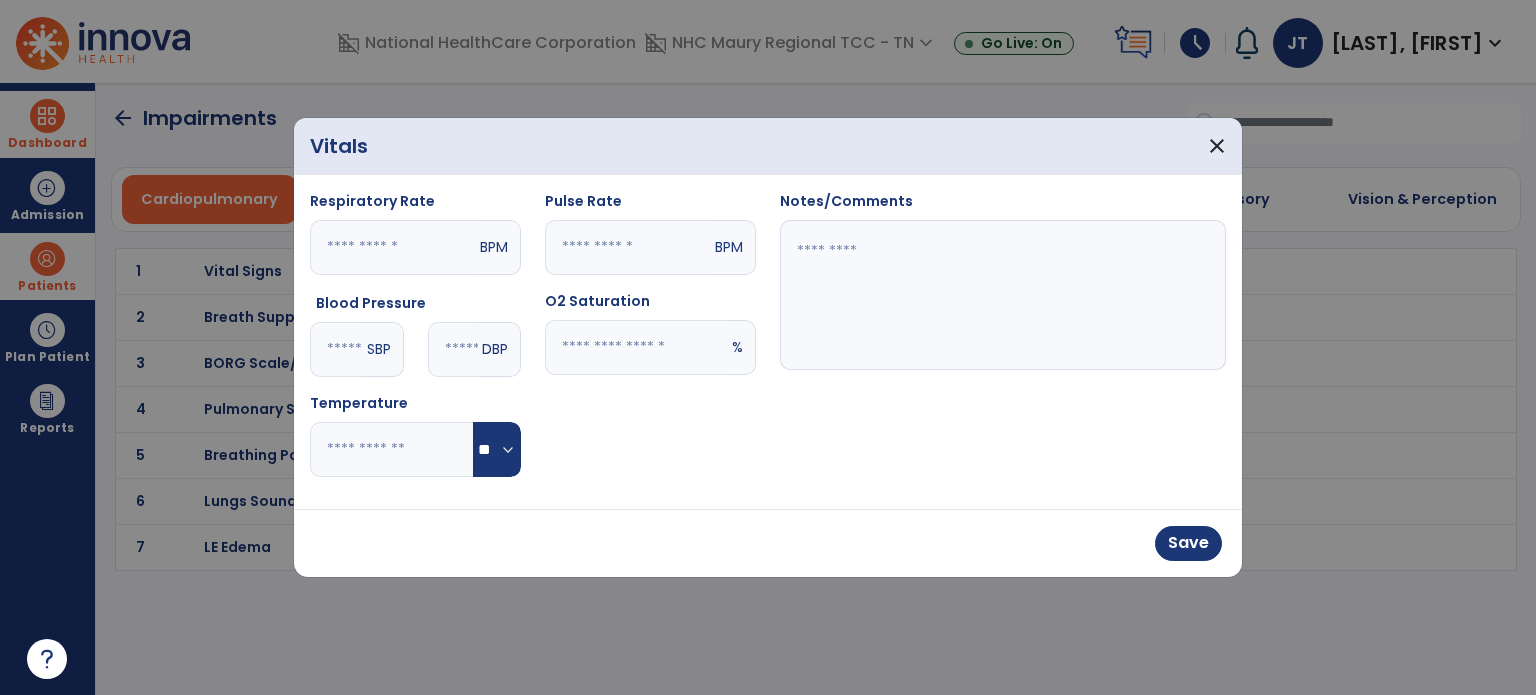 click on "**" at bounding box center [636, 347] 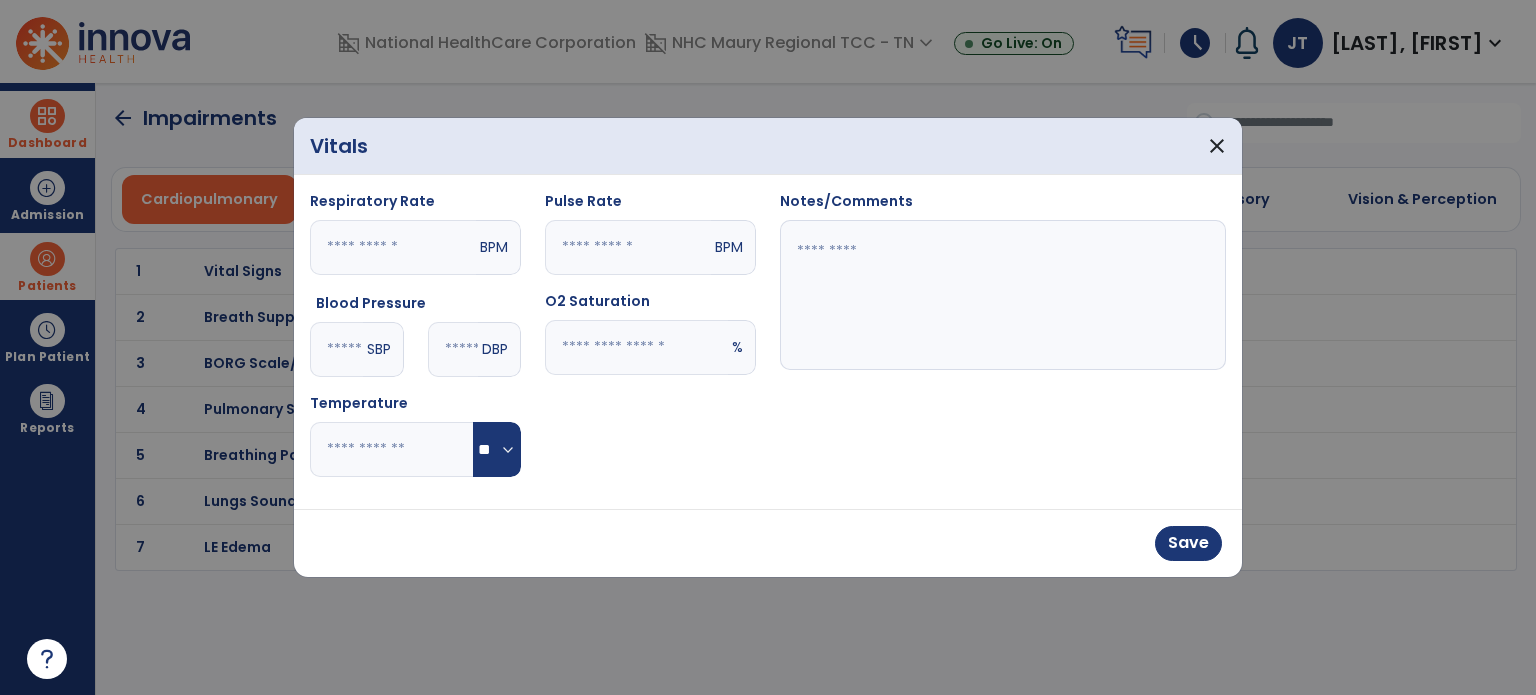 type on "**" 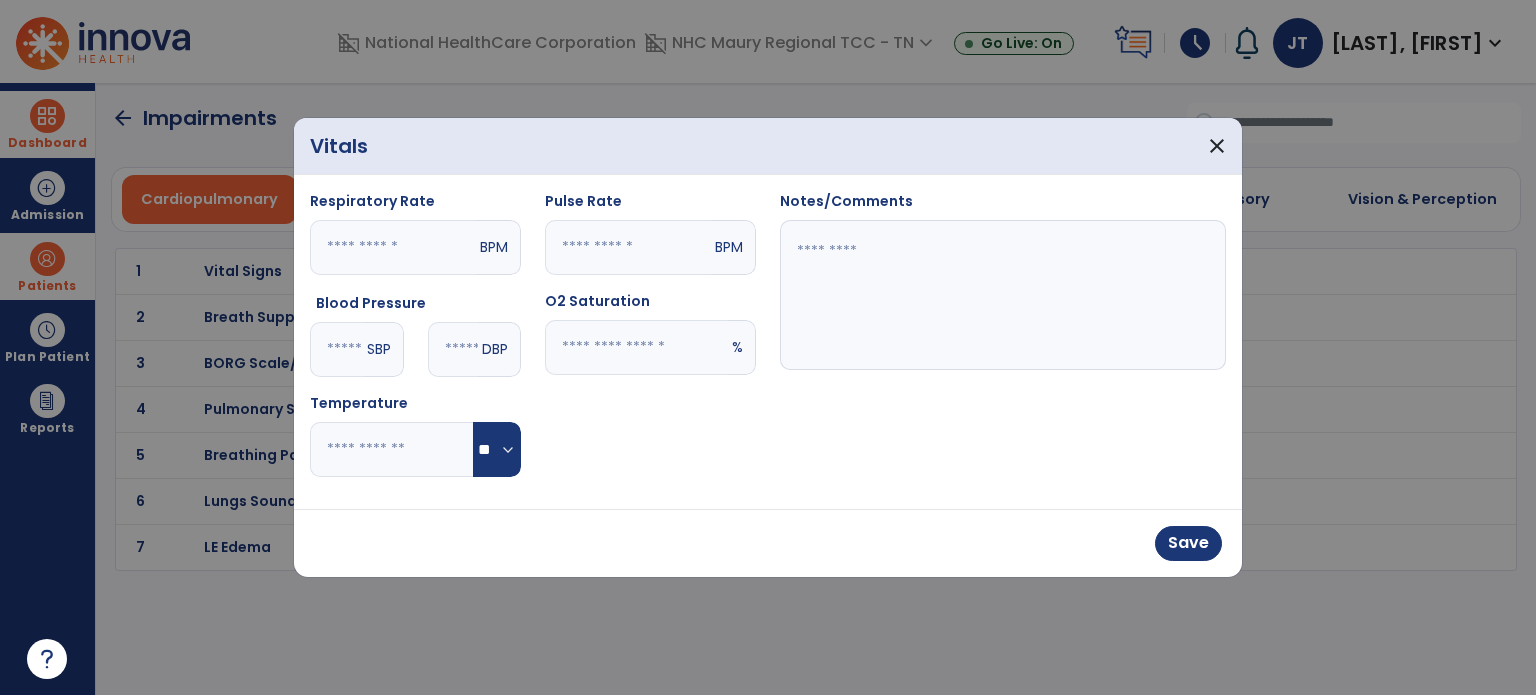 click at bounding box center (1003, 295) 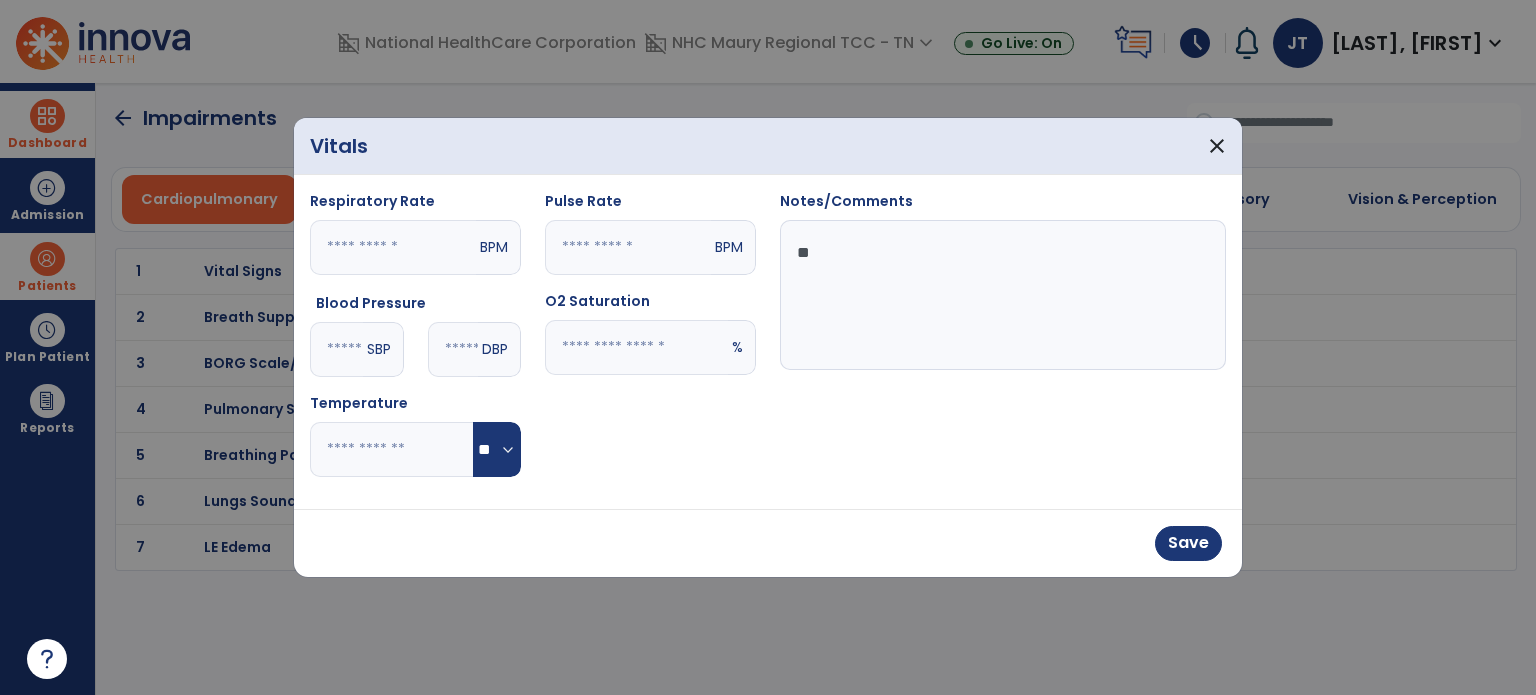 type on "*" 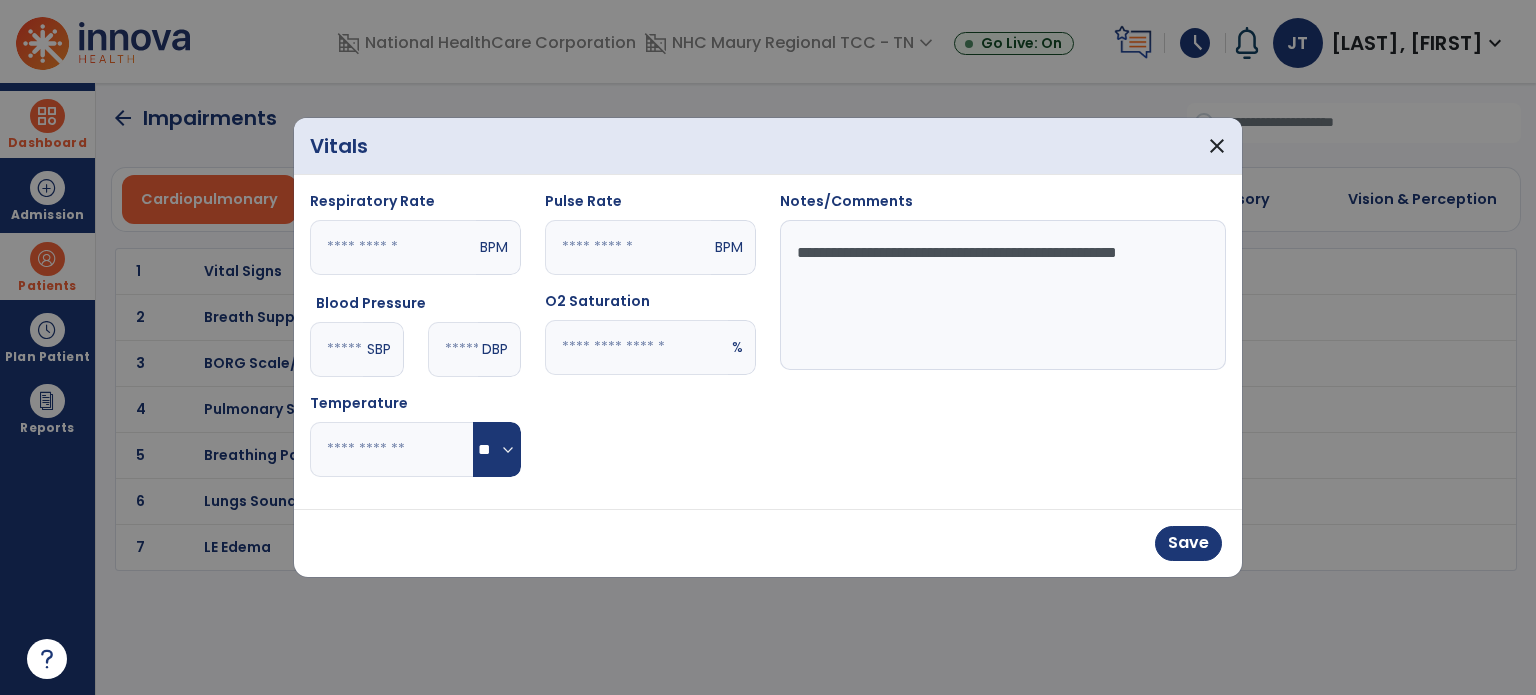 type on "**********" 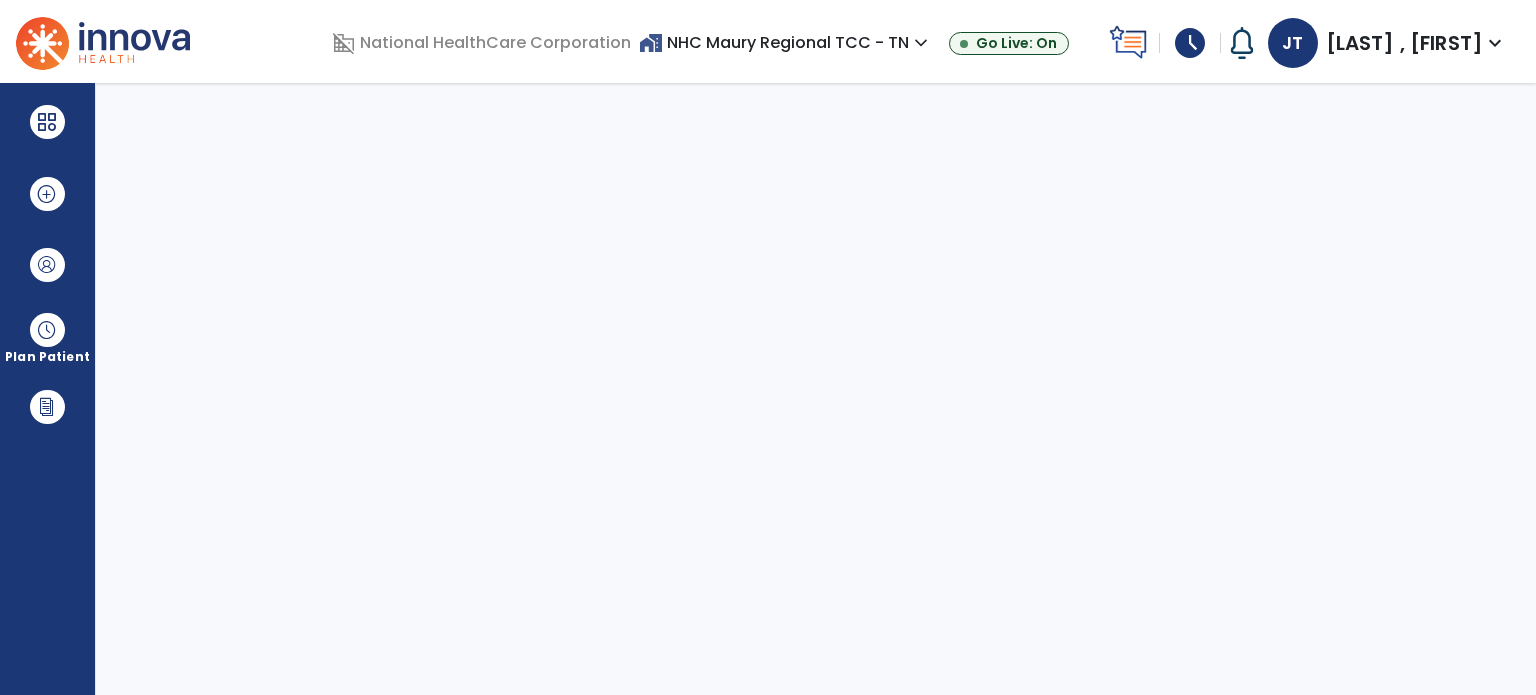 scroll, scrollTop: 0, scrollLeft: 0, axis: both 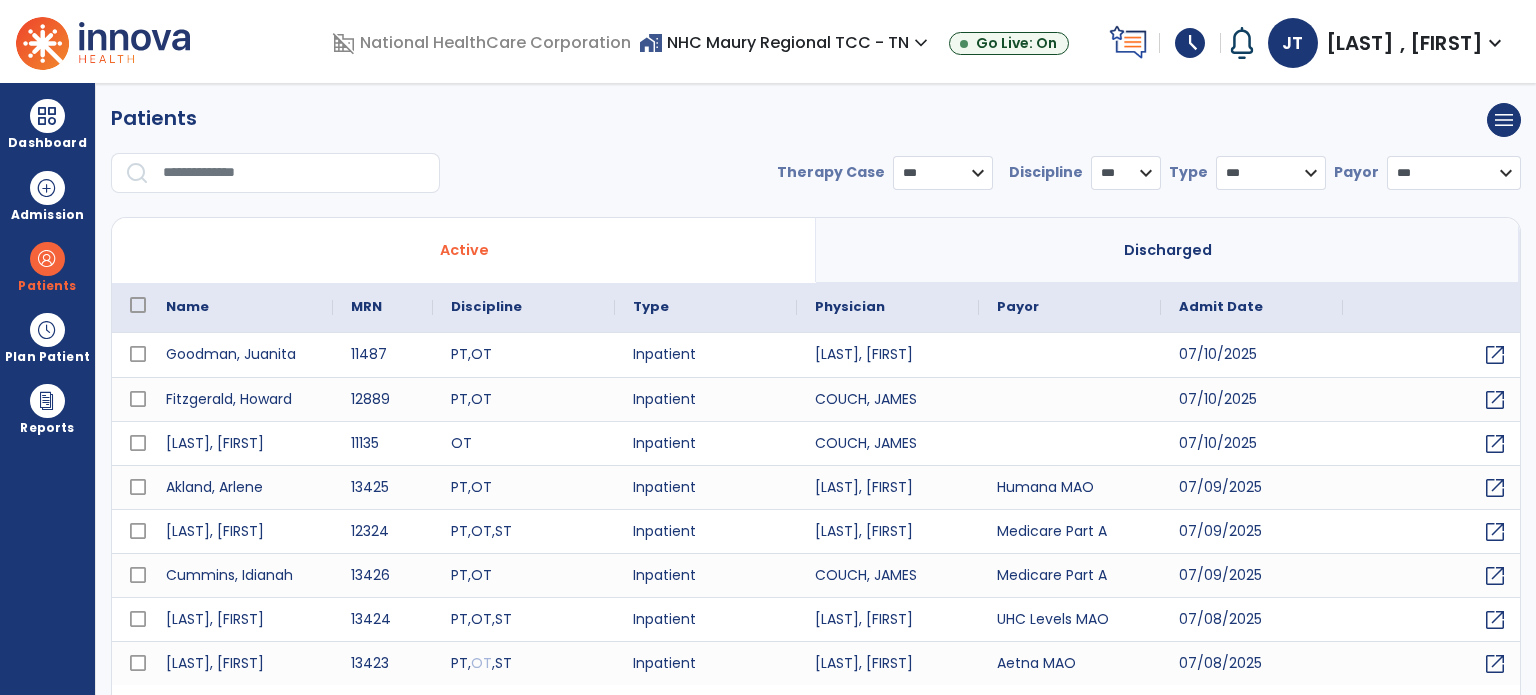 select on "***" 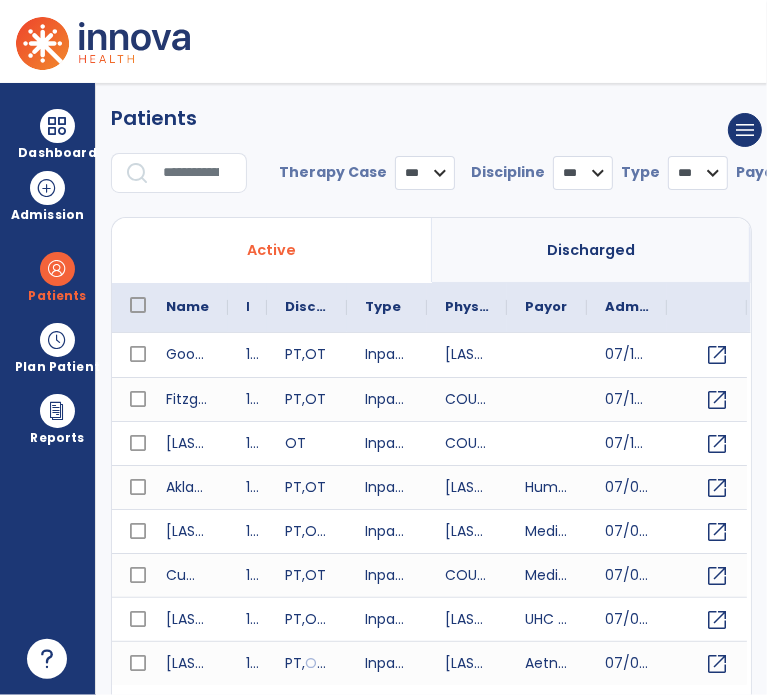 click on "Discharged" at bounding box center [591, 250] 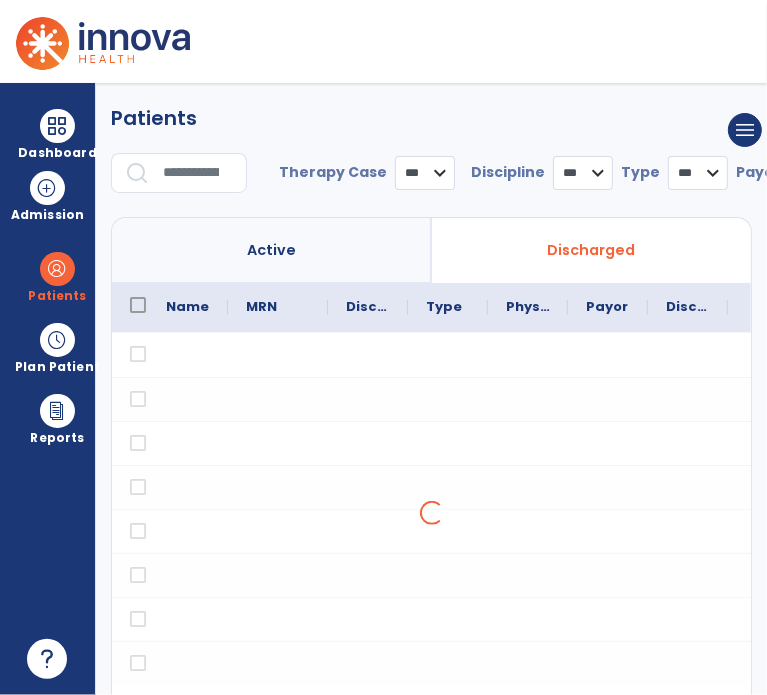 click at bounding box center [198, 173] 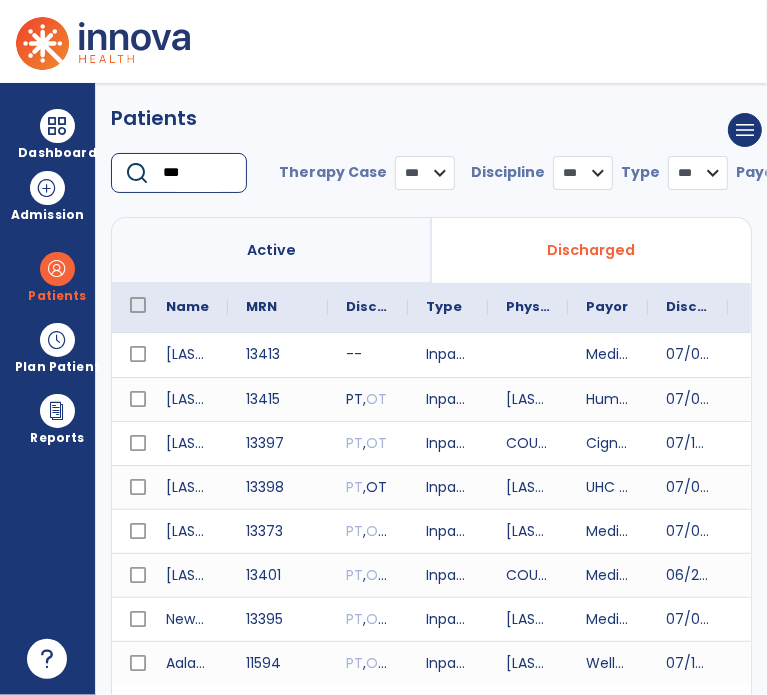 type on "****" 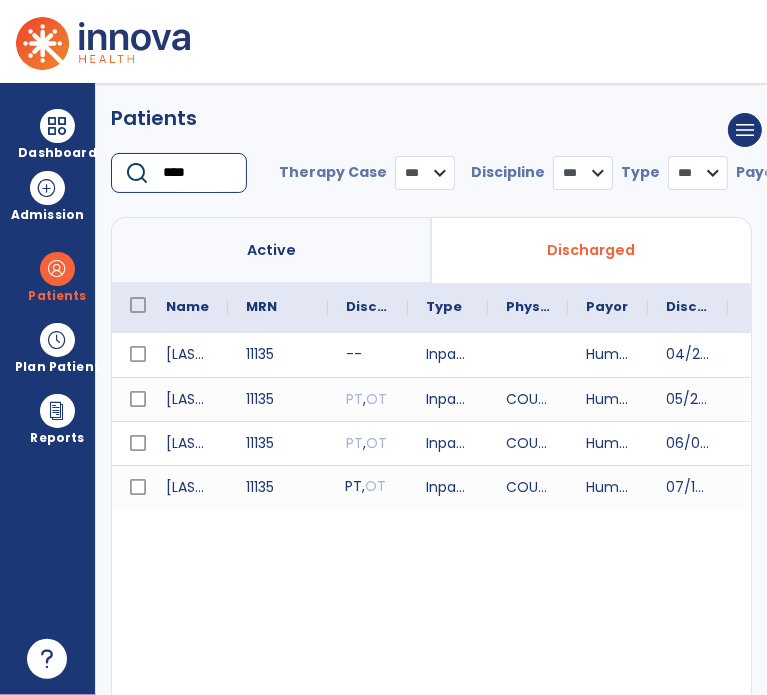 click on "PT , OT" at bounding box center [368, 487] 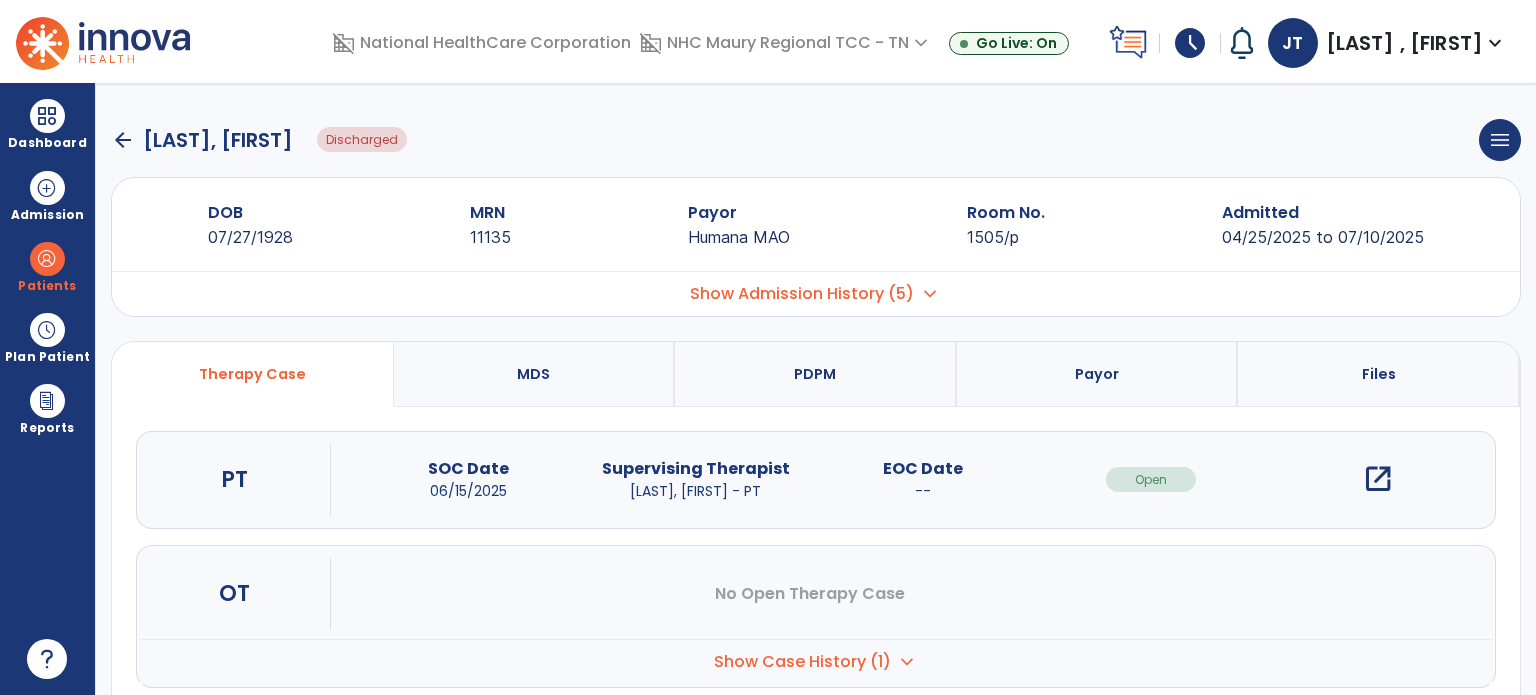 click on "Show Case History (1)     expand_more" at bounding box center (816, 661) 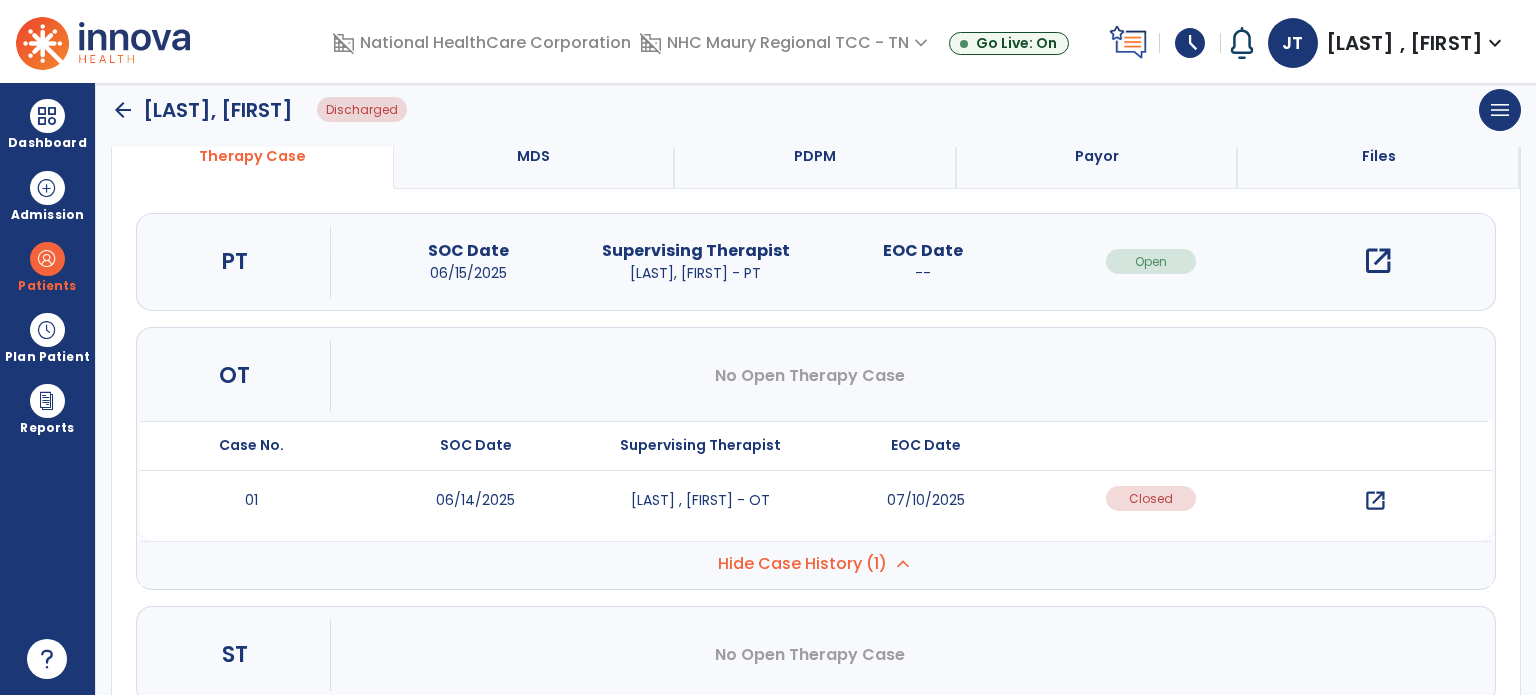 scroll, scrollTop: 232, scrollLeft: 0, axis: vertical 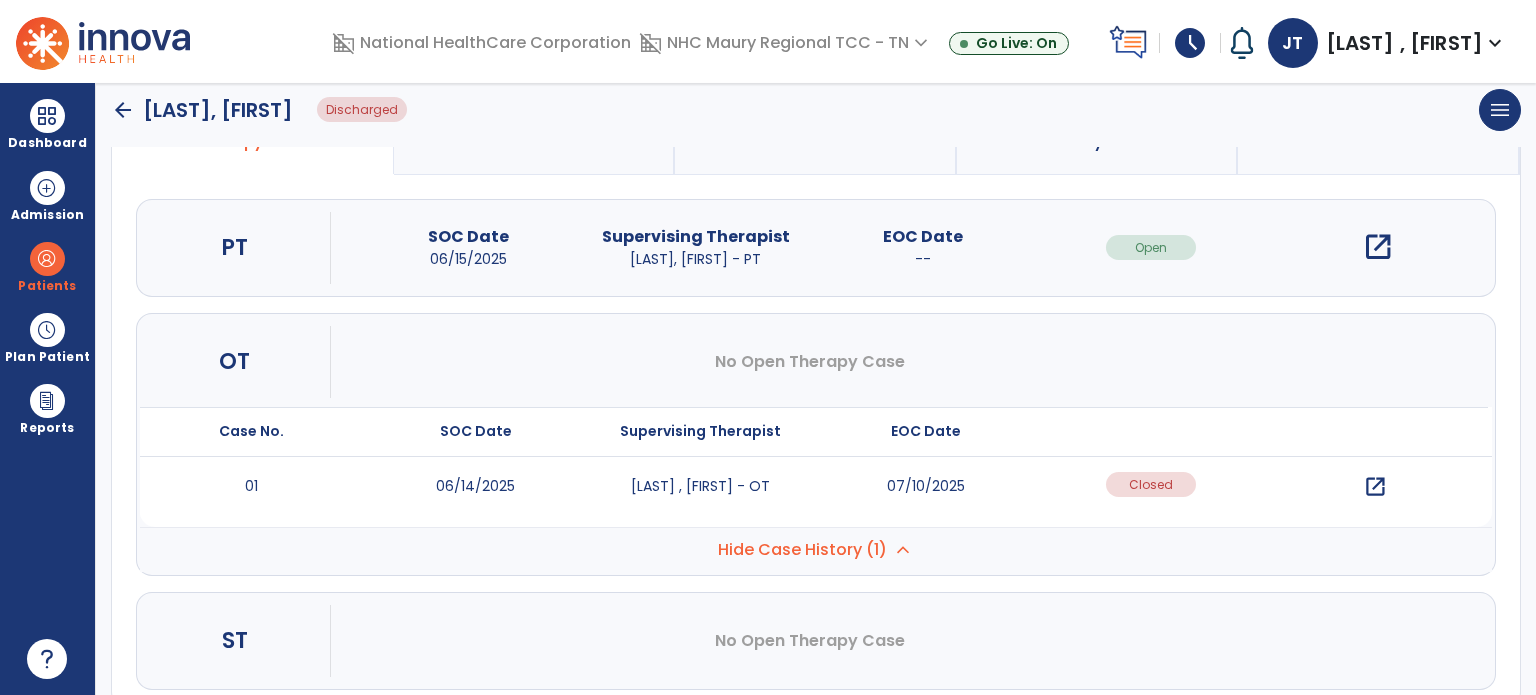 click on "open_in_new" at bounding box center (1375, 487) 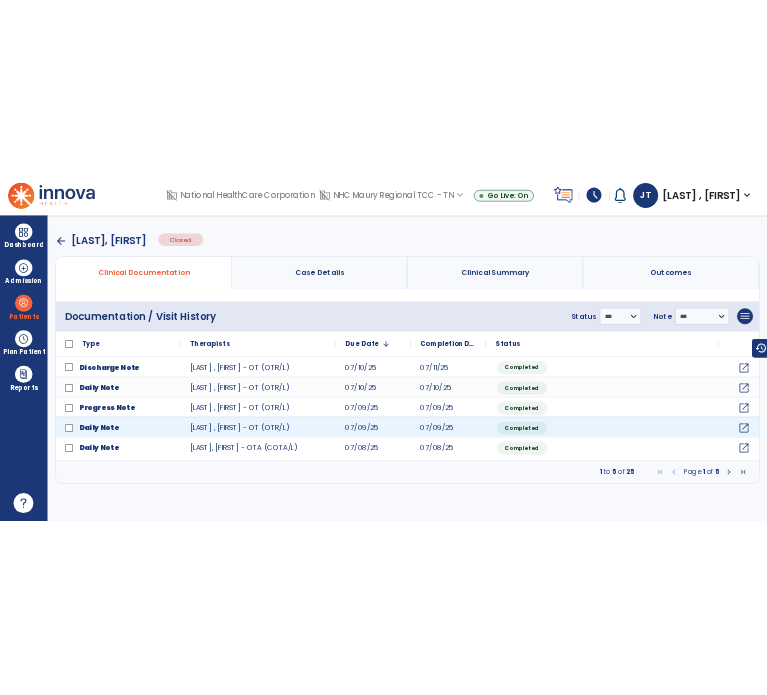 scroll, scrollTop: 0, scrollLeft: 0, axis: both 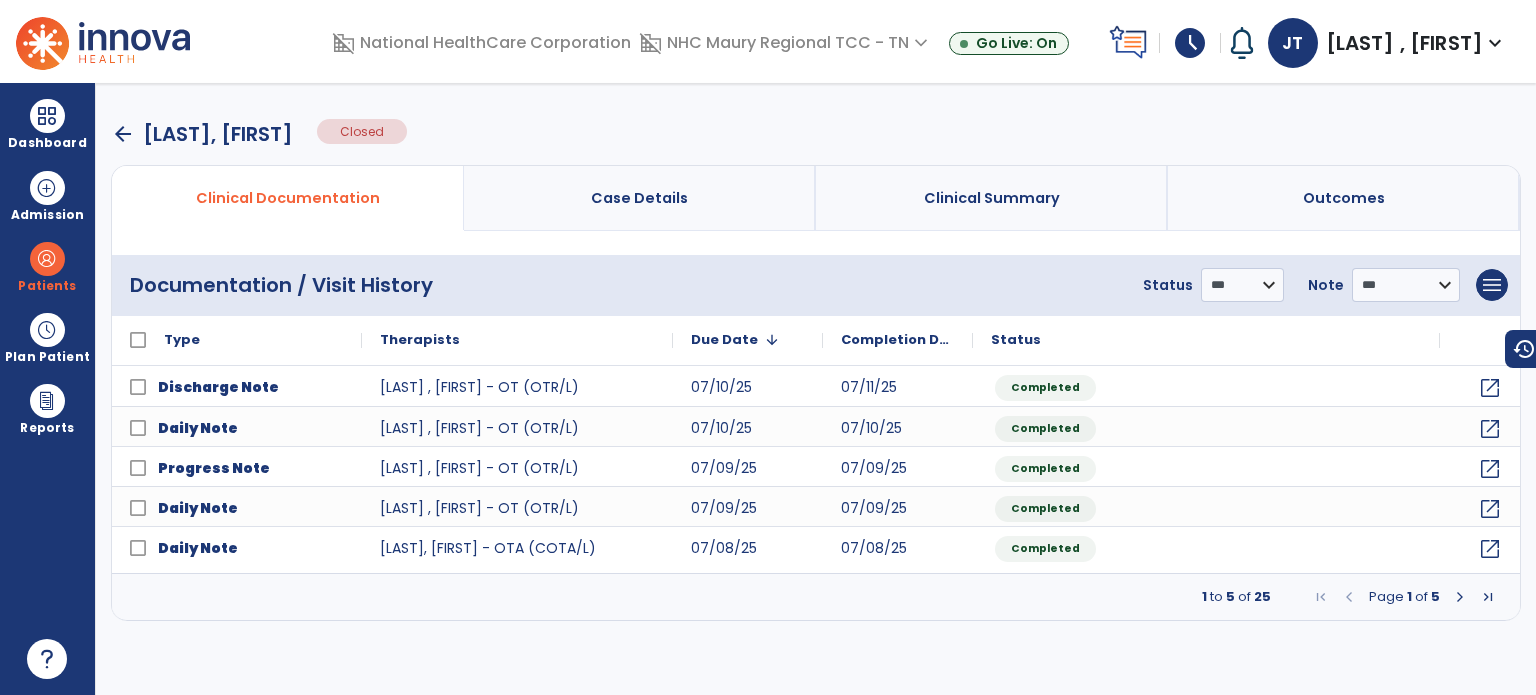 click at bounding box center (1460, 597) 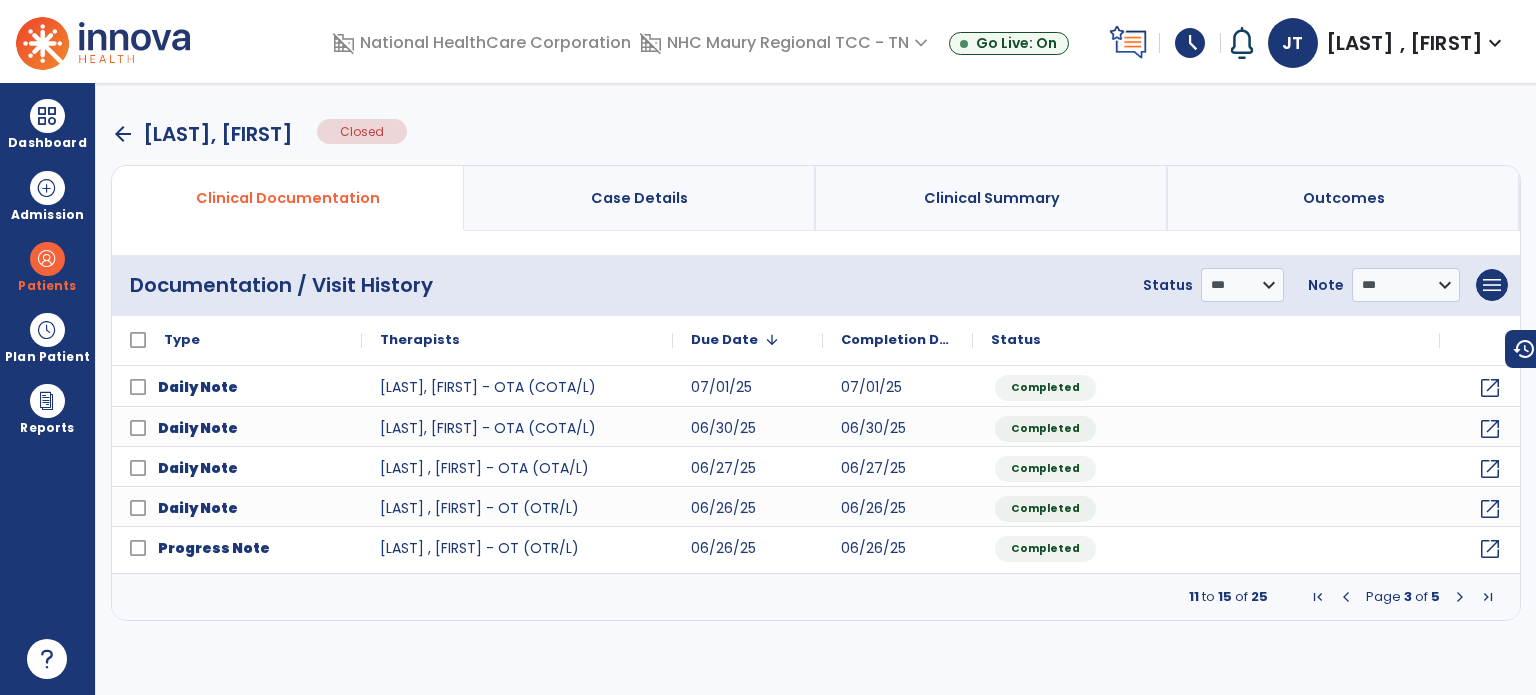 click at bounding box center [1460, 597] 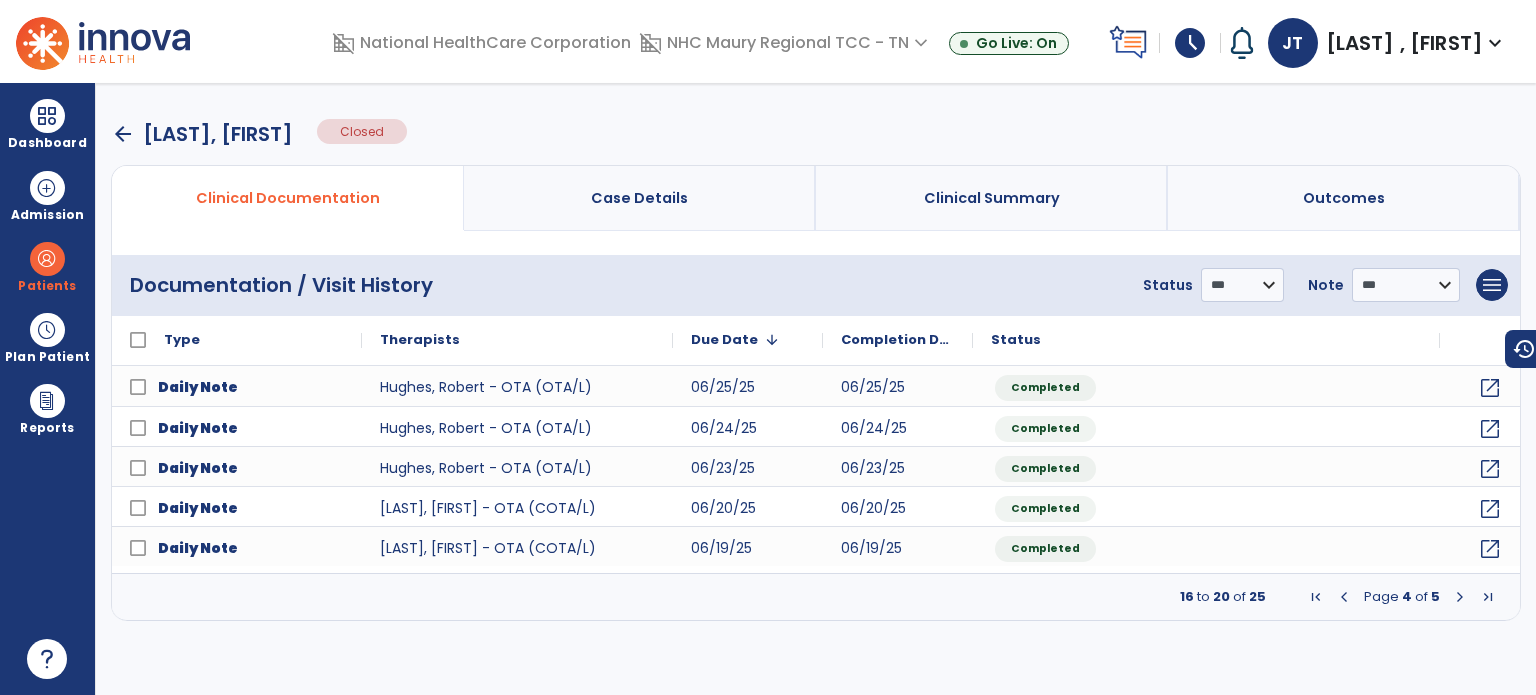 click at bounding box center (1460, 597) 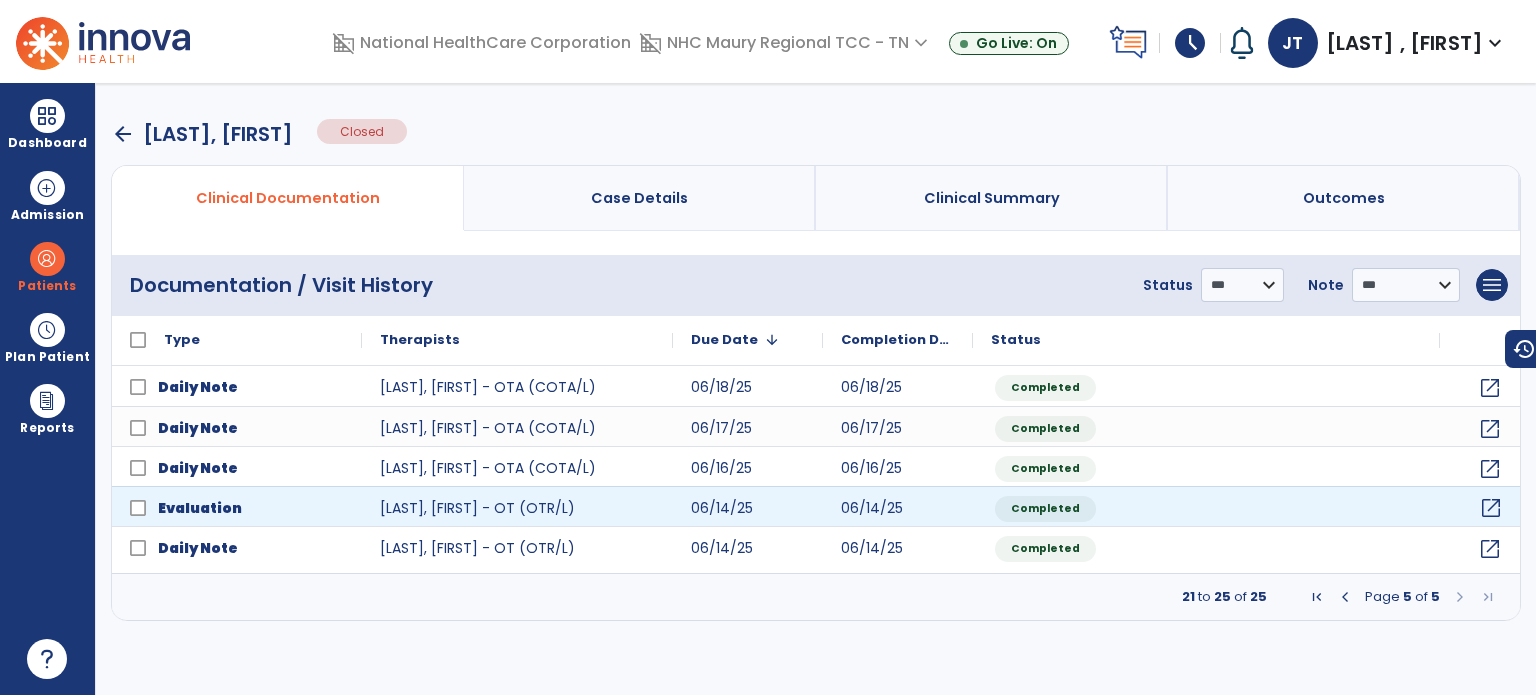 click on "open_in_new" 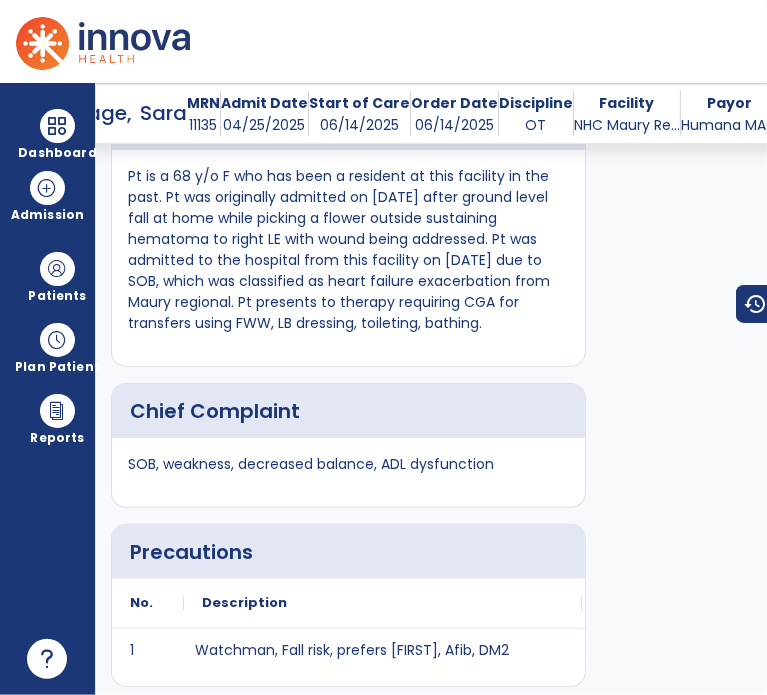 scroll, scrollTop: 1271, scrollLeft: 0, axis: vertical 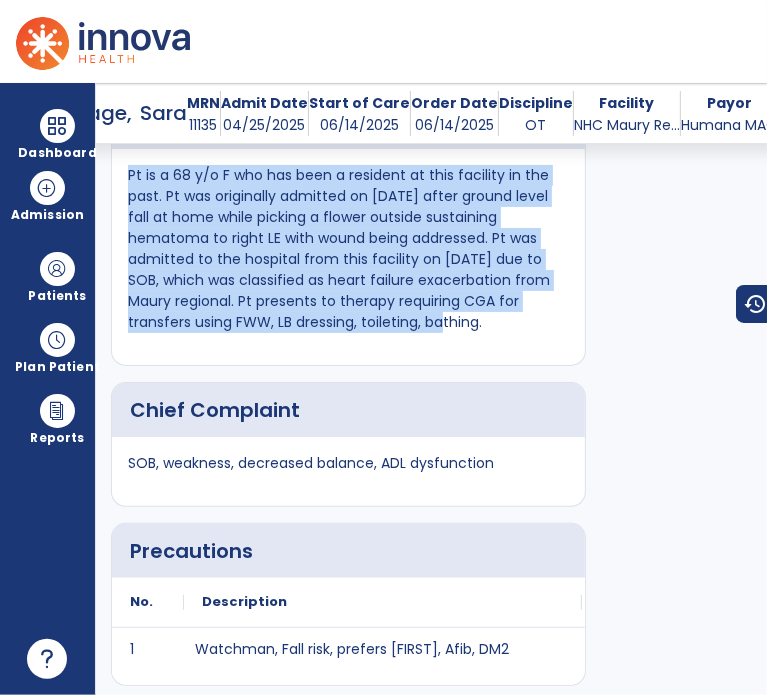 drag, startPoint x: 121, startPoint y: 174, endPoint x: 358, endPoint y: 363, distance: 303.13364 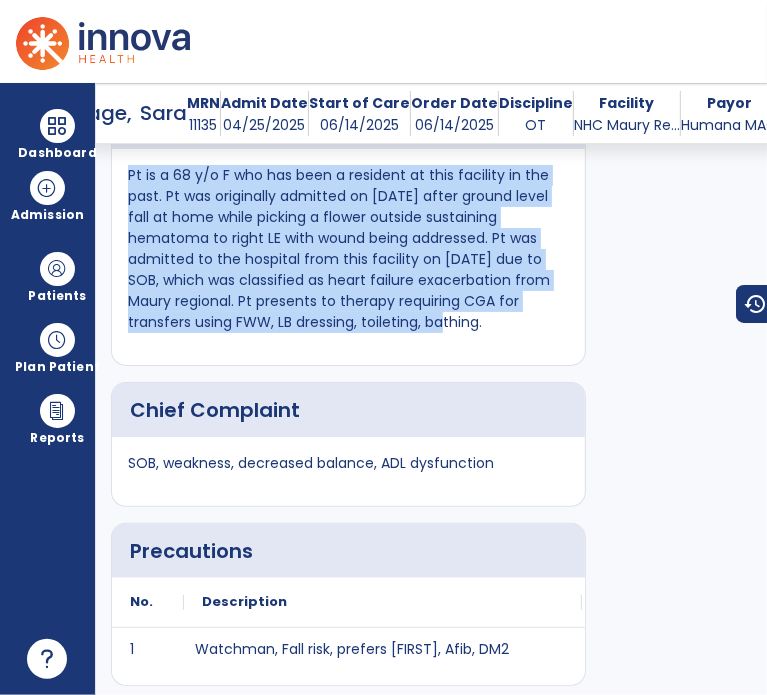 click on "Pt is a 68 y/o F who has been a resident at this facility in the past. Pt was originally admitted on 5/5 after ground level fall at home while picking a flower outside sustaining hematoma to right LE with wound being addressed. Pt was admitted to the hospital from this facility on 6/7 due to SOB, which was classified as heart failure exacerbation from Maury regional. Pt presents to therapy requiring CGA for transfers using FWW, LB dressing, toileting, bathing." at bounding box center [348, 249] 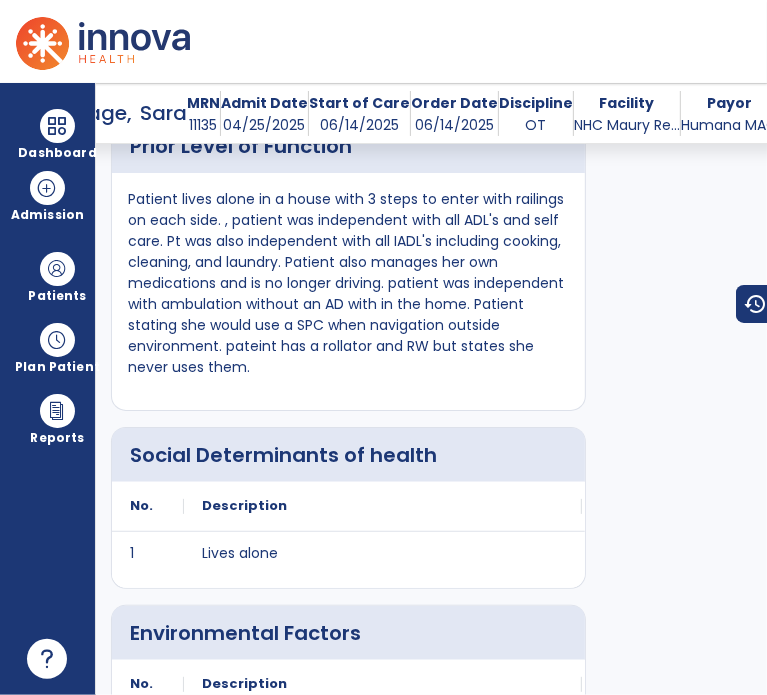 scroll, scrollTop: 2391, scrollLeft: 0, axis: vertical 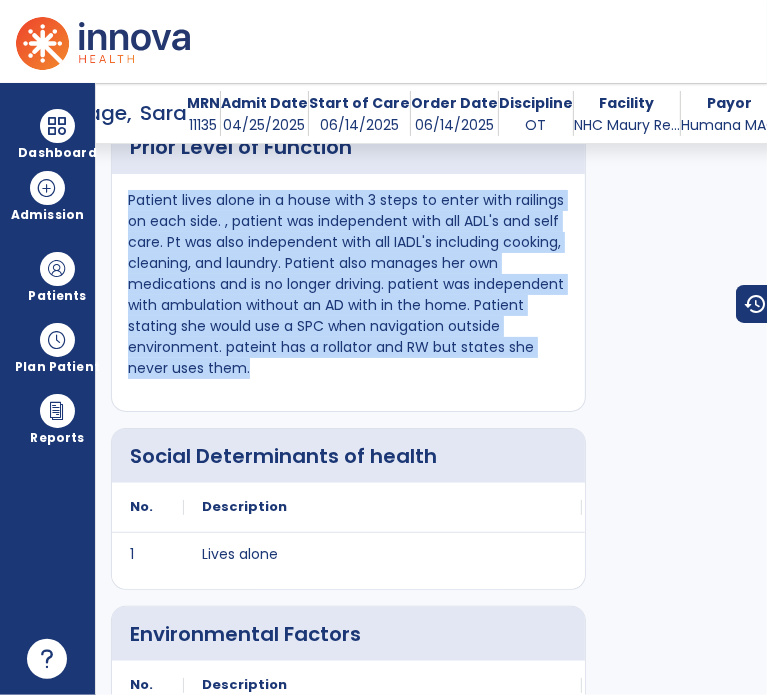 drag, startPoint x: 123, startPoint y: 197, endPoint x: 375, endPoint y: 374, distance: 307.94968 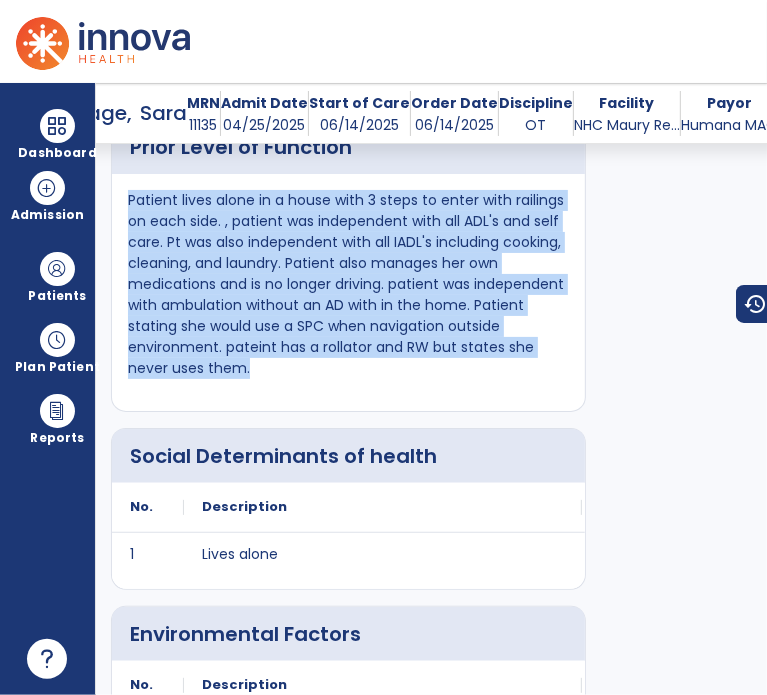 copy on "Patient lives alone in a house with 3 steps to enter with railings on each side. , patient was independent with all ADL's and self care. Pt was also independent with all IADL's including cooking, cleaning, and laundry. Patient also manages her own medications and is no longer driving. patient was independent with ambulation without an AD with in the home. Patient stating she would use a SPC when navigation outside environment. pateint has a rollator and RW but states she never uses them." 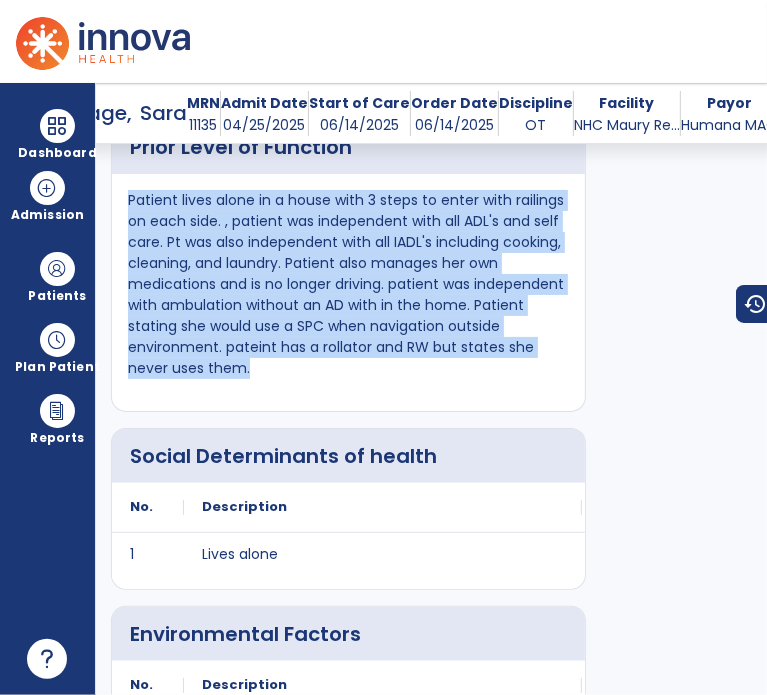 click on "Description" at bounding box center [383, 507] 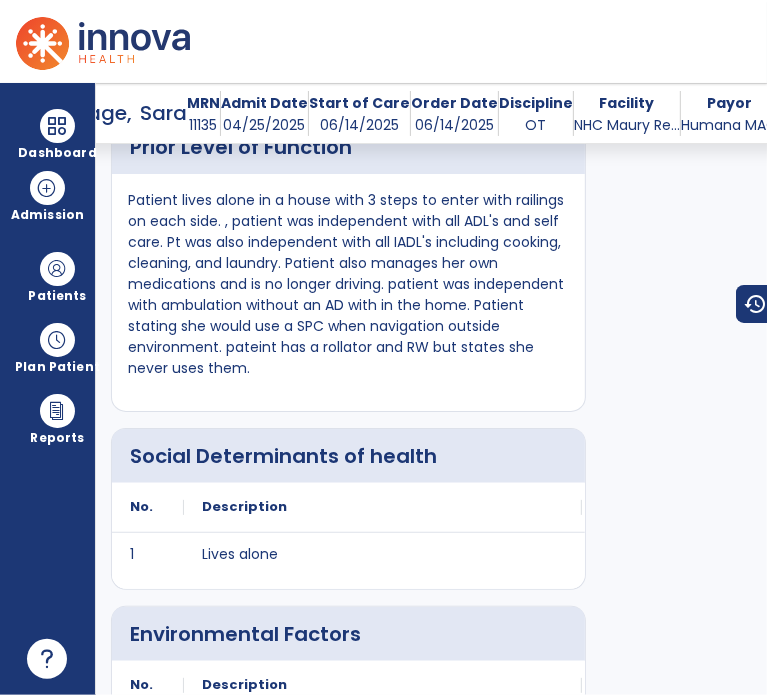 click on "Social Determinants of health
No.
Description
1 Lives alone" 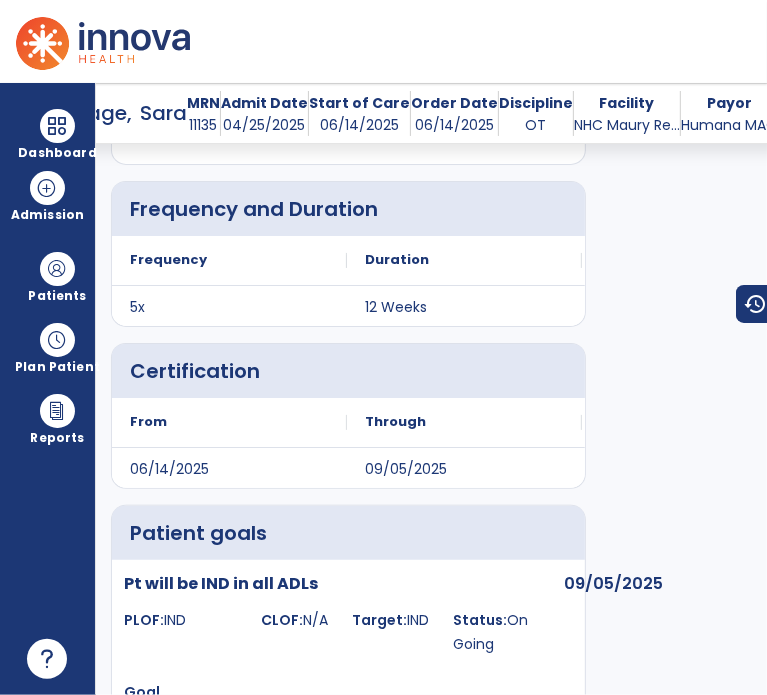 scroll, scrollTop: 5610, scrollLeft: 0, axis: vertical 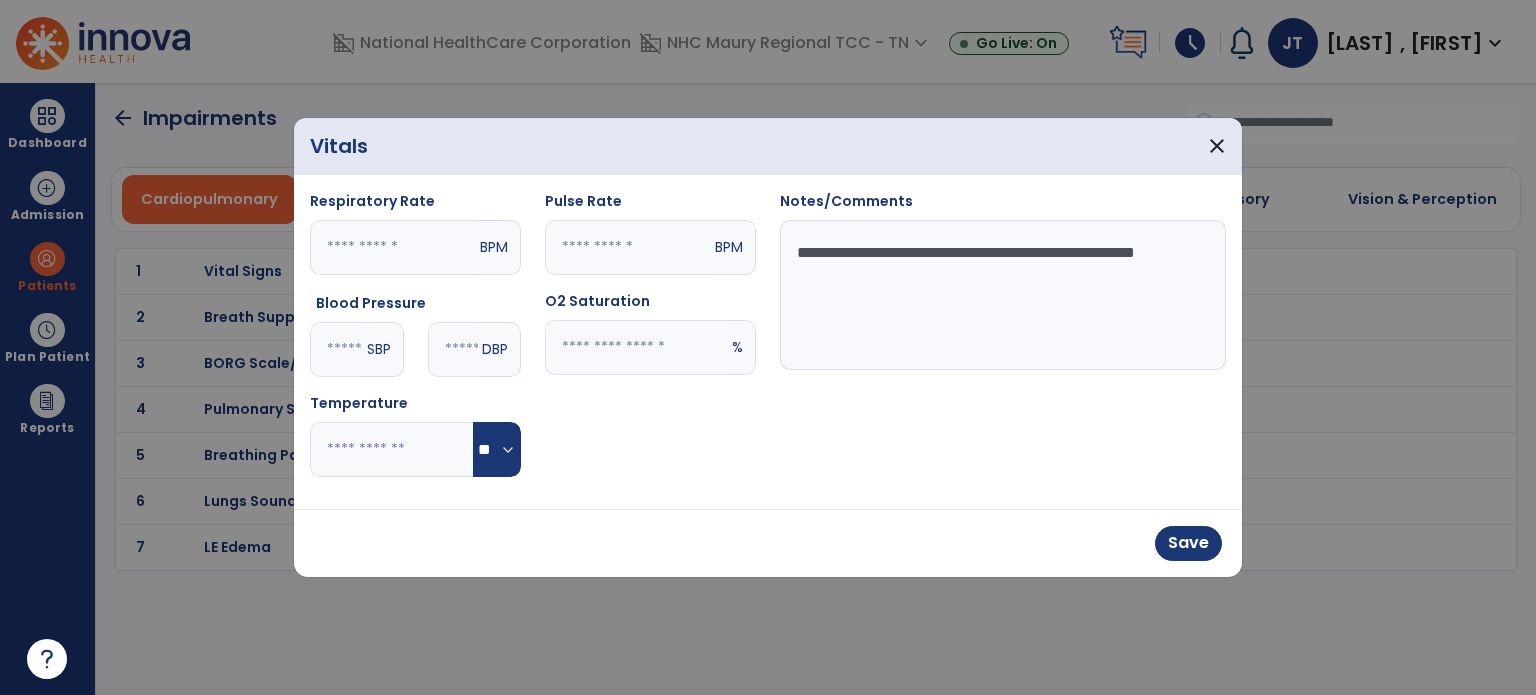 select on "*" 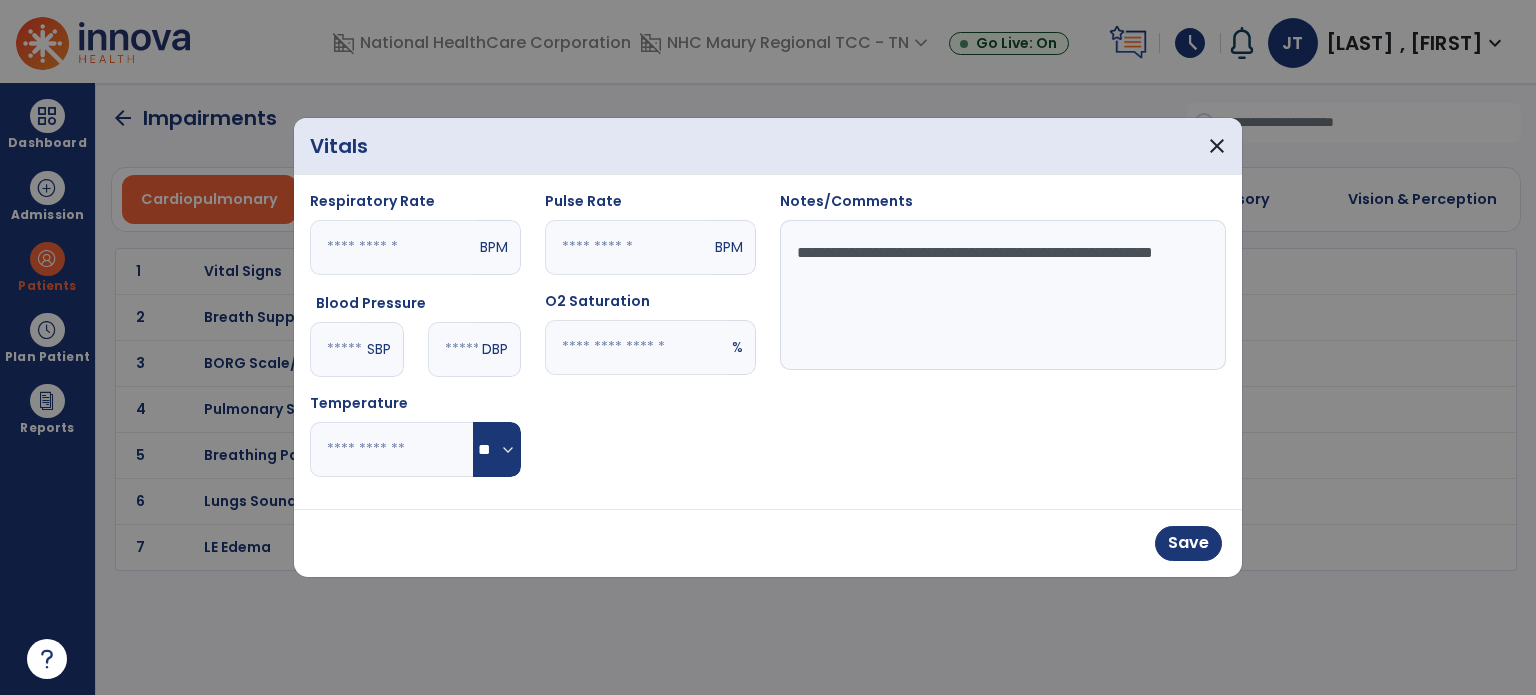 click on "**********" at bounding box center (1003, 295) 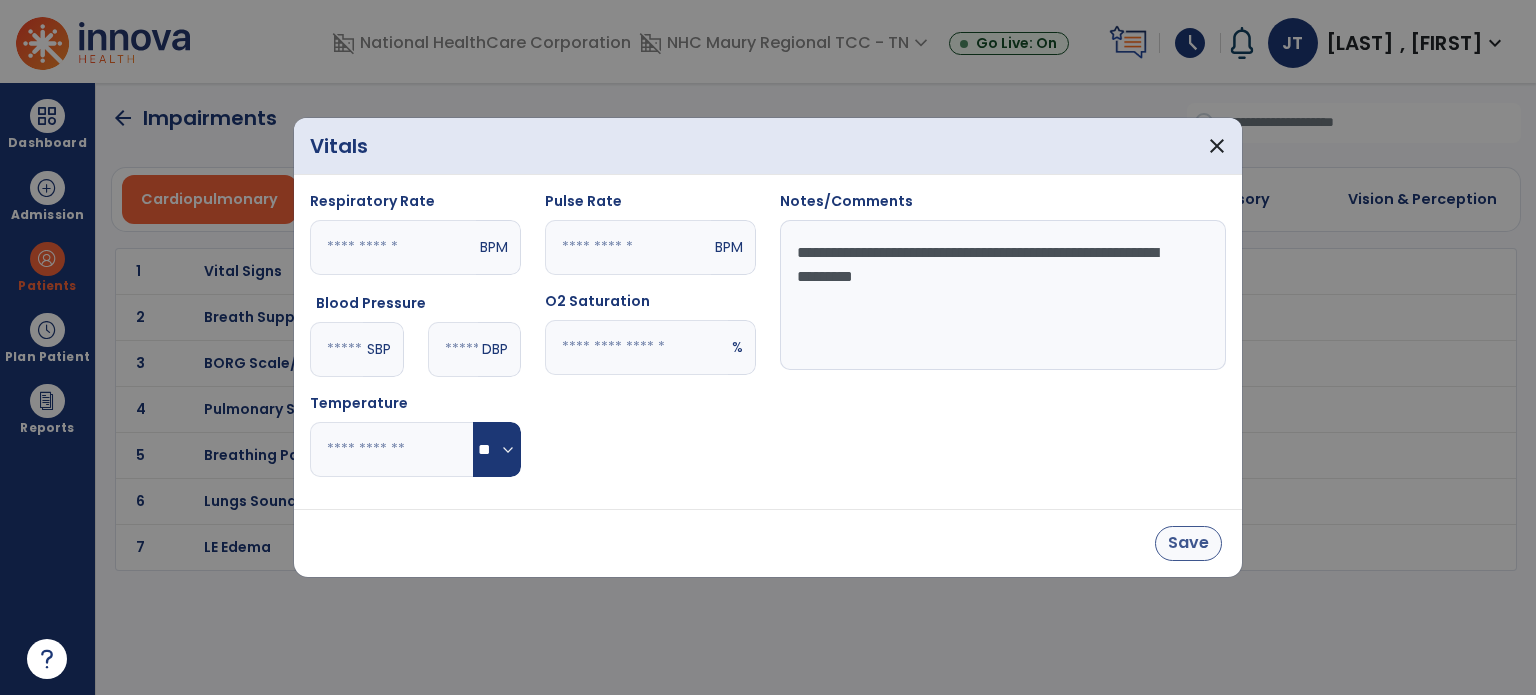 type on "**********" 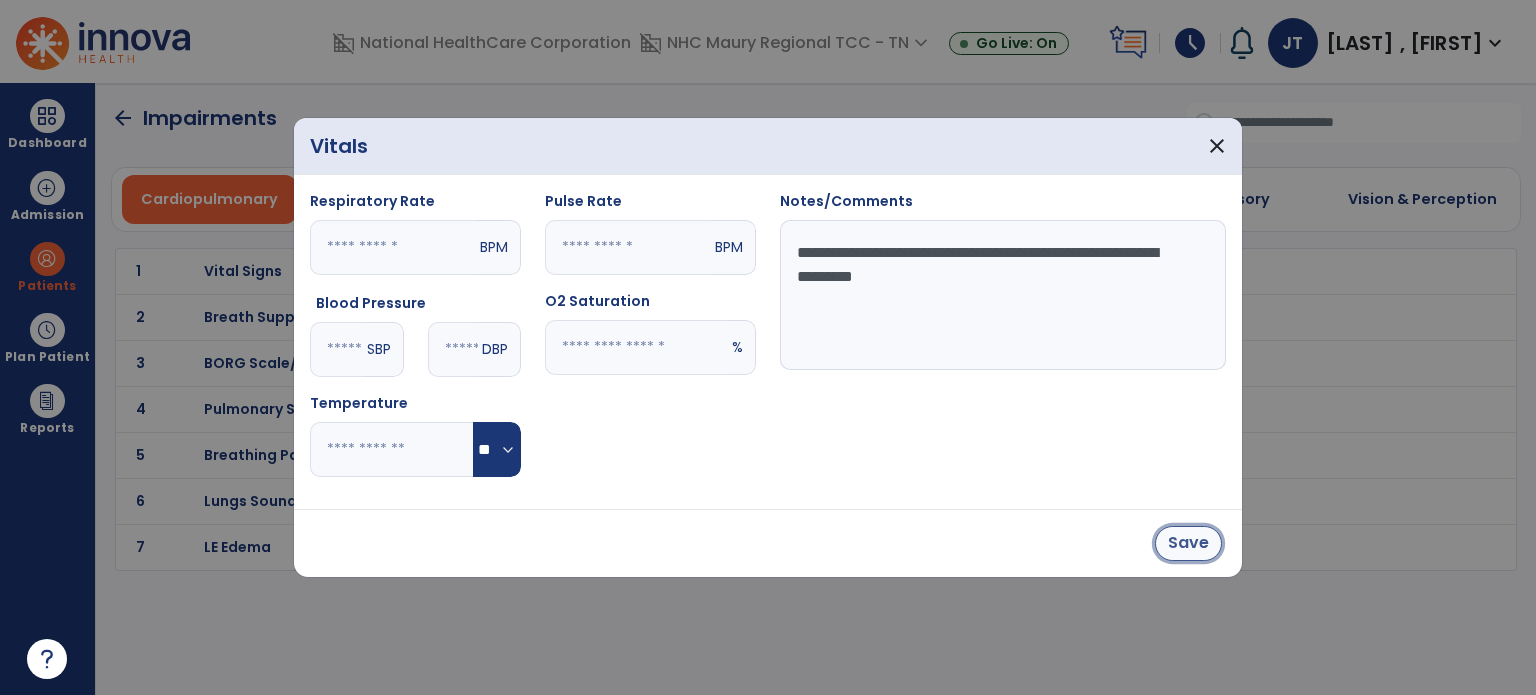 click on "Save" at bounding box center (1188, 543) 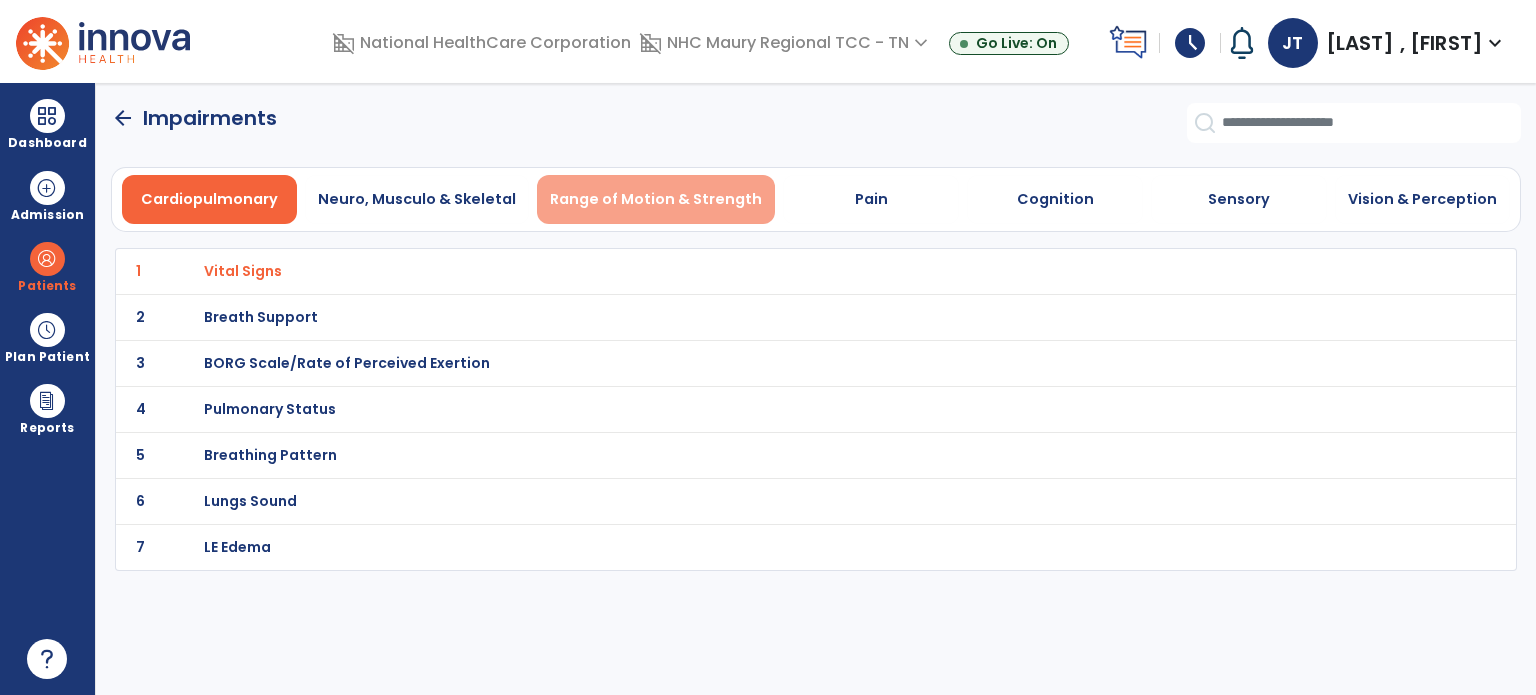 click on "Range of Motion & Strength" at bounding box center [656, 199] 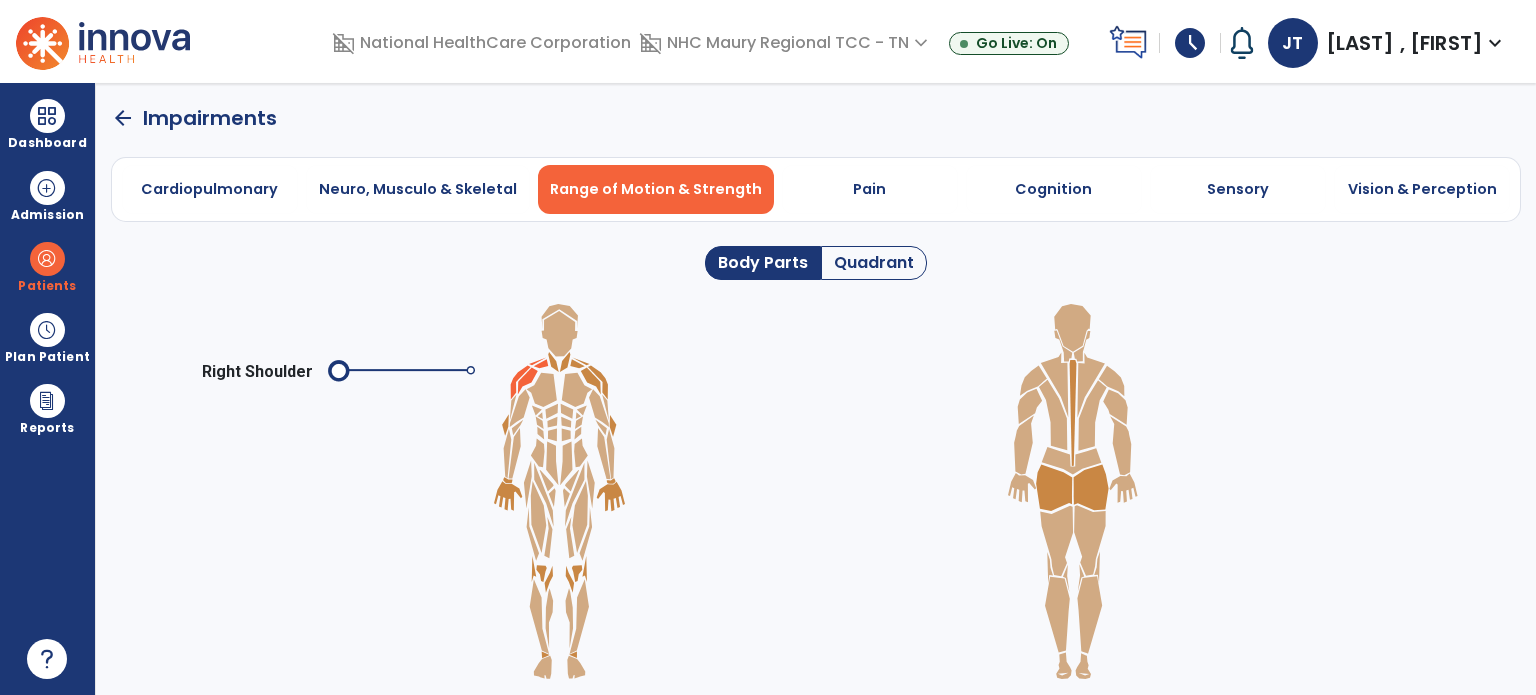 click 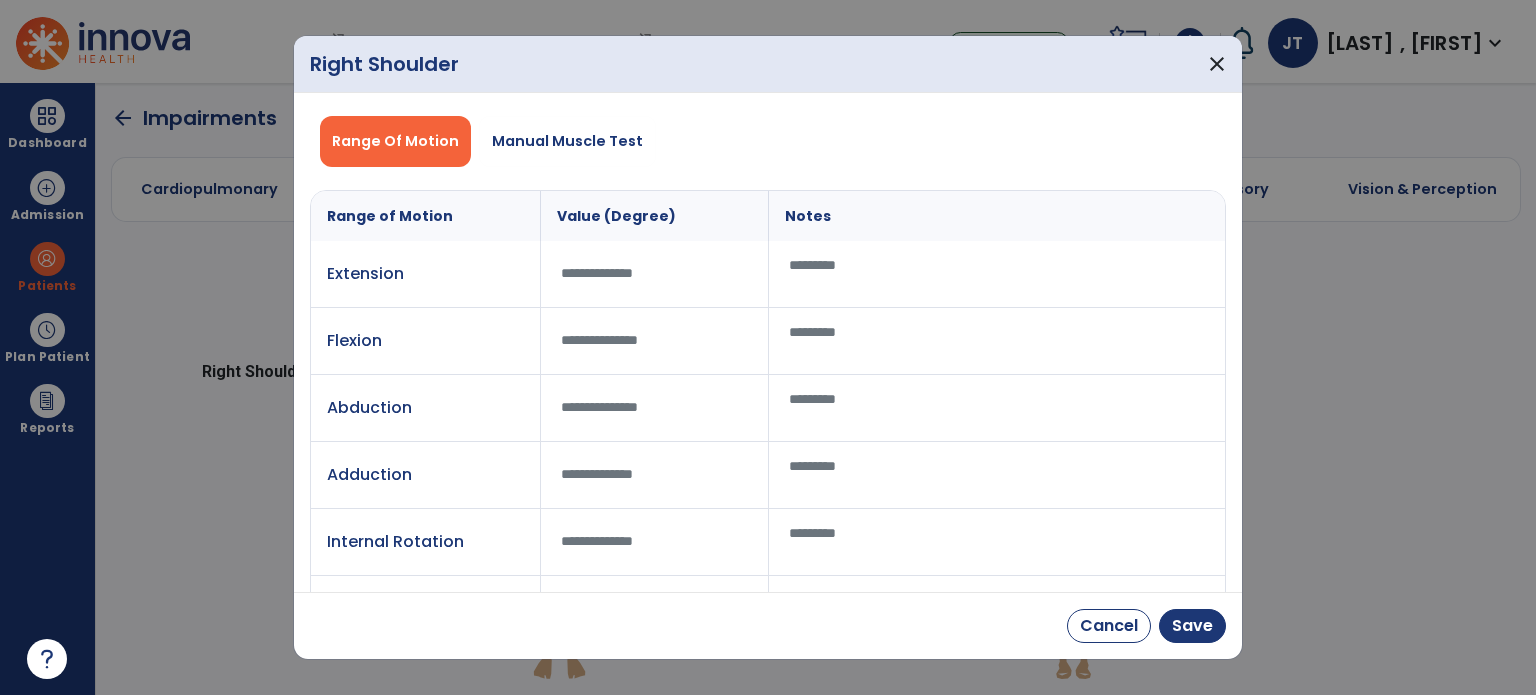 click on "Range Of Motion   Manual Muscle Test  Range of Motion Value (Degree) Notes  Extension   Flexion   Abduction   Adduction   Internal Rotation   External Rotation" at bounding box center (768, 376) 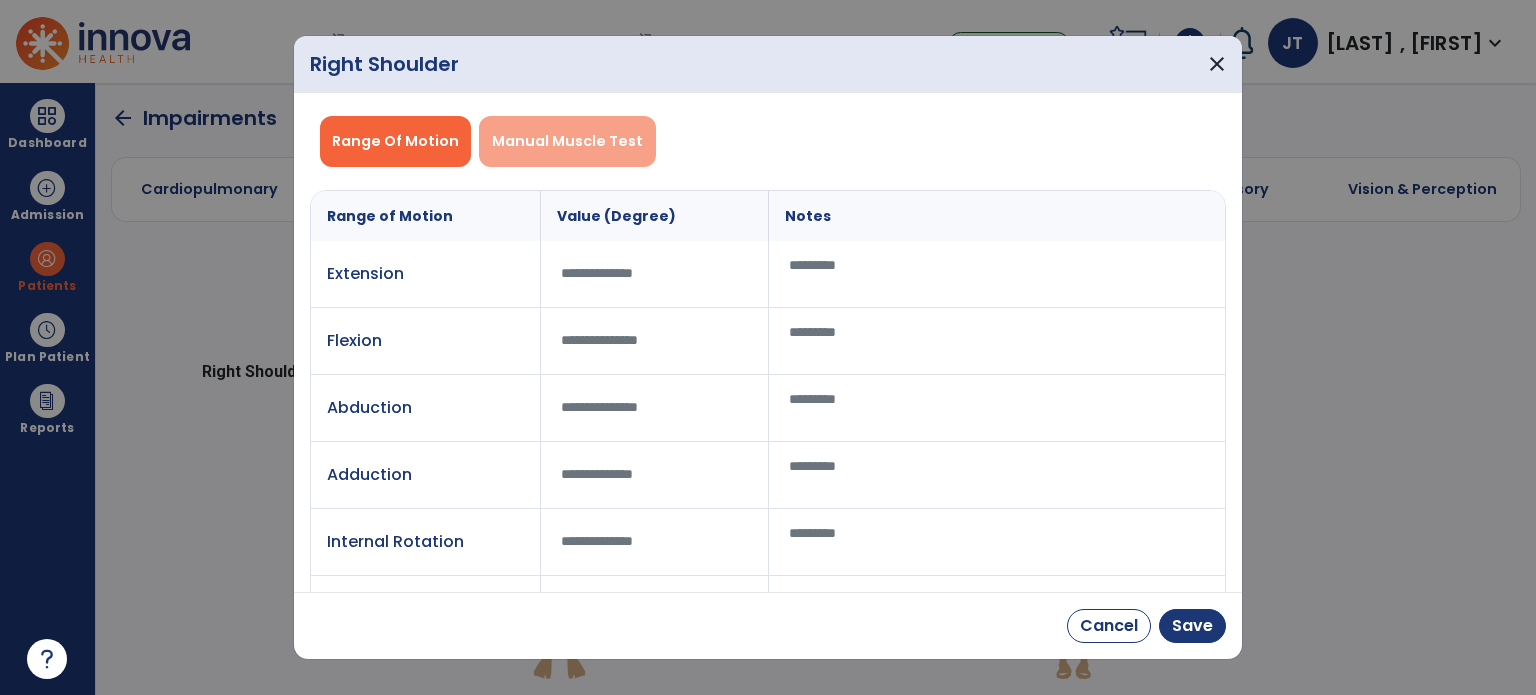 click on "Manual Muscle Test" at bounding box center (567, 141) 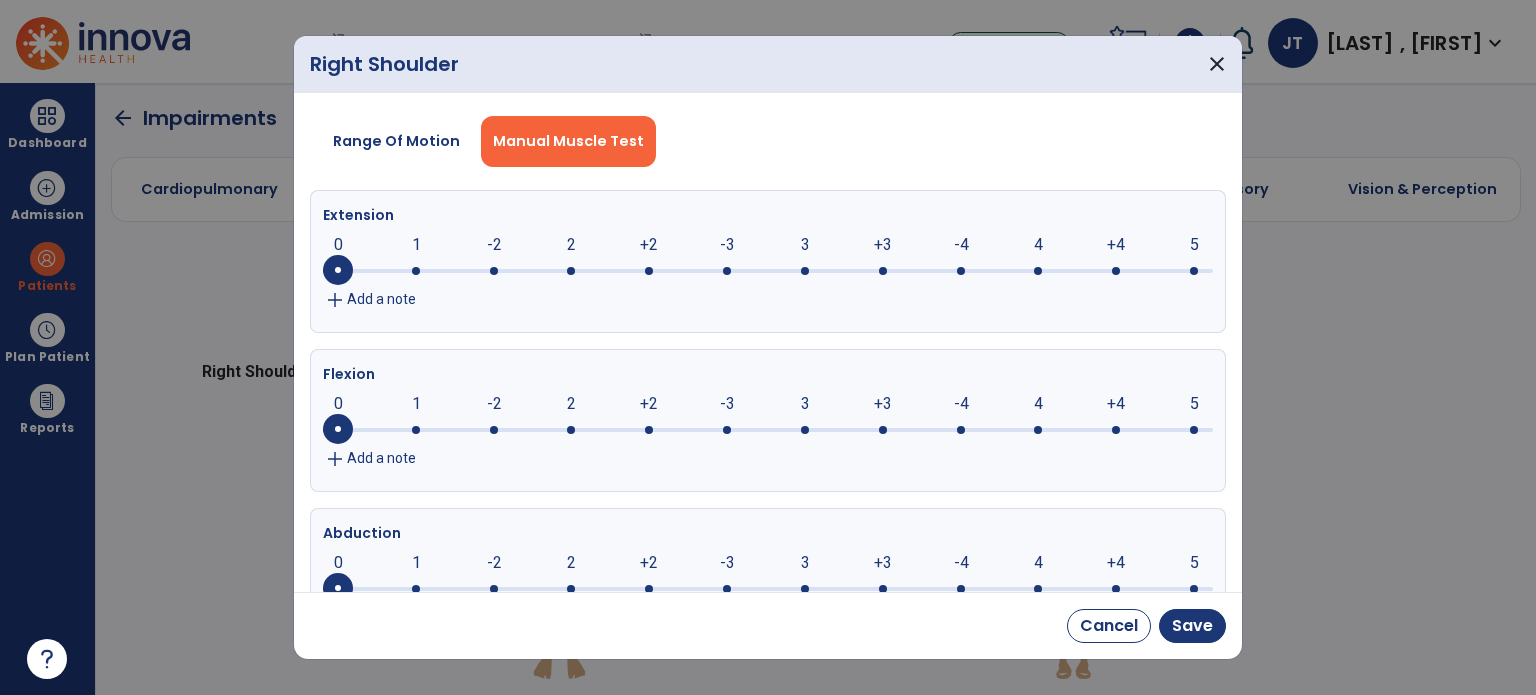 click 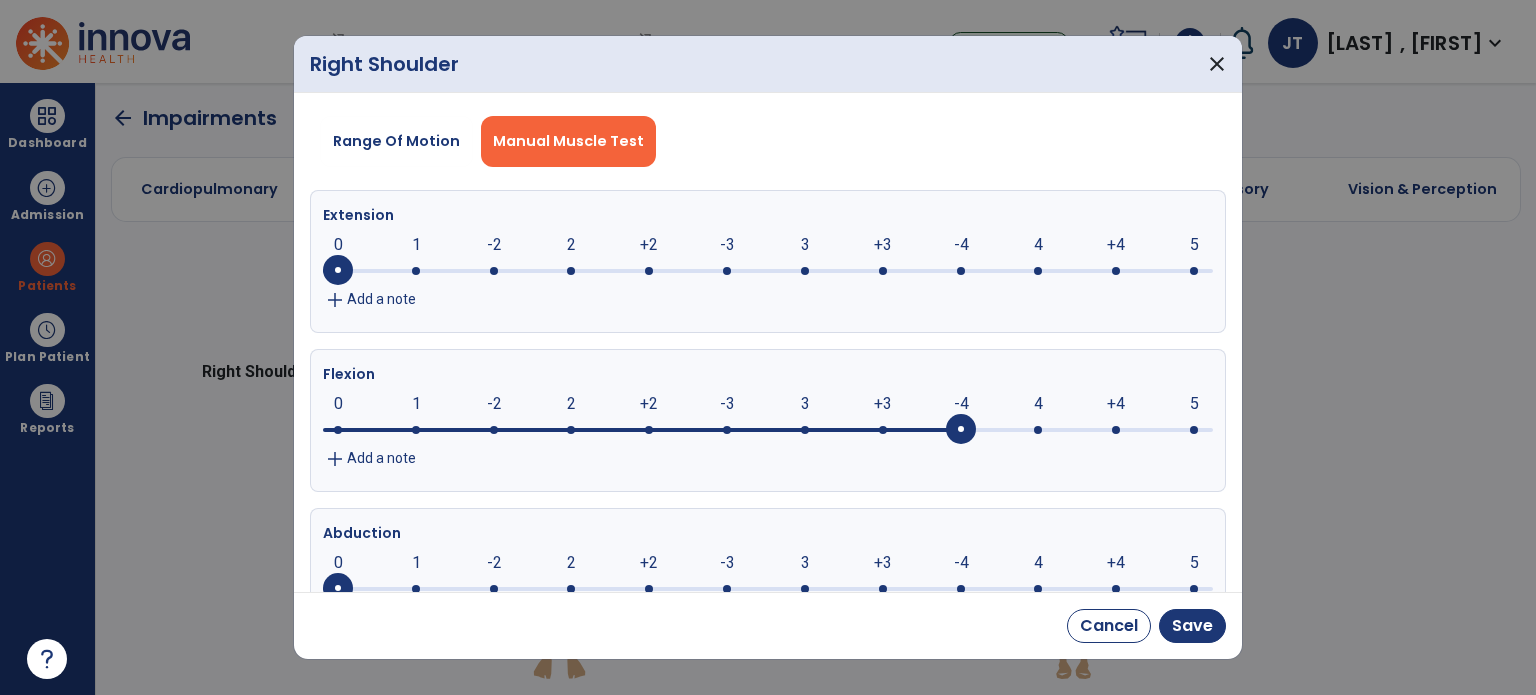 click 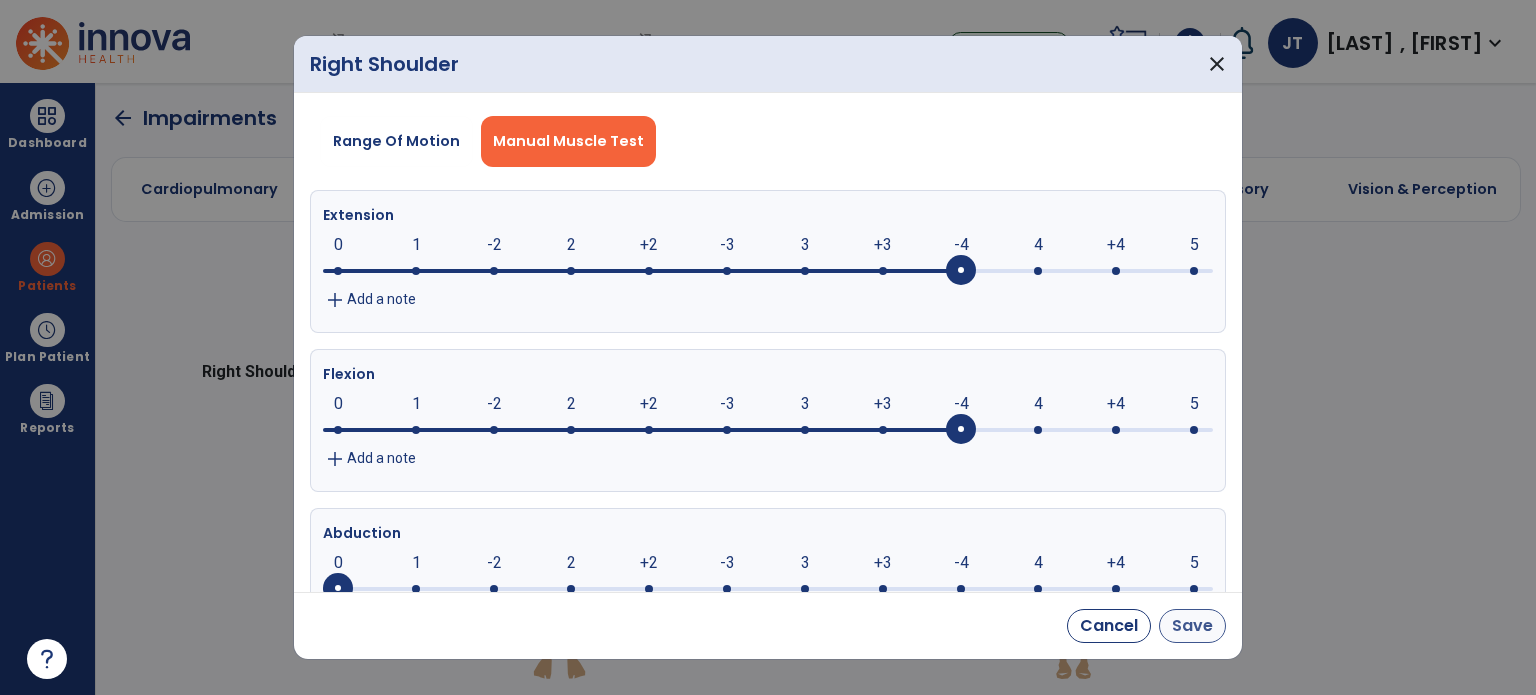 click on "Save" at bounding box center (1192, 626) 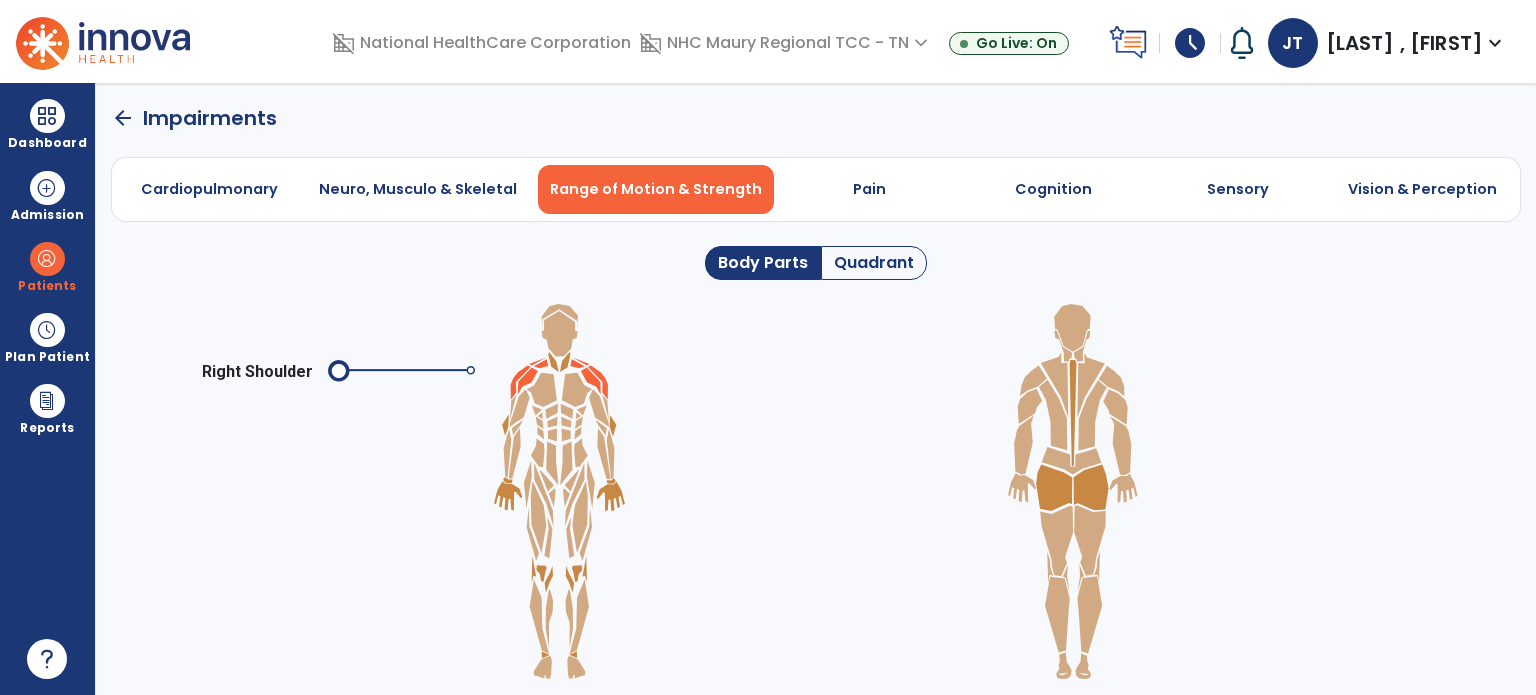 click 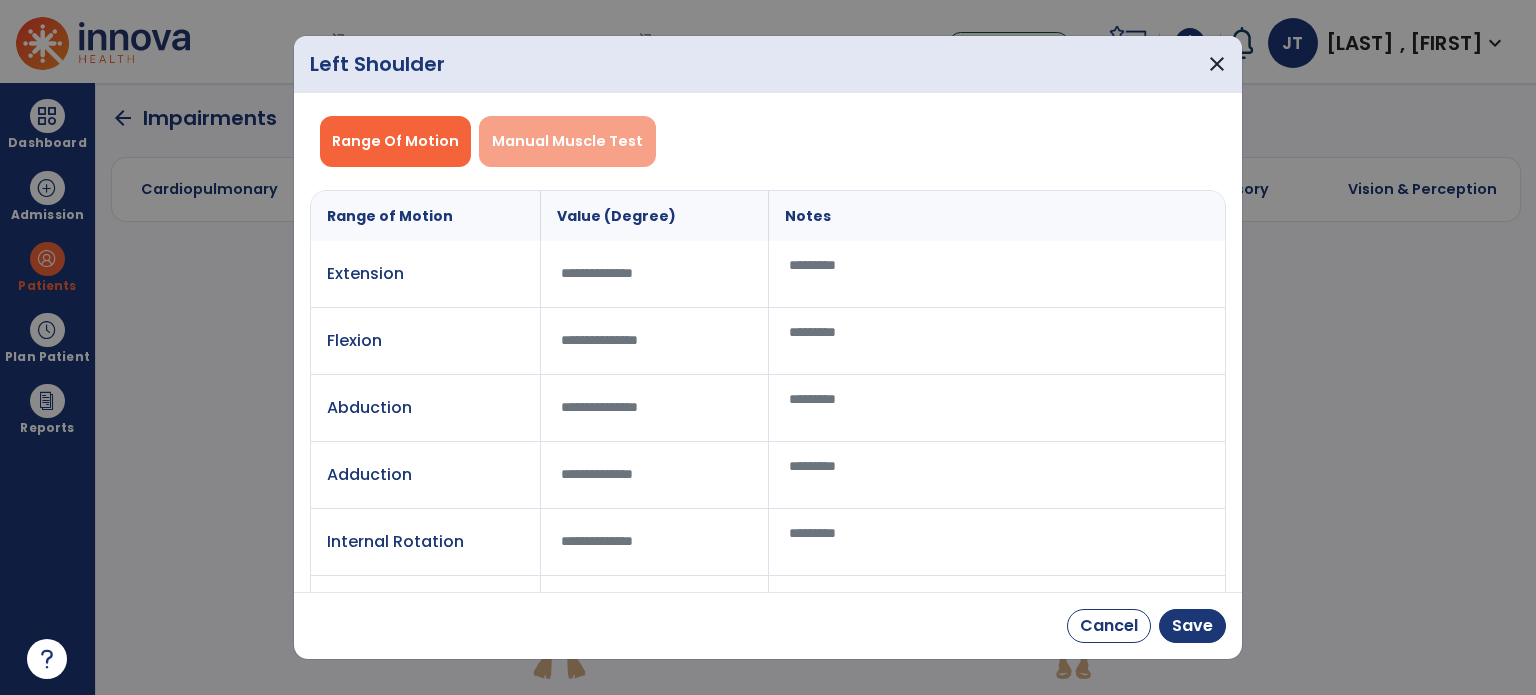 click on "Manual Muscle Test" at bounding box center [567, 141] 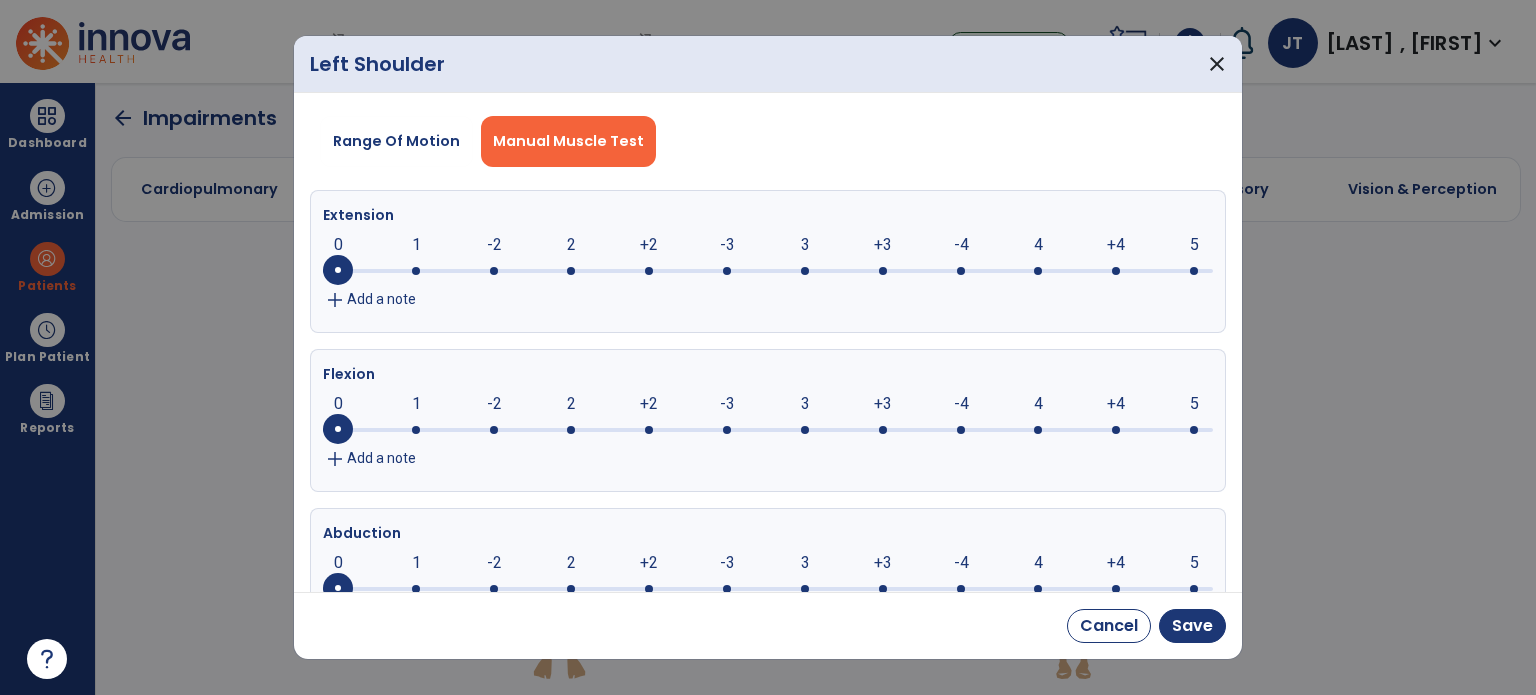 click 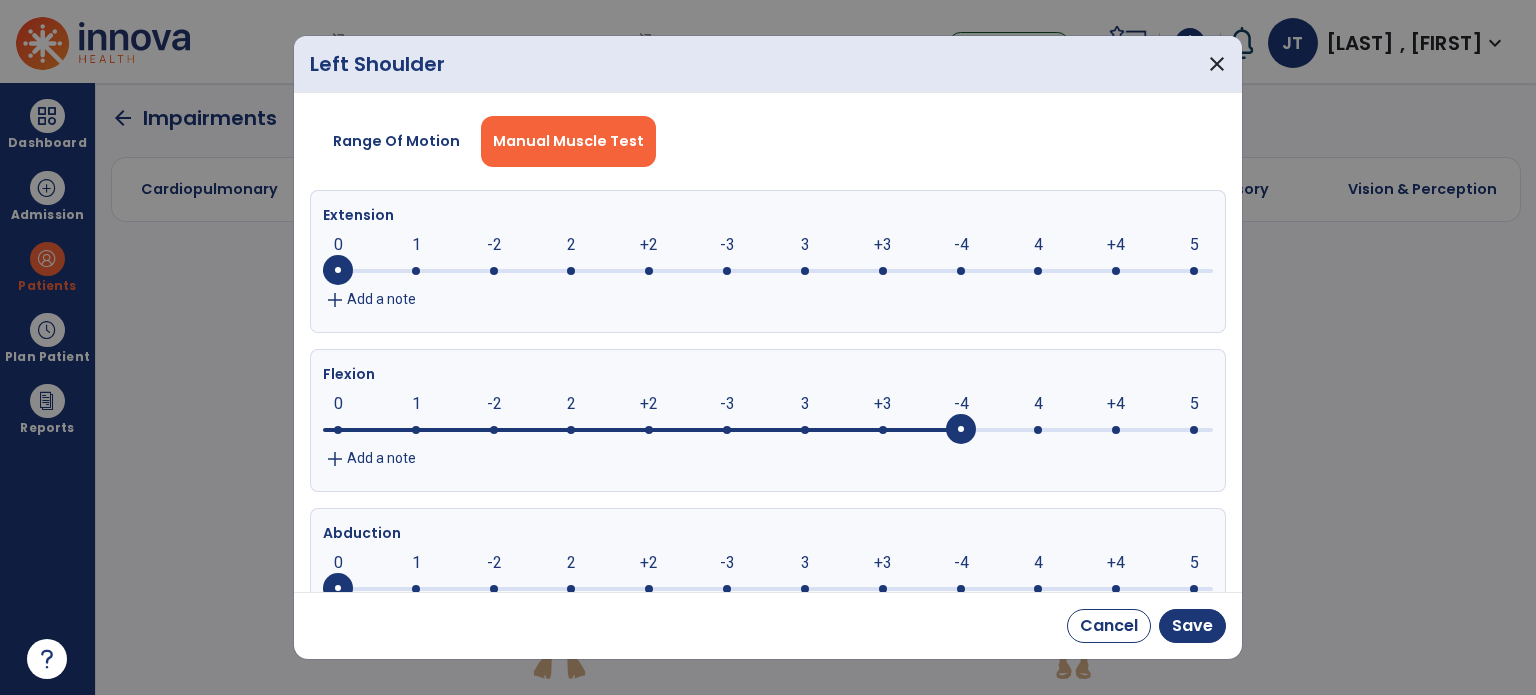 click 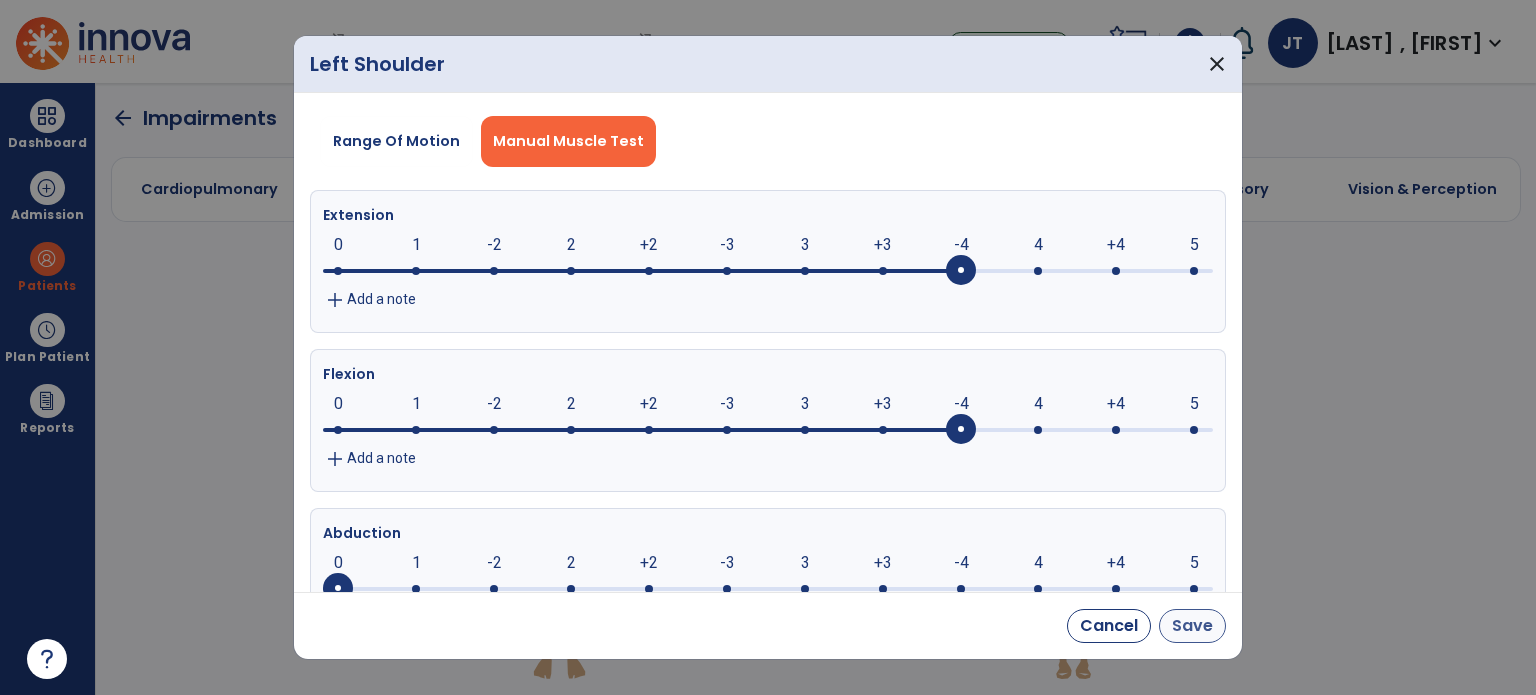 click on "Save" at bounding box center (1192, 626) 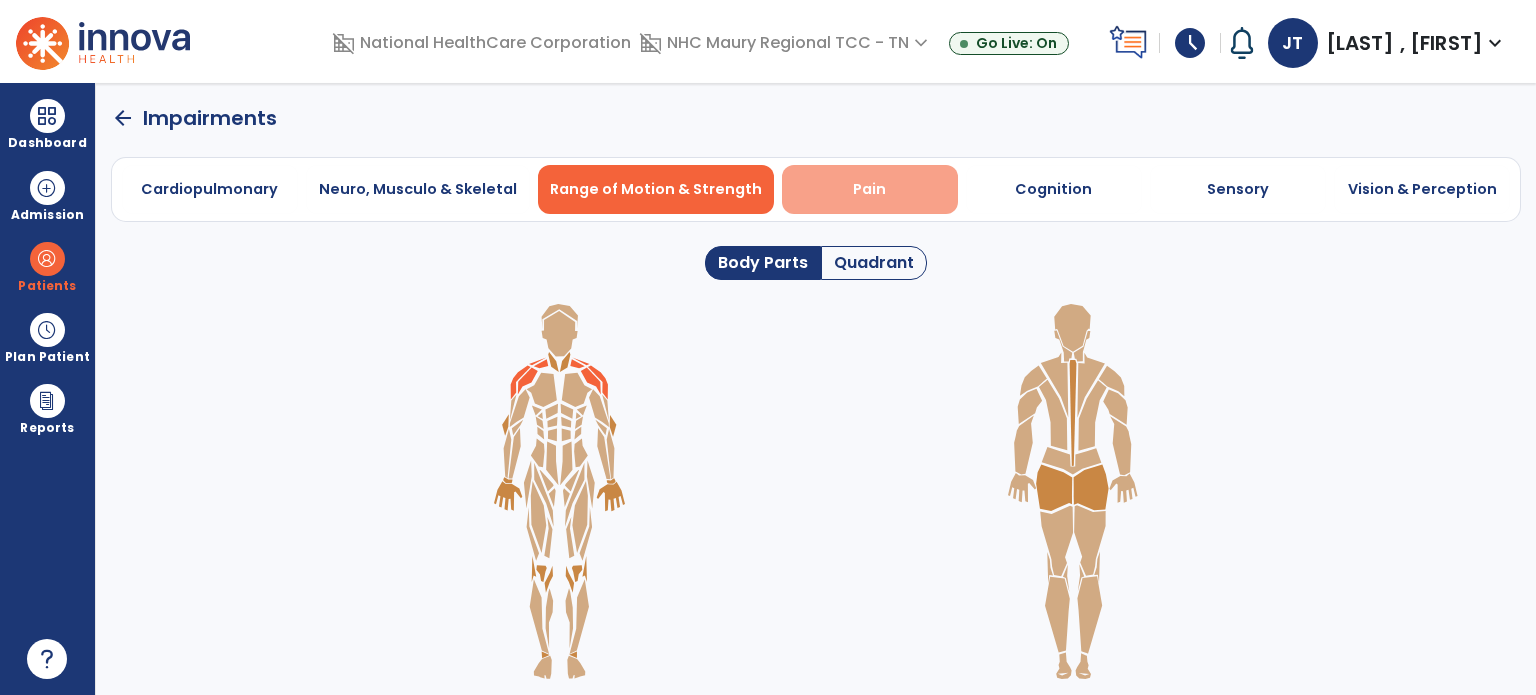 click on "Pain" at bounding box center [870, 189] 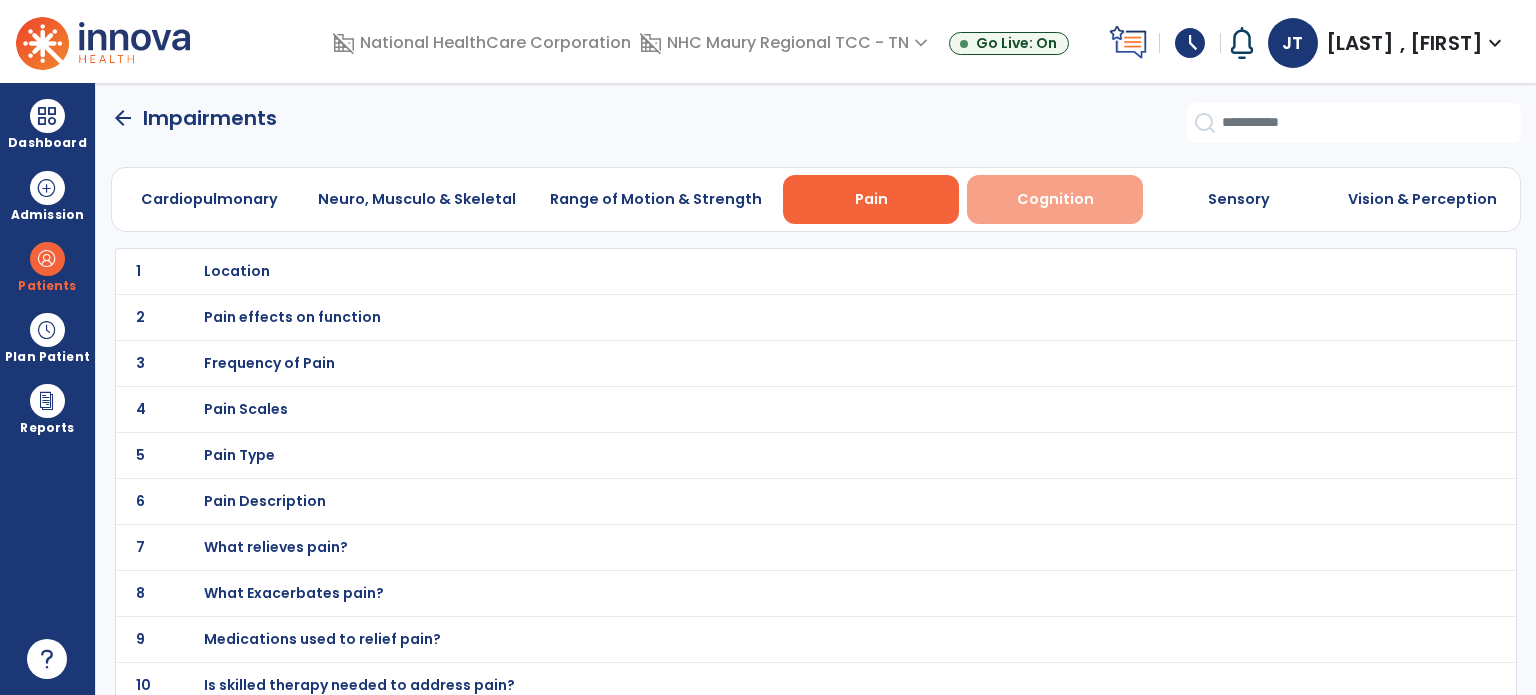 click on "Cognition" at bounding box center [1055, 199] 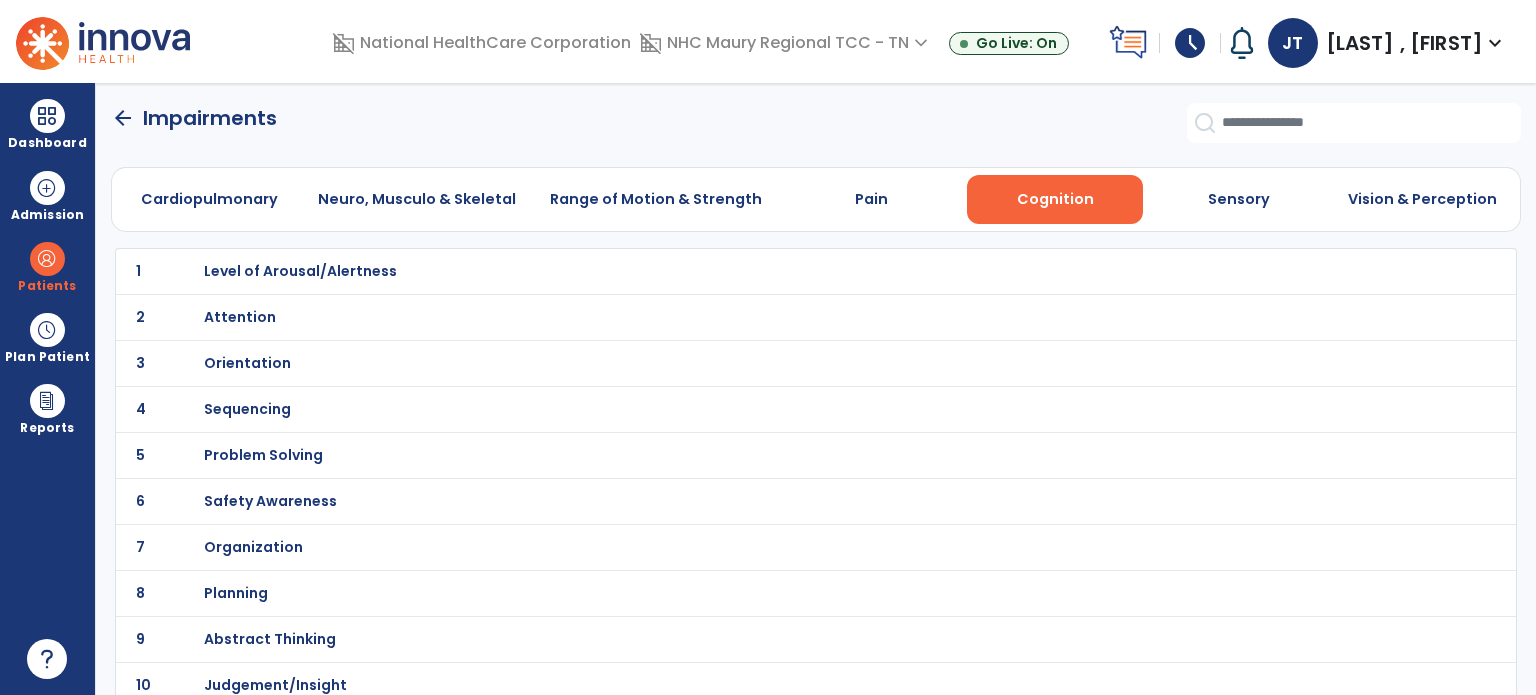 click on "3 Orientation" 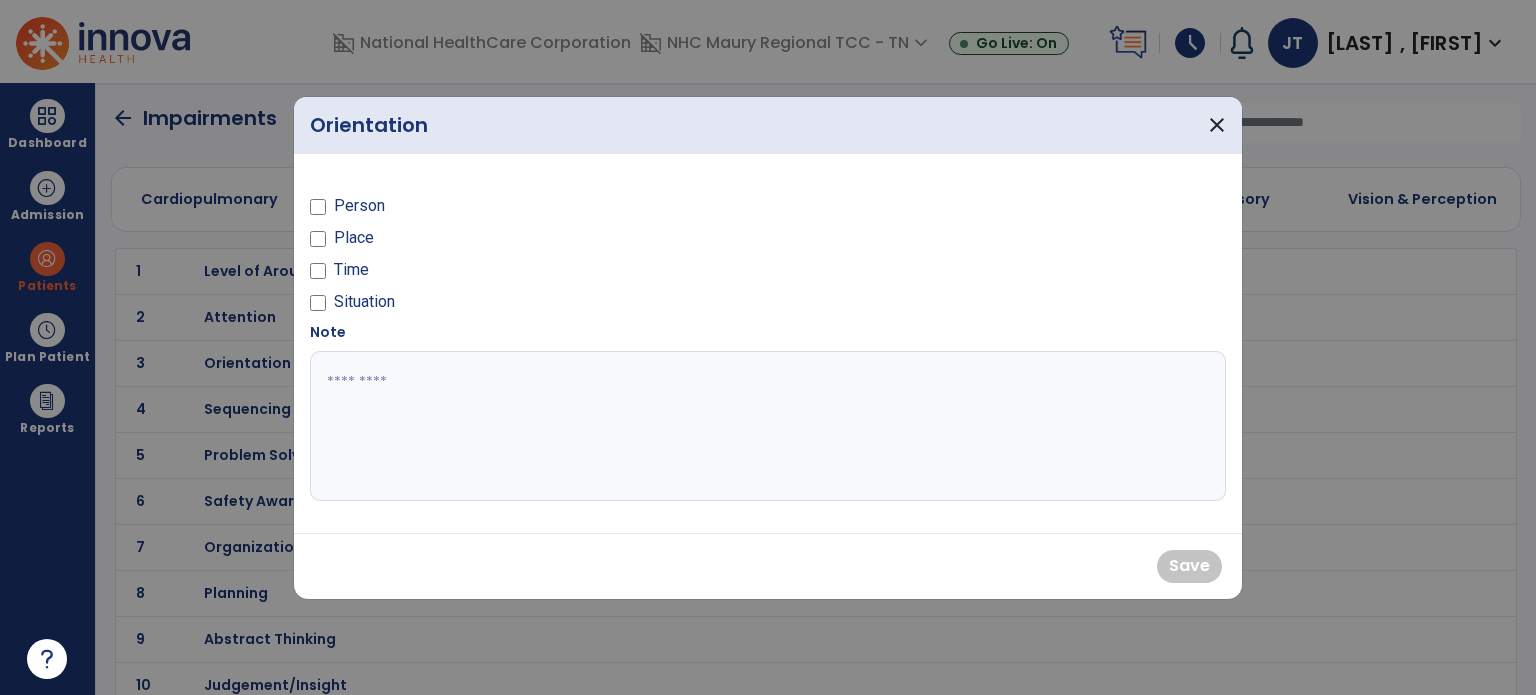 click on "Person" at bounding box center [359, 206] 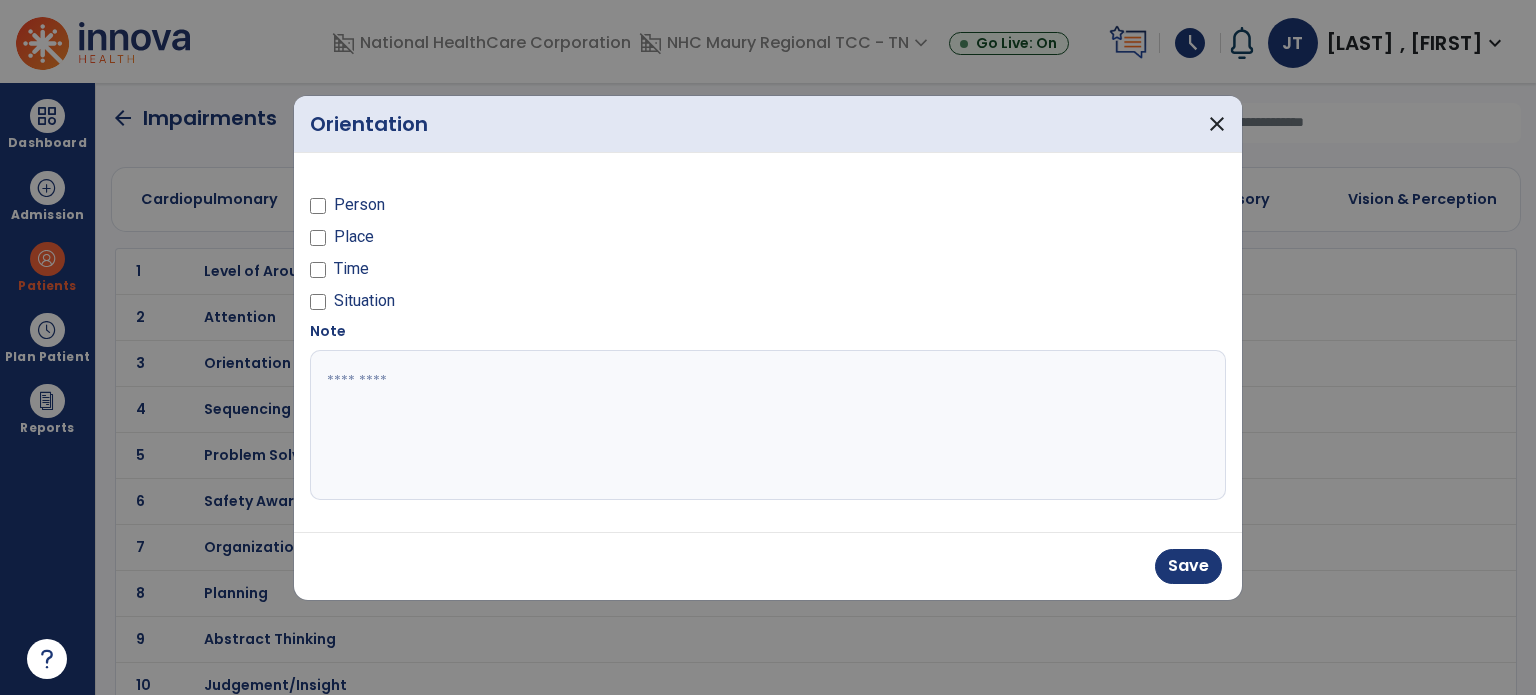 click on "Place" at bounding box center [354, 237] 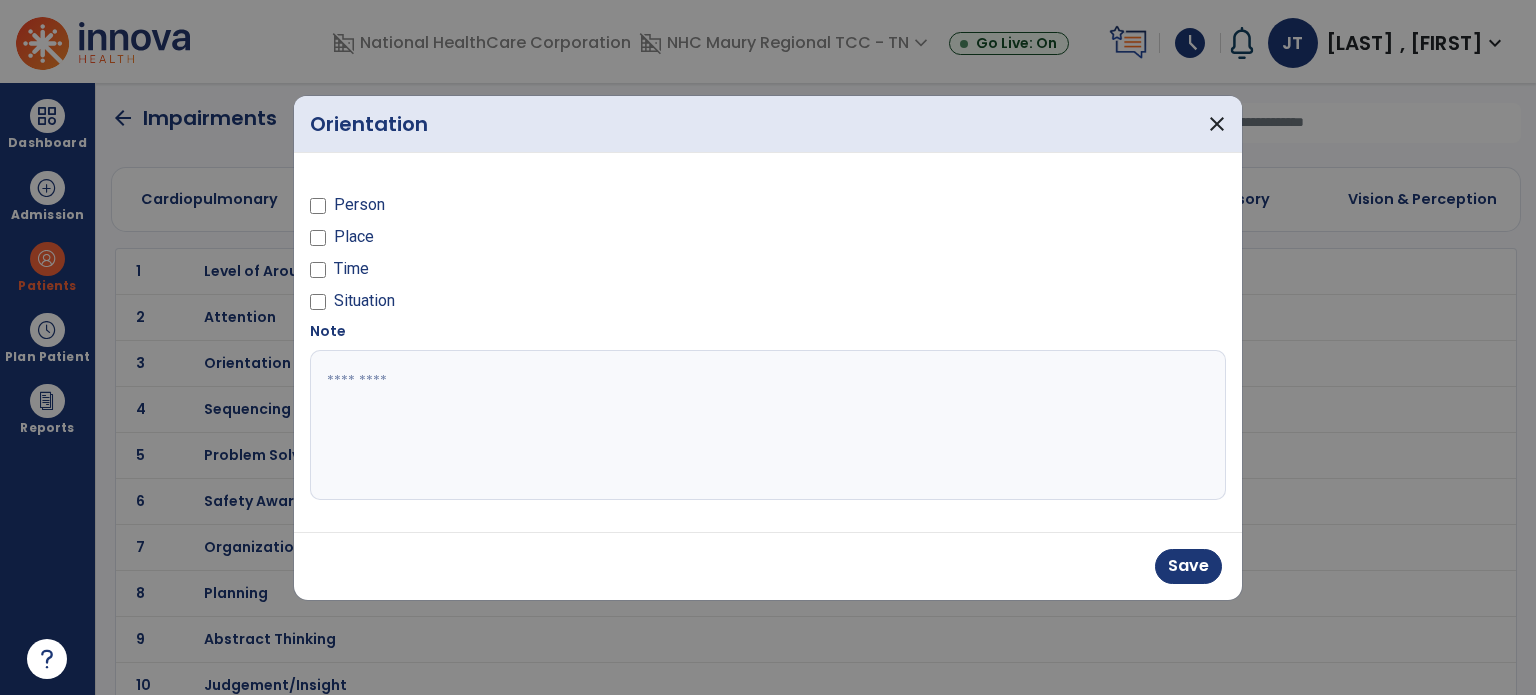 click on "Time" at bounding box center (351, 269) 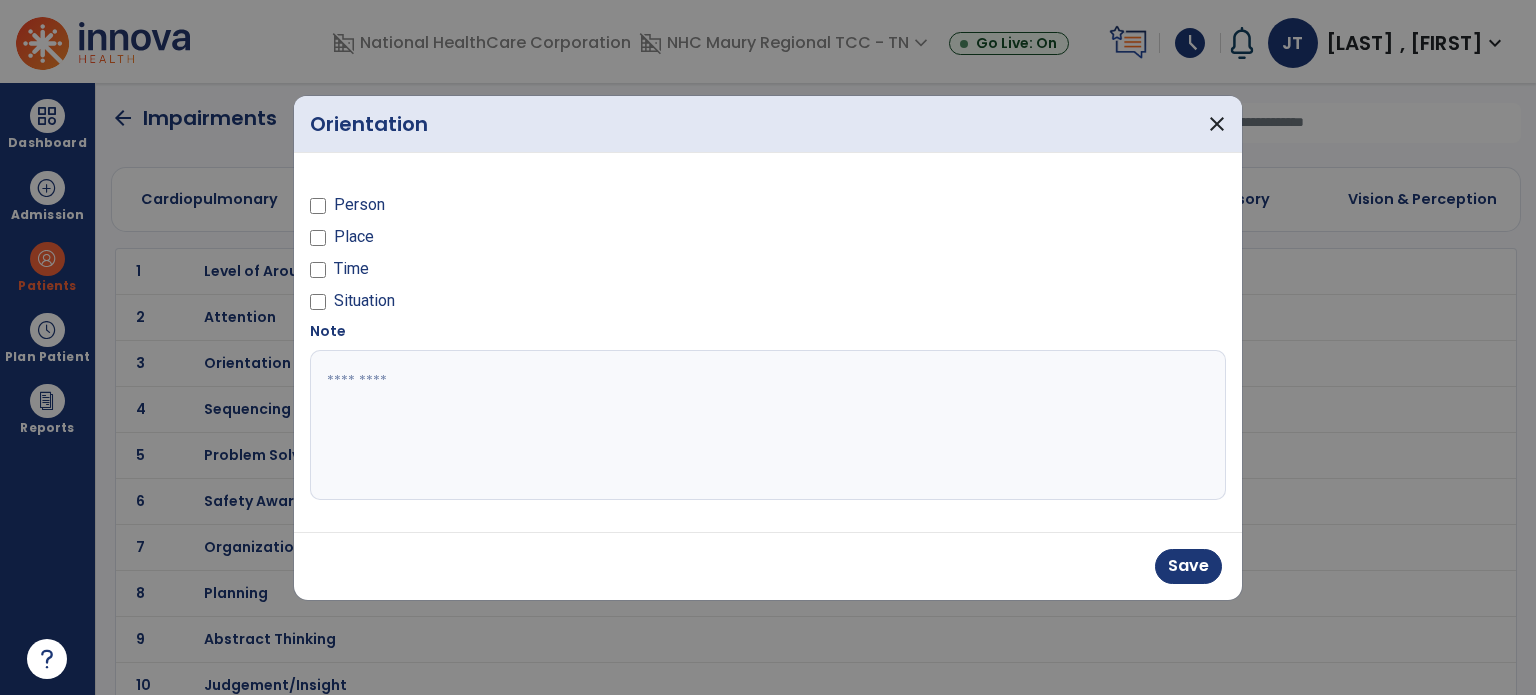 click on "Situation" at bounding box center (364, 301) 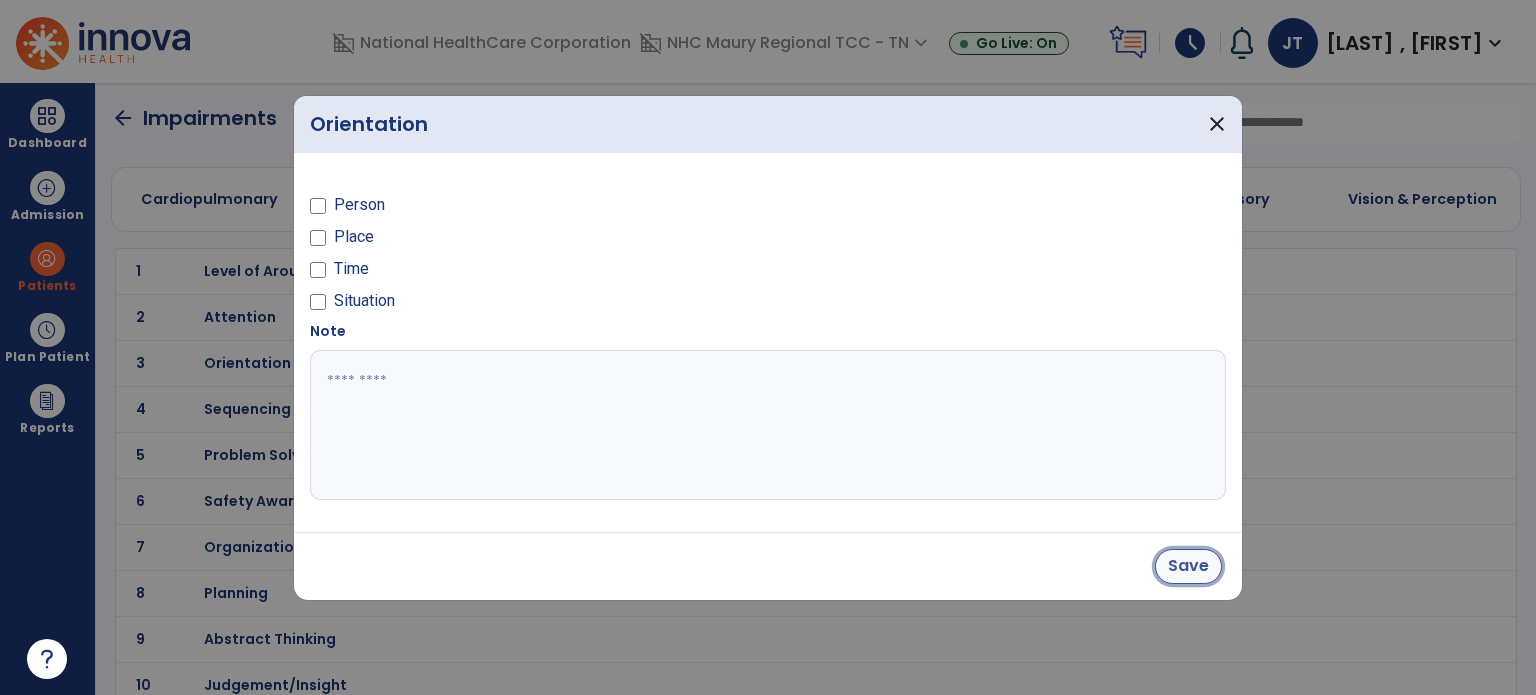 click on "Save" at bounding box center [1188, 566] 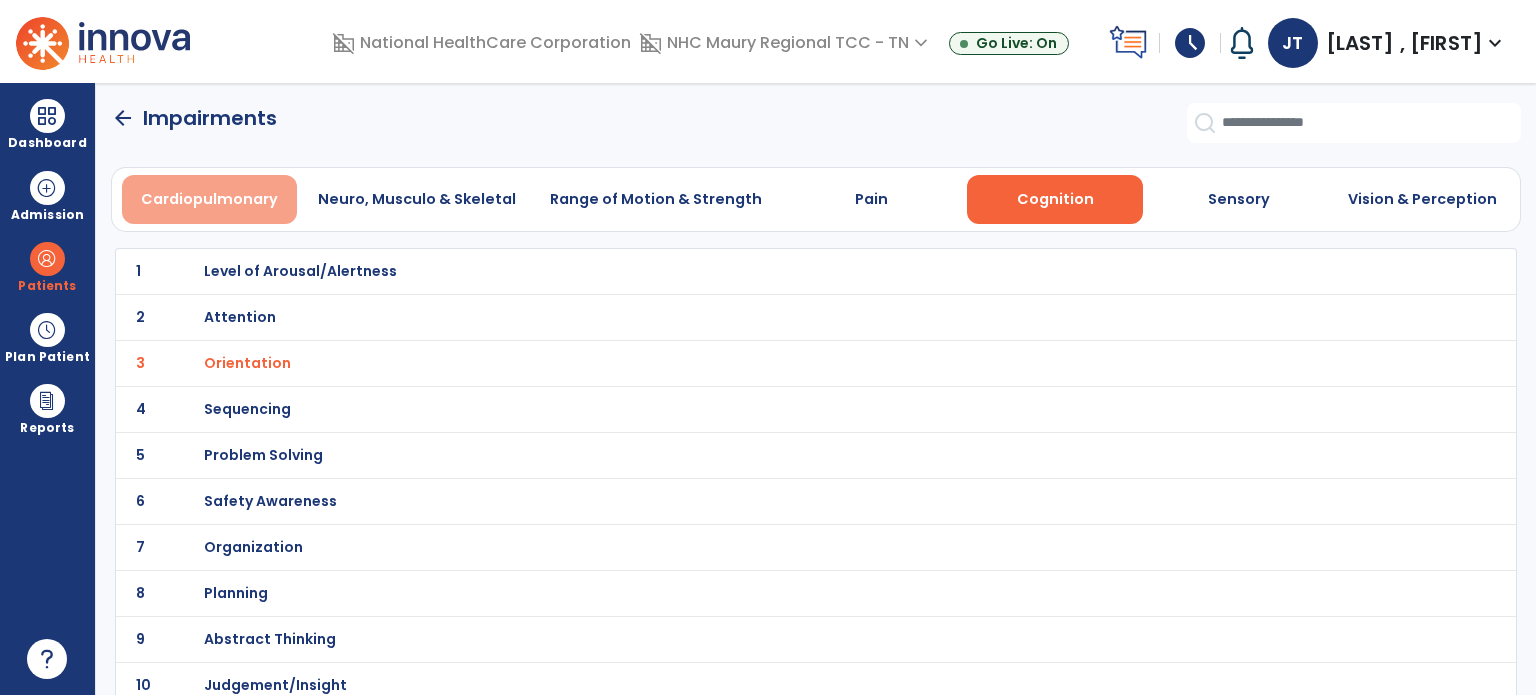 click on "Cardiopulmonary" at bounding box center (210, 199) 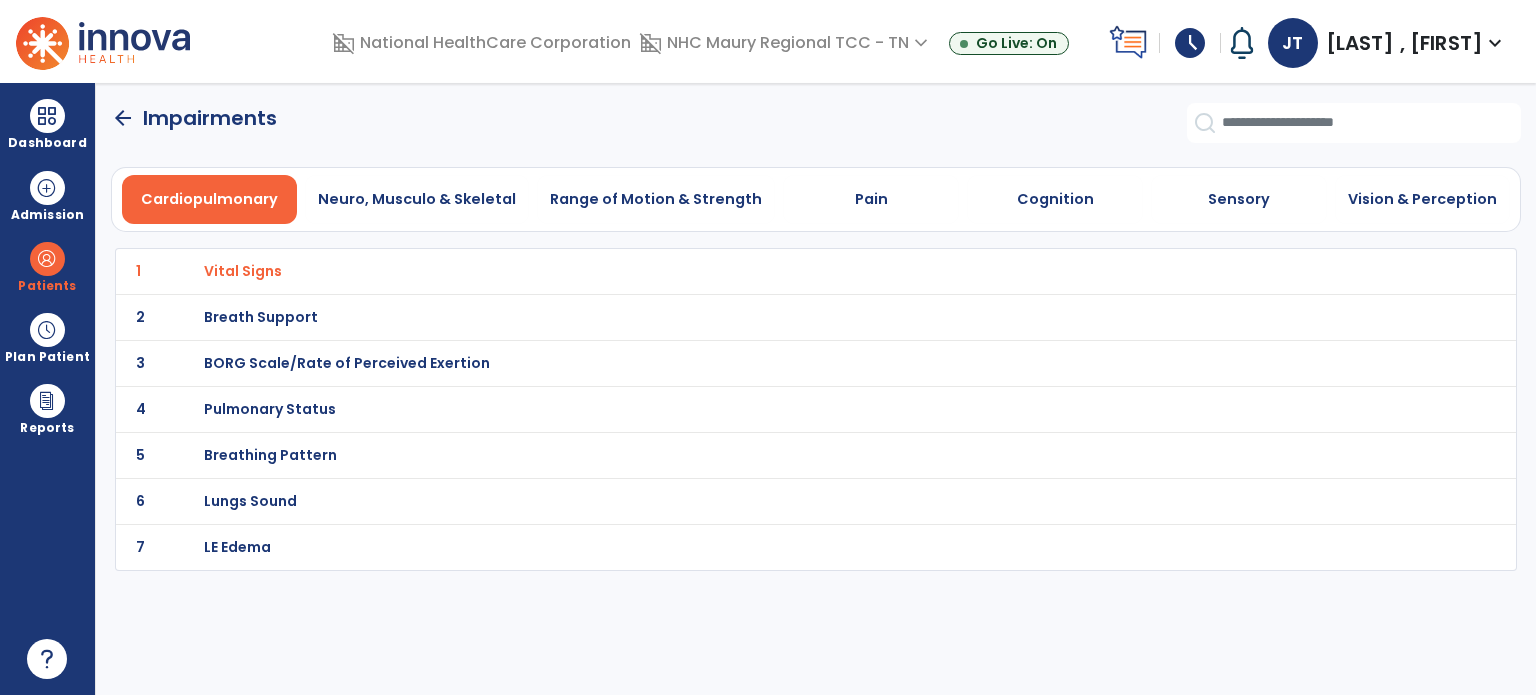 click on "arrow_back" 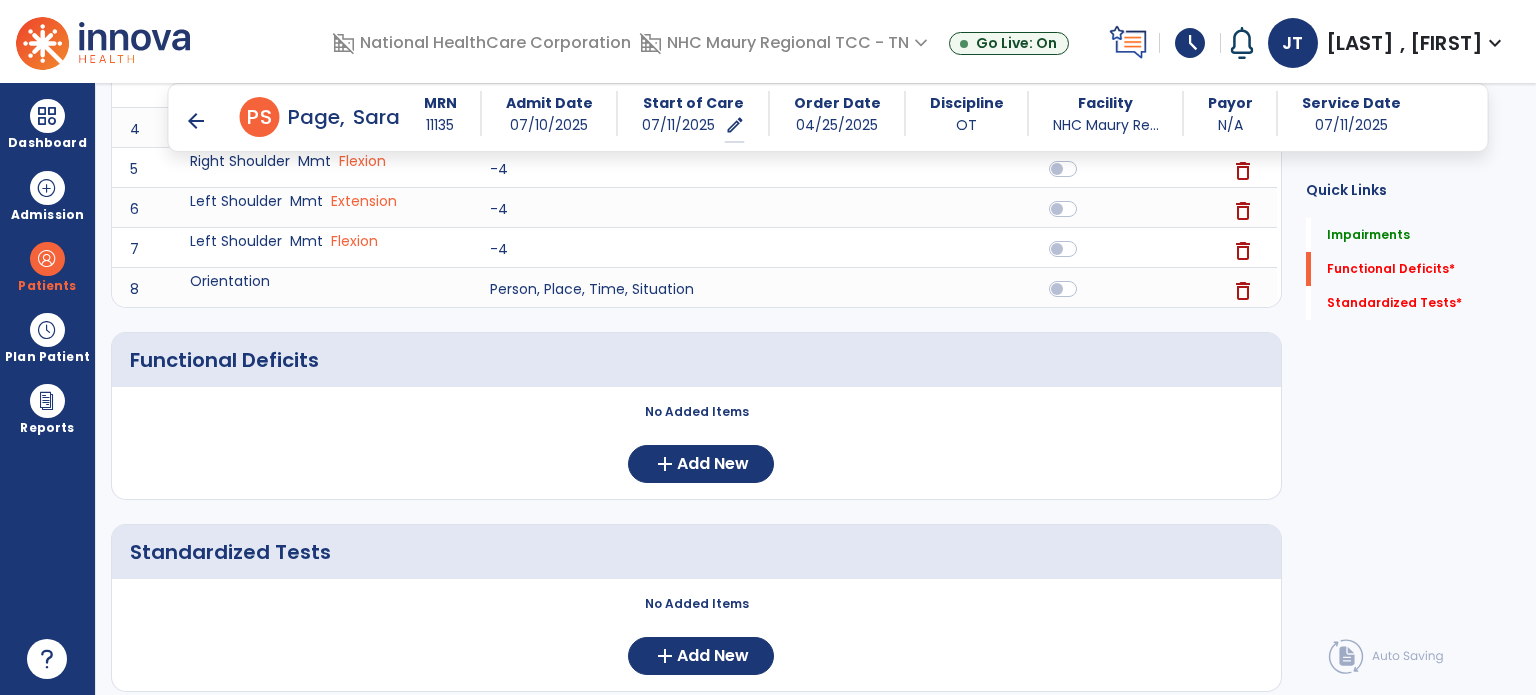 scroll, scrollTop: 760, scrollLeft: 0, axis: vertical 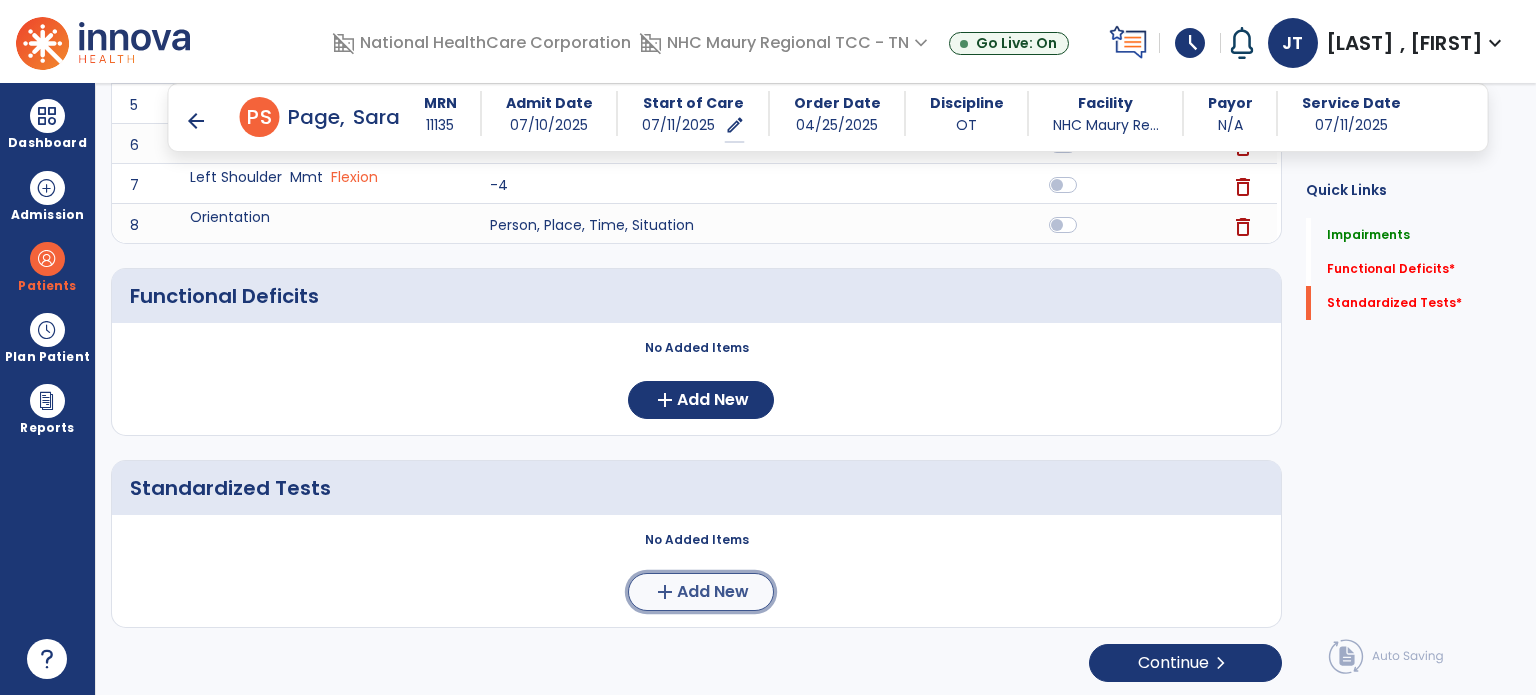 click on "add  Add New" 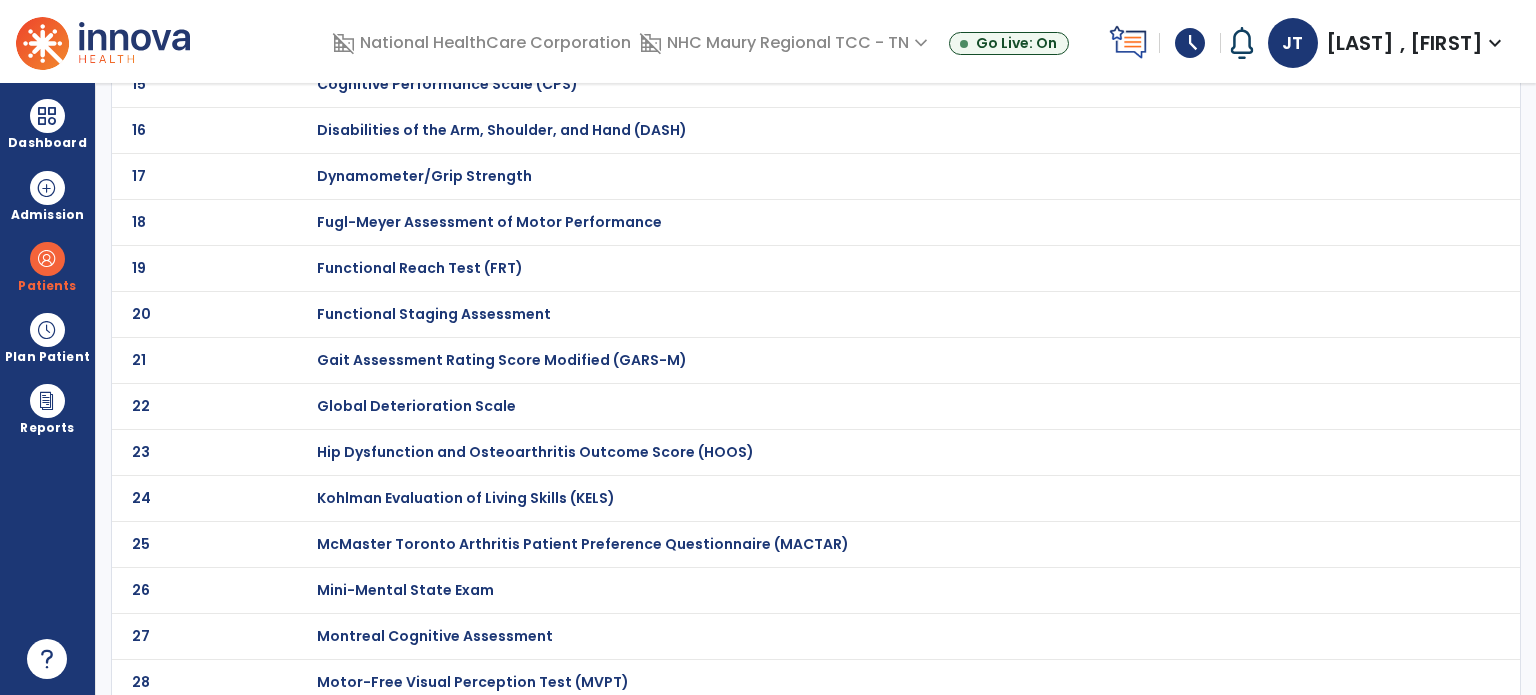 scroll, scrollTop: 0, scrollLeft: 0, axis: both 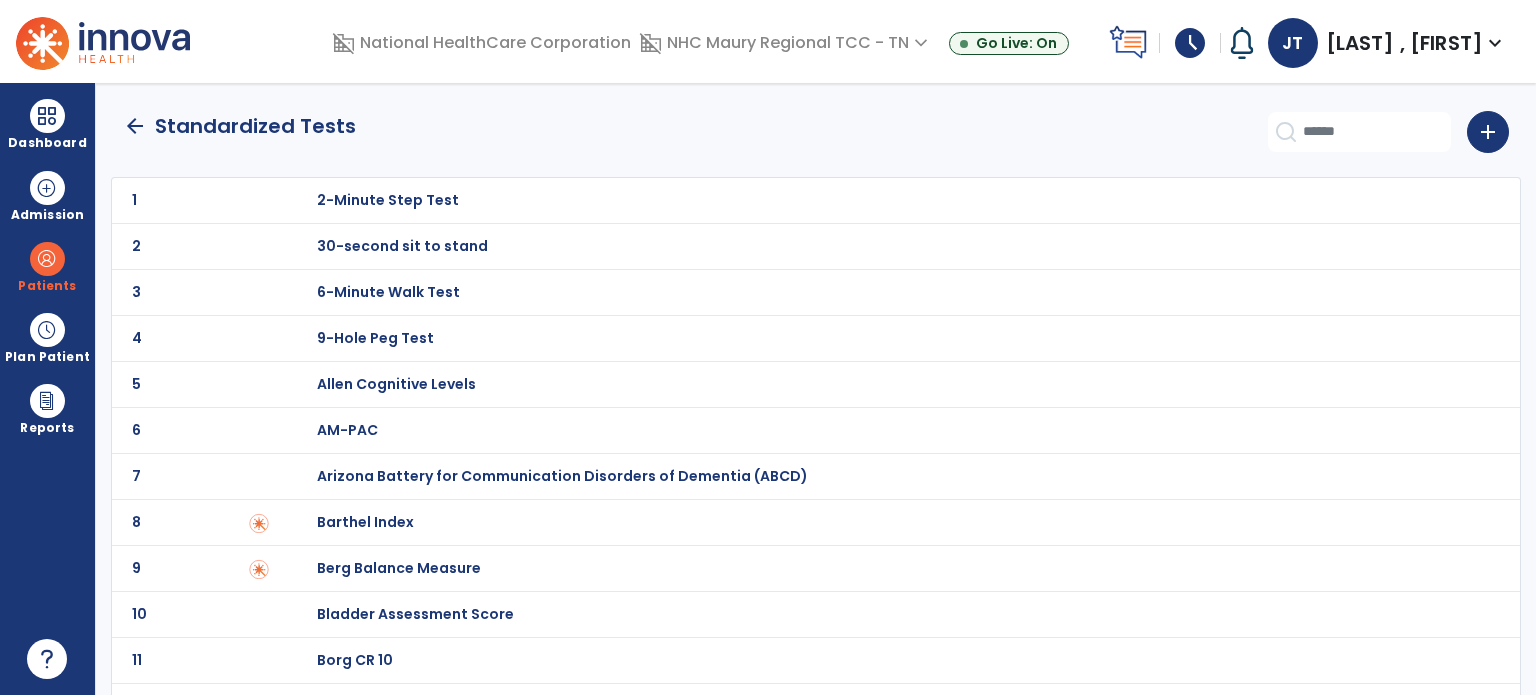 click on "Barthel Index" at bounding box center [388, 200] 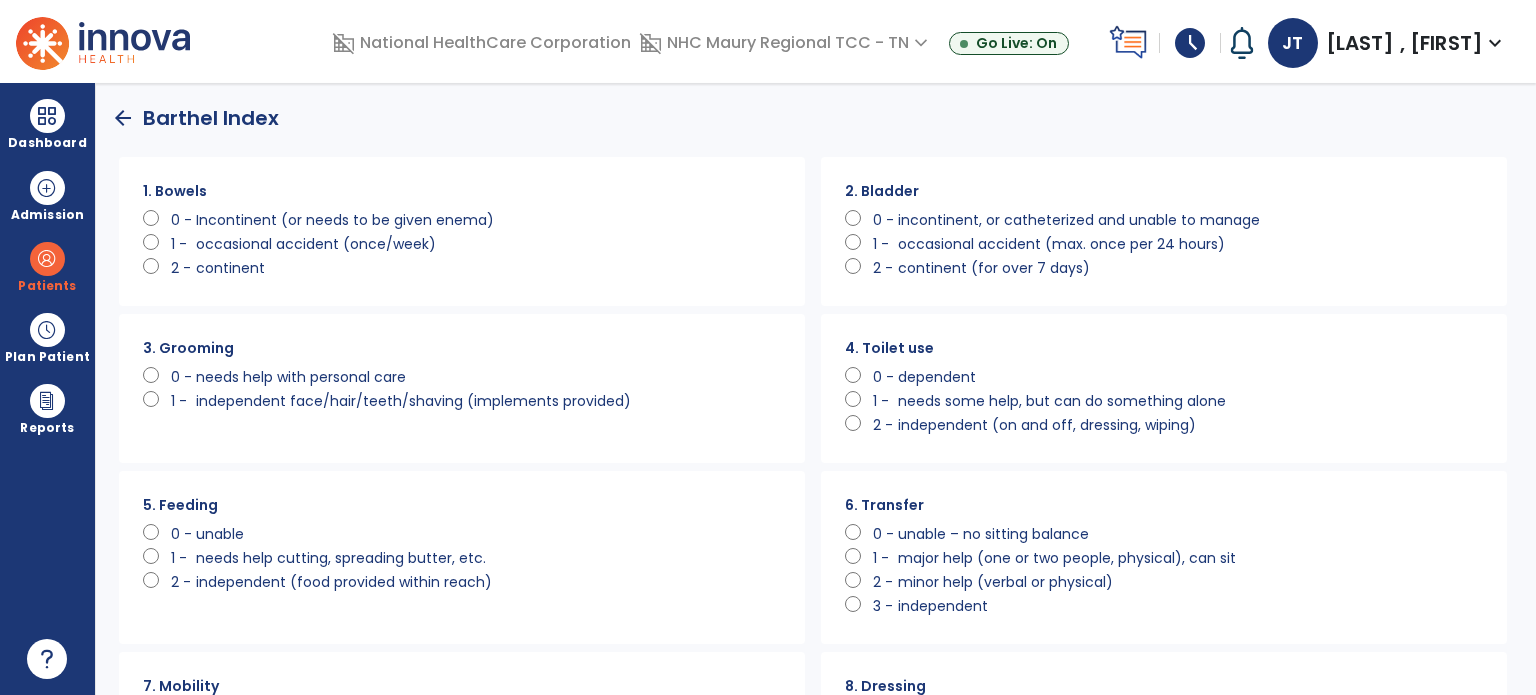 click on "continent (for over 7 days)" 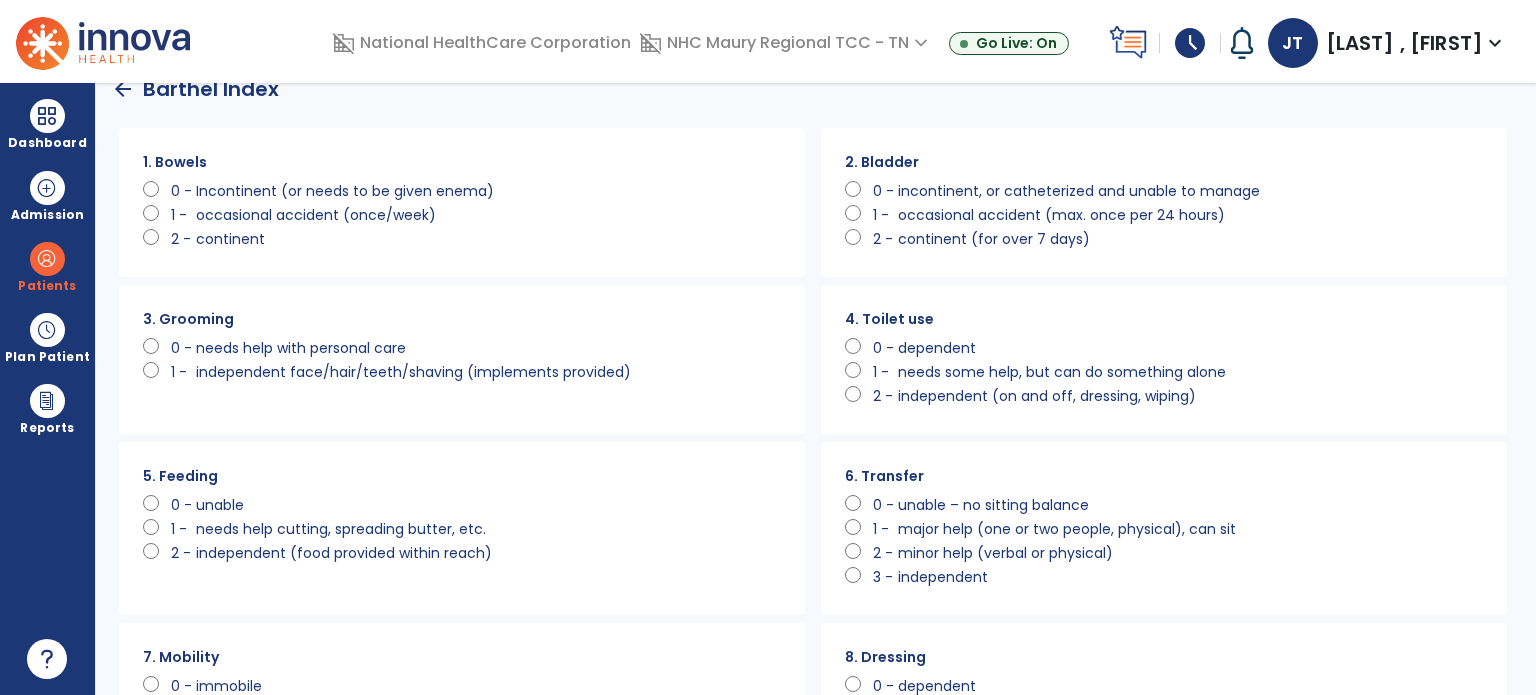scroll, scrollTop: 34, scrollLeft: 0, axis: vertical 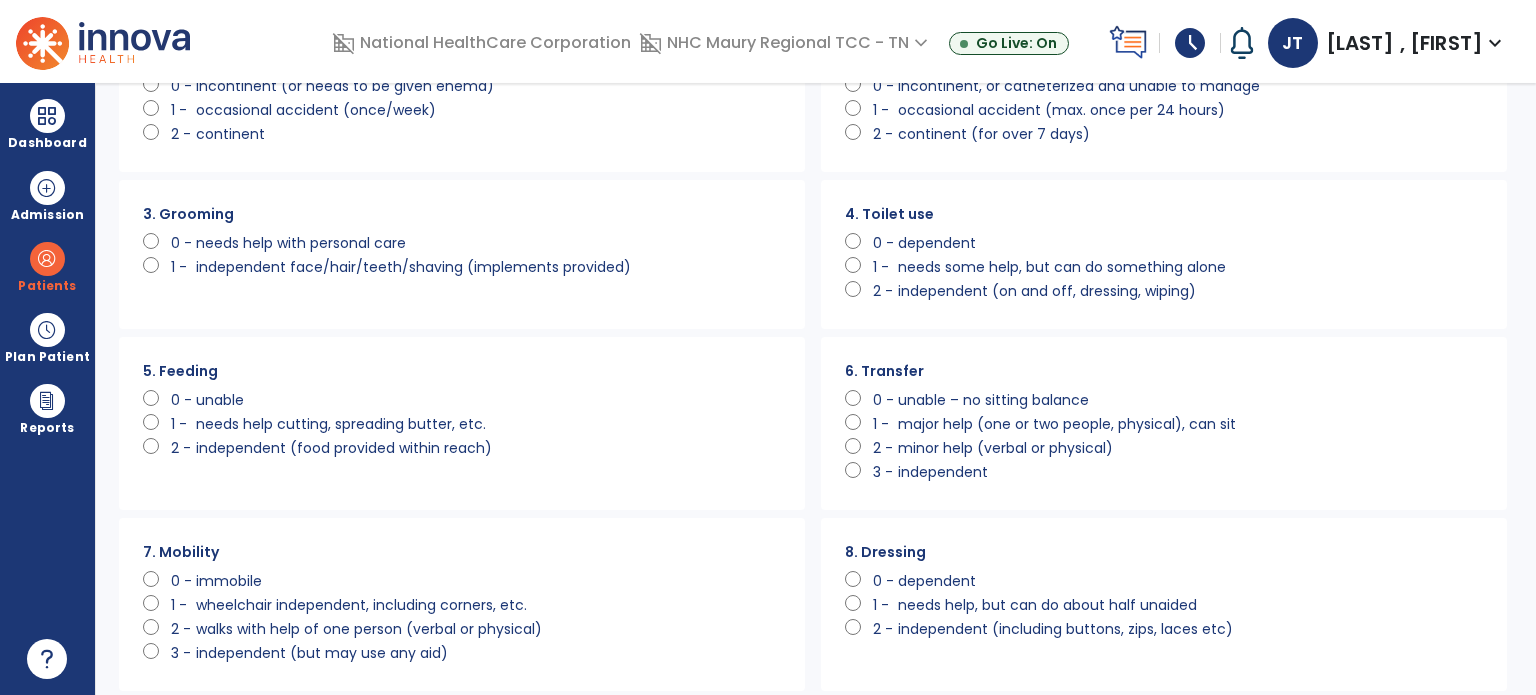 click on "minor help (verbal or physical)" 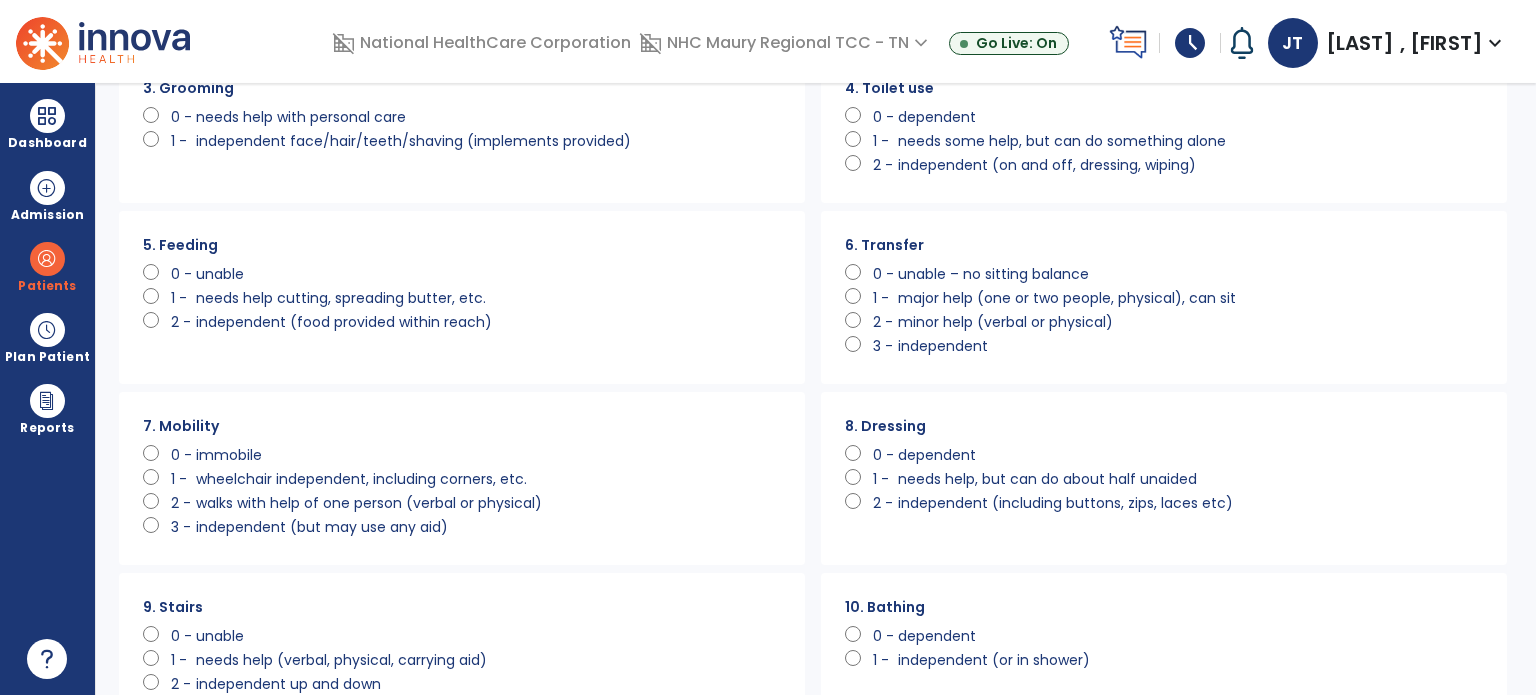 click on "needs help, but can do about half unaided" 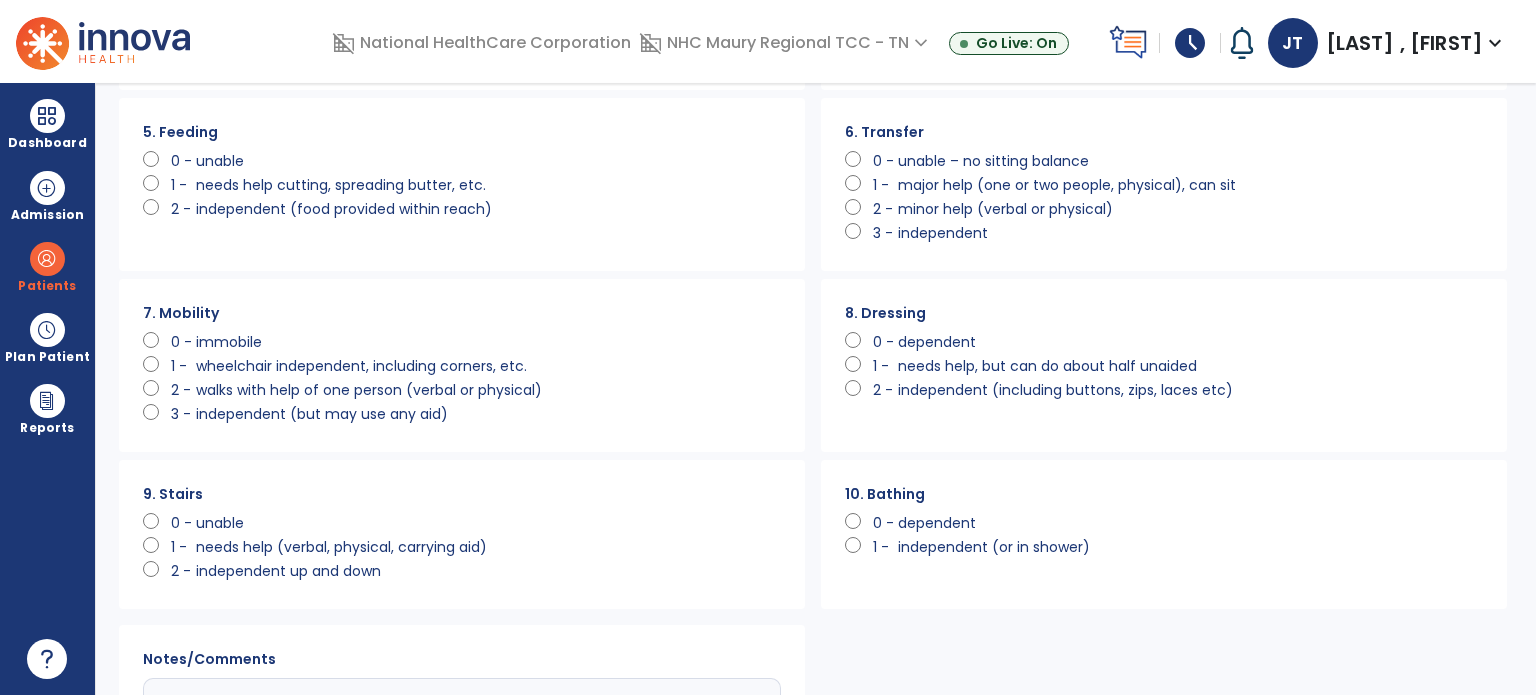 scroll, scrollTop: 406, scrollLeft: 0, axis: vertical 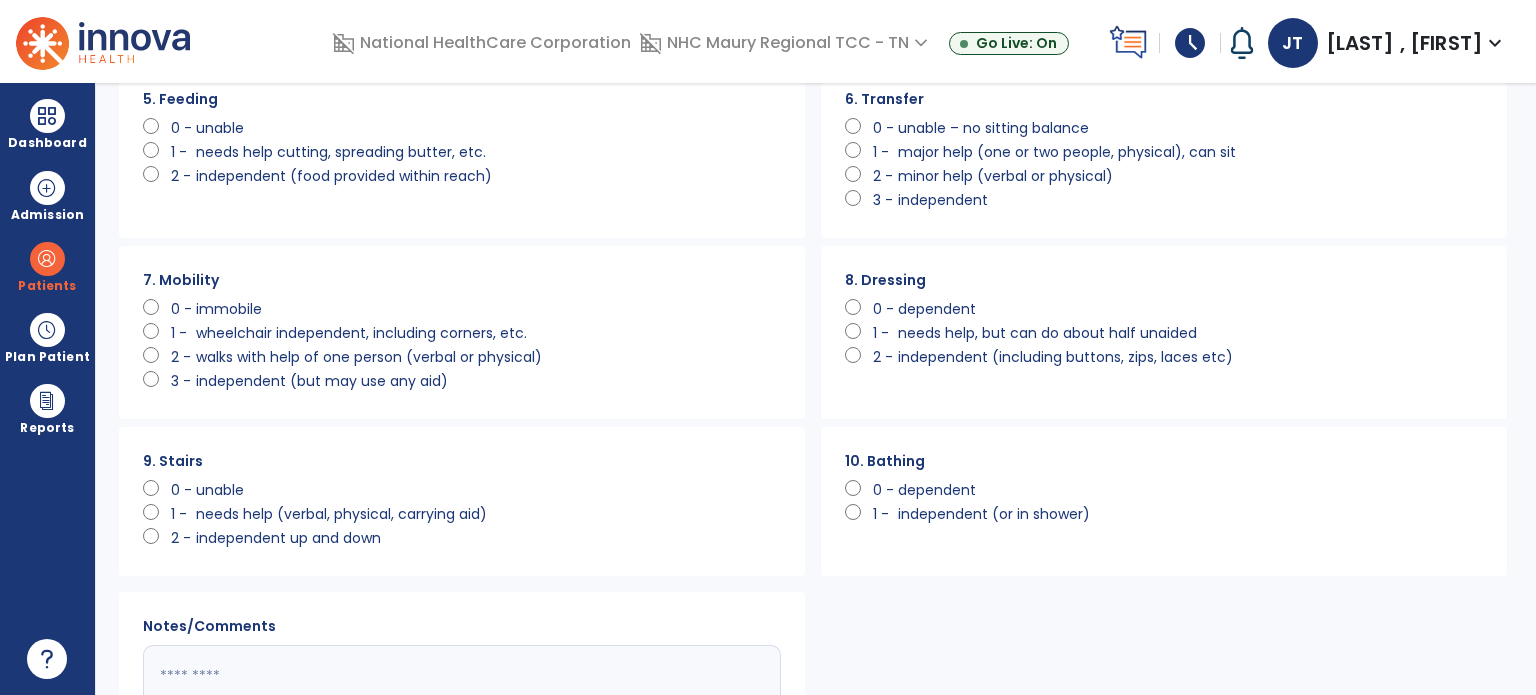 click on "walks with help of one person (verbal or physical)" 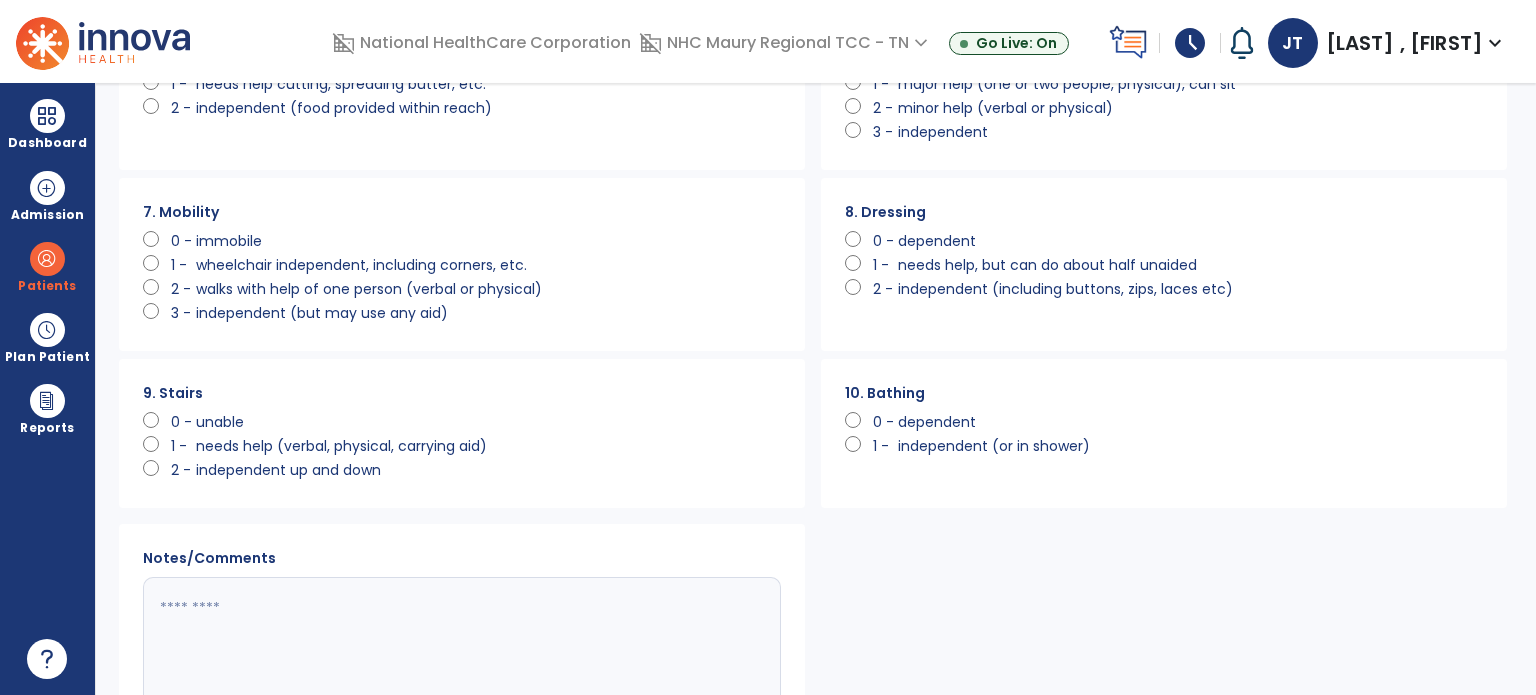 scroll, scrollTop: 478, scrollLeft: 0, axis: vertical 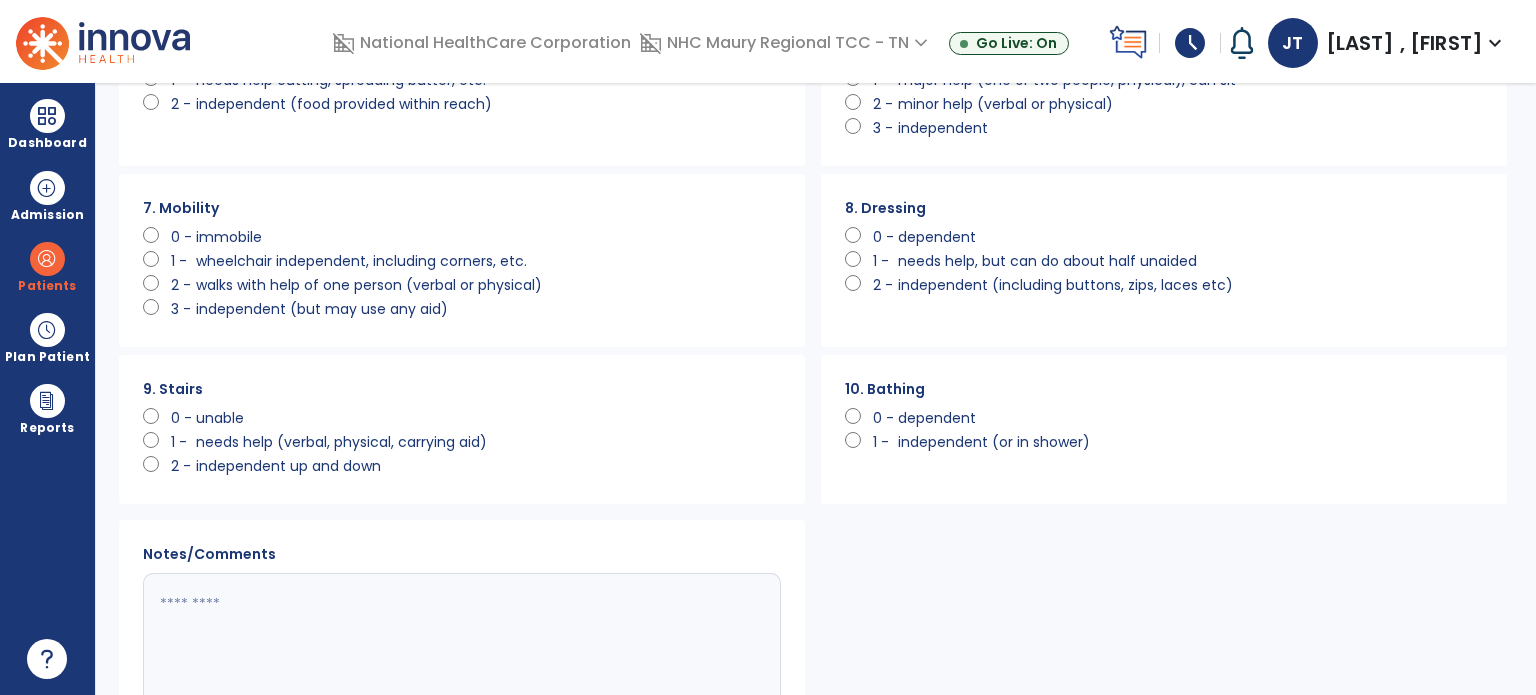 click on "dependent" 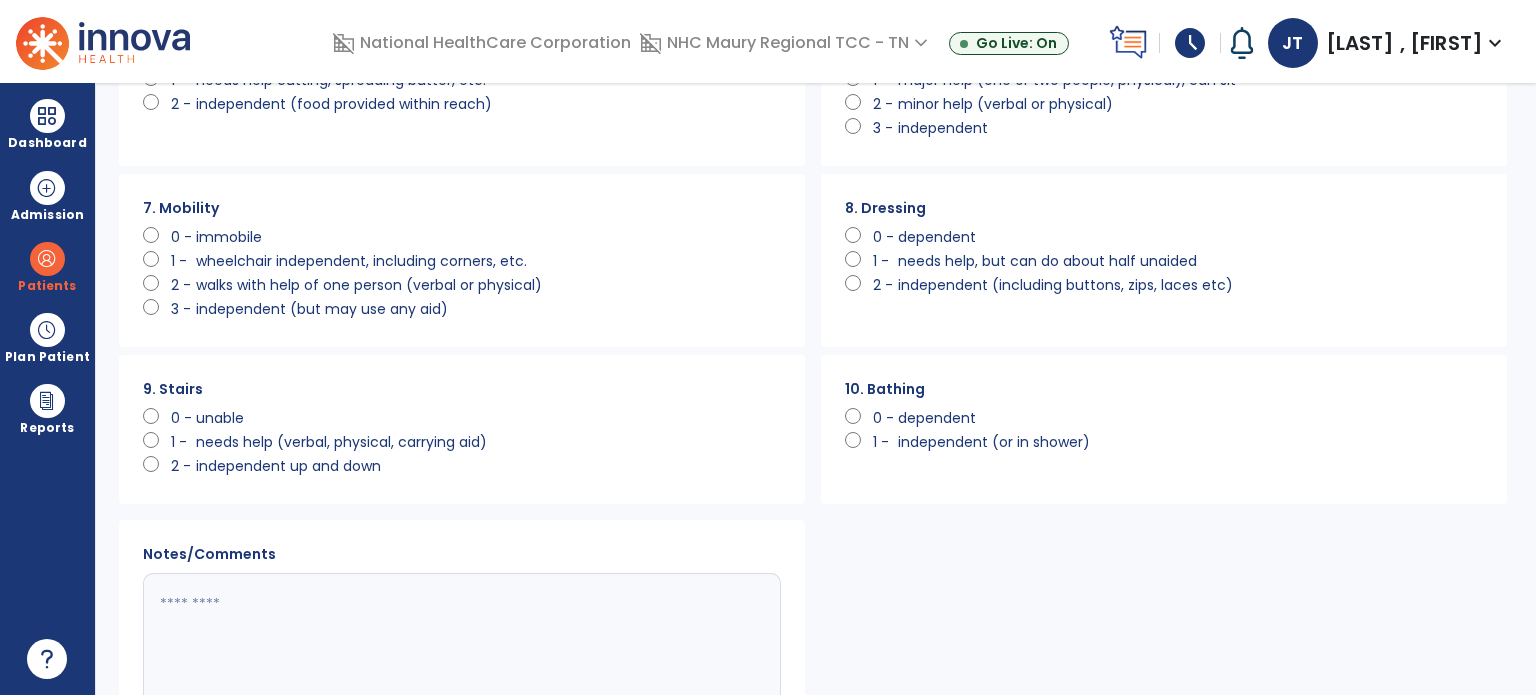 click on "unable" 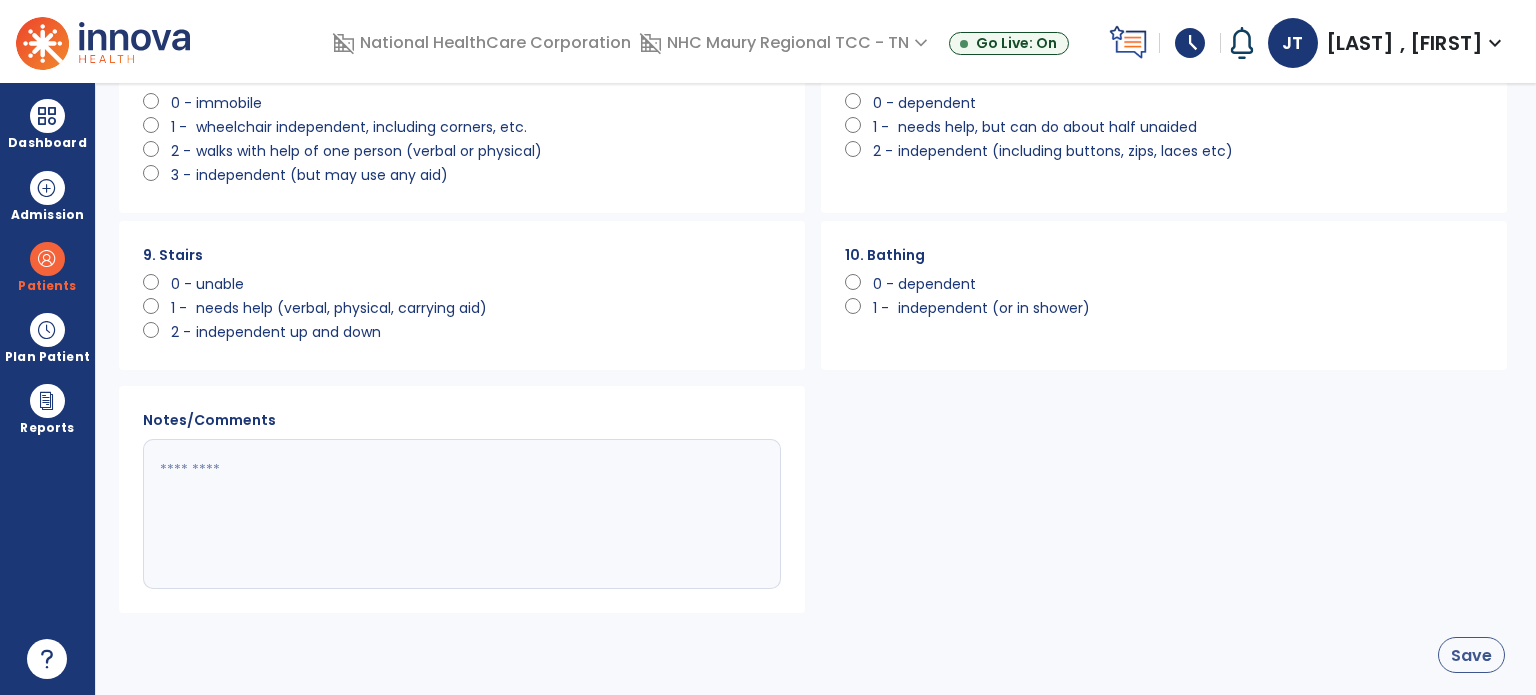 click on "Save" 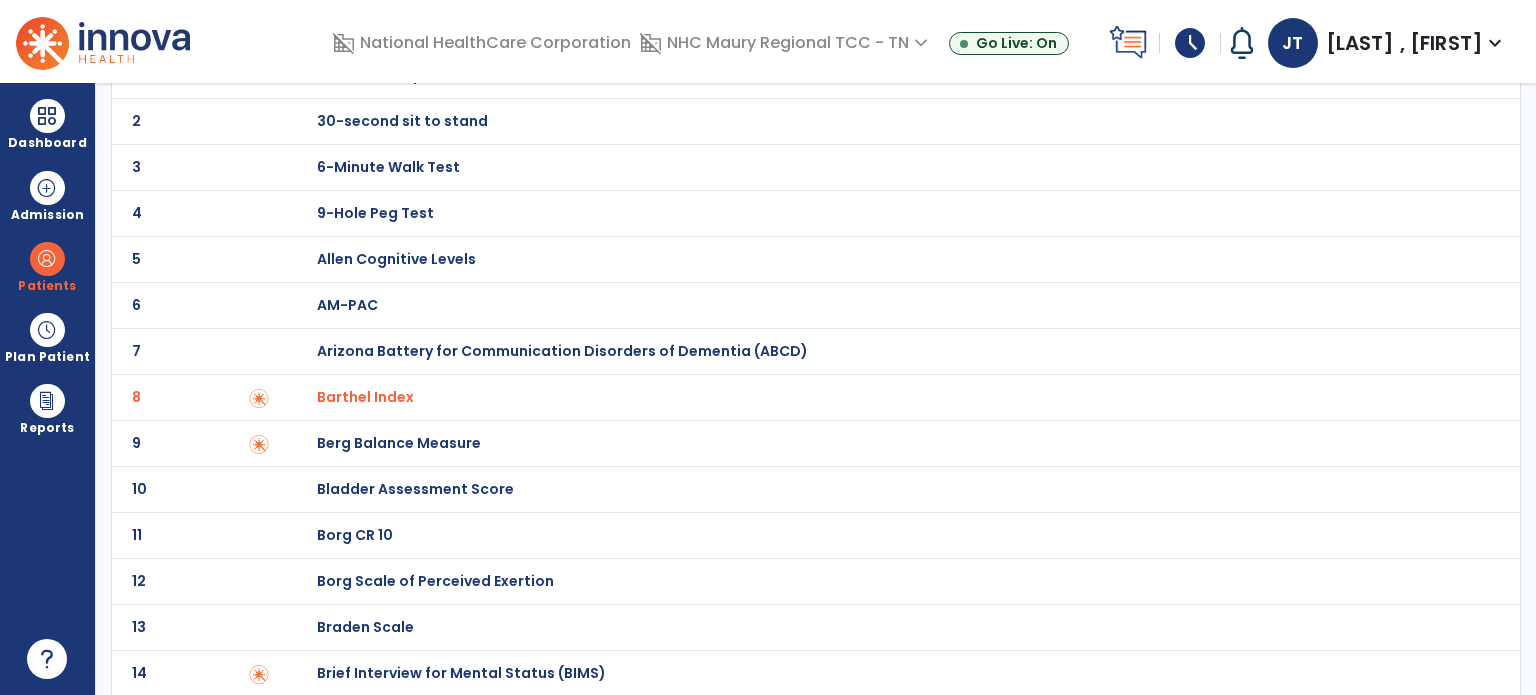 scroll, scrollTop: 0, scrollLeft: 0, axis: both 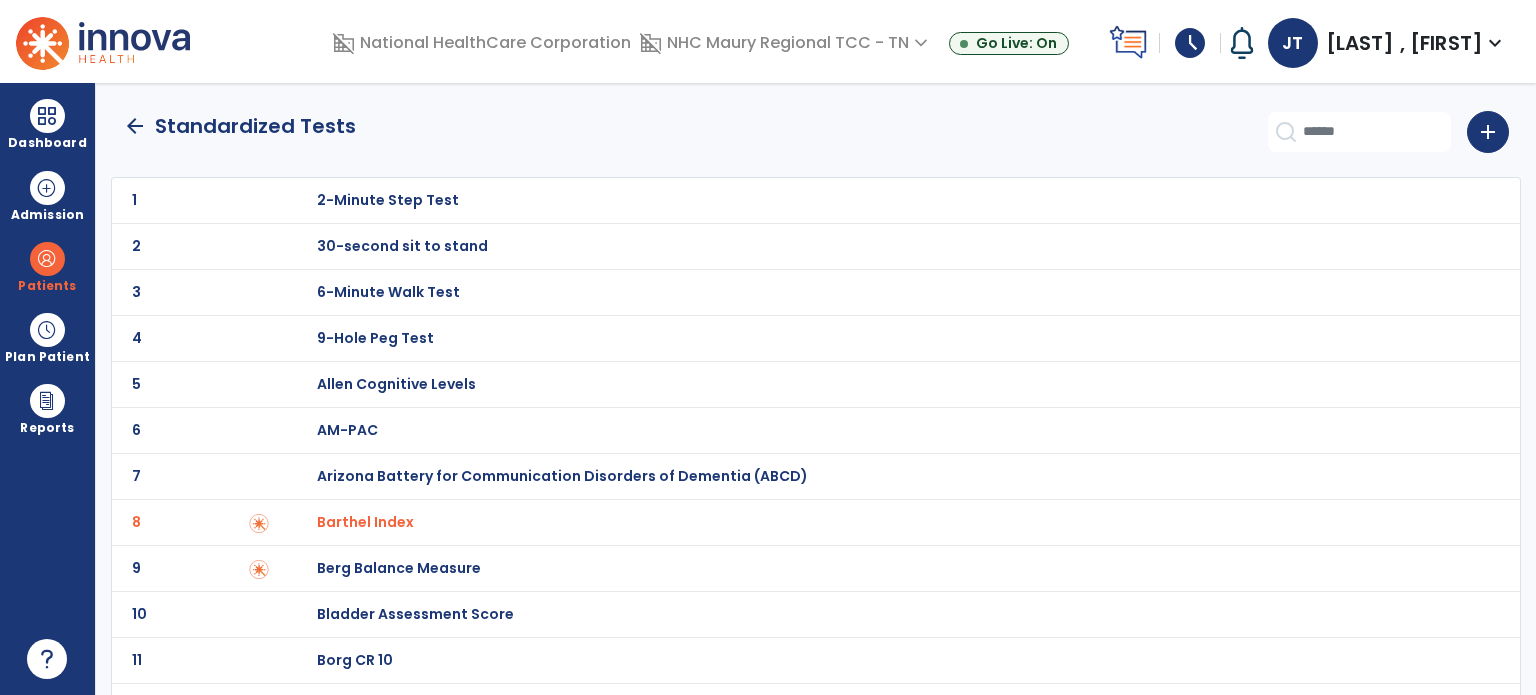 click on "arrow_back" 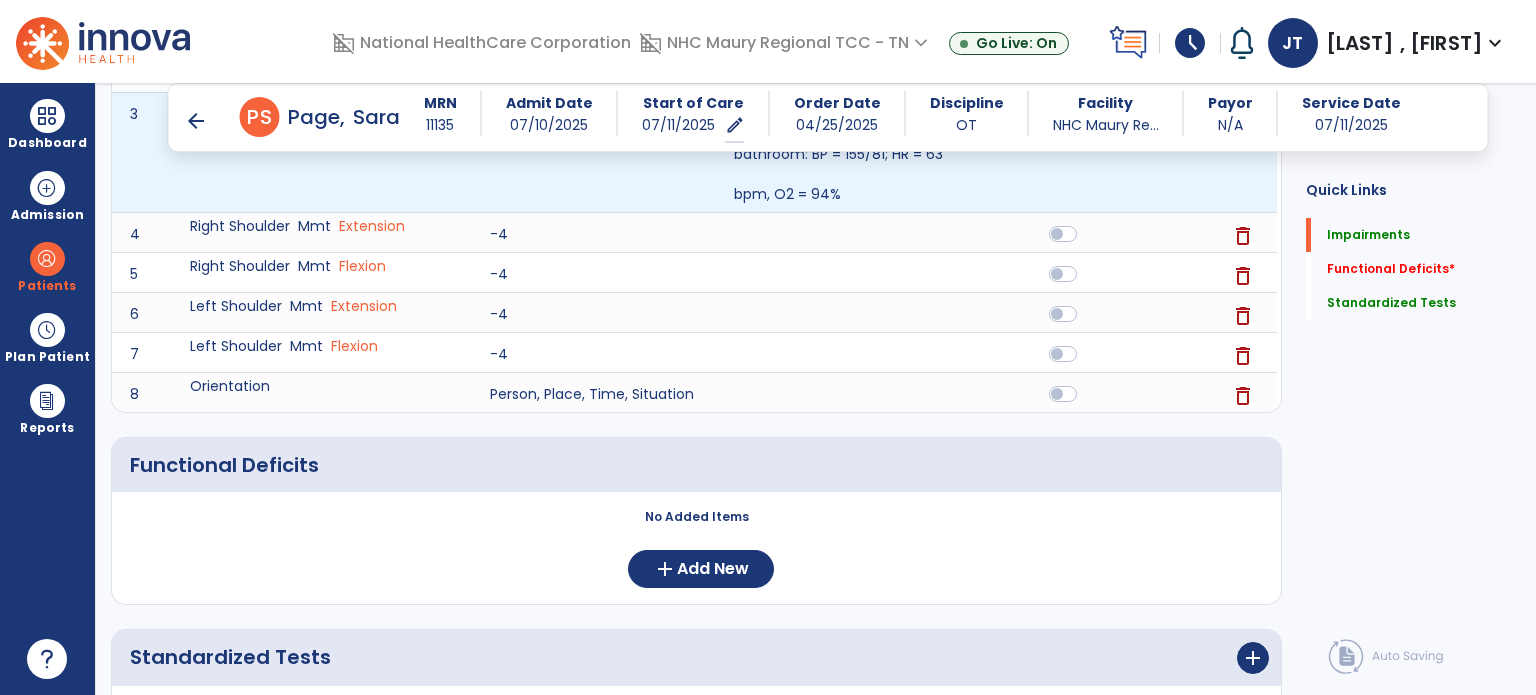 scroll, scrollTop: 592, scrollLeft: 0, axis: vertical 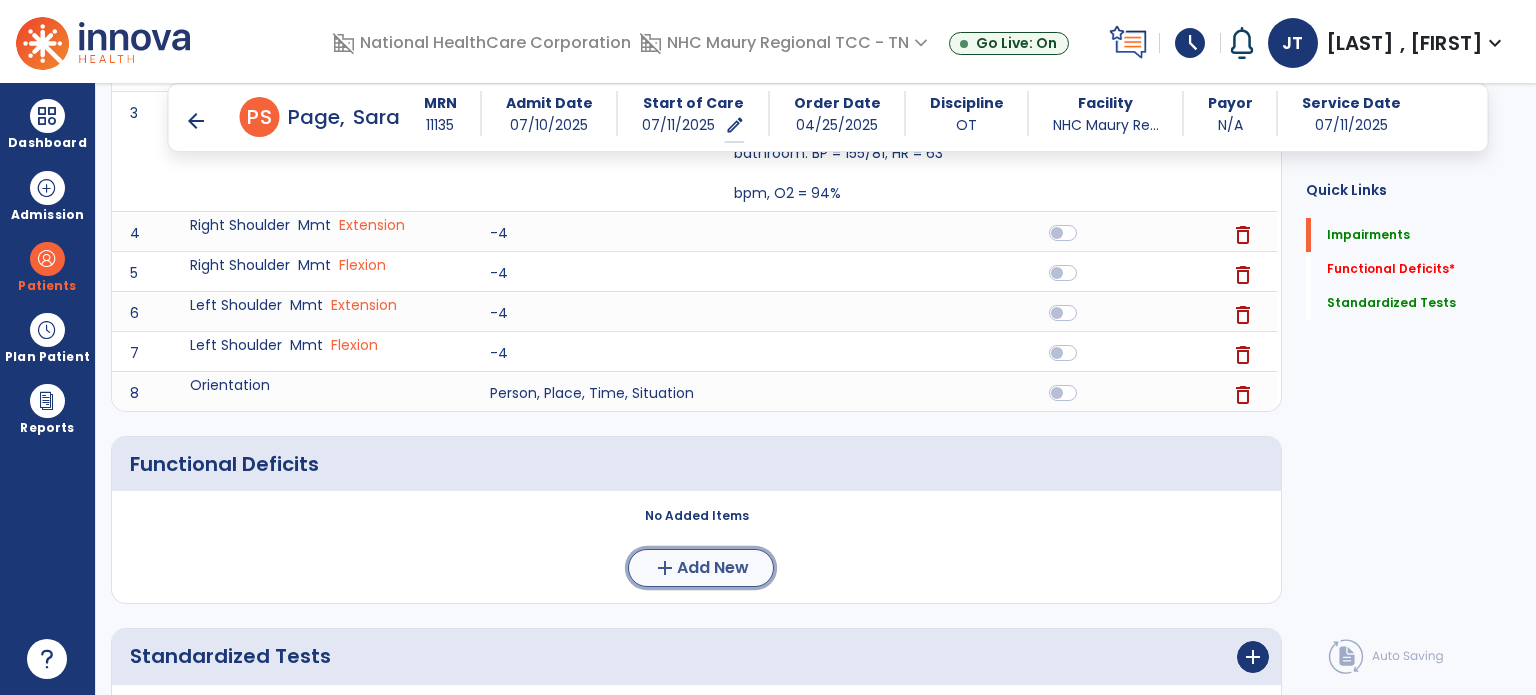 click on "Add New" 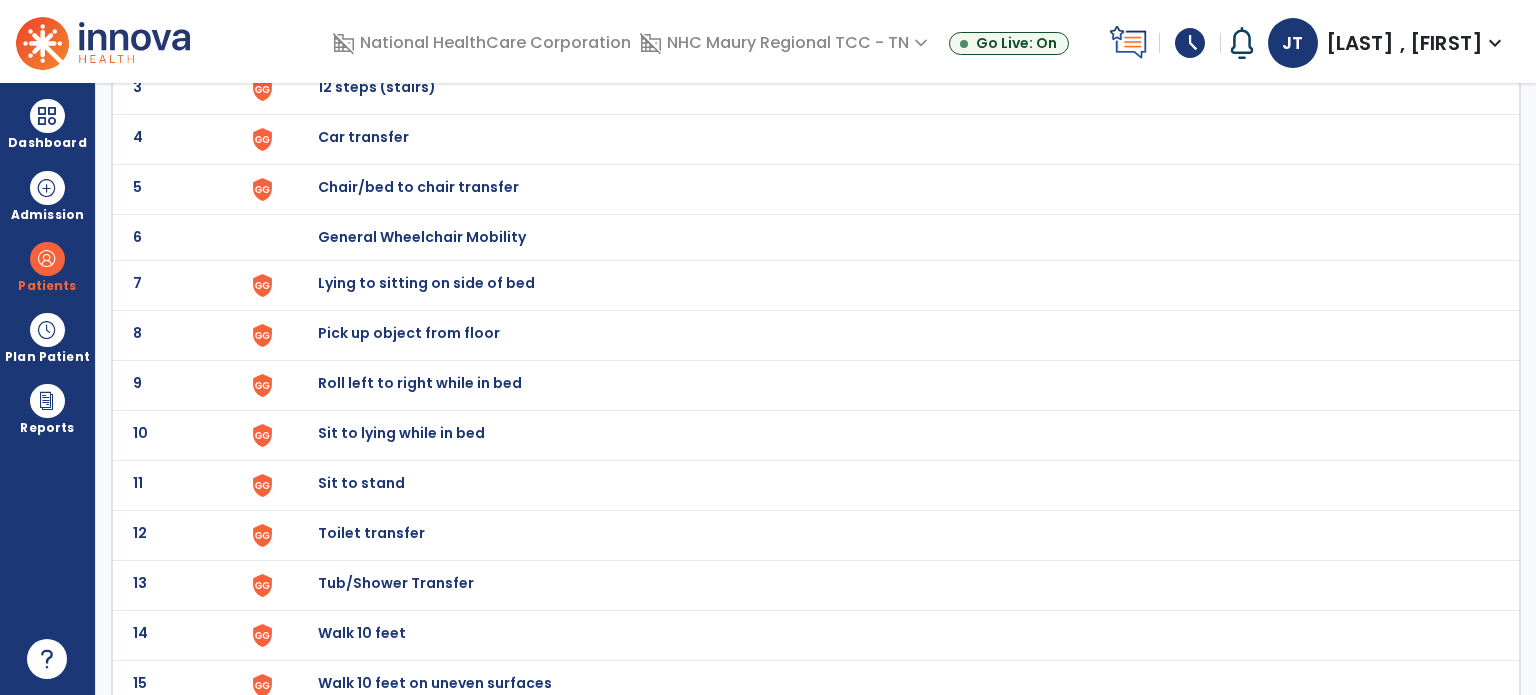 scroll, scrollTop: 276, scrollLeft: 0, axis: vertical 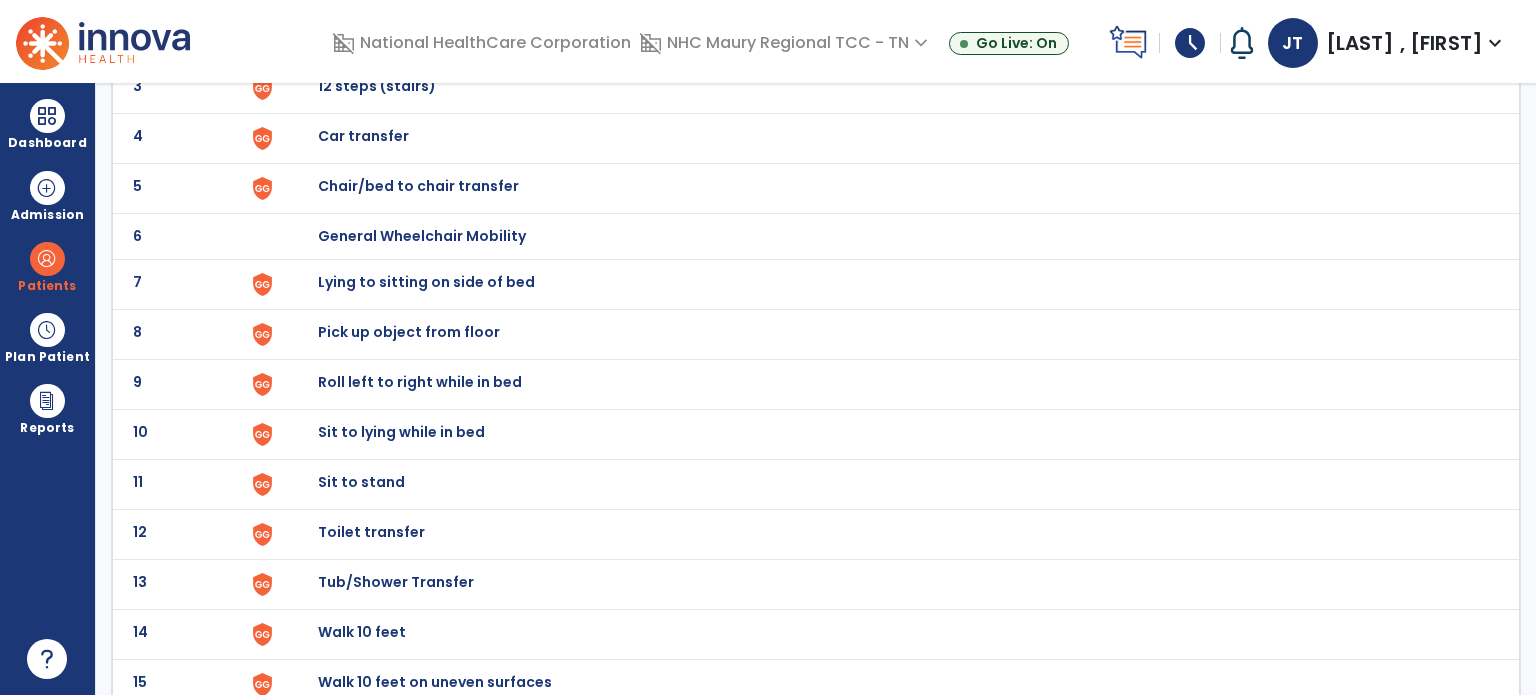 click on "Toilet transfer" at bounding box center (364, -14) 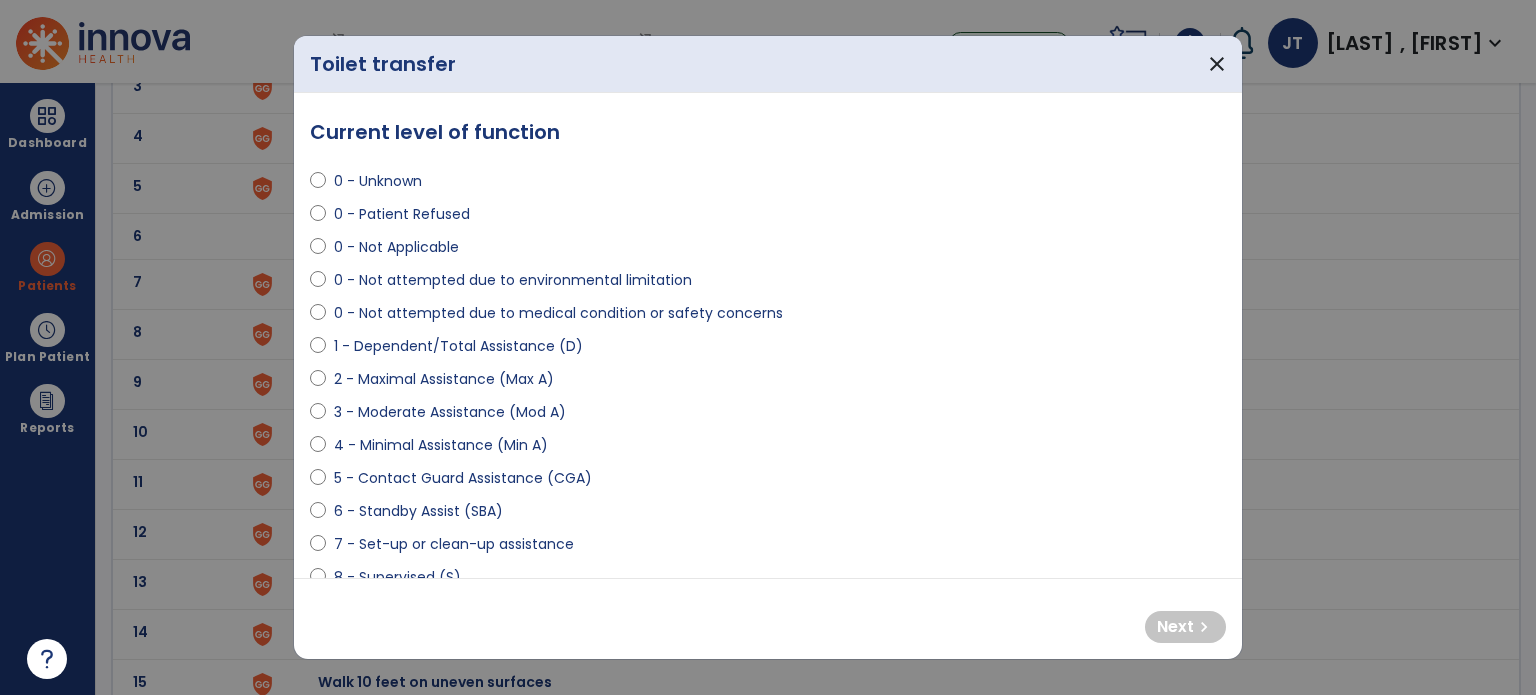 select on "**********" 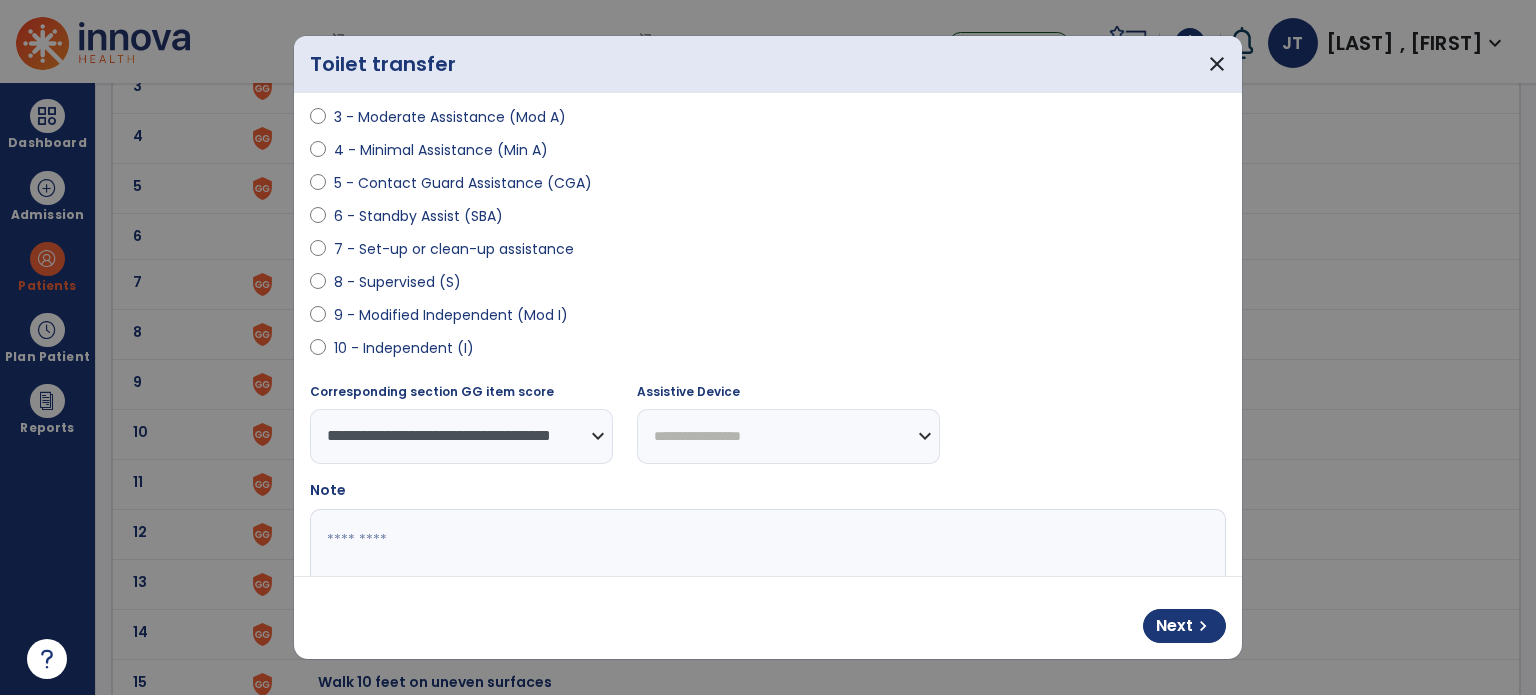 scroll, scrollTop: 312, scrollLeft: 0, axis: vertical 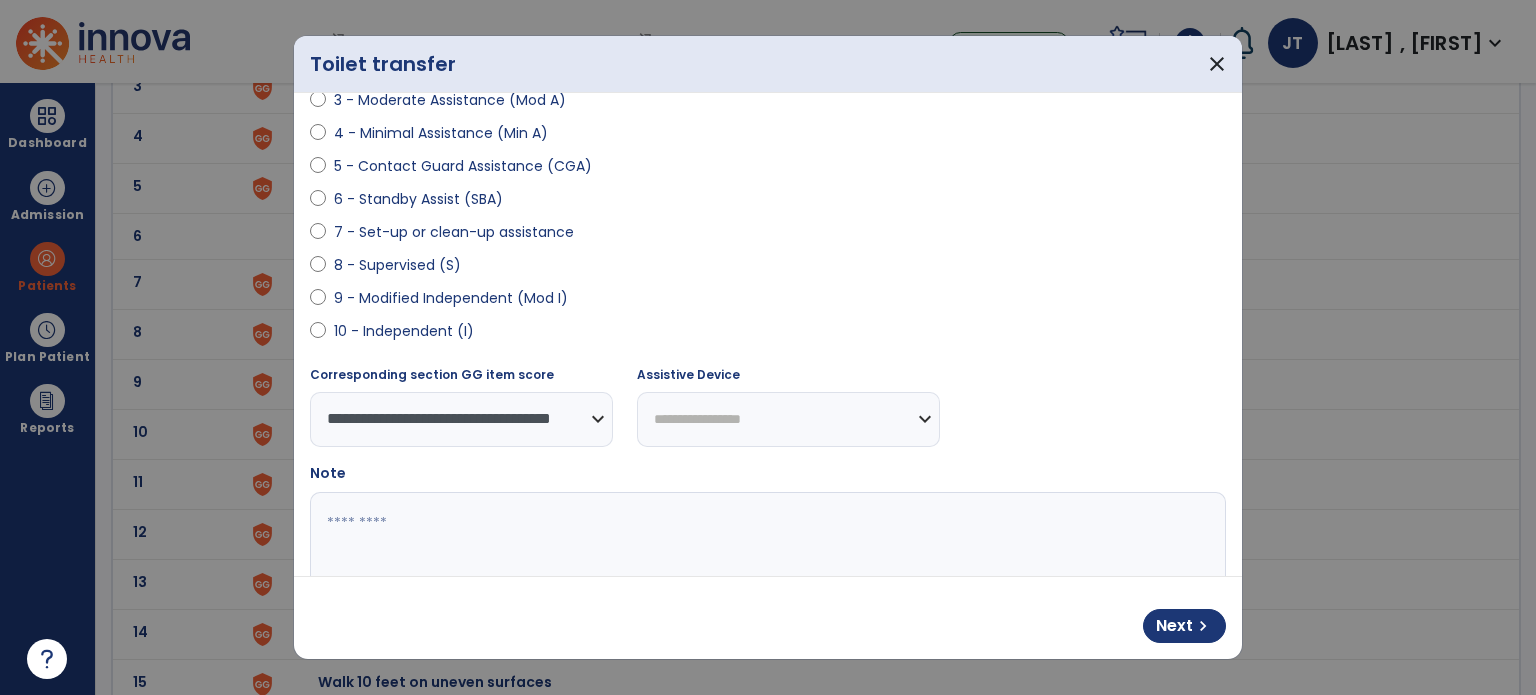 click at bounding box center (766, 567) 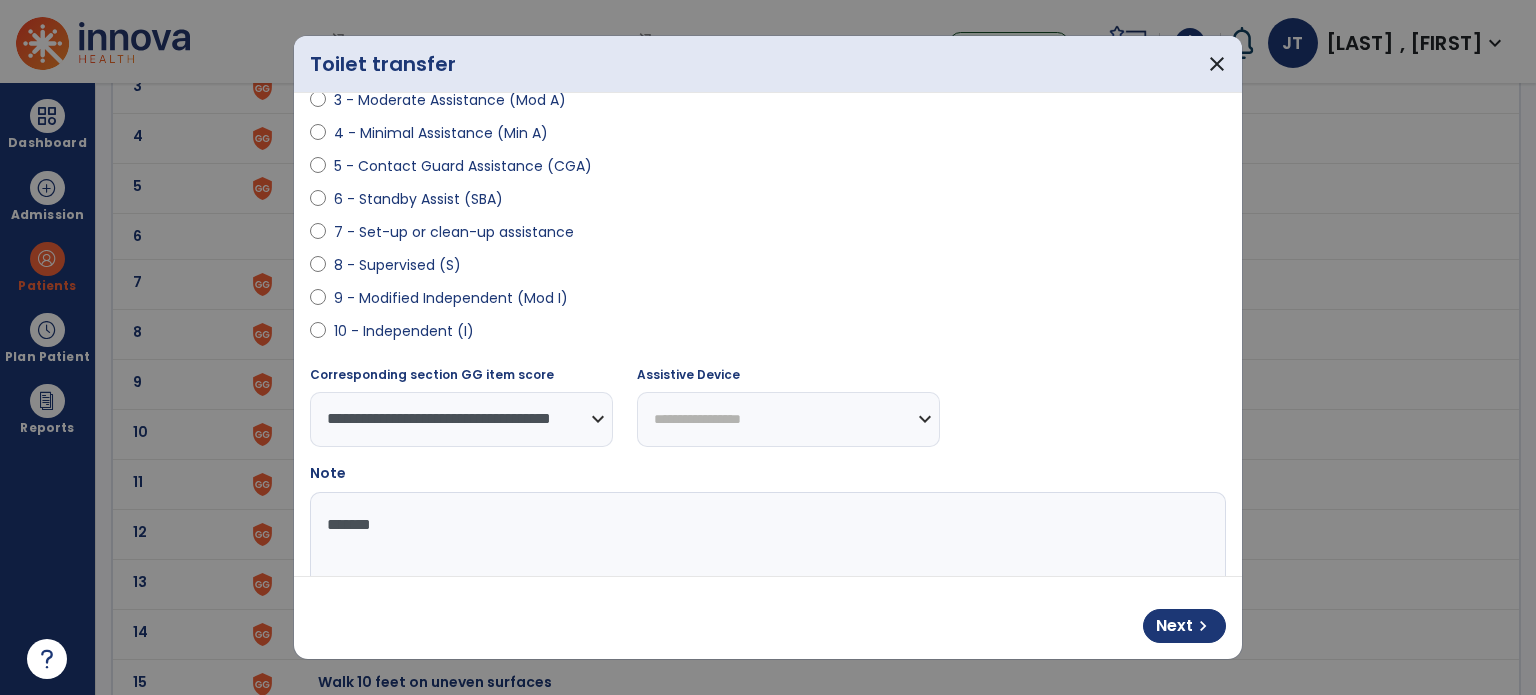type on "*******" 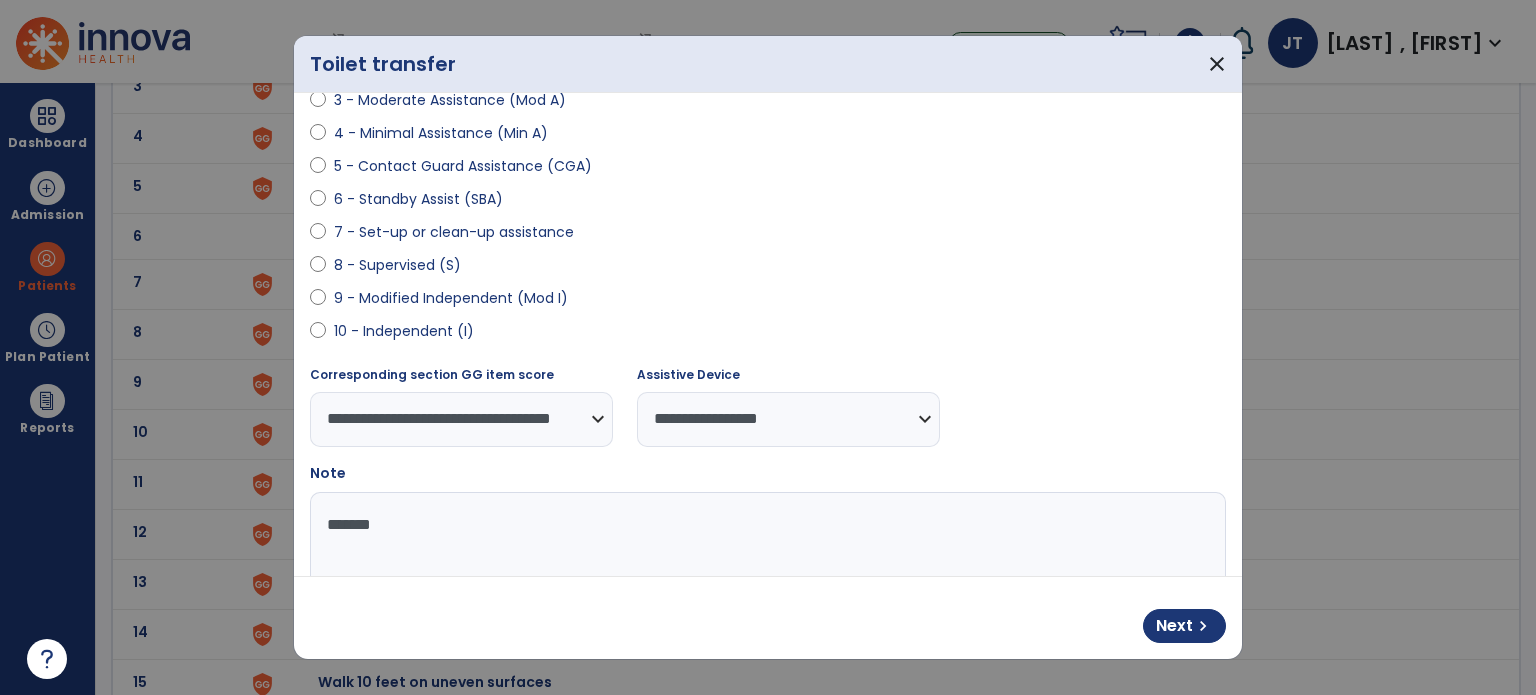 click on "**********" at bounding box center (788, 419) 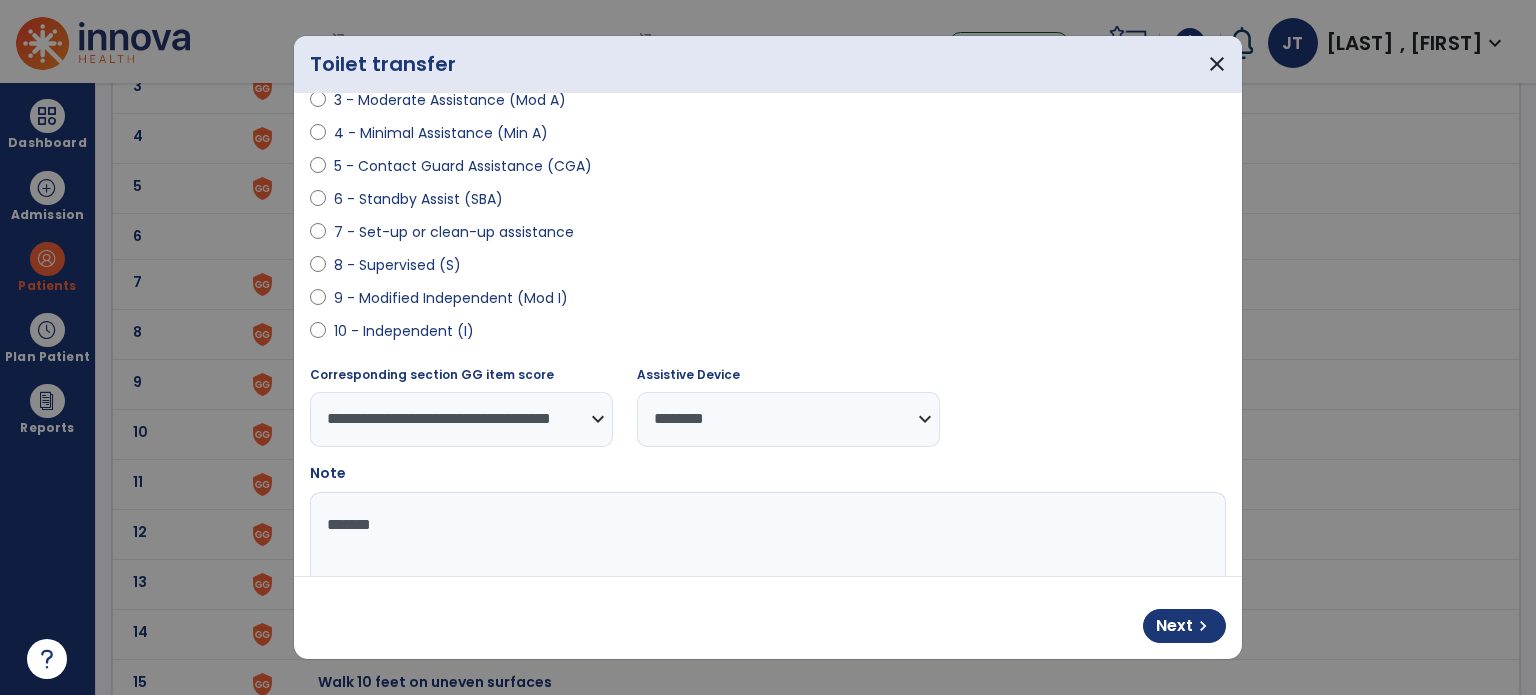 click on "**********" at bounding box center (788, 419) 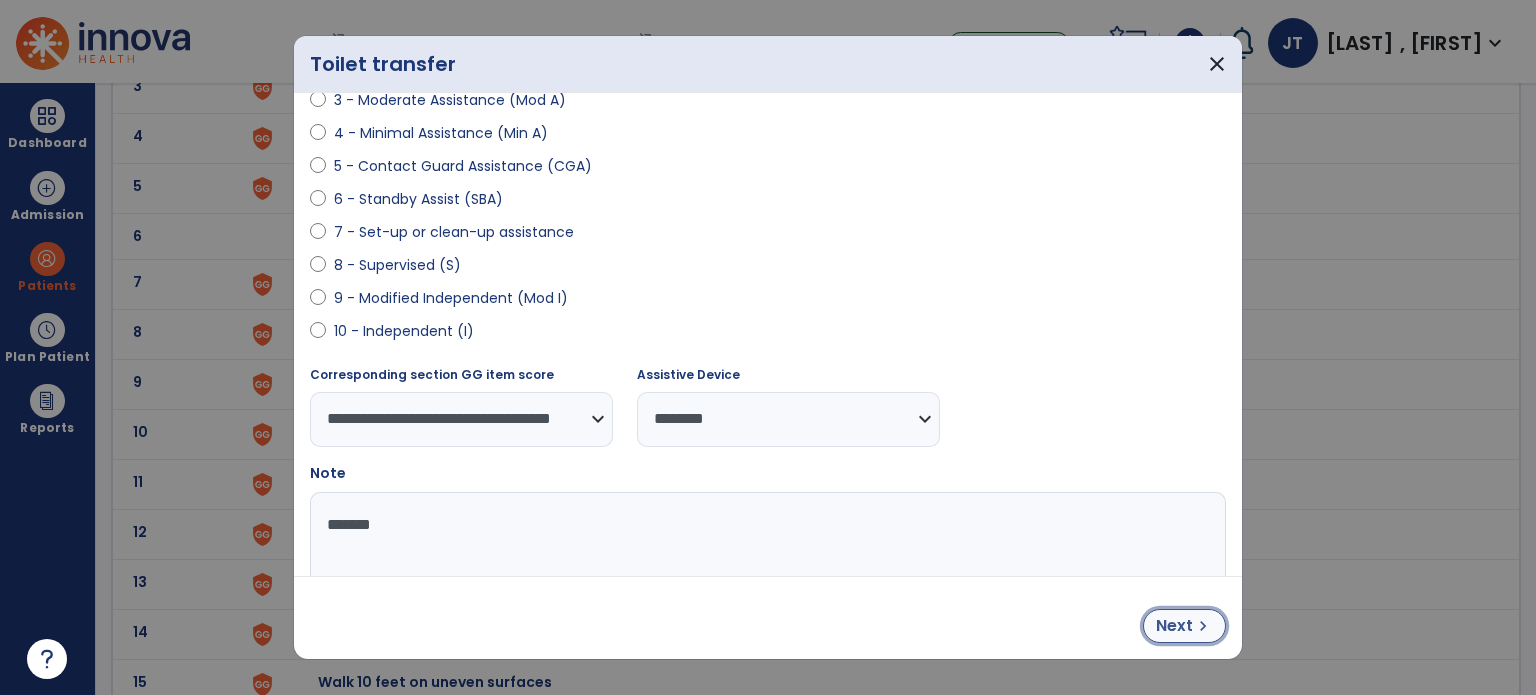 click on "Next" at bounding box center (1174, 626) 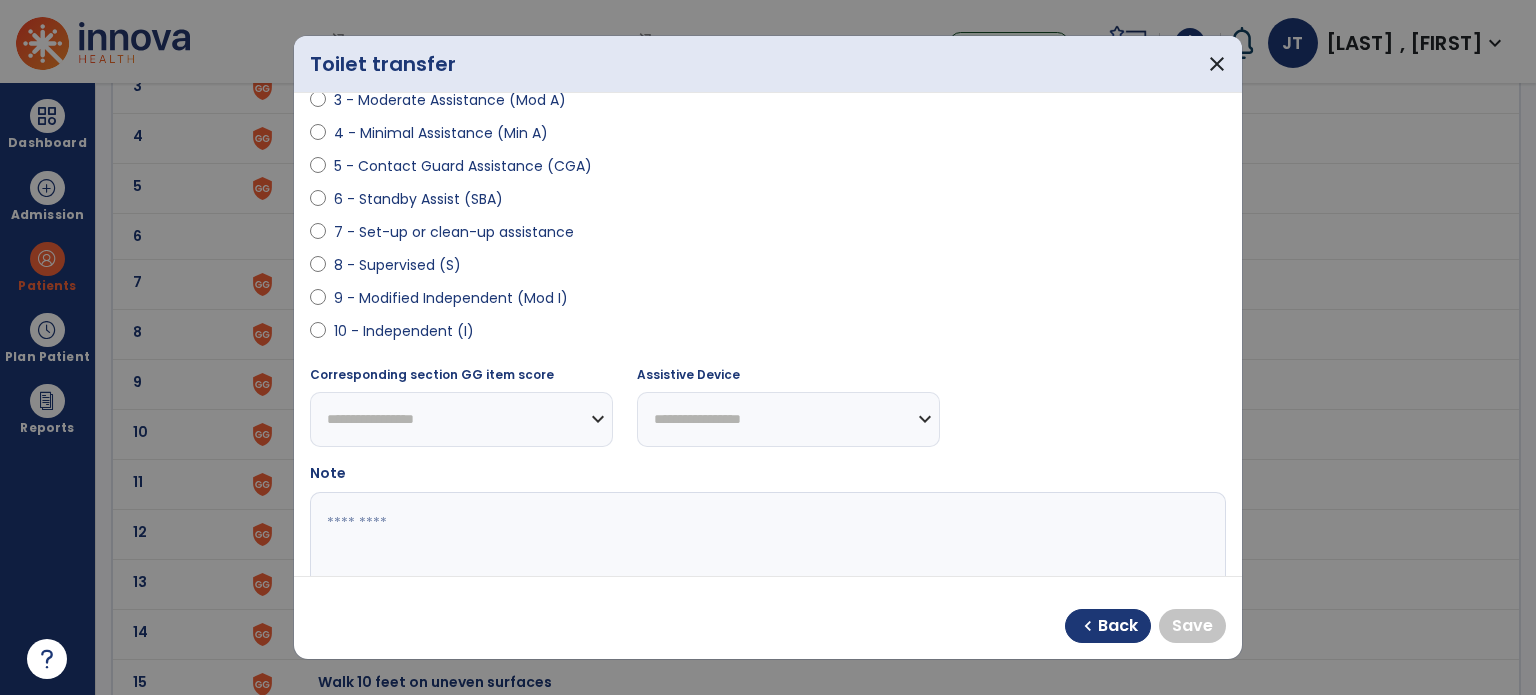 select on "**********" 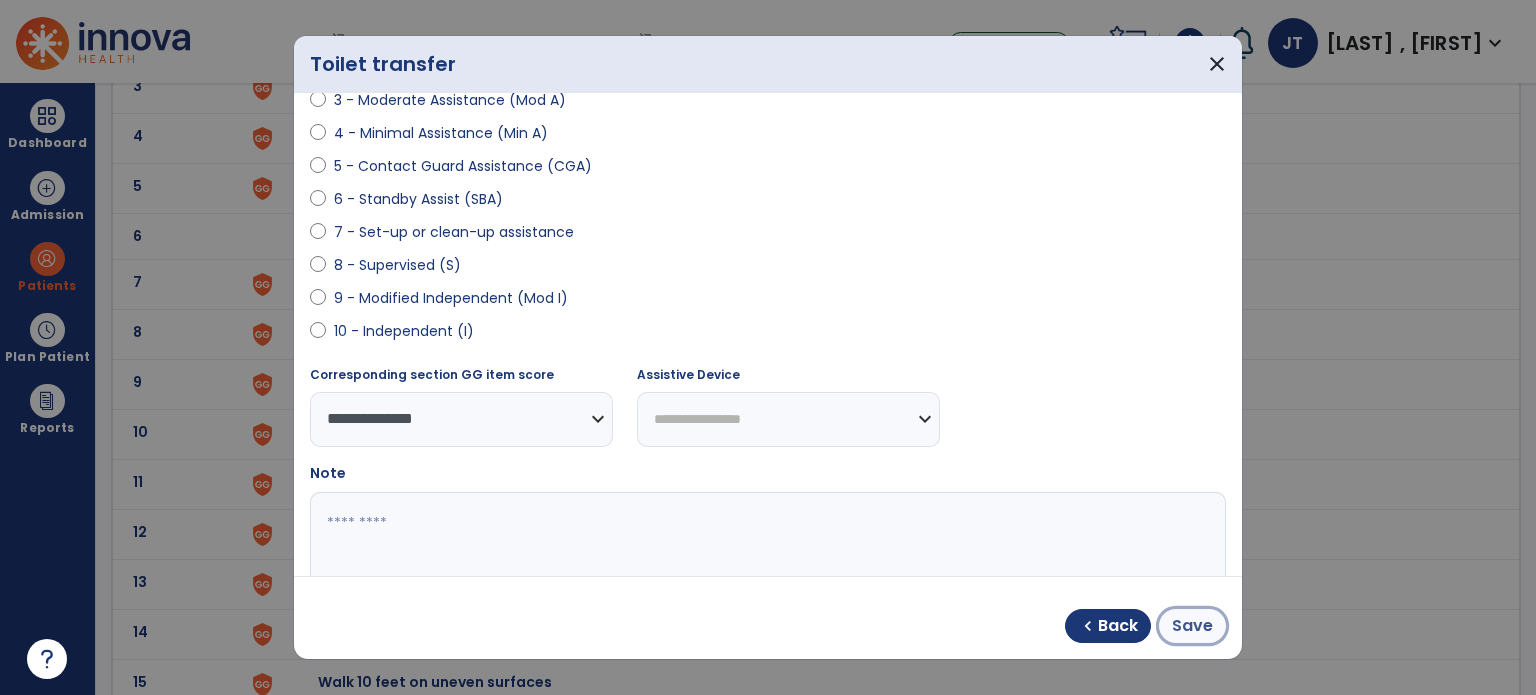 click on "Save" at bounding box center (1192, 626) 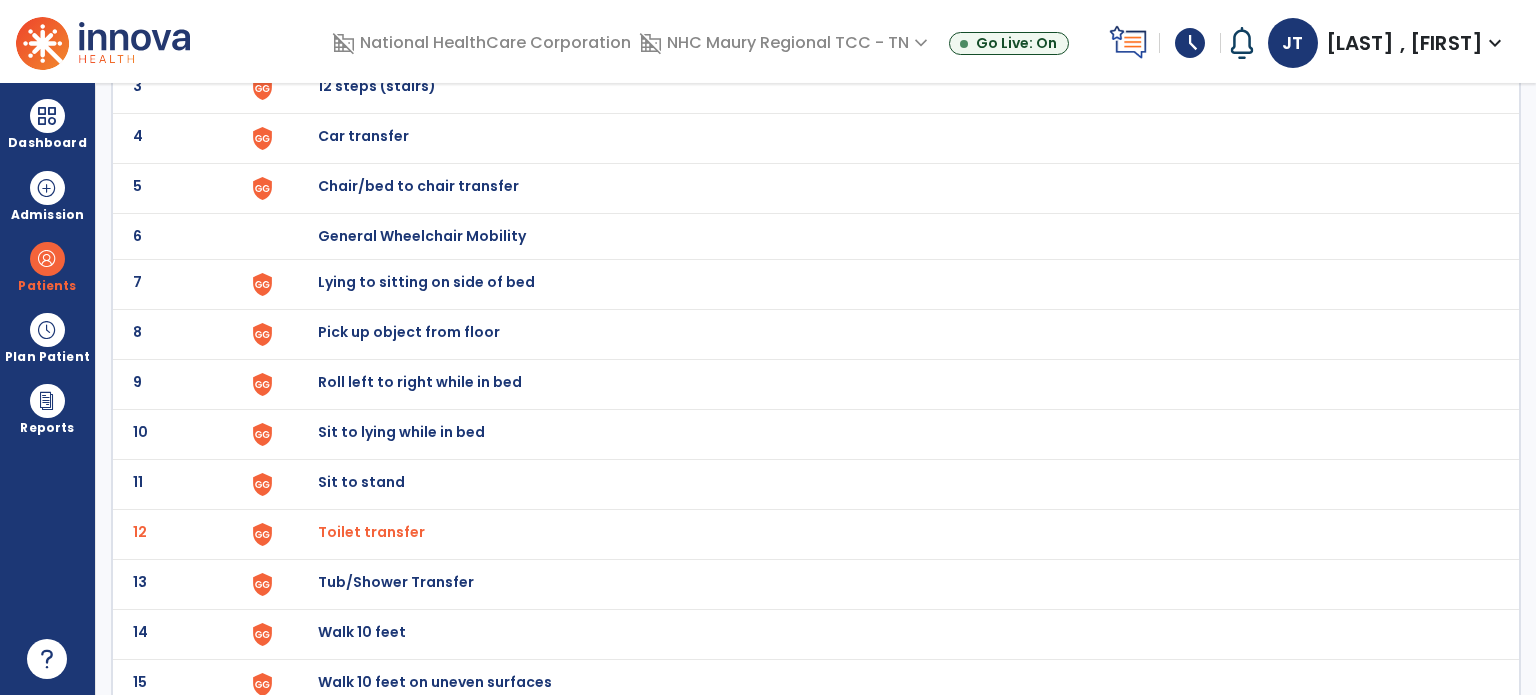 click on "Tub/Shower Transfer" at bounding box center [364, -14] 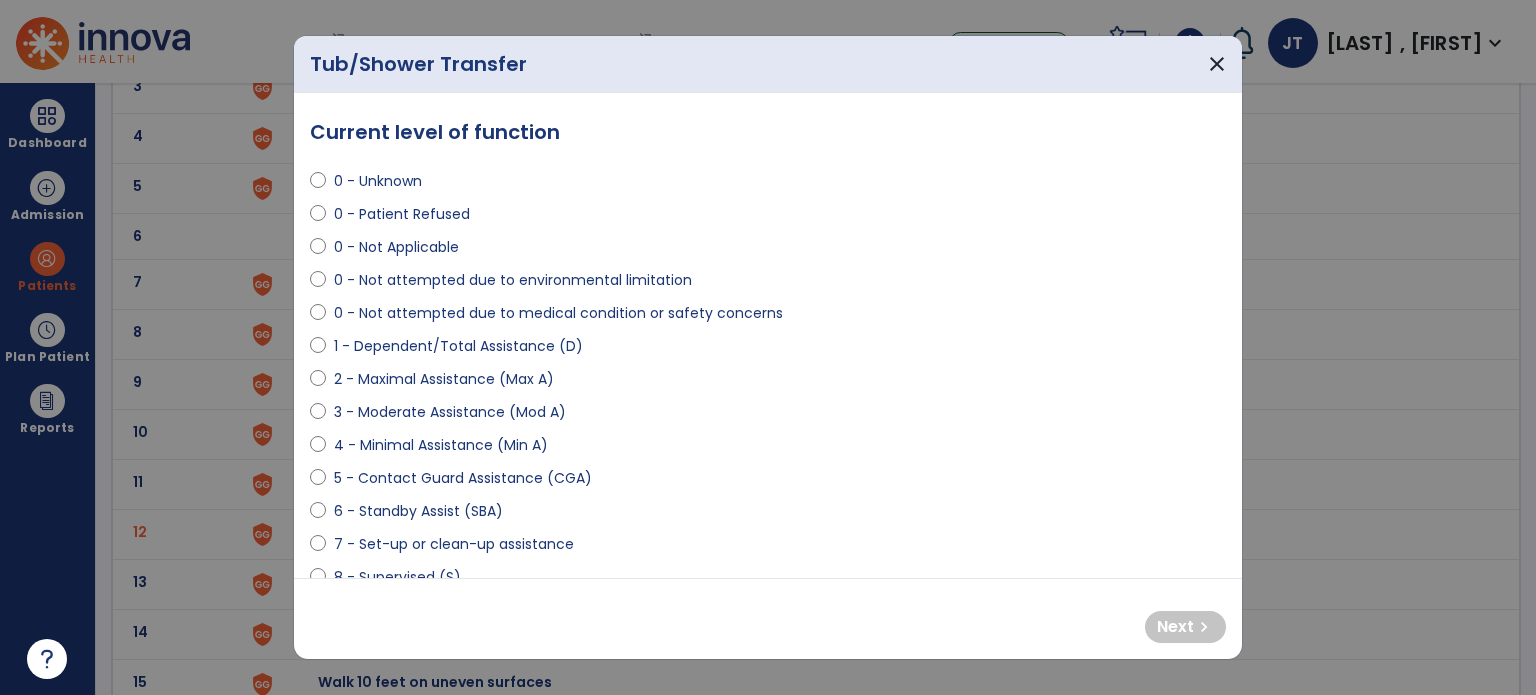 select on "**********" 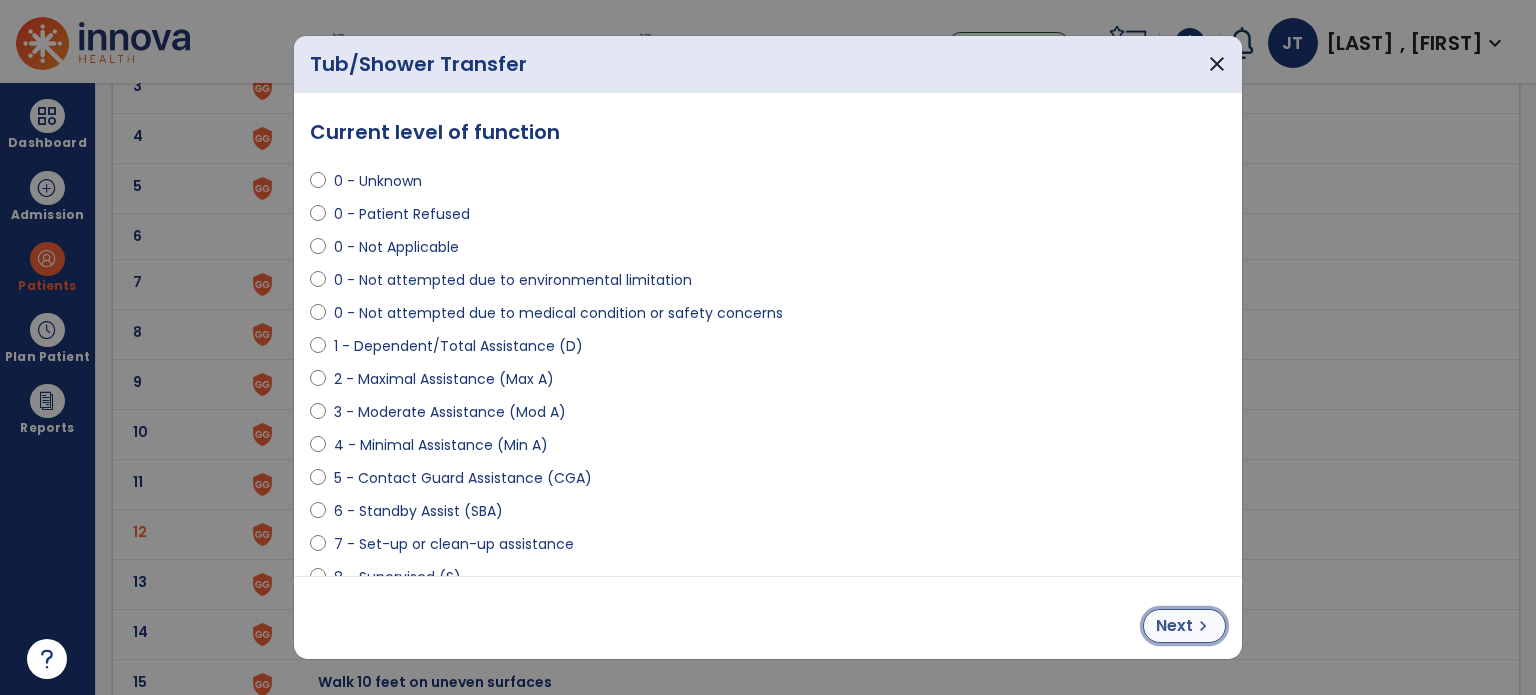 click on "Next" at bounding box center [1174, 626] 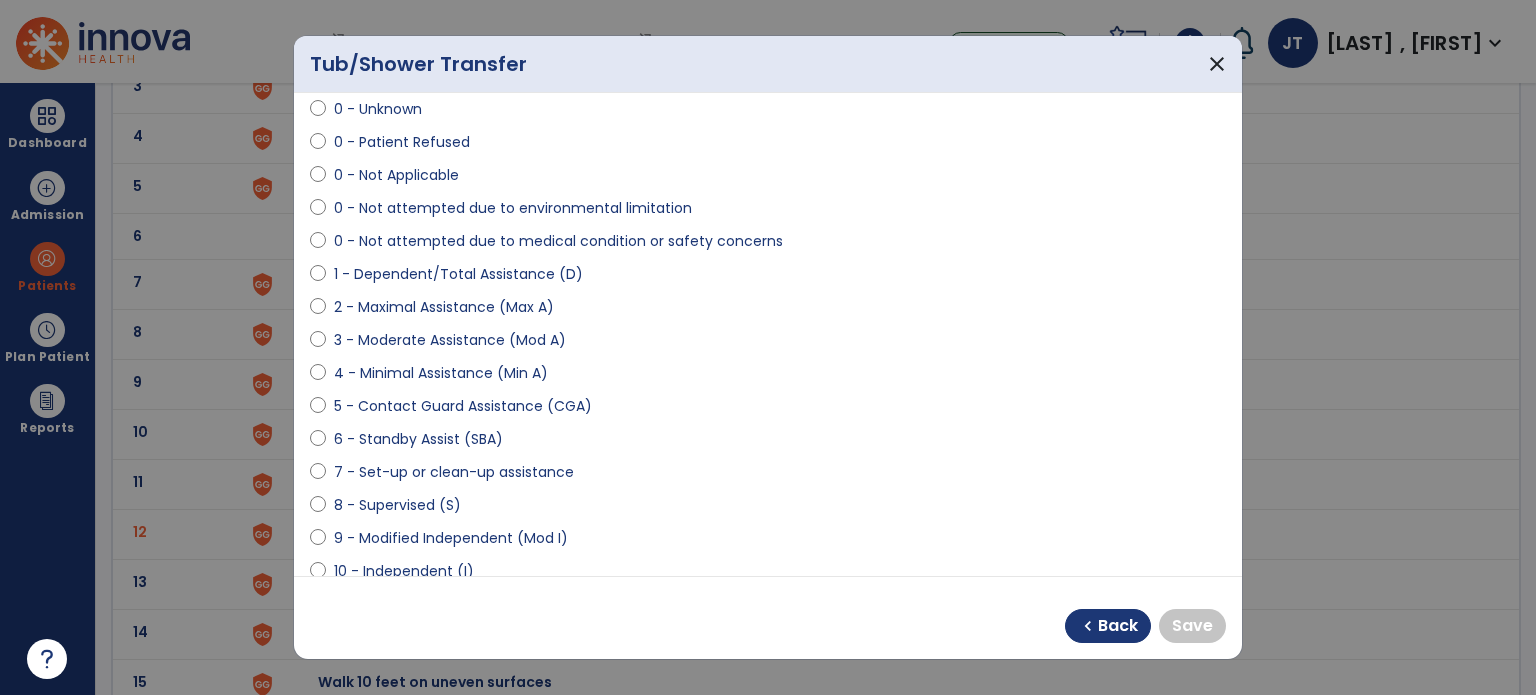 scroll, scrollTop: 73, scrollLeft: 0, axis: vertical 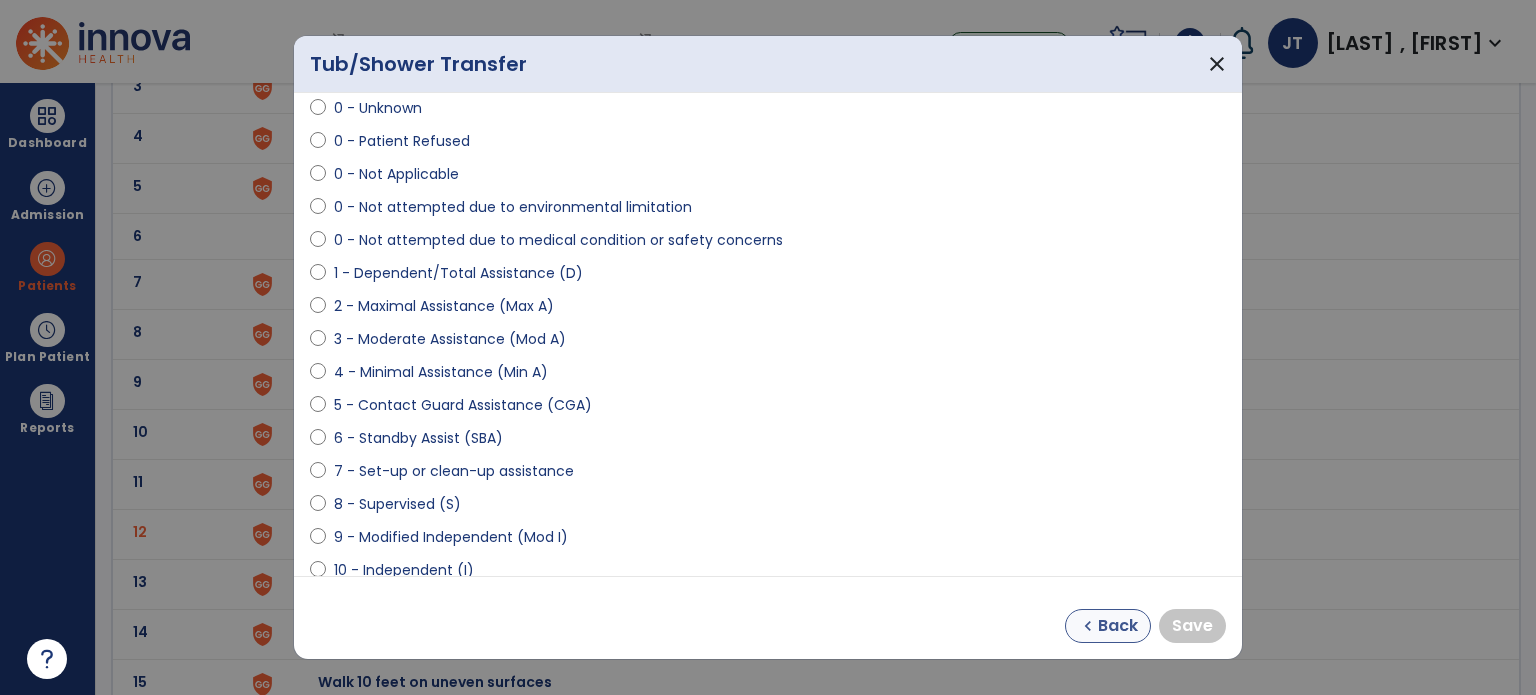 click on "chevron_left  Back" at bounding box center (1108, 626) 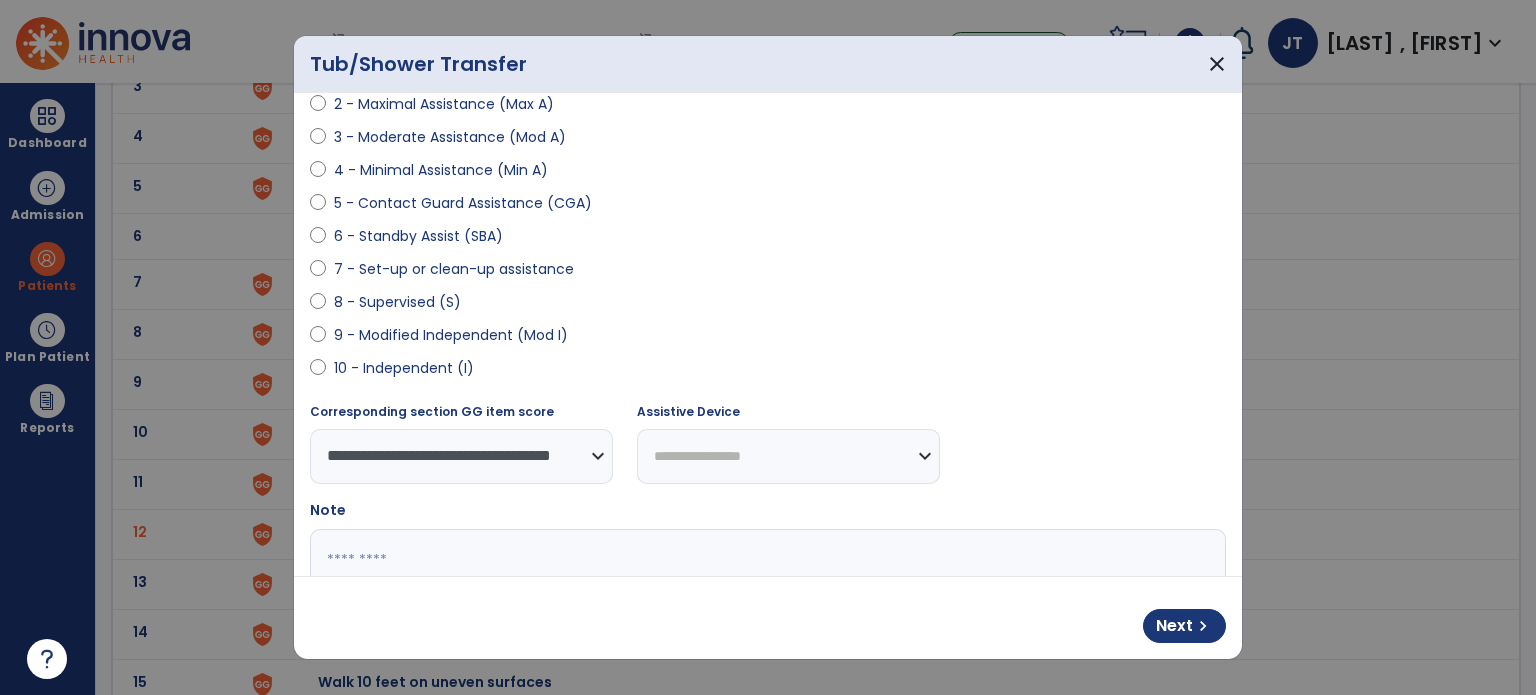 scroll, scrollTop: 310, scrollLeft: 0, axis: vertical 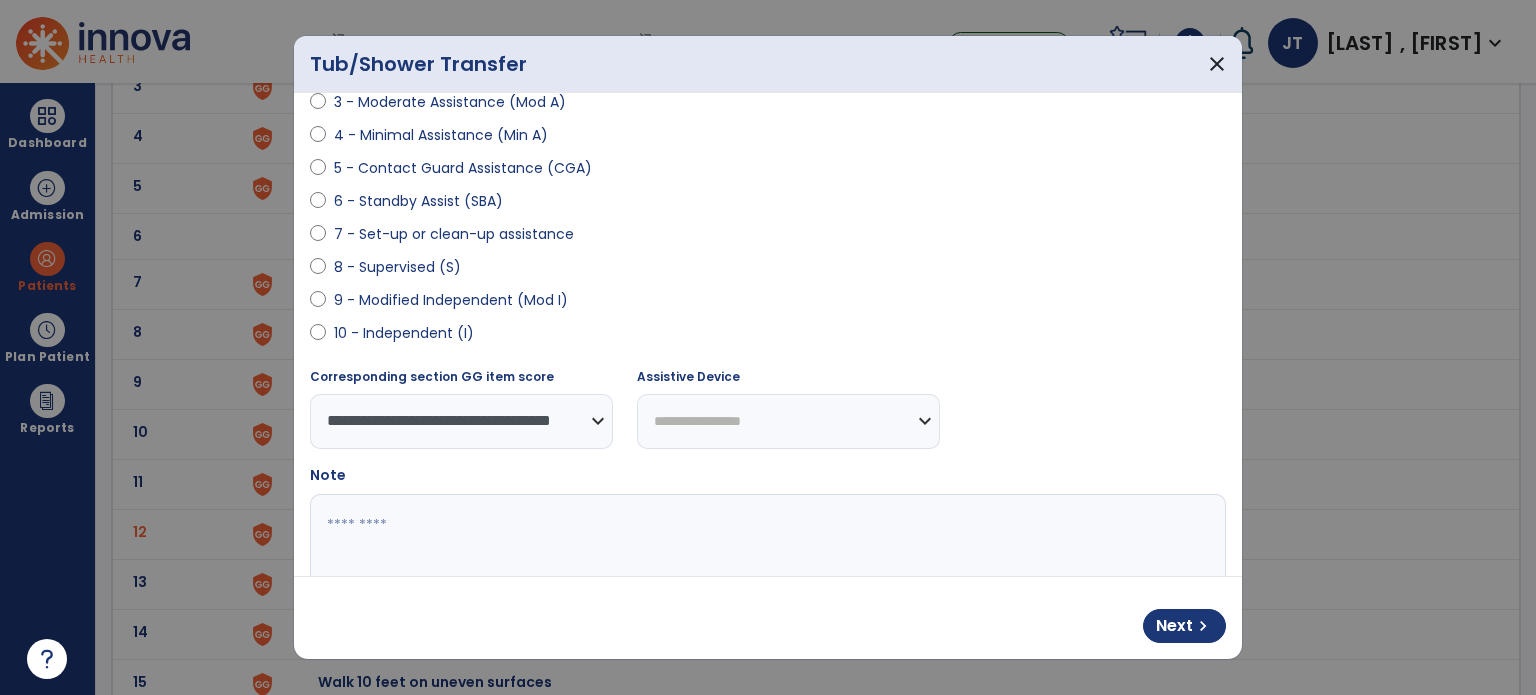 click at bounding box center [766, 569] 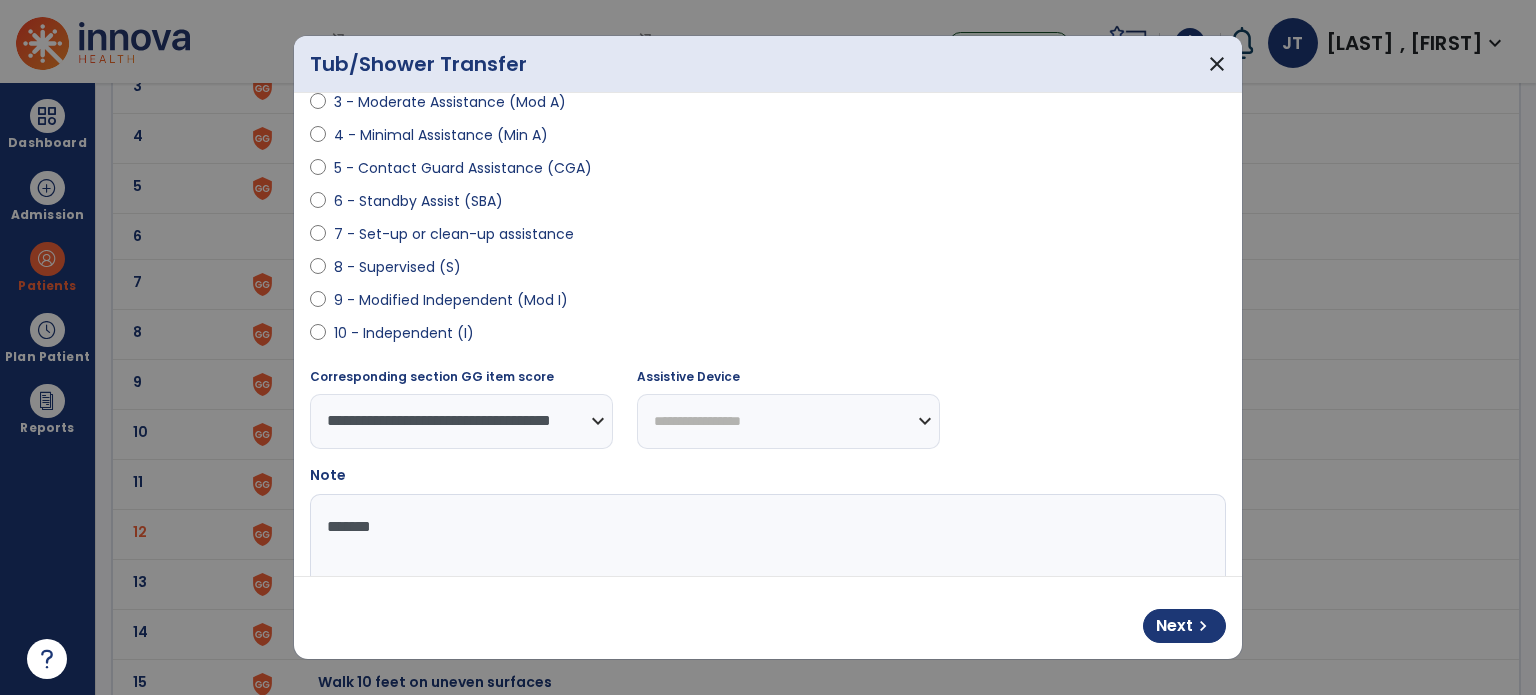 type on "*******" 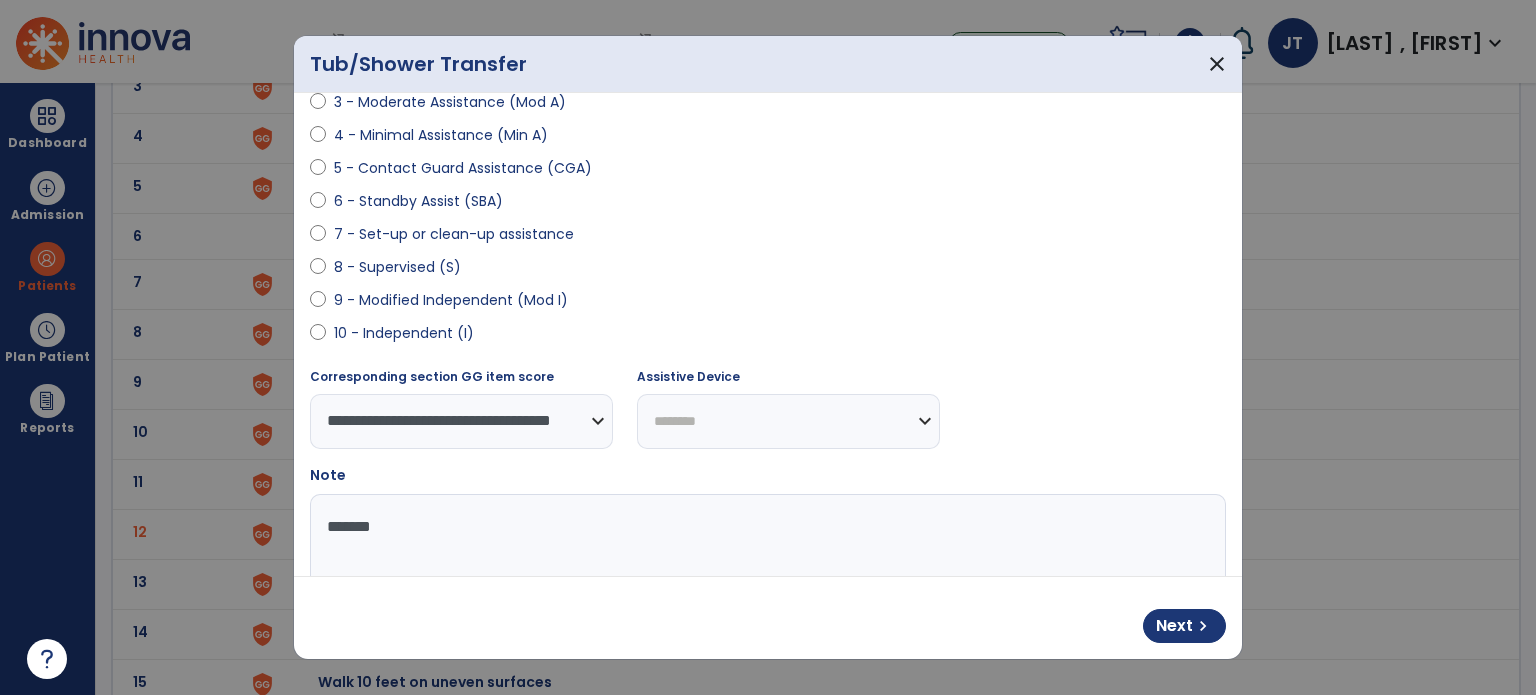 click on "**********" at bounding box center [788, 421] 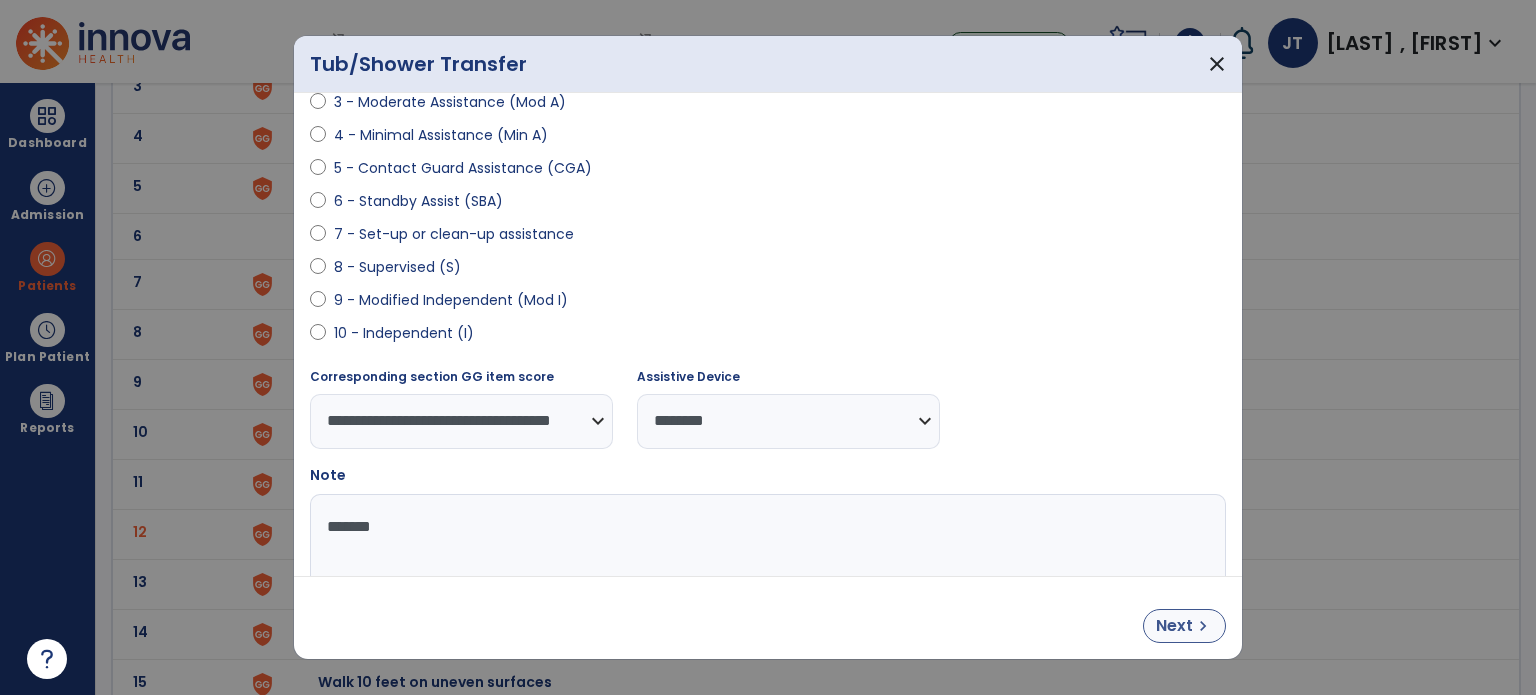 click on "Next" at bounding box center (1174, 626) 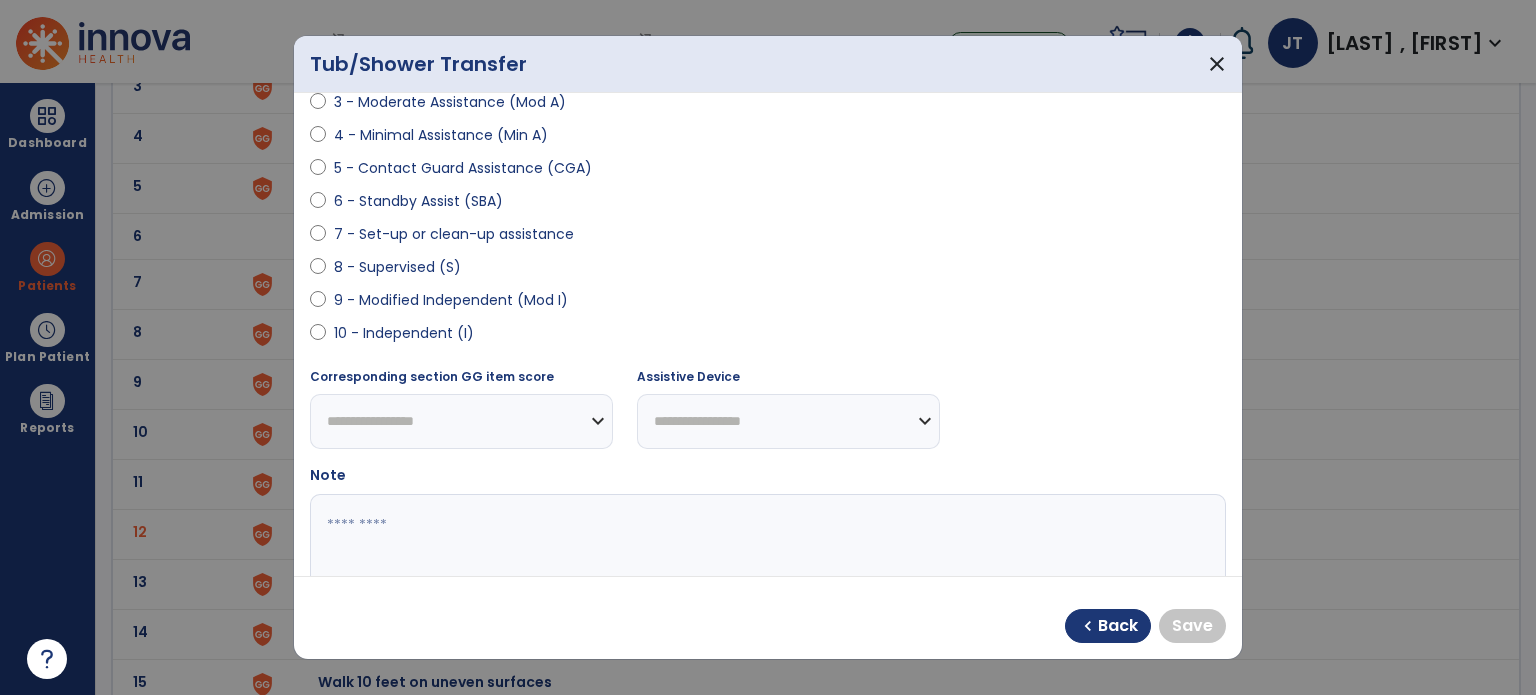 click on "9 - Modified Independent (Mod I)" at bounding box center [451, 300] 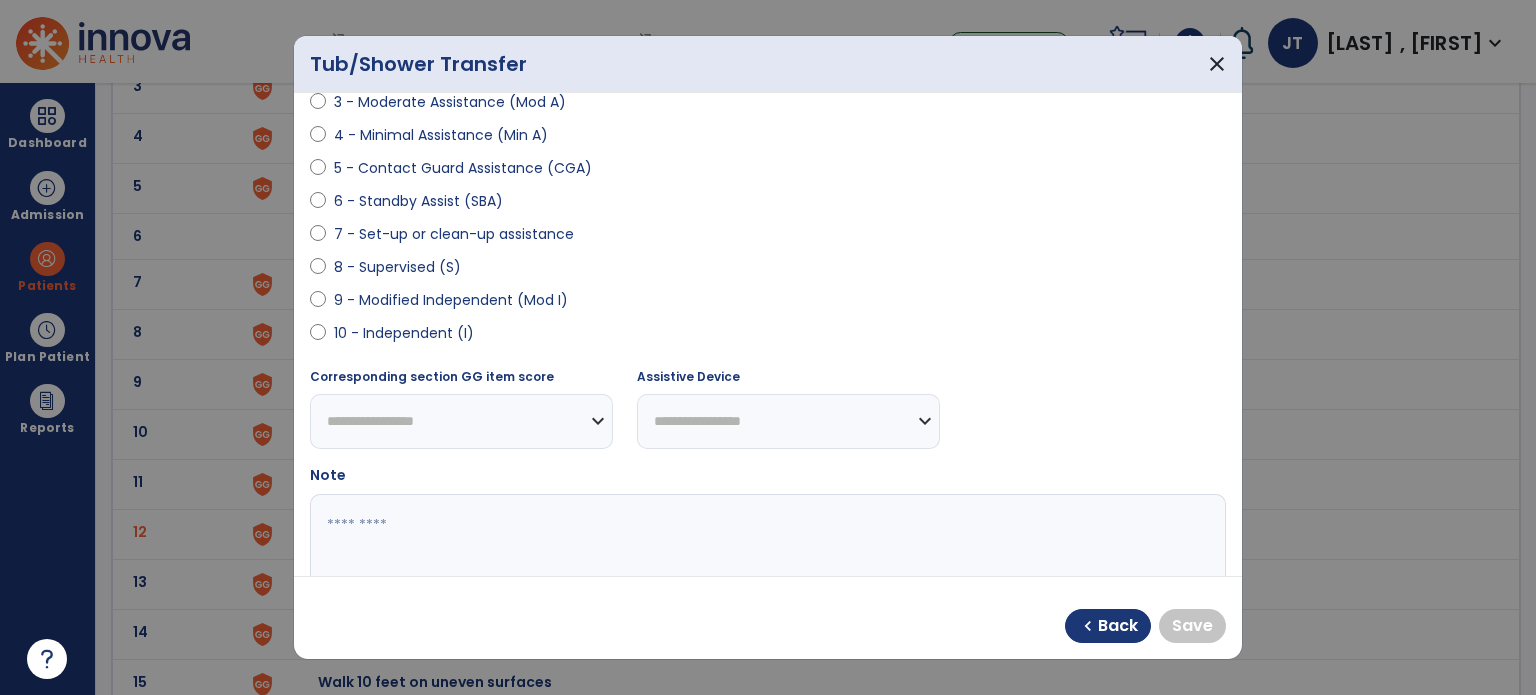 select on "**********" 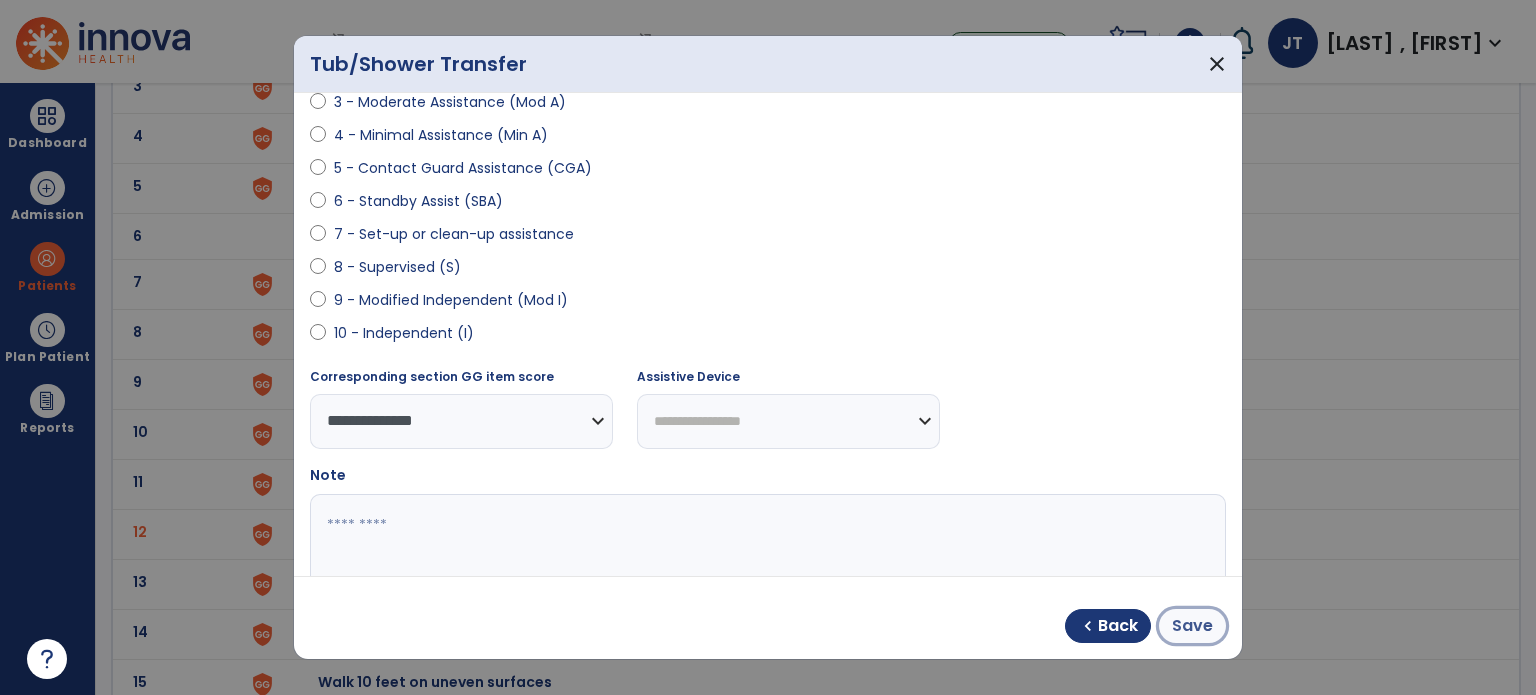 click on "Save" at bounding box center [1192, 626] 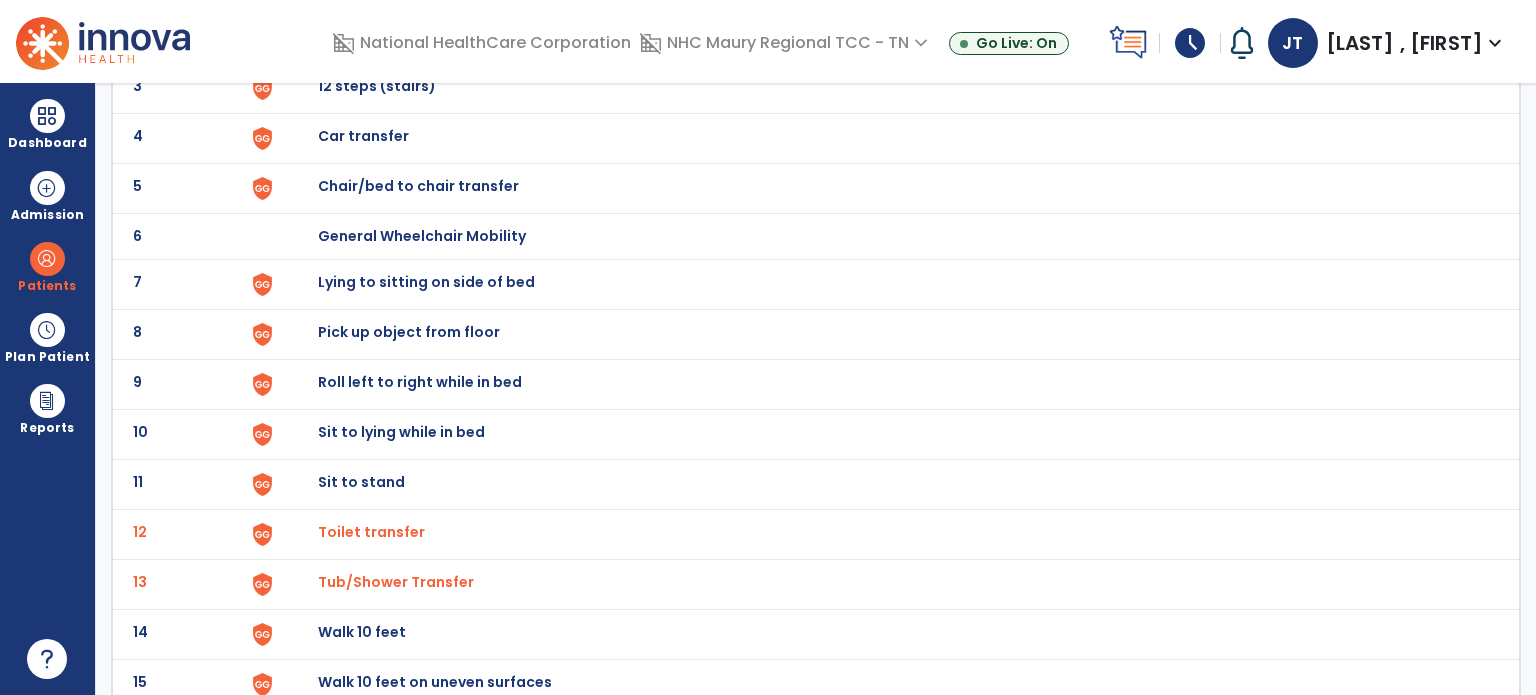 scroll, scrollTop: 0, scrollLeft: 0, axis: both 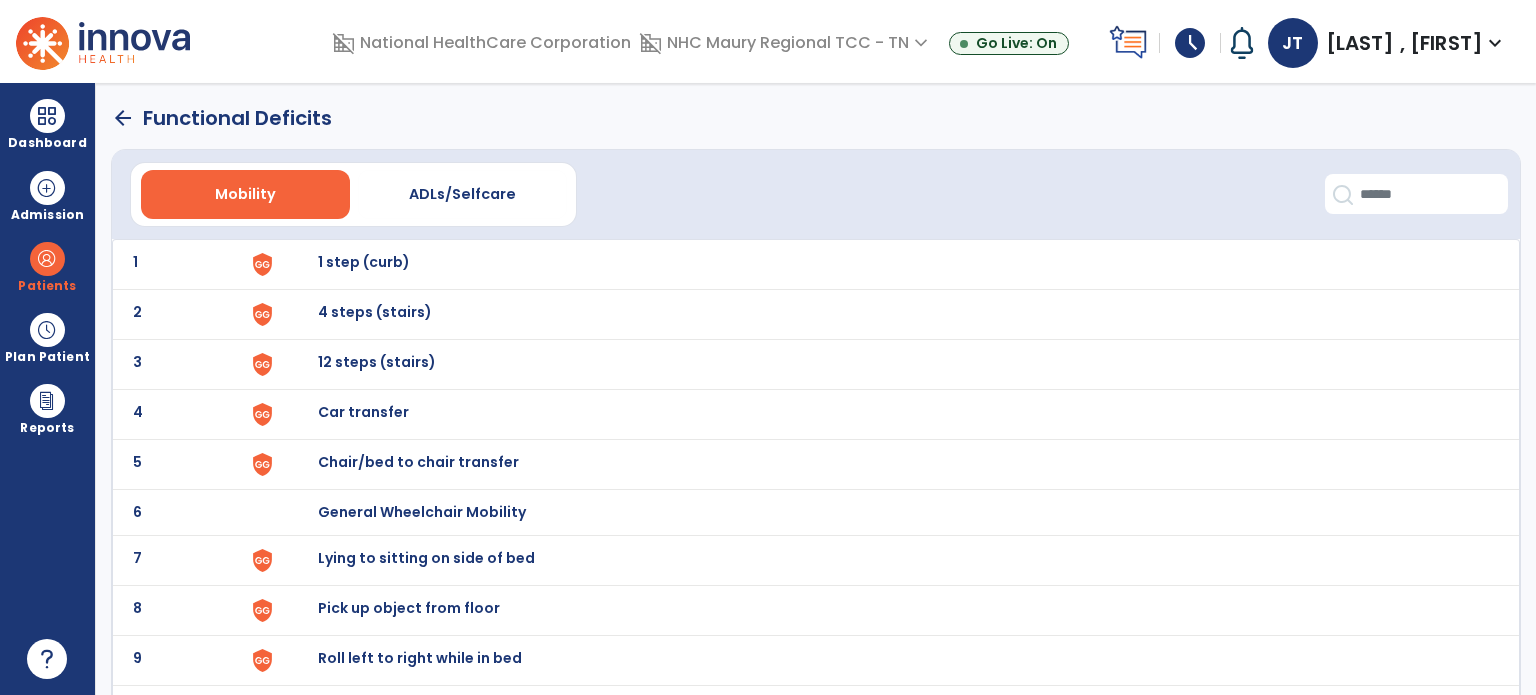 click on "Mobility   ADLs/Selfcare" 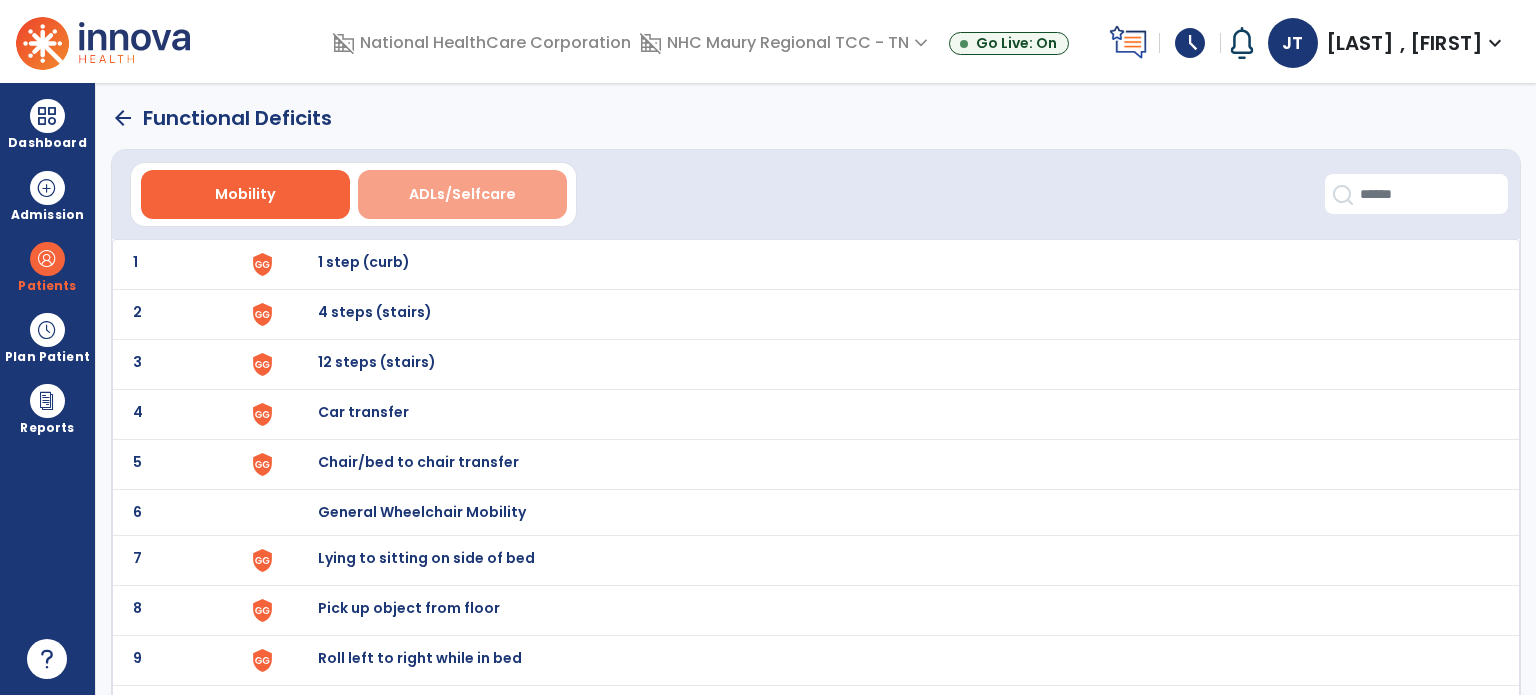 click on "ADLs/Selfcare" at bounding box center (462, 194) 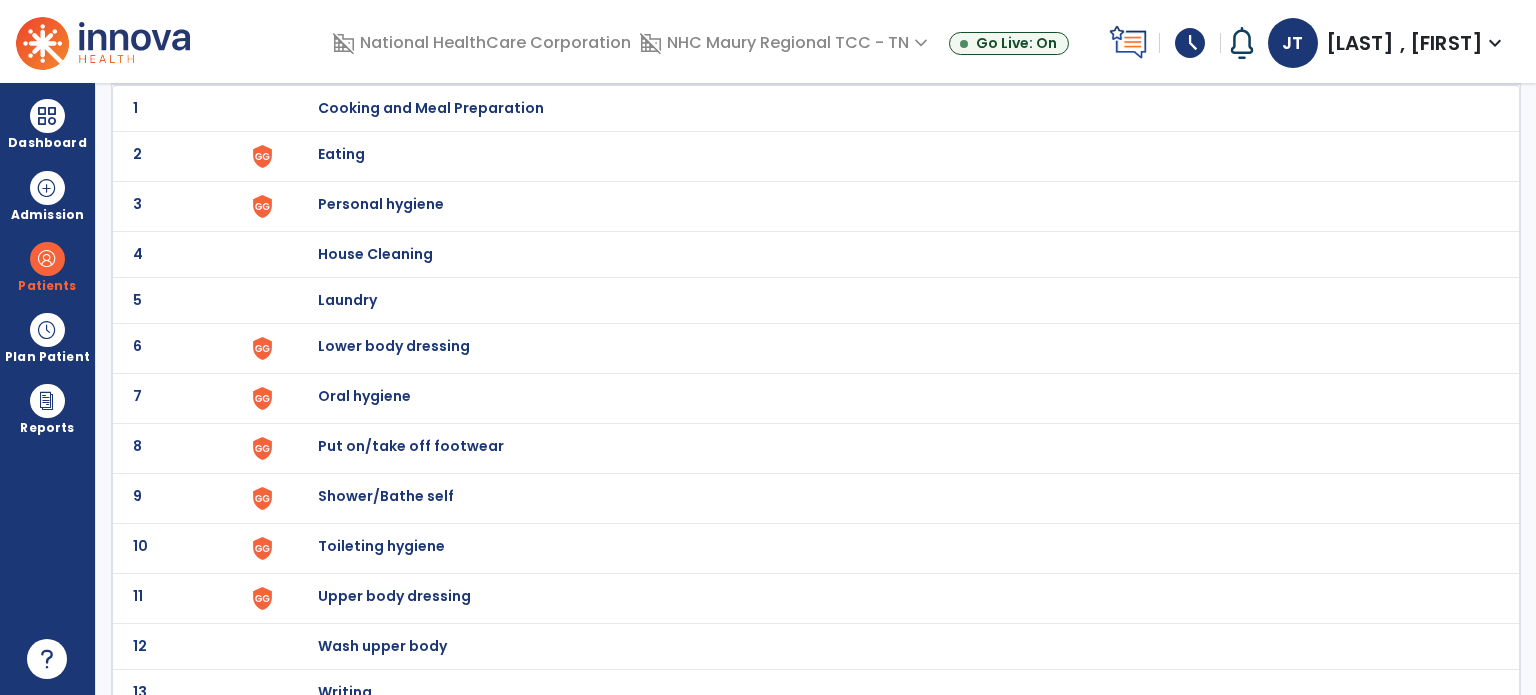 scroll, scrollTop: 155, scrollLeft: 0, axis: vertical 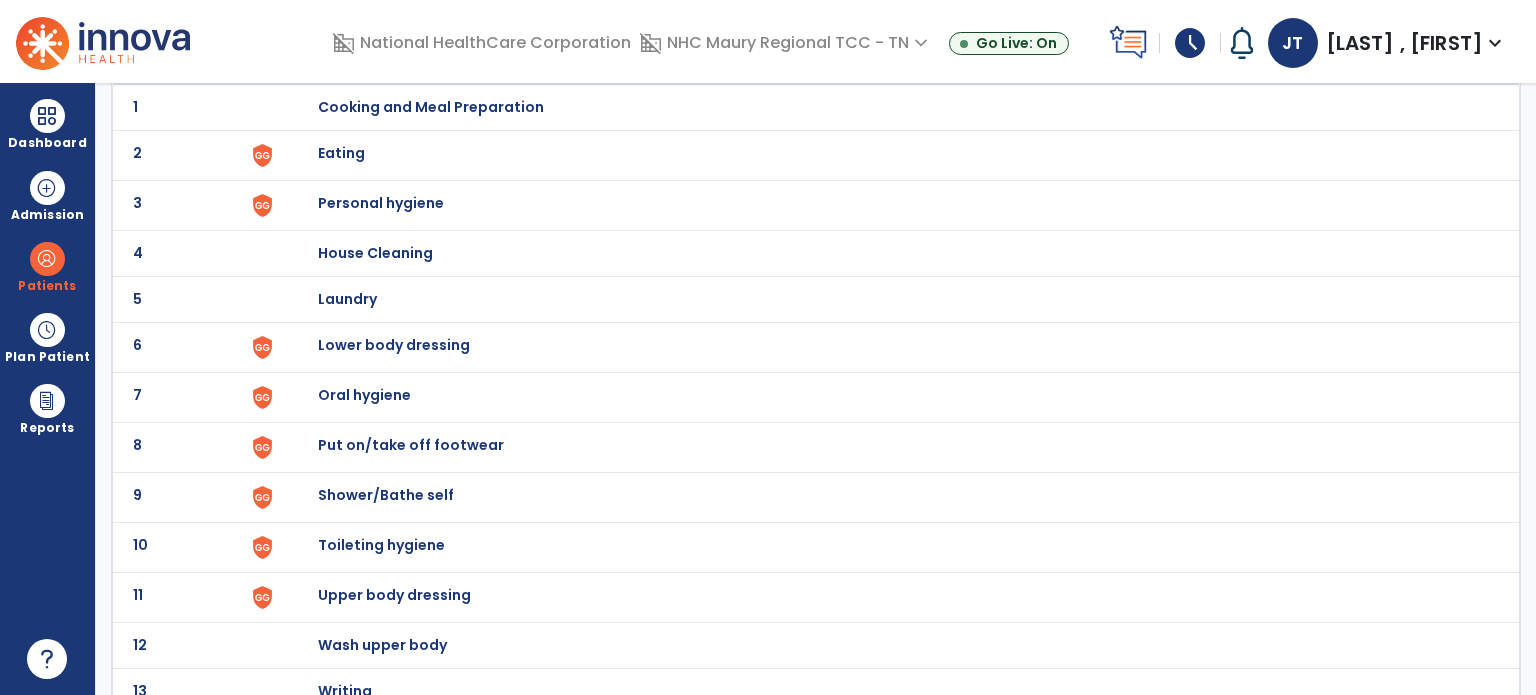 click on "2 Eating" 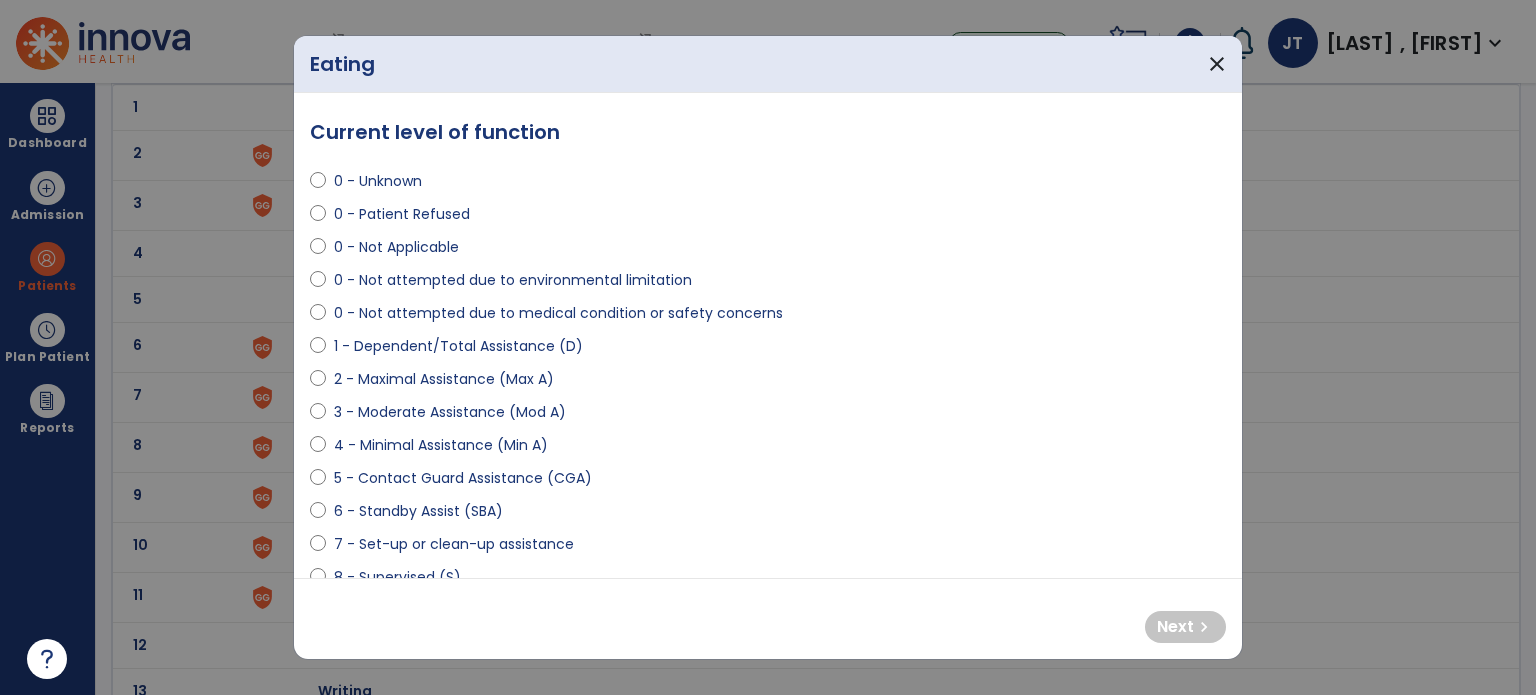 select on "**********" 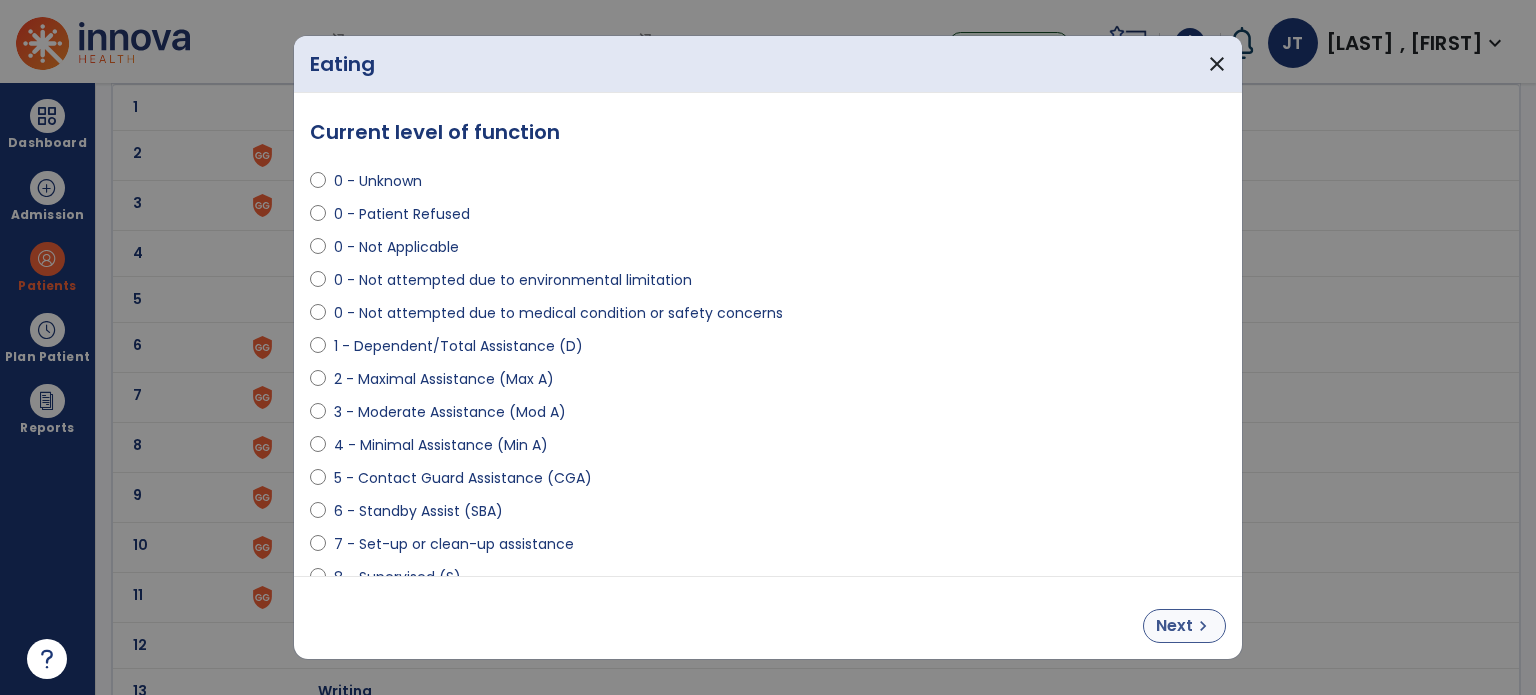 click on "chevron_right" at bounding box center [1203, 626] 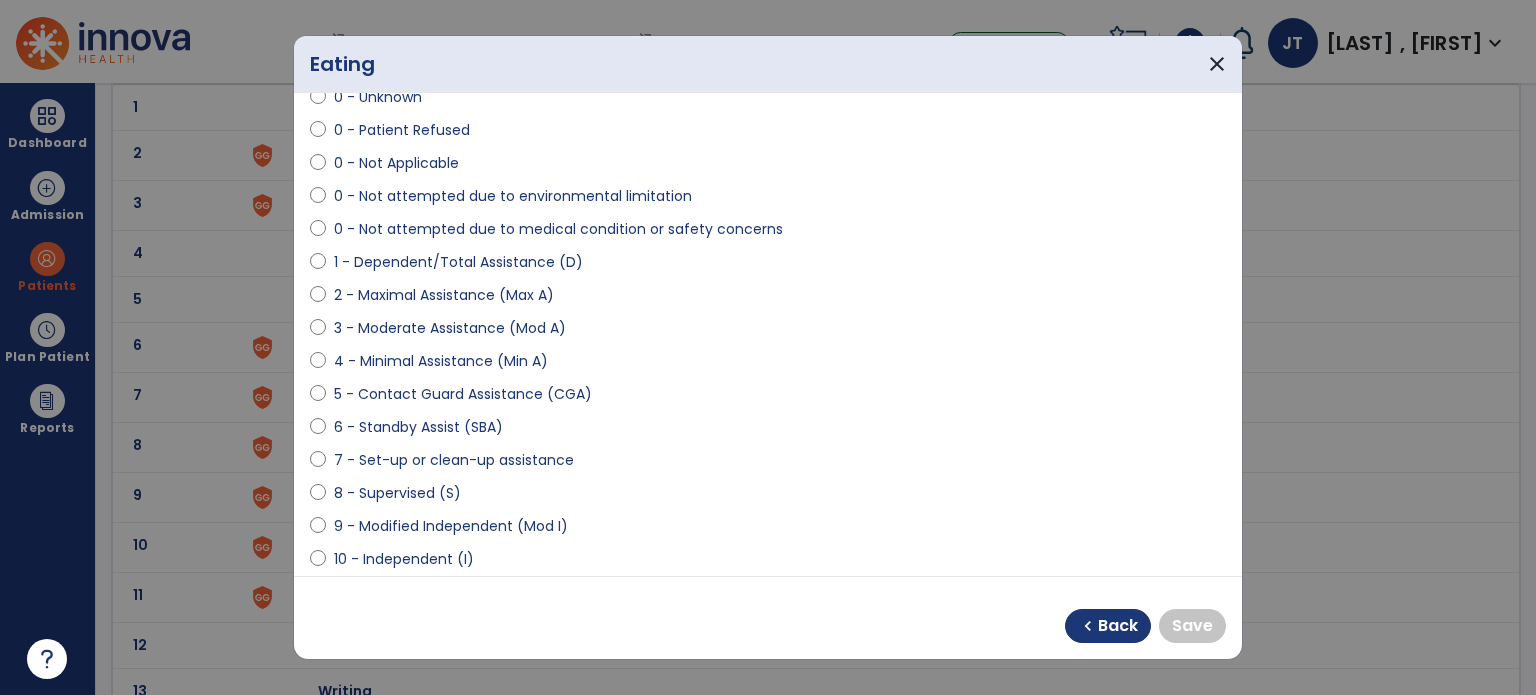 scroll, scrollTop: 85, scrollLeft: 0, axis: vertical 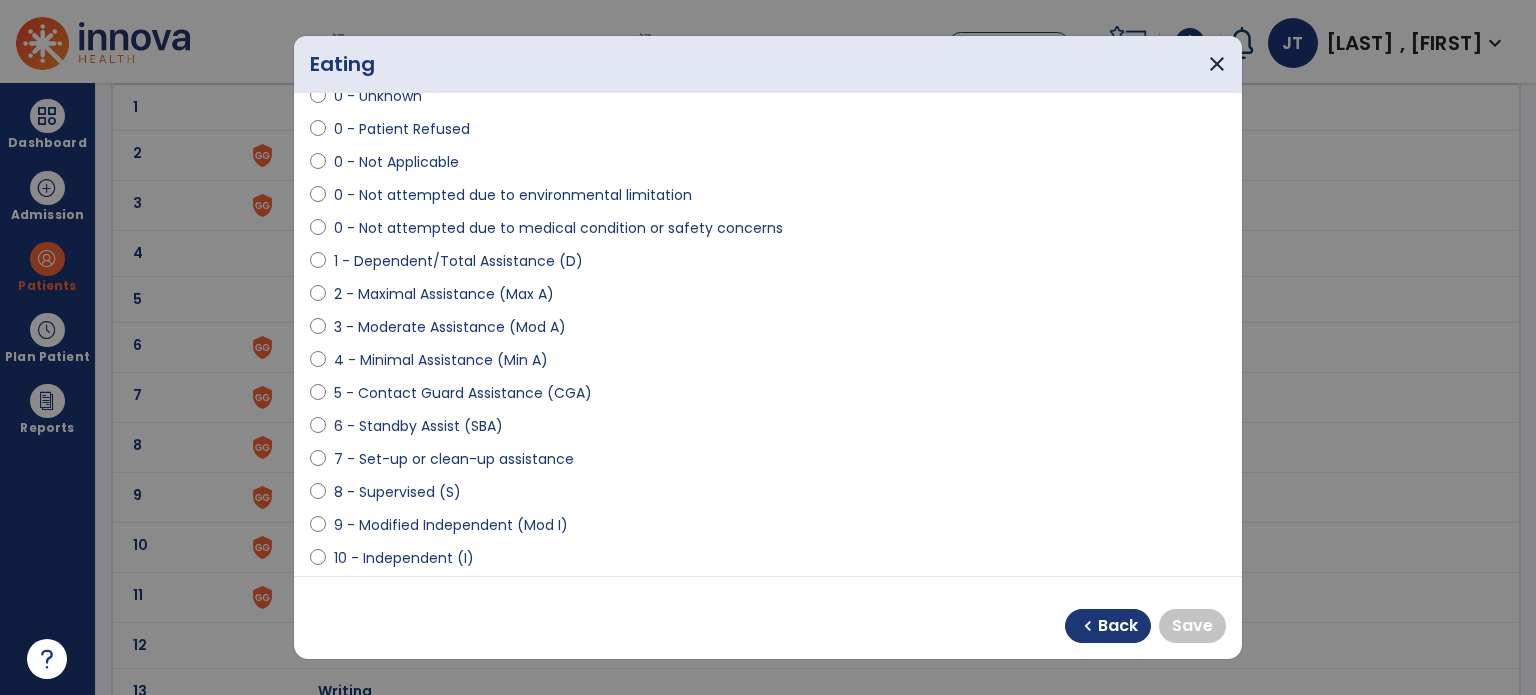 select on "**********" 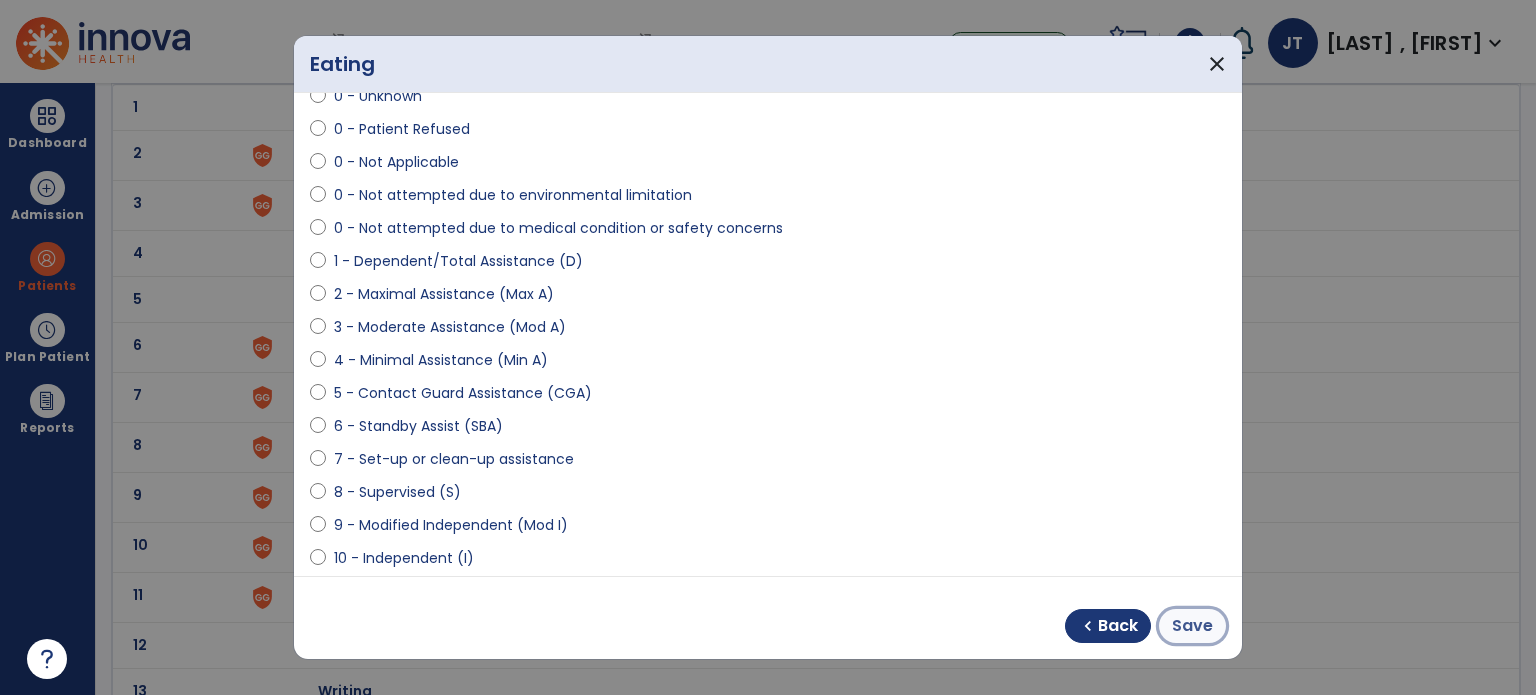 click on "Save" at bounding box center (1192, 626) 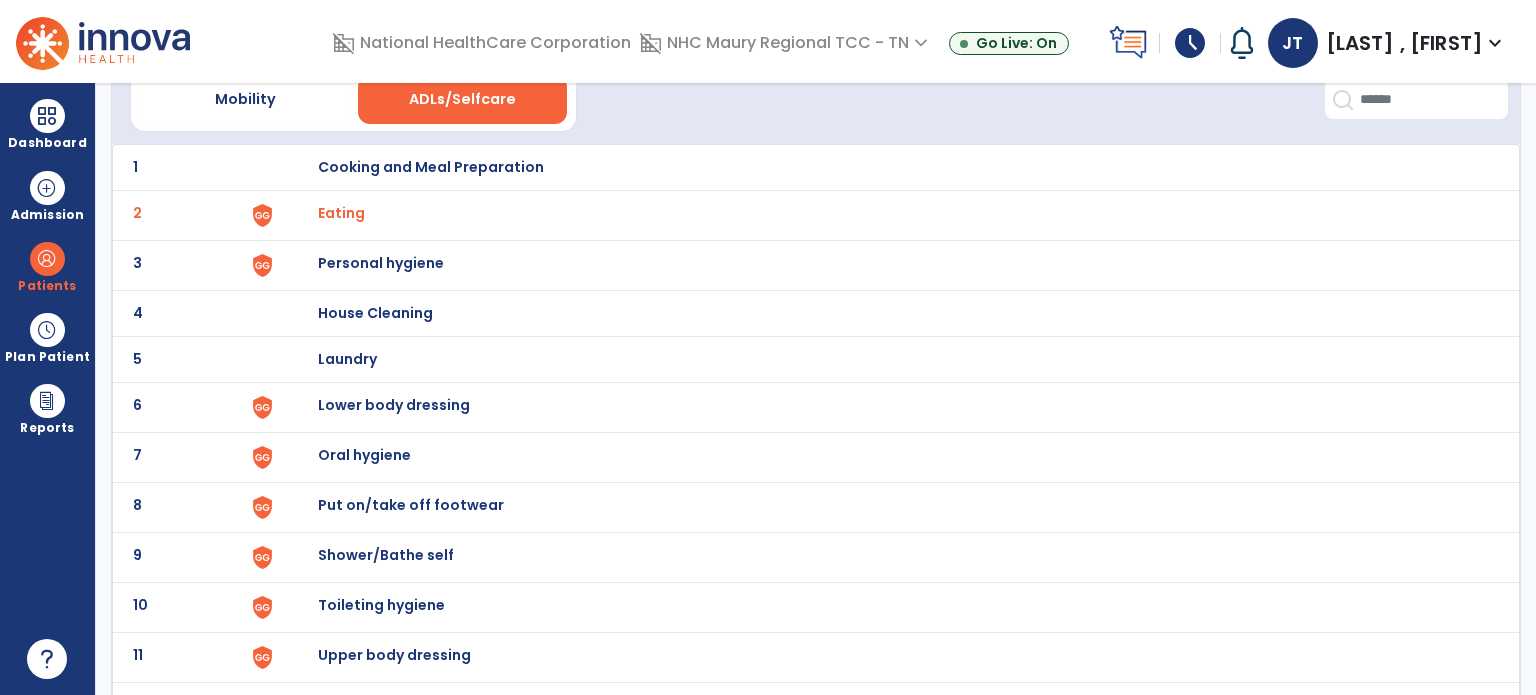 scroll, scrollTop: 80, scrollLeft: 0, axis: vertical 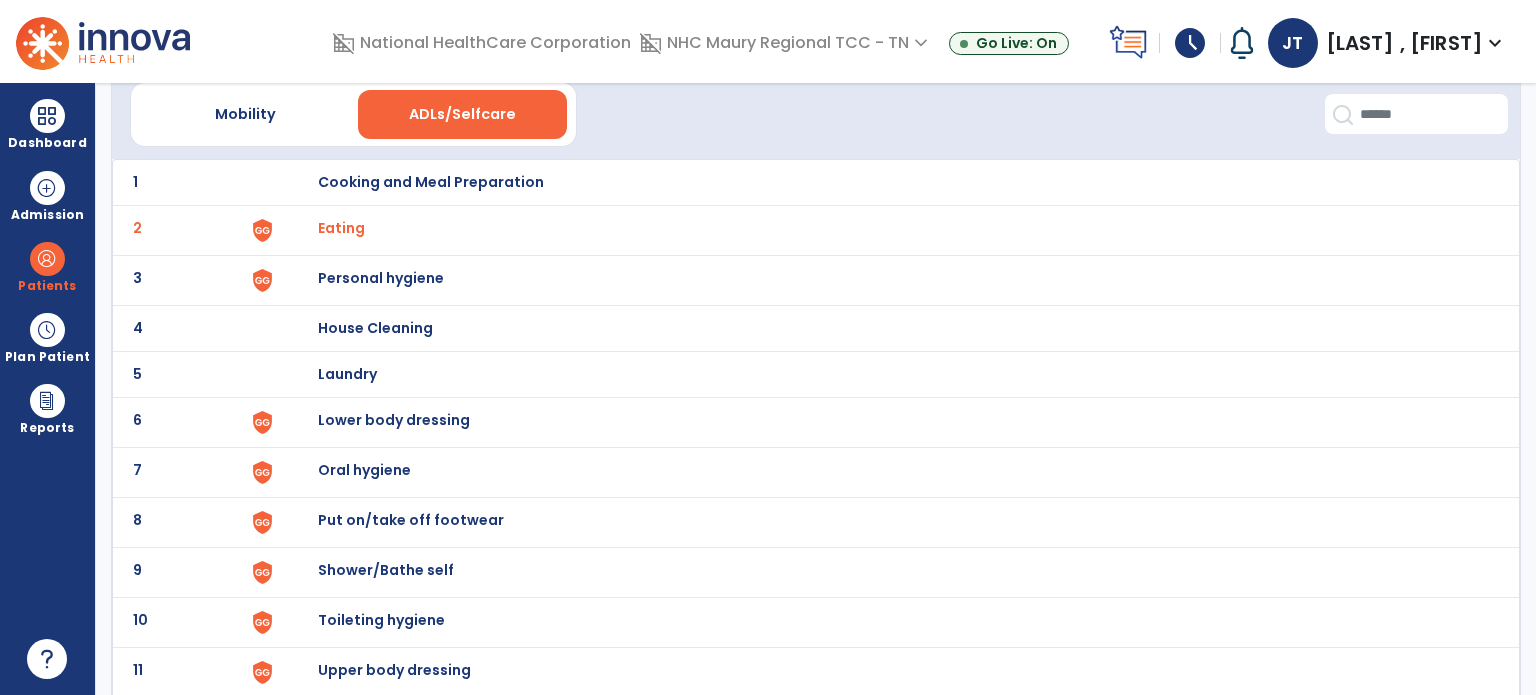 click on "Personal hygiene" at bounding box center [888, 182] 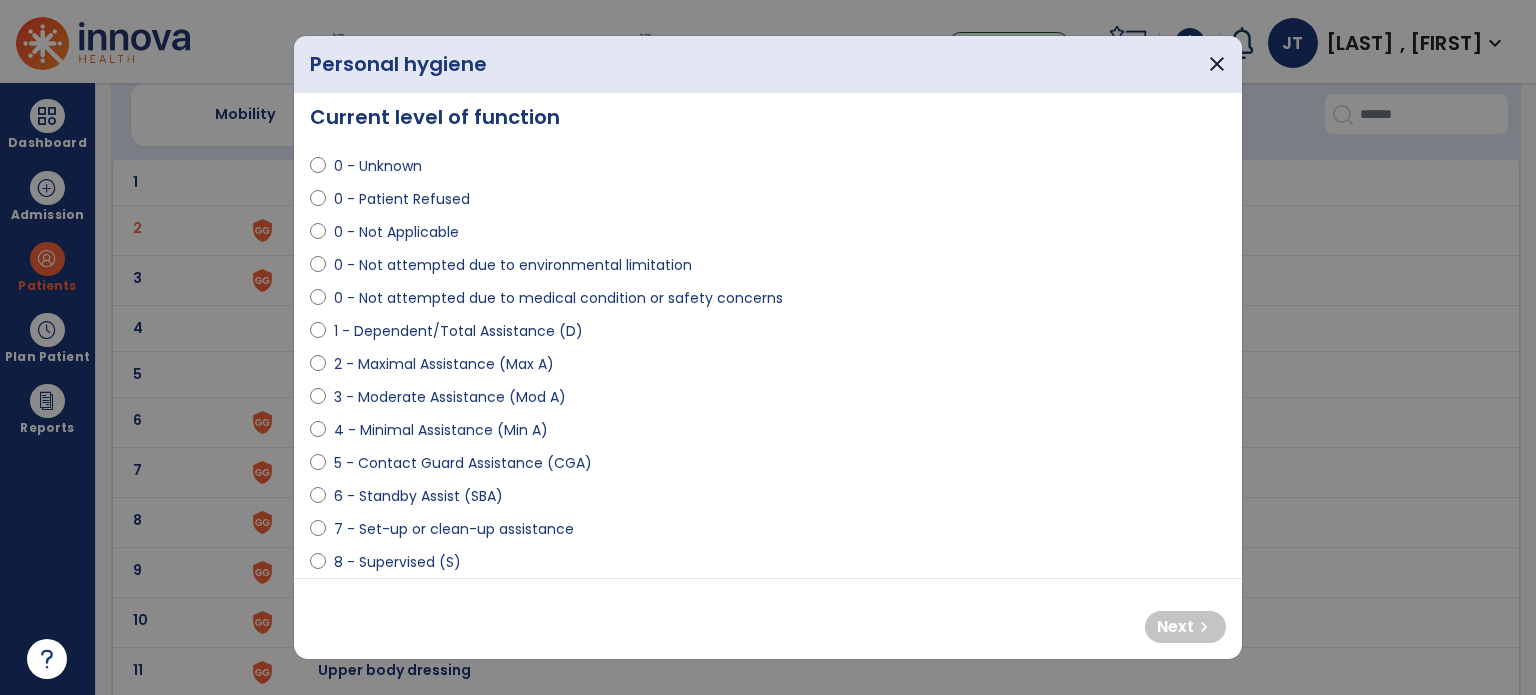 scroll, scrollTop: 21, scrollLeft: 0, axis: vertical 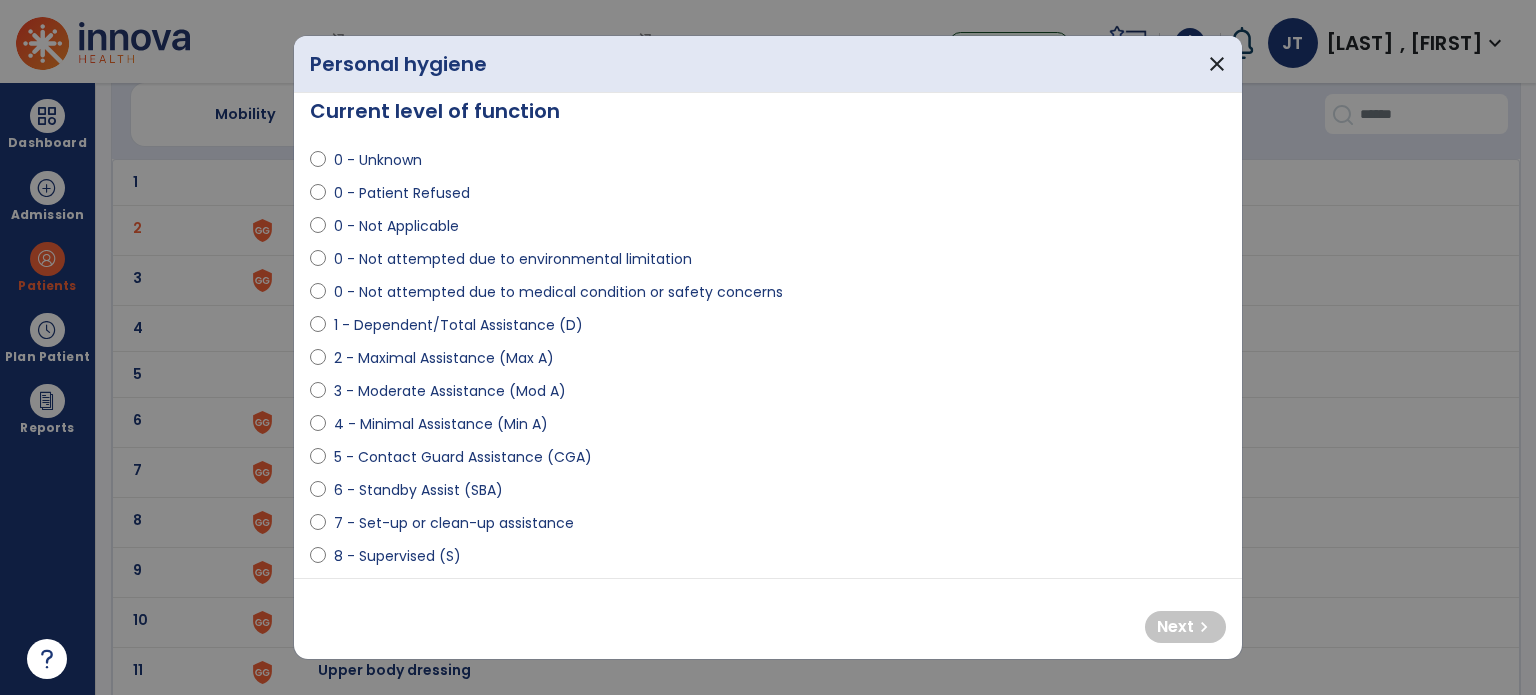 click on "7 - Set-up or clean-up assistance" at bounding box center [454, 523] 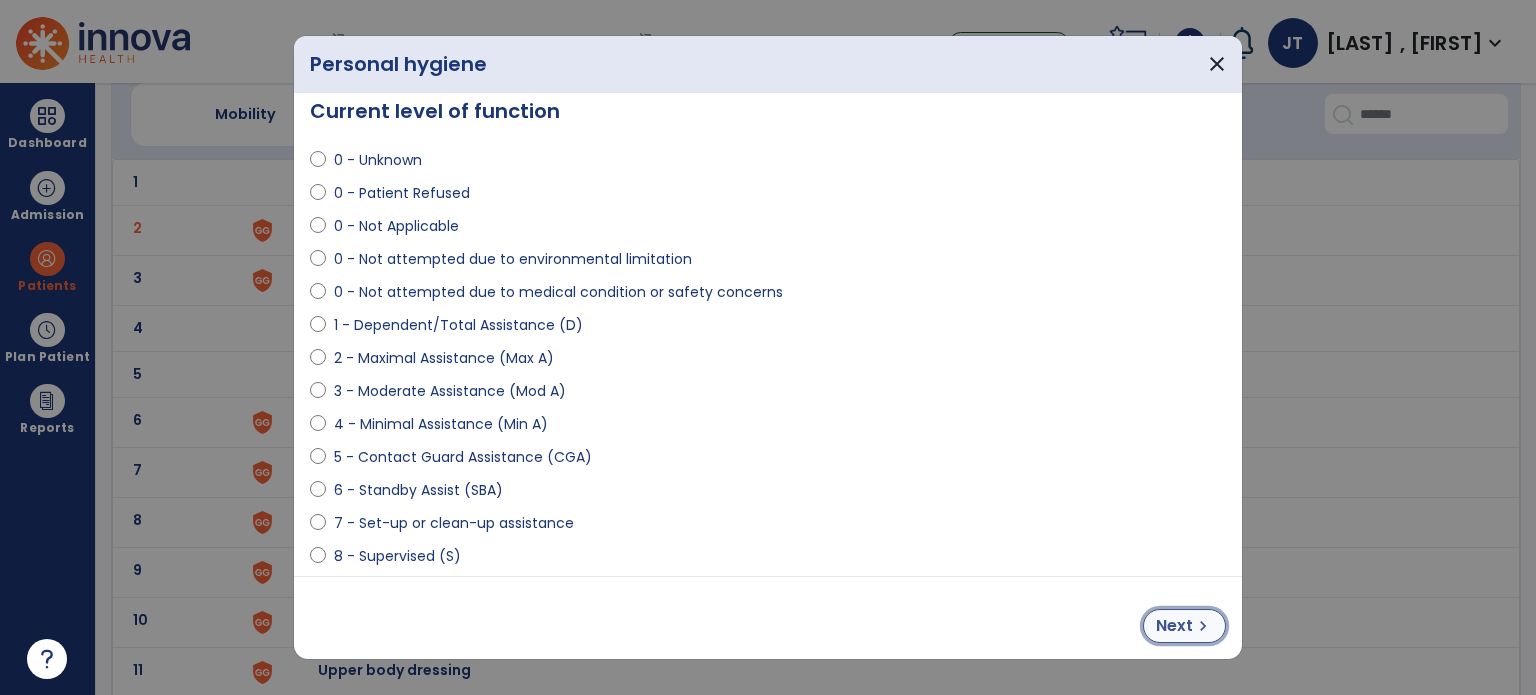 click on "chevron_right" at bounding box center (1203, 626) 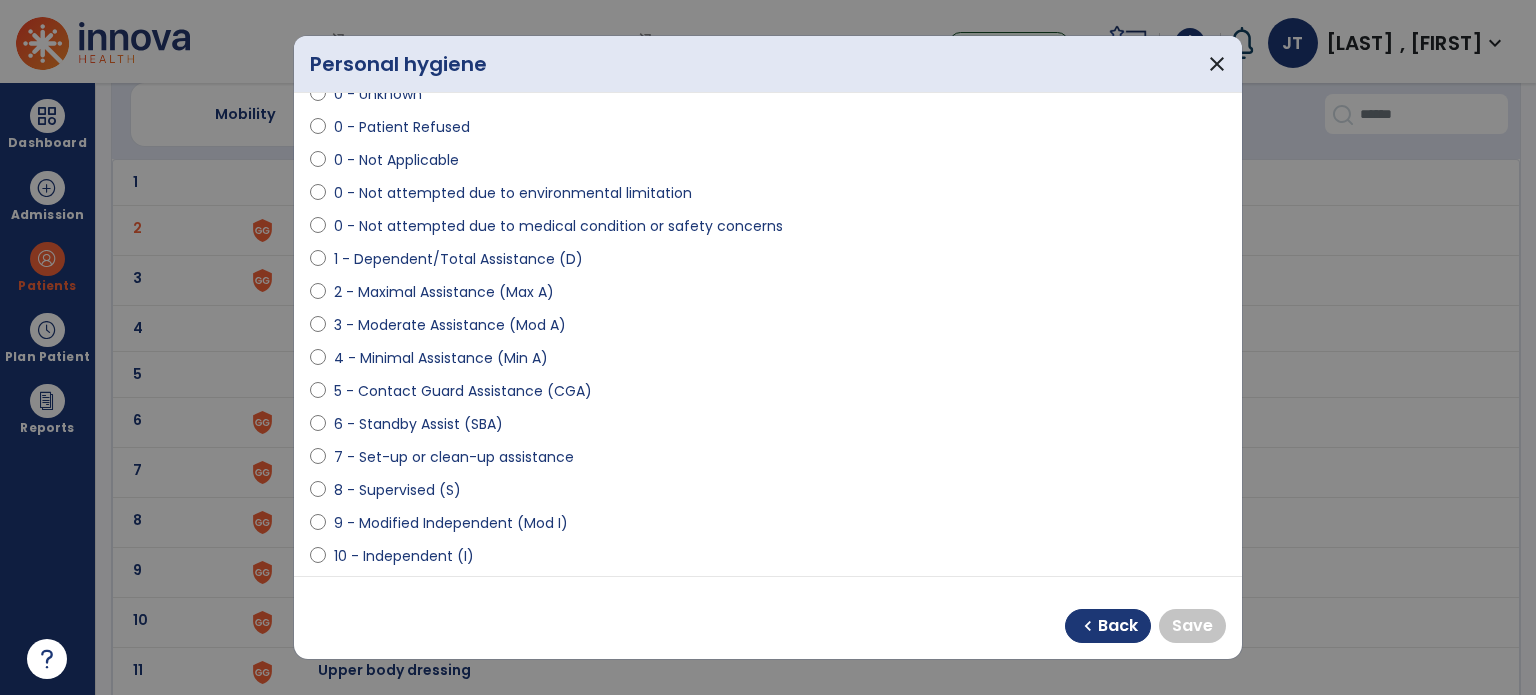 scroll, scrollTop: 89, scrollLeft: 0, axis: vertical 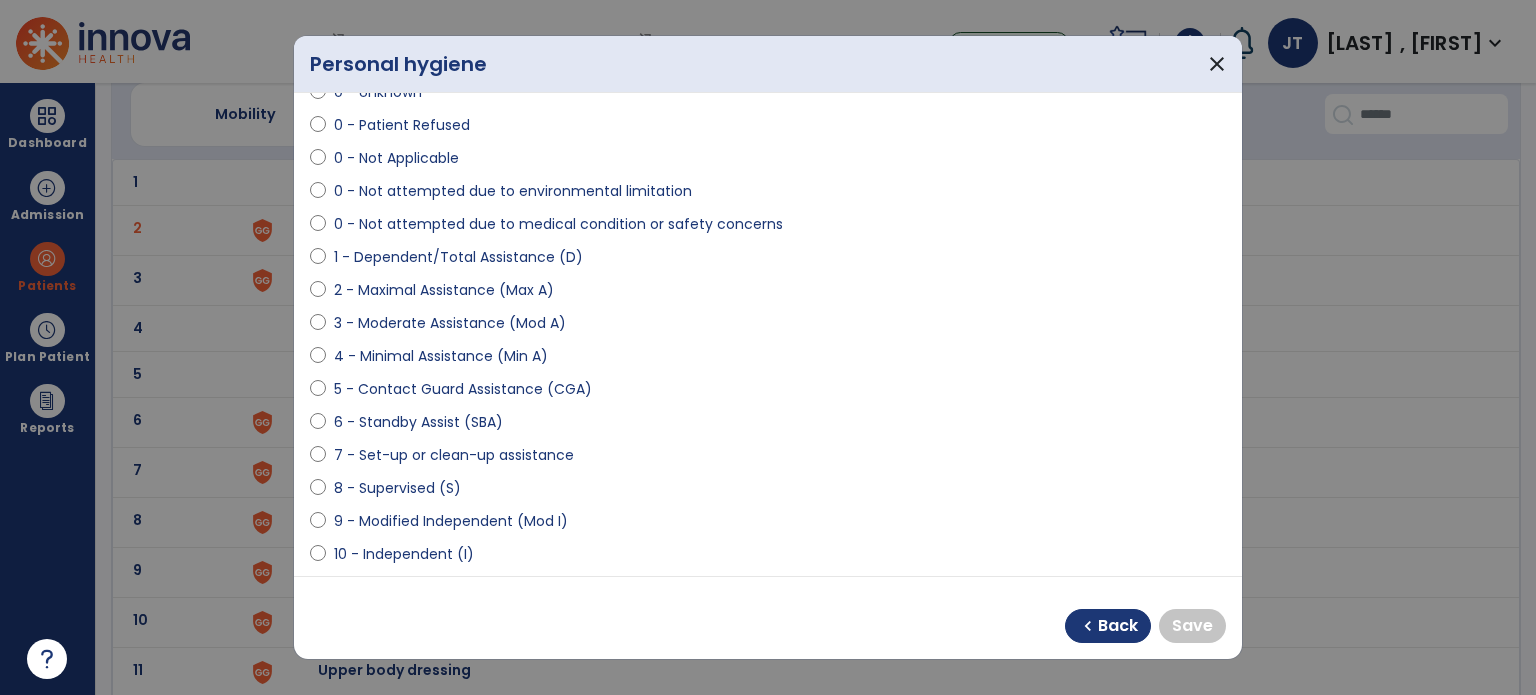 select on "**********" 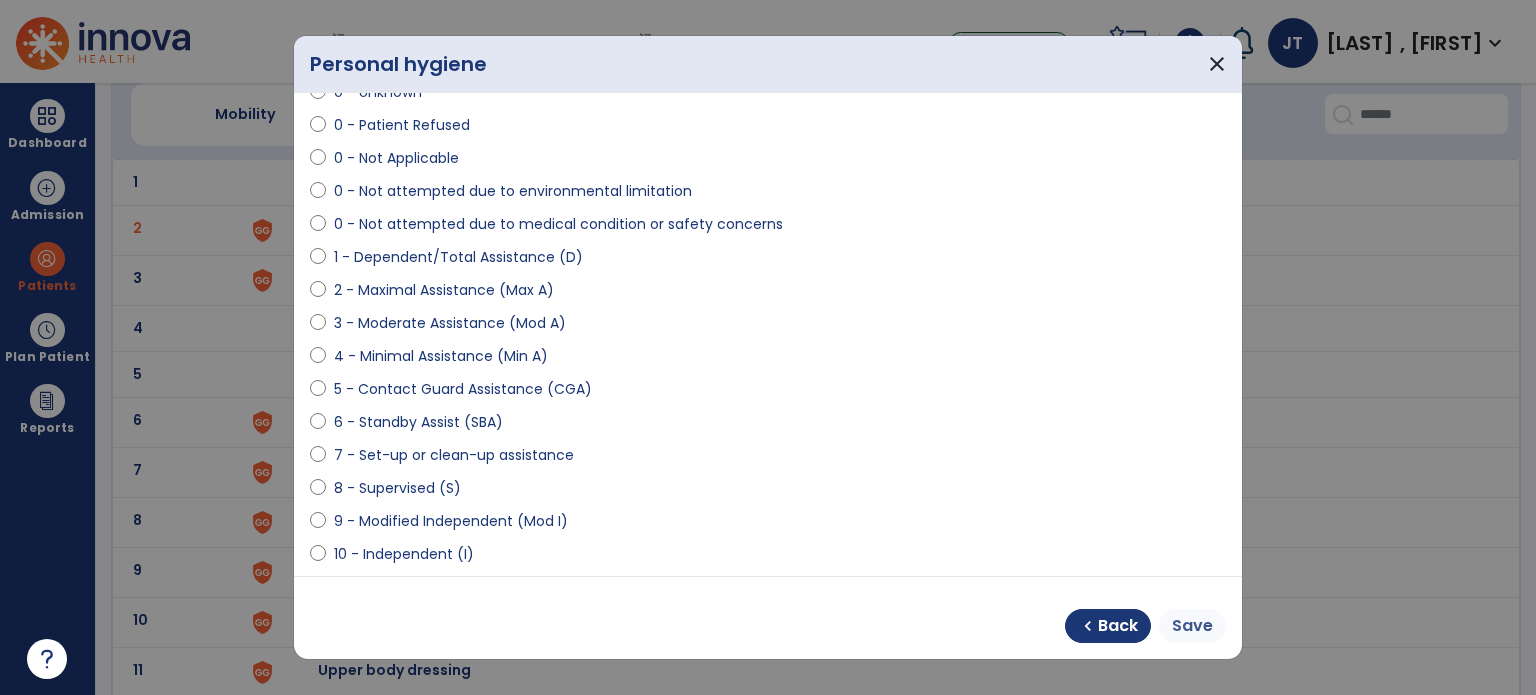 click on "Save" at bounding box center [1192, 626] 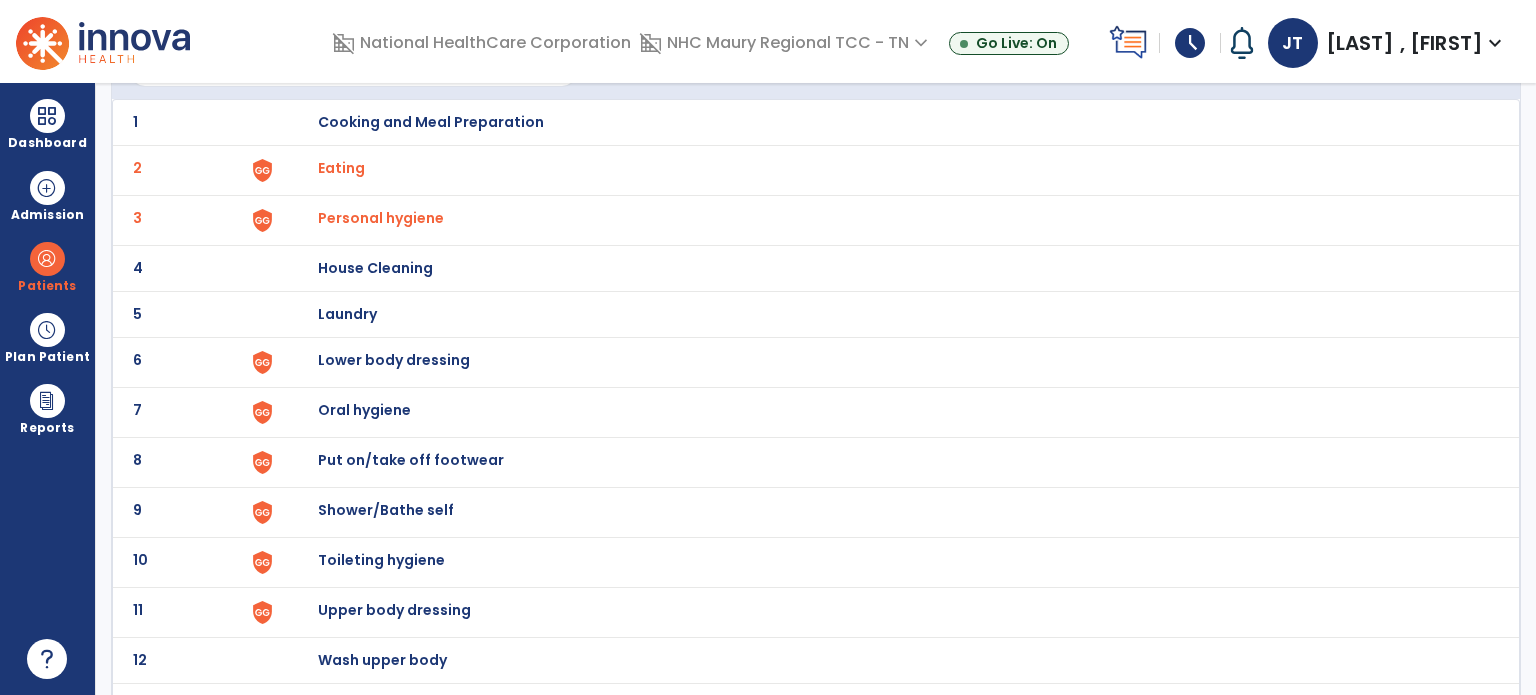 scroll, scrollTop: 172, scrollLeft: 0, axis: vertical 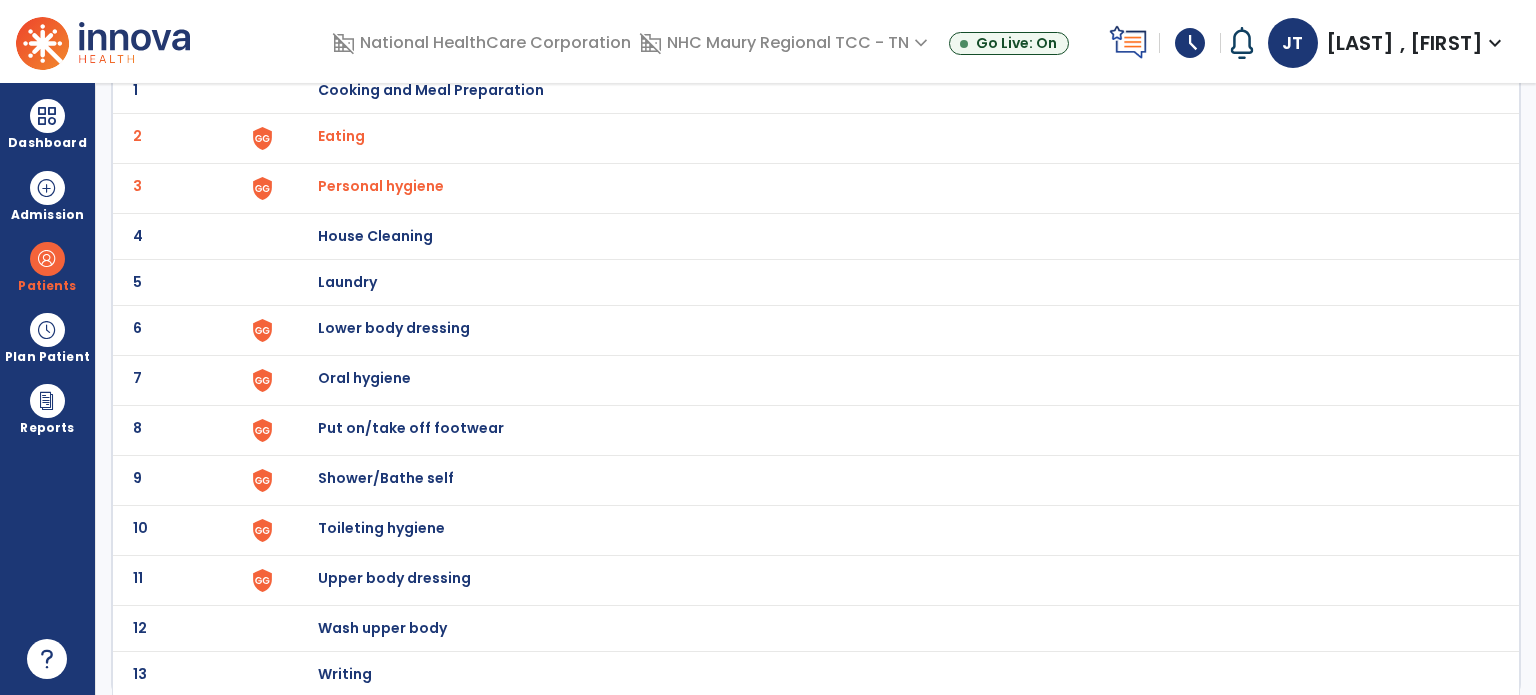 click on "Upper body dressing" at bounding box center [431, 90] 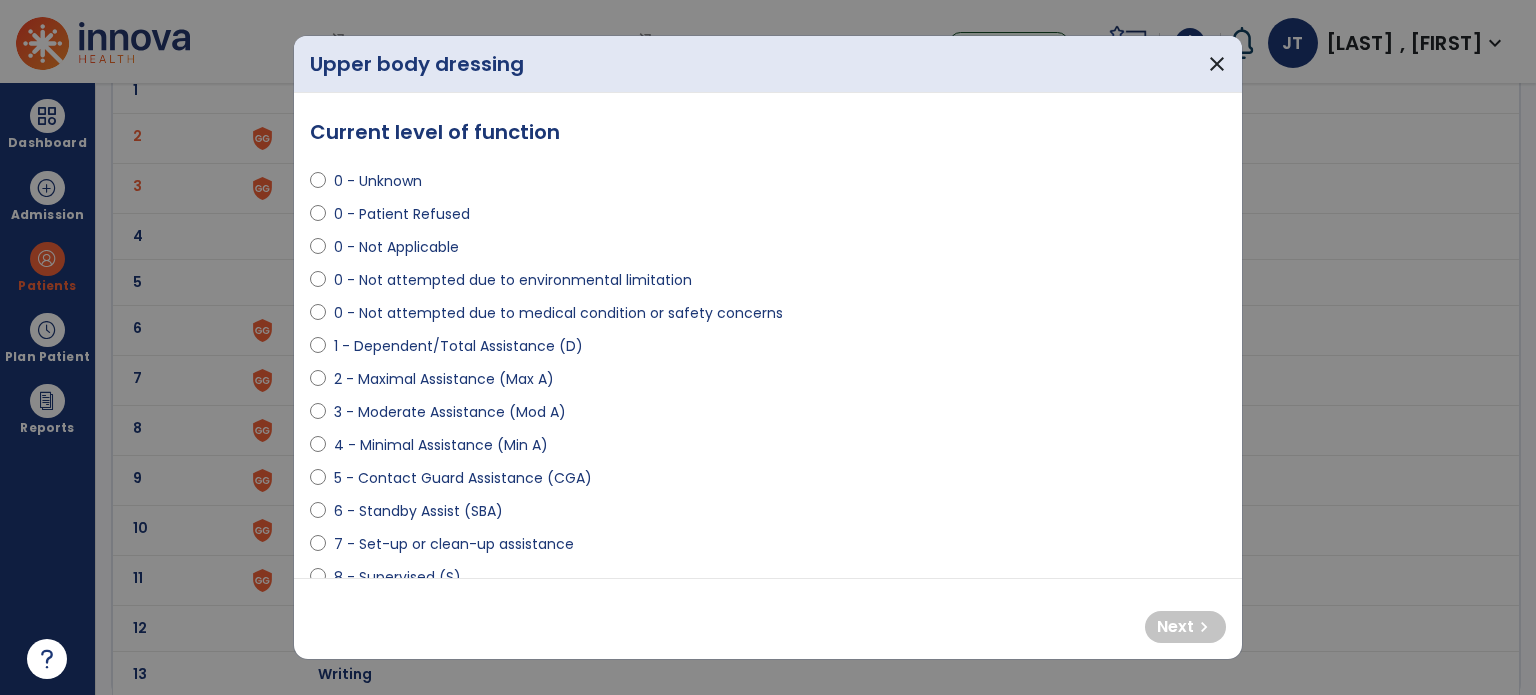 select on "**********" 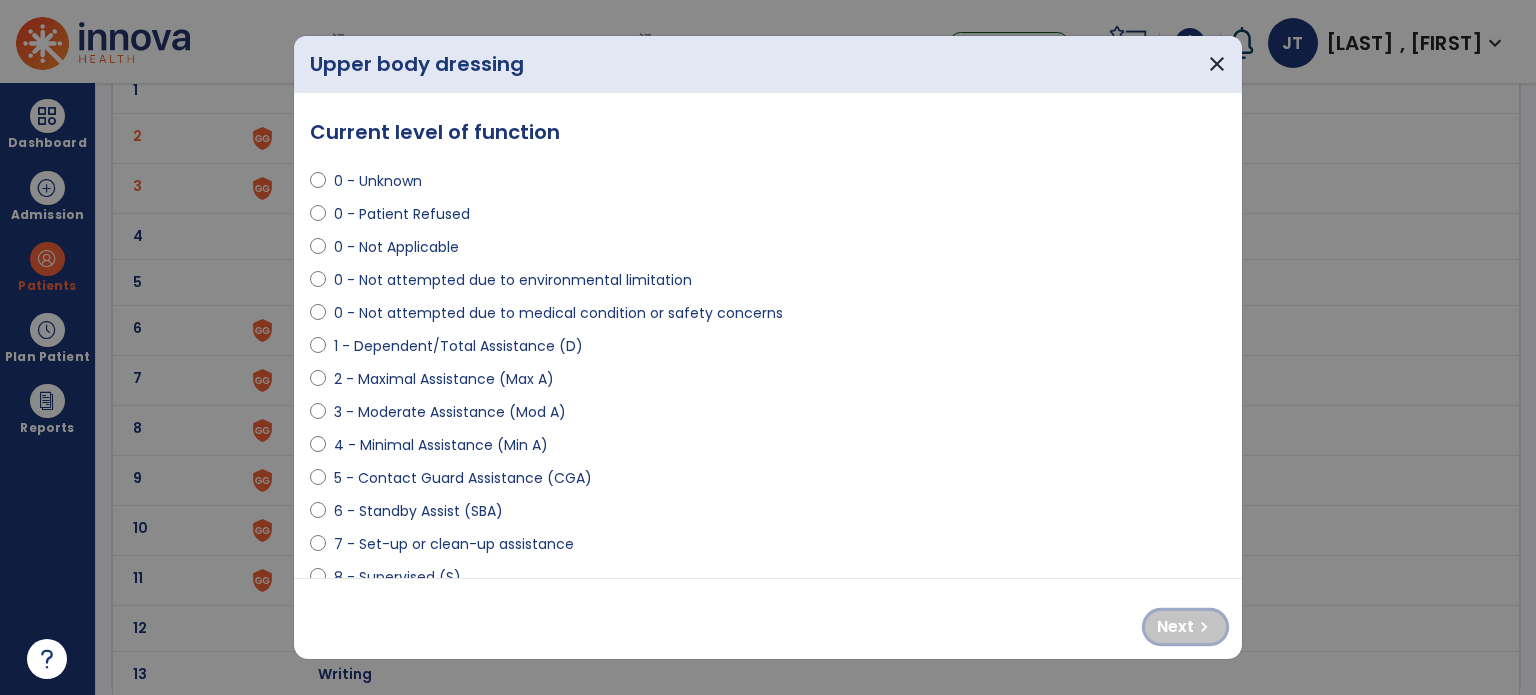 click on "Next" at bounding box center (1175, 627) 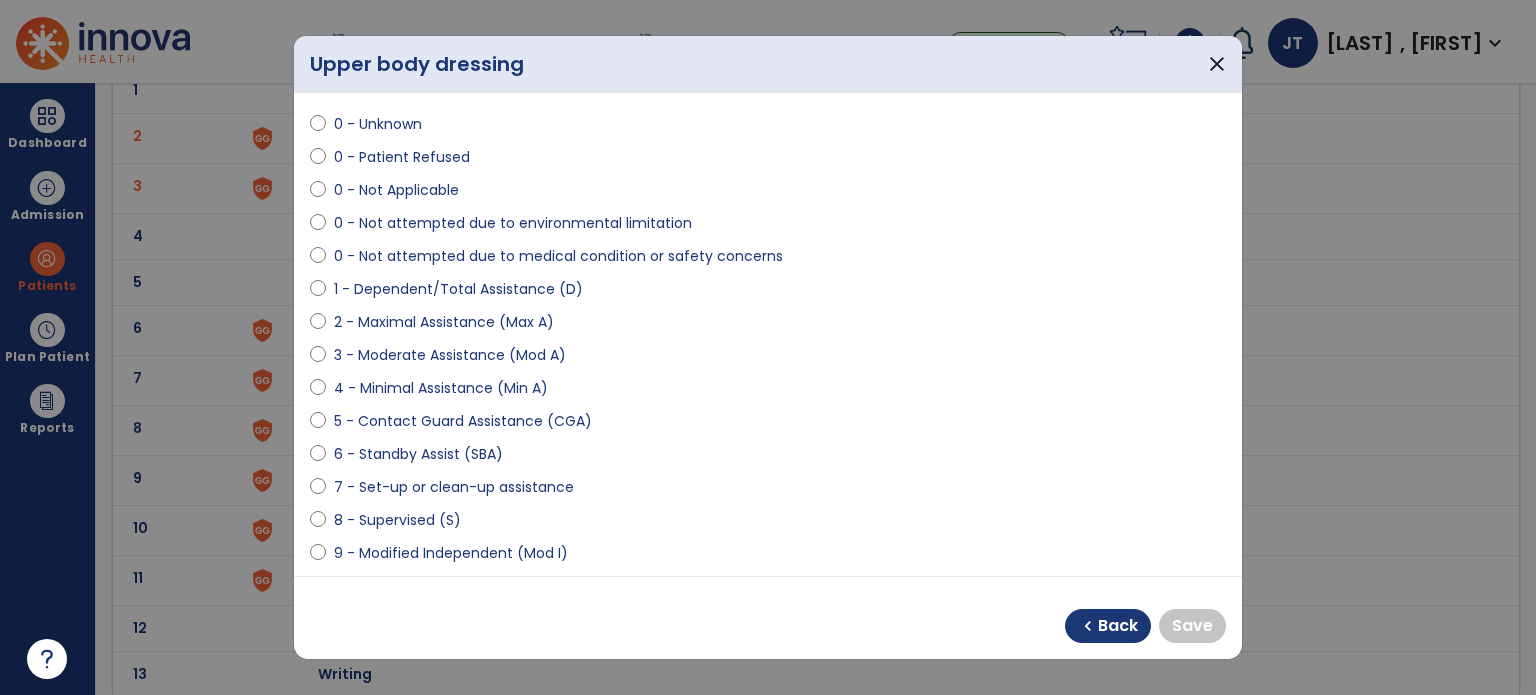 scroll, scrollTop: 74, scrollLeft: 0, axis: vertical 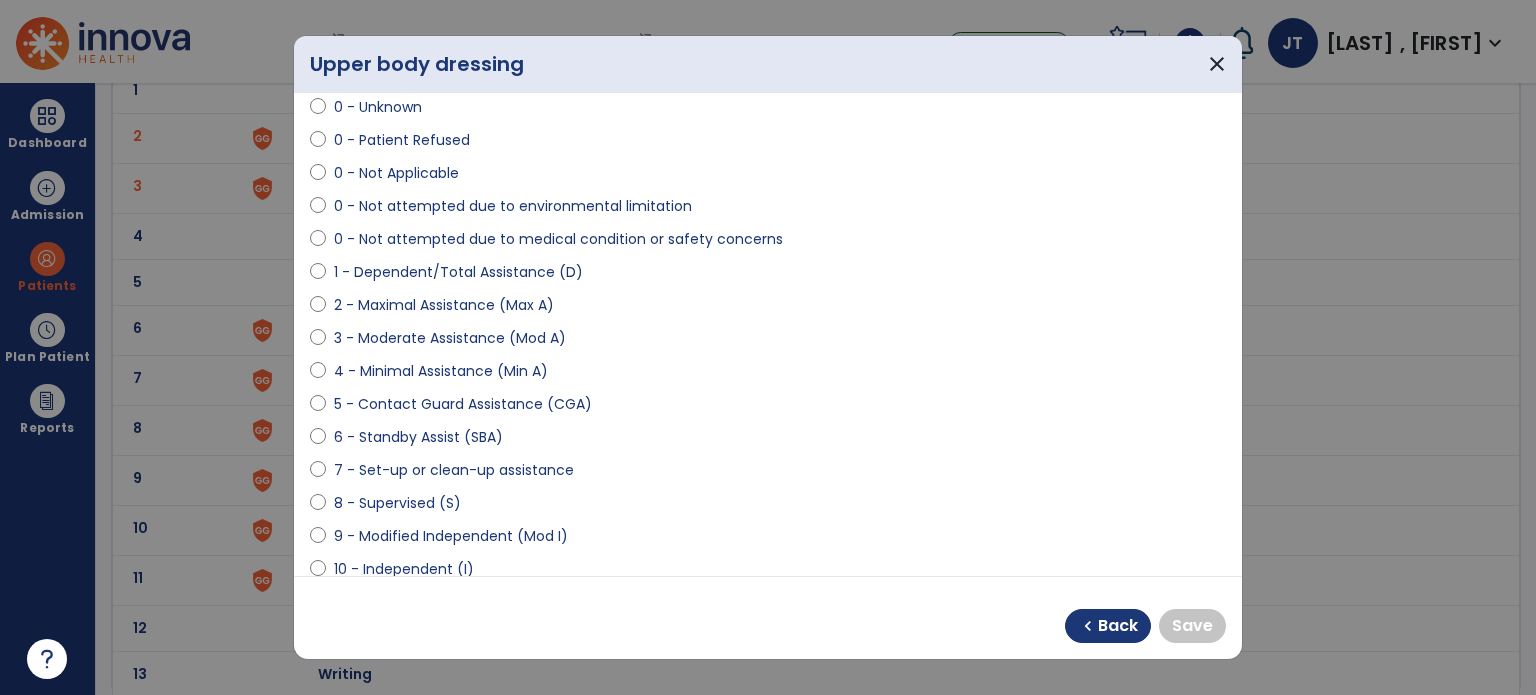 select on "**********" 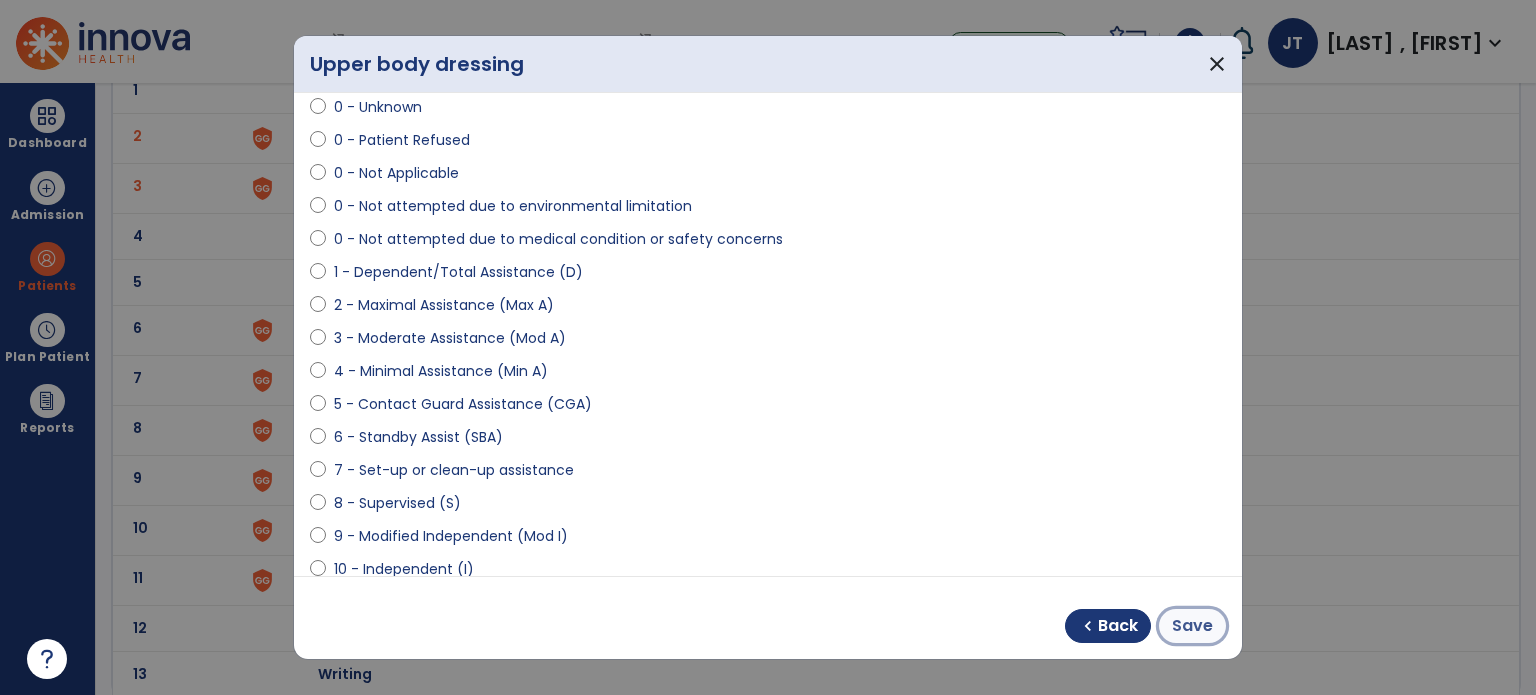click on "Save" at bounding box center [1192, 626] 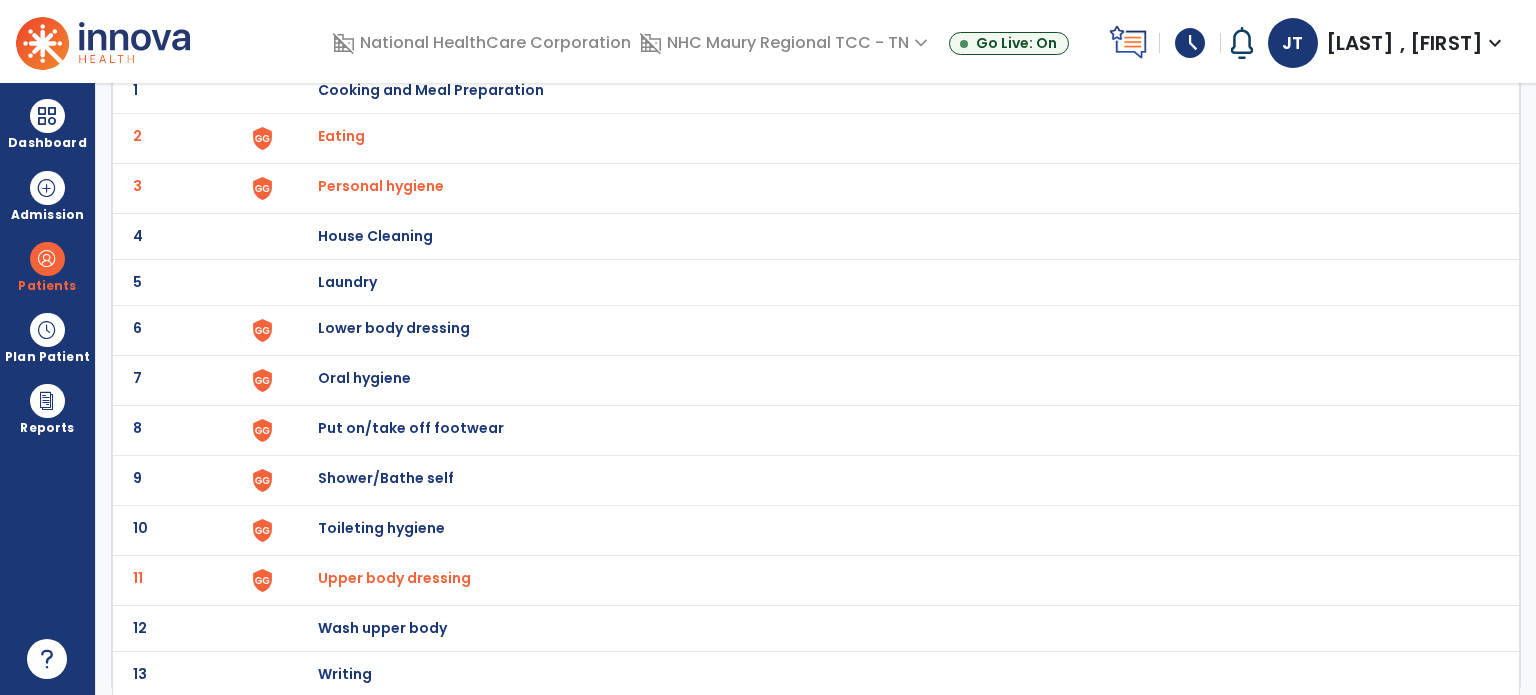 click on "Toileting hygiene" at bounding box center (888, 90) 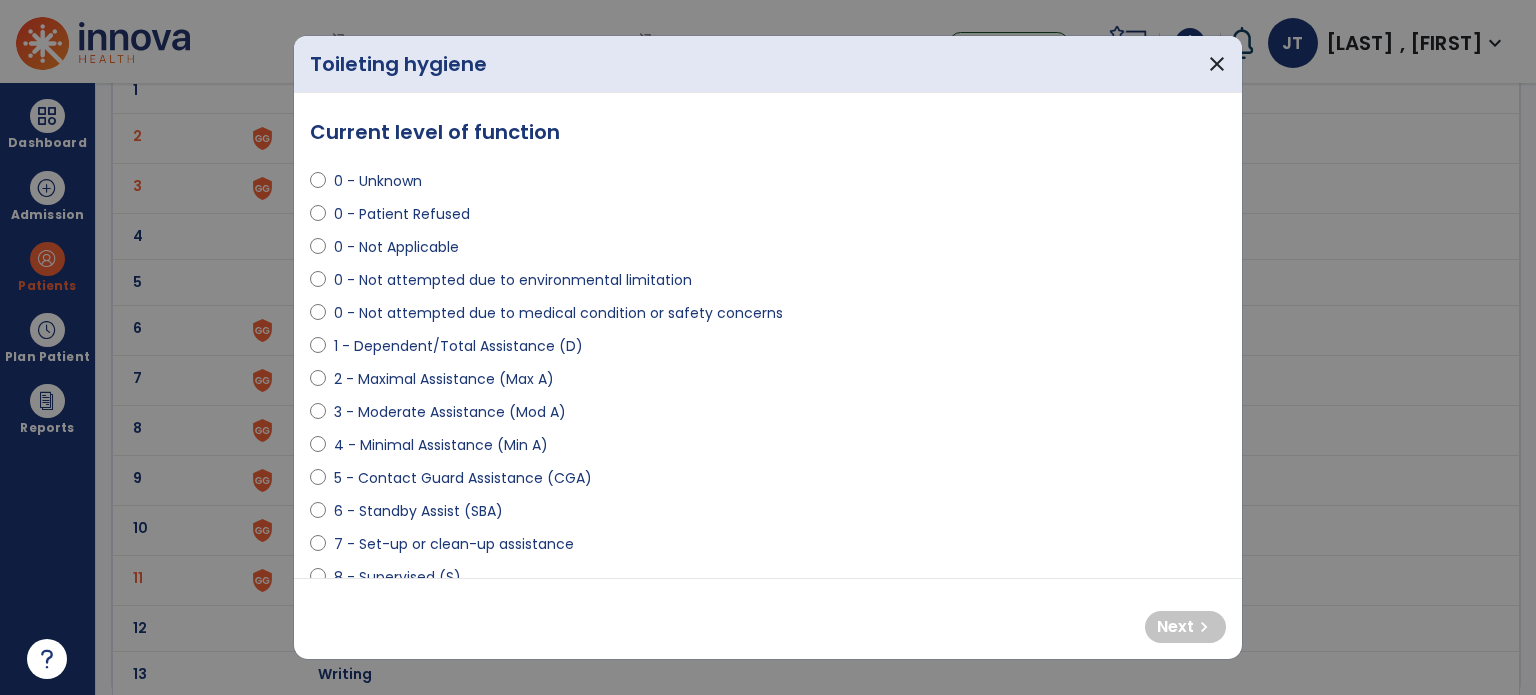 select on "**********" 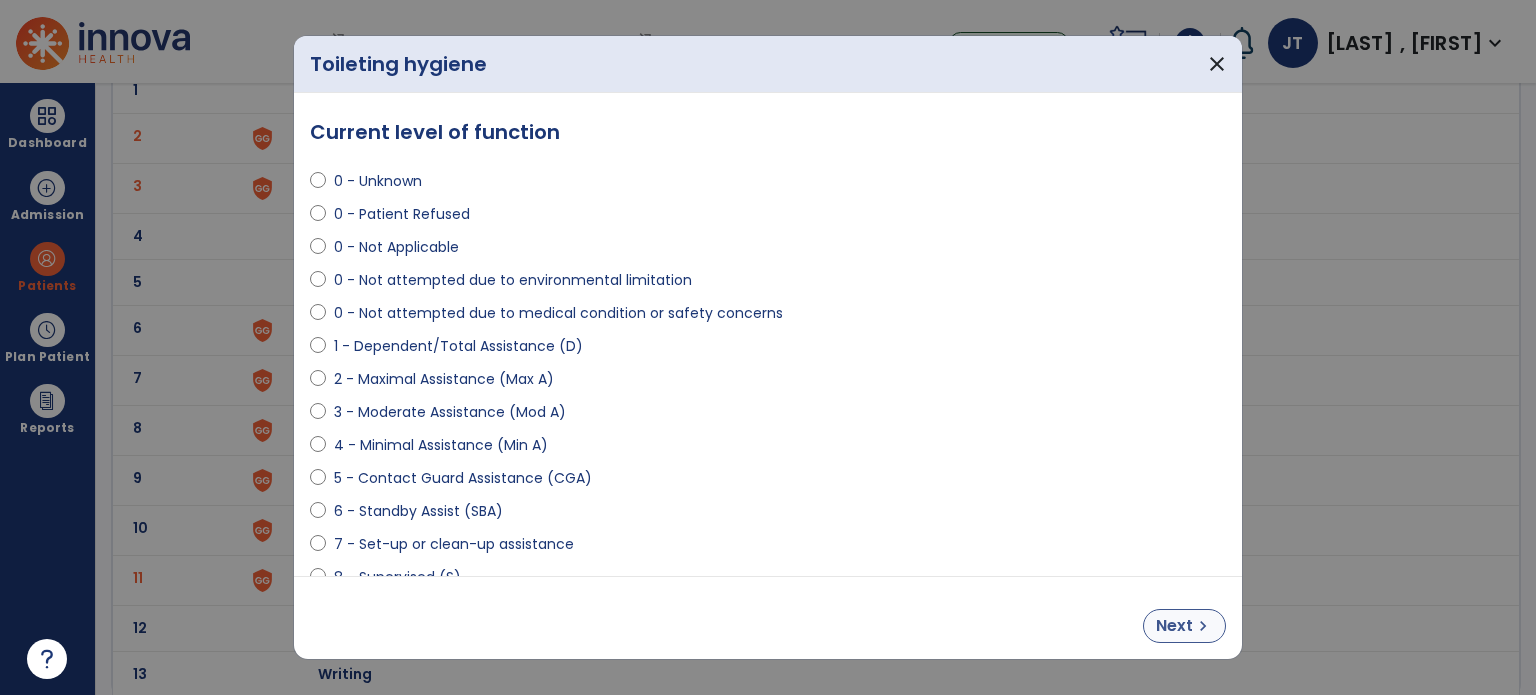 click on "chevron_right" at bounding box center (1203, 626) 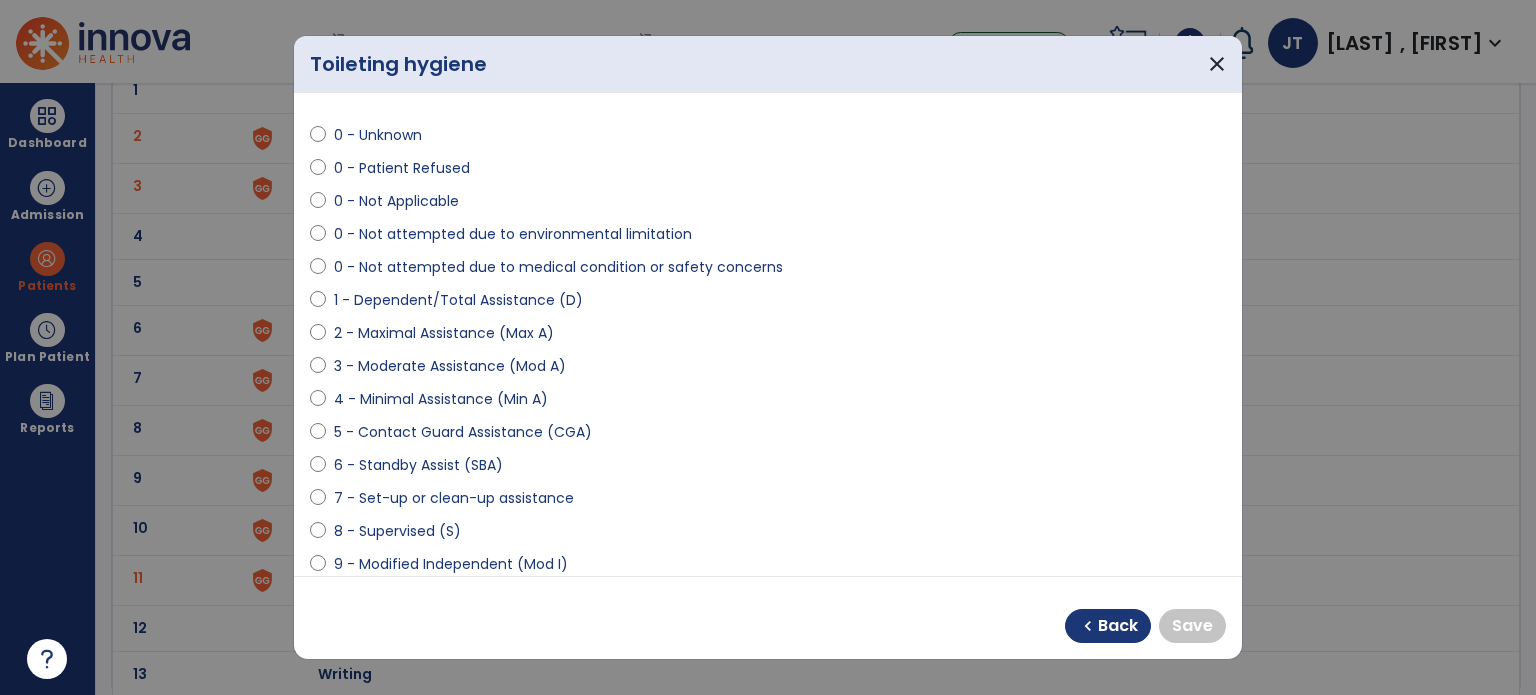 scroll, scrollTop: 56, scrollLeft: 0, axis: vertical 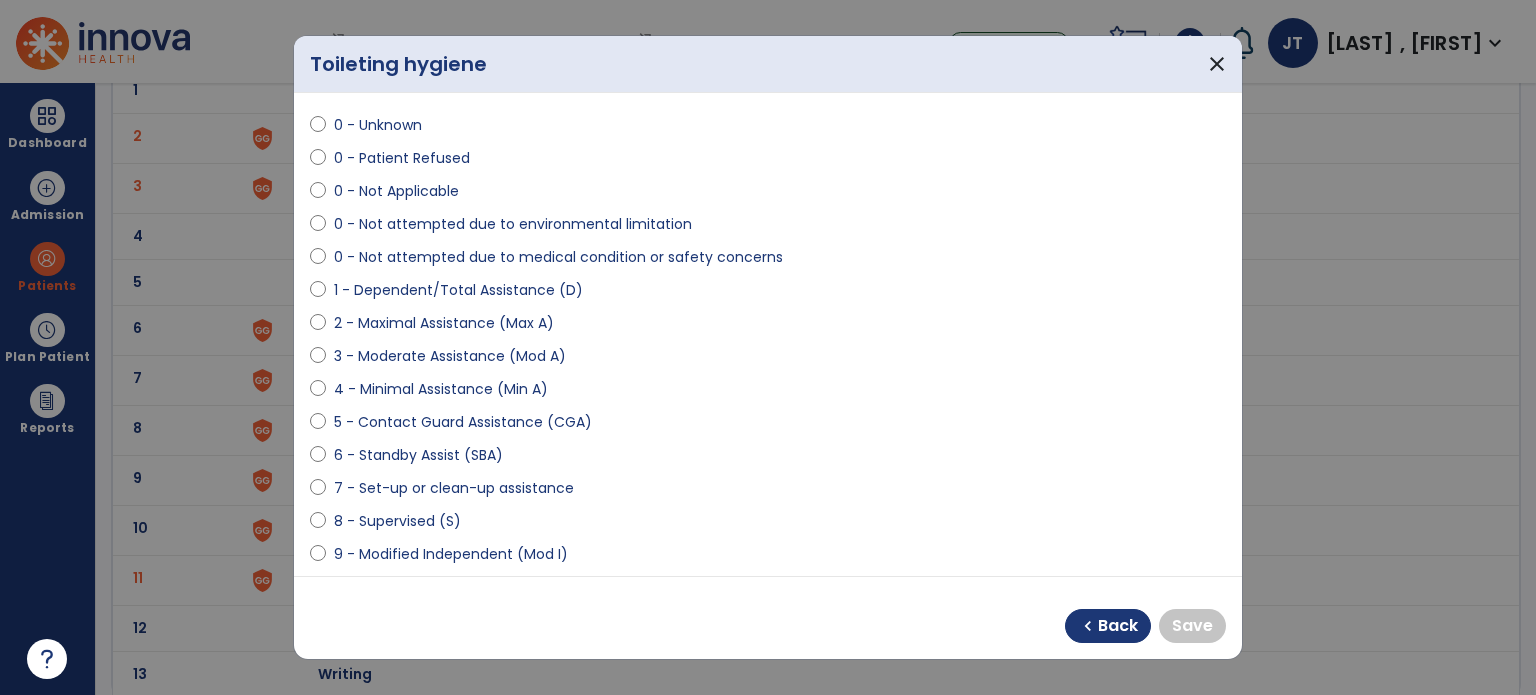 click on "9 - Modified Independent (Mod I)" at bounding box center [451, 554] 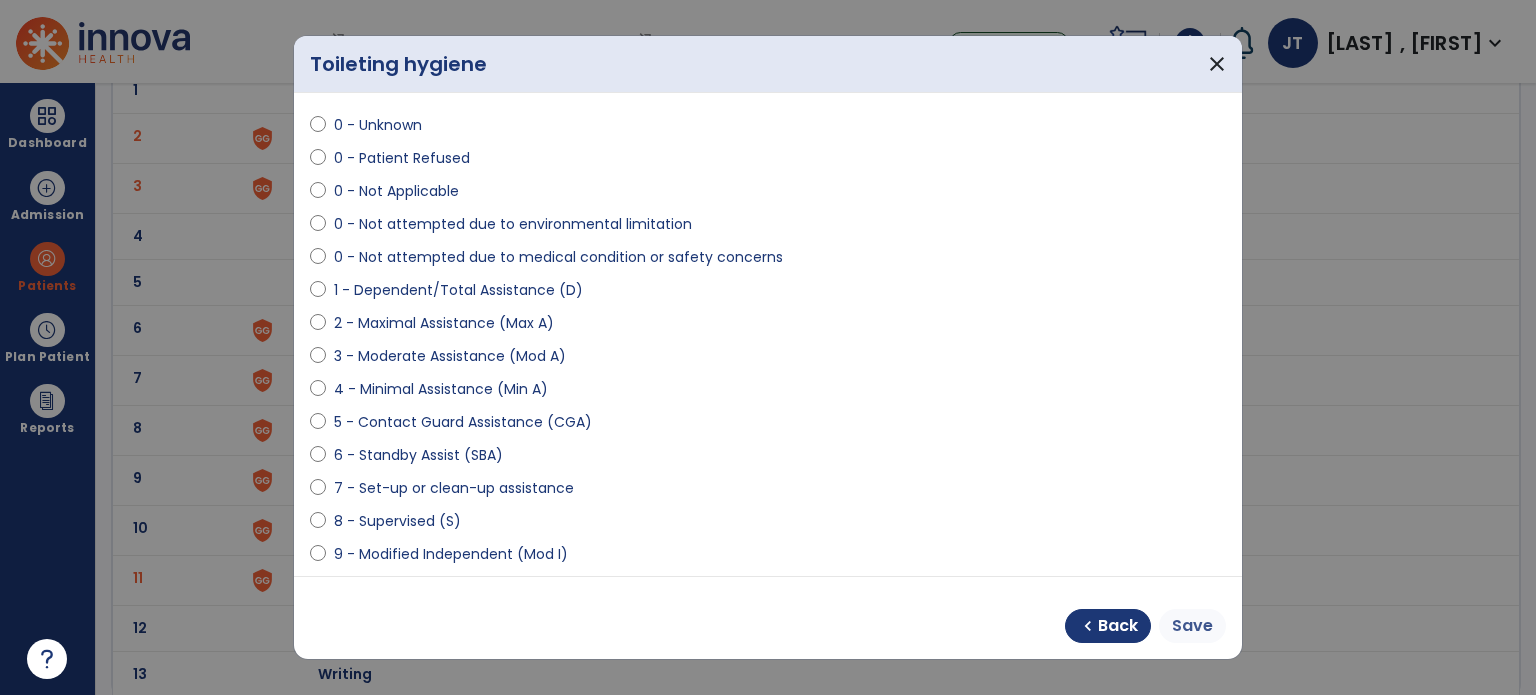 click on "Save" at bounding box center (1192, 626) 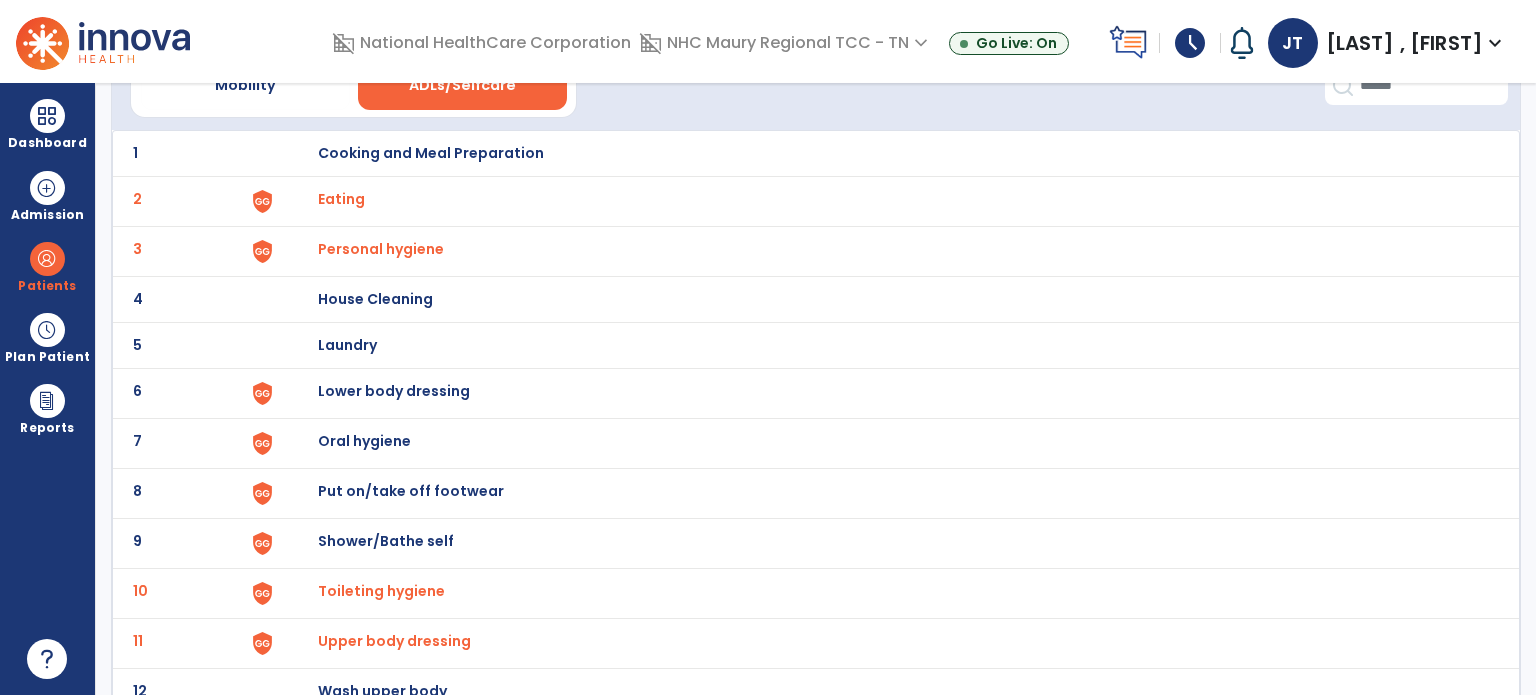 scroll, scrollTop: 105, scrollLeft: 0, axis: vertical 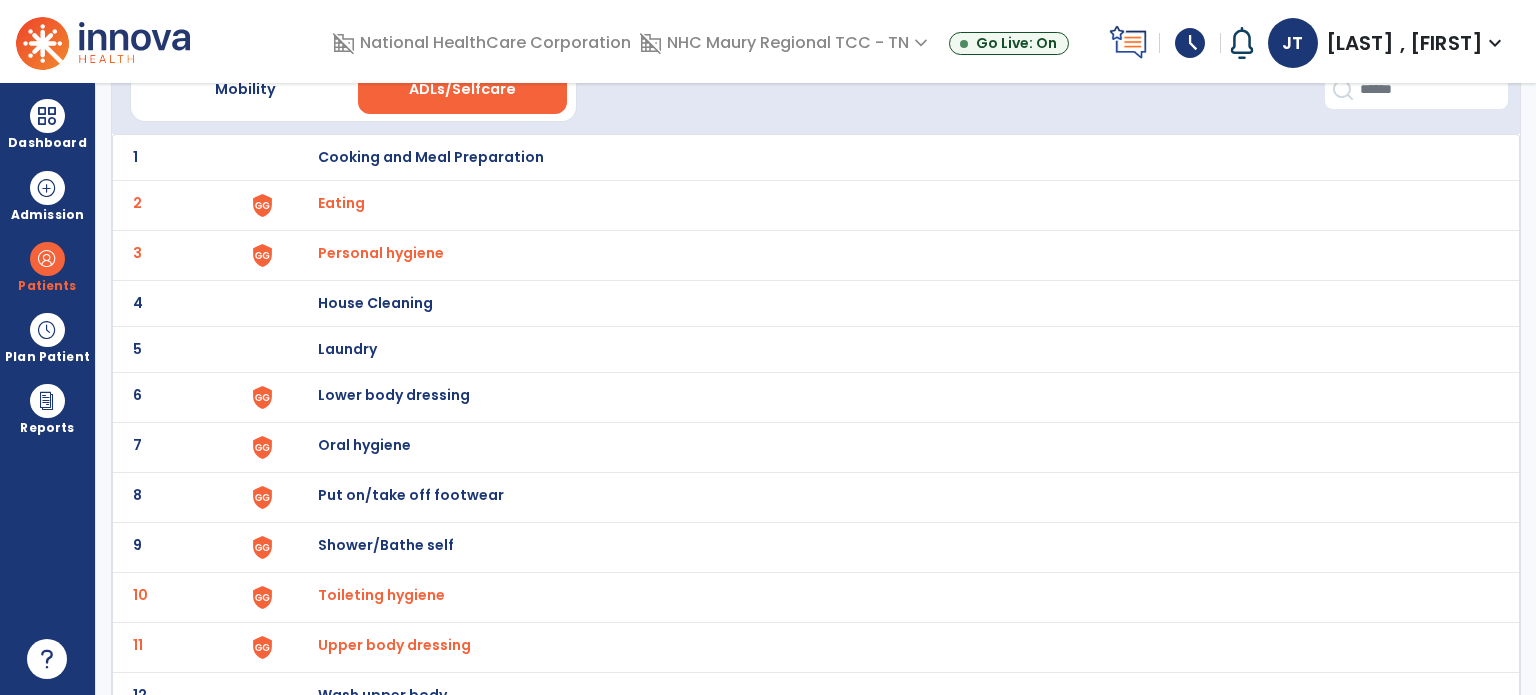 click on "Shower/Bathe self" at bounding box center (431, 157) 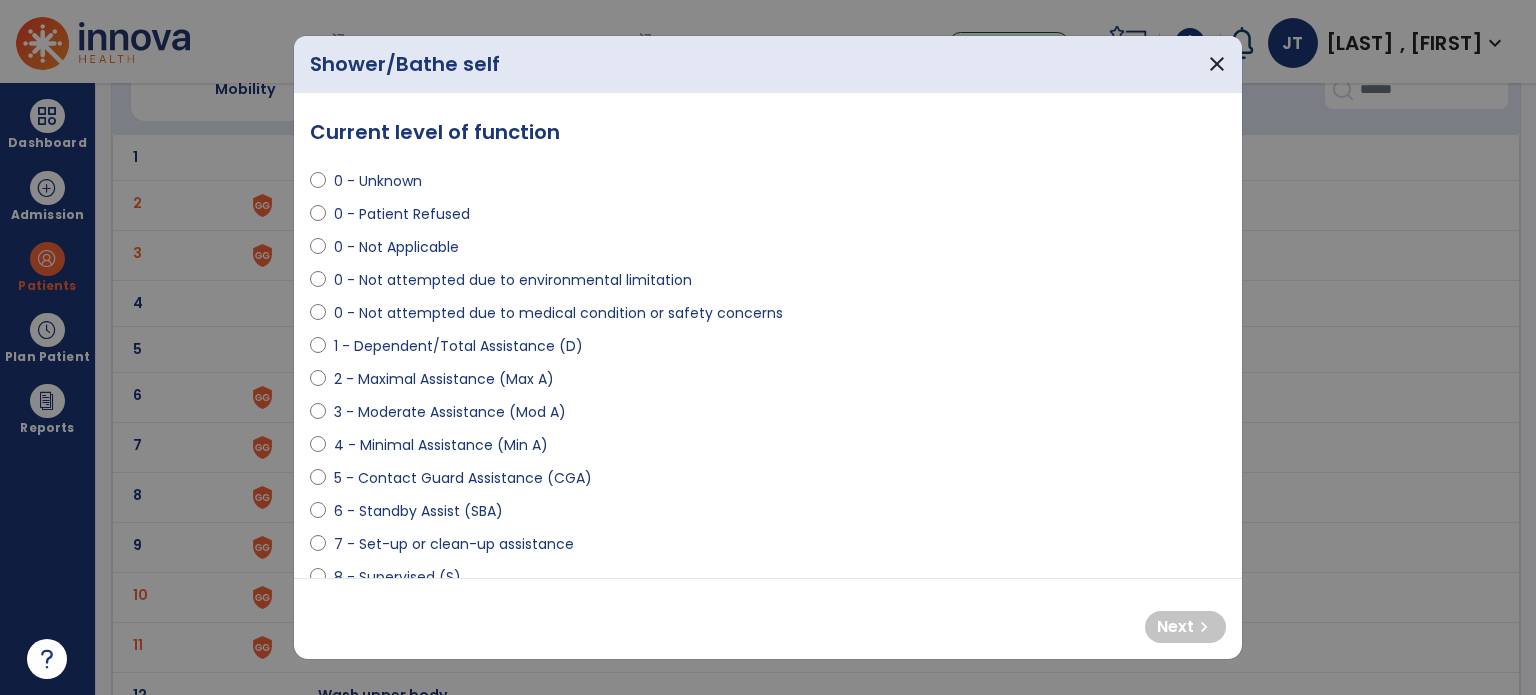 select on "**********" 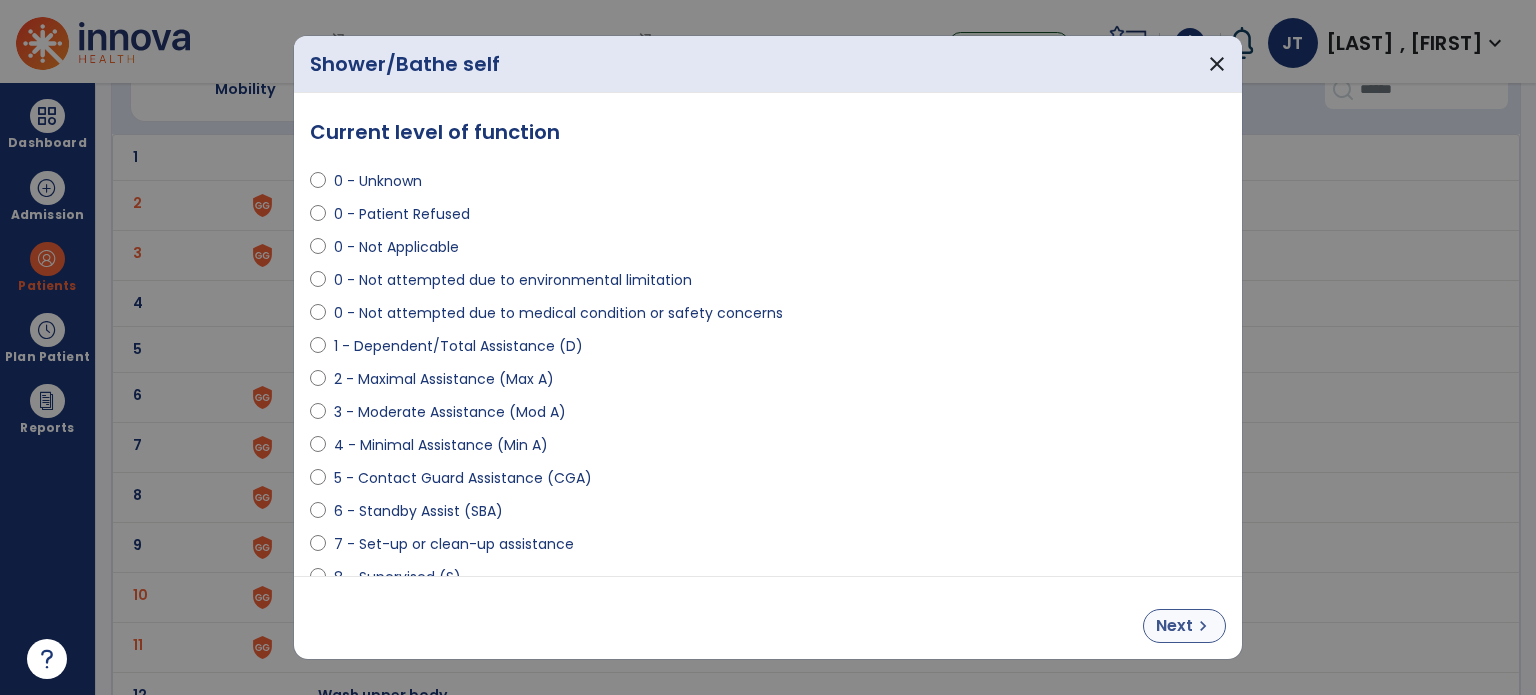 click on "chevron_right" at bounding box center [1203, 626] 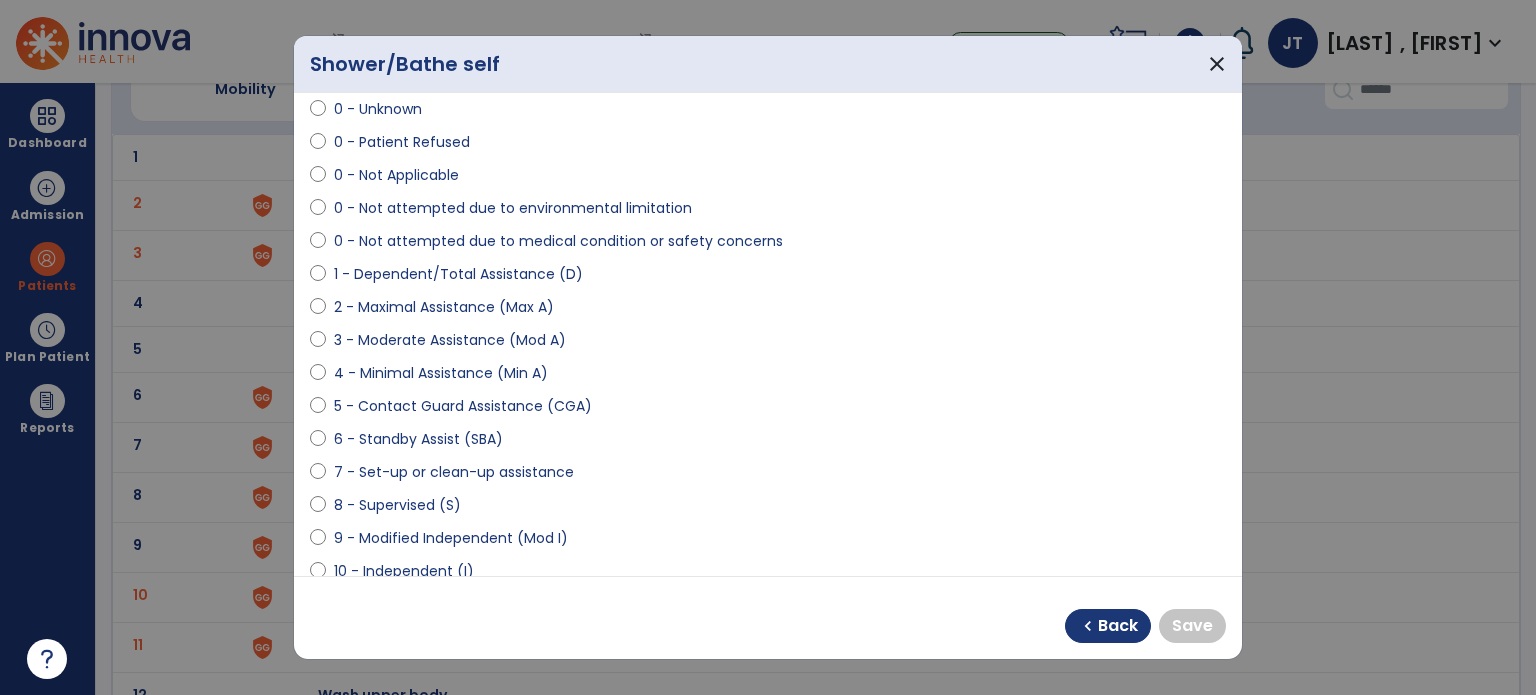 scroll, scrollTop: 73, scrollLeft: 0, axis: vertical 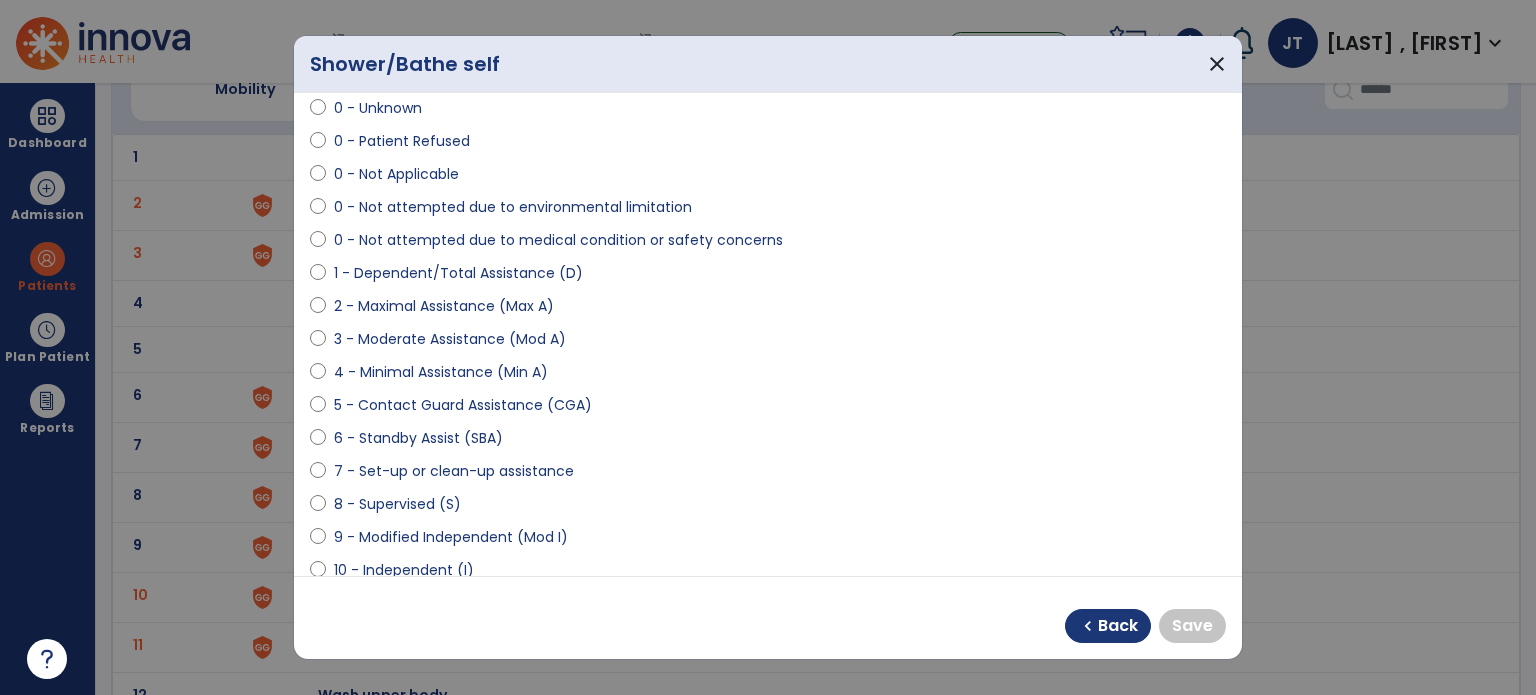 select on "**********" 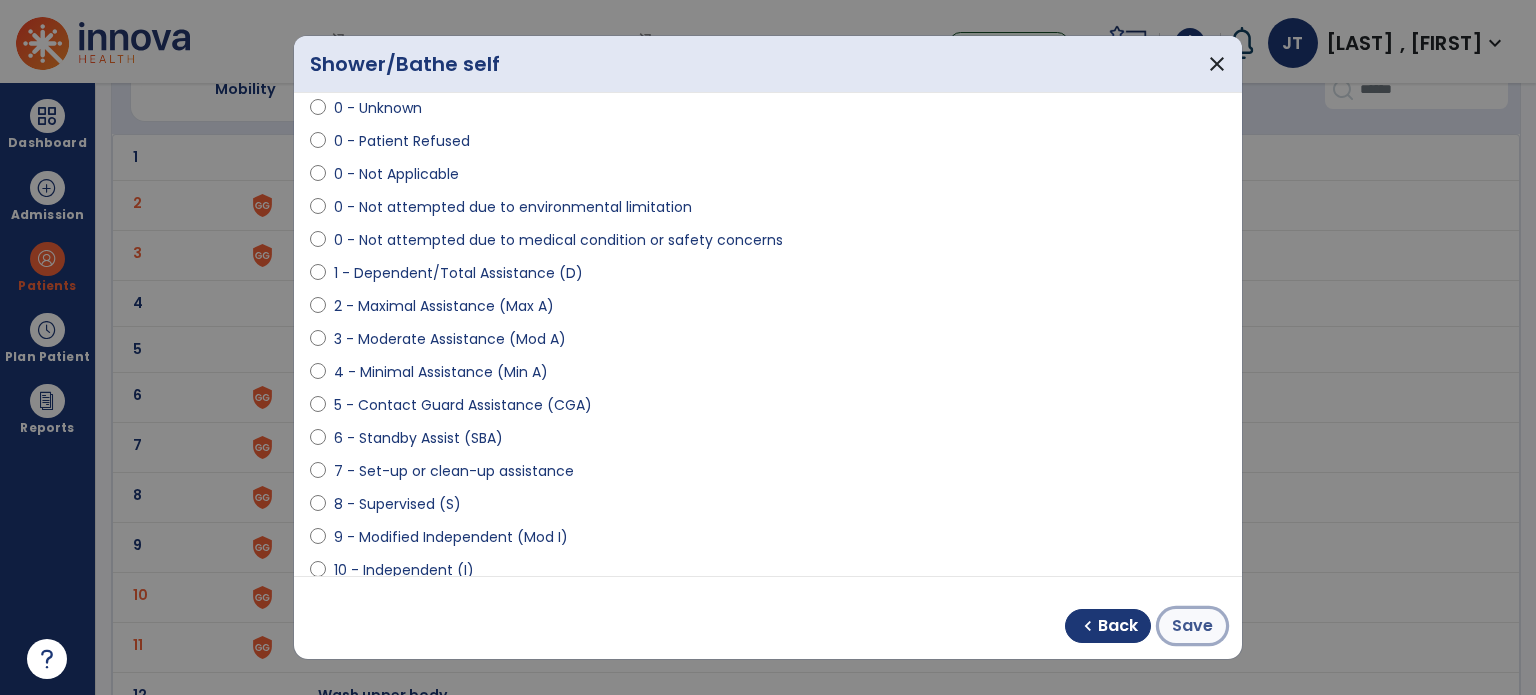 click on "Save" at bounding box center [1192, 626] 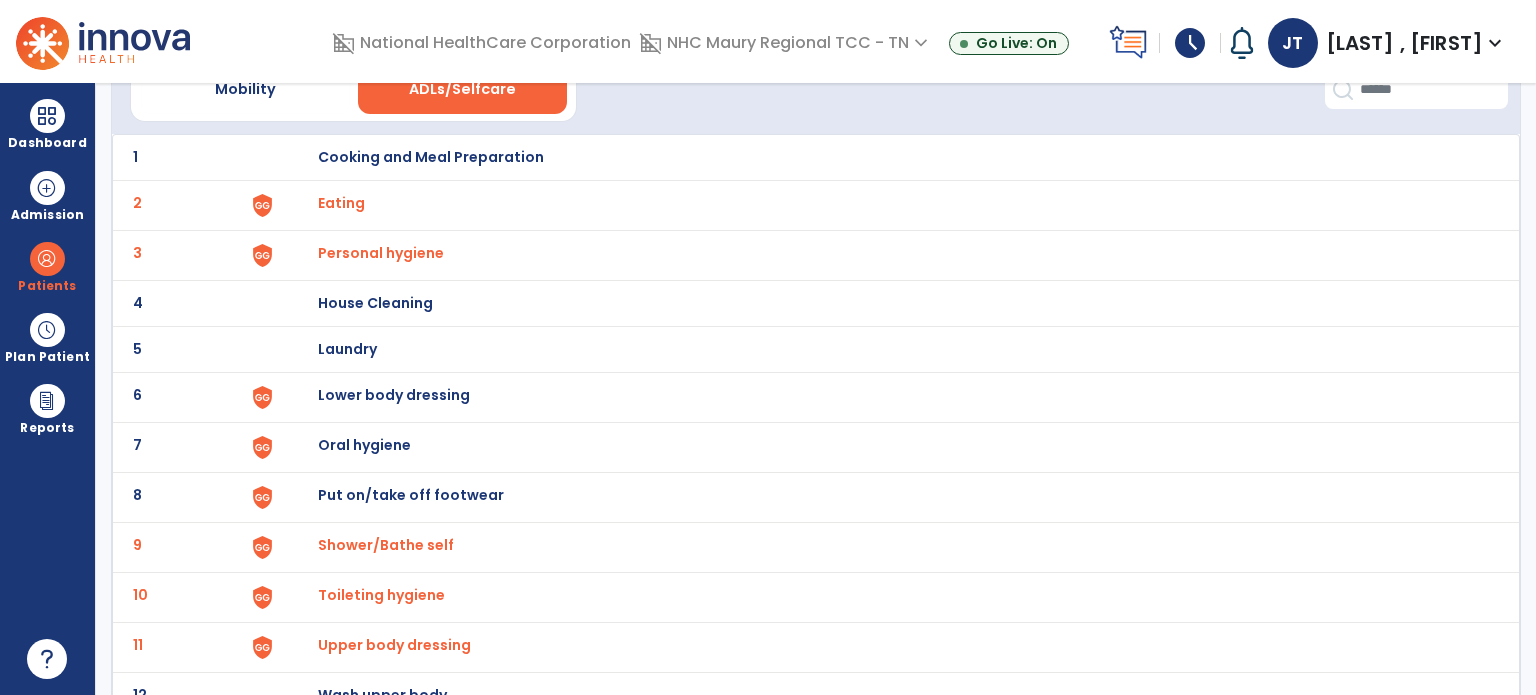 click on "Put on/take off footwear" at bounding box center (431, 157) 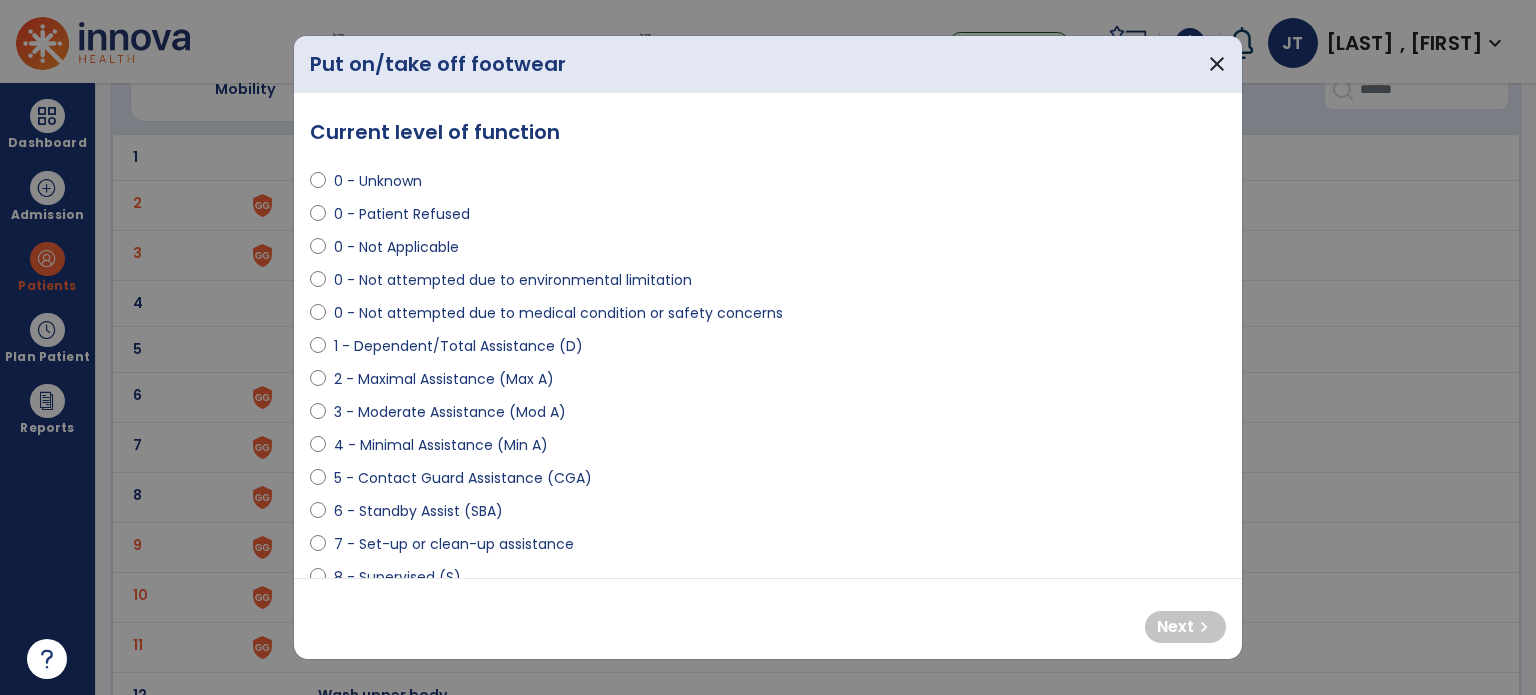 select on "**********" 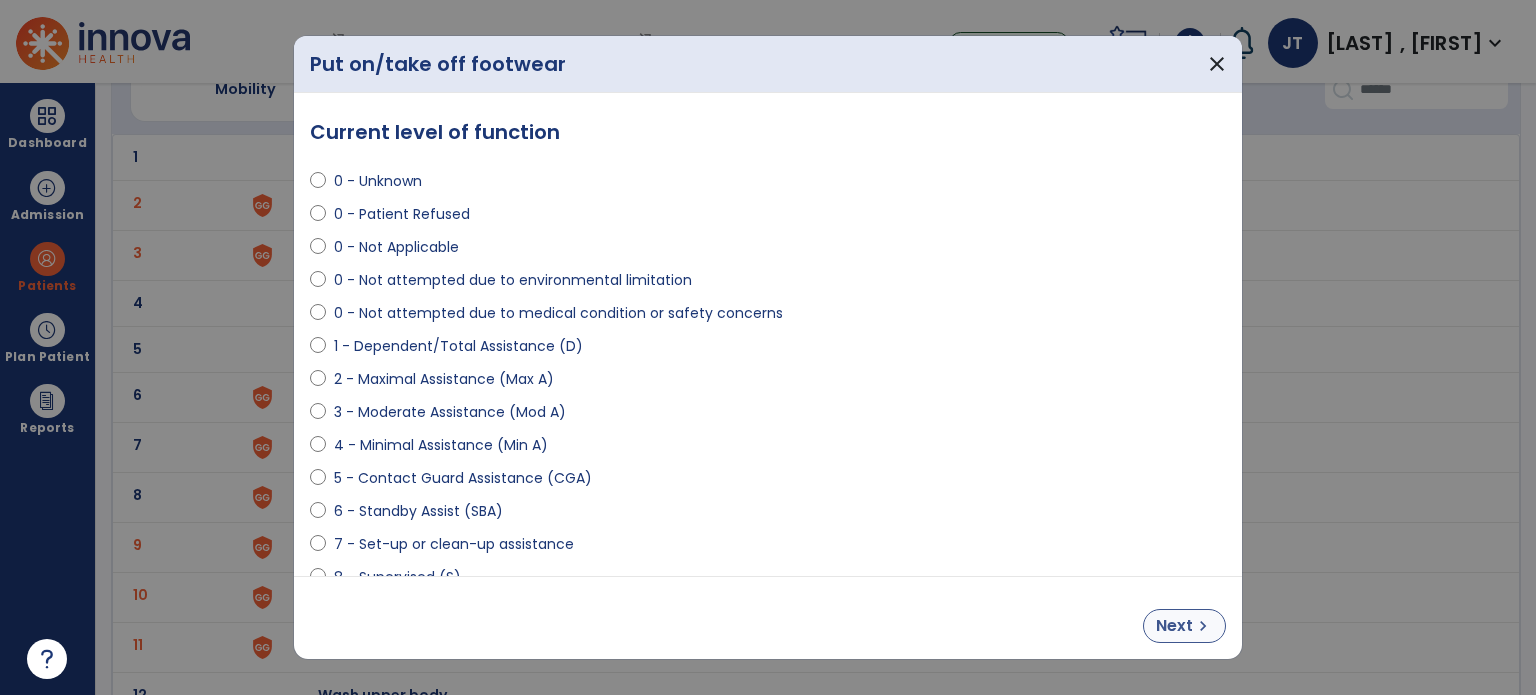 click on "chevron_right" at bounding box center (1203, 626) 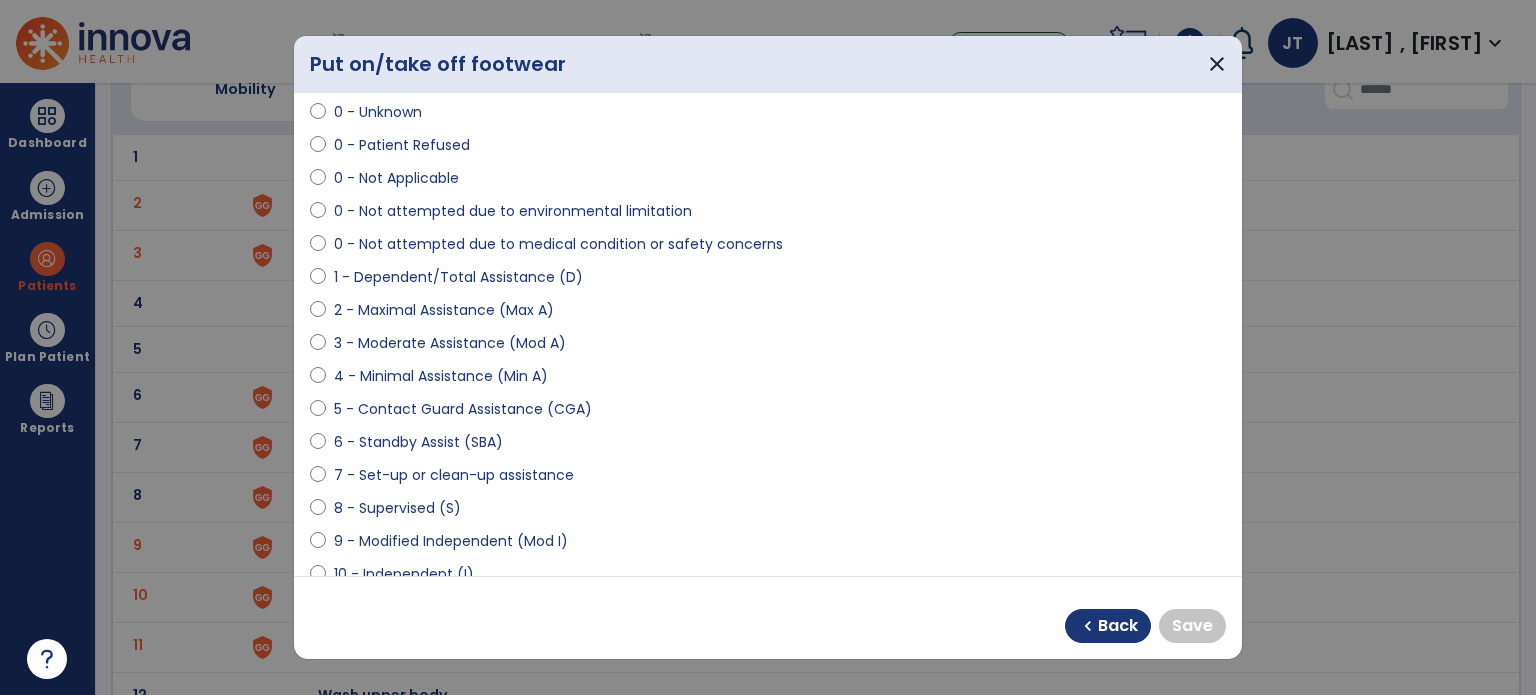 scroll, scrollTop: 72, scrollLeft: 0, axis: vertical 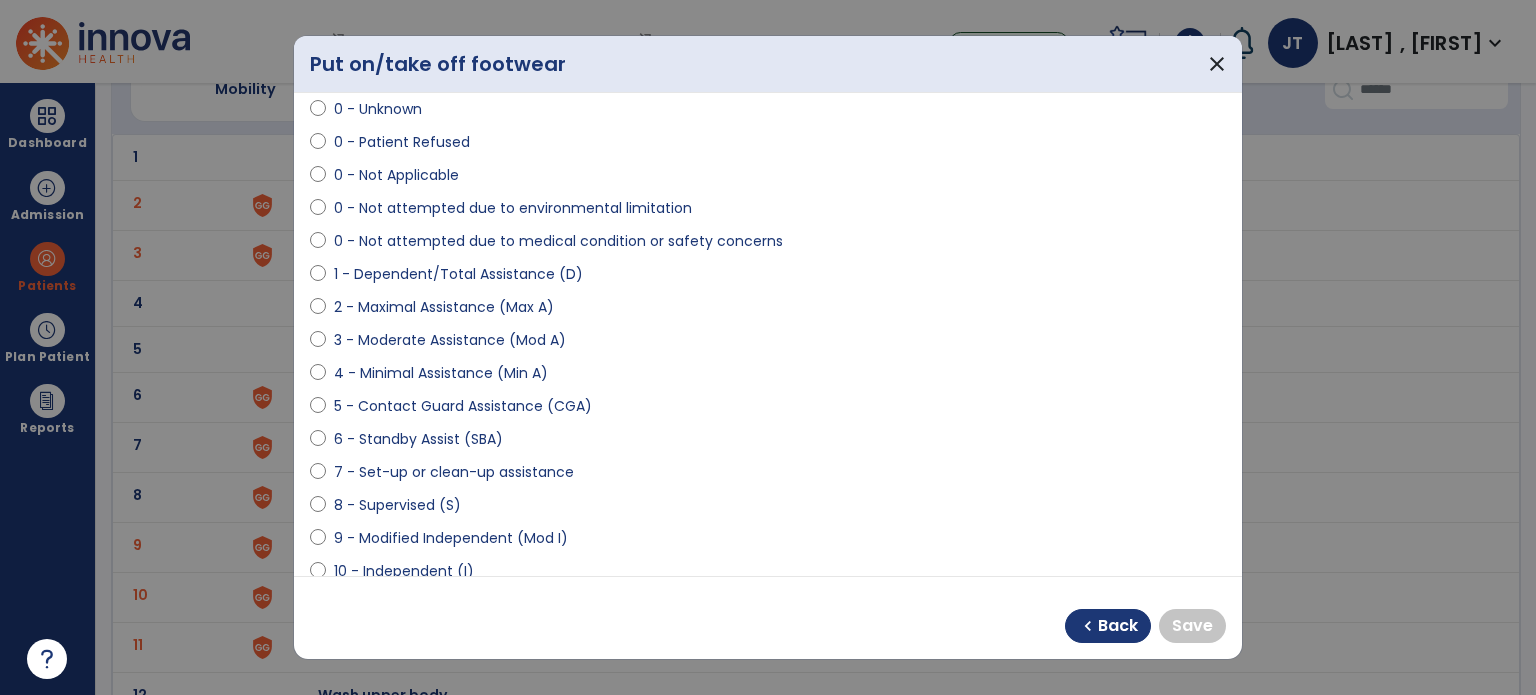 select on "**********" 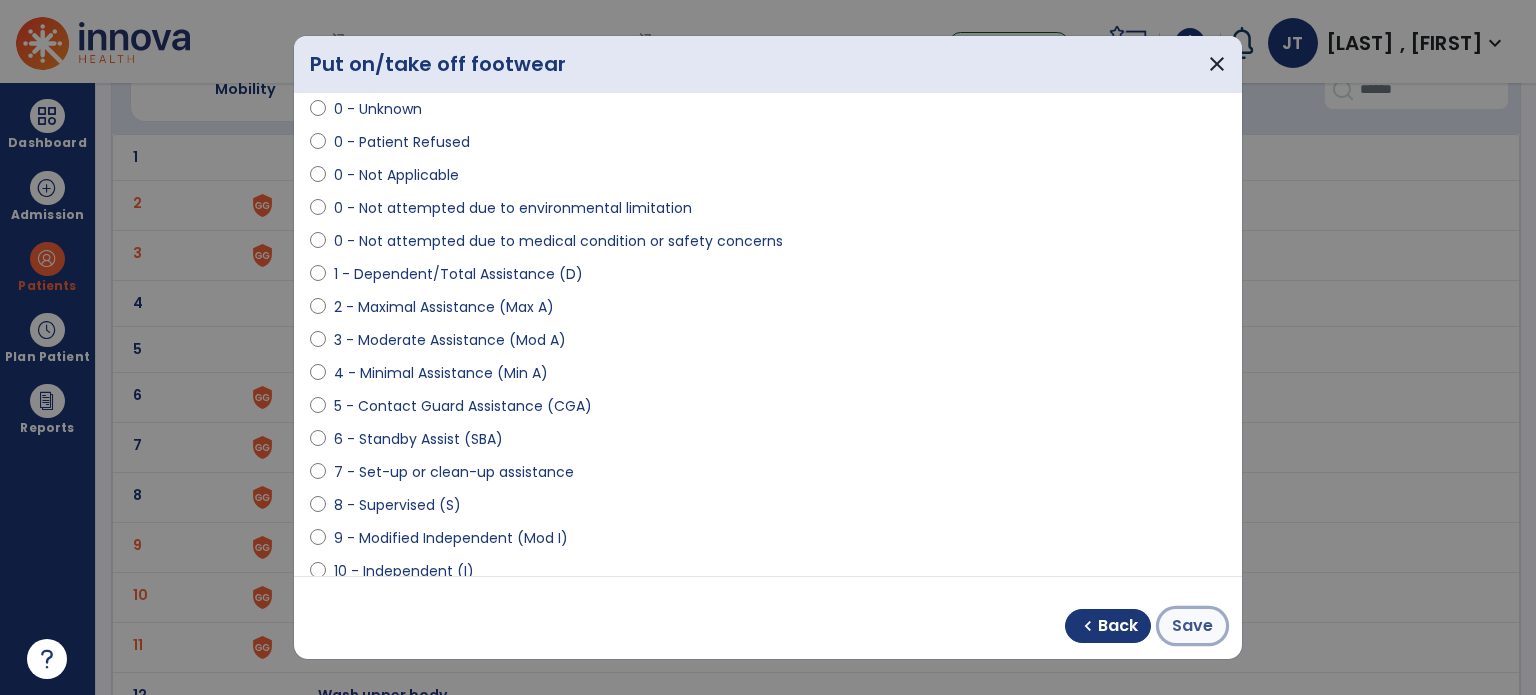 click on "Save" at bounding box center (1192, 626) 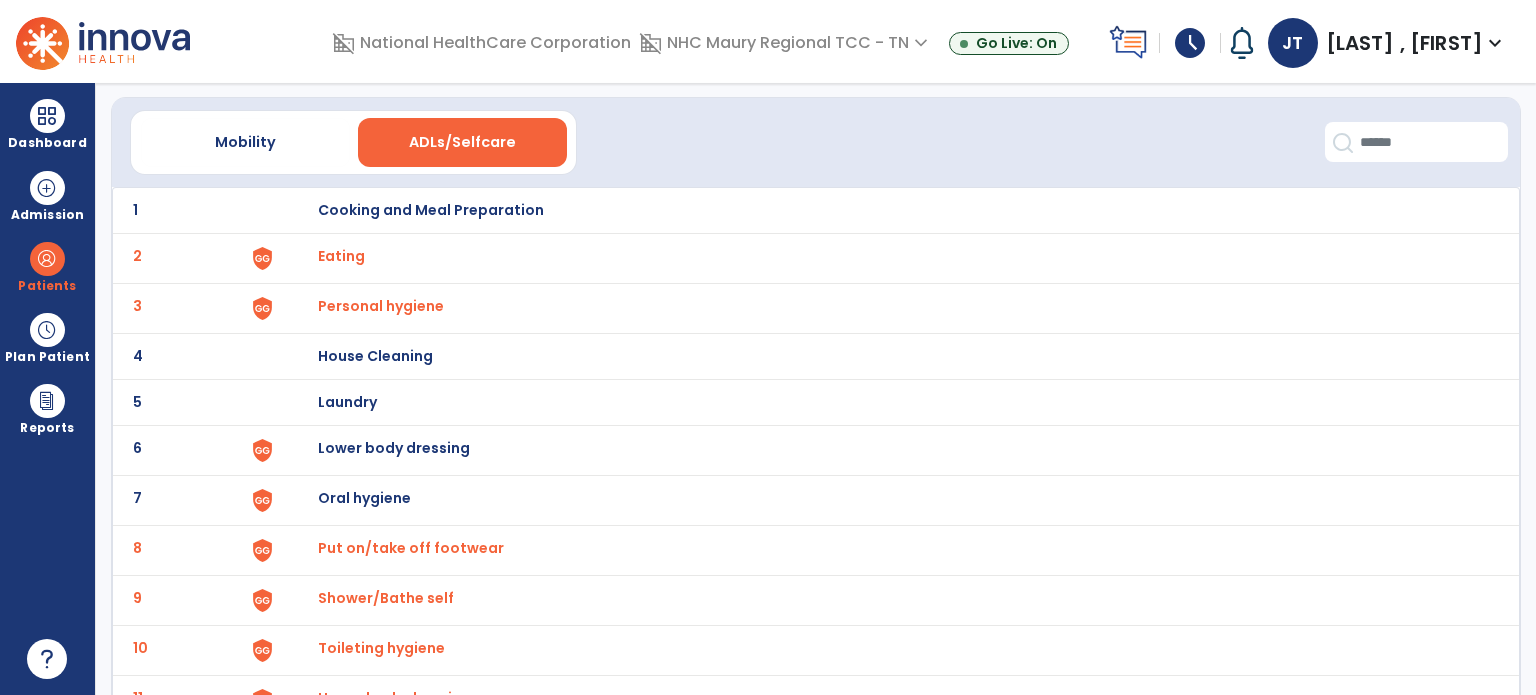 scroll, scrollTop: 52, scrollLeft: 0, axis: vertical 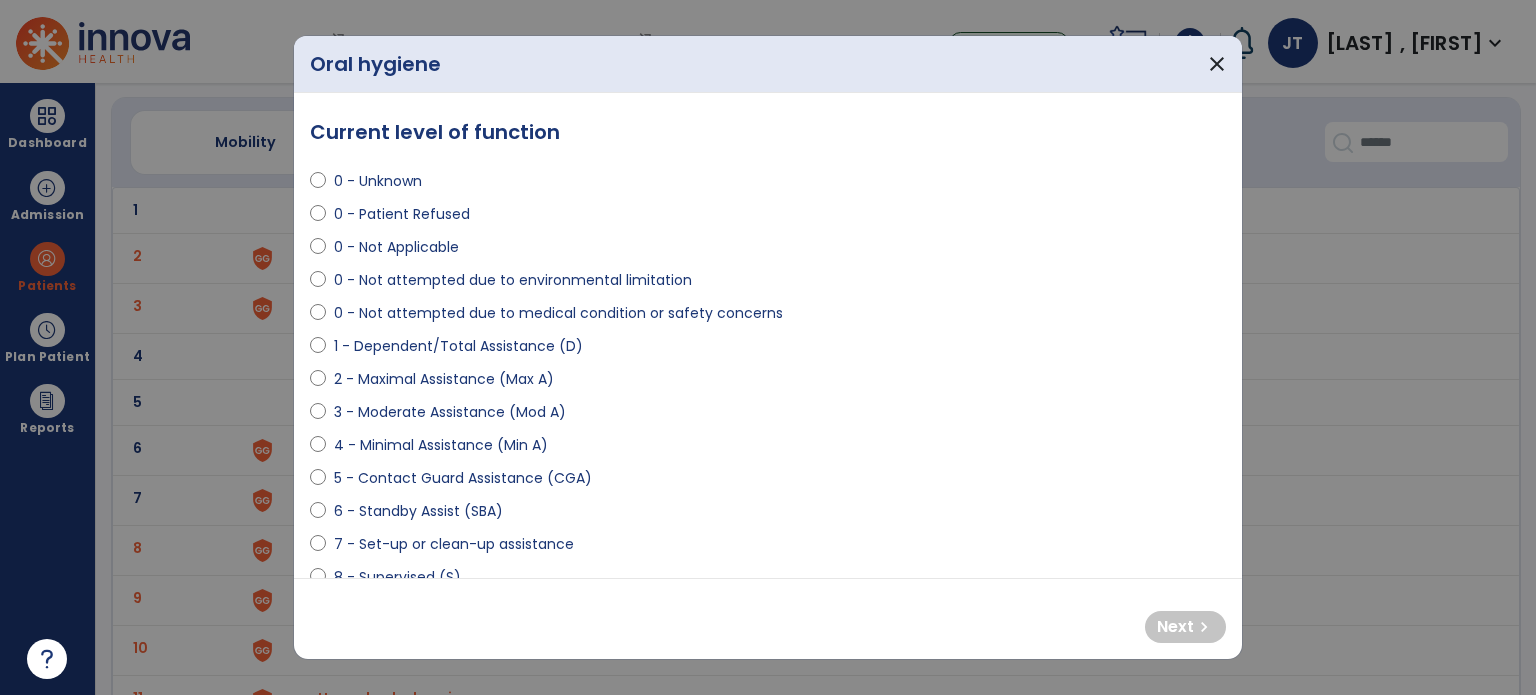select on "**********" 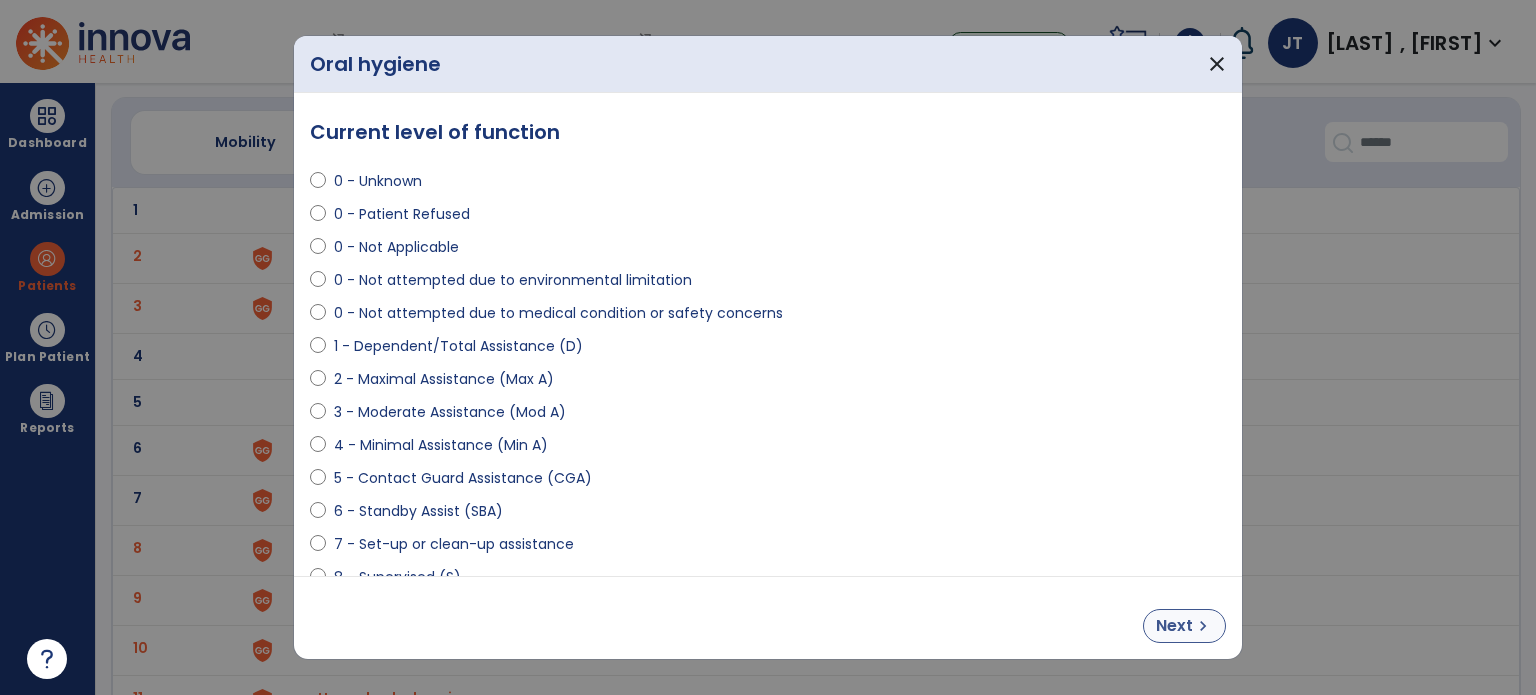 click on "Next" at bounding box center [1174, 626] 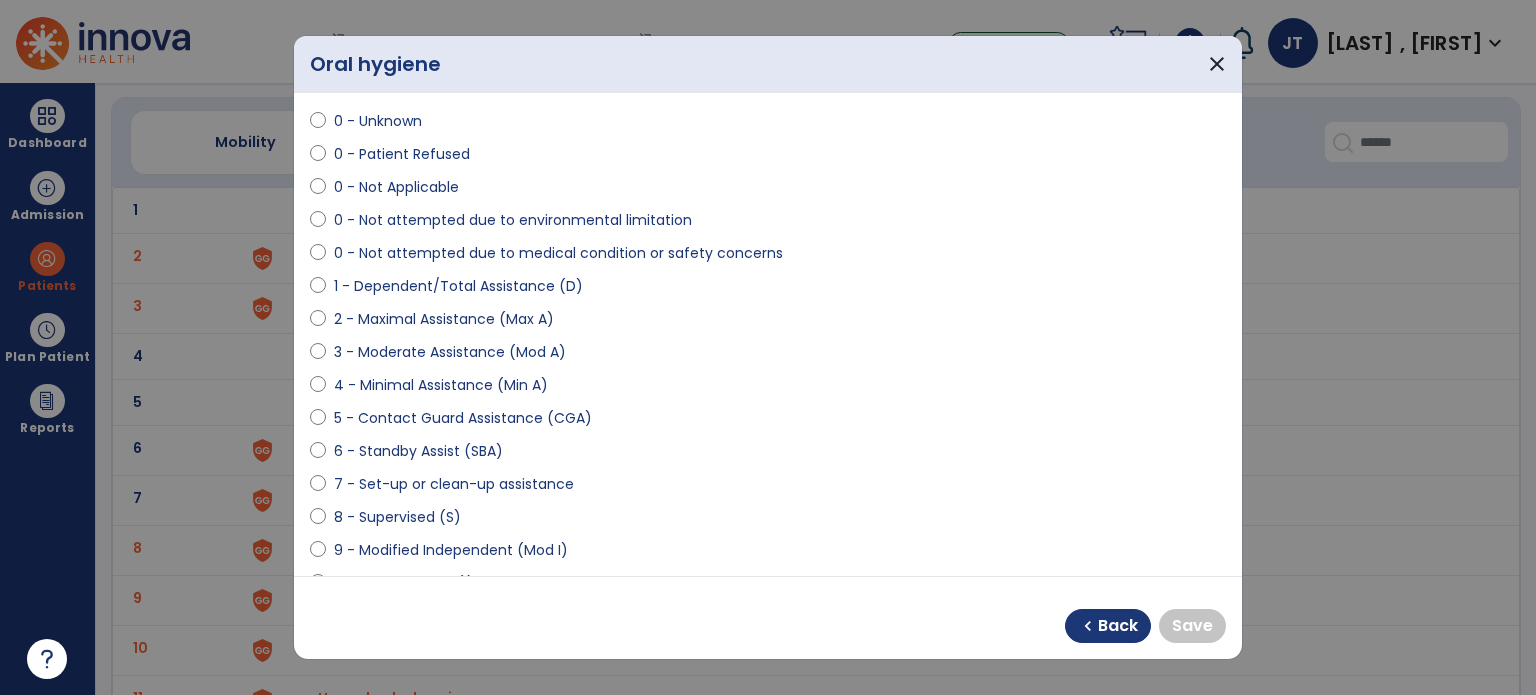 scroll, scrollTop: 62, scrollLeft: 0, axis: vertical 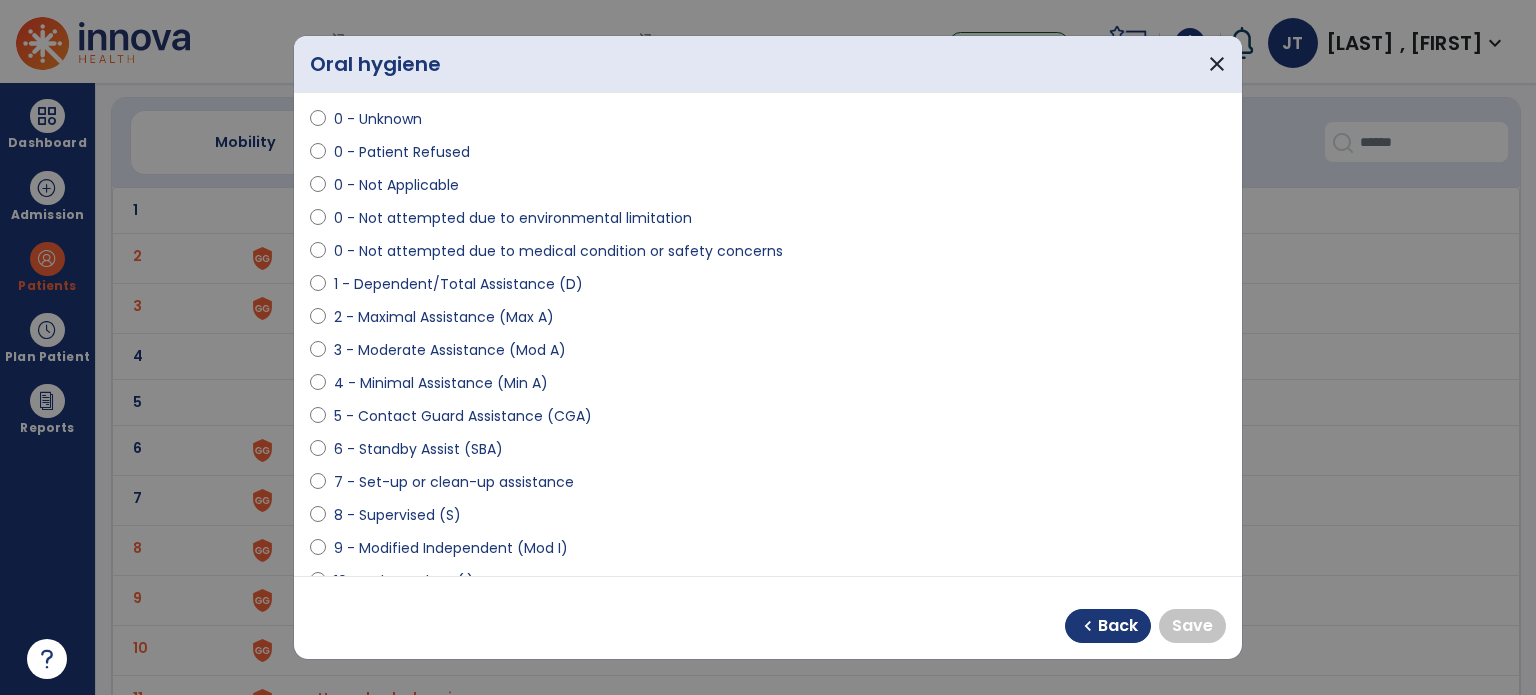 select on "**********" 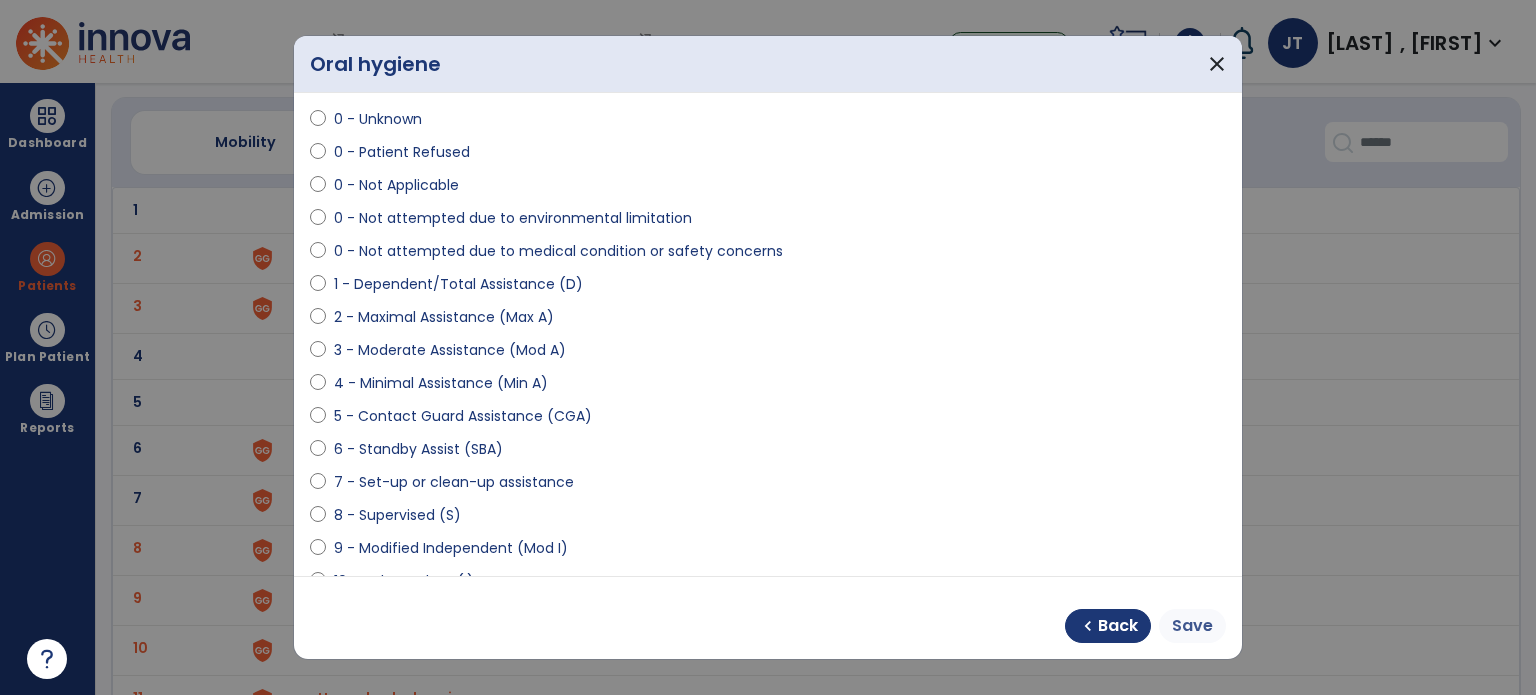 click on "Save" at bounding box center [1192, 626] 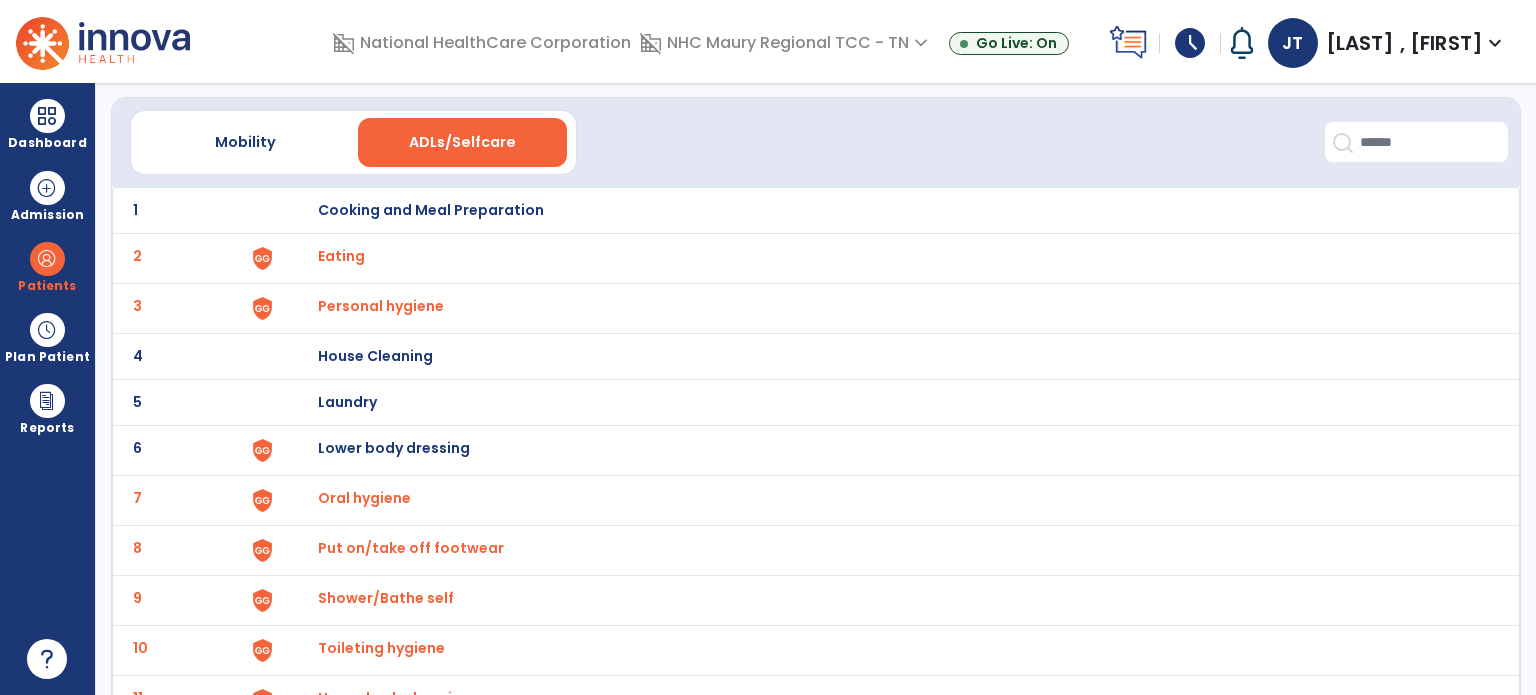 click on "10 Toileting hygiene" 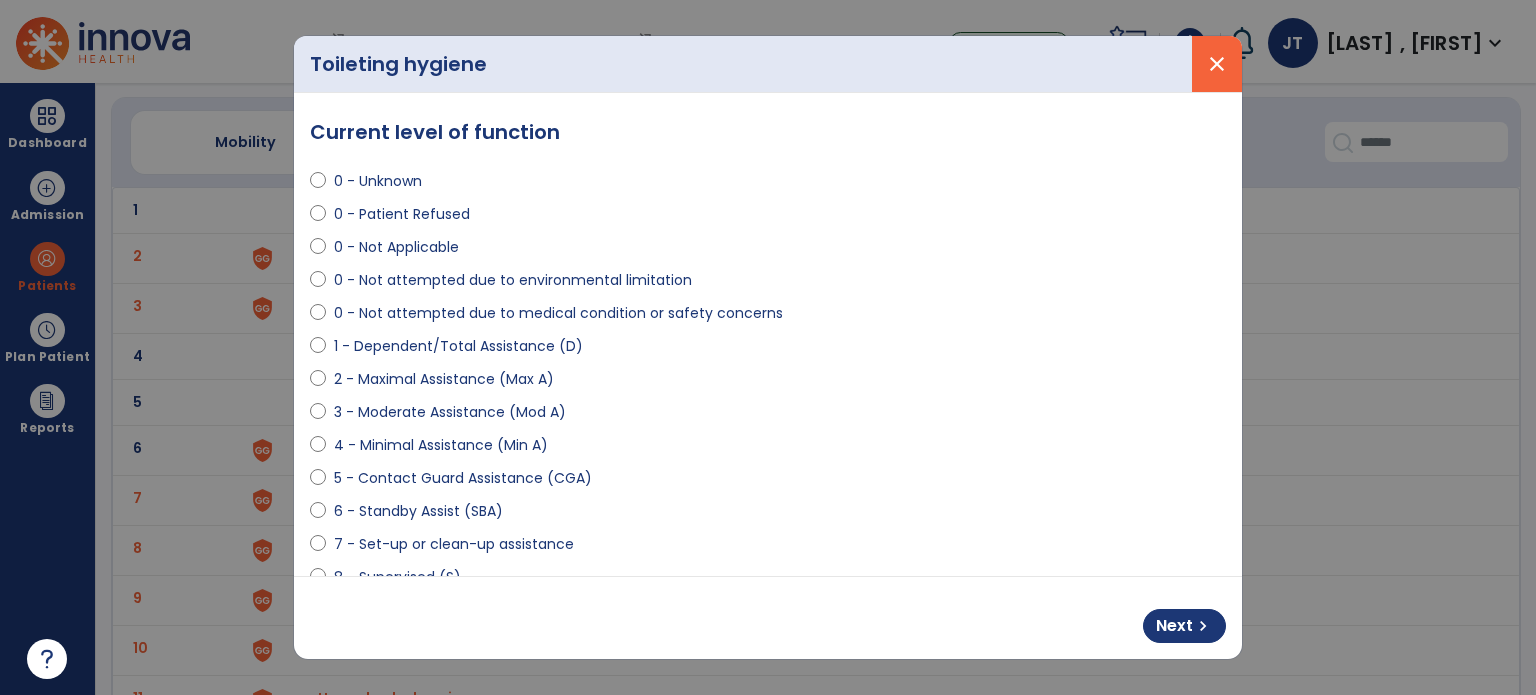 click on "close" at bounding box center [1217, 64] 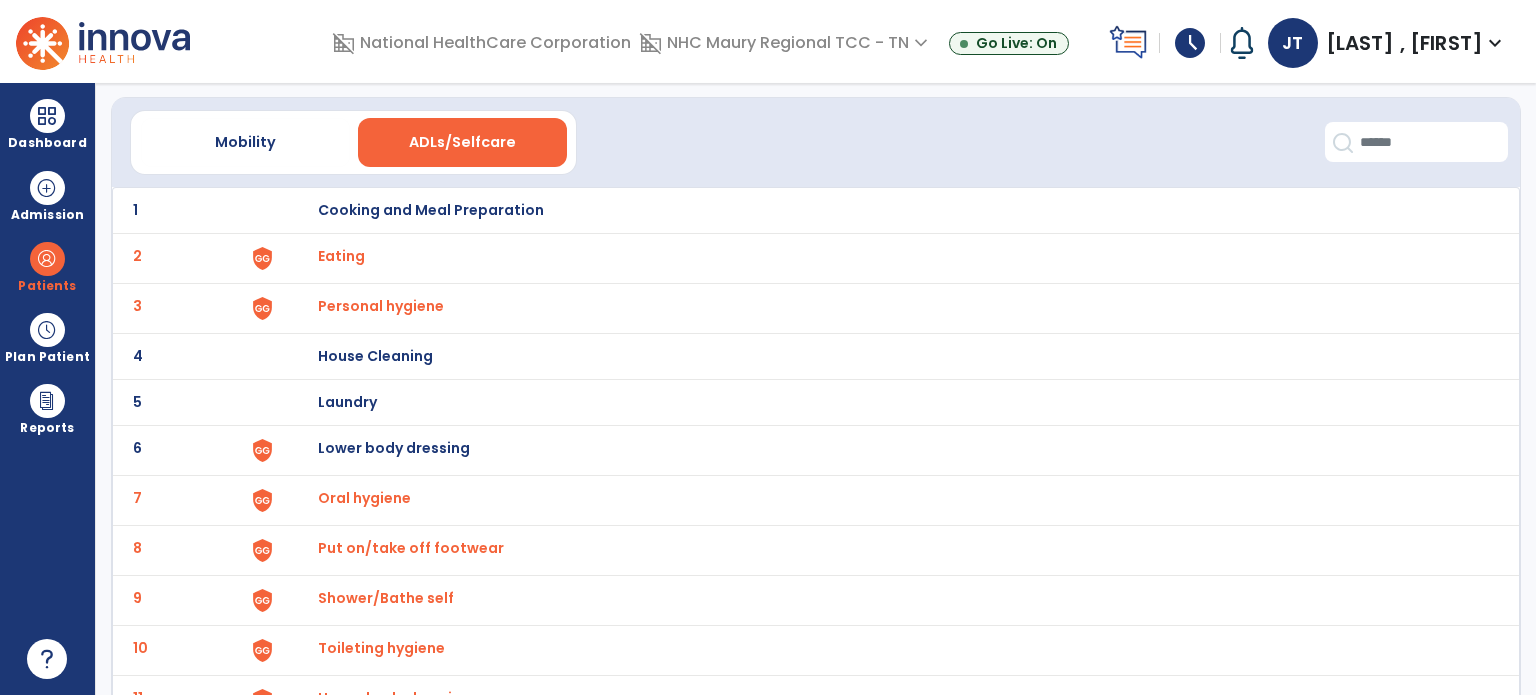 click on "11 Upper body dressing" 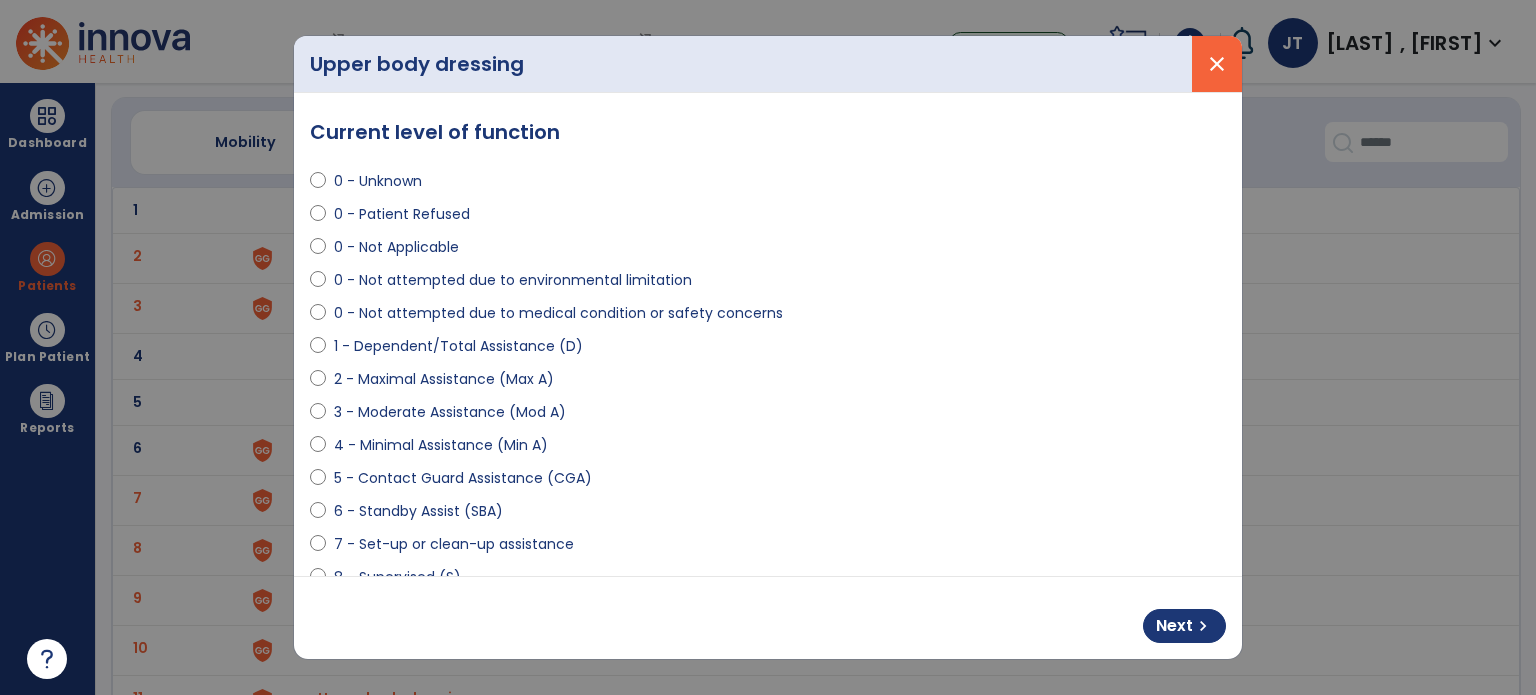 click on "close" at bounding box center [1217, 64] 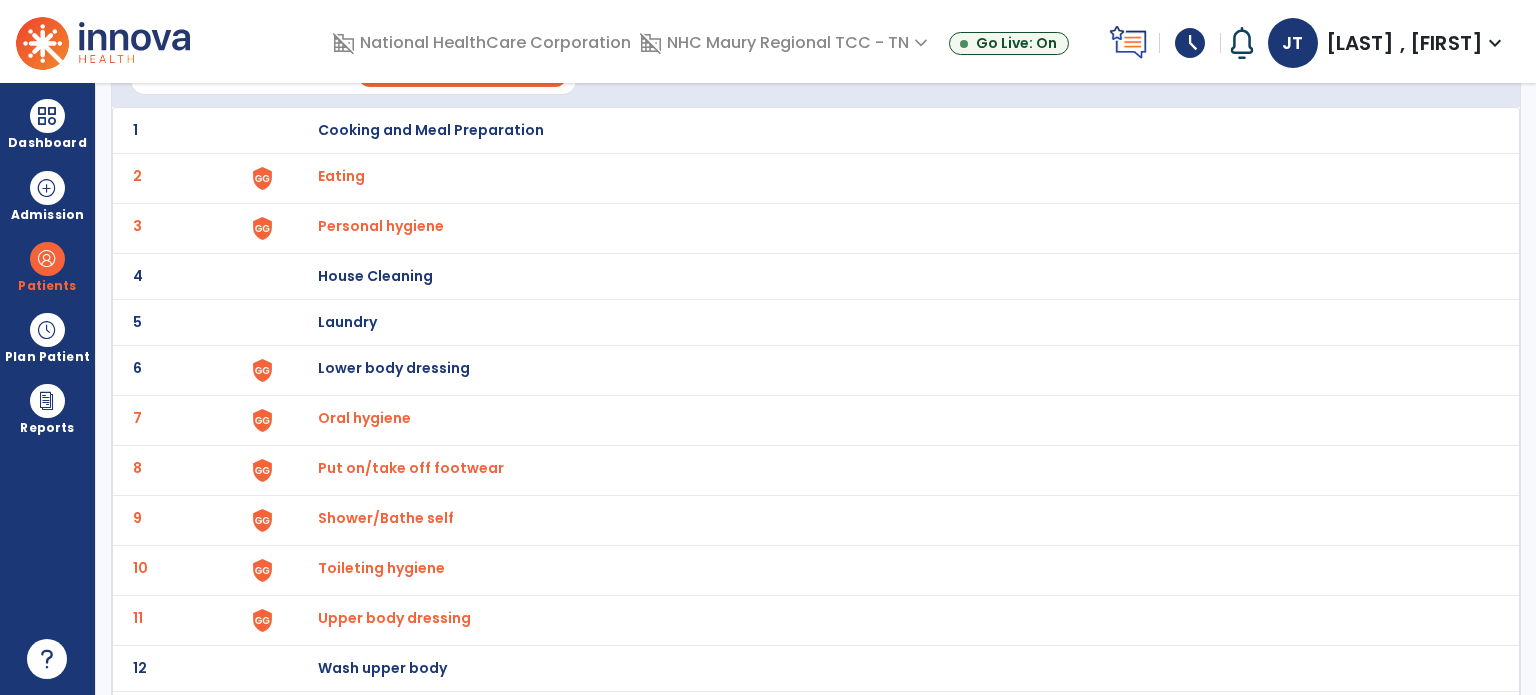 scroll, scrollTop: 136, scrollLeft: 0, axis: vertical 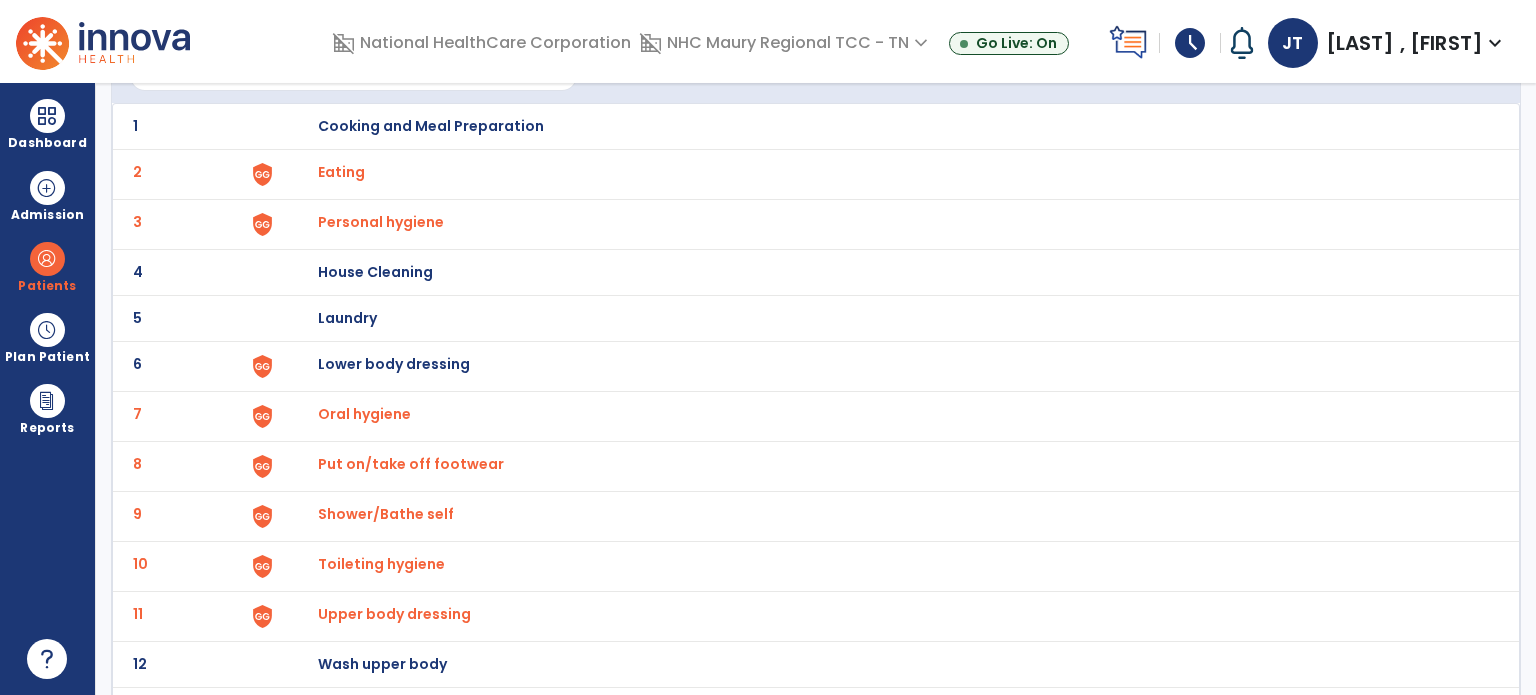 click on "Toileting hygiene" at bounding box center (341, 172) 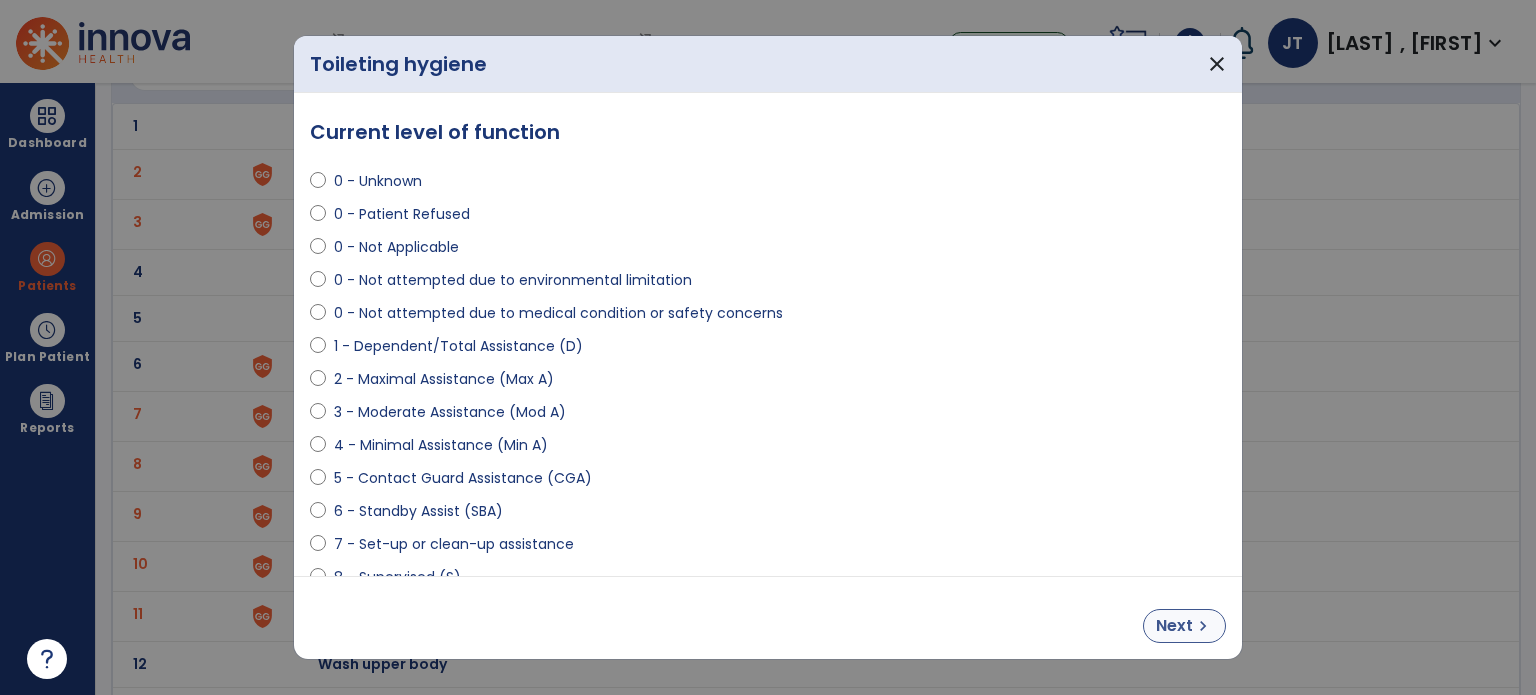 click on "Next" at bounding box center (1174, 626) 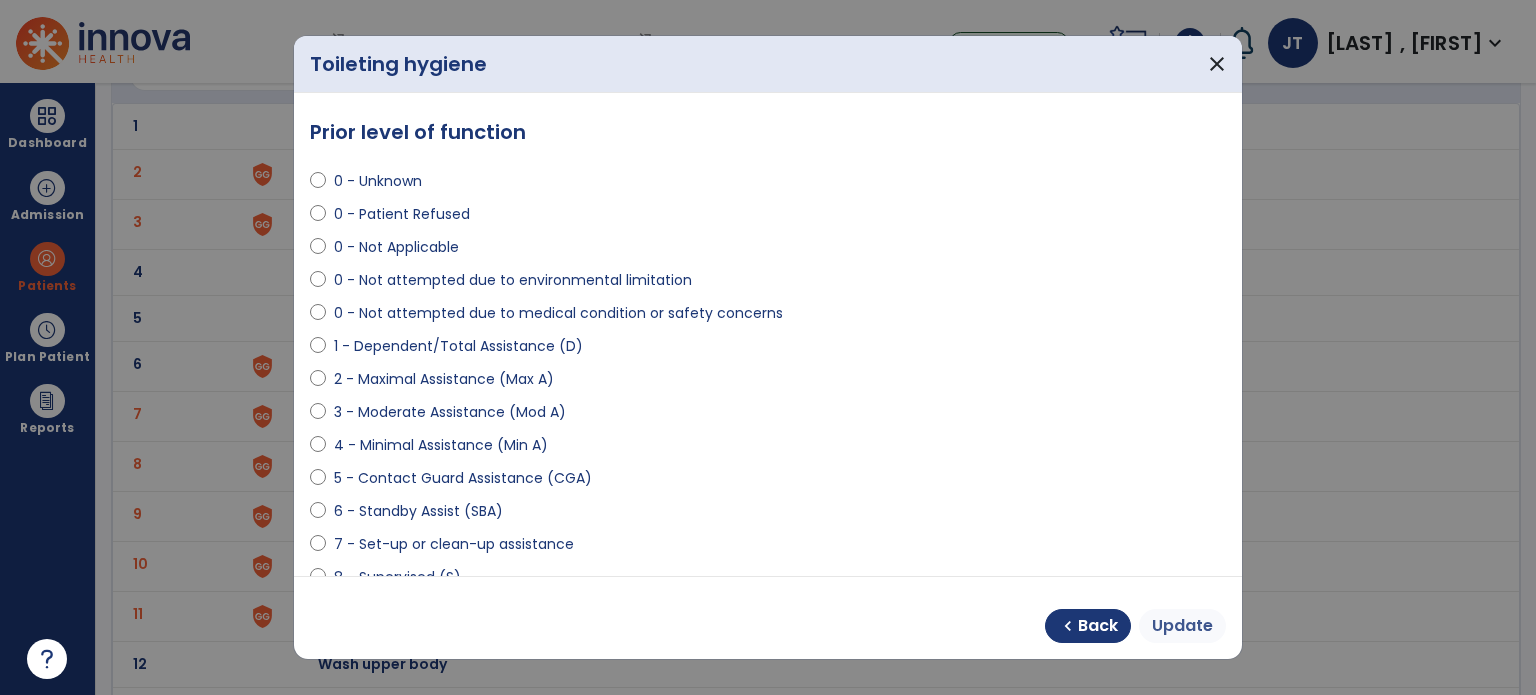 click on "Update" at bounding box center [1182, 626] 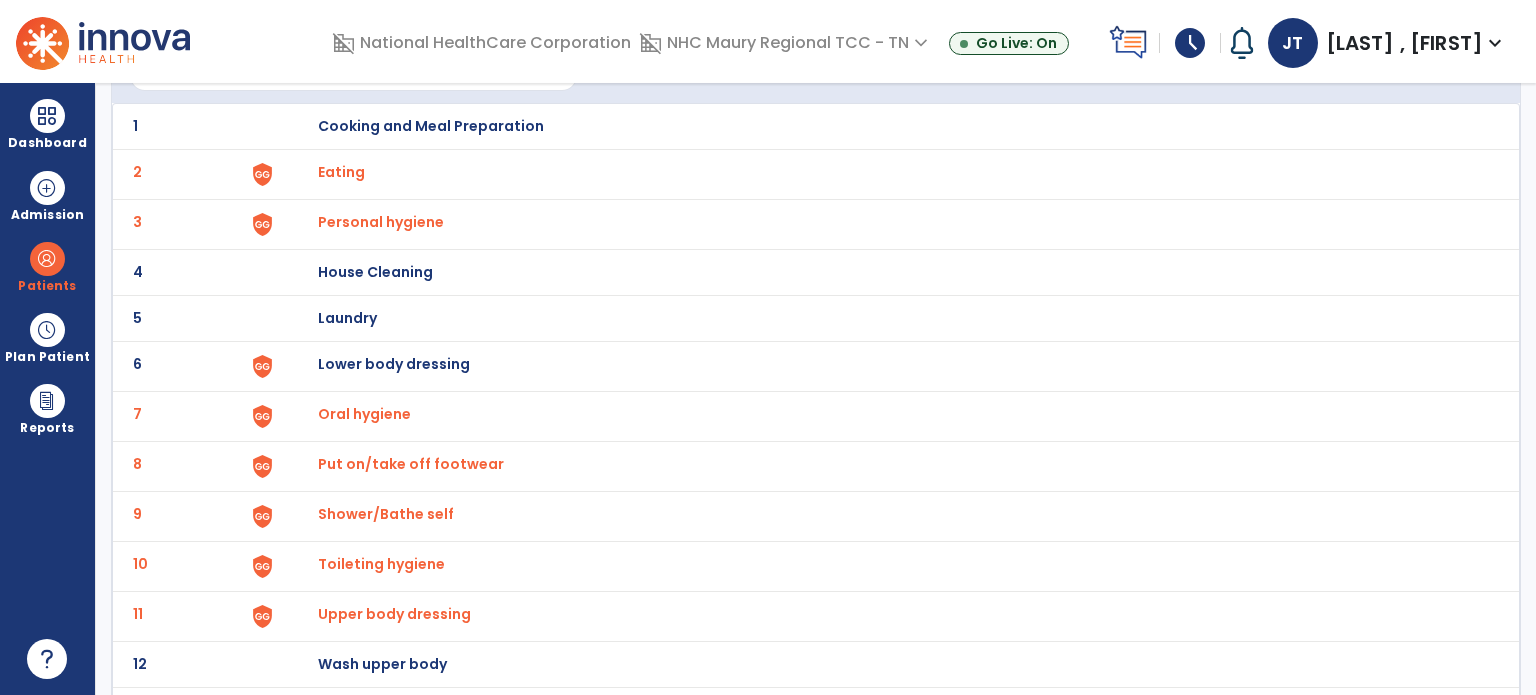 click on "6 Lower body dressing" 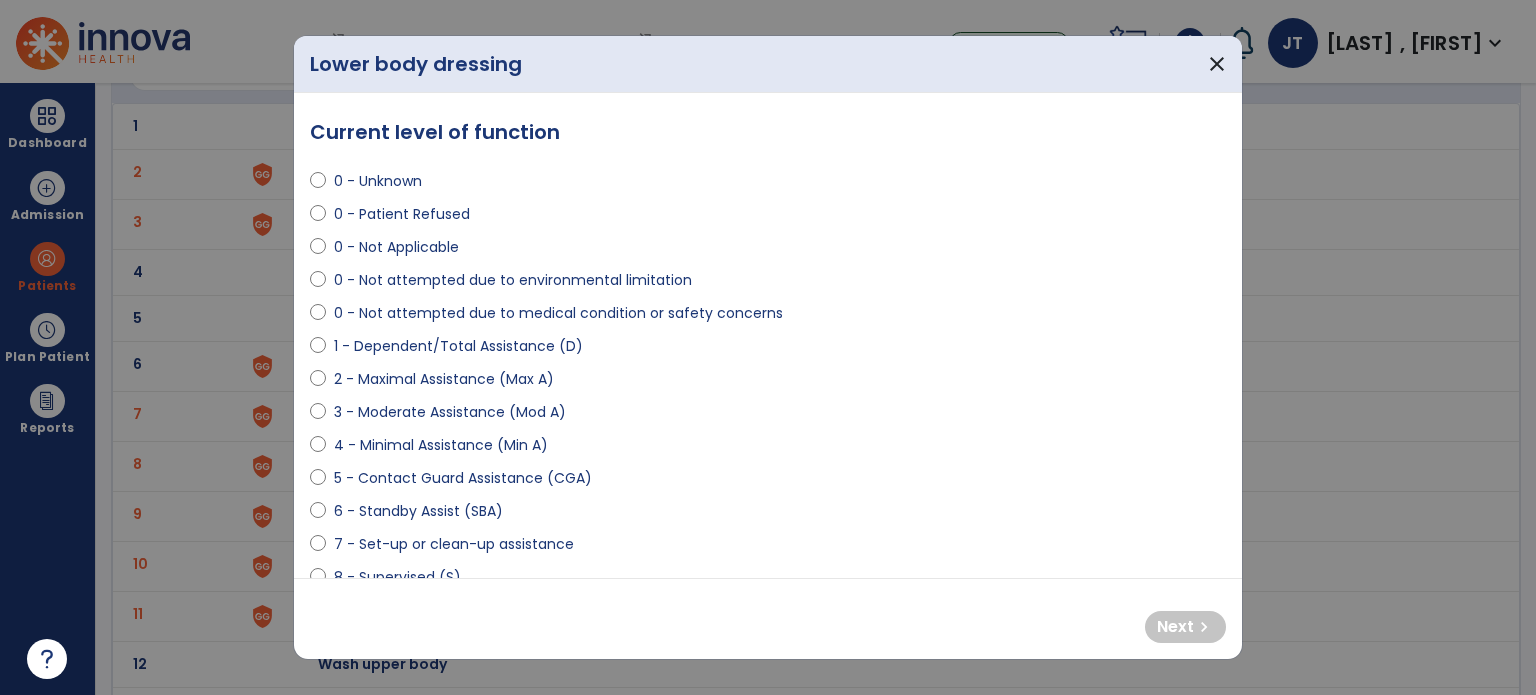 select on "**********" 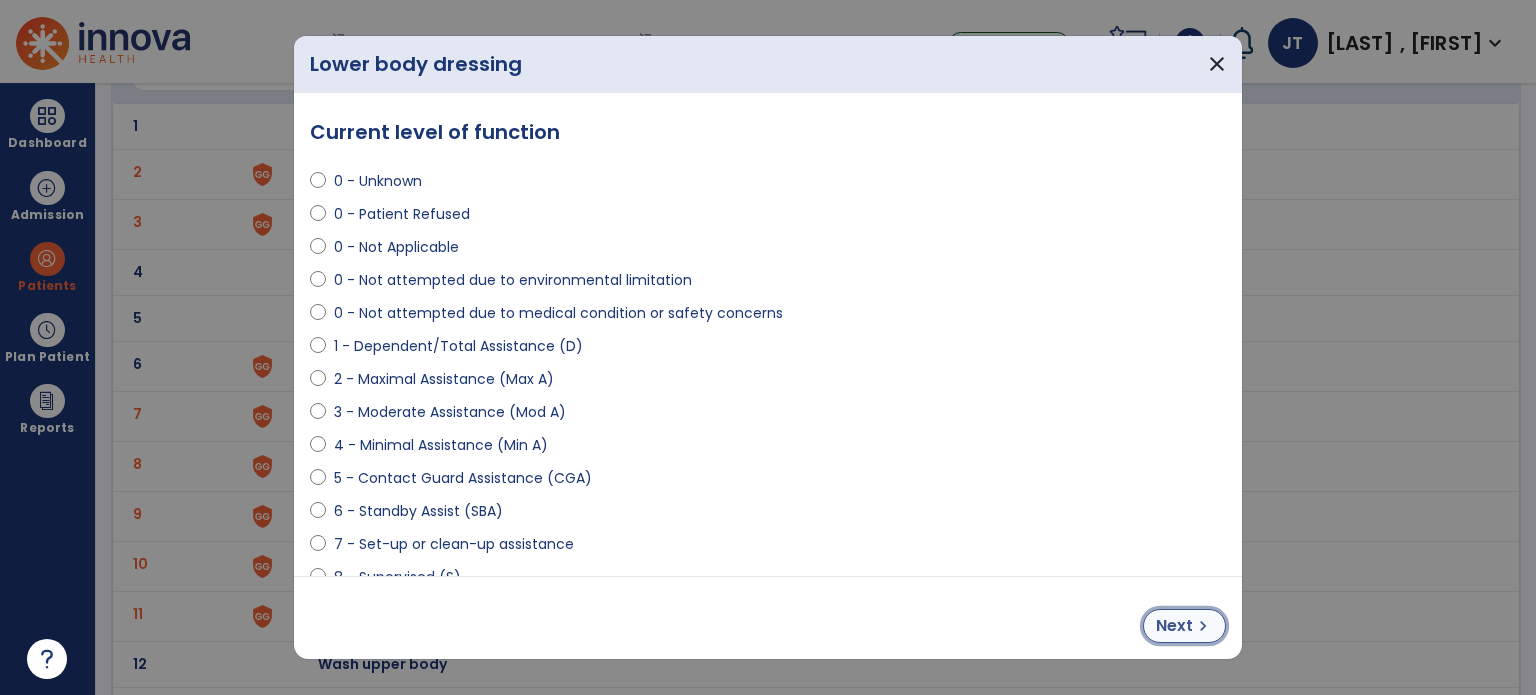click on "chevron_right" at bounding box center (1203, 626) 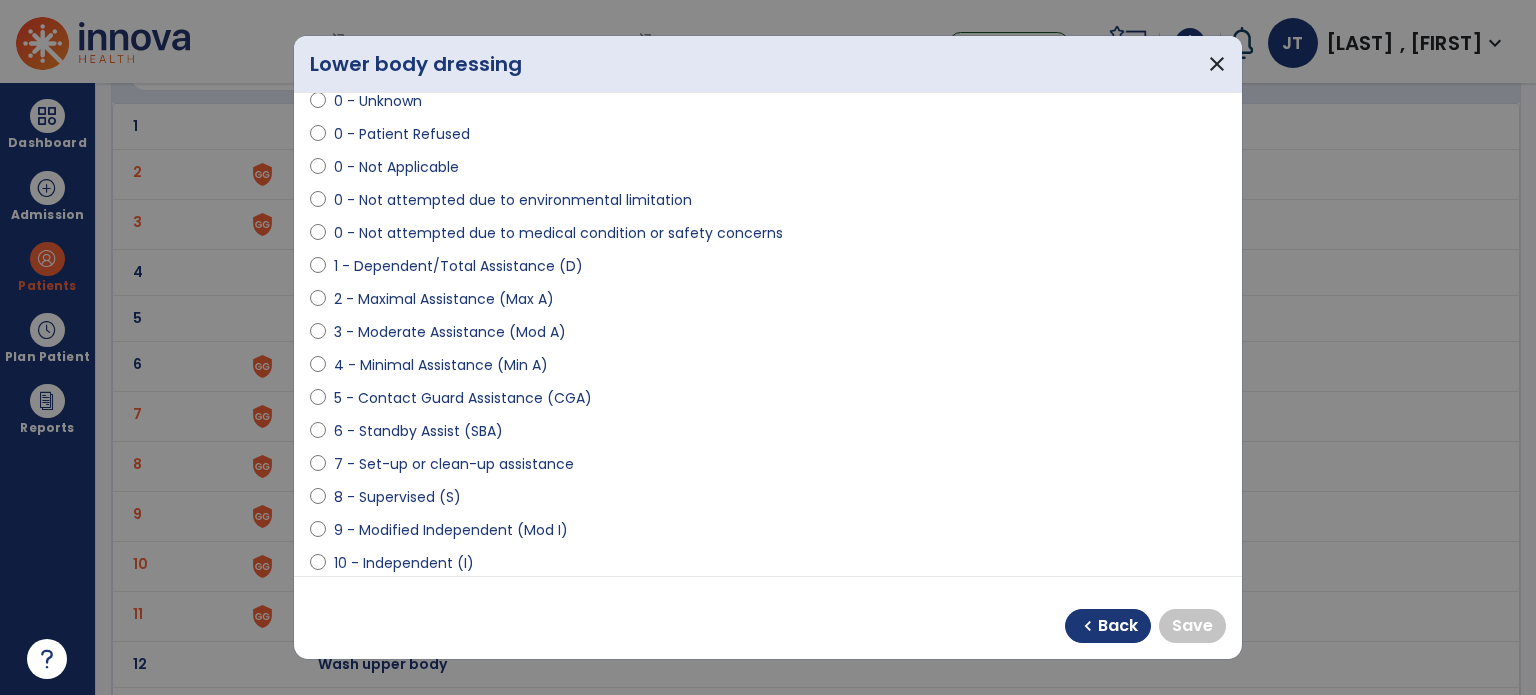 scroll, scrollTop: 81, scrollLeft: 0, axis: vertical 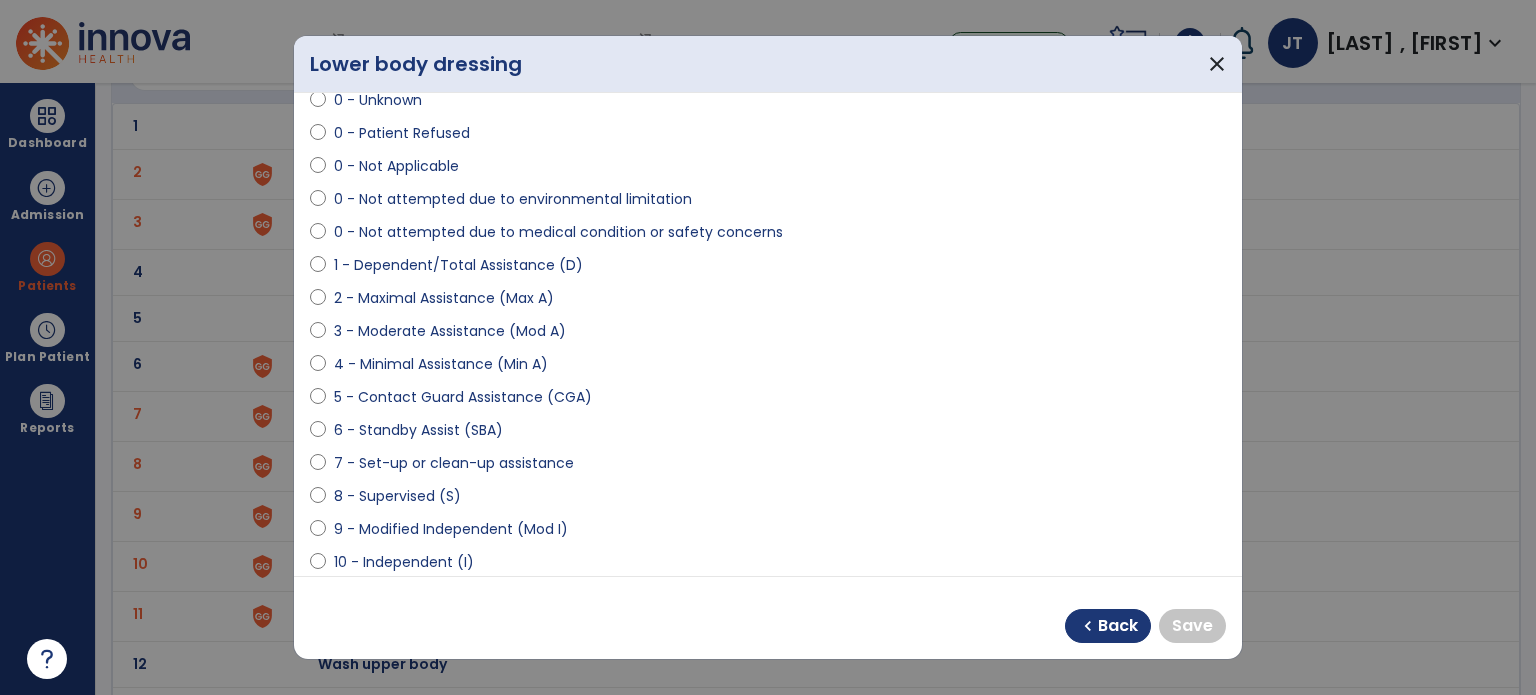 select on "**********" 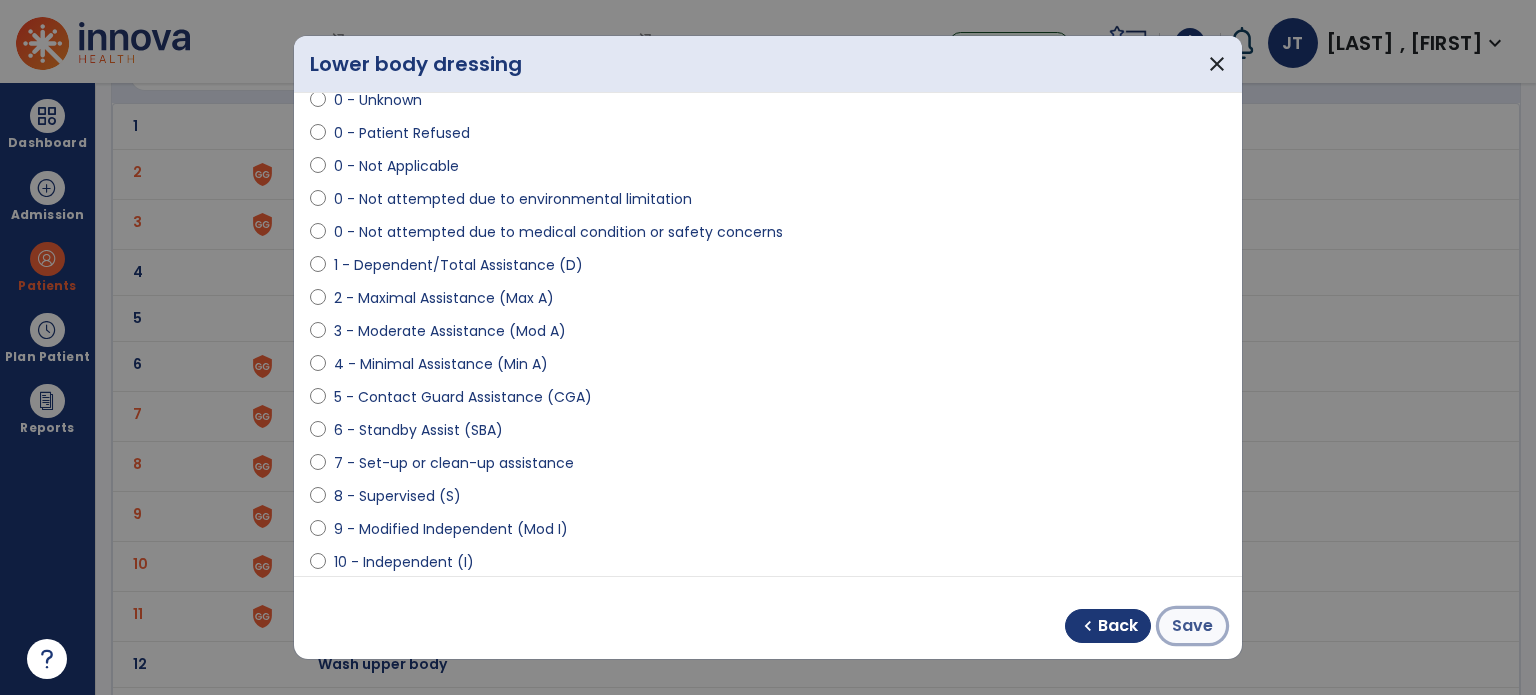 click on "Save" at bounding box center (1192, 626) 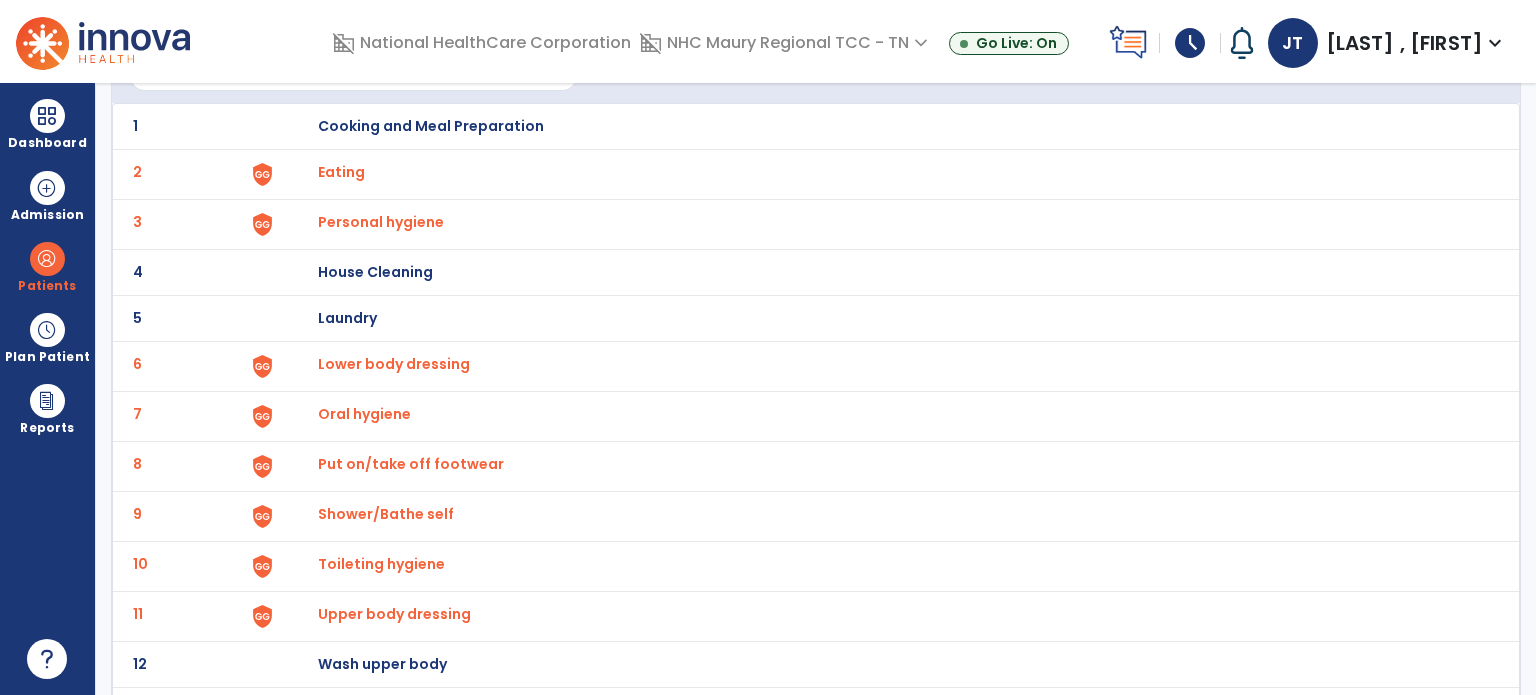 scroll, scrollTop: 172, scrollLeft: 0, axis: vertical 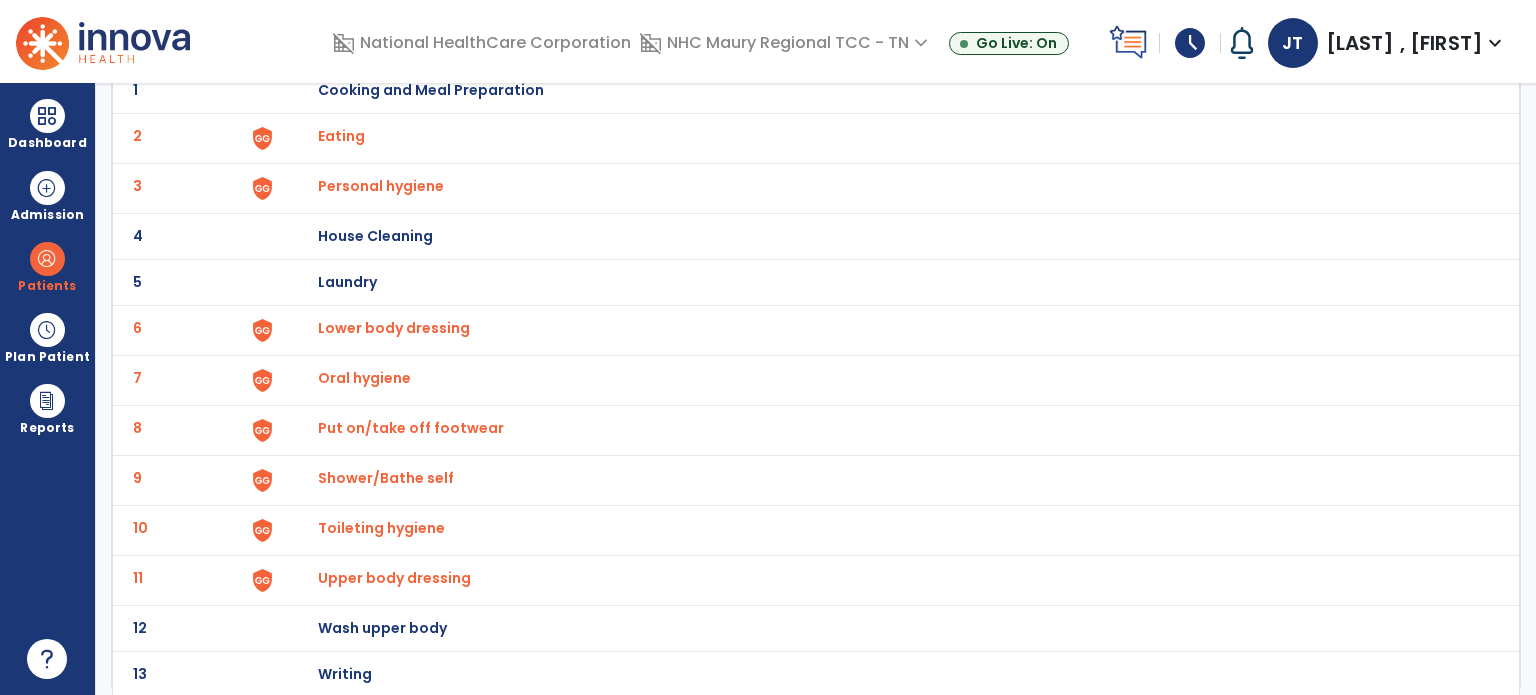 click on "Toileting hygiene" at bounding box center (341, 136) 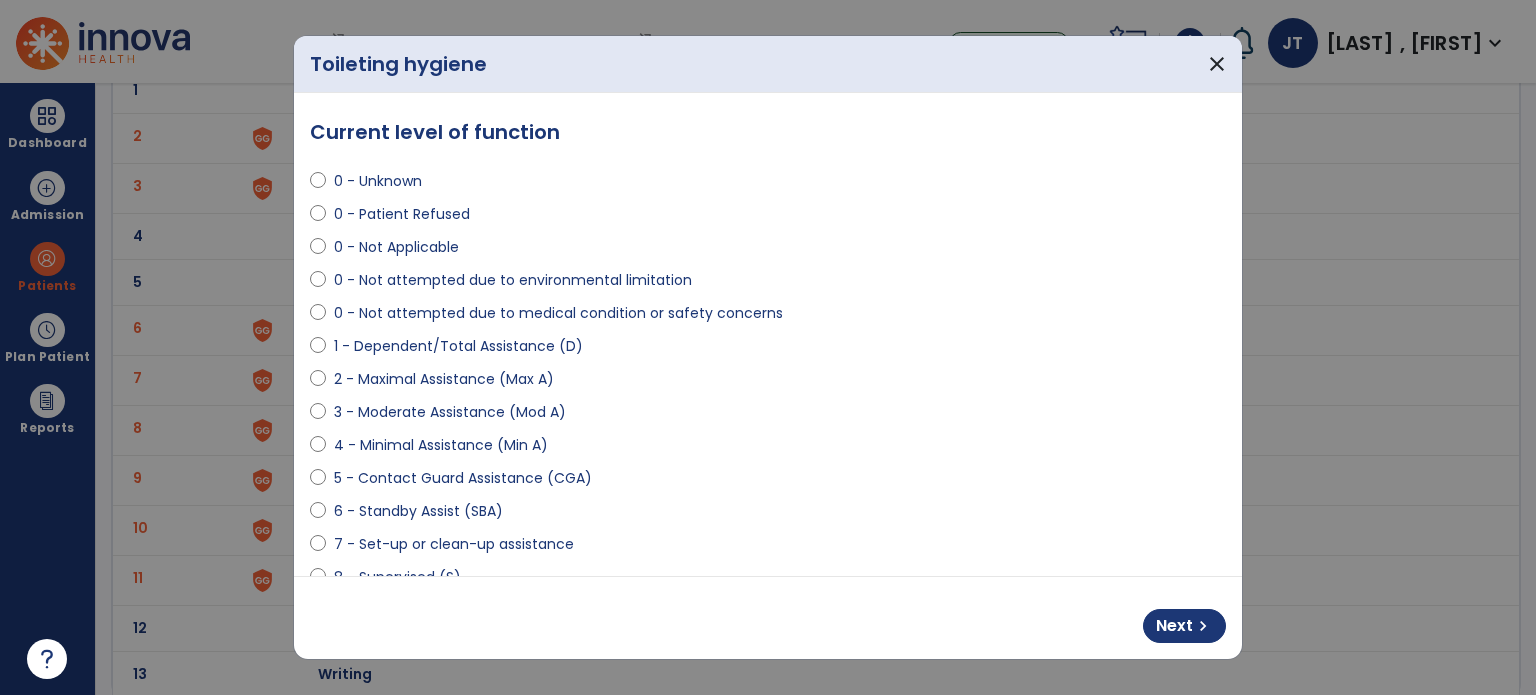 click on "6 - Standby Assist (SBA)" at bounding box center (418, 511) 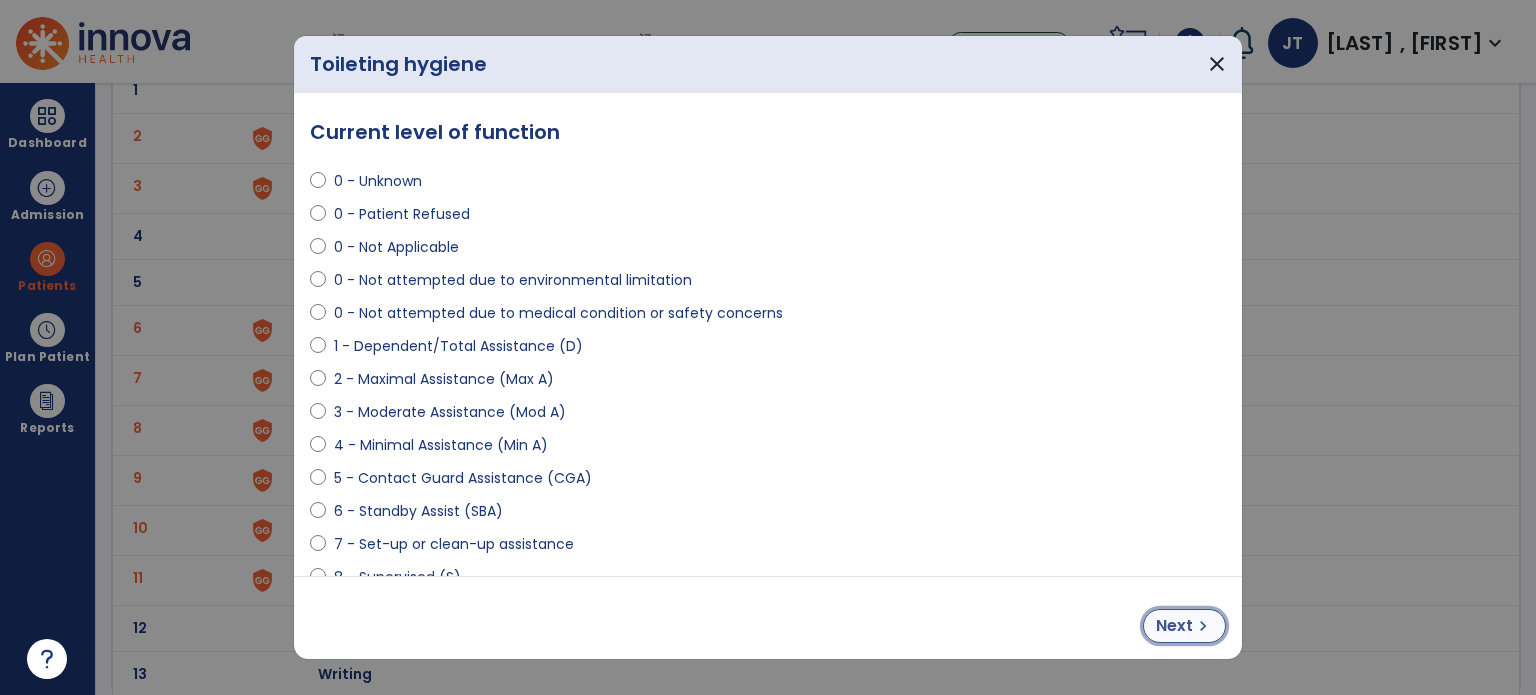 click on "chevron_right" at bounding box center (1203, 626) 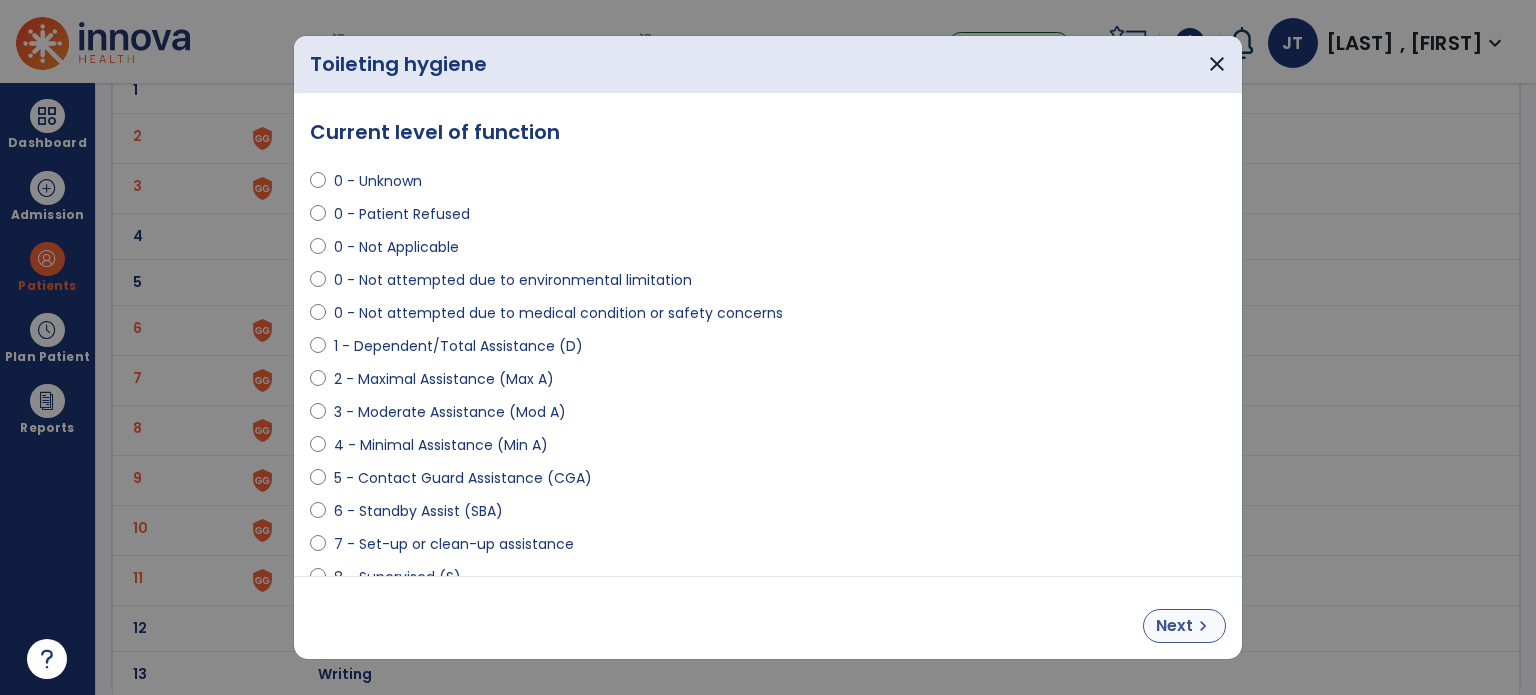 select on "**********" 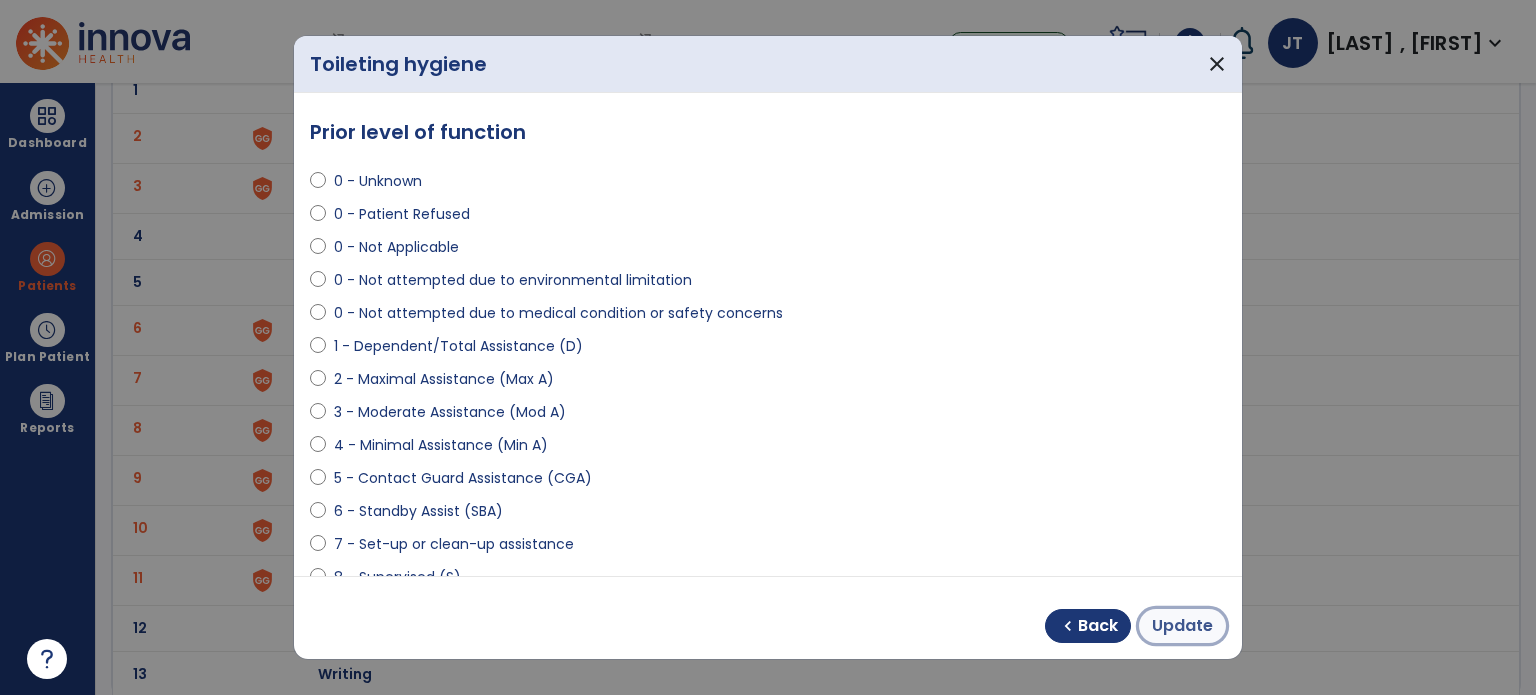 click on "Update" at bounding box center (1182, 626) 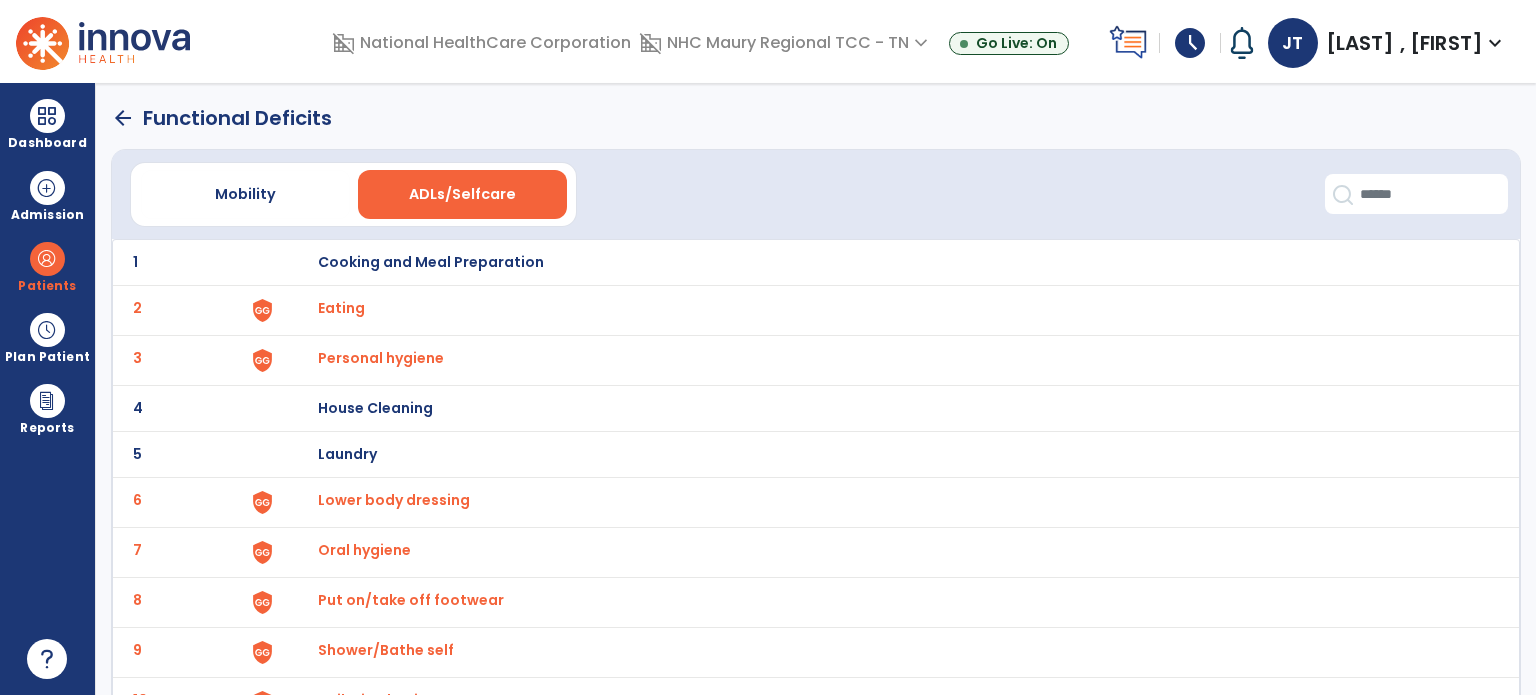 scroll, scrollTop: 0, scrollLeft: 0, axis: both 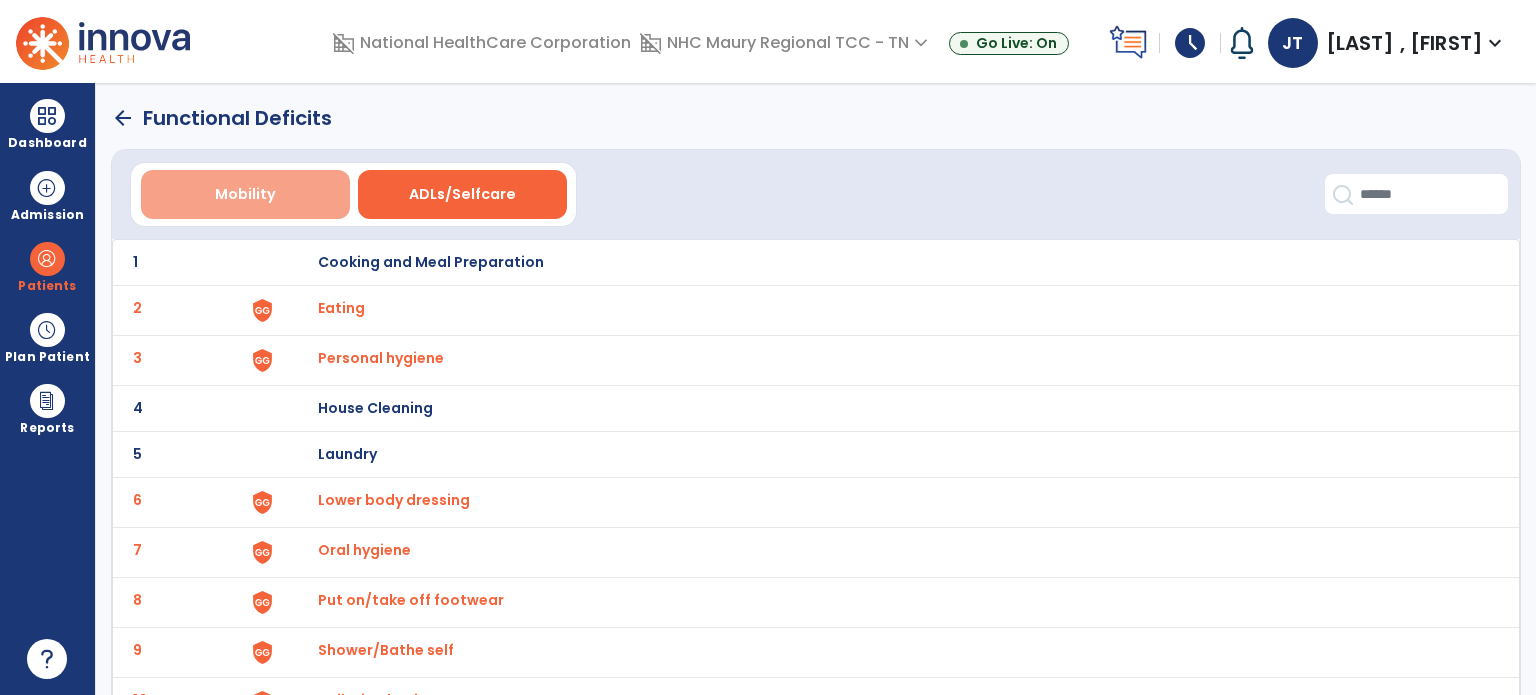click on "Mobility" at bounding box center [245, 194] 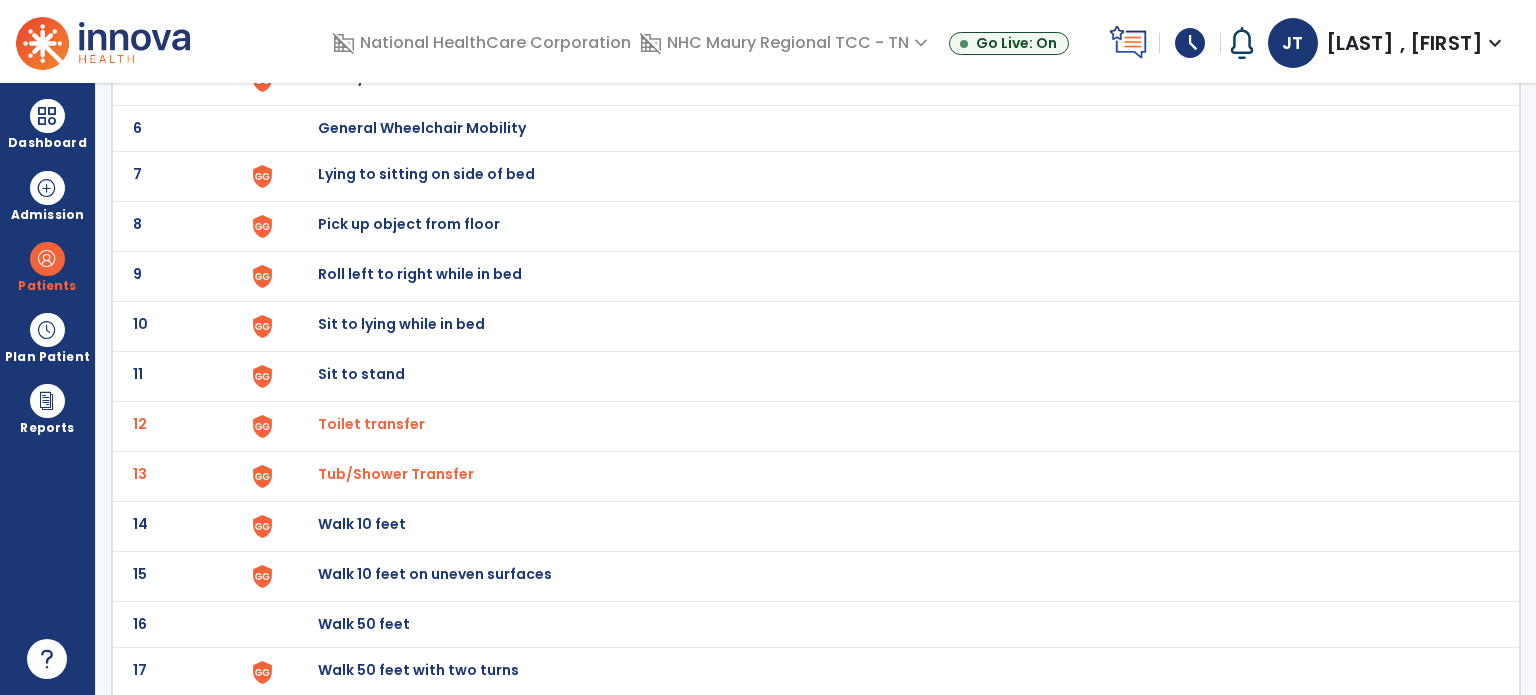 scroll, scrollTop: 0, scrollLeft: 0, axis: both 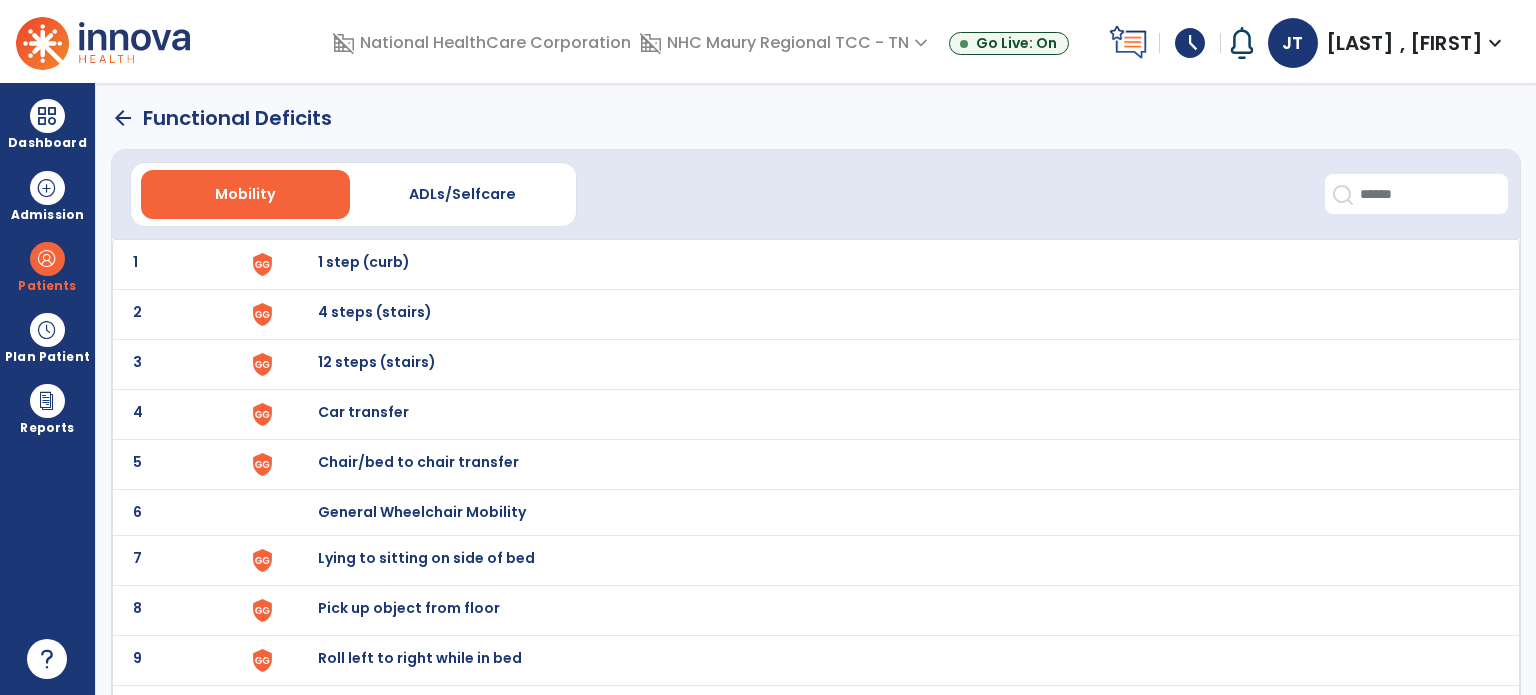 click on "arrow_back" 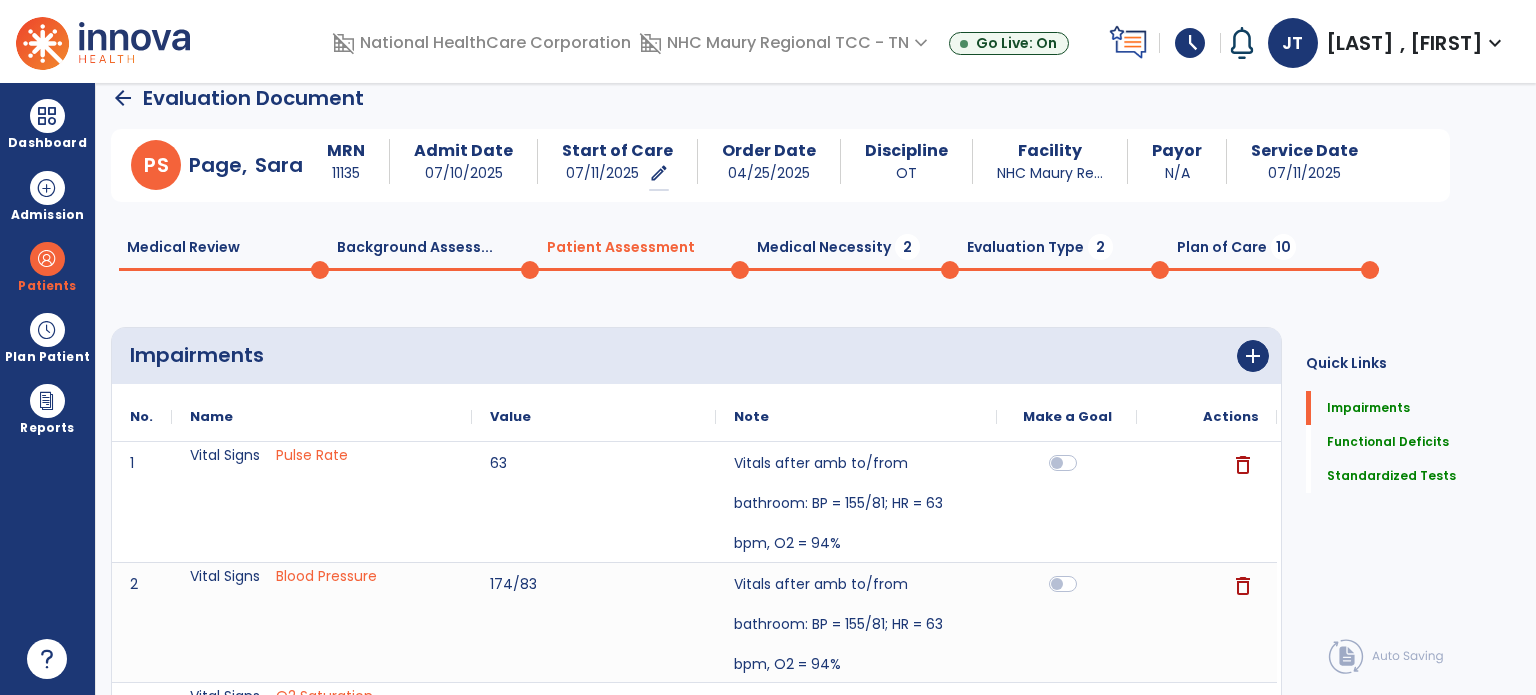 click on "Medical Necessity  2" 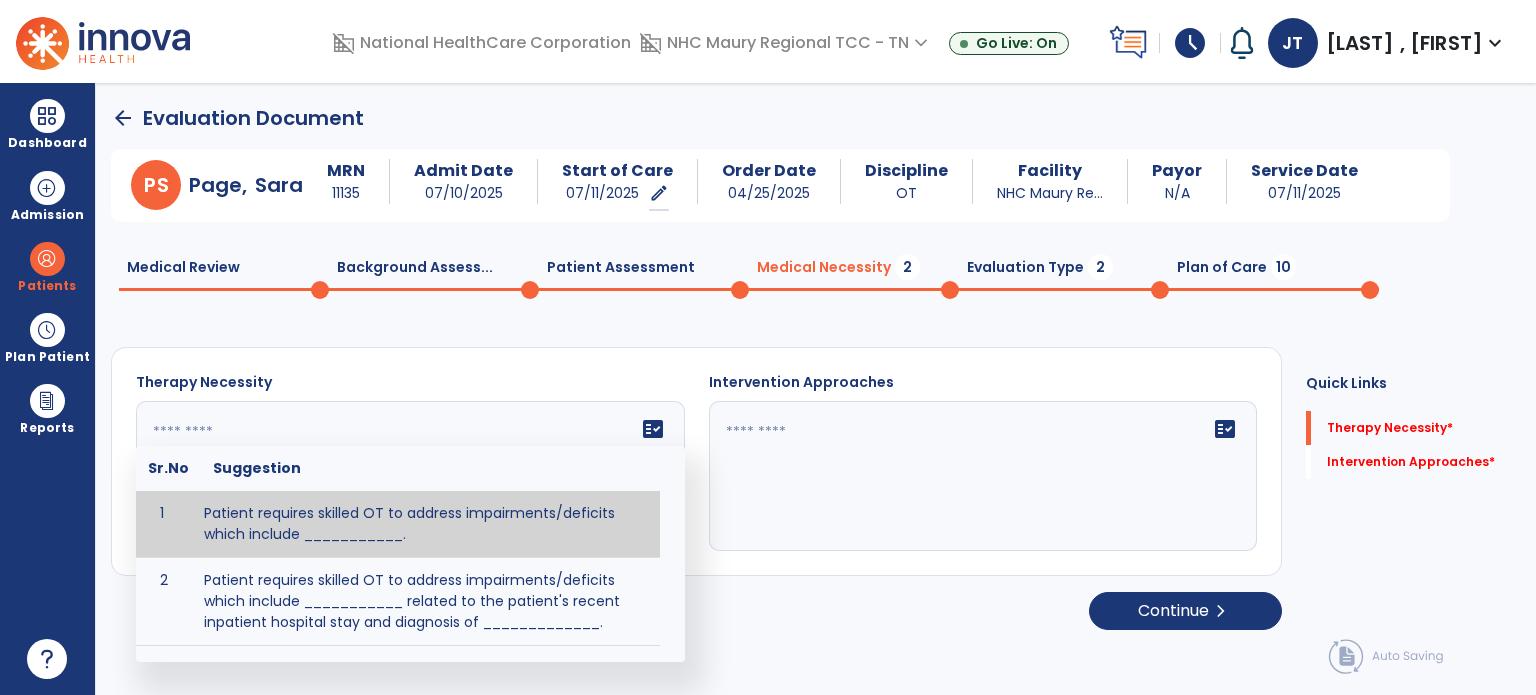 click on "fact_check  Sr.No Suggestion 1 Patient requires skilled OT to address impairments/deficits which include ___________. 2 Patient requires skilled OT to address impairments/deficits which include ___________ related to the patient's recent inpatient hospital stay and diagnosis of _____________." 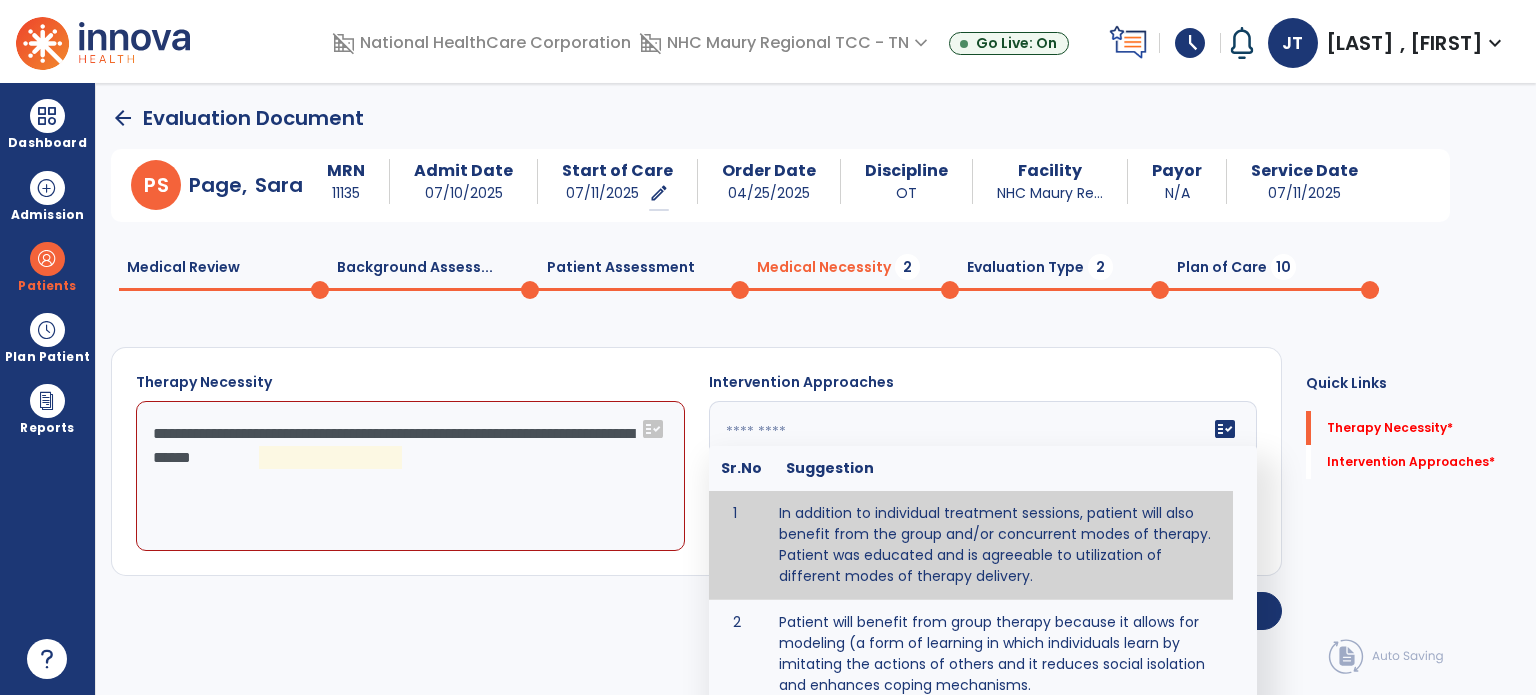 click on "fact_check  Sr.No Suggestion 1 In addition to individual treatment sessions, patient will also benefit from the group and/or concurrent modes of therapy. Patient was educated and is agreeable to utilization of different modes of therapy delivery. 2 Patient will benefit from group therapy because it allows for modeling (a form of learning in which individuals learn by imitating the actions of others and it reduces social isolation and enhances coping mechanisms. 3 Patient will benefit from group therapy to: Create a network that promotes growth and learning by enabling patients to receive and give support and to share experiences from different points of view. 4 Patient will benefit from group/concurrent therapy because it is supported by evidence to promote increased patient engagement and sustainable outcomes. 5 Patient will benefit from group/concurrent therapy to: Promote independence and minimize dependence." 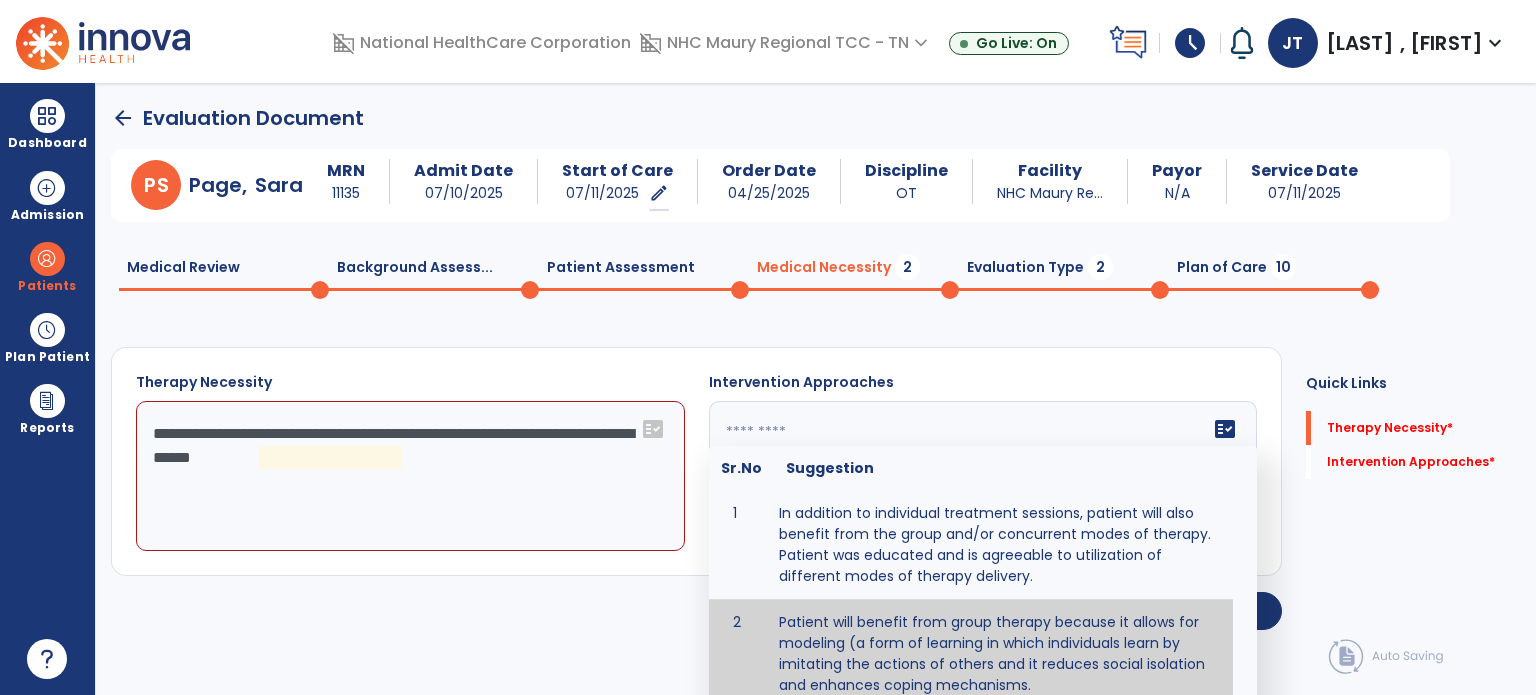 type on "**********" 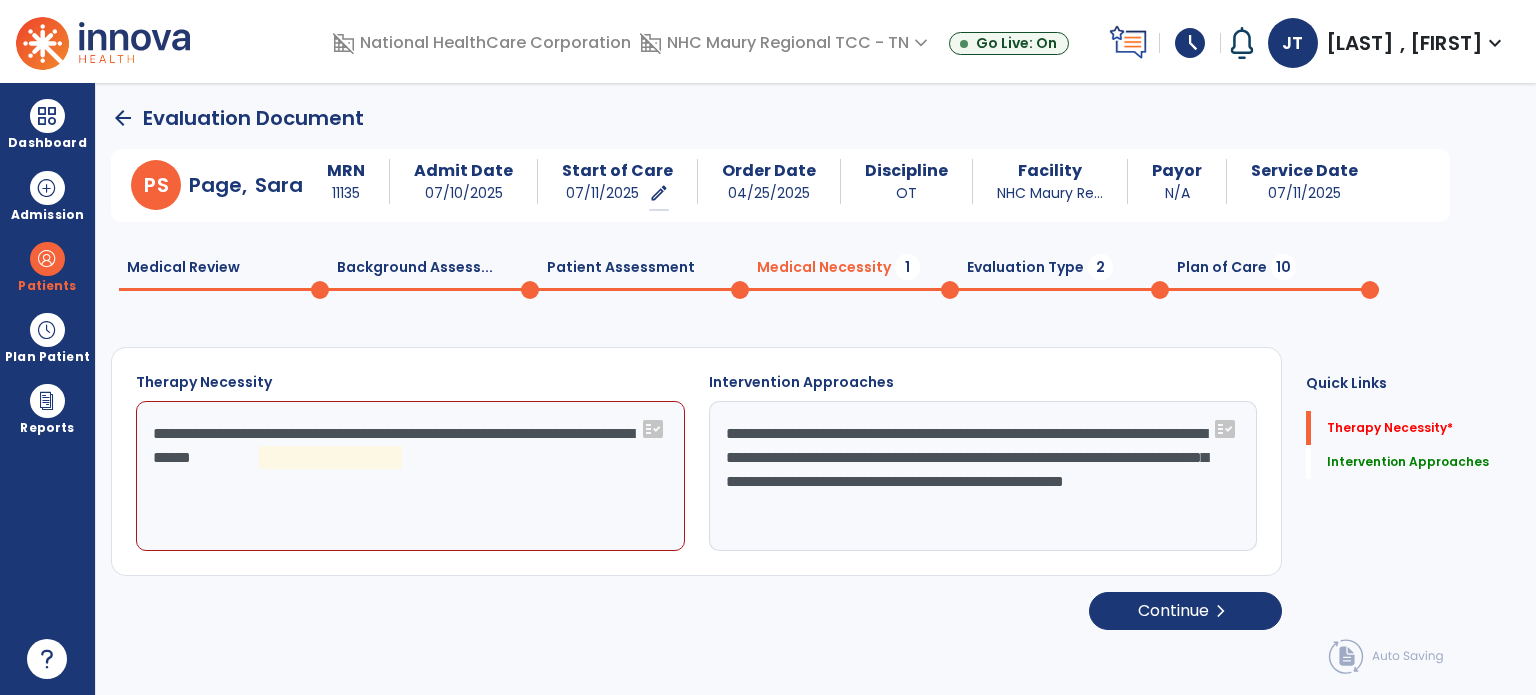 click on "**********" 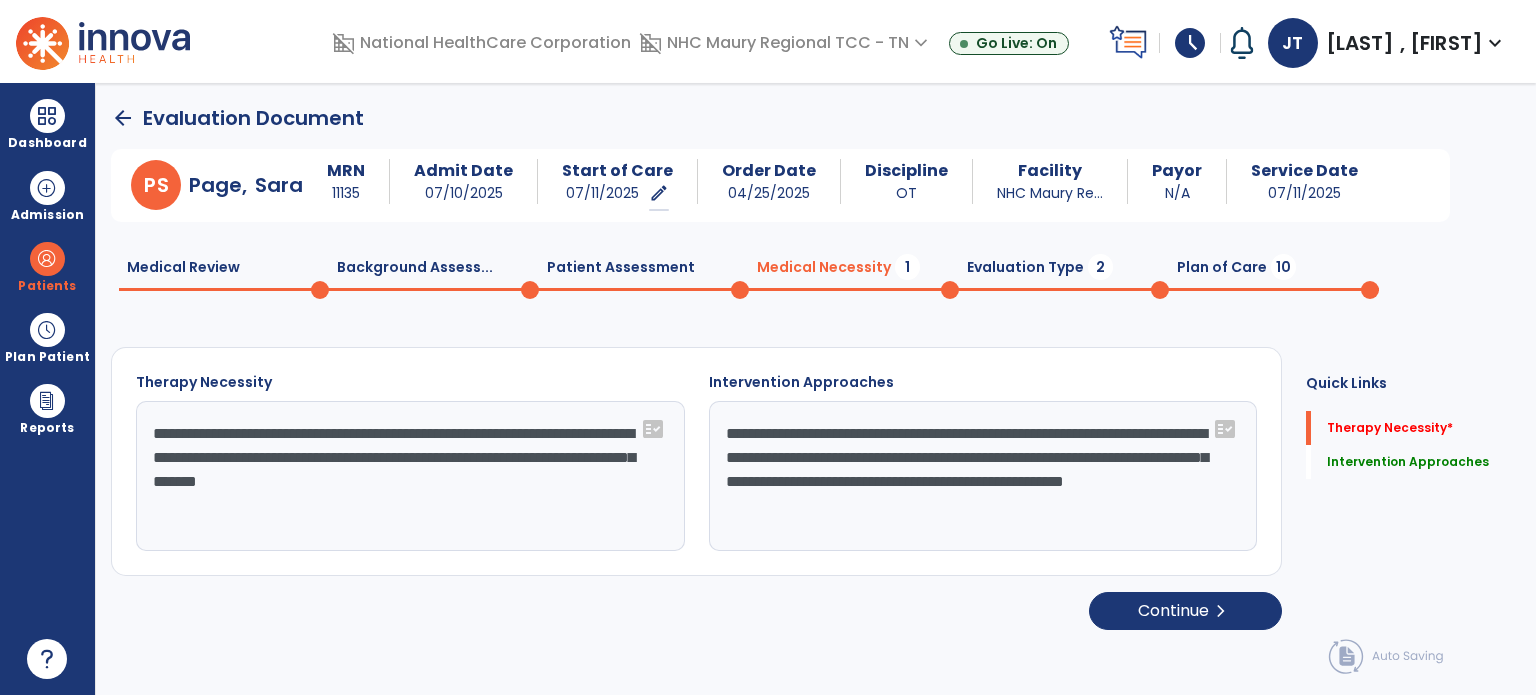 type on "**********" 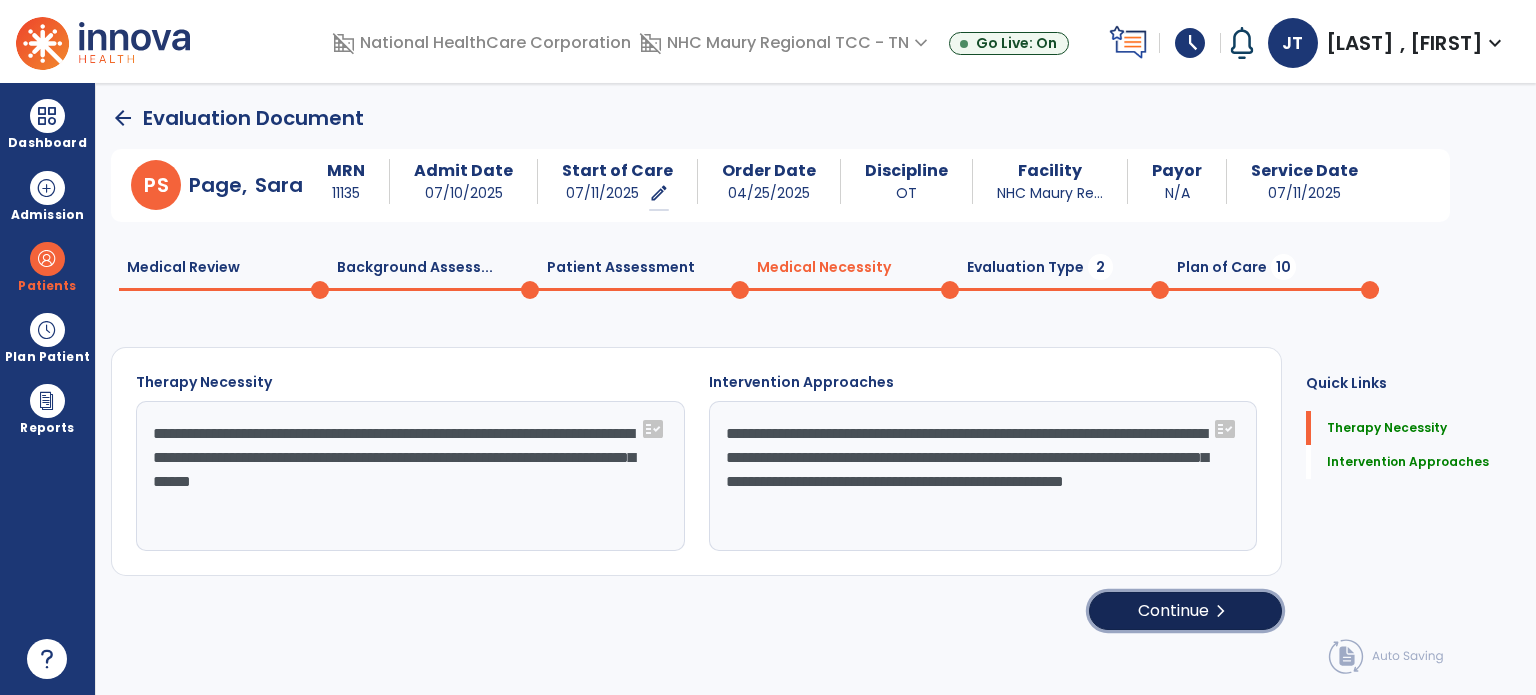 click on "Continue  chevron_right" 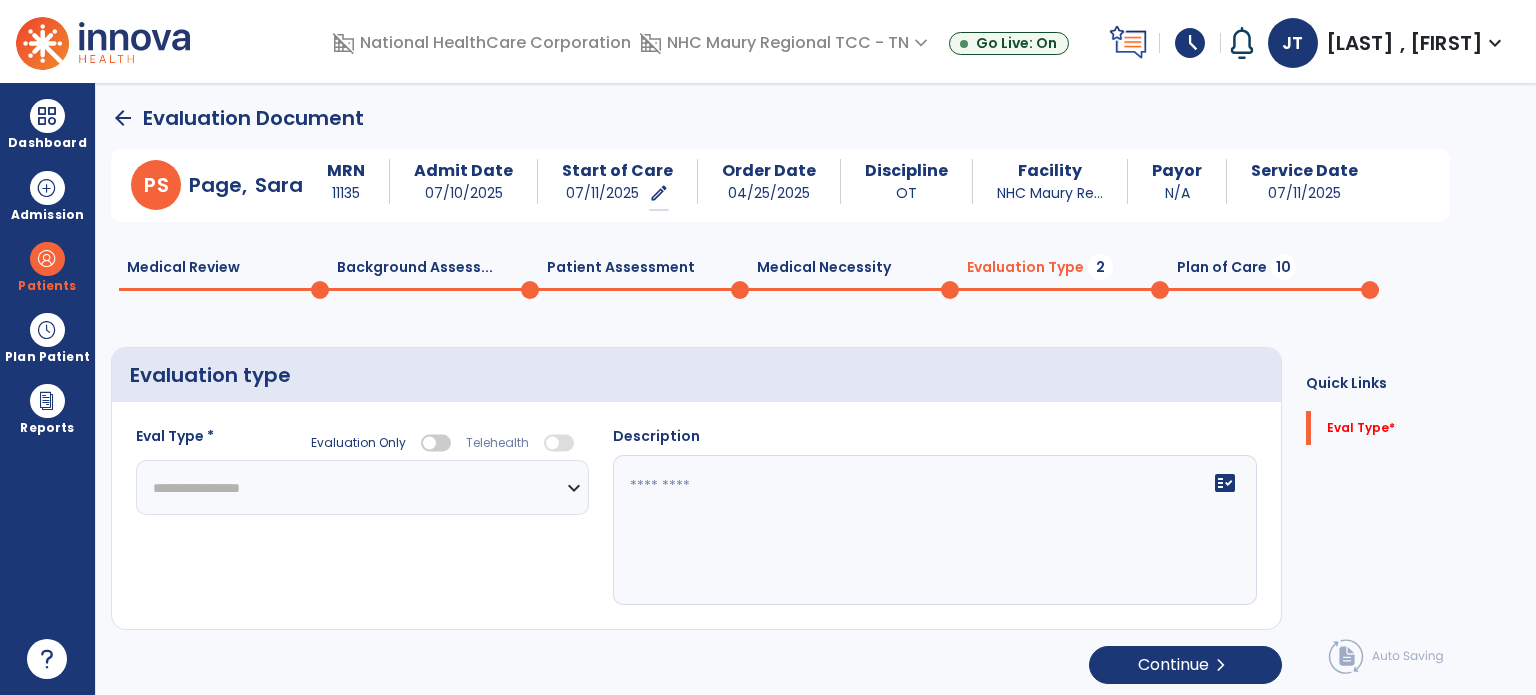 click on "**********" 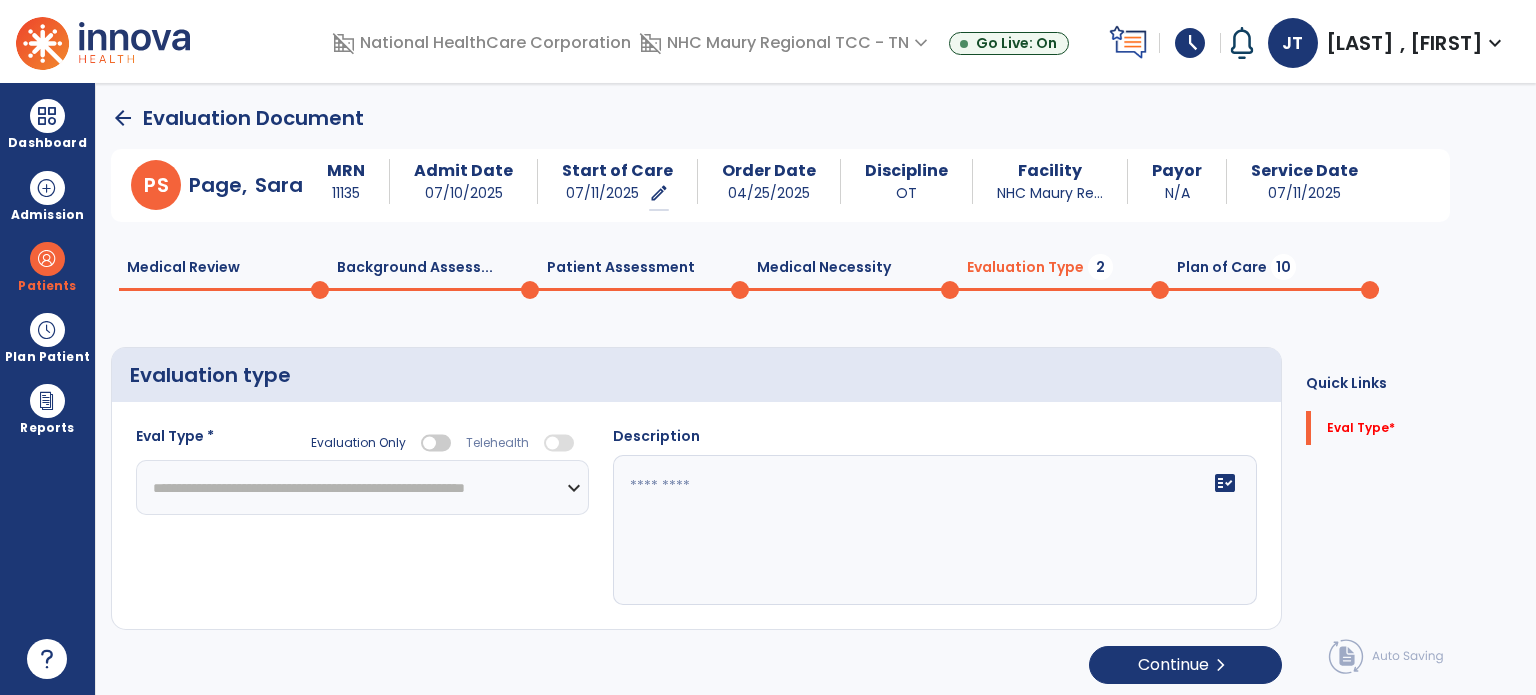 click on "**********" 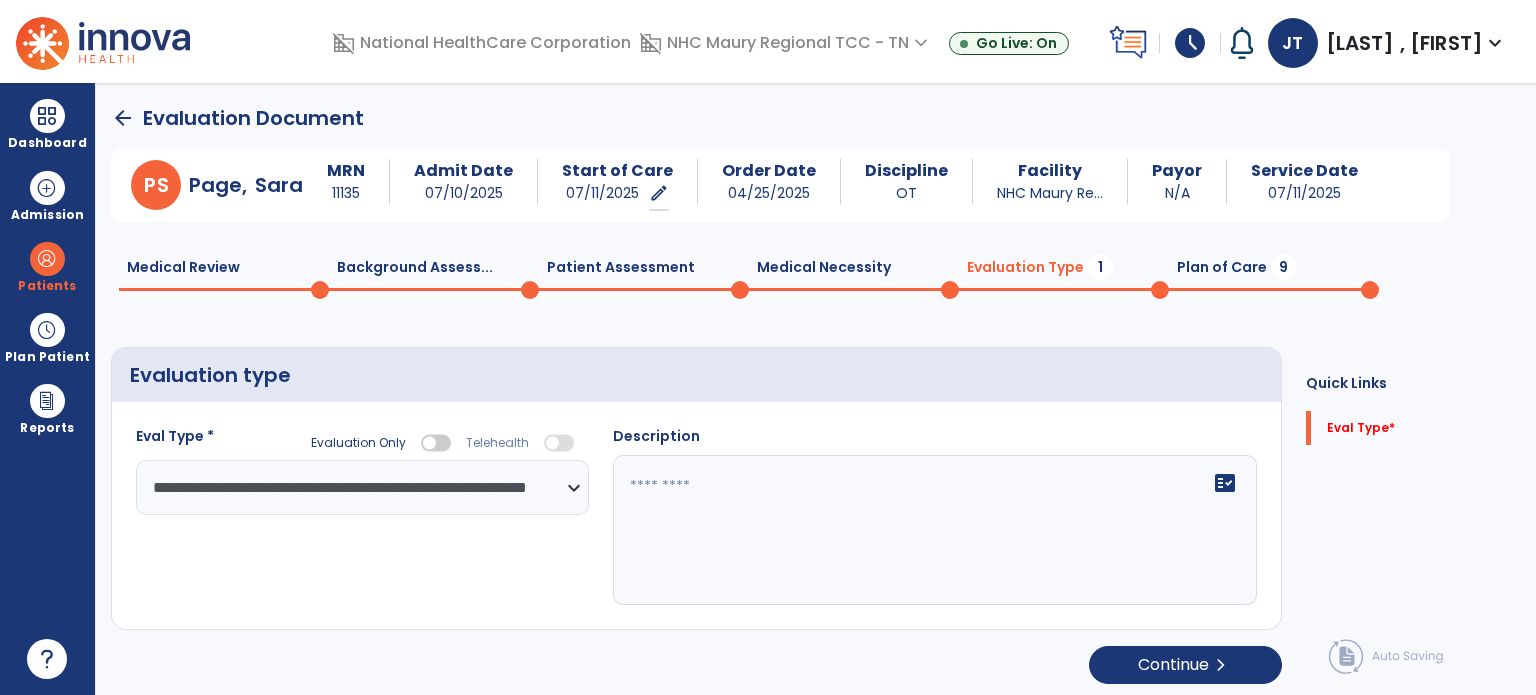 click on "fact_check" 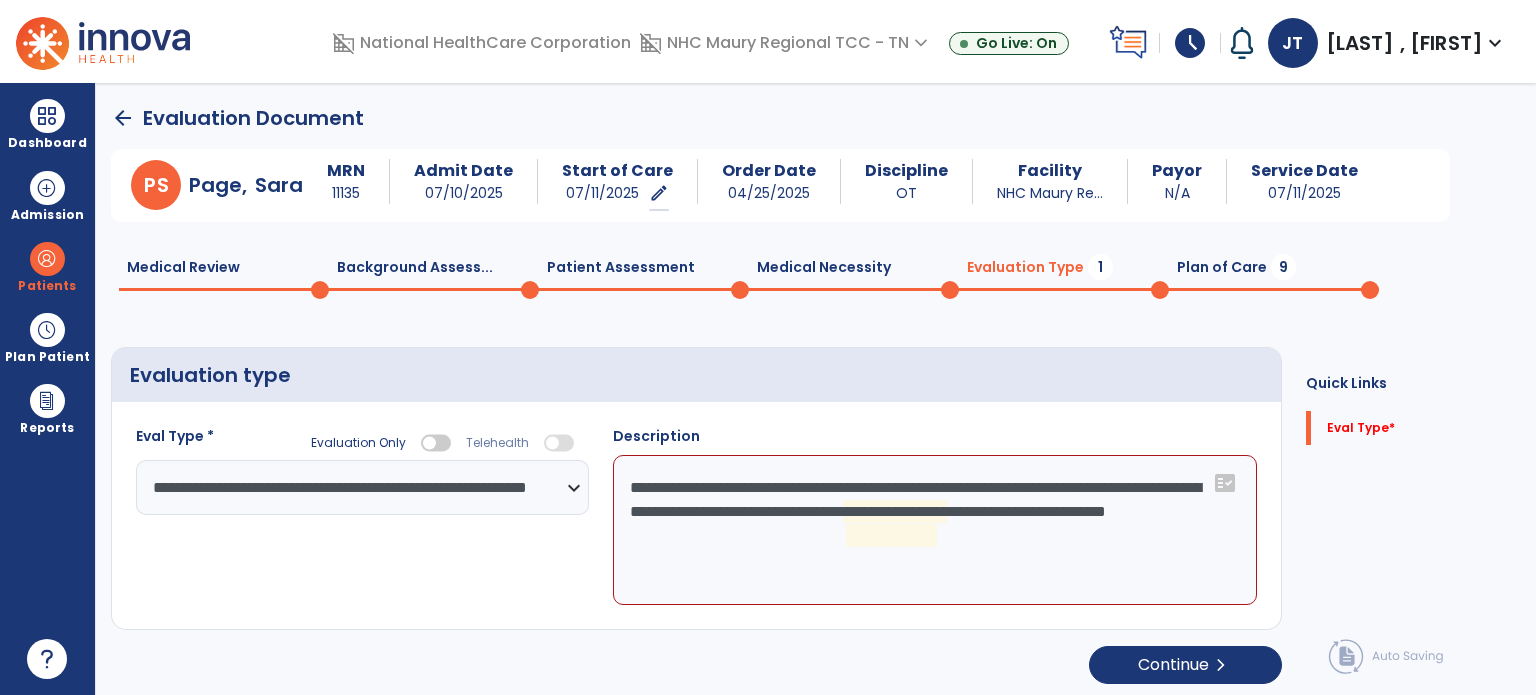 click on "**********" 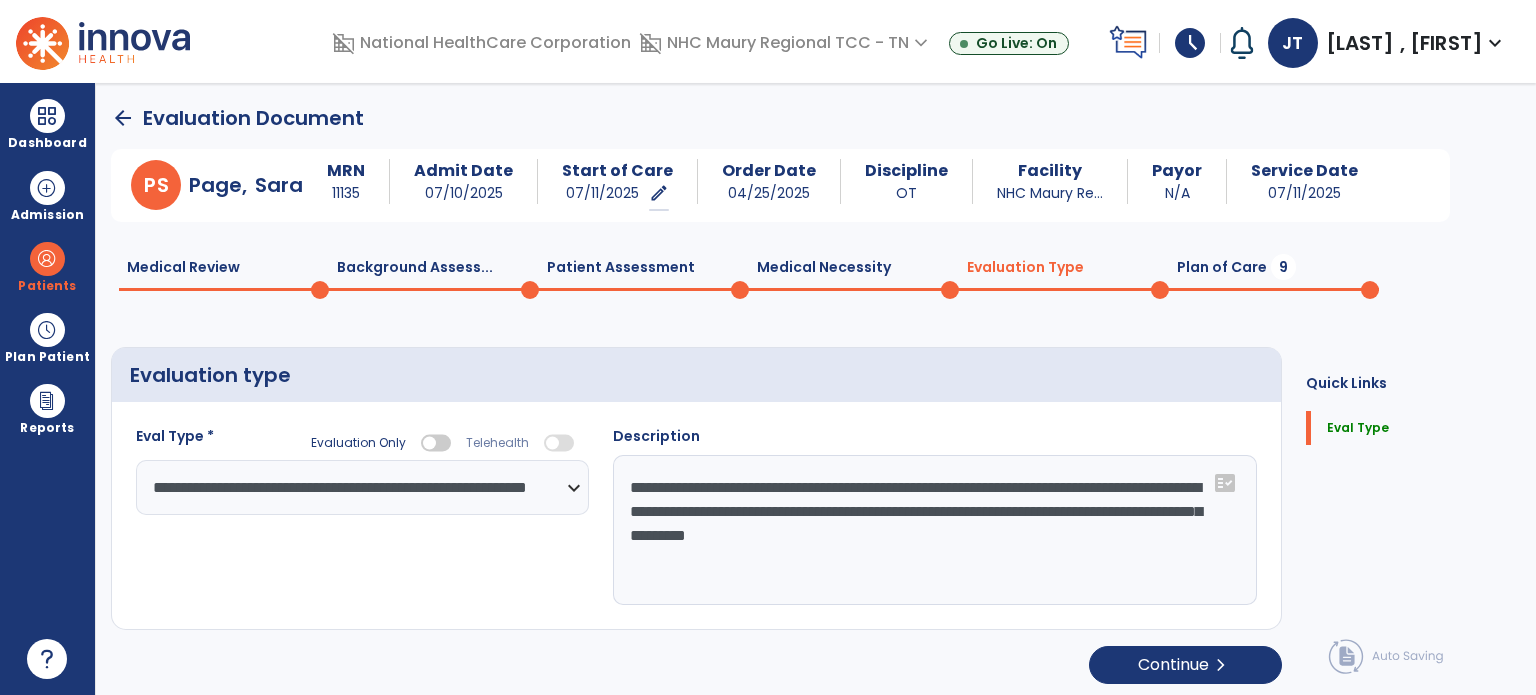 click on "**********" 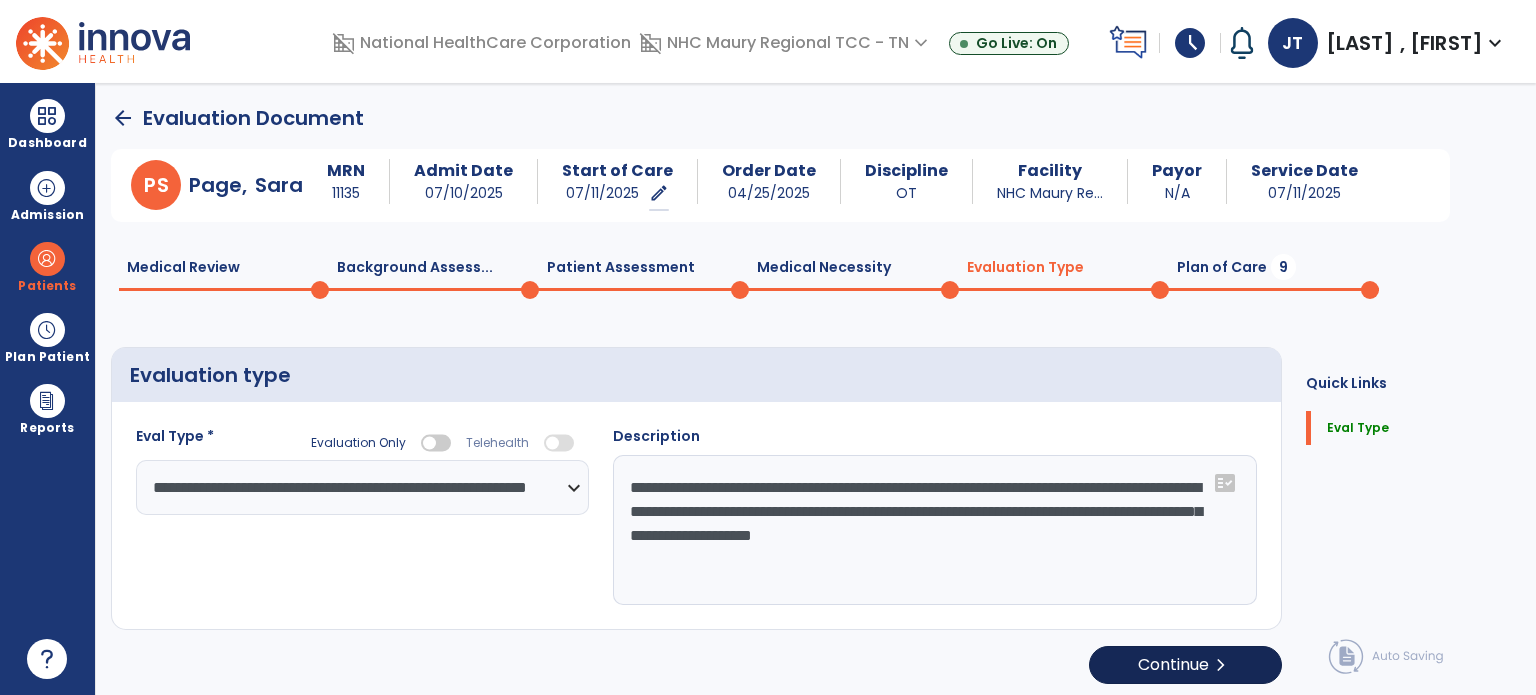 type on "**********" 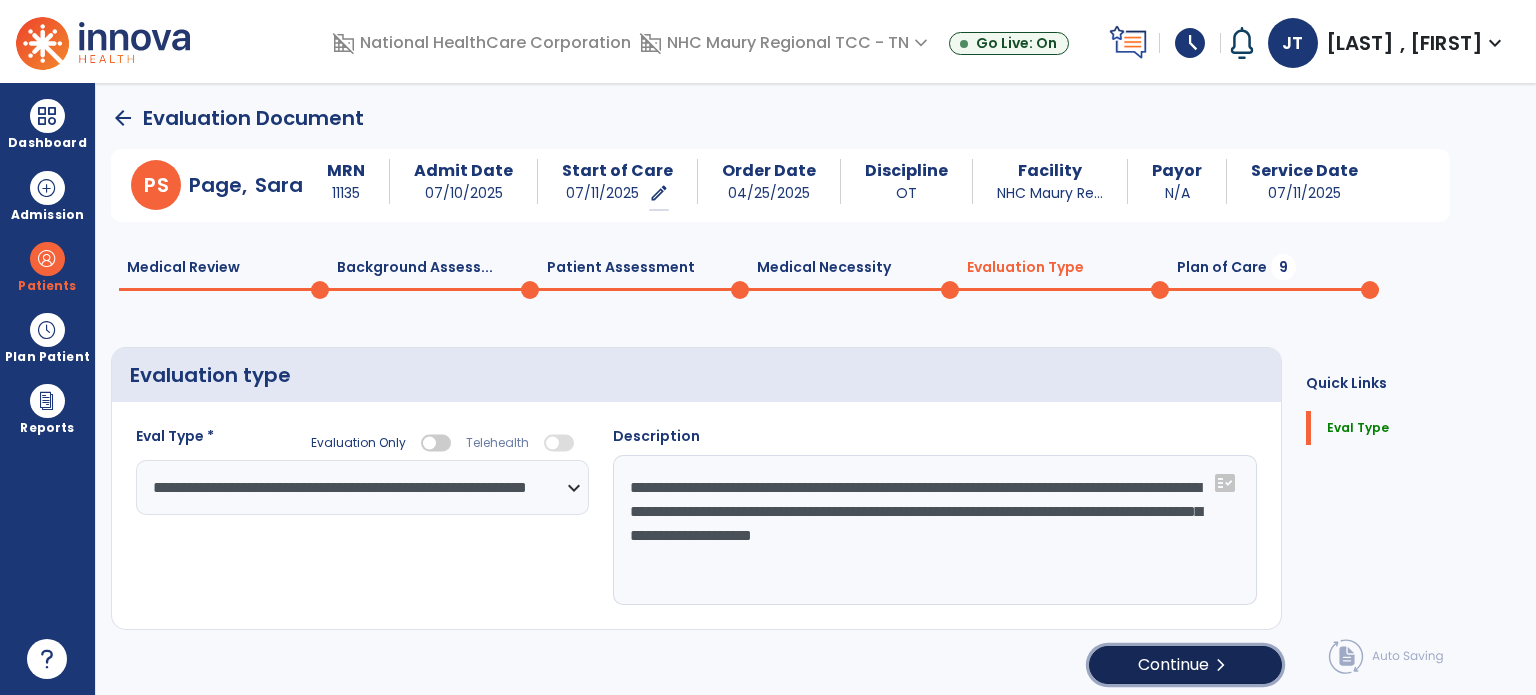 click on "chevron_right" 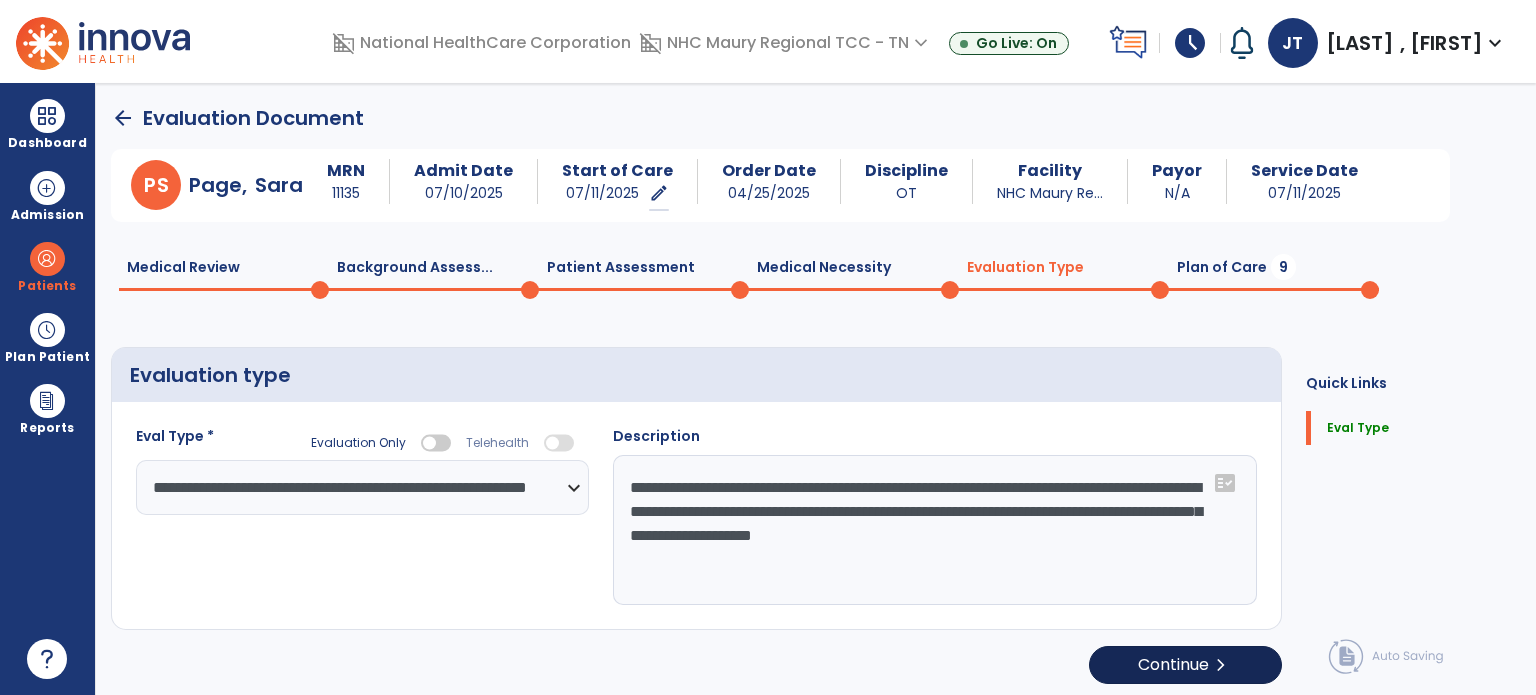 select on "*****" 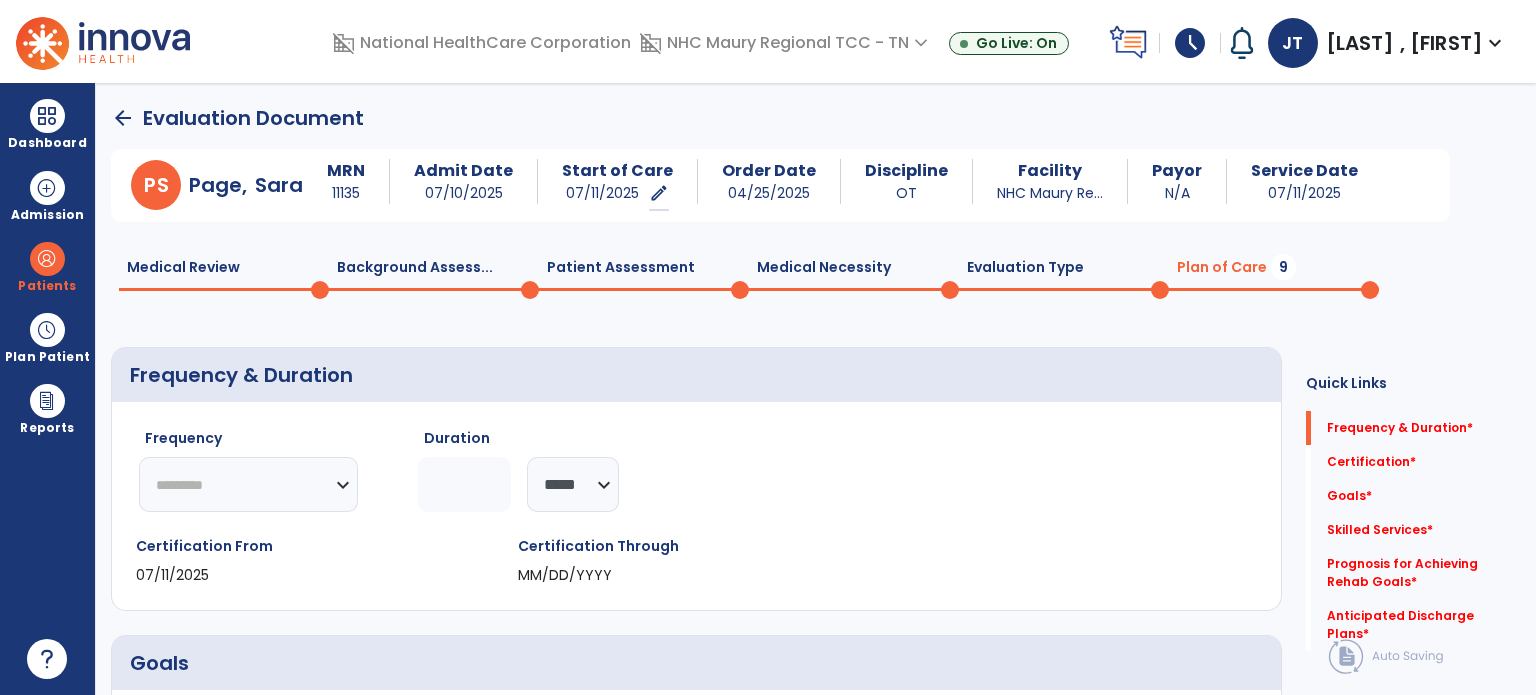 click on "********* ** ** ** ** ** ** **" 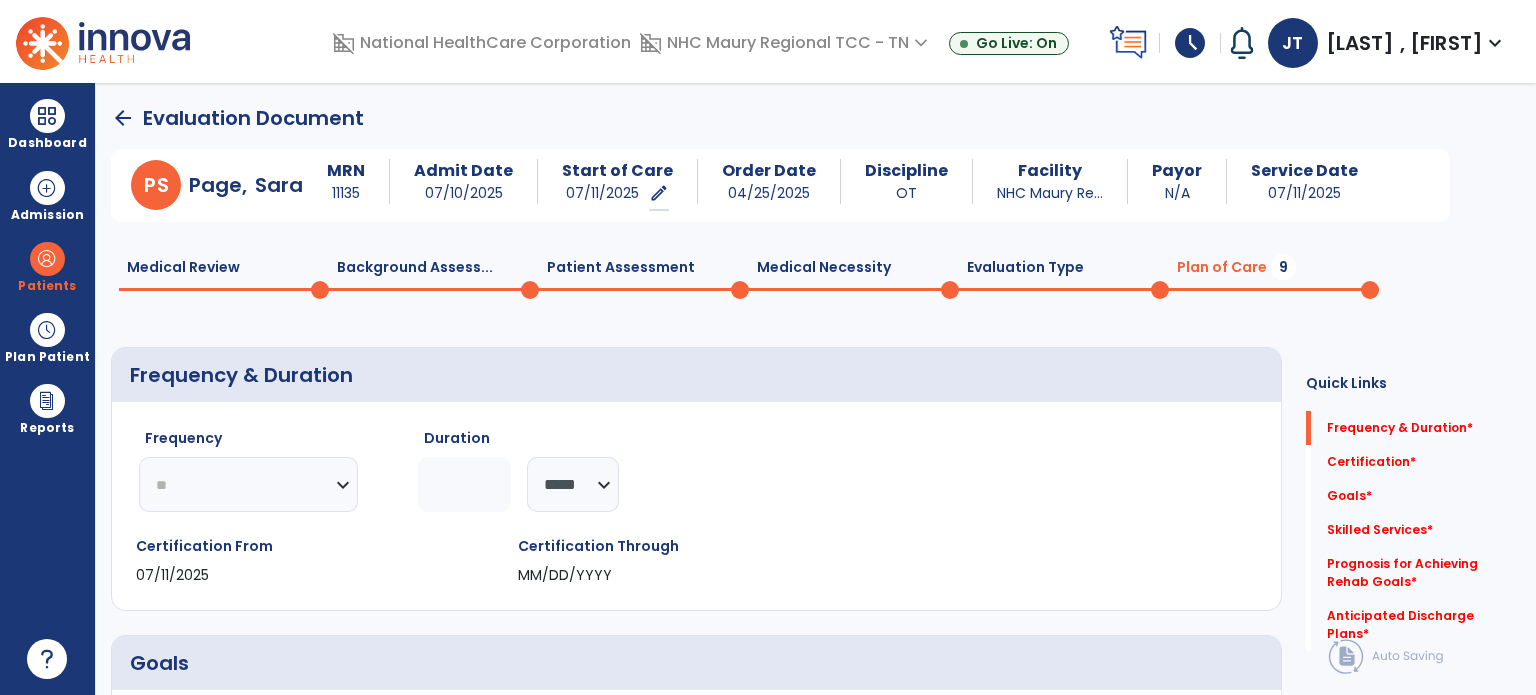 click on "********* ** ** ** ** ** ** **" 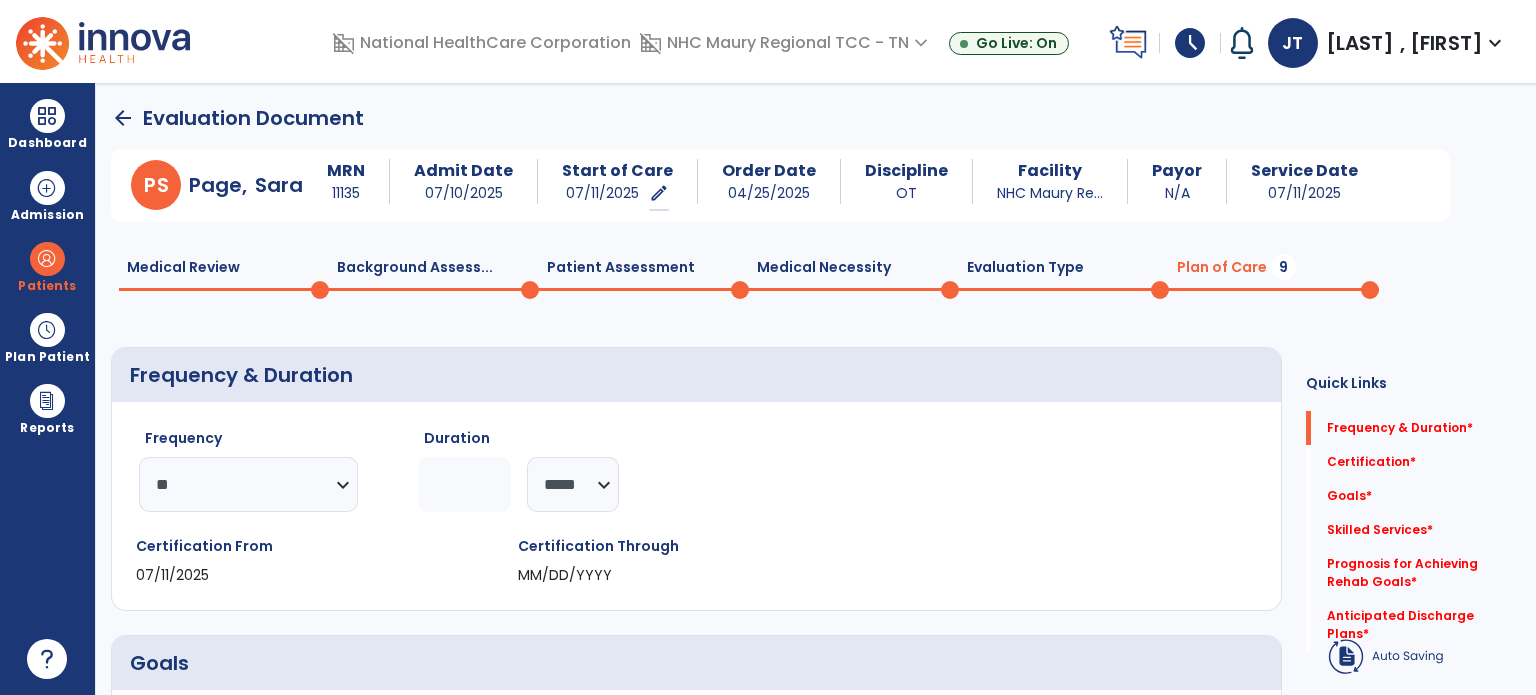 click 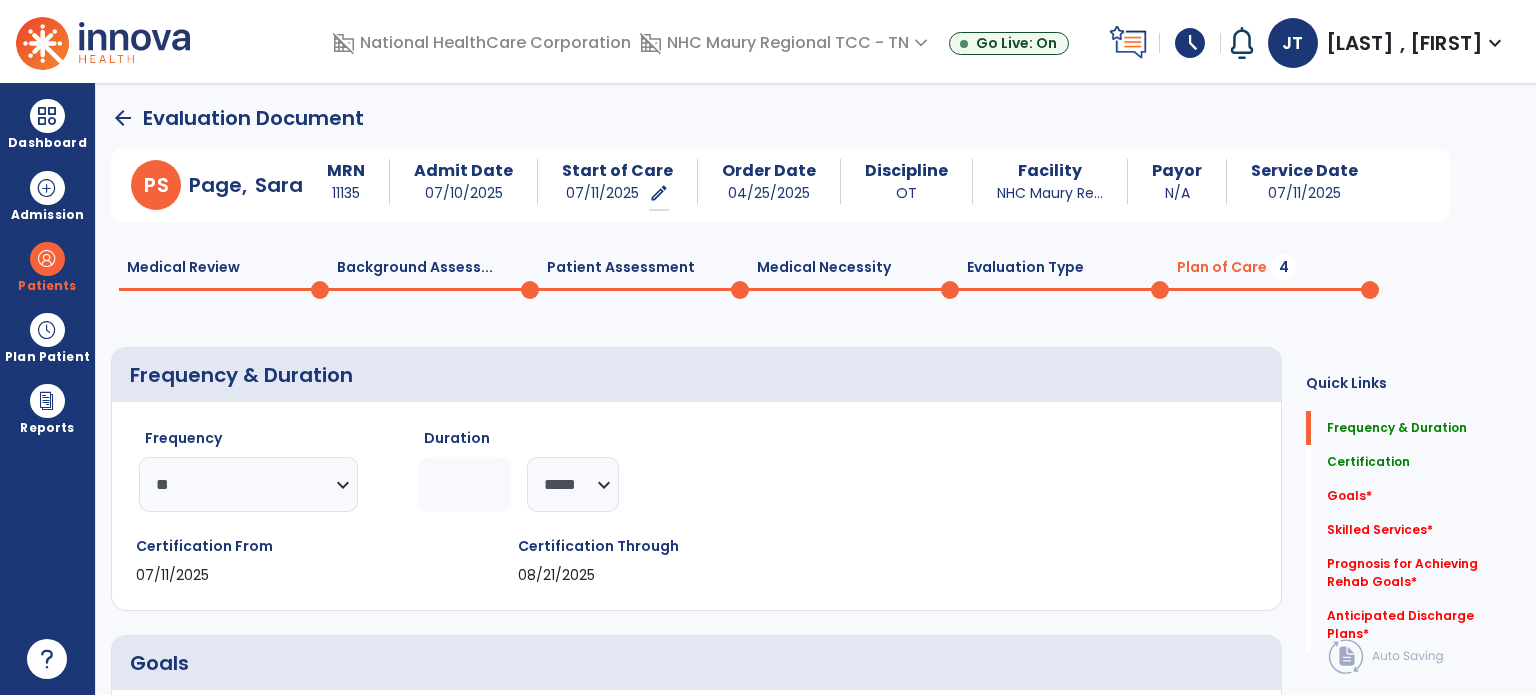 type on "*" 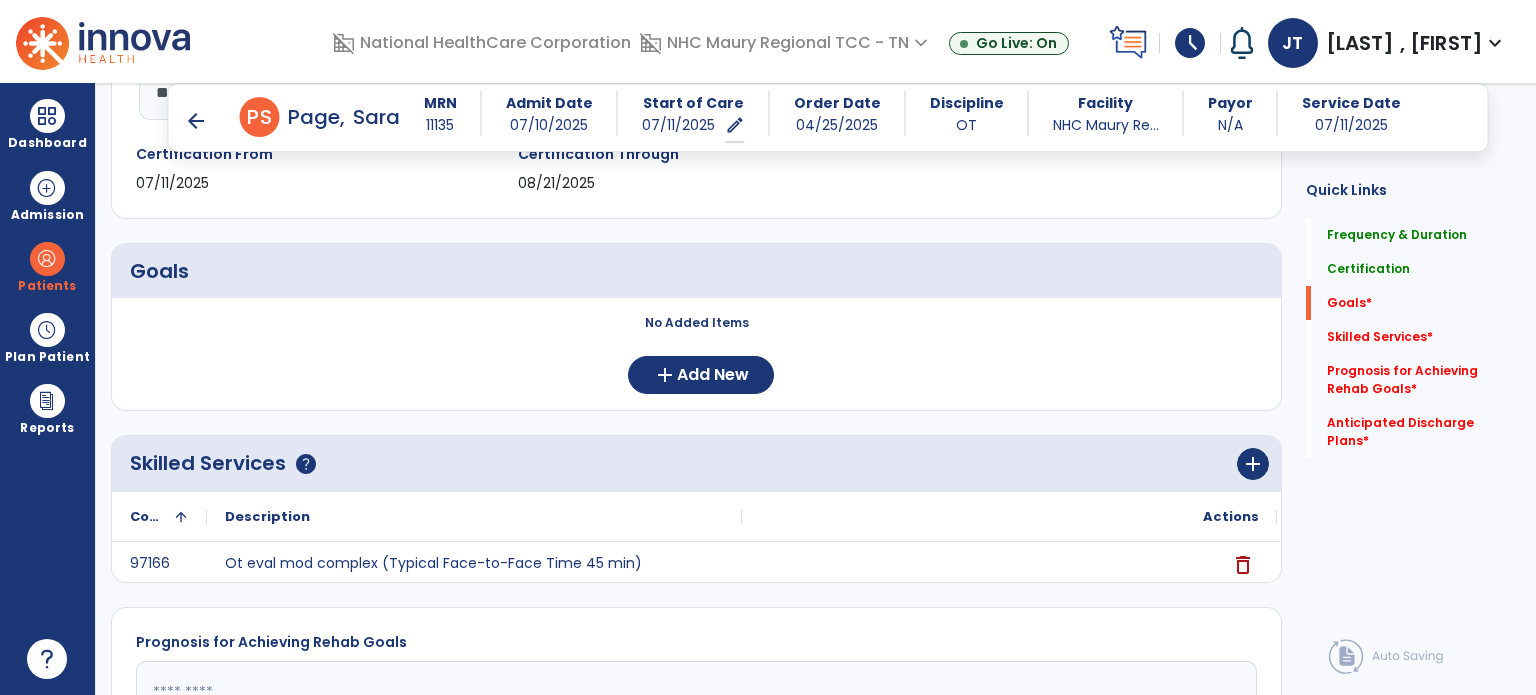 scroll, scrollTop: 395, scrollLeft: 0, axis: vertical 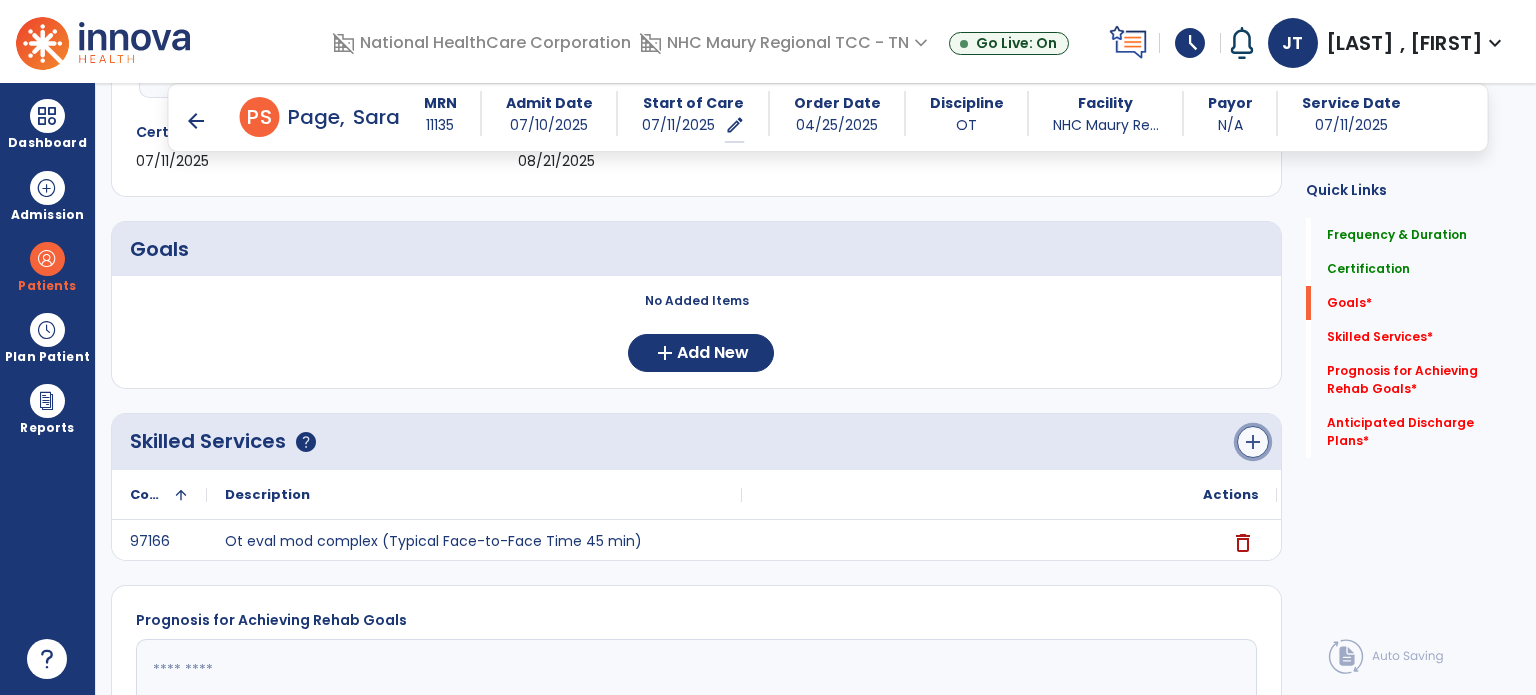 click on "add" 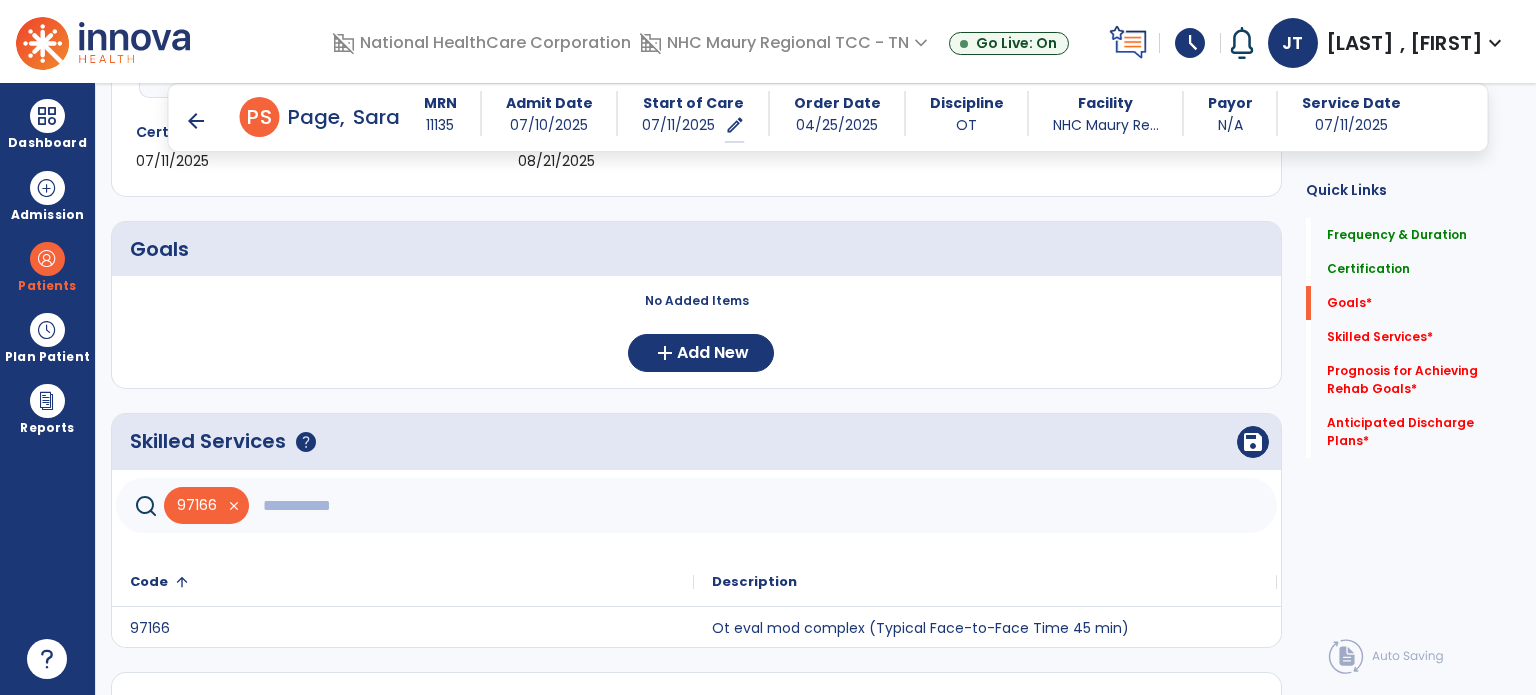click 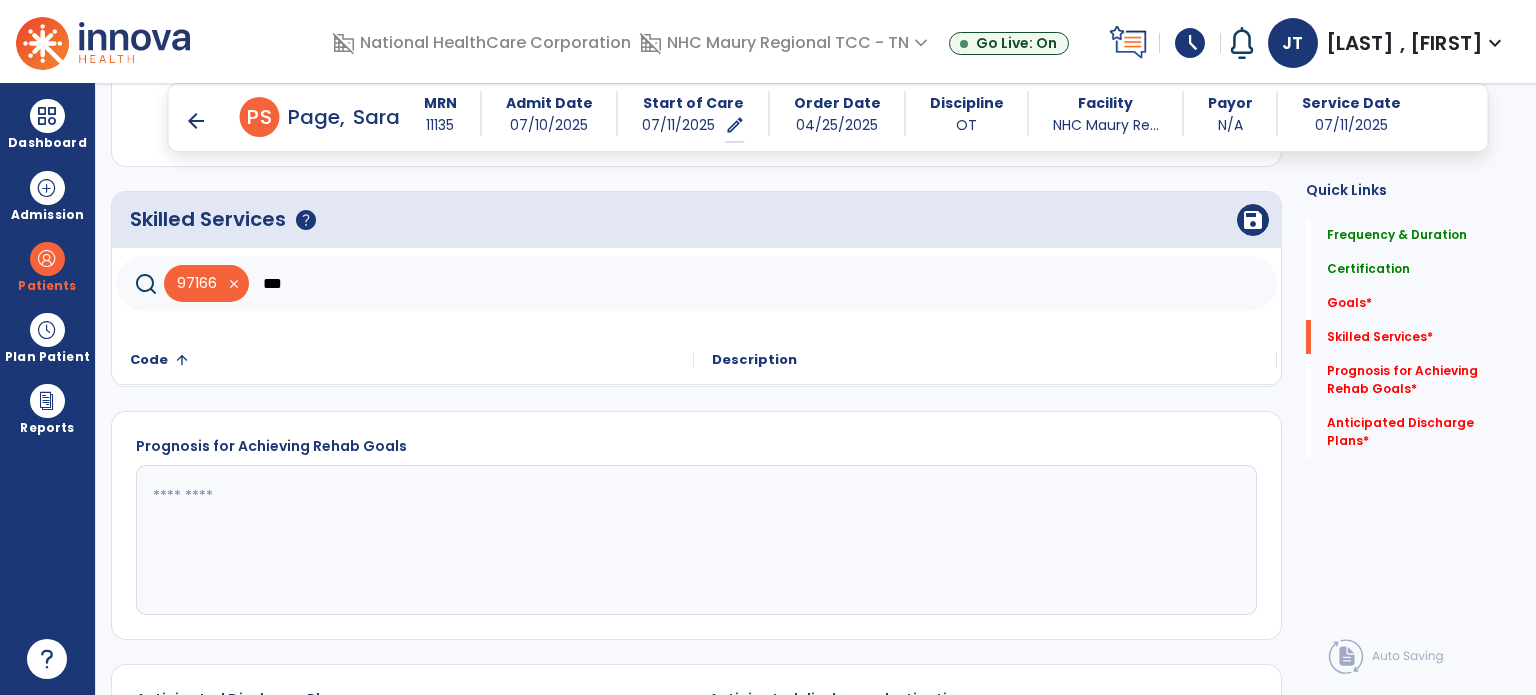 scroll, scrollTop: 619, scrollLeft: 0, axis: vertical 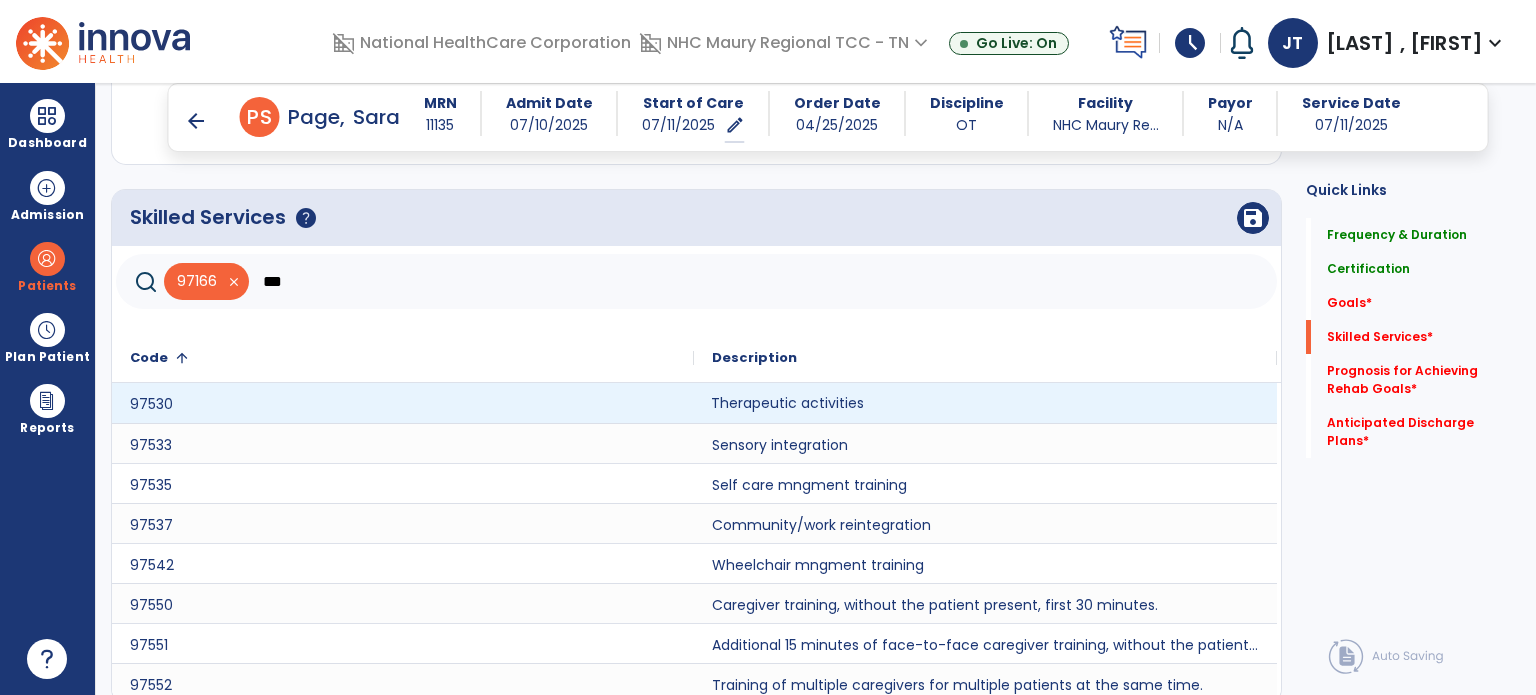 click on "Therapeutic activities" 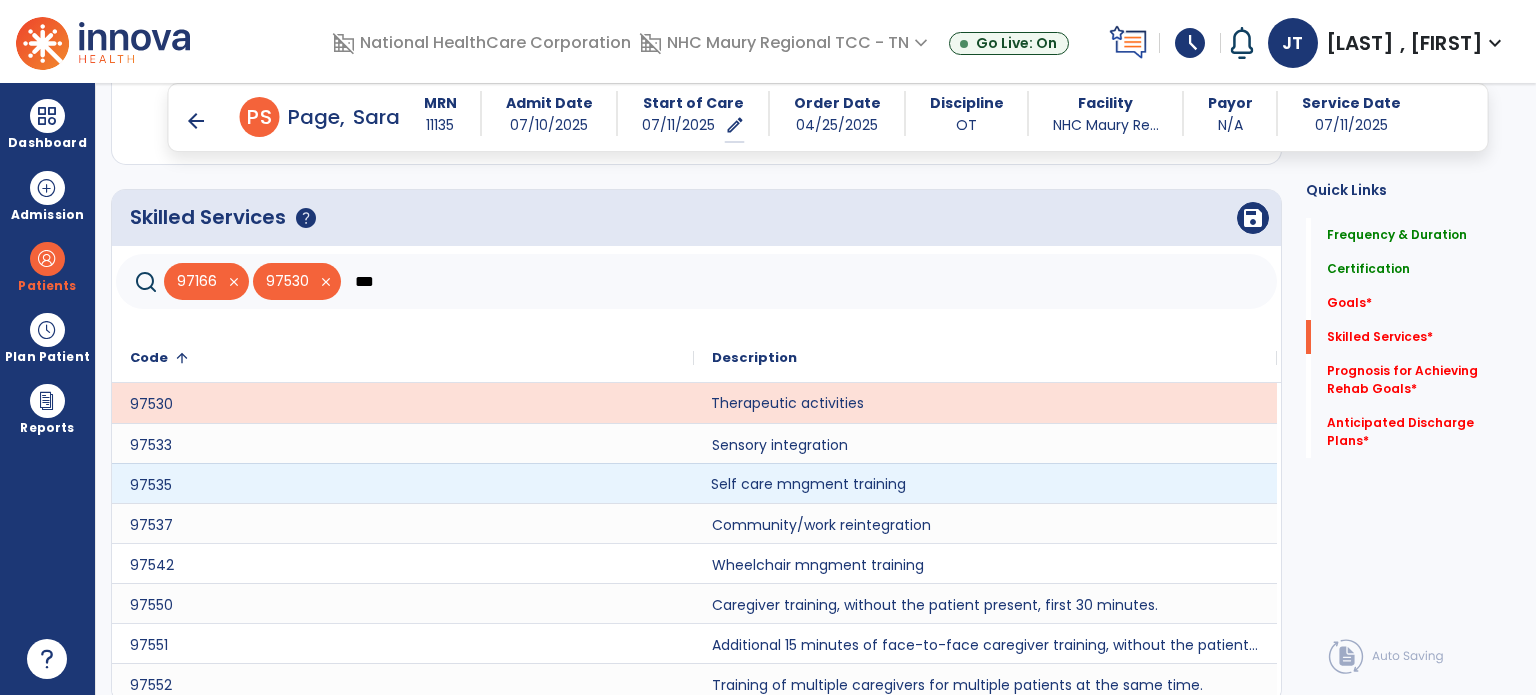 click on "Self care mngment training" 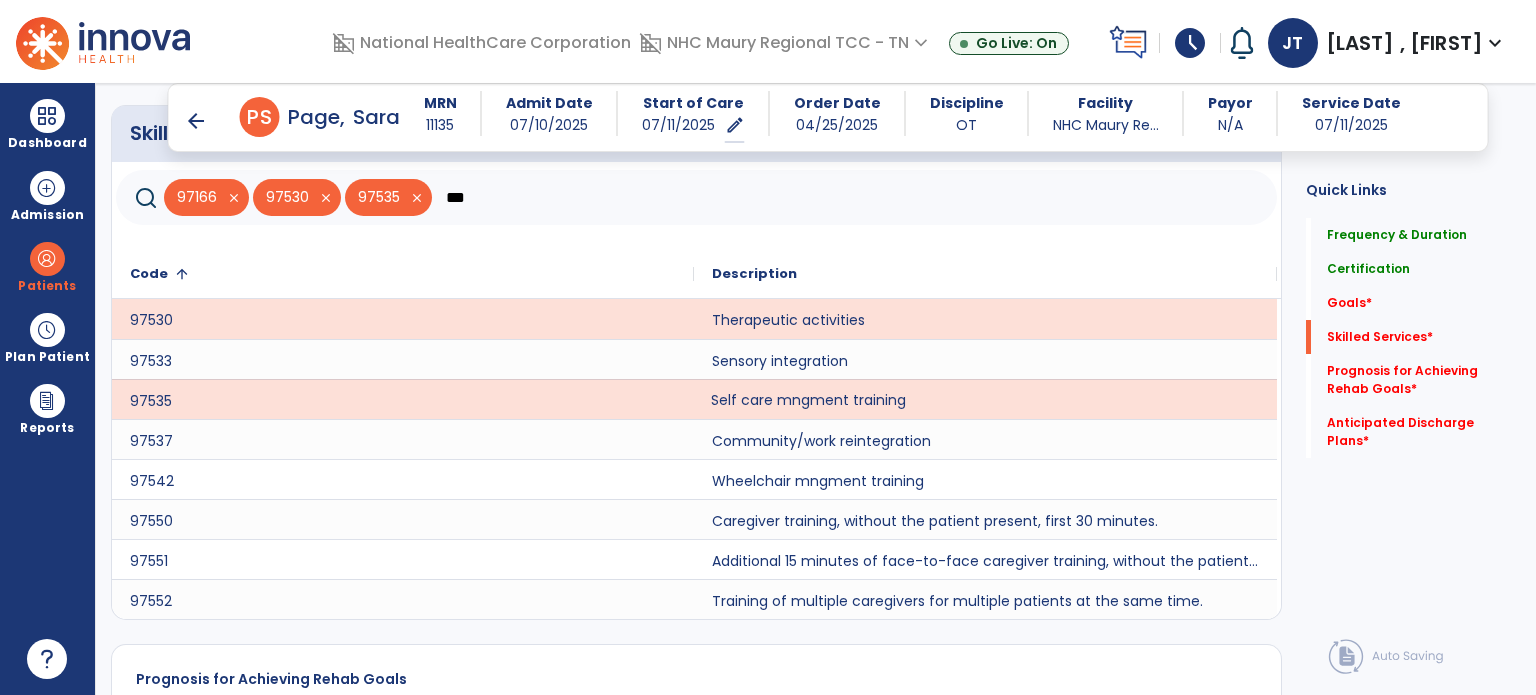 scroll, scrollTop: 708, scrollLeft: 0, axis: vertical 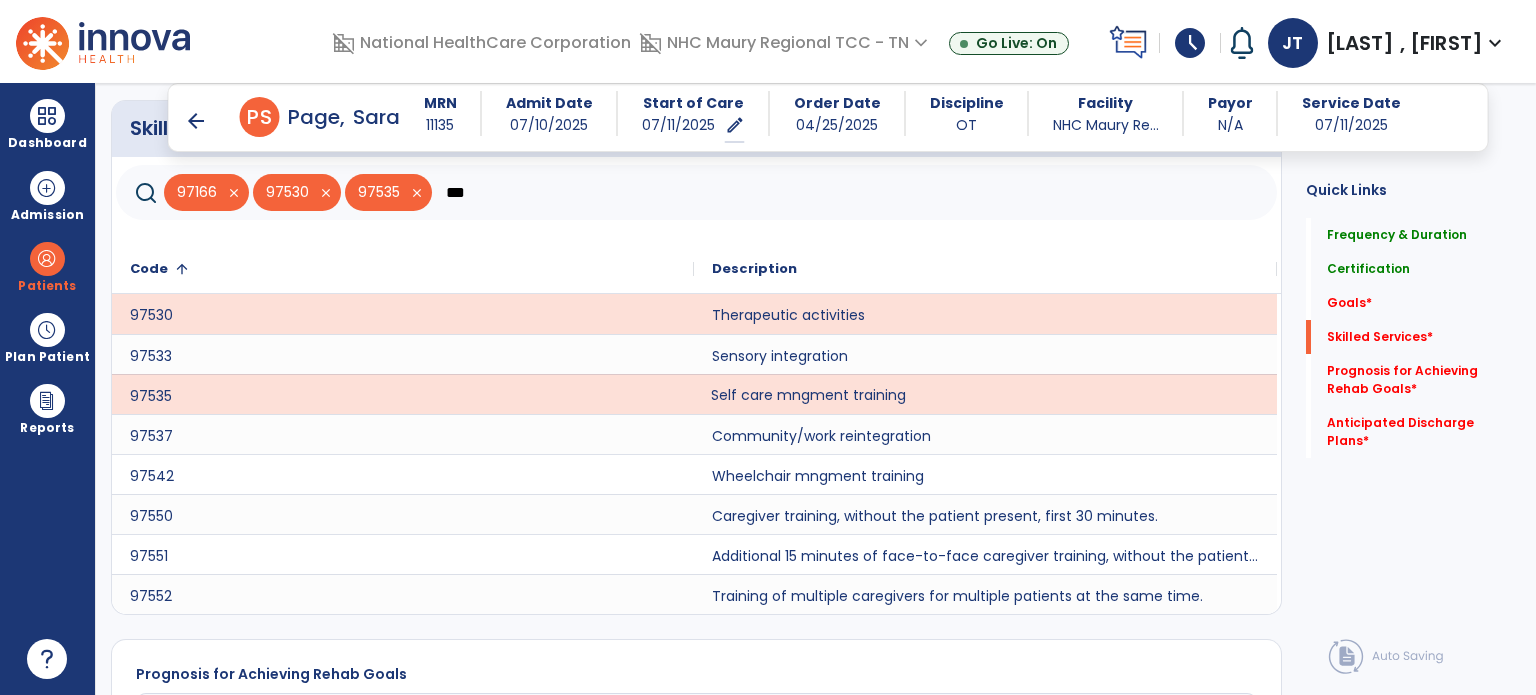 click on "***" 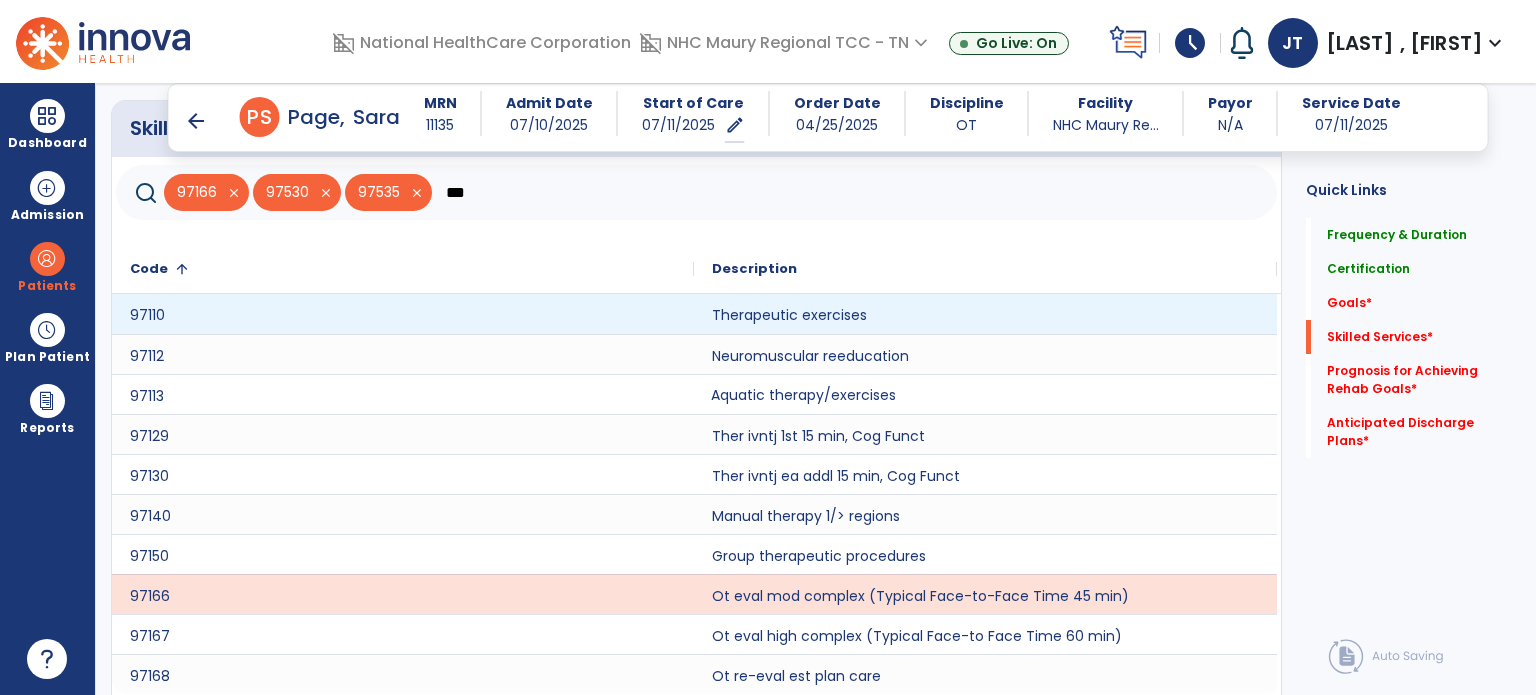 scroll, scrollTop: 752, scrollLeft: 0, axis: vertical 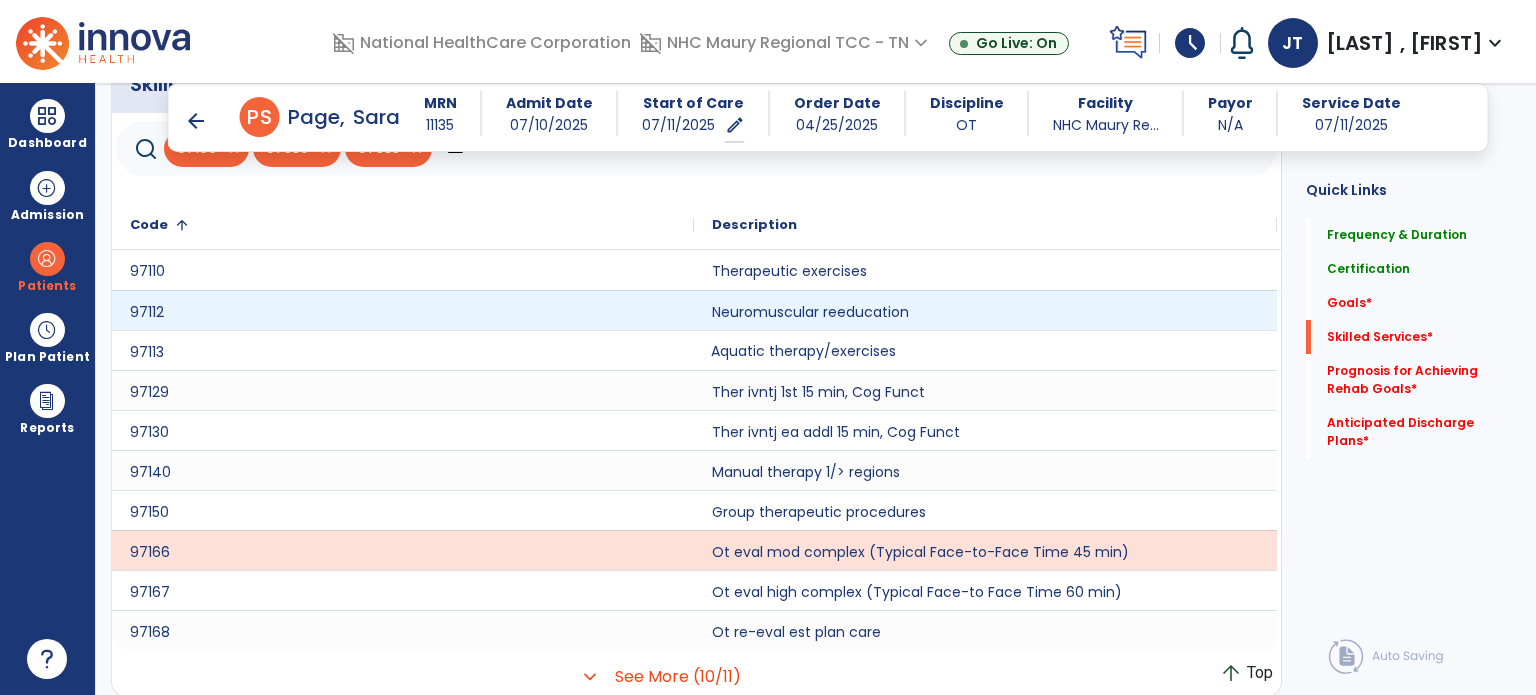 type on "***" 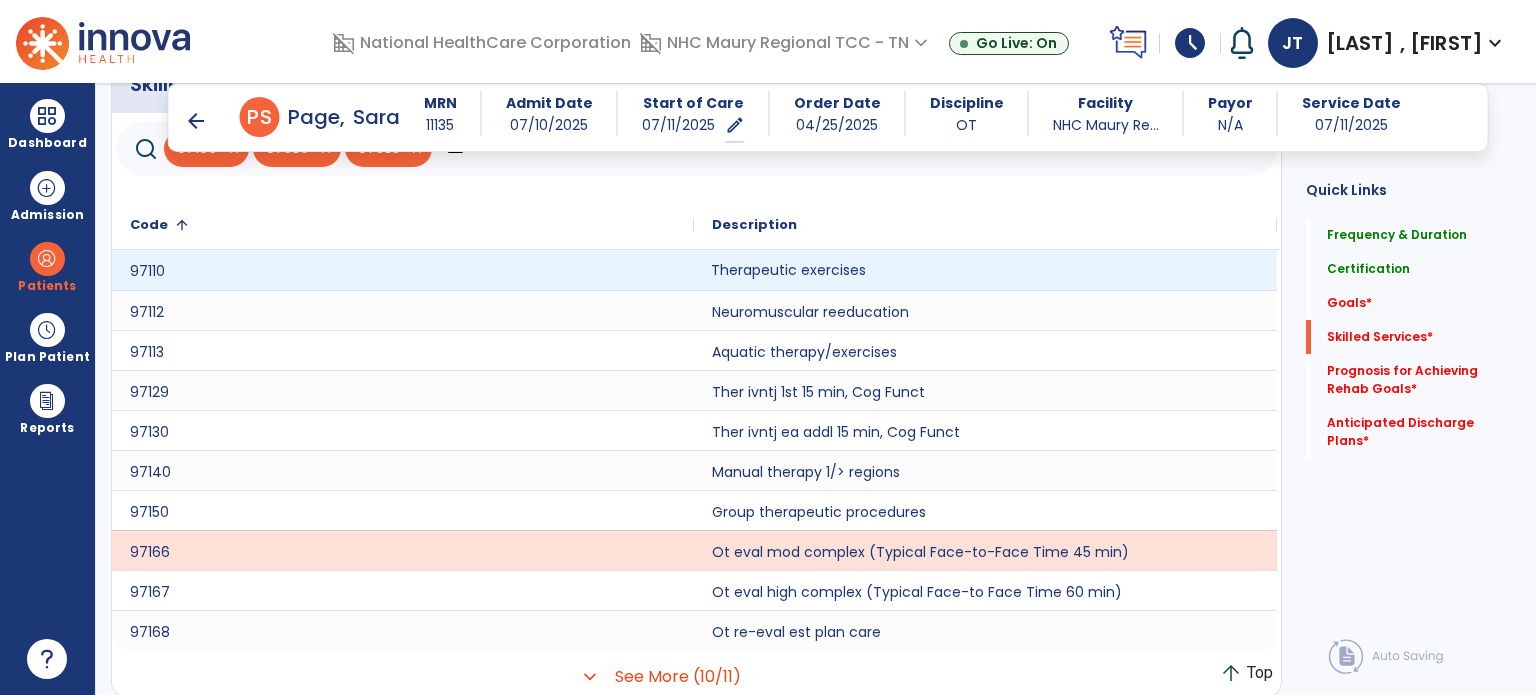 click on "Therapeutic exercises" 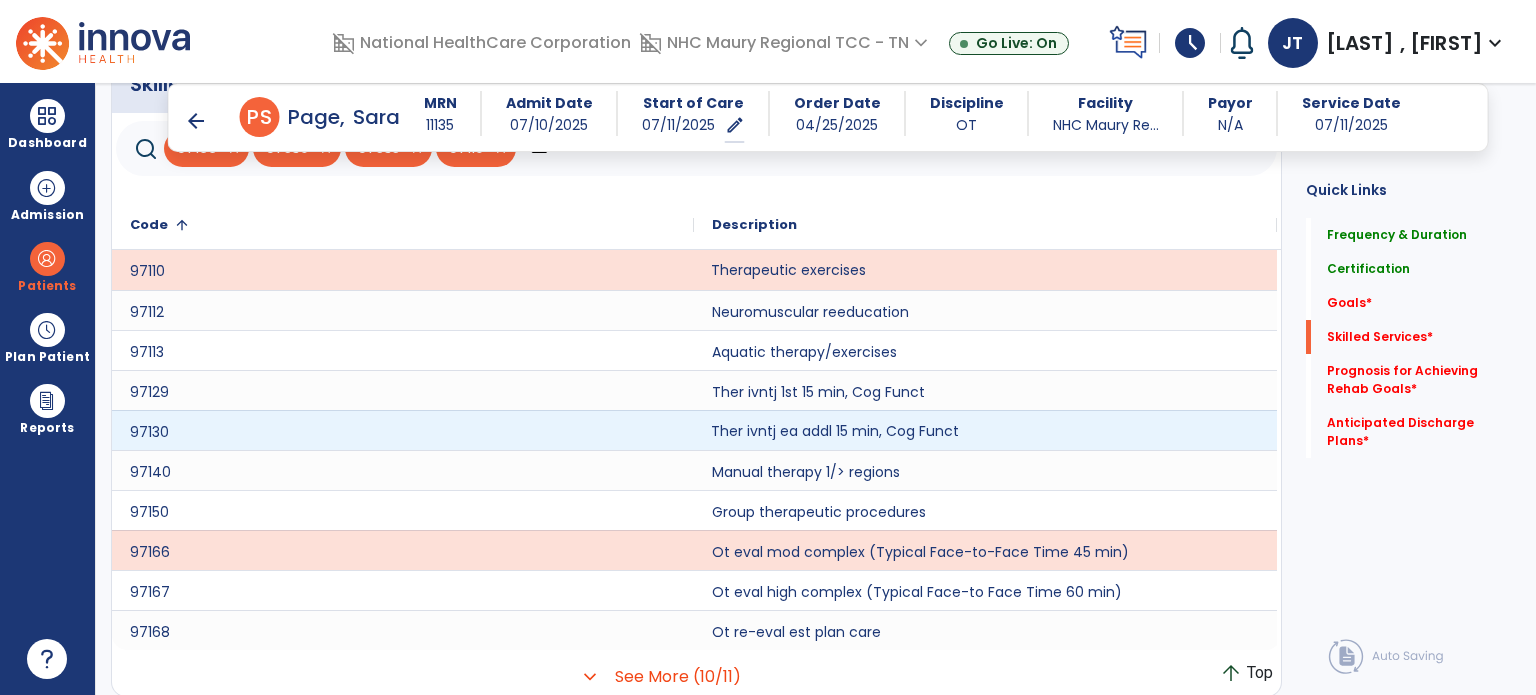 click on "Ther ivntj ea addl 15 min, Cog Funct" 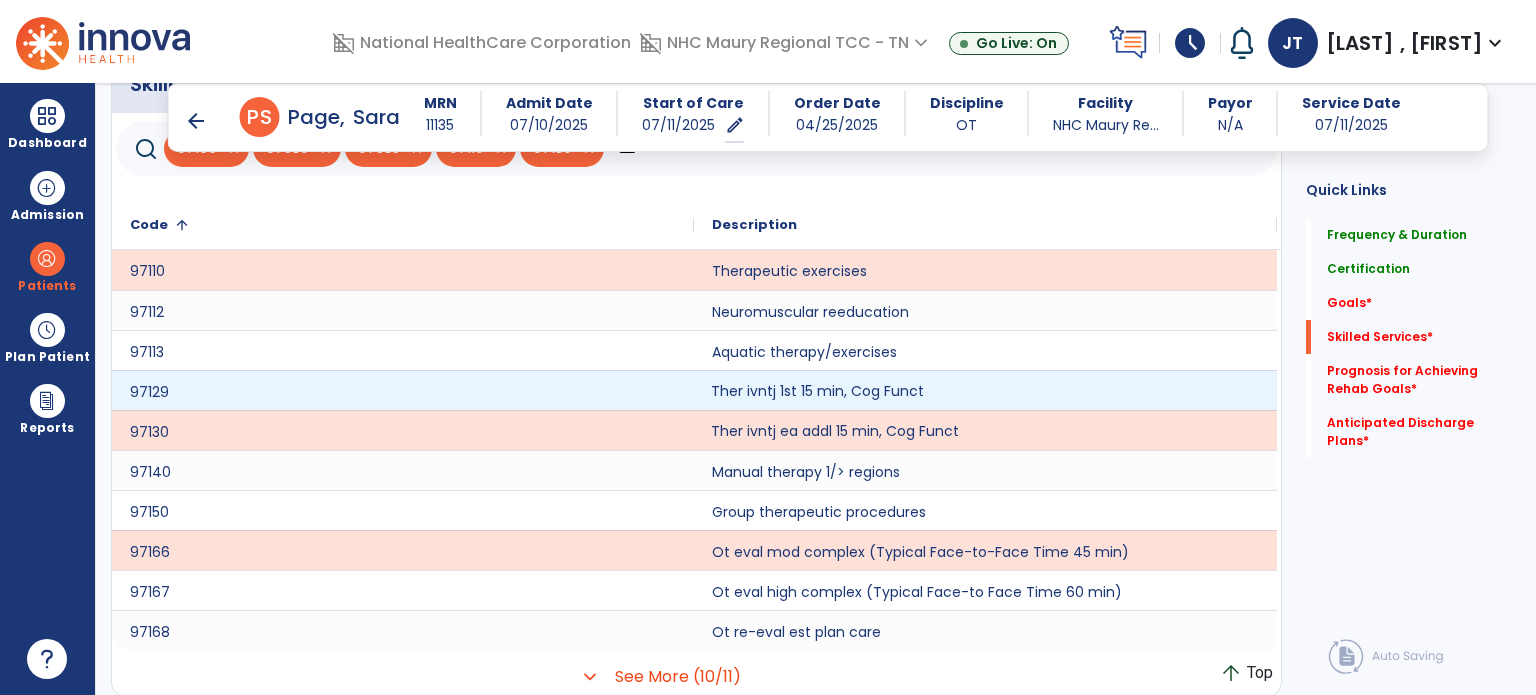 click on "Ther ivntj 1st 15 min, Cog Funct" 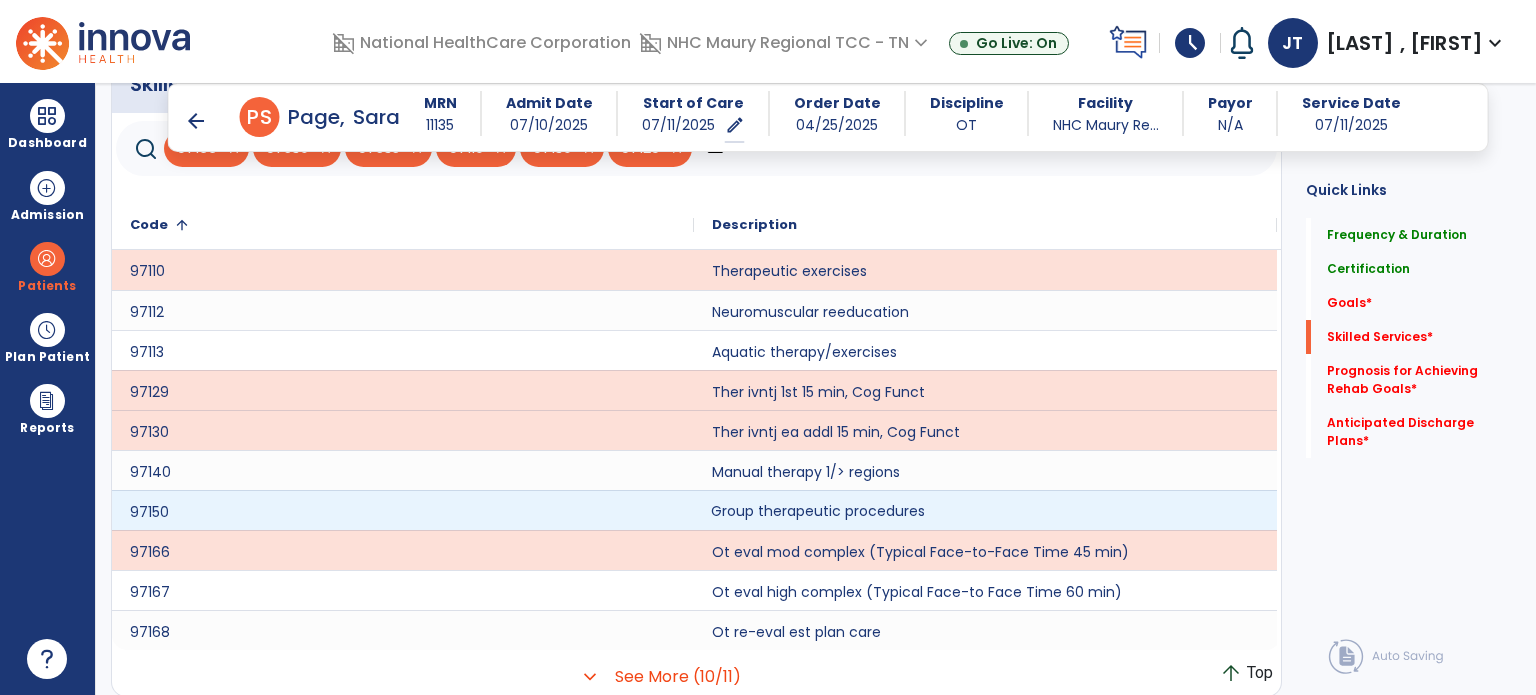 click on "Group therapeutic procedures" 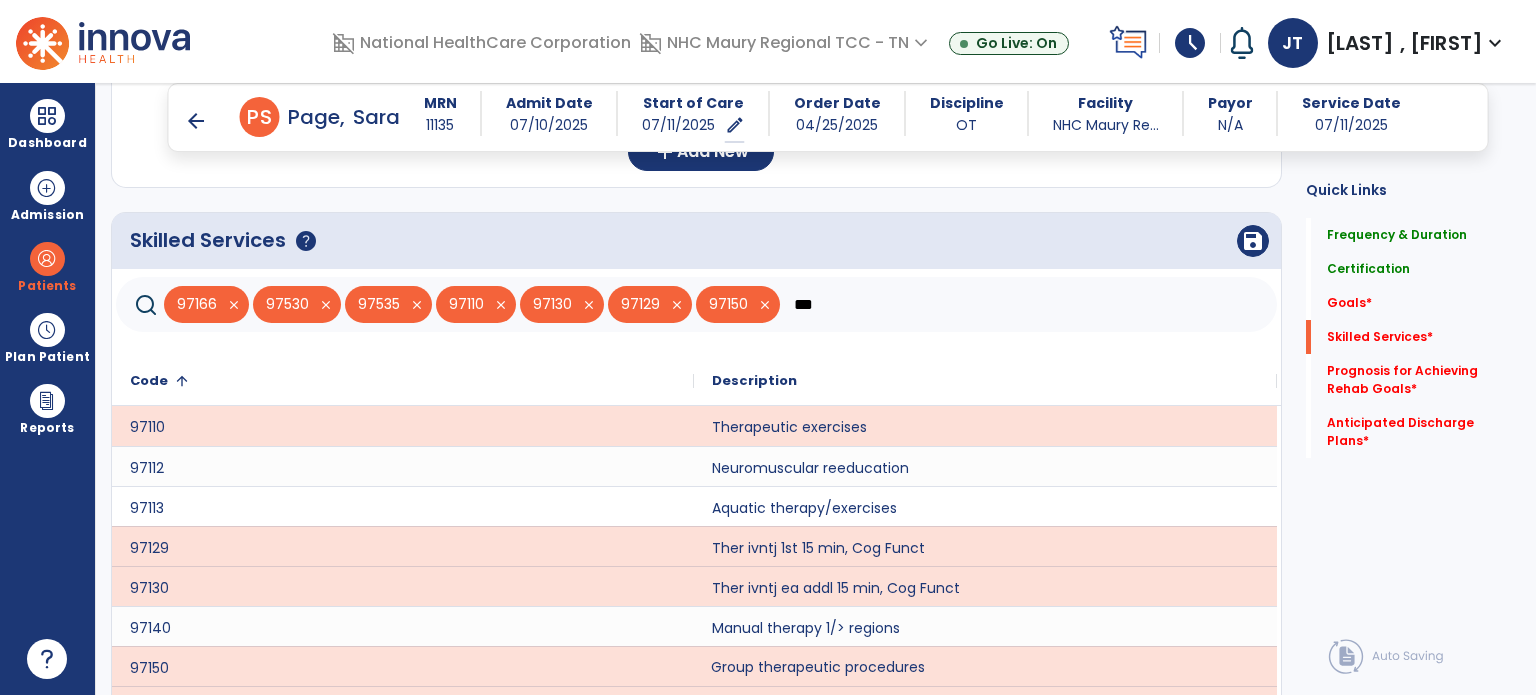scroll, scrollTop: 596, scrollLeft: 0, axis: vertical 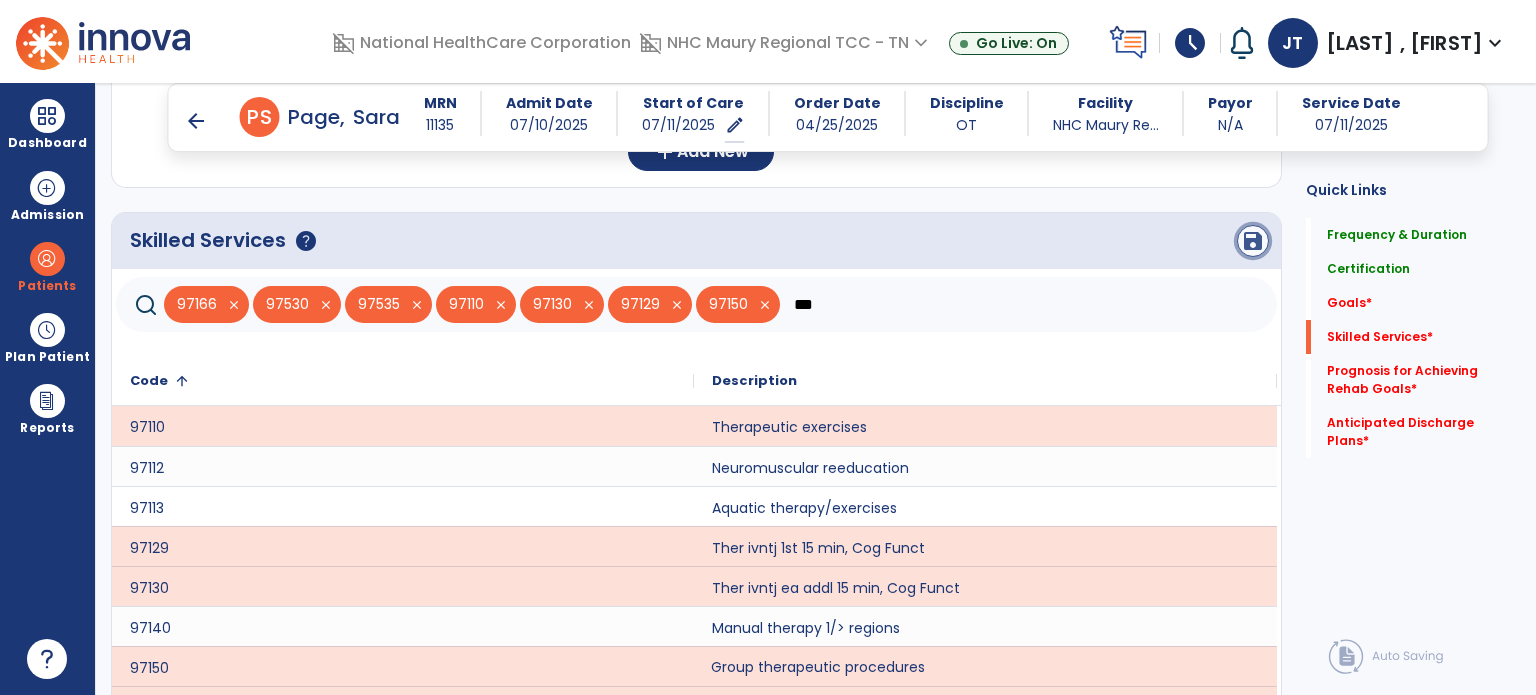 click on "save" 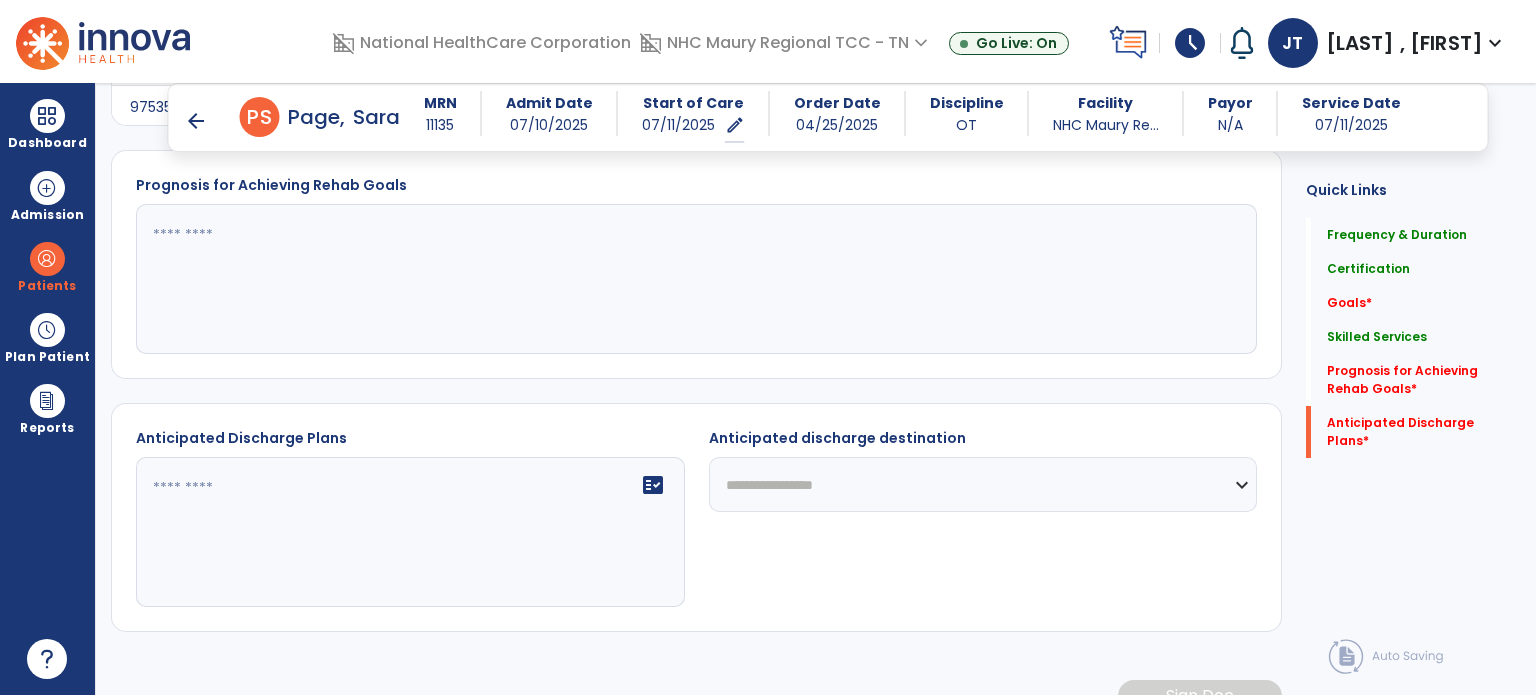 scroll, scrollTop: 1100, scrollLeft: 0, axis: vertical 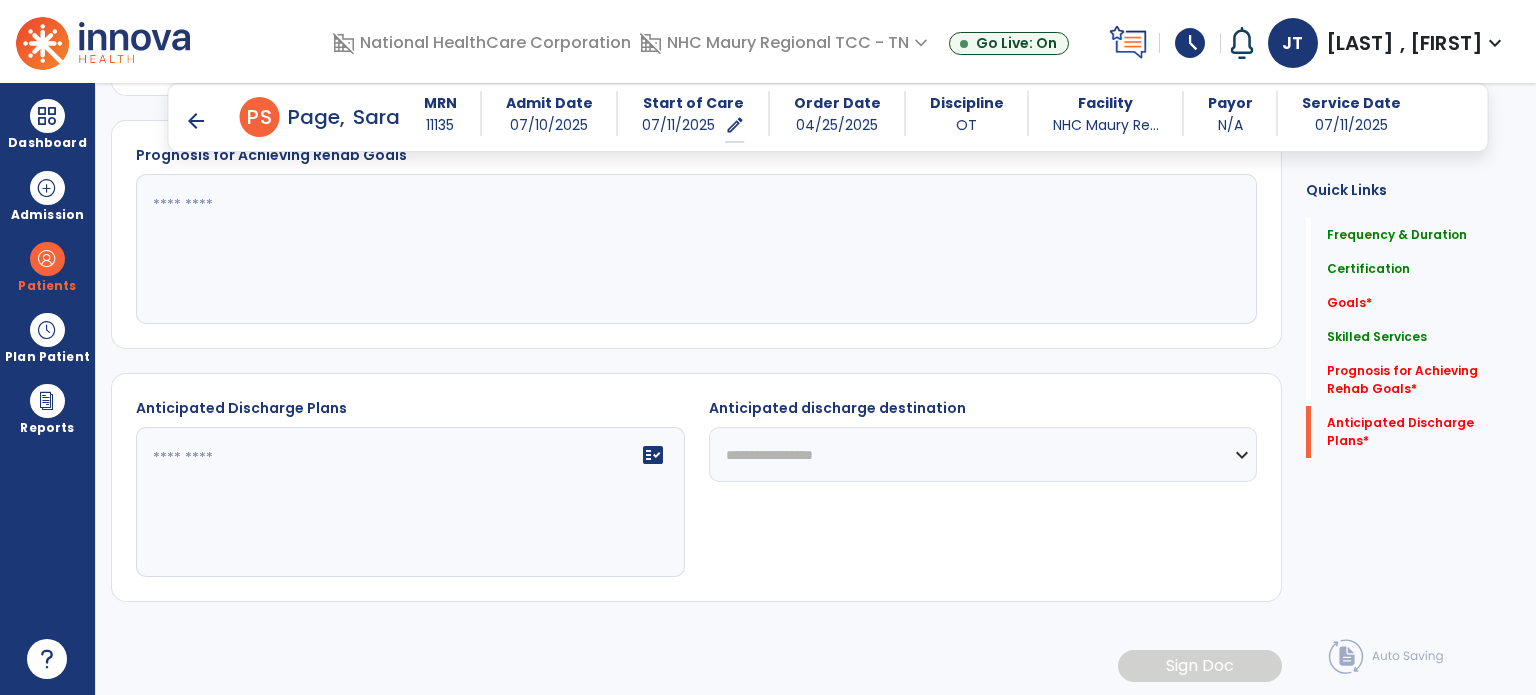 click 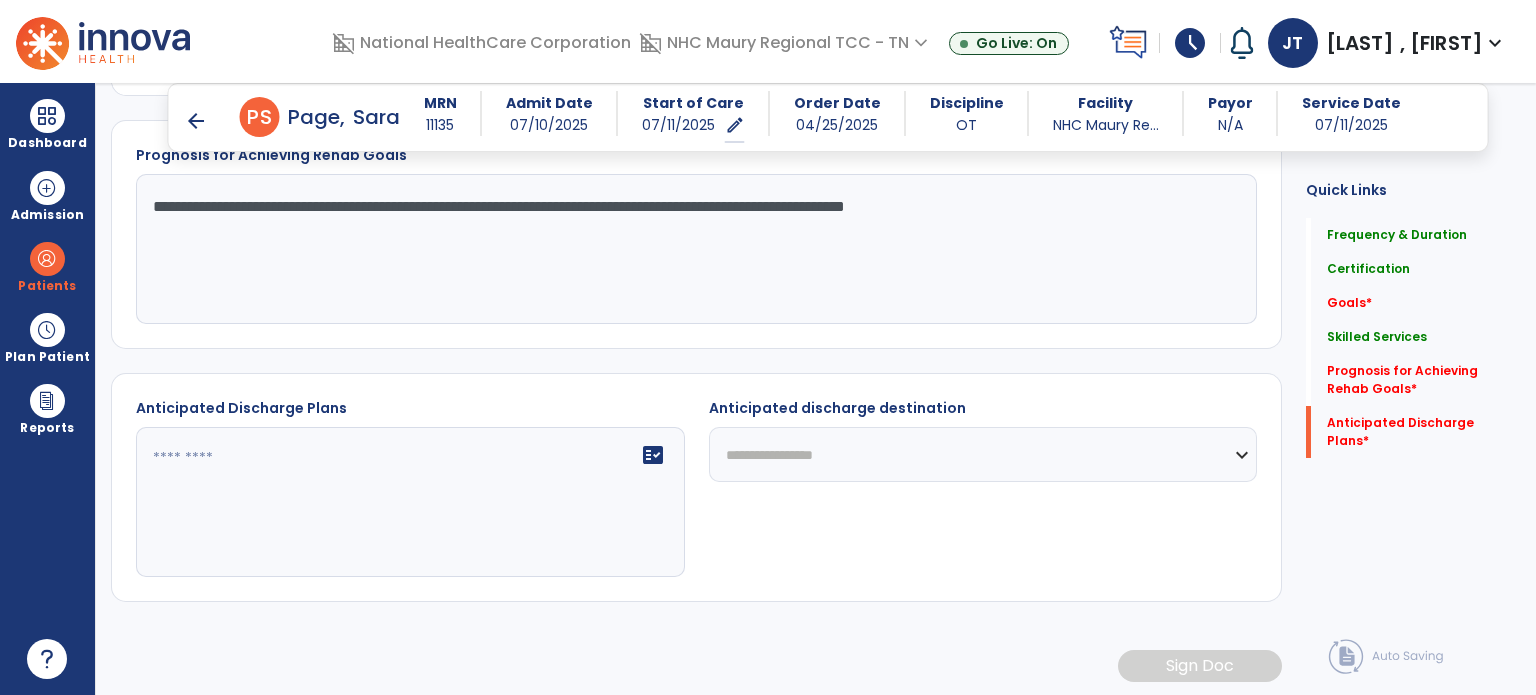type on "**********" 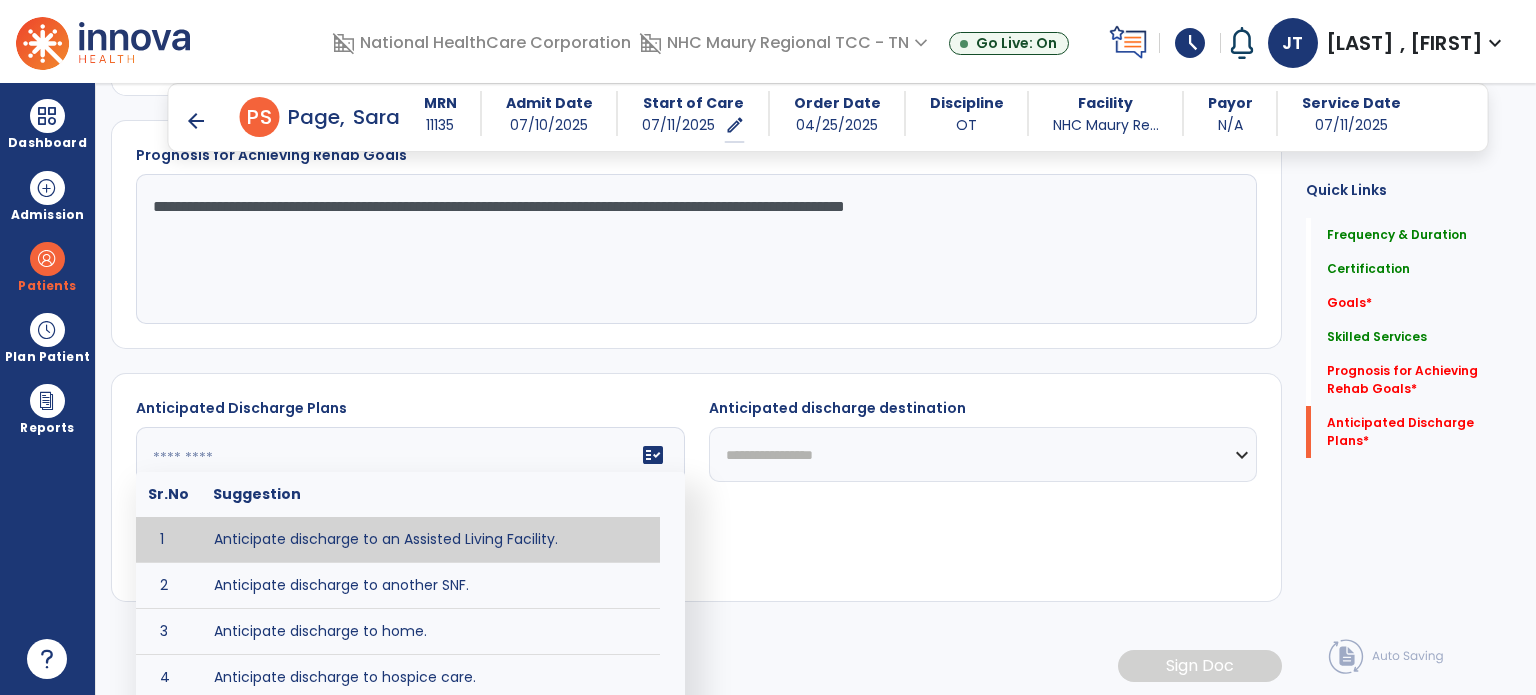 click on "fact_check  Sr.No Suggestion 1 Anticipate discharge to an Assisted Living Facility. 2 Anticipate discharge to another SNF. 3 Anticipate discharge to home. 4 Anticipate discharge to hospice care. 5 Anticipate discharge to this SNF. 6 Anticipate patient will need [FULL/PART TIME] caregiver assistance. 7 Anticipate patient will need [ASSISTANCE LEVEL] assistance from [CAREGIVER]. 8 Anticipate patient will need 24-hour caregiver assistance. 9 Anticipate patient will need no caregiver assistance. 10 Discharge home and independent with caregiver. 11 Discharge home and independent without caregiver. 12 Discharge home and return to community activities. 13 Discharge home and return to vocational activities. 14 Discharge to home with patient continuing therapy services with out patient therapy. 15 Discharge to home with patient continuing therapy with Home Health. 16 Discharge to home with patient planning to live alone. 17 DME - the following DME for this patient is recommended by Occupational Therapy: 18 19 20 21" 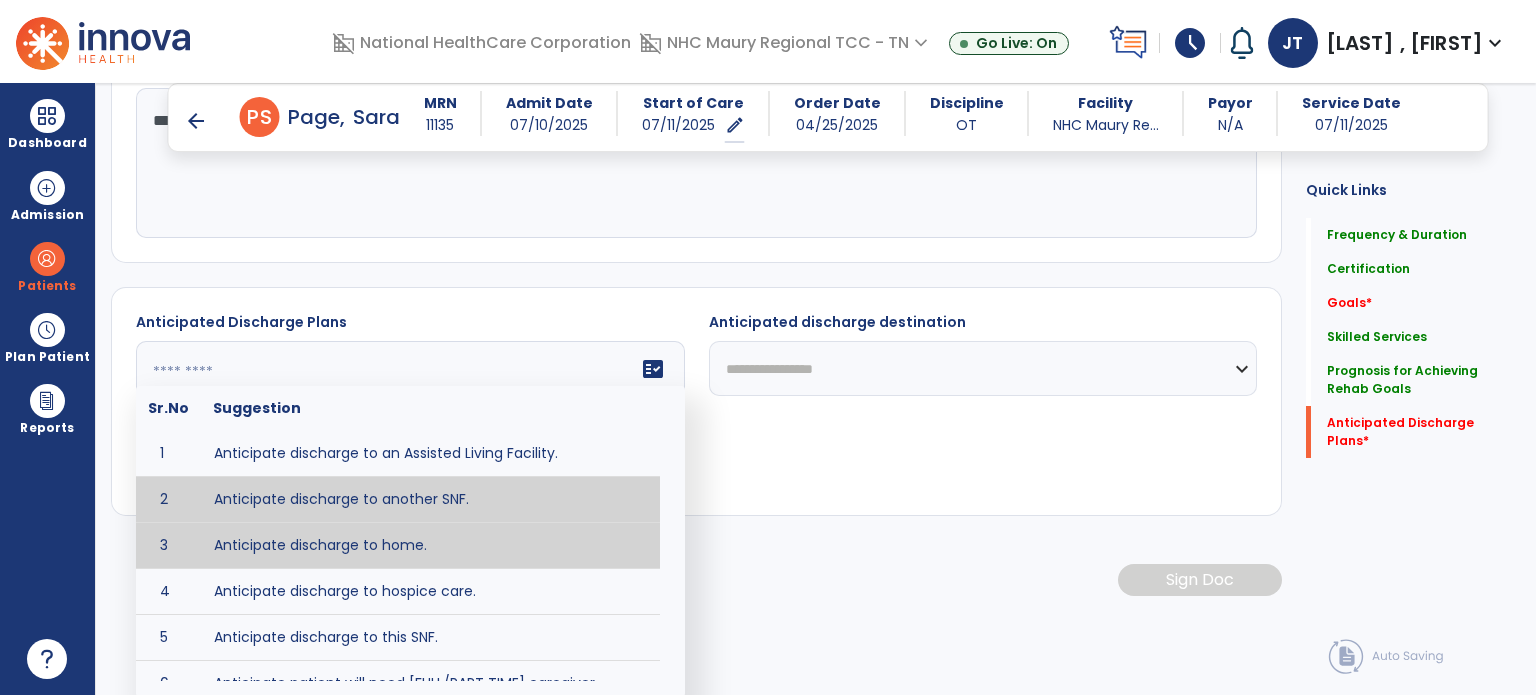 type on "**********" 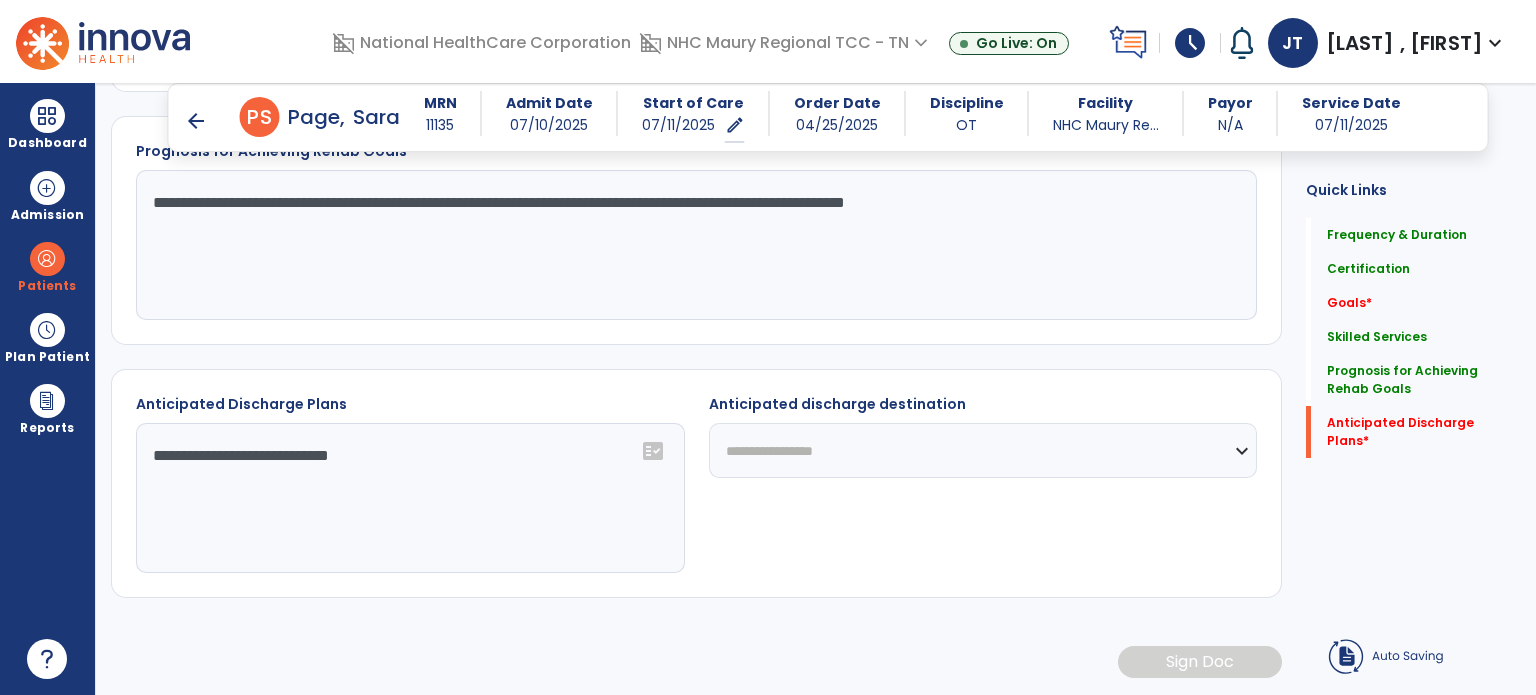 scroll, scrollTop: 1100, scrollLeft: 0, axis: vertical 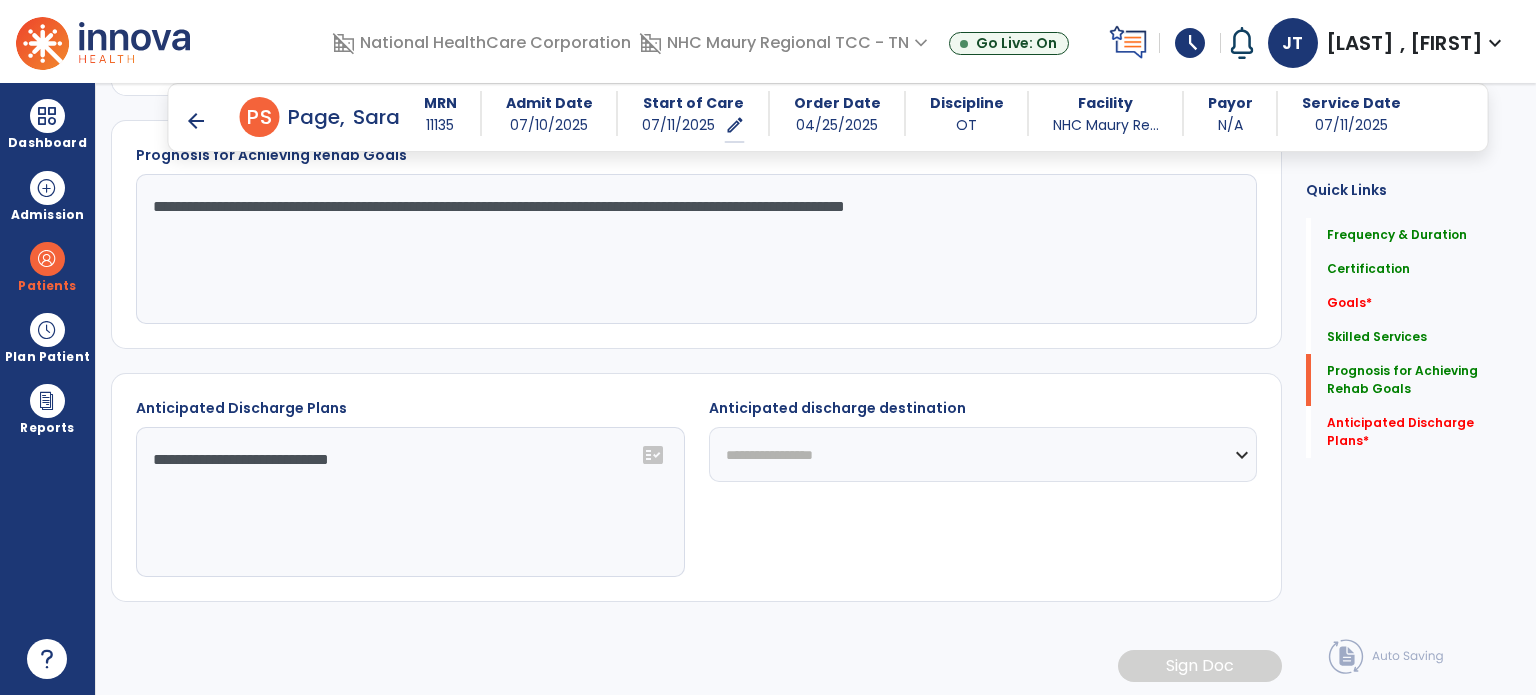click on "**********" 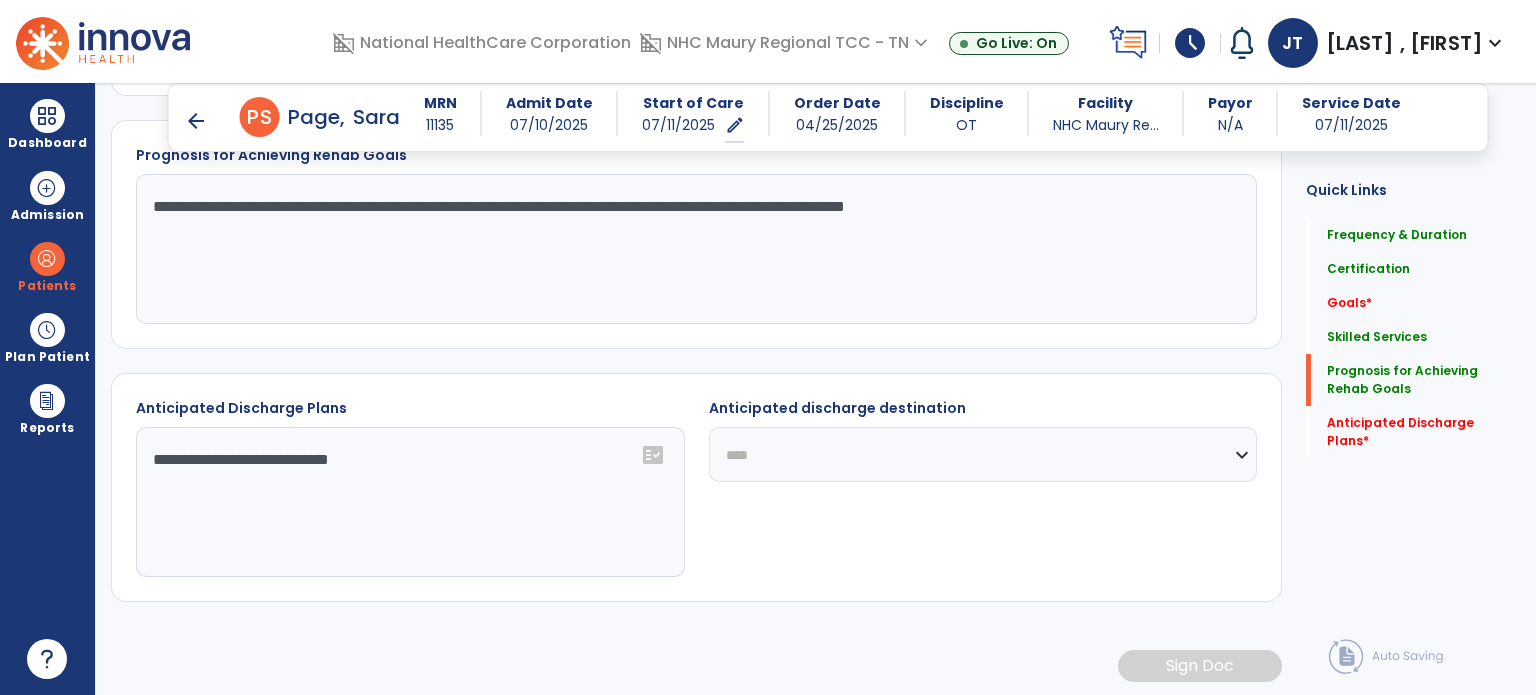 click on "**********" 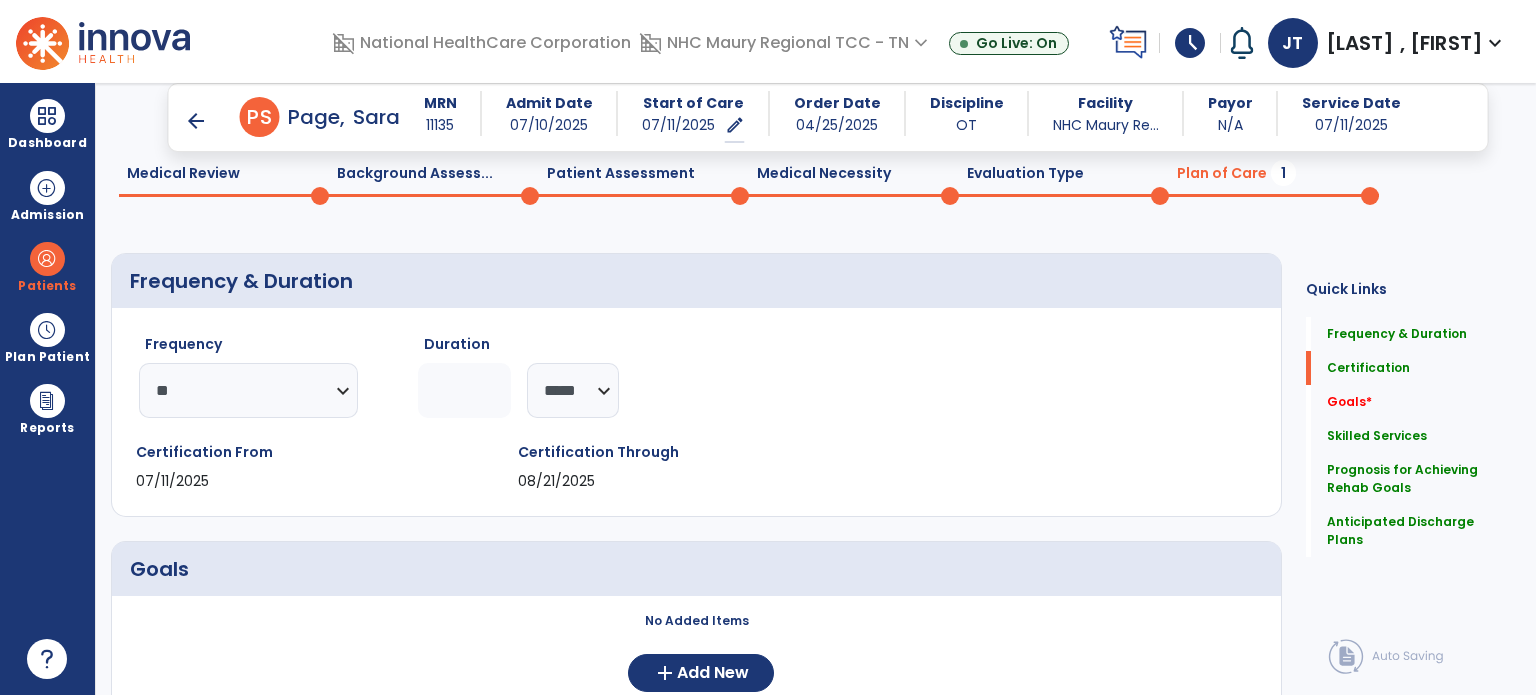 scroll, scrollTop: 73, scrollLeft: 0, axis: vertical 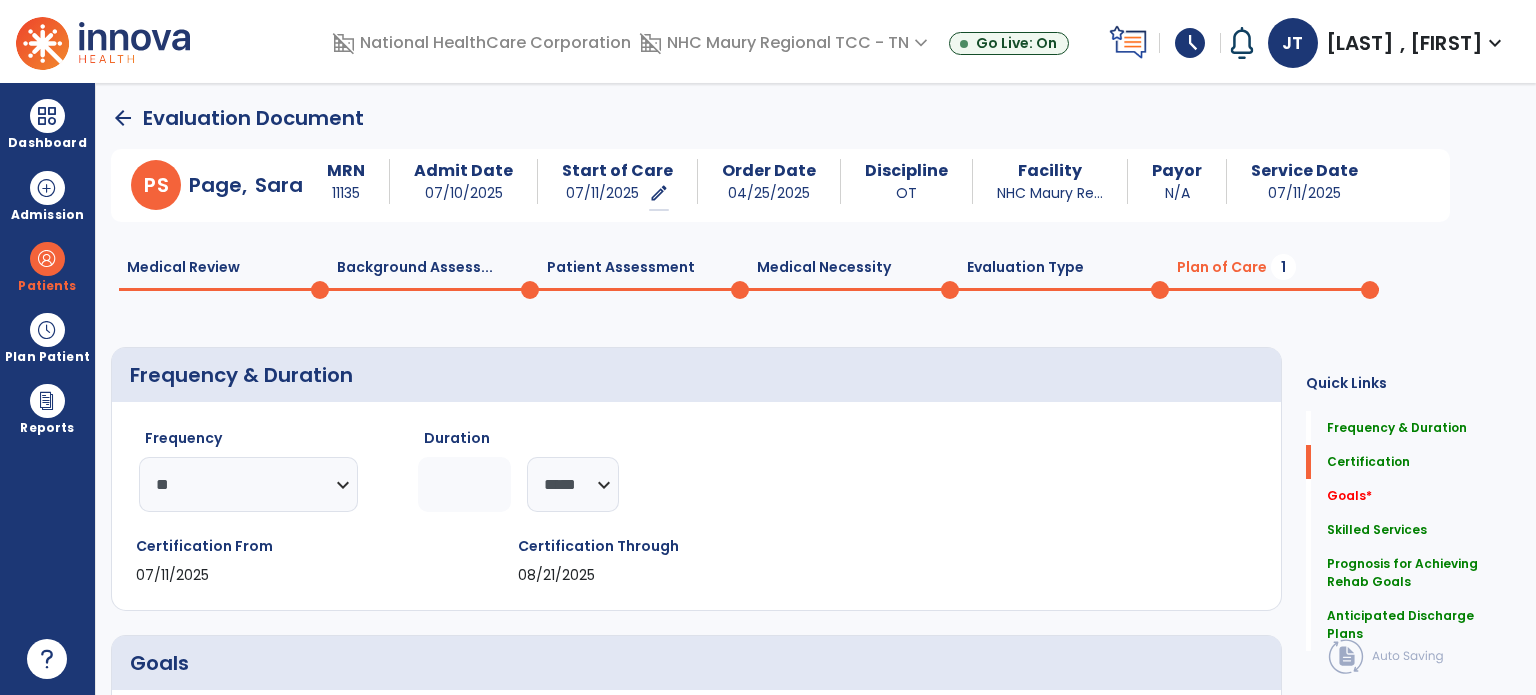 click on "Medical Review  0  Background Assess...  0  Patient Assessment  0  Medical Necessity  0  Evaluation Type  0  Plan of Care  1" 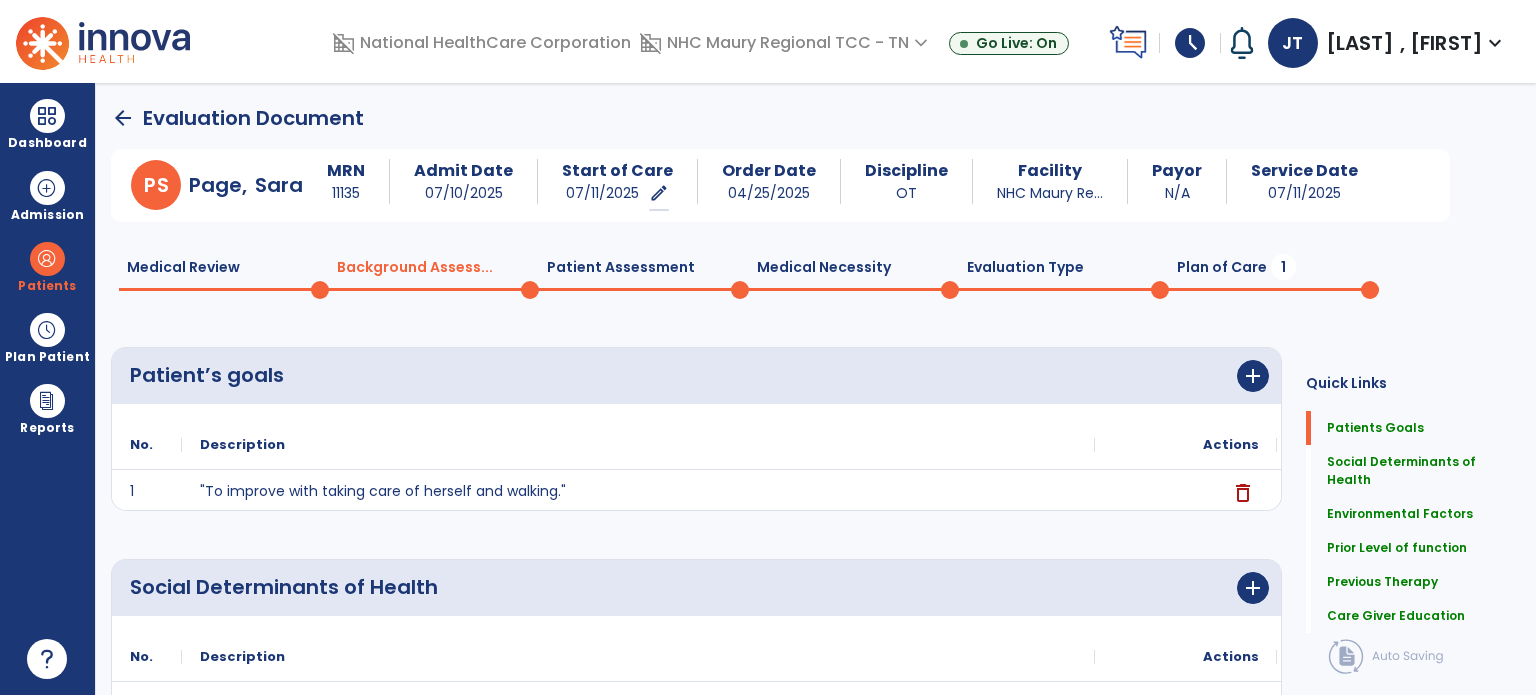click on "Patient Assessment  0" 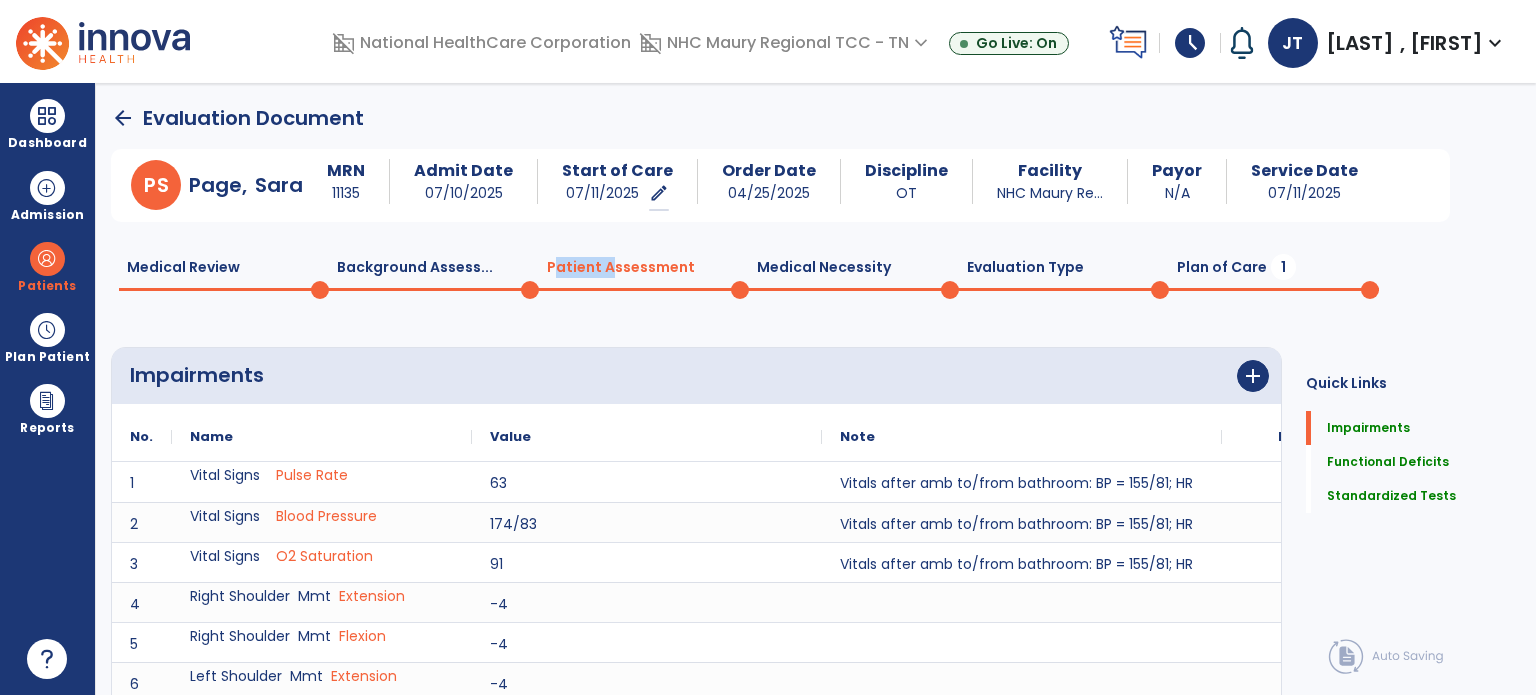 click on "Patient Assessment  0" 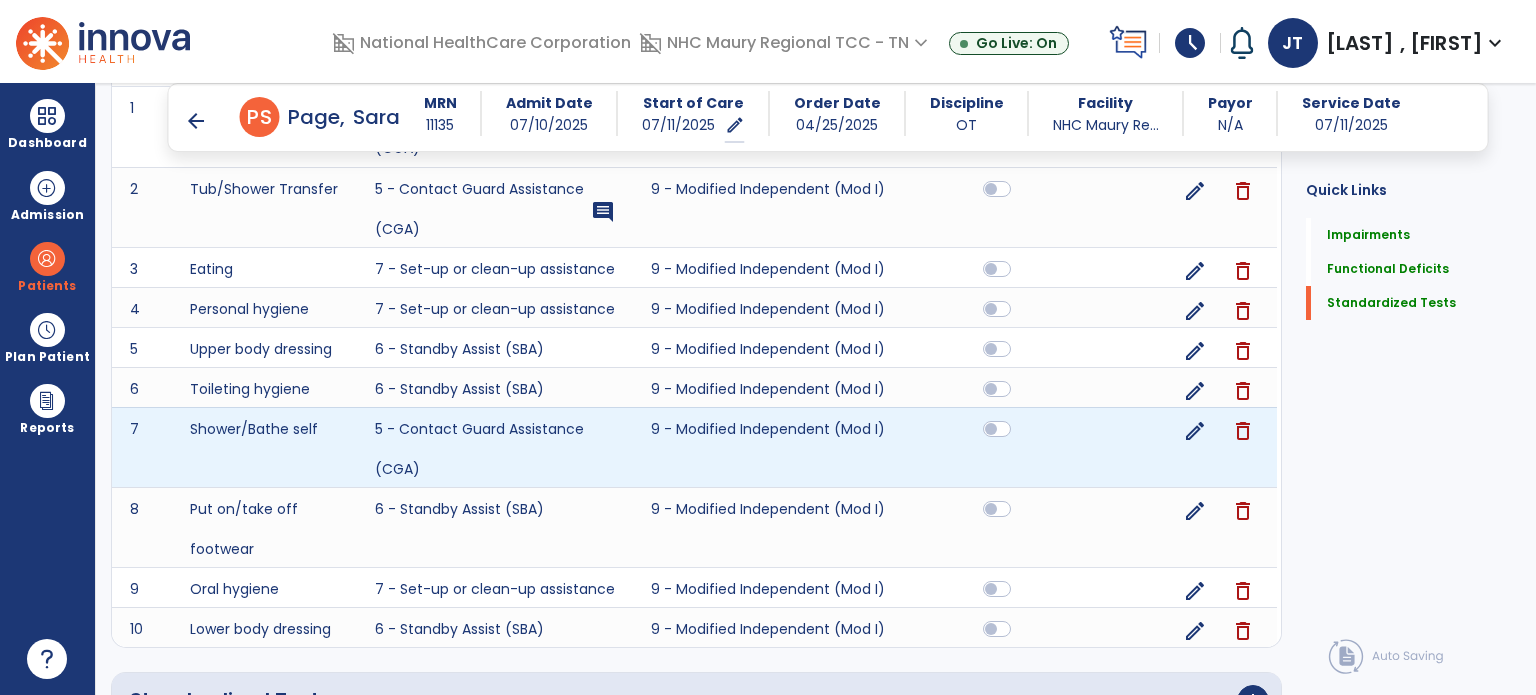 scroll, scrollTop: 1056, scrollLeft: 0, axis: vertical 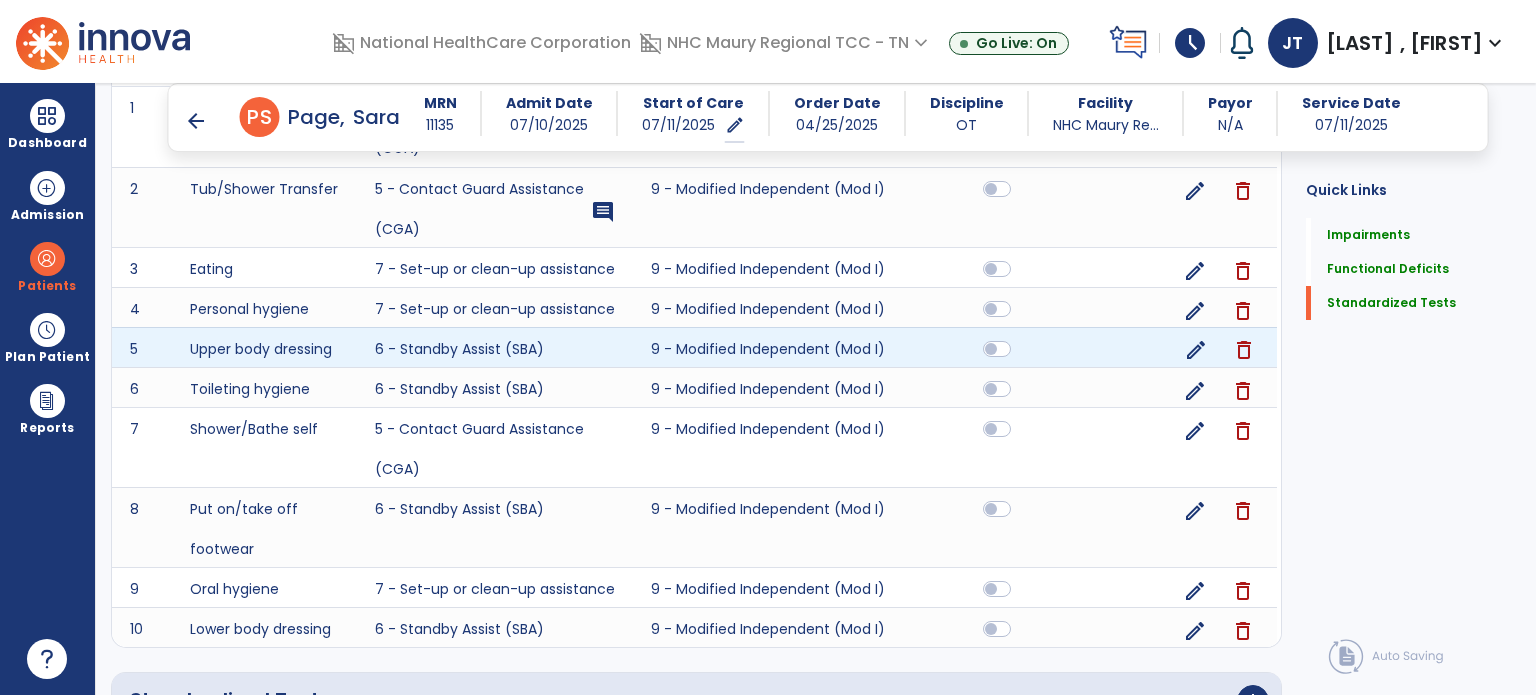 click on "edit" 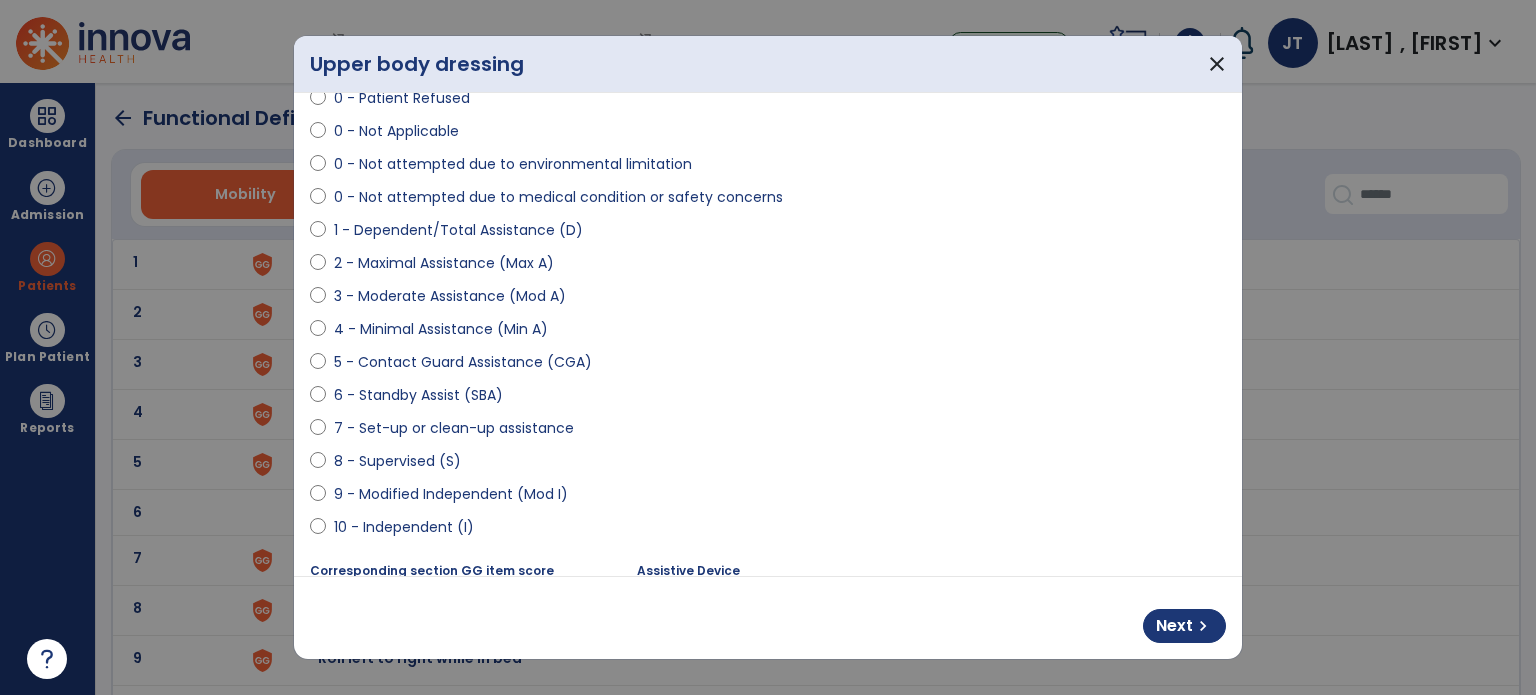 scroll, scrollTop: 116, scrollLeft: 0, axis: vertical 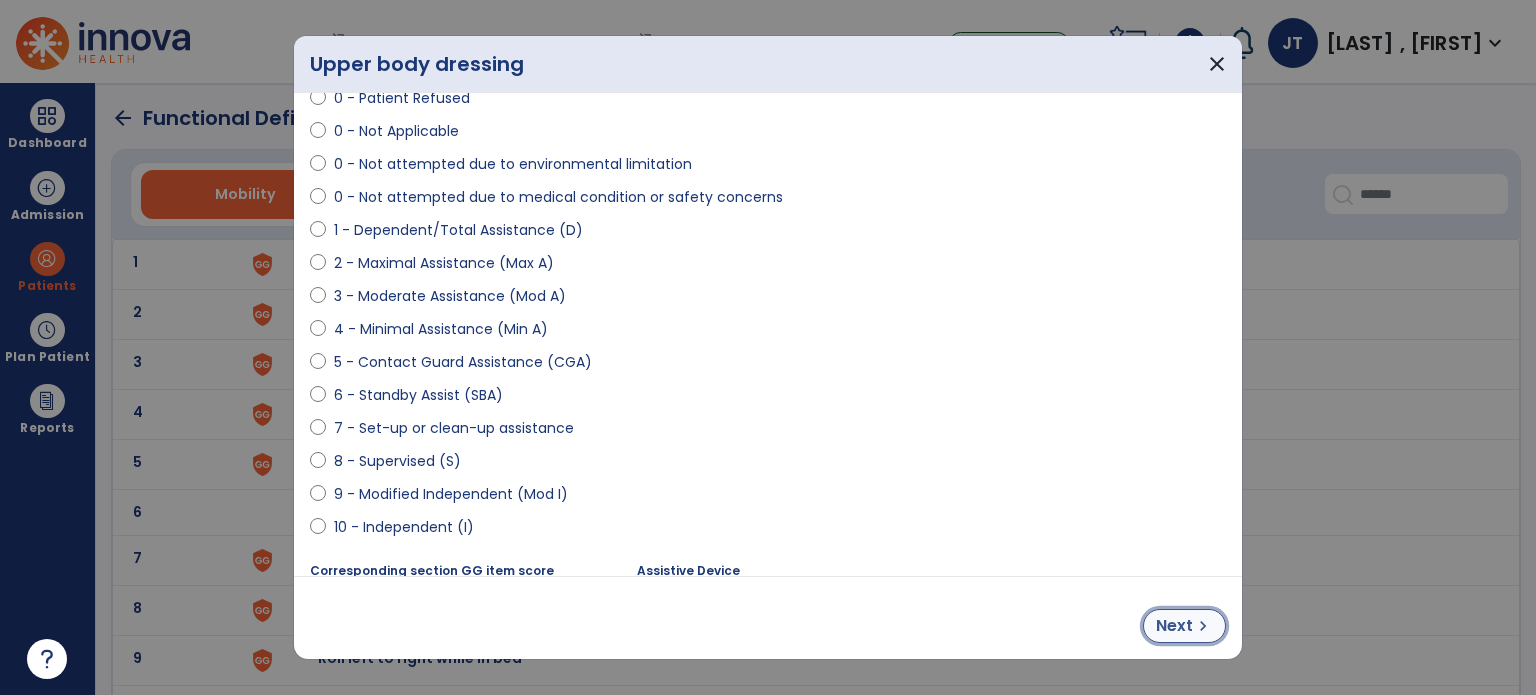 click on "Next" at bounding box center (1174, 626) 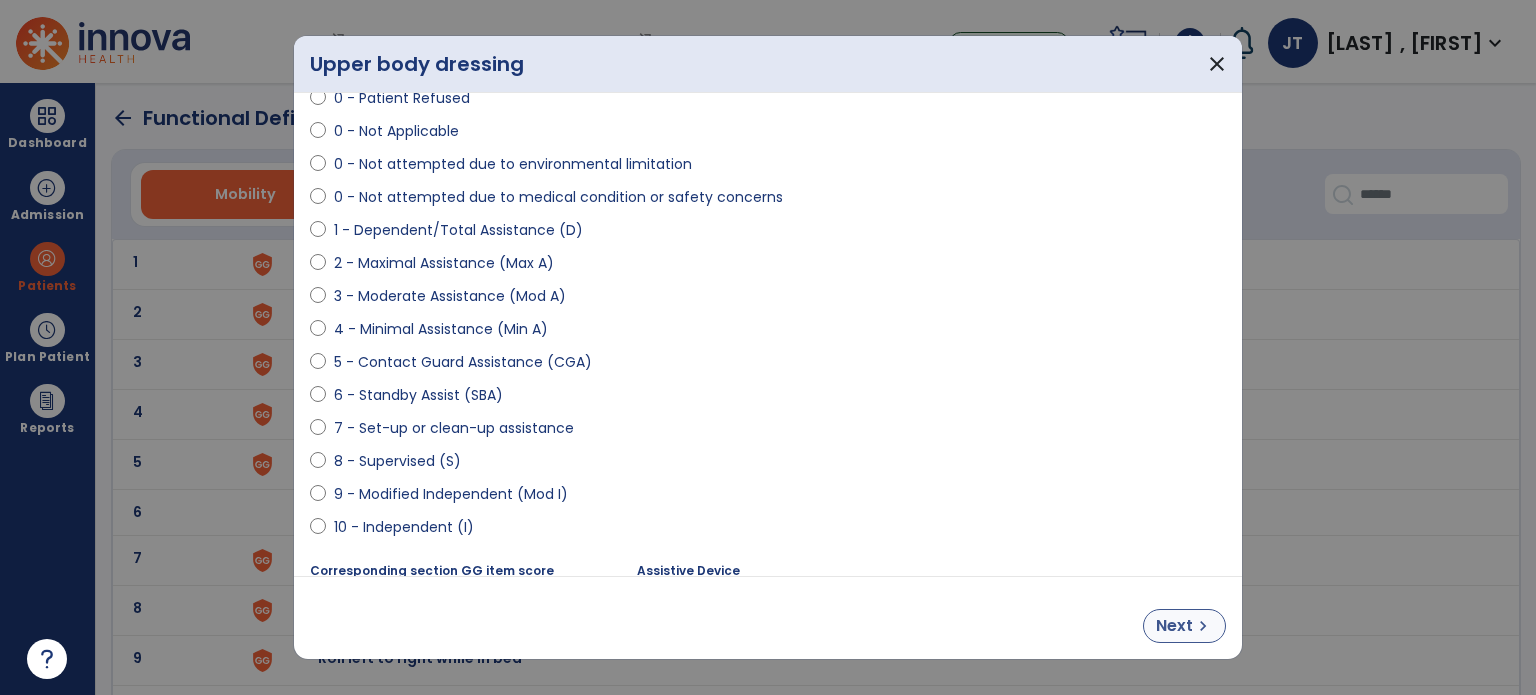 select on "**********" 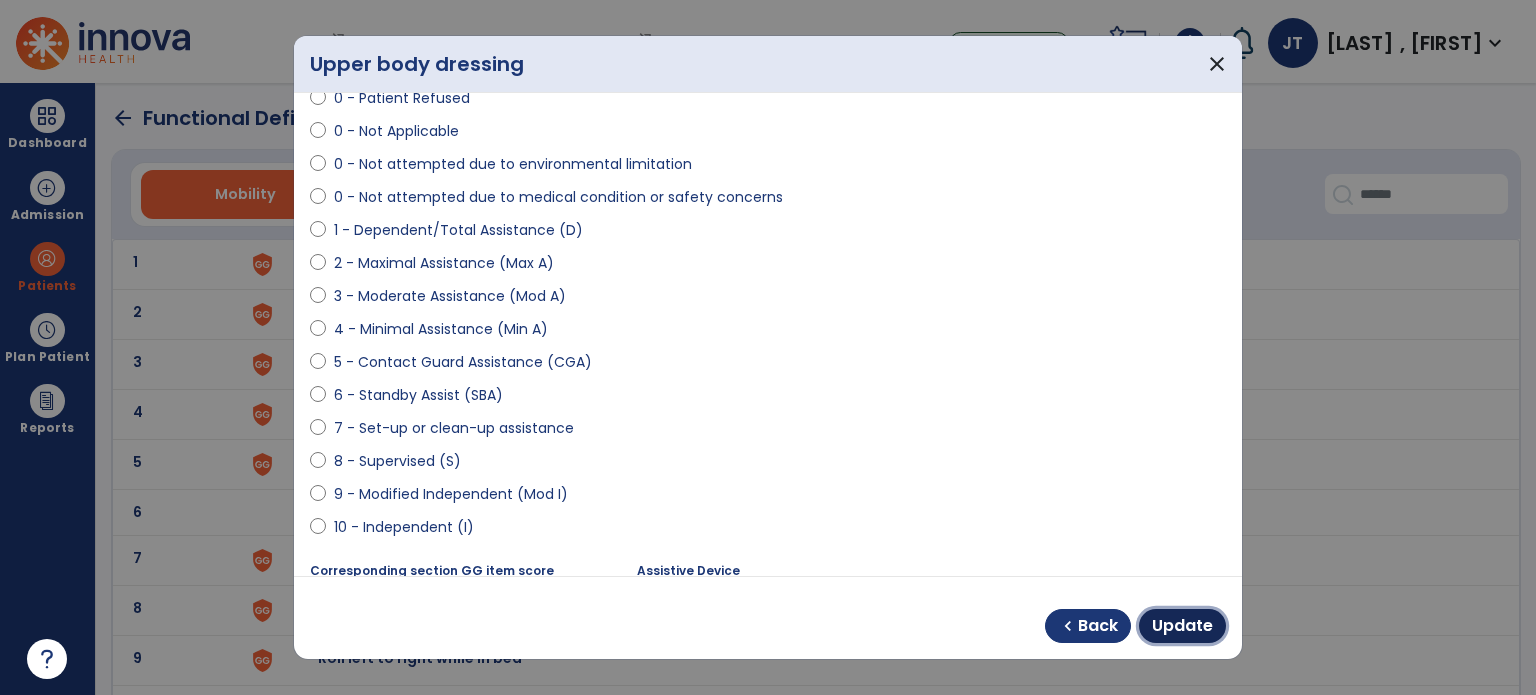 click on "Update" at bounding box center (1182, 626) 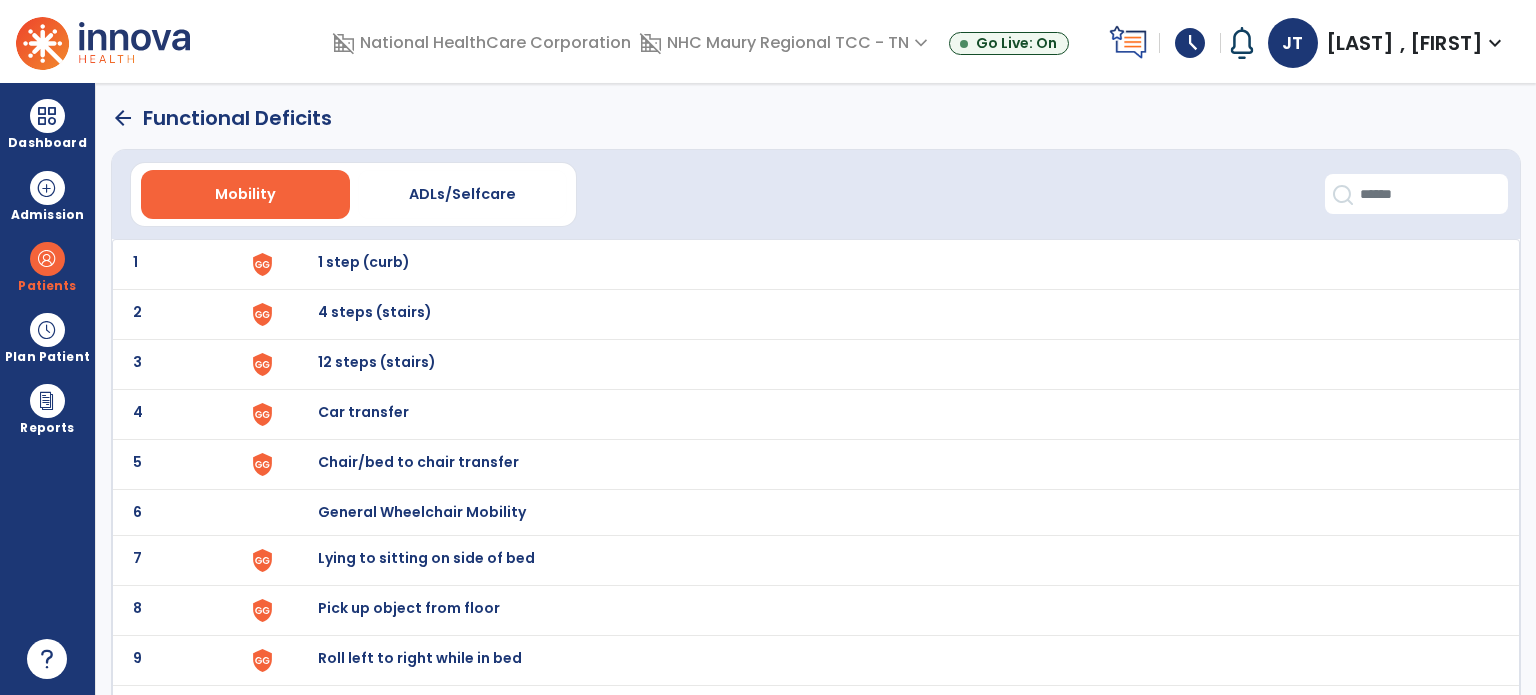 click on "arrow_back" 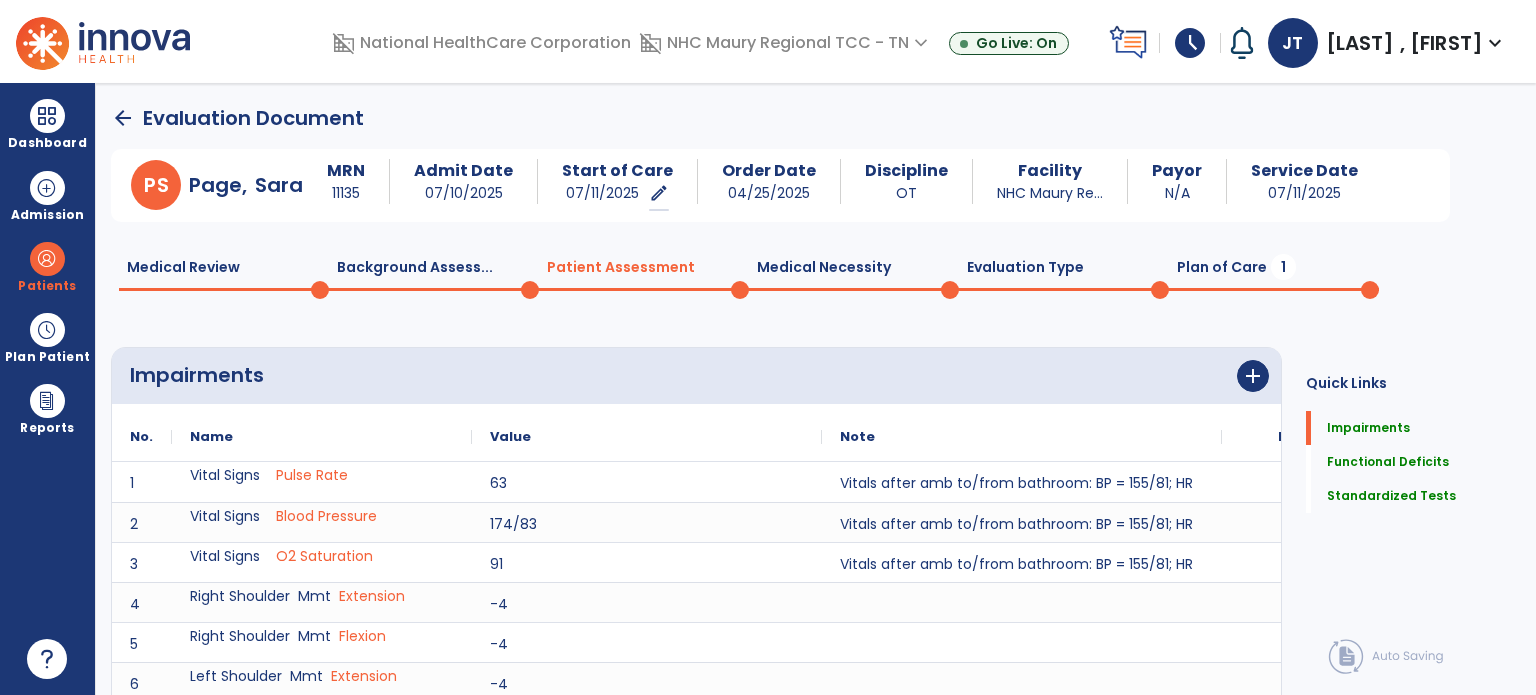 scroll, scrollTop: 20, scrollLeft: 0, axis: vertical 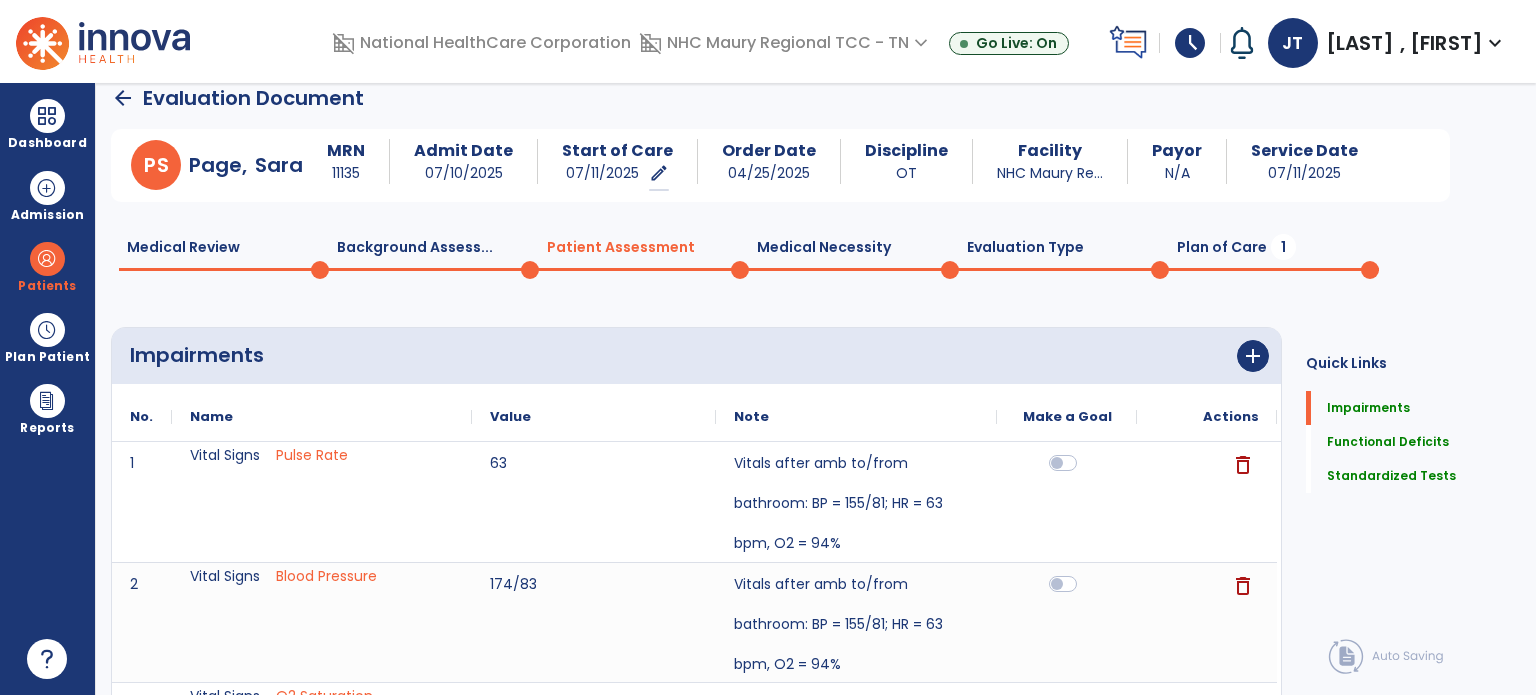 click on "Plan of Care  1" 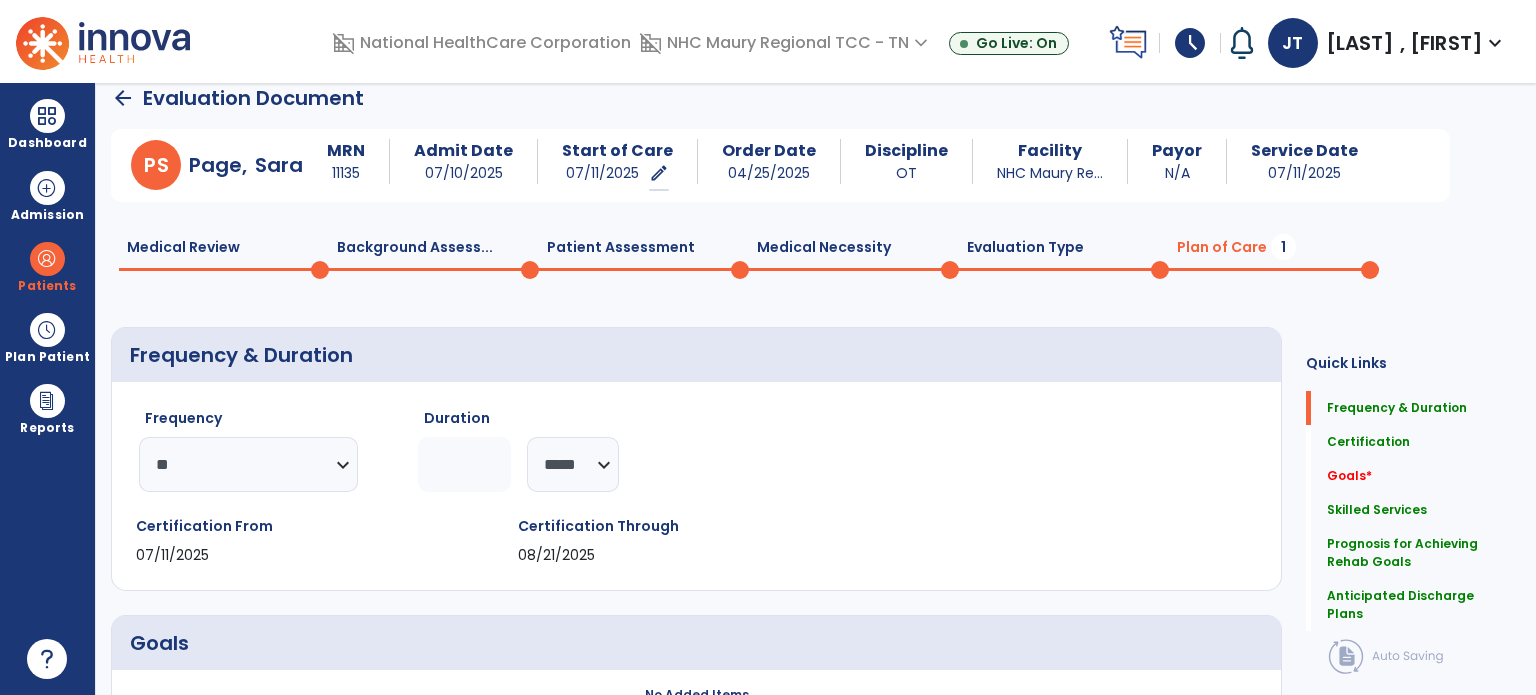 scroll, scrollTop: 444, scrollLeft: 0, axis: vertical 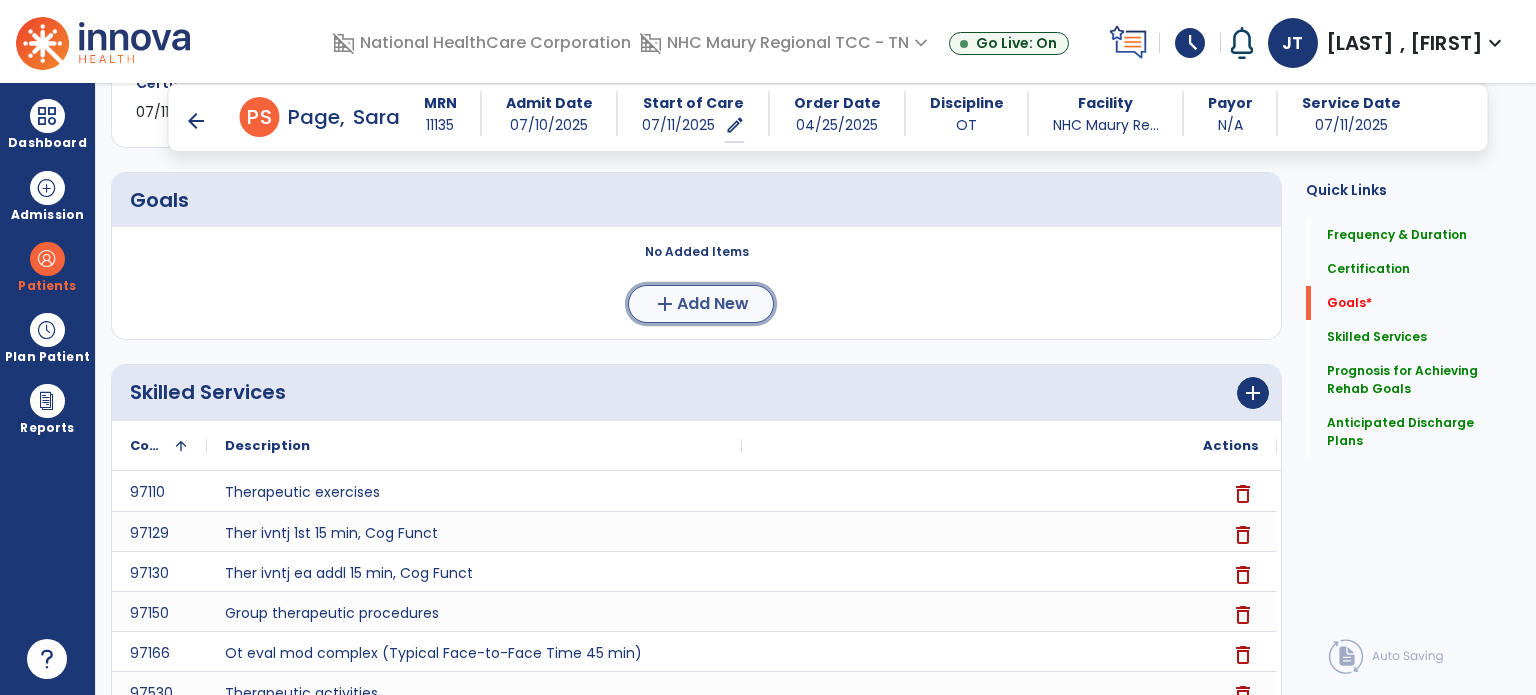 click on "Add New" at bounding box center [713, 304] 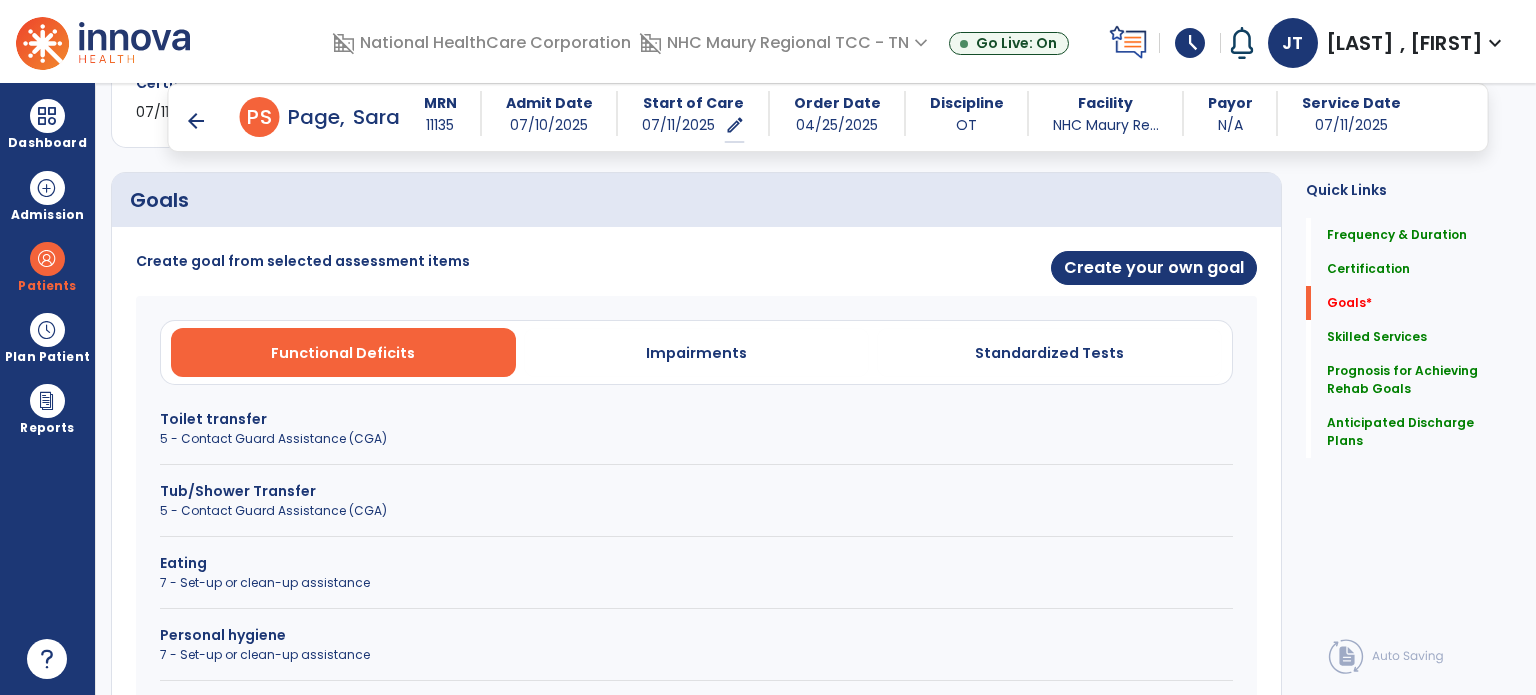 click on "Functional Deficits   Impairments   Standardized Tests  Toilet transfer 5 - Contact Guard Assistance (CGA) Tub/Shower Transfer 5 - Contact Guard Assistance (CGA) Eating 7 - Set-up or clean-up assistance Personal hygiene 7 - Set-up or clean-up assistance Upper body dressing 7 - Set-up or clean-up assistance Toileting hygiene 6 - Standby Assist (SBA) Shower/Bathe self 5 - Contact Guard Assistance (CGA) Put on/take off footwear 6 - Standby Assist (SBA) Oral hygiene 7 - Set-up or clean-up assistance Lower body dressing 6 - Standby Assist (SBA)" at bounding box center [696, 724] 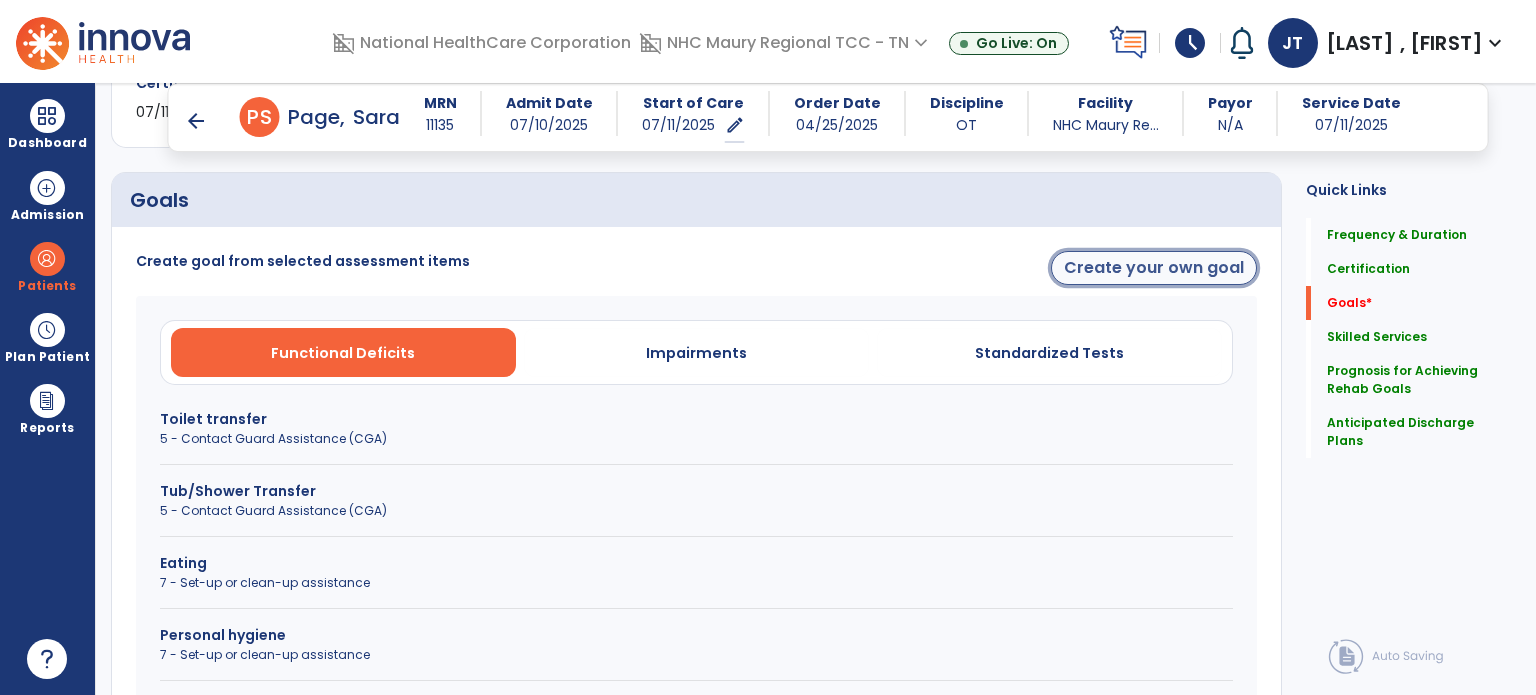 click on "Create your own goal" at bounding box center (1154, 268) 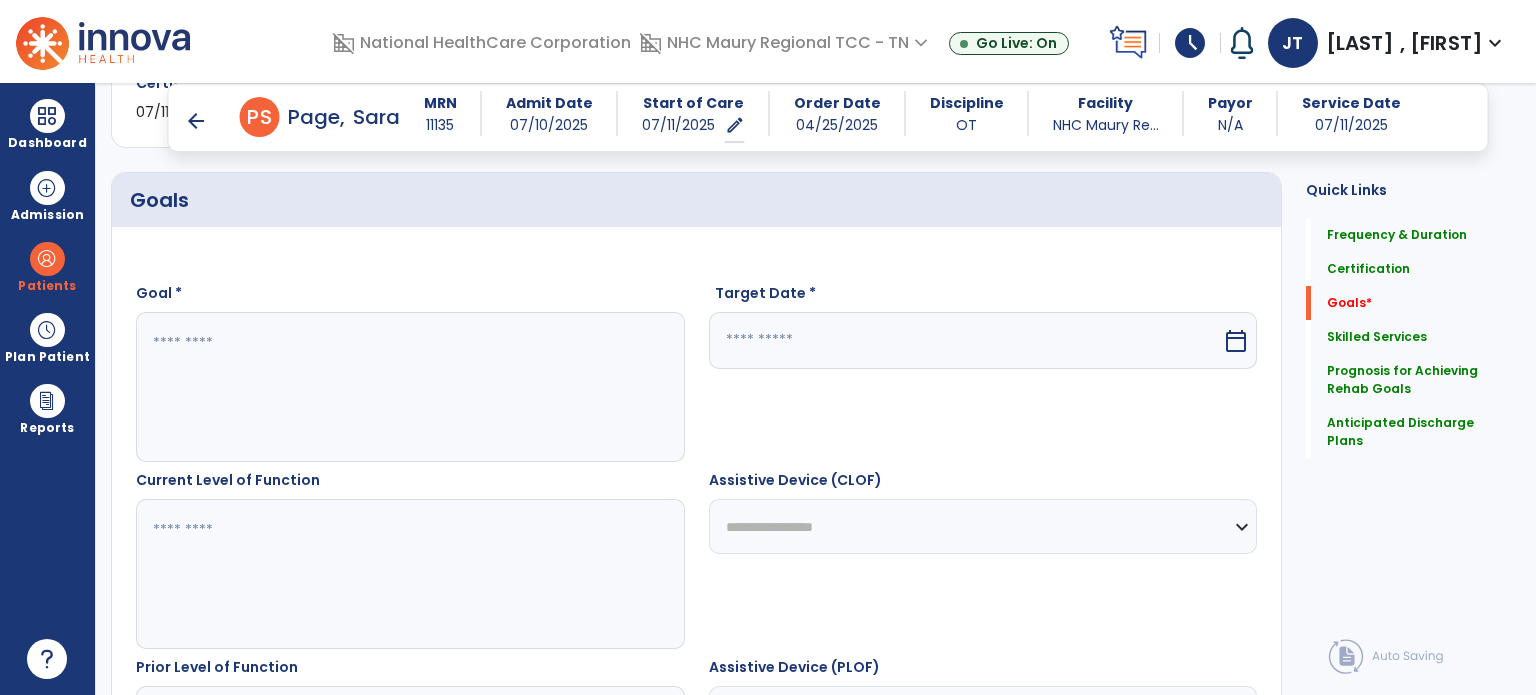 click at bounding box center (409, 387) 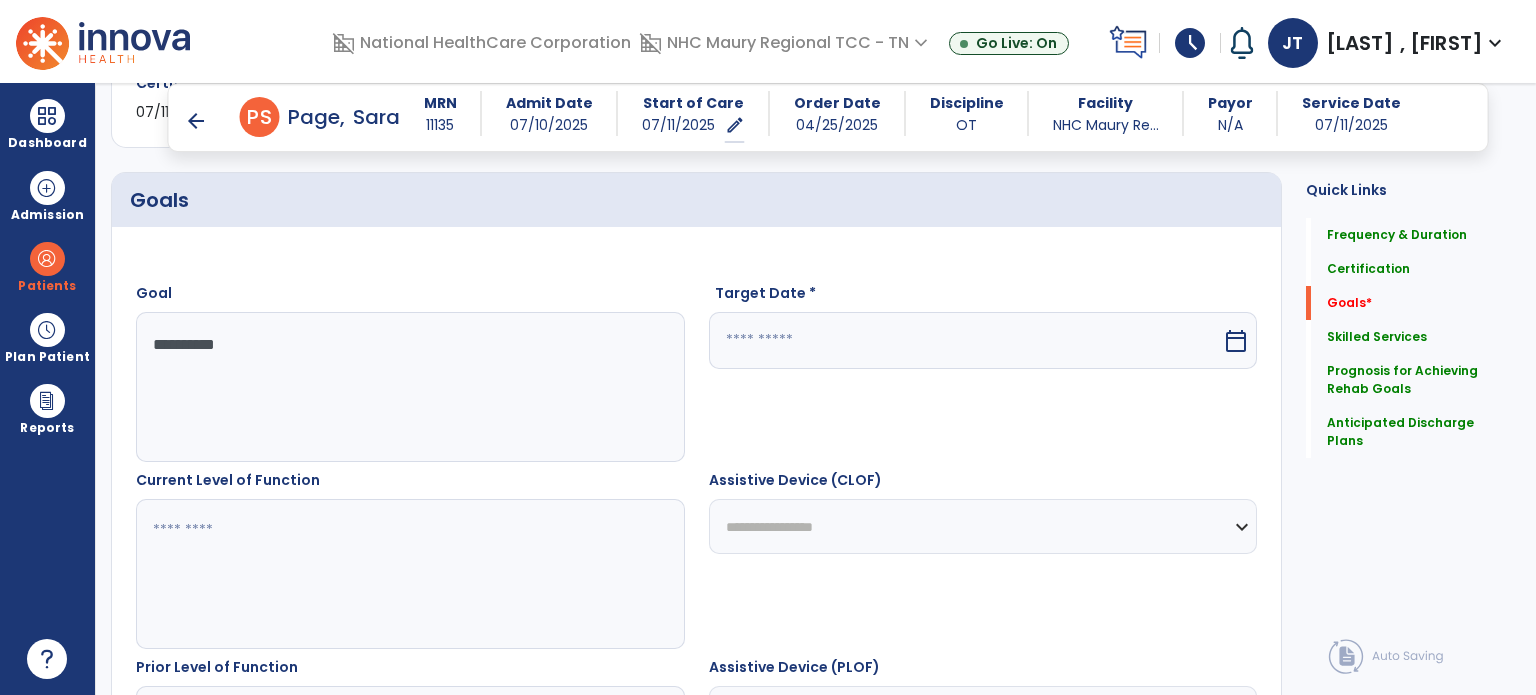 type on "**********" 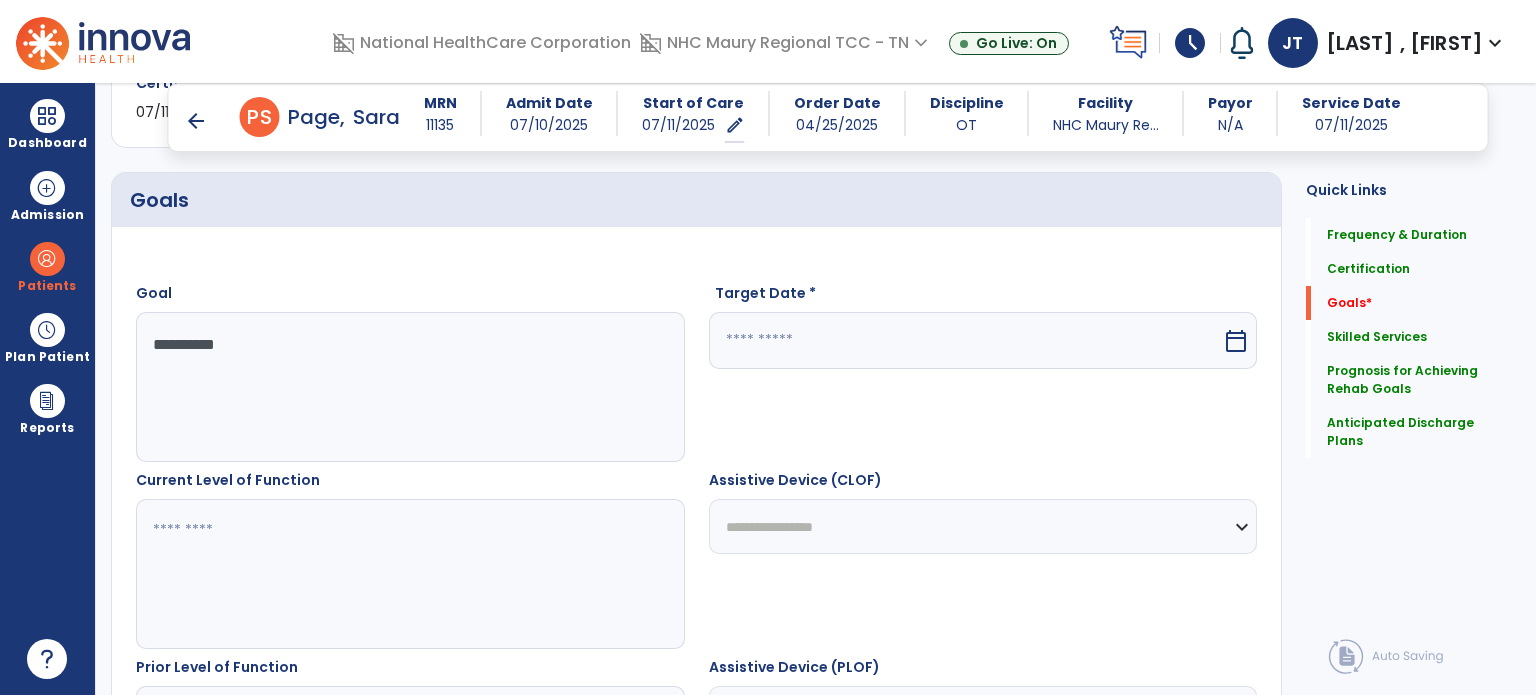 click at bounding box center [966, 340] 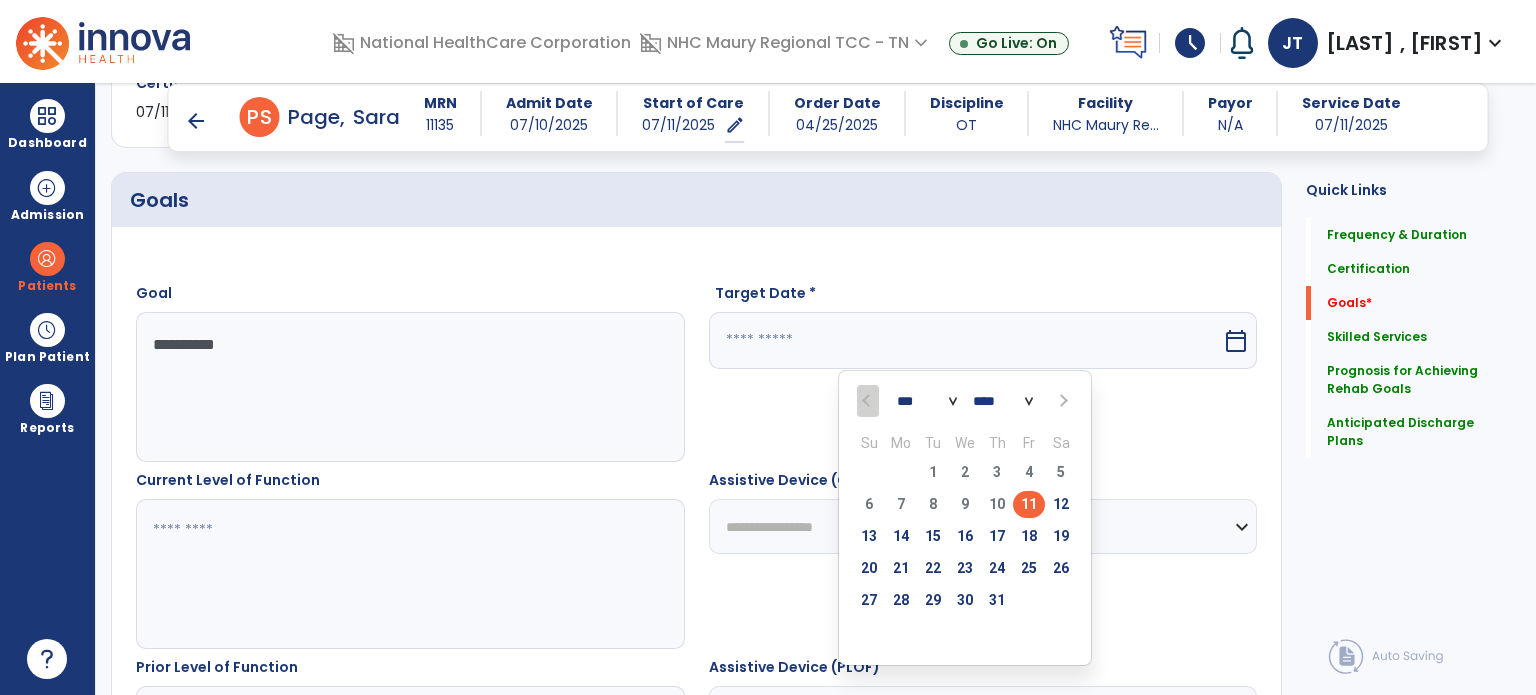 click at bounding box center (1062, 401) 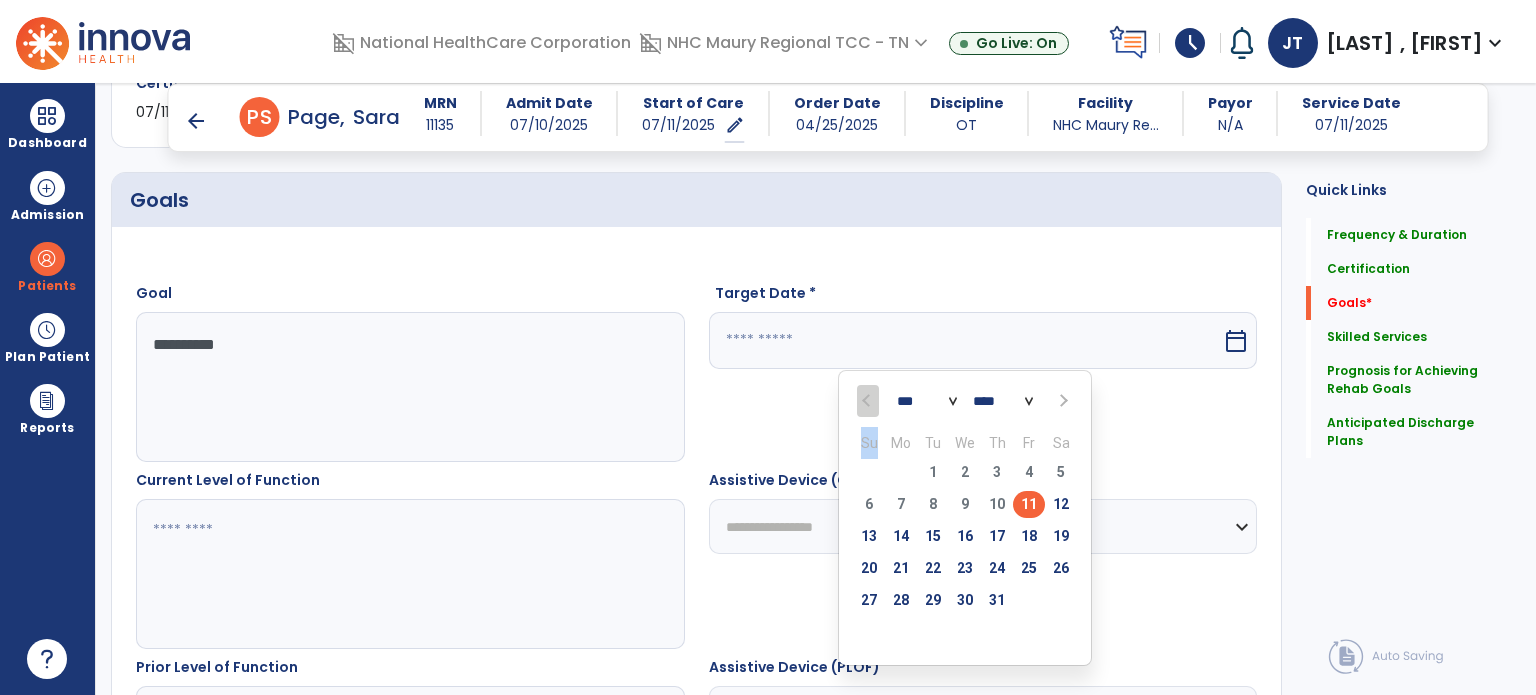 click at bounding box center (1061, 401) 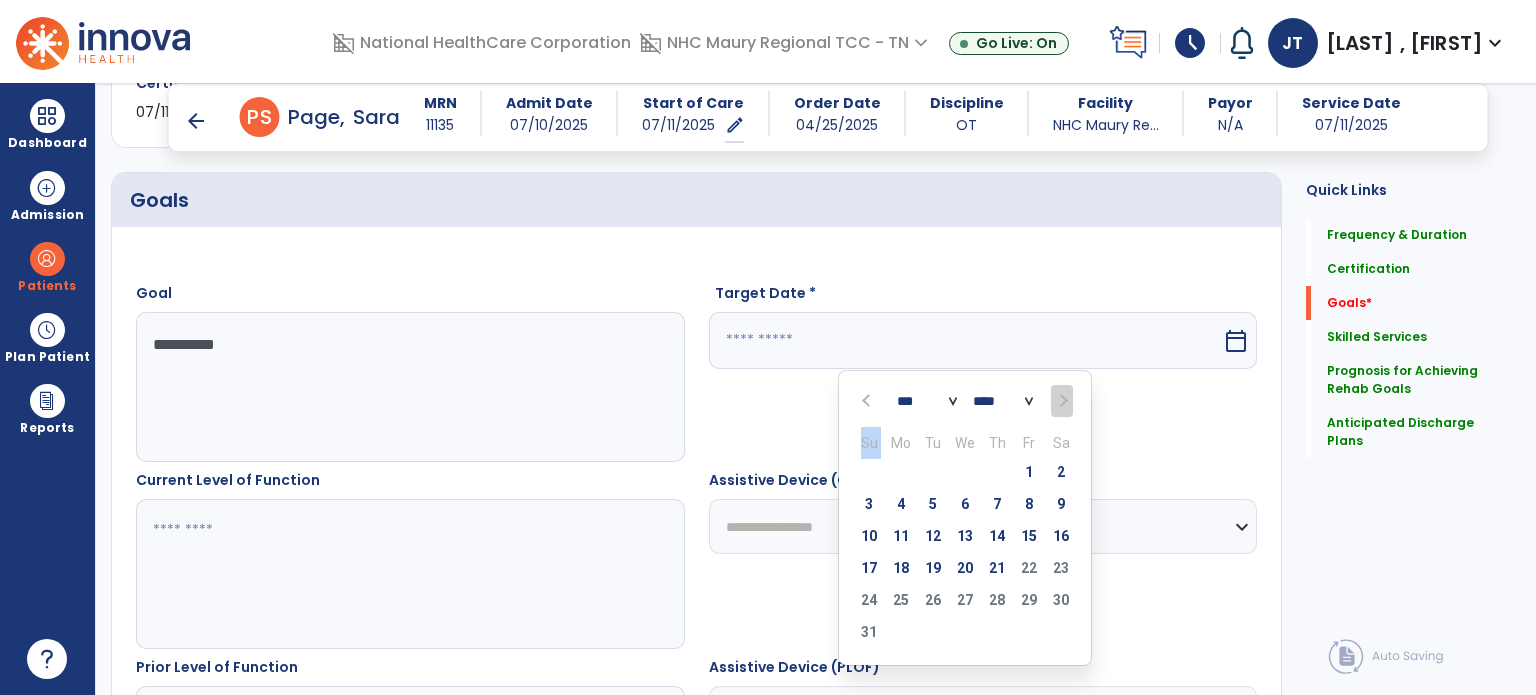 click at bounding box center (1061, 401) 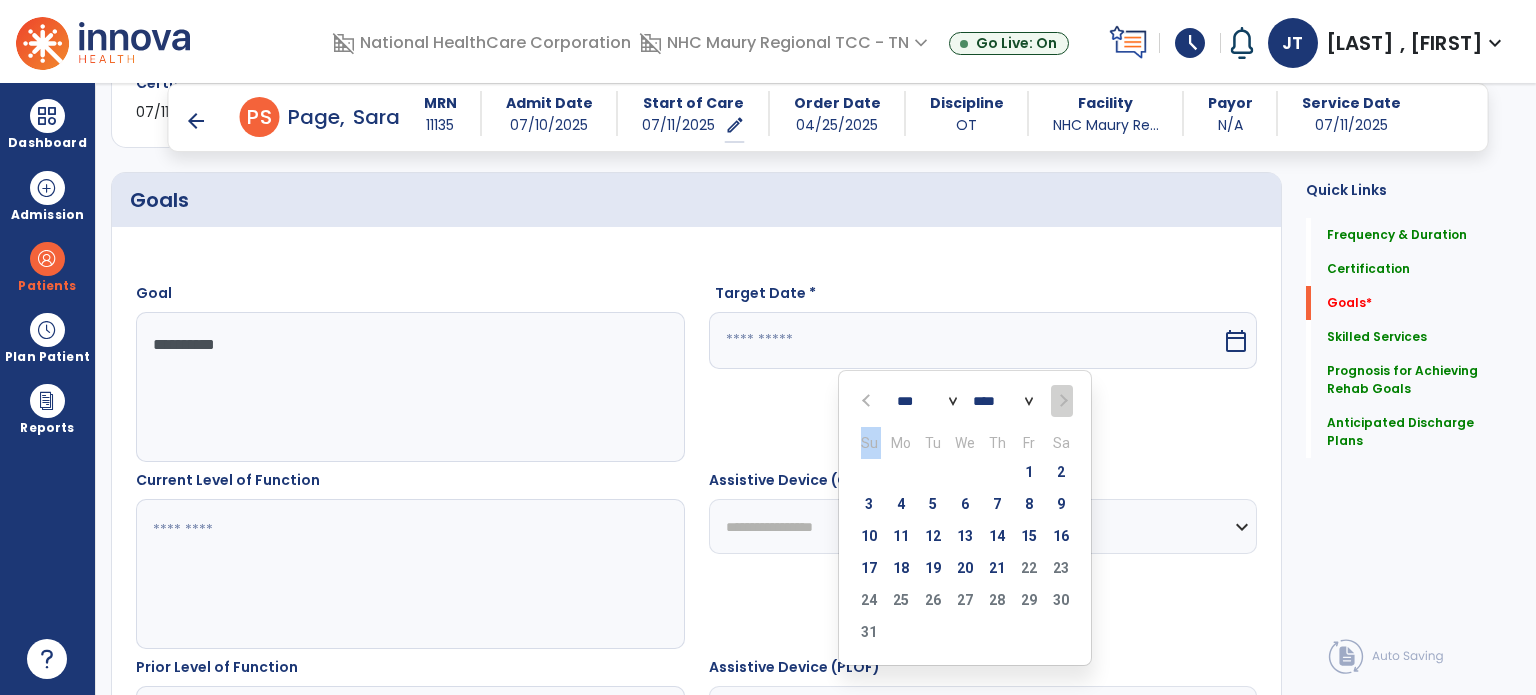 click on "17   18   19   20   21   22   23" at bounding box center (965, 571) 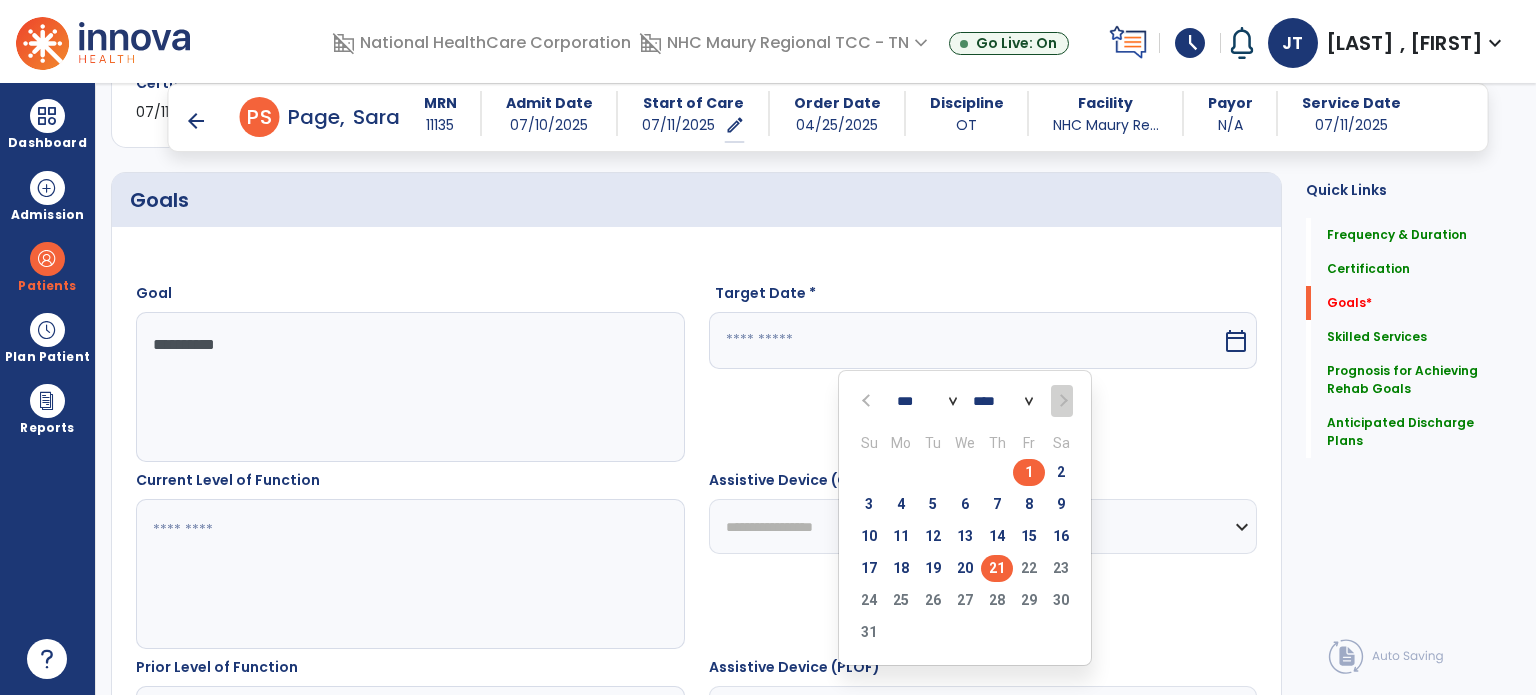click on "21" at bounding box center [997, 568] 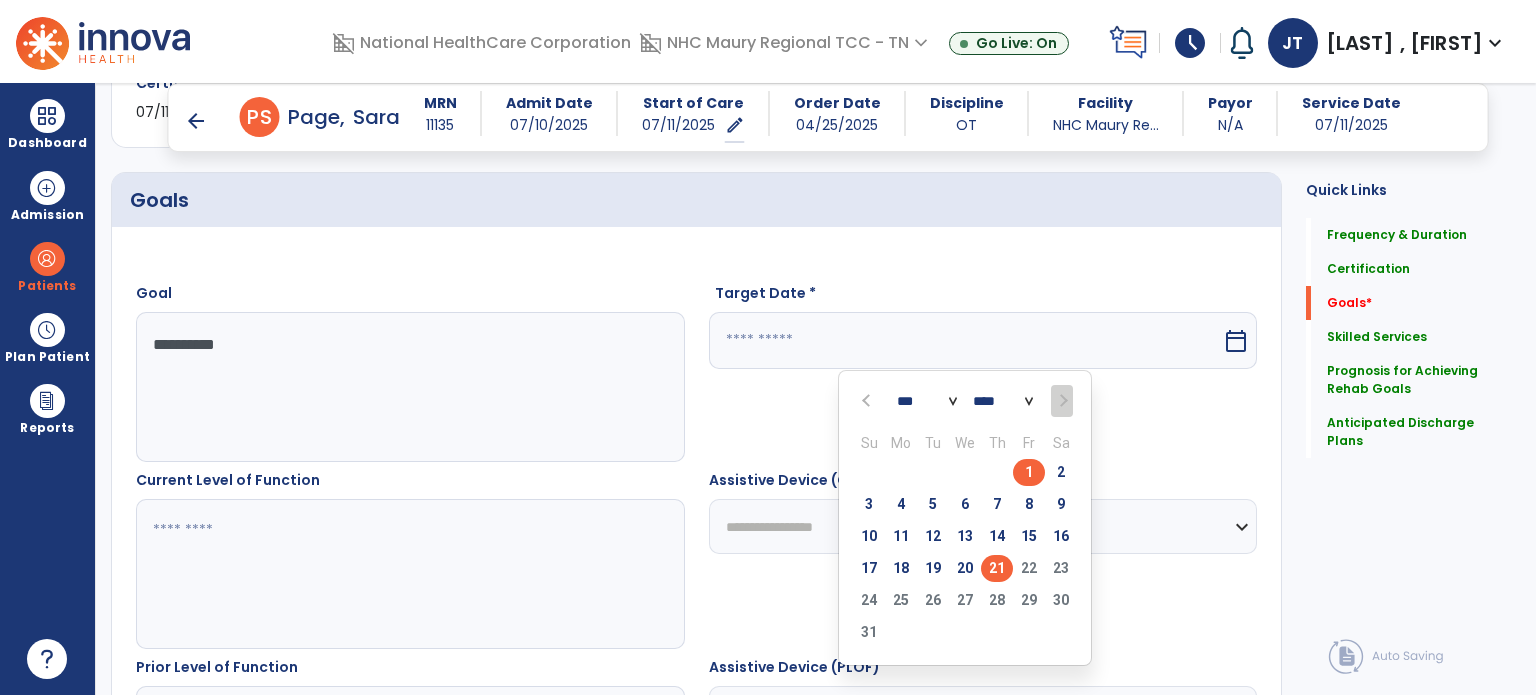 type on "*********" 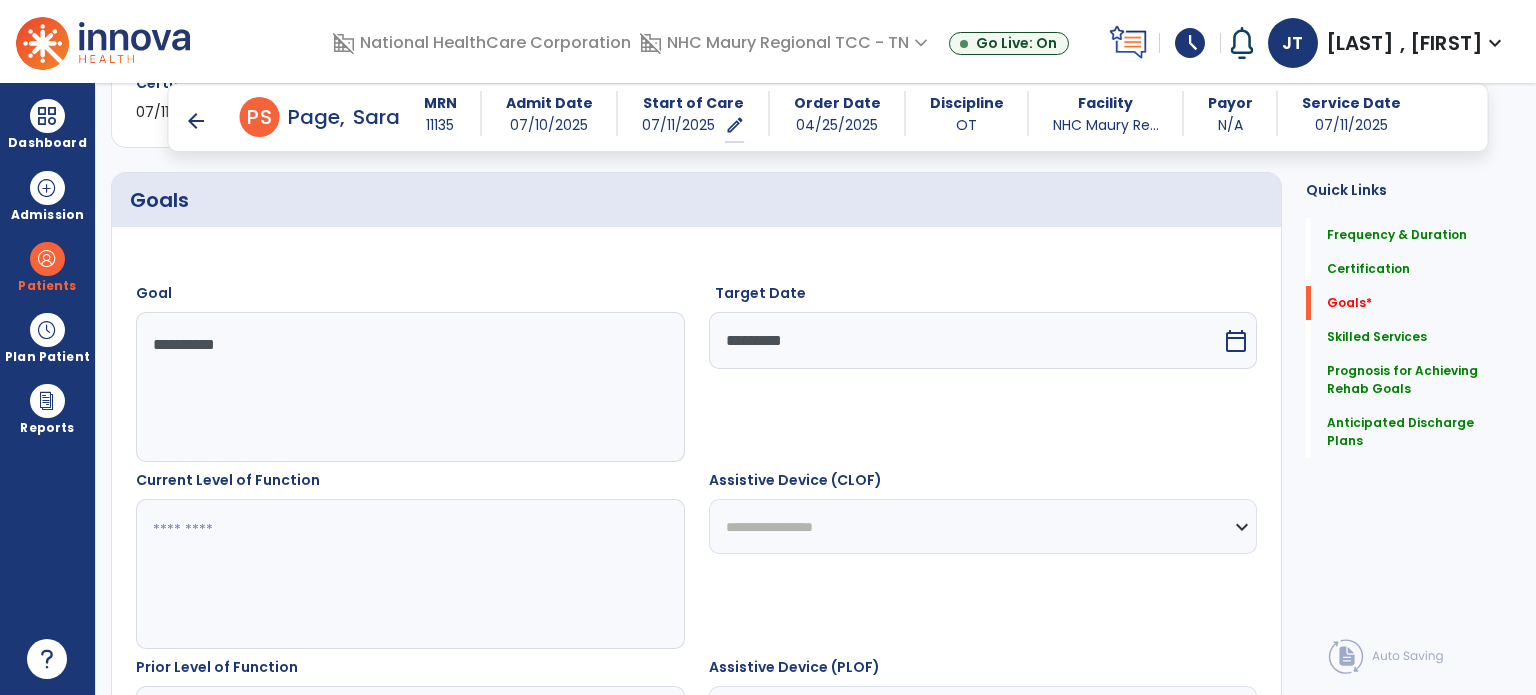 click at bounding box center (409, 574) 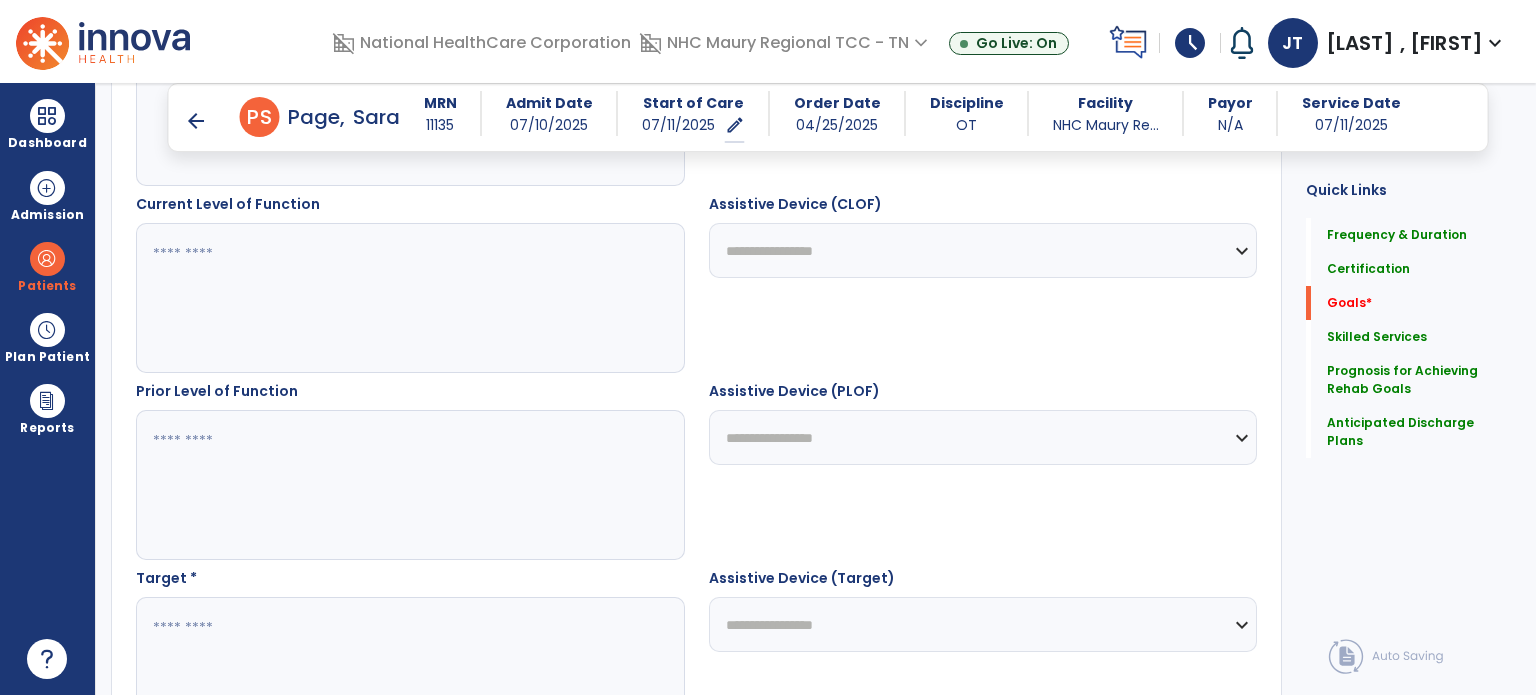 scroll, scrollTop: 747, scrollLeft: 0, axis: vertical 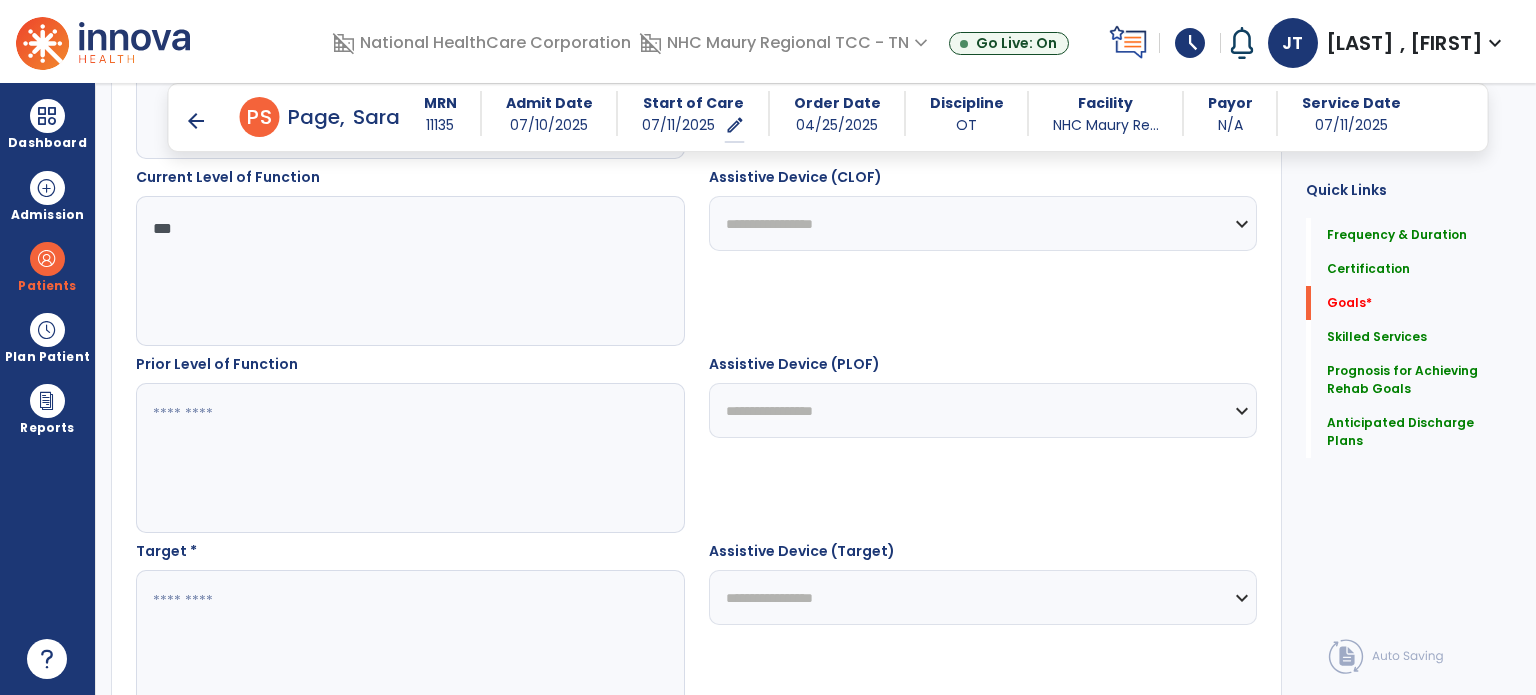 type on "***" 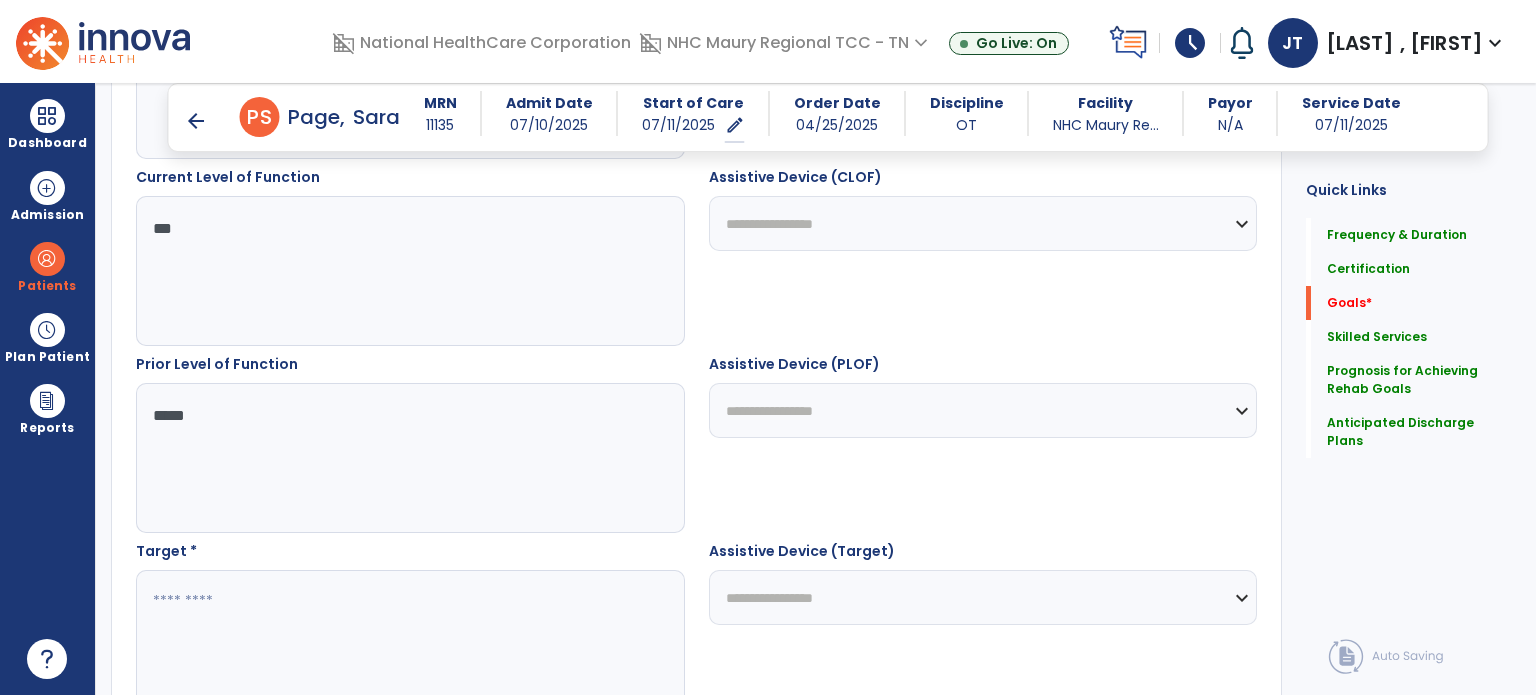 scroll, scrollTop: 943, scrollLeft: 0, axis: vertical 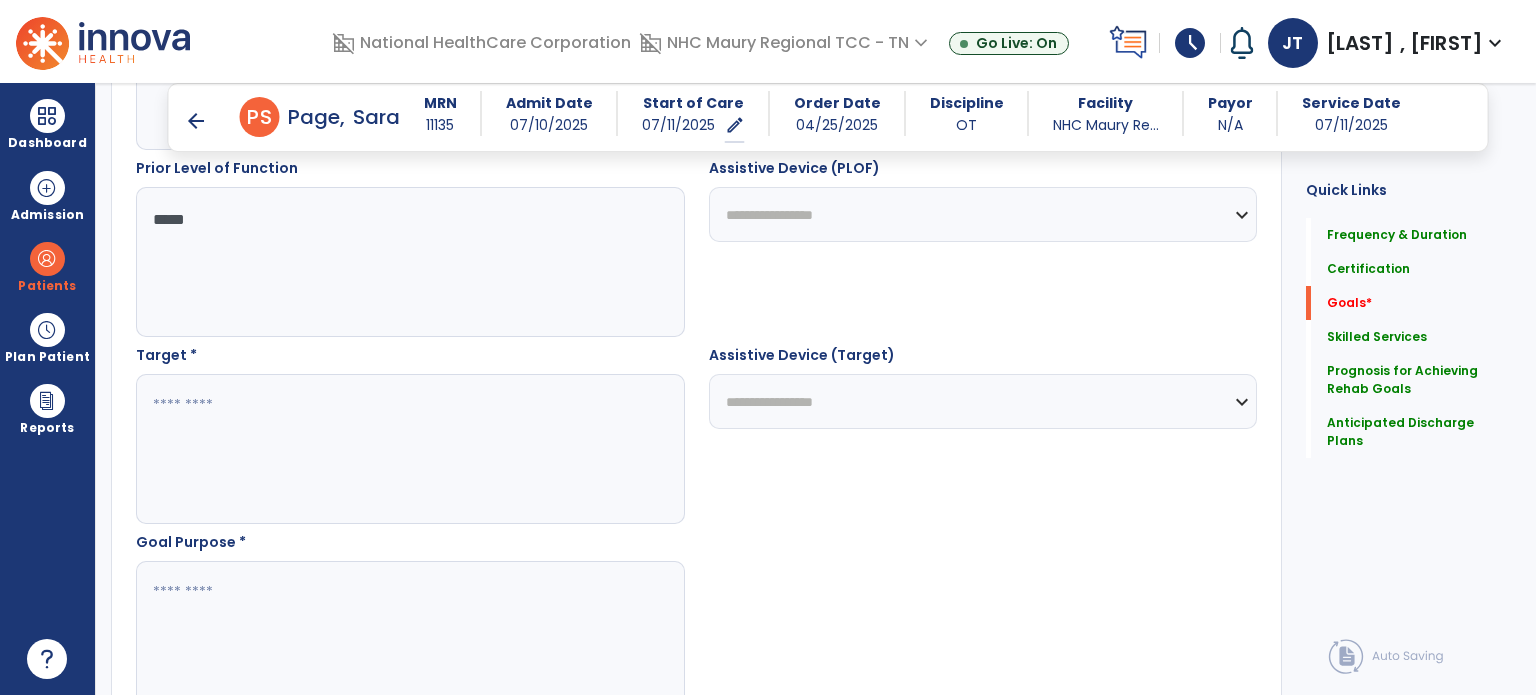 type on "*****" 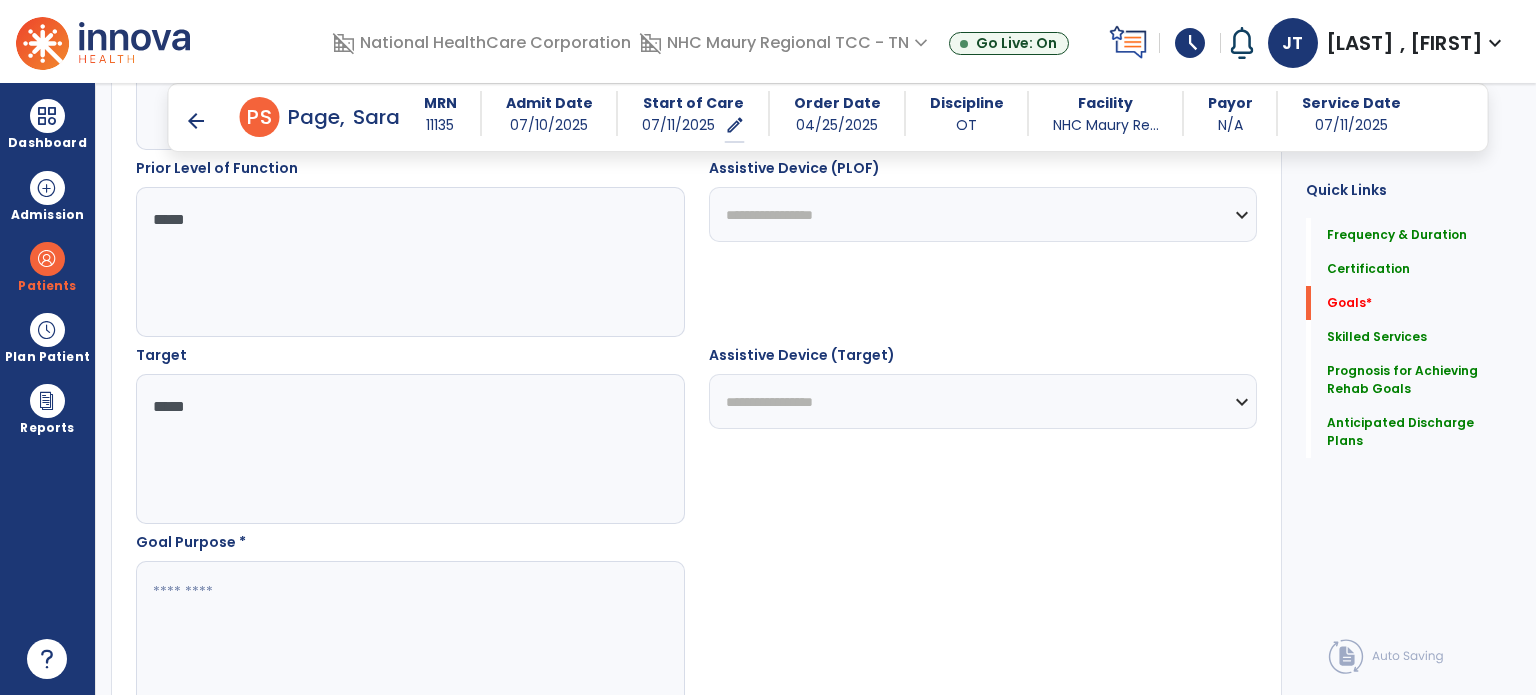 type on "*****" 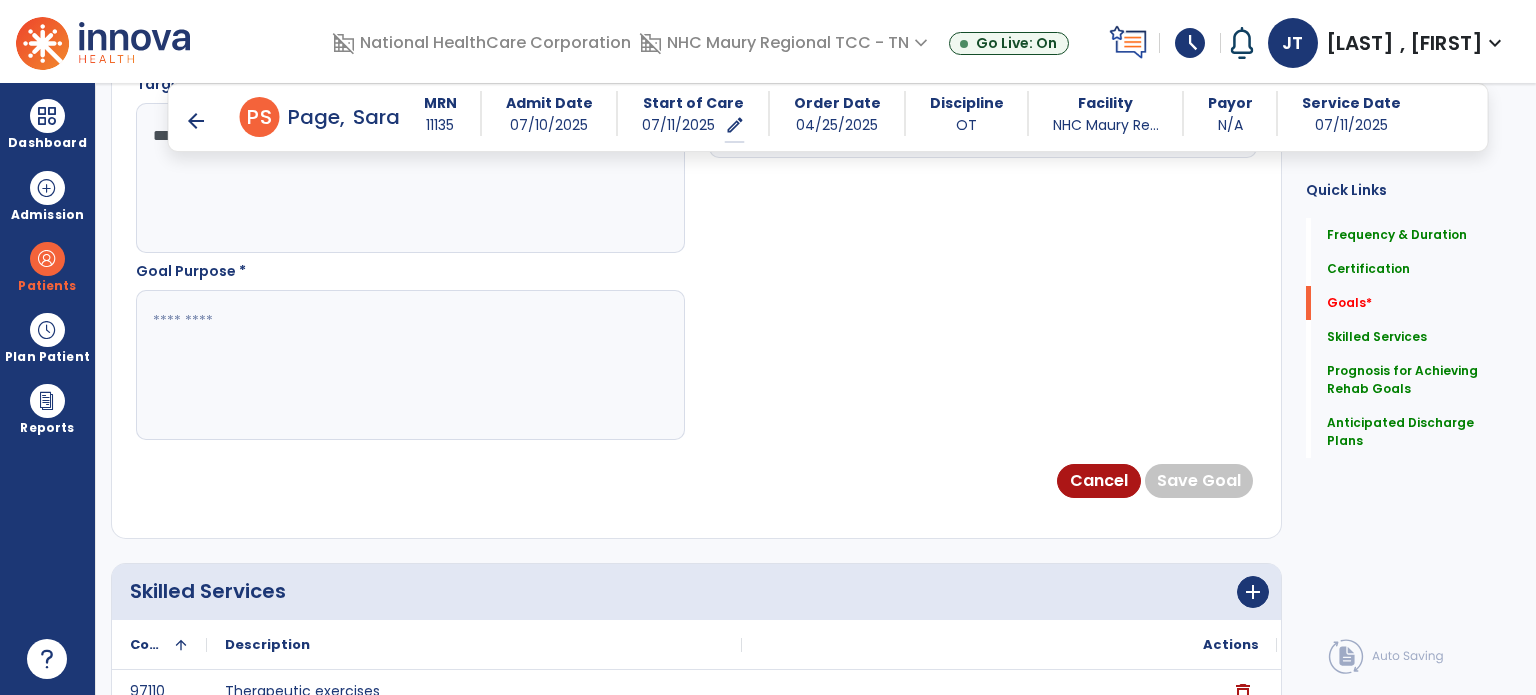 scroll, scrollTop: 1216, scrollLeft: 0, axis: vertical 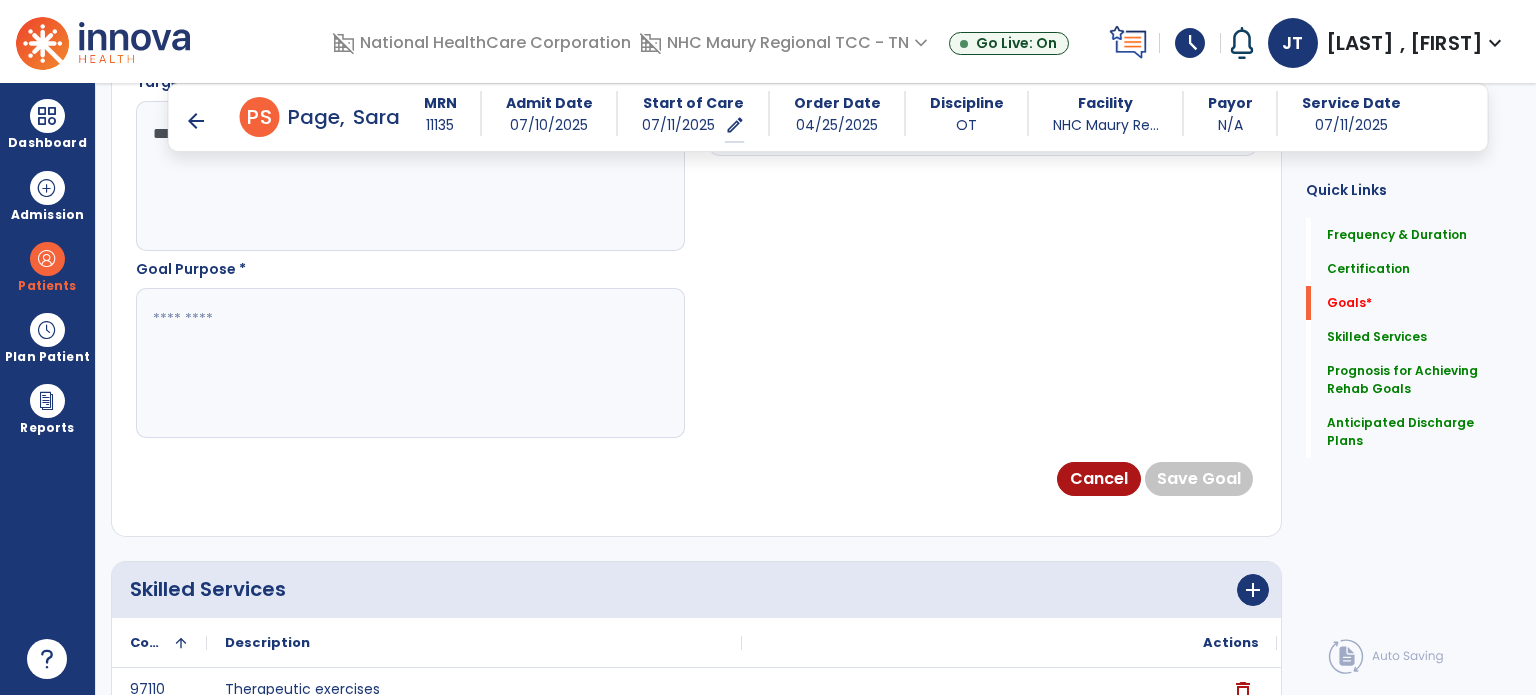 click at bounding box center (409, 363) 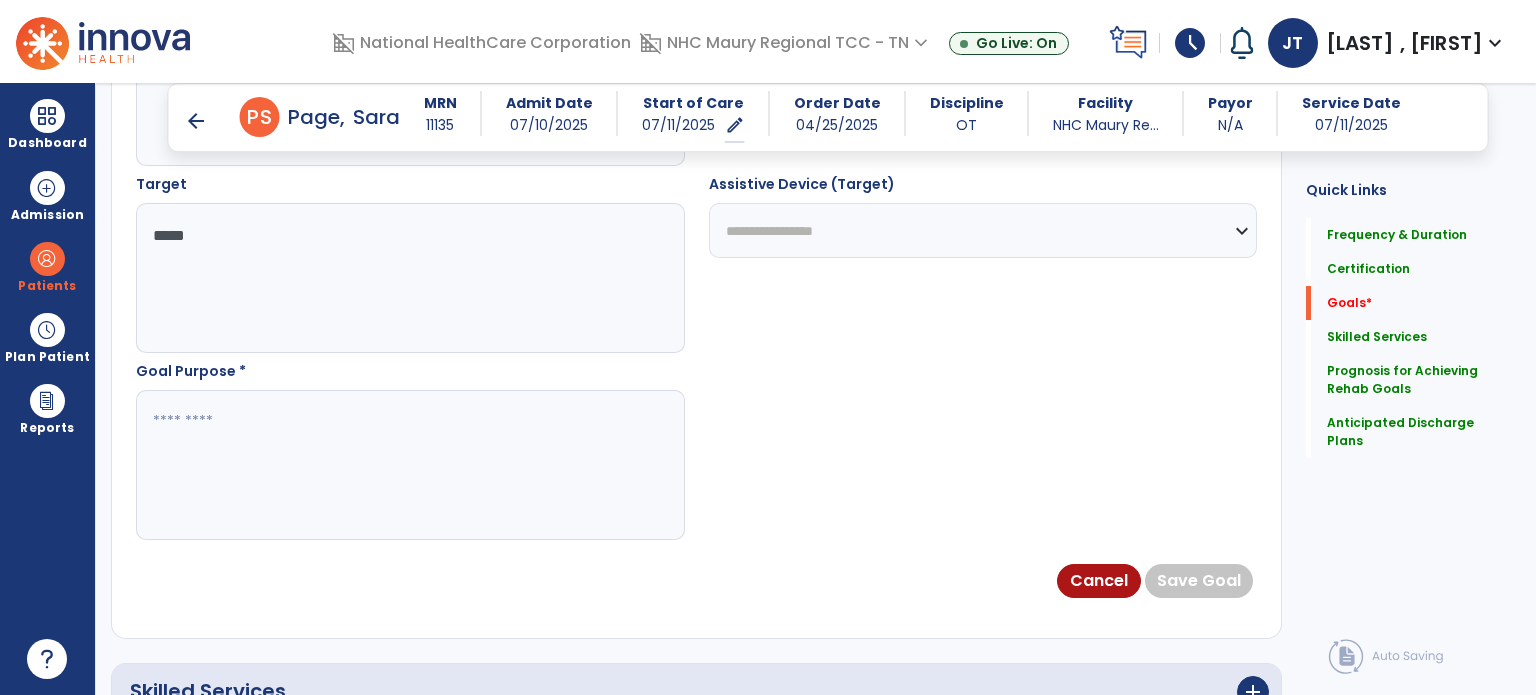 scroll, scrollTop: 1112, scrollLeft: 0, axis: vertical 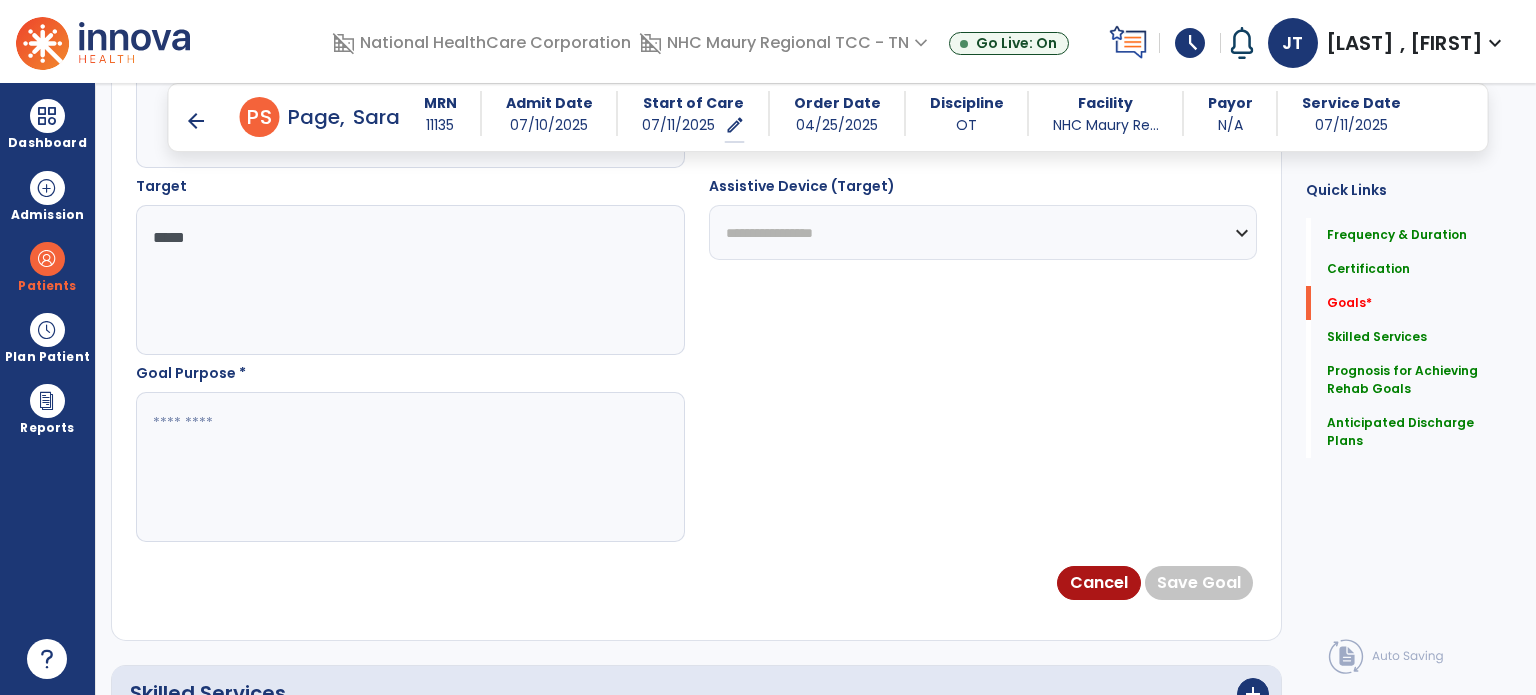 click on "*****" at bounding box center [409, 280] 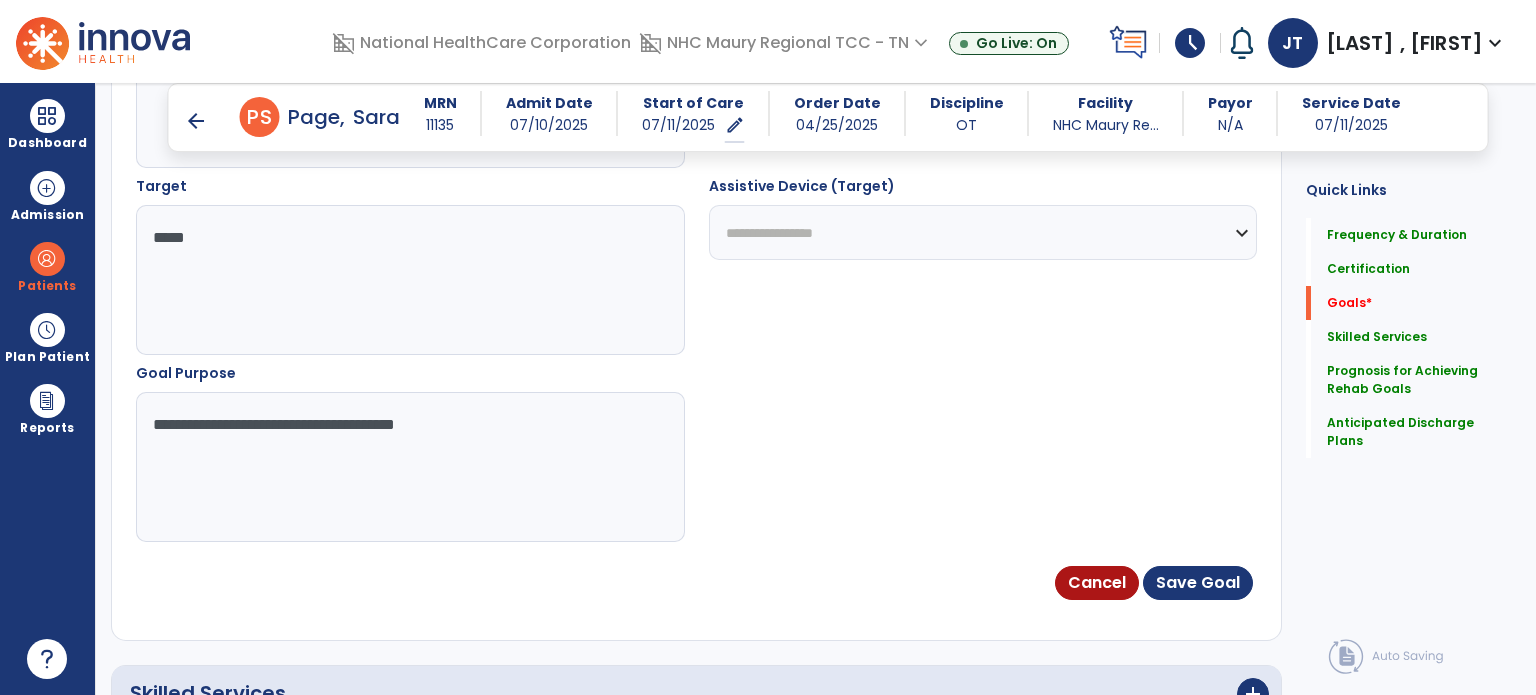 type on "**********" 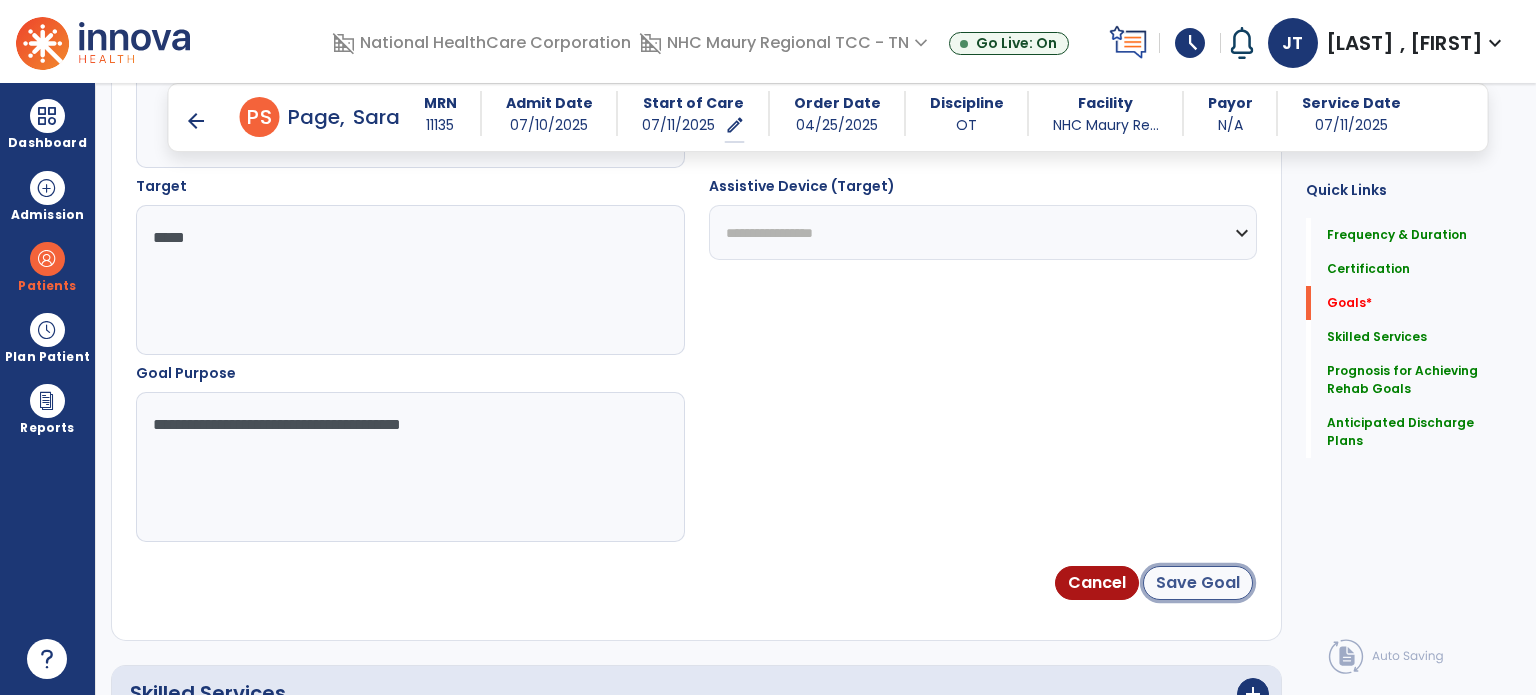 click on "Save Goal" at bounding box center [1198, 583] 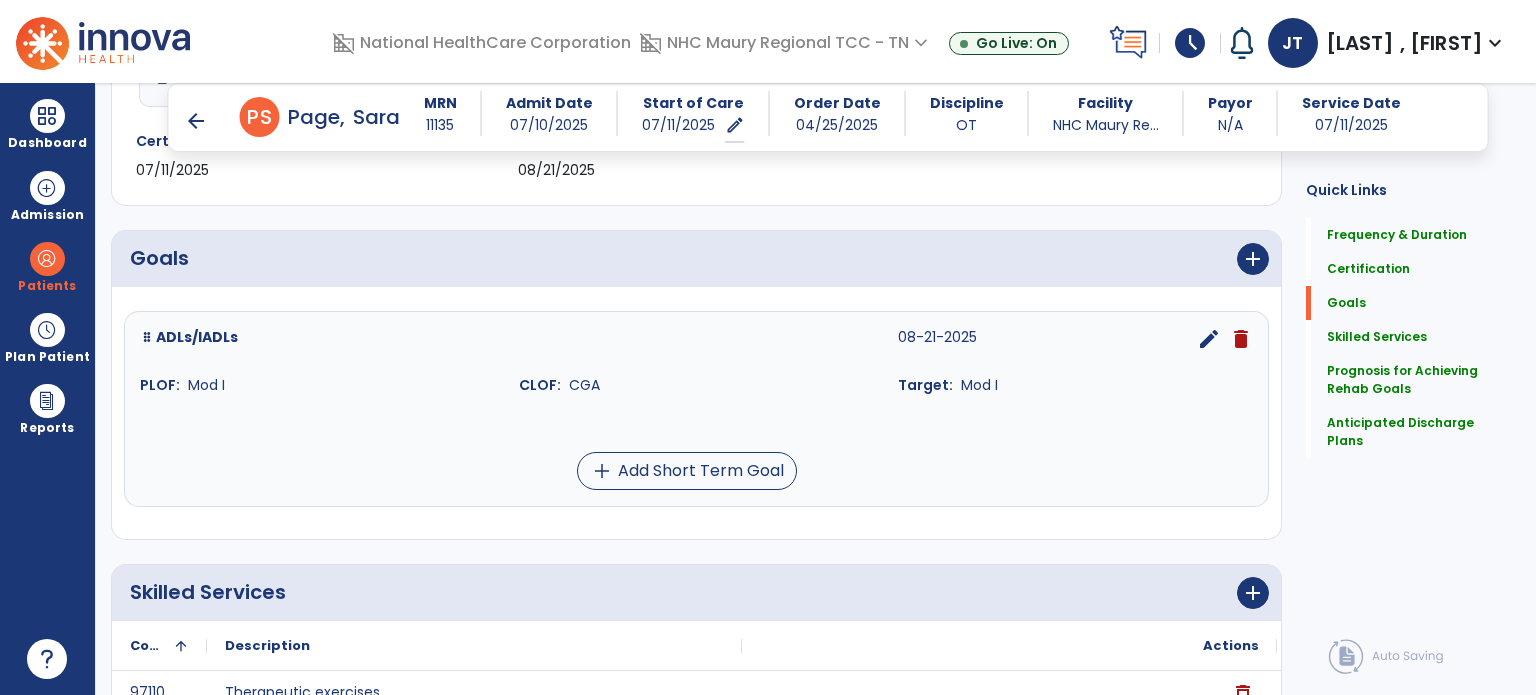 scroll, scrollTop: 382, scrollLeft: 0, axis: vertical 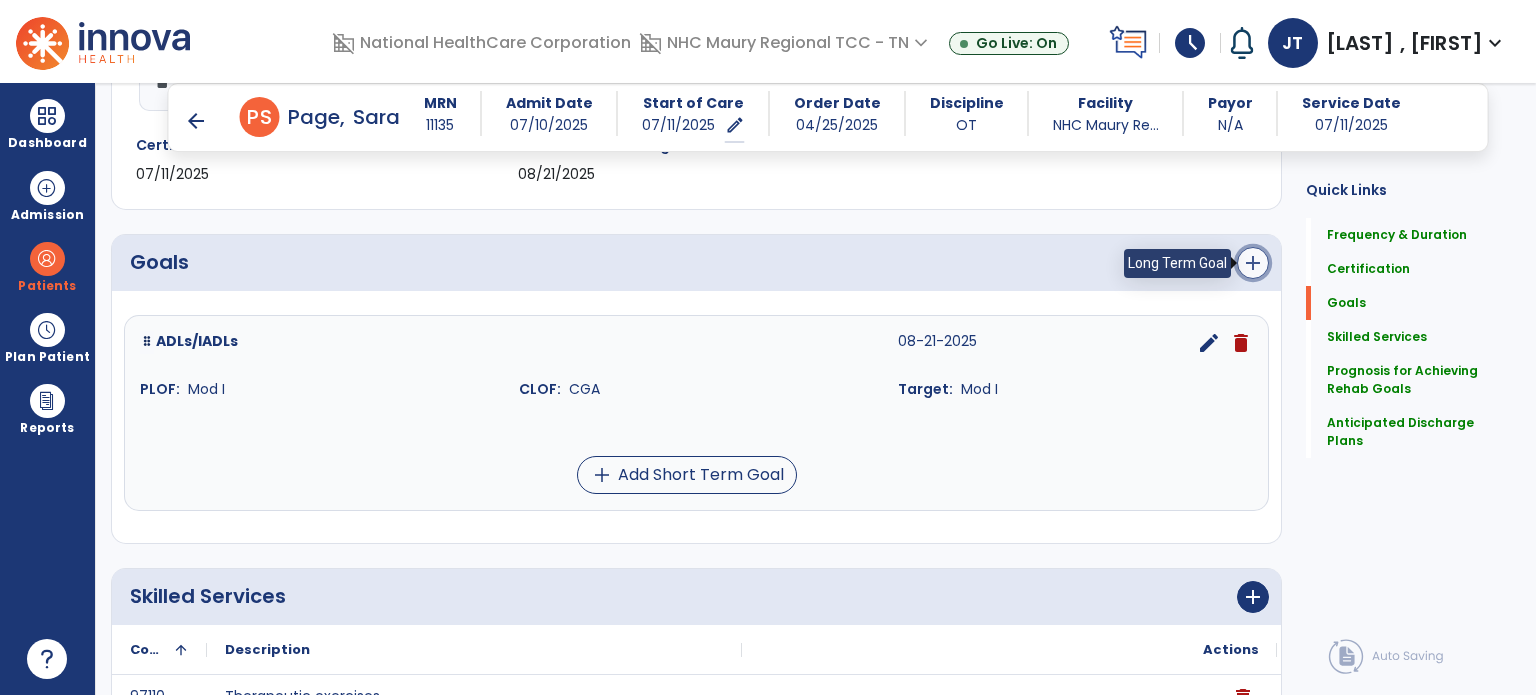 click on "add" at bounding box center (1253, 263) 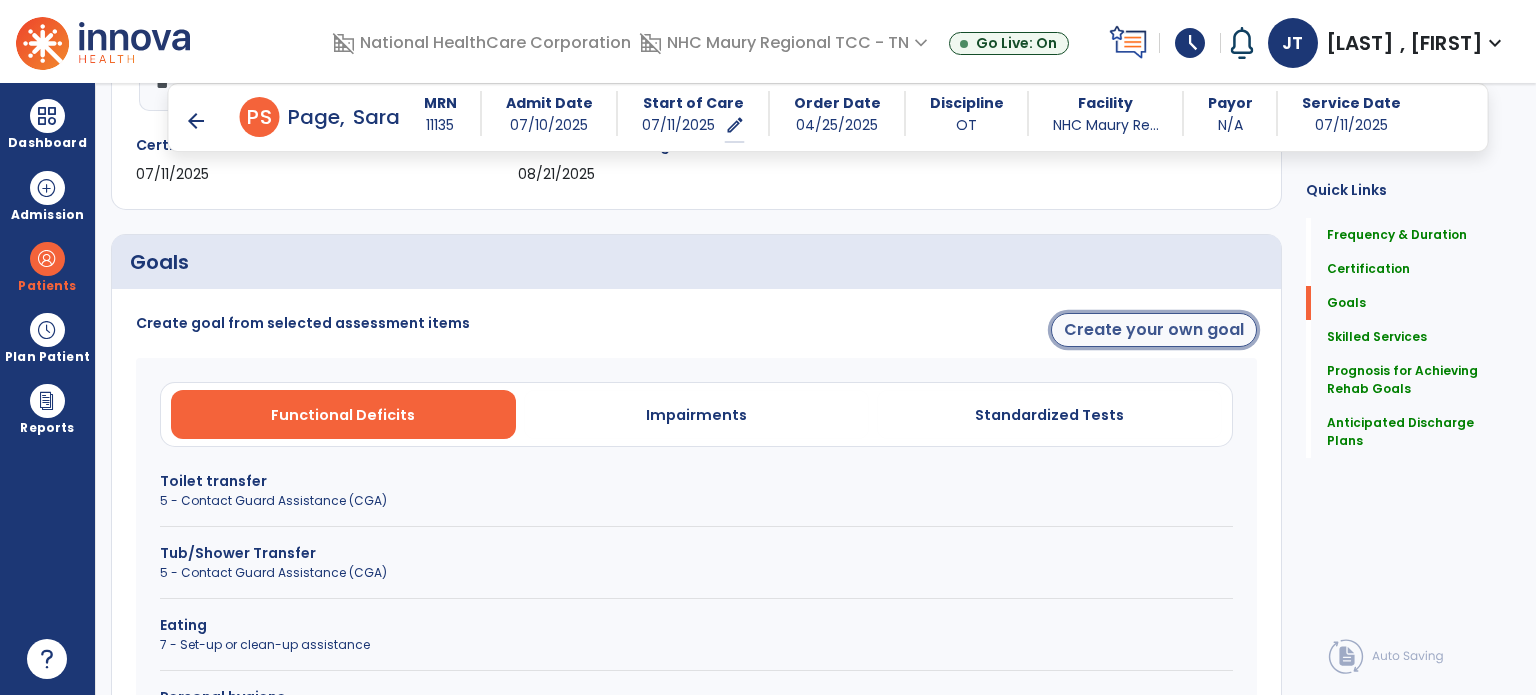 click on "Create your own goal" at bounding box center [1154, 330] 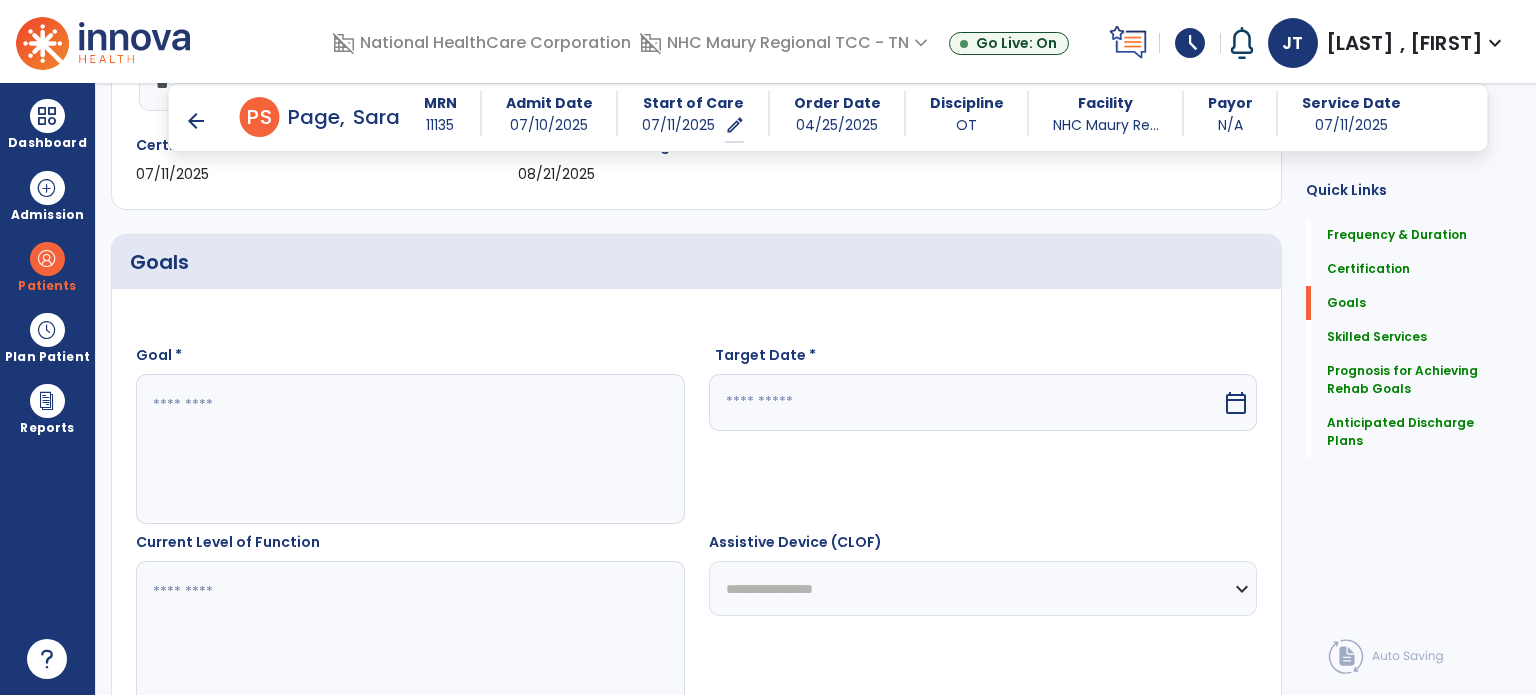 click at bounding box center (409, 449) 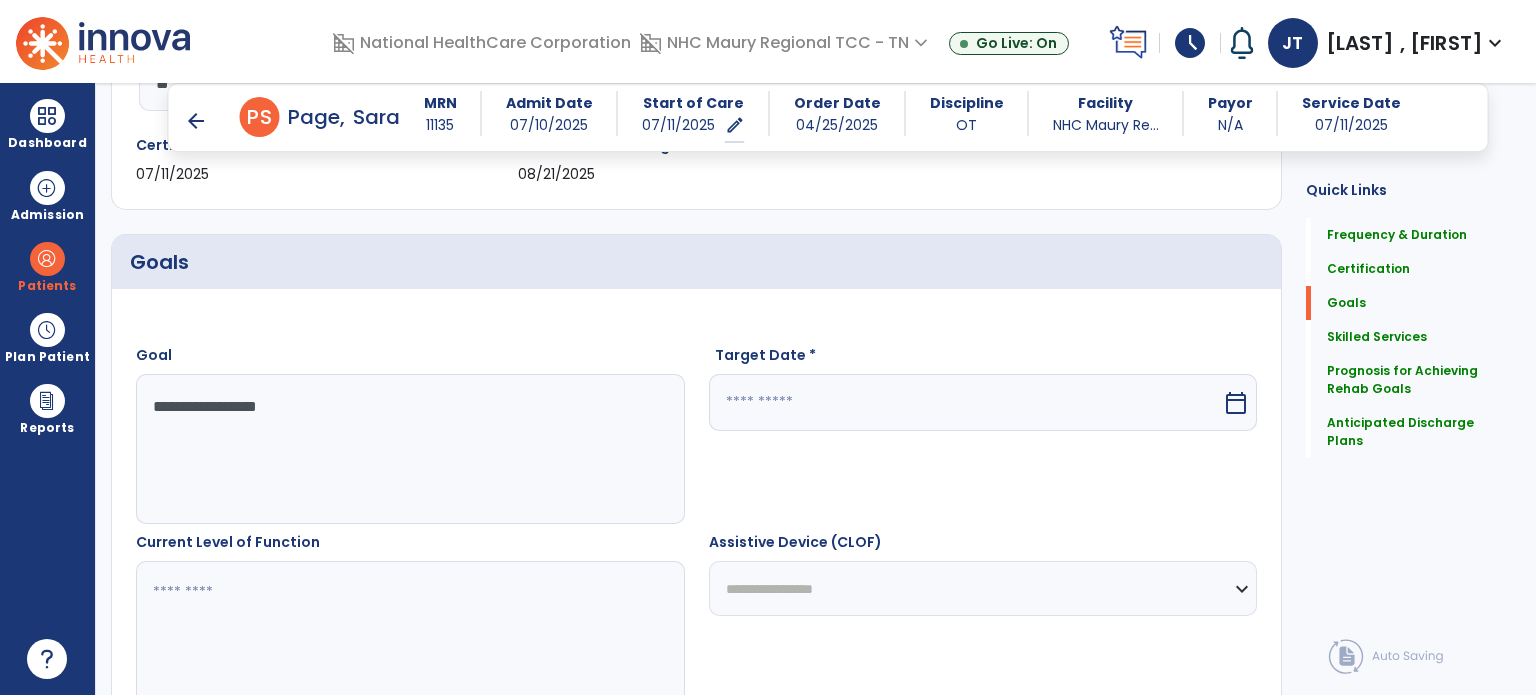 type on "**********" 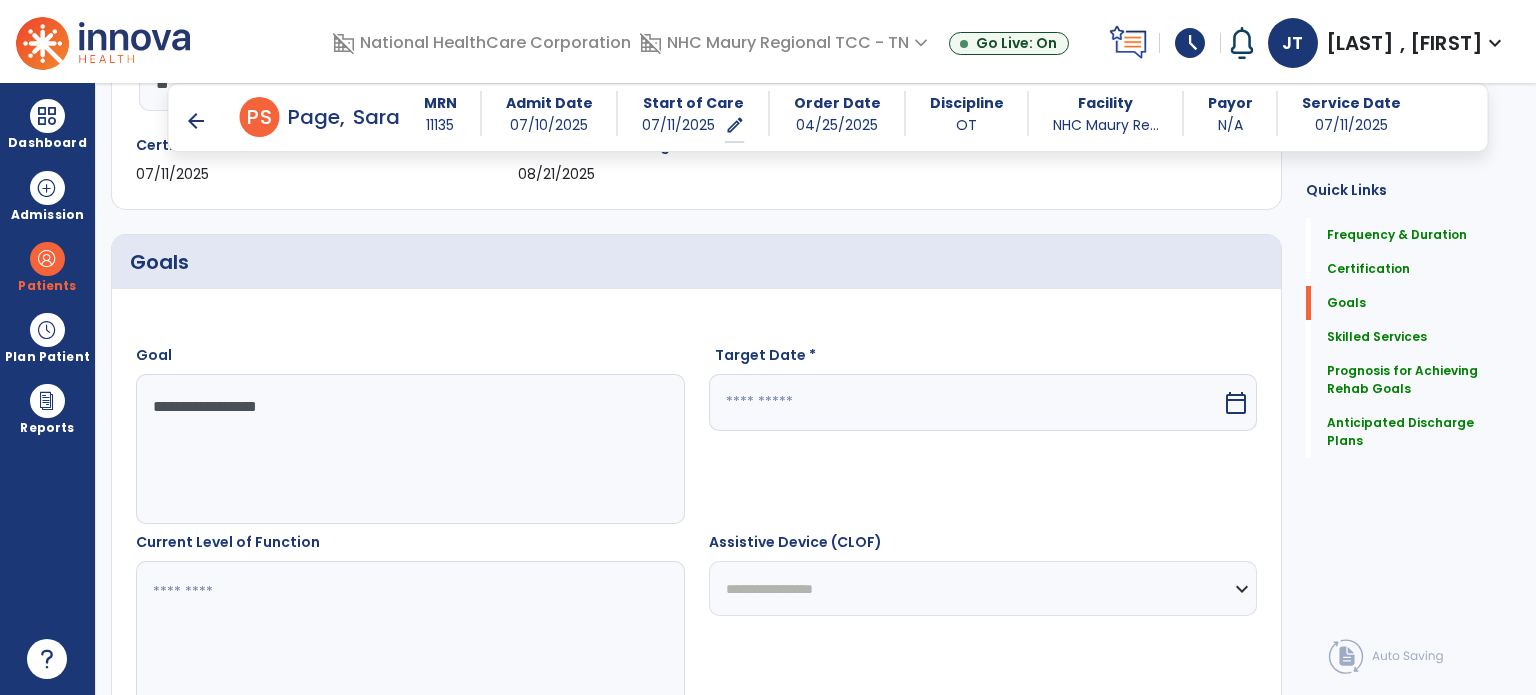 click at bounding box center (966, 402) 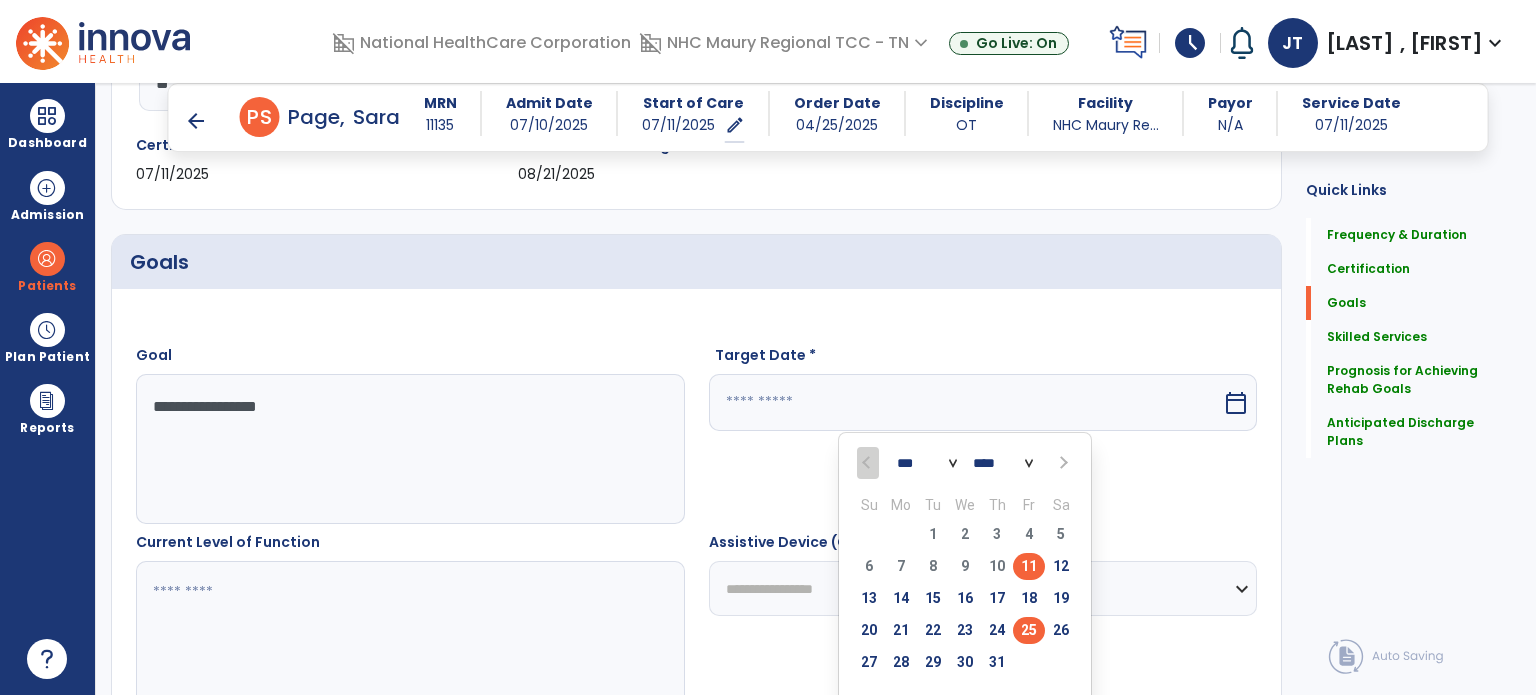 click on "25" at bounding box center [1029, 630] 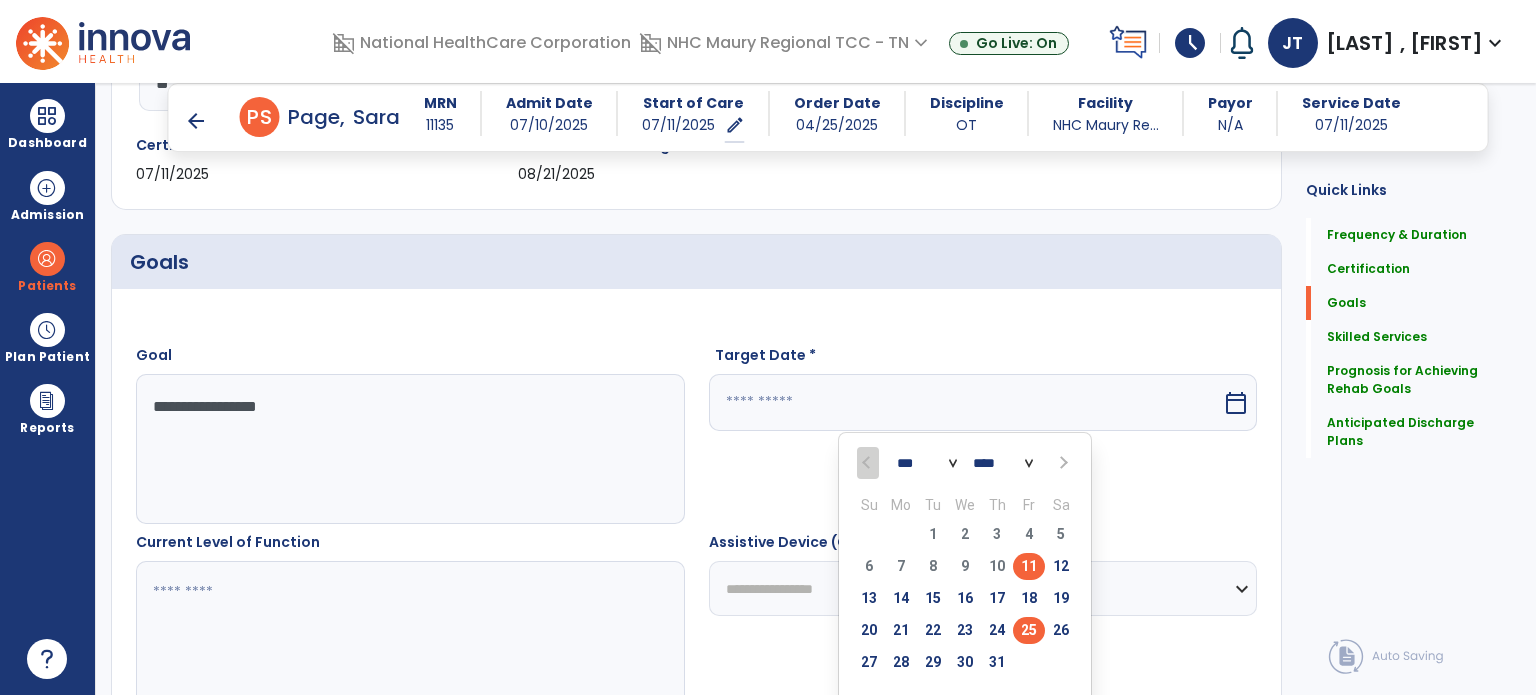 type on "*********" 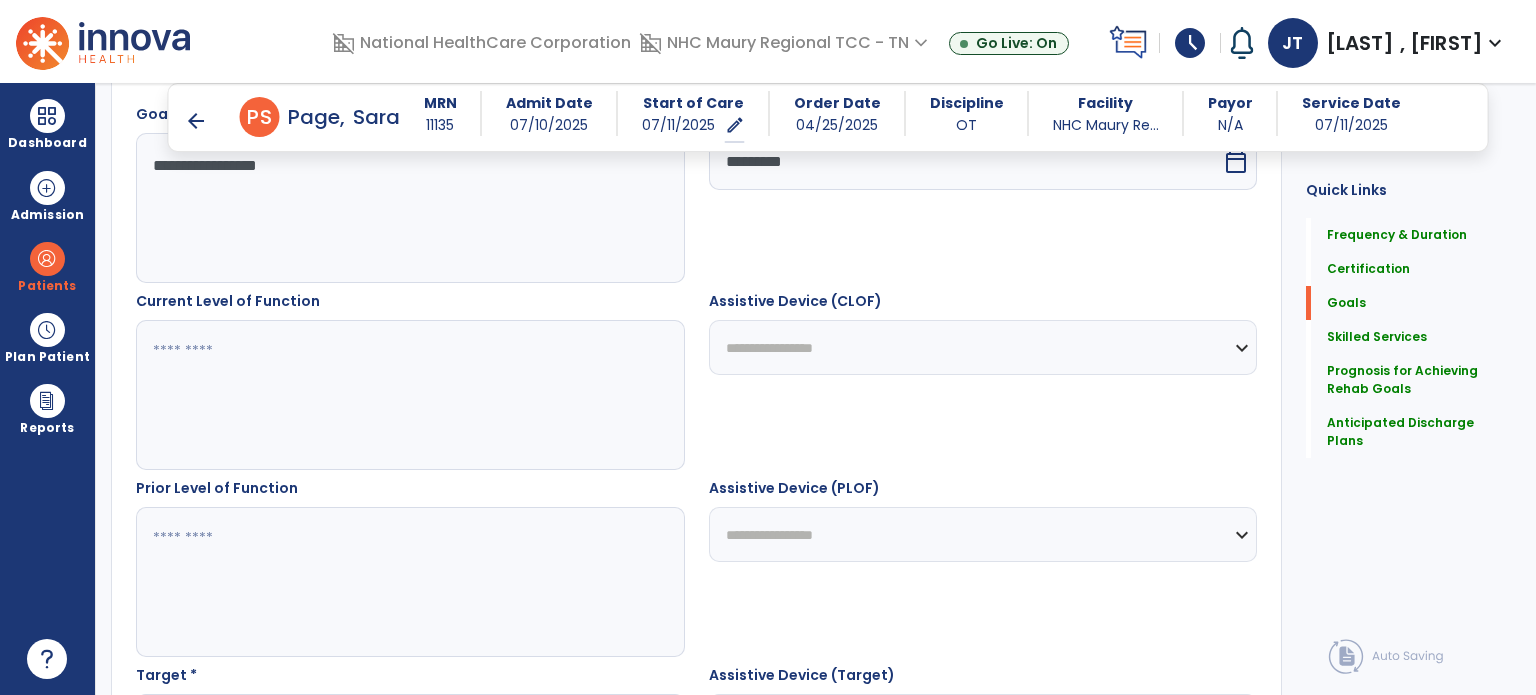 scroll, scrollTop: 626, scrollLeft: 0, axis: vertical 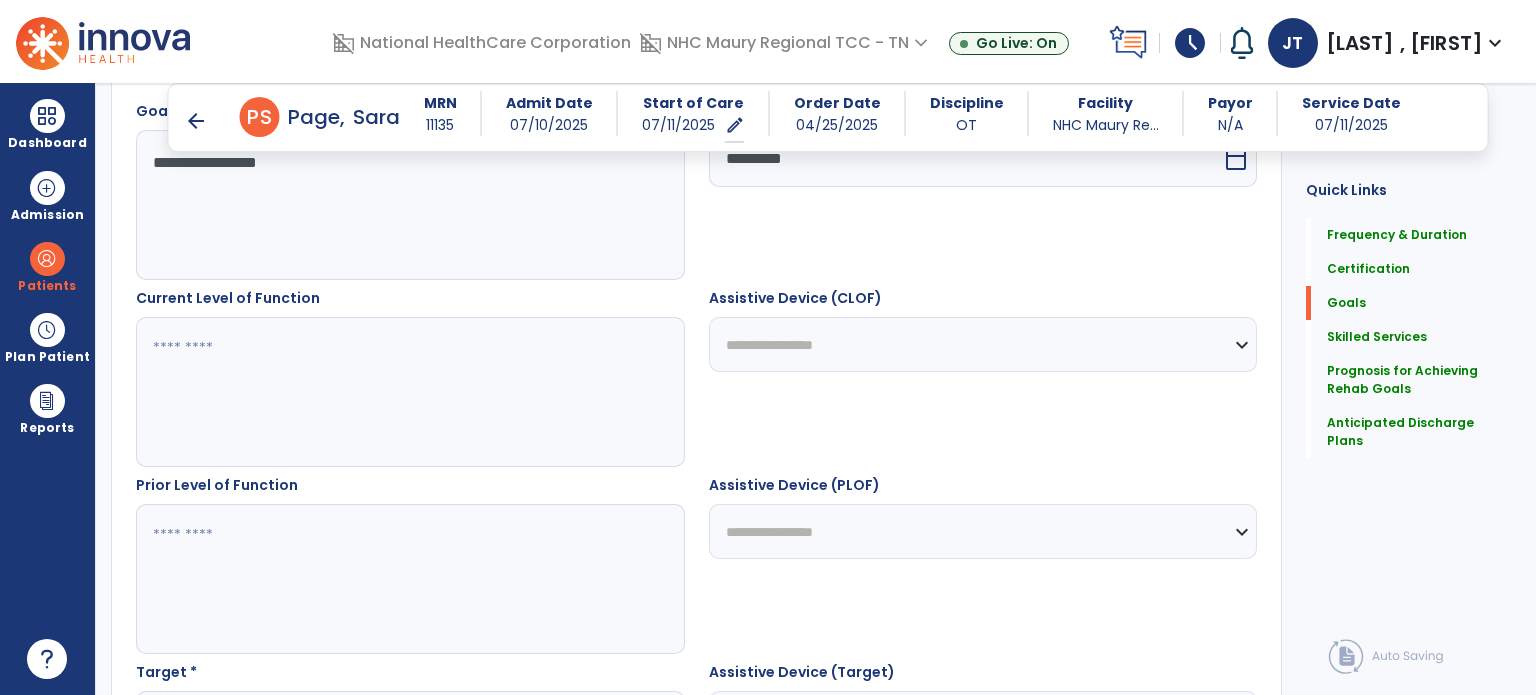 click at bounding box center [409, 392] 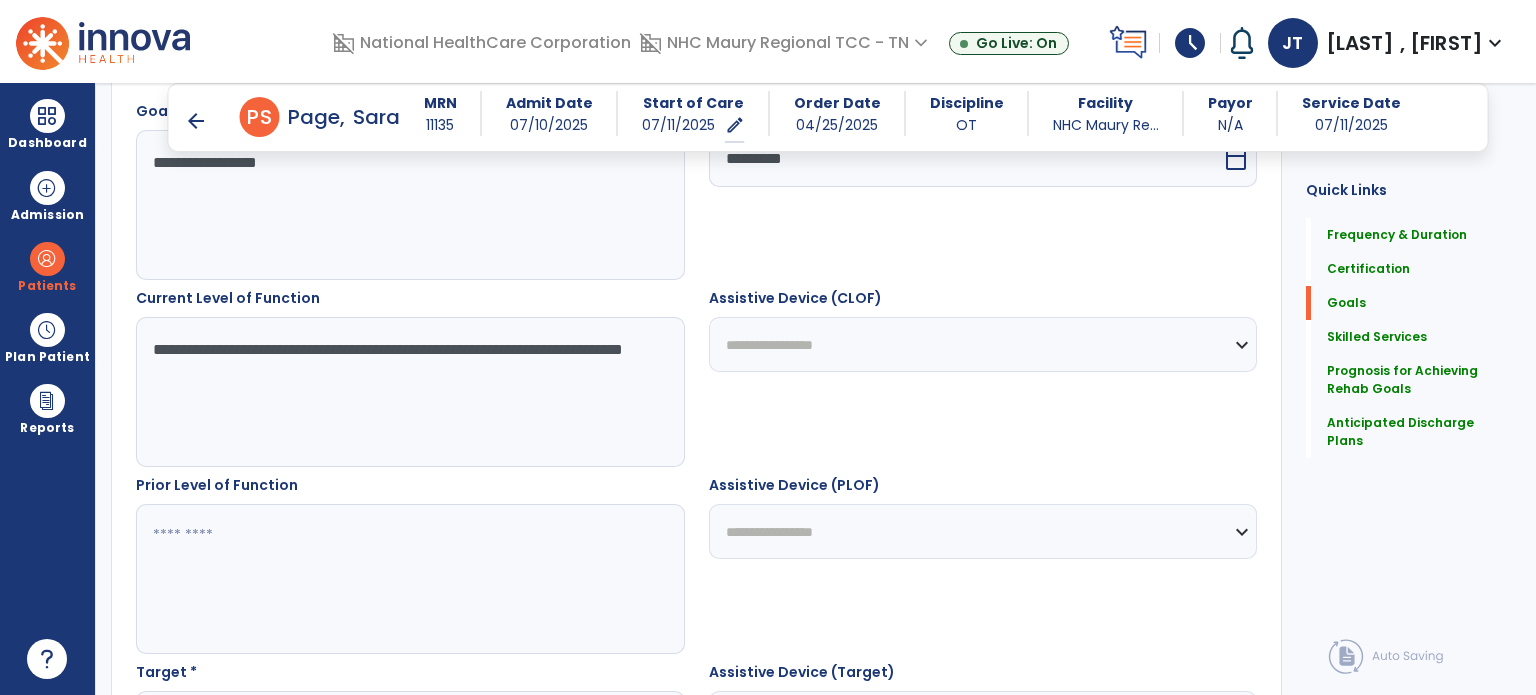 click on "**********" at bounding box center (409, 392) 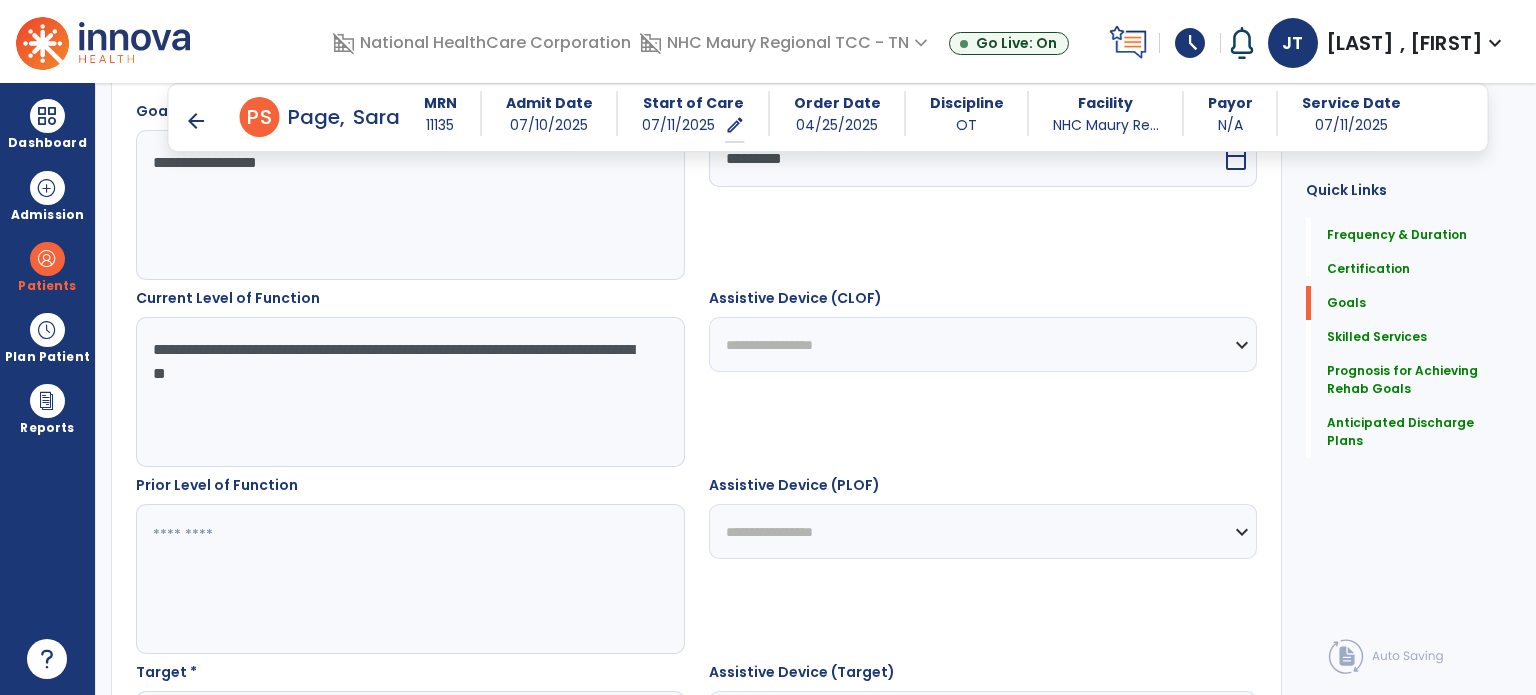 click on "**********" at bounding box center [409, 392] 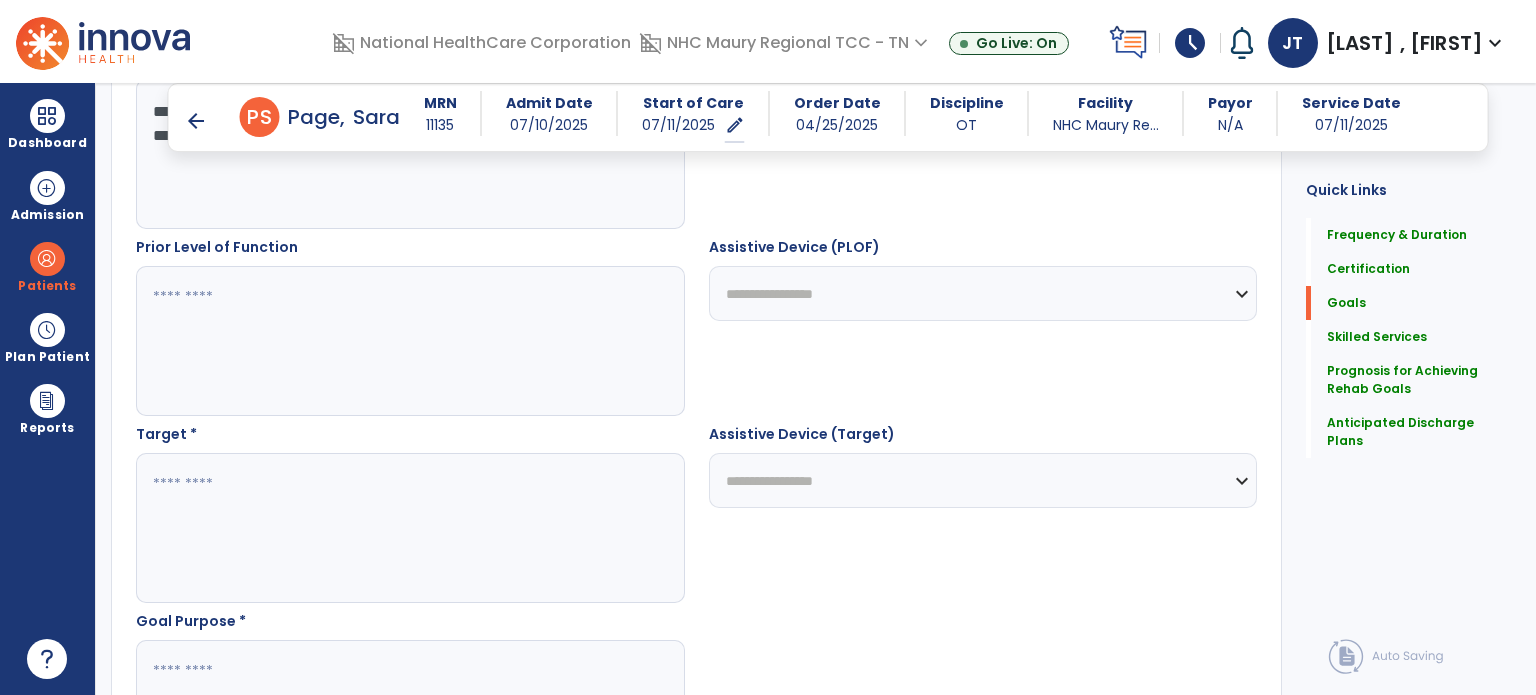 scroll, scrollTop: 862, scrollLeft: 0, axis: vertical 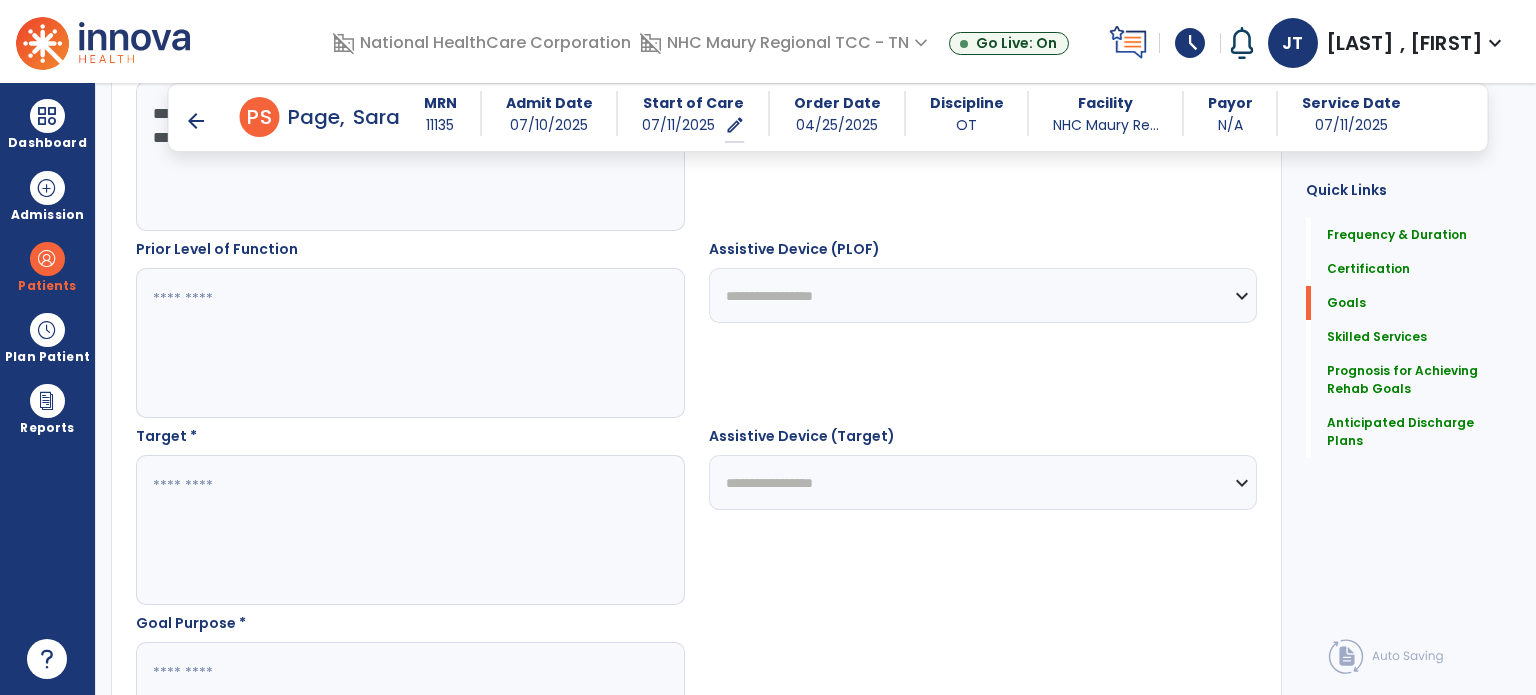 type on "**********" 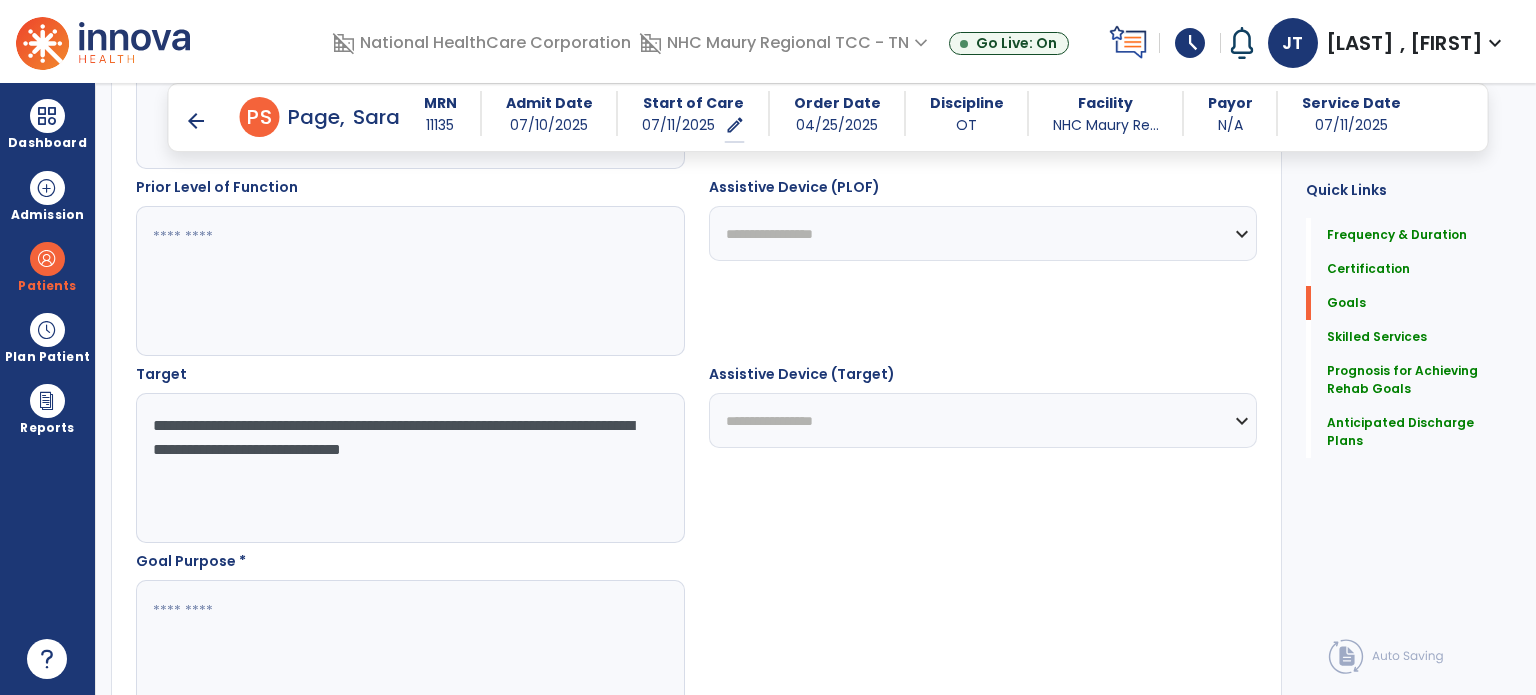 scroll, scrollTop: 927, scrollLeft: 0, axis: vertical 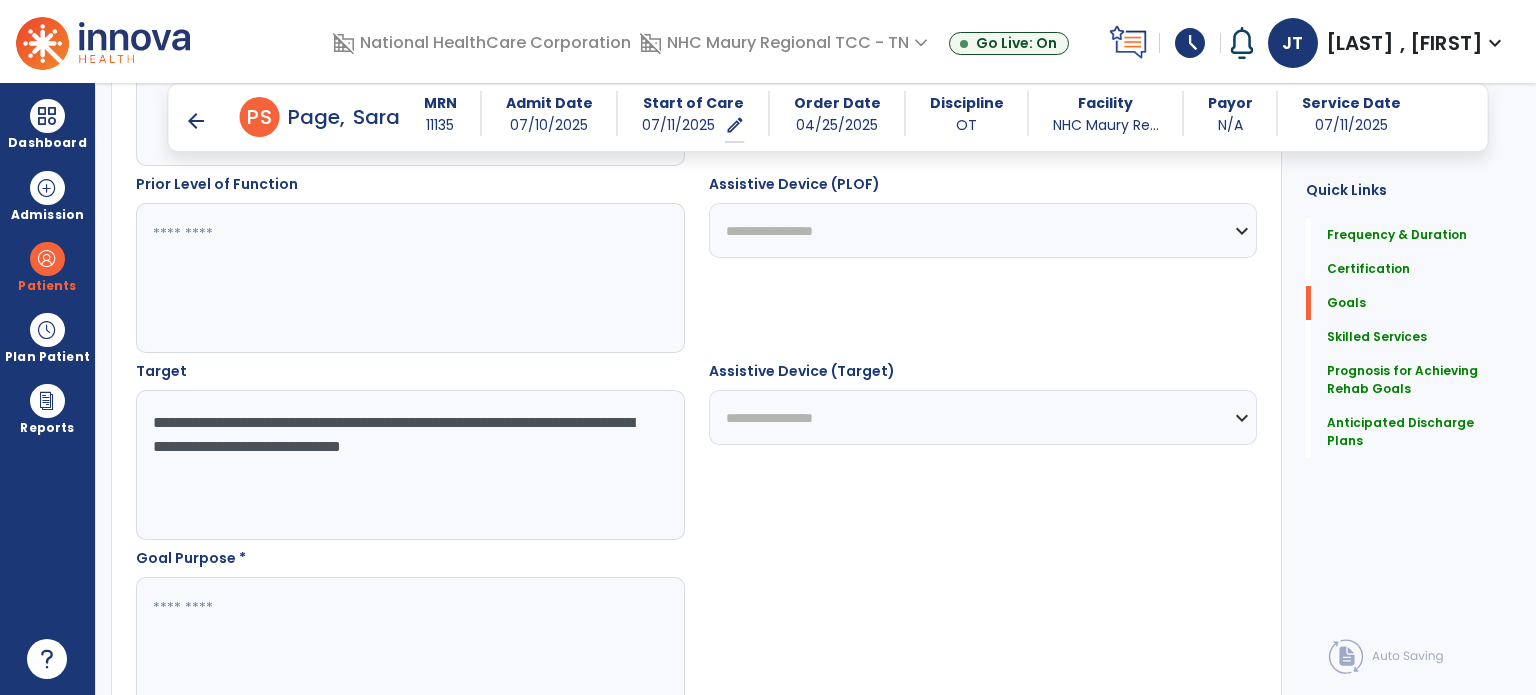 type on "**********" 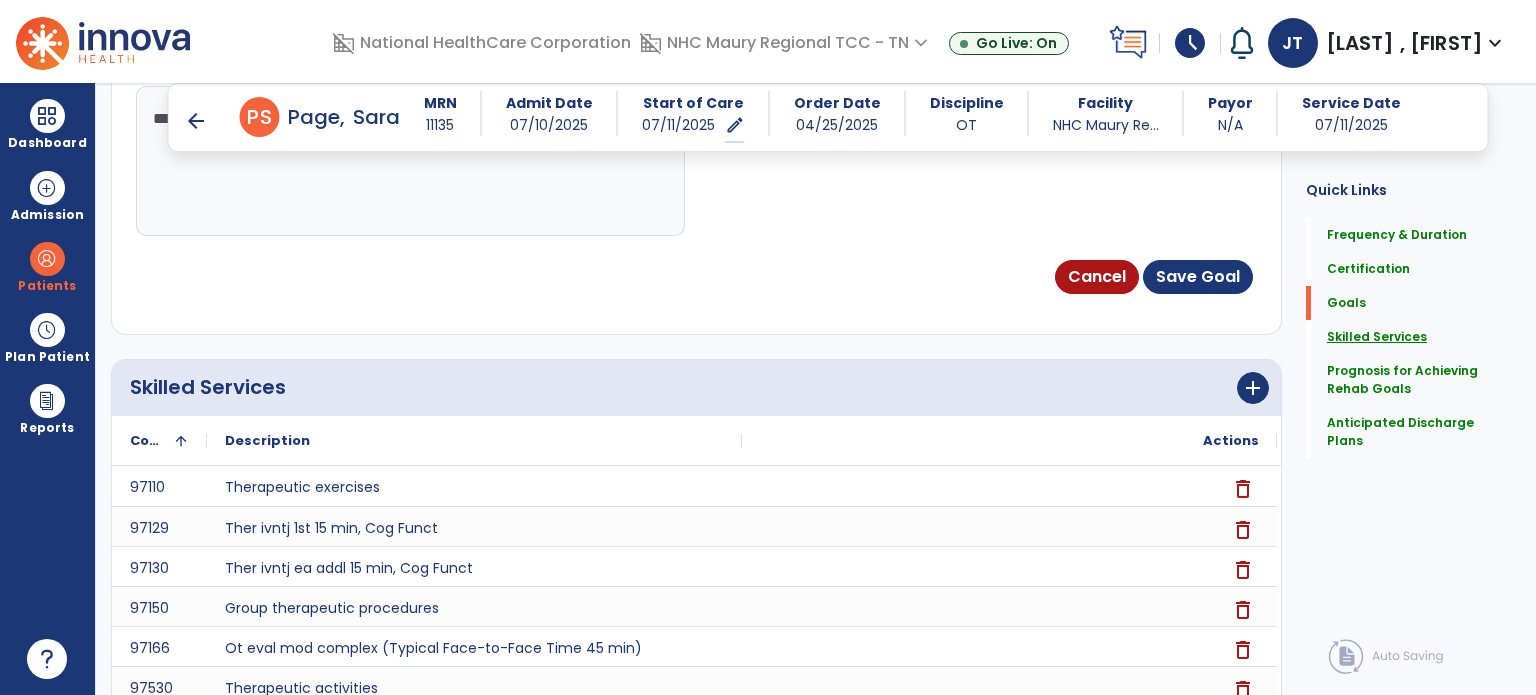 scroll, scrollTop: 1419, scrollLeft: 0, axis: vertical 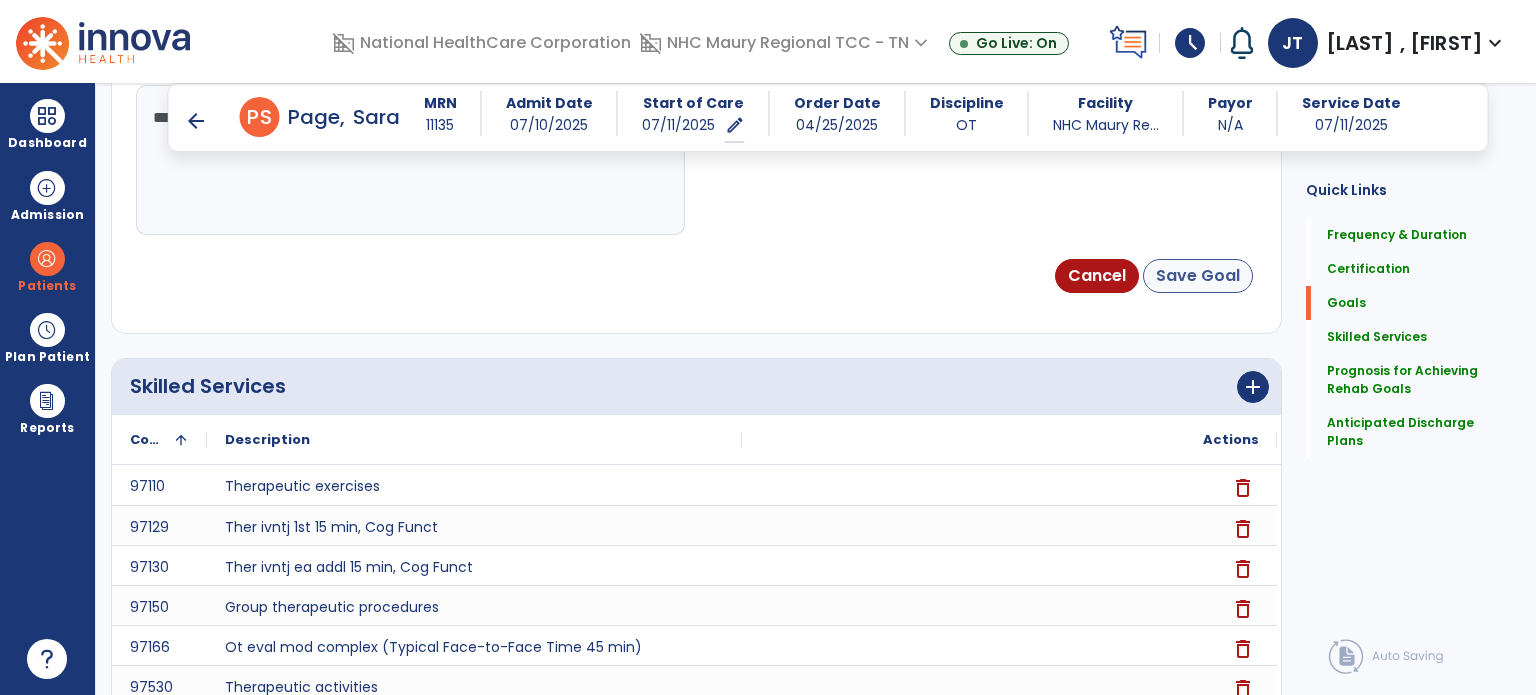 type on "**********" 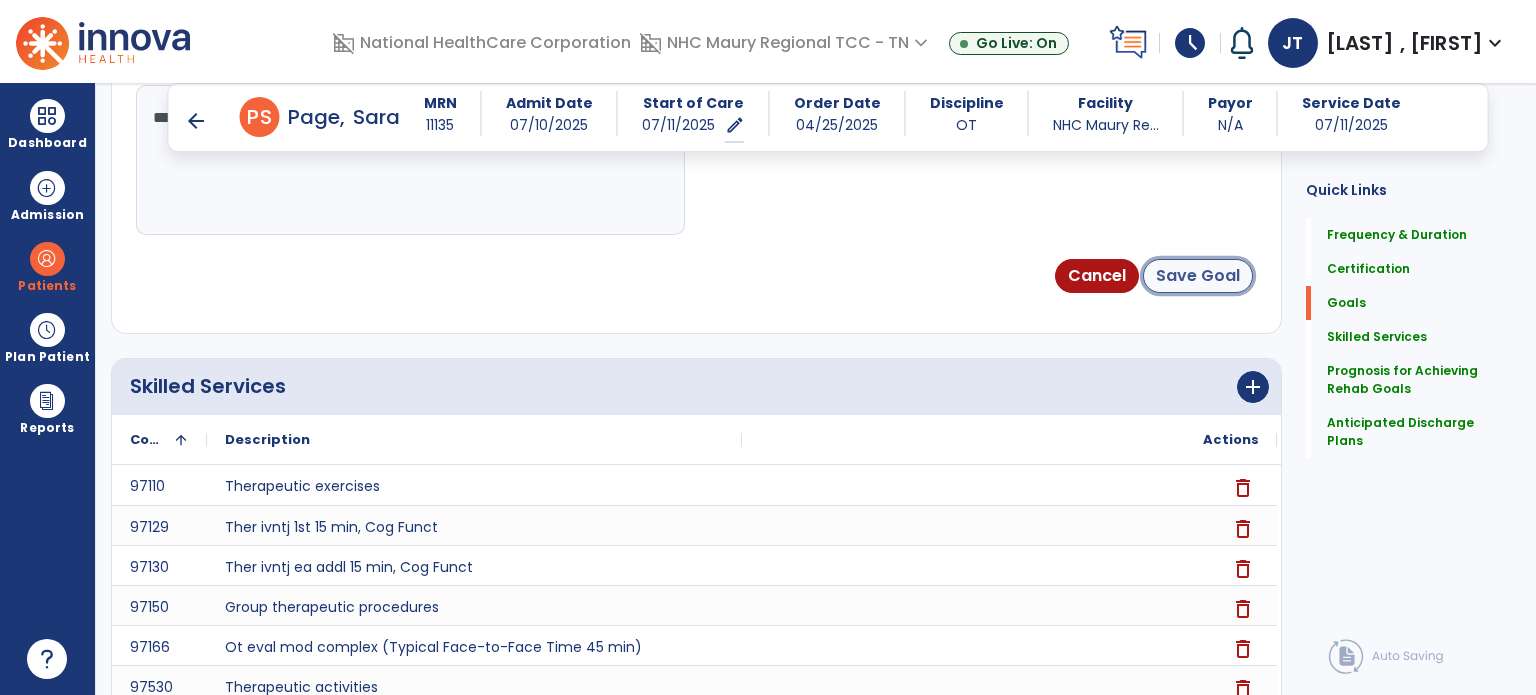 click on "Save Goal" at bounding box center [1198, 276] 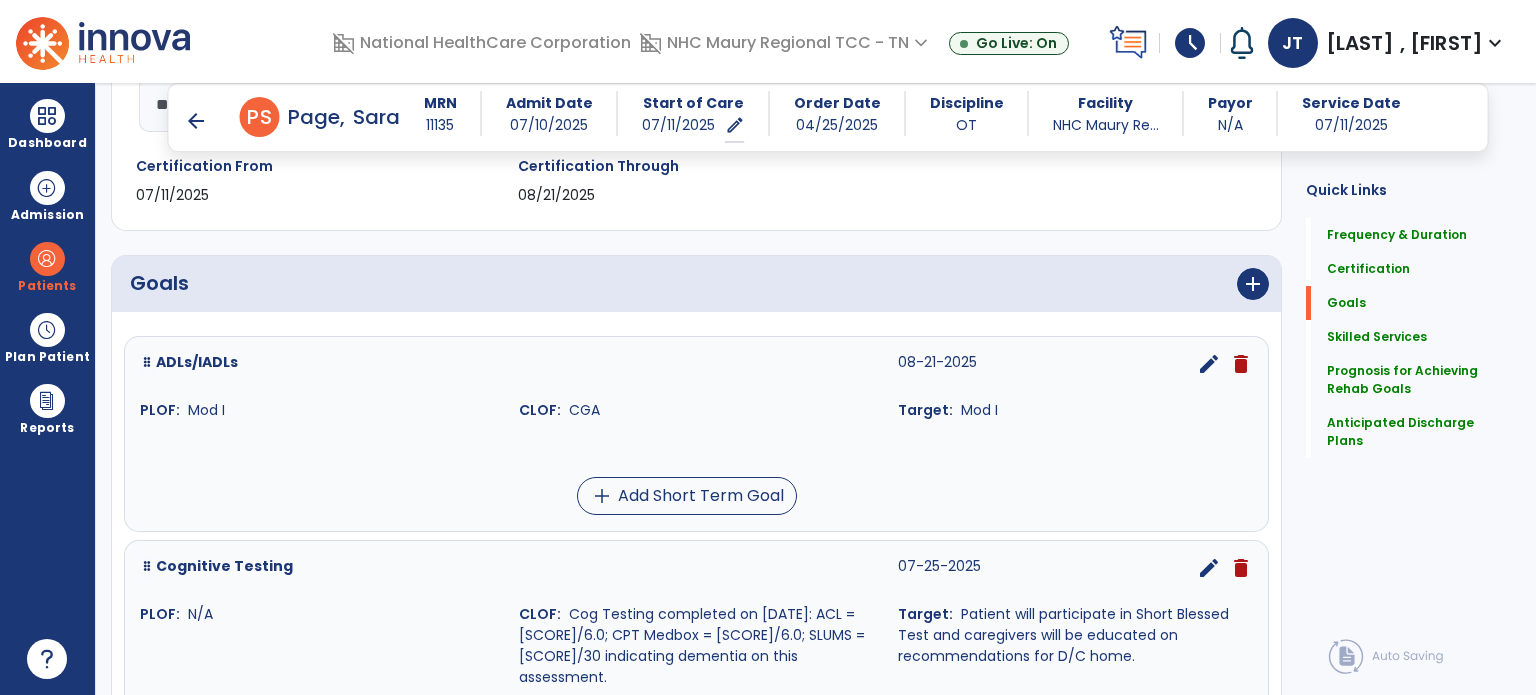 scroll, scrollTop: 360, scrollLeft: 0, axis: vertical 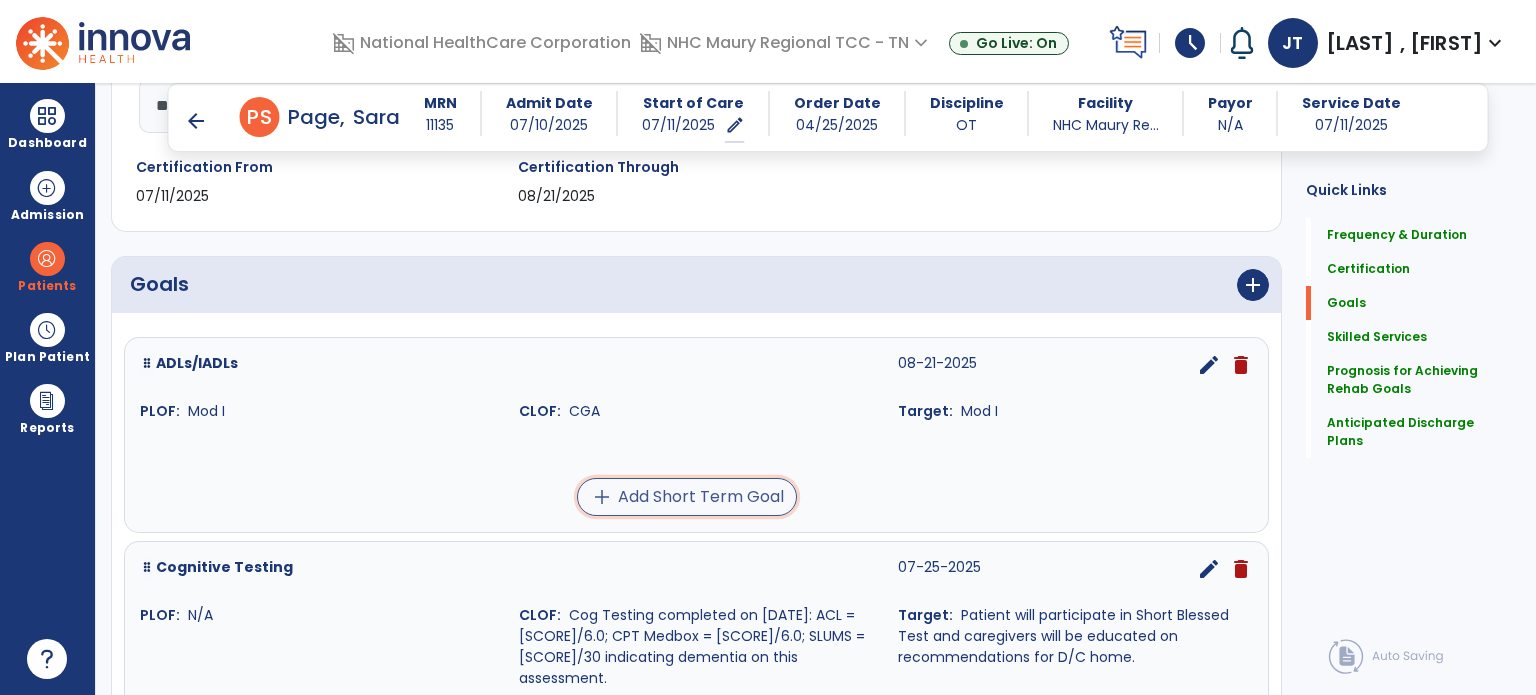 click on "add  Add Short Term Goal" at bounding box center (687, 497) 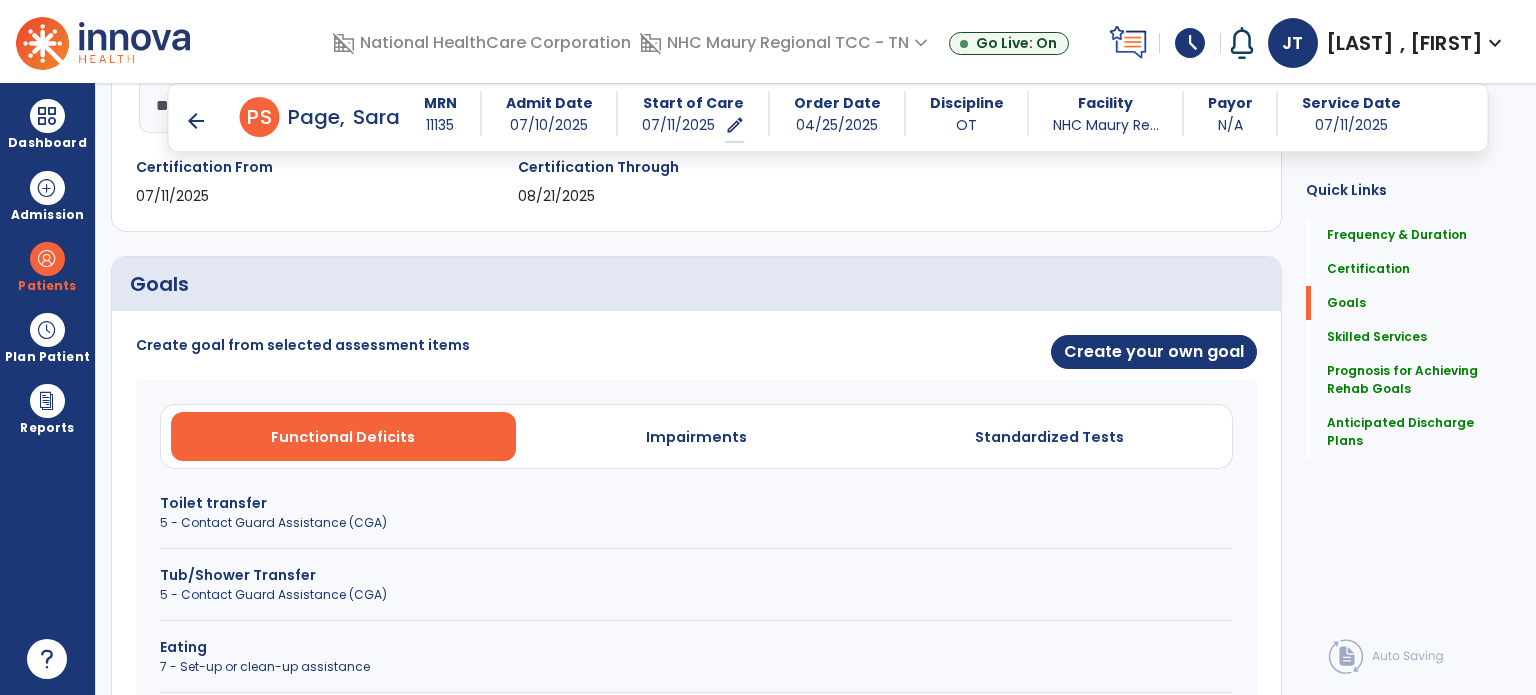 click on "Toilet transfer" at bounding box center [696, 503] 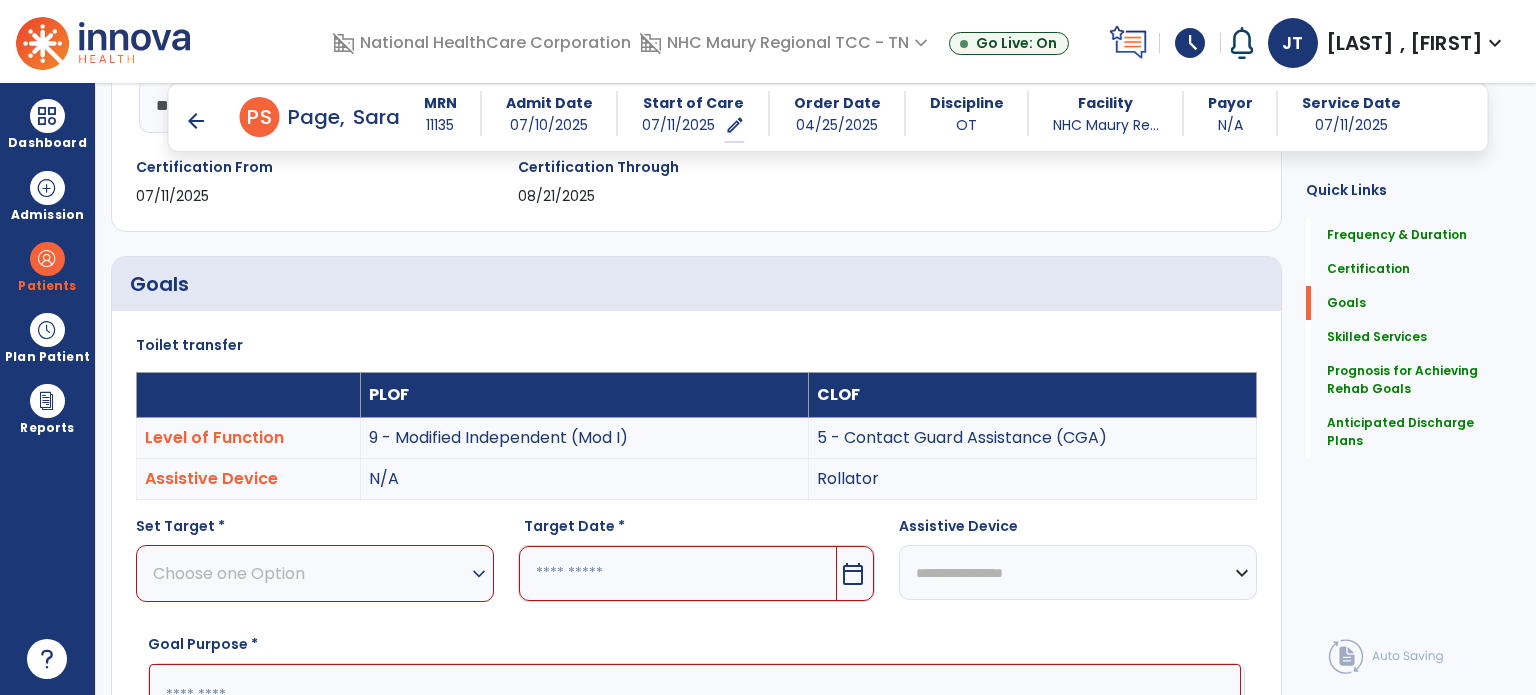 click on "Choose one Option" at bounding box center (310, 573) 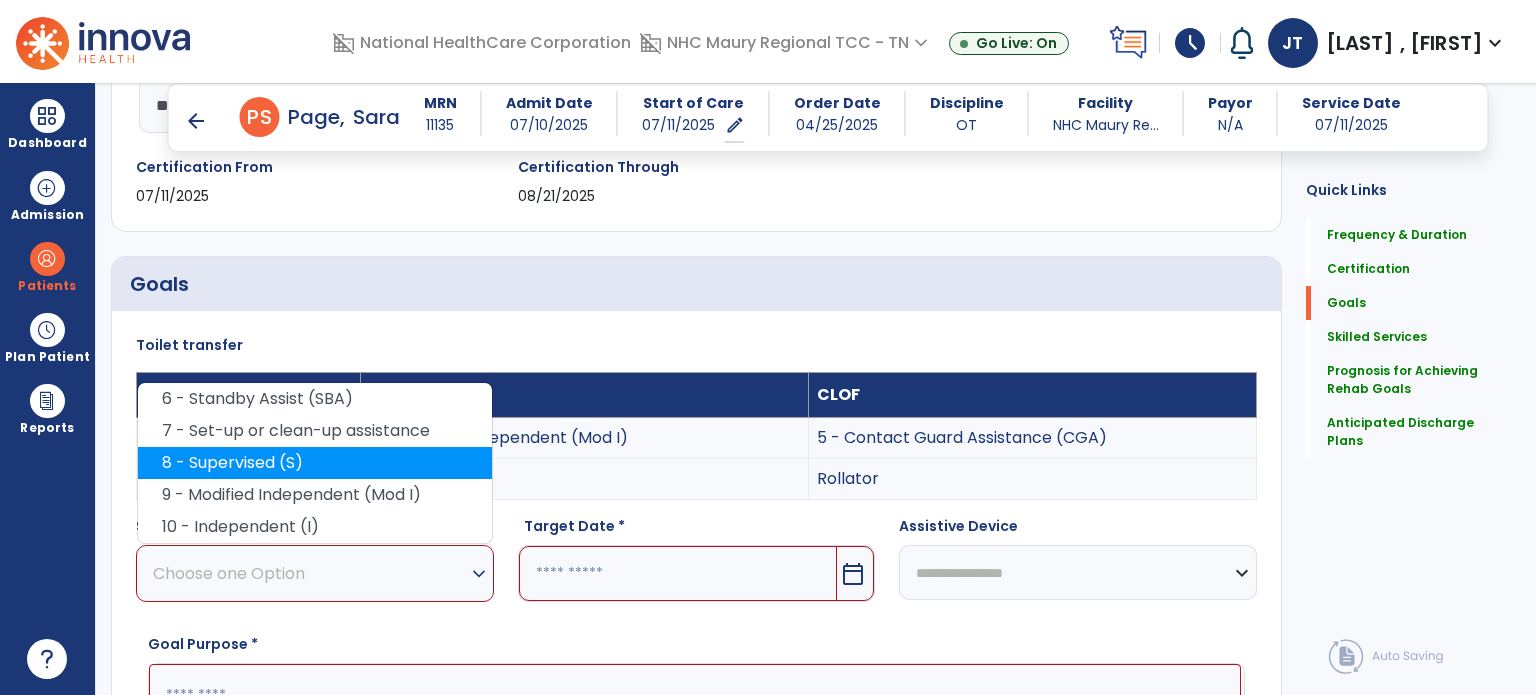 click on "8 - Supervised (S)" at bounding box center (315, 463) 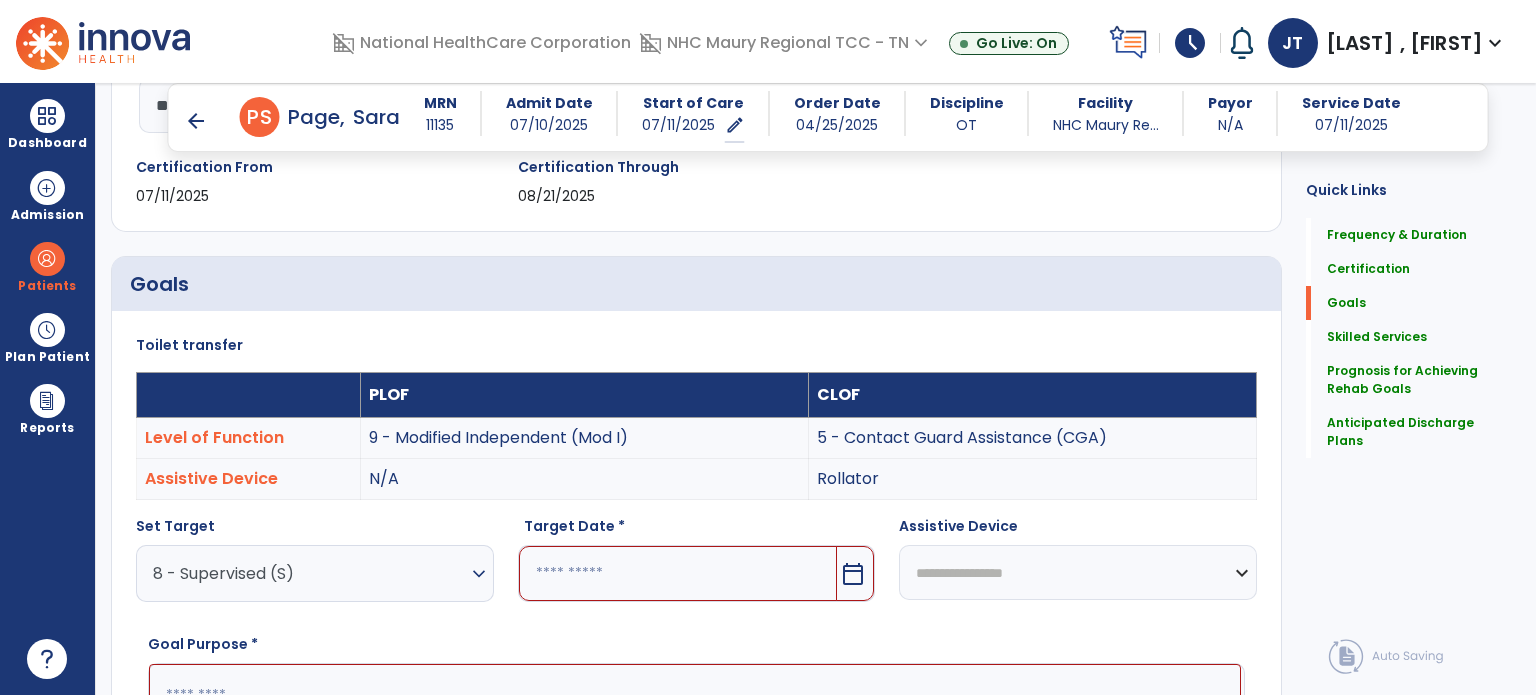 click at bounding box center (678, 573) 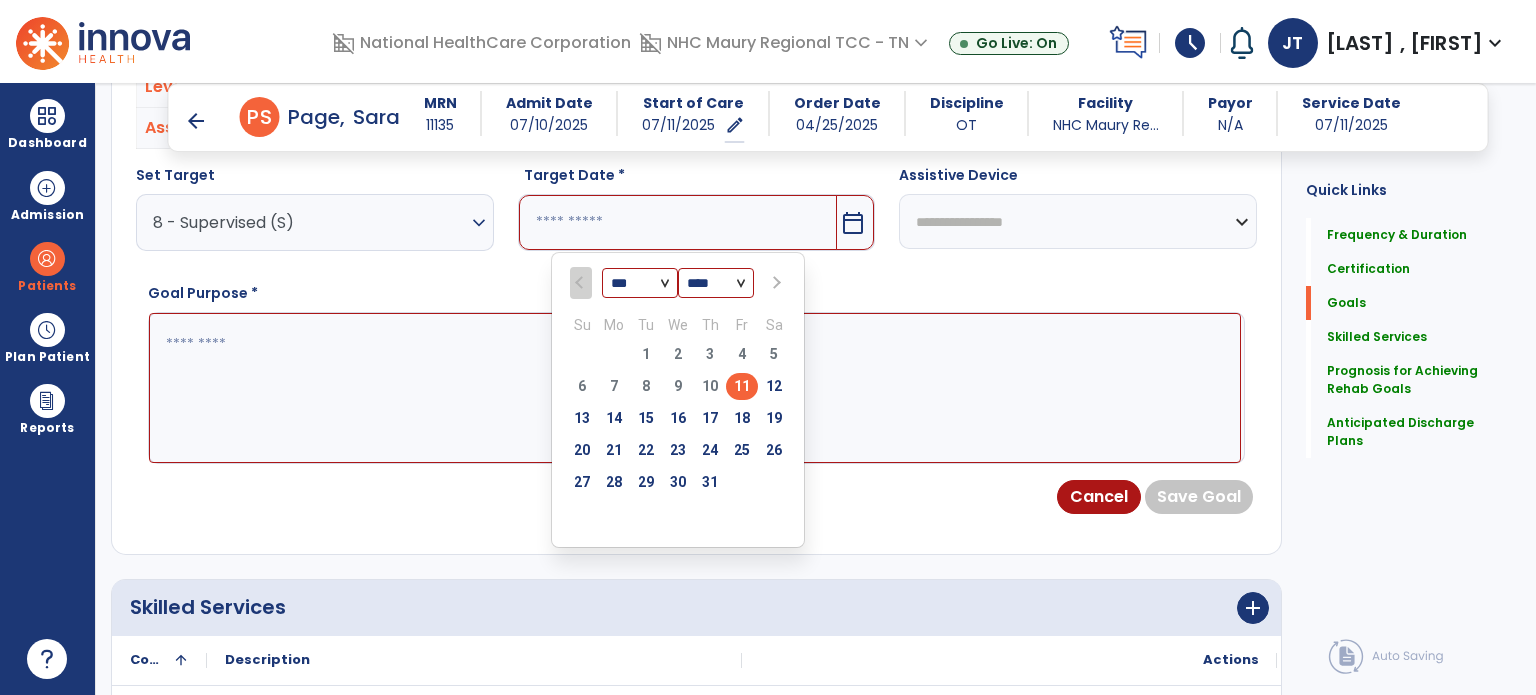 scroll, scrollTop: 763, scrollLeft: 0, axis: vertical 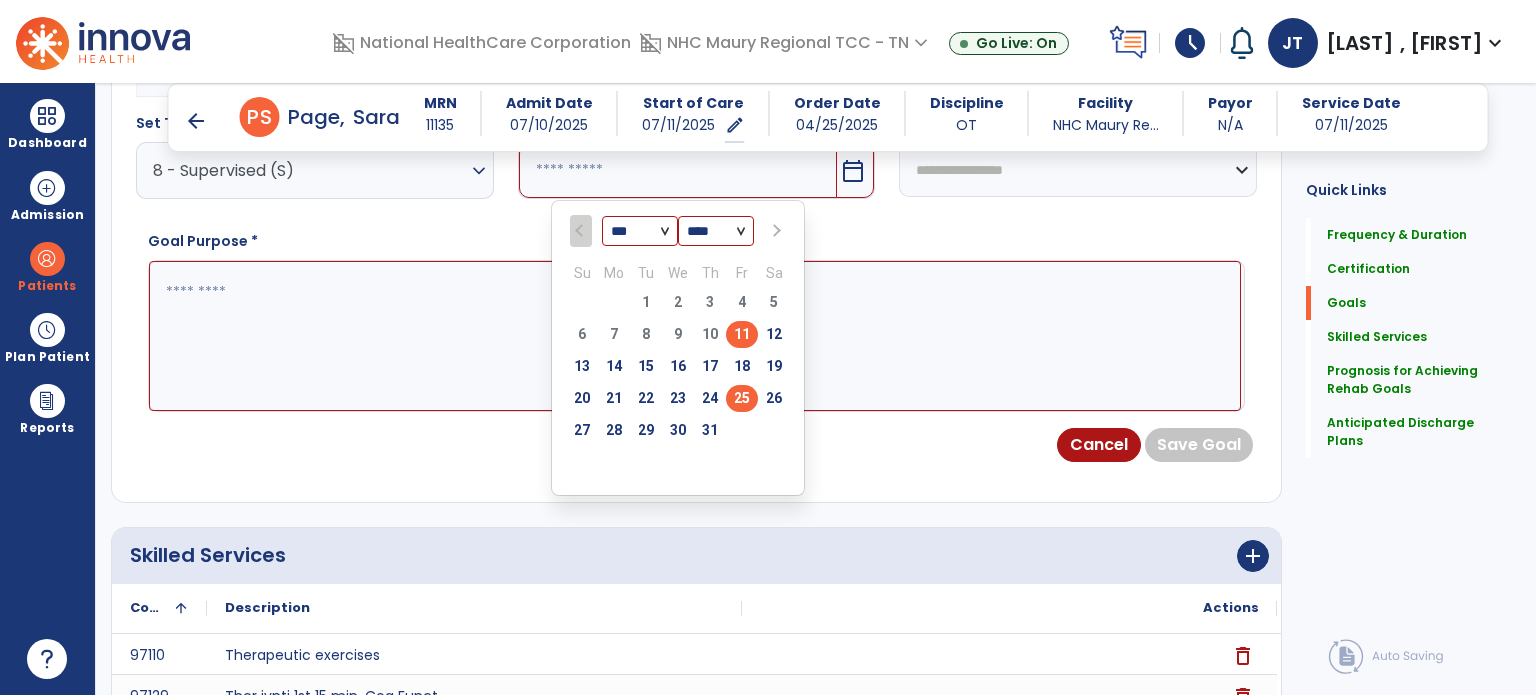 click on "25" at bounding box center [742, 398] 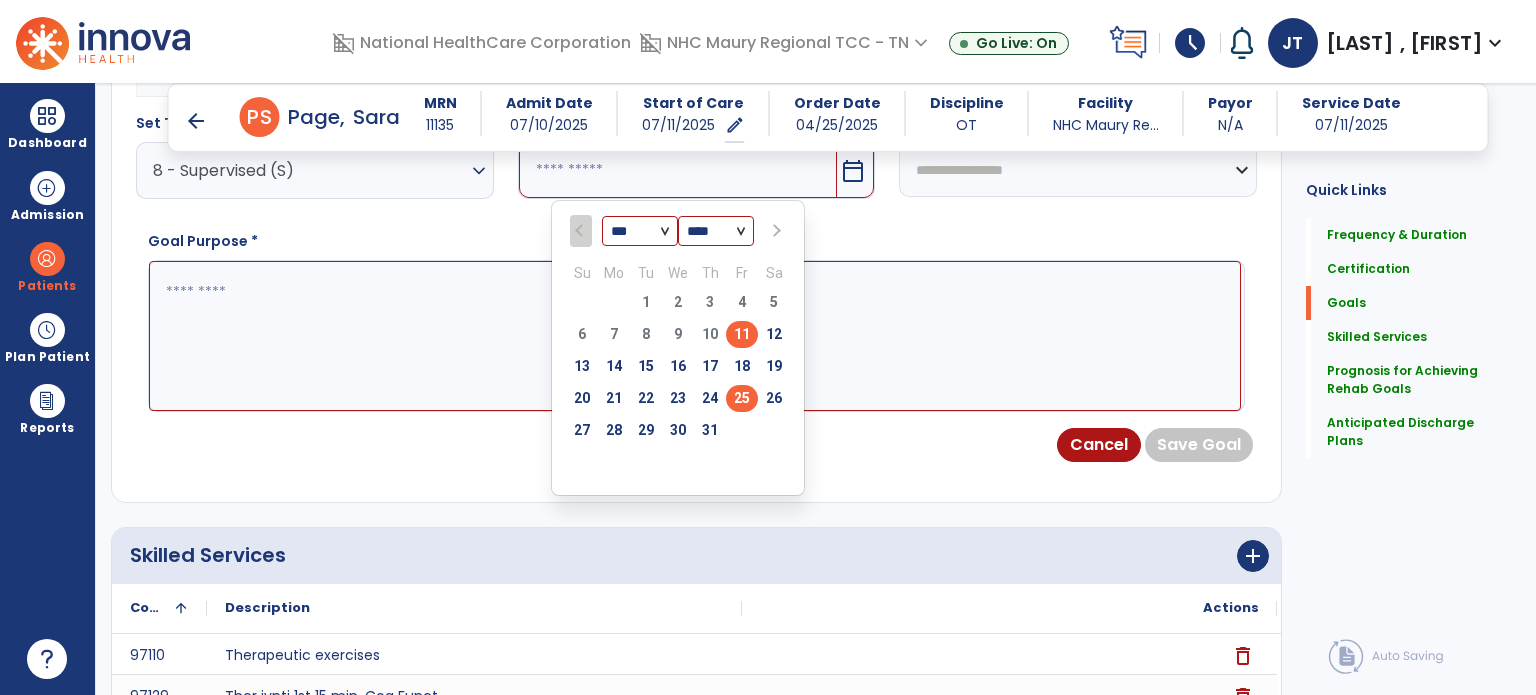 type on "*********" 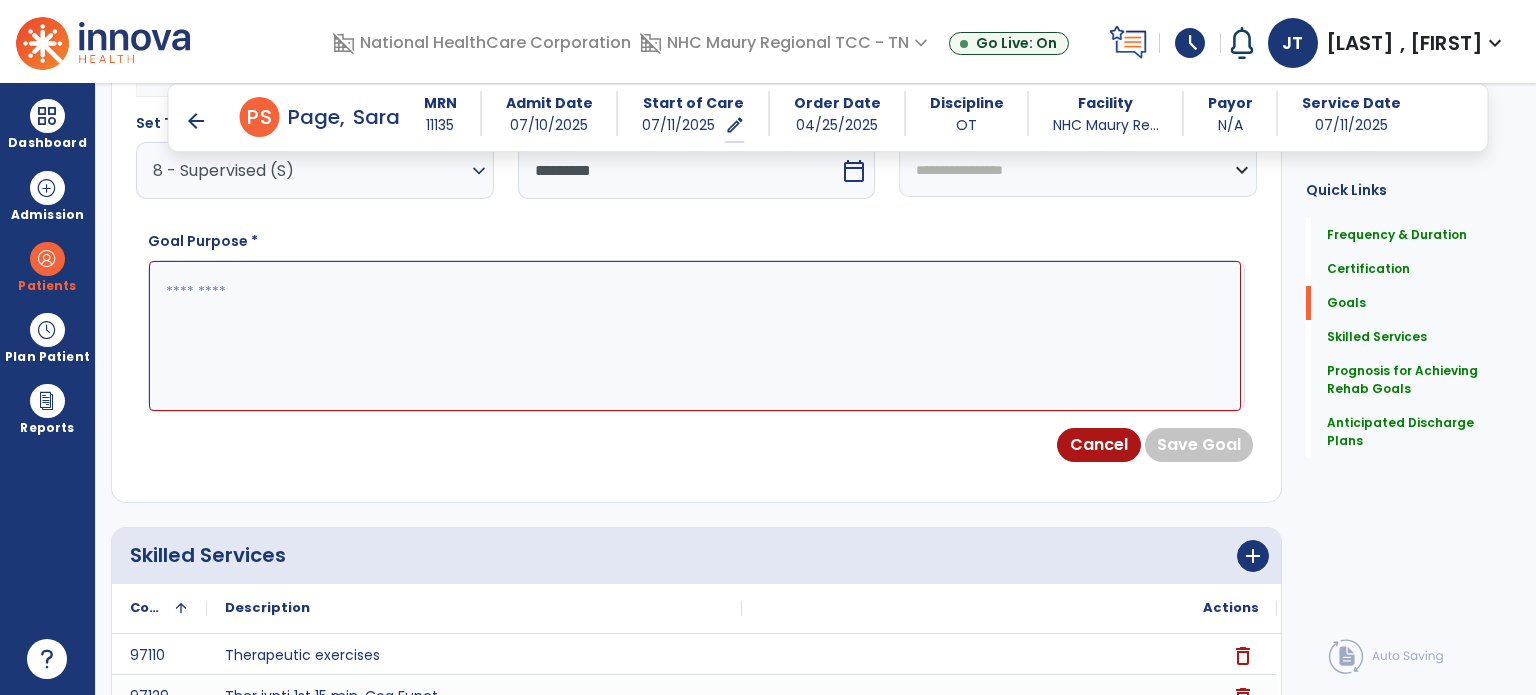 click at bounding box center (695, 336) 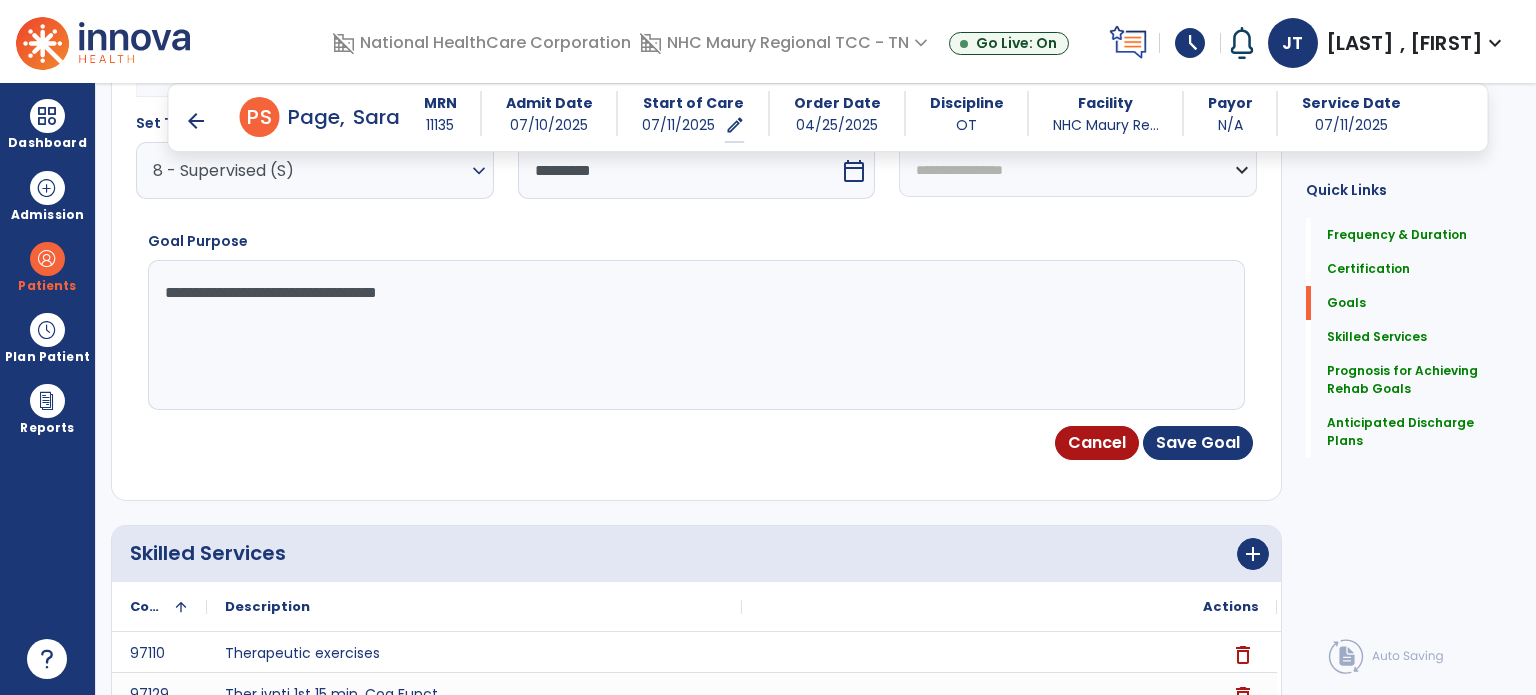 scroll, scrollTop: 581, scrollLeft: 0, axis: vertical 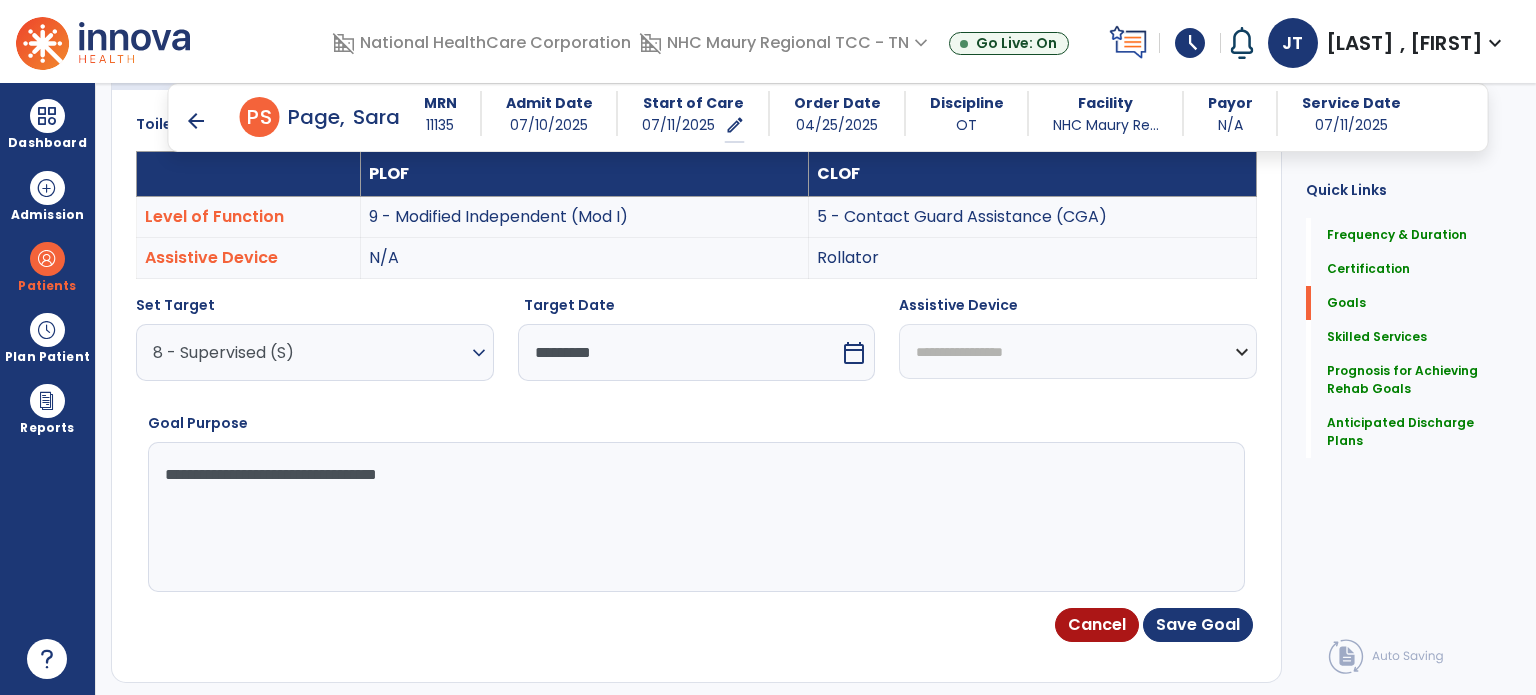 type on "**********" 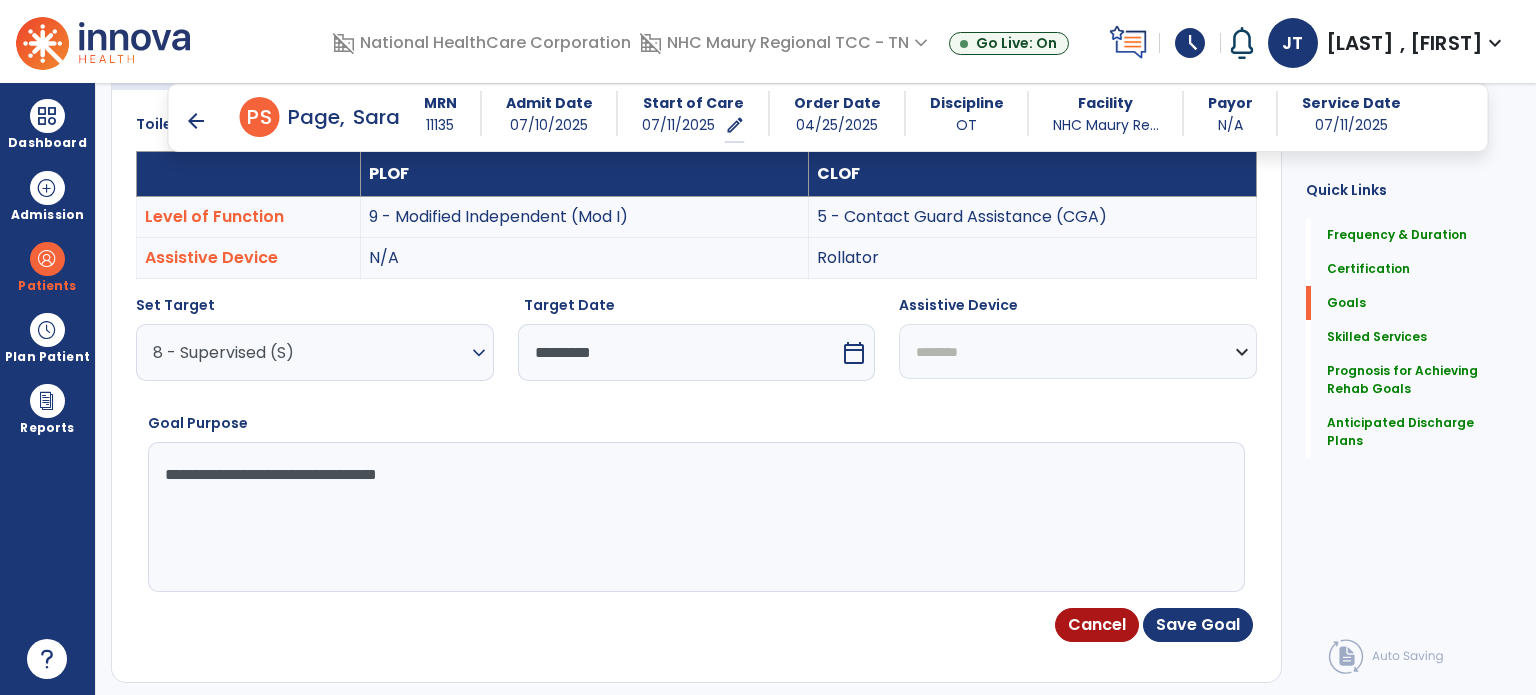 click on "**********" at bounding box center (1078, 351) 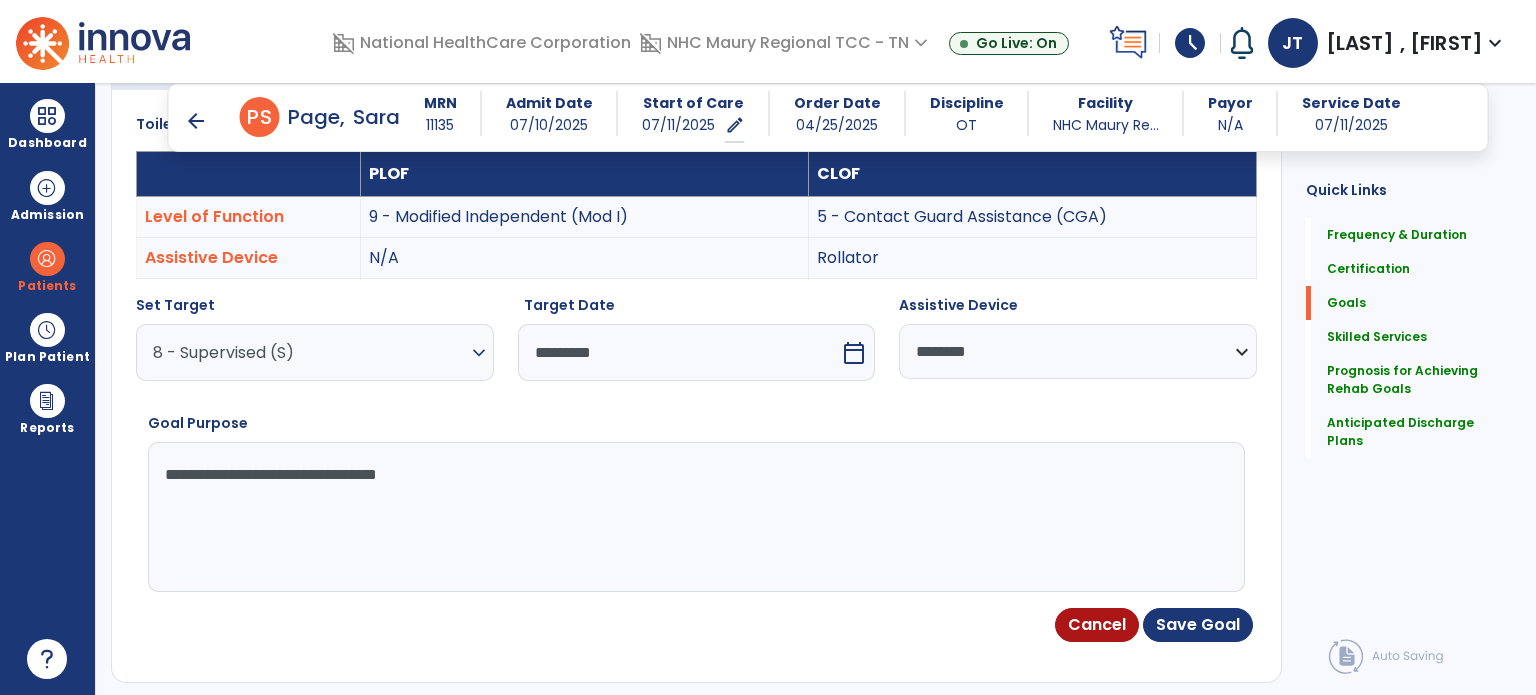 click on "8 - Supervised (S)" at bounding box center [310, 352] 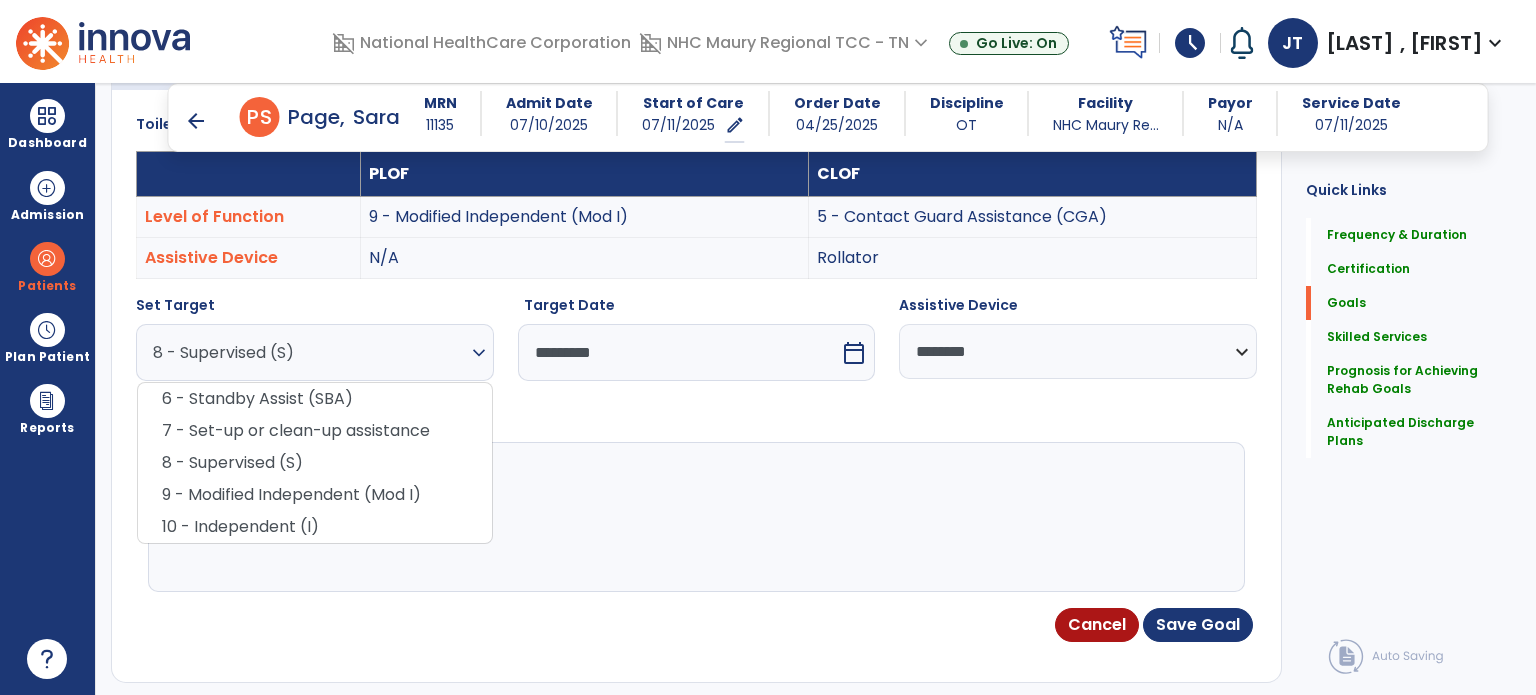 click on "8 - Supervised (S)" at bounding box center (310, 352) 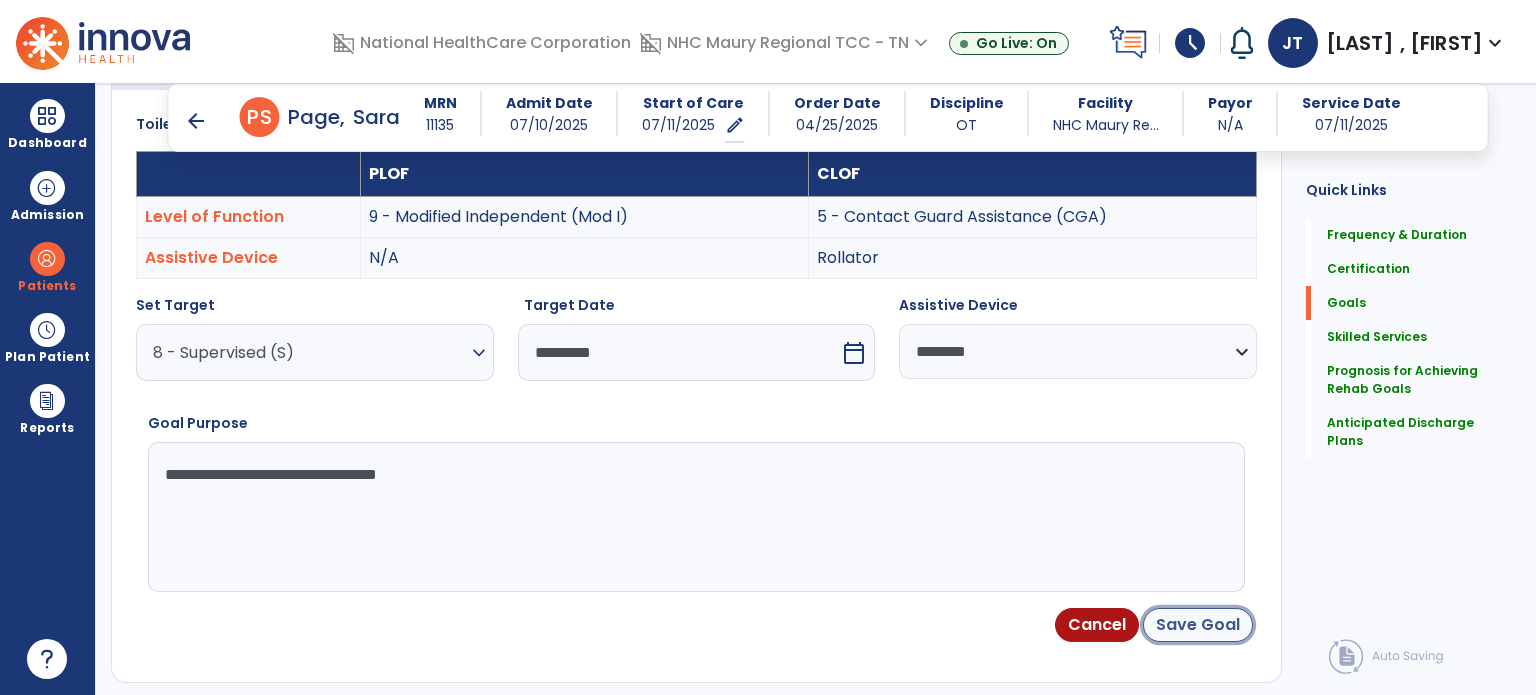 click on "Save Goal" at bounding box center [1198, 625] 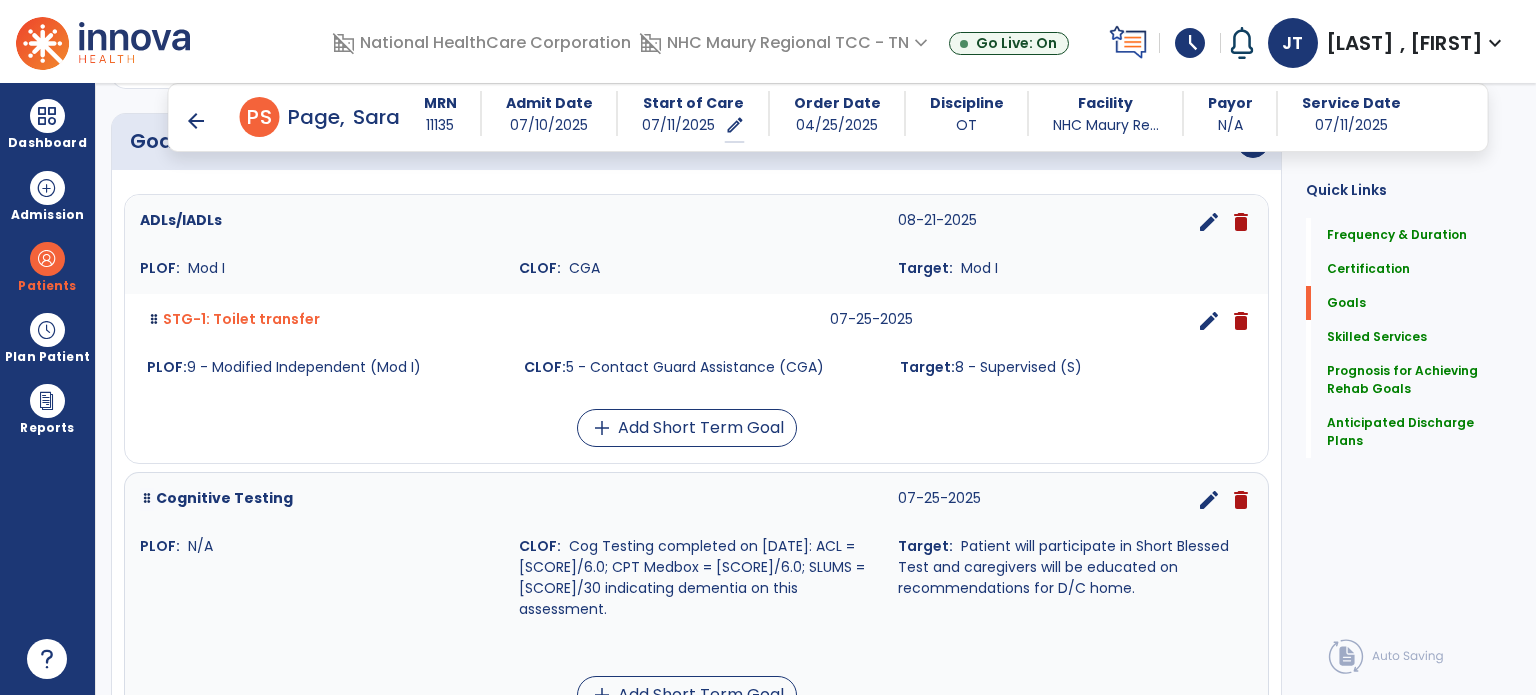 scroll, scrollTop: 502, scrollLeft: 0, axis: vertical 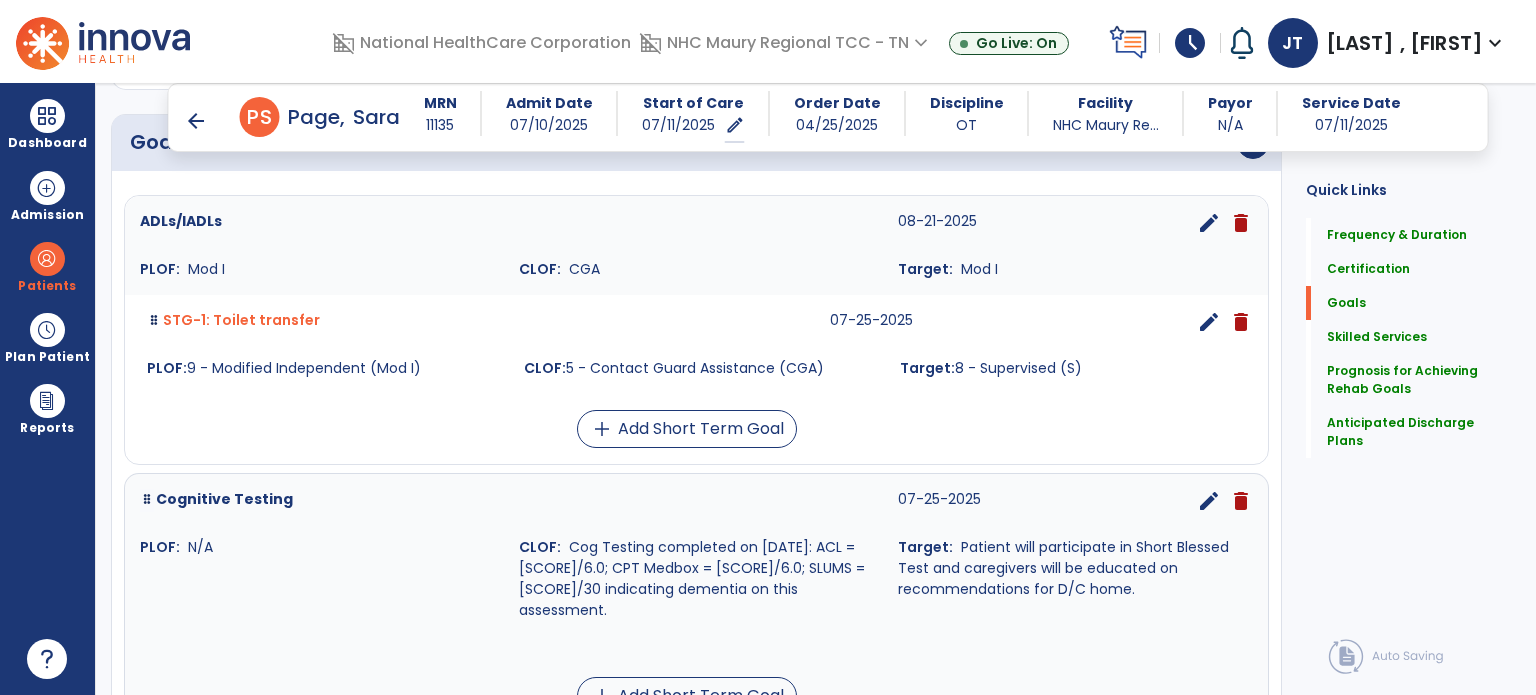 click on "edit" at bounding box center [1209, 322] 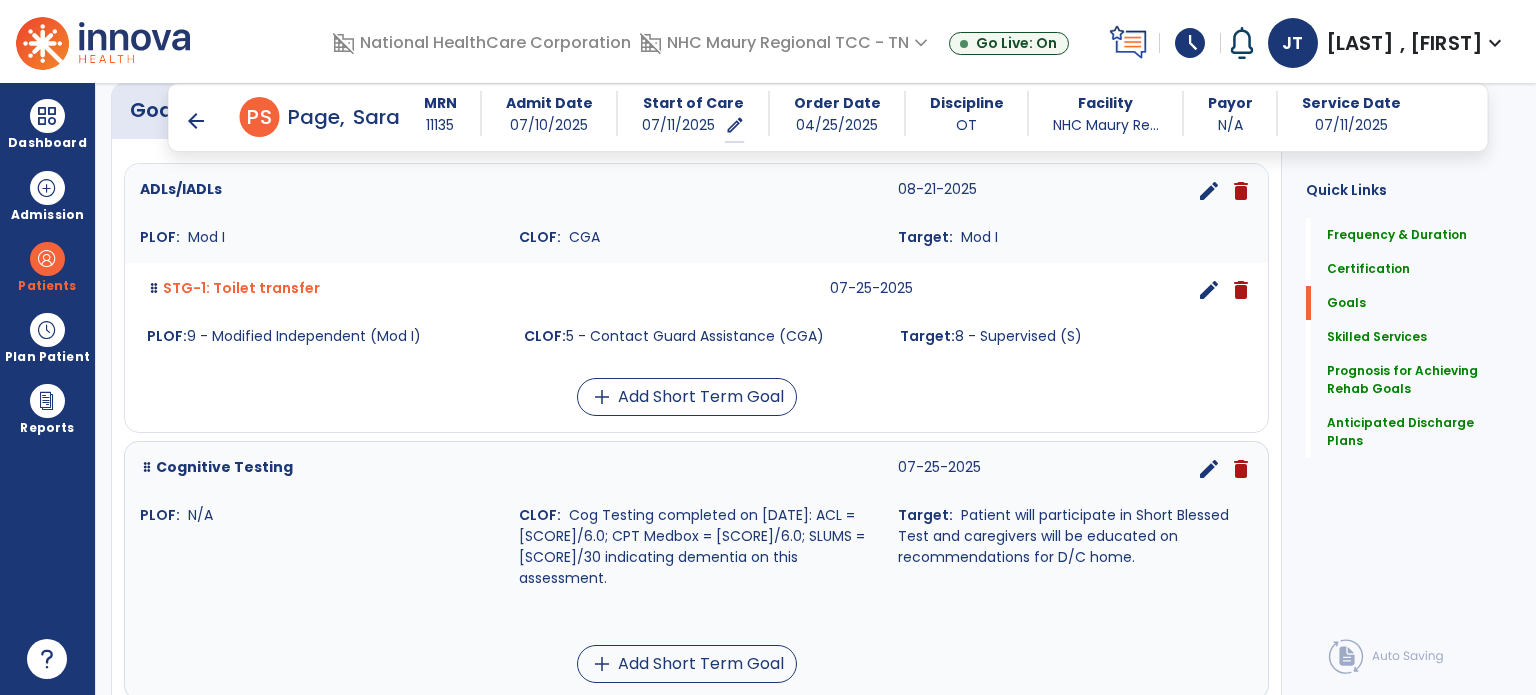 select on "********" 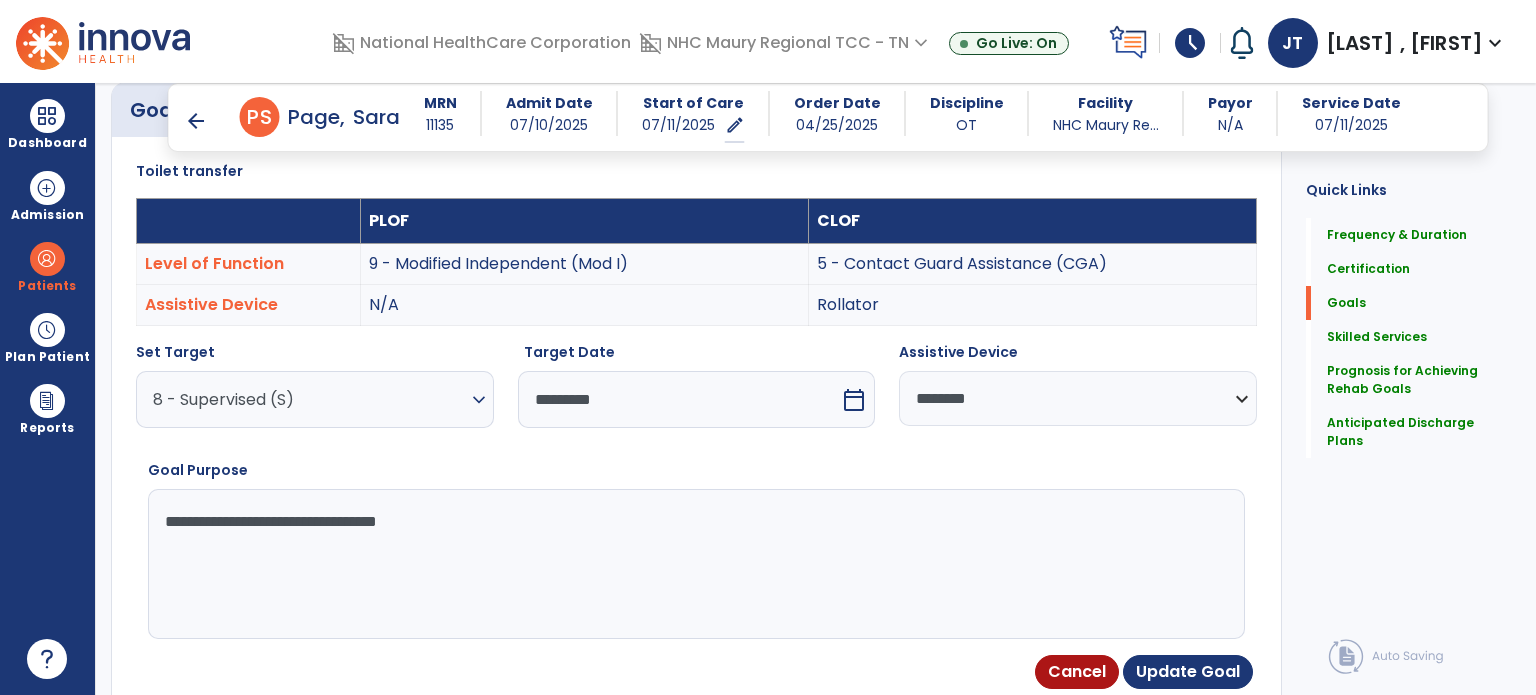 click on "8 - Supervised (S)" at bounding box center [310, 399] 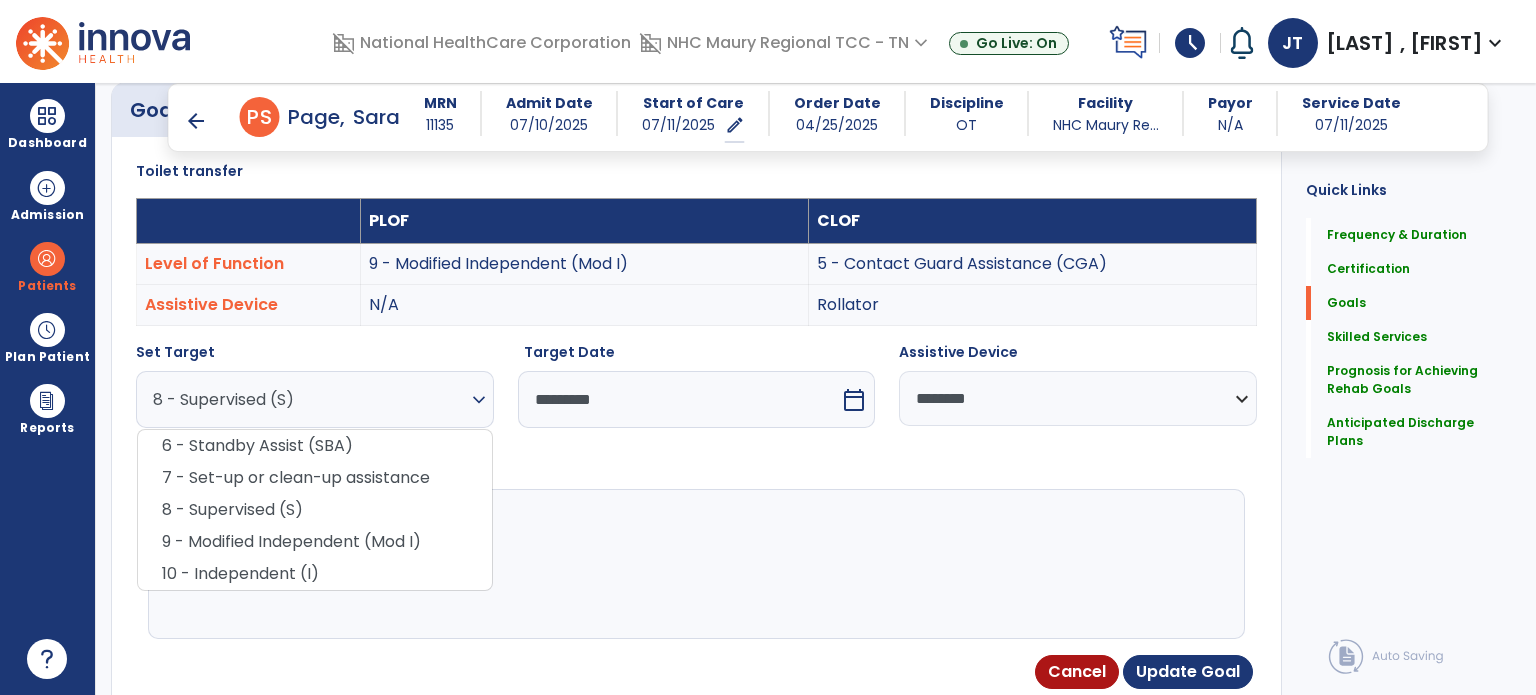 click on "**********" at bounding box center (695, 564) 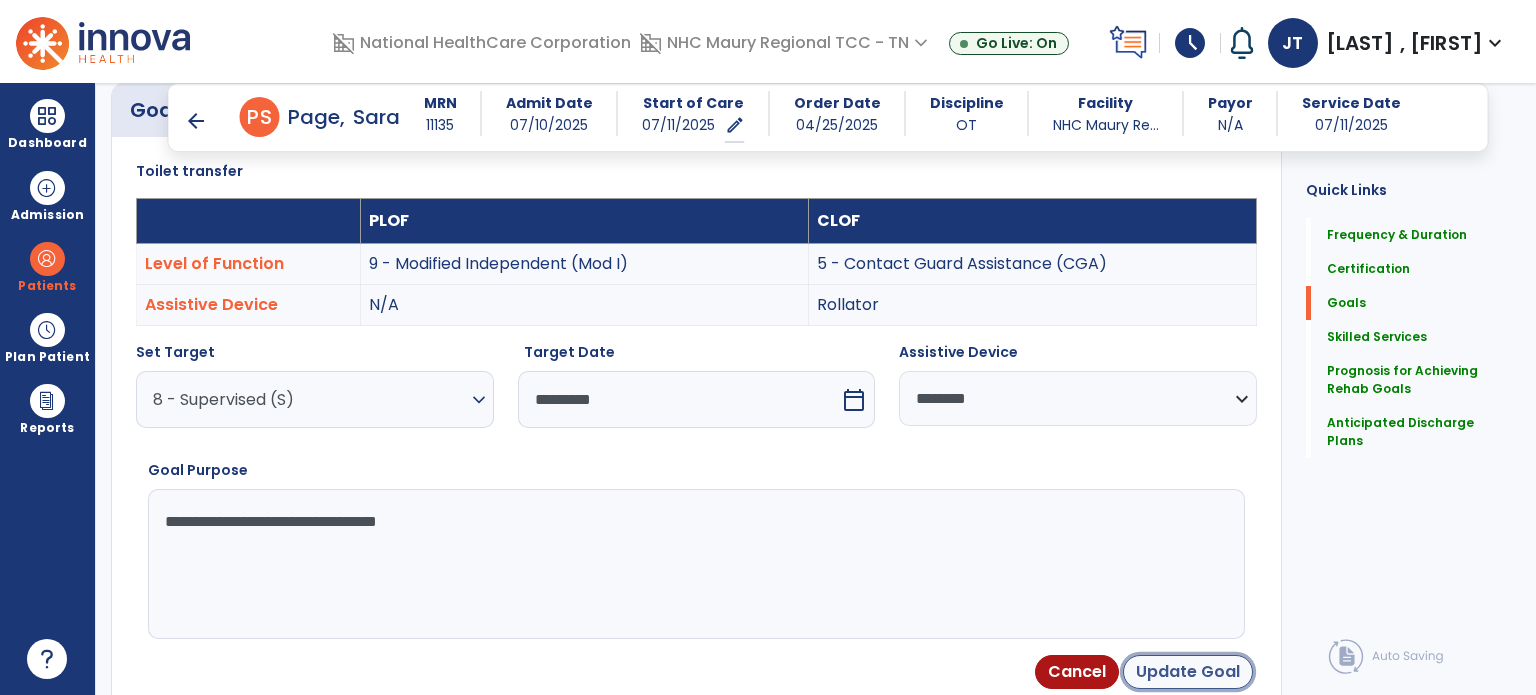 click on "Update Goal" at bounding box center (1188, 672) 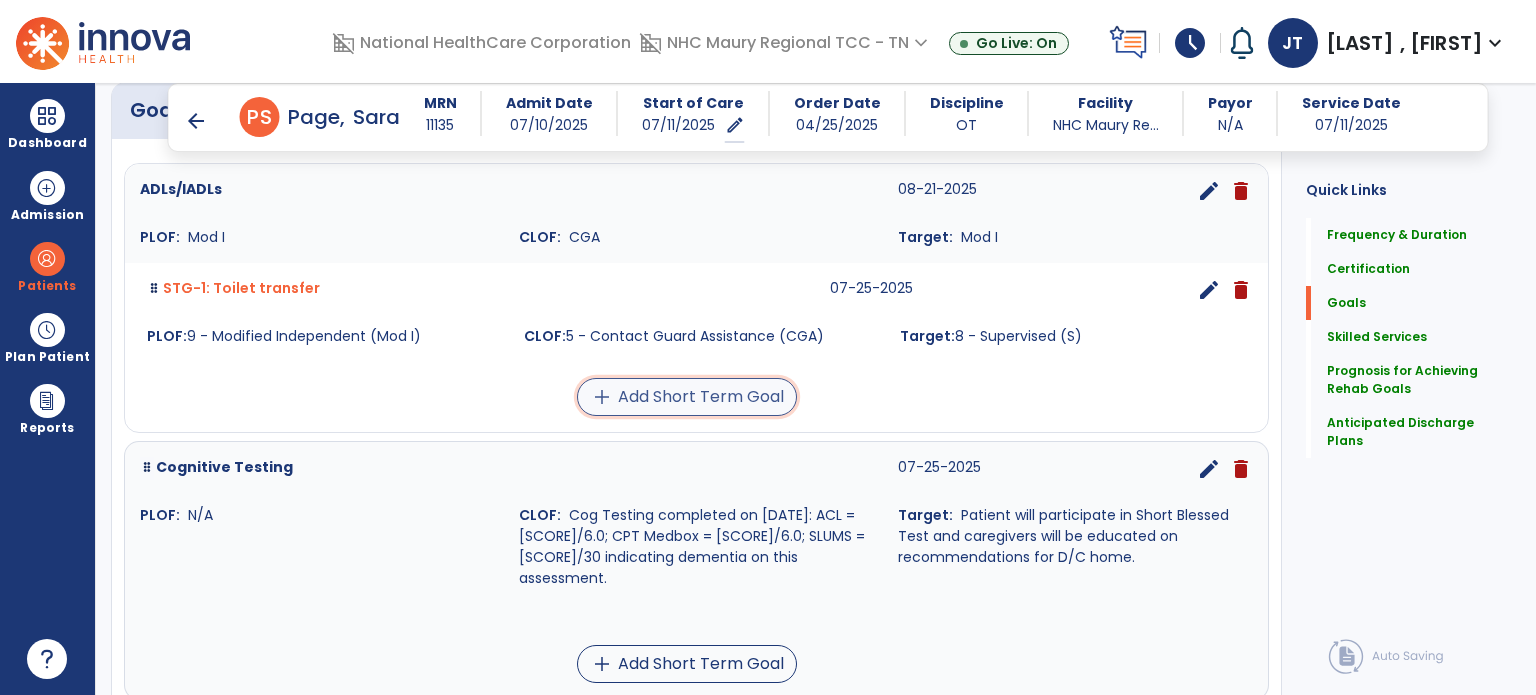 click on "add  Add Short Term Goal" at bounding box center (687, 397) 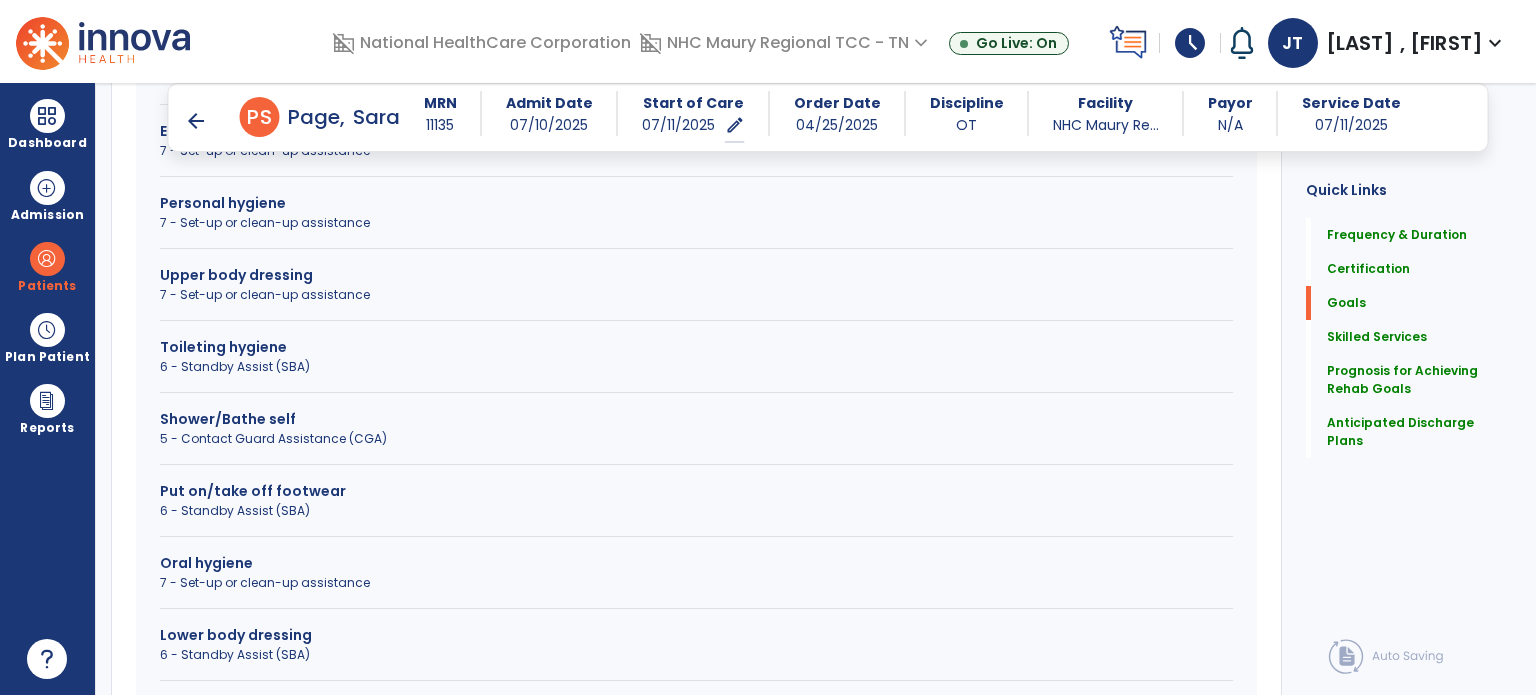 scroll, scrollTop: 805, scrollLeft: 0, axis: vertical 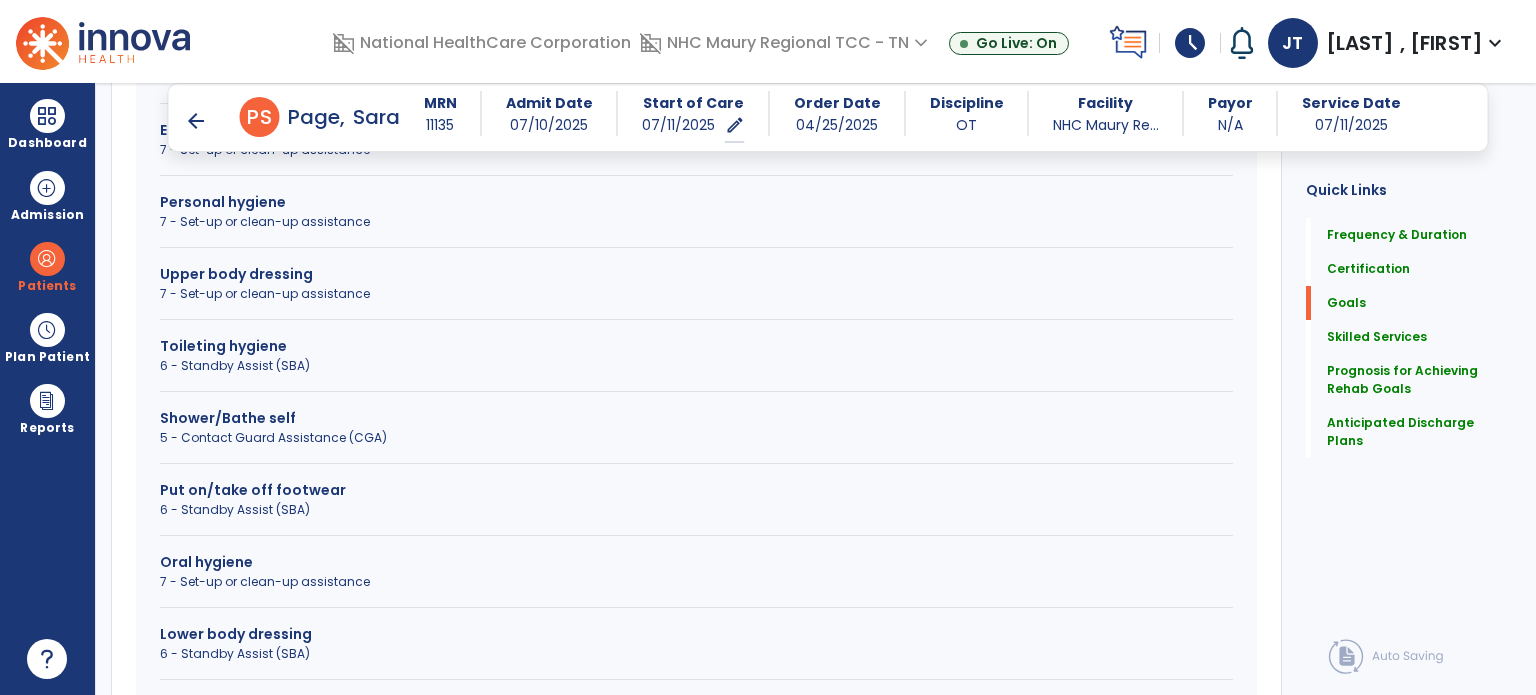 click on "5 - Contact Guard Assistance (CGA)" at bounding box center (696, 438) 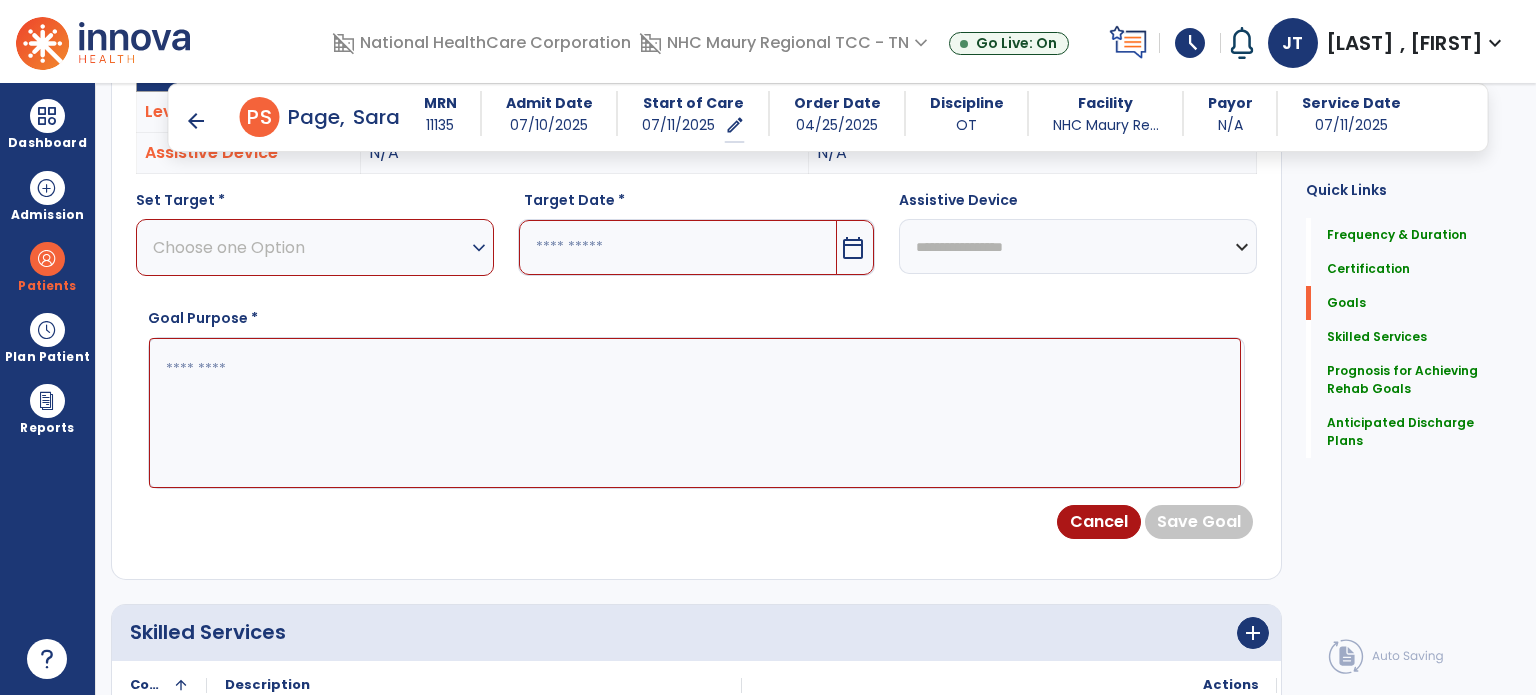 scroll, scrollTop: 687, scrollLeft: 0, axis: vertical 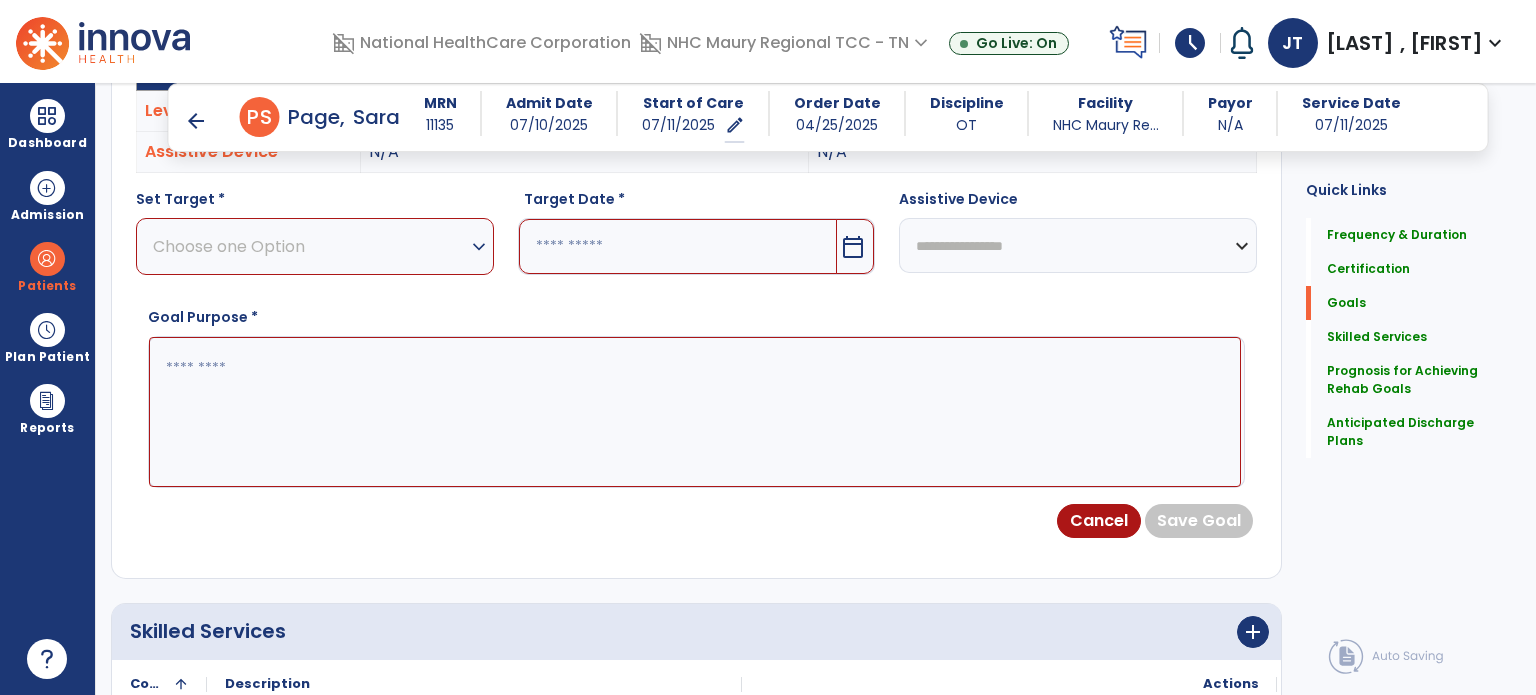 click on "Choose one Option   expand_more" at bounding box center [315, 246] 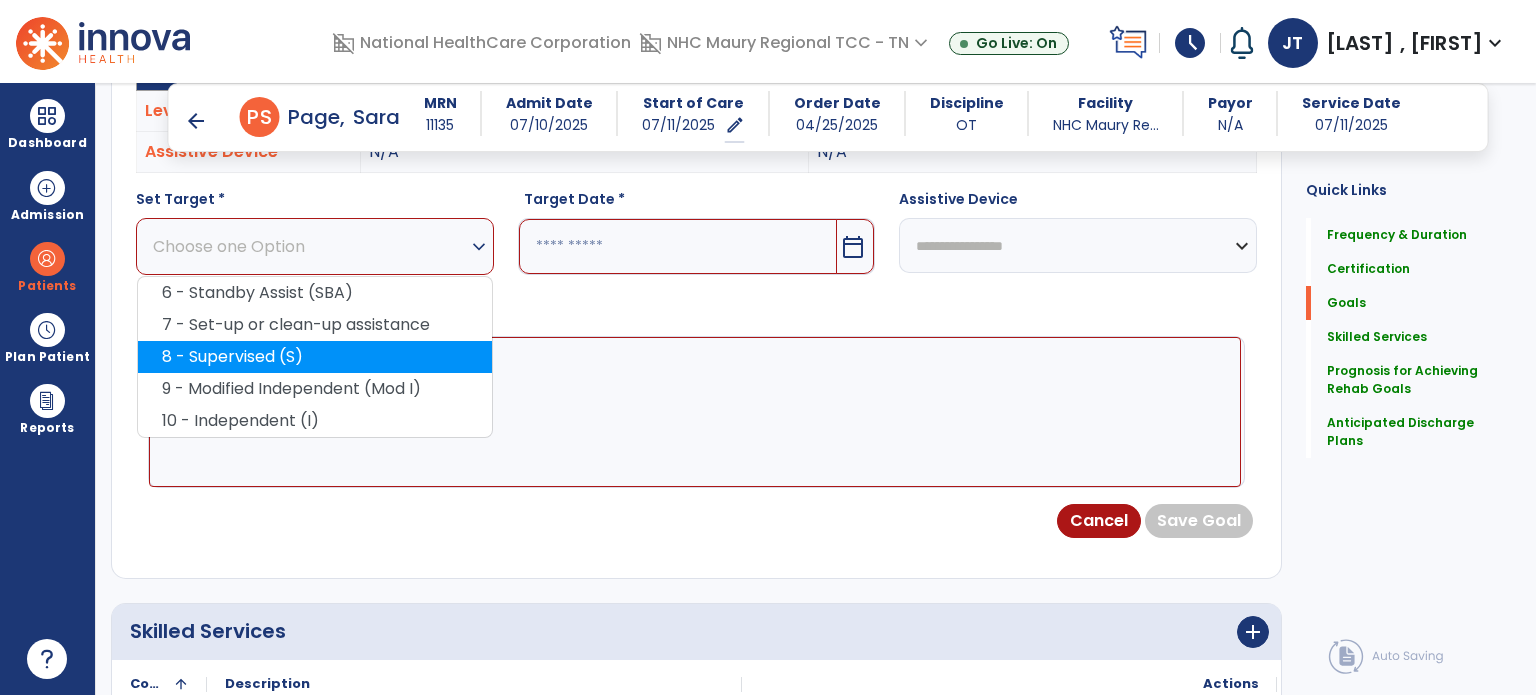 click on "8 - Supervised (S)" at bounding box center [315, 357] 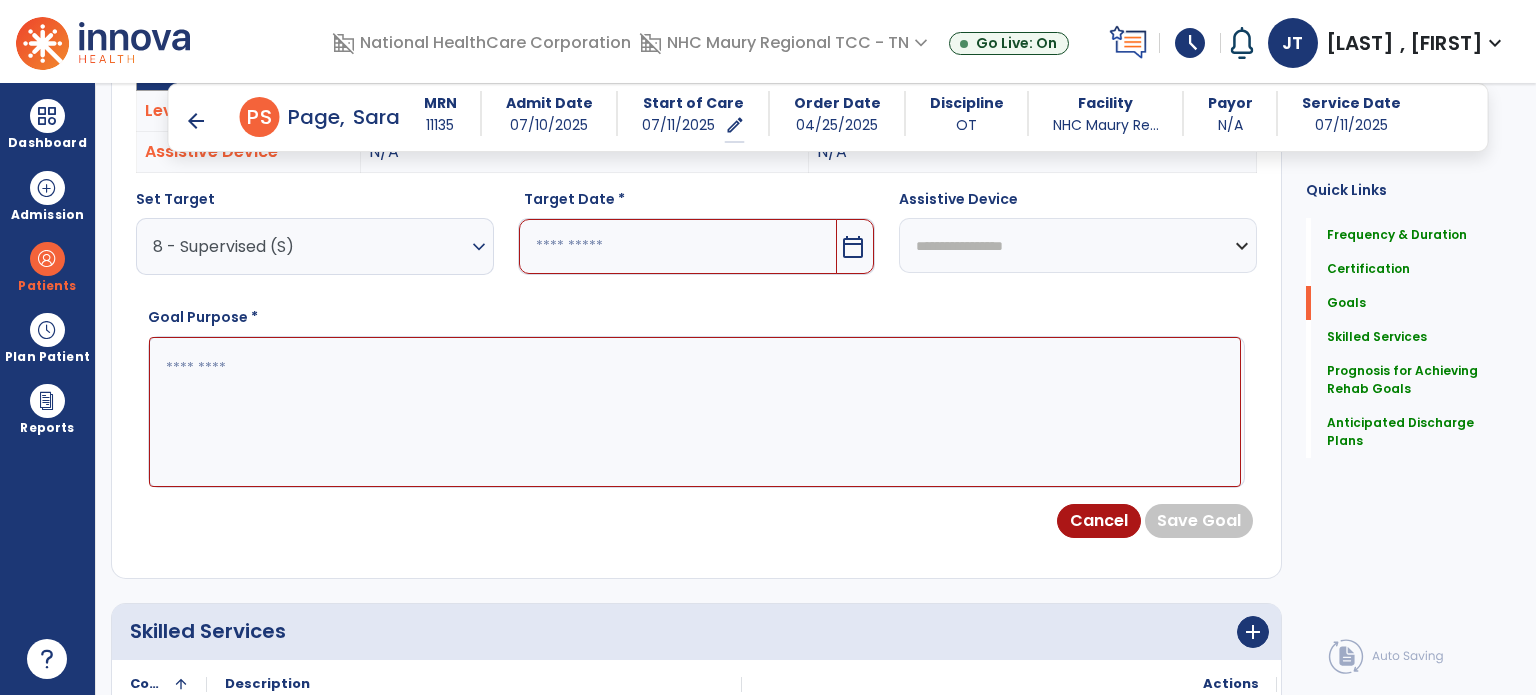 click at bounding box center [678, 246] 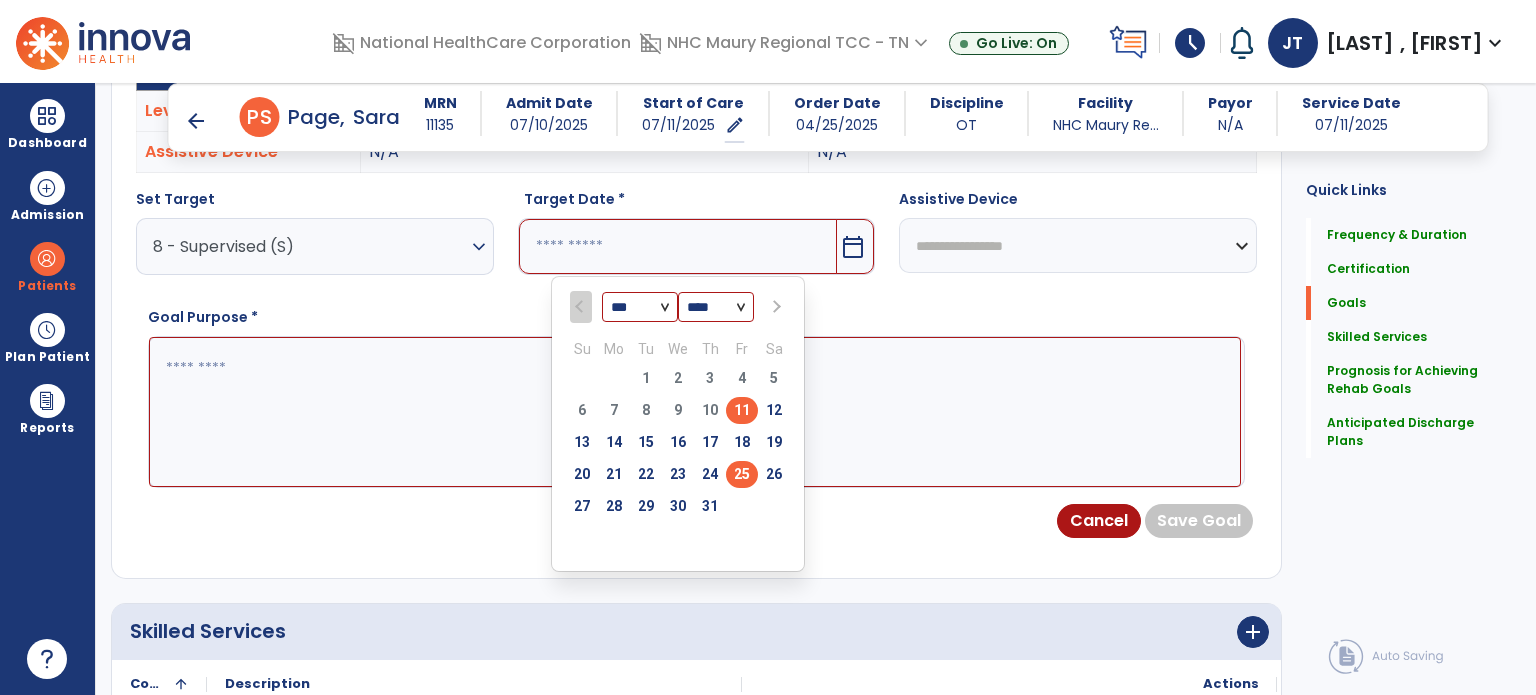 click on "25" at bounding box center [742, 474] 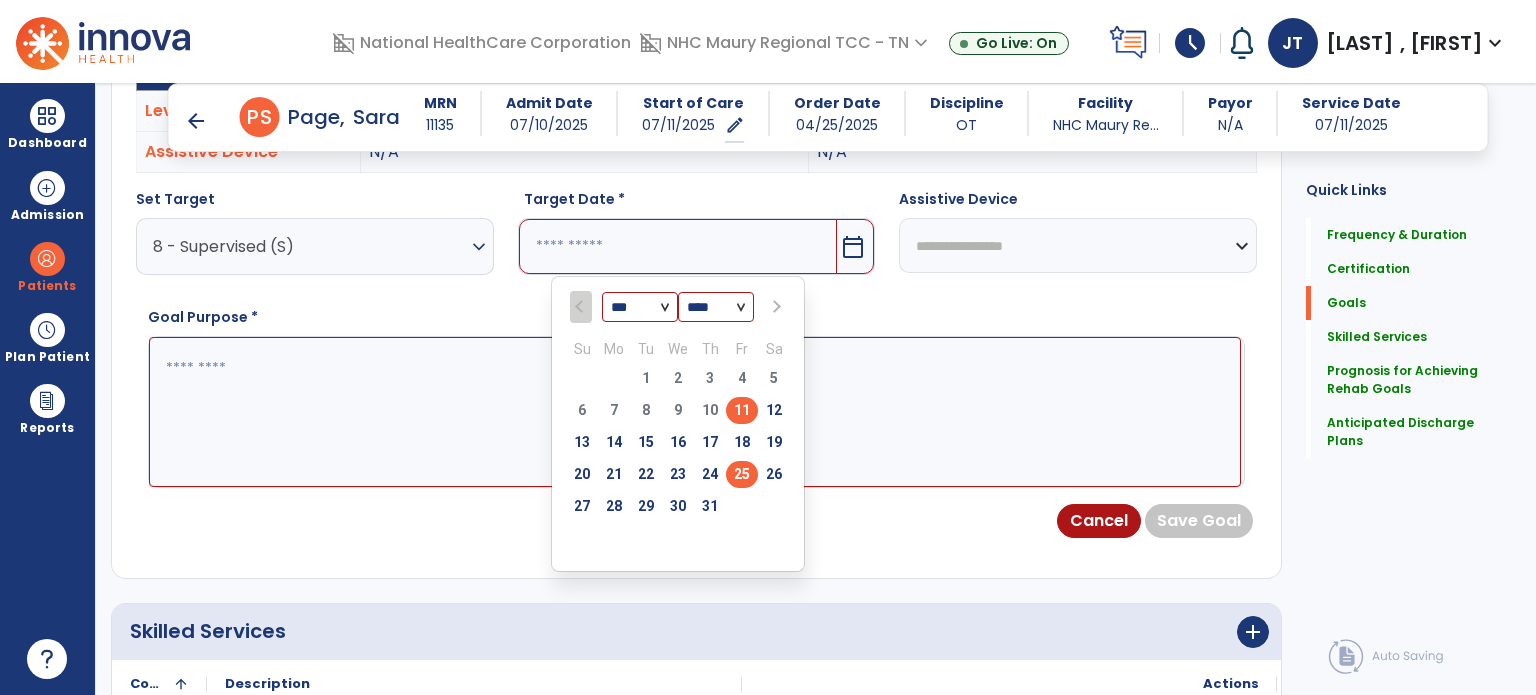 type on "*********" 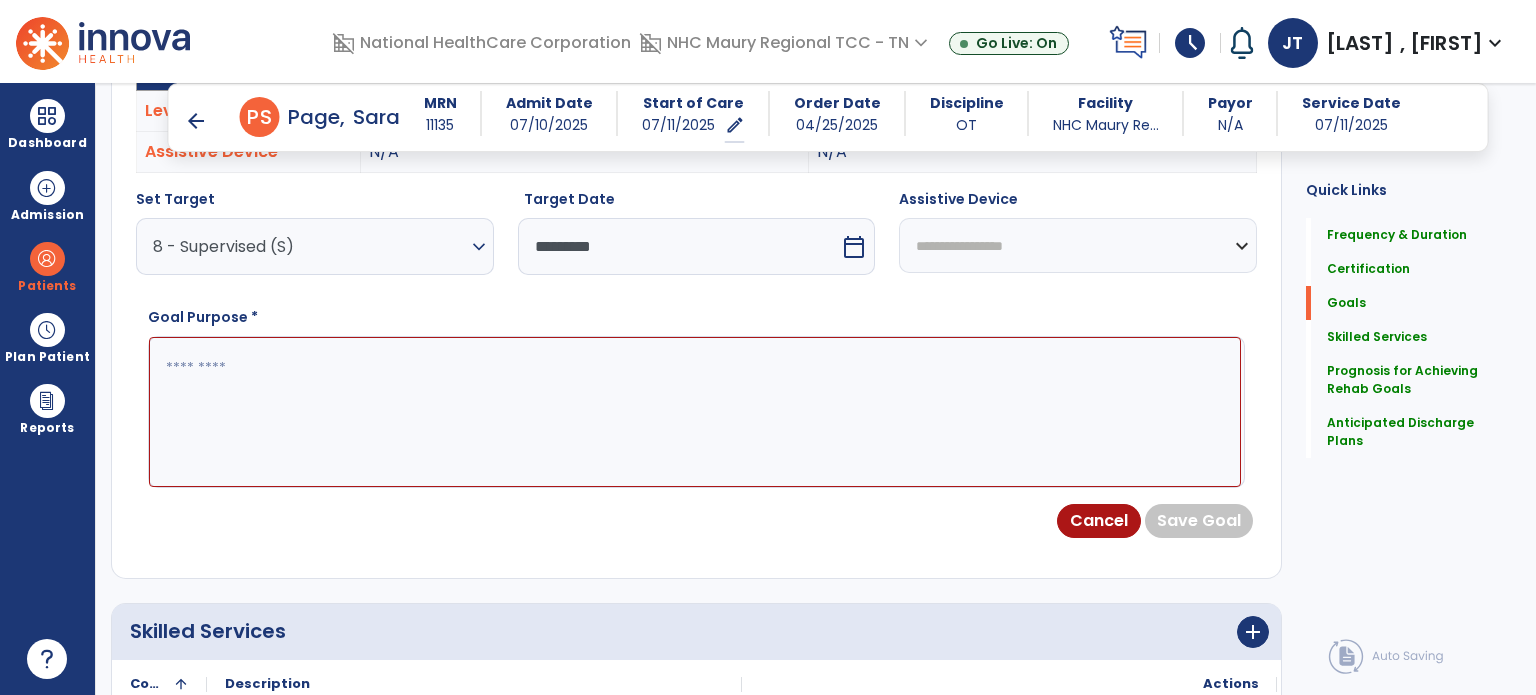 click at bounding box center (695, 412) 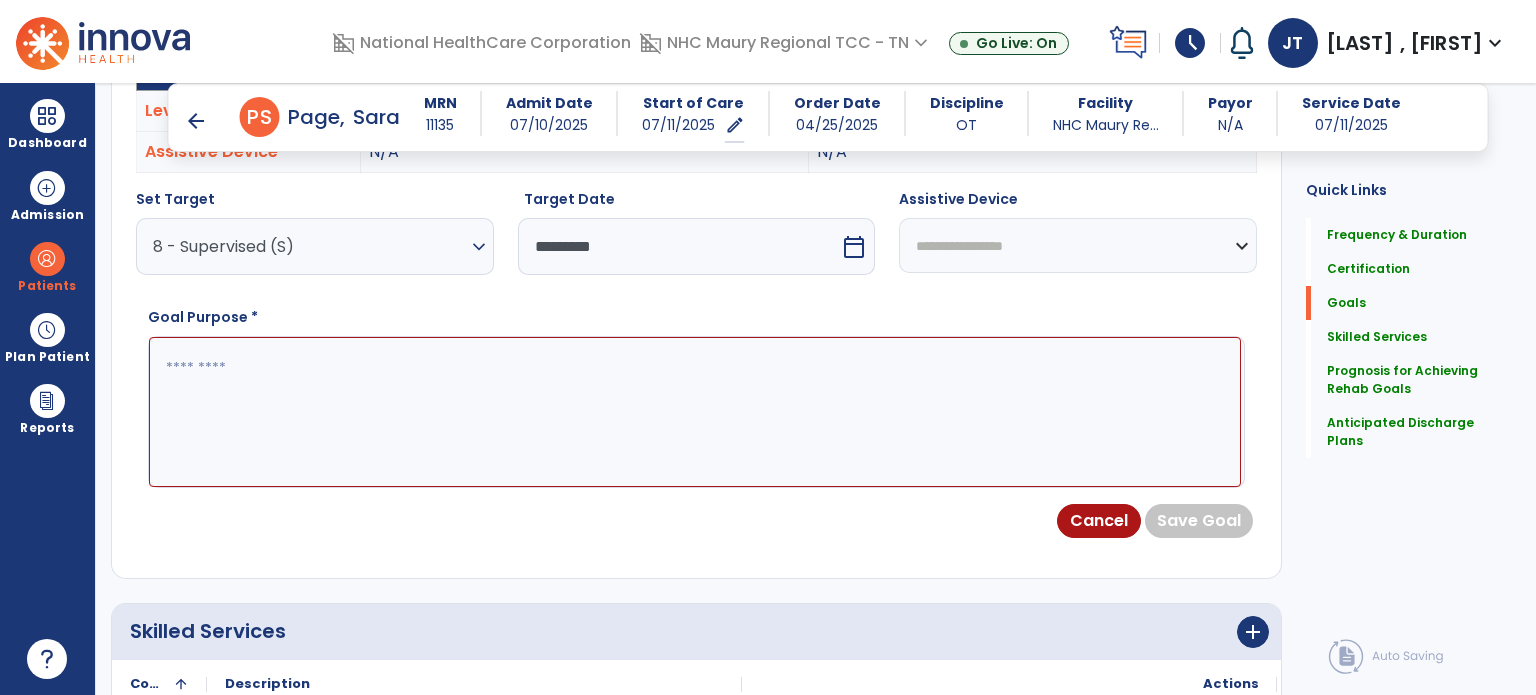 paste on "**********" 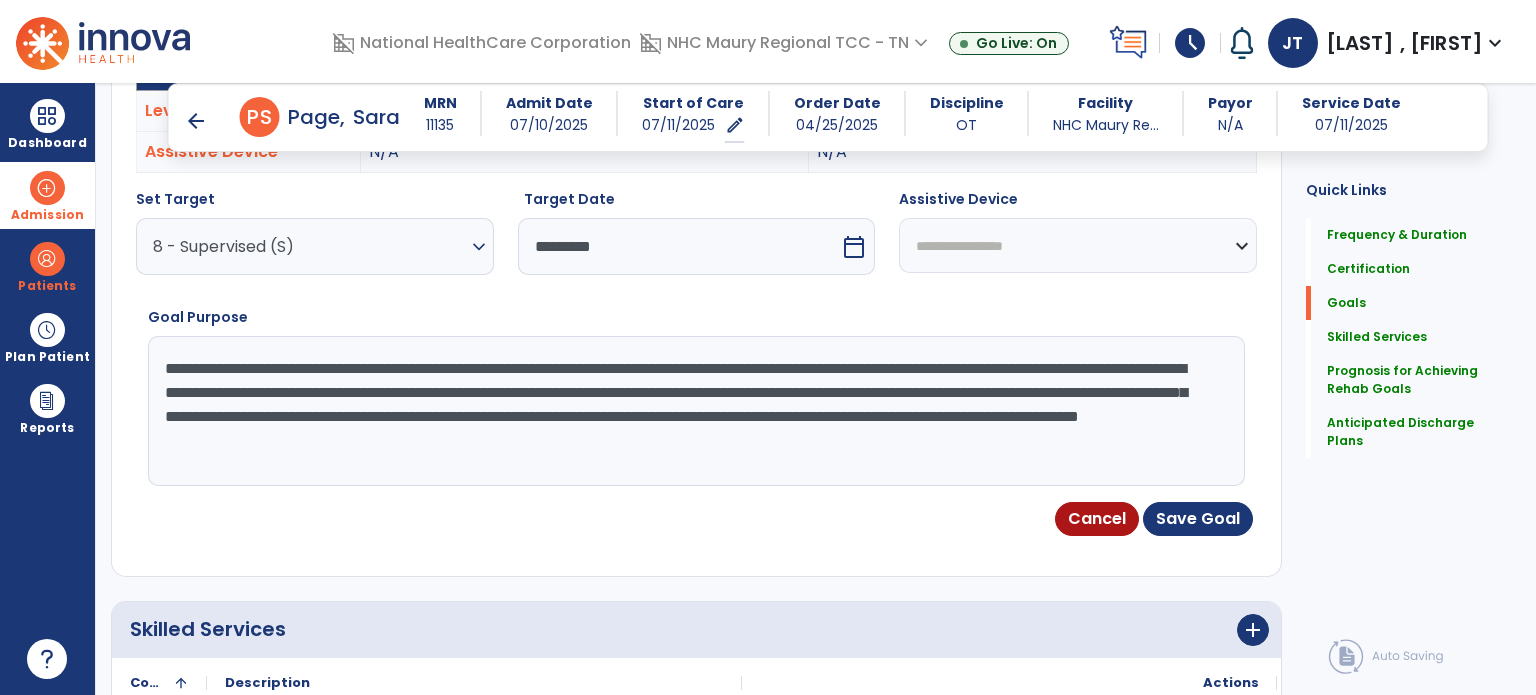 drag, startPoint x: 1182, startPoint y: 446, endPoint x: 0, endPoint y: 194, distance: 1208.5645 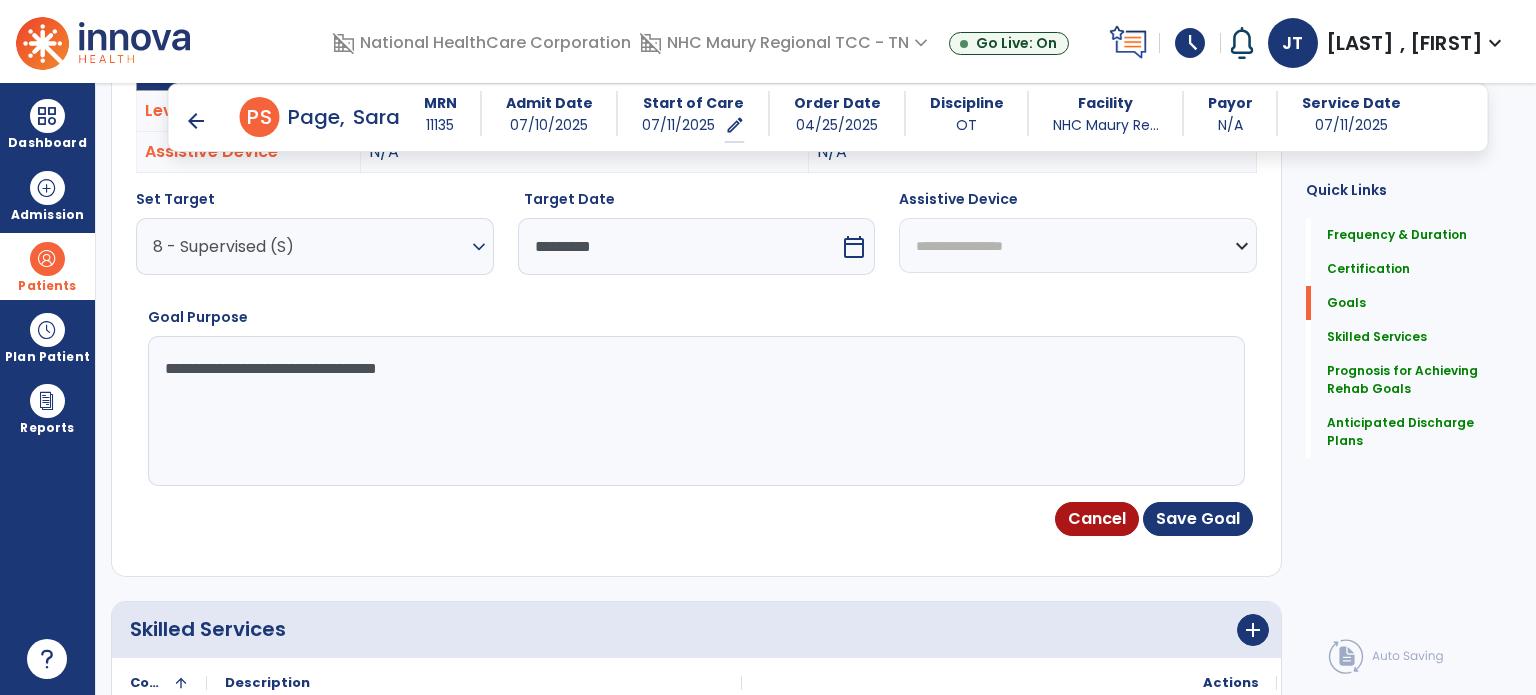 drag, startPoint x: 503, startPoint y: 395, endPoint x: 0, endPoint y: 263, distance: 520.03174 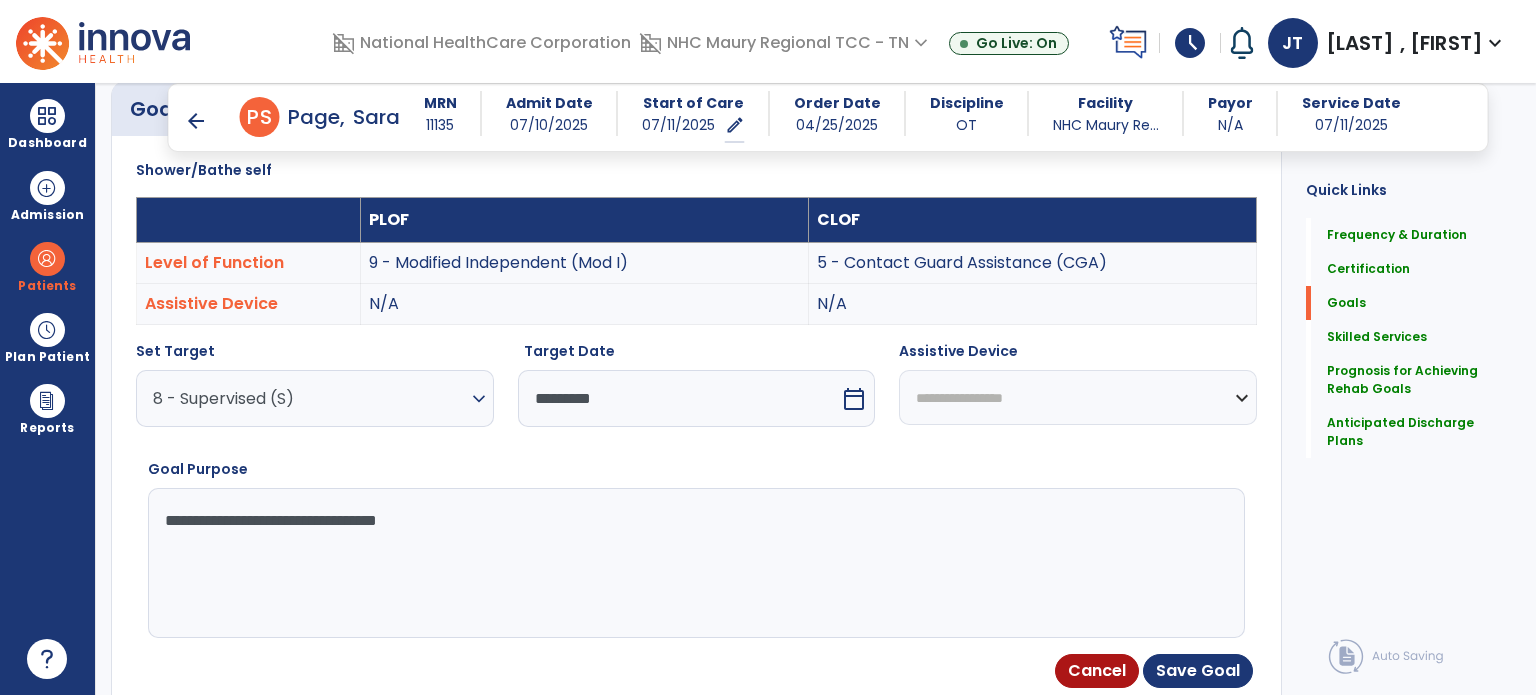 scroll, scrollTop: 528, scrollLeft: 0, axis: vertical 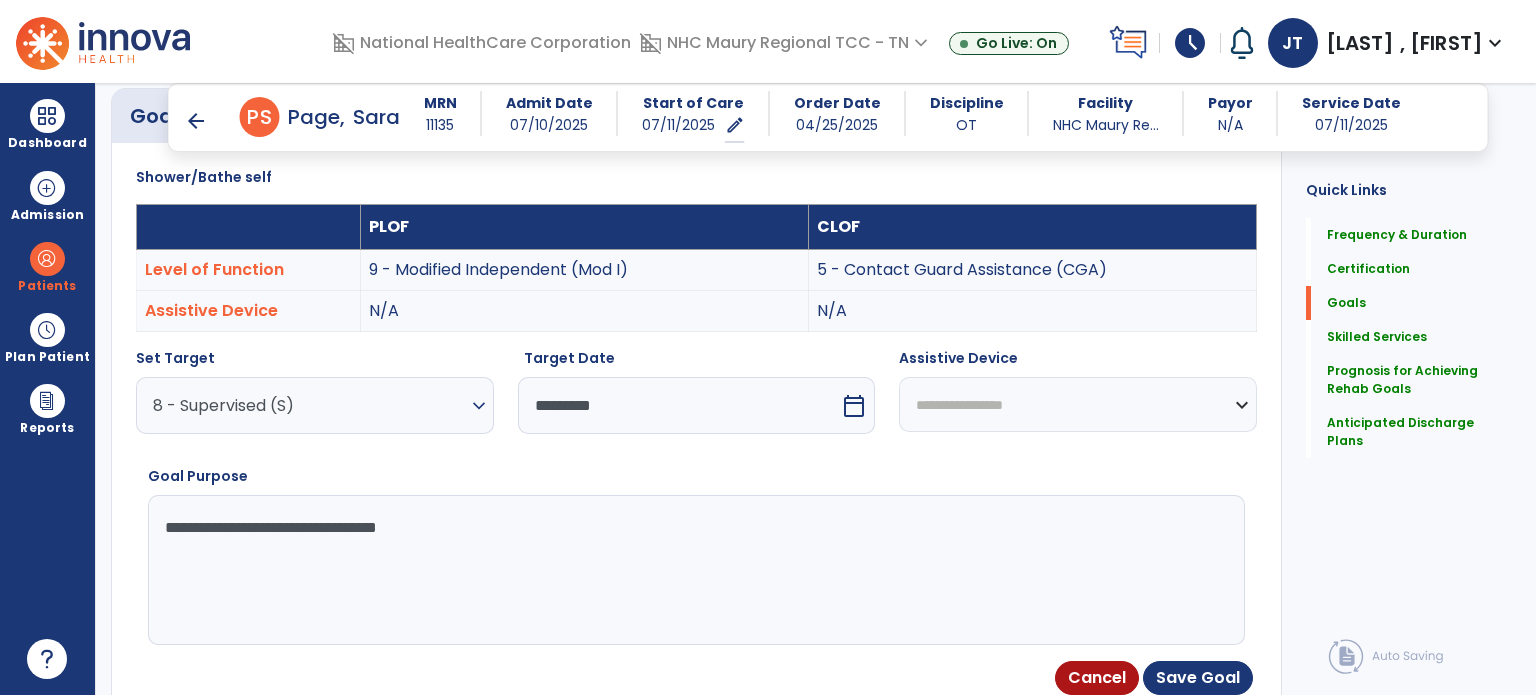 type on "**********" 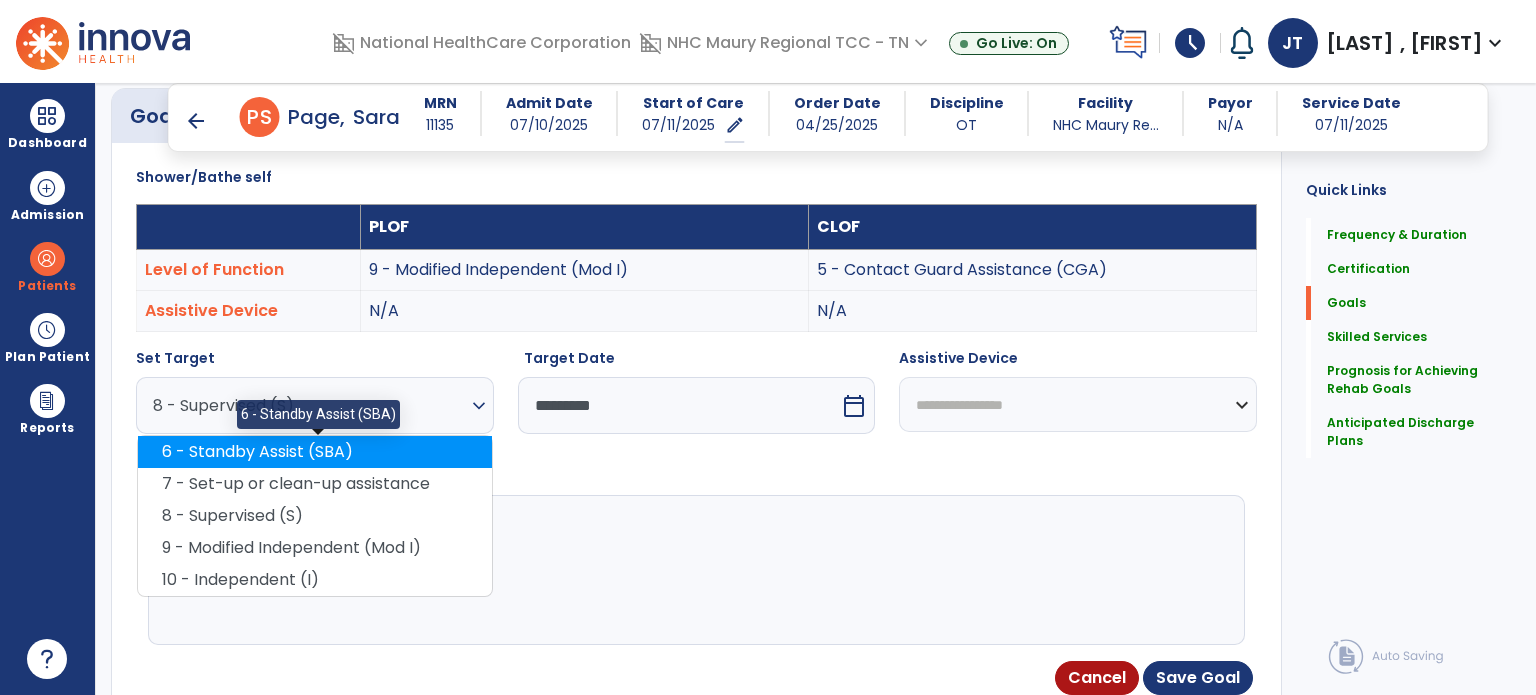 click on "6 - Standby Assist (SBA)" at bounding box center (315, 452) 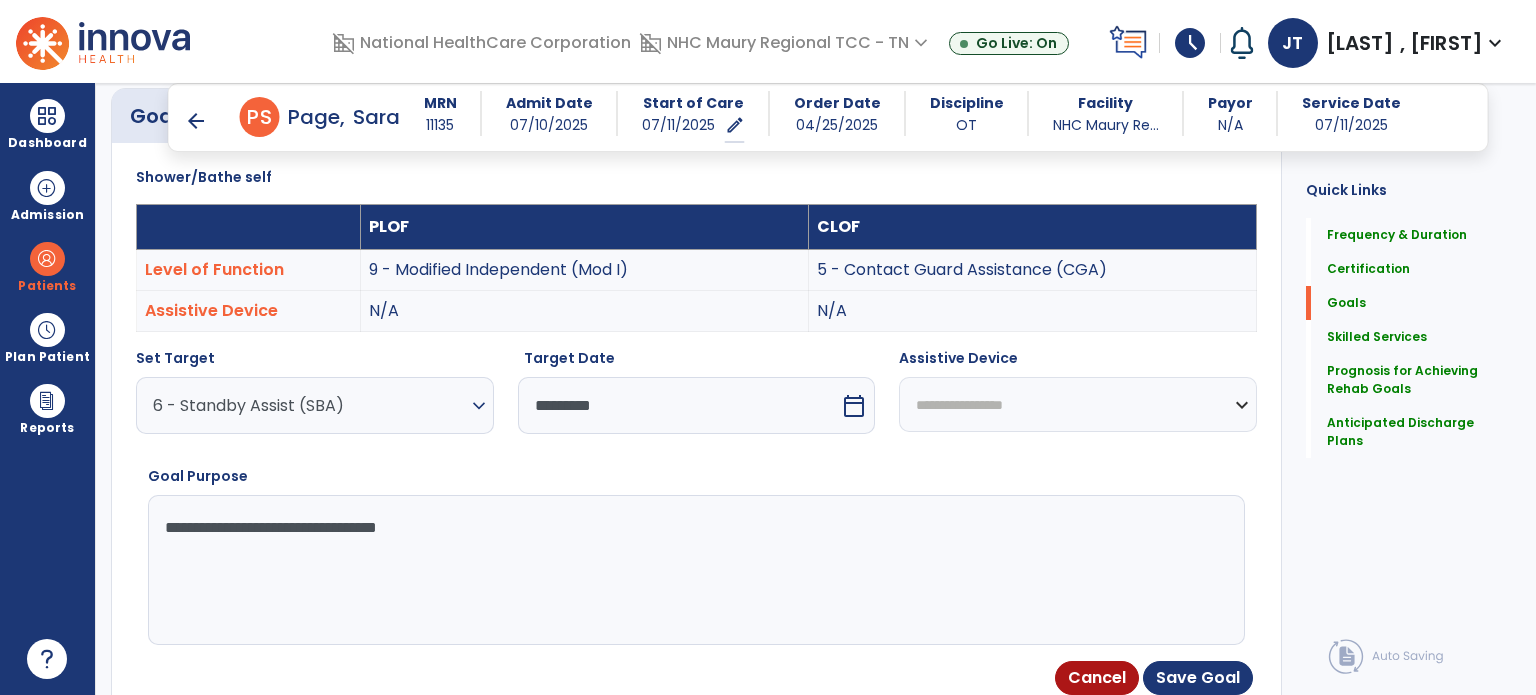 click on "6 - Standby Assist (SBA)" at bounding box center [310, 405] 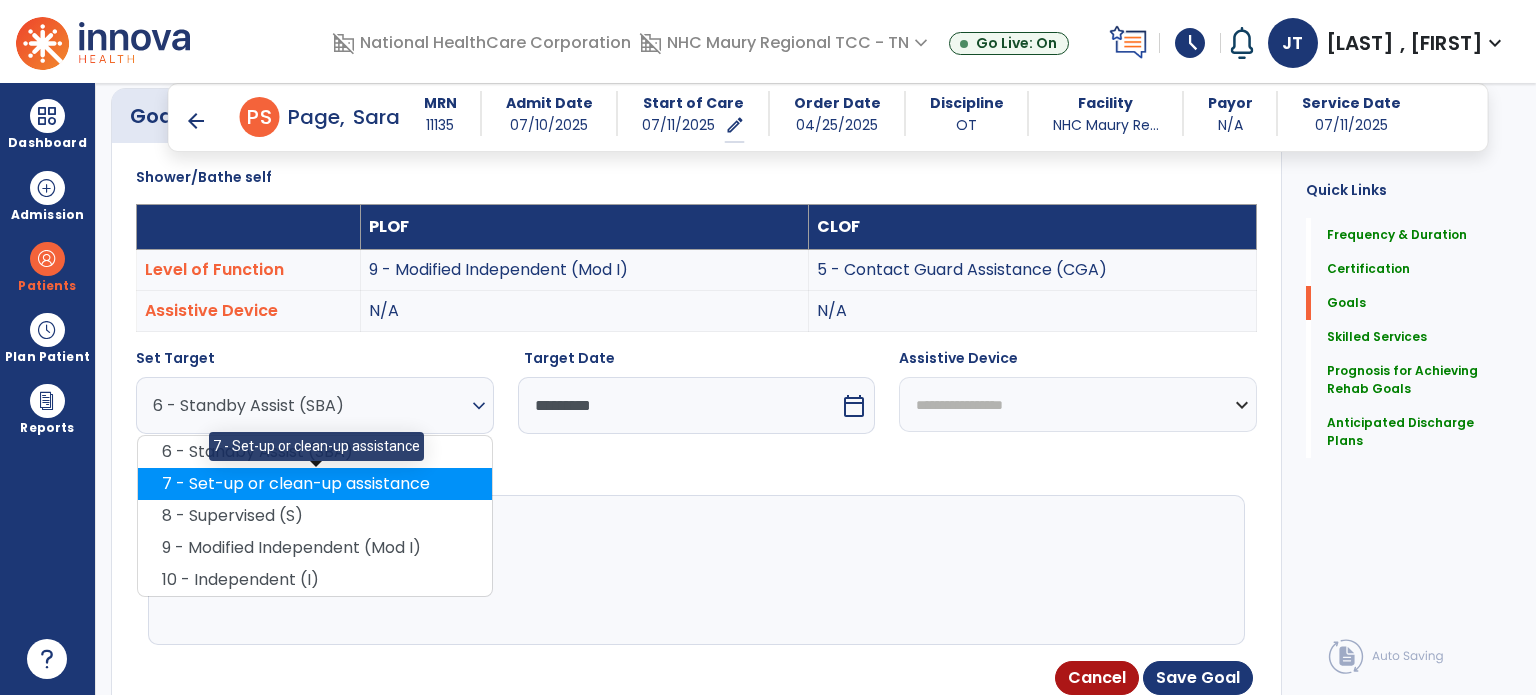 click on "7 - Set-up or clean-up assistance" at bounding box center [315, 484] 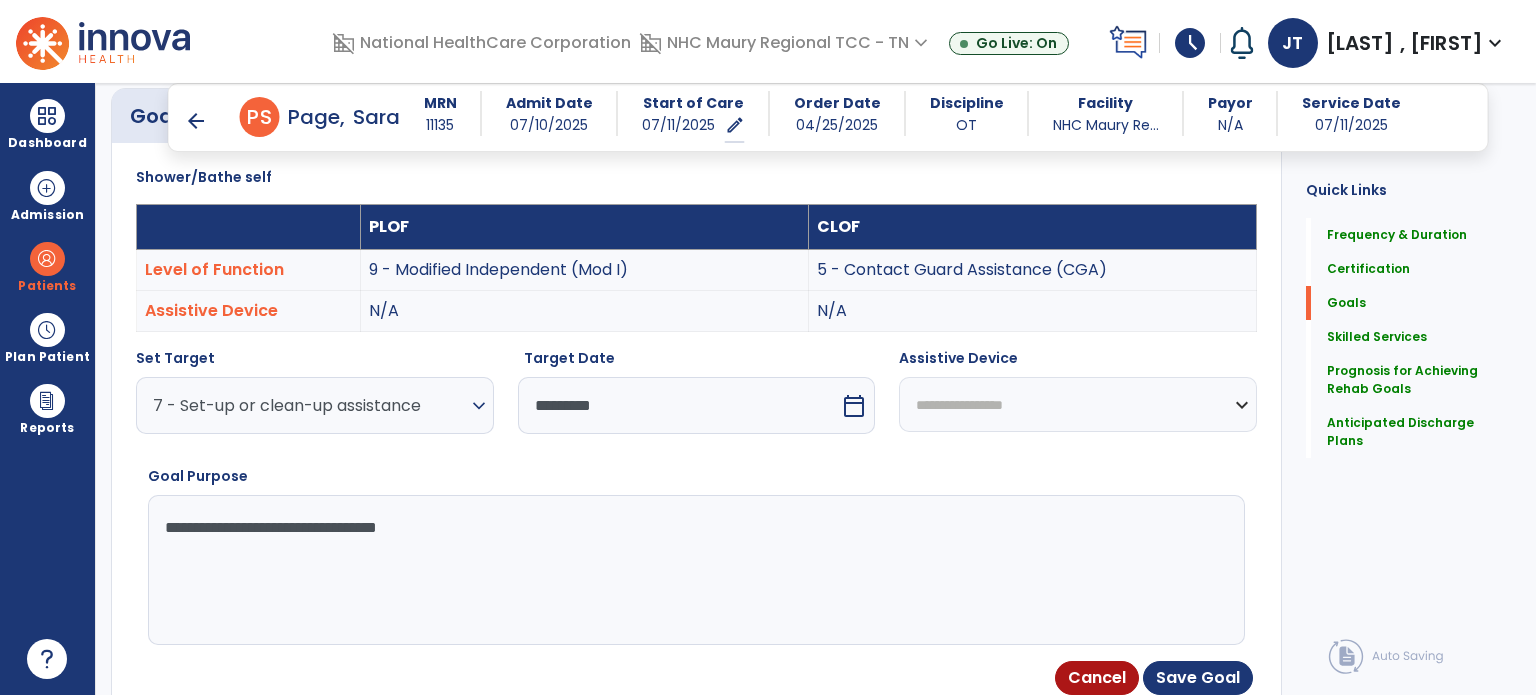 click on "**********" at bounding box center (1078, 404) 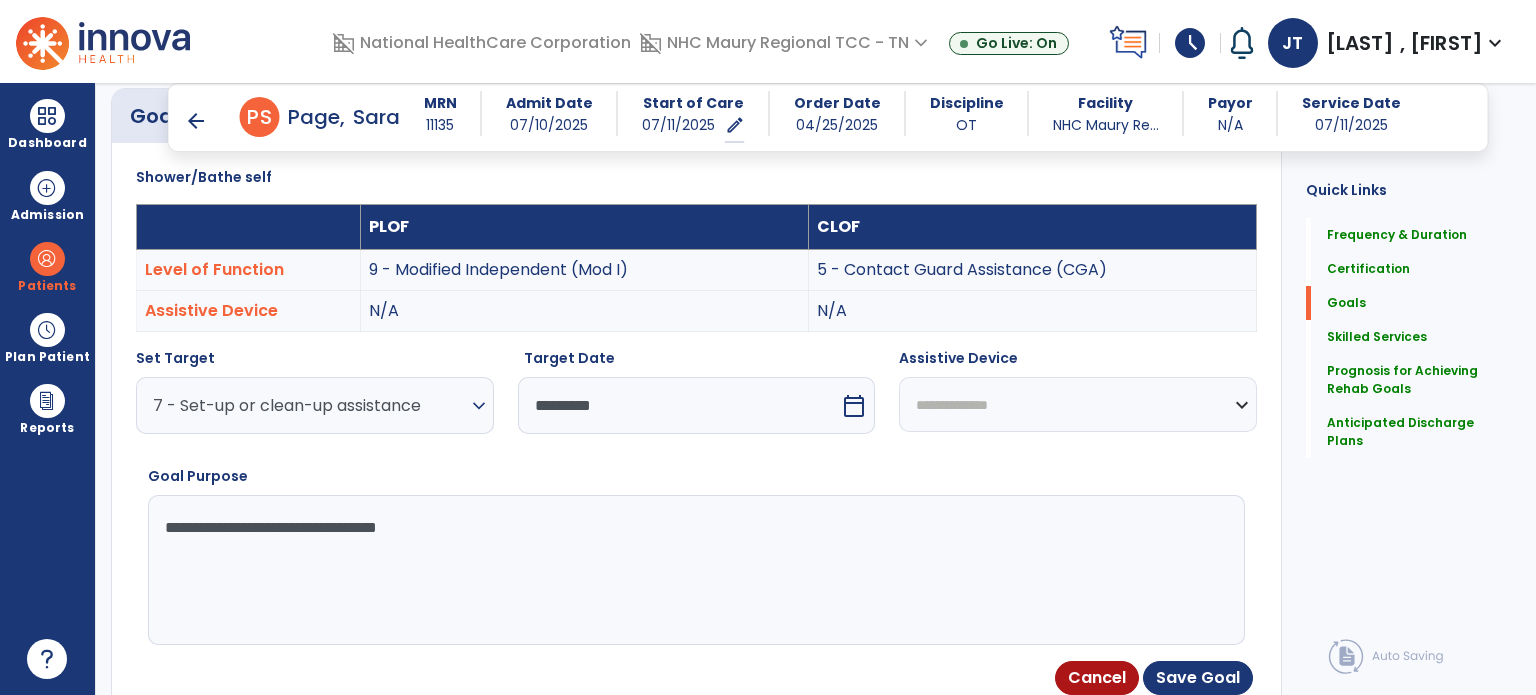 click on "**********" at bounding box center [1078, 404] 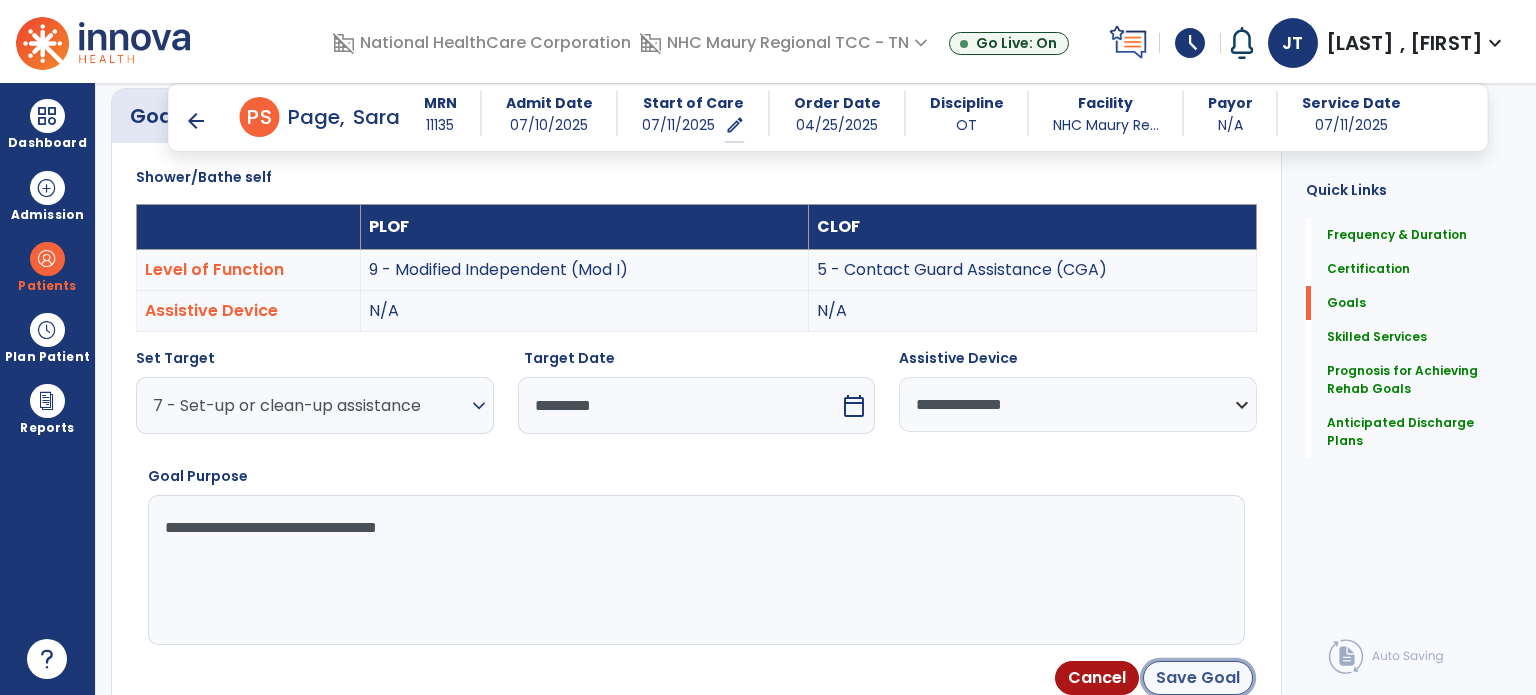 click on "Save Goal" at bounding box center [1198, 678] 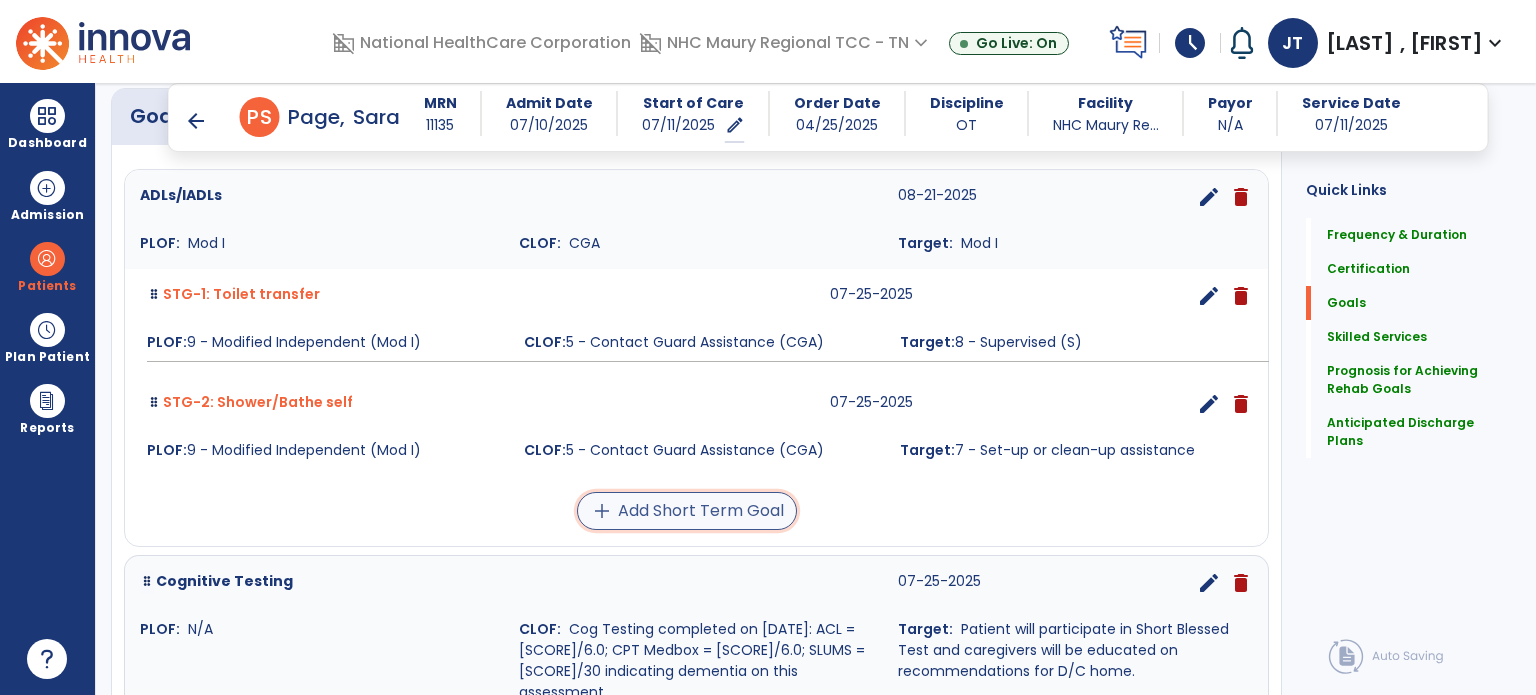 click on "add  Add Short Term Goal" at bounding box center (687, 511) 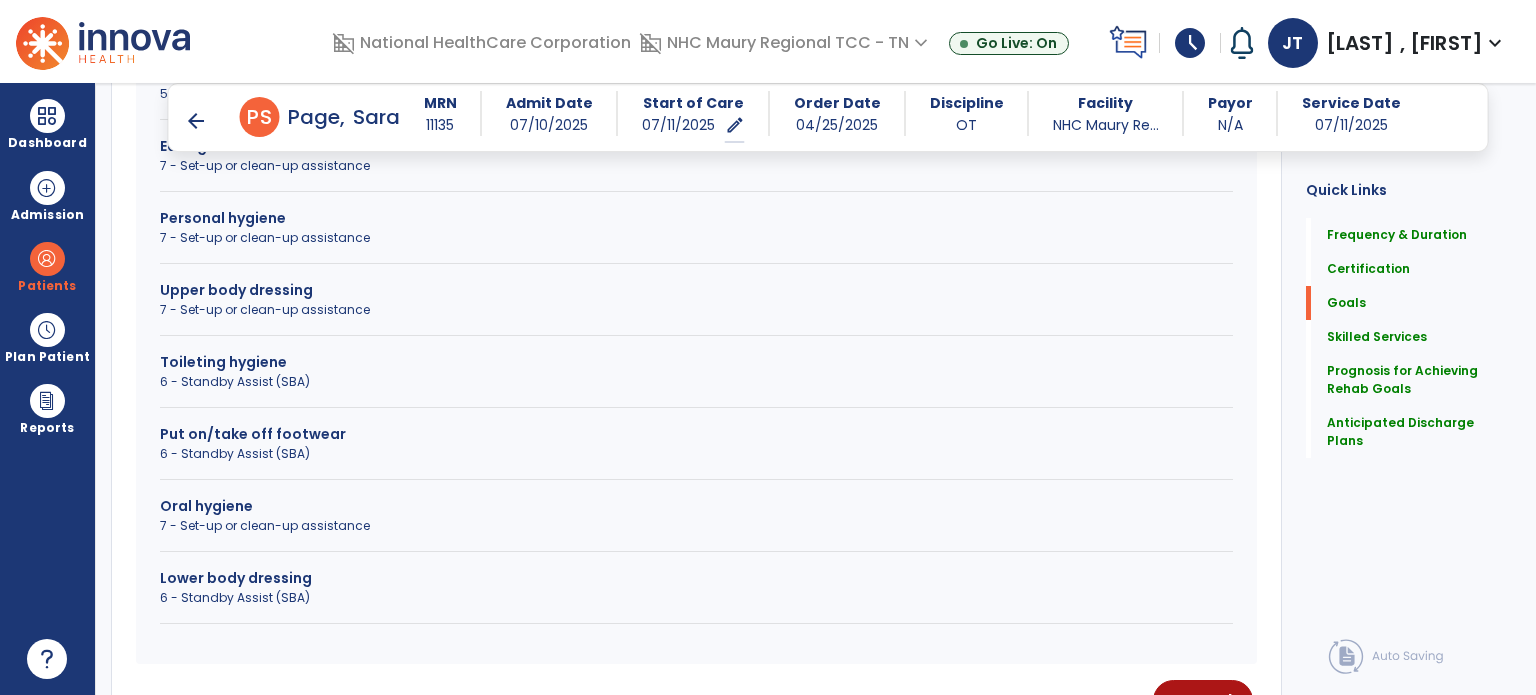 scroll, scrollTop: 802, scrollLeft: 0, axis: vertical 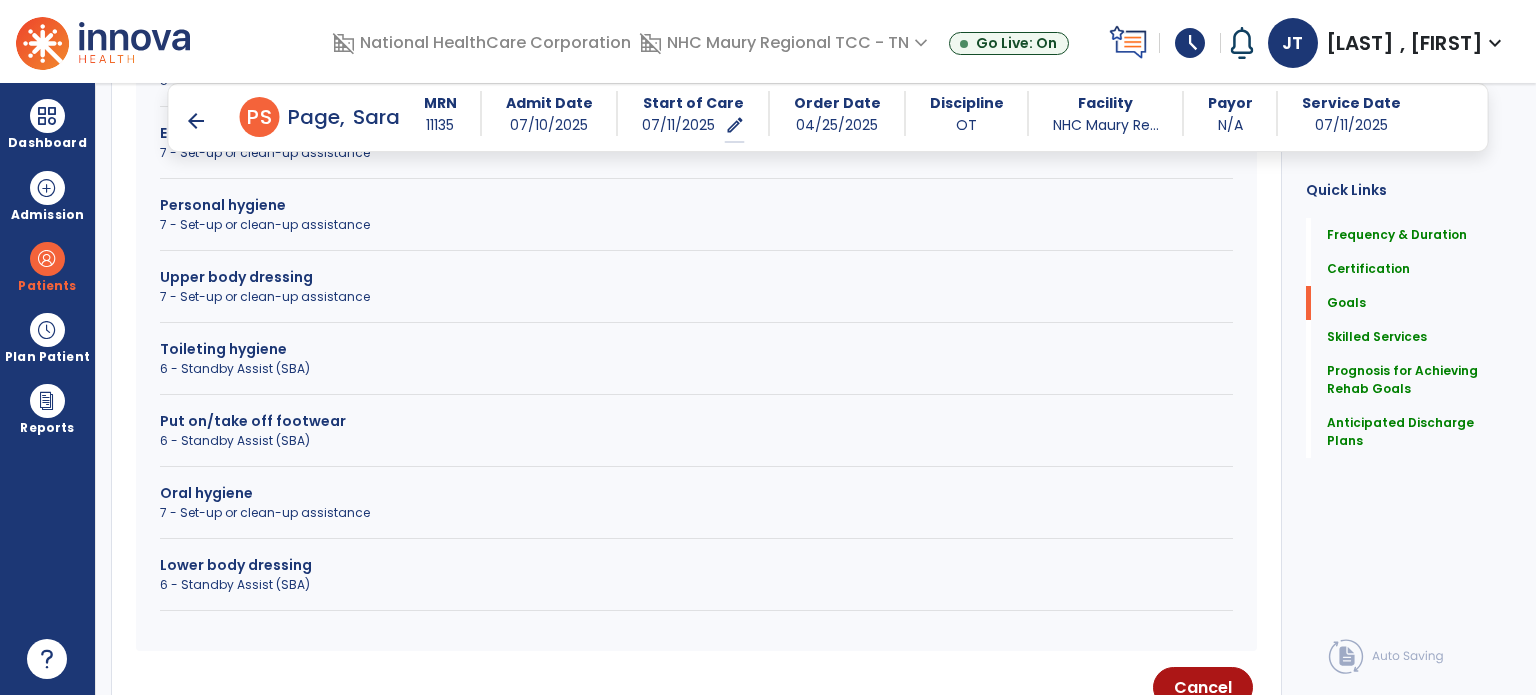click on "Lower body dressing" at bounding box center (696, 565) 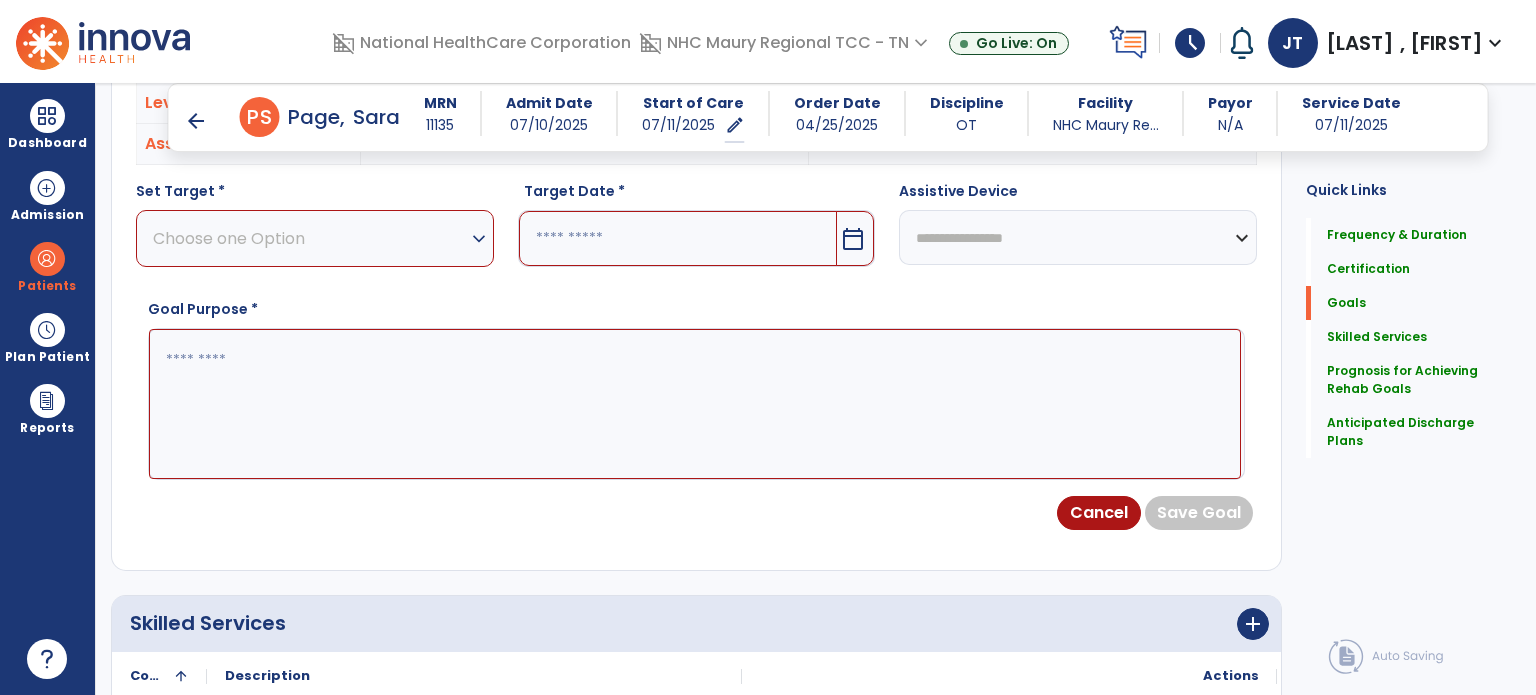 scroll, scrollTop: 706, scrollLeft: 0, axis: vertical 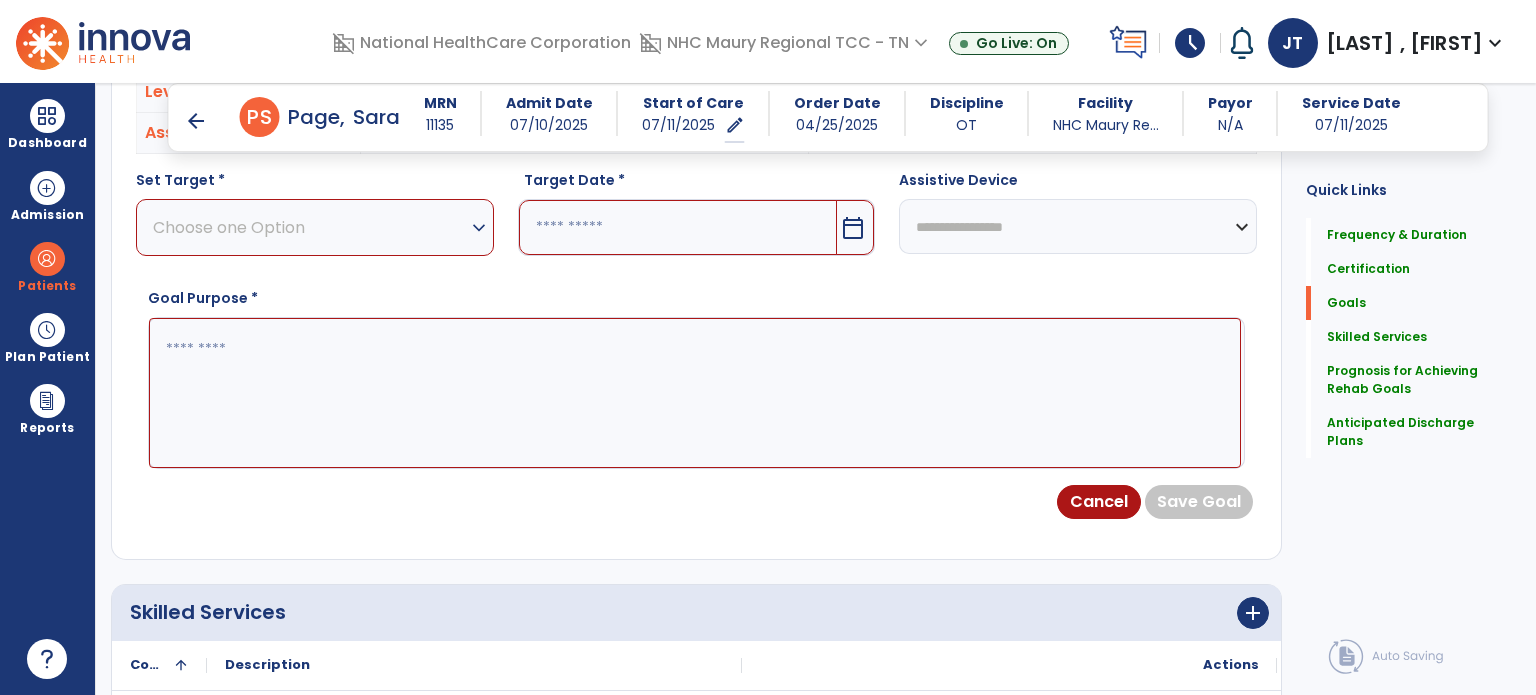 click on "Choose one Option" at bounding box center (310, 227) 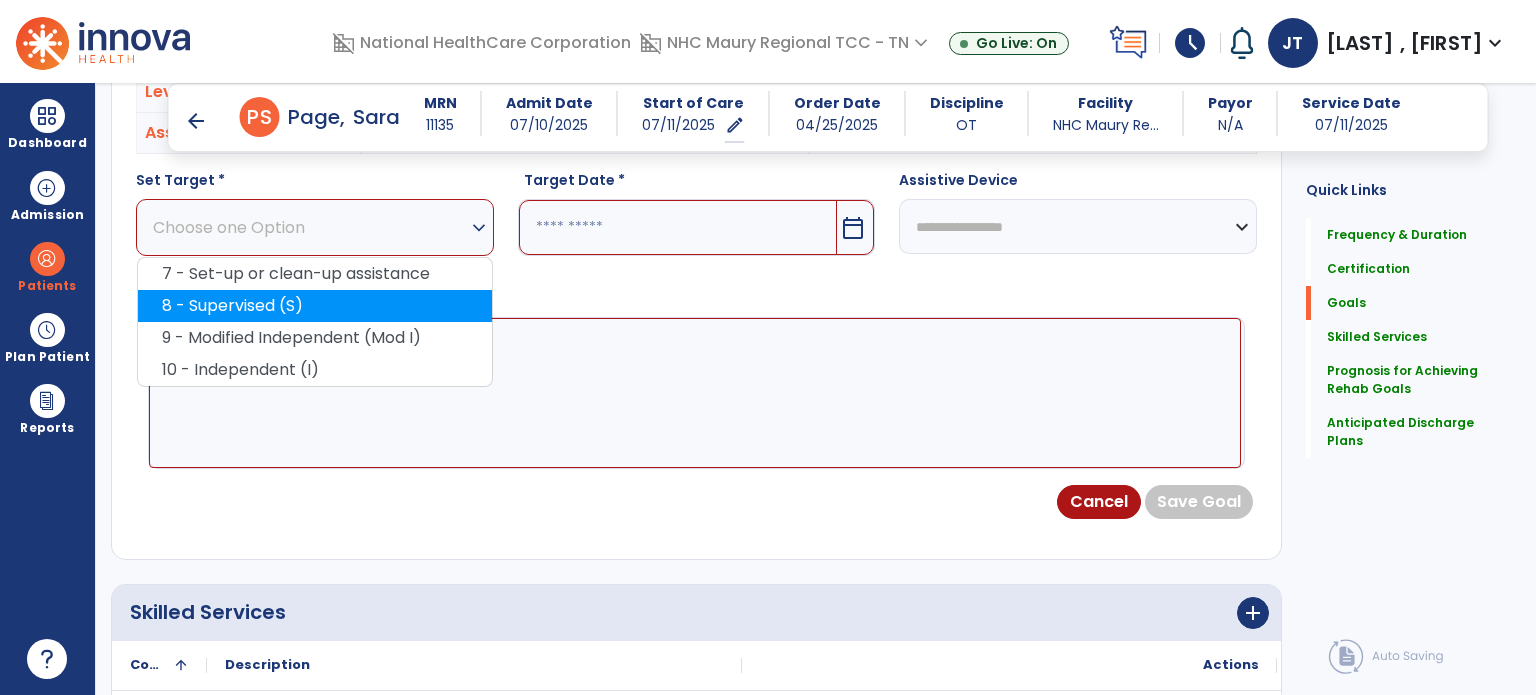 click on "8 - Supervised (S)" at bounding box center [315, 306] 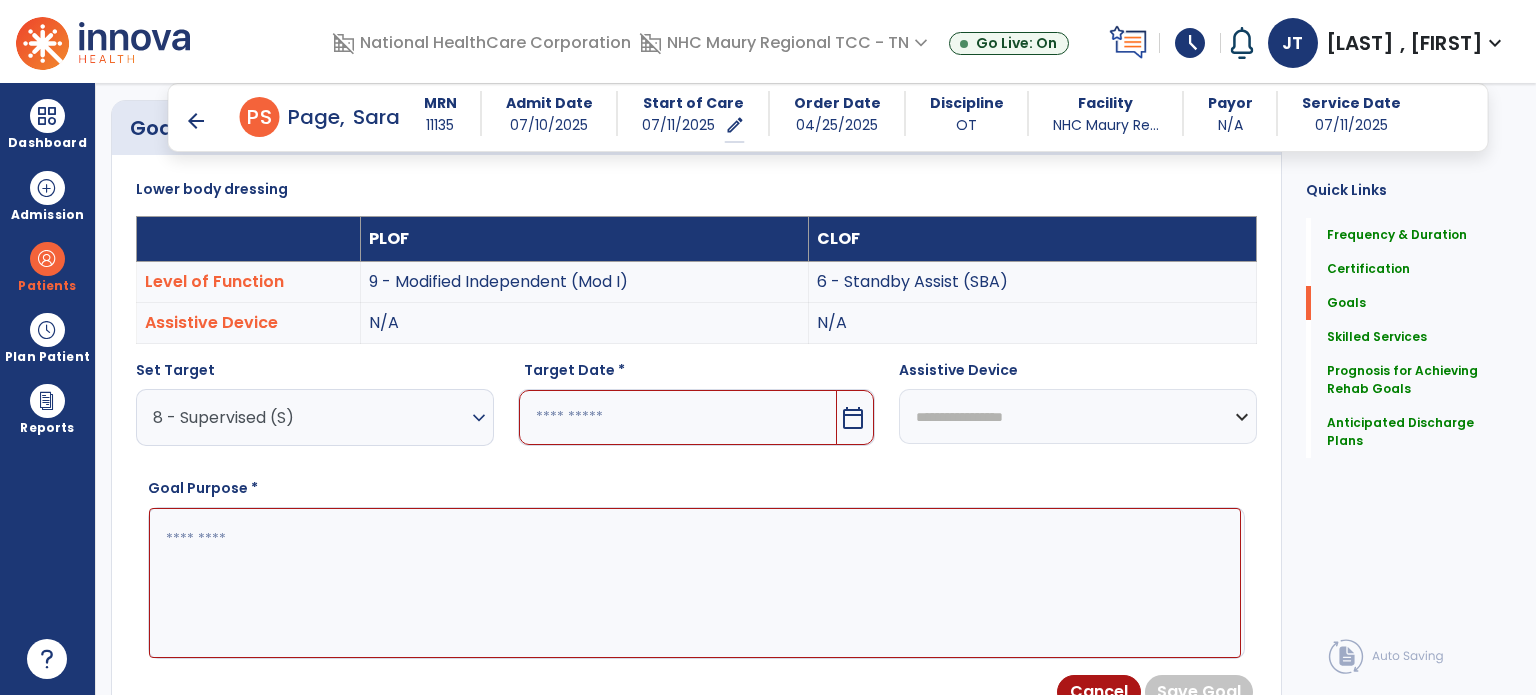 scroll, scrollTop: 515, scrollLeft: 0, axis: vertical 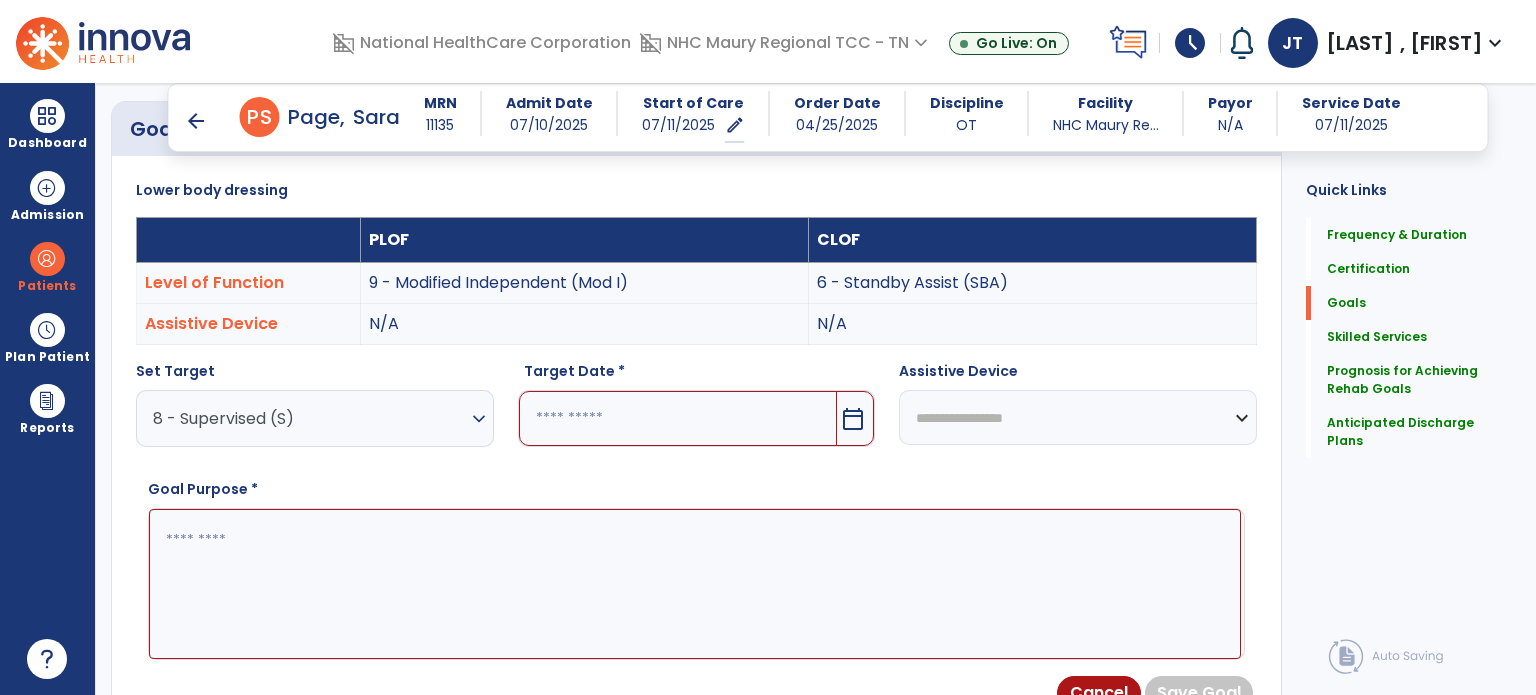 click at bounding box center (678, 418) 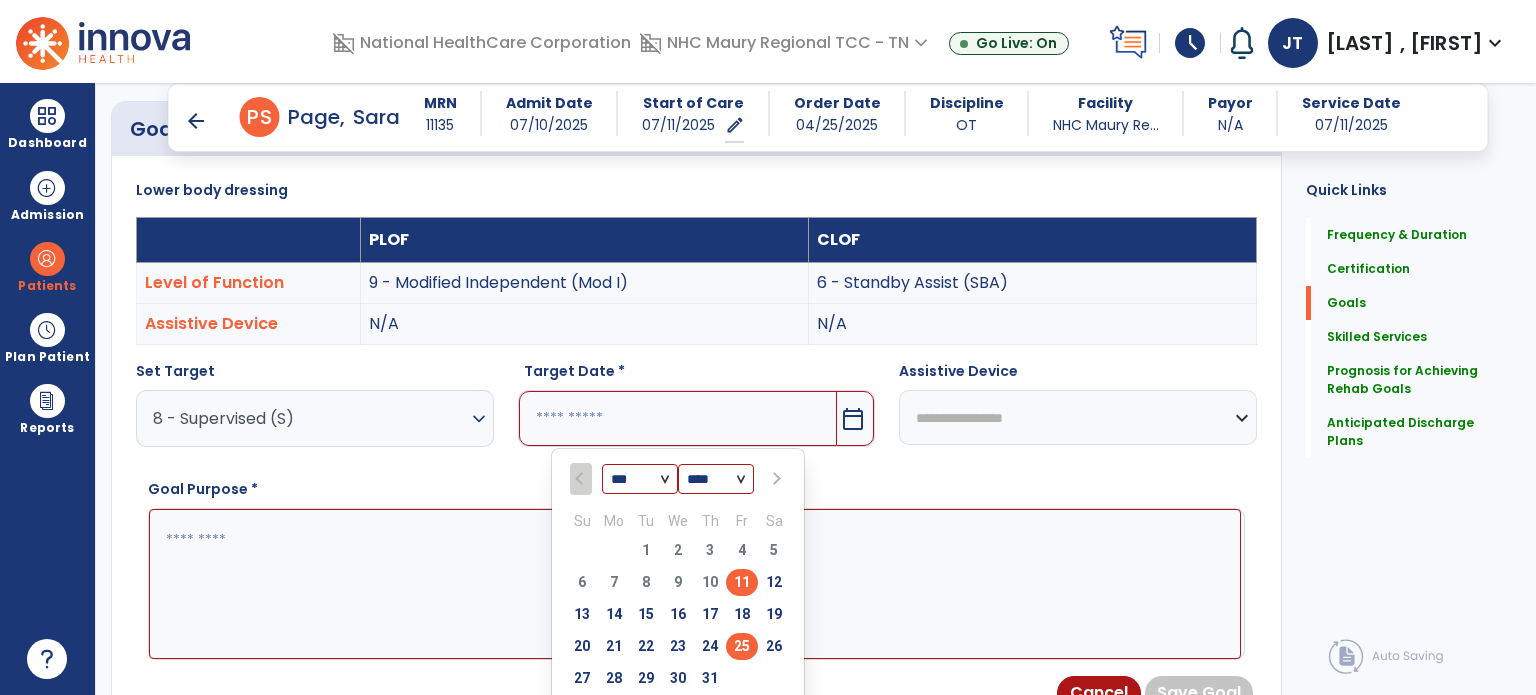 click on "20   21   22   23   24   25   26" at bounding box center (678, 649) 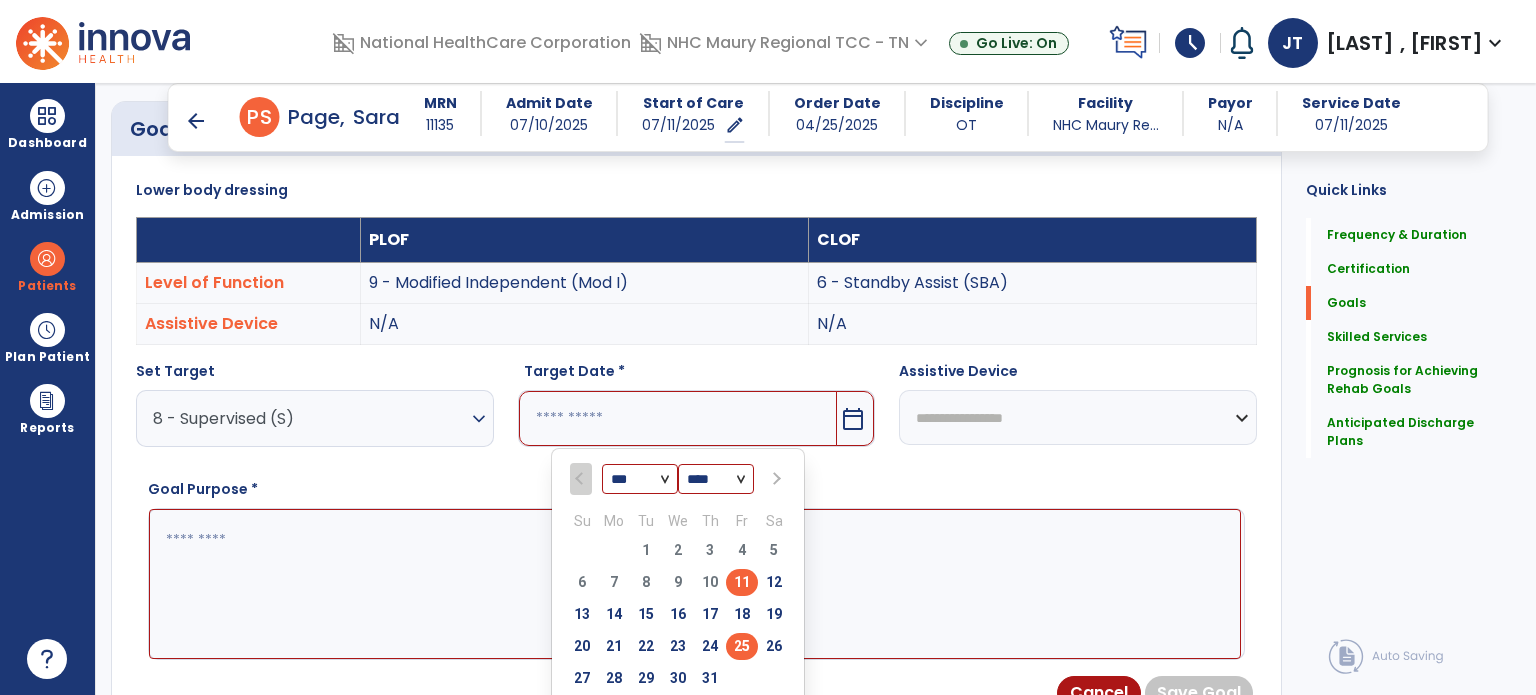 type on "*********" 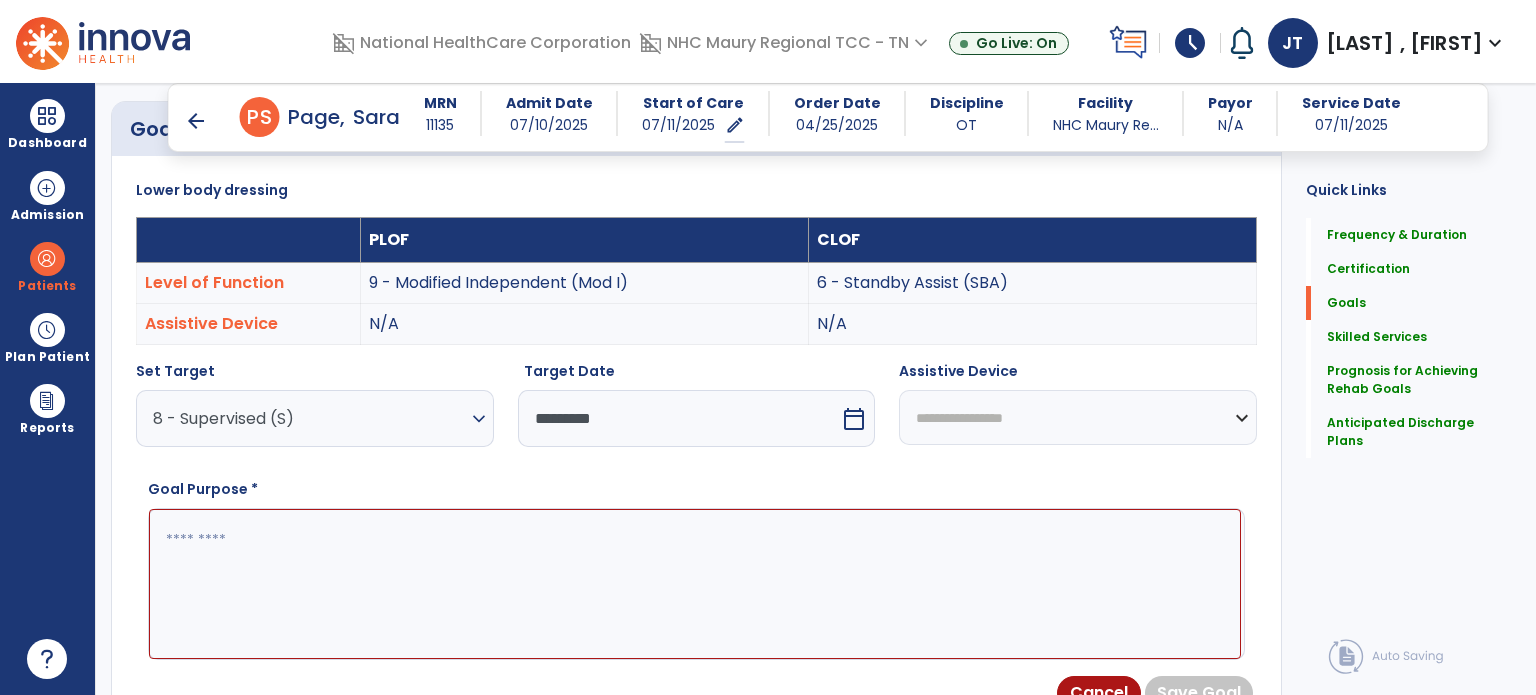 click at bounding box center (695, 584) 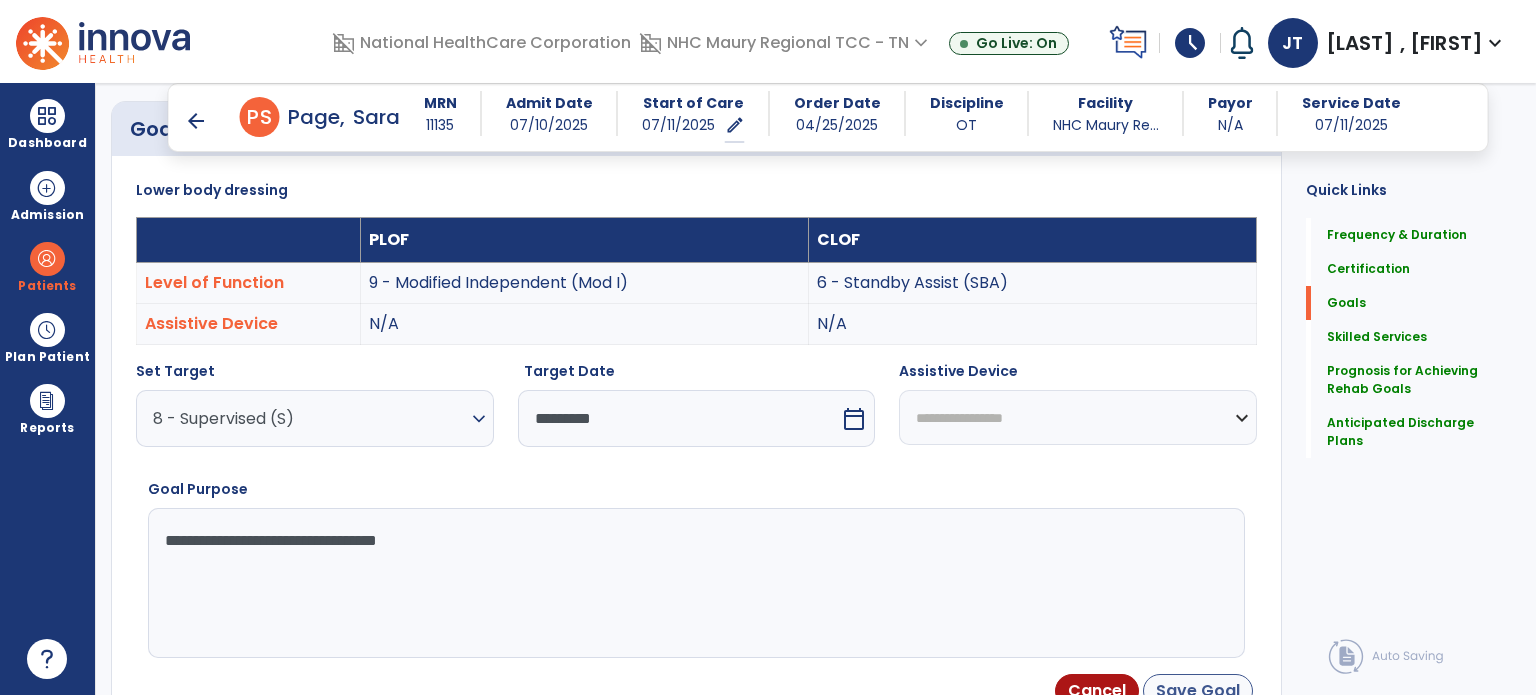type on "**********" 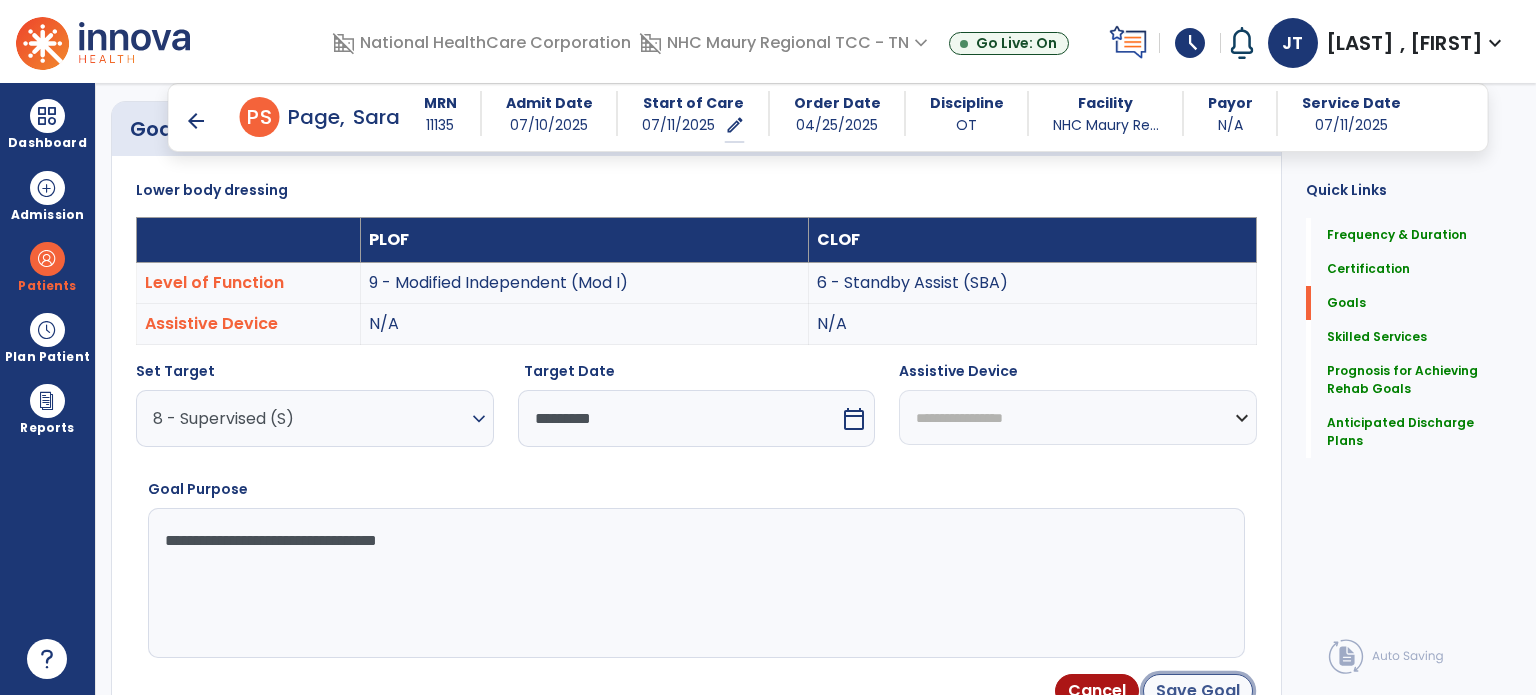 click on "Save Goal" at bounding box center (1198, 691) 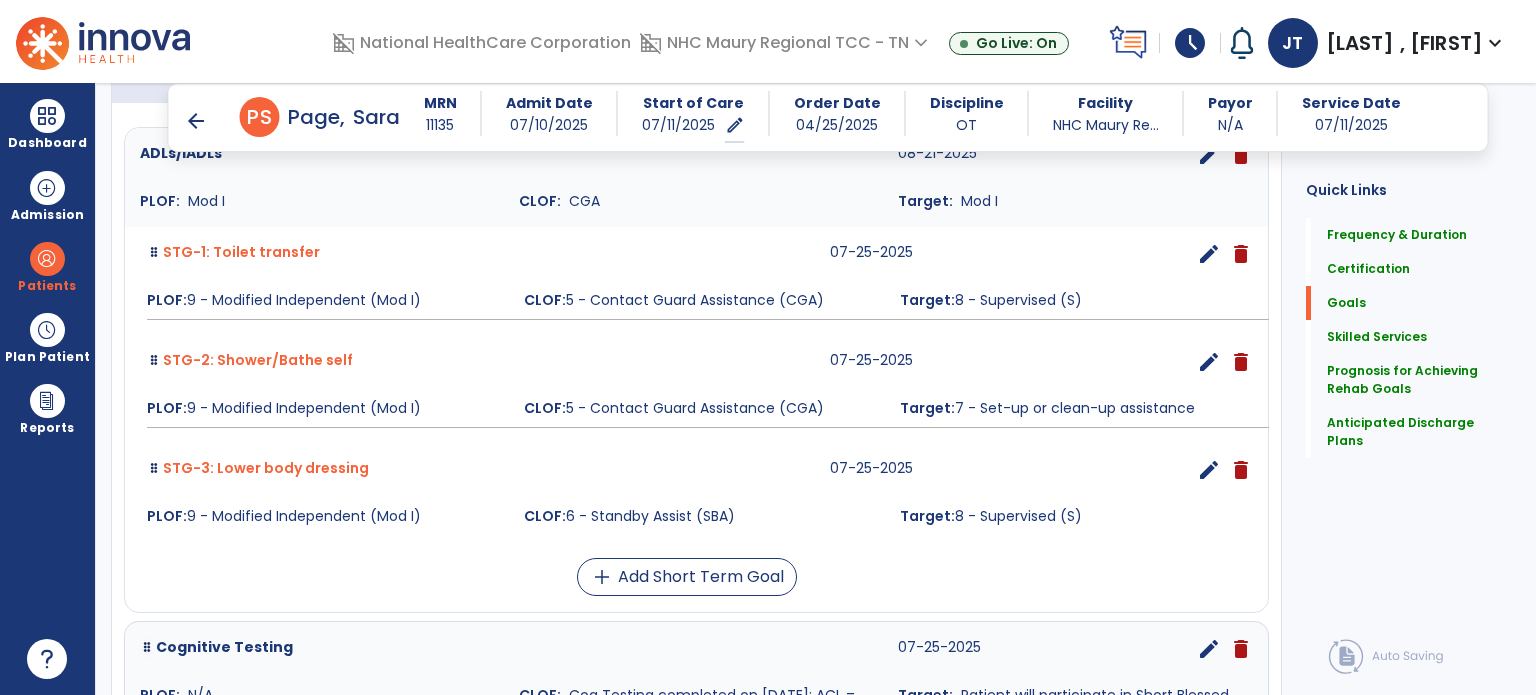 scroll, scrollTop: 554, scrollLeft: 0, axis: vertical 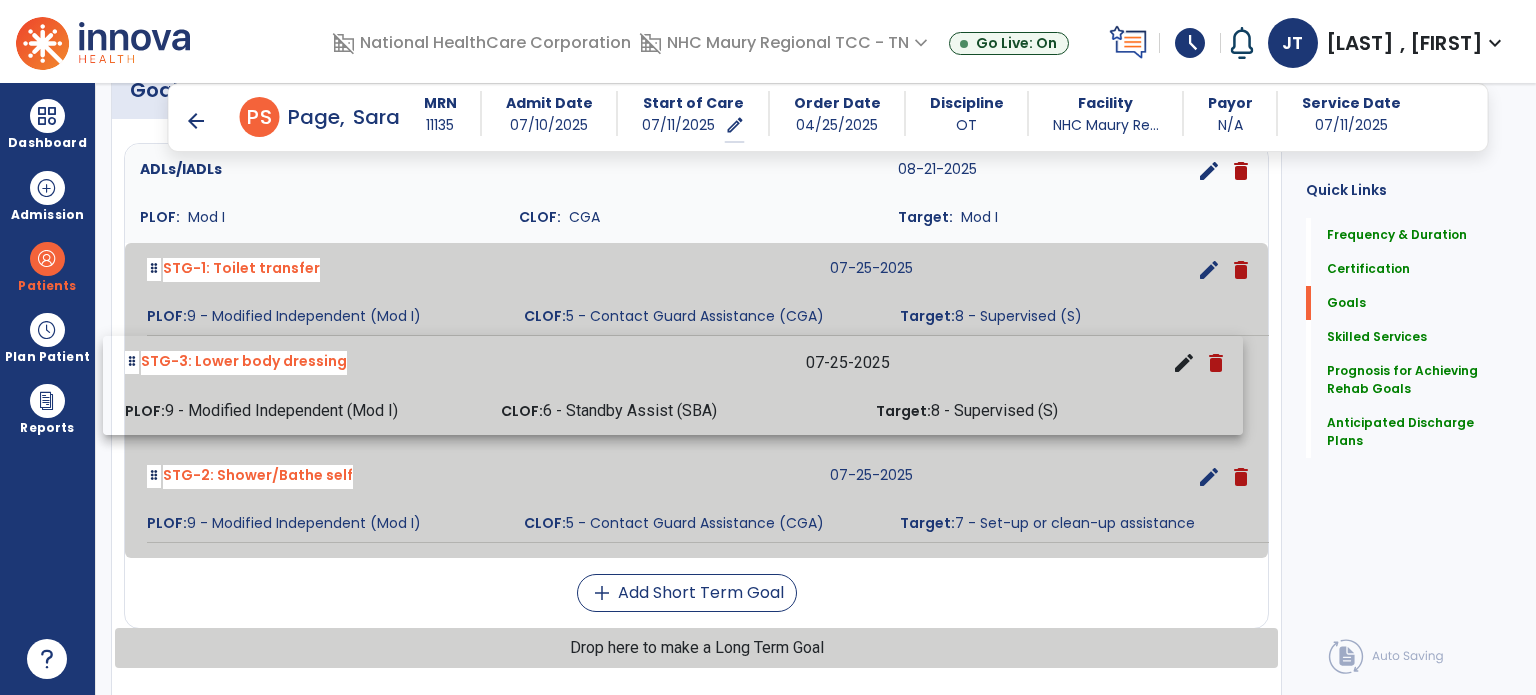 drag, startPoint x: 890, startPoint y: 527, endPoint x: 868, endPoint y: 398, distance: 130.86252 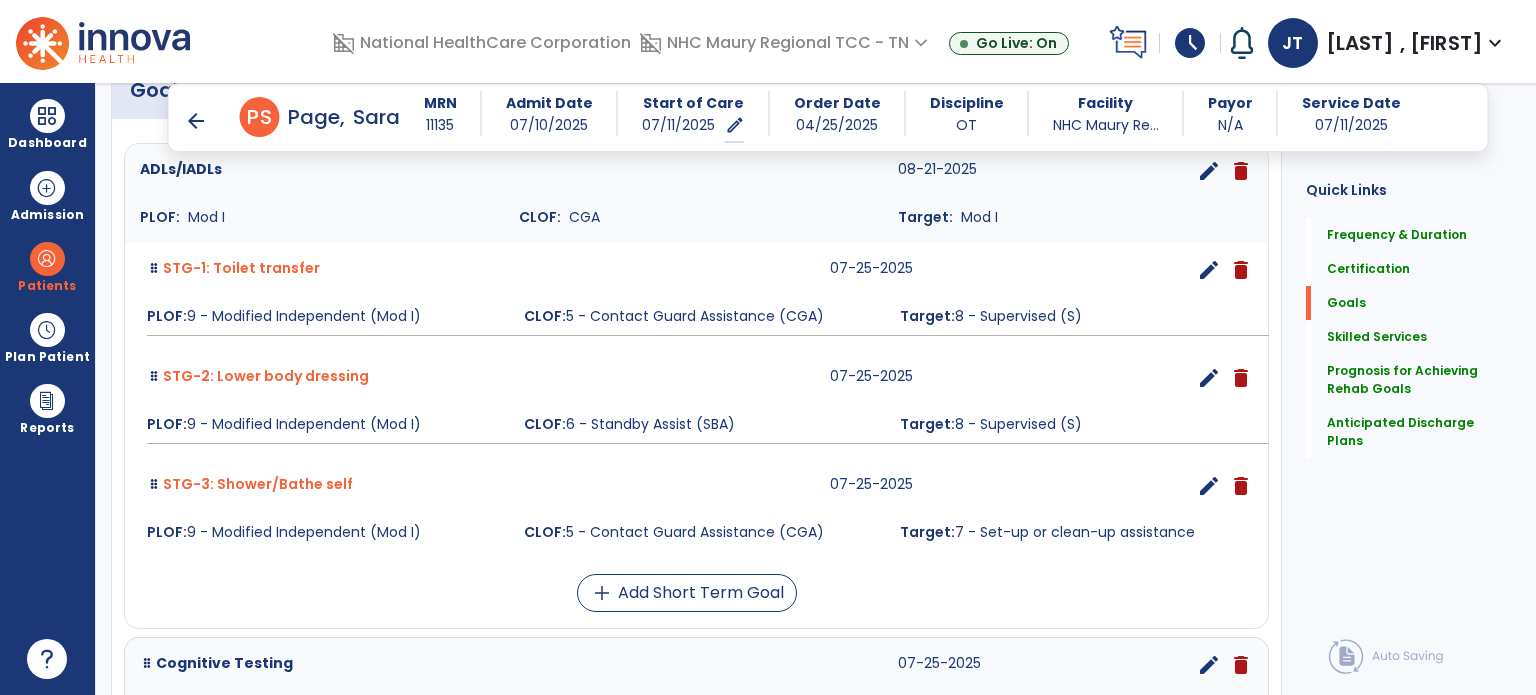 click on "edit" at bounding box center [1209, 270] 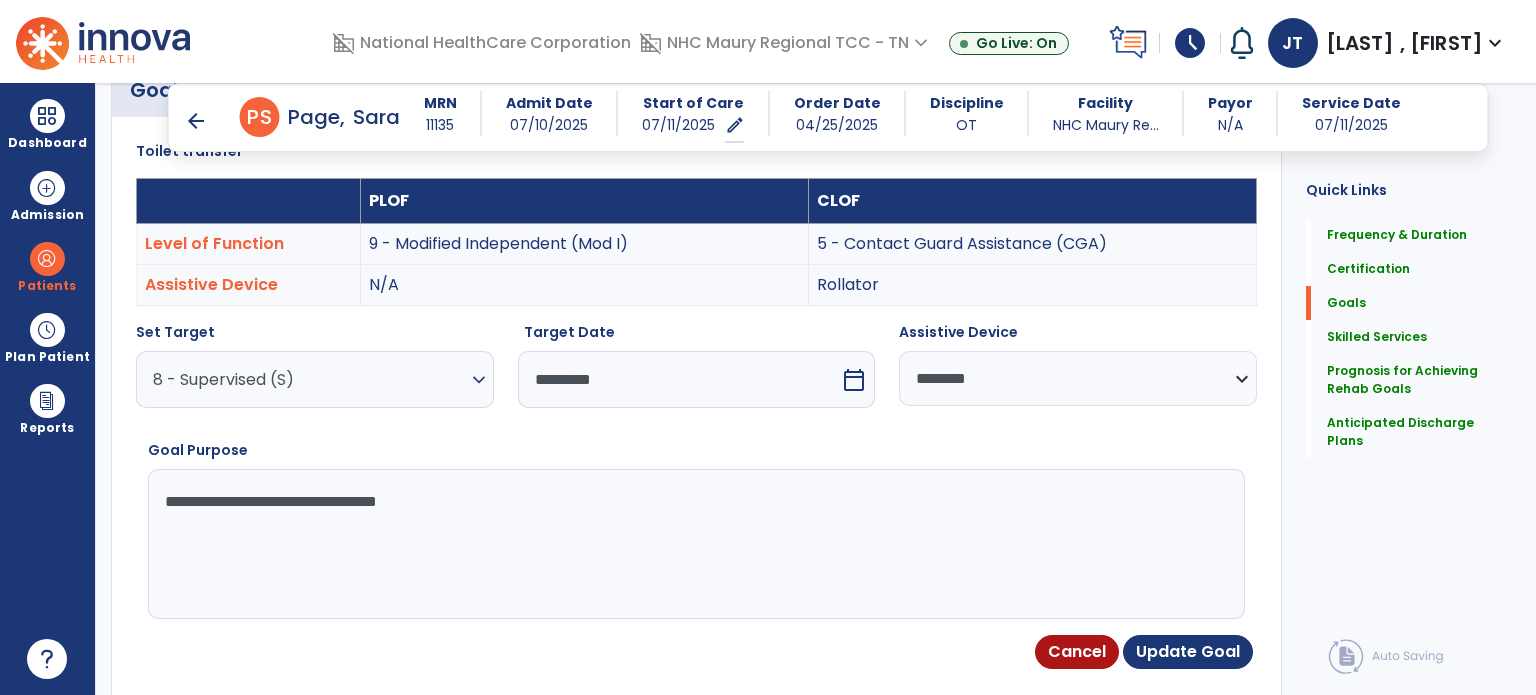 scroll, scrollTop: 534, scrollLeft: 0, axis: vertical 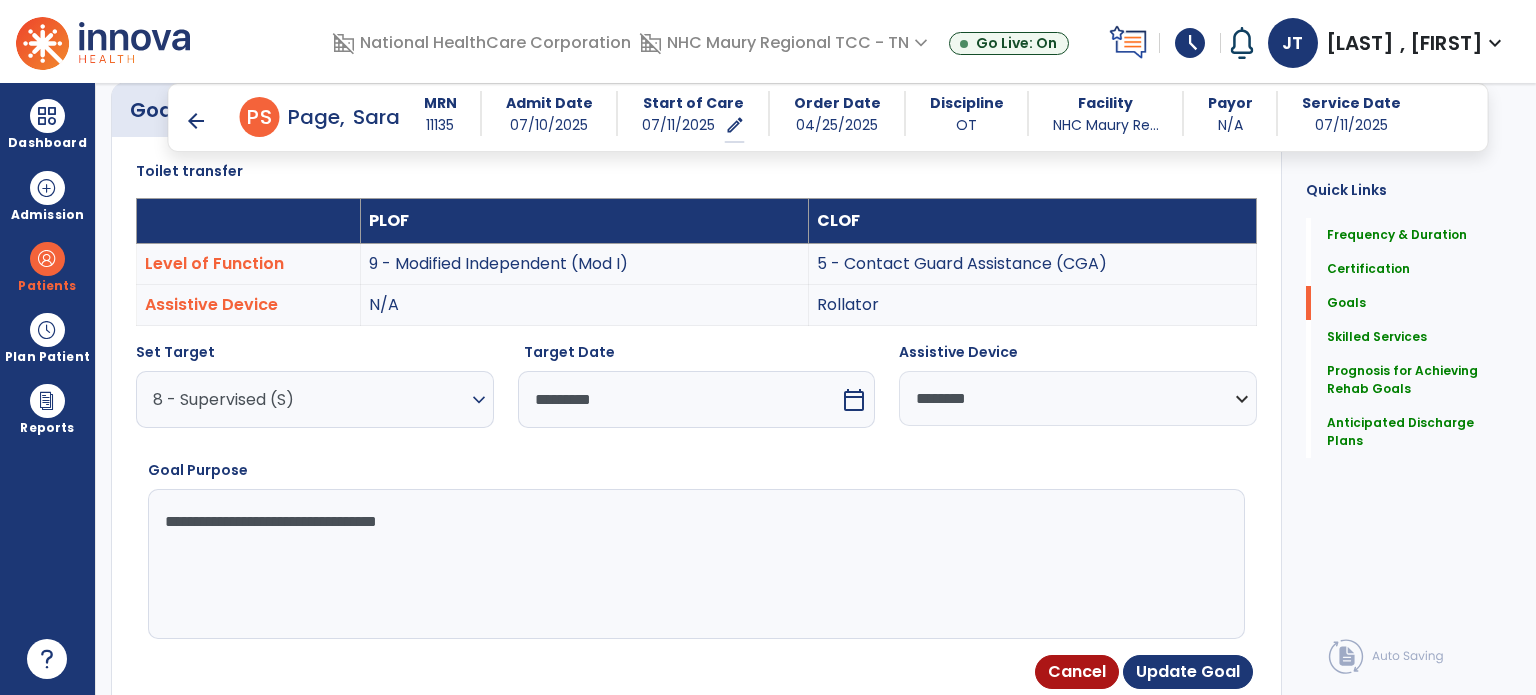 click on "8 - Supervised (S)" at bounding box center [310, 399] 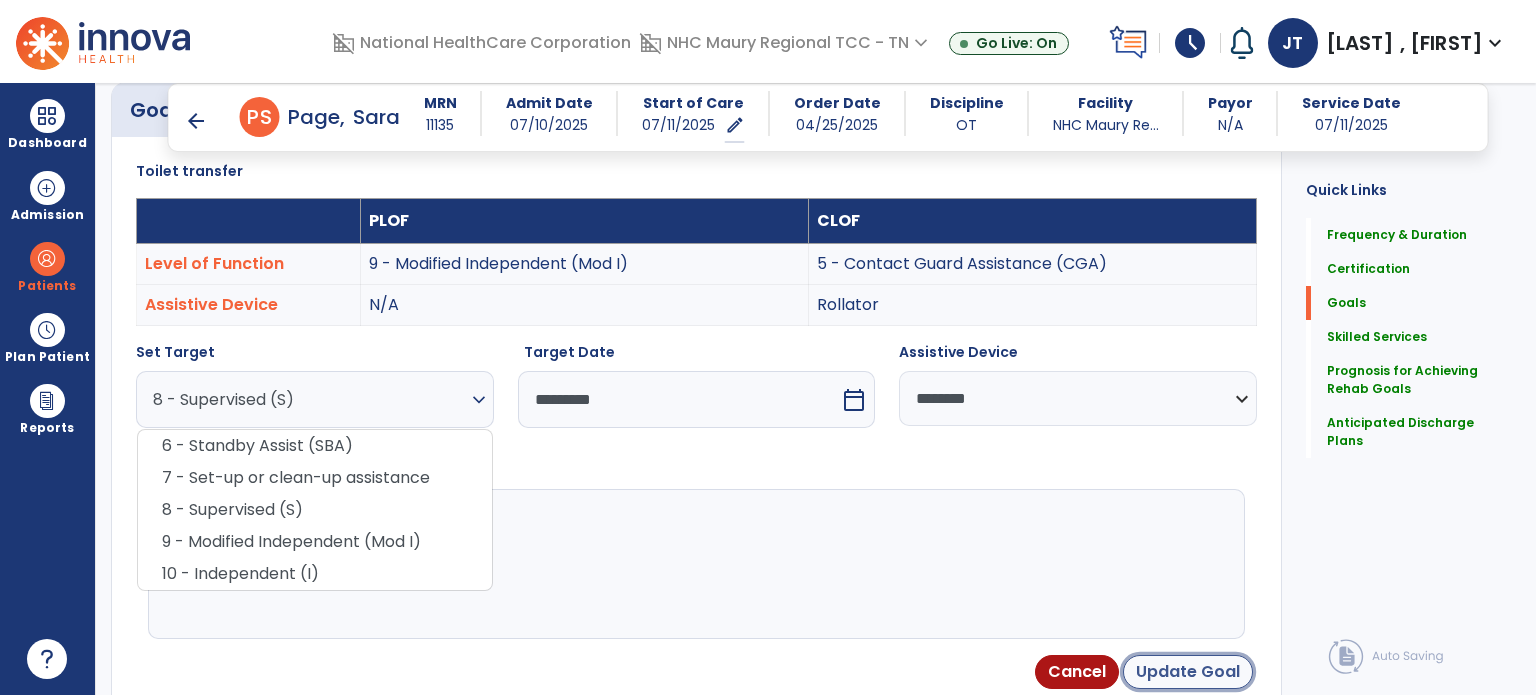click on "Update Goal" at bounding box center [1188, 672] 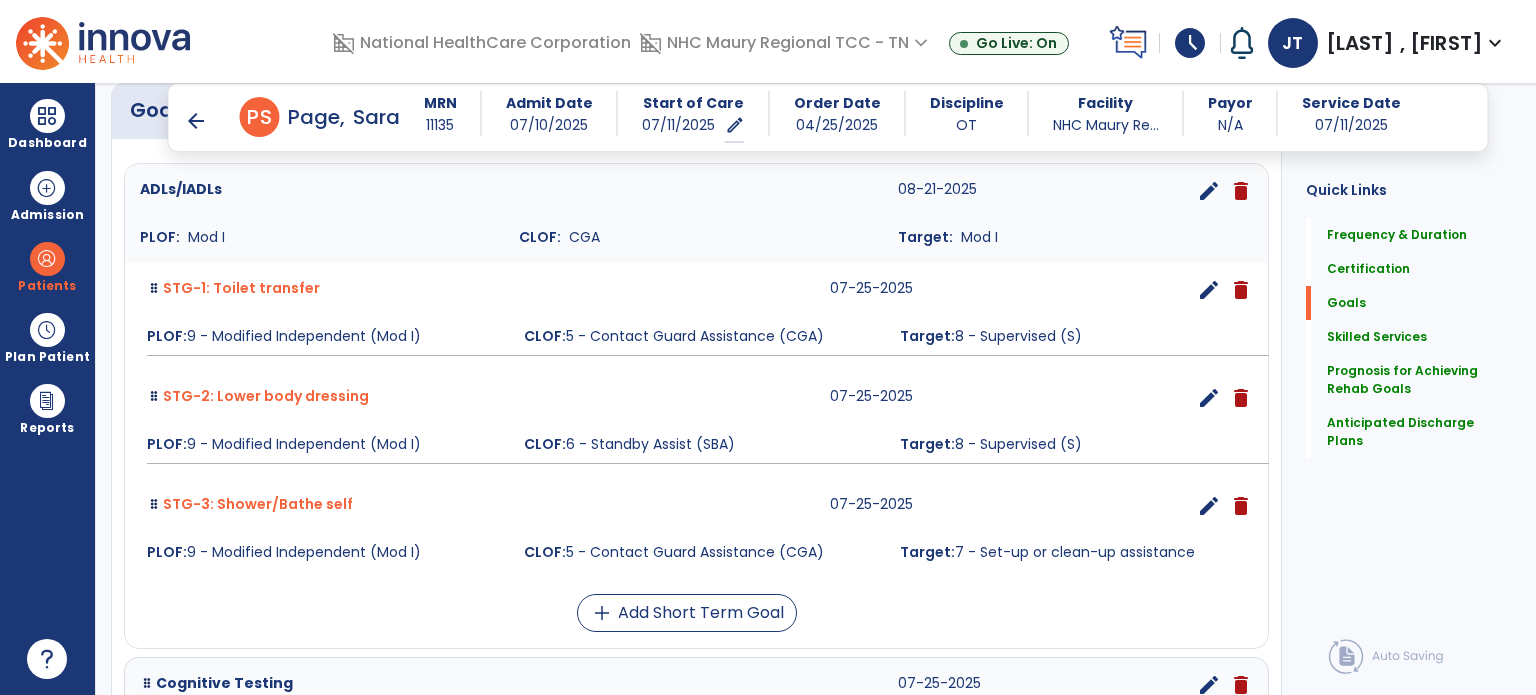 click on "edit" at bounding box center (1209, 191) 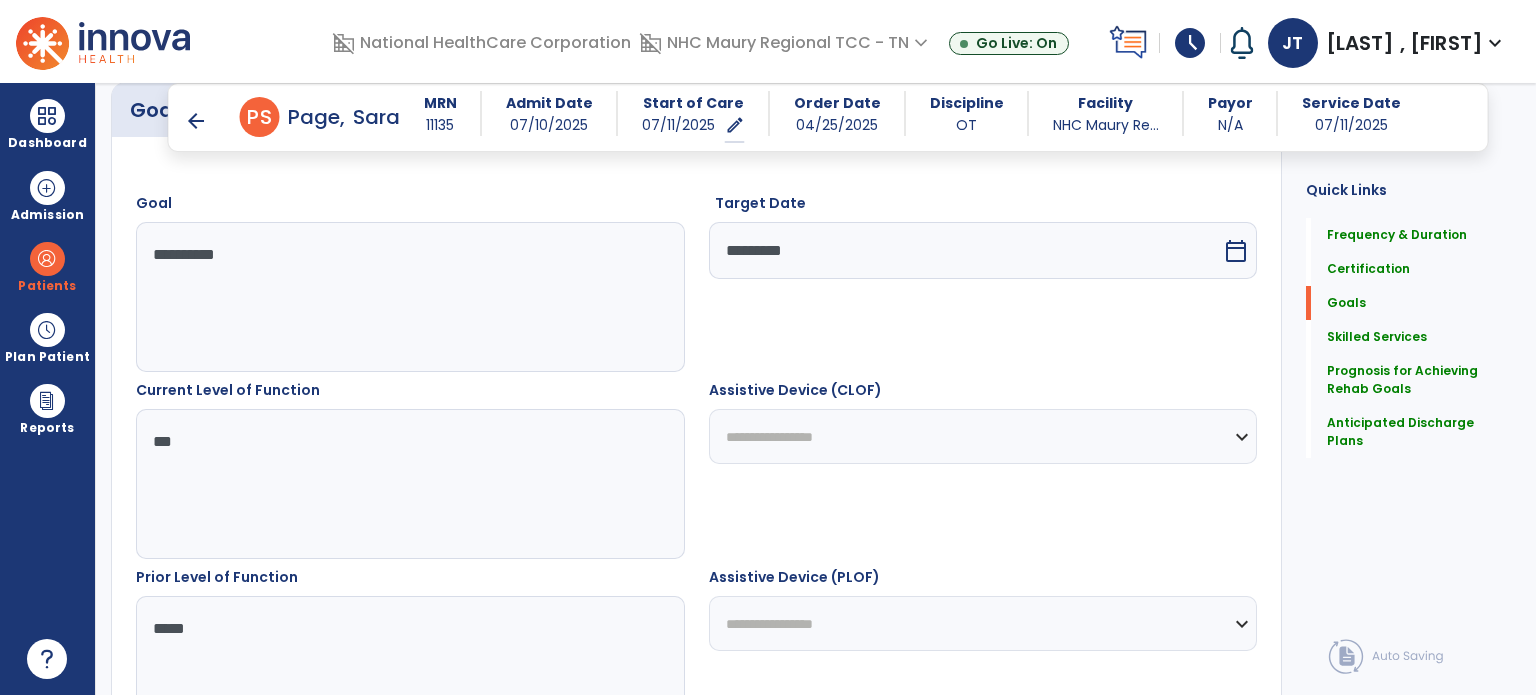 click on "*********" at bounding box center [966, 250] 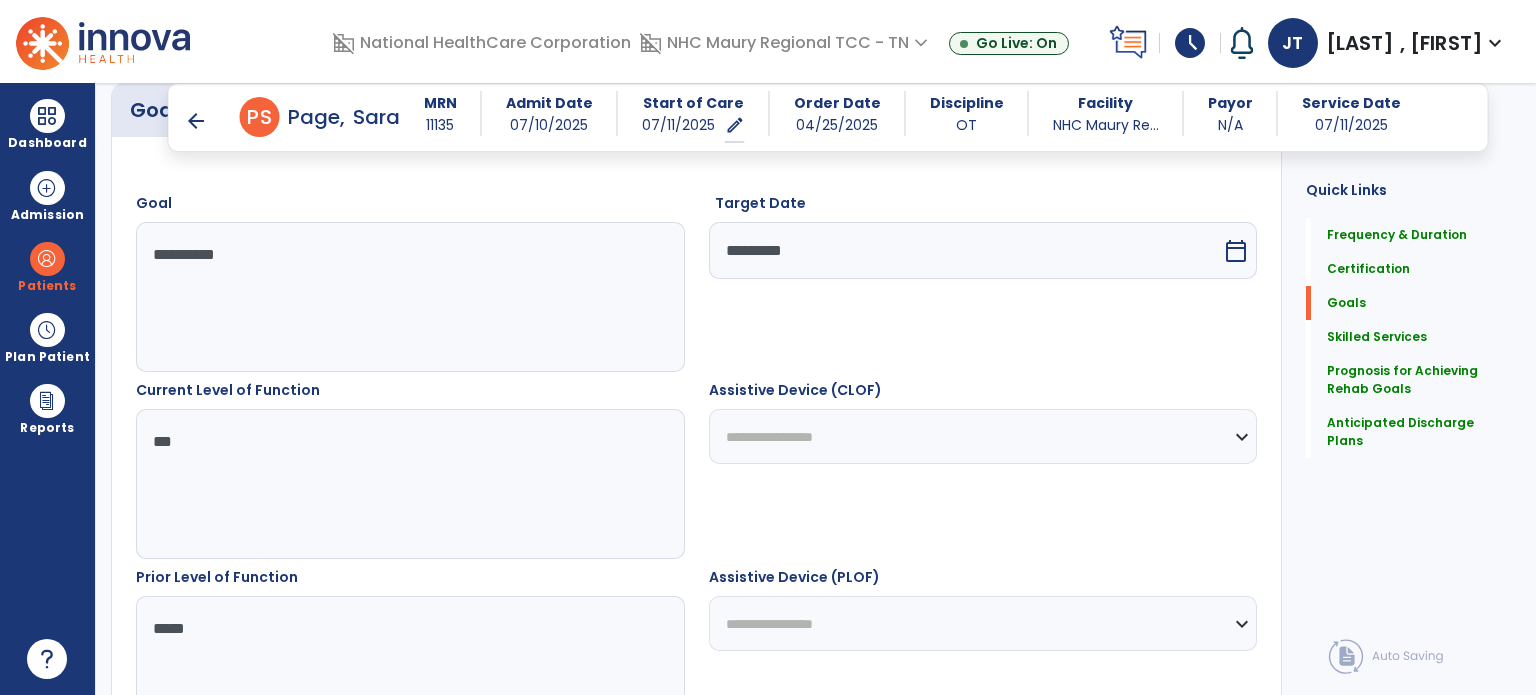 select on "*" 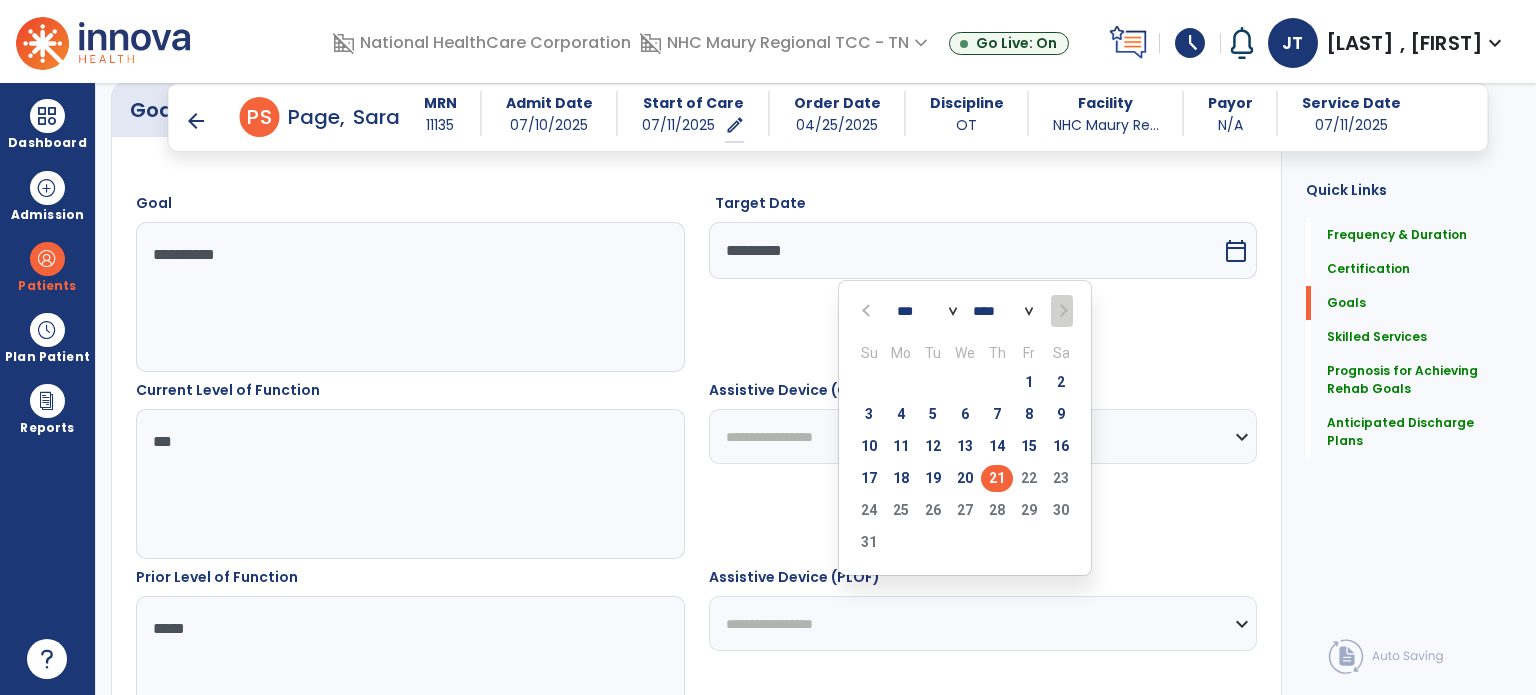 click on "*****" at bounding box center (409, 671) 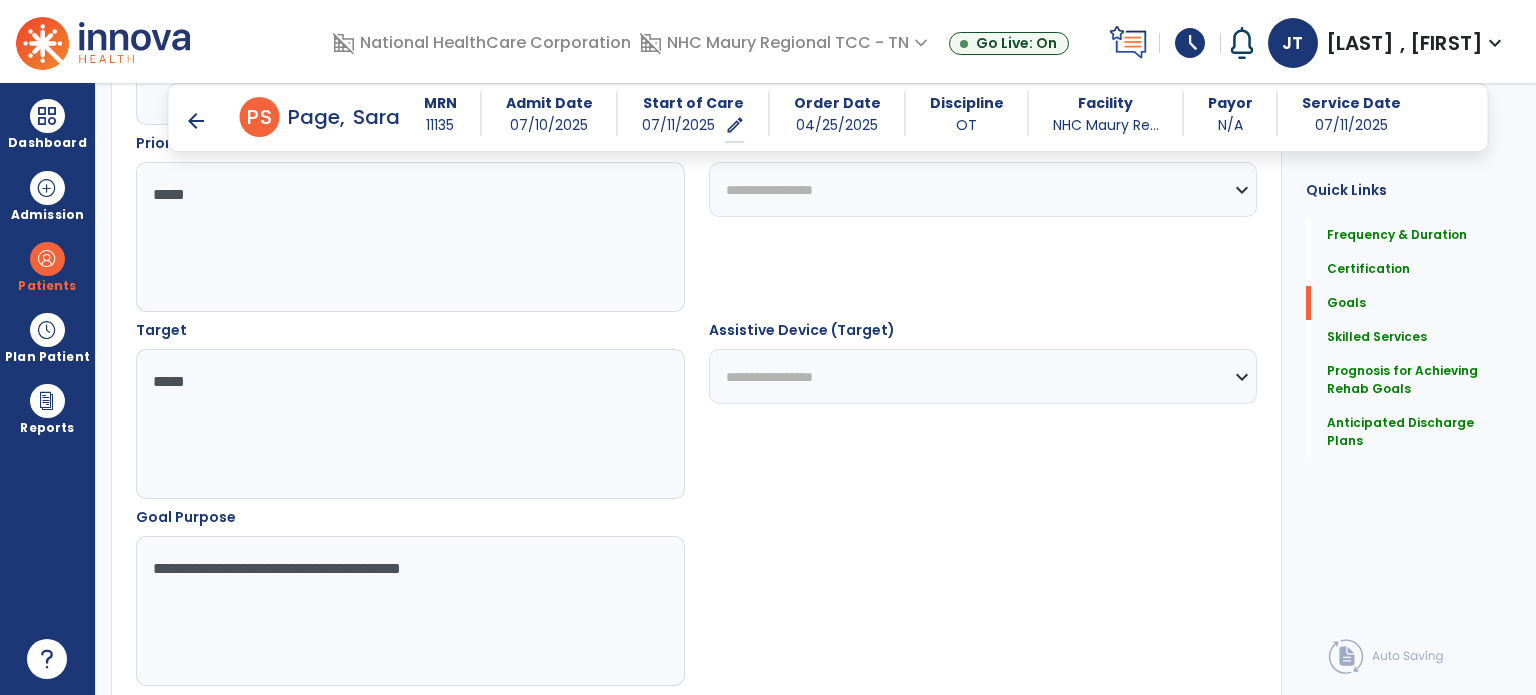 scroll, scrollTop: 970, scrollLeft: 0, axis: vertical 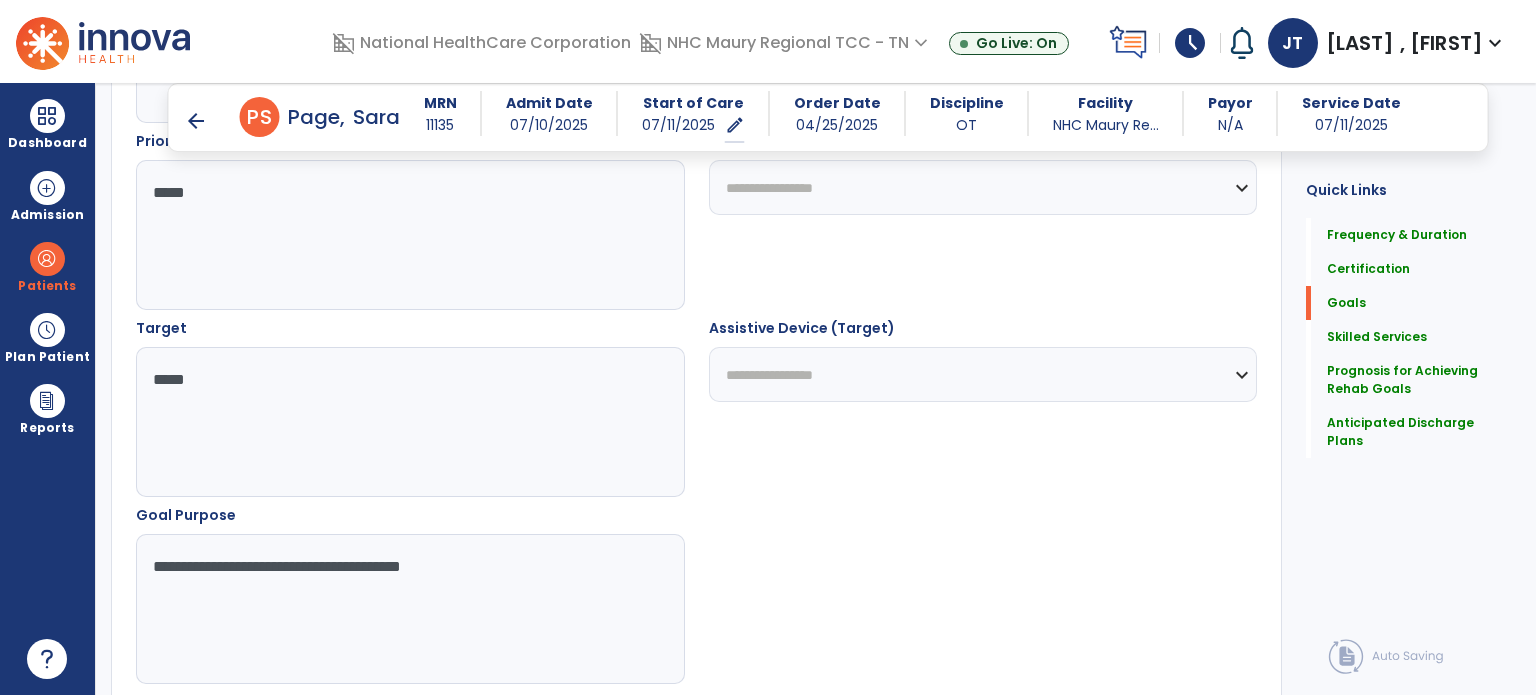 click on "**********" at bounding box center (696, 224) 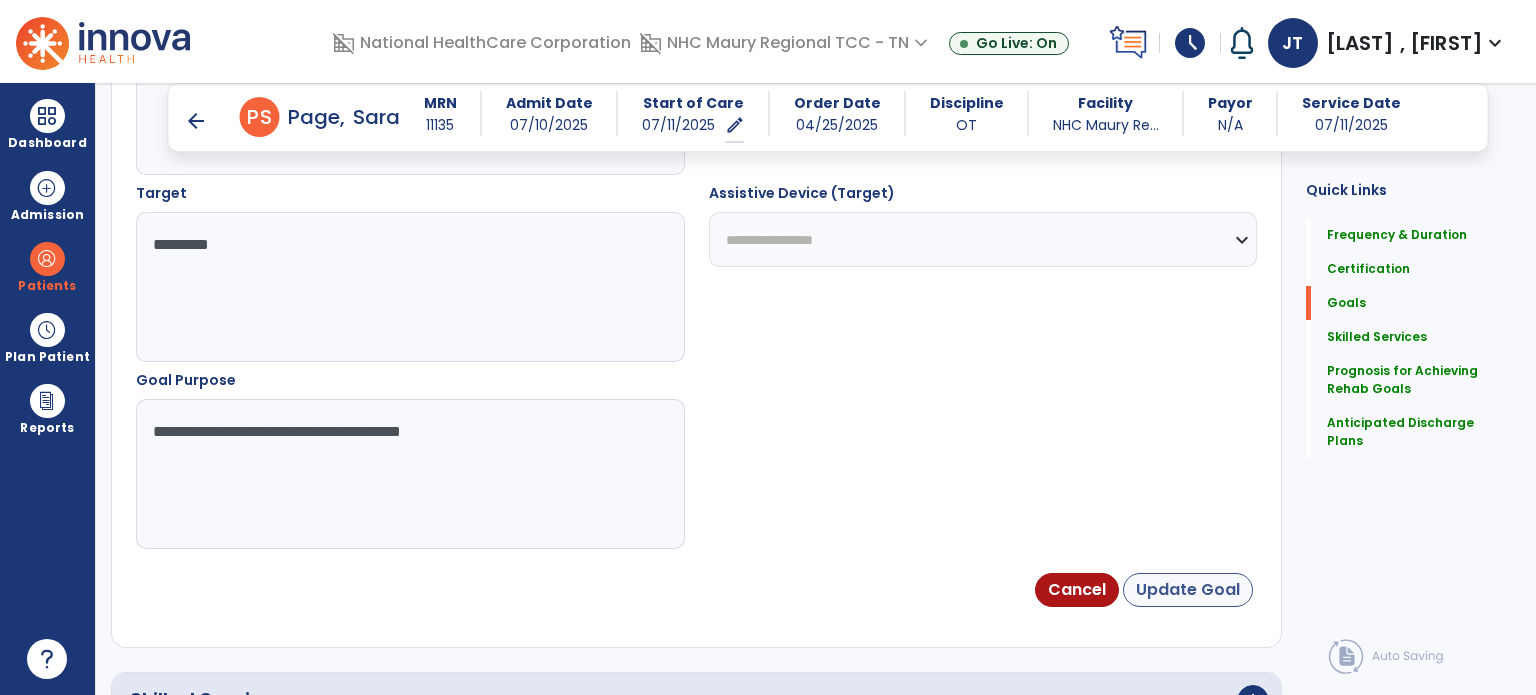 type on "*********" 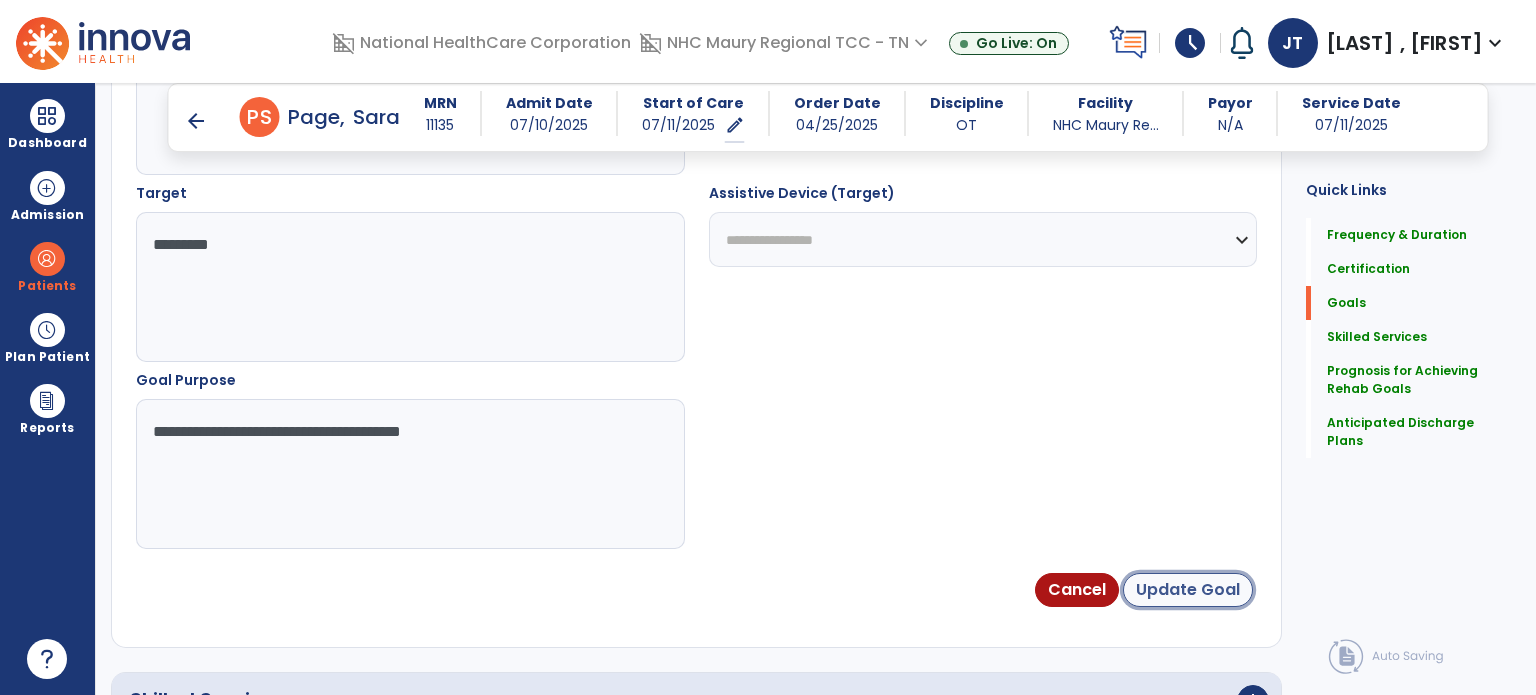 click on "Update Goal" at bounding box center (1188, 590) 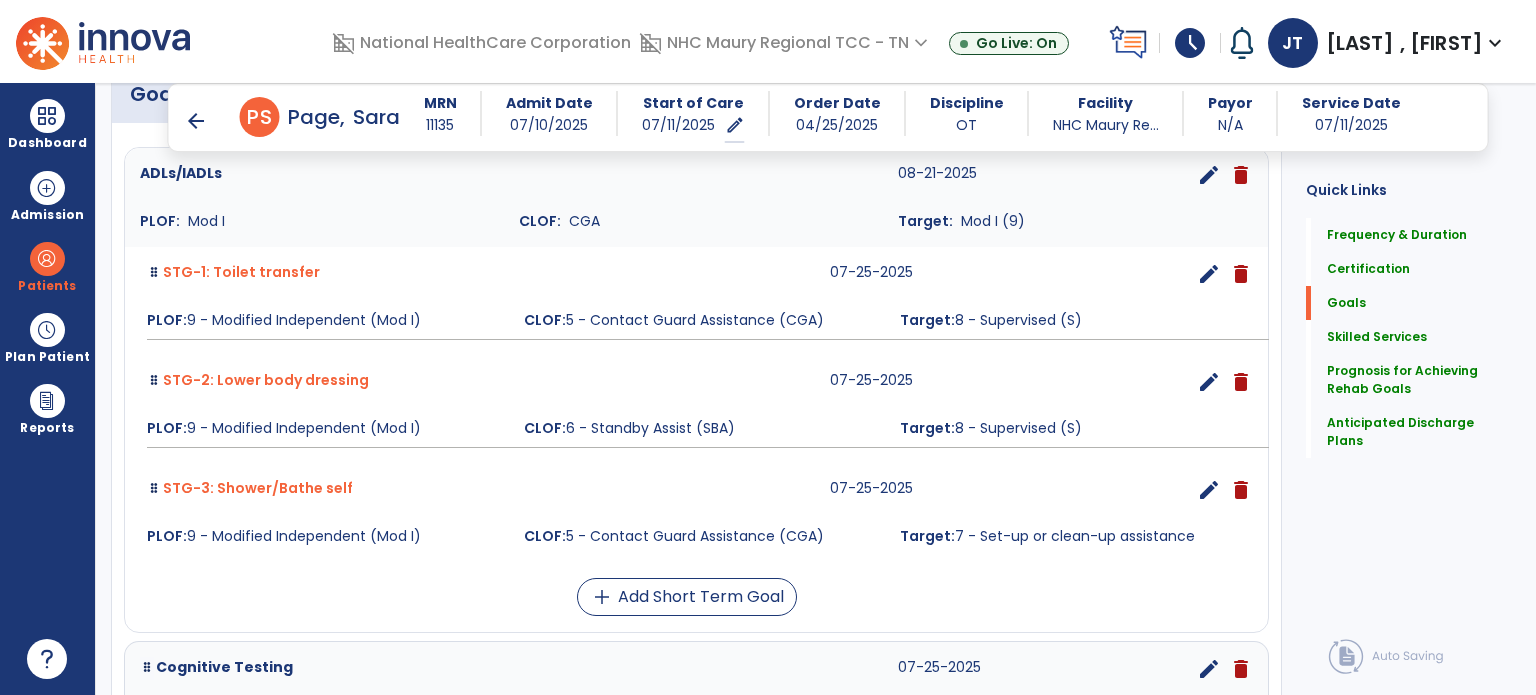 scroll, scrollTop: 540, scrollLeft: 0, axis: vertical 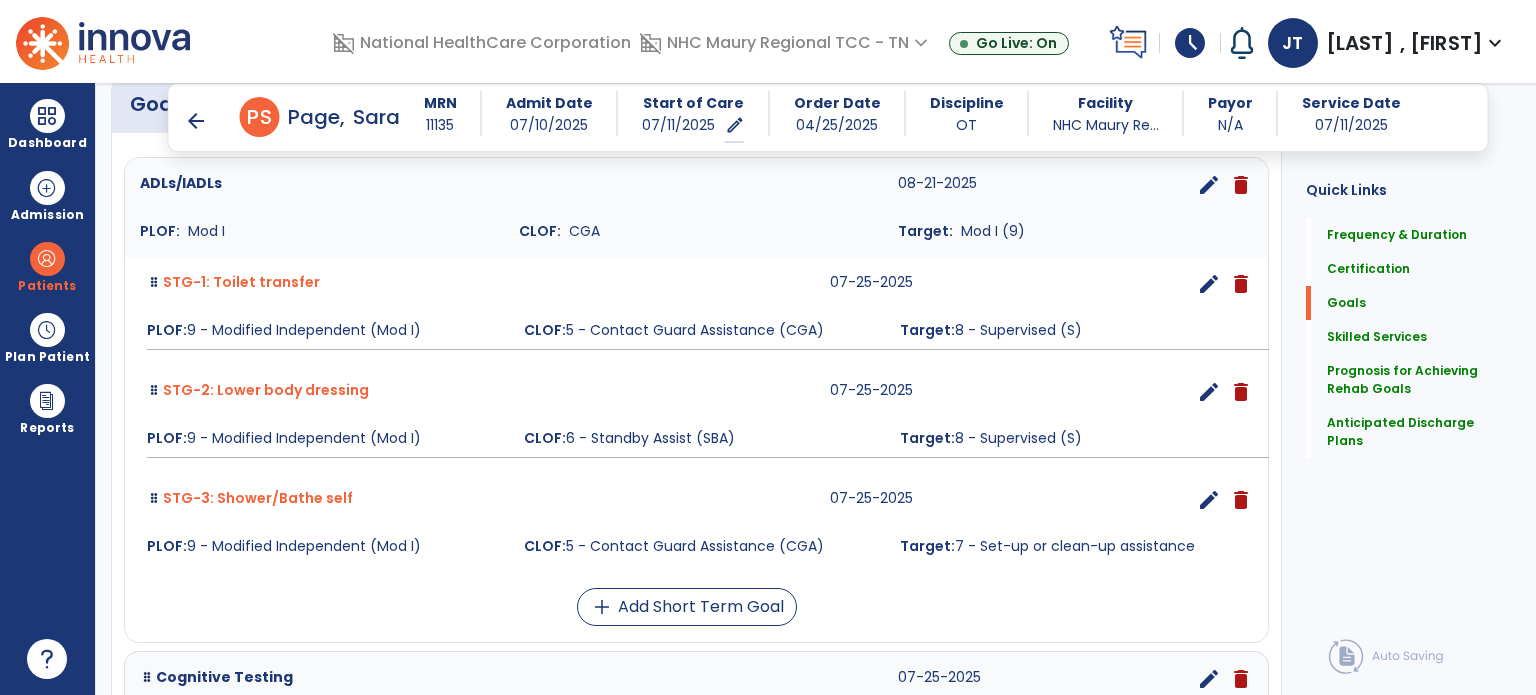 click on "edit" at bounding box center (1209, 185) 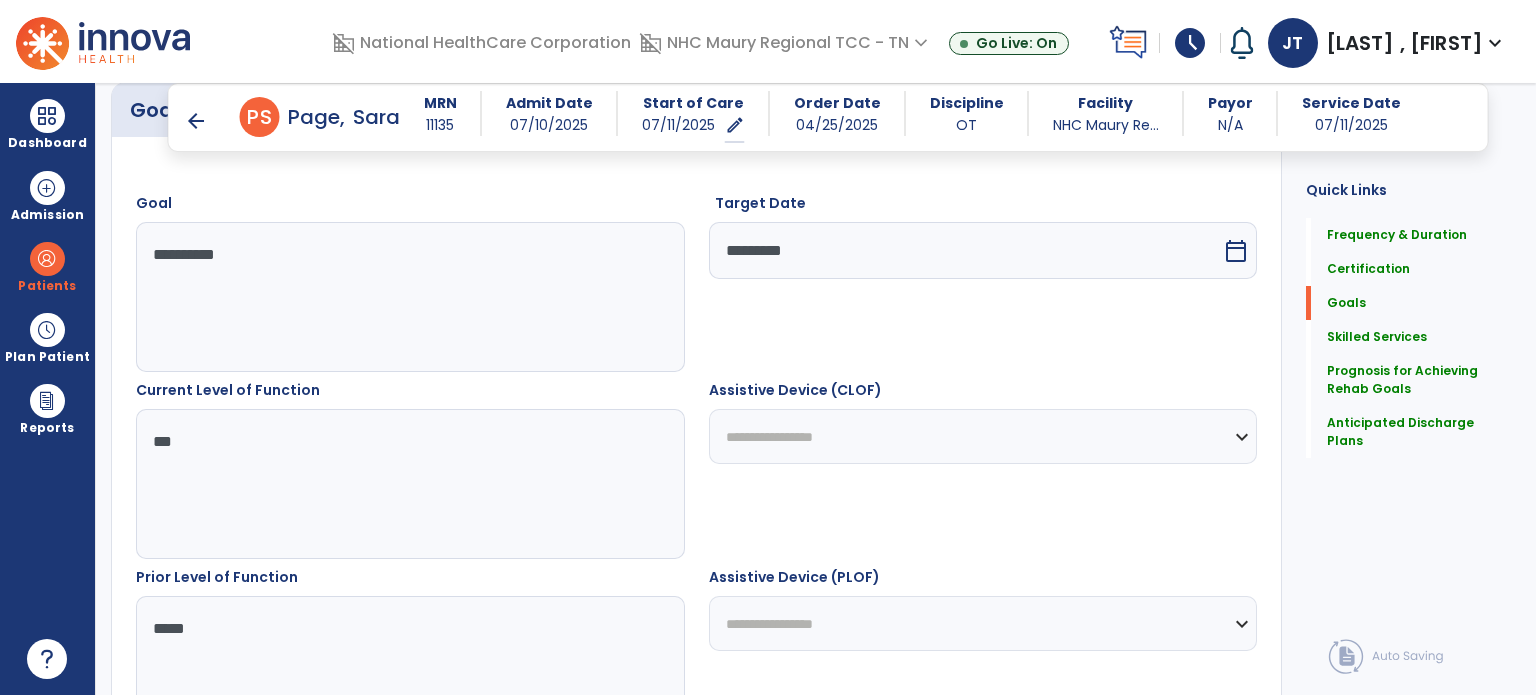 scroll, scrollTop: 797, scrollLeft: 0, axis: vertical 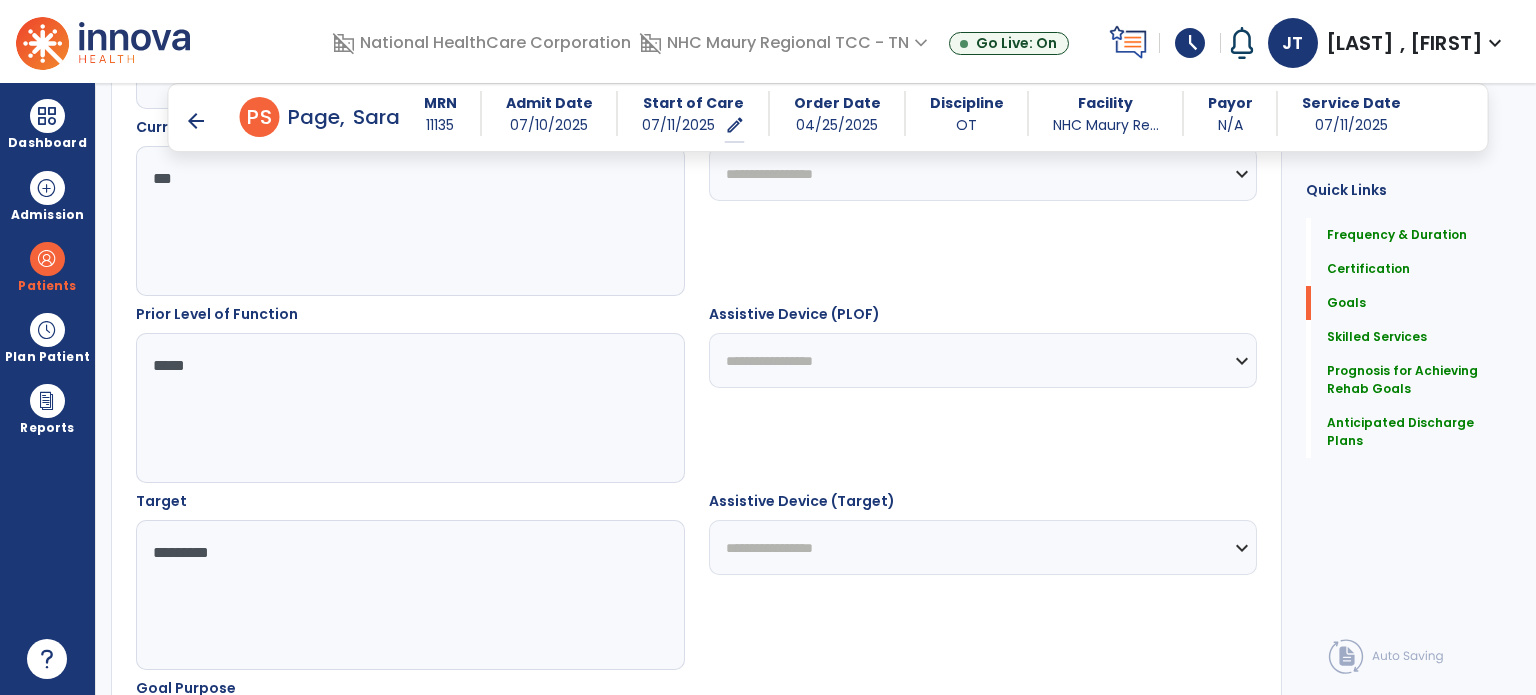 drag, startPoint x: 275, startPoint y: 607, endPoint x: 0, endPoint y: 548, distance: 281.25787 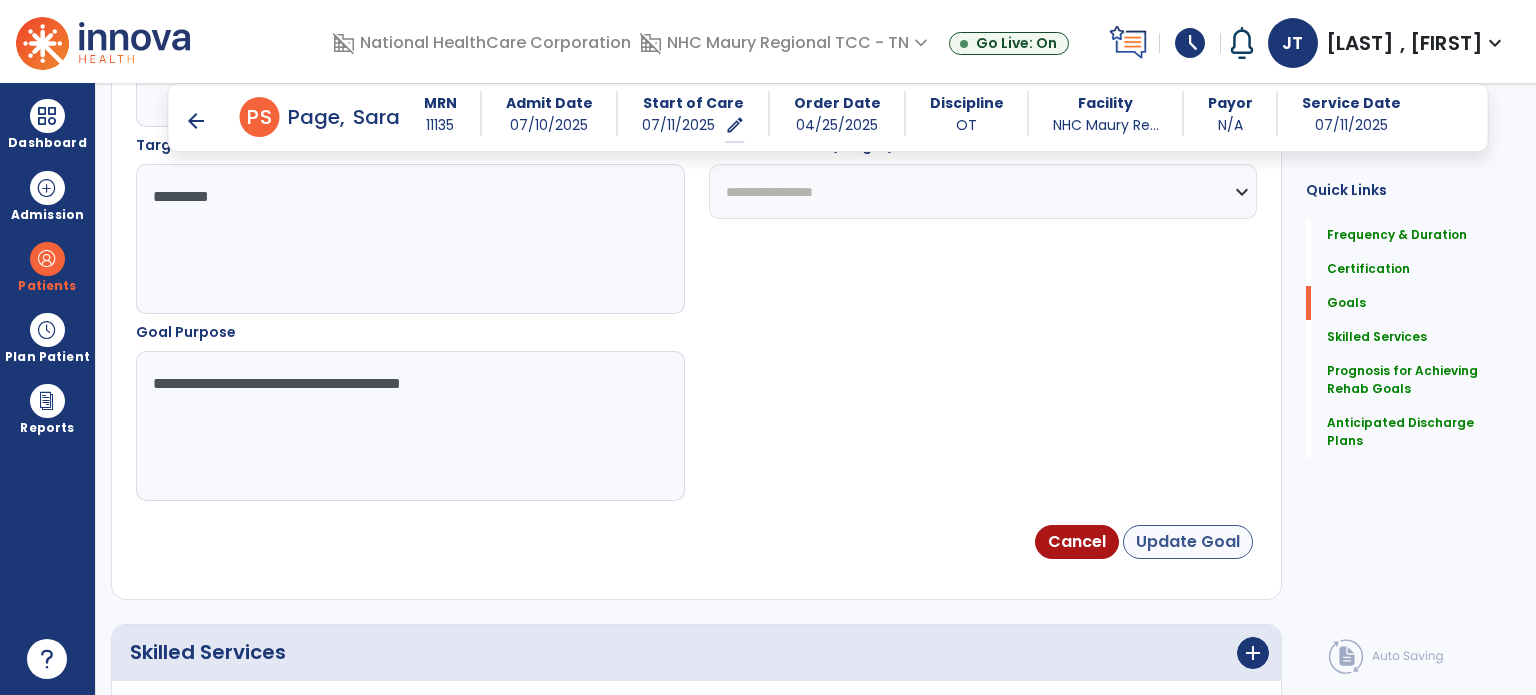 type on "*********" 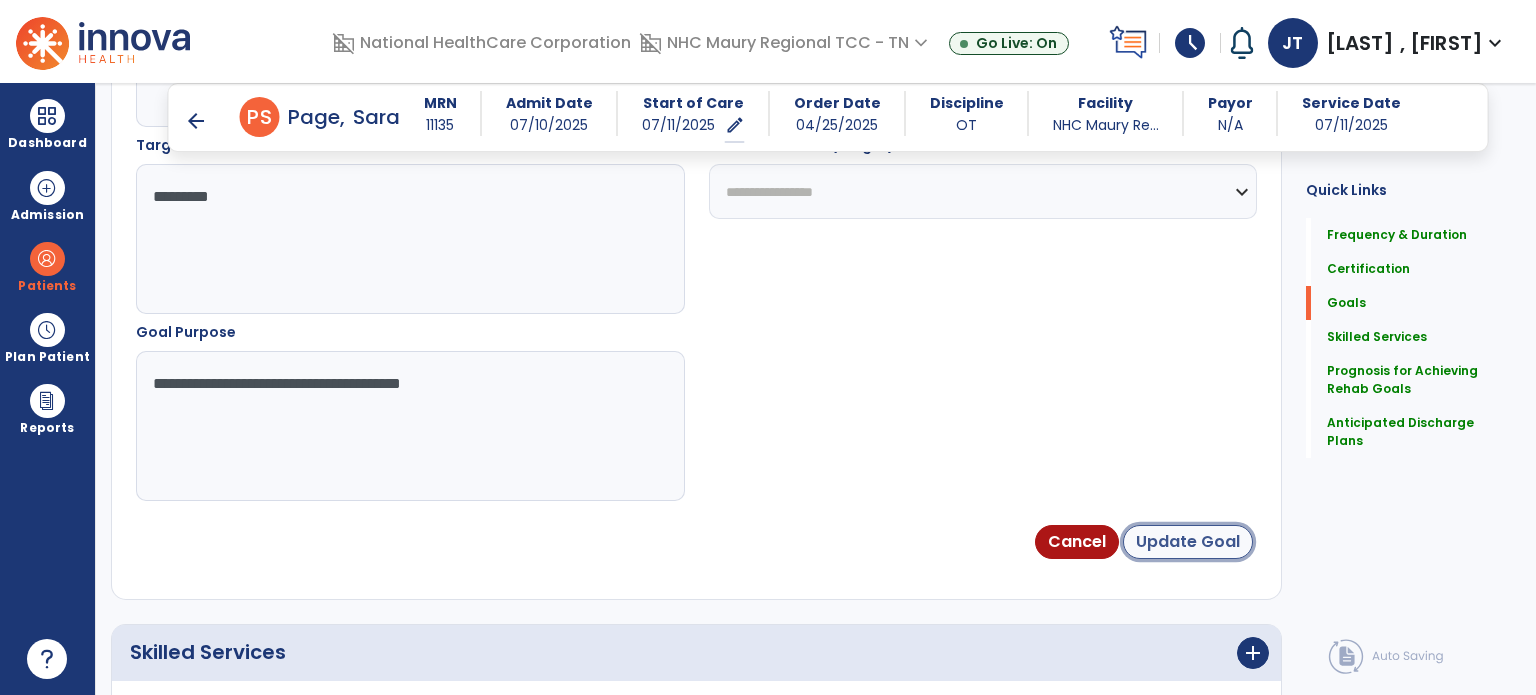 click on "Update Goal" at bounding box center [1188, 542] 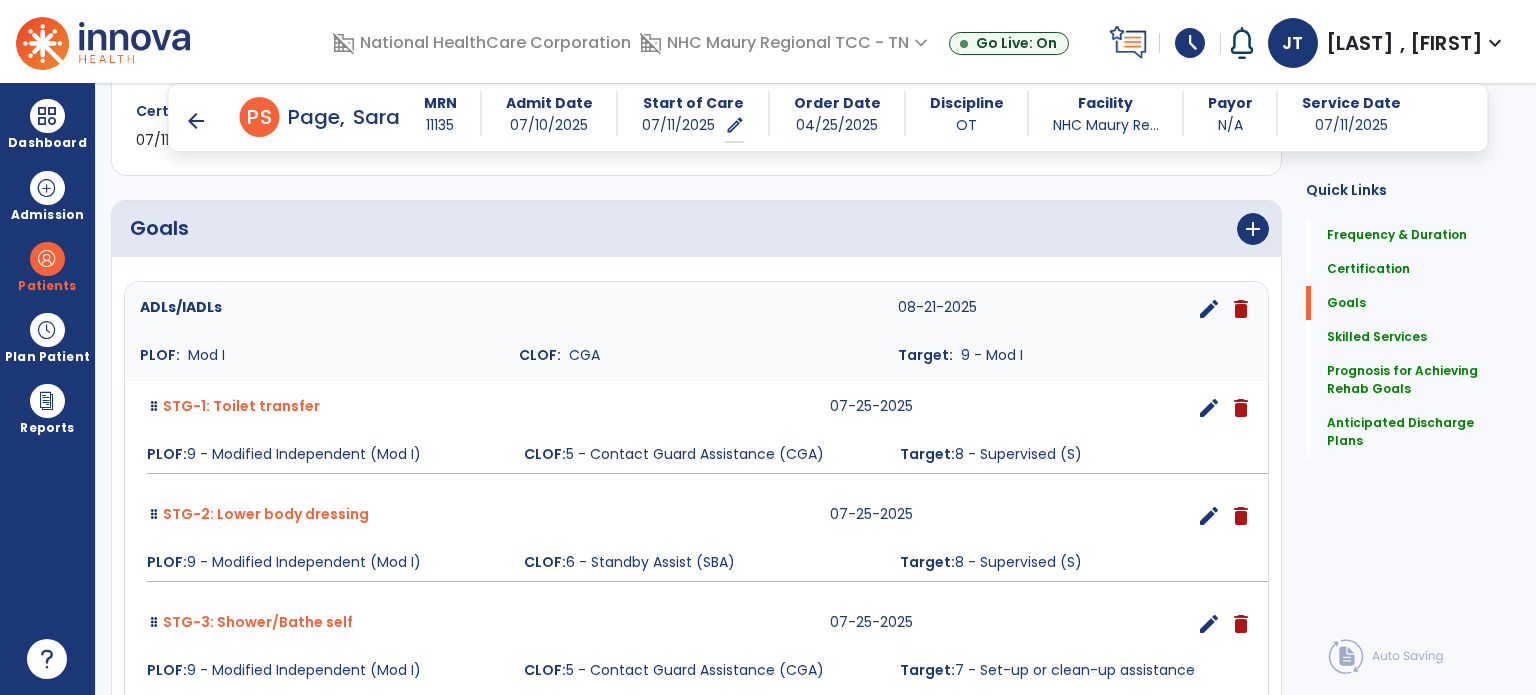 scroll, scrollTop: 624, scrollLeft: 0, axis: vertical 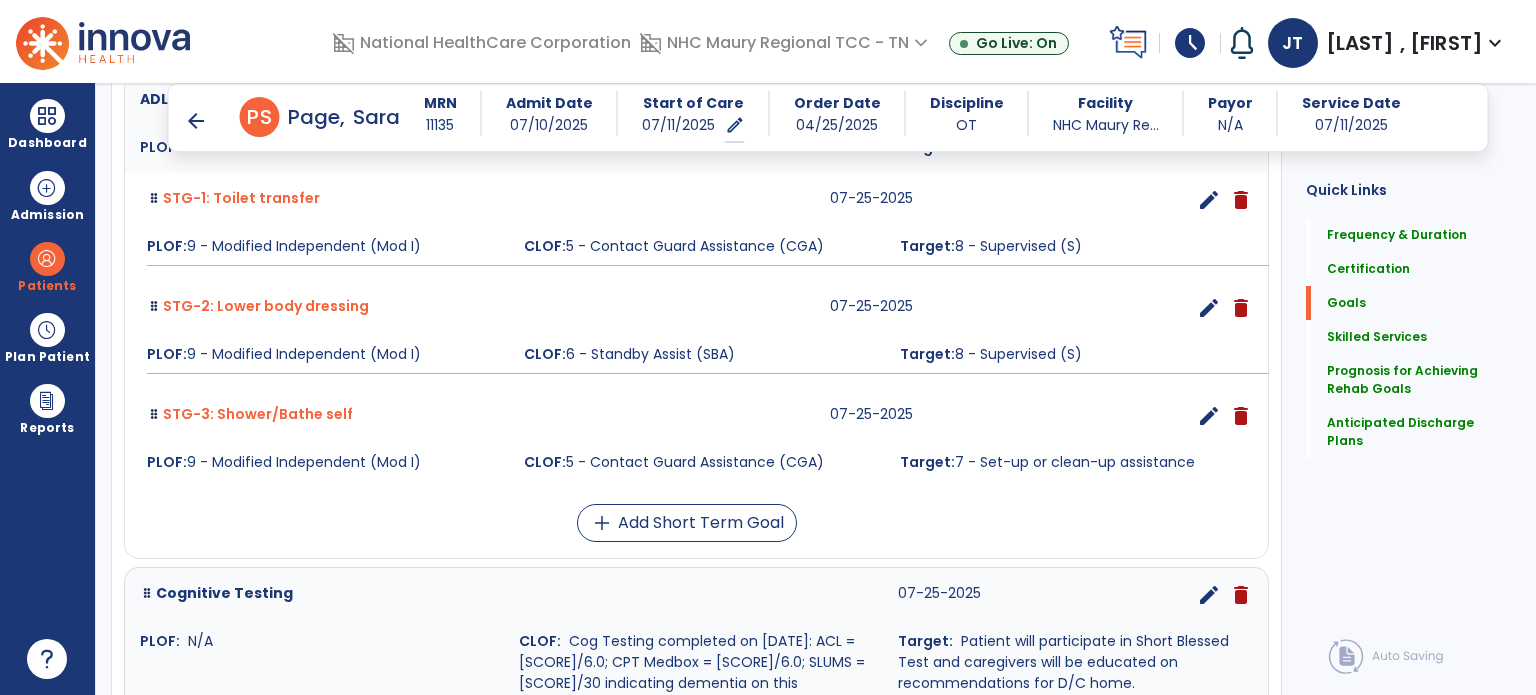 click on "add  Add Short Term Goal" at bounding box center [686, 523] 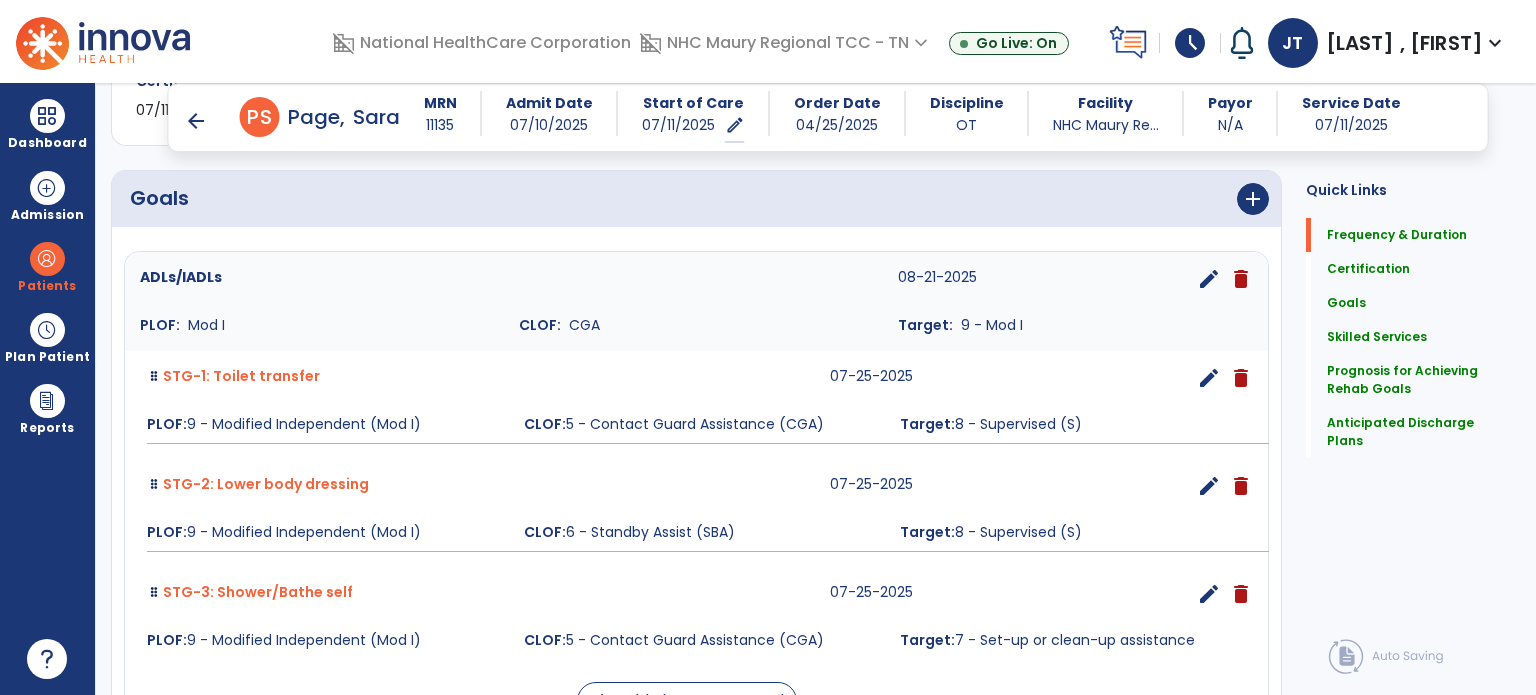scroll, scrollTop: 0, scrollLeft: 0, axis: both 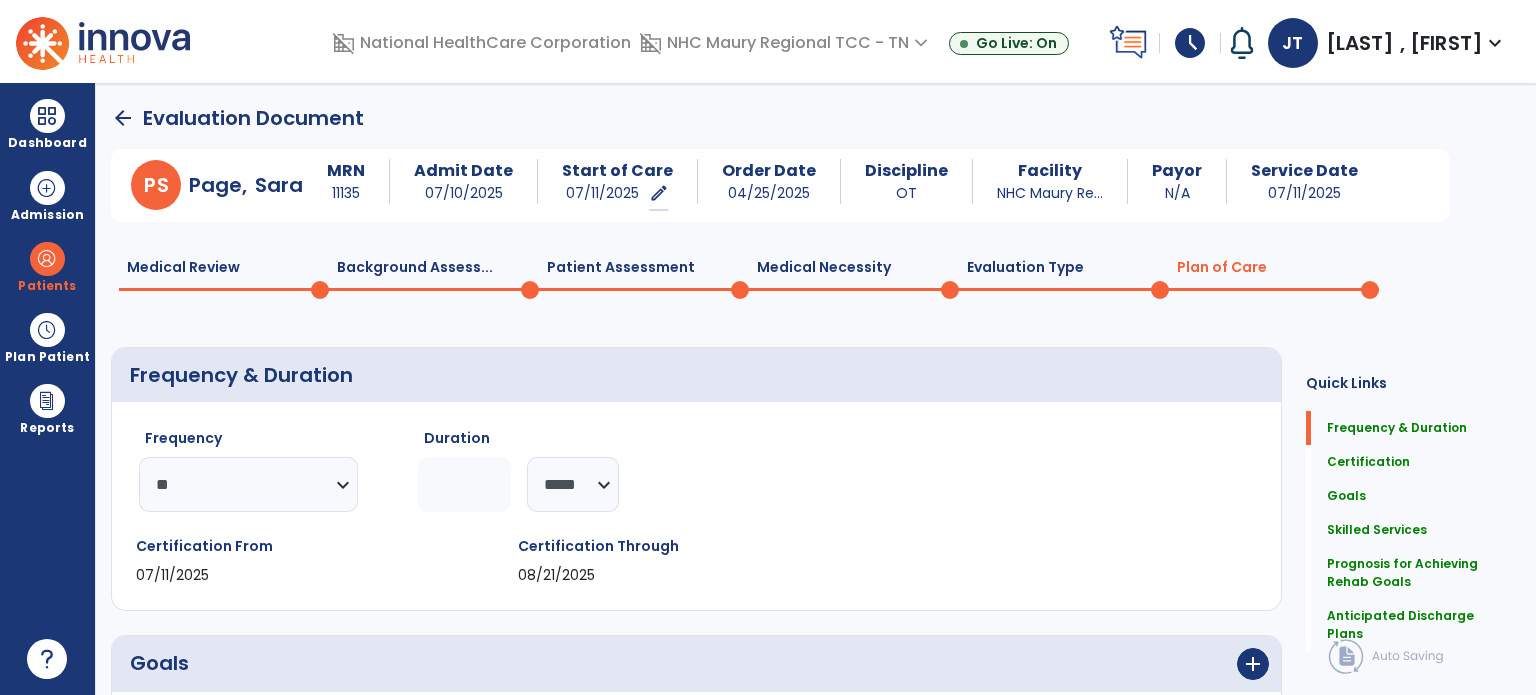 click on "Patient Assessment  0" 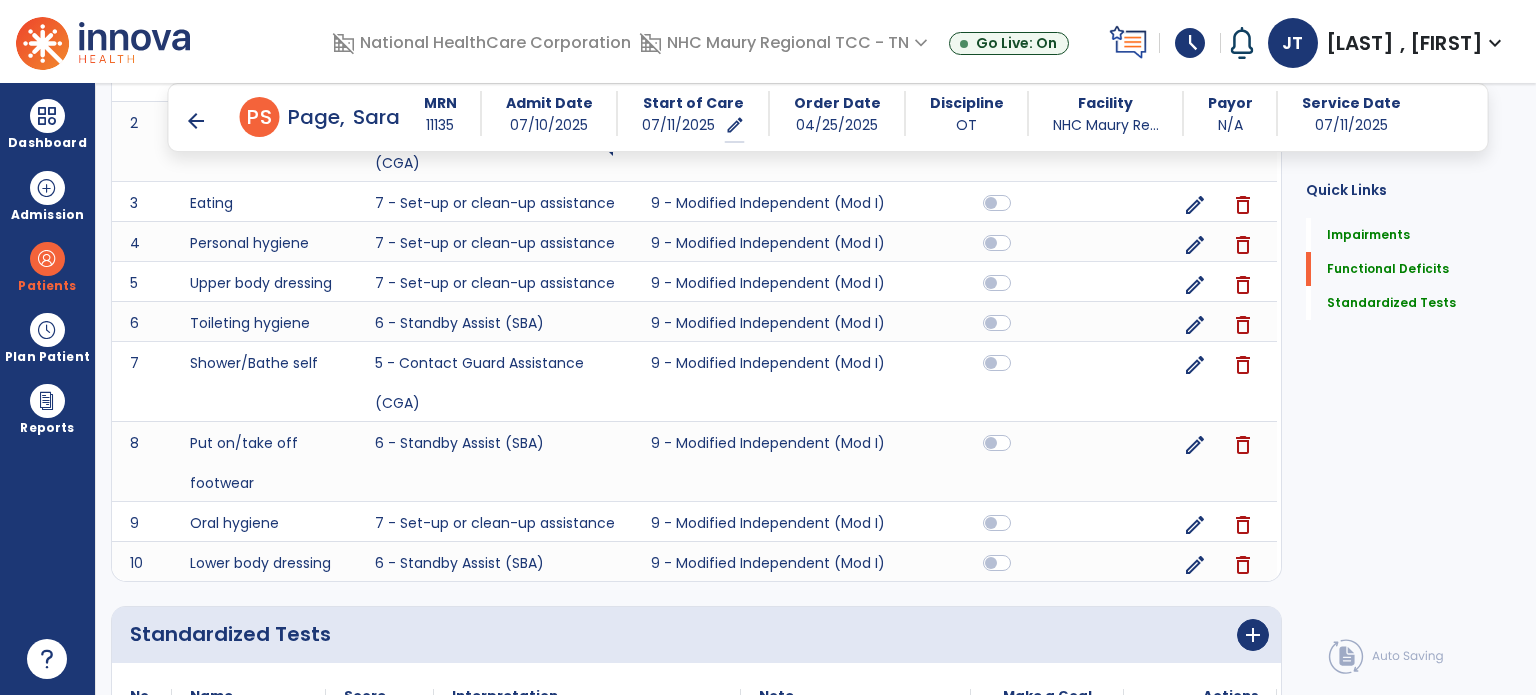 scroll, scrollTop: 1257, scrollLeft: 0, axis: vertical 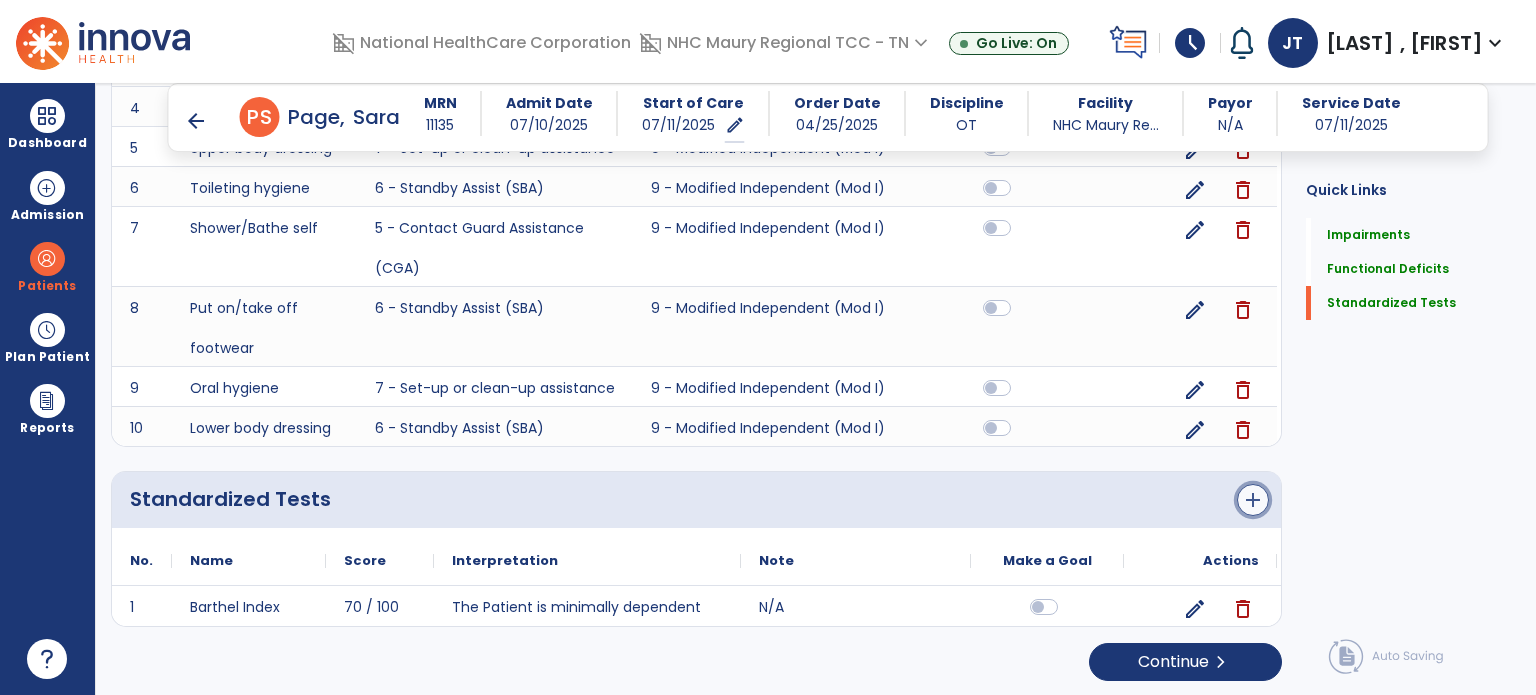 click on "add" 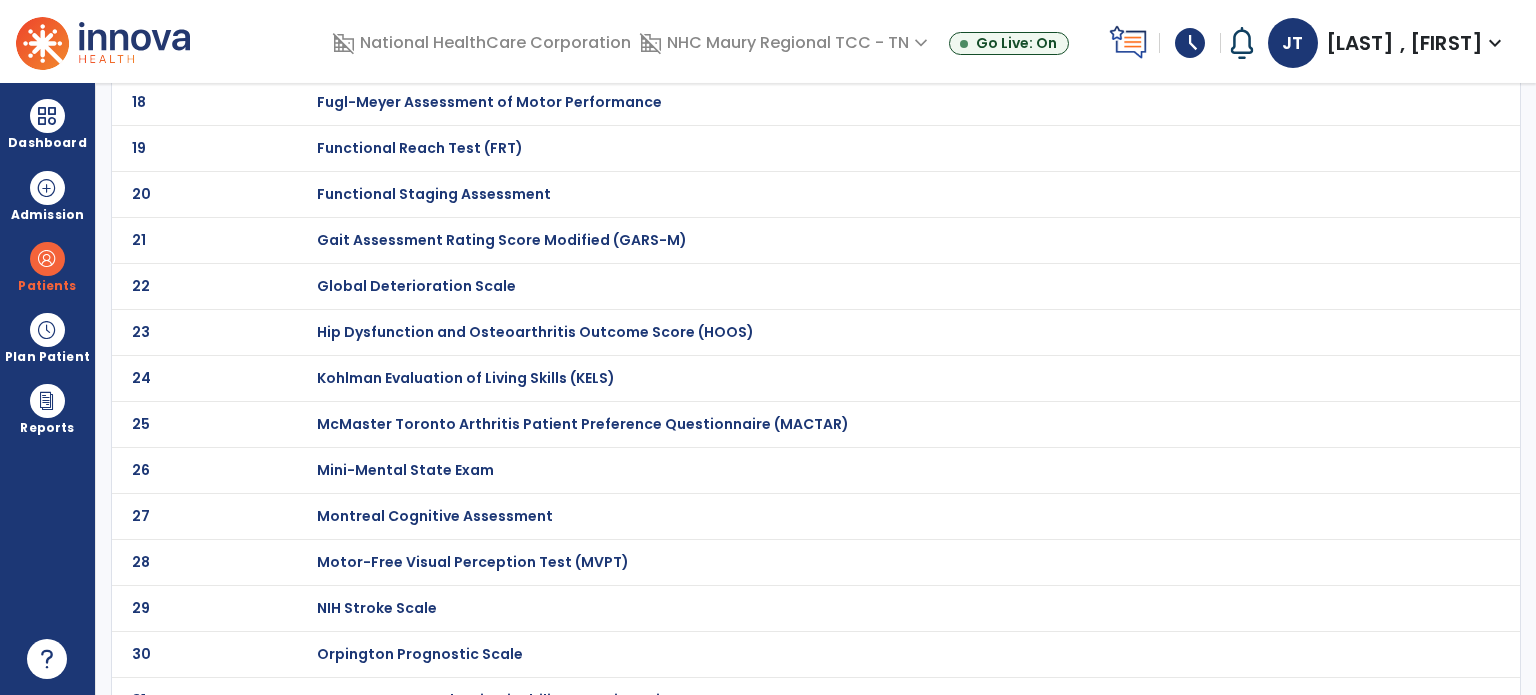 scroll, scrollTop: 856, scrollLeft: 0, axis: vertical 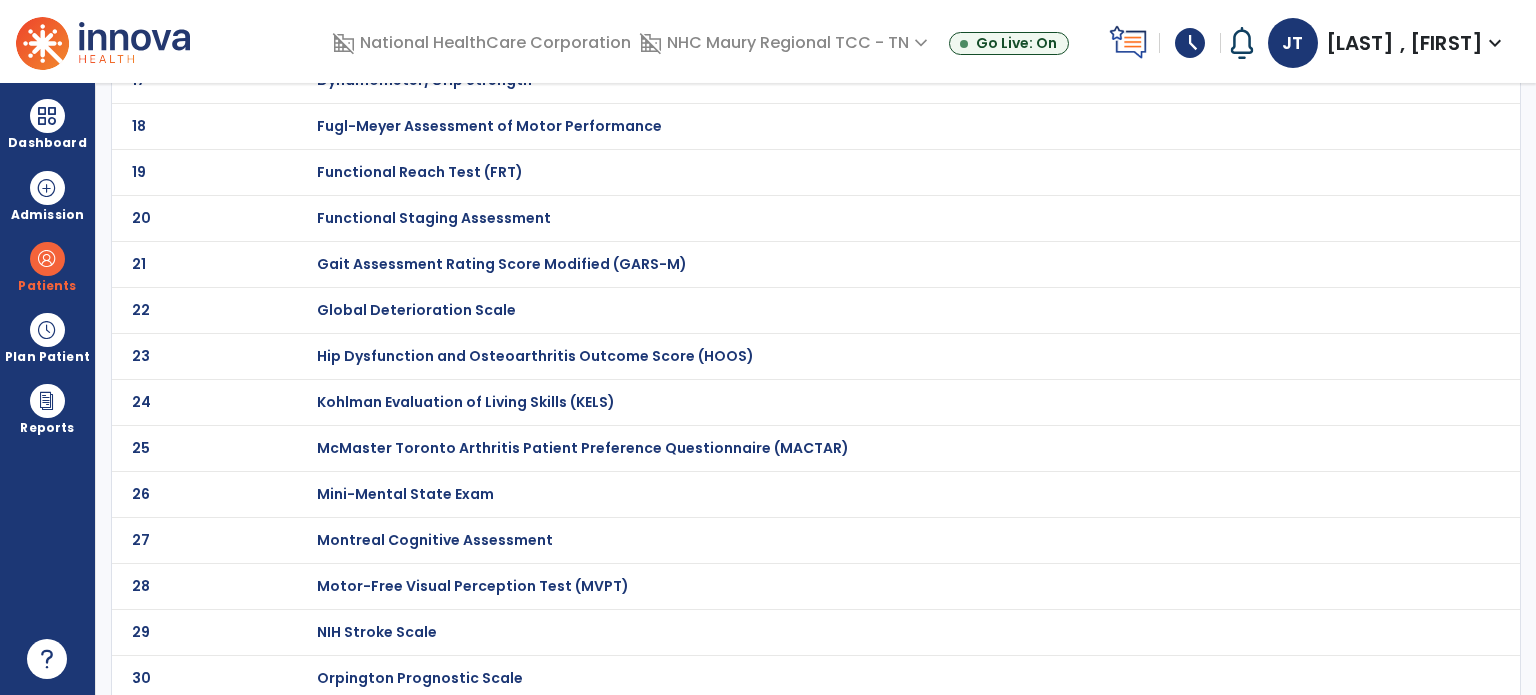 click on "Functional Reach Test (FRT)" at bounding box center [388, -656] 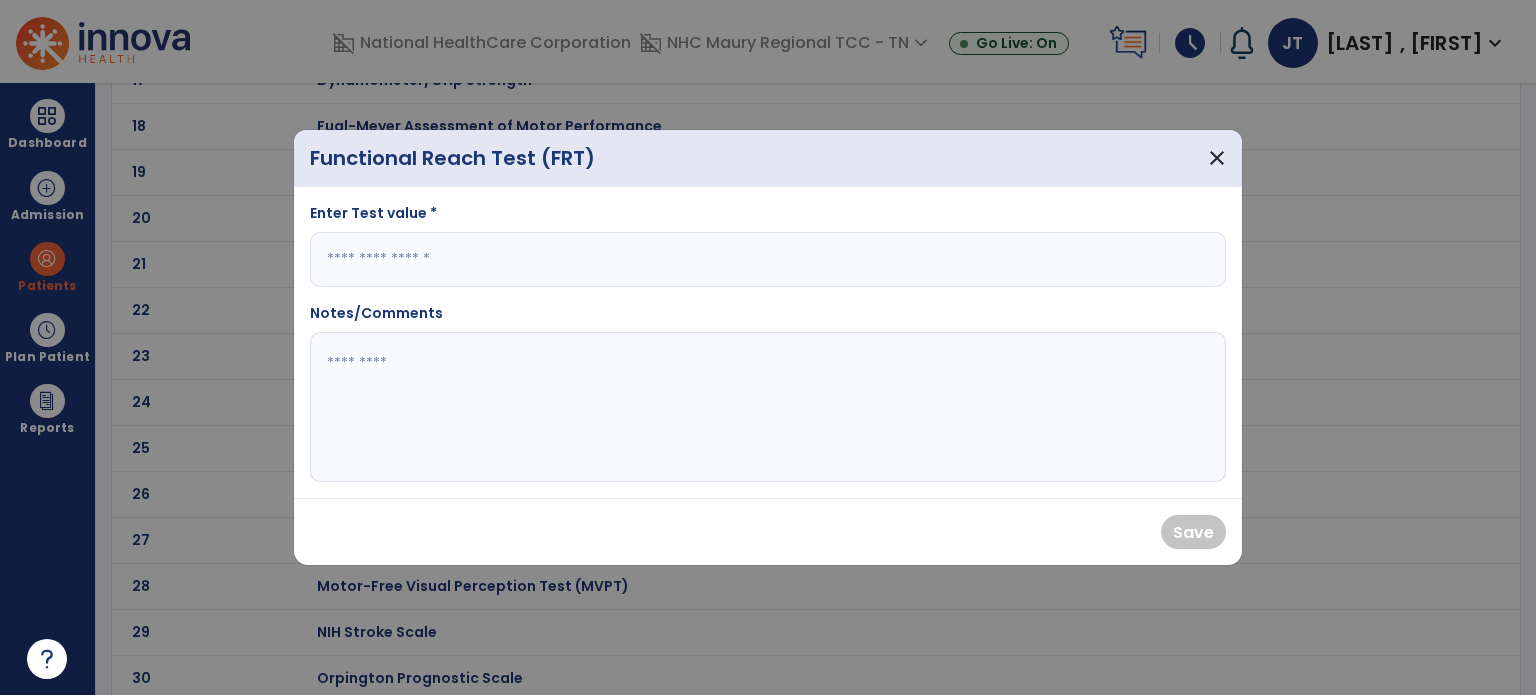 click at bounding box center [768, 259] 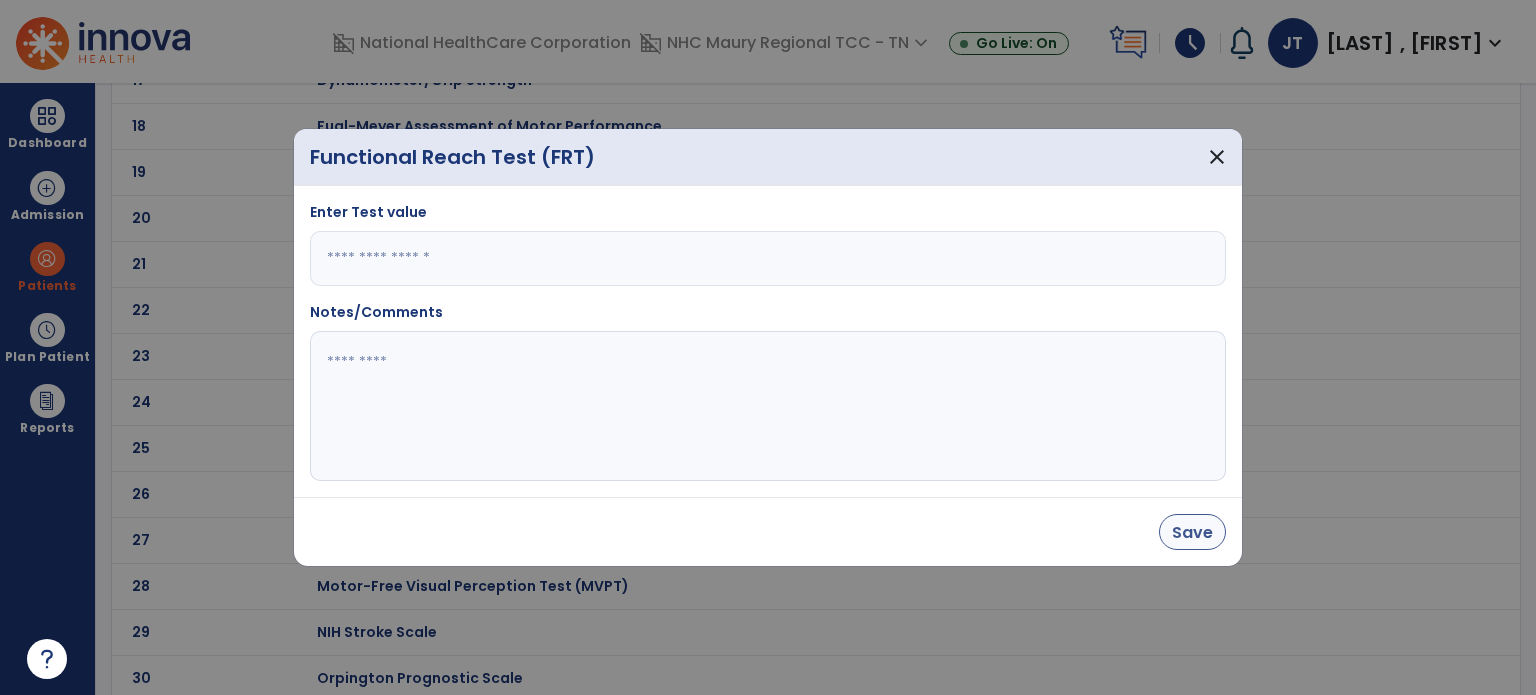 type on "*" 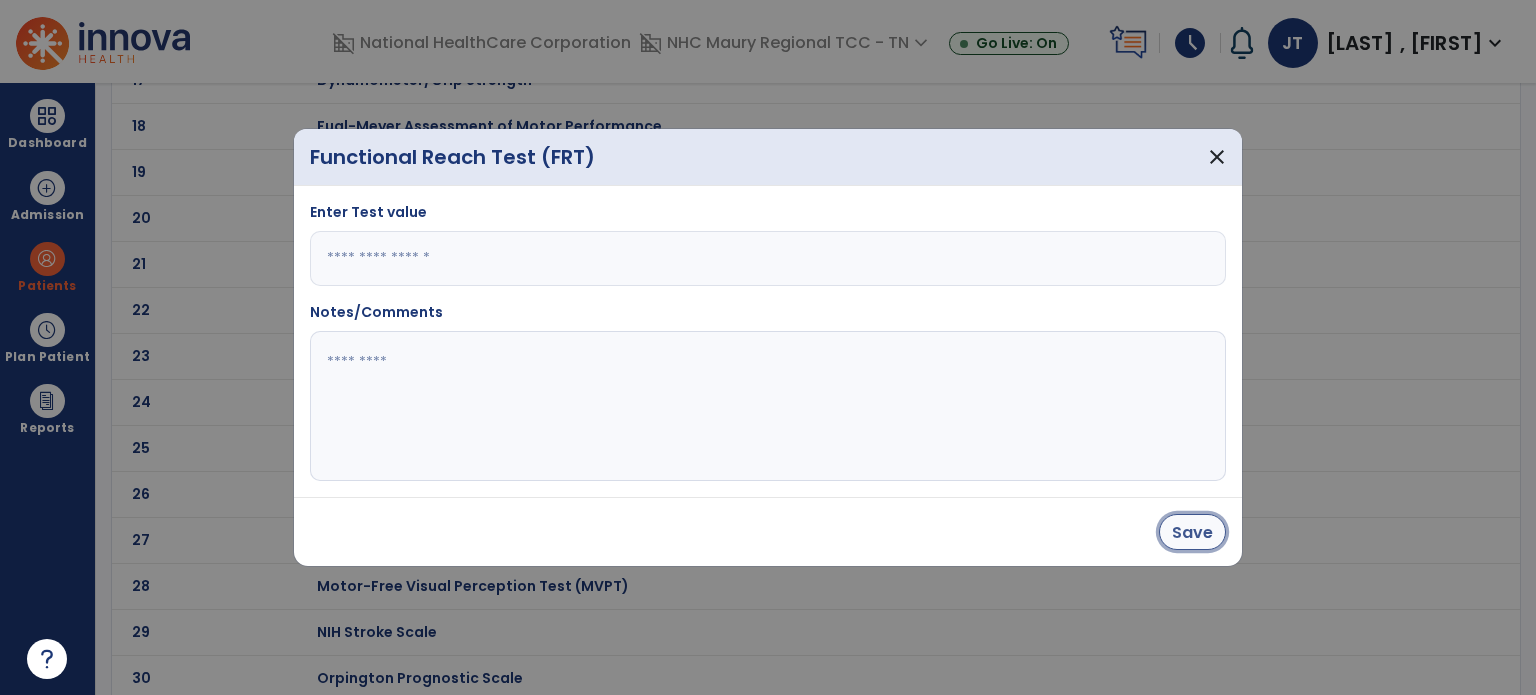 click on "Save" at bounding box center [1192, 532] 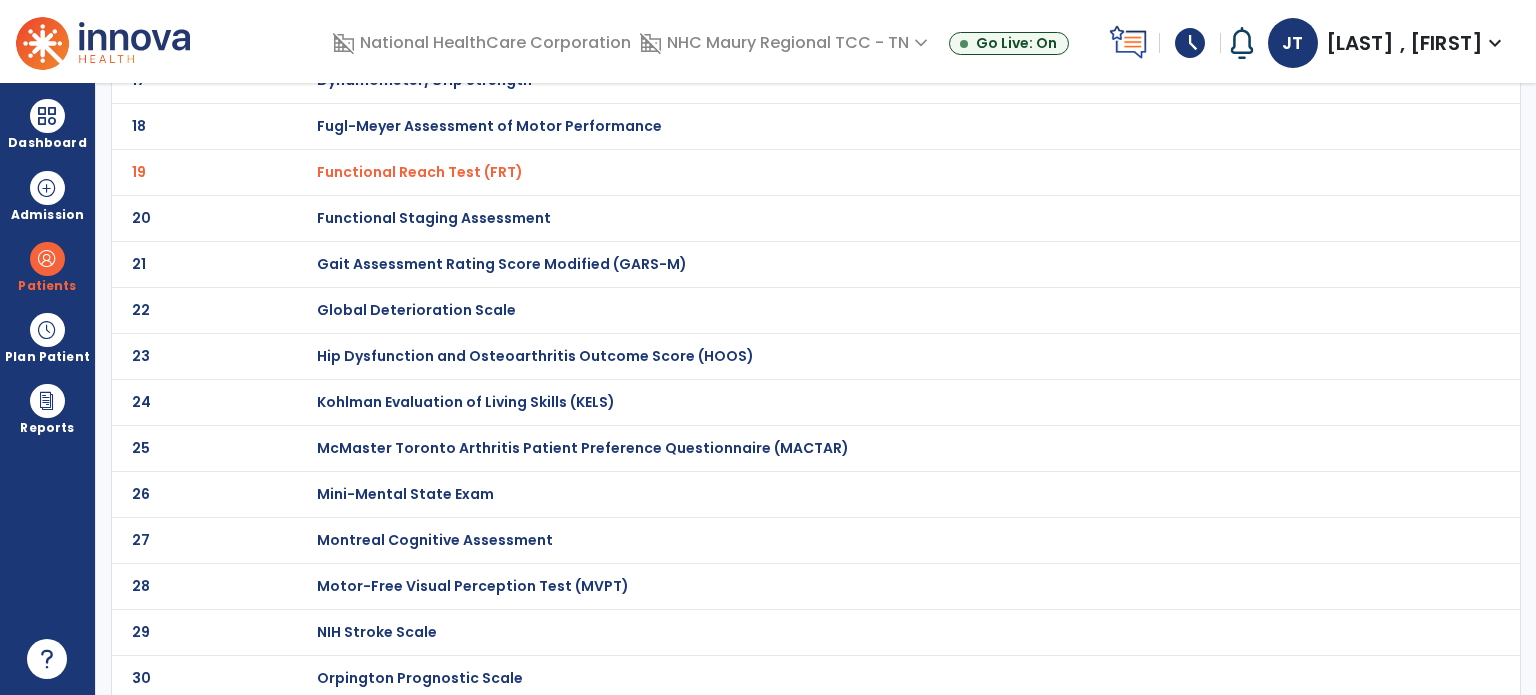 scroll, scrollTop: 0, scrollLeft: 0, axis: both 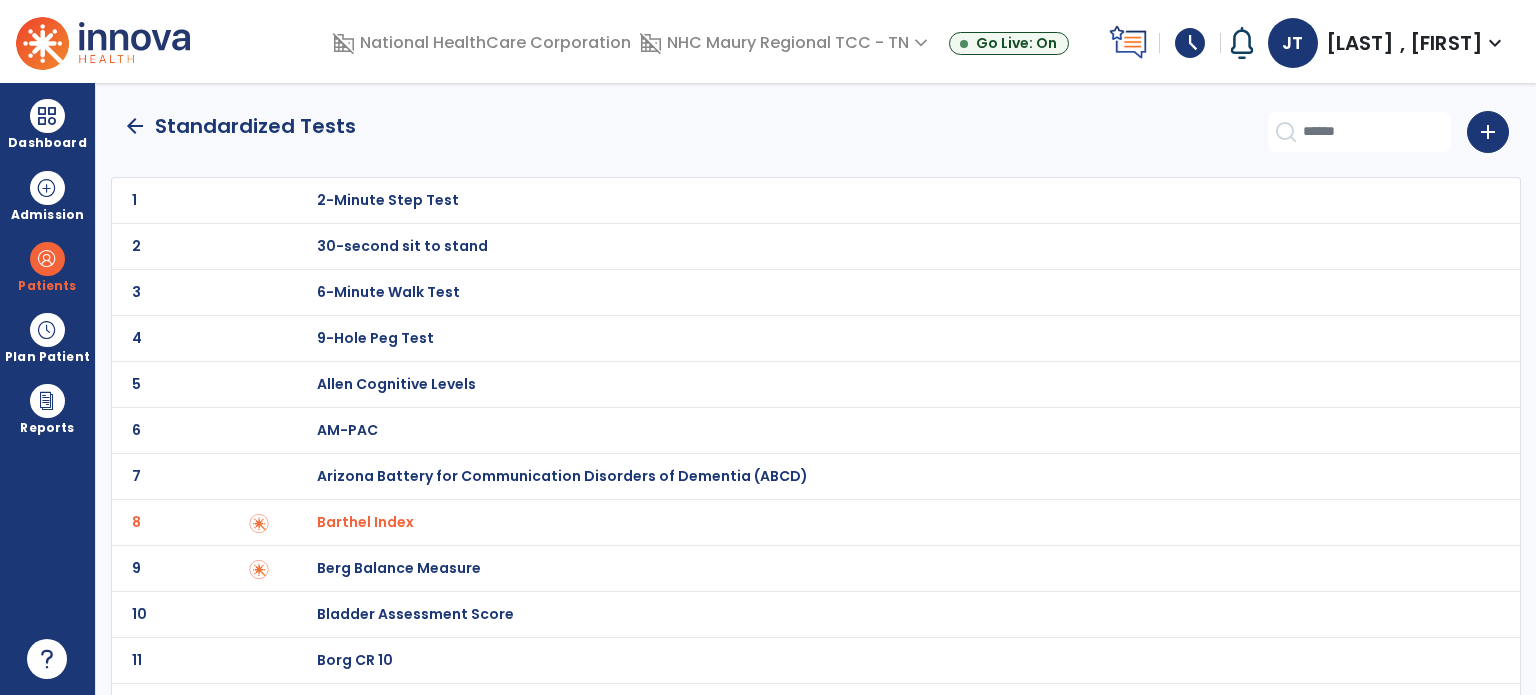 click on "arrow_back" 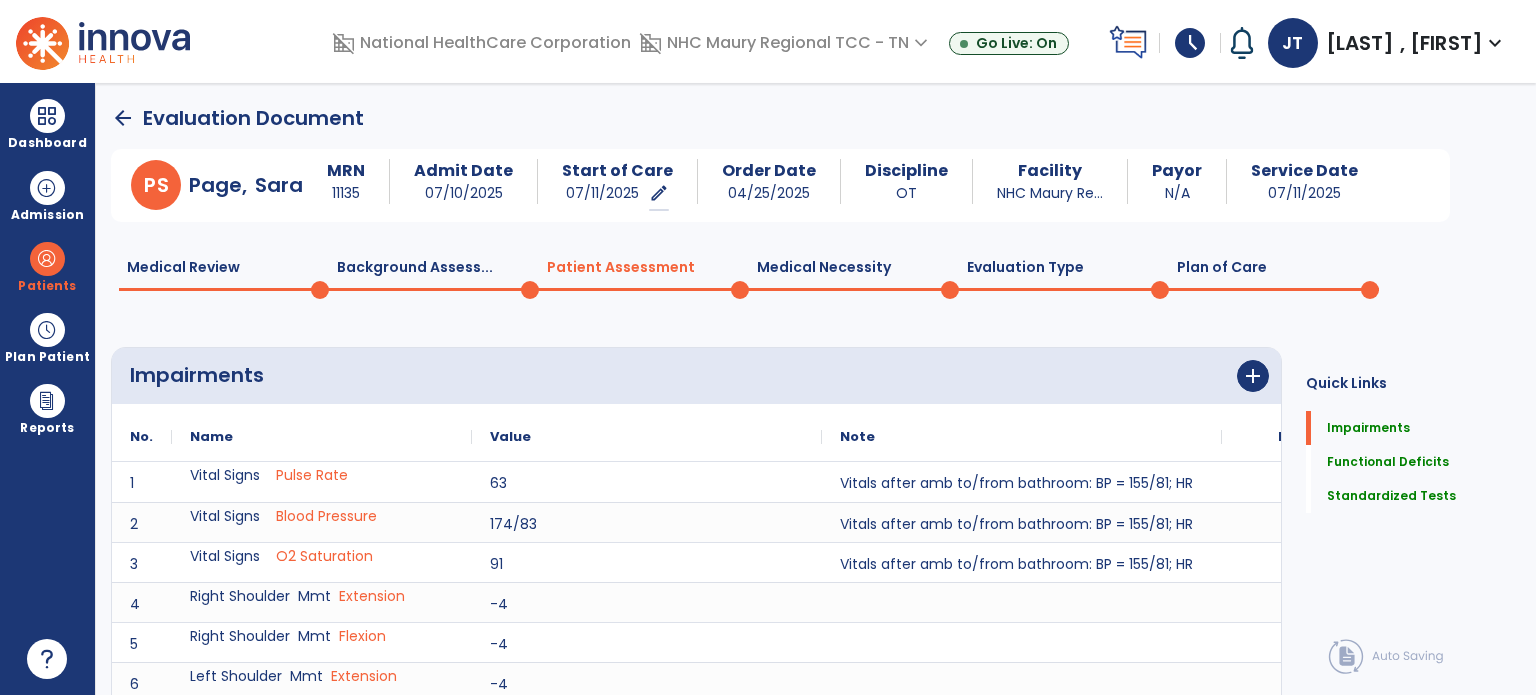 scroll, scrollTop: 20, scrollLeft: 0, axis: vertical 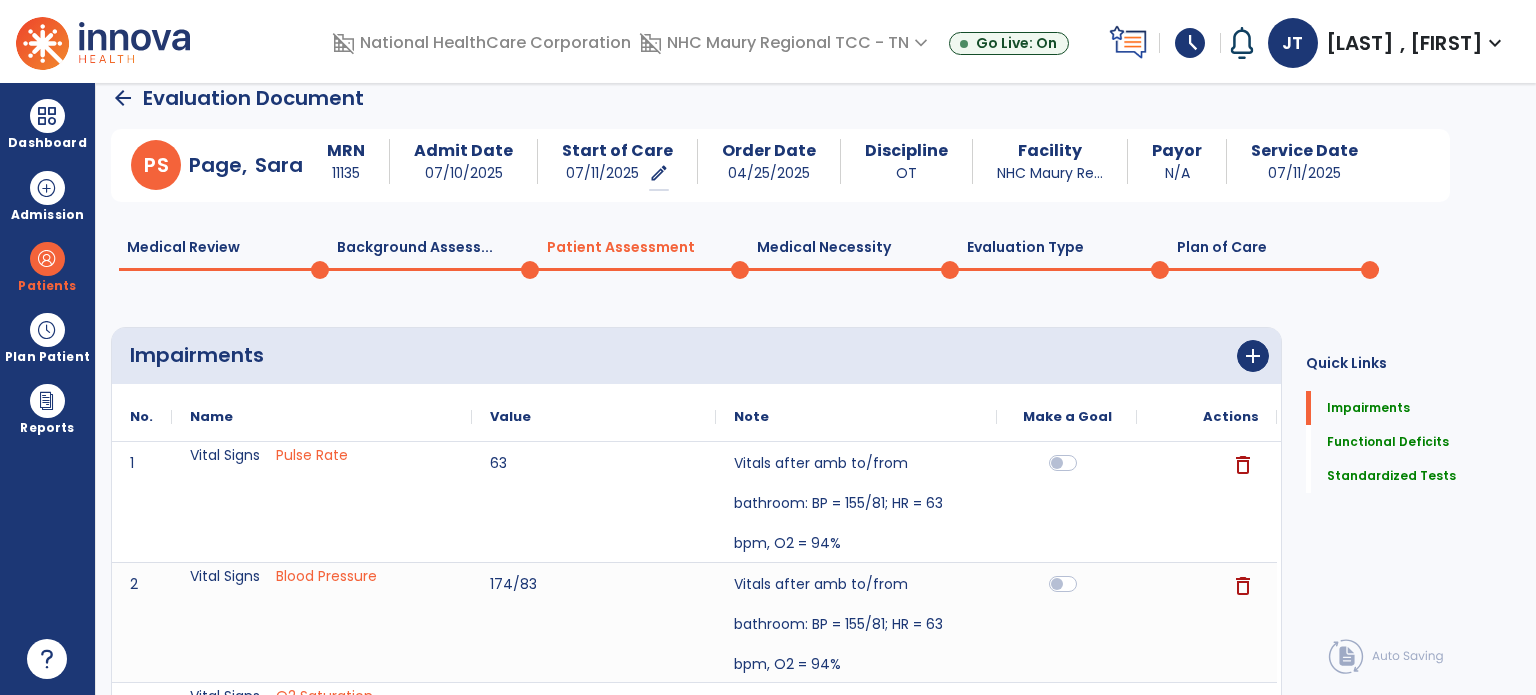 click on "Plan of Care  0" 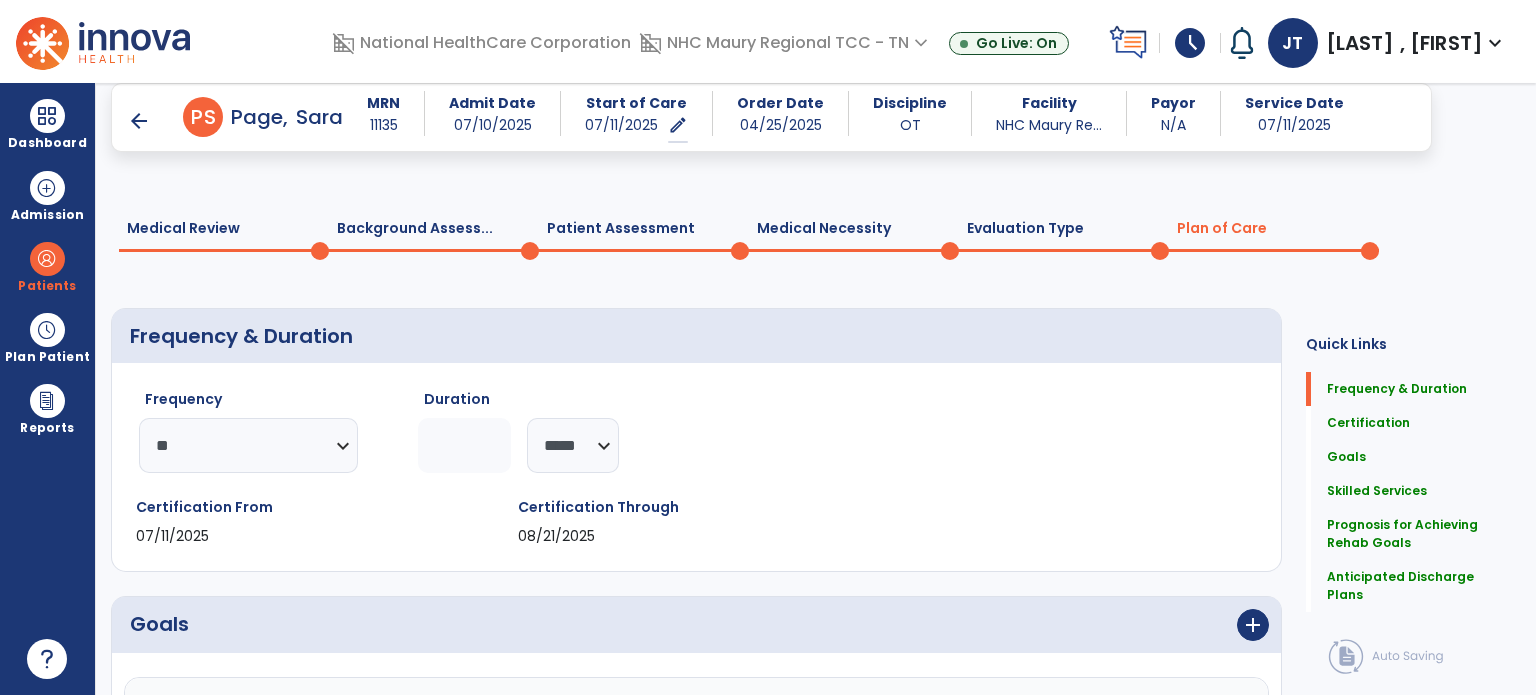 scroll, scrollTop: 432, scrollLeft: 0, axis: vertical 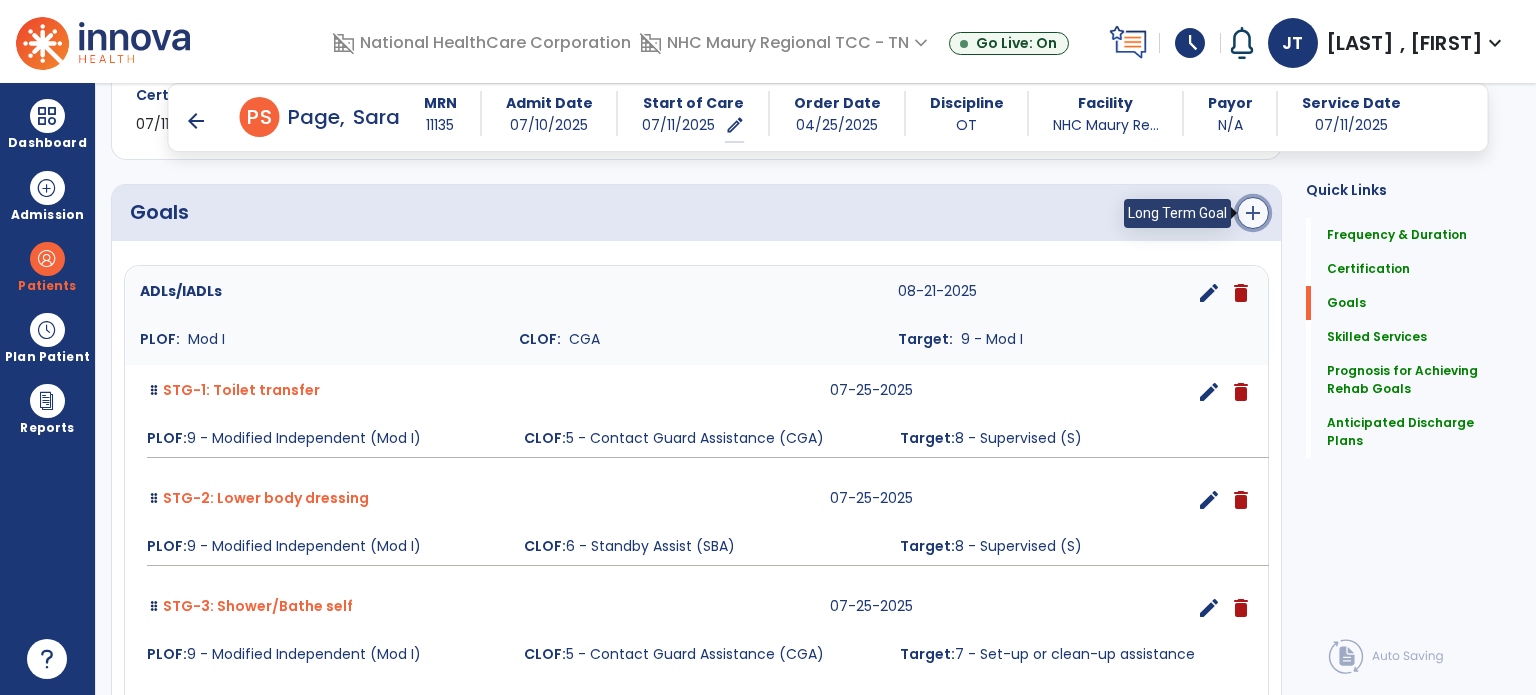 click on "add" at bounding box center [1253, 213] 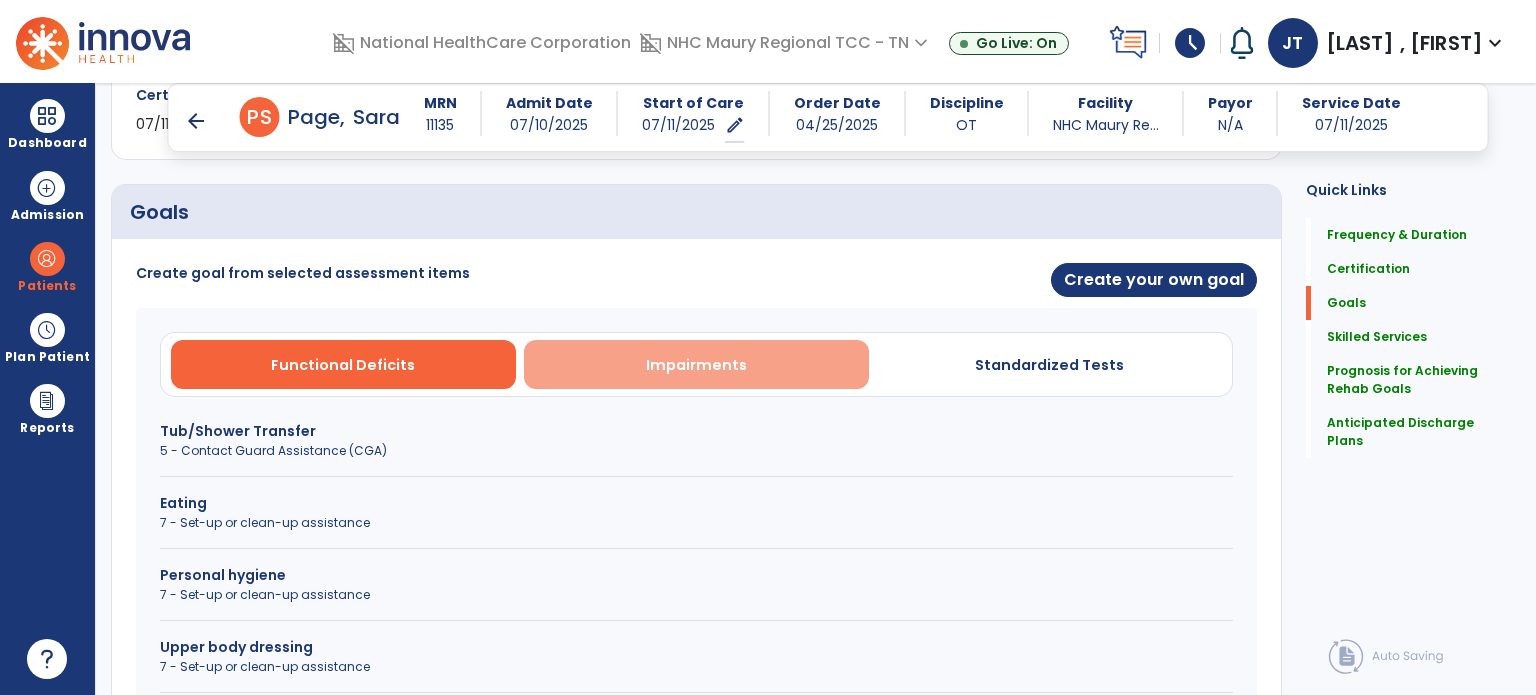 click on "Impairments" at bounding box center (696, 365) 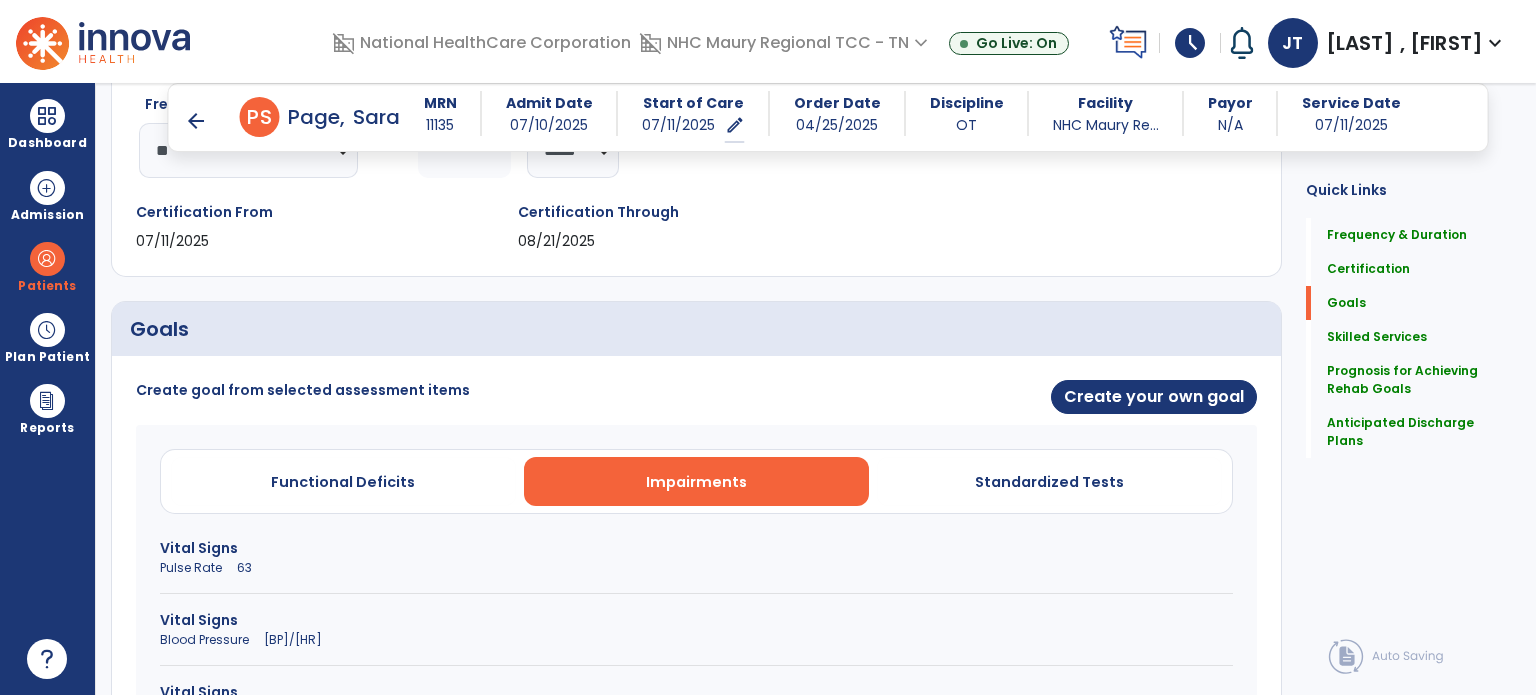 scroll, scrollTop: 316, scrollLeft: 0, axis: vertical 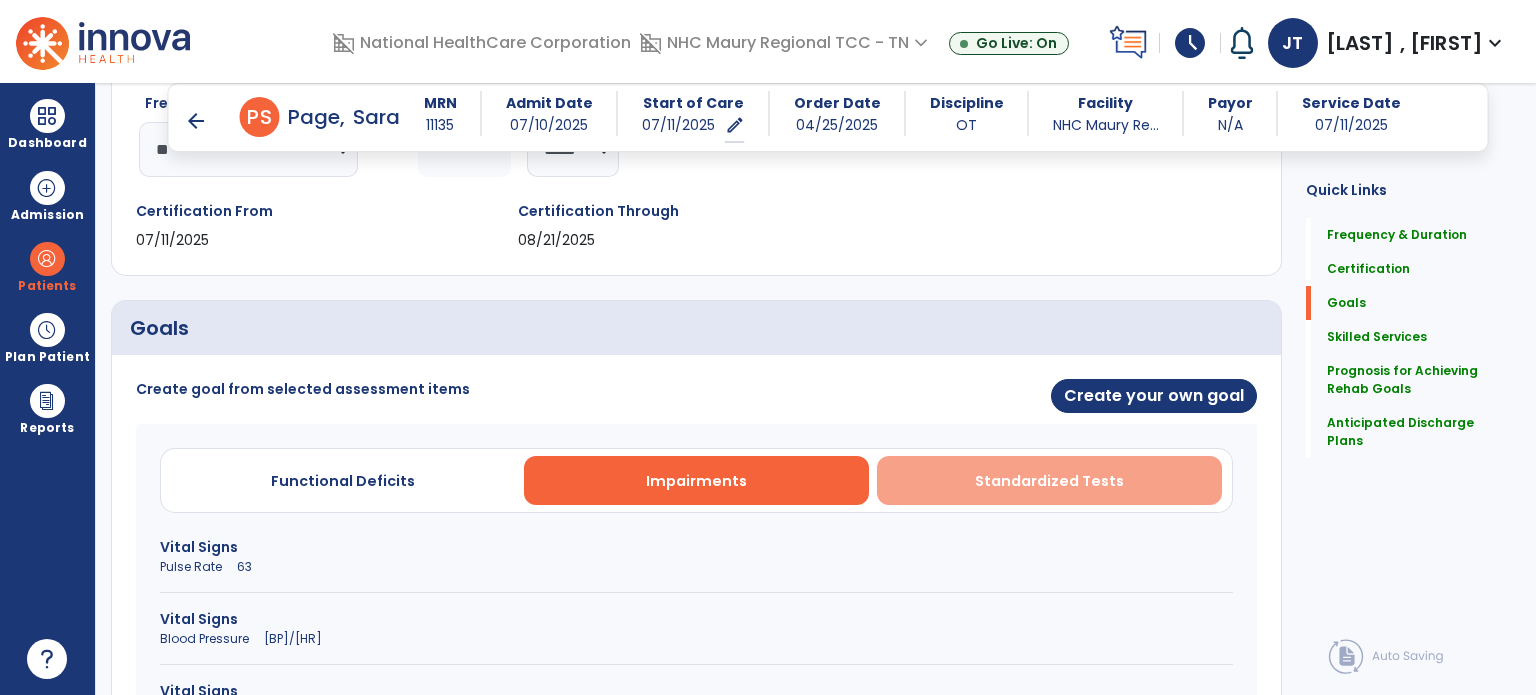 click on "Standardized Tests" at bounding box center [1049, 480] 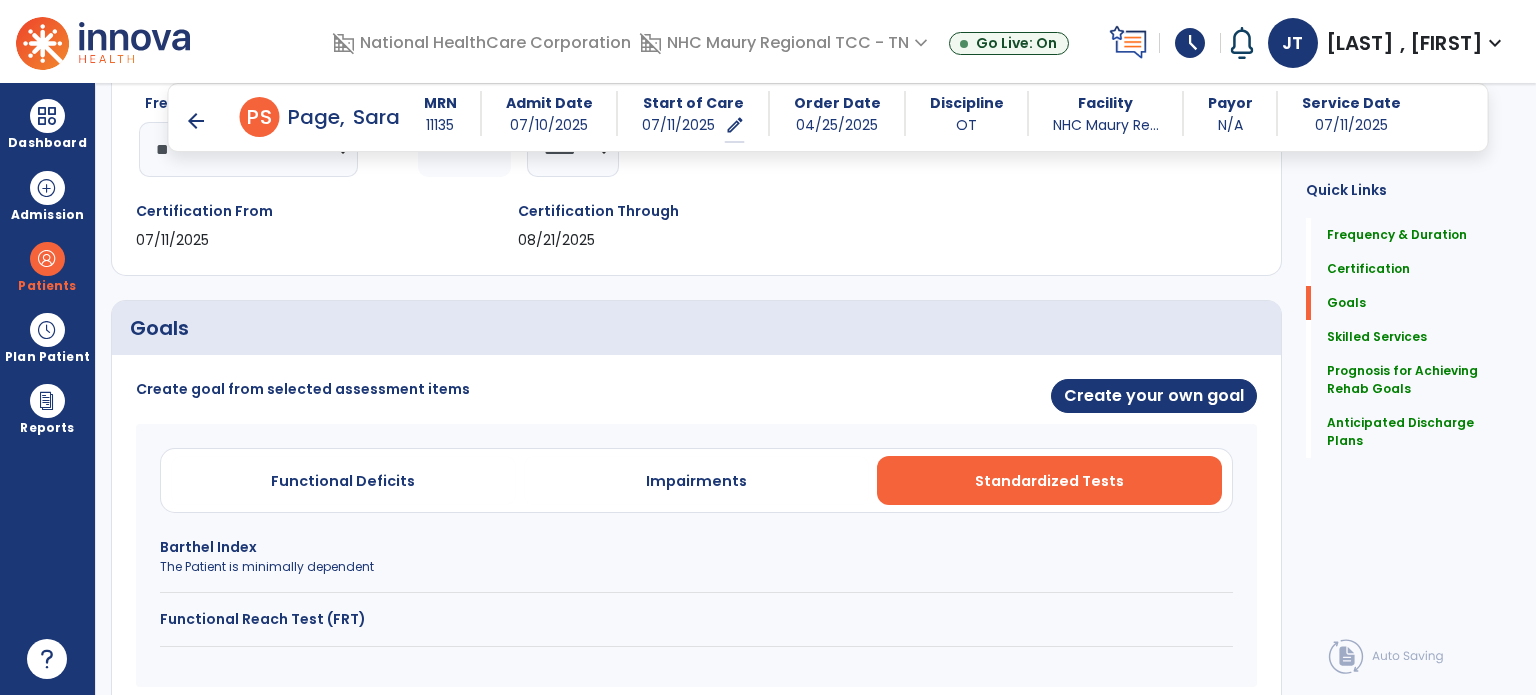 click on "Functional Reach Test (FRT)" at bounding box center [696, 619] 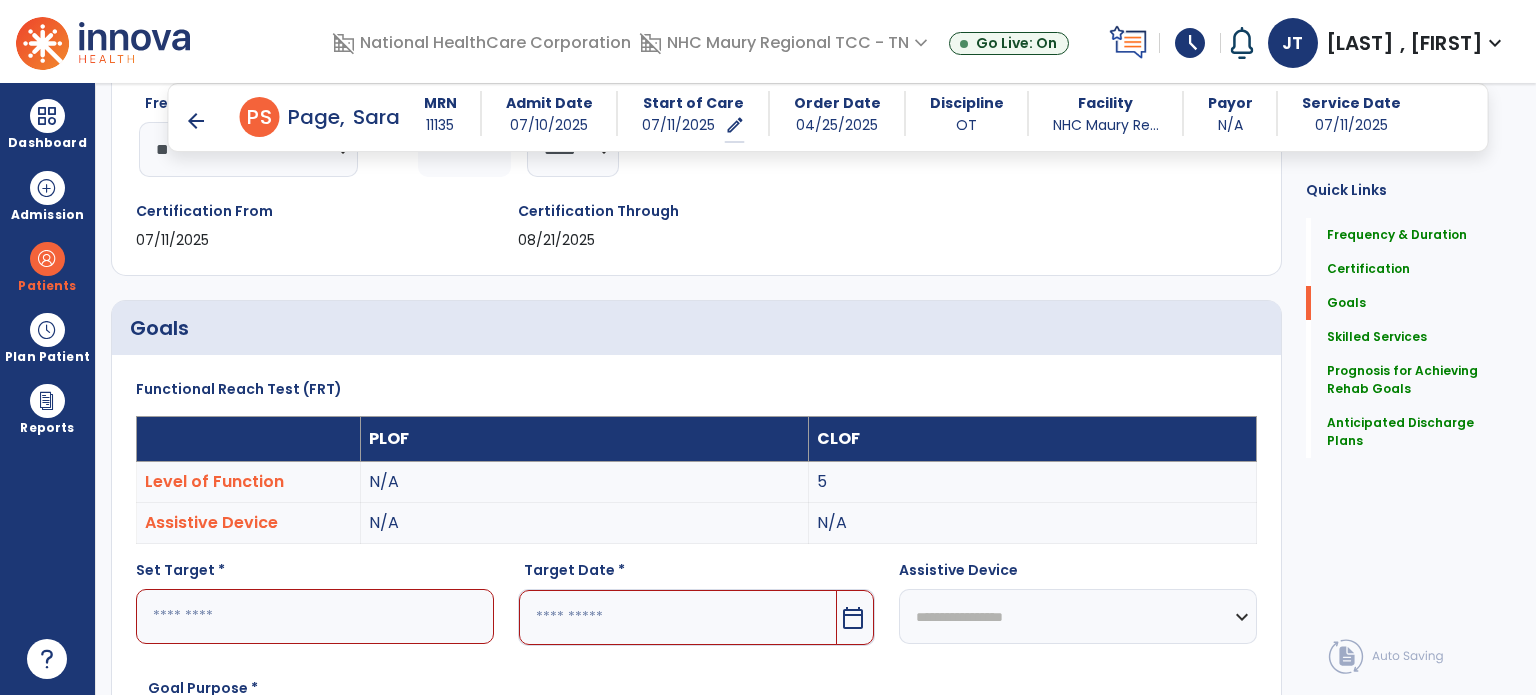 click at bounding box center [315, 616] 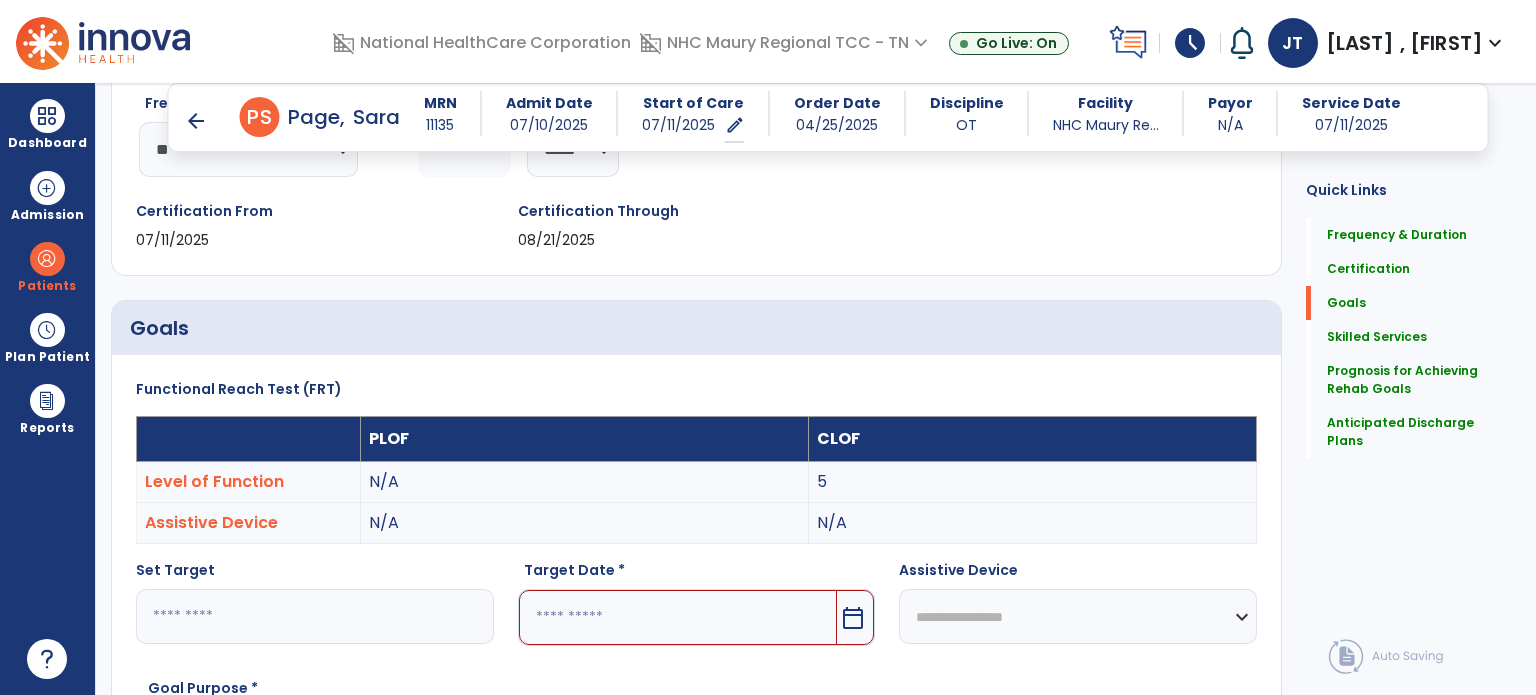 scroll, scrollTop: 548, scrollLeft: 0, axis: vertical 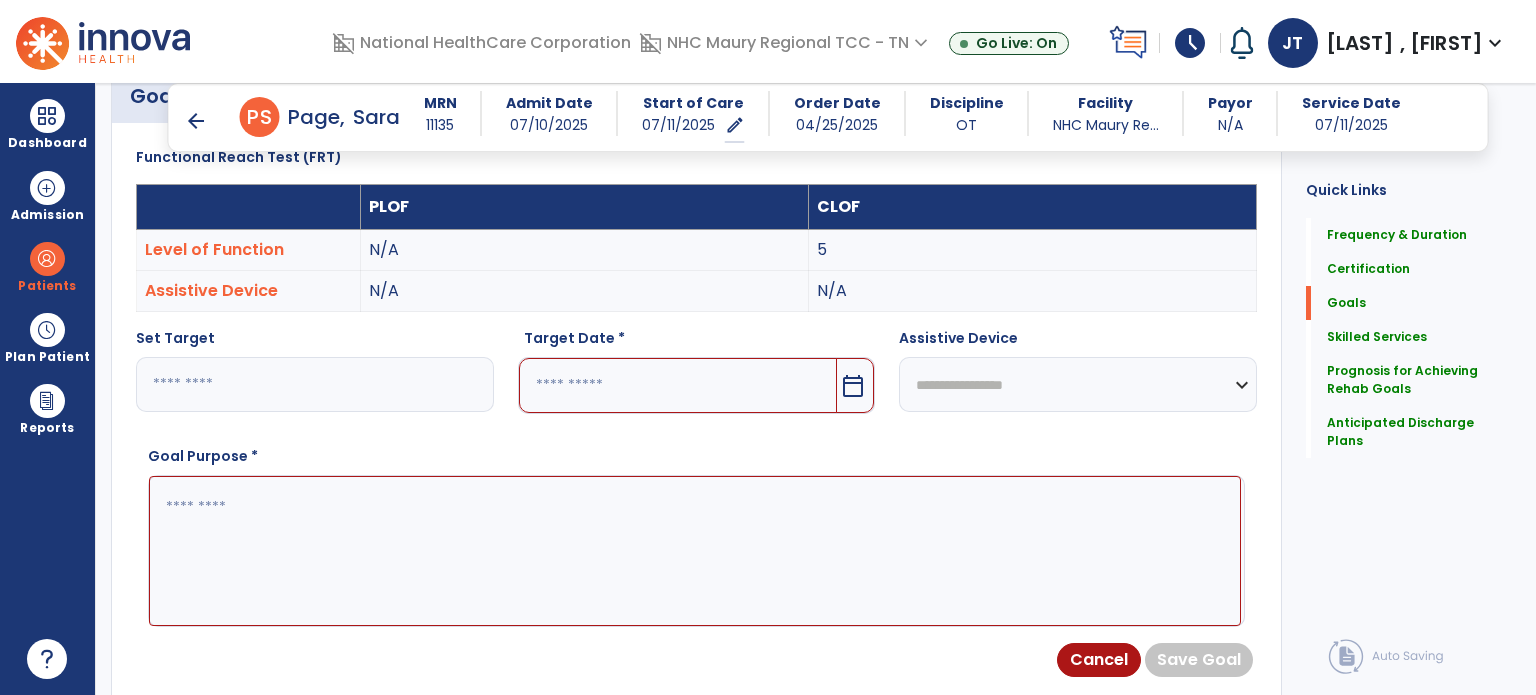 type on "*" 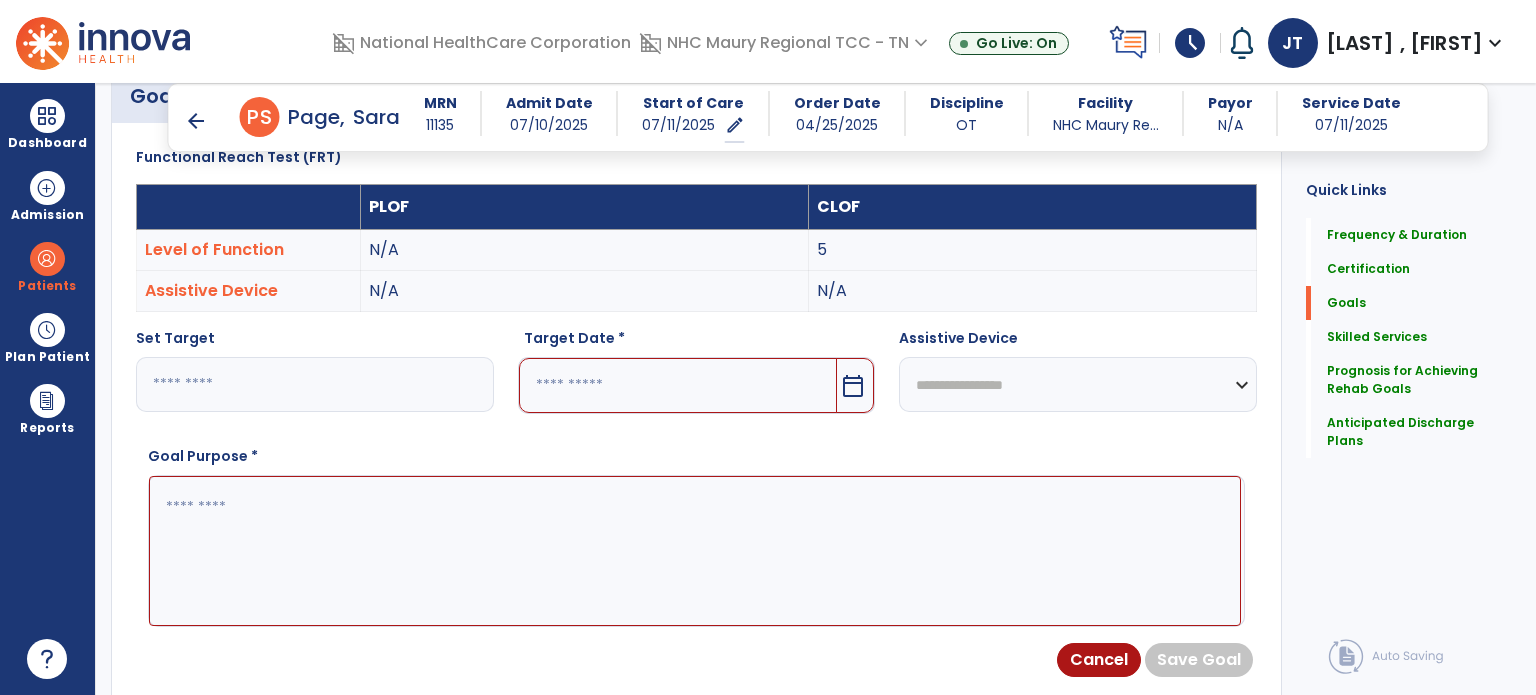 click at bounding box center (678, 385) 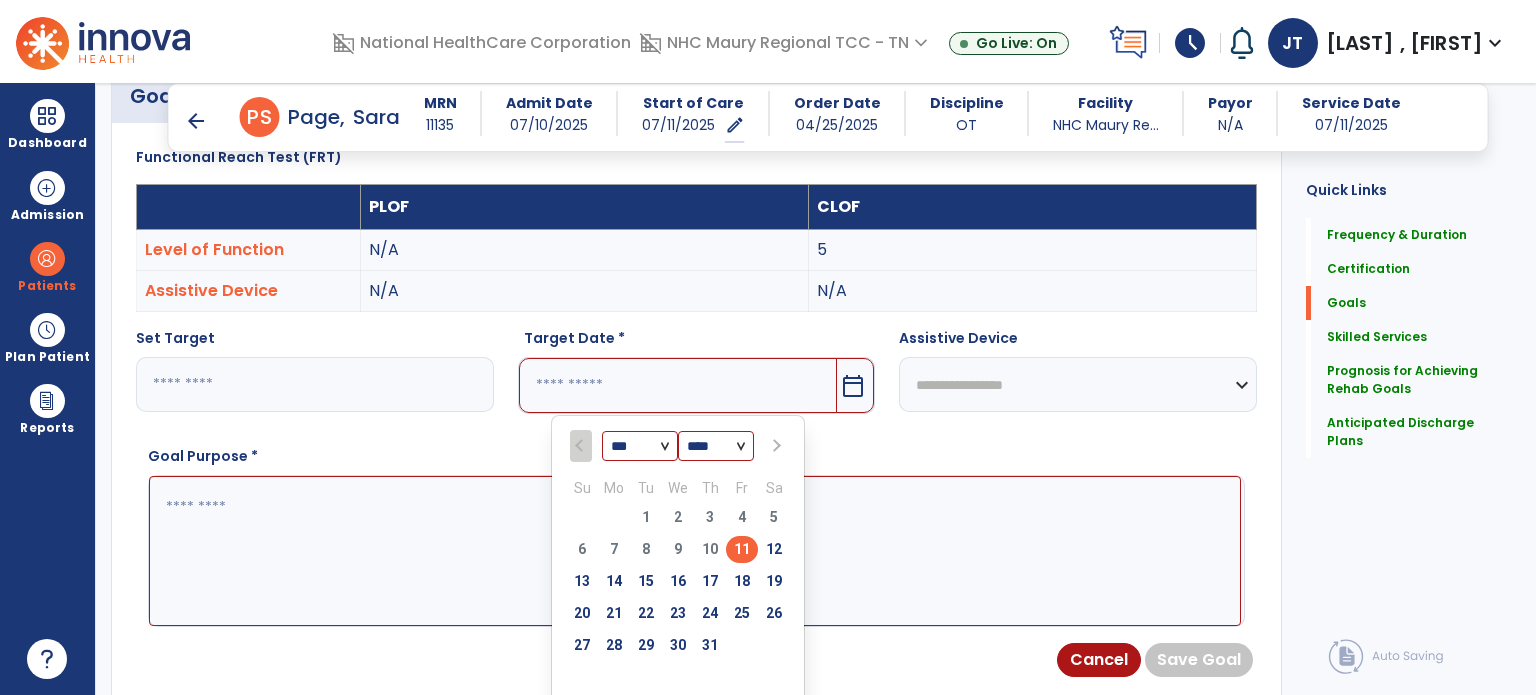 click at bounding box center (774, 446) 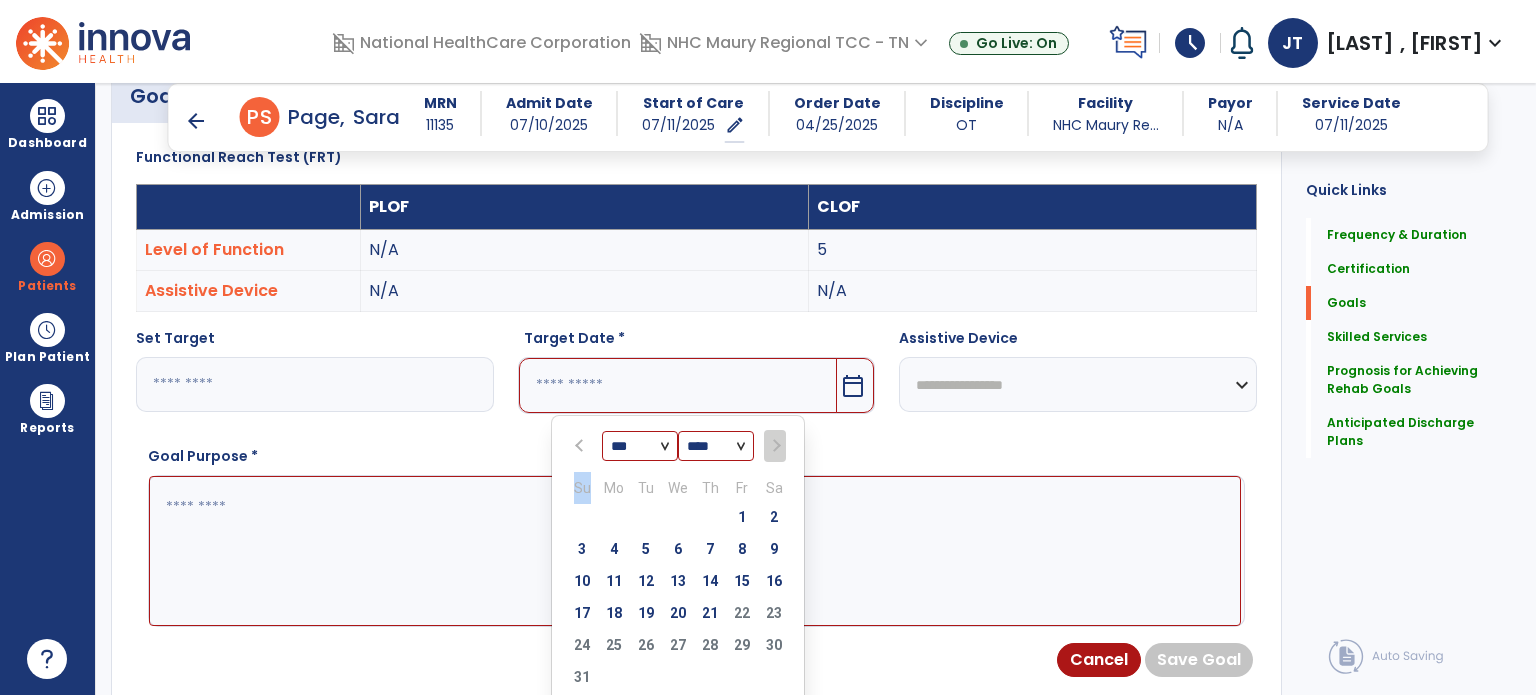 click at bounding box center [774, 446] 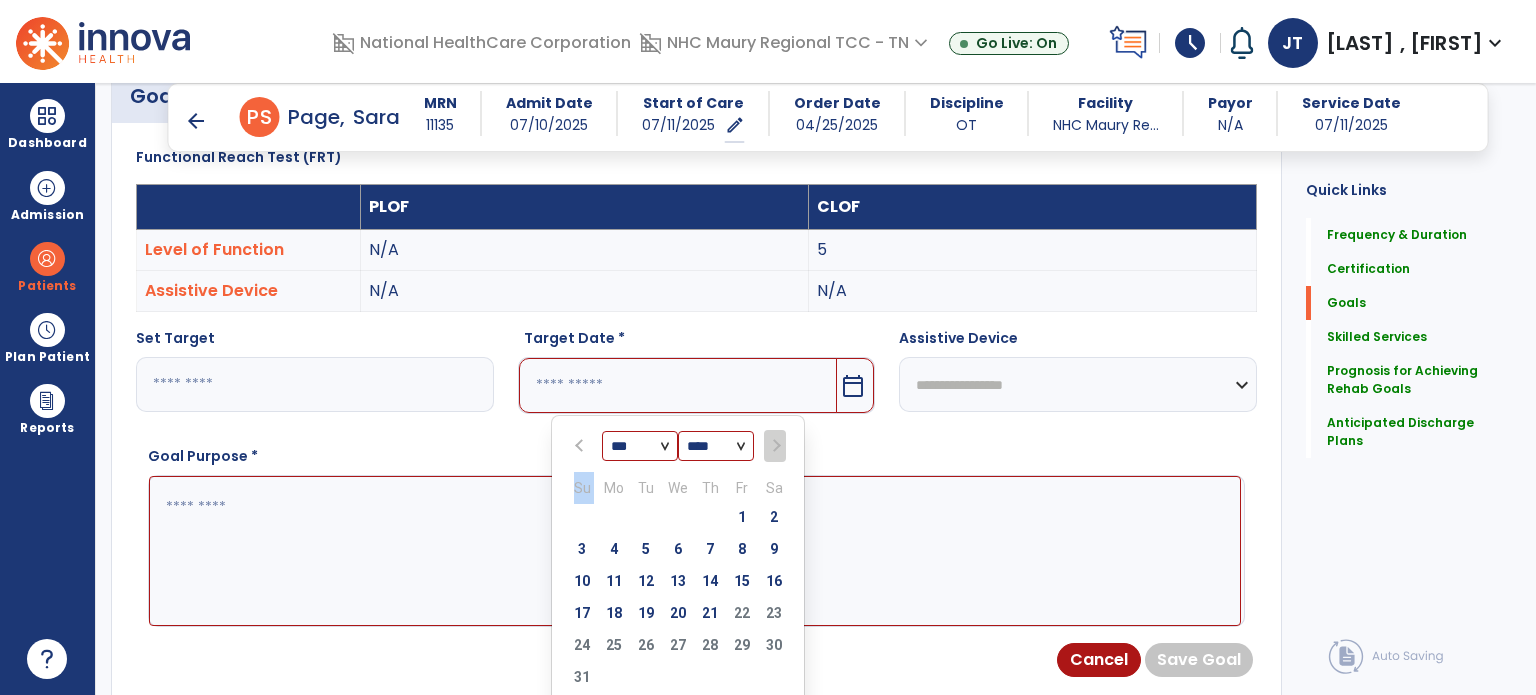 click at bounding box center (774, 446) 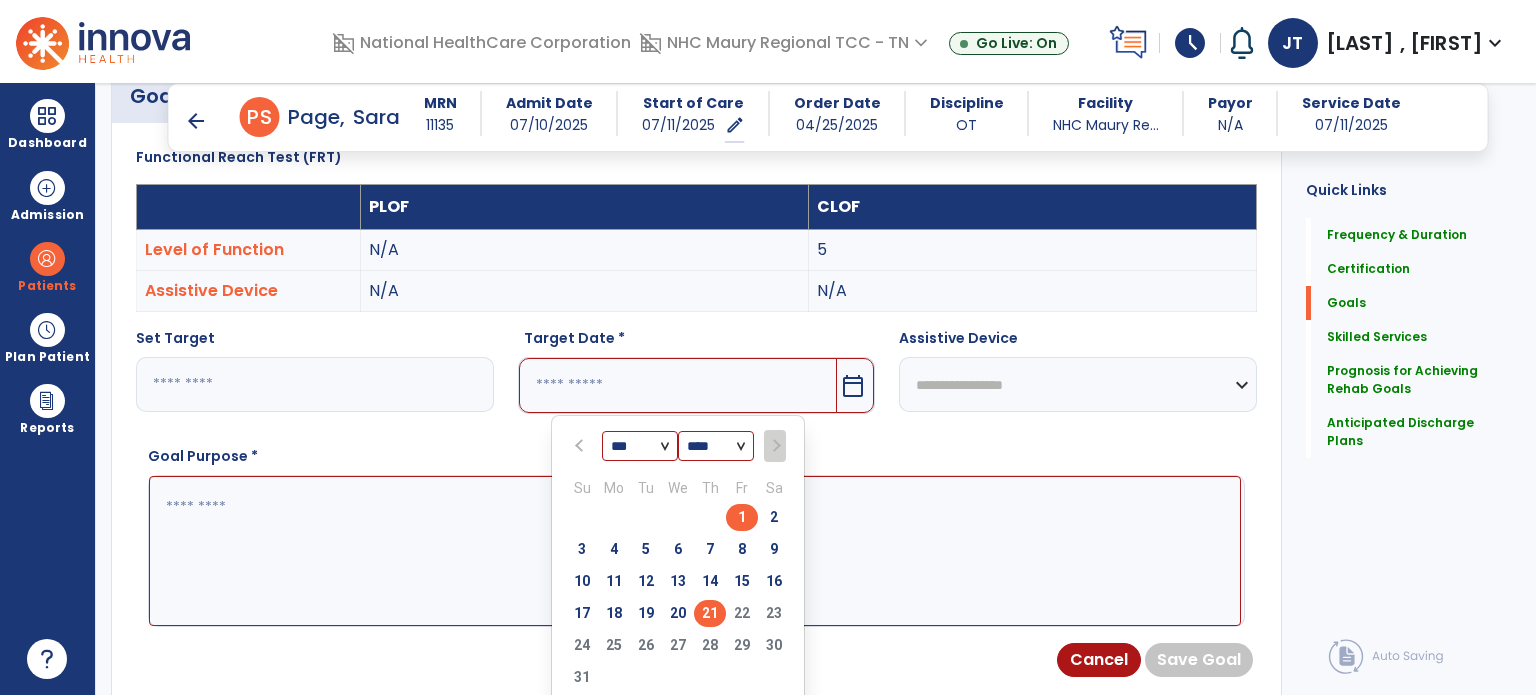 click on "21" at bounding box center (710, 613) 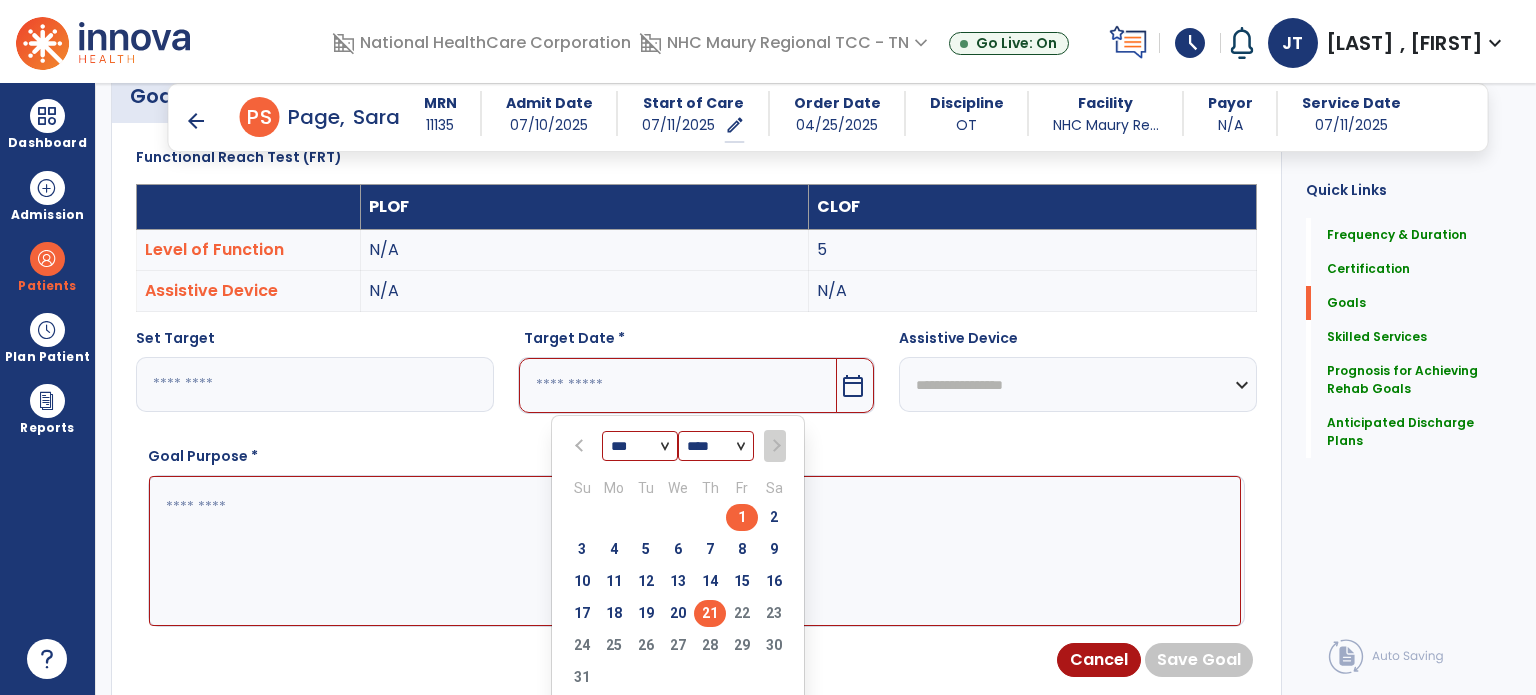 type on "*********" 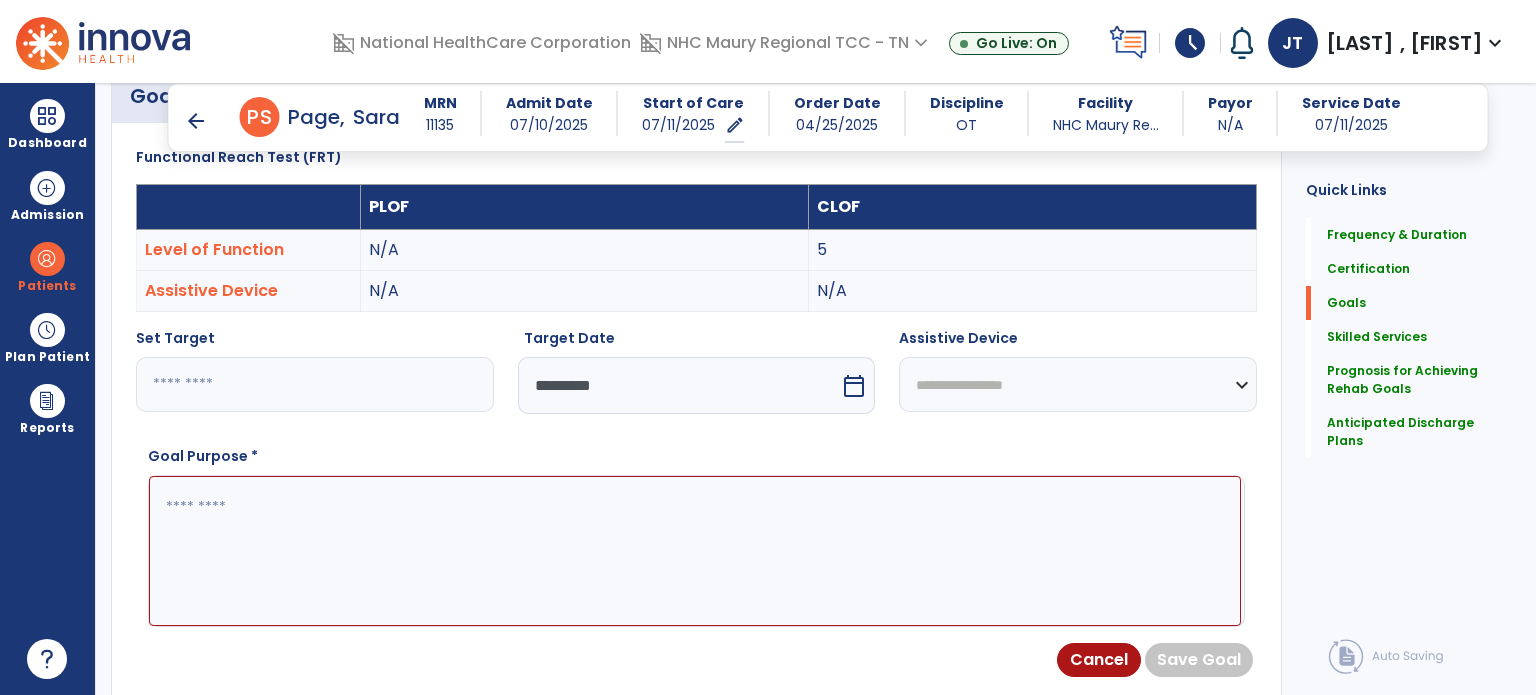 click at bounding box center (695, 551) 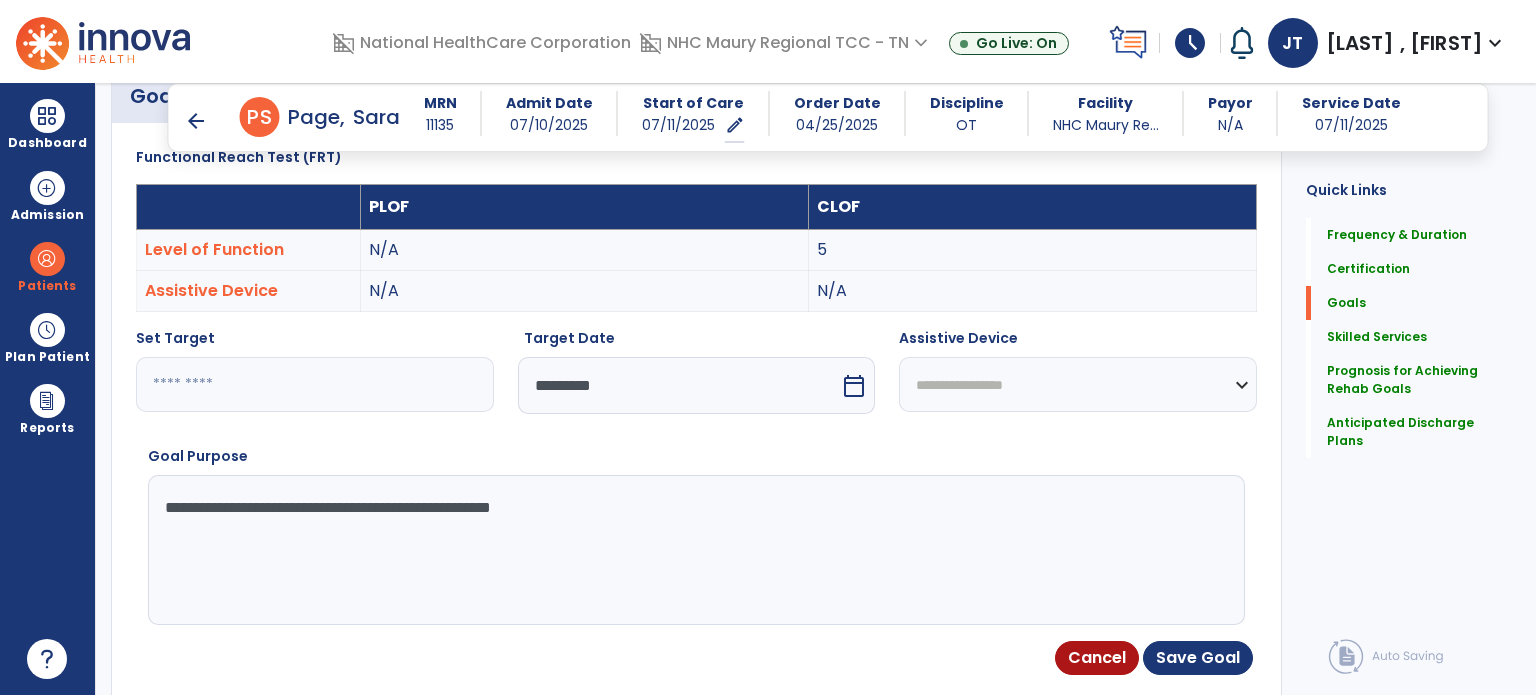 type on "**********" 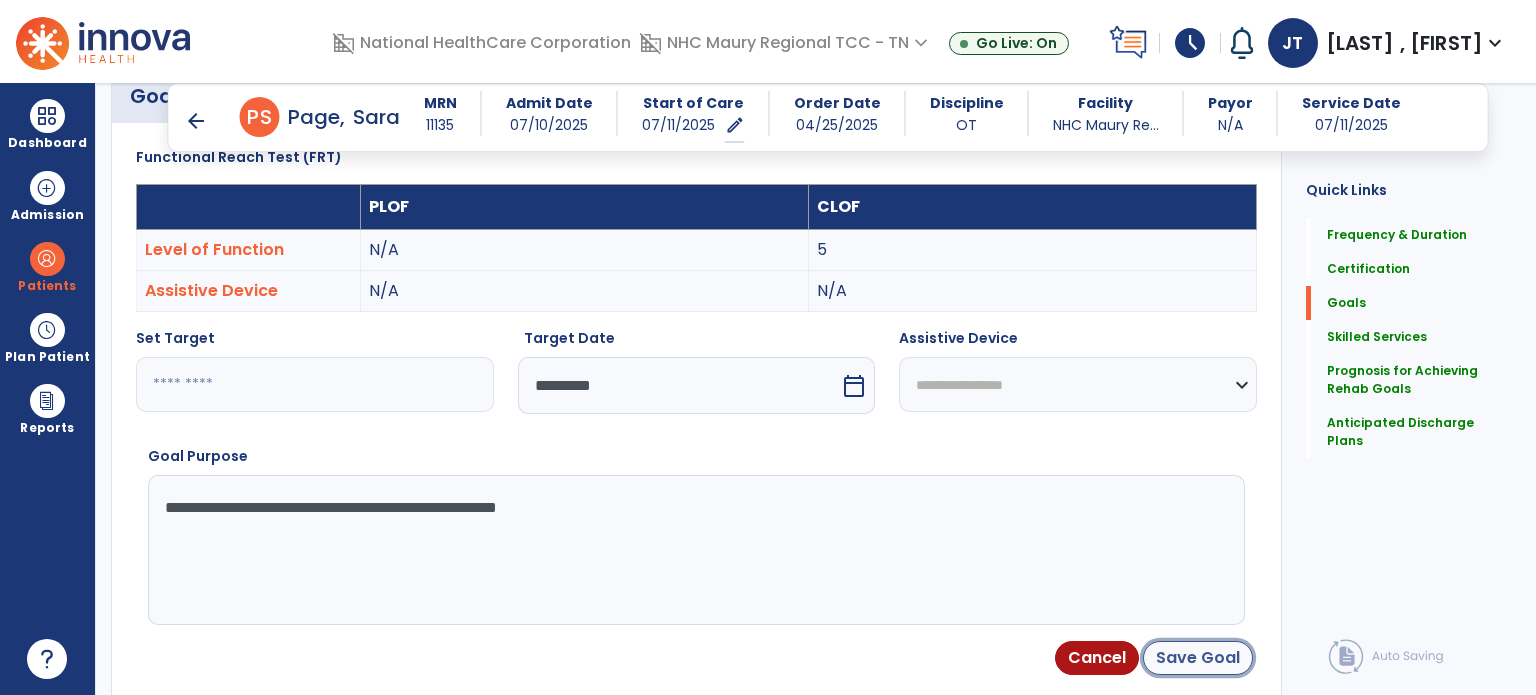 click on "Save Goal" at bounding box center [1198, 658] 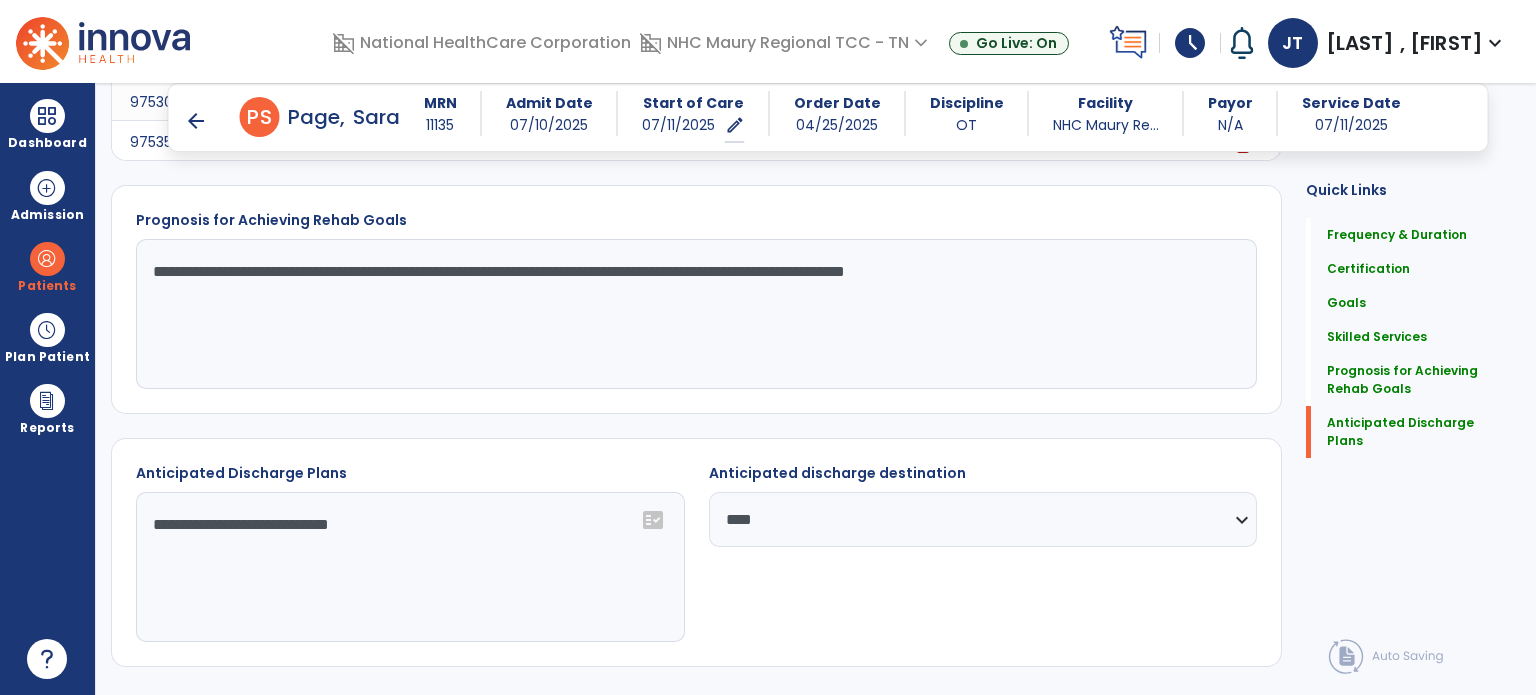 scroll, scrollTop: 1950, scrollLeft: 0, axis: vertical 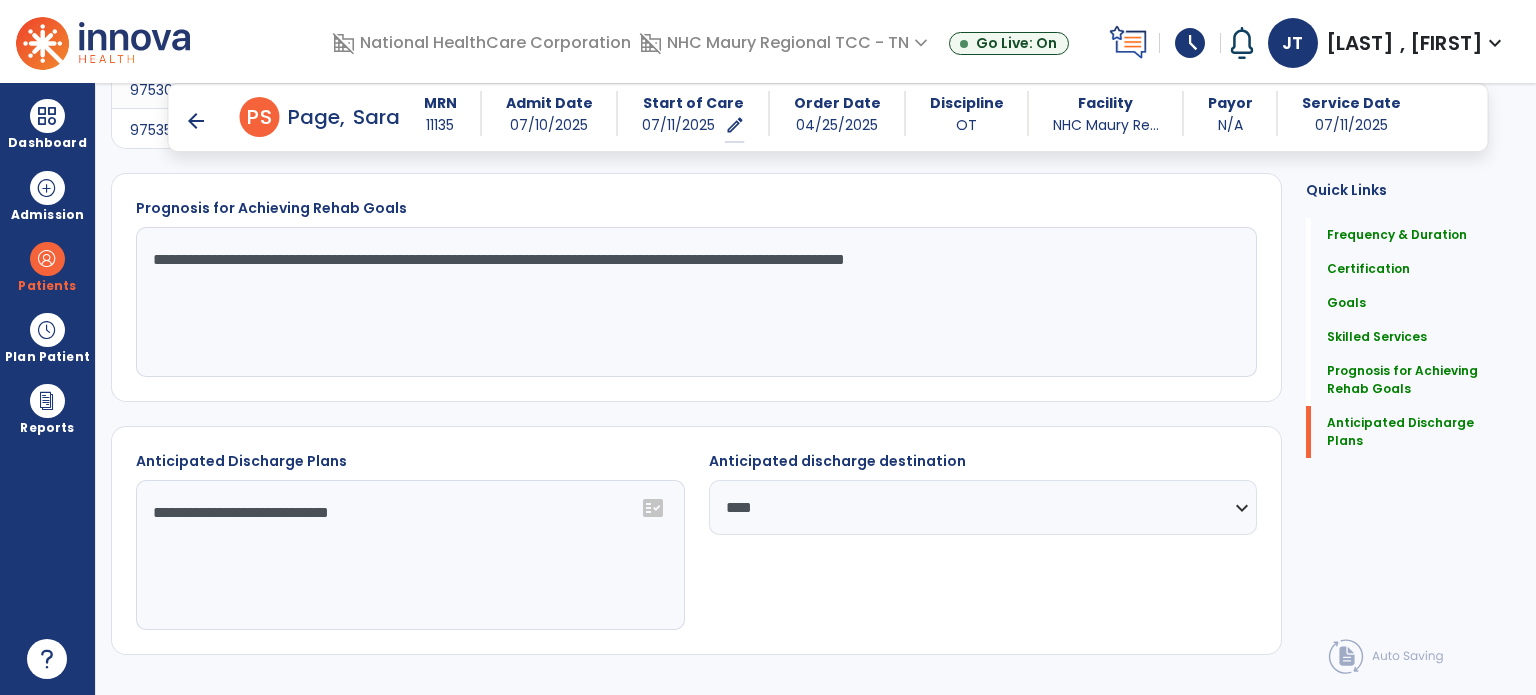 click on "Sign Doc" 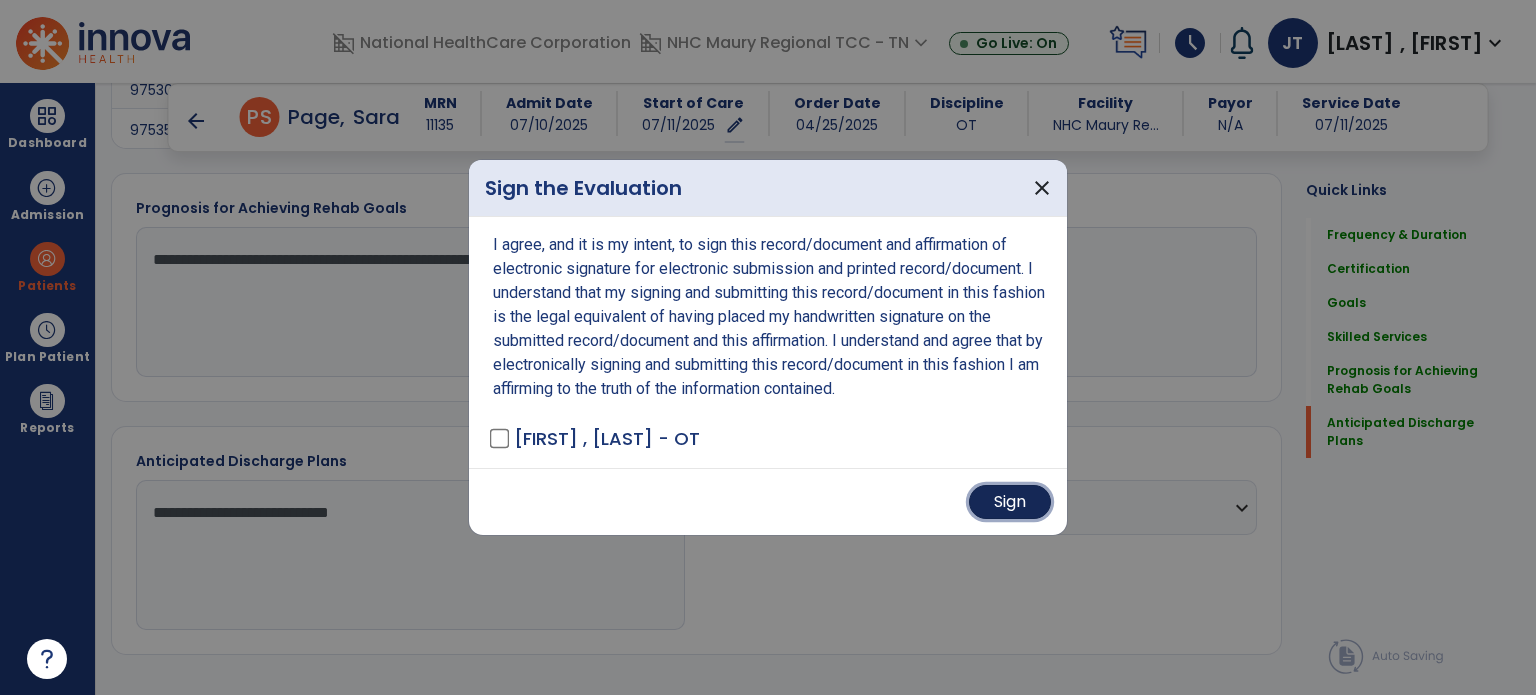 click on "Sign" at bounding box center (1010, 502) 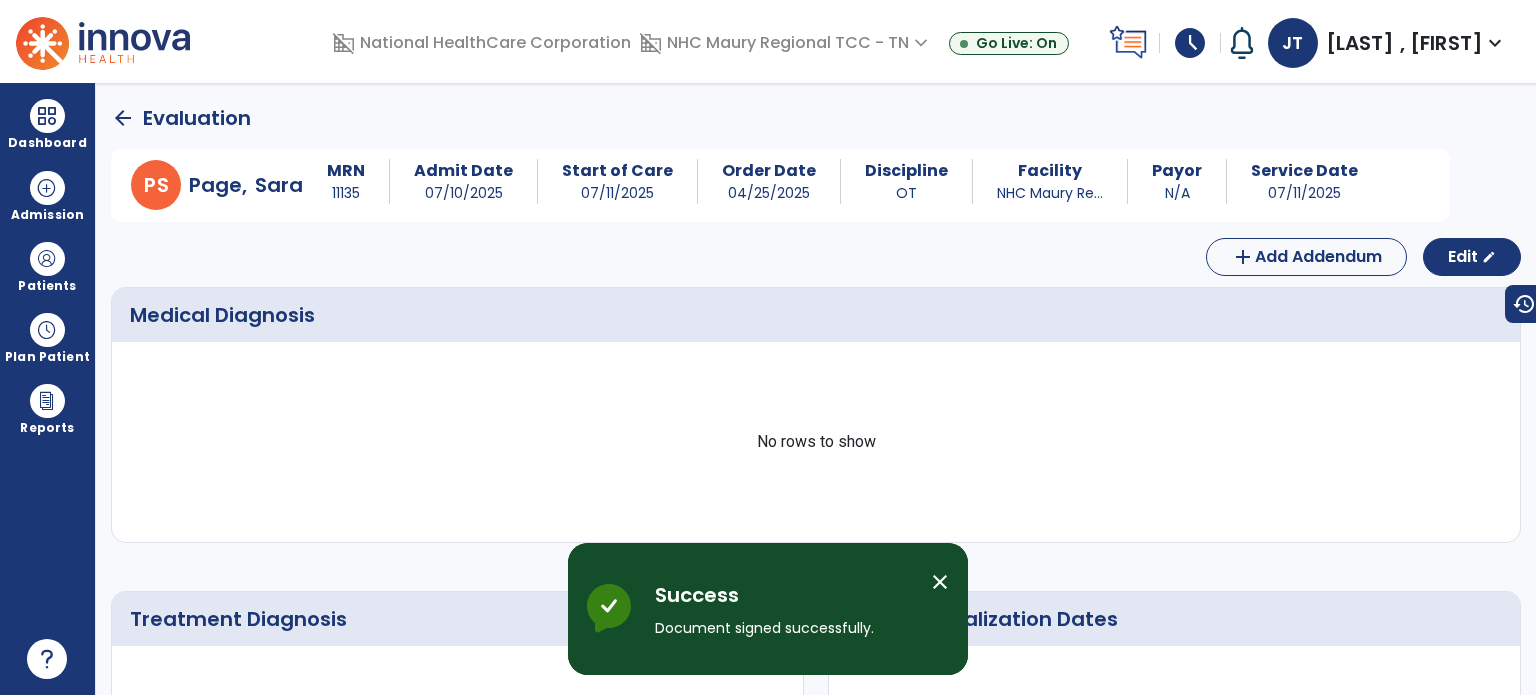 scroll, scrollTop: 0, scrollLeft: 0, axis: both 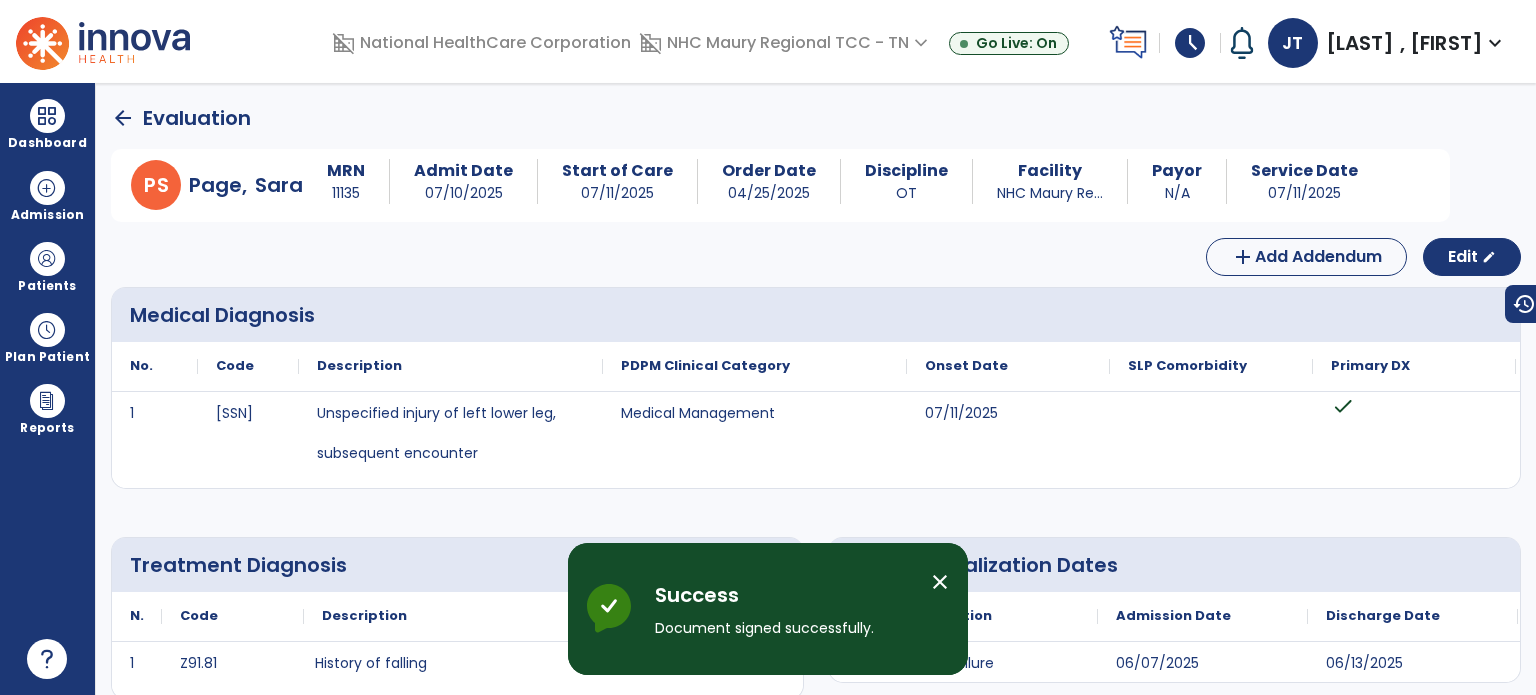 click on "arrow_back" 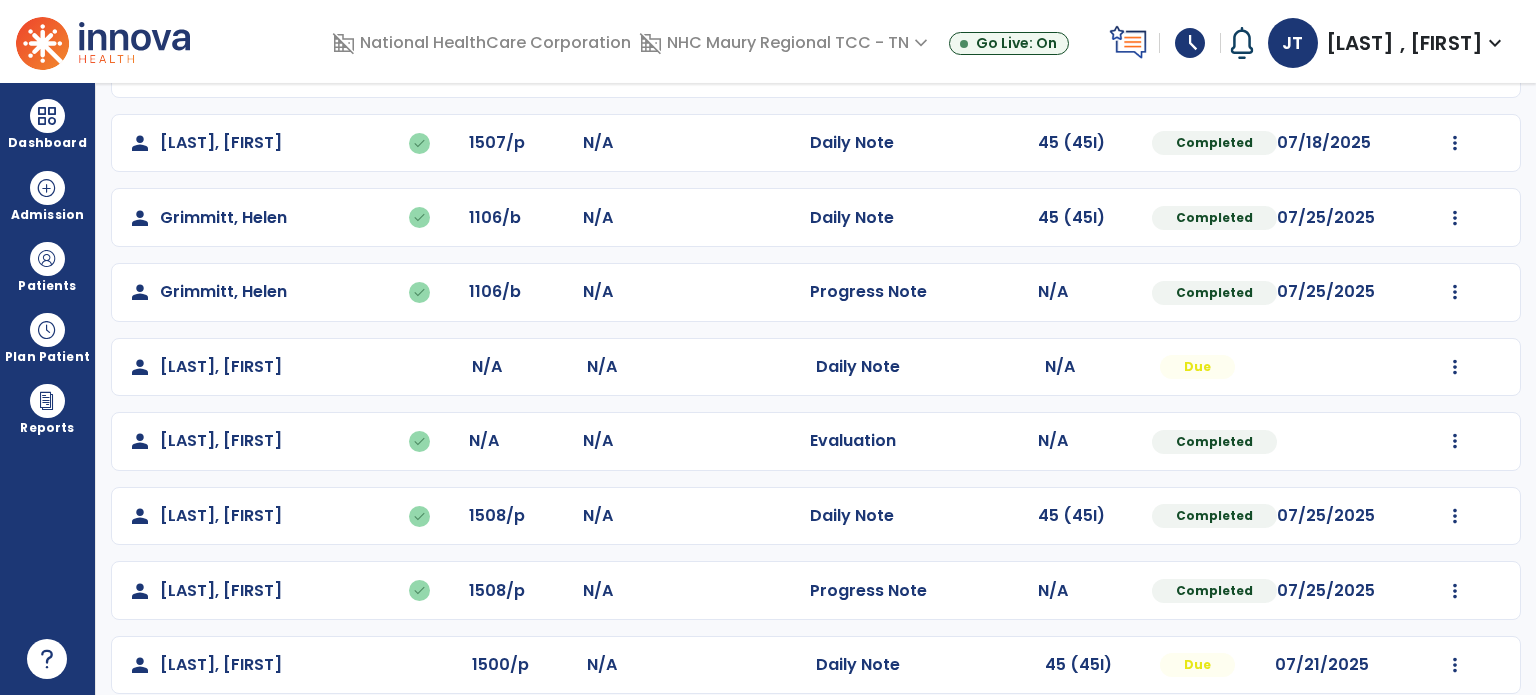scroll, scrollTop: 467, scrollLeft: 0, axis: vertical 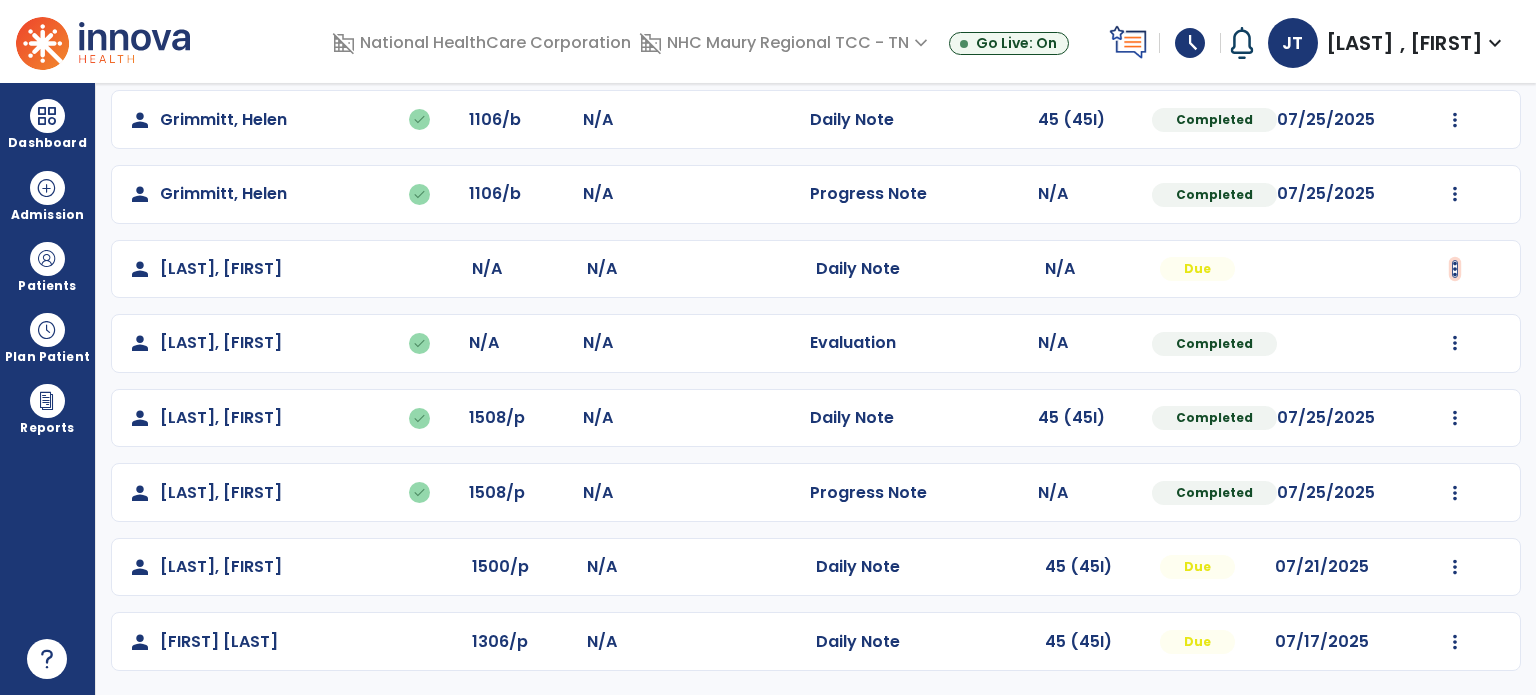 click at bounding box center (1455, -104) 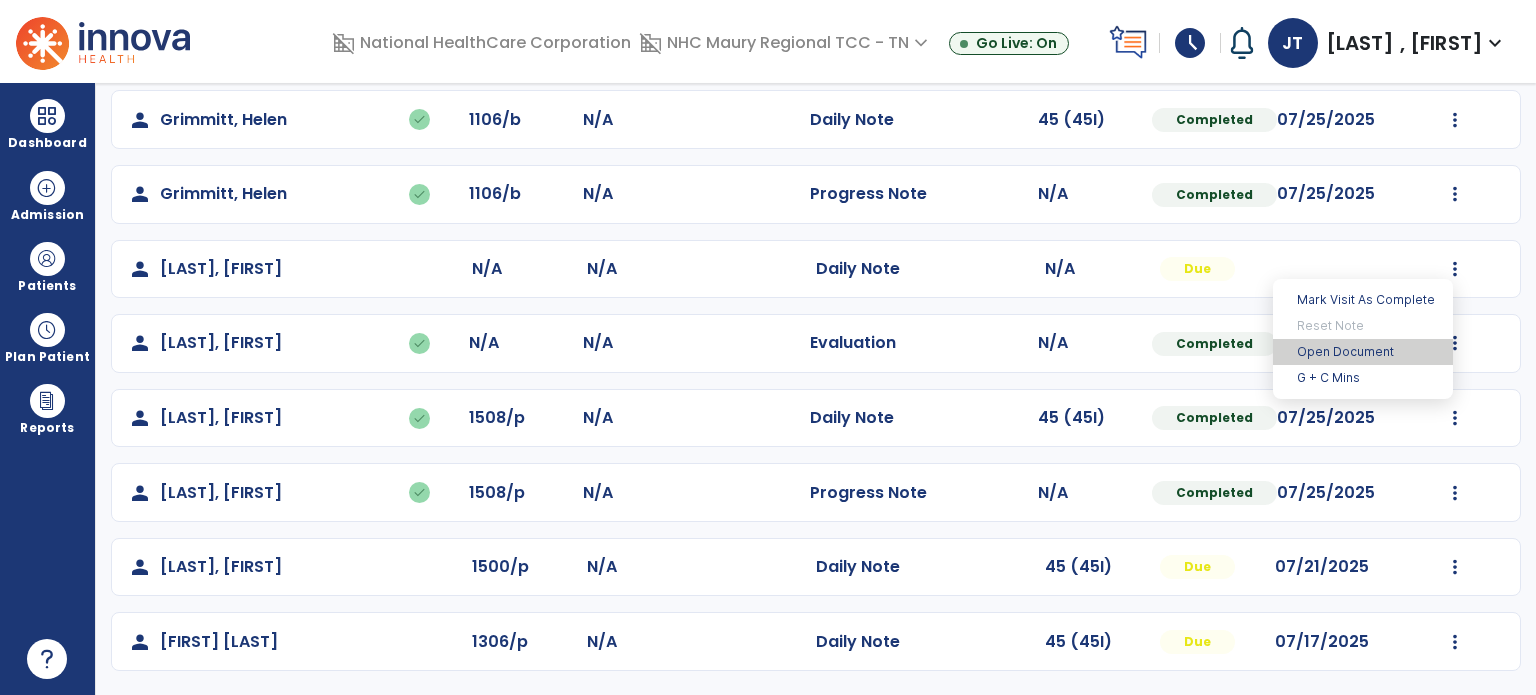 click on "Open Document" at bounding box center [1363, 352] 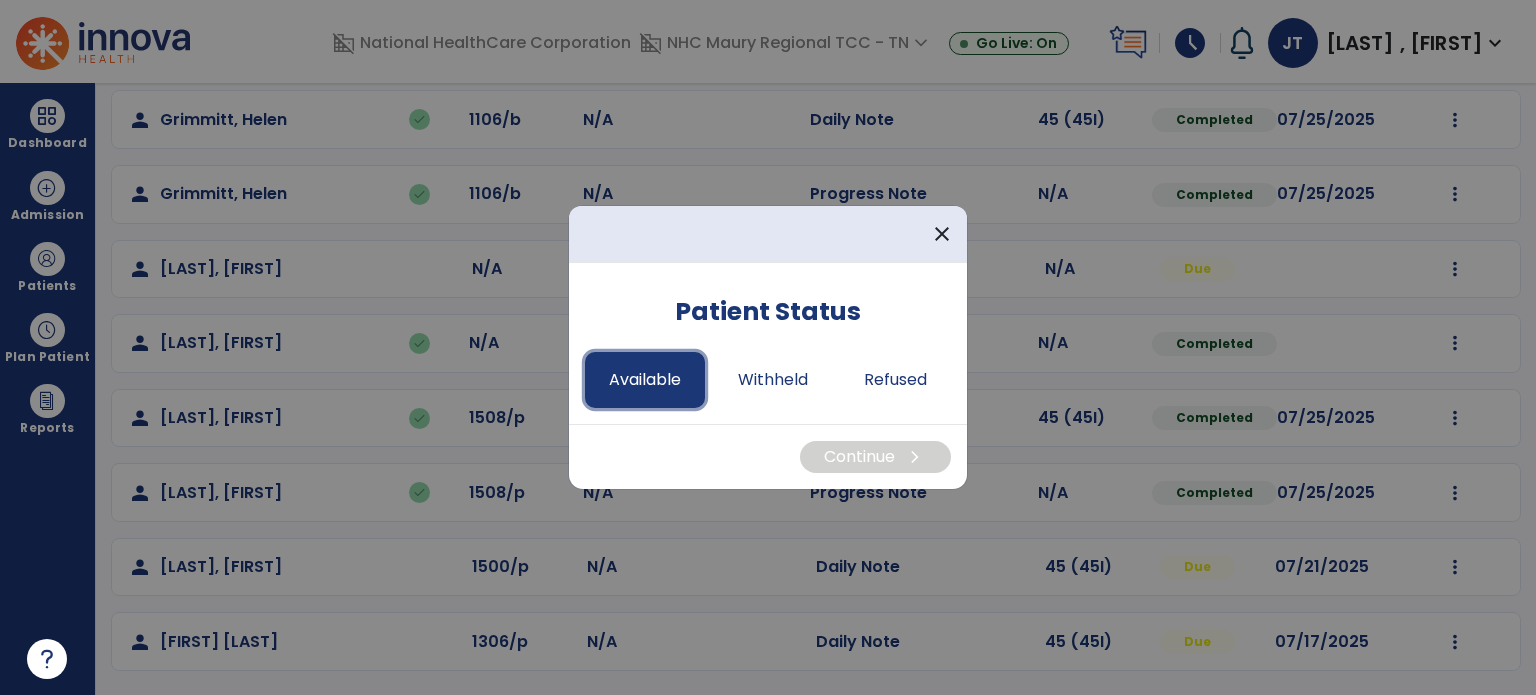 click on "Available" at bounding box center (645, 380) 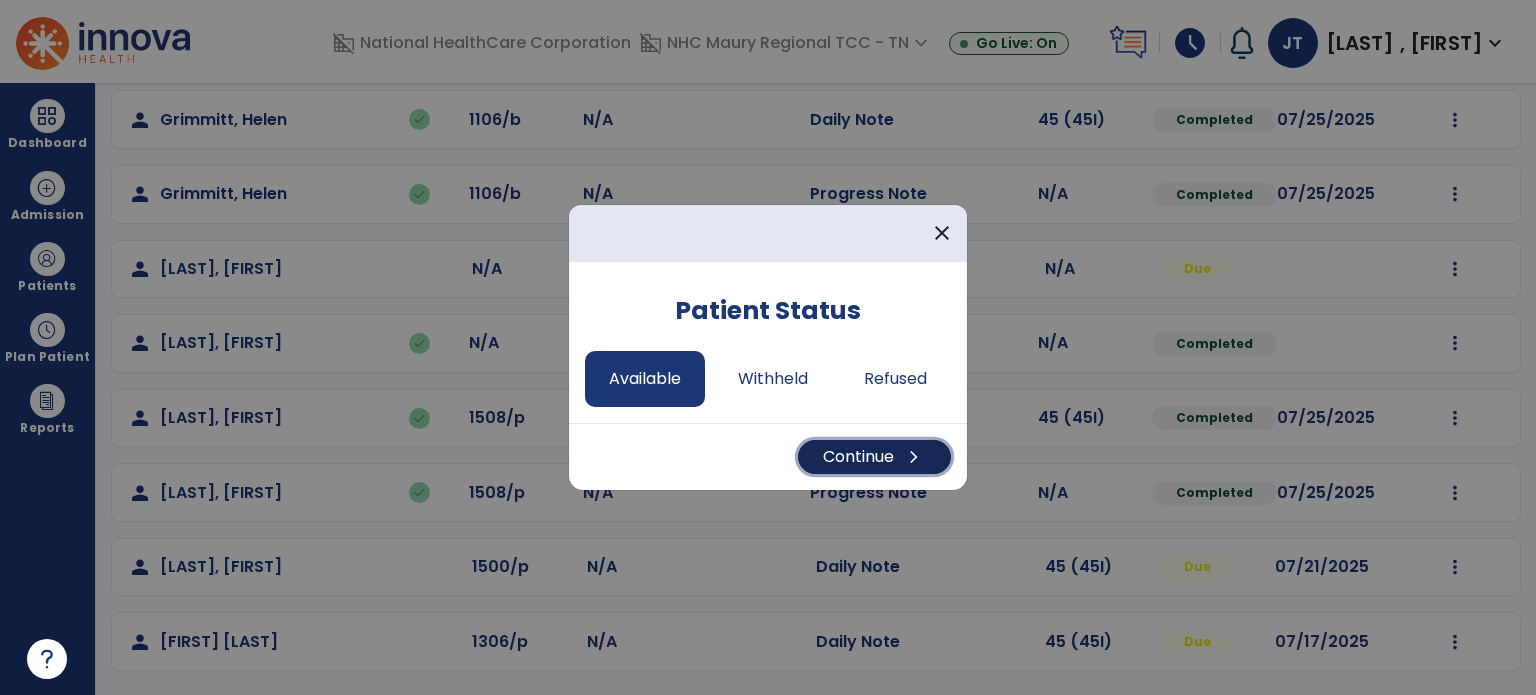 click on "Continue   chevron_right" at bounding box center (874, 457) 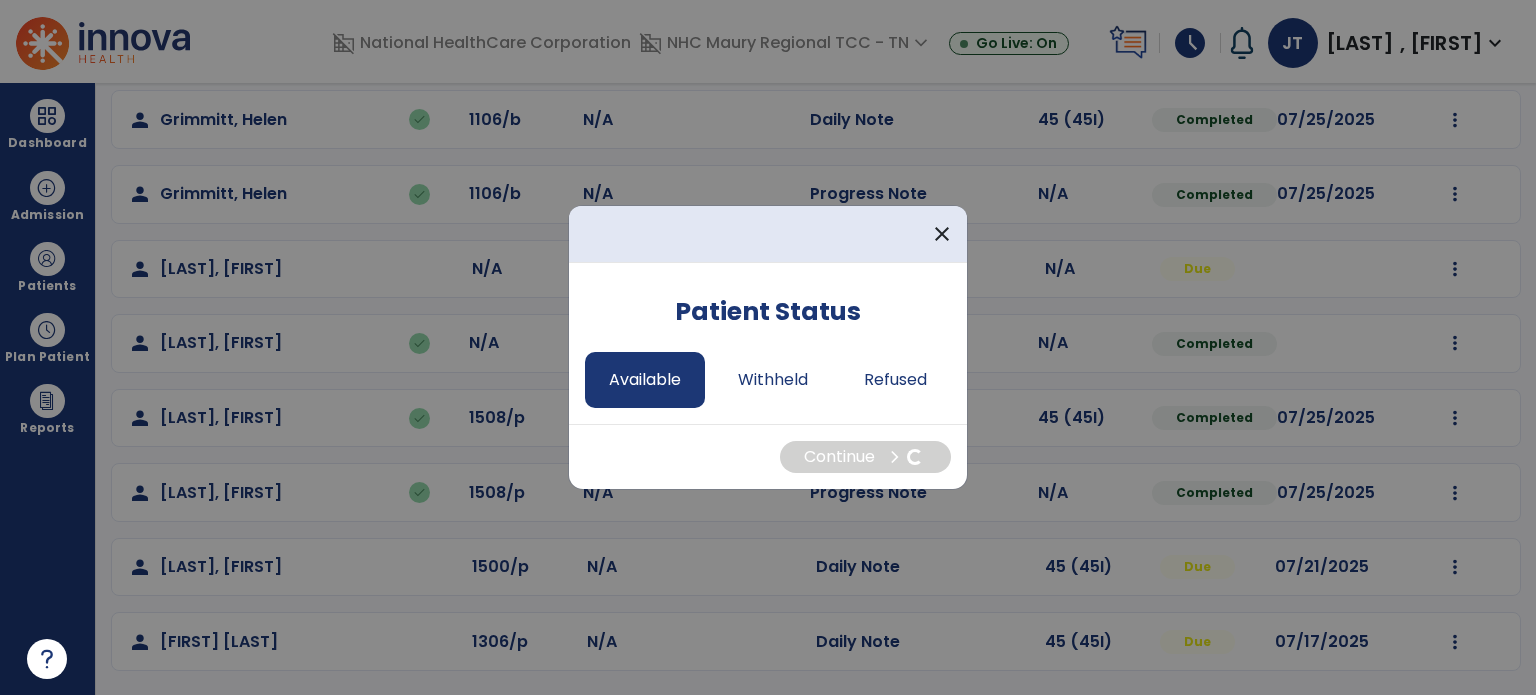 select on "*" 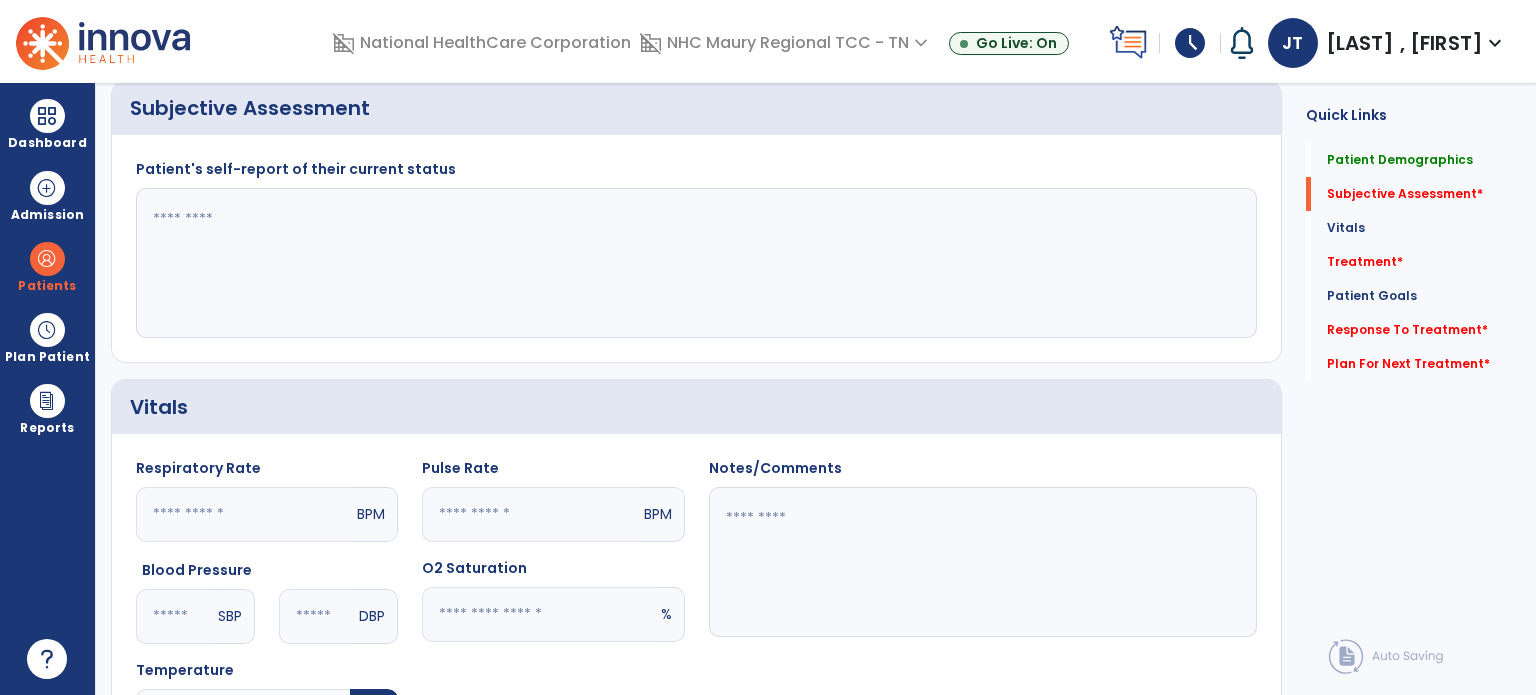 click 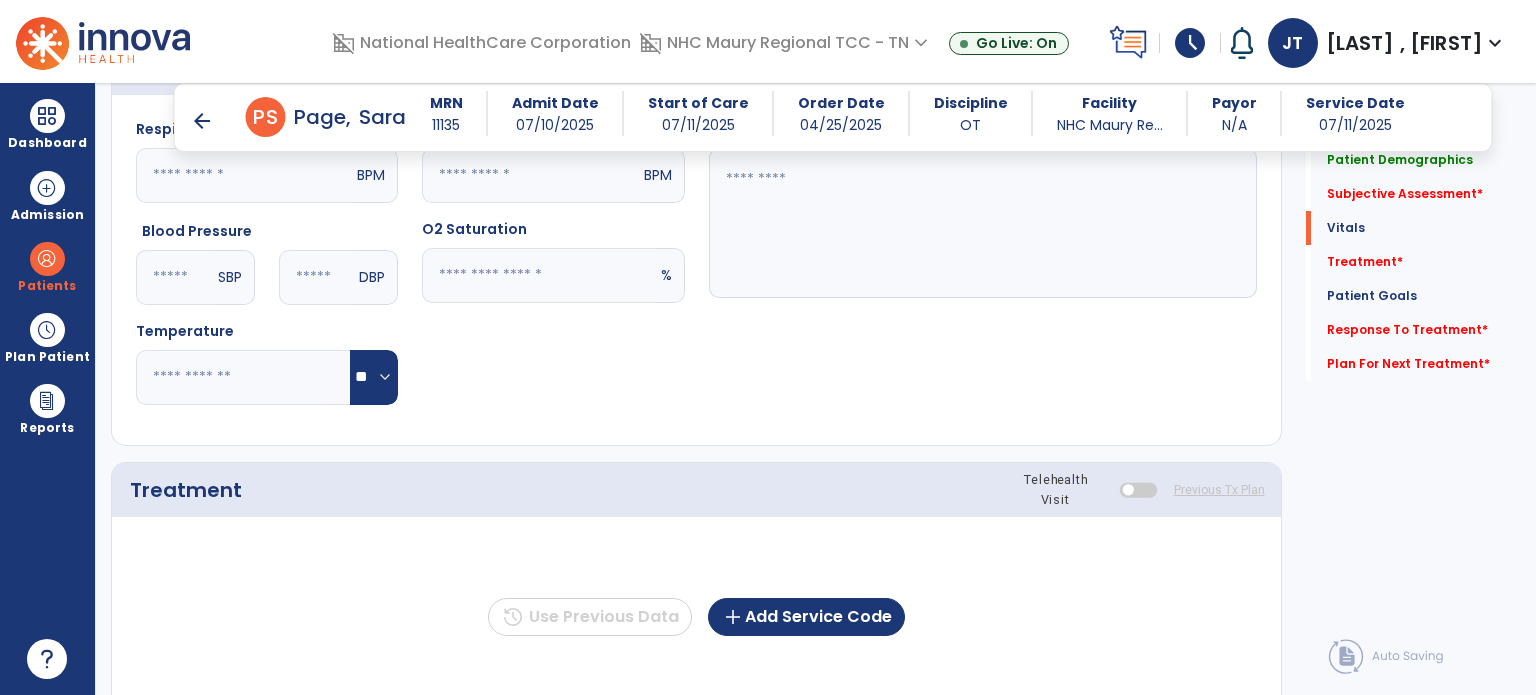 scroll, scrollTop: 859, scrollLeft: 0, axis: vertical 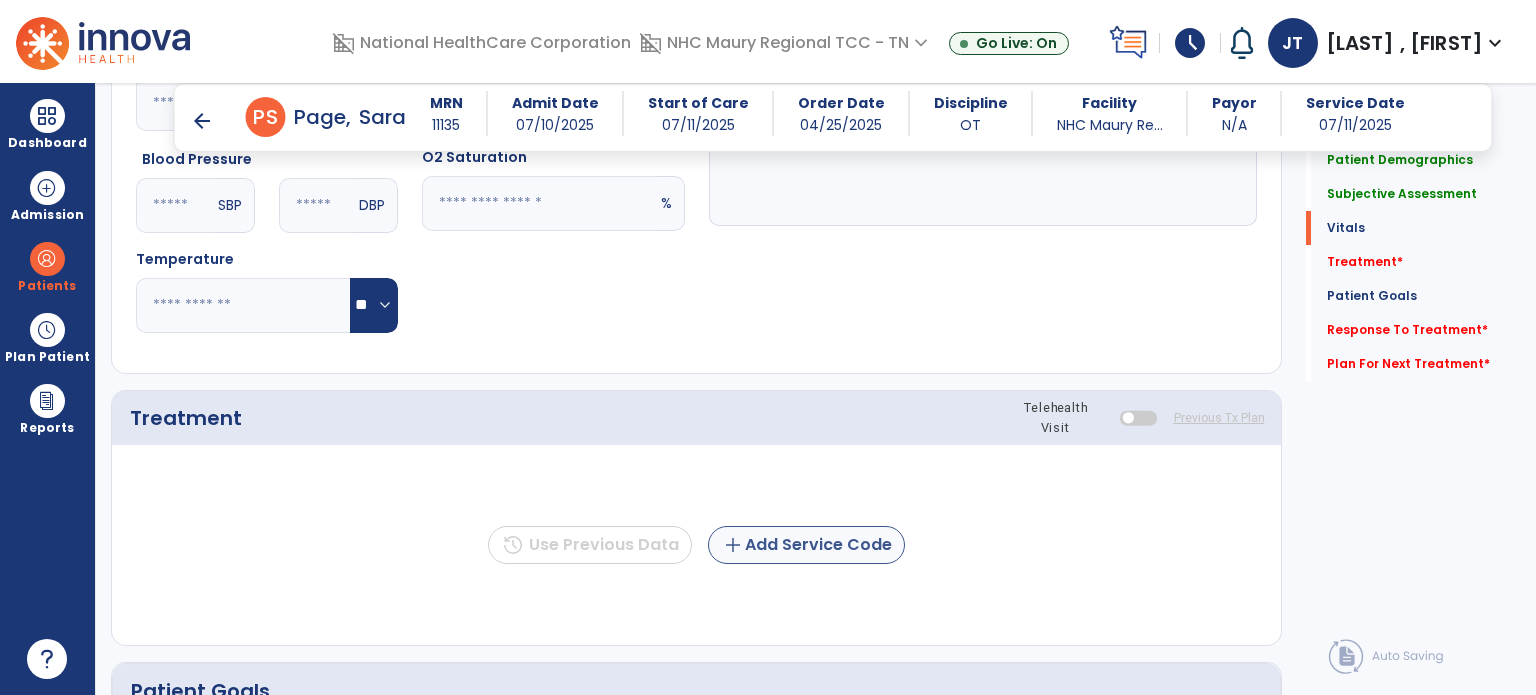 type on "**********" 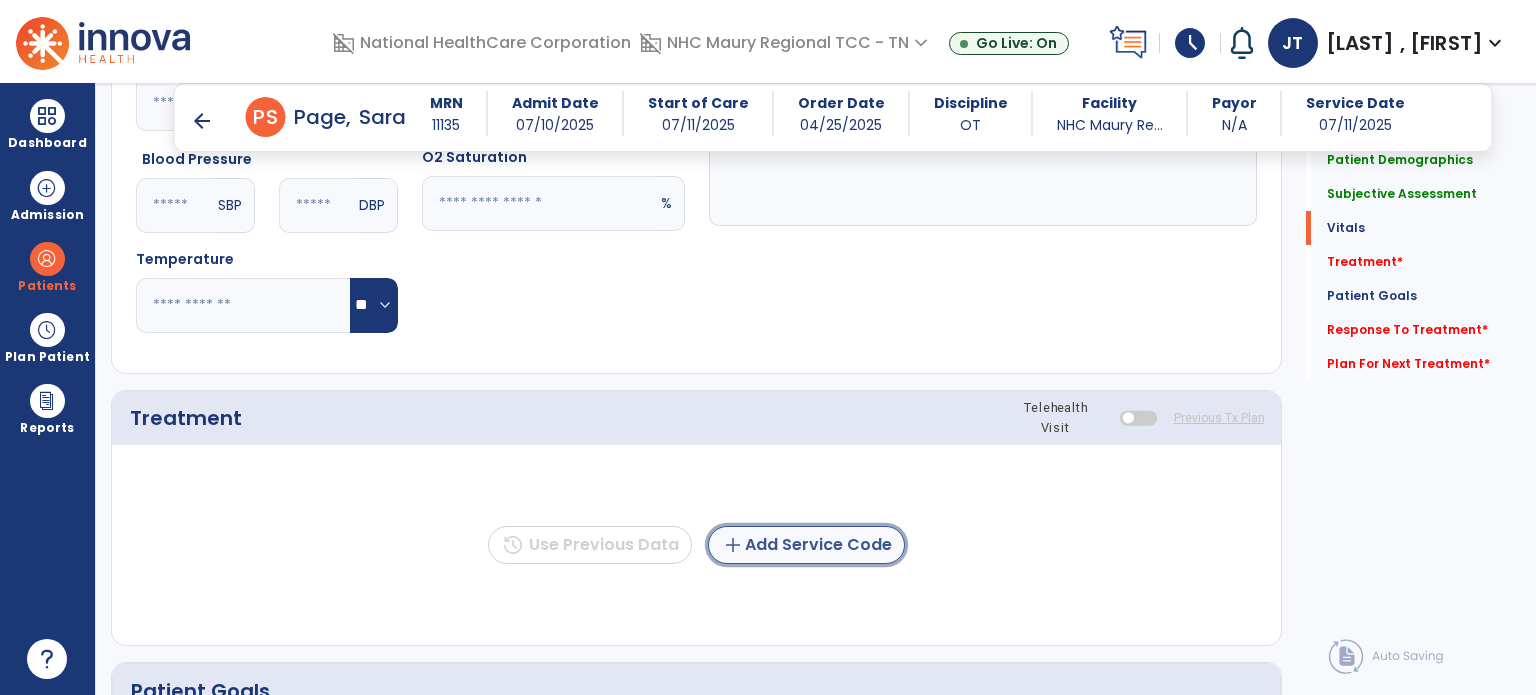 click on "add  Add Service Code" 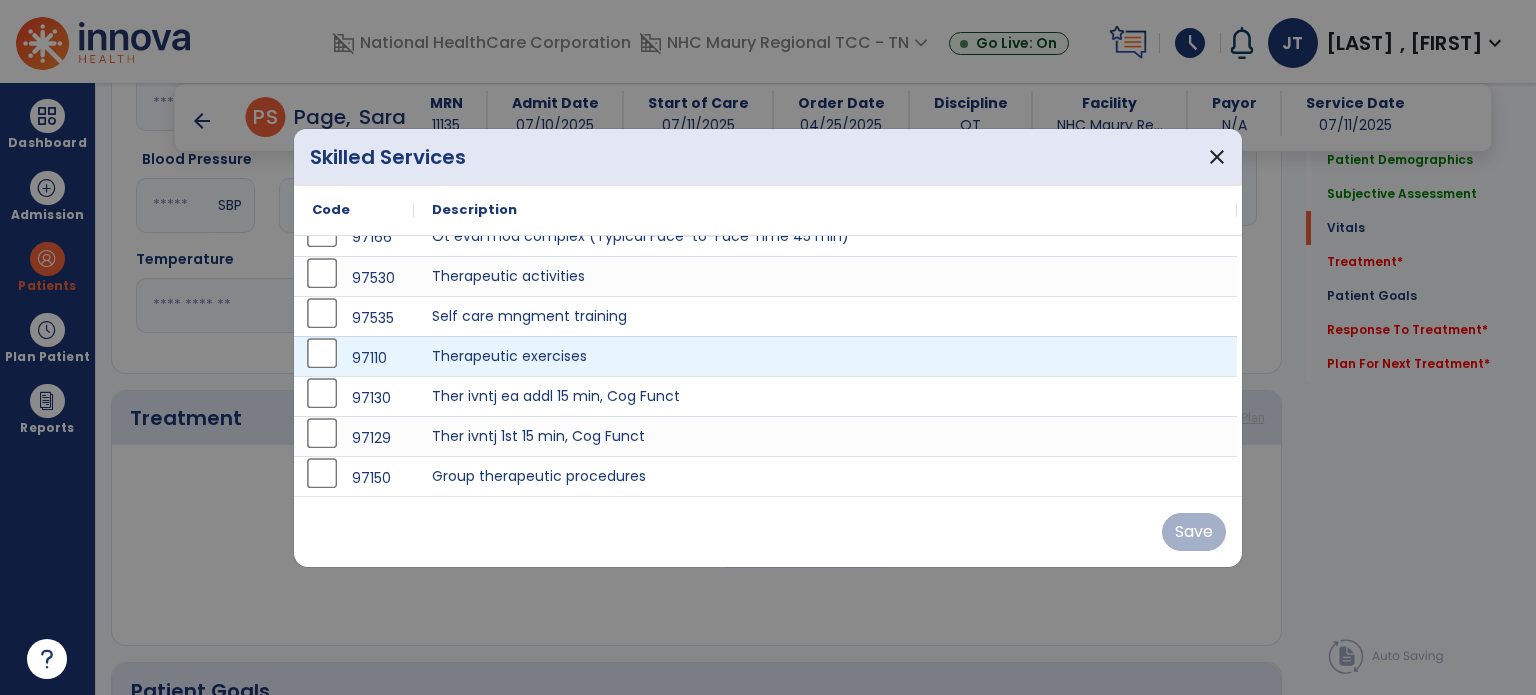 scroll, scrollTop: 0, scrollLeft: 0, axis: both 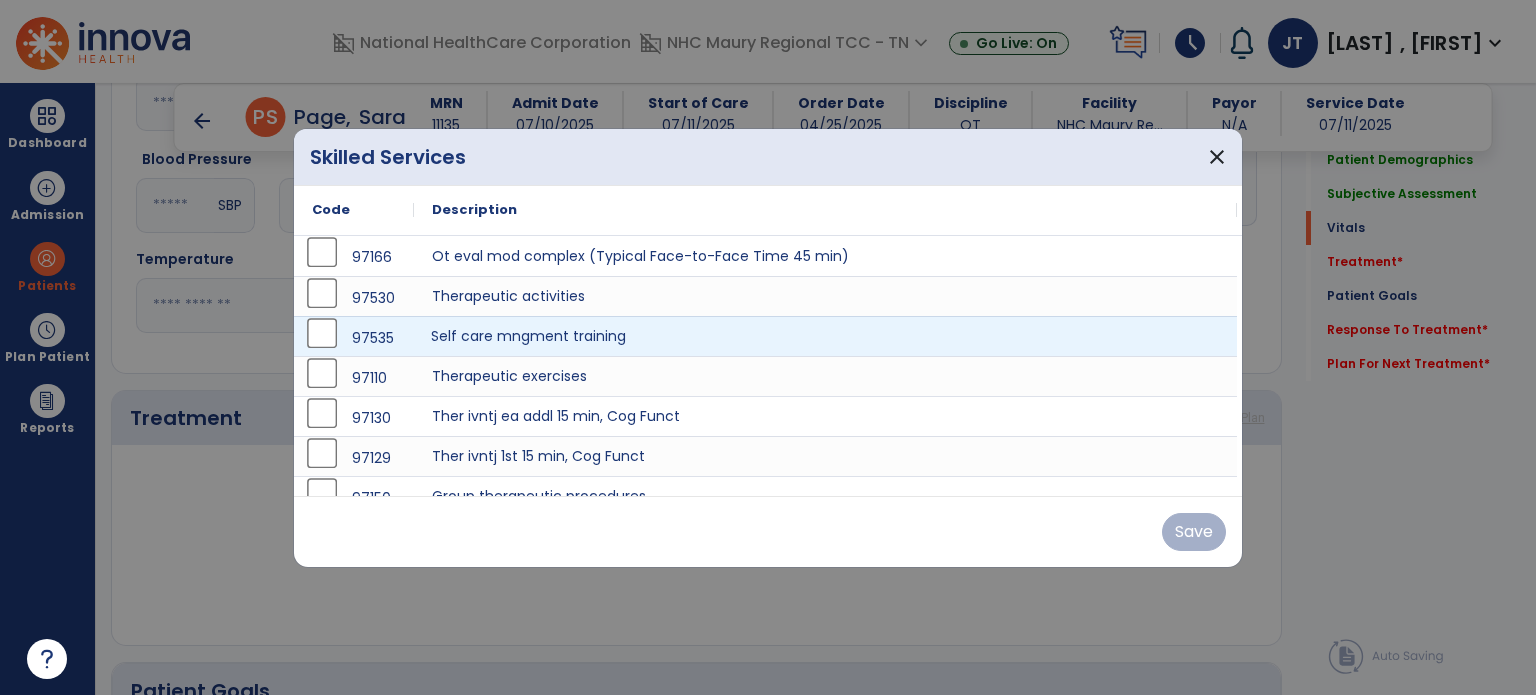 click on "Self care mngment training" at bounding box center (825, 336) 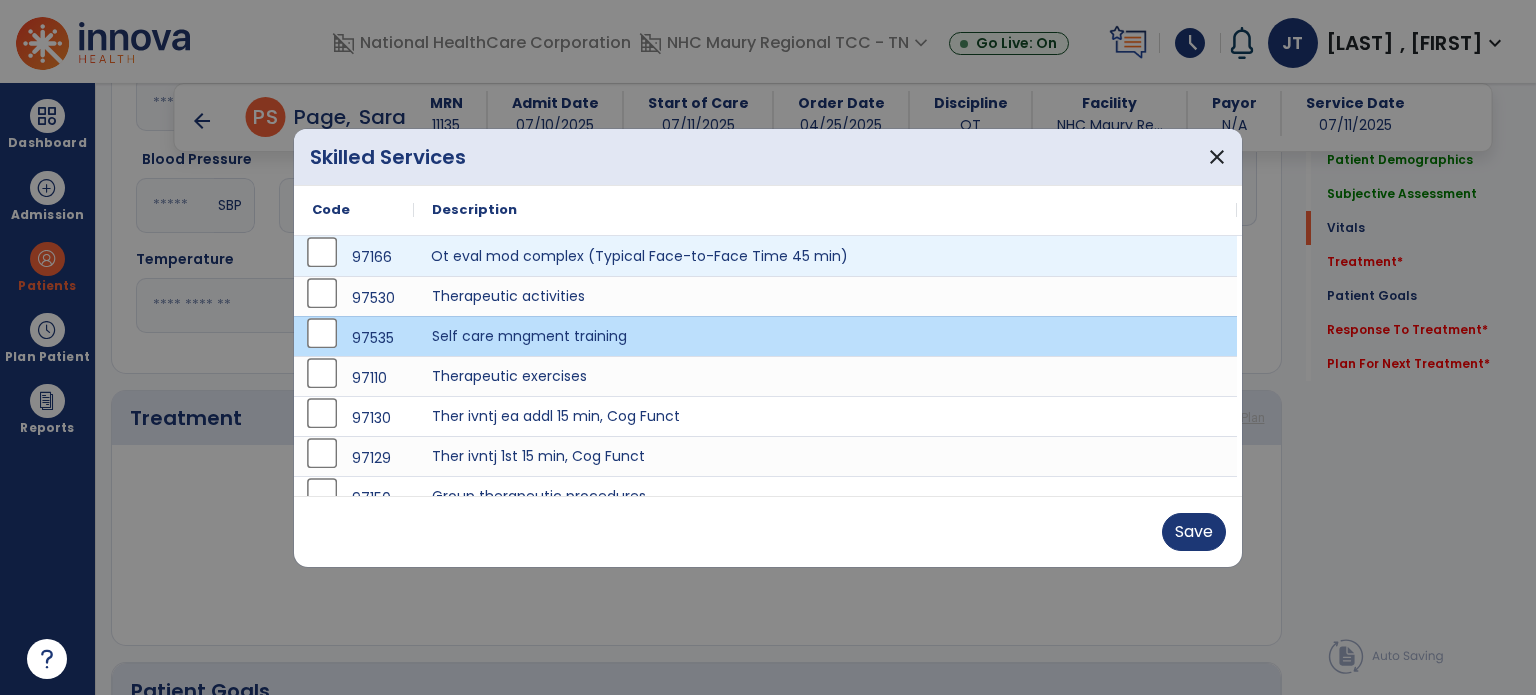 click on "Ot eval mod complex (Typical Face-to-Face Time 45 min)" at bounding box center (825, 256) 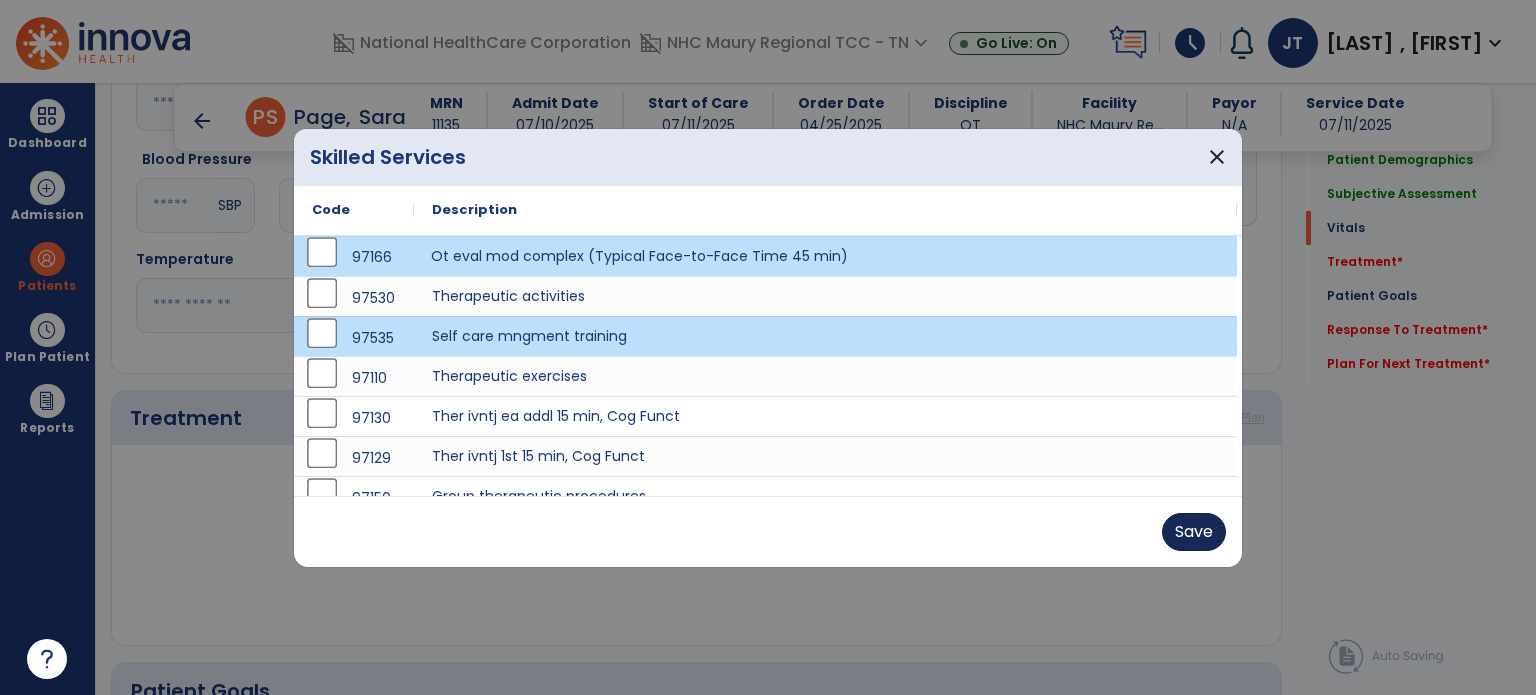 click on "Save" at bounding box center (1194, 532) 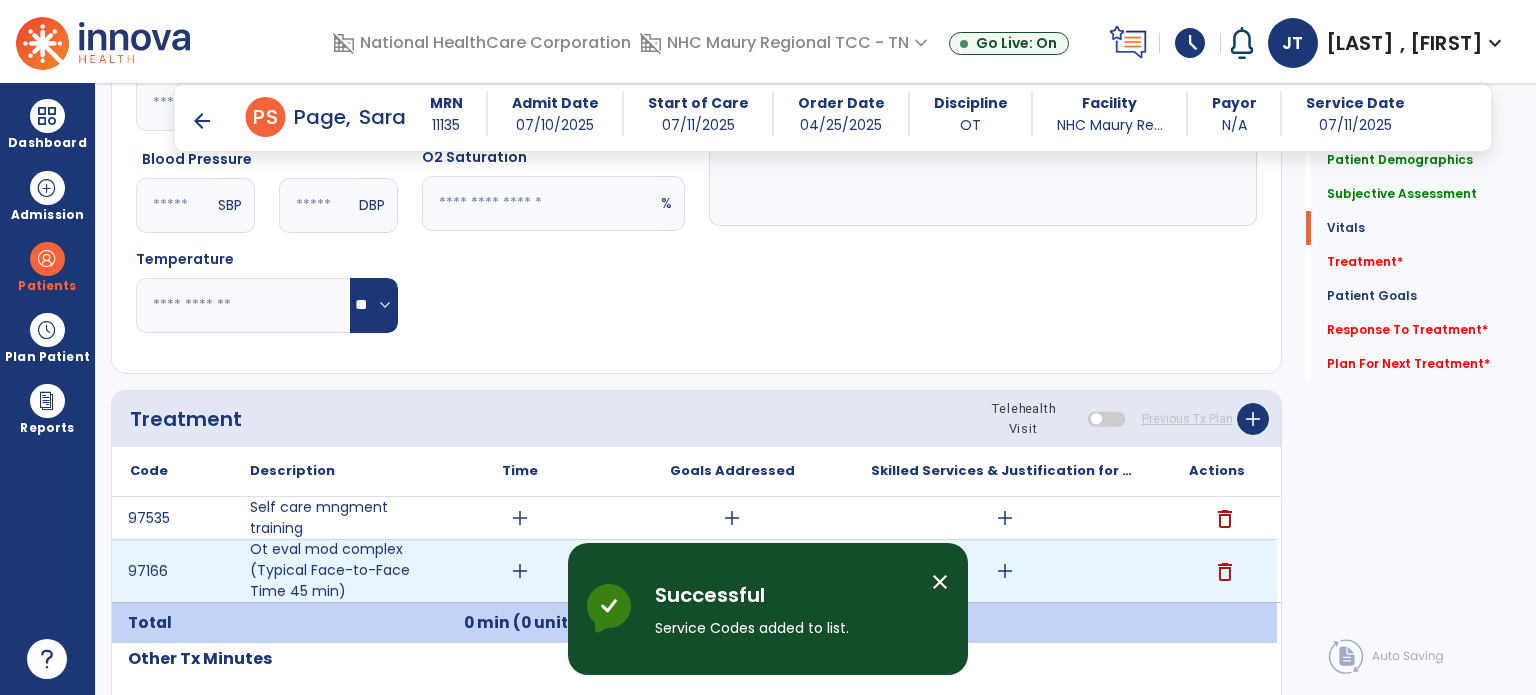 click on "add" at bounding box center [520, 571] 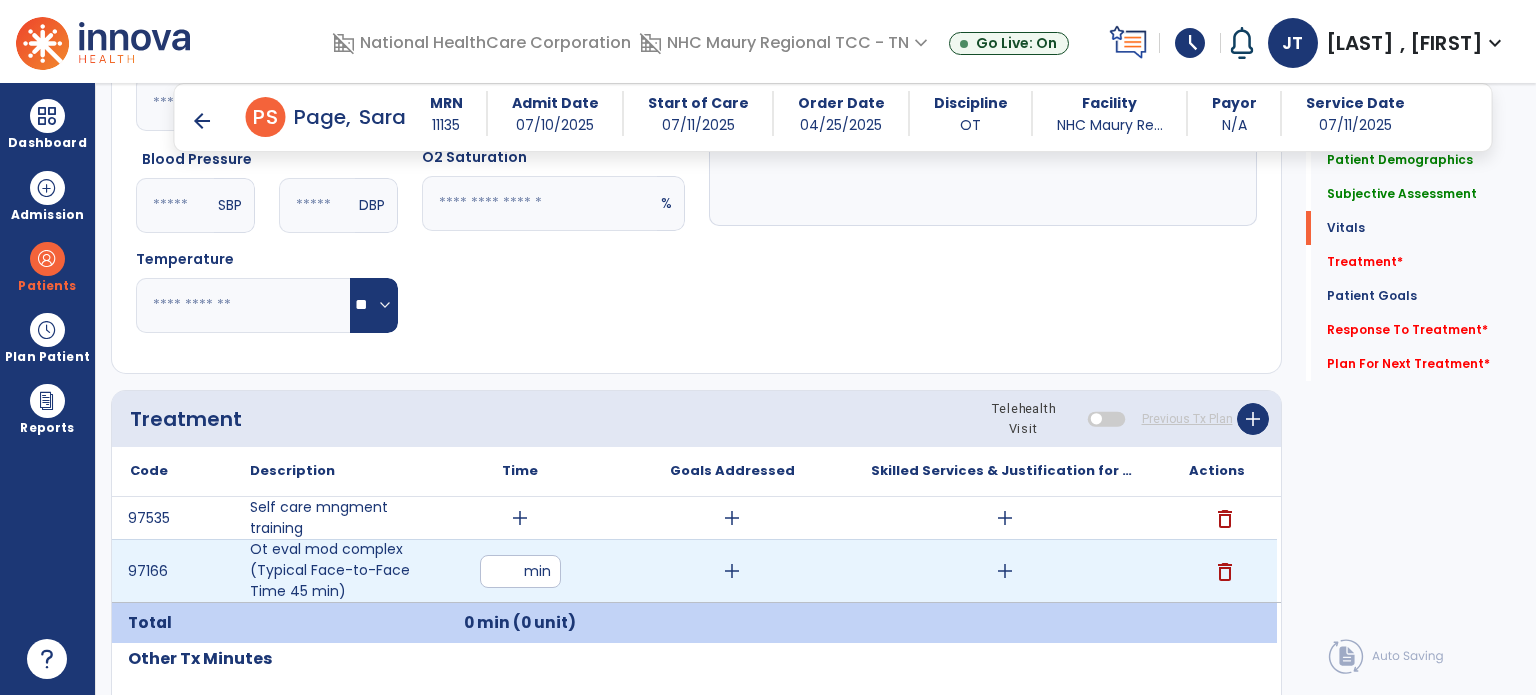 type on "**" 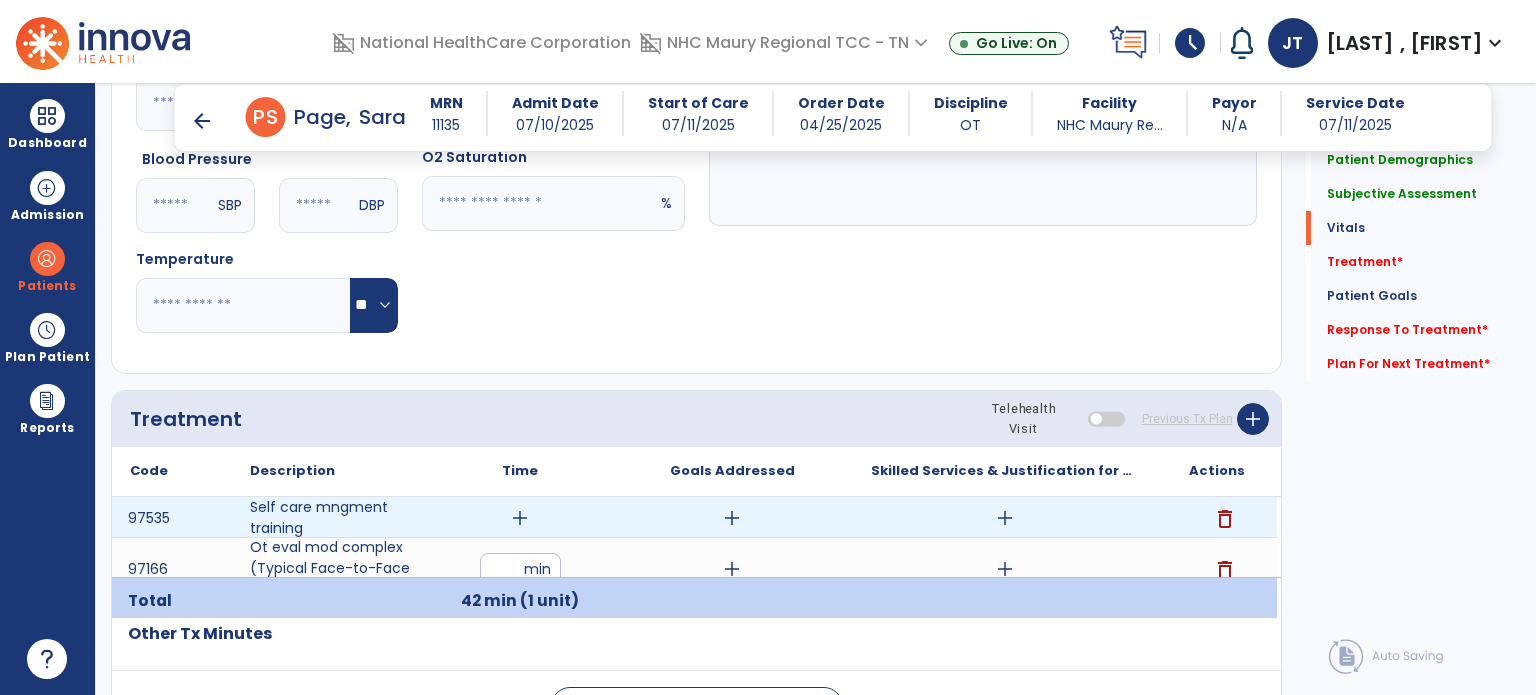 click on "add" at bounding box center [520, 518] 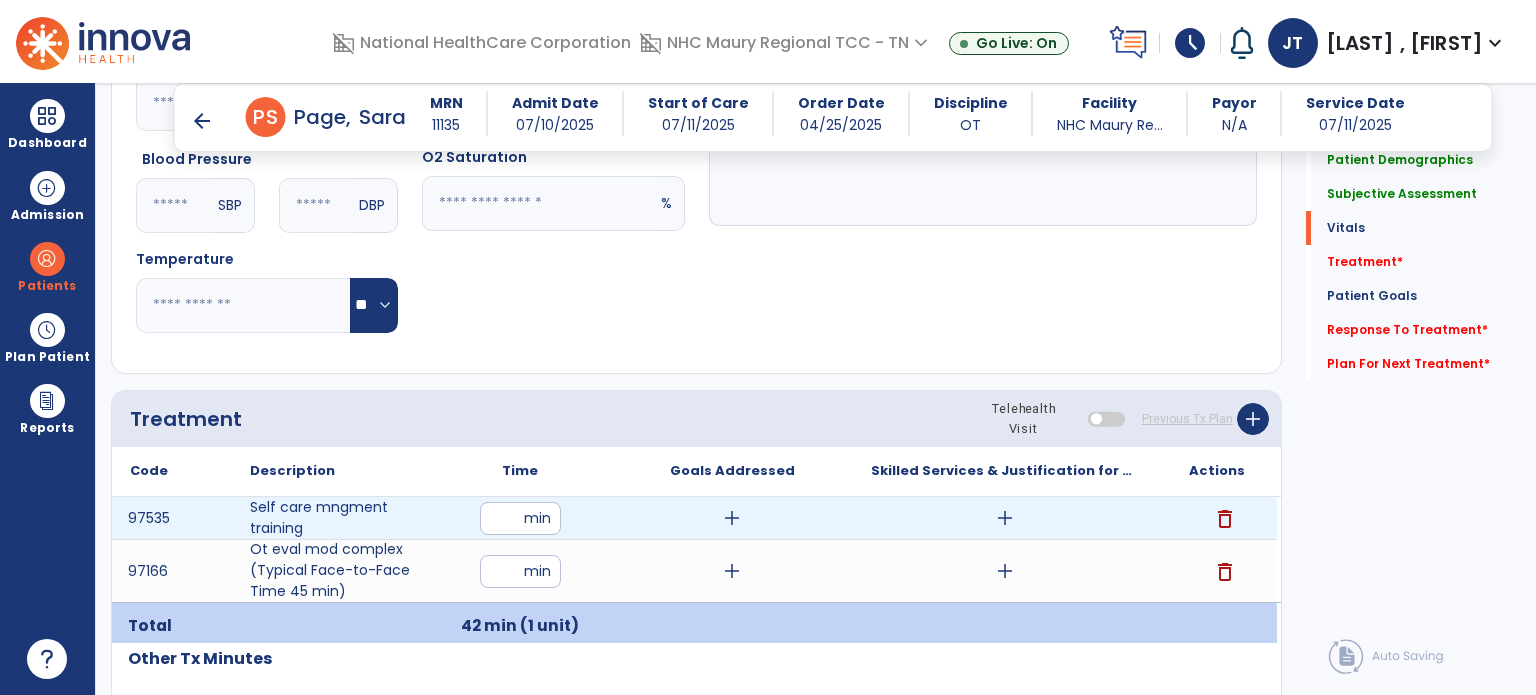 click at bounding box center [520, 518] 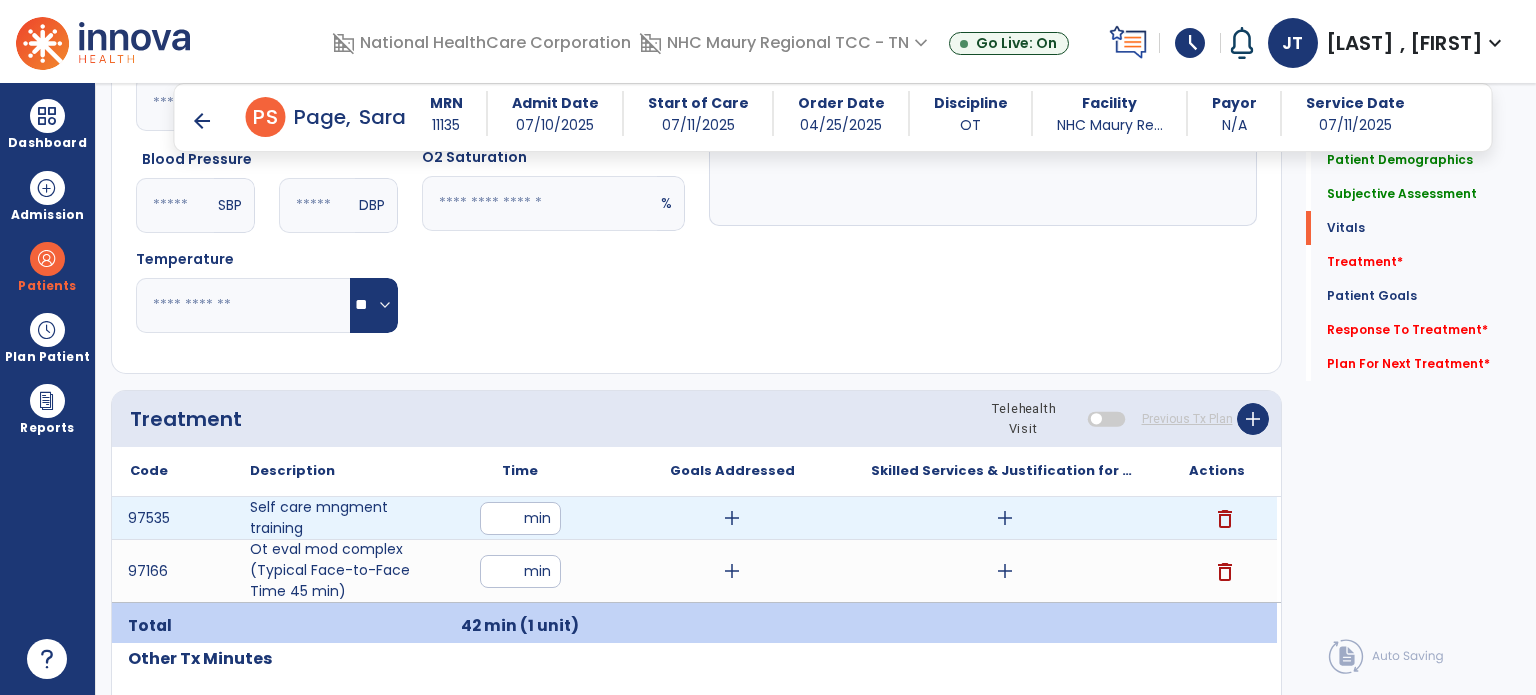 type on "**" 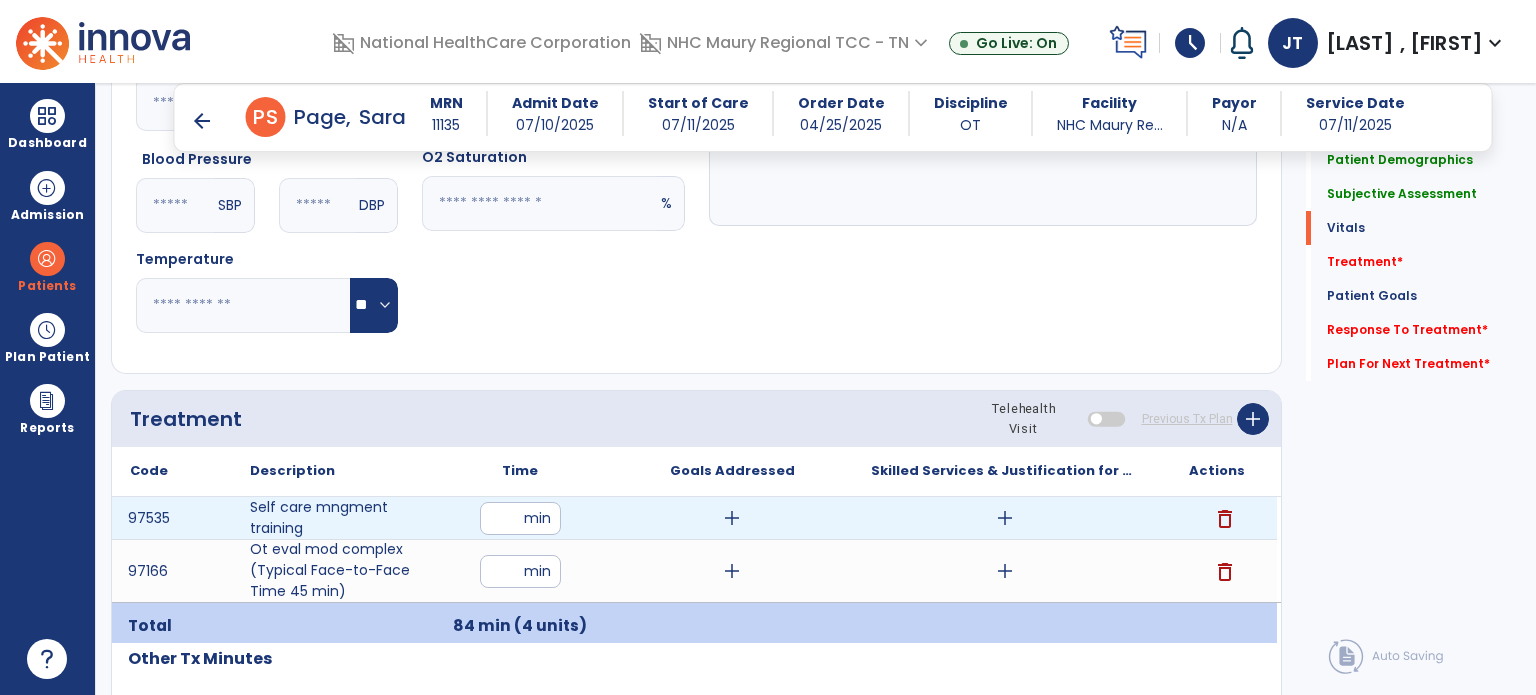 click on "add" at bounding box center [1005, 518] 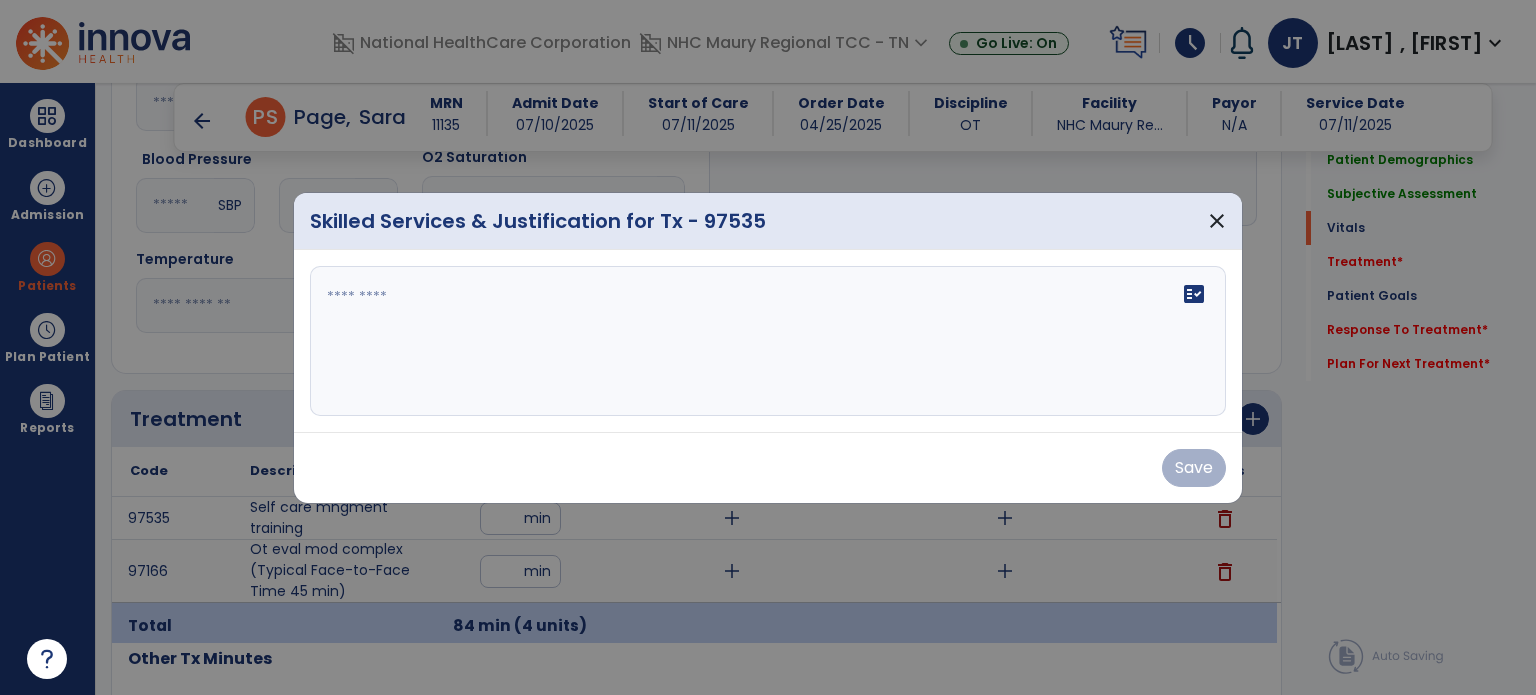 click on "fact_check" at bounding box center [768, 341] 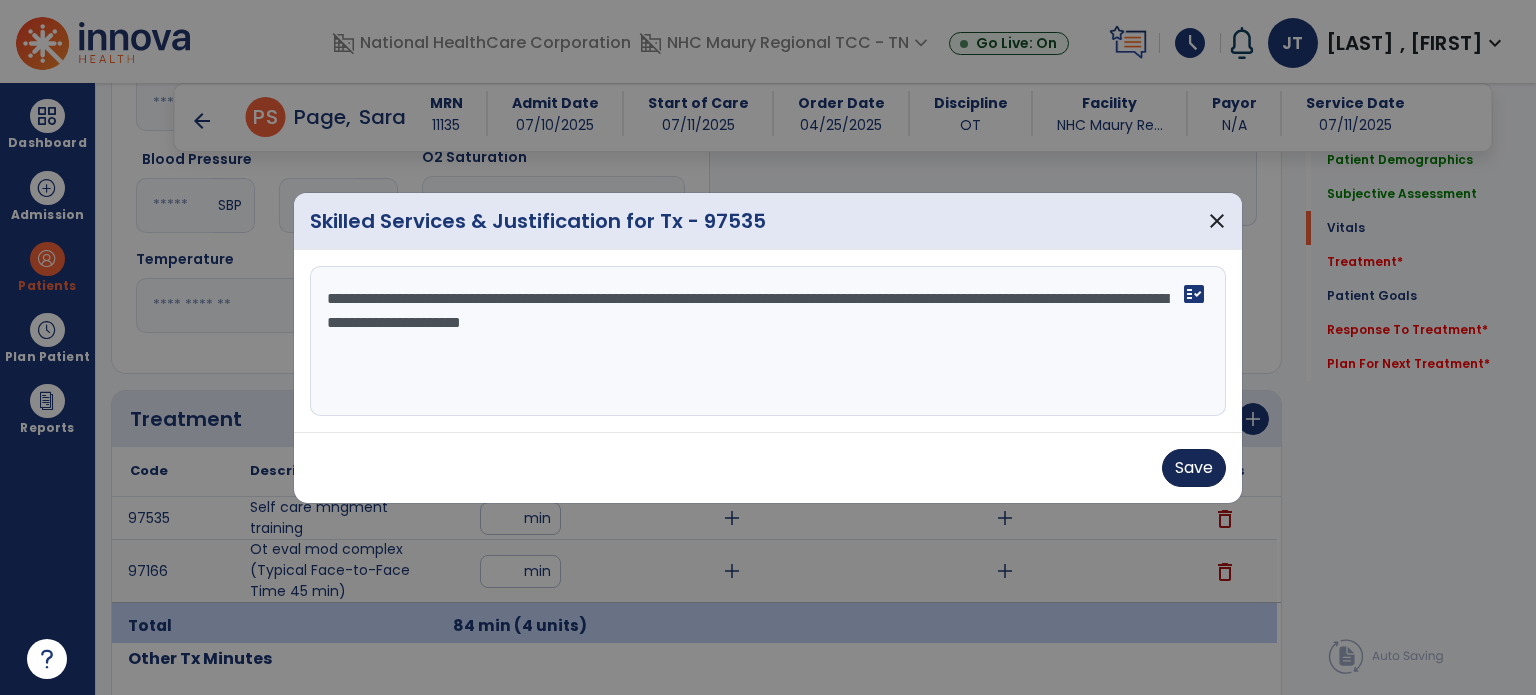 type on "**********" 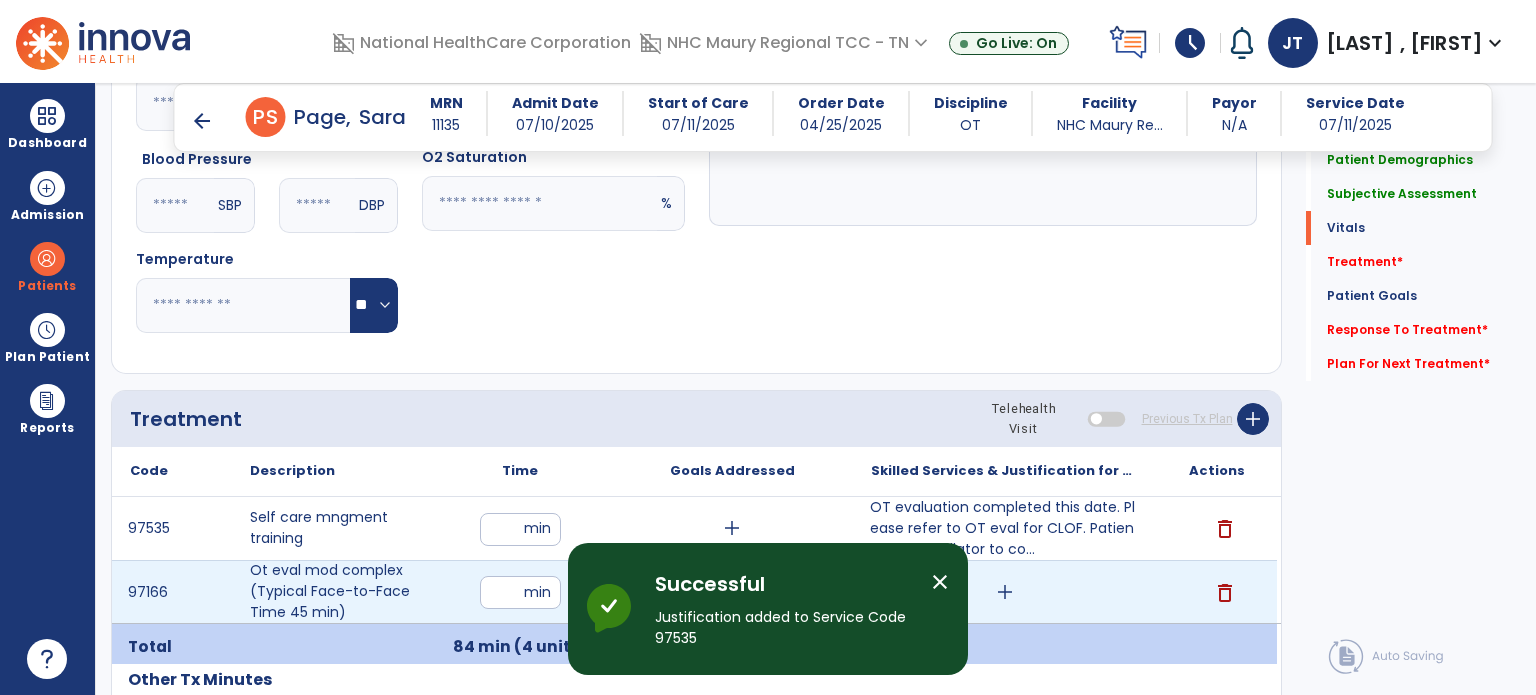 click on "add" at bounding box center [1005, 592] 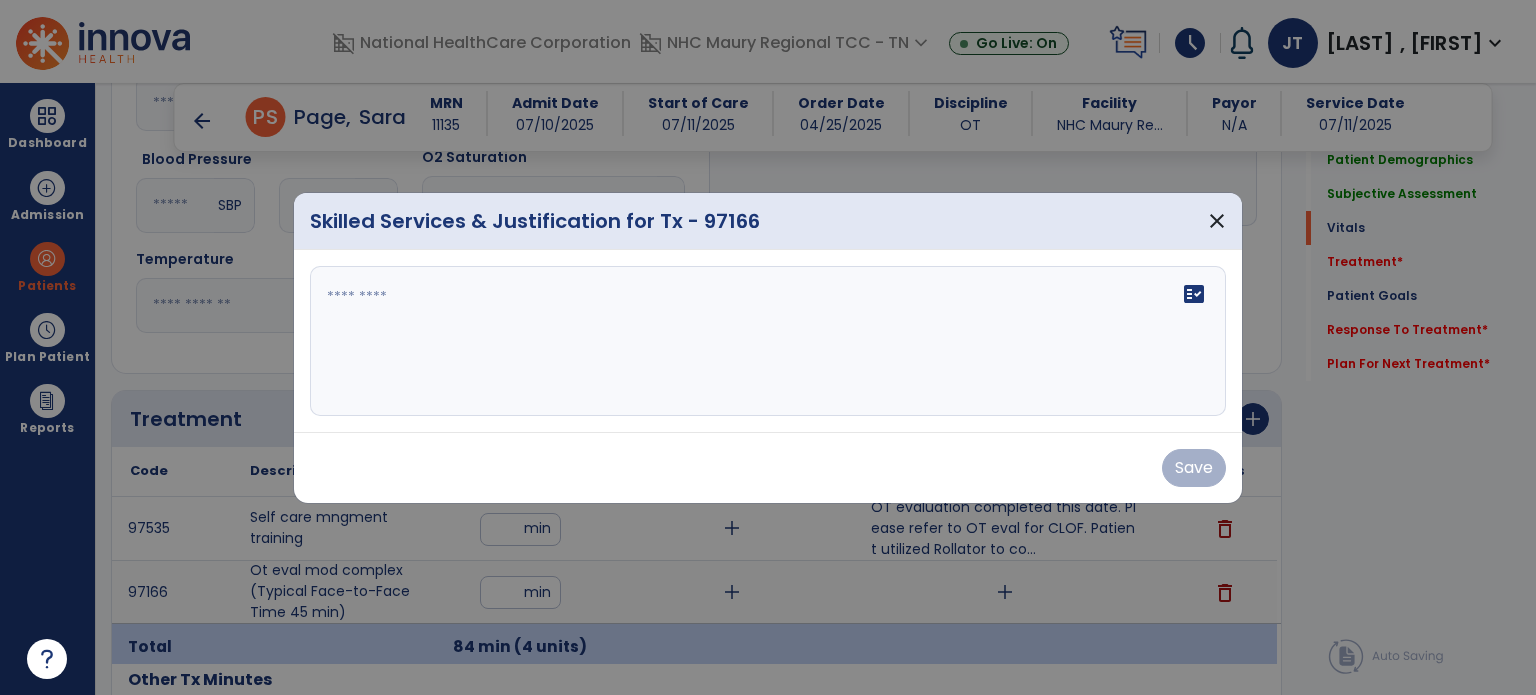 click on "Save" at bounding box center (768, 467) 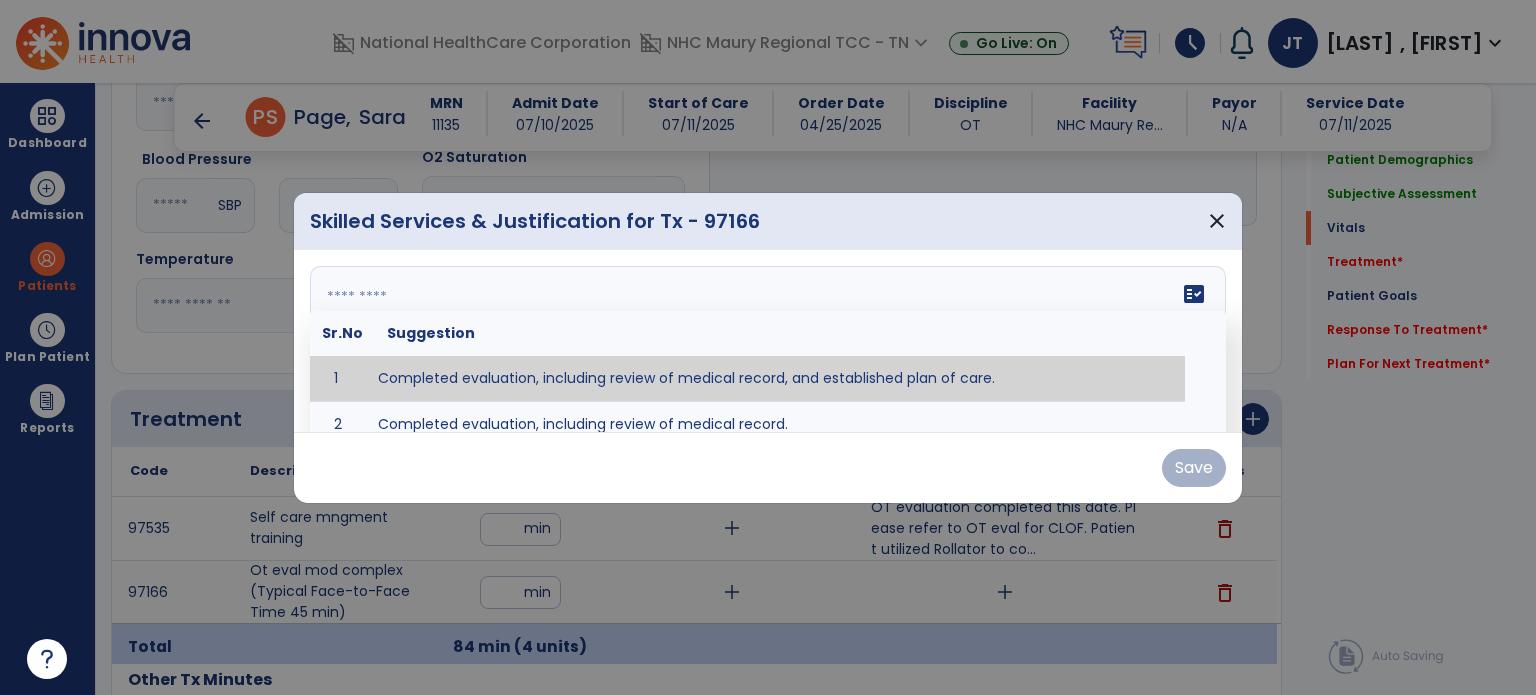 click on "fact_check  Sr.No Suggestion 1 Completed evaluation, including review of medical record, and established plan of care. 2 Completed evaluation, including review of medical record." at bounding box center [768, 341] 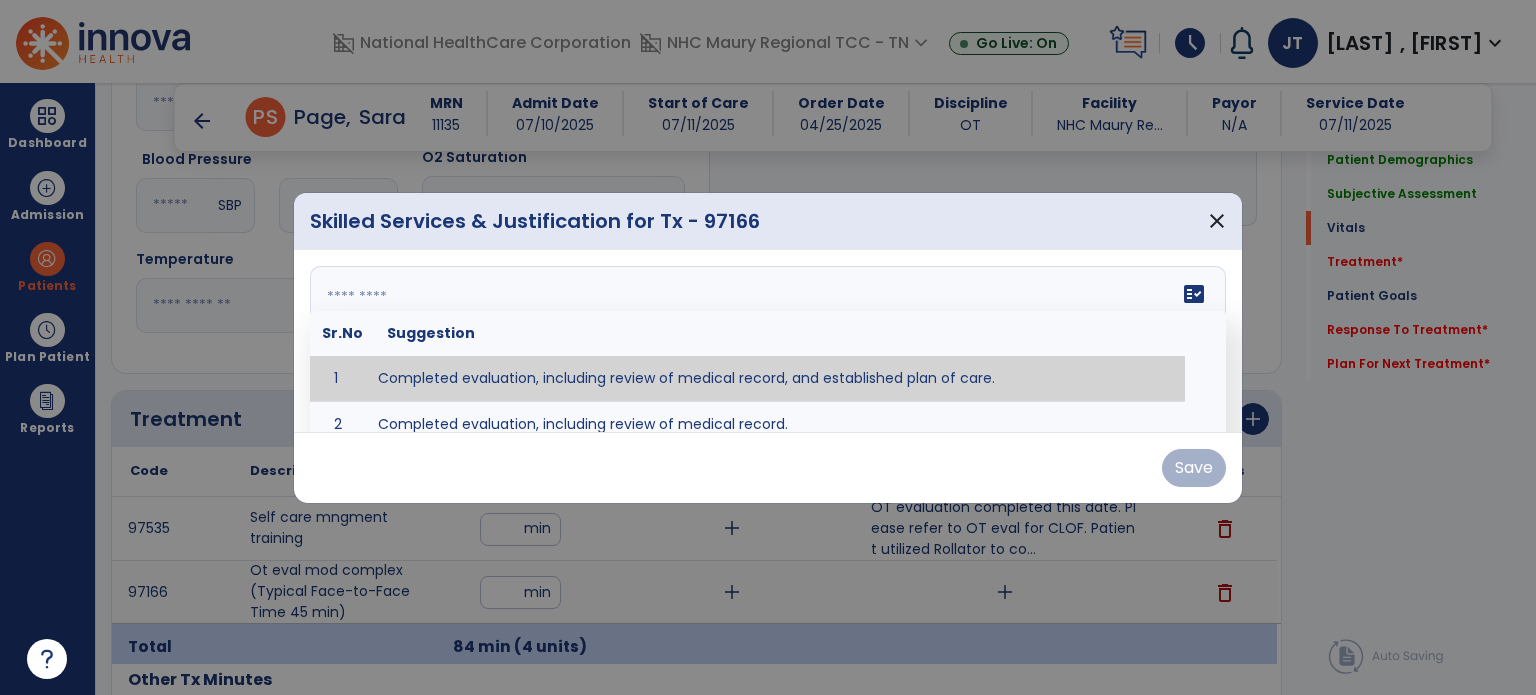 type on "**********" 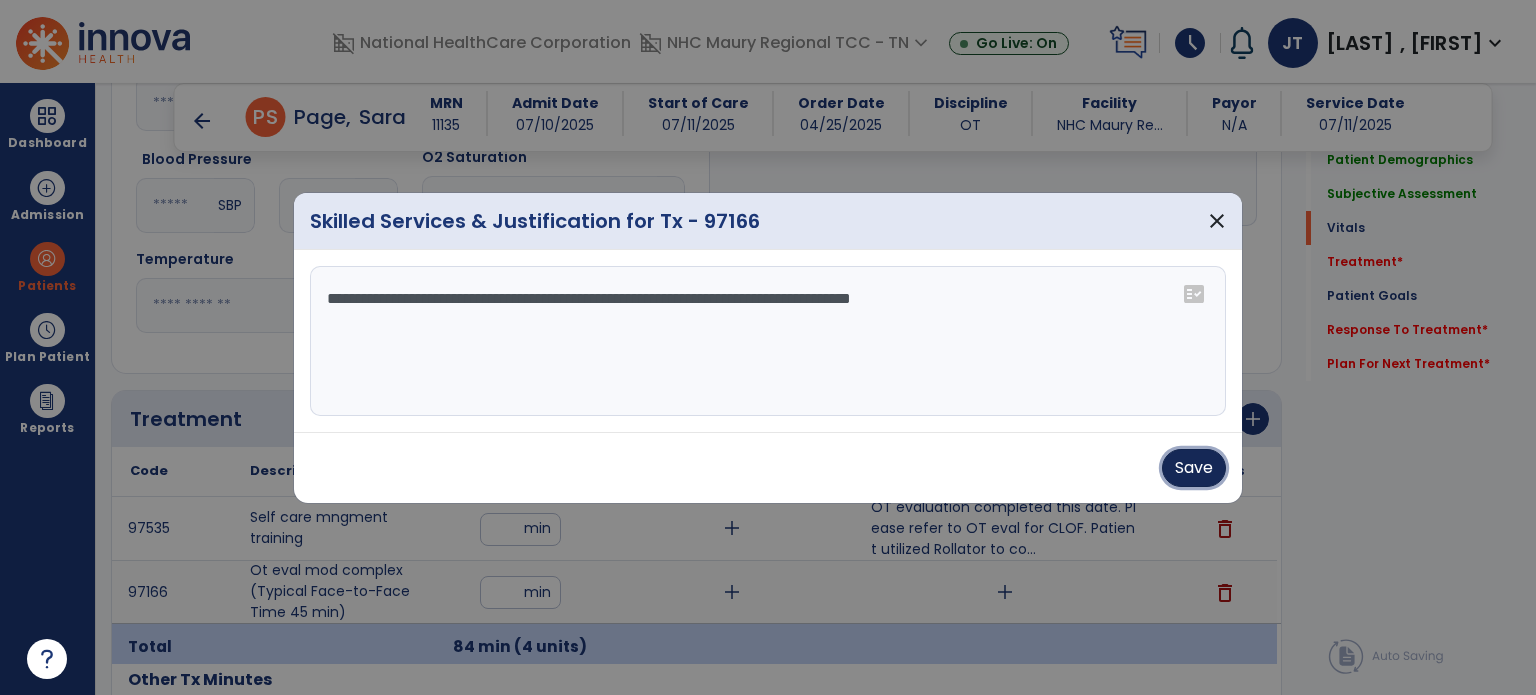 click on "Save" at bounding box center (1194, 468) 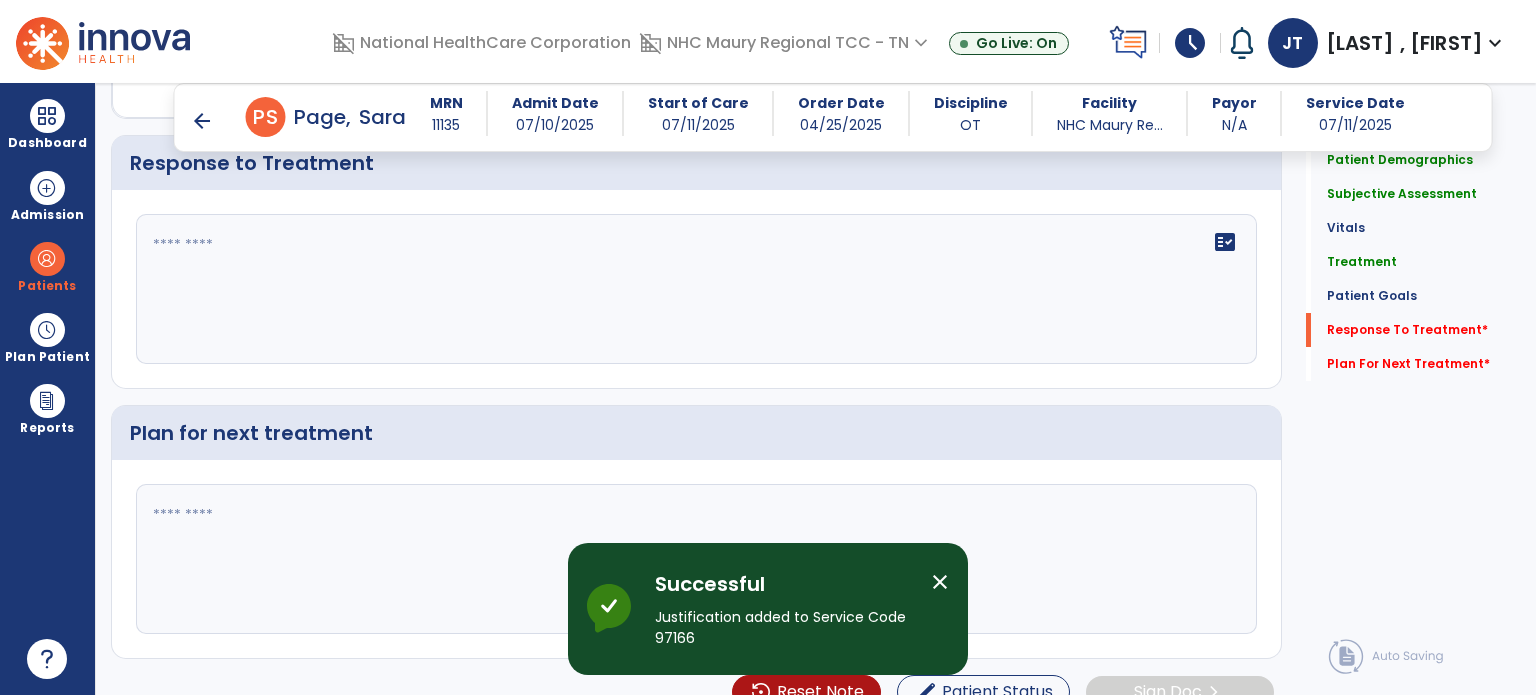scroll, scrollTop: 2646, scrollLeft: 0, axis: vertical 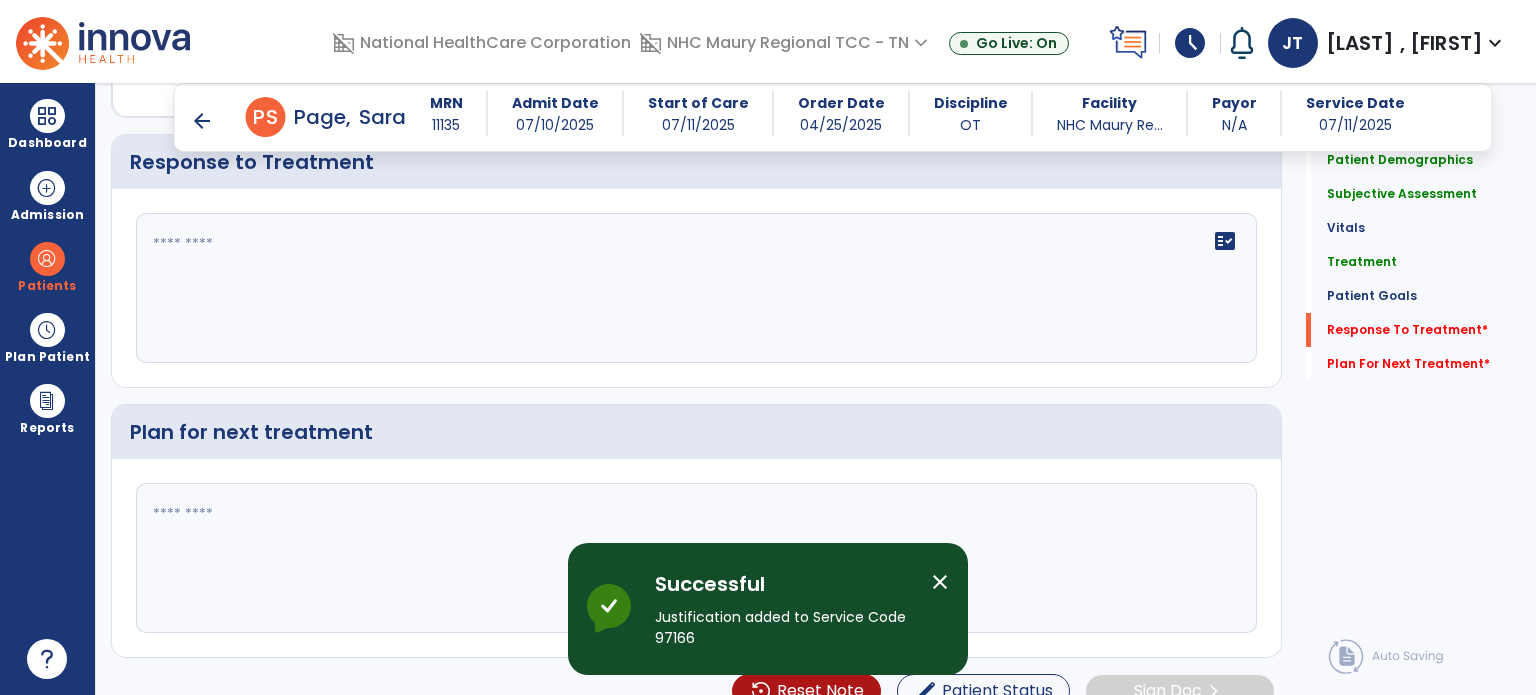 click 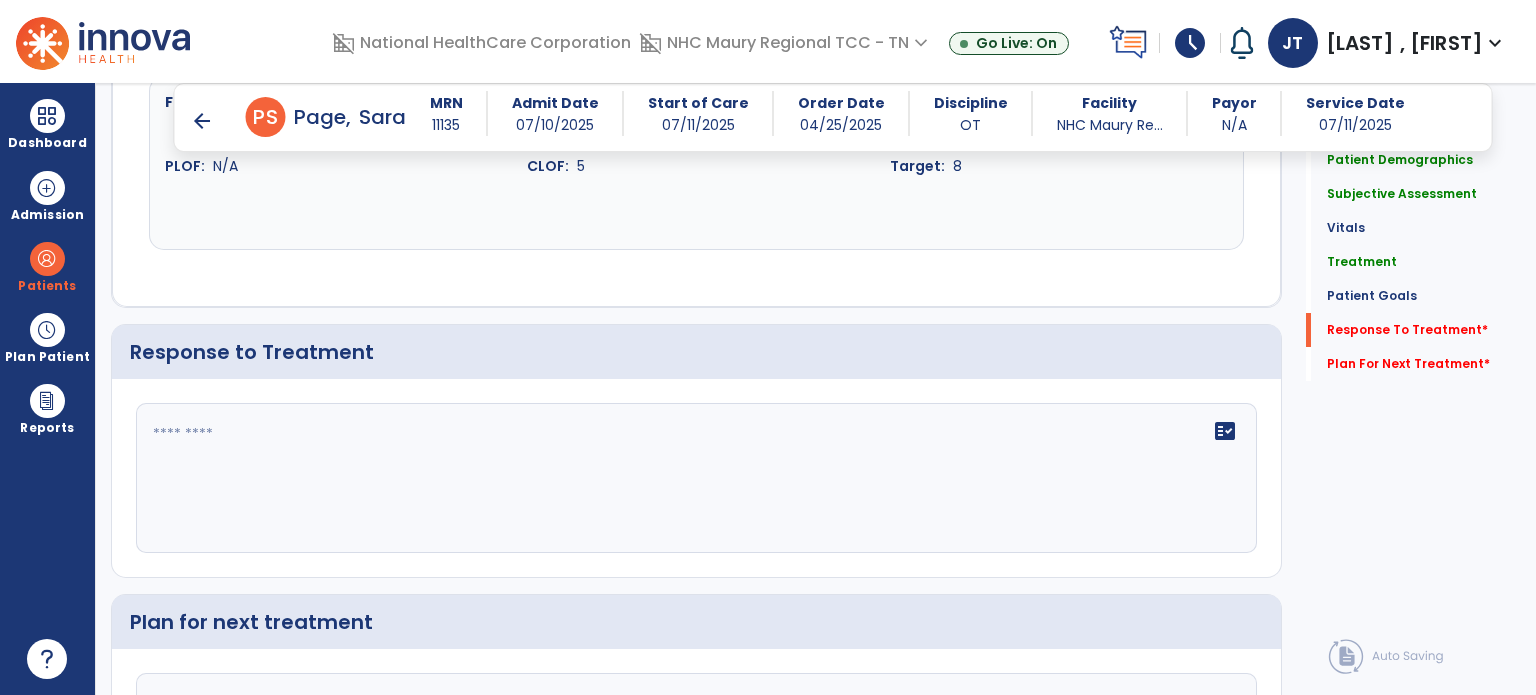scroll, scrollTop: 2451, scrollLeft: 0, axis: vertical 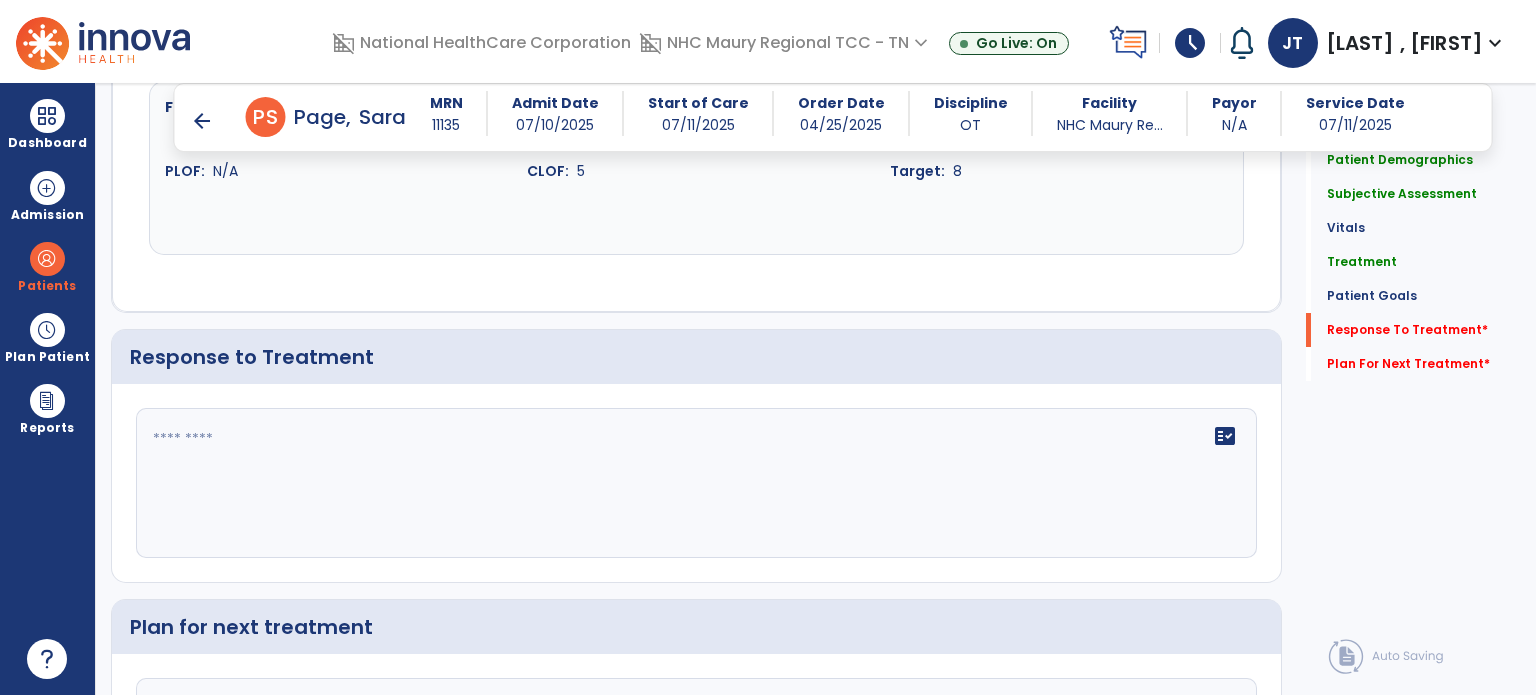 type on "**********" 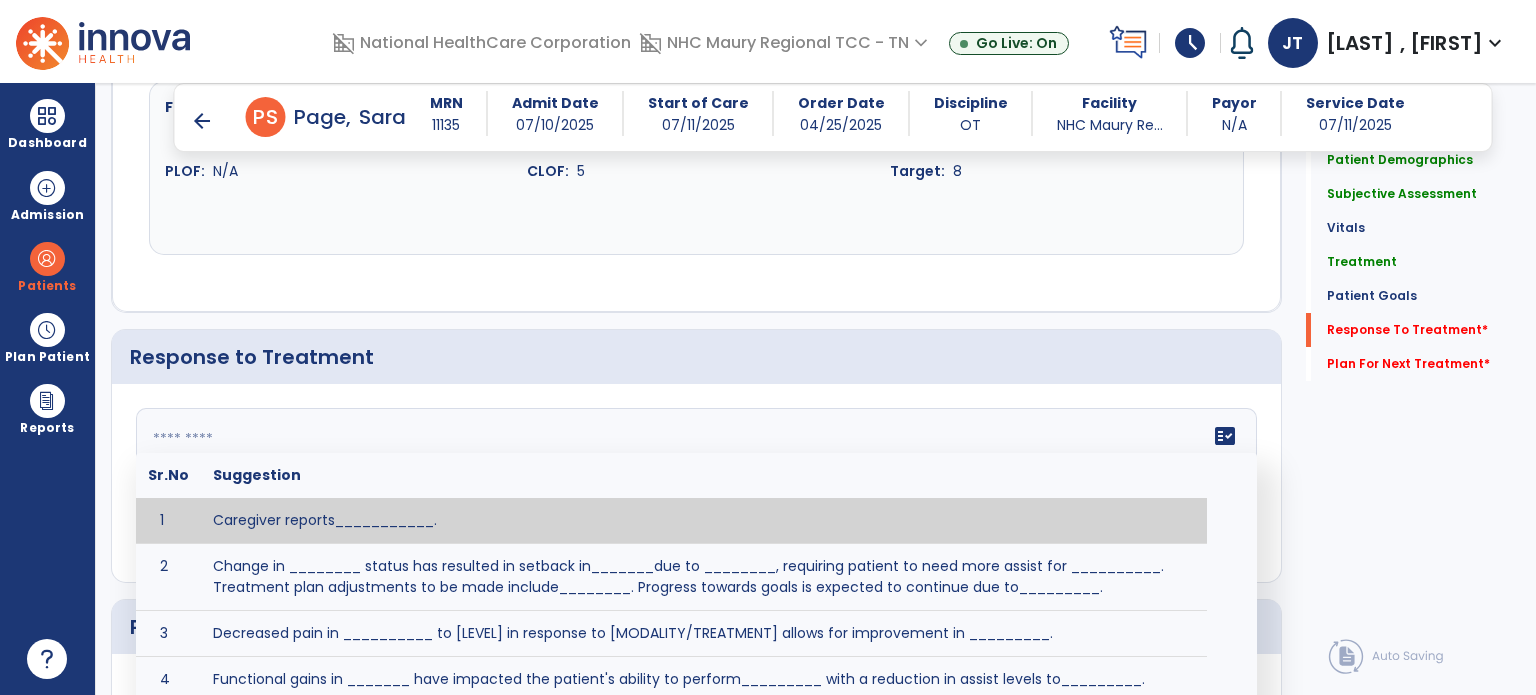 click on "fact_check  Sr.No Suggestion 1 Caregiver reports___________. 2 Change in ________ status has resulted in setback in_______due to ________, requiring patient to need more assist for __________.   Treatment plan adjustments to be made include________.  Progress towards goals is expected to continue due to_________. 3 Decreased pain in __________ to [LEVEL] in response to [MODALITY/TREATMENT] allows for improvement in _________. 4 Functional gains in _______ have impacted the patient's ability to perform_________ with a reduction in assist levels to_________. 5 Functional progress this week has been significant due to__________. 6 Gains in ________ have improved the patient's ability to perform ______with decreased levels of assist to___________. 7 Improvement in ________allows patient to tolerate higher levels of challenges in_________. 8 Pain in [AREA] has decreased to [LEVEL] in response to [TREATMENT/MODALITY], allowing fore ease in completing__________. 9 10 11 12 13 14 15 16 17 18 19 20 21" 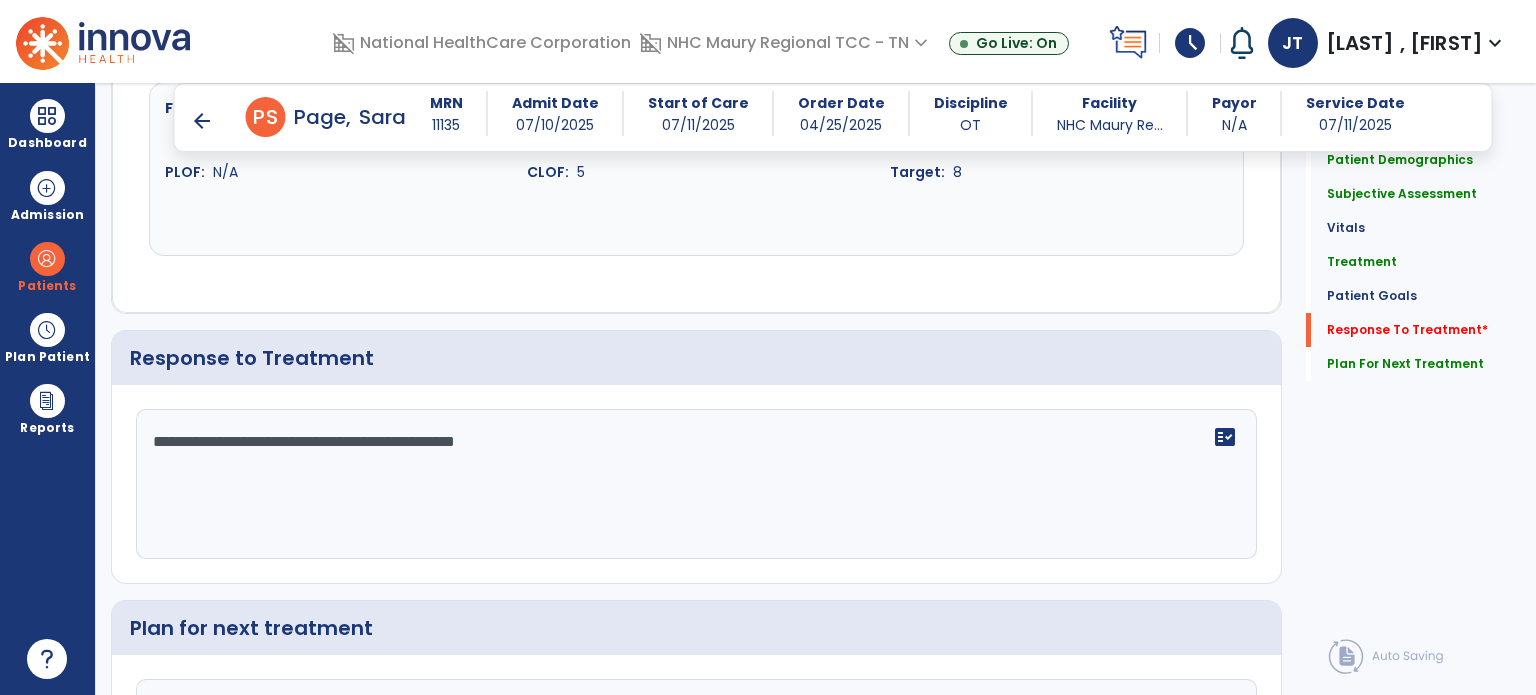 scroll, scrollTop: 2647, scrollLeft: 0, axis: vertical 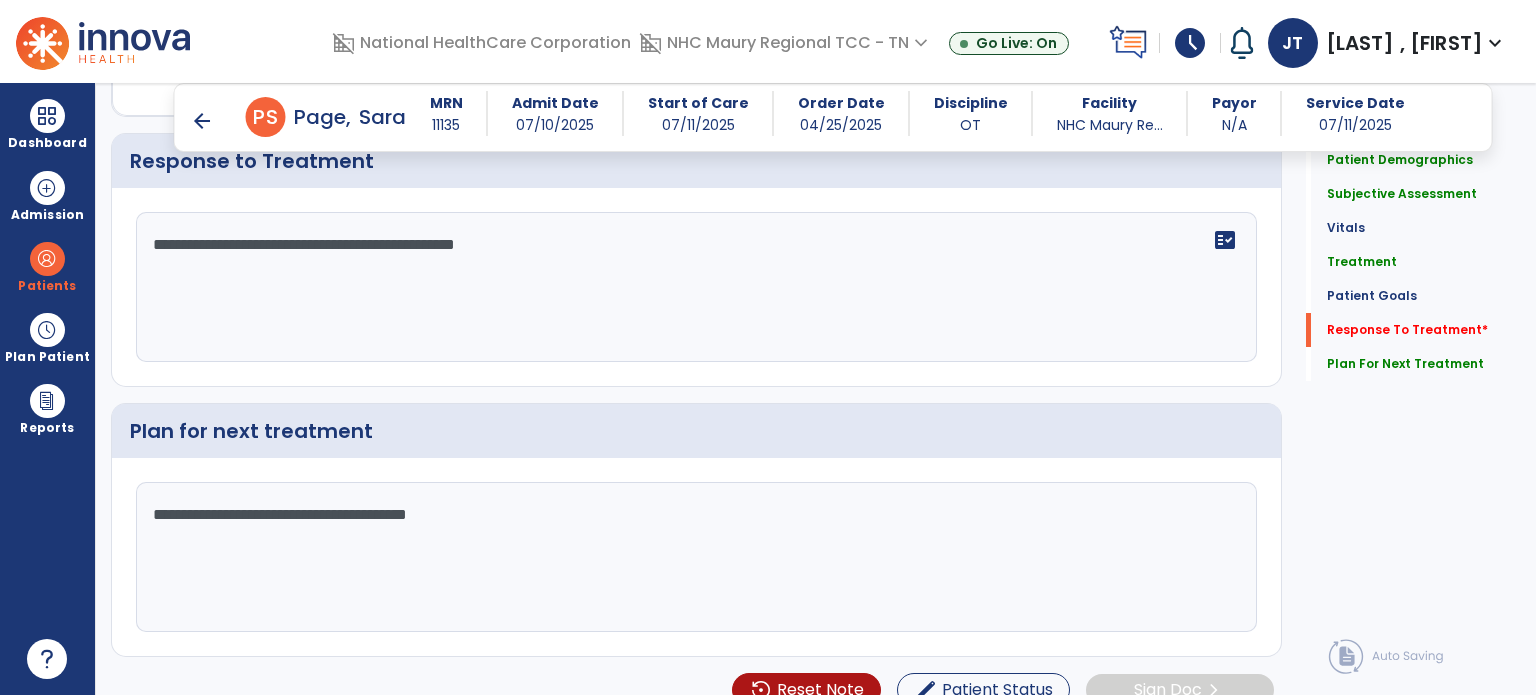 type on "**********" 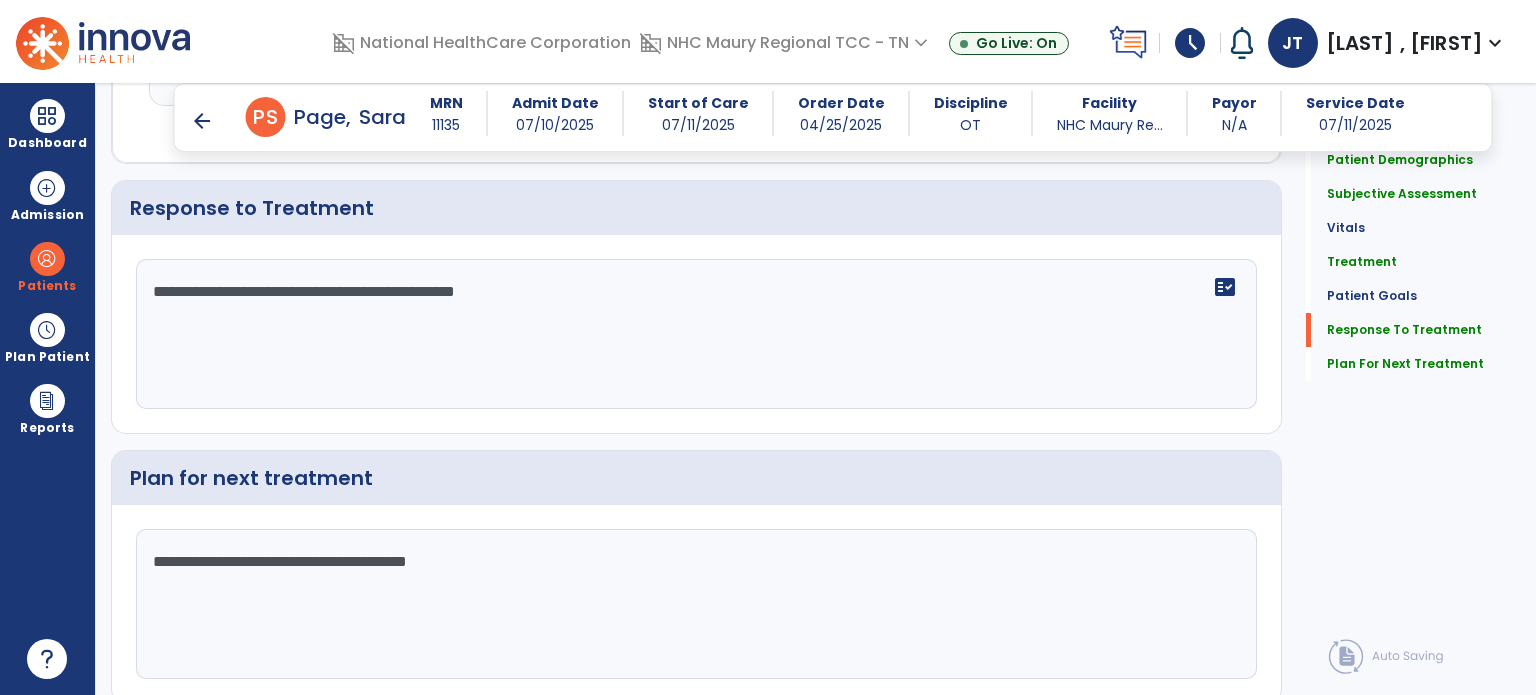 click on "Sign Doc" 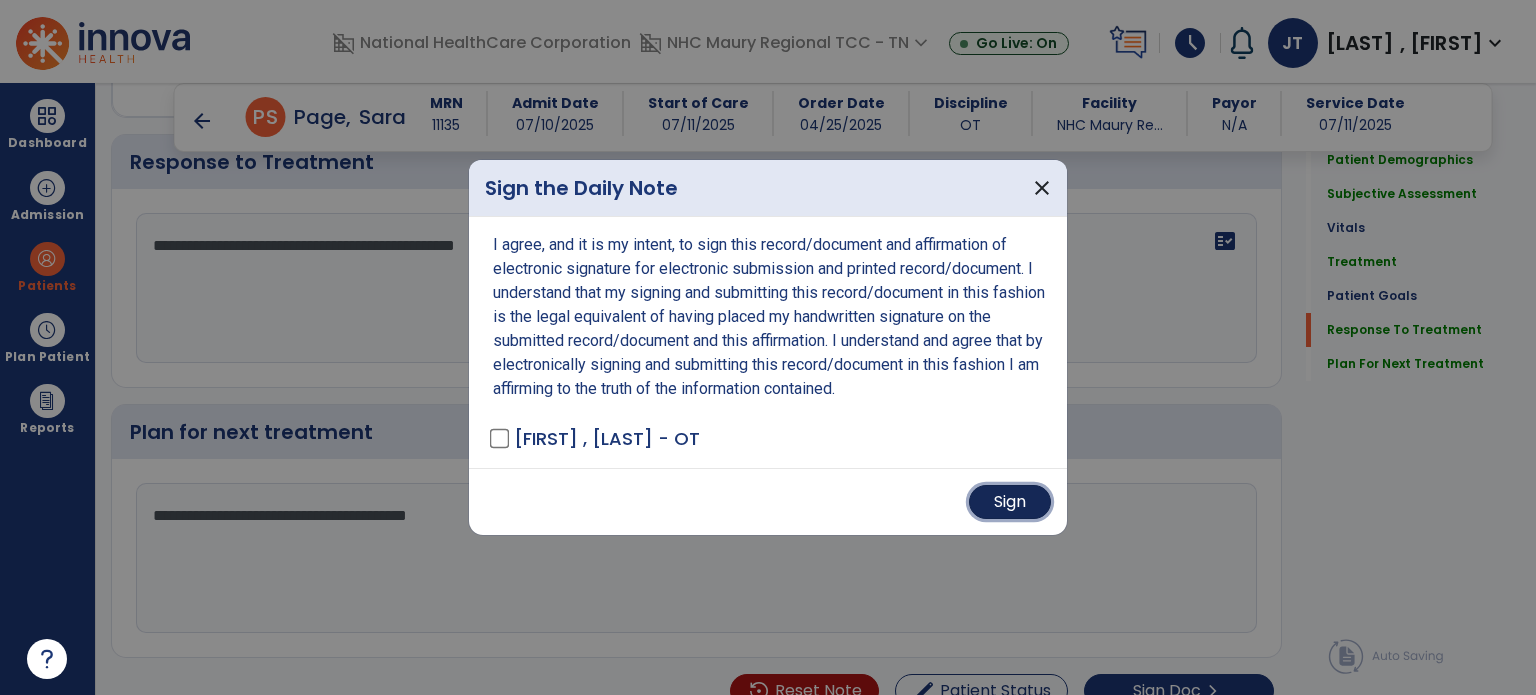 click on "Sign" at bounding box center [1010, 502] 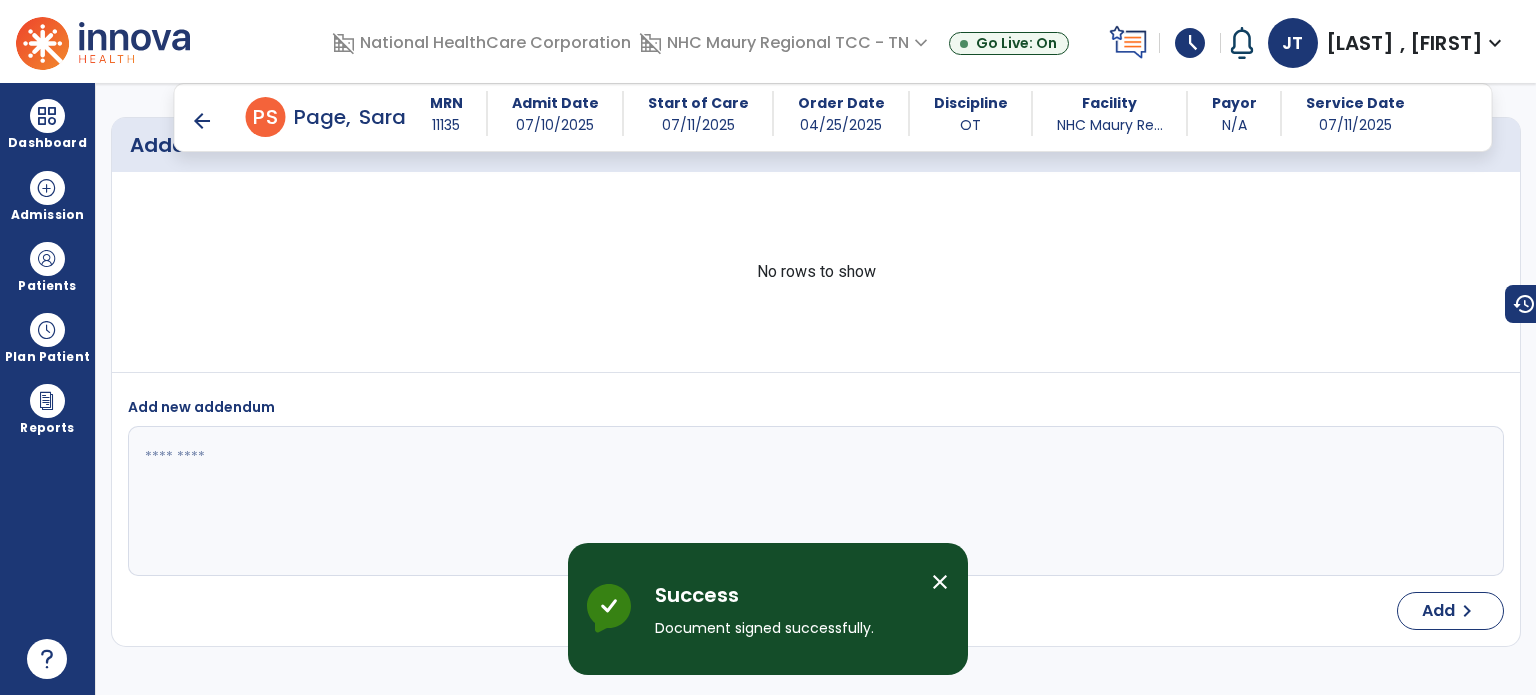 scroll, scrollTop: 3510, scrollLeft: 0, axis: vertical 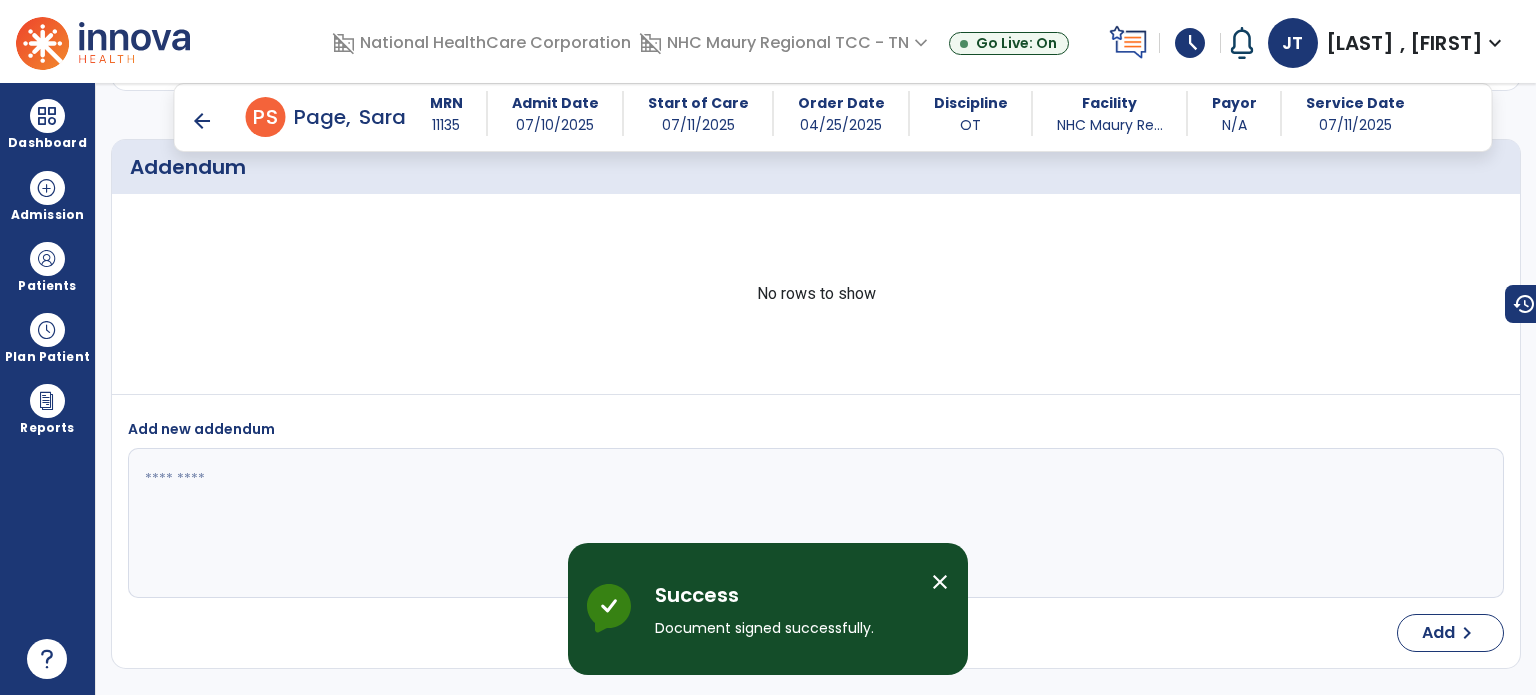 click on "arrow_back" at bounding box center [202, 121] 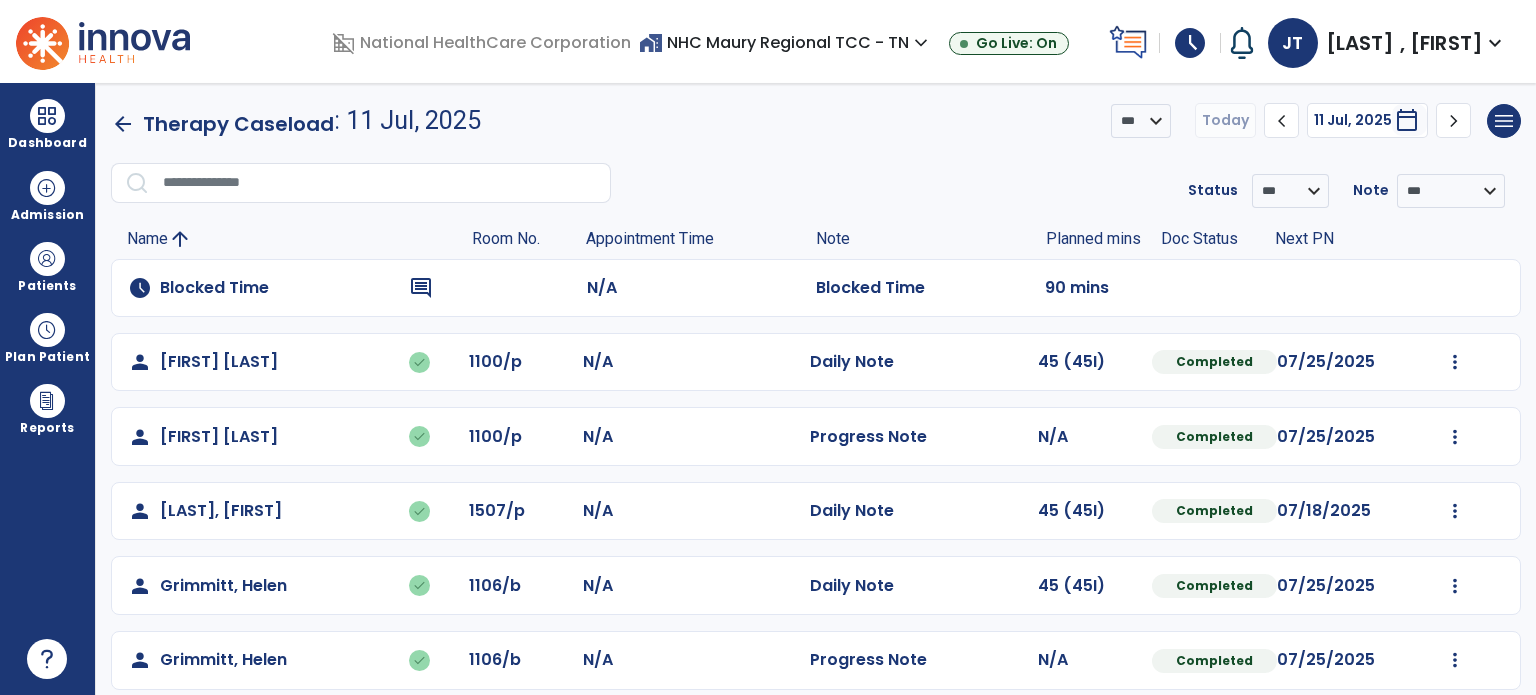 scroll, scrollTop: 467, scrollLeft: 0, axis: vertical 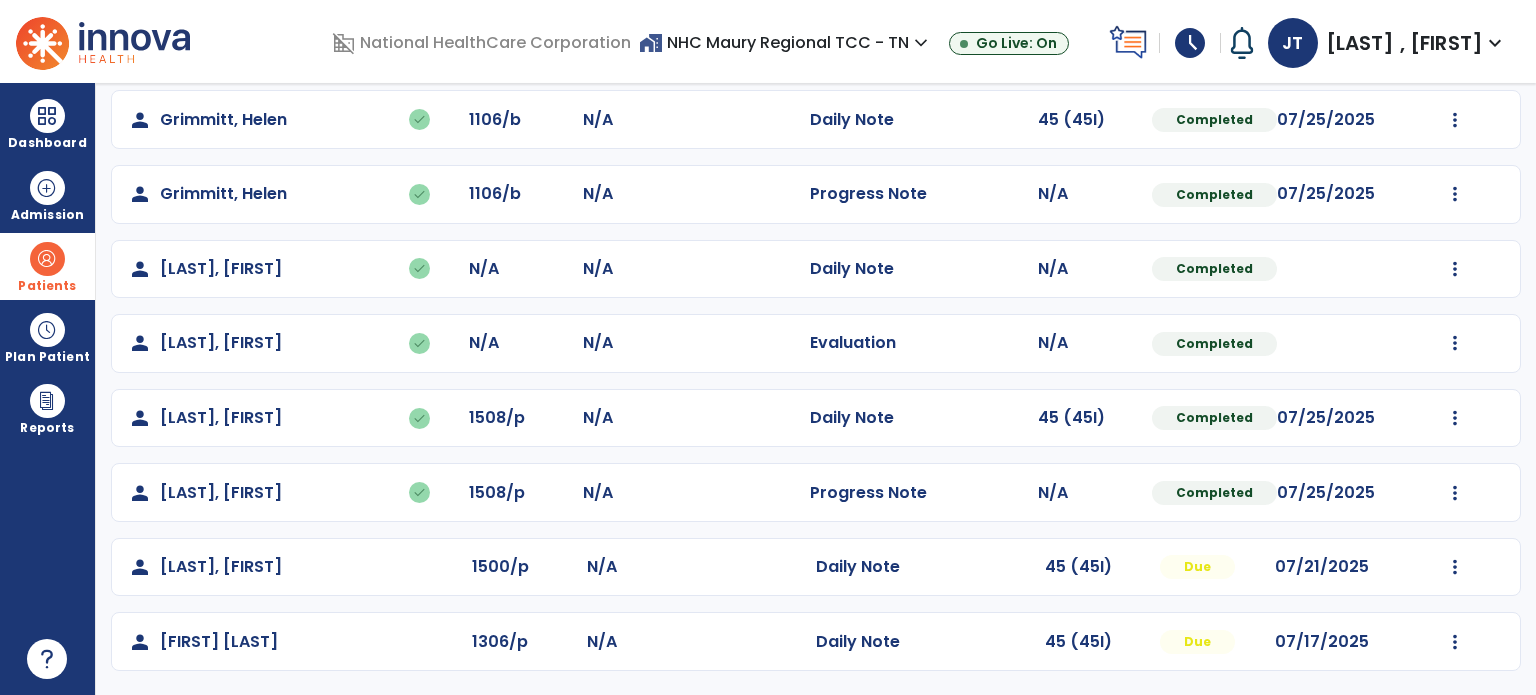 click on "Patients" at bounding box center (47, 286) 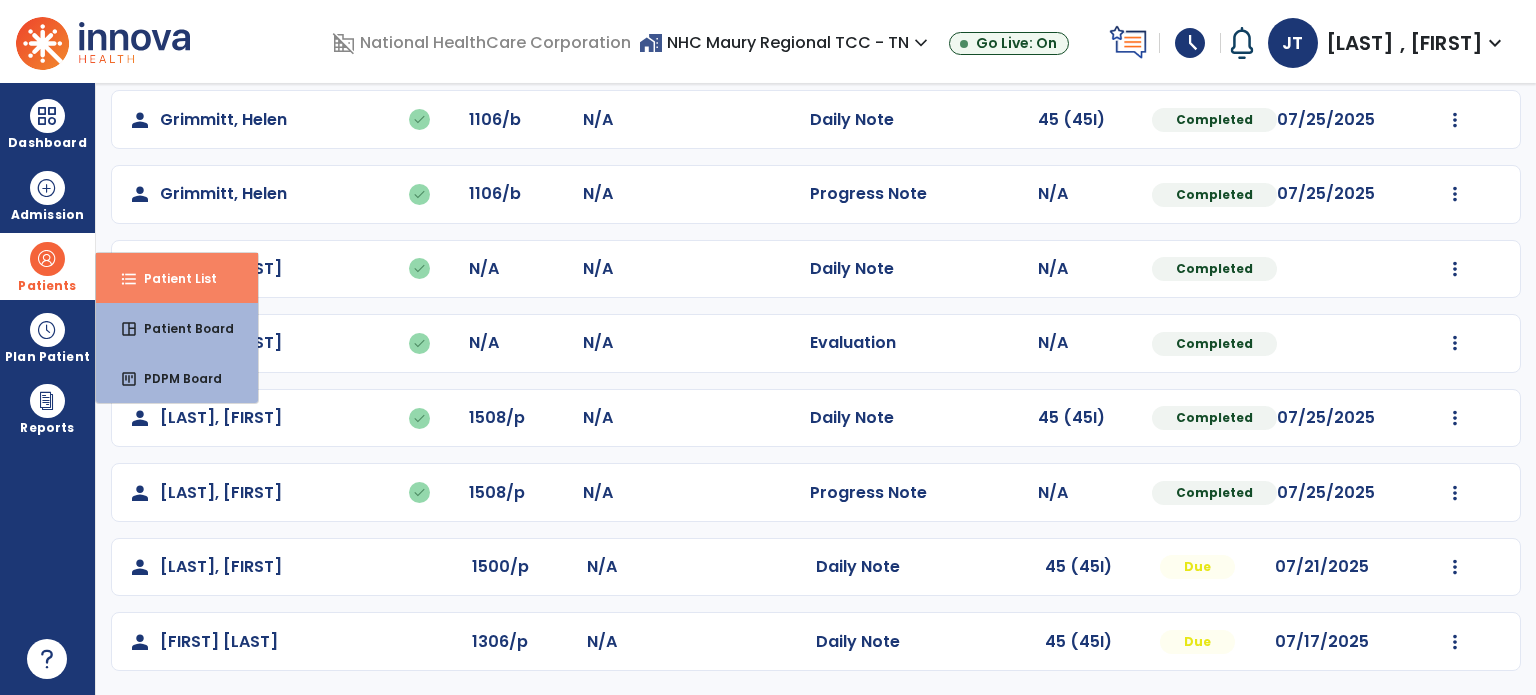click on "Patient List" at bounding box center (172, 278) 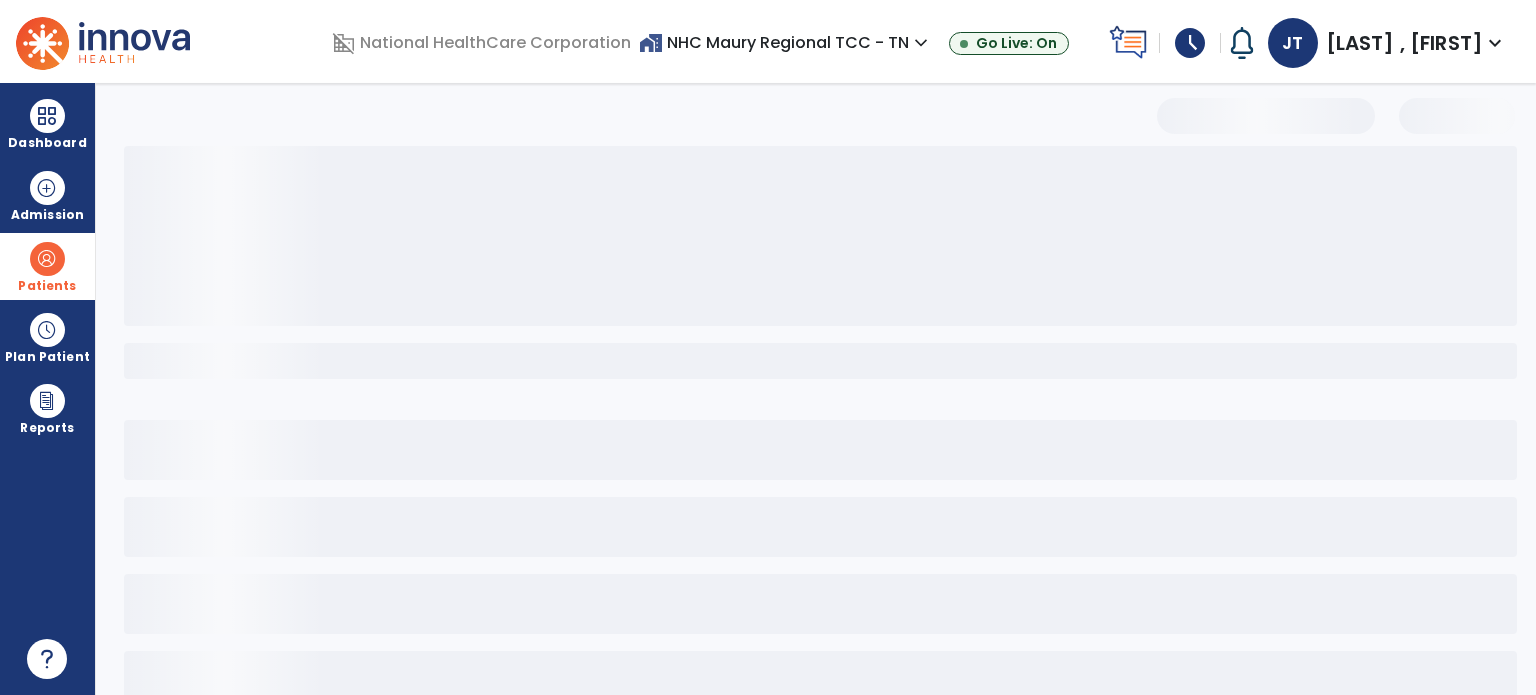 scroll, scrollTop: 46, scrollLeft: 0, axis: vertical 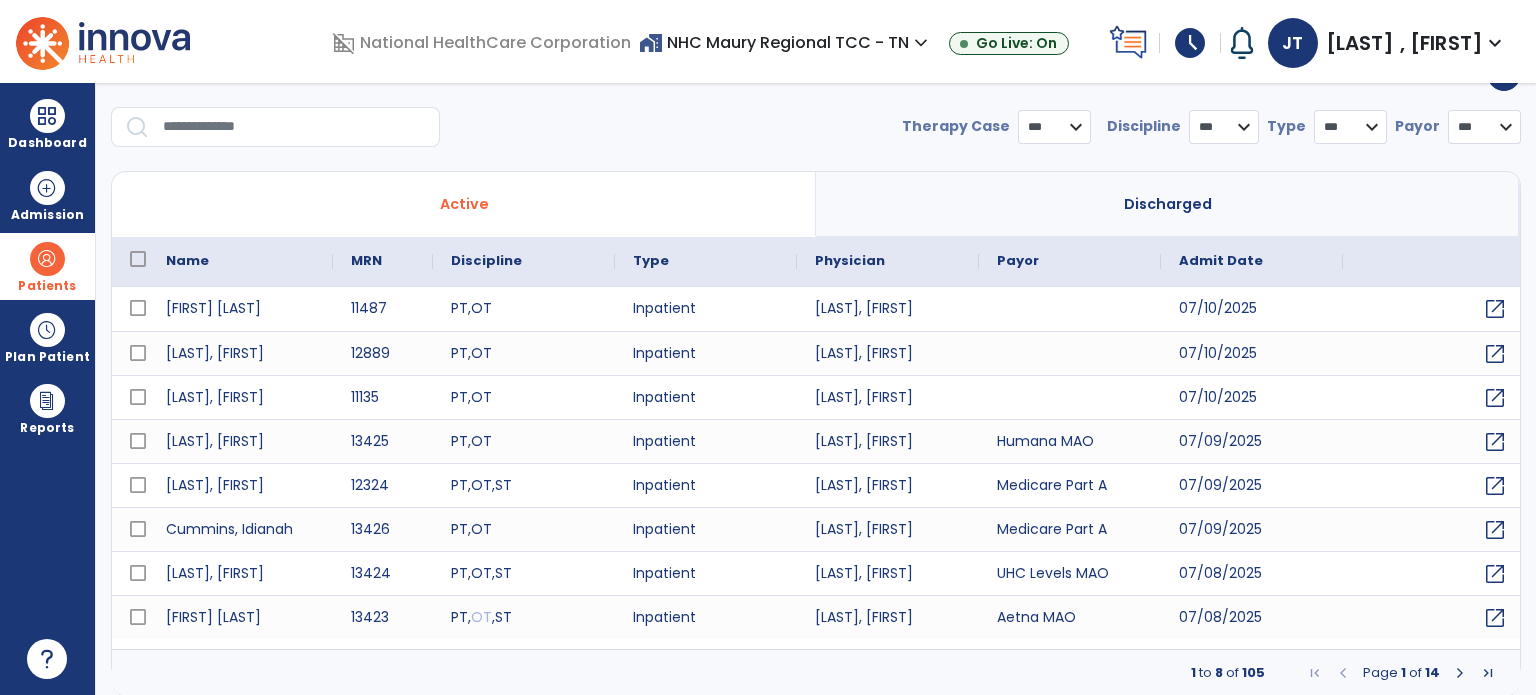 select on "***" 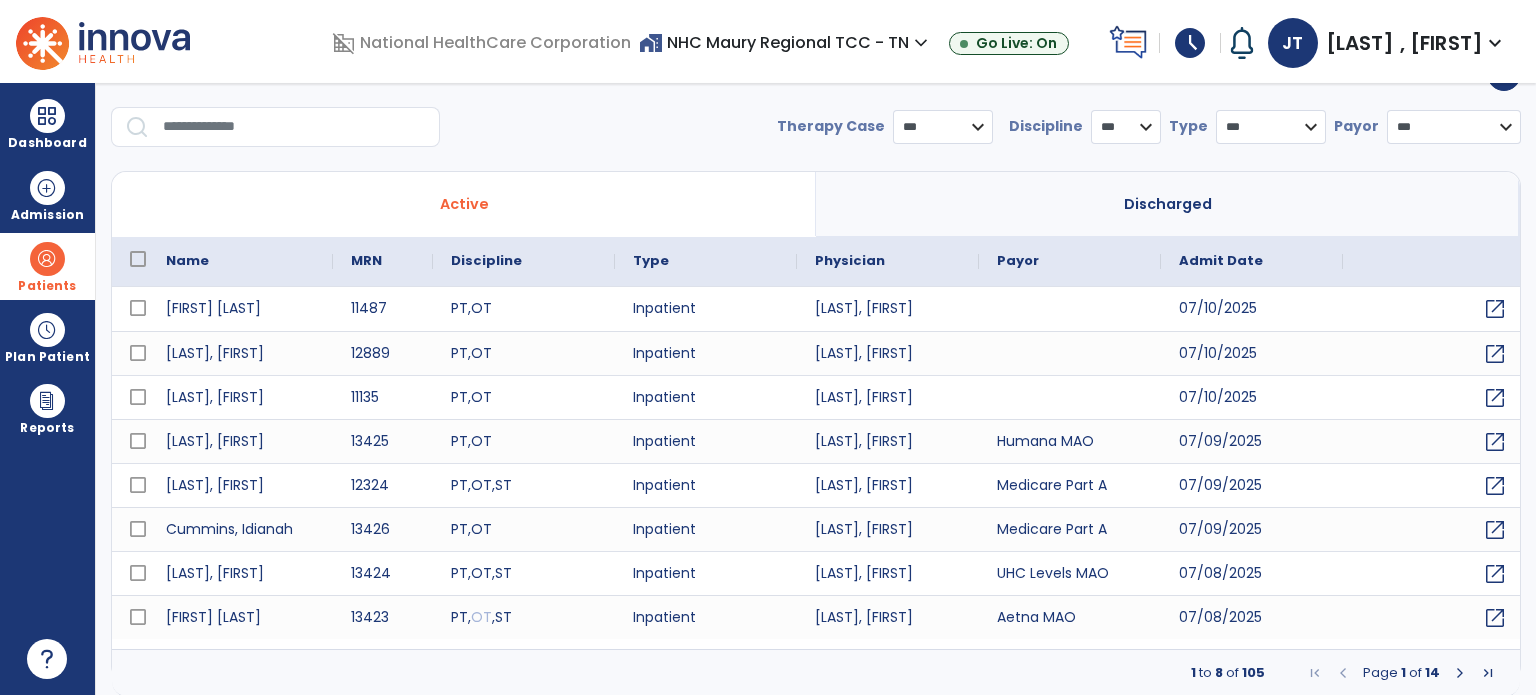click at bounding box center (294, 127) 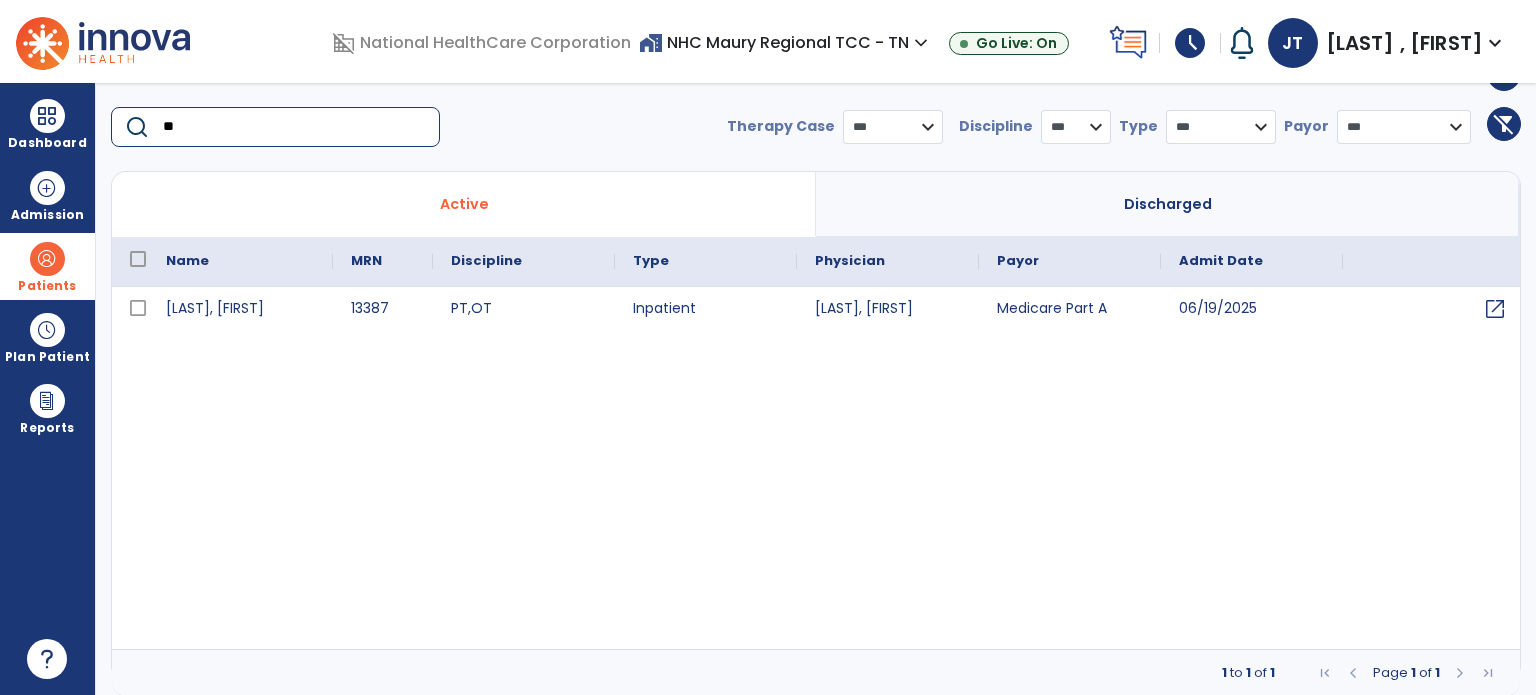 type on "*" 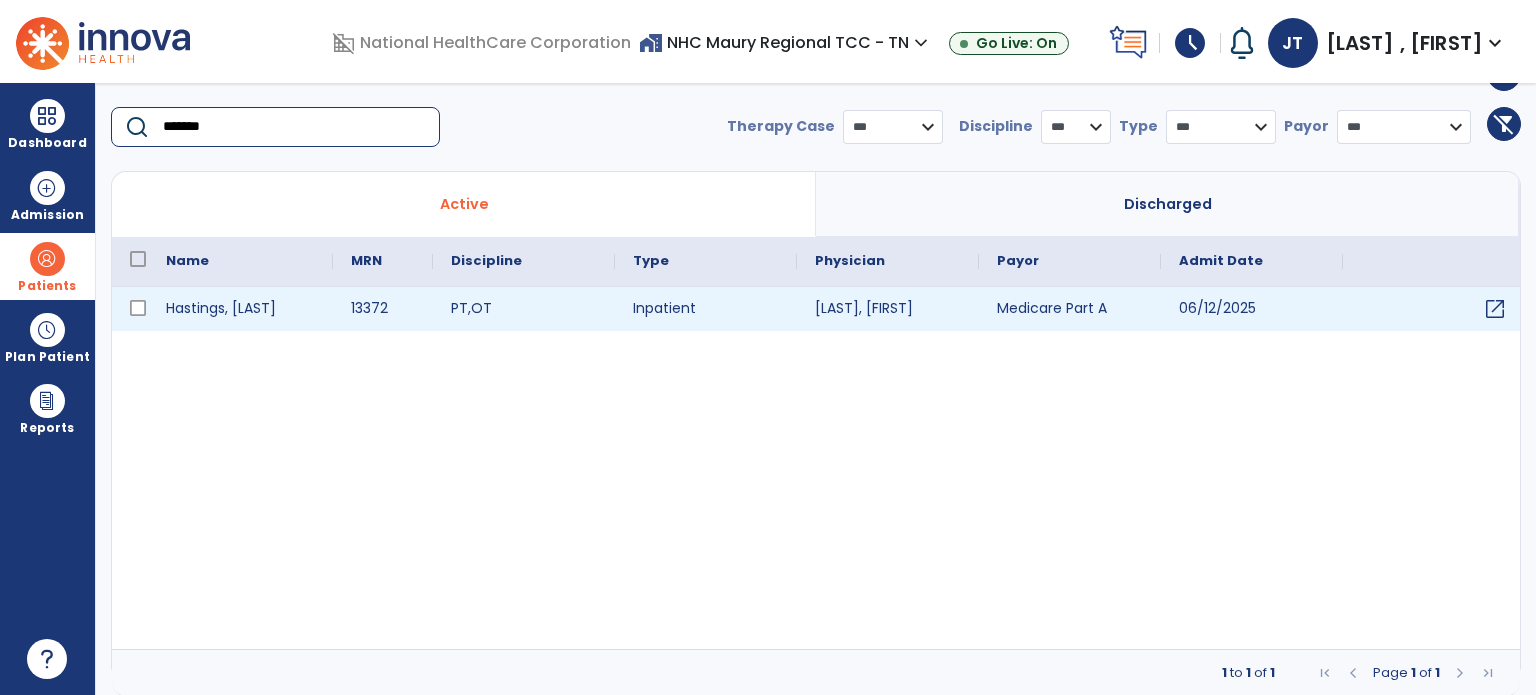 type on "*******" 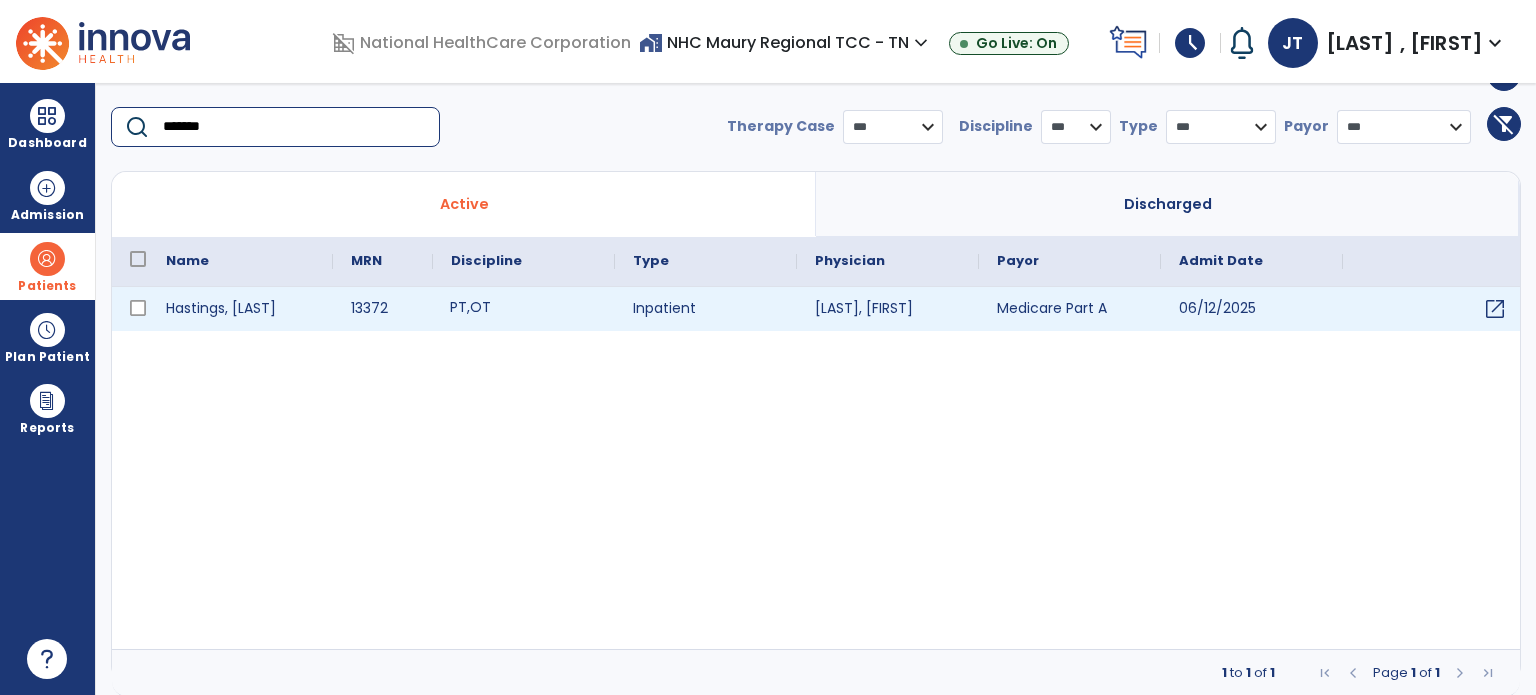 click on "PT , OT" at bounding box center (524, 309) 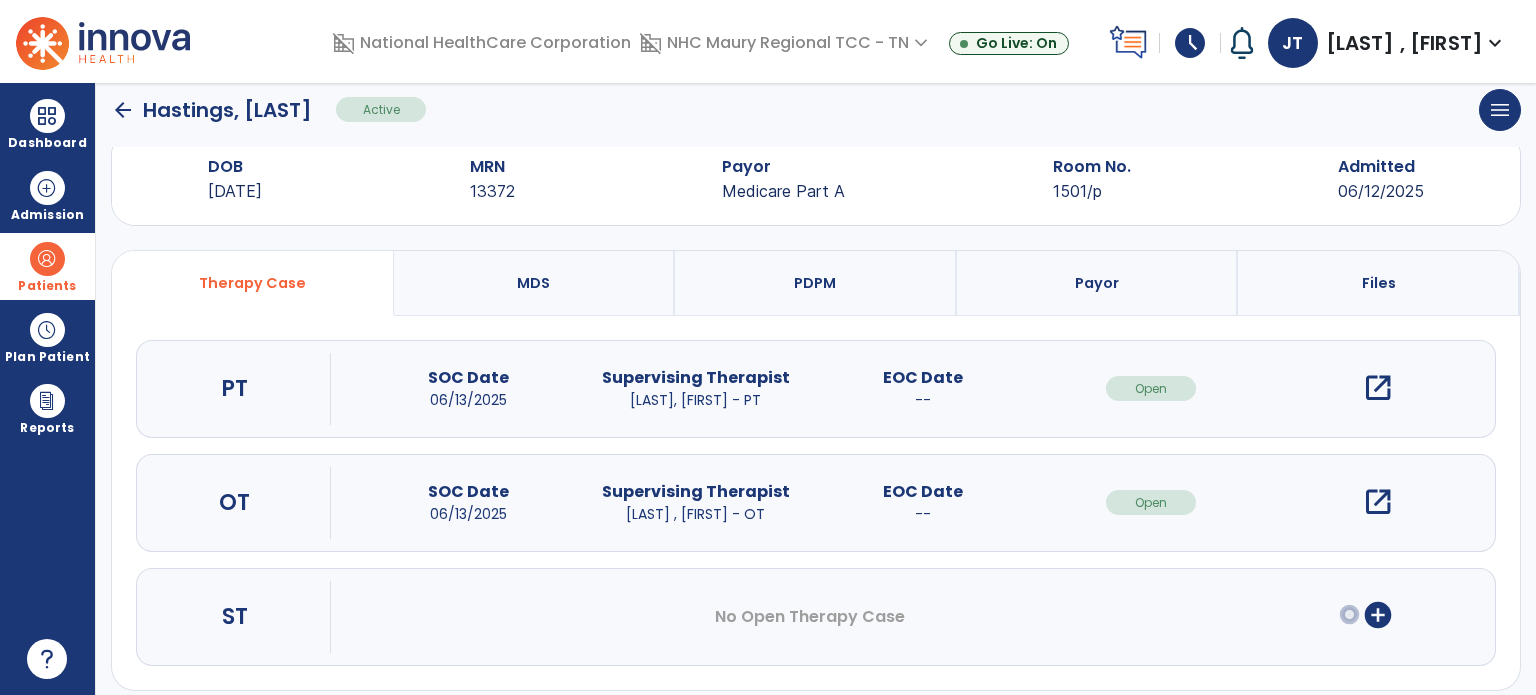 click on "open_in_new" at bounding box center [1378, 502] 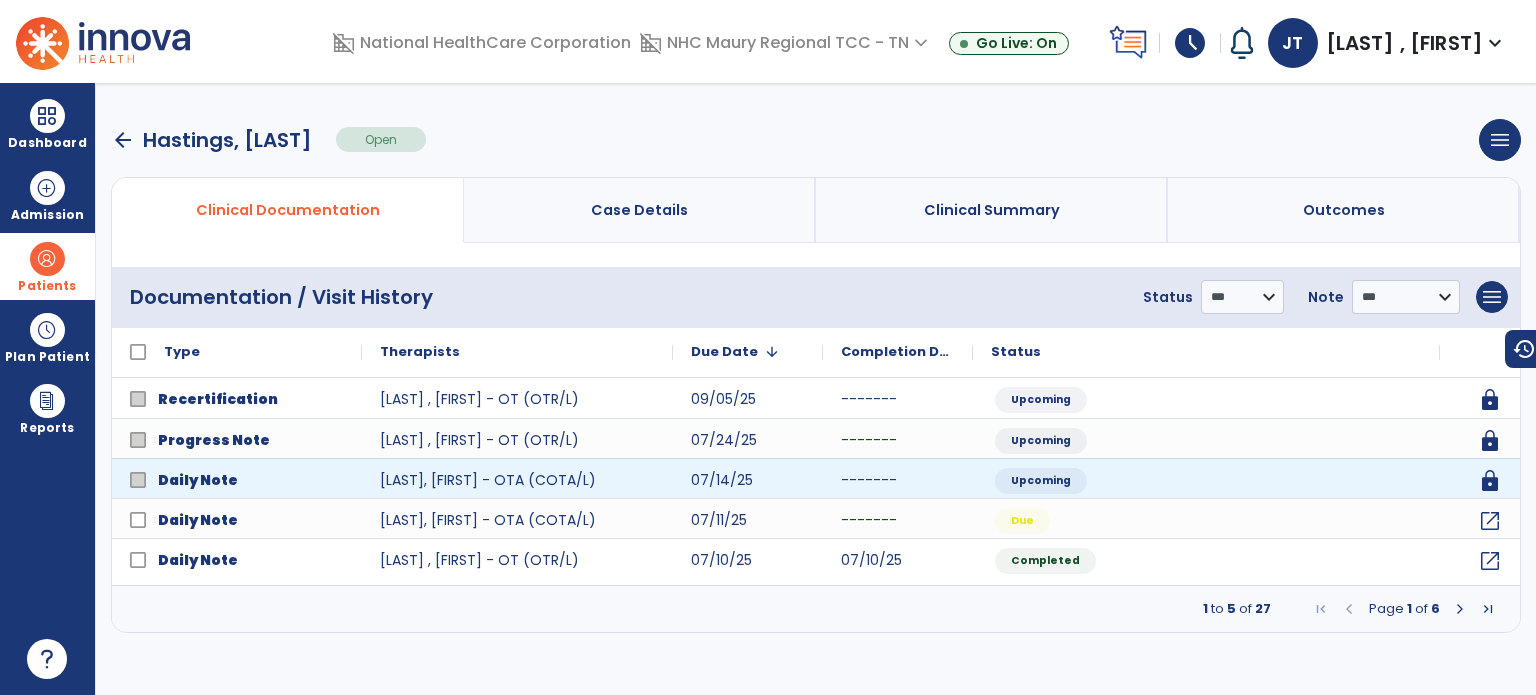 scroll, scrollTop: 0, scrollLeft: 0, axis: both 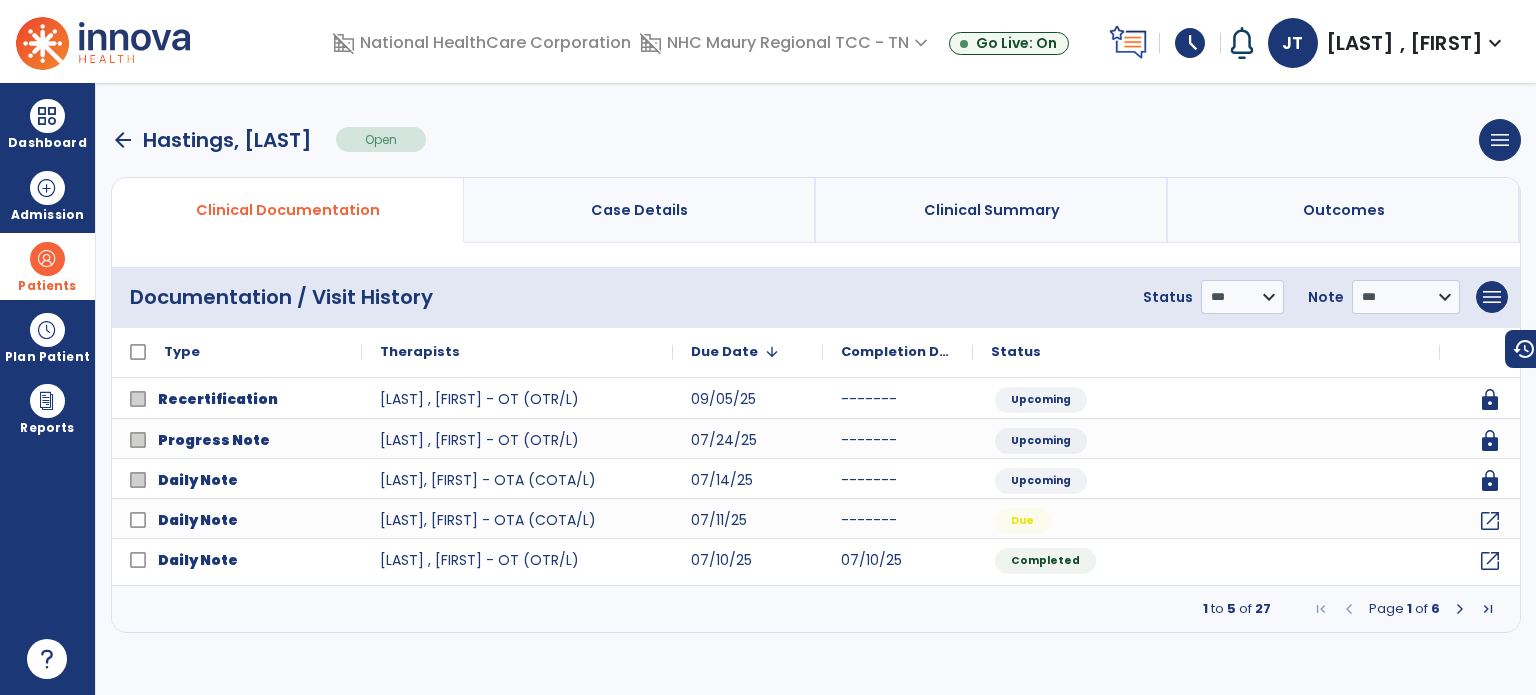 click at bounding box center (1460, 609) 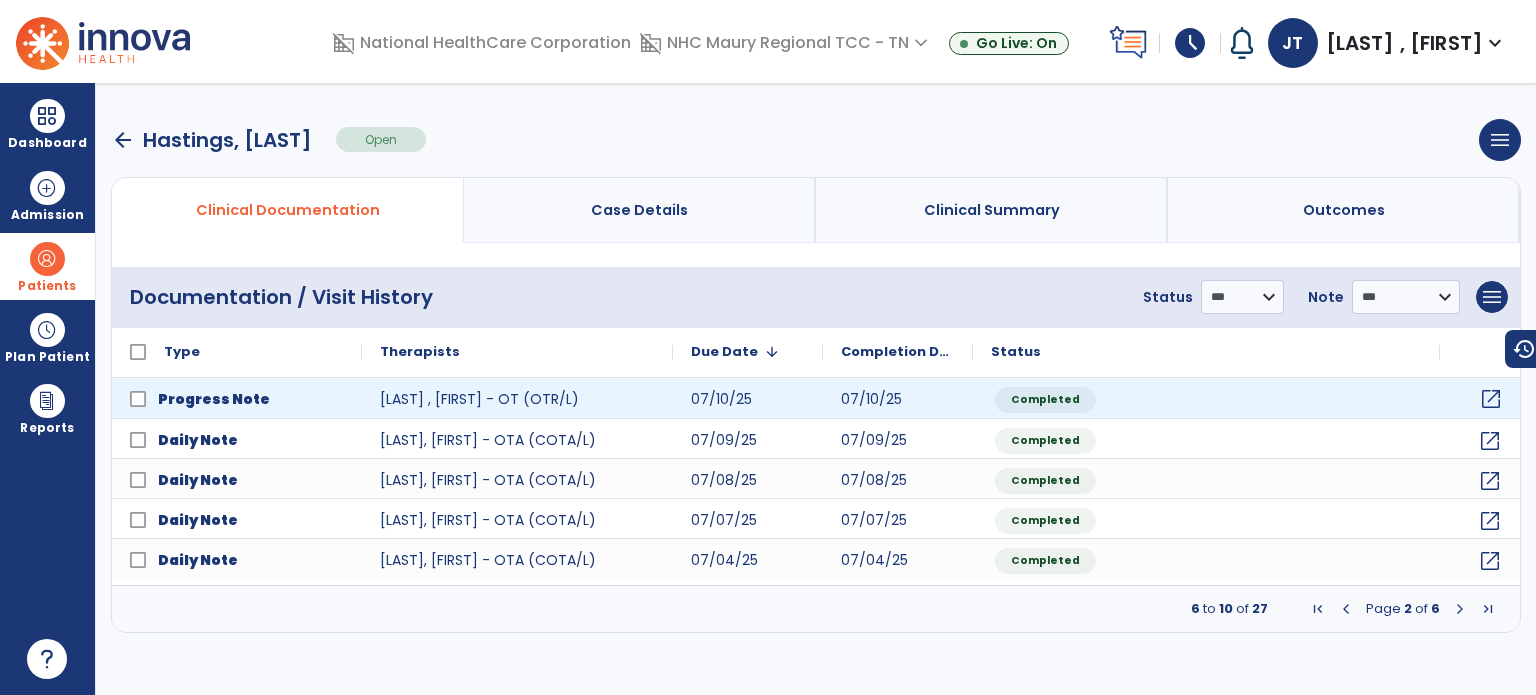 click on "open_in_new" 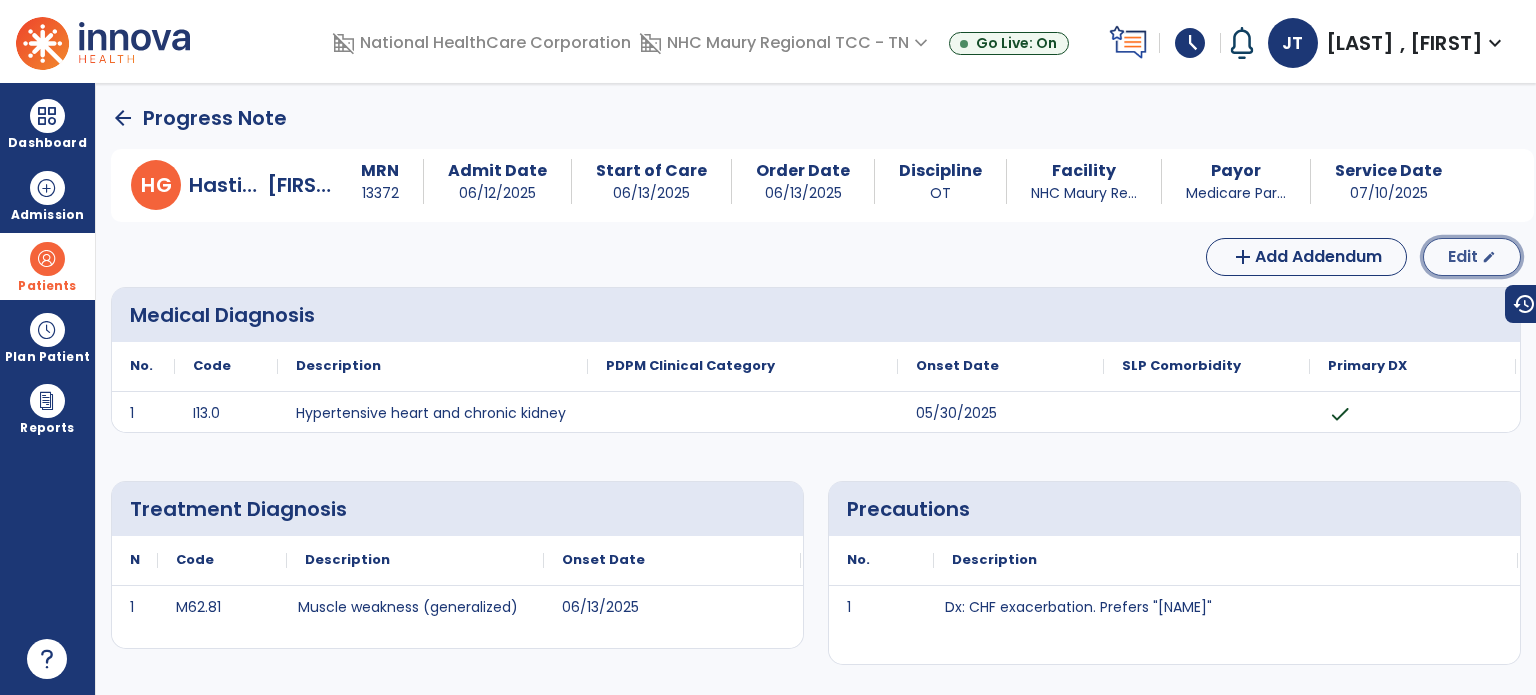 click on "edit" 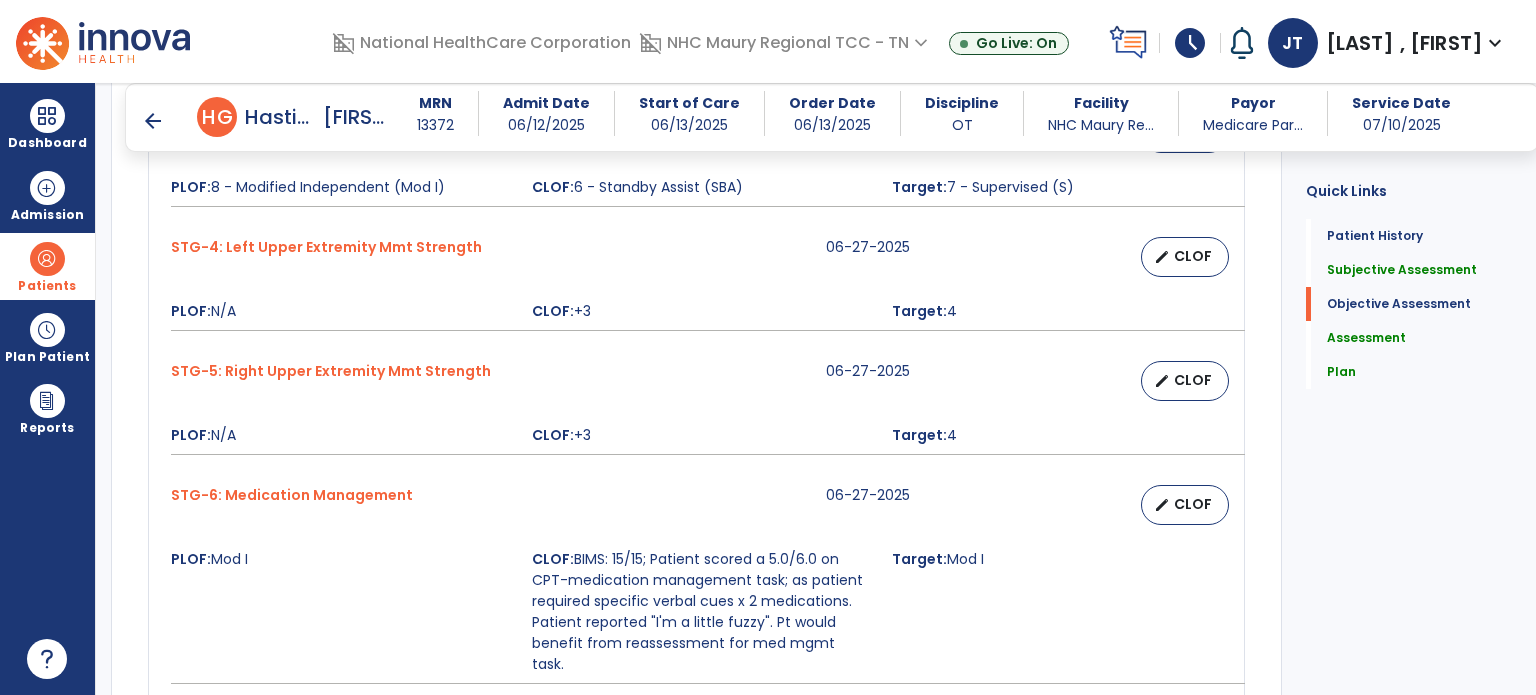 scroll, scrollTop: 1198, scrollLeft: 0, axis: vertical 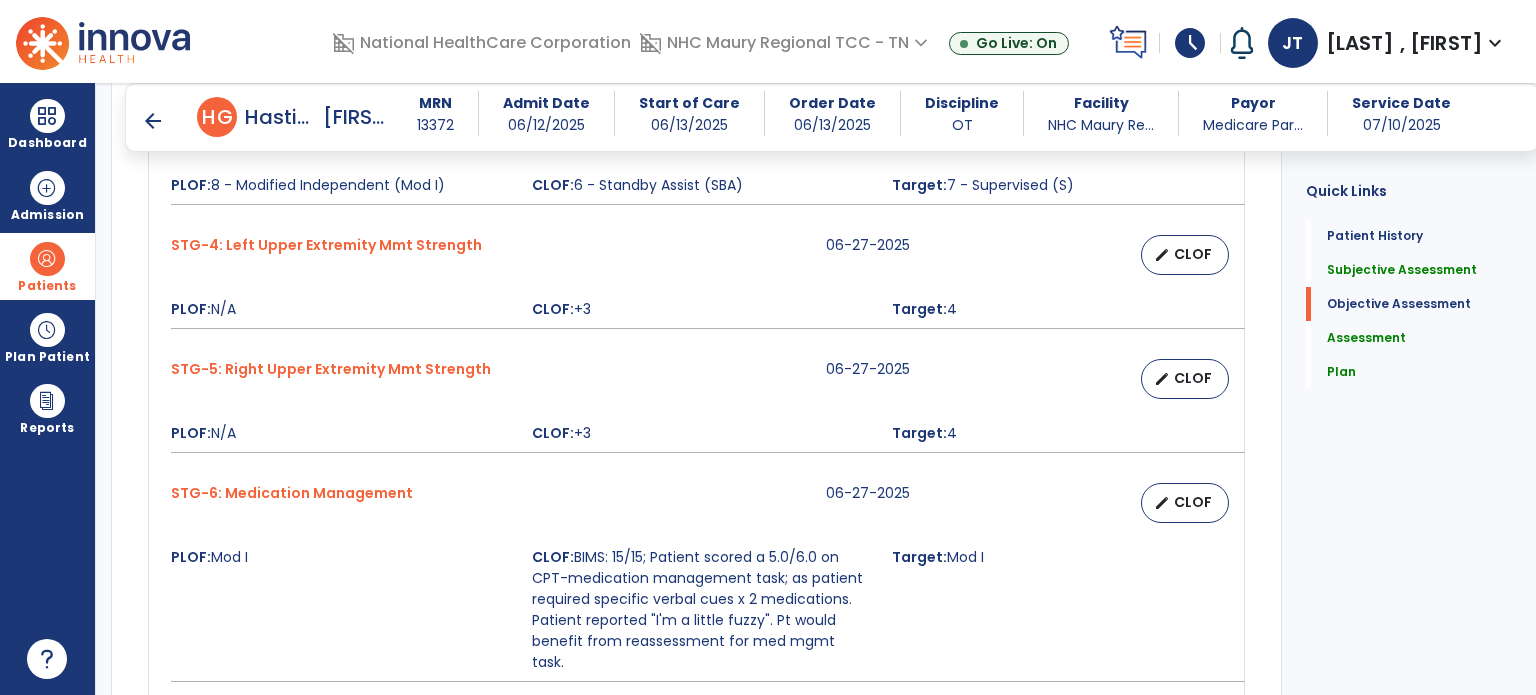 click on "arrow_back" at bounding box center [153, 121] 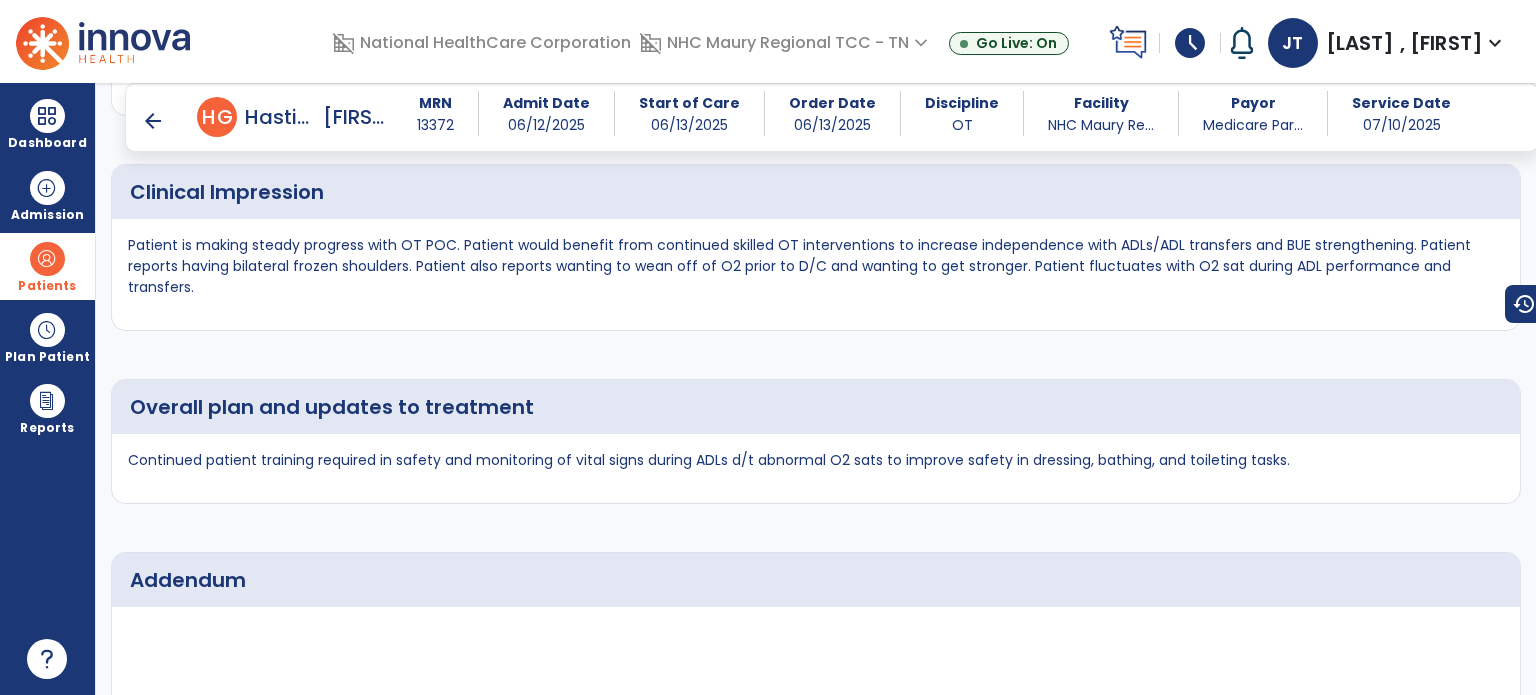 scroll, scrollTop: 2763, scrollLeft: 0, axis: vertical 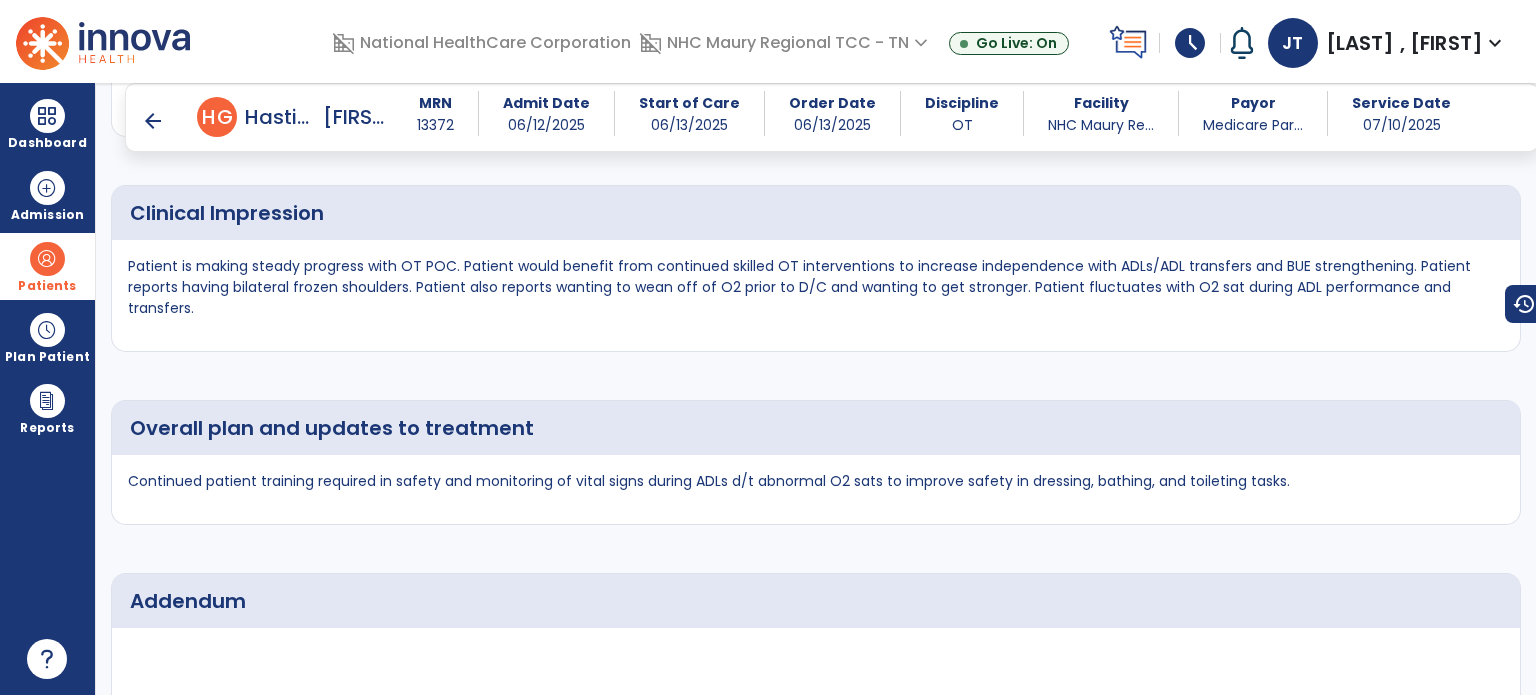 click on "arrow_back" at bounding box center (153, 121) 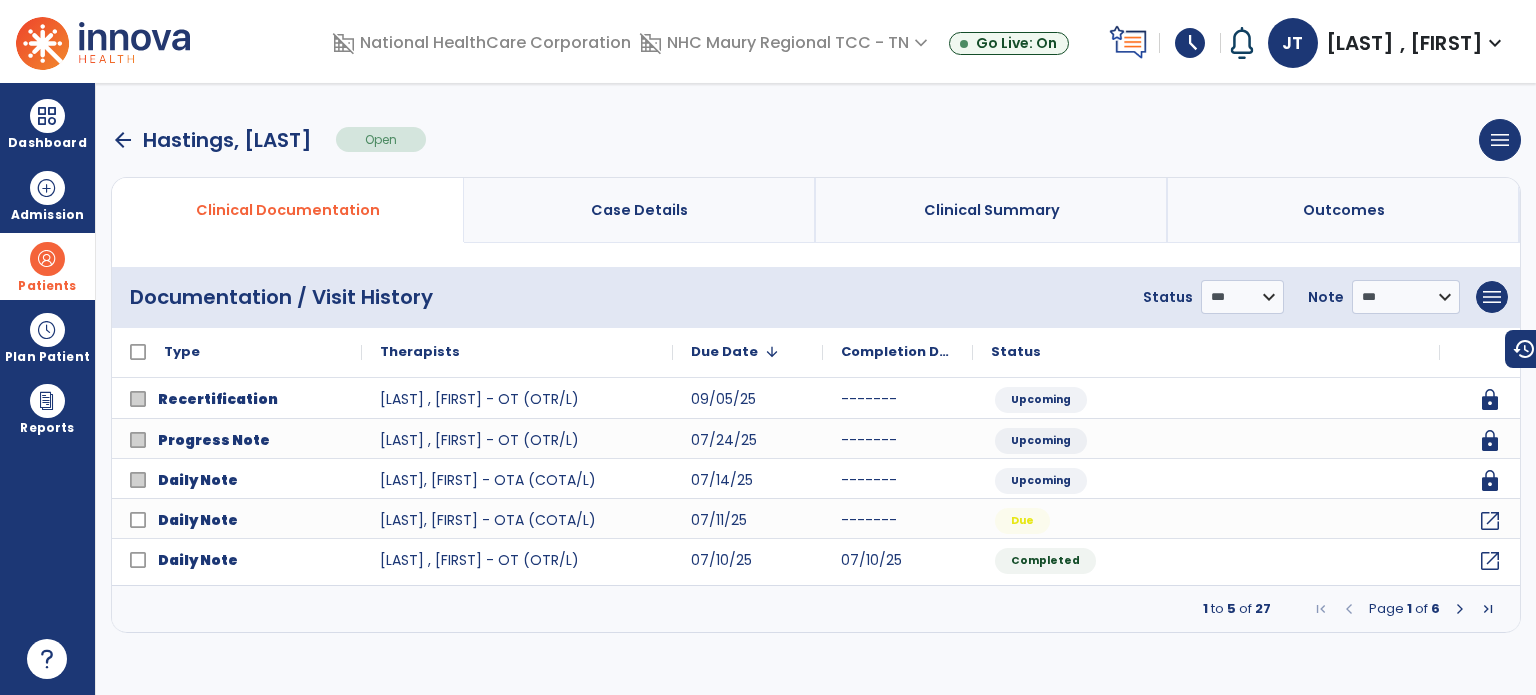 scroll, scrollTop: 0, scrollLeft: 0, axis: both 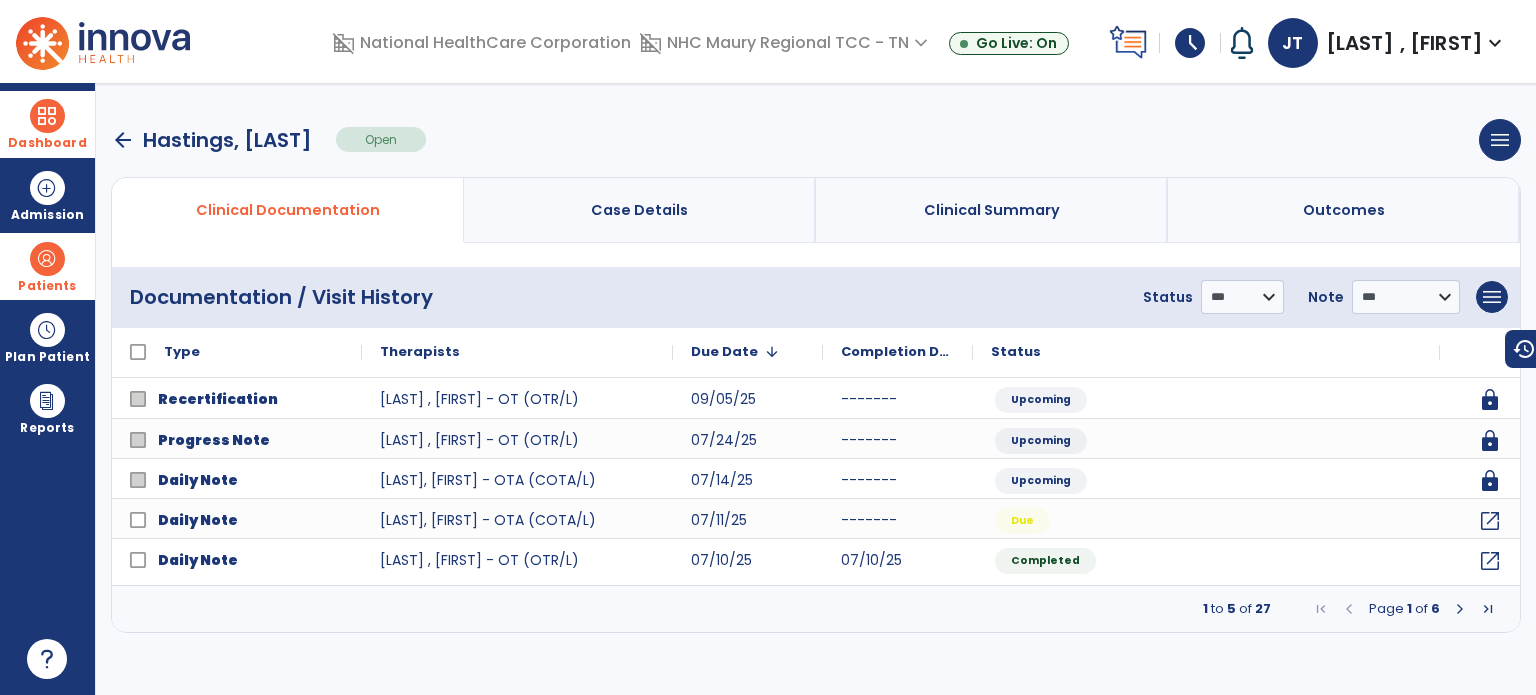 click on "Dashboard" at bounding box center (47, 124) 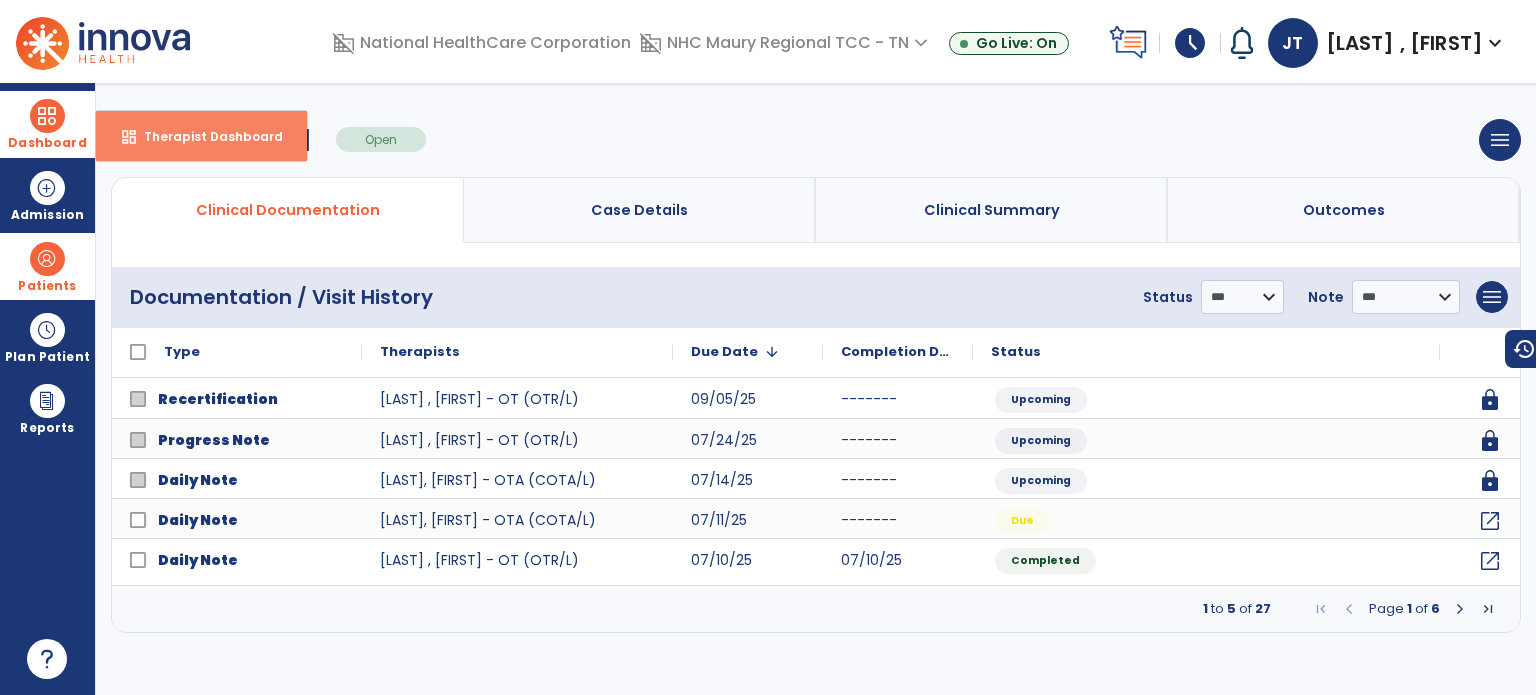 click on "dashboard  Therapist Dashboard" at bounding box center (201, 136) 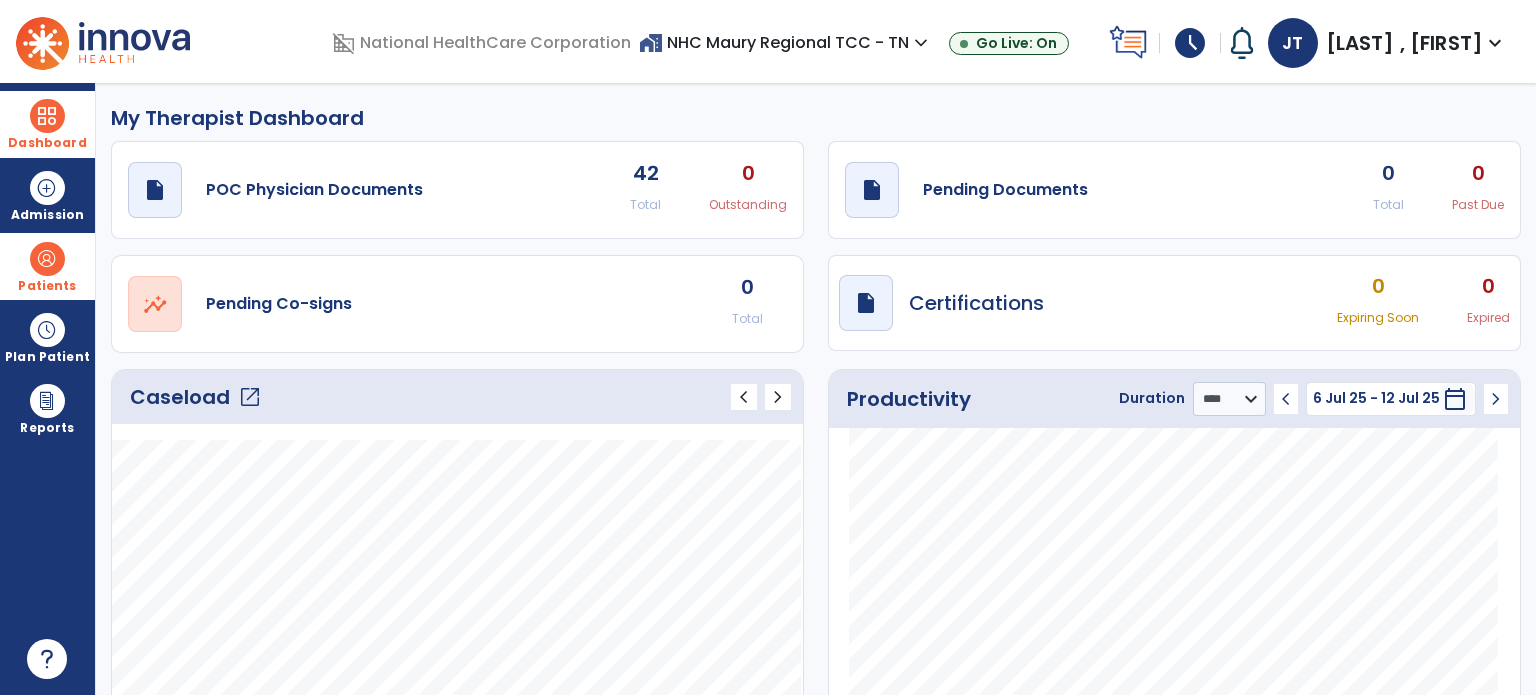 click on "Caseload   open_in_new   chevron_left   chevron_right" 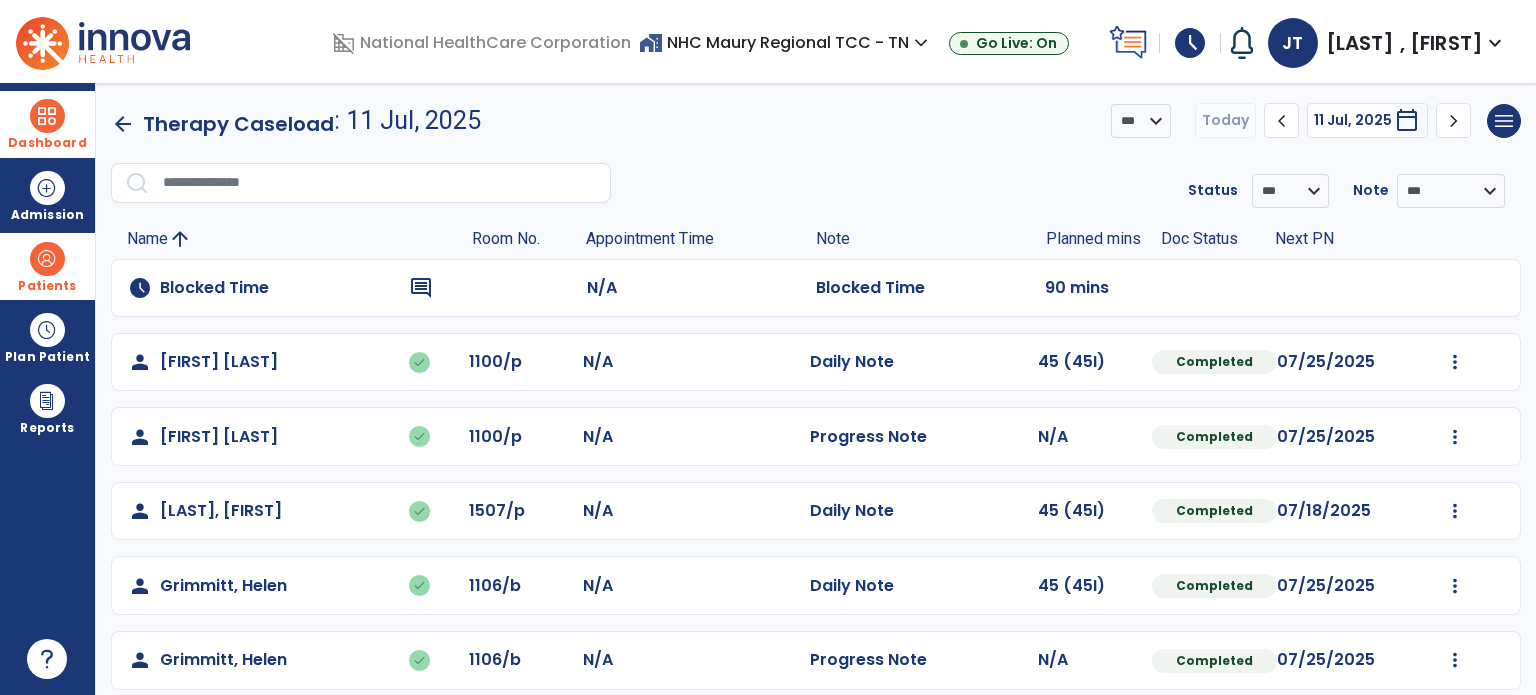 scroll, scrollTop: 467, scrollLeft: 0, axis: vertical 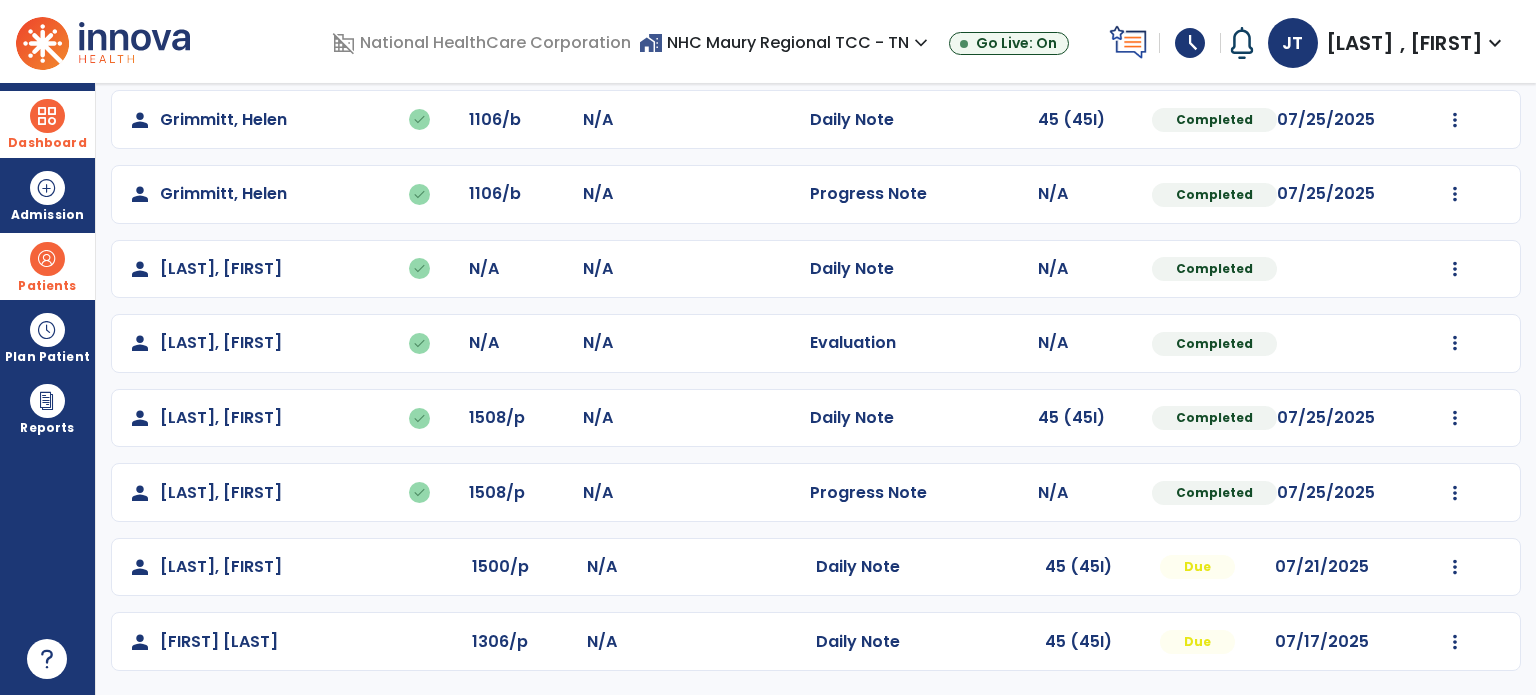click on "Mark Visit As Complete   Reset Note   Open Document   G + C Mins" 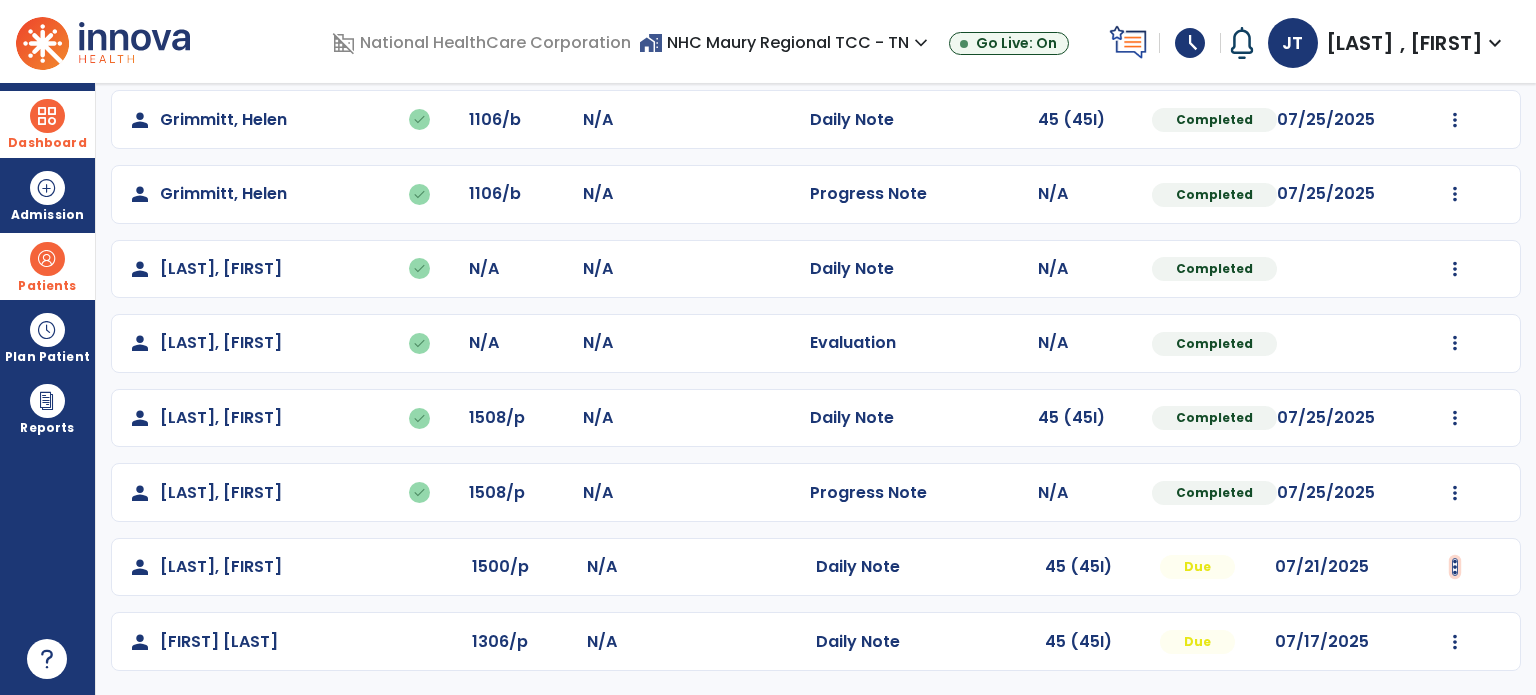 click at bounding box center (1455, -104) 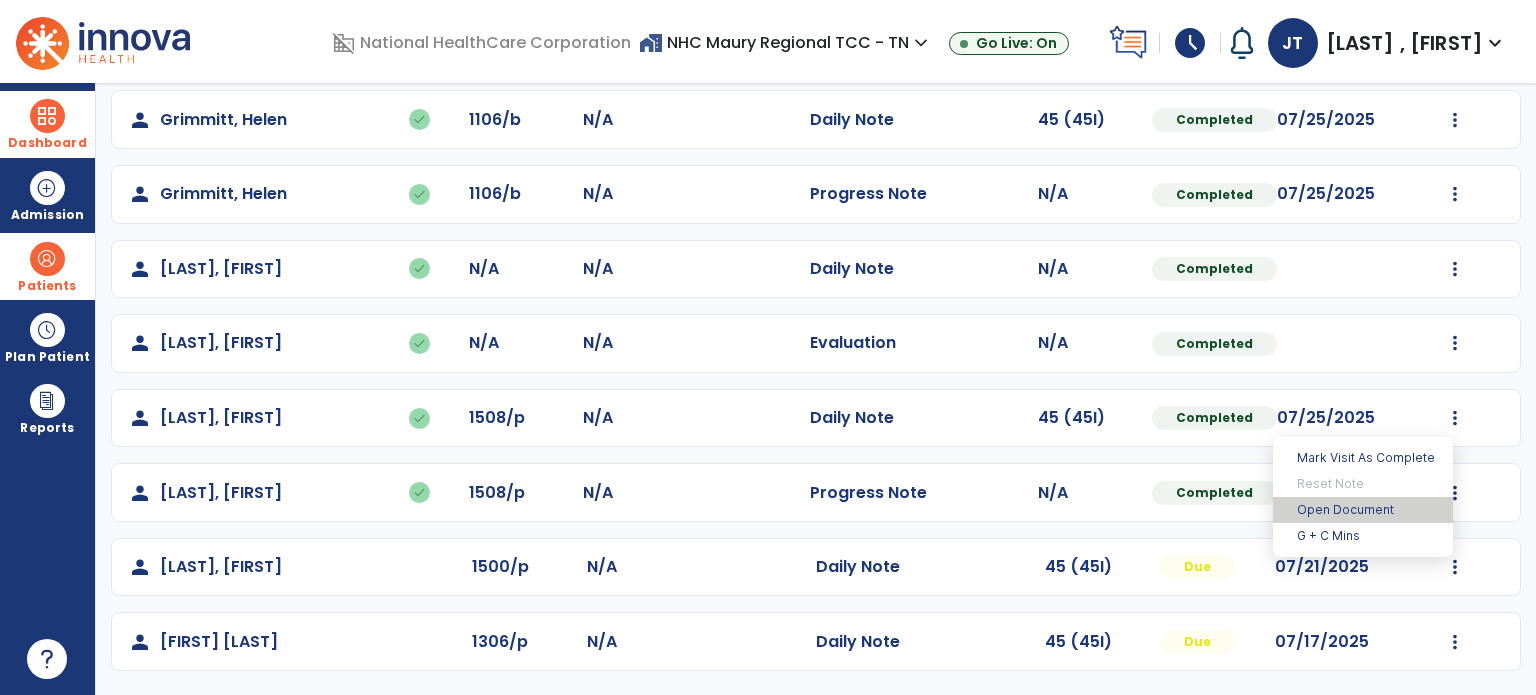 click on "Open Document" at bounding box center (1363, 510) 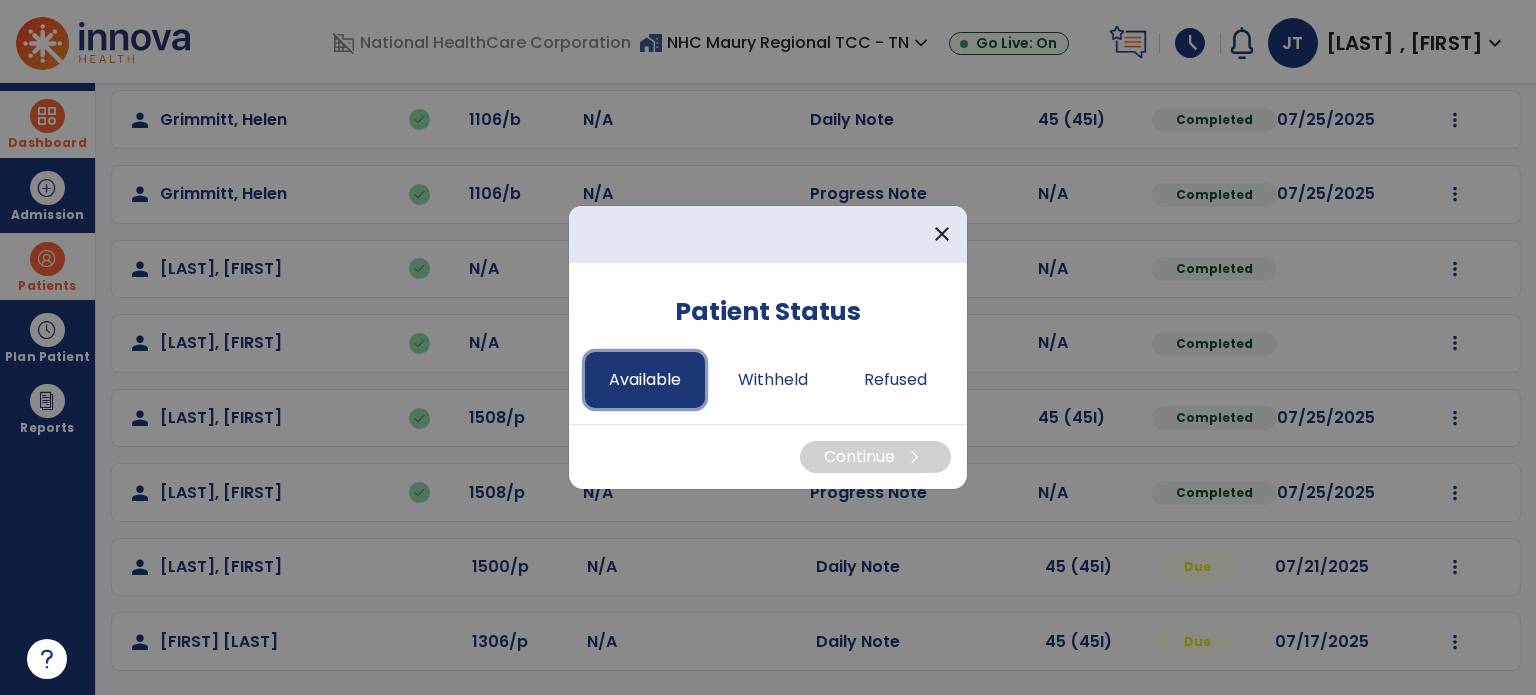 click on "Available" at bounding box center [645, 380] 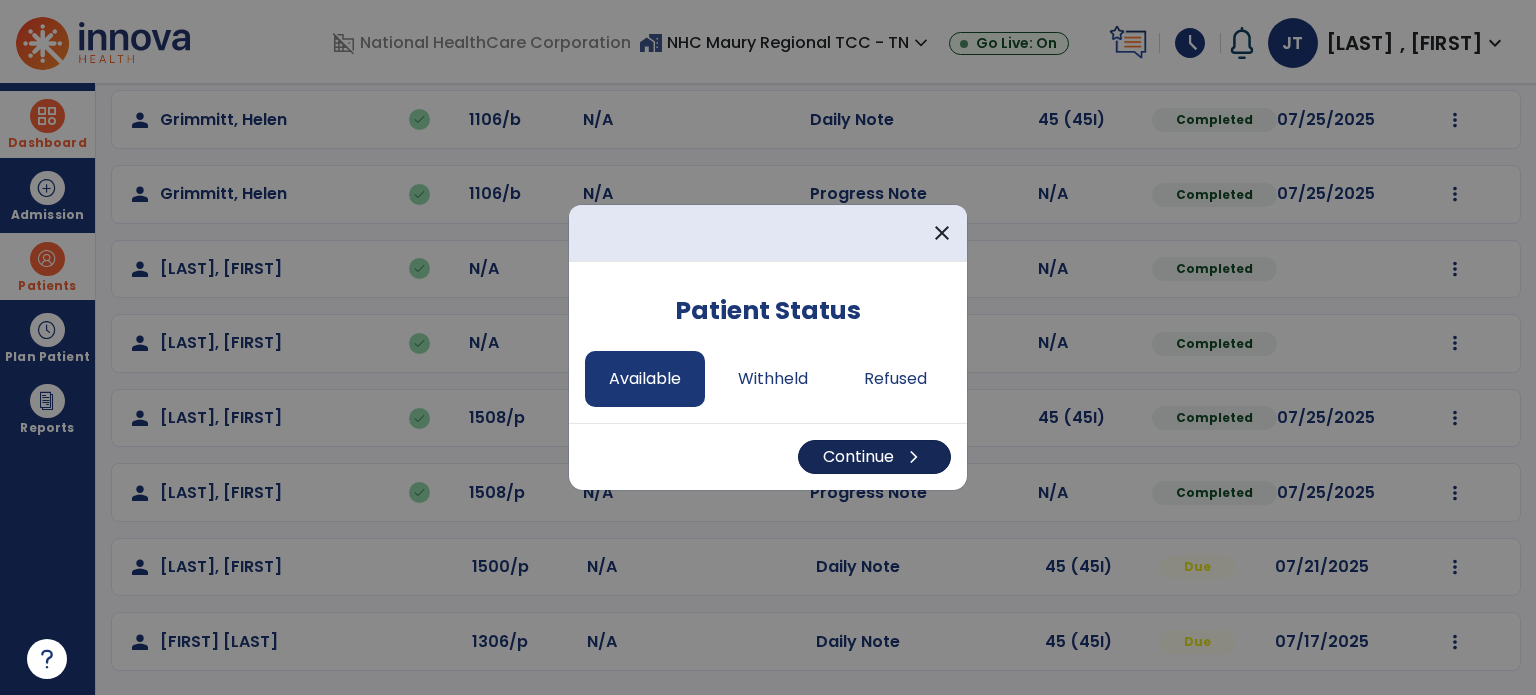 click on "Continue   chevron_right" at bounding box center [874, 457] 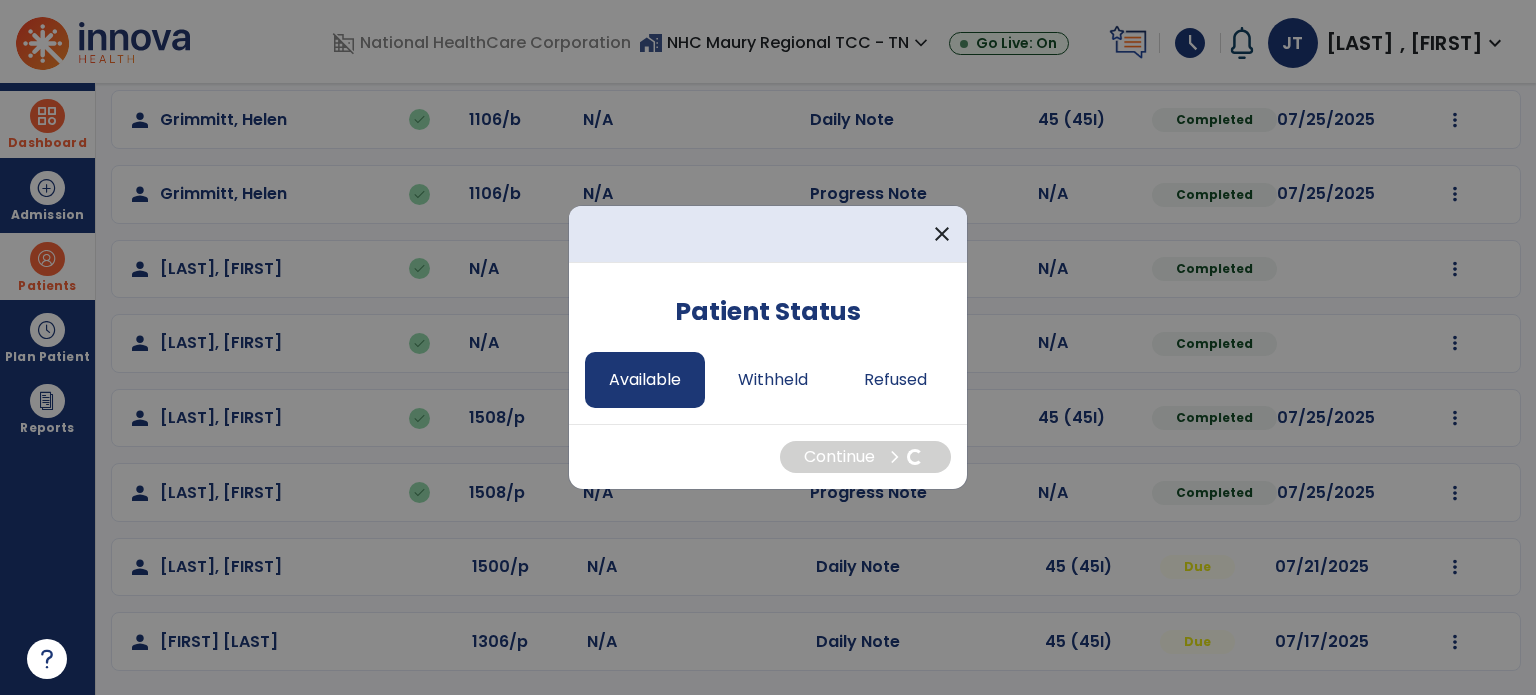select on "*" 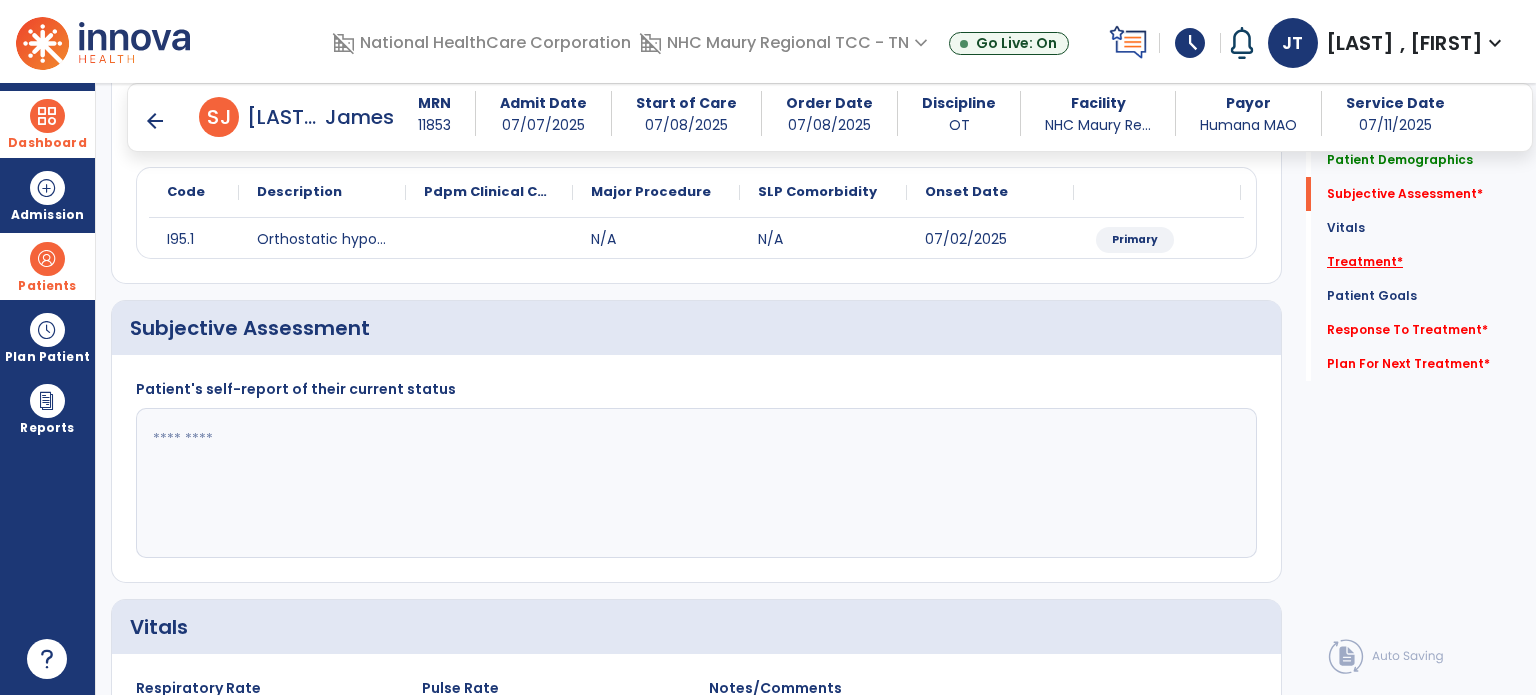 scroll, scrollTop: 223, scrollLeft: 0, axis: vertical 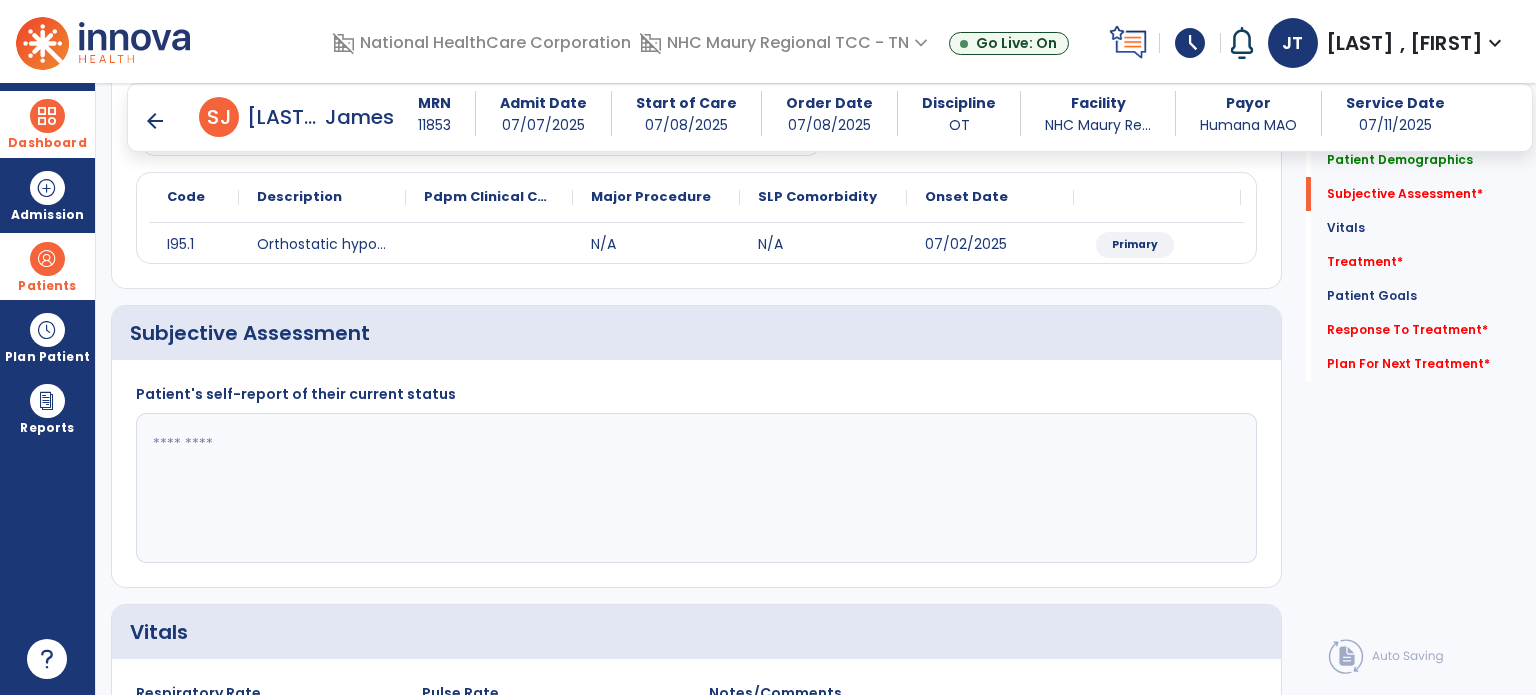 click 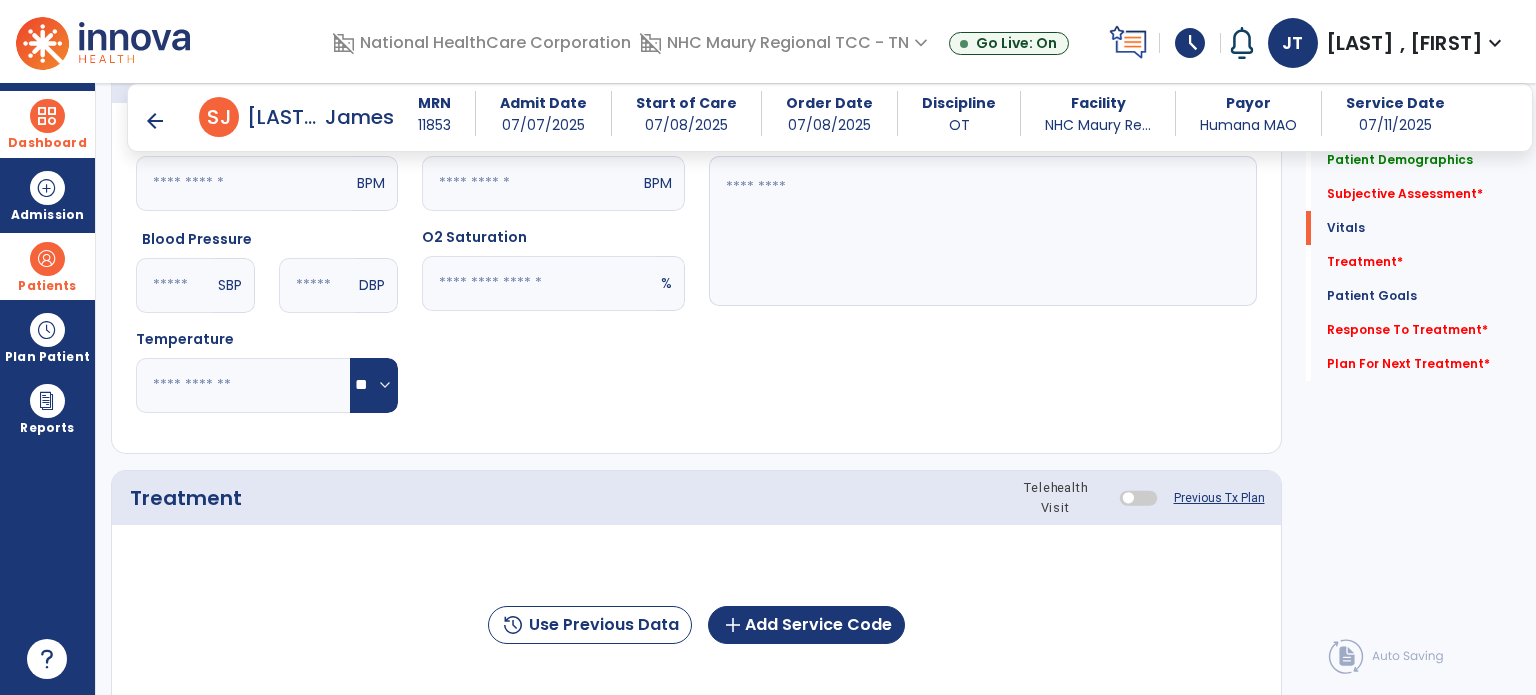 scroll, scrollTop: 925, scrollLeft: 0, axis: vertical 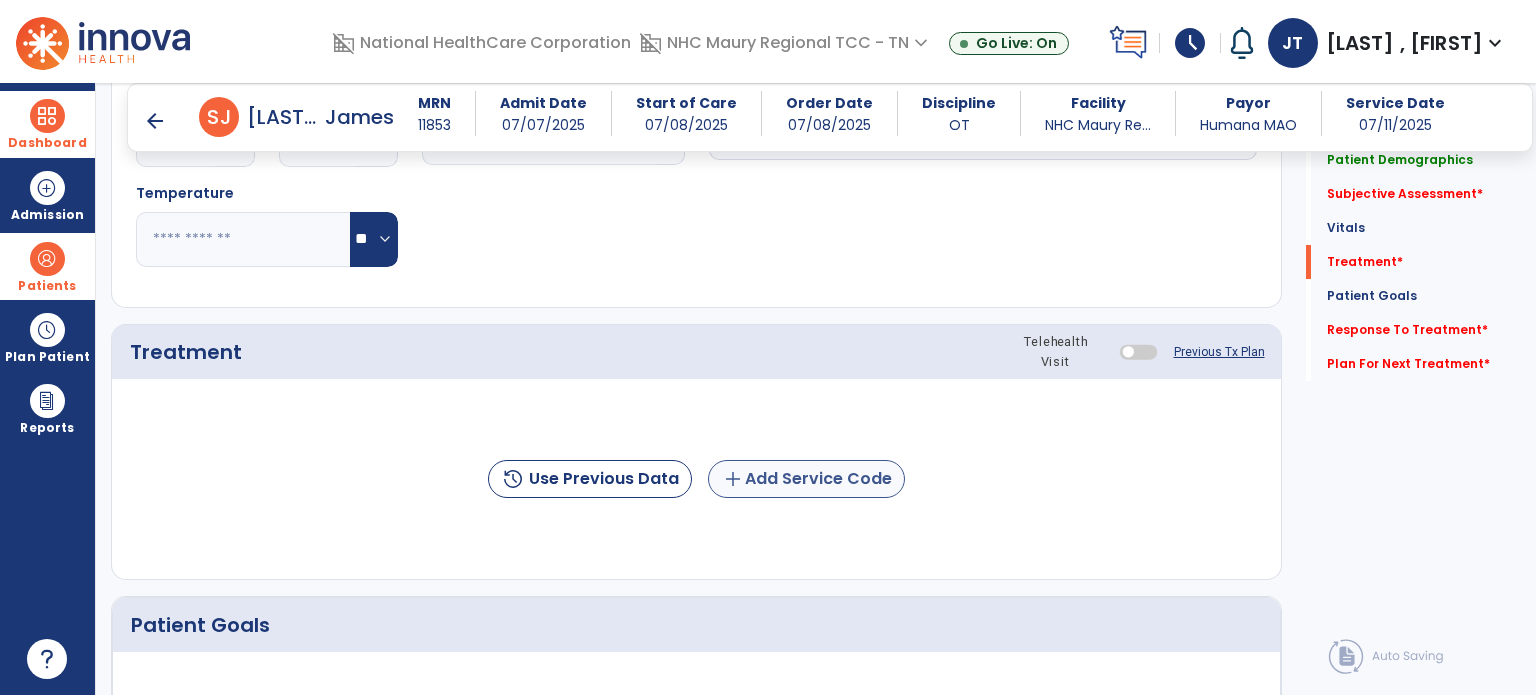 type on "**********" 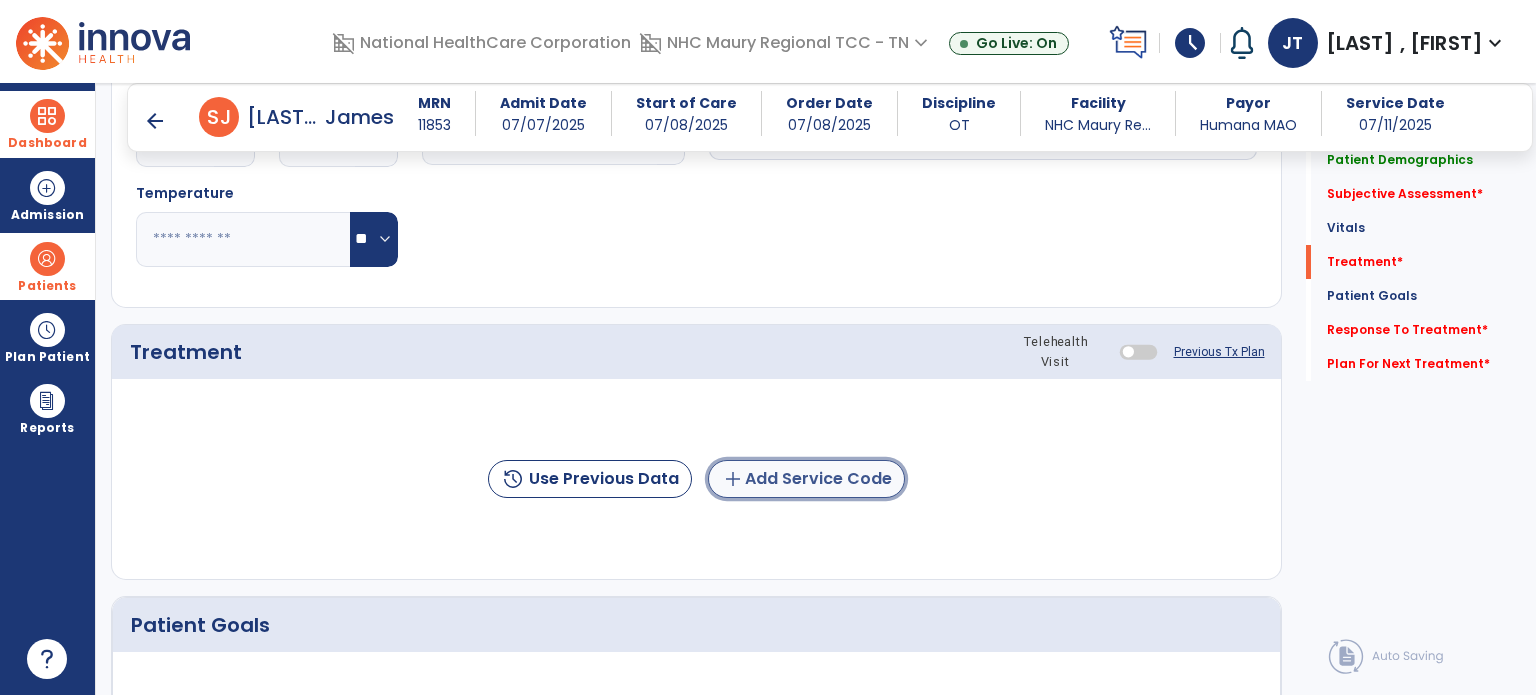 click on "add  Add Service Code" 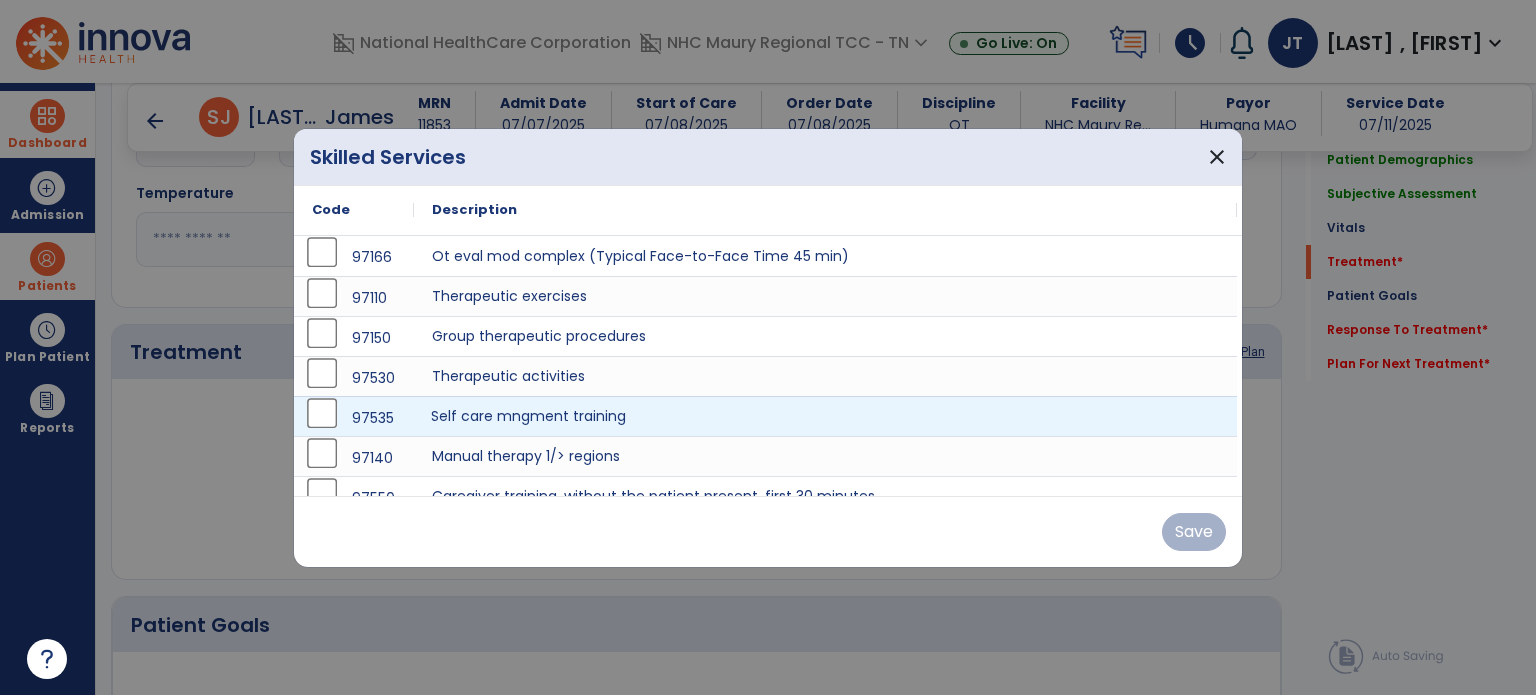 click on "Self care mngment training" at bounding box center [825, 416] 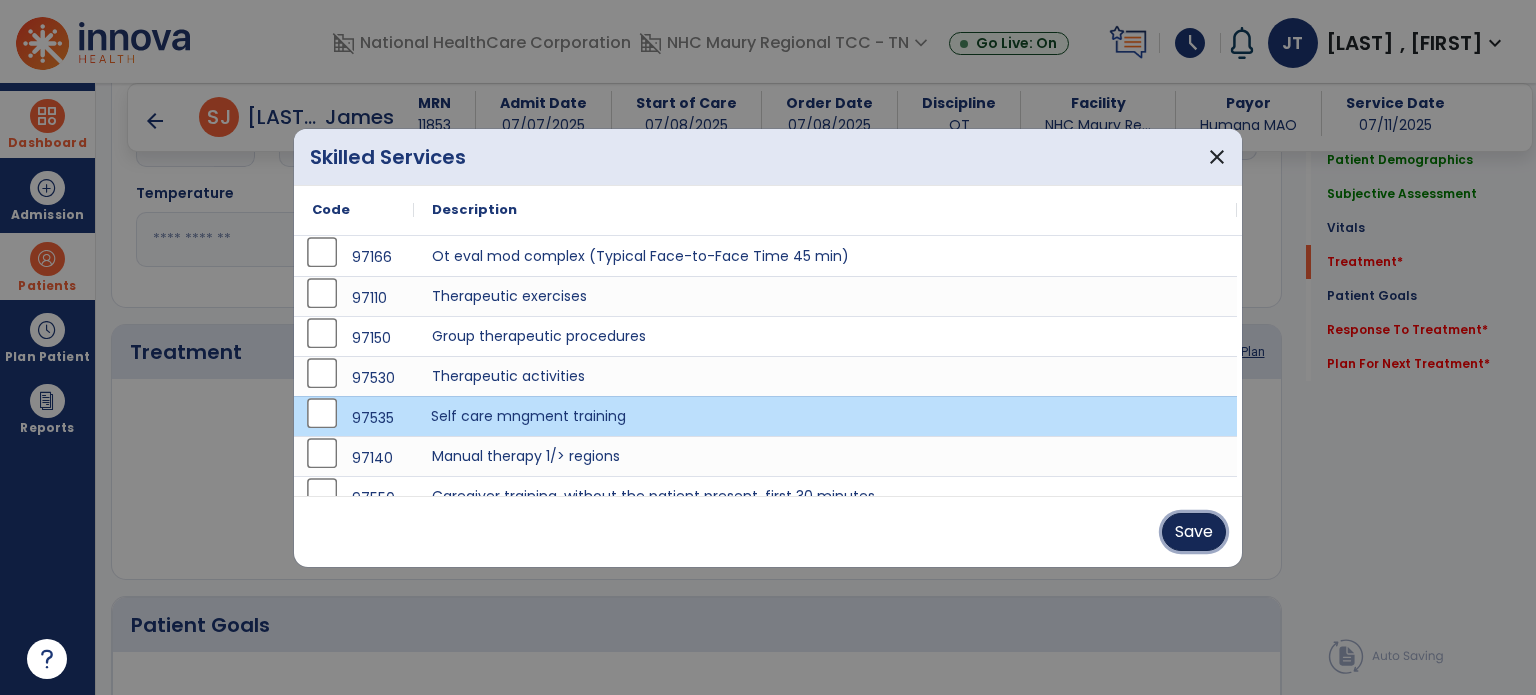 click on "Save" at bounding box center [1194, 532] 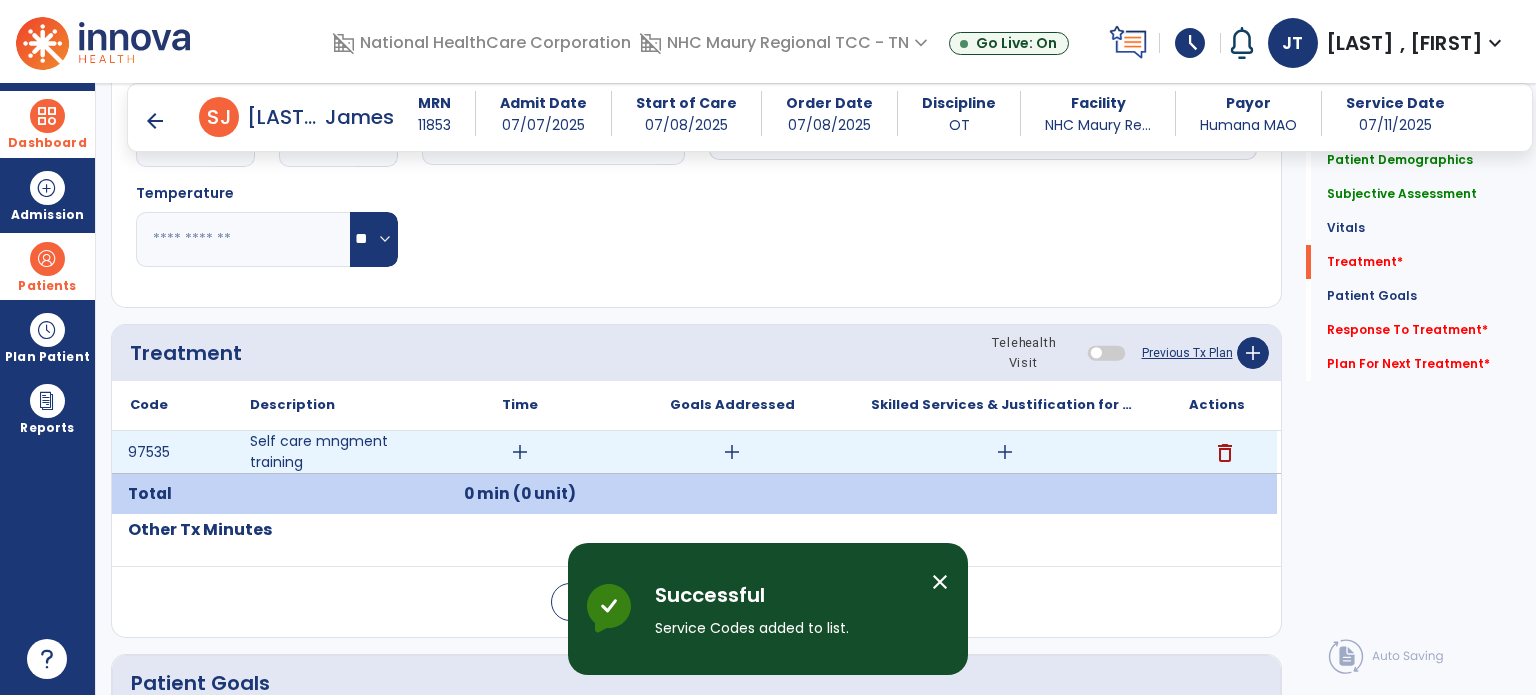 click on "add" at bounding box center (520, 452) 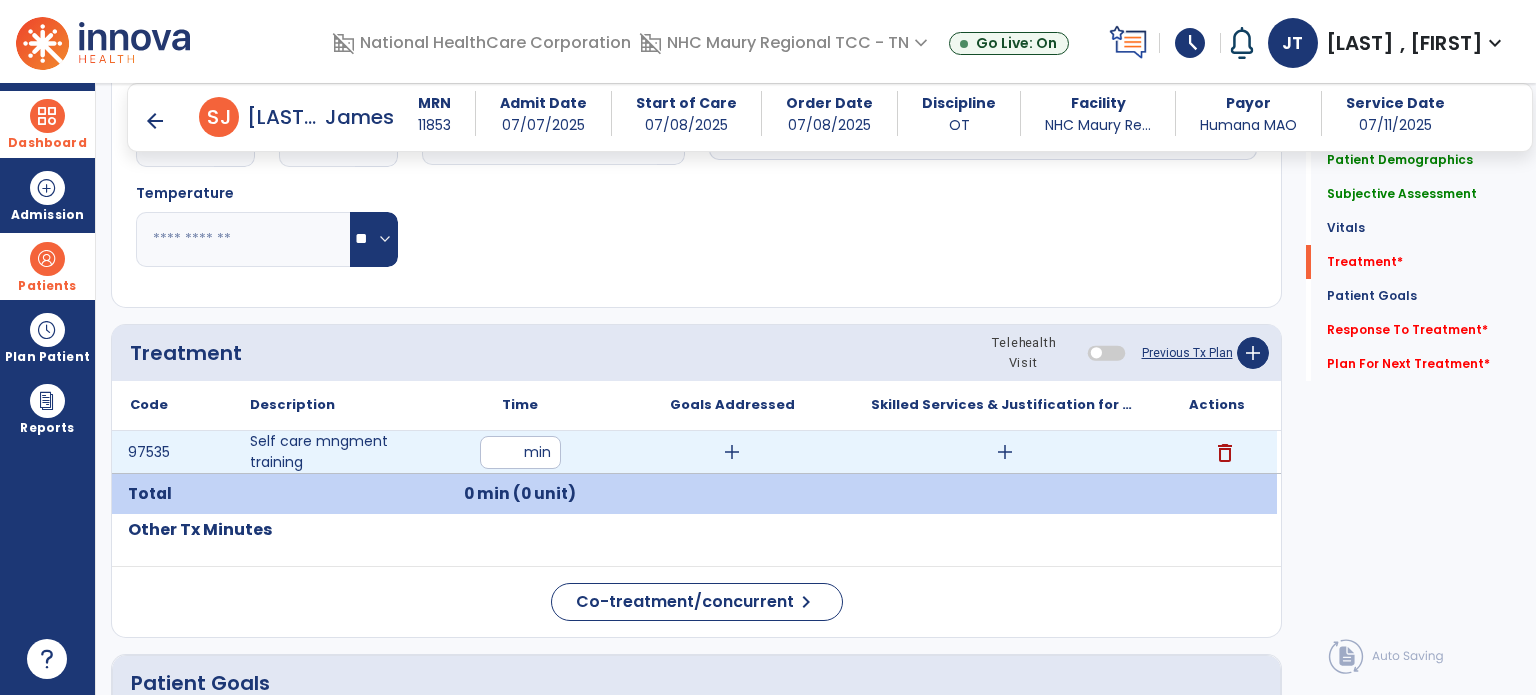 type on "**" 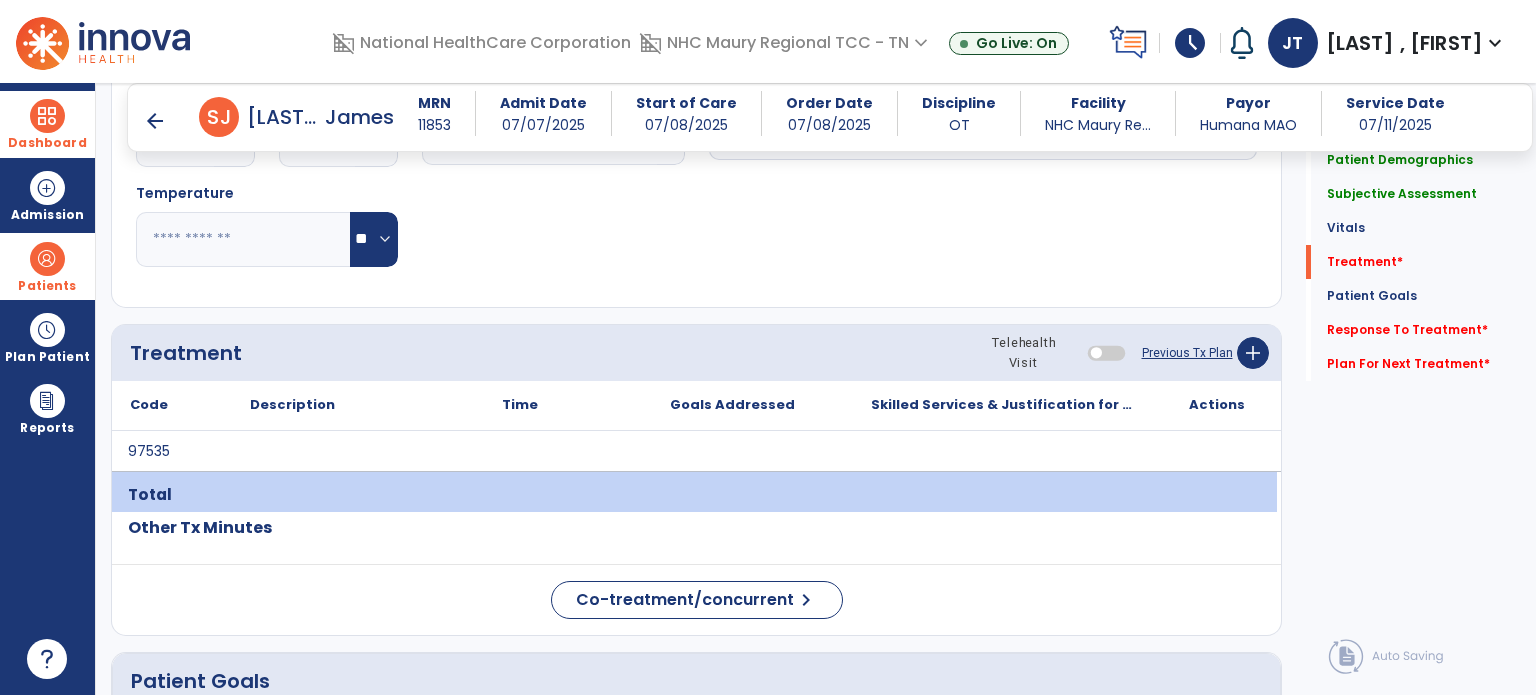 click at bounding box center (1004, 451) 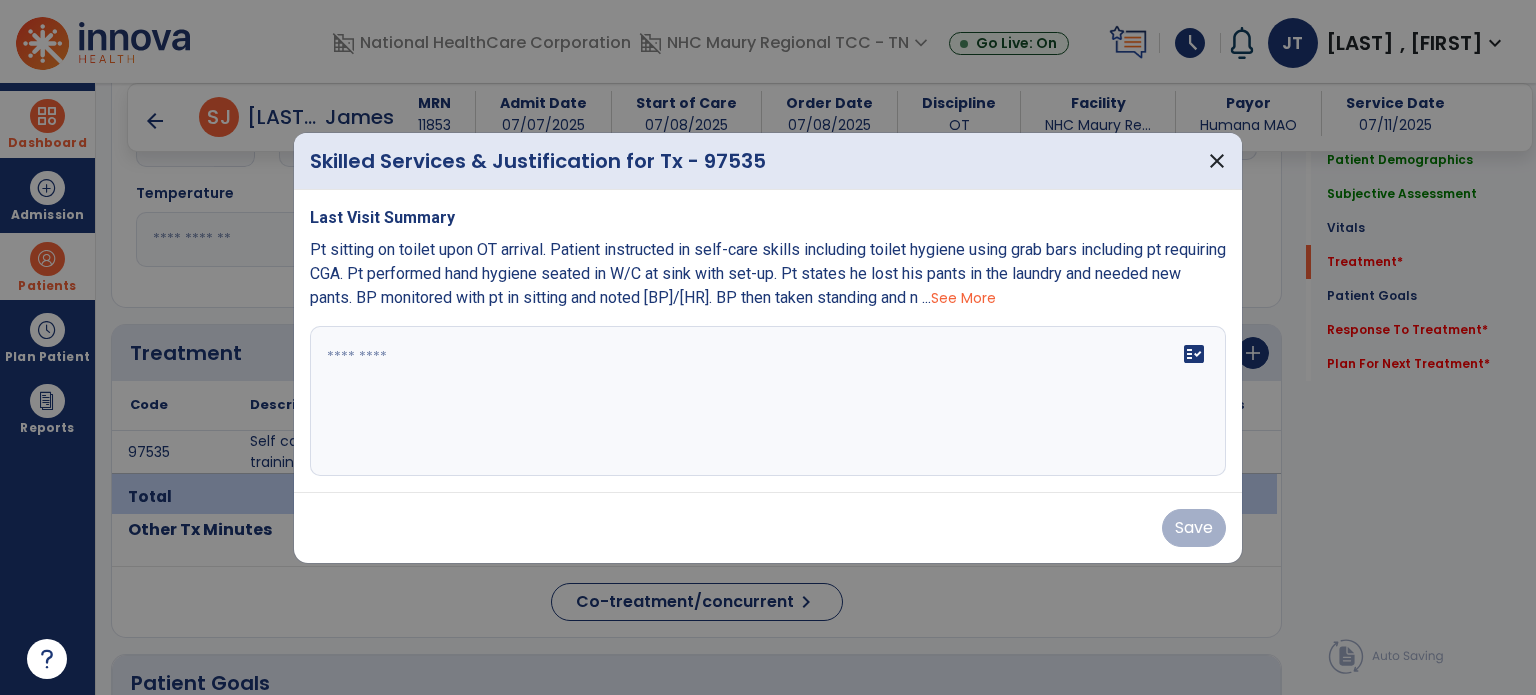 click on "fact_check" at bounding box center (768, 401) 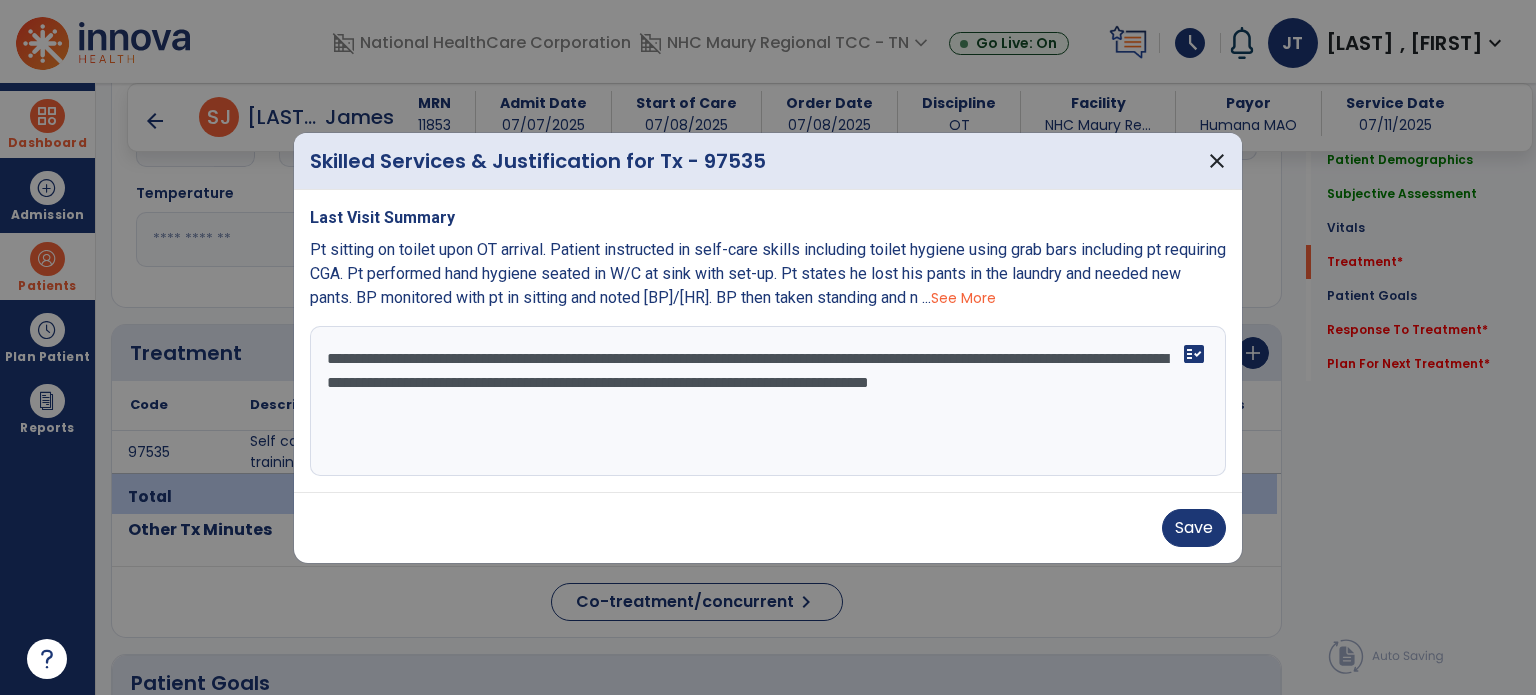 click on "**********" at bounding box center [768, 401] 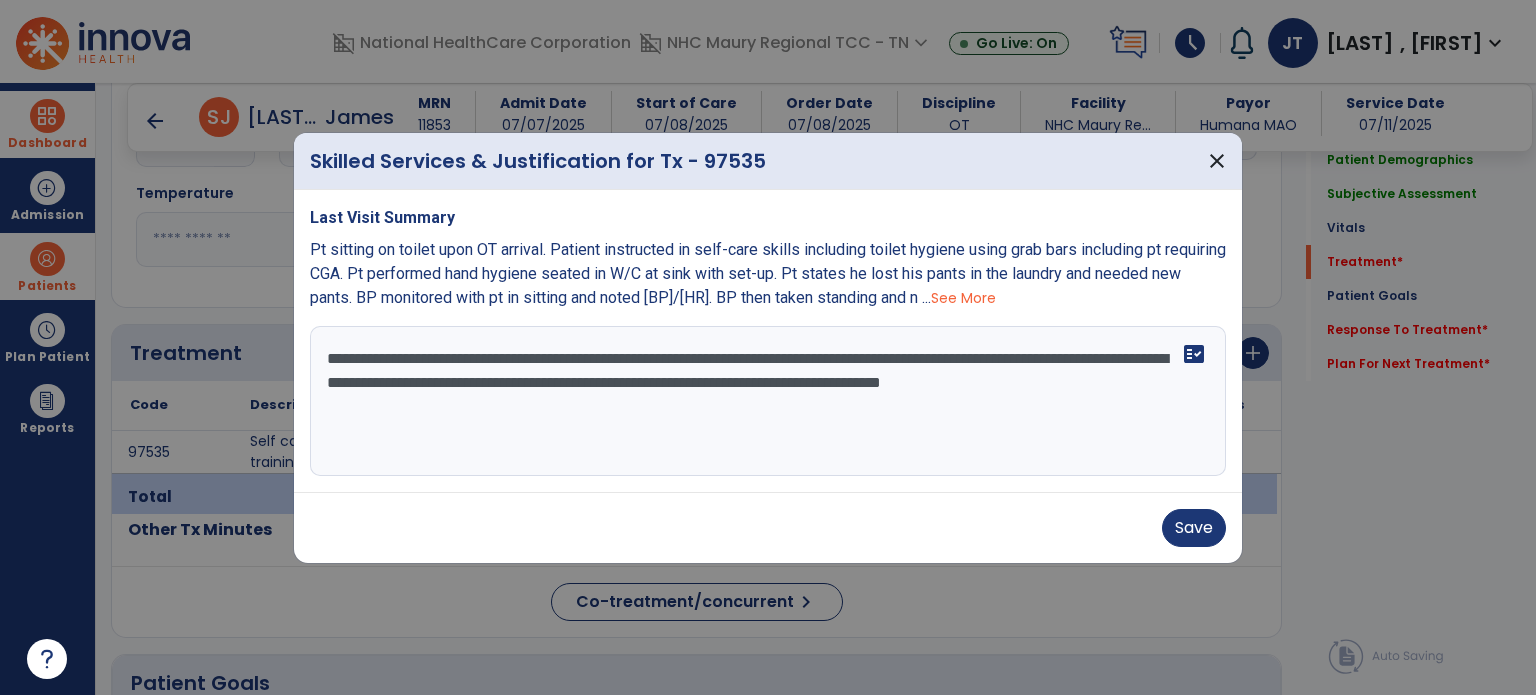 click on "**********" at bounding box center [768, 401] 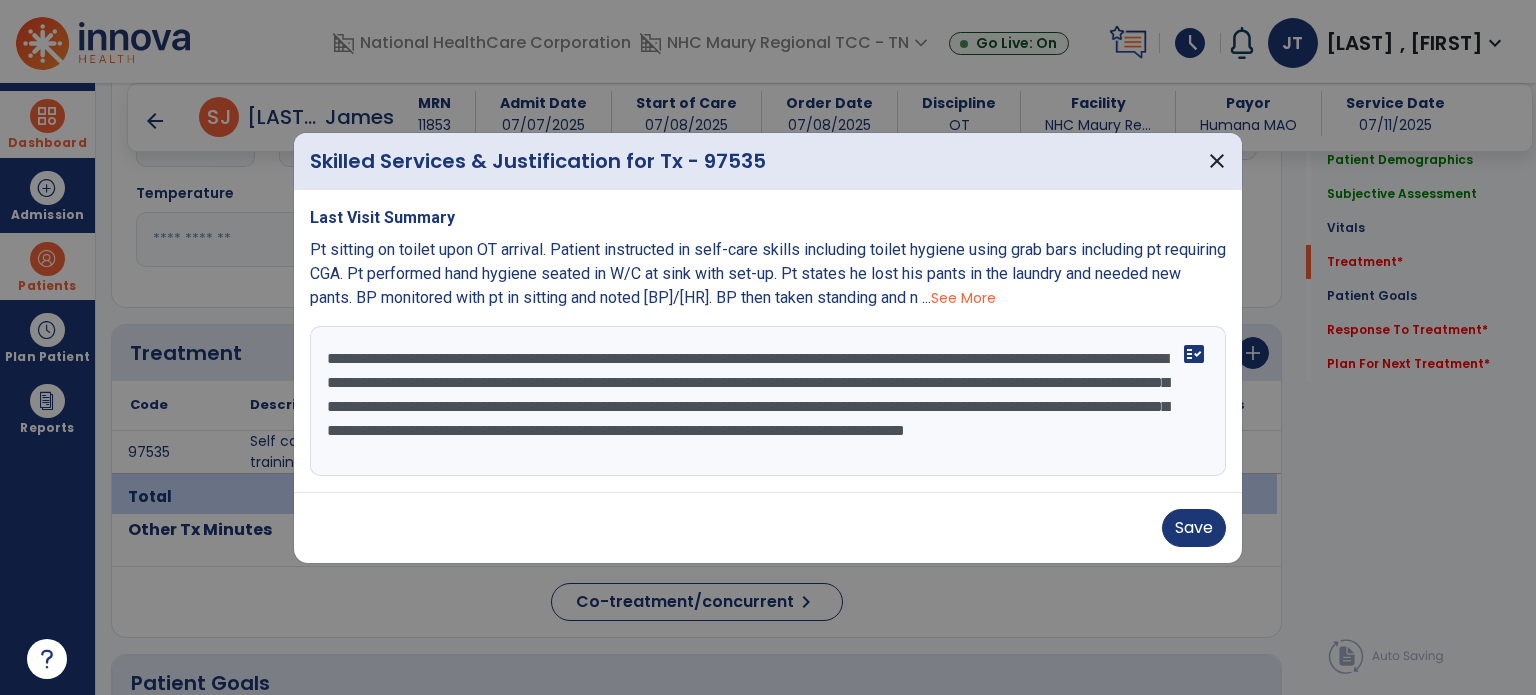 scroll, scrollTop: 15, scrollLeft: 0, axis: vertical 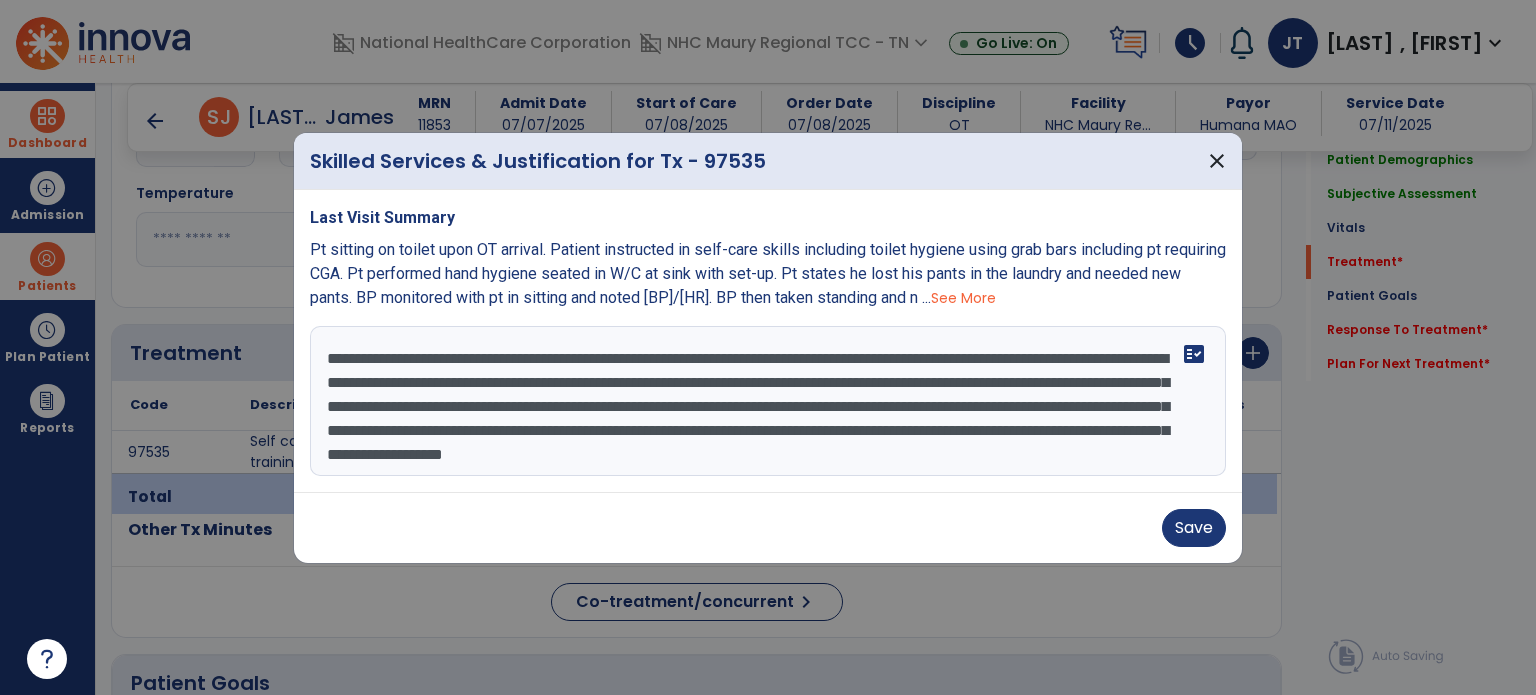 click on "**********" at bounding box center [768, 401] 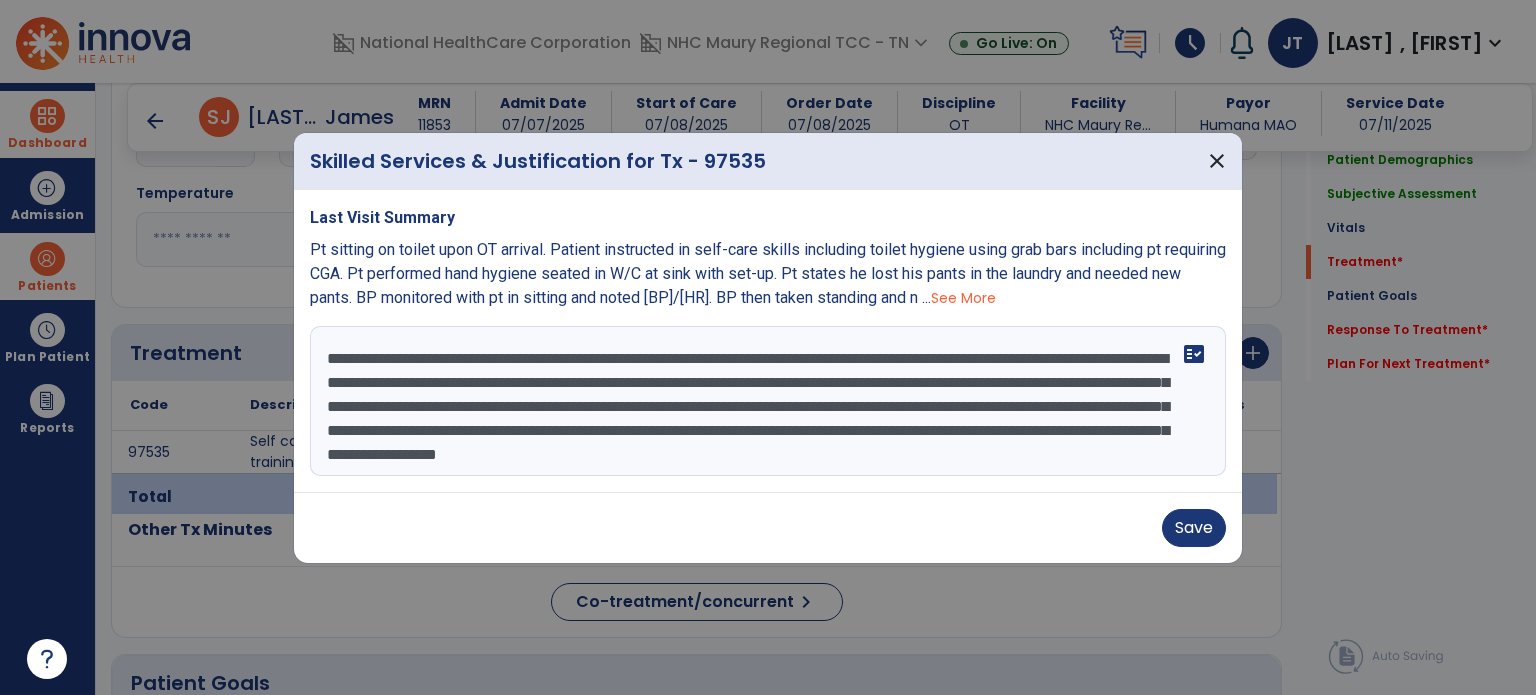 click on "**********" at bounding box center [768, 401] 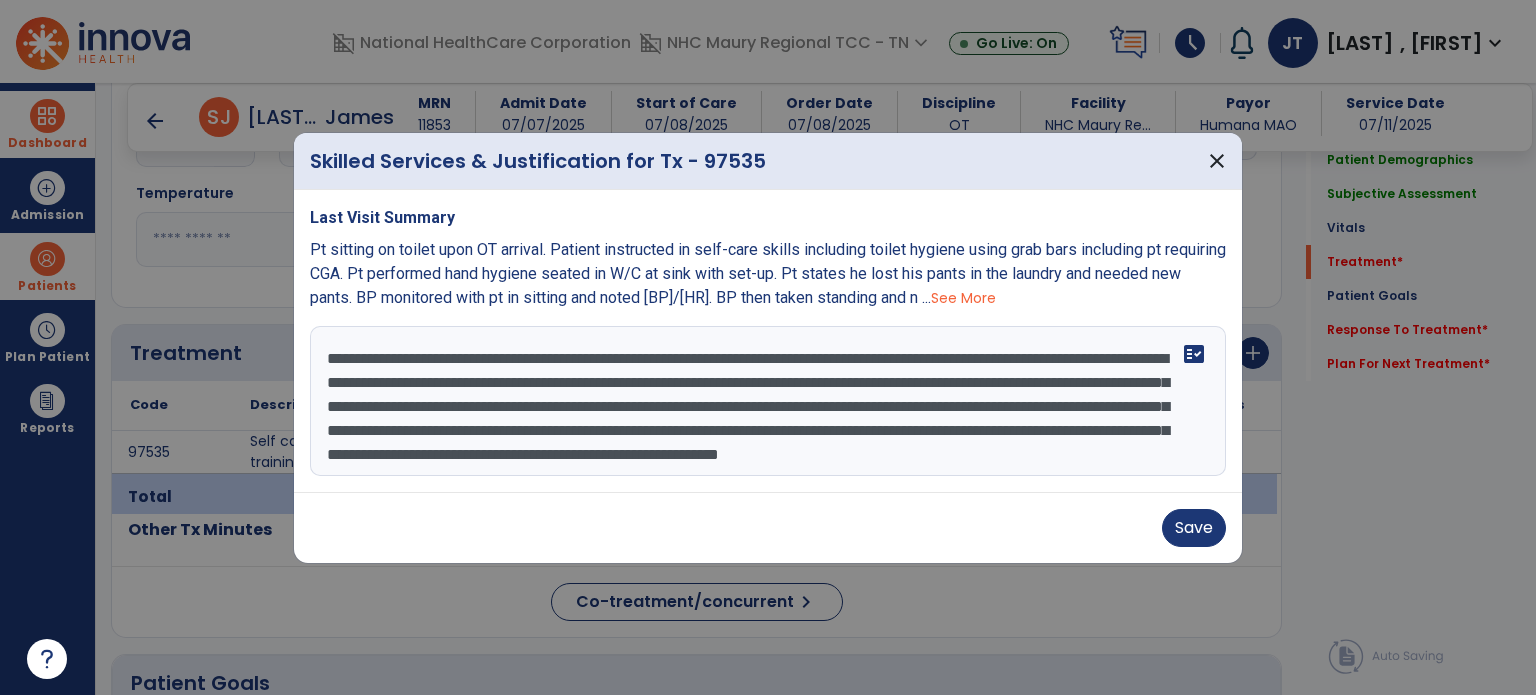 scroll, scrollTop: 39, scrollLeft: 0, axis: vertical 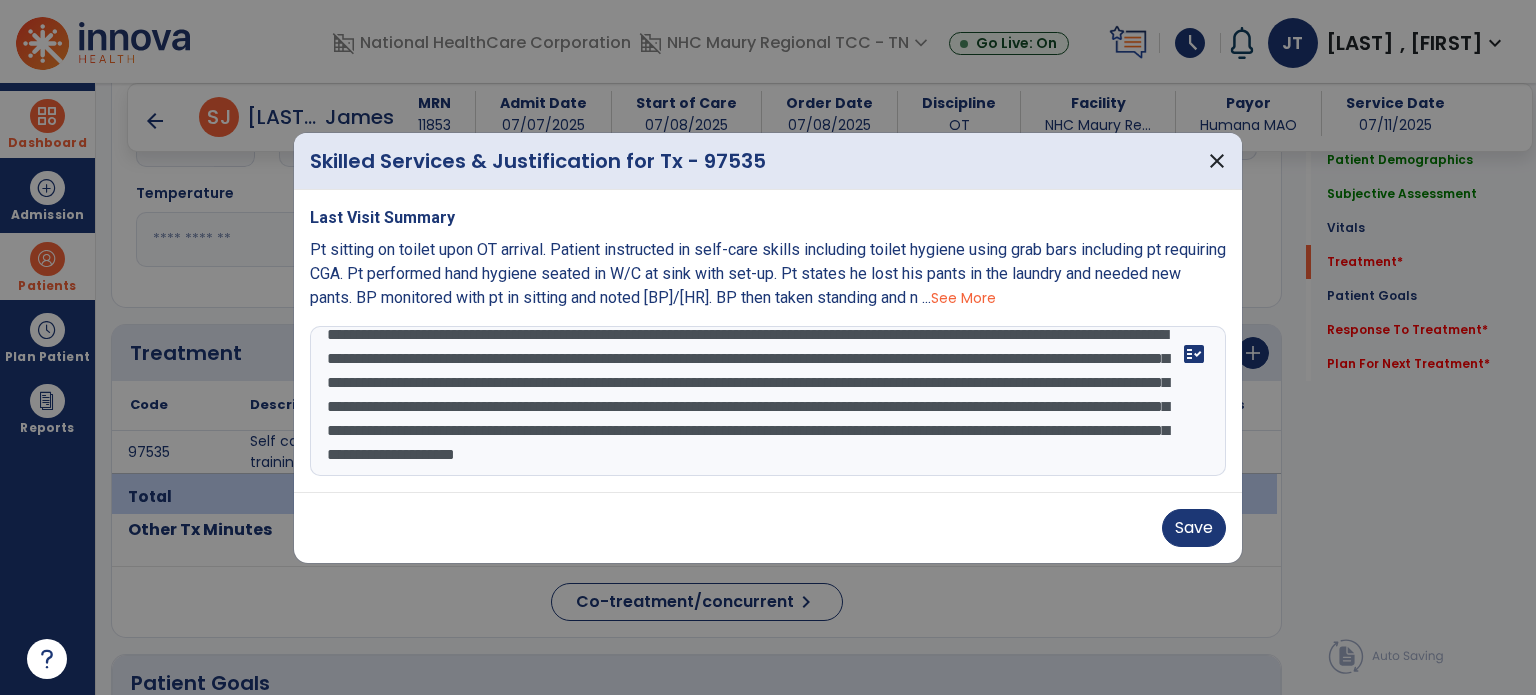 click on "**********" at bounding box center [768, 401] 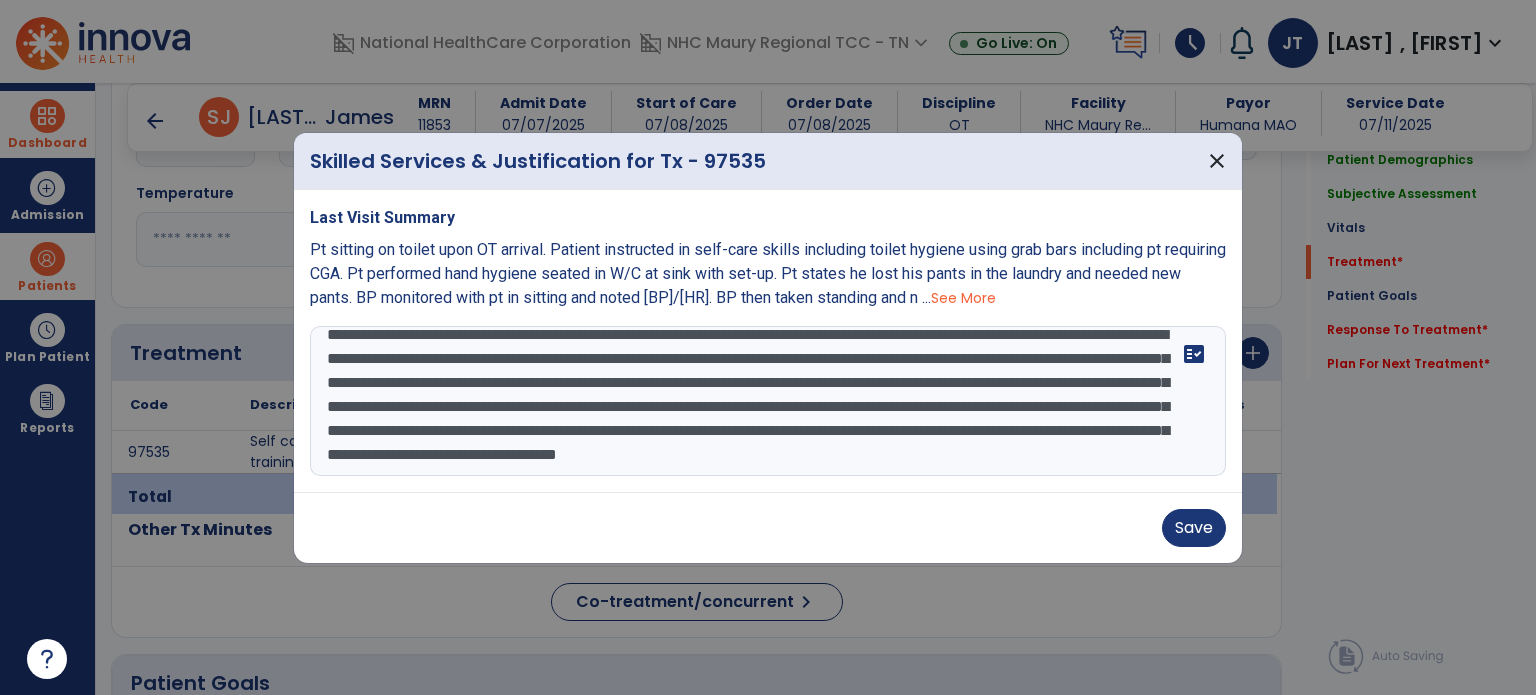 scroll, scrollTop: 72, scrollLeft: 0, axis: vertical 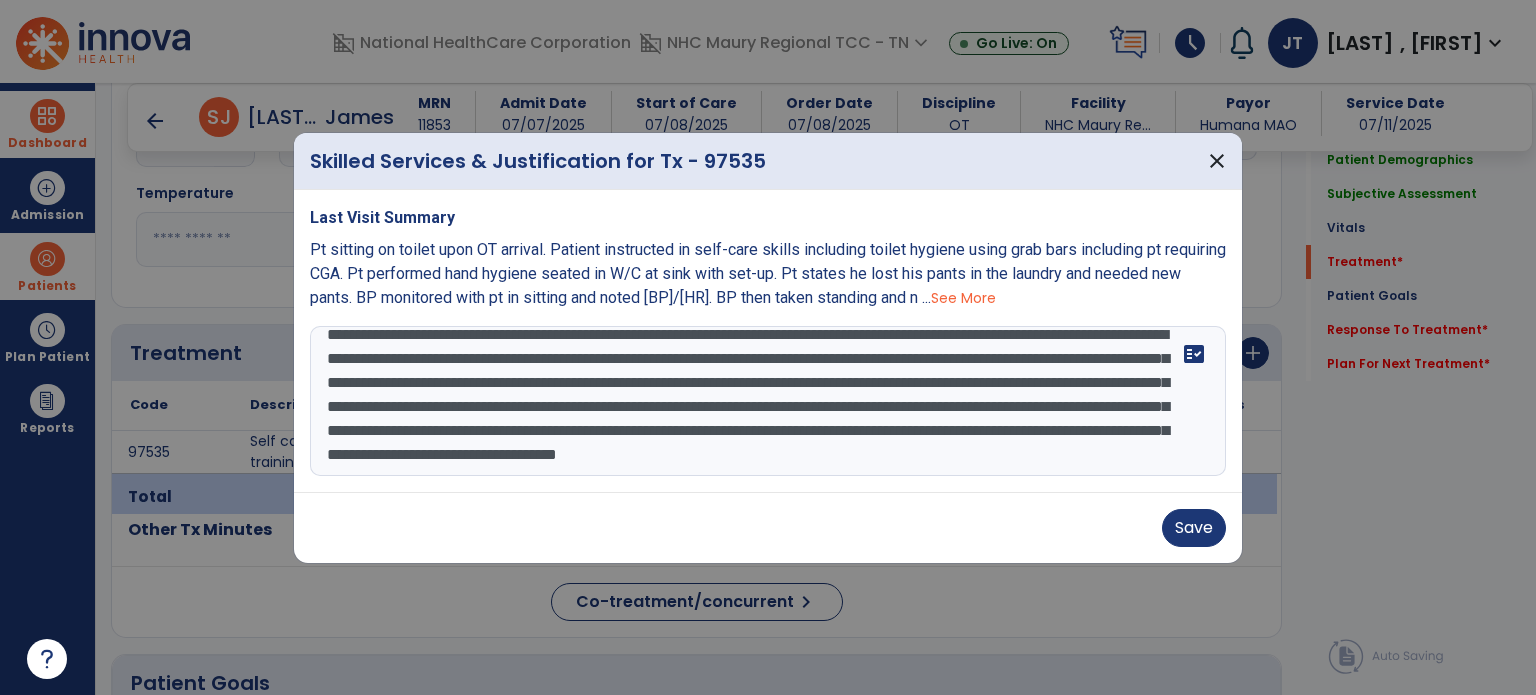 click on "**********" at bounding box center (768, 401) 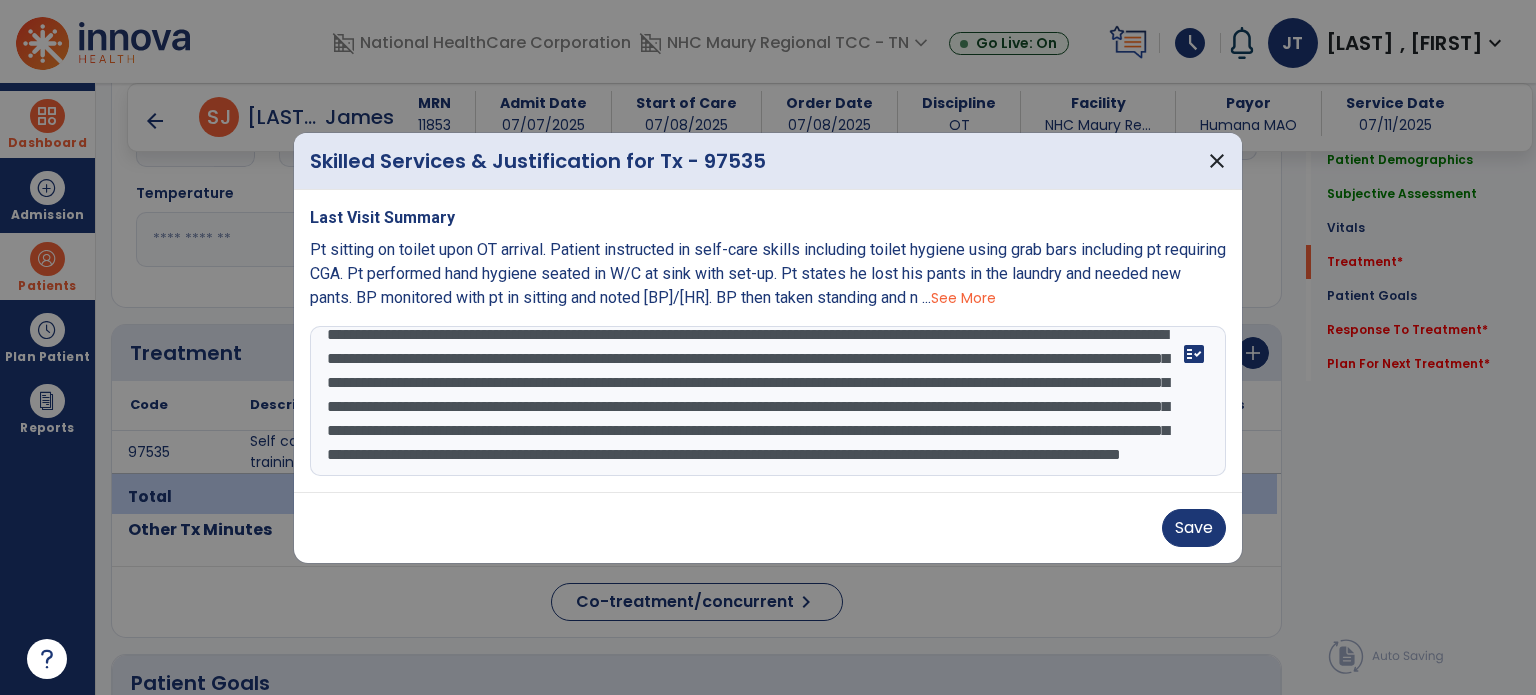 scroll, scrollTop: 87, scrollLeft: 0, axis: vertical 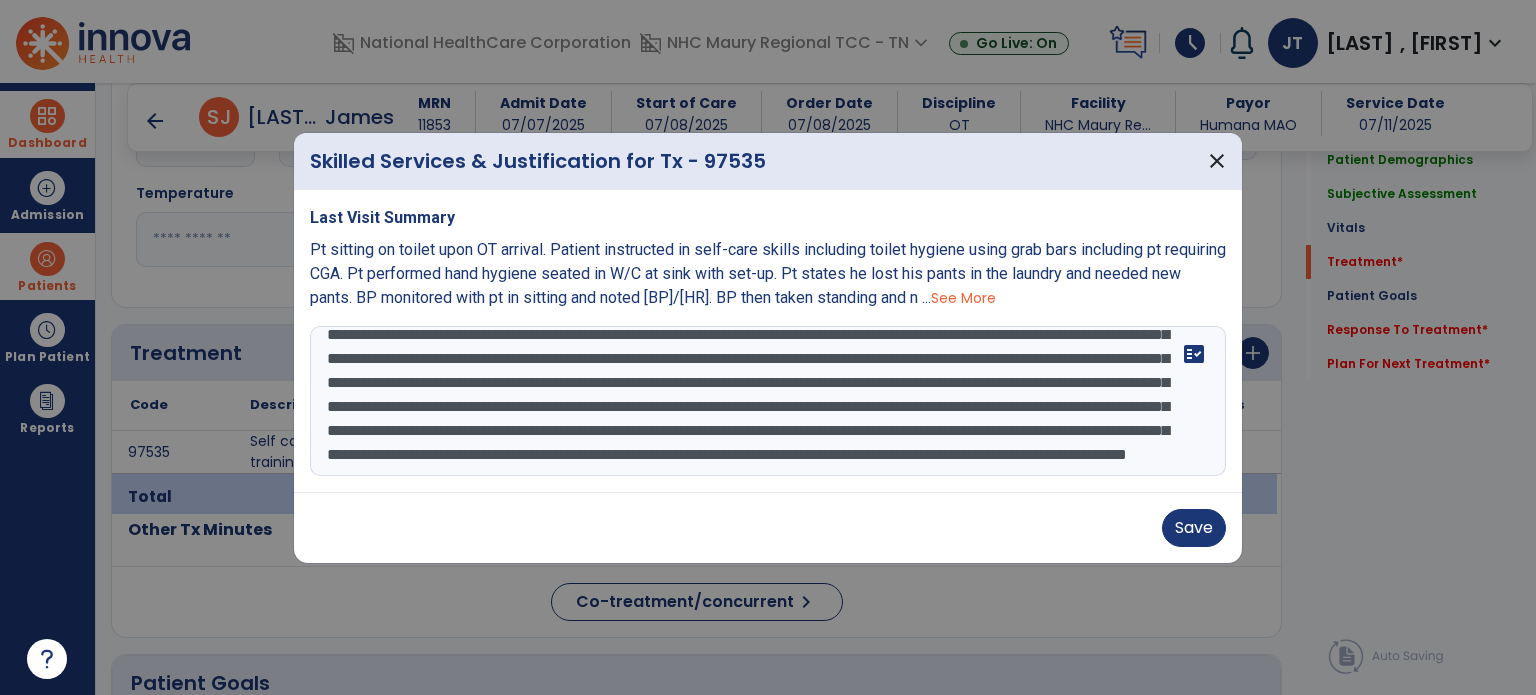 click on "**********" at bounding box center (768, 401) 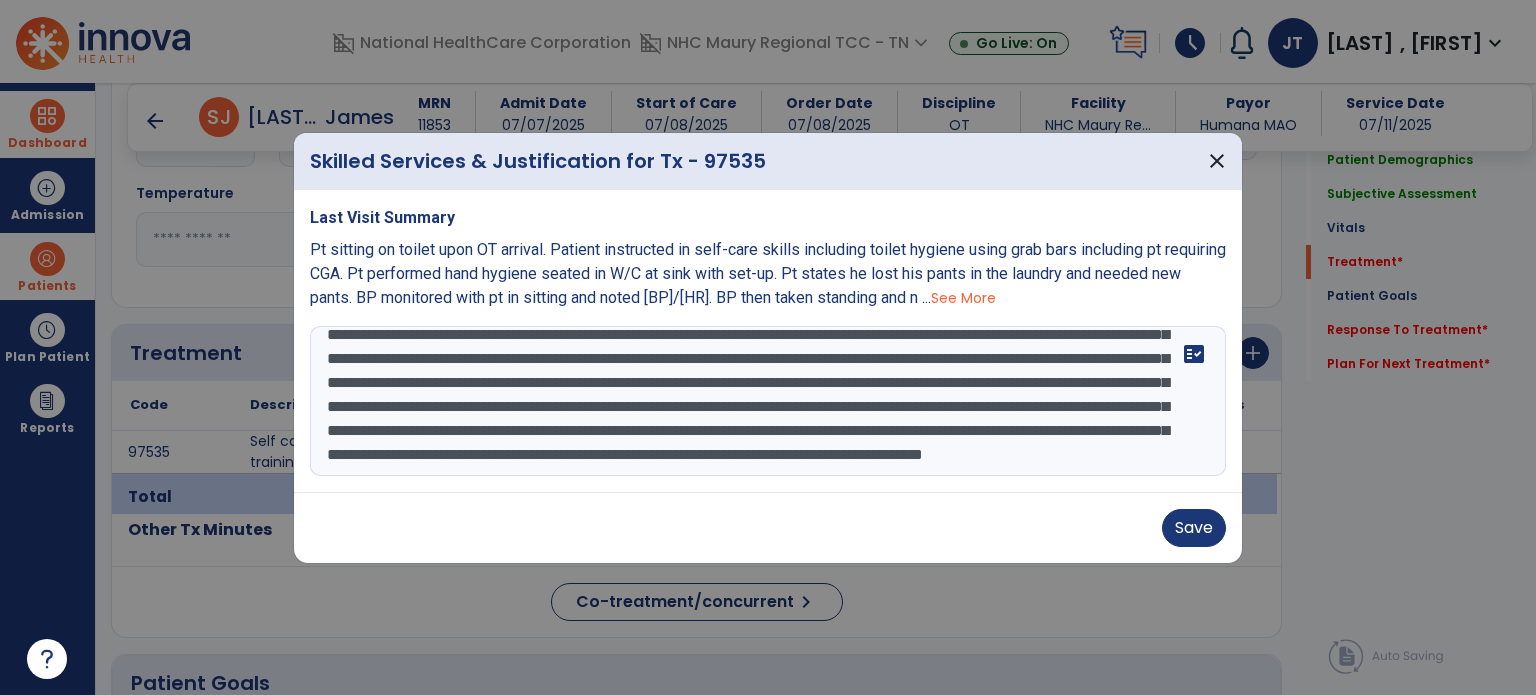 scroll, scrollTop: 135, scrollLeft: 0, axis: vertical 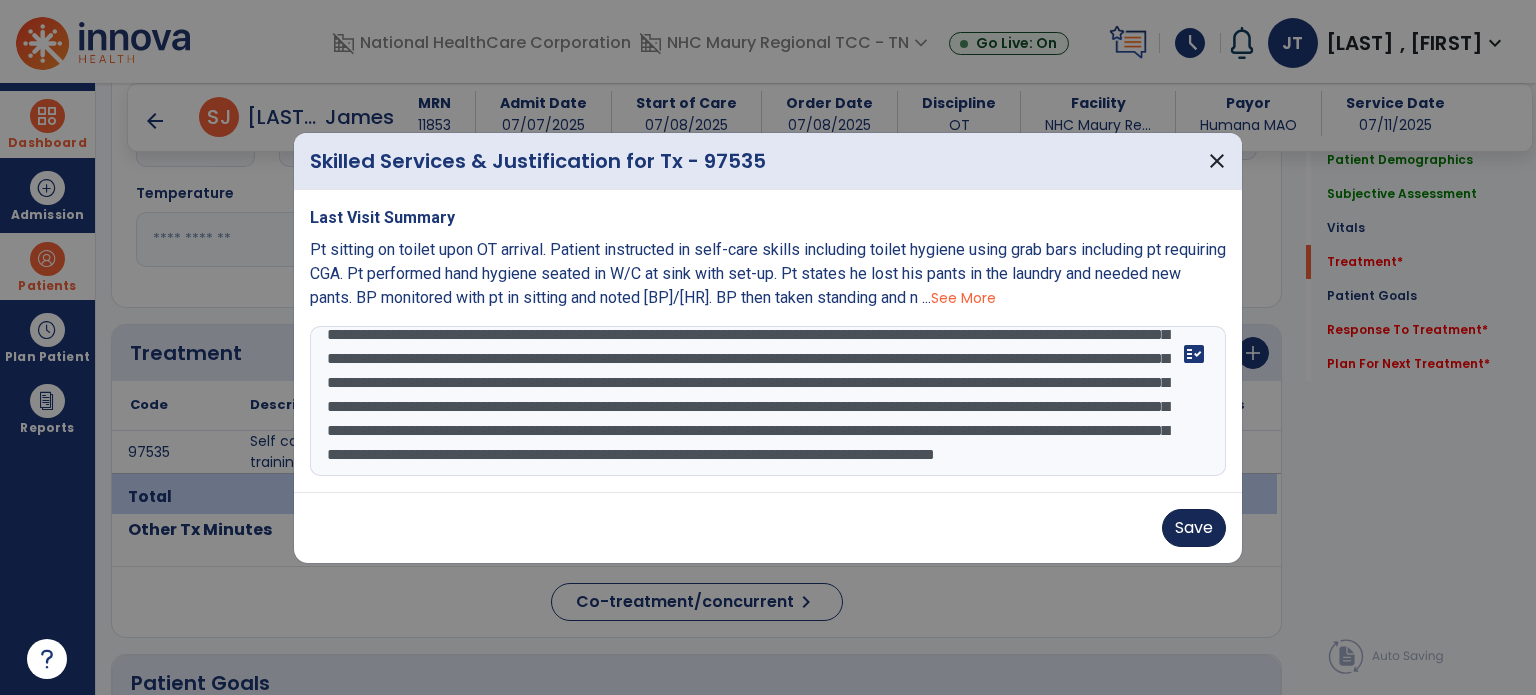 type on "**********" 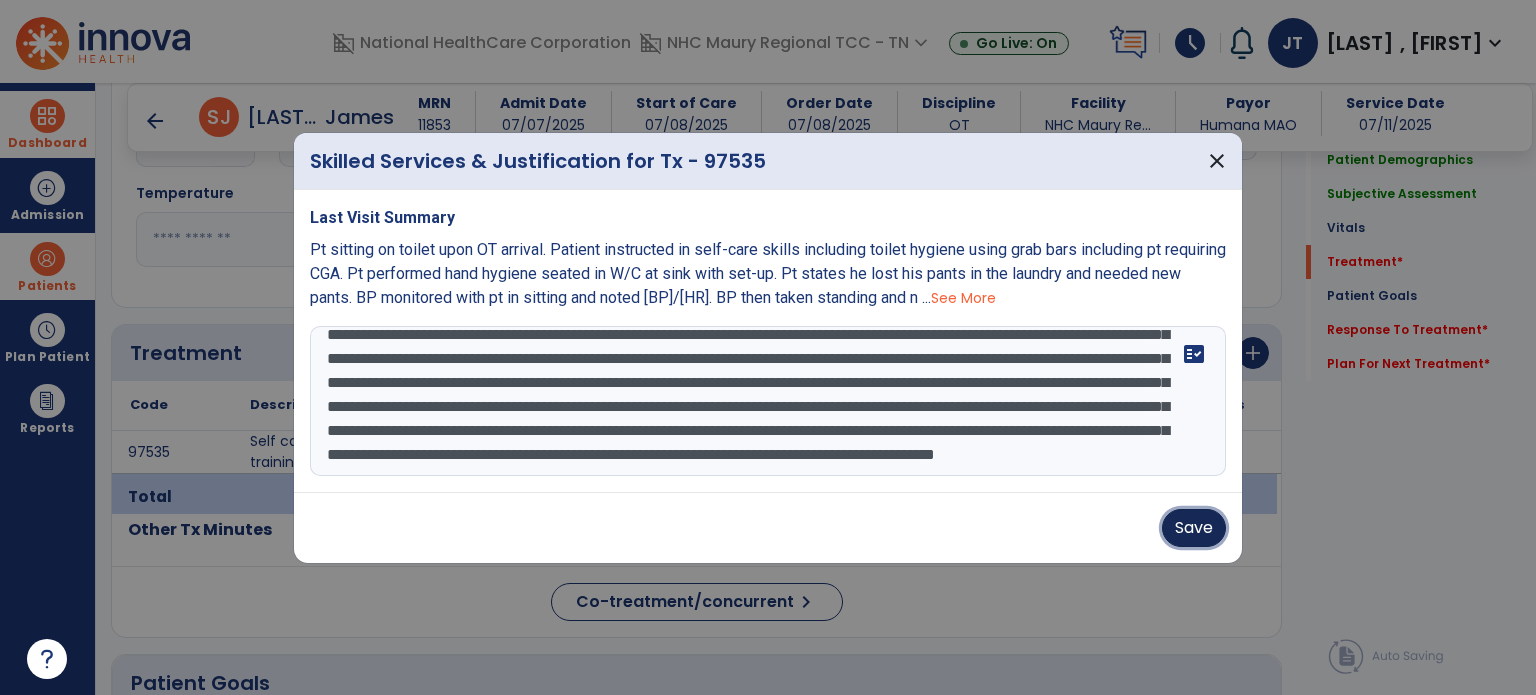 click on "Save" at bounding box center [1194, 528] 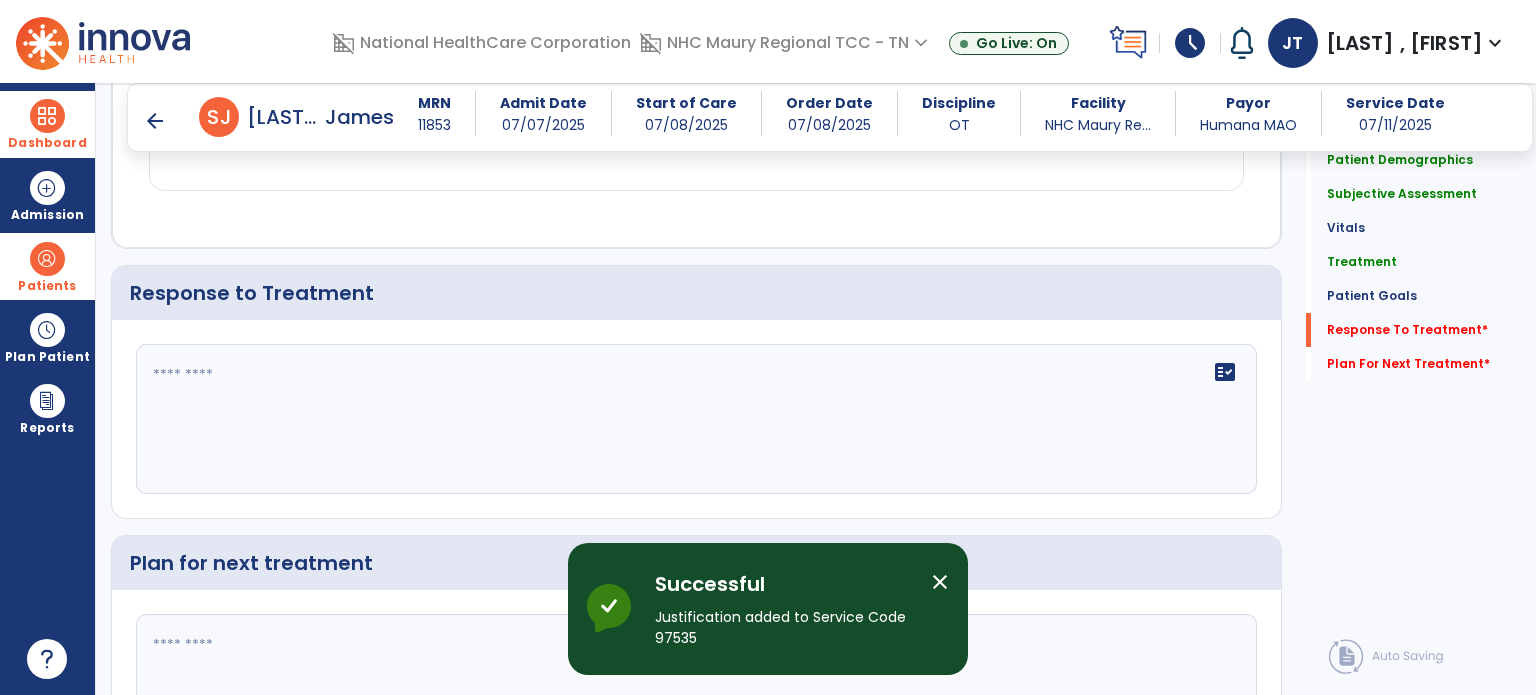 scroll, scrollTop: 2274, scrollLeft: 0, axis: vertical 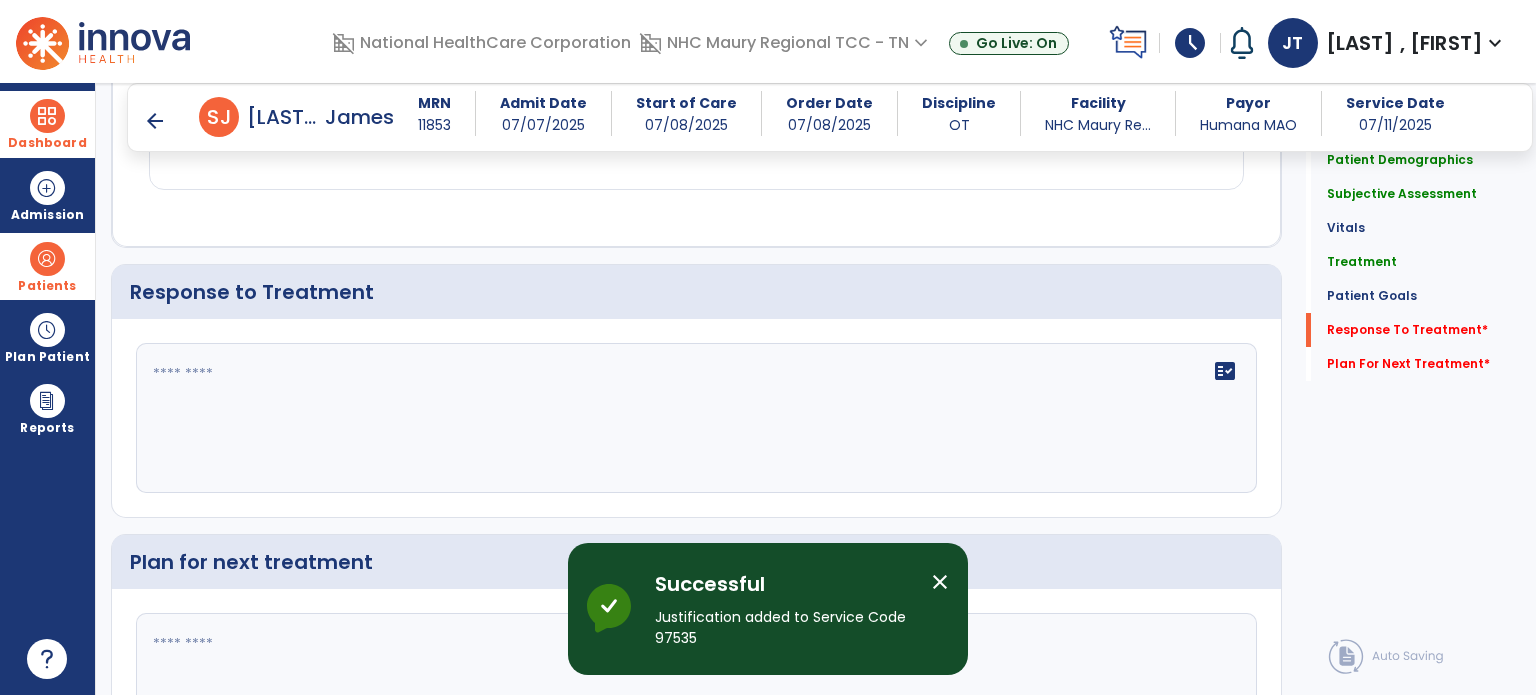 click on "fact_check" 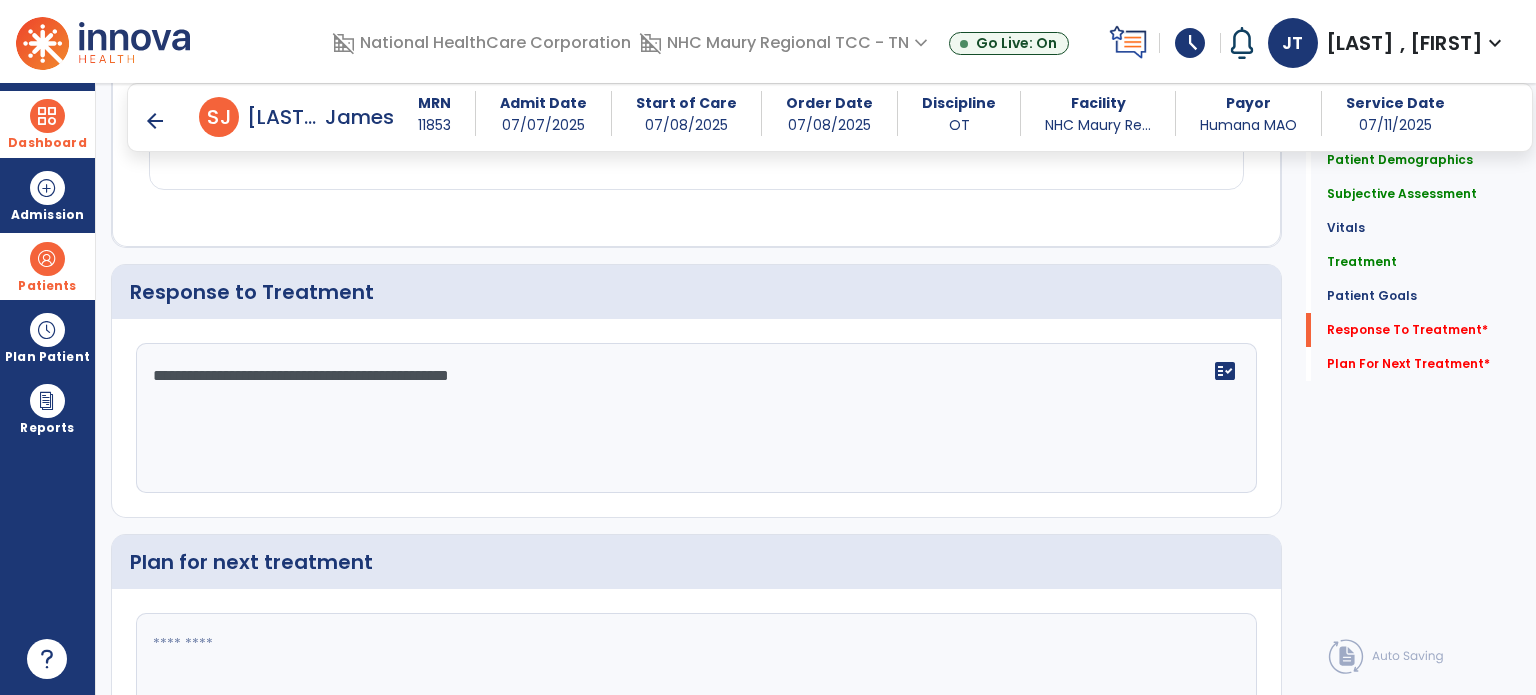 scroll, scrollTop: 2325, scrollLeft: 0, axis: vertical 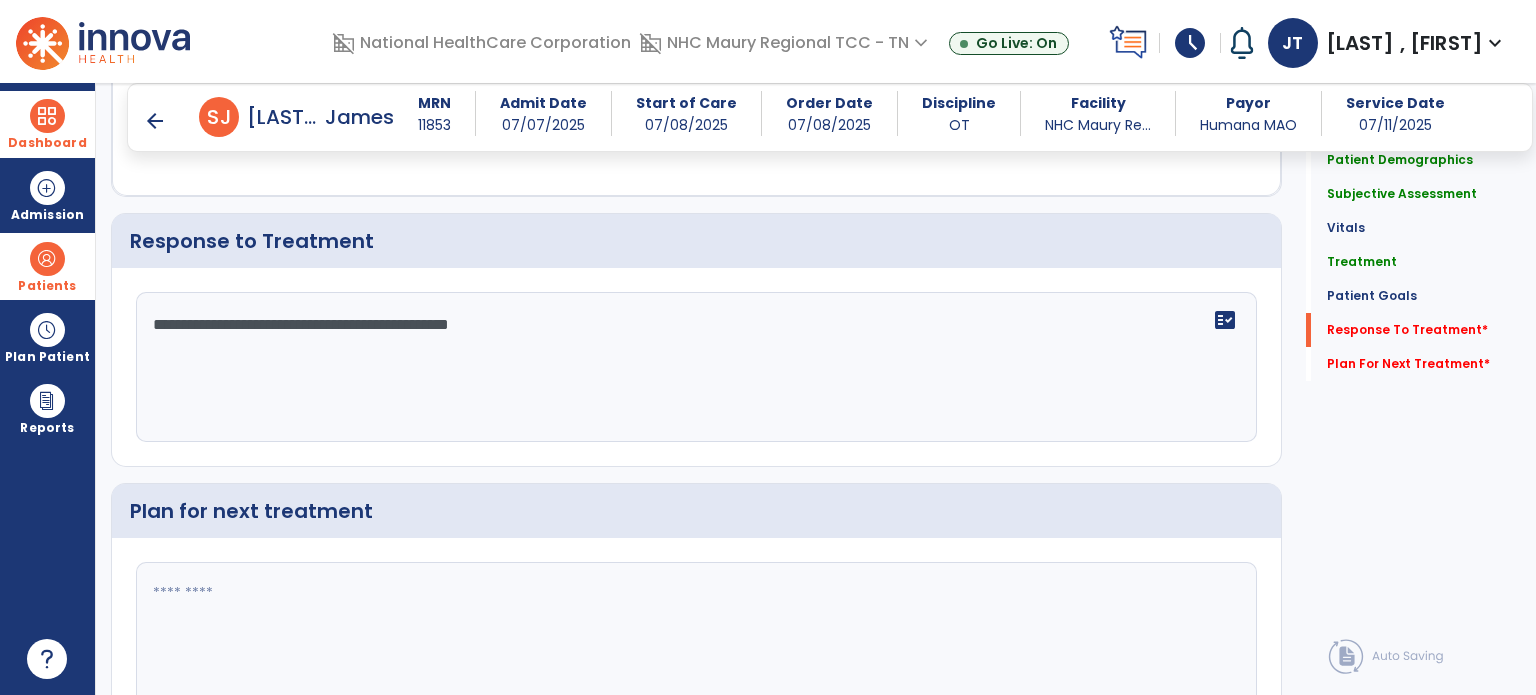 type on "**********" 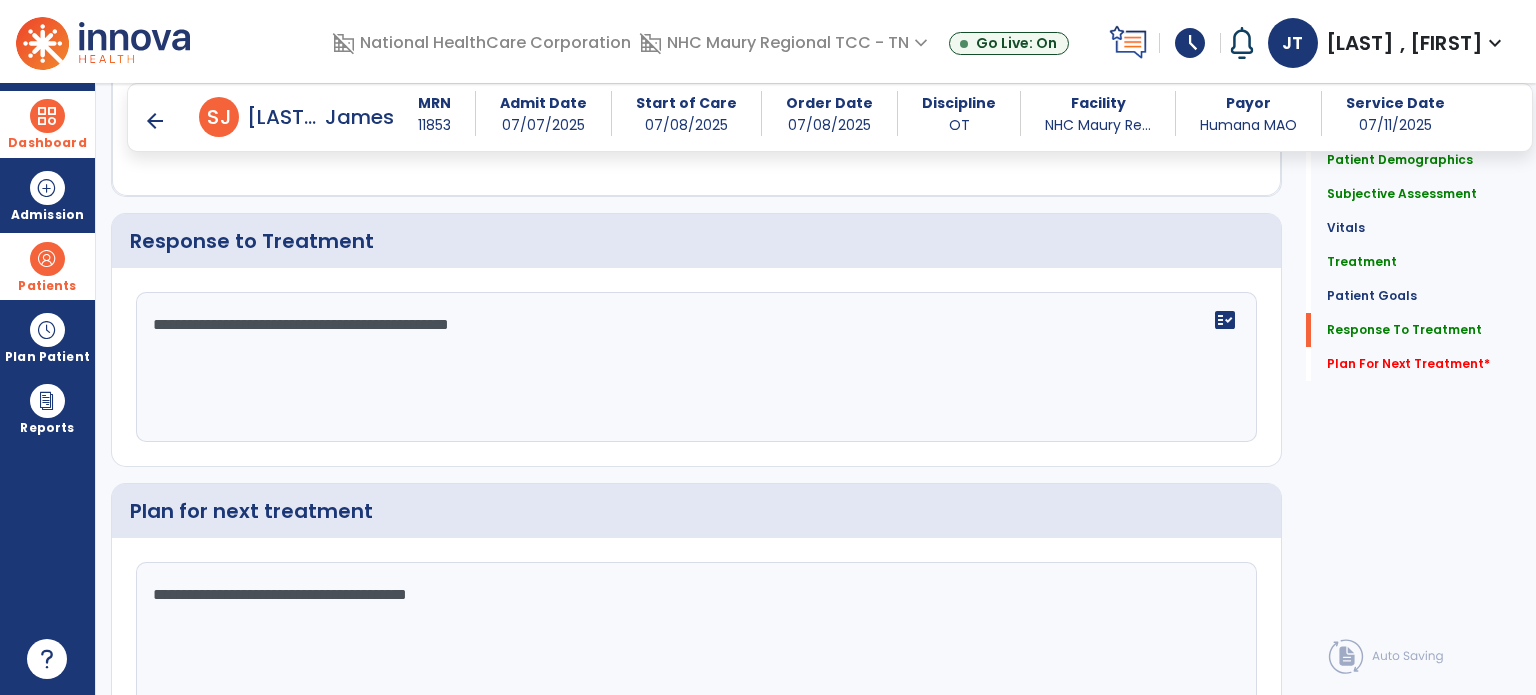 scroll, scrollTop: 2426, scrollLeft: 0, axis: vertical 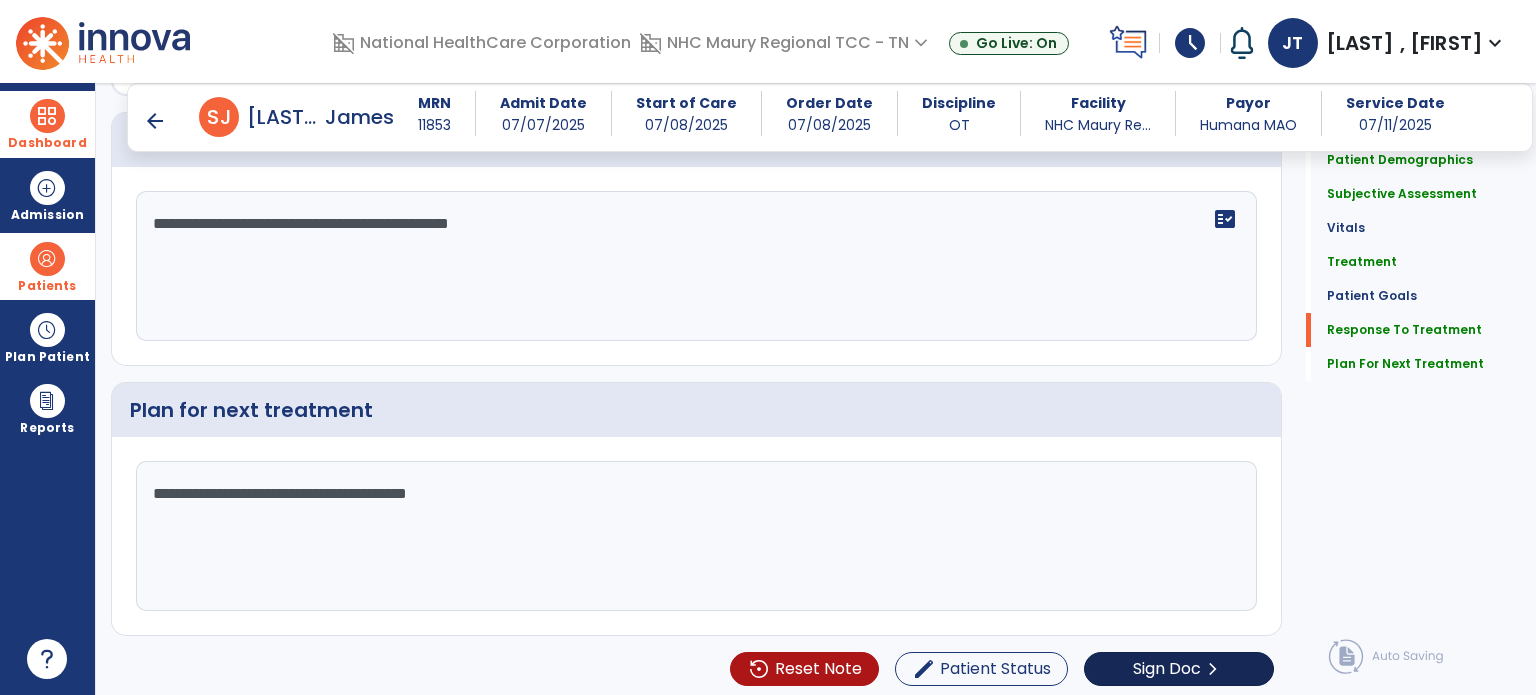 type on "**********" 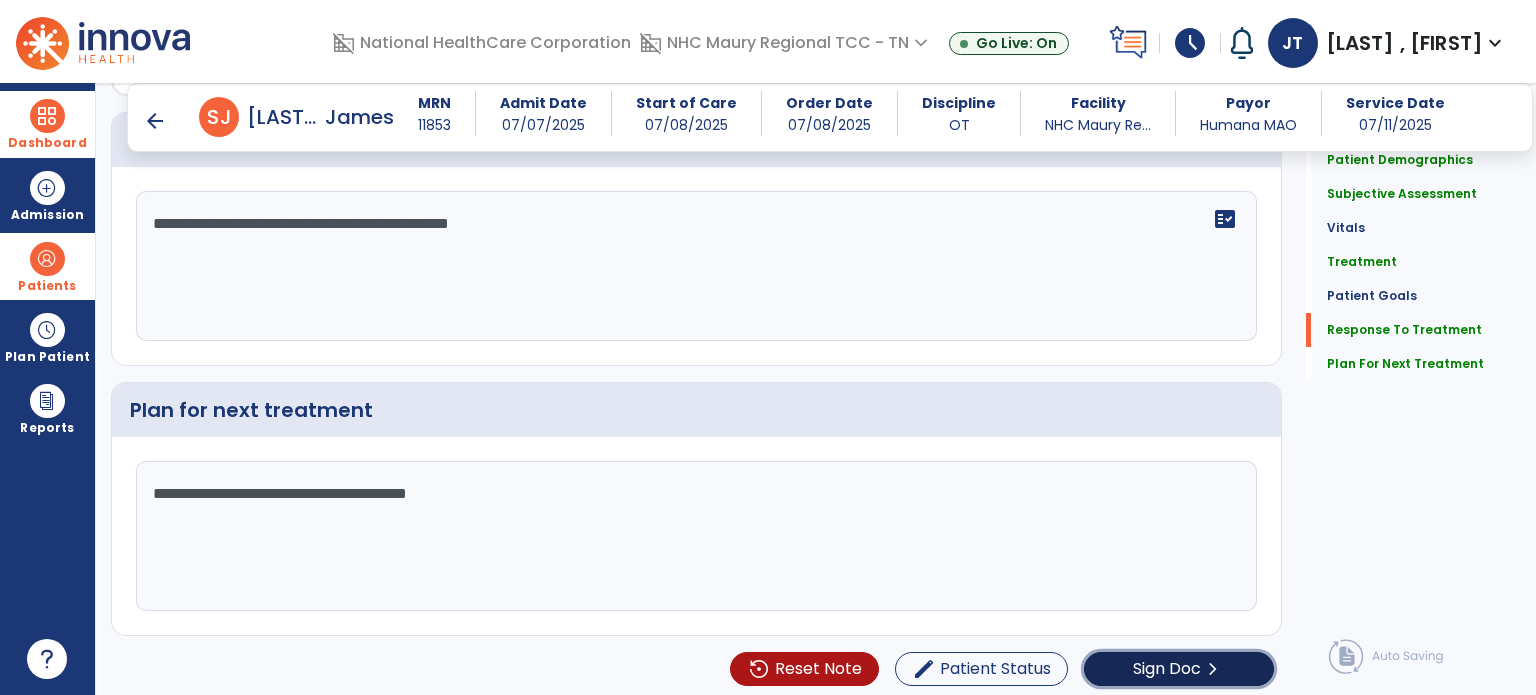 click on "Sign Doc" 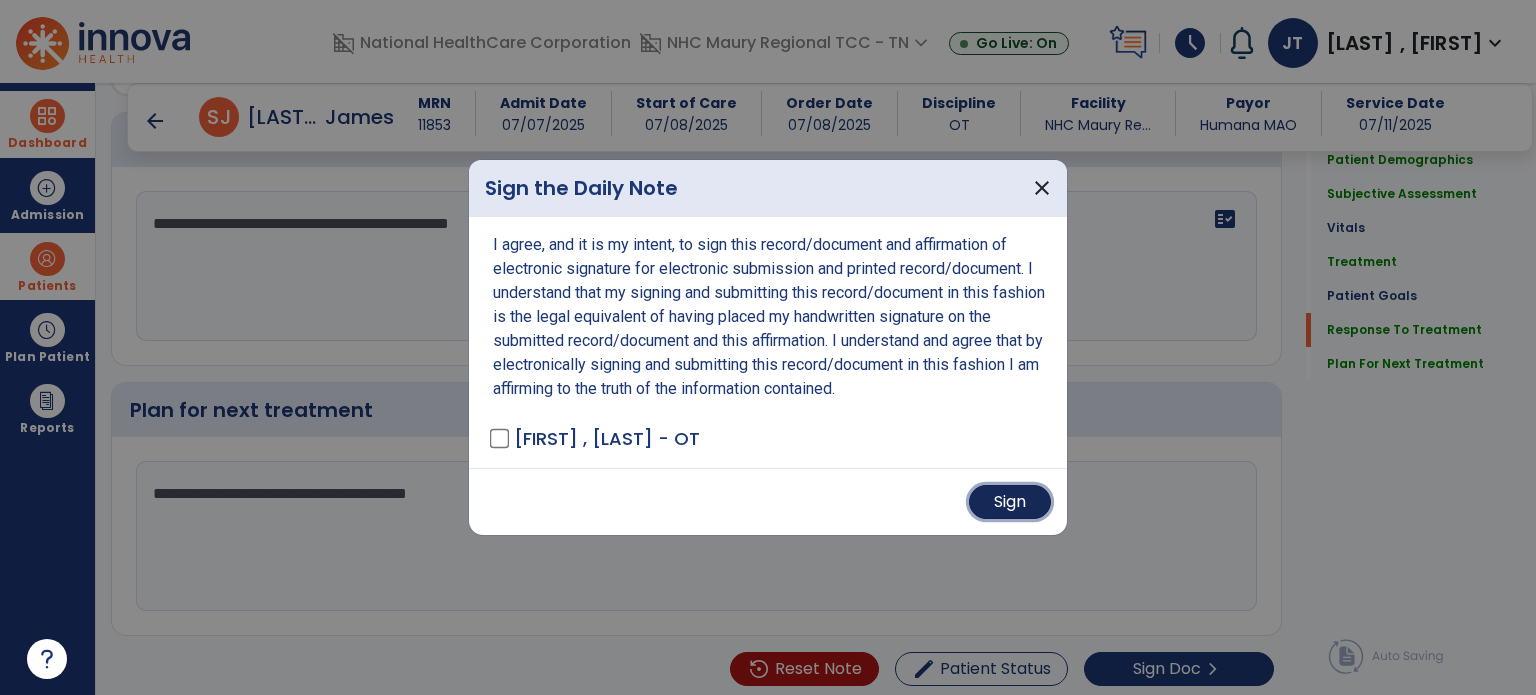 click on "Sign" at bounding box center [1010, 502] 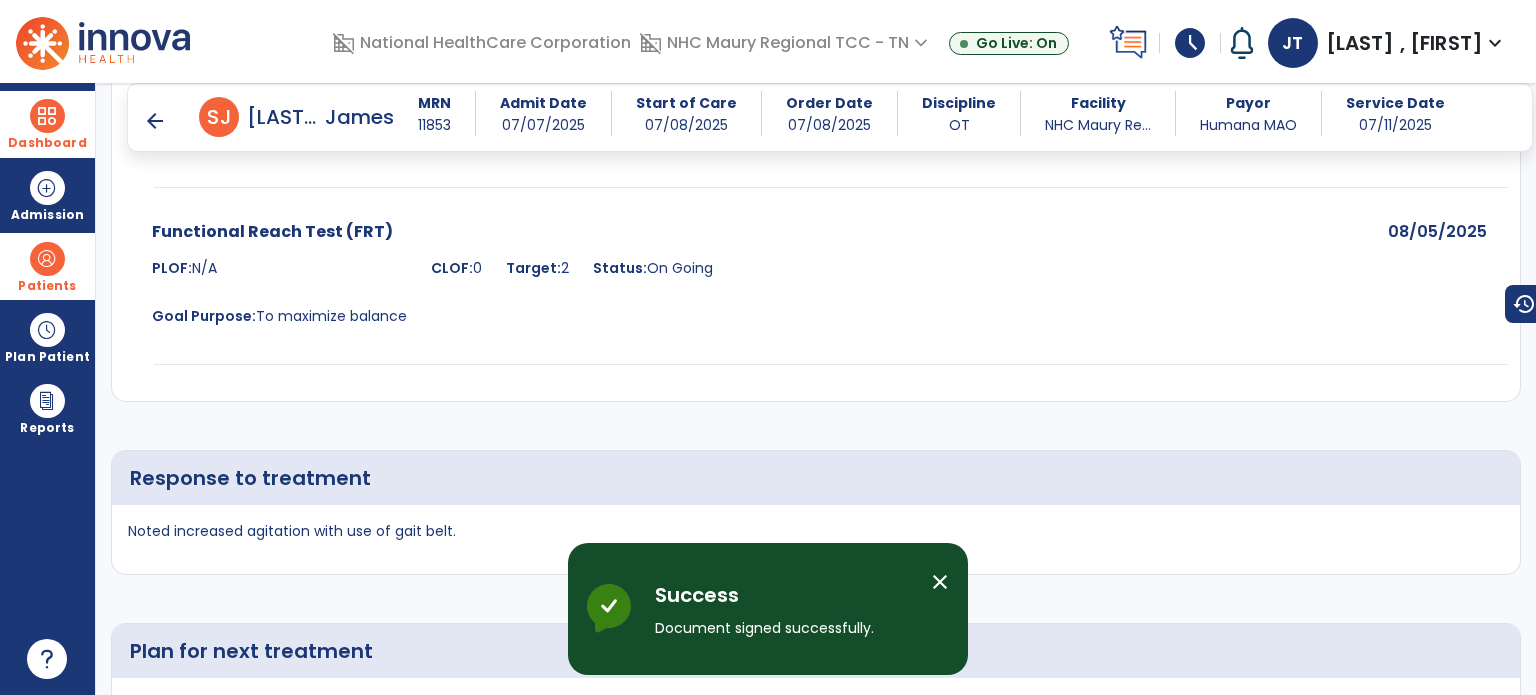 scroll, scrollTop: 3712, scrollLeft: 0, axis: vertical 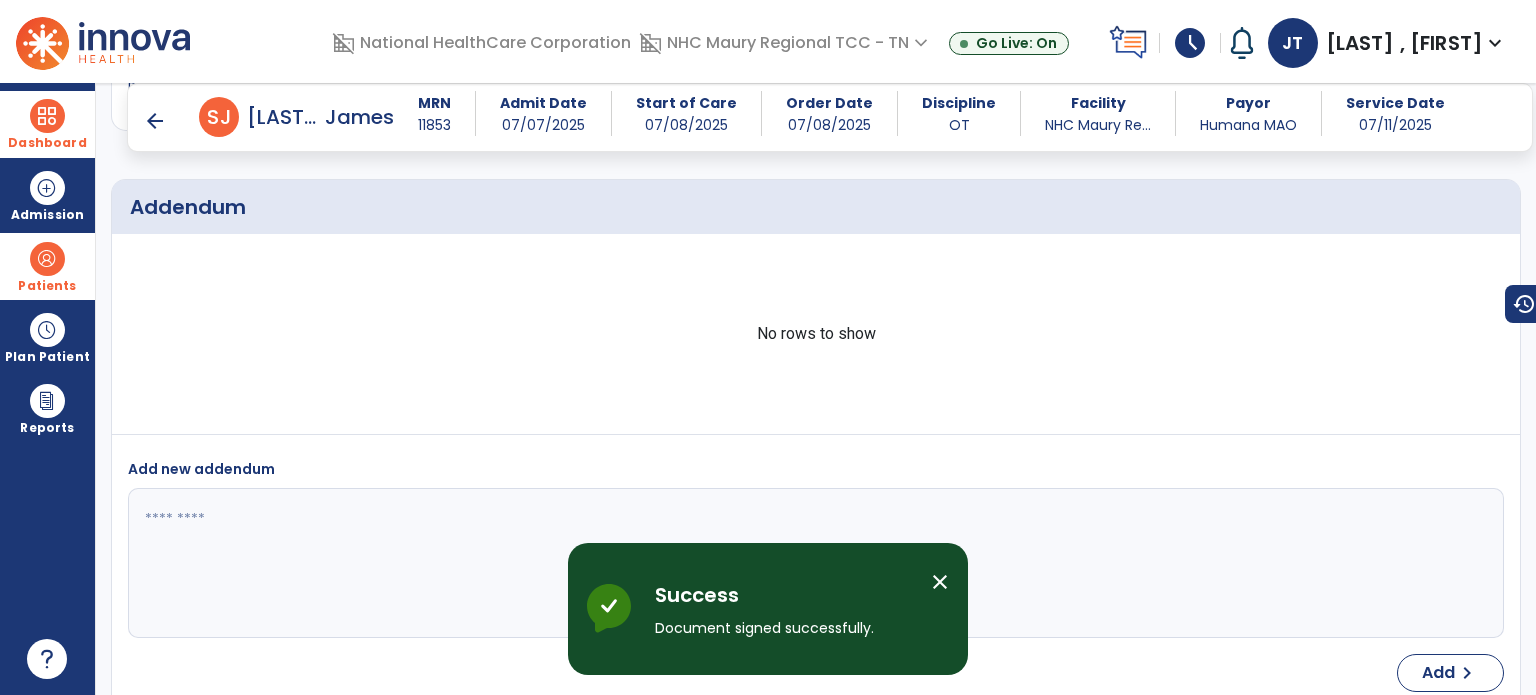 click on "arrow_back" at bounding box center [155, 121] 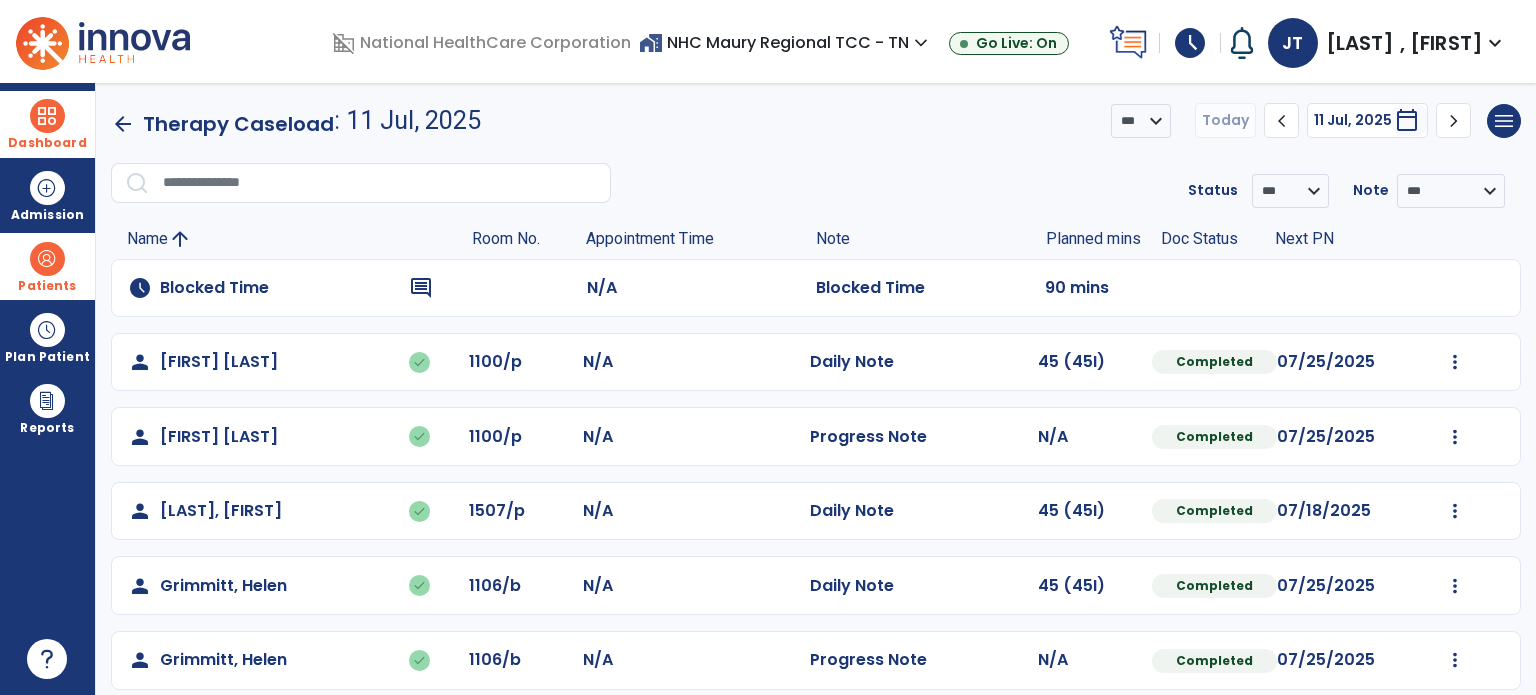 scroll, scrollTop: 467, scrollLeft: 0, axis: vertical 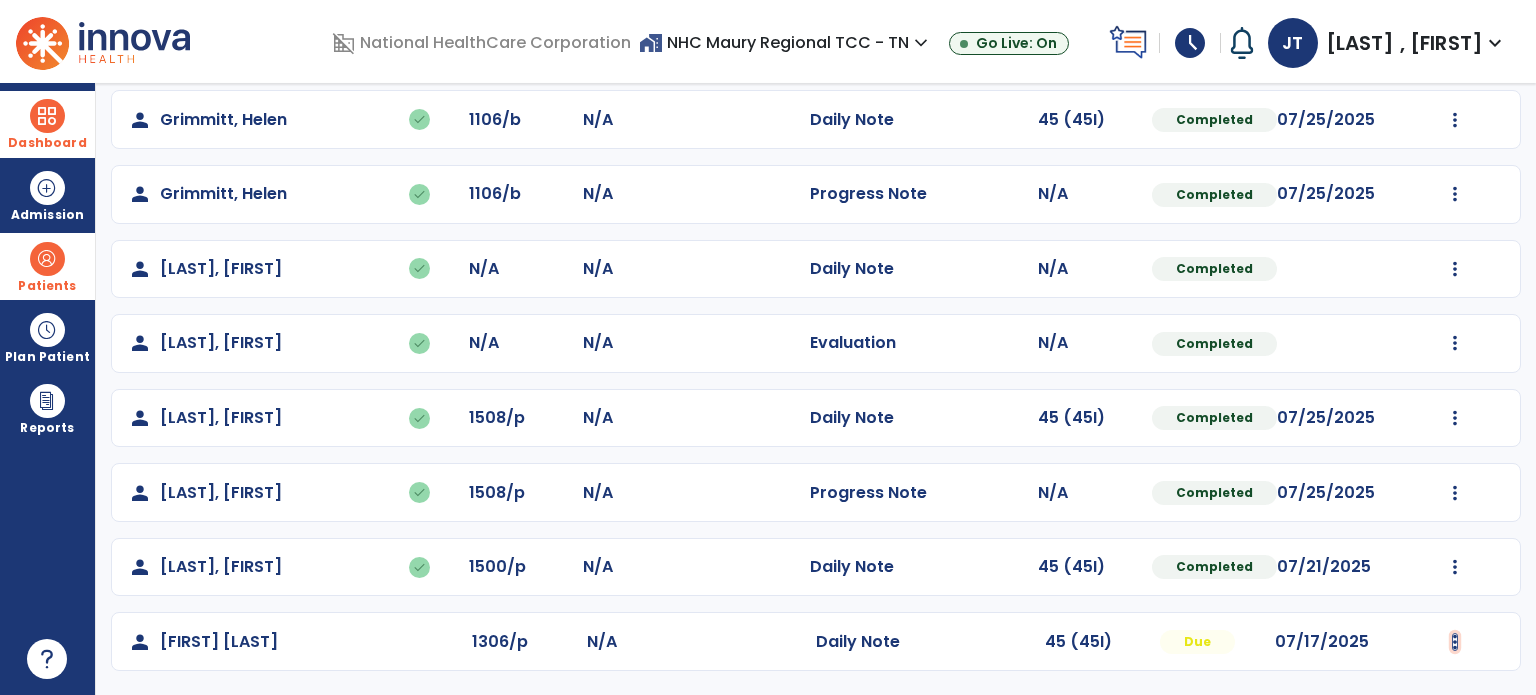 click at bounding box center [1455, -104] 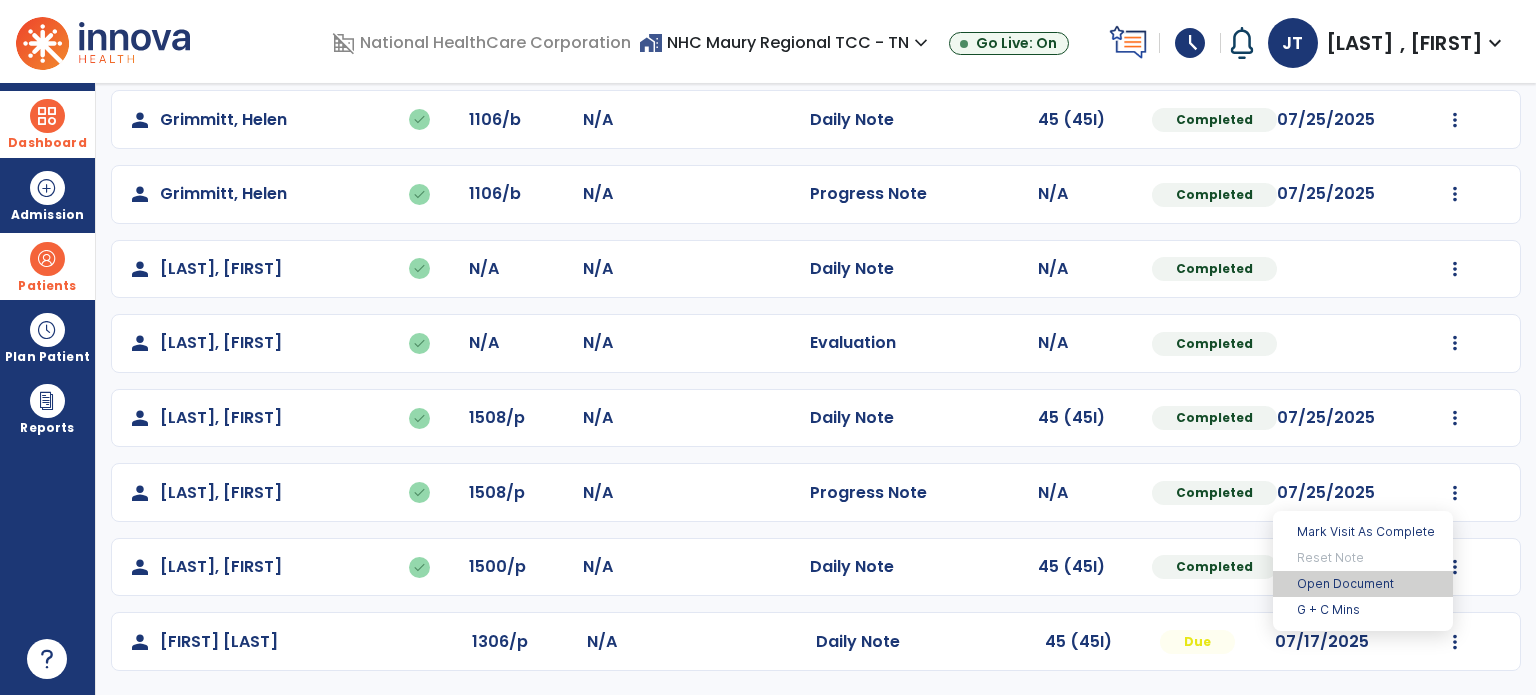 click on "Open Document" at bounding box center [1363, 584] 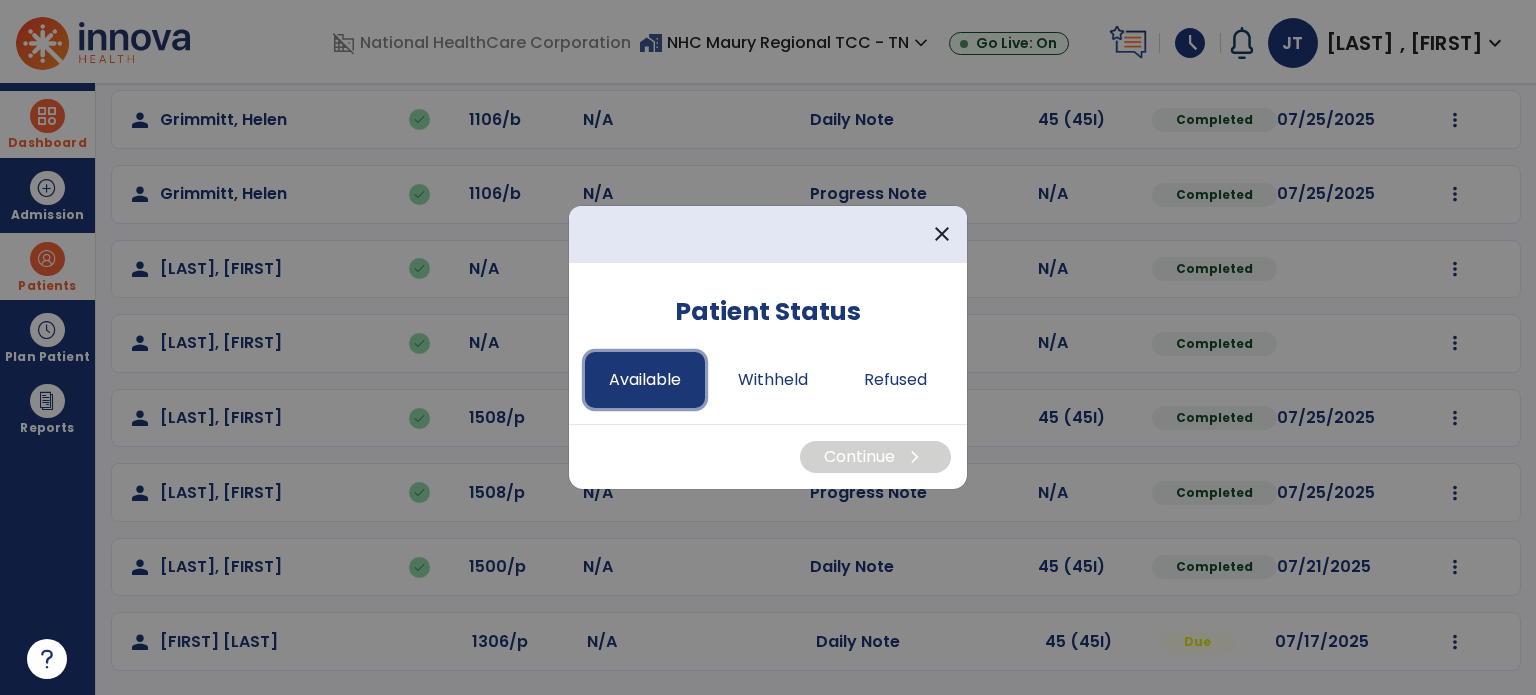 click on "Available" at bounding box center (645, 380) 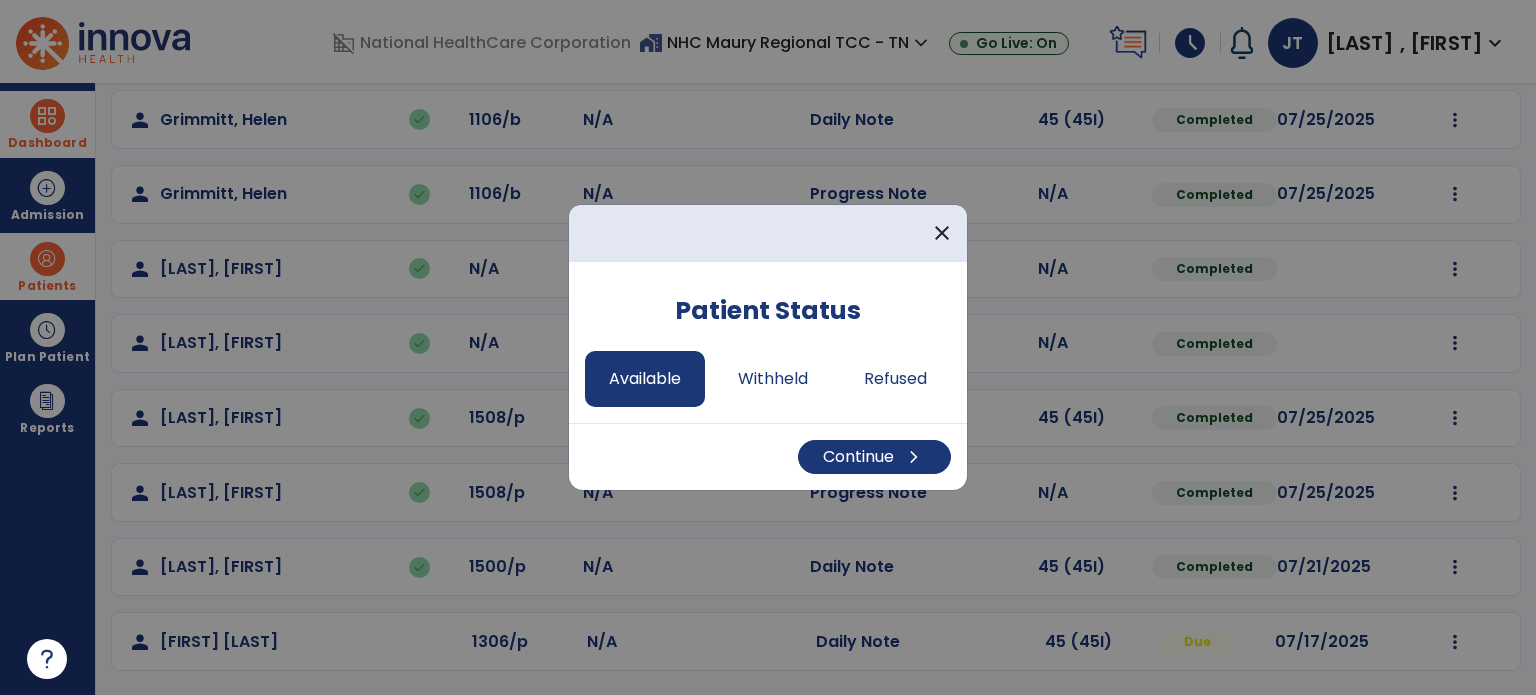 click on "Continue   chevron_right" at bounding box center [768, 456] 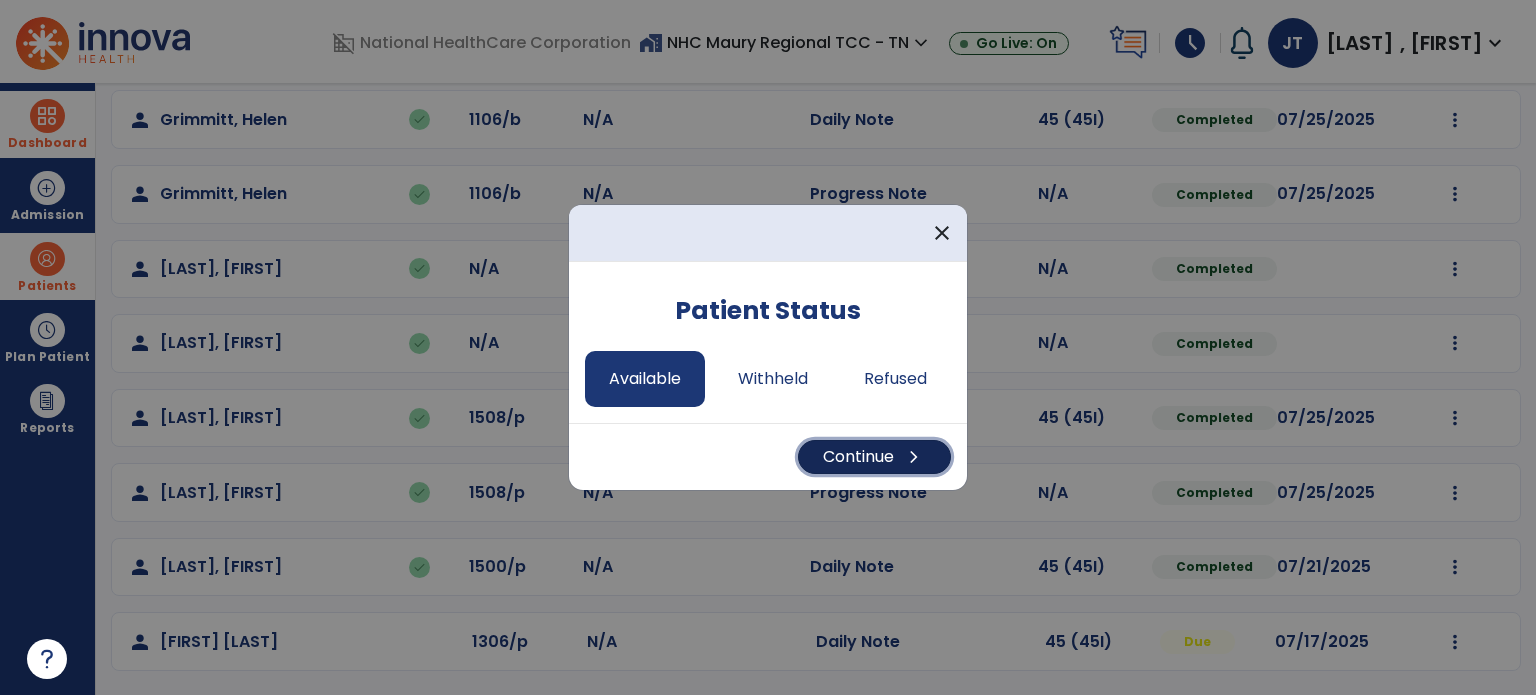 click on "Continue   chevron_right" at bounding box center [874, 457] 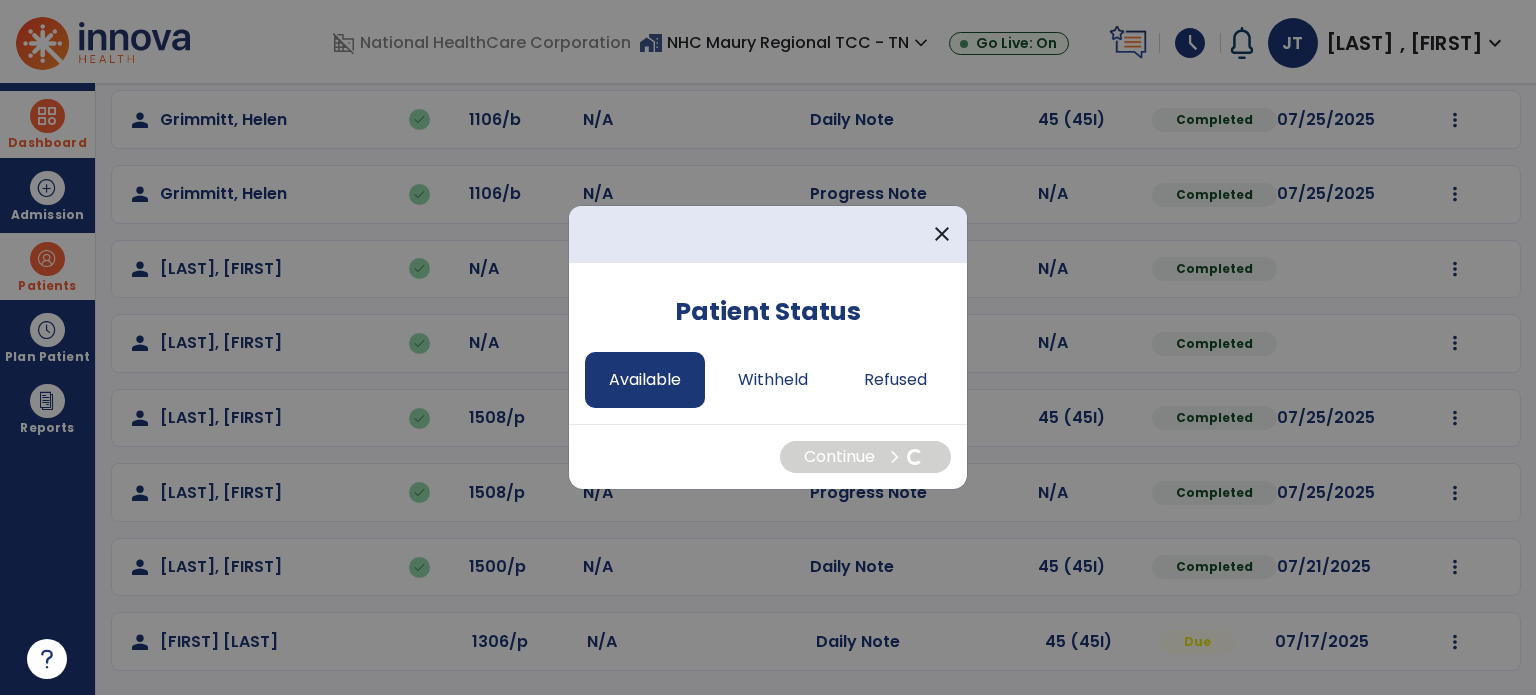 select on "*" 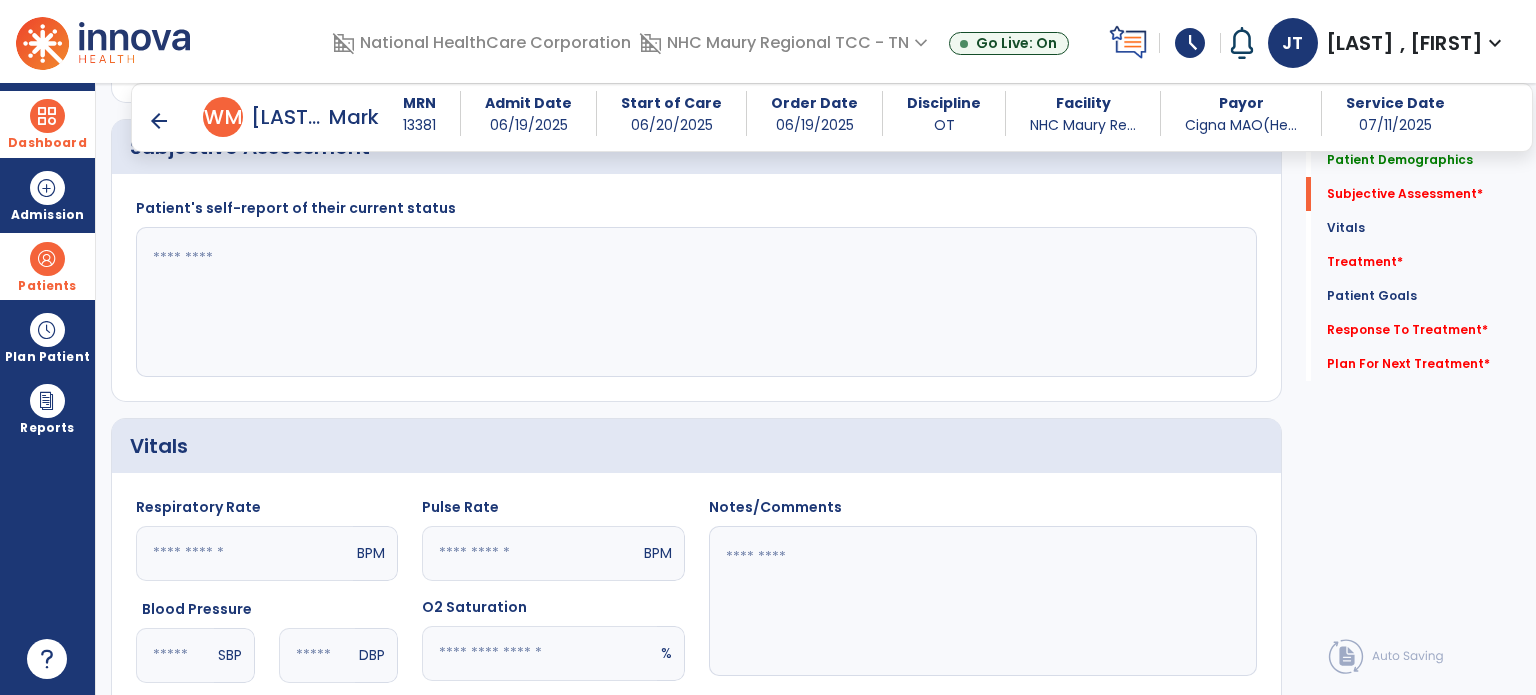 scroll, scrollTop: 490, scrollLeft: 0, axis: vertical 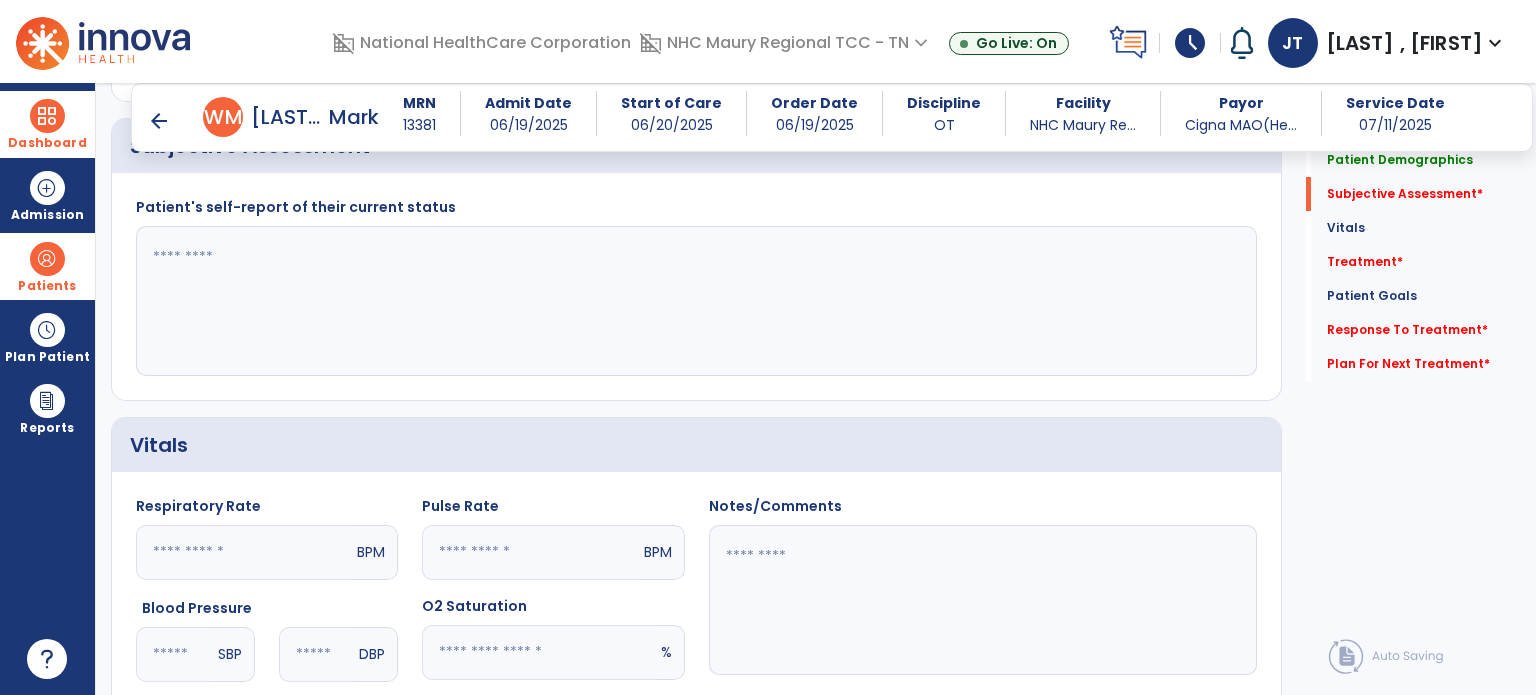 click 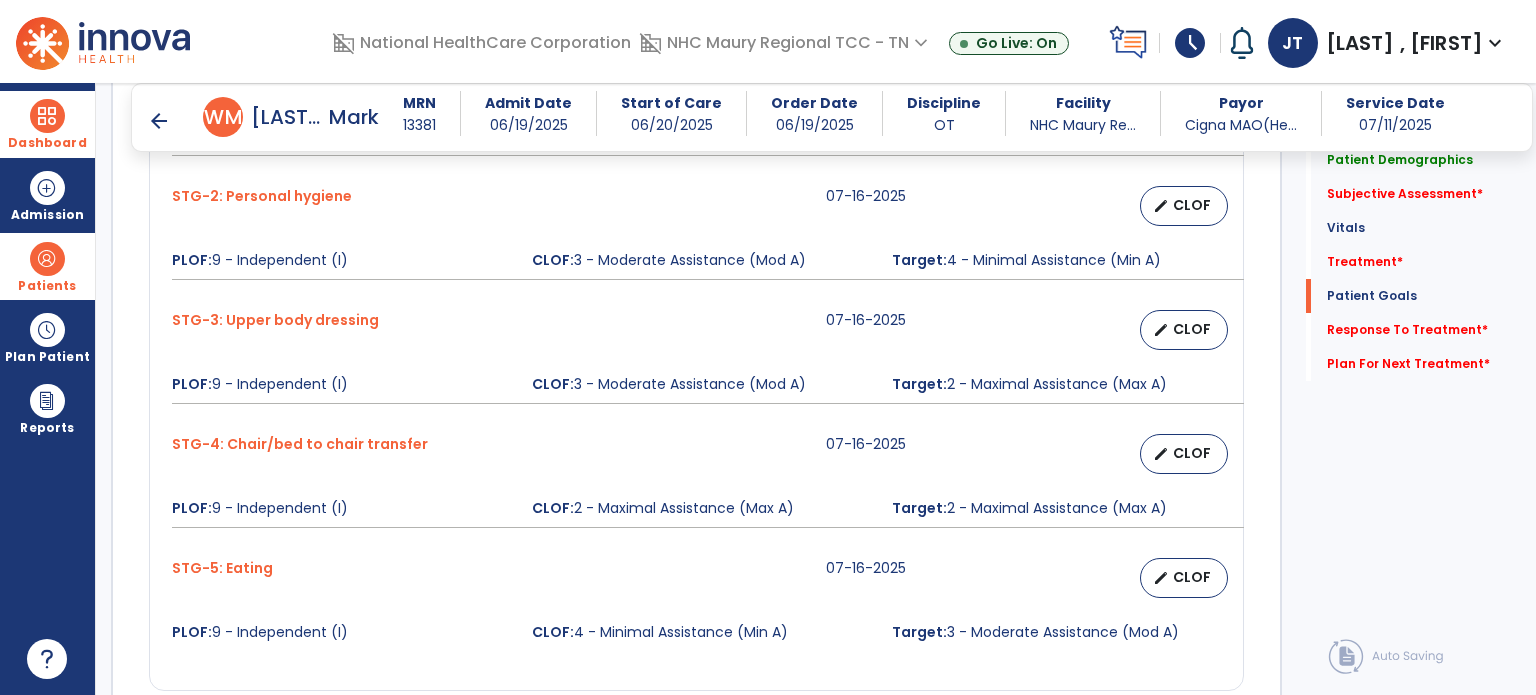 scroll, scrollTop: 2428, scrollLeft: 0, axis: vertical 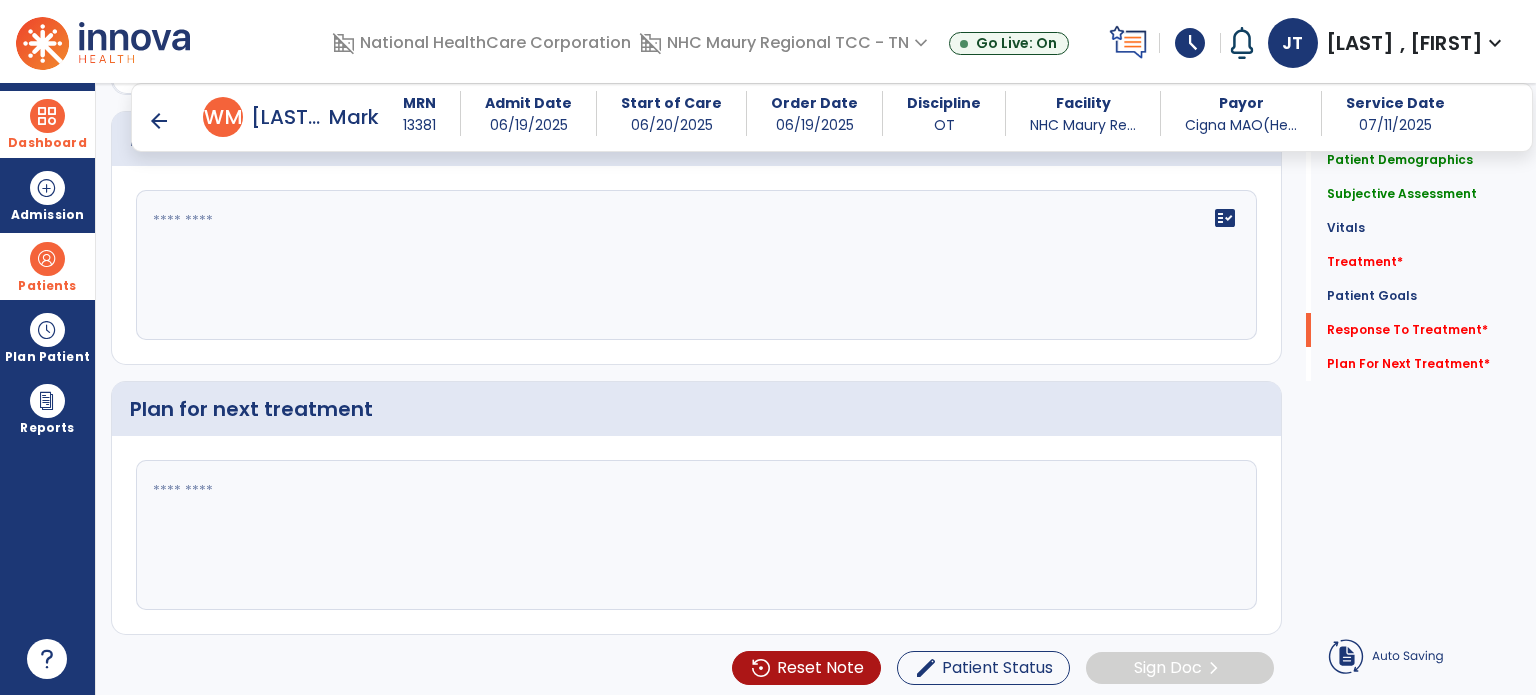 type on "**********" 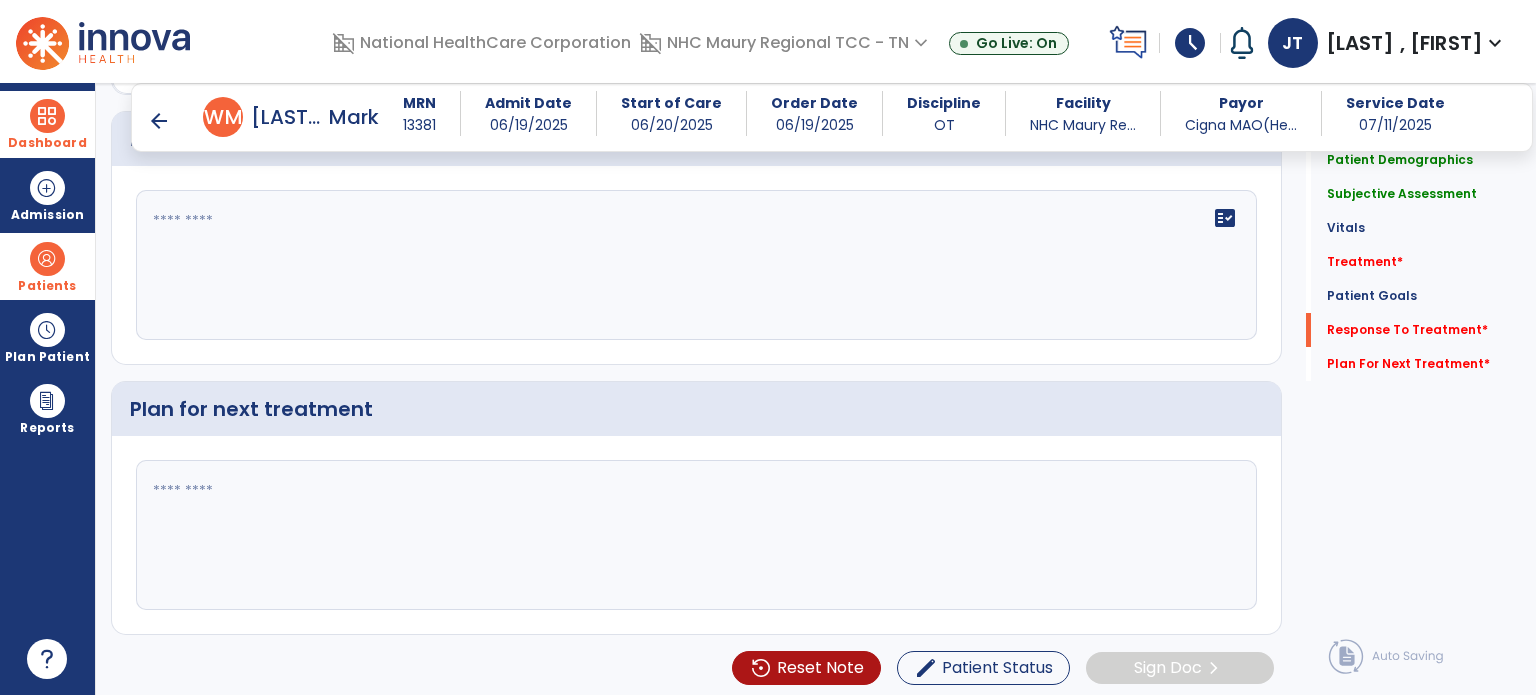 click 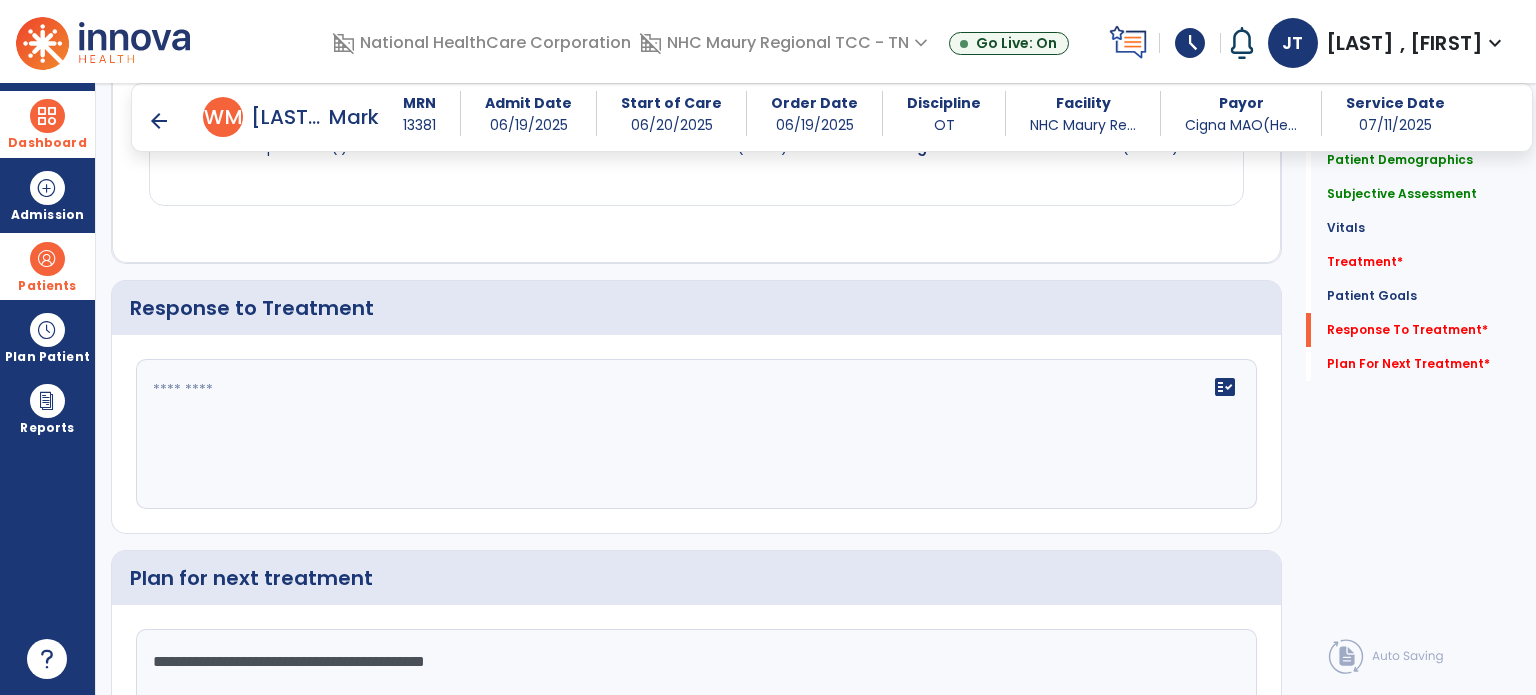 scroll, scrollTop: 2258, scrollLeft: 0, axis: vertical 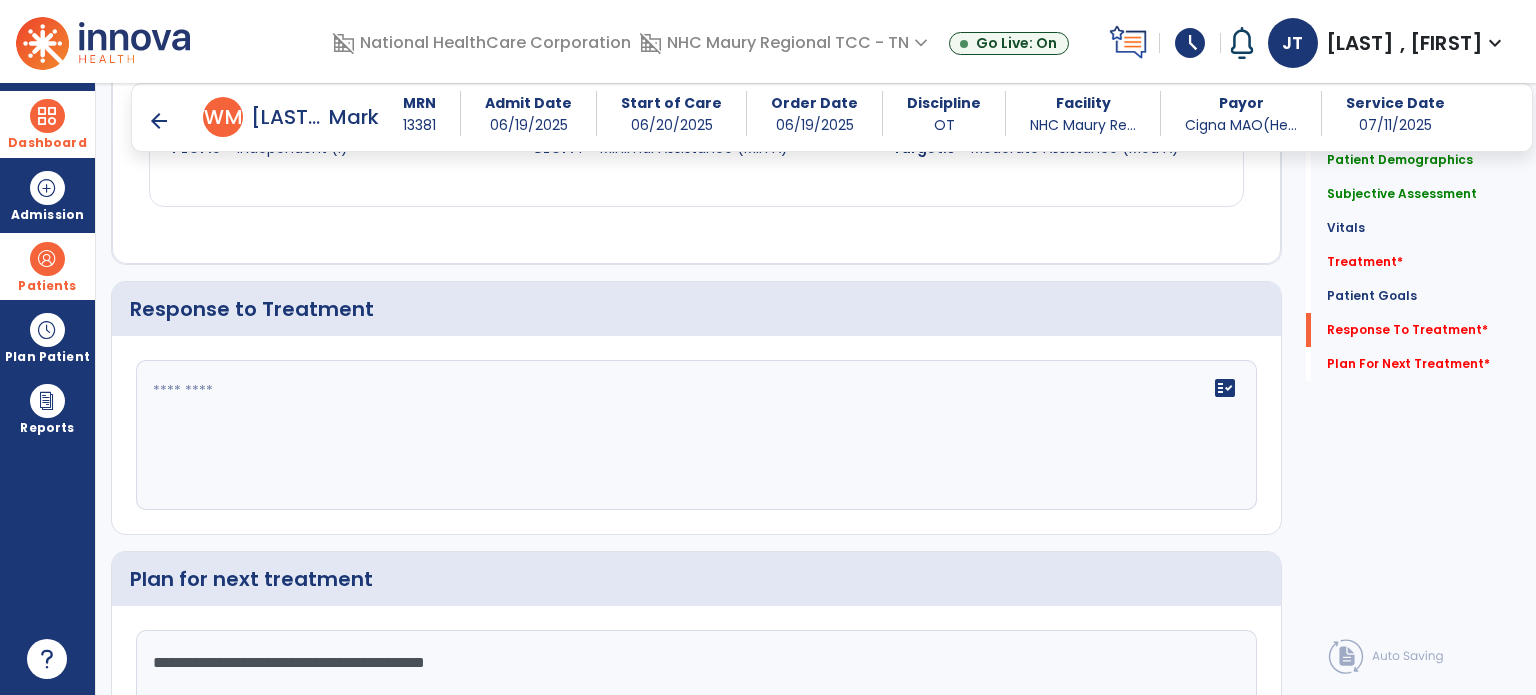 type on "**********" 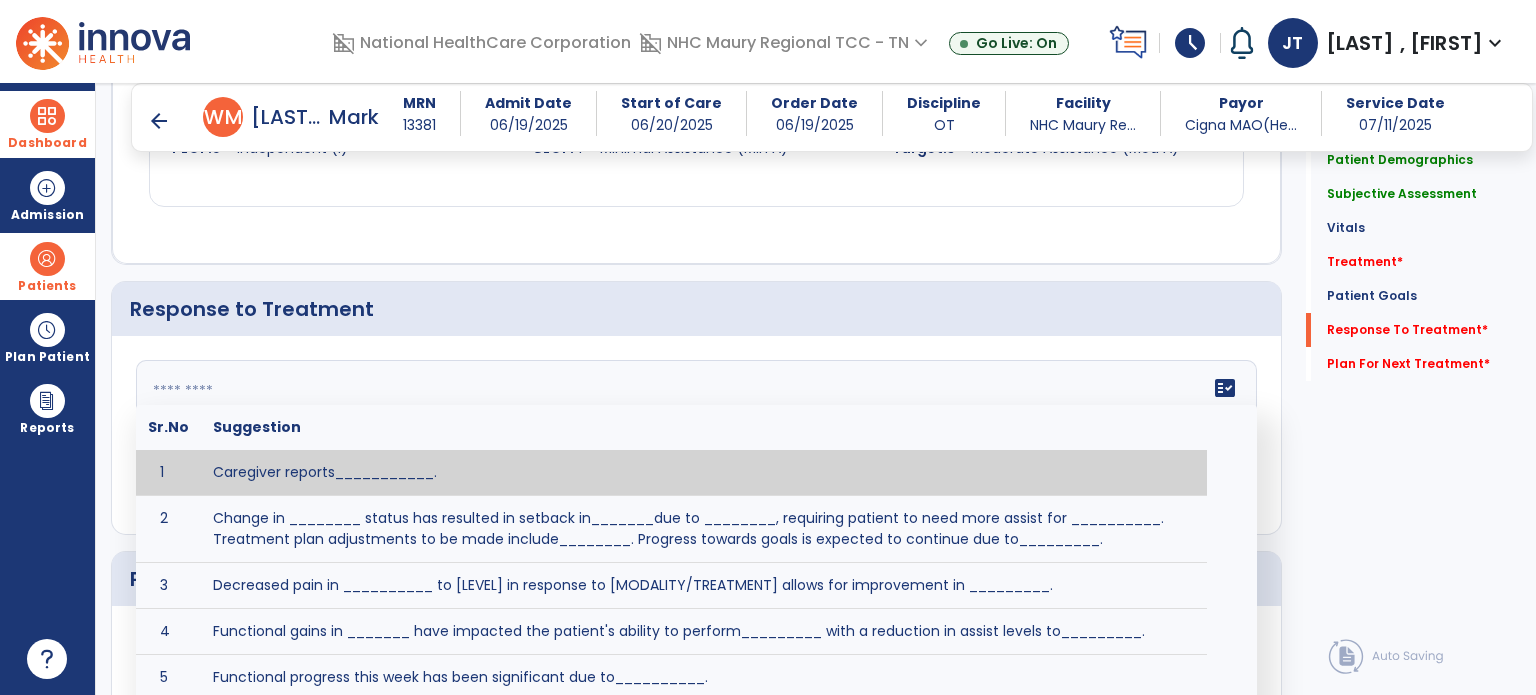 click on "fact_check  Sr.No Suggestion 1 Caregiver reports___________. 2 Change in ________ status has resulted in setback in_______due to ________, requiring patient to need more assist for __________.   Treatment plan adjustments to be made include________.  Progress towards goals is expected to continue due to_________. 3 Decreased pain in __________ to [LEVEL] in response to [MODALITY/TREATMENT] allows for improvement in _________. 4 Functional gains in _______ have impacted the patient's ability to perform_________ with a reduction in assist levels to_________. 5 Functional progress this week has been significant due to__________. 6 Gains in ________ have improved the patient's ability to perform ______with decreased levels of assist to___________. 7 Improvement in ________allows patient to tolerate higher levels of challenges in_________. 8 Pain in [AREA] has decreased to [LEVEL] in response to [TREATMENT/MODALITY], allowing fore ease in completing__________. 9 10 11 12 13 14 15 16 17 18 19 20 21" 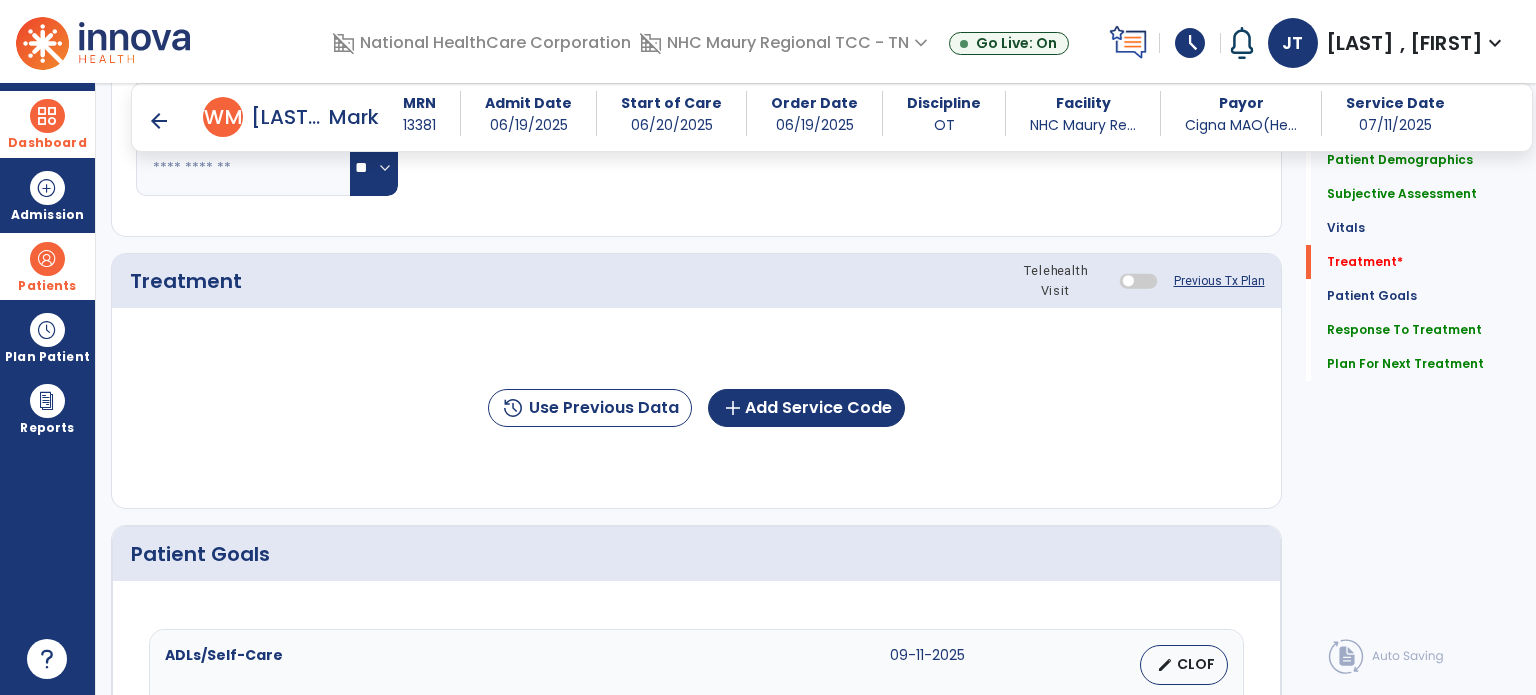 scroll, scrollTop: 1074, scrollLeft: 0, axis: vertical 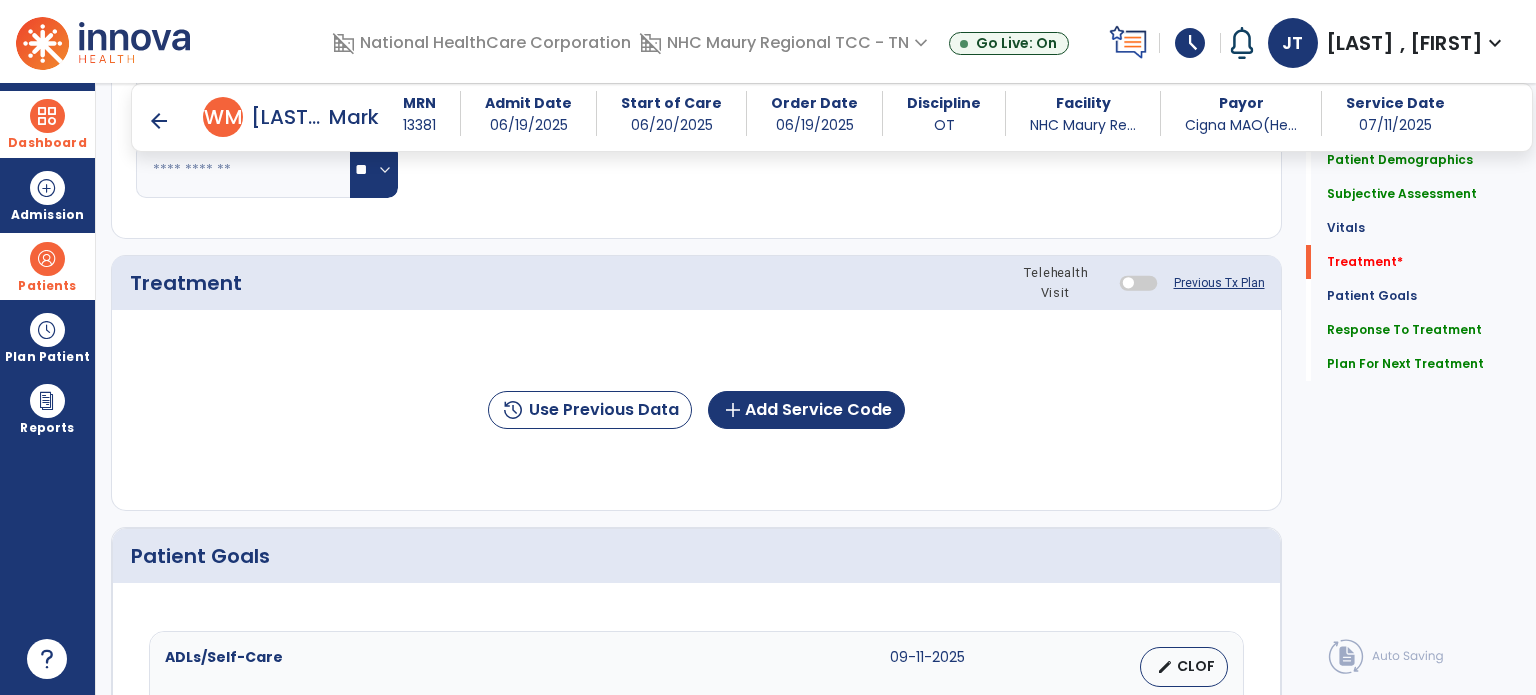 type on "**********" 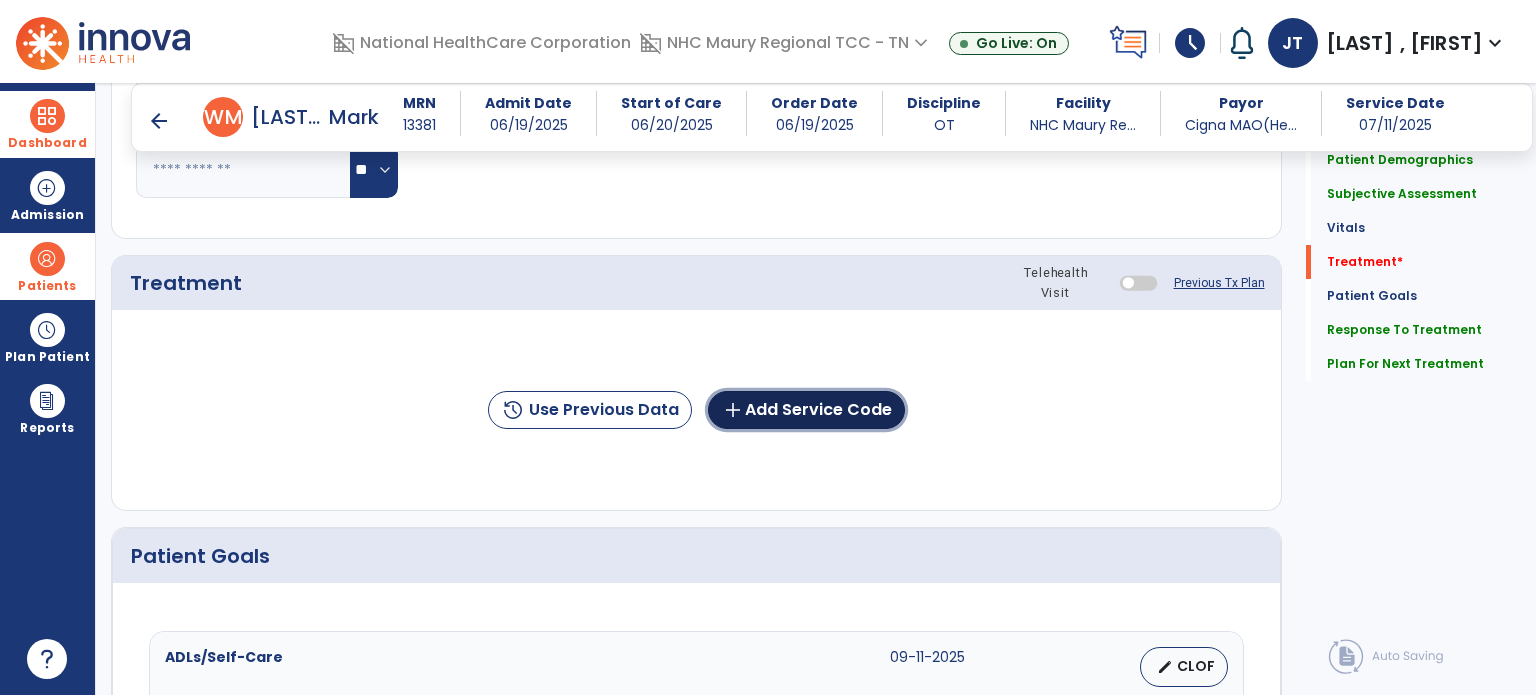 click on "add" 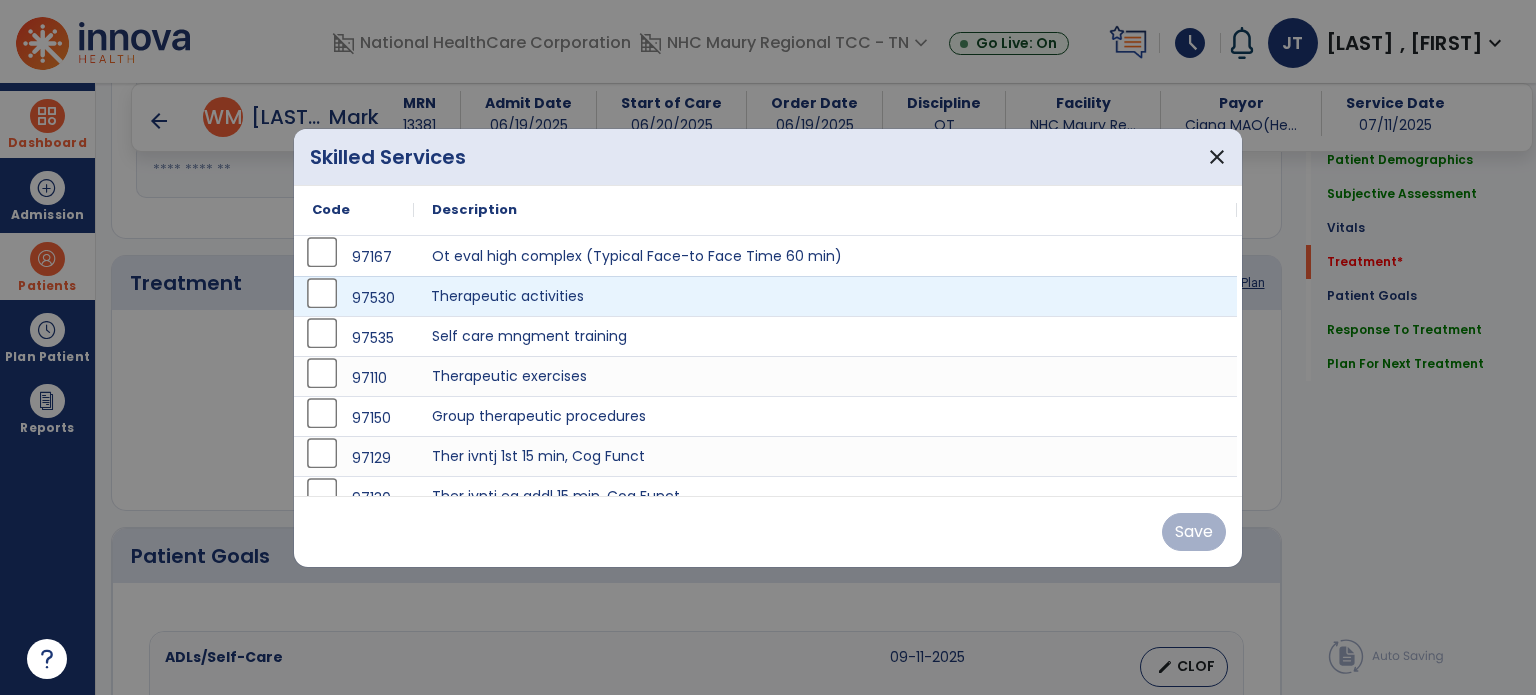 click on "Therapeutic activities" at bounding box center [825, 296] 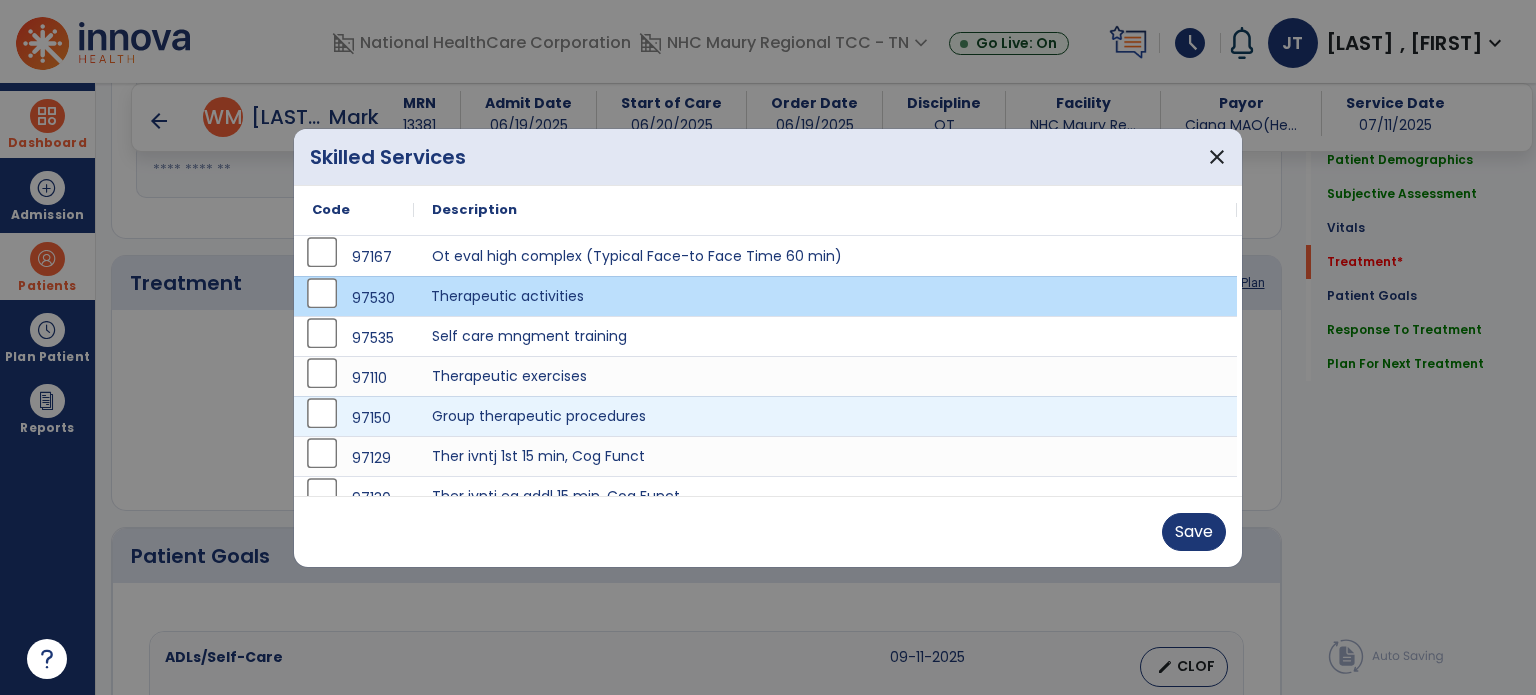 scroll, scrollTop: 34, scrollLeft: 0, axis: vertical 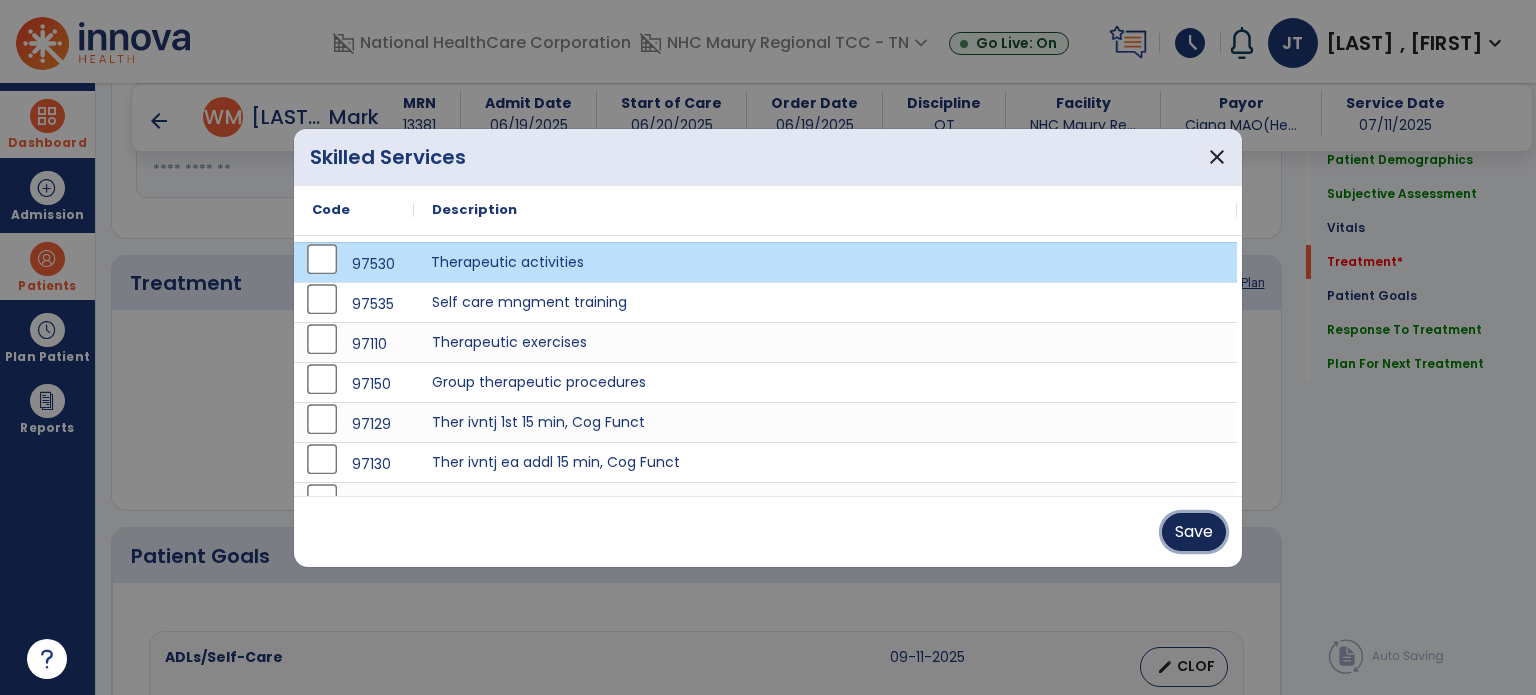 click on "Save" at bounding box center [1194, 532] 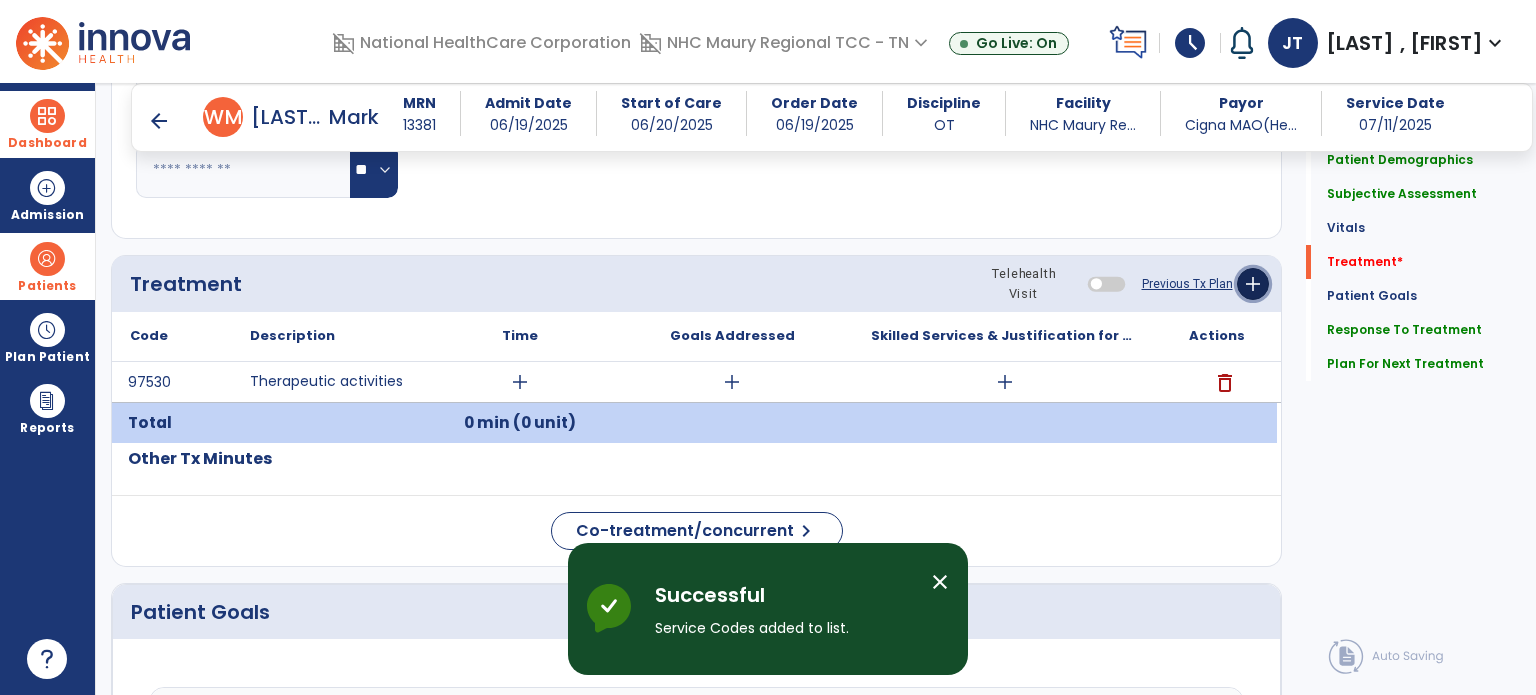 click on "add" 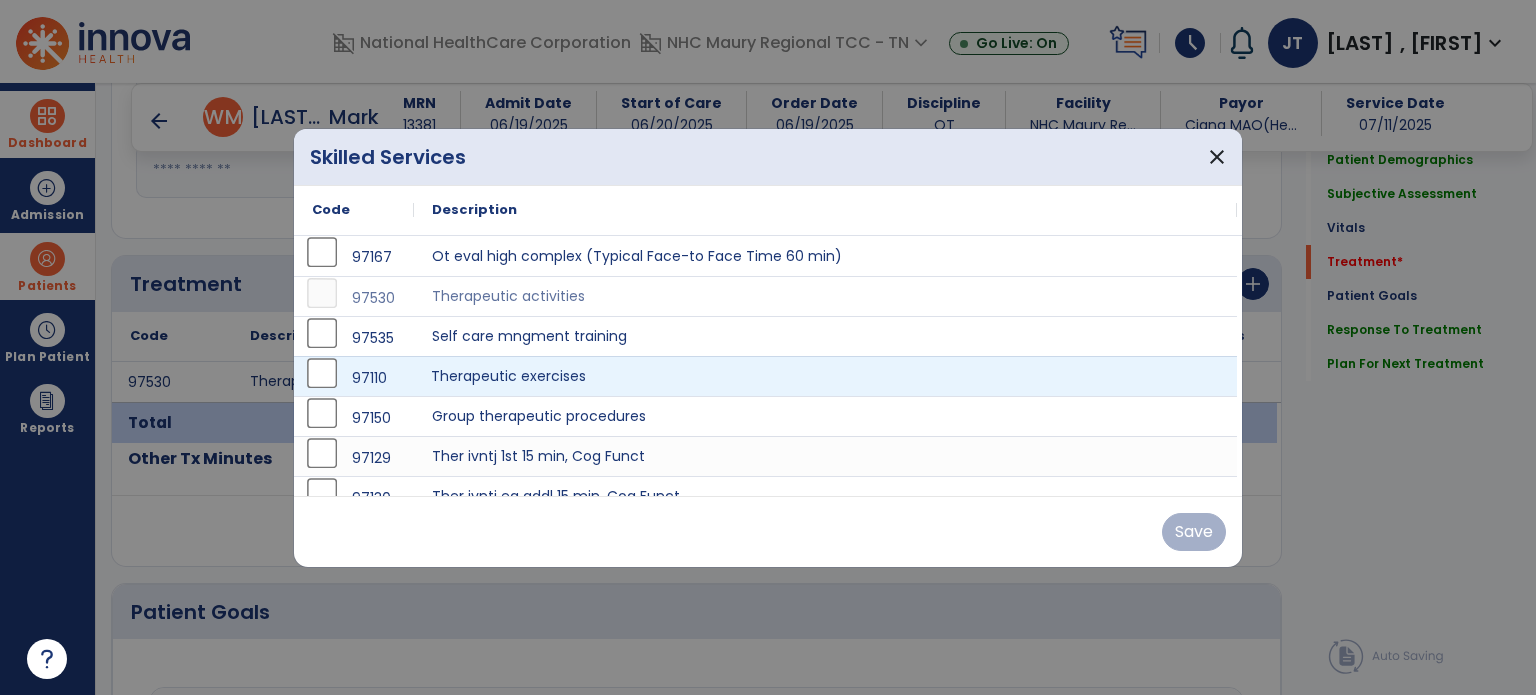 click on "Therapeutic exercises" at bounding box center [825, 376] 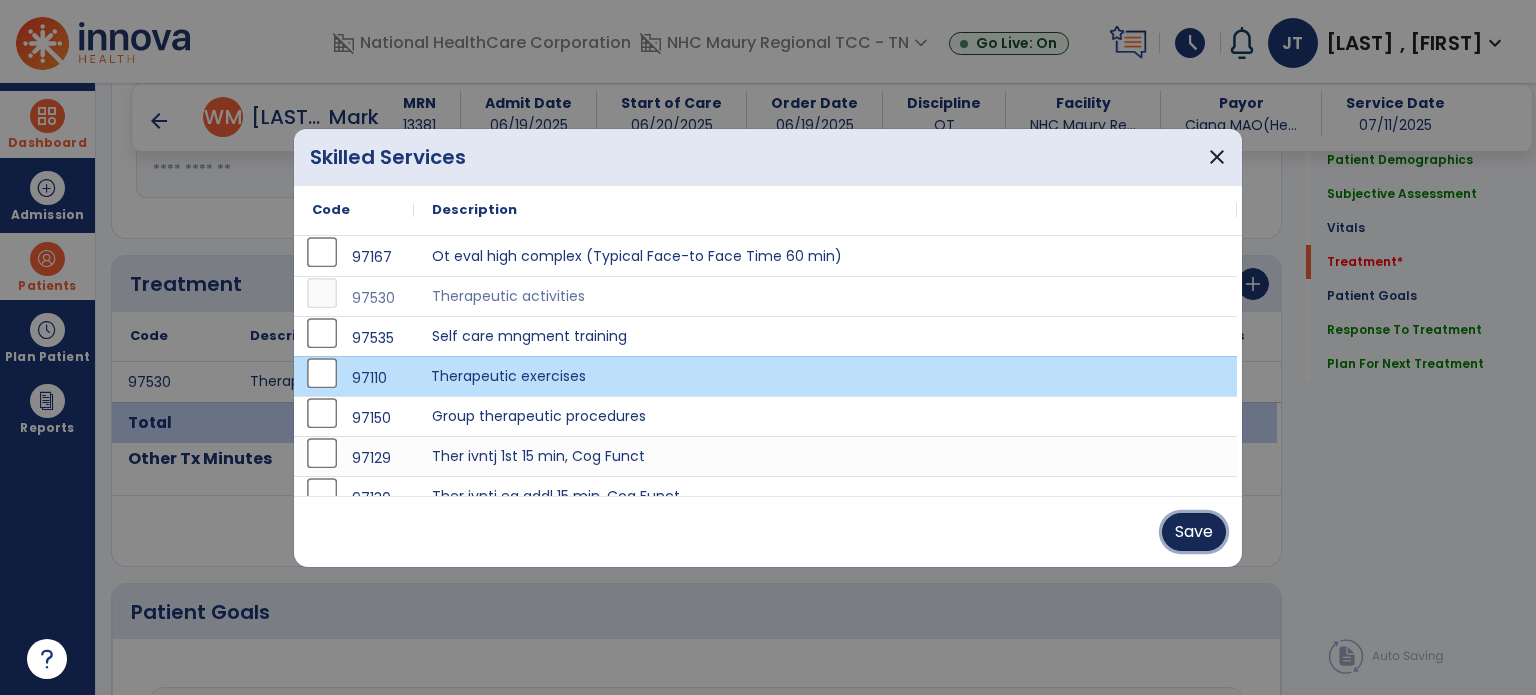 click on "Save" at bounding box center (1194, 532) 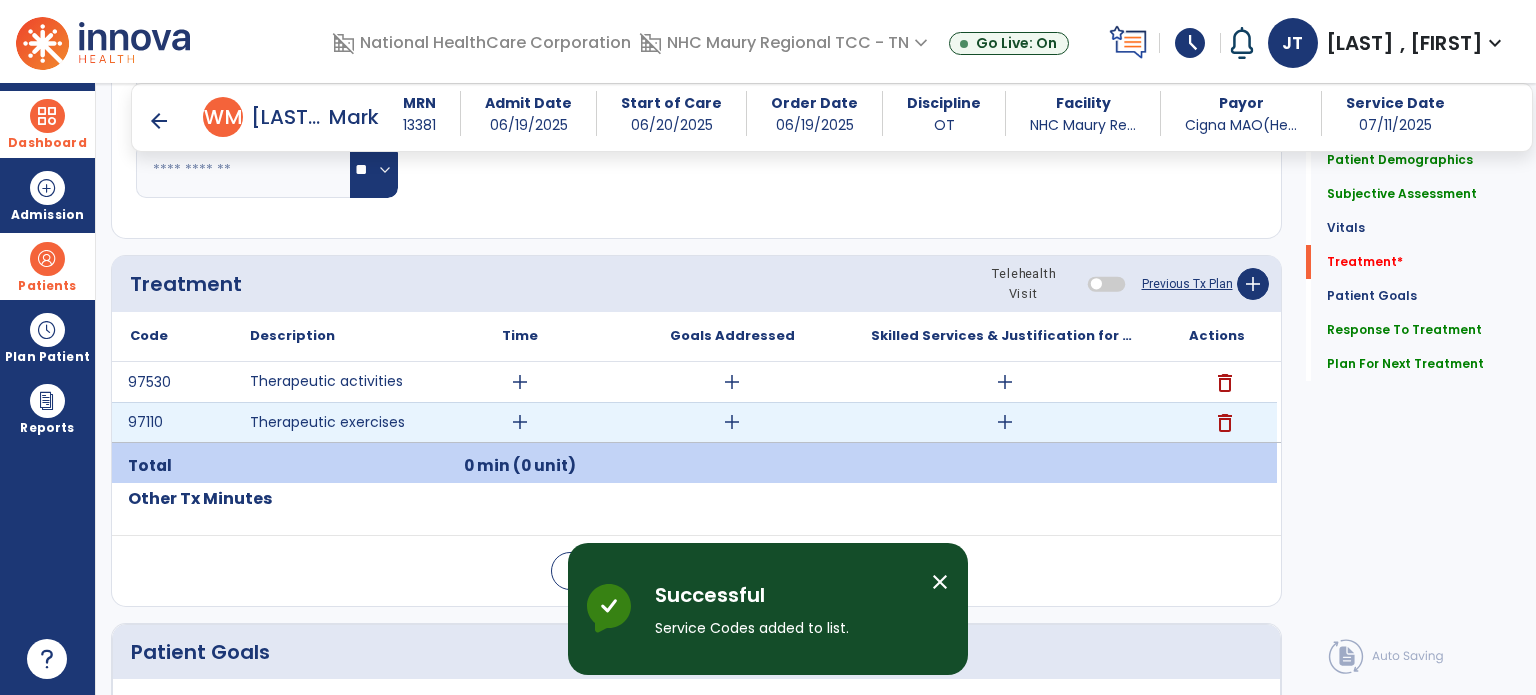 click on "delete" at bounding box center (1225, 423) 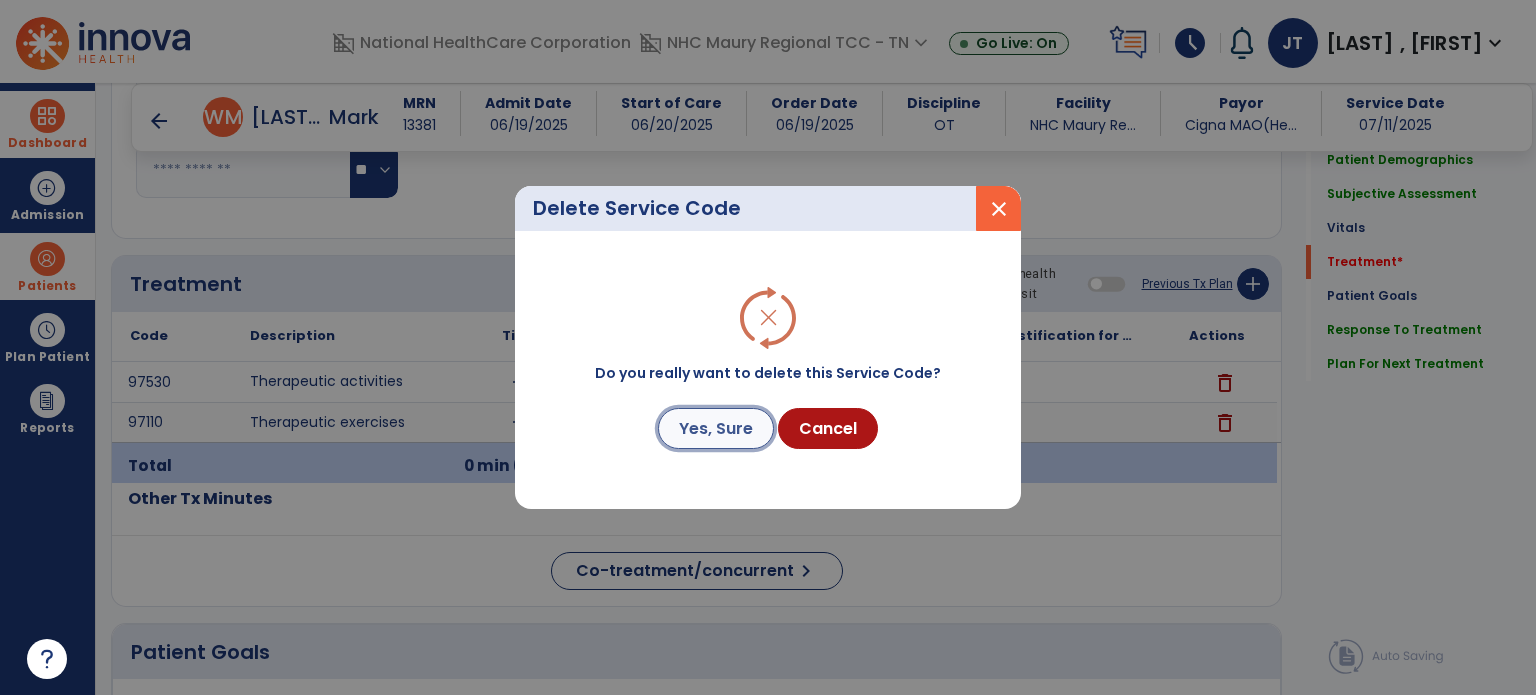 click on "Yes, Sure" at bounding box center (716, 428) 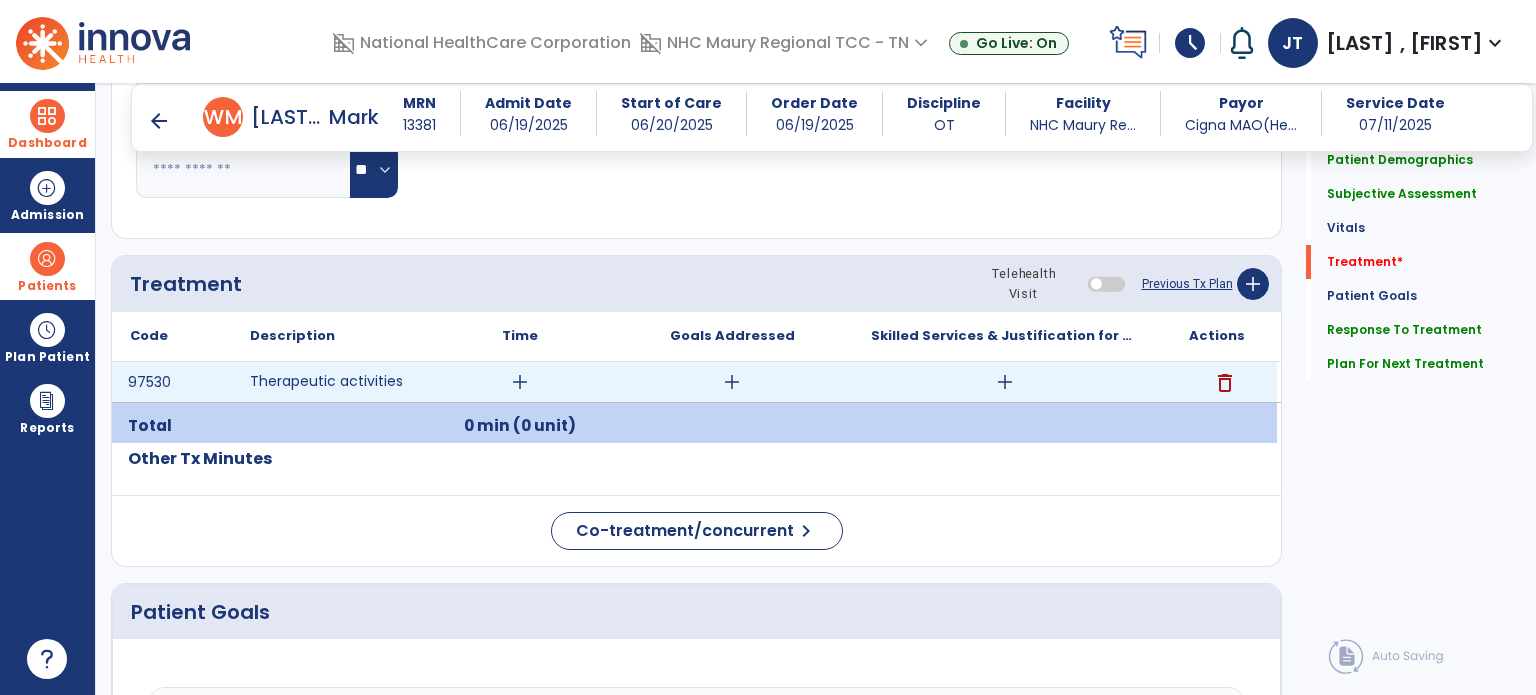 click on "add" at bounding box center [520, 382] 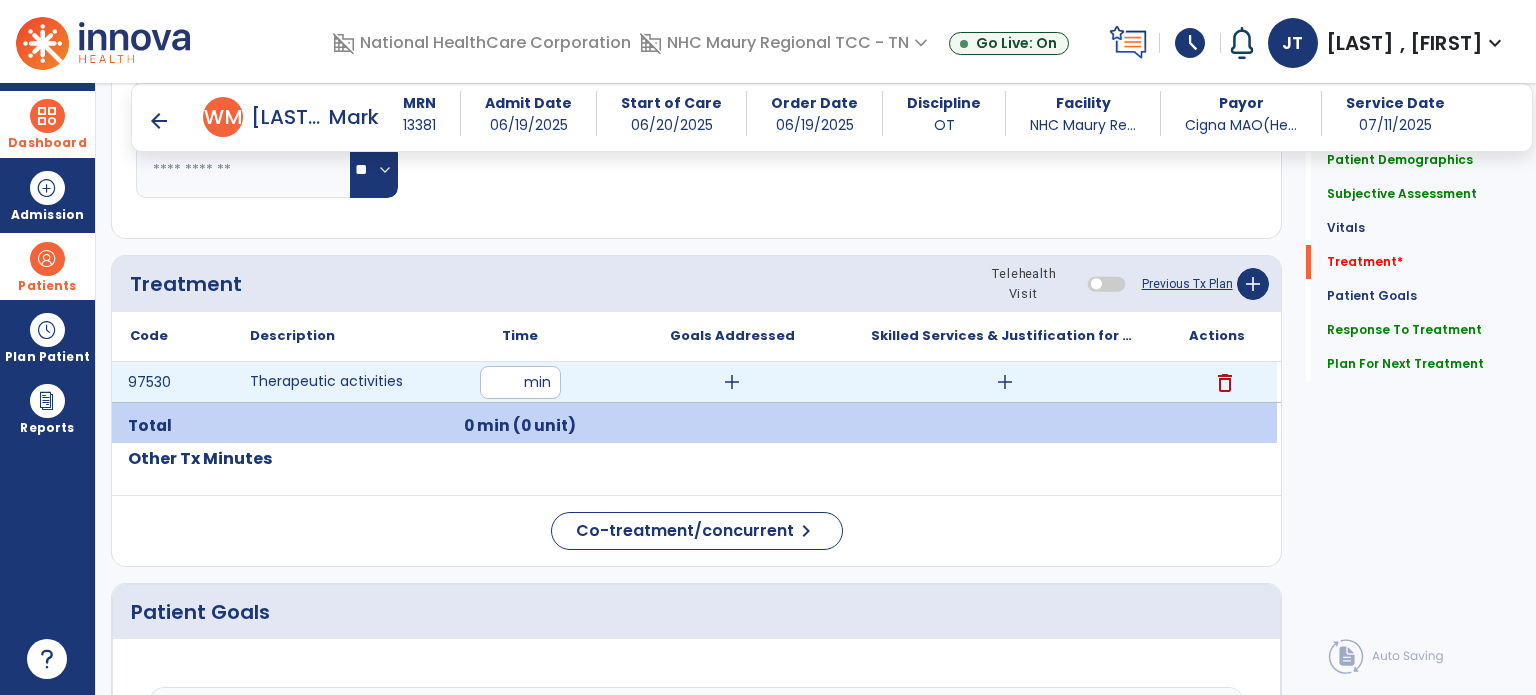 type on "**" 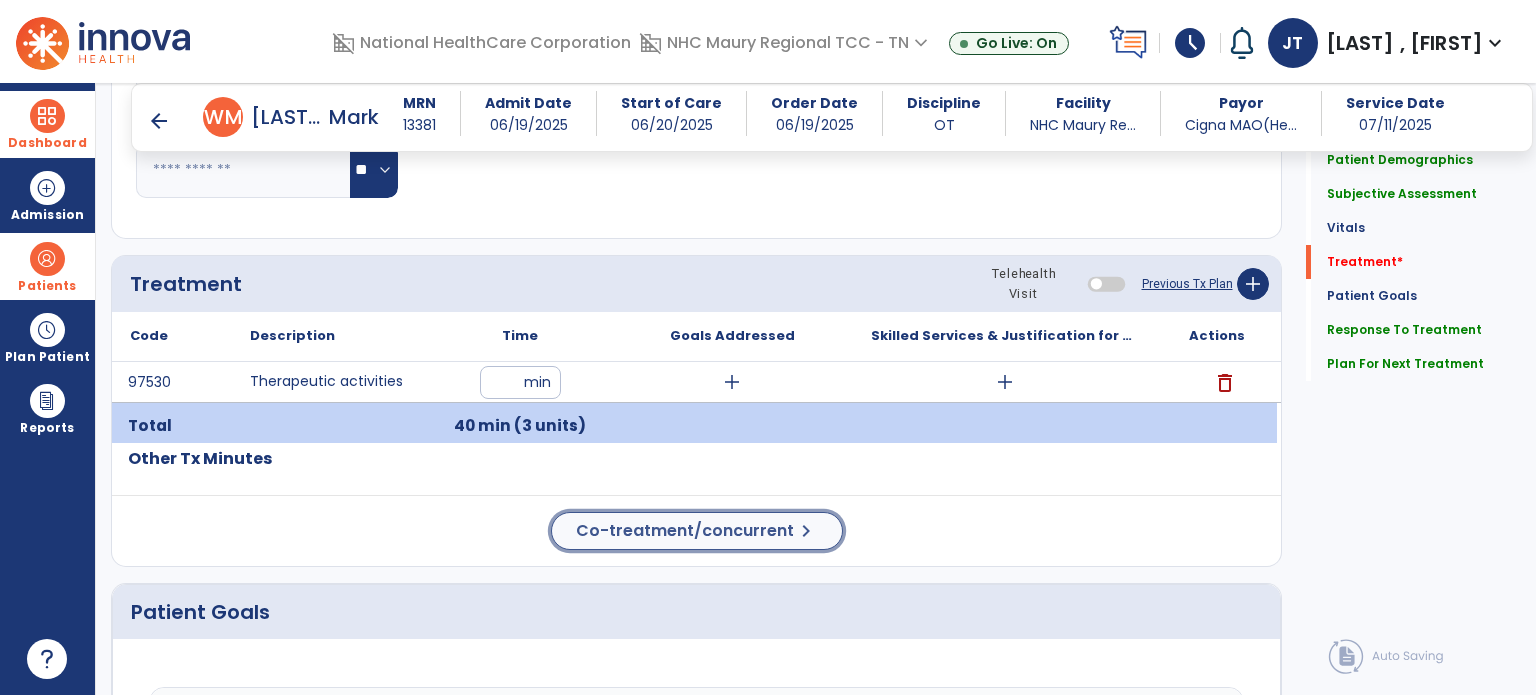 click on "Co-treatment/concurrent" 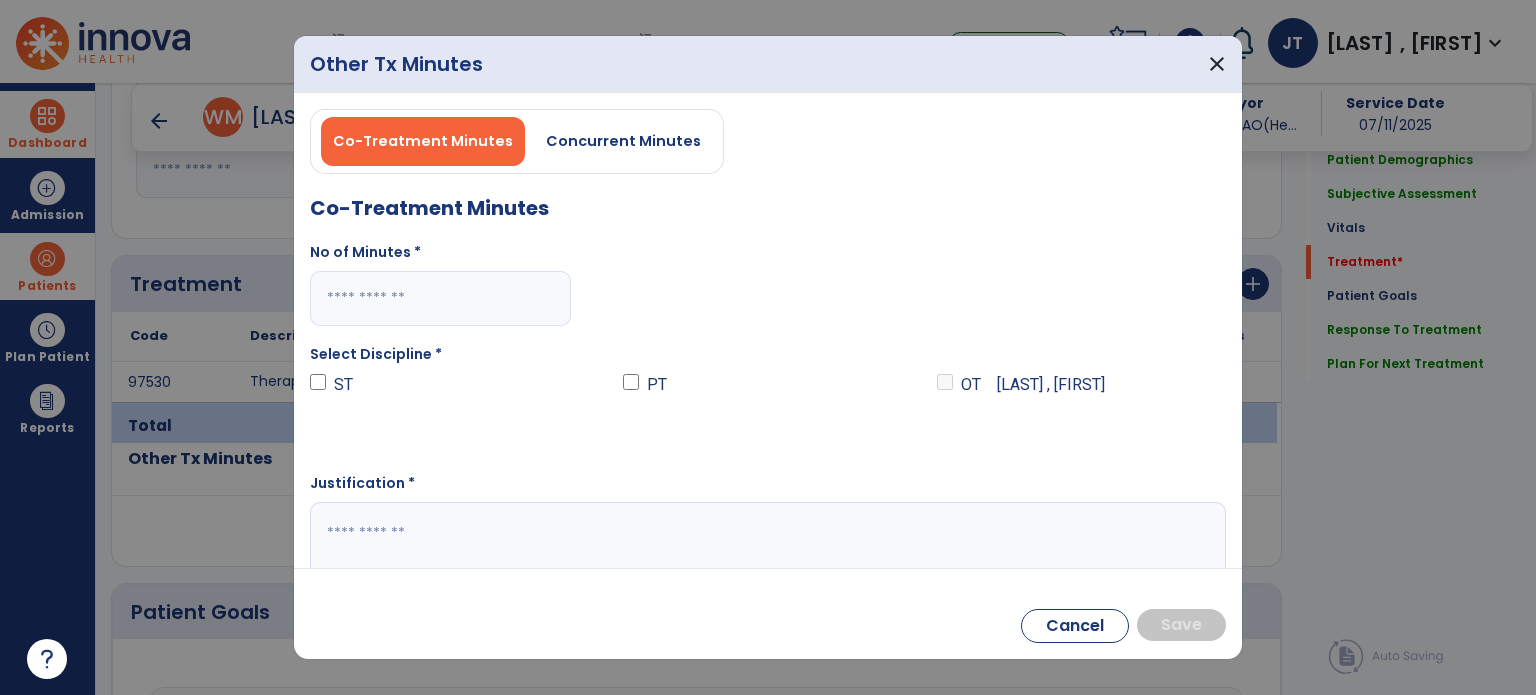 click at bounding box center (440, 298) 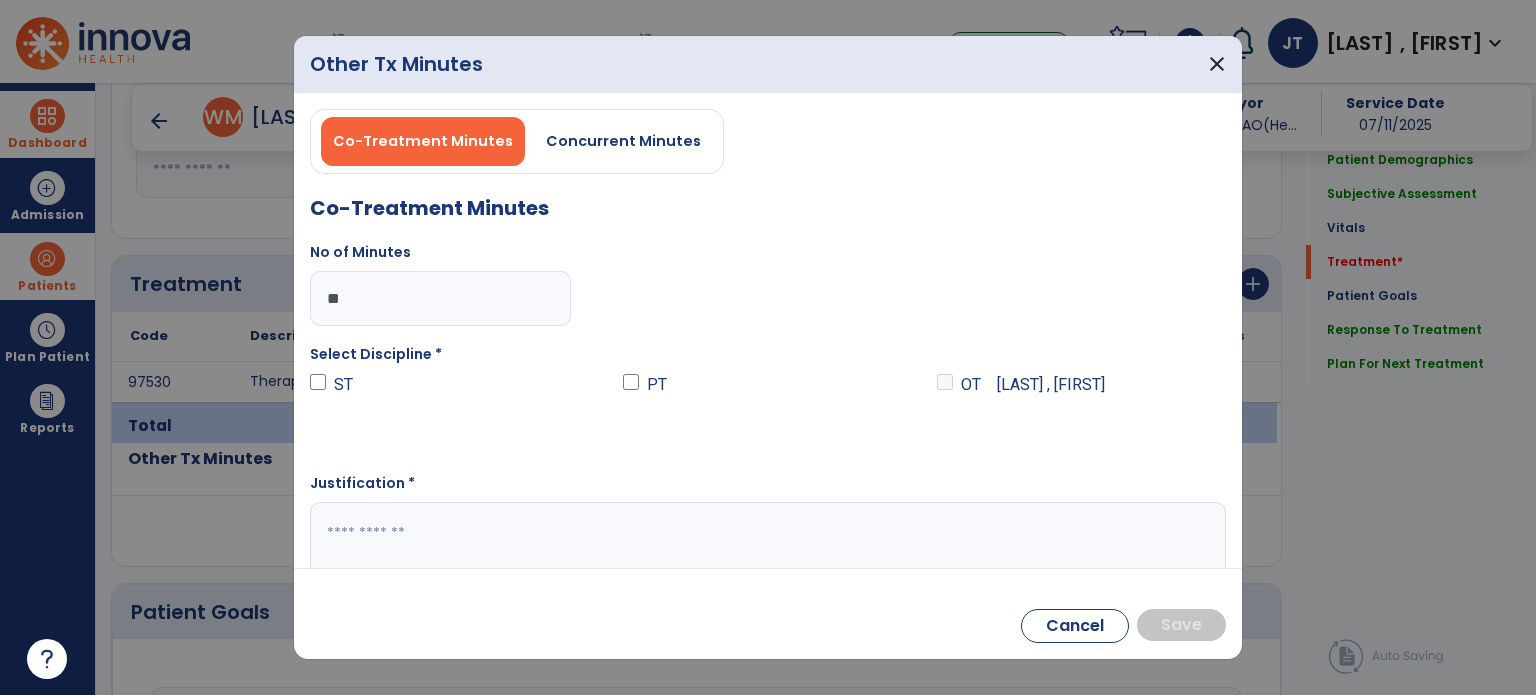 type on "**" 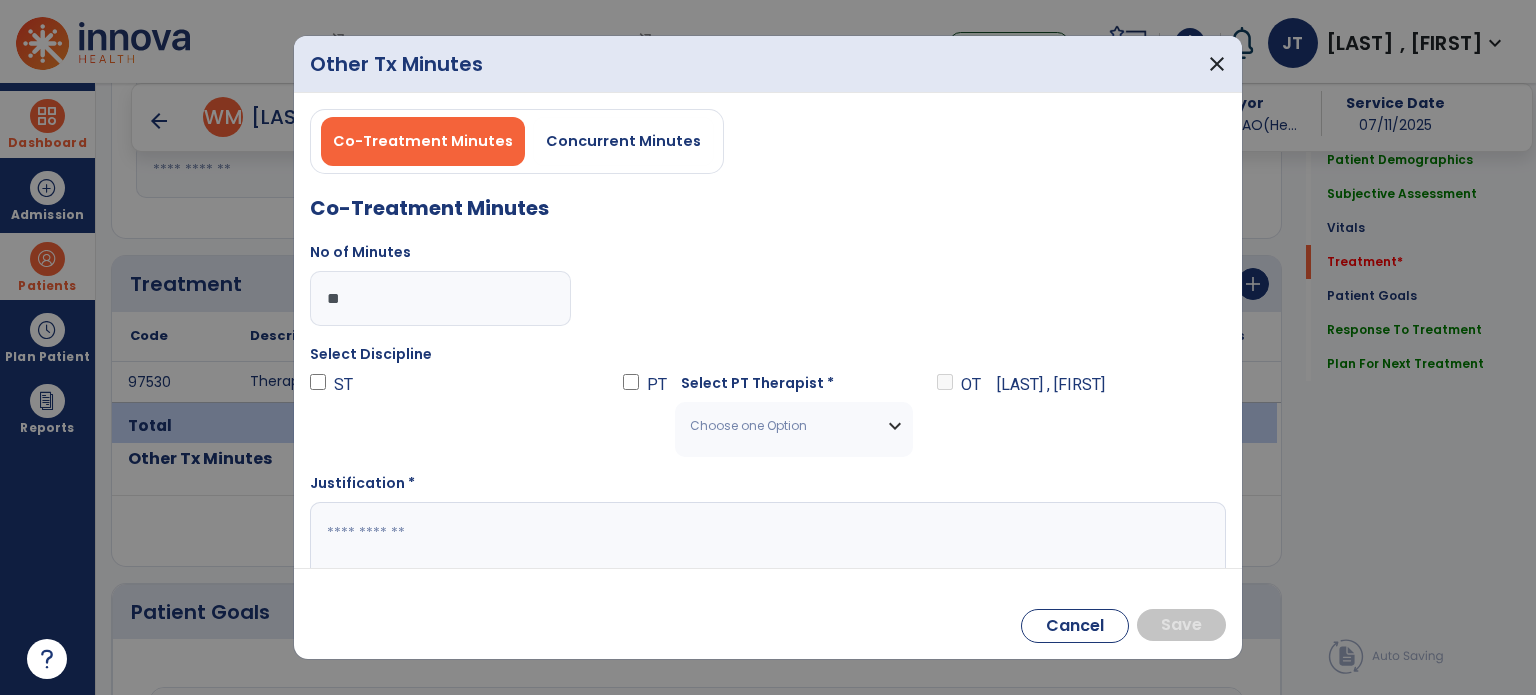 scroll, scrollTop: 26, scrollLeft: 0, axis: vertical 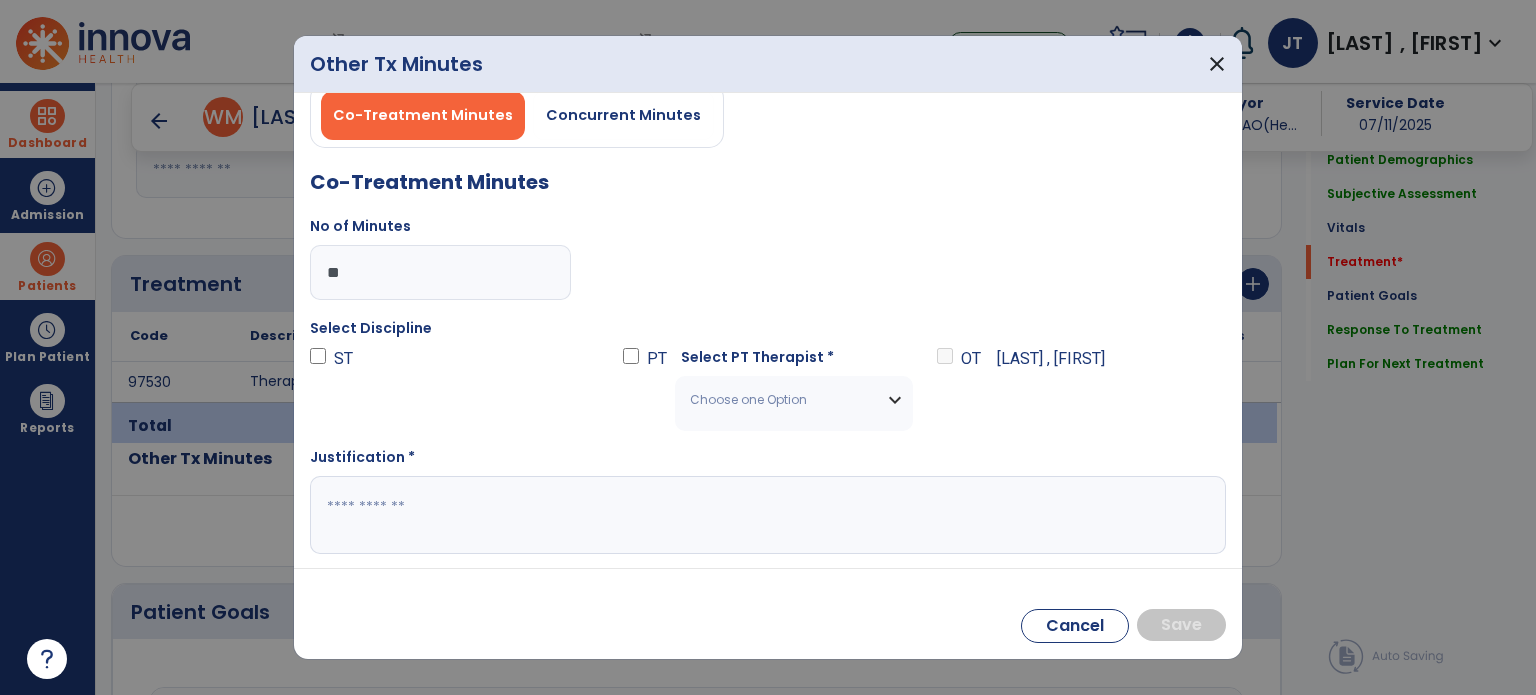 click on "Choose one Option" at bounding box center (793, 400) 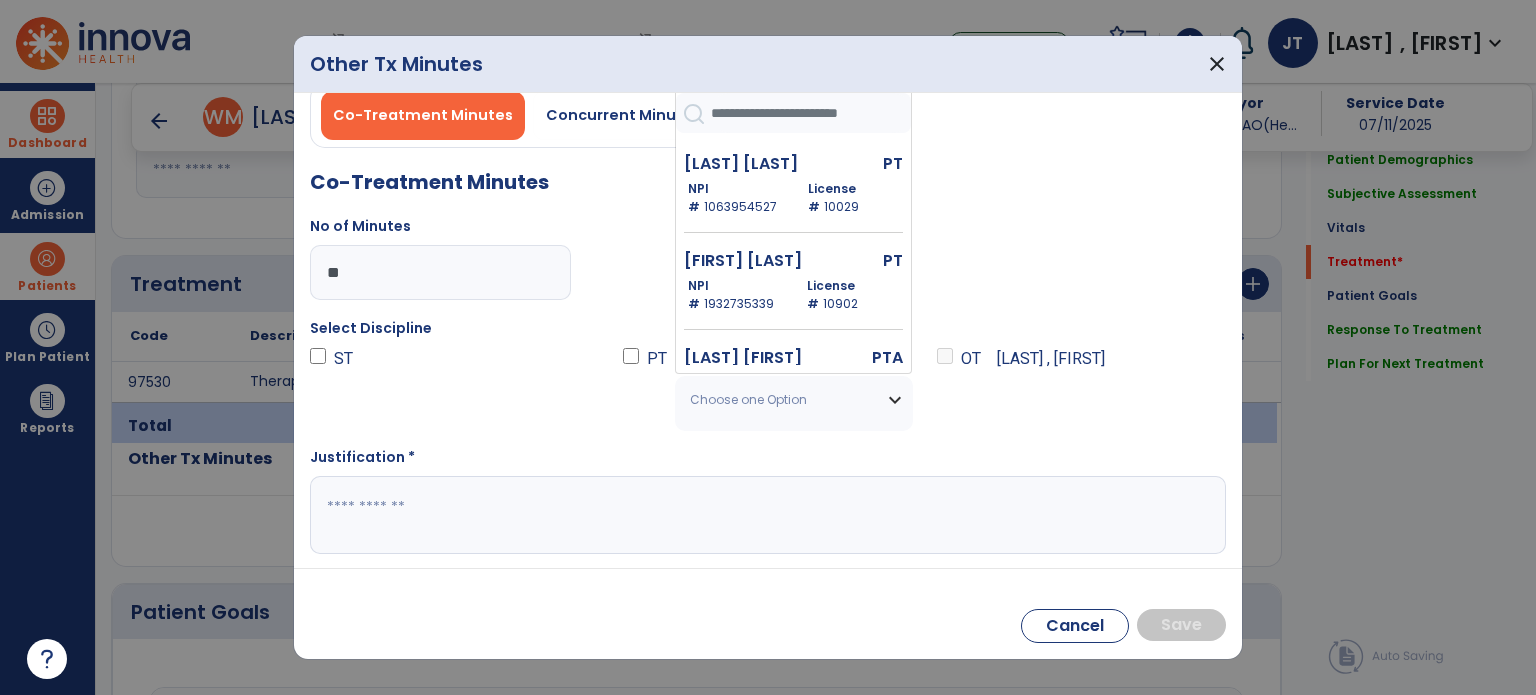 scroll, scrollTop: 990, scrollLeft: 0, axis: vertical 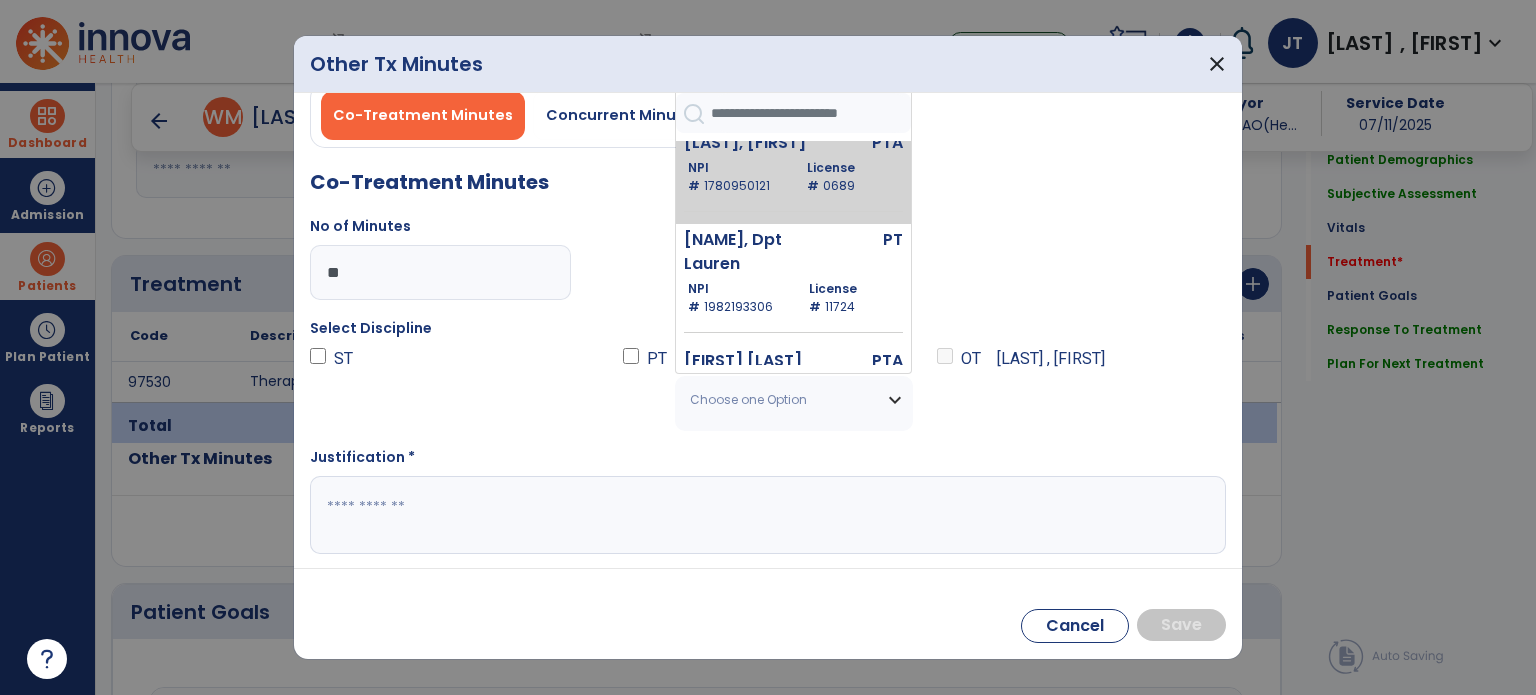 click on "Hinson David   PTA   NPI #  1780950121  License #  0689" at bounding box center (793, 175) 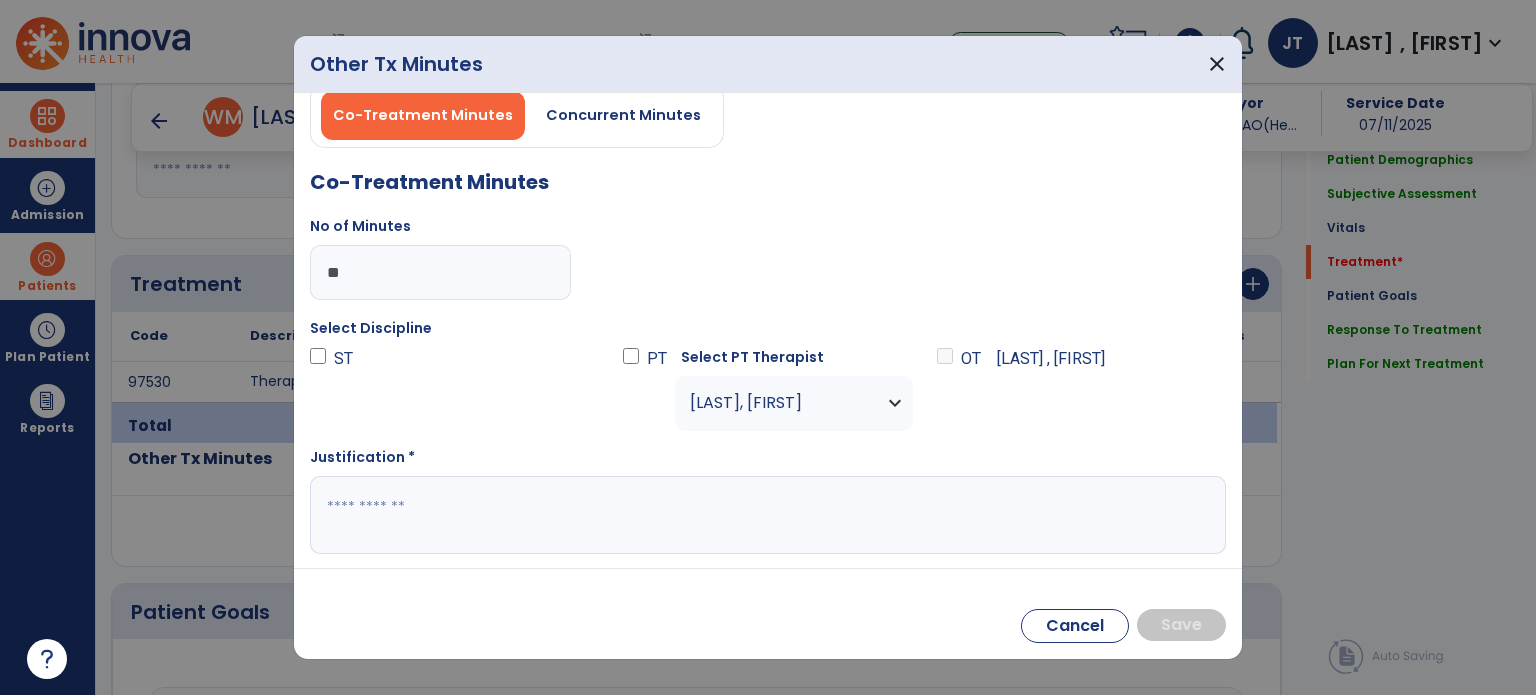 click at bounding box center [766, 515] 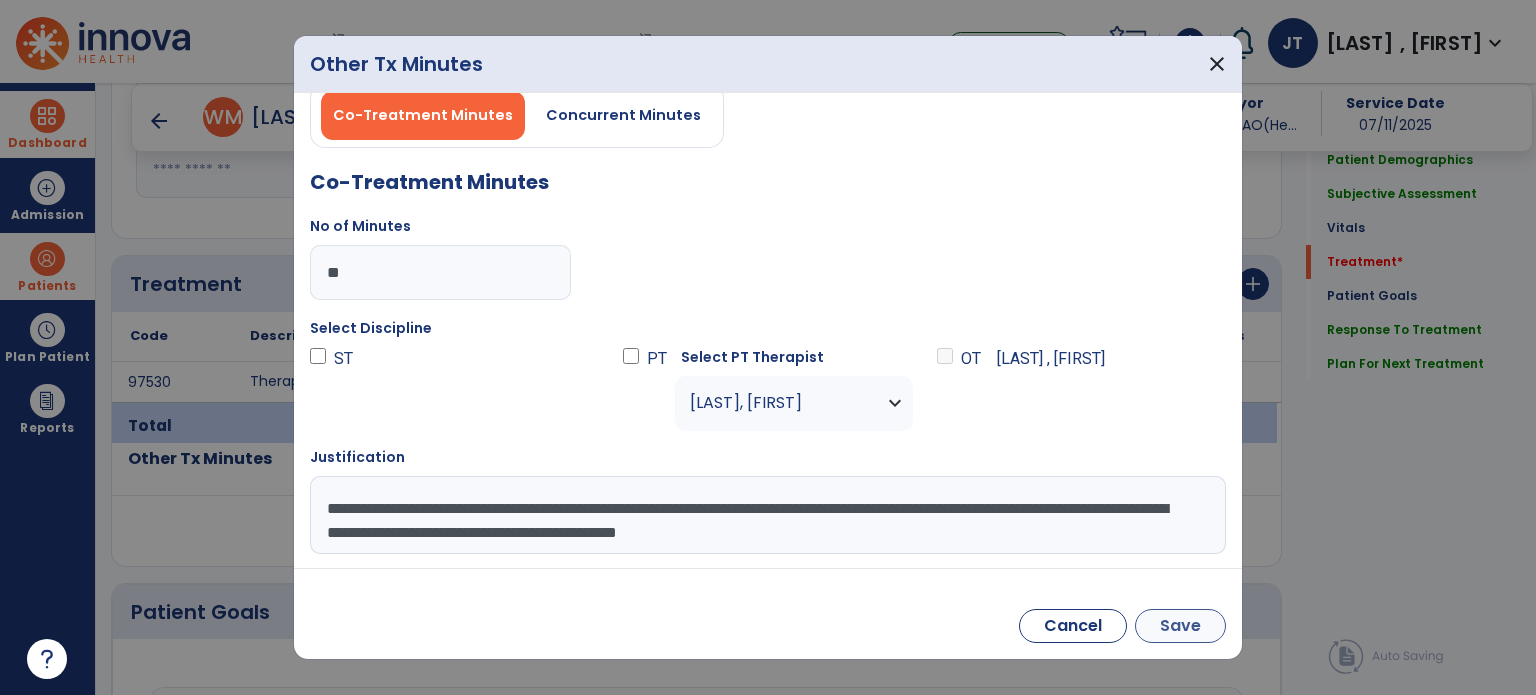 type on "**********" 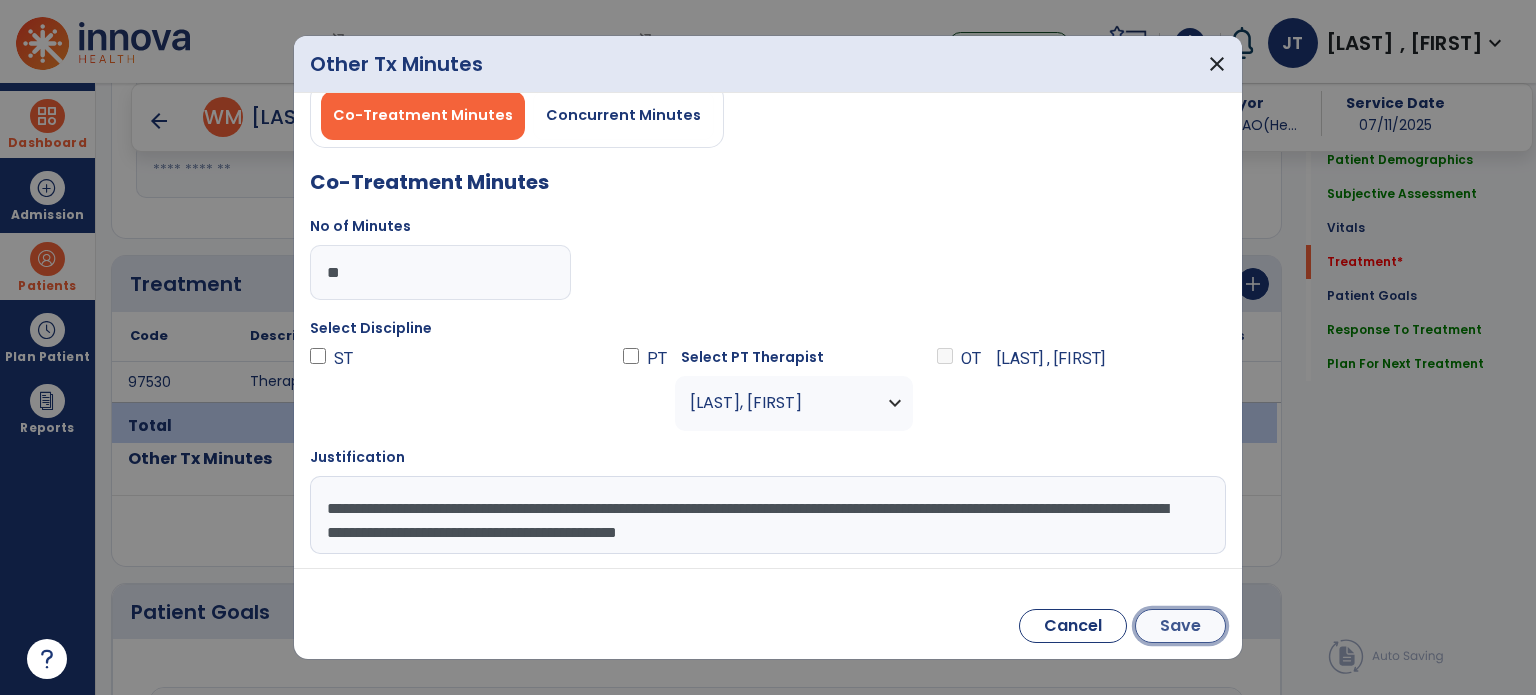 click on "Save" at bounding box center [1180, 626] 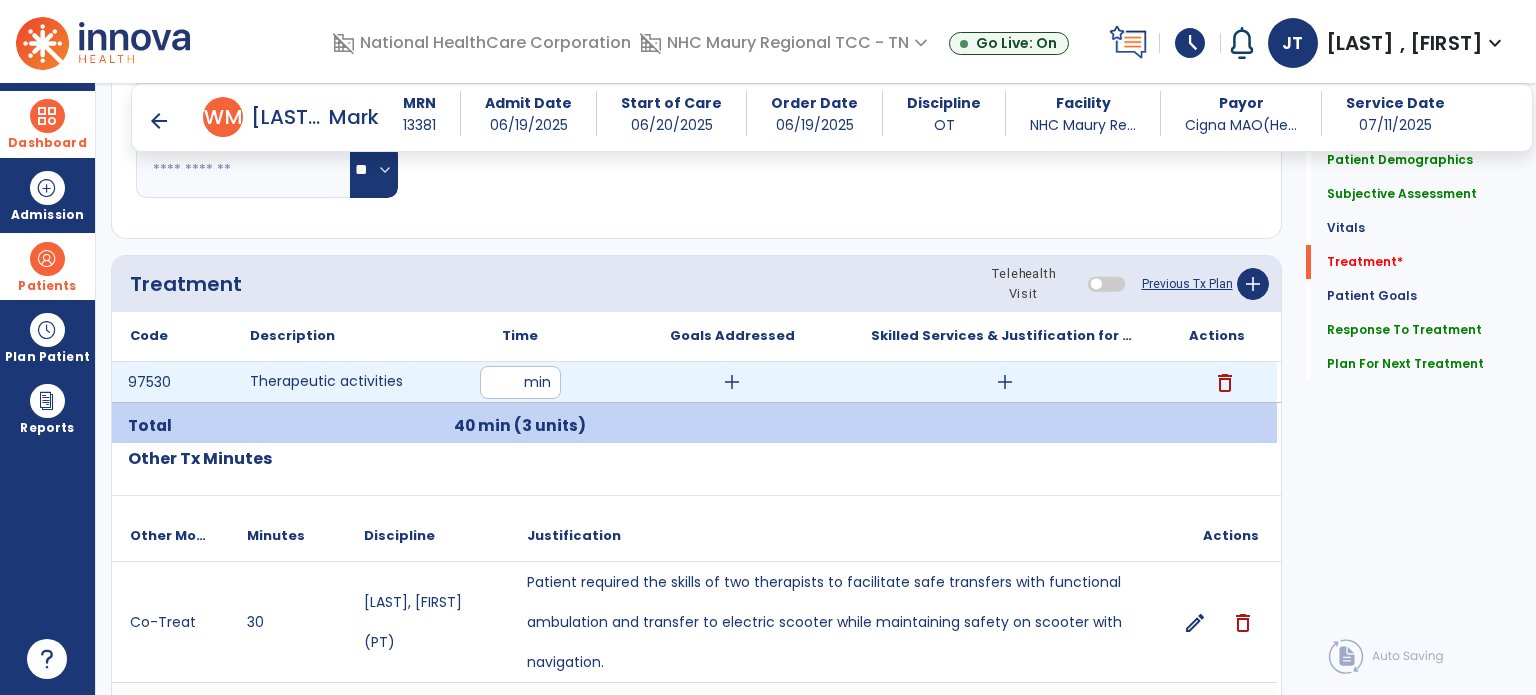 click on "add" at bounding box center (1004, 382) 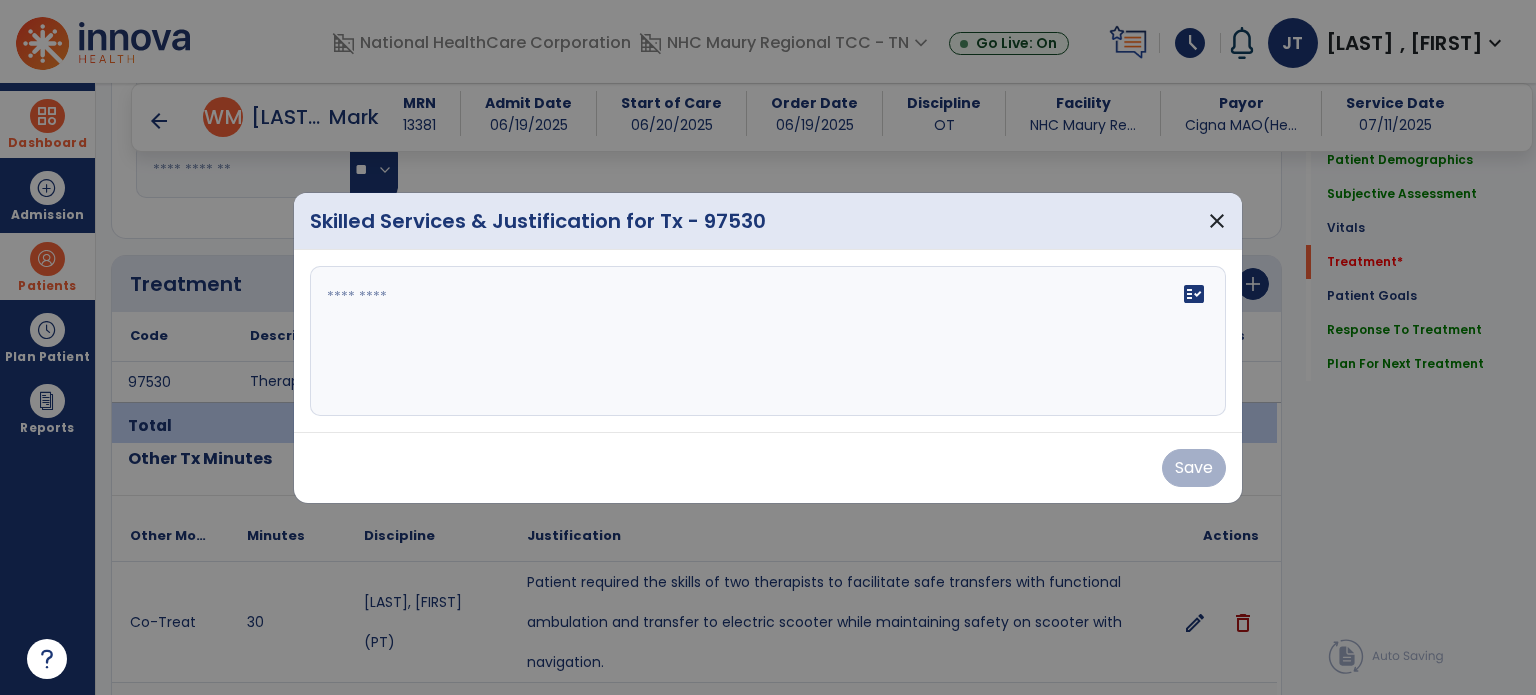 click on "fact_check" at bounding box center [768, 341] 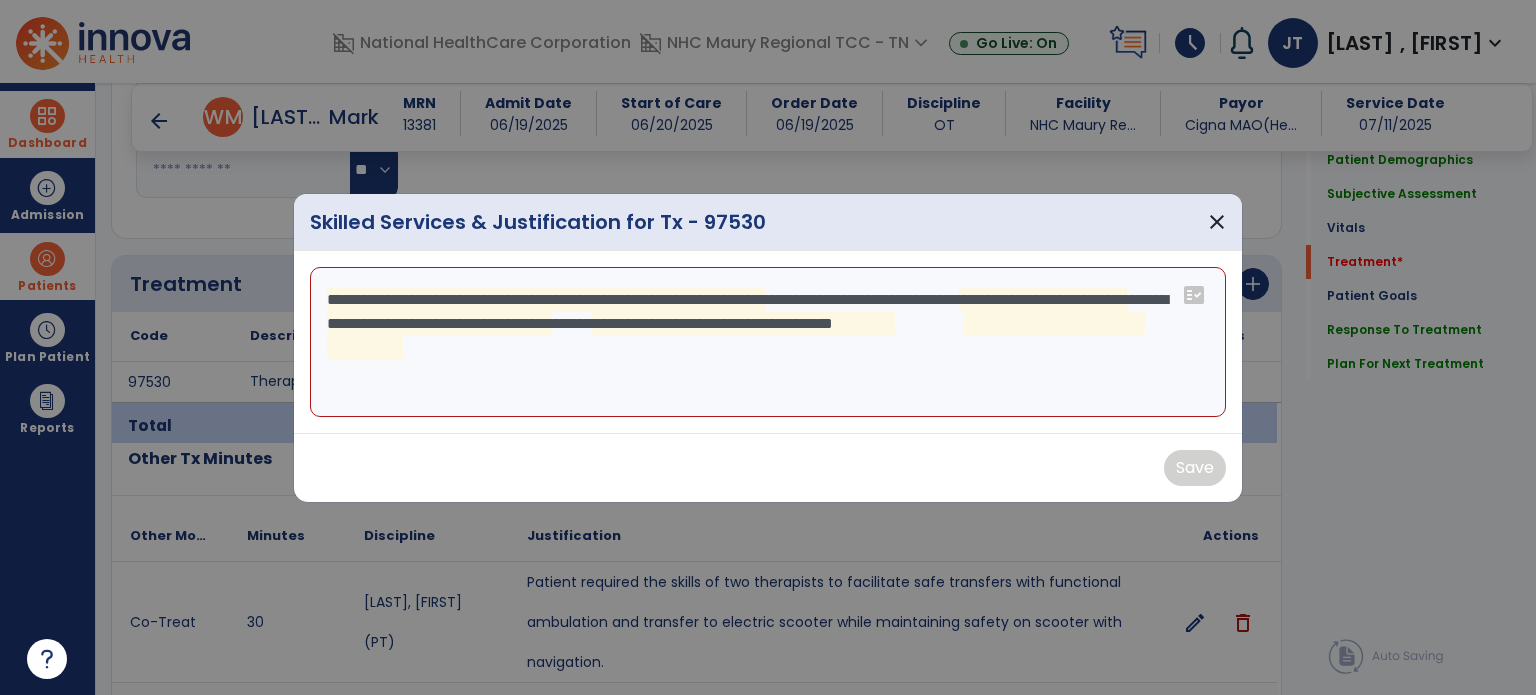 click on "**********" at bounding box center [768, 342] 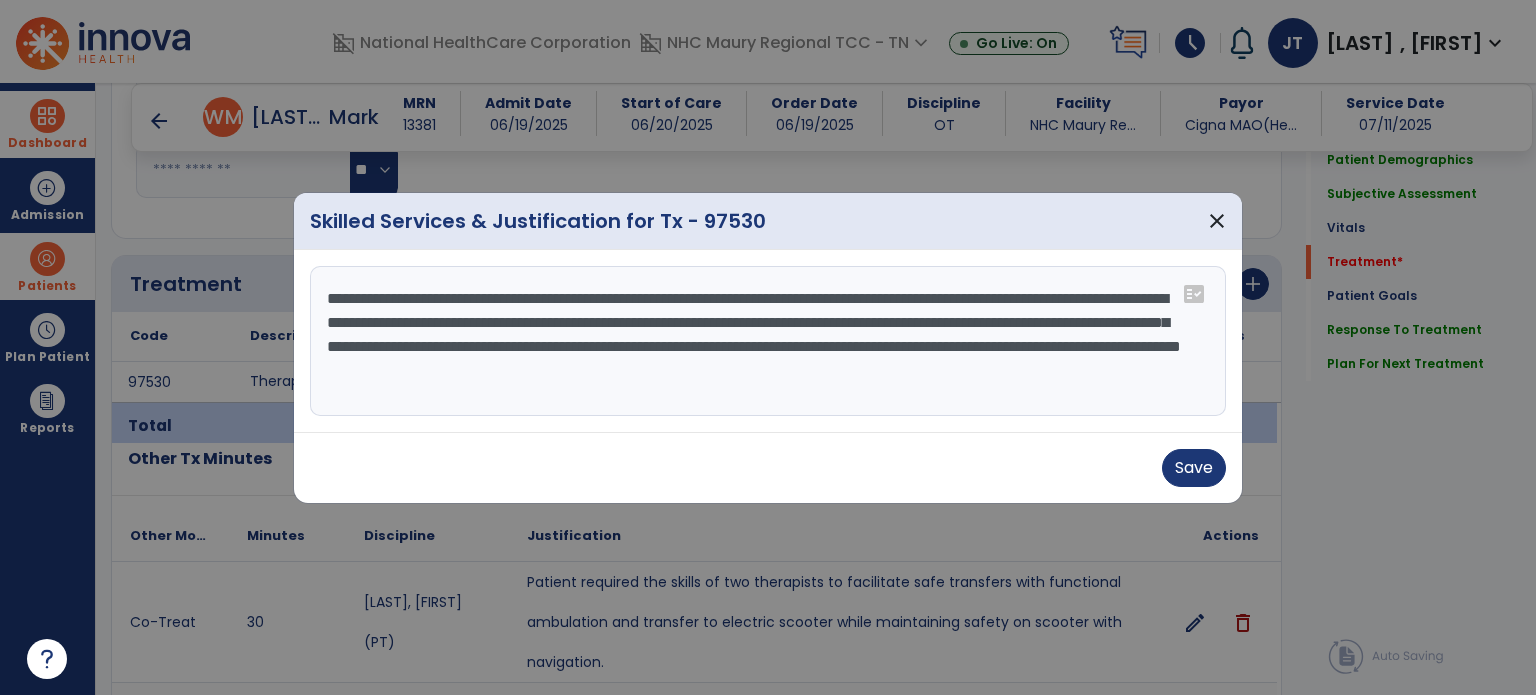 click on "**********" at bounding box center (768, 341) 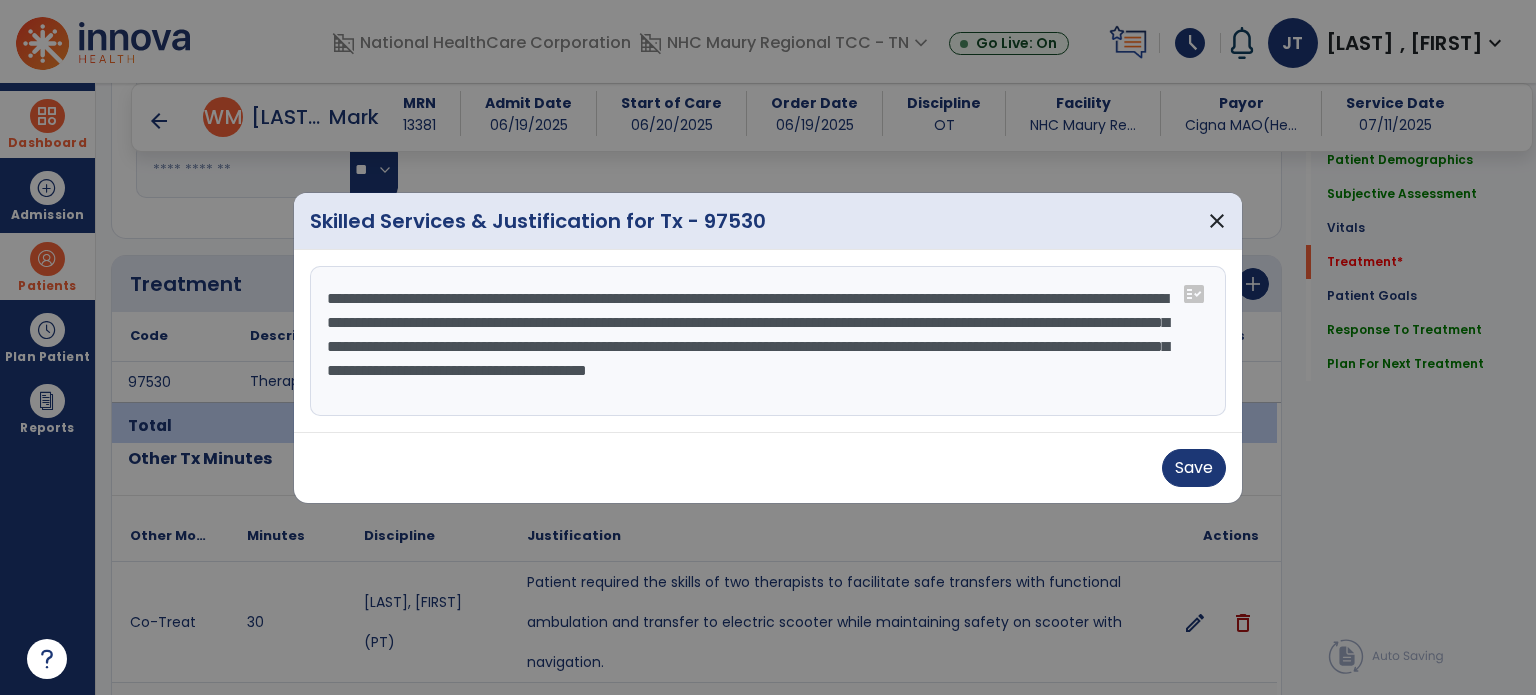 click on "**********" at bounding box center [768, 341] 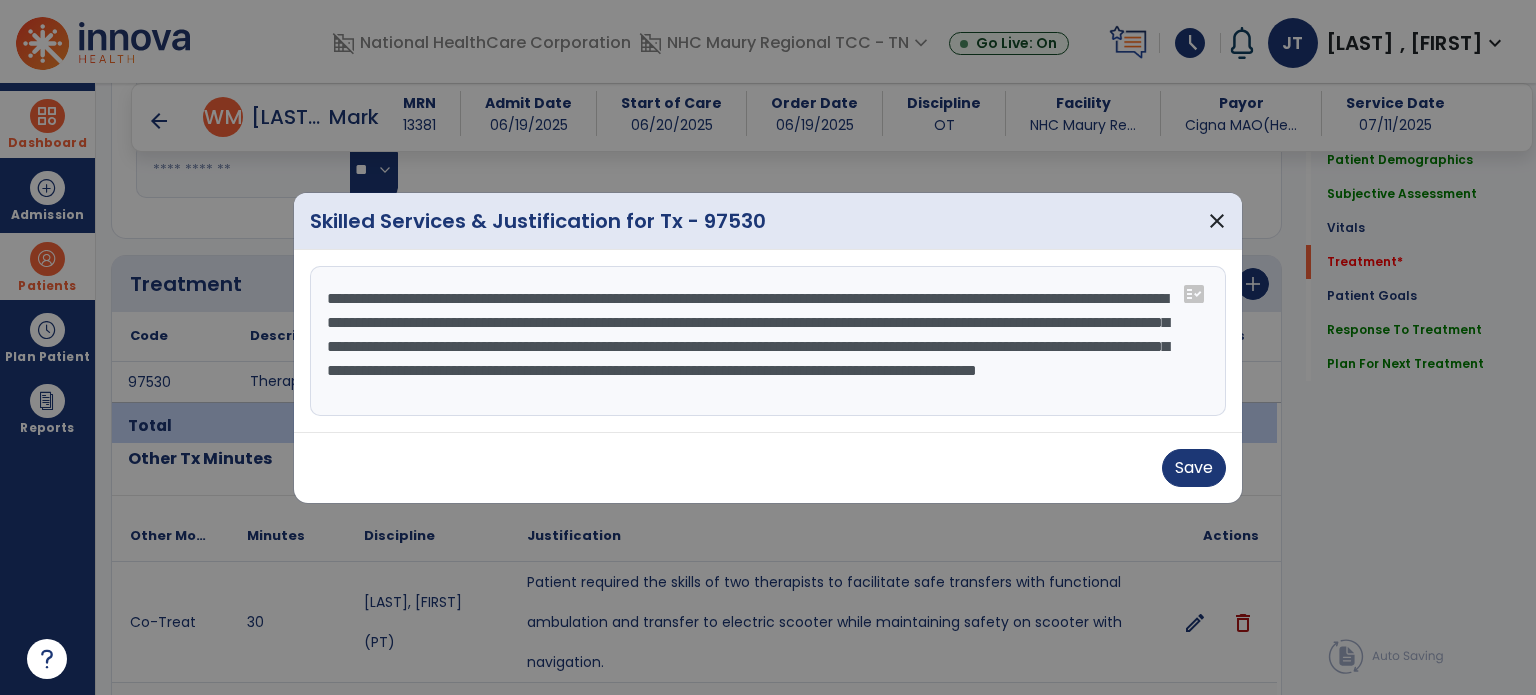 scroll, scrollTop: 15, scrollLeft: 0, axis: vertical 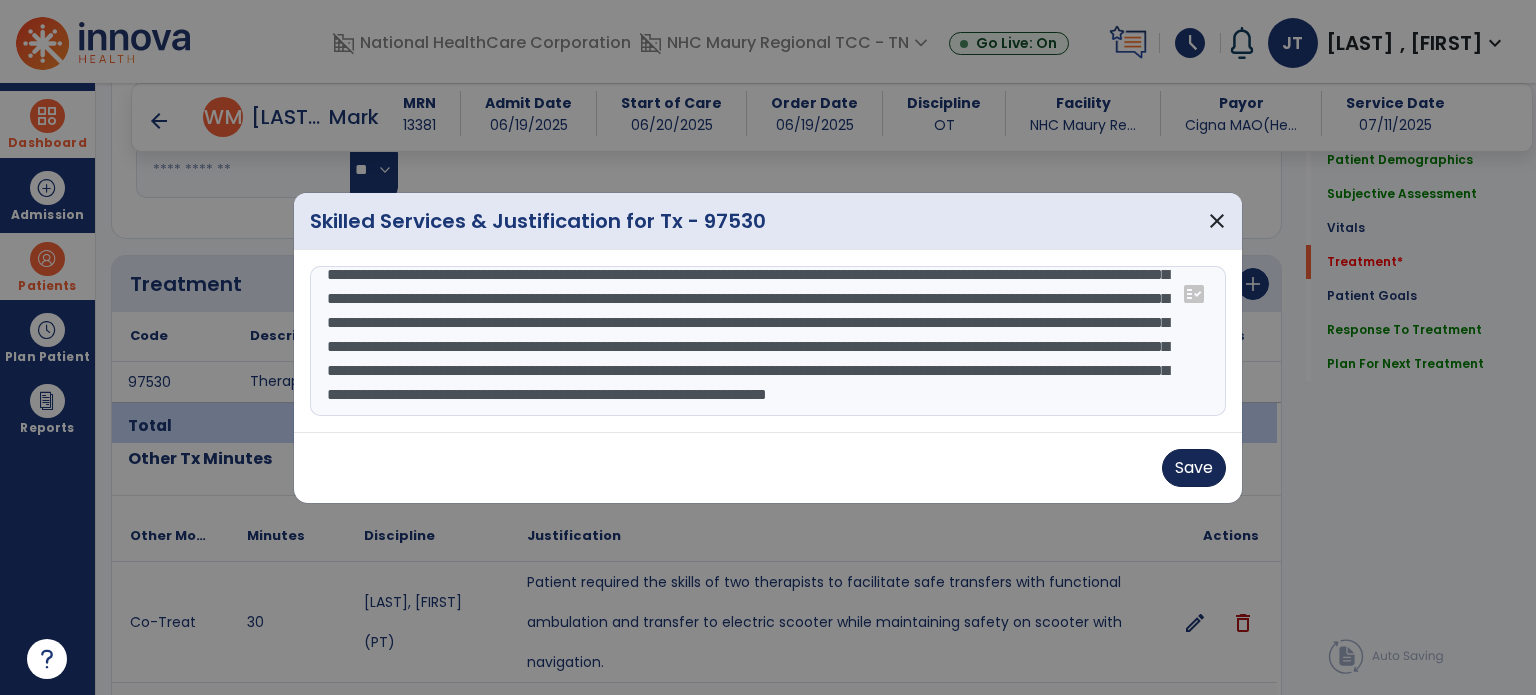 type on "**********" 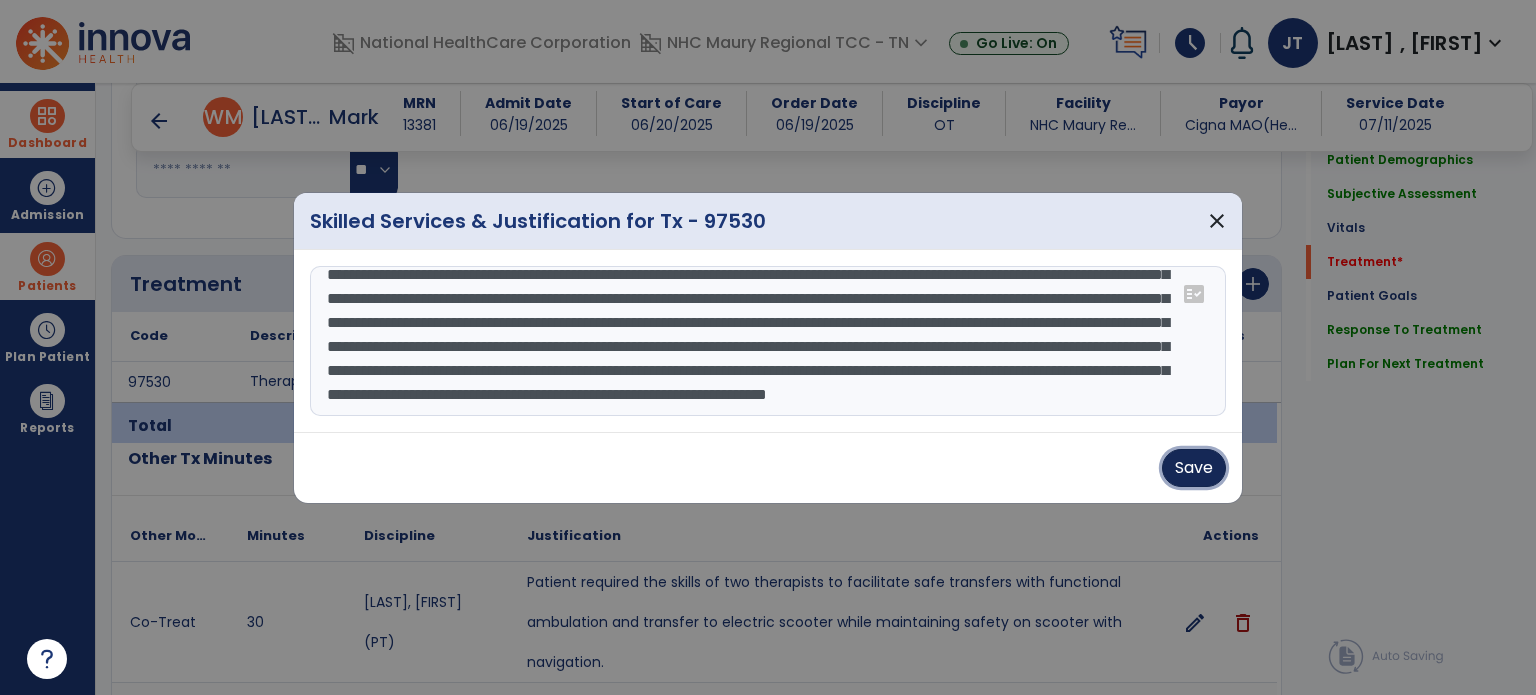 click on "Save" at bounding box center (1194, 468) 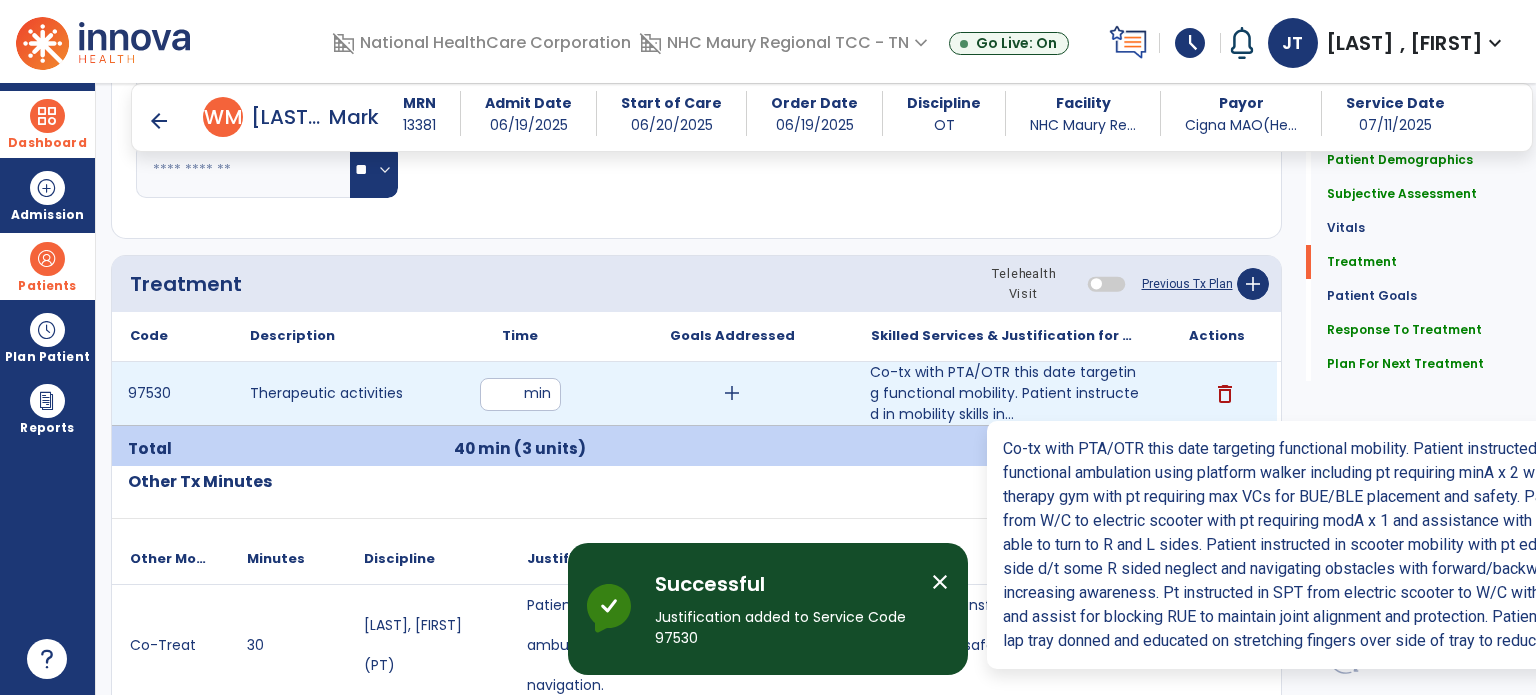 click on "Co-tx with PTA/OTR this date targeting functional mobility. Patient instructed in mobility skills in..." at bounding box center (1004, 393) 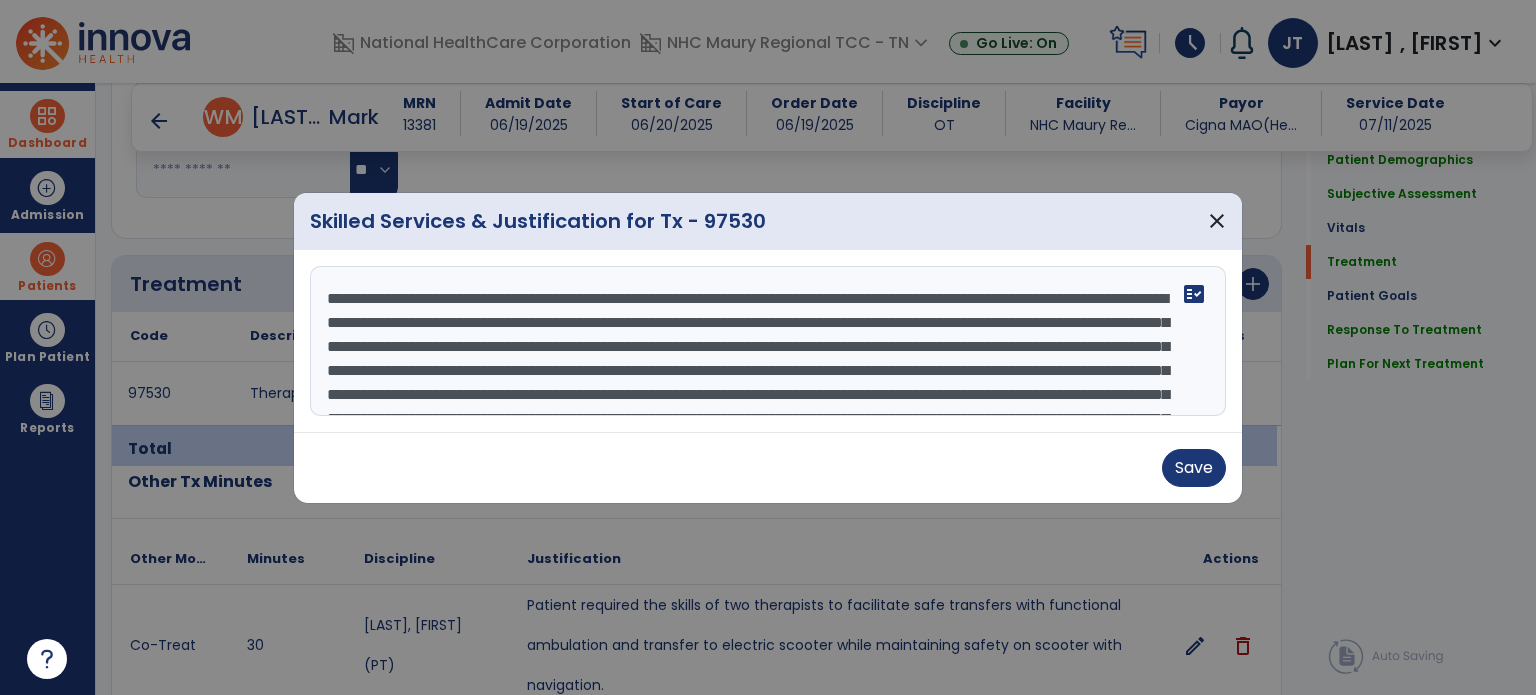 scroll, scrollTop: 96, scrollLeft: 0, axis: vertical 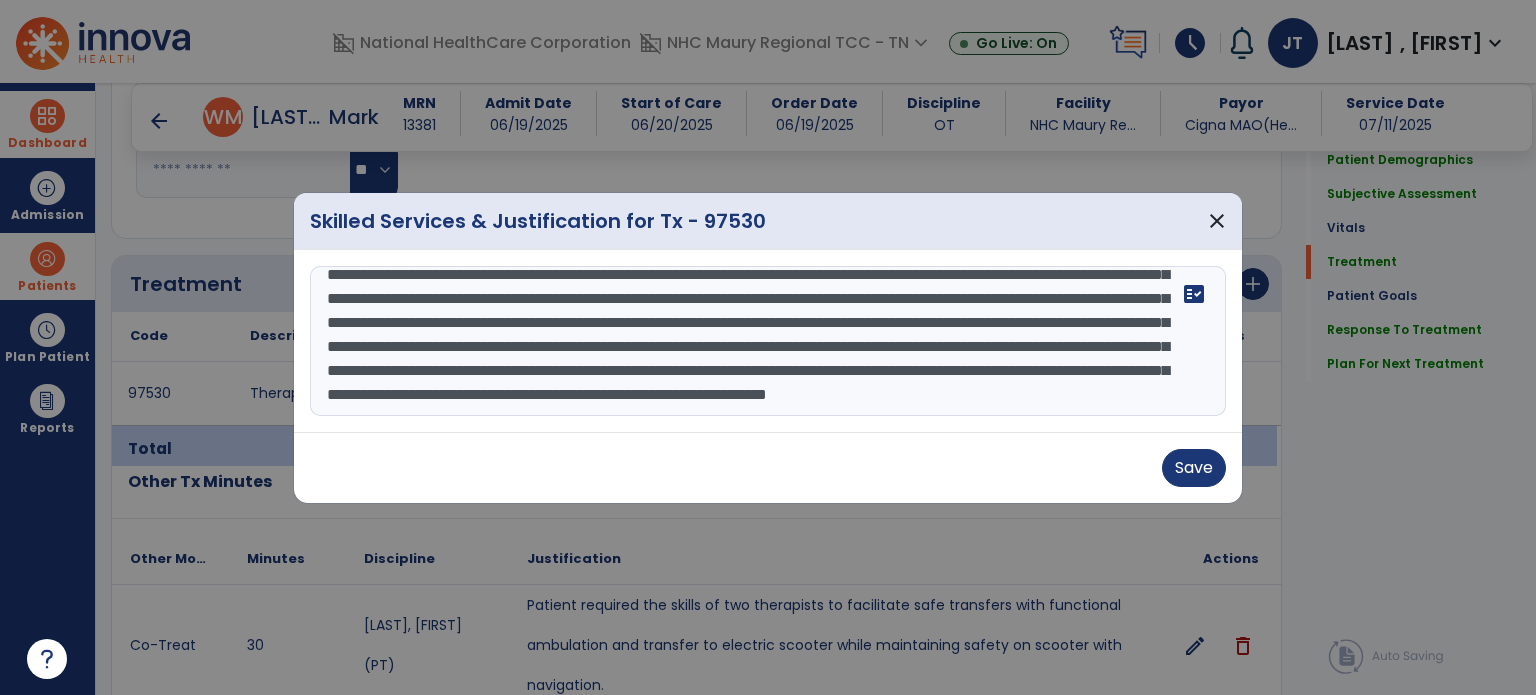 click on "**********" at bounding box center [768, 341] 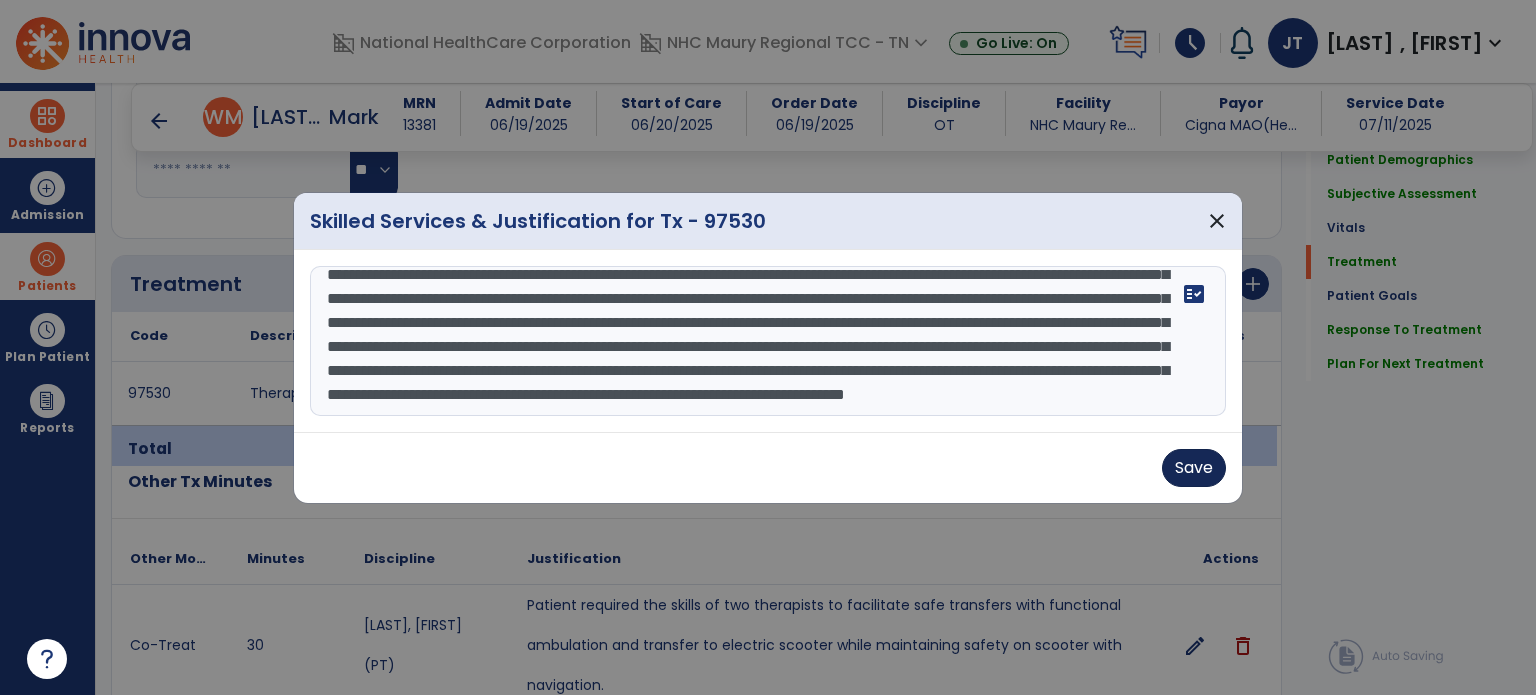 type on "**********" 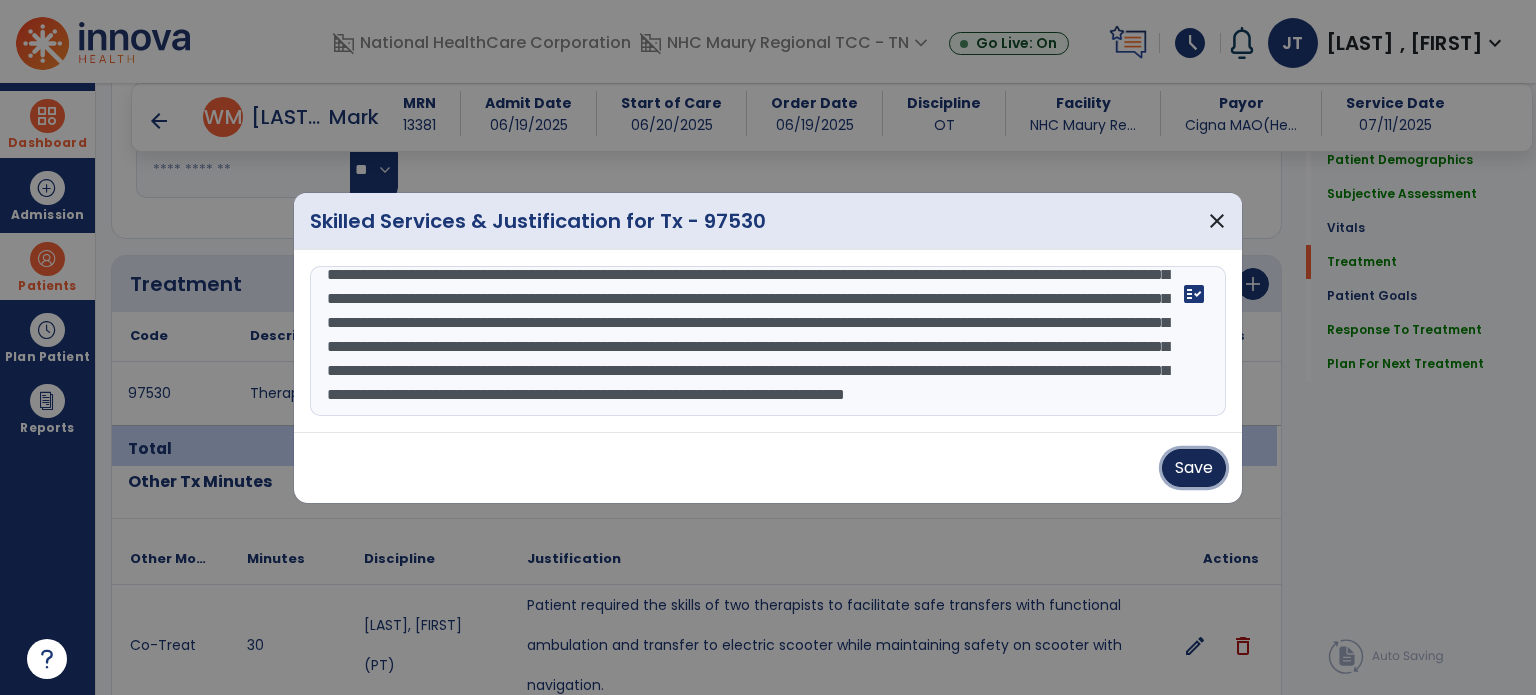 click on "Save" at bounding box center (1194, 468) 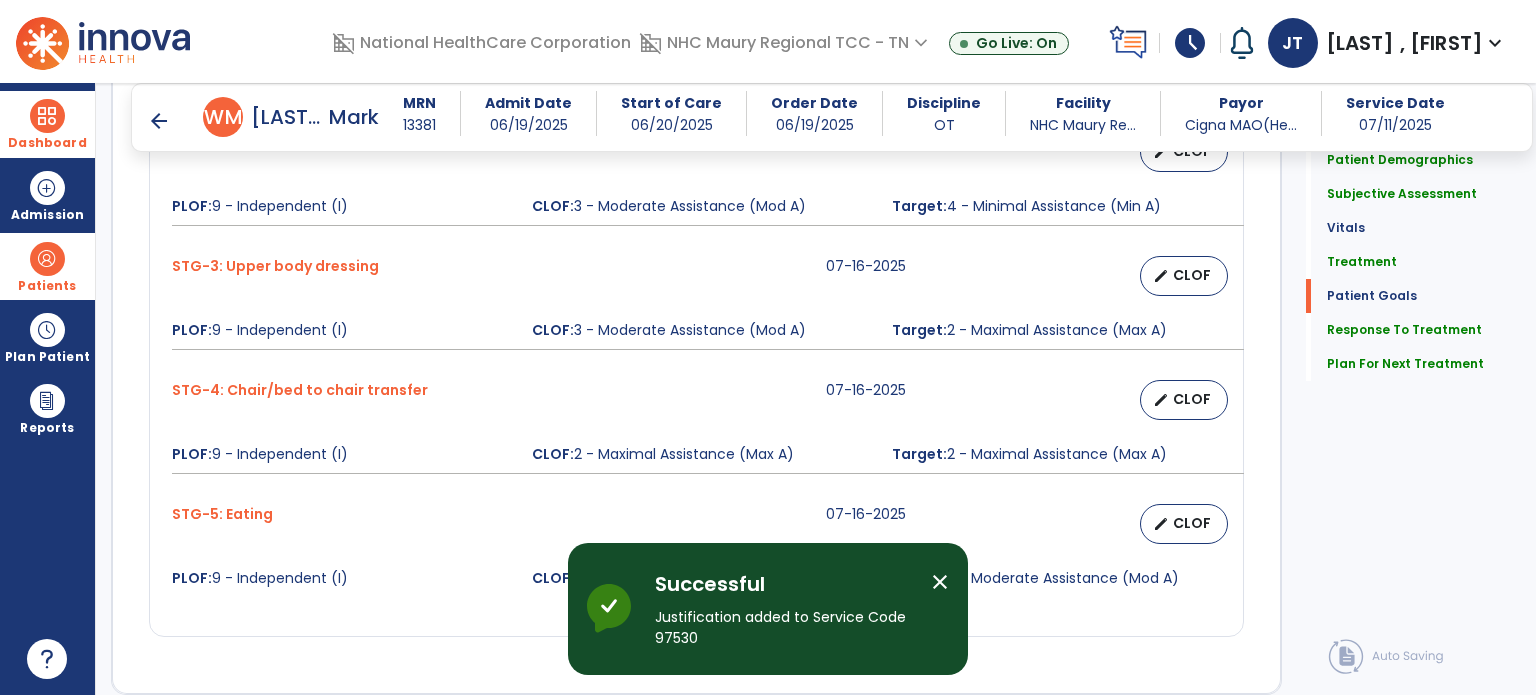 scroll, scrollTop: 2064, scrollLeft: 0, axis: vertical 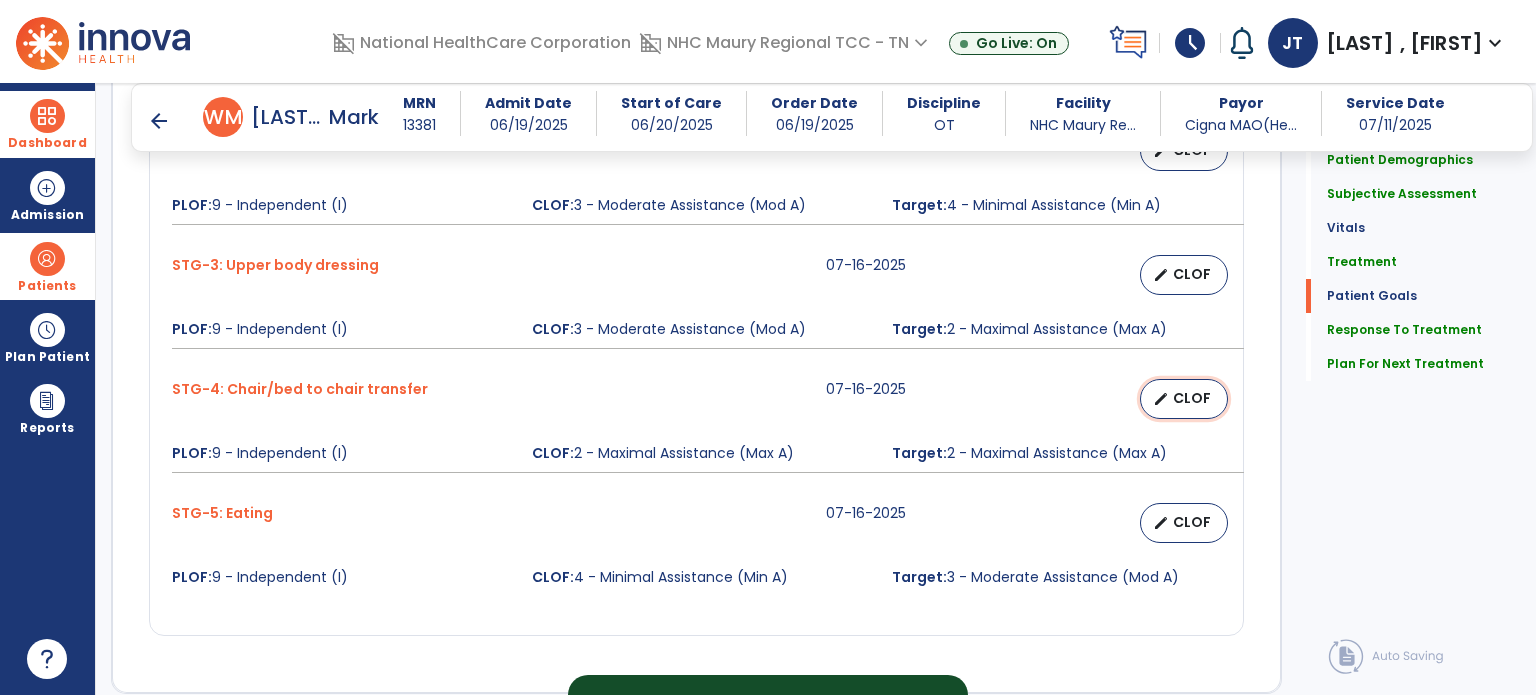click on "CLOF" at bounding box center [1192, 398] 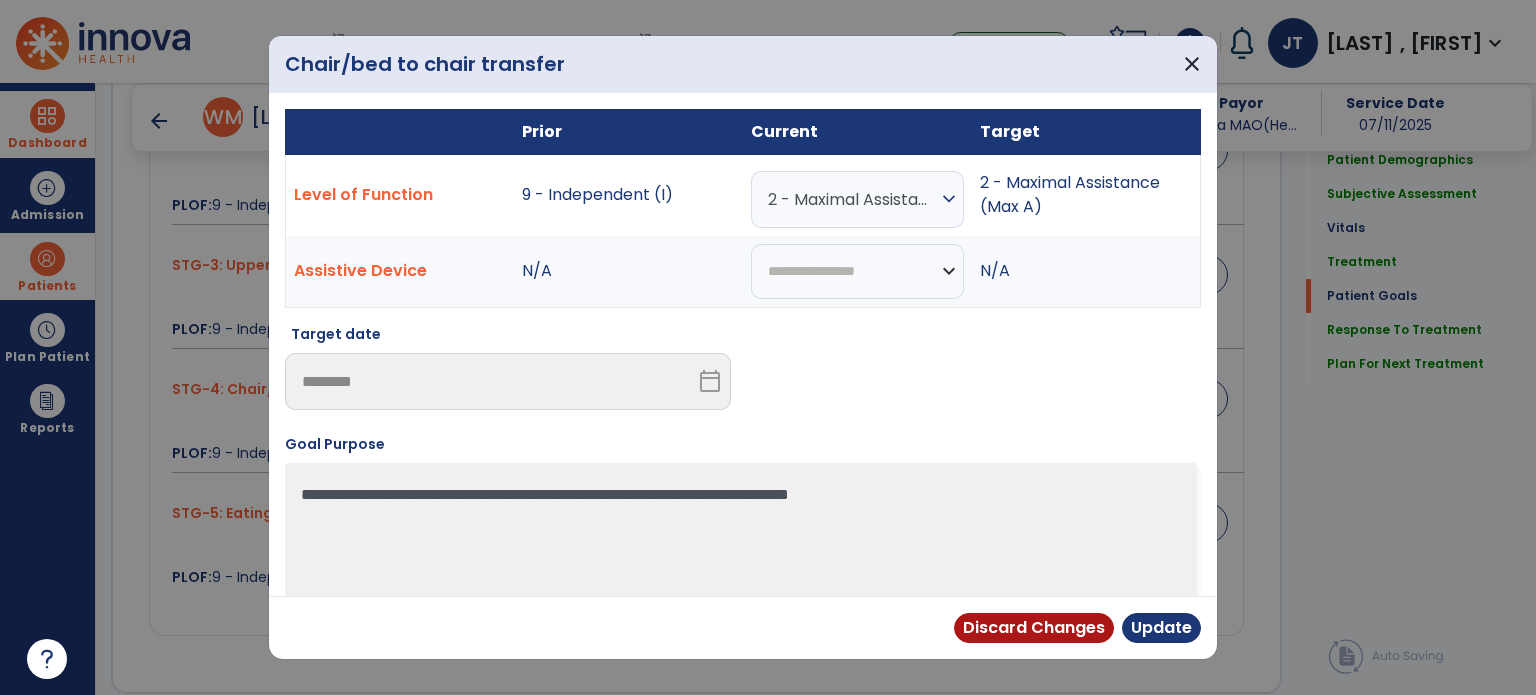 click on "2 - Maximal Assistance (Max A)" at bounding box center (852, 199) 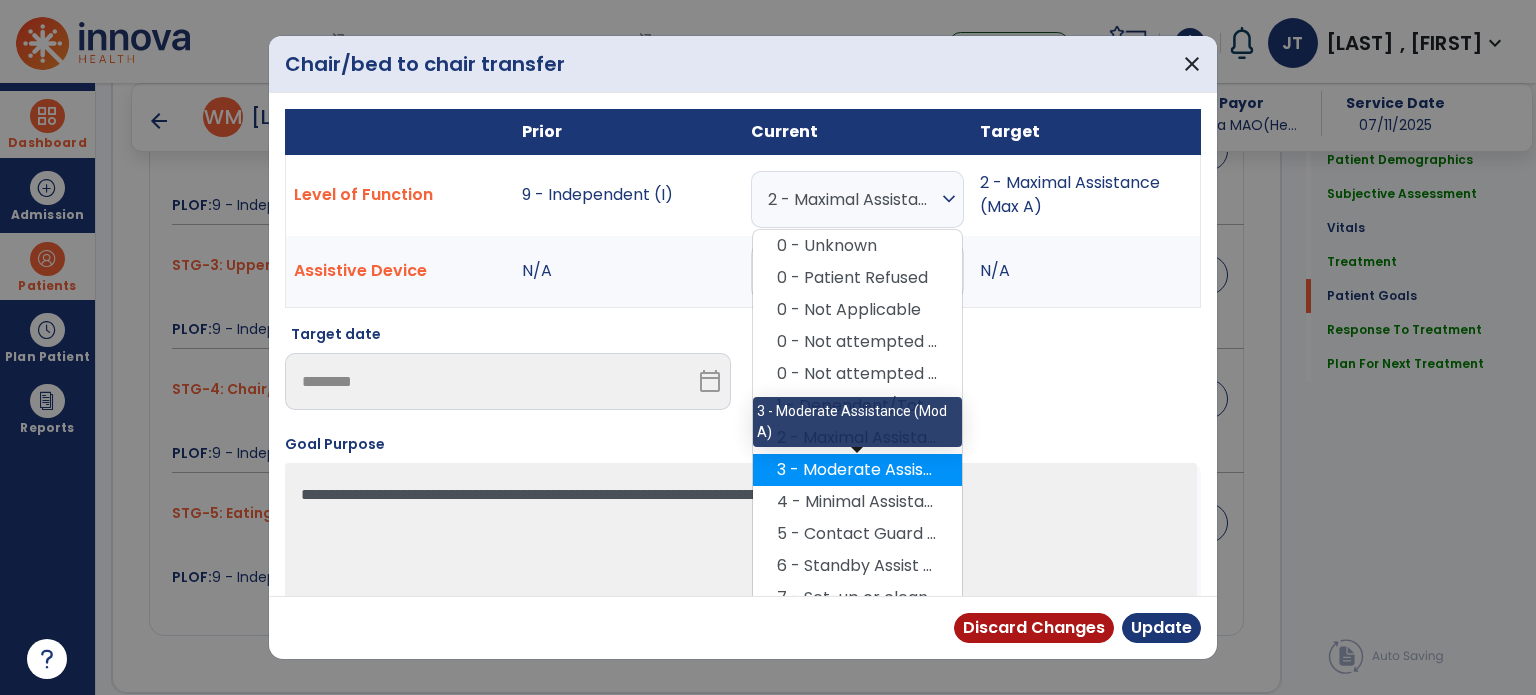 click on "3 - Moderate Assistance (Mod A)" at bounding box center (857, 470) 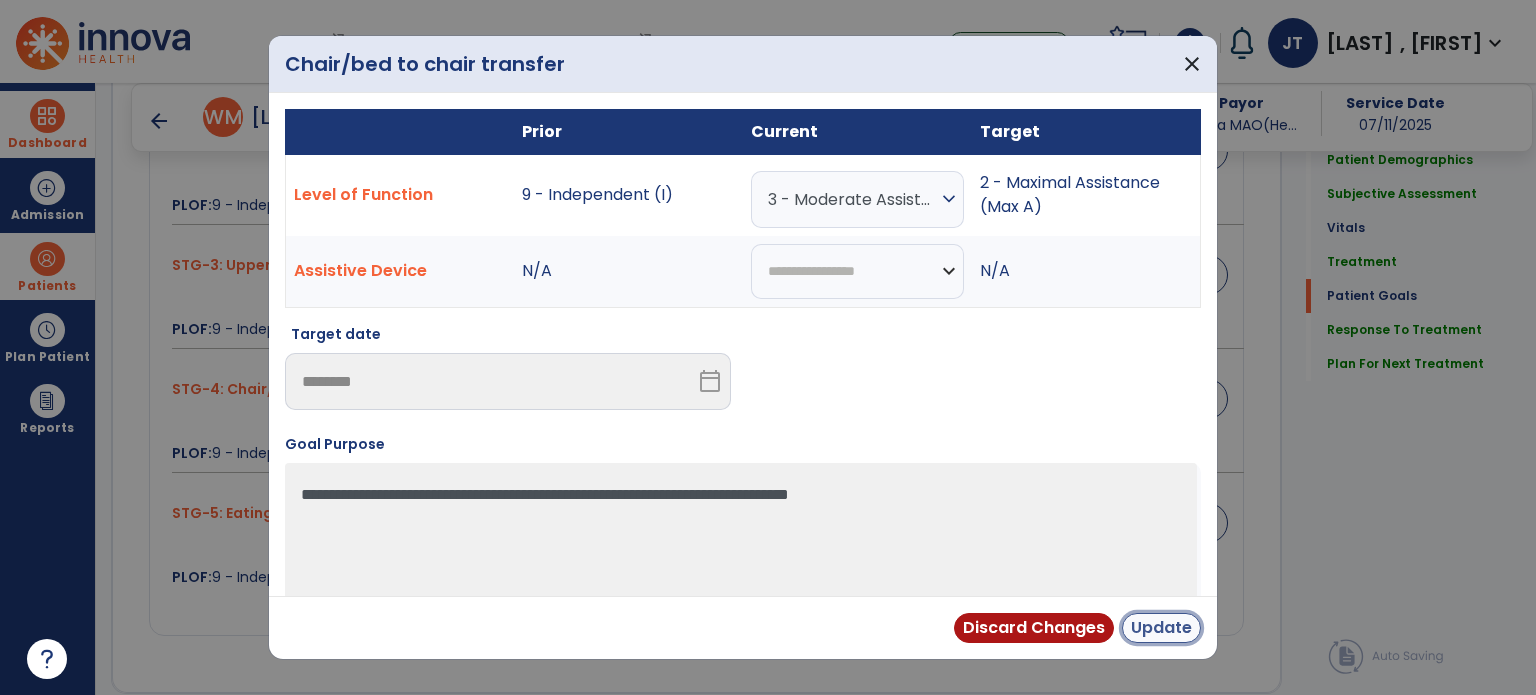 click on "Update" at bounding box center [1161, 628] 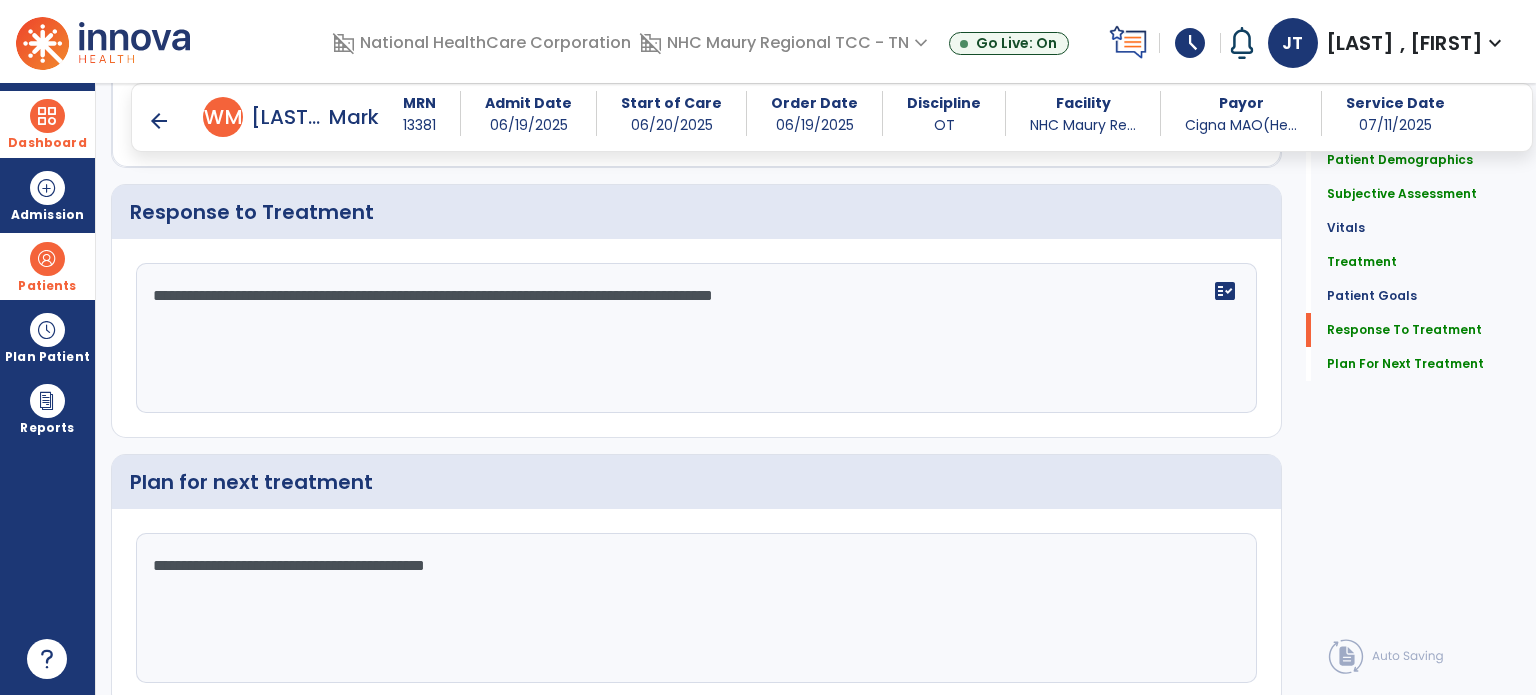 scroll, scrollTop: 2663, scrollLeft: 0, axis: vertical 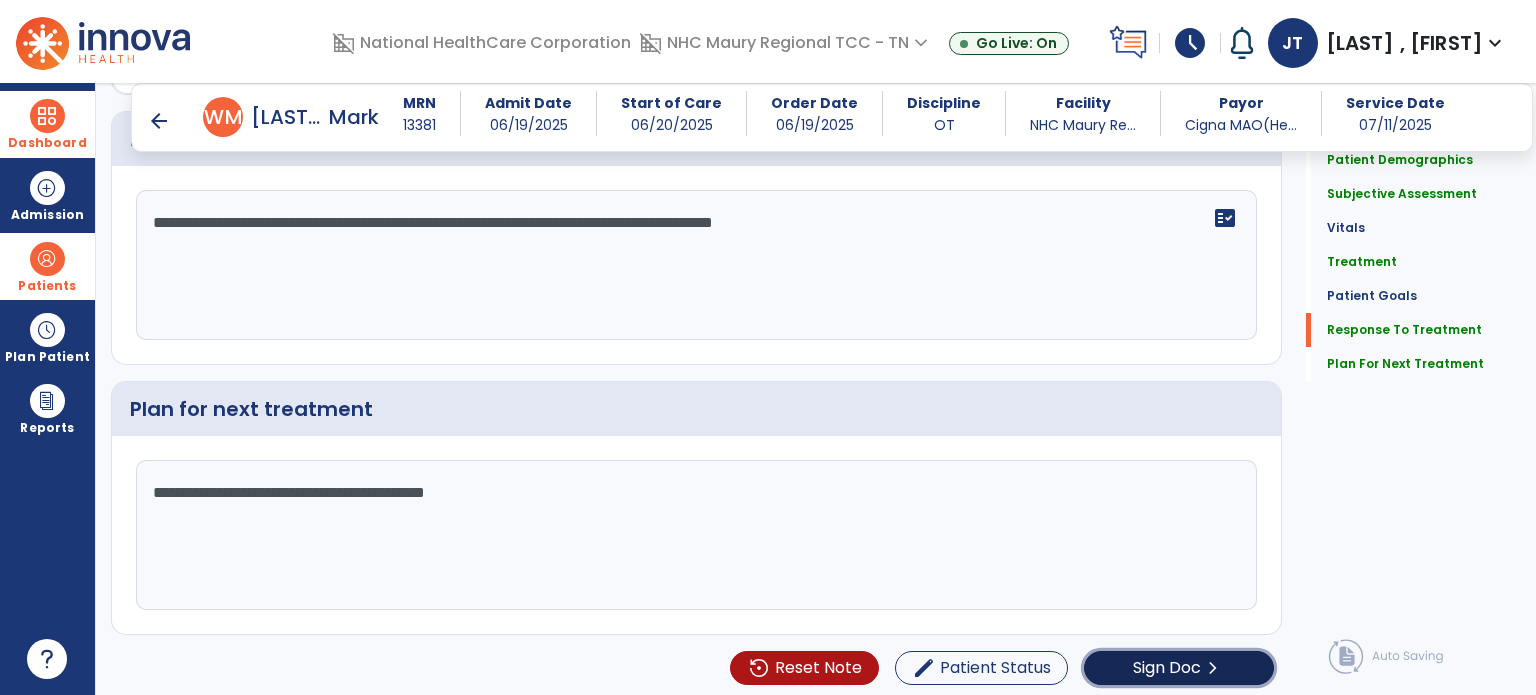click on "Sign Doc" 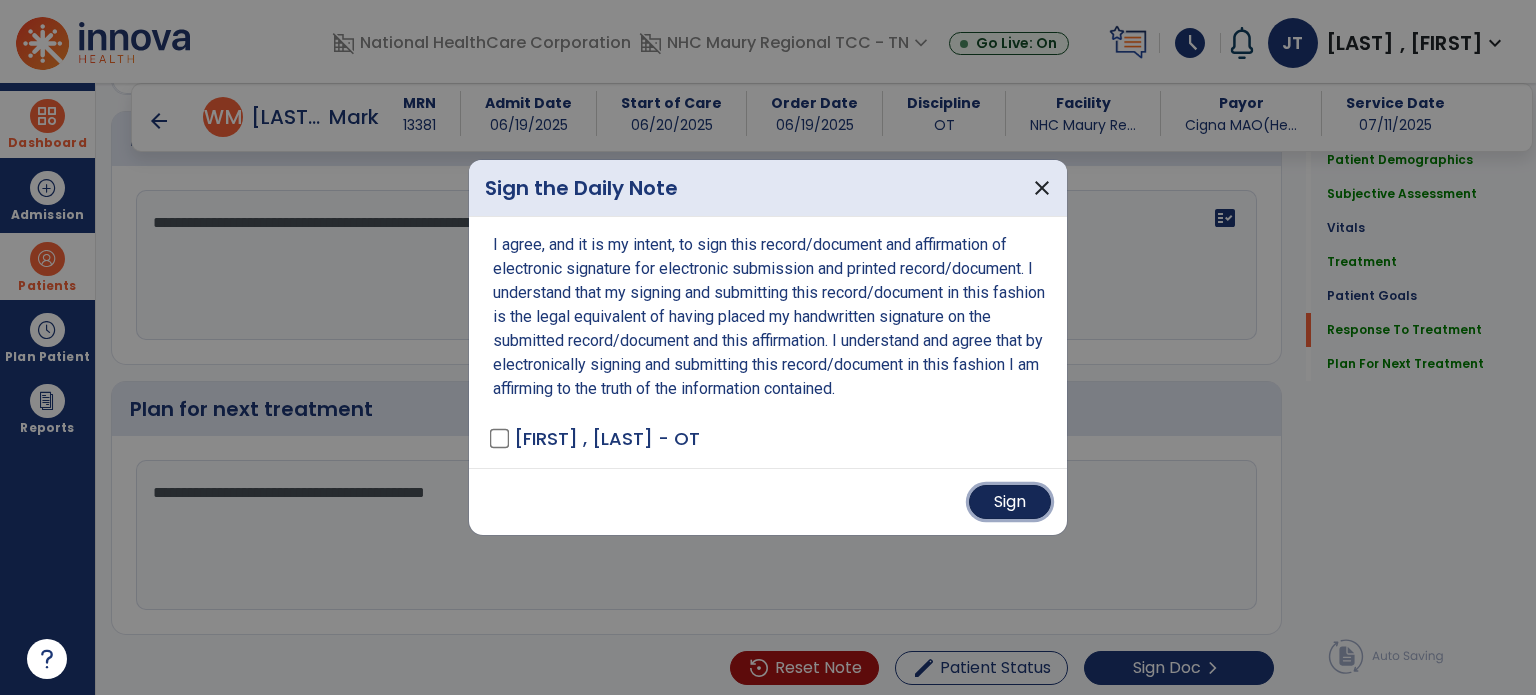 click on "Sign" at bounding box center (1010, 502) 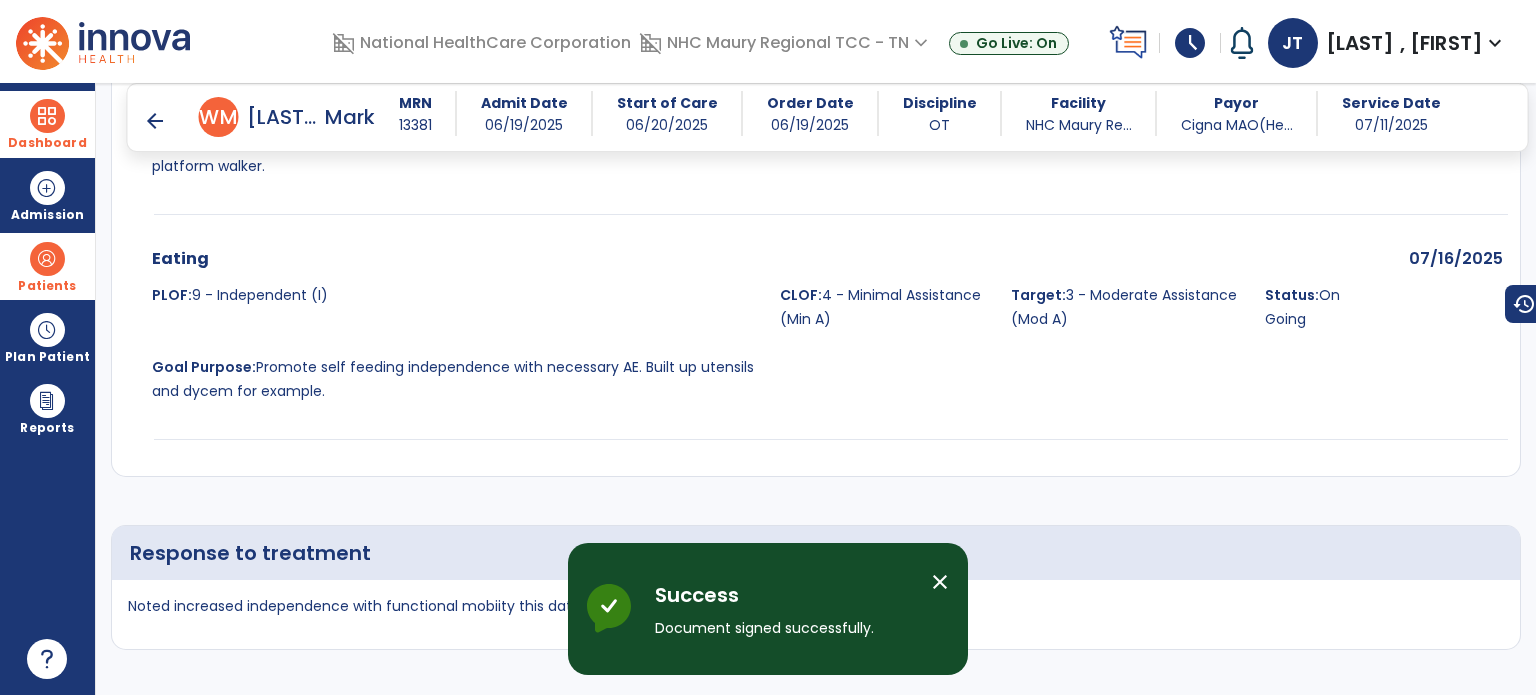 scroll, scrollTop: 3420, scrollLeft: 0, axis: vertical 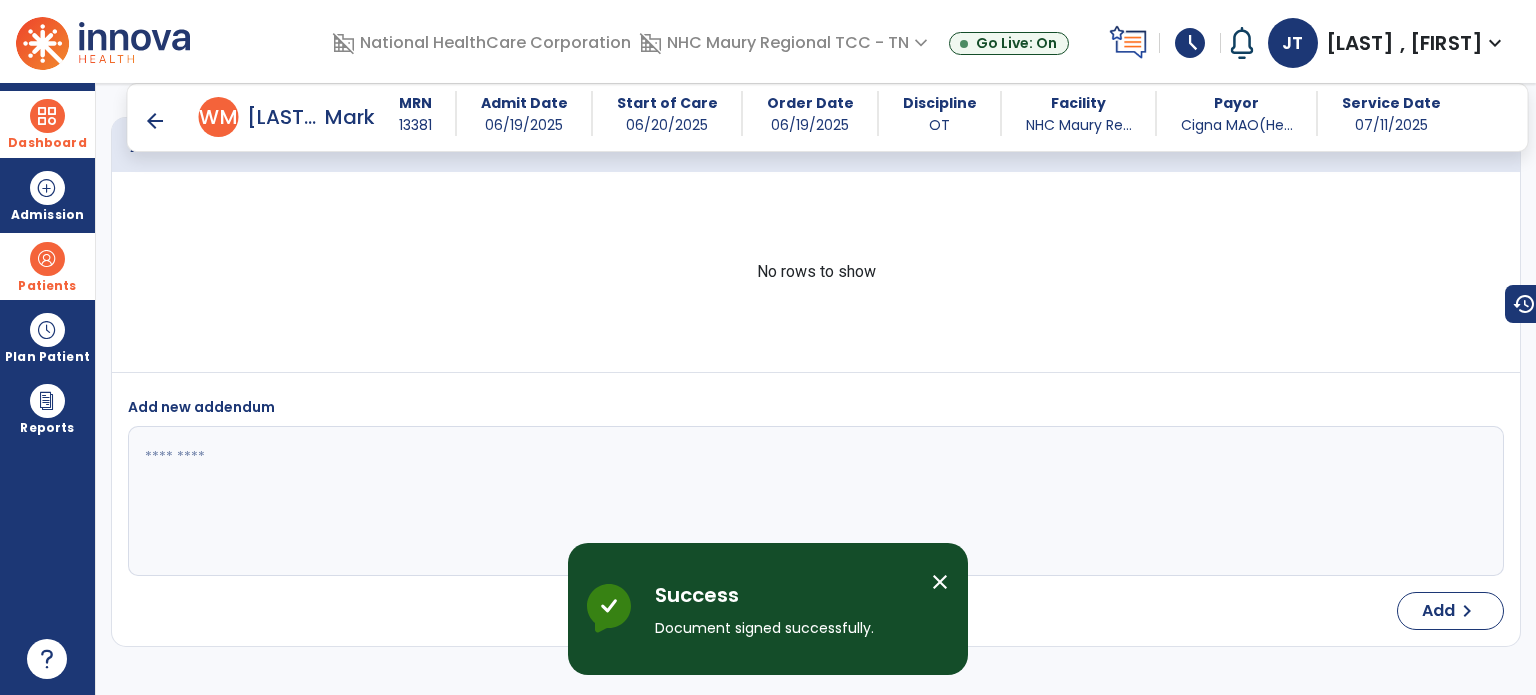 click on "arrow_back" at bounding box center [155, 121] 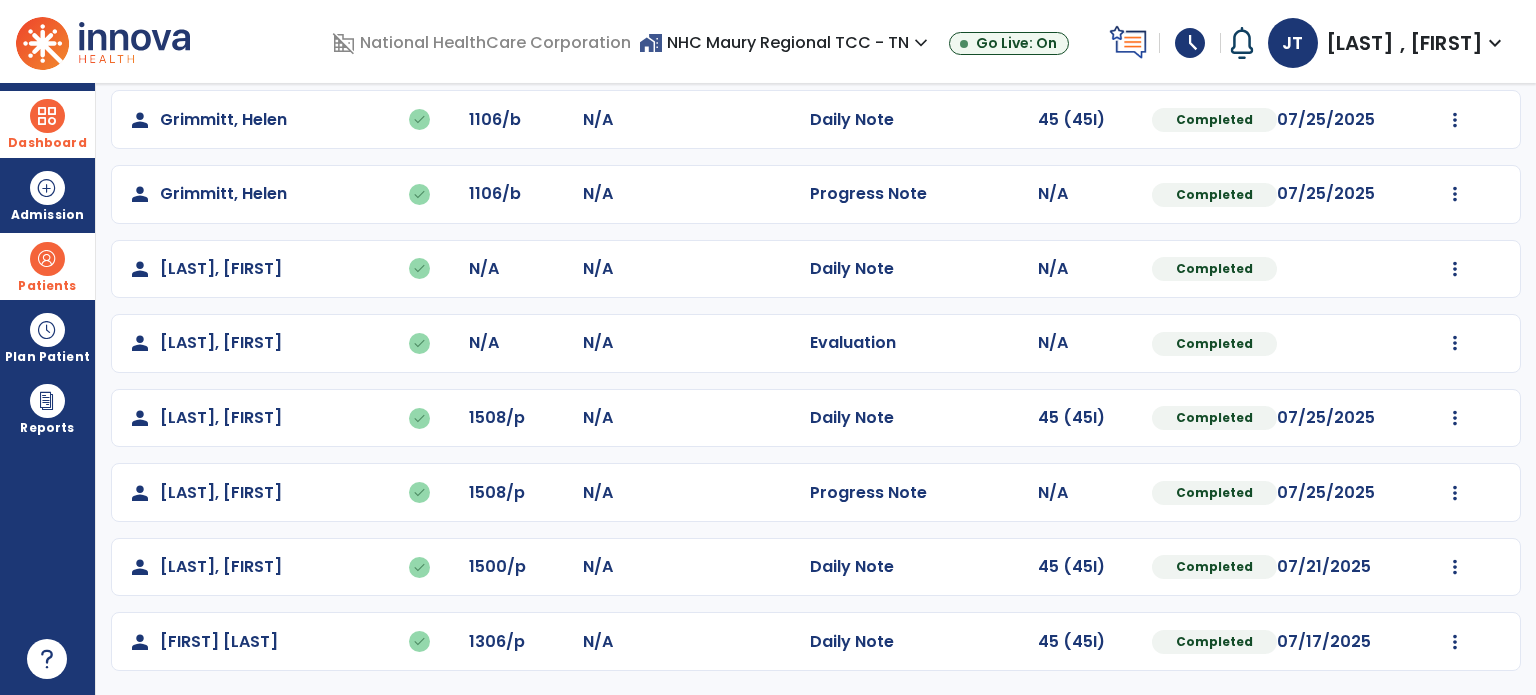 scroll, scrollTop: 0, scrollLeft: 0, axis: both 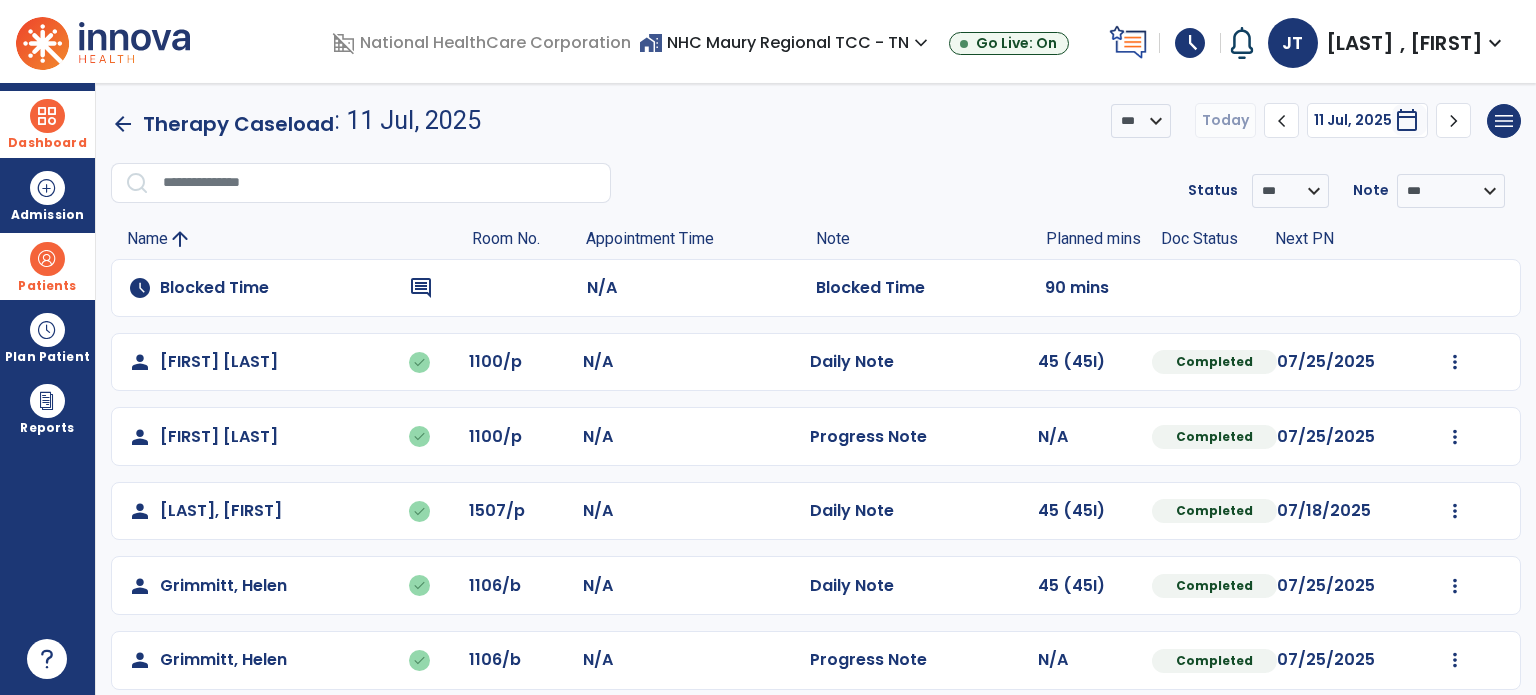 click on "Dashboard" at bounding box center [47, 124] 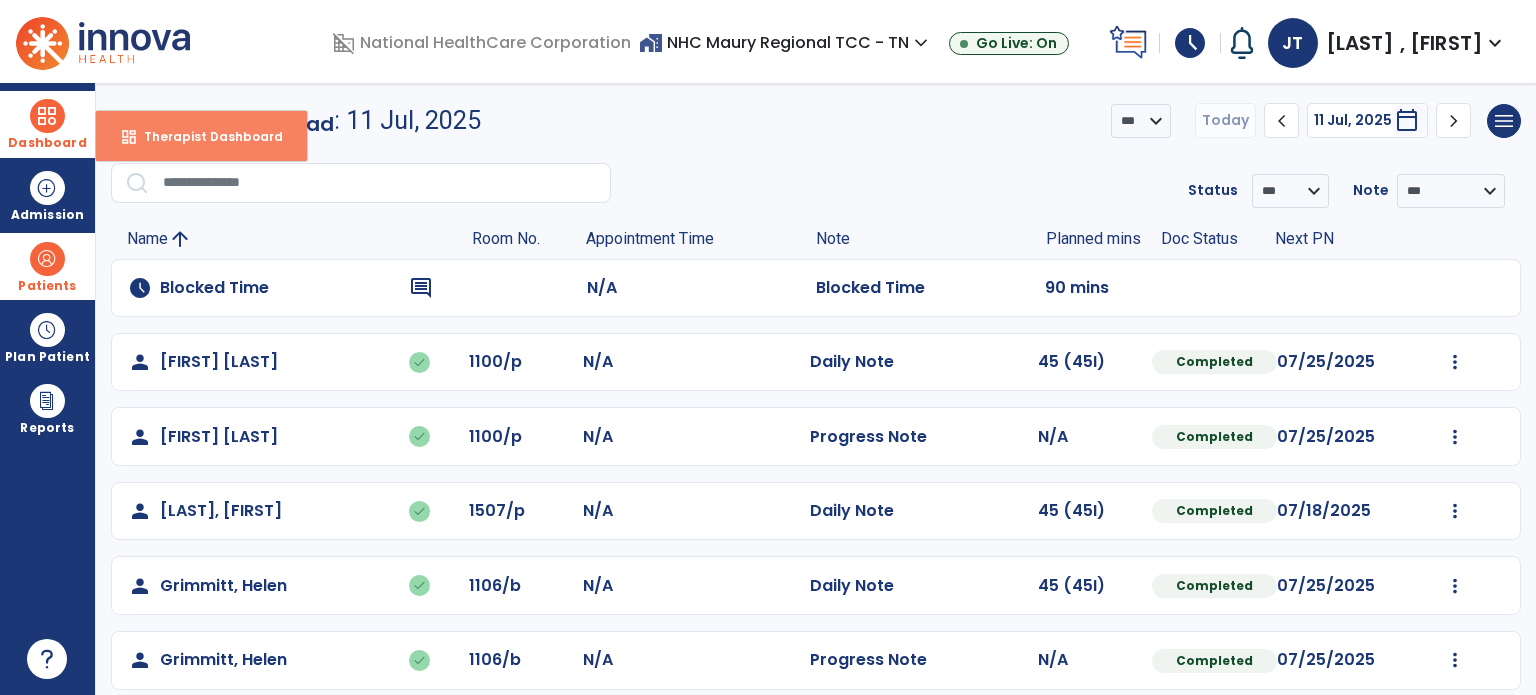 click on "dashboard  Therapist Dashboard" at bounding box center [201, 136] 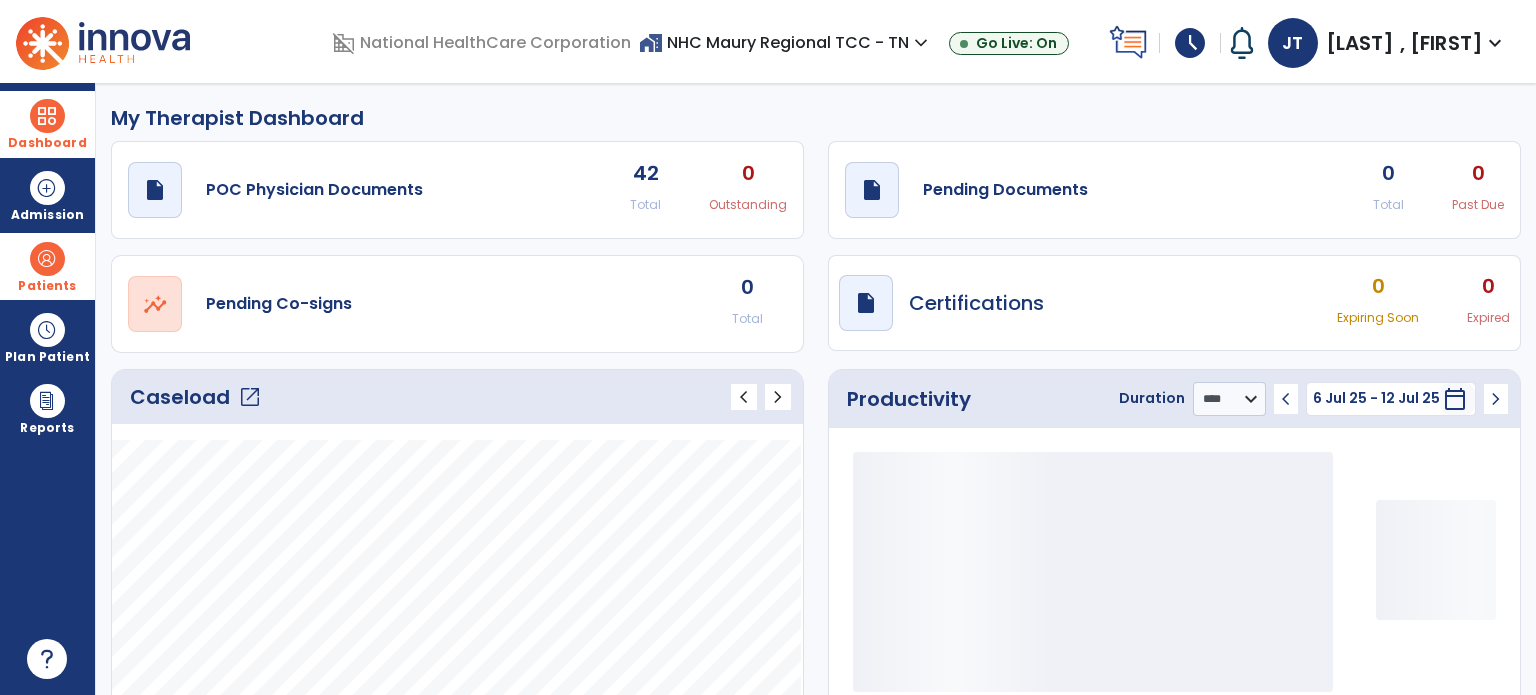 click on "open_in_new" 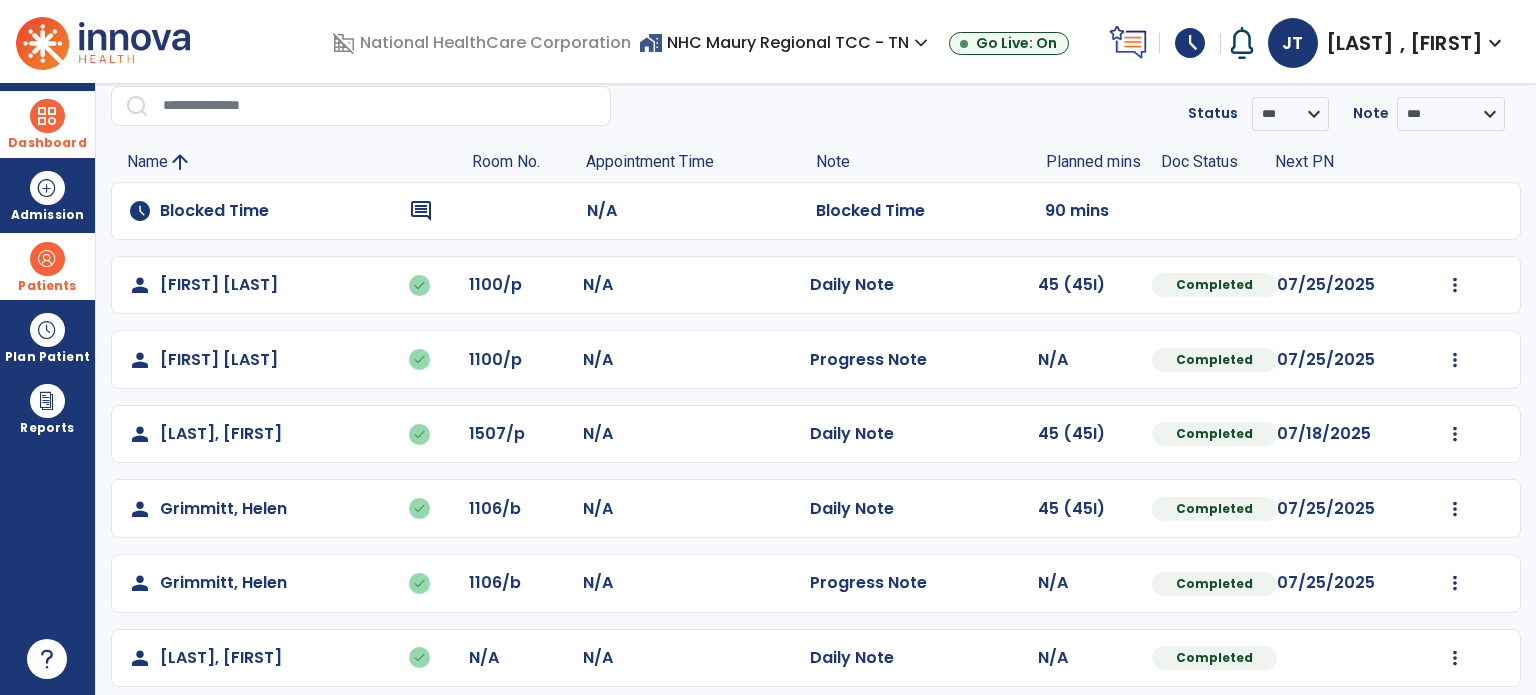 scroll, scrollTop: 55, scrollLeft: 0, axis: vertical 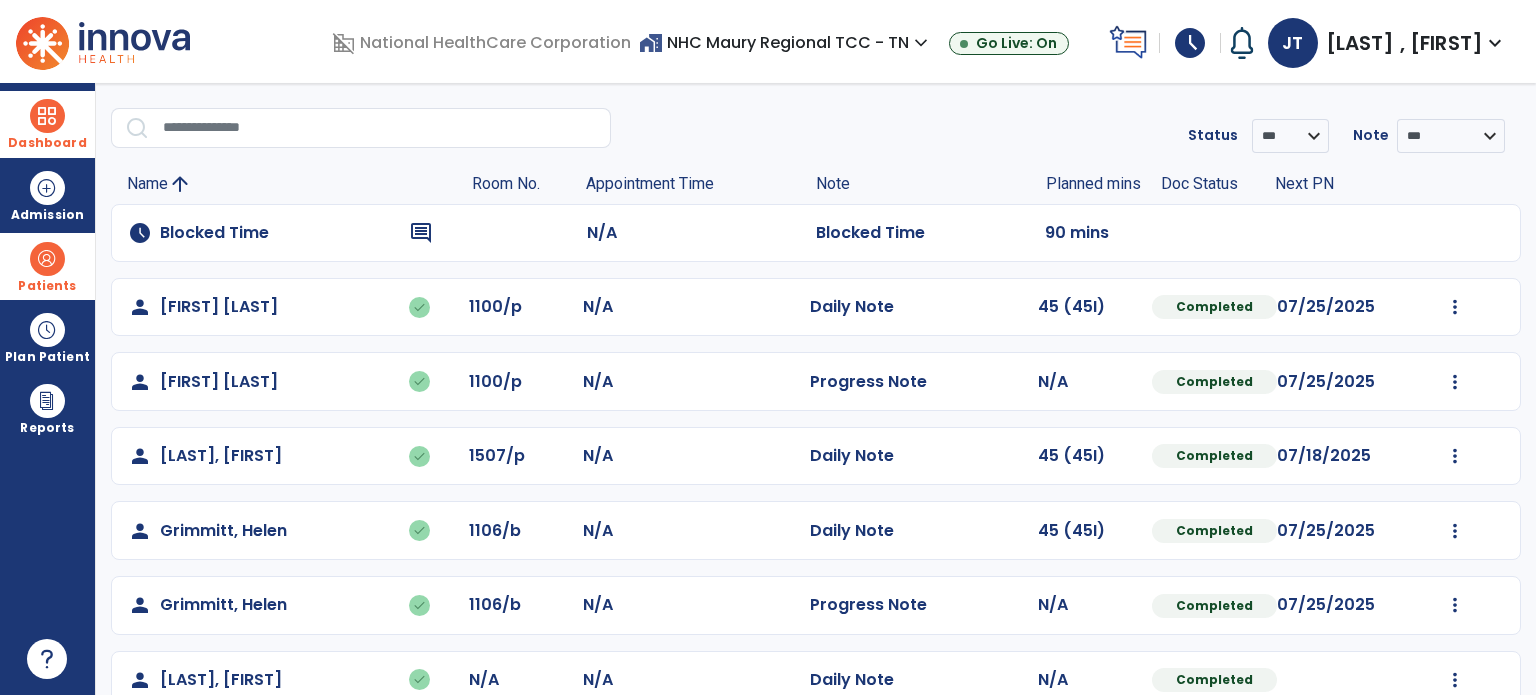 click on "schedule" at bounding box center (1190, 43) 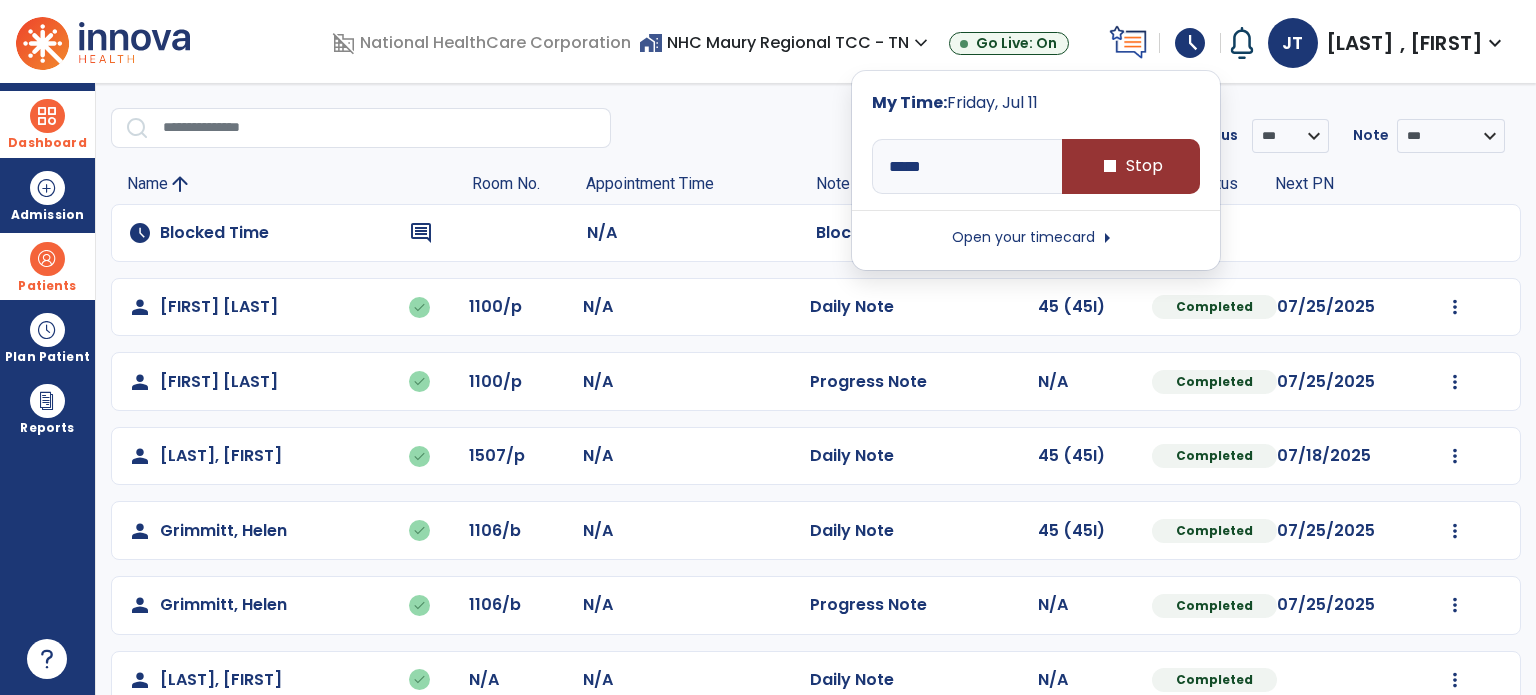 click on "stop  Stop" at bounding box center [1131, 166] 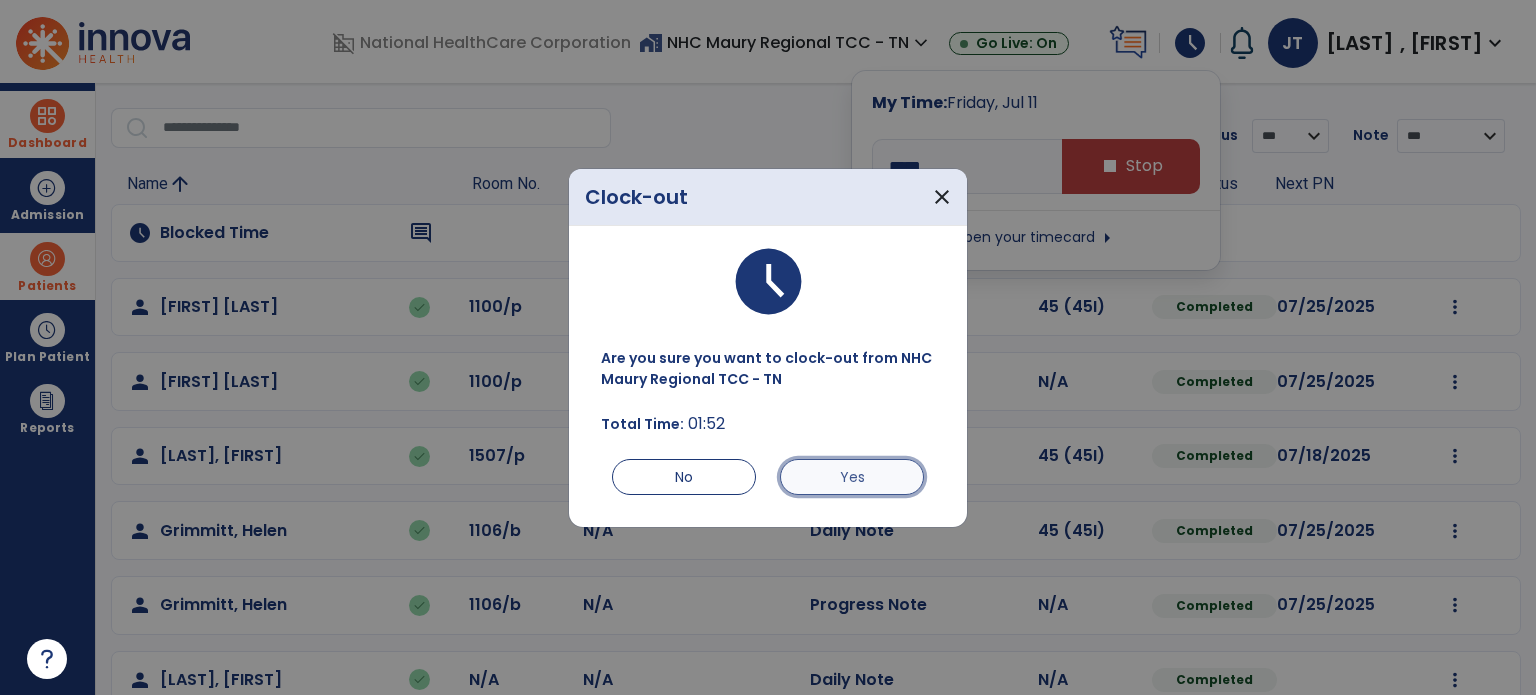 click on "Yes" at bounding box center (852, 477) 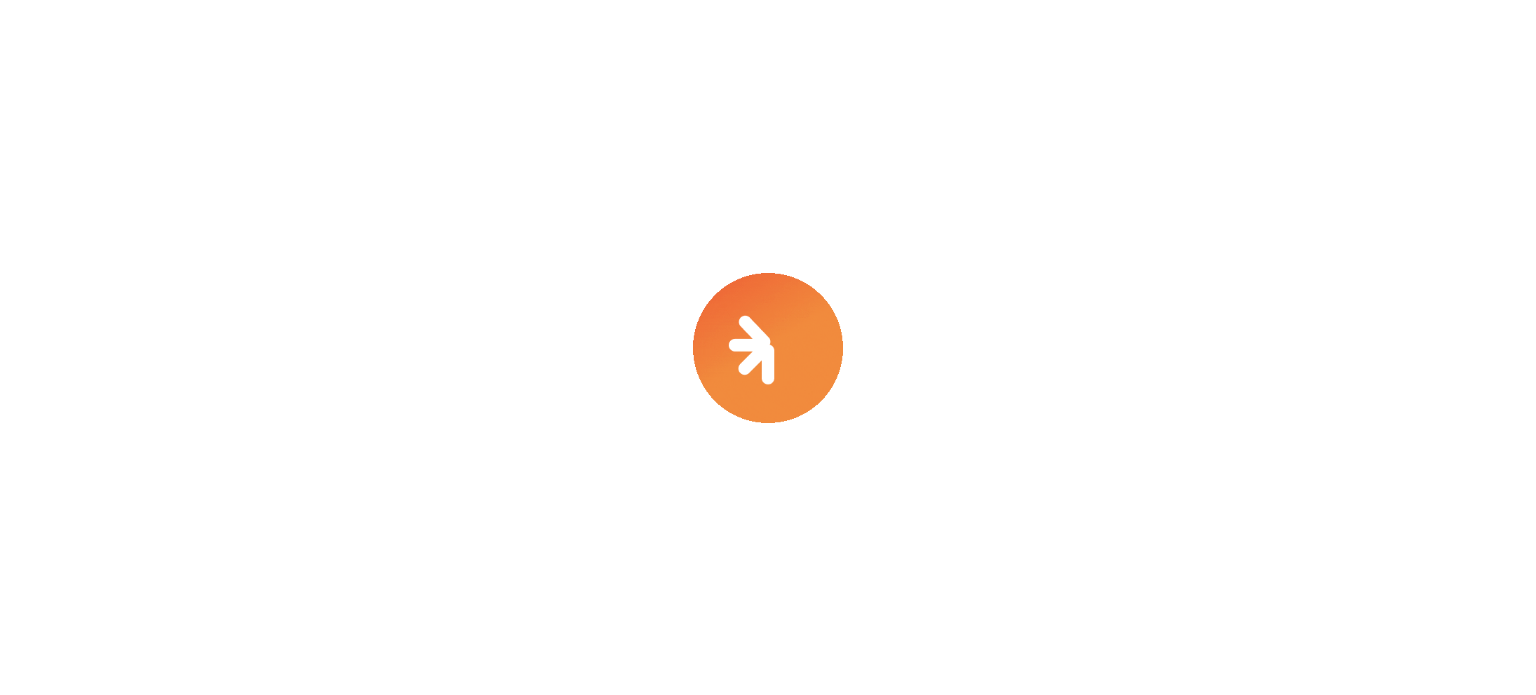 scroll, scrollTop: 0, scrollLeft: 0, axis: both 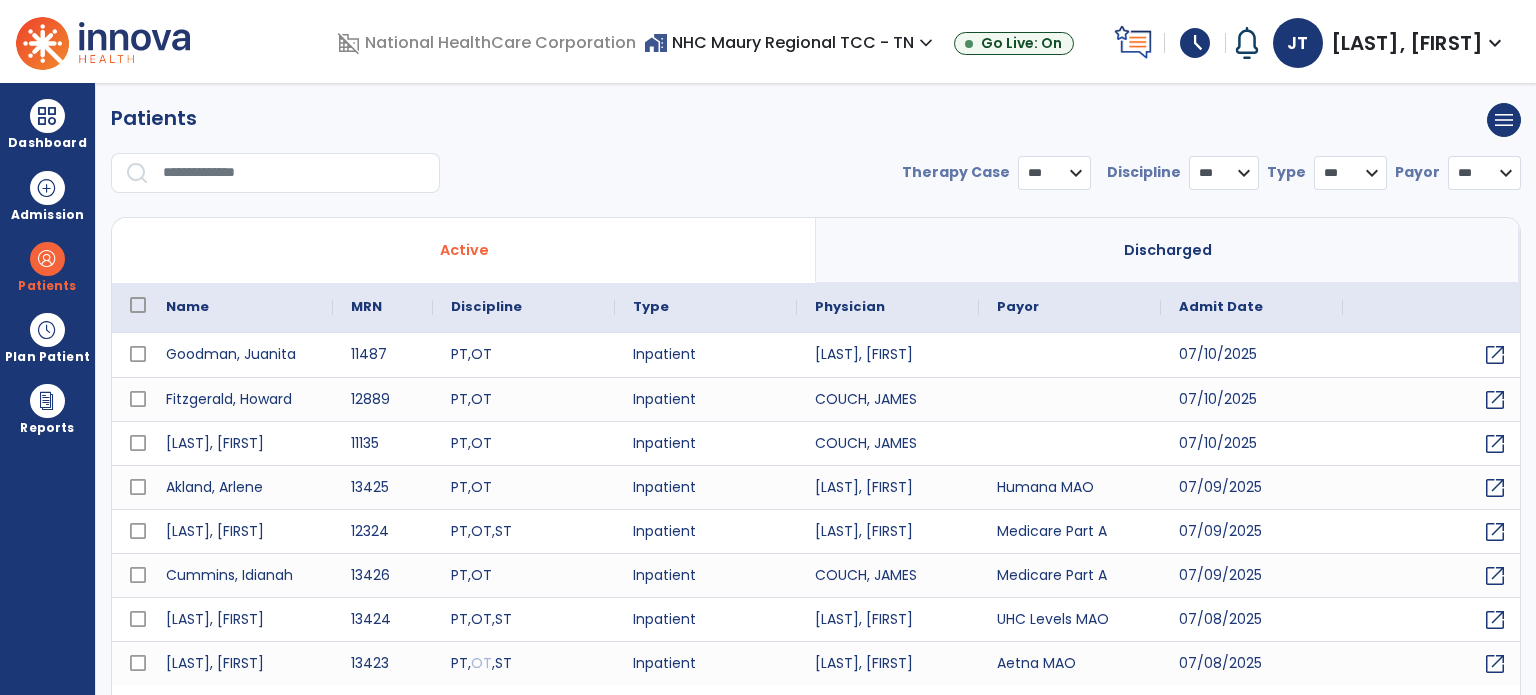 select on "***" 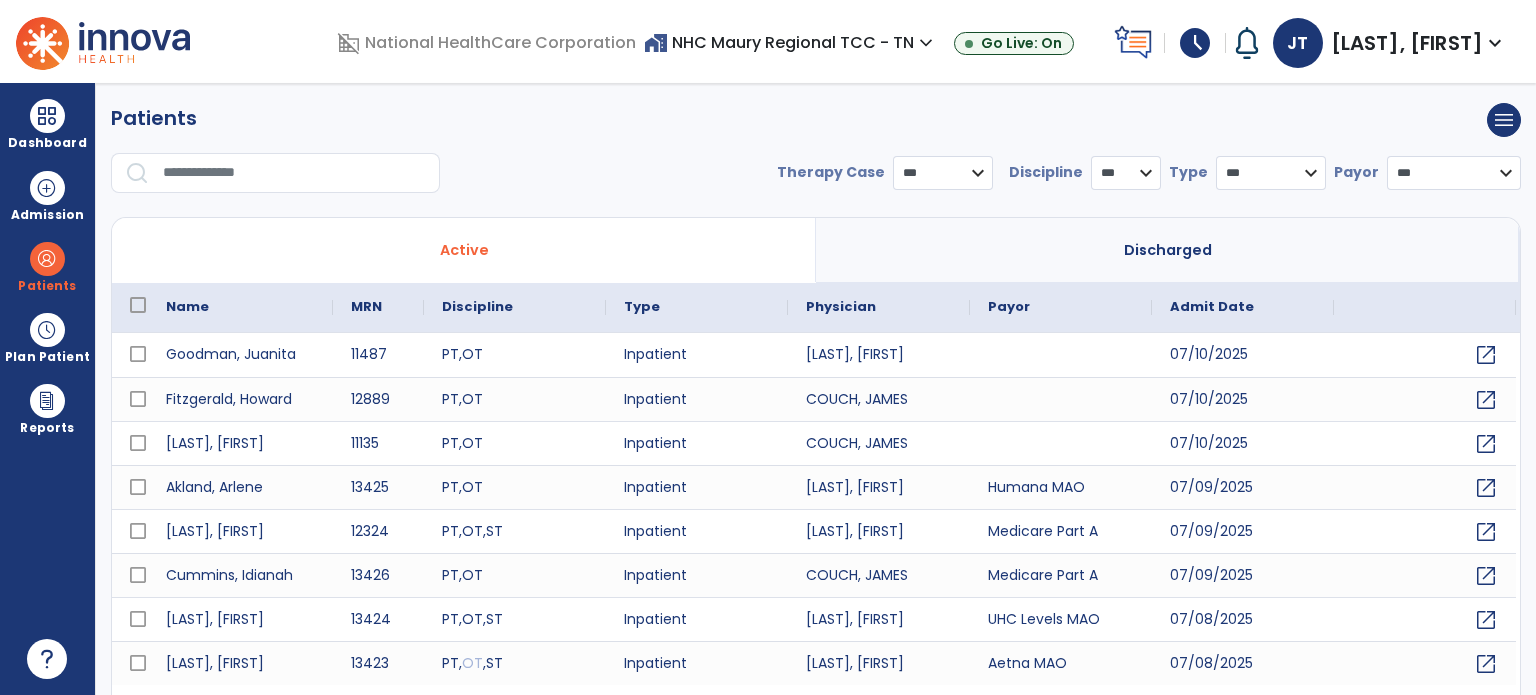 click on "Discharged" at bounding box center (1168, 250) 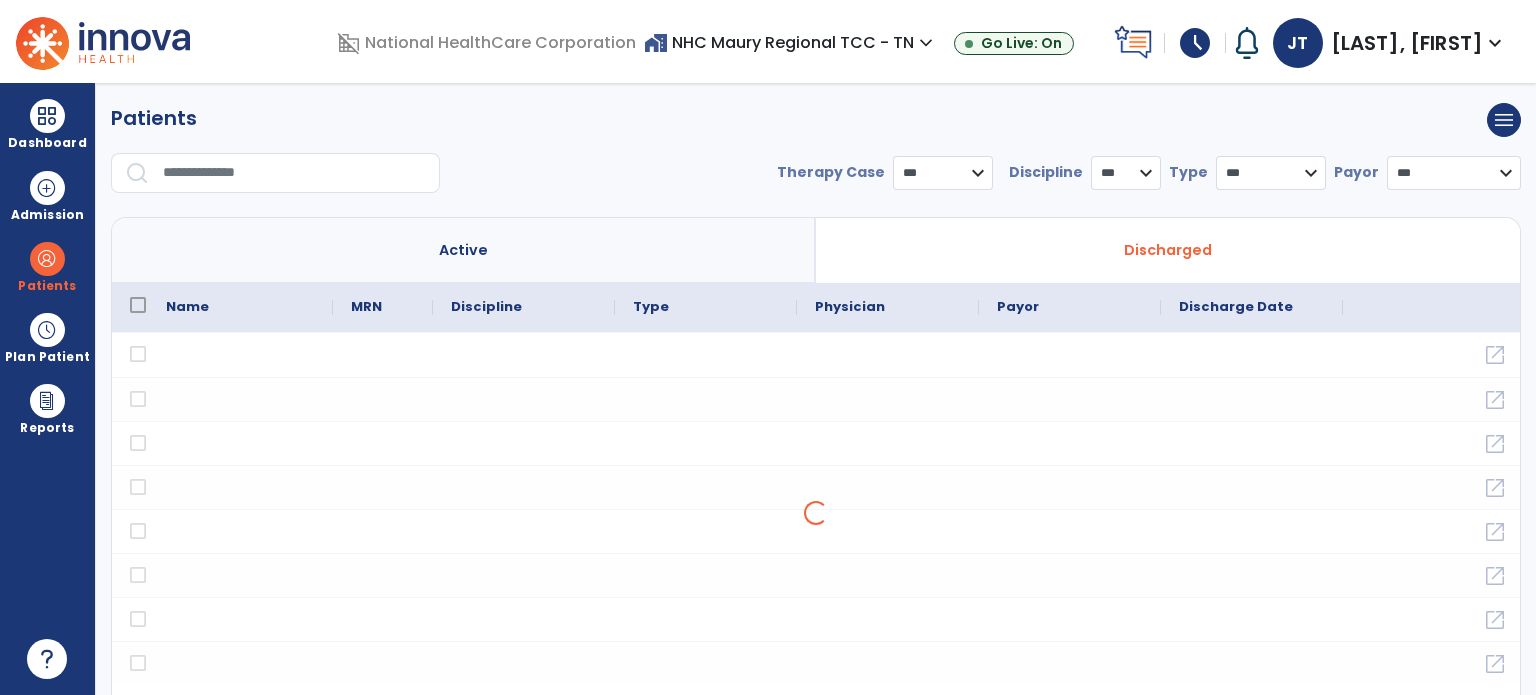click at bounding box center (294, 173) 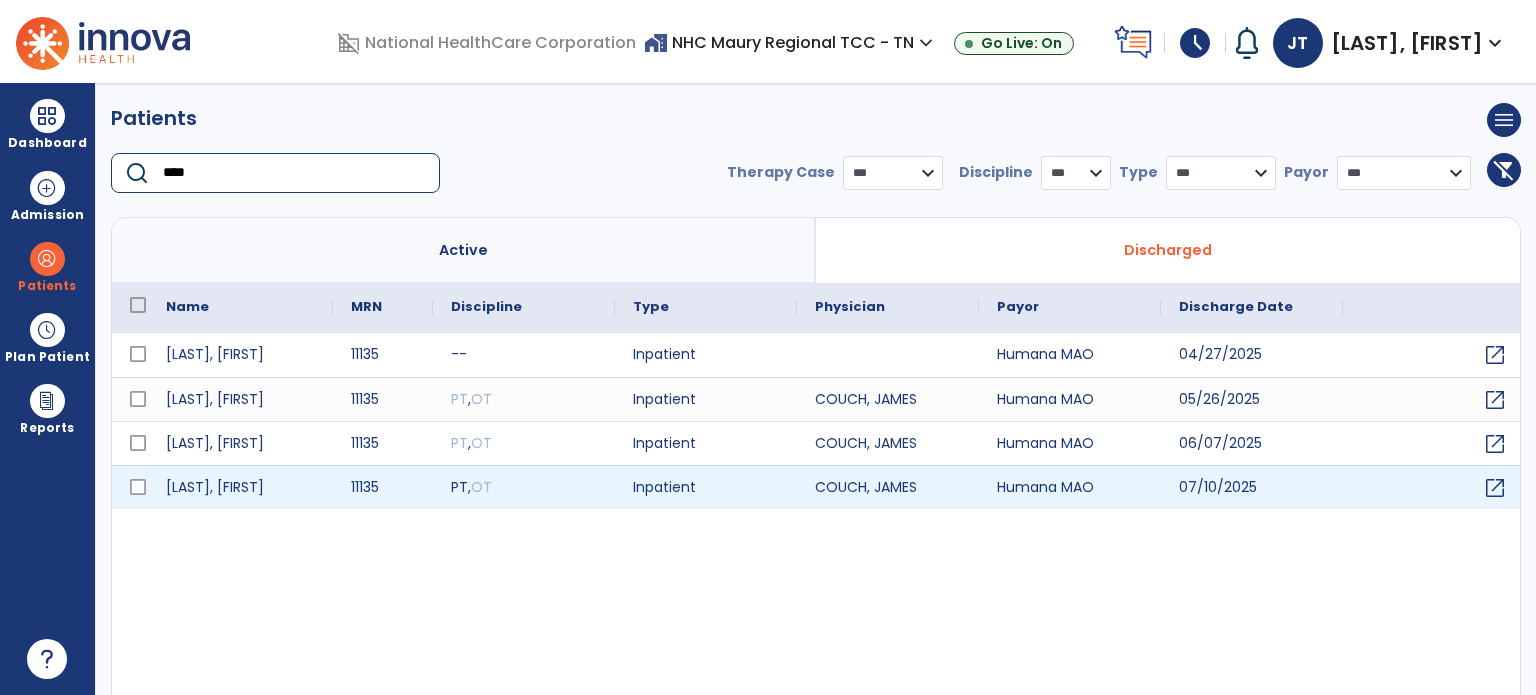 type on "****" 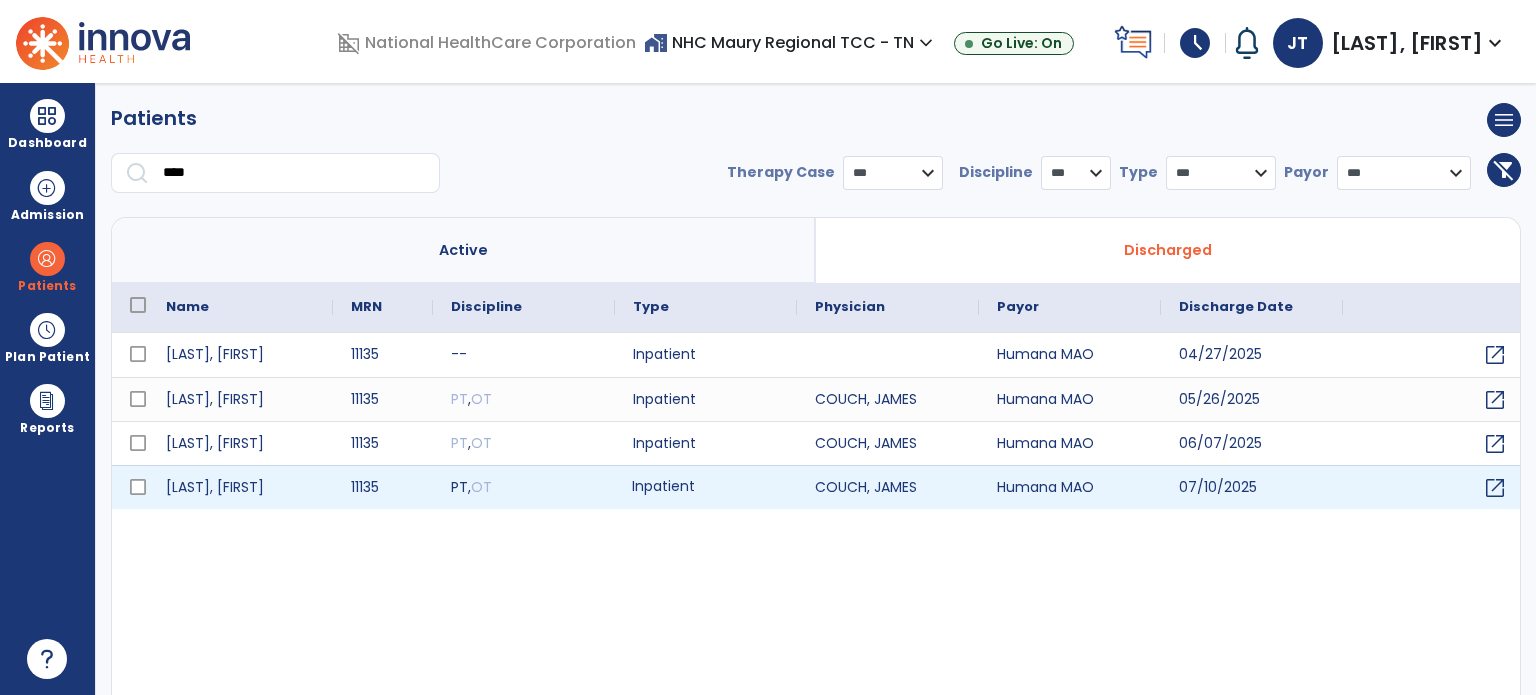 click on "Inpatient" at bounding box center (706, 487) 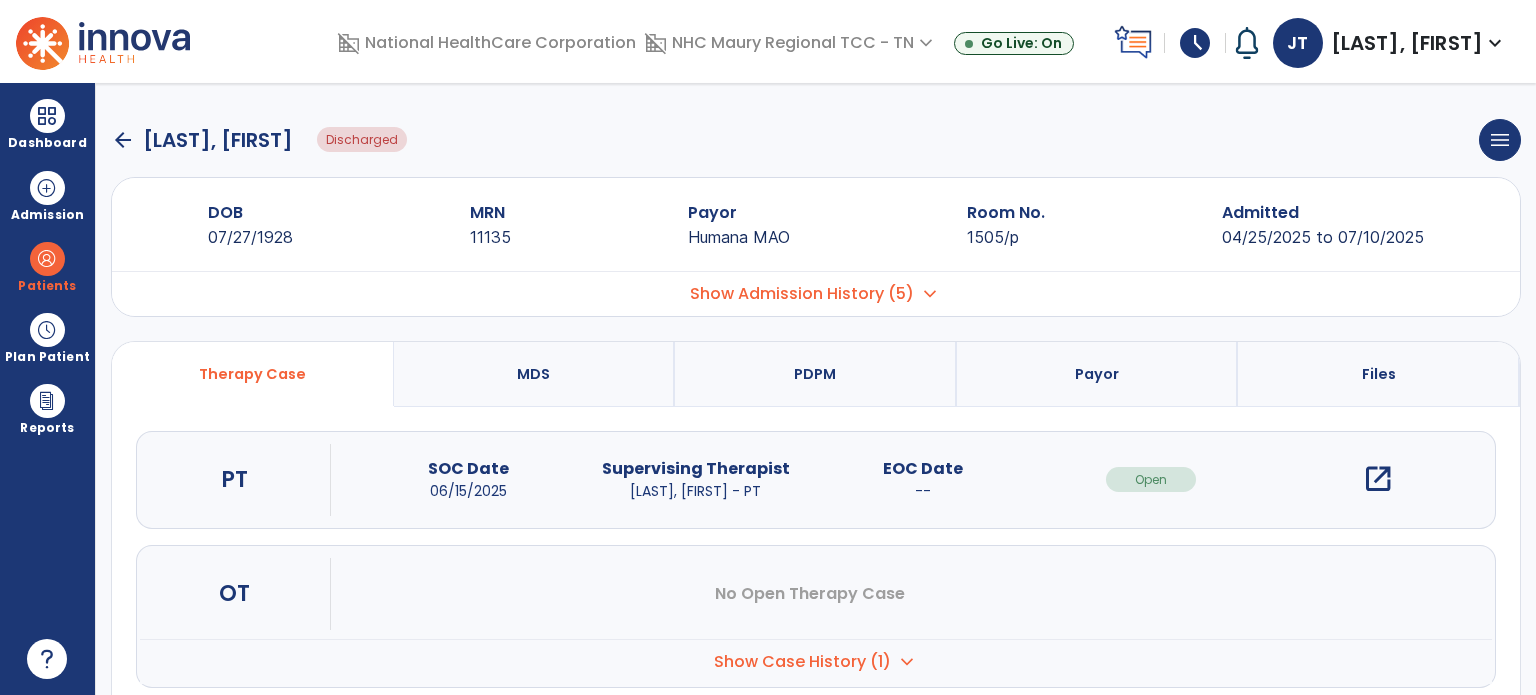 click on "Show Case History (1)" at bounding box center [802, 662] 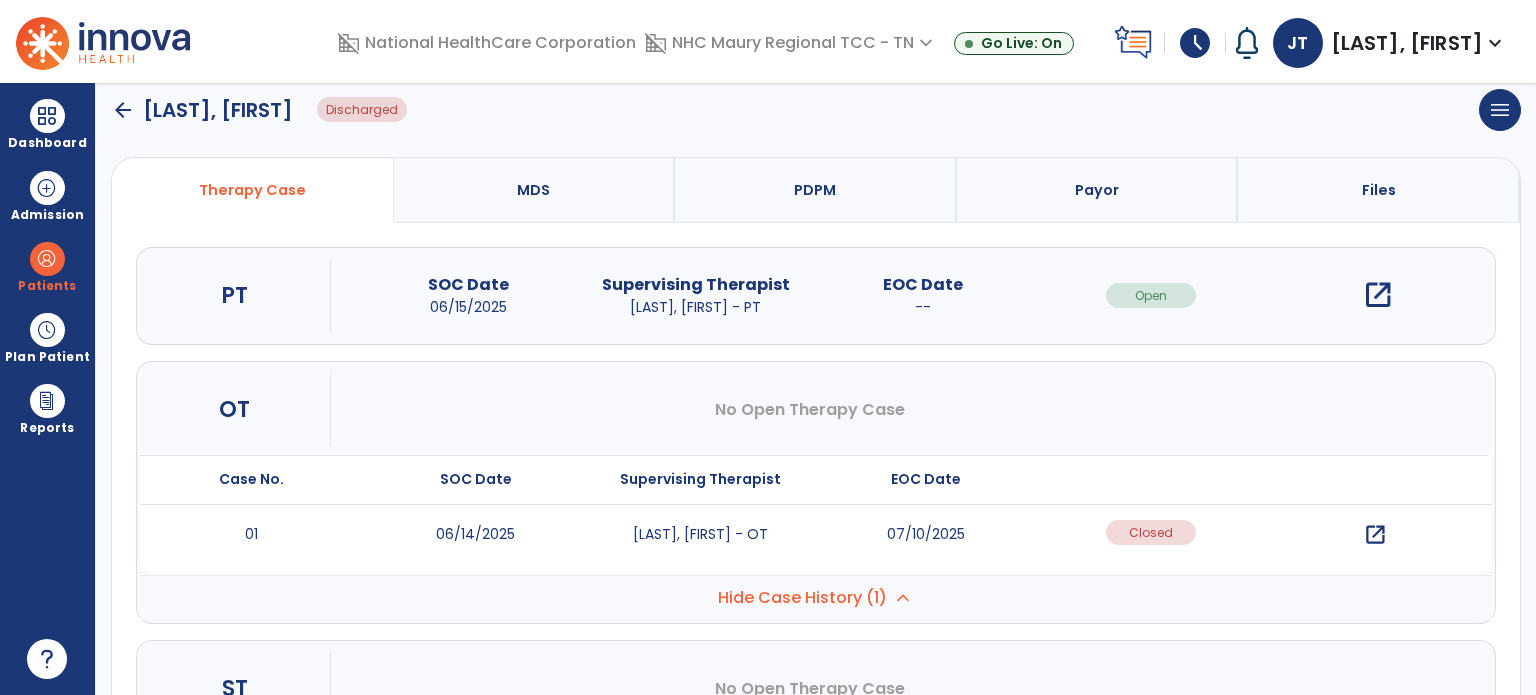 scroll, scrollTop: 187, scrollLeft: 0, axis: vertical 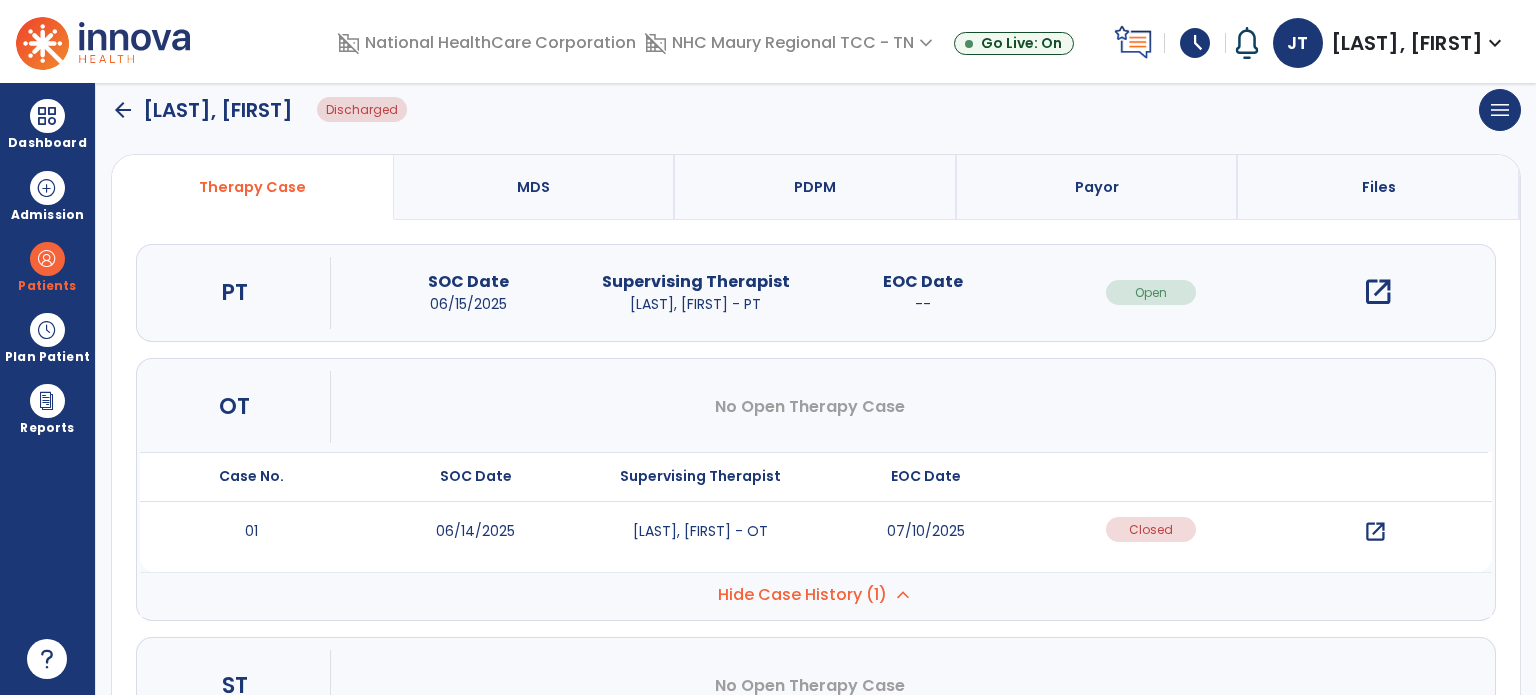 click on "open_in_new" at bounding box center [1375, 532] 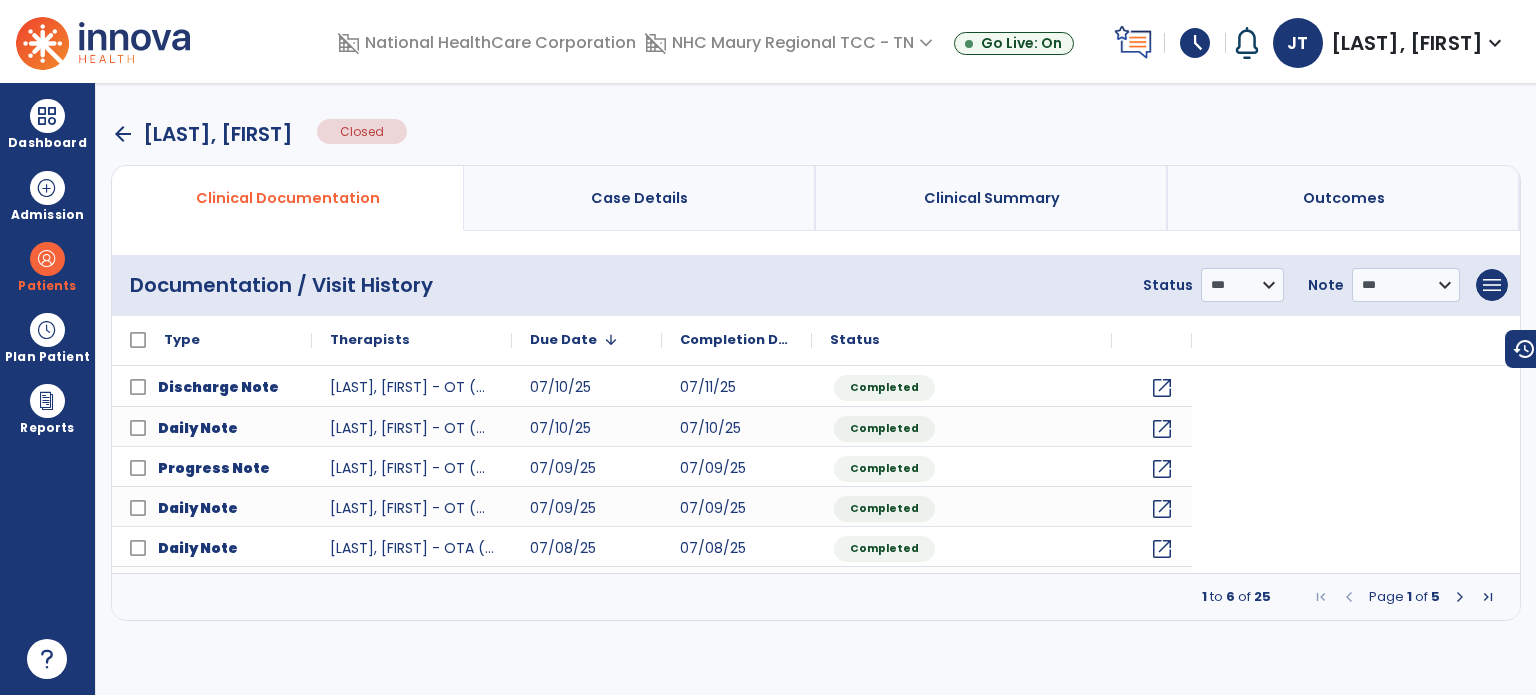 scroll, scrollTop: 0, scrollLeft: 0, axis: both 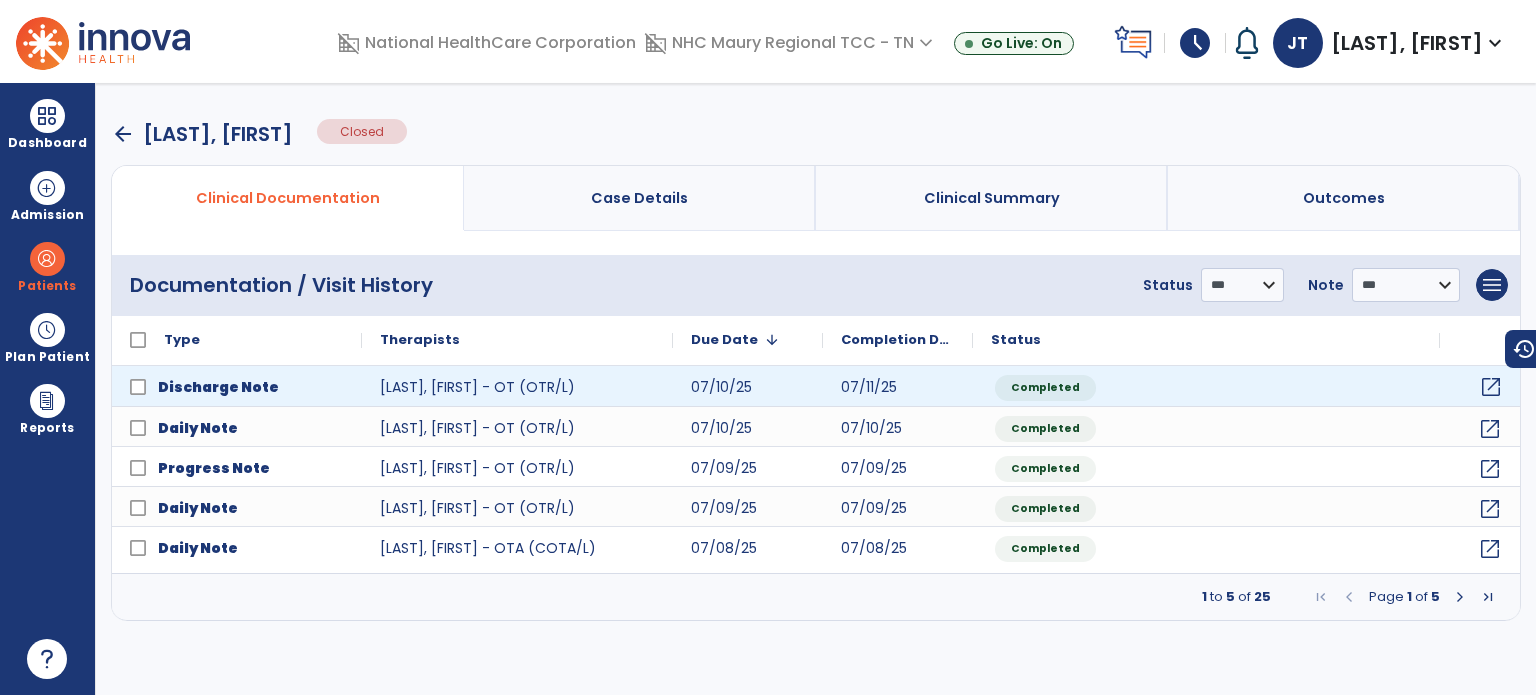 click on "open_in_new" 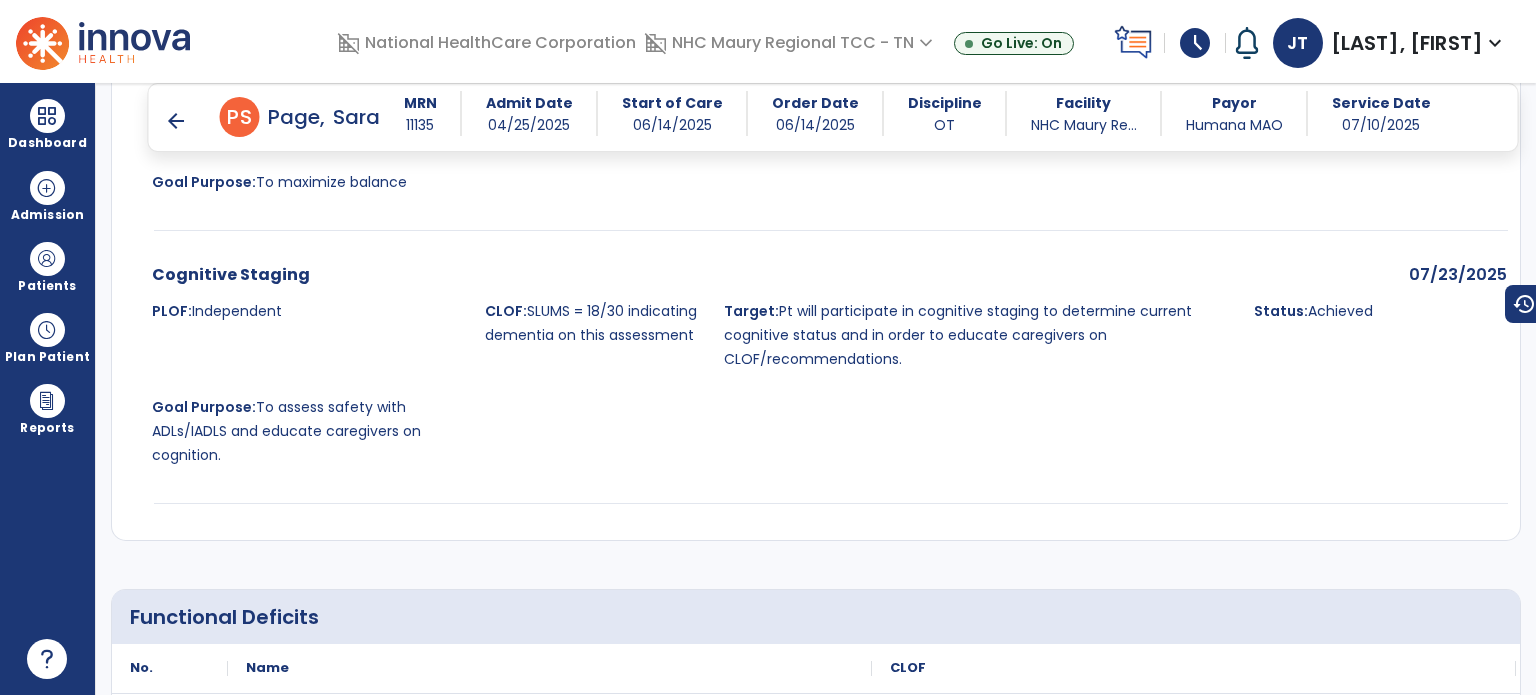 scroll, scrollTop: 1564, scrollLeft: 0, axis: vertical 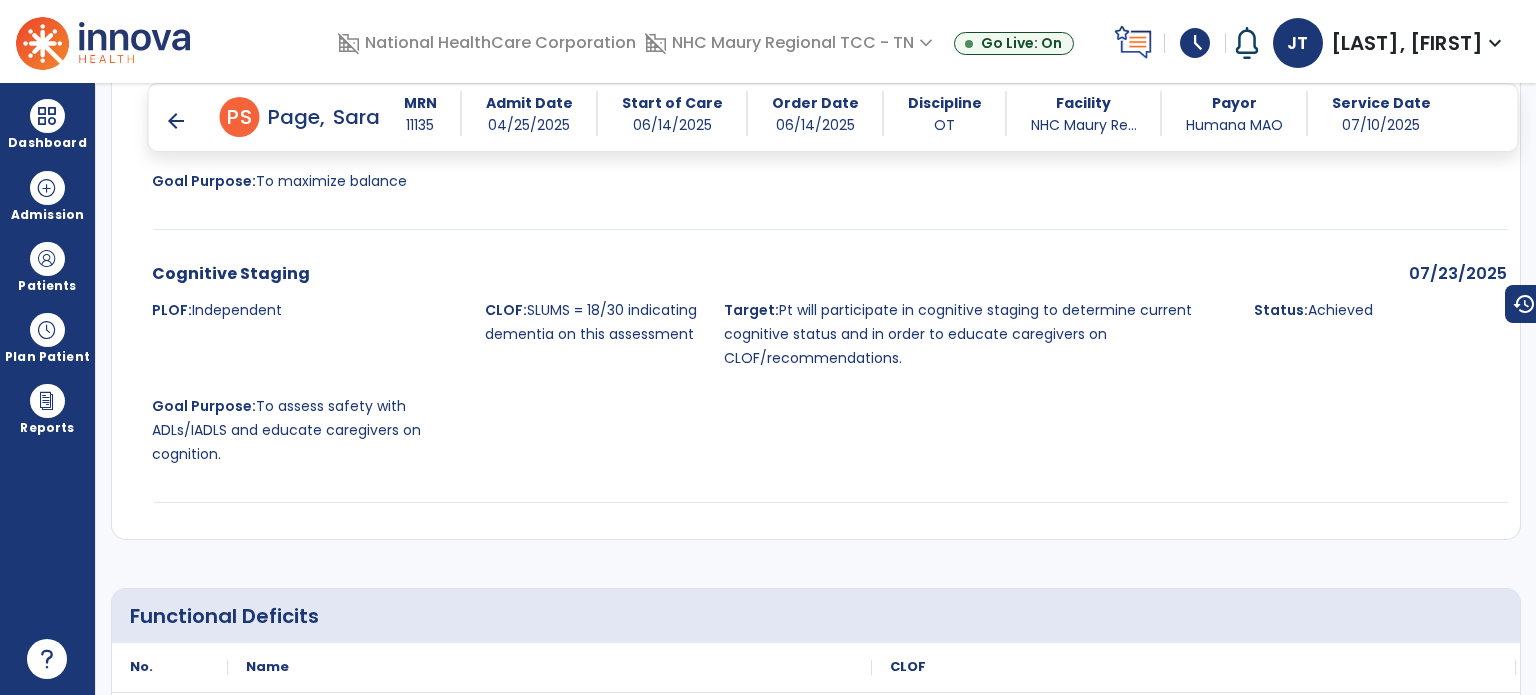 click on "arrow_back" at bounding box center (176, 121) 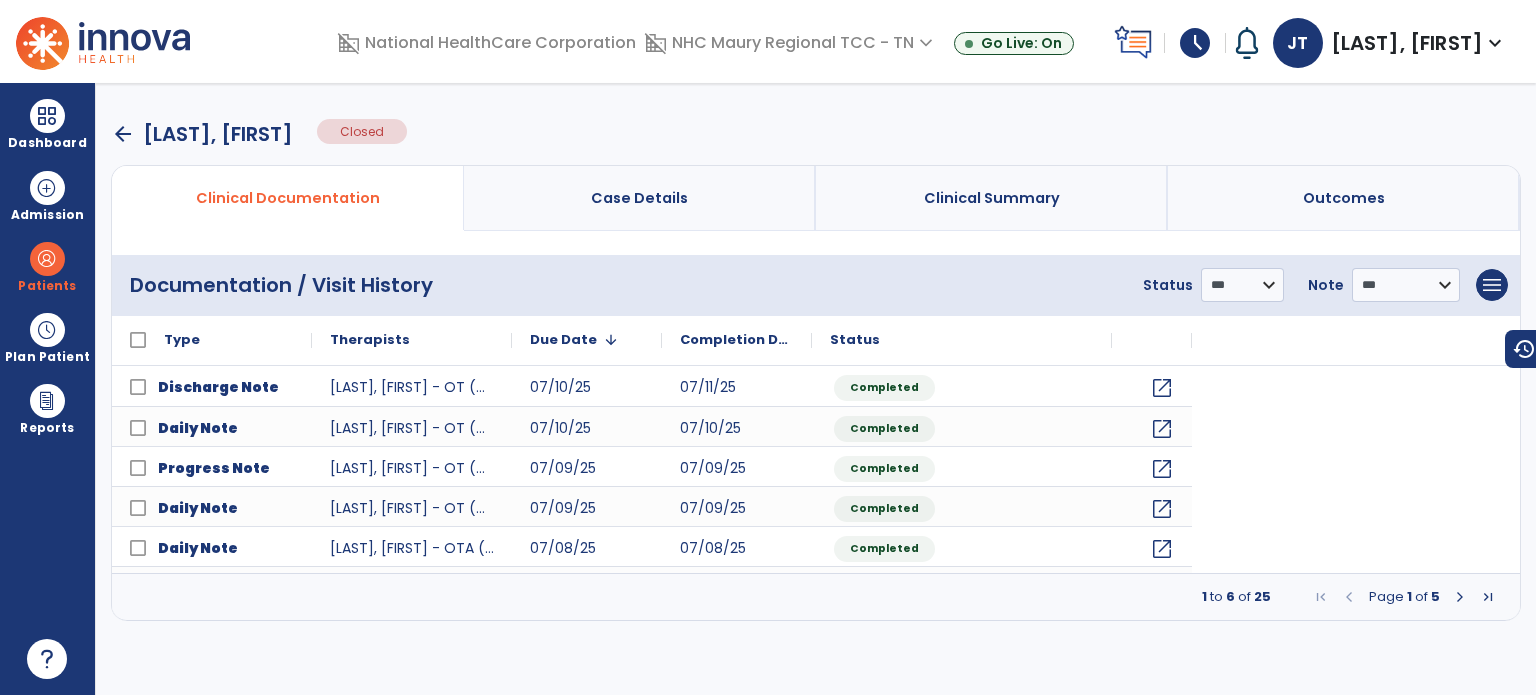 scroll, scrollTop: 0, scrollLeft: 0, axis: both 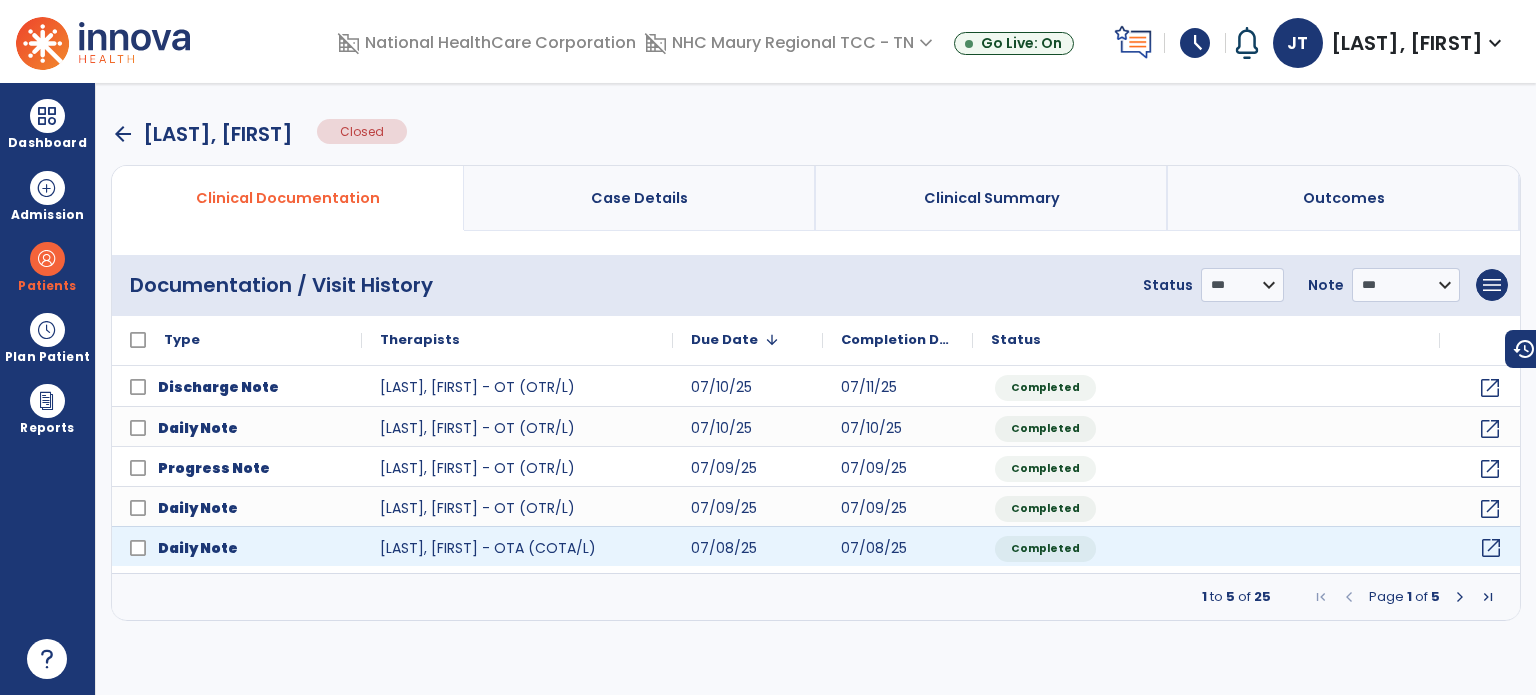 click on "open_in_new" 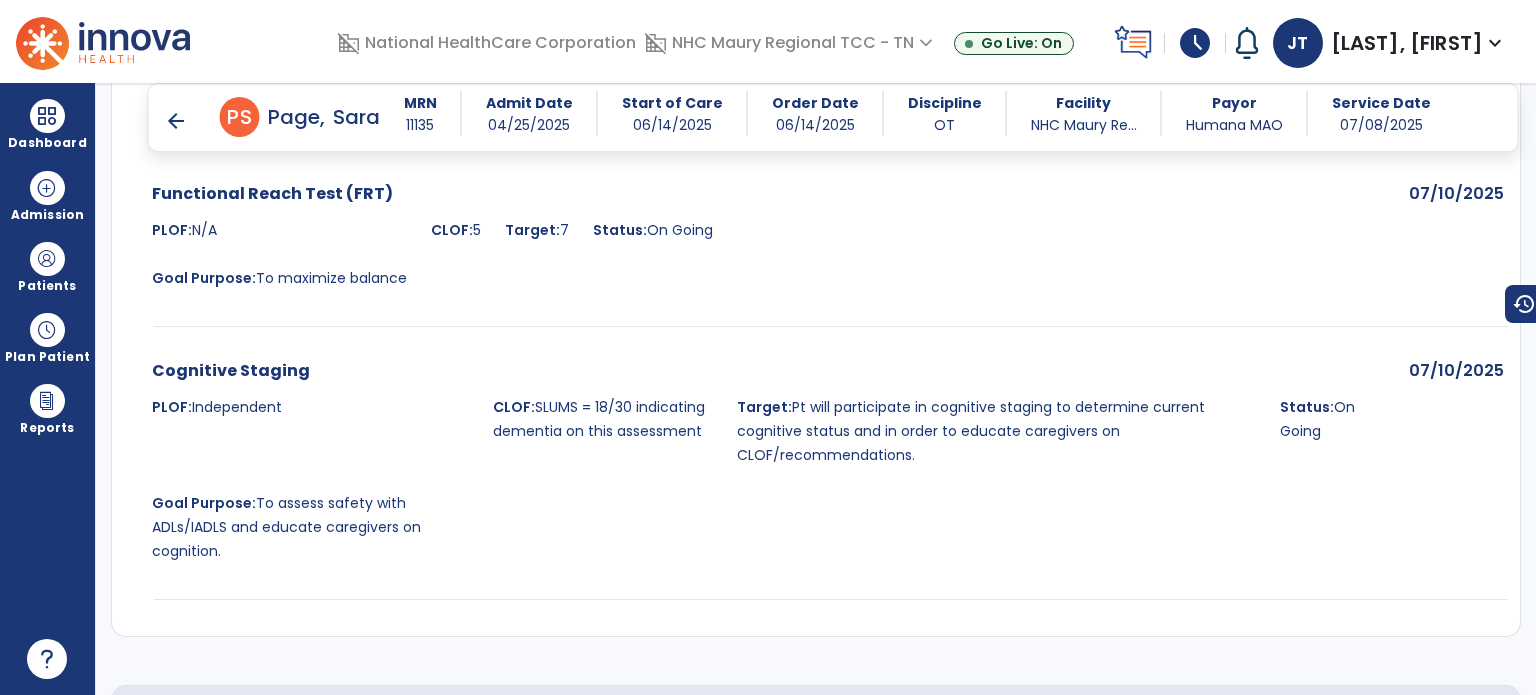 scroll, scrollTop: 3000, scrollLeft: 0, axis: vertical 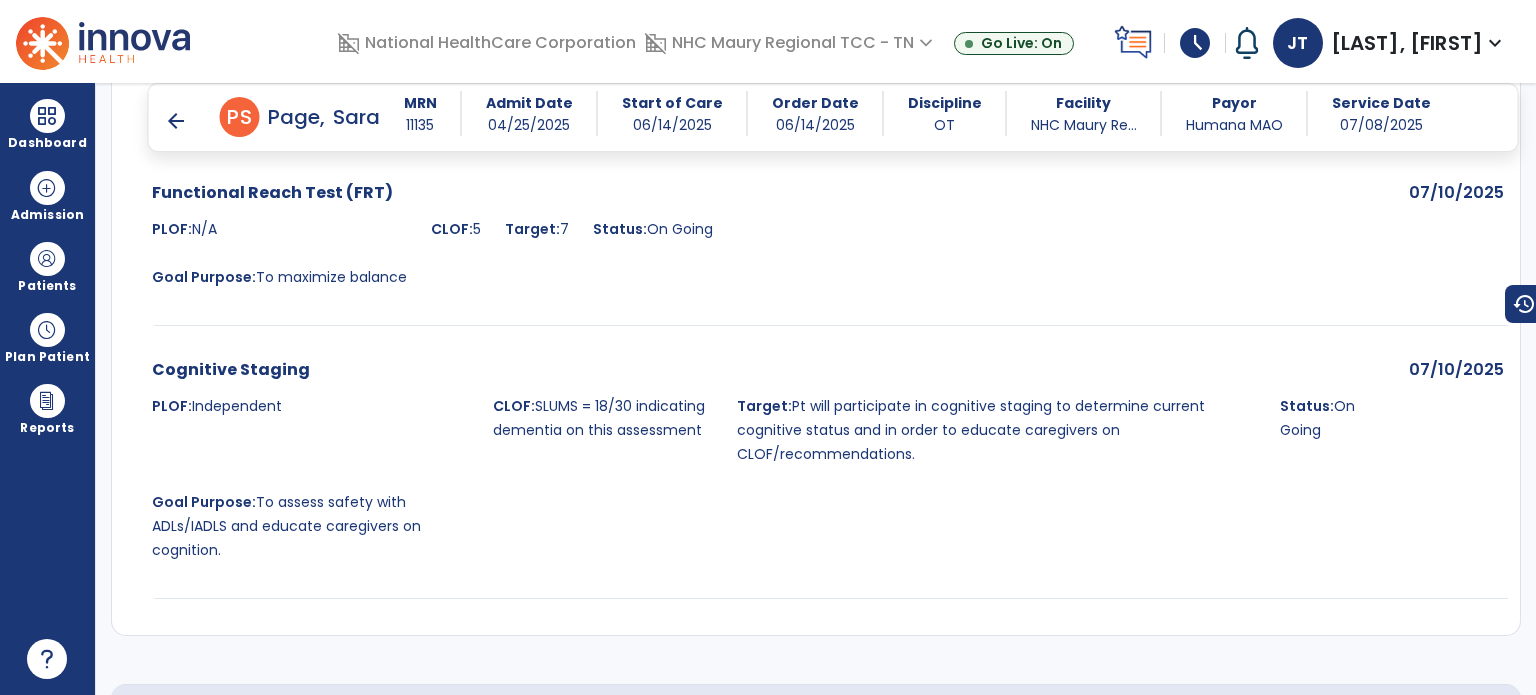 click on "arrow_back" at bounding box center [176, 121] 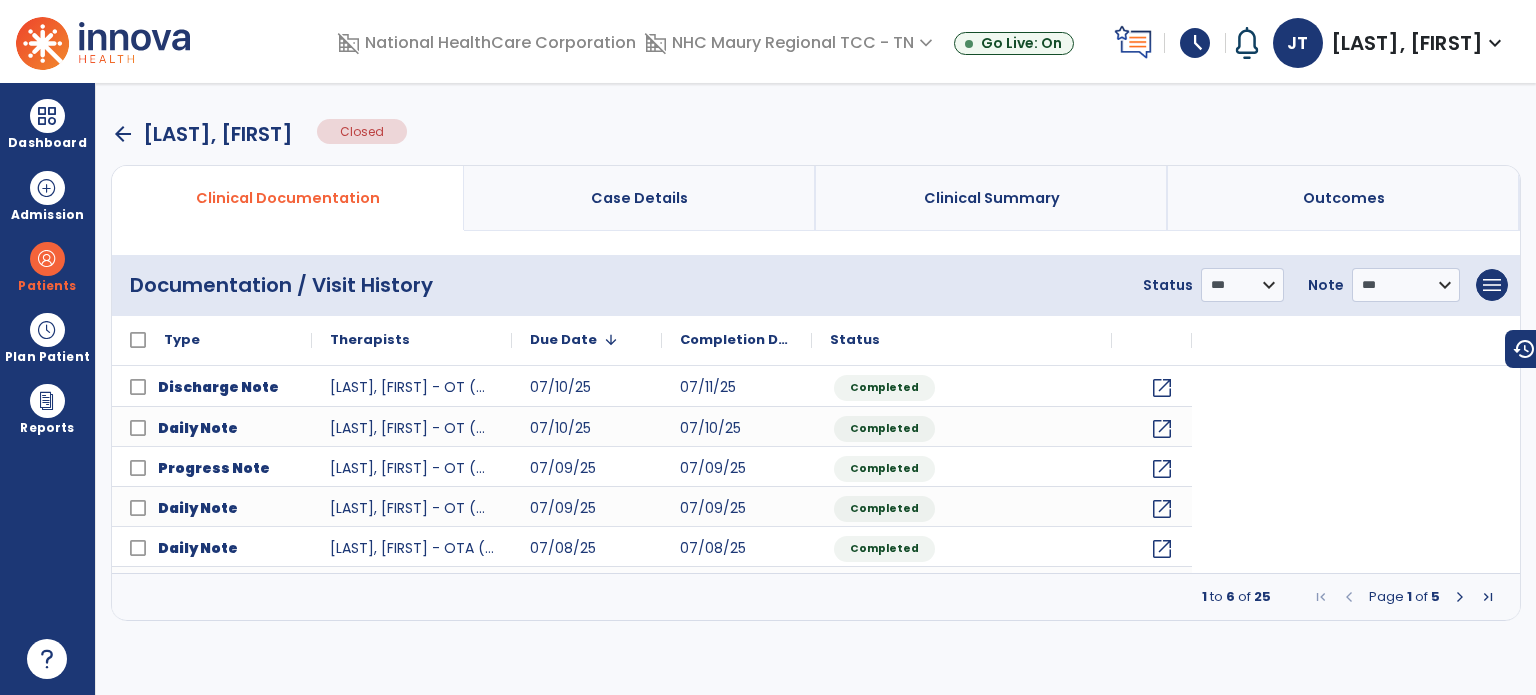 scroll, scrollTop: 0, scrollLeft: 0, axis: both 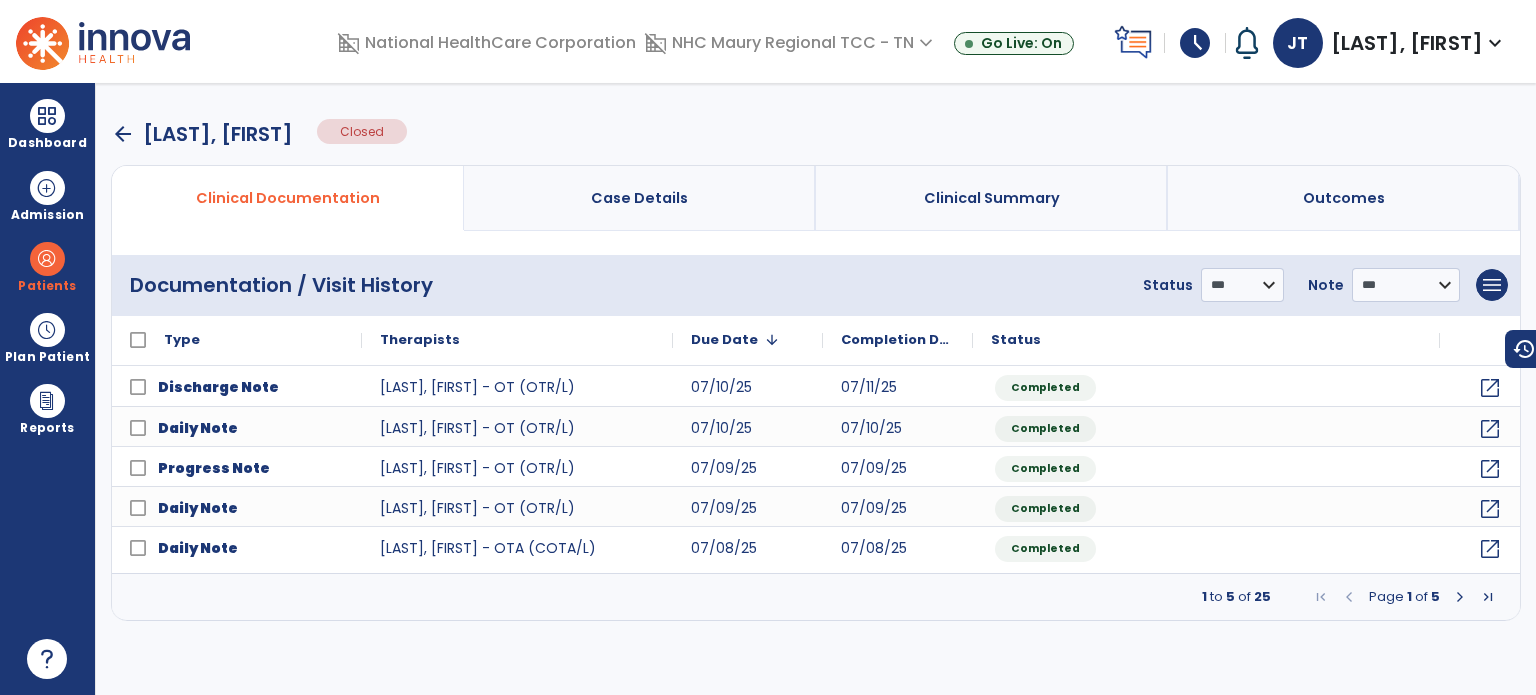 click on "**********" at bounding box center [816, 389] 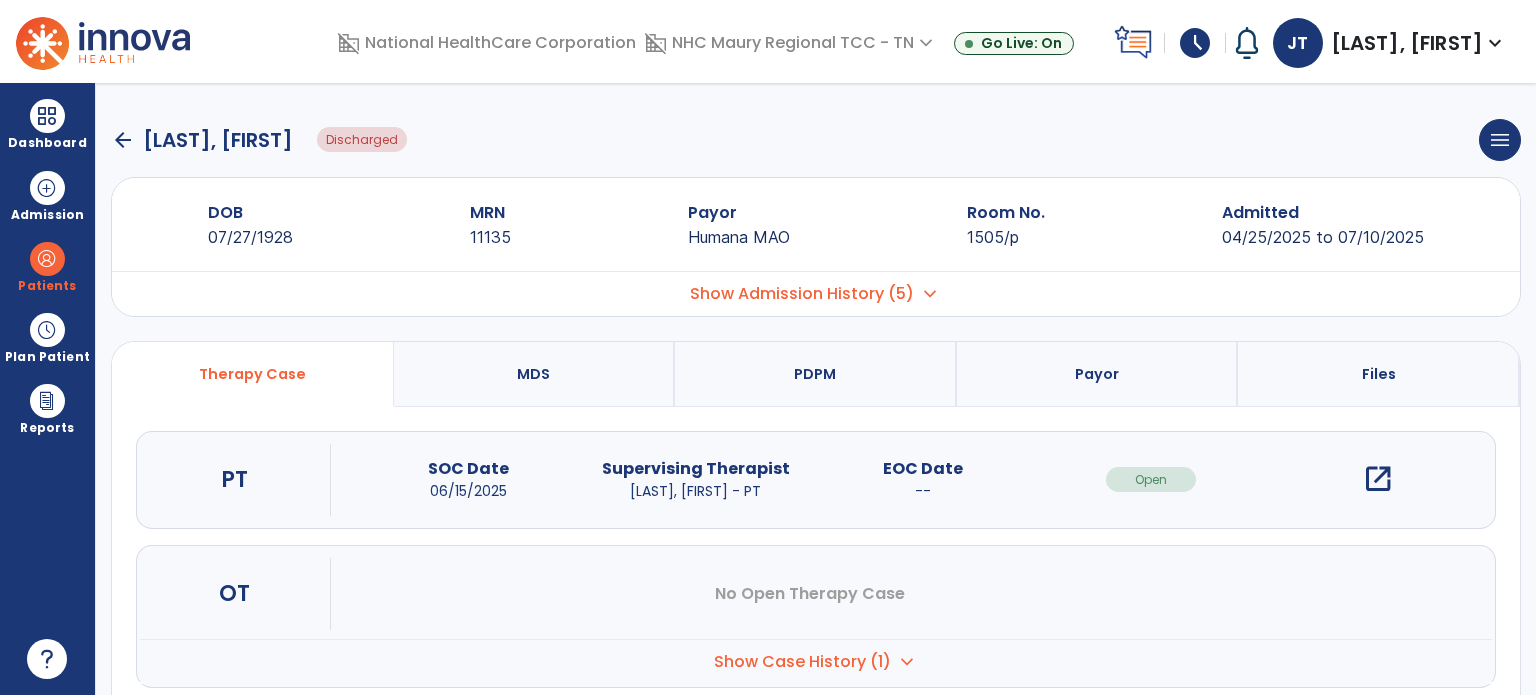 click on "Show Admission History (5)" at bounding box center (802, 294) 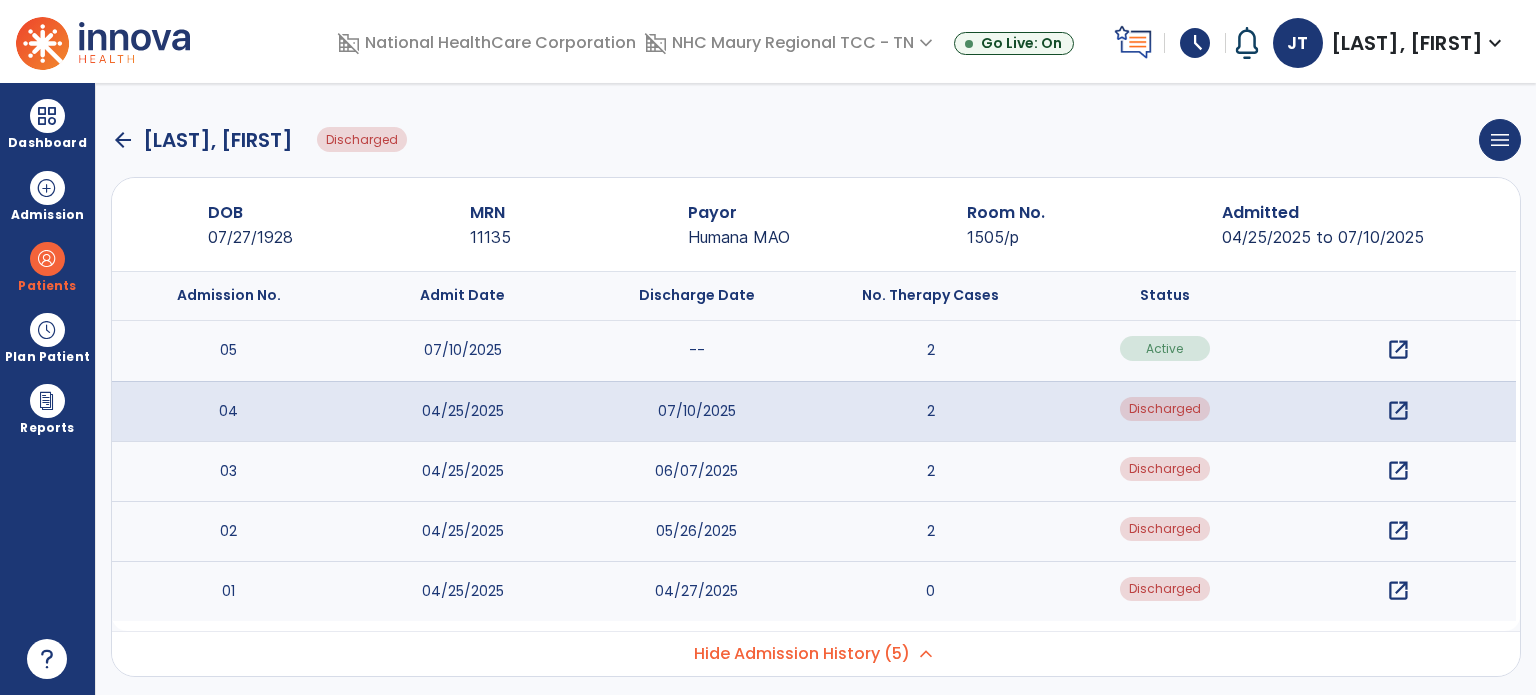 click on "open_in_new" at bounding box center [1398, 471] 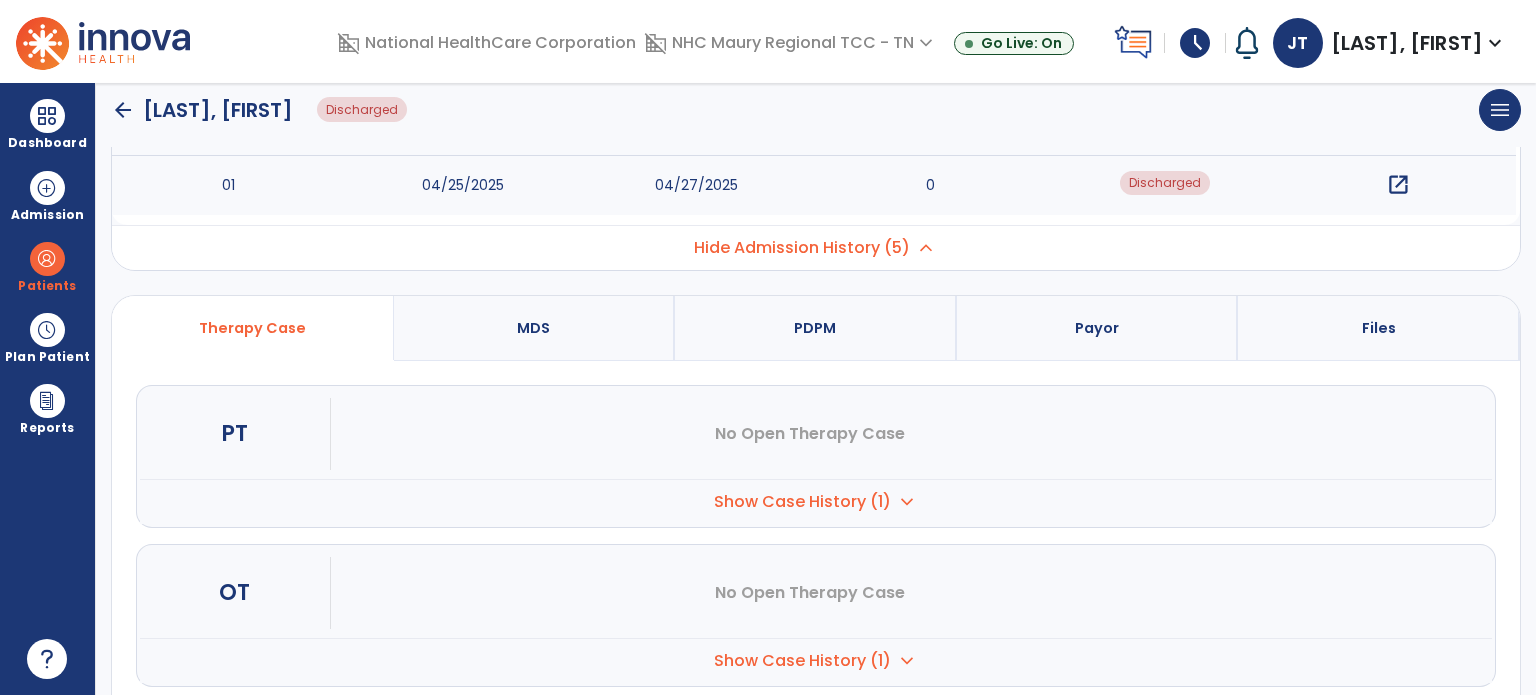 scroll, scrollTop: 420, scrollLeft: 0, axis: vertical 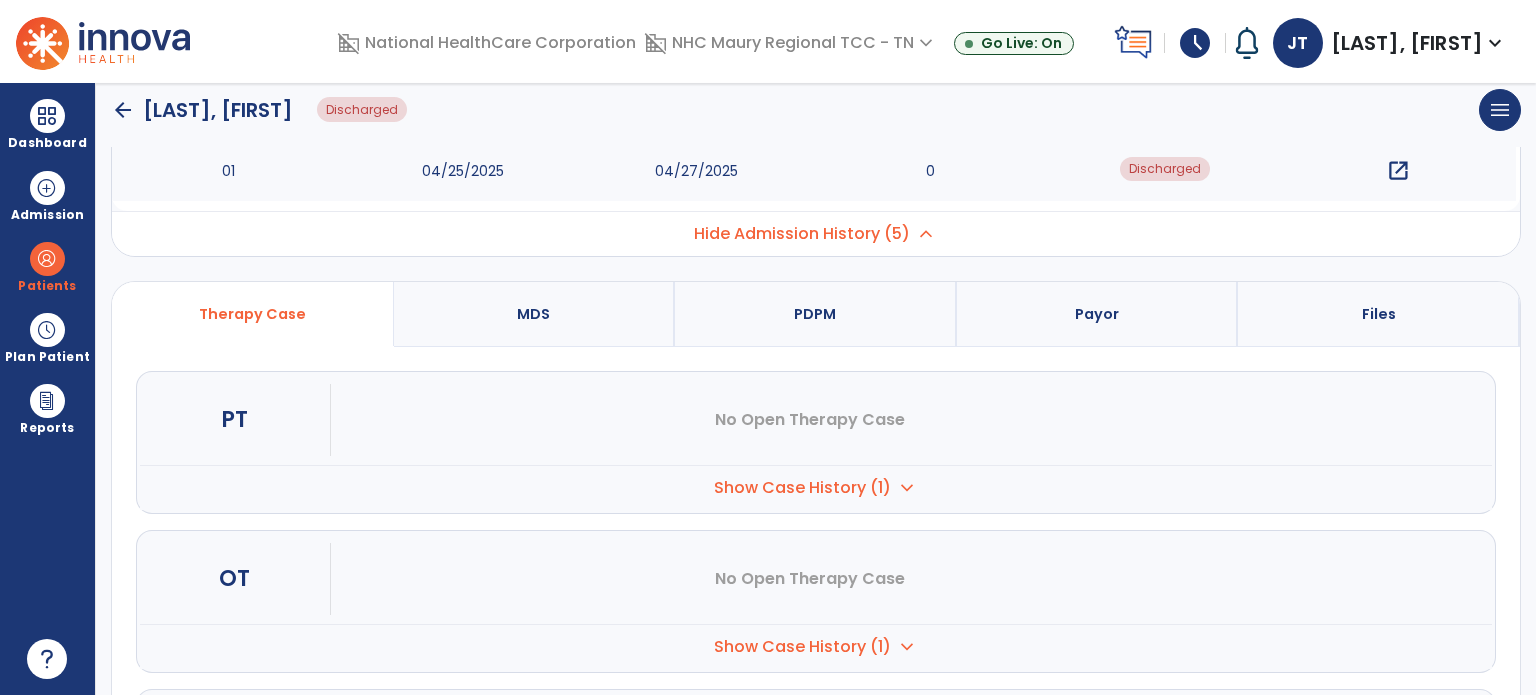 click on "Show Case History (1)" at bounding box center [802, 488] 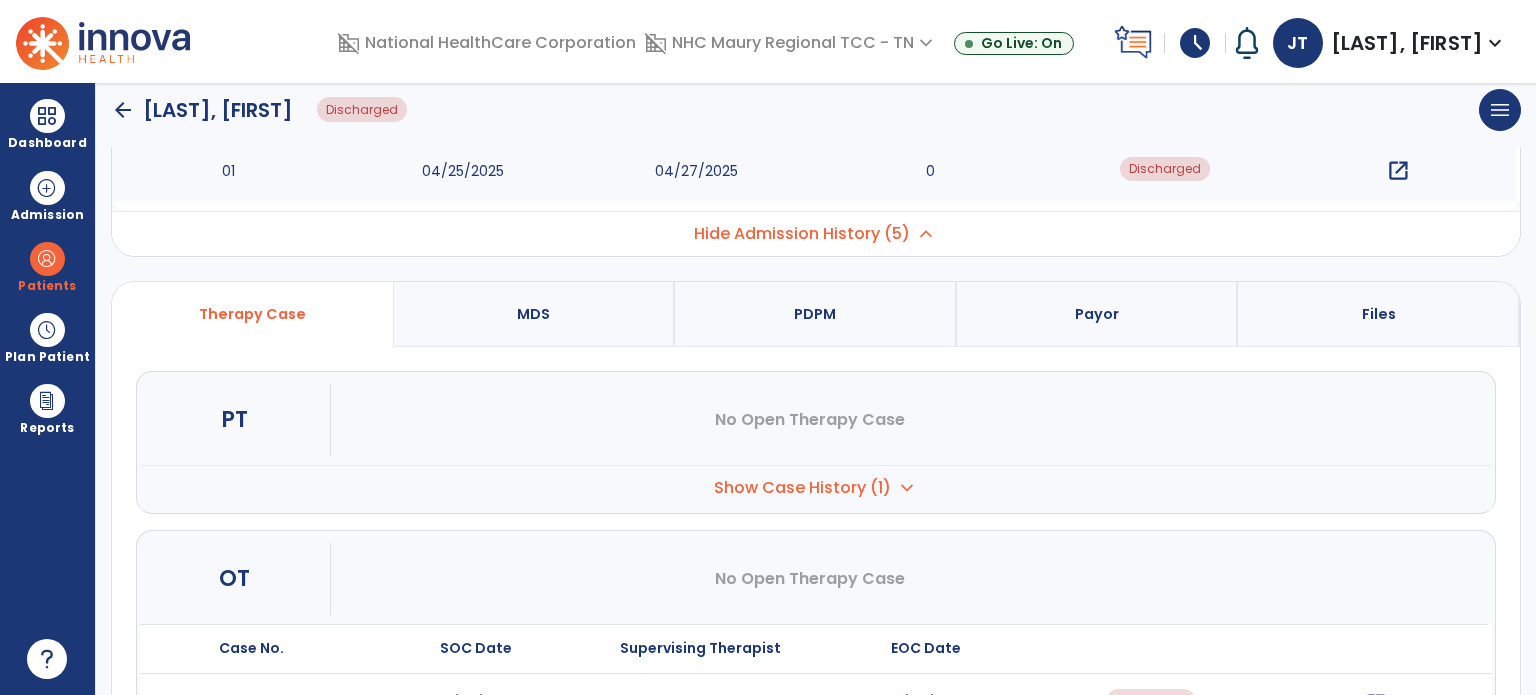 scroll, scrollTop: 620, scrollLeft: 0, axis: vertical 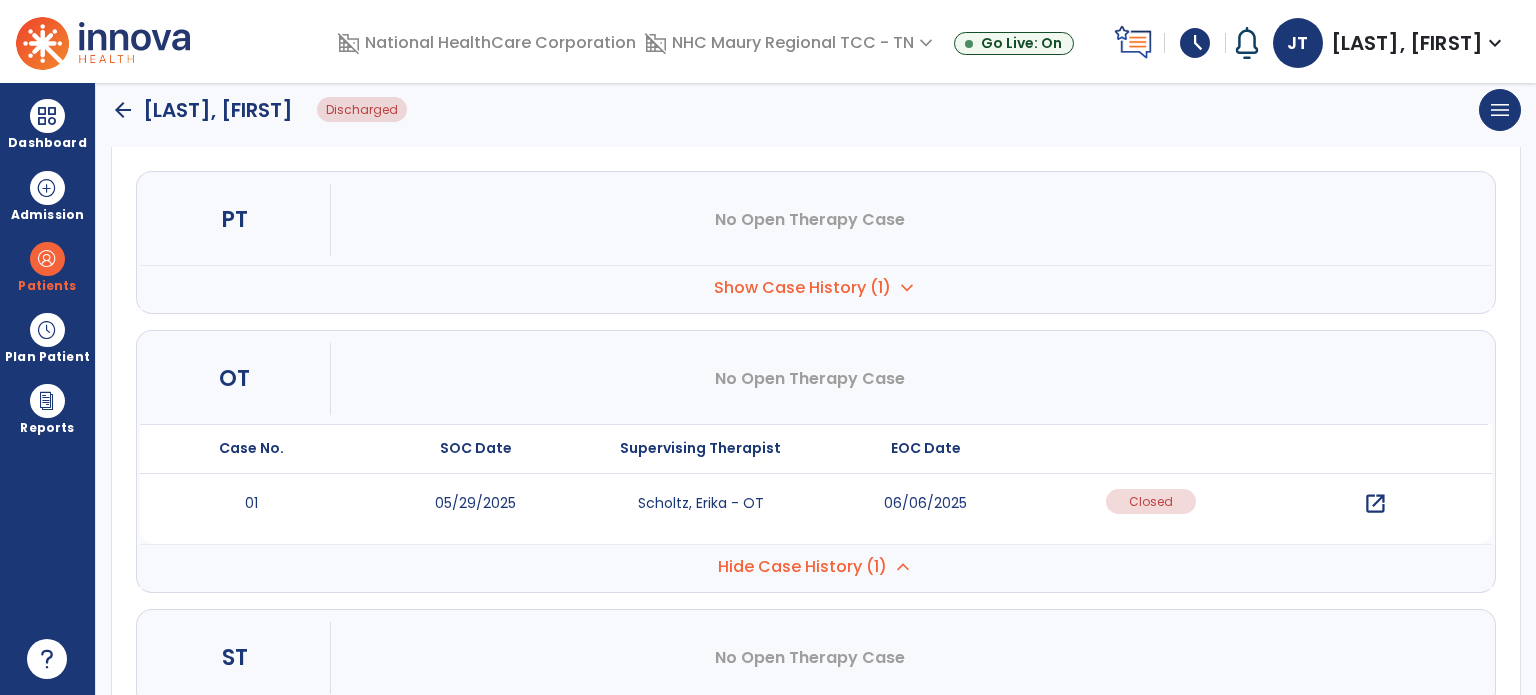click on "open_in_new" at bounding box center (1375, 504) 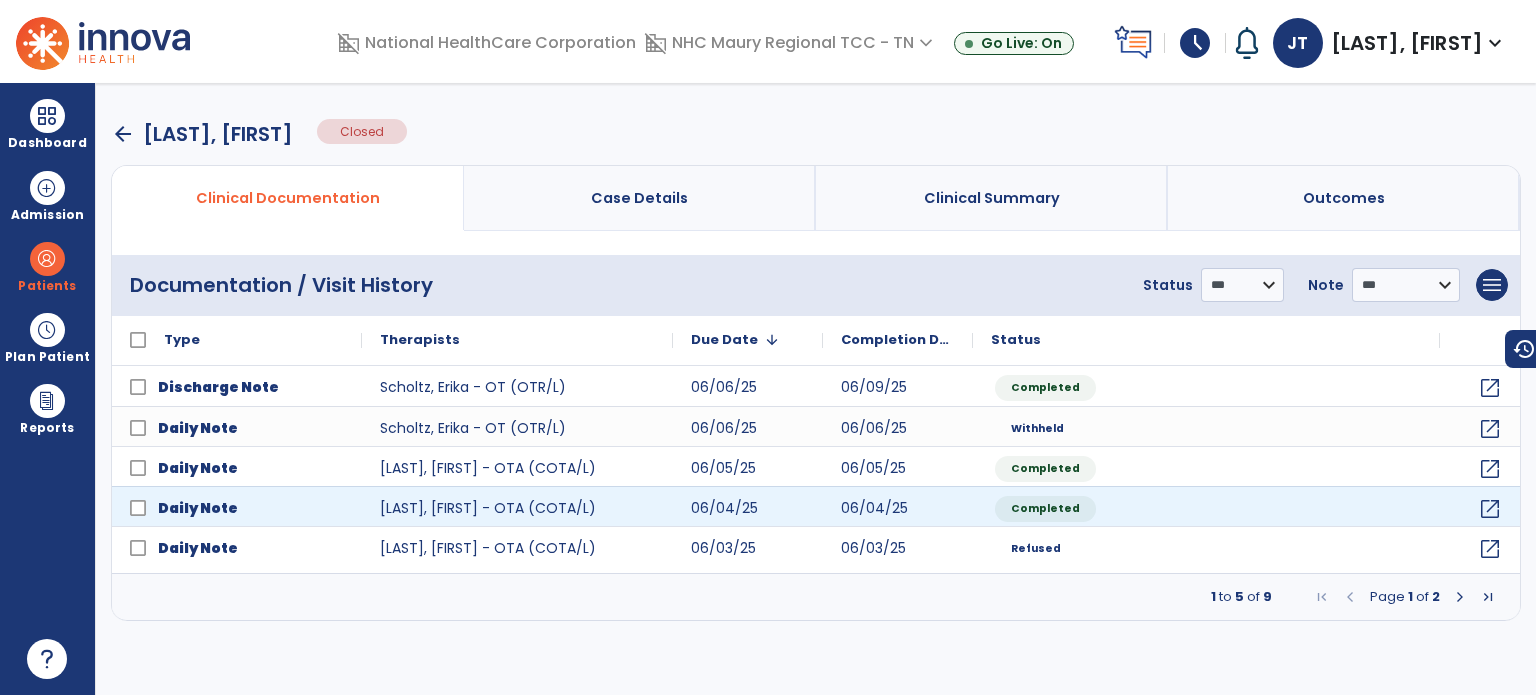 scroll, scrollTop: 0, scrollLeft: 0, axis: both 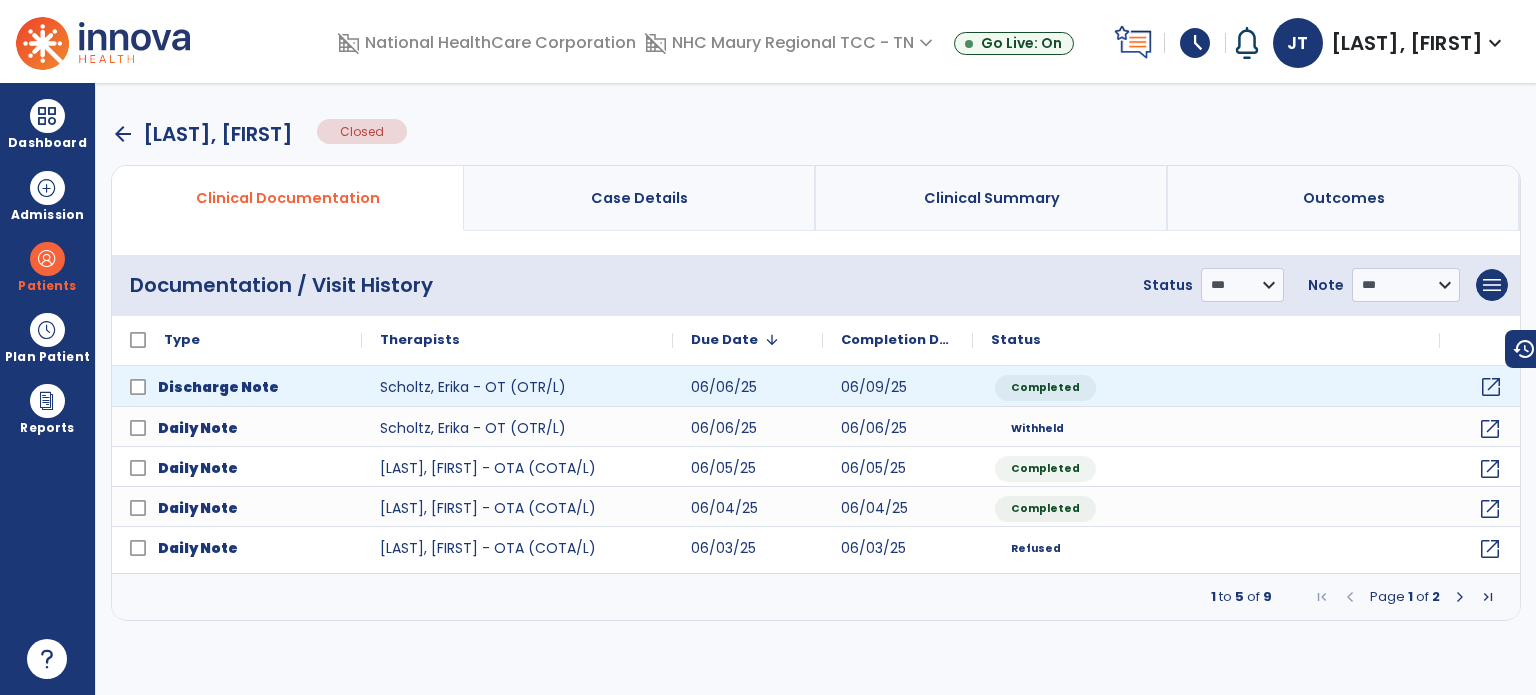 click on "open_in_new" 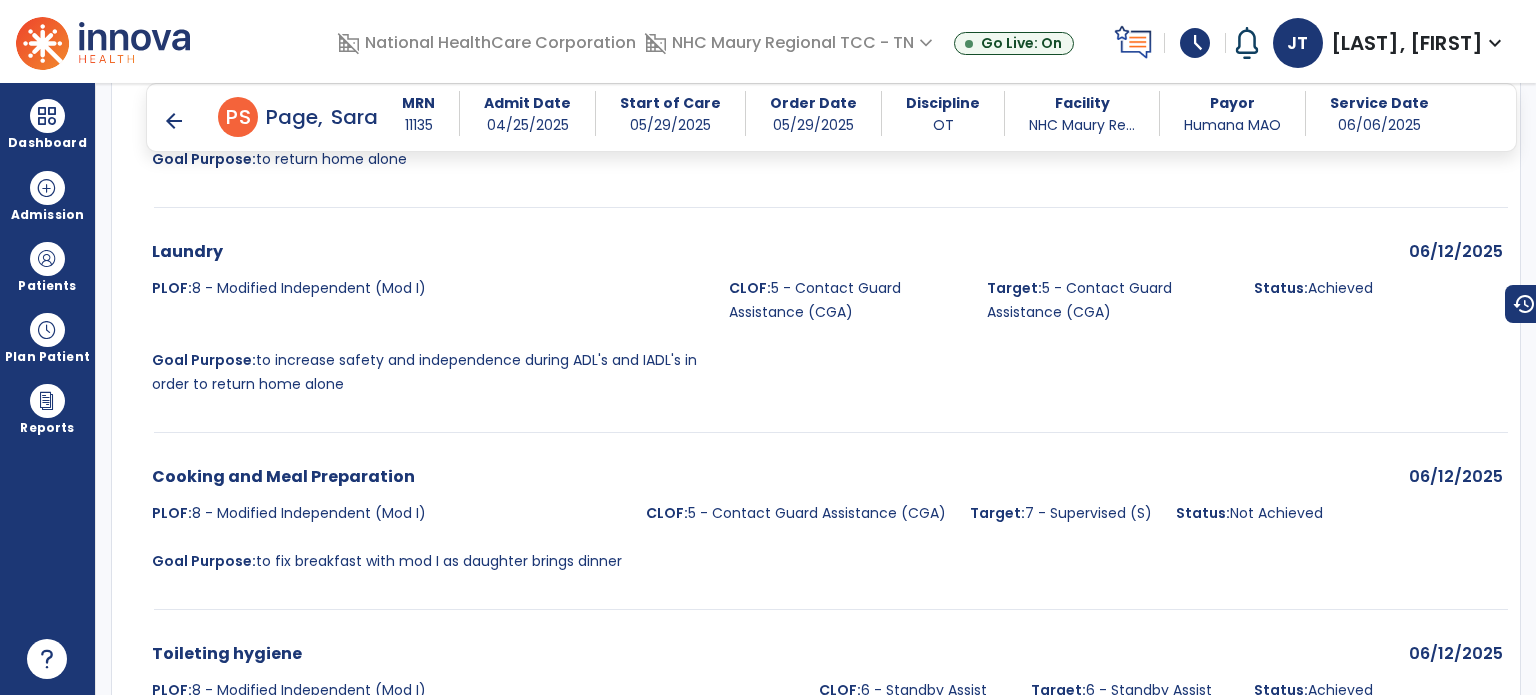 scroll, scrollTop: 1432, scrollLeft: 0, axis: vertical 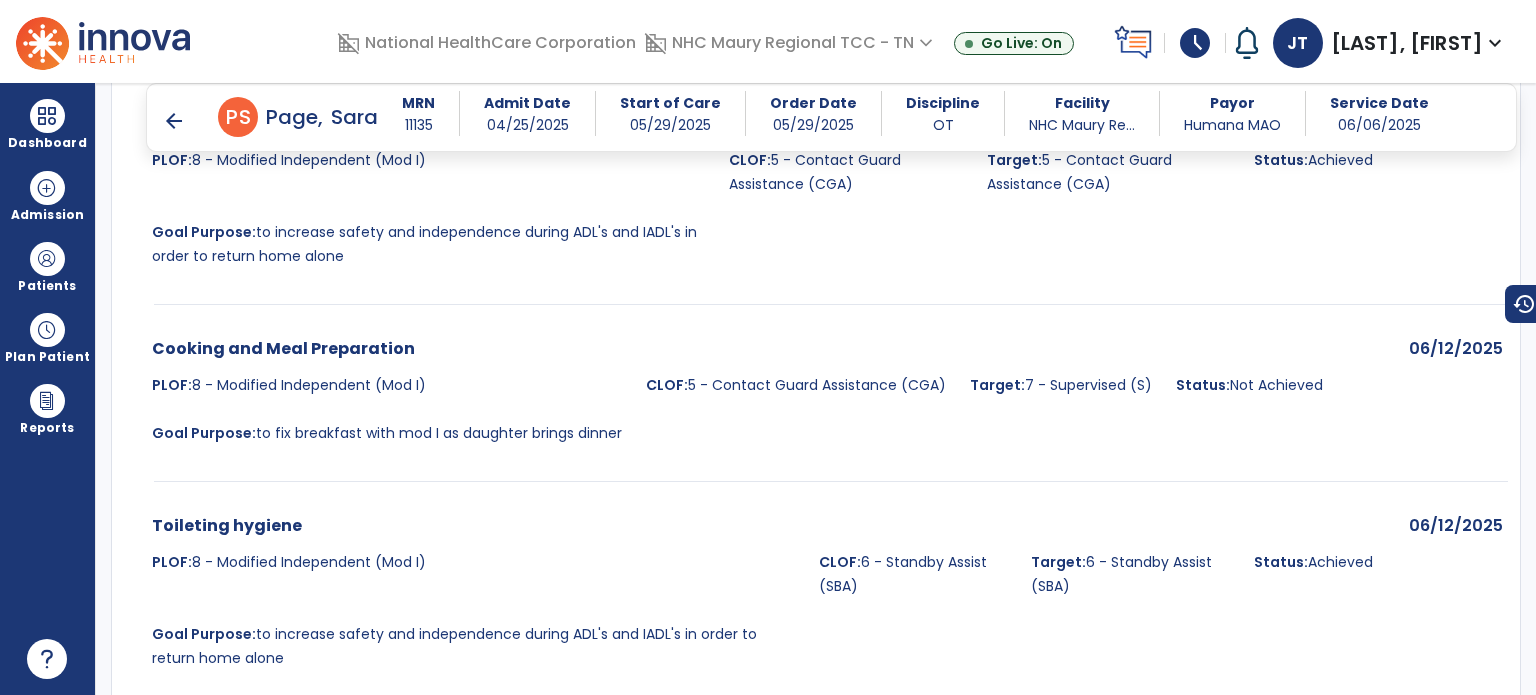 click on "arrow_back" at bounding box center (174, 121) 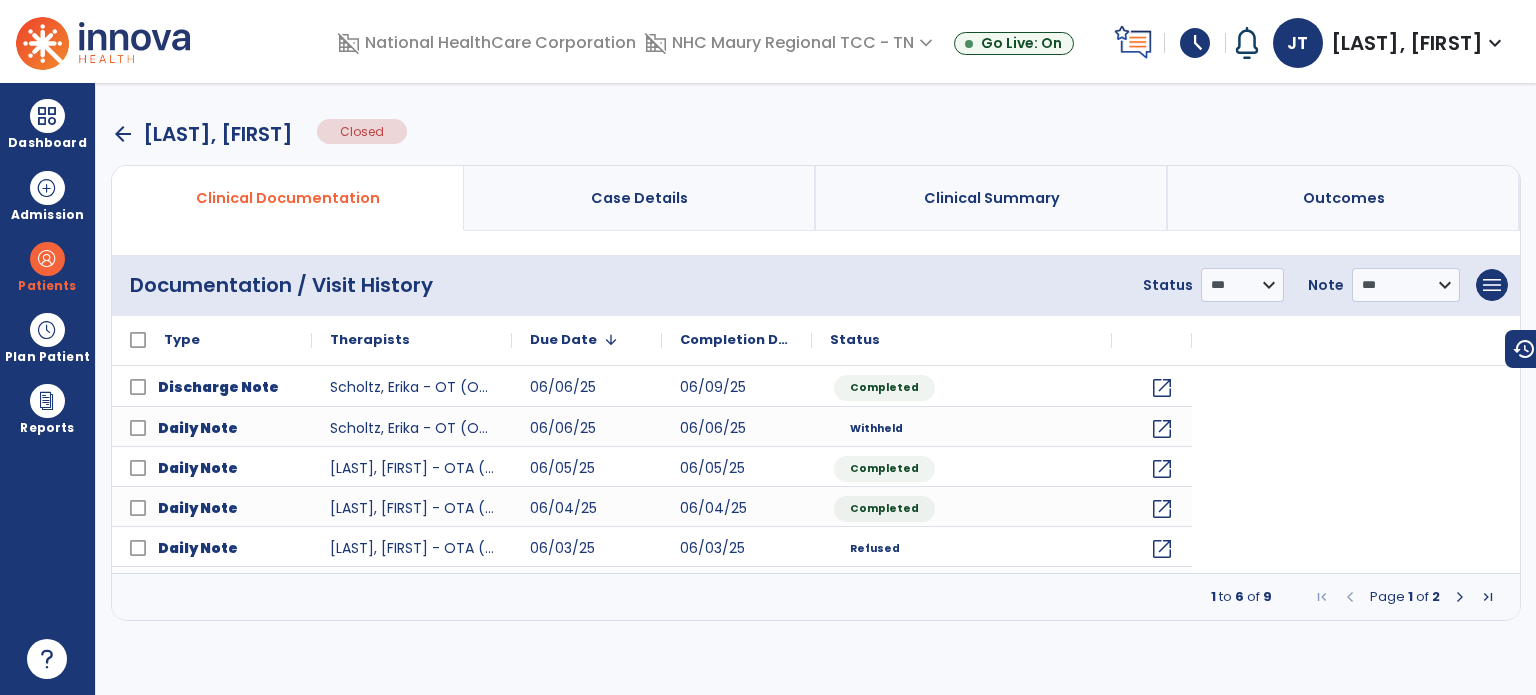 scroll, scrollTop: 0, scrollLeft: 0, axis: both 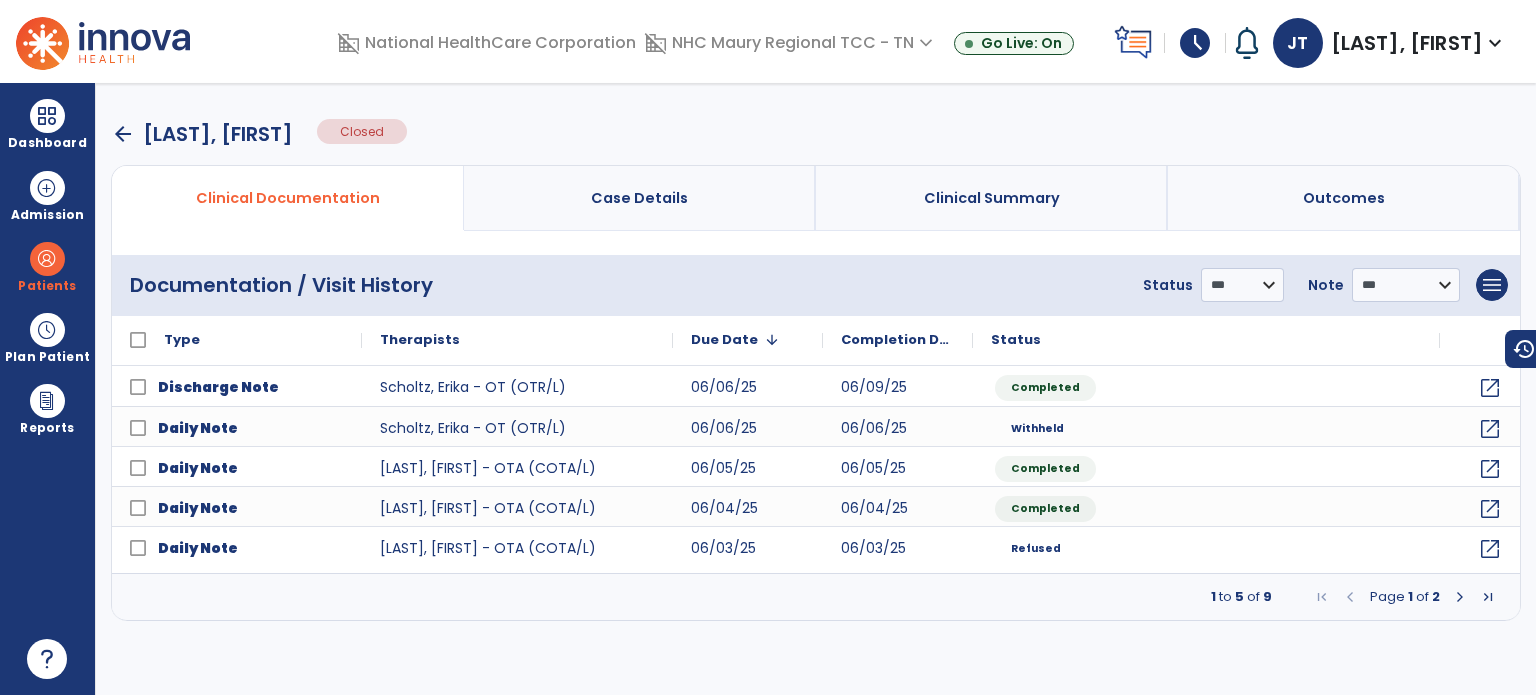 click at bounding box center (1488, 597) 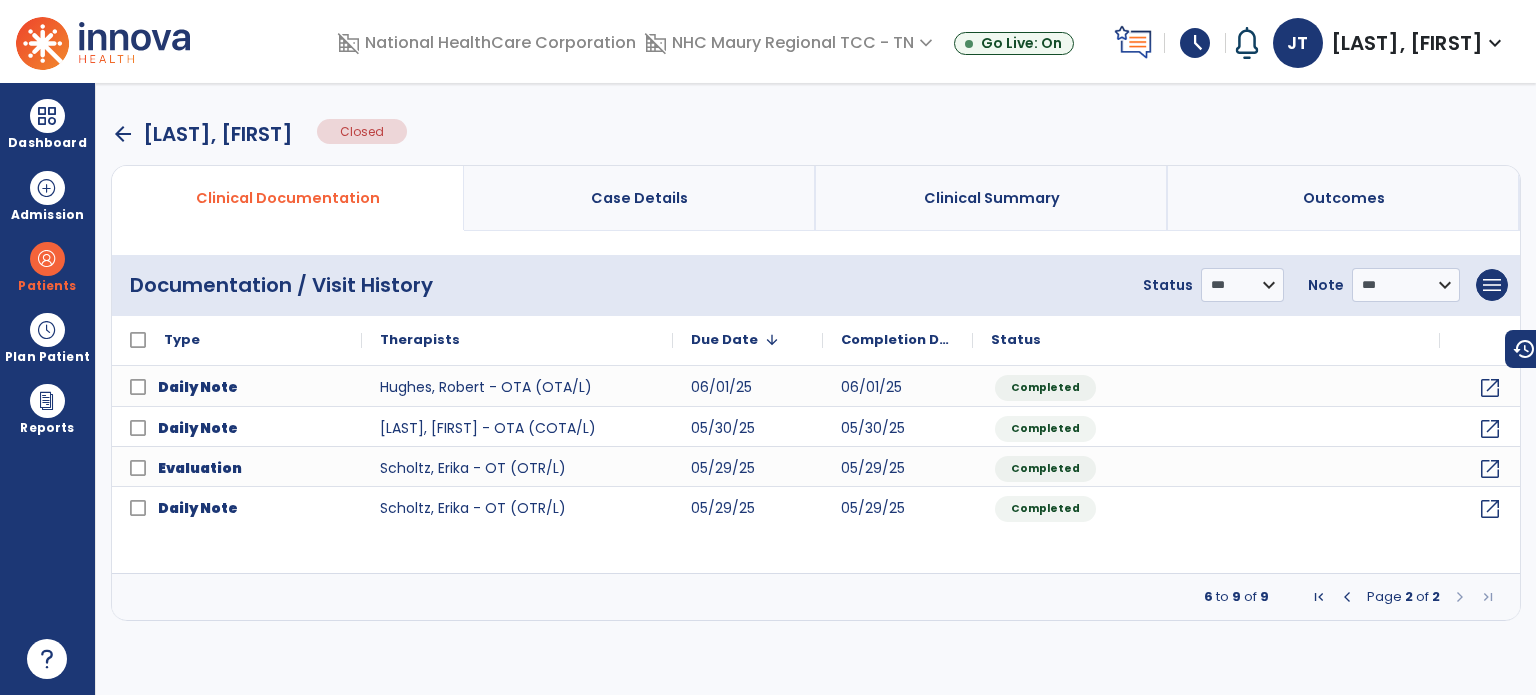click on "arrow_back" at bounding box center [123, 134] 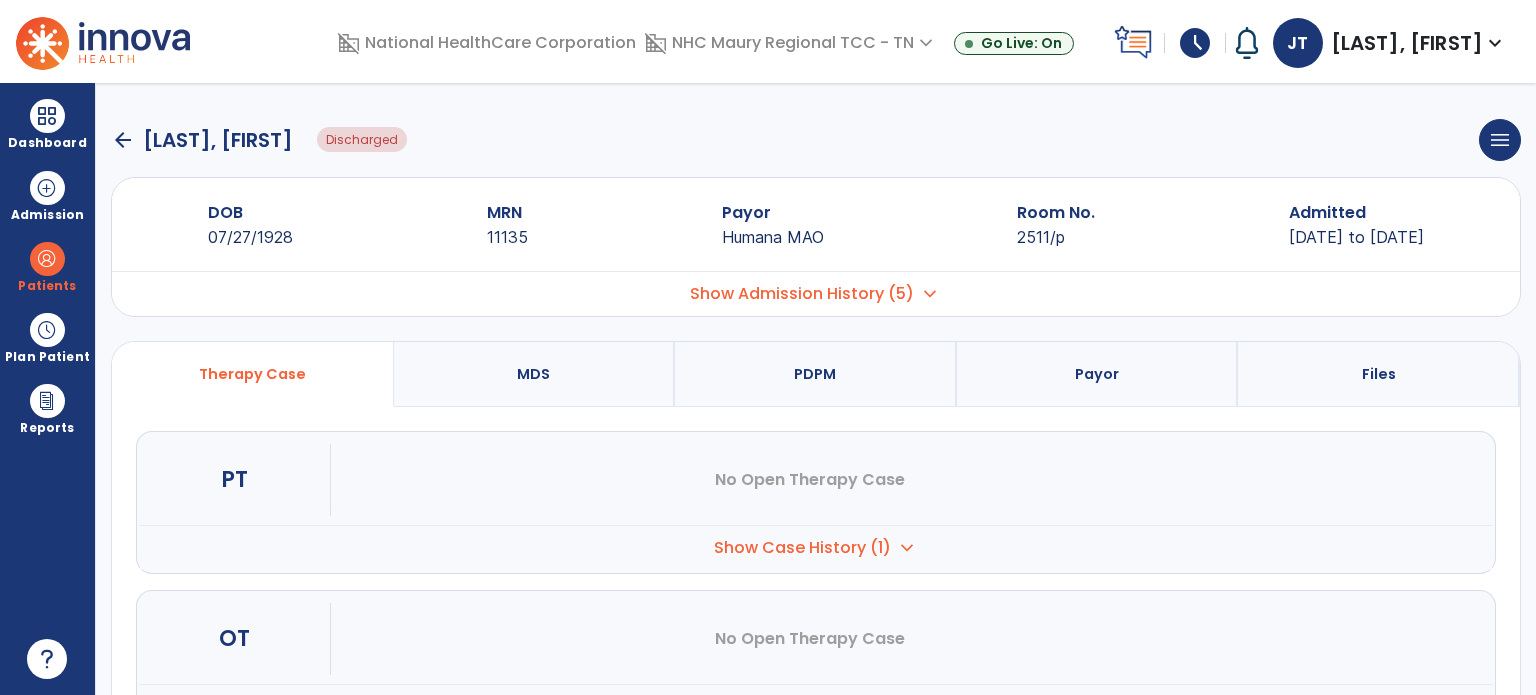 click on "Show Admission History (5)" at bounding box center [802, 294] 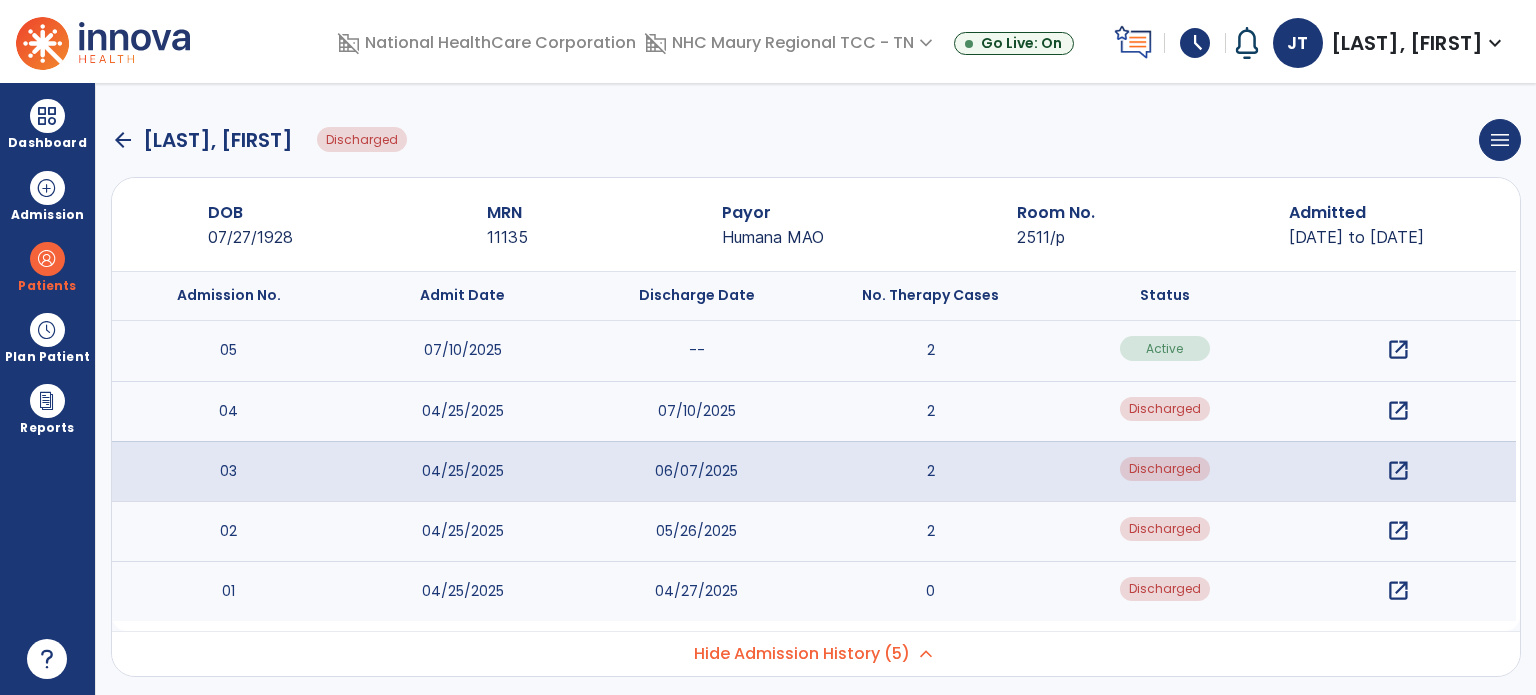 click on "open_in_new" at bounding box center [1398, 531] 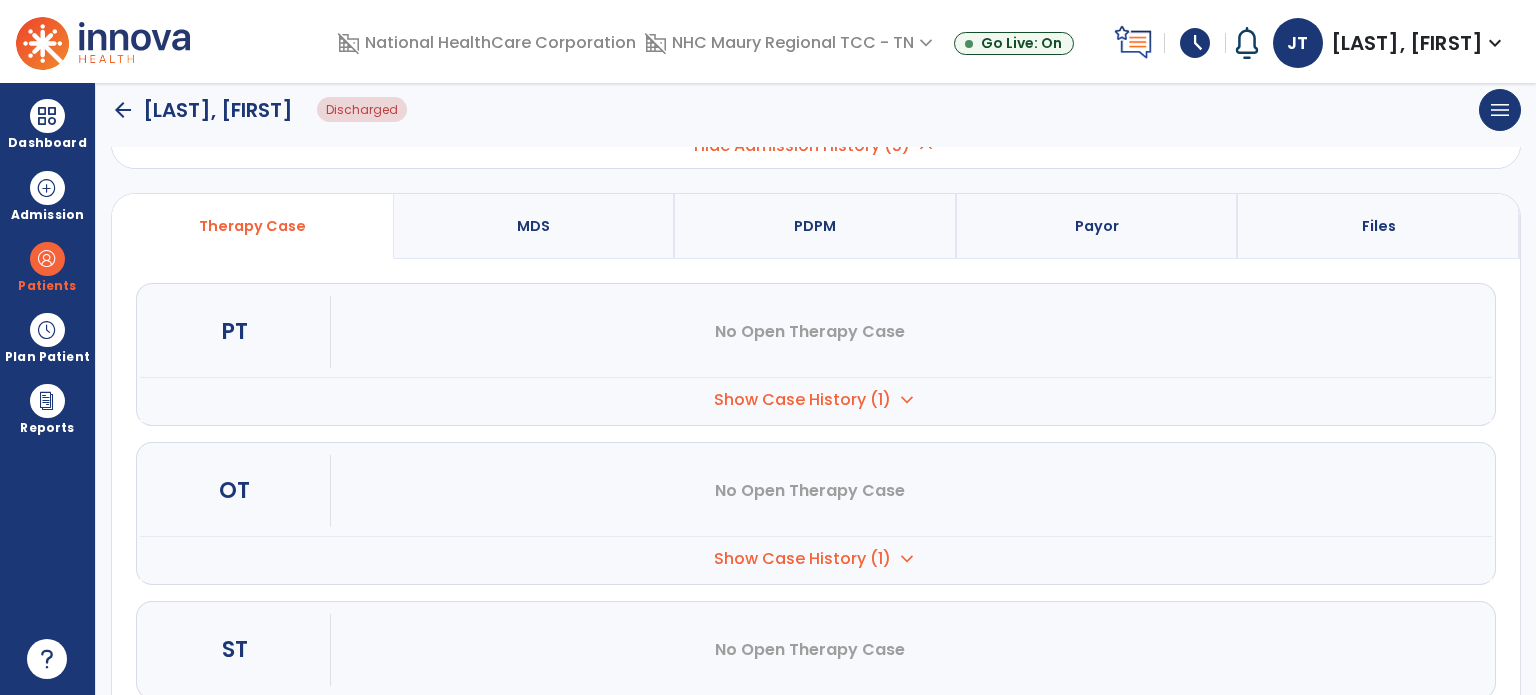 scroll, scrollTop: 507, scrollLeft: 0, axis: vertical 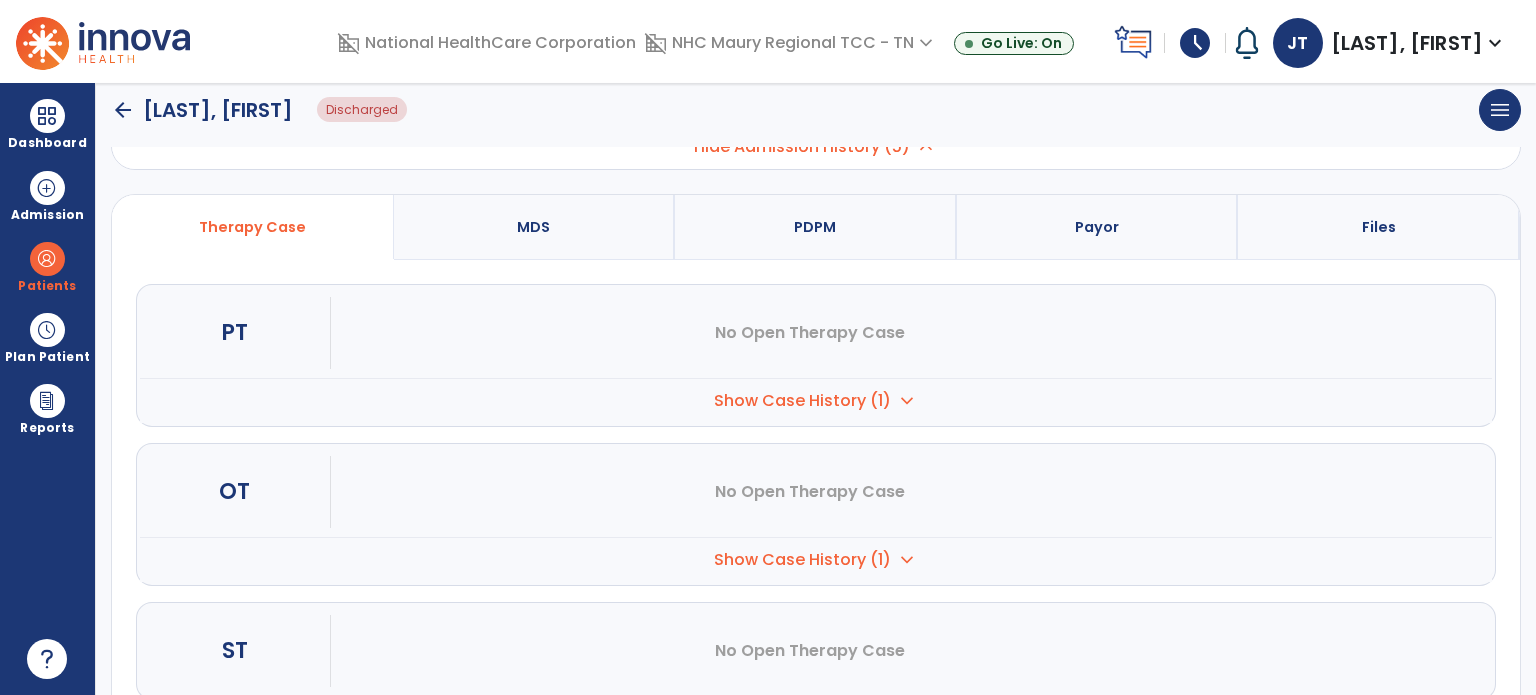 click on "Show Case History (1)     expand_more" at bounding box center [816, 400] 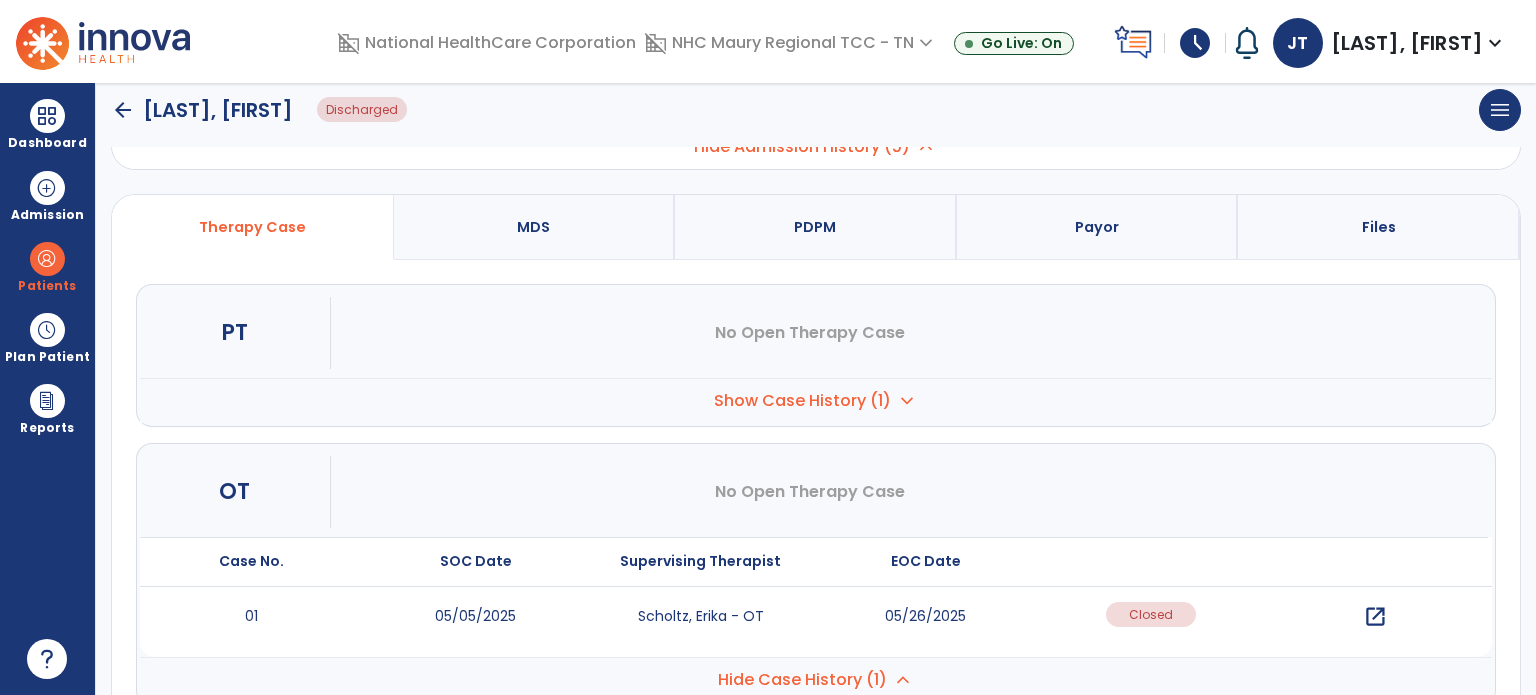 click on "open_in_new" at bounding box center (1375, 617) 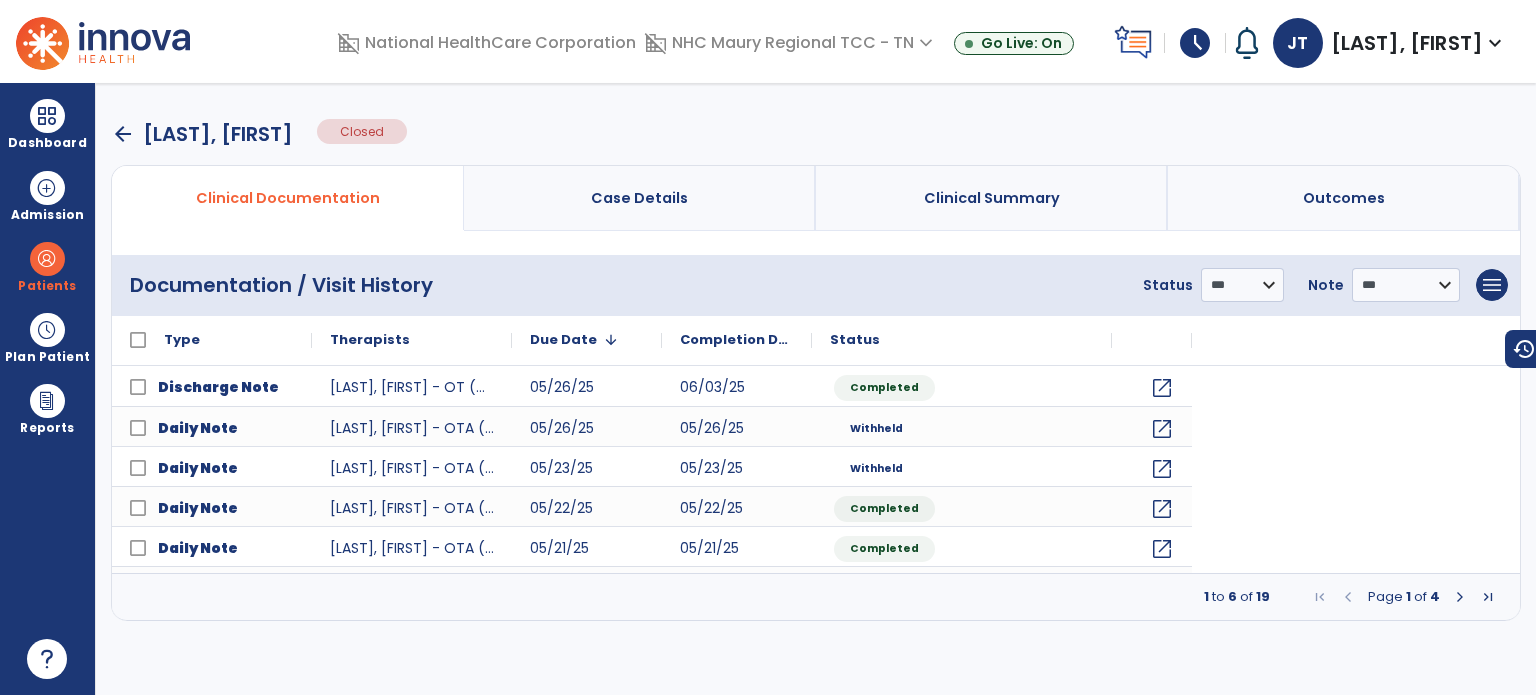 scroll, scrollTop: 0, scrollLeft: 0, axis: both 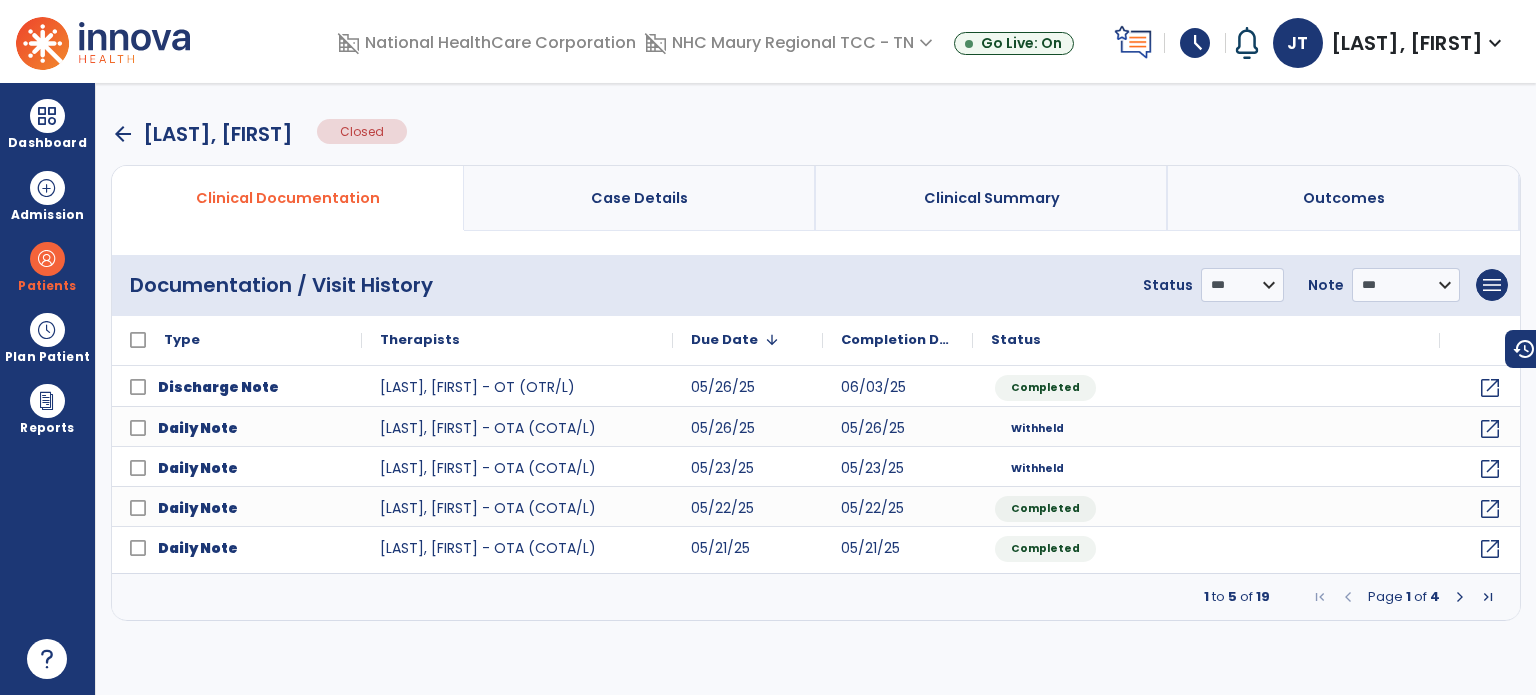 click at bounding box center [1488, 597] 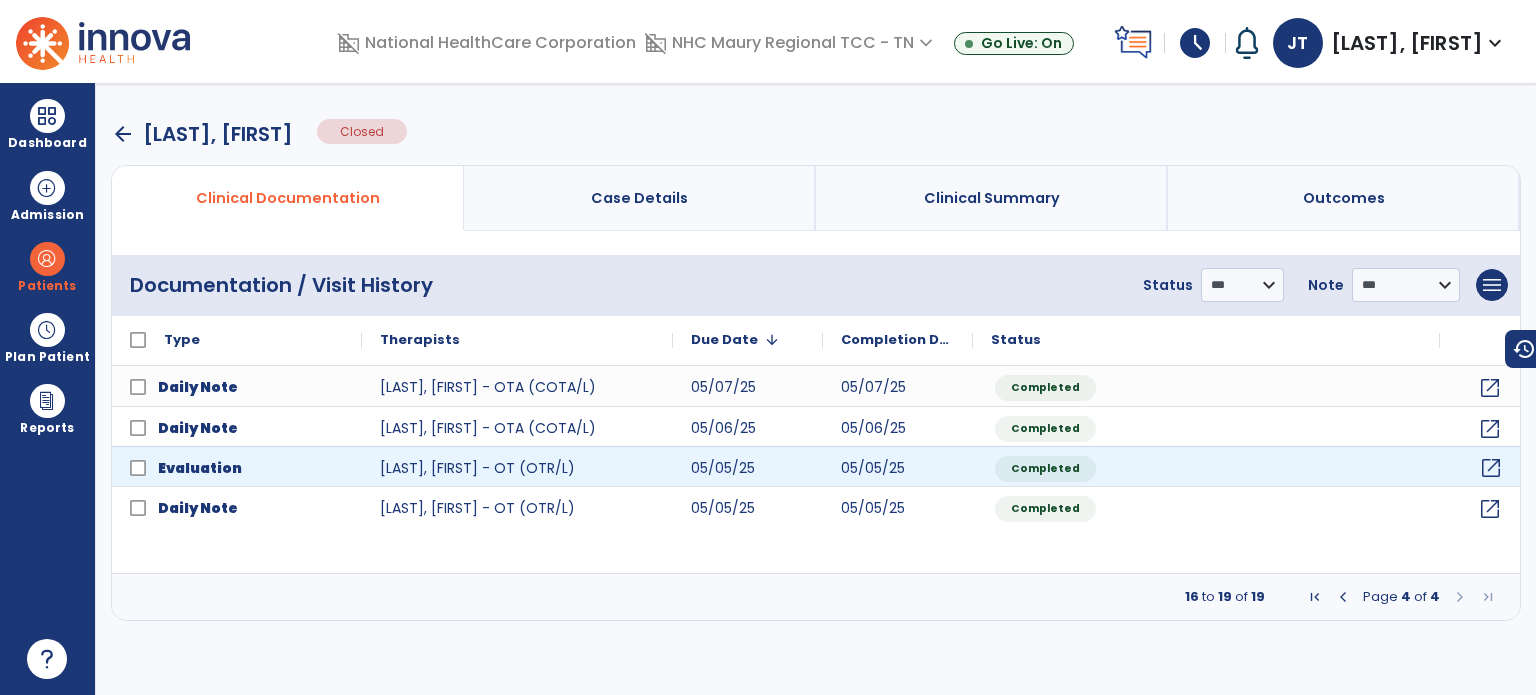click on "open_in_new" 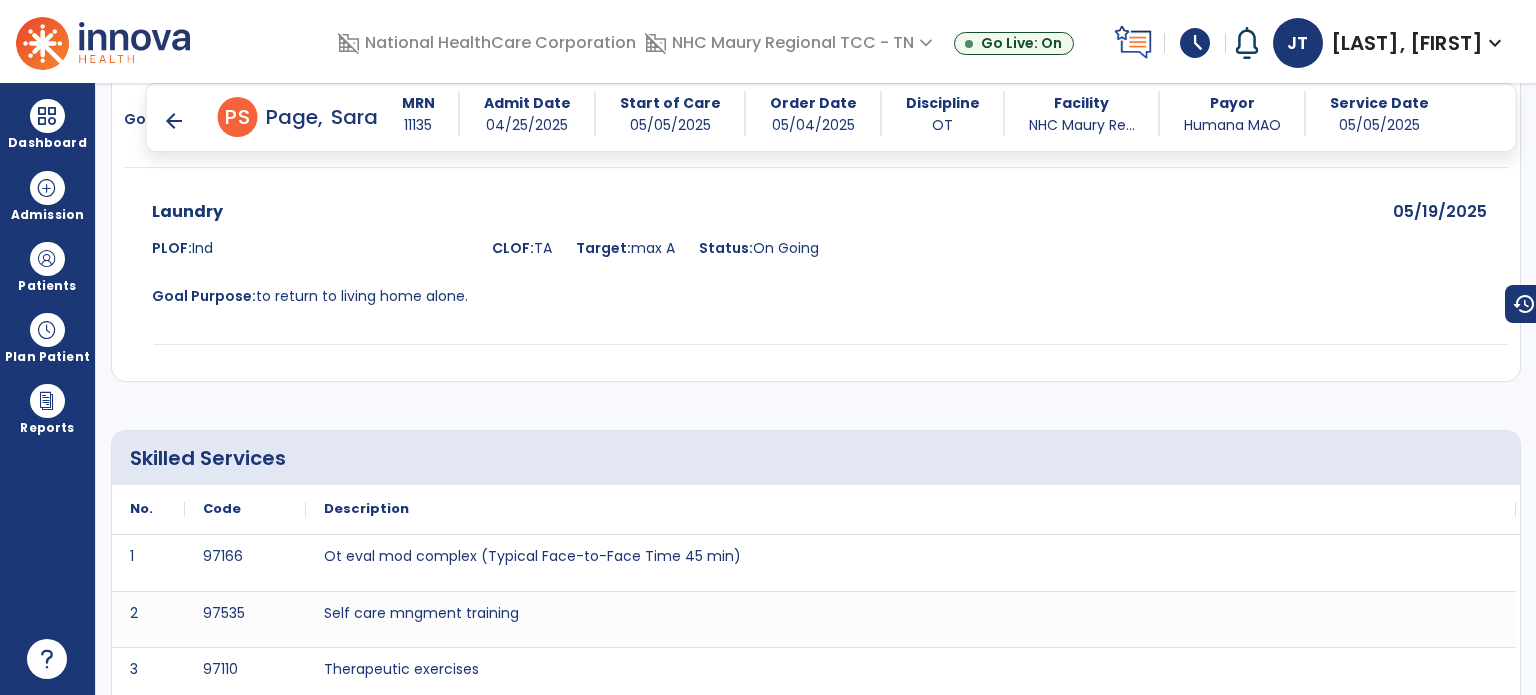 scroll, scrollTop: 5168, scrollLeft: 0, axis: vertical 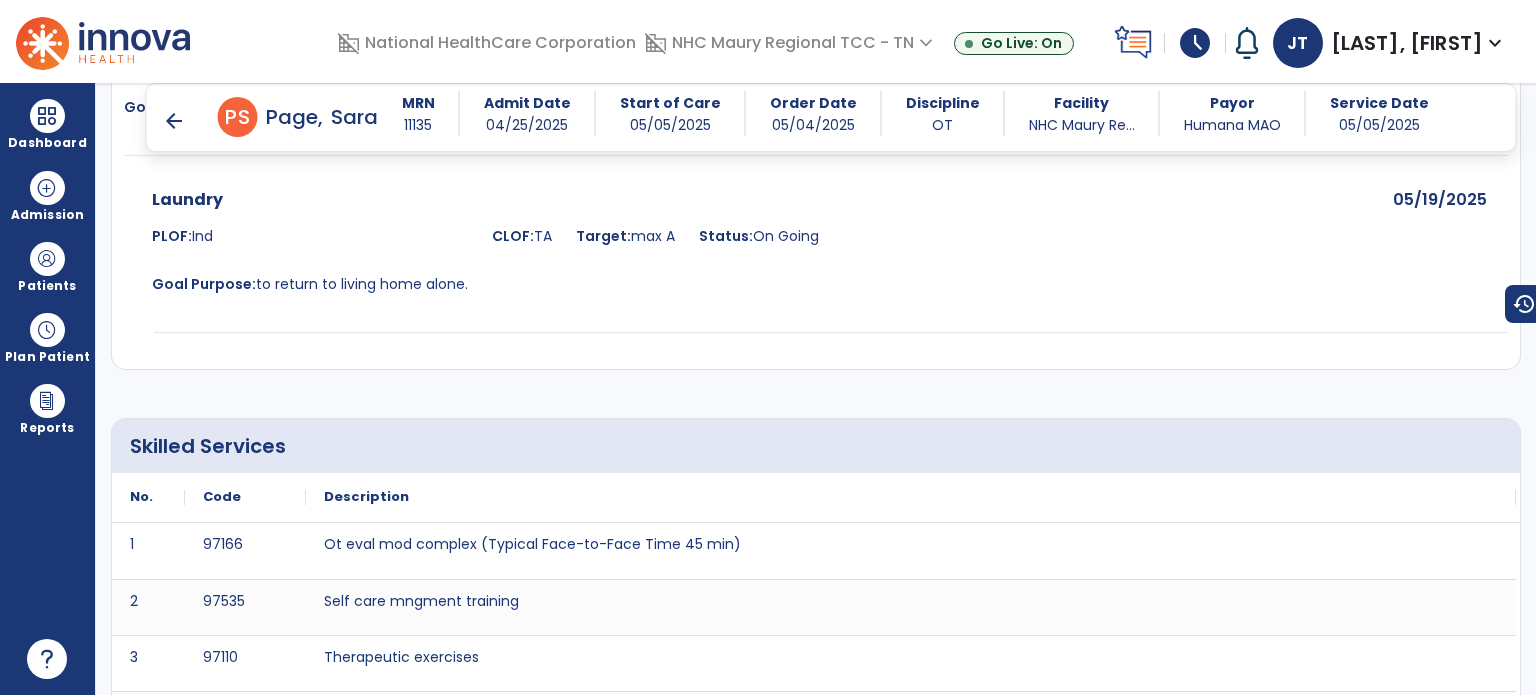 click on "arrow_back" at bounding box center [174, 121] 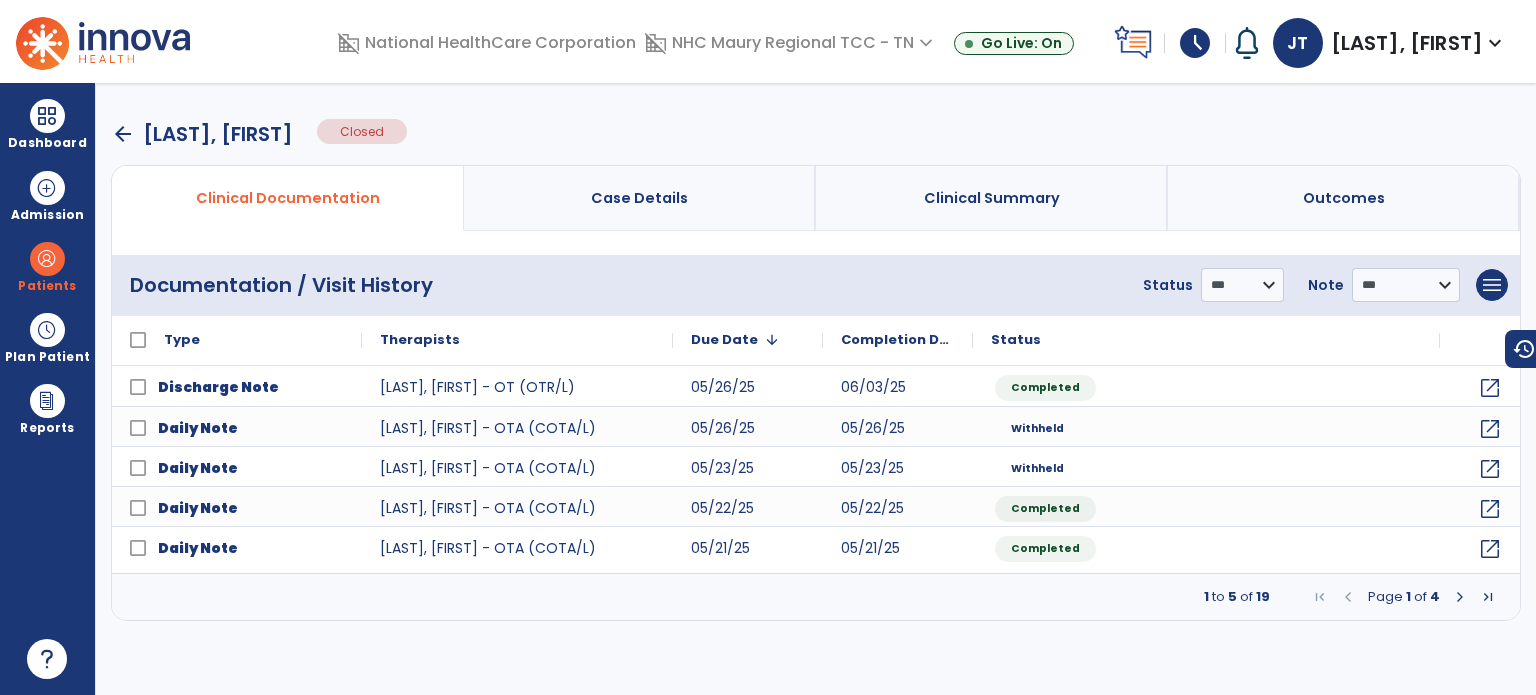 scroll, scrollTop: 0, scrollLeft: 0, axis: both 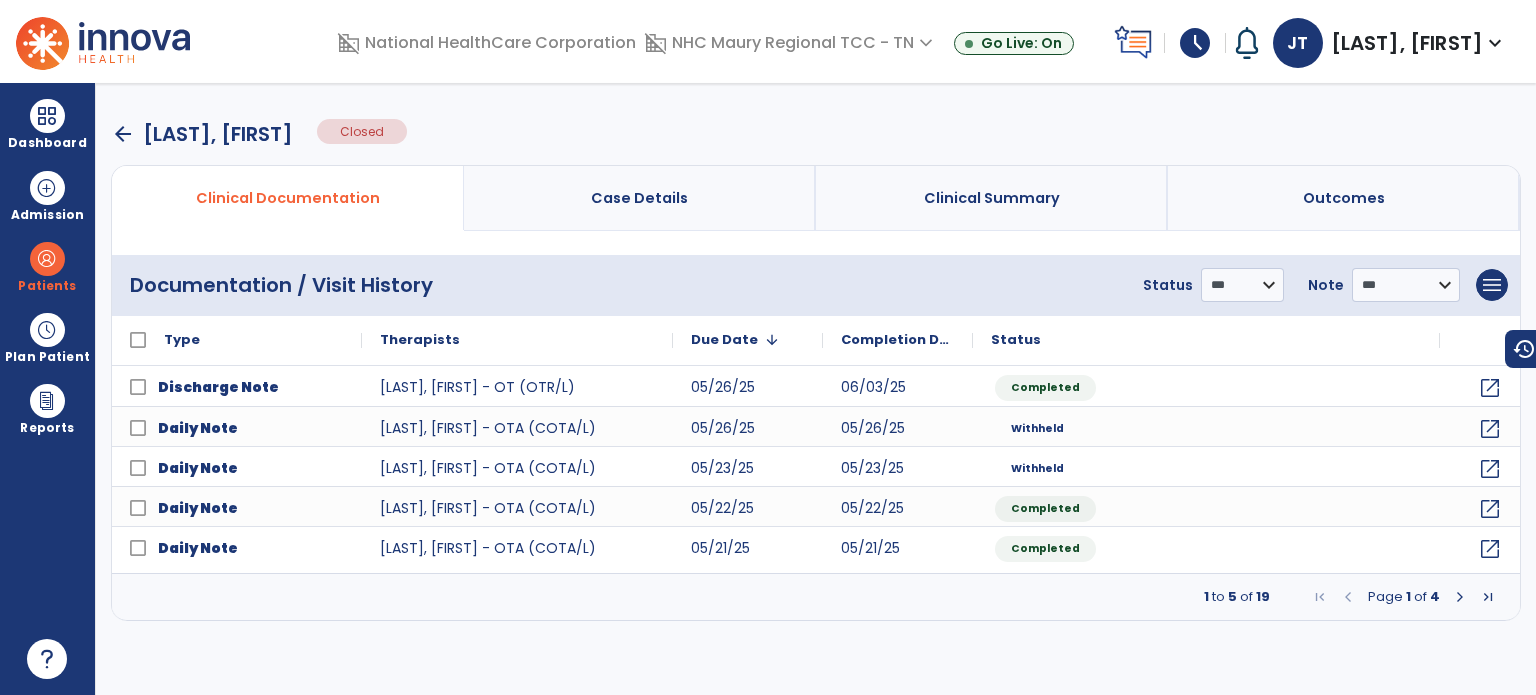 click on "arrow_back" at bounding box center (123, 134) 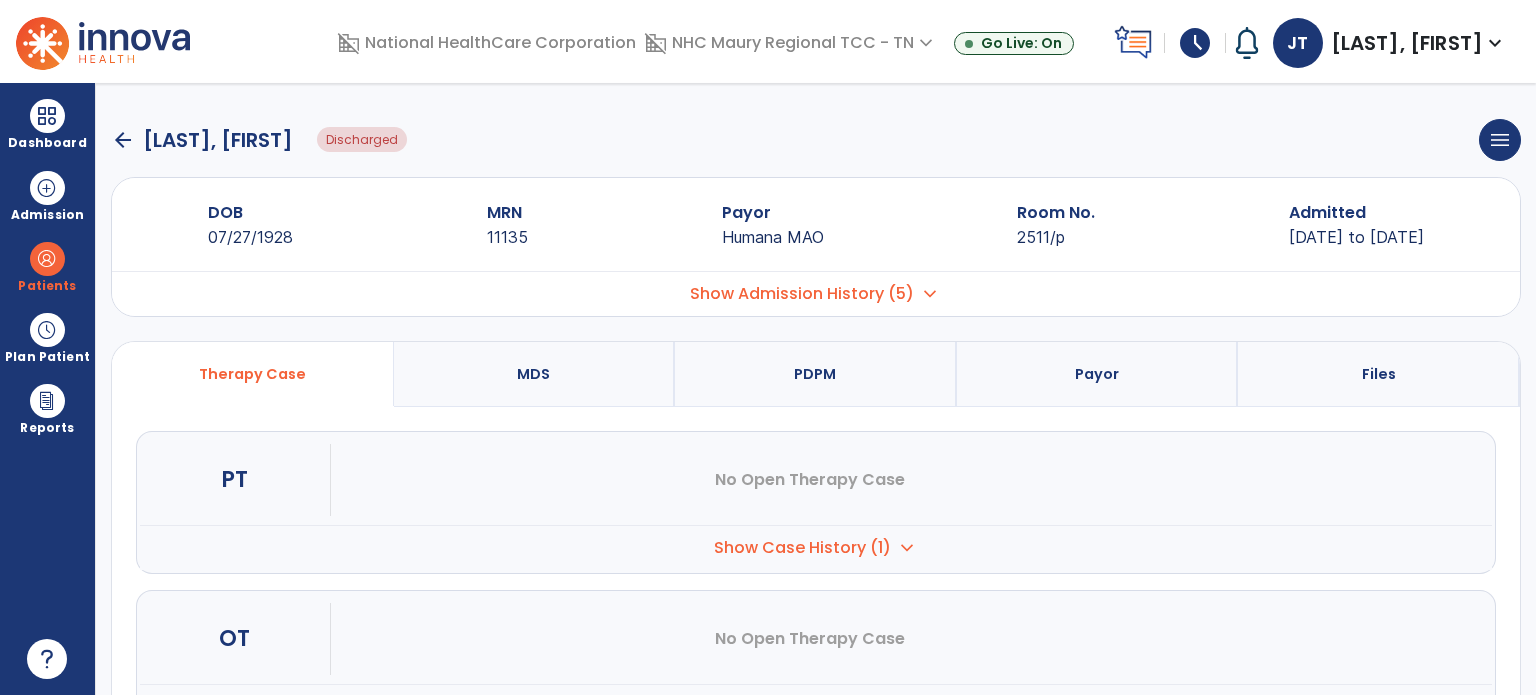 click on "arrow_back" 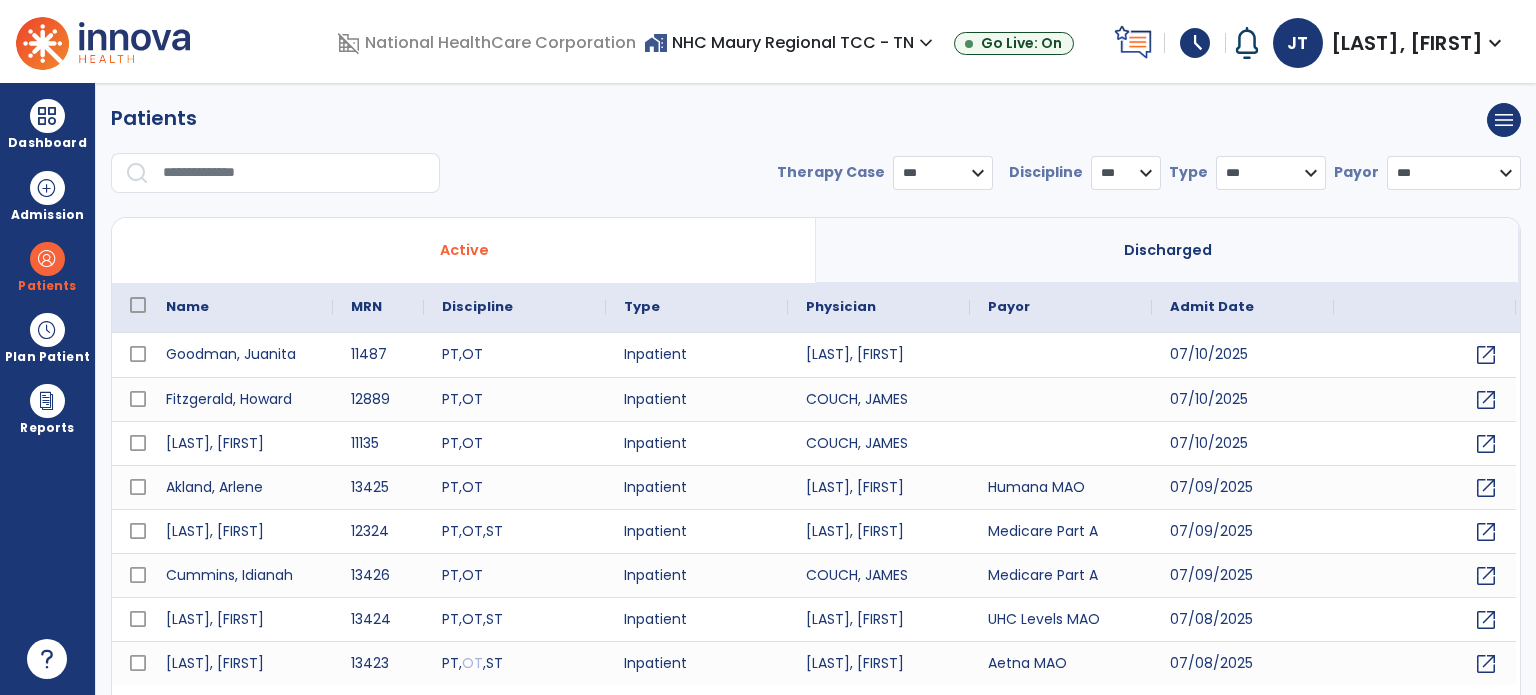 click on "Discharged" at bounding box center [1168, 250] 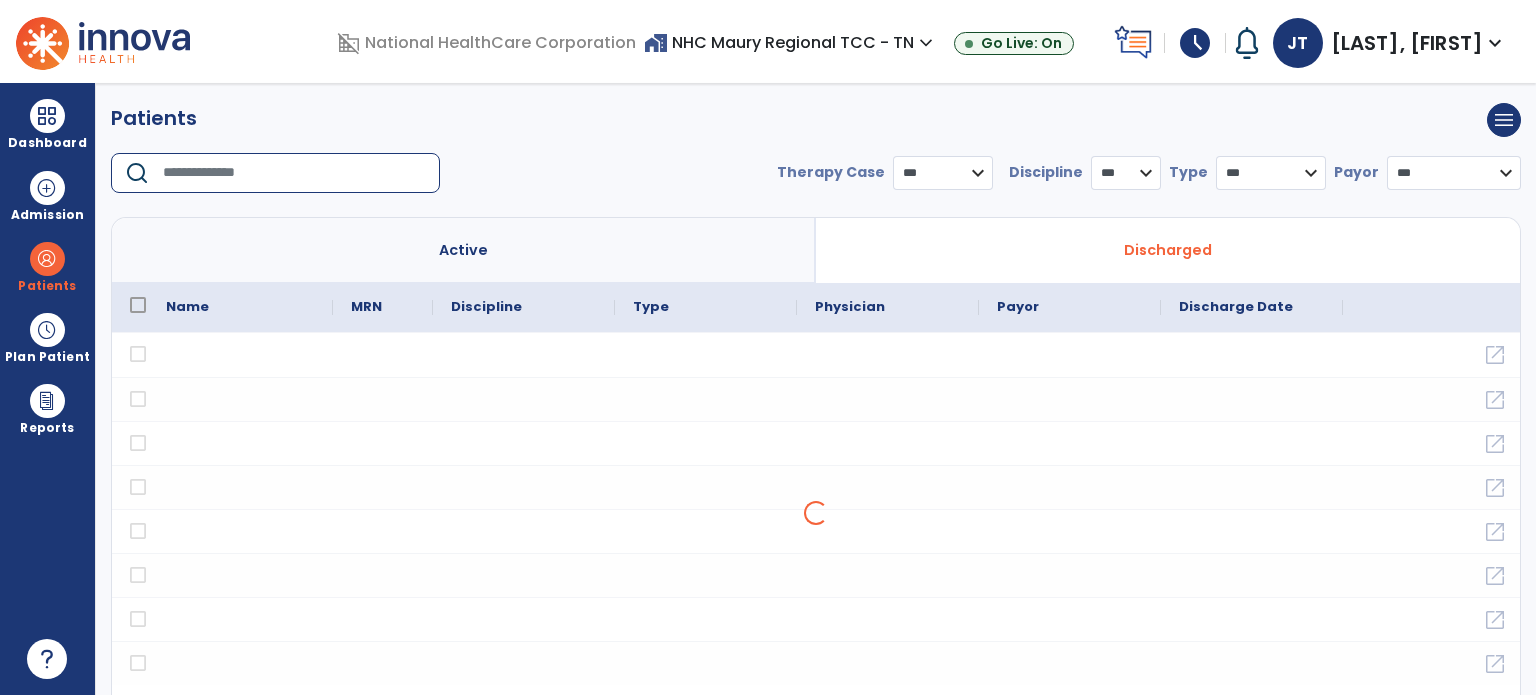 click at bounding box center [294, 173] 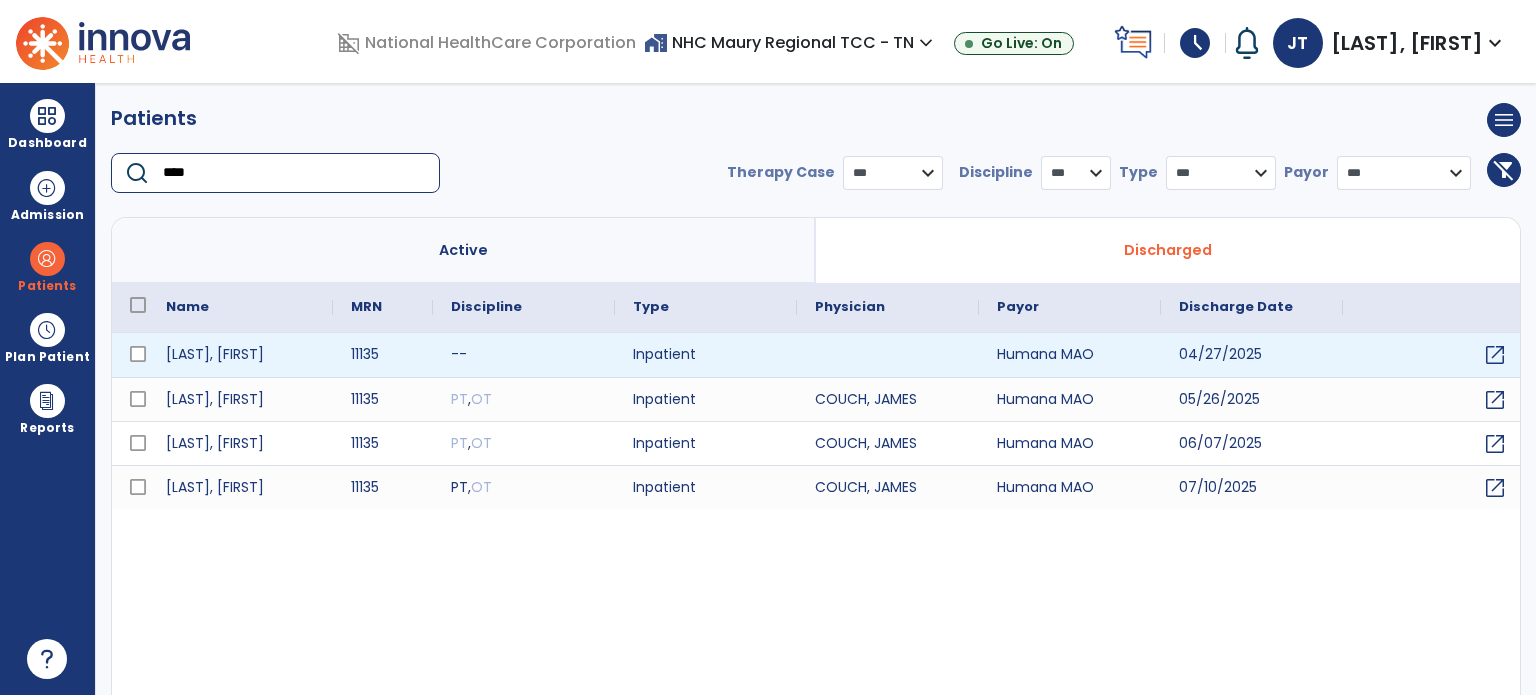 type on "****" 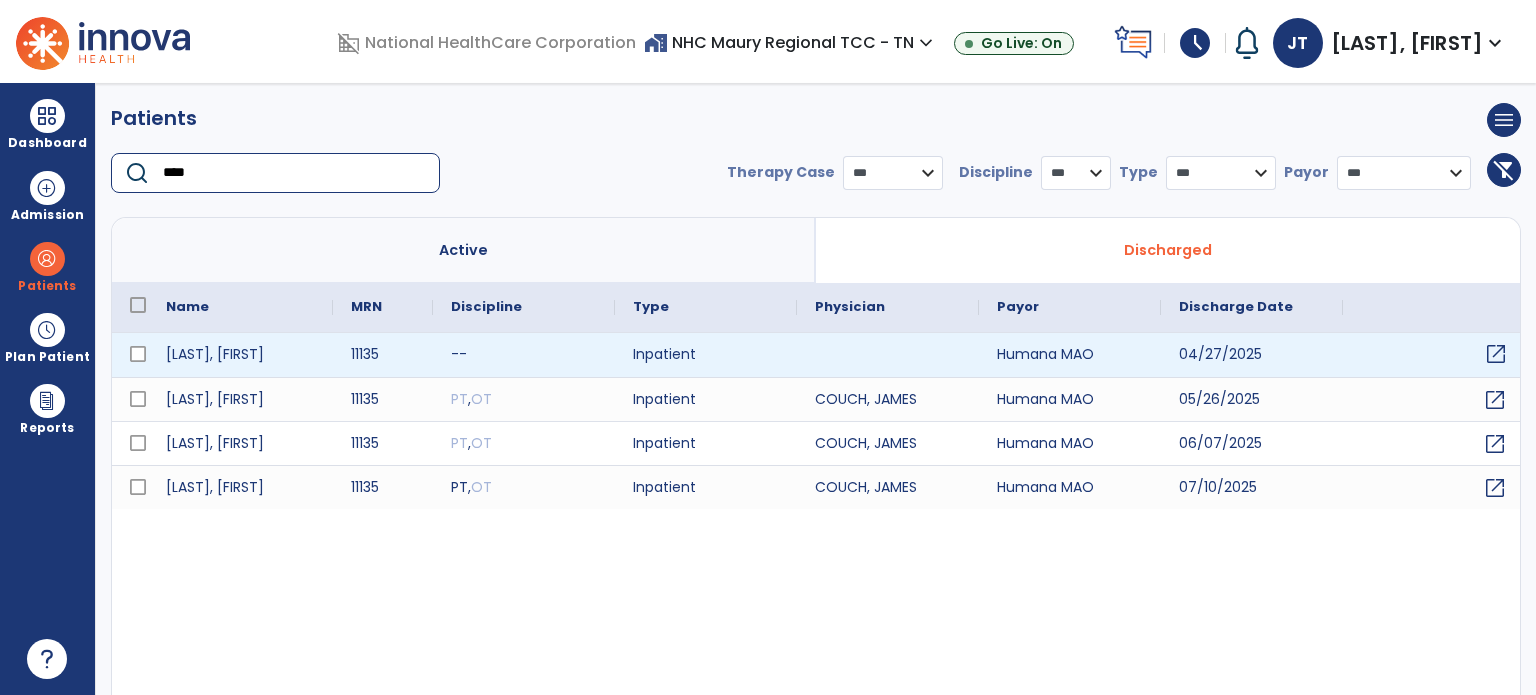 click on "open_in_new" at bounding box center (1496, 354) 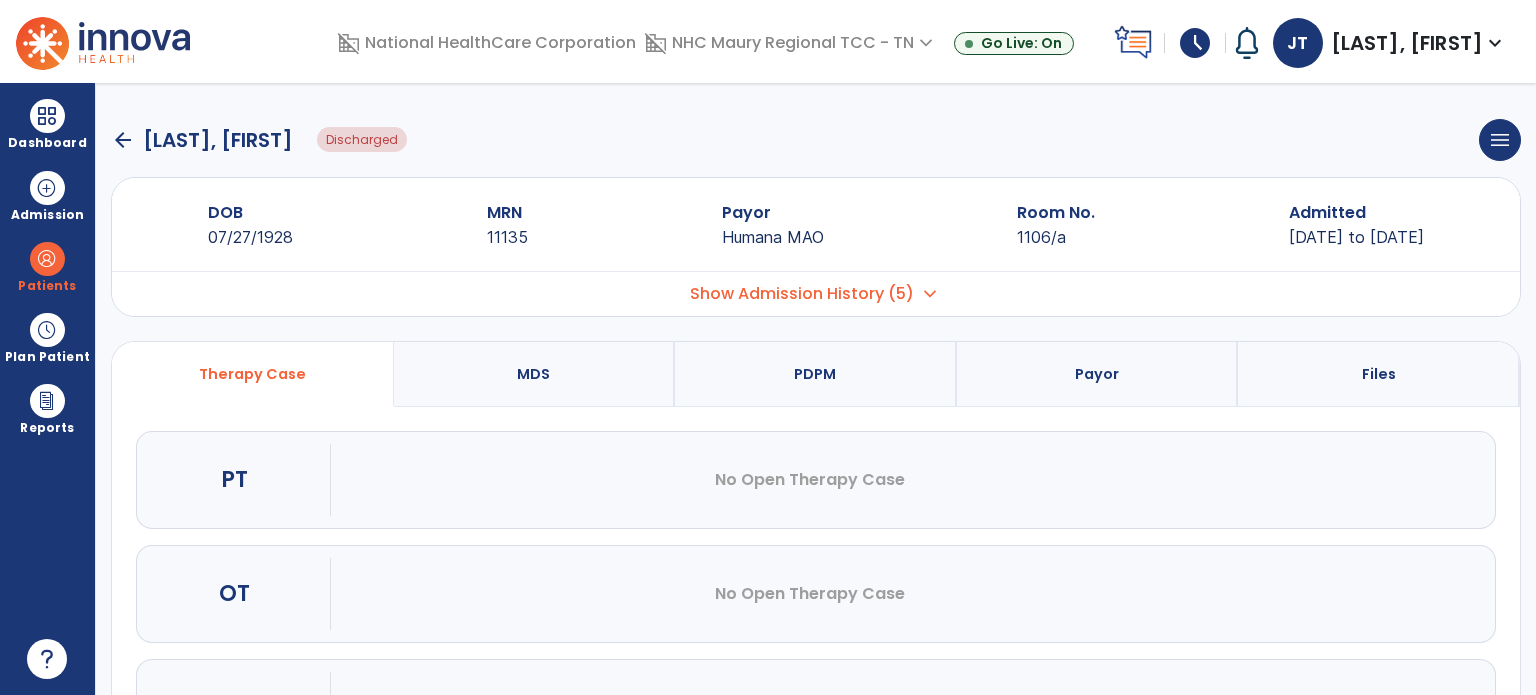 click on "Show Admission History (5)" at bounding box center (802, 294) 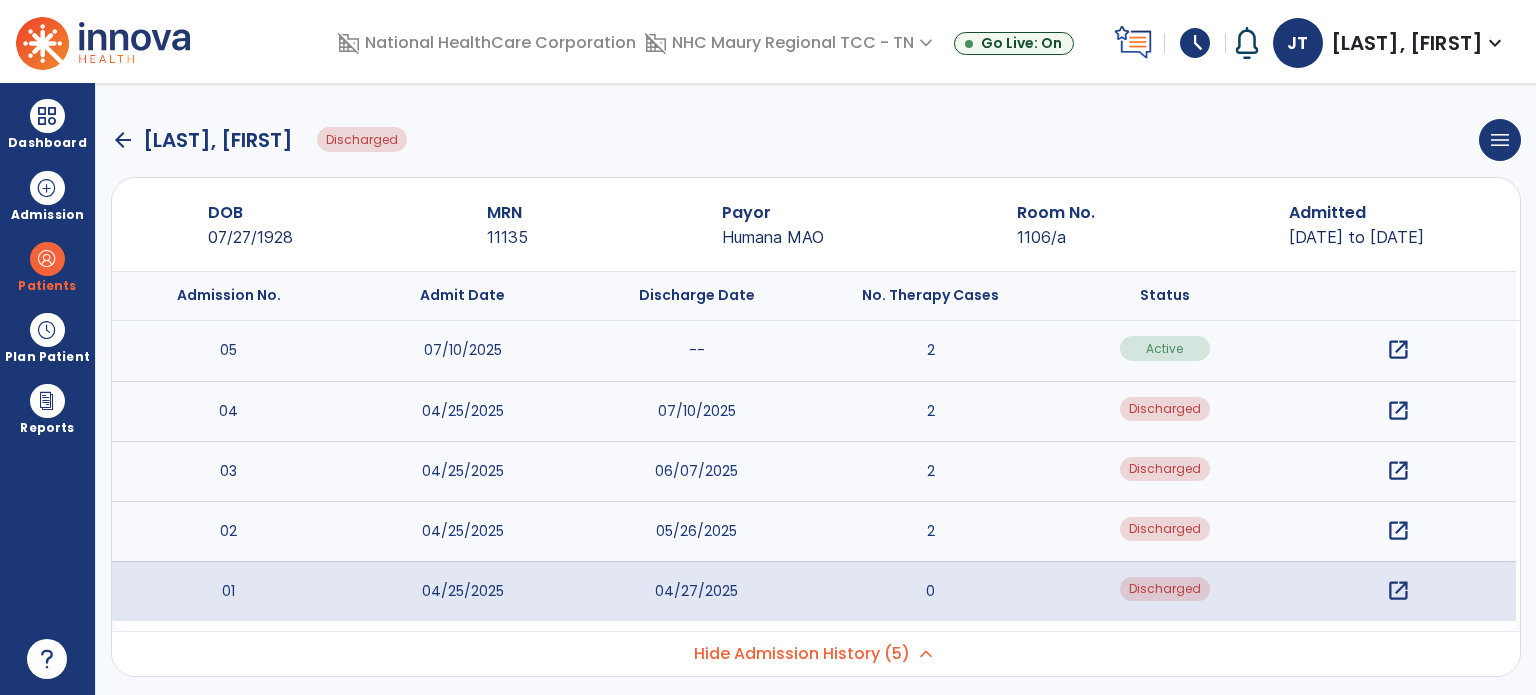 click on "open_in_new" at bounding box center [1398, 591] 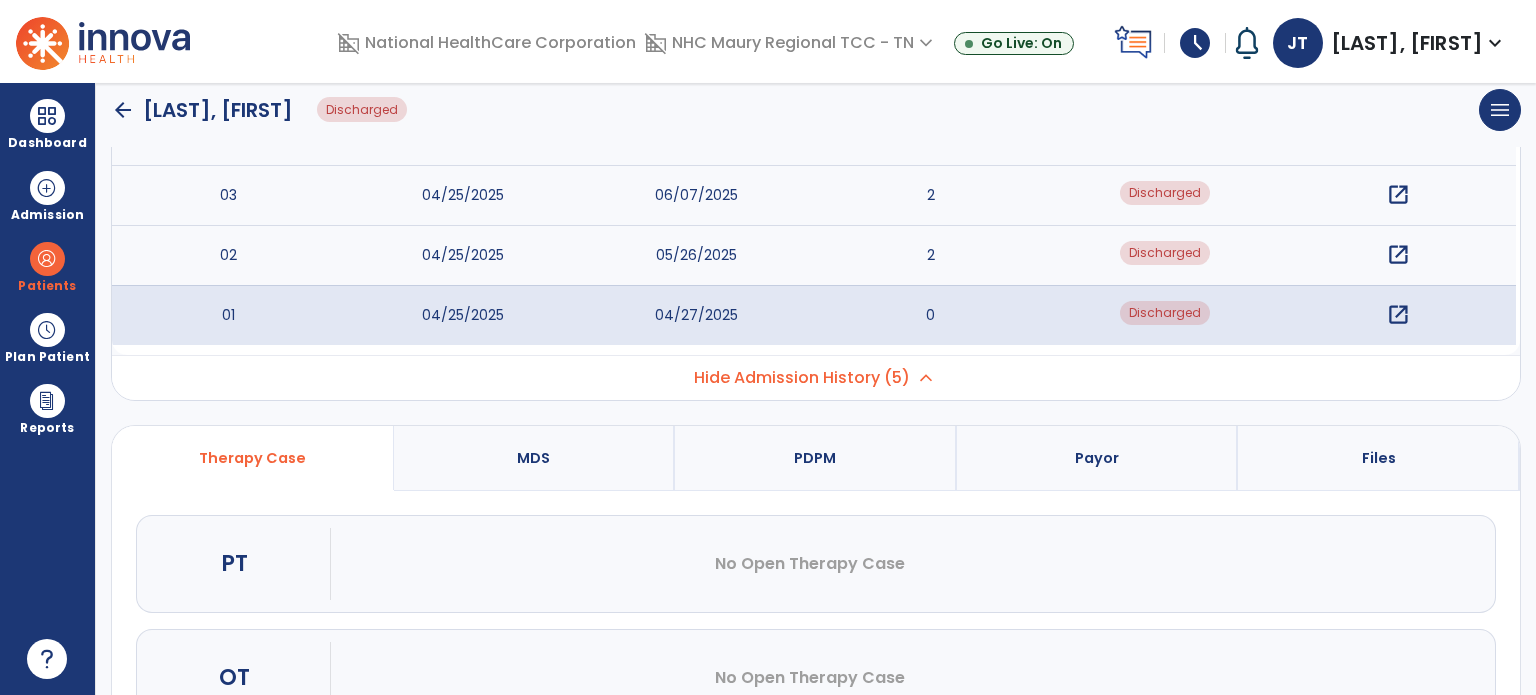 scroll, scrollTop: 136, scrollLeft: 0, axis: vertical 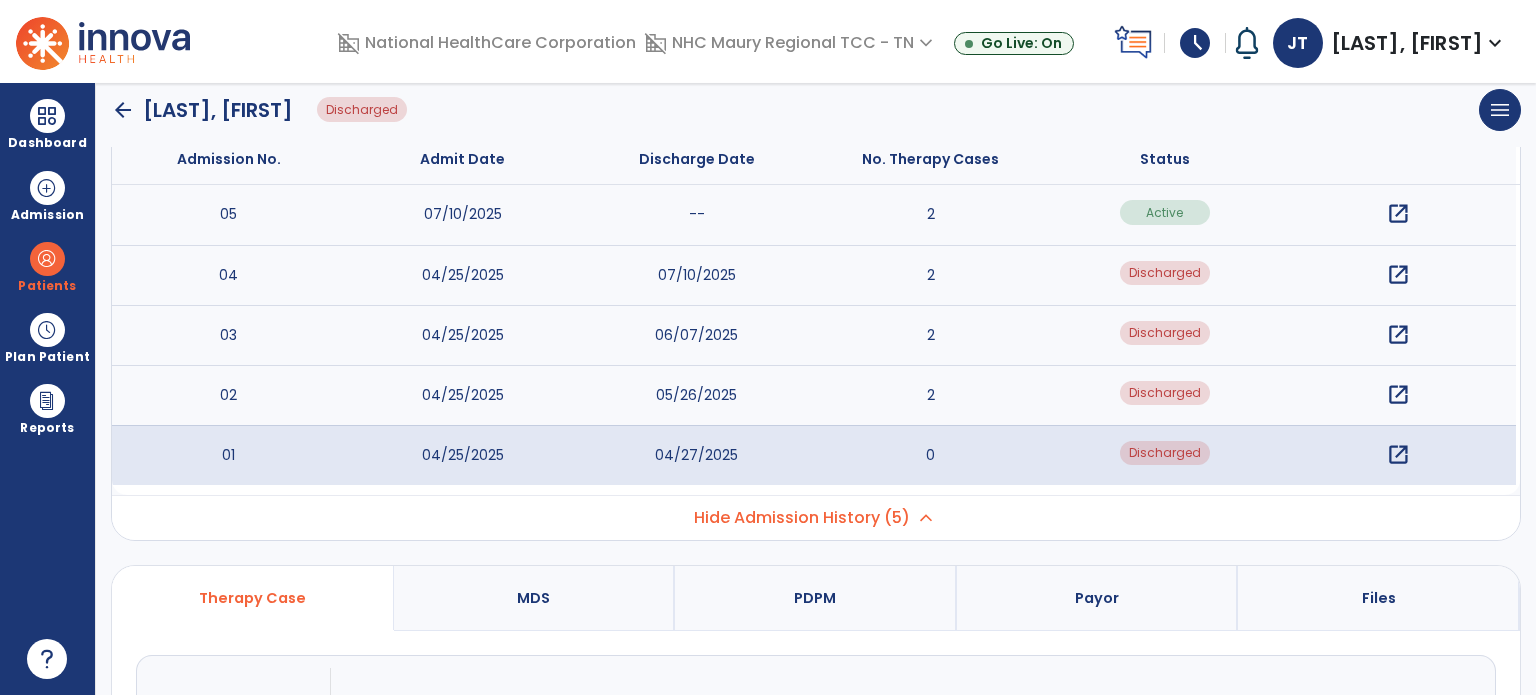 click on "open_in_new" at bounding box center [1398, 395] 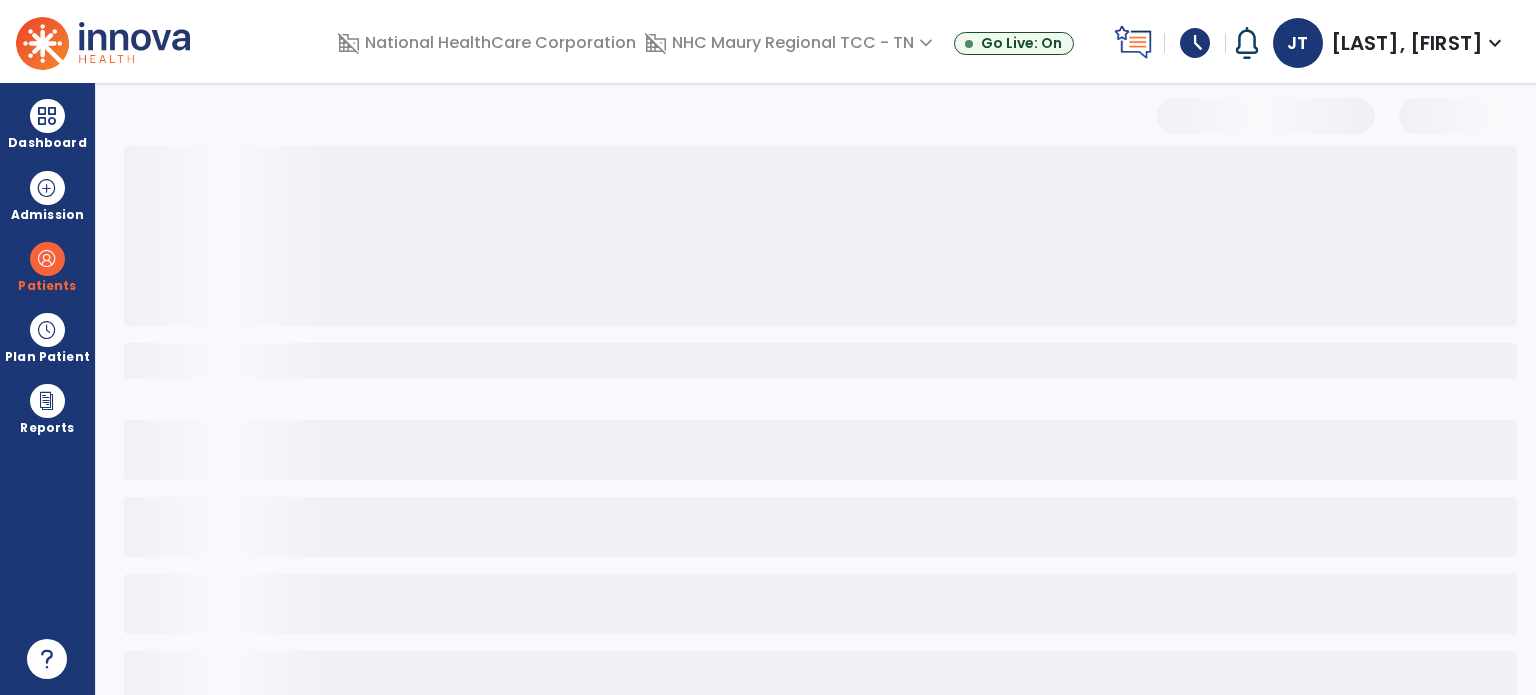 scroll, scrollTop: 136, scrollLeft: 0, axis: vertical 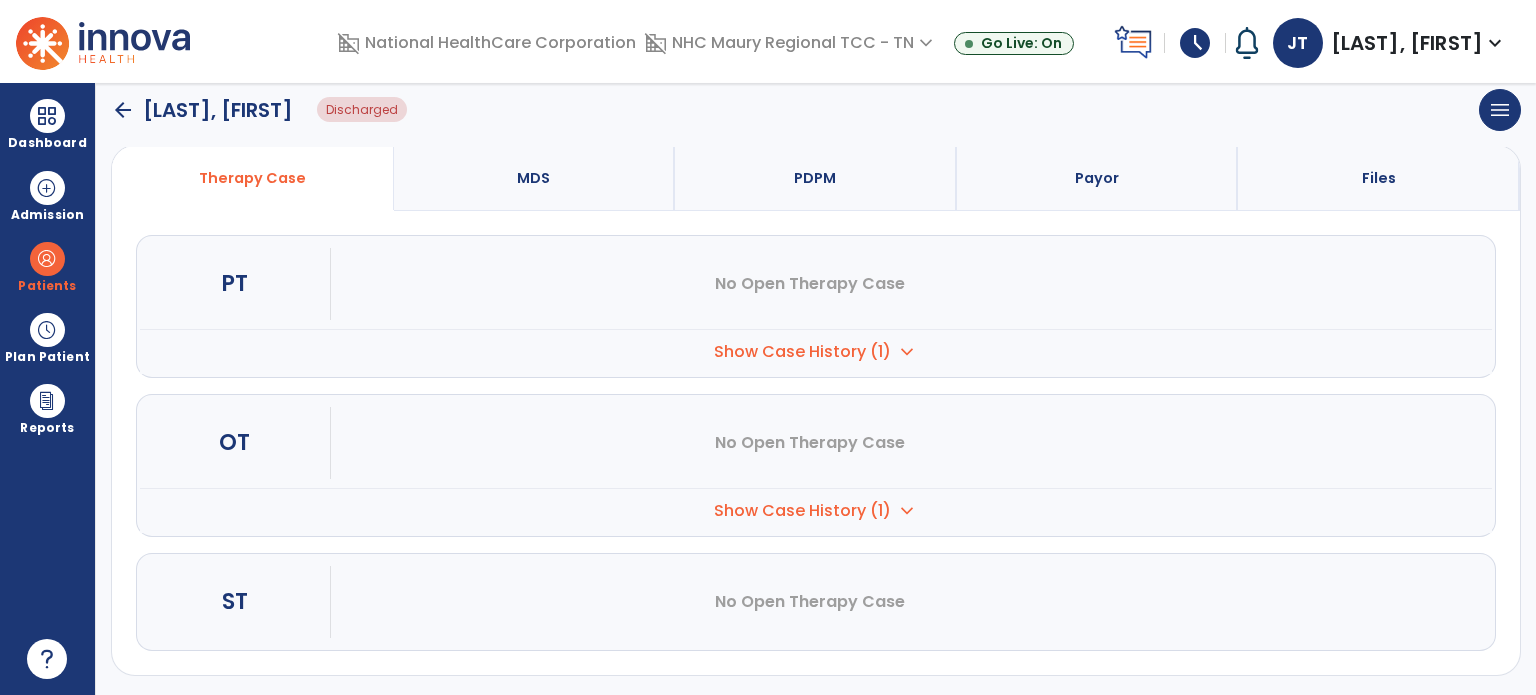 click on "OT No Open Therapy Case
Case No.
SOC Date
01 to" at bounding box center (816, 465) 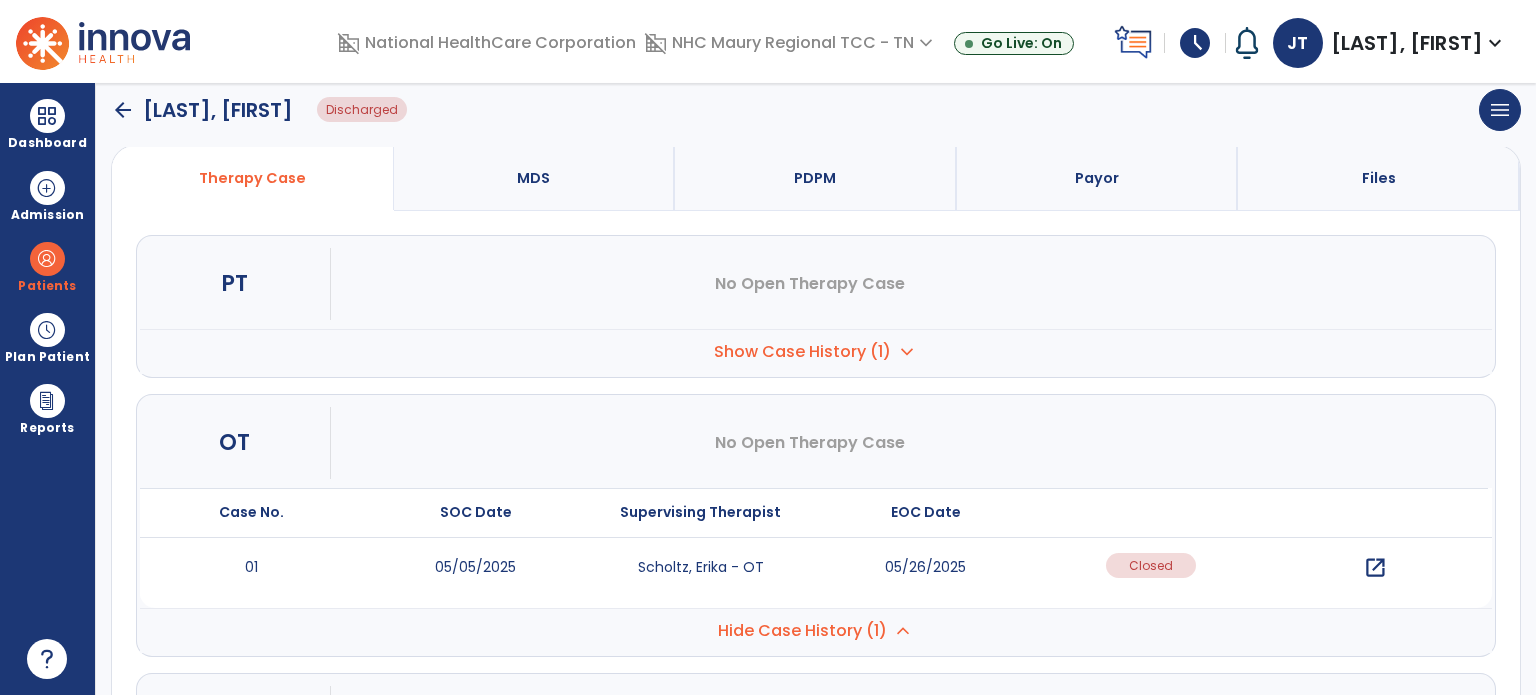 click on "open_in_new" at bounding box center [1375, 568] 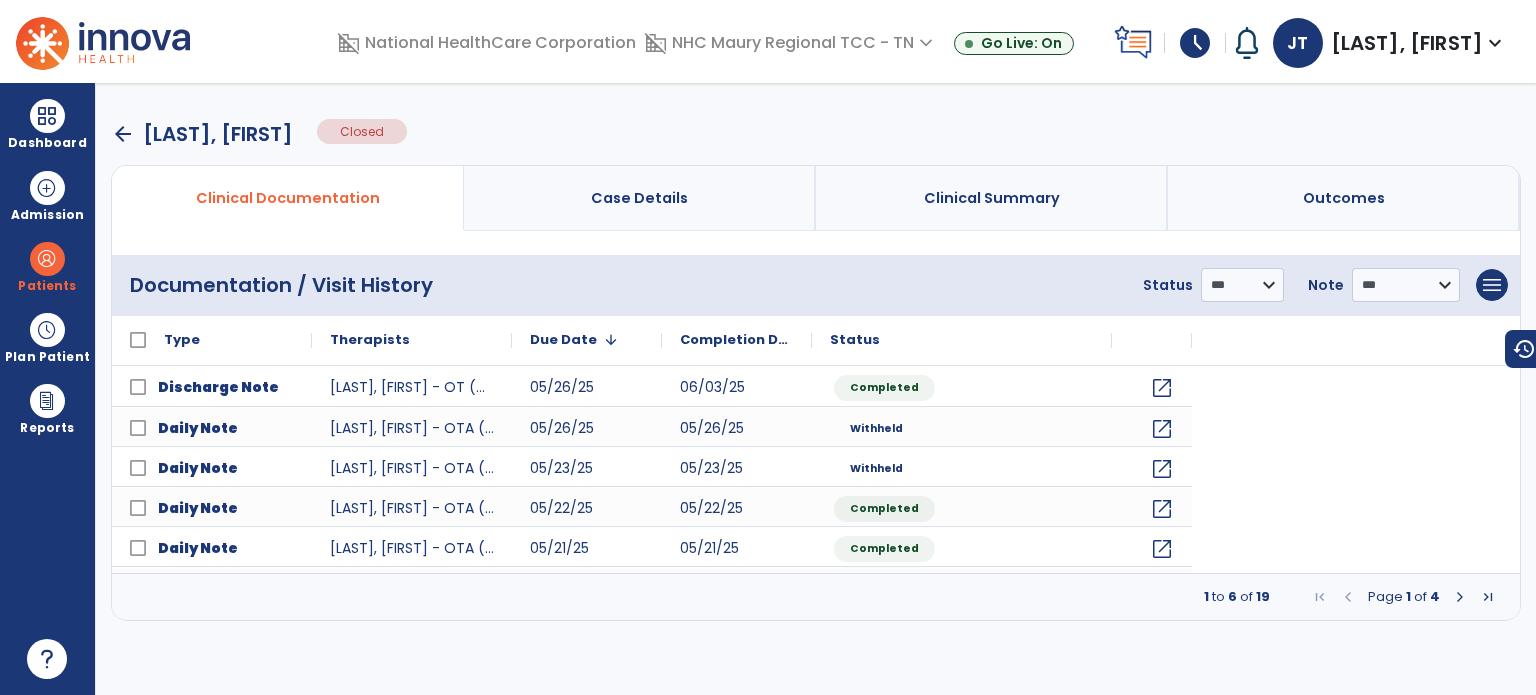 scroll, scrollTop: 0, scrollLeft: 0, axis: both 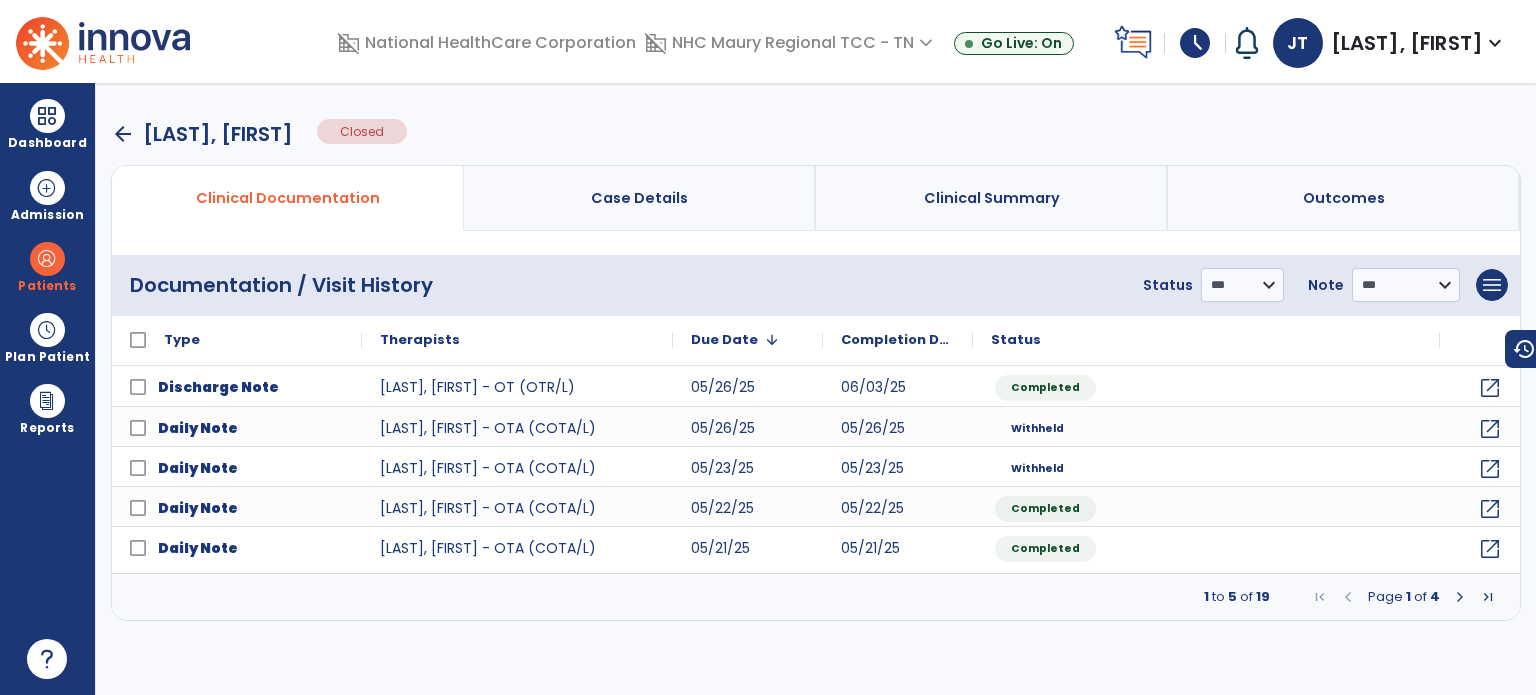 click at bounding box center [1488, 597] 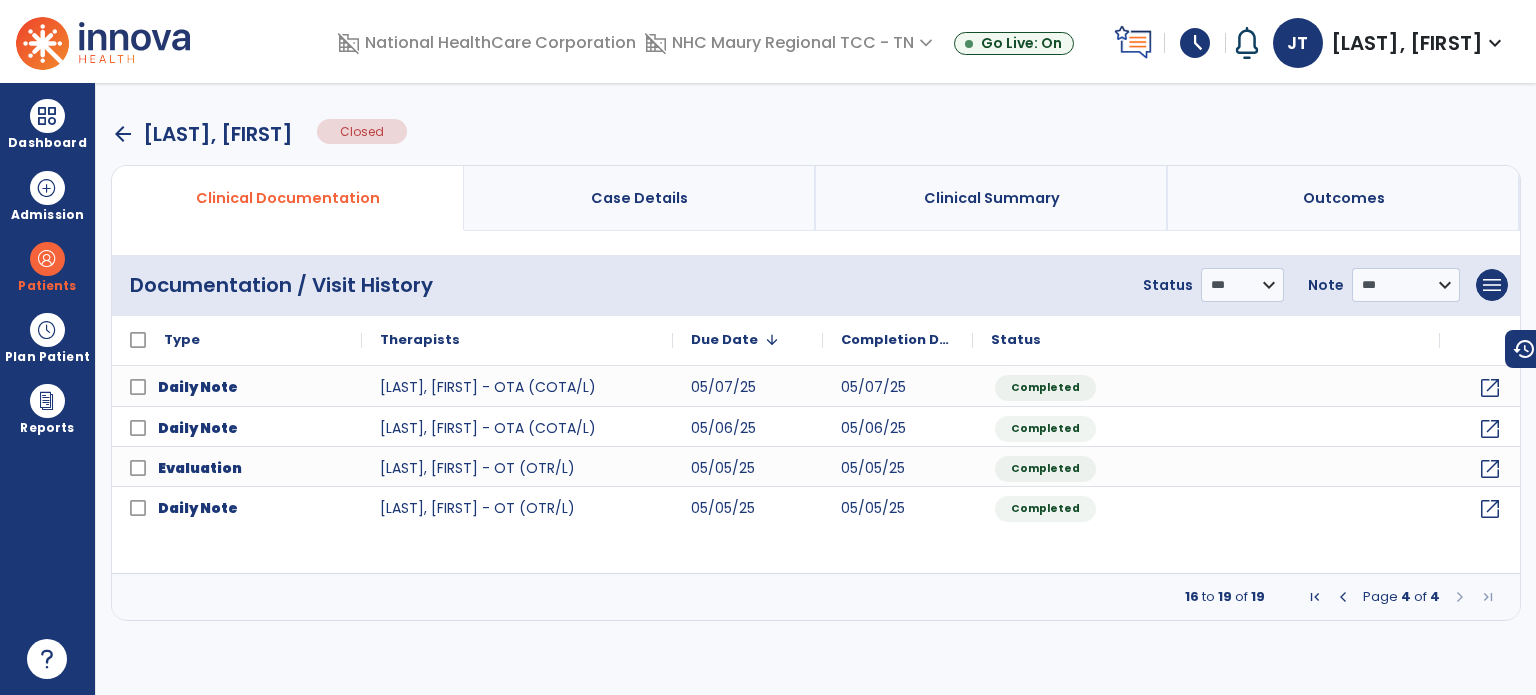 click at bounding box center [1315, 597] 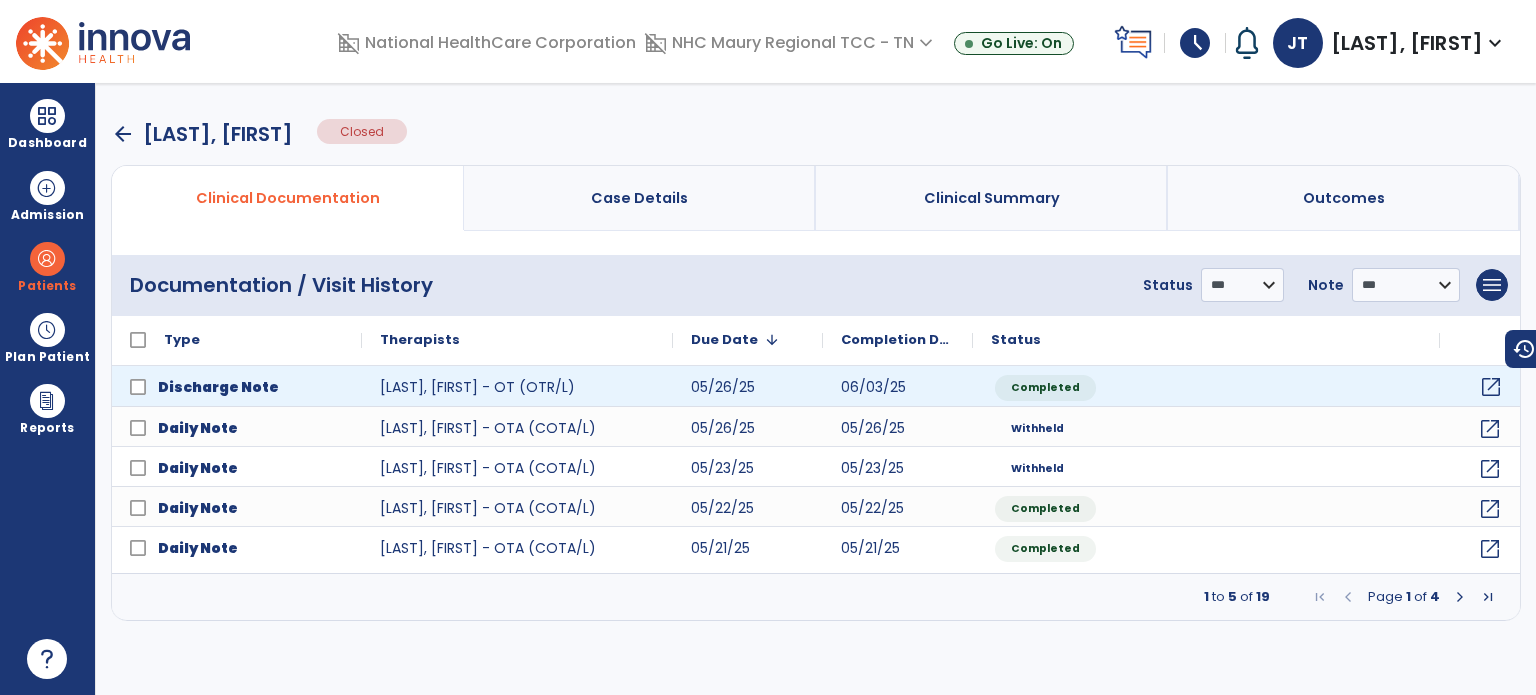 click on "open_in_new" 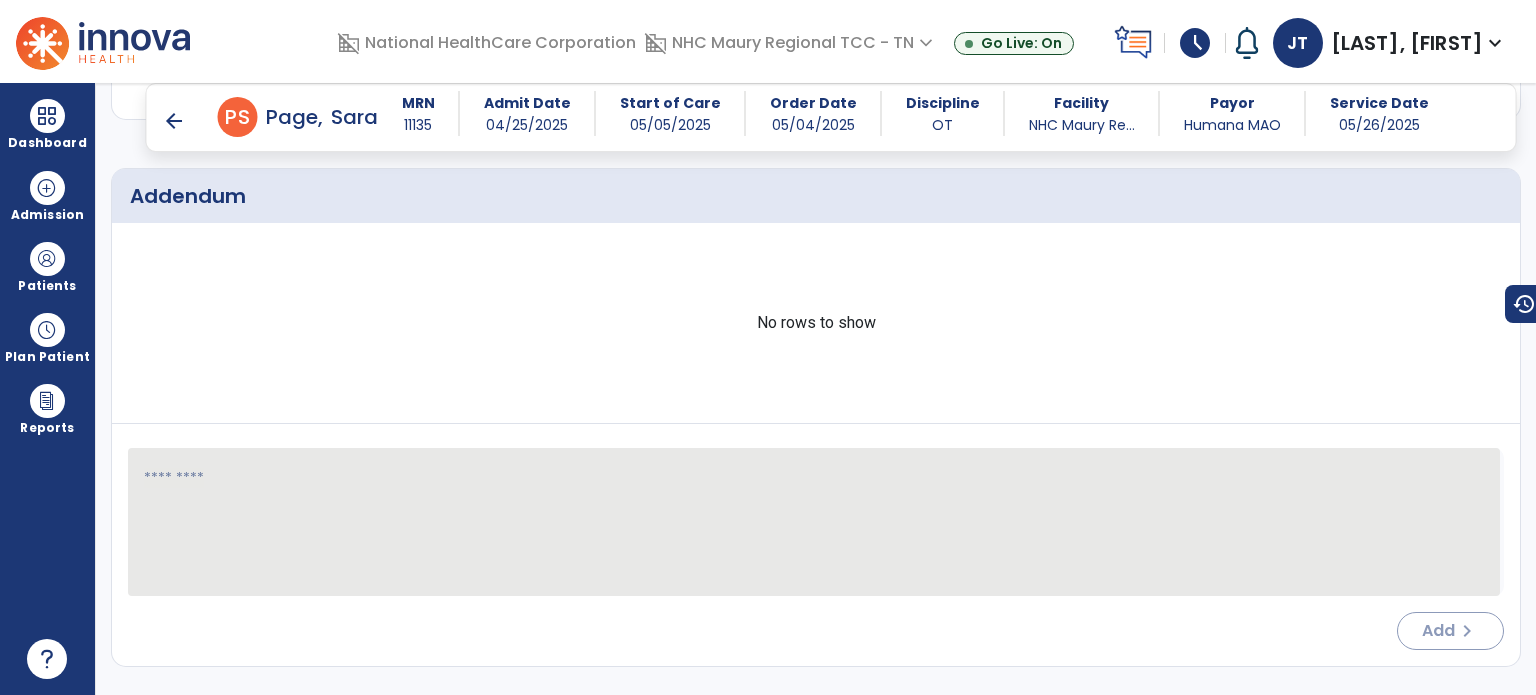 scroll, scrollTop: 3709, scrollLeft: 0, axis: vertical 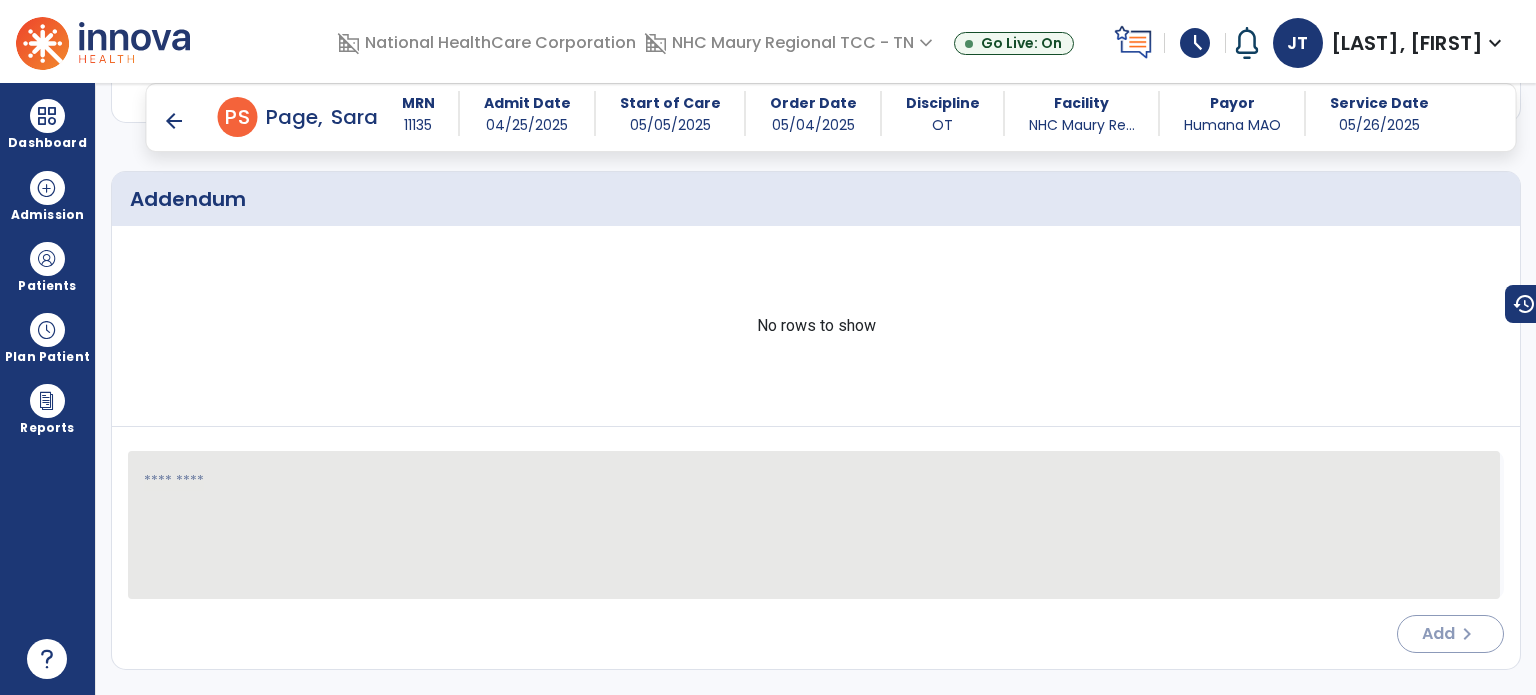 click on "arrow_back" at bounding box center [174, 121] 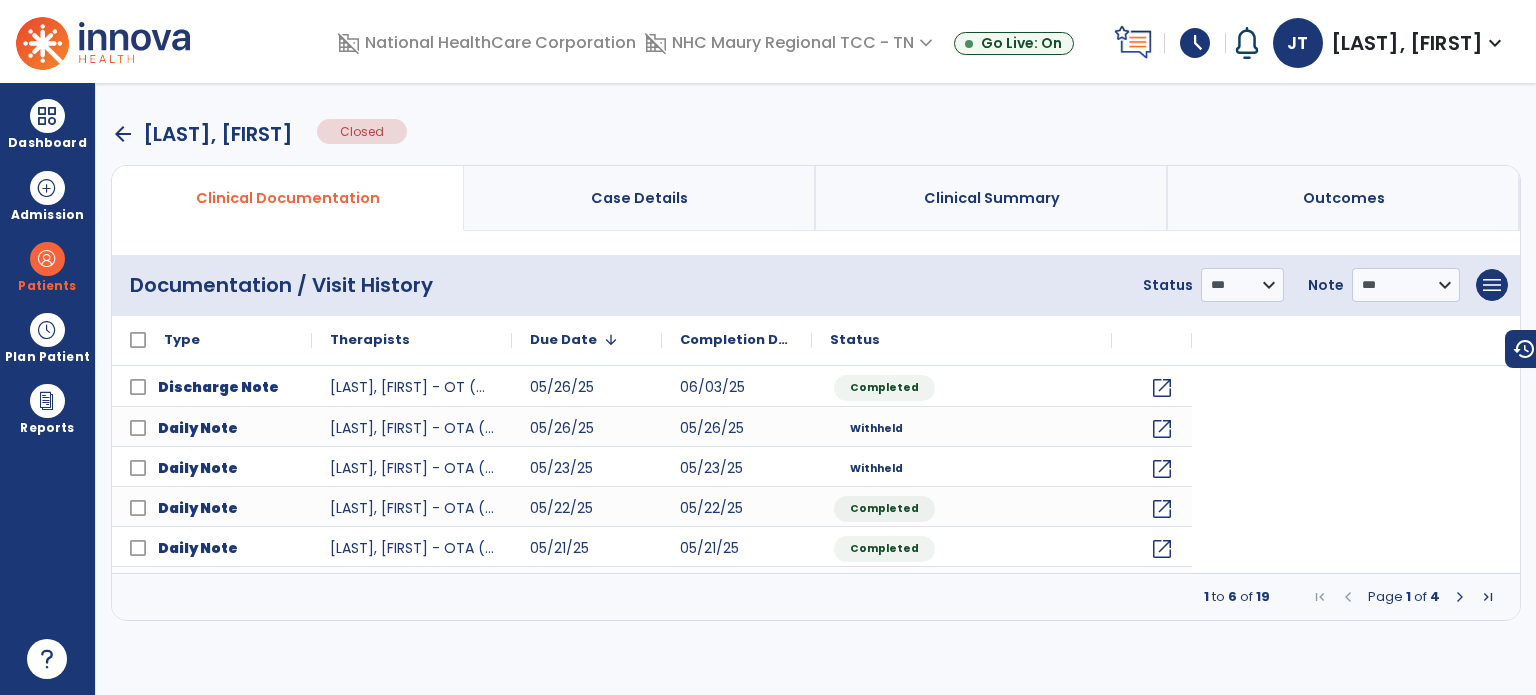 scroll, scrollTop: 0, scrollLeft: 0, axis: both 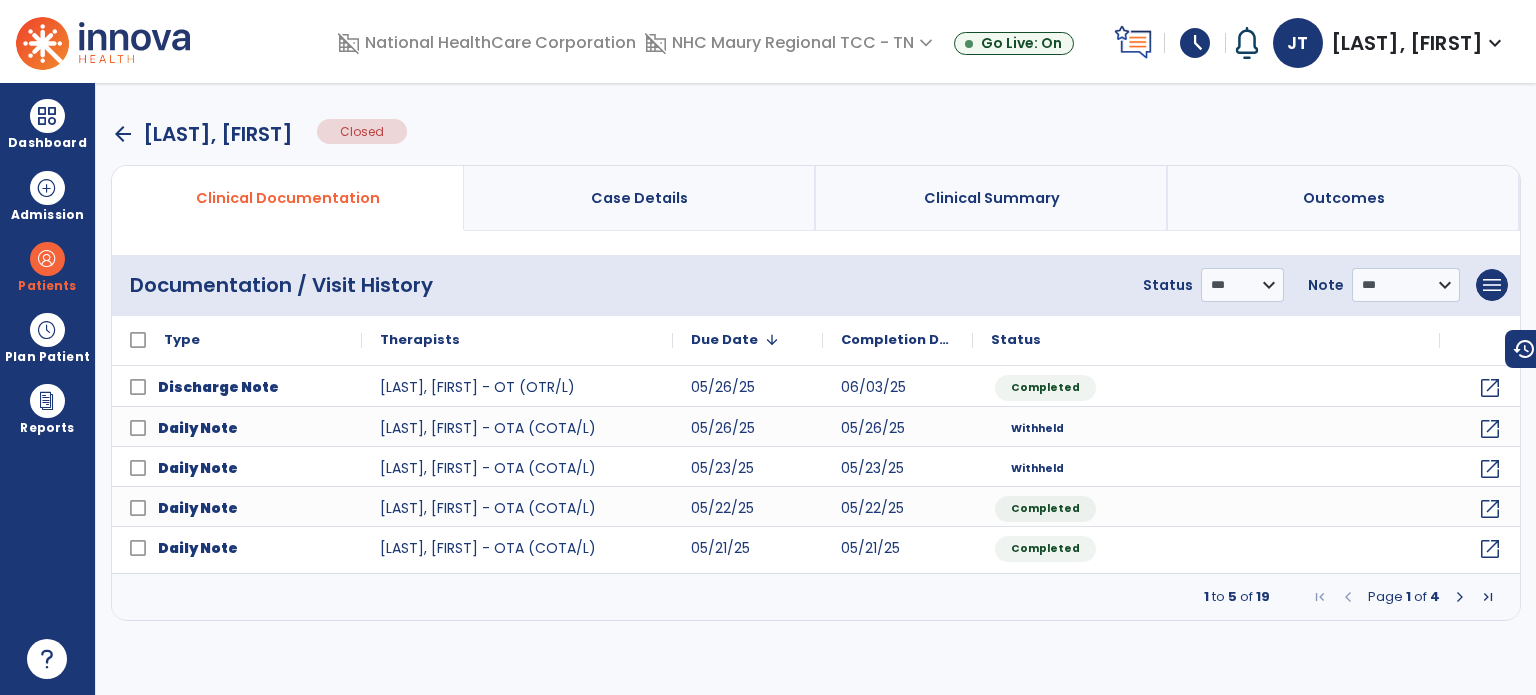 click on "arrow_back" at bounding box center (123, 134) 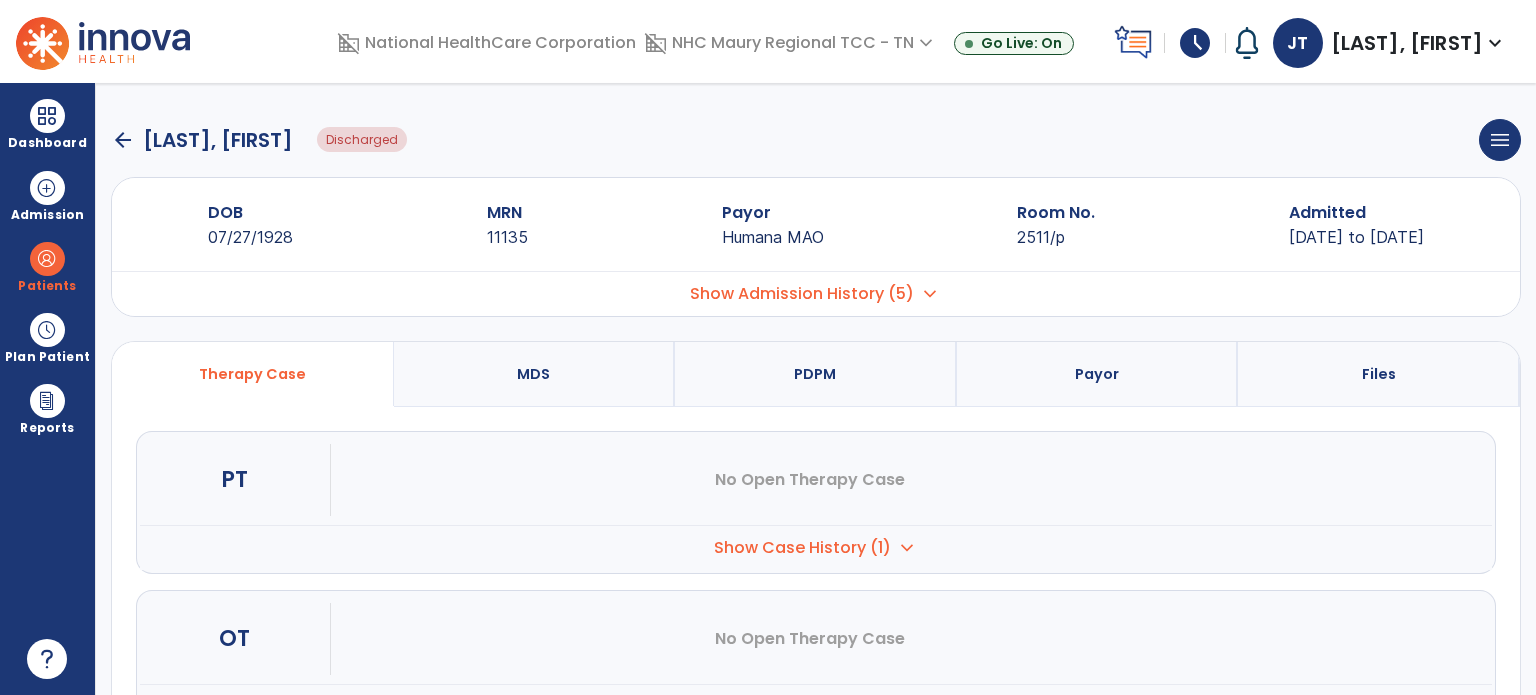 click on "Show Admission History (5)" at bounding box center [802, 294] 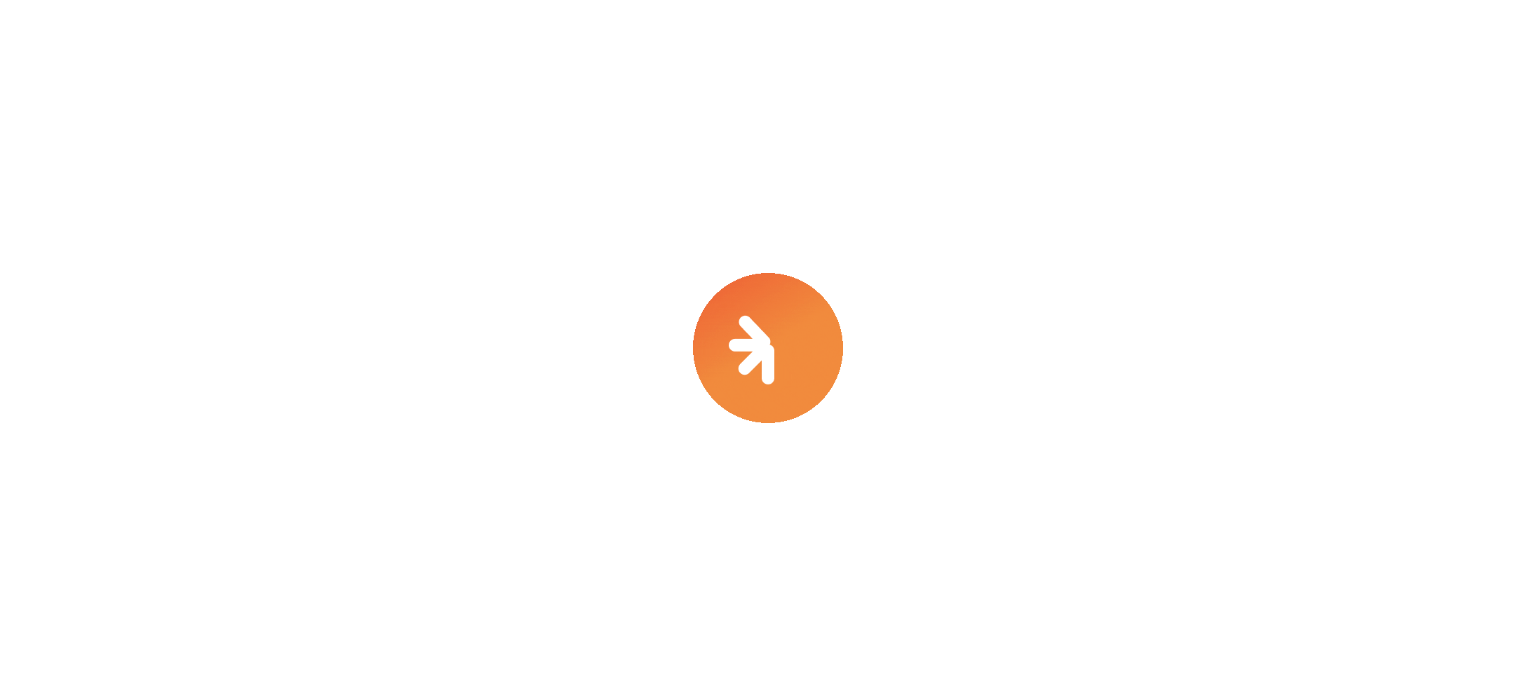 scroll, scrollTop: 0, scrollLeft: 0, axis: both 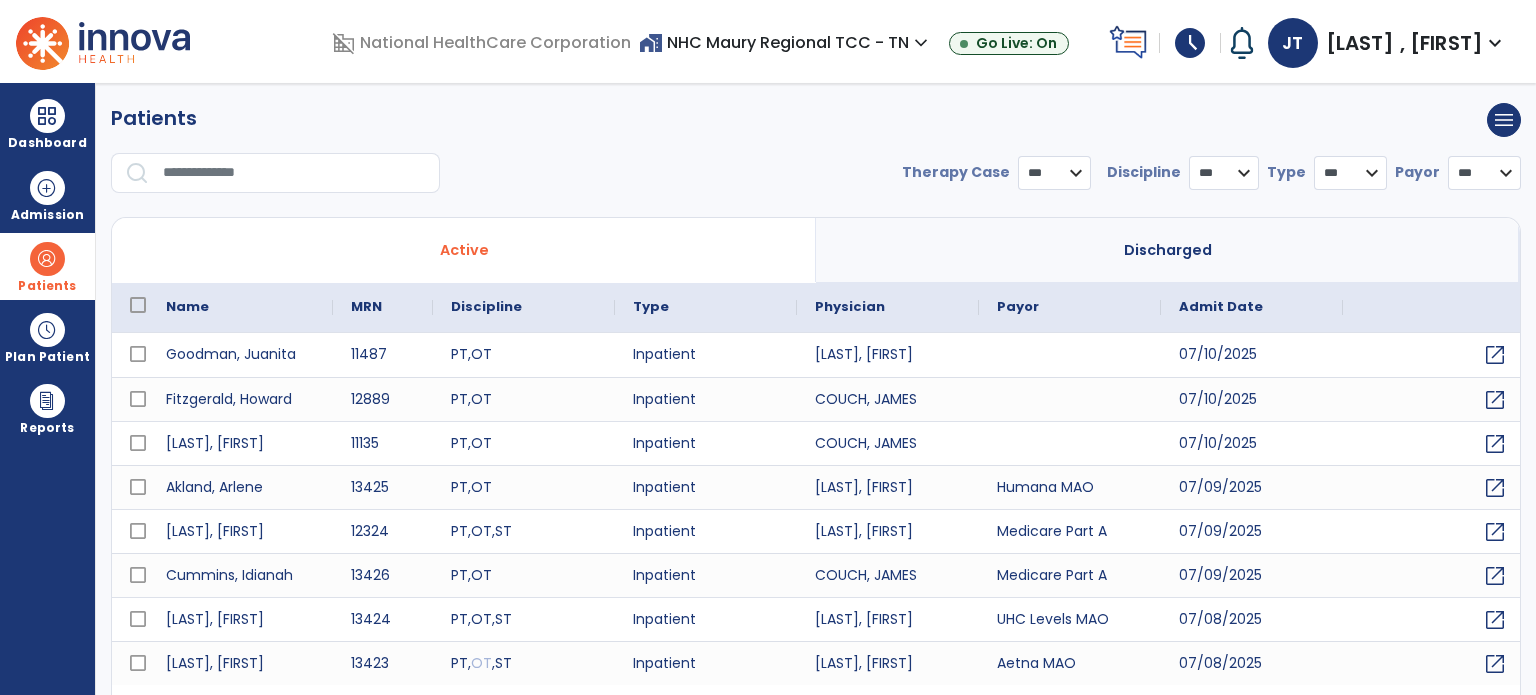 select on "***" 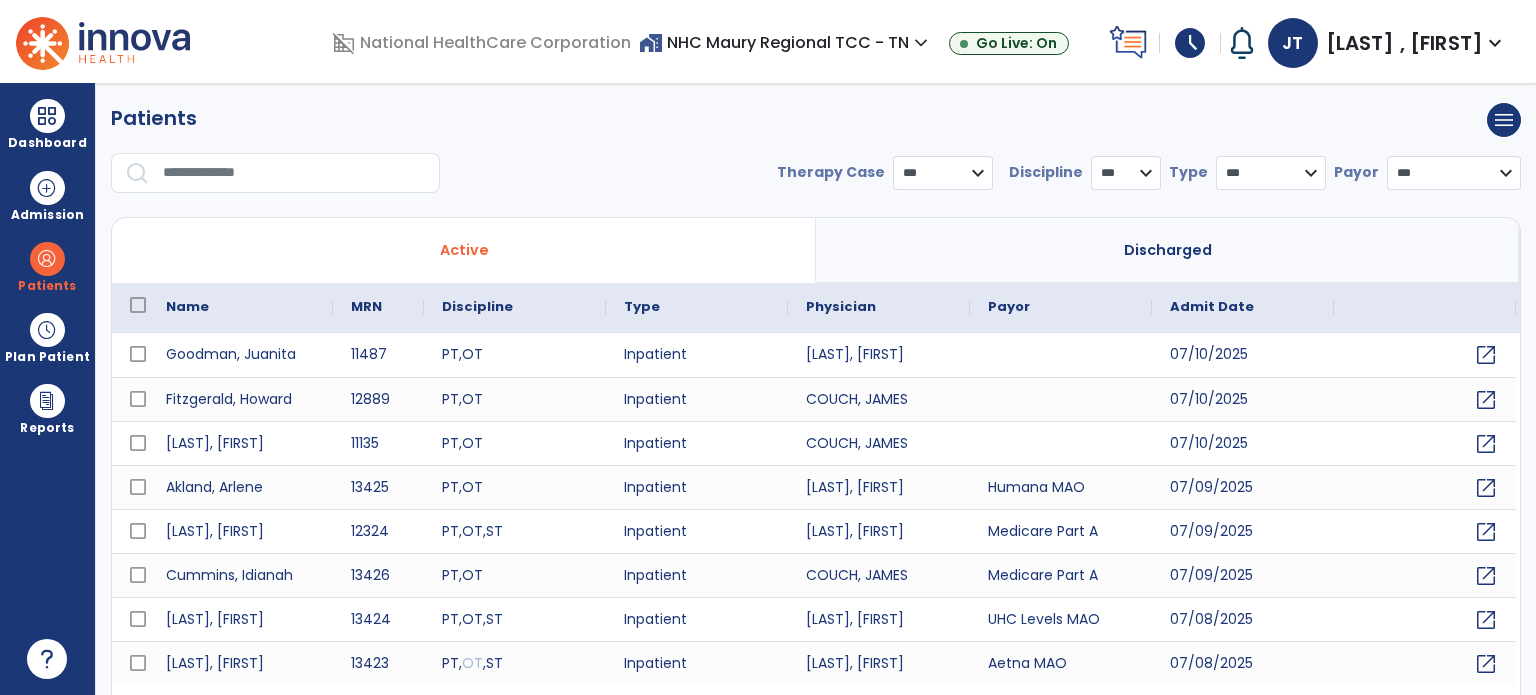 click on "Discharged" at bounding box center (1168, 250) 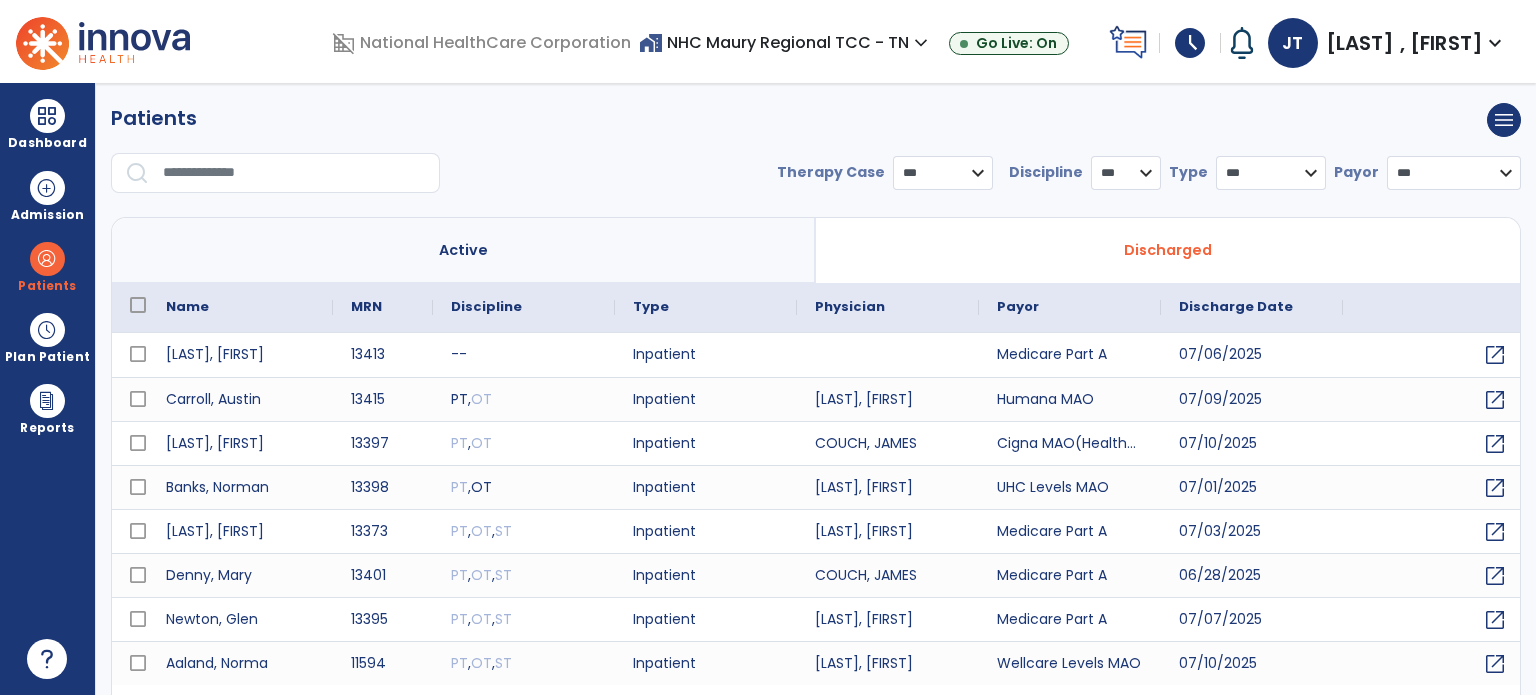 click at bounding box center (294, 173) 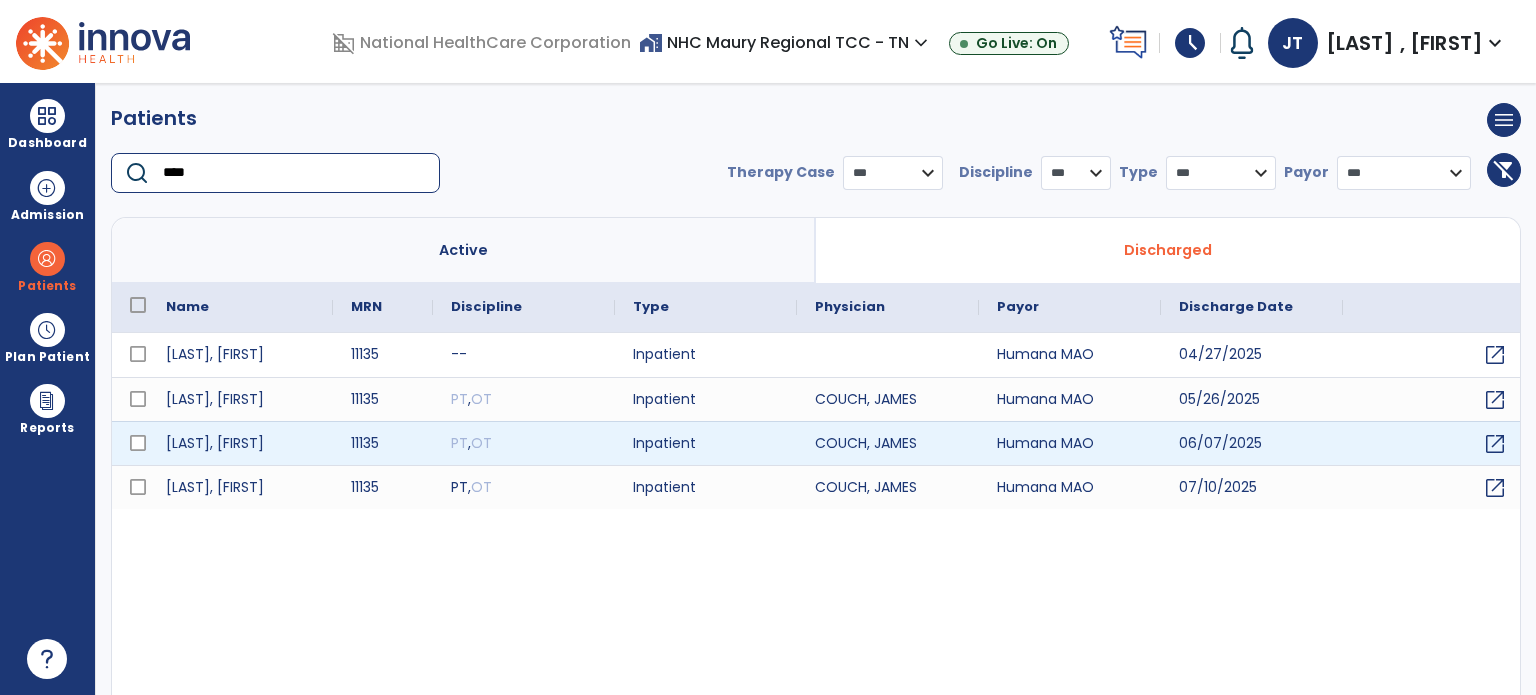 type on "****" 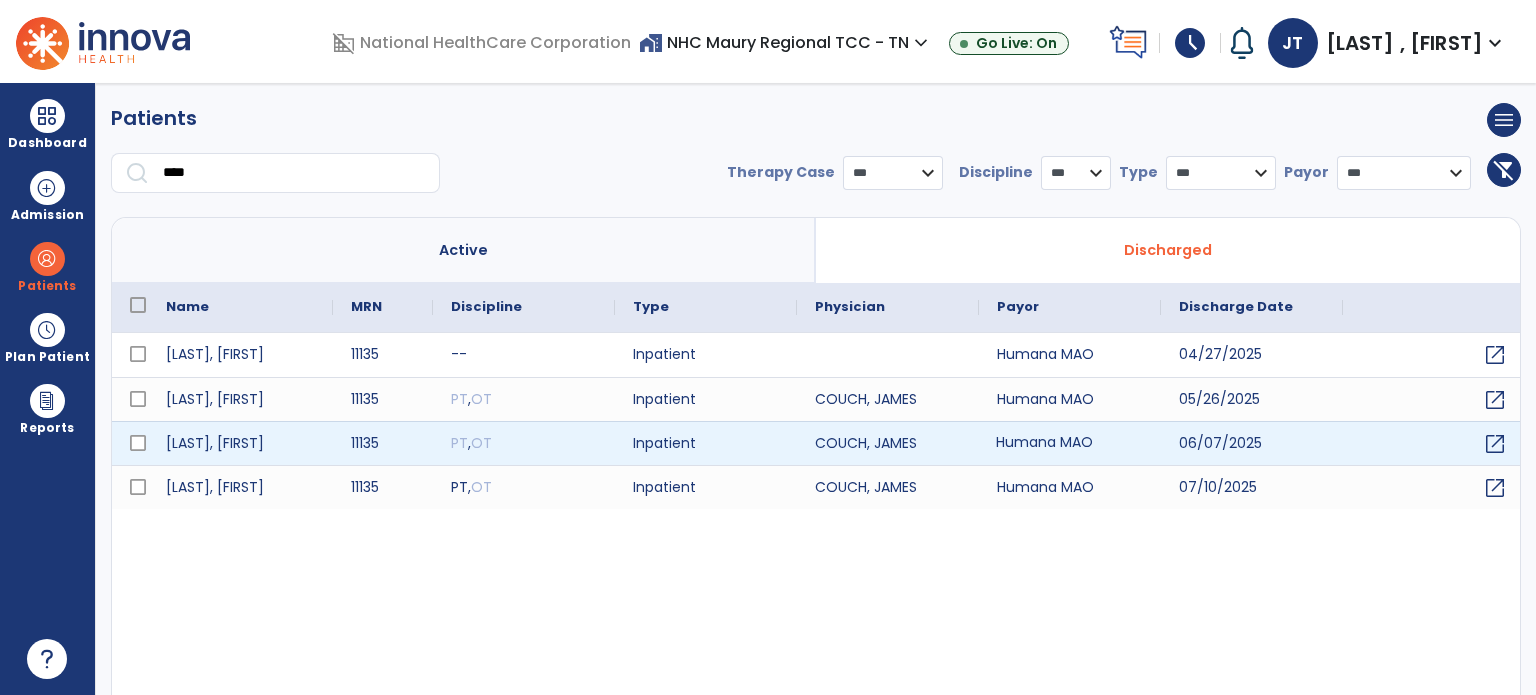 click on "Humana MAO" at bounding box center [1070, 443] 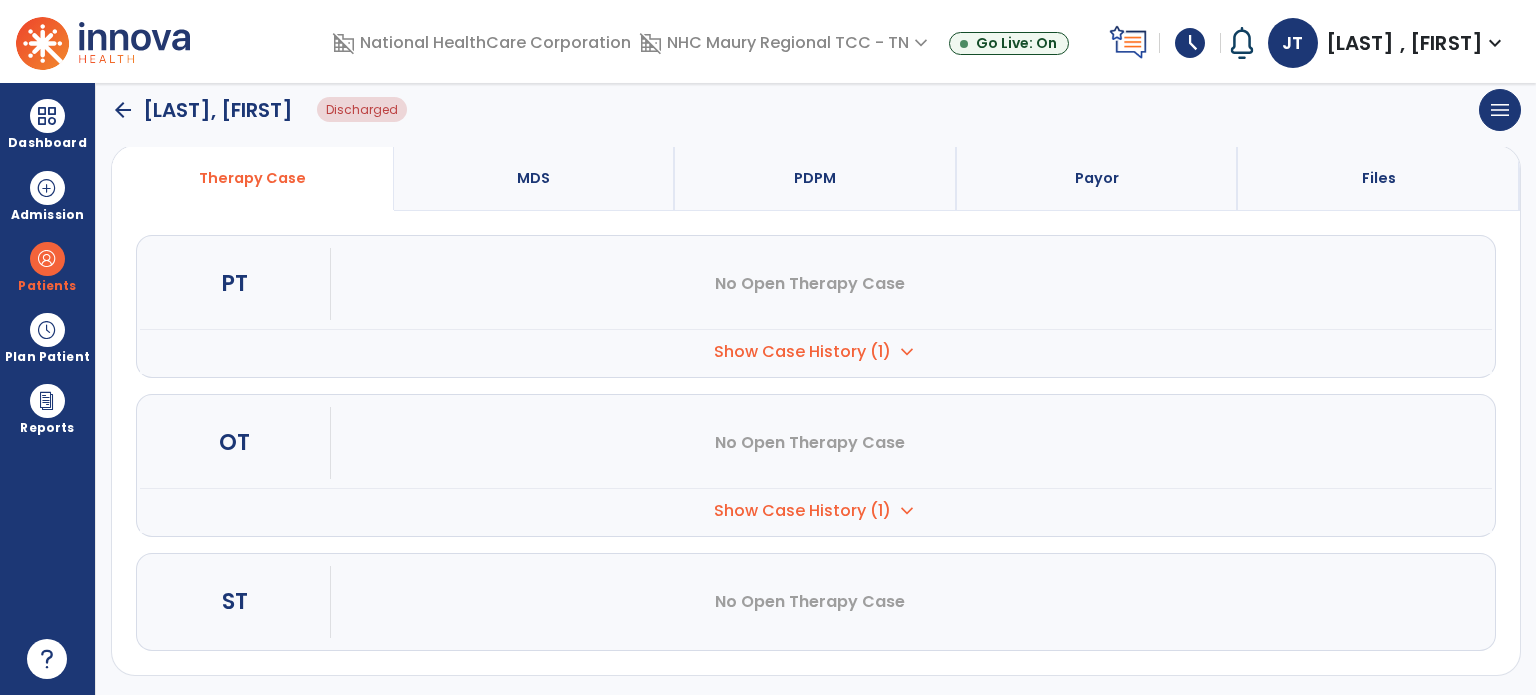 scroll, scrollTop: 192, scrollLeft: 0, axis: vertical 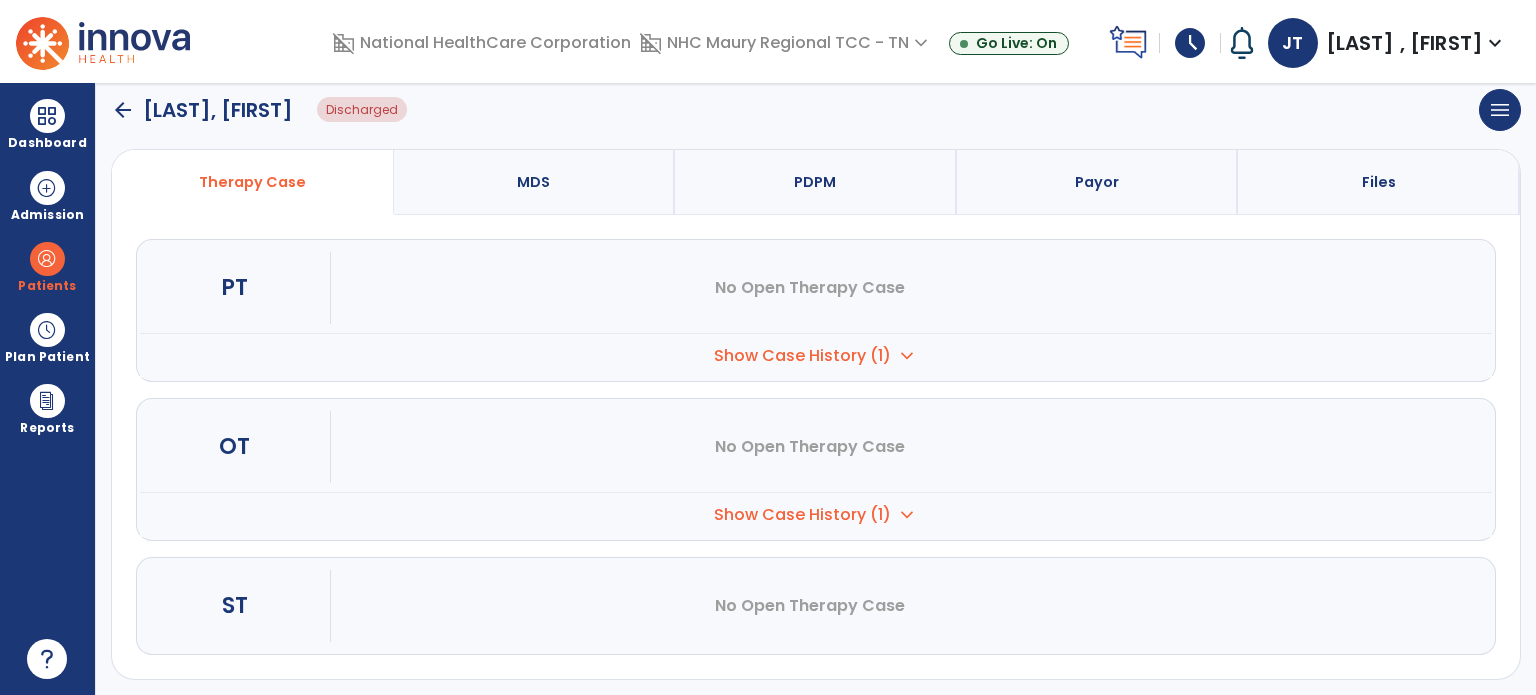 click on "Show Case History (1)" at bounding box center (802, 356) 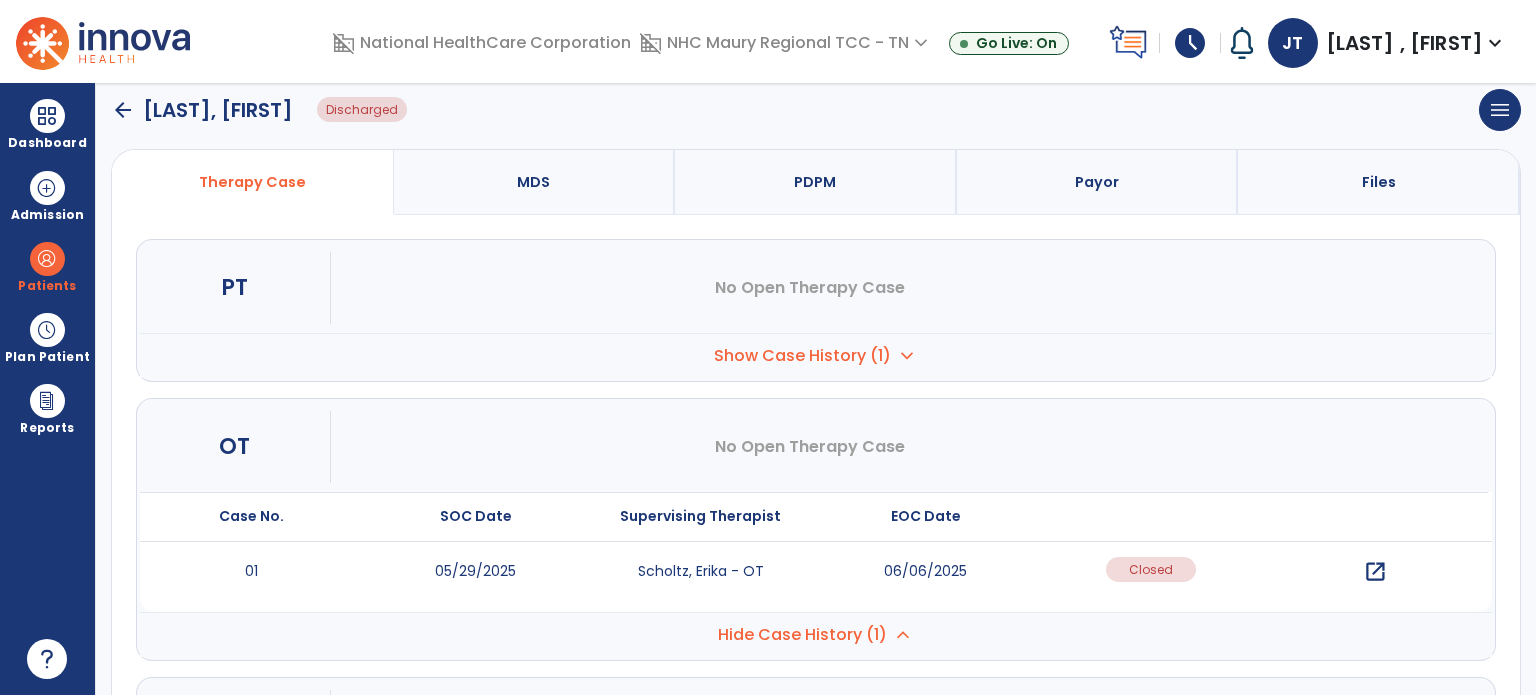 click on "open_in_new" at bounding box center [1375, 572] 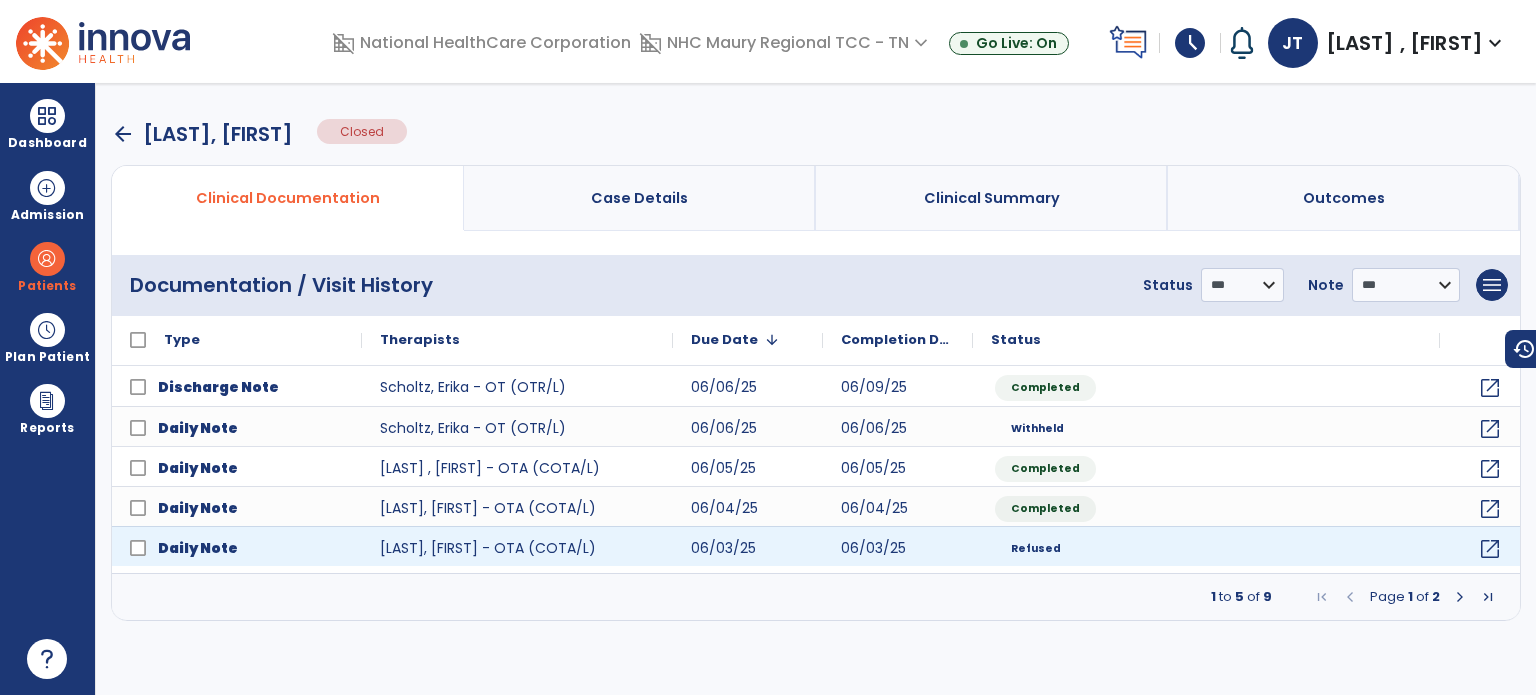 scroll, scrollTop: 0, scrollLeft: 0, axis: both 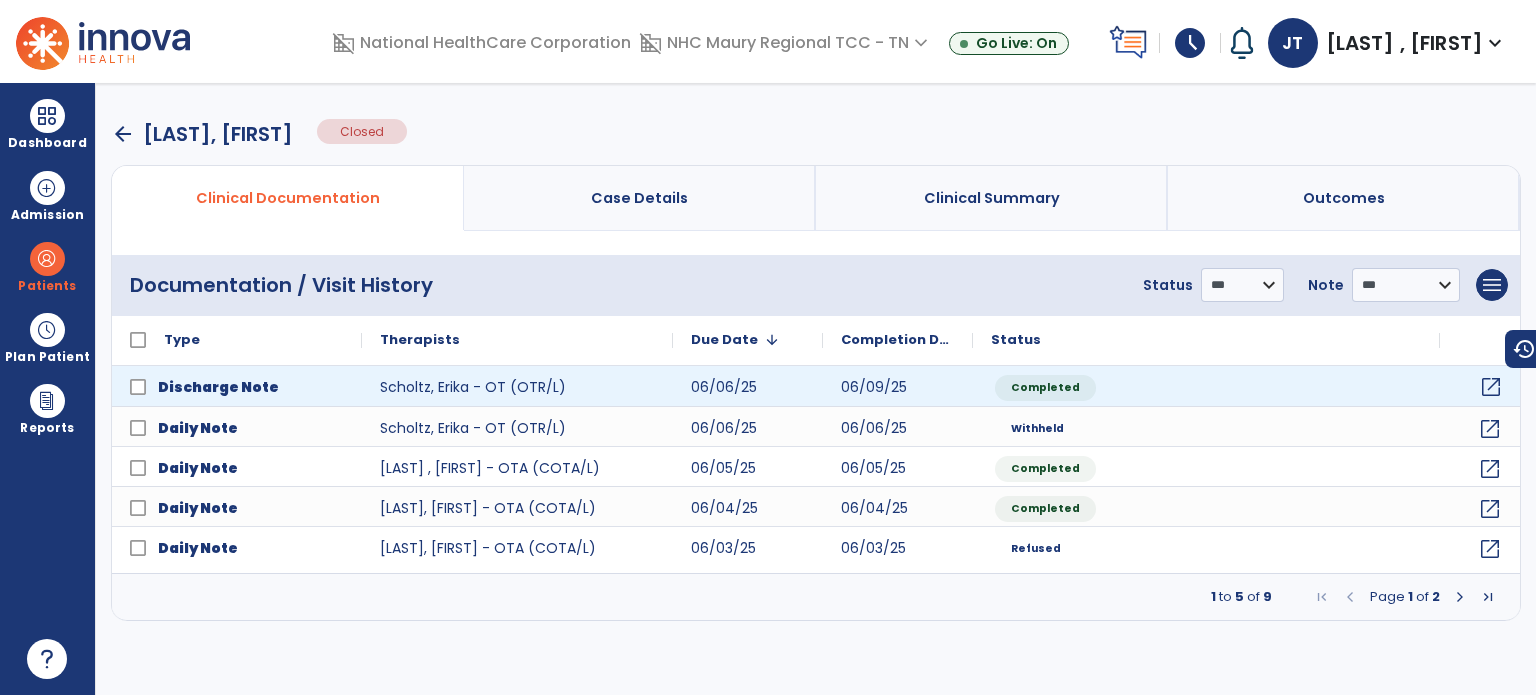 click on "open_in_new" 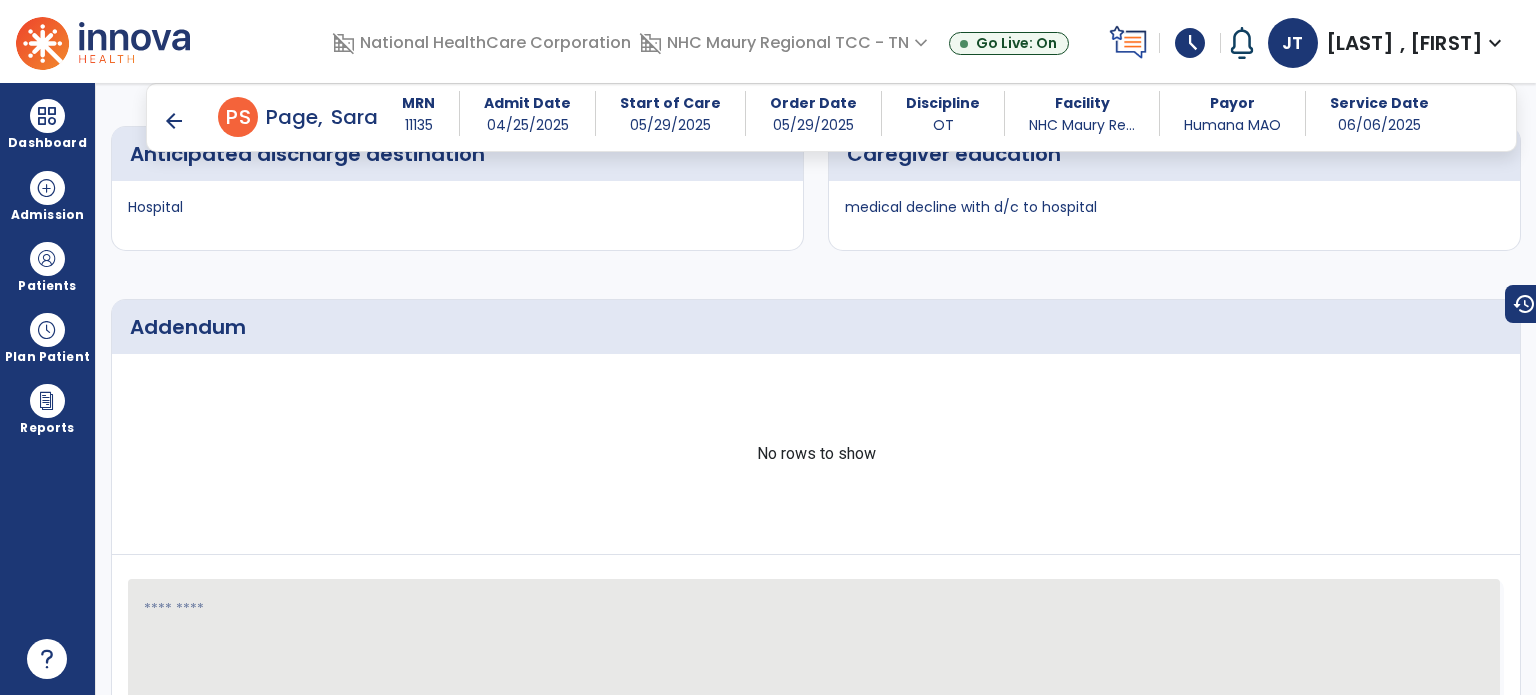 scroll, scrollTop: 4751, scrollLeft: 0, axis: vertical 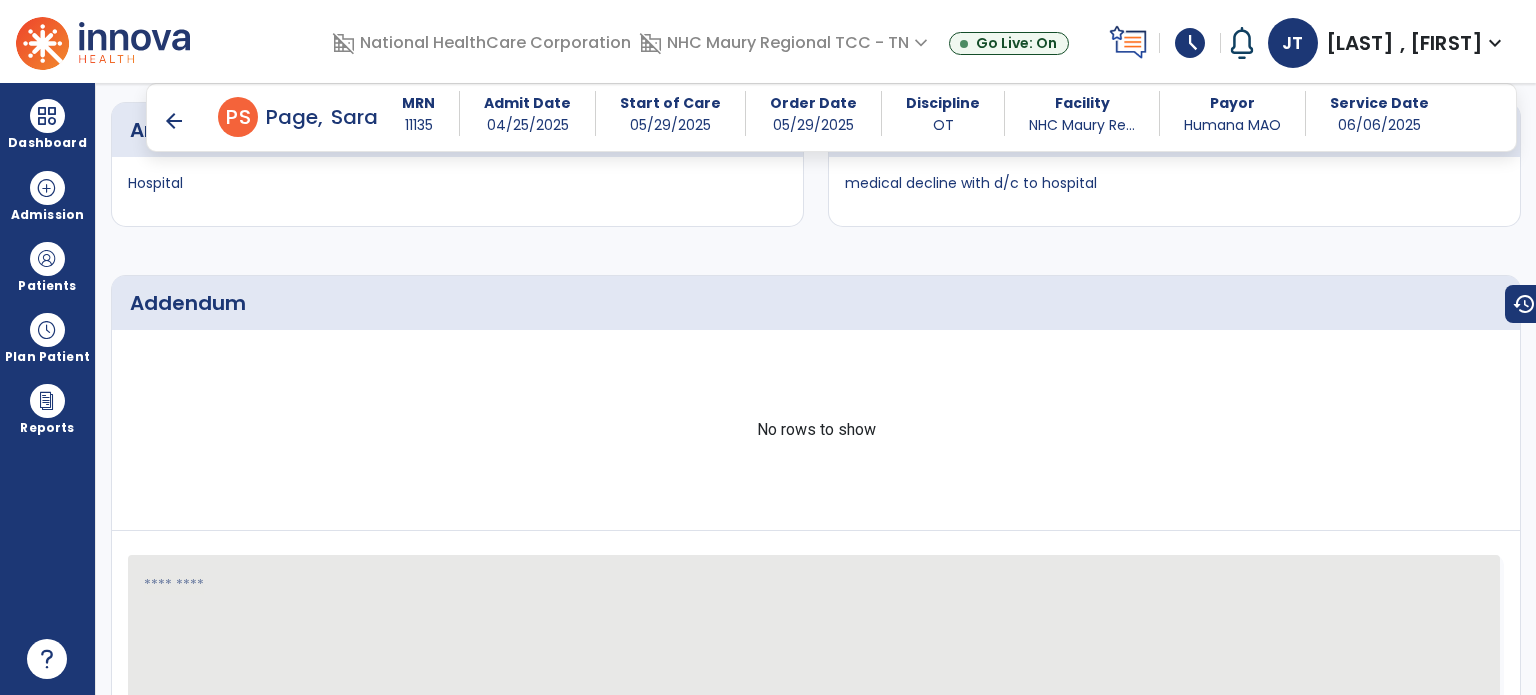click on "arrow_back" at bounding box center [174, 121] 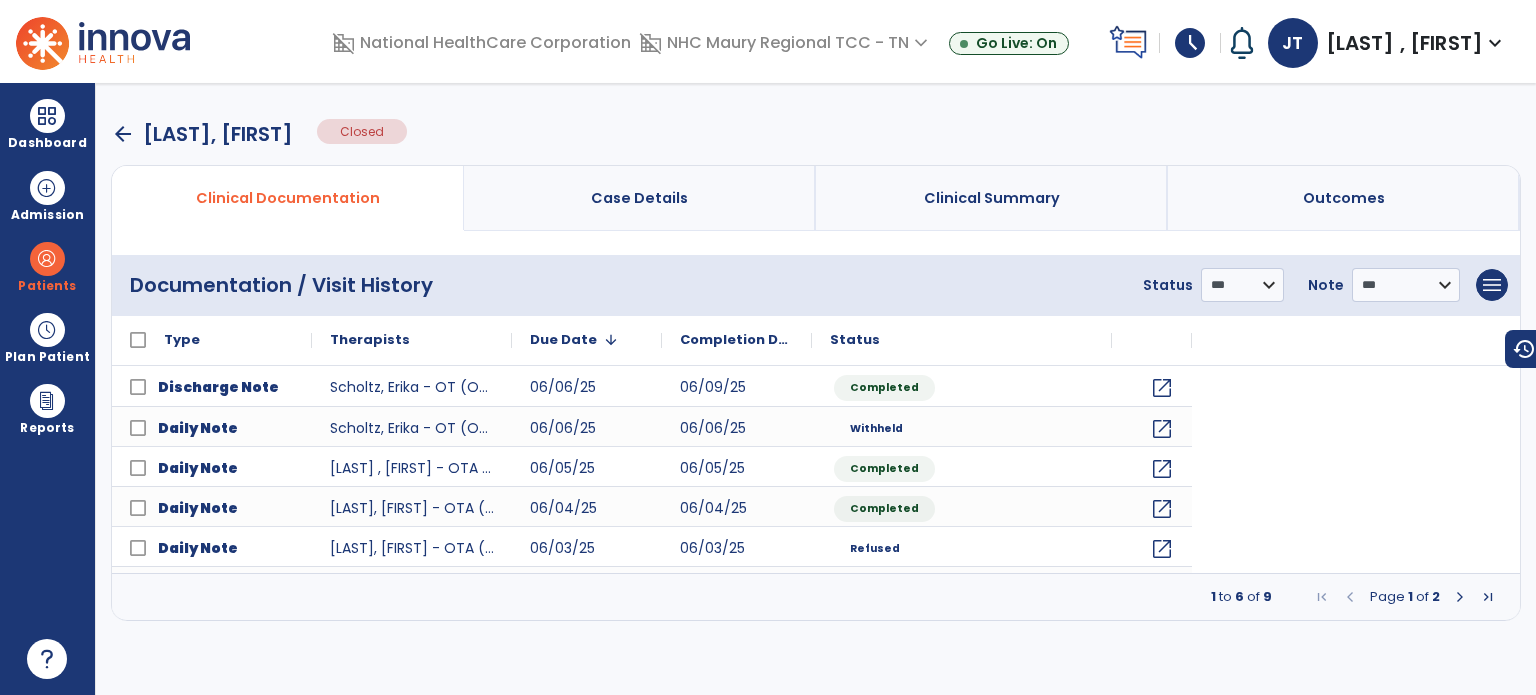 scroll, scrollTop: 0, scrollLeft: 0, axis: both 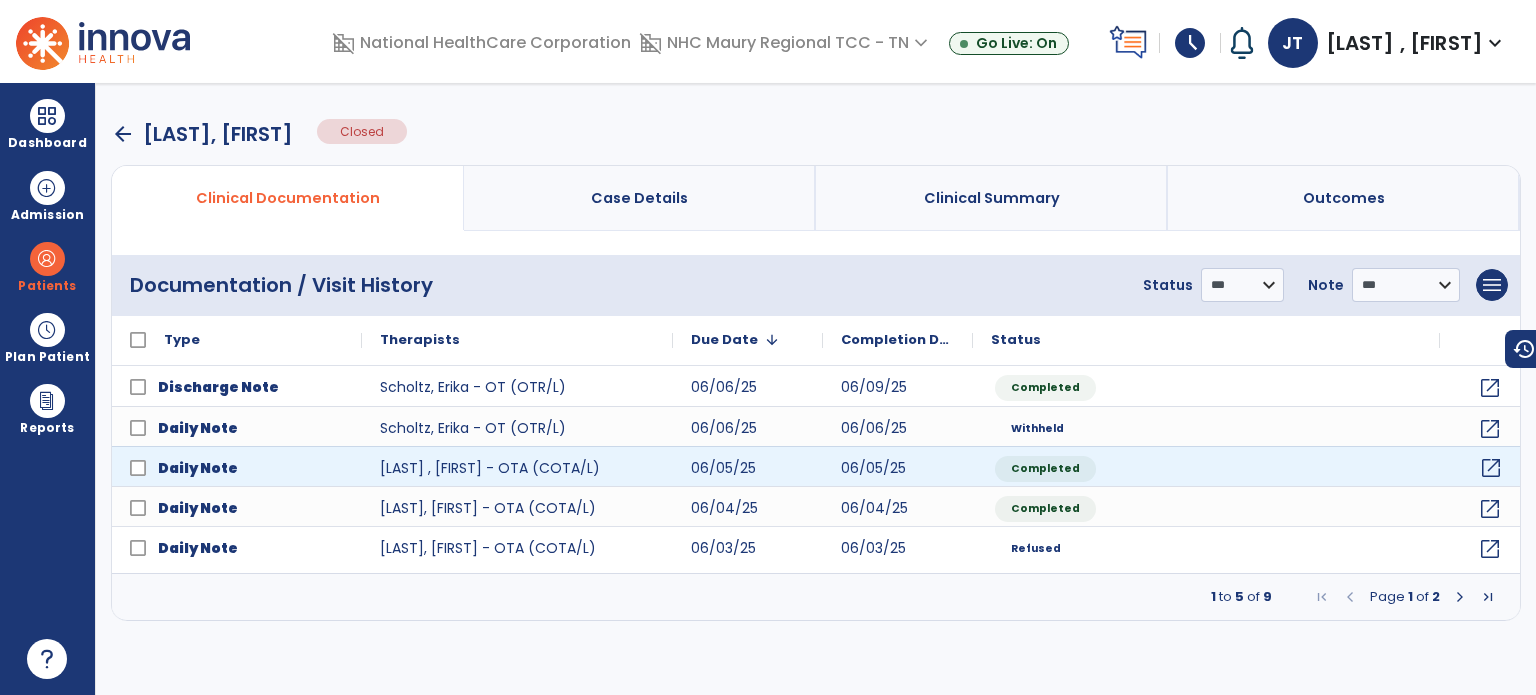 click on "open_in_new" 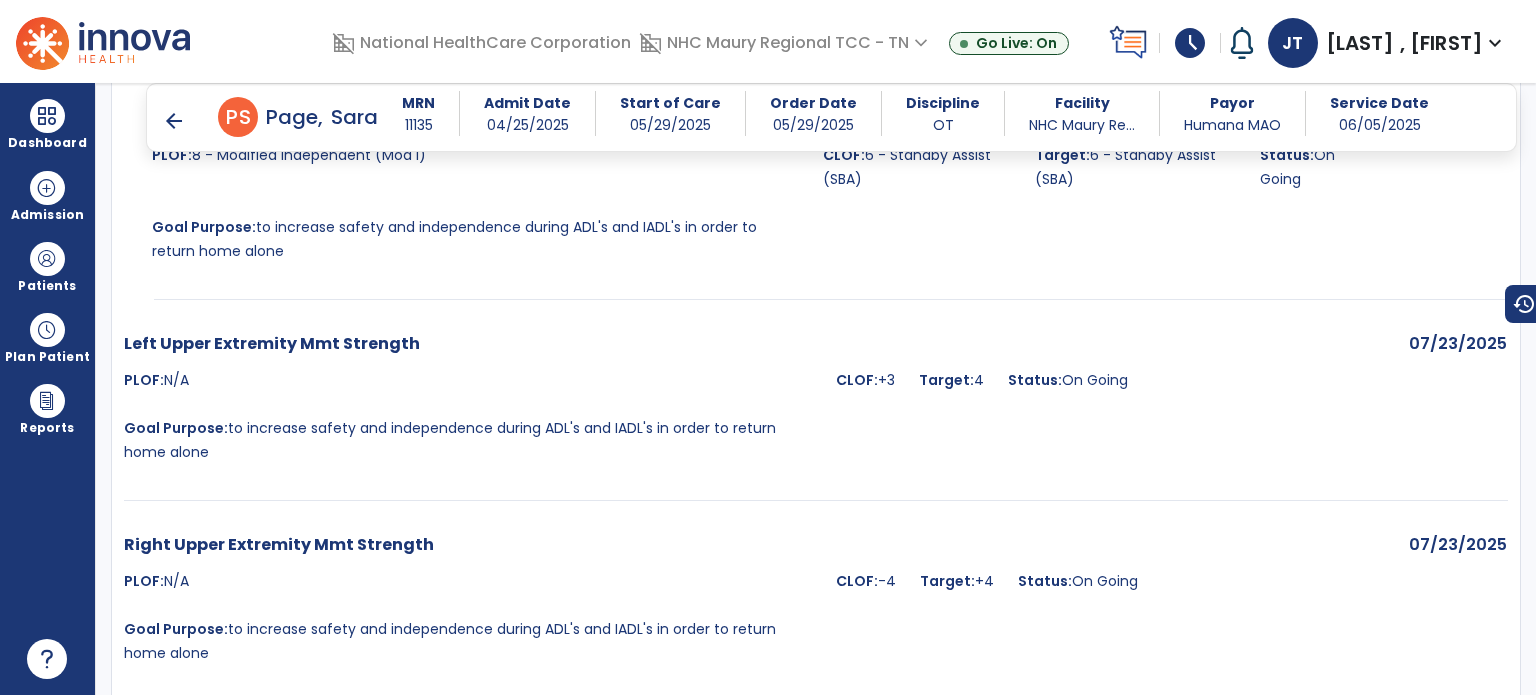 scroll, scrollTop: 3556, scrollLeft: 0, axis: vertical 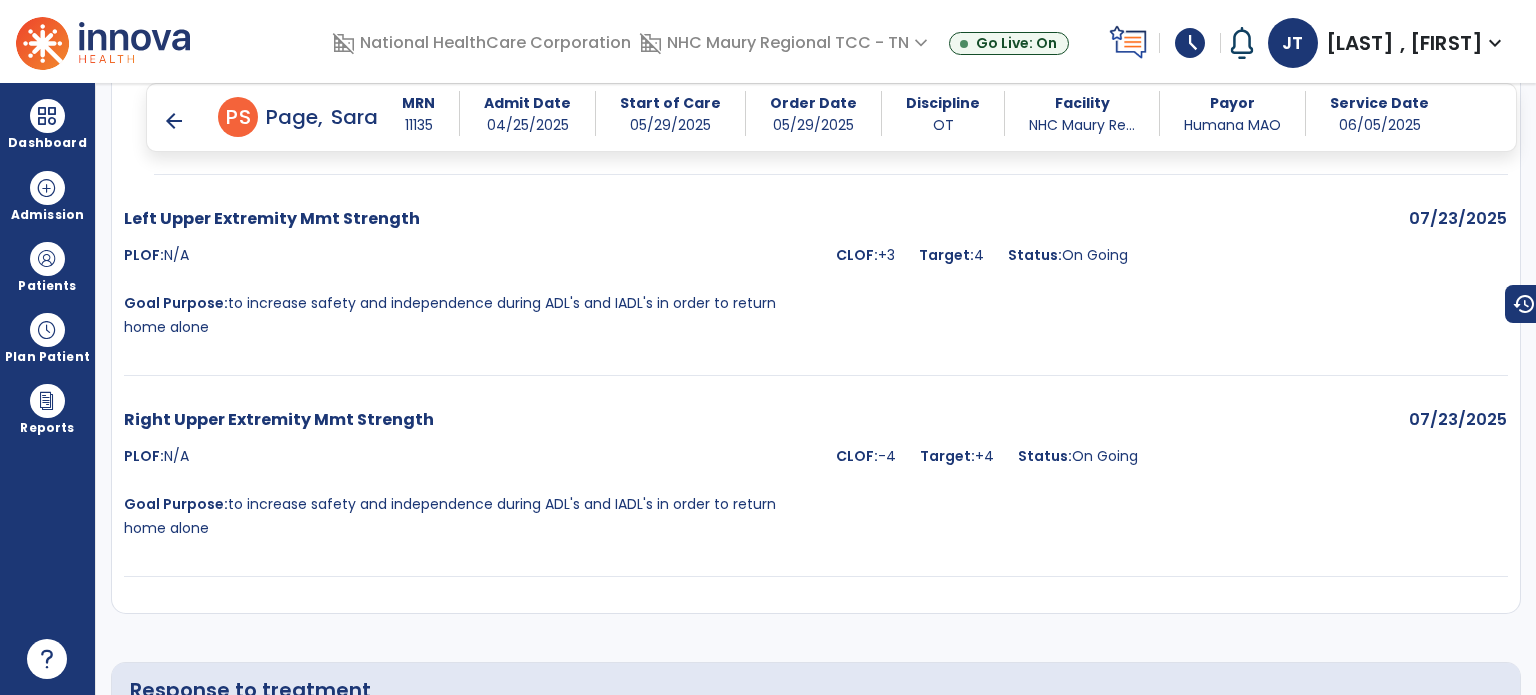 click on "arrow_back" at bounding box center (174, 121) 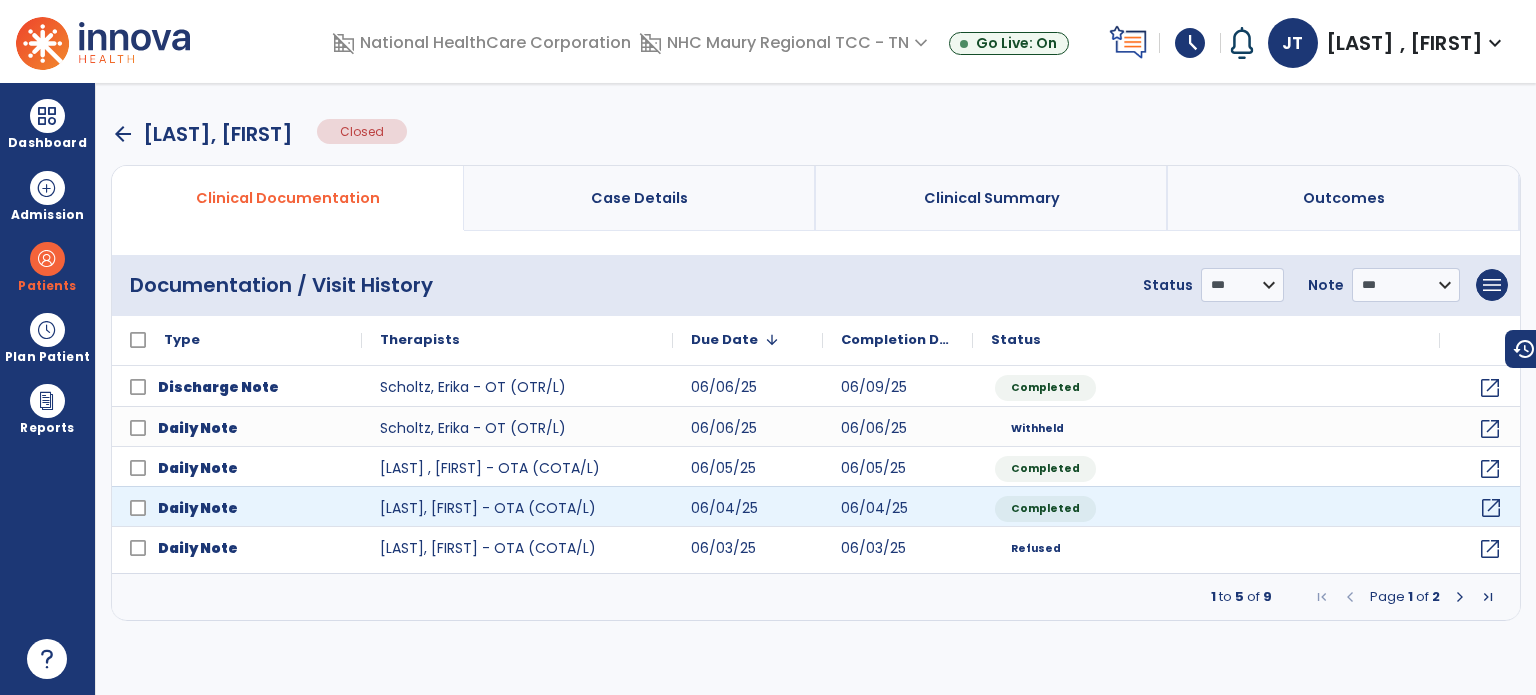 click on "open_in_new" 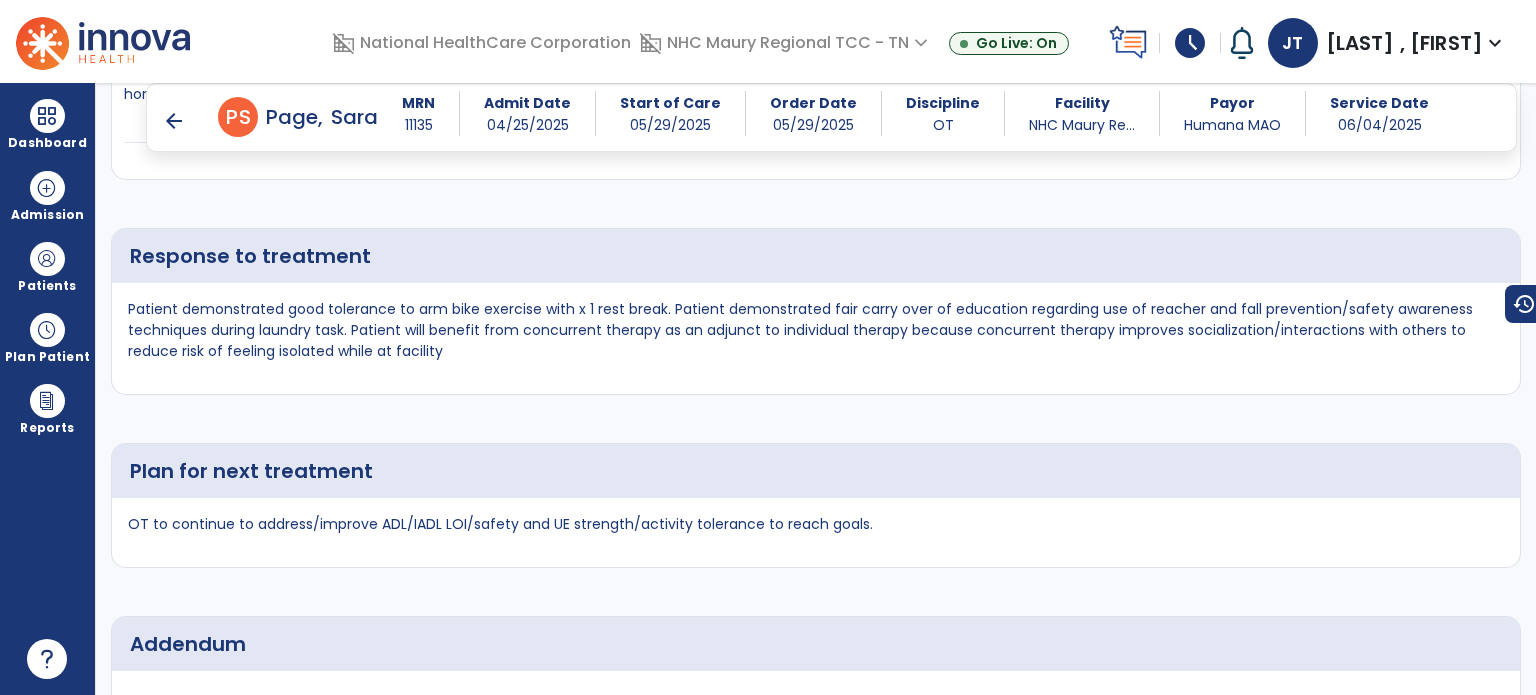 scroll, scrollTop: 4112, scrollLeft: 0, axis: vertical 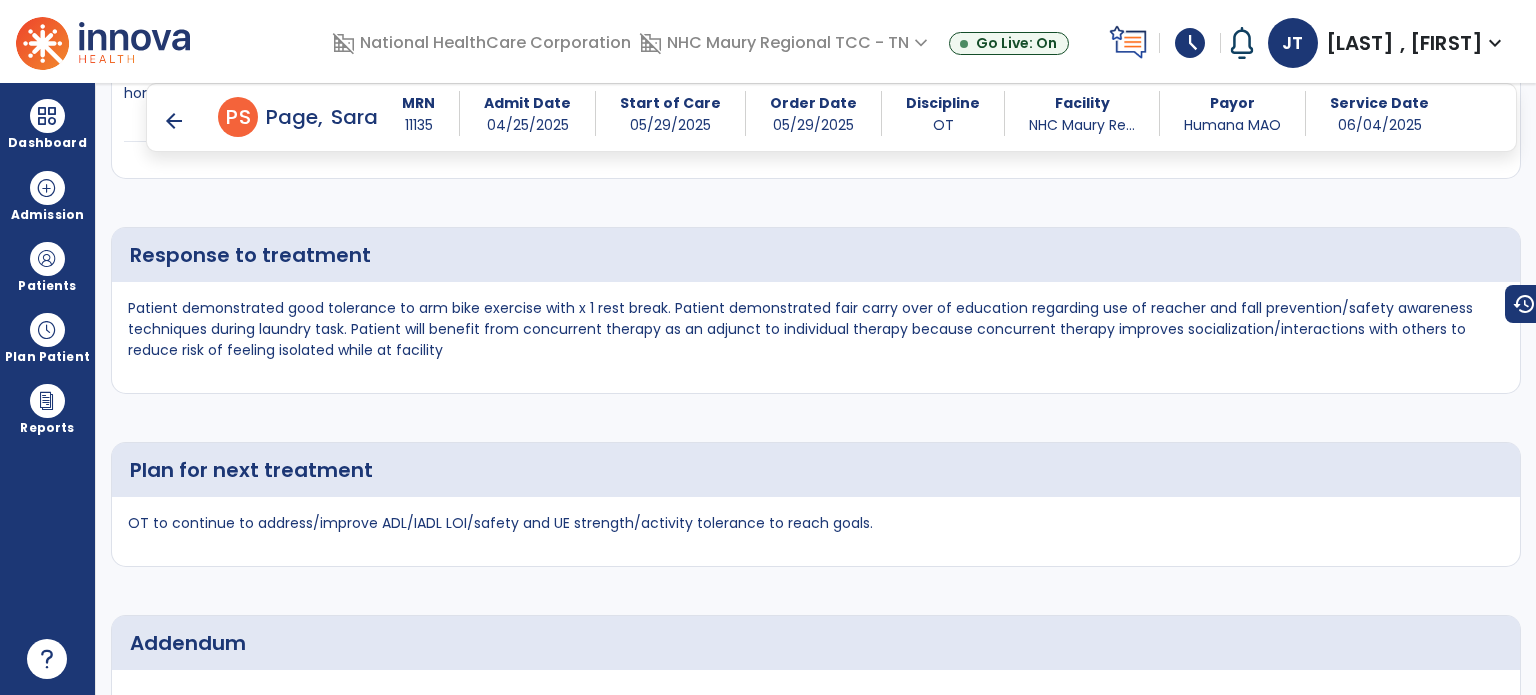 click on "arrow_back" at bounding box center (174, 121) 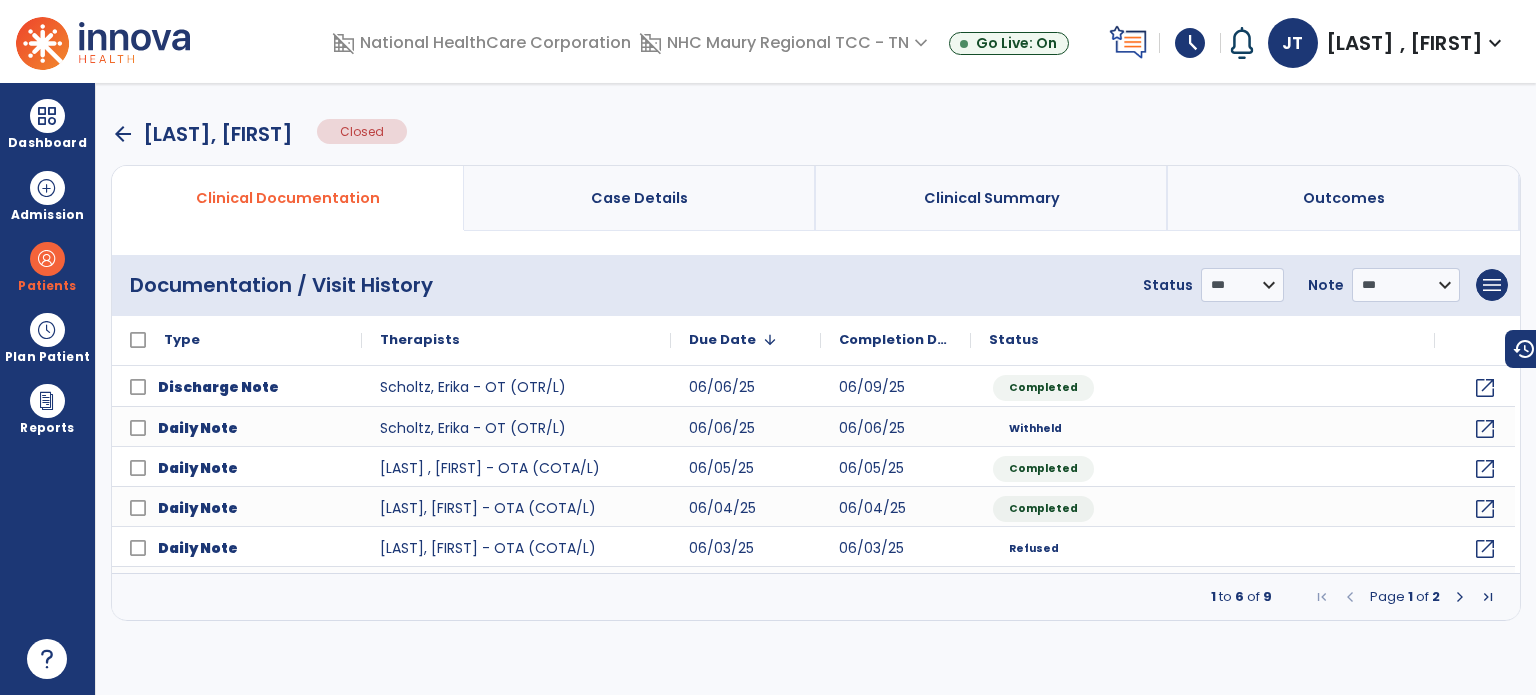 scroll, scrollTop: 0, scrollLeft: 0, axis: both 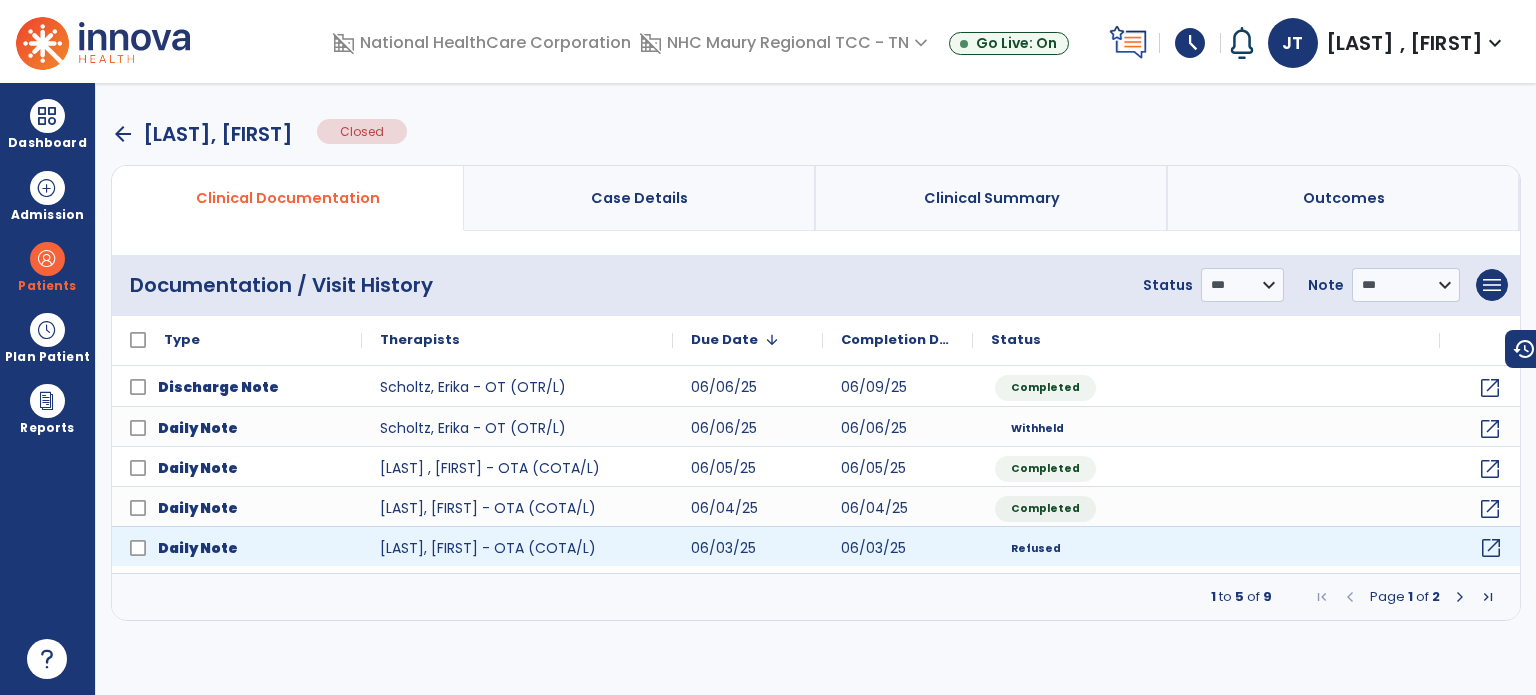 click on "open_in_new" 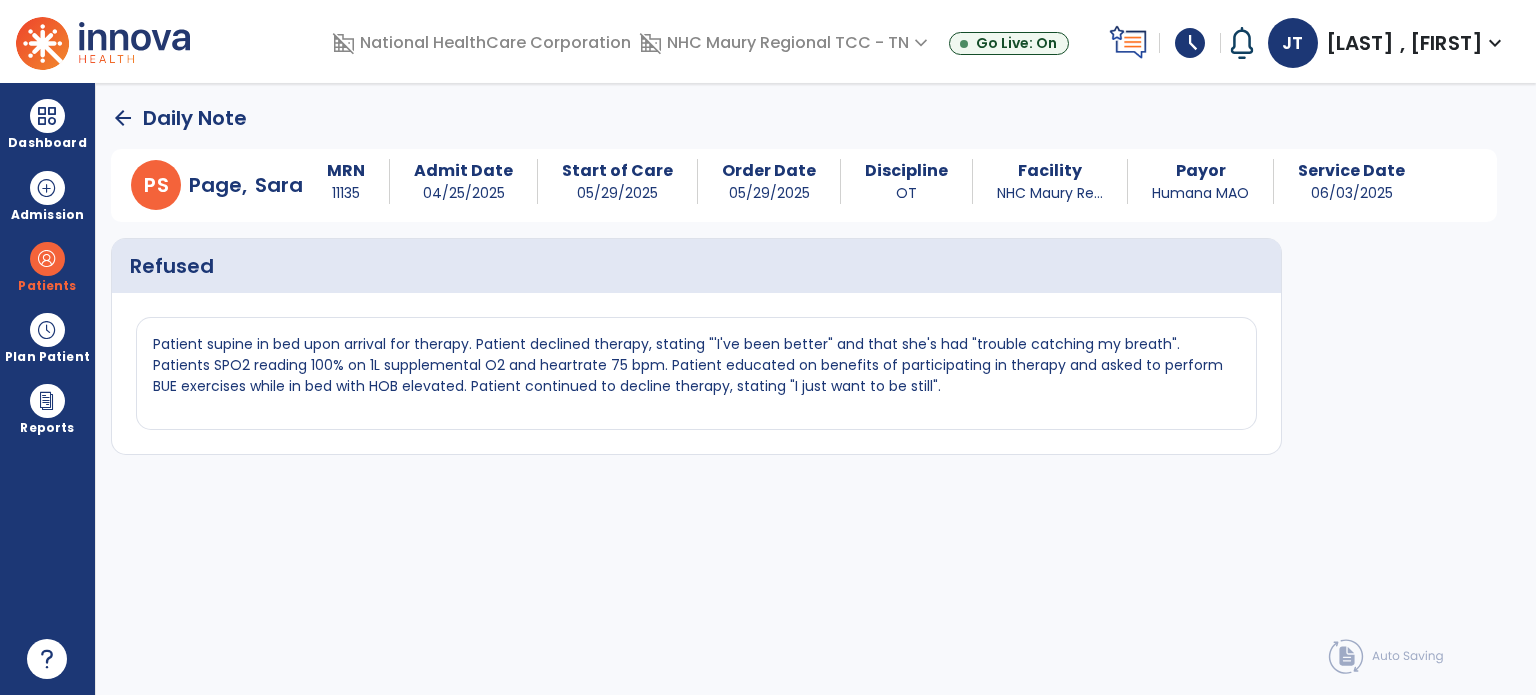 click on "arrow_back" 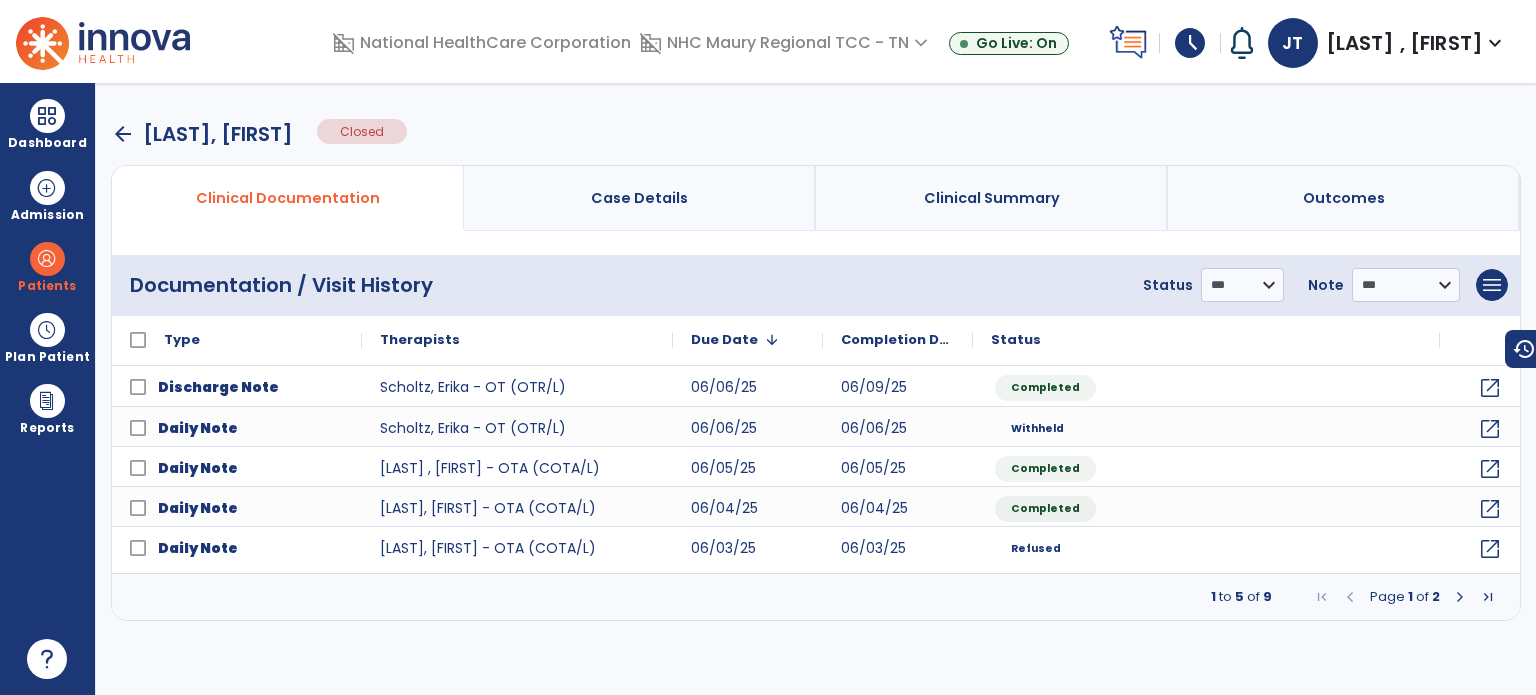 click on "arrow_back   Page, [FIRST]  Closed" at bounding box center (816, 134) 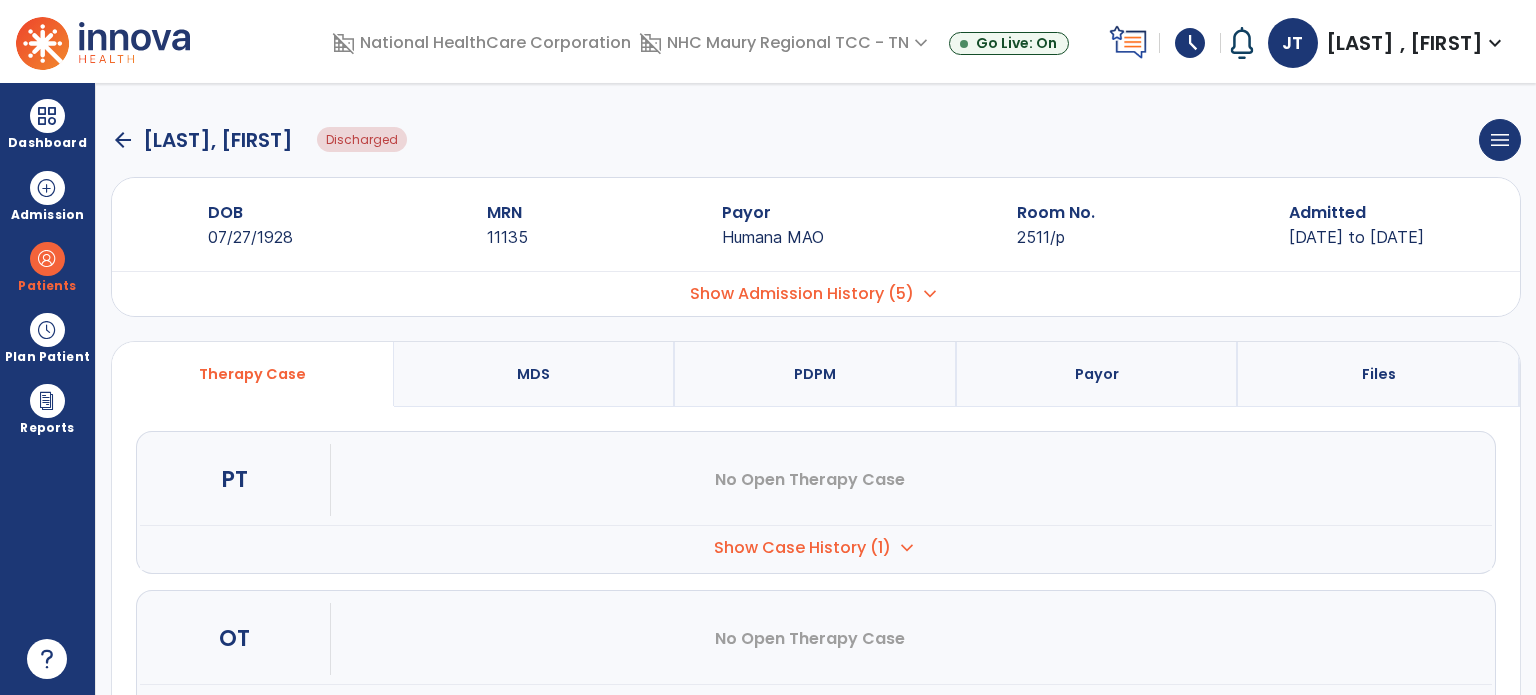 click on "arrow_back" 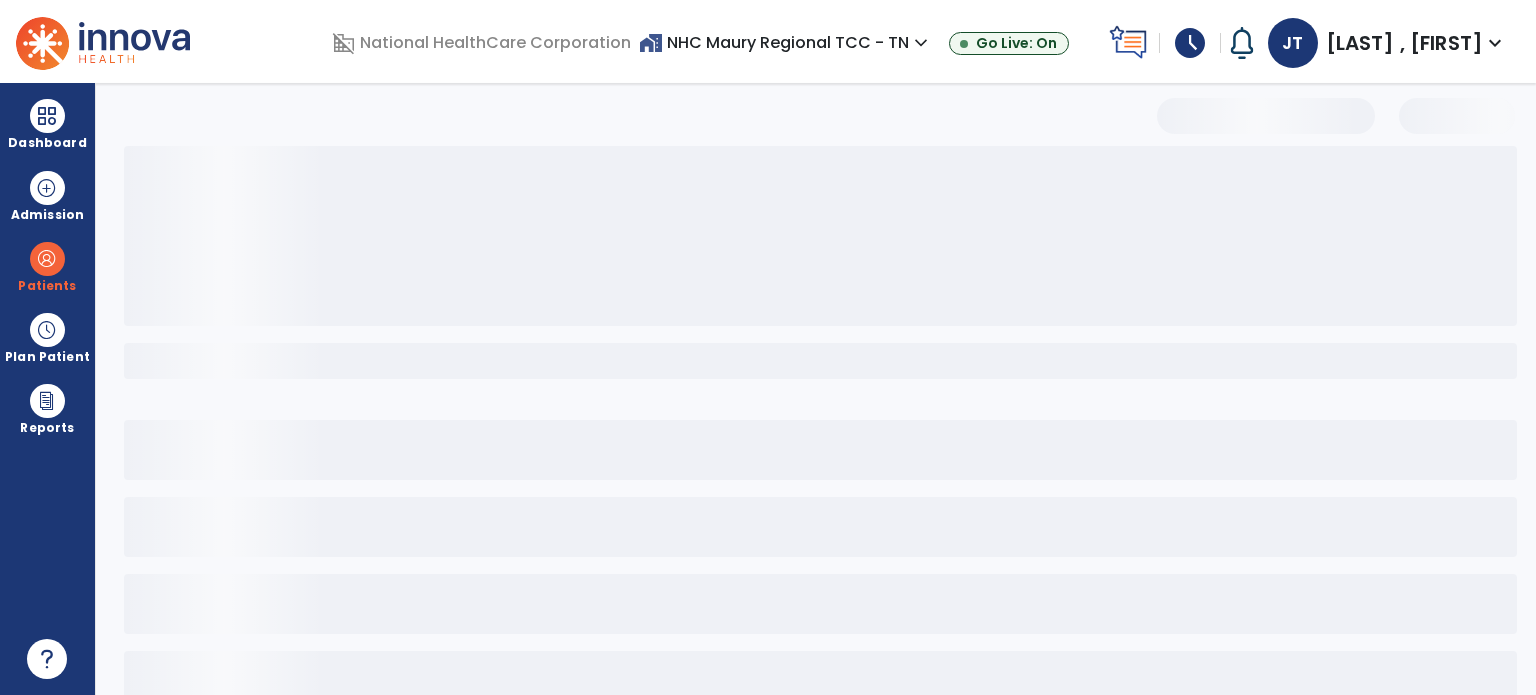 select on "***" 